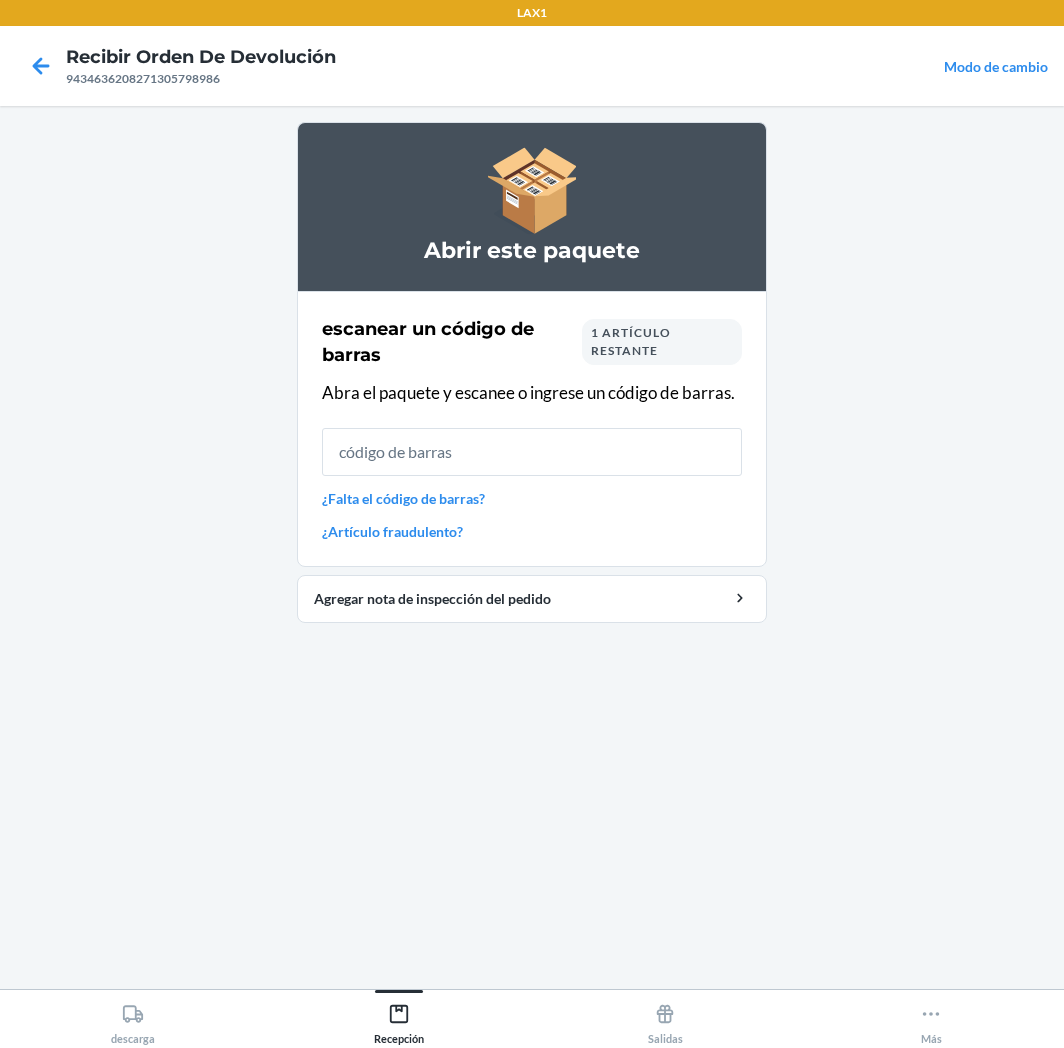 scroll, scrollTop: 0, scrollLeft: 0, axis: both 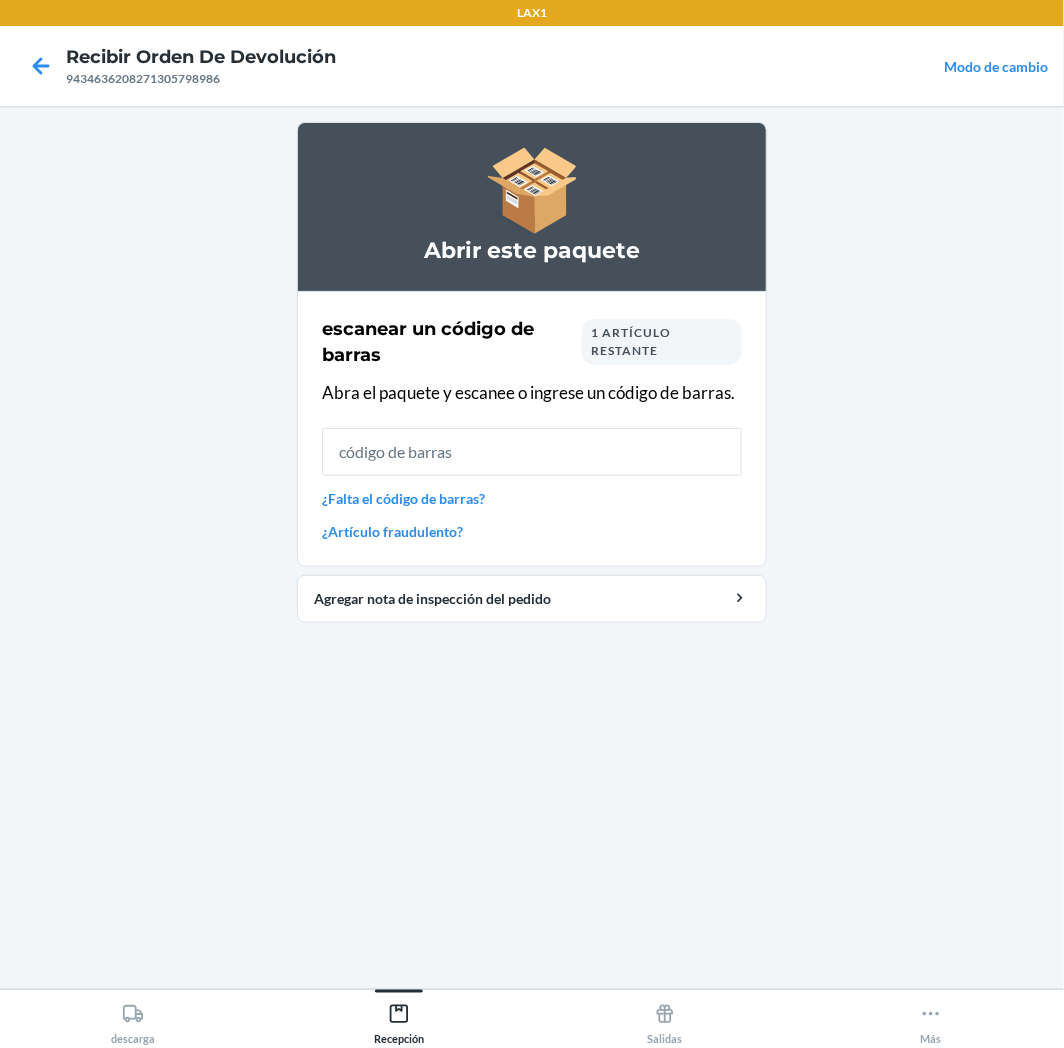 click on "1 artículo restante" at bounding box center (662, 342) 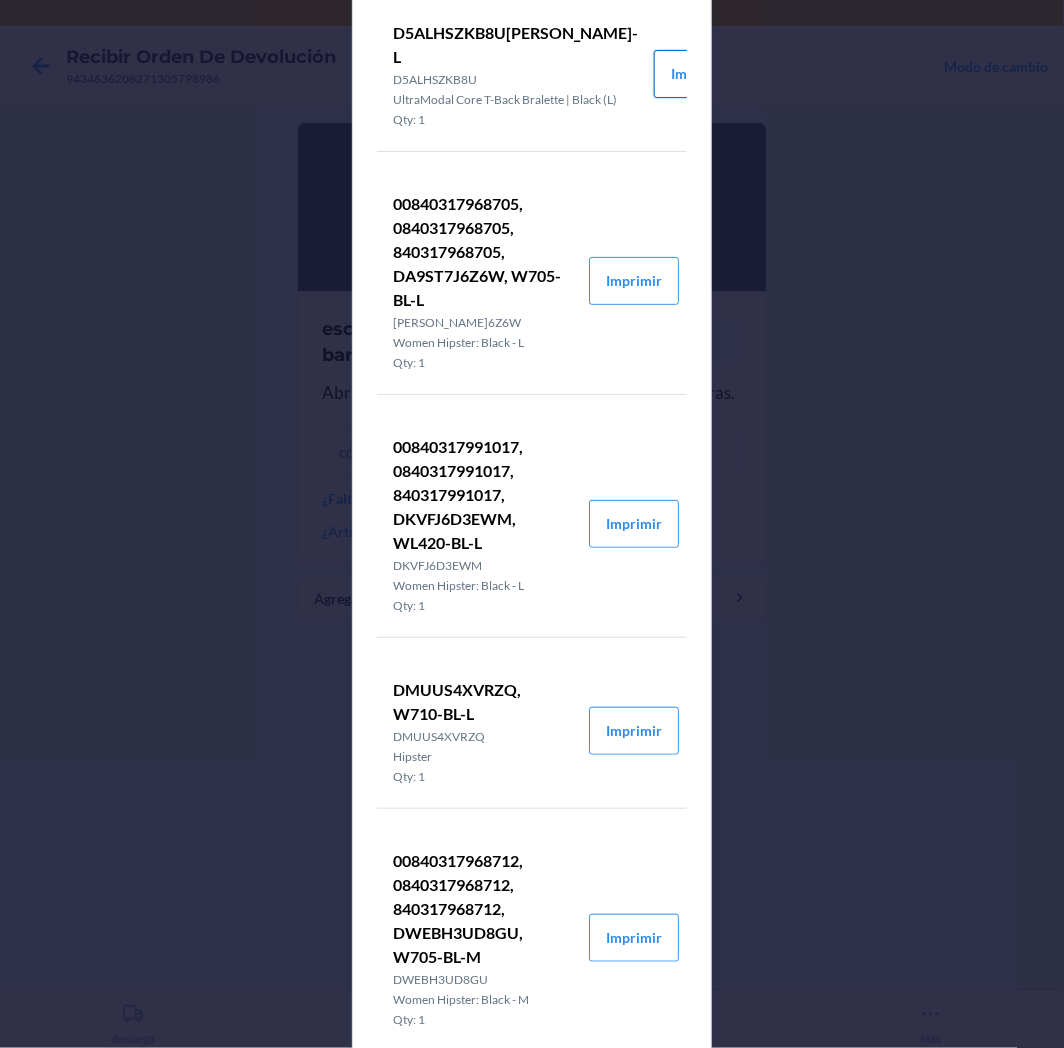 click on "Imprimir" at bounding box center [699, 74] 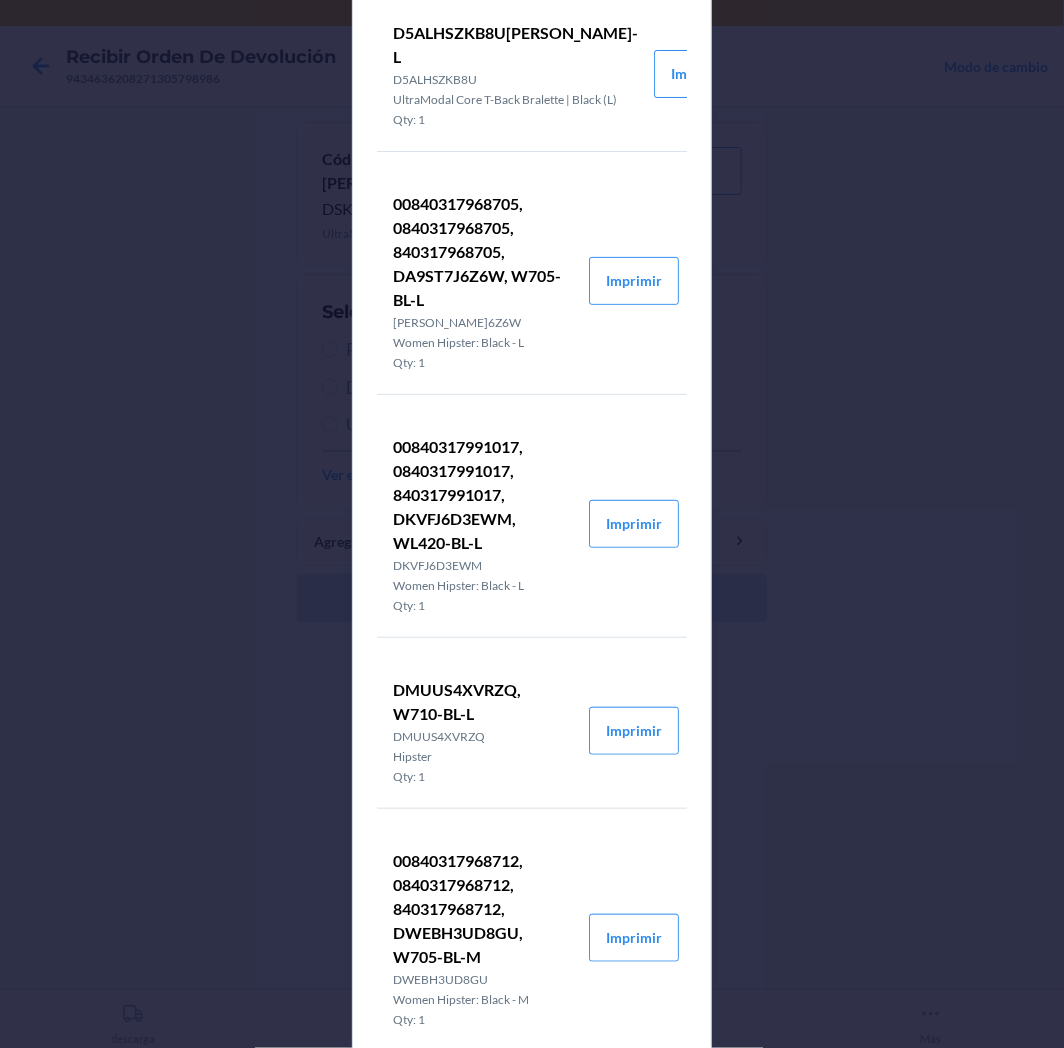 click on "Detalles del pedido de devolución D5ALHSZKB8U, W511-BL-L D5ALHSZKB8U UltraModal Core T-Back Bralette | Black (L) Qty: 1 Imprimir 00840317968705, 0840317968705, 840317968705, DA9ST7J6Z6W, W705-BL-L DA9ST7J6Z6W Women Hipster: Black - L Qty: 1 Imprimir 00840317991017, 0840317991017, 840317991017, DKVFJ6D3EWM, WL420-BL-L DKVFJ6D3EWM Women Hipster: Black - L Qty: 1 Imprimir DMUUS4XVRZQ, W710-BL-L DMUUS4XVRZQ Hipster Qty: 1 Imprimir 00840317968712, 0840317968712, 840317968712, DWEBH3UD8GU, W705-BL-M DWEBH3UD8GU Women Hipster: Black - M Qty: 1 [PERSON_NAME]" at bounding box center (532, 524) 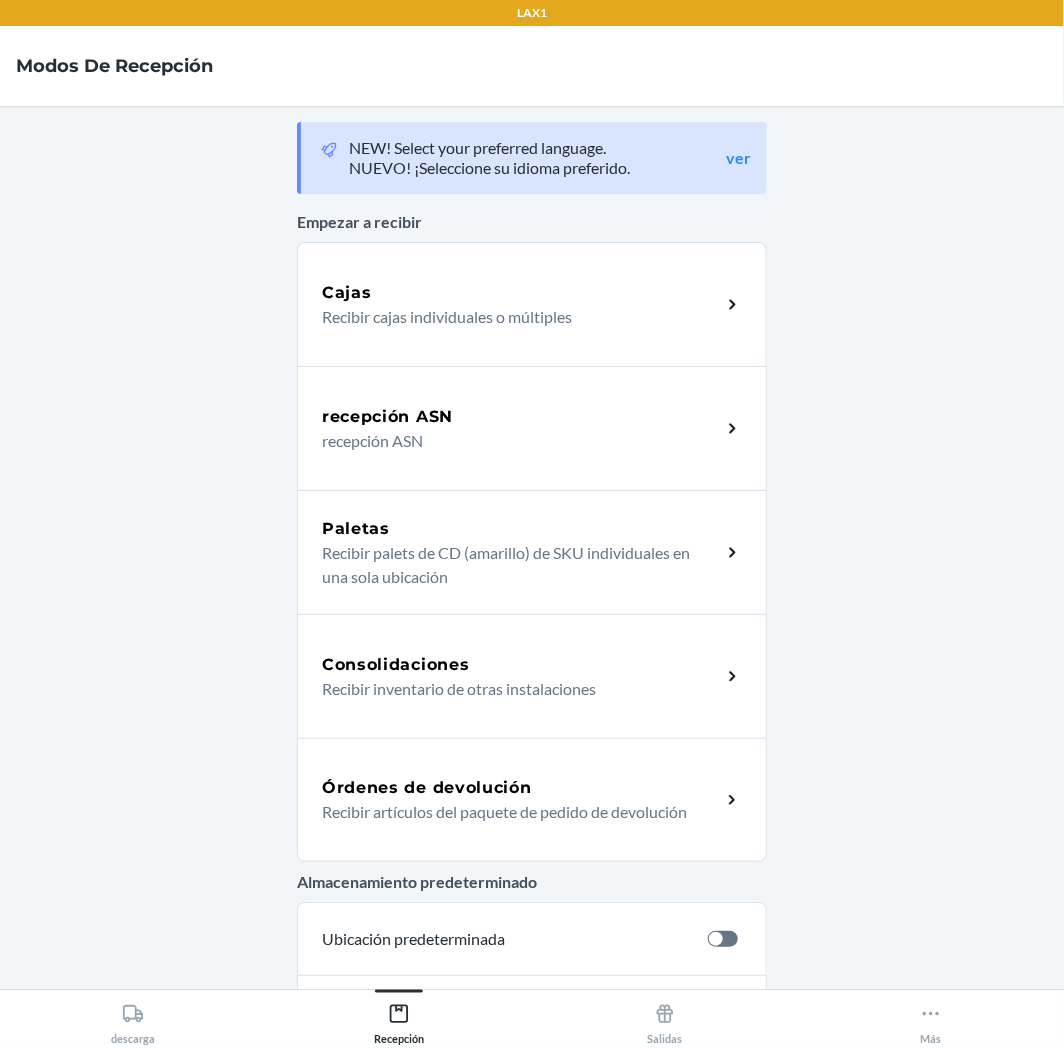 click on "Órdenes de devolución" at bounding box center [521, 788] 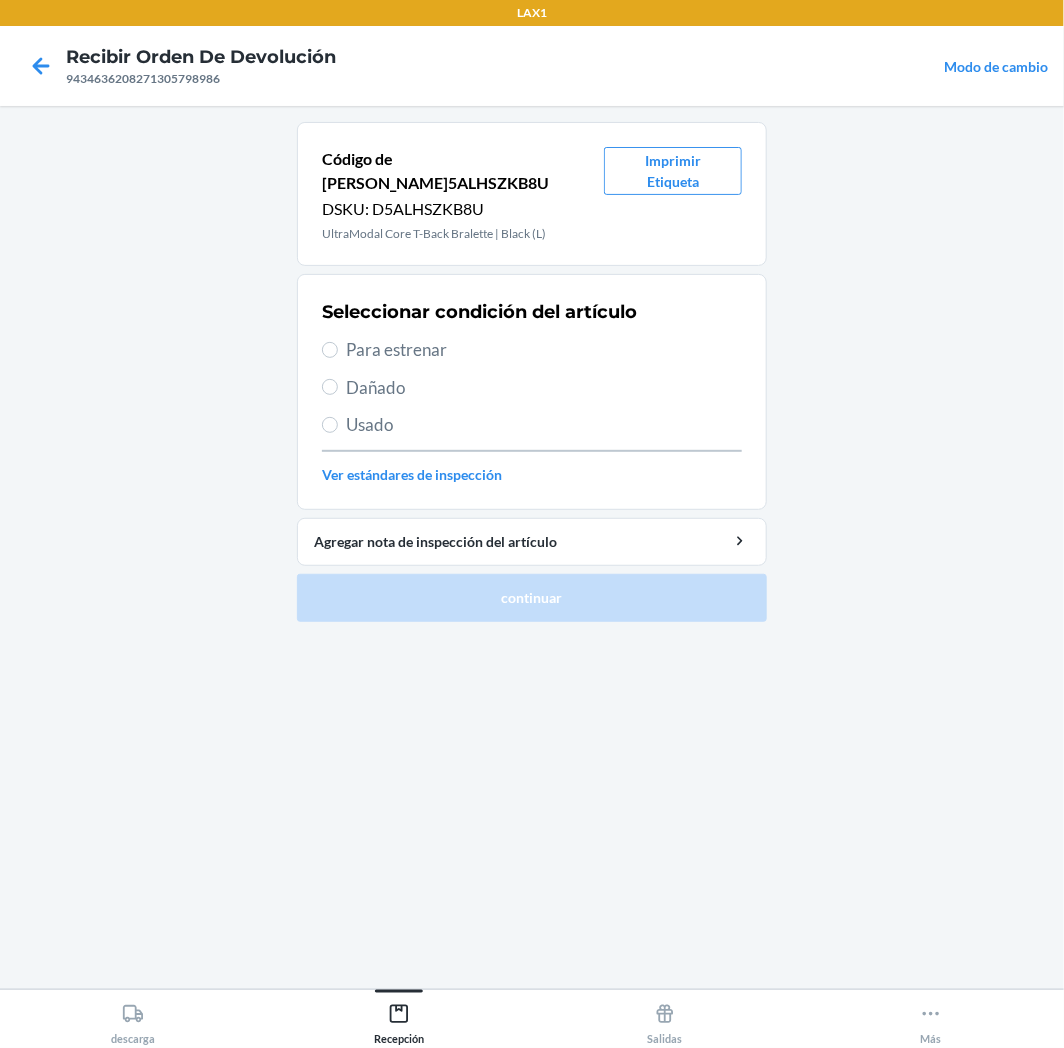 click on "Para estrenar" at bounding box center [544, 350] 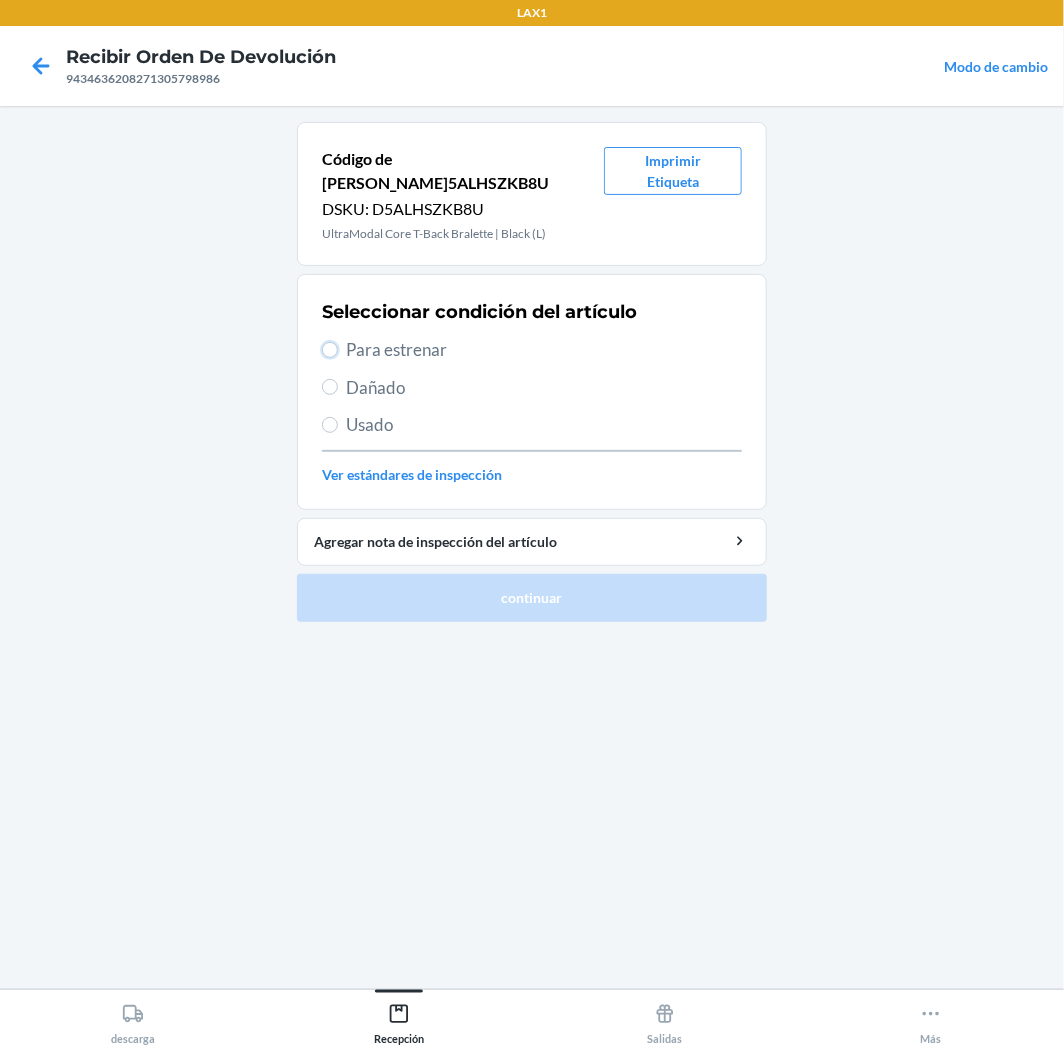 click on "Para estrenar" at bounding box center [330, 350] 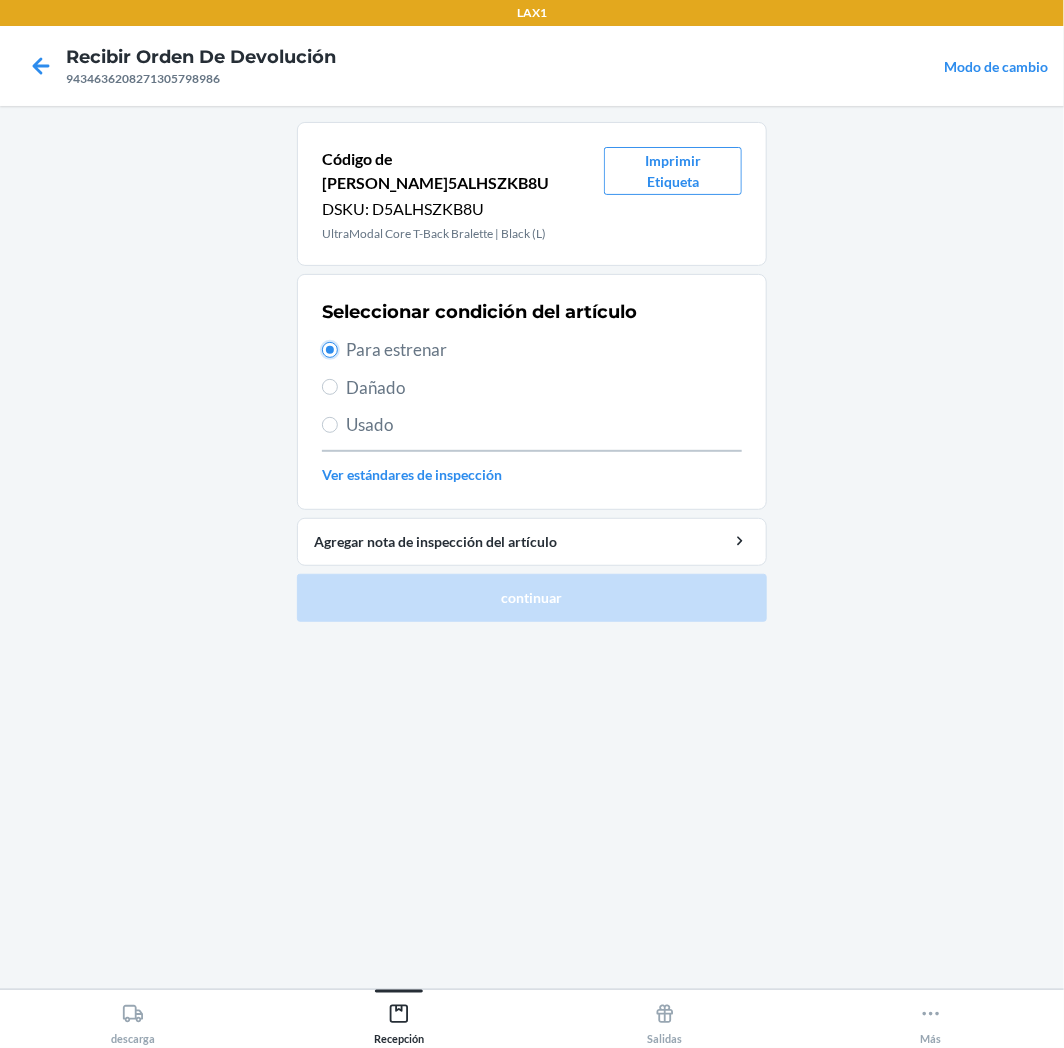 radio on "true" 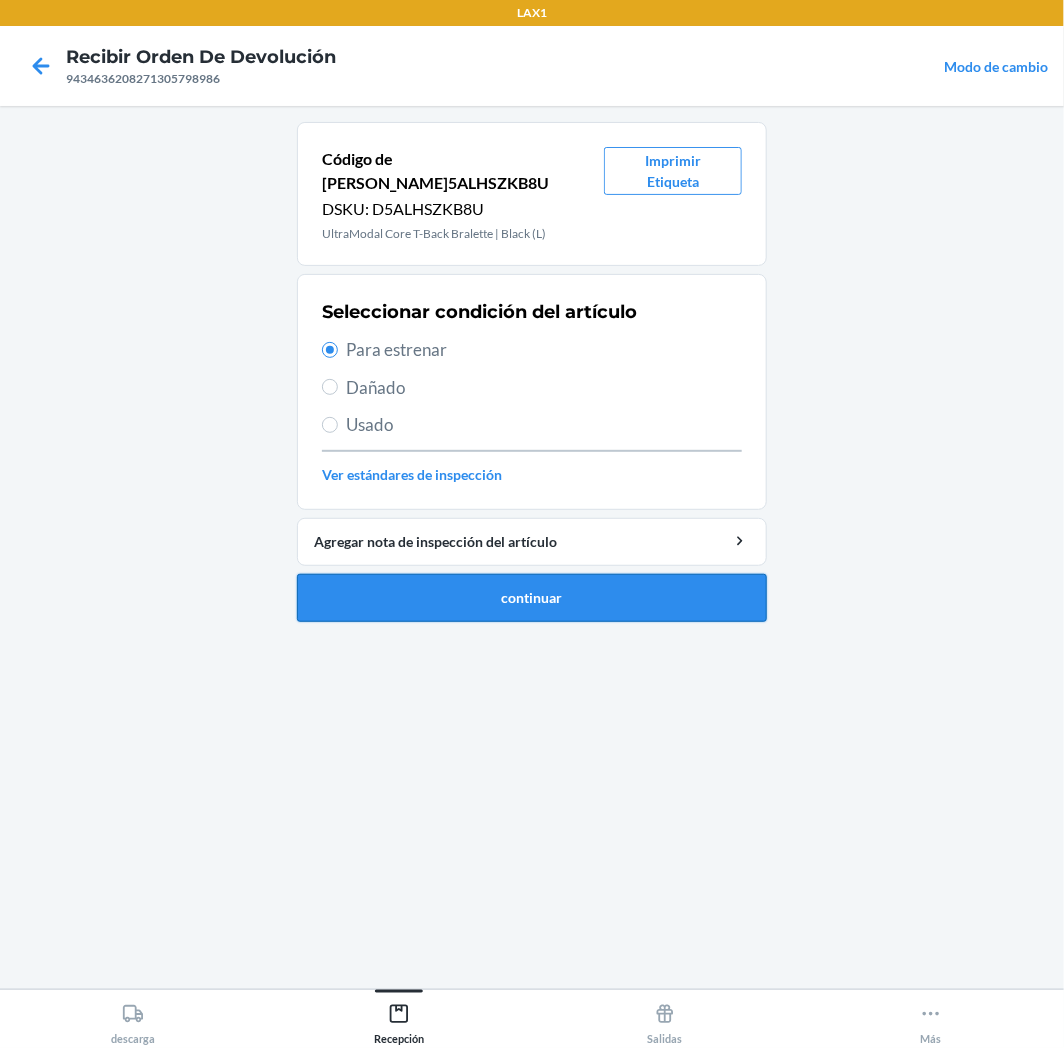click on "continuar" at bounding box center (532, 598) 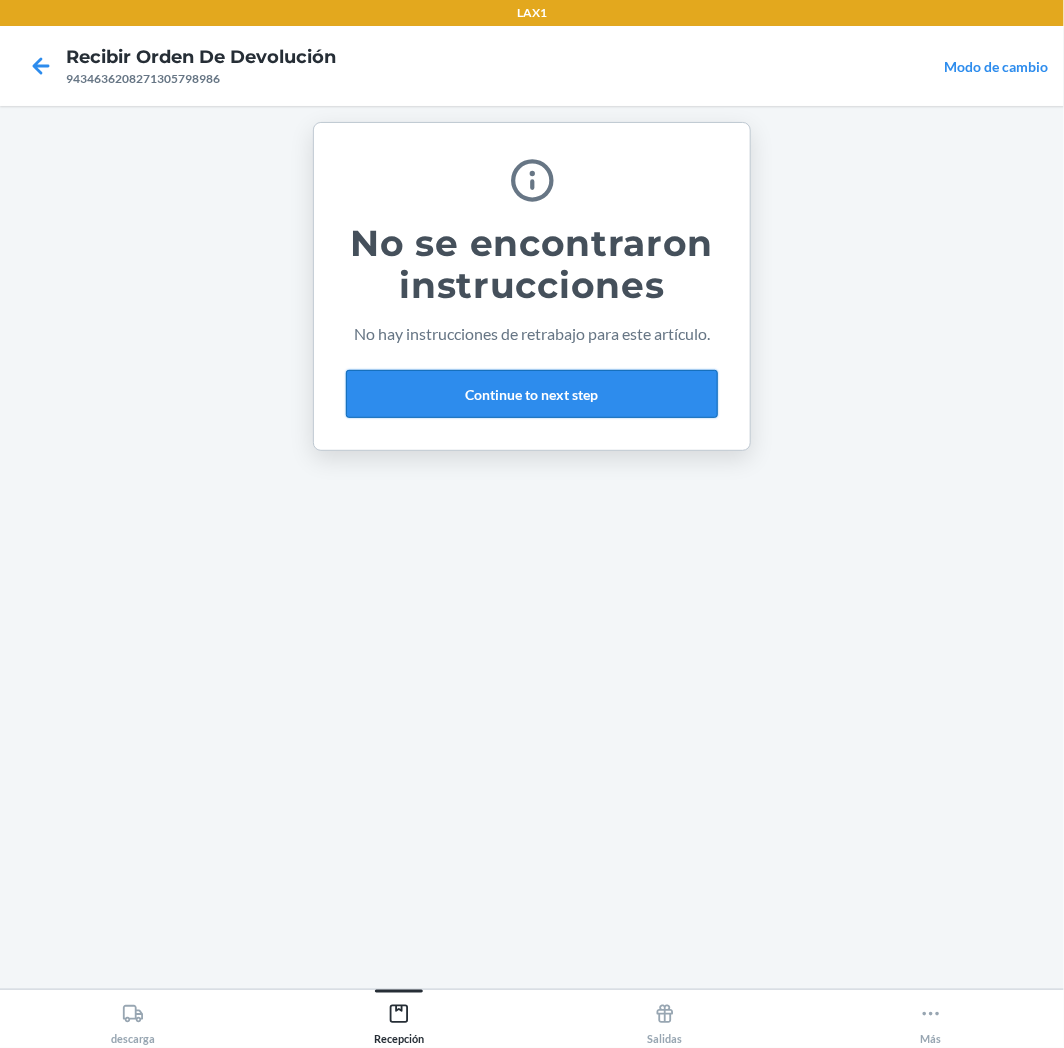 click on "Continue to next step" at bounding box center [532, 394] 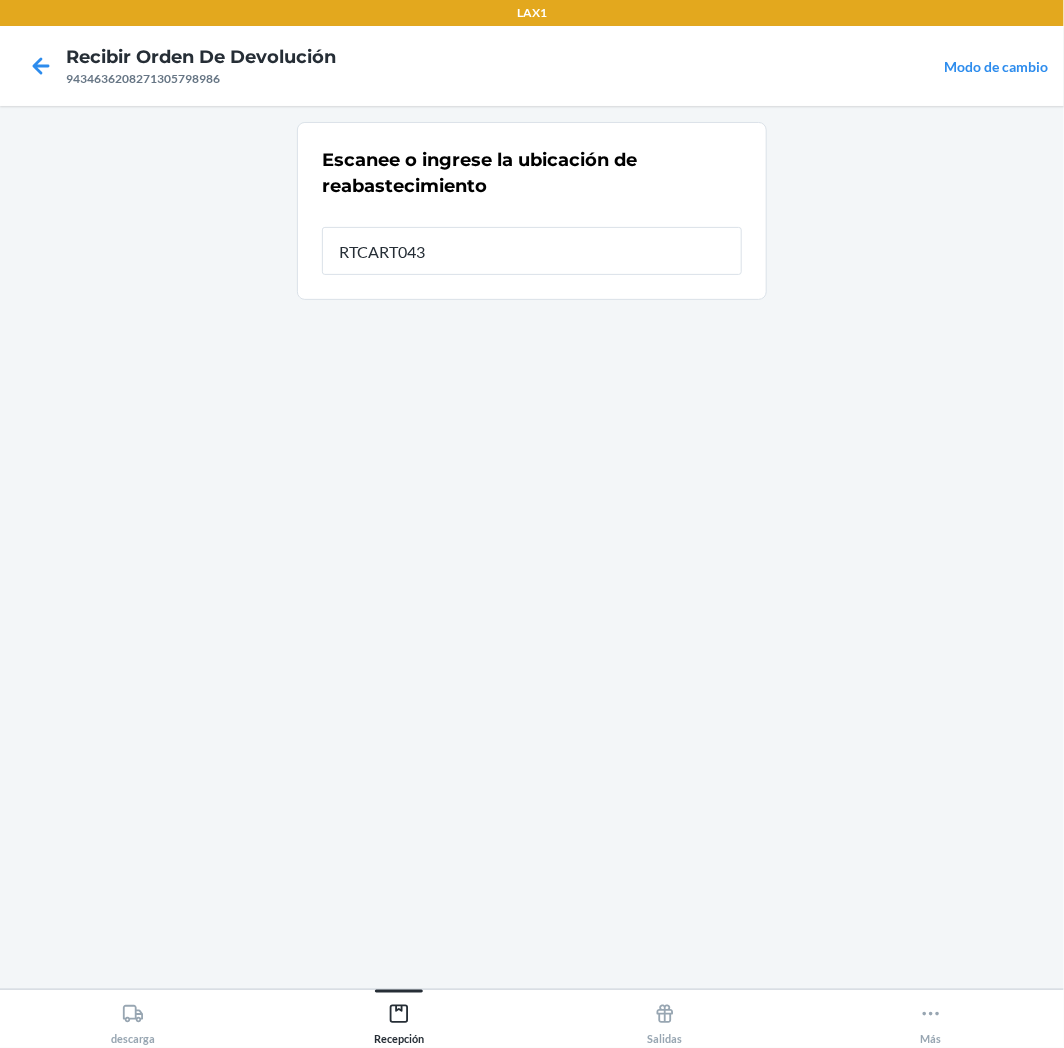 type on "RTCART043" 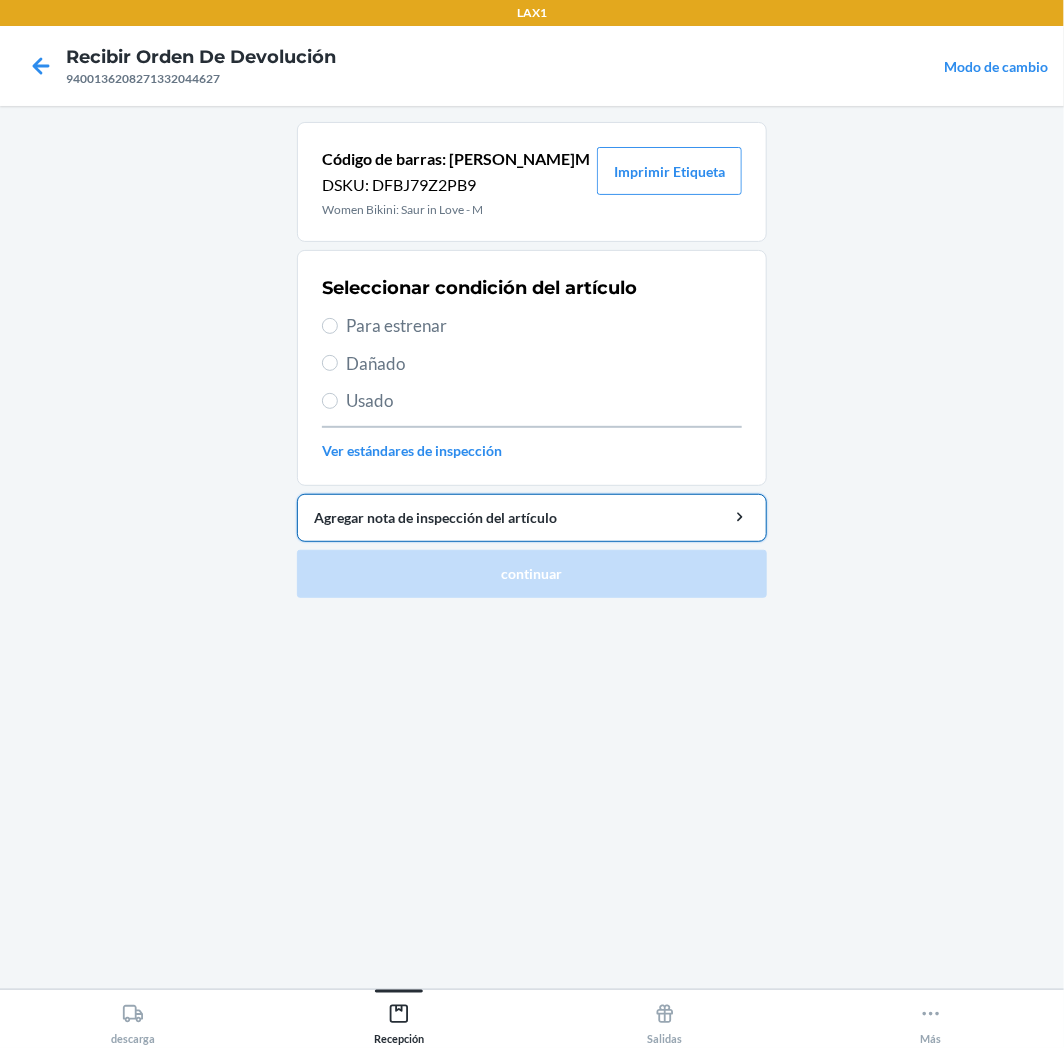 click on "Agregar nota de inspección del artículo" at bounding box center (532, 517) 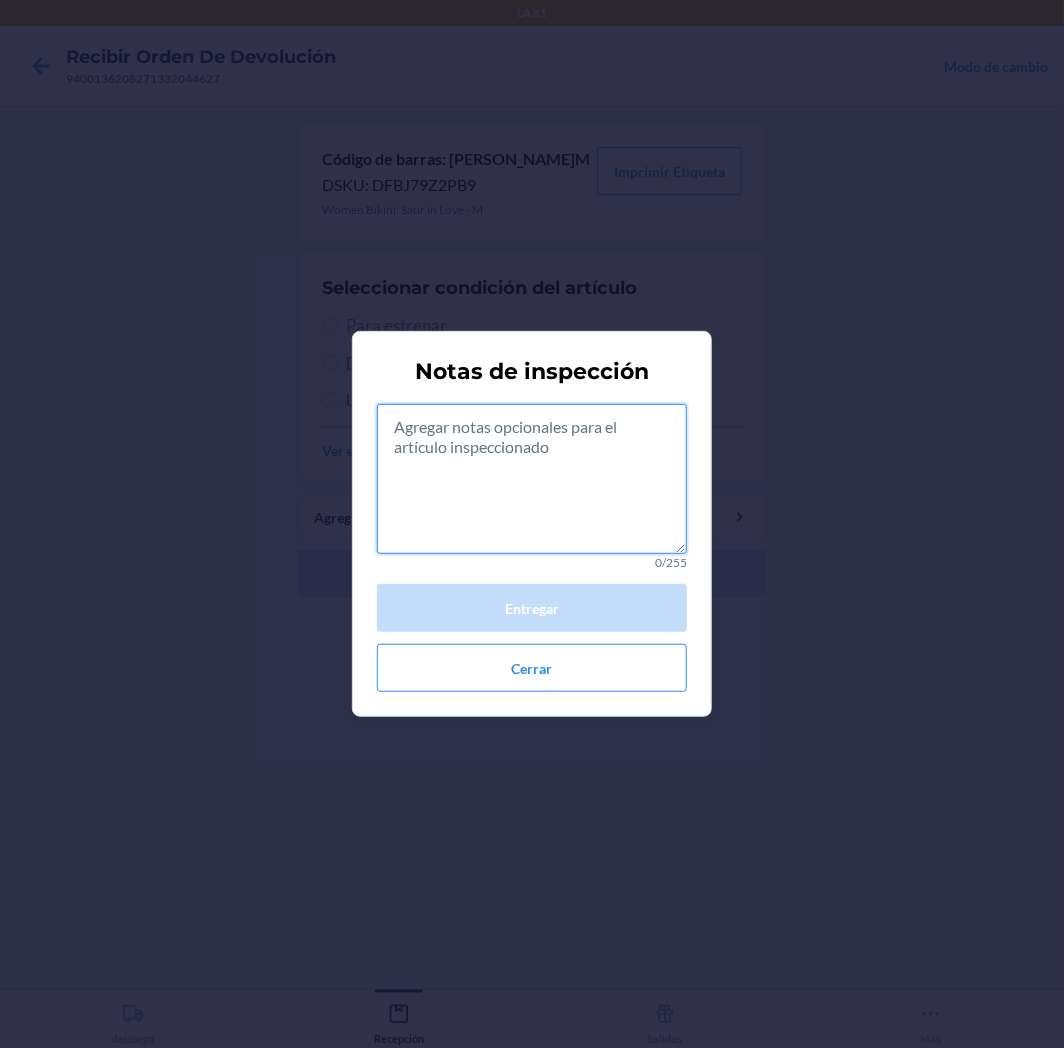 click at bounding box center (532, 479) 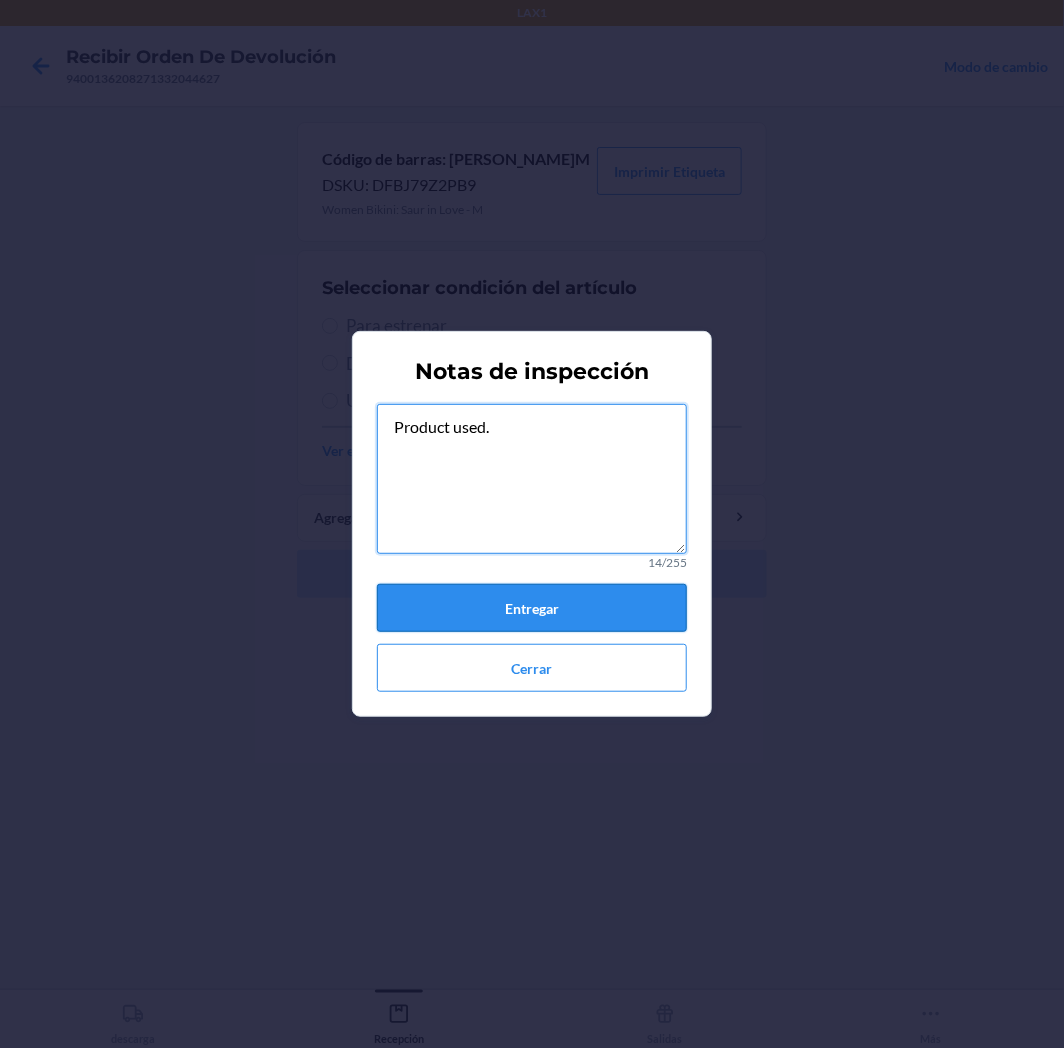 type on "Product used." 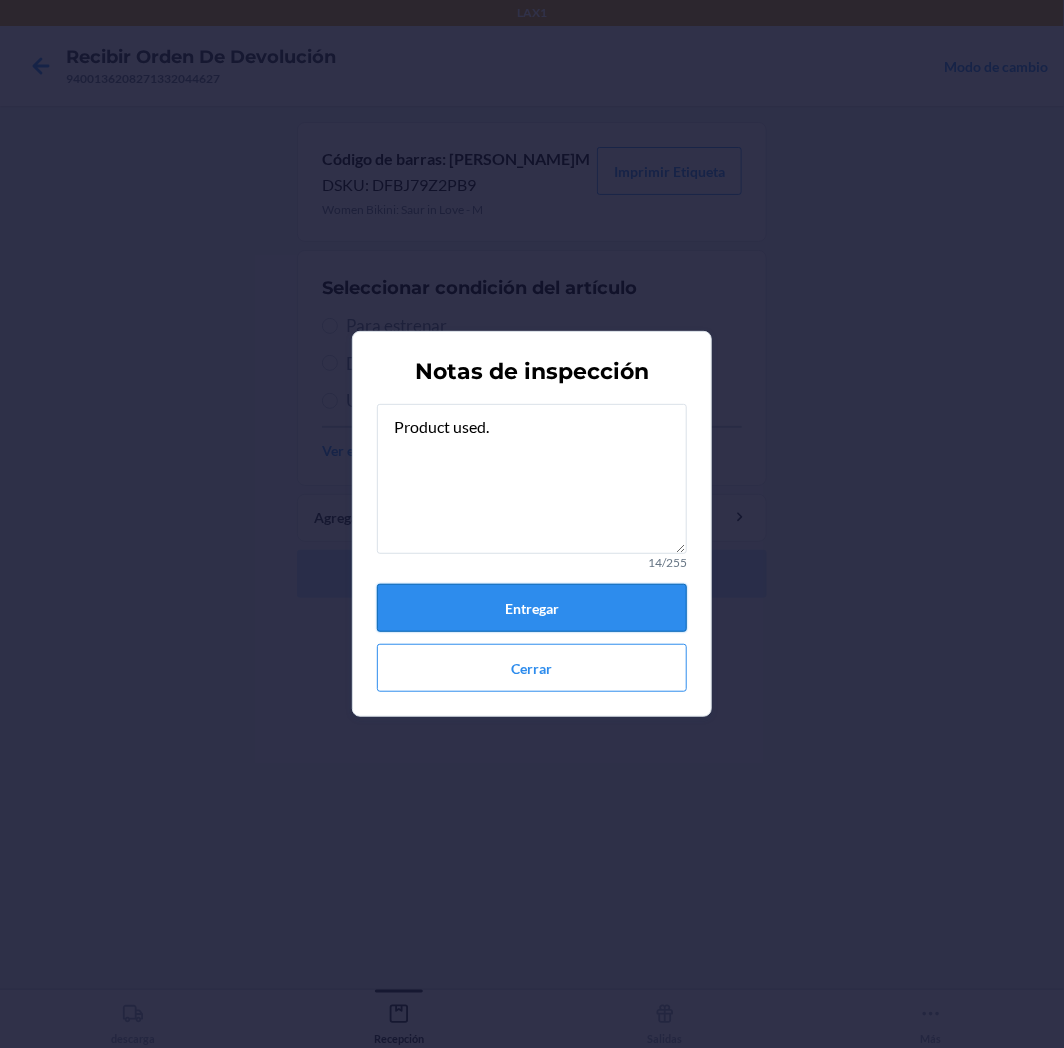 click on "Entregar" at bounding box center [532, 608] 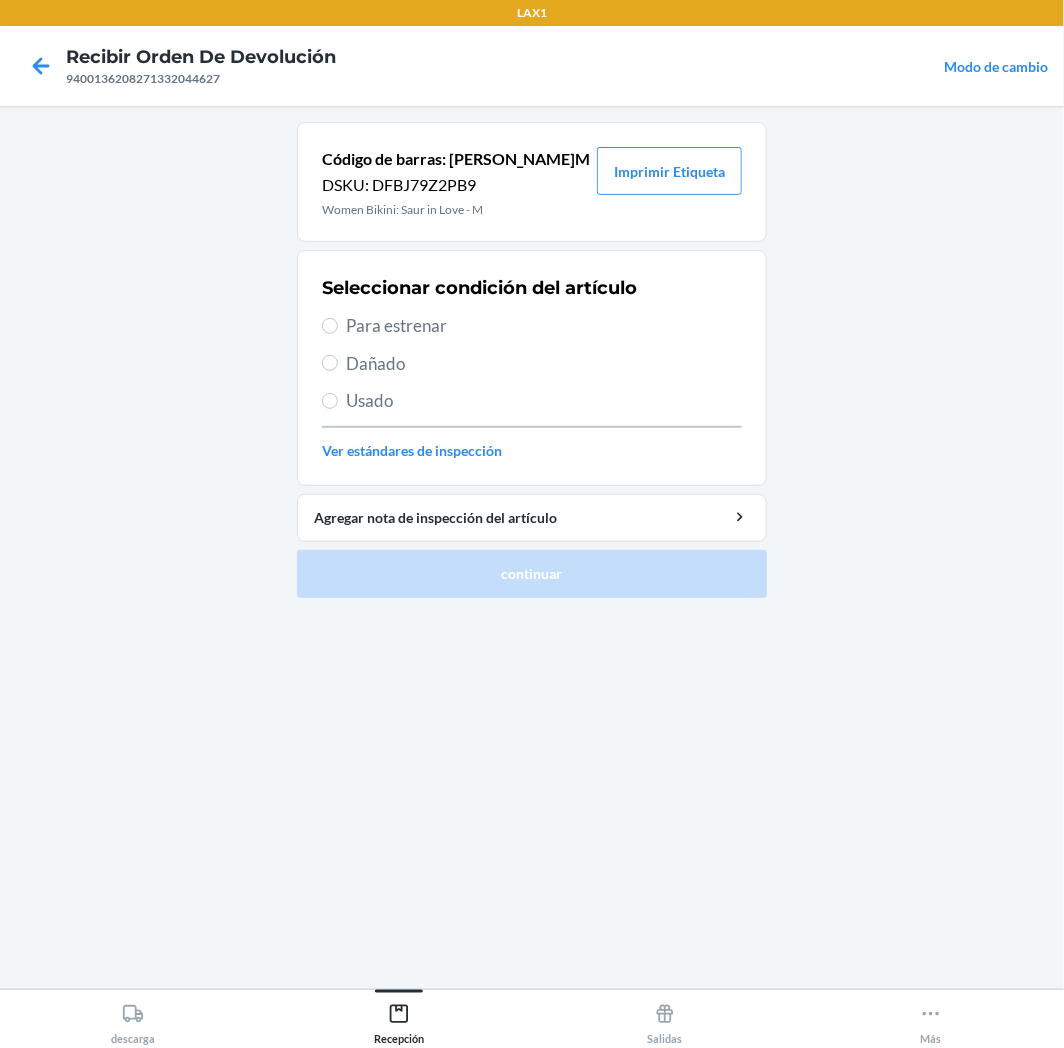 click on "Seleccionar condición del artículo Para estrenar Dañado Usado Ver estándares de inspección" at bounding box center [532, 368] 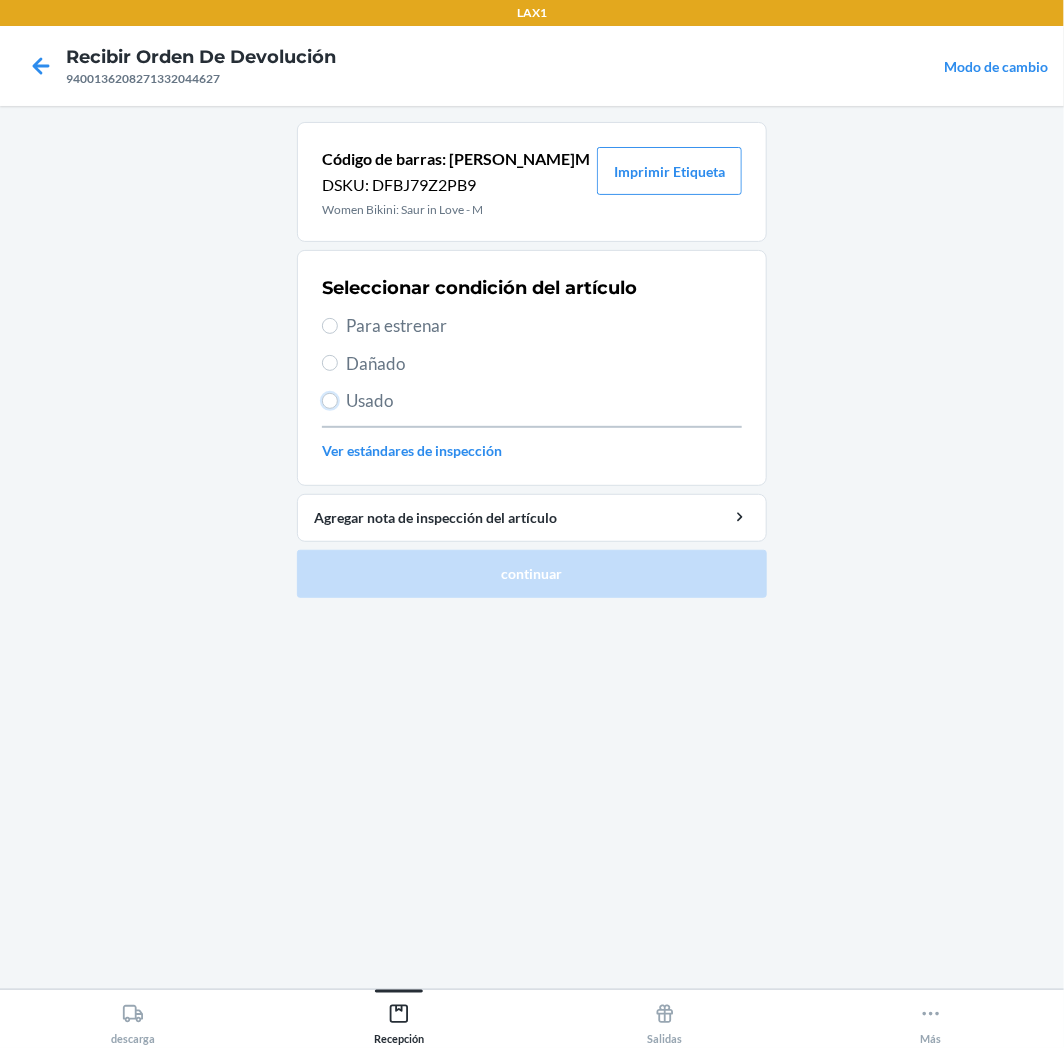 click on "Usado" at bounding box center (330, 401) 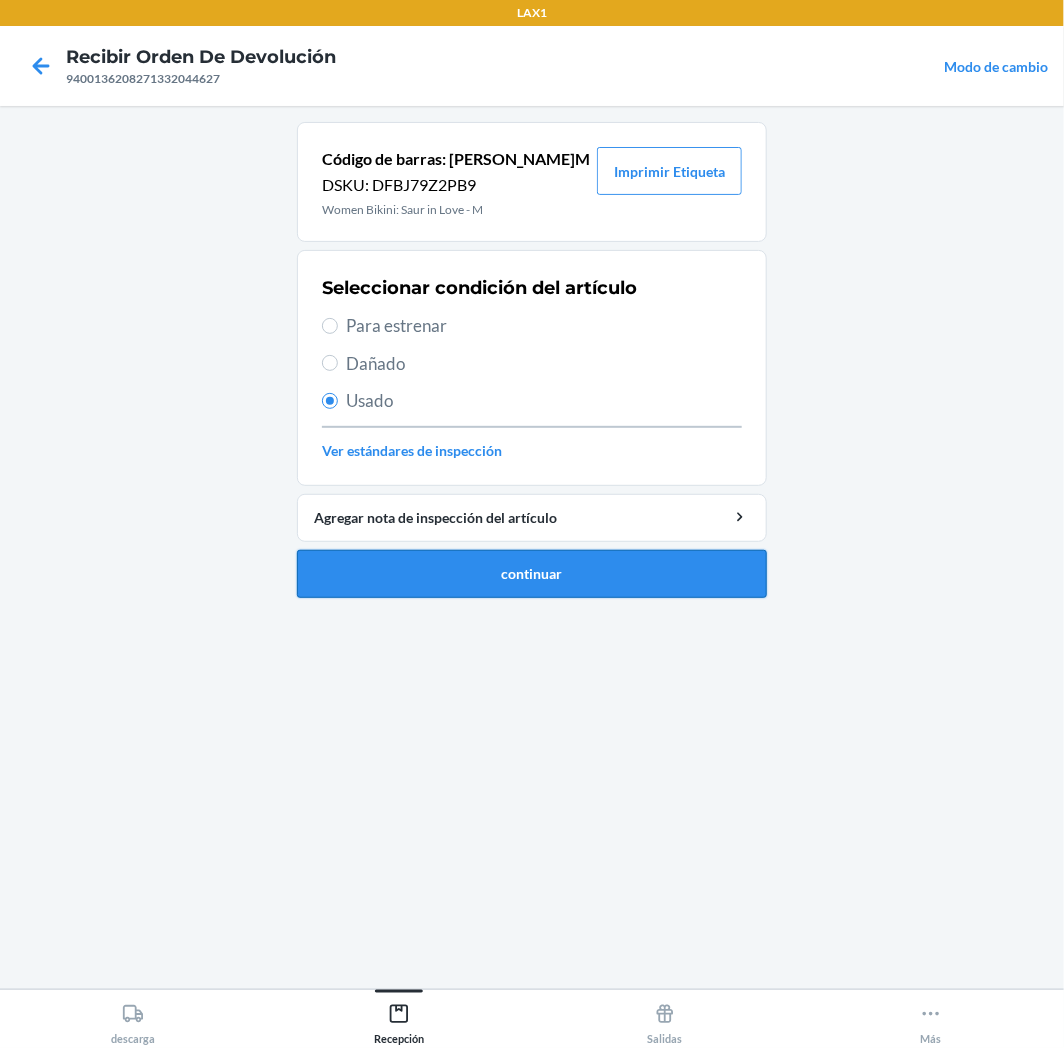 click on "continuar" at bounding box center (532, 574) 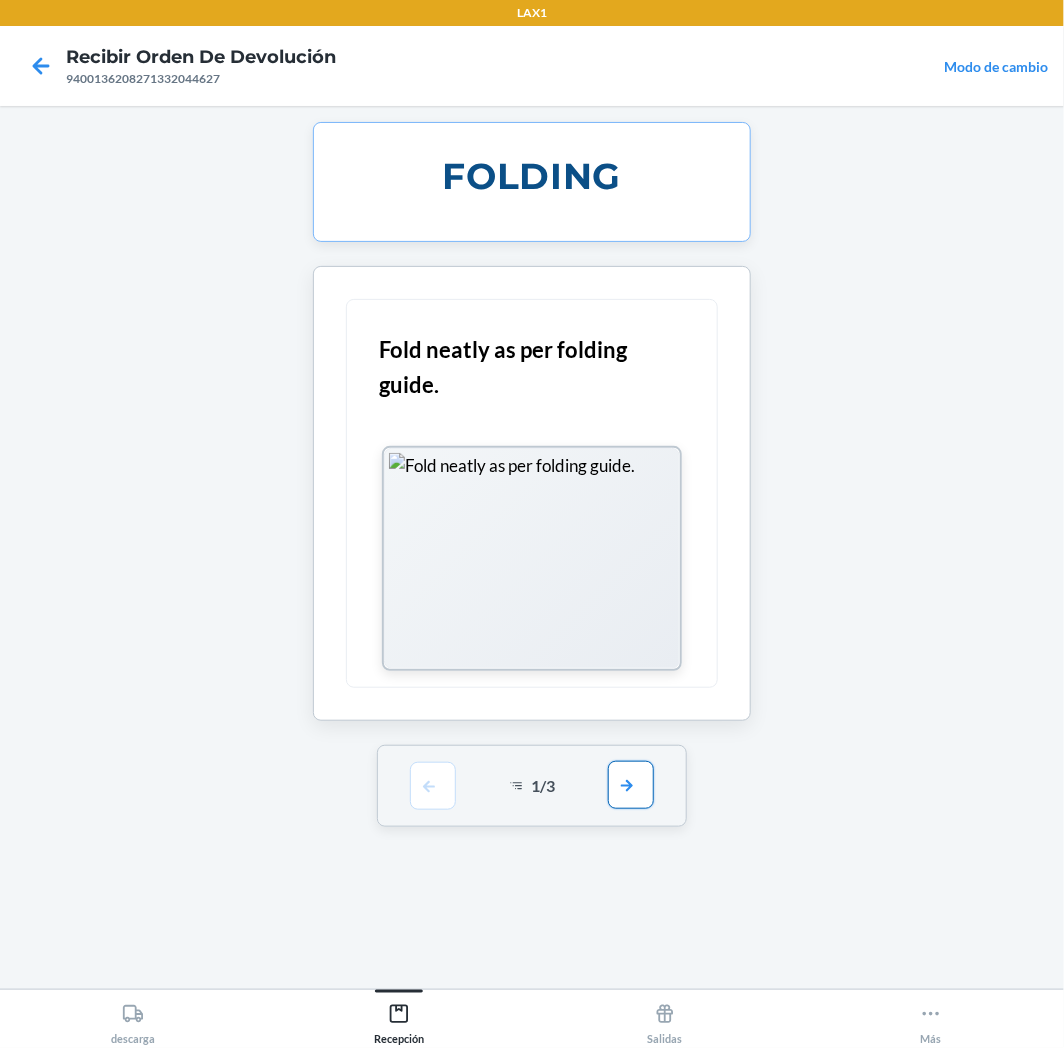 drag, startPoint x: 627, startPoint y: 757, endPoint x: 630, endPoint y: 783, distance: 26.172504 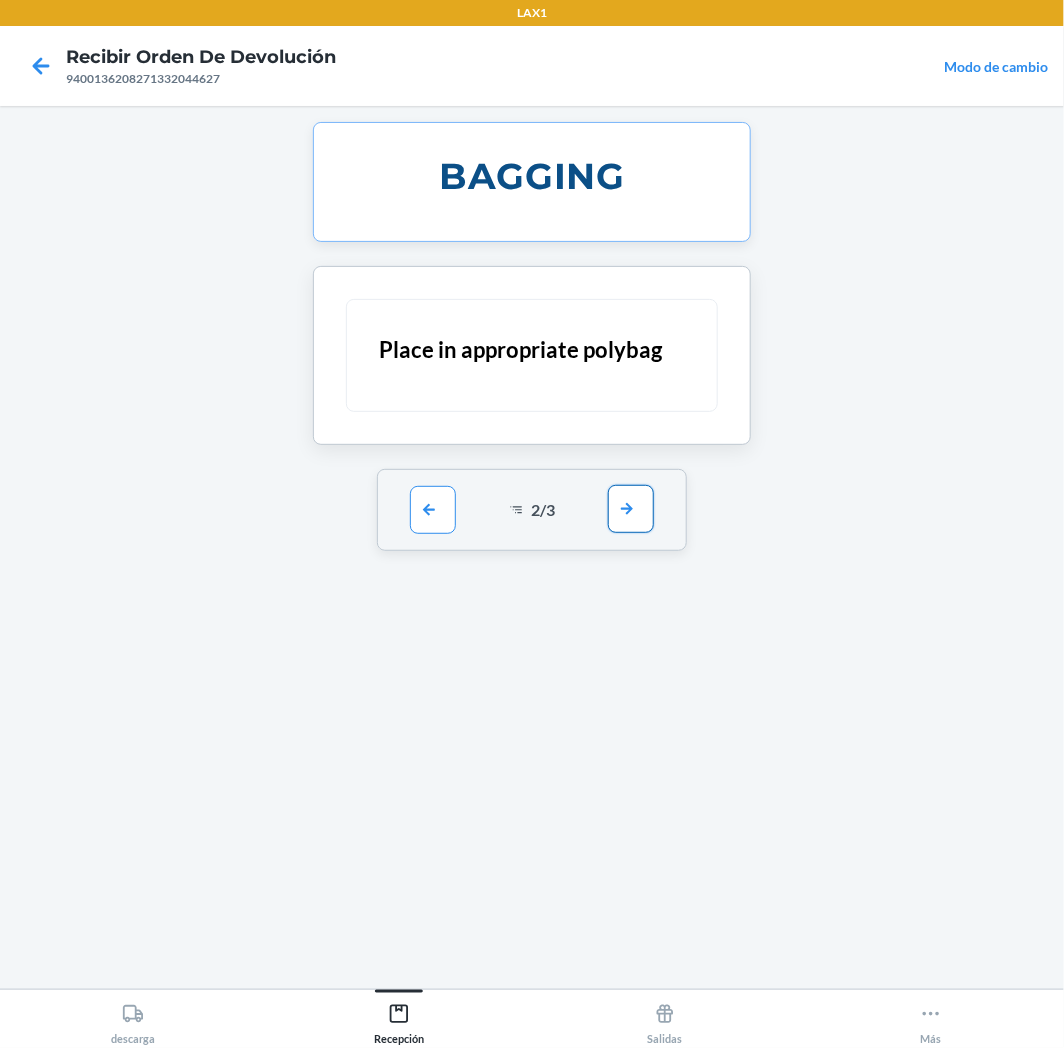 click at bounding box center (631, 509) 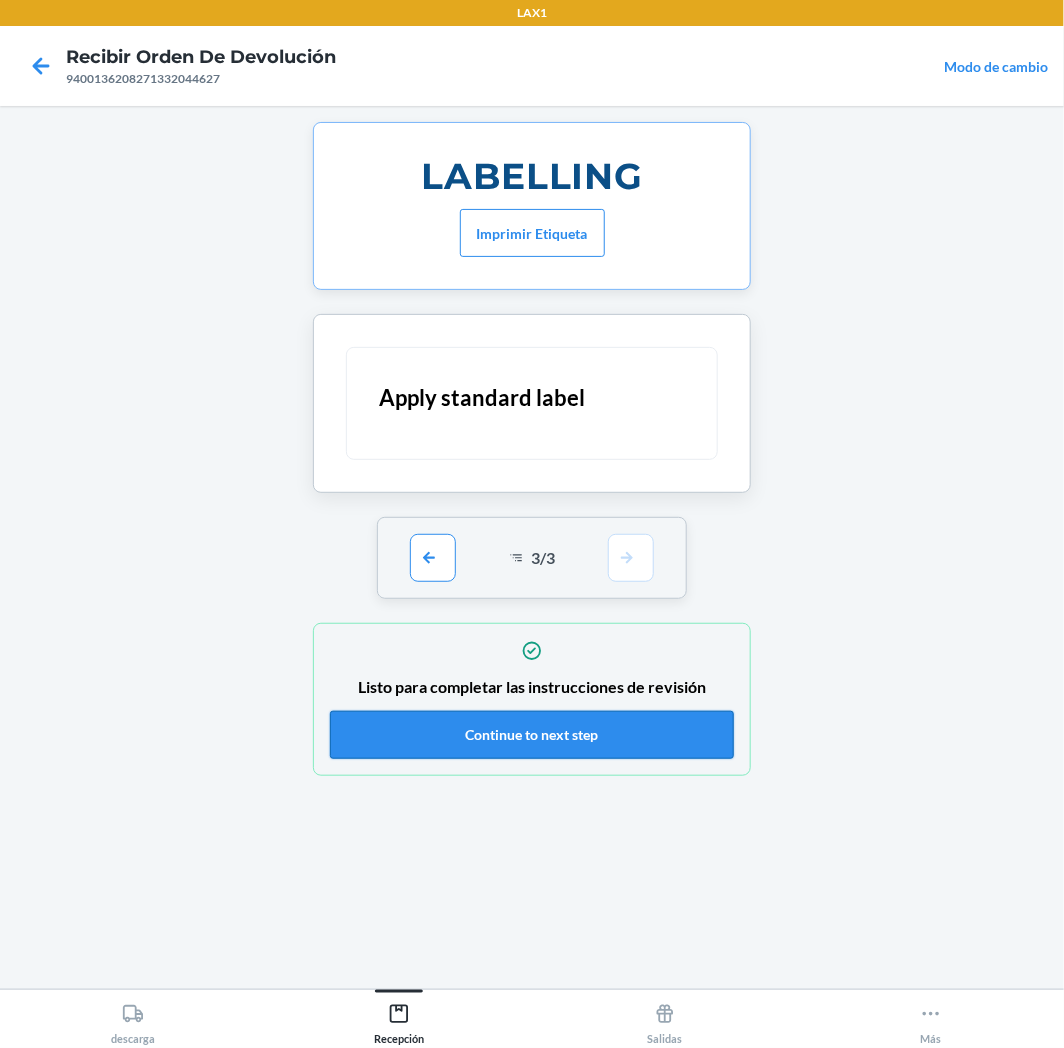 click on "Continue to next step" at bounding box center [532, 735] 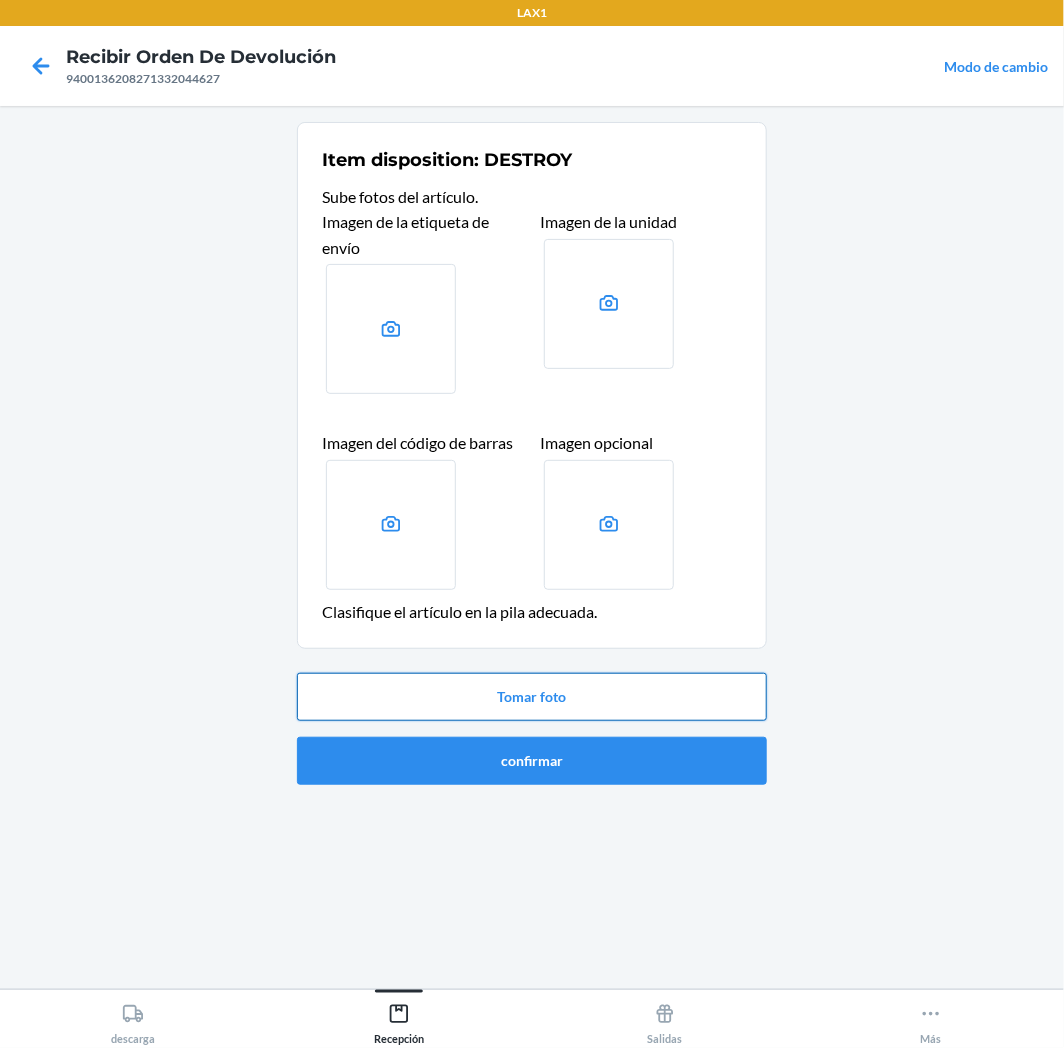 click on "Tomar foto" at bounding box center [532, 697] 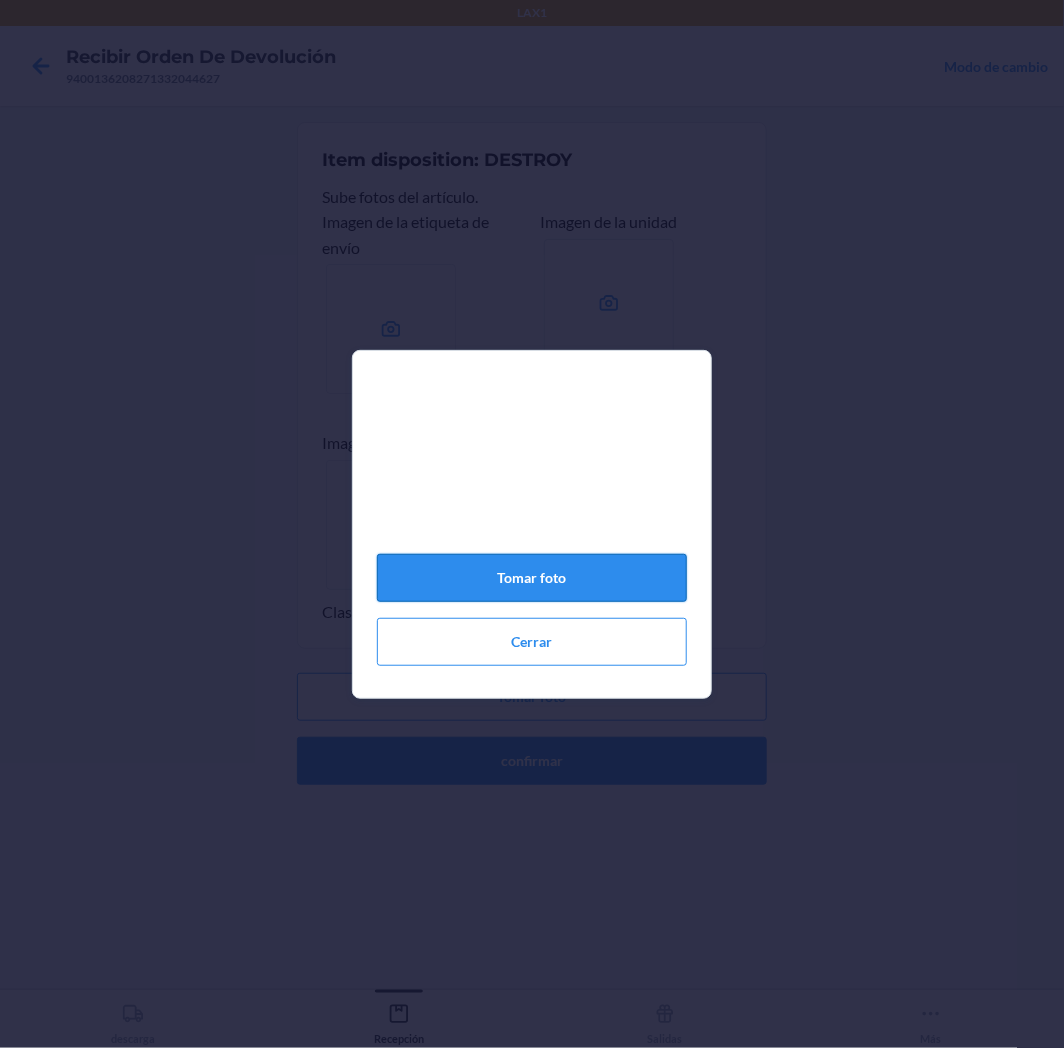 click on "Tomar foto" 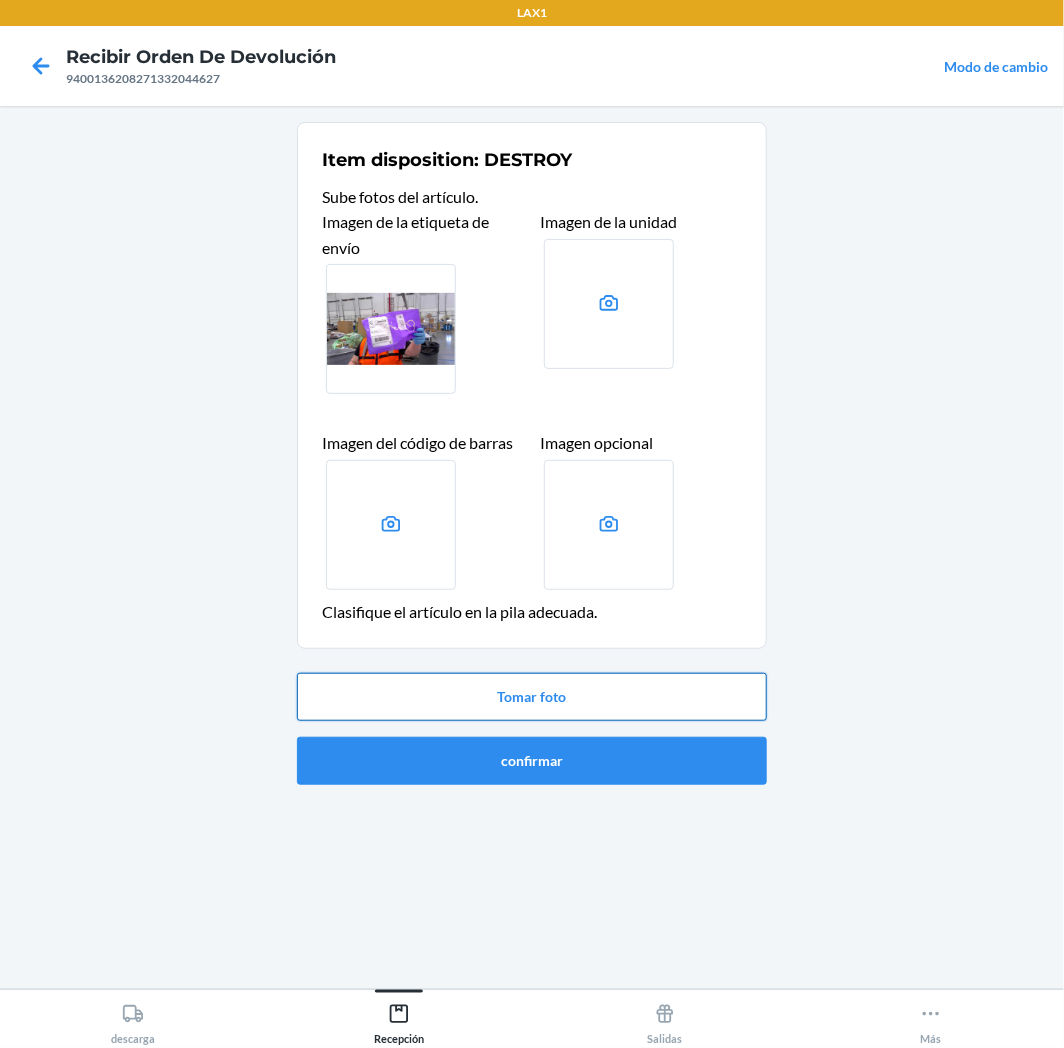 click on "Tomar foto" at bounding box center [532, 697] 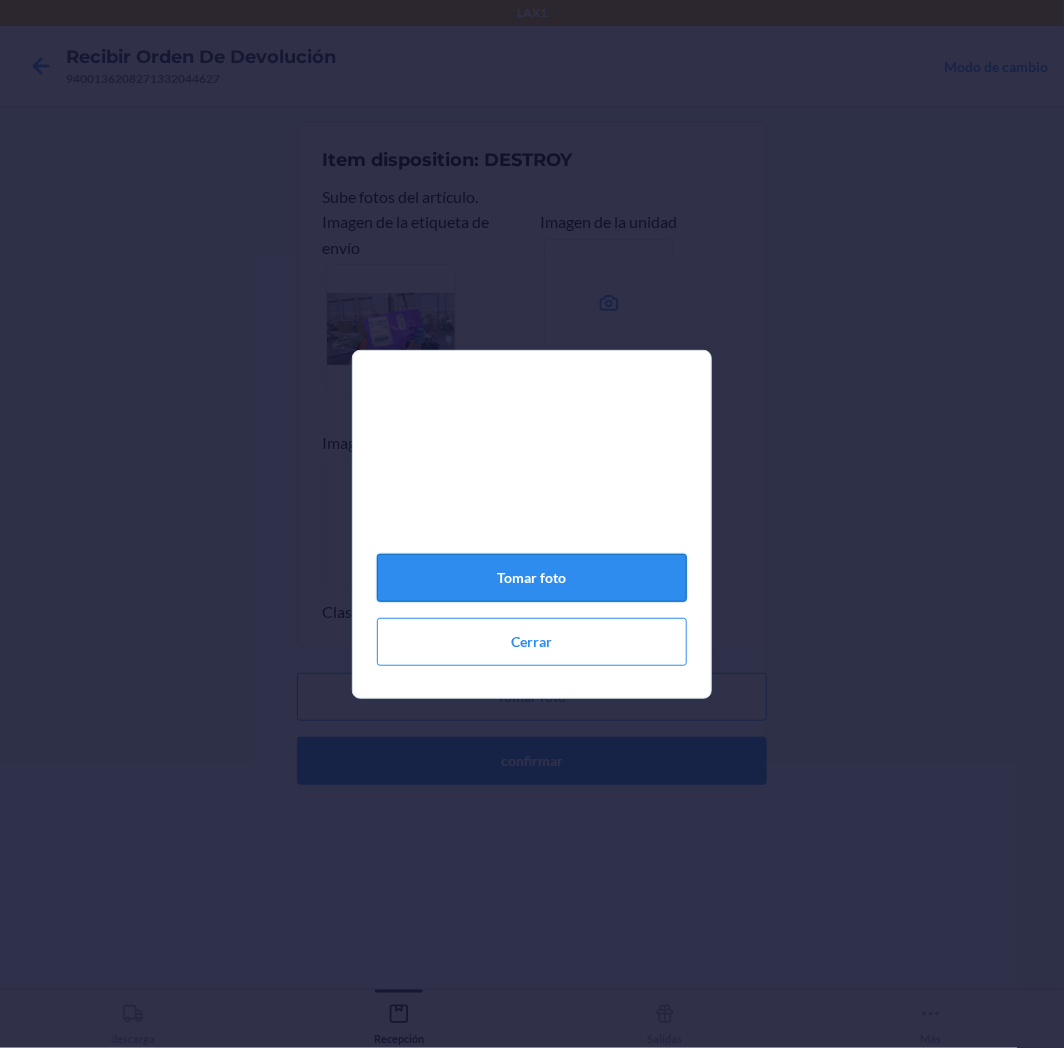 click on "Tomar foto" 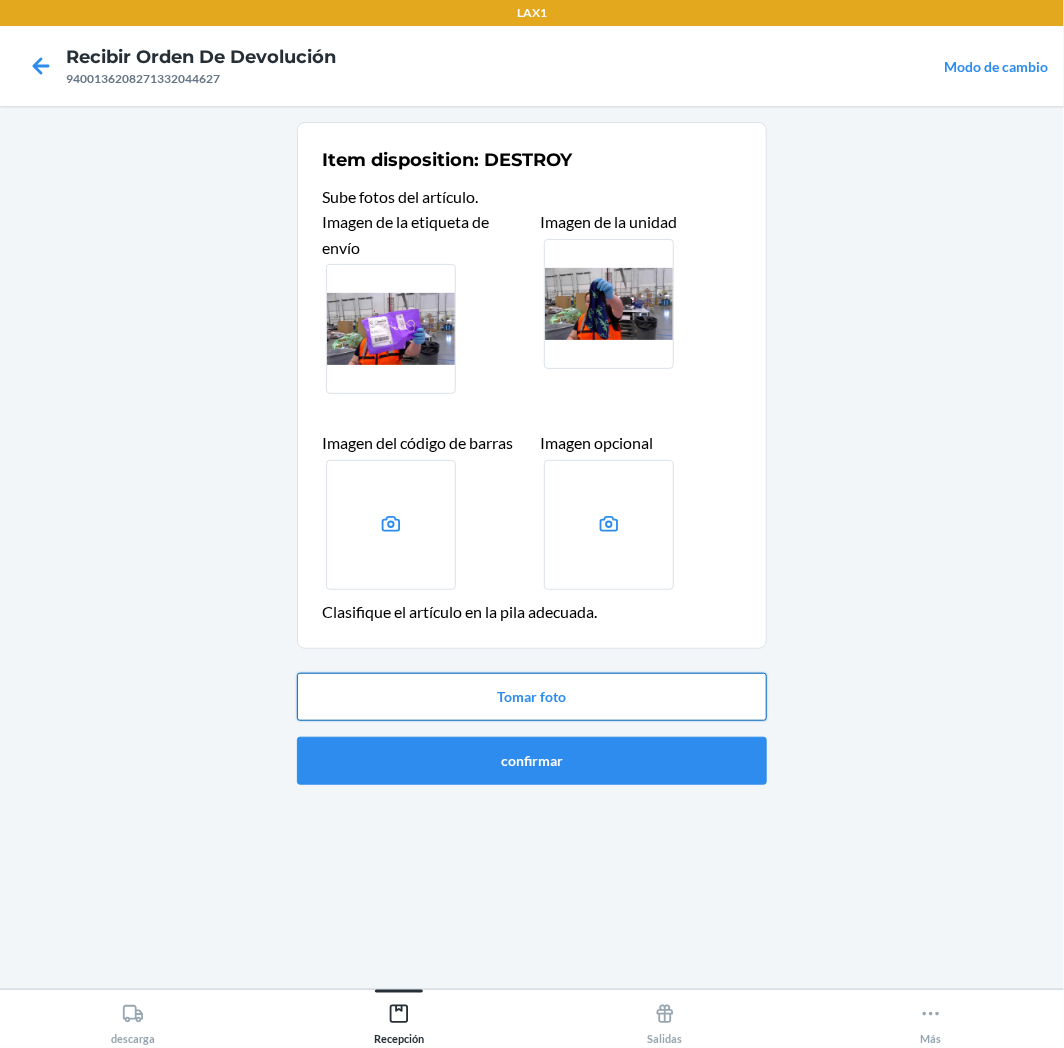 click on "Tomar foto" at bounding box center (532, 697) 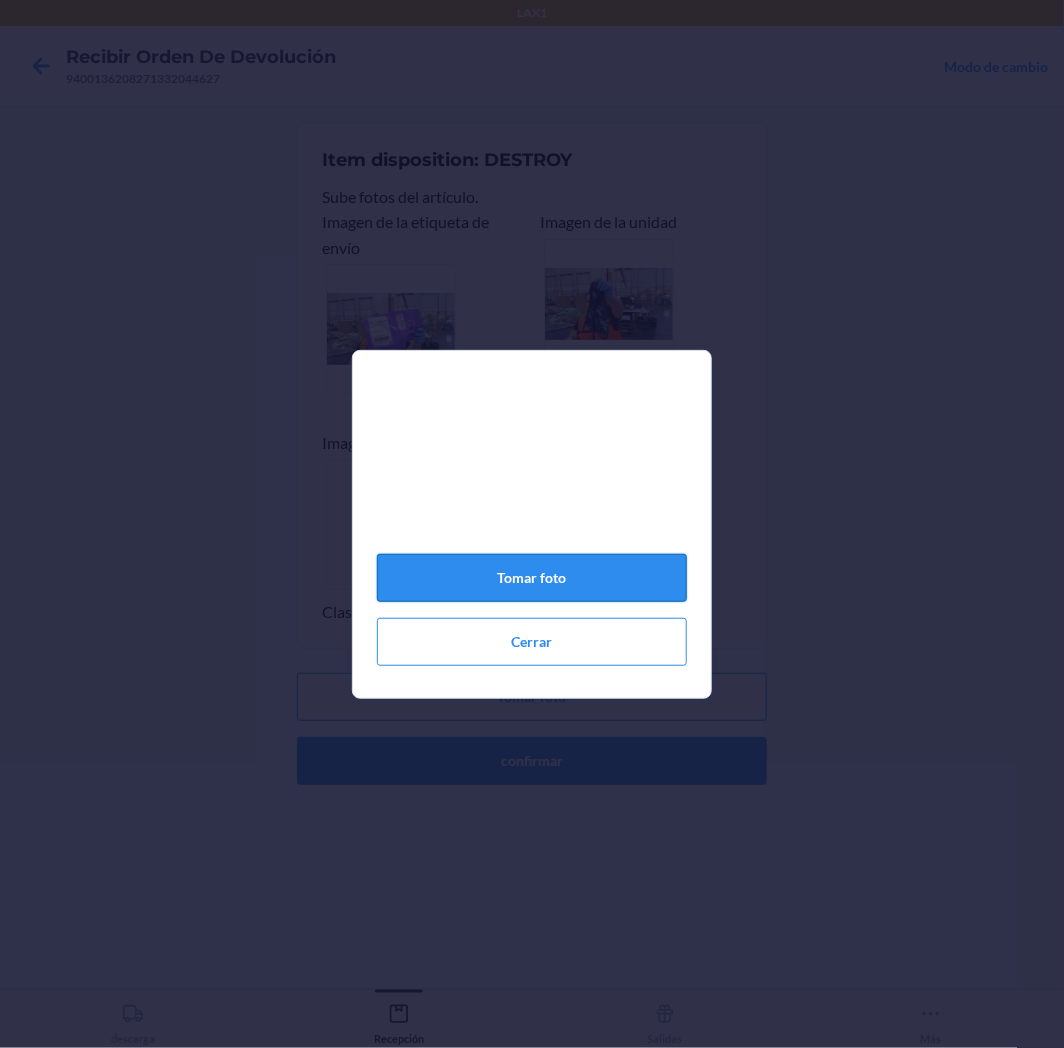 click on "Tomar foto" 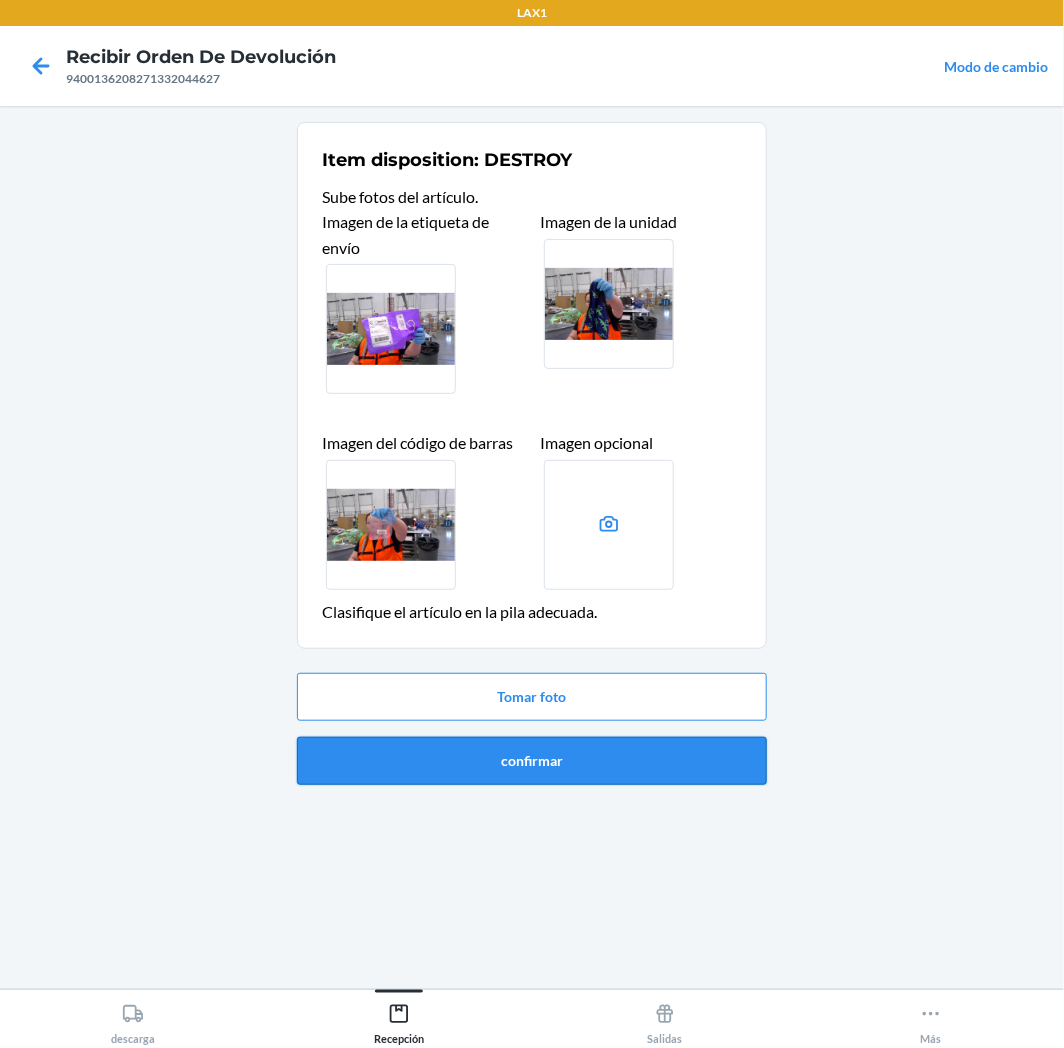 click on "confirmar" at bounding box center (532, 761) 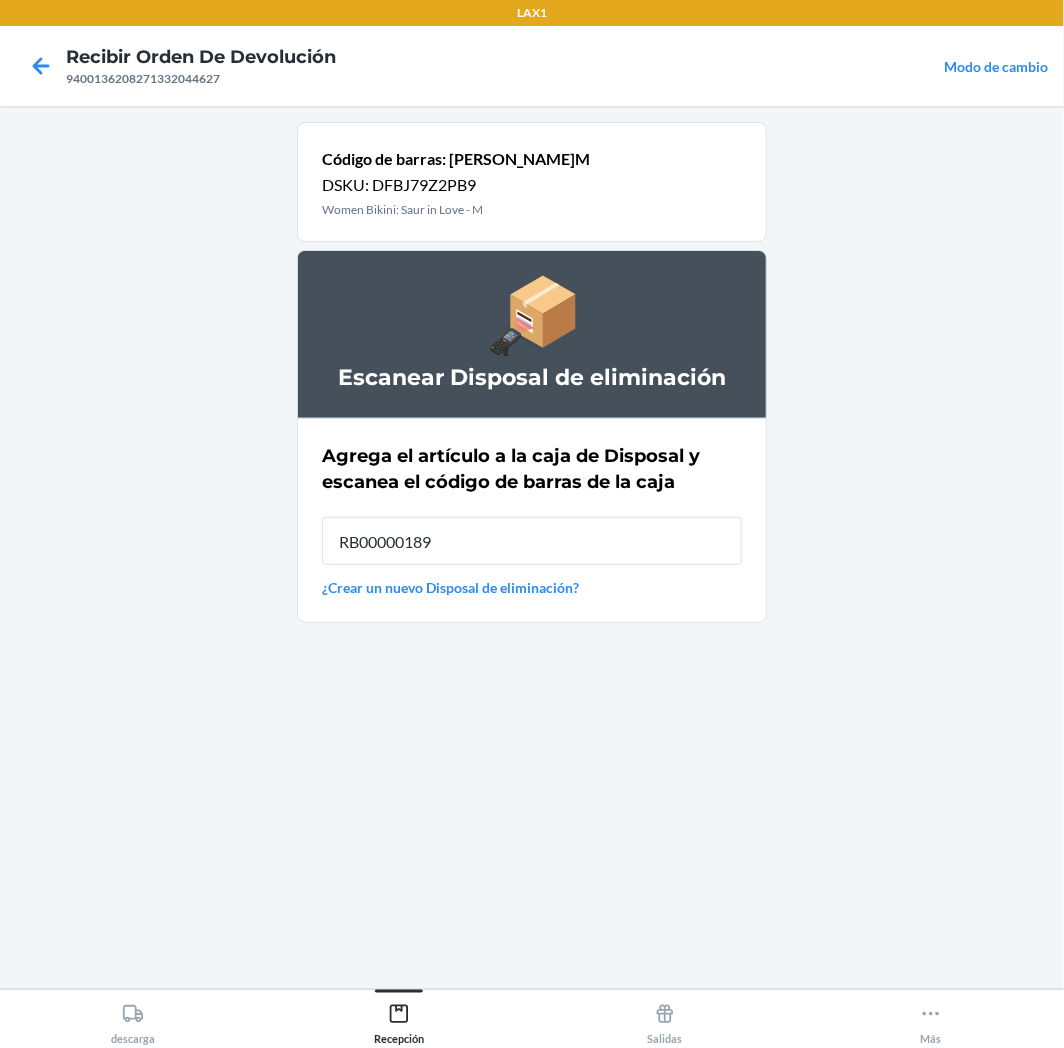 type on "RB00000189K" 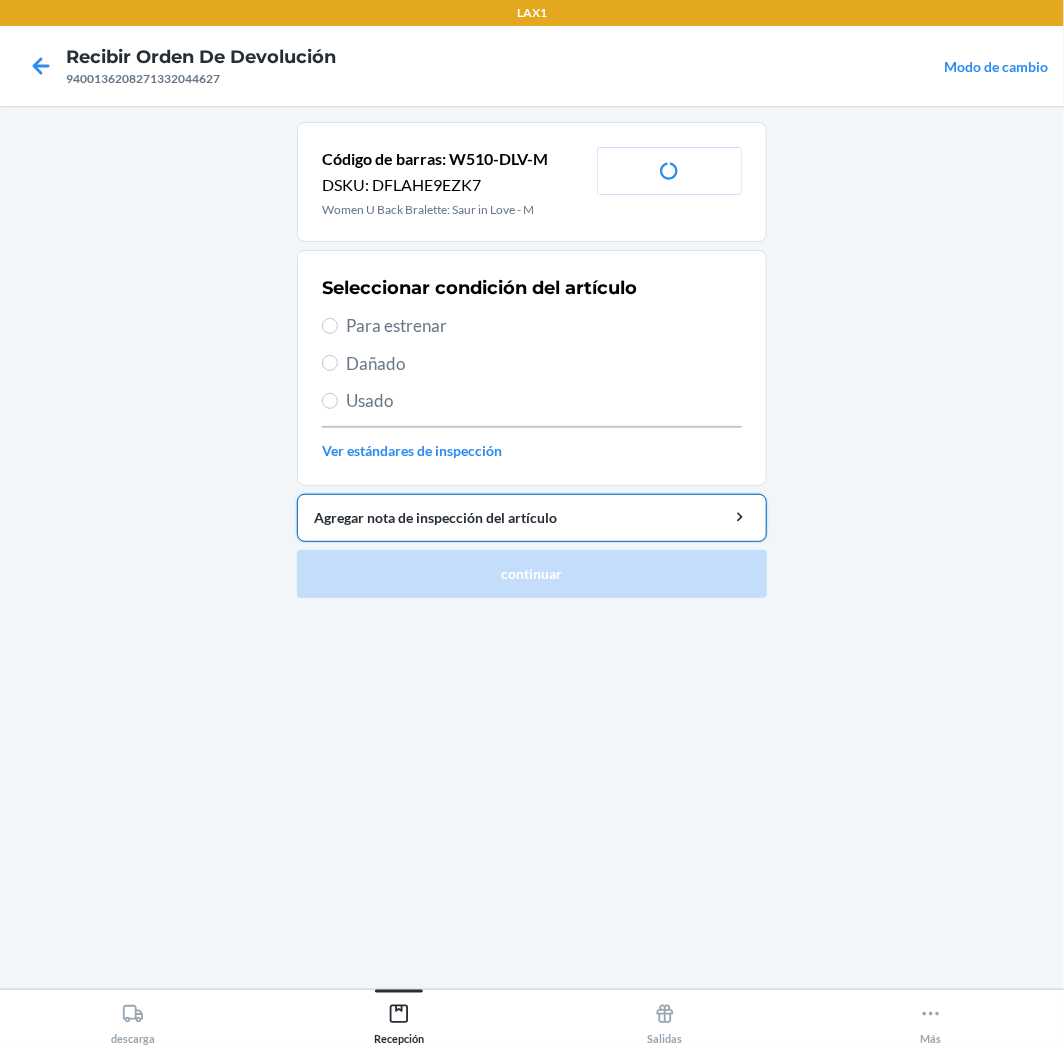 click on "Agregar nota de inspección del artículo" at bounding box center [532, 517] 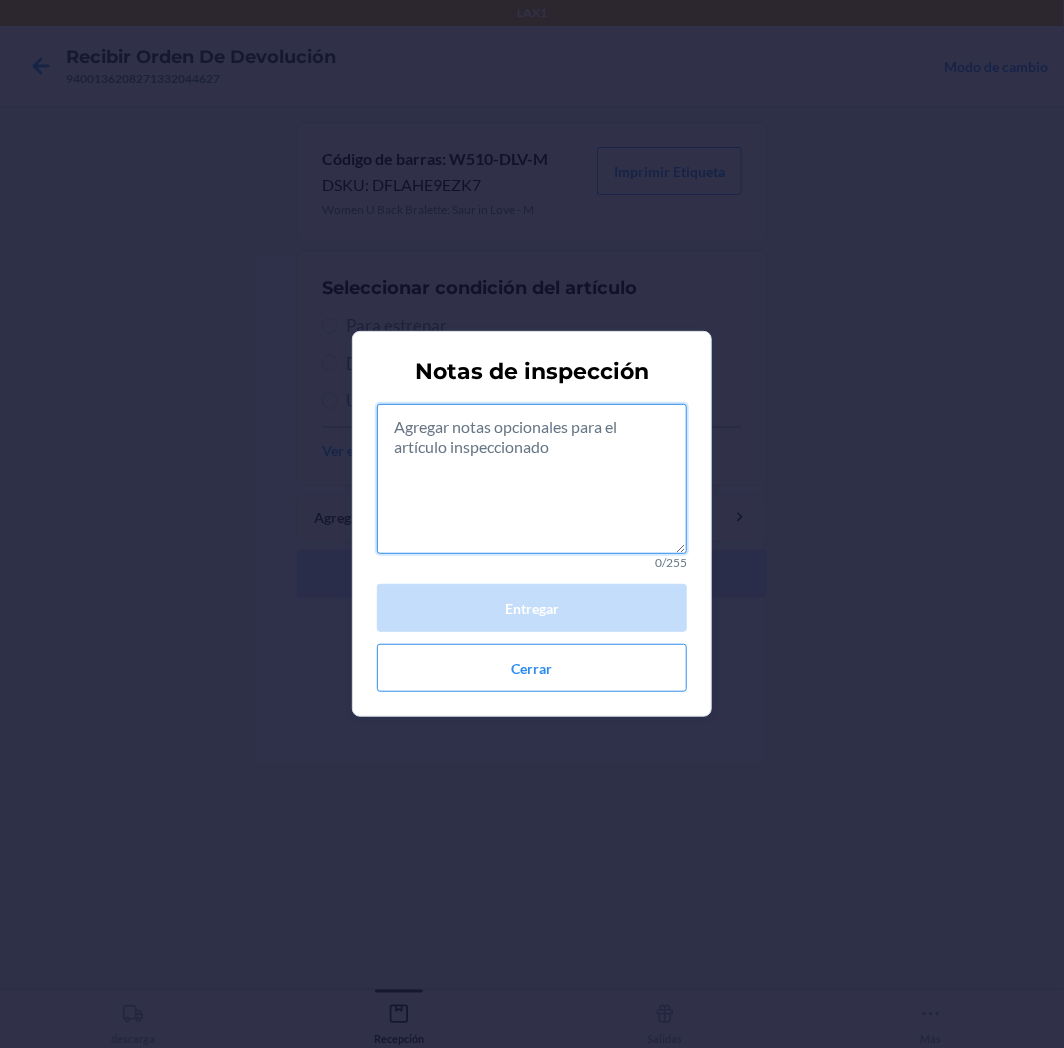 click at bounding box center [532, 479] 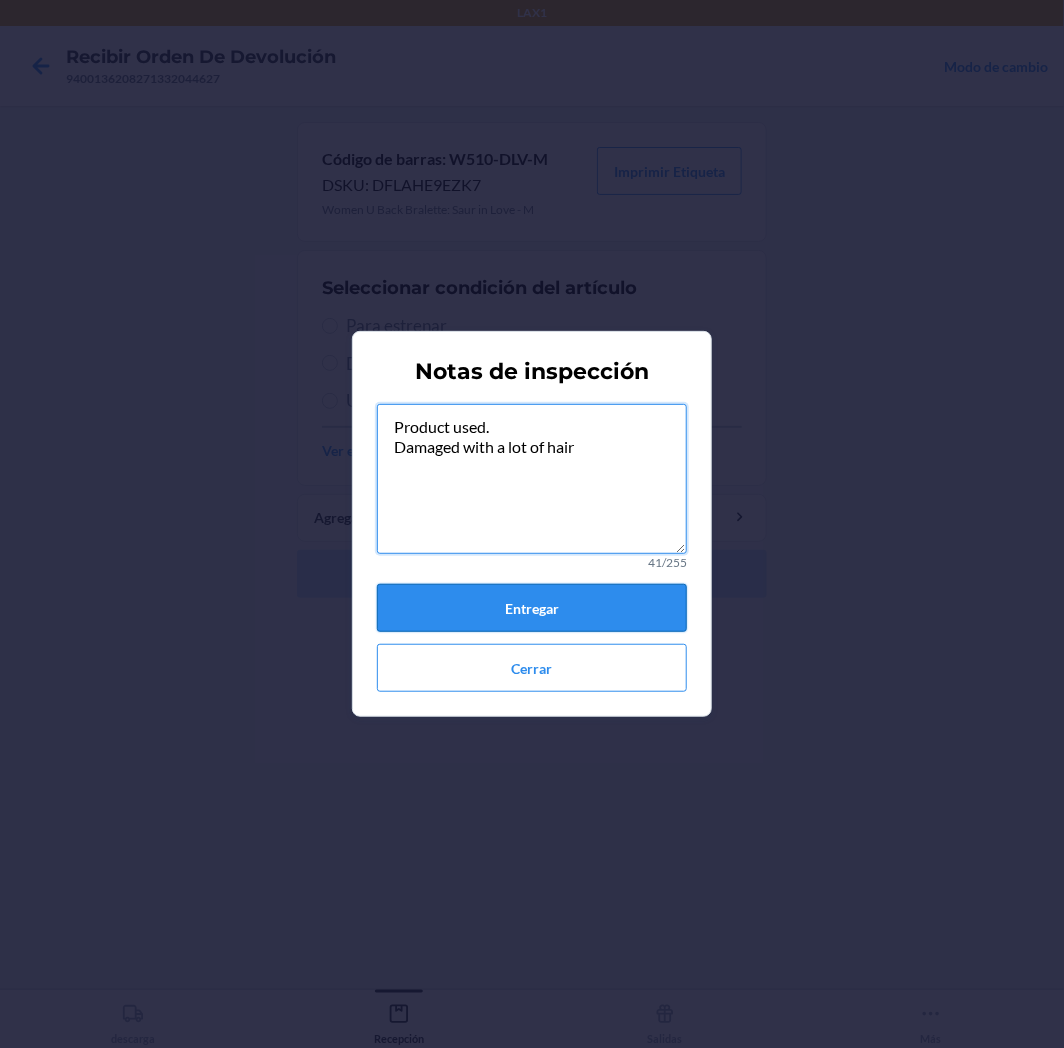 type on "Product used.
Damaged with a lot of hair" 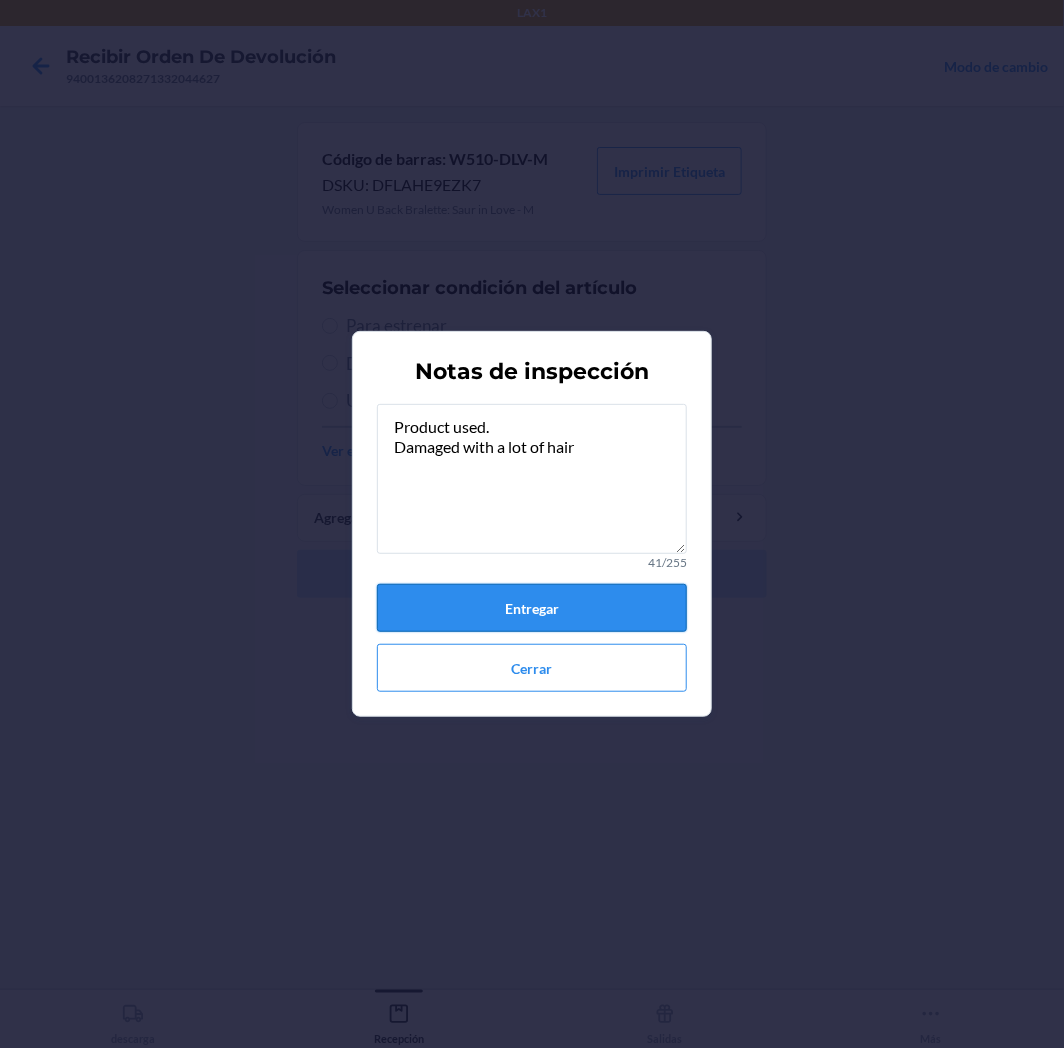 click on "Entregar" at bounding box center (532, 608) 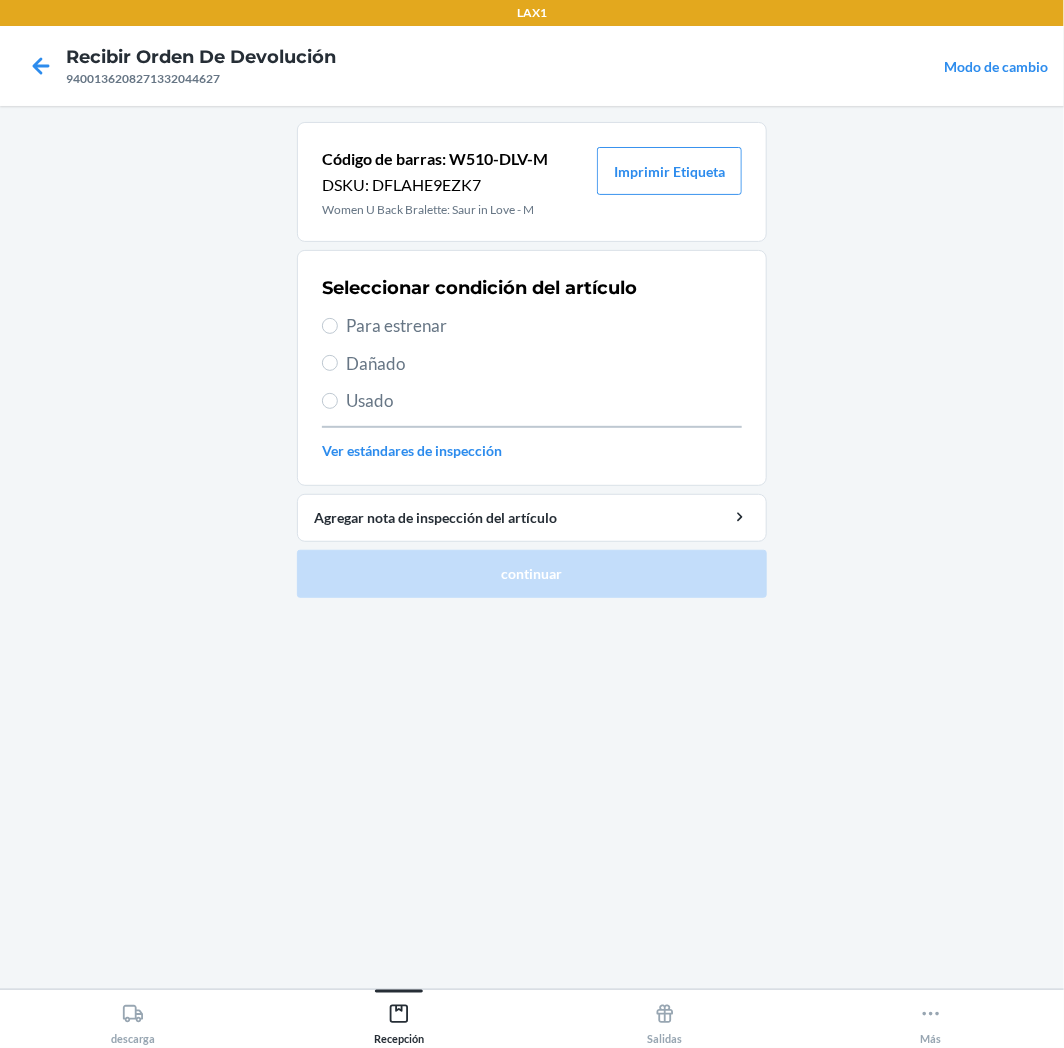 click on "Usado" at bounding box center [544, 401] 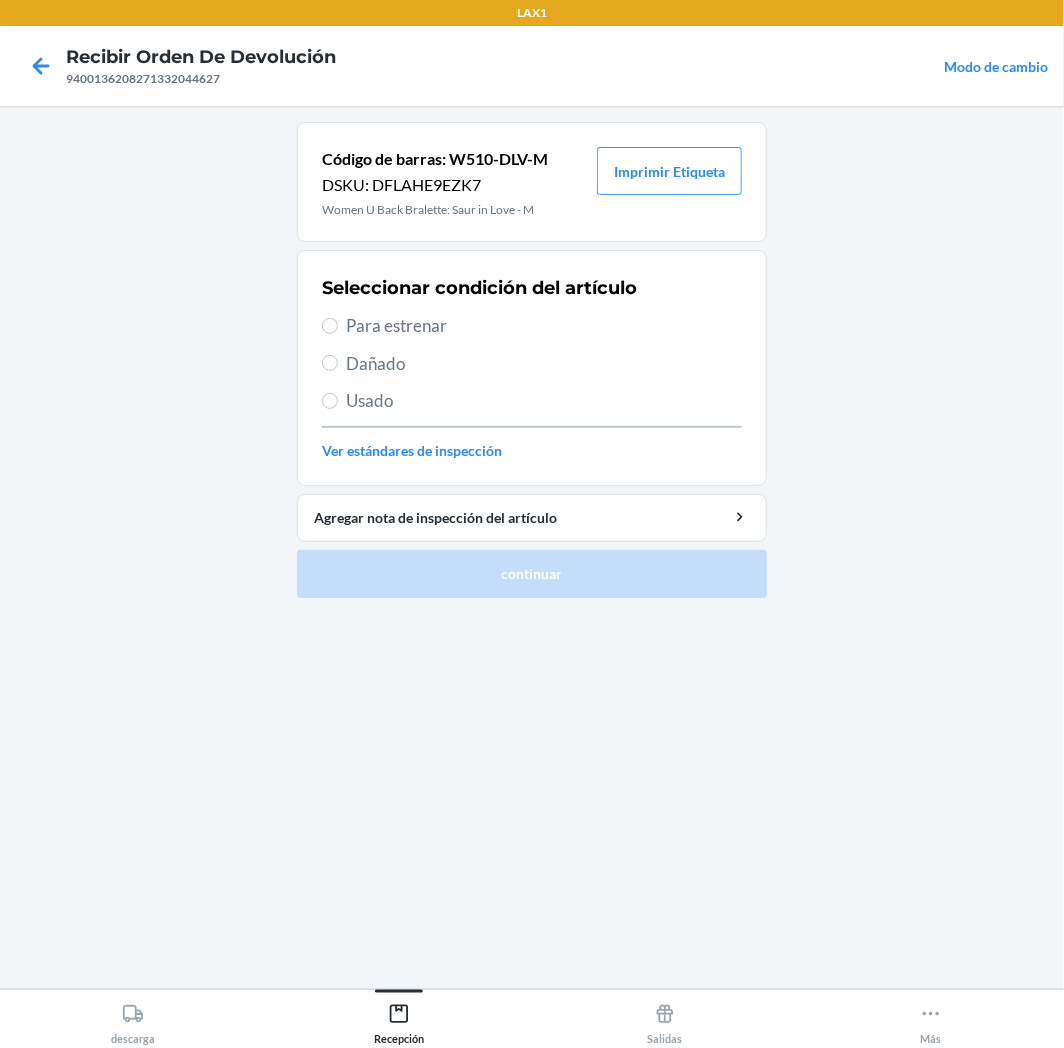 click on "Usado" at bounding box center [330, 401] 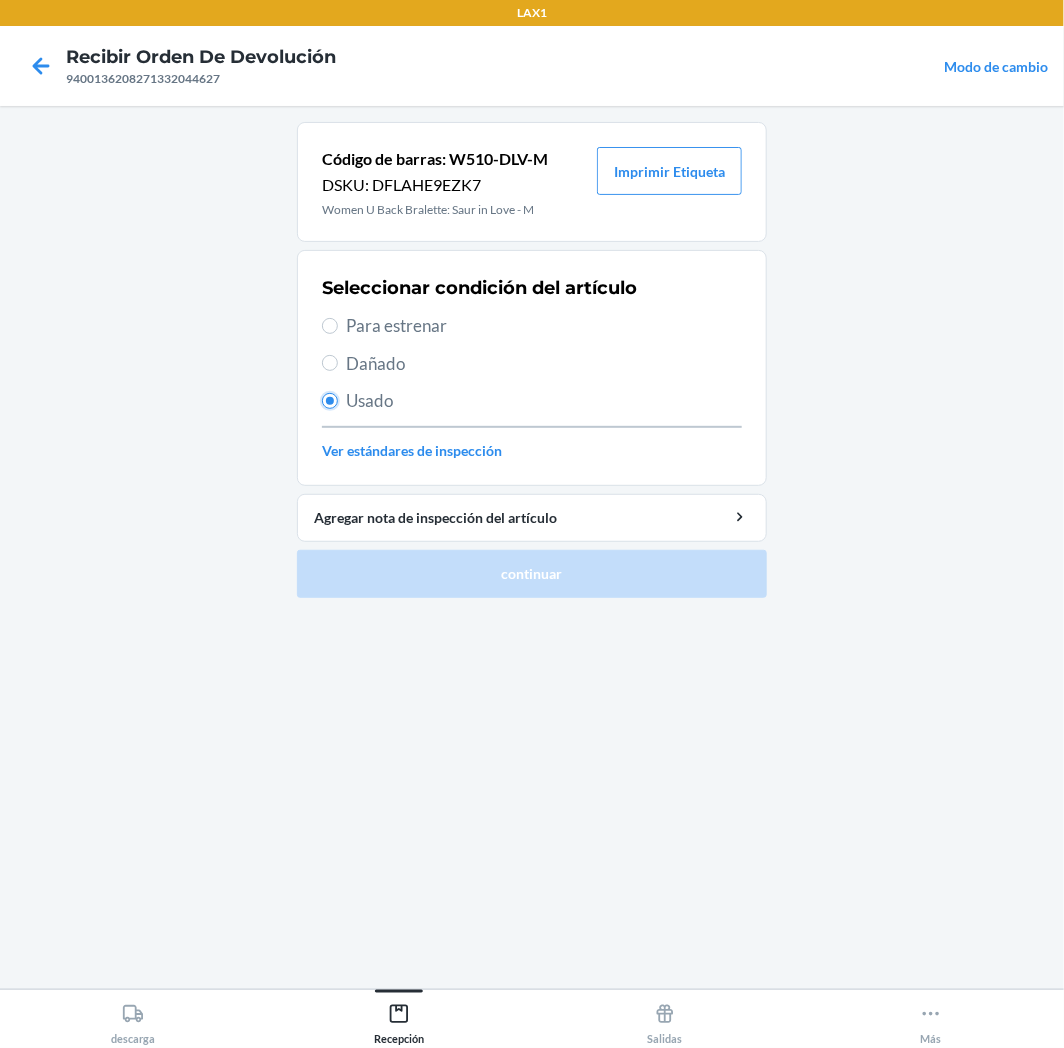 radio on "true" 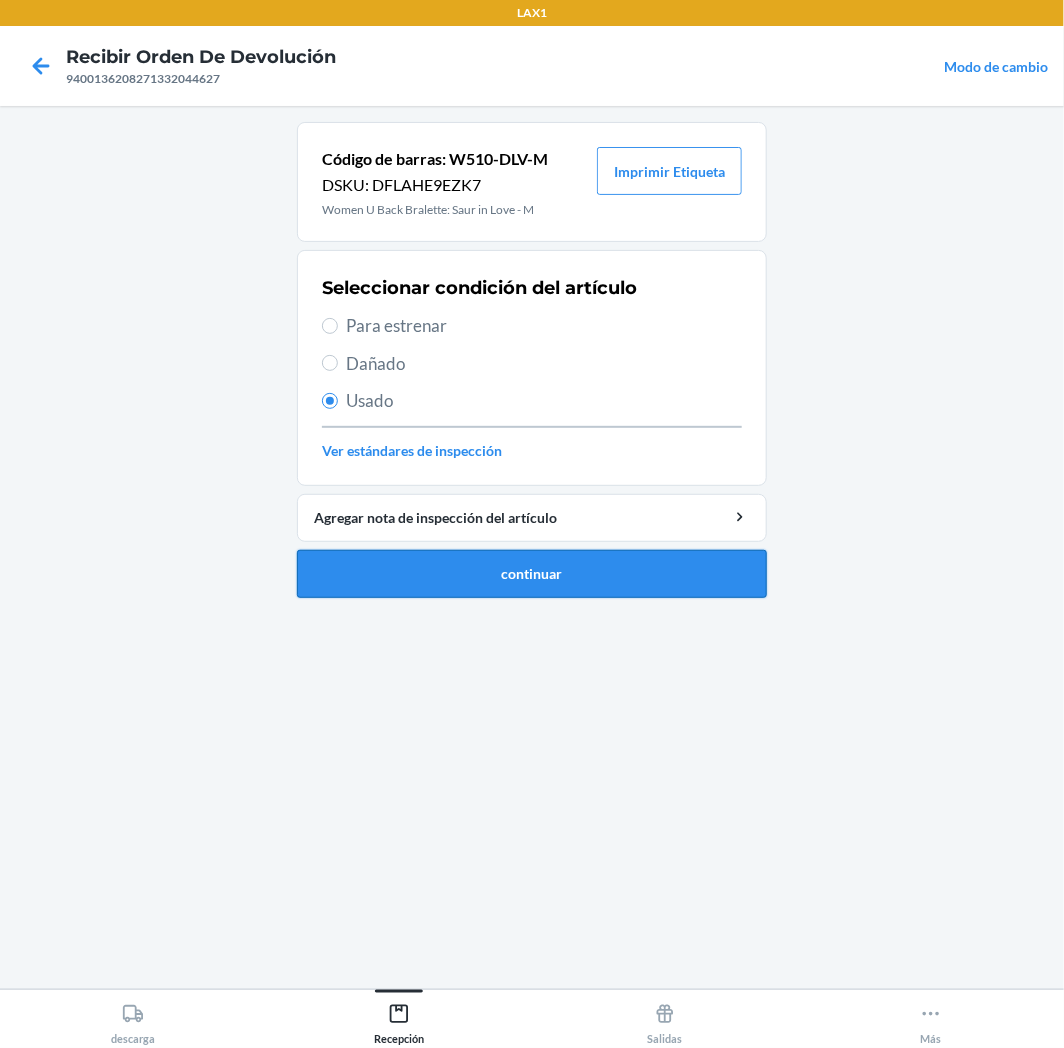 click on "continuar" at bounding box center (532, 574) 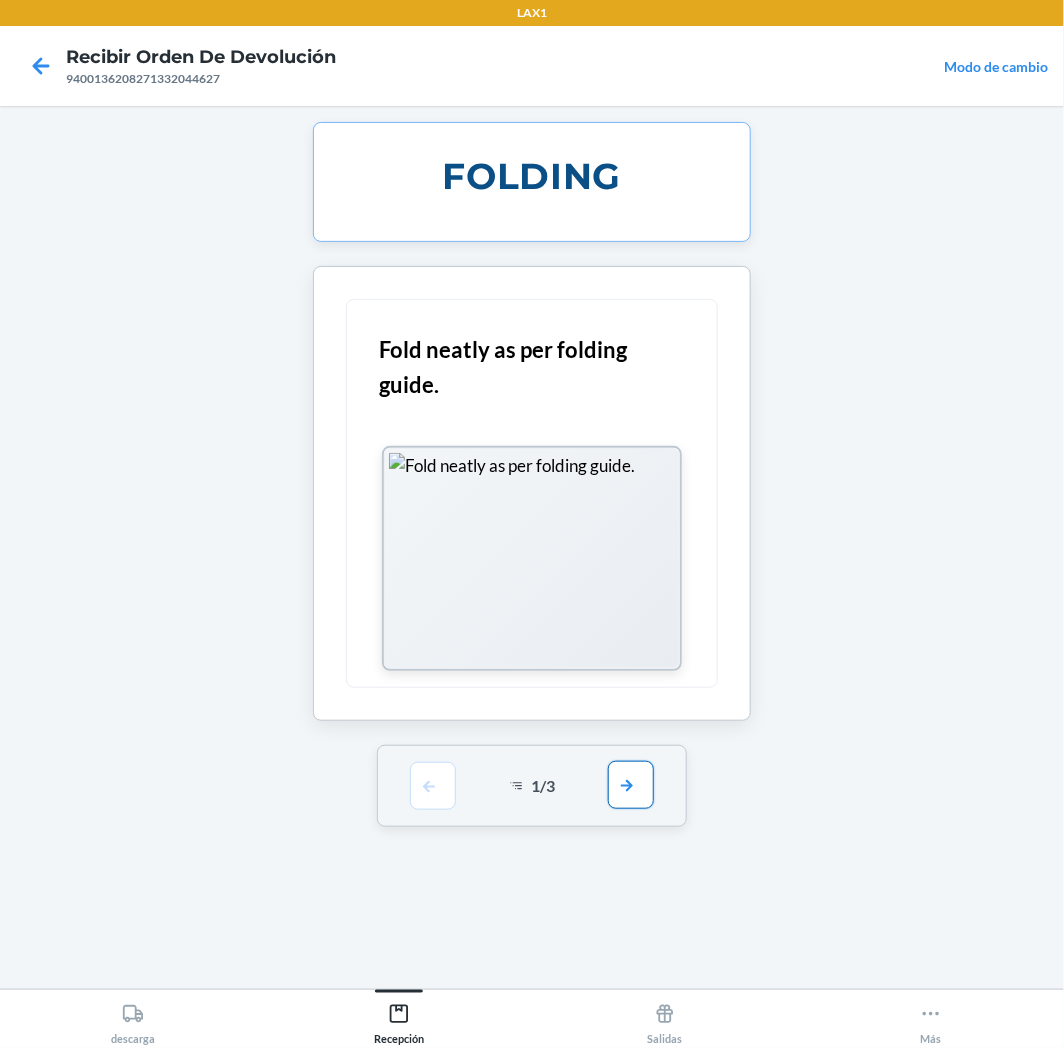 click at bounding box center (631, 785) 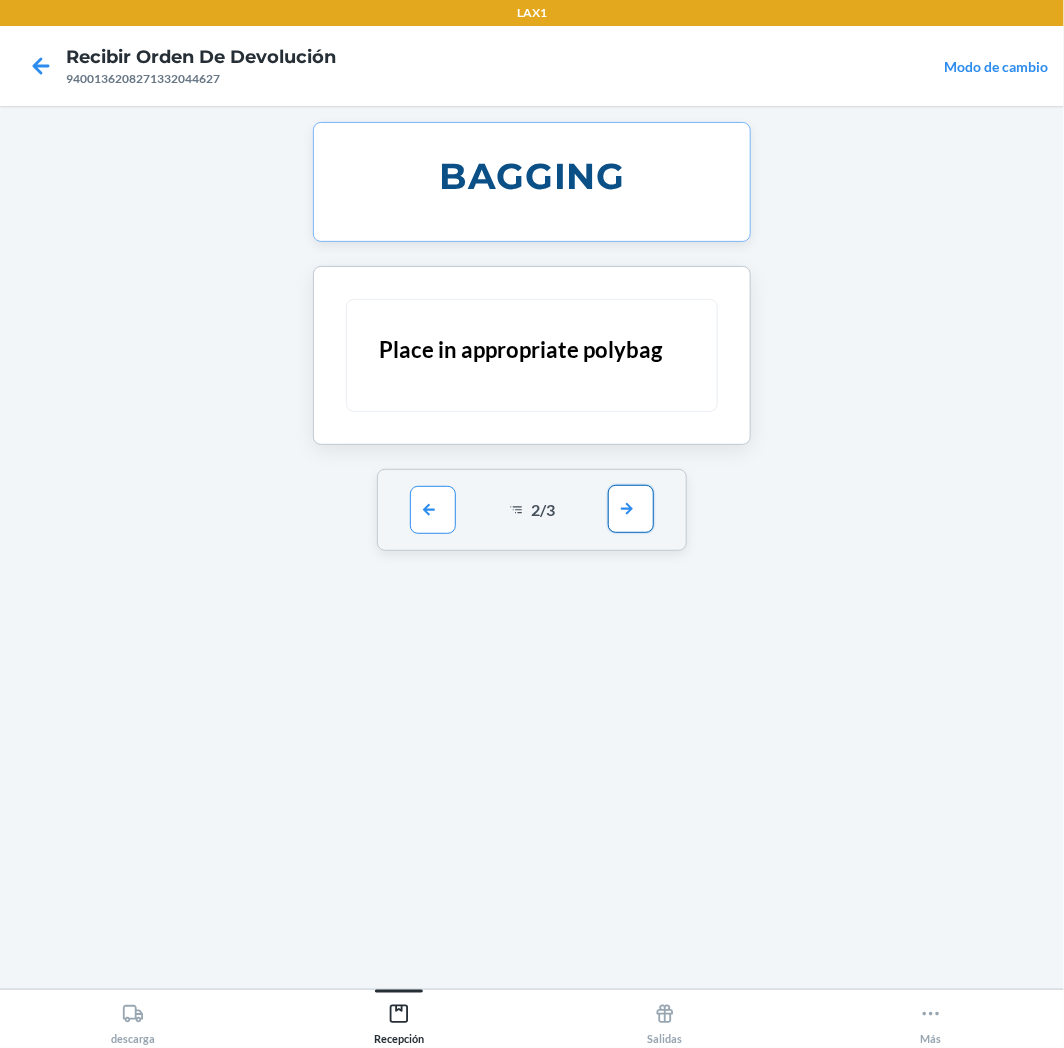 click at bounding box center (631, 509) 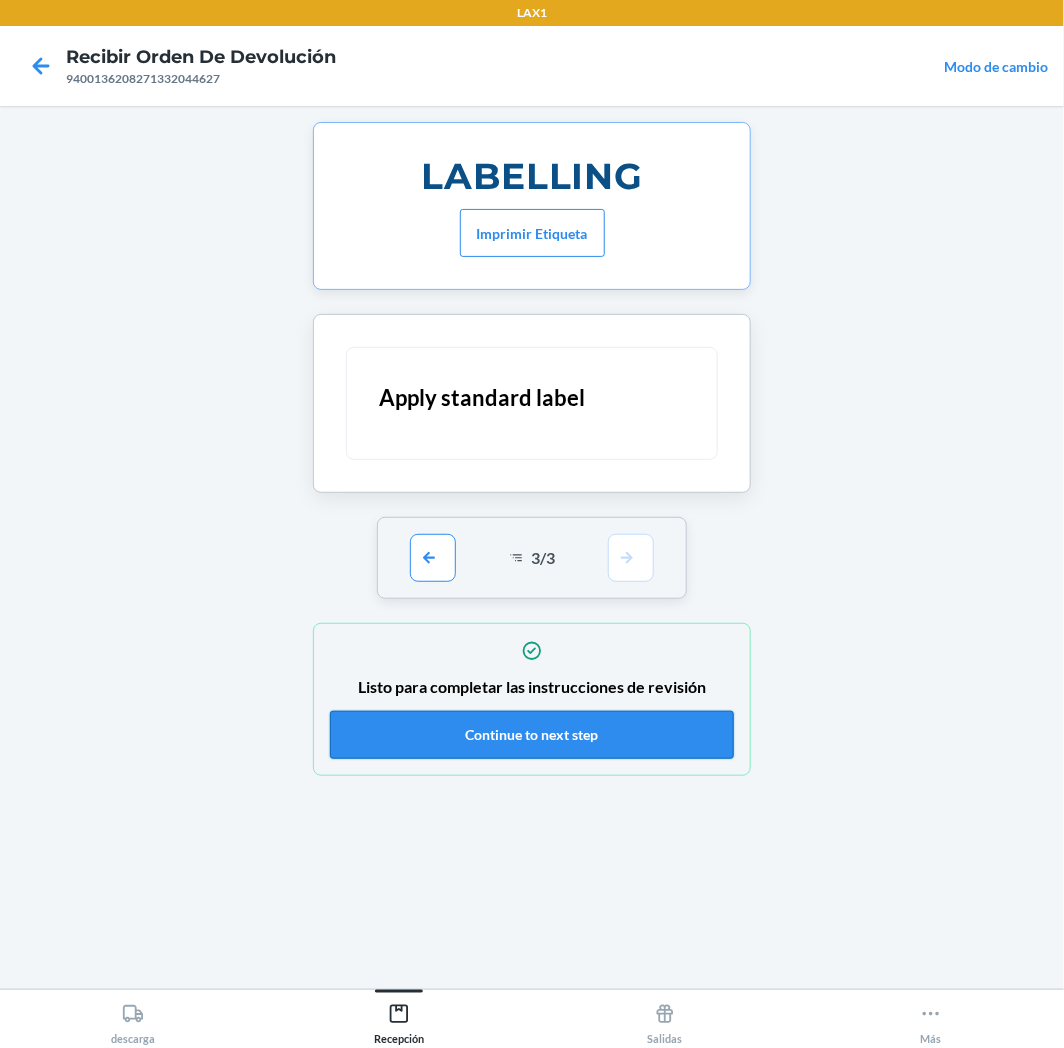click on "Continue to next step" at bounding box center (532, 735) 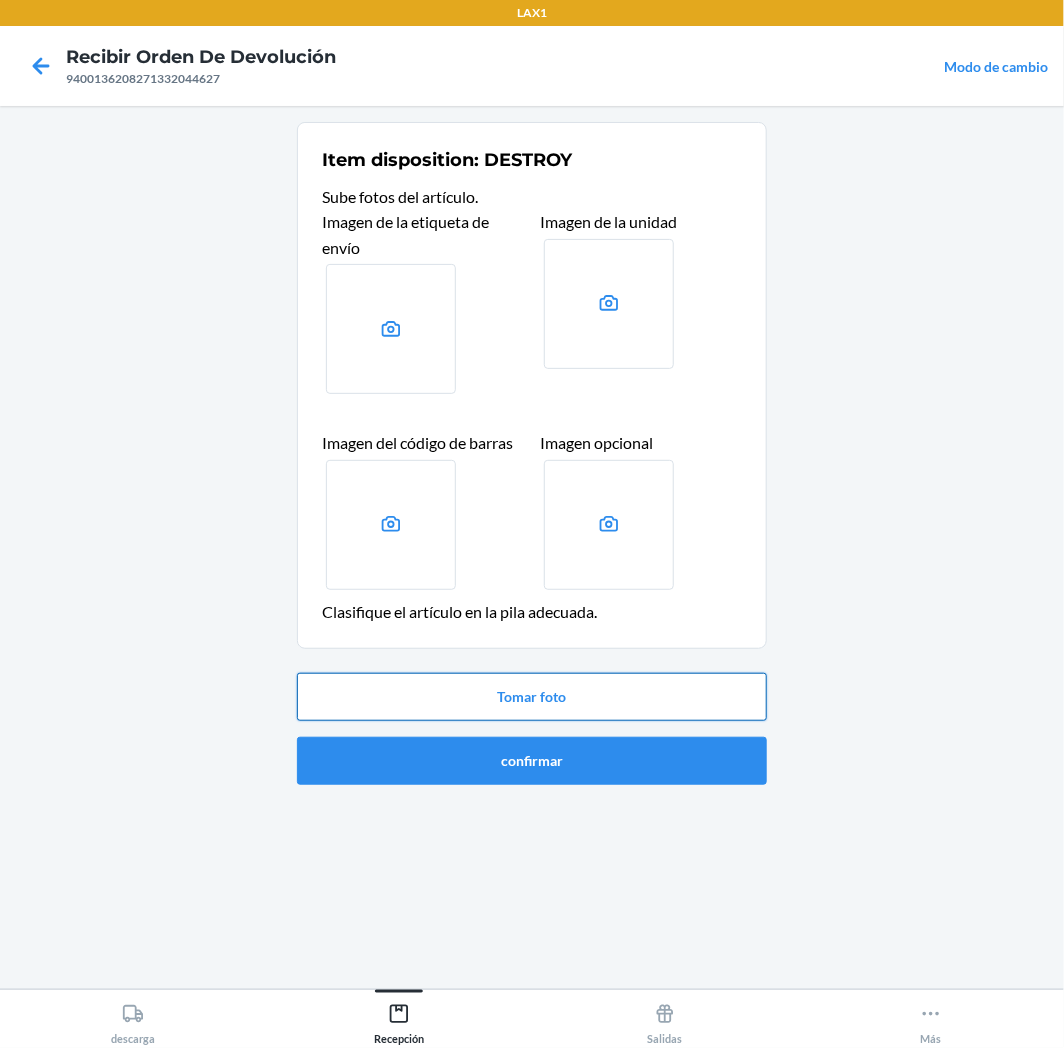 click on "Tomar foto" at bounding box center (532, 697) 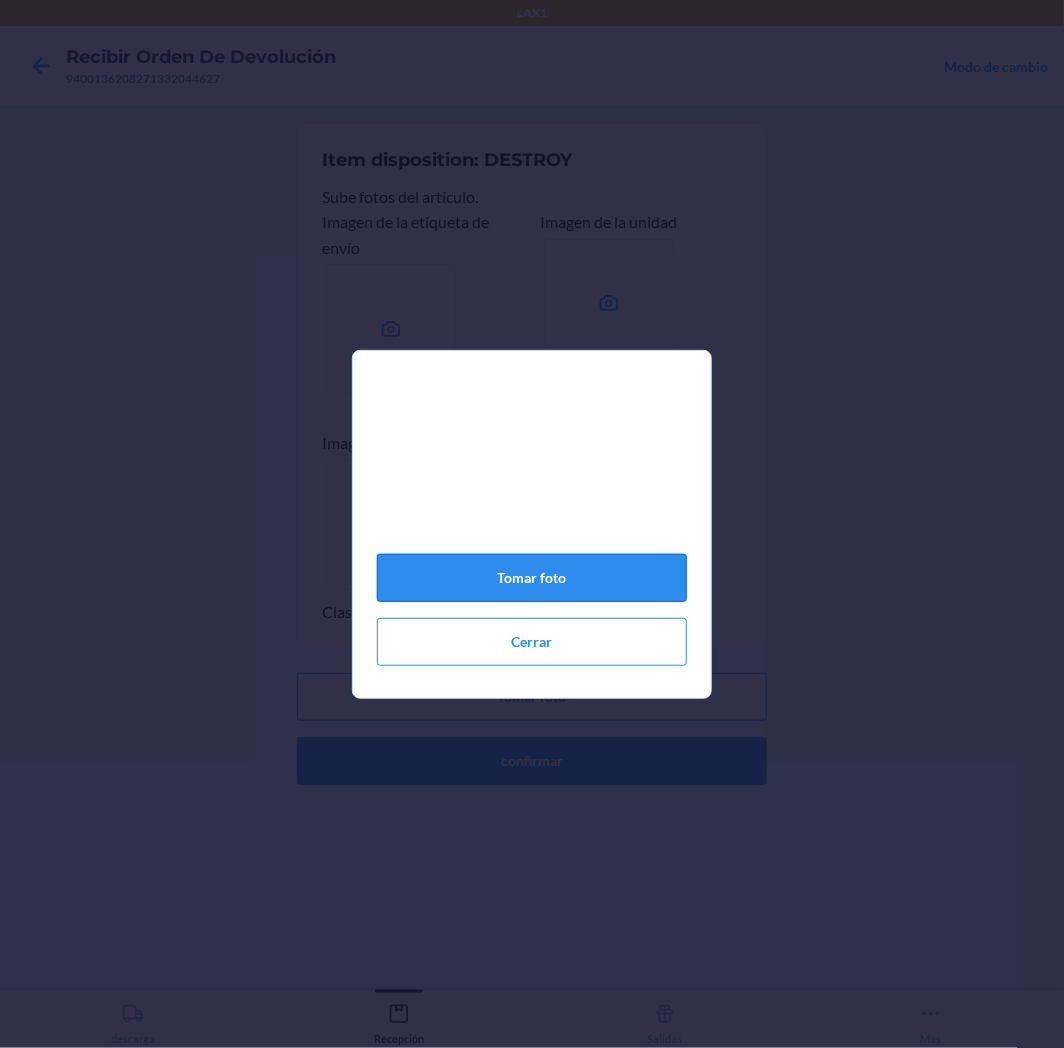 click on "Tomar foto" 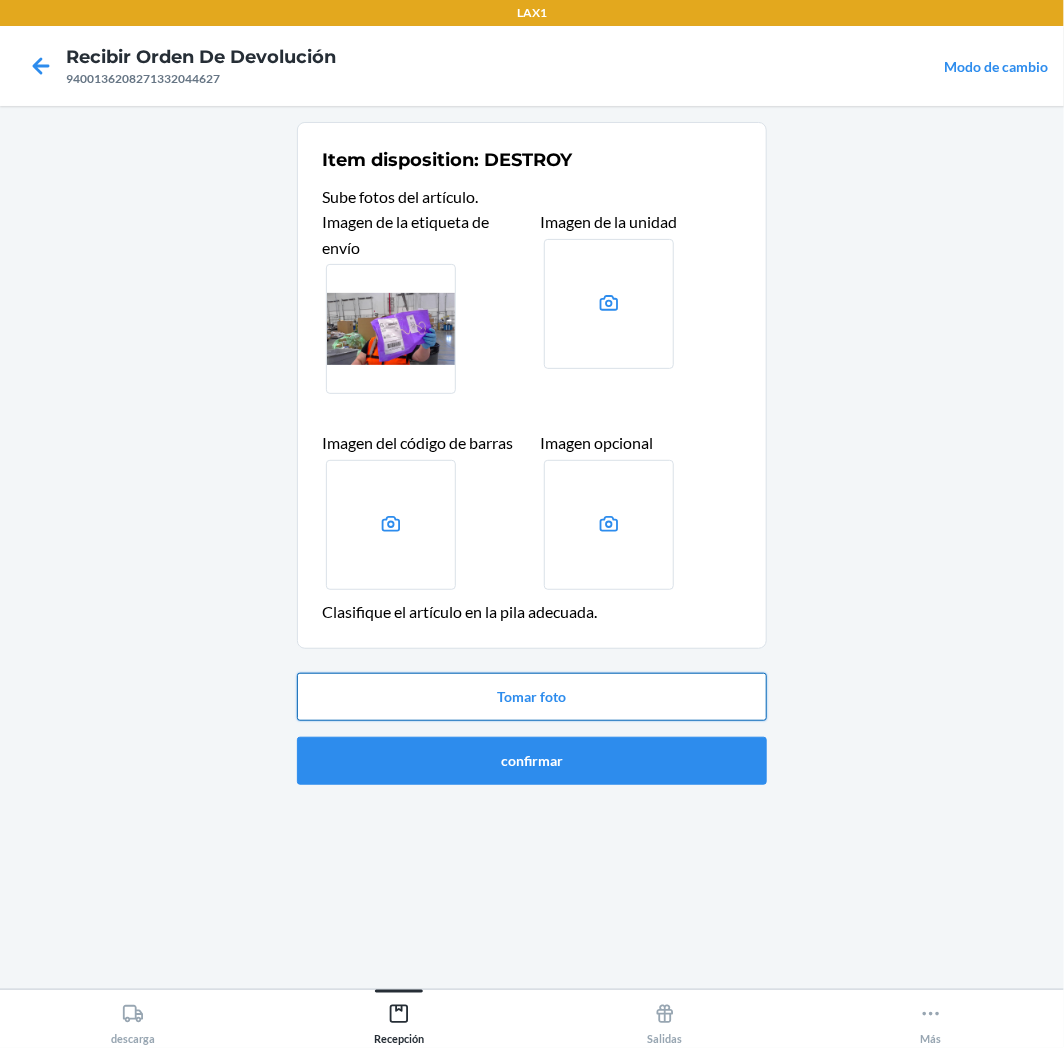 click on "Tomar foto" at bounding box center (532, 697) 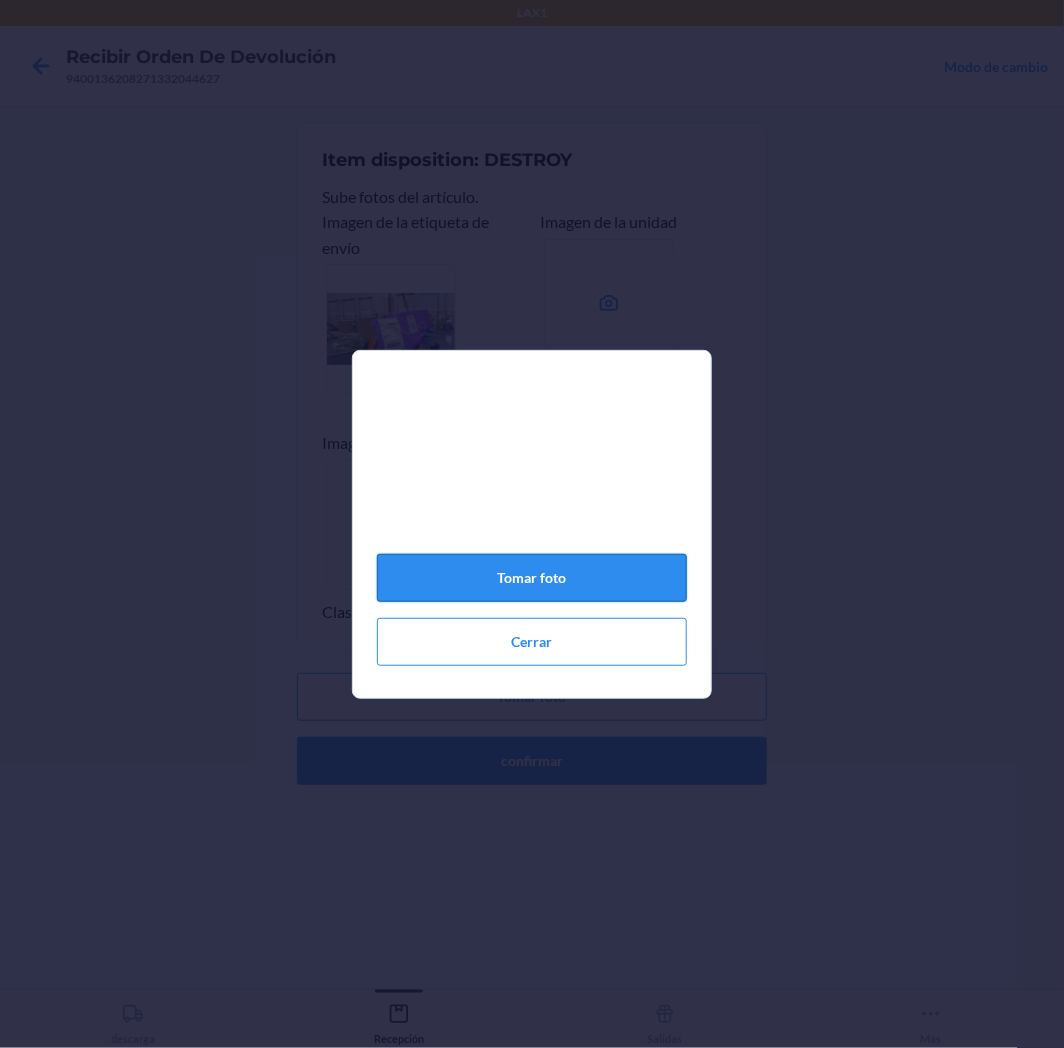 click on "Tomar foto" 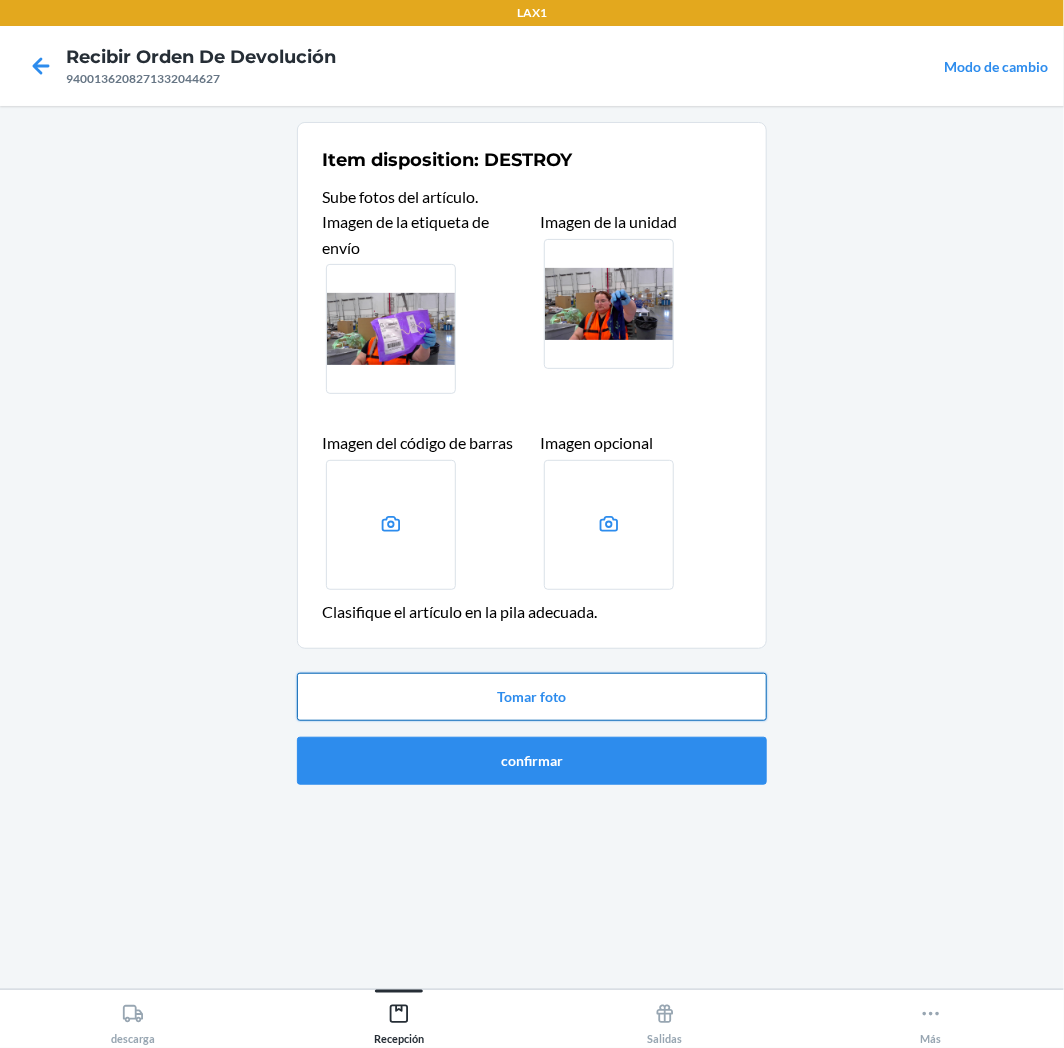click on "Tomar foto" at bounding box center (532, 697) 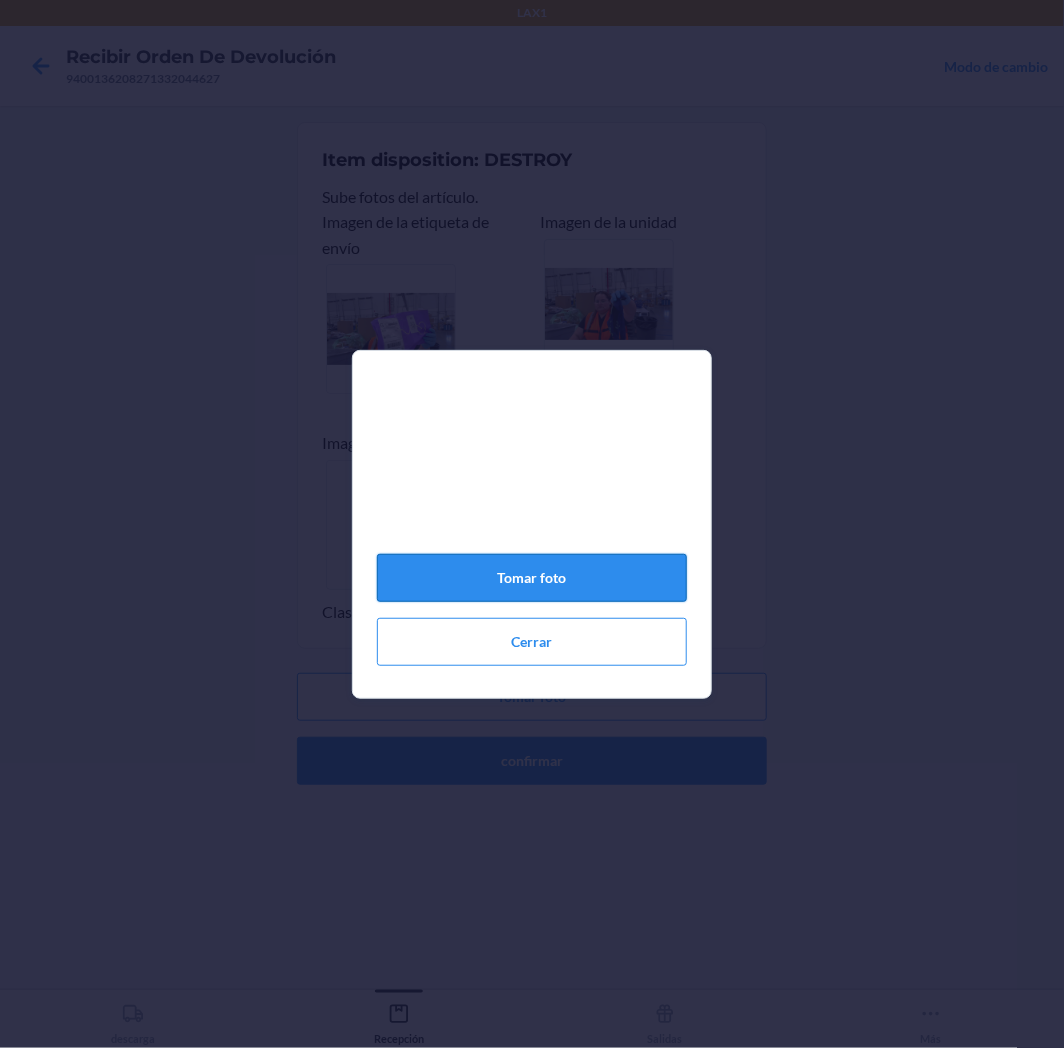 click on "Tomar foto" 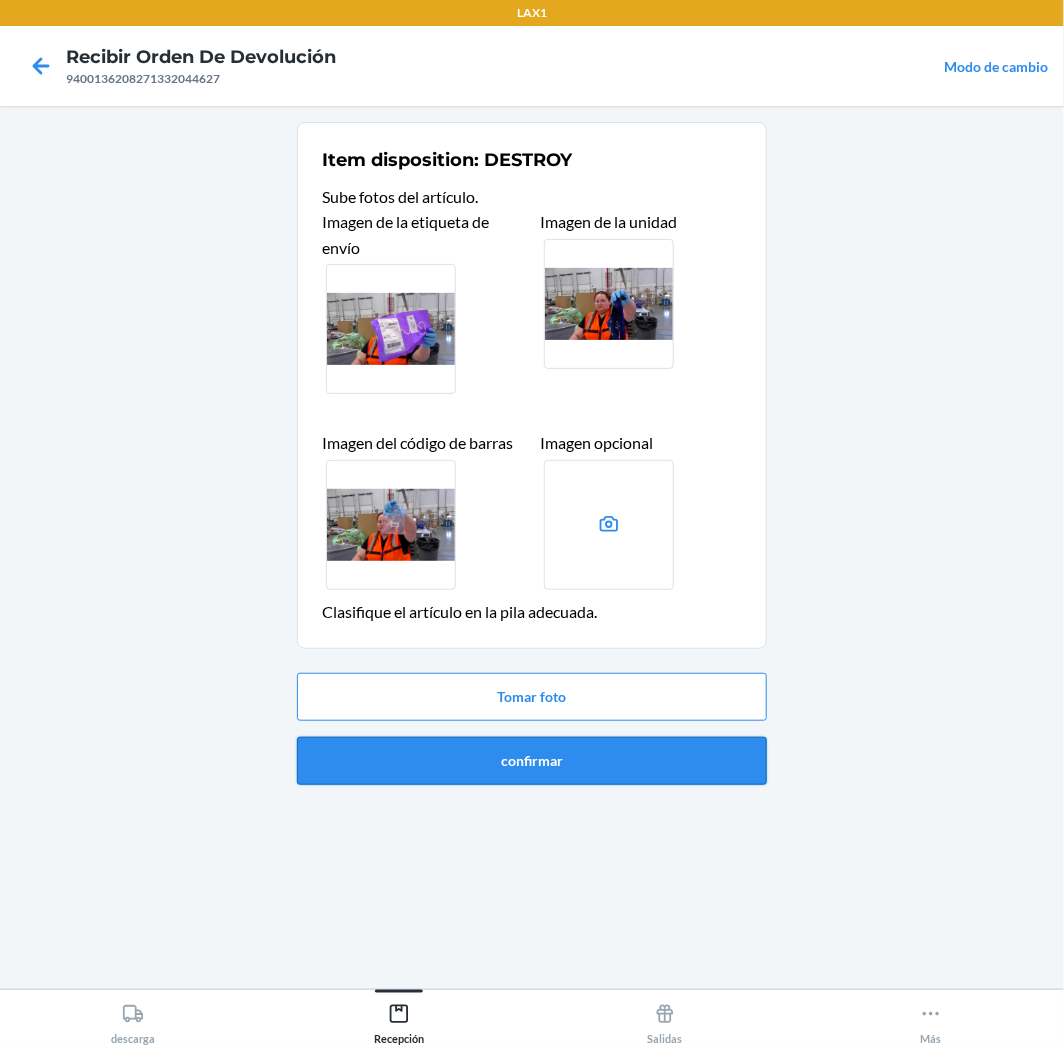 click on "confirmar" at bounding box center (532, 761) 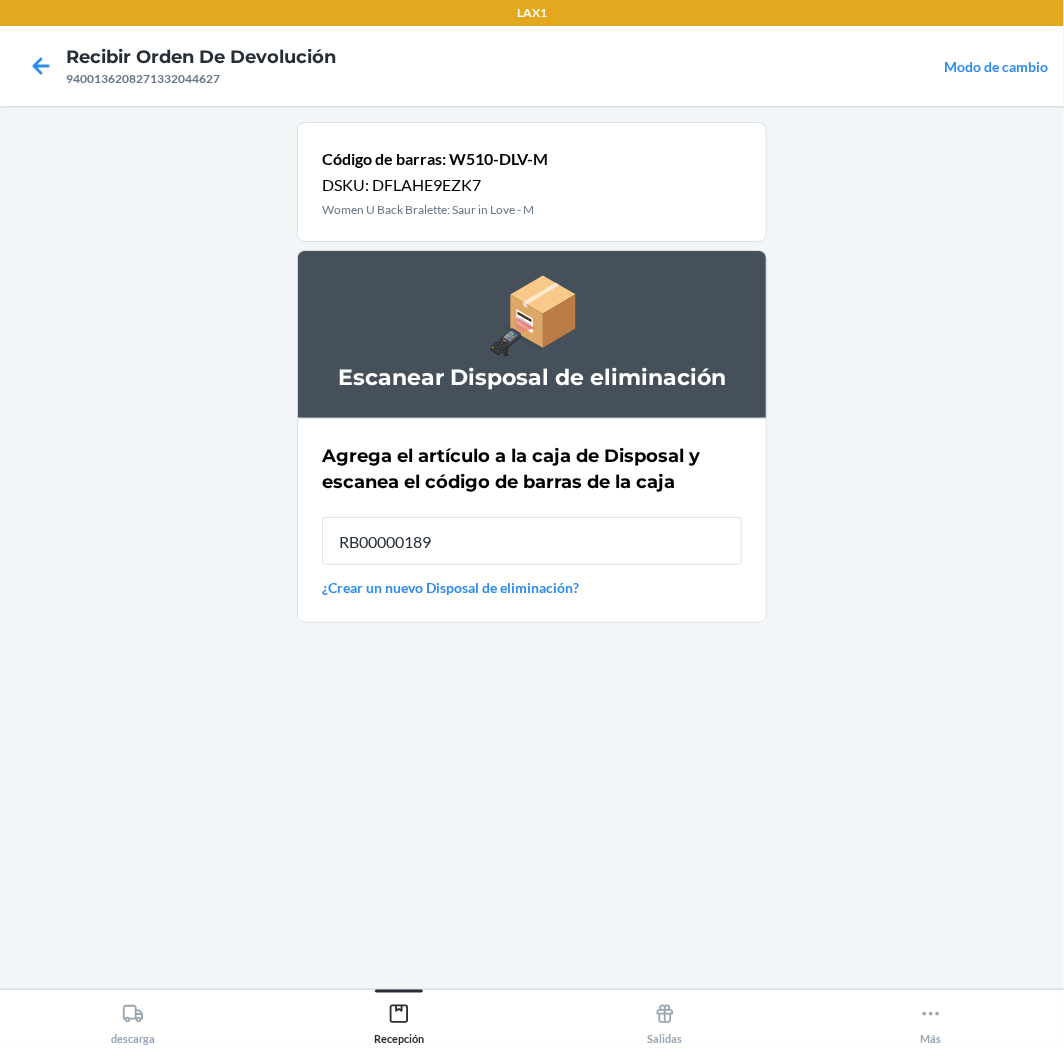 type on "RB00000189K" 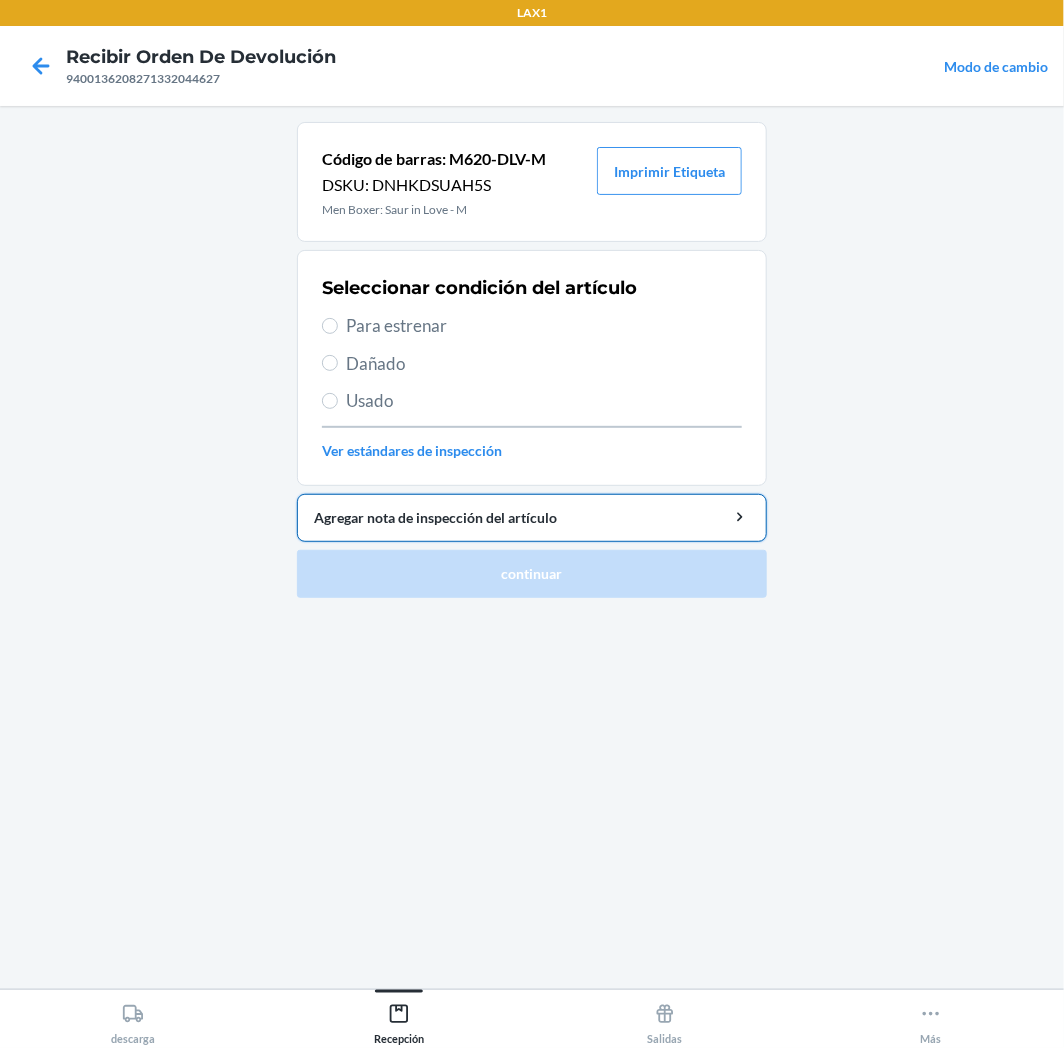 click on "Agregar nota de inspección del artículo" at bounding box center (532, 518) 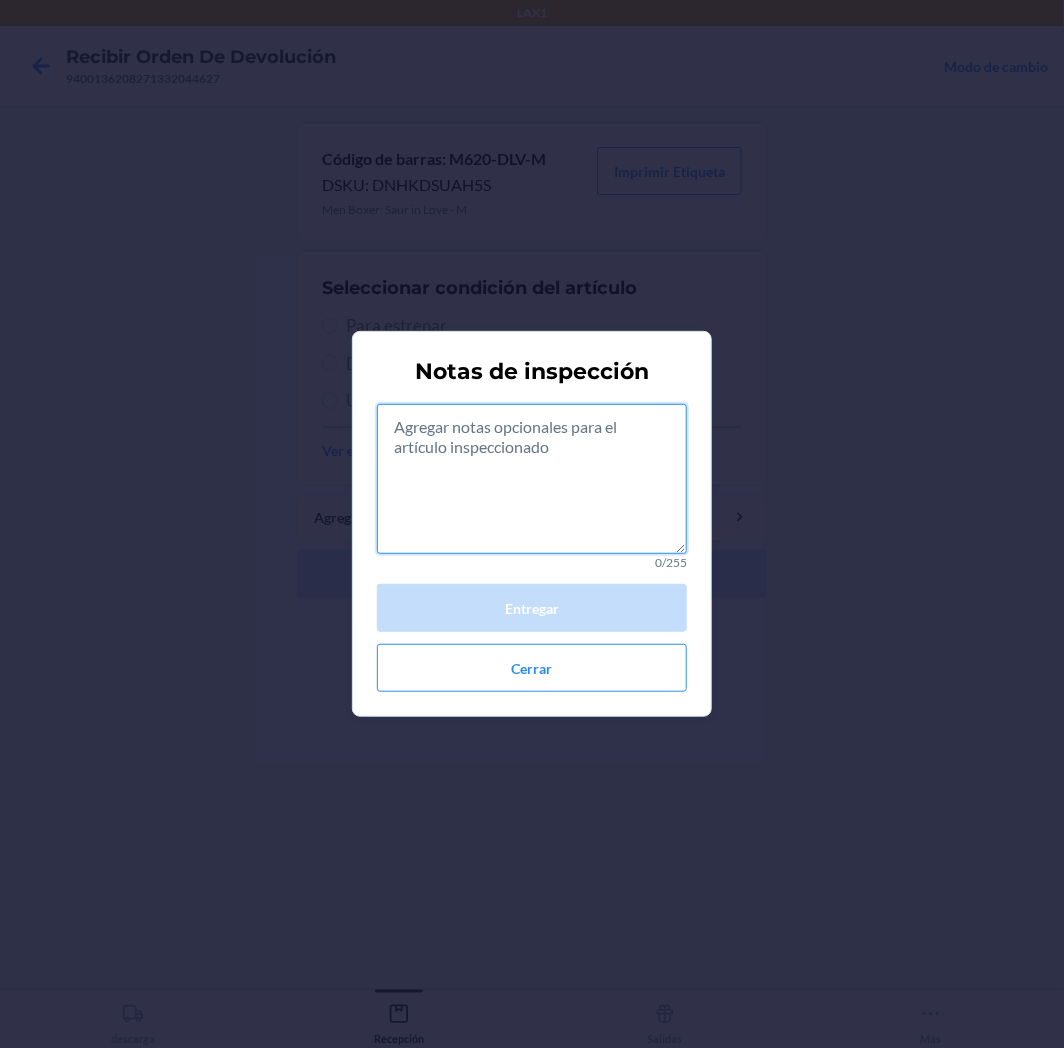 click at bounding box center [532, 479] 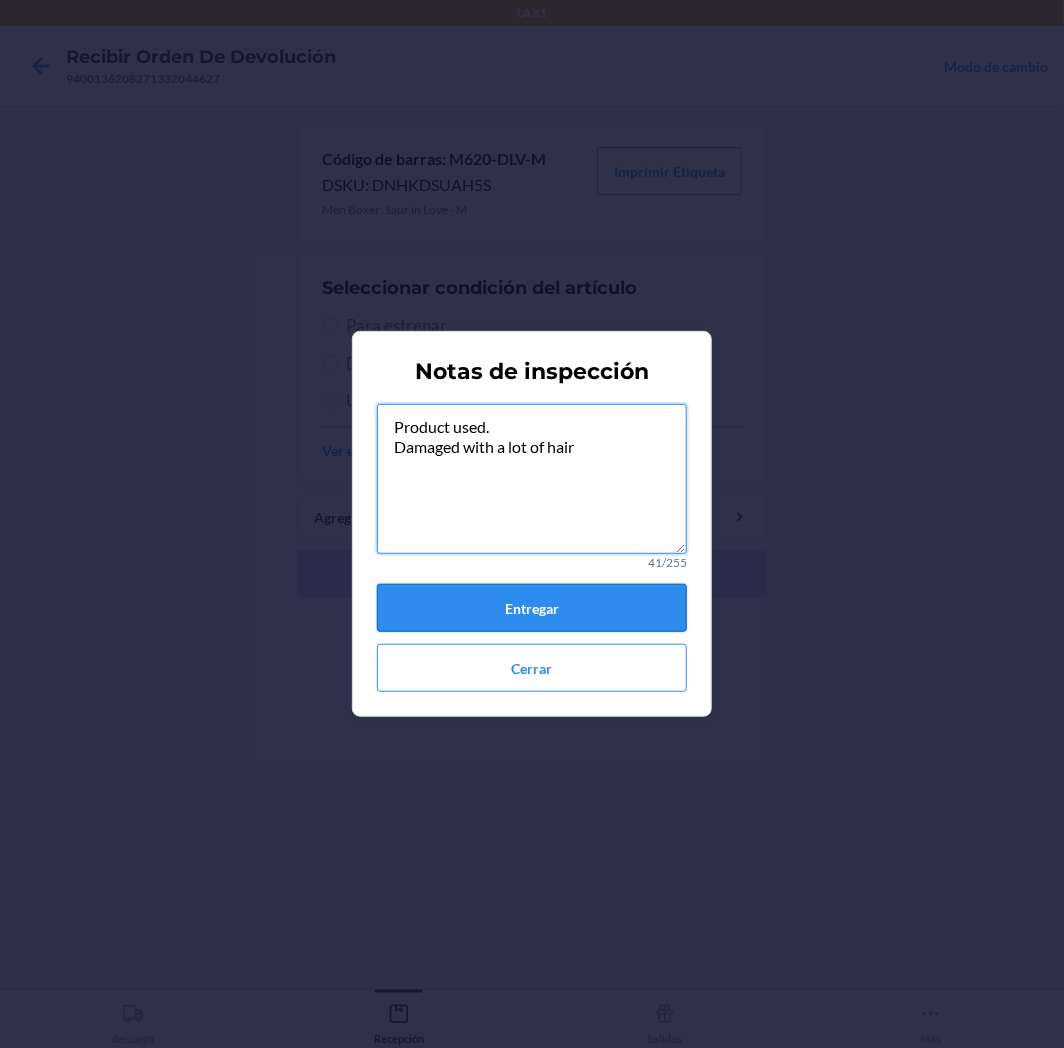type on "Product used.
Damaged with a lot of hair" 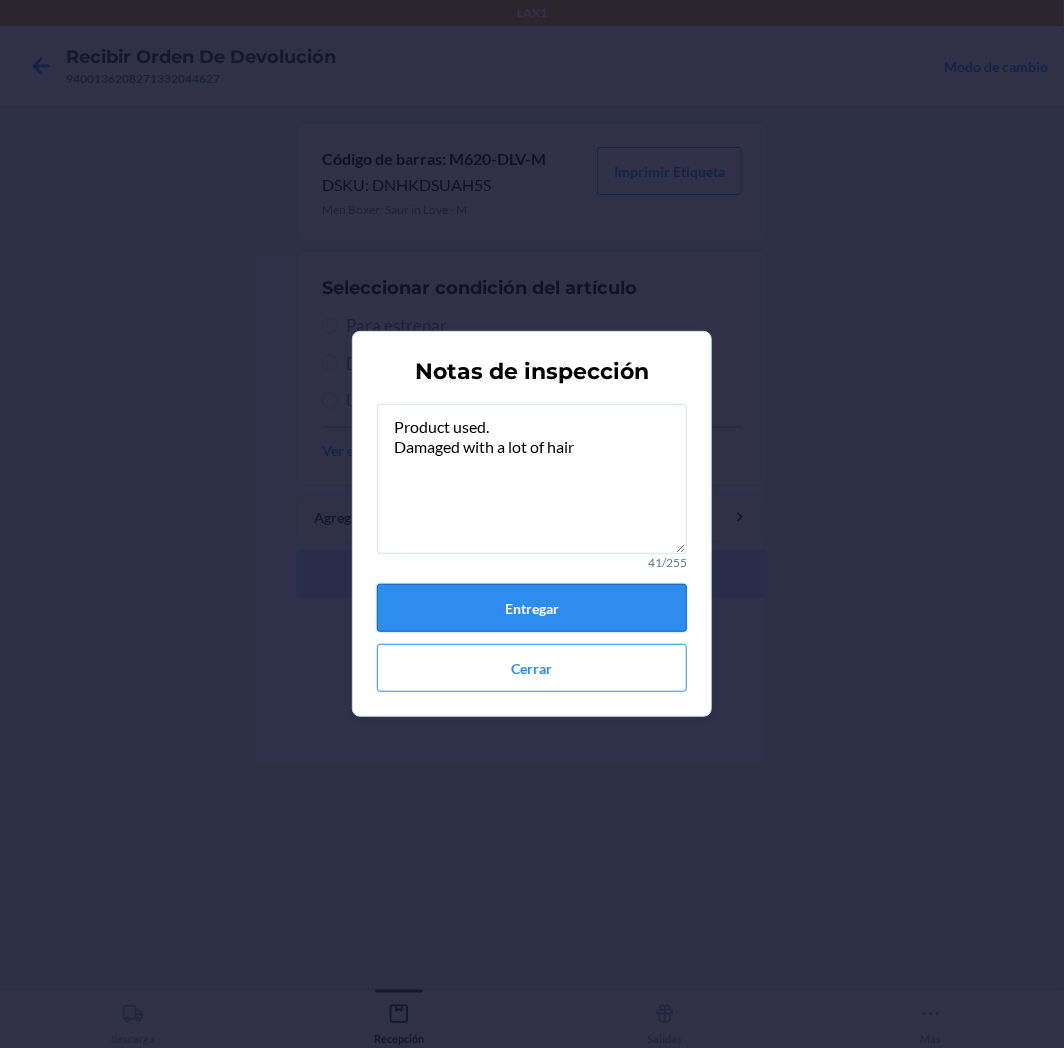 click on "Entregar" at bounding box center (532, 608) 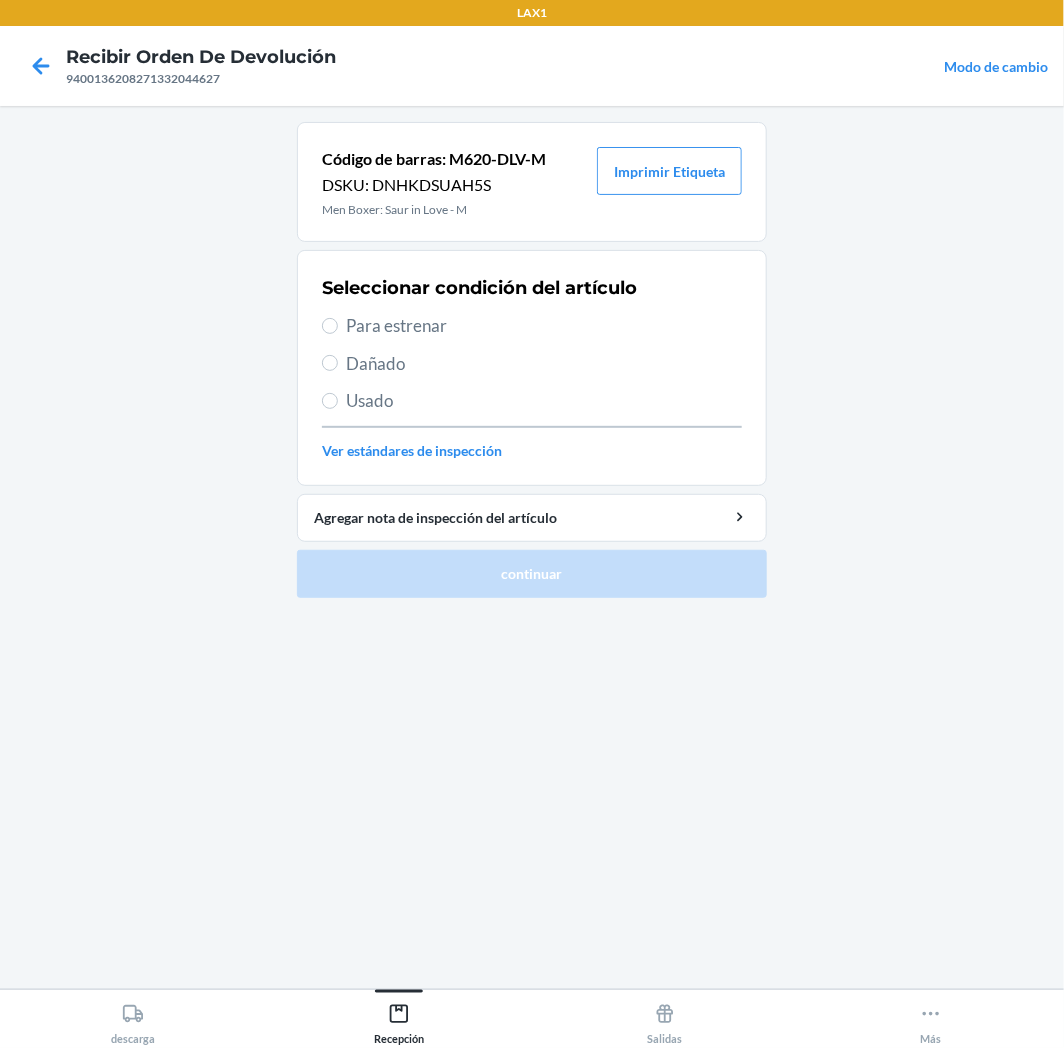 click on "Usado" at bounding box center (544, 401) 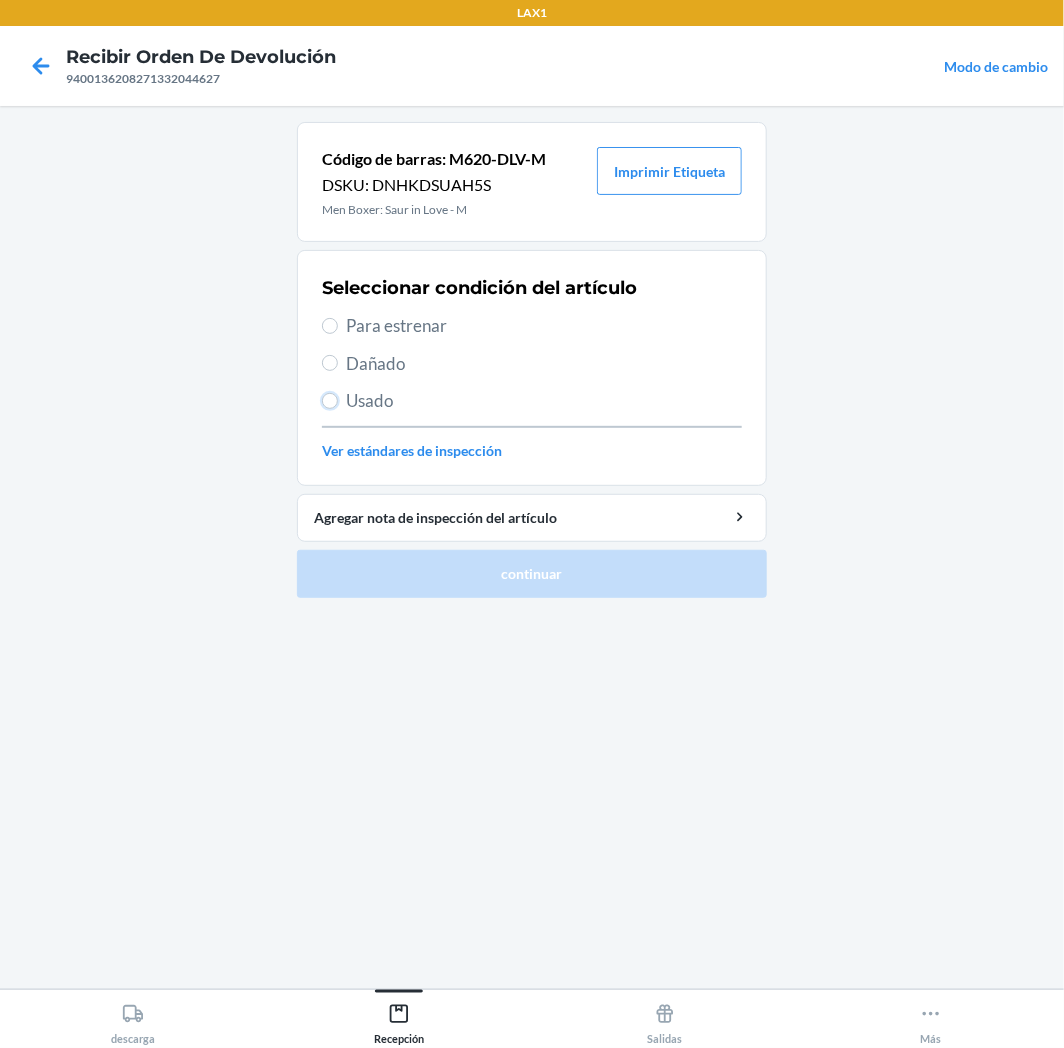 click on "Usado" at bounding box center (330, 401) 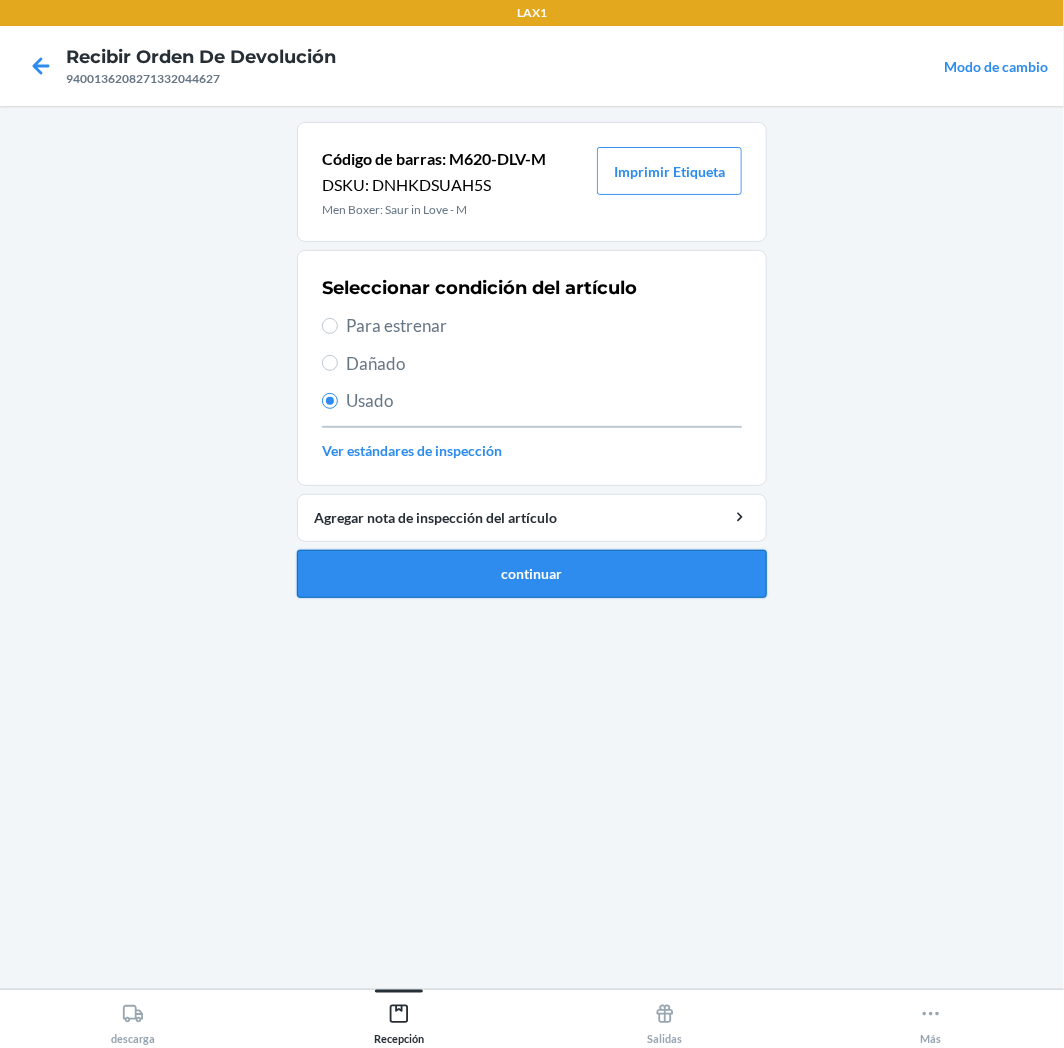 click on "continuar" at bounding box center (532, 574) 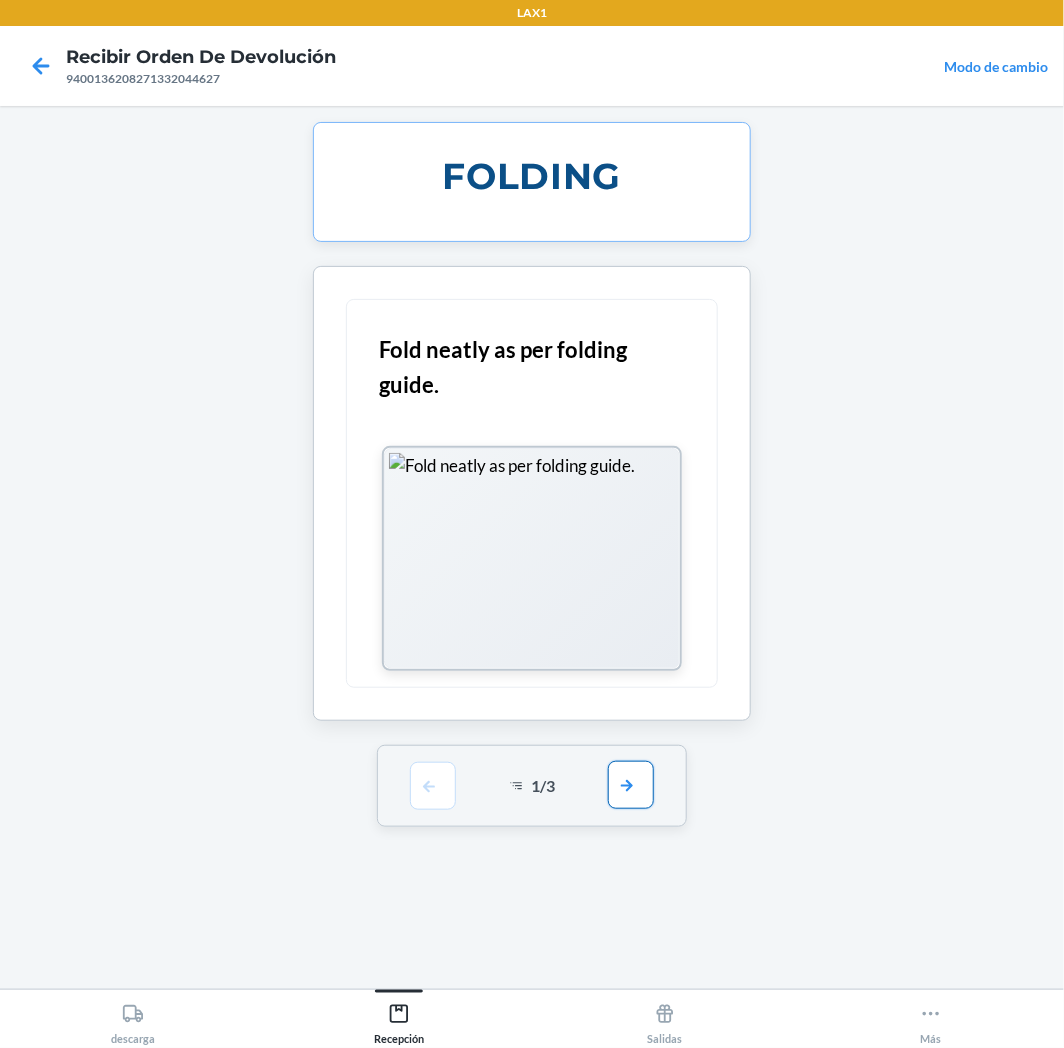 click at bounding box center (631, 785) 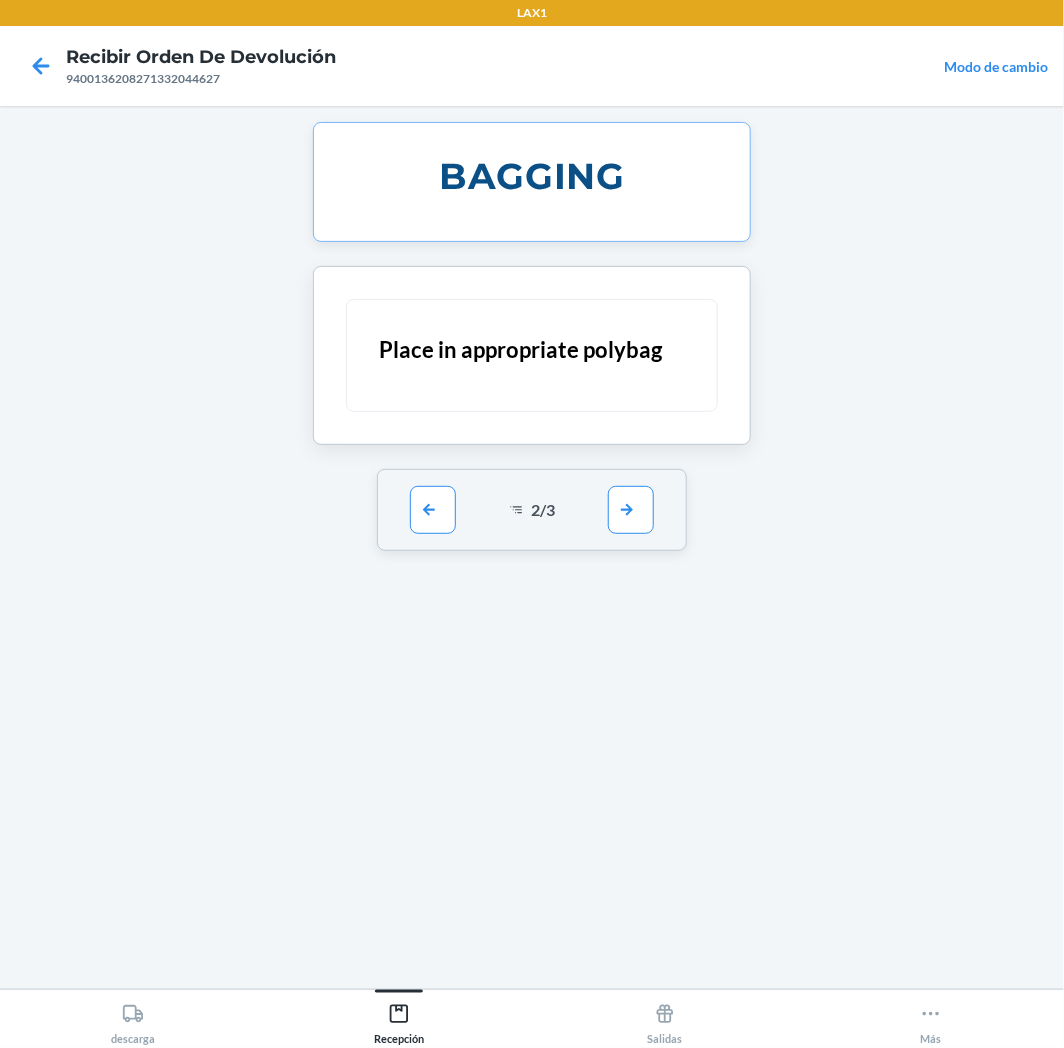 click on "2  /  3" at bounding box center (532, 510) 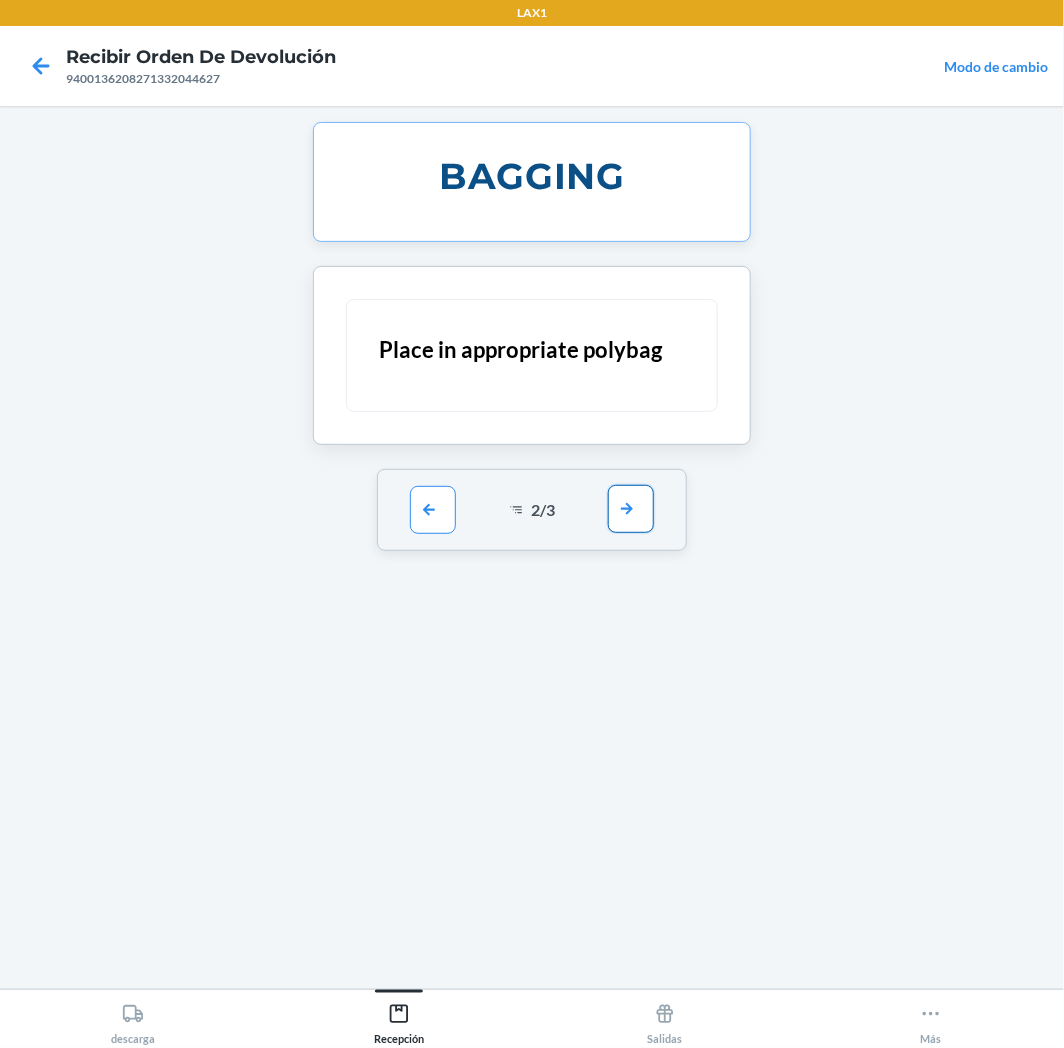 click at bounding box center [631, 509] 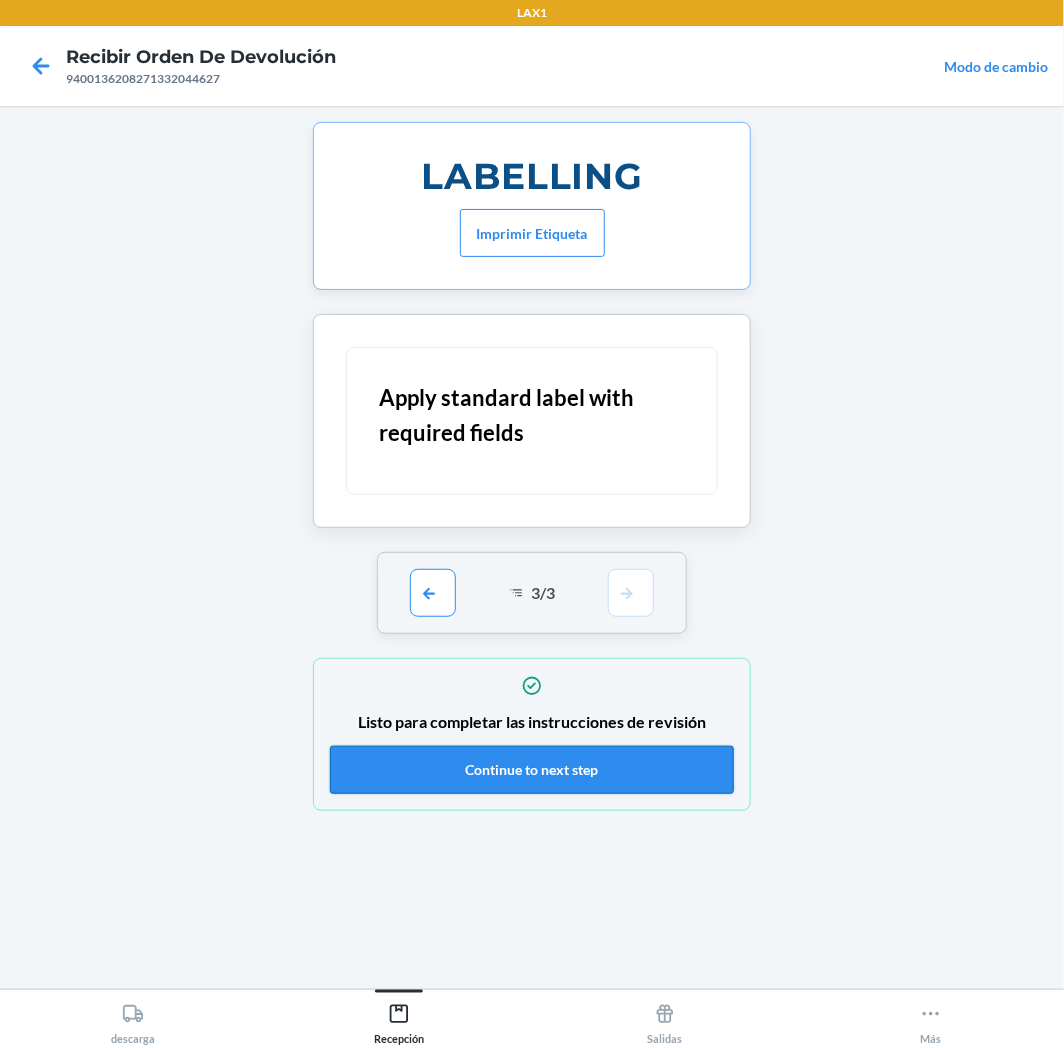 click on "Continue to next step" at bounding box center [532, 770] 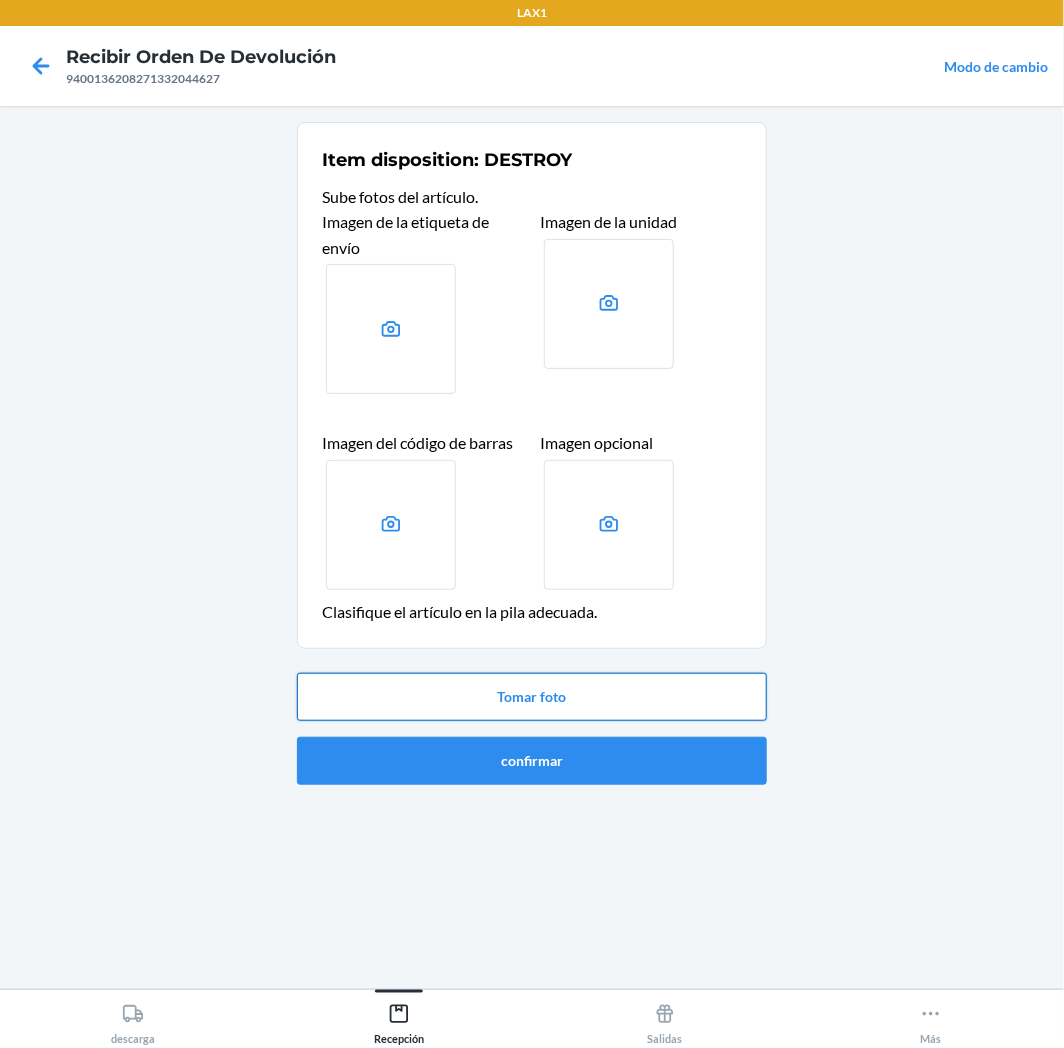 click on "Tomar foto" at bounding box center (532, 697) 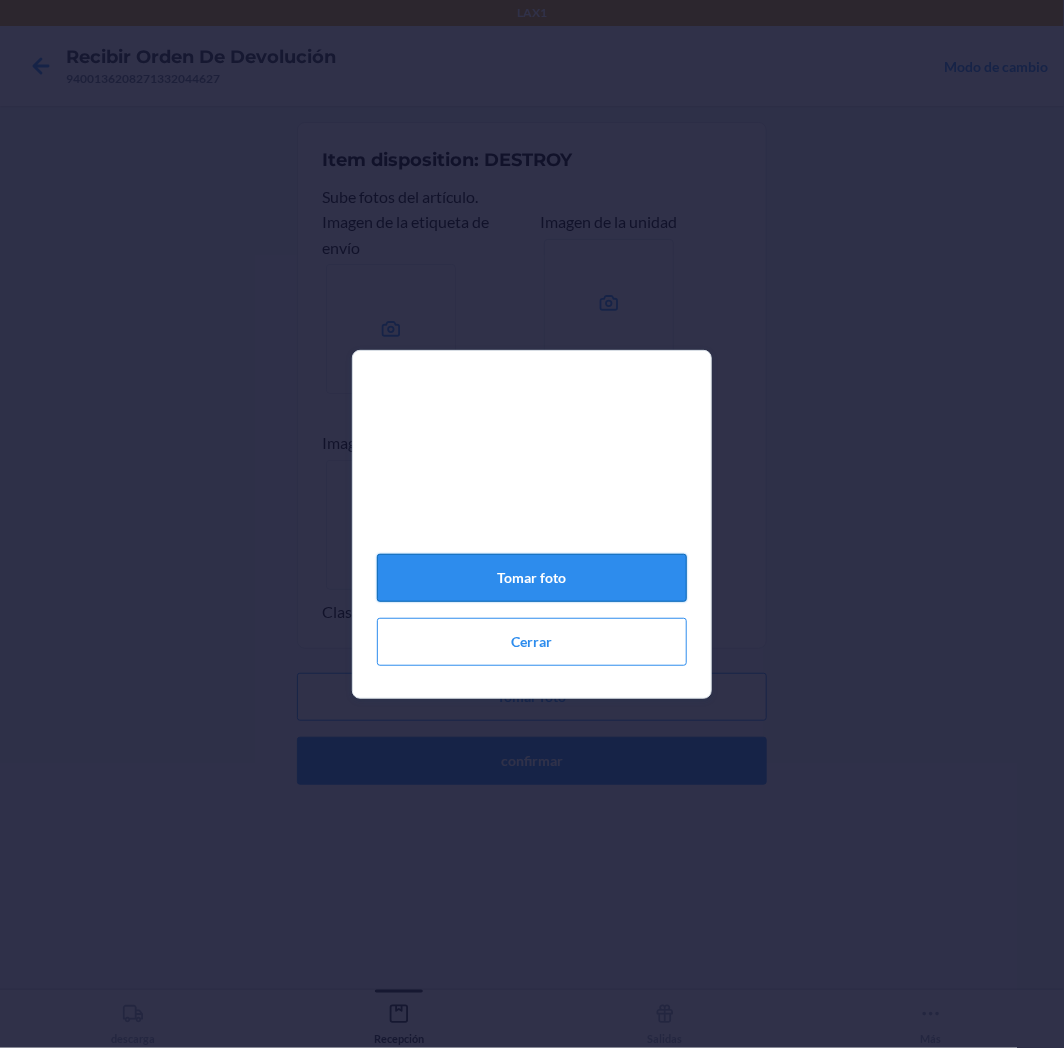 click on "Tomar foto" 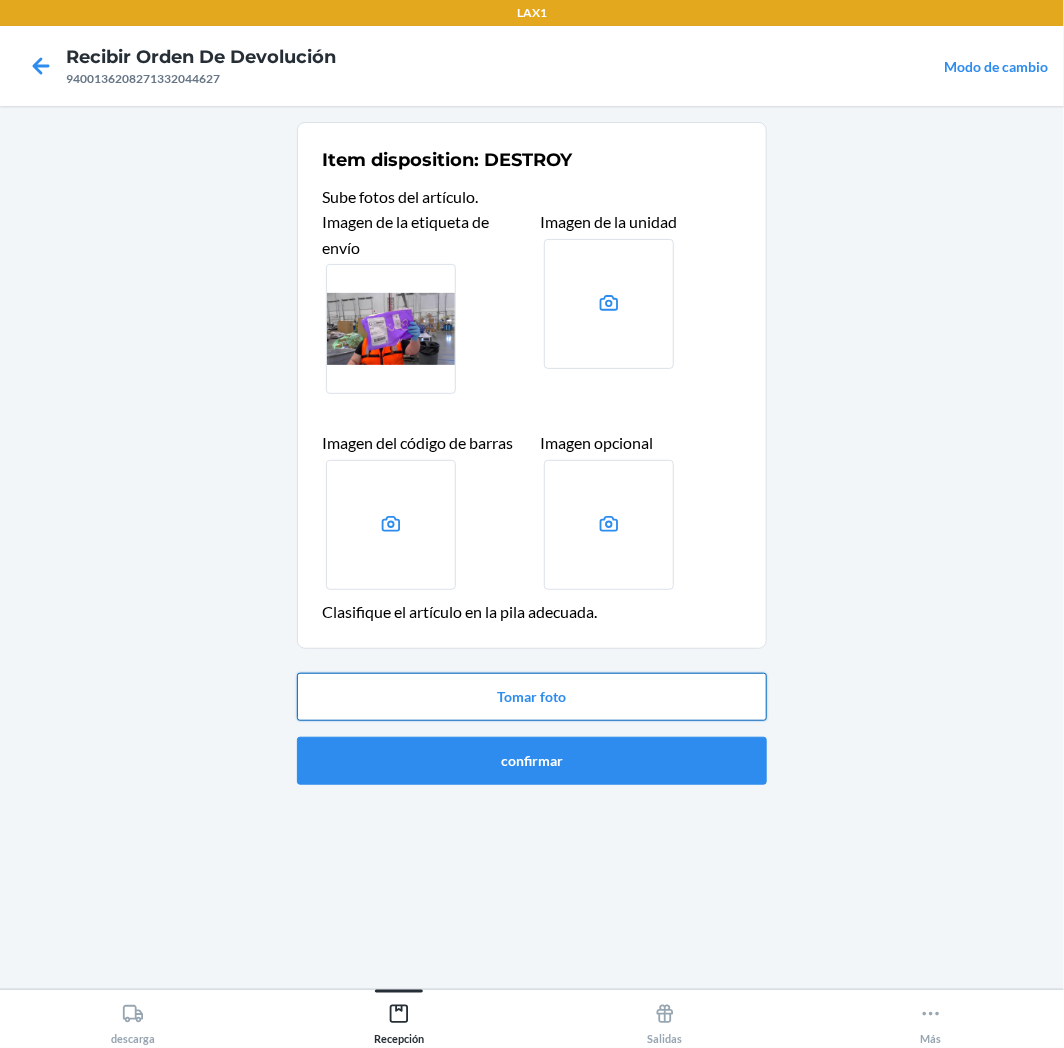 click on "Tomar foto" at bounding box center (532, 697) 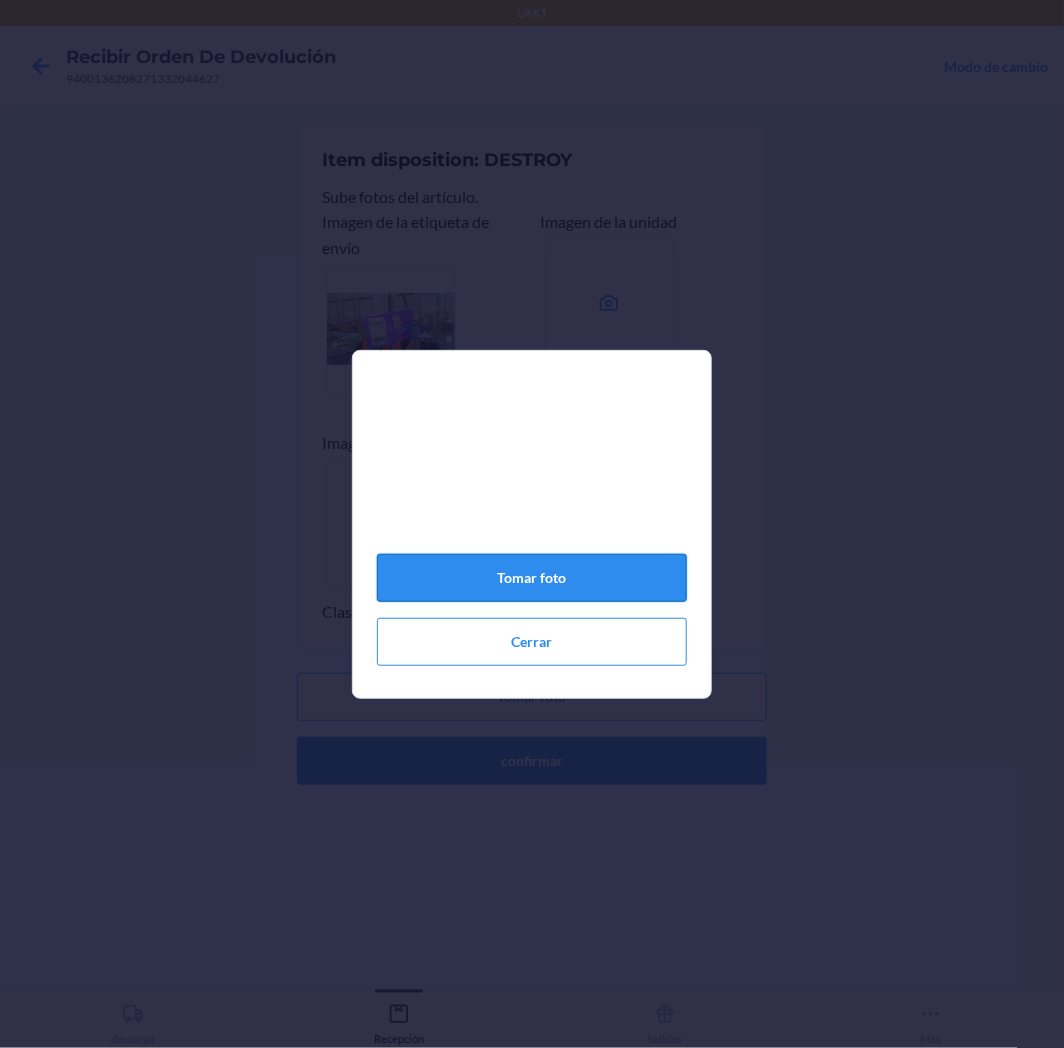 click on "Tomar foto" 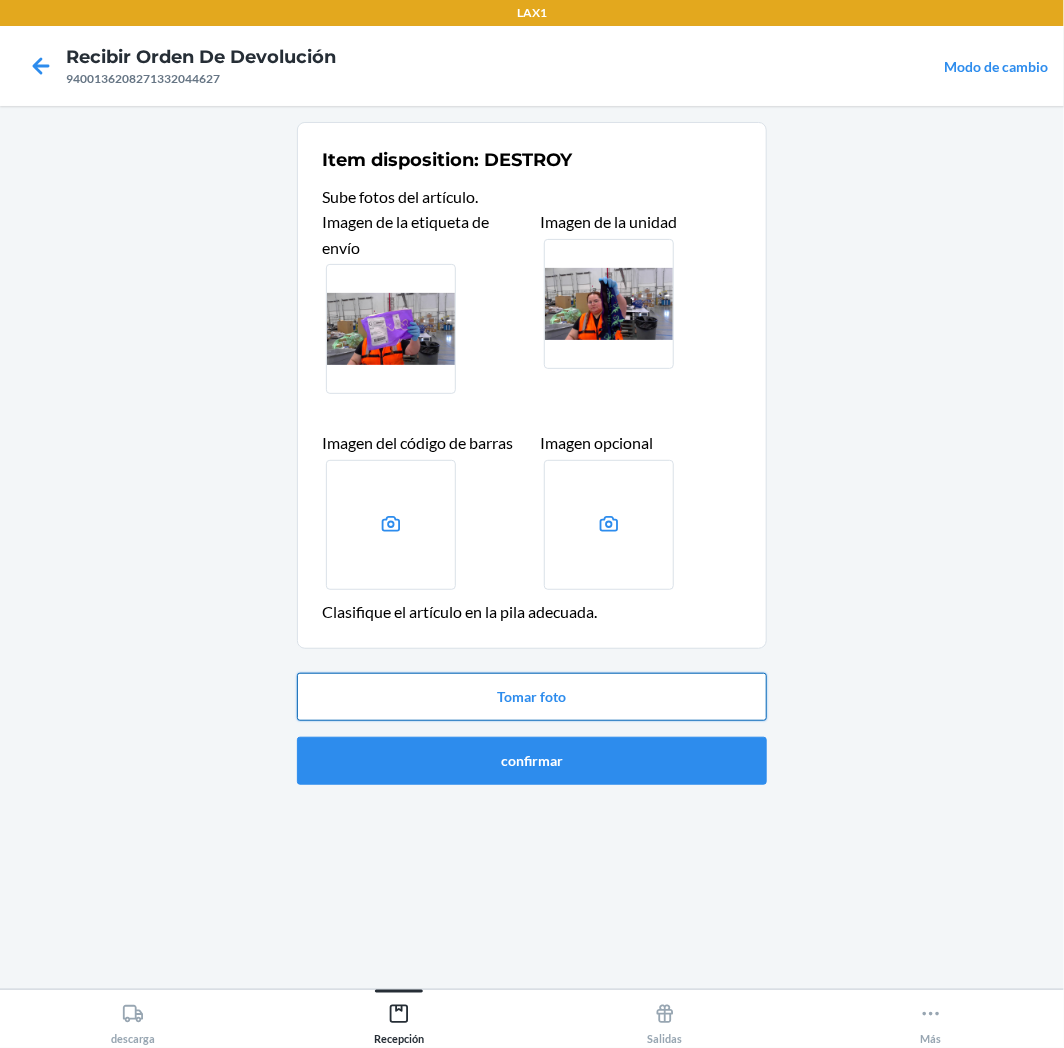 click on "Tomar foto" at bounding box center [532, 697] 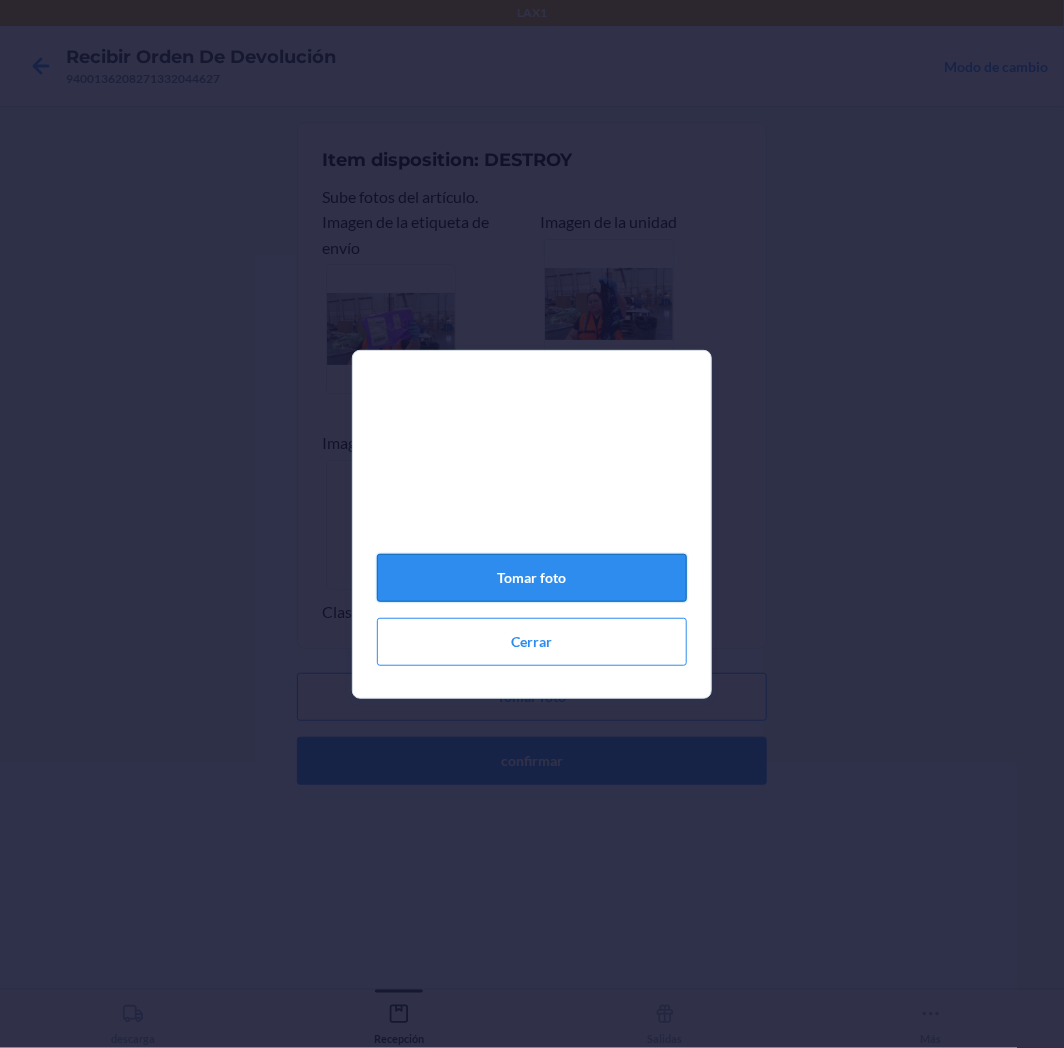 click on "Tomar foto" 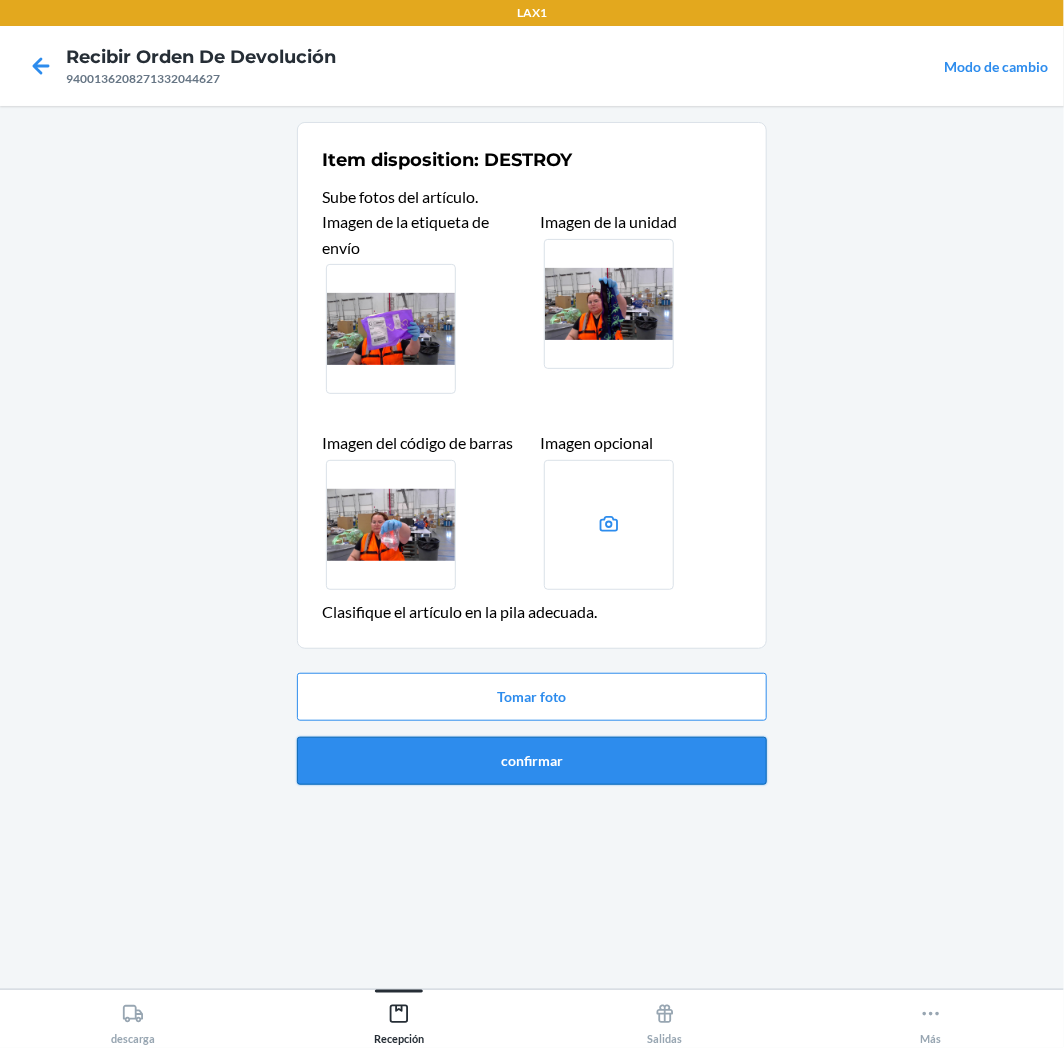 click on "confirmar" at bounding box center (532, 761) 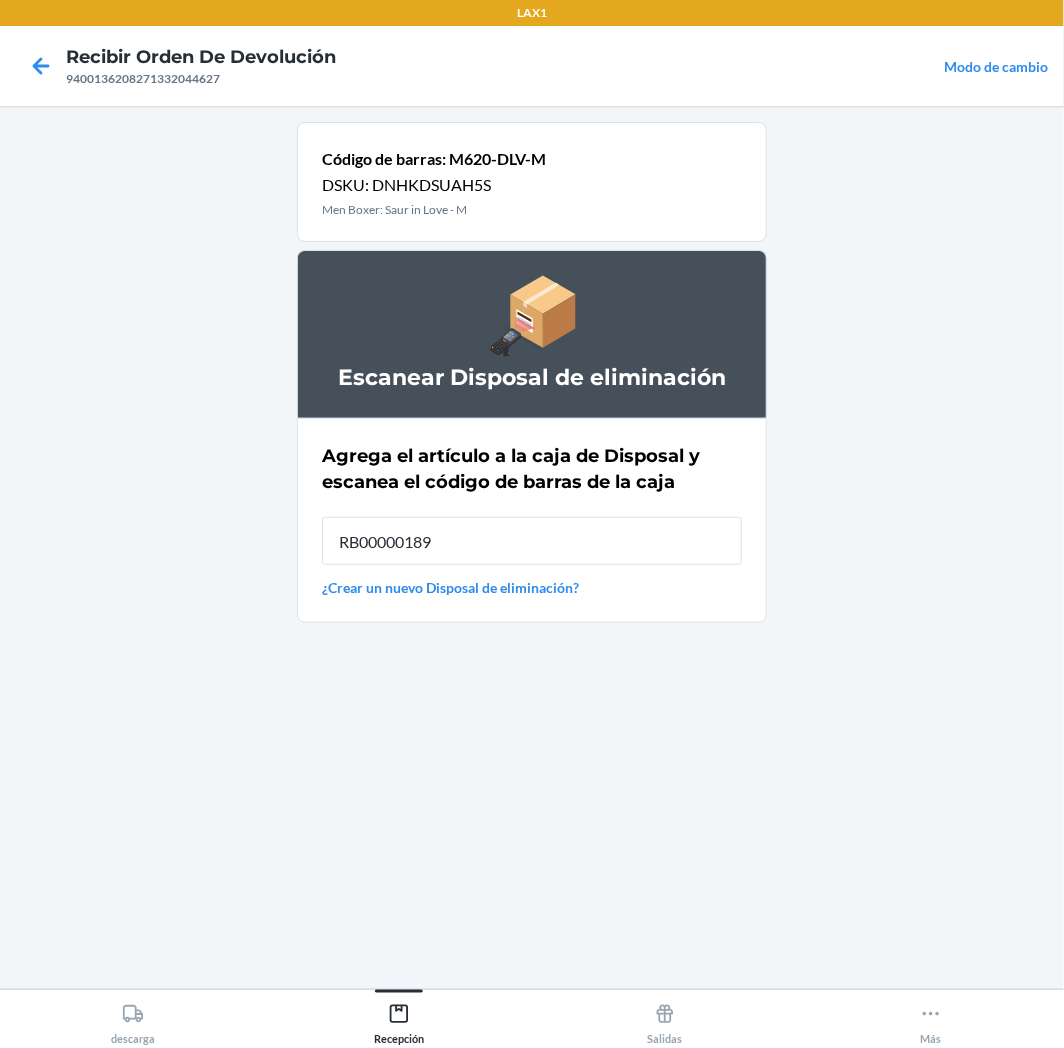 type on "RB00000189K" 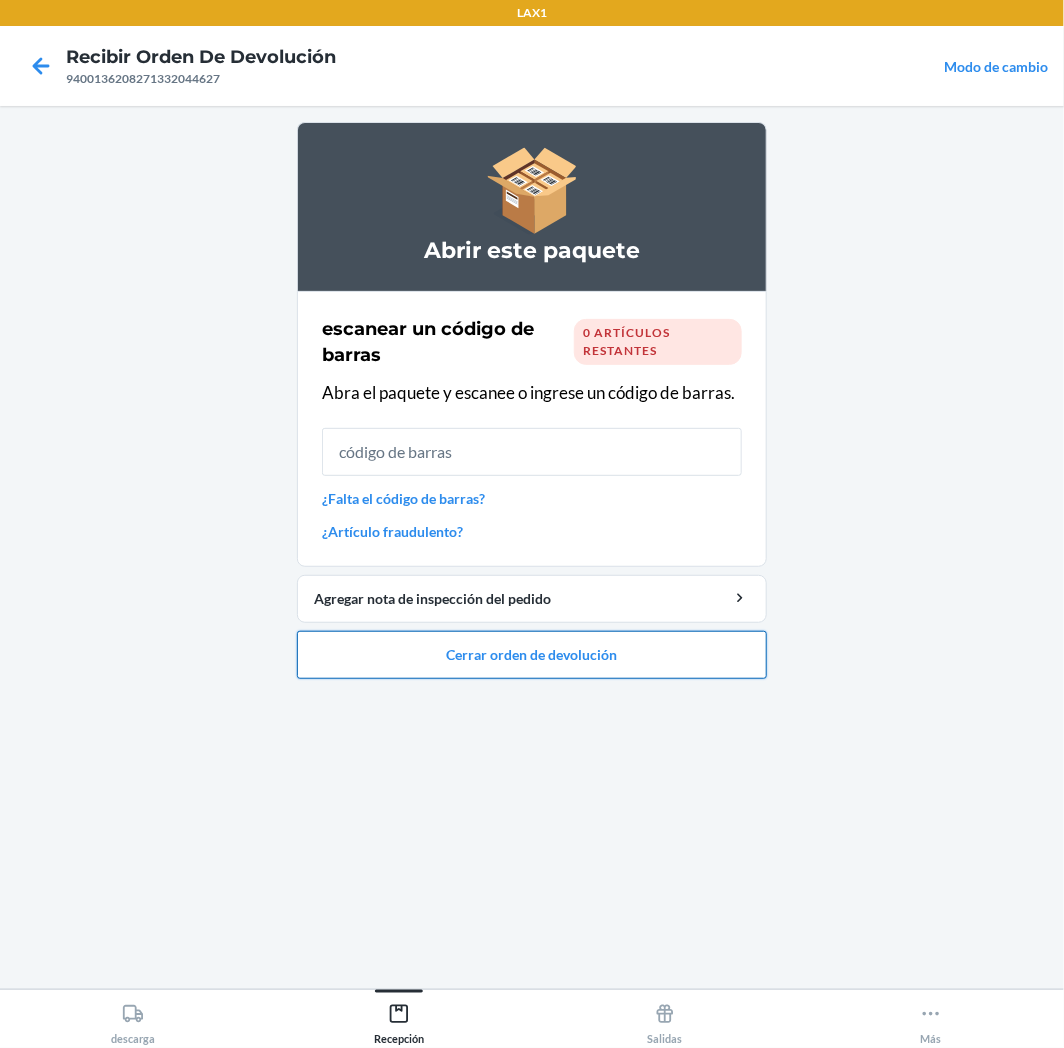 click on "Cerrar orden de devolución" at bounding box center [532, 655] 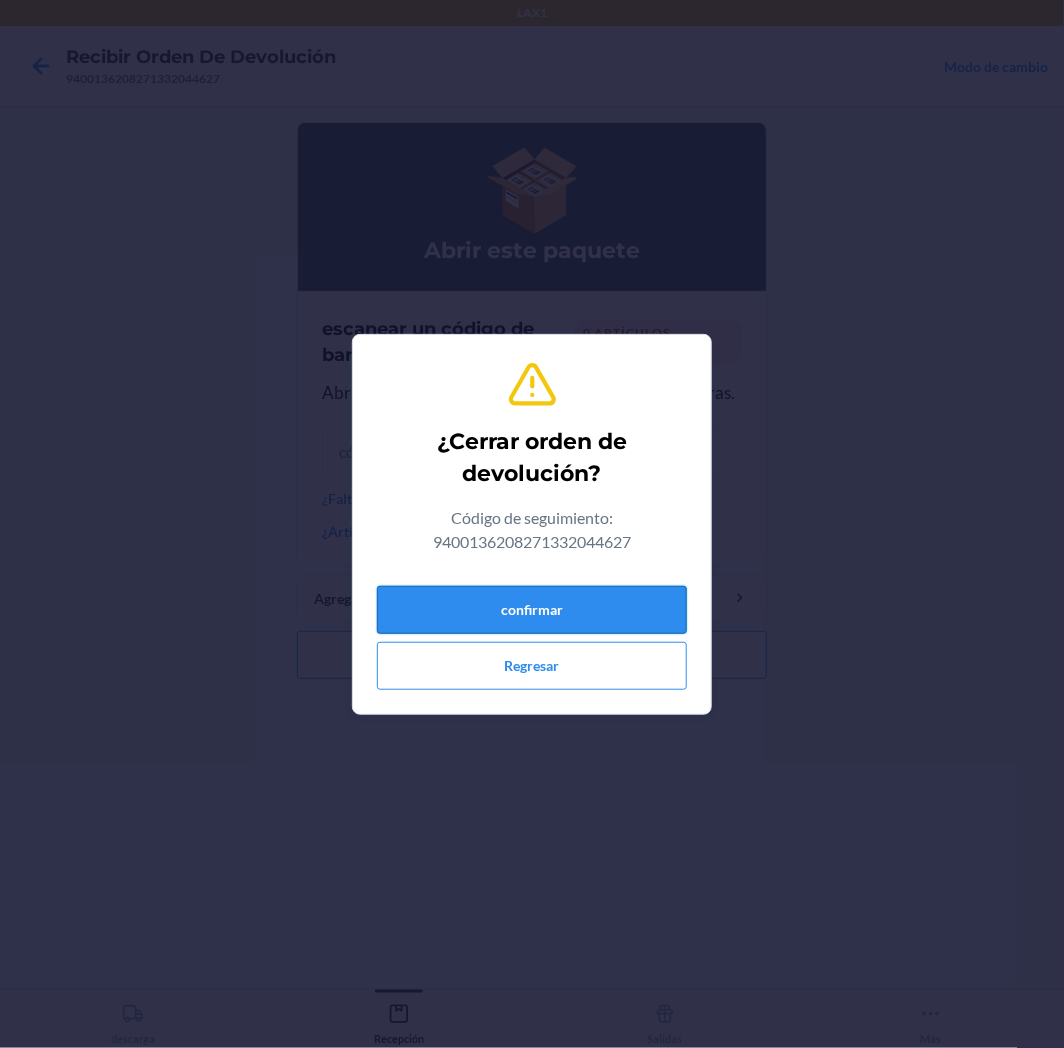 click on "confirmar" at bounding box center [532, 610] 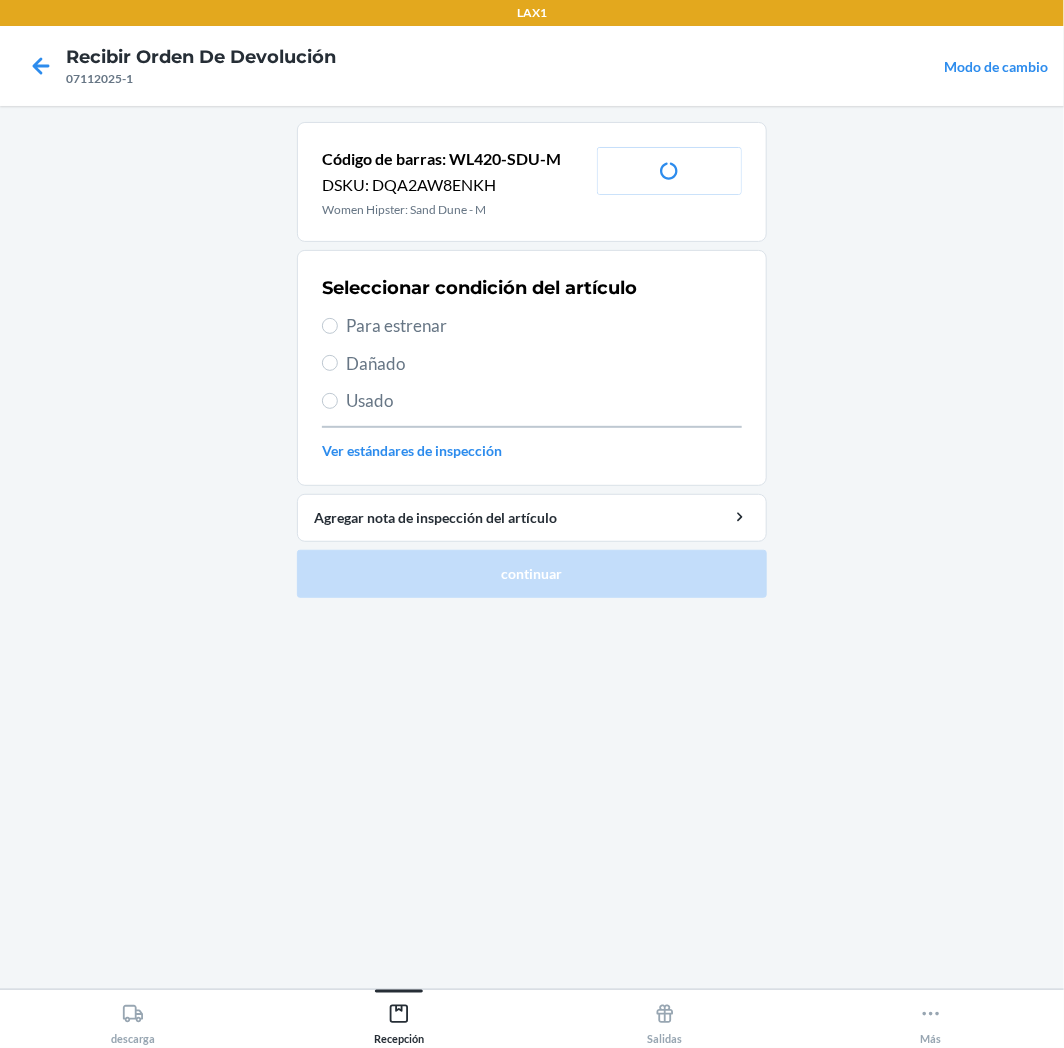 click on "Para estrenar" at bounding box center [544, 326] 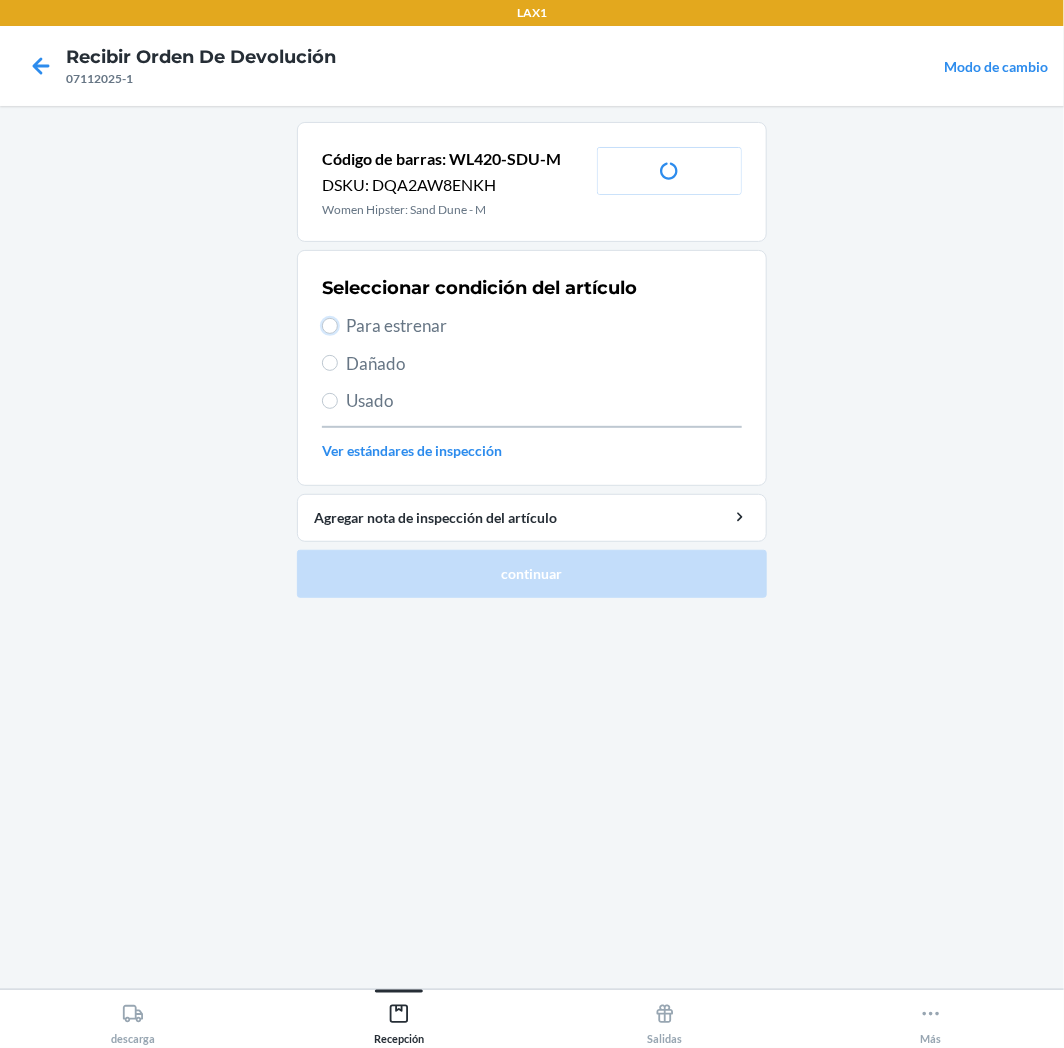 click on "Para estrenar" at bounding box center [330, 326] 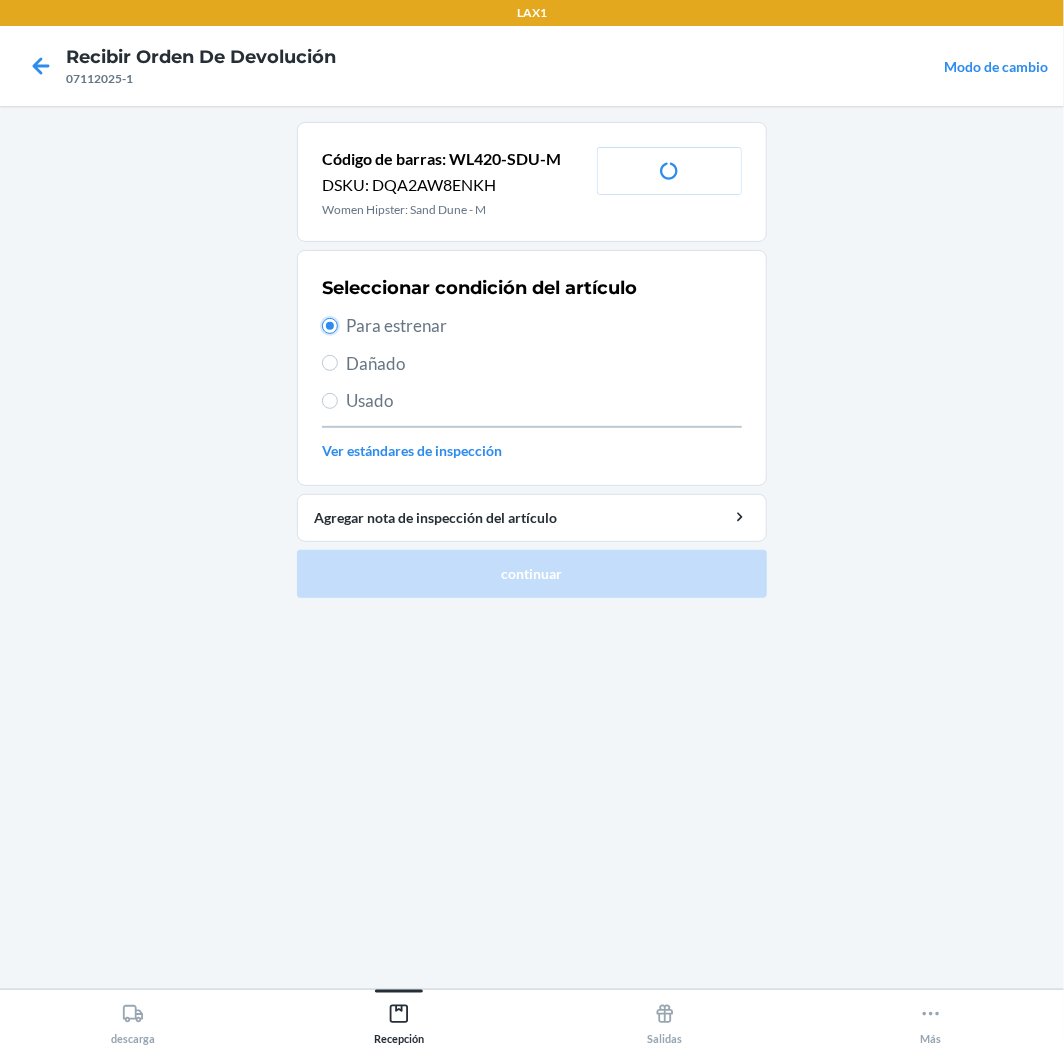 radio on "true" 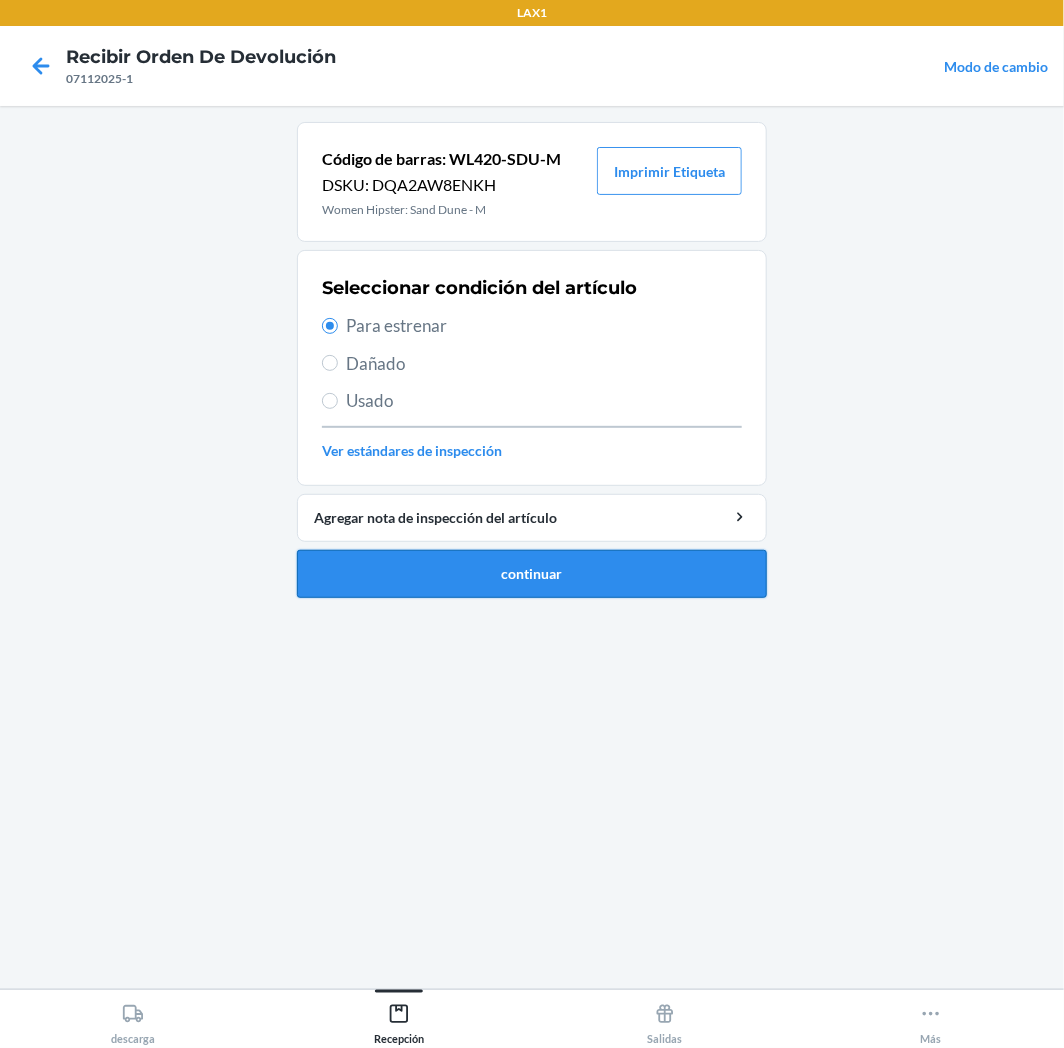 click on "continuar" at bounding box center [532, 574] 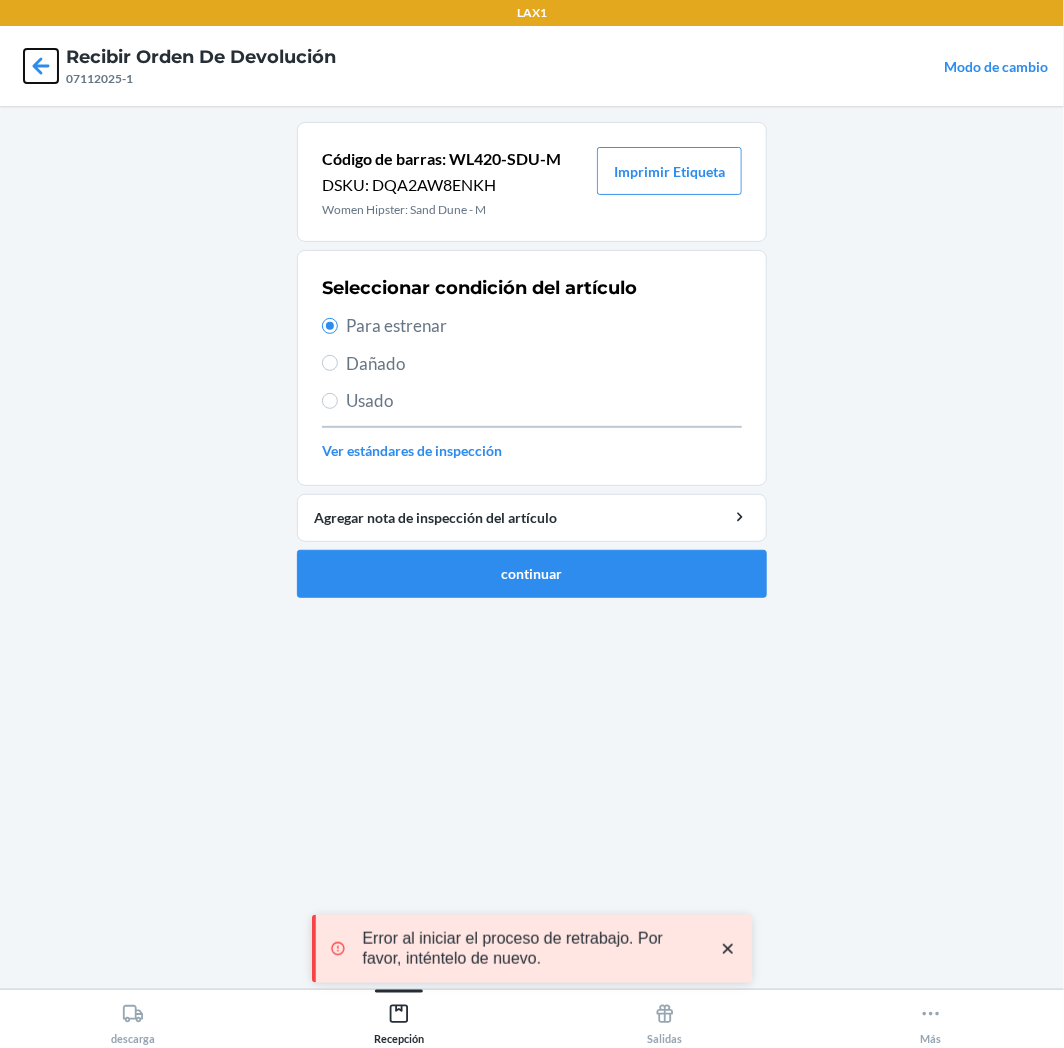 drag, startPoint x: 36, startPoint y: 70, endPoint x: 52, endPoint y: 73, distance: 16.27882 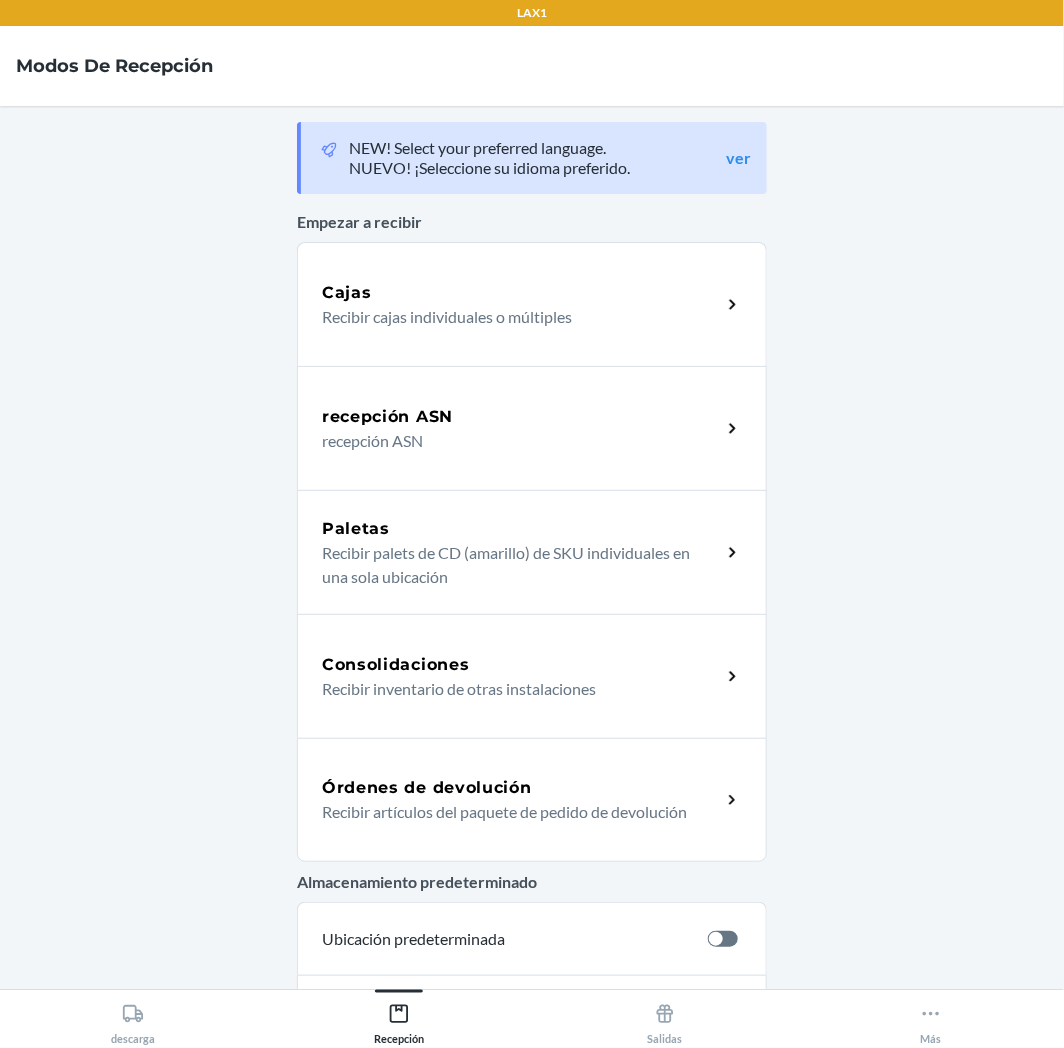 click on "Órdenes de devolución Recibir artículos del paquete de pedido de devolución" at bounding box center [532, 800] 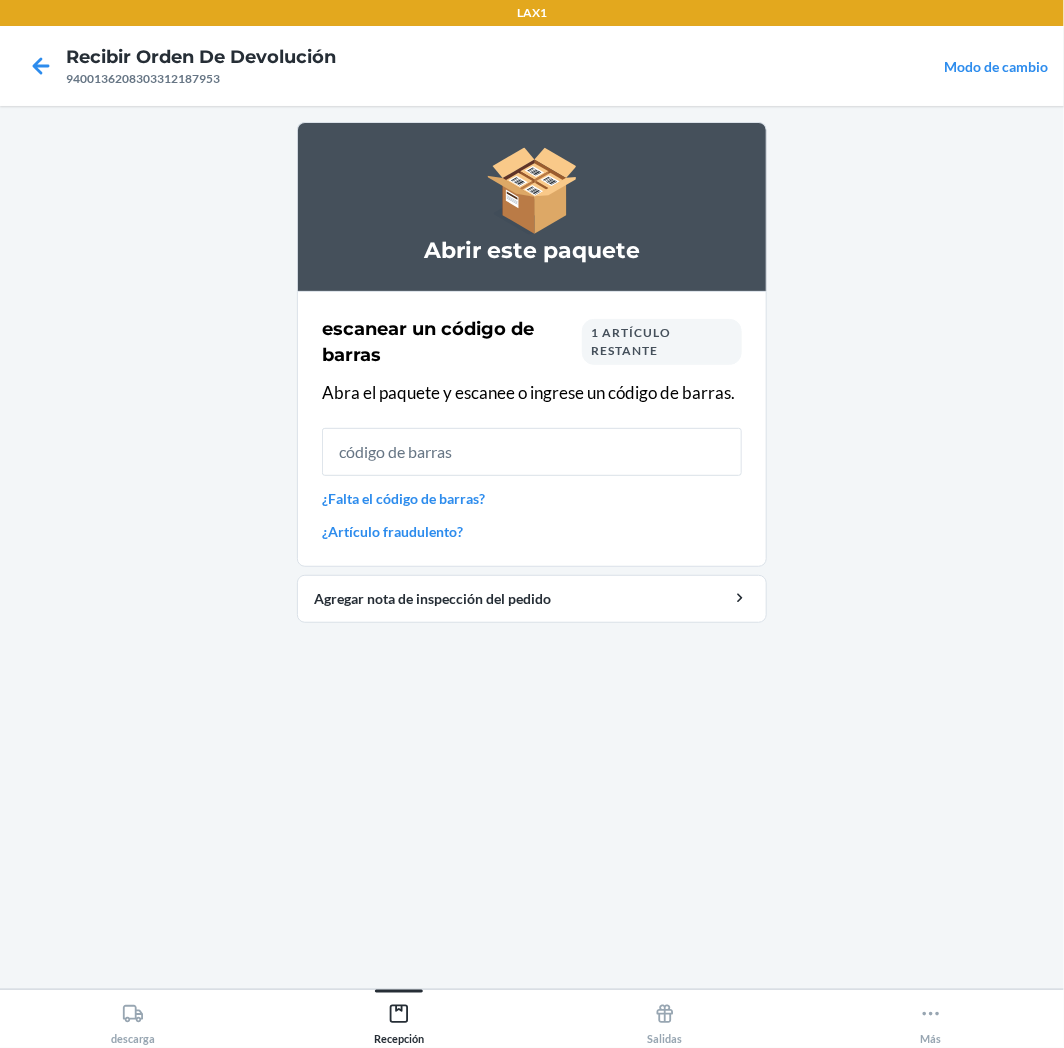 click on "1 artículo restante" at bounding box center (631, 341) 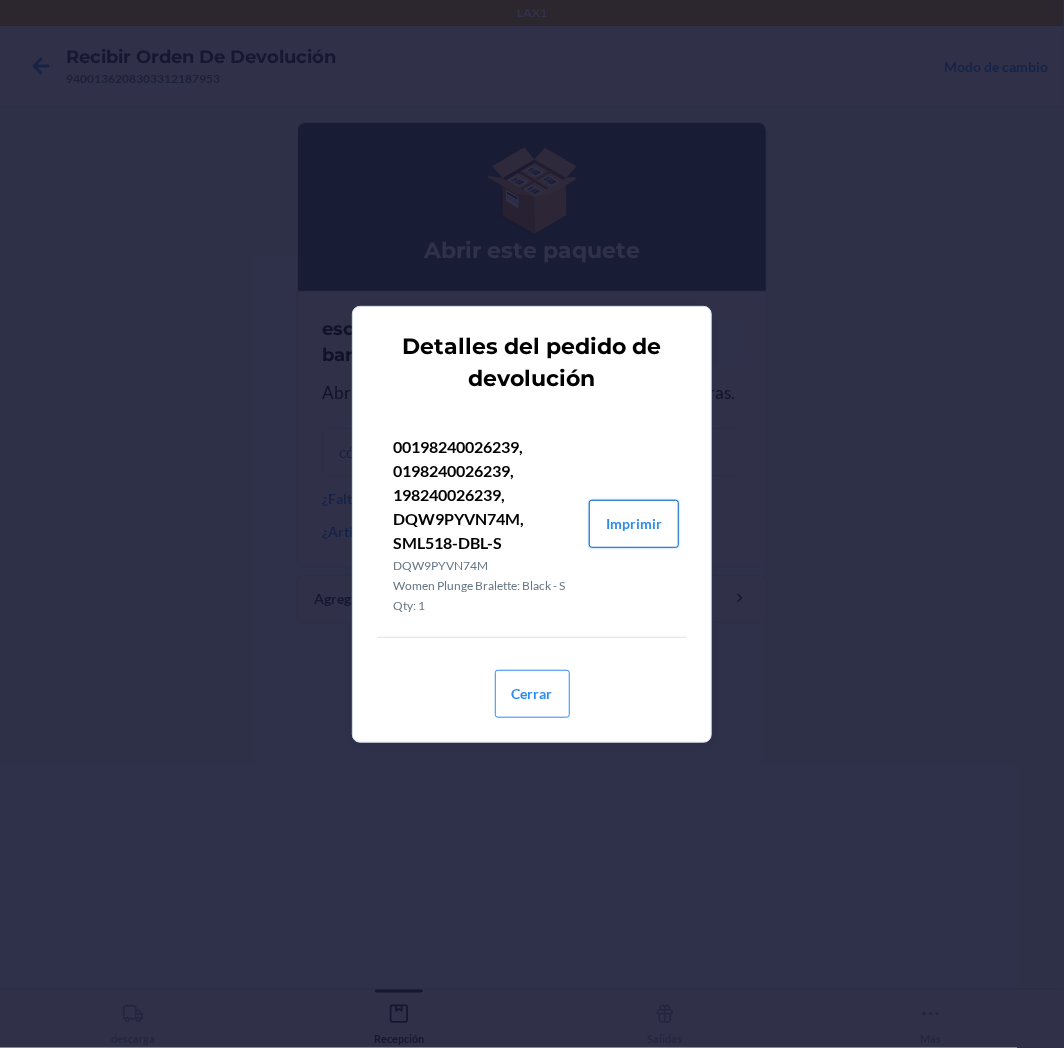 click on "Imprimir" at bounding box center (634, 524) 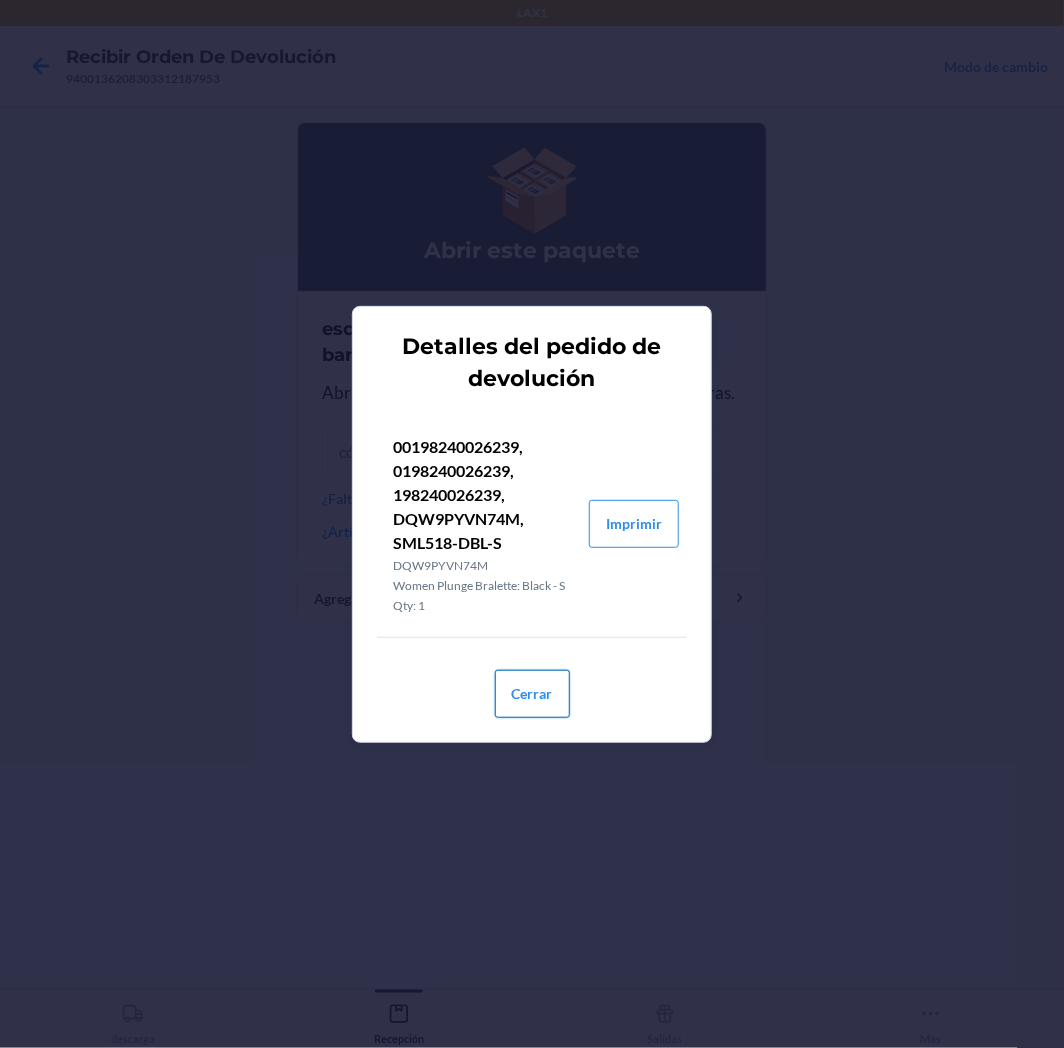 click on "Cerrar" at bounding box center [532, 694] 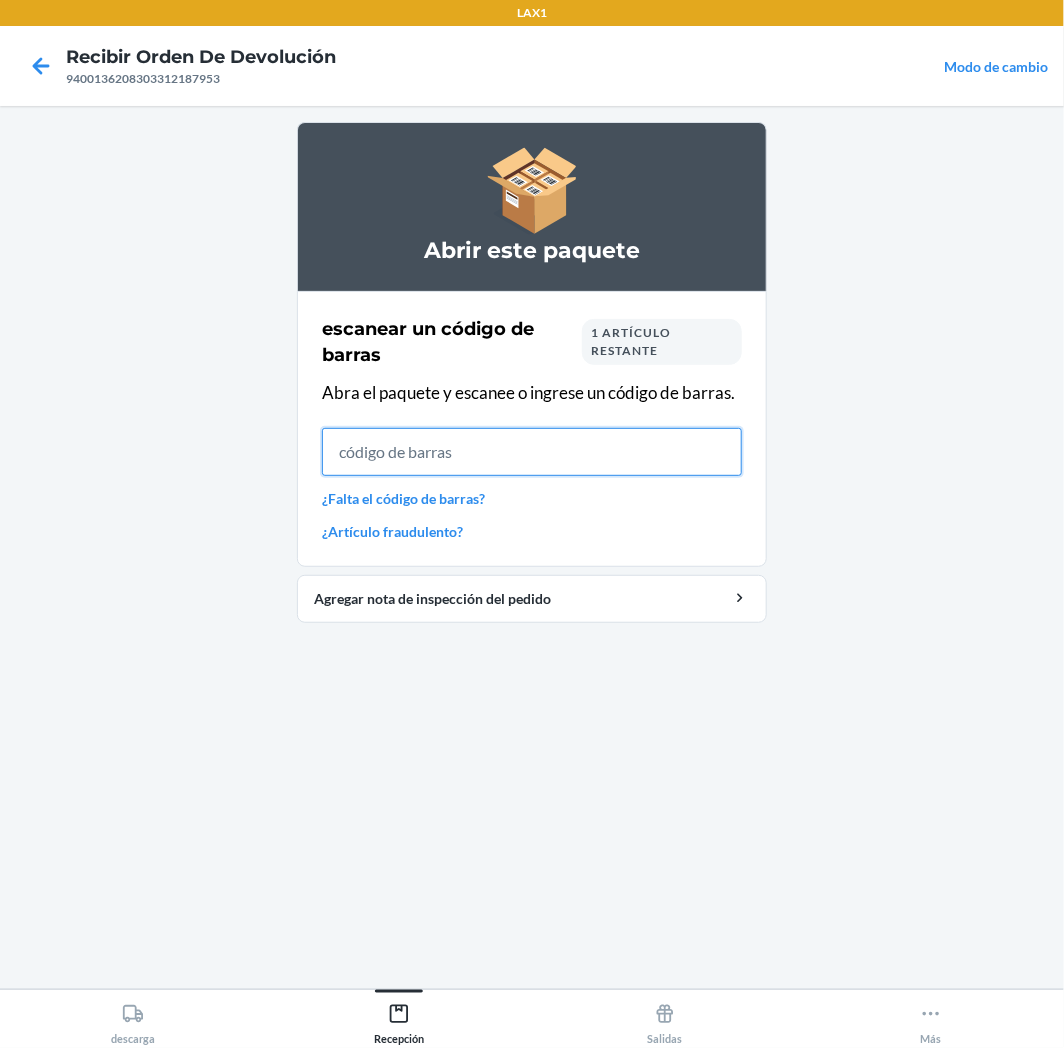 click at bounding box center (532, 452) 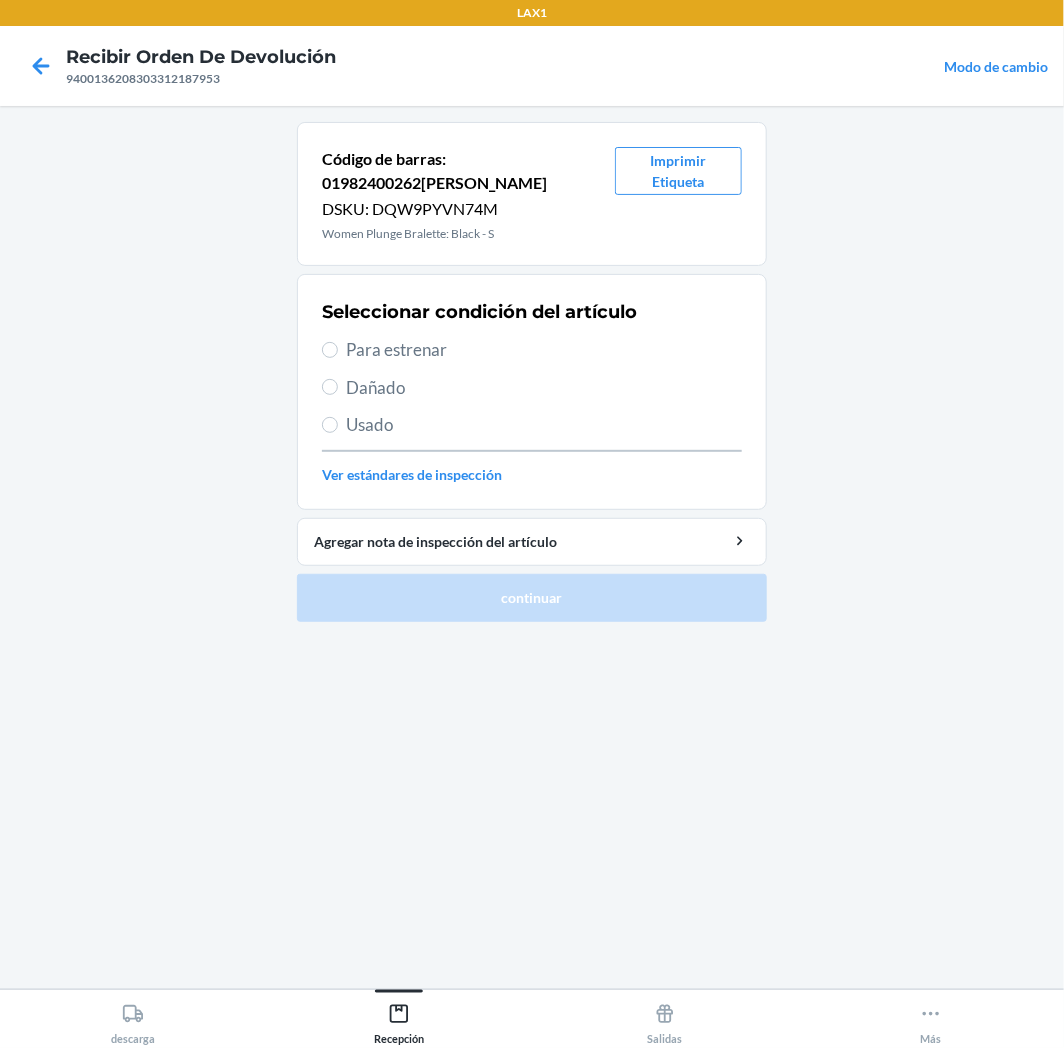 click on "Para estrenar" at bounding box center (544, 350) 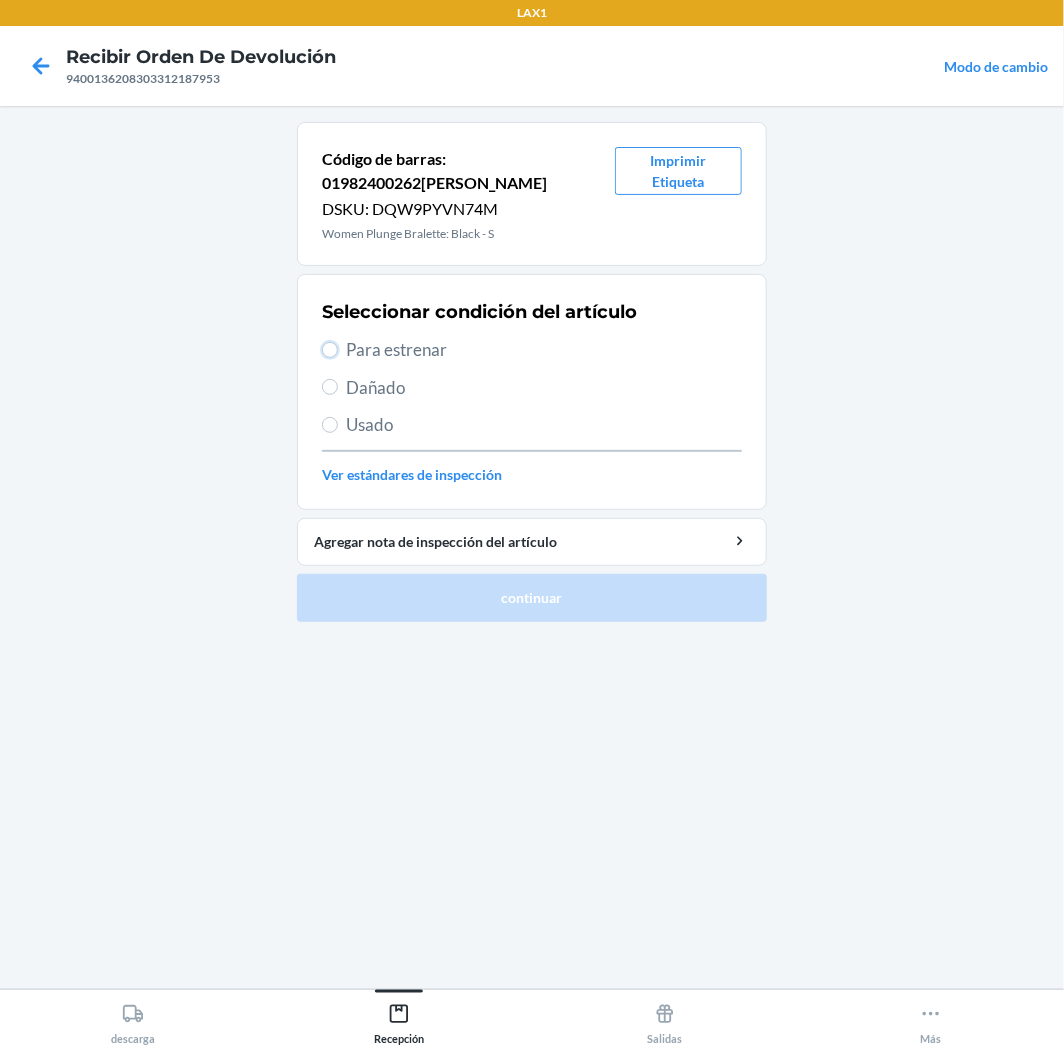 click on "Para estrenar" at bounding box center (330, 350) 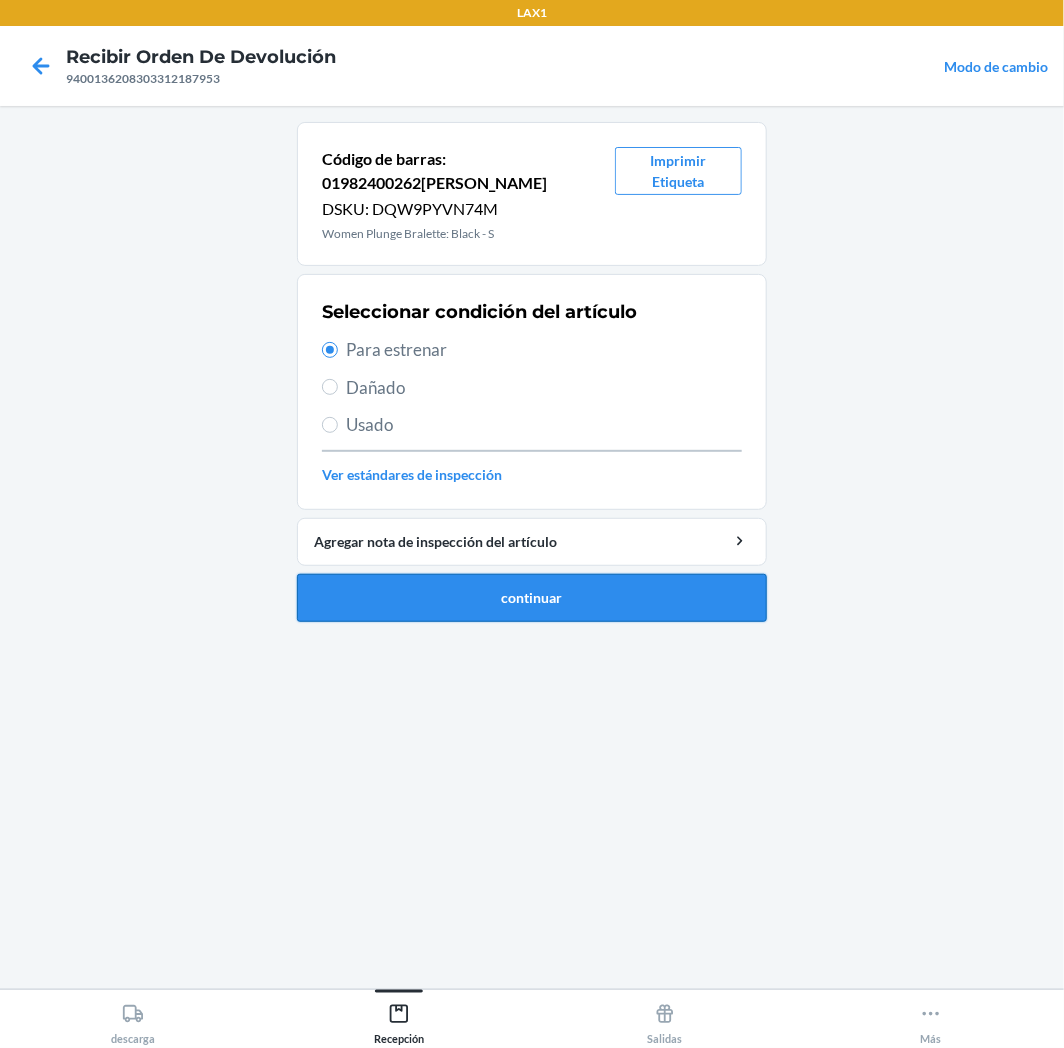 click on "continuar" at bounding box center [532, 598] 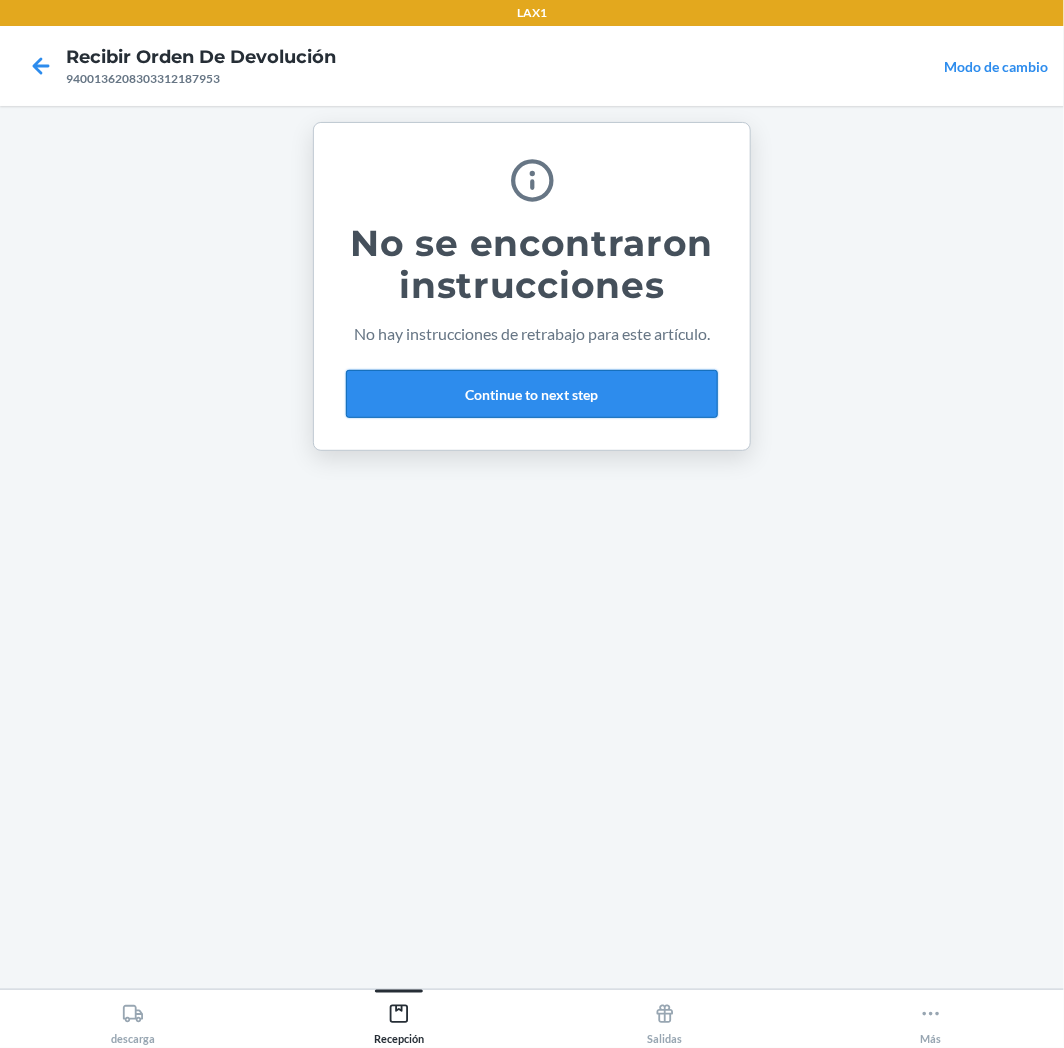 click on "Continue to next step" at bounding box center (532, 394) 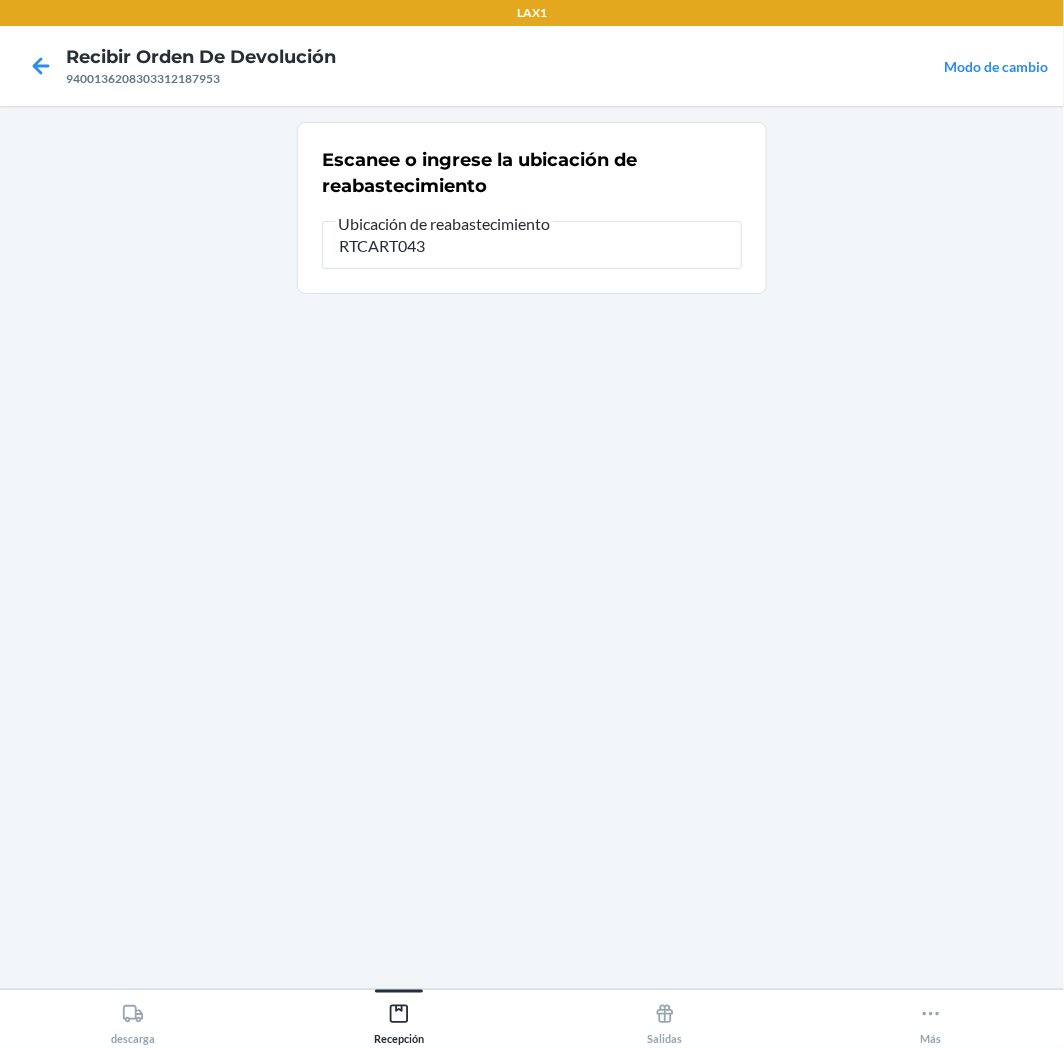 type on "RTCART043" 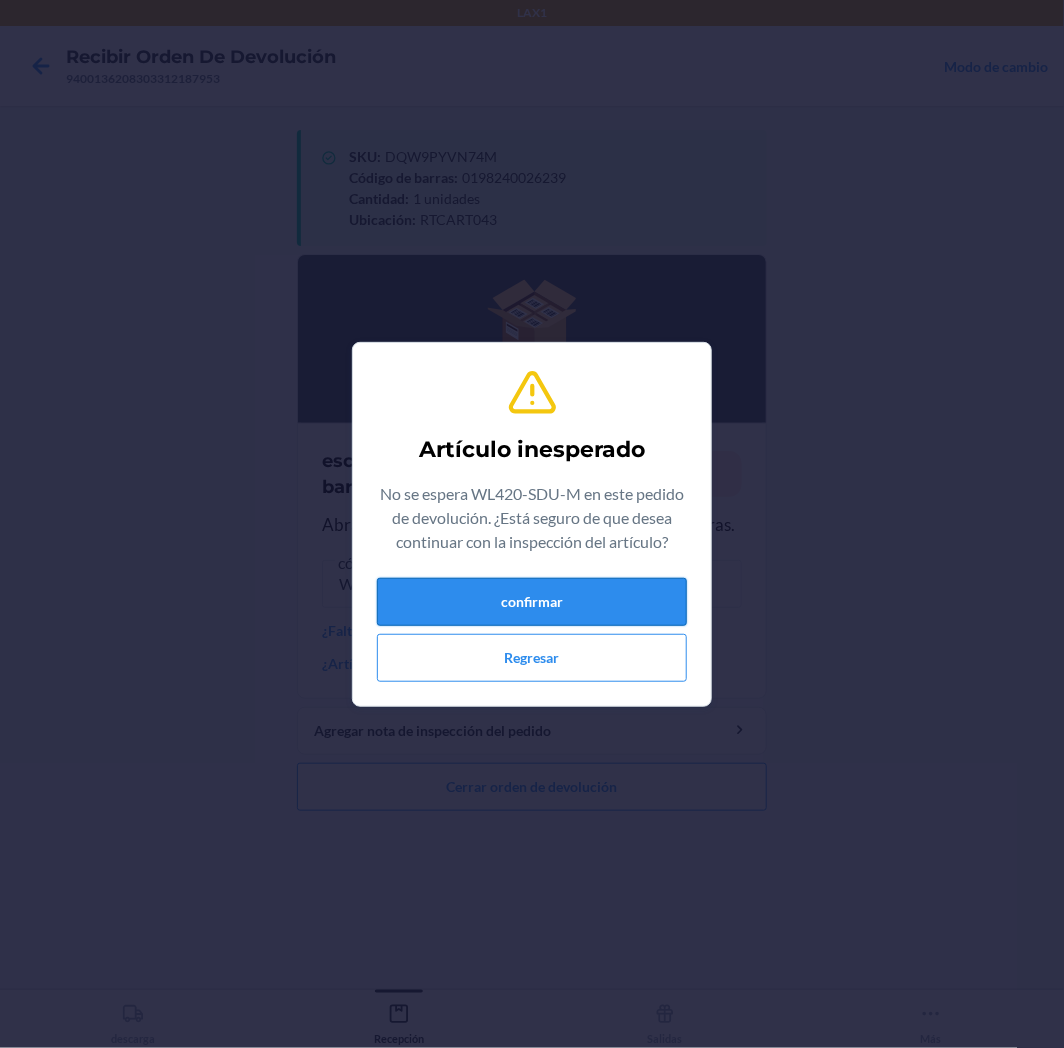 click on "confirmar" at bounding box center (532, 602) 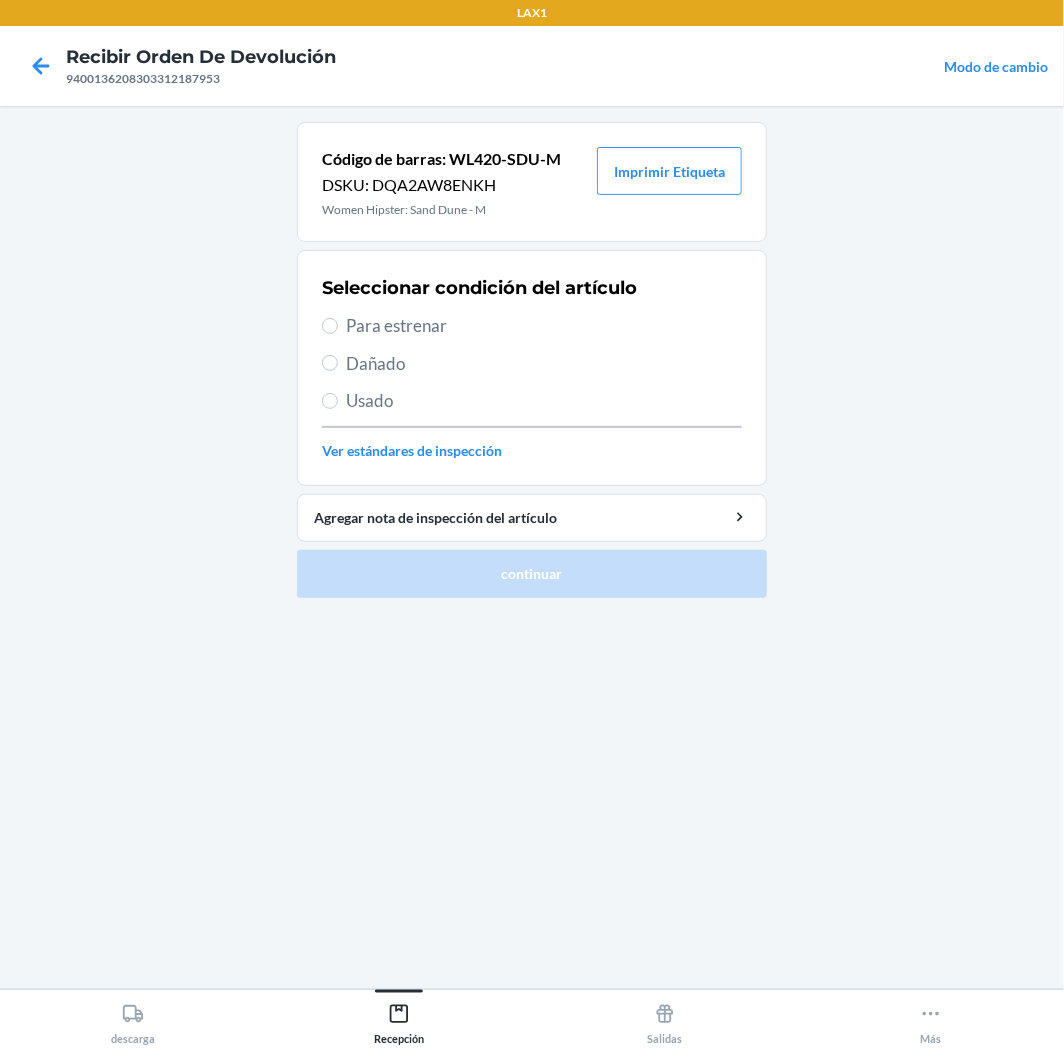 click on "Para estrenar" at bounding box center (544, 326) 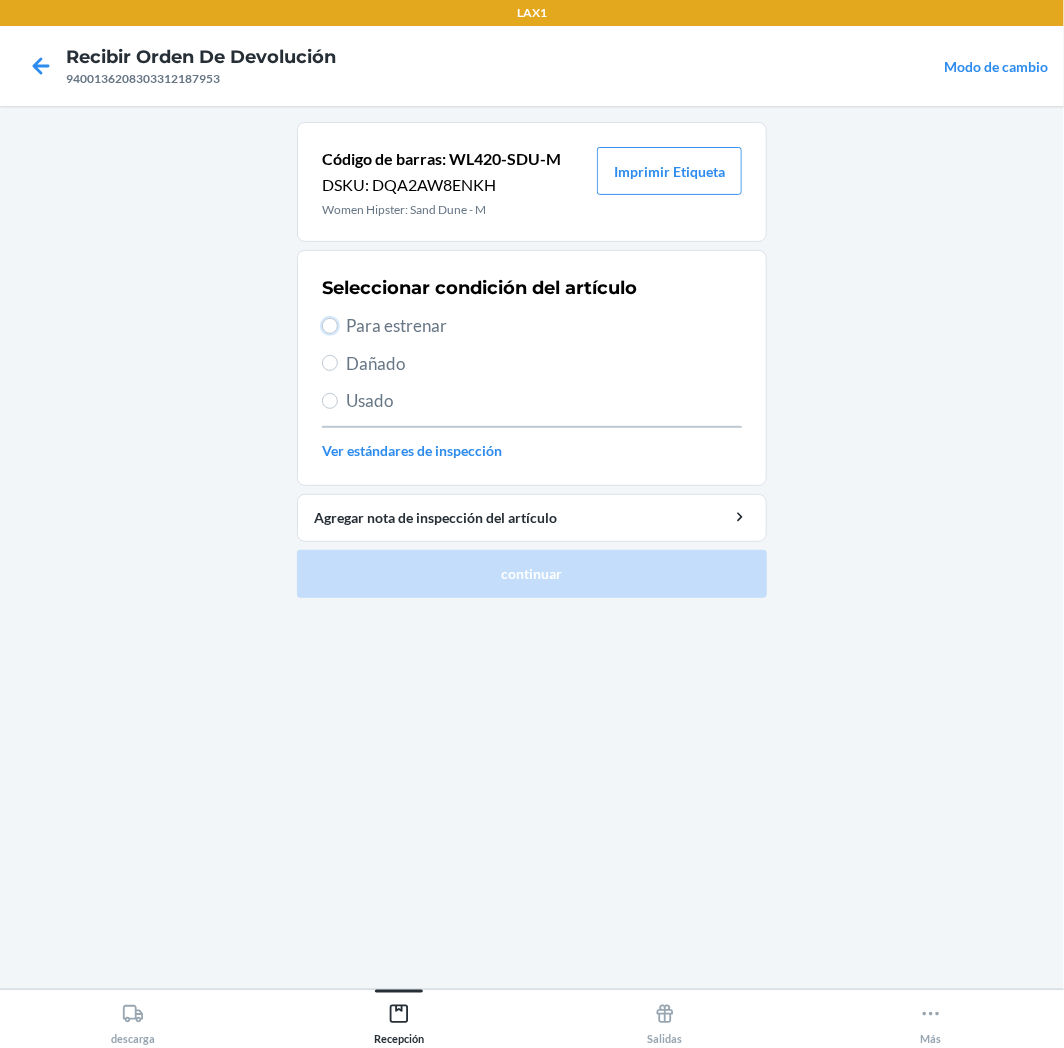 click on "Para estrenar" at bounding box center (330, 326) 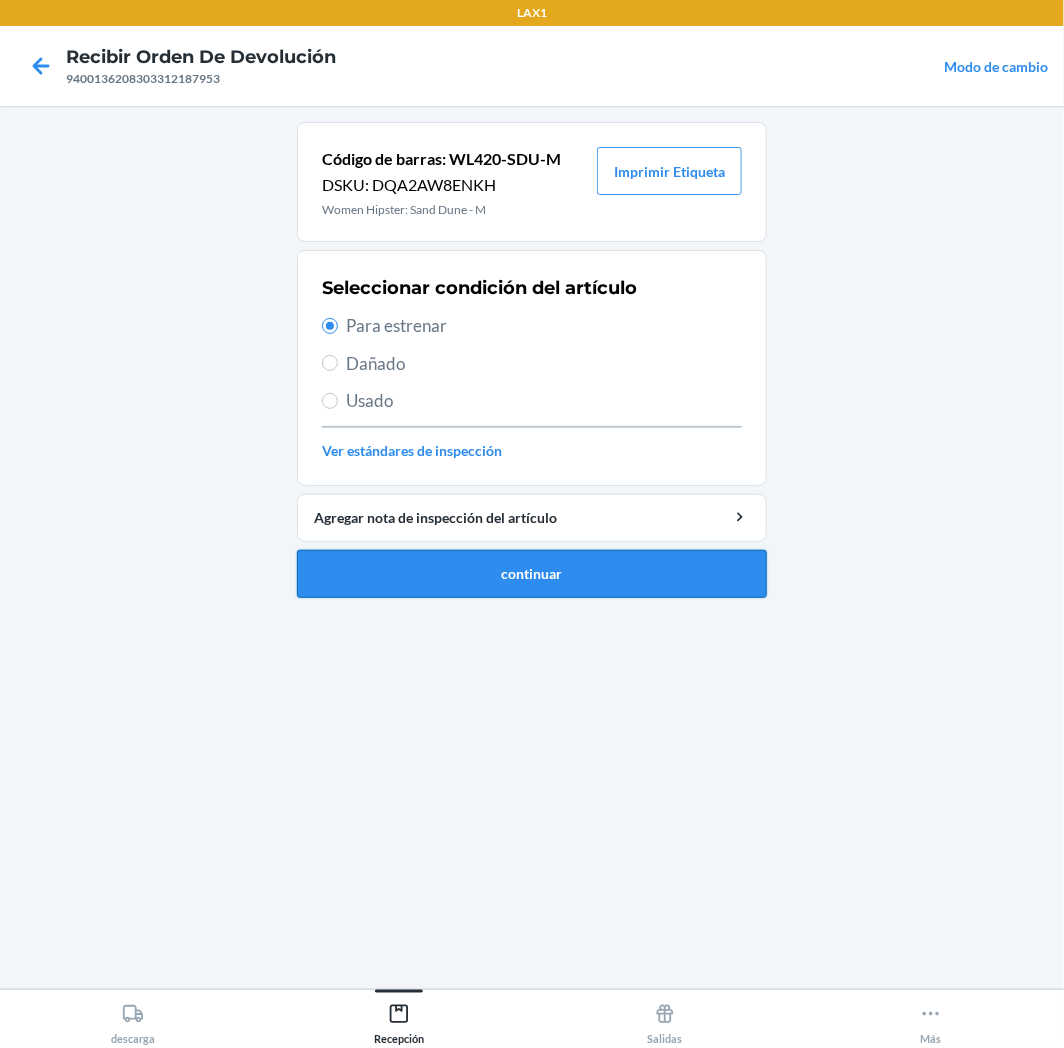click on "continuar" at bounding box center [532, 574] 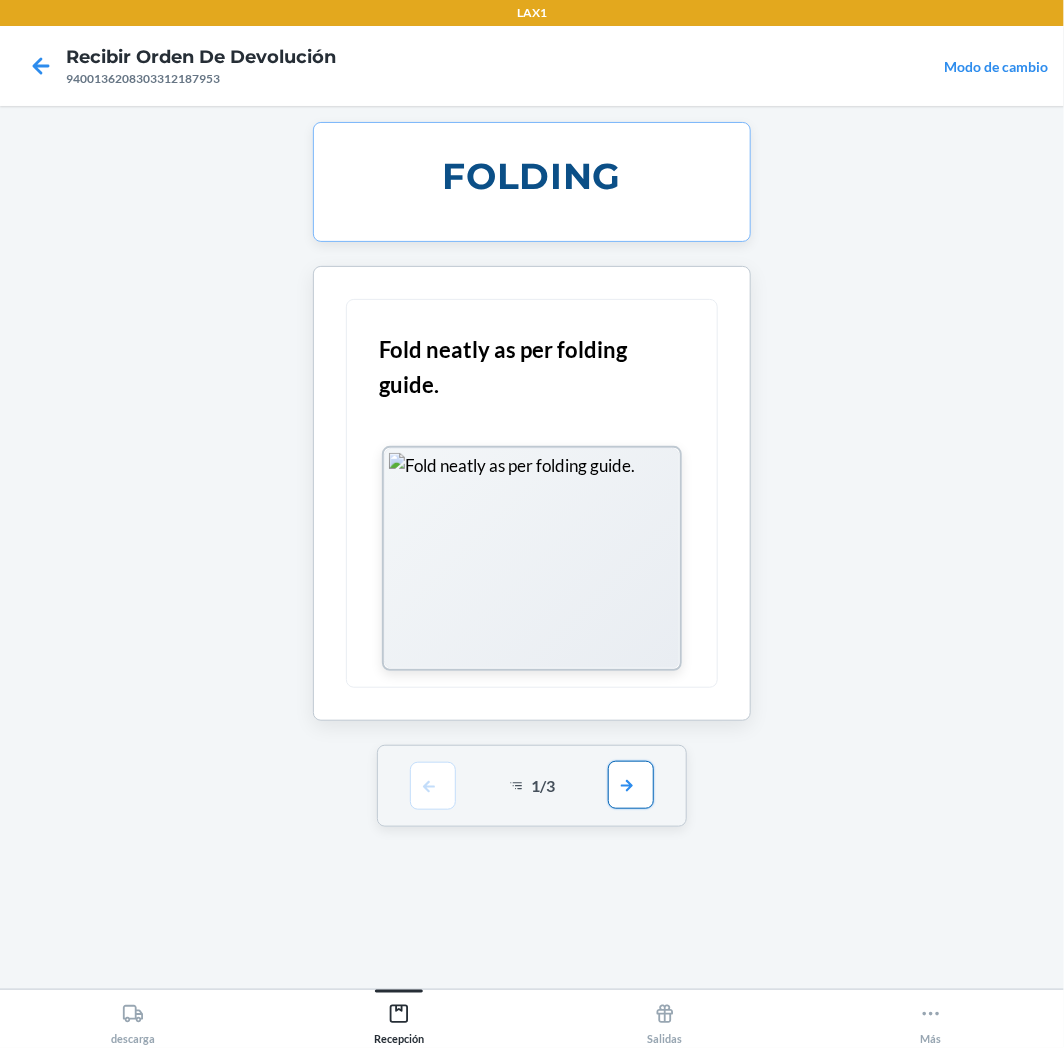click at bounding box center [631, 785] 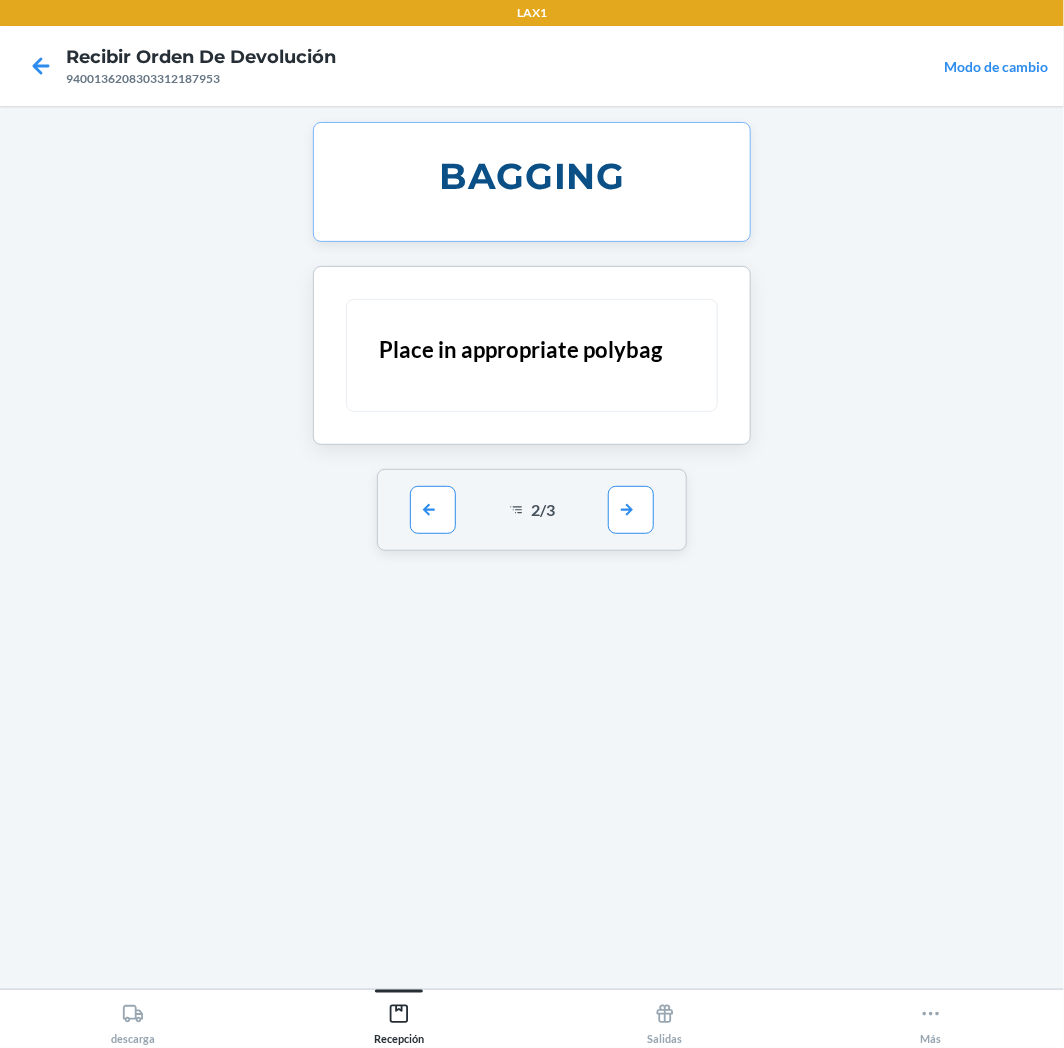 click on "2  /  3" at bounding box center (532, 510) 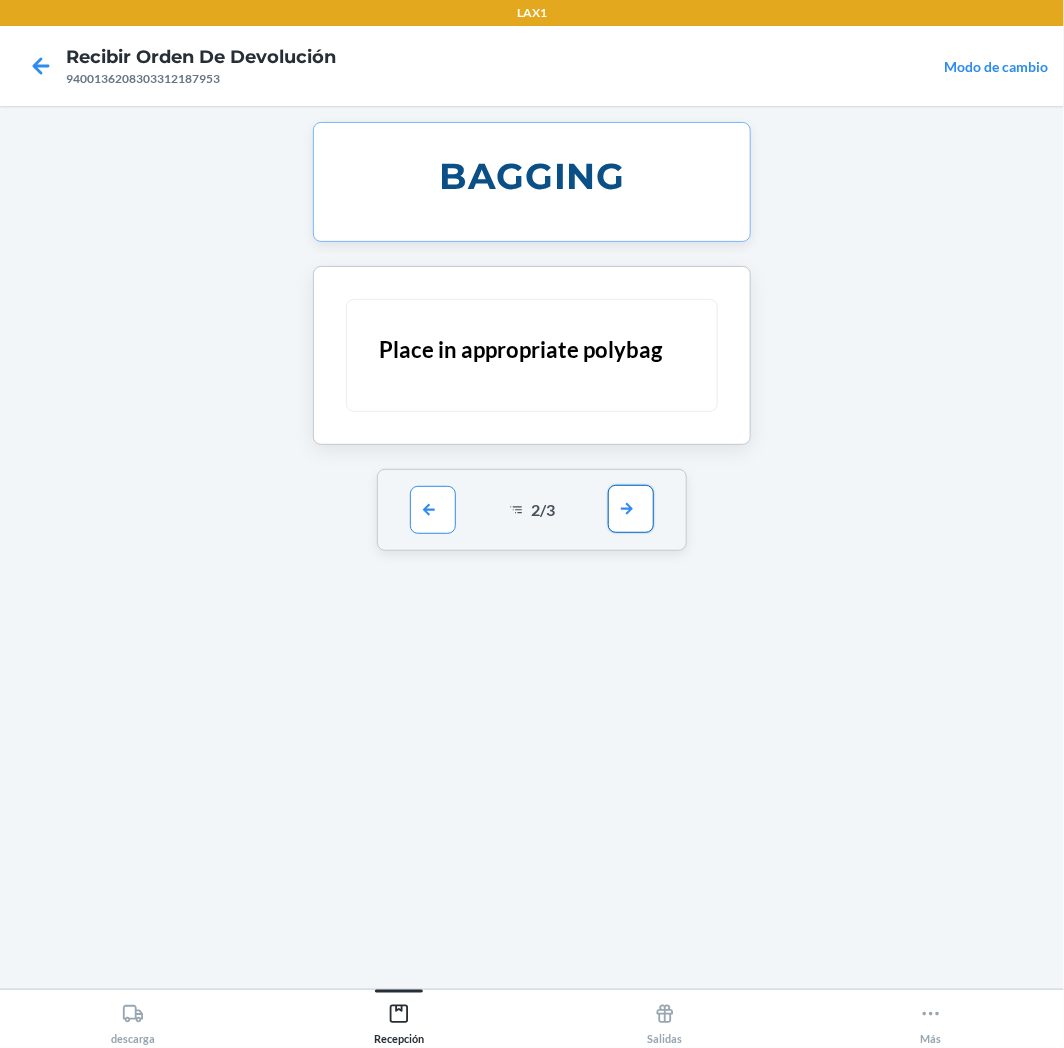 click at bounding box center [631, 509] 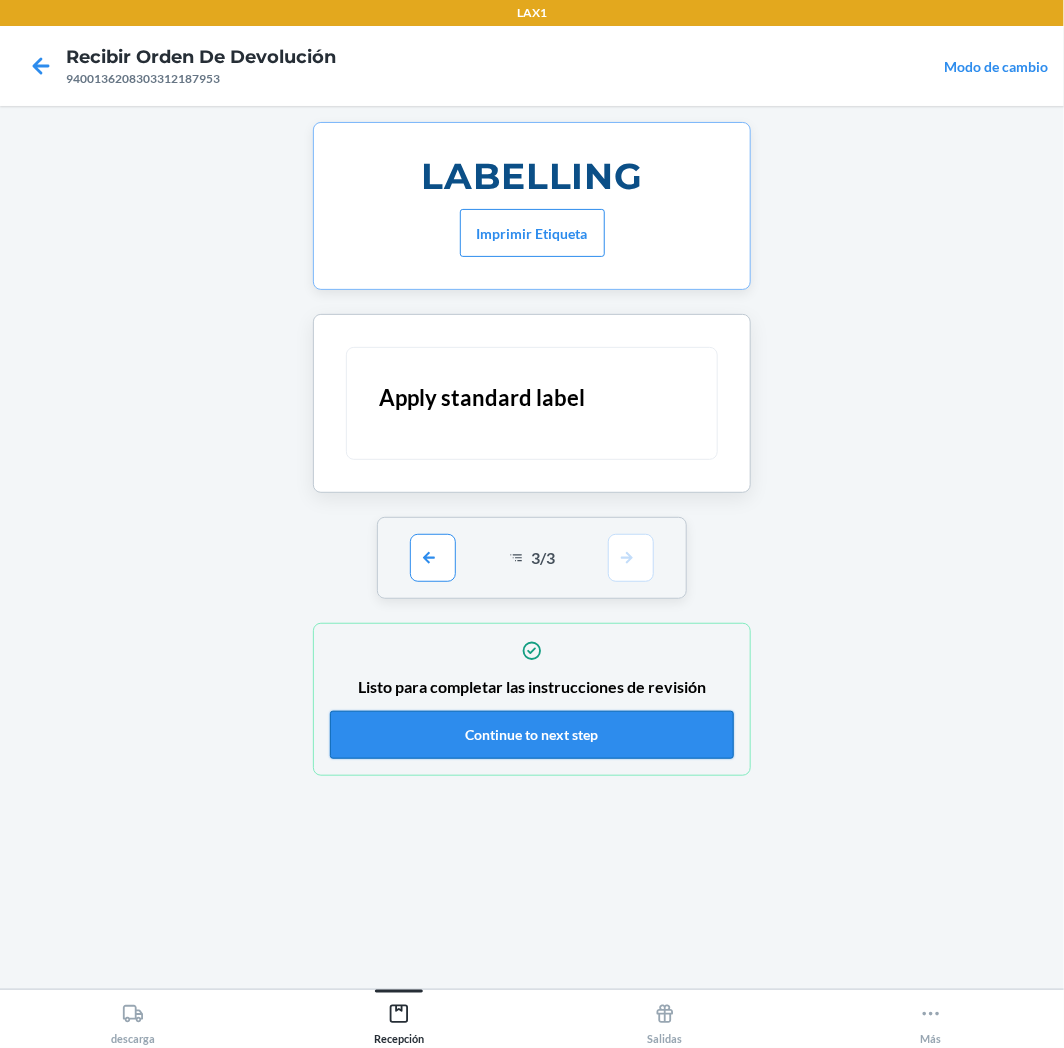 click on "Continue to next step" at bounding box center [532, 735] 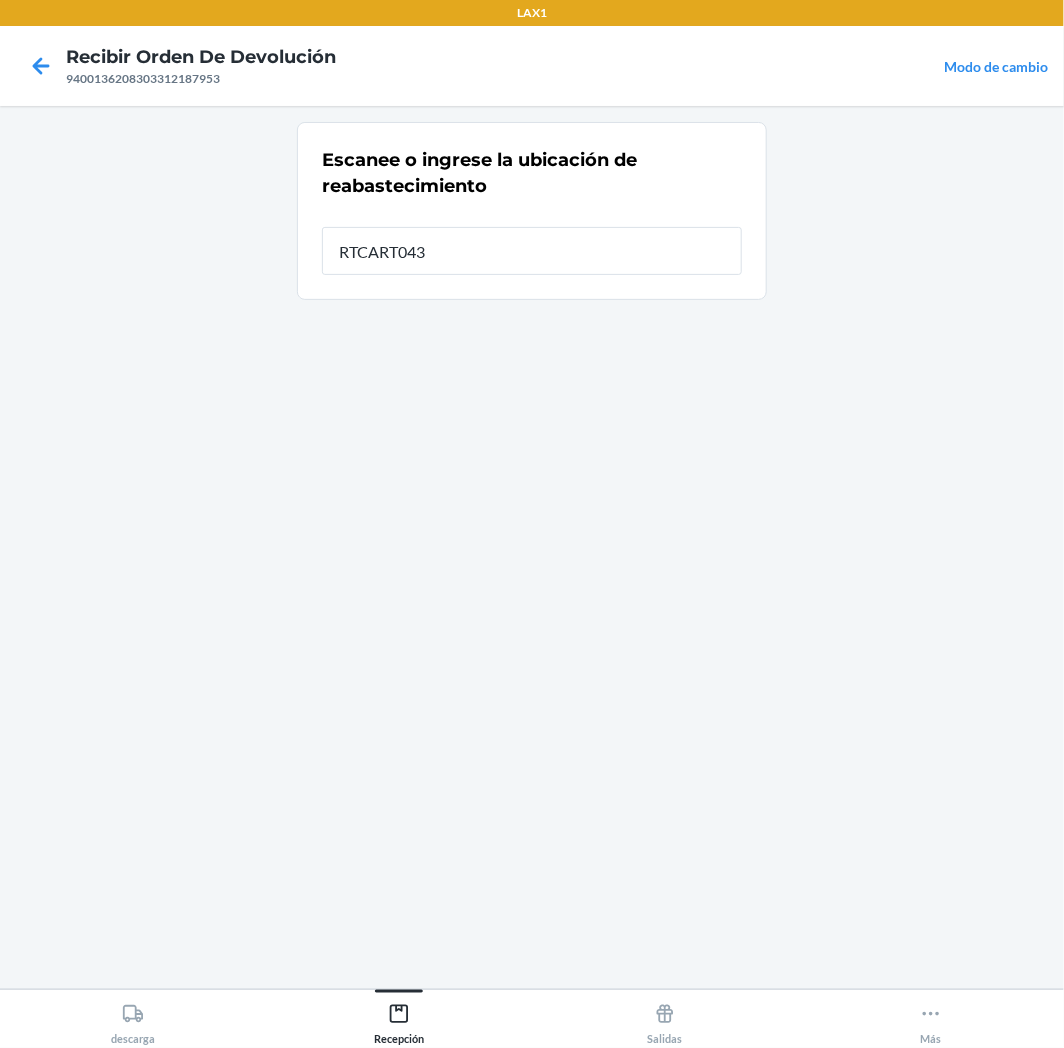 type on "RTCART043" 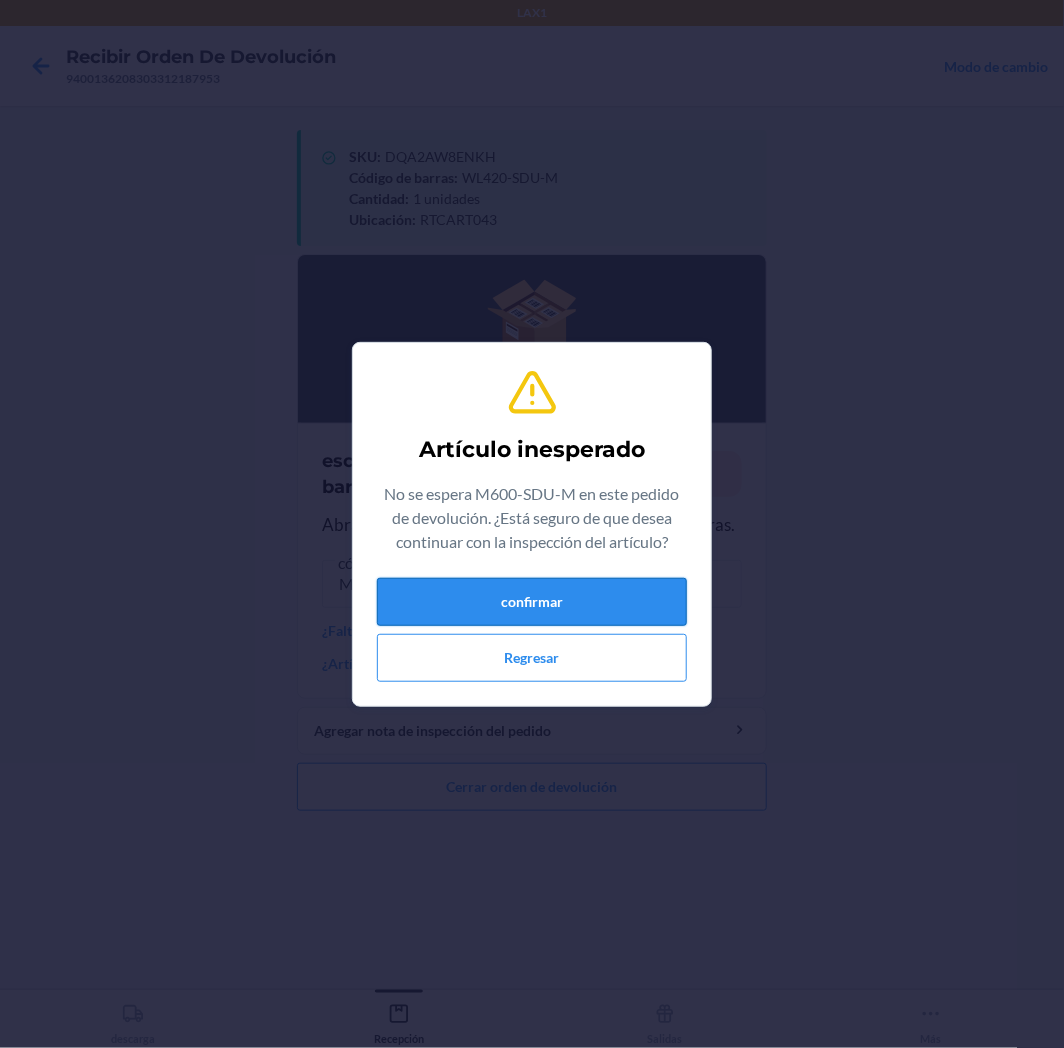 click on "confirmar" at bounding box center (532, 602) 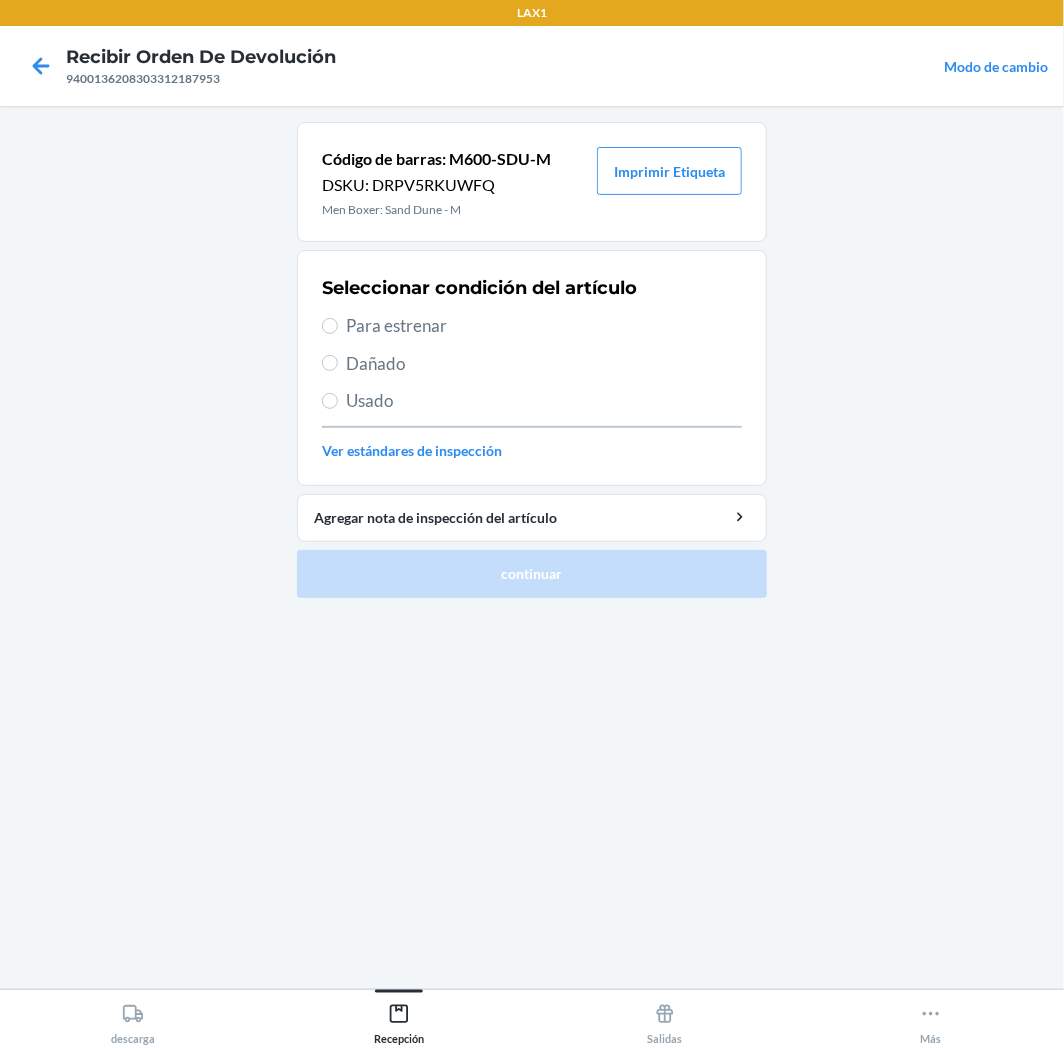 click on "Para estrenar" at bounding box center [544, 326] 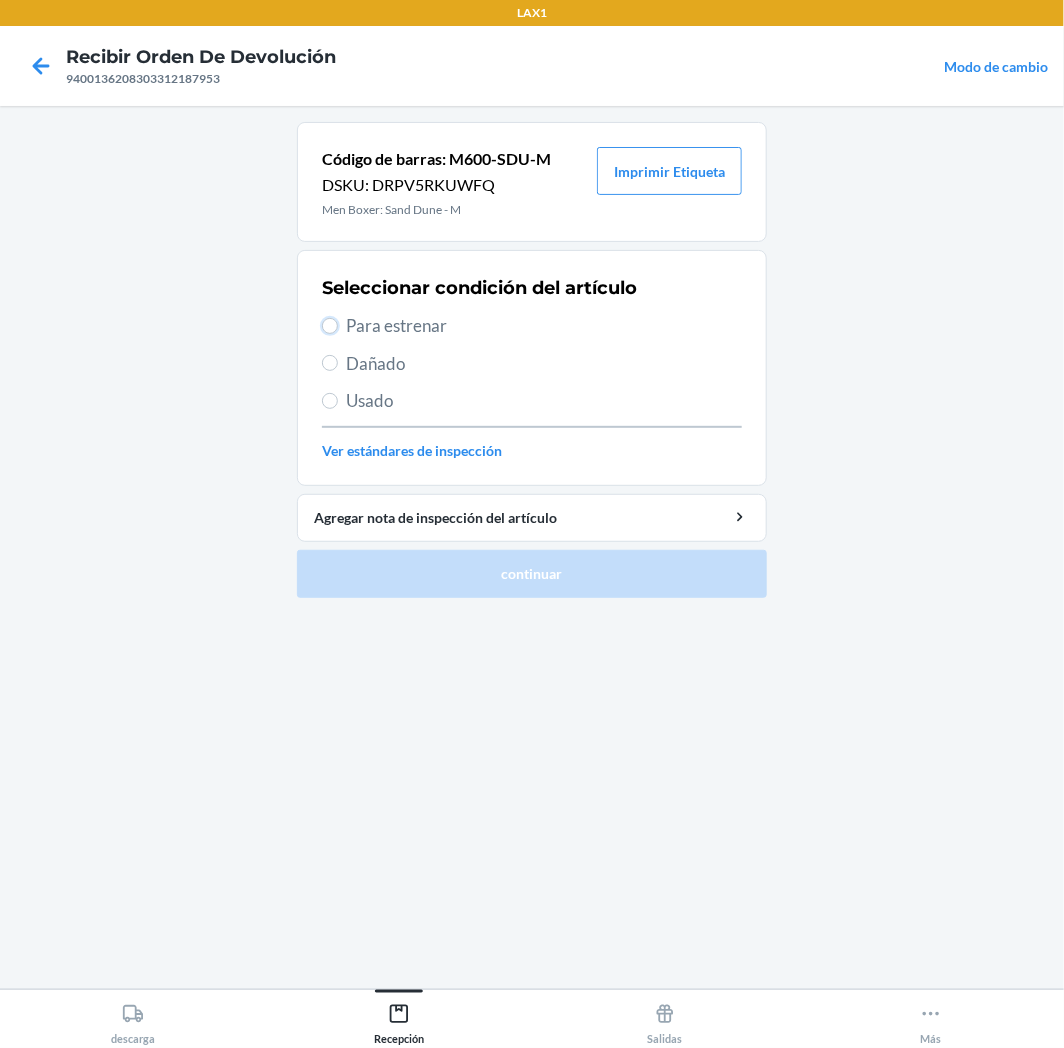 click on "Para estrenar" at bounding box center (330, 326) 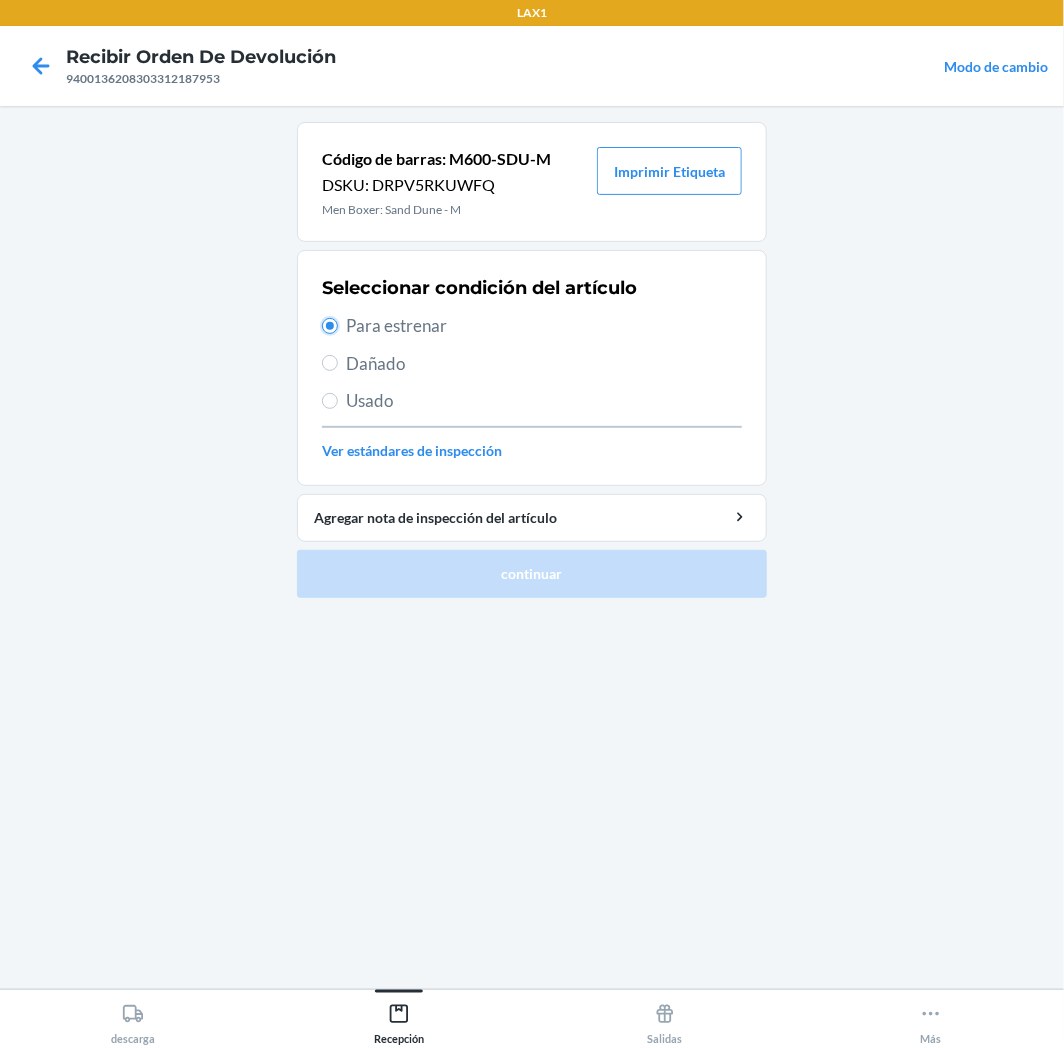 radio on "true" 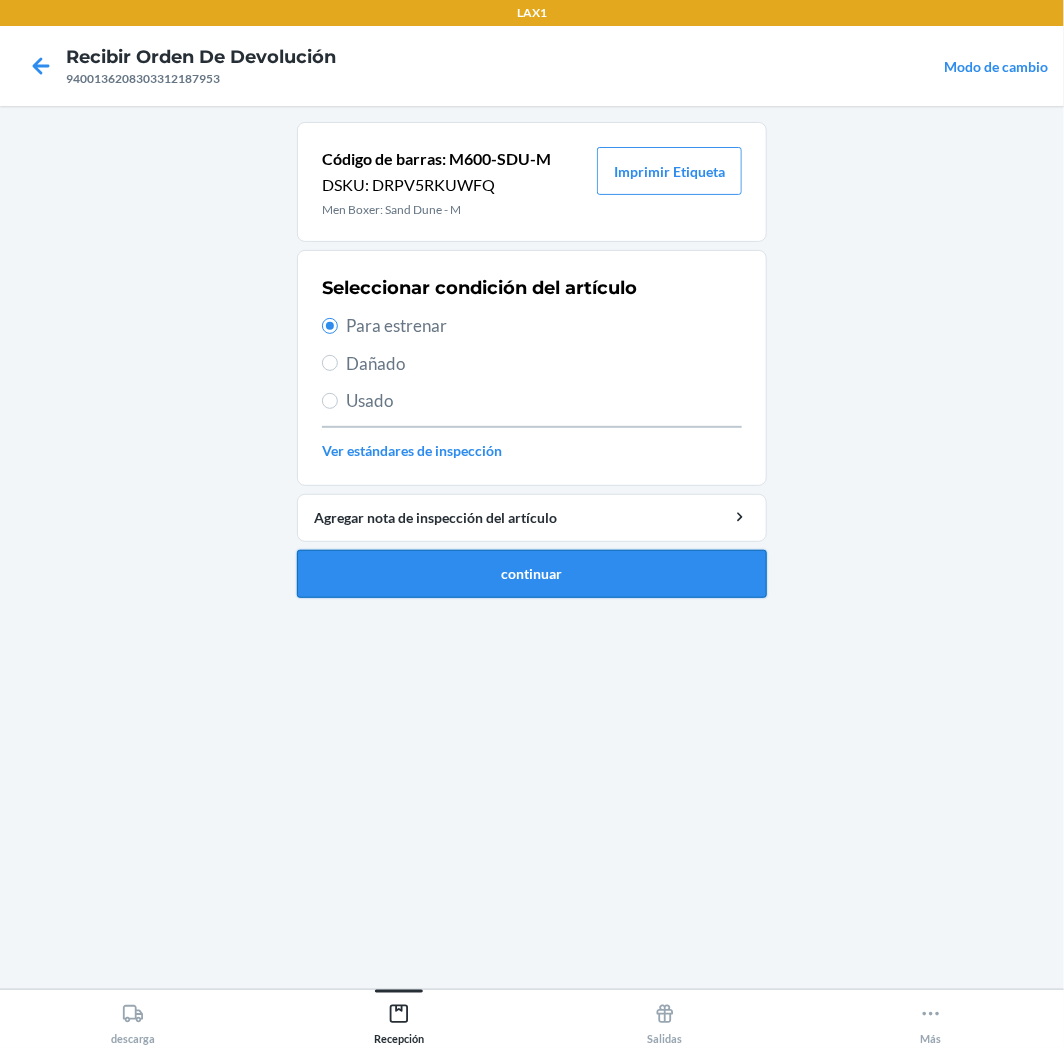 click on "continuar" at bounding box center [532, 574] 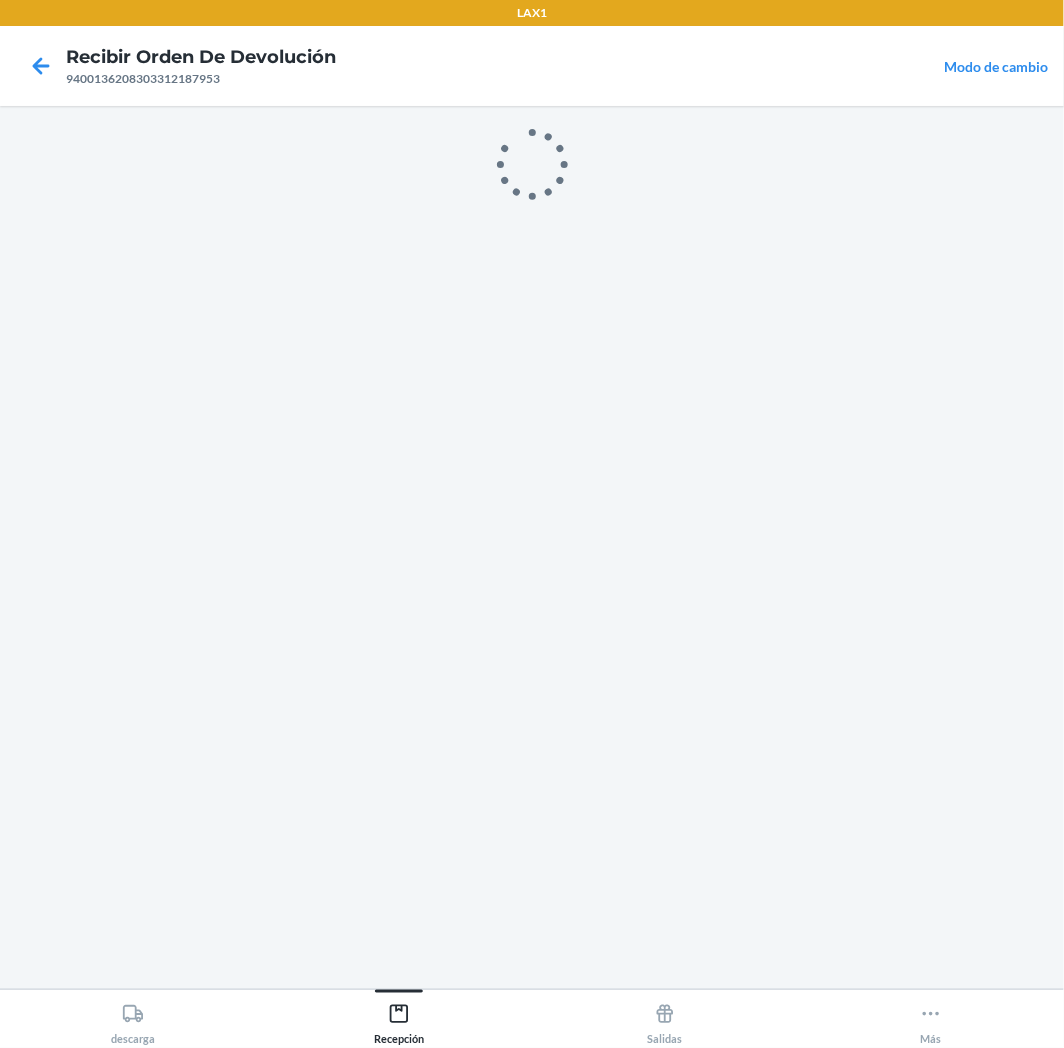 click at bounding box center [532, 547] 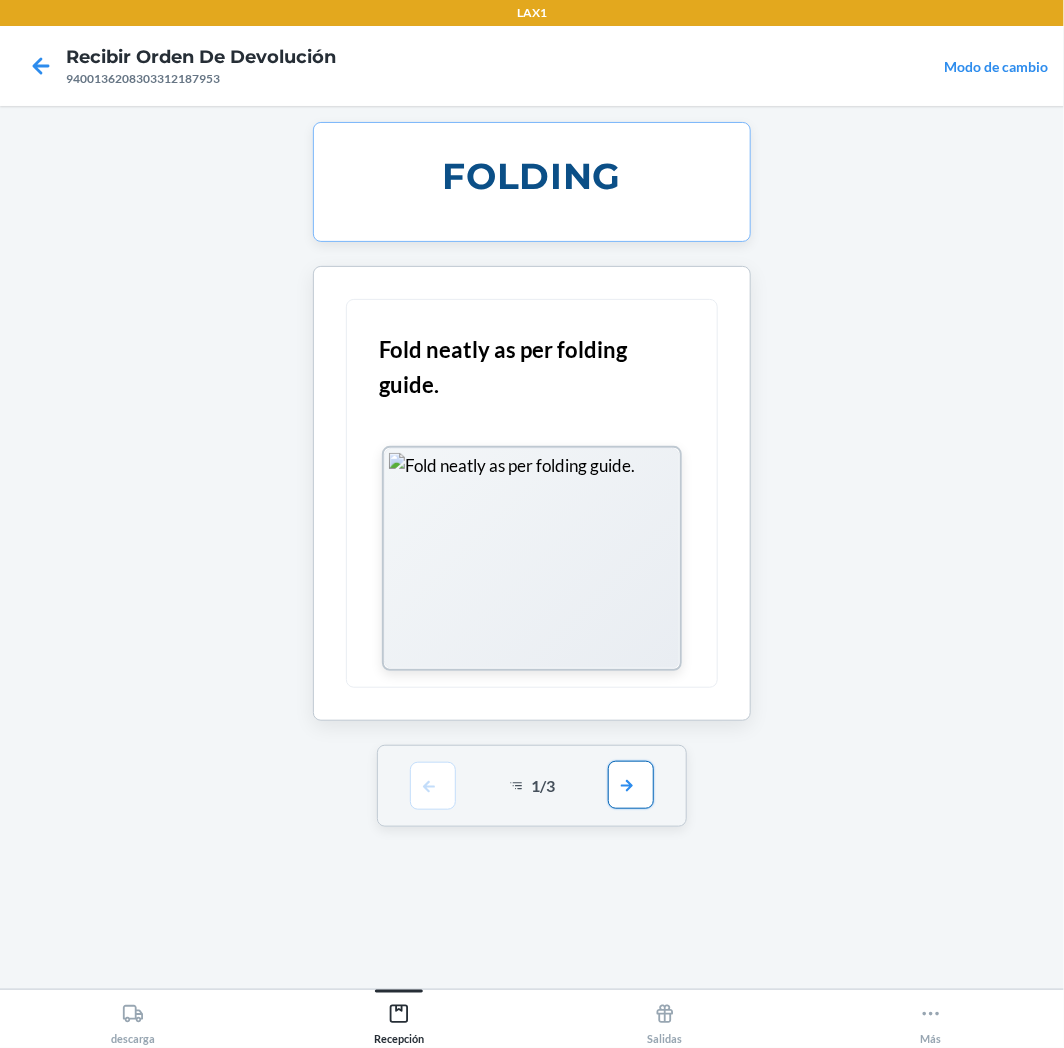 click at bounding box center (631, 785) 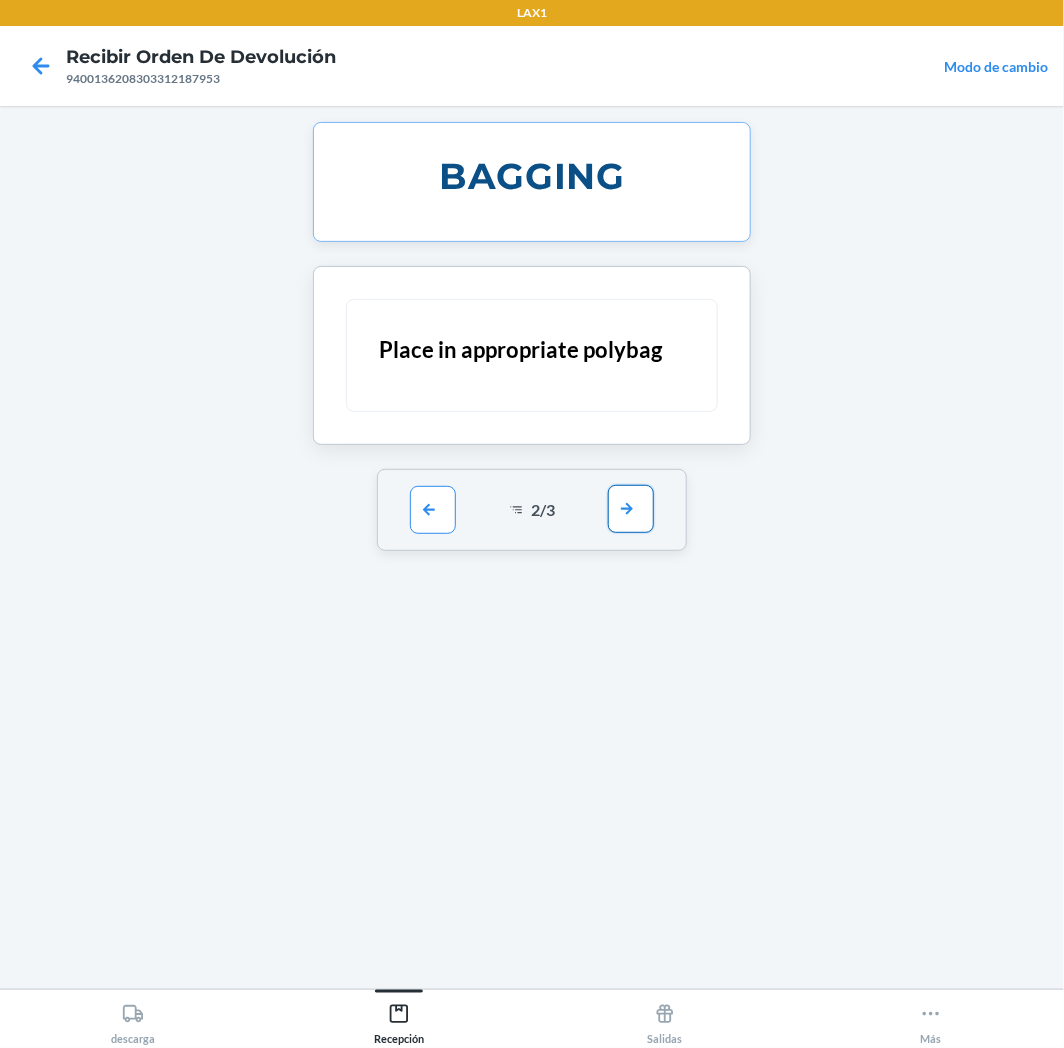 click at bounding box center (631, 509) 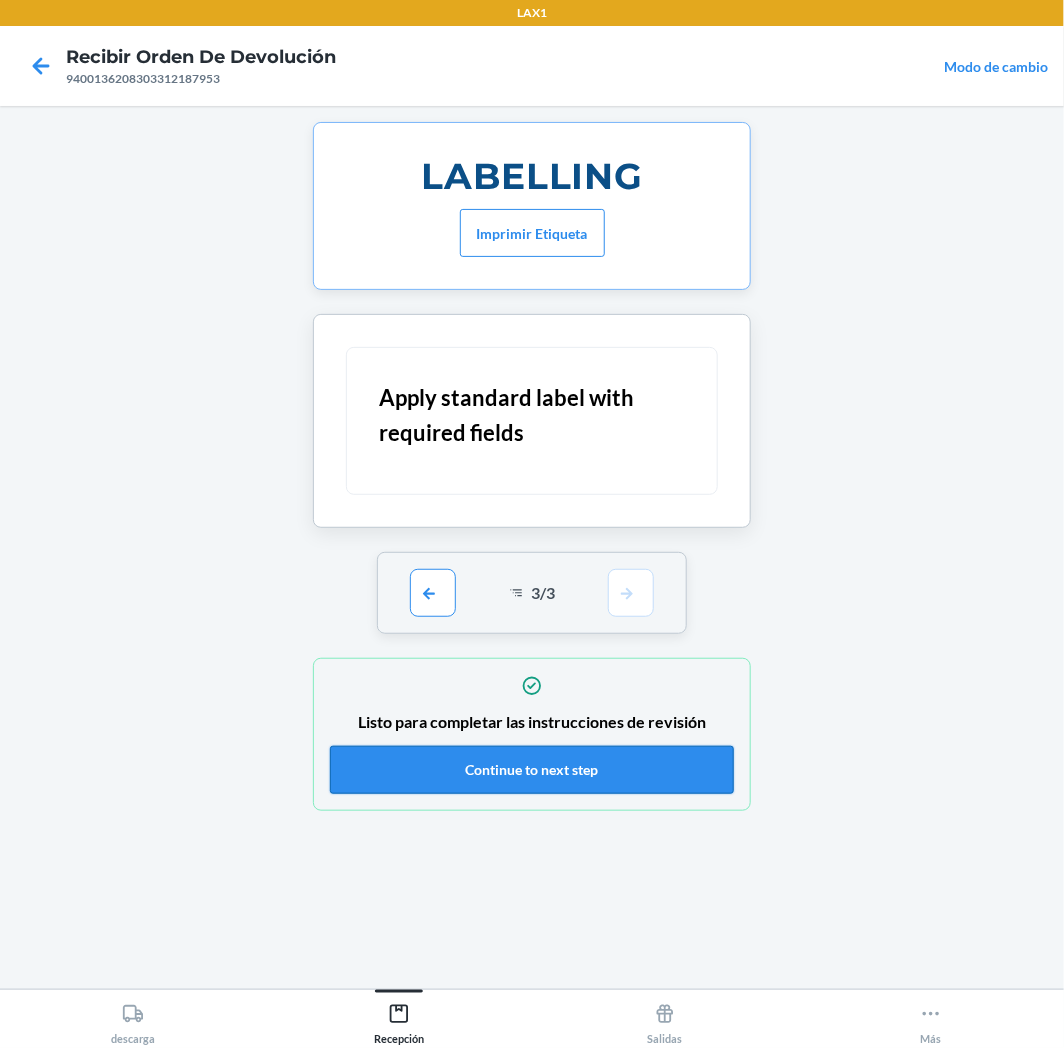 click on "Continue to next step" at bounding box center (532, 770) 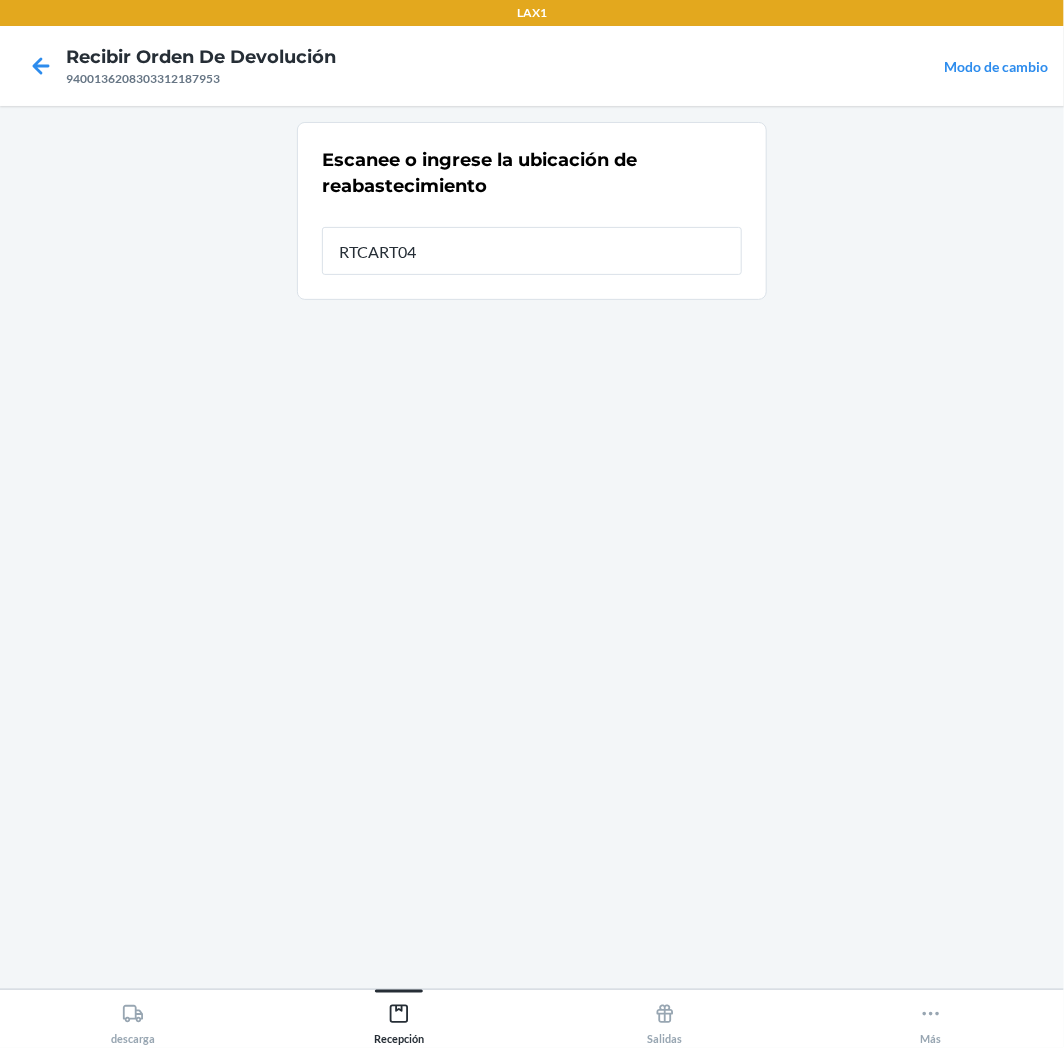 type on "RTCART043" 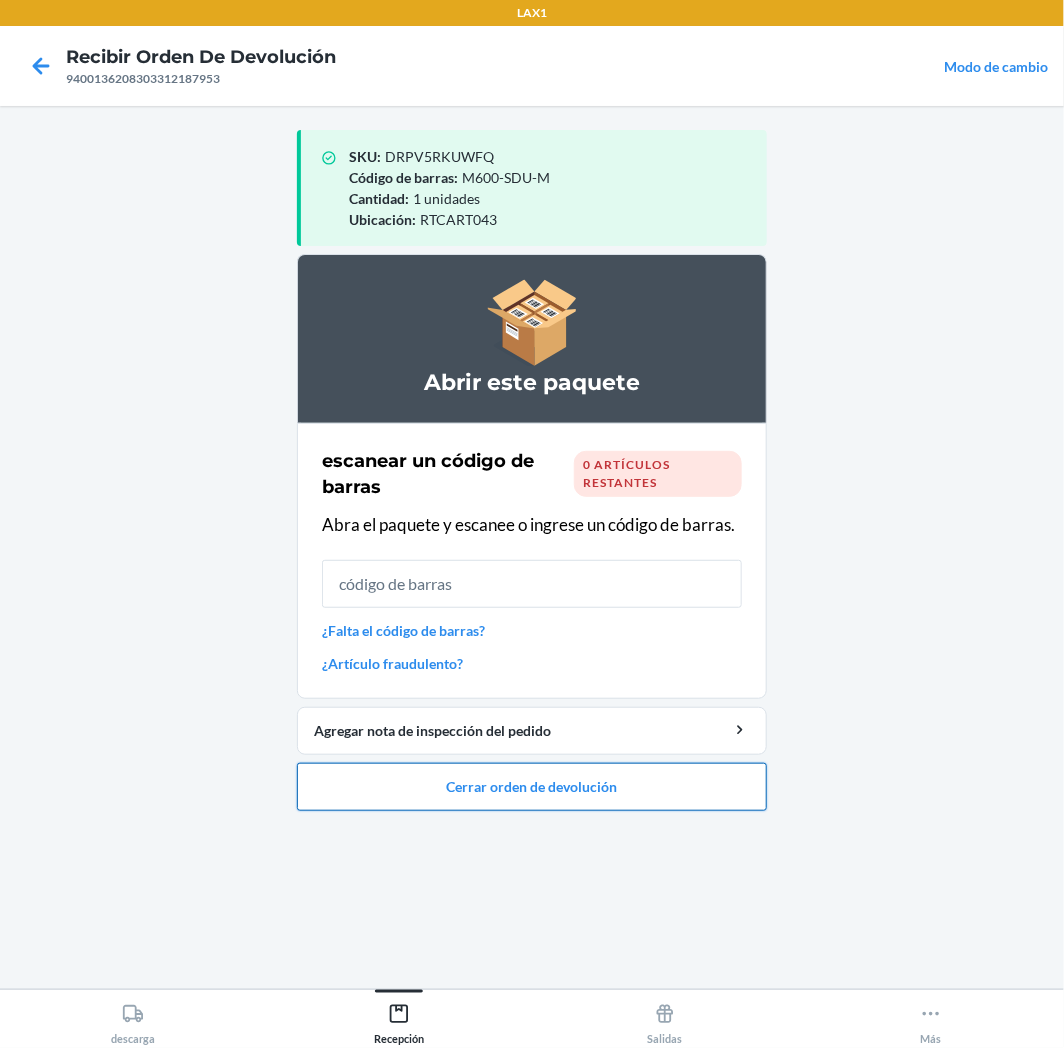 click on "Cerrar orden de devolución" at bounding box center [532, 787] 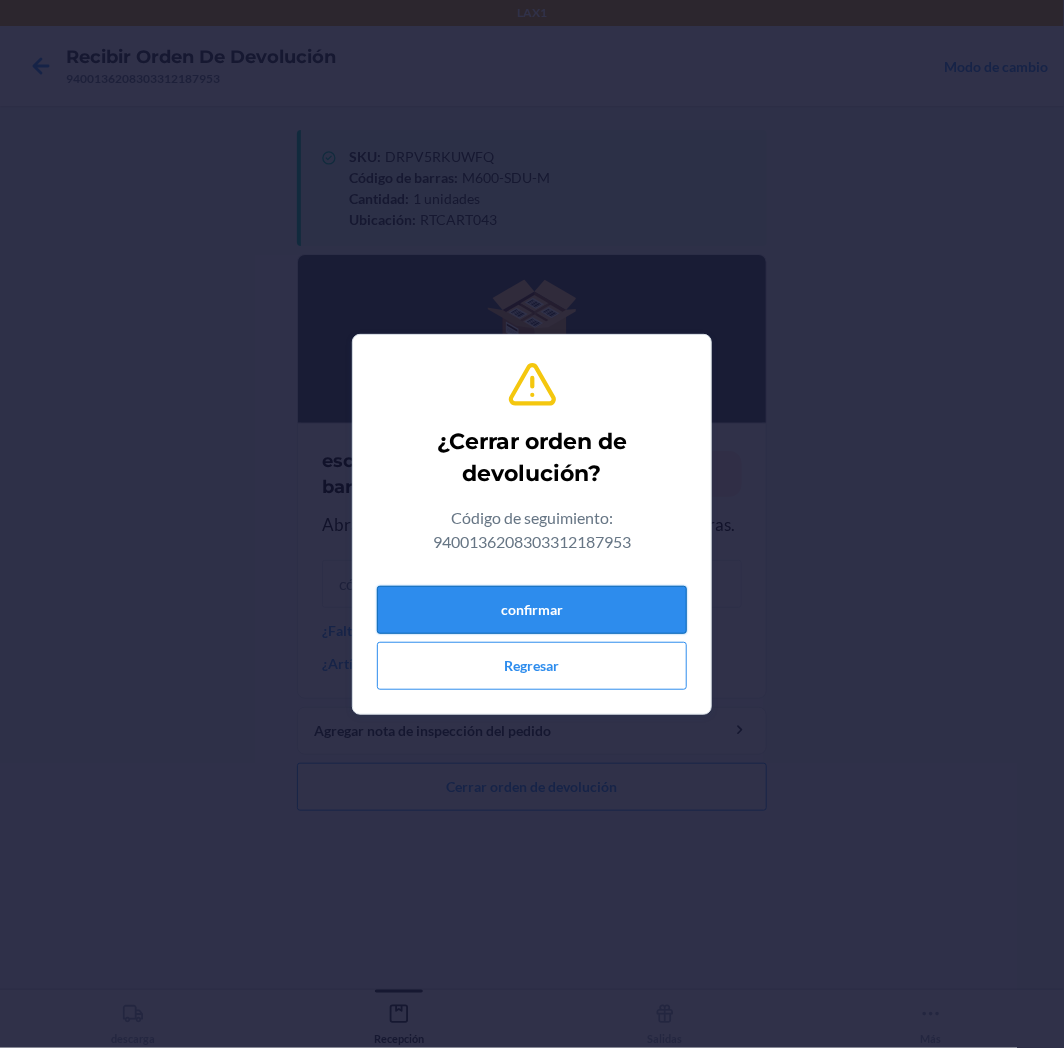 click on "confirmar" at bounding box center (532, 610) 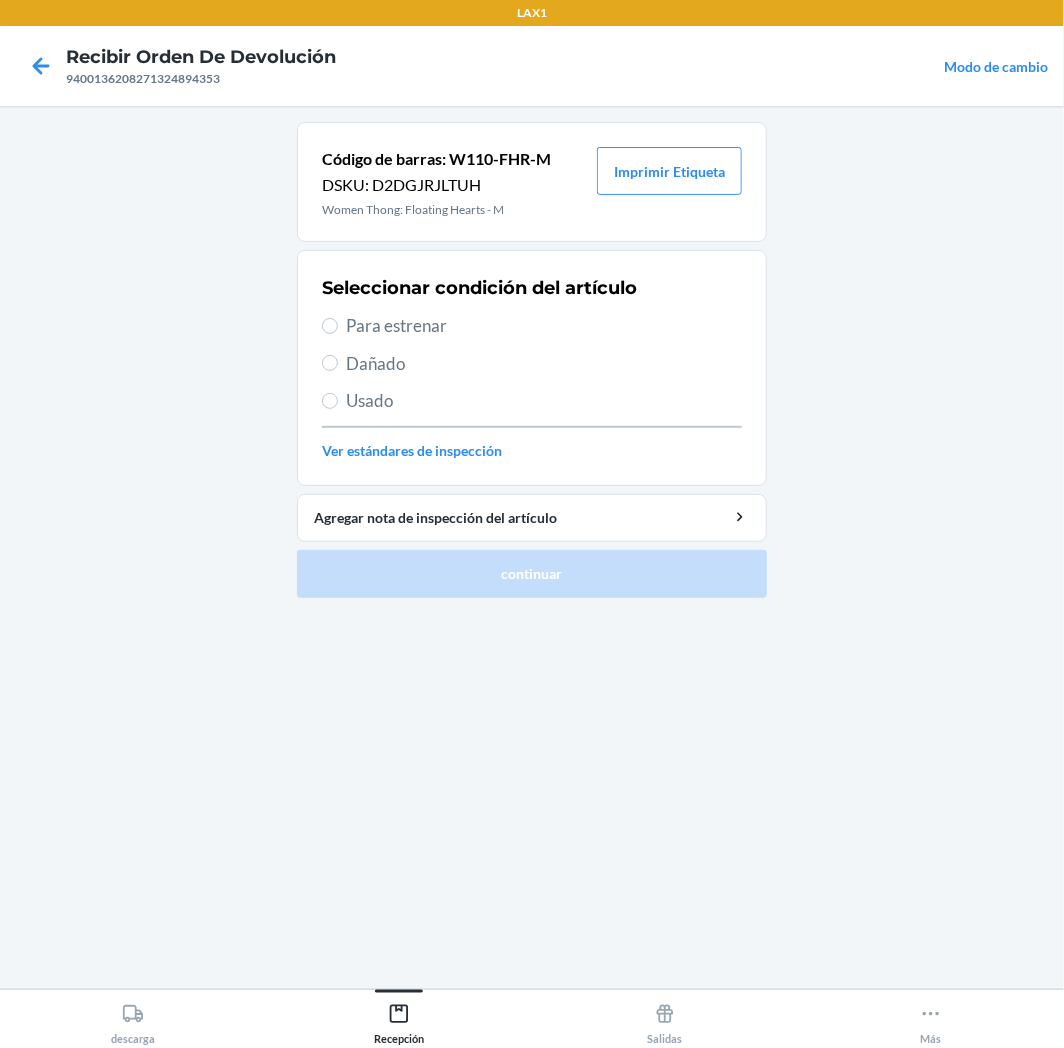 drag, startPoint x: 582, startPoint y: 322, endPoint x: 616, endPoint y: 383, distance: 69.83552 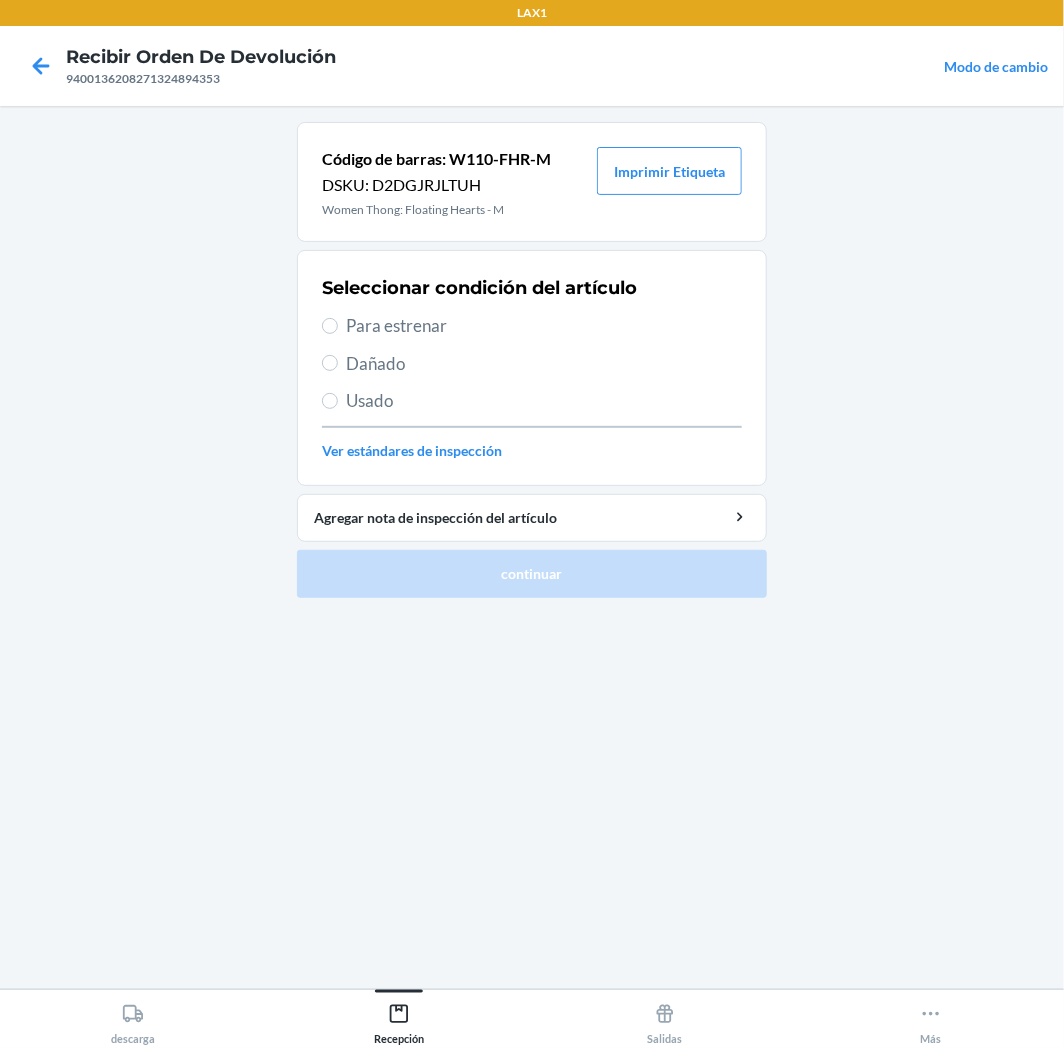 click on "Para estrenar" at bounding box center (544, 326) 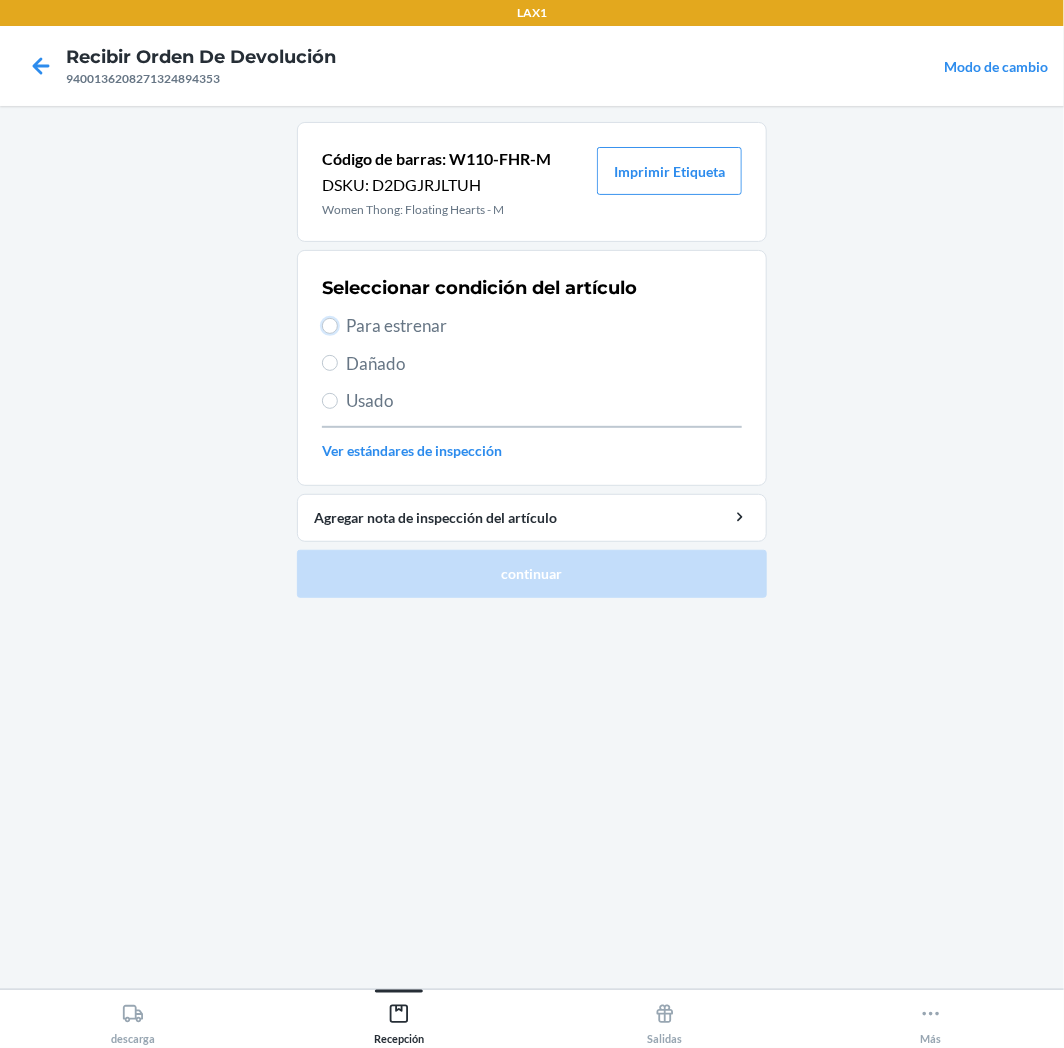 click on "Para estrenar" at bounding box center (330, 326) 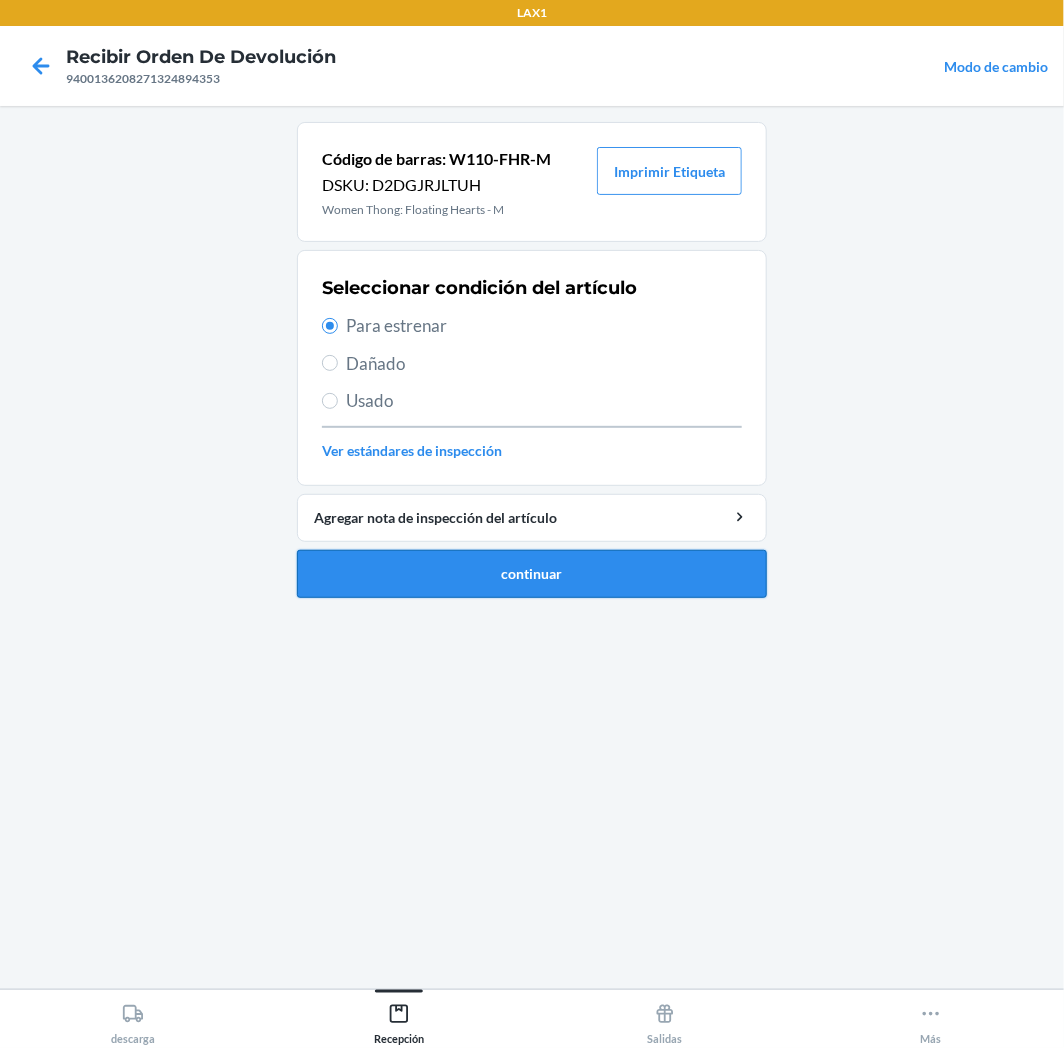 click on "continuar" at bounding box center [532, 574] 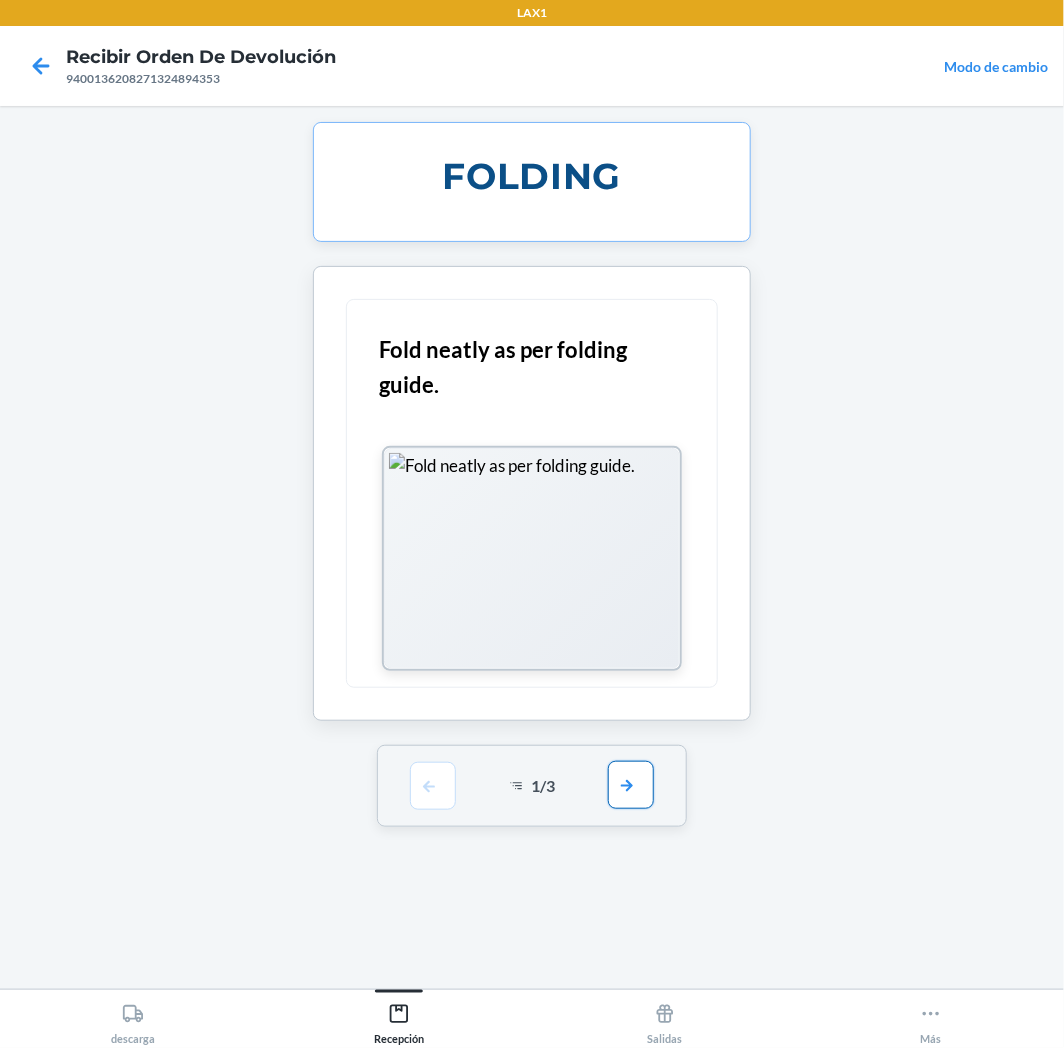 click at bounding box center (631, 785) 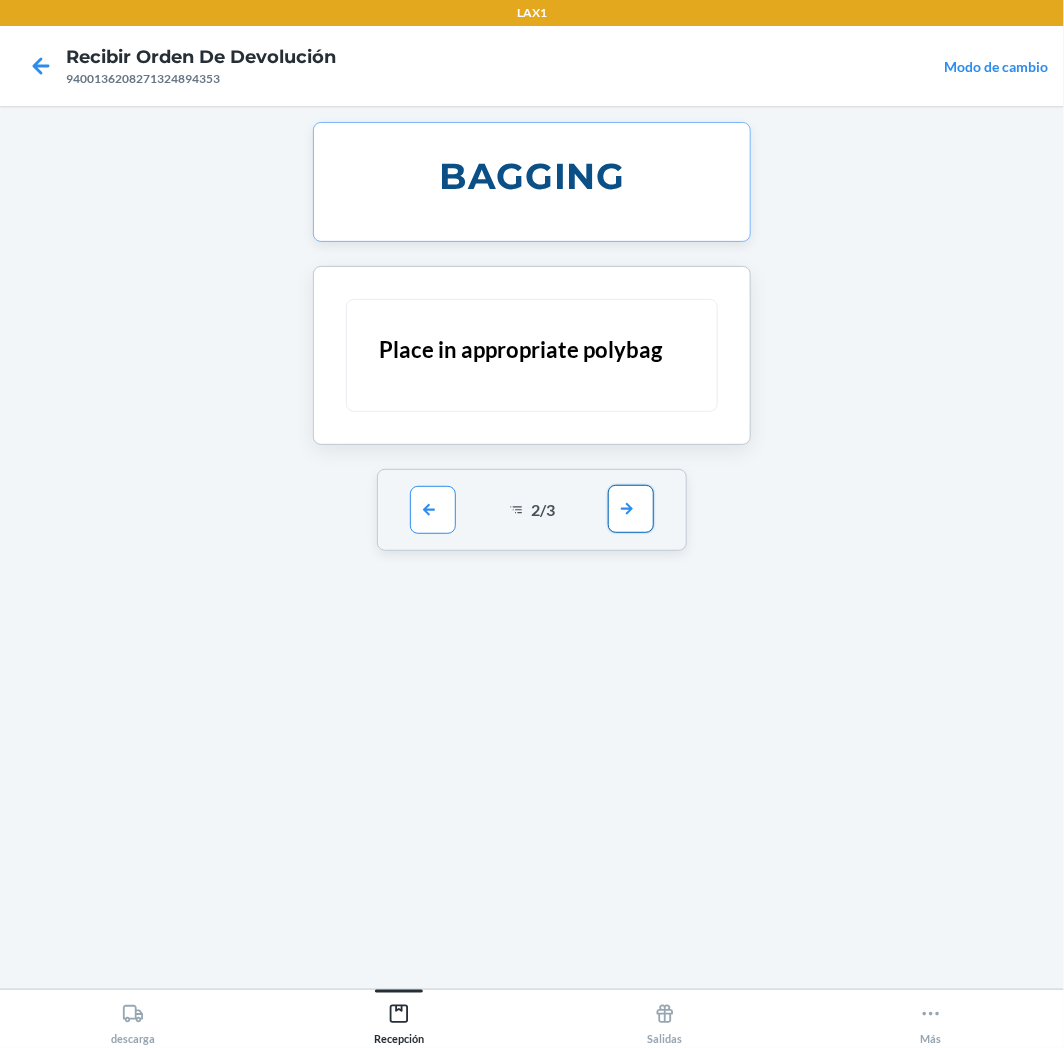 click at bounding box center (631, 509) 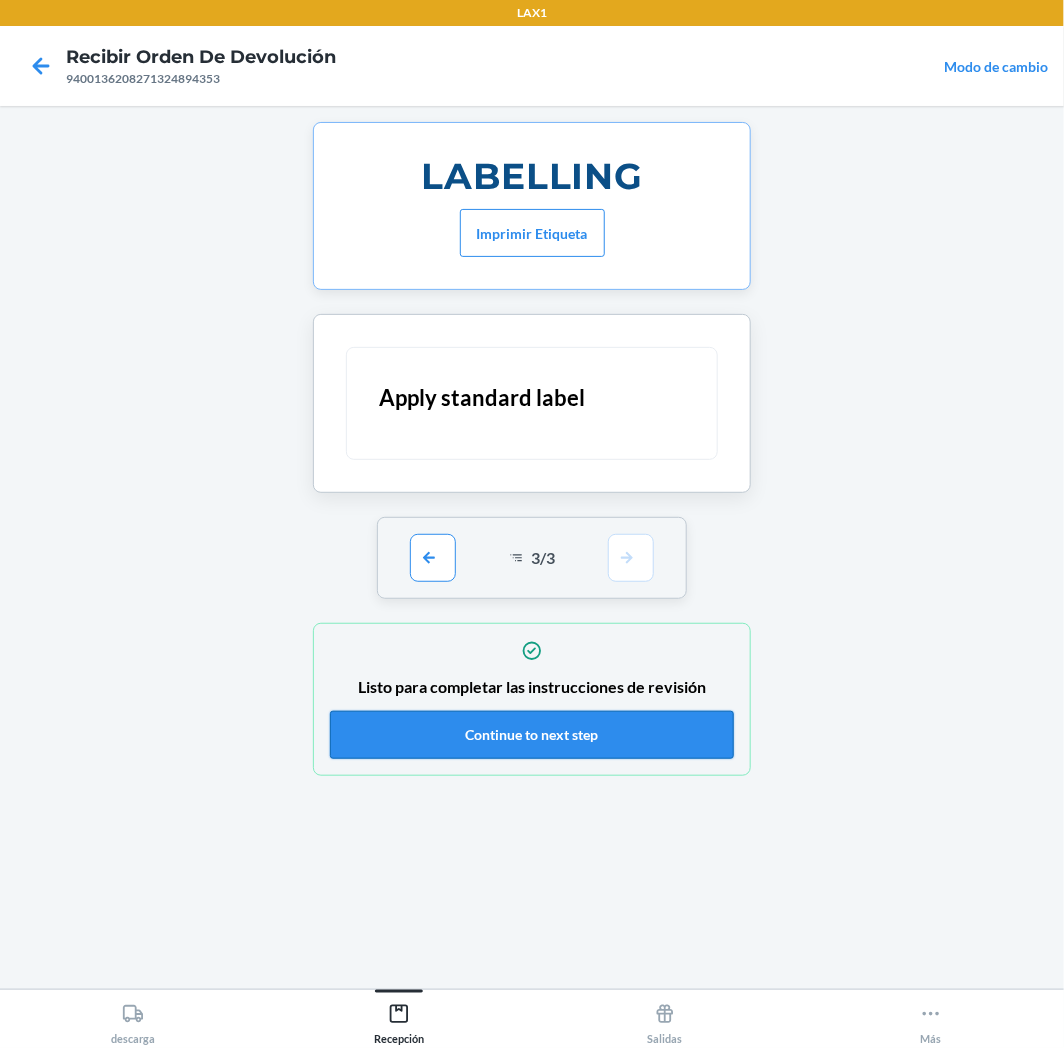 click on "Continue to next step" at bounding box center [532, 735] 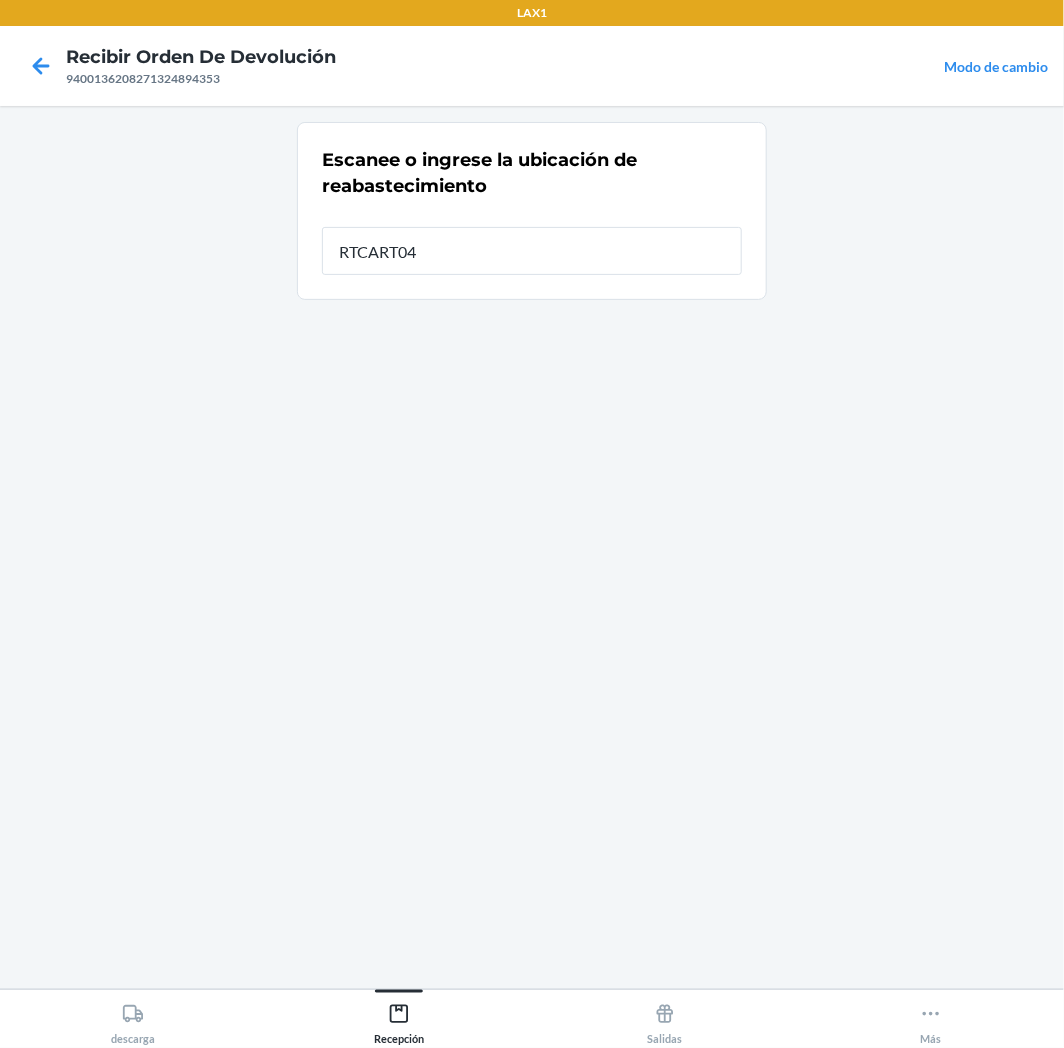 type on "RTCART043" 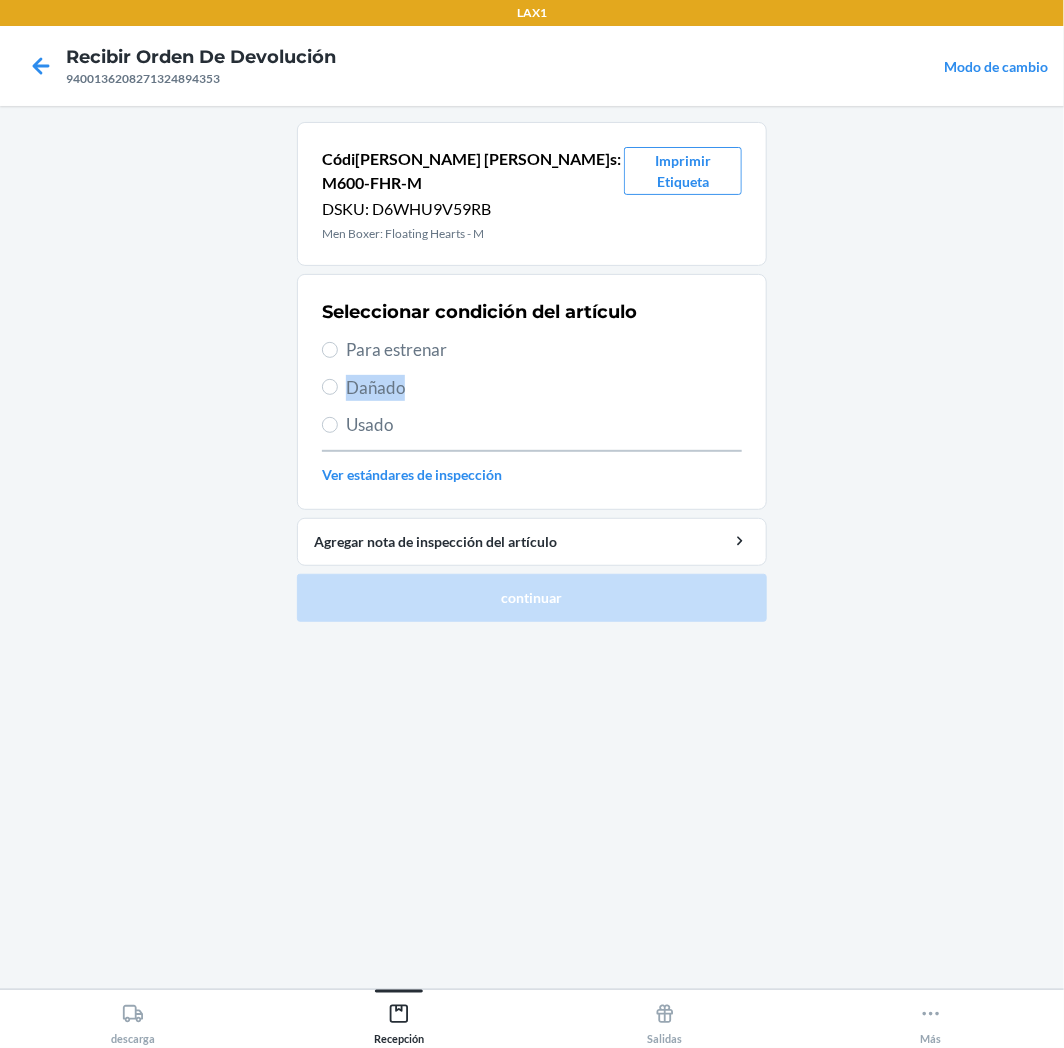 click on "Seleccionar condición del artículo Para estrenar Dañado Usado Ver estándares de inspección" at bounding box center (532, 392) 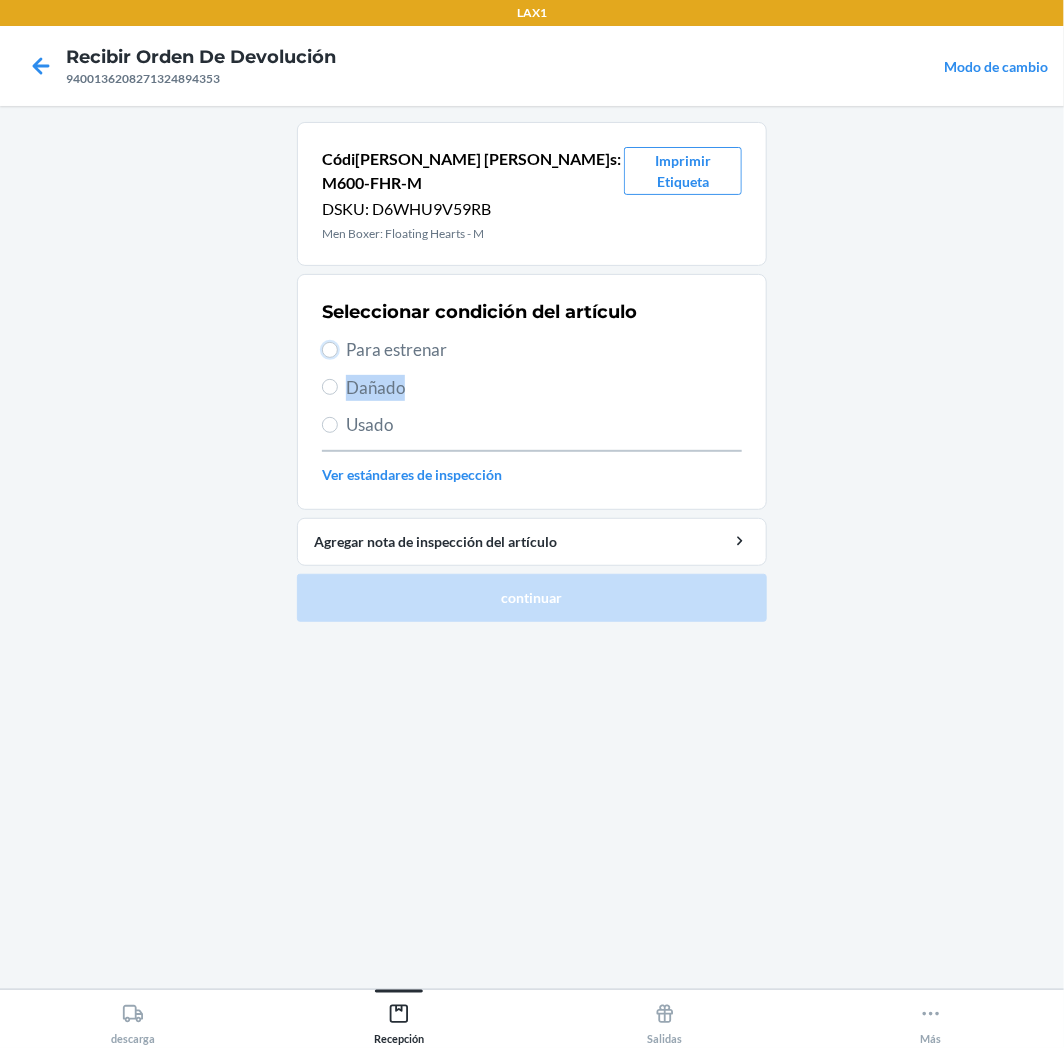 click on "Para estrenar" at bounding box center [330, 350] 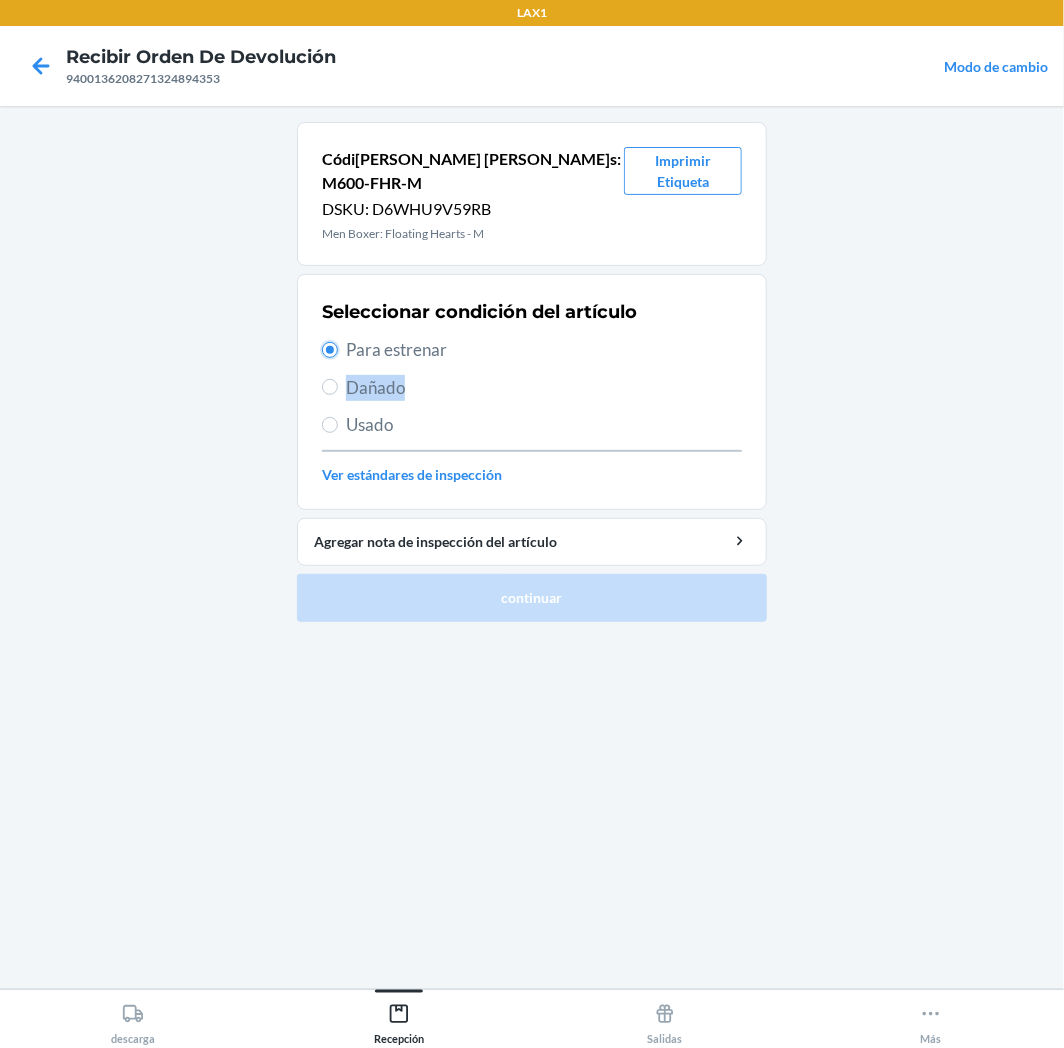 radio on "true" 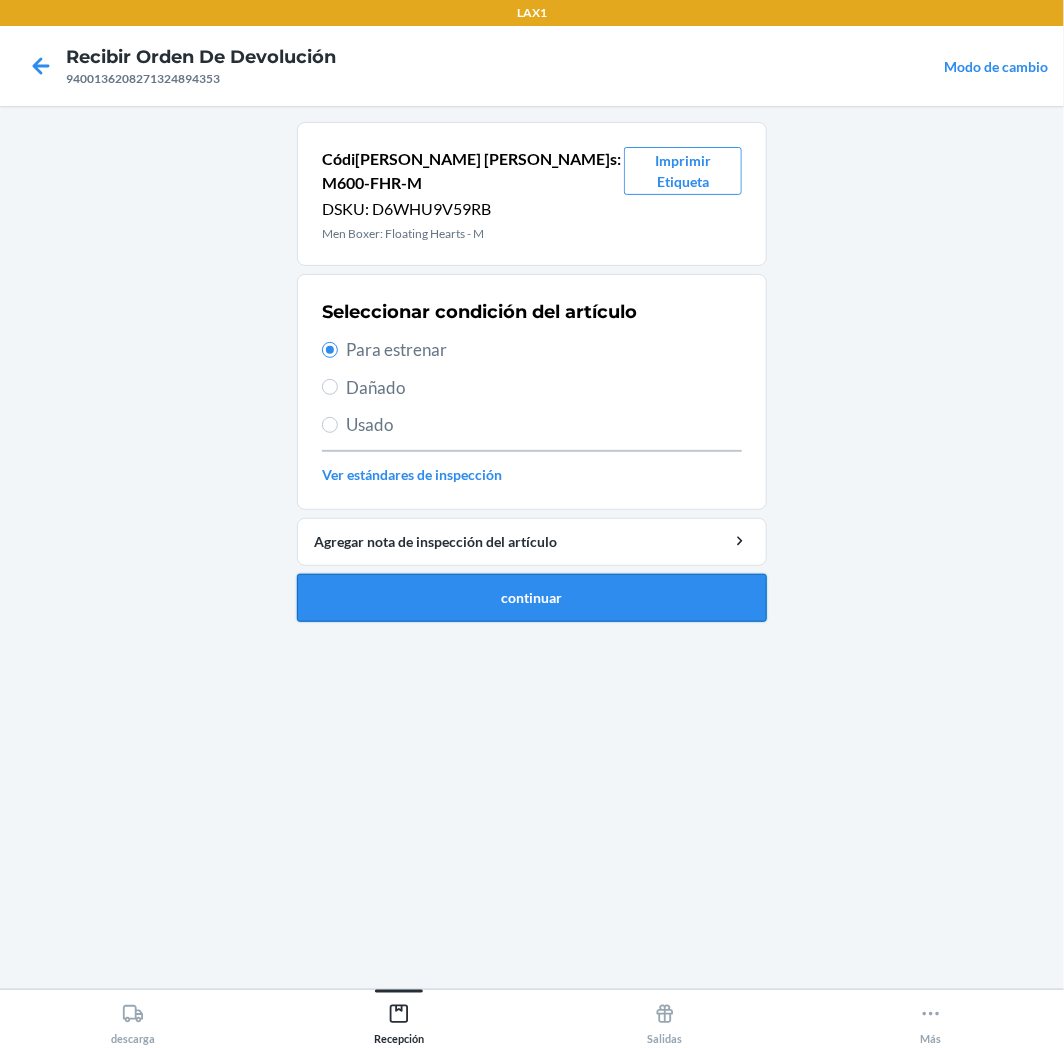 click on "continuar" at bounding box center [532, 598] 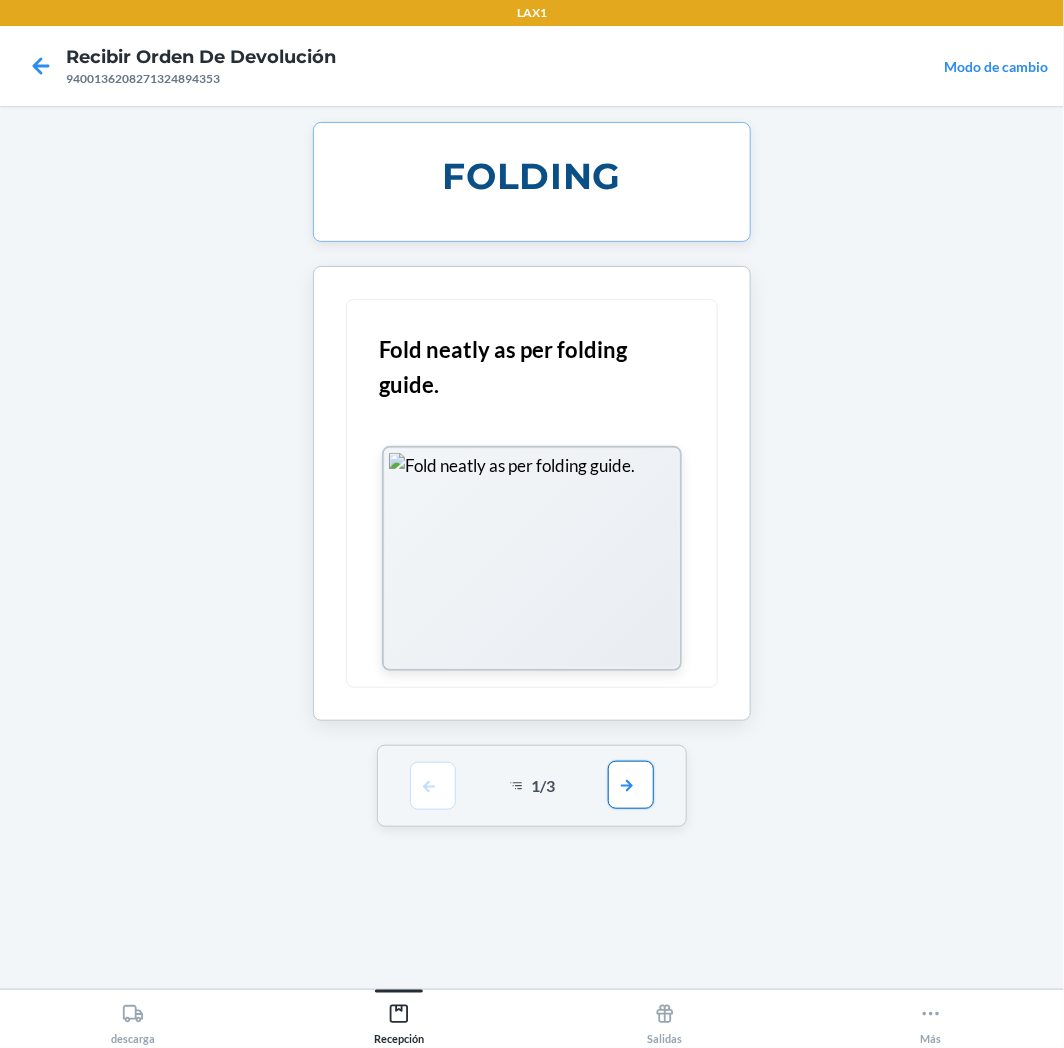 click at bounding box center (631, 785) 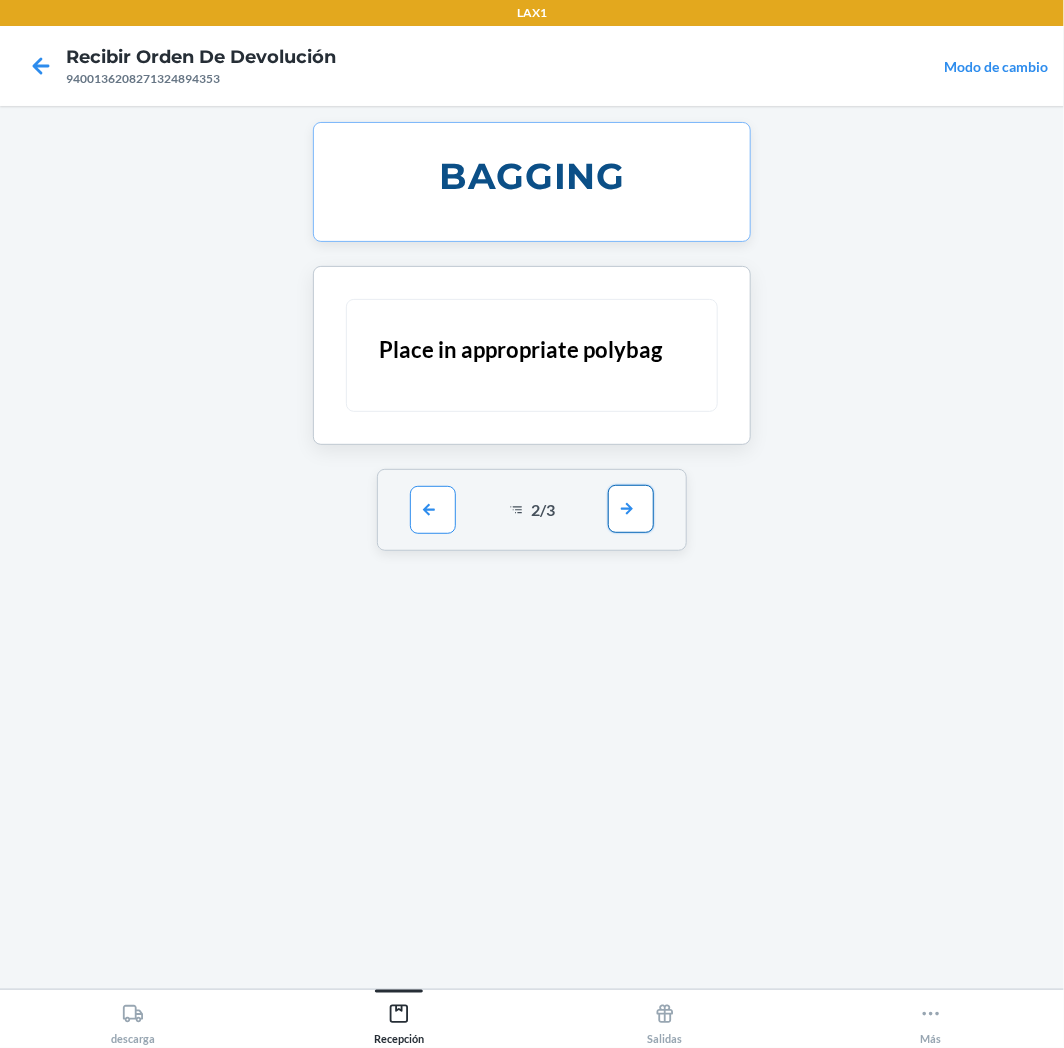 click at bounding box center (631, 509) 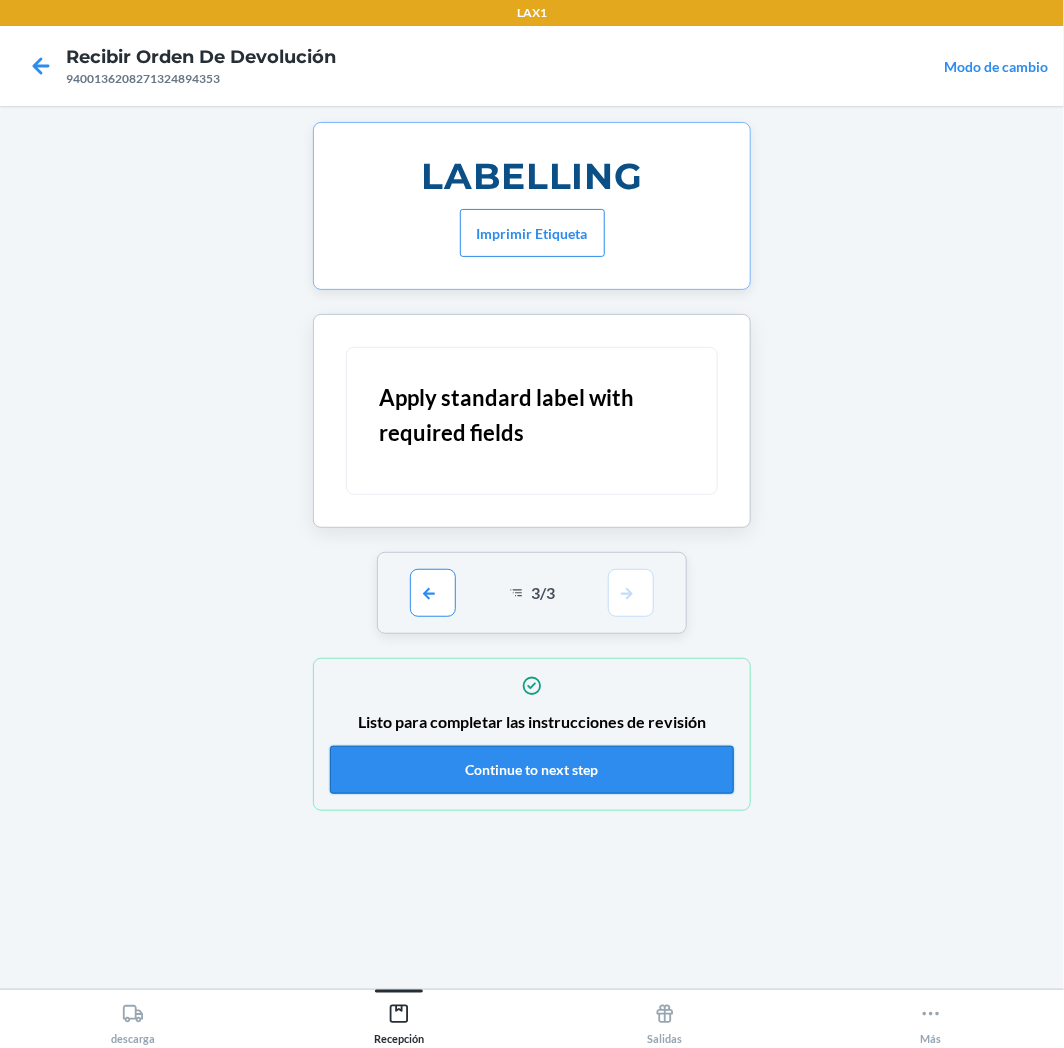 click on "Continue to next step" at bounding box center [532, 770] 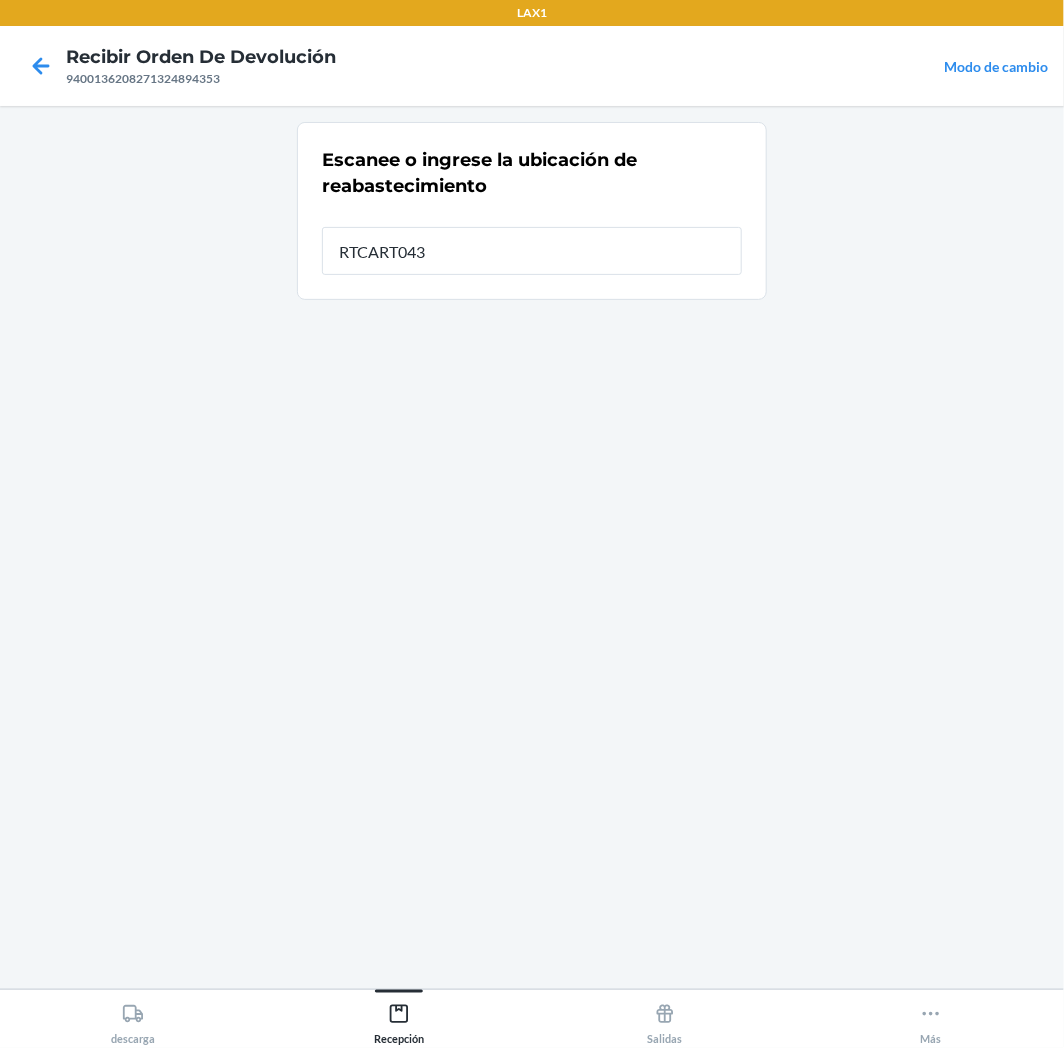 type on "RTCART043" 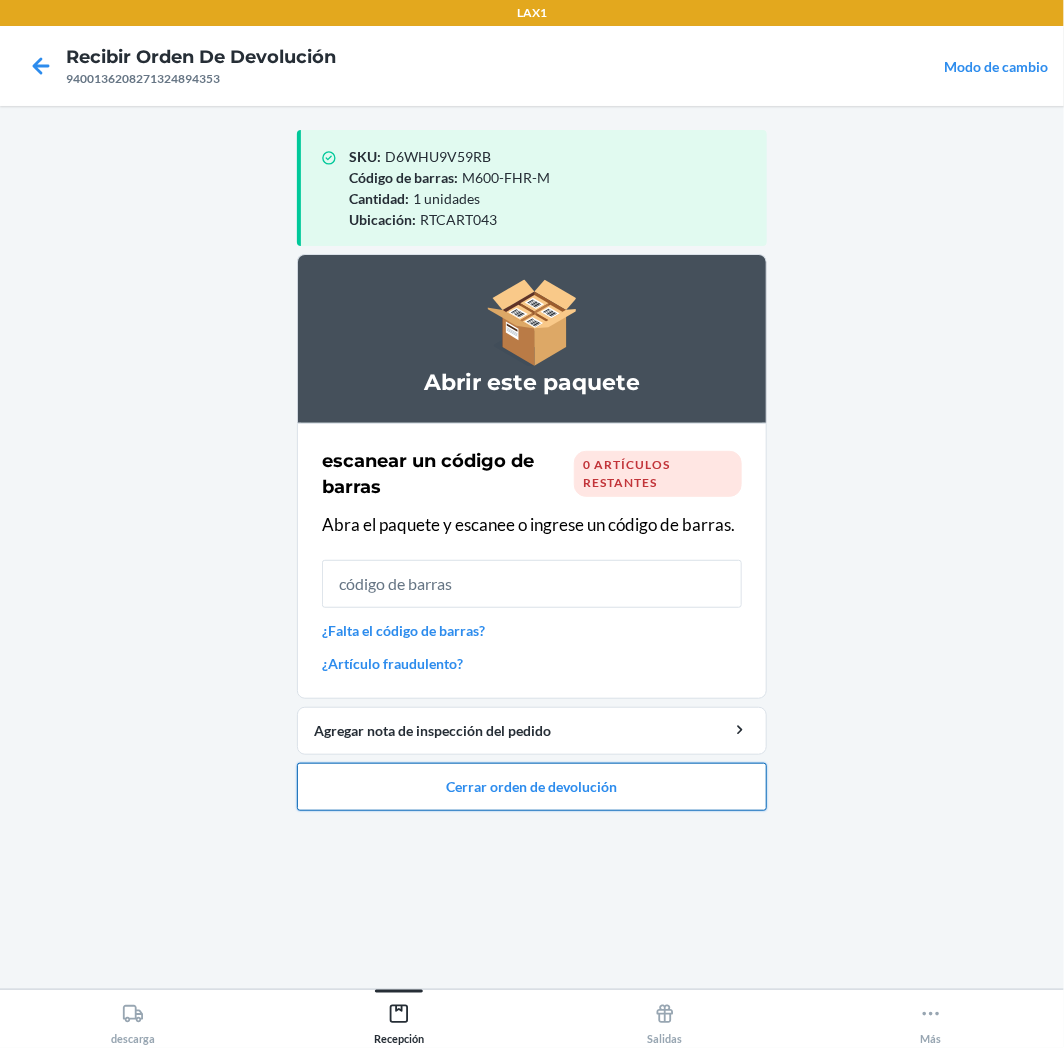 click on "Cerrar orden de devolución" at bounding box center (532, 787) 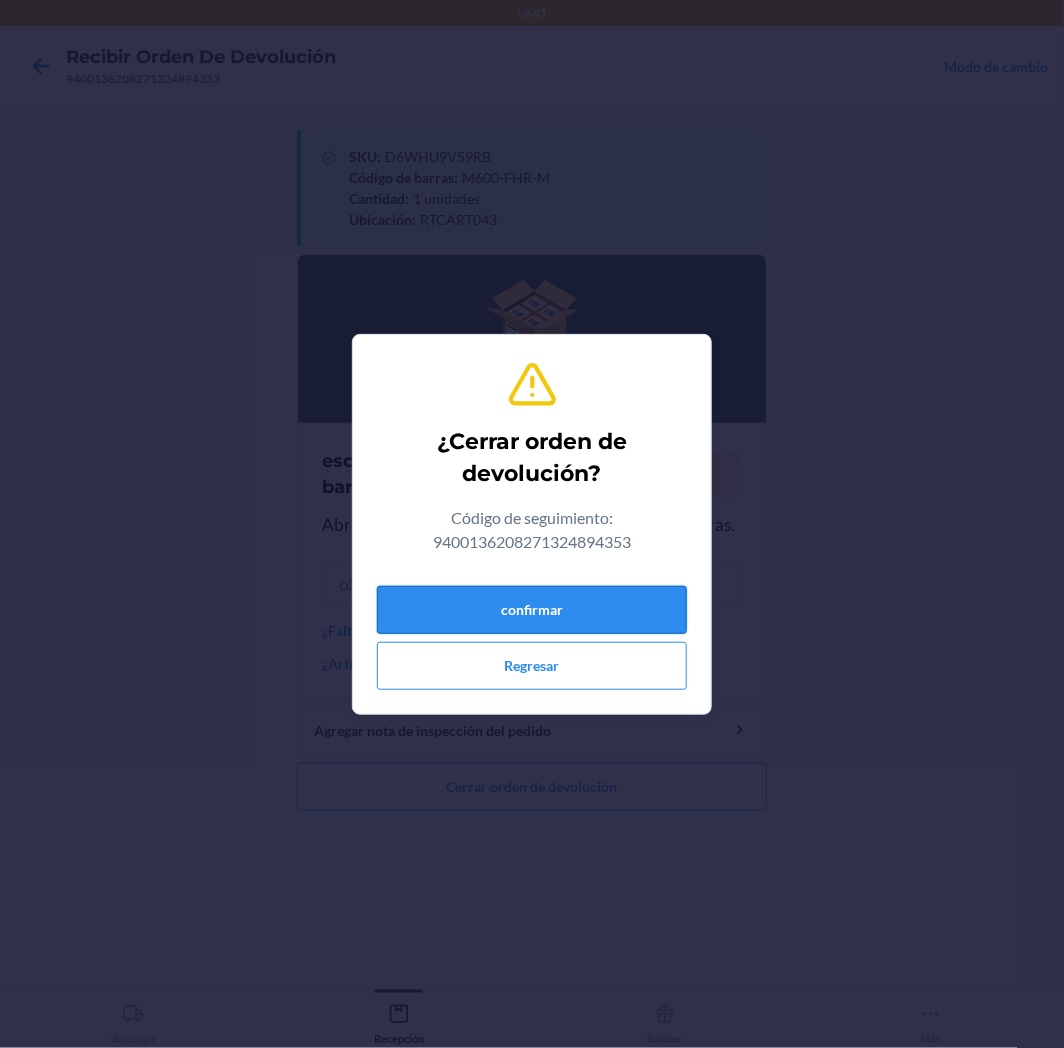 click on "confirmar" at bounding box center [532, 610] 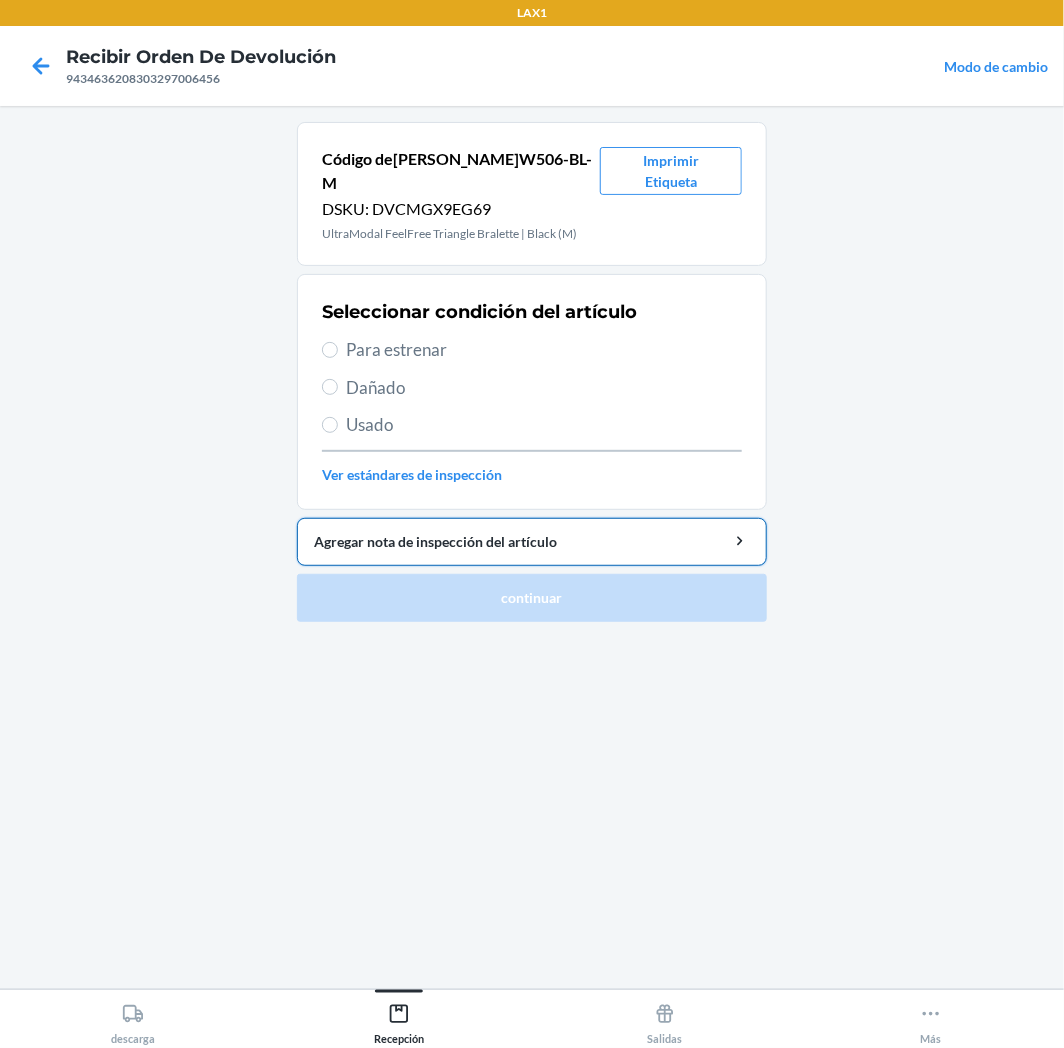 click on "Agregar nota de inspección del artículo" at bounding box center (532, 541) 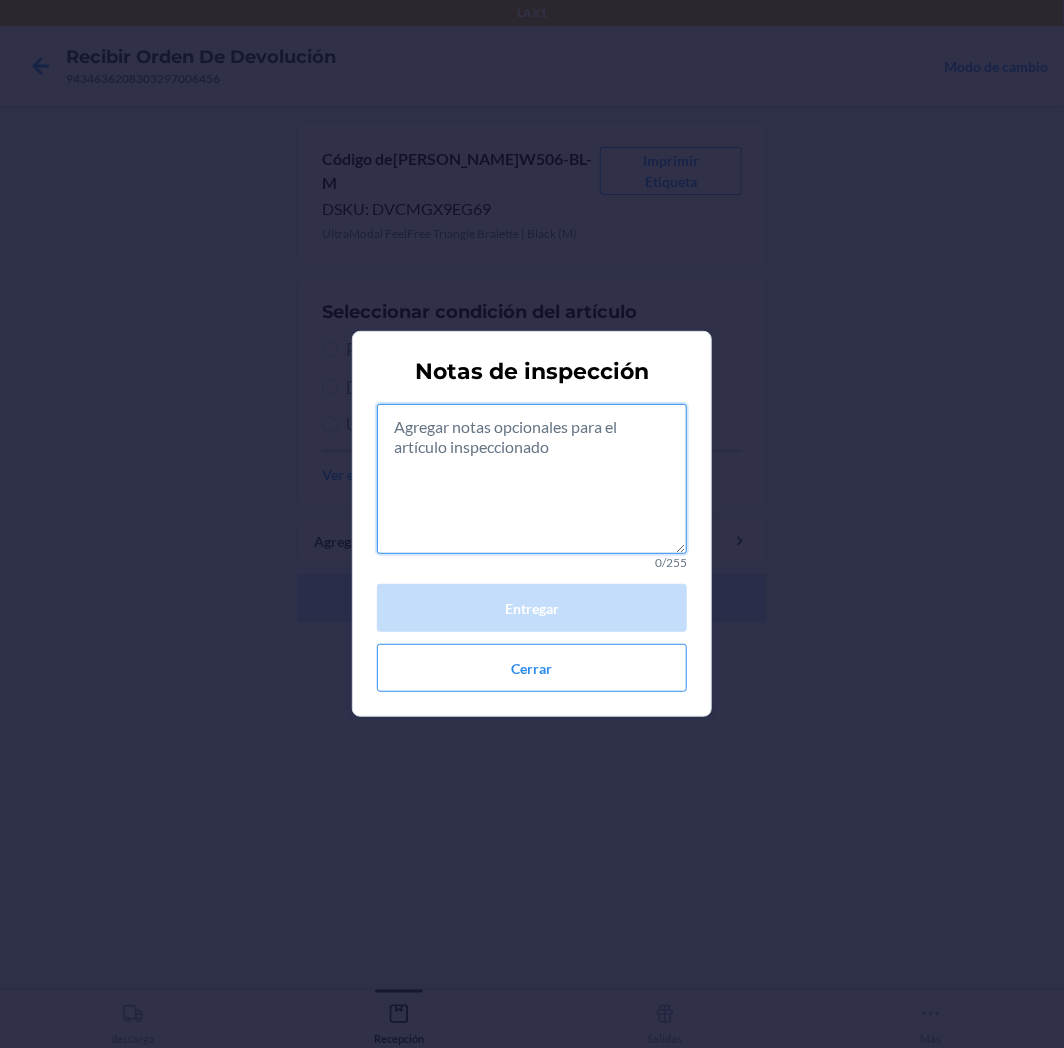 click at bounding box center (532, 479) 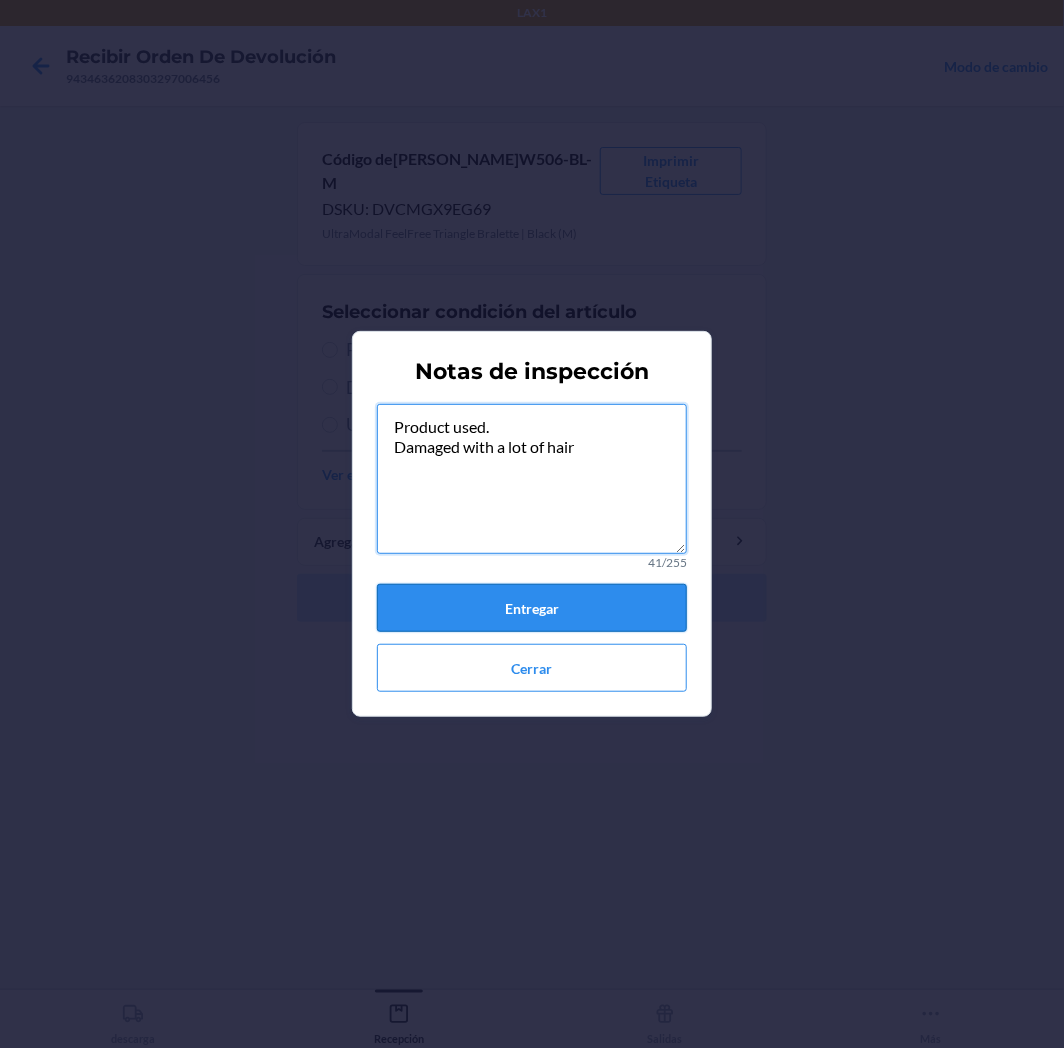 type on "Product used.
Damaged with a lot of hair" 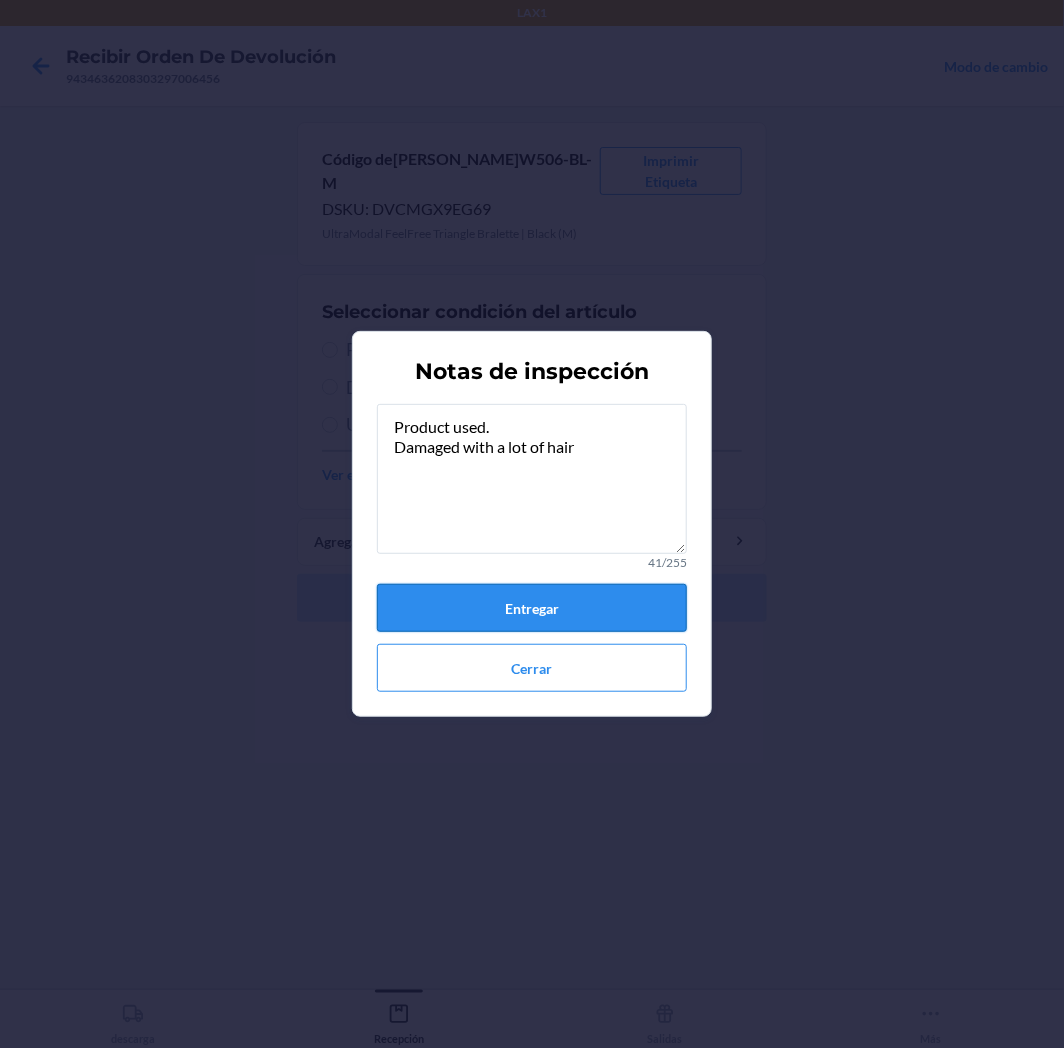 click on "Entregar" at bounding box center (532, 608) 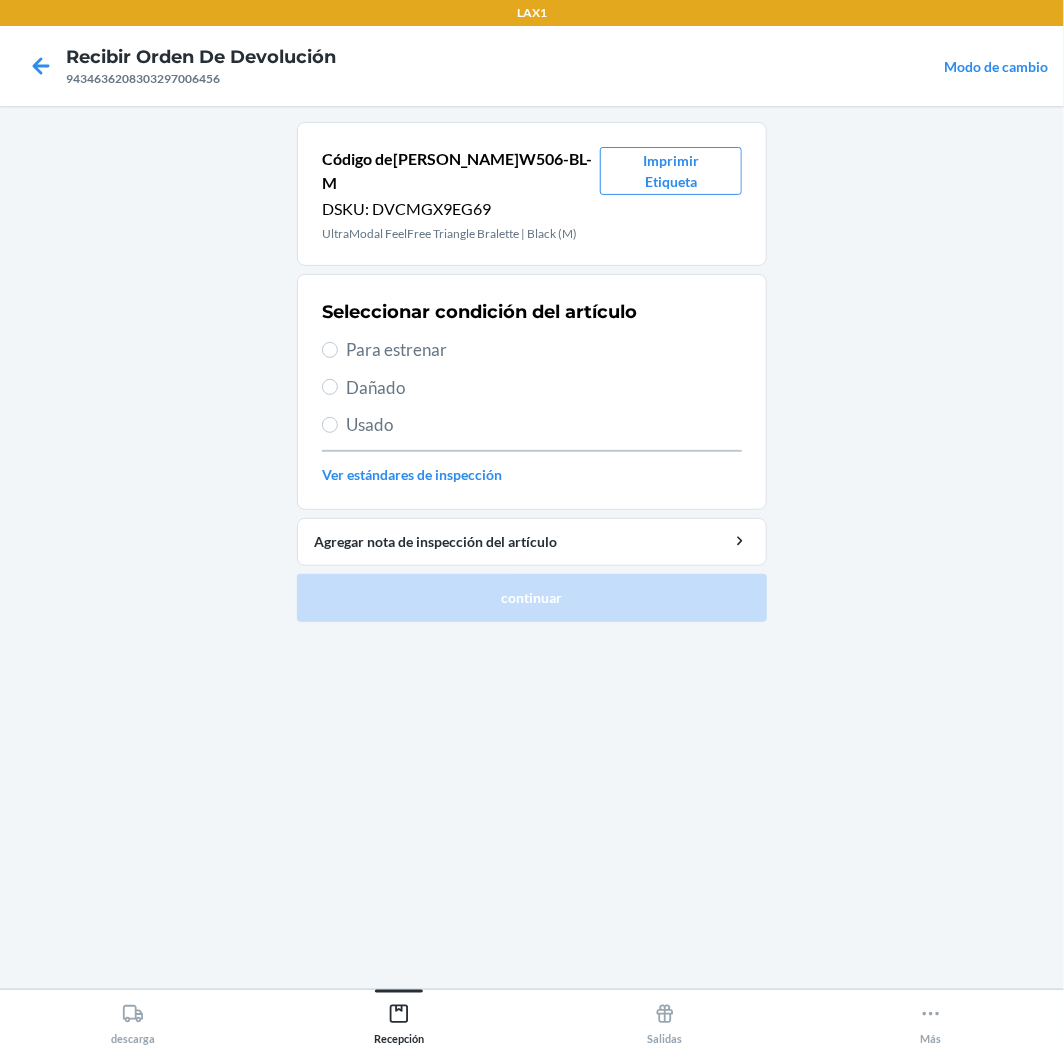 click on "Seleccionar condición del artículo Para estrenar Dañado Usado Ver estándares de inspección" at bounding box center [532, 392] 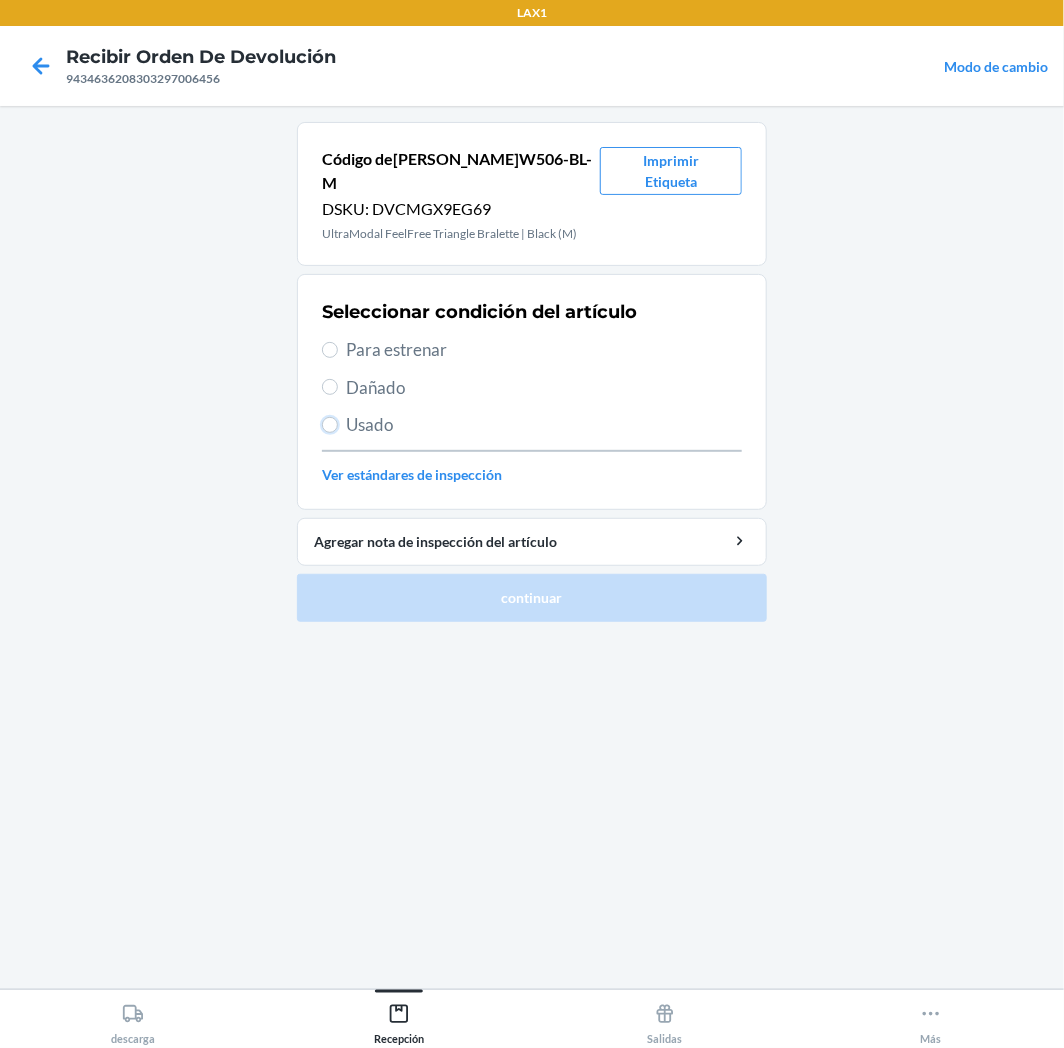 click on "Usado" at bounding box center (330, 425) 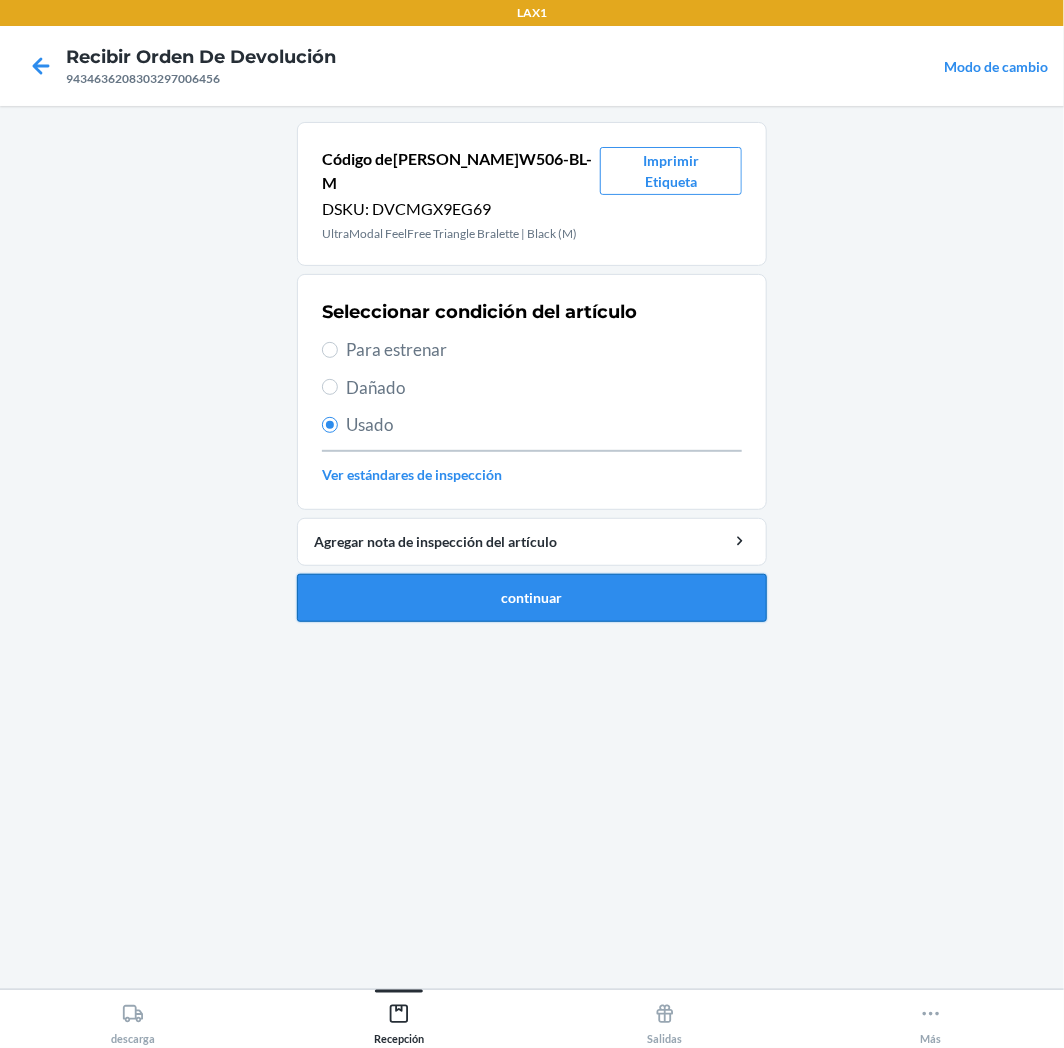 click on "continuar" at bounding box center (532, 598) 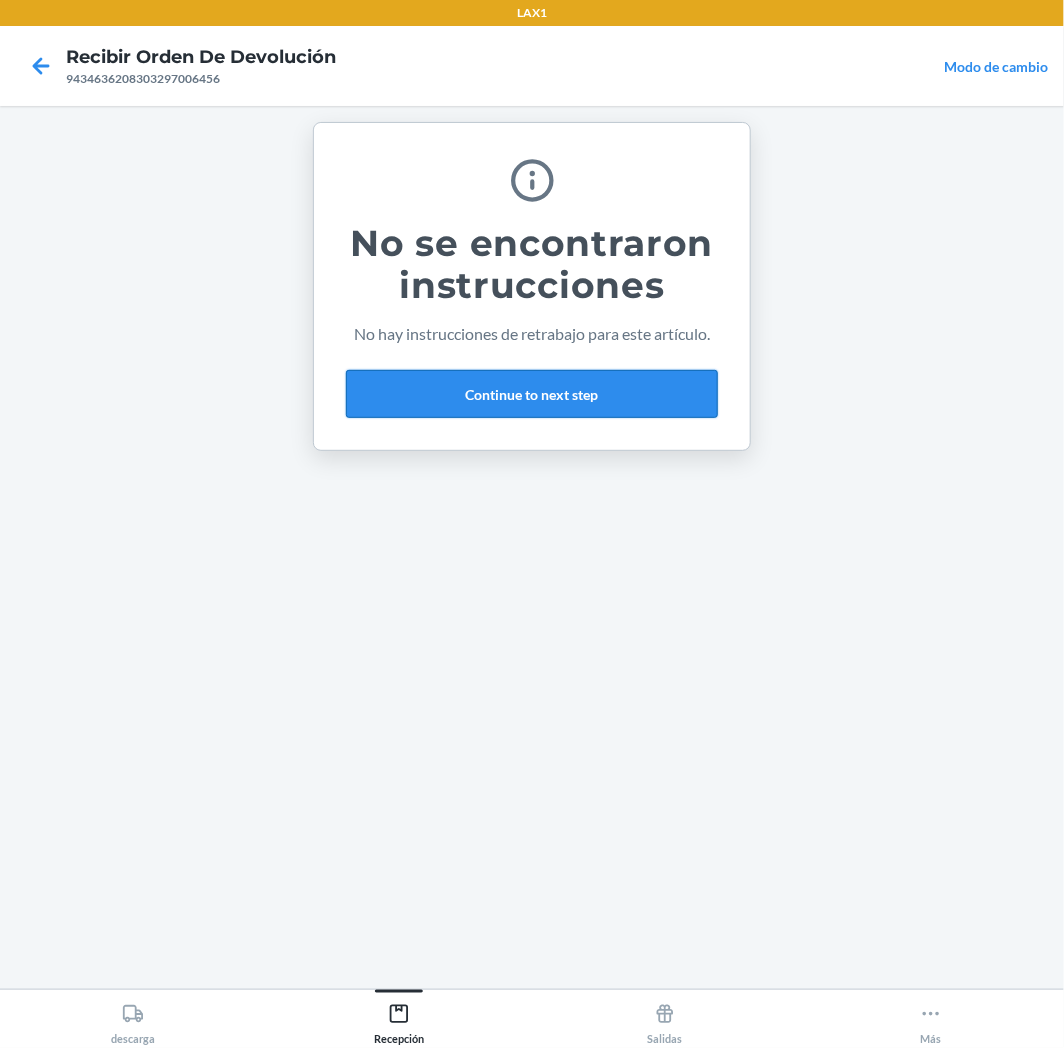 click on "Continue to next step" at bounding box center (532, 394) 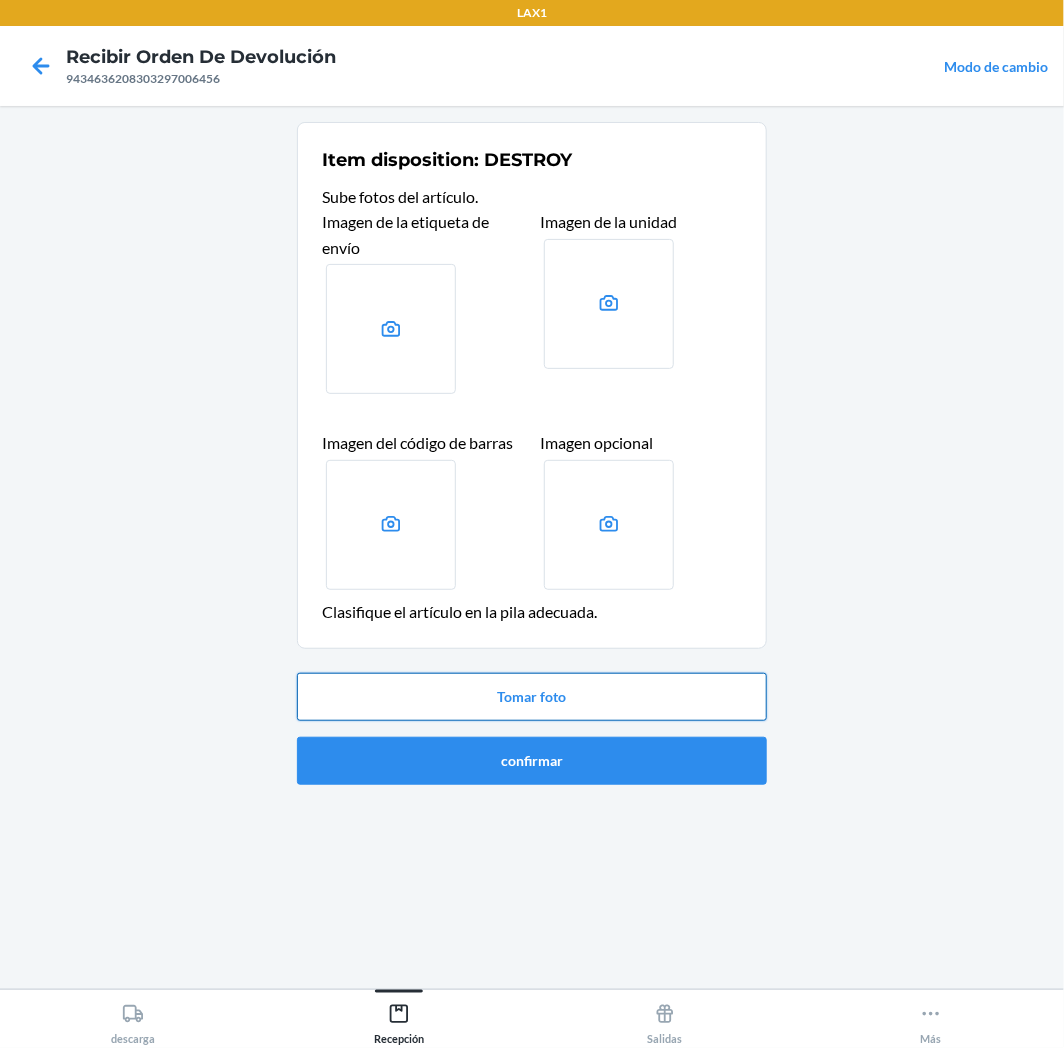 click on "Tomar foto" at bounding box center [532, 697] 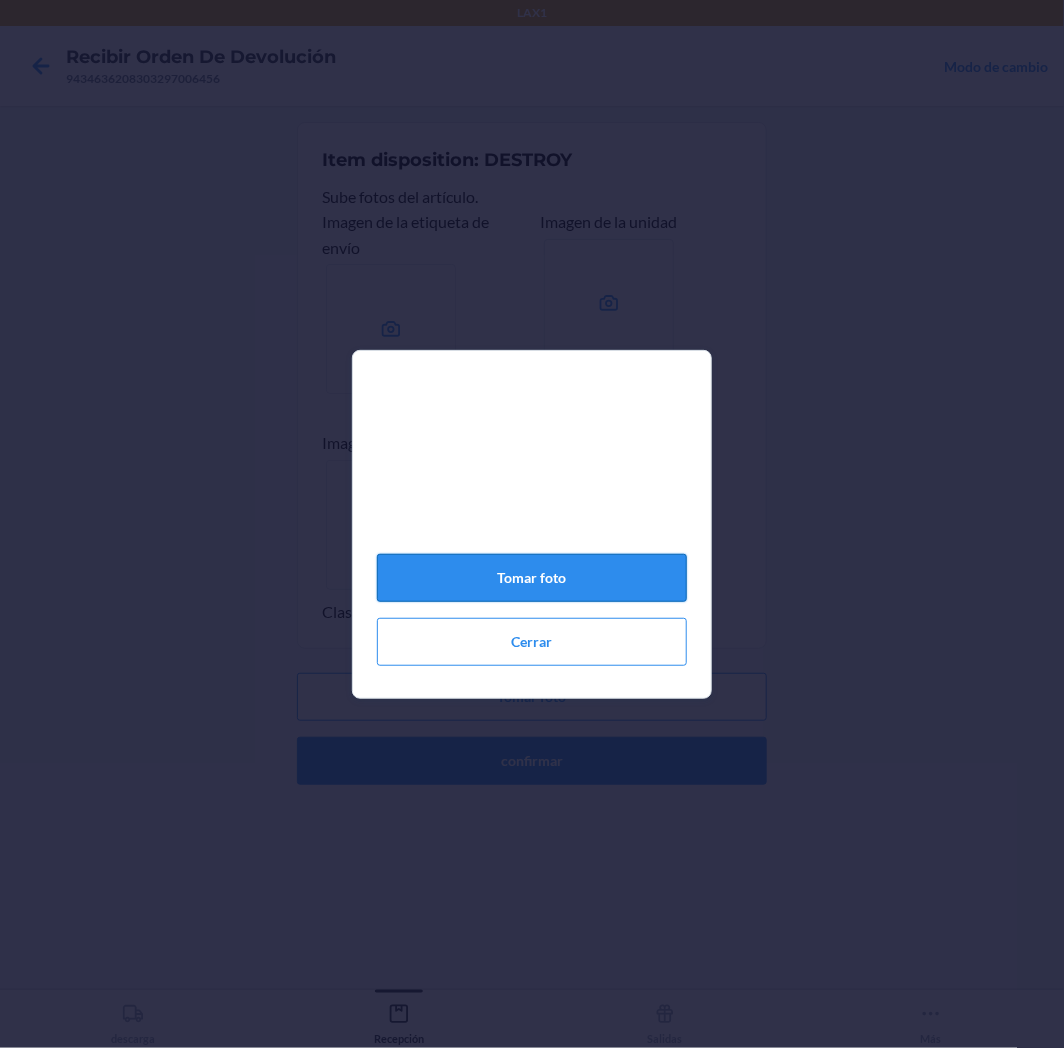 click on "Tomar foto" 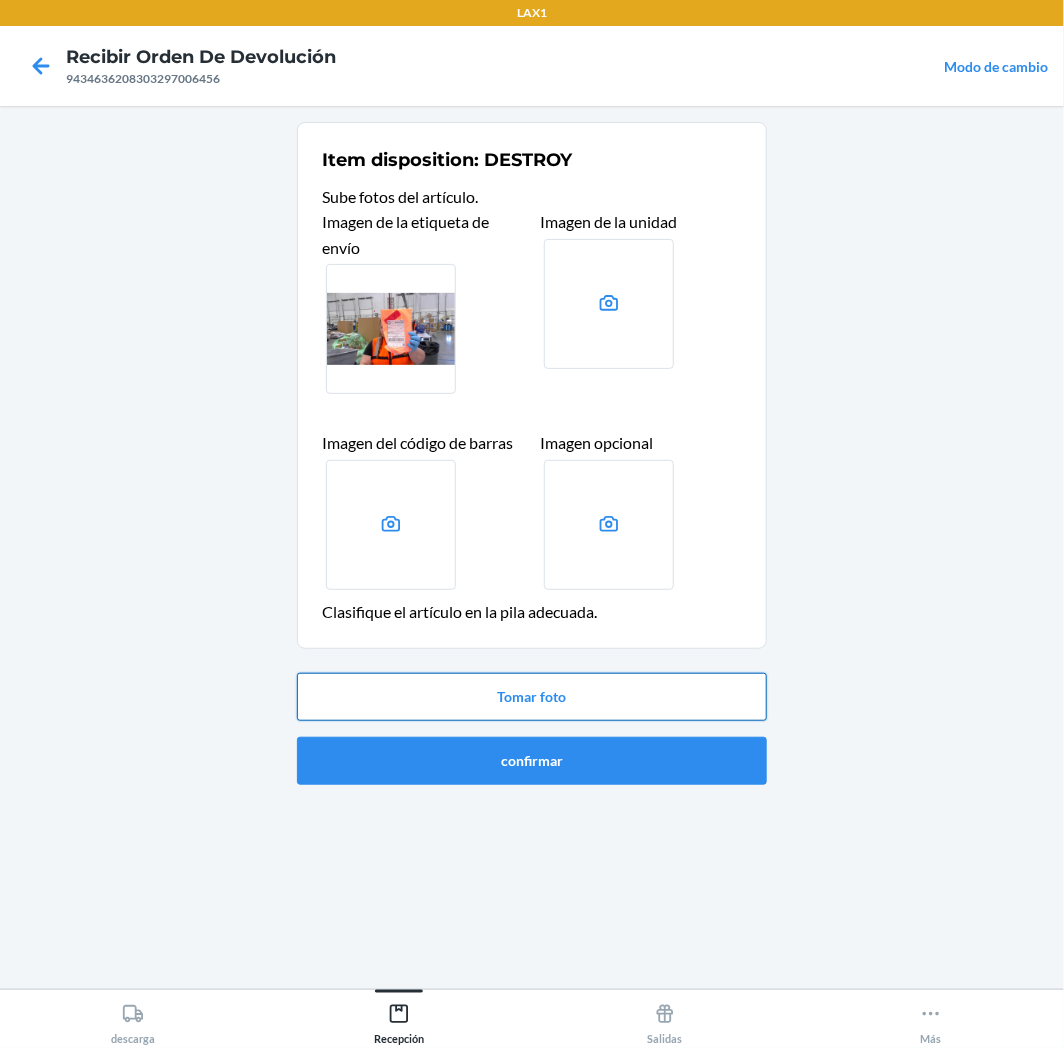 click on "Tomar foto" at bounding box center [532, 697] 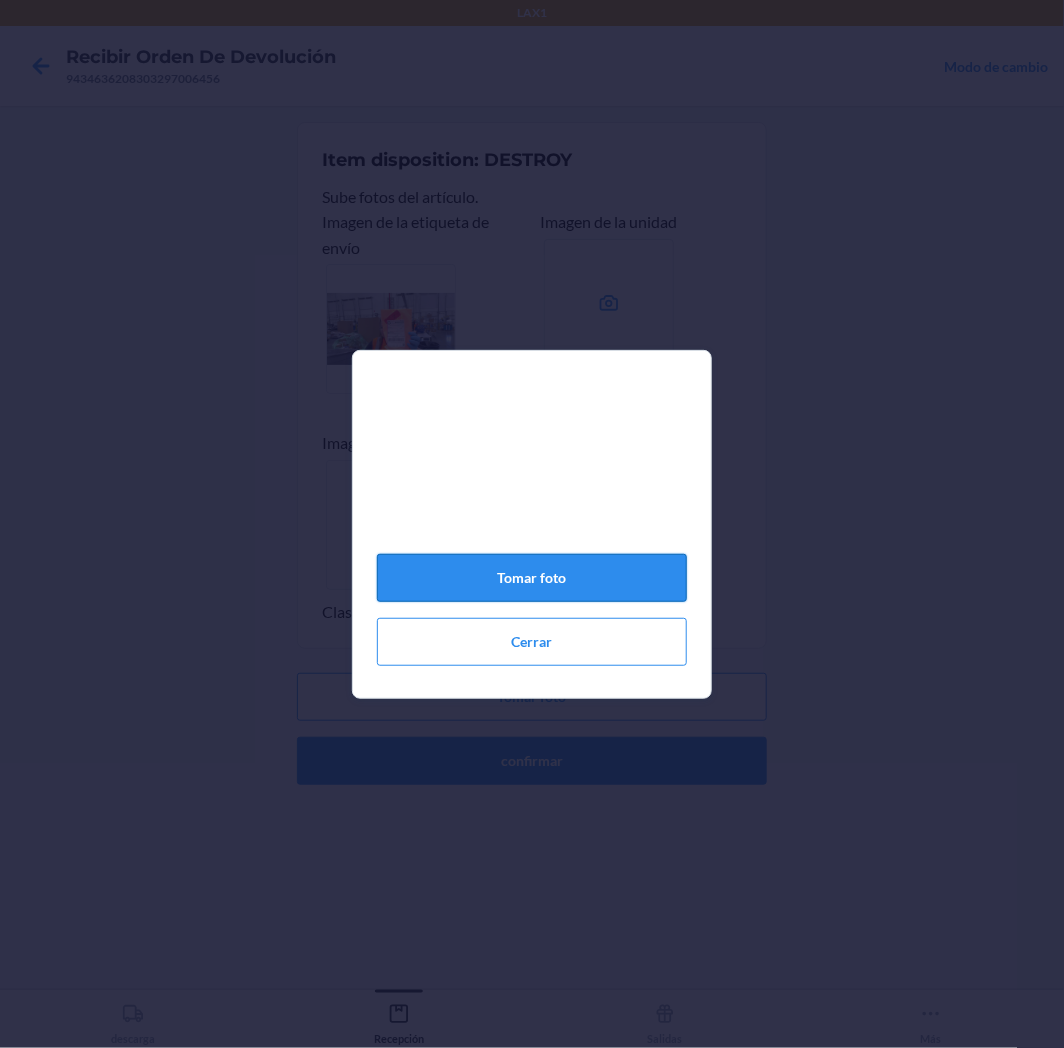 click on "Tomar foto" 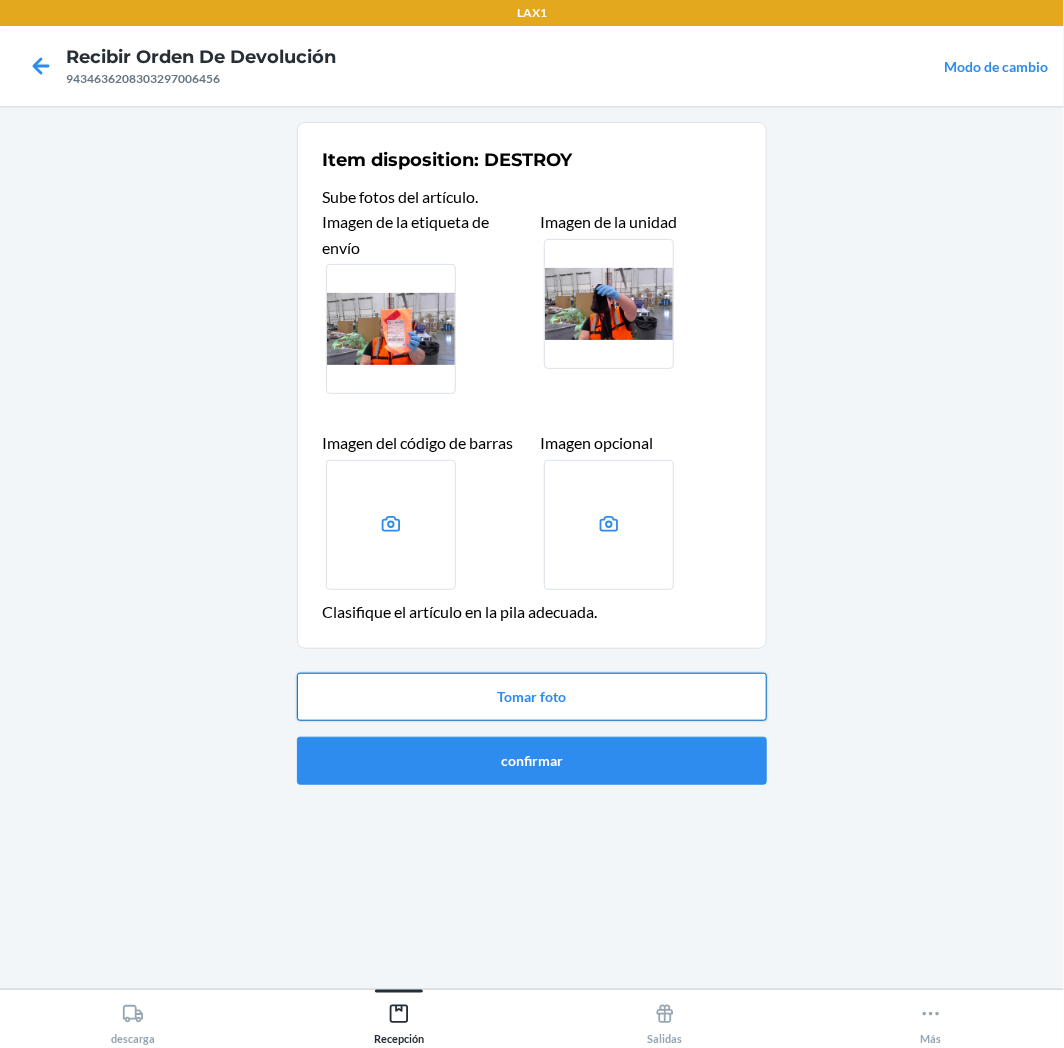click on "Tomar foto" at bounding box center (532, 697) 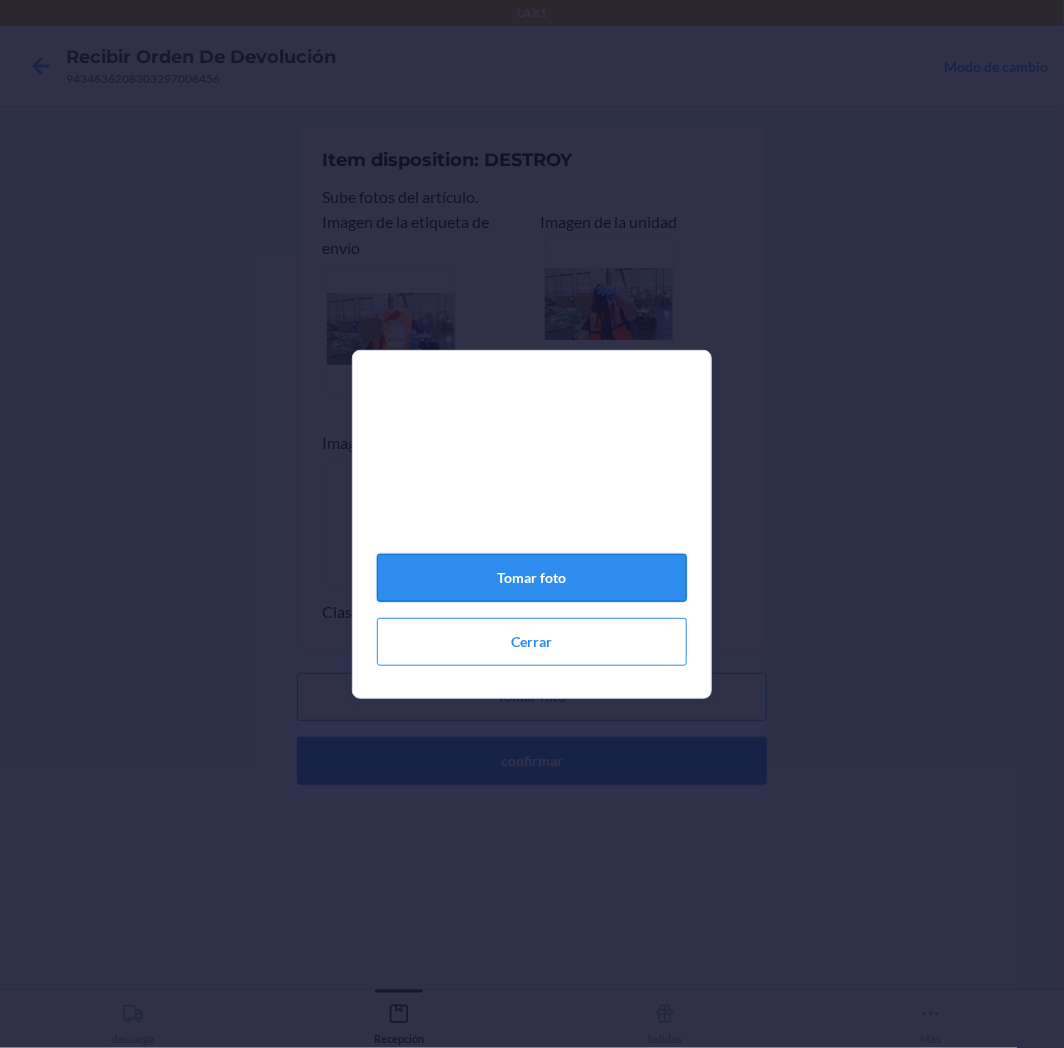click on "Tomar foto" 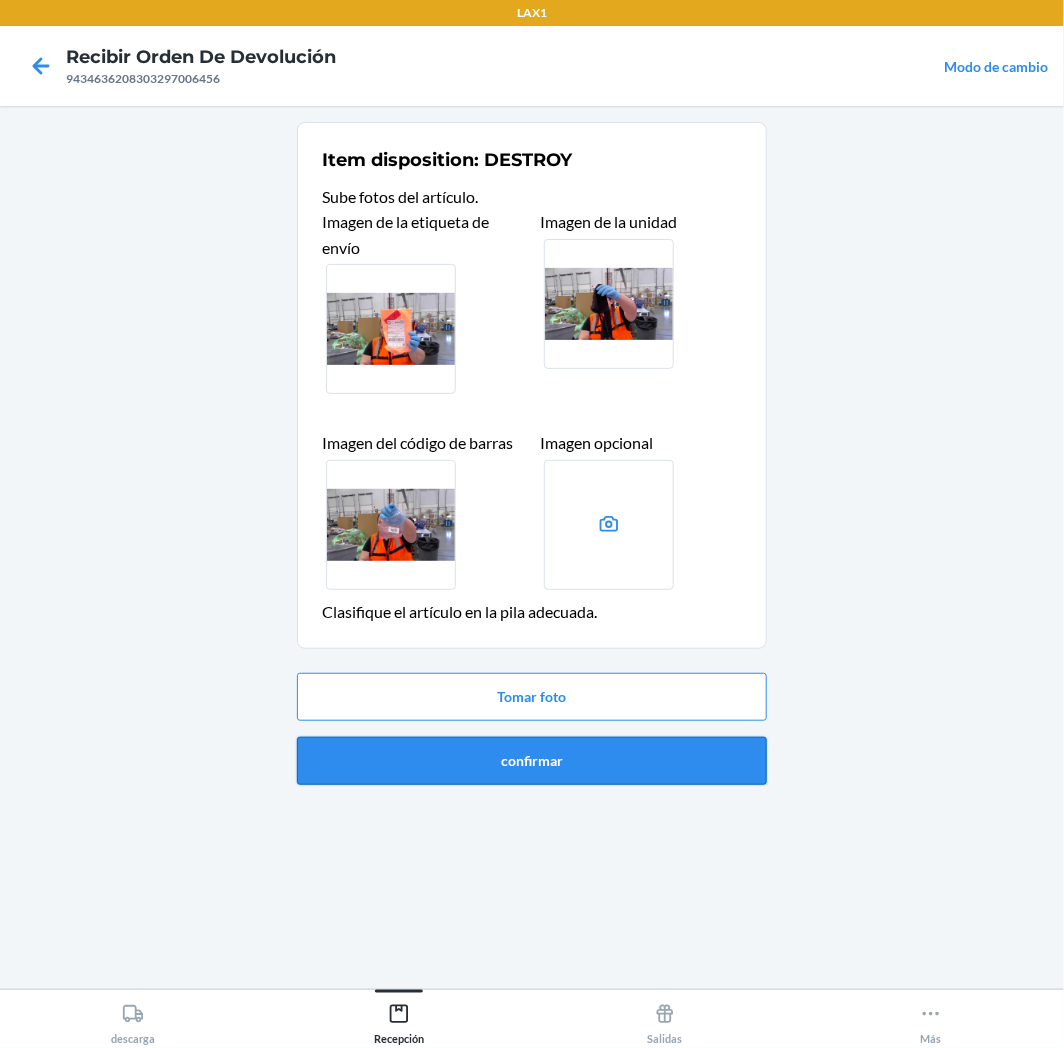 click on "confirmar" at bounding box center (532, 761) 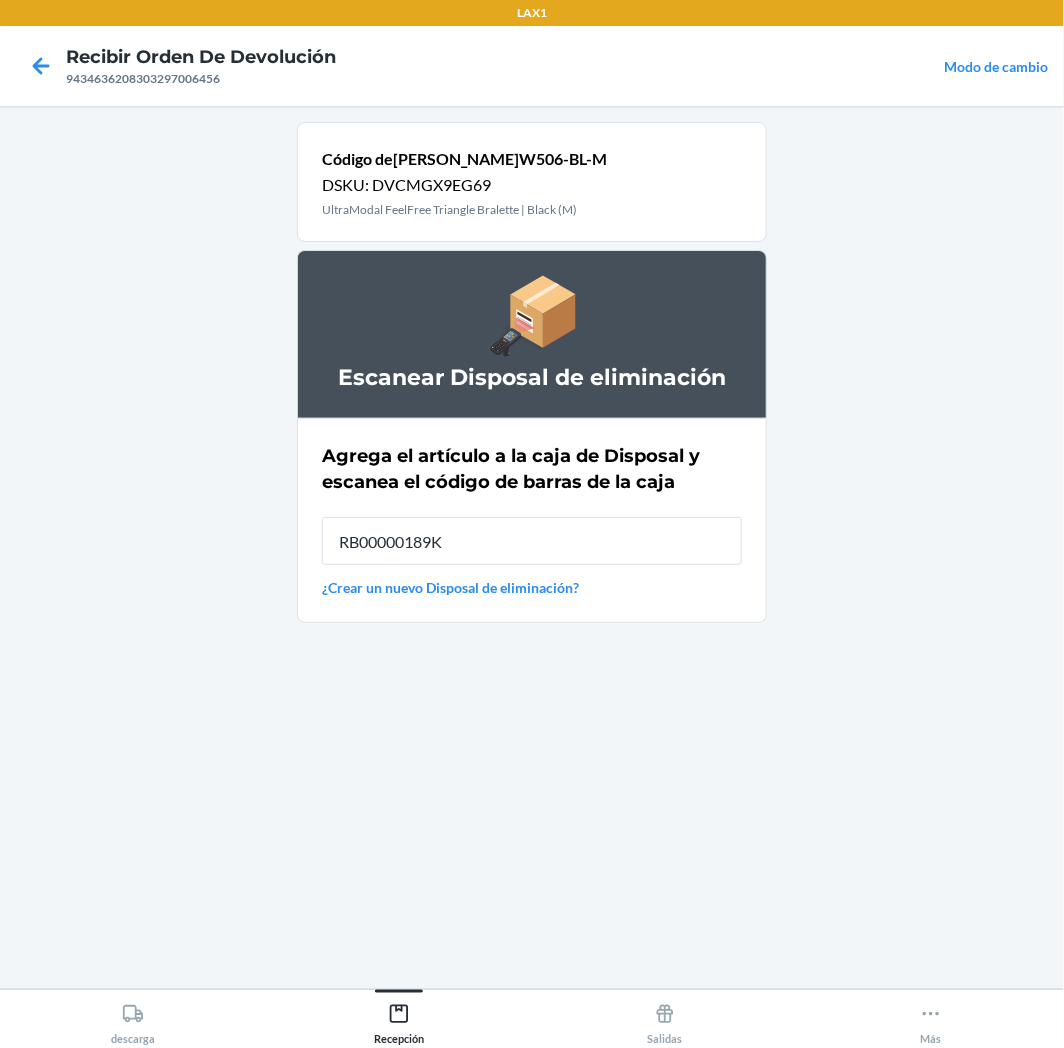 type on "RB00000189K" 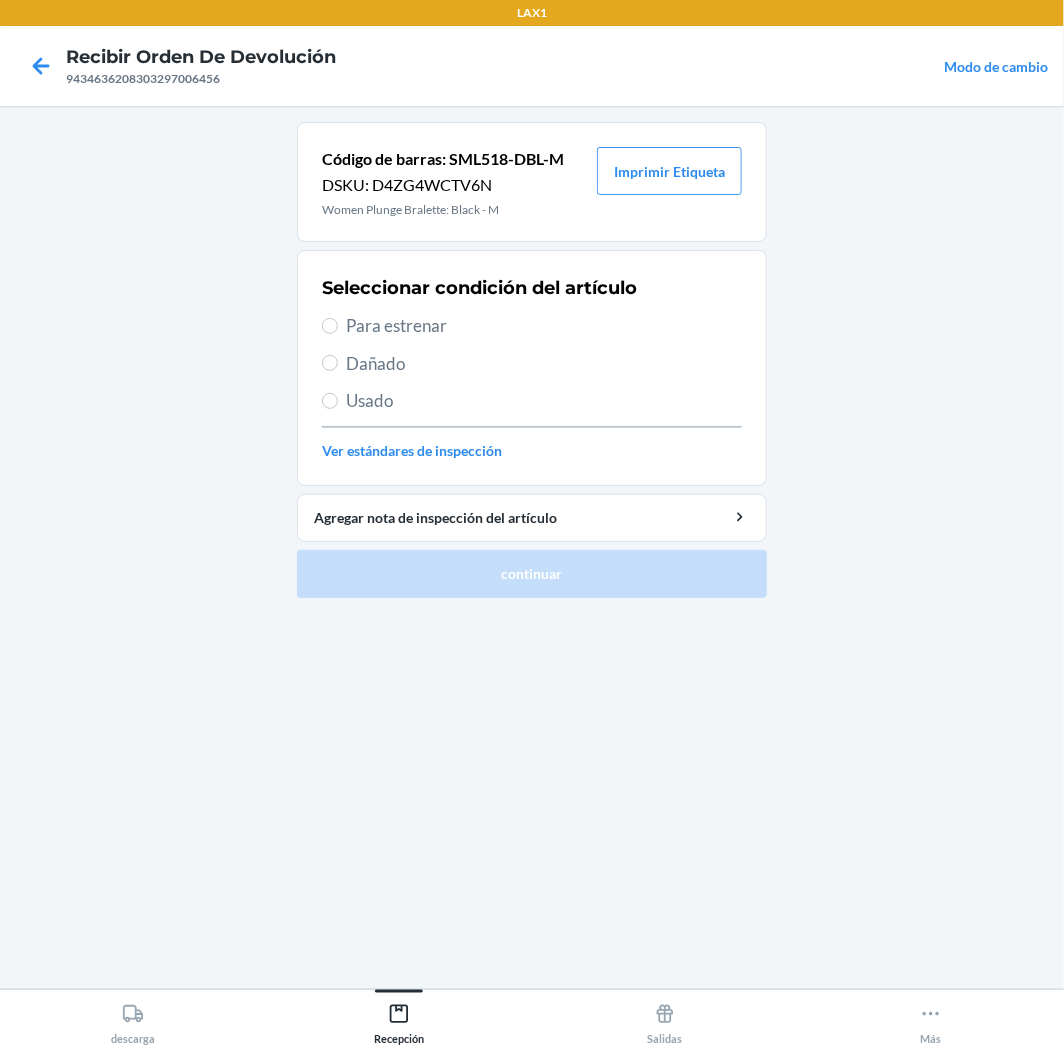 click on "Para estrenar" at bounding box center [544, 326] 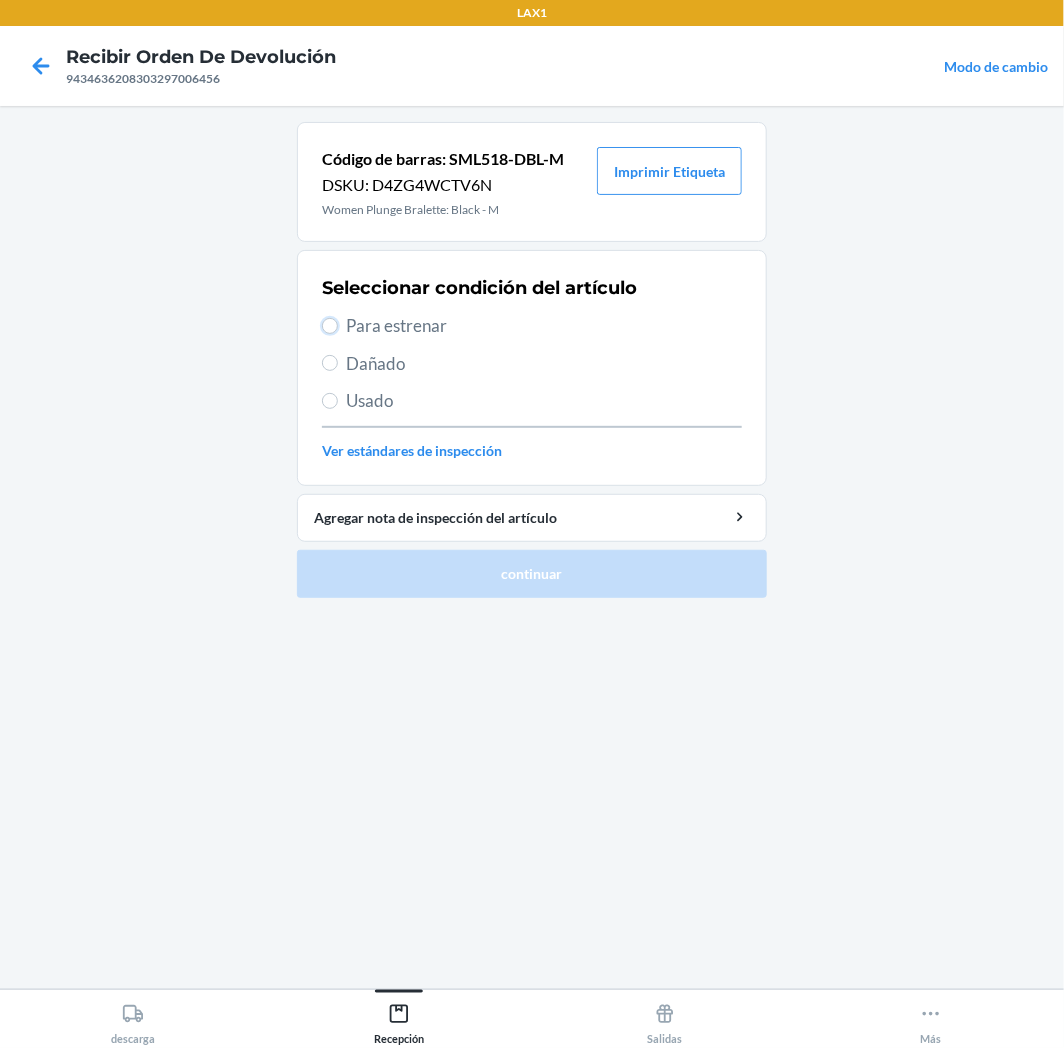 click on "Para estrenar" at bounding box center [330, 326] 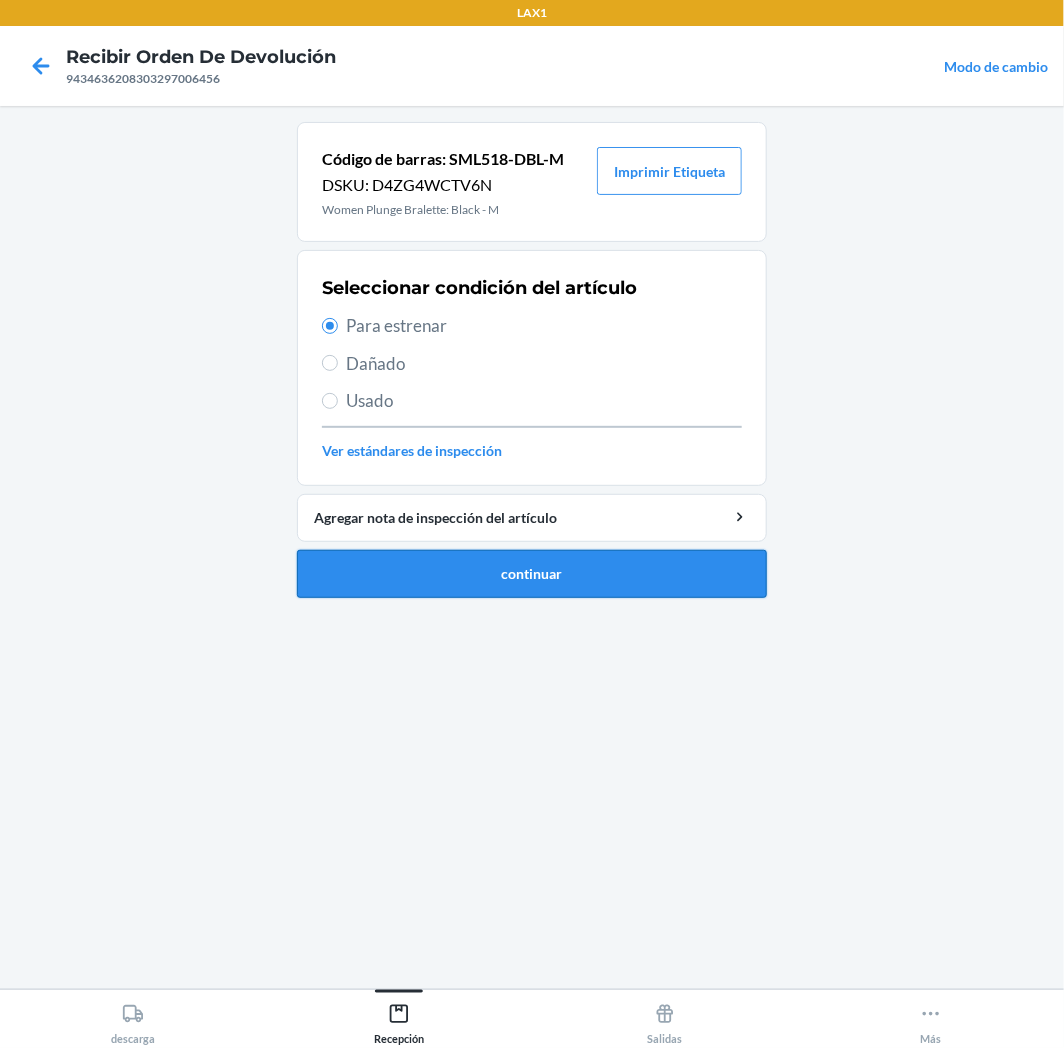 click on "continuar" at bounding box center (532, 574) 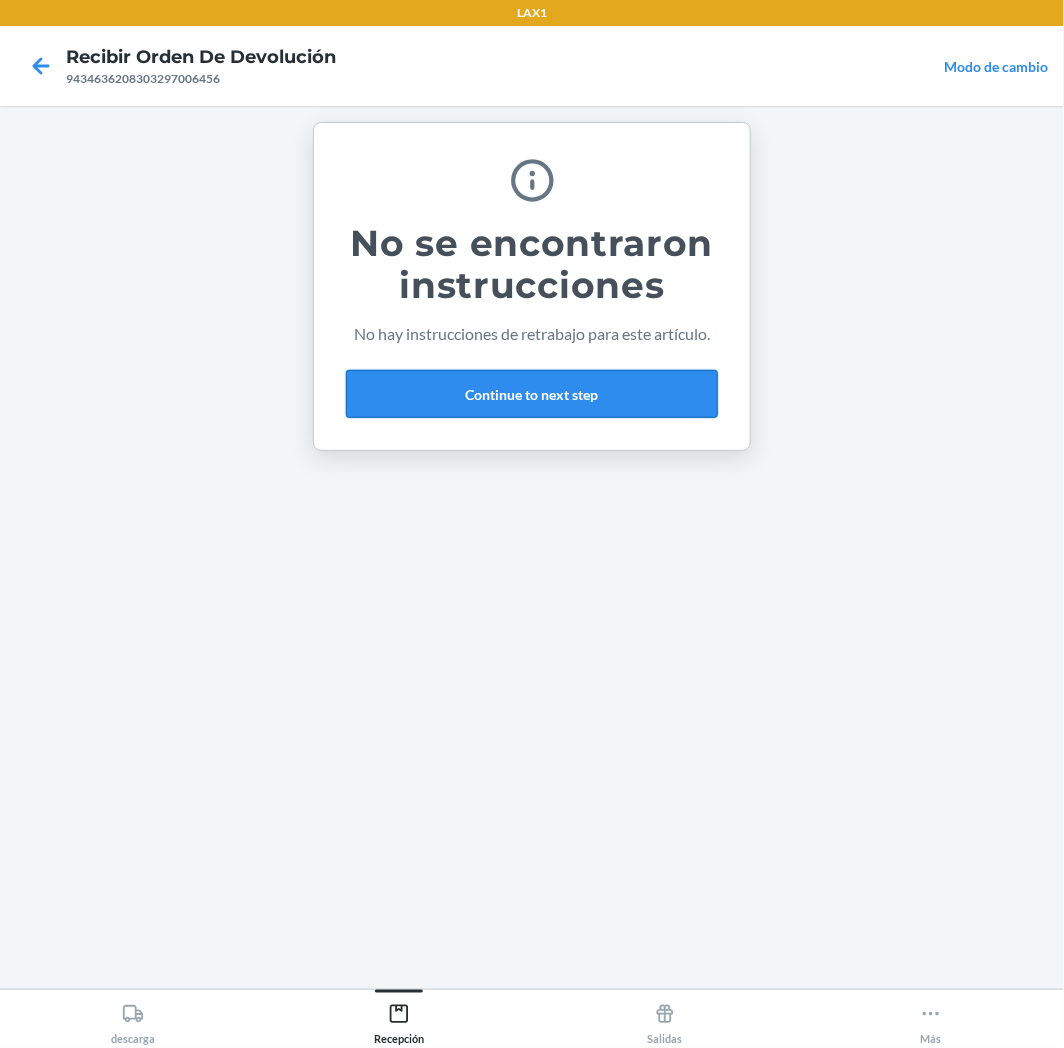 click on "Continue to next step" at bounding box center (532, 394) 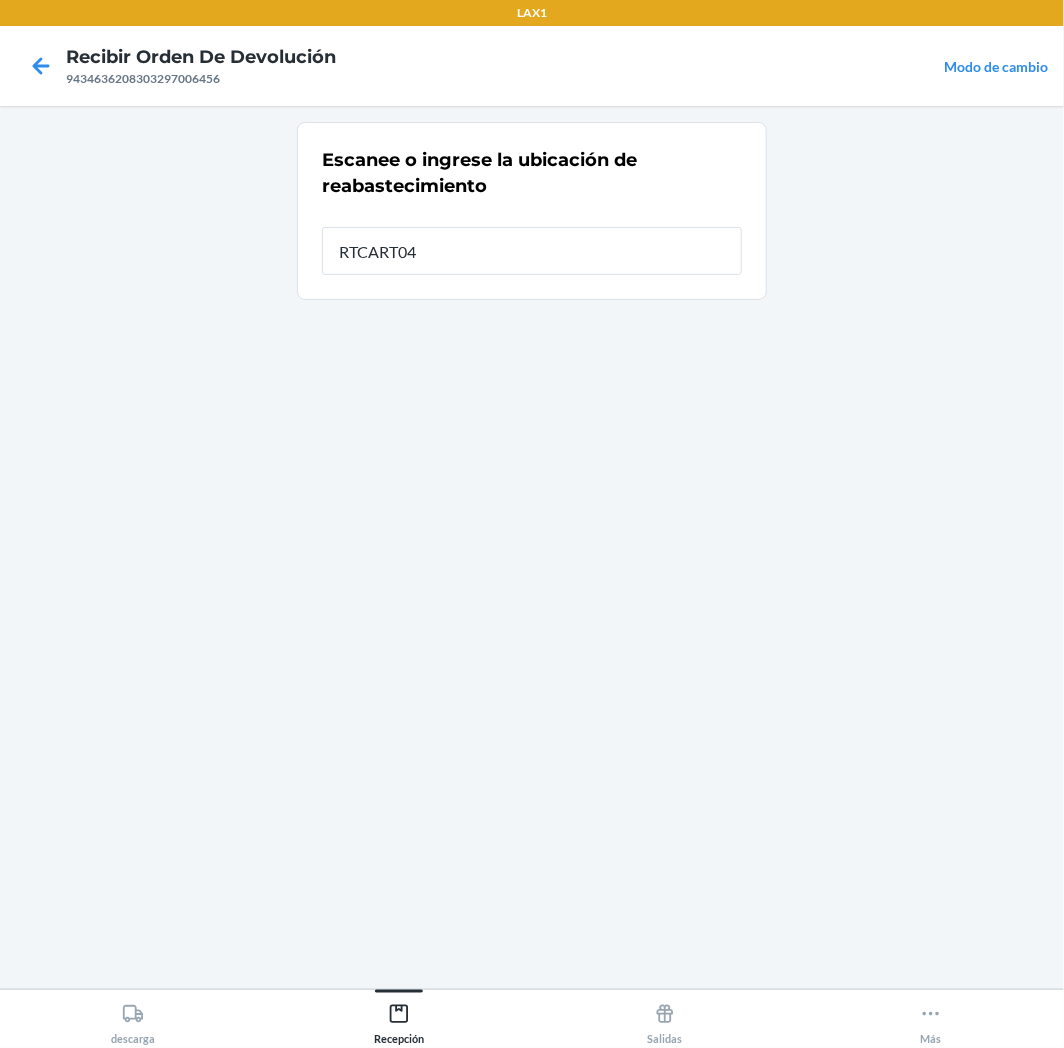 type on "RTCART043" 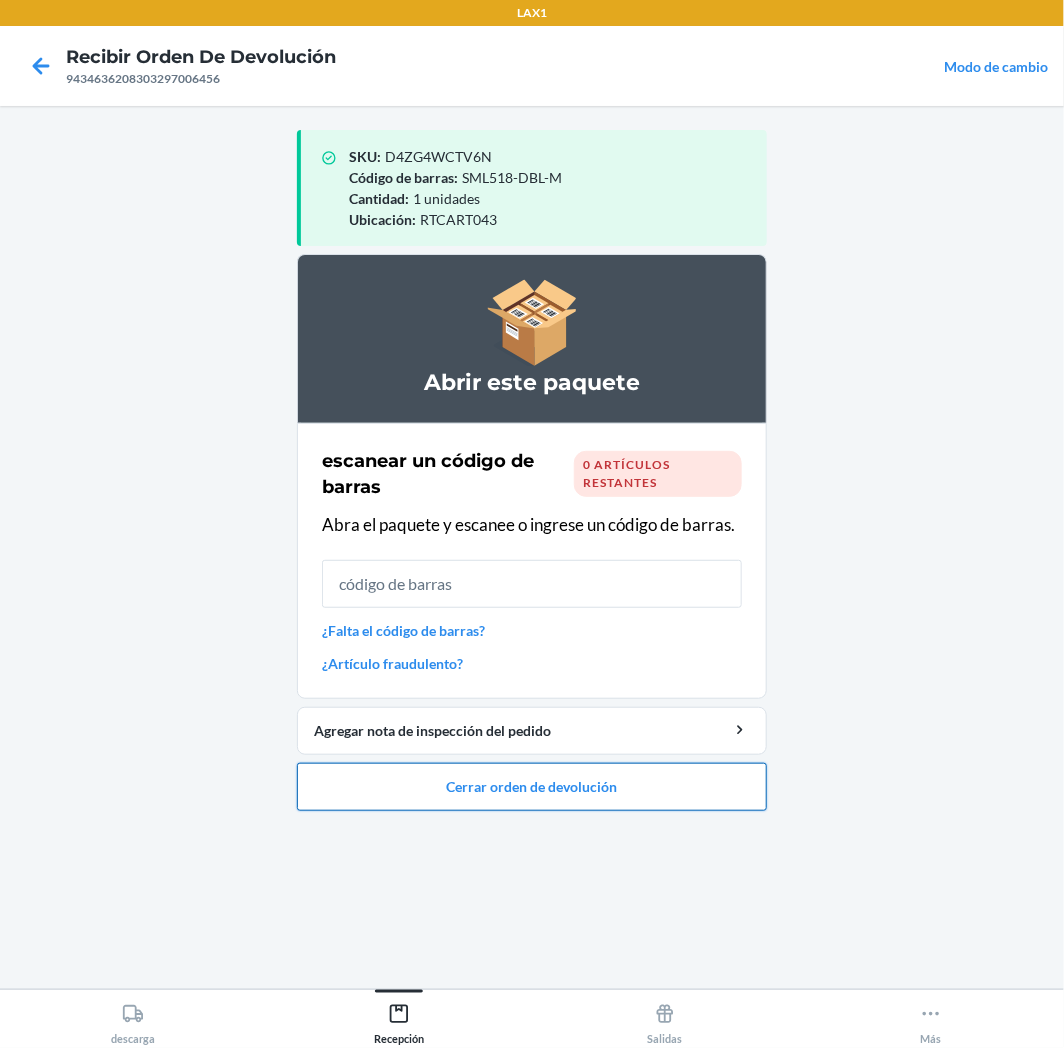 click on "Cerrar orden de devolución" at bounding box center (532, 787) 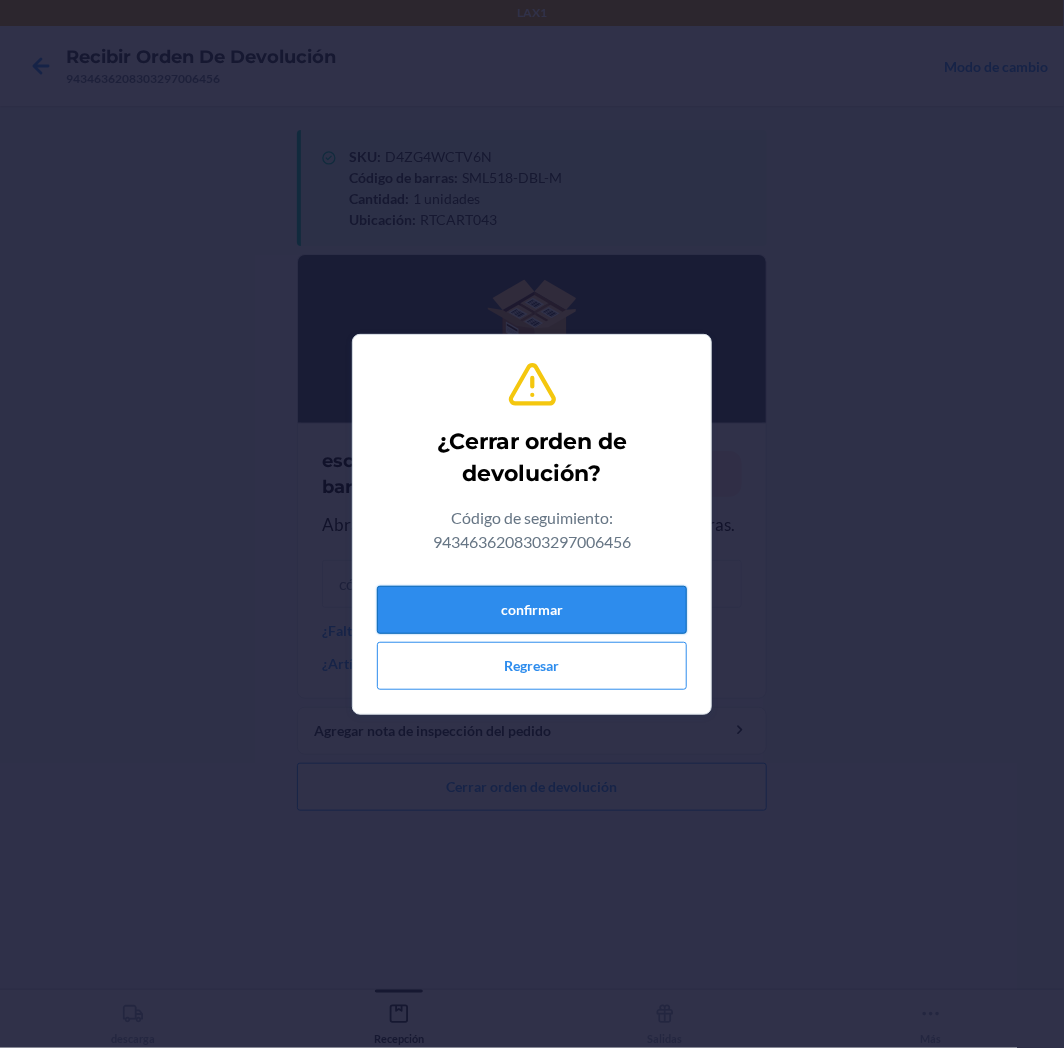 click on "confirmar" at bounding box center (532, 610) 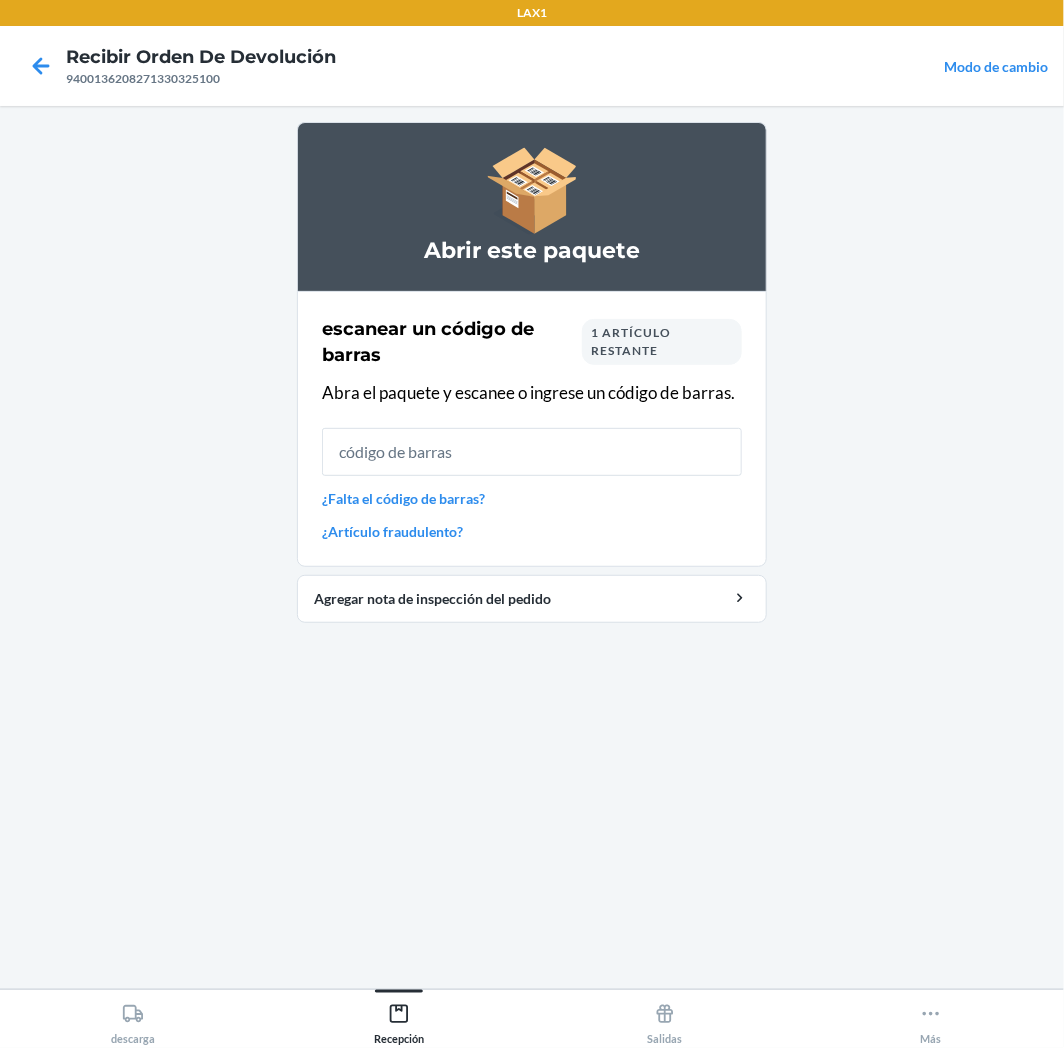 click on "1 artículo restante" at bounding box center [662, 342] 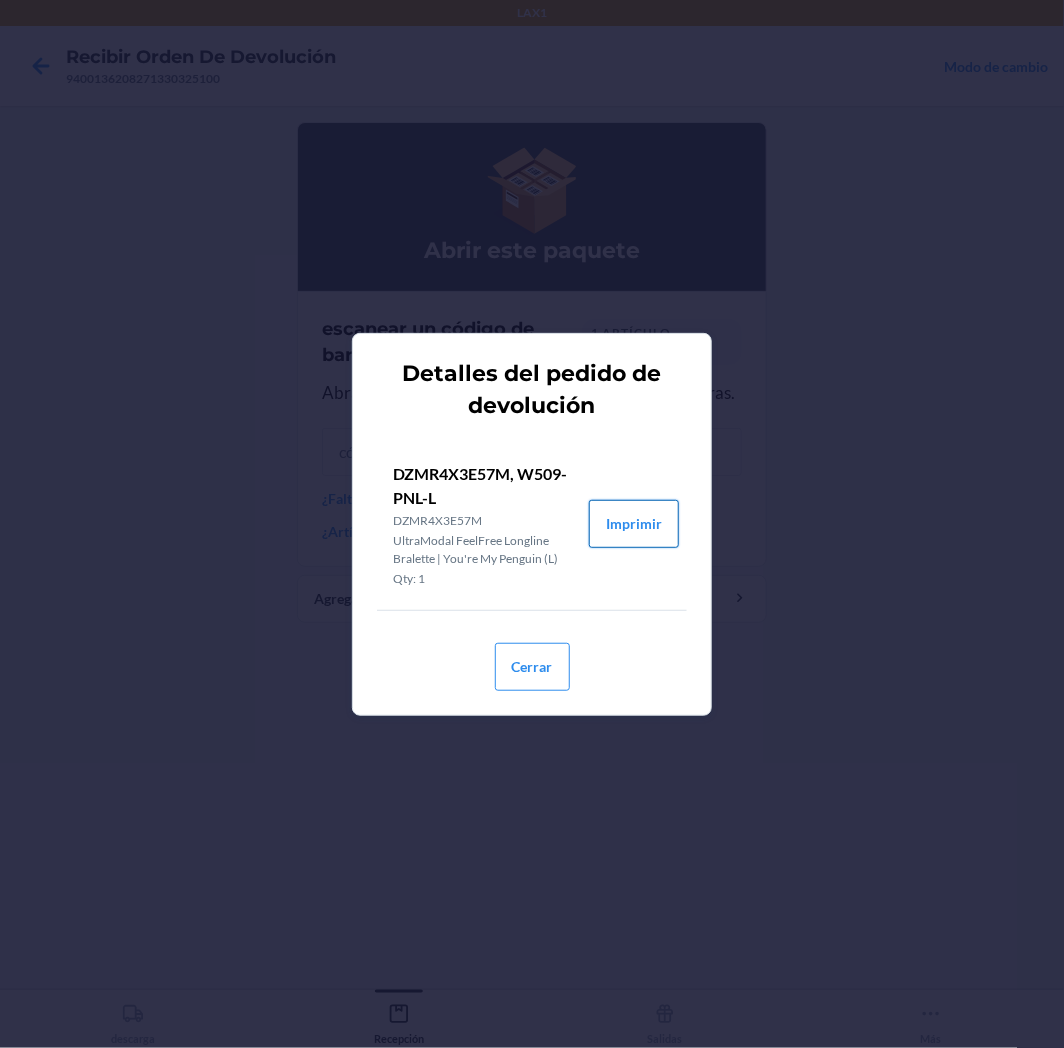click on "Imprimir" at bounding box center [634, 524] 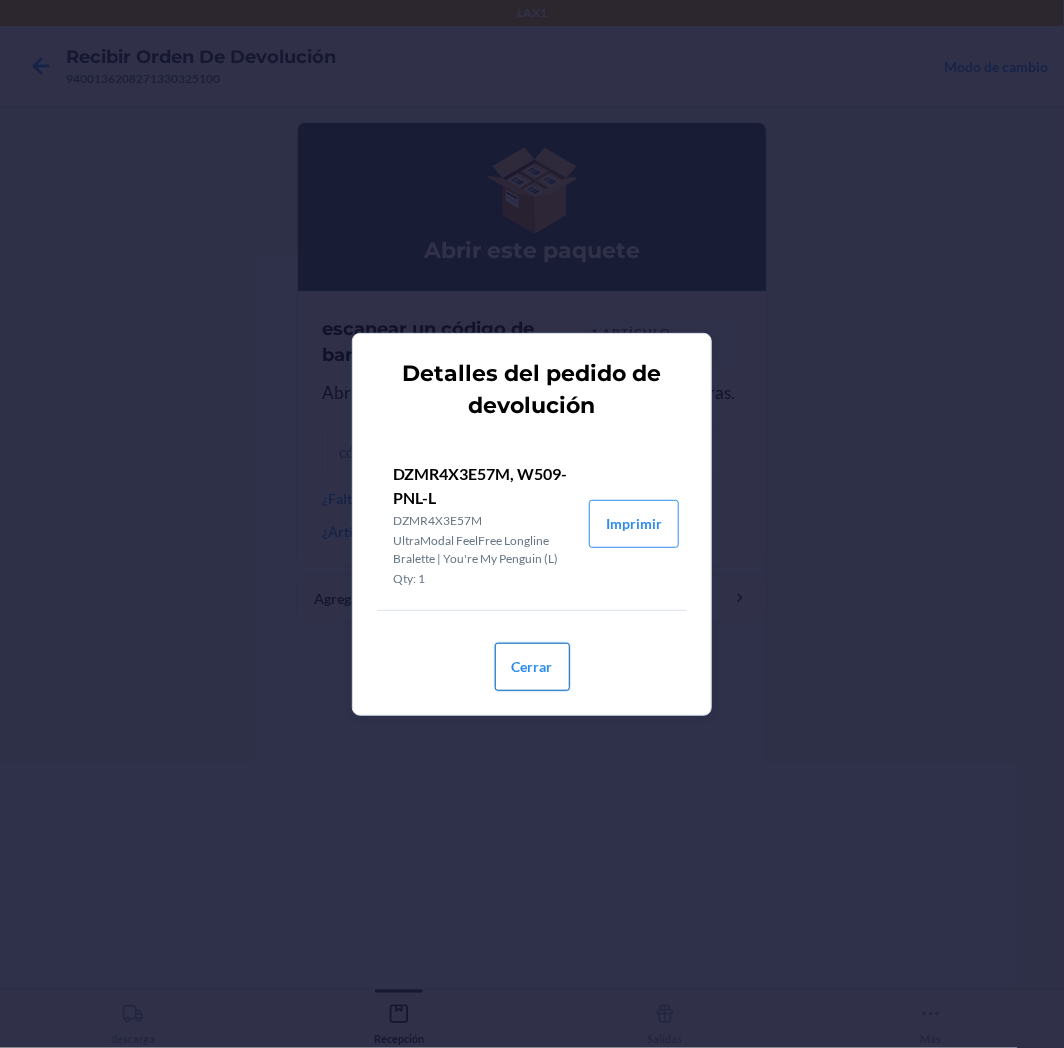 click on "Cerrar" at bounding box center [532, 667] 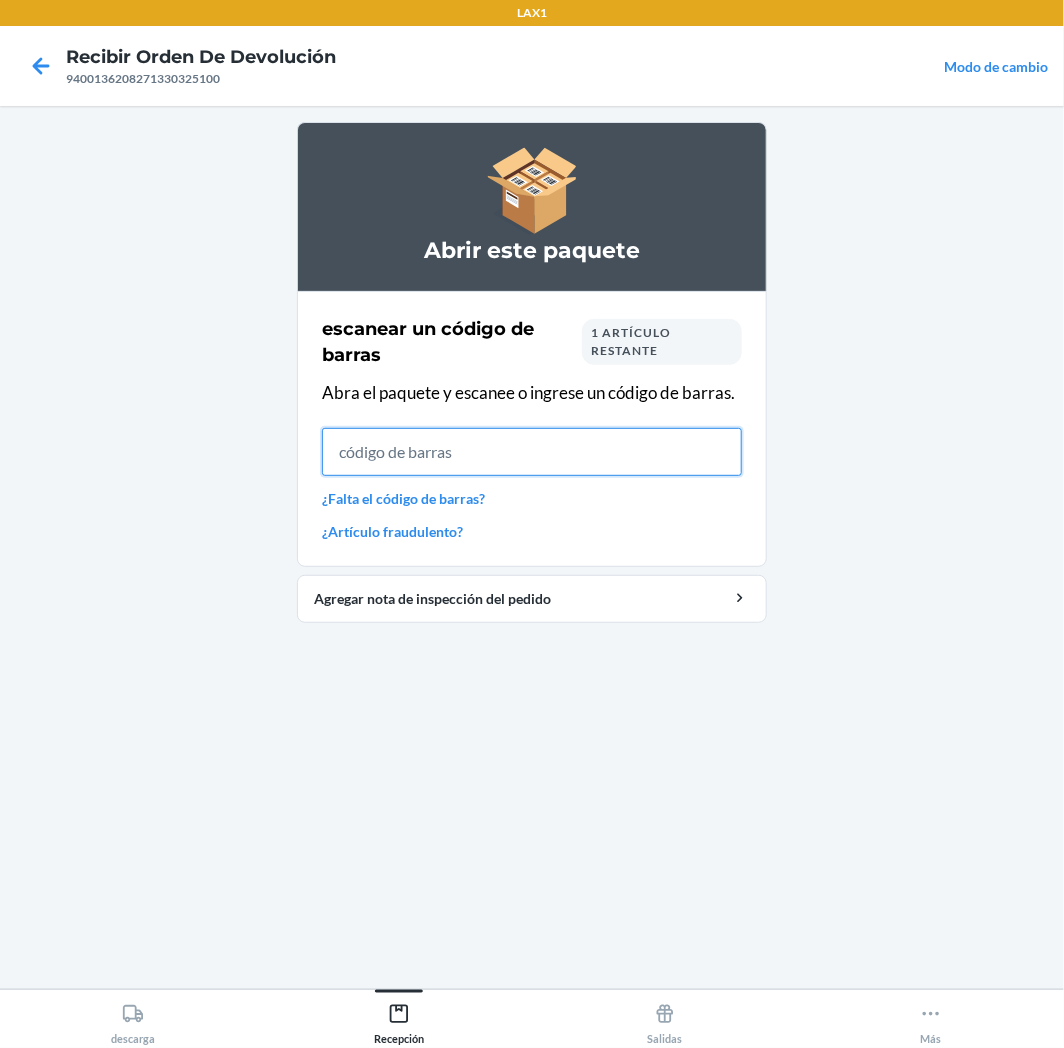 click at bounding box center [532, 452] 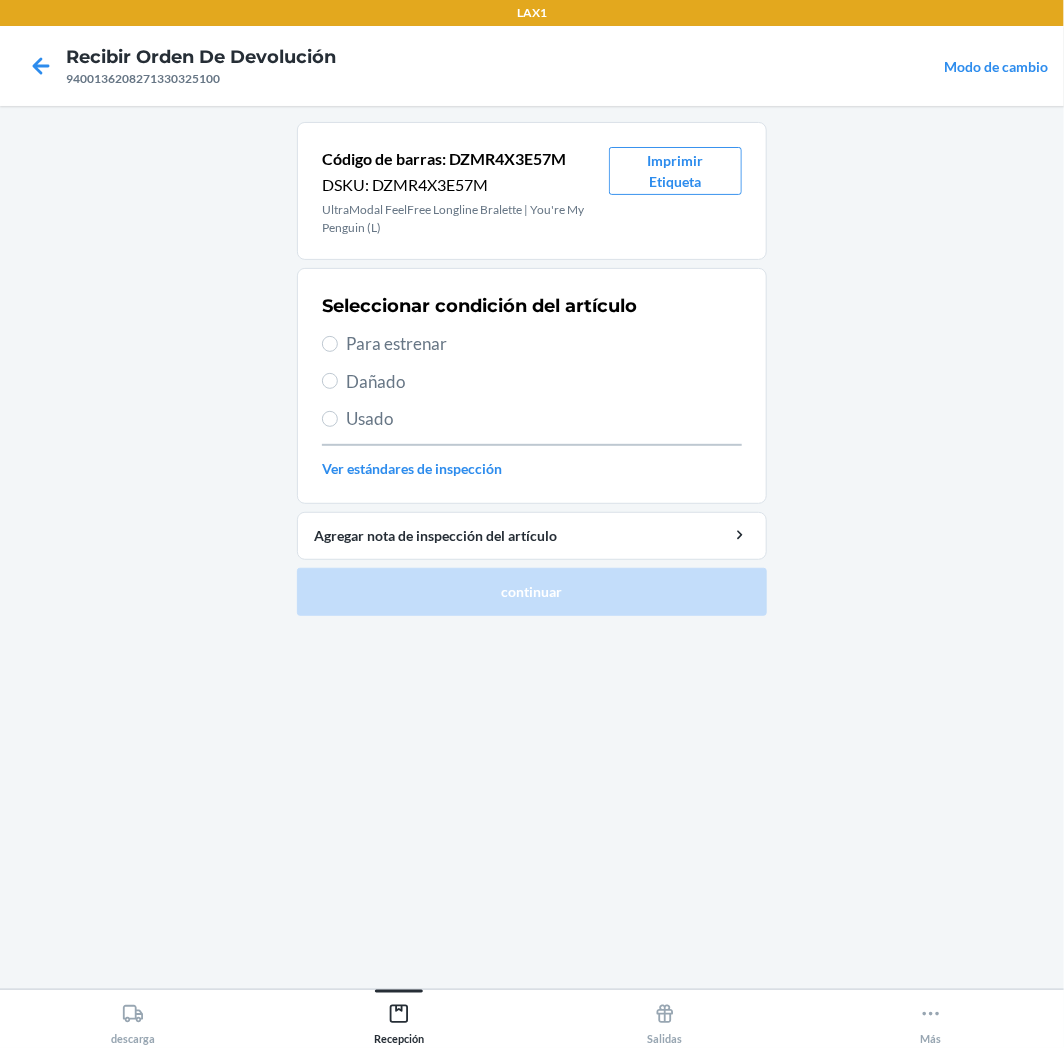 click on "Para estrenar" at bounding box center [544, 344] 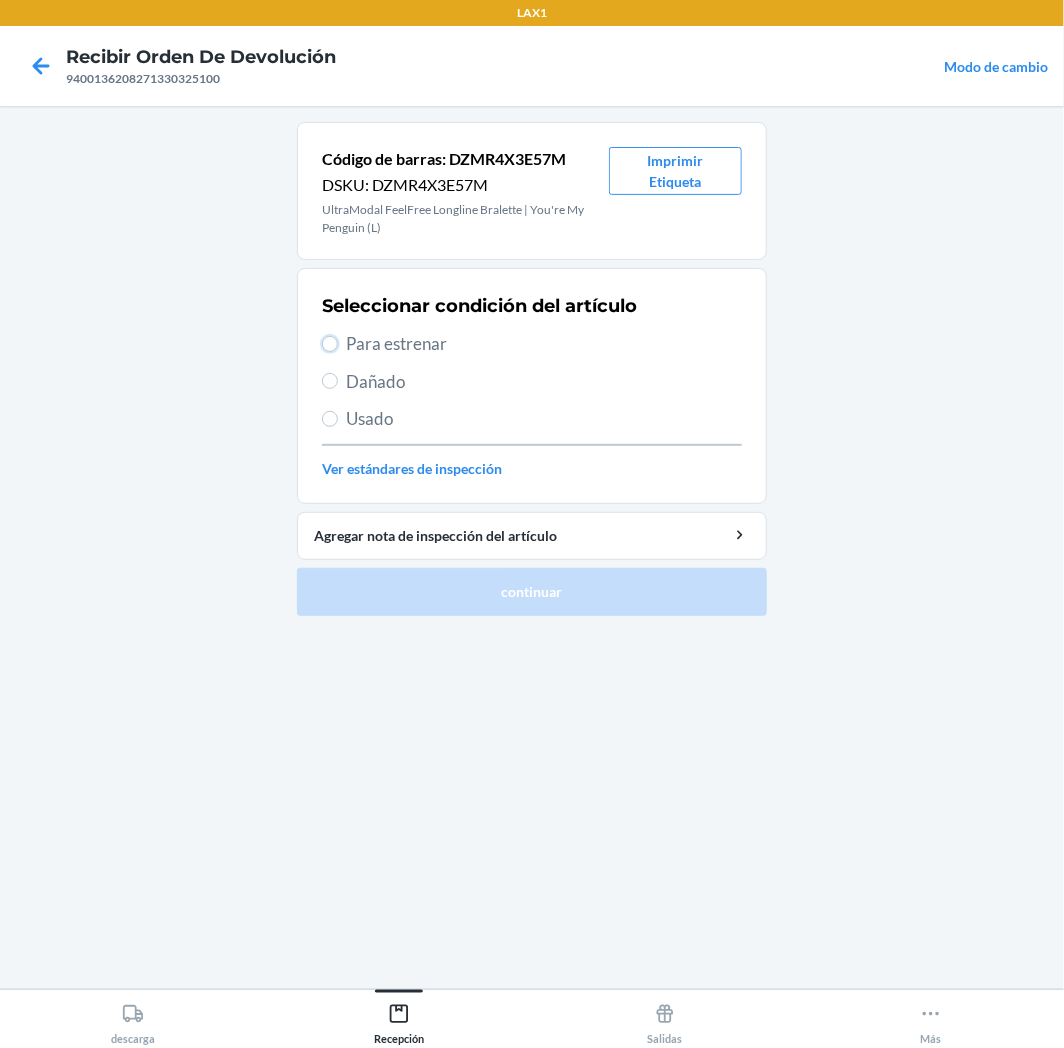click on "Para estrenar" at bounding box center [330, 344] 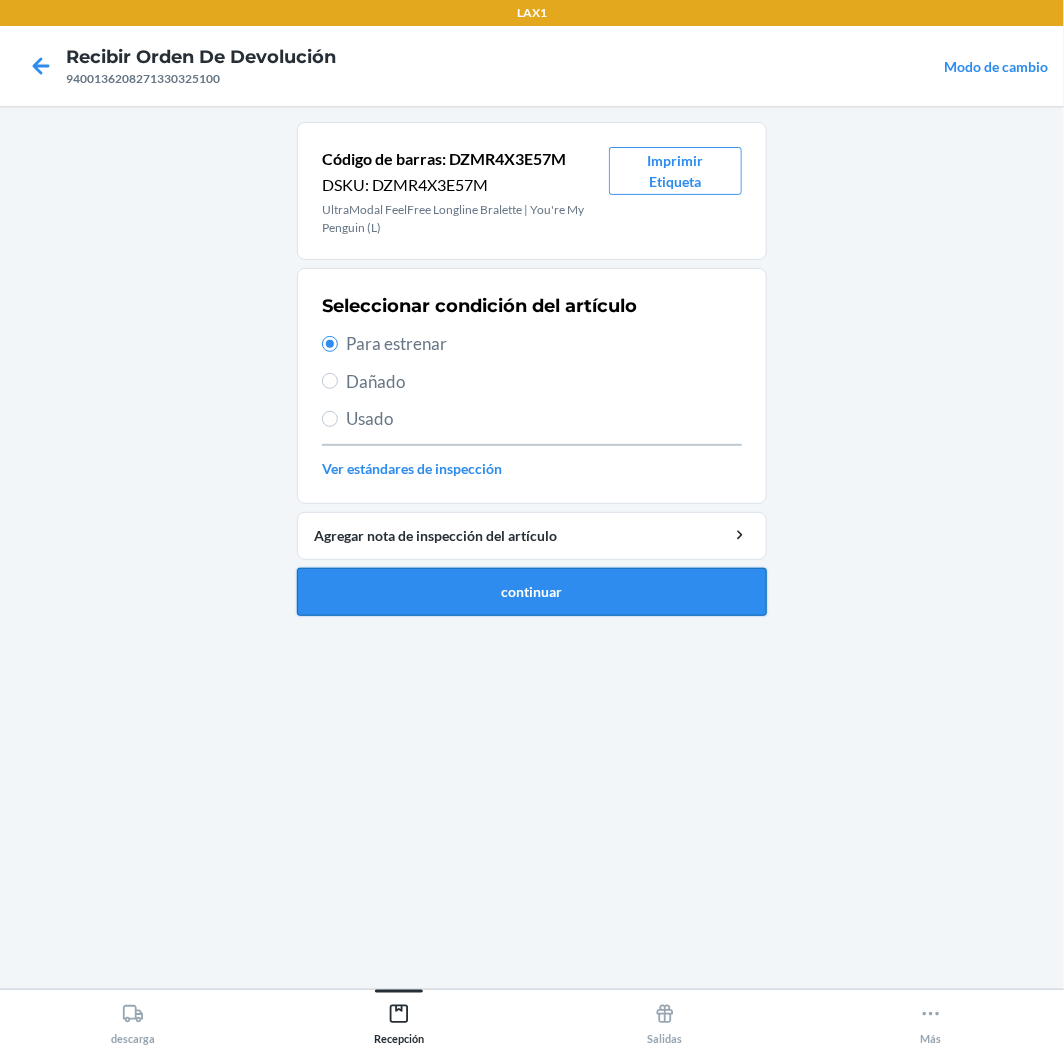 click on "continuar" at bounding box center (532, 592) 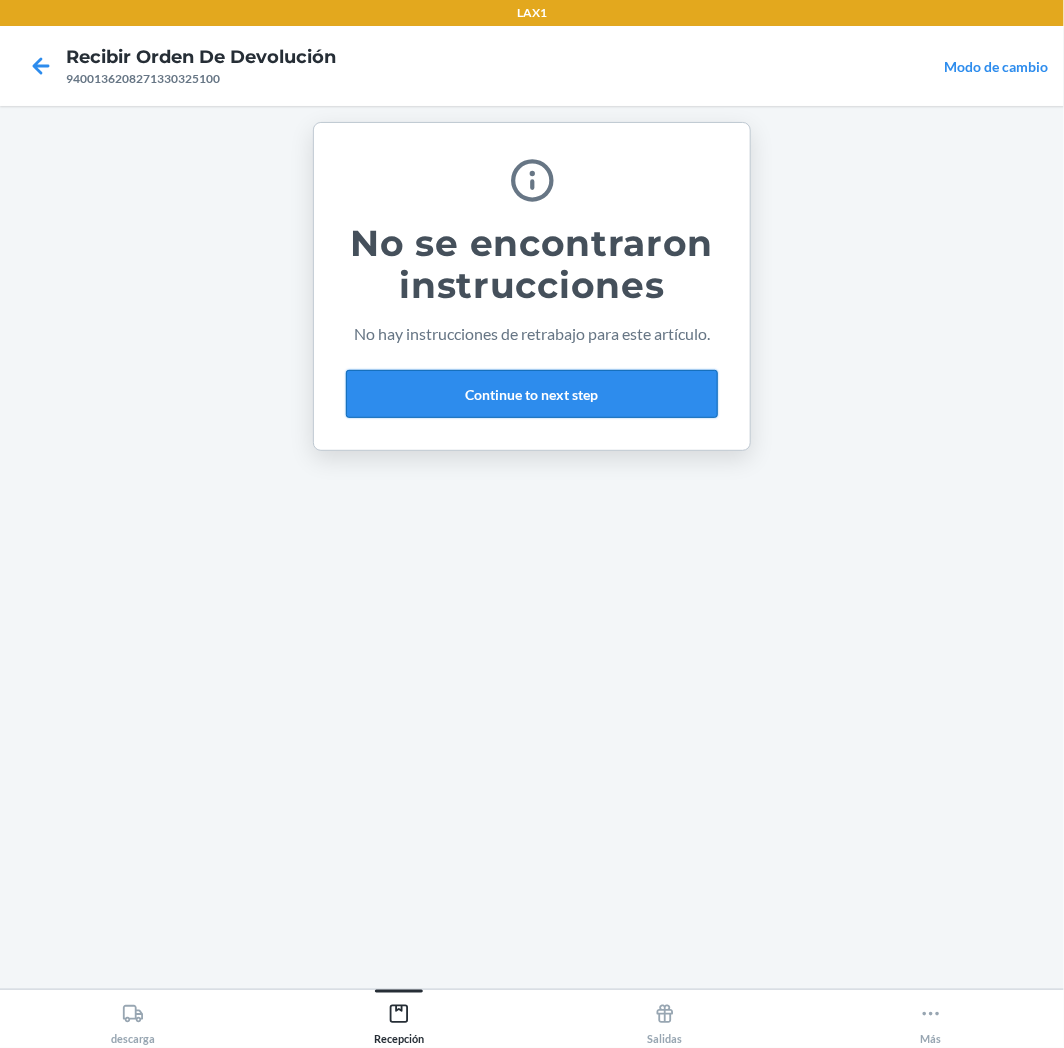 click on "Continue to next step" at bounding box center [532, 394] 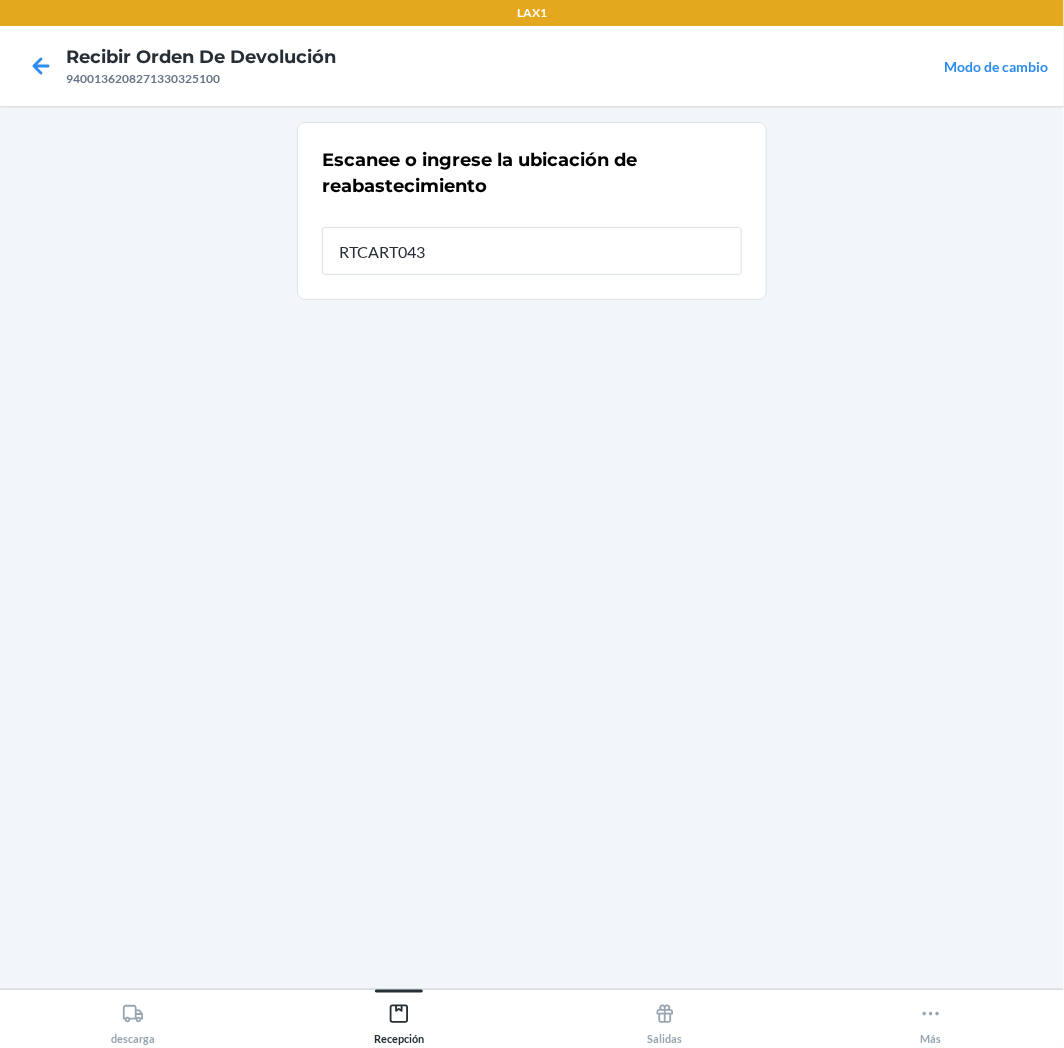 type on "RTCART043" 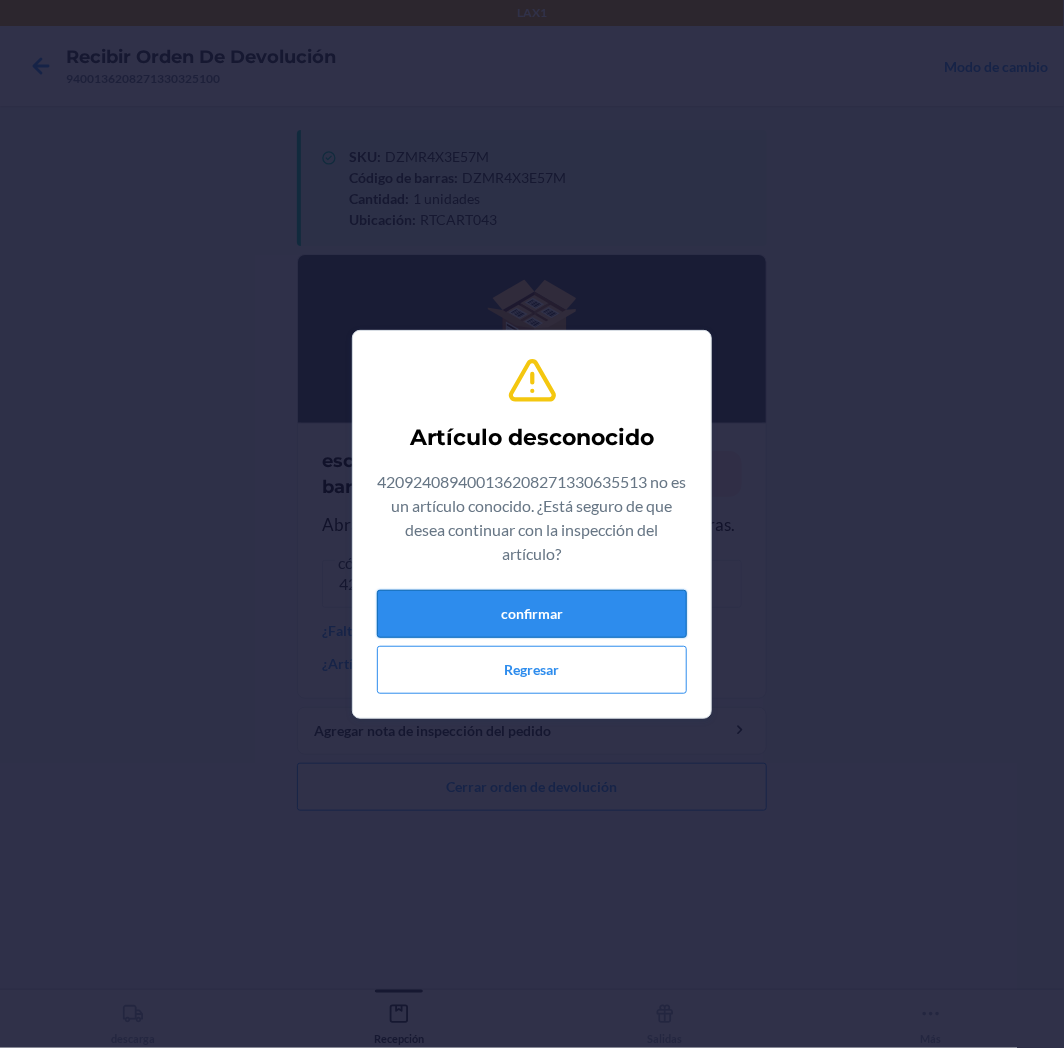 click on "confirmar" at bounding box center [532, 614] 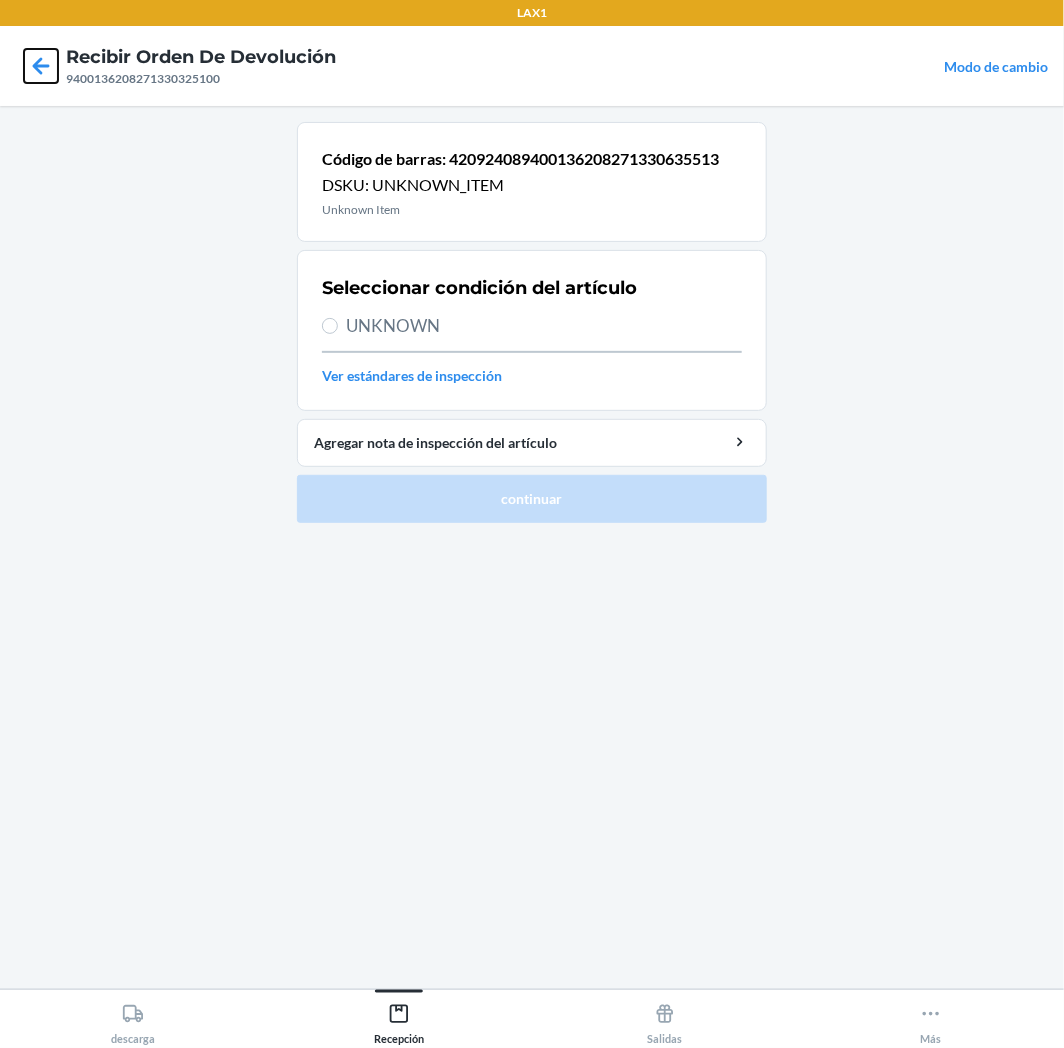 click 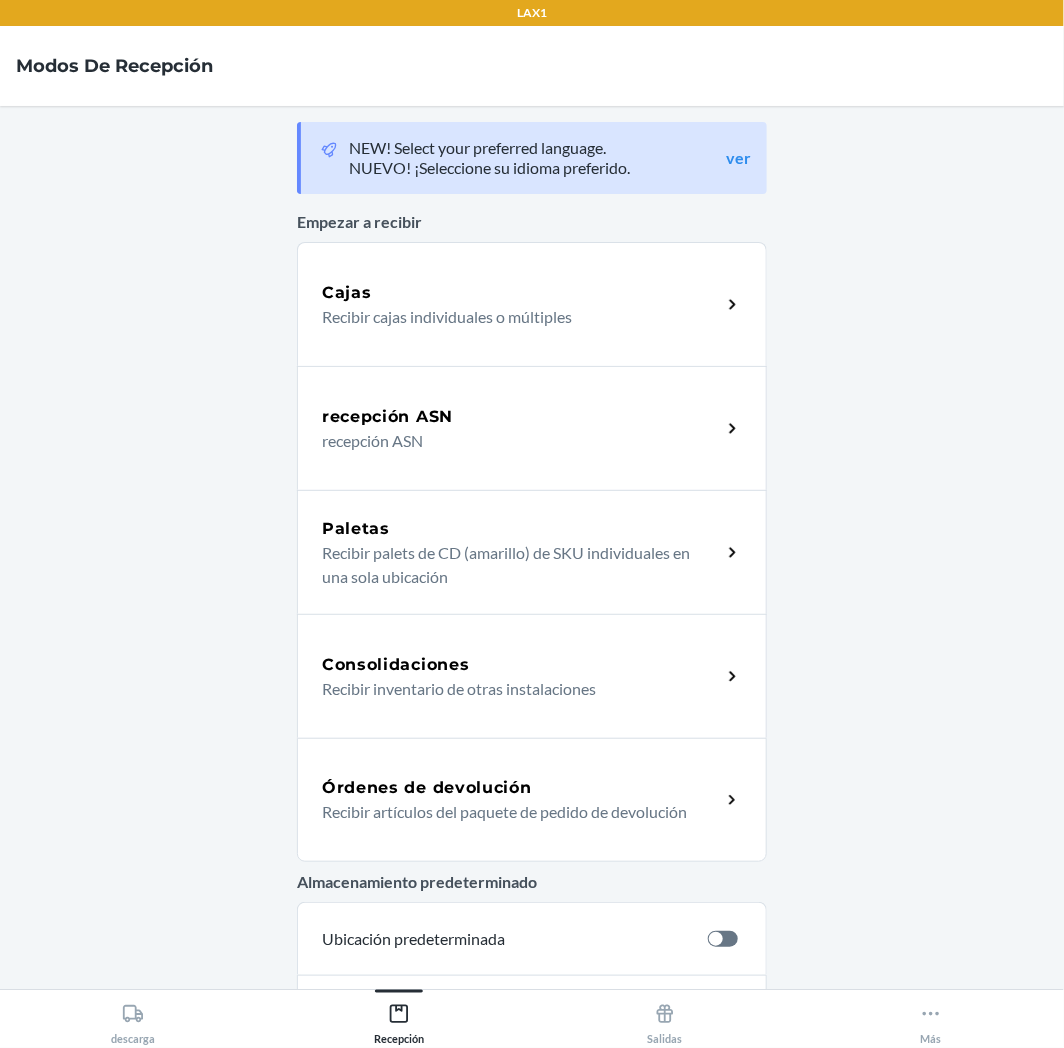 click on "Órdenes de devolución Recibir artículos del paquete de pedido de devolución" at bounding box center [532, 800] 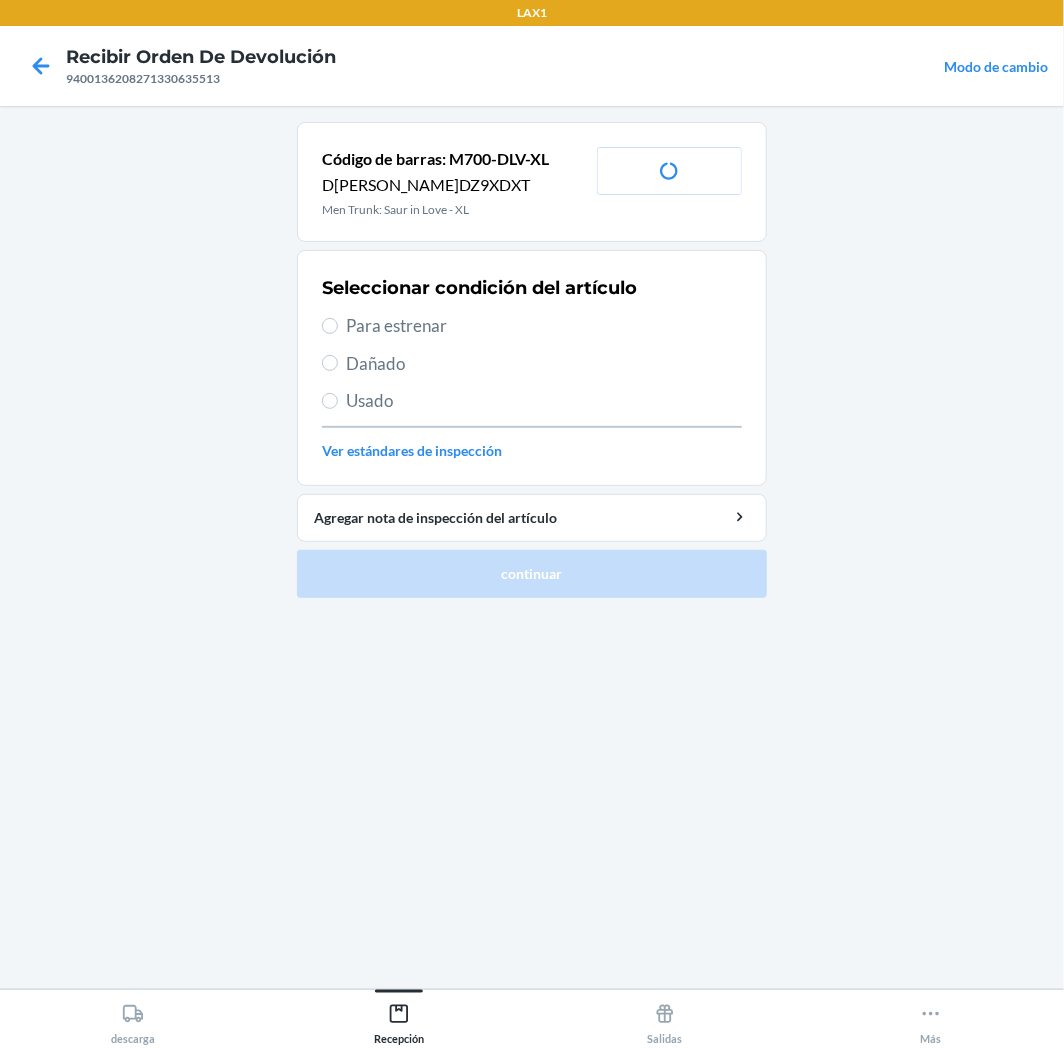 click on "Código de barras: M700-DLV-XL DSKU: D6F4DZ9XDXT Men[PERSON_NAME]aur in Love - XL Imprimir Etiqueta Seleccio[PERSON_NAME]condición del artículo Para estrenar Dañado Usado Ver estándares de inspección Agregar nota de inspección del artículo continuar" at bounding box center [532, 360] 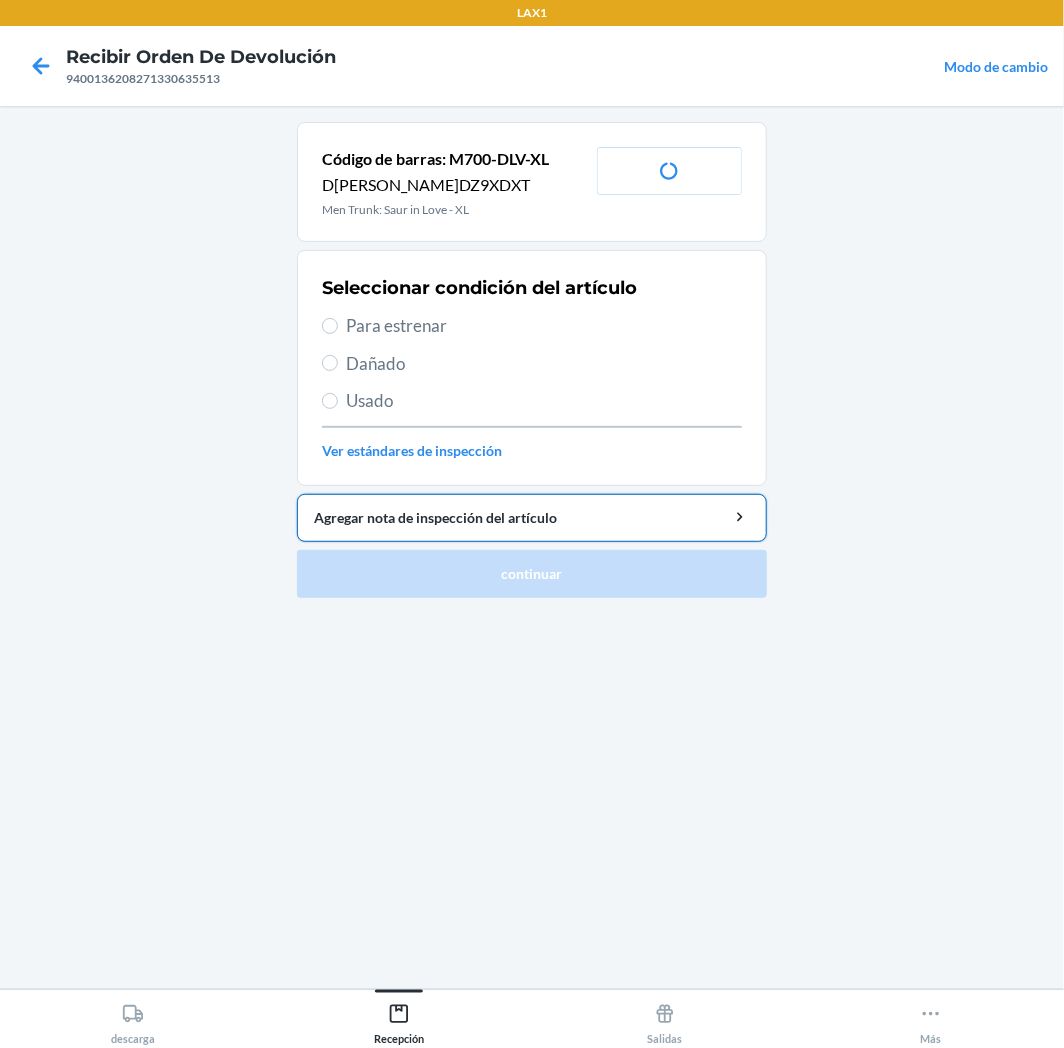 click on "Agregar nota de inspección del artículo" at bounding box center (532, 518) 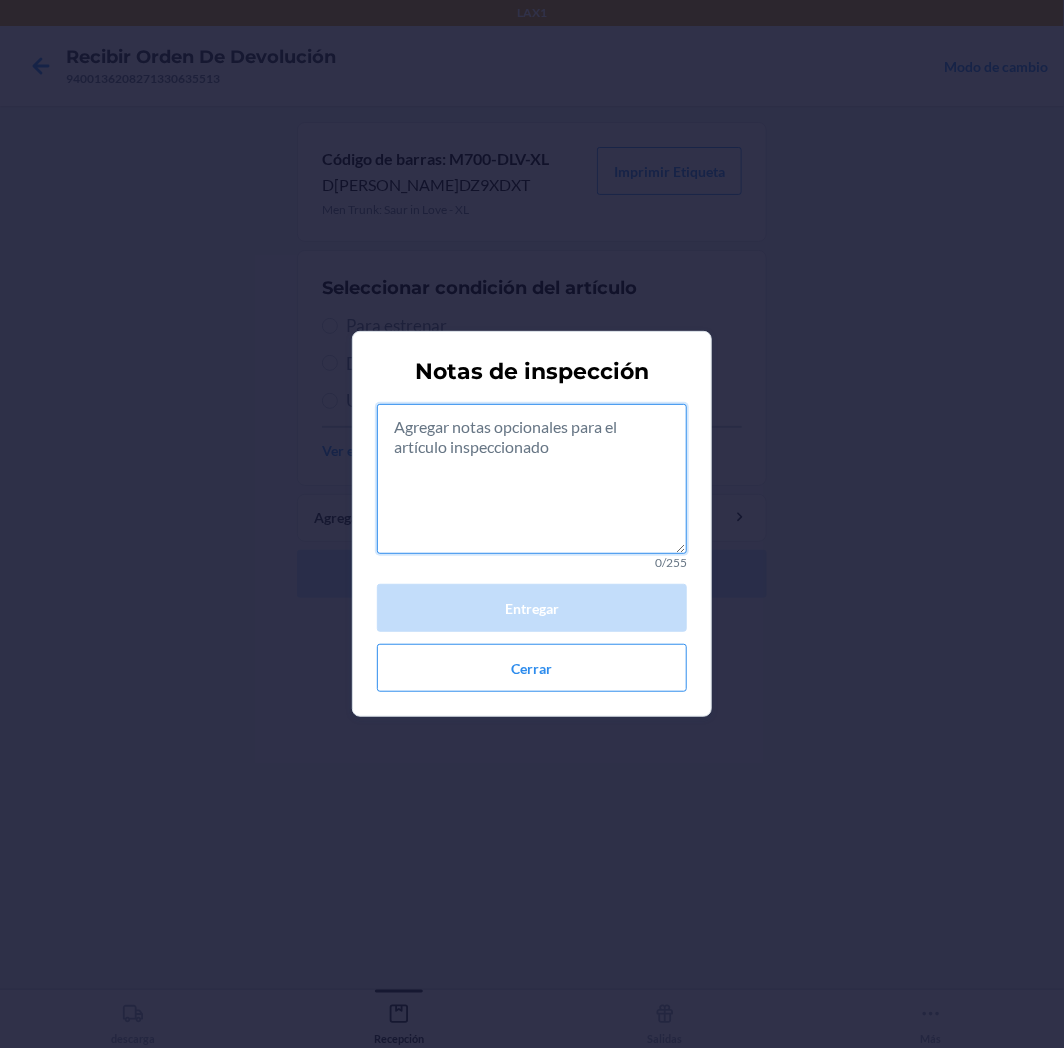 click at bounding box center [532, 479] 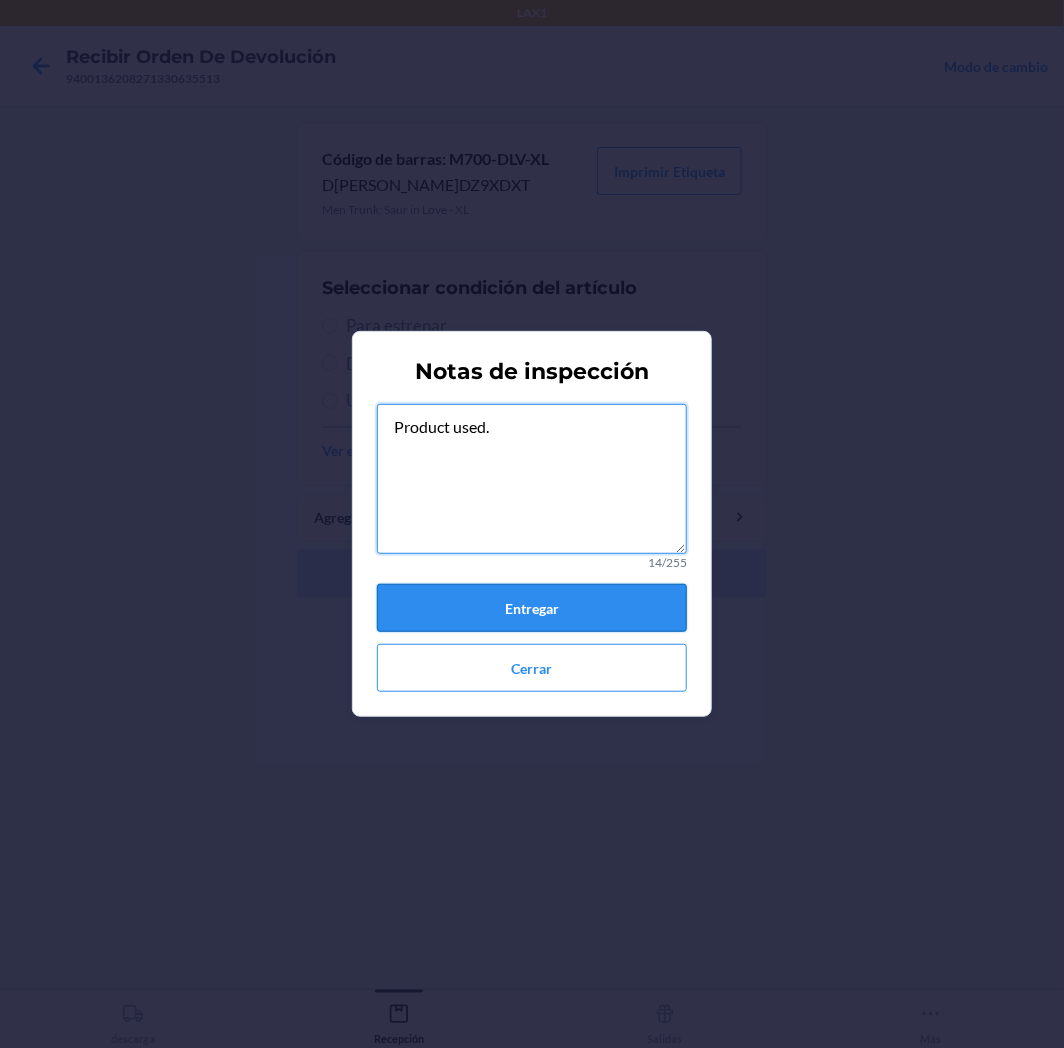 type on "Product used." 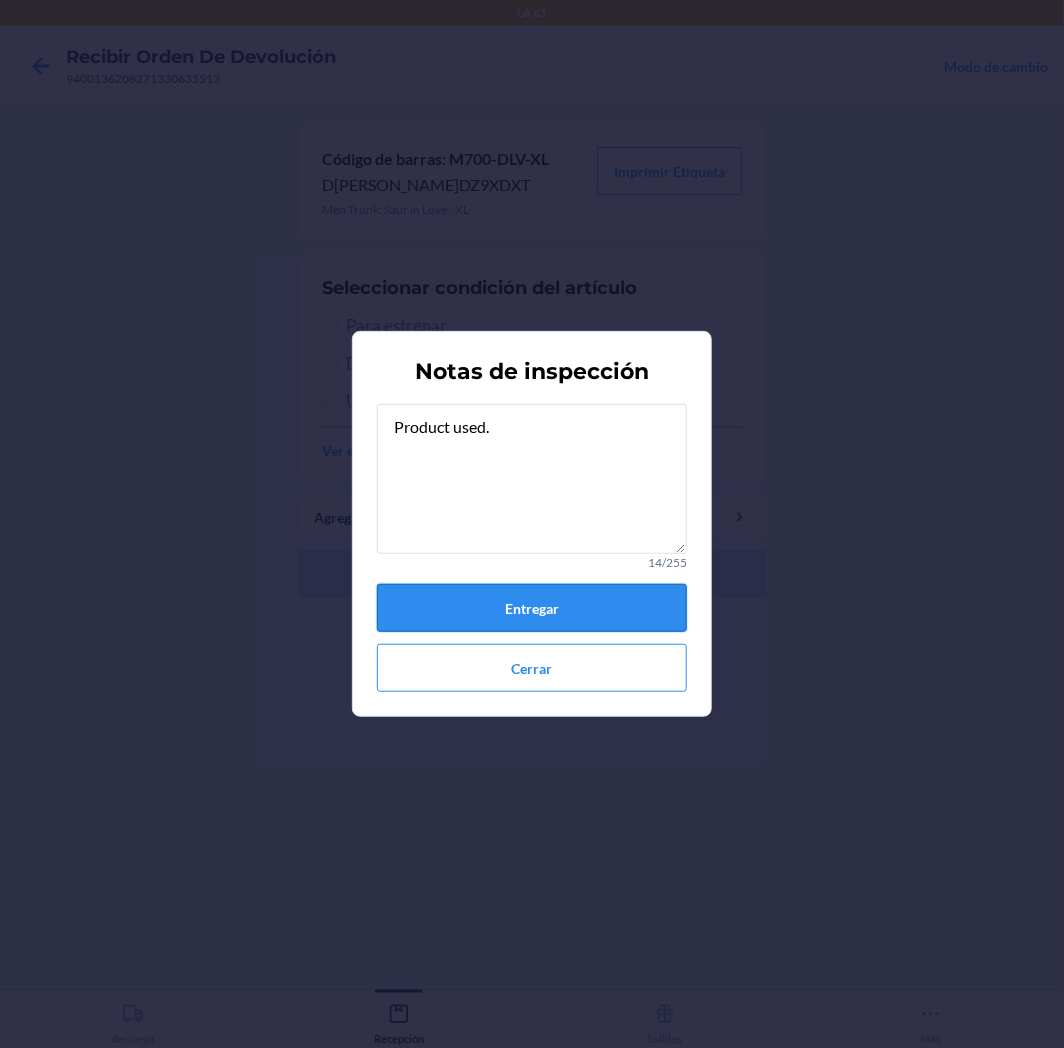 click on "Entregar" at bounding box center [532, 608] 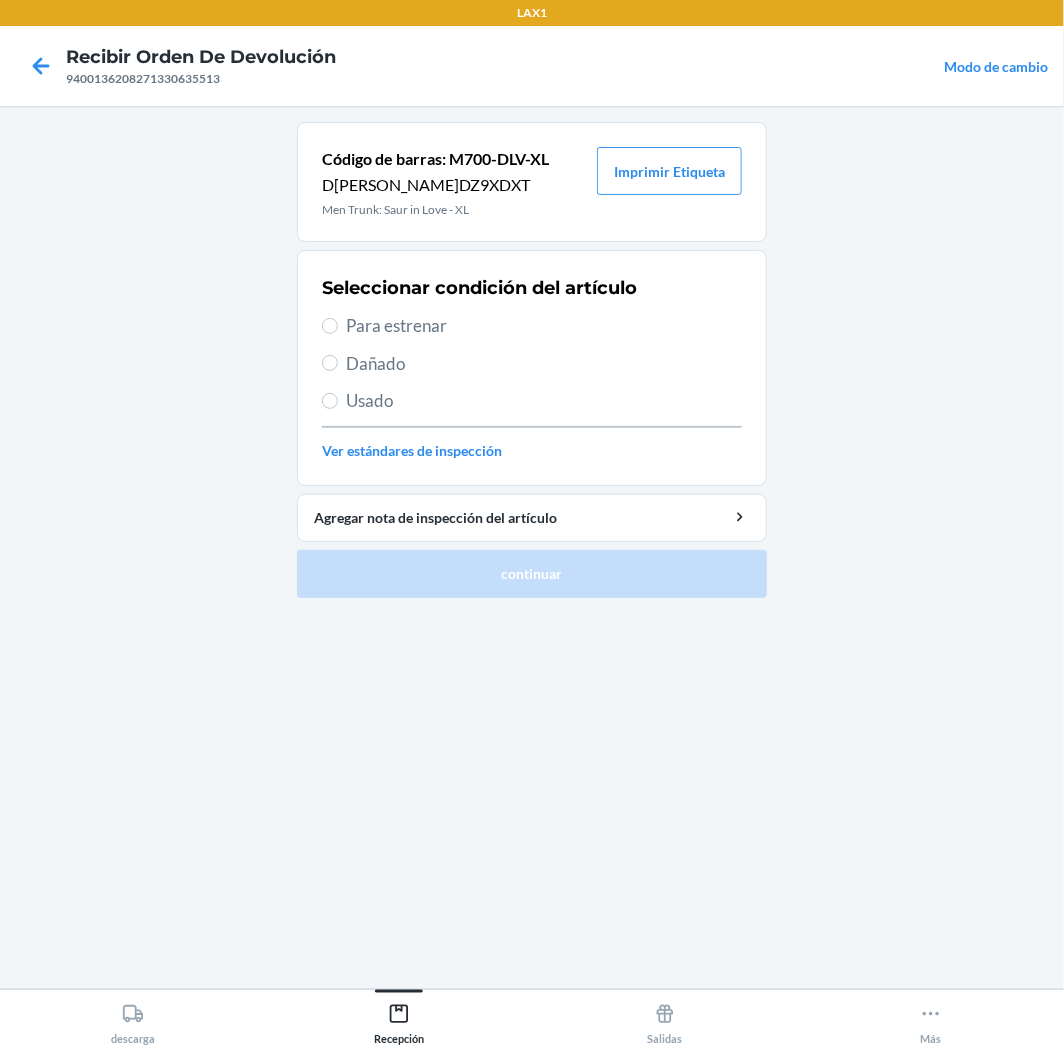 click on "Usado" at bounding box center (544, 401) 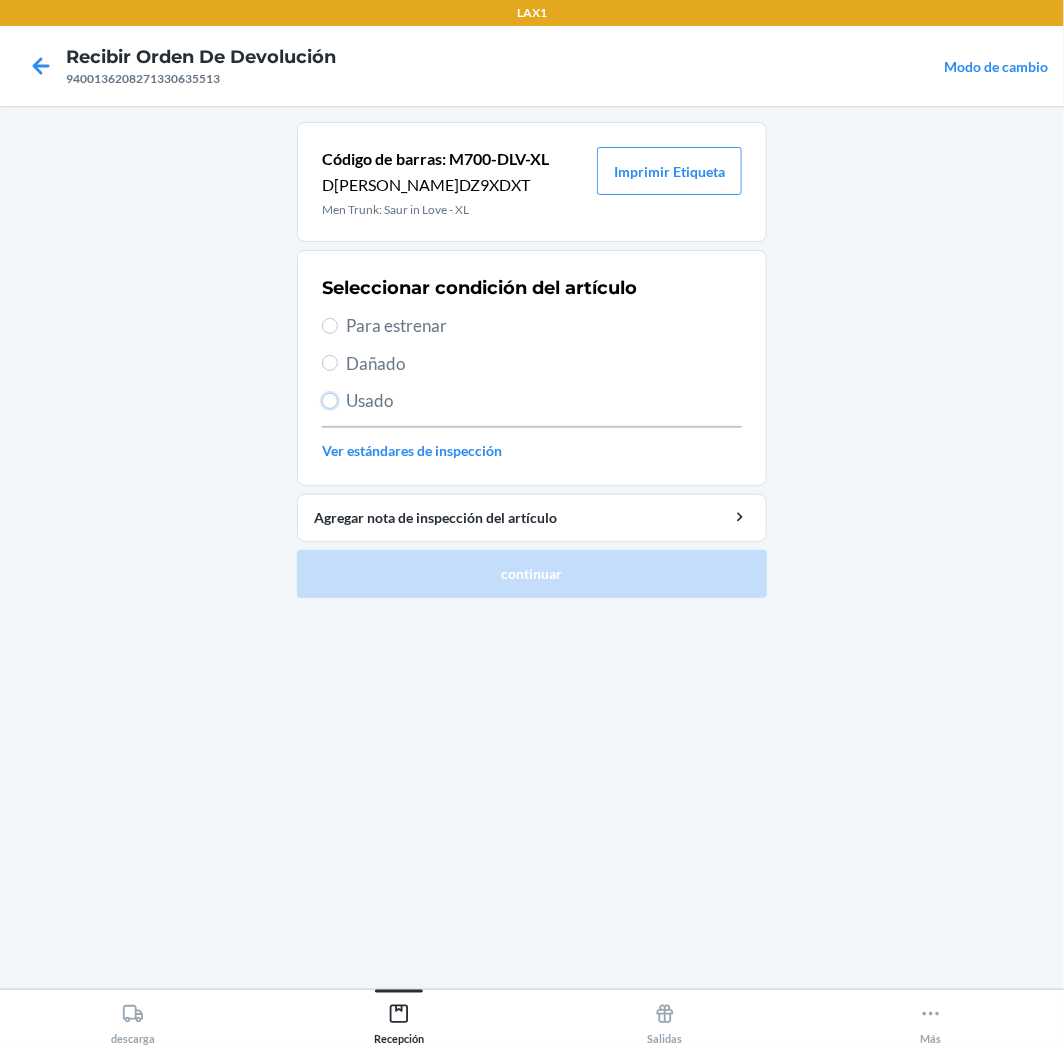 click on "Usado" at bounding box center [330, 401] 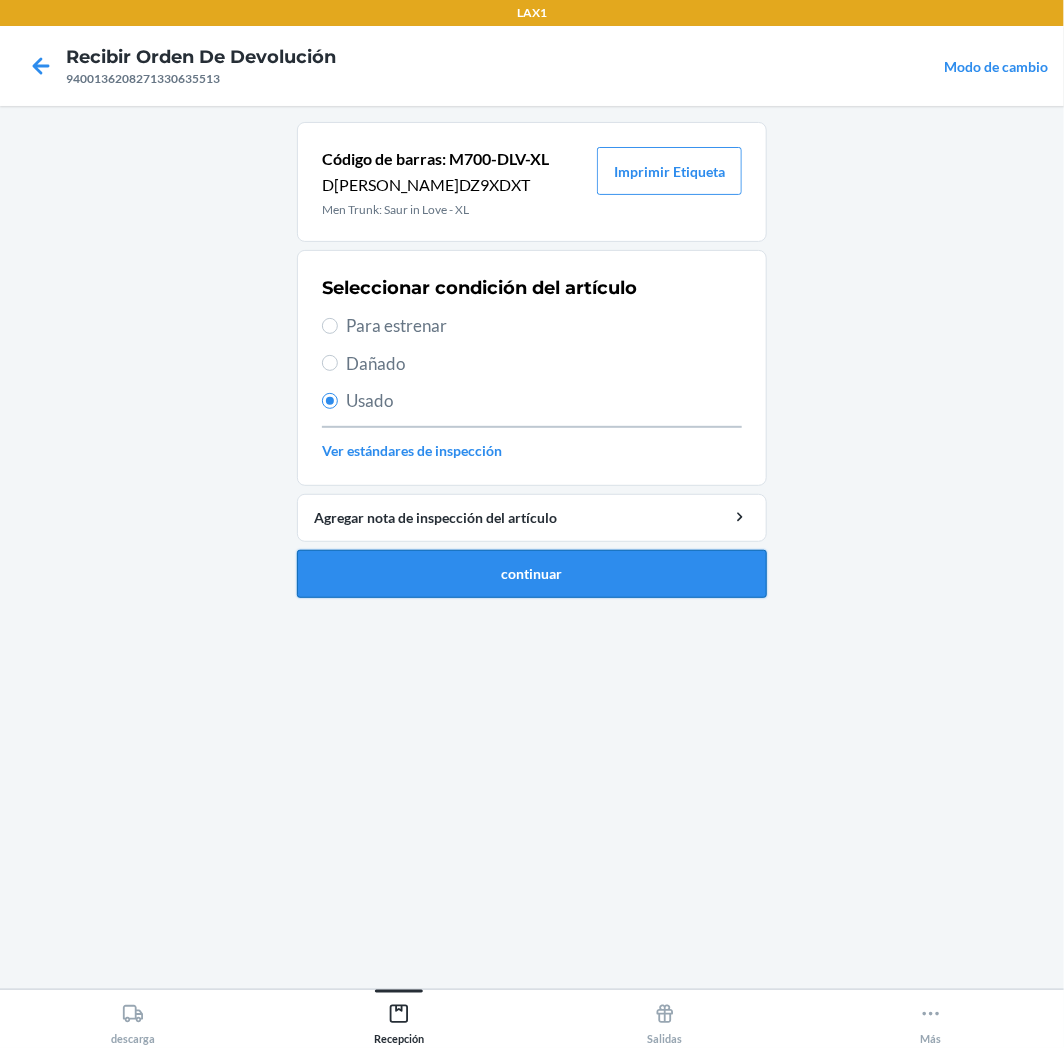 click on "continuar" at bounding box center (532, 574) 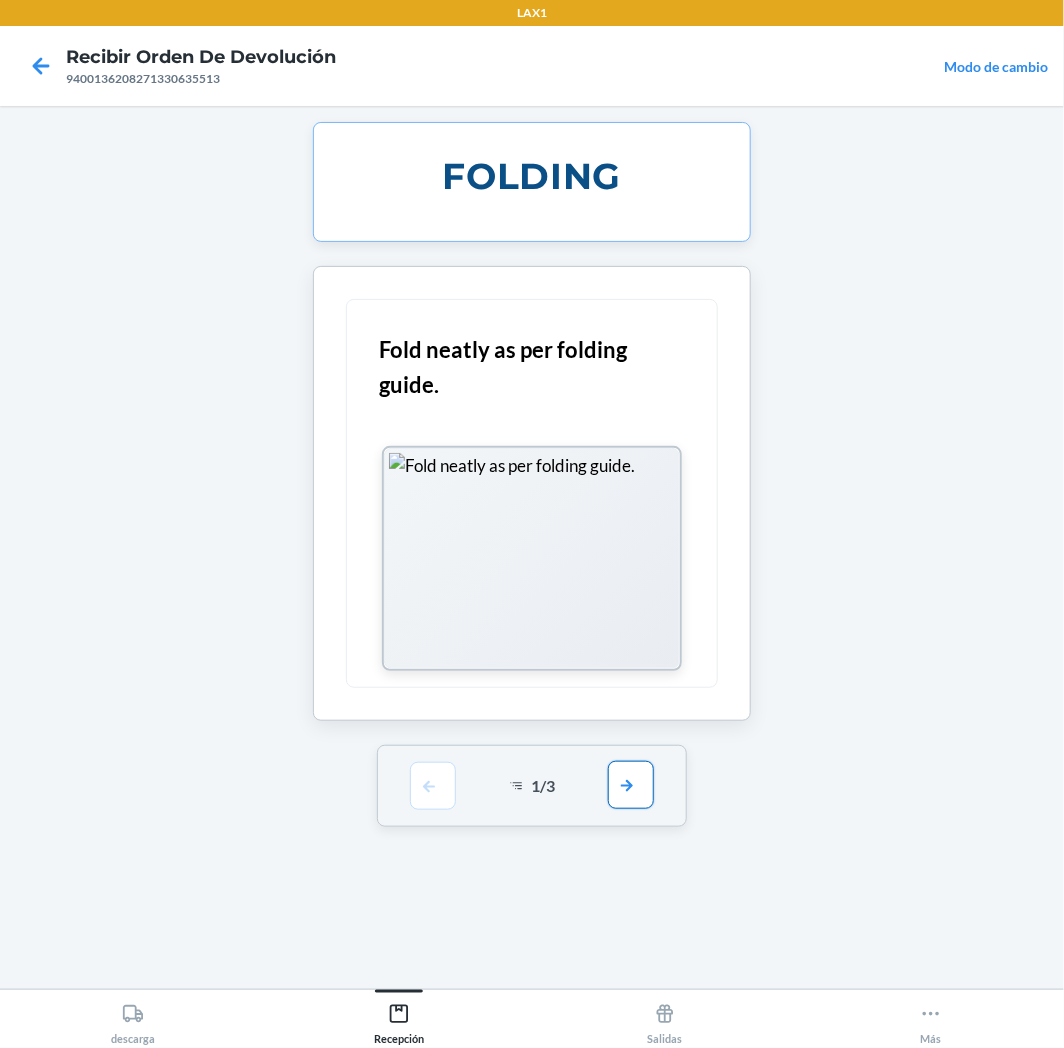 click at bounding box center [631, 785] 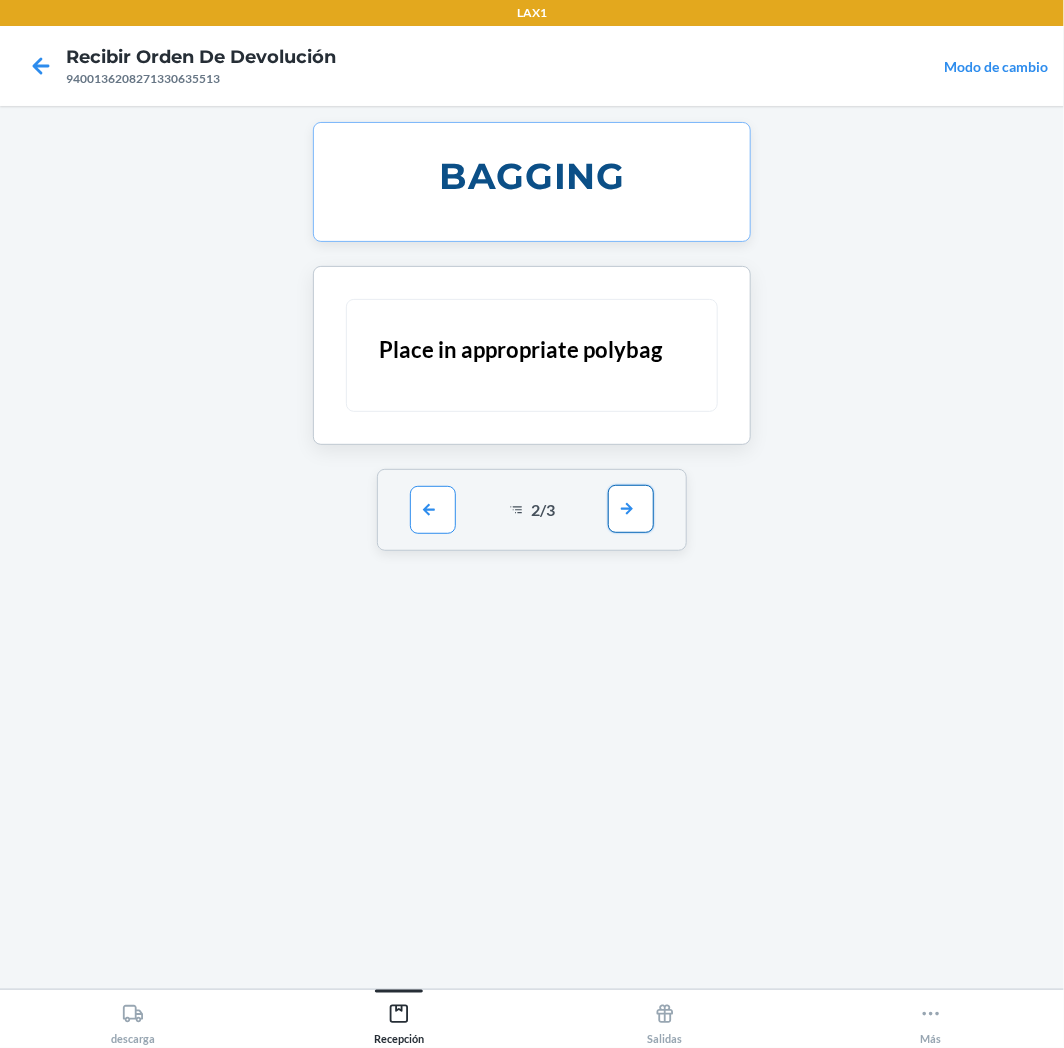 click at bounding box center (631, 509) 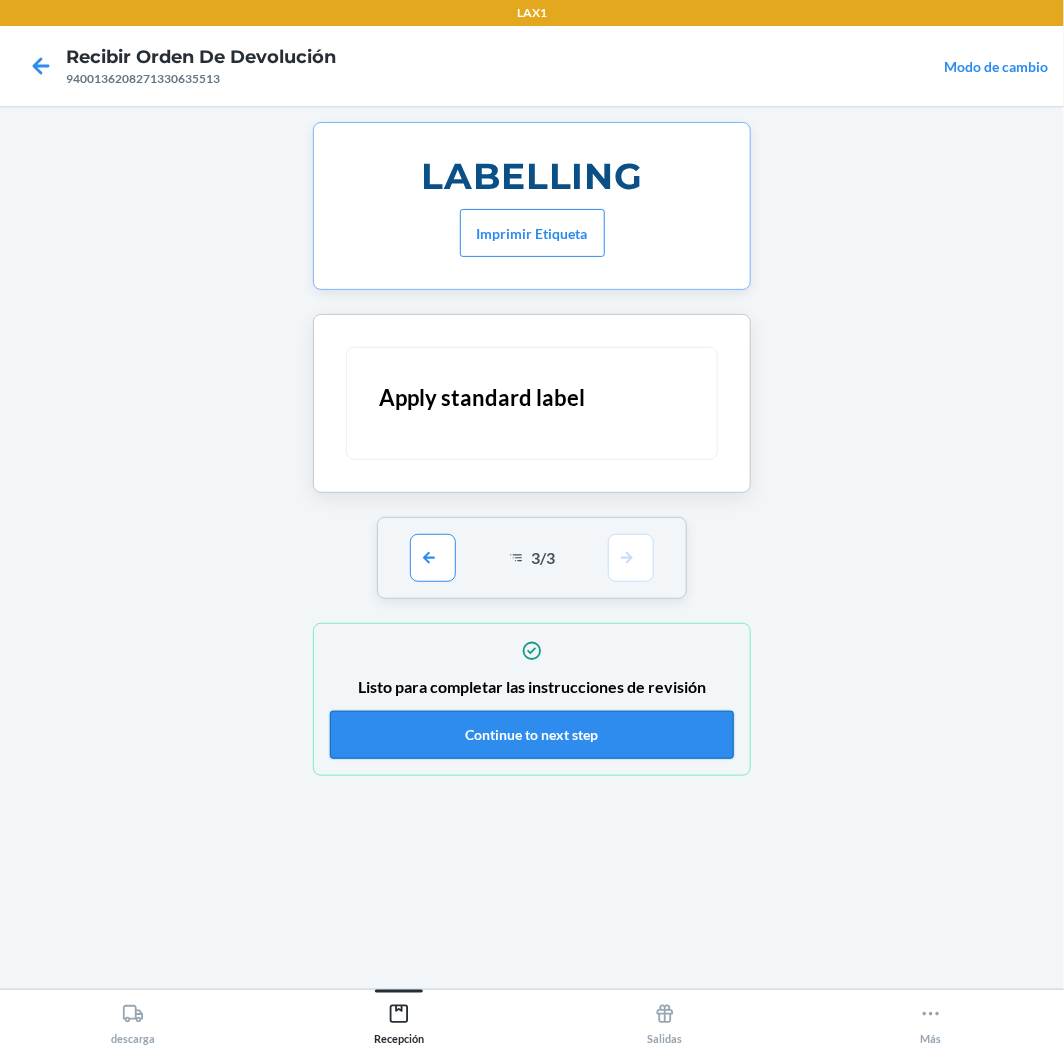 click on "Continue to next step" at bounding box center (532, 735) 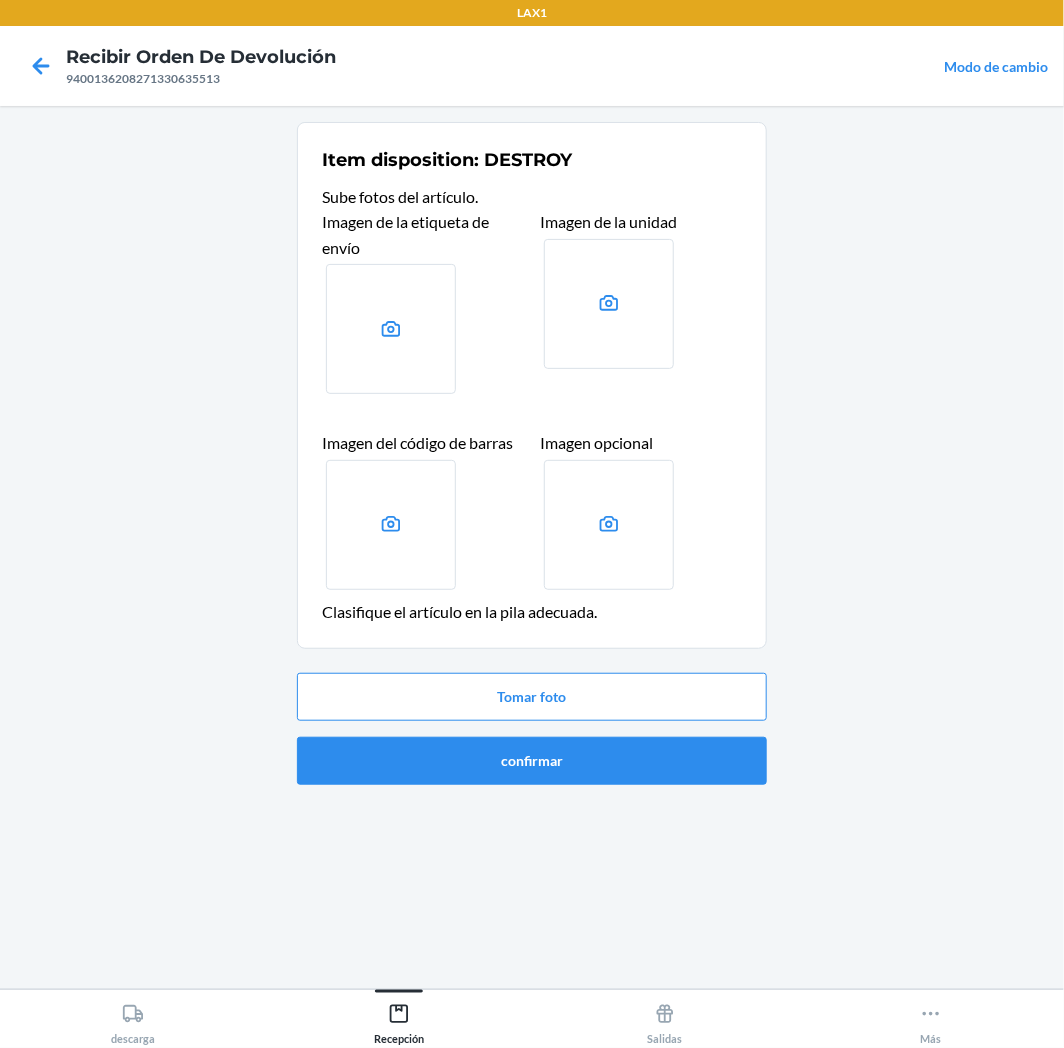 click on "Tomar foto confirmar" at bounding box center [532, 729] 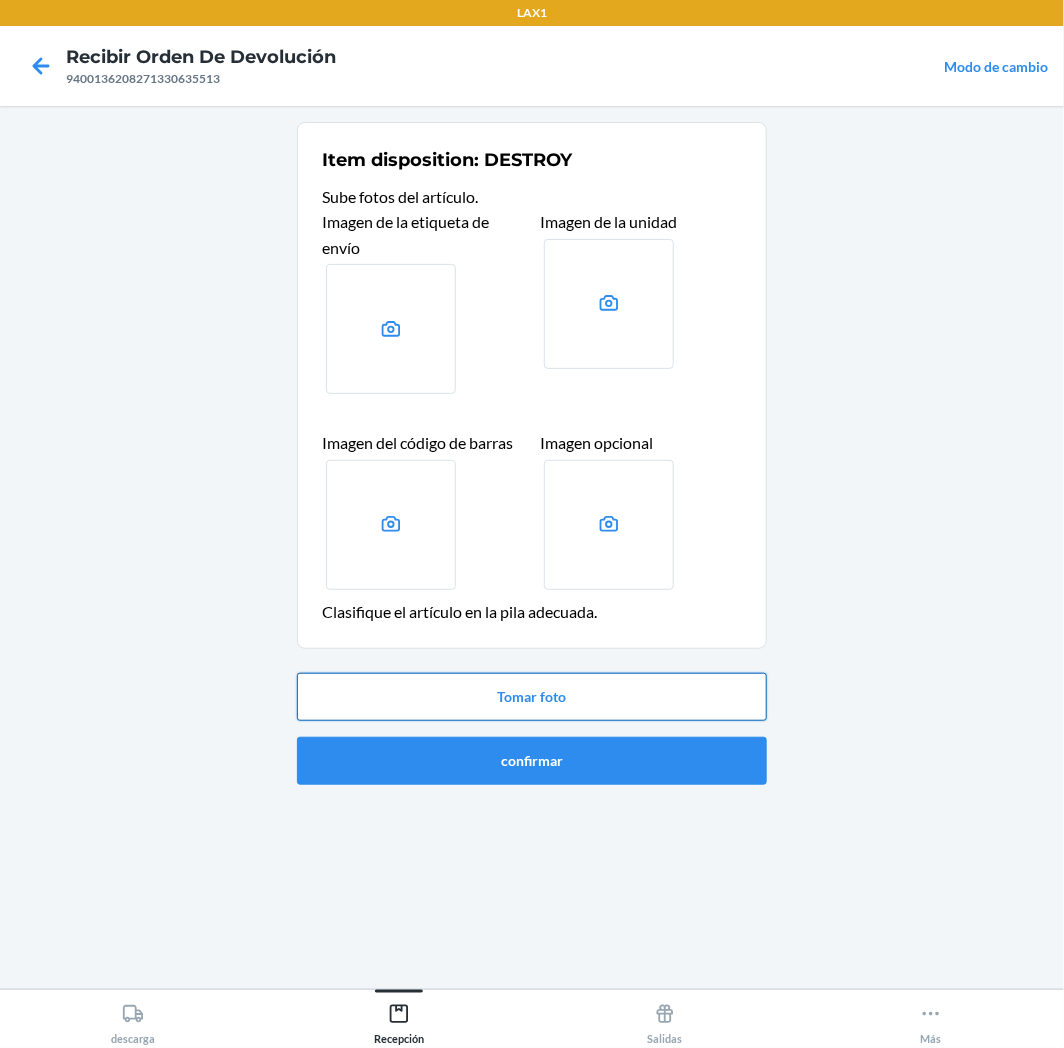 click on "Tomar foto" at bounding box center [532, 697] 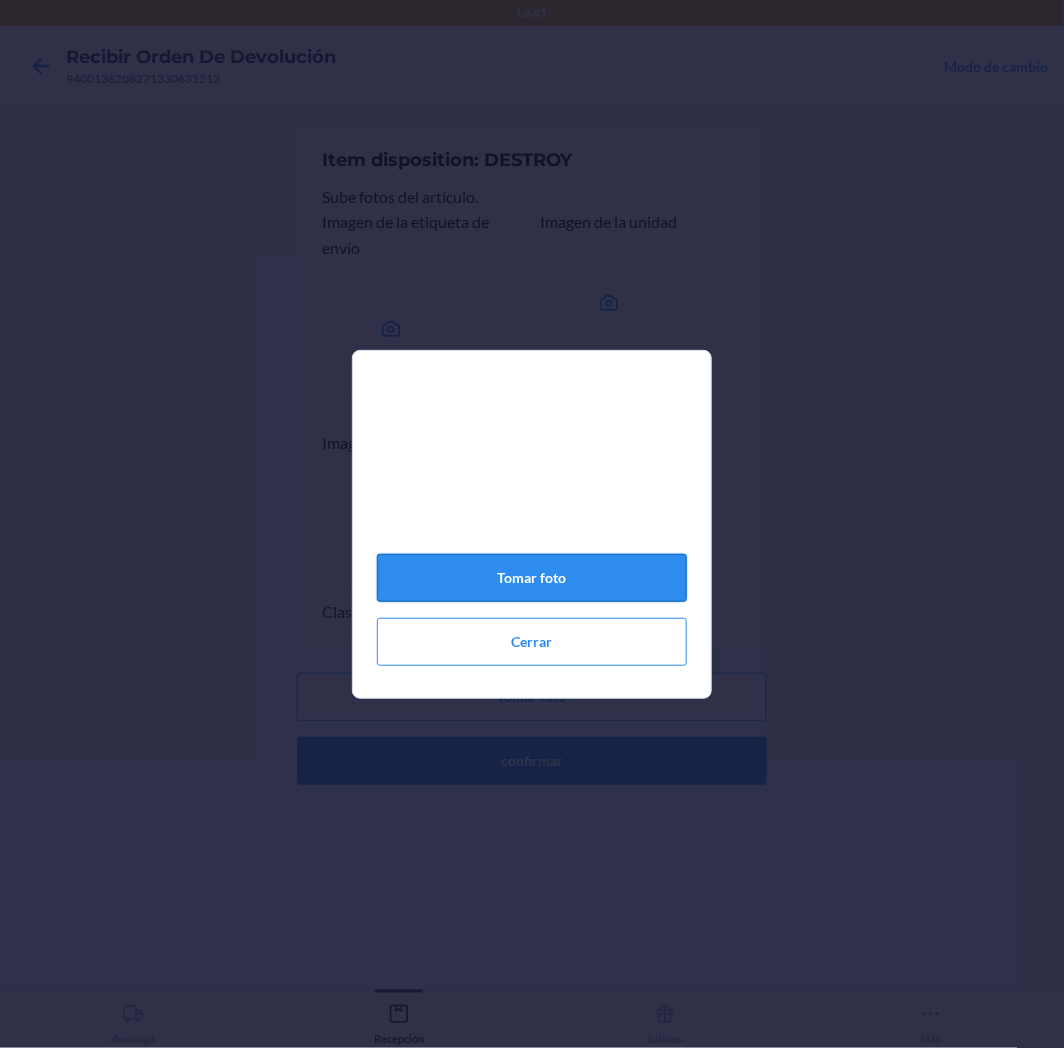 click on "Tomar foto" 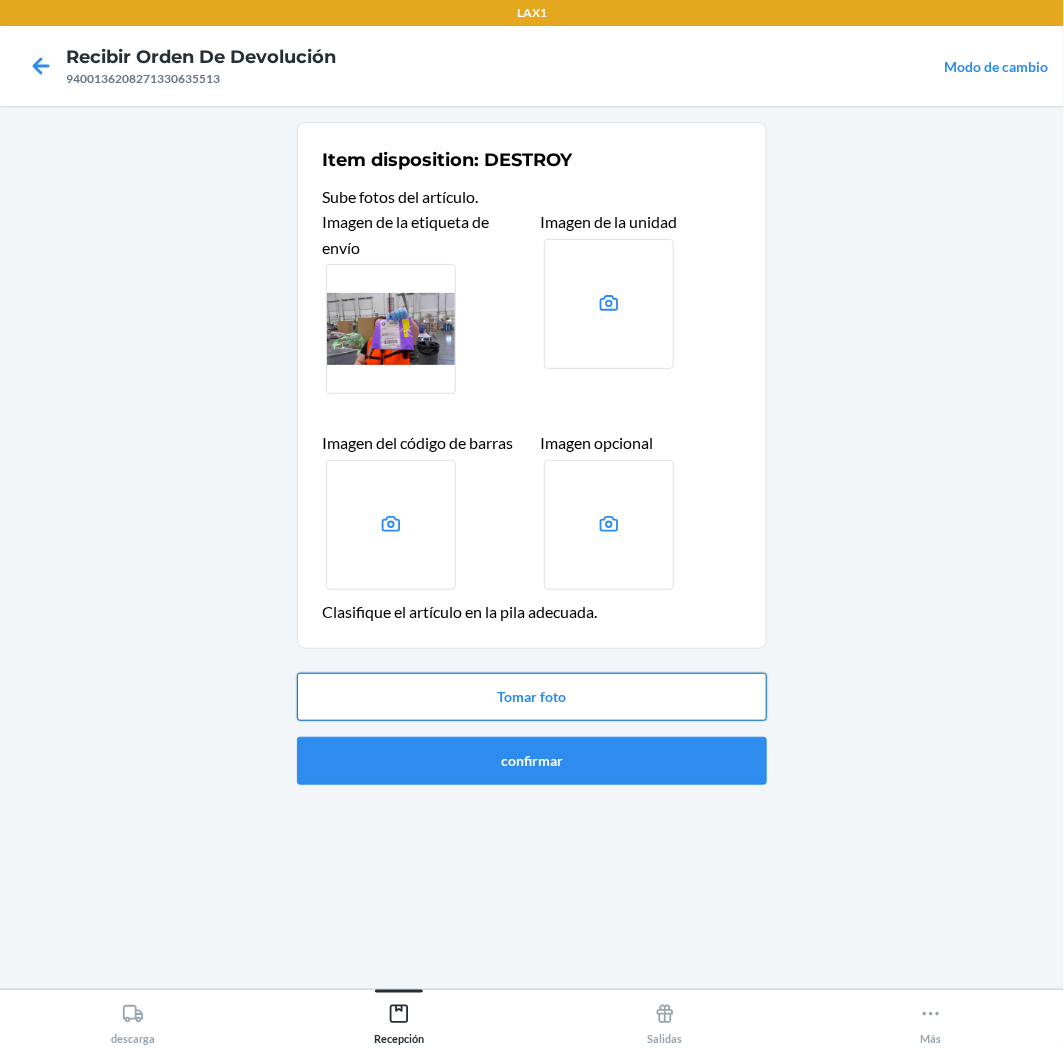 click on "Tomar foto" at bounding box center [532, 697] 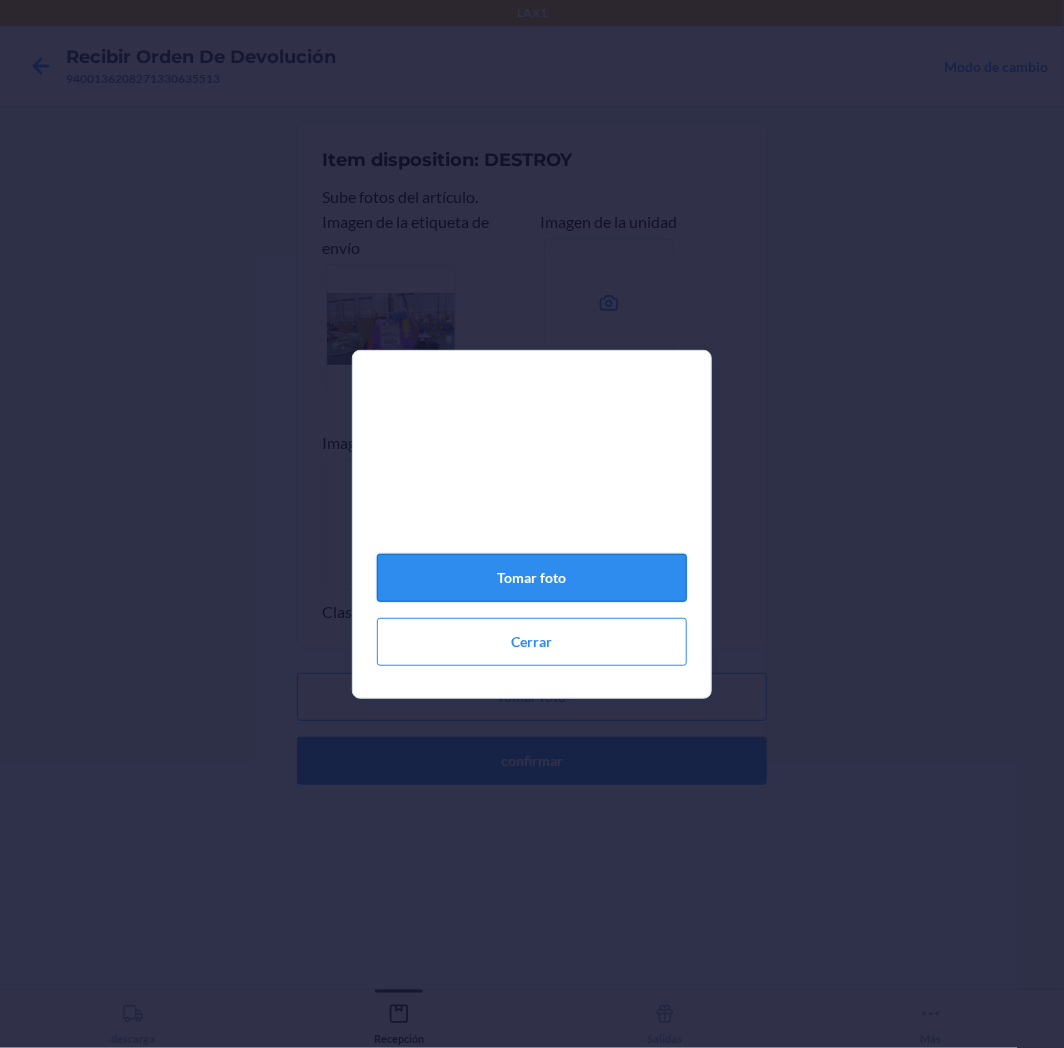 click on "Tomar foto" 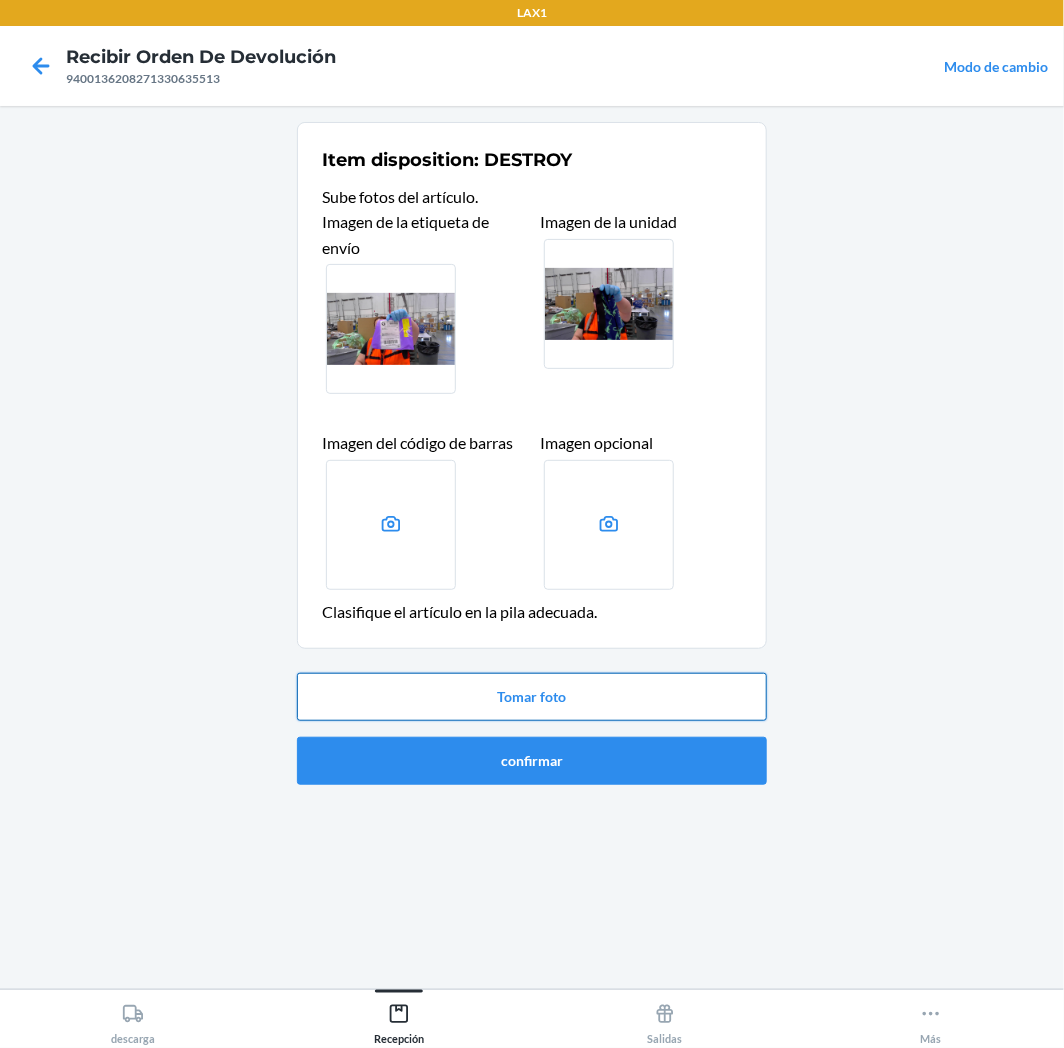 click on "Tomar foto" at bounding box center (532, 697) 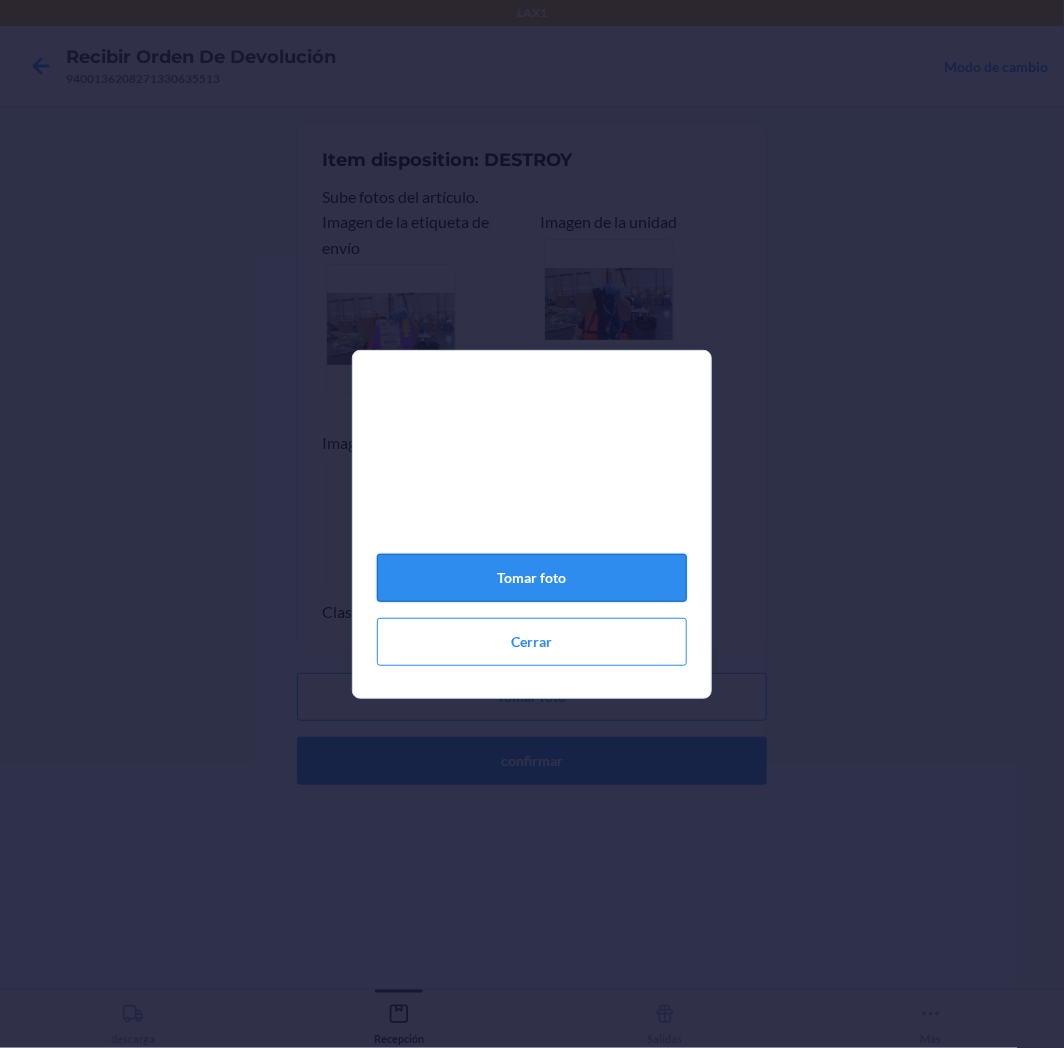 click on "Tomar foto" 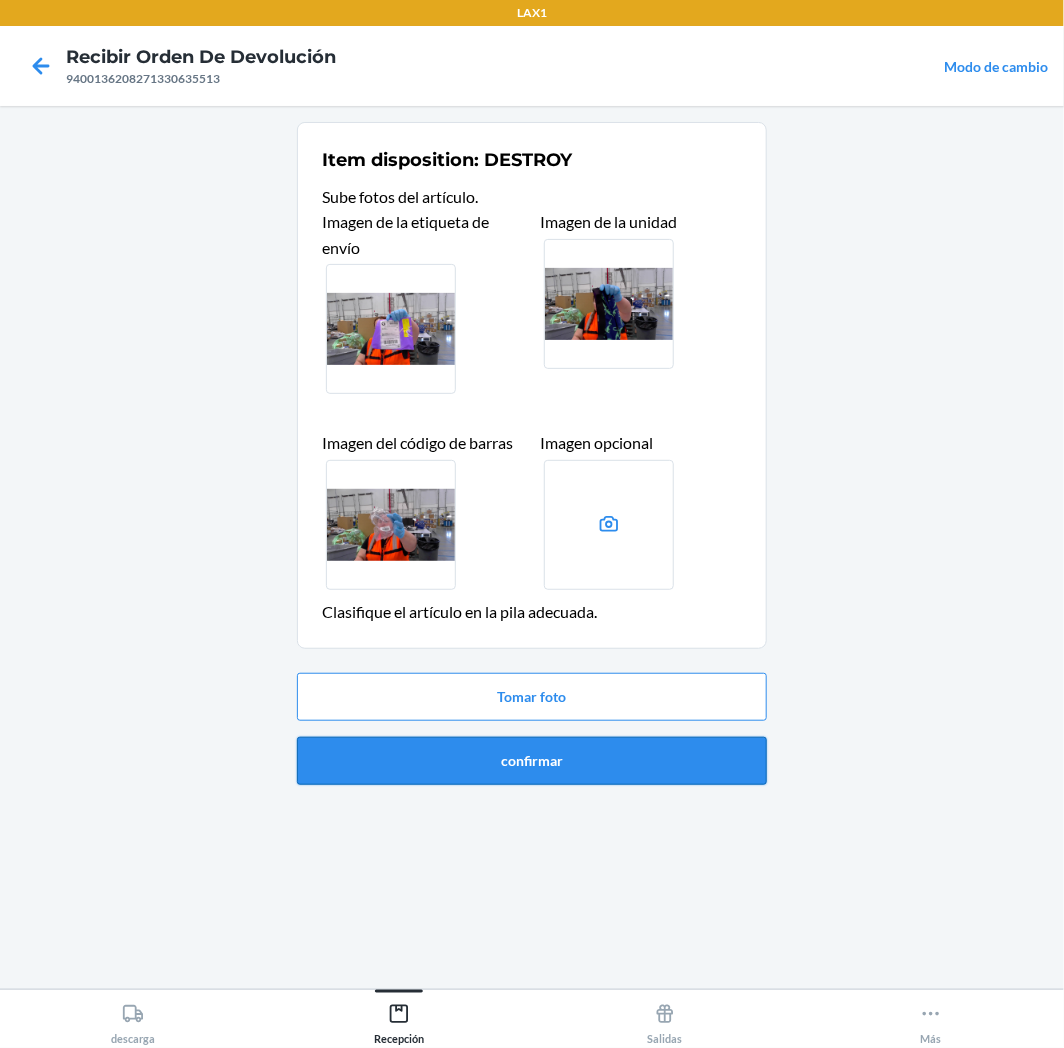 click on "confirmar" at bounding box center [532, 761] 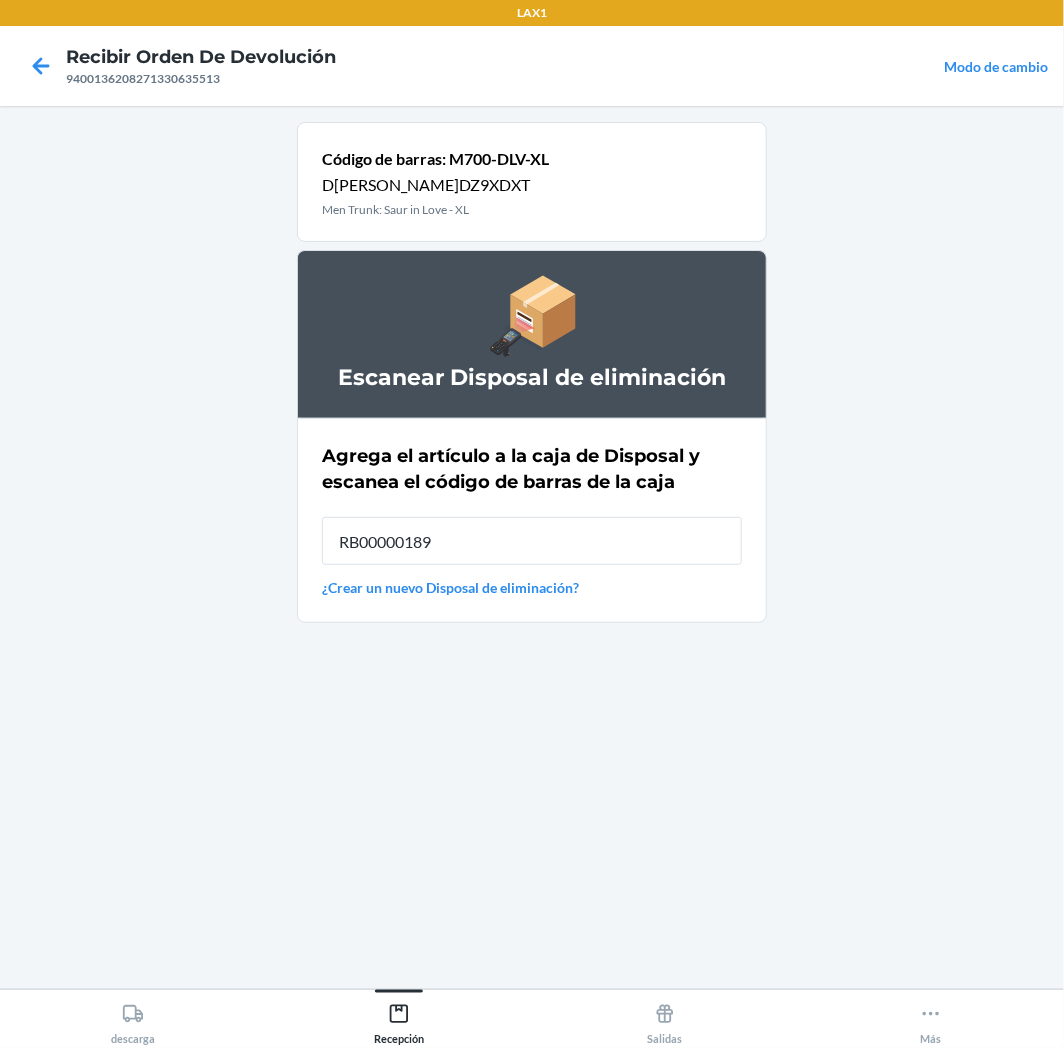 type on "RB00000189K" 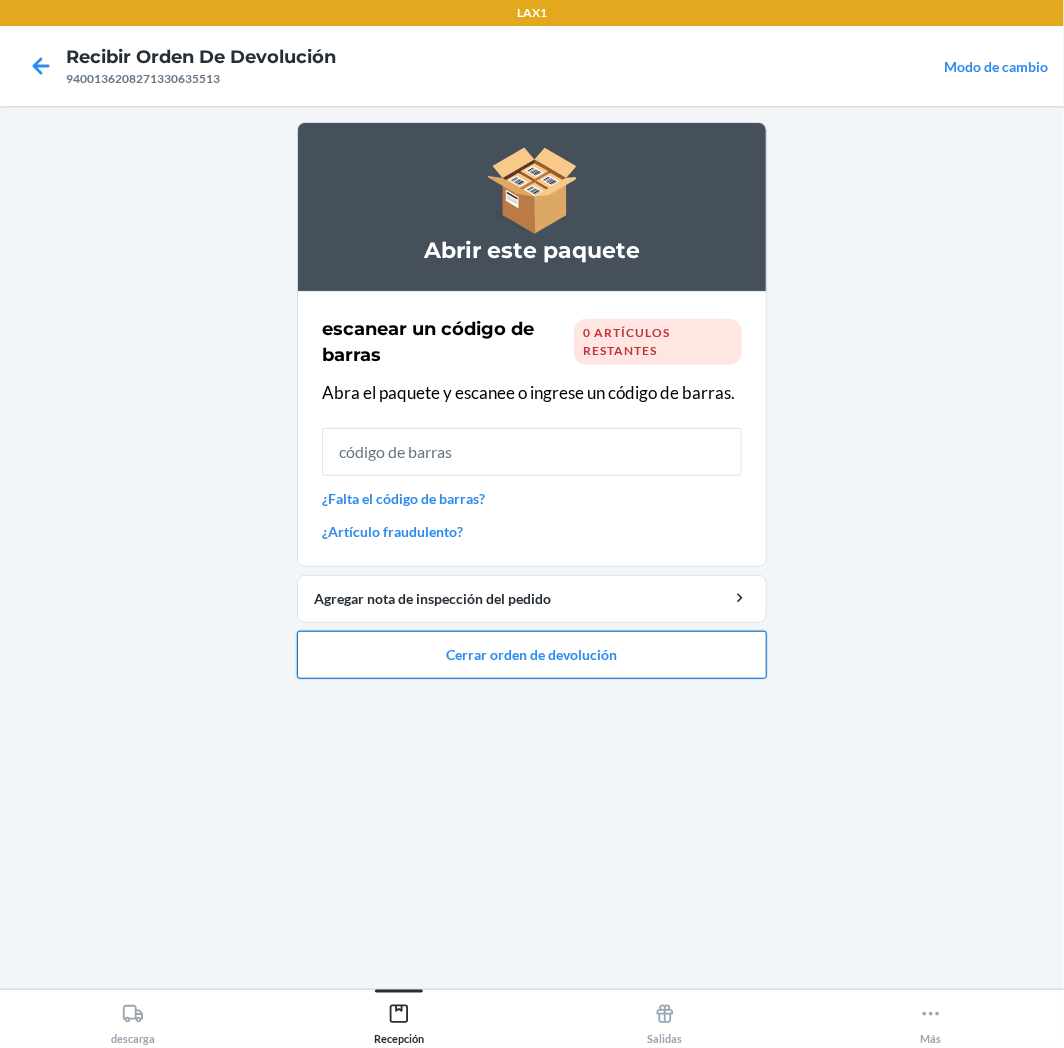 click on "Cerrar orden de devolución" at bounding box center [532, 655] 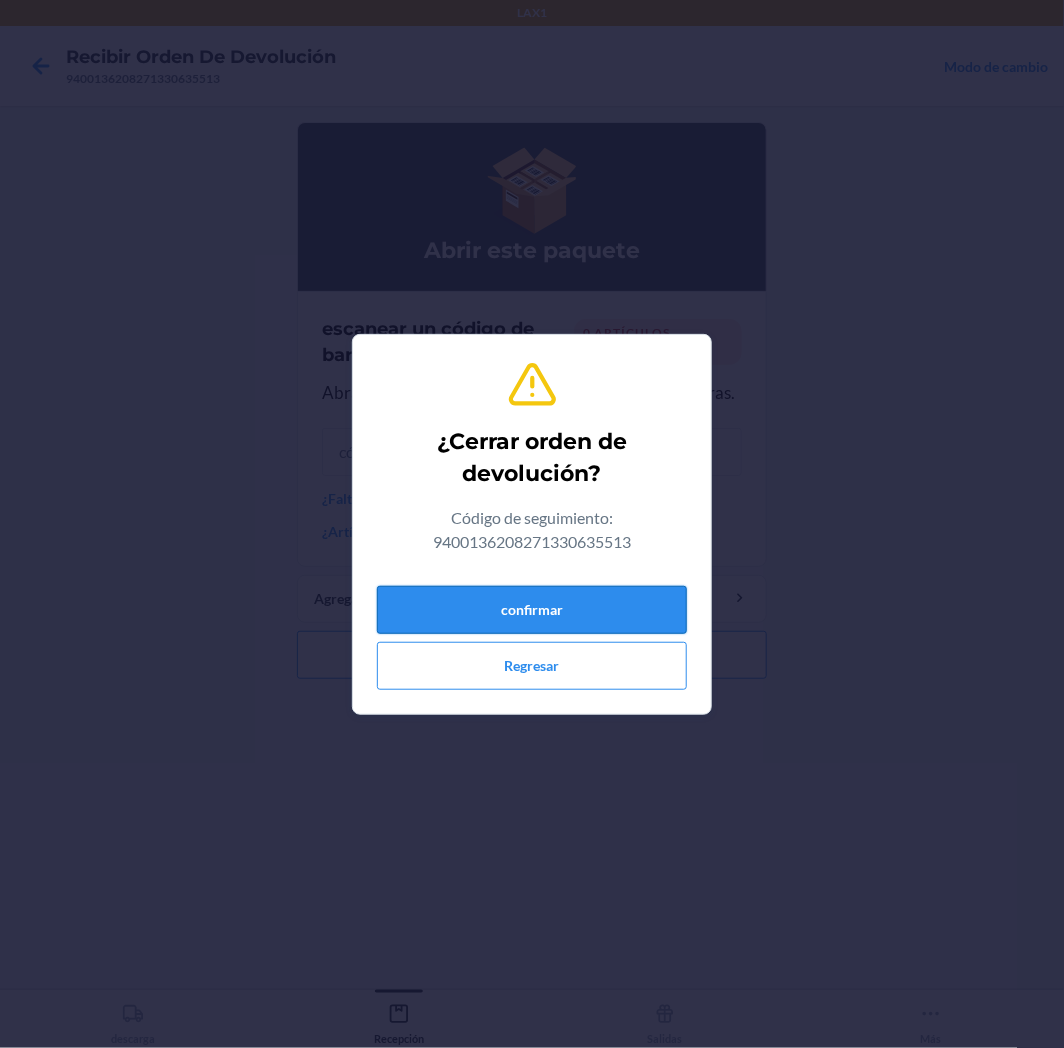click on "confirmar" at bounding box center (532, 610) 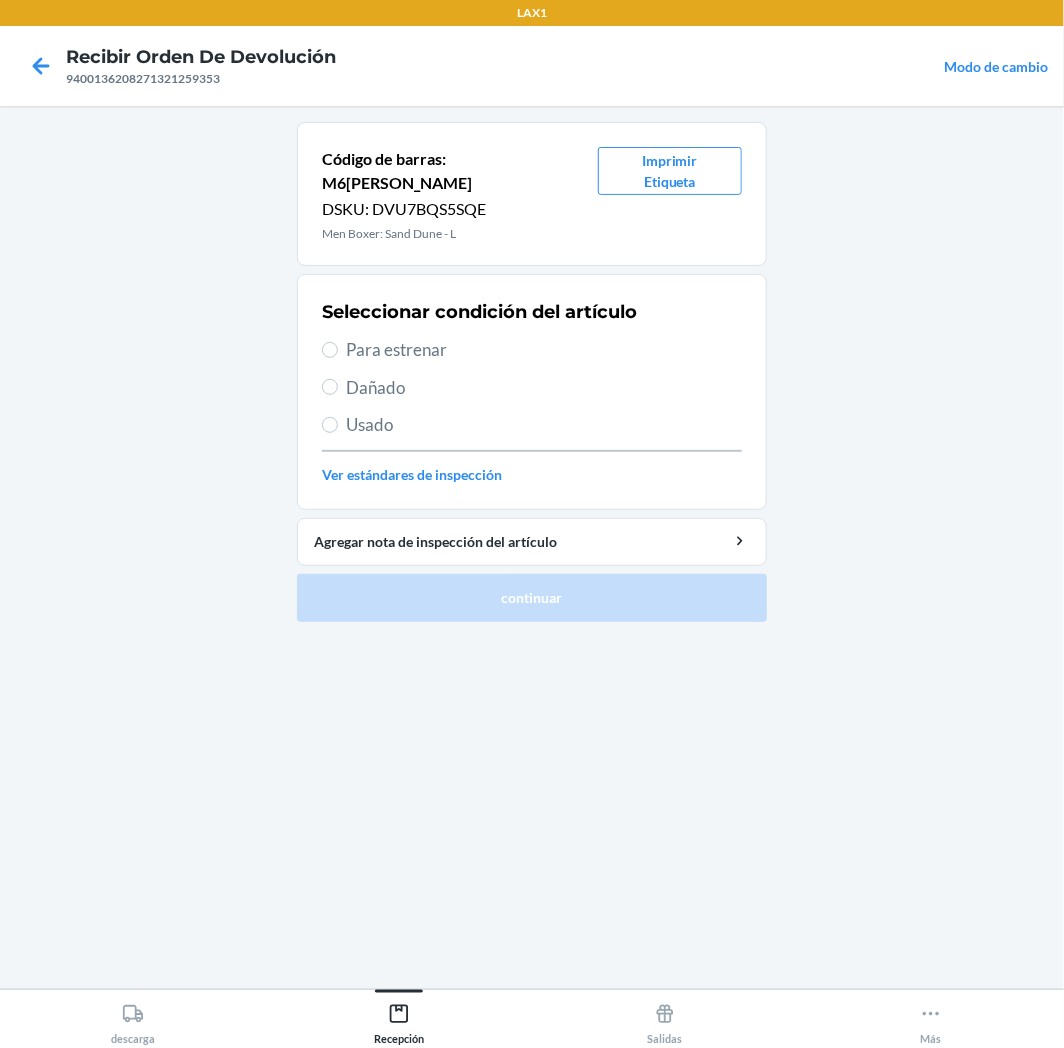 click on "Para estrenar" at bounding box center [544, 350] 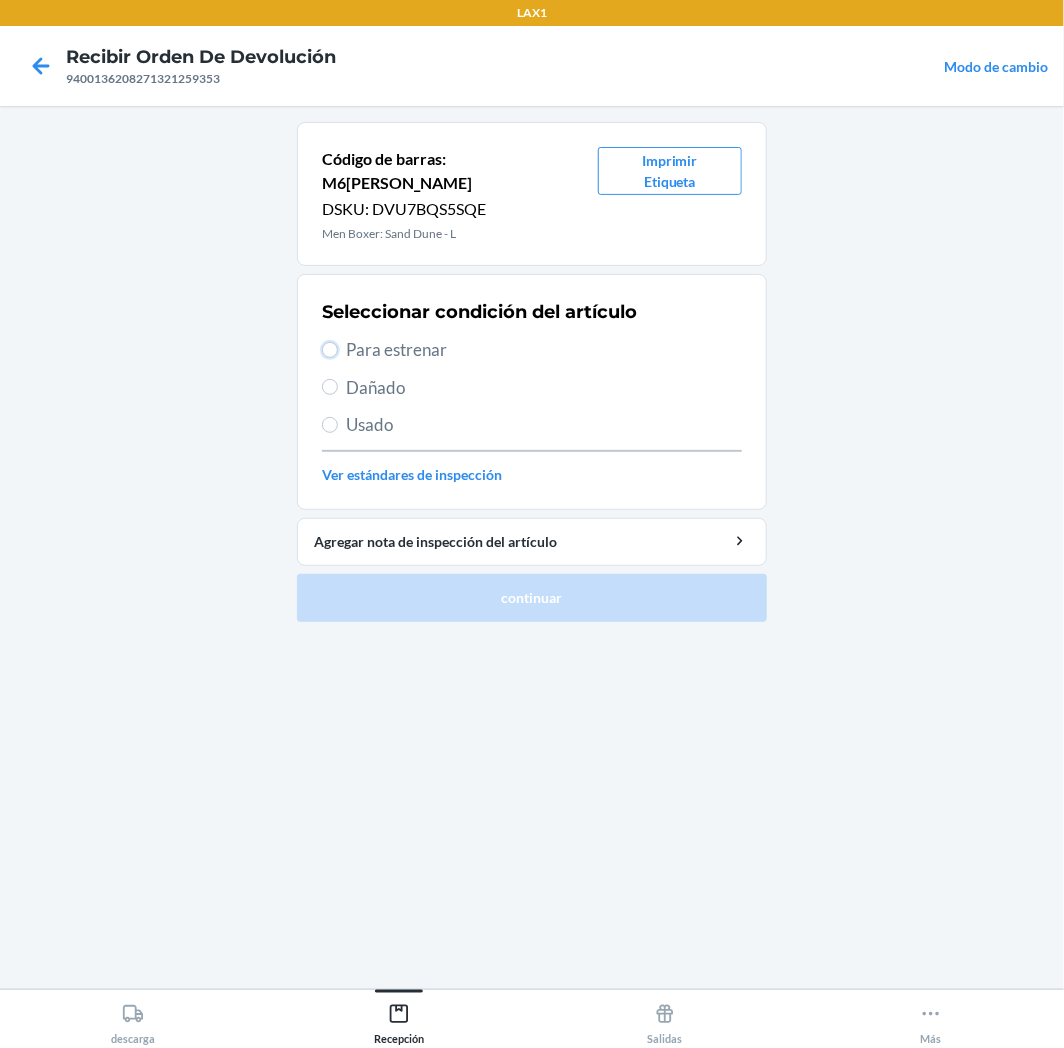 click on "Para estrenar" at bounding box center (330, 350) 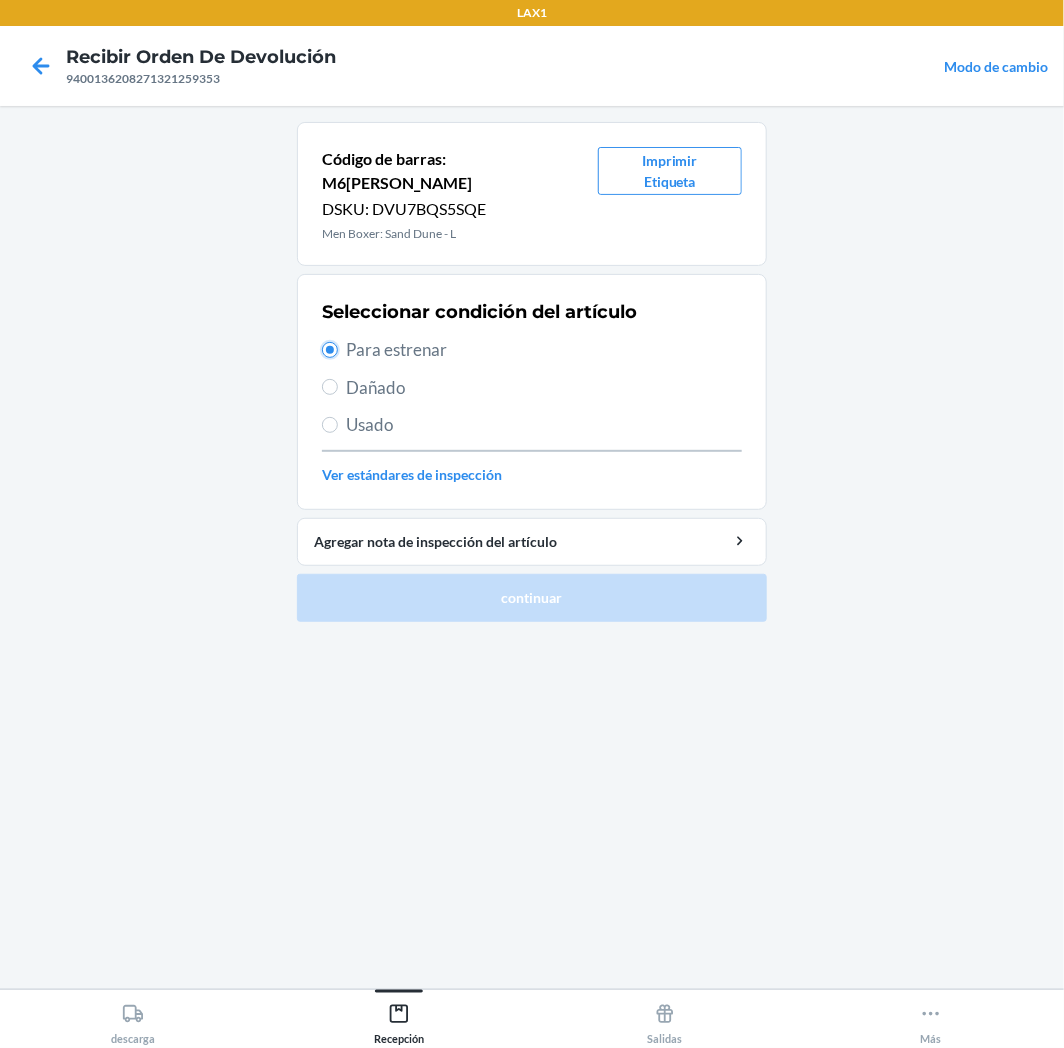 radio on "true" 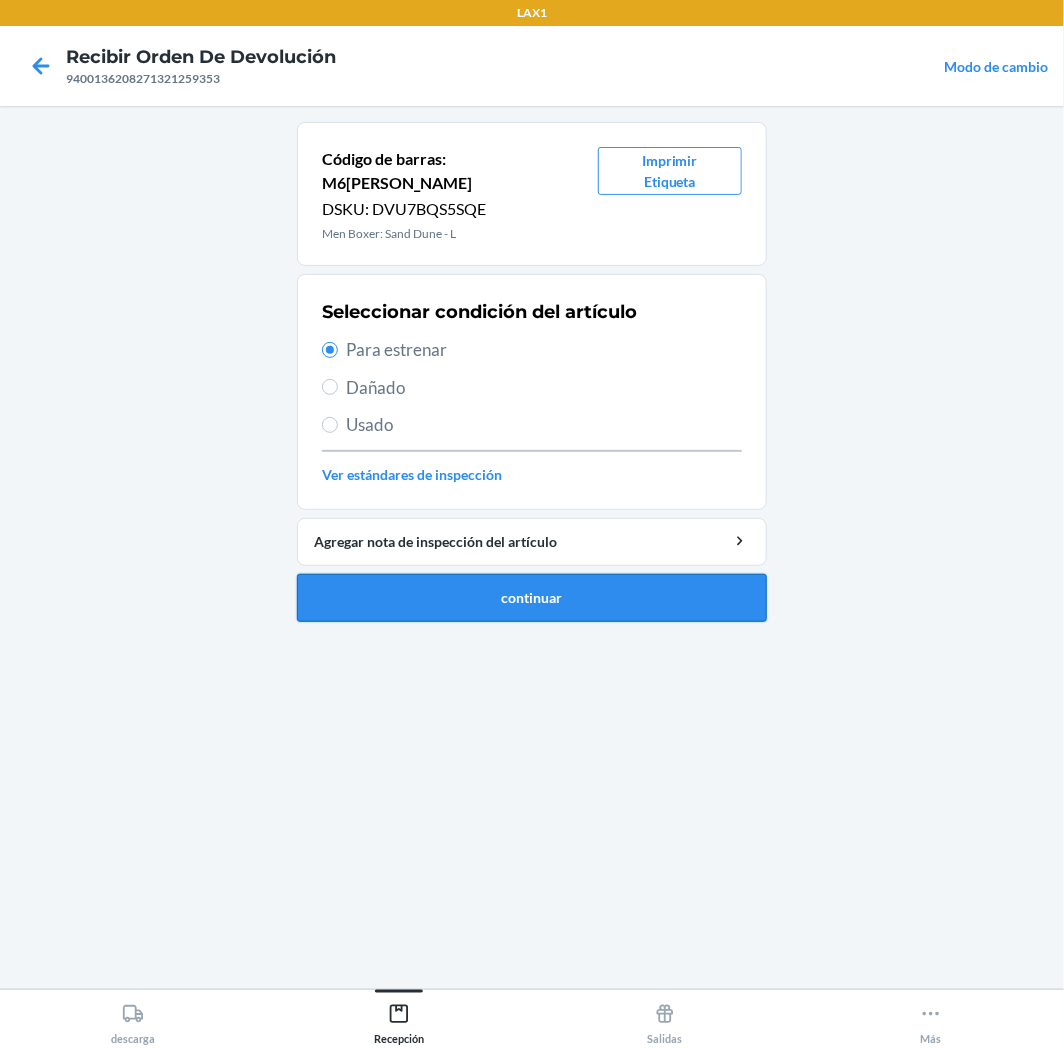 click on "continuar" at bounding box center (532, 598) 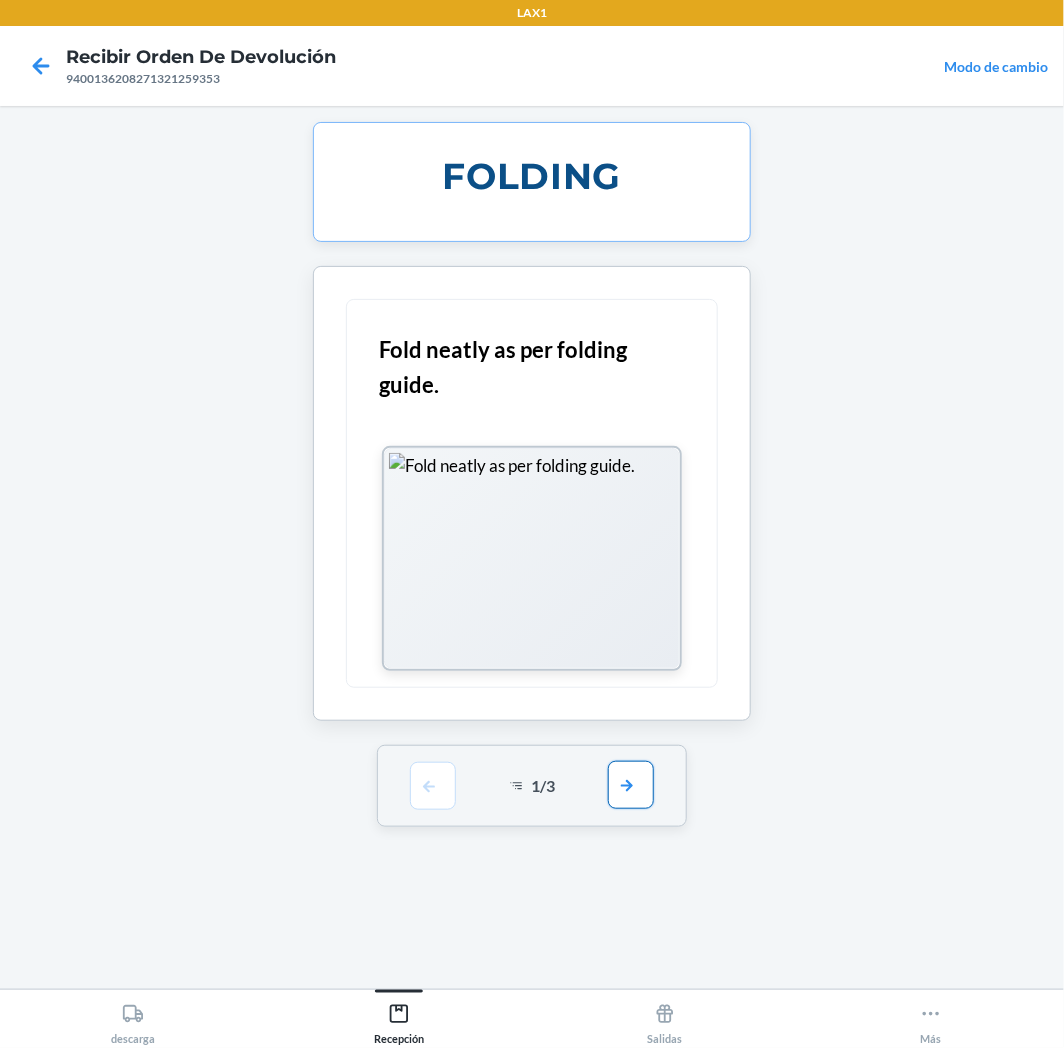 click at bounding box center (631, 785) 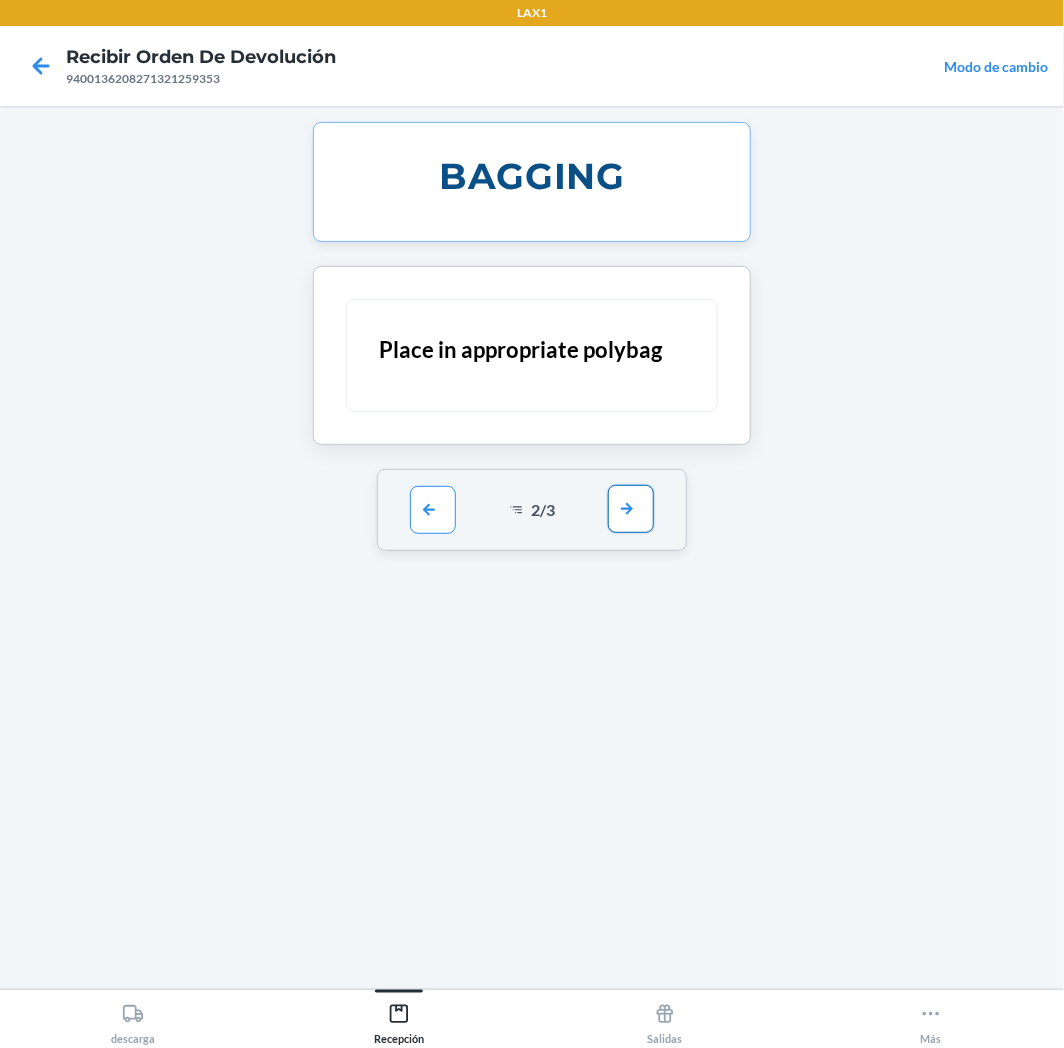 click at bounding box center (631, 509) 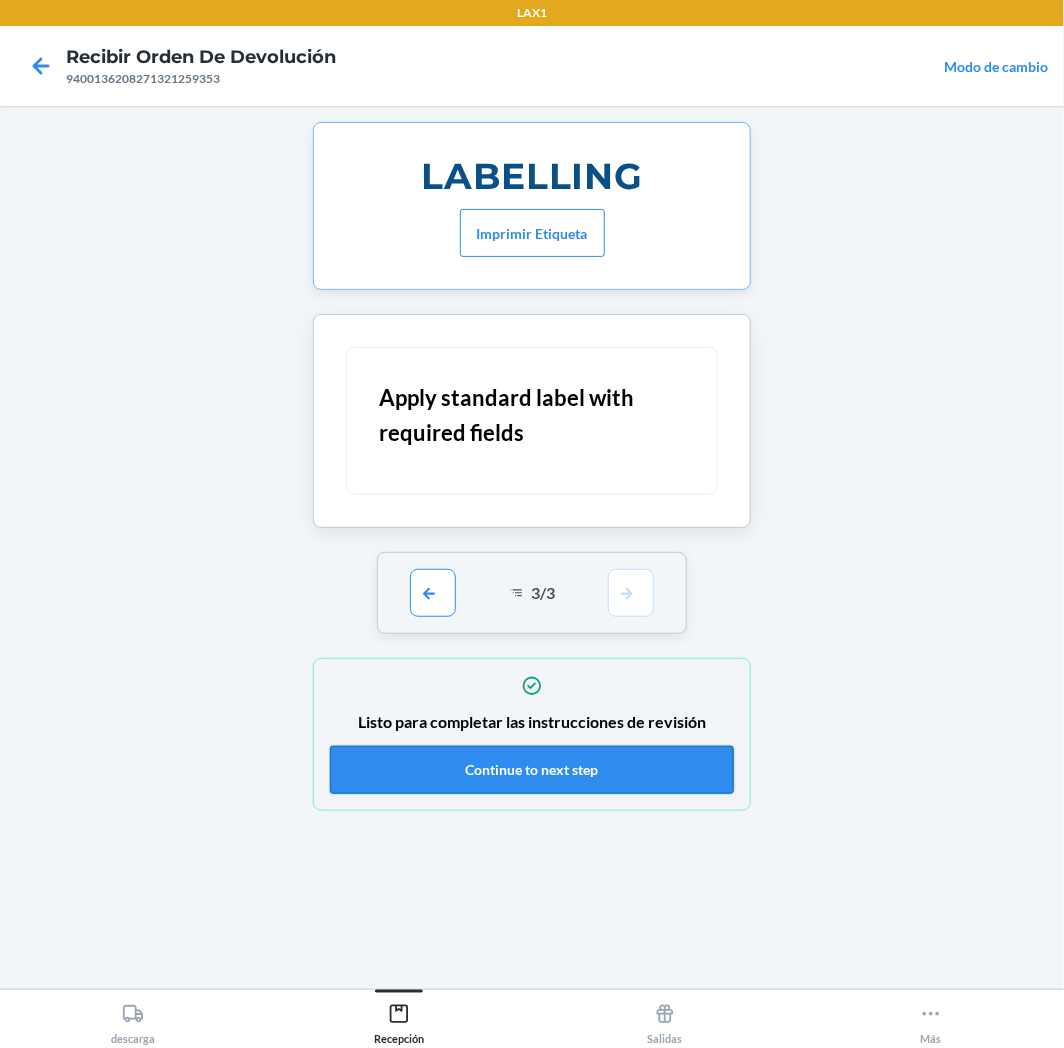 click on "Continue to next step" at bounding box center [532, 770] 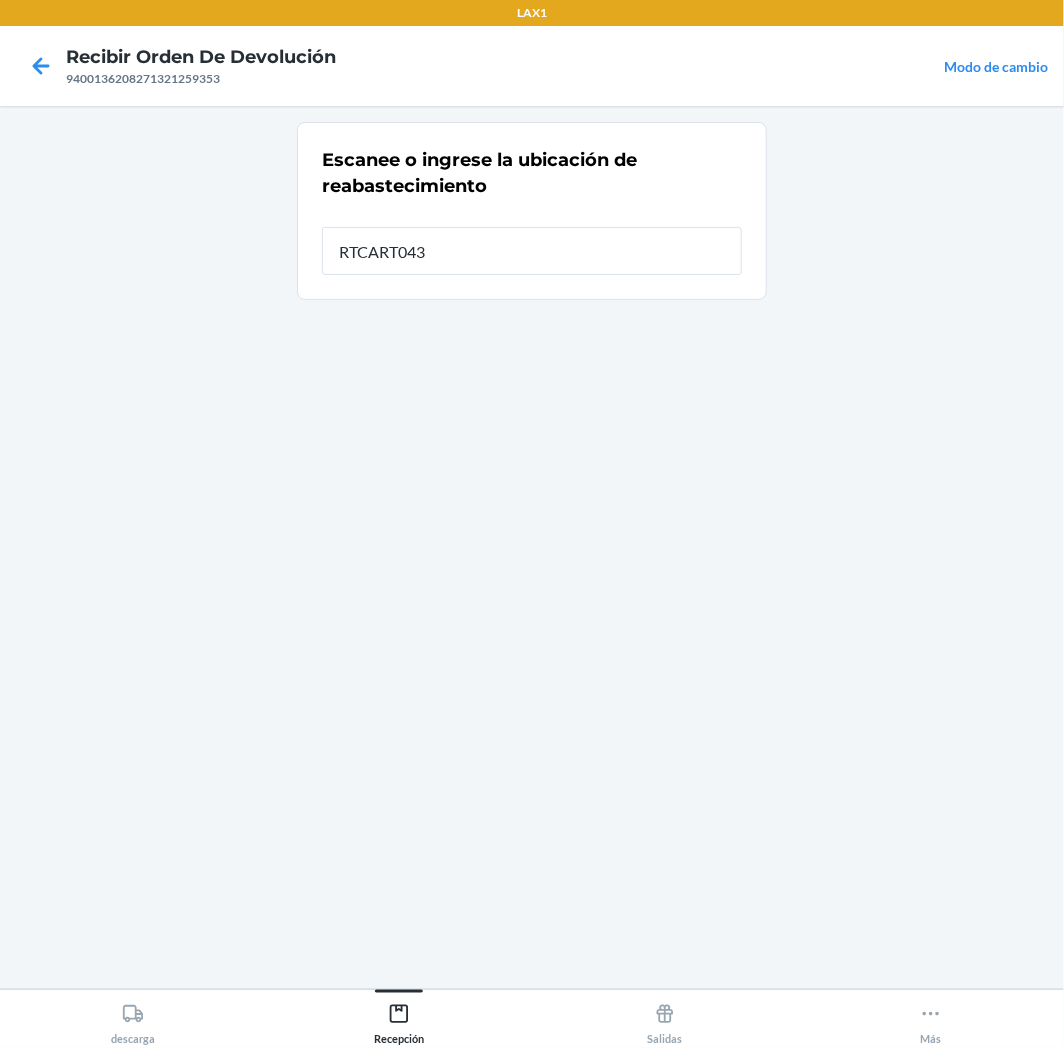 type on "RTCART043" 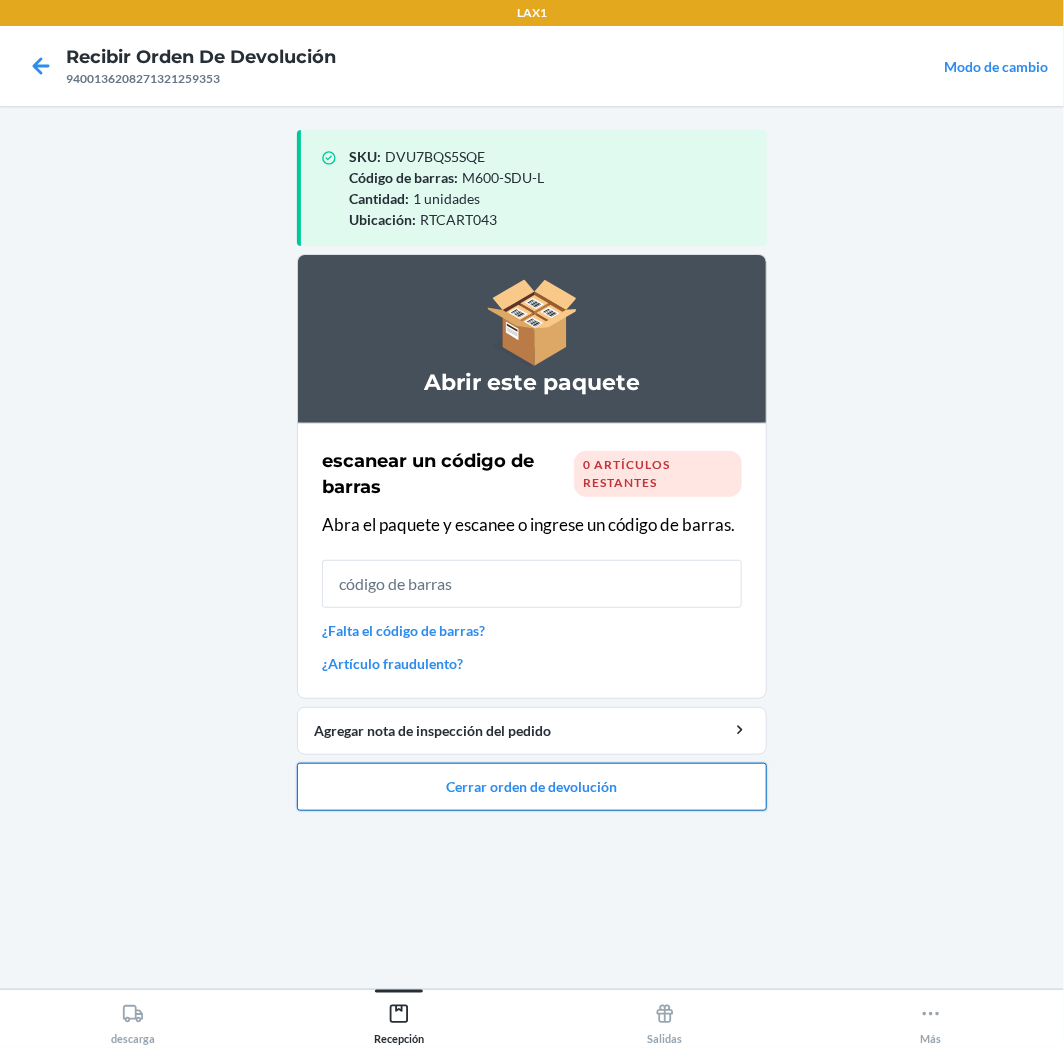 click on "Cerrar orden de devolución" at bounding box center (532, 787) 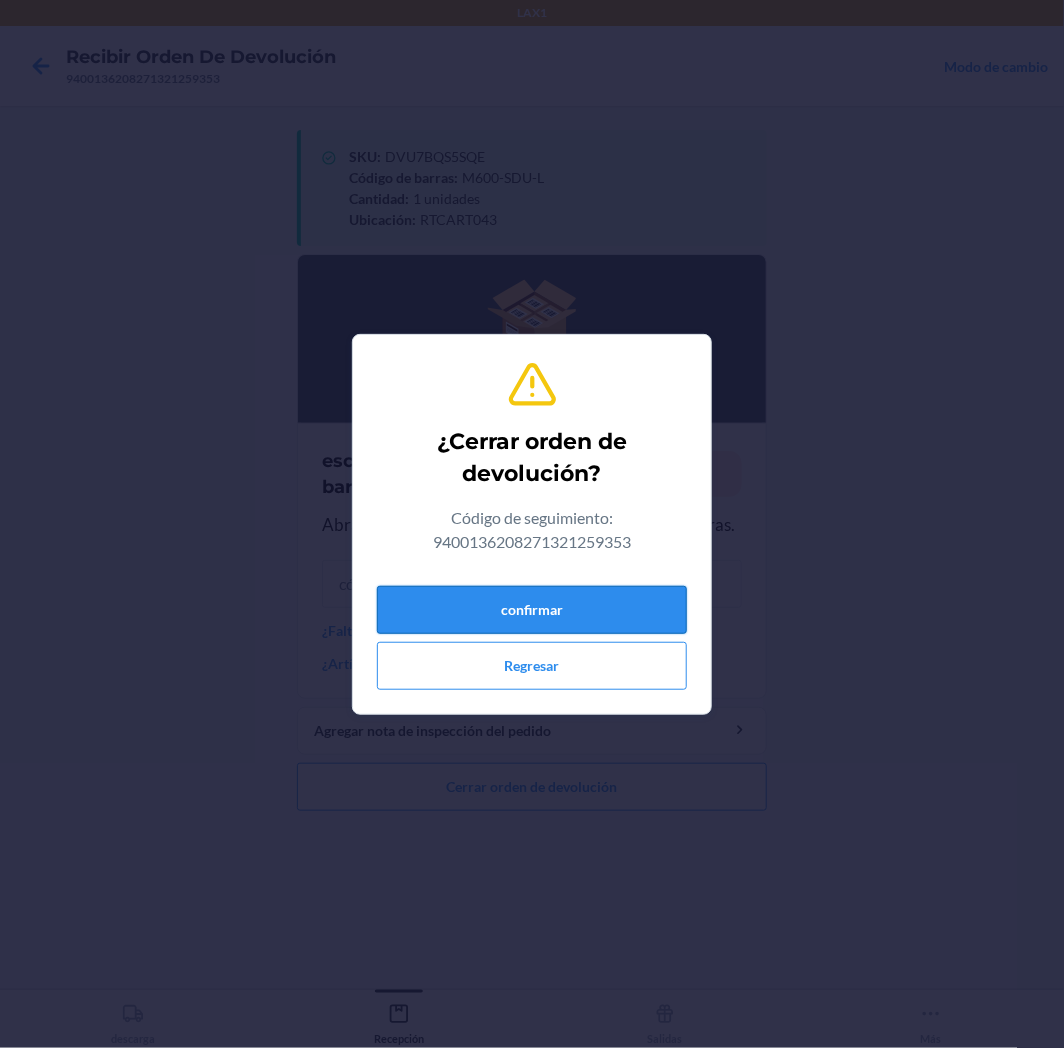 click on "confirmar" at bounding box center (532, 610) 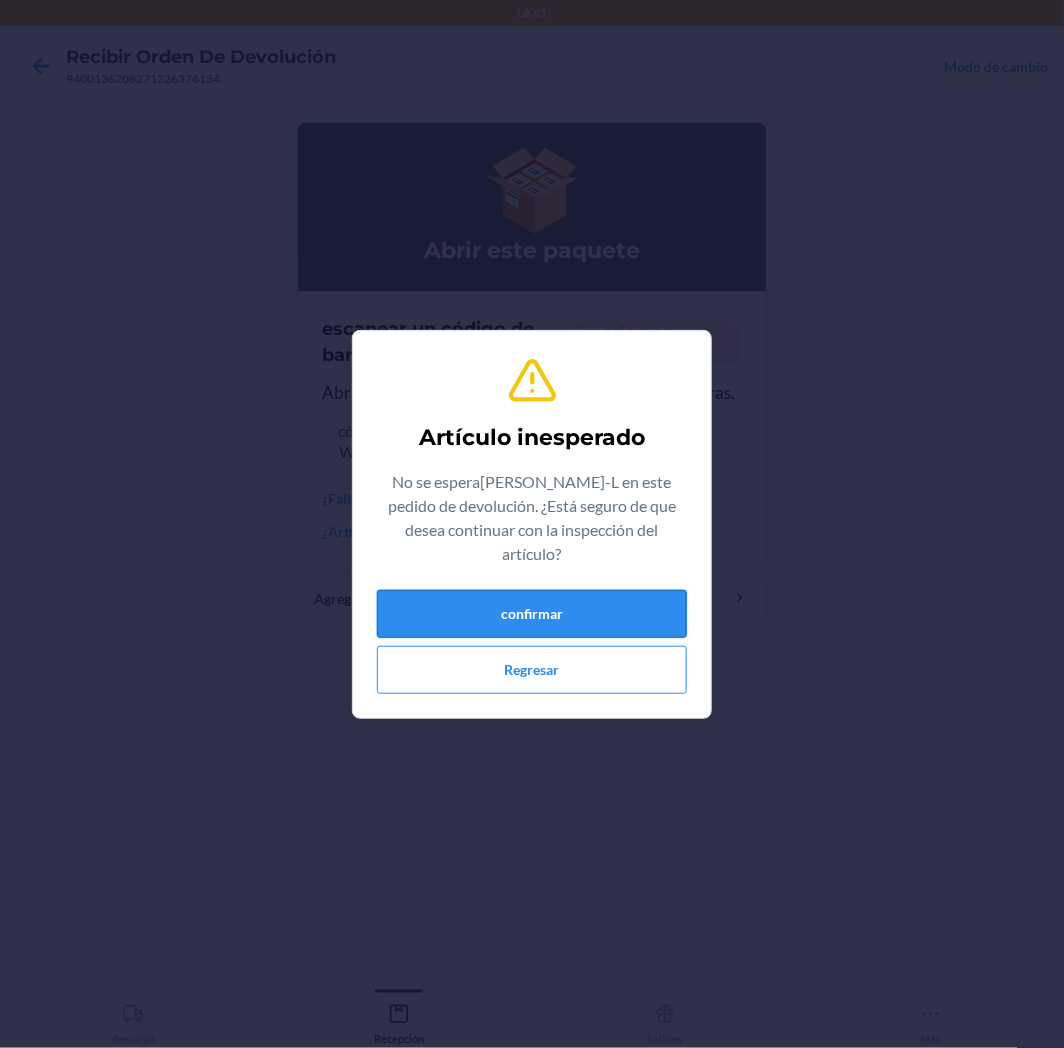 click on "confirmar" at bounding box center (532, 614) 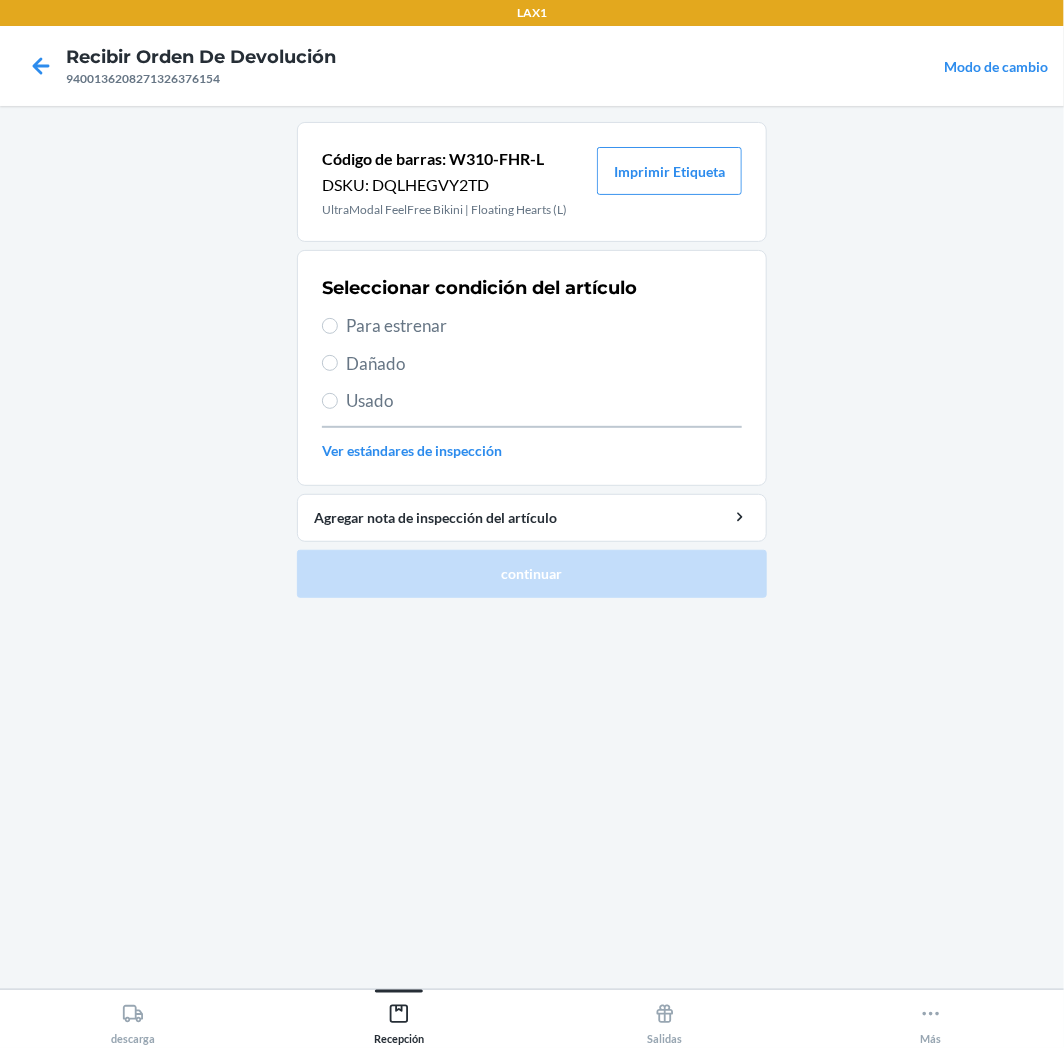 click on "Para estrenar" at bounding box center [544, 326] 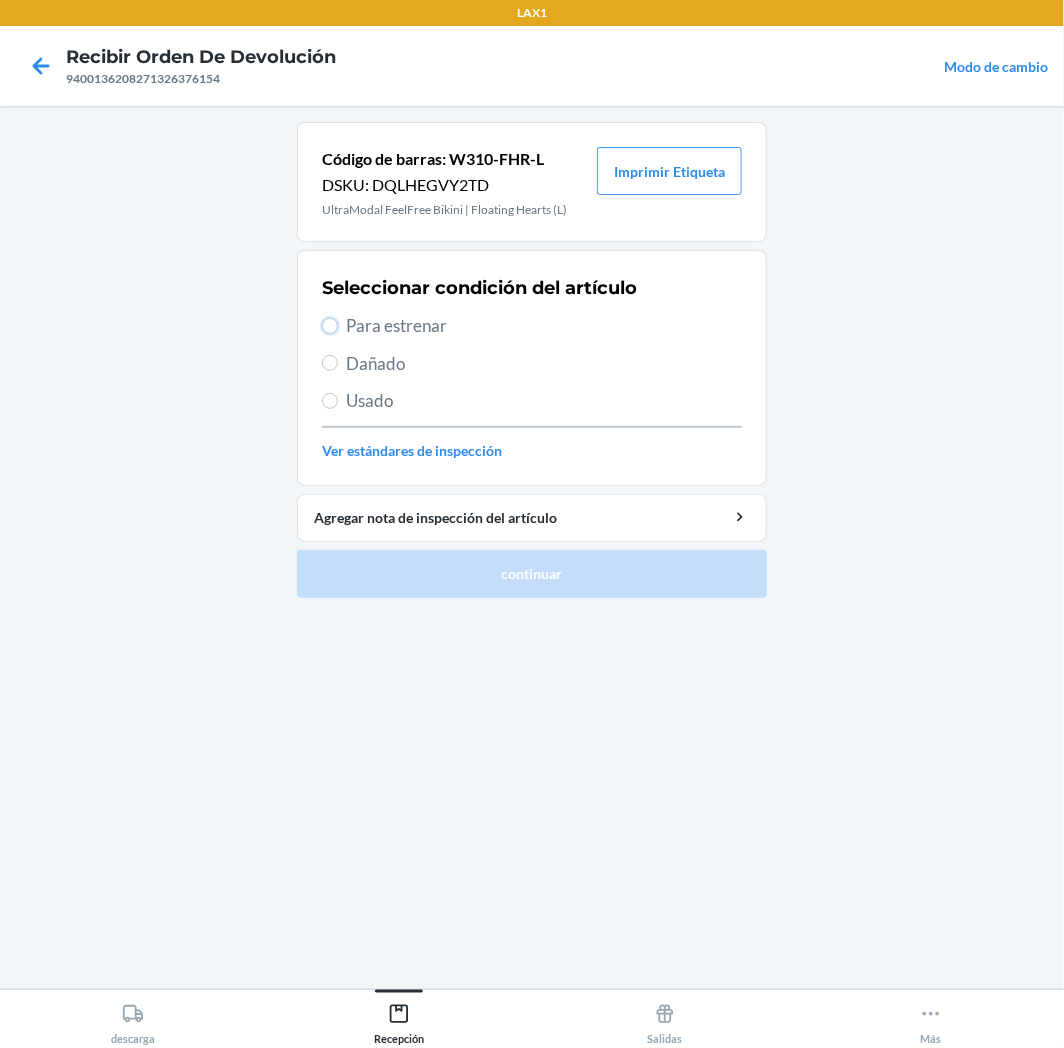 click on "Para estrenar" at bounding box center (330, 326) 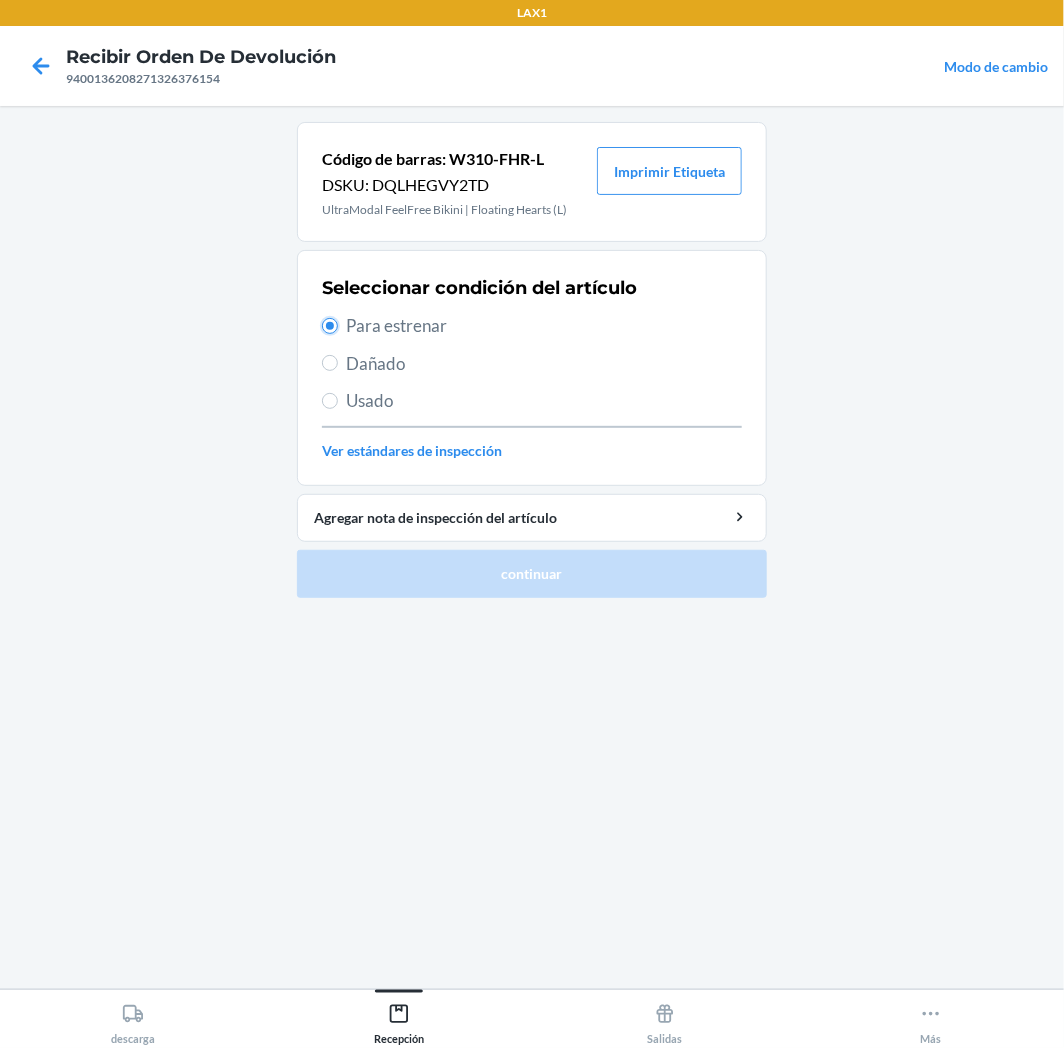 radio on "true" 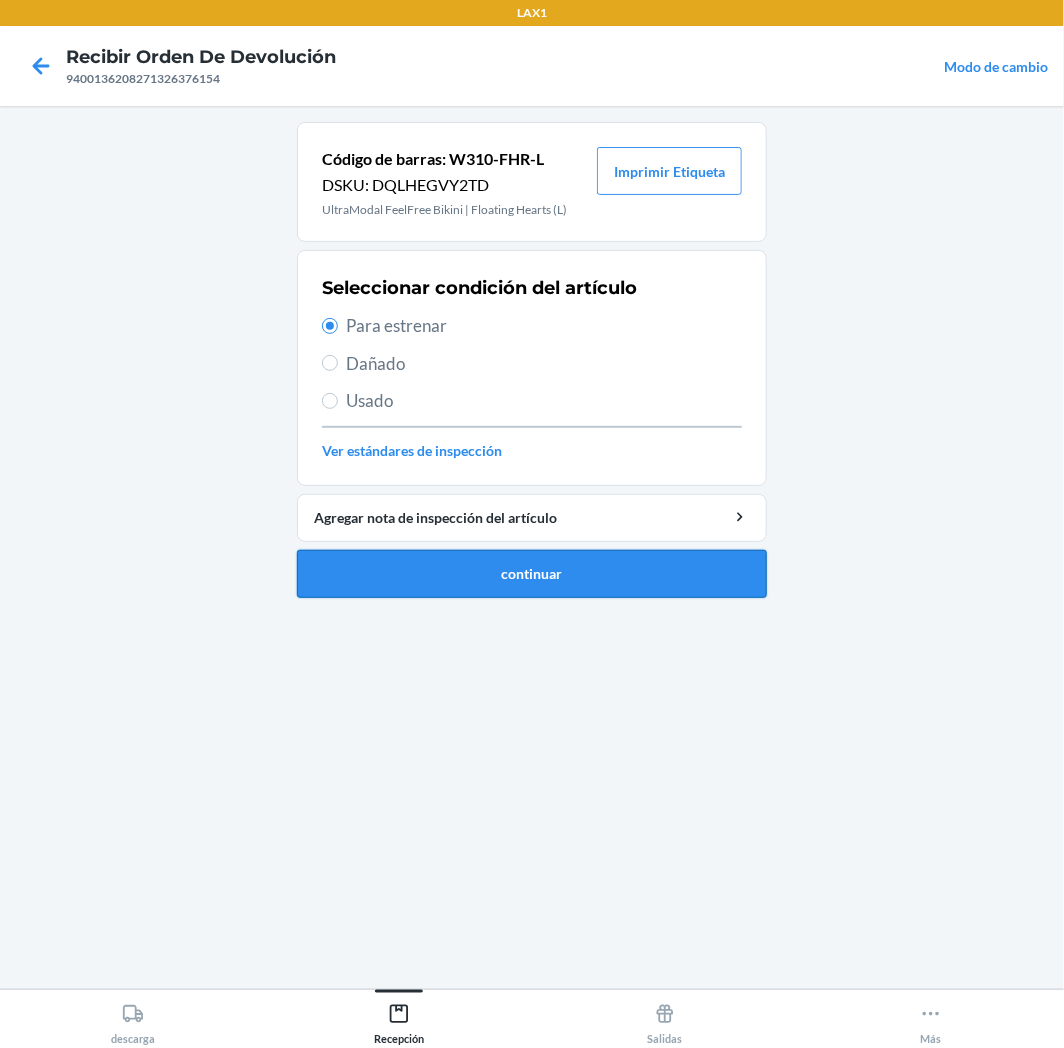 click on "continuar" at bounding box center [532, 574] 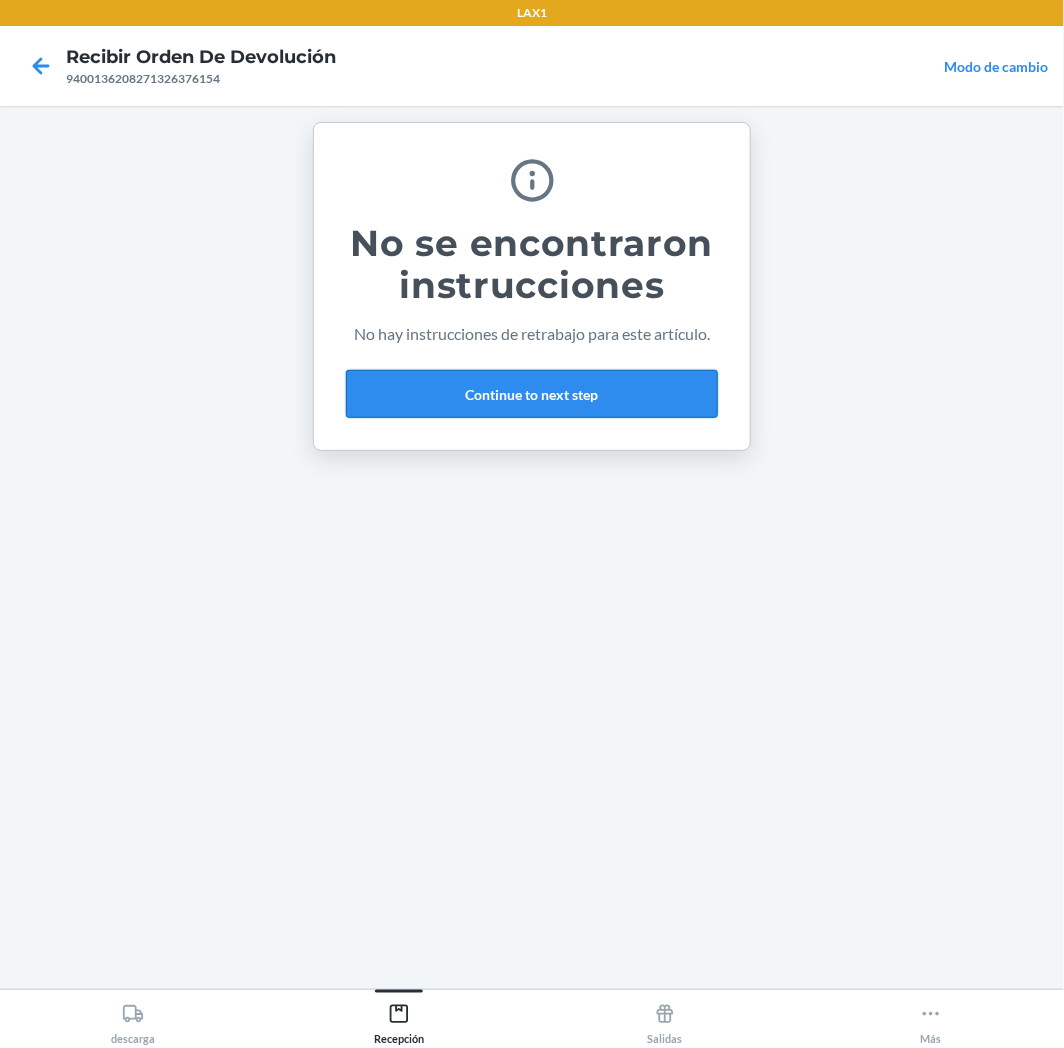 click on "Continue to next step" at bounding box center [532, 394] 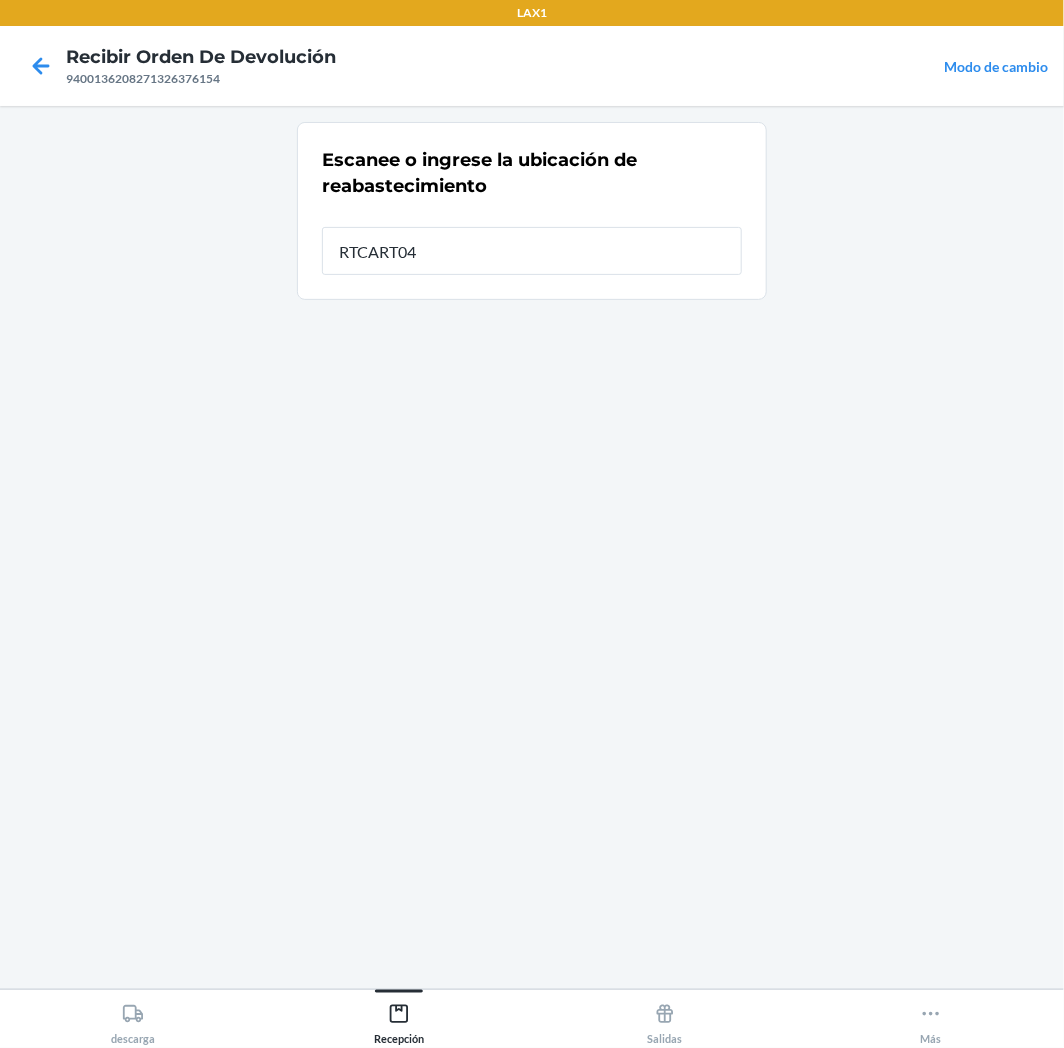 type on "RTCART043" 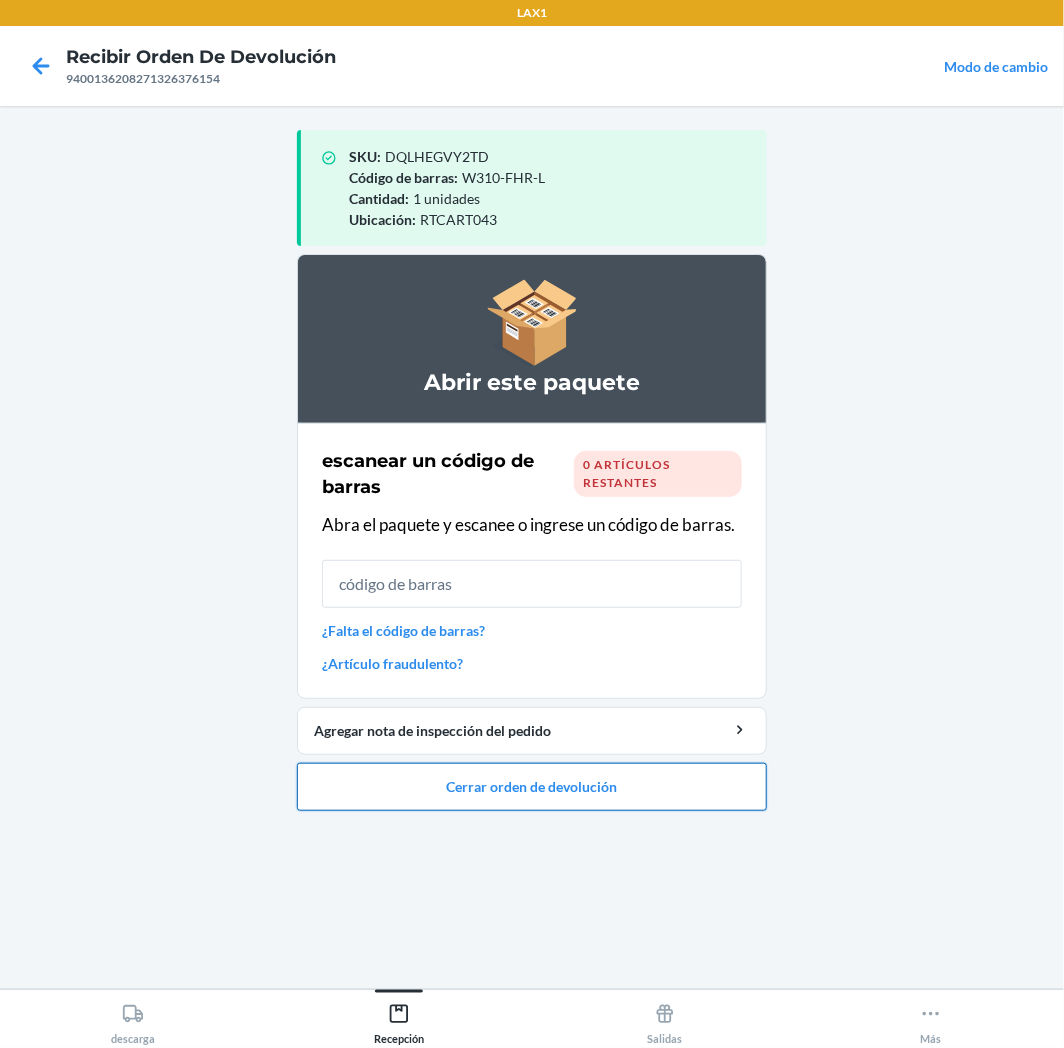 click on "Cerrar orden de devolución" at bounding box center (532, 787) 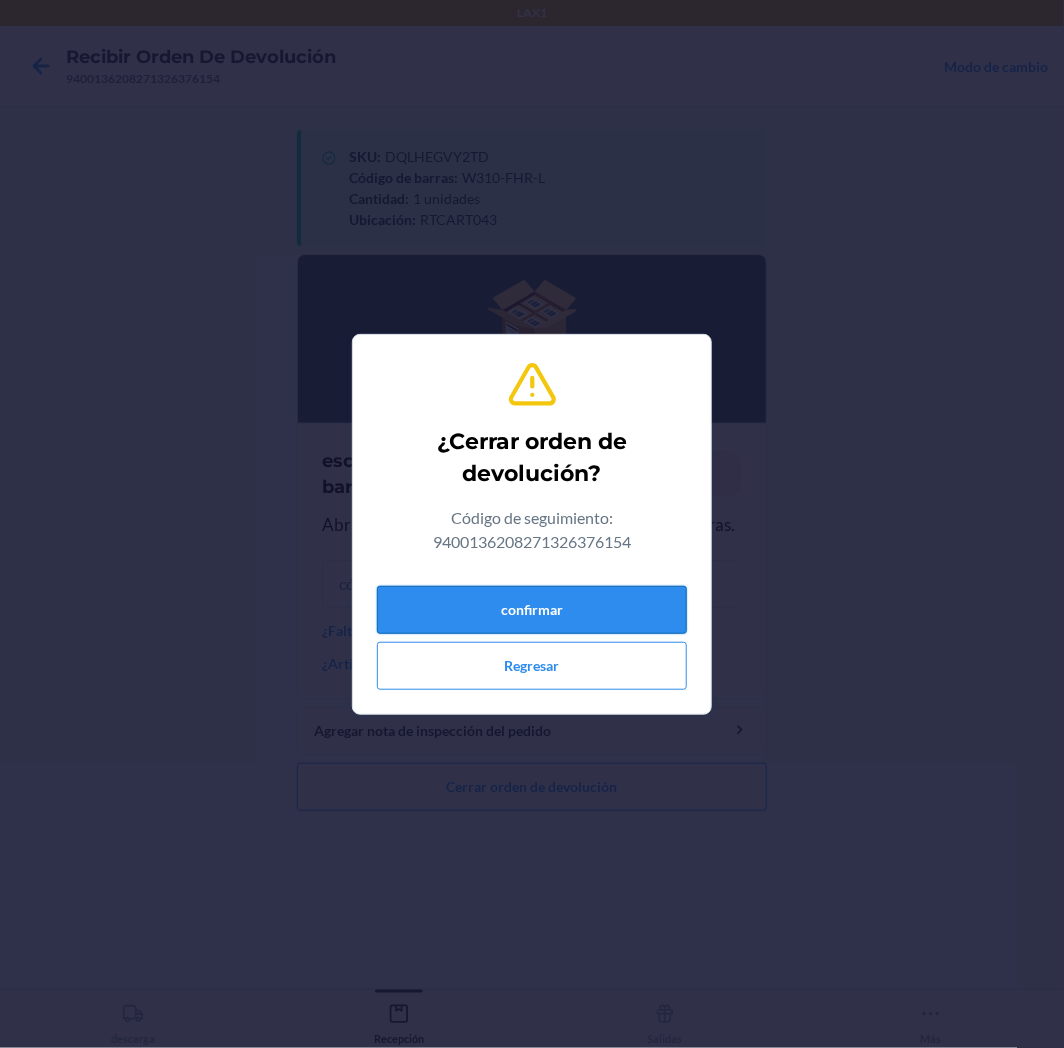 click on "confirmar" at bounding box center [532, 610] 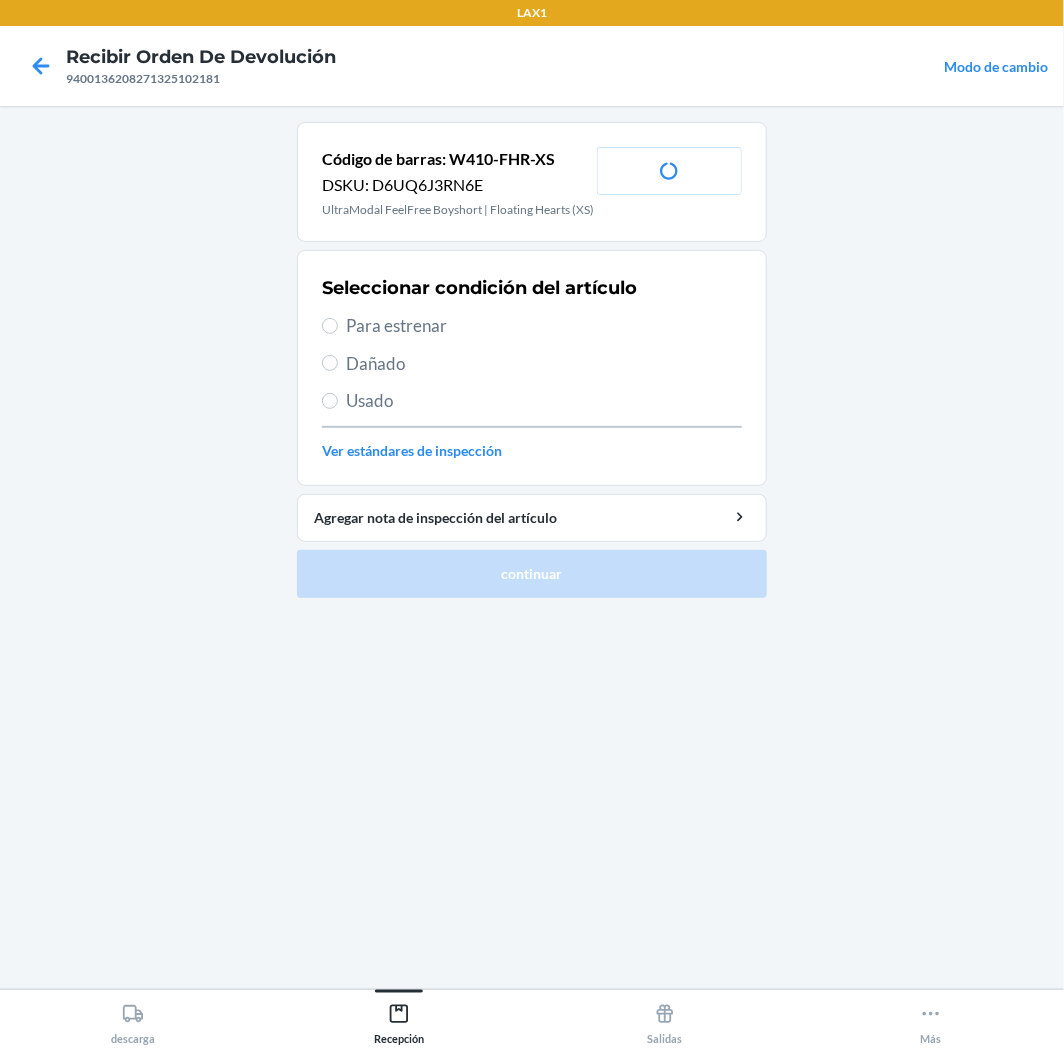 click on "Para estrenar" at bounding box center (544, 326) 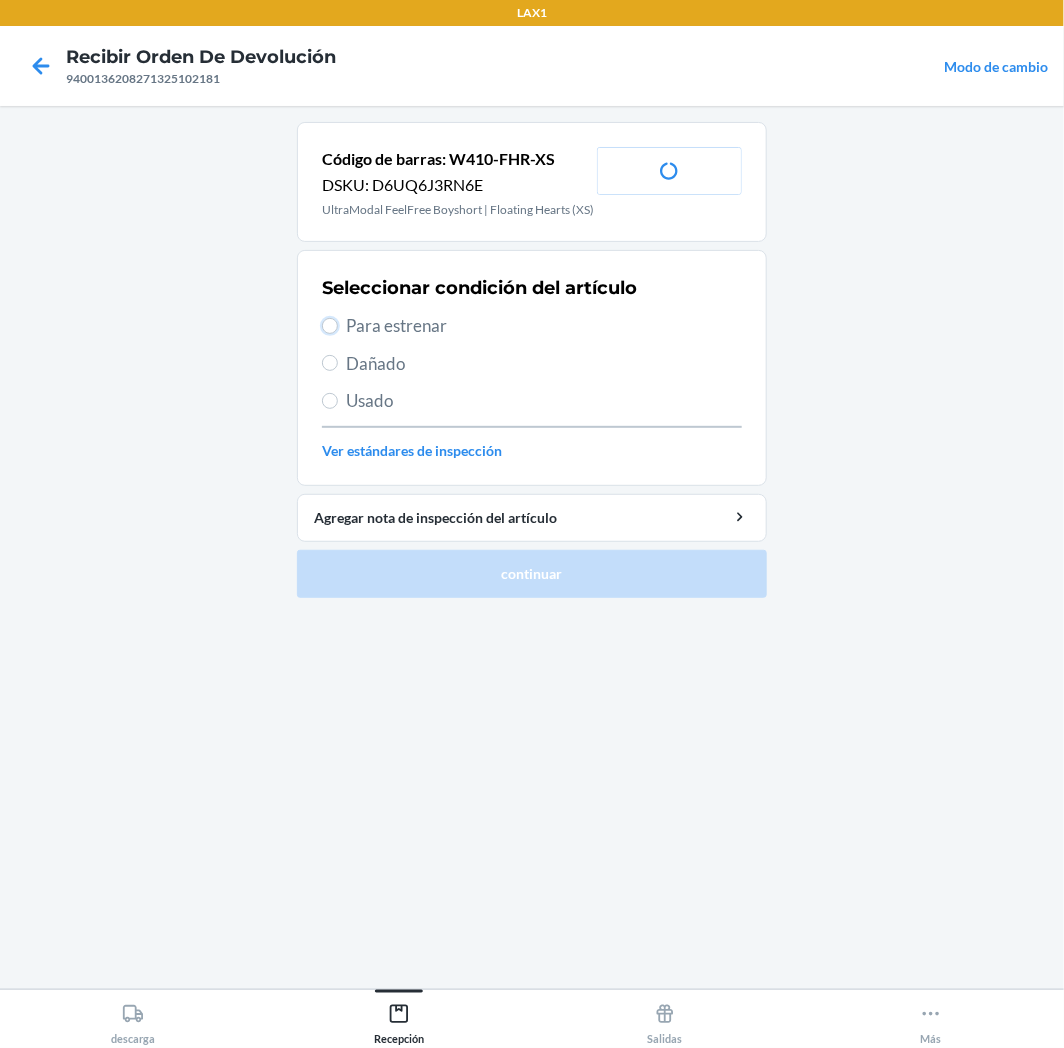 click on "Para estrenar" at bounding box center (330, 326) 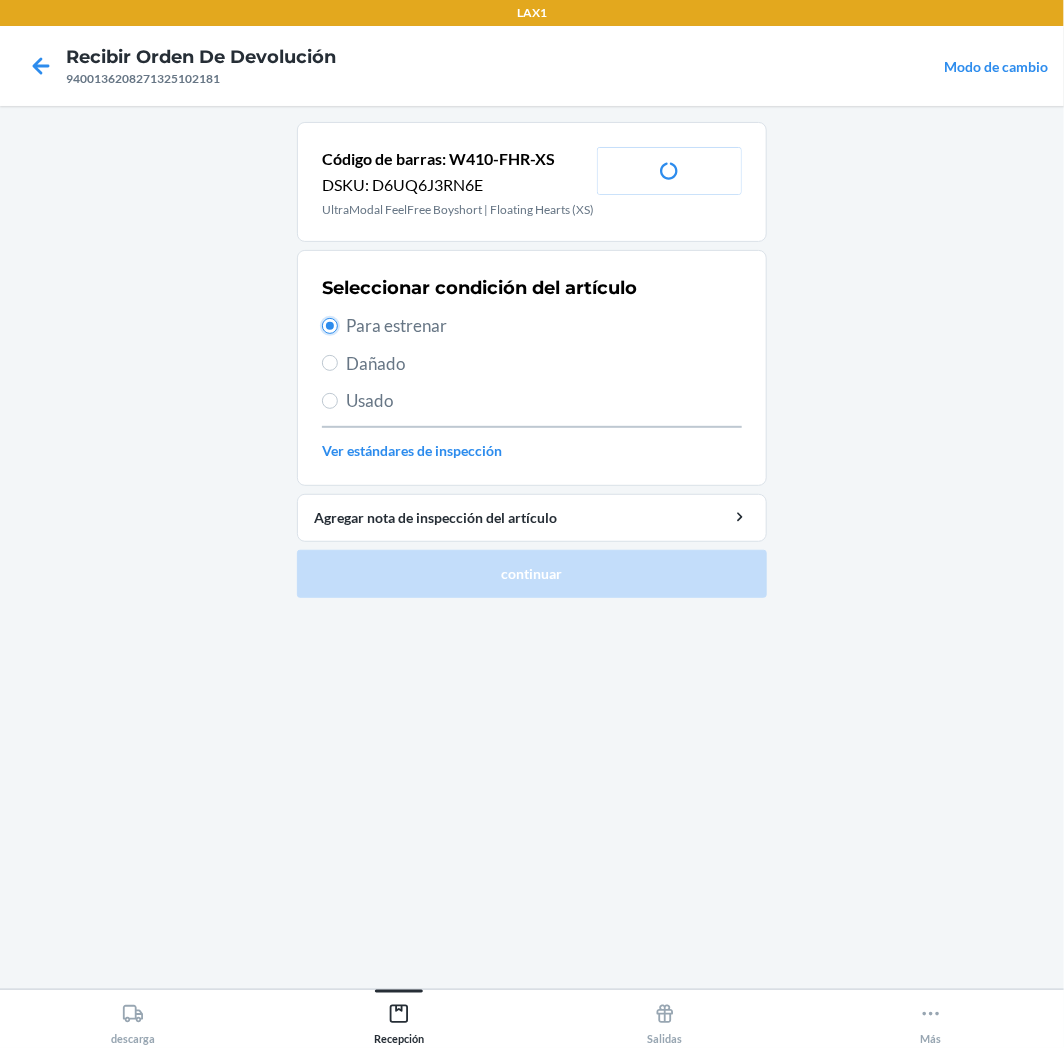 radio on "true" 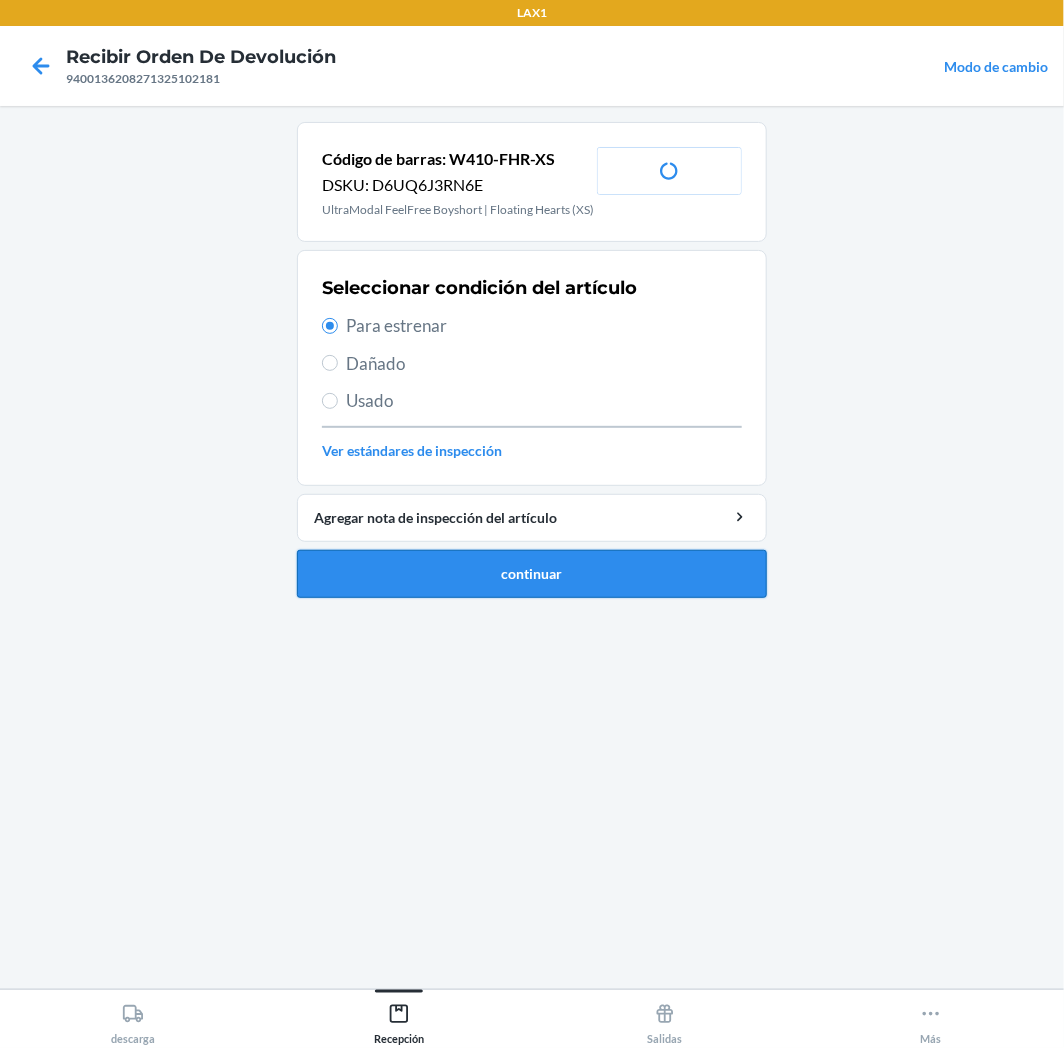 click on "continuar" at bounding box center [532, 574] 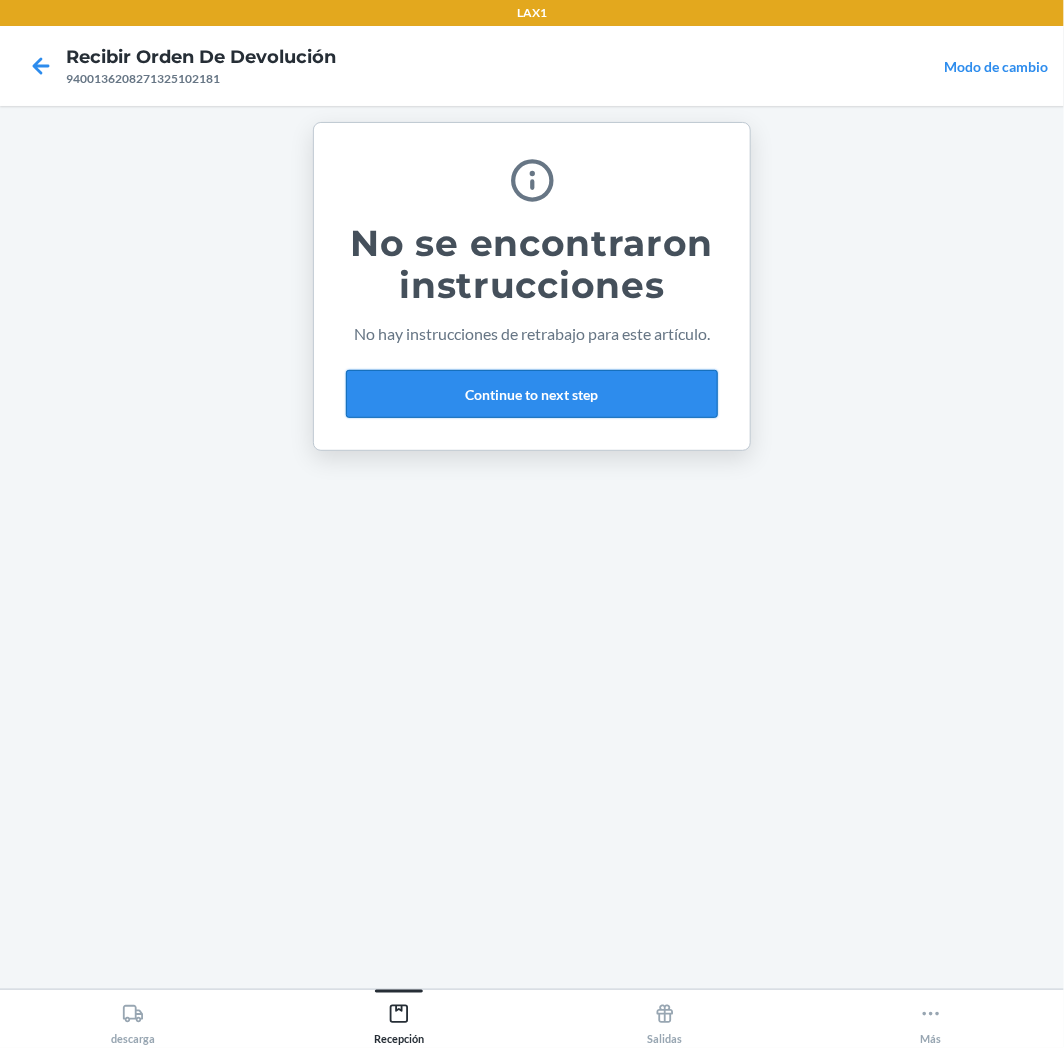 click on "Continue to next step" at bounding box center [532, 394] 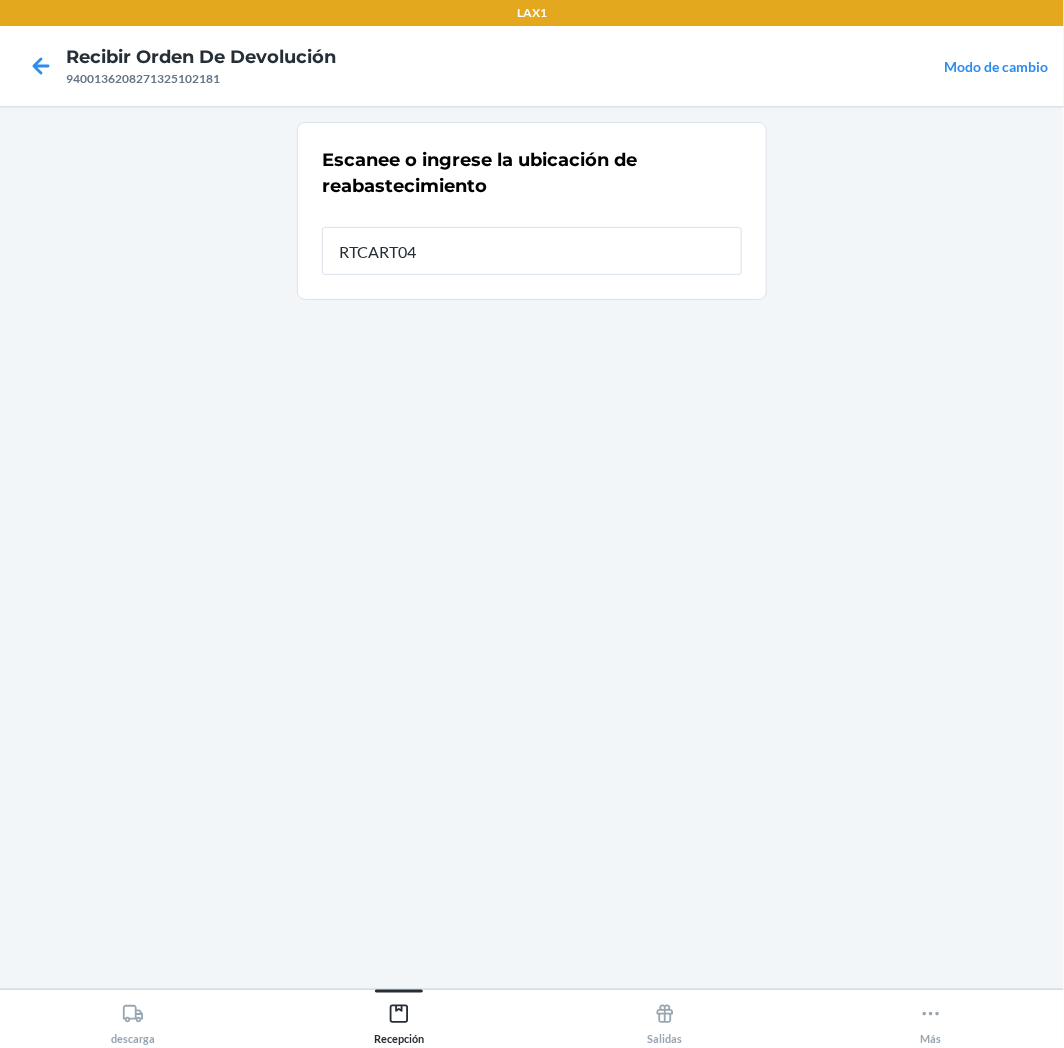 type on "RTCART043" 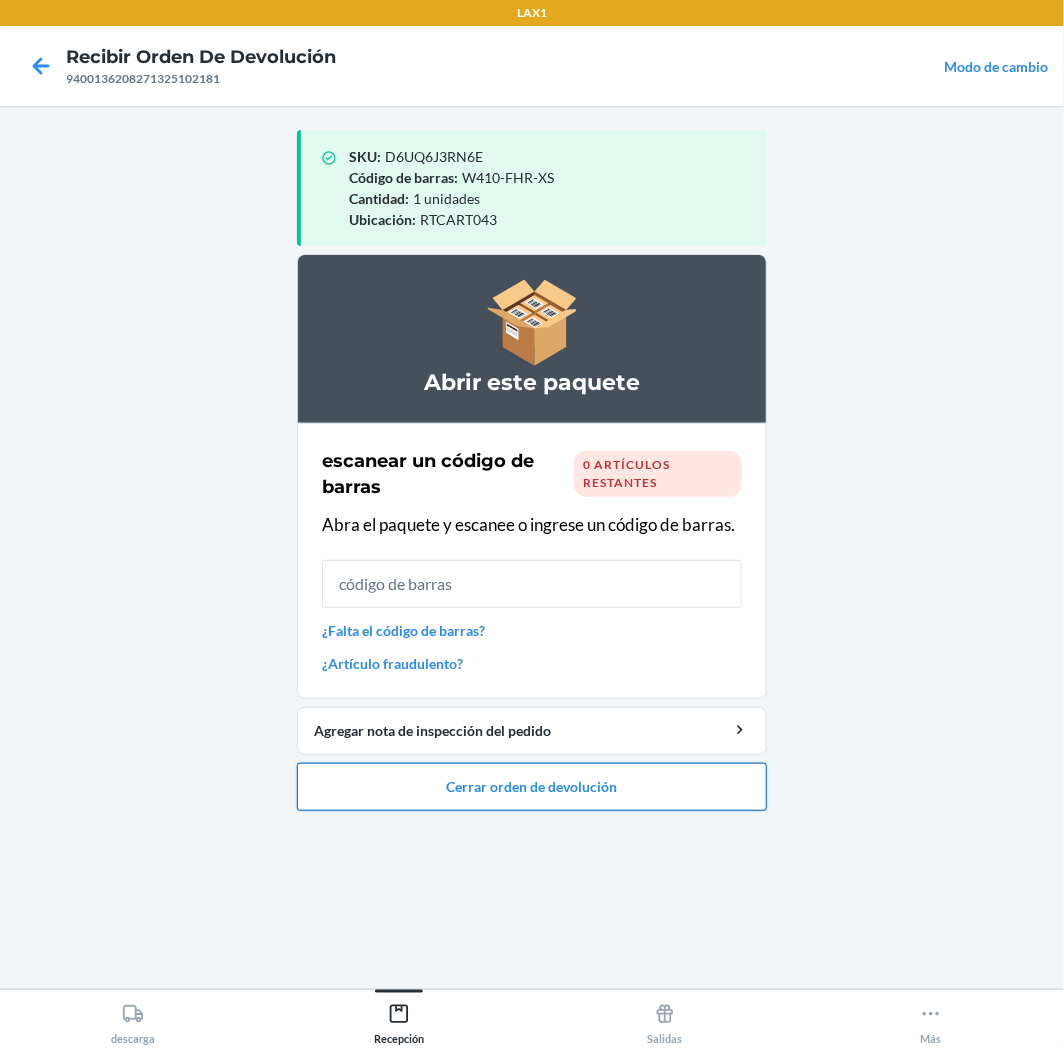 click on "Cerrar orden de devolución" at bounding box center (532, 787) 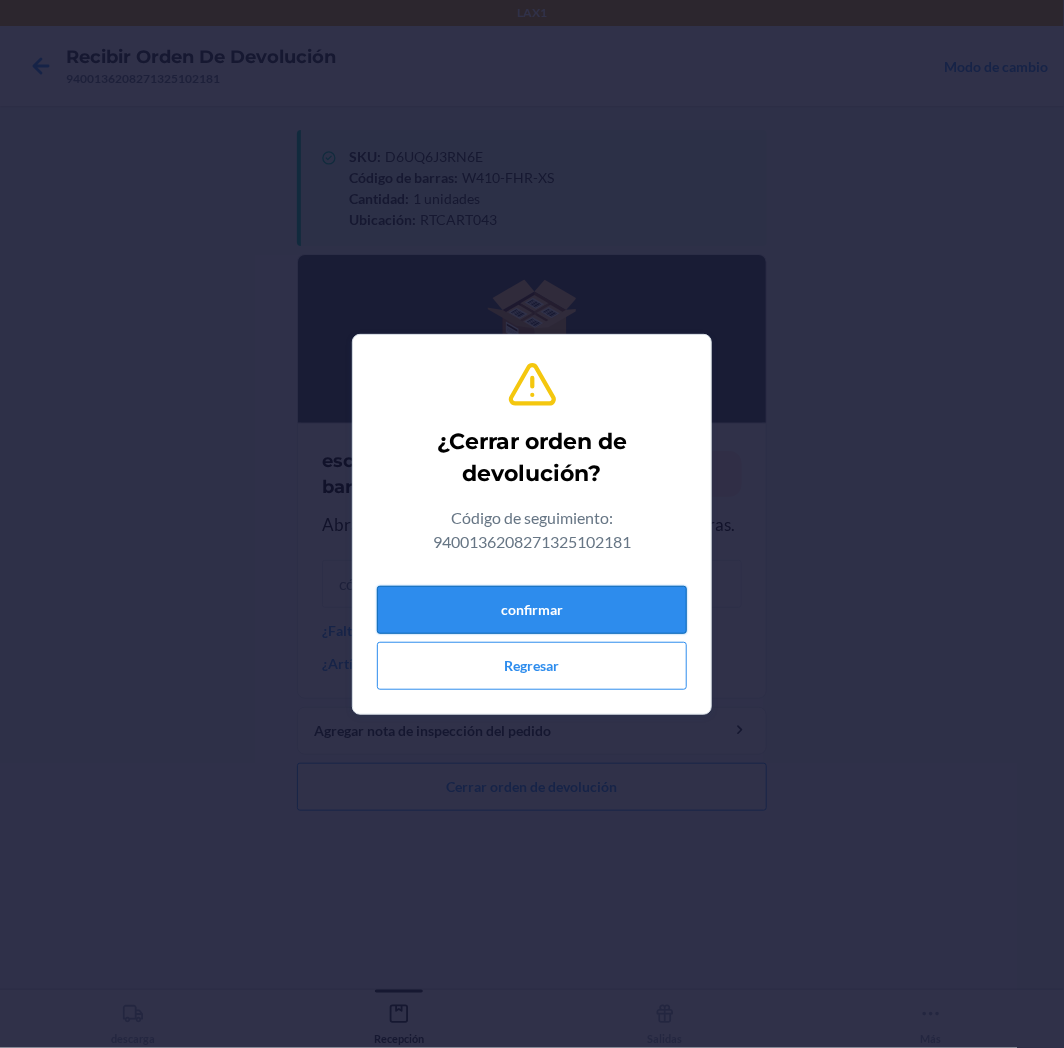 click on "confirmar" at bounding box center (532, 610) 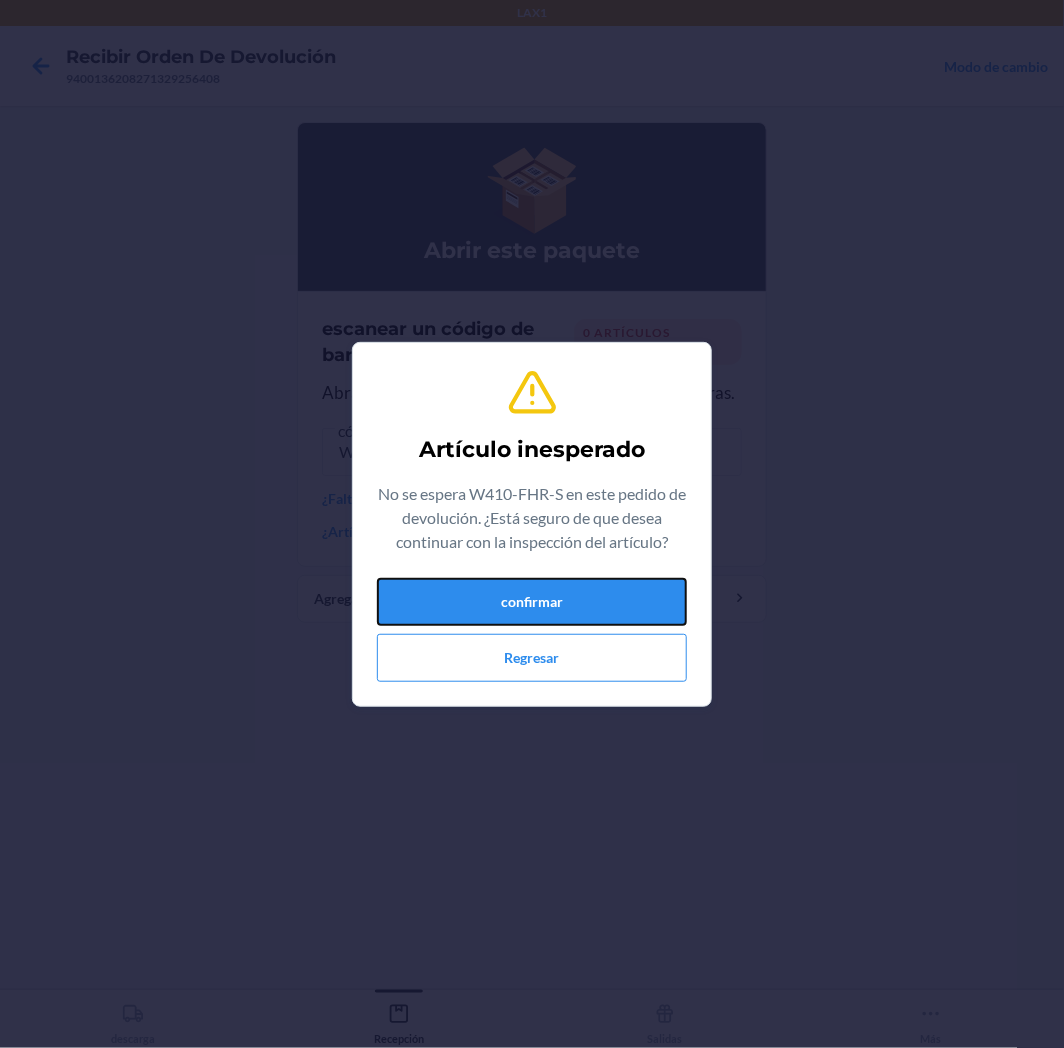 click on "confirmar" at bounding box center [532, 602] 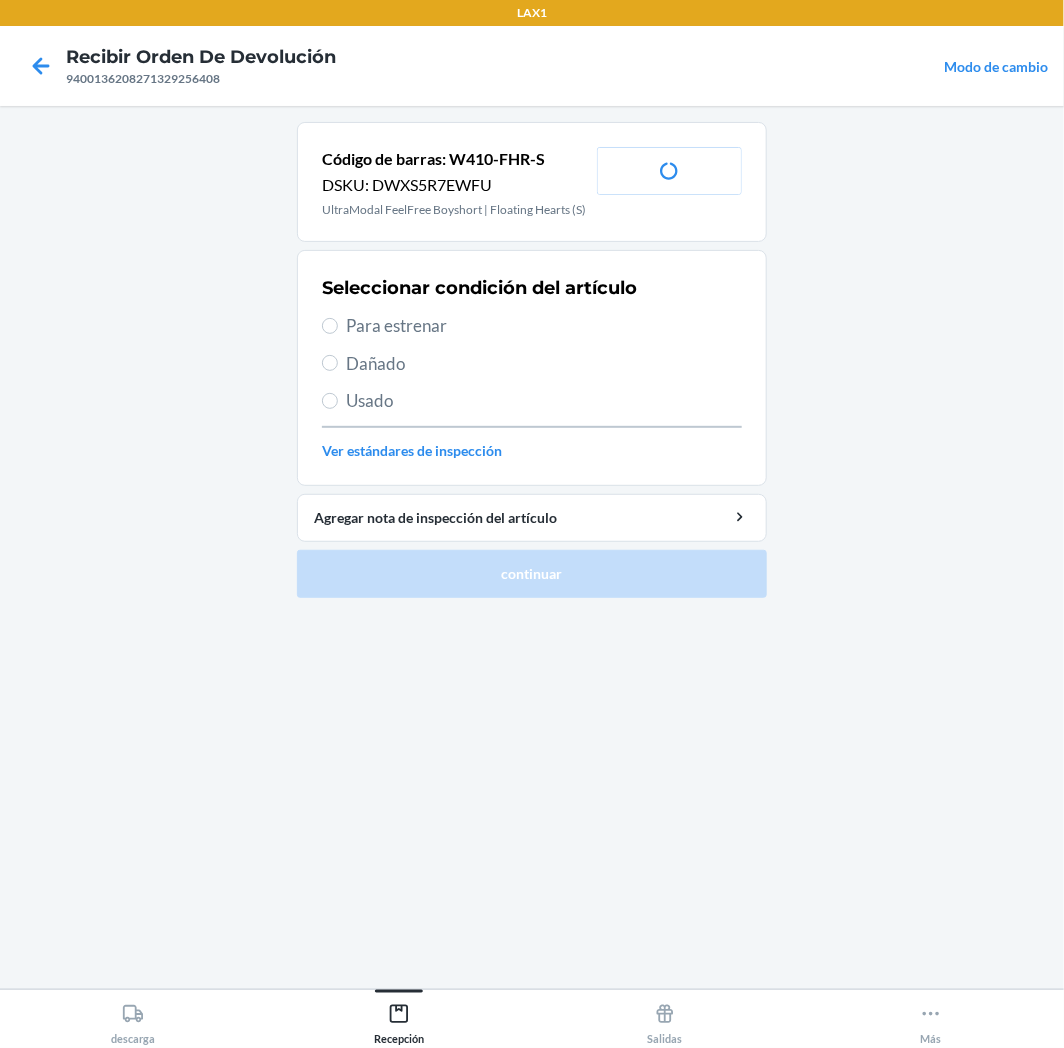 drag, startPoint x: 446, startPoint y: 303, endPoint x: 451, endPoint y: 323, distance: 20.615528 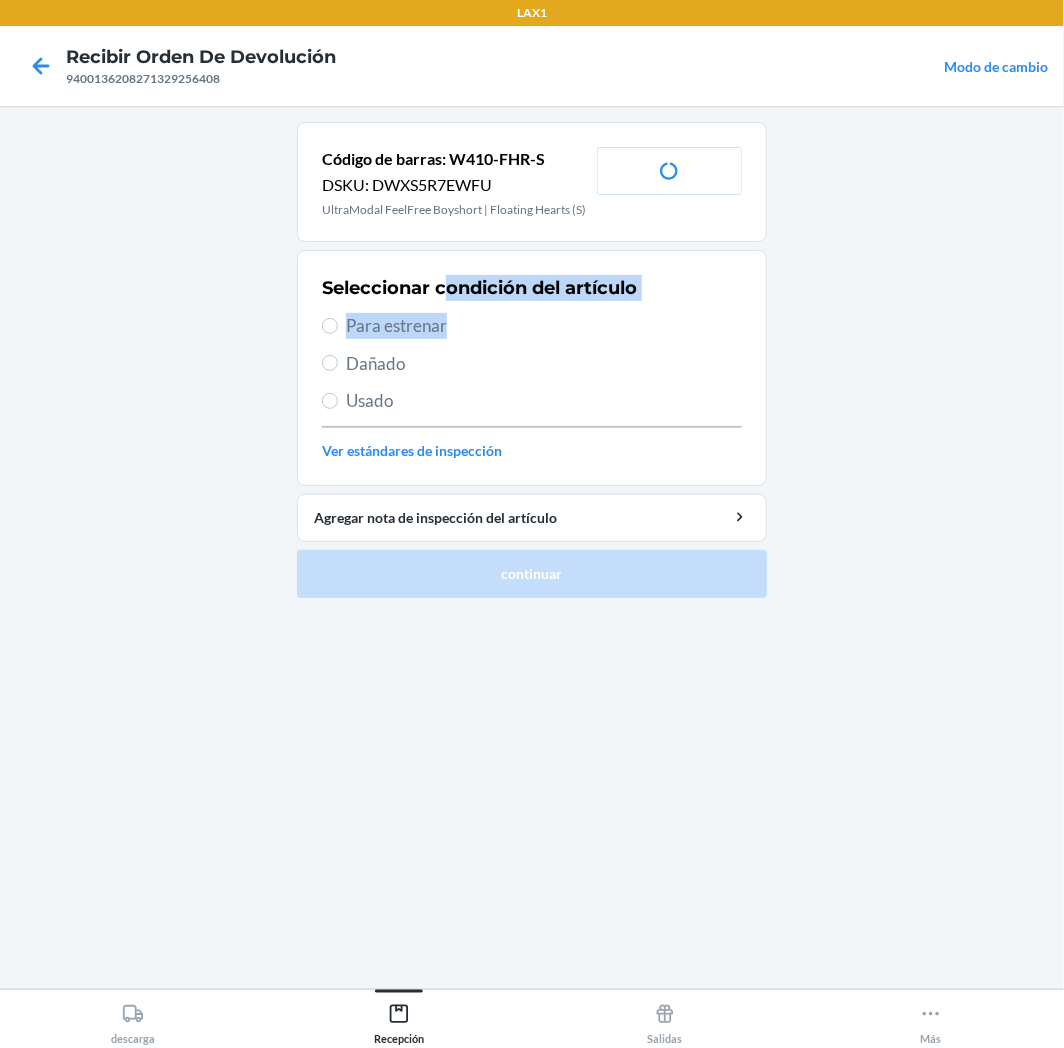 click on "Seleccionar condición del artículo Para estrenar Dañado Usado Ver estándares de inspección" at bounding box center (532, 368) 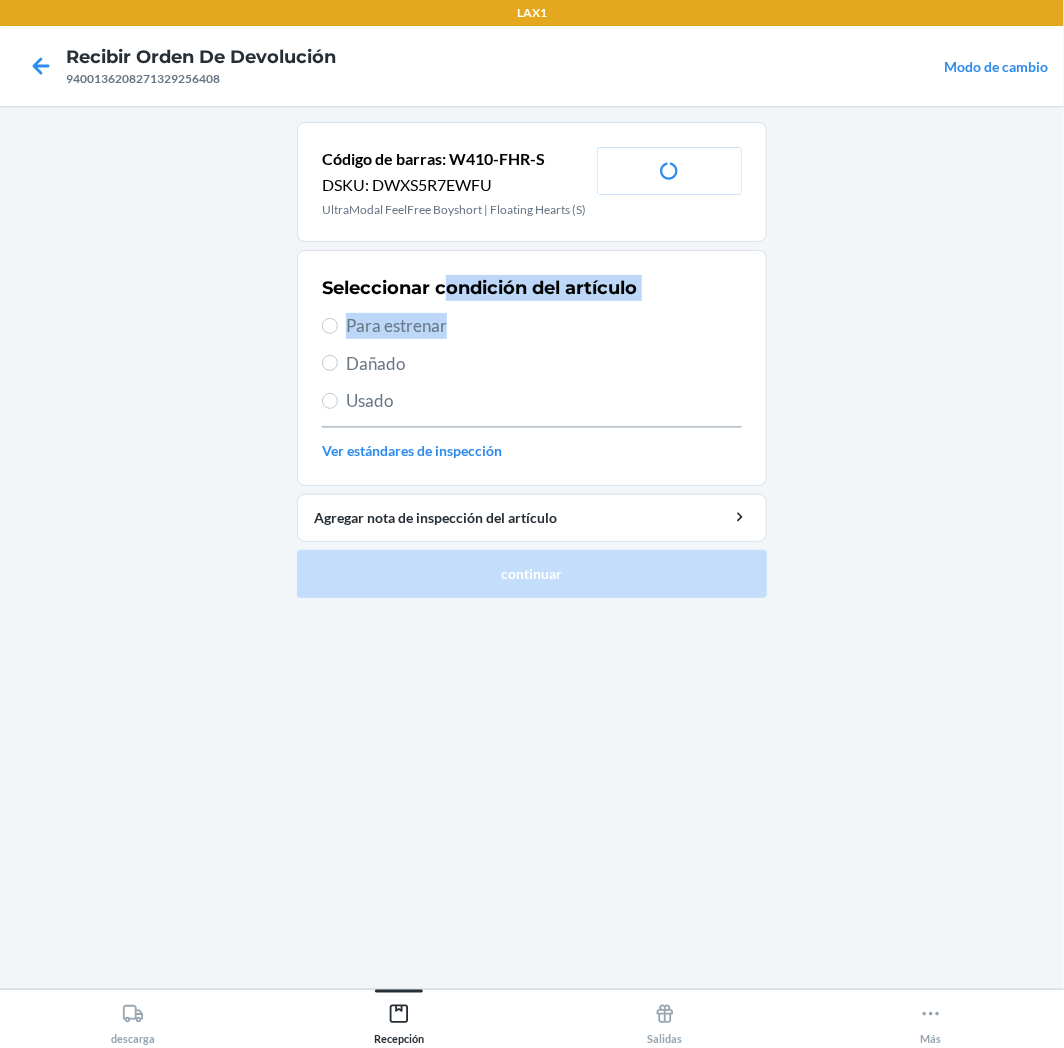 click on "Para estrenar" at bounding box center (544, 326) 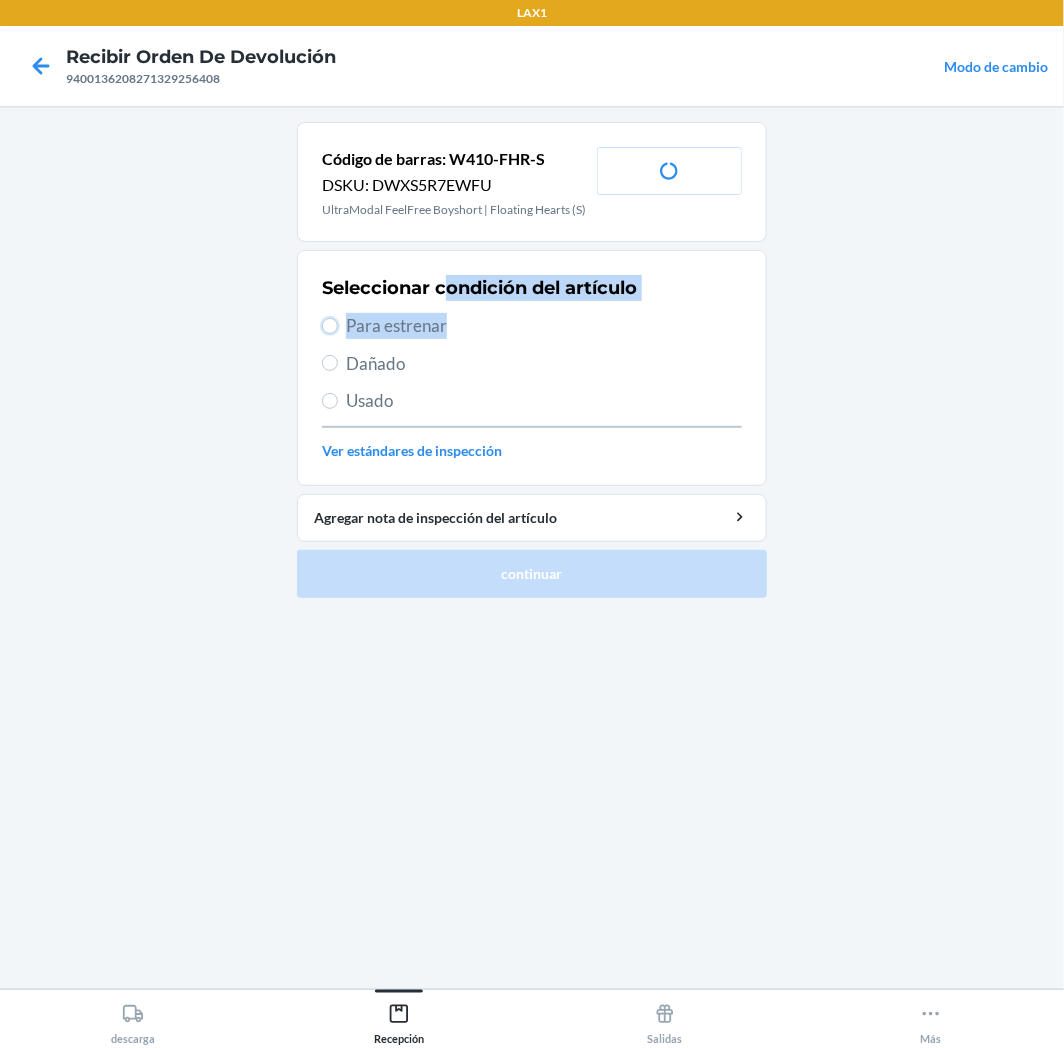 click on "Para estrenar" at bounding box center (330, 326) 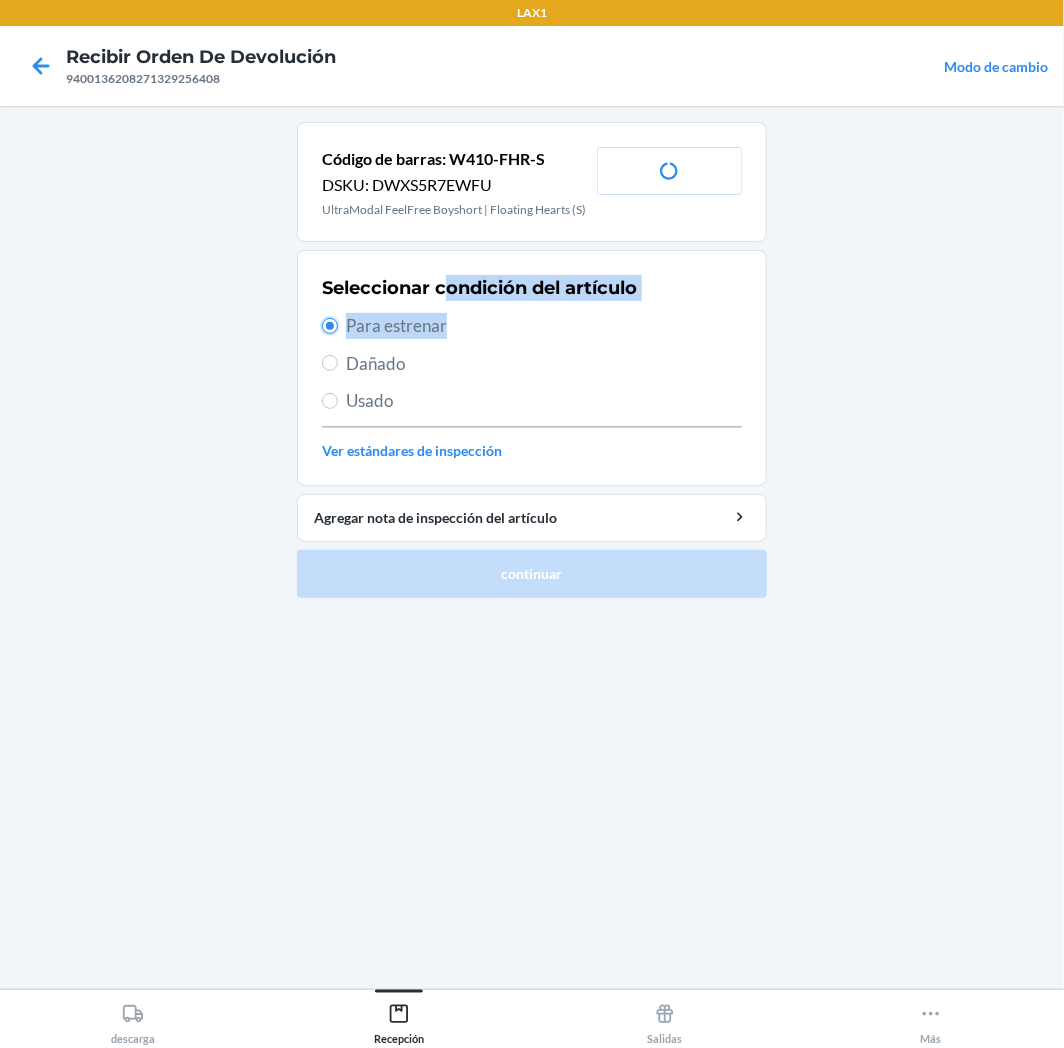 radio on "true" 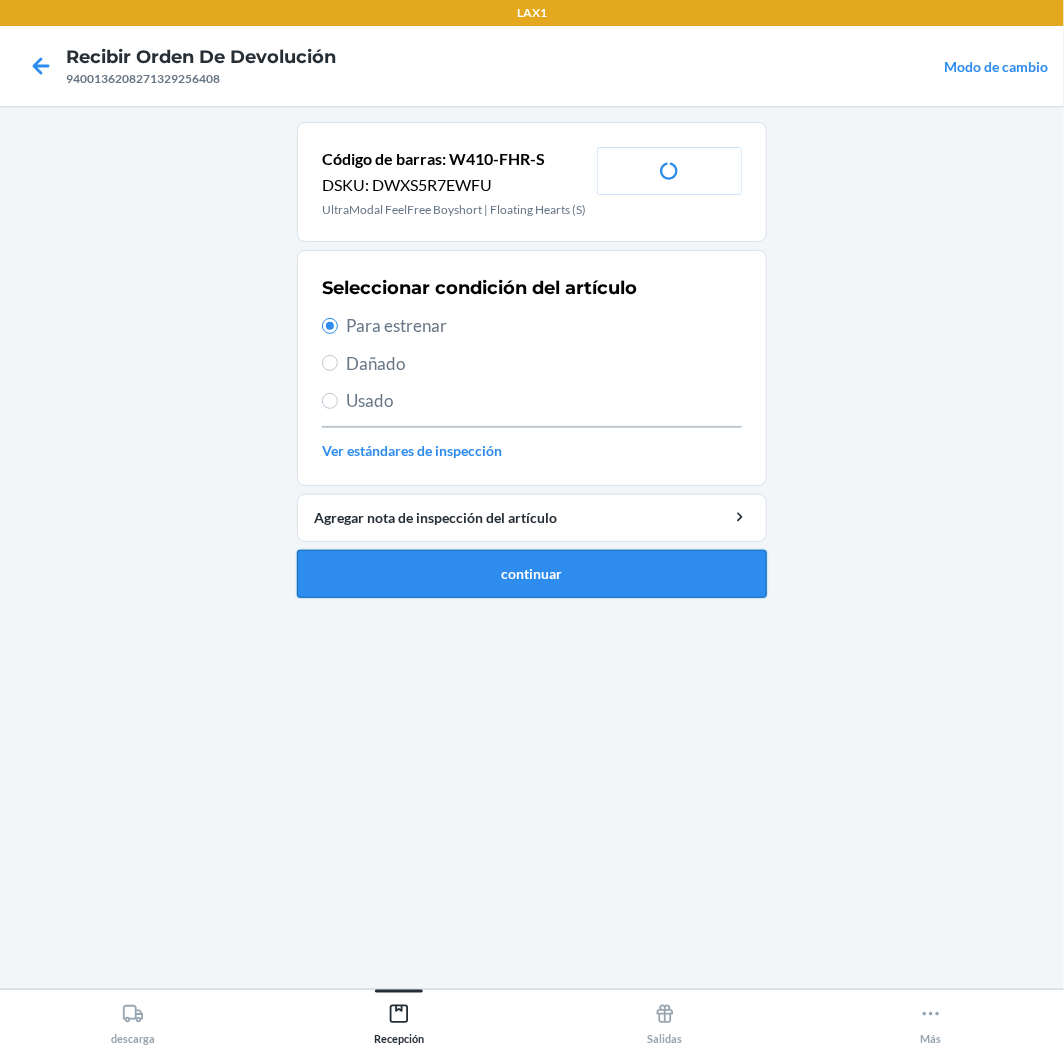 click on "continuar" at bounding box center (532, 574) 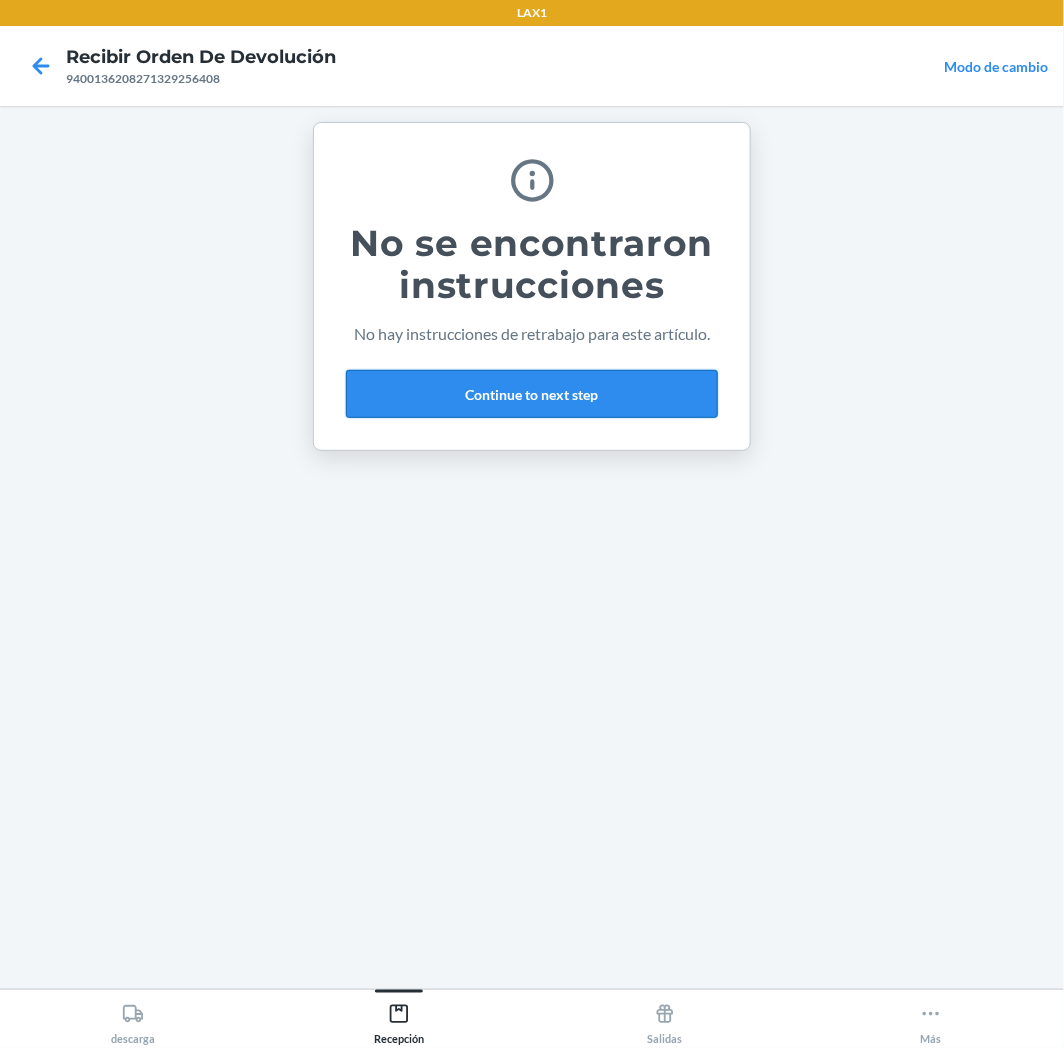 click on "Continue to next step" at bounding box center [532, 394] 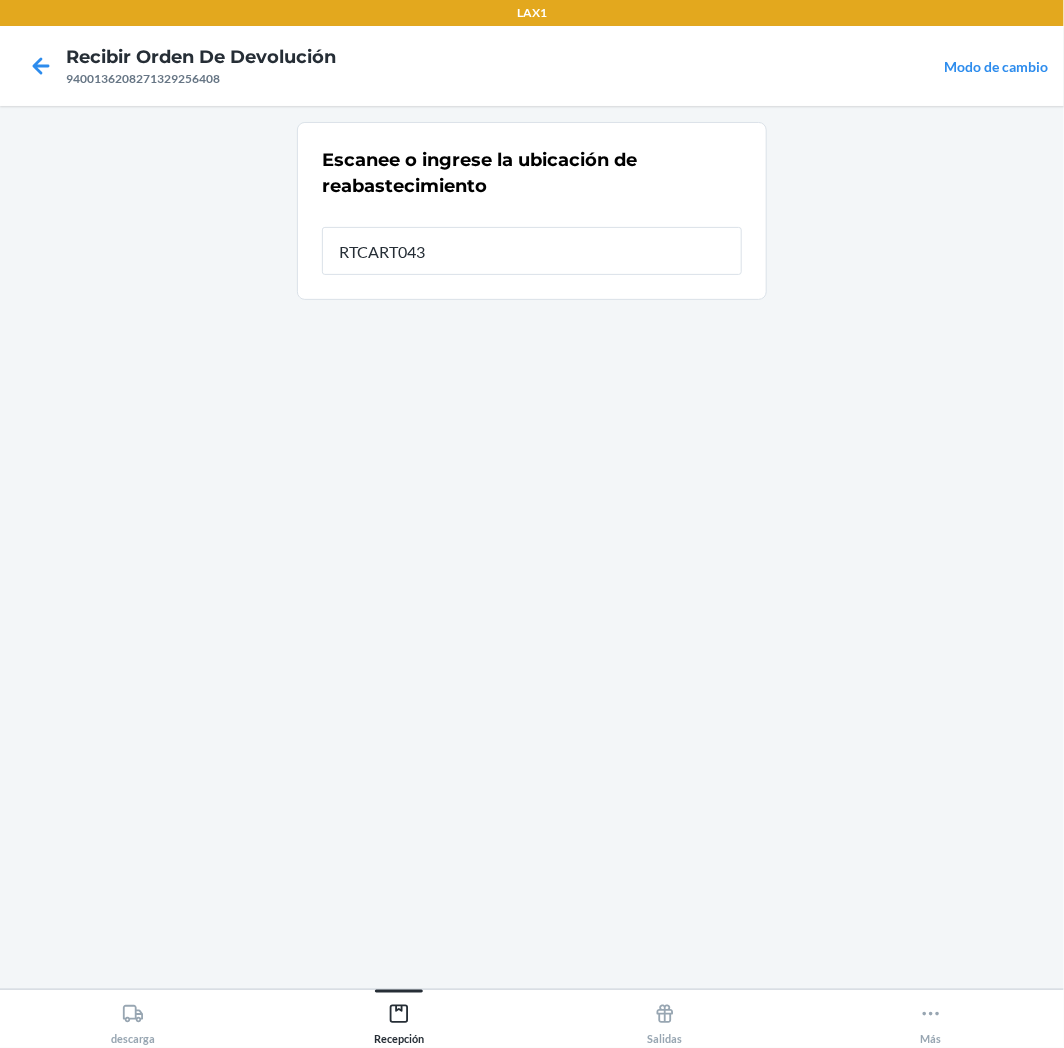 type on "RTCART043" 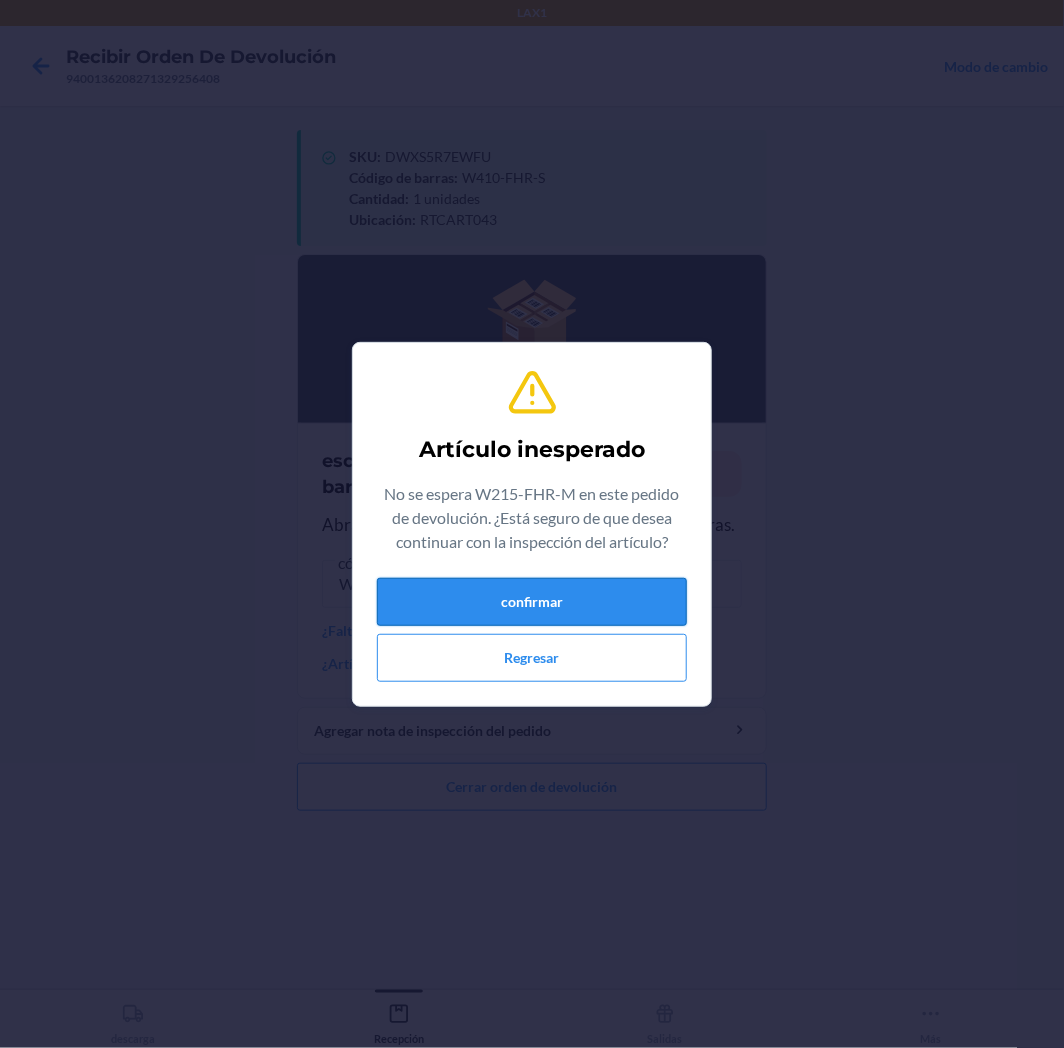 click on "confirmar" at bounding box center (532, 602) 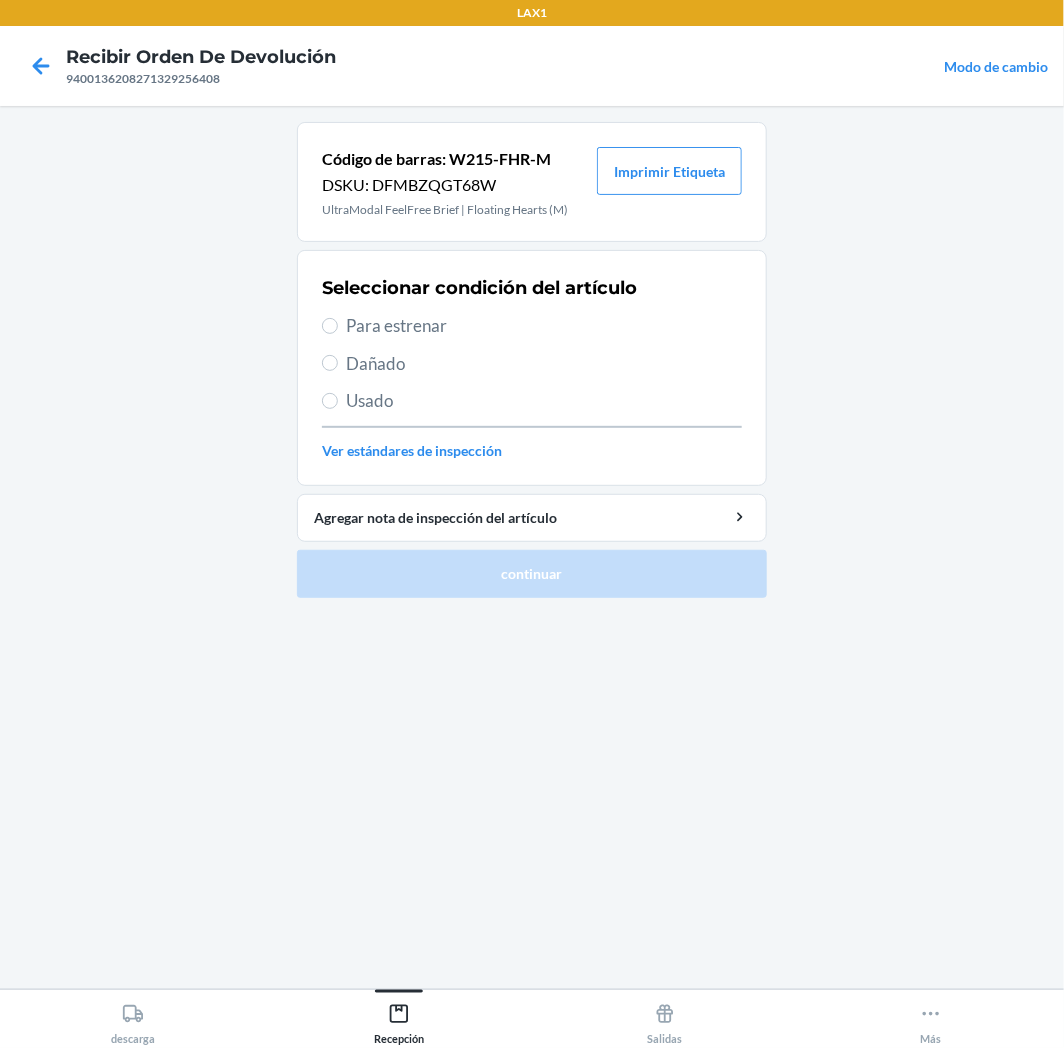 click on "Para estrenar" at bounding box center [544, 326] 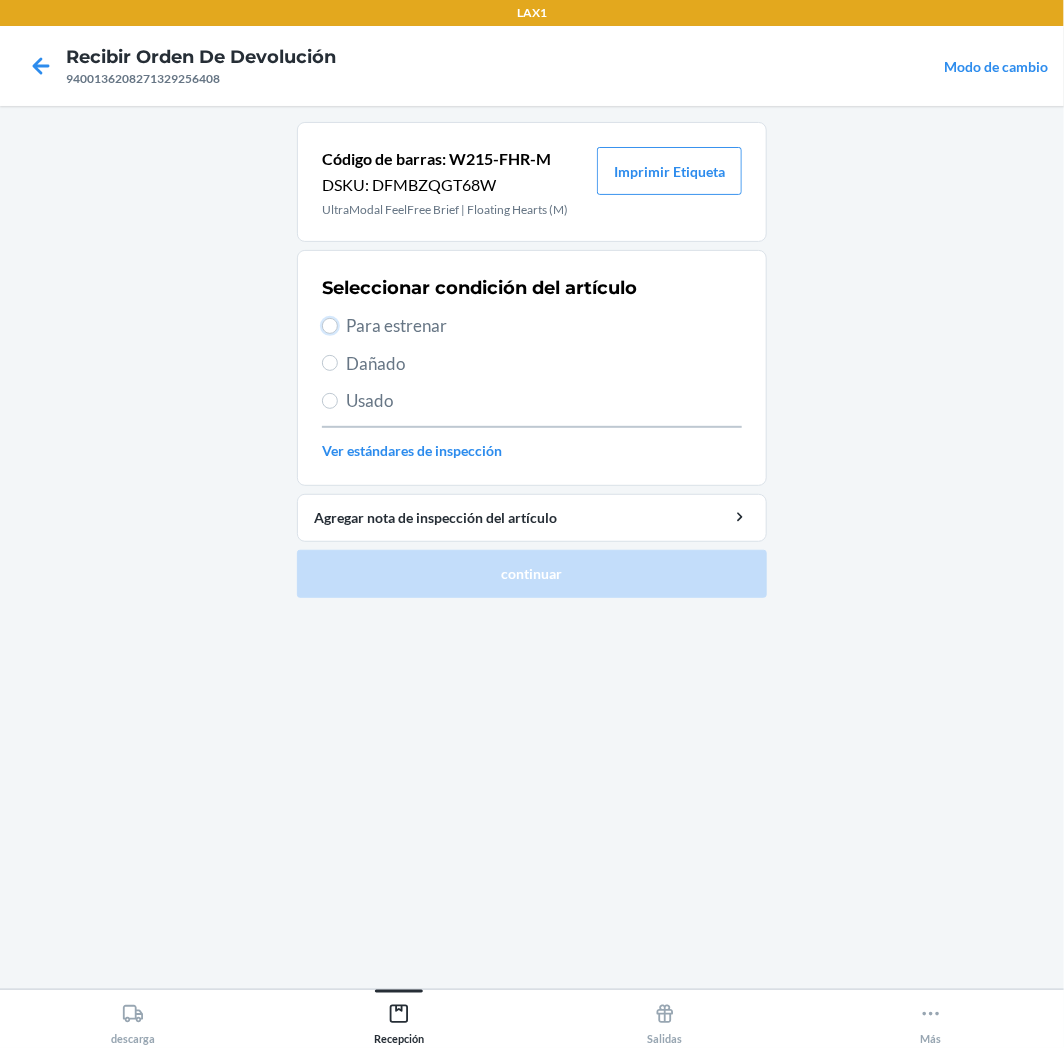 click on "Para estrenar" at bounding box center [330, 326] 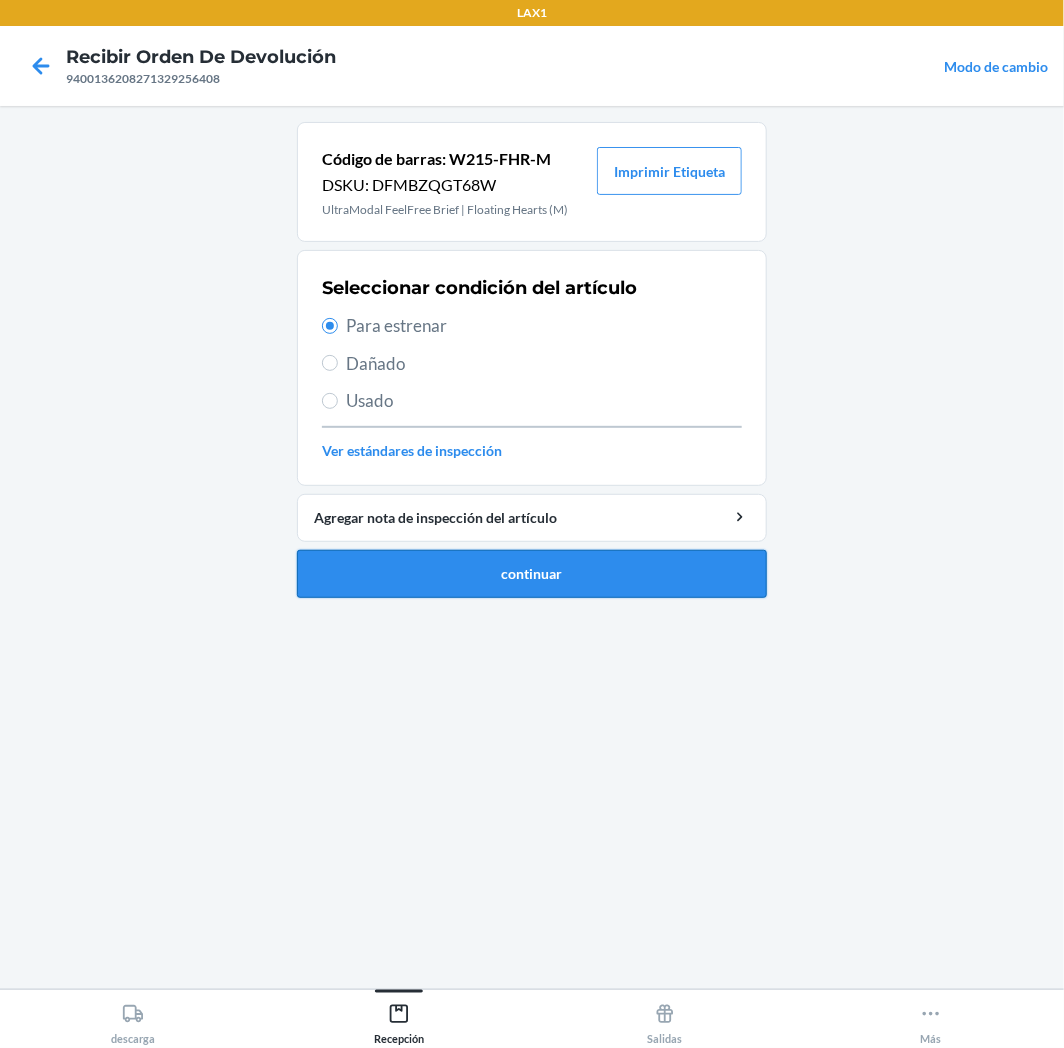 click on "continuar" at bounding box center [532, 574] 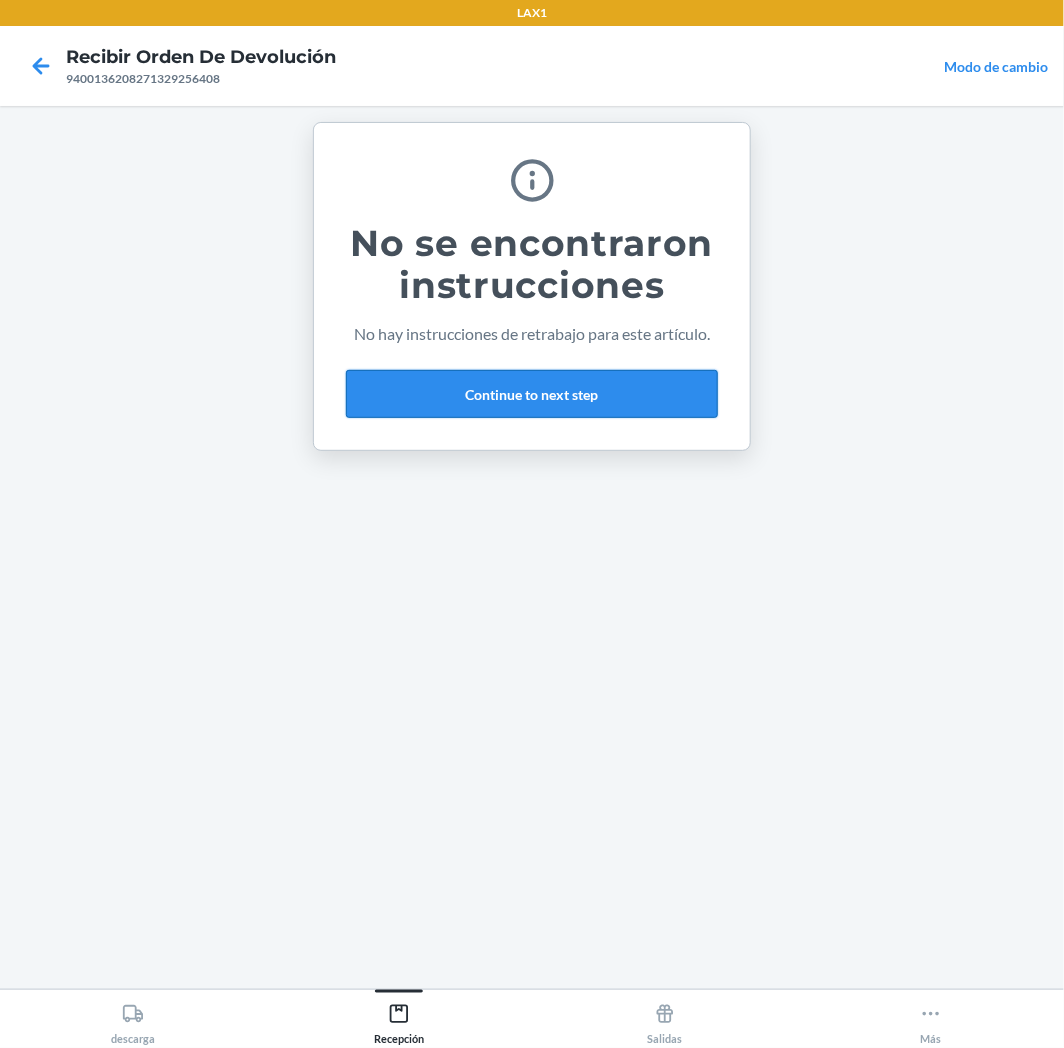click on "Continue to next step" at bounding box center [532, 394] 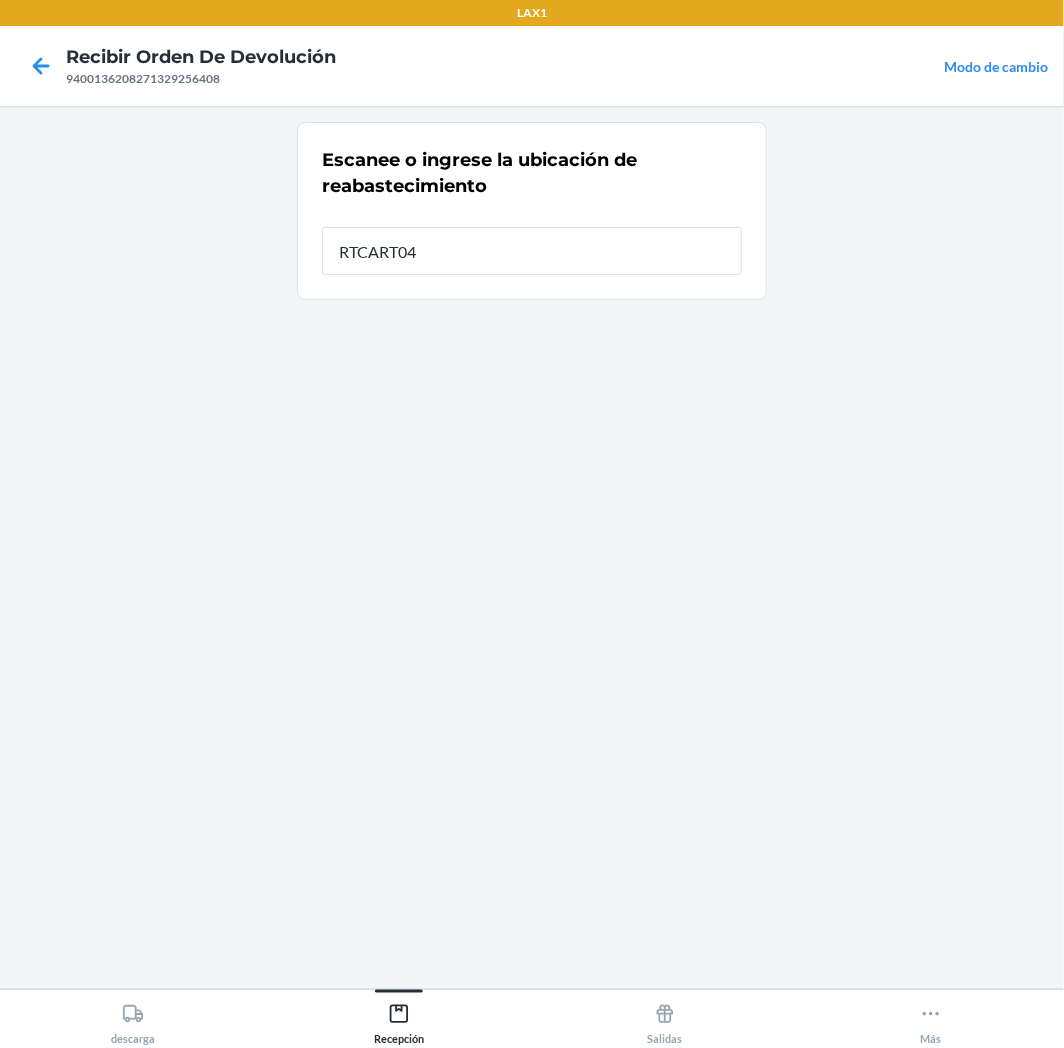 type on "RTCART043" 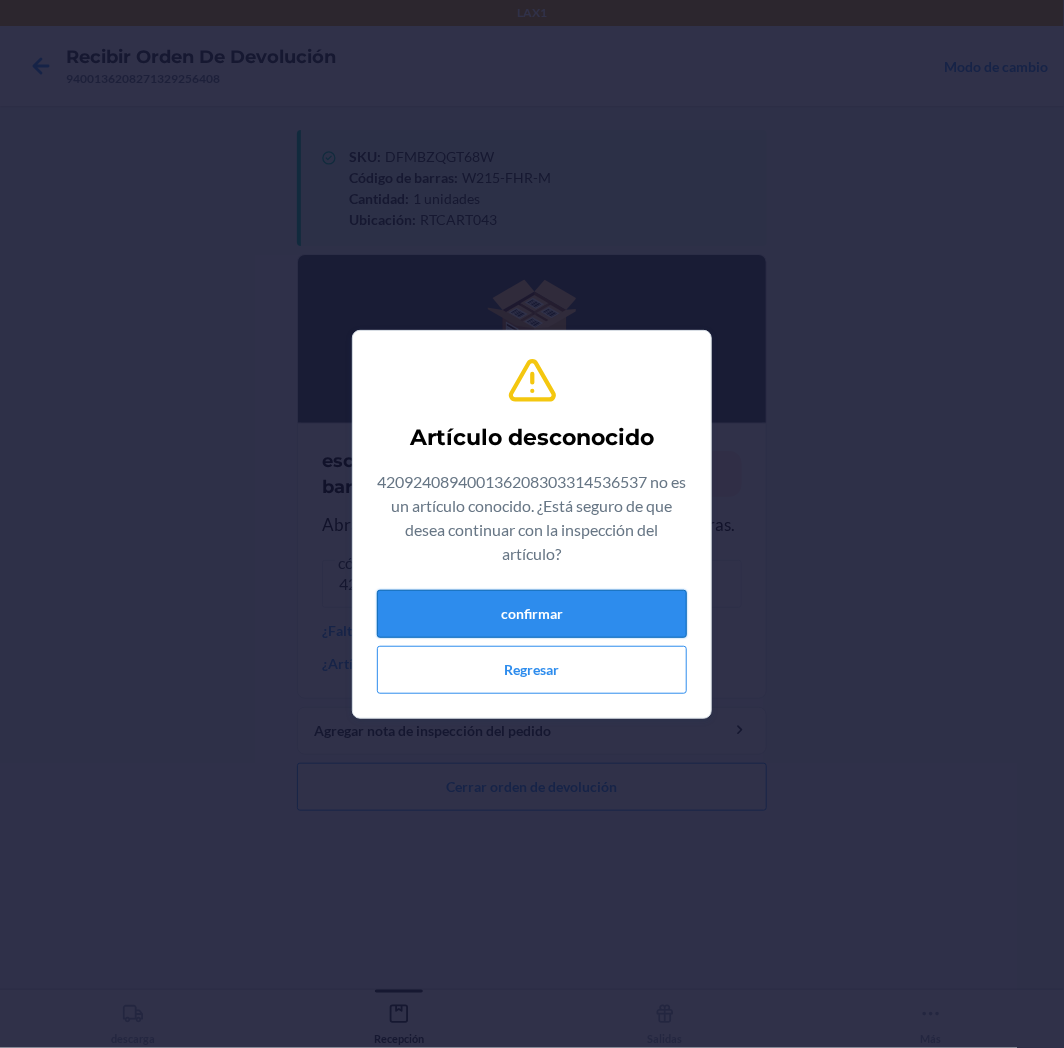 click on "confirmar" at bounding box center [532, 614] 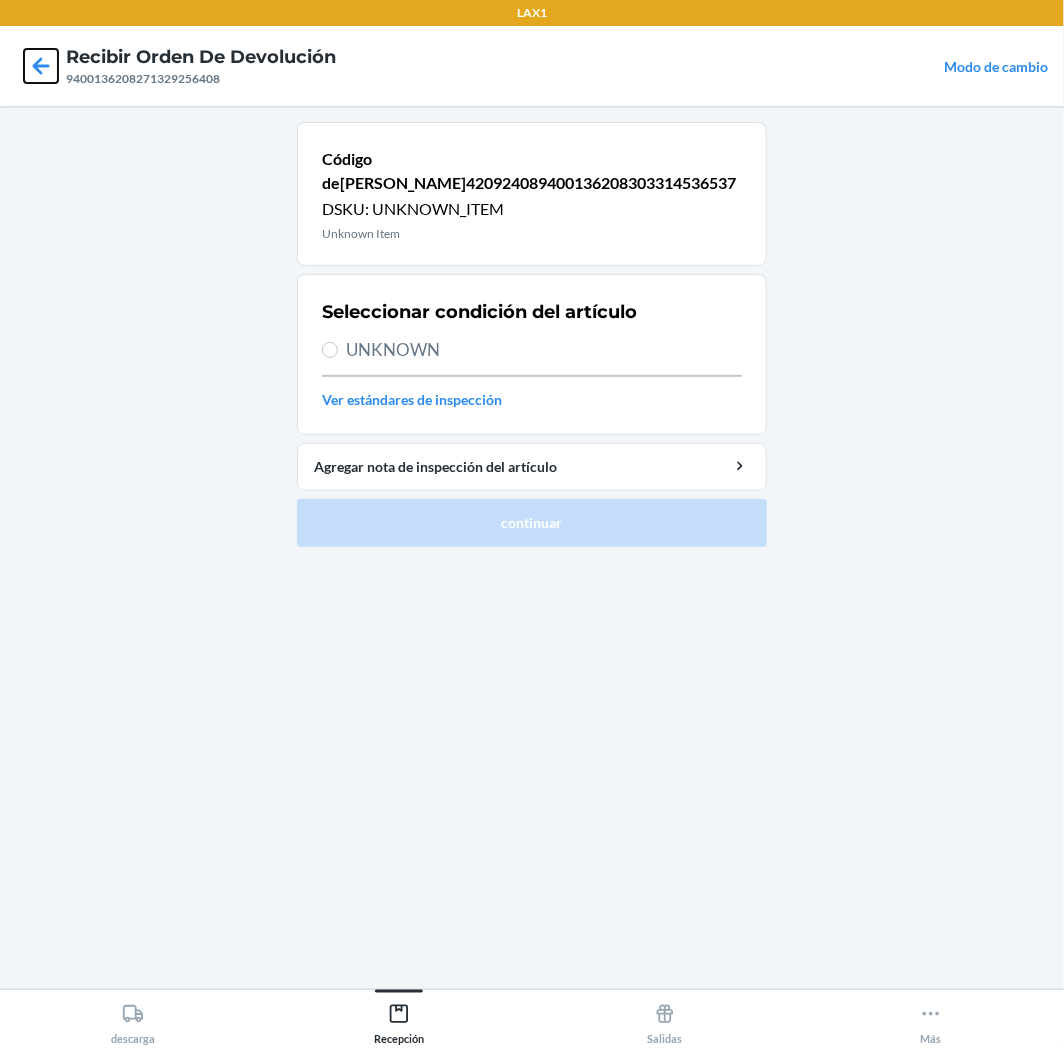 click 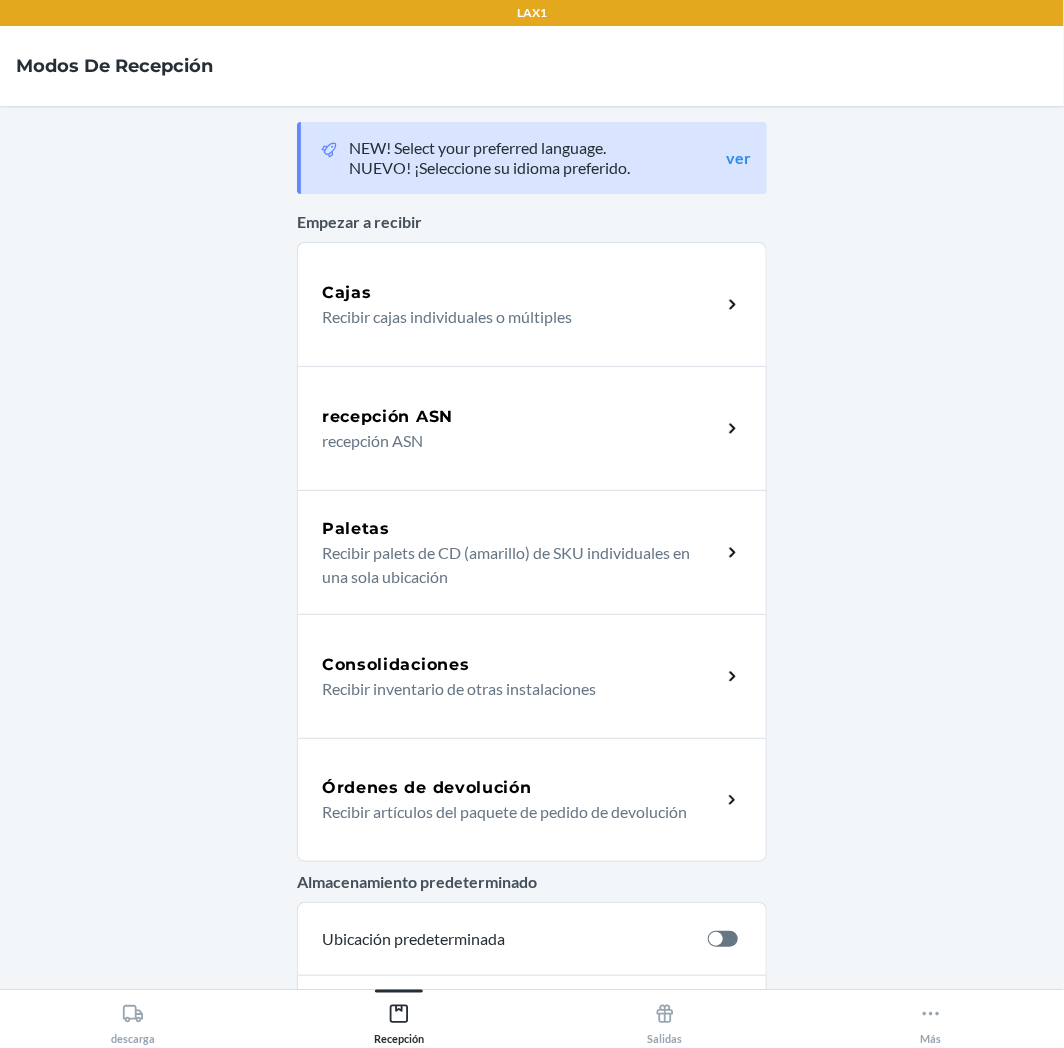 click on "Recibir artículos del paquete de pedido de devolución" at bounding box center [513, 812] 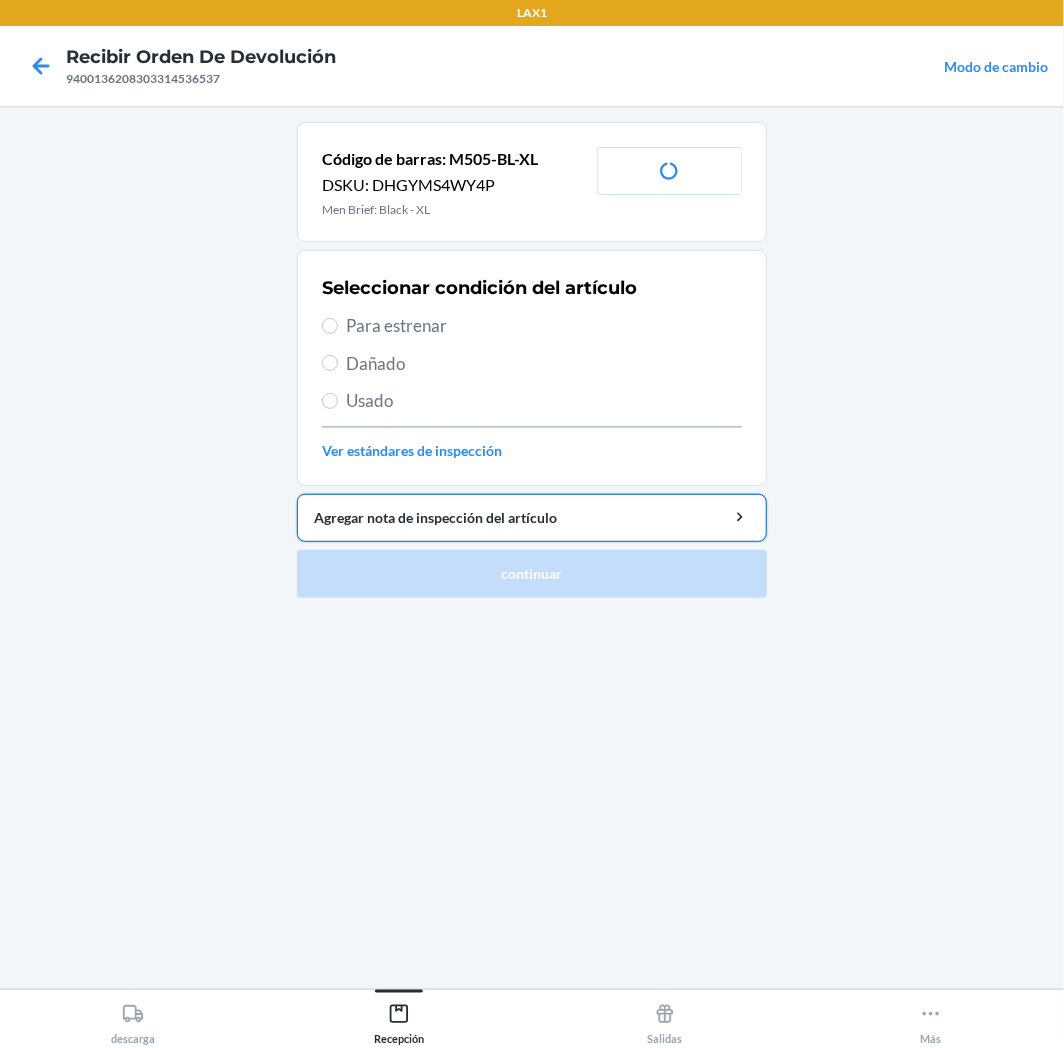 click on "Agregar nota de inspección del artículo" at bounding box center (532, 517) 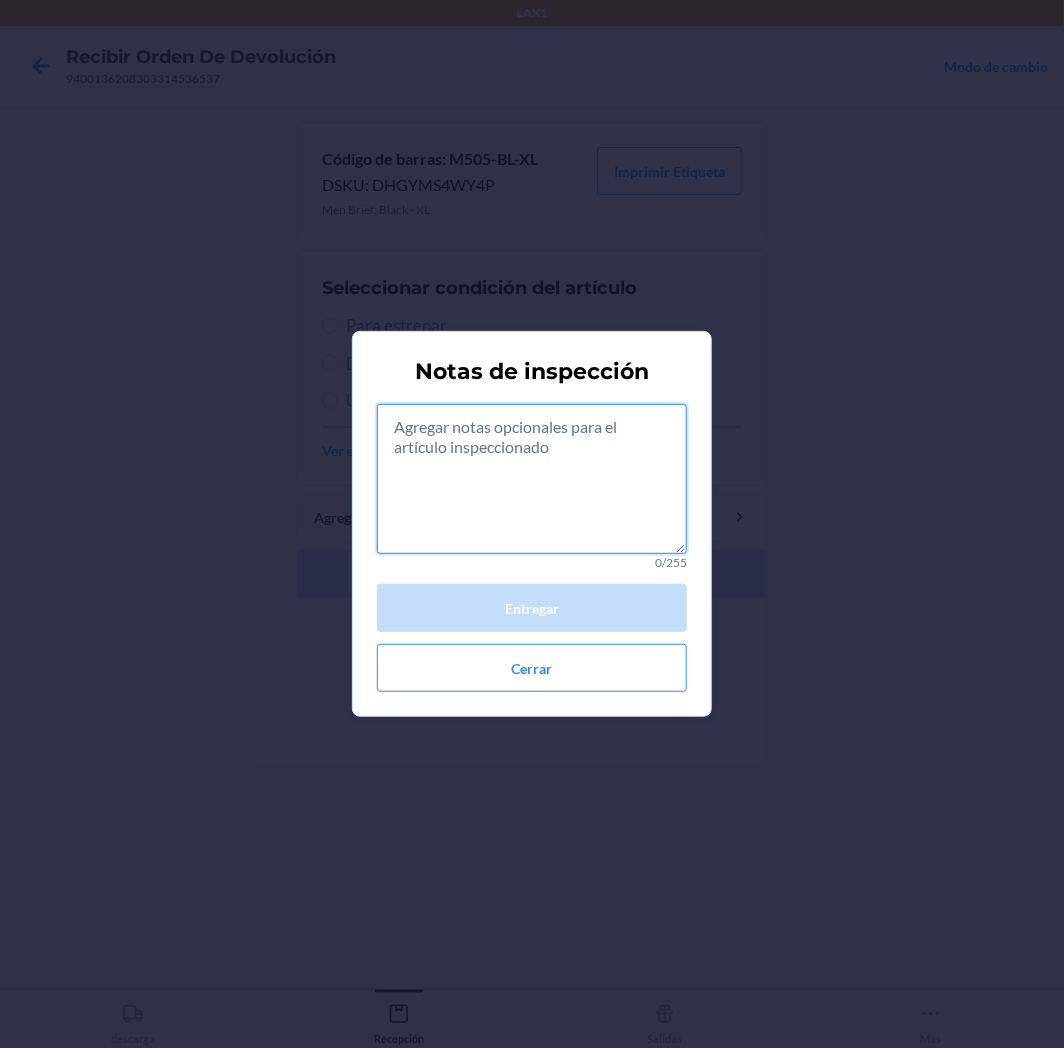 click at bounding box center (532, 479) 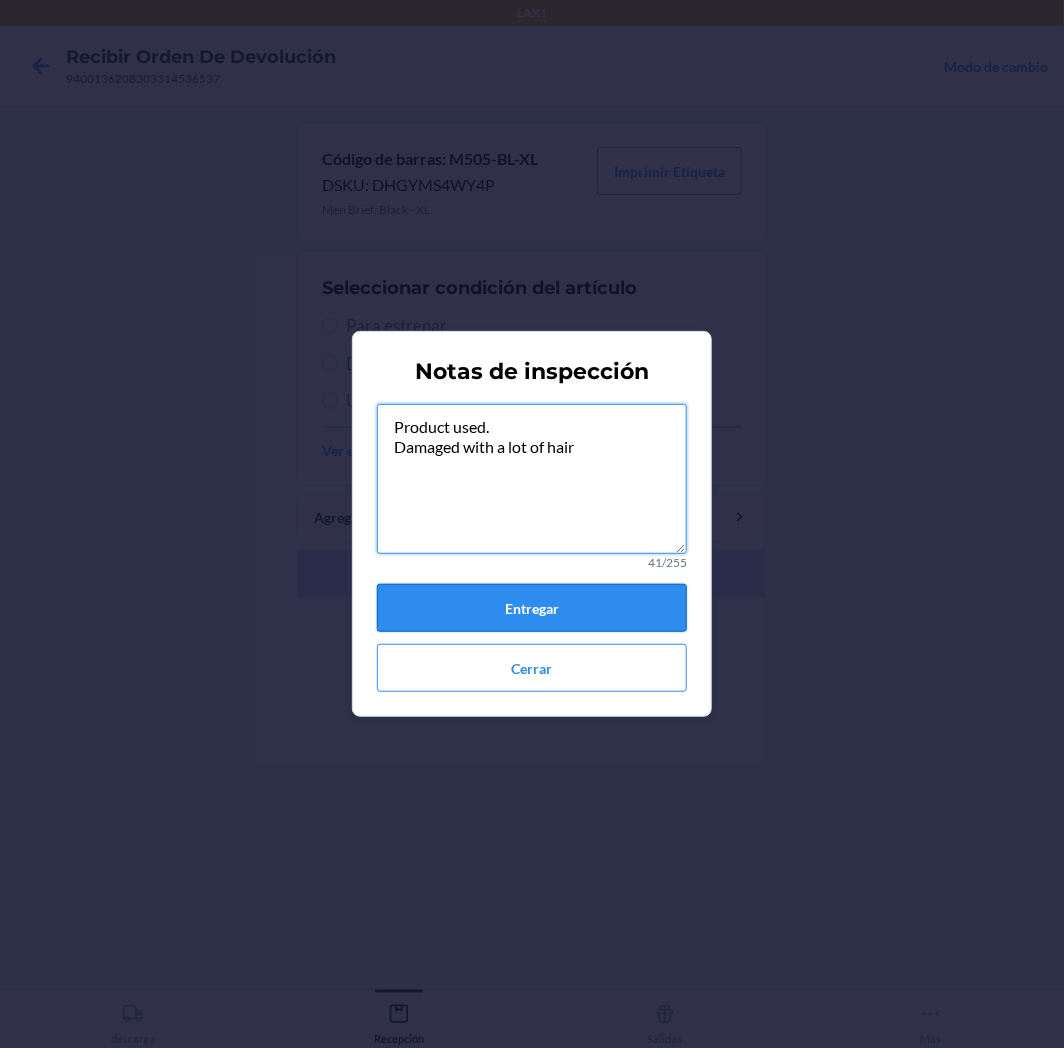 type on "Product used.
Damaged with a lot of hair" 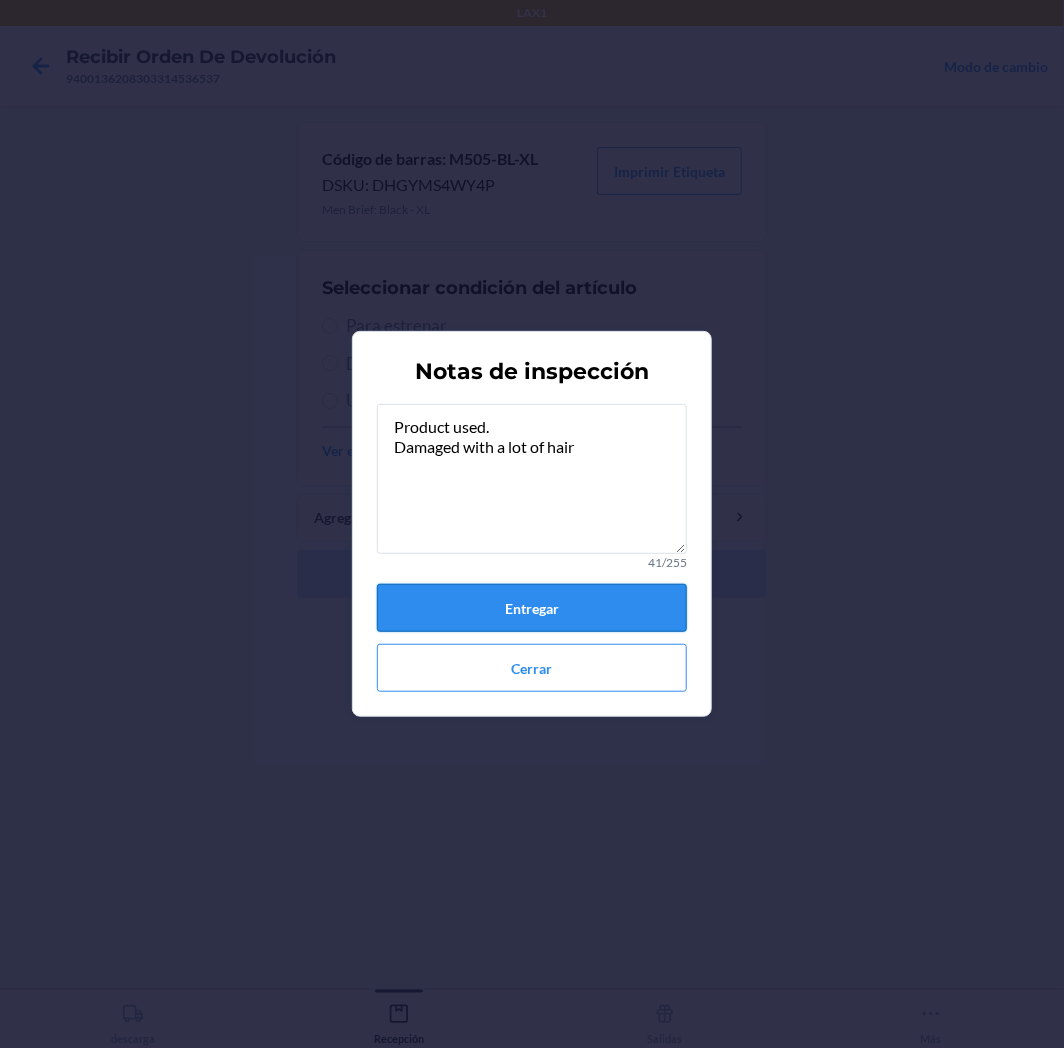 click on "Entregar" at bounding box center (532, 608) 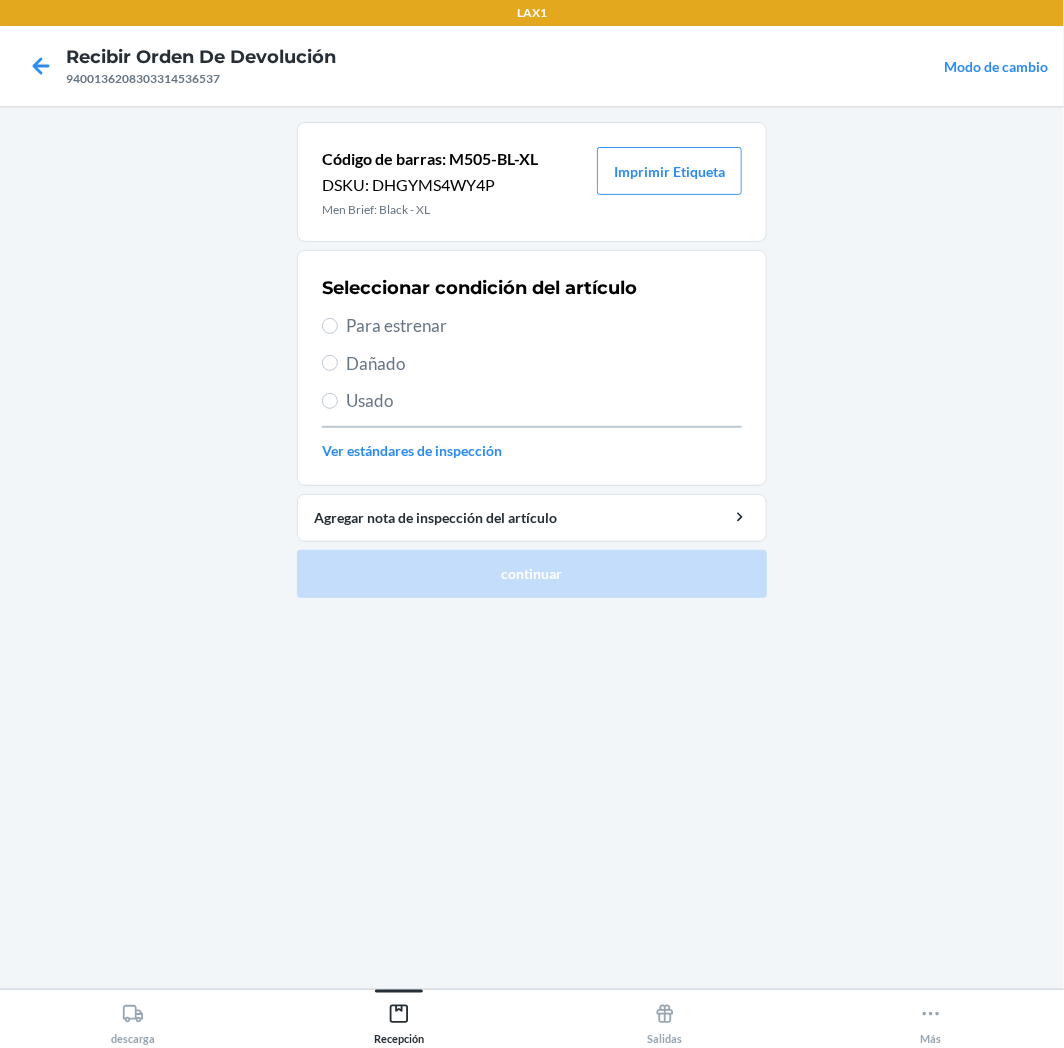 click on "Usado" at bounding box center [544, 401] 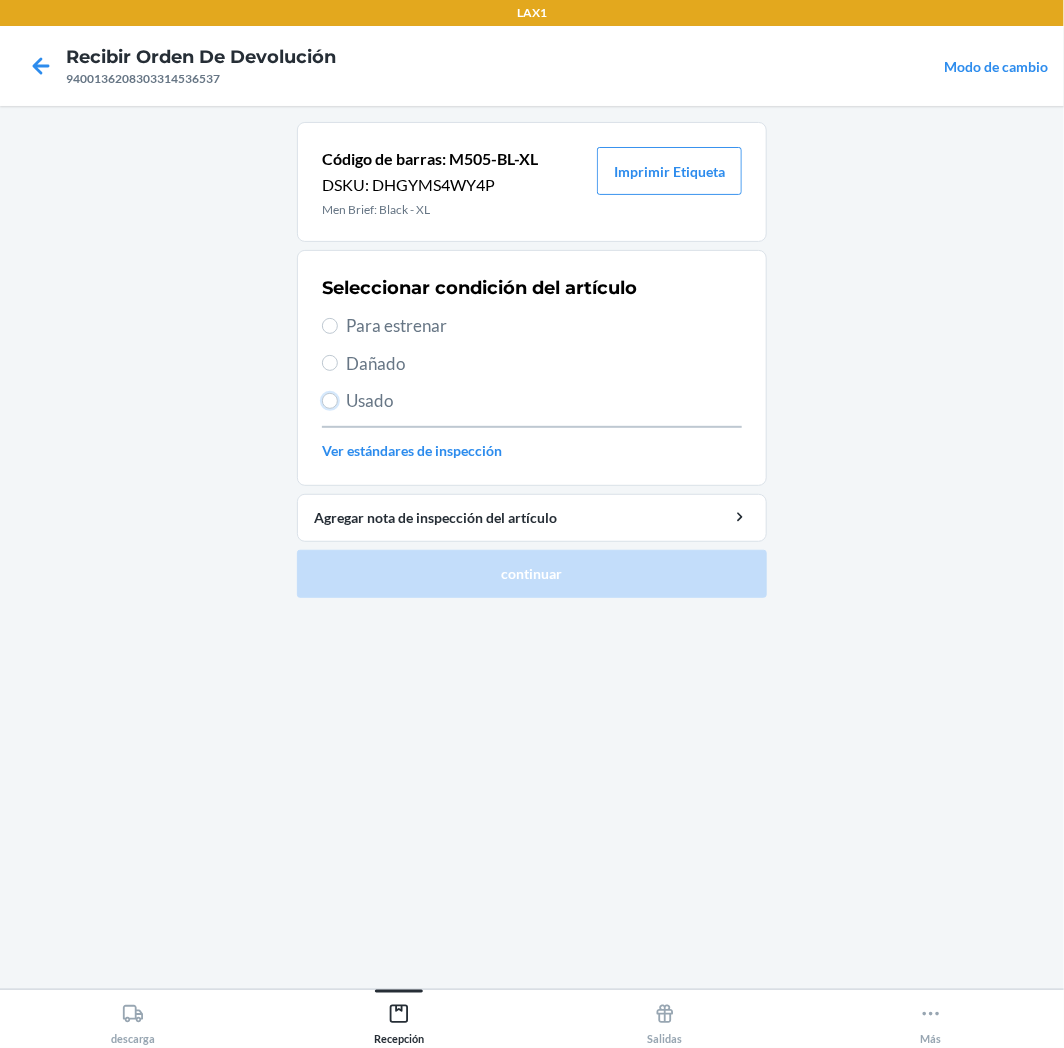 click on "Usado" at bounding box center (330, 401) 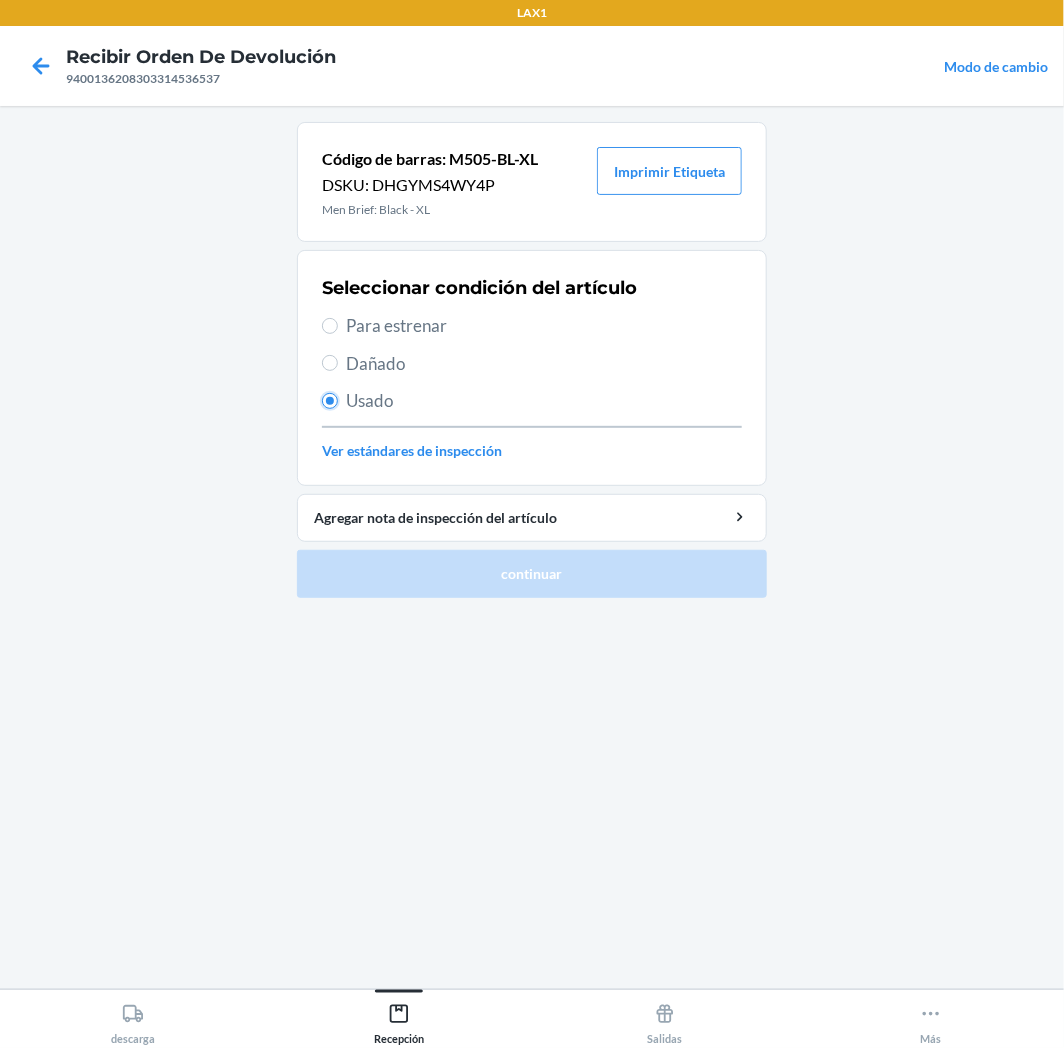 radio on "true" 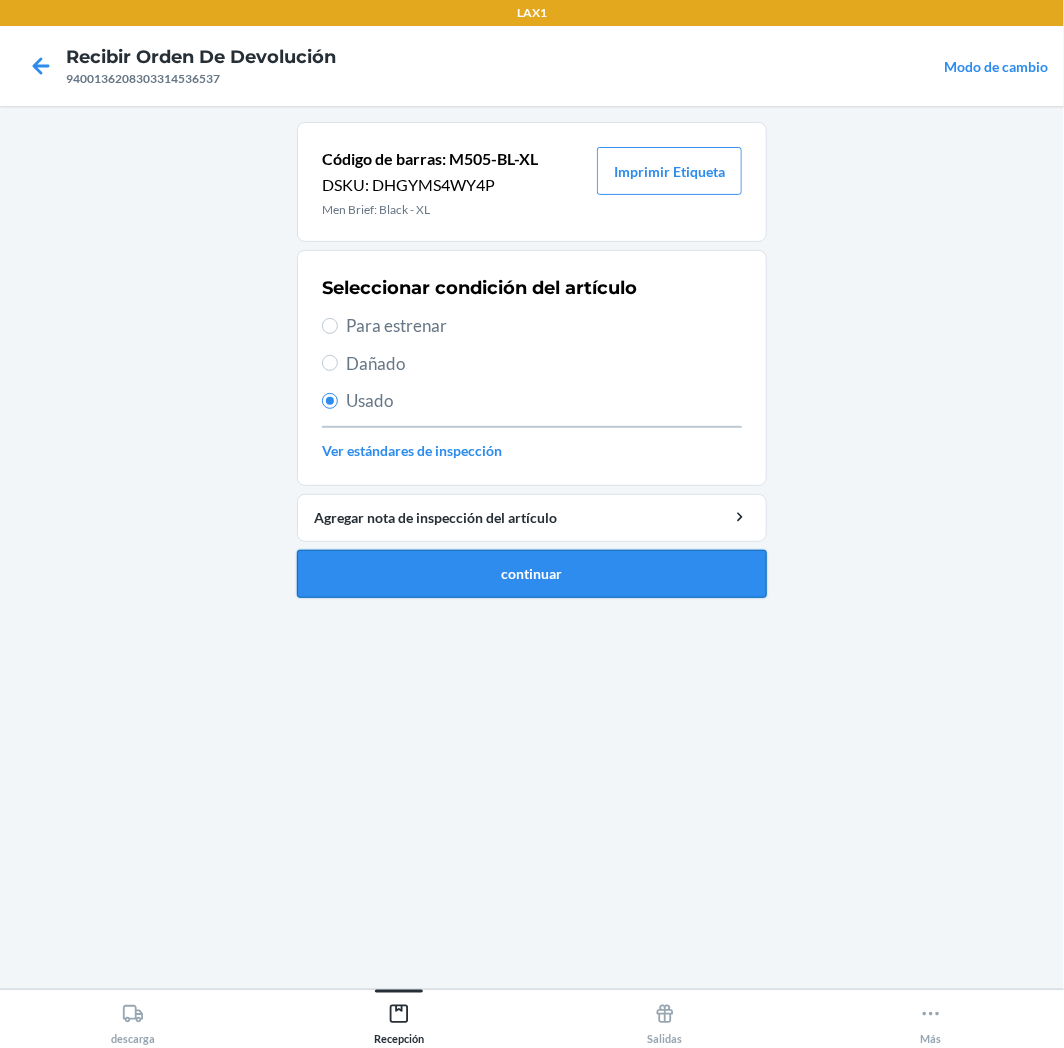 click on "continuar" at bounding box center [532, 574] 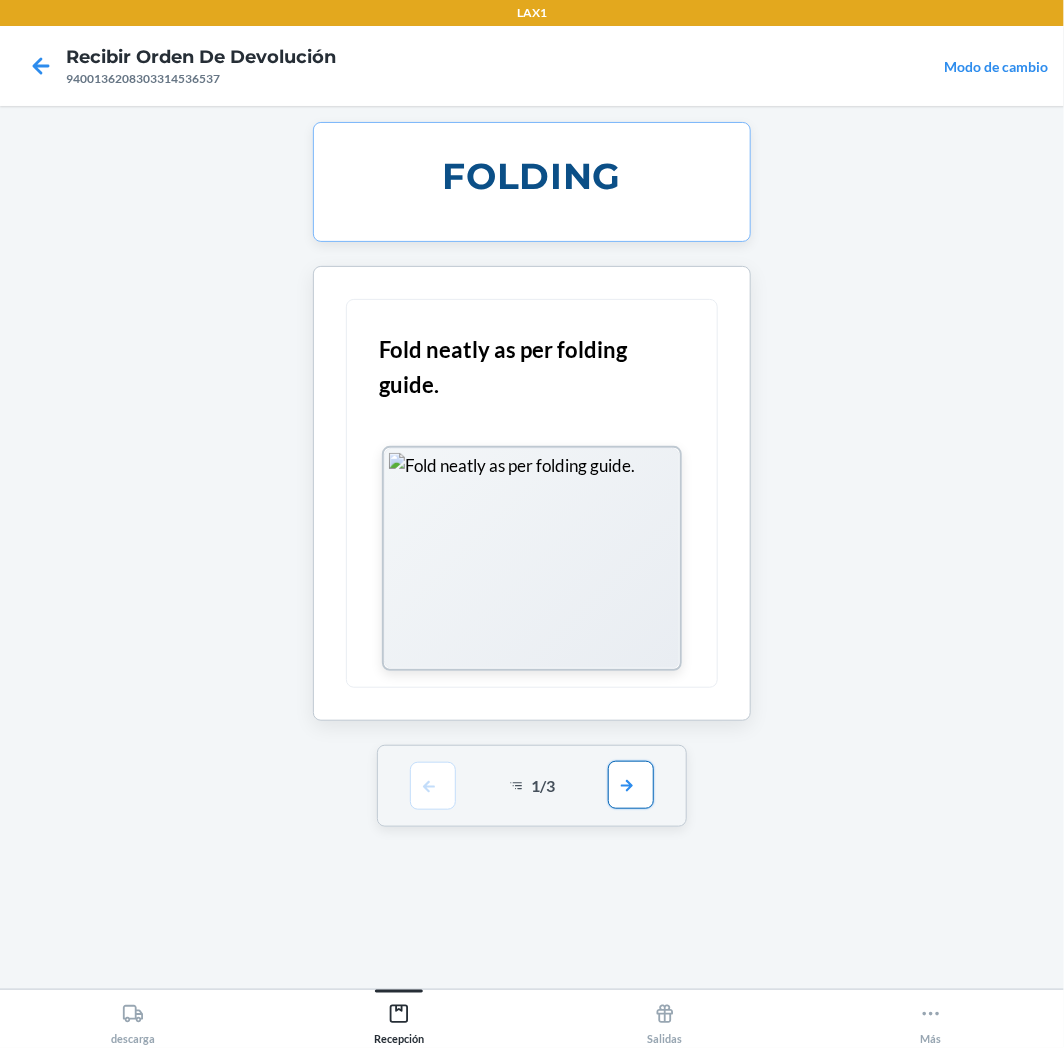 click at bounding box center [631, 785] 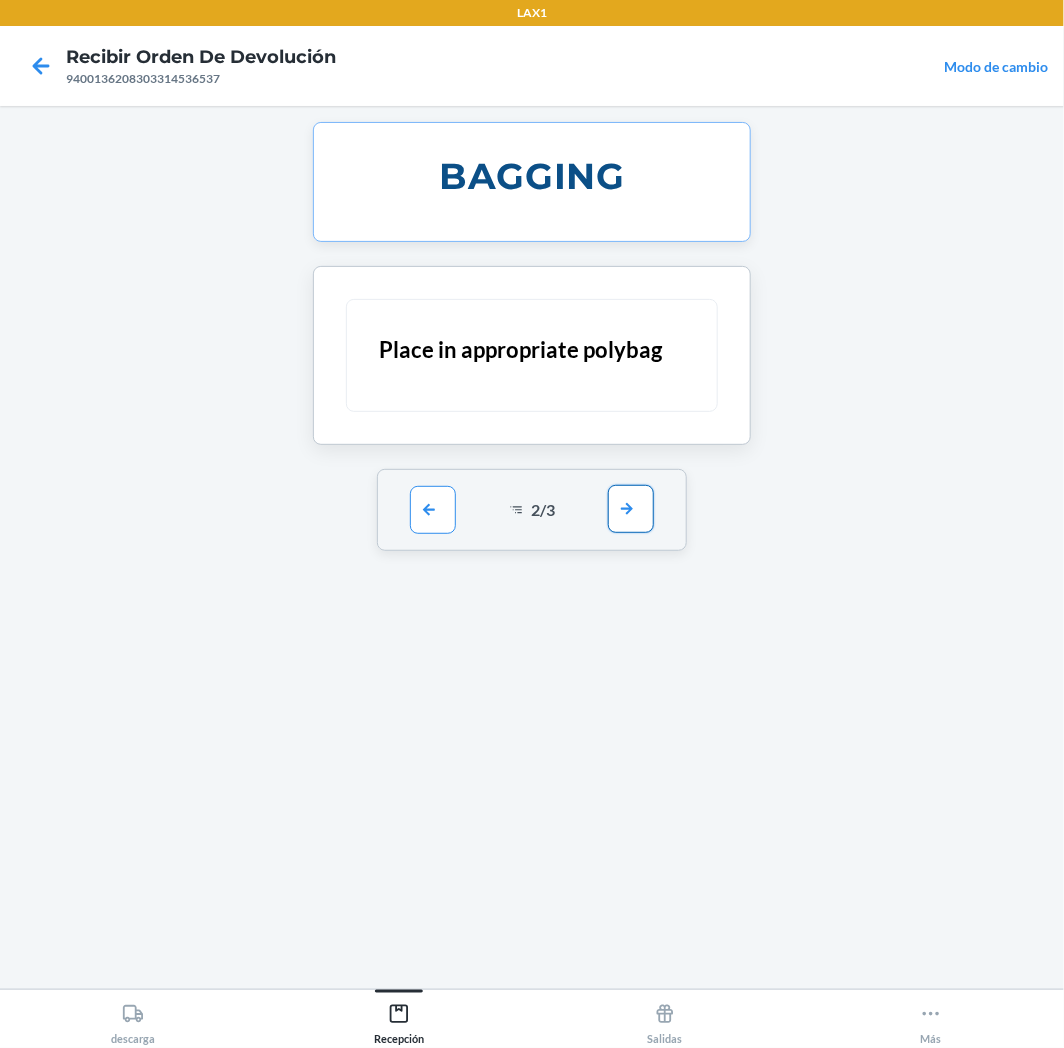 click at bounding box center [631, 509] 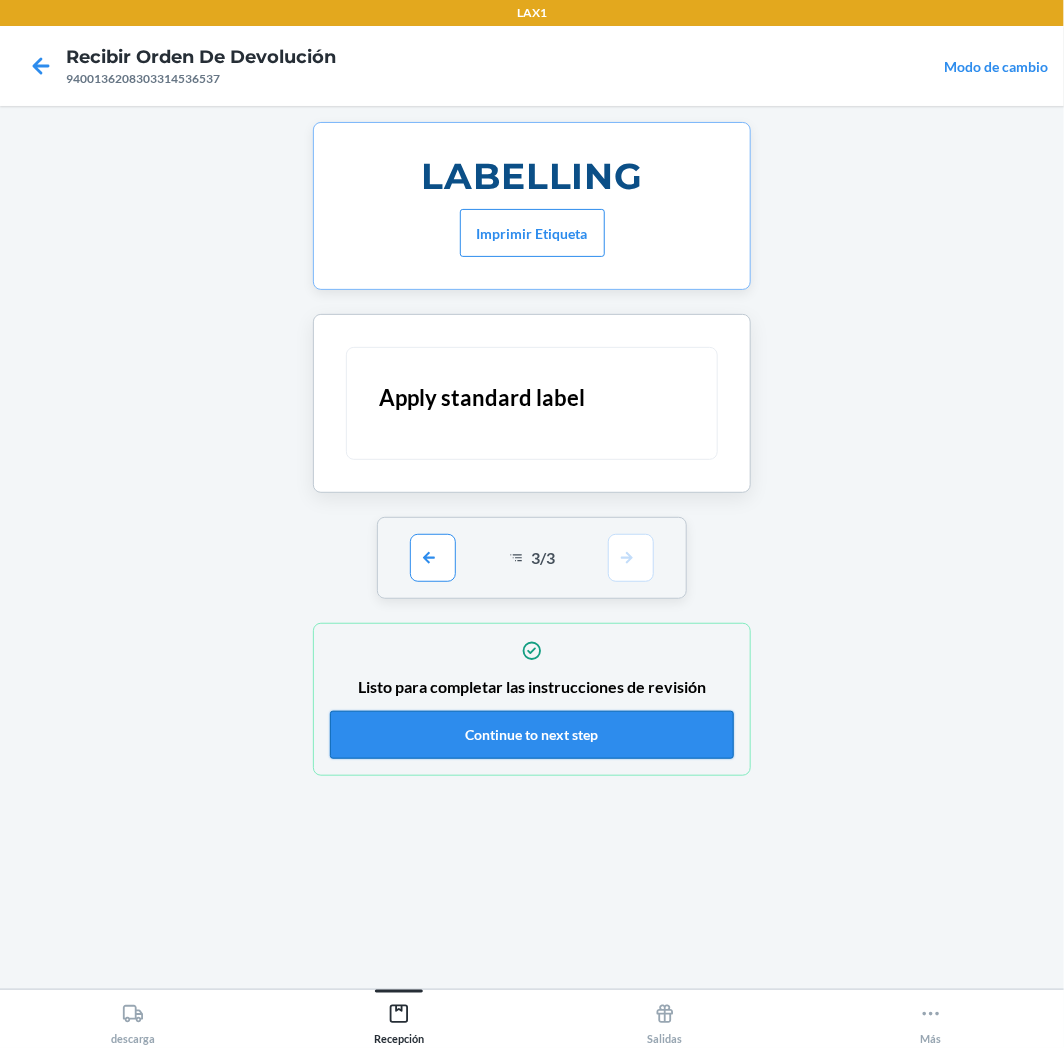 click on "Continue to next step" at bounding box center (532, 735) 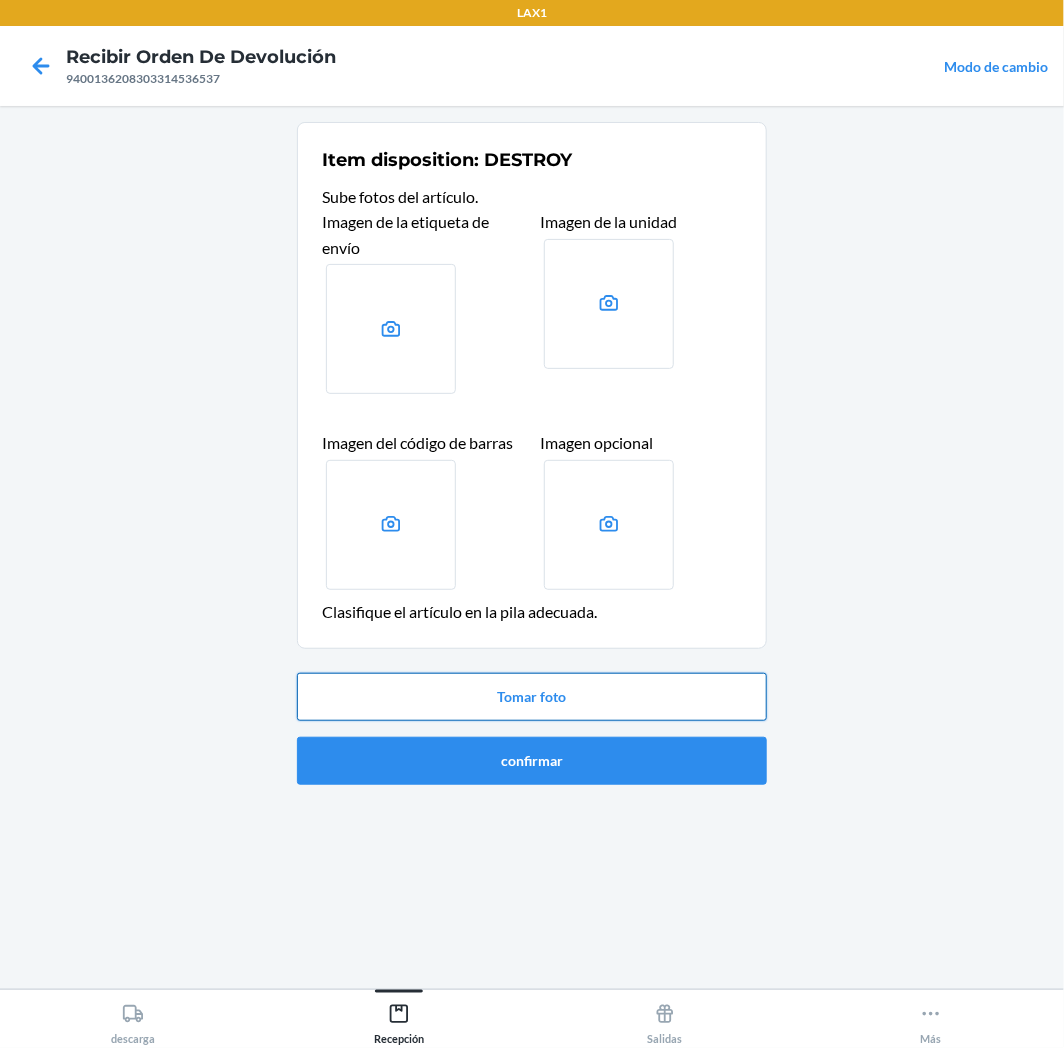 click on "Tomar foto" at bounding box center (532, 697) 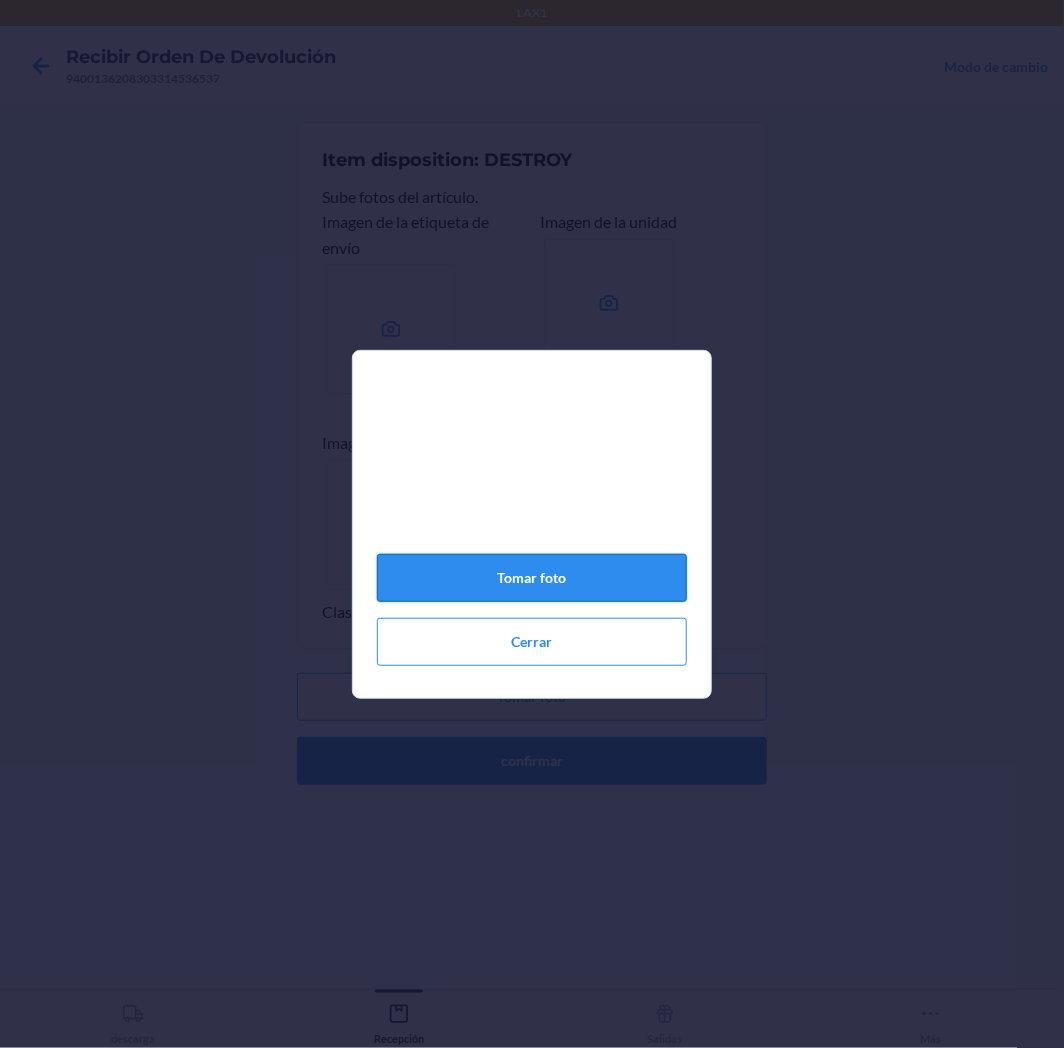 click on "Tomar foto" 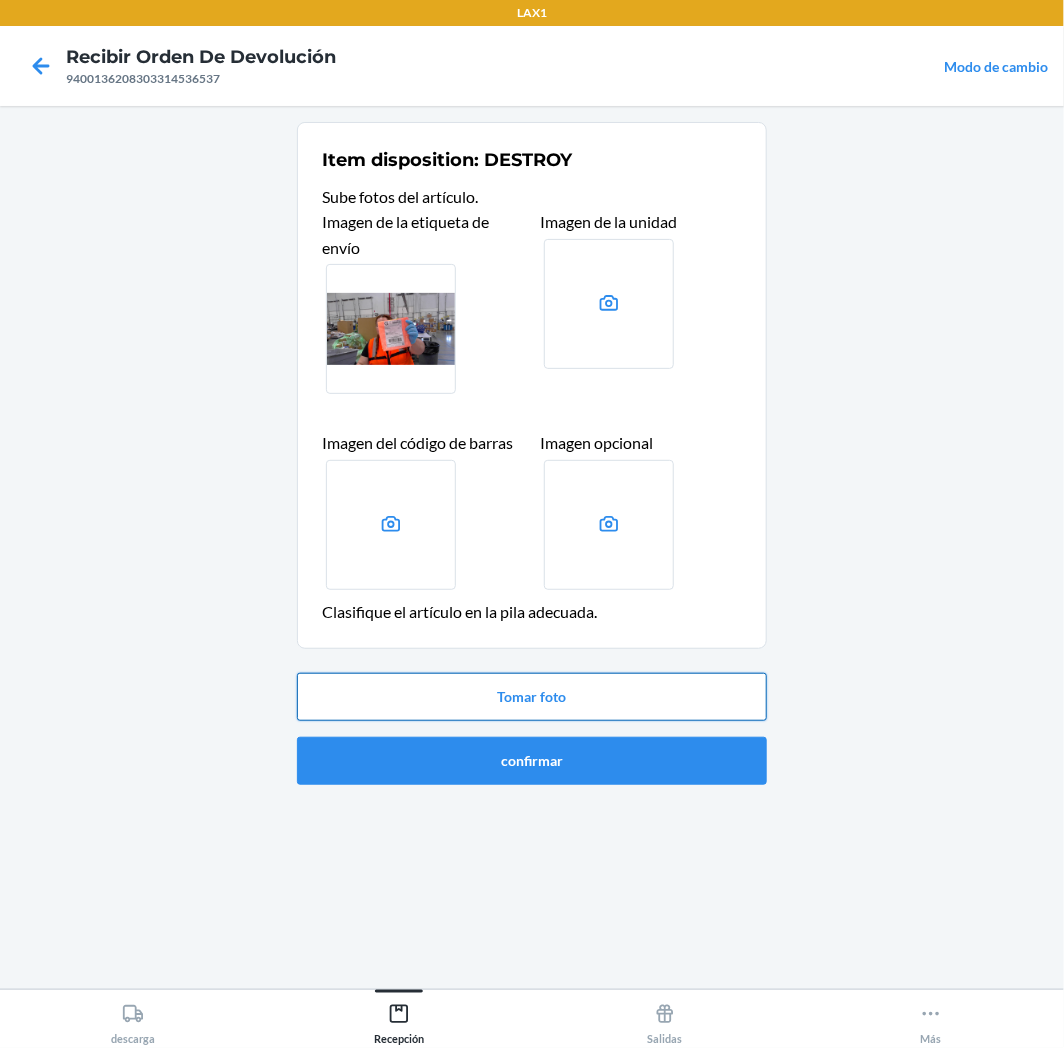 click on "Tomar foto" at bounding box center [532, 697] 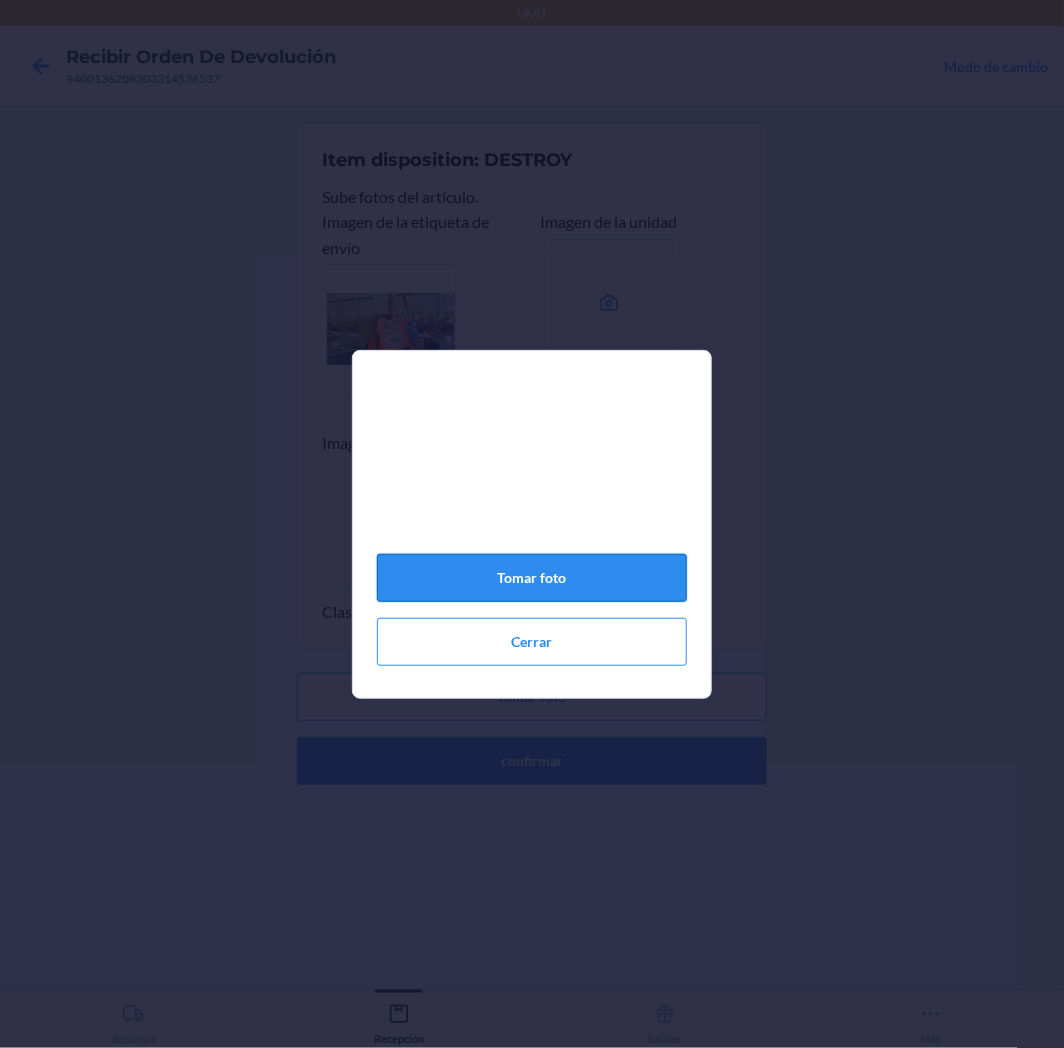 click on "Tomar foto" 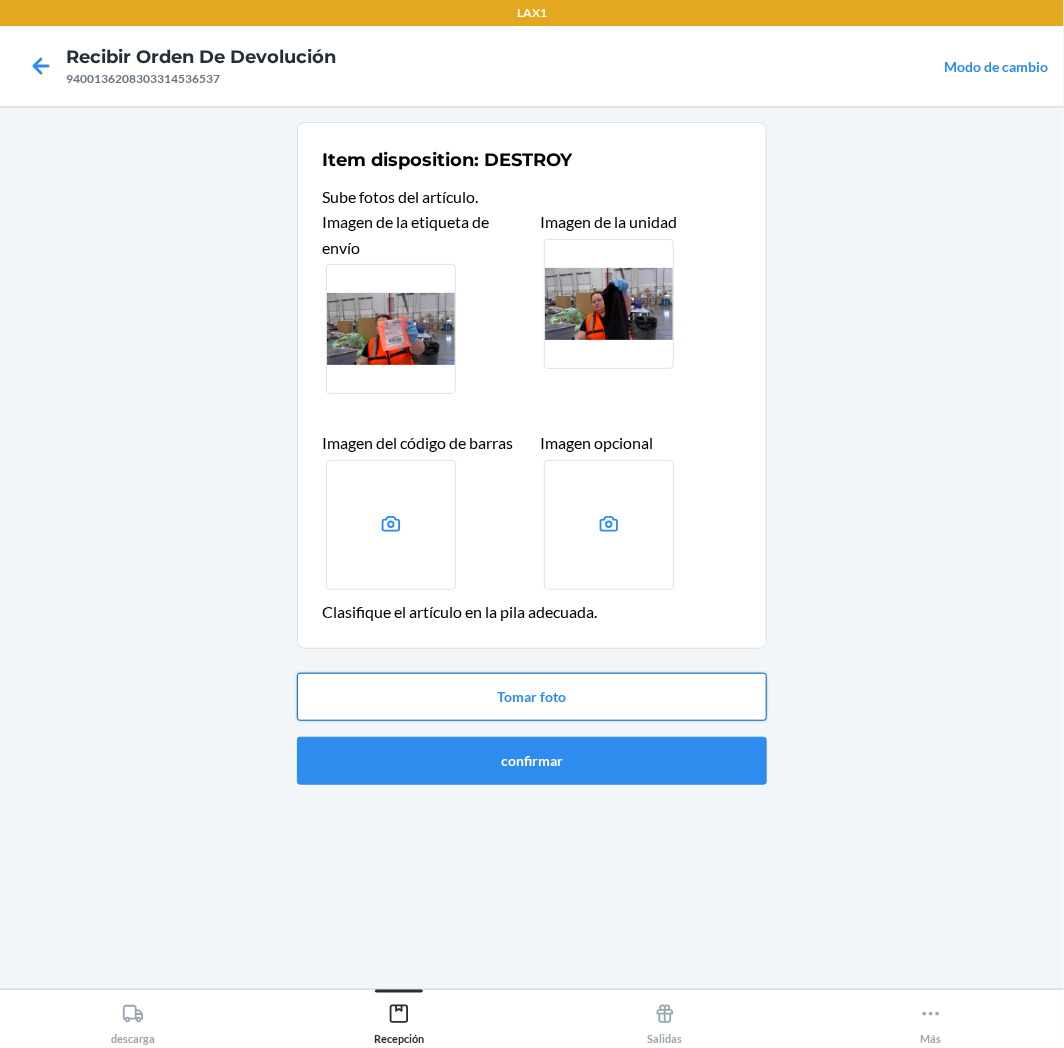 click on "Tomar foto" at bounding box center (532, 697) 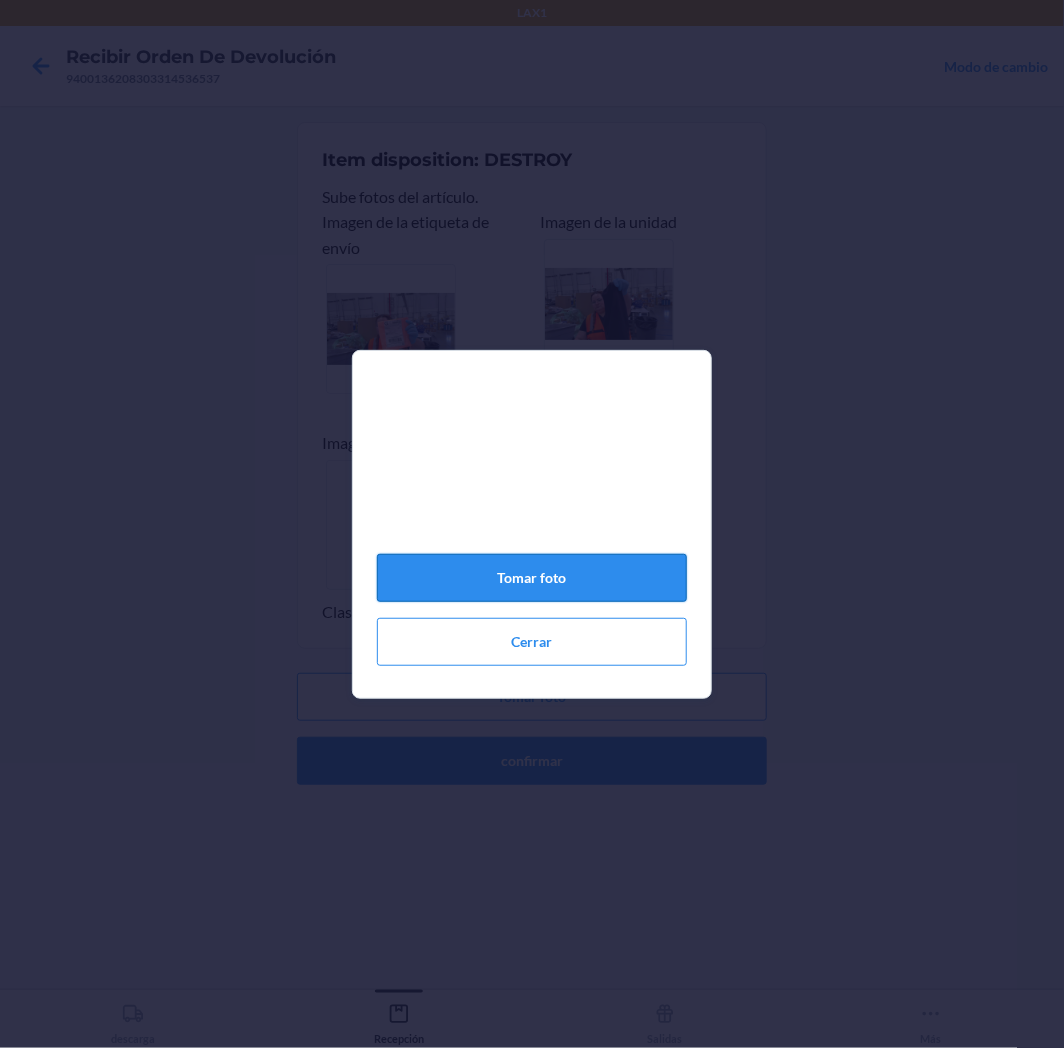 click on "Tomar foto" 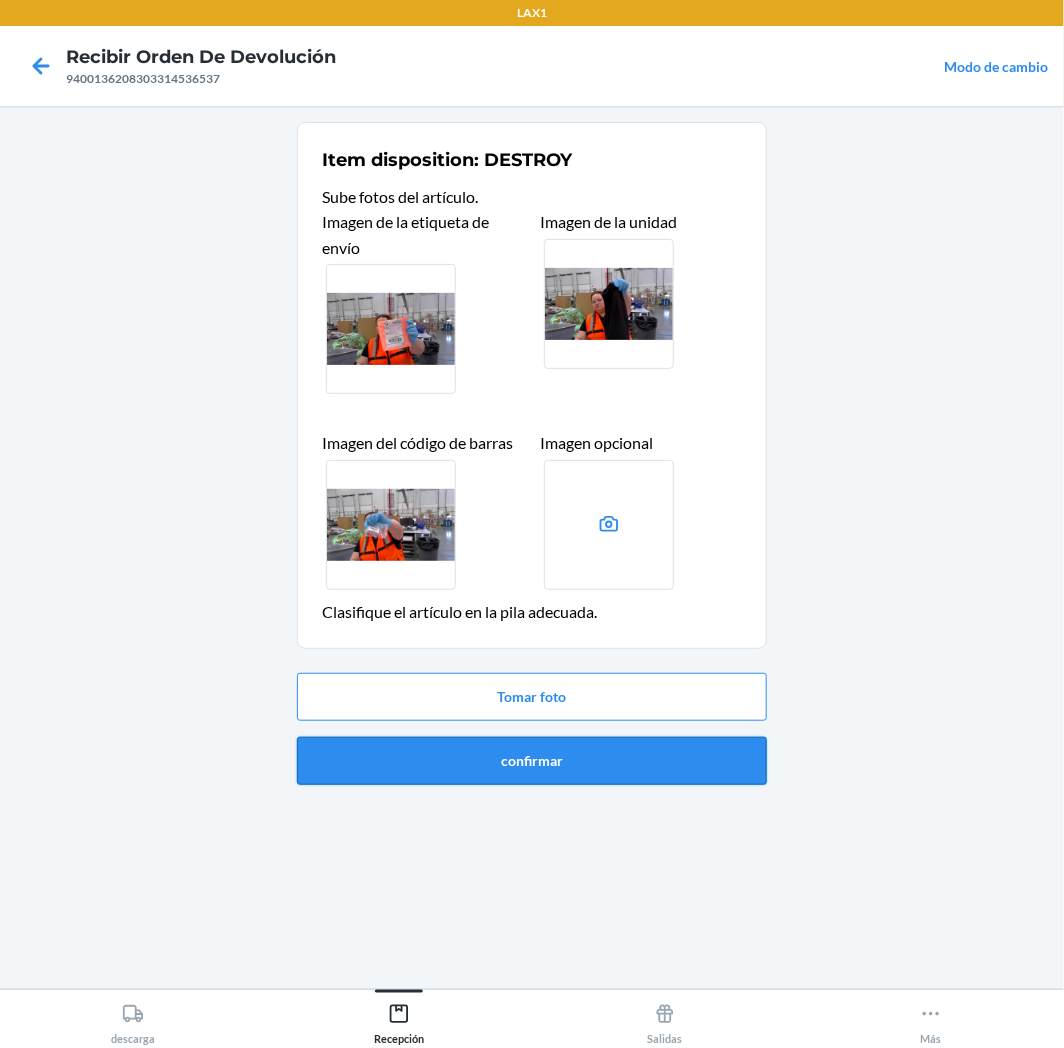 click on "confirmar" at bounding box center (532, 761) 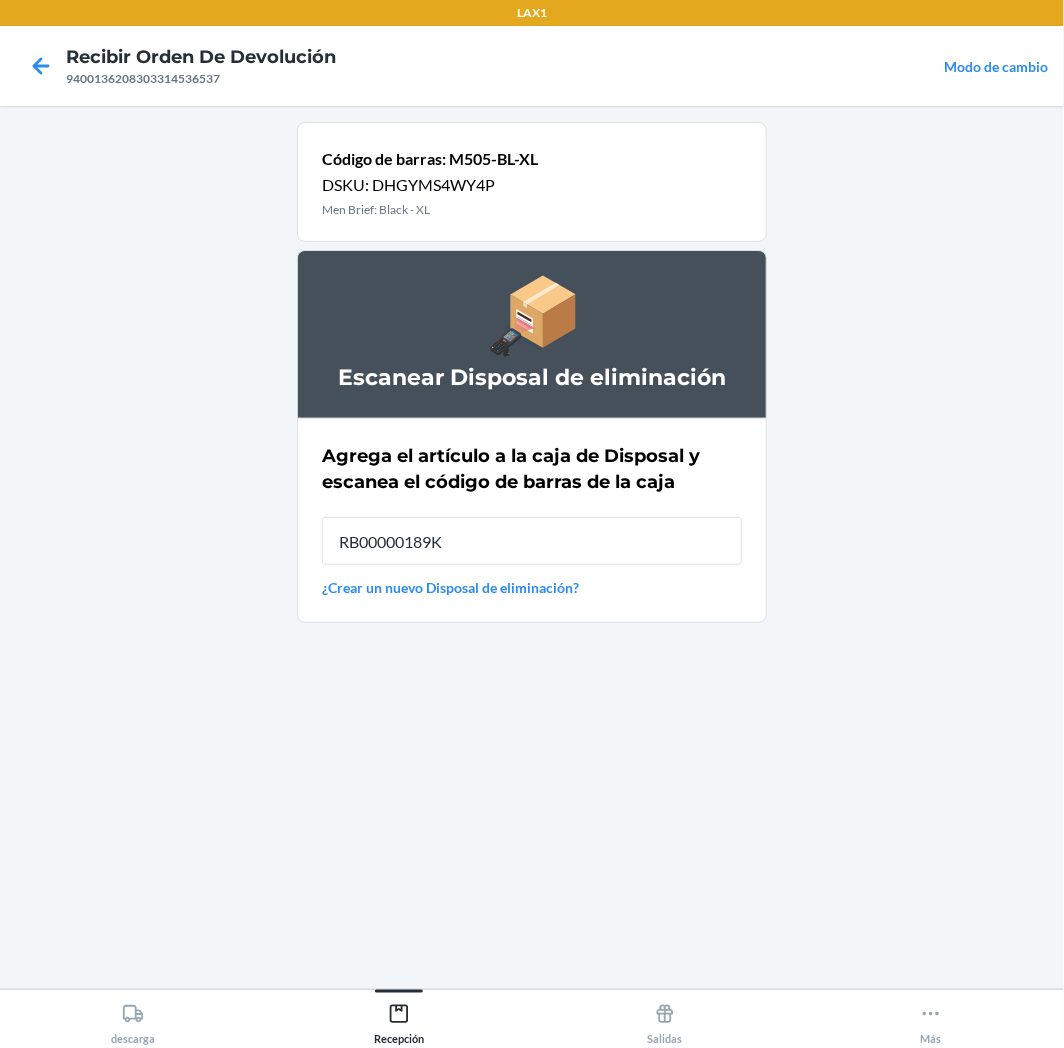 type on "RB00000189K" 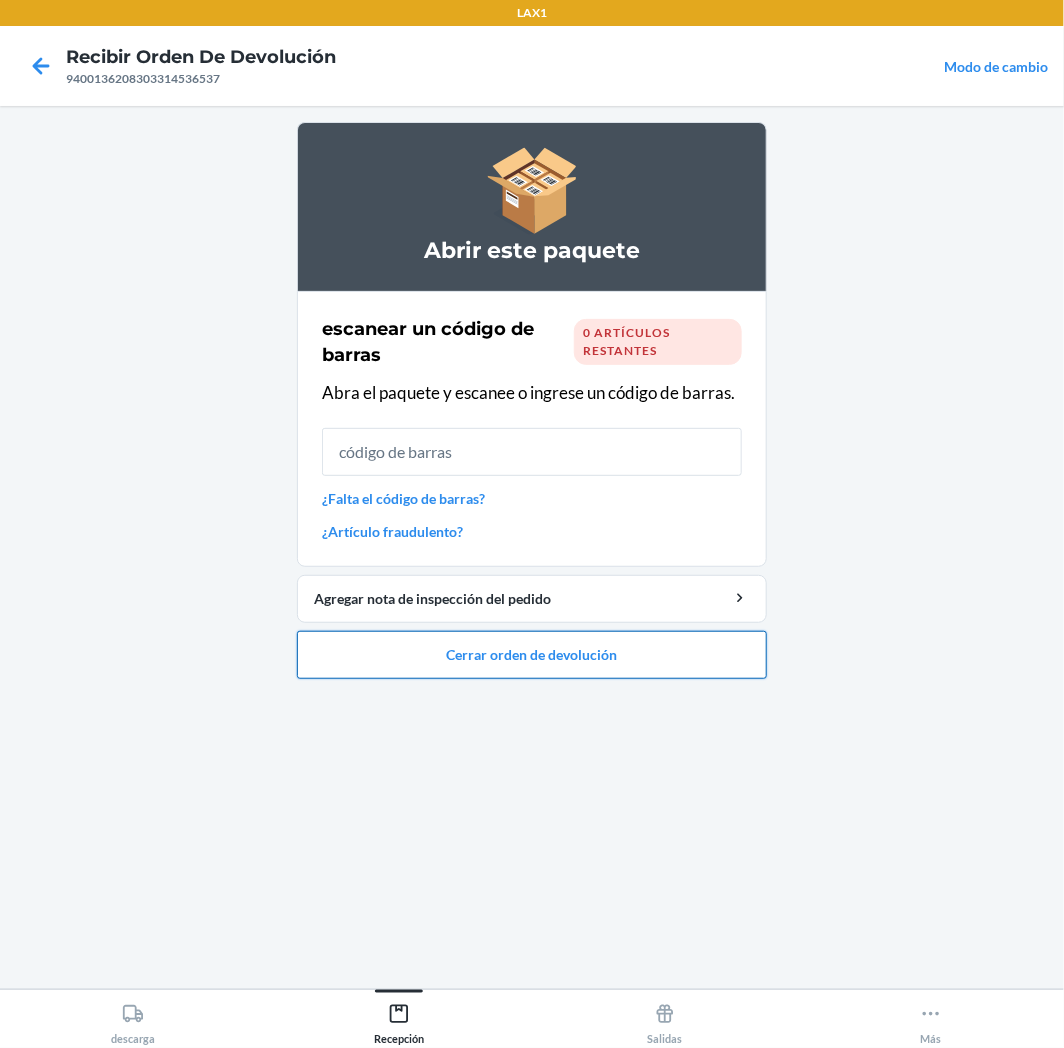 click on "Cerrar orden de devolución" at bounding box center (532, 655) 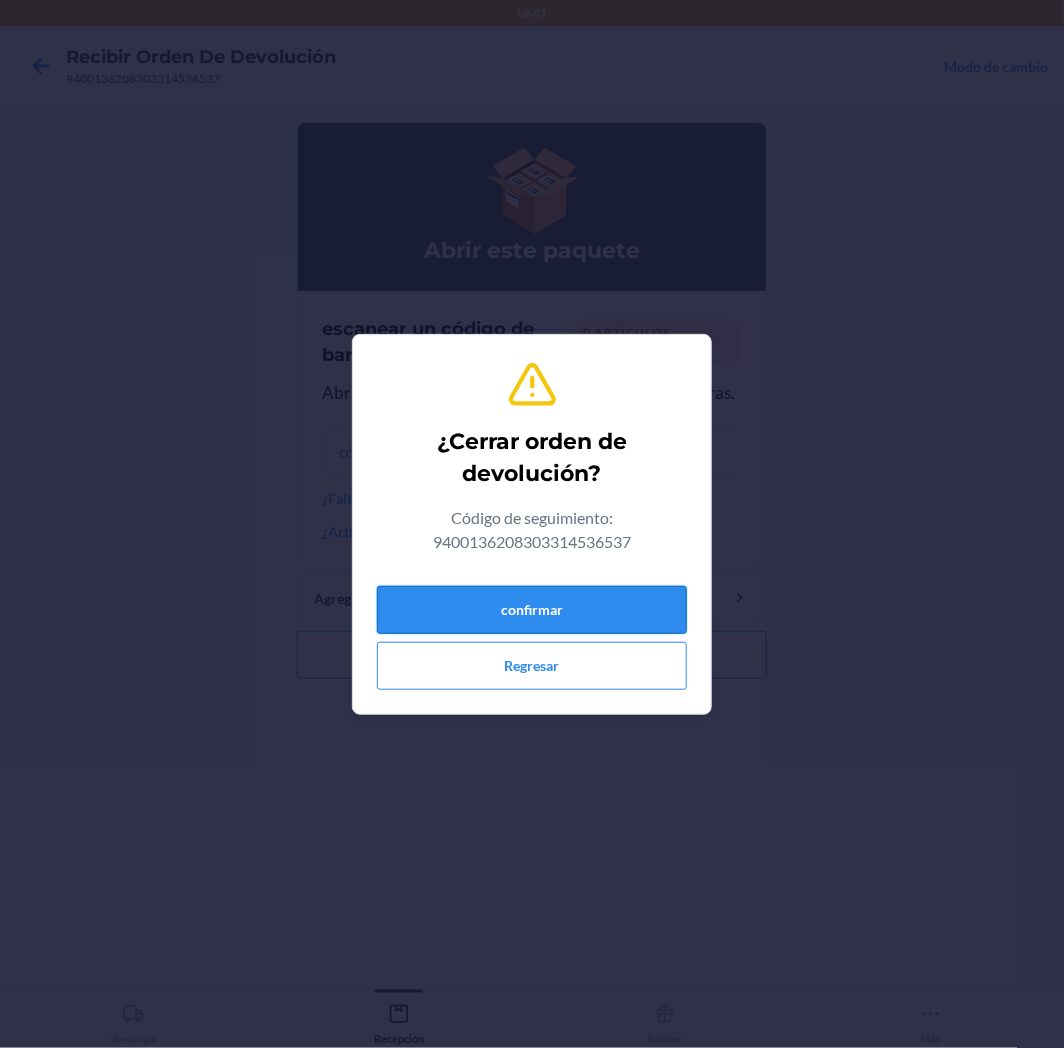 click on "confirmar" at bounding box center [532, 610] 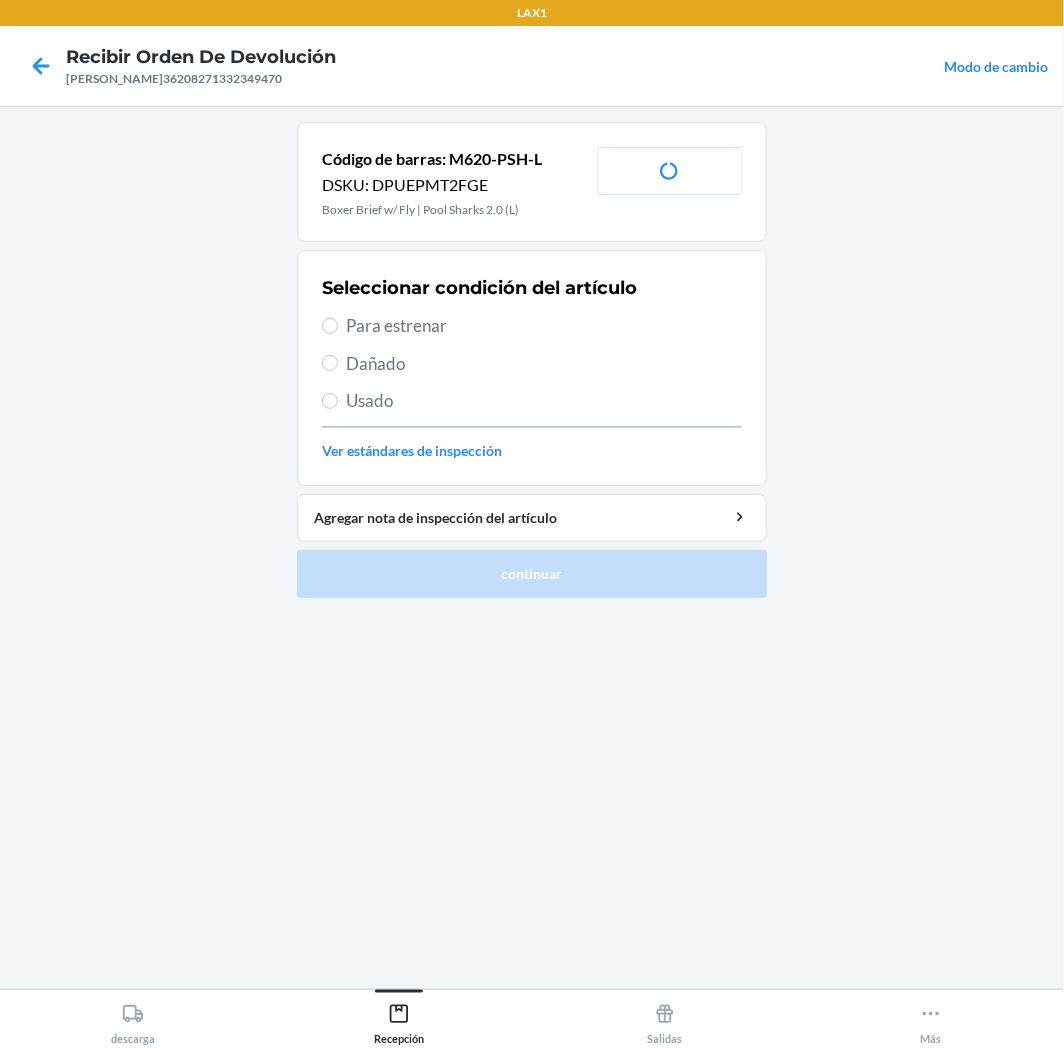 click on "Para estrenar" at bounding box center (544, 326) 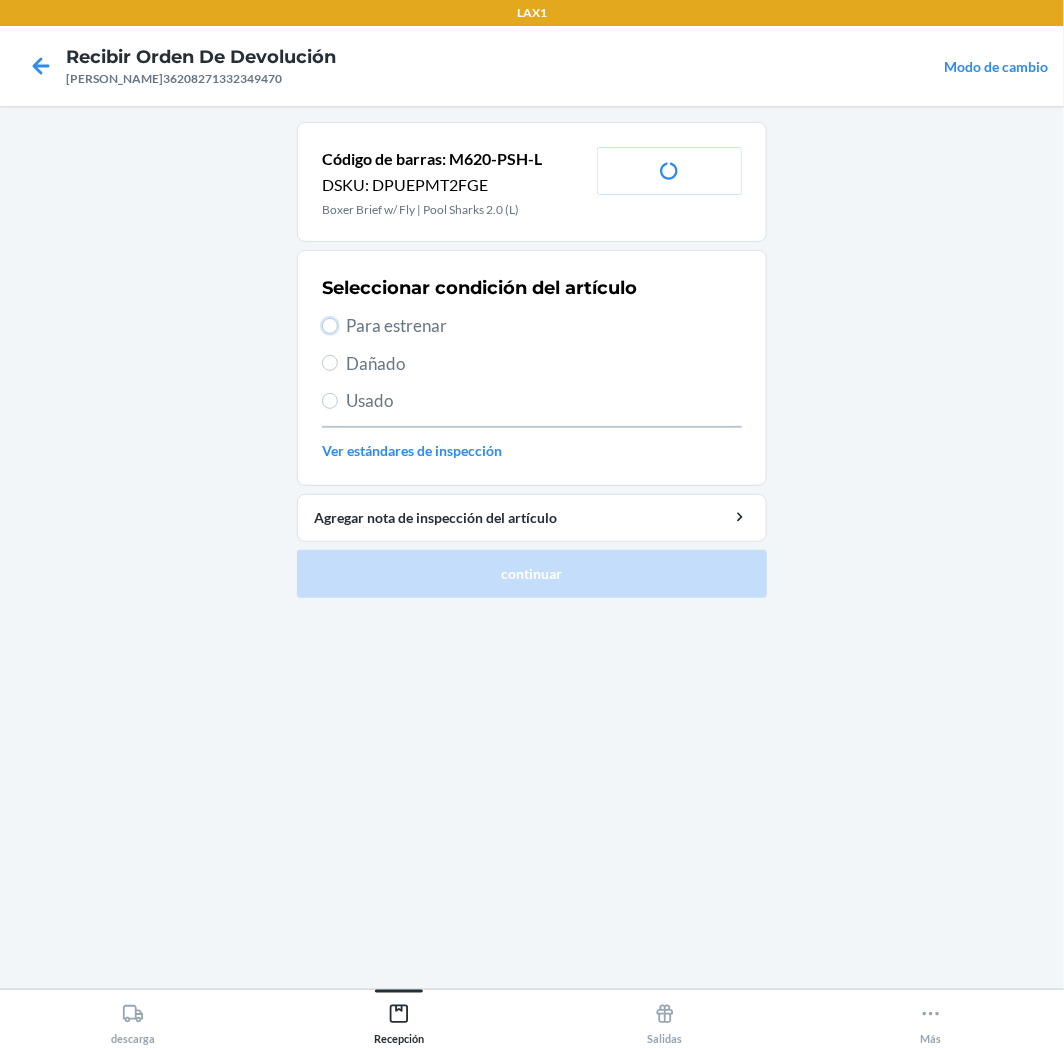 click on "Para estrenar" at bounding box center [330, 326] 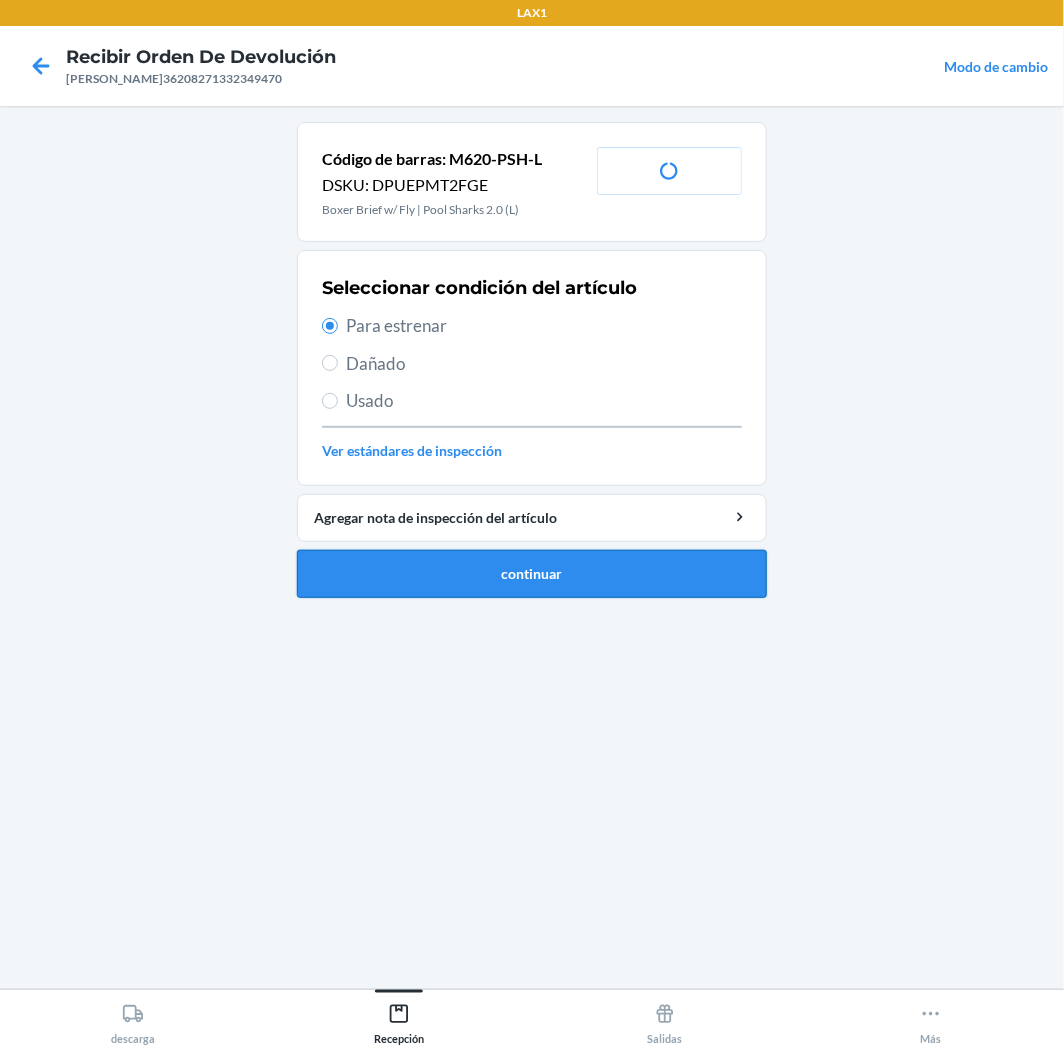 click on "continuar" at bounding box center [532, 574] 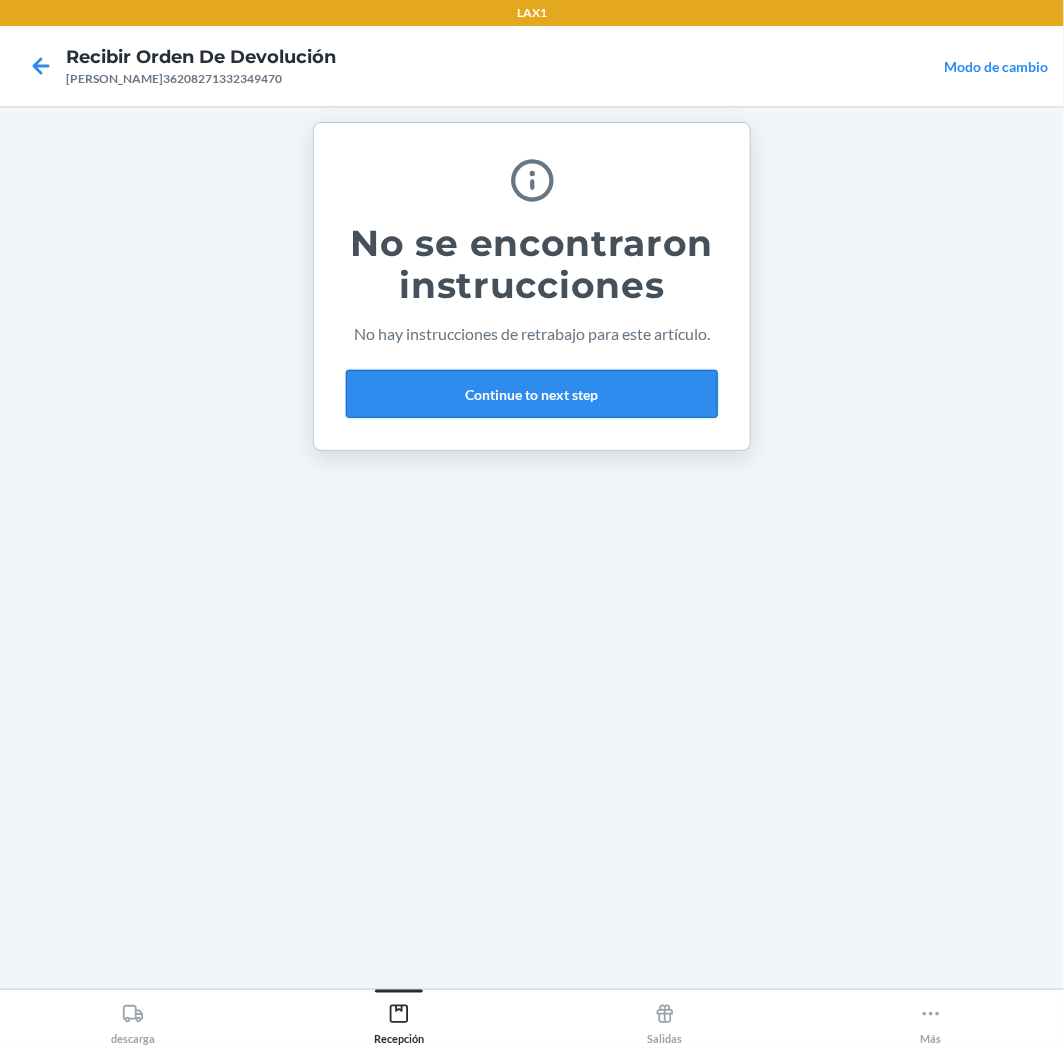 click on "Continue to next step" at bounding box center [532, 394] 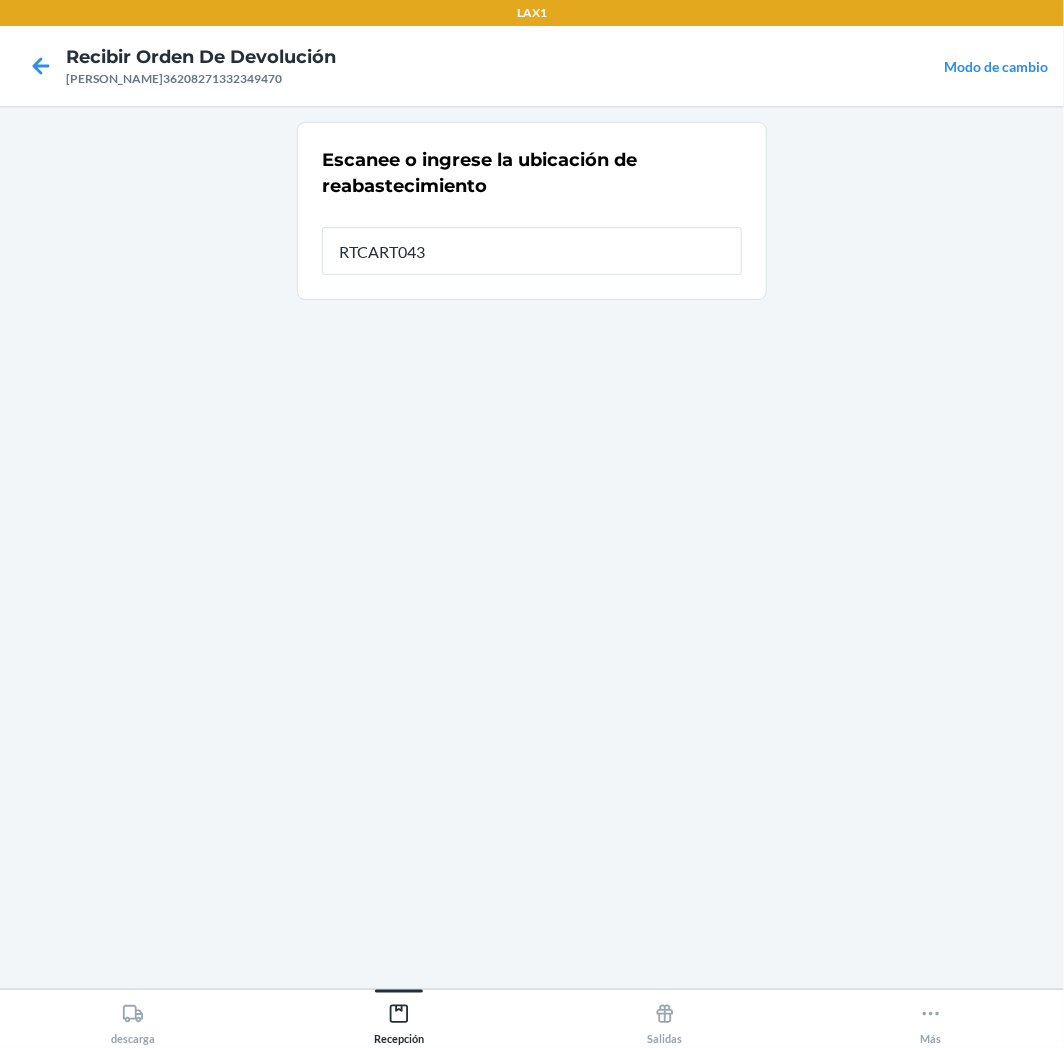 type on "RTCART043" 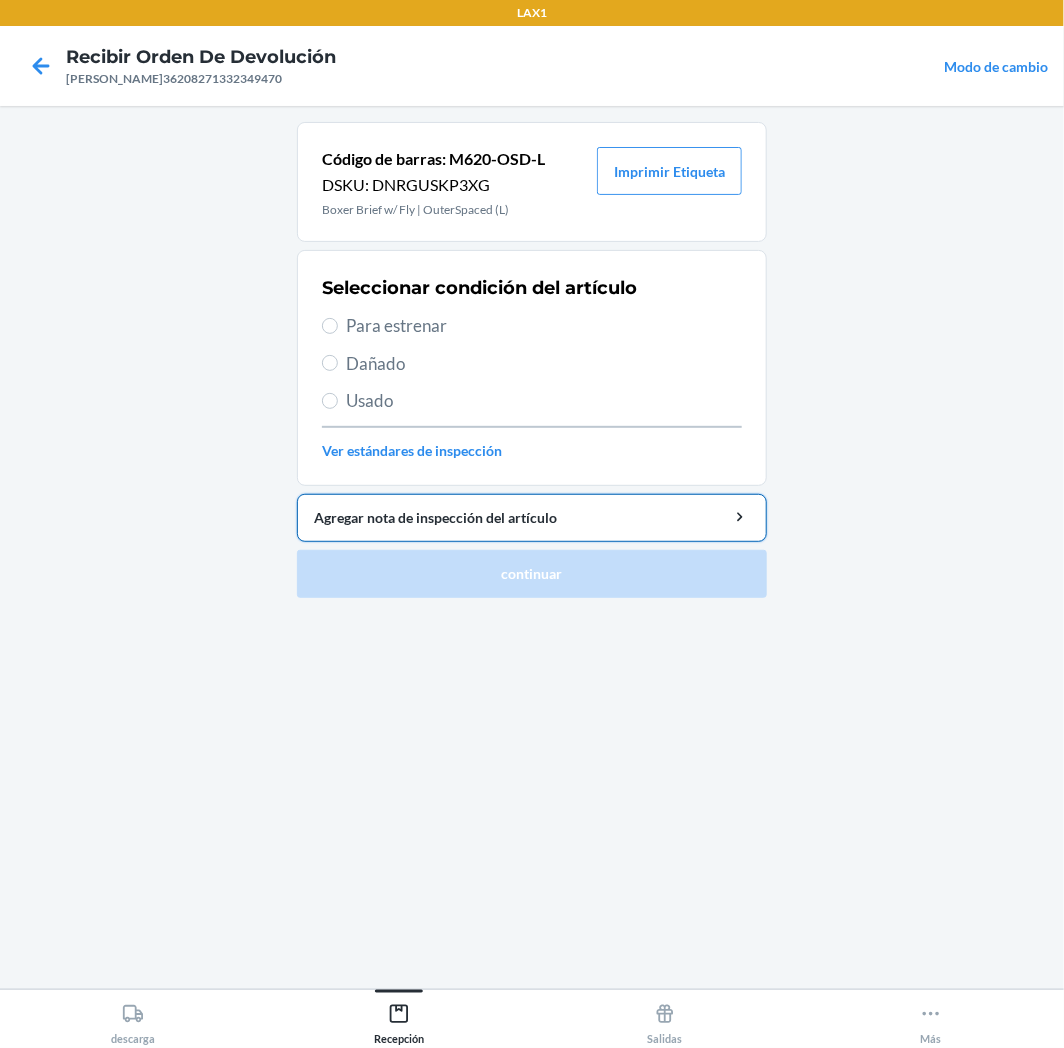 click on "Agregar nota de inspección del artículo" at bounding box center [532, 518] 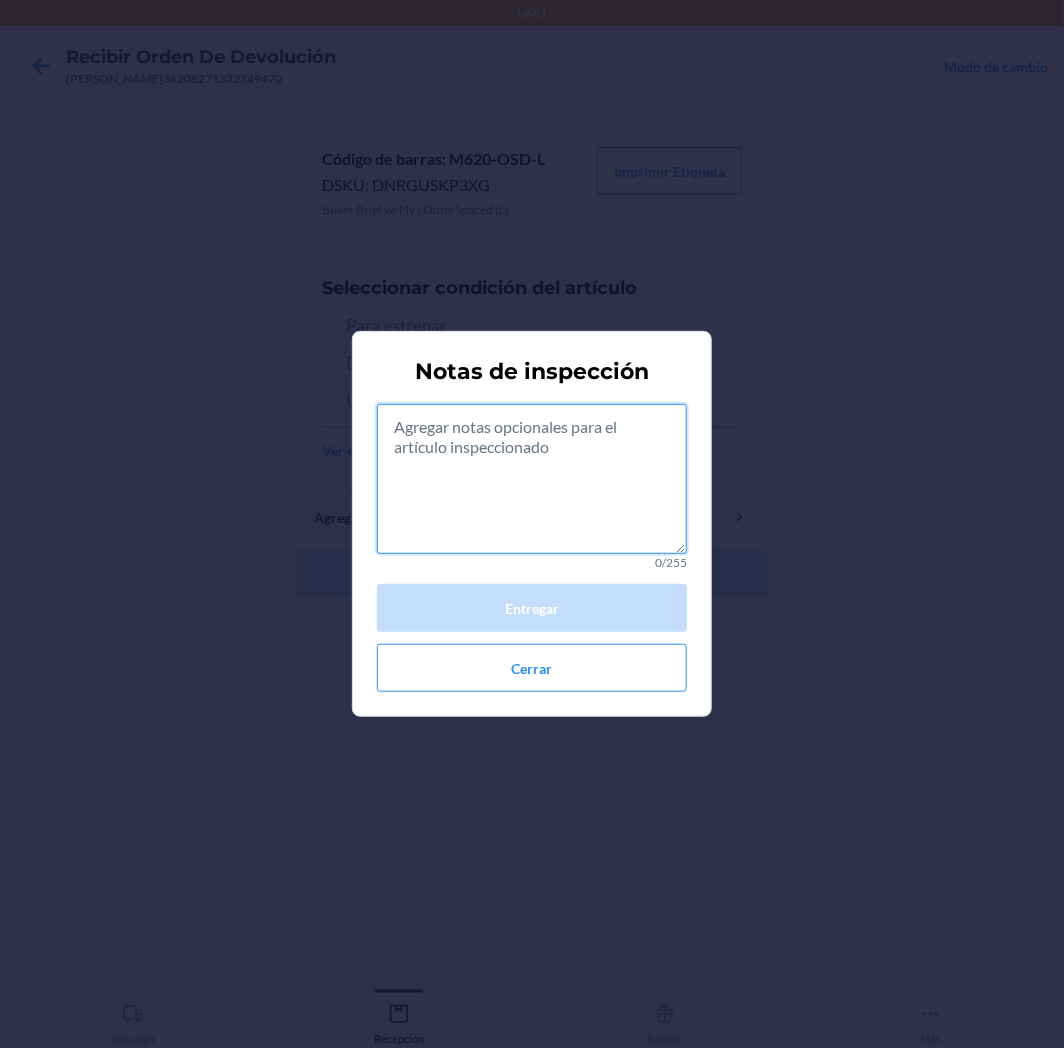 click at bounding box center (532, 479) 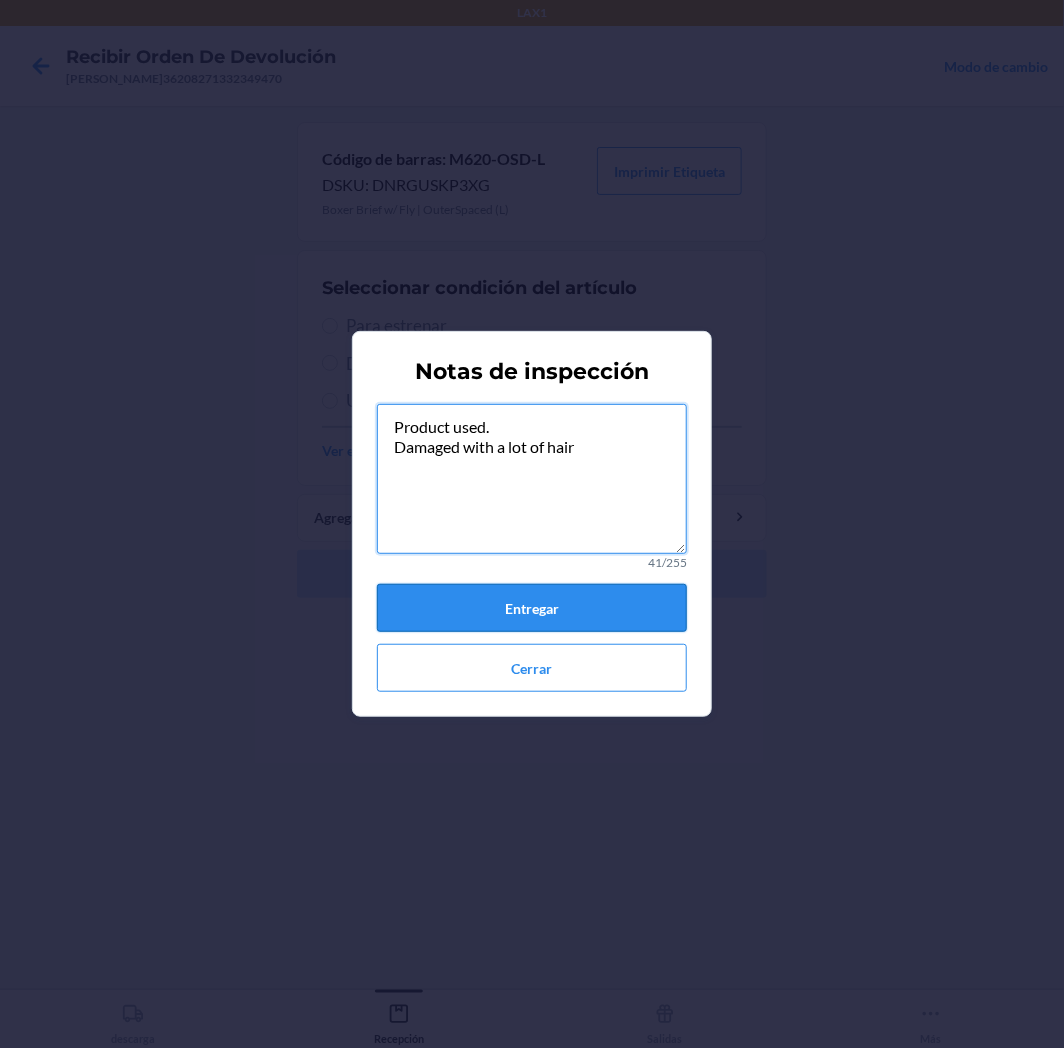type on "Product used.
Damaged with a lot of hair" 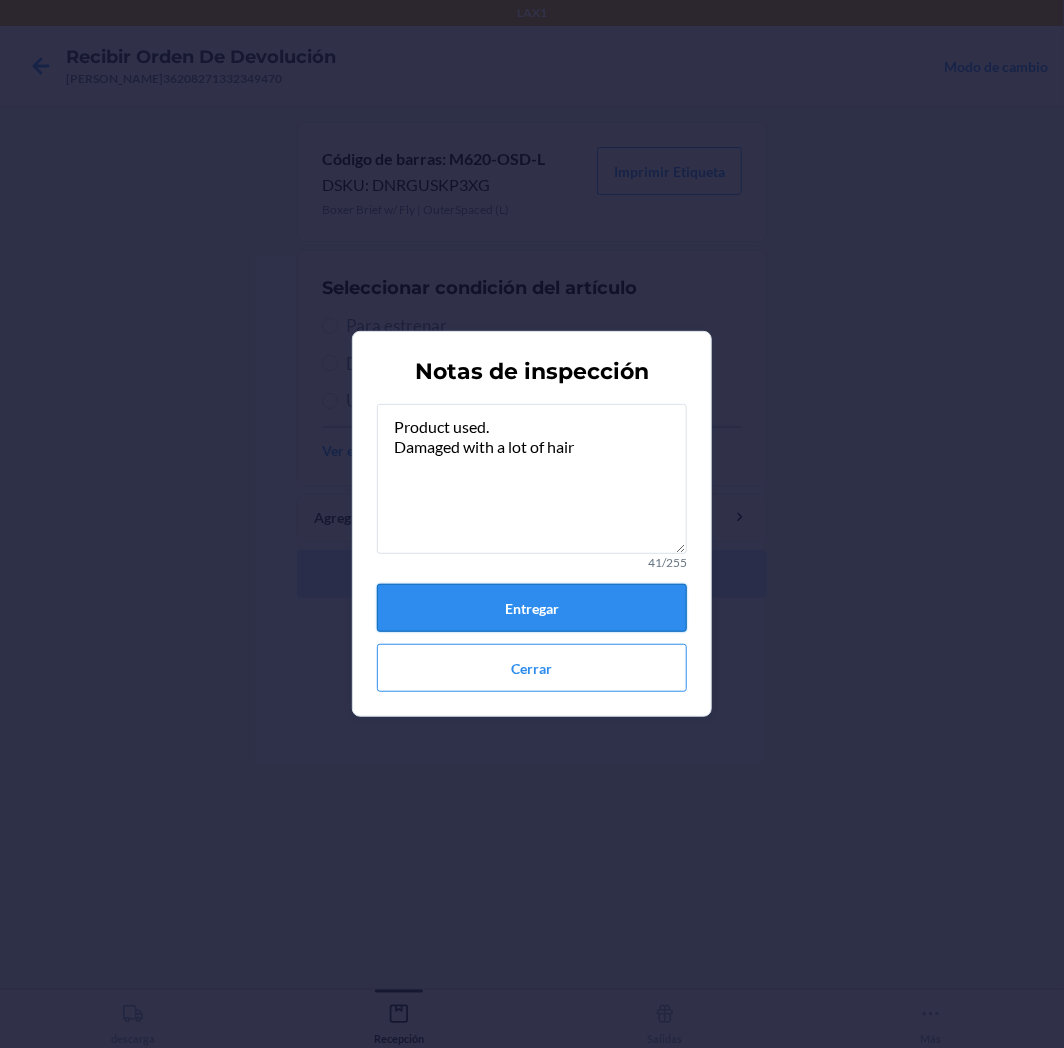 click on "Entregar" at bounding box center (532, 608) 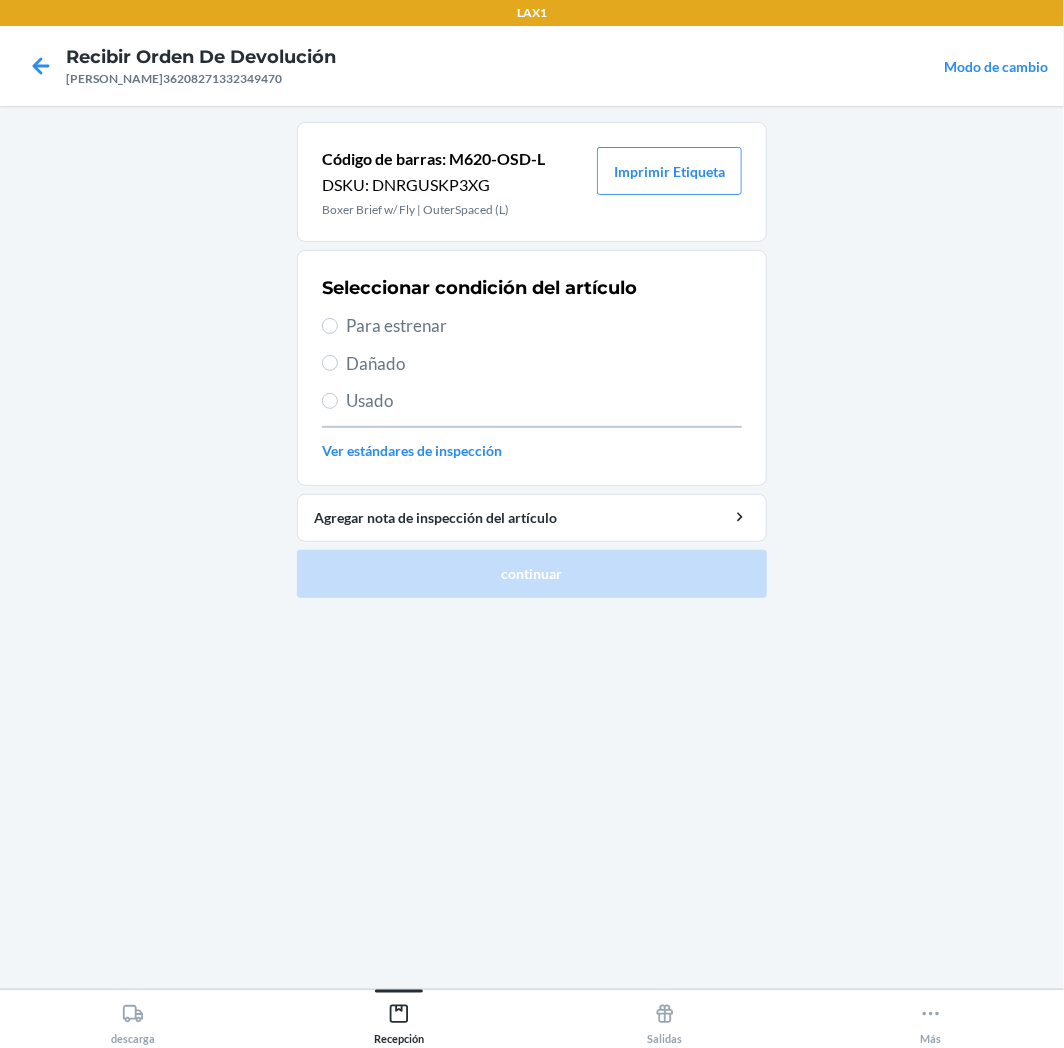click on "Usado" at bounding box center (544, 401) 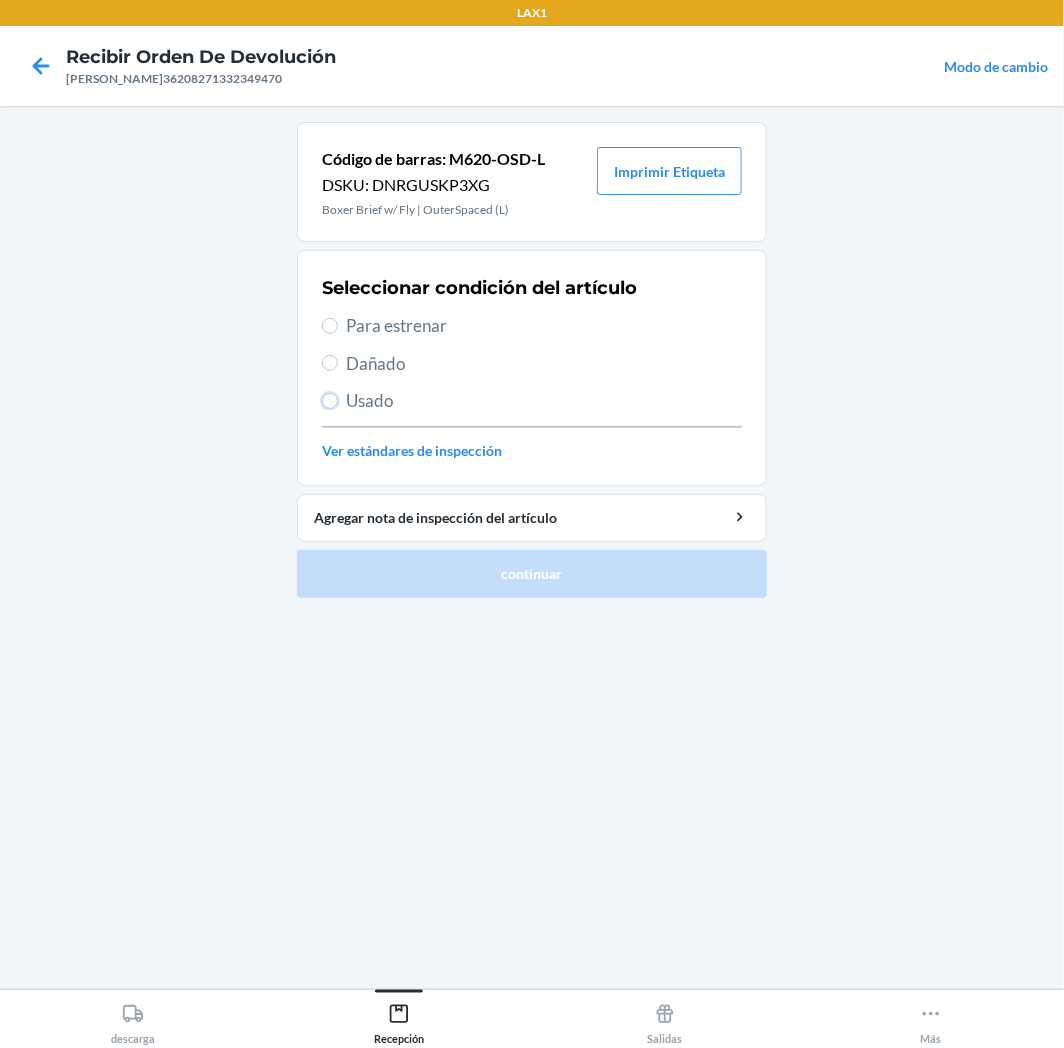 click on "Usado" at bounding box center (330, 401) 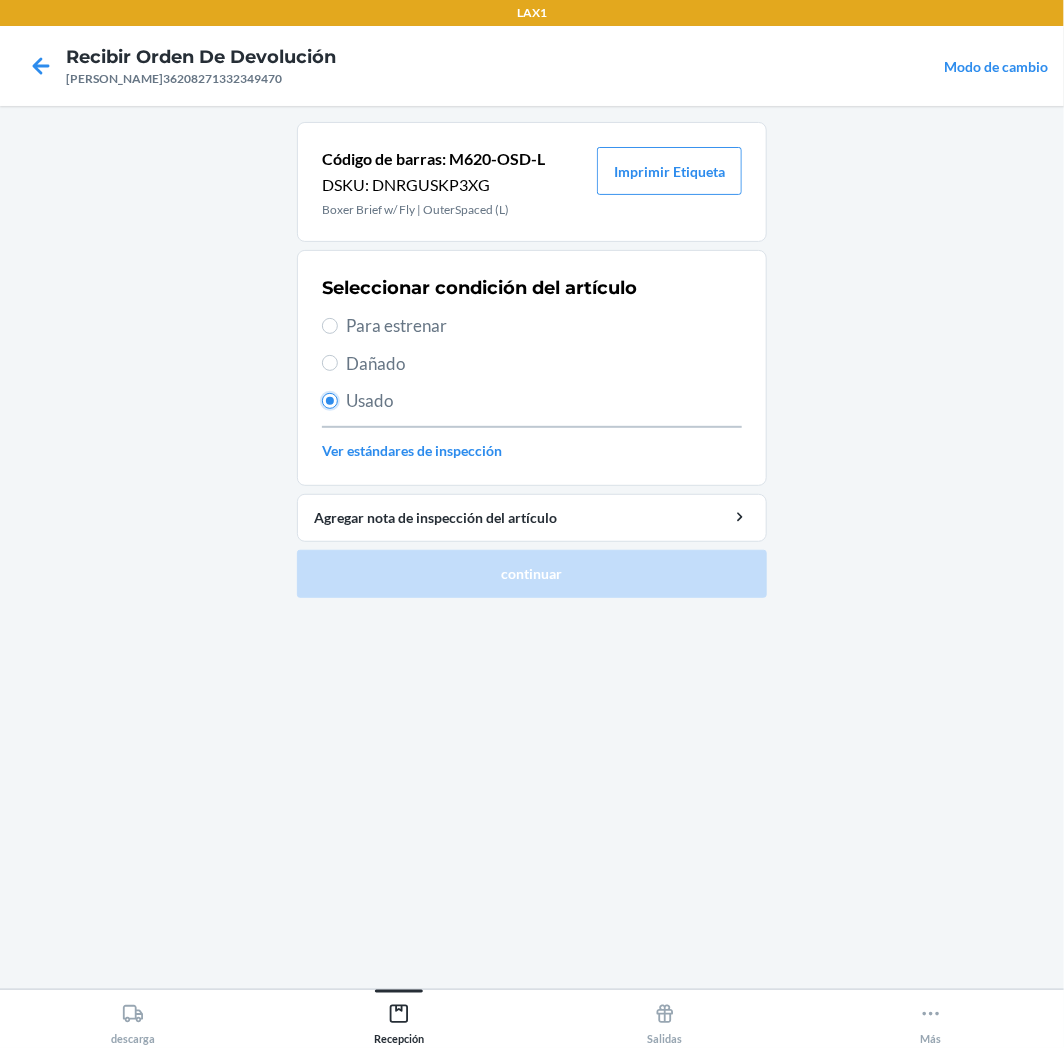 radio on "true" 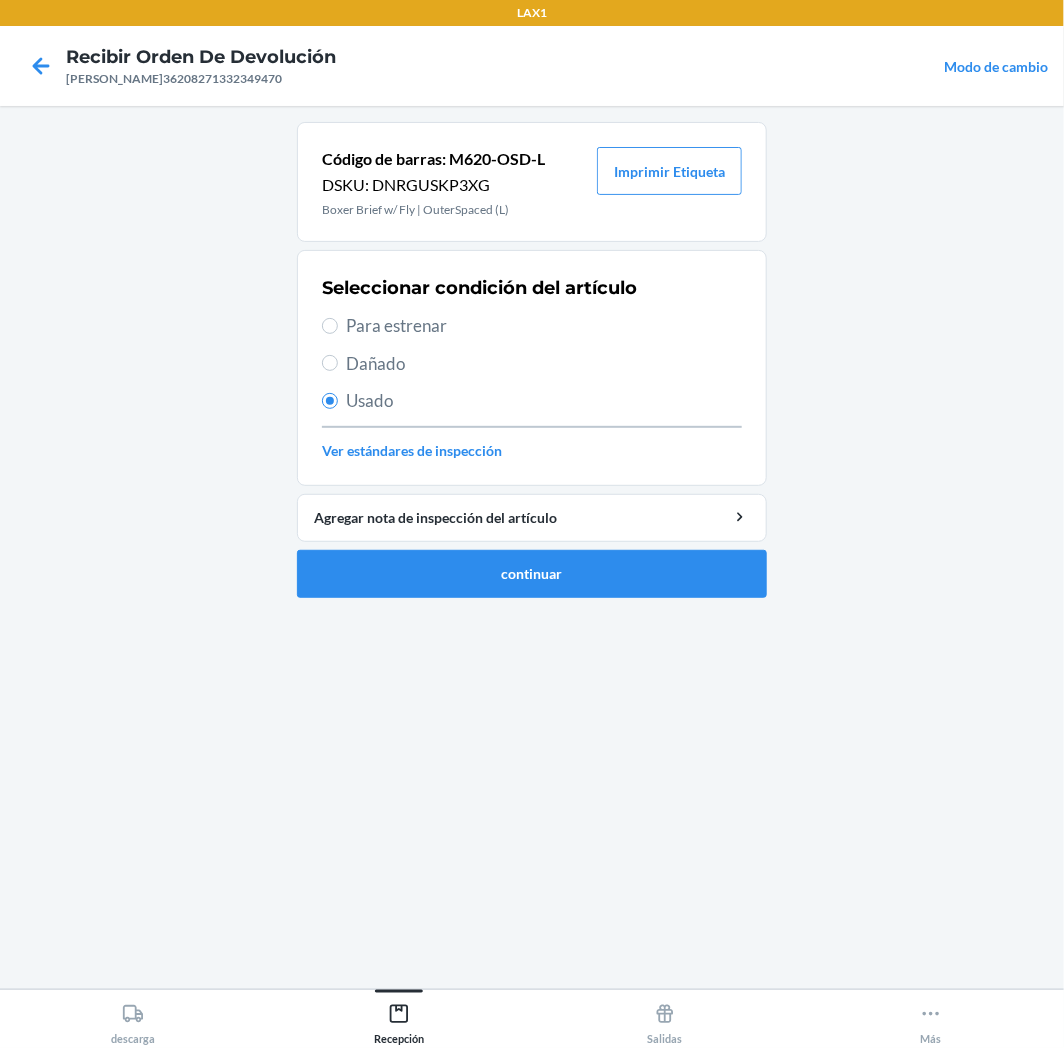 click on "Código de barras: M620-OSD-[PERSON_NAME]NRGUSKP3XG Boxer Brief w/ Fly | OuterSpaced (L) Imprimir Etiqueta Seleccionar condición del artículo Para estrenar Dañado Usado Ver estándares de inspección Agregar nota de inspección del artículo continuar" at bounding box center [532, 368] 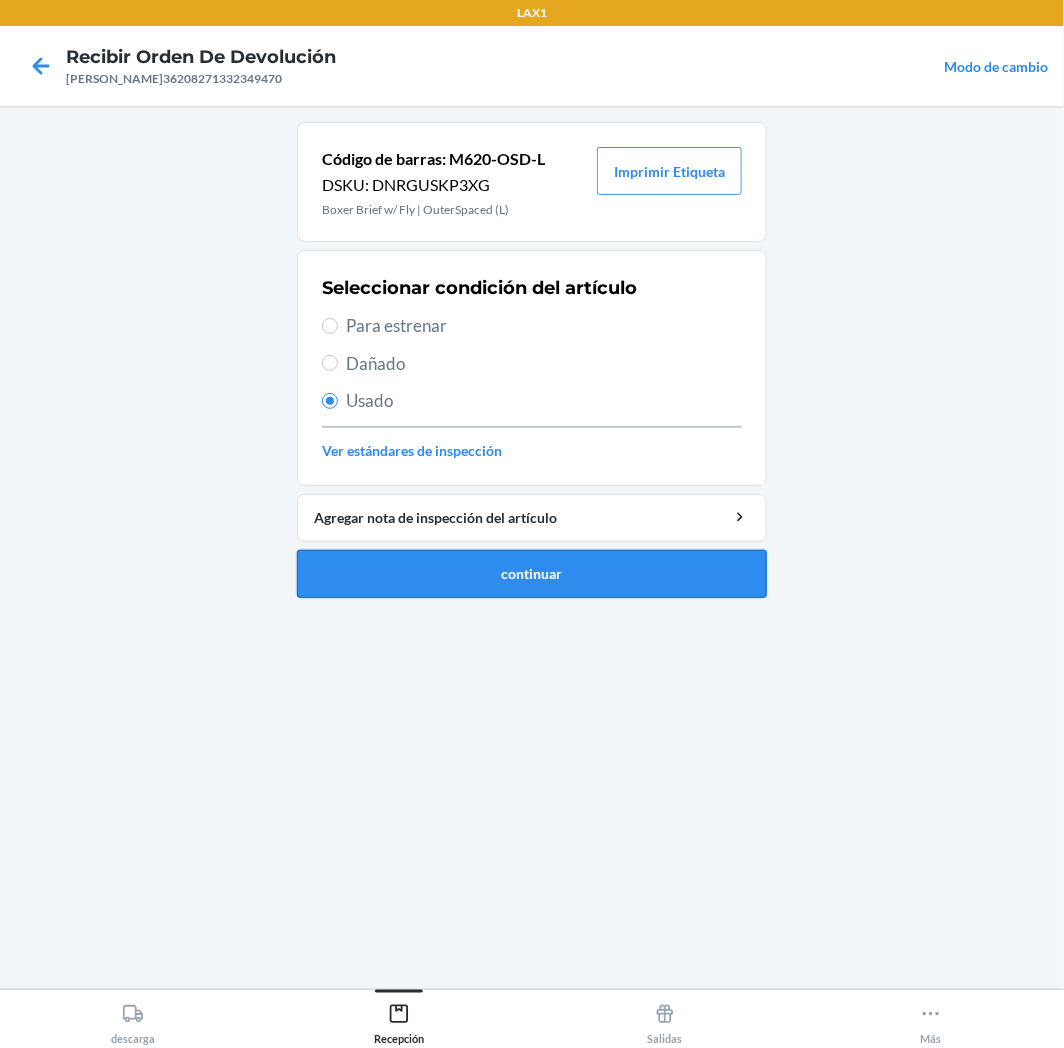 click on "continuar" at bounding box center [532, 574] 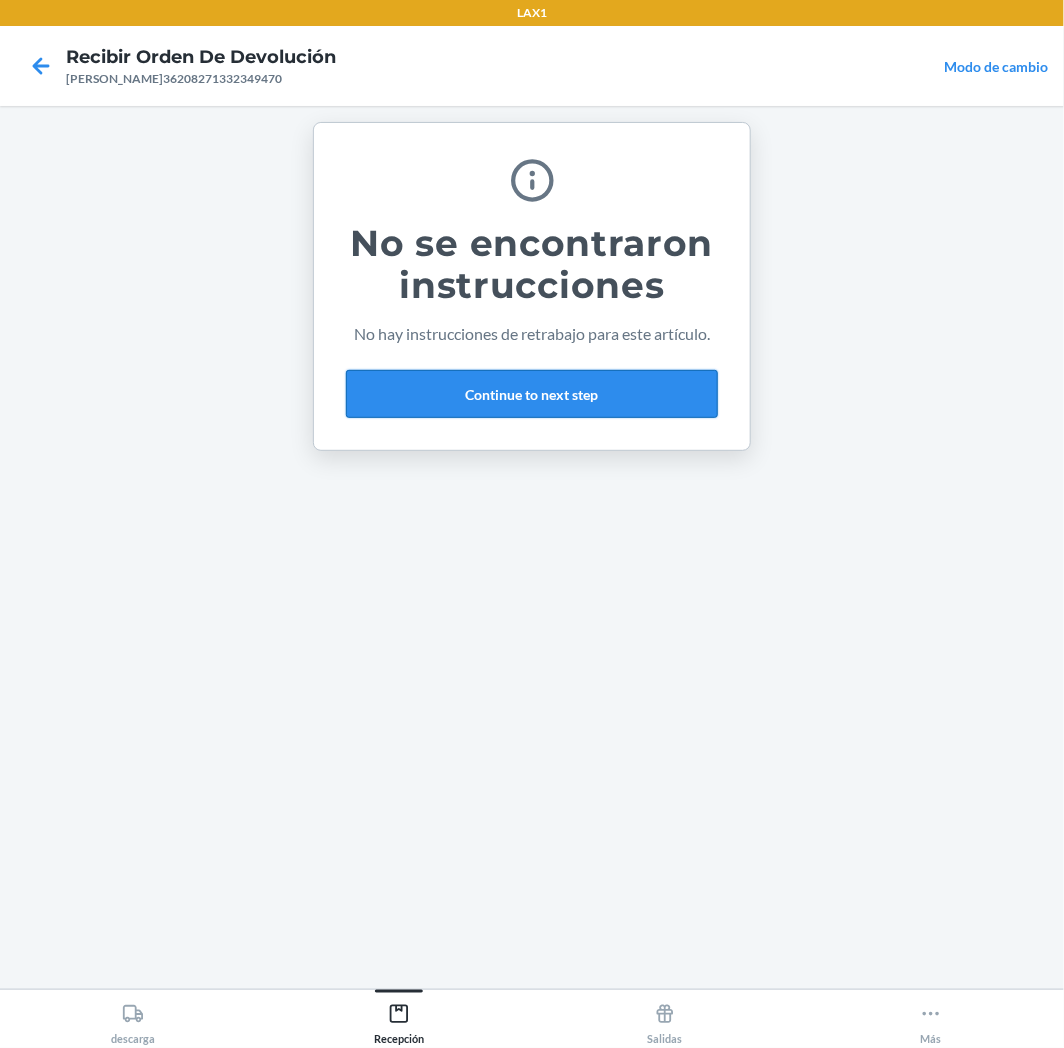 click on "Continue to next step" at bounding box center [532, 394] 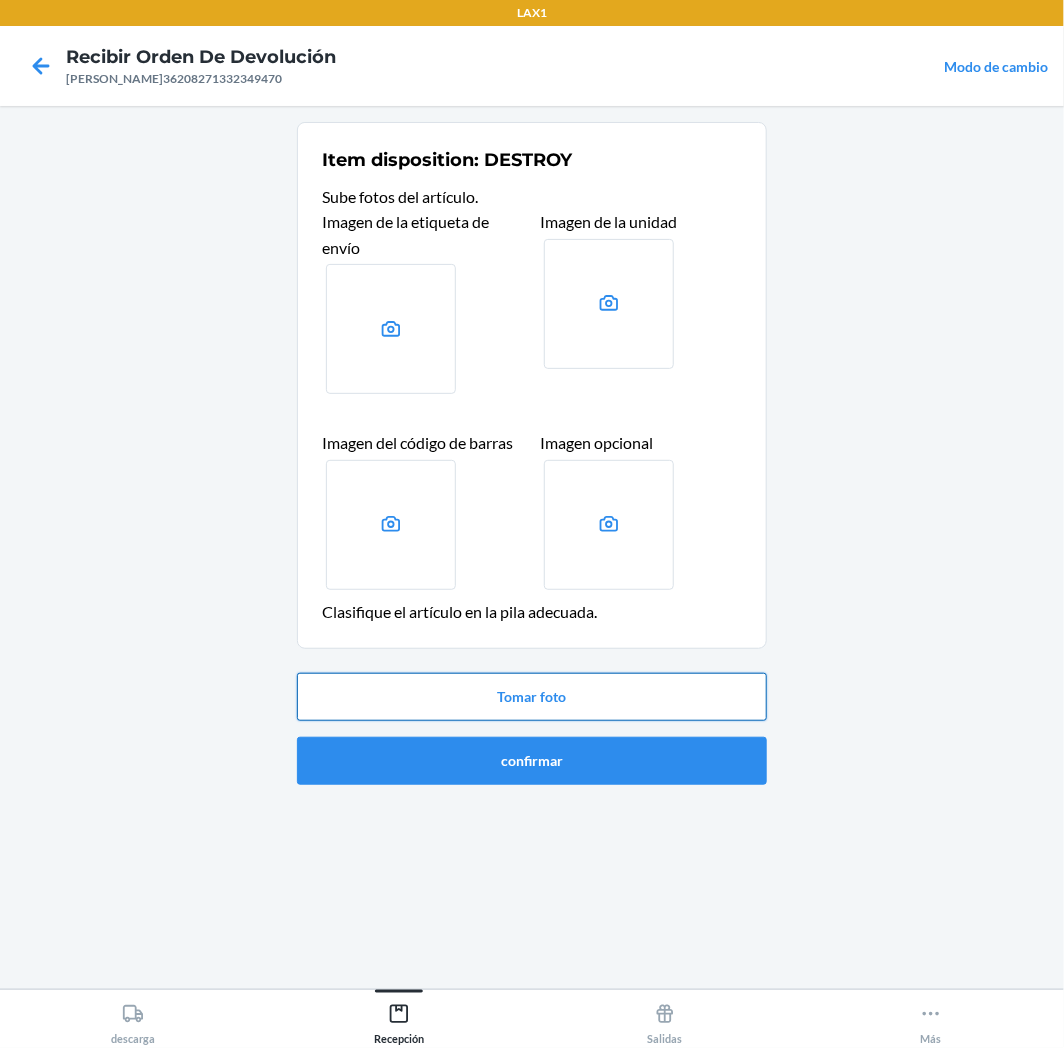 click on "Tomar foto" at bounding box center (532, 697) 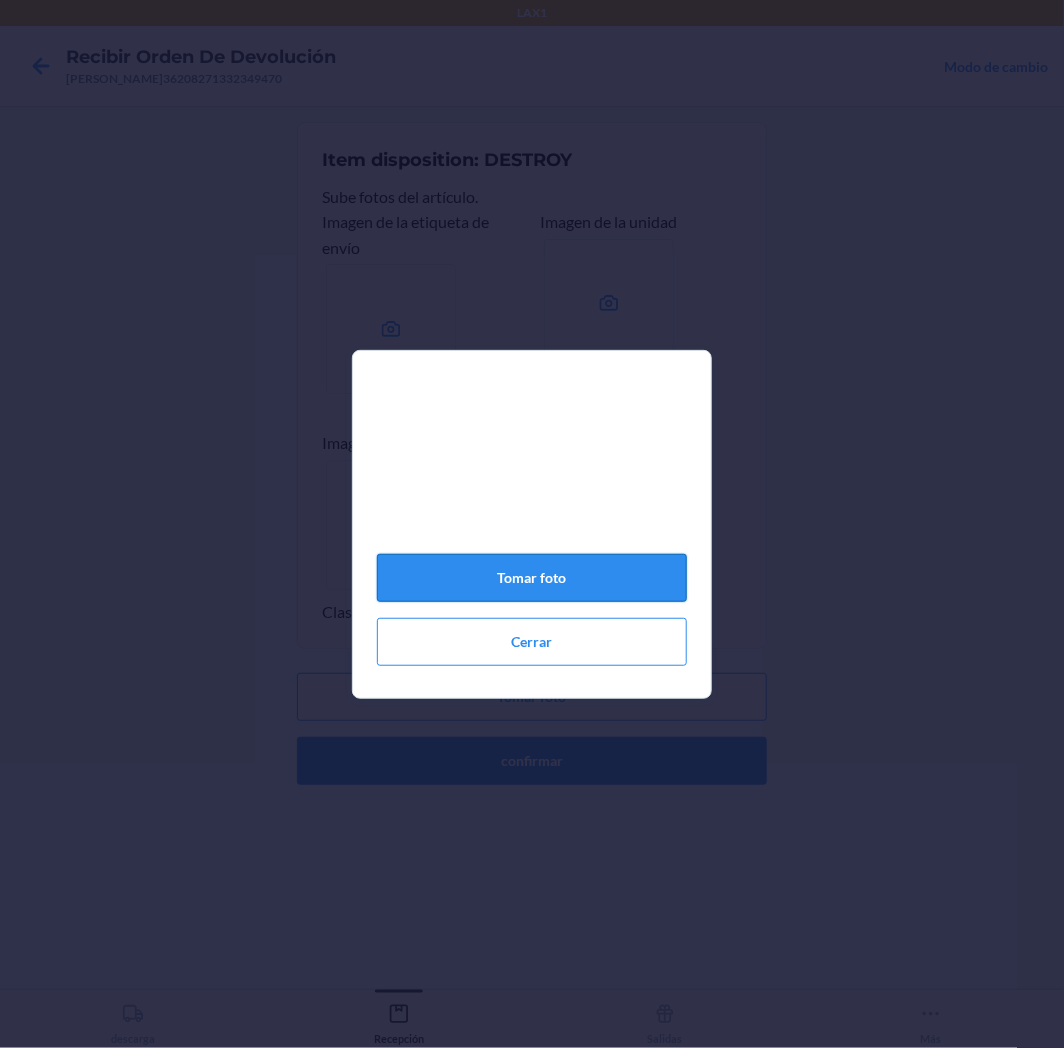 click on "Tomar foto" 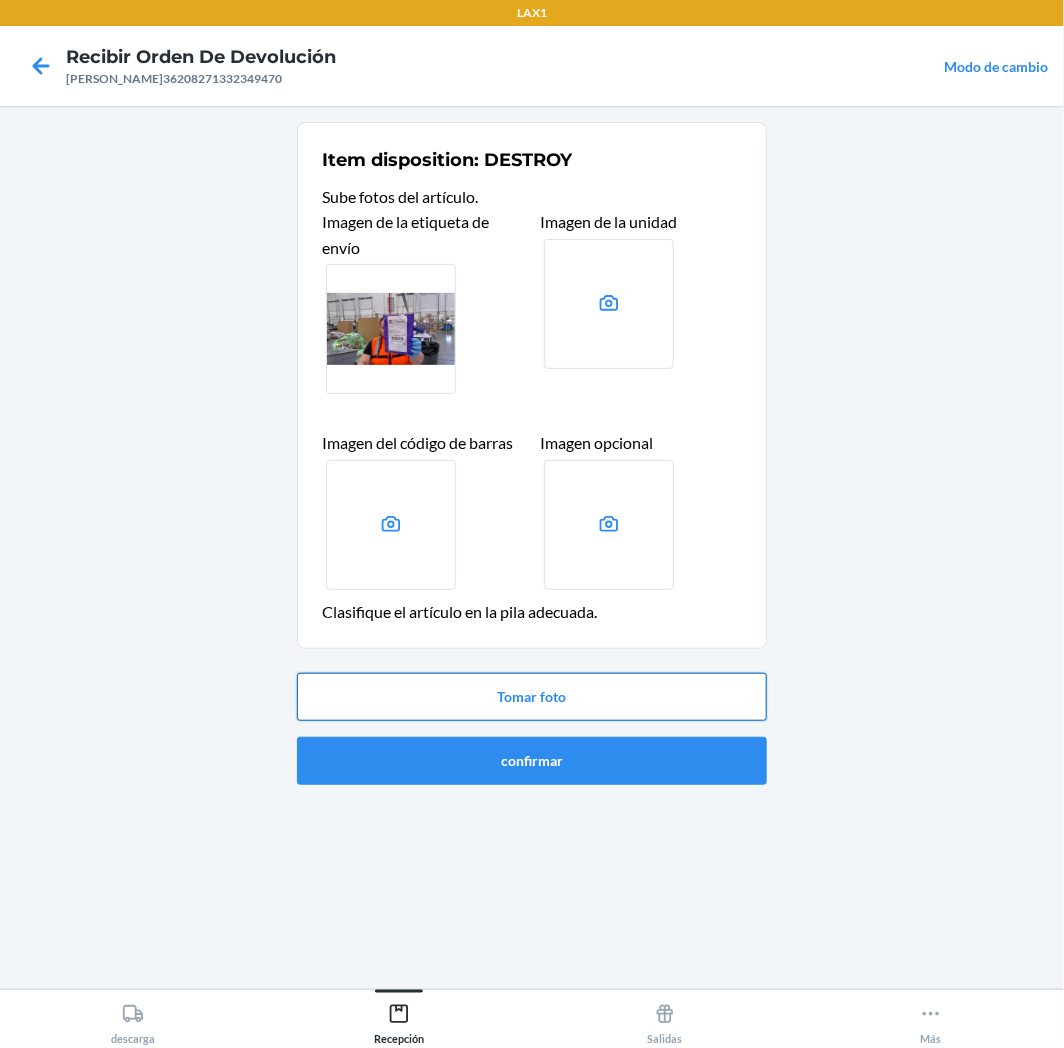 click on "Tomar foto" at bounding box center (532, 697) 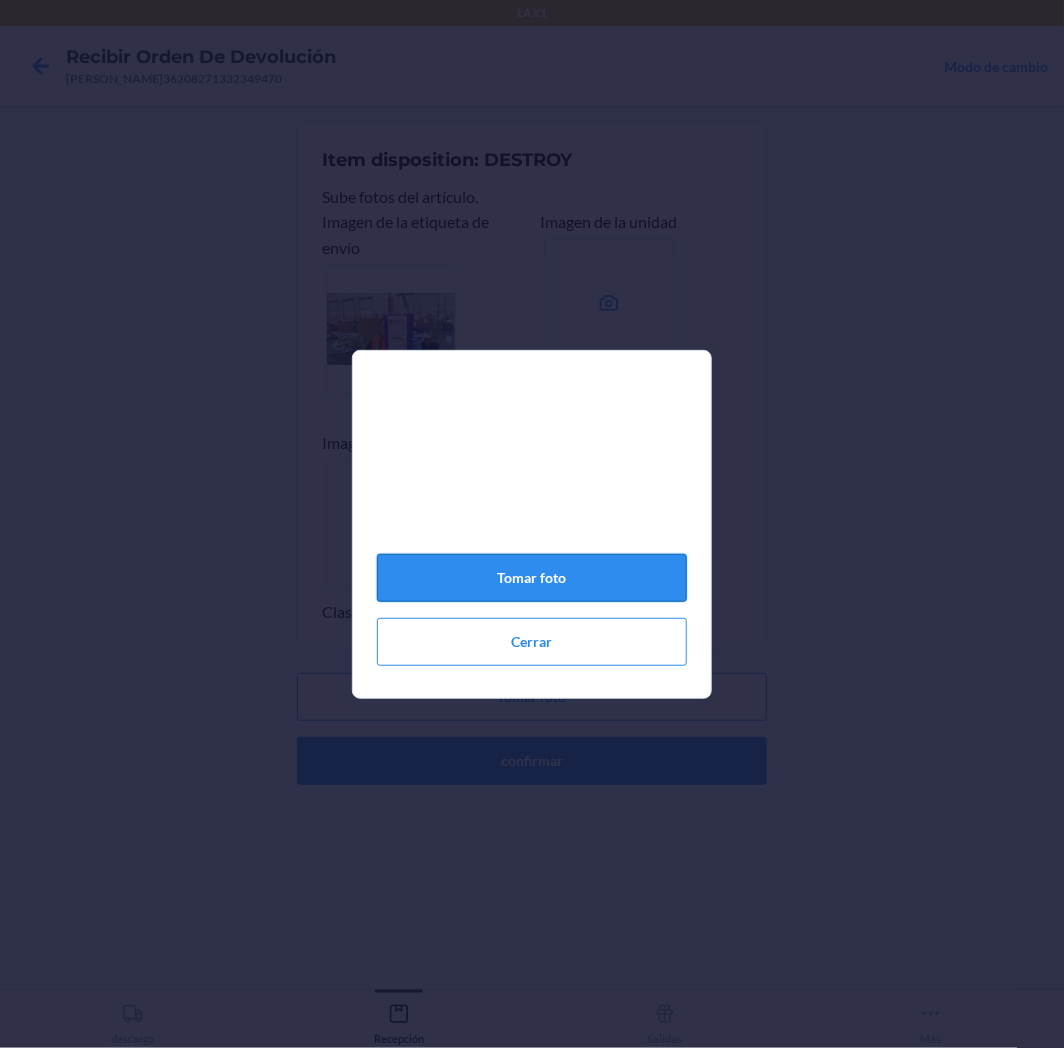 click on "Tomar foto" 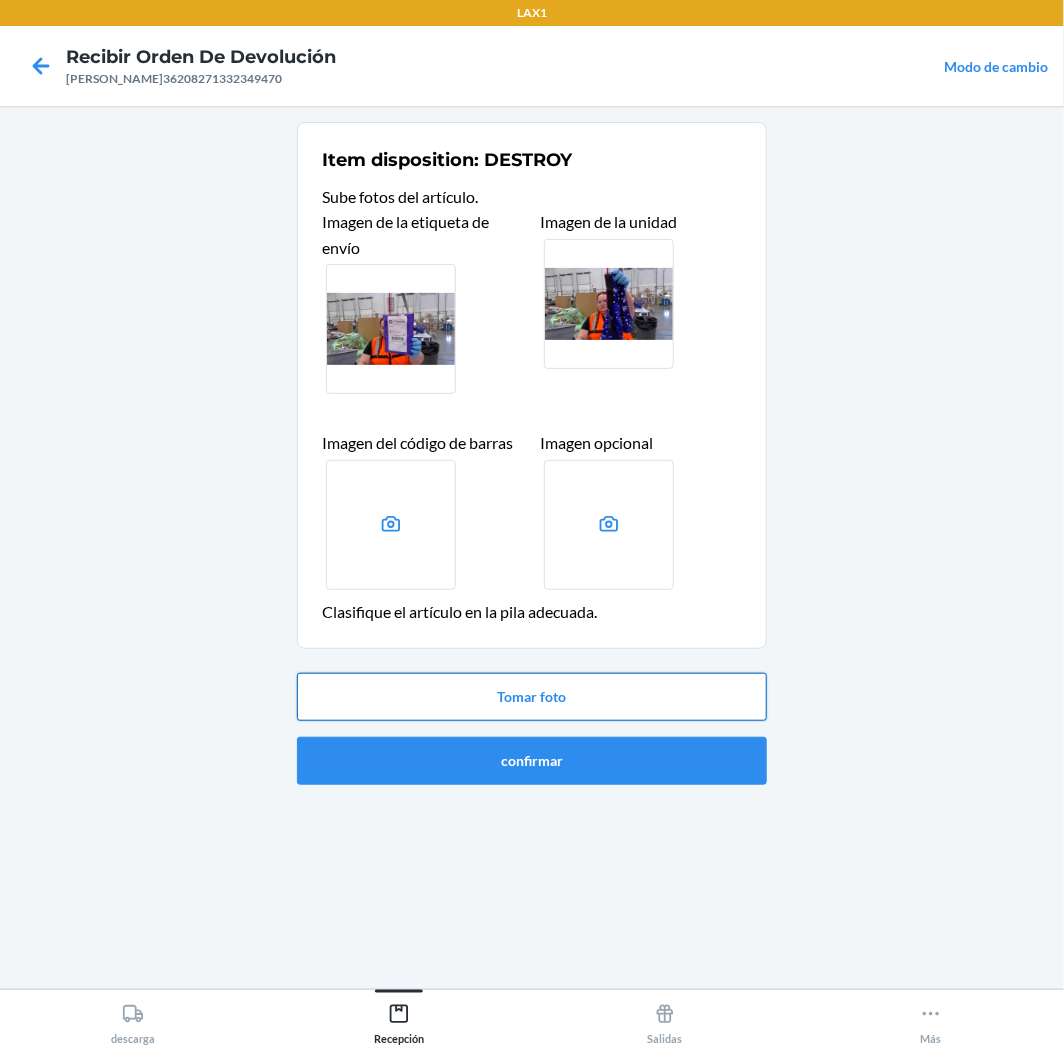 click on "Tomar foto" at bounding box center (532, 697) 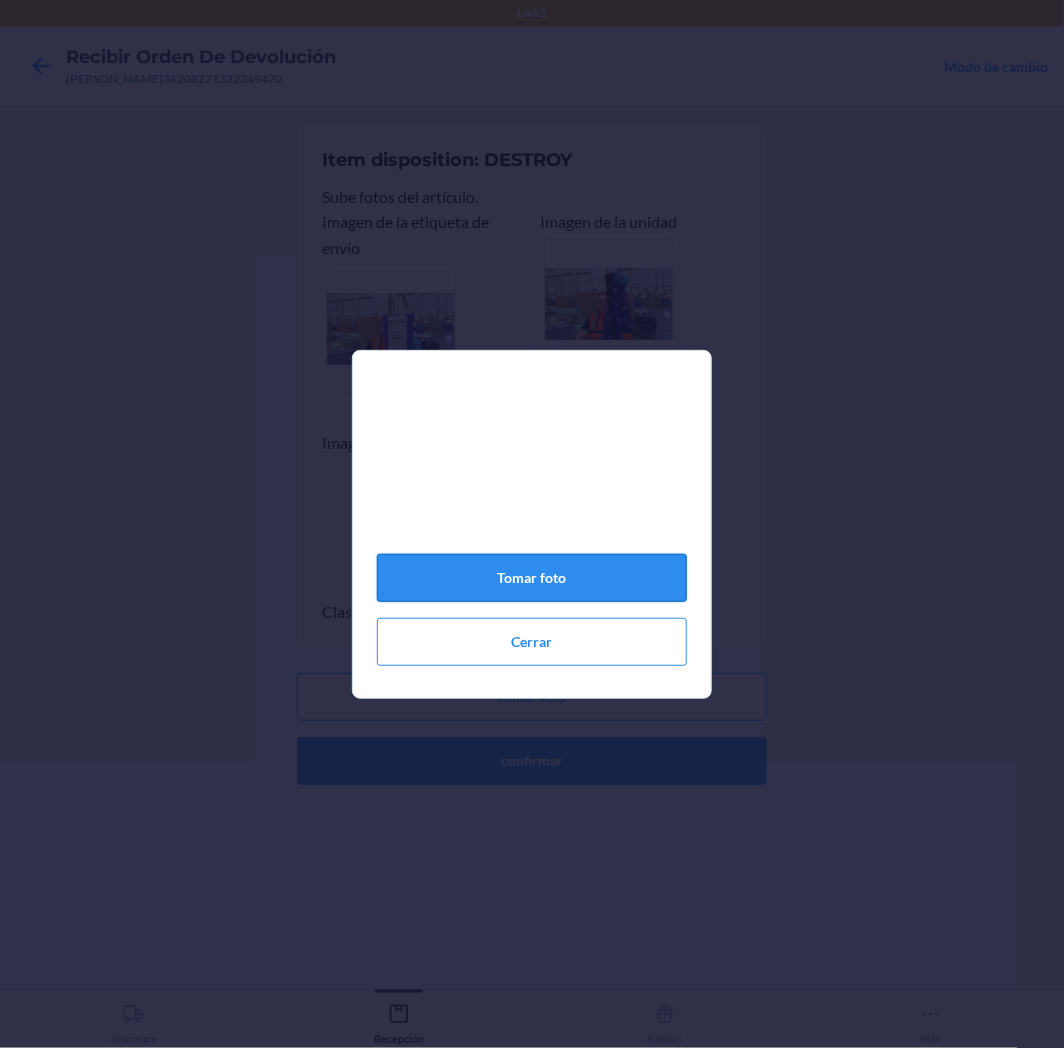 click on "Tomar foto" 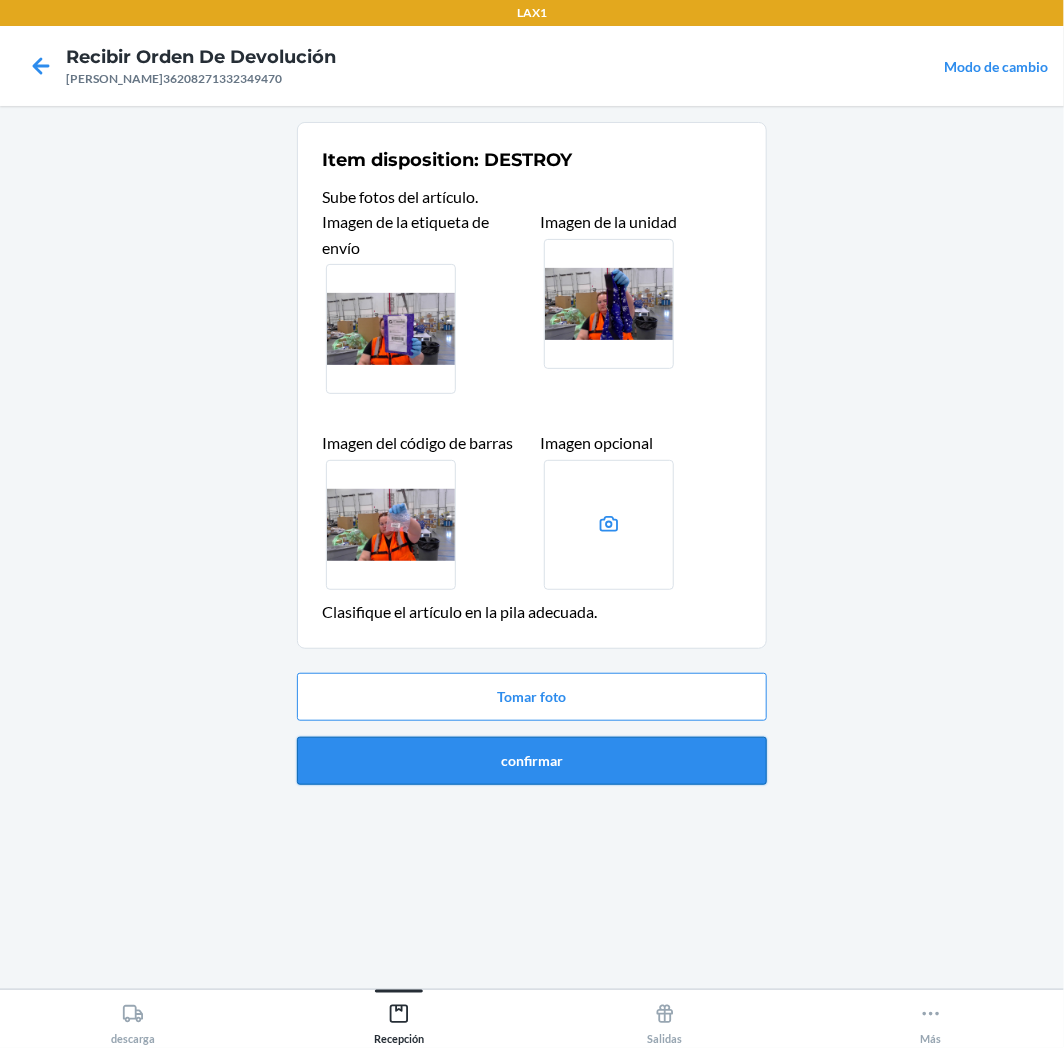 click on "confirmar" at bounding box center [532, 761] 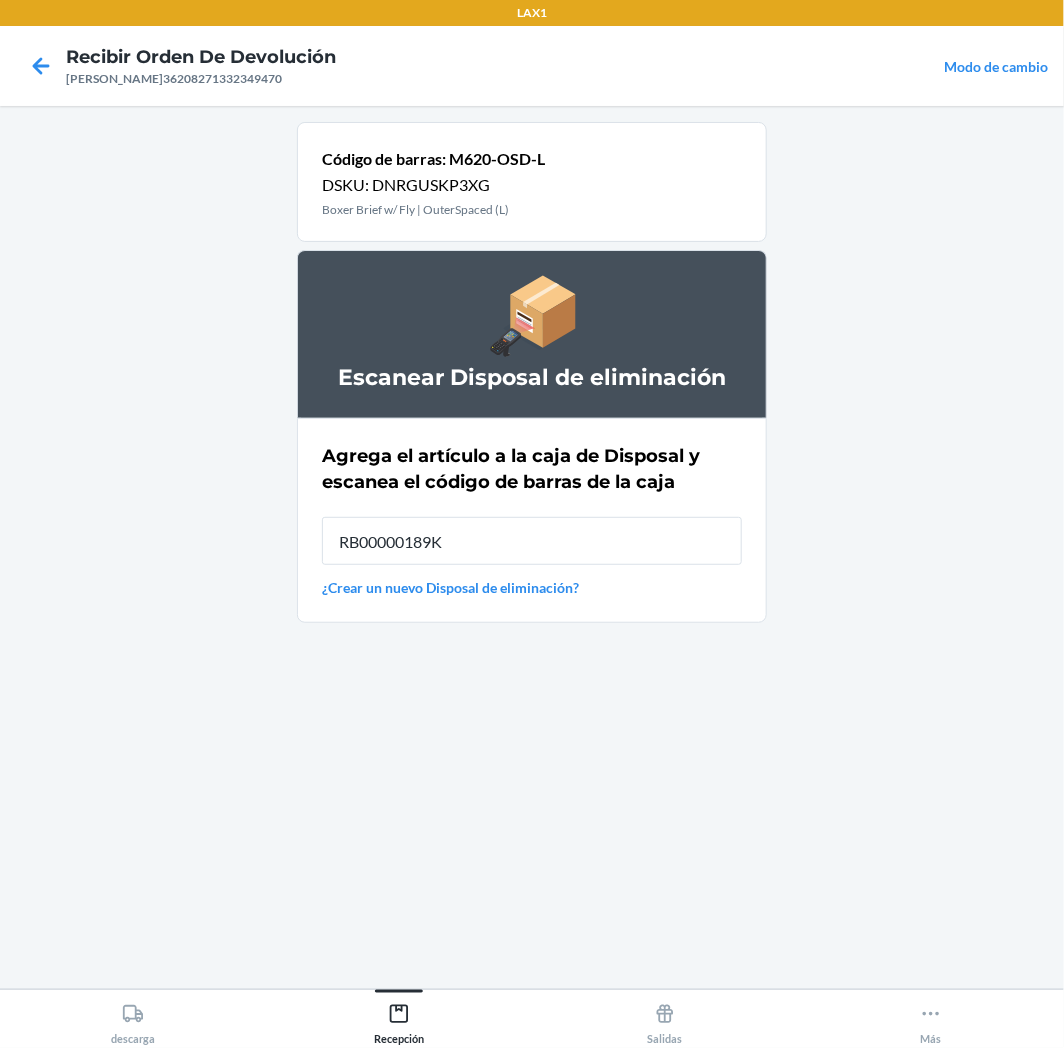 type on "RB00000189K" 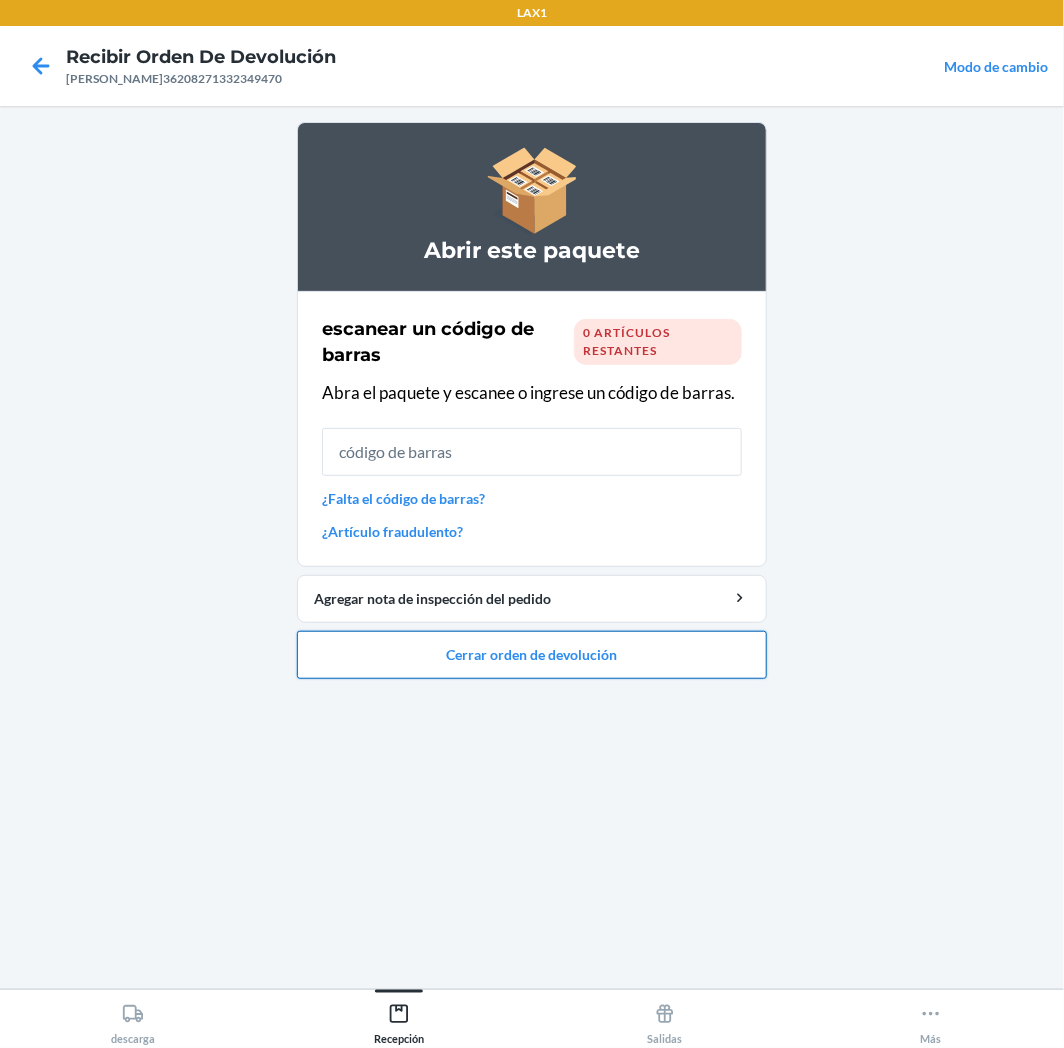 click on "Cerrar orden de devolución" at bounding box center (532, 655) 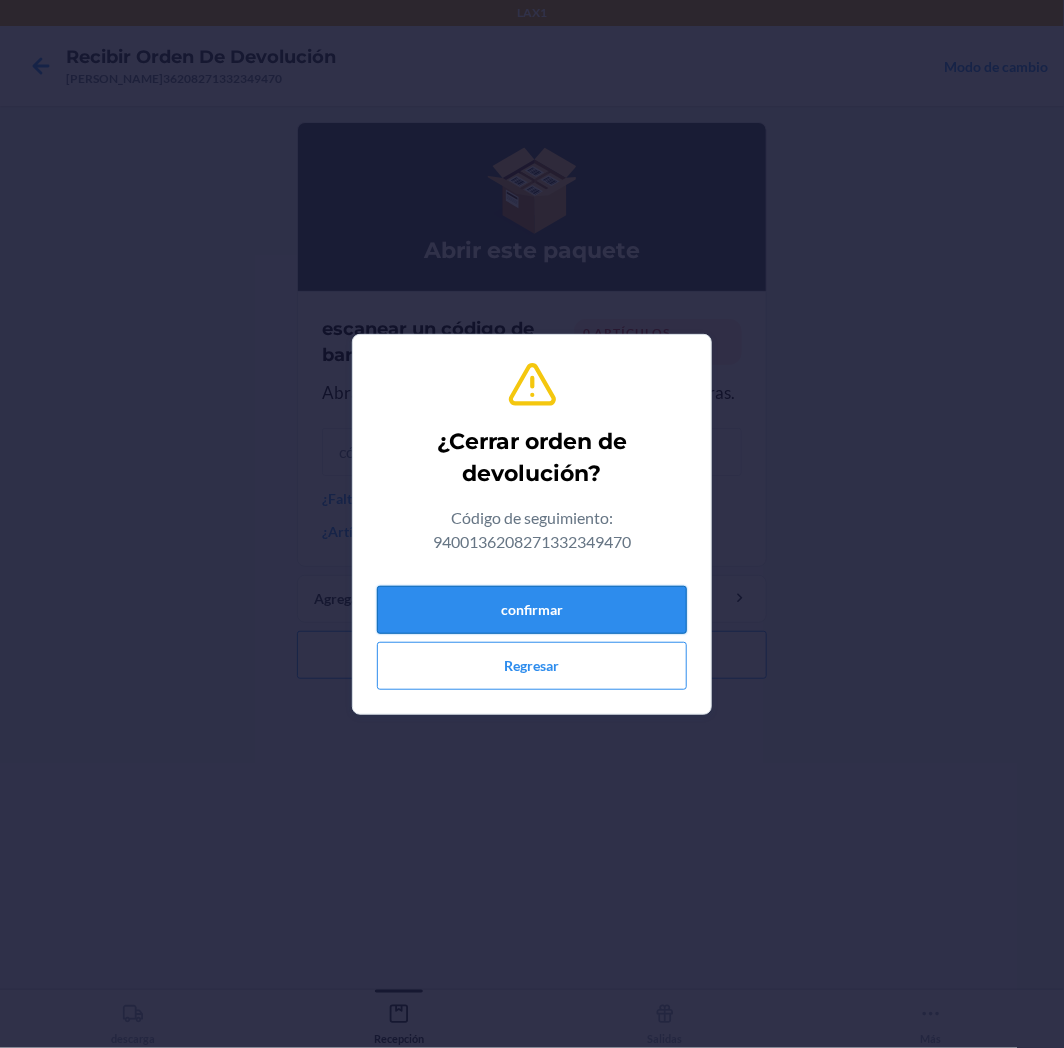 click on "confirmar" at bounding box center [532, 610] 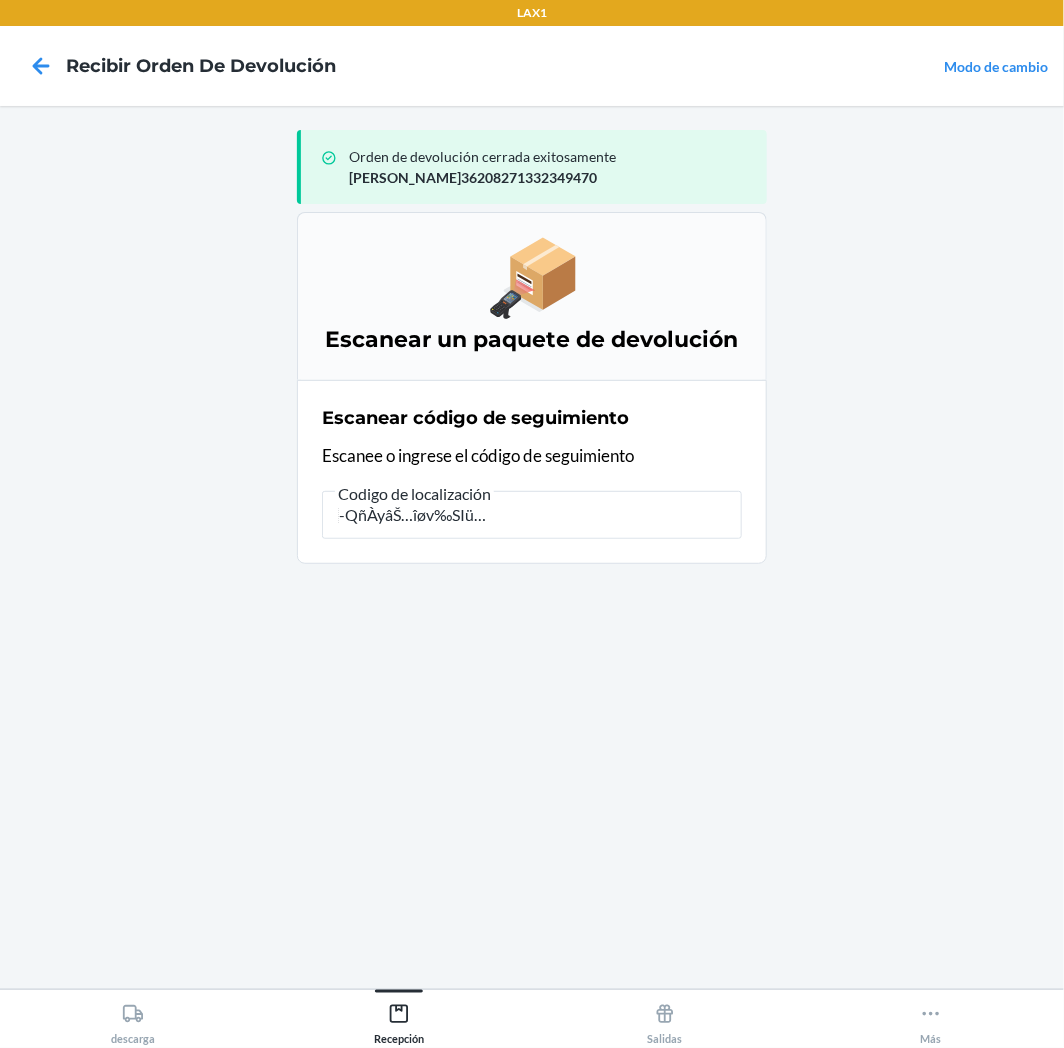 type on "v09013êŸ-\[þ4>…‚0€W7-QñÀyâŠ­…îøv‰SIüÜS=…×Ø%¤ãüÑ¯GÀ`:|ïóÖ}É21B8Pêù‚§Õ¨" 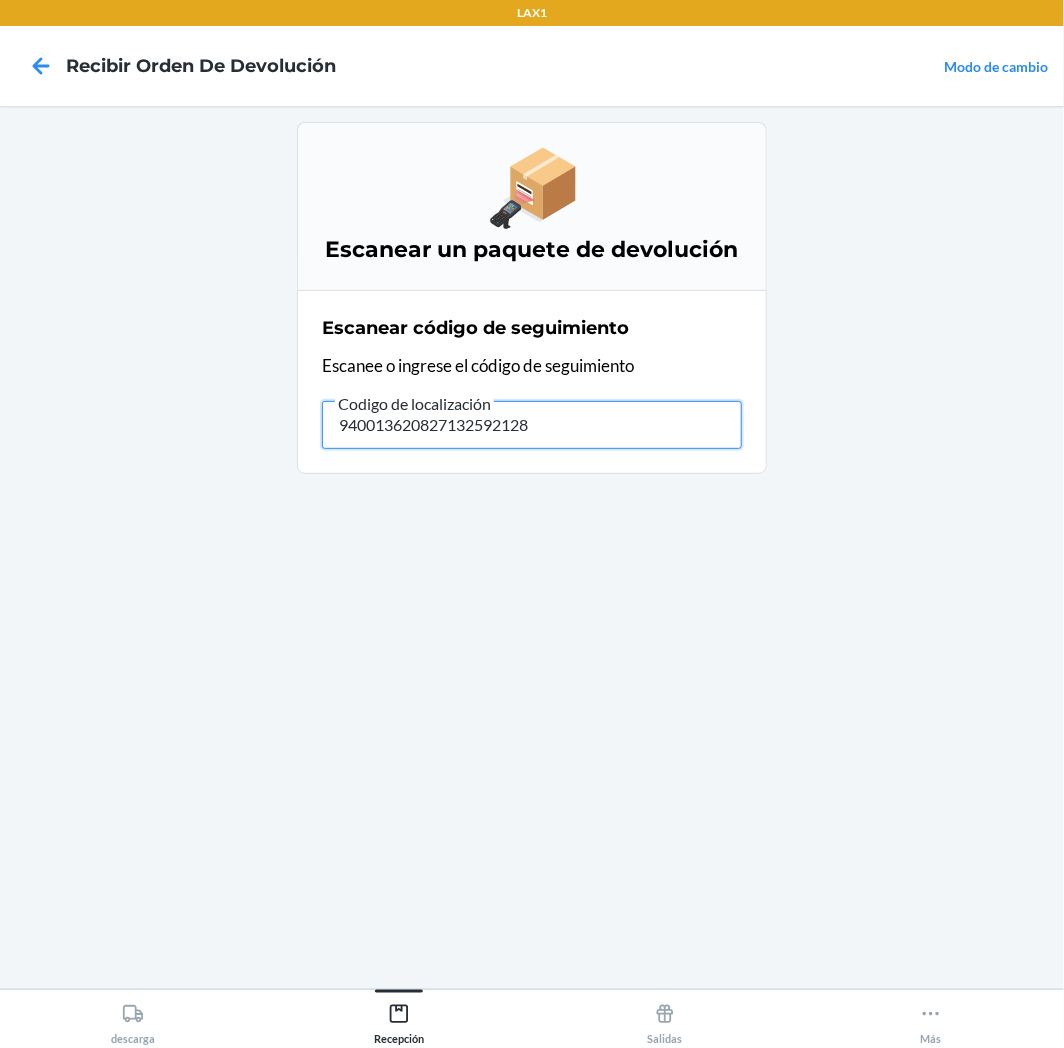 type on "9400136208271325921287" 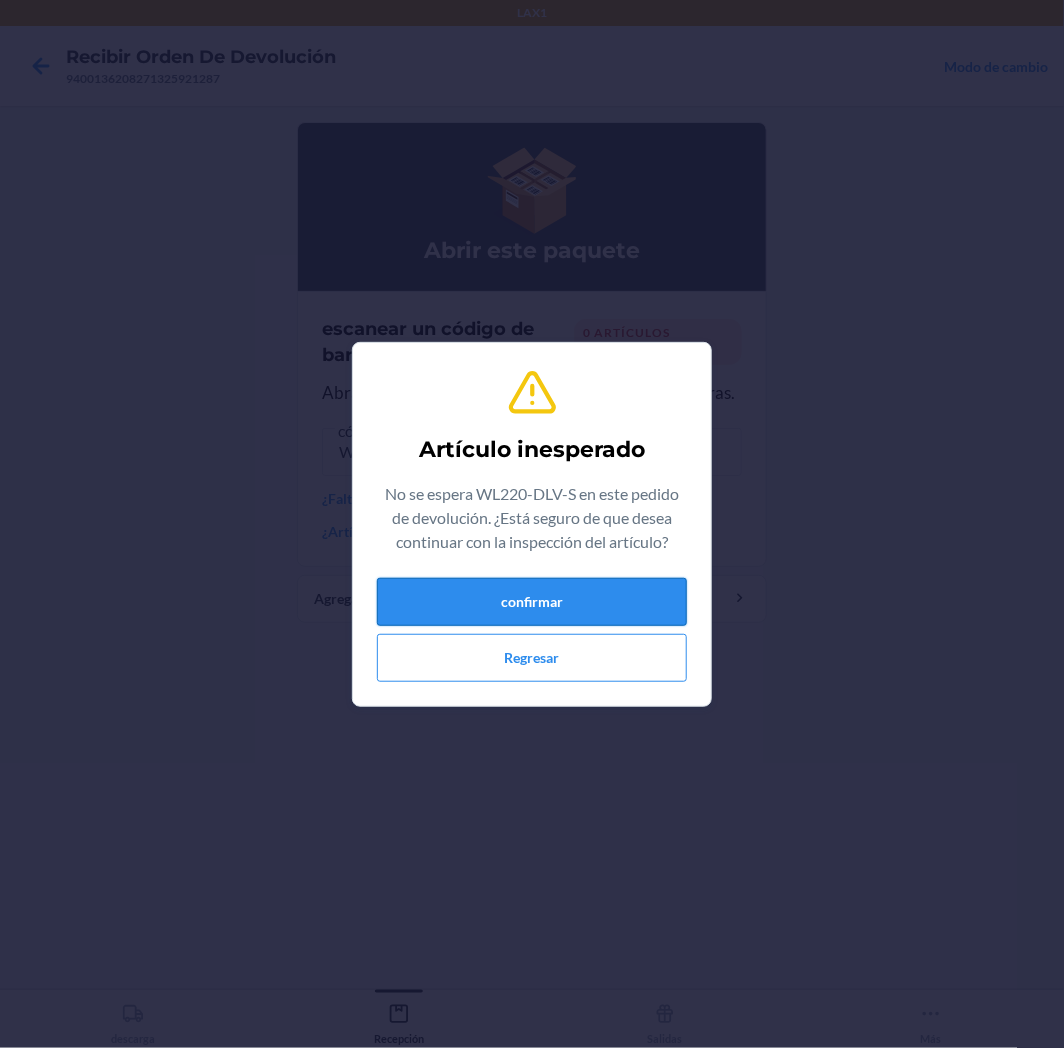 click on "confirmar" at bounding box center (532, 602) 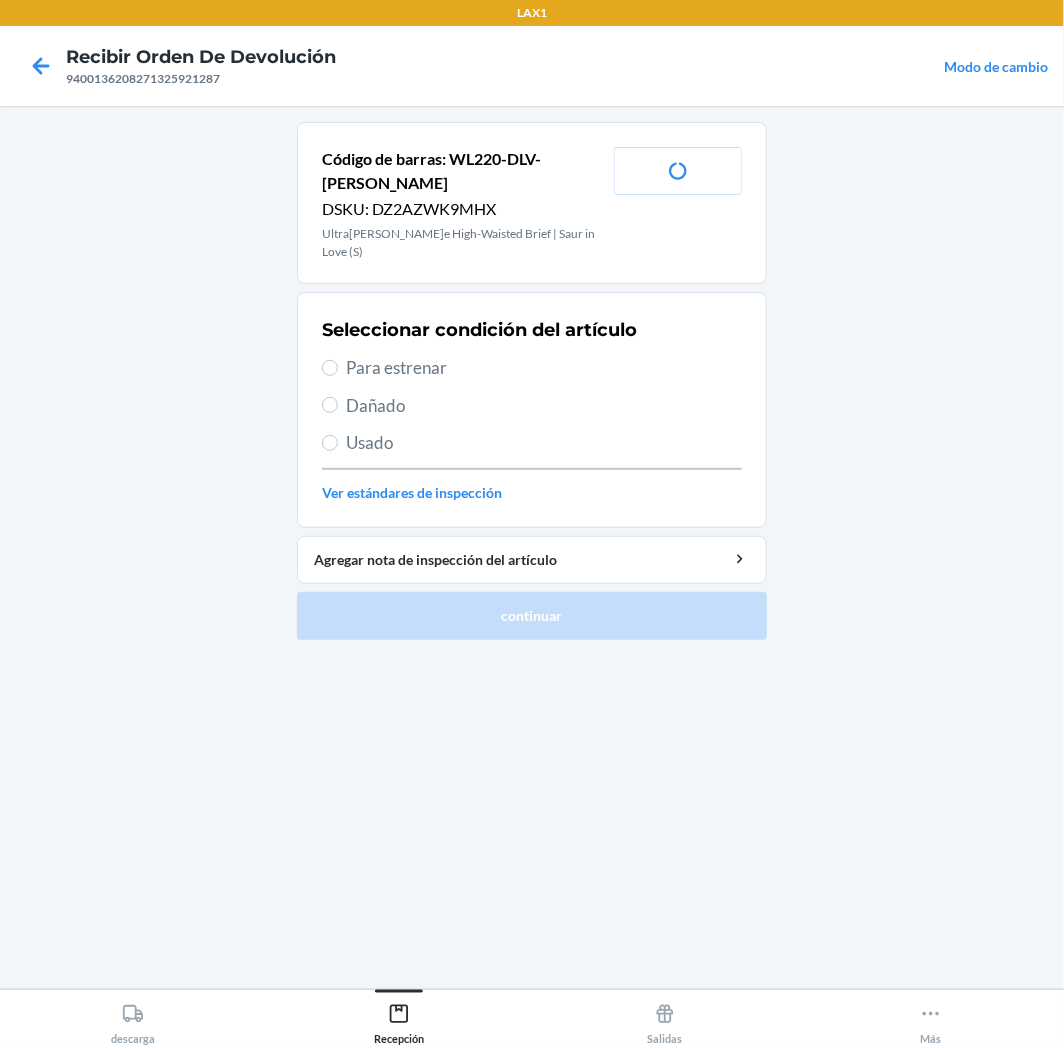 click on "Para estrenar" at bounding box center [544, 368] 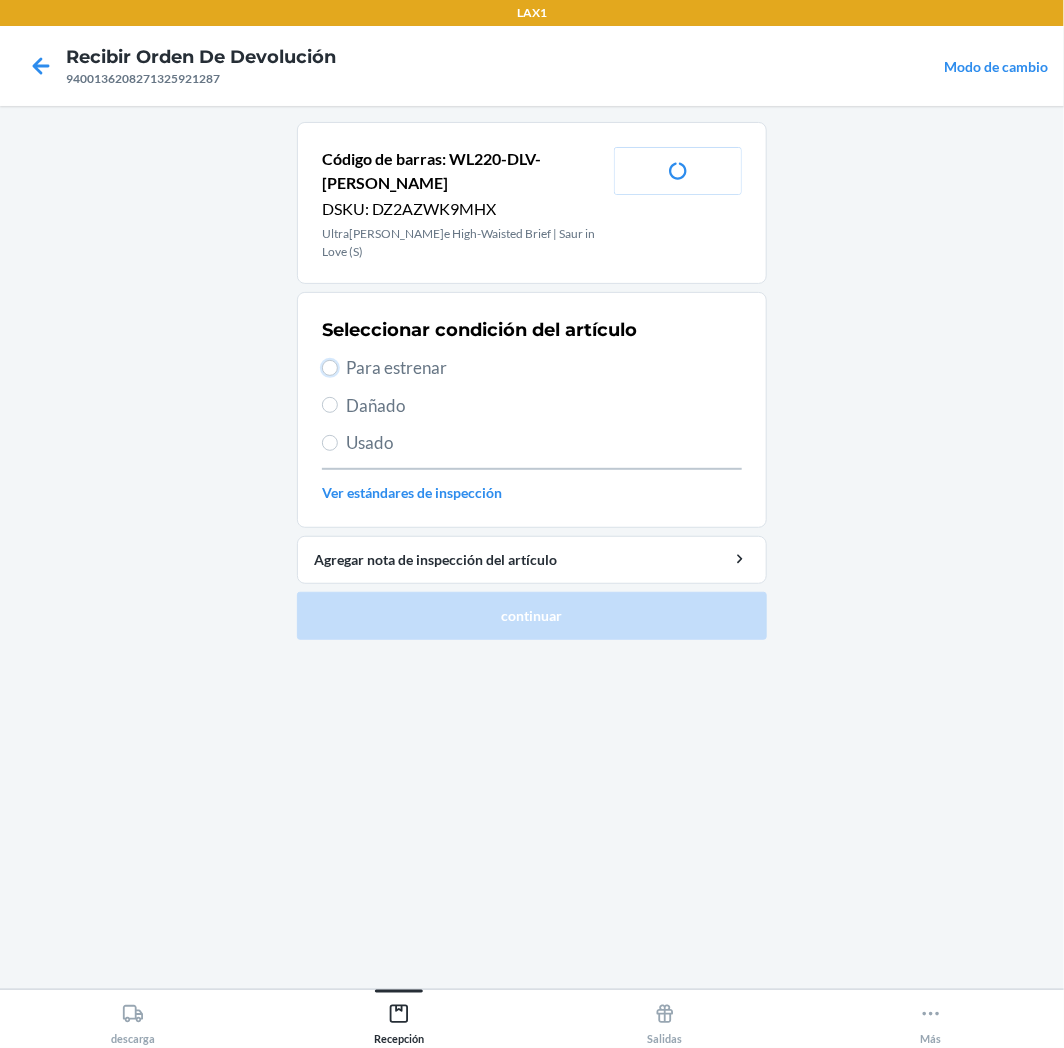 click on "Para estrenar" at bounding box center [330, 368] 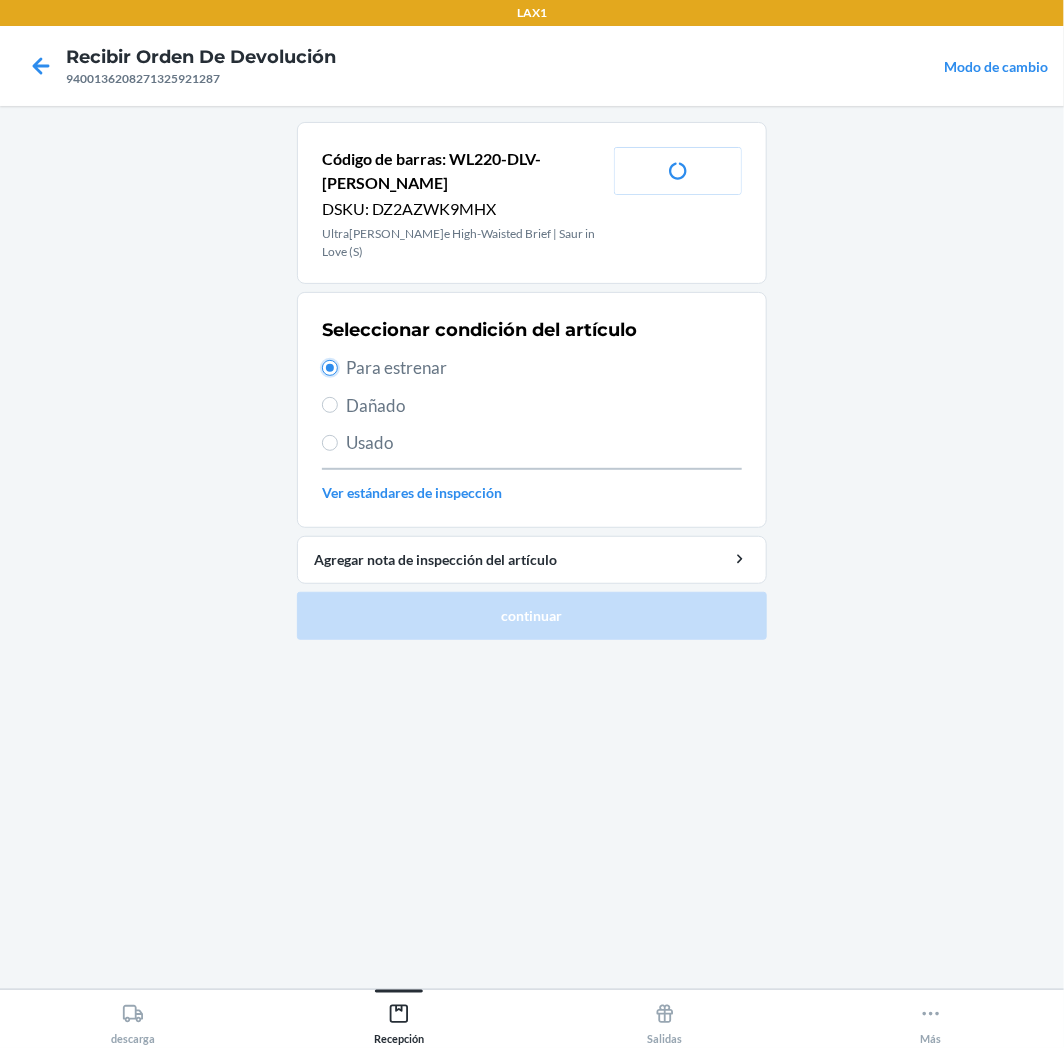 radio on "true" 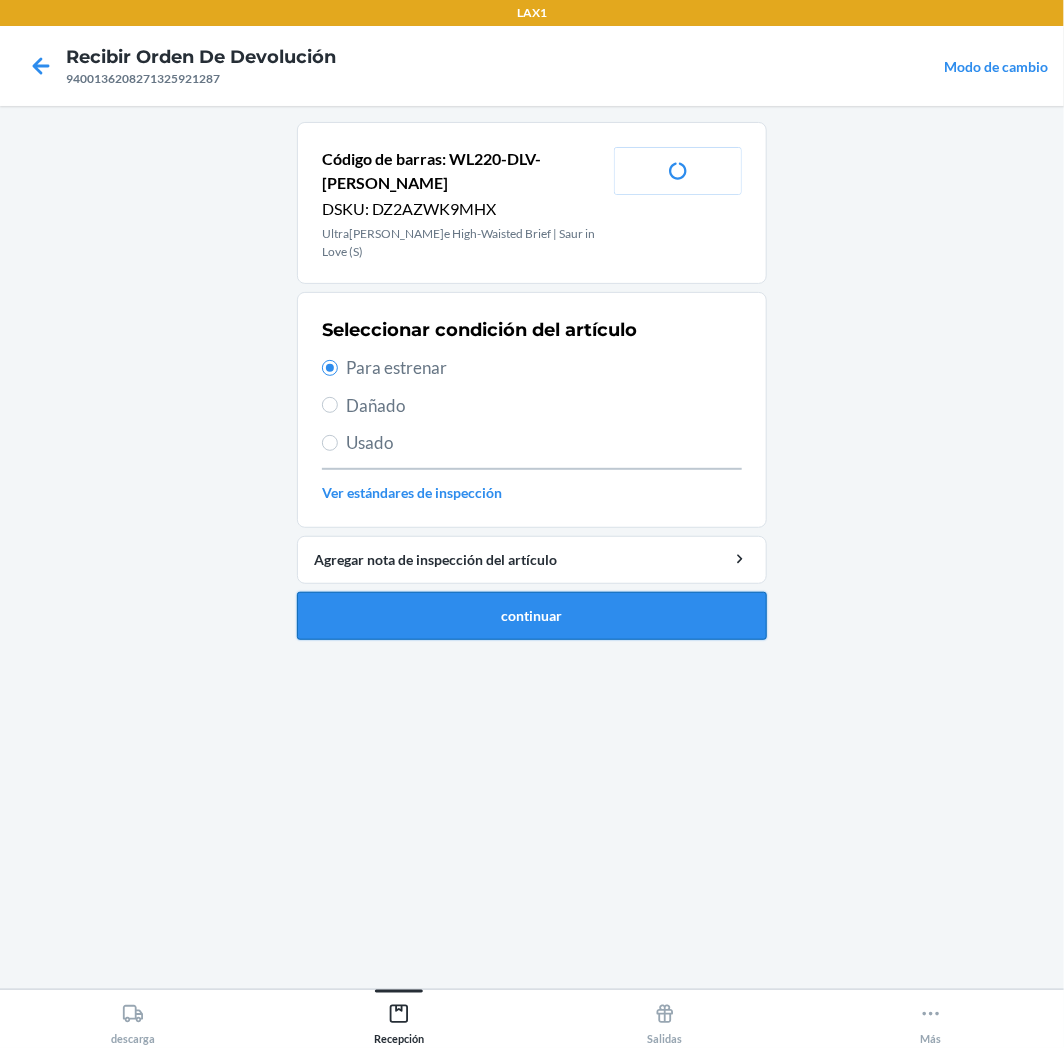 click on "continuar" at bounding box center (532, 616) 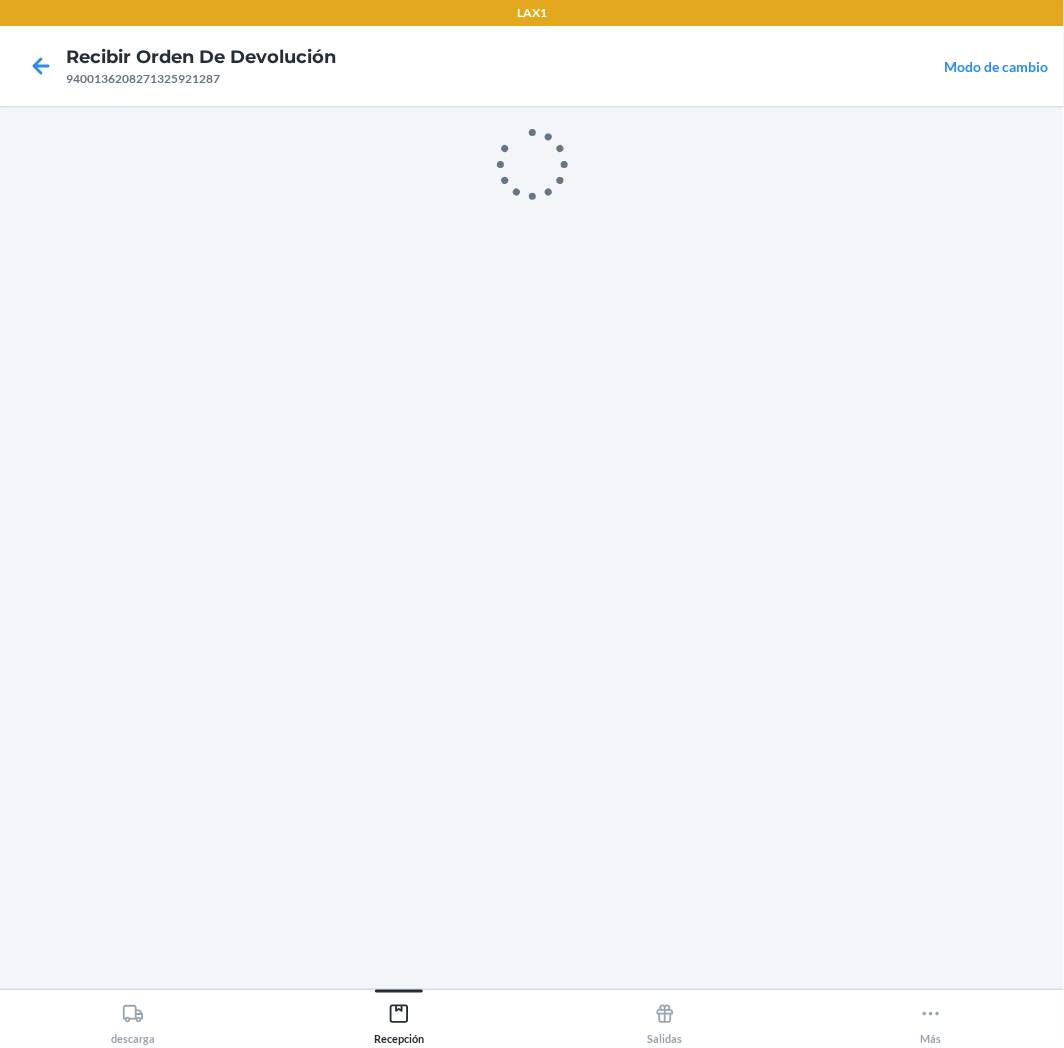 click at bounding box center (532, 547) 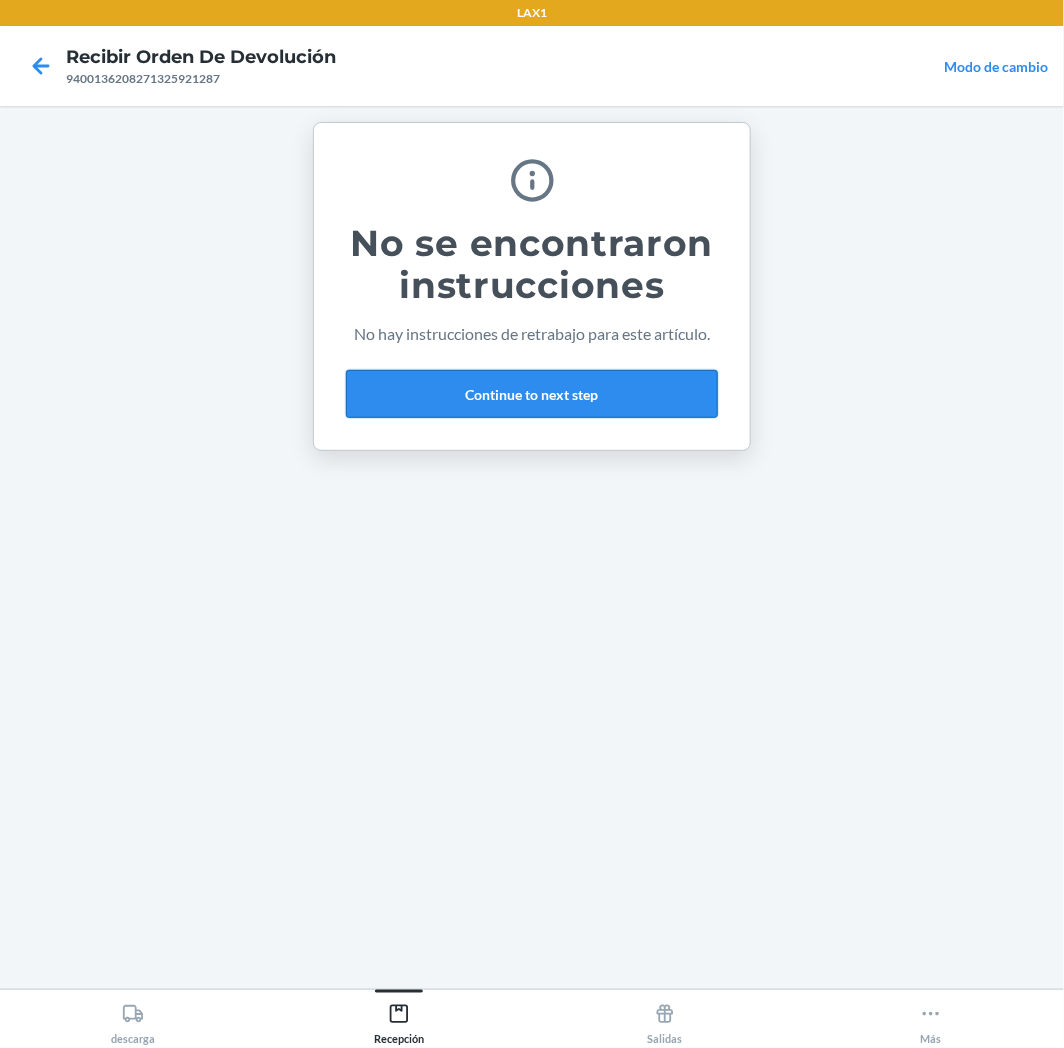 click on "Continue to next step" at bounding box center [532, 394] 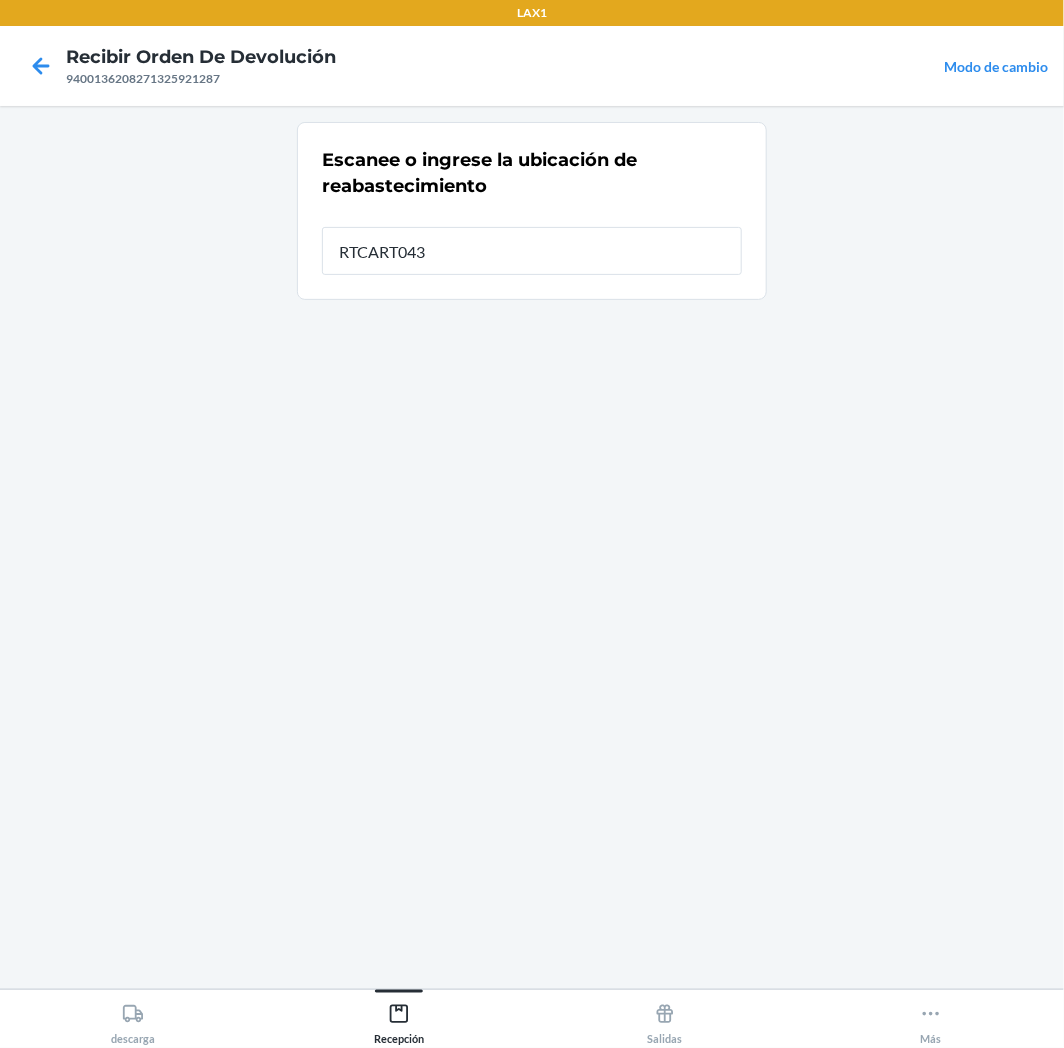 type on "RTCART043" 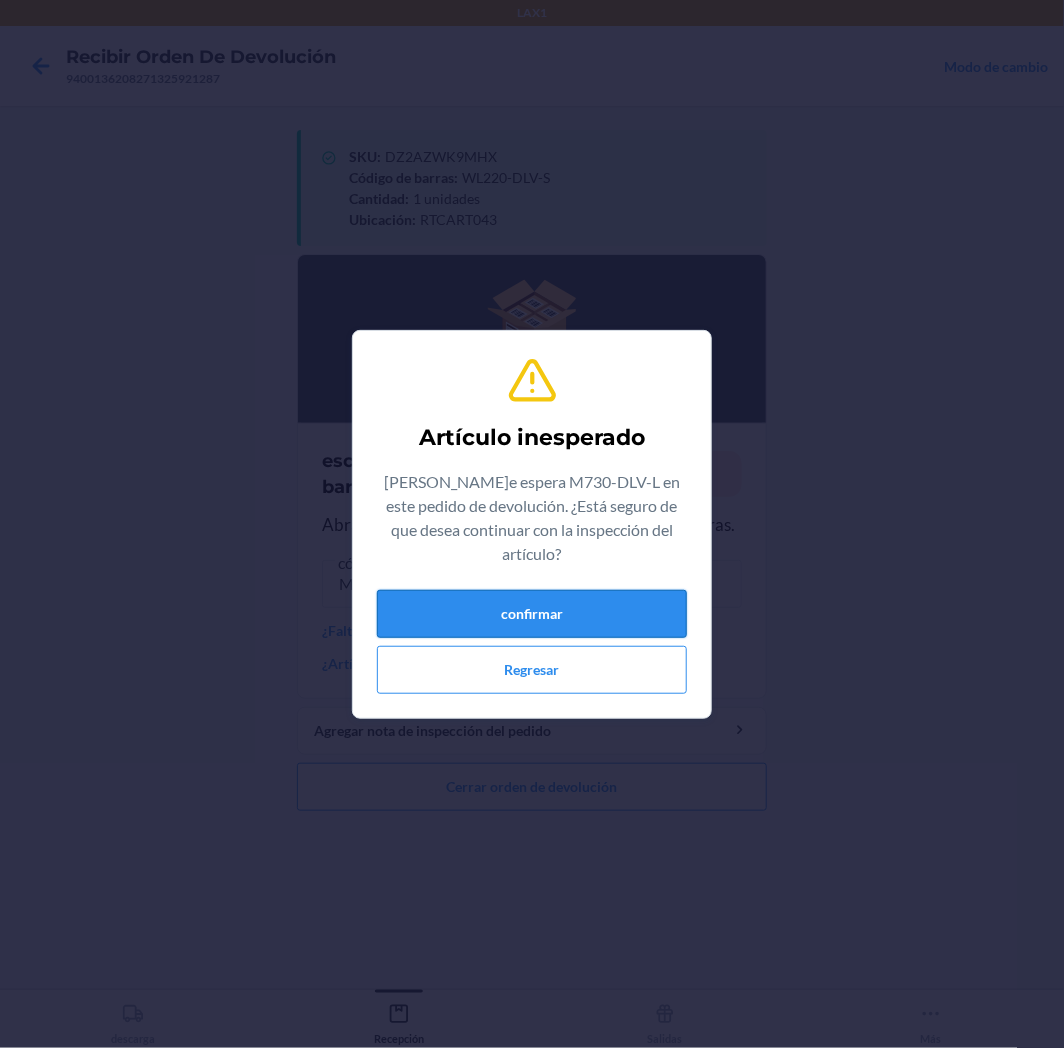 click on "confirmar" at bounding box center (532, 614) 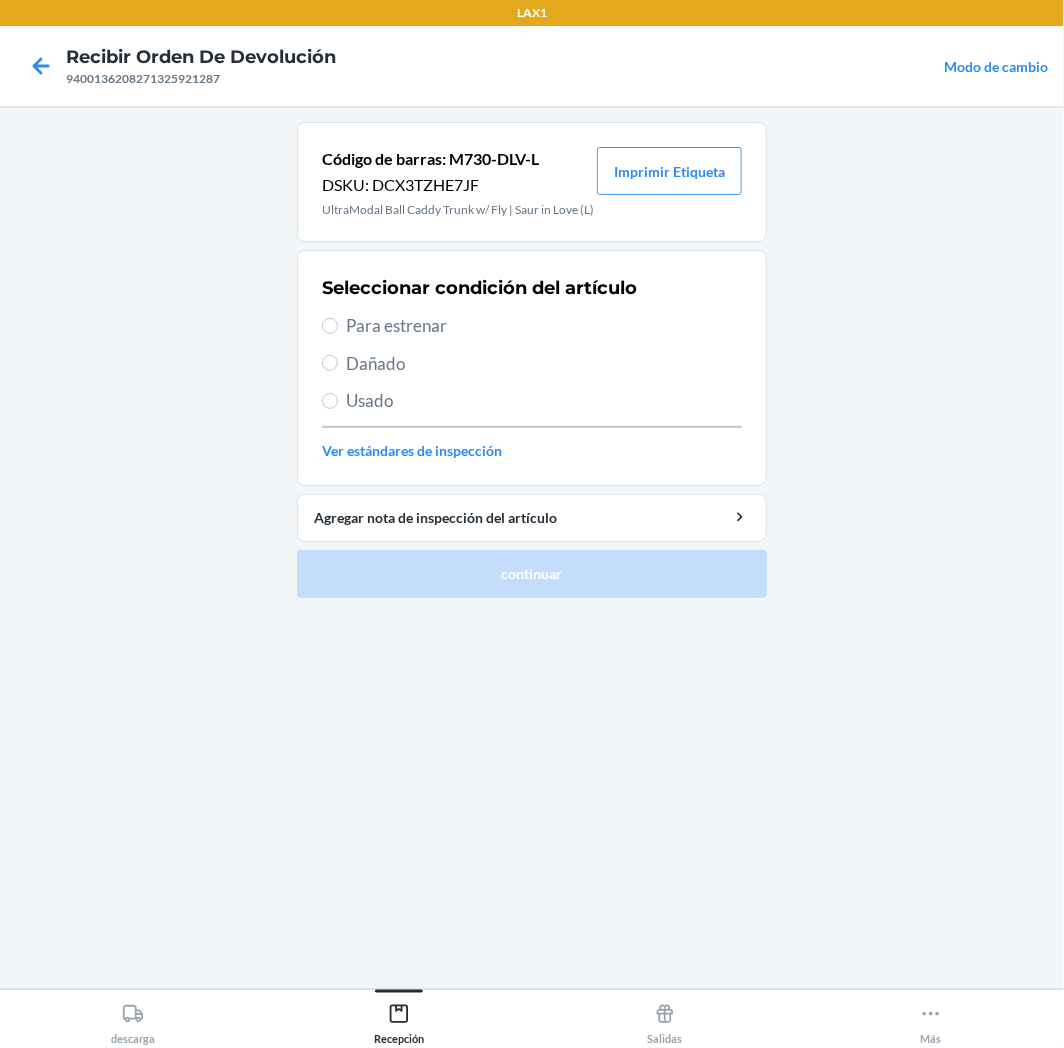 click on "Para estrenar" at bounding box center [544, 326] 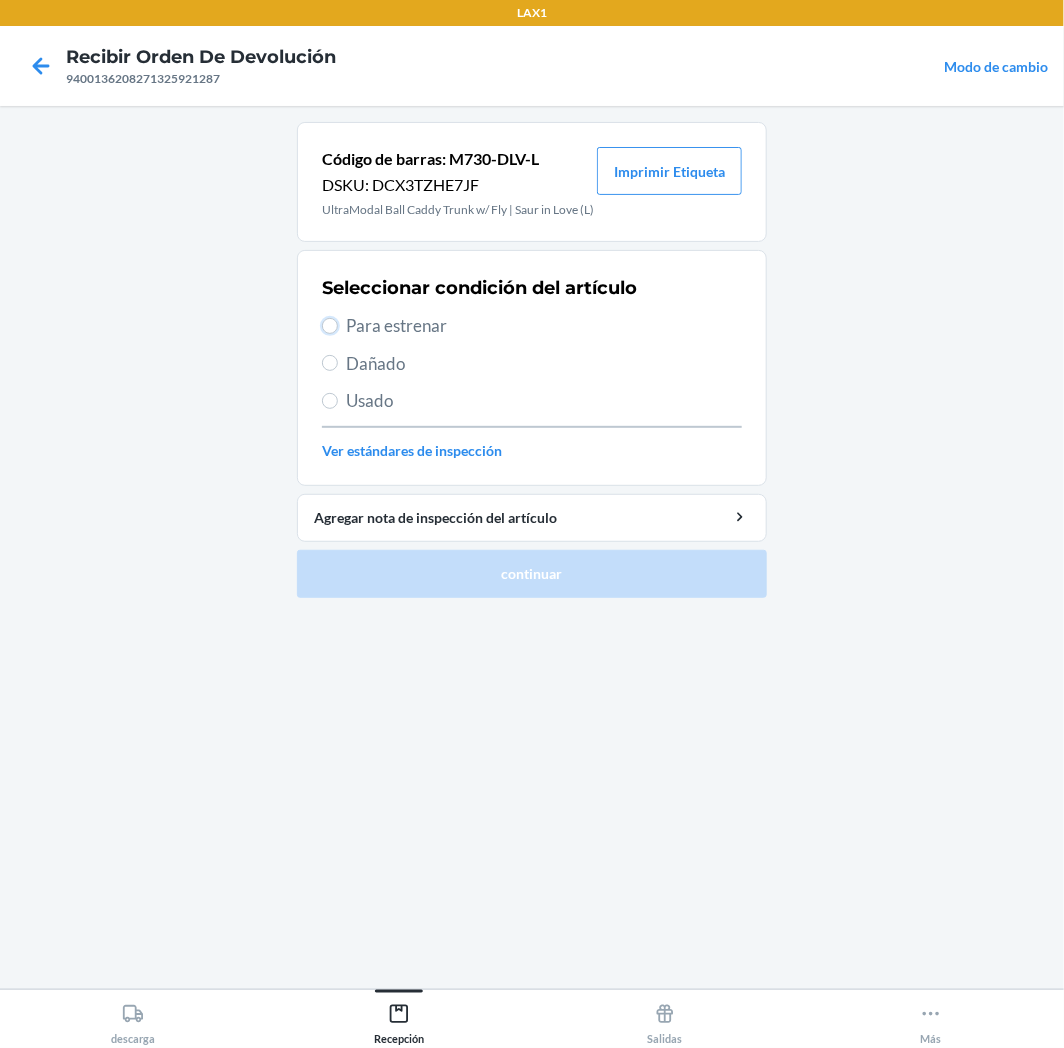 click on "Para estrenar" at bounding box center (330, 326) 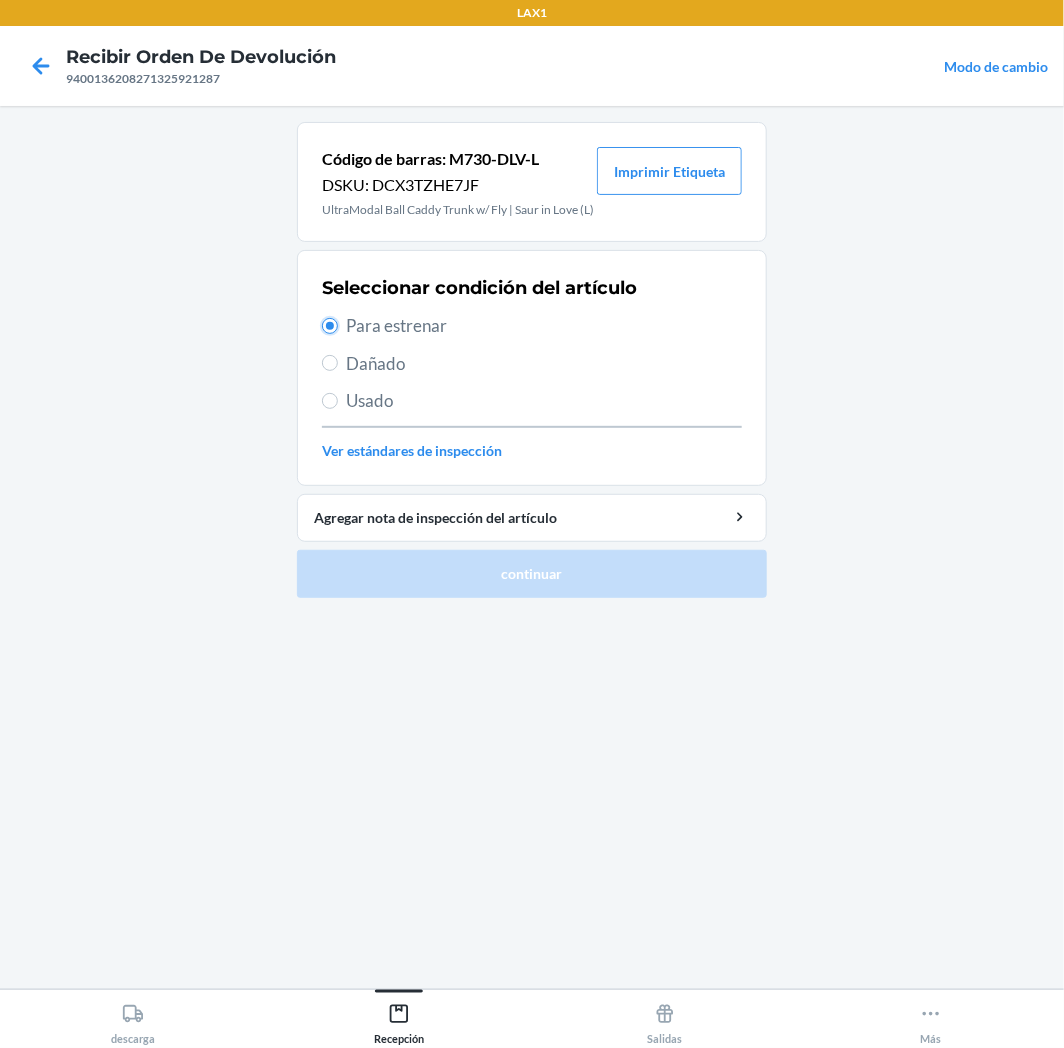 radio on "true" 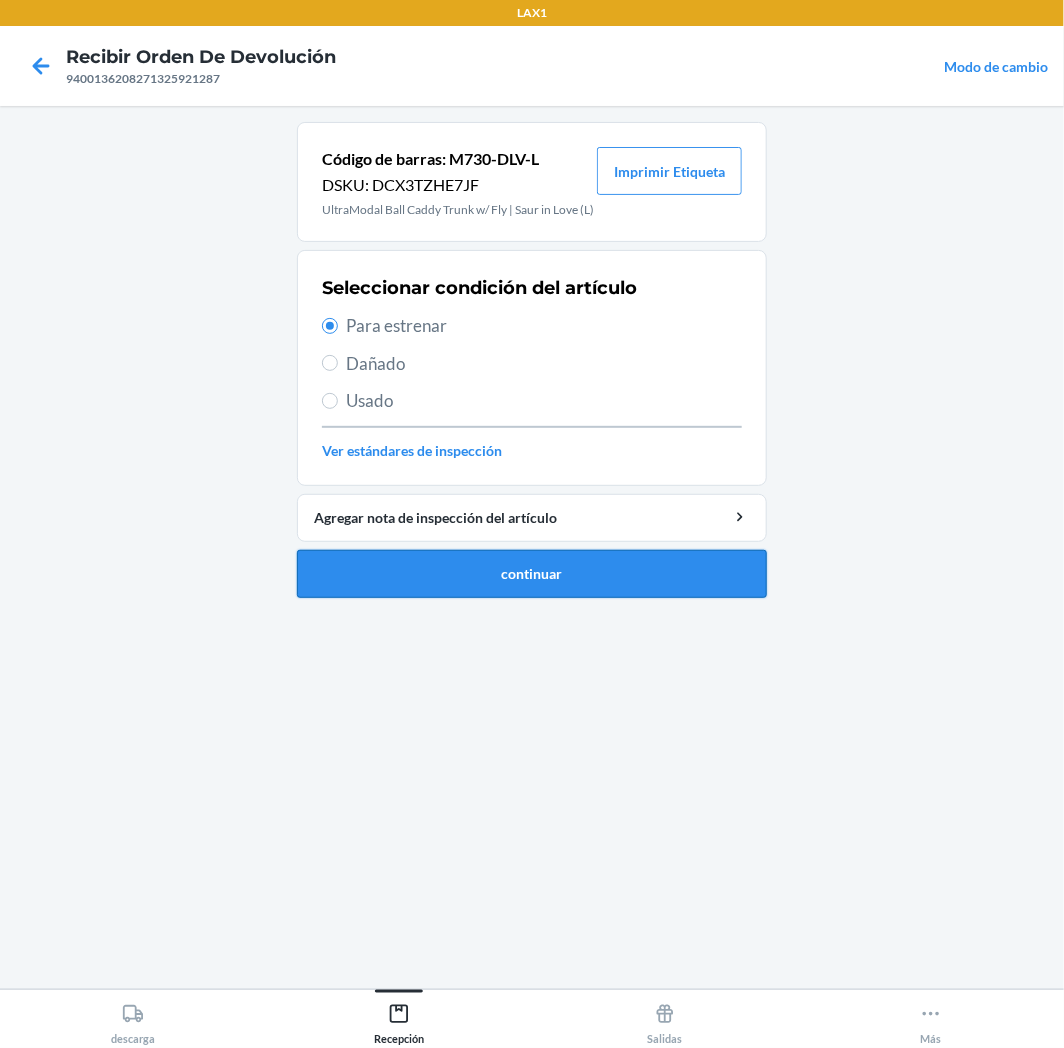 click on "continuar" at bounding box center [532, 574] 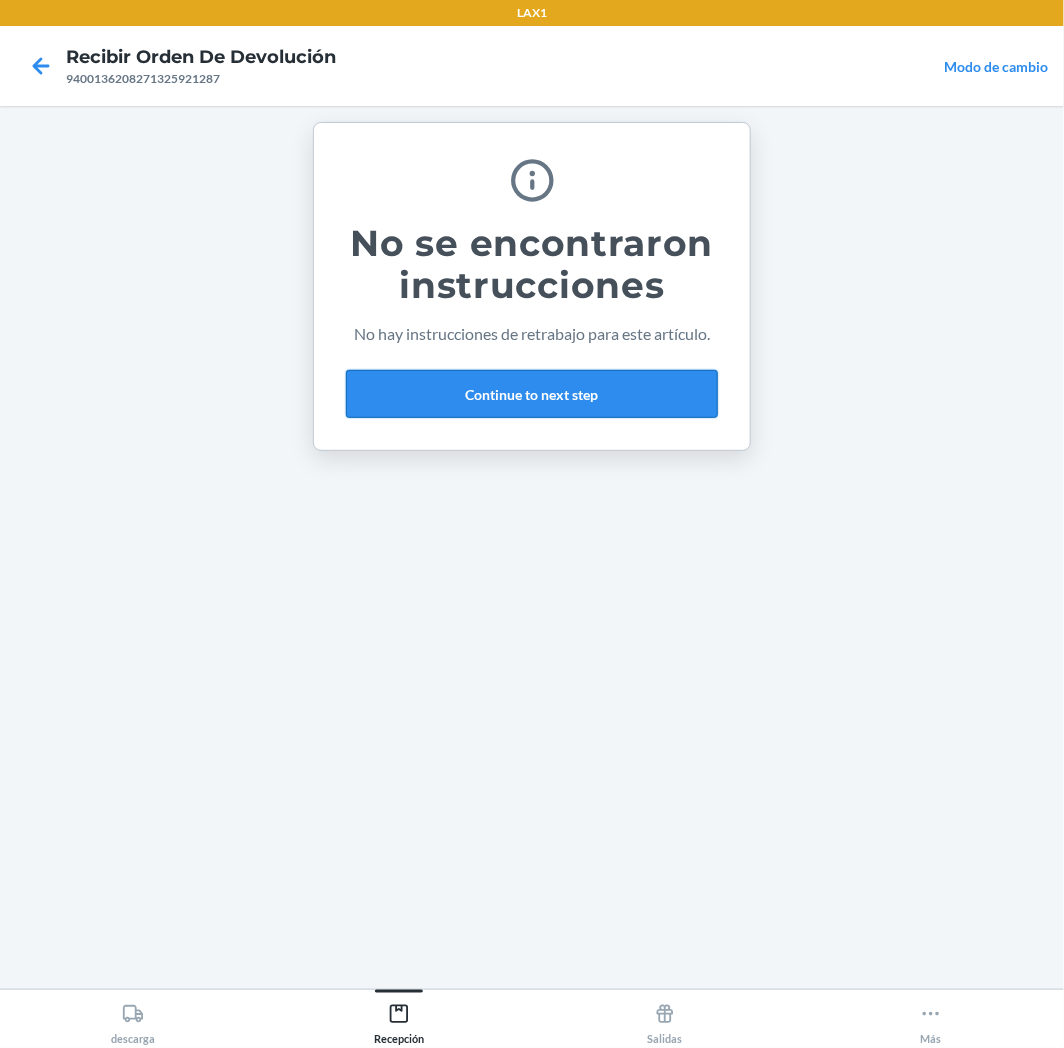 click on "Continue to next step" at bounding box center (532, 394) 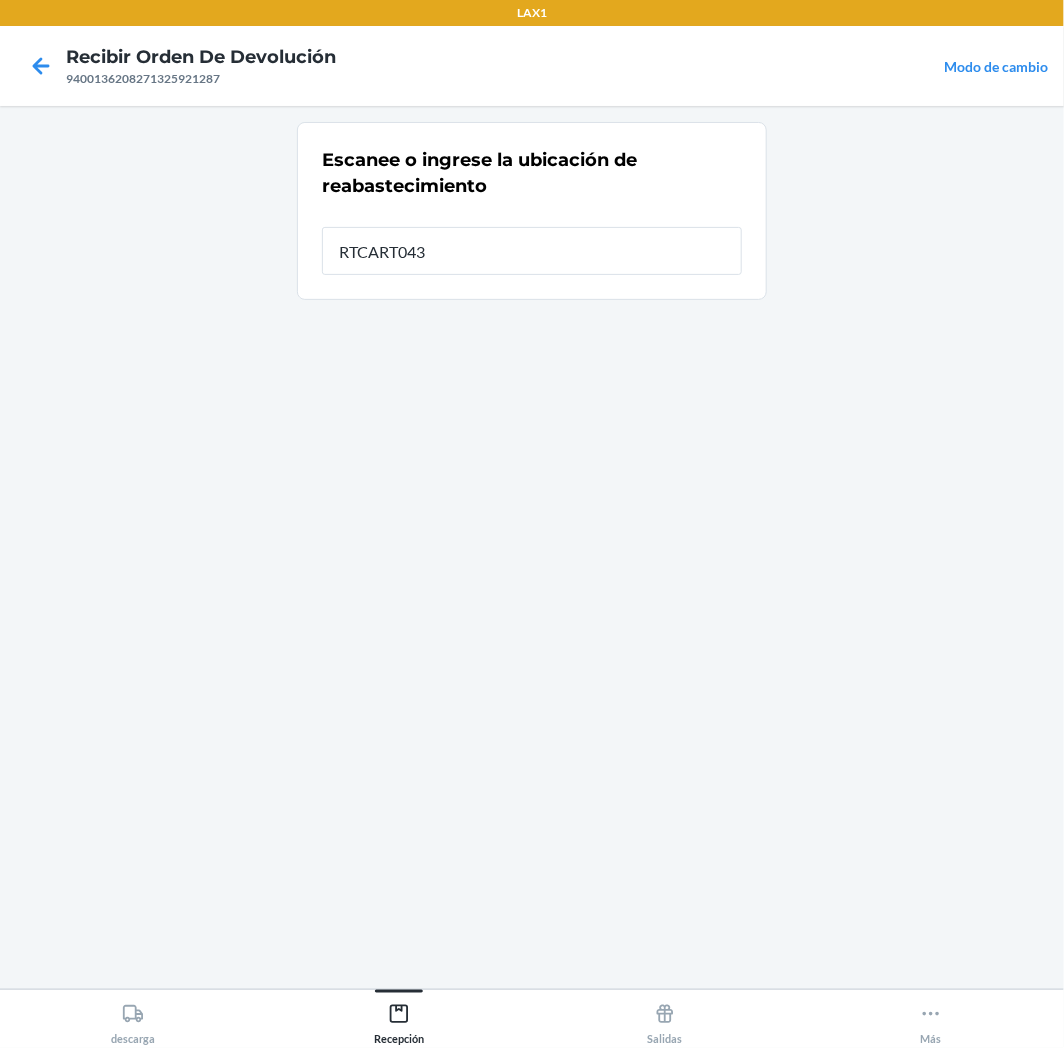 type on "RTCART043" 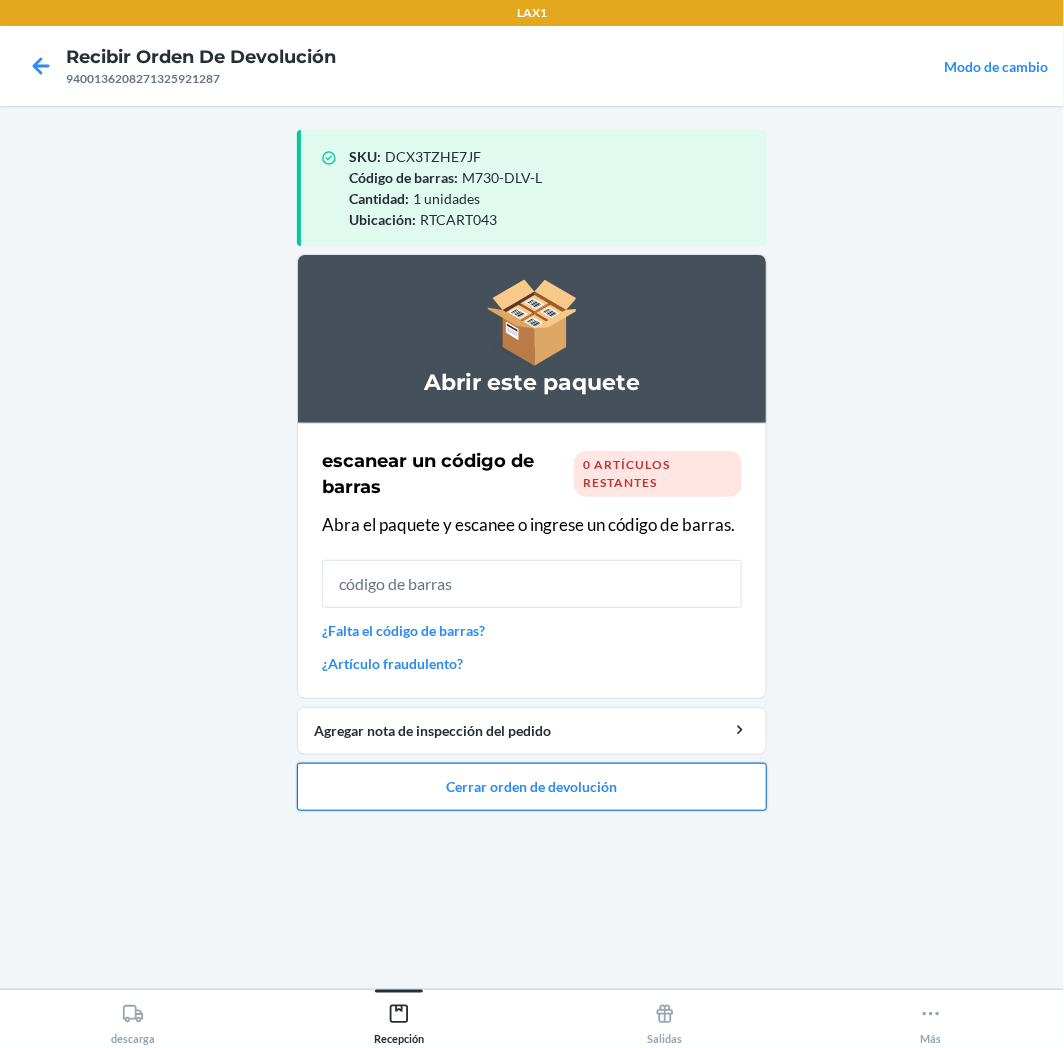 click on "Cerrar orden de devolución" at bounding box center (532, 787) 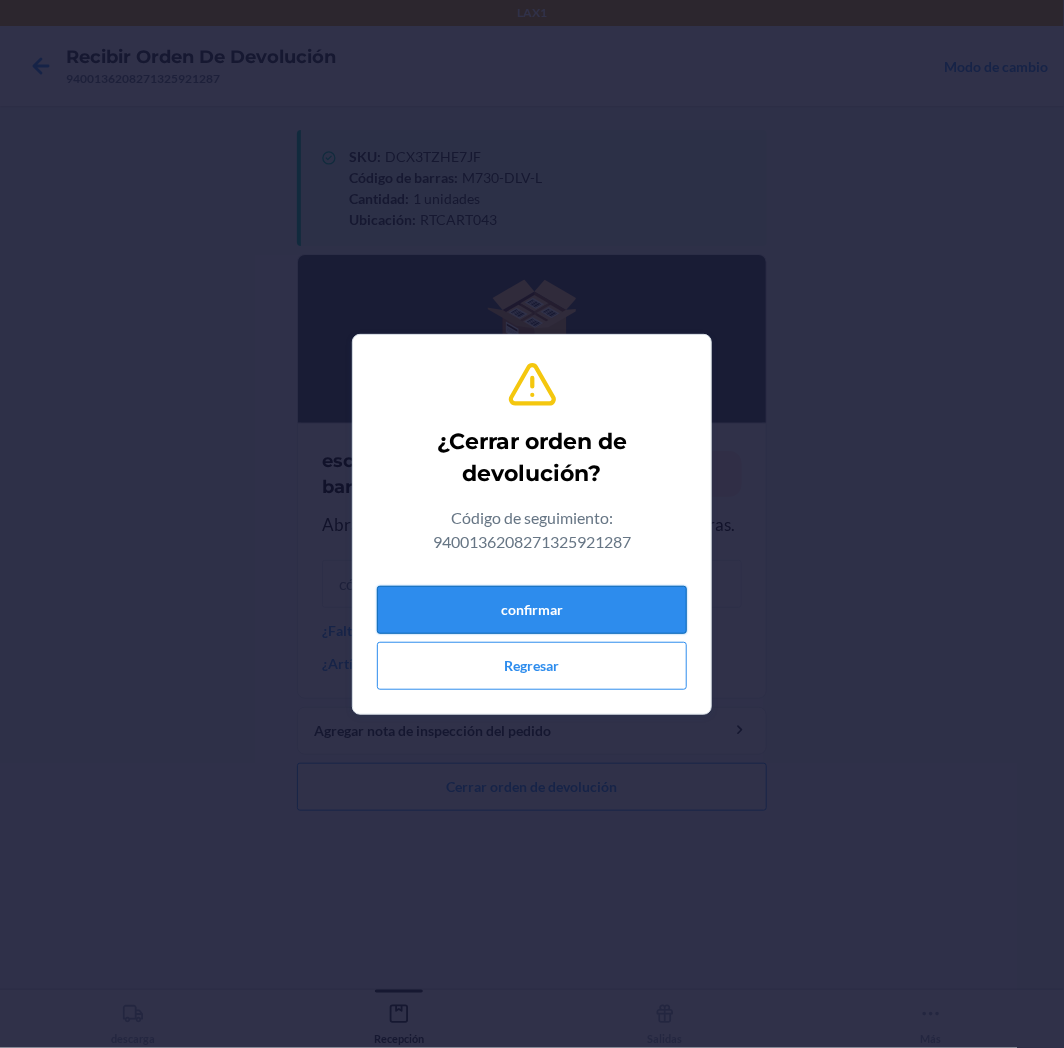 click on "confirmar" at bounding box center [532, 610] 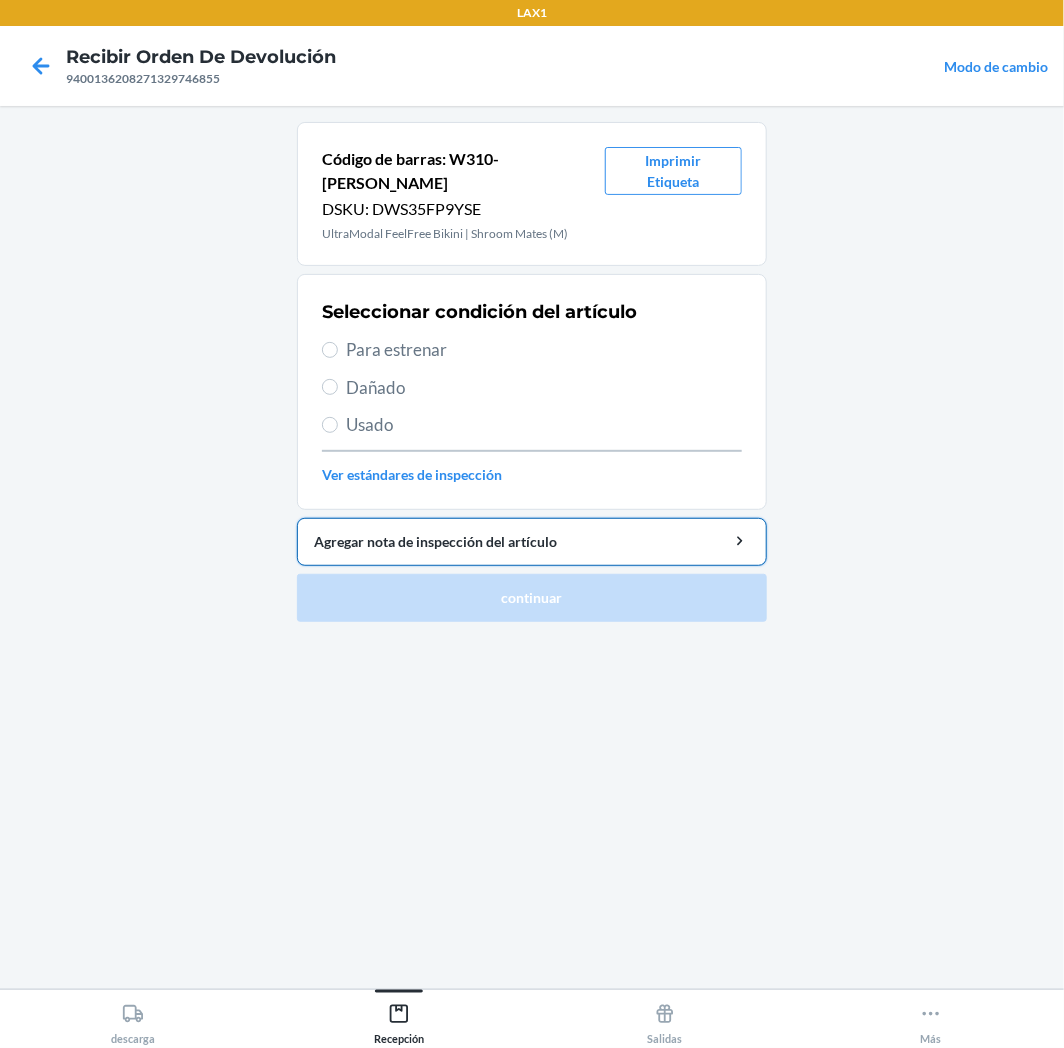 click on "Agregar nota de inspección del artículo" at bounding box center (532, 542) 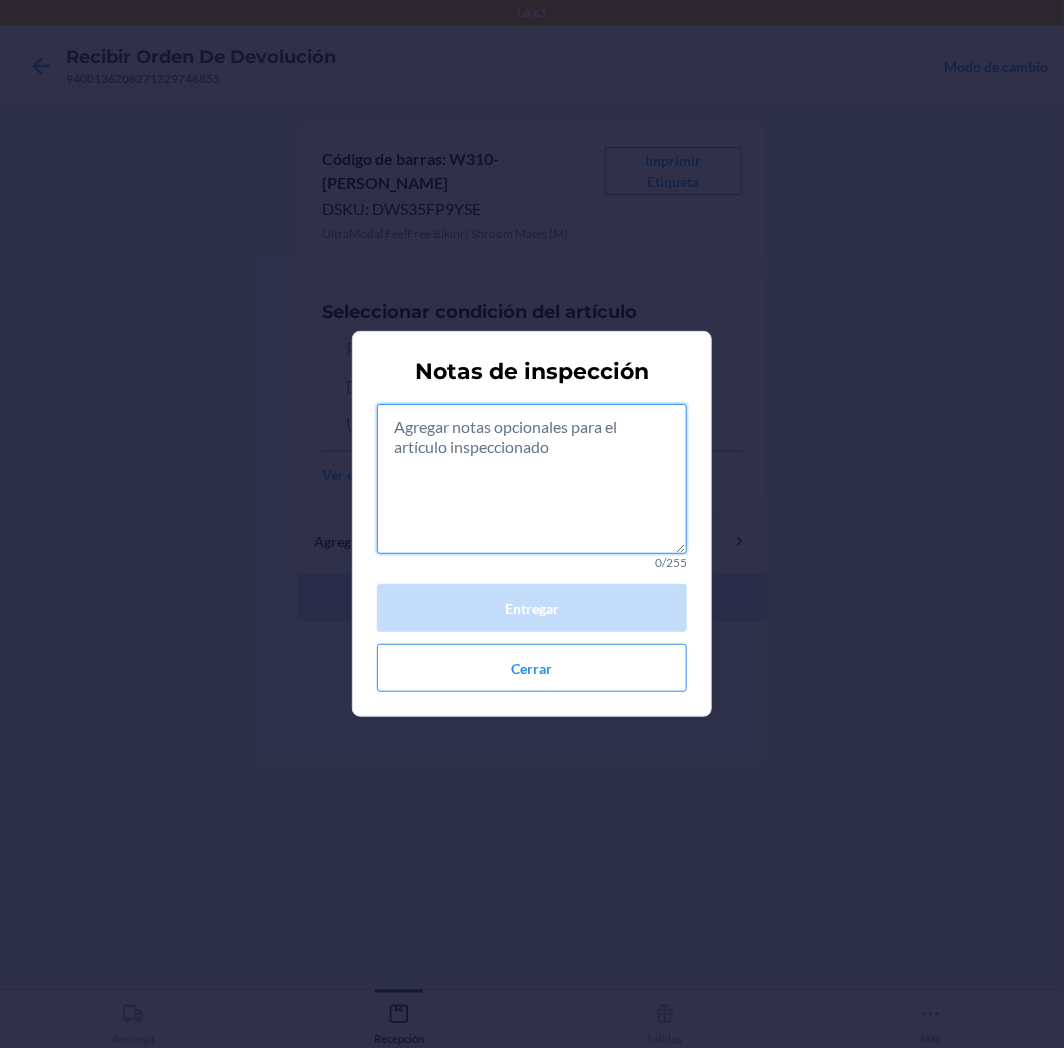 click at bounding box center (532, 479) 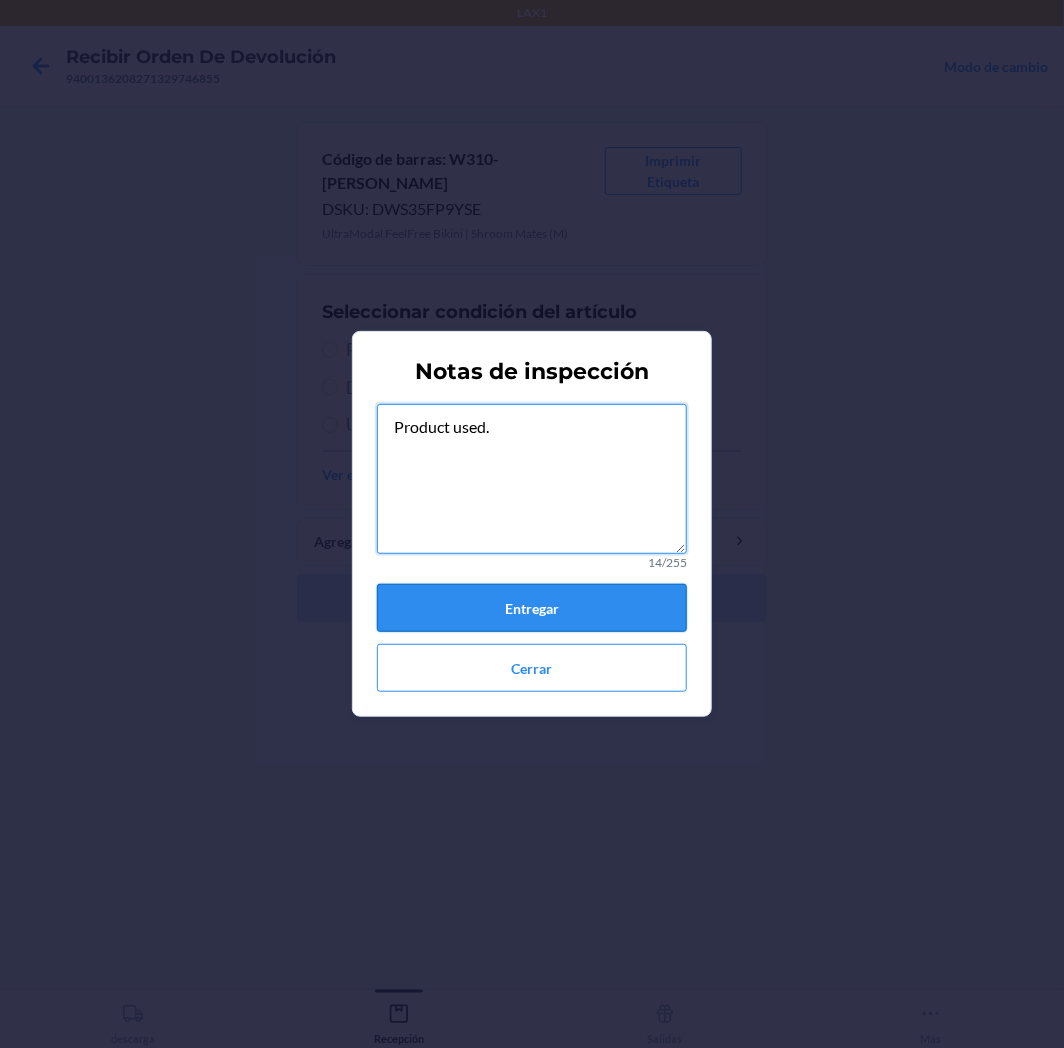 type on "Product used." 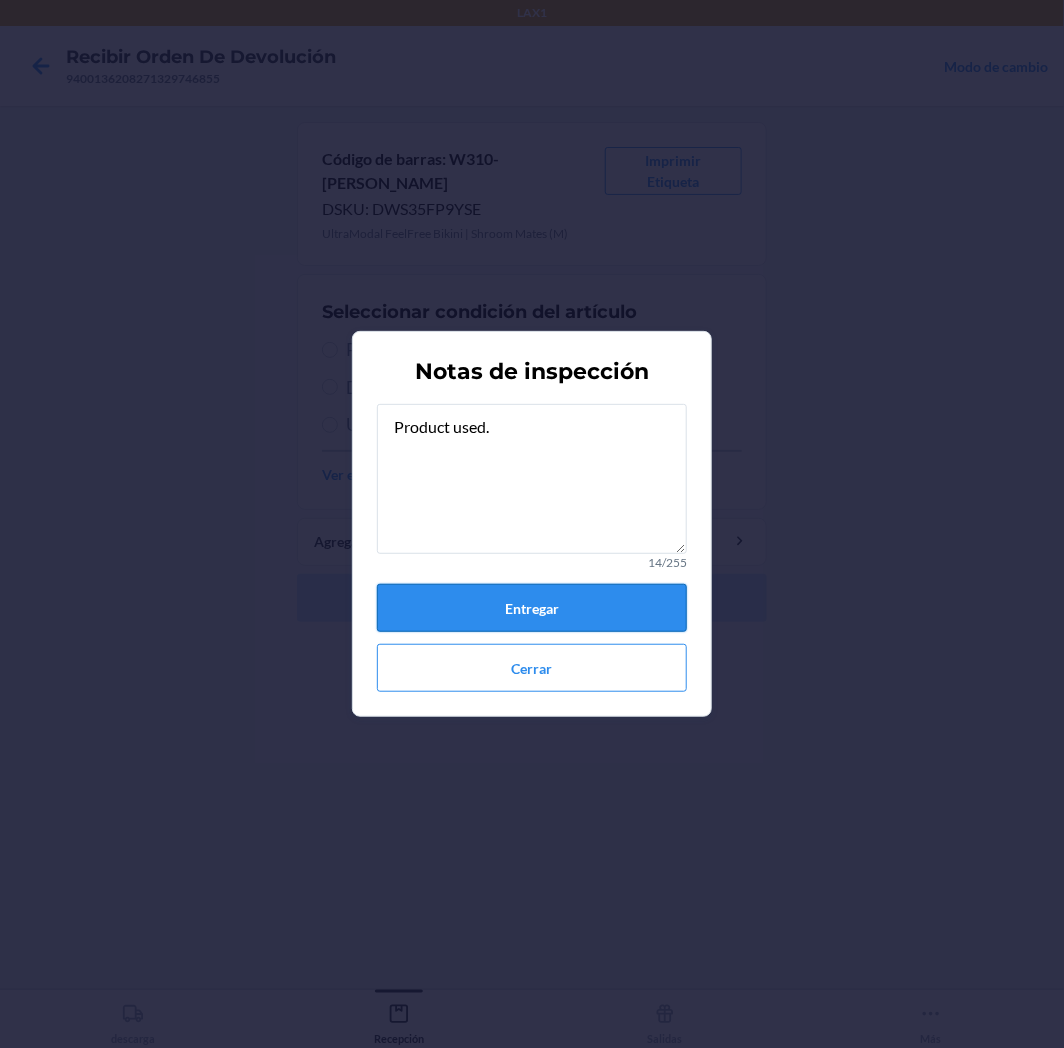 click on "Entregar" at bounding box center (532, 608) 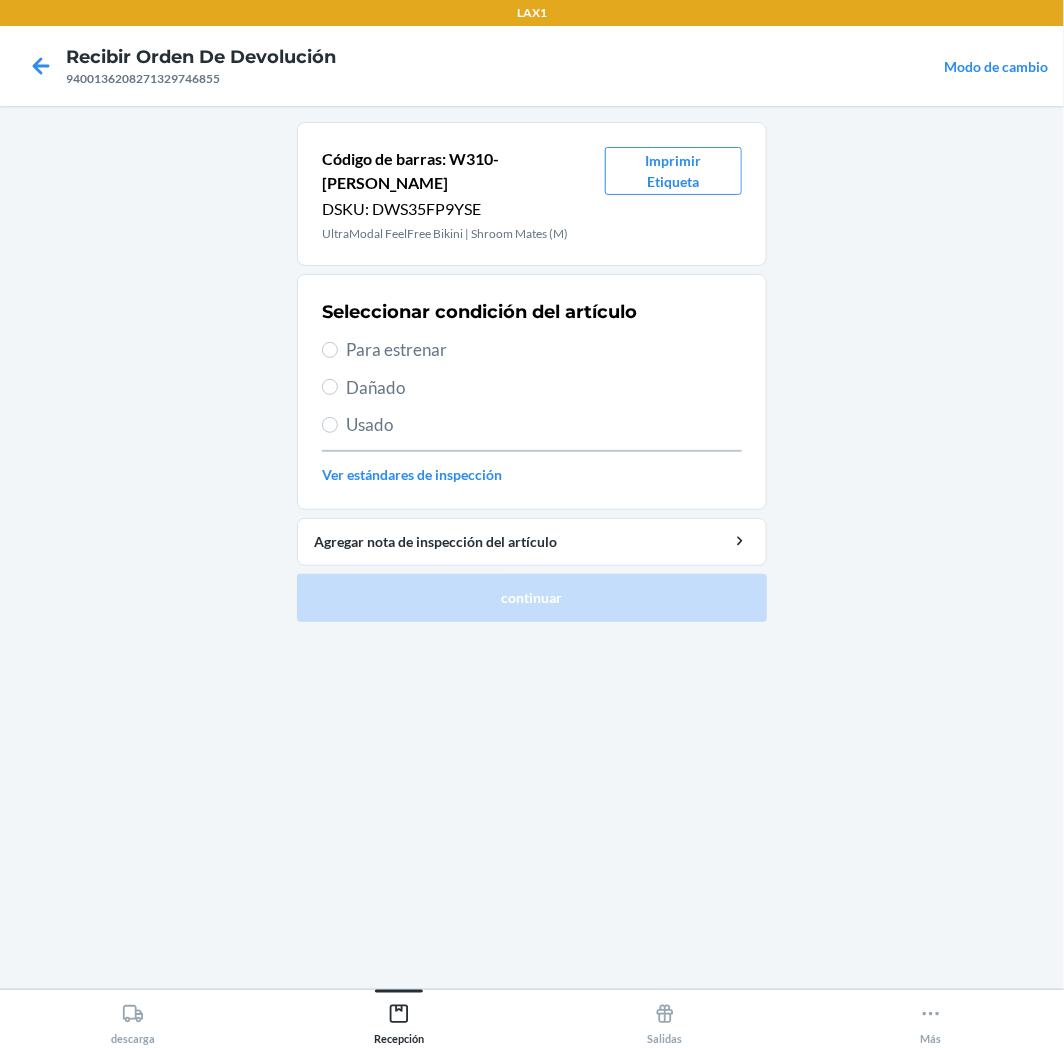 click on "Usado" at bounding box center [544, 425] 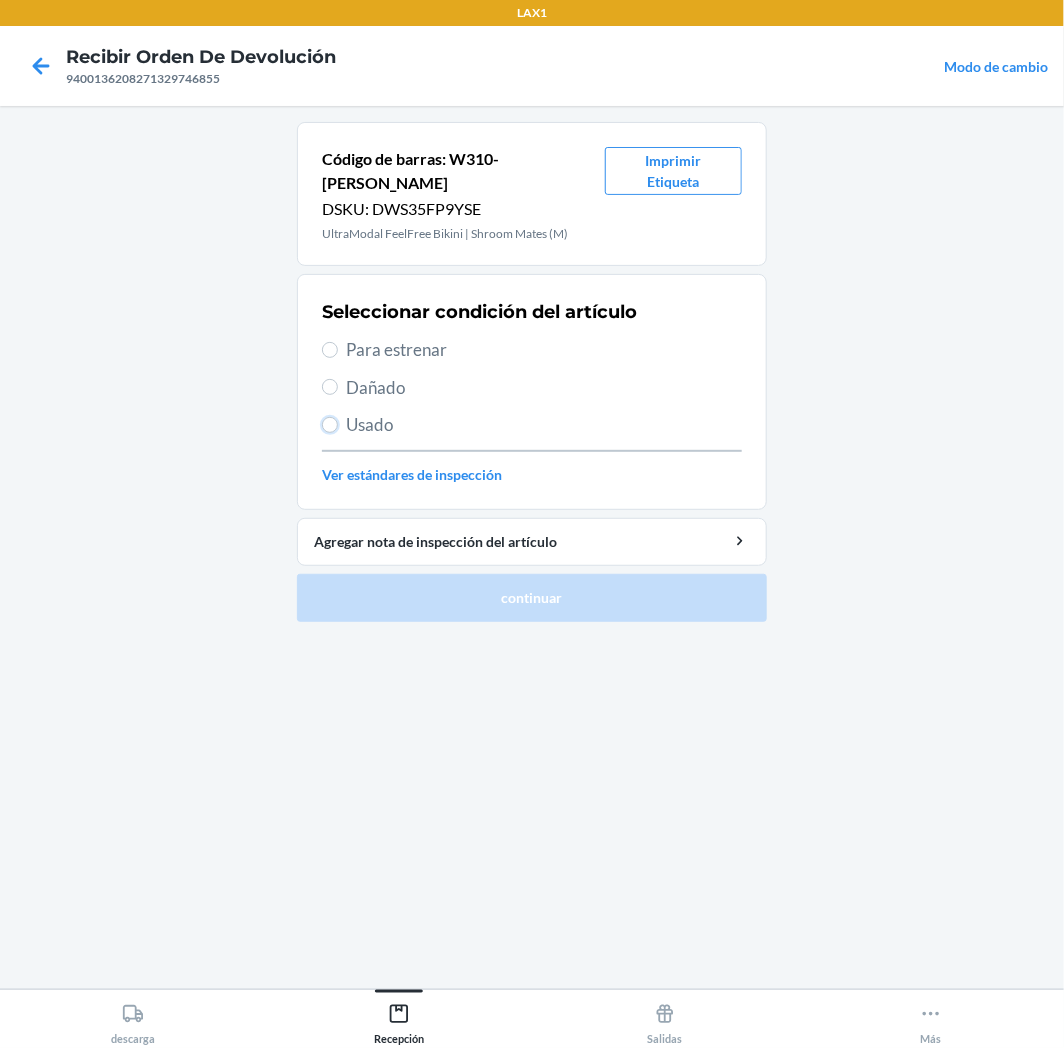 click on "Usado" at bounding box center (330, 425) 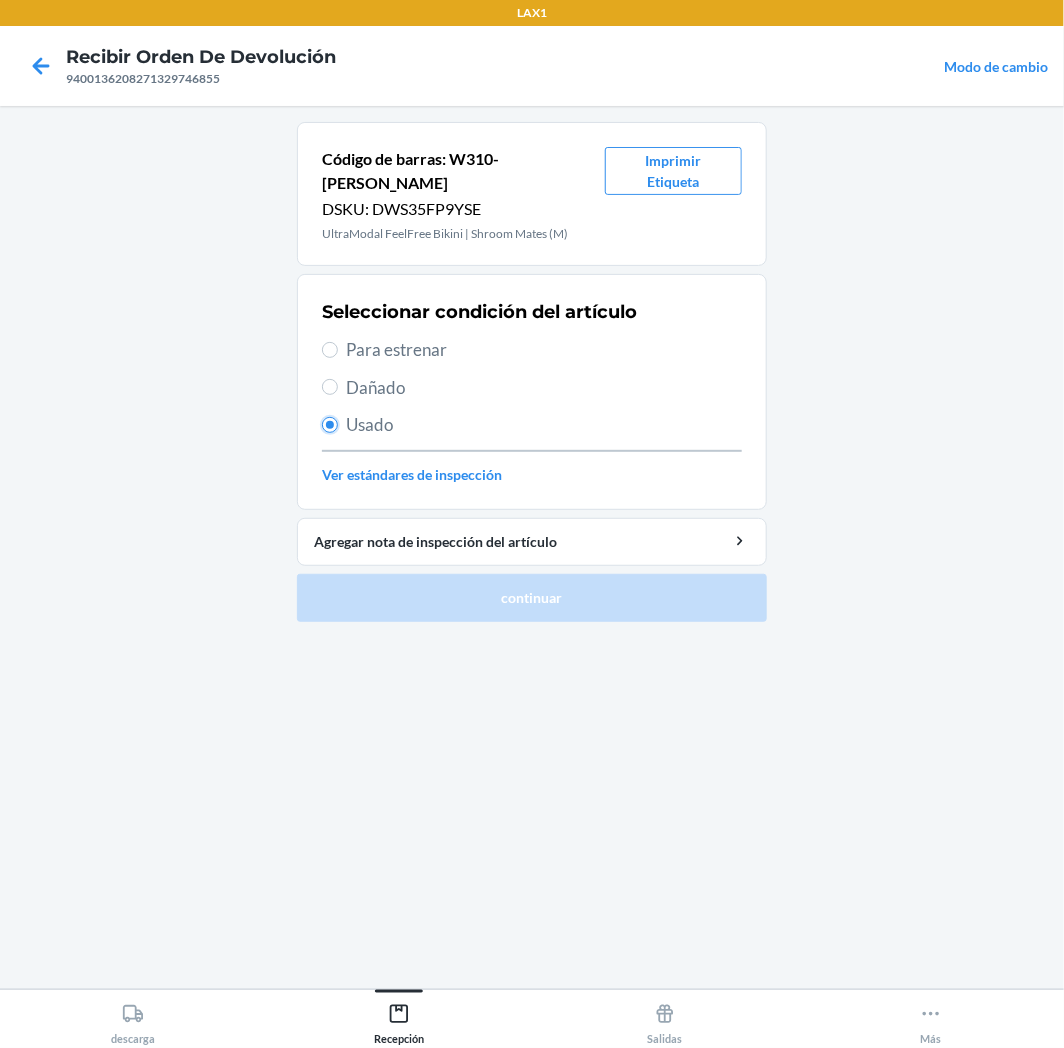 radio on "true" 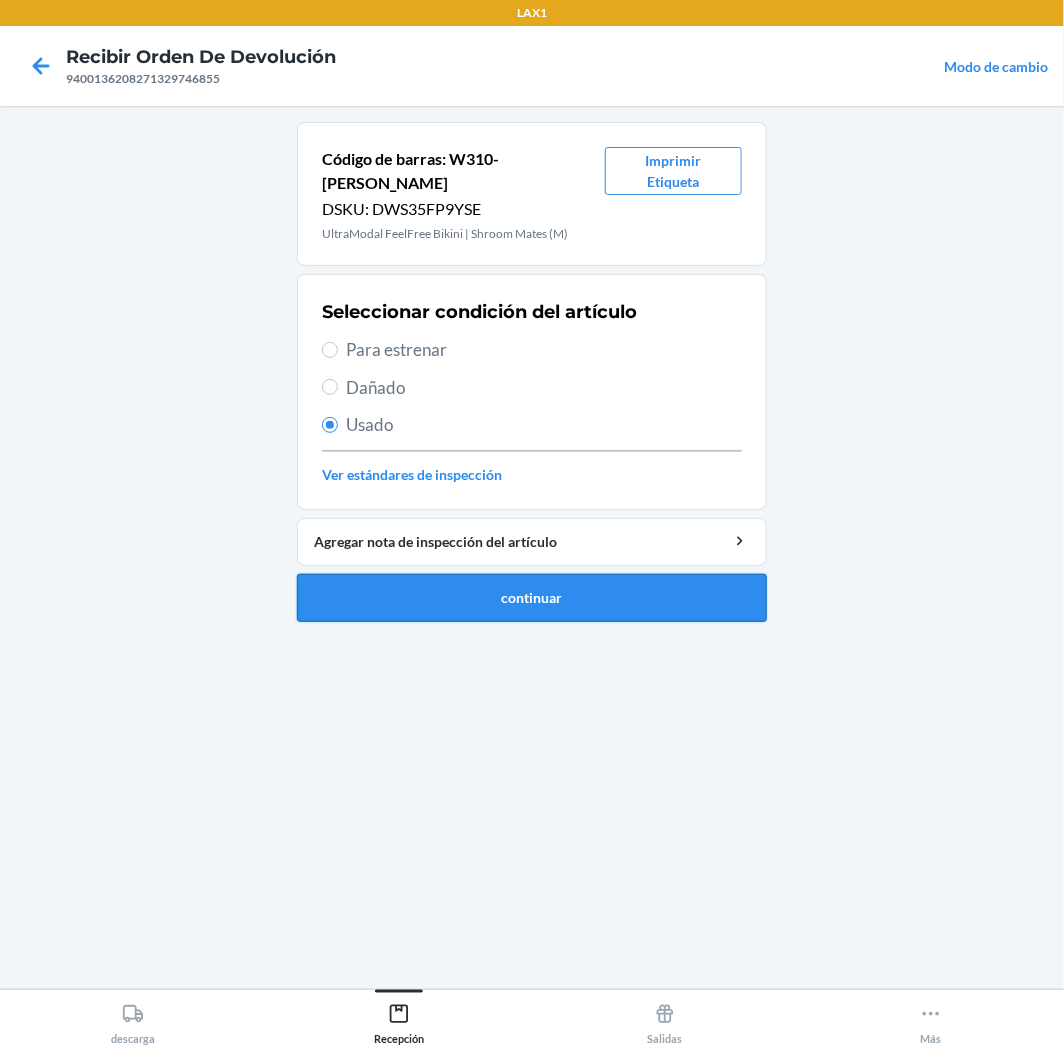 click on "continuar" at bounding box center (532, 598) 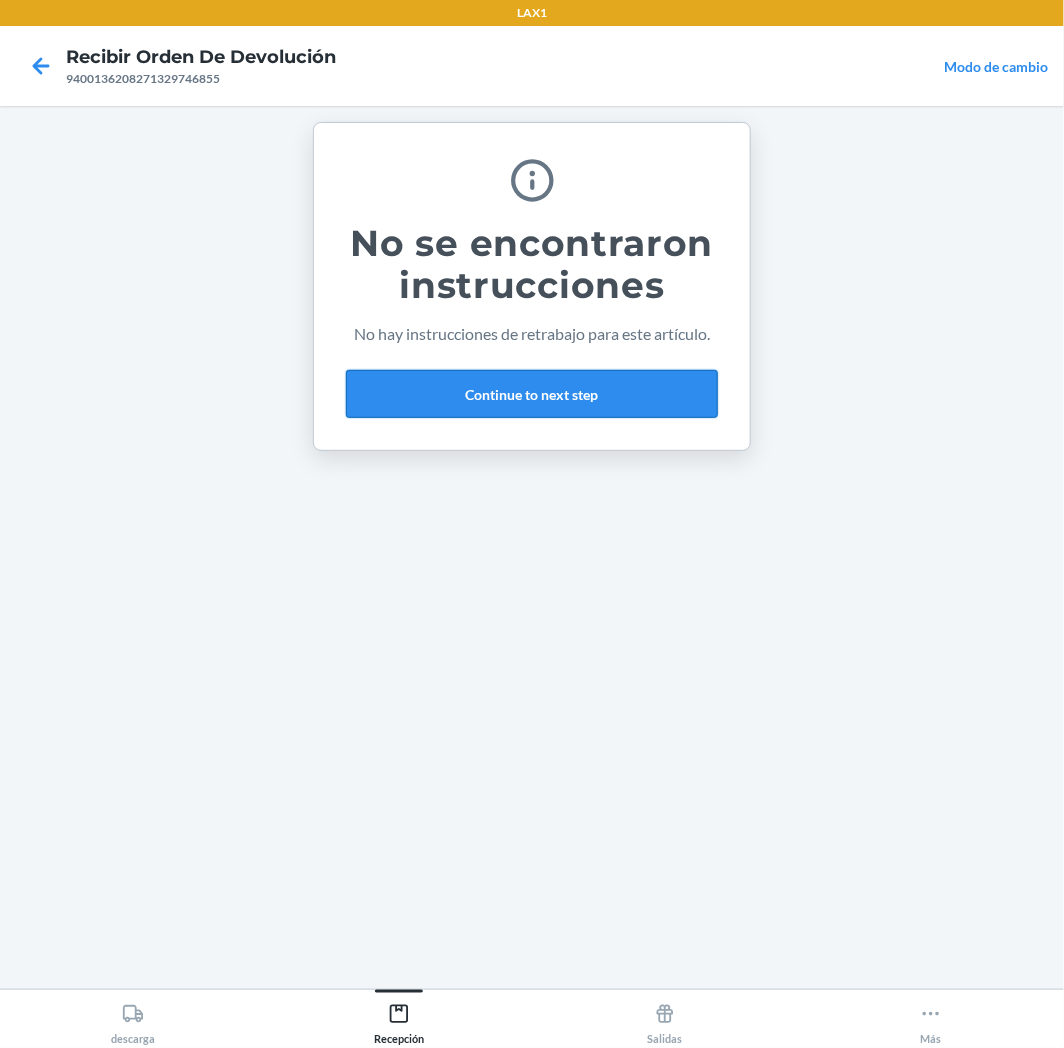 click on "Continue to next step" at bounding box center (532, 394) 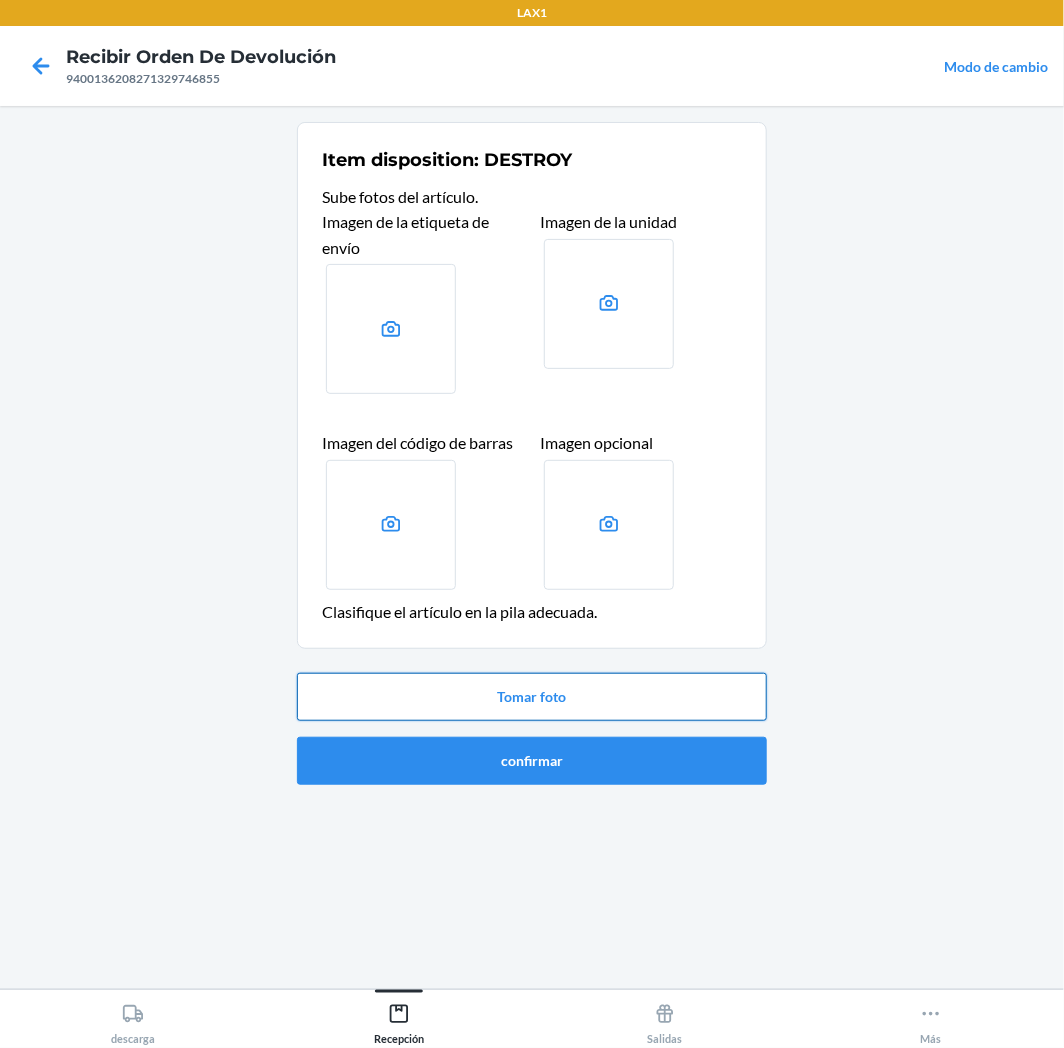 click on "Tomar foto" at bounding box center [532, 697] 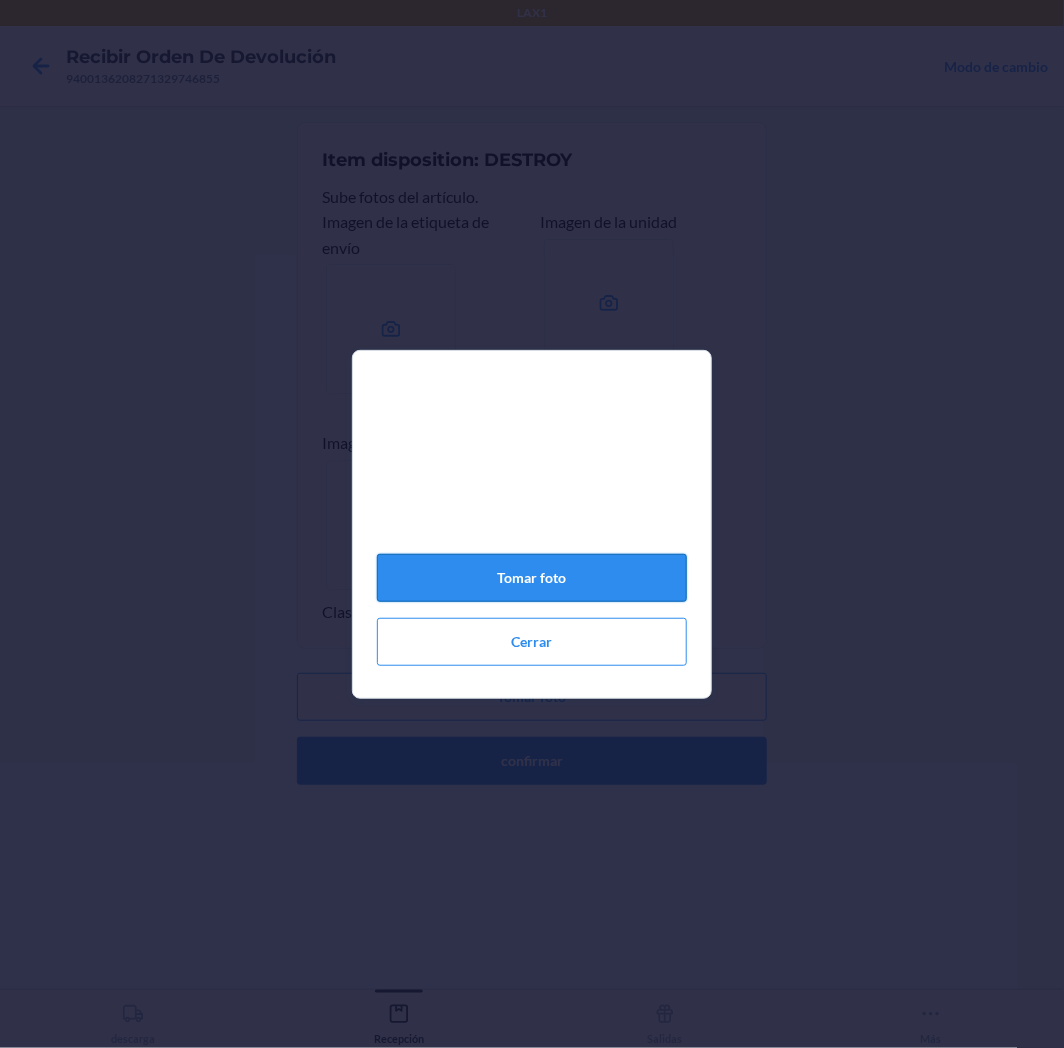 click on "Tomar foto" 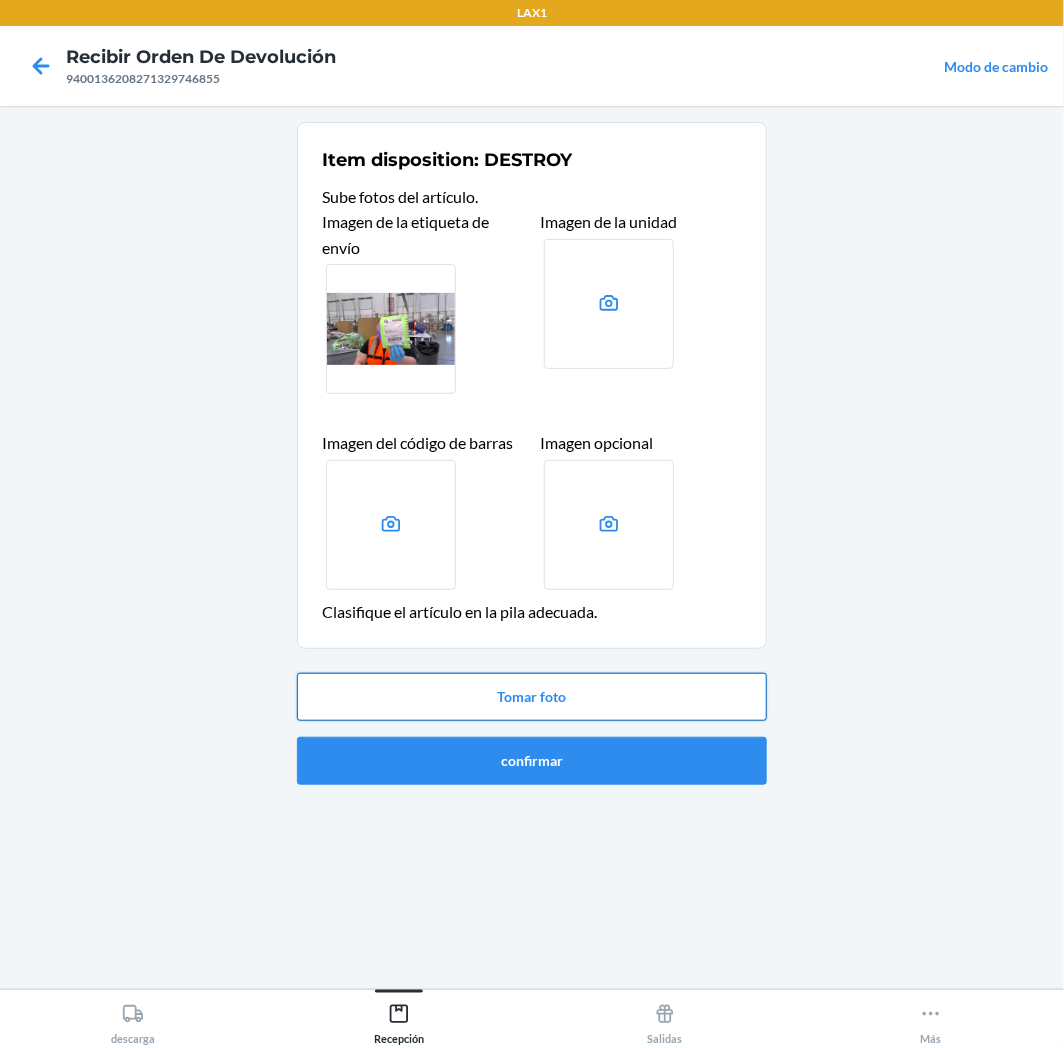 click on "Tomar foto" at bounding box center [532, 697] 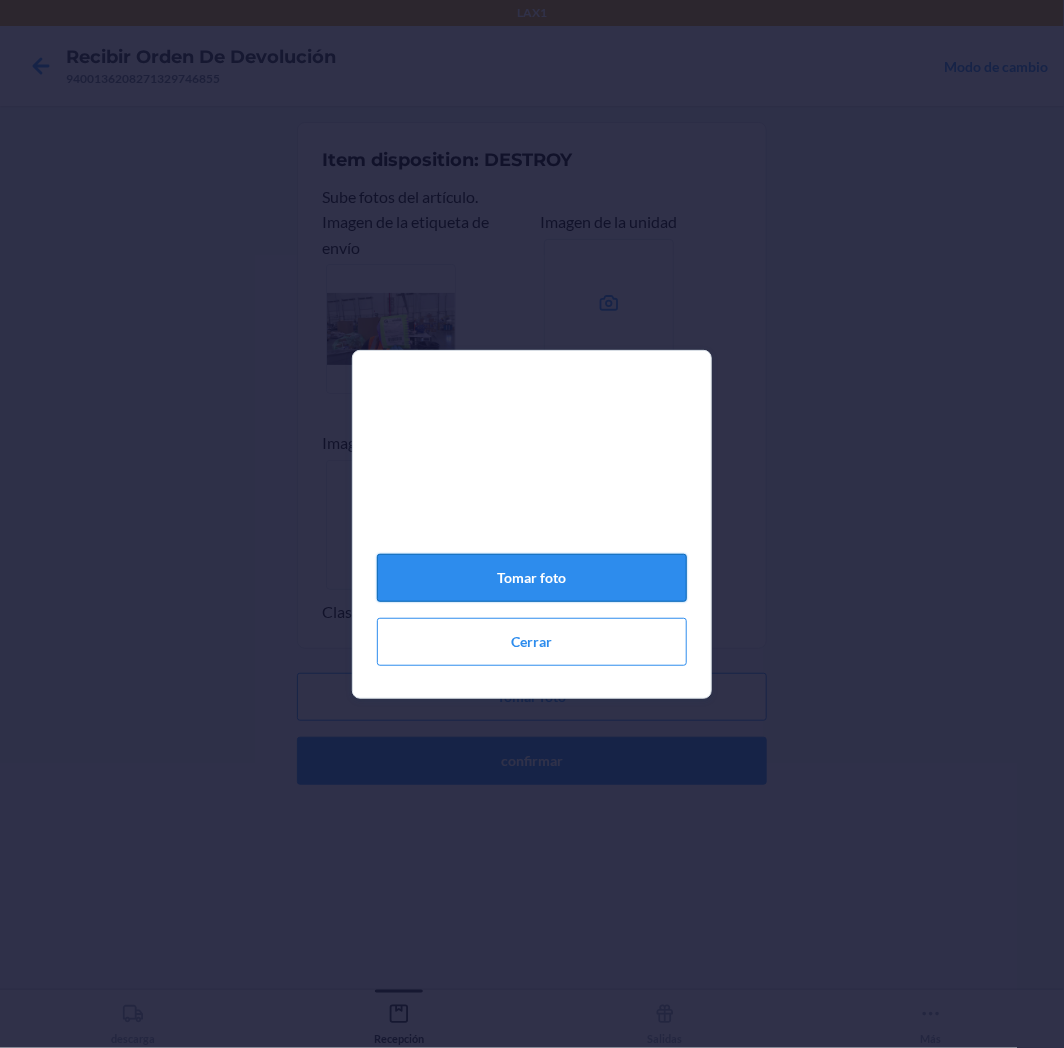 click on "Tomar foto" 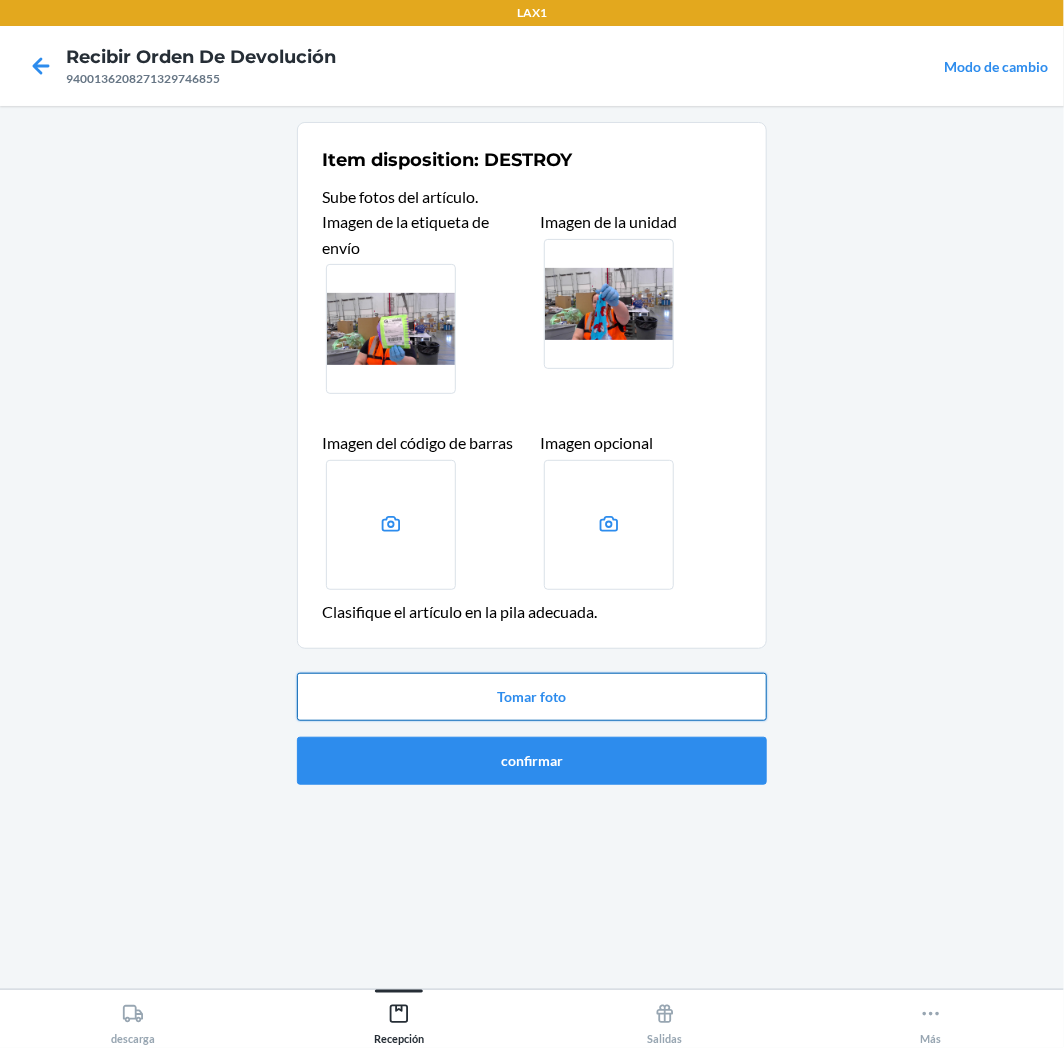 click on "Tomar foto" at bounding box center [532, 697] 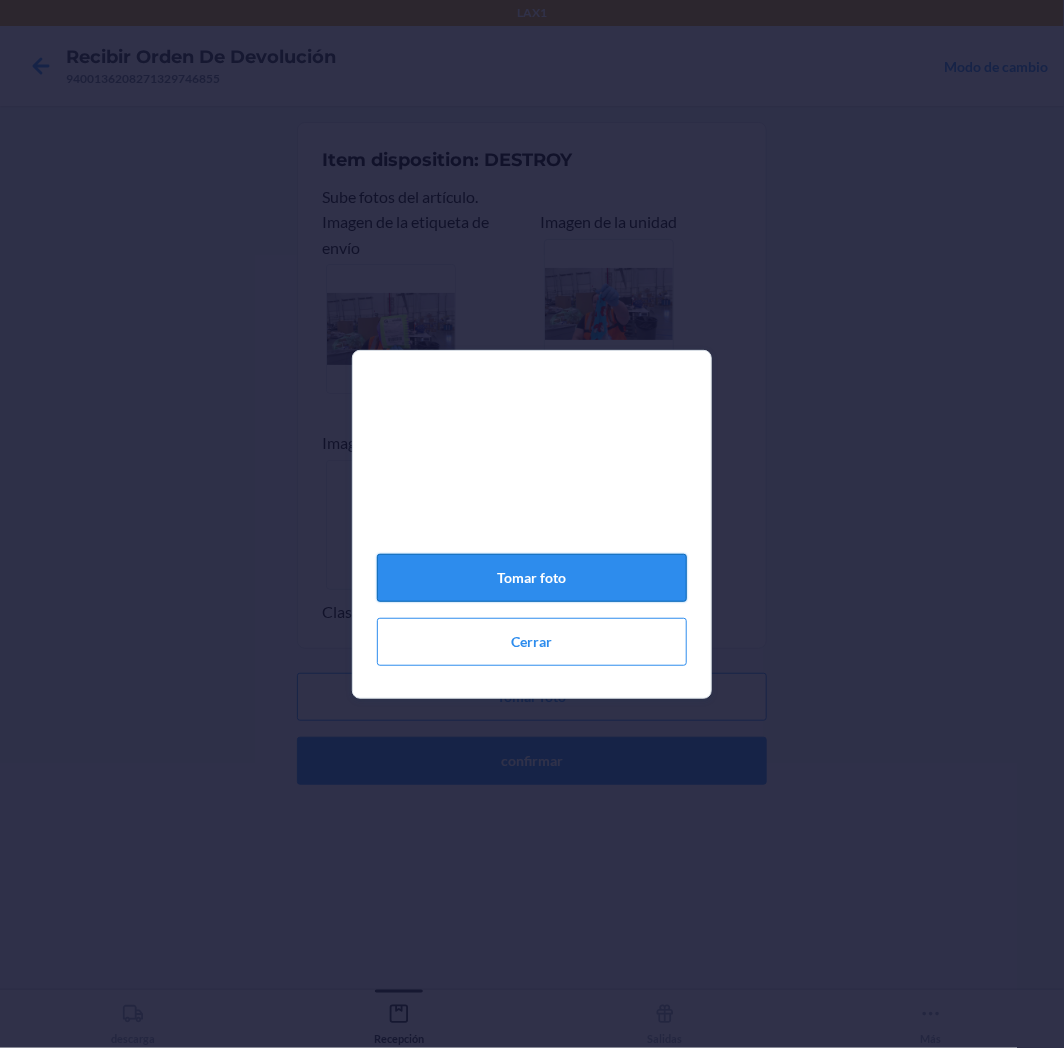 click on "Tomar foto" 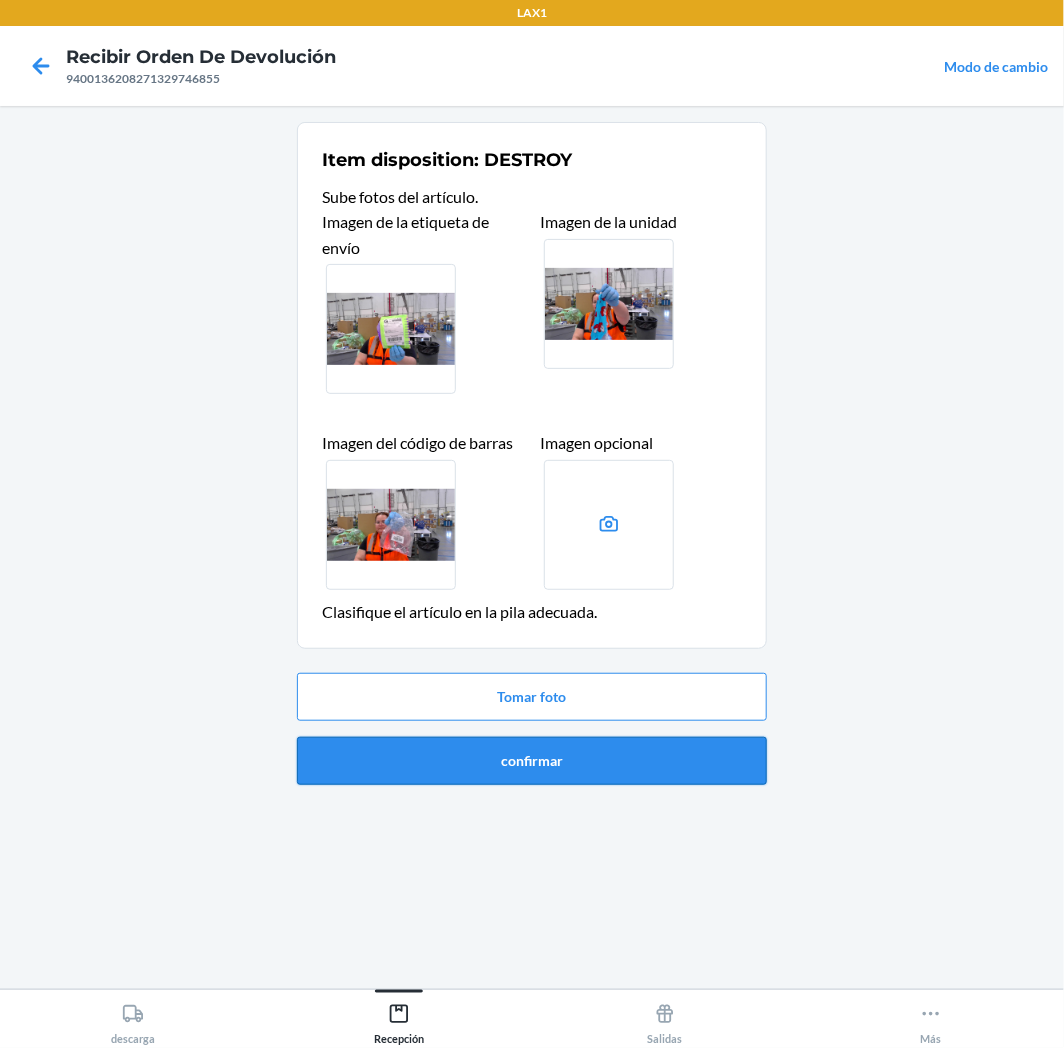 click on "confirmar" at bounding box center [532, 761] 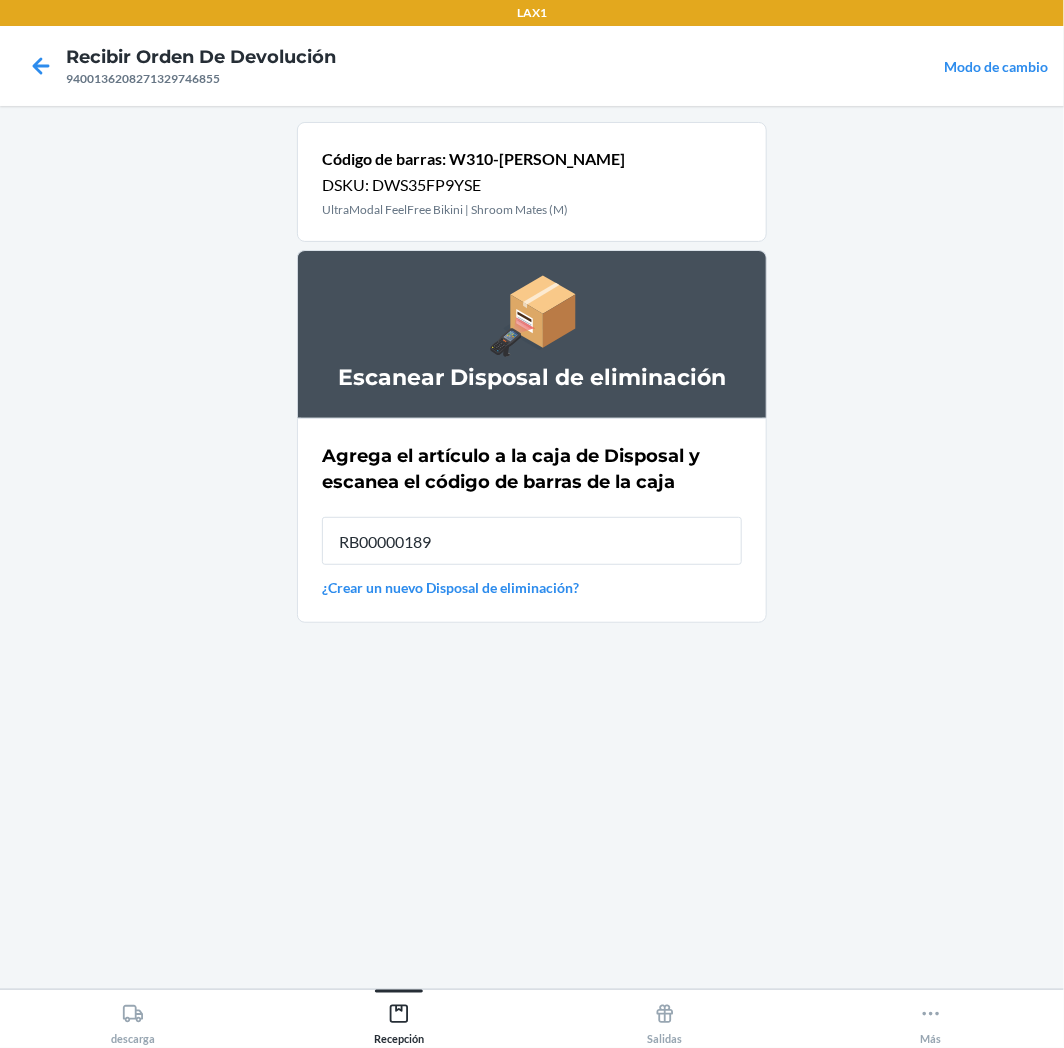 type on "RB00000189K" 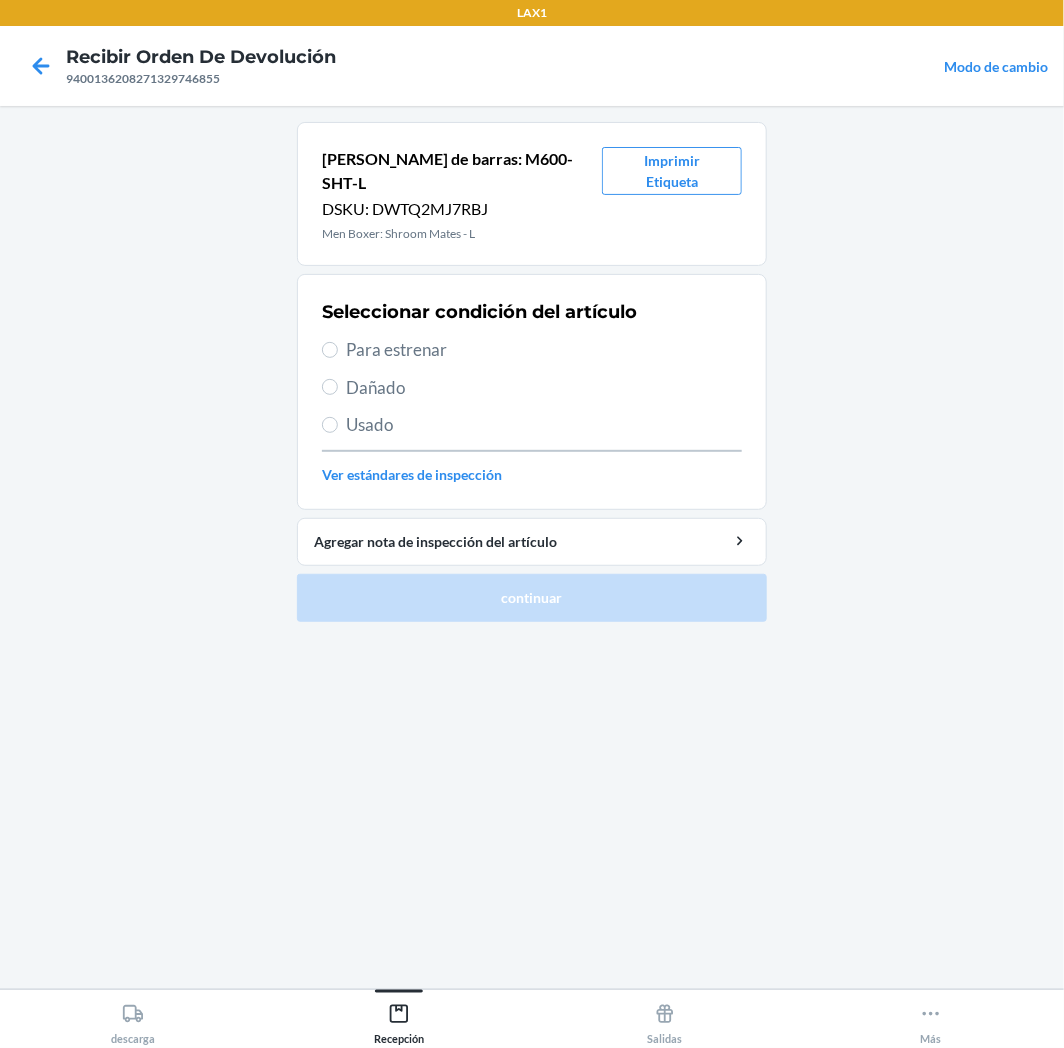 click on "Para estrenar" at bounding box center [544, 350] 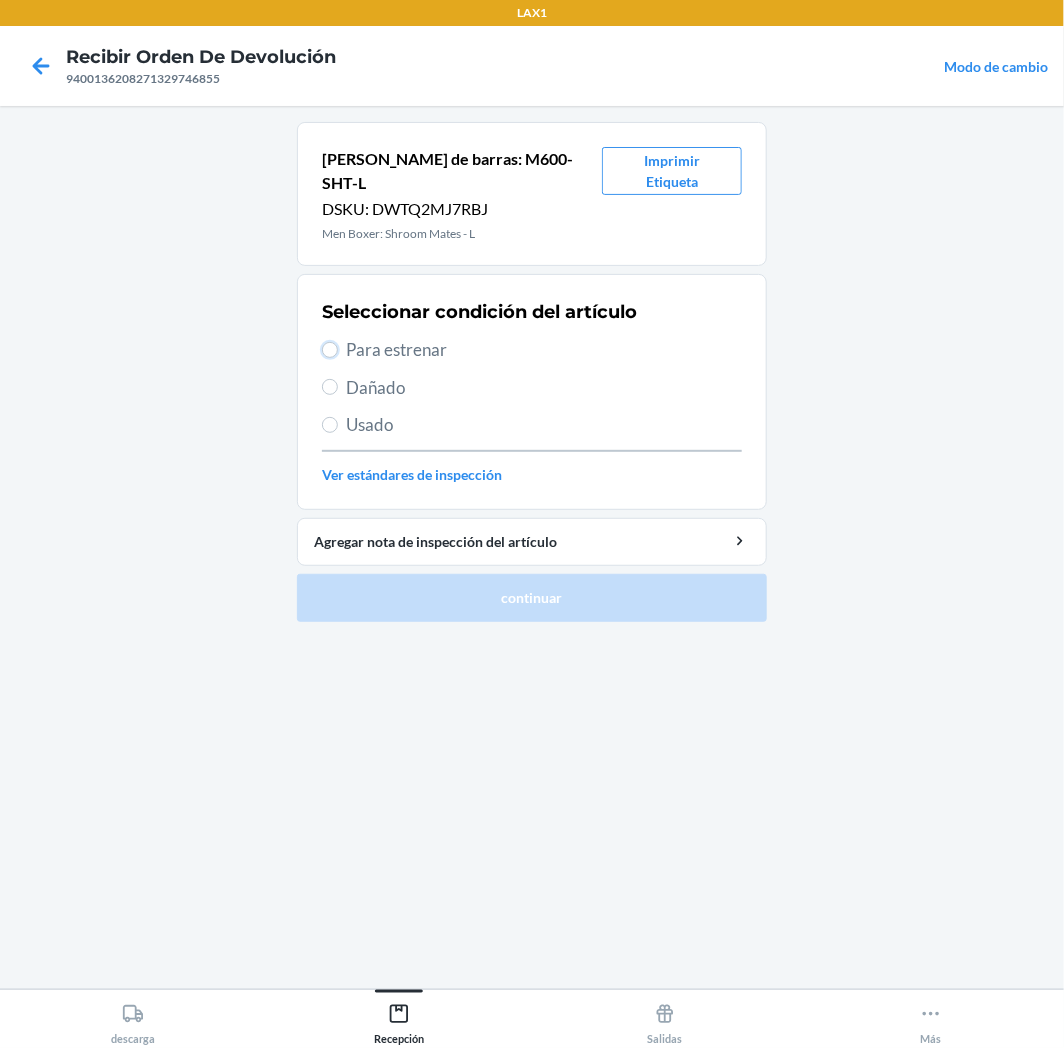 click on "Para estrenar" at bounding box center (330, 350) 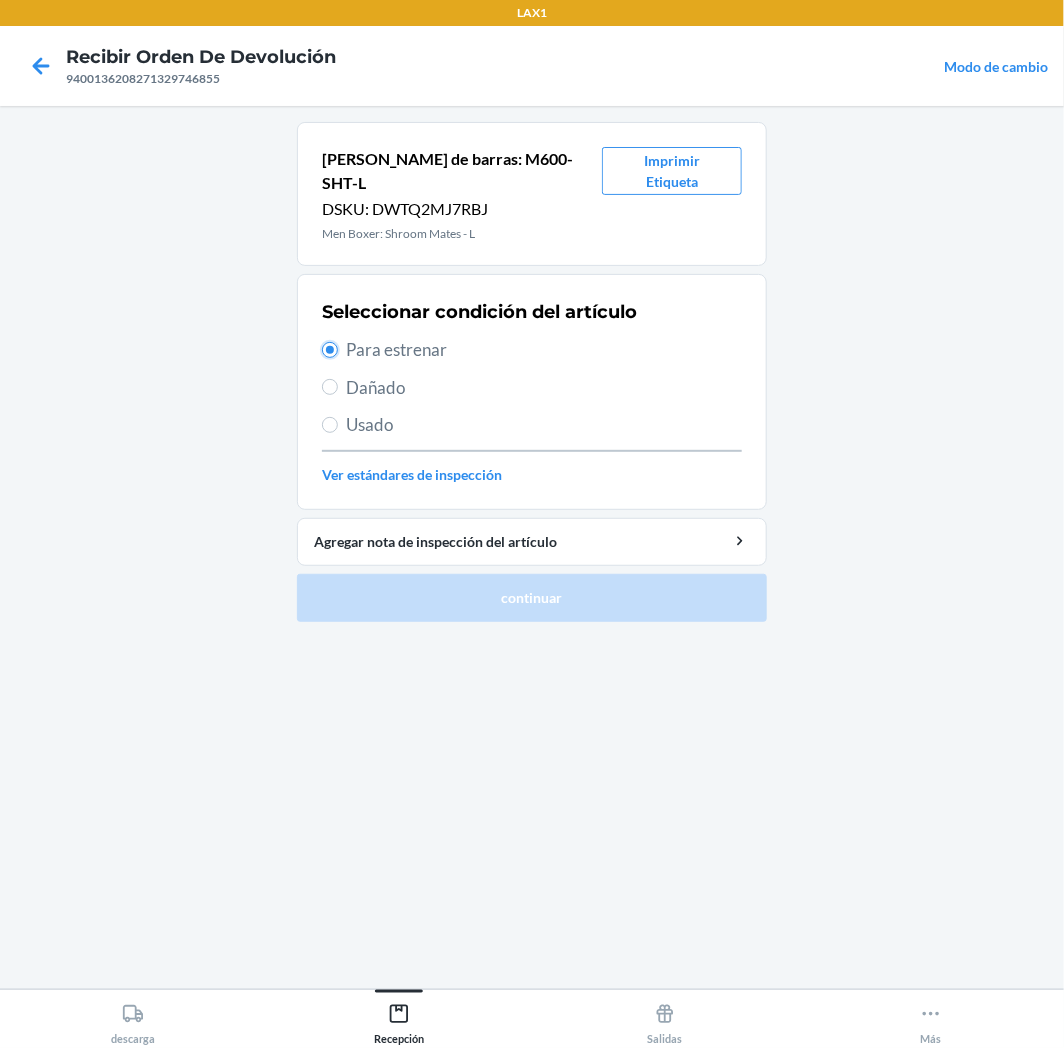 radio on "true" 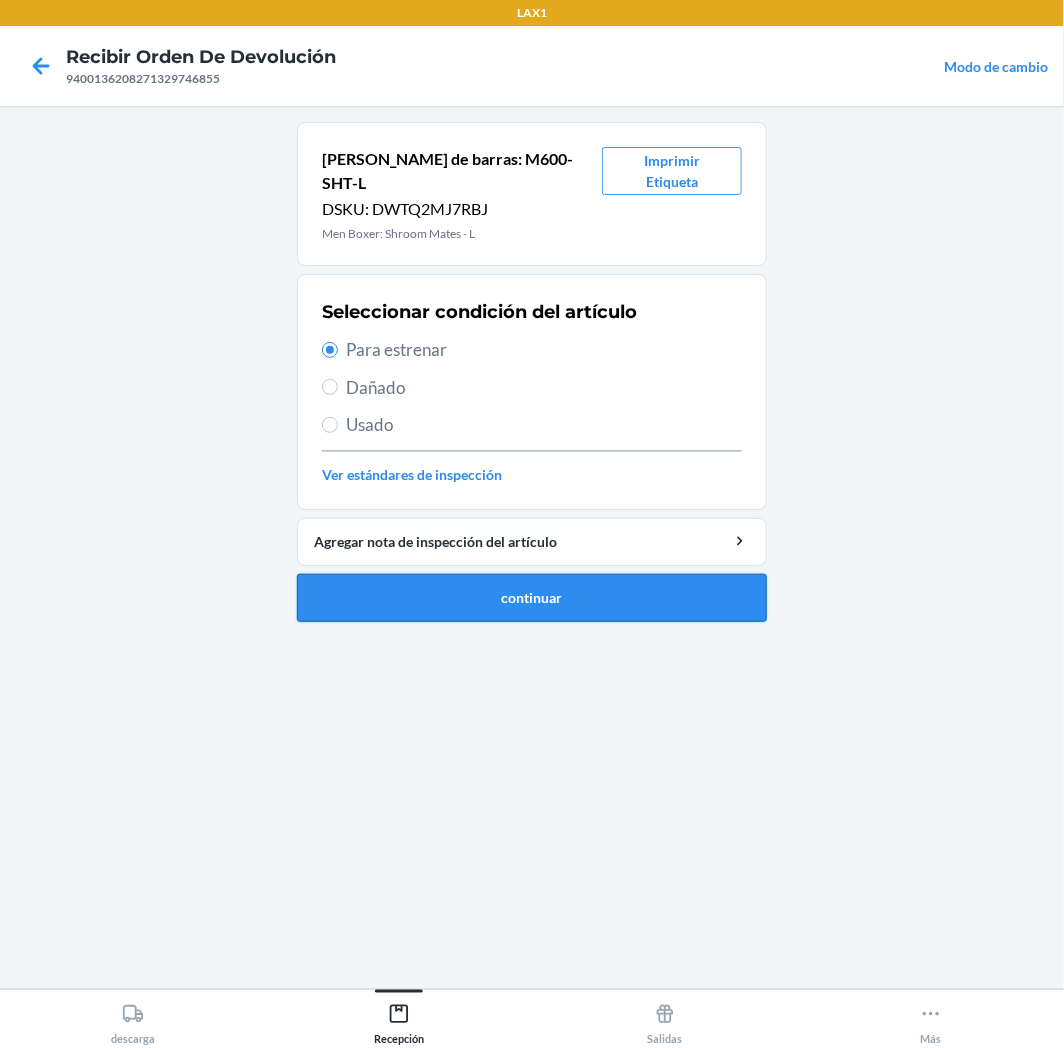 click on "continuar" at bounding box center [532, 598] 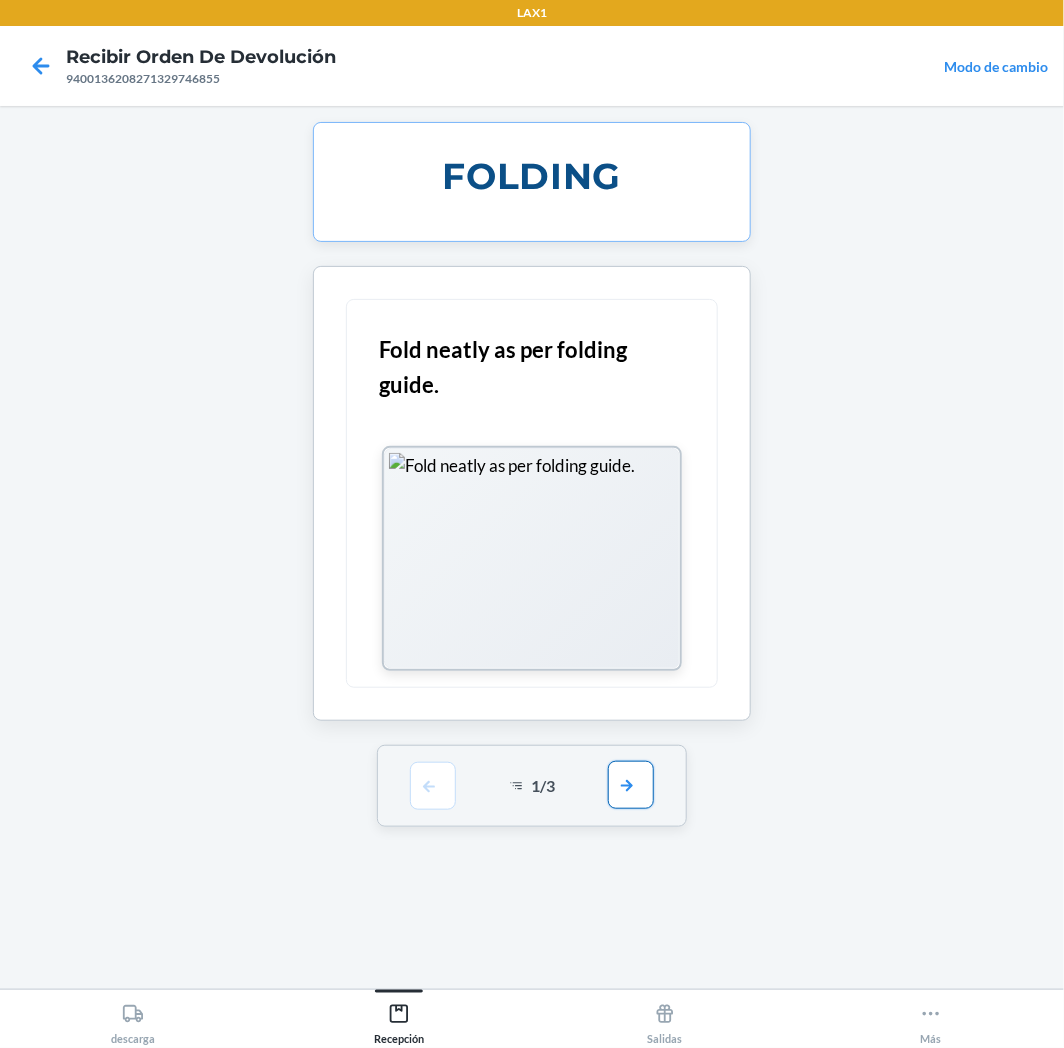 click at bounding box center [631, 785] 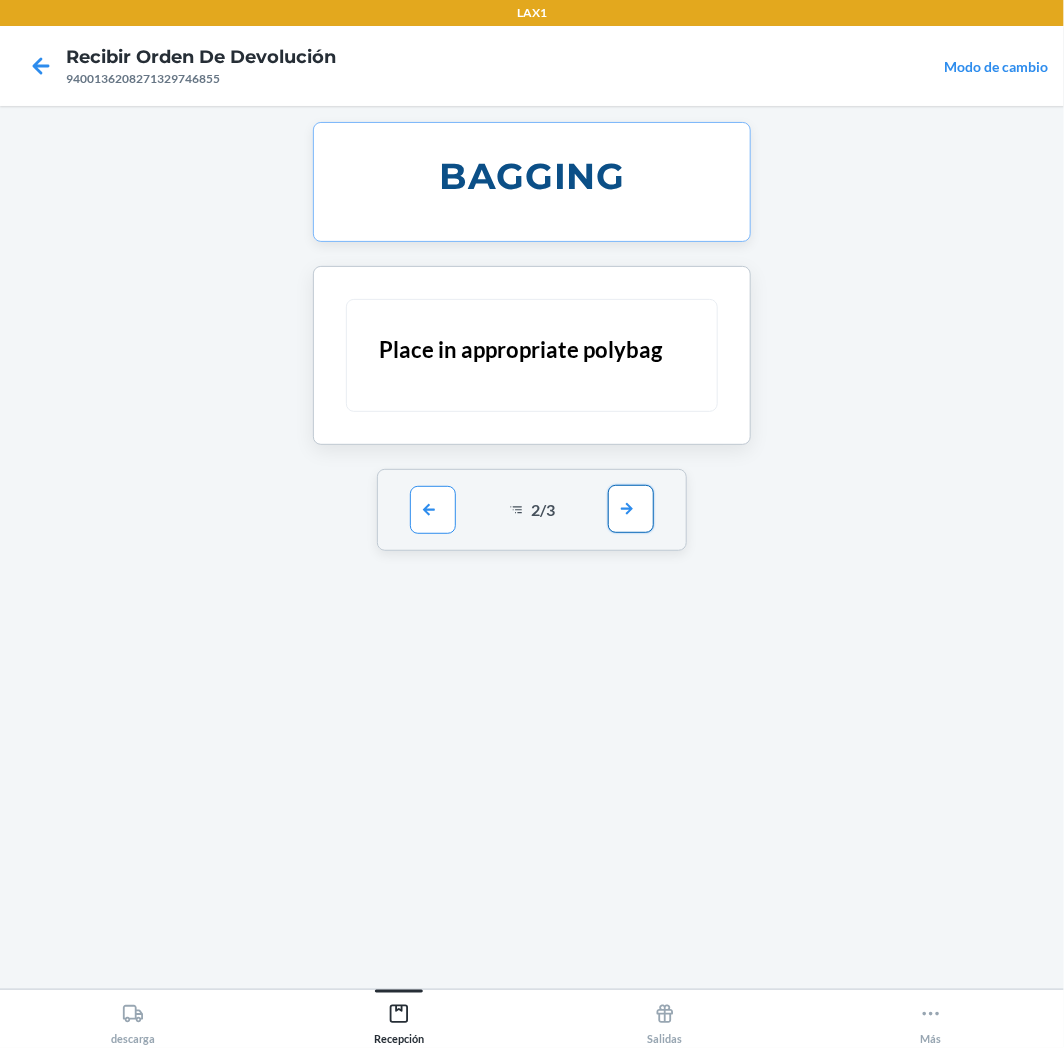 click at bounding box center (631, 509) 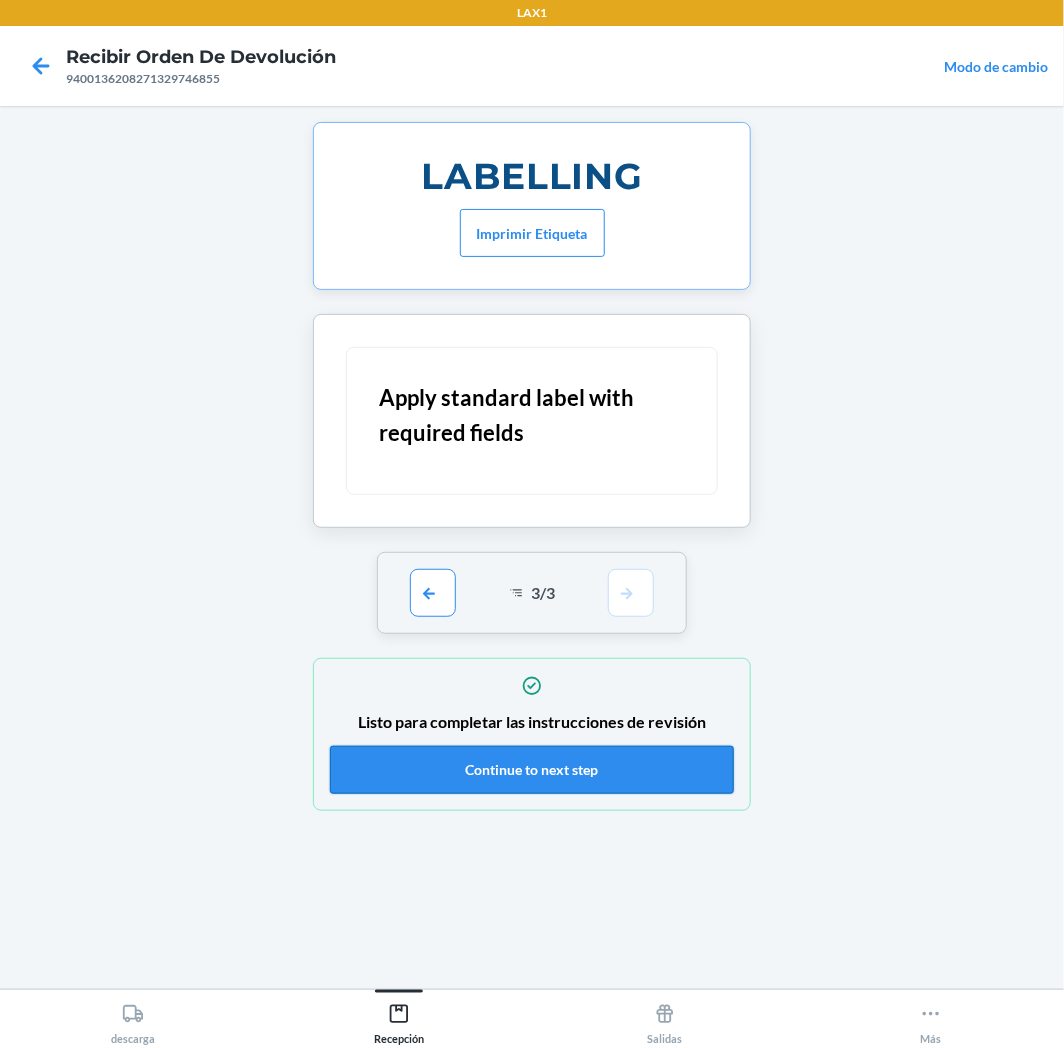 click on "Continue to next step" at bounding box center (532, 770) 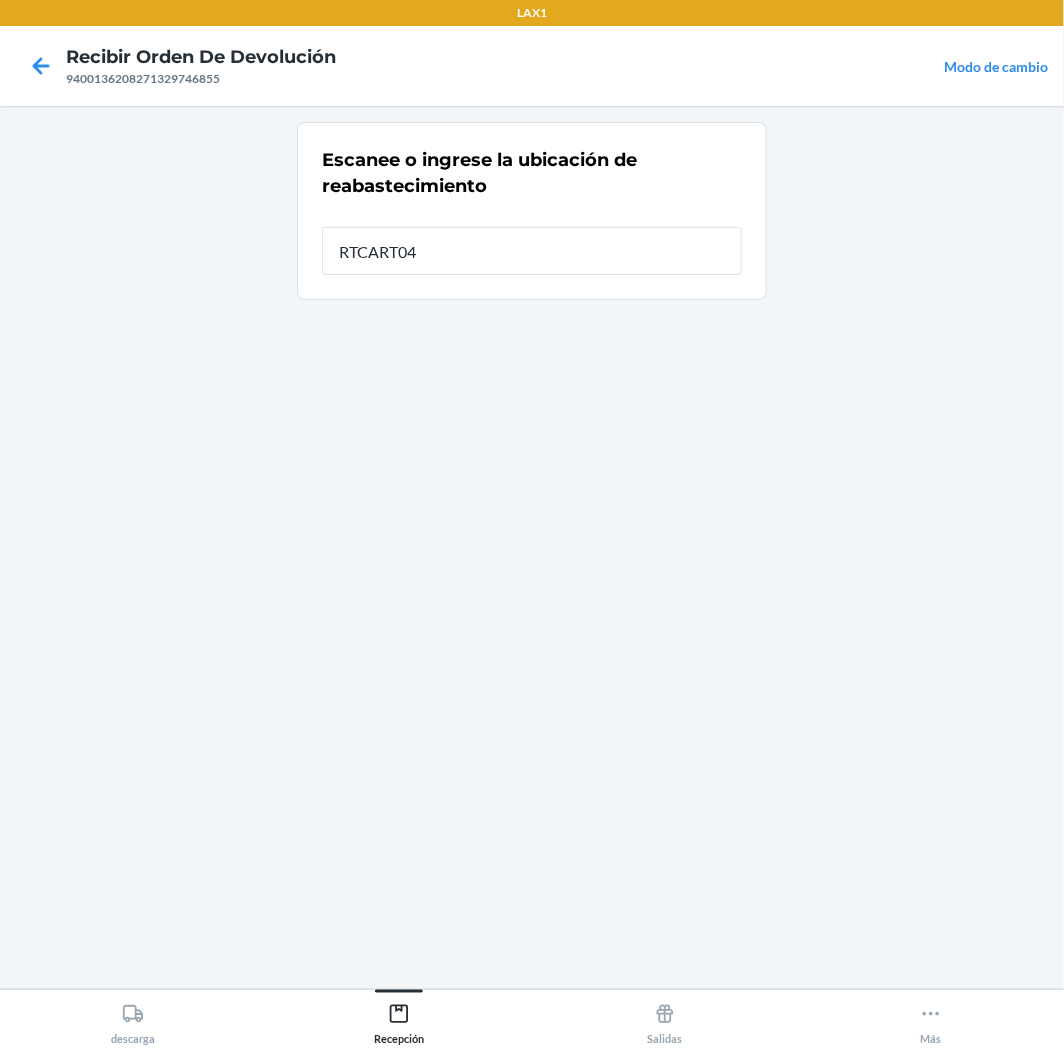 type on "RTCART043" 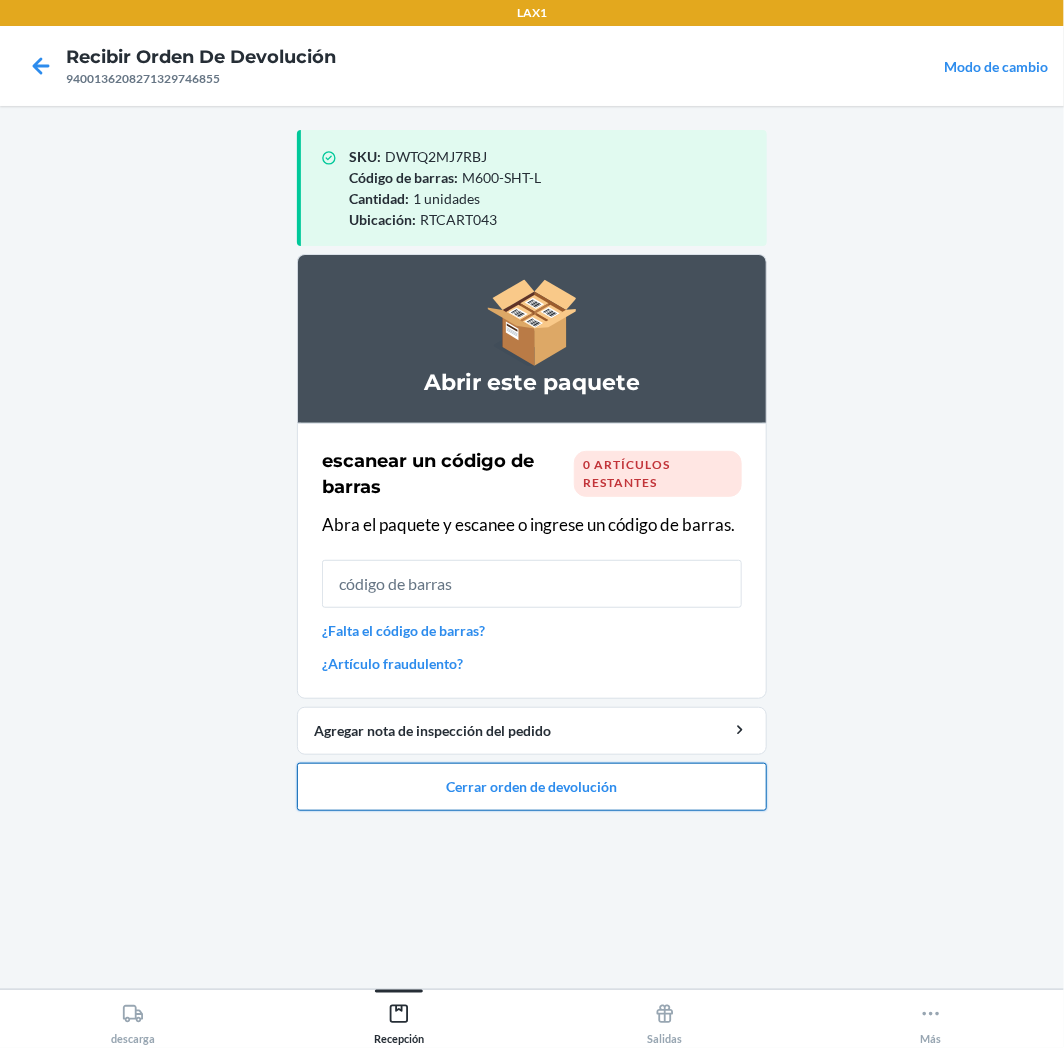 click on "Cerrar orden de devolución" at bounding box center [532, 787] 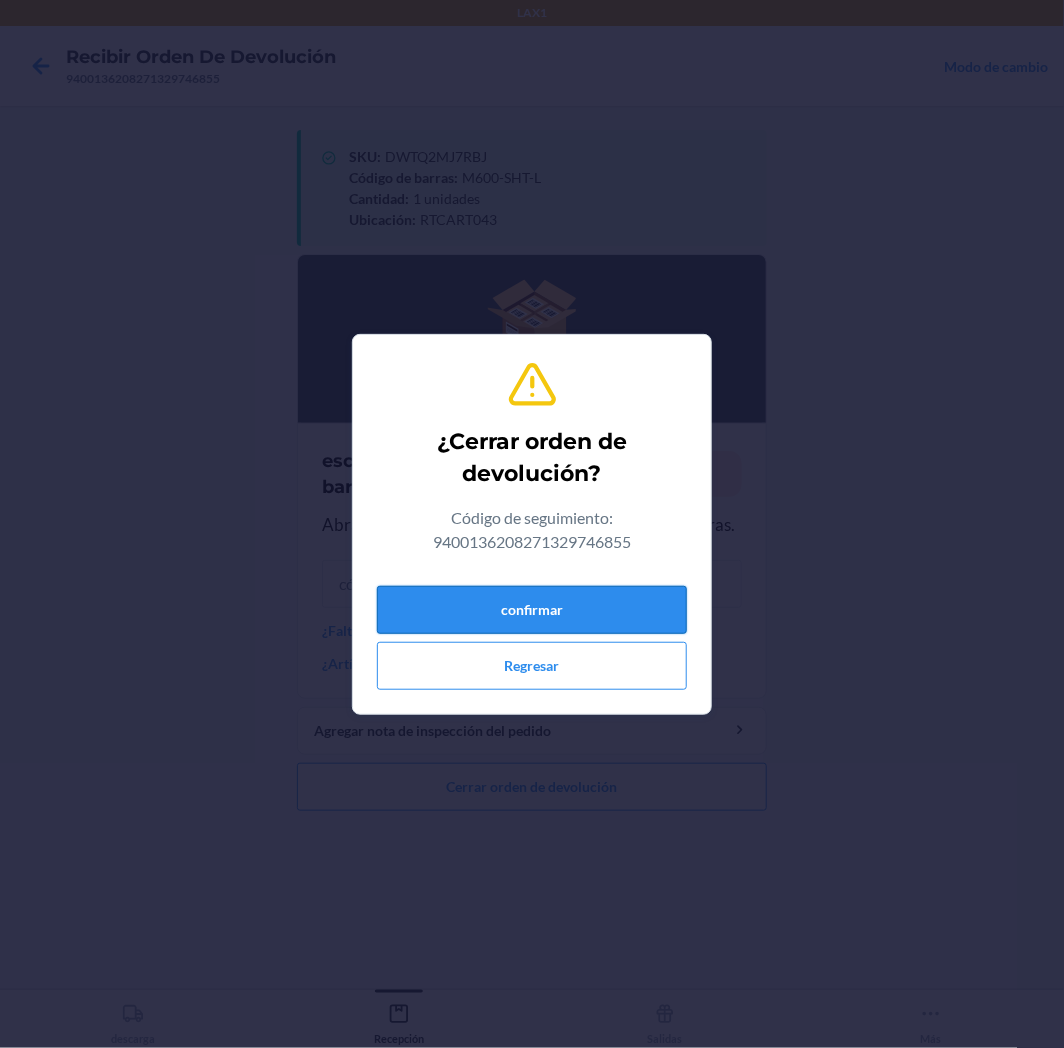 click on "confirmar" at bounding box center (532, 610) 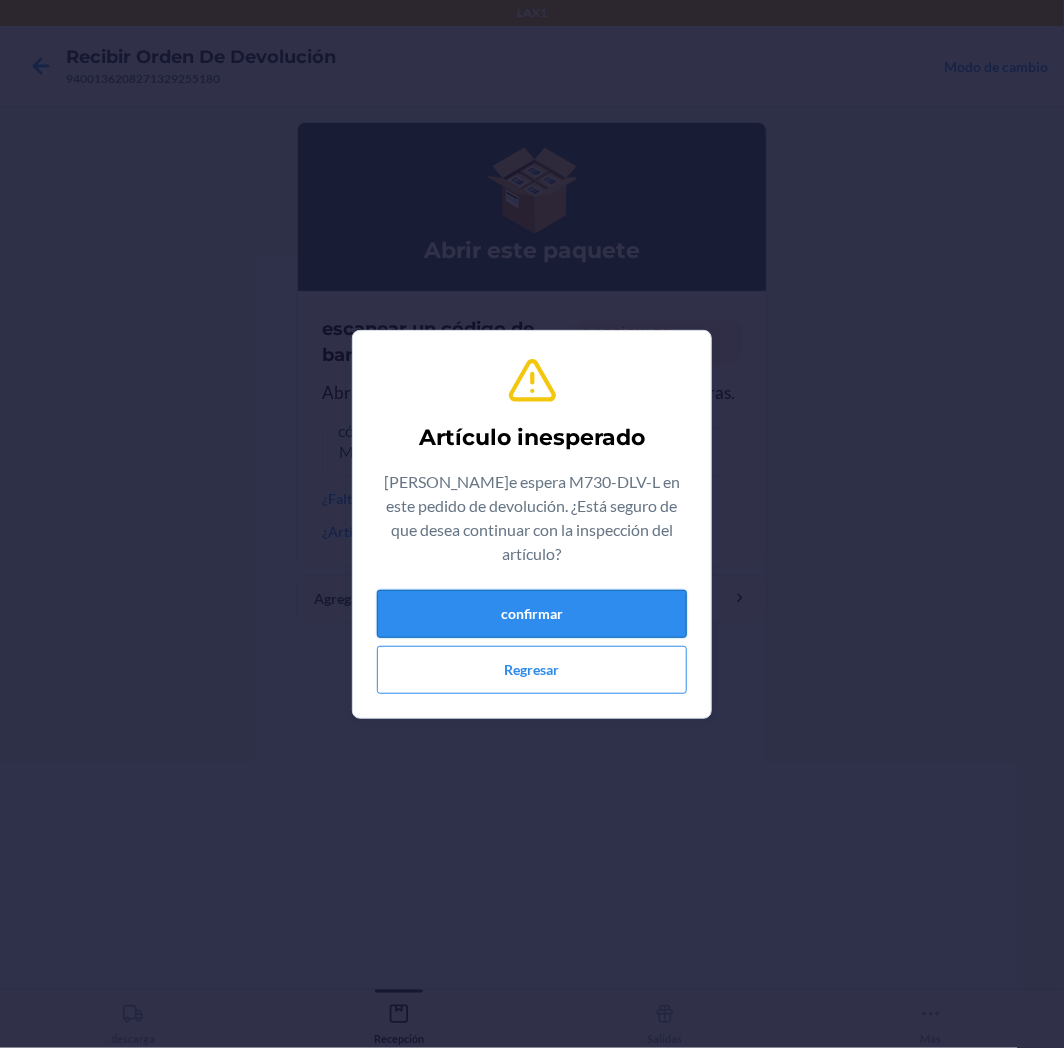 click on "confirmar" at bounding box center [532, 614] 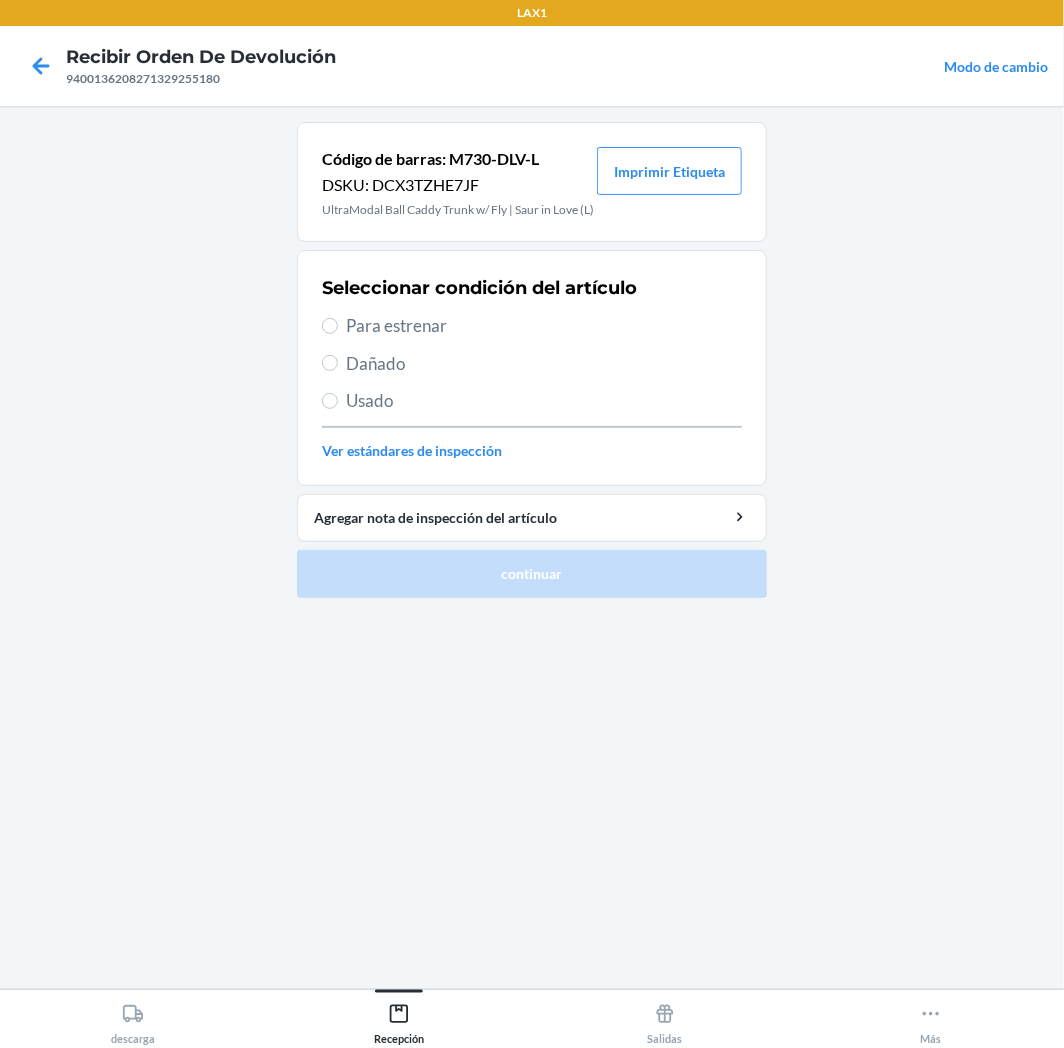 drag, startPoint x: 455, startPoint y: 327, endPoint x: 477, endPoint y: 362, distance: 41.340054 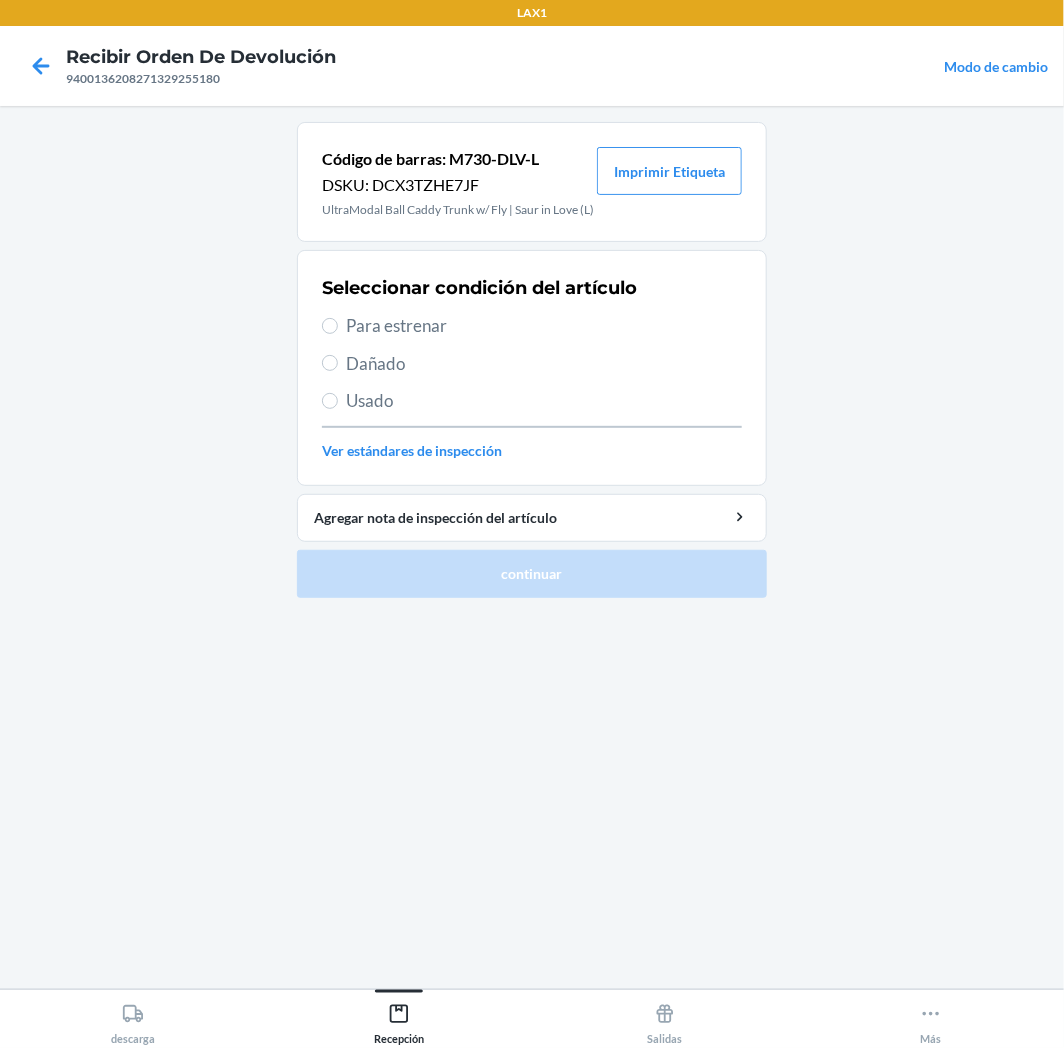 click on "Para estrenar" at bounding box center (544, 326) 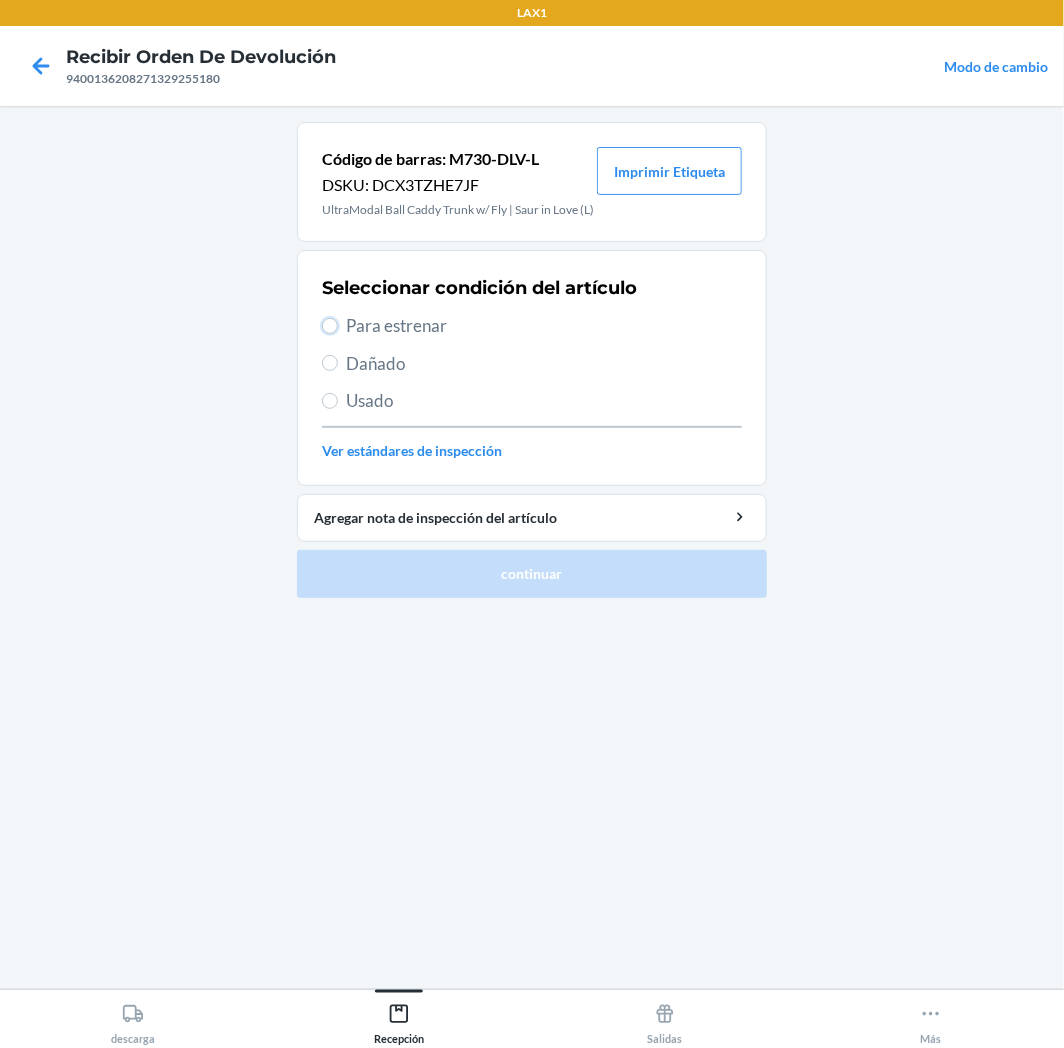 click on "Para estrenar" at bounding box center (330, 326) 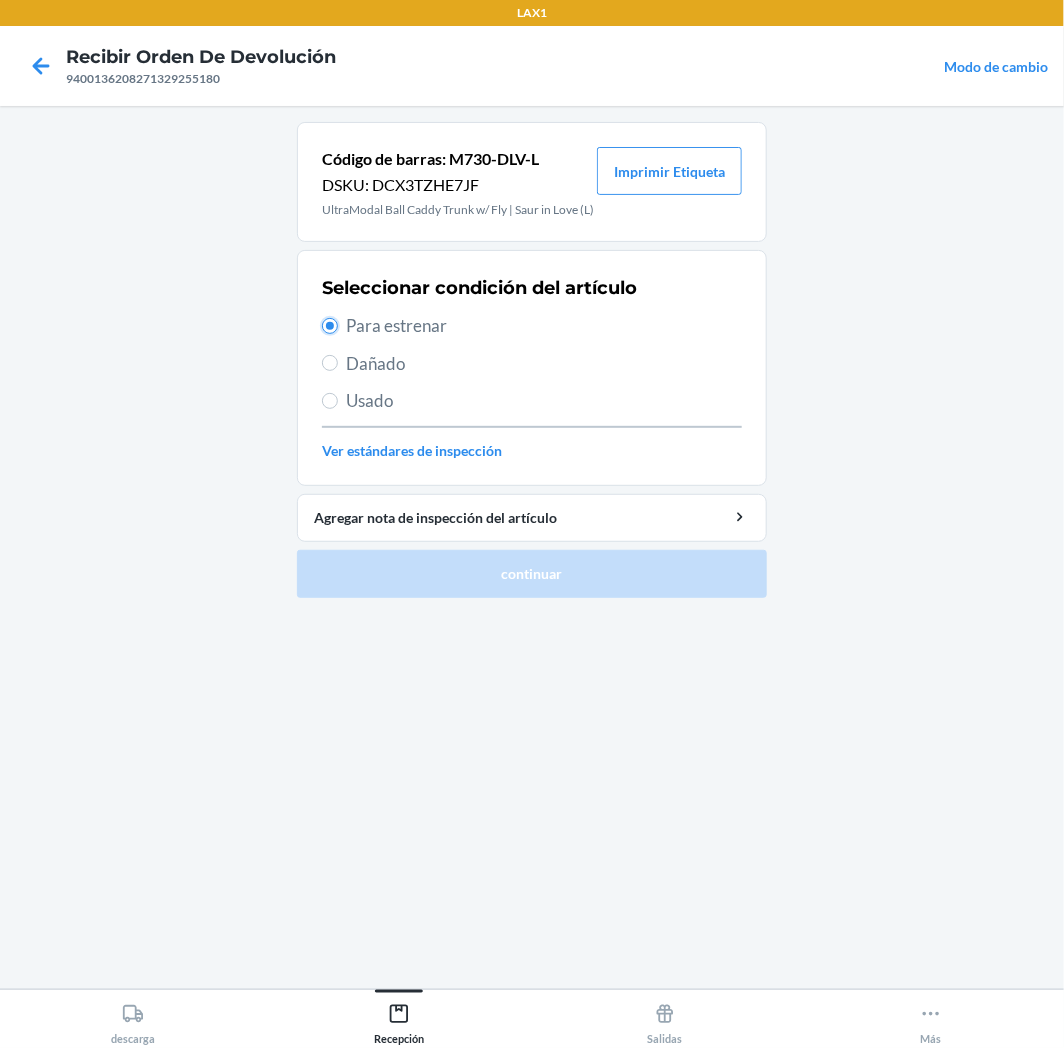 radio on "true" 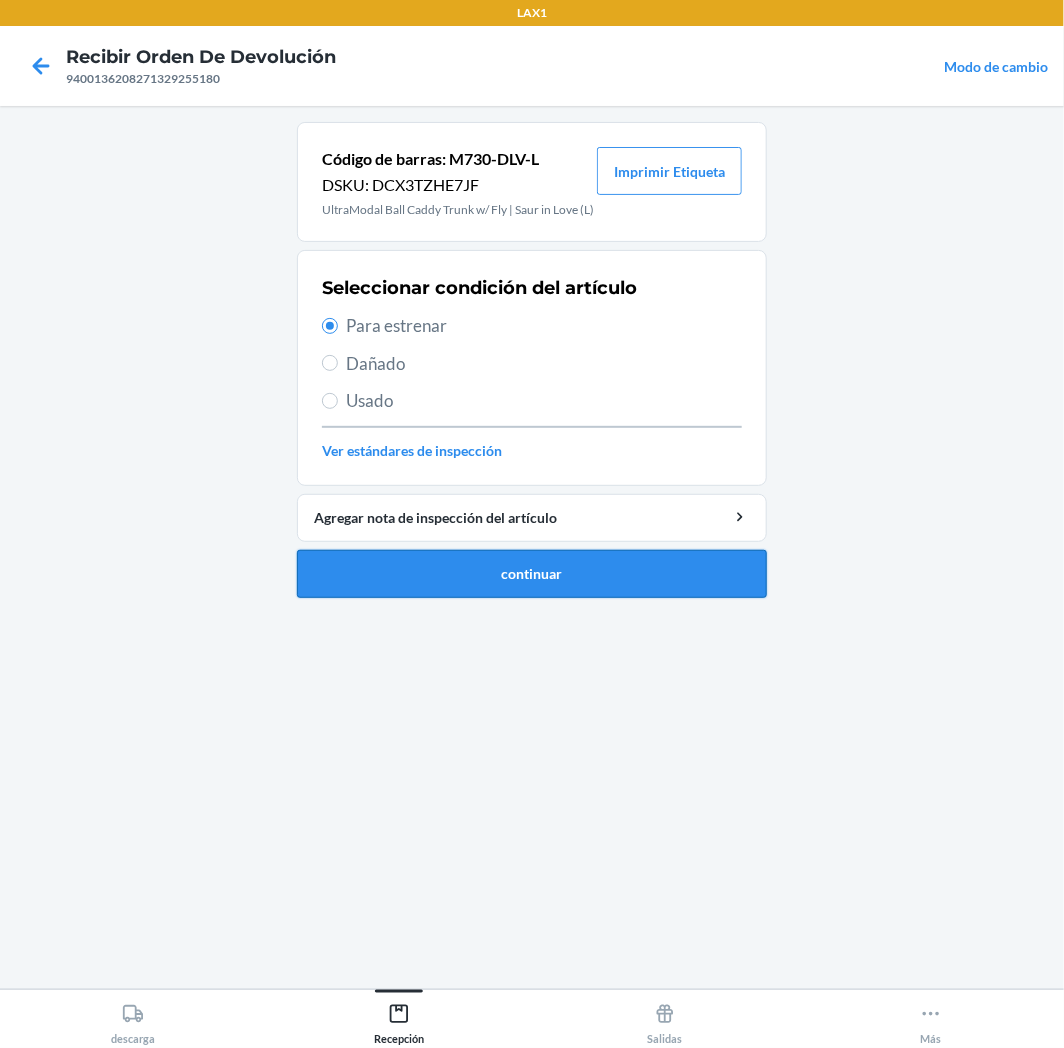 click on "continuar" at bounding box center (532, 574) 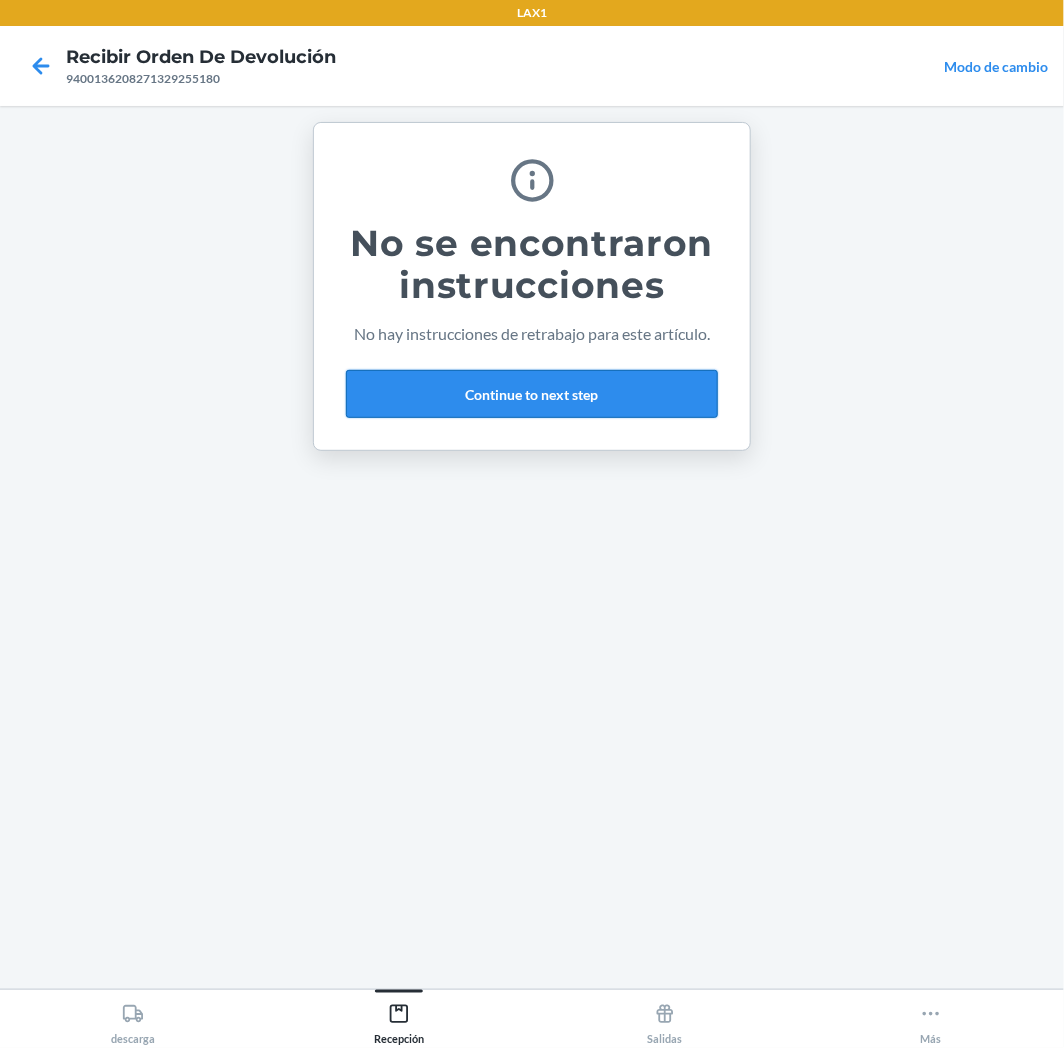 click on "Continue to next step" at bounding box center [532, 394] 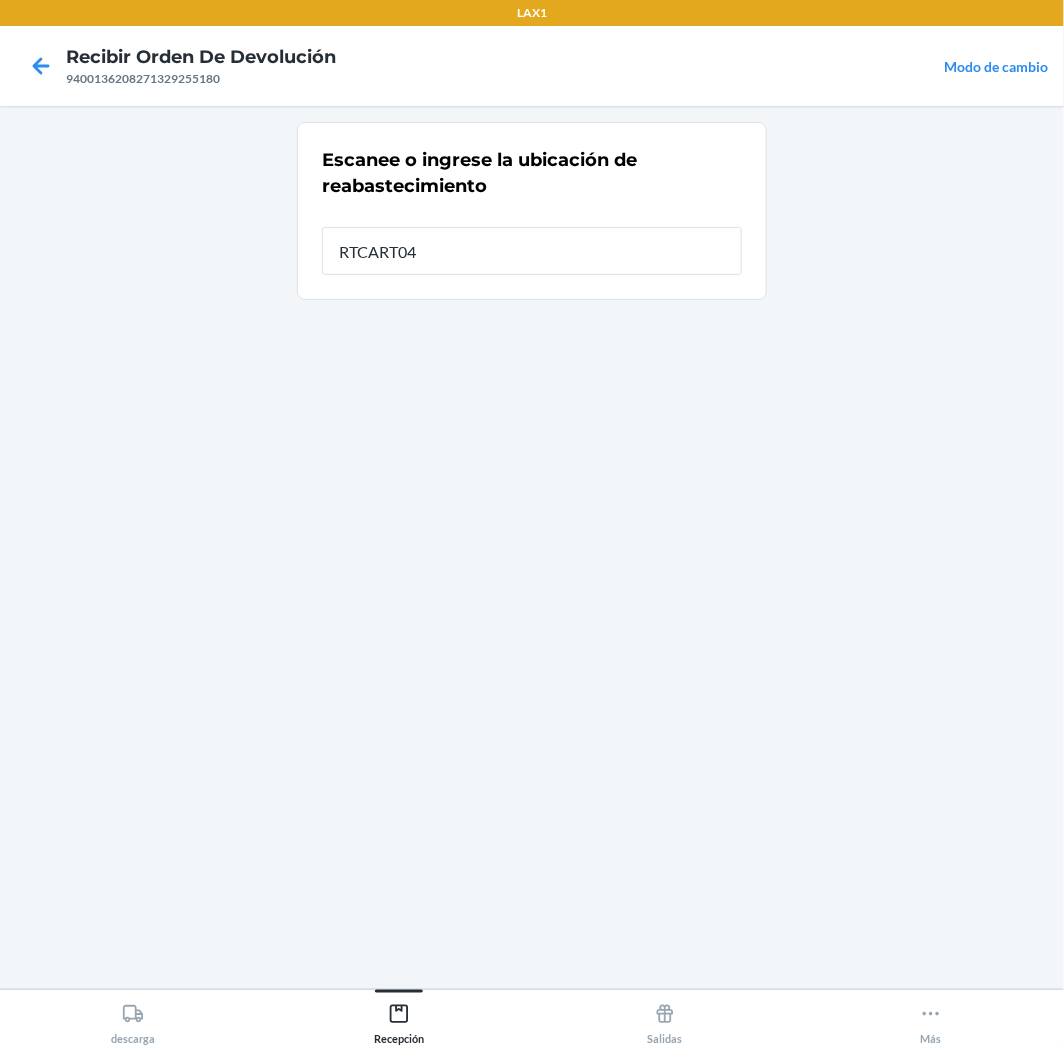 type on "RTCART043" 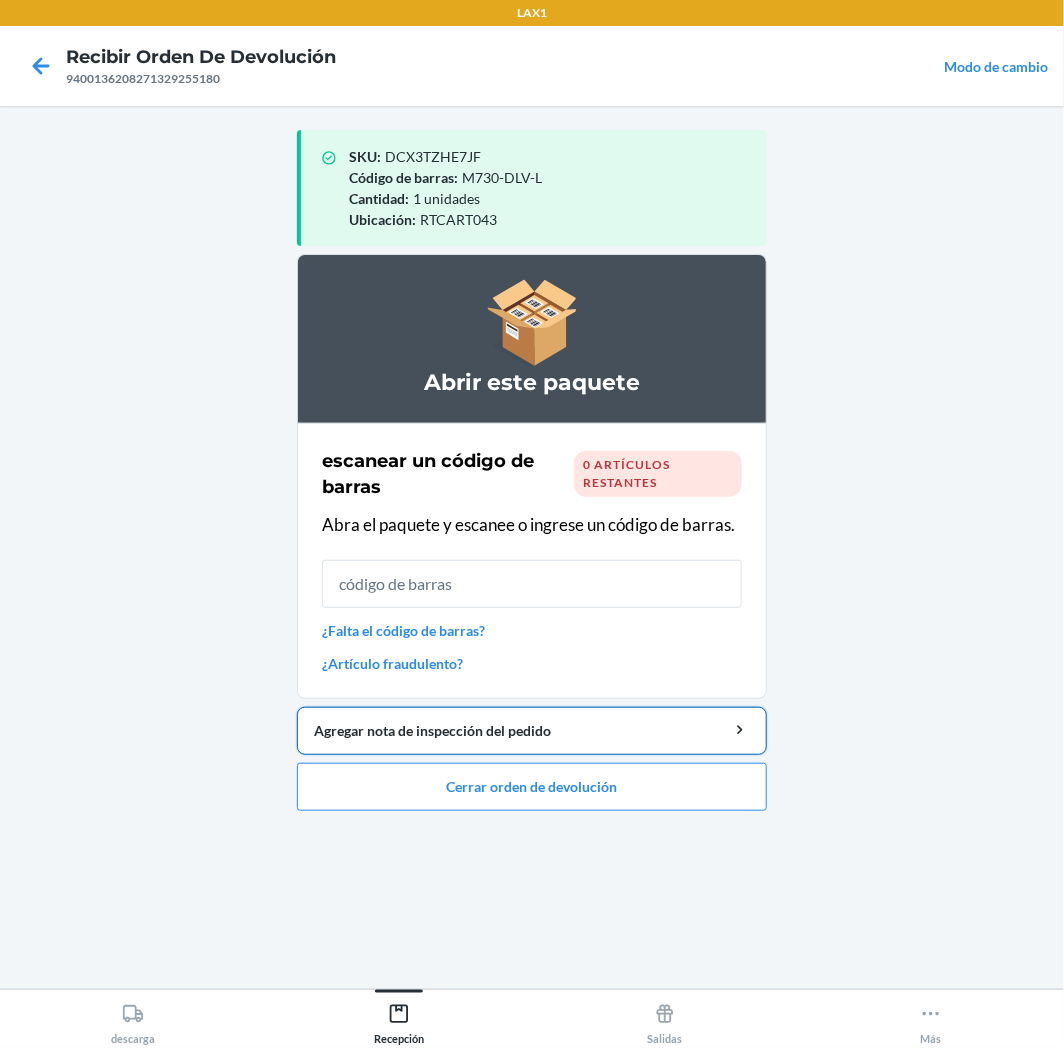 click on "Agregar nota de inspección del pedido" at bounding box center (532, 731) 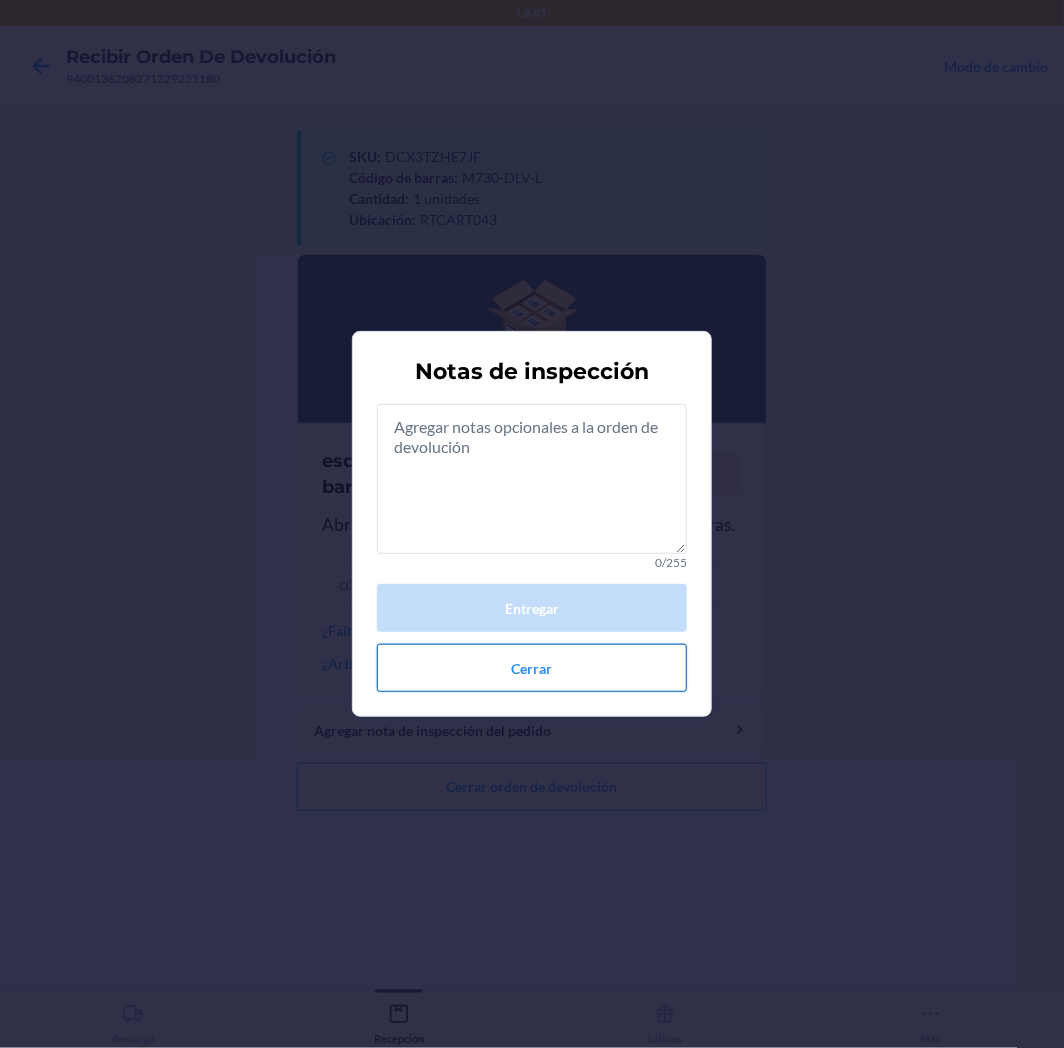 click on "Cerrar" at bounding box center (532, 668) 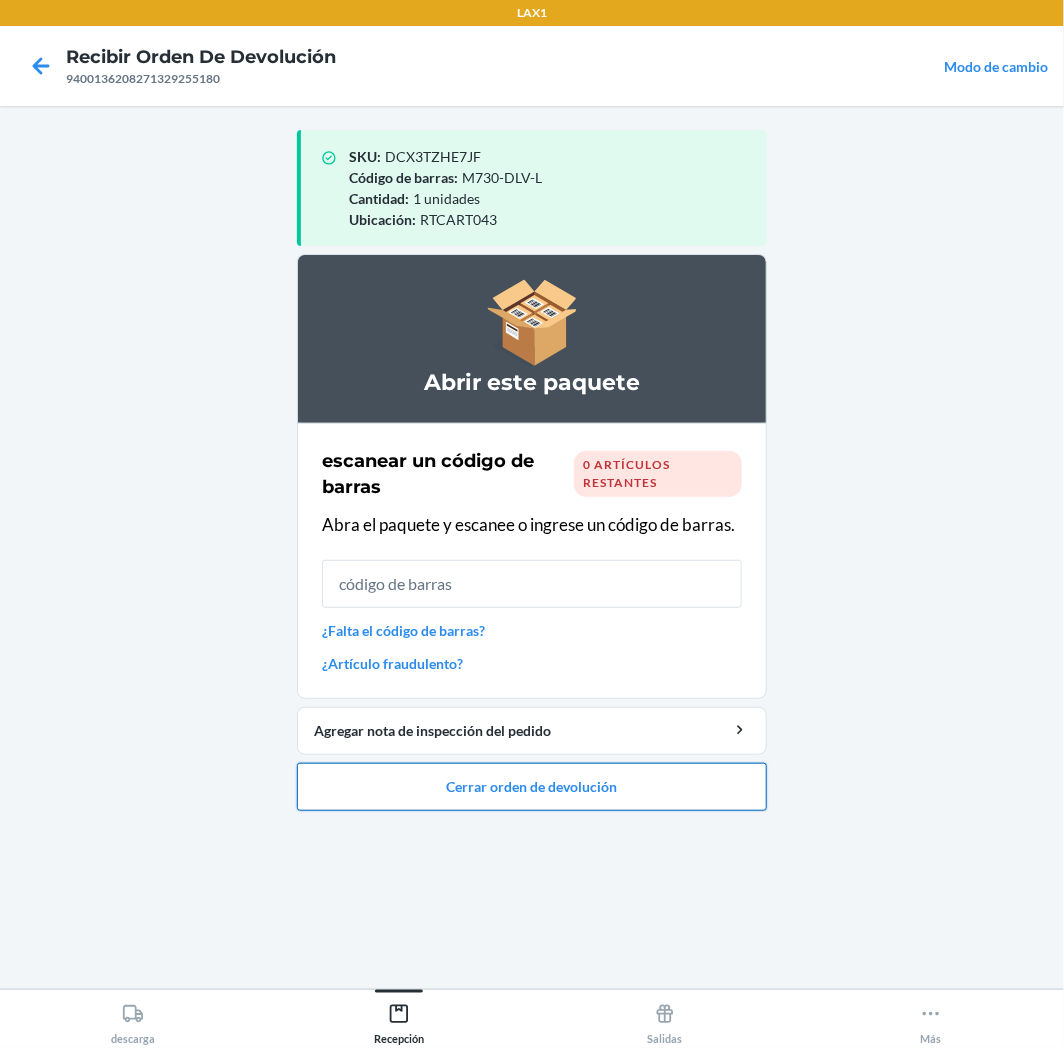 click on "Cerrar orden de devolución" at bounding box center [532, 787] 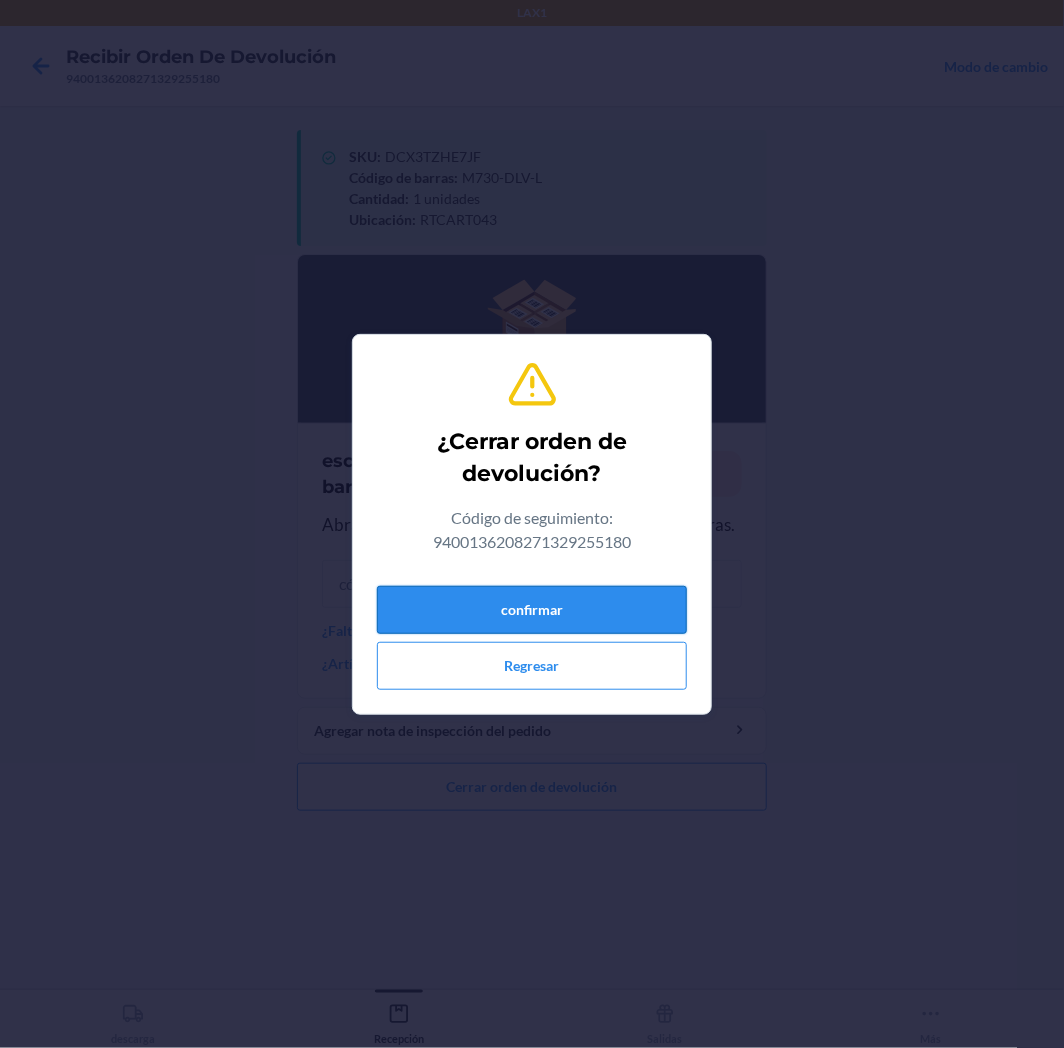 click on "confirmar" at bounding box center [532, 610] 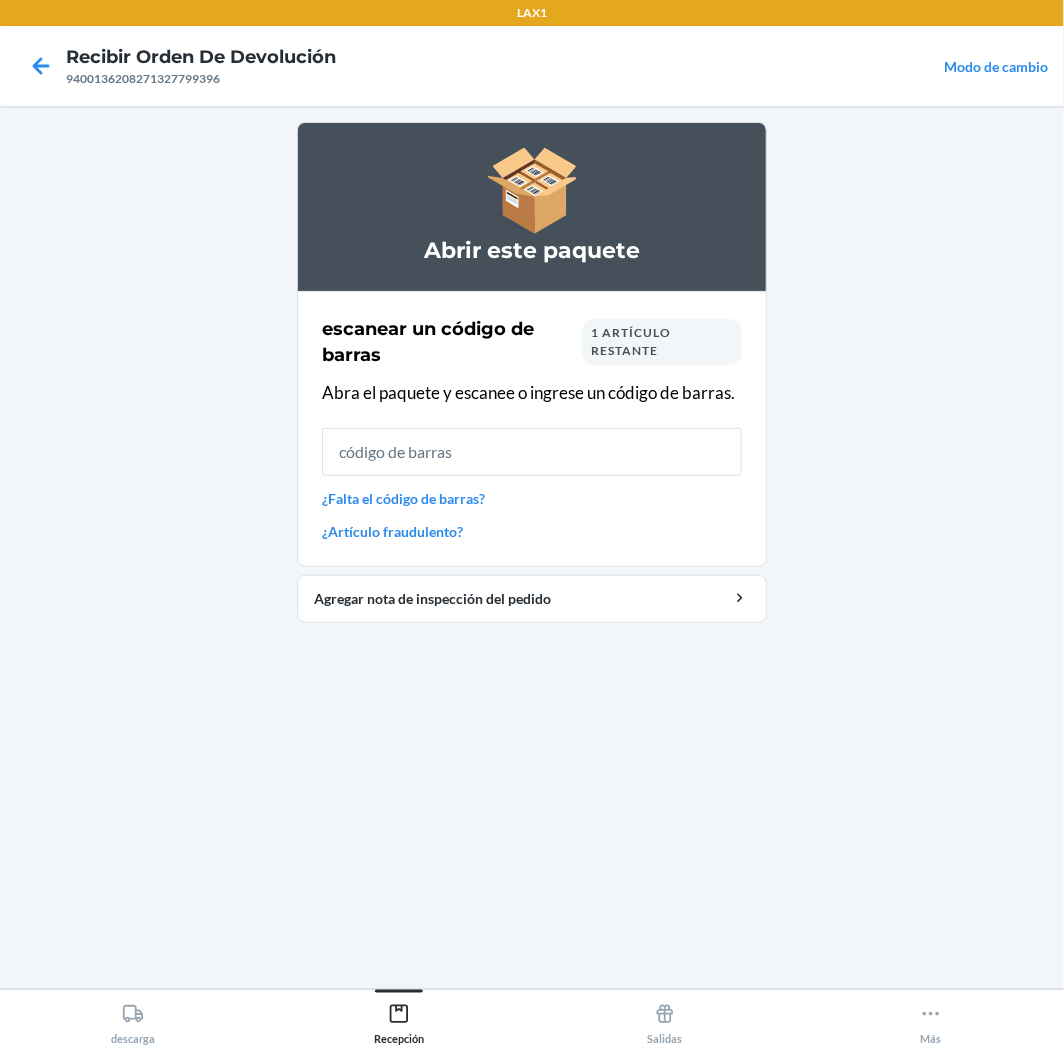 click on "1 artículo restante" at bounding box center (662, 342) 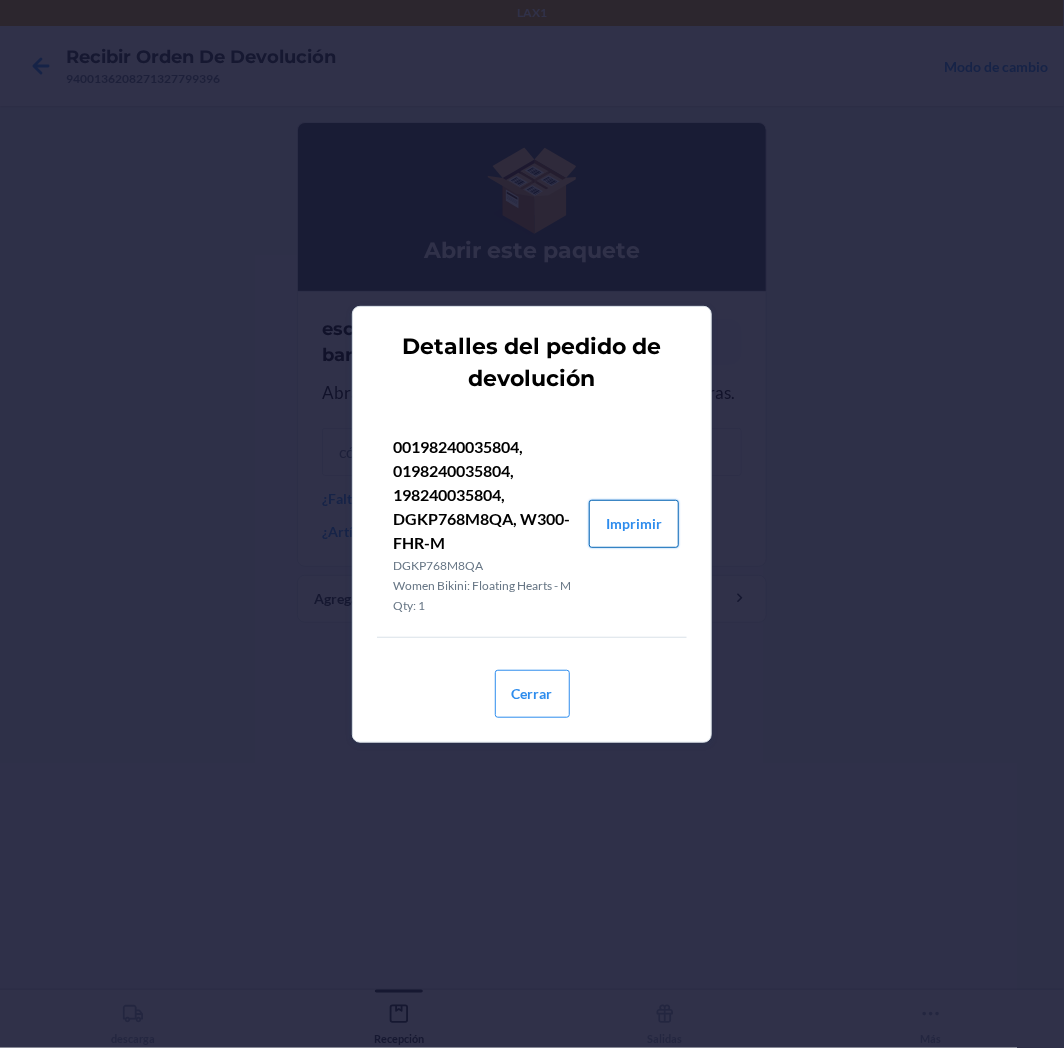 click on "Imprimir" at bounding box center [634, 524] 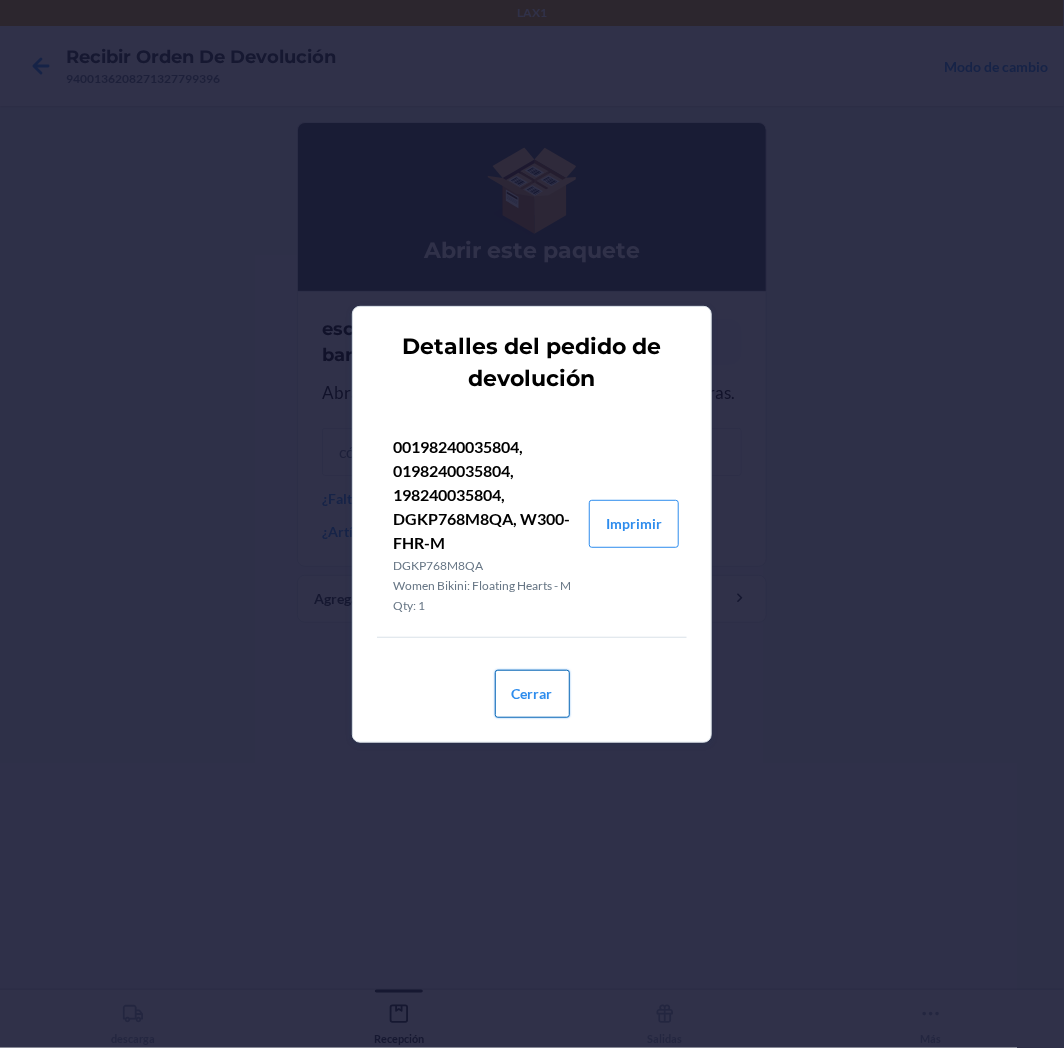 click on "Cerrar" at bounding box center (532, 694) 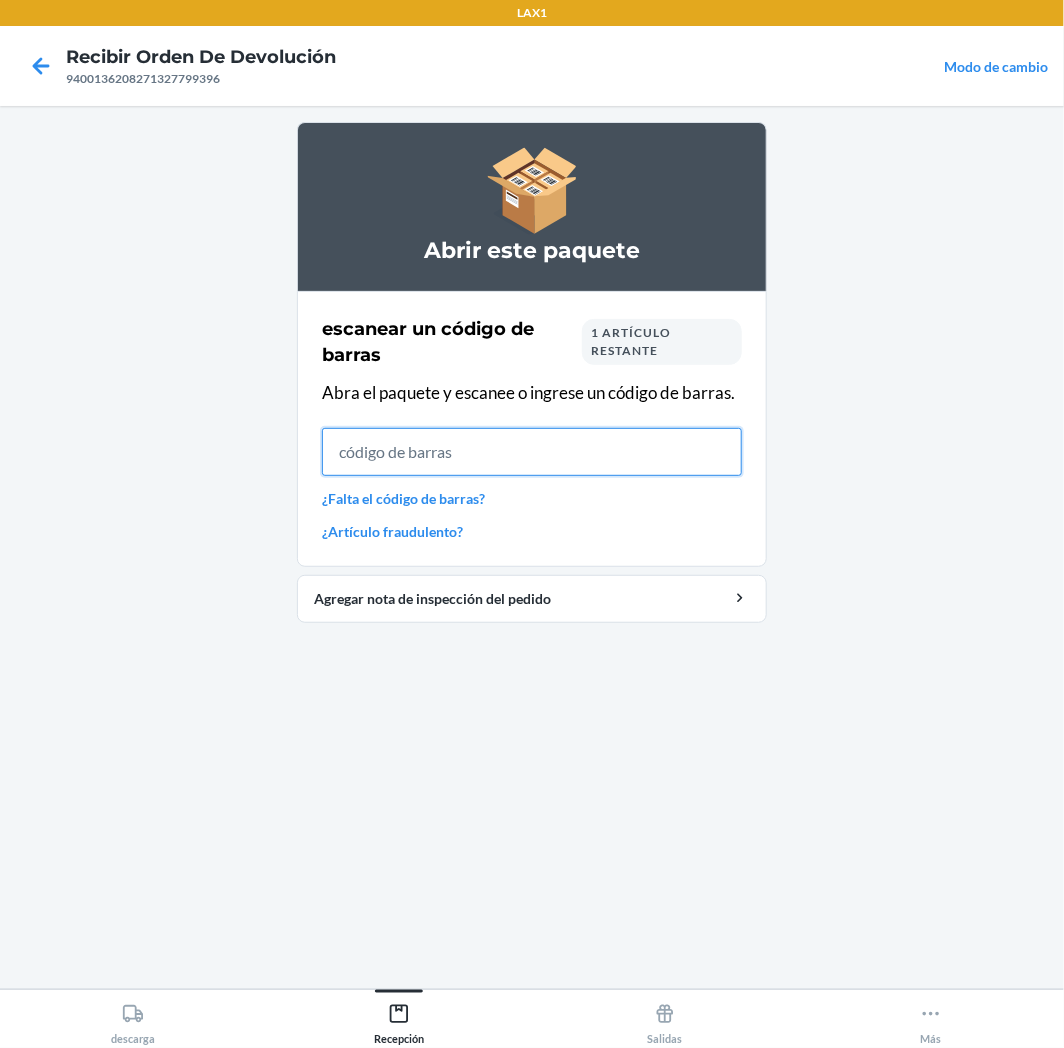 click at bounding box center (532, 452) 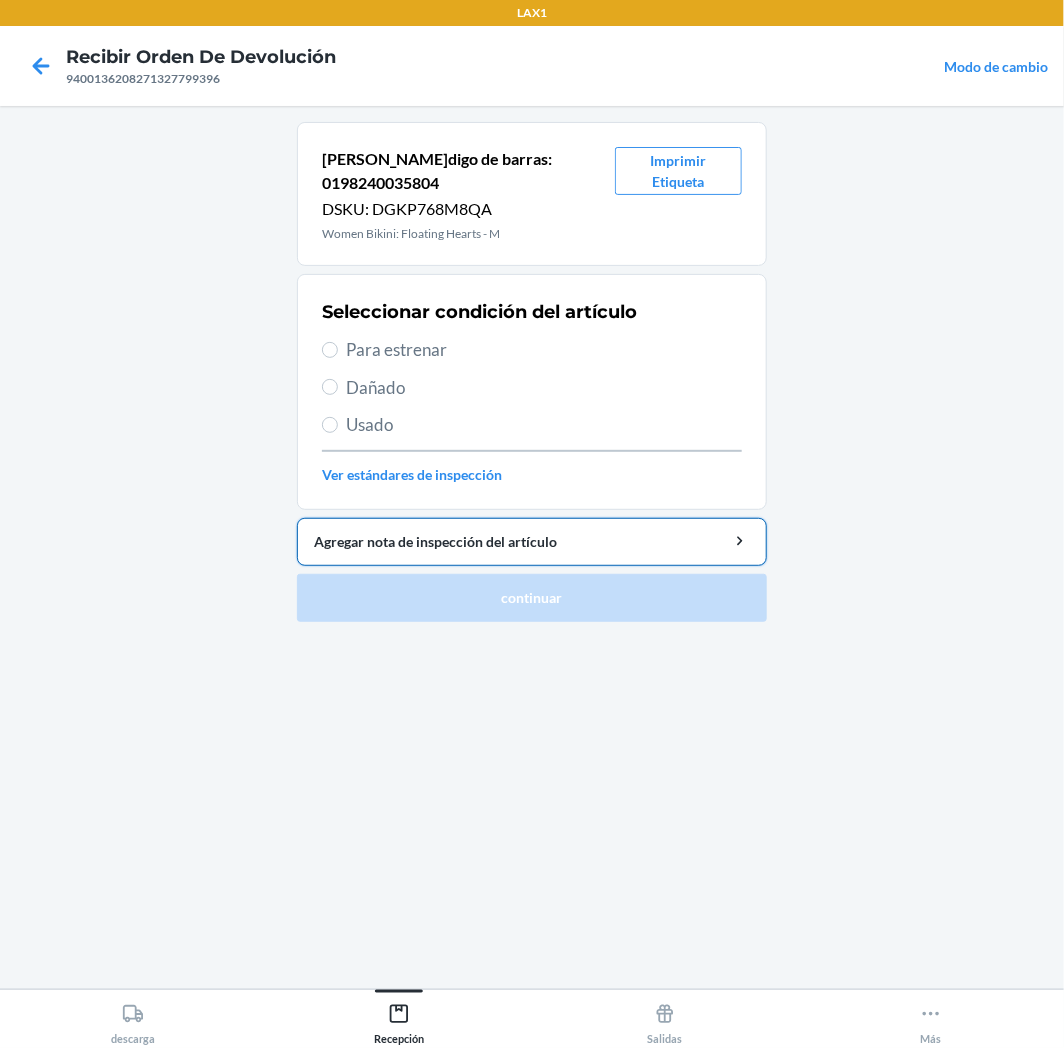 click on "Agregar nota de inspección del artículo" at bounding box center (532, 542) 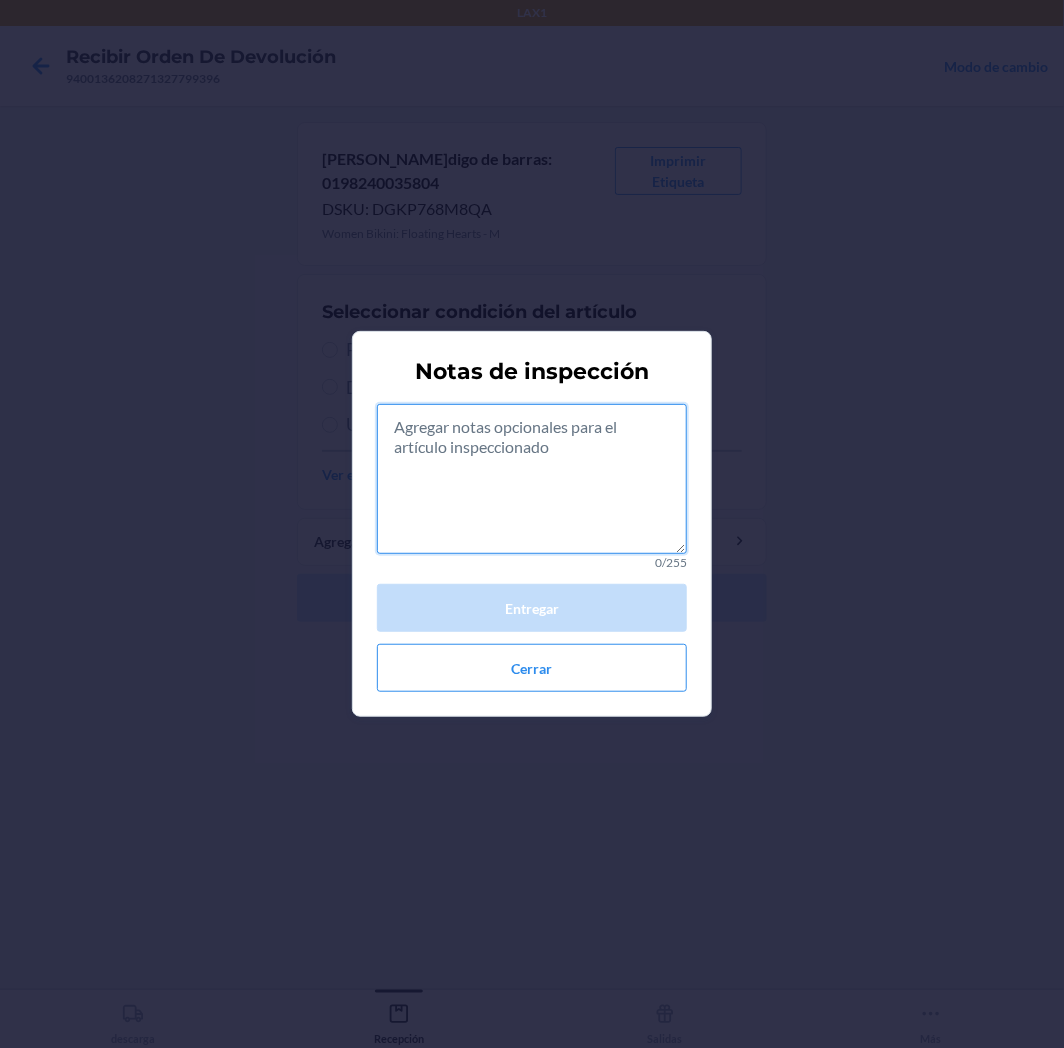 click at bounding box center (532, 479) 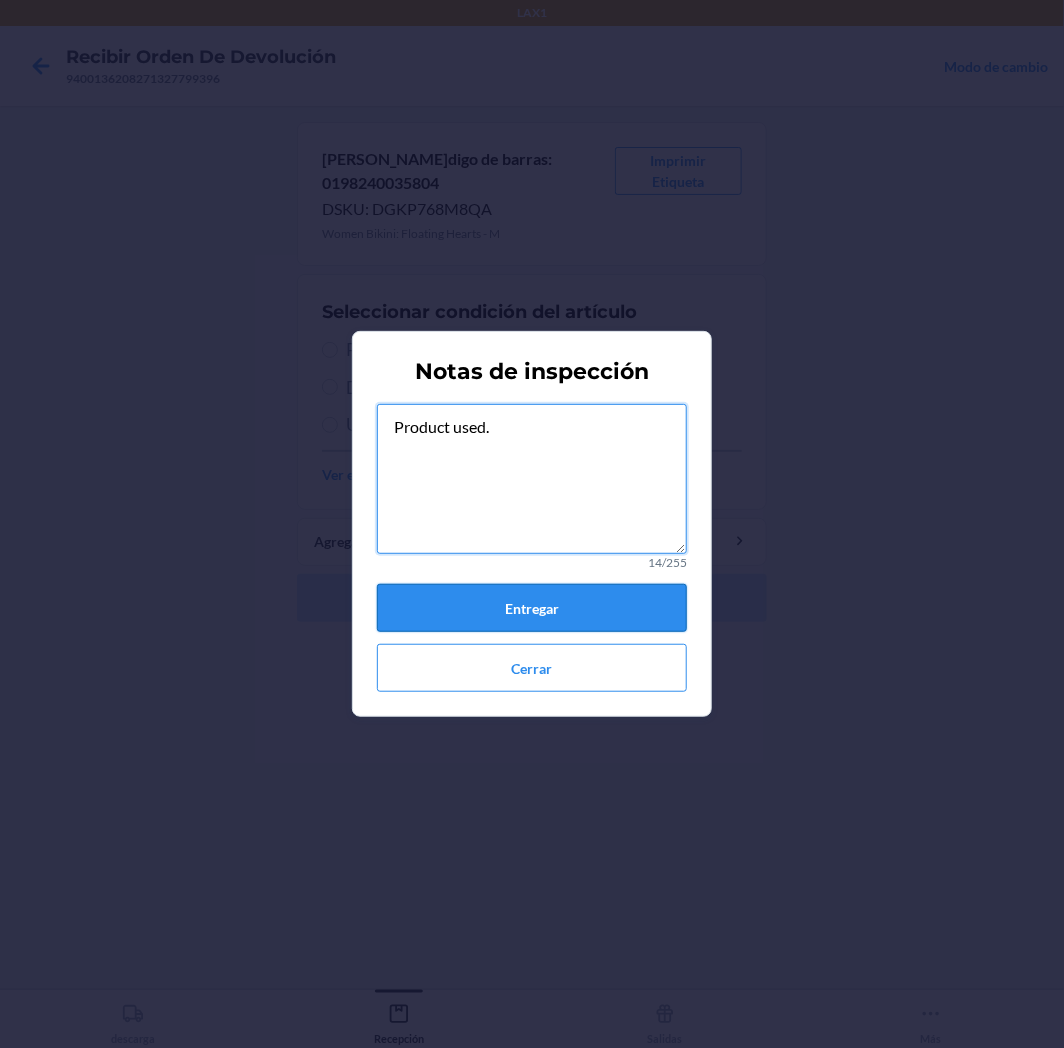type on "Product used." 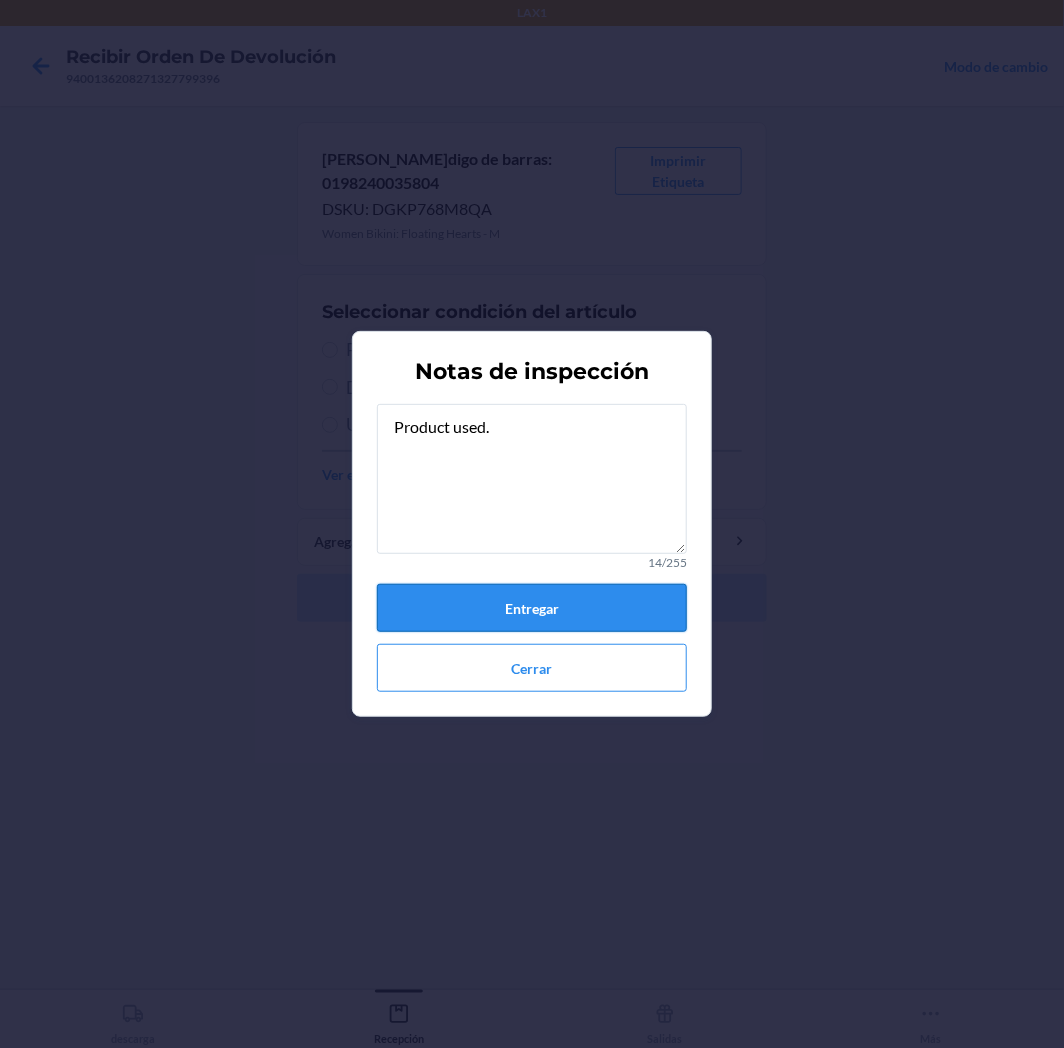click on "Entregar" at bounding box center [532, 608] 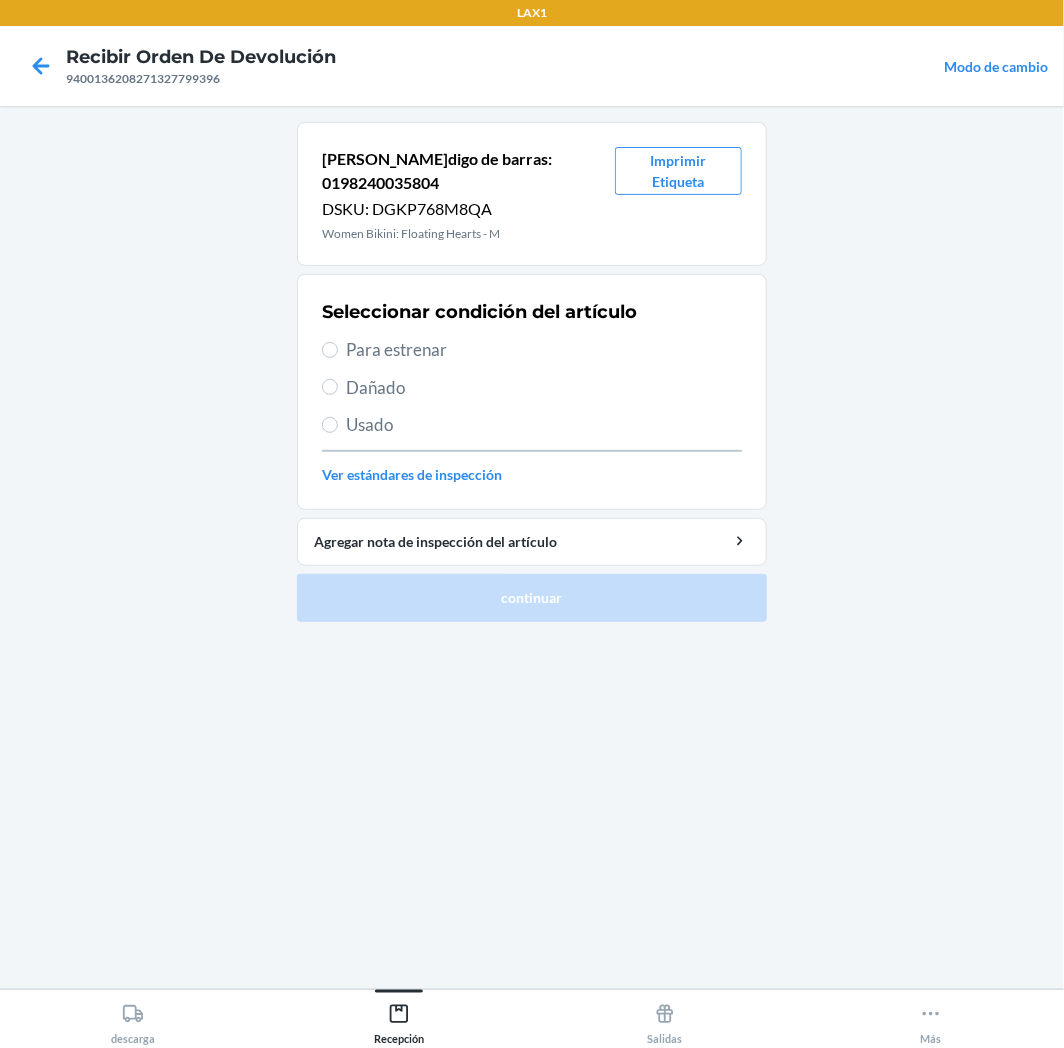 click on "Seleccionar condición del artículo Para estrenar Dañado Usado Ver estándares de inspección" at bounding box center [532, 392] 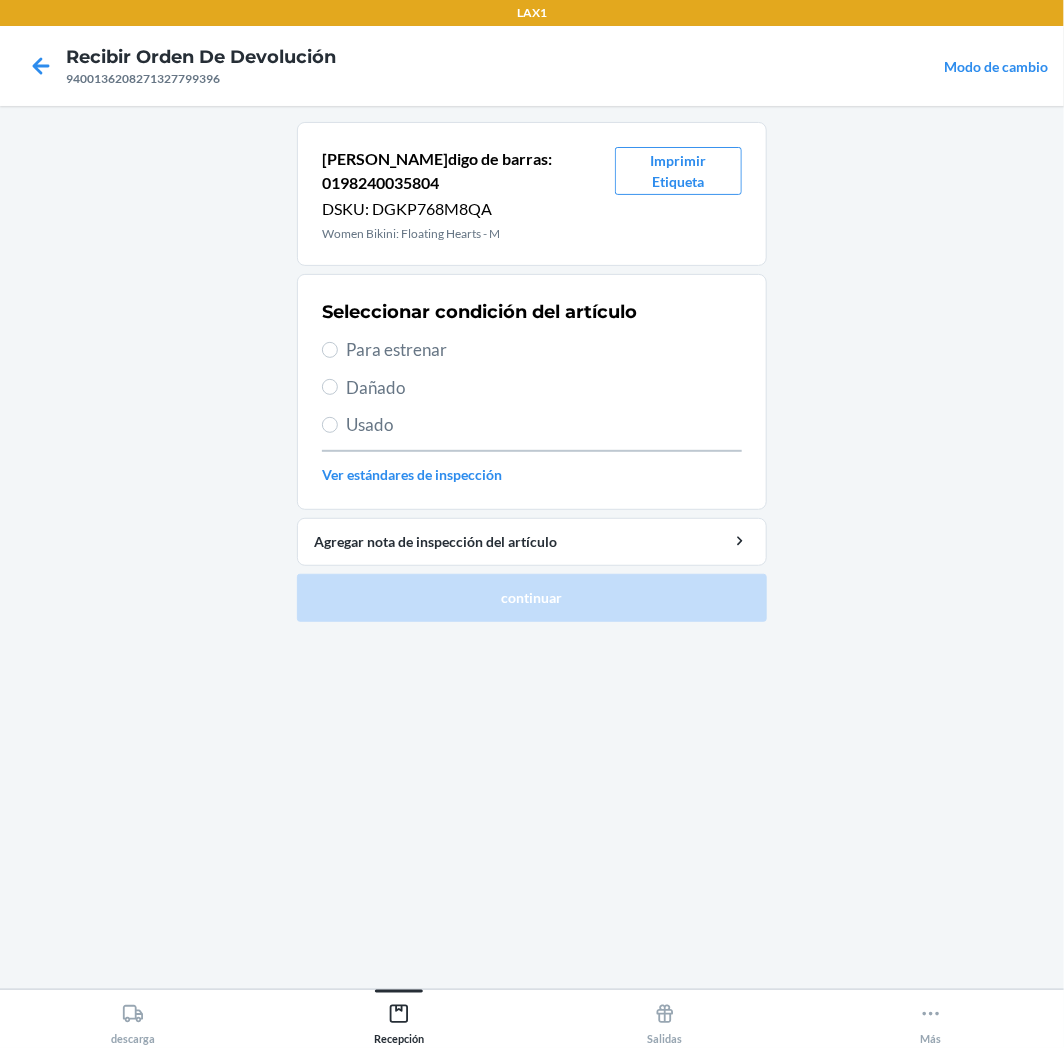 drag, startPoint x: 432, startPoint y: 402, endPoint x: 506, endPoint y: 568, distance: 181.74707 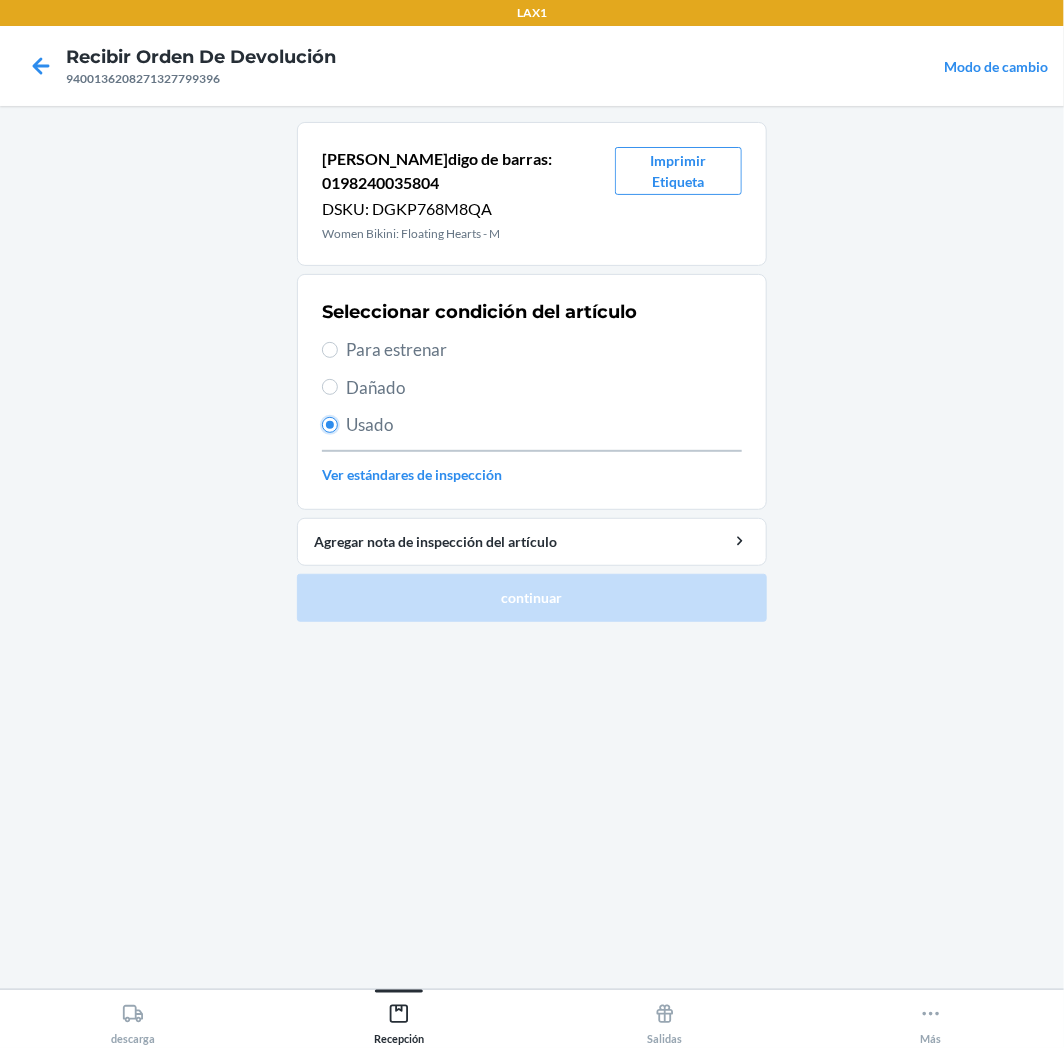 radio on "true" 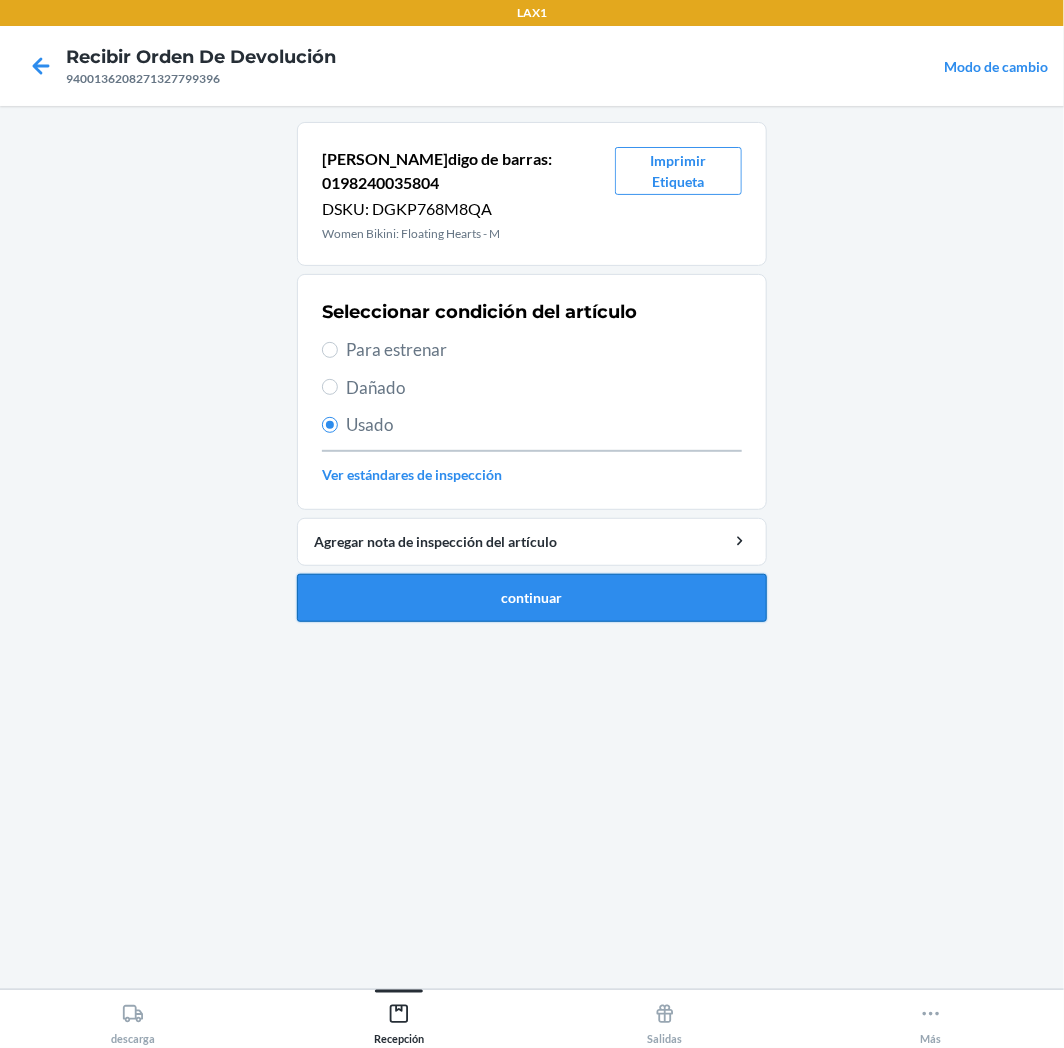 click on "continuar" at bounding box center [532, 598] 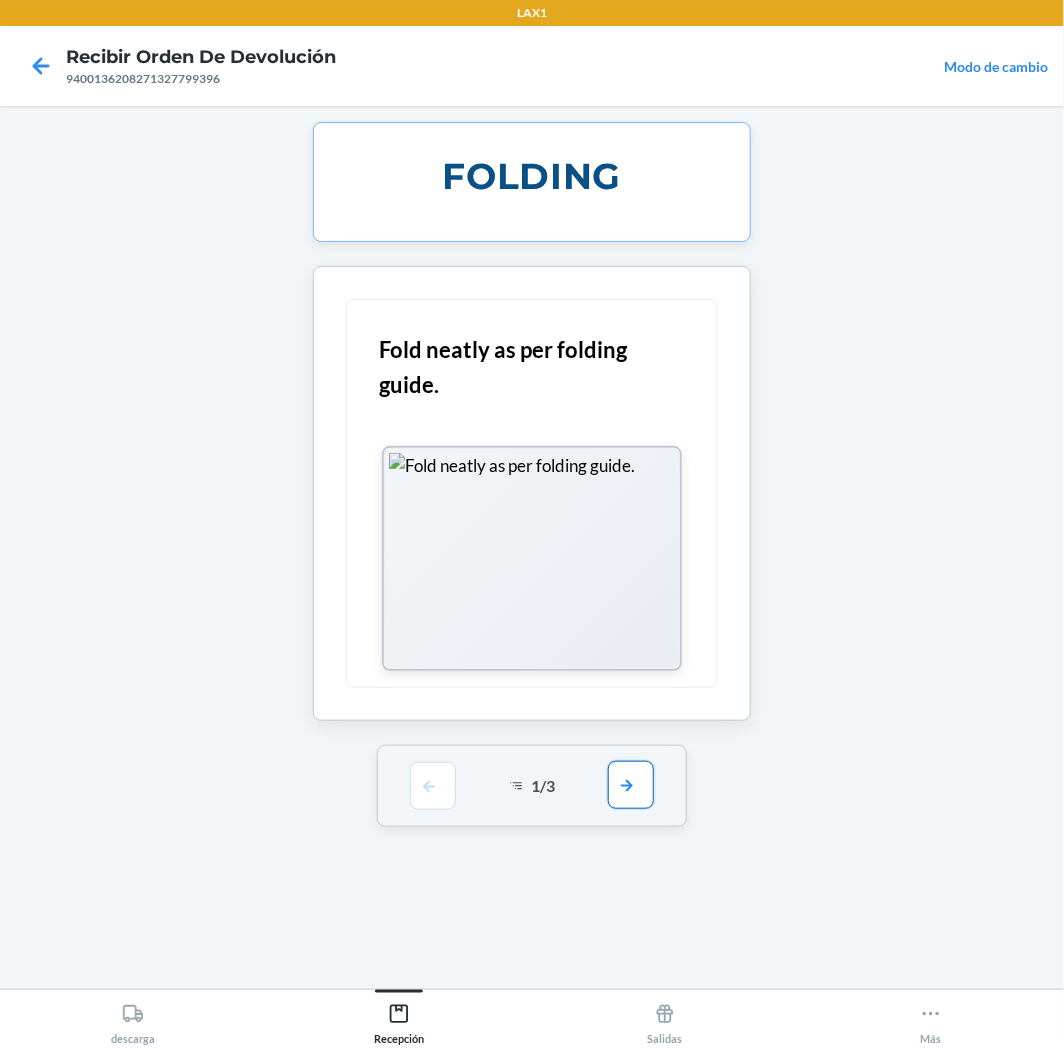 click at bounding box center (631, 785) 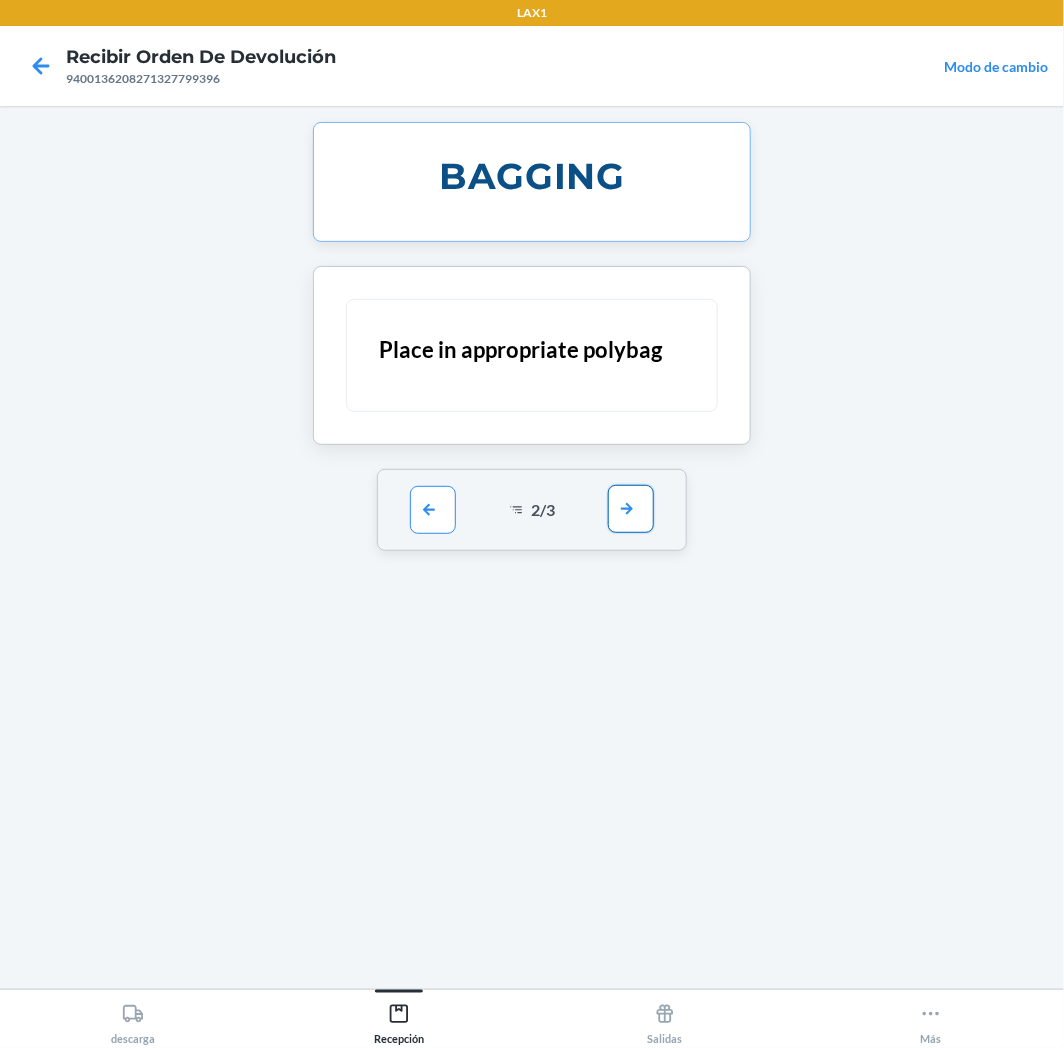 click at bounding box center [631, 509] 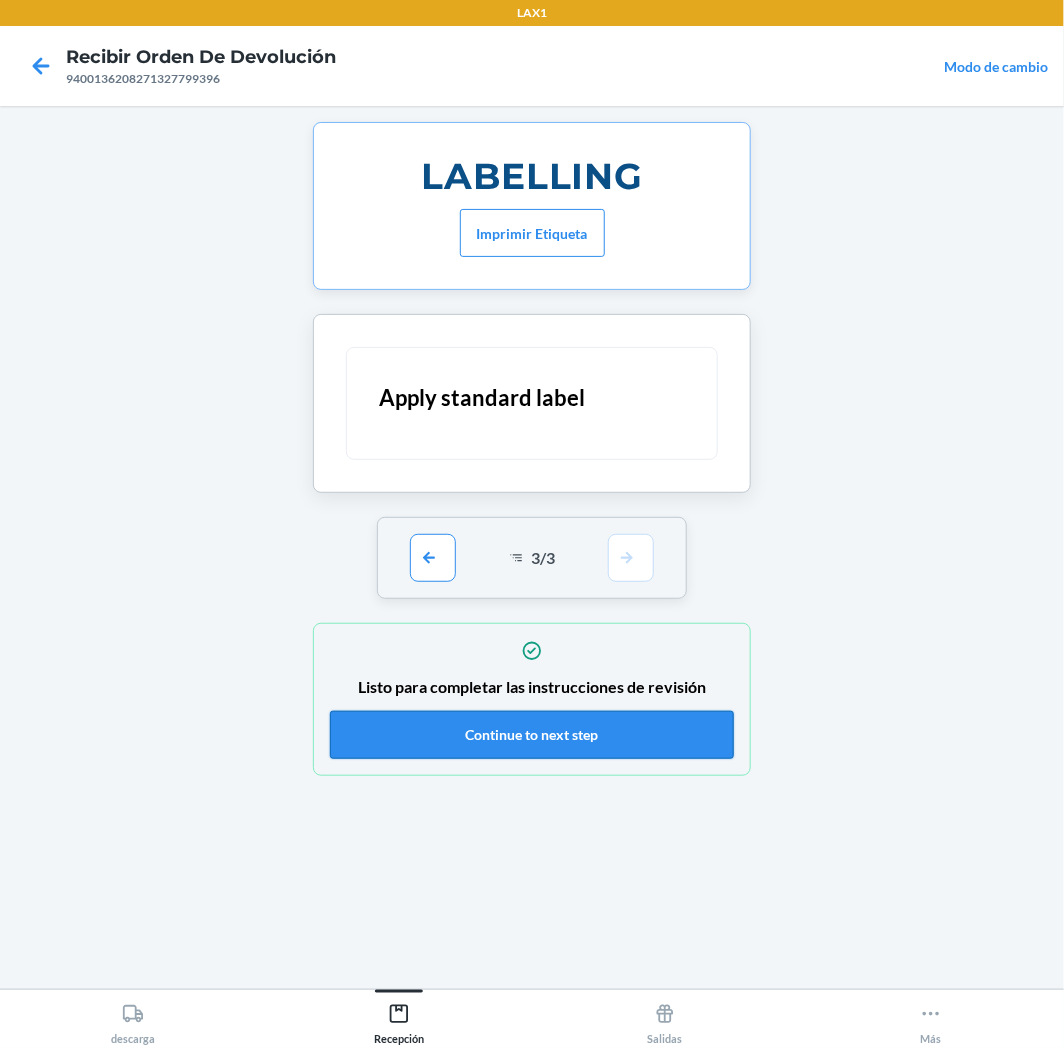 click on "Continue to next step" at bounding box center [532, 735] 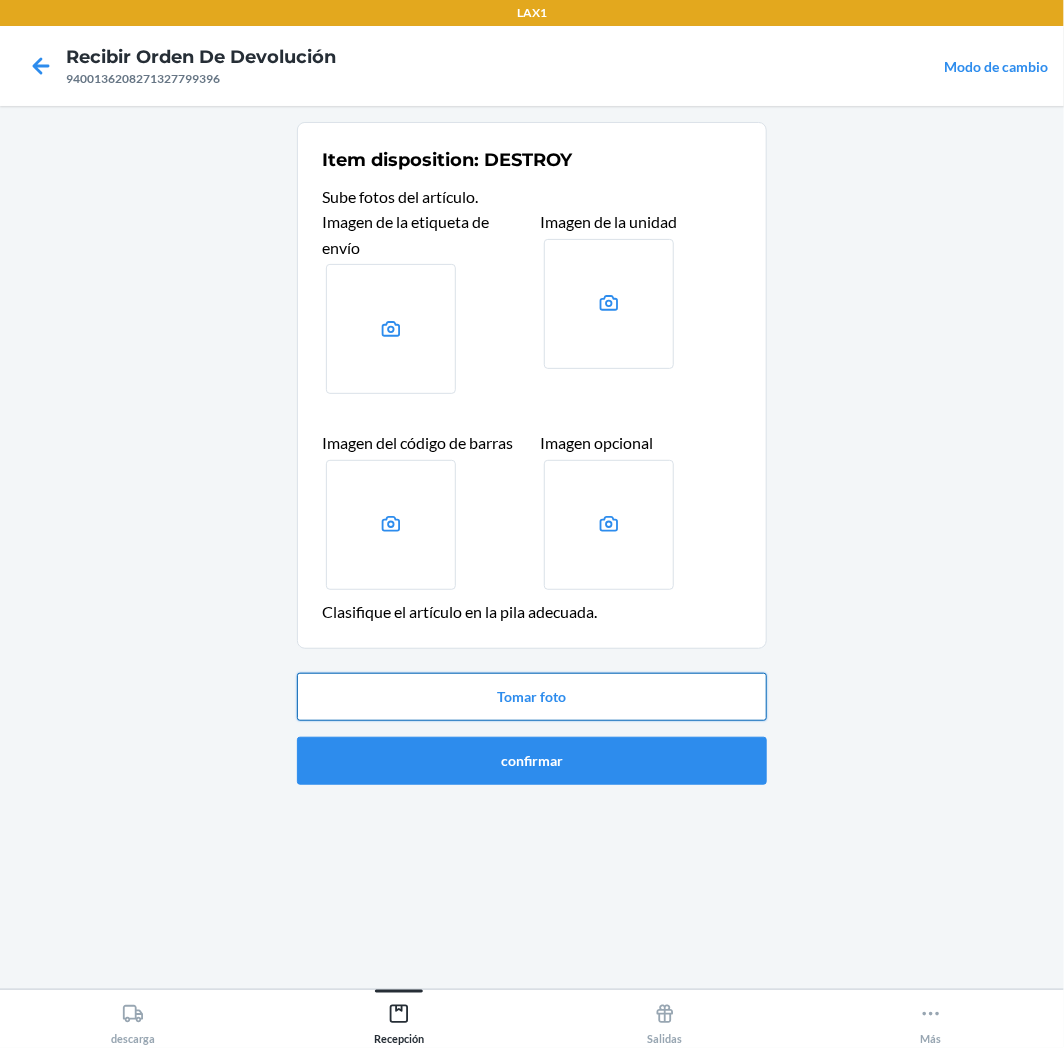 click on "Tomar foto" at bounding box center (532, 697) 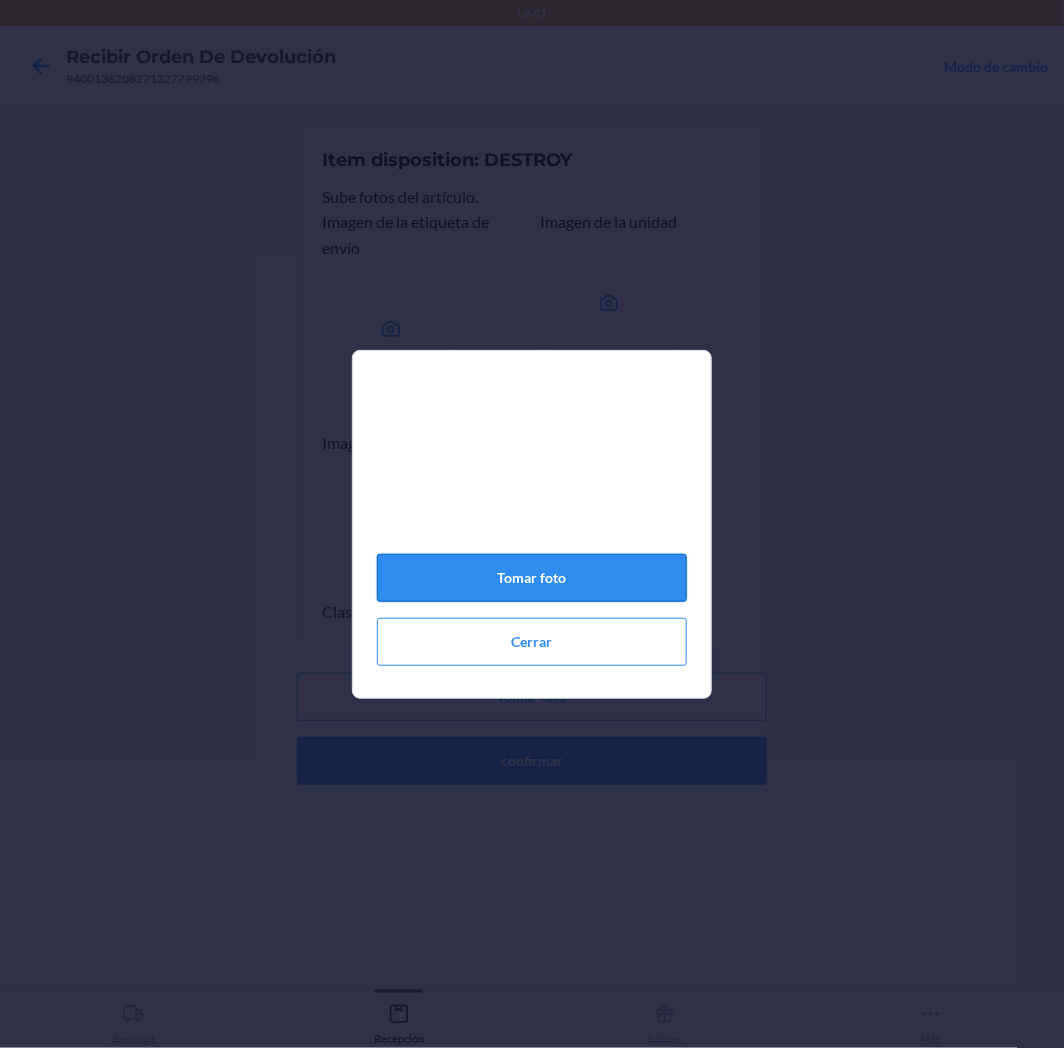 click on "Tomar foto" 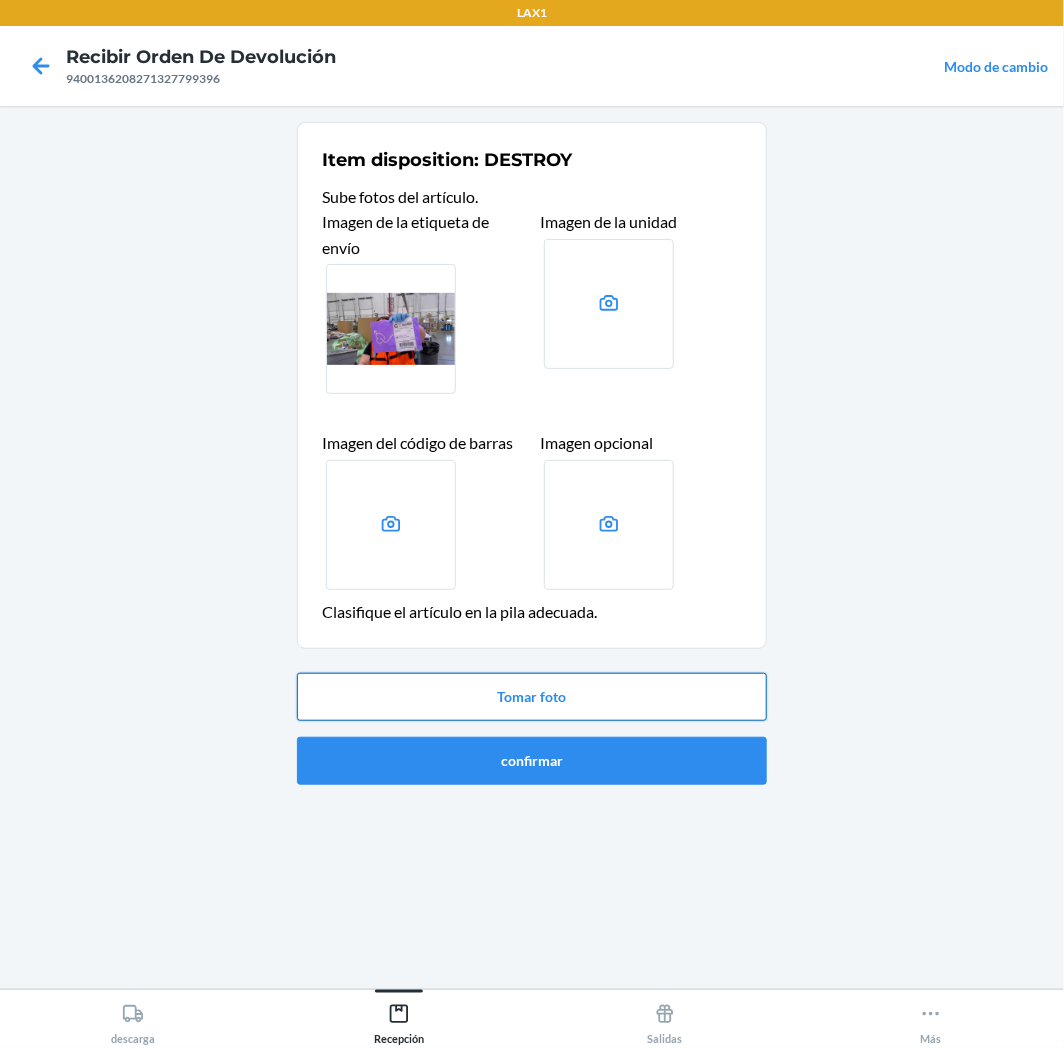 click on "Tomar foto" at bounding box center [532, 697] 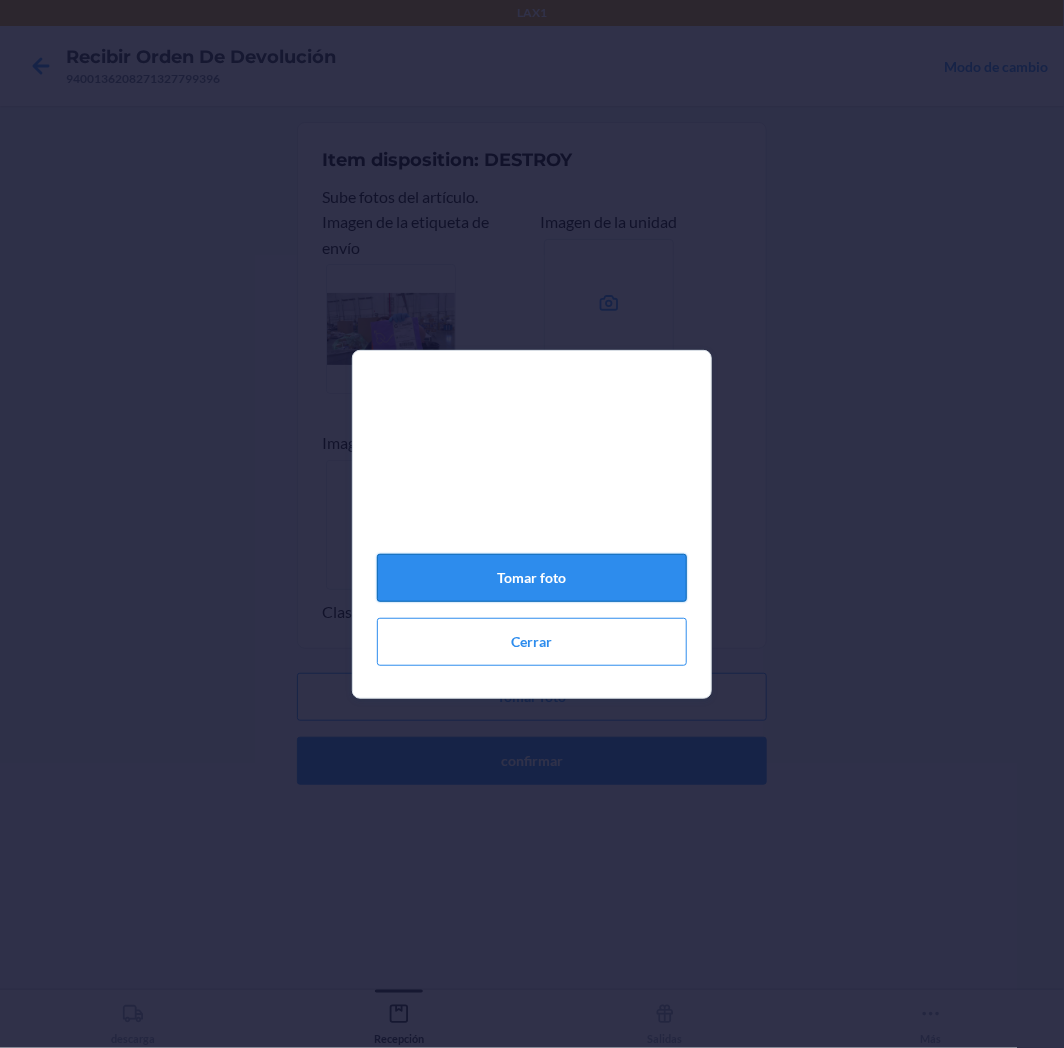 click on "Tomar foto" 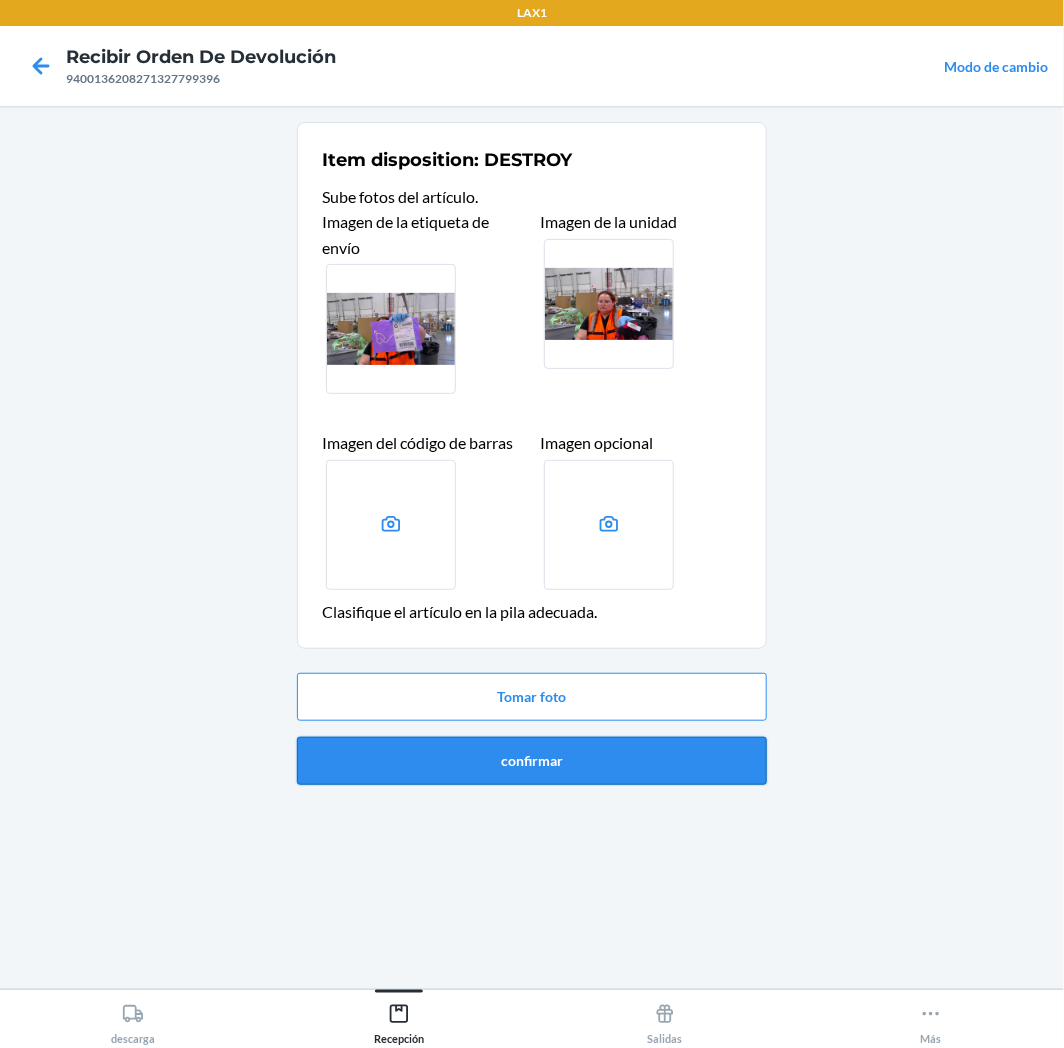 click on "confirmar" at bounding box center (532, 761) 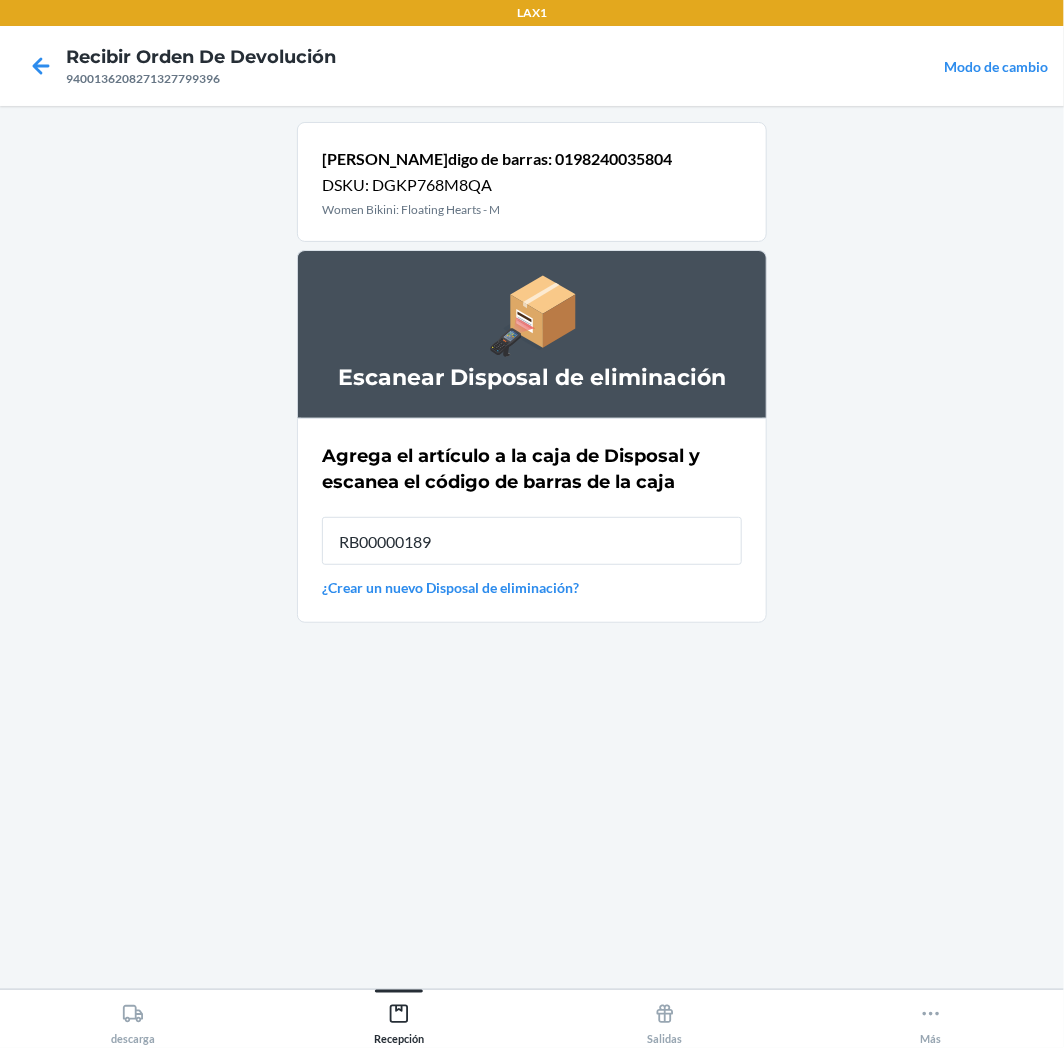 type on "RB00000189K" 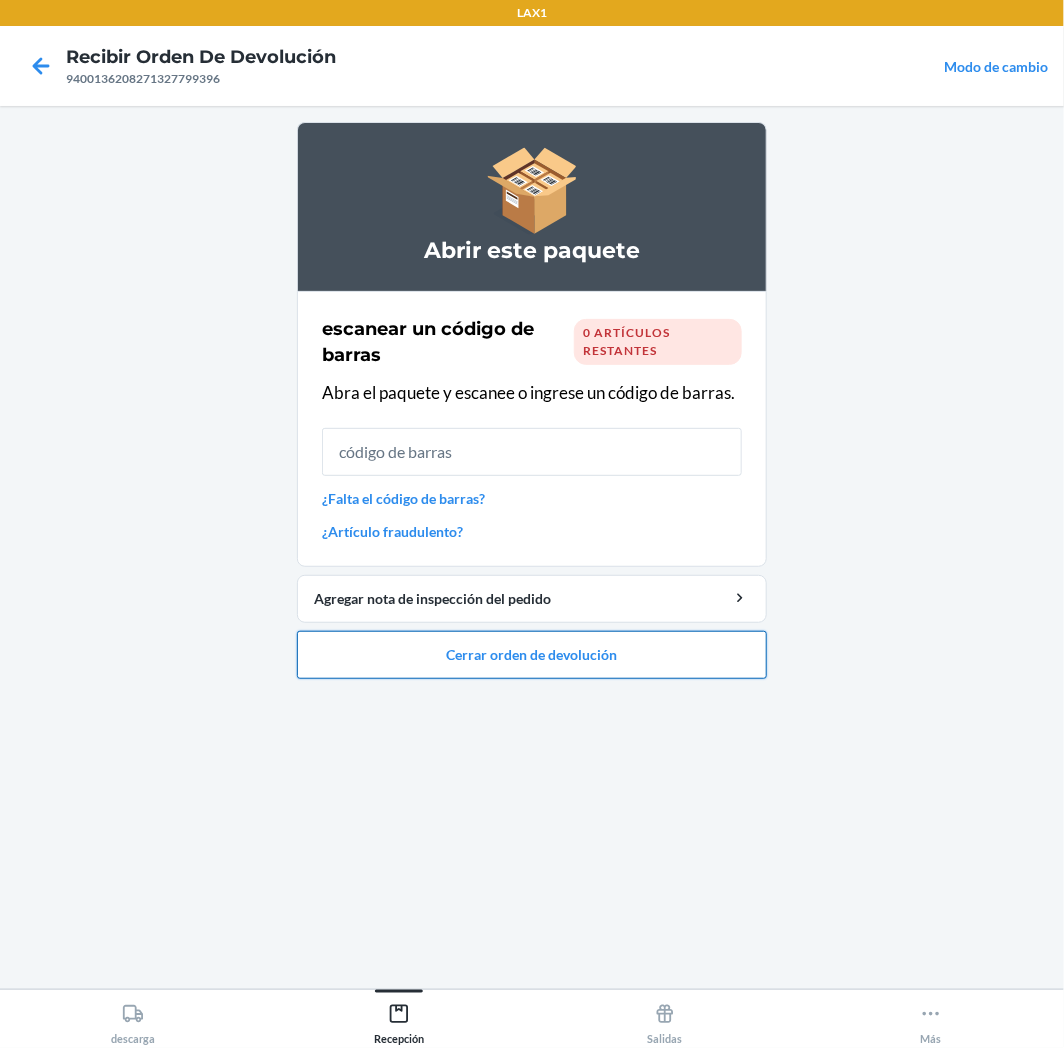 click on "Cerrar orden de devolución" at bounding box center [532, 655] 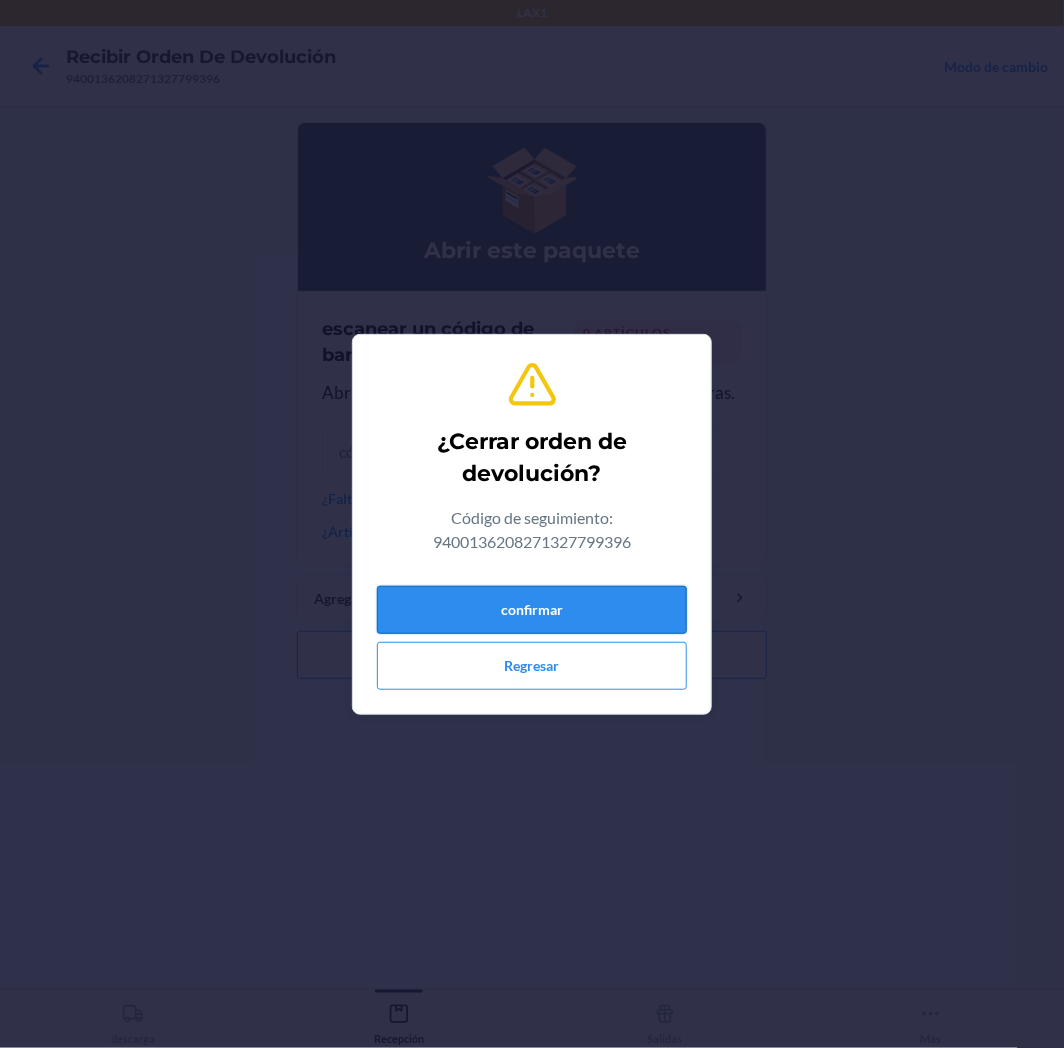 click on "confirmar" at bounding box center [532, 610] 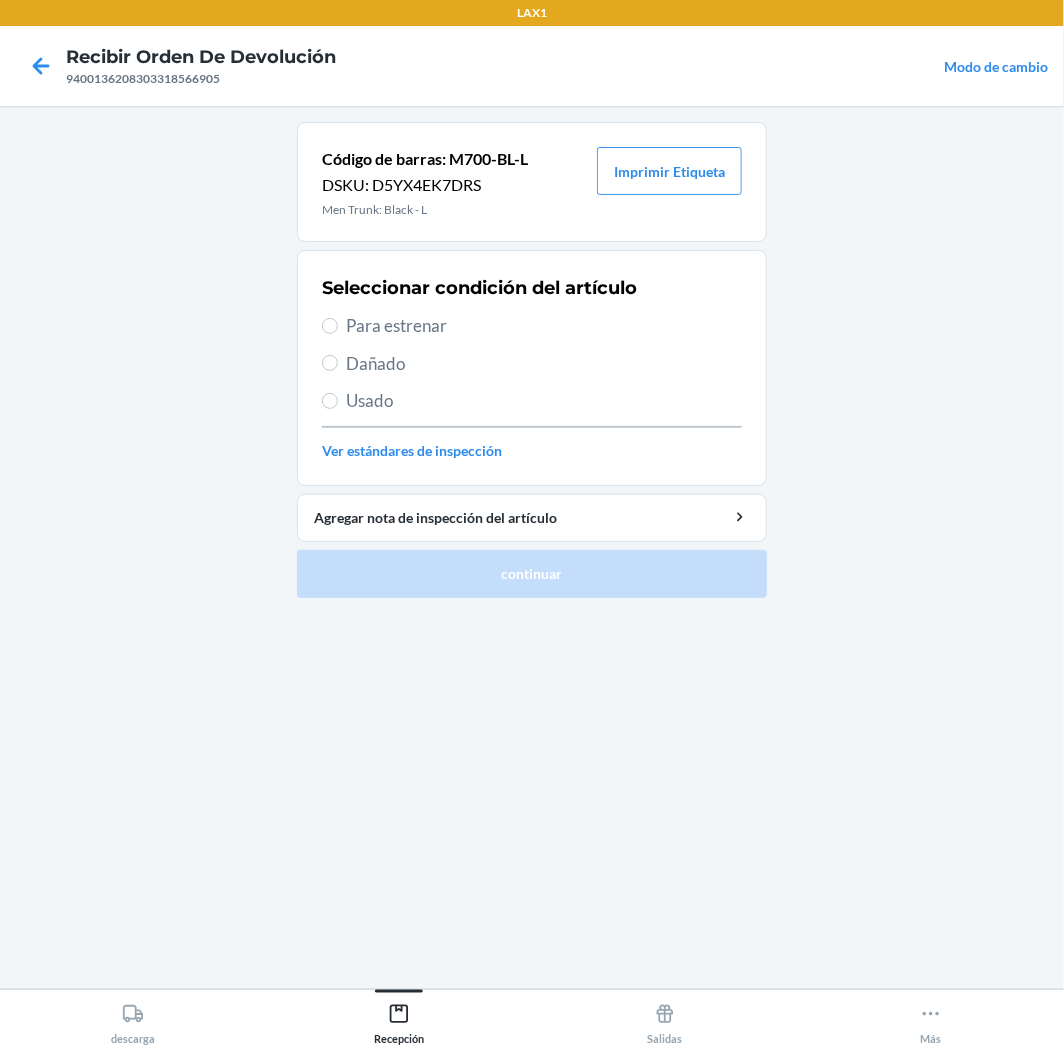 click on "Para estrenar" at bounding box center (544, 326) 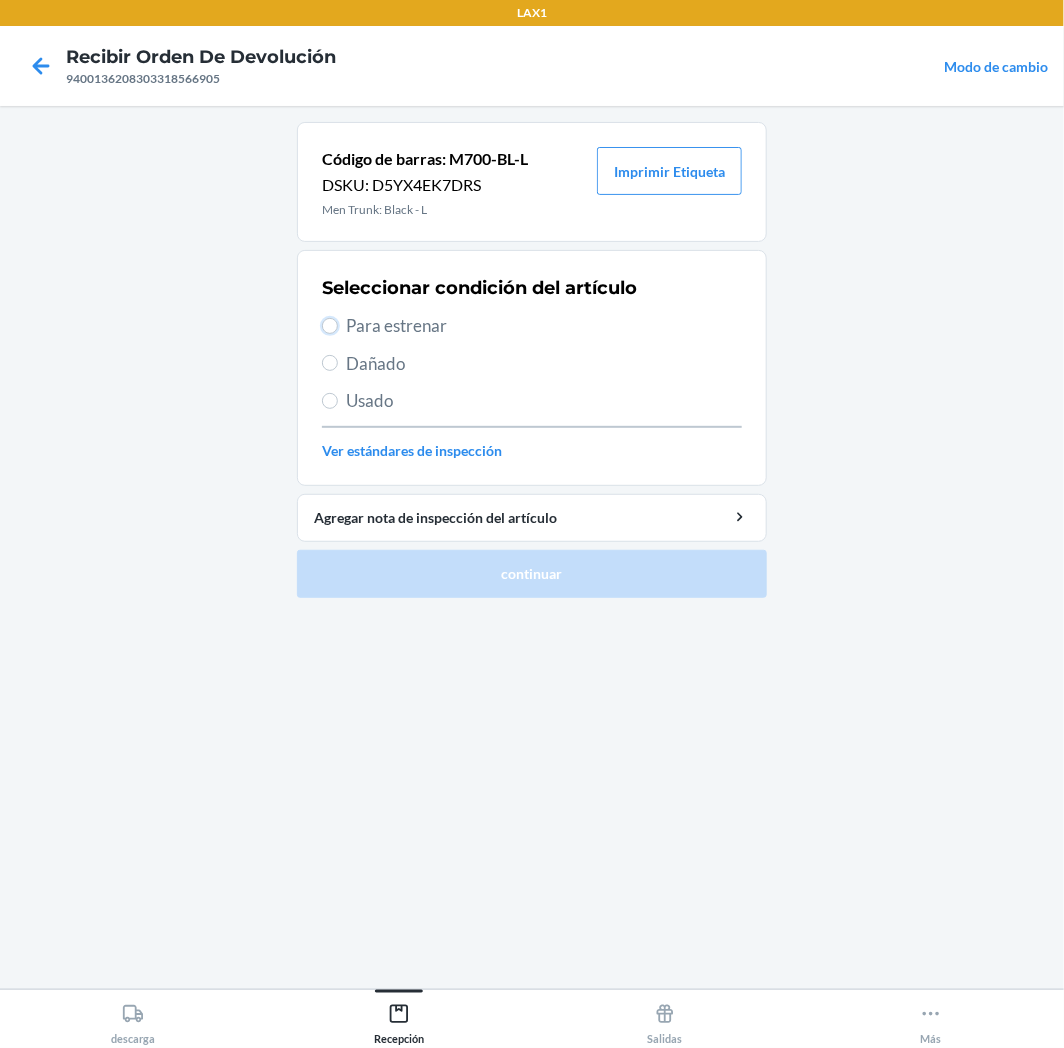 click on "Para estrenar" at bounding box center (330, 326) 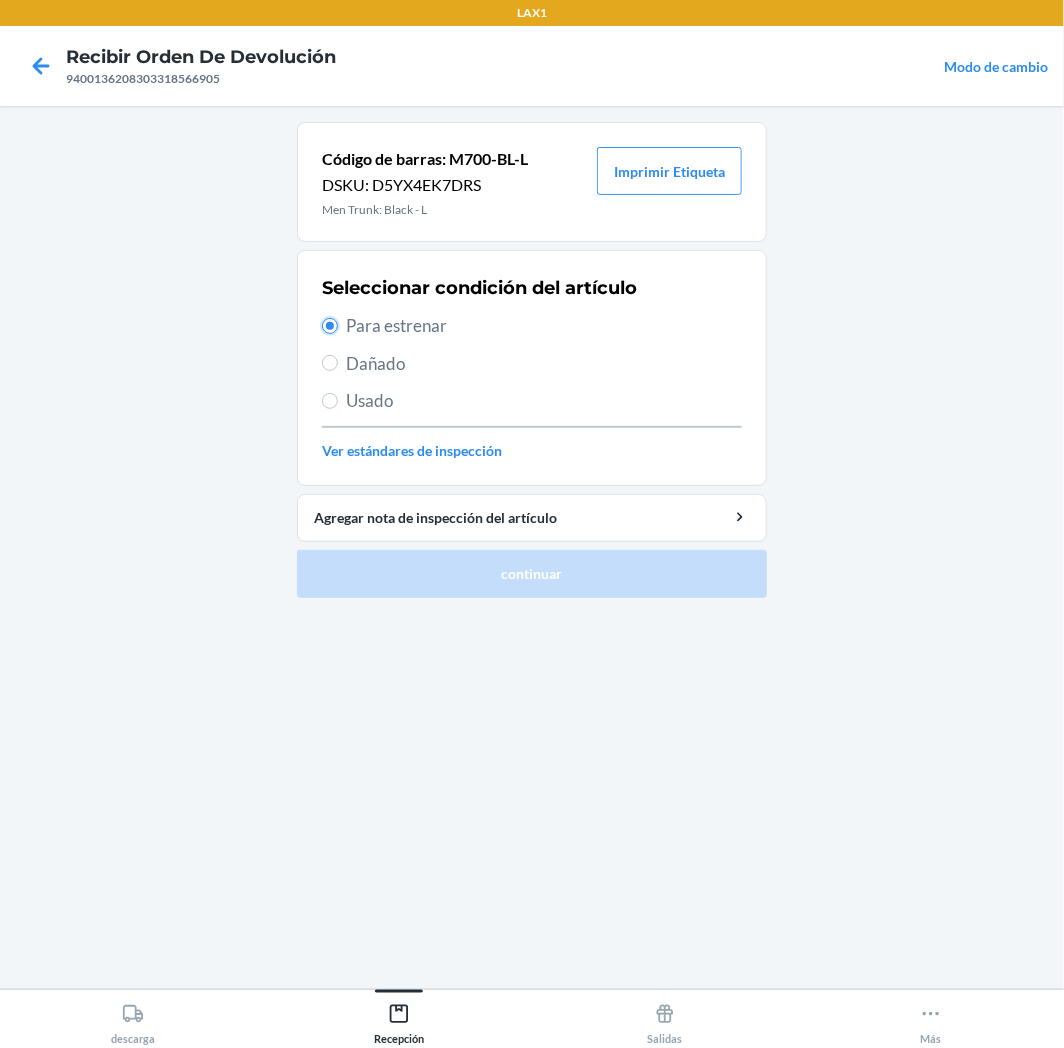 radio on "true" 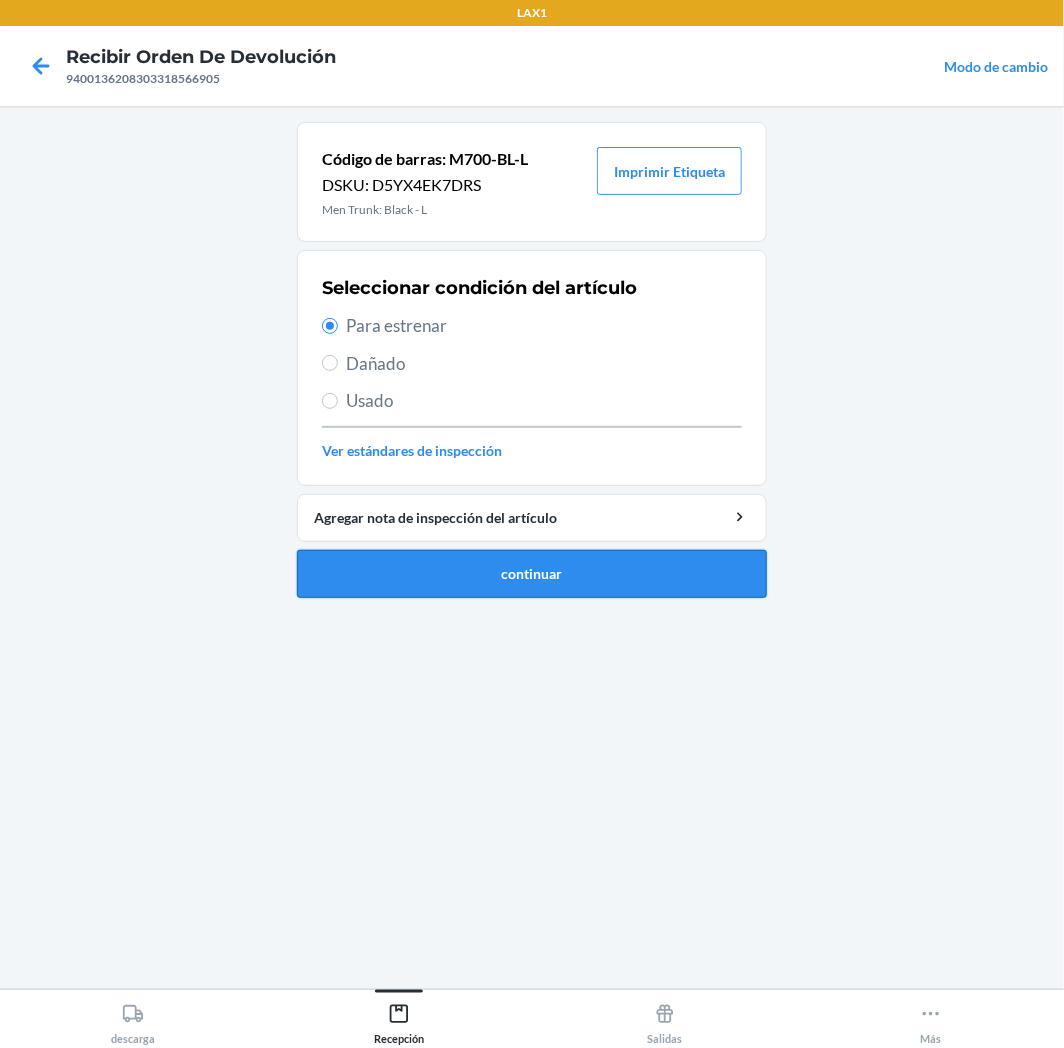 click on "continuar" at bounding box center [532, 574] 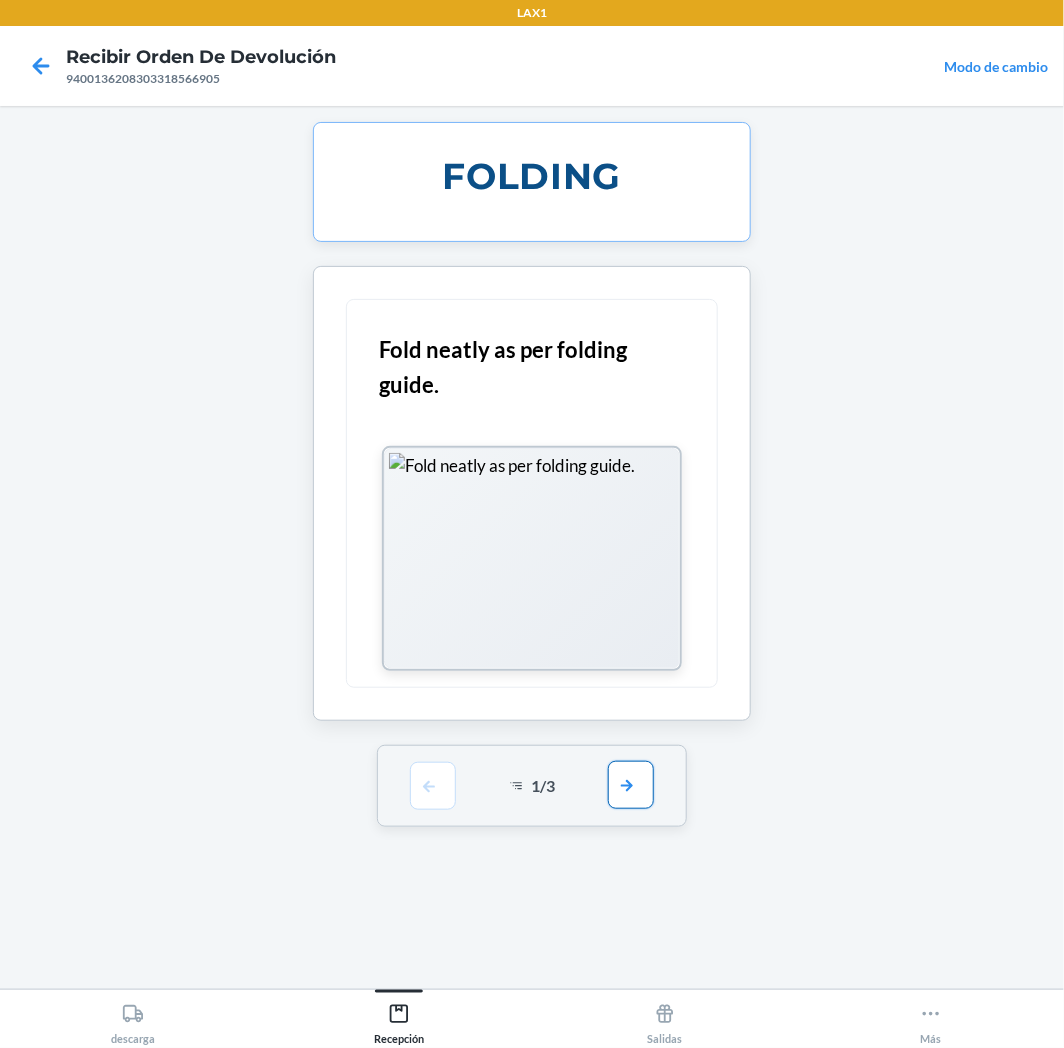 click at bounding box center [631, 785] 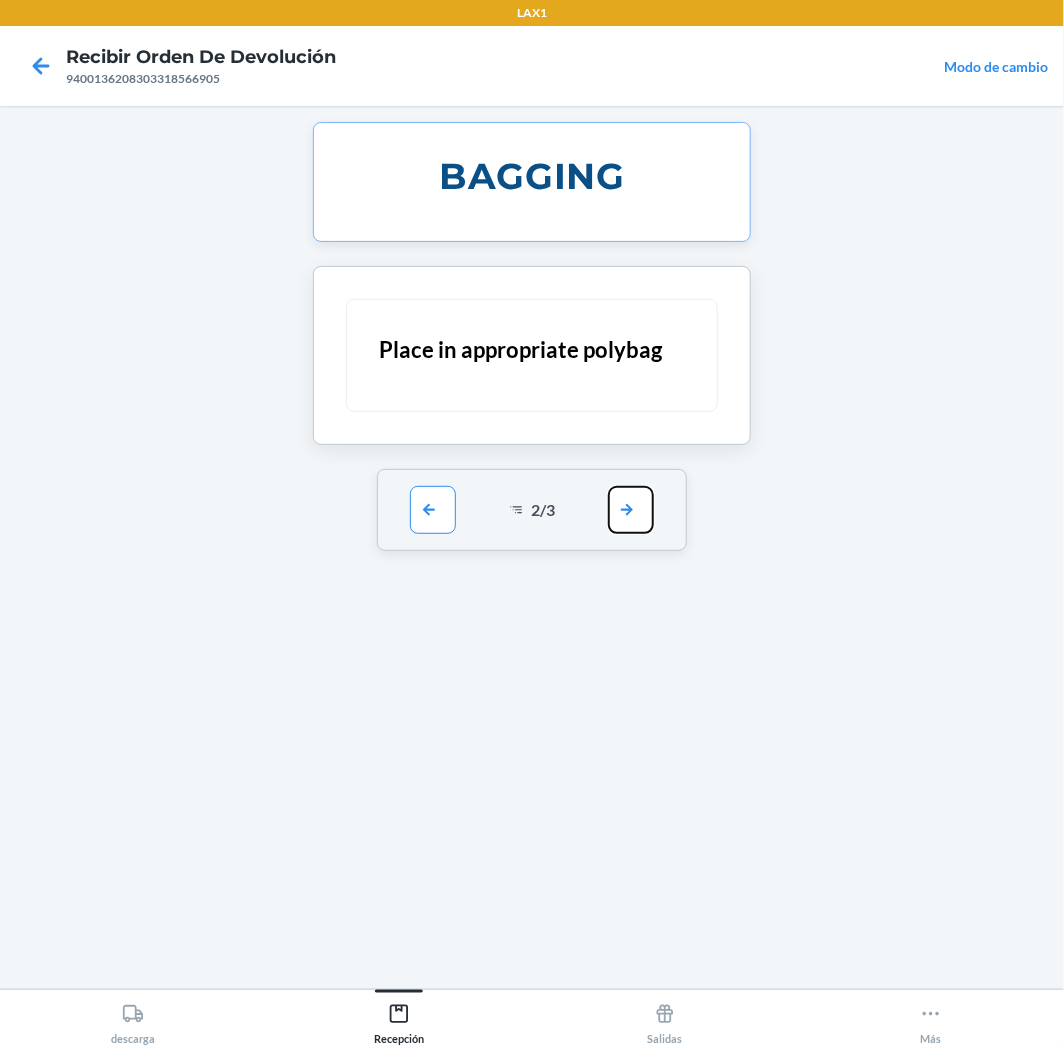 click at bounding box center (631, 510) 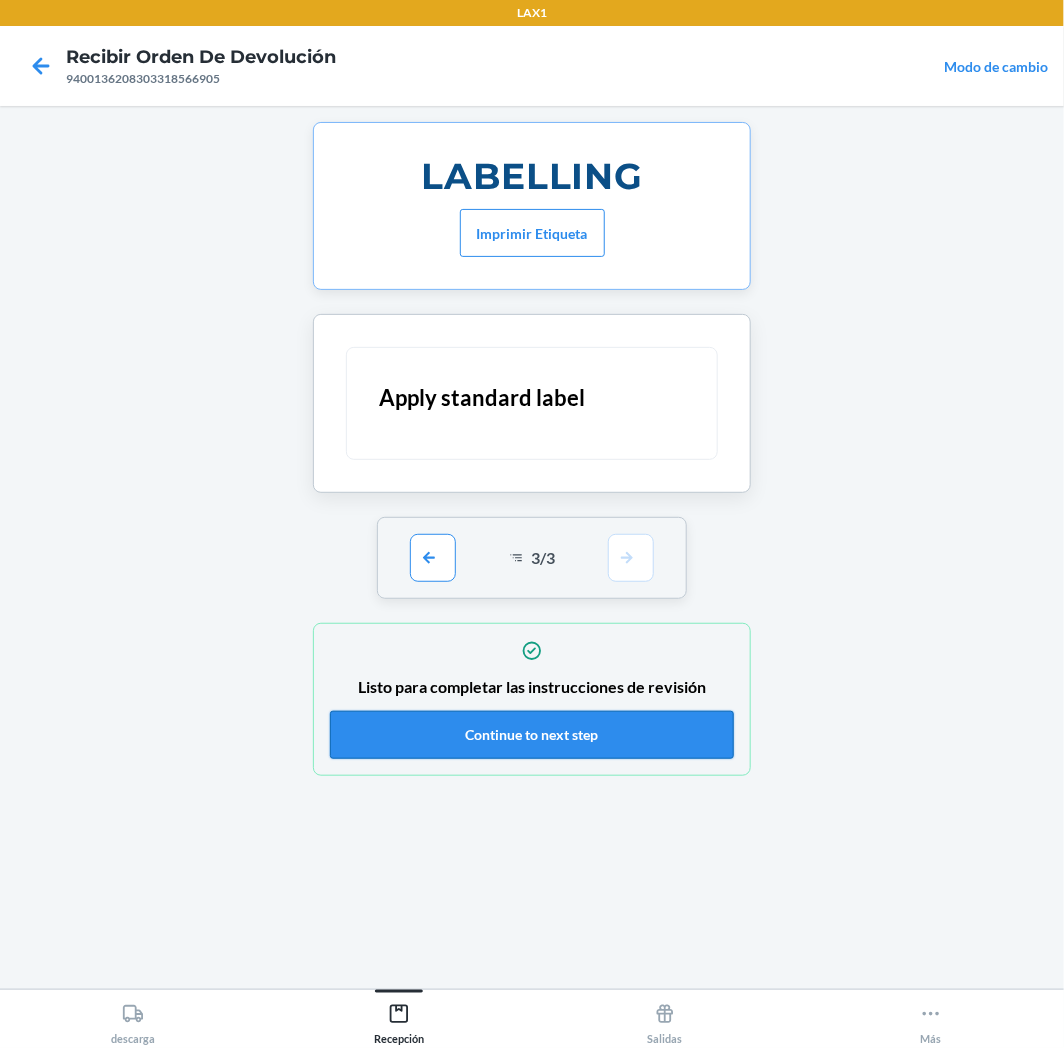 drag, startPoint x: 576, startPoint y: 723, endPoint x: 566, endPoint y: 724, distance: 10.049875 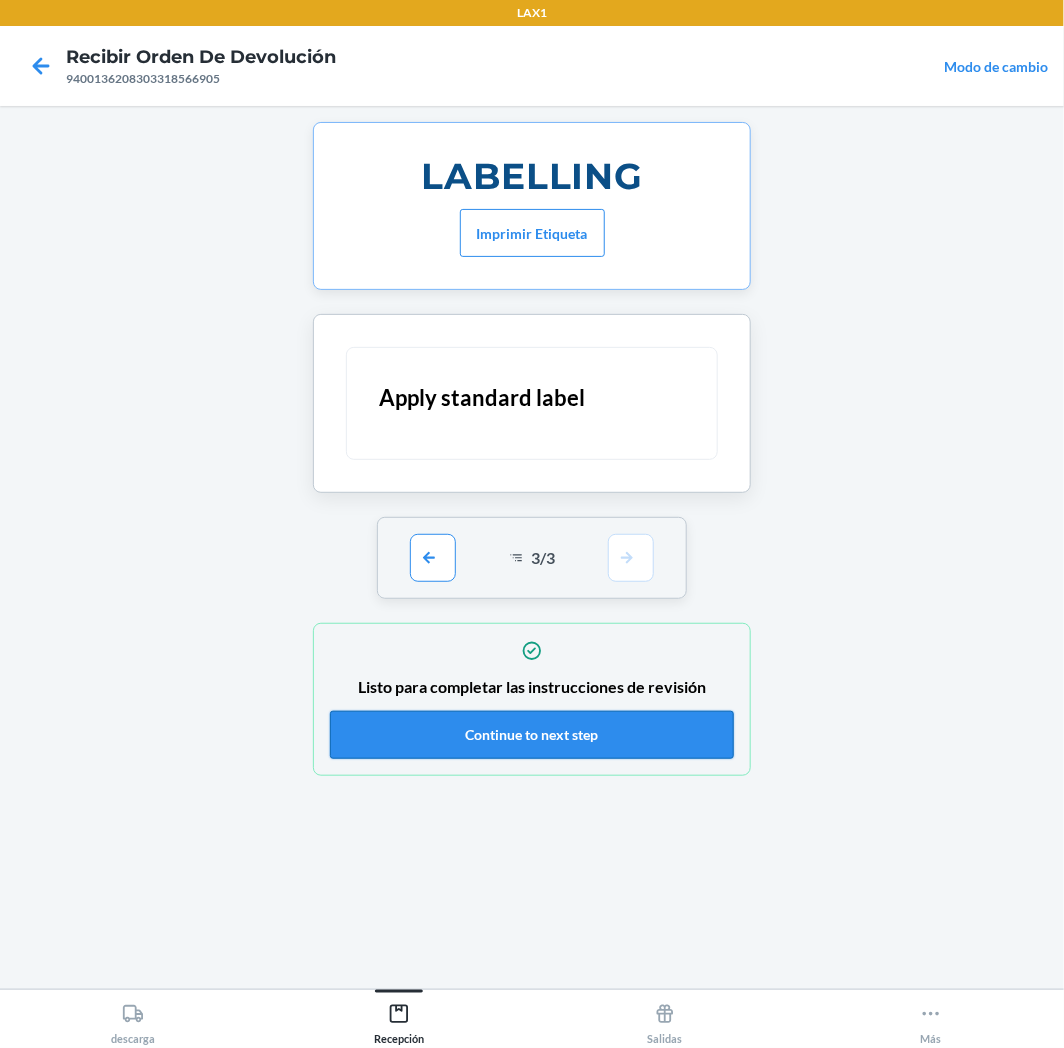 click on "Continue to next step" at bounding box center [532, 735] 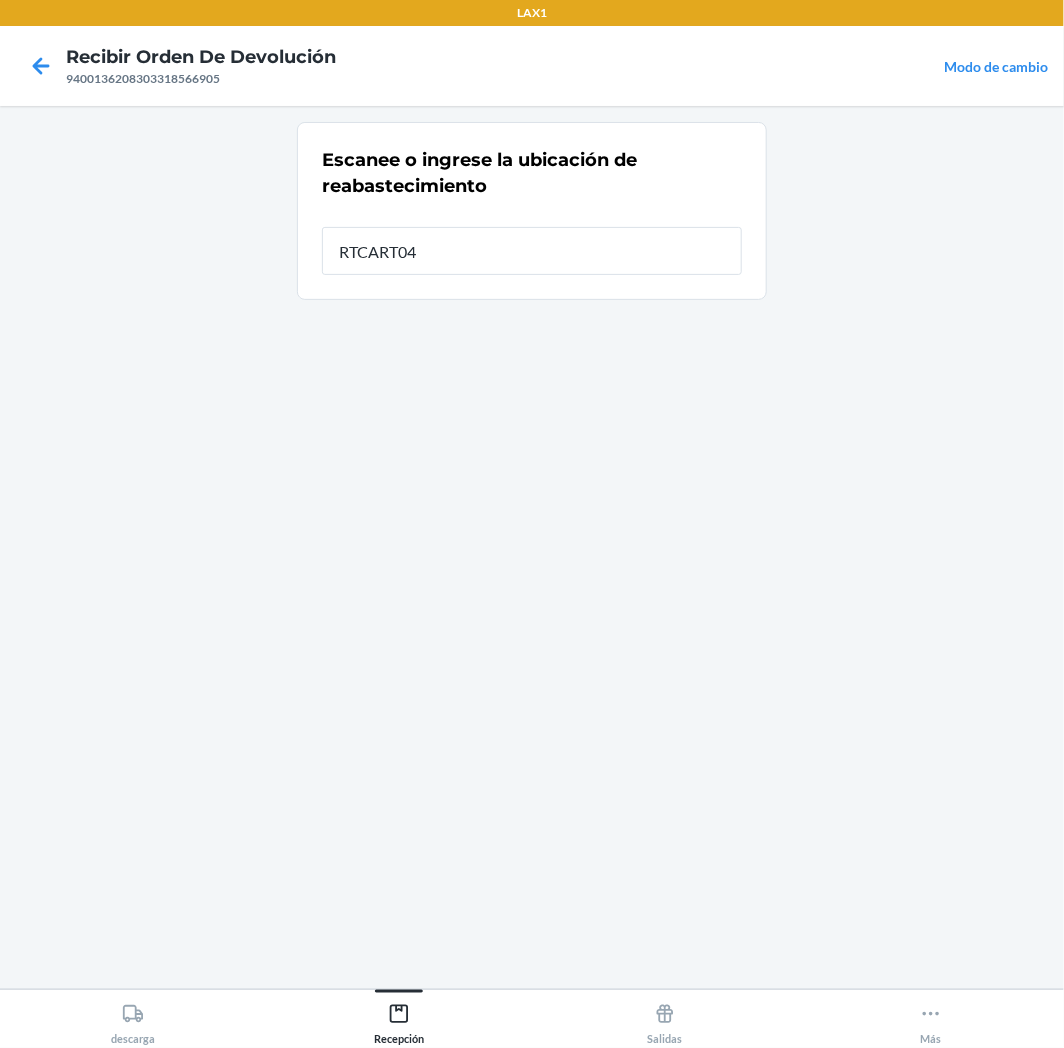 type on "RTCART043" 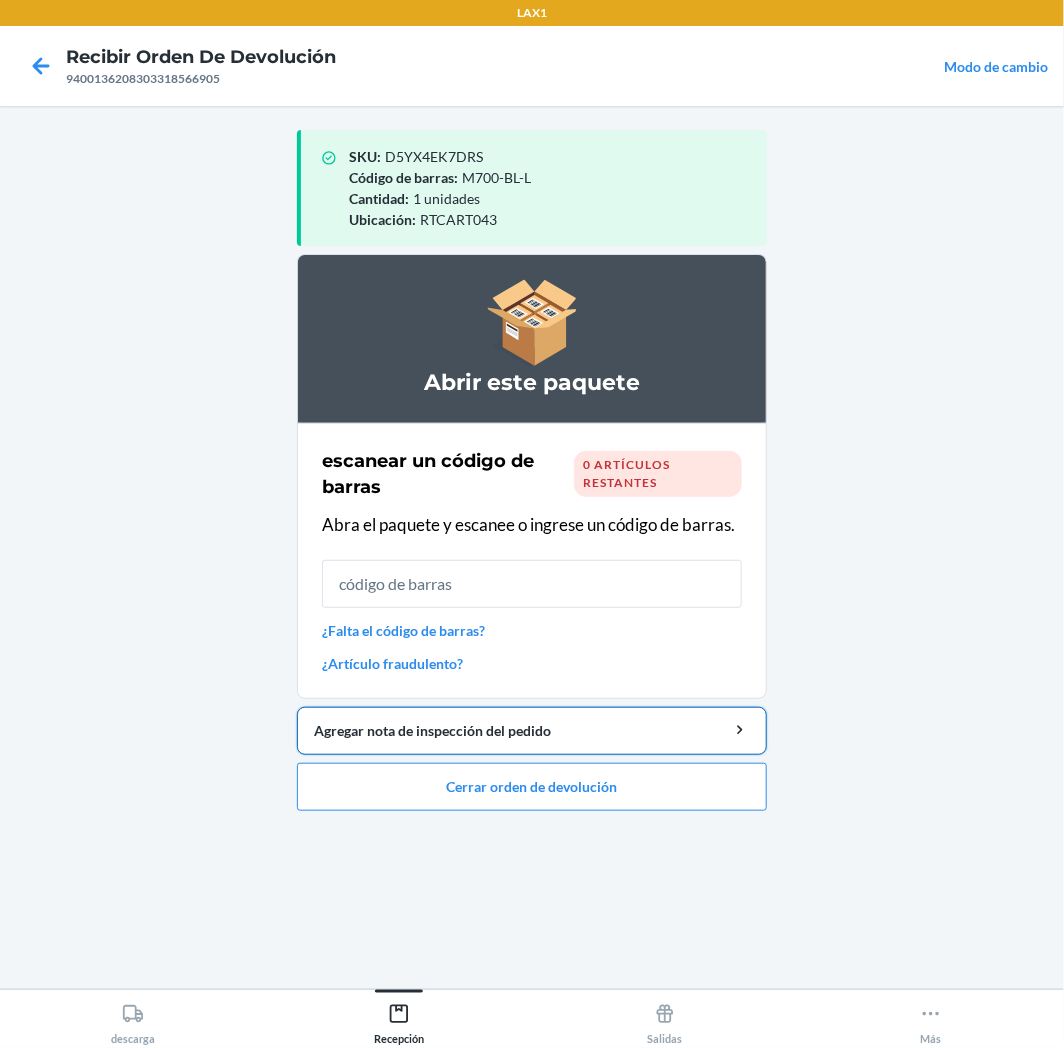 click on "Agregar nota de inspección del pedido" at bounding box center (532, 731) 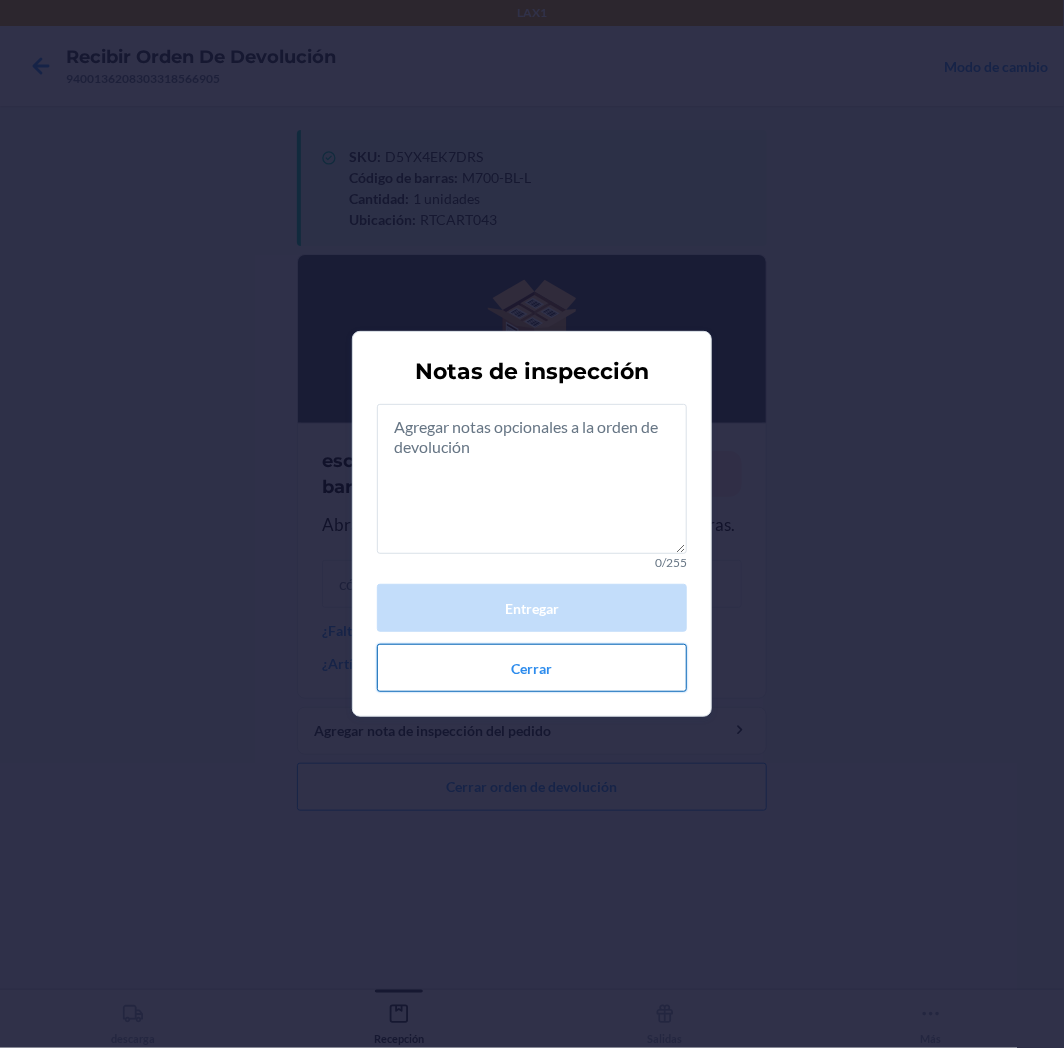 click on "Cerrar" at bounding box center [532, 668] 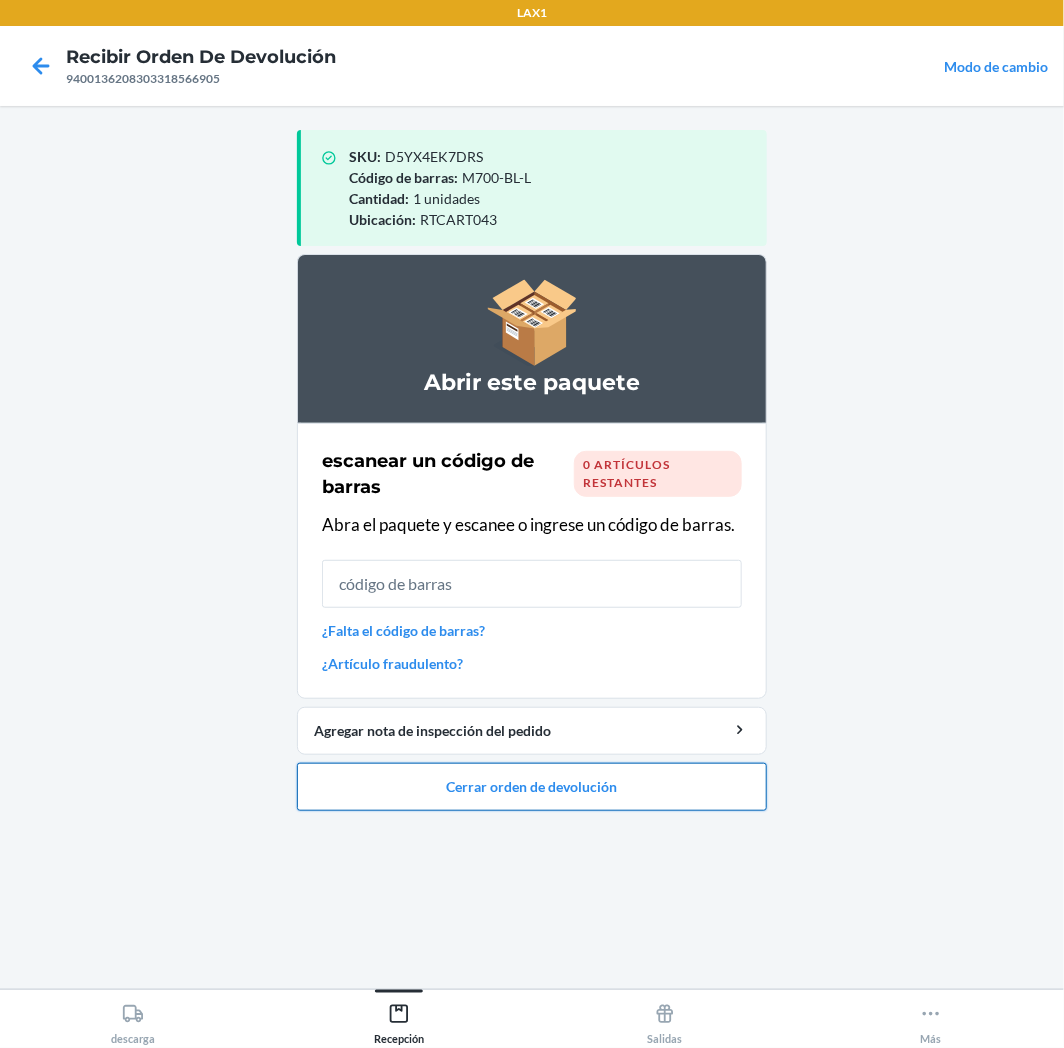 click on "Cerrar orden de devolución" at bounding box center [532, 787] 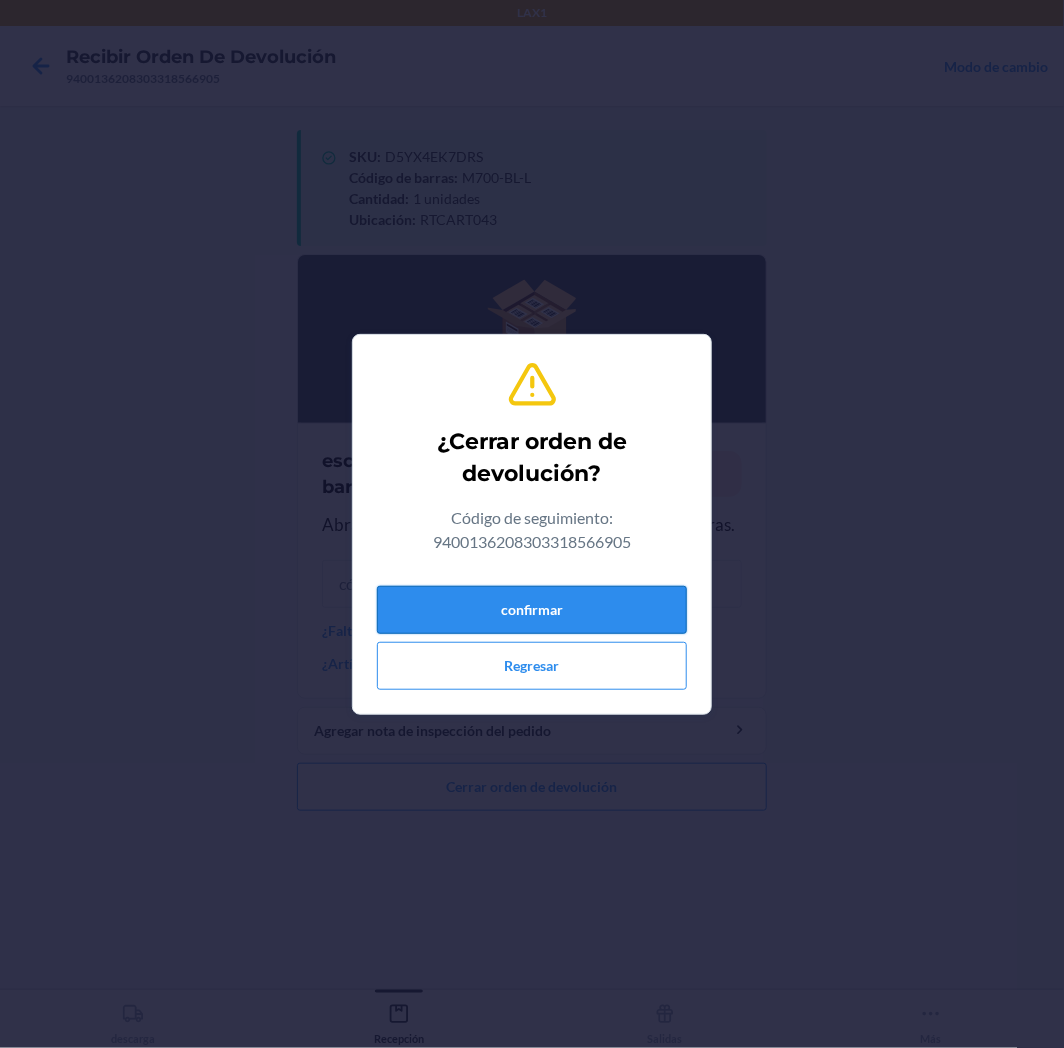click on "confirmar" at bounding box center [532, 610] 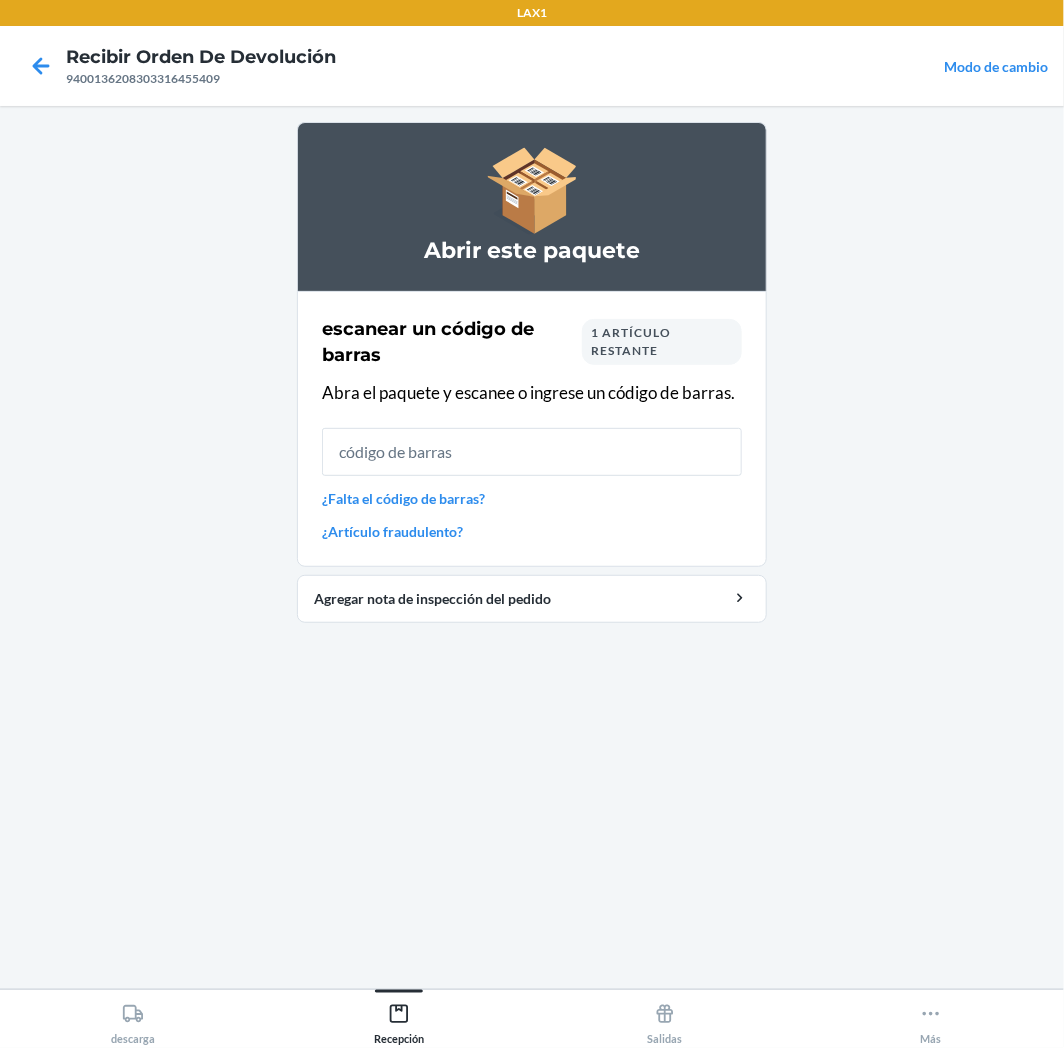 click on "1 artículo restante" at bounding box center (662, 342) 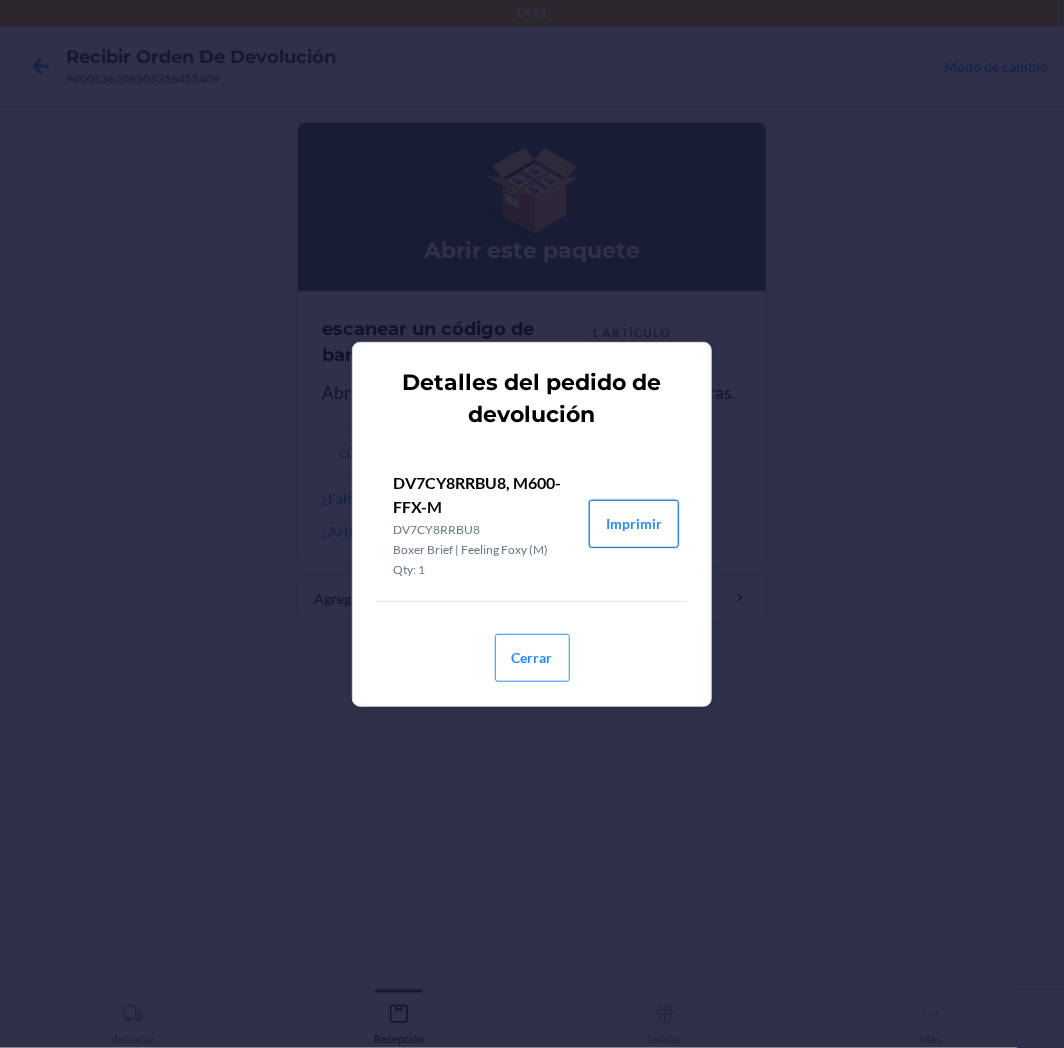 click on "Imprimir" at bounding box center (634, 524) 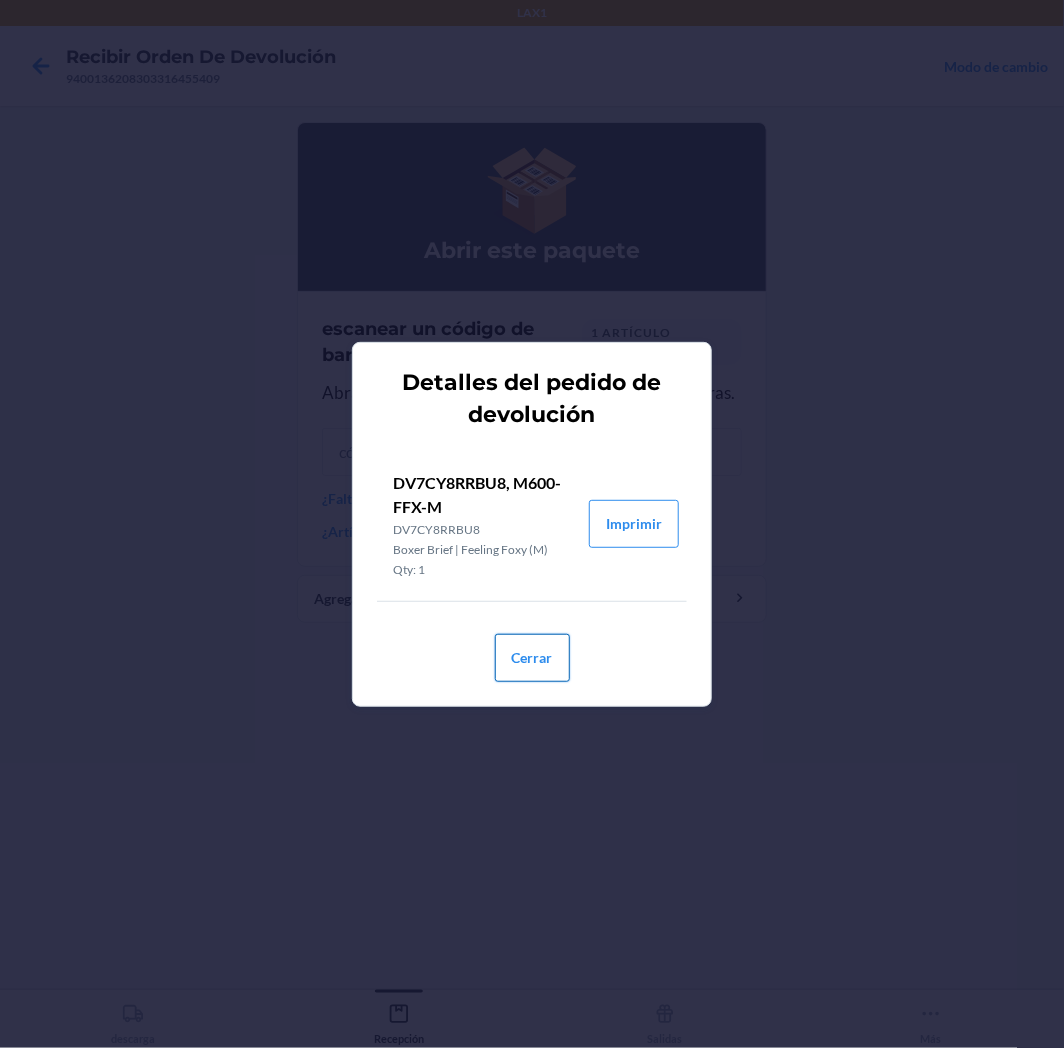 click on "Cerrar" at bounding box center [532, 658] 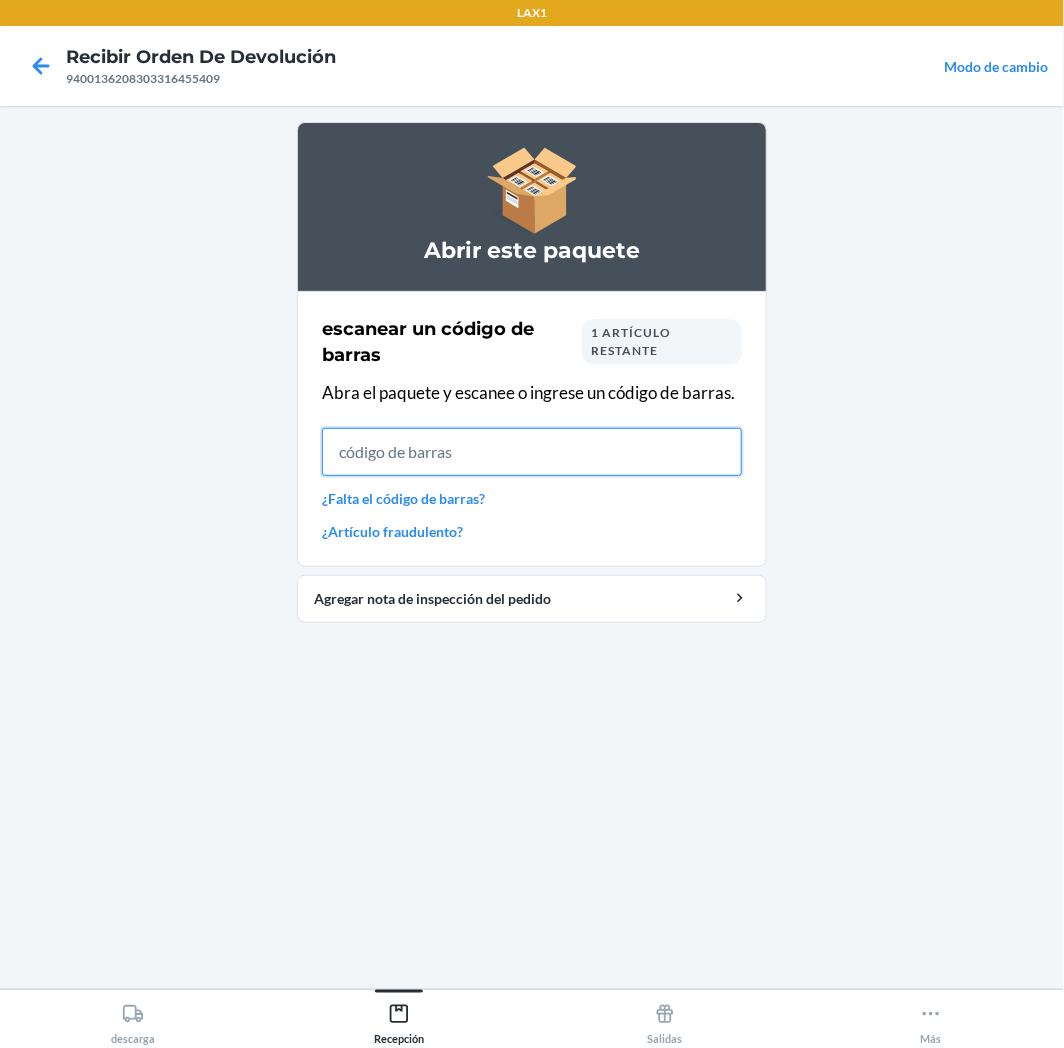 click at bounding box center [532, 452] 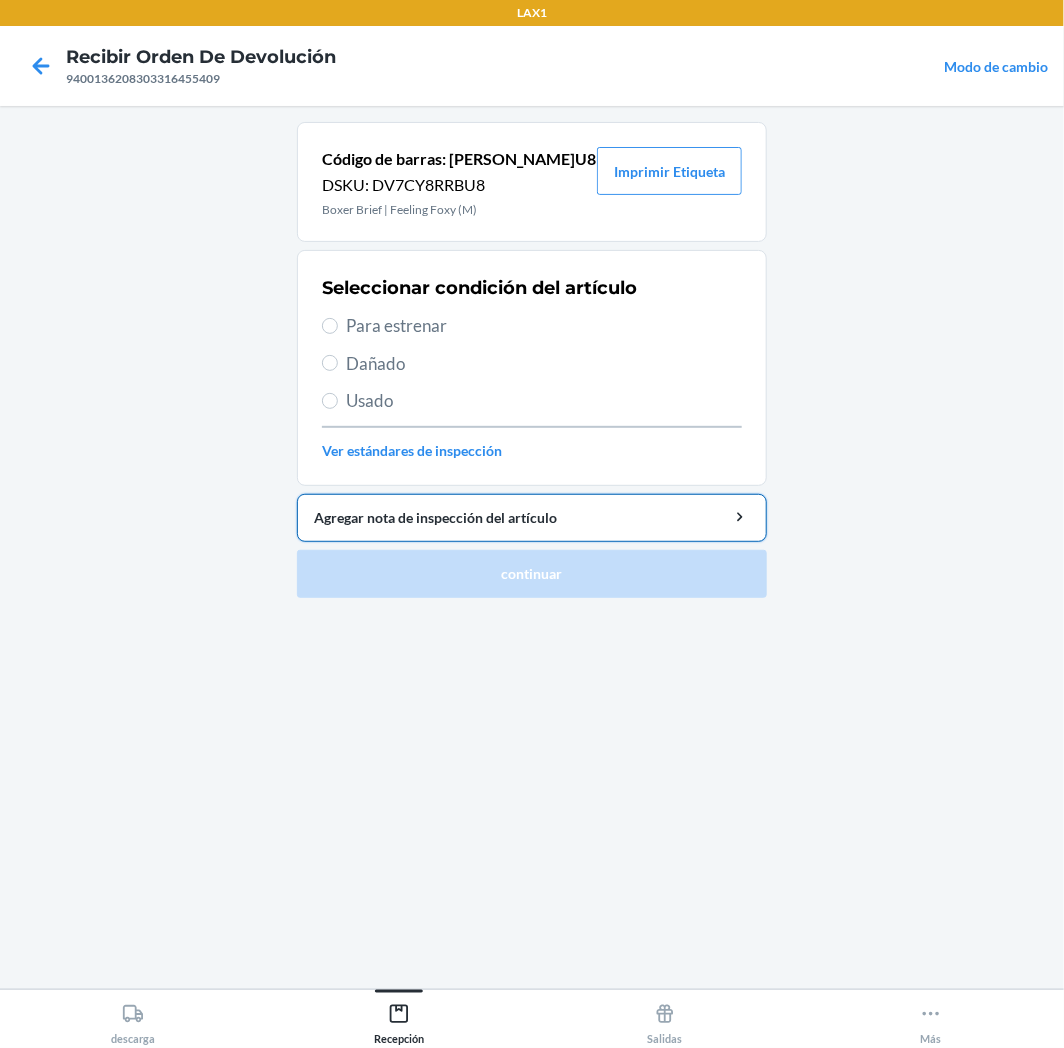 click on "Agregar nota de inspección del artículo" at bounding box center [532, 517] 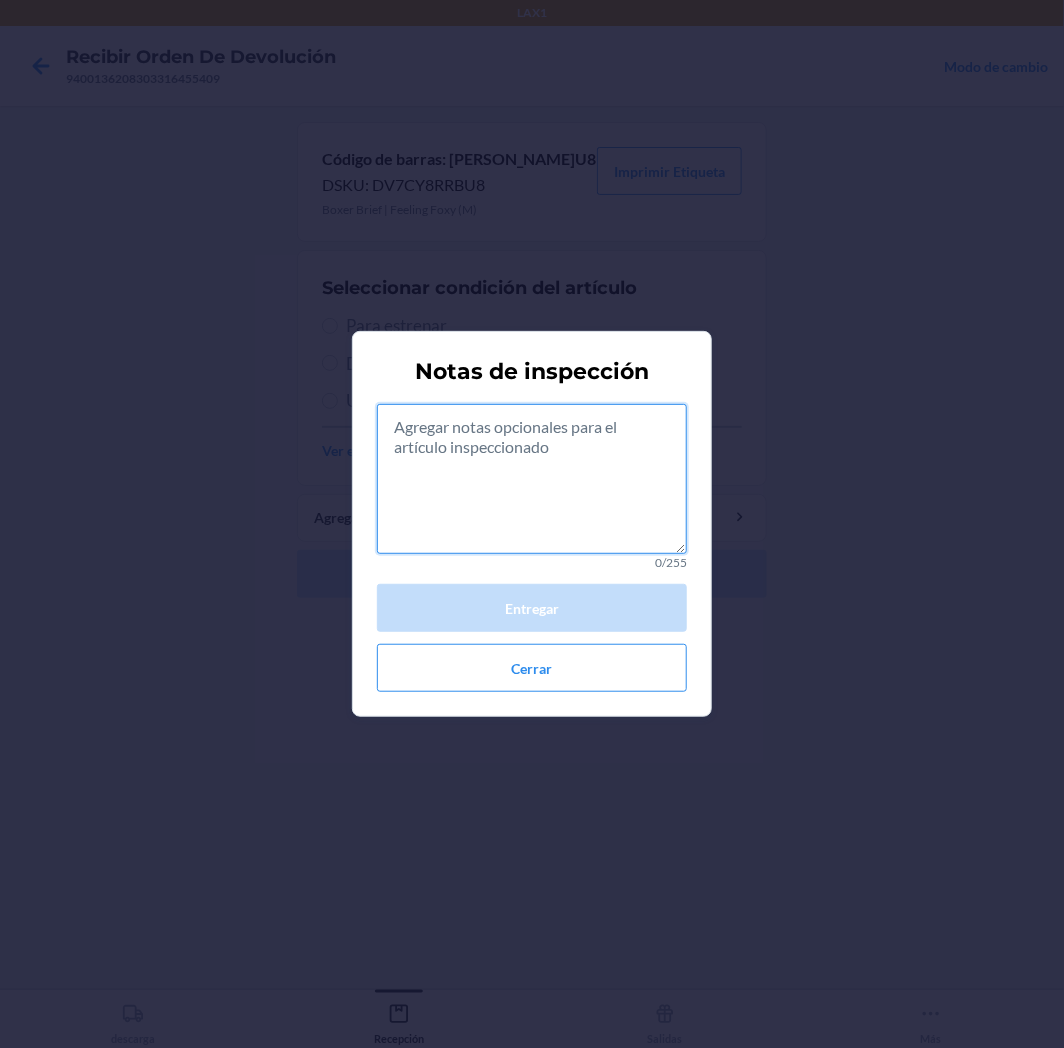 click at bounding box center (532, 479) 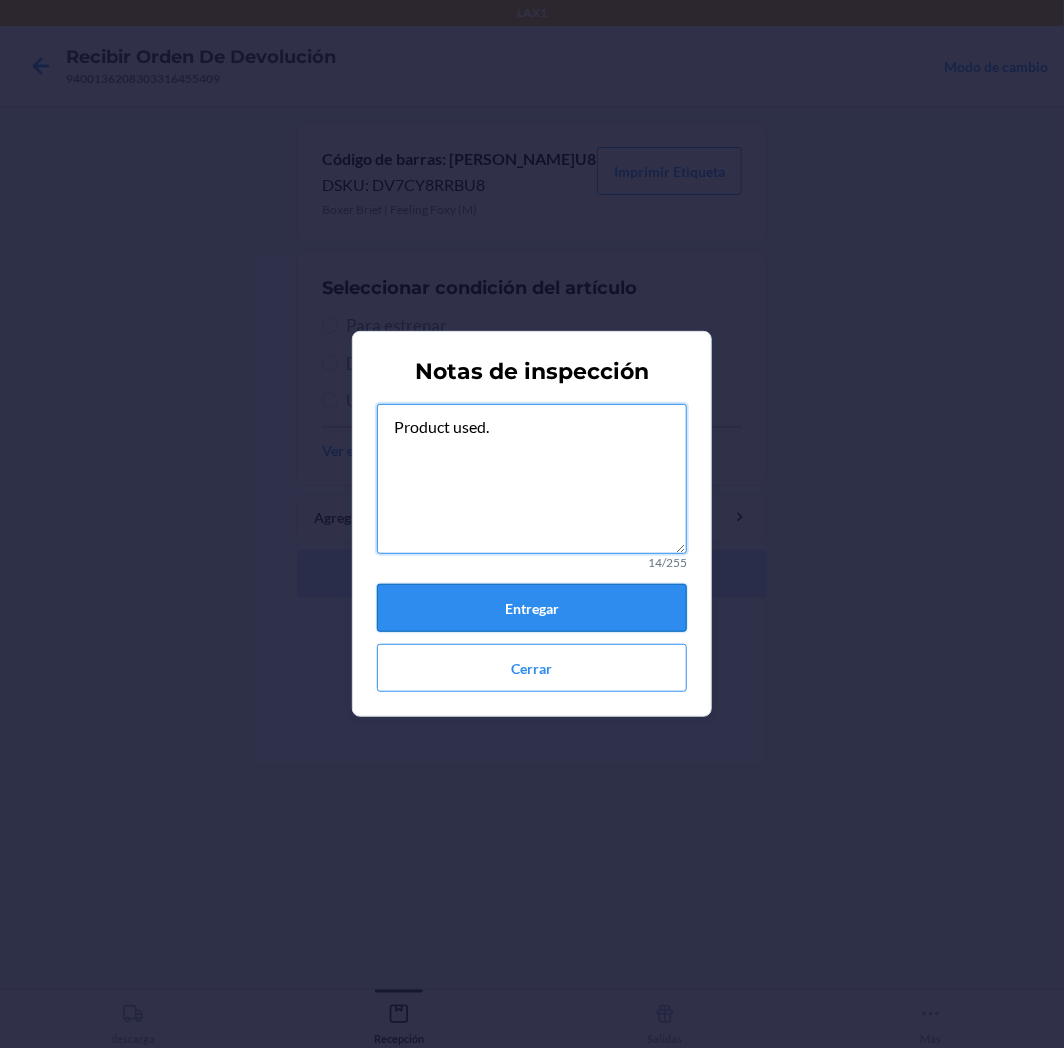 type on "Product used." 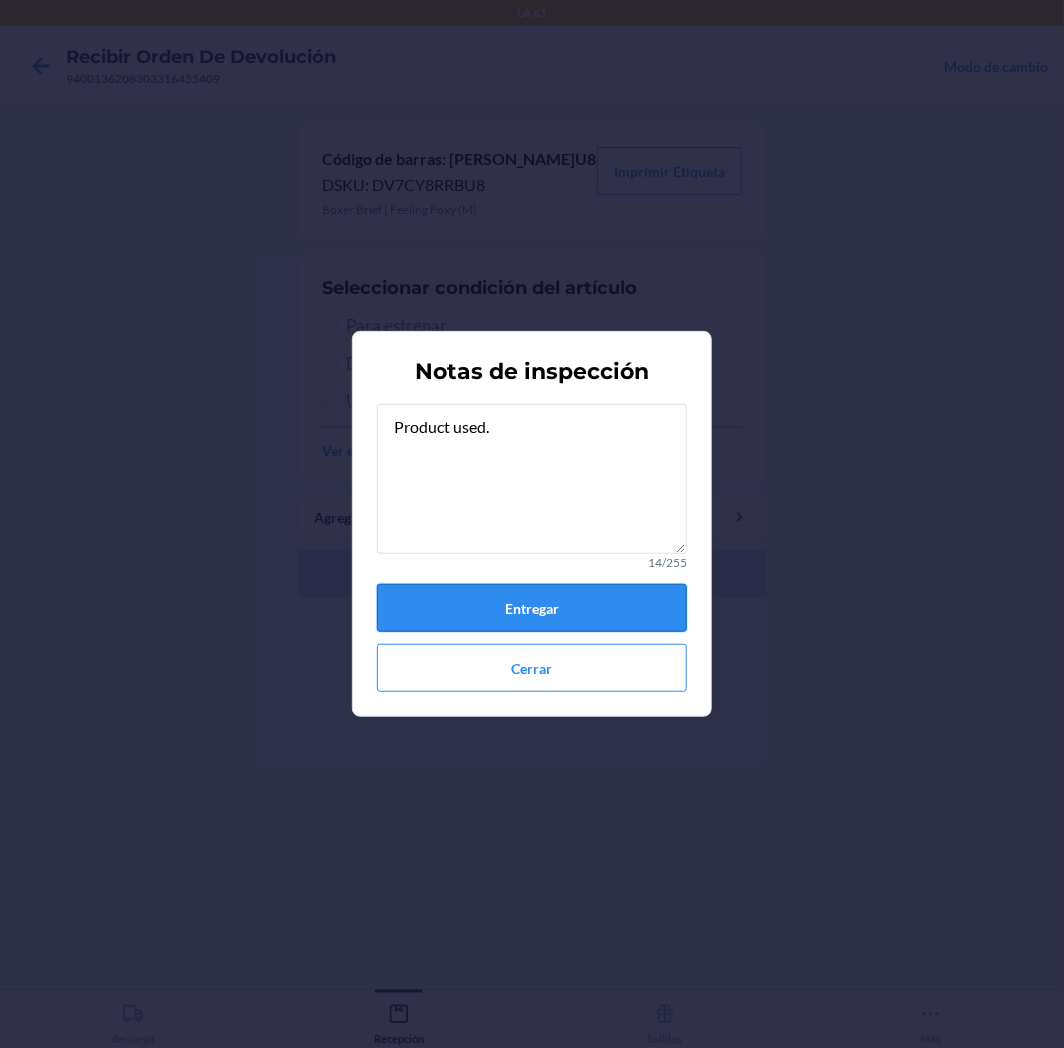 click on "Entregar" at bounding box center [532, 608] 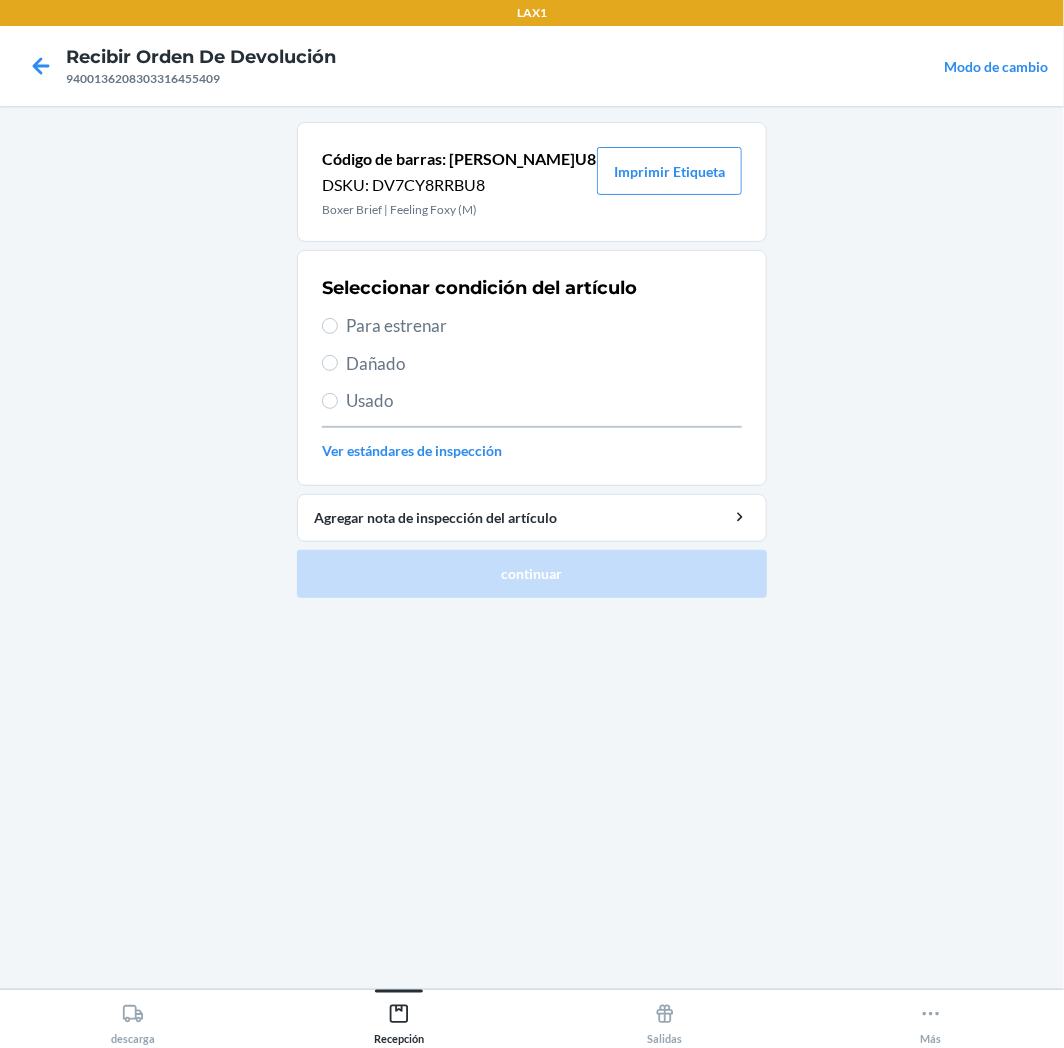 click on "Usado" at bounding box center (544, 401) 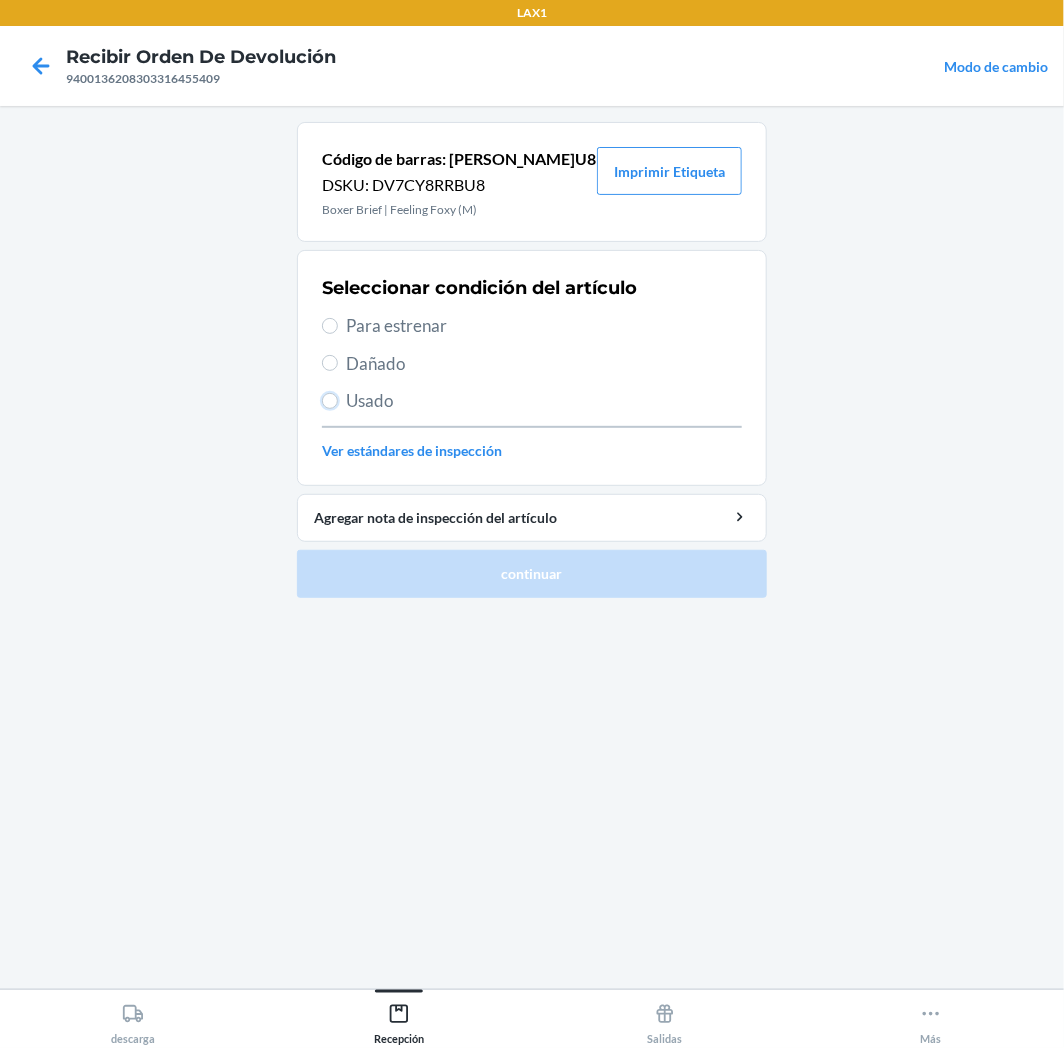 click on "Usado" at bounding box center (330, 401) 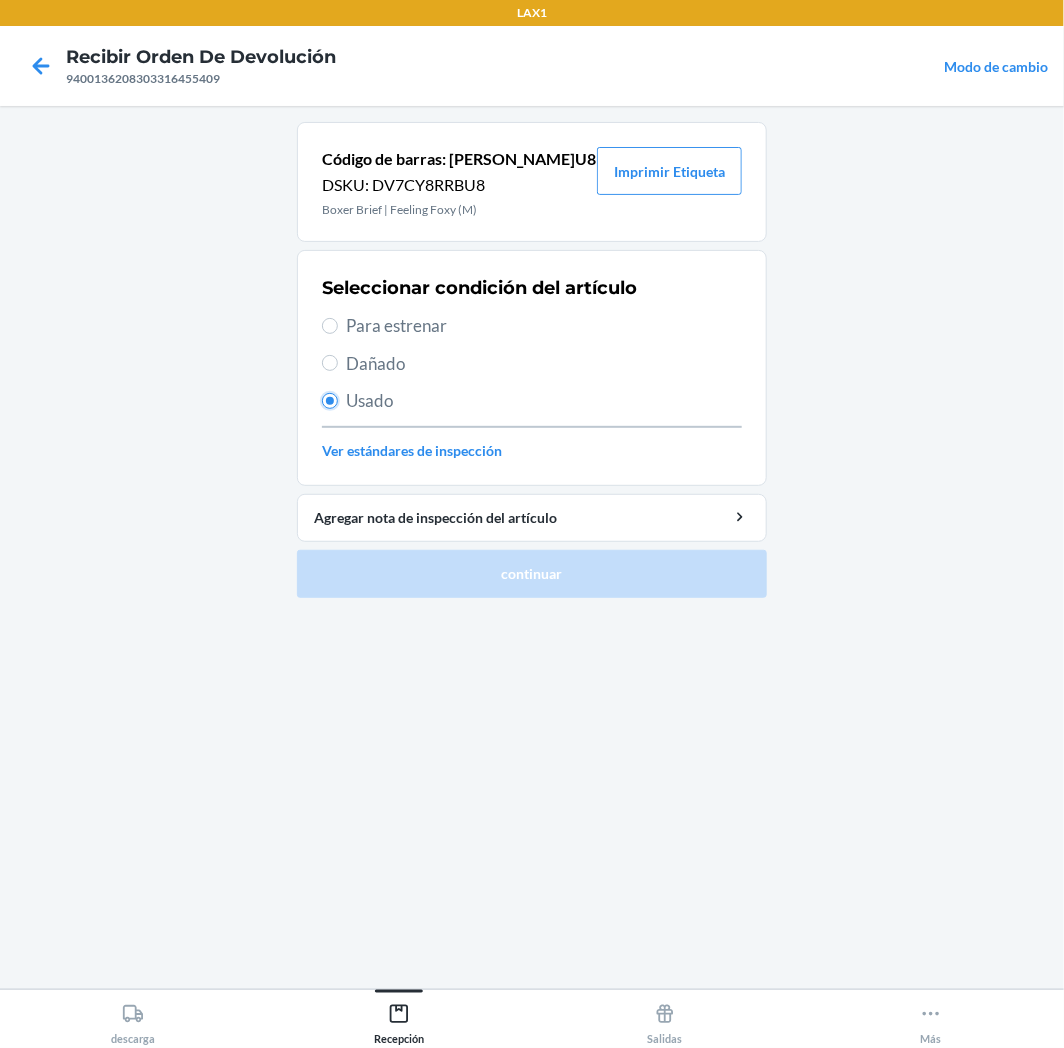radio on "true" 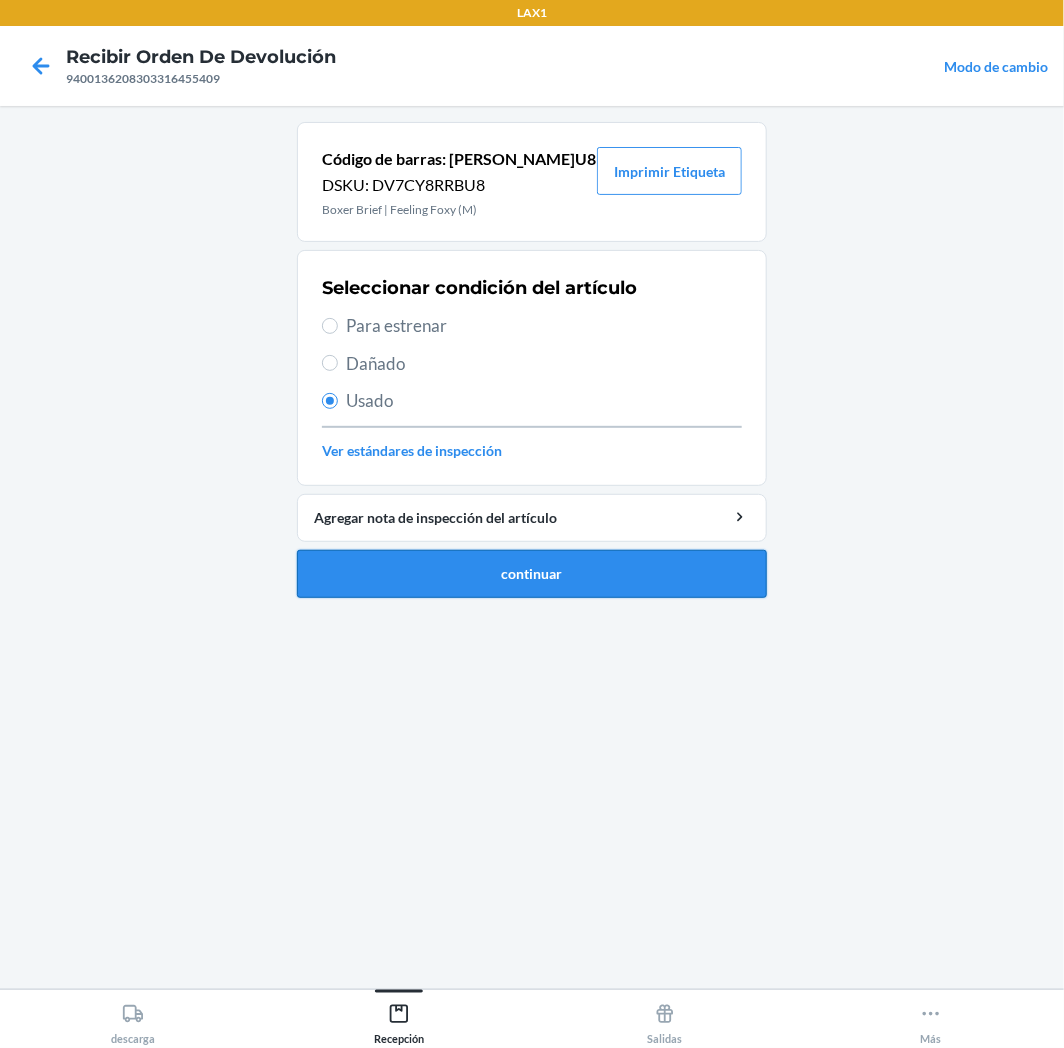 click on "continuar" at bounding box center (532, 574) 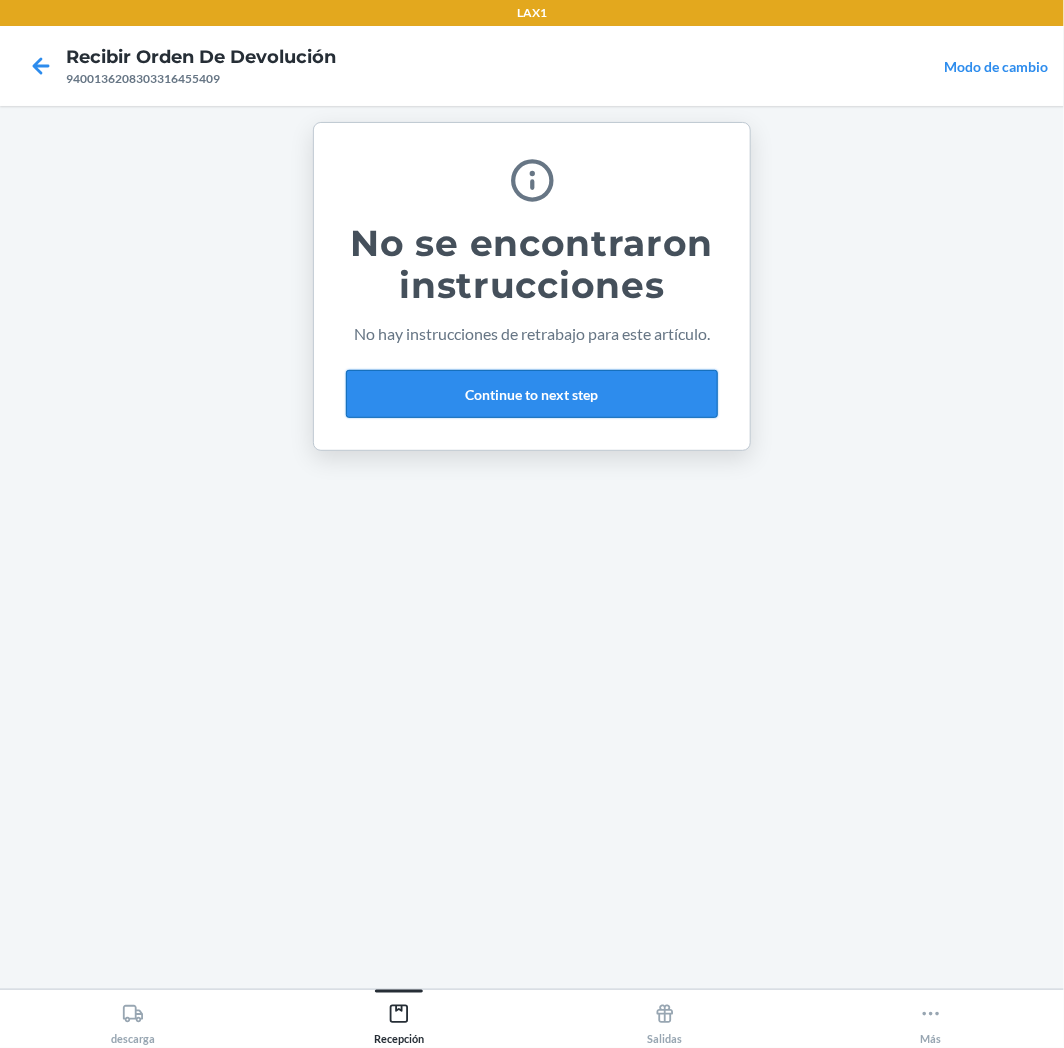 click on "Continue to next step" at bounding box center (532, 394) 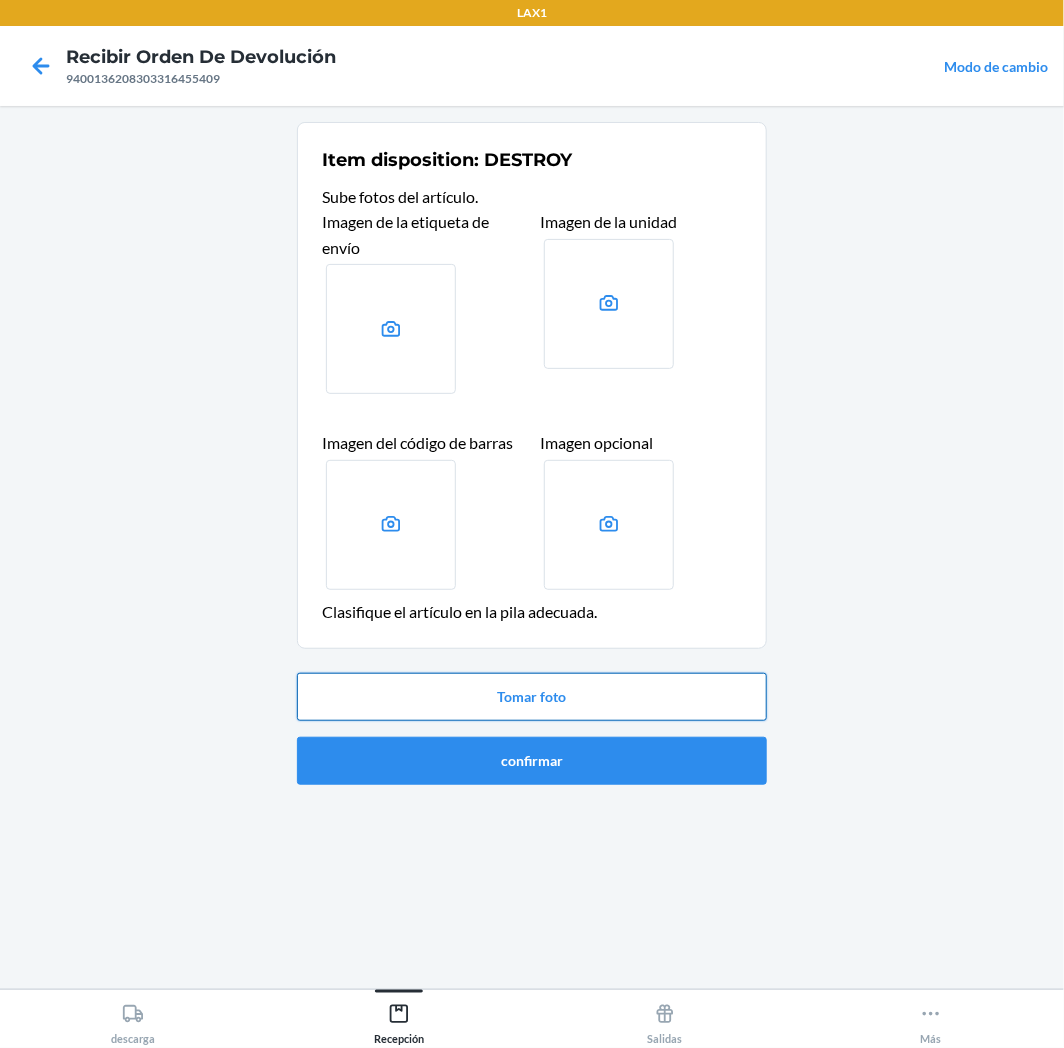 click on "Tomar foto" at bounding box center (532, 697) 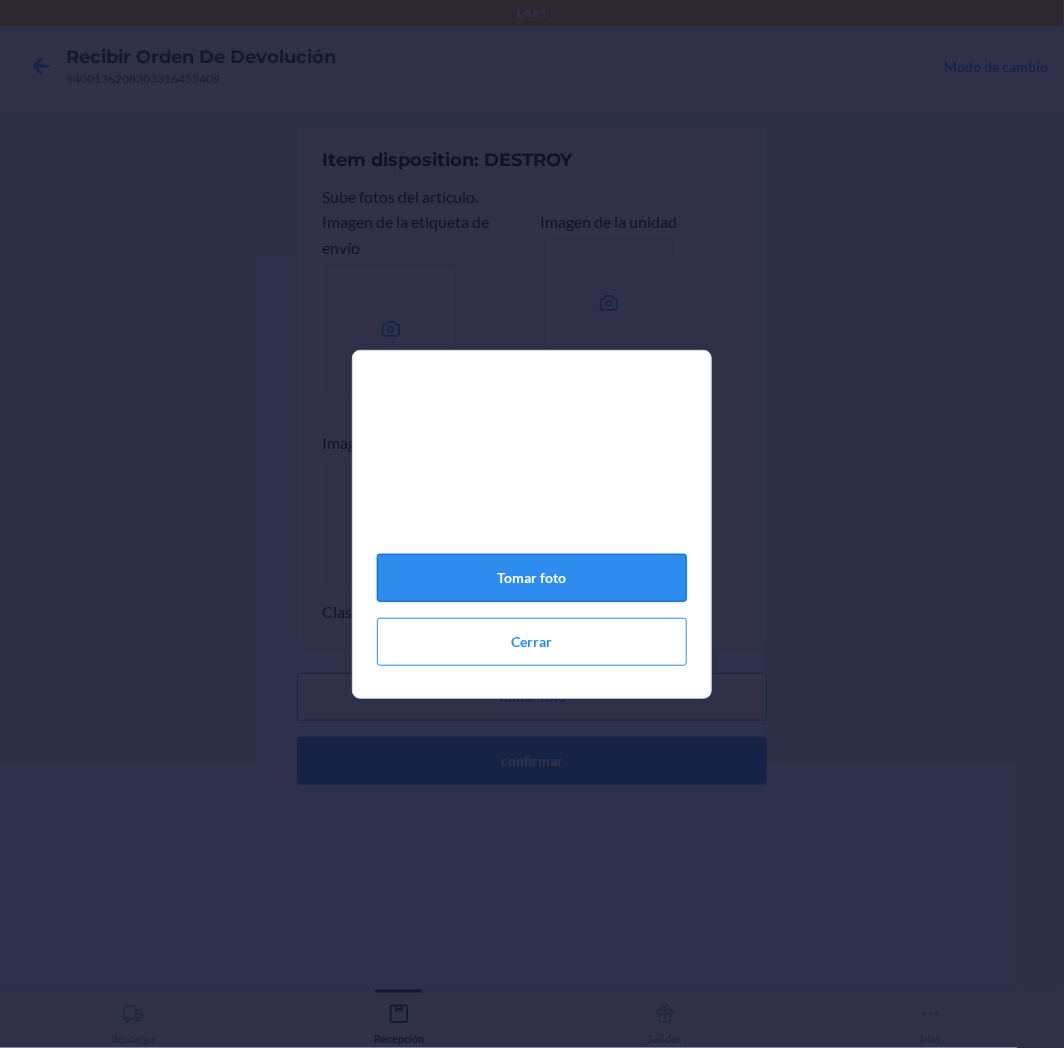 click on "Tomar foto" 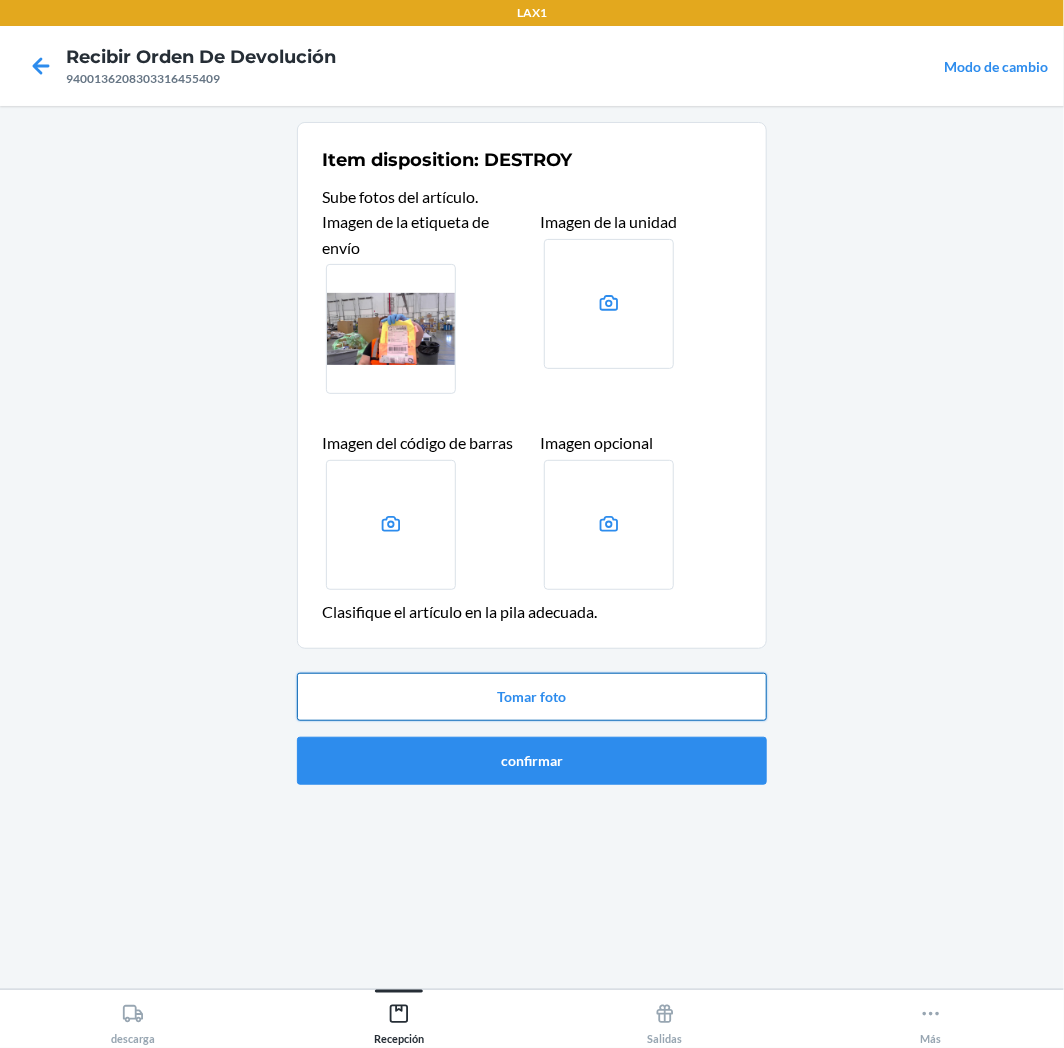 click on "Tomar foto" at bounding box center (532, 697) 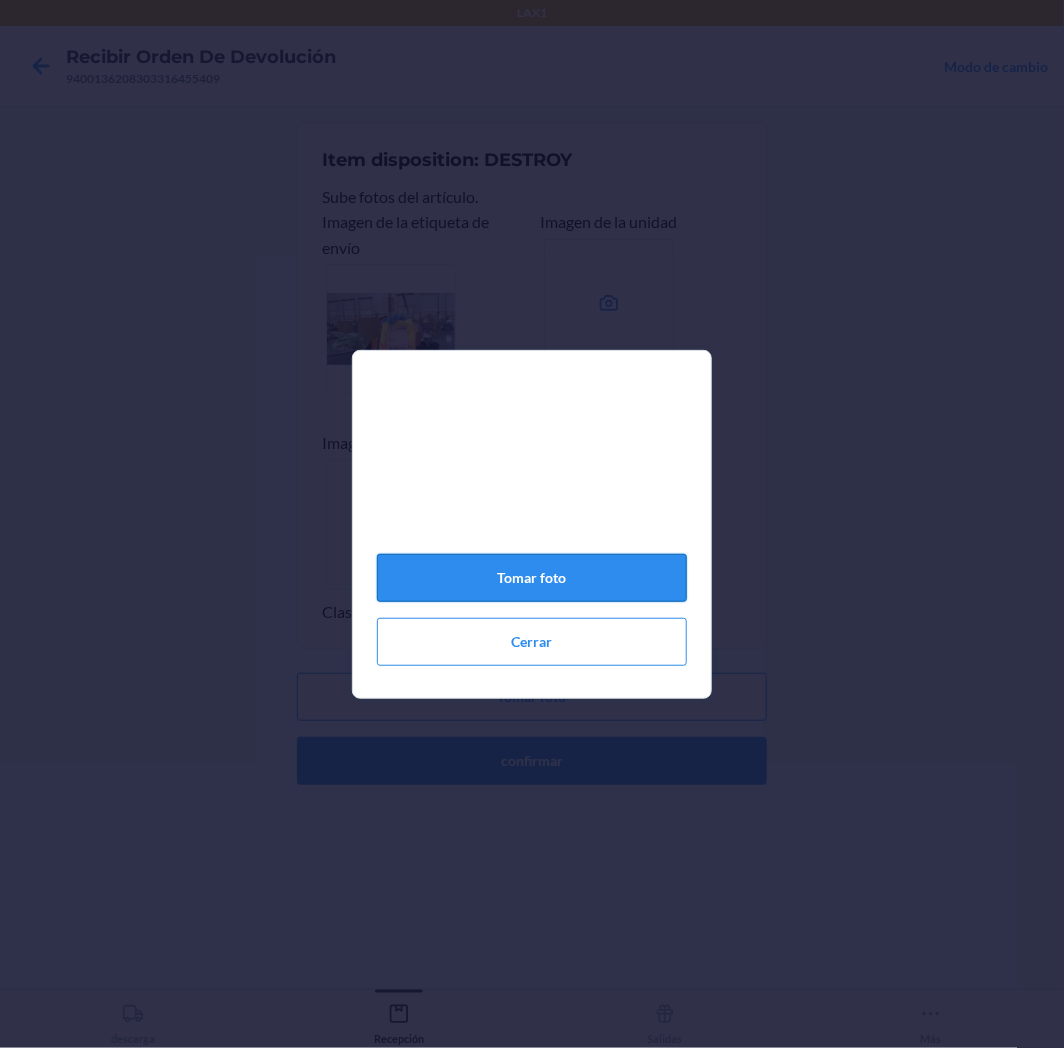 click on "Tomar foto" 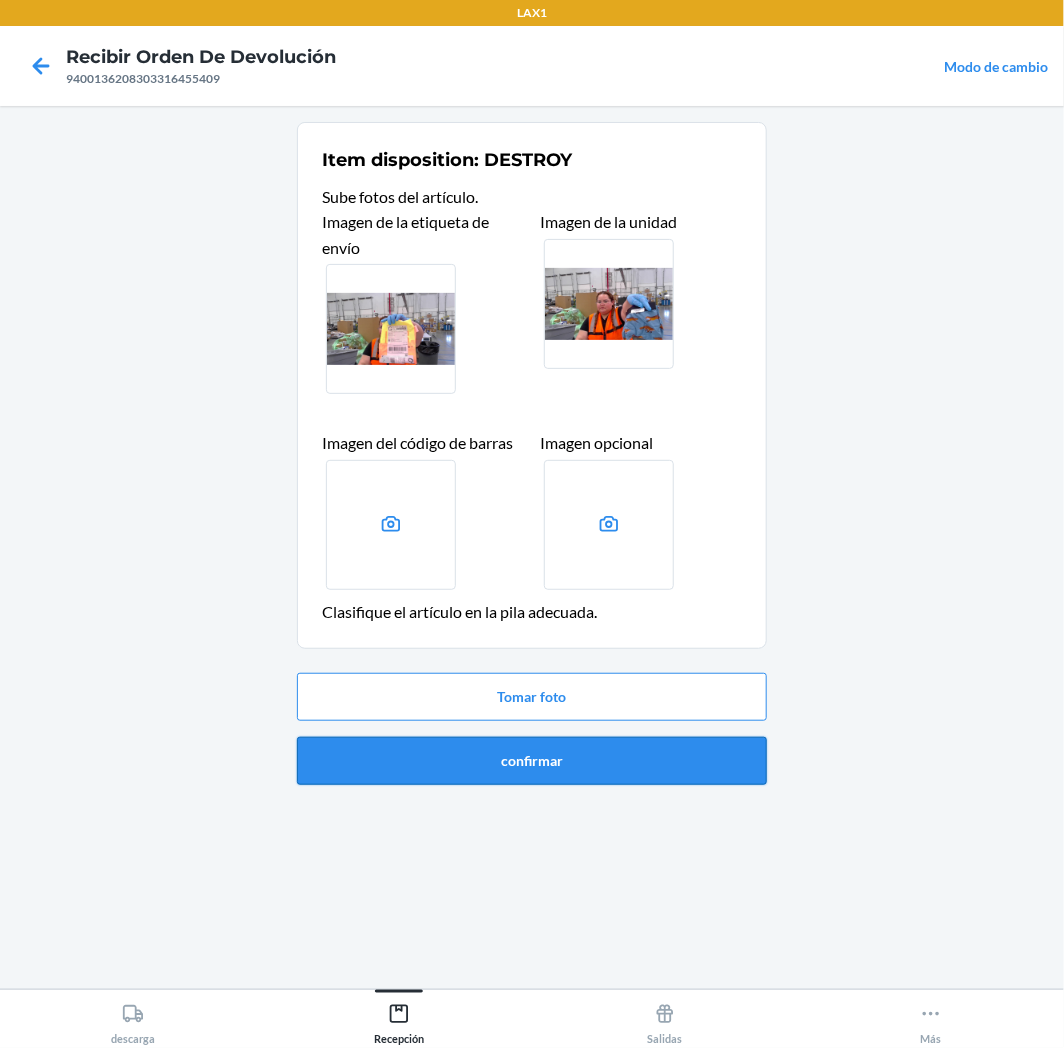 click on "confirmar" at bounding box center [532, 761] 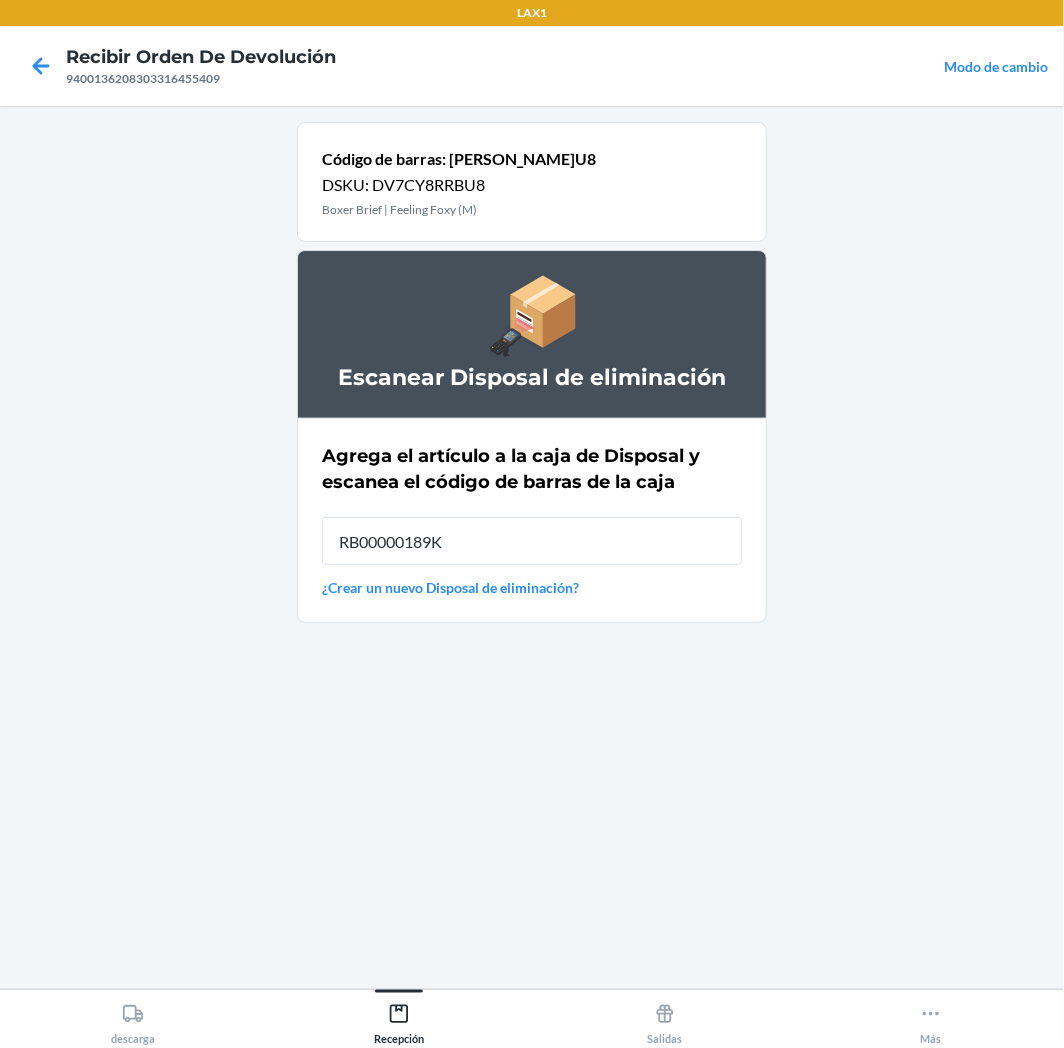 type on "RB00000189K" 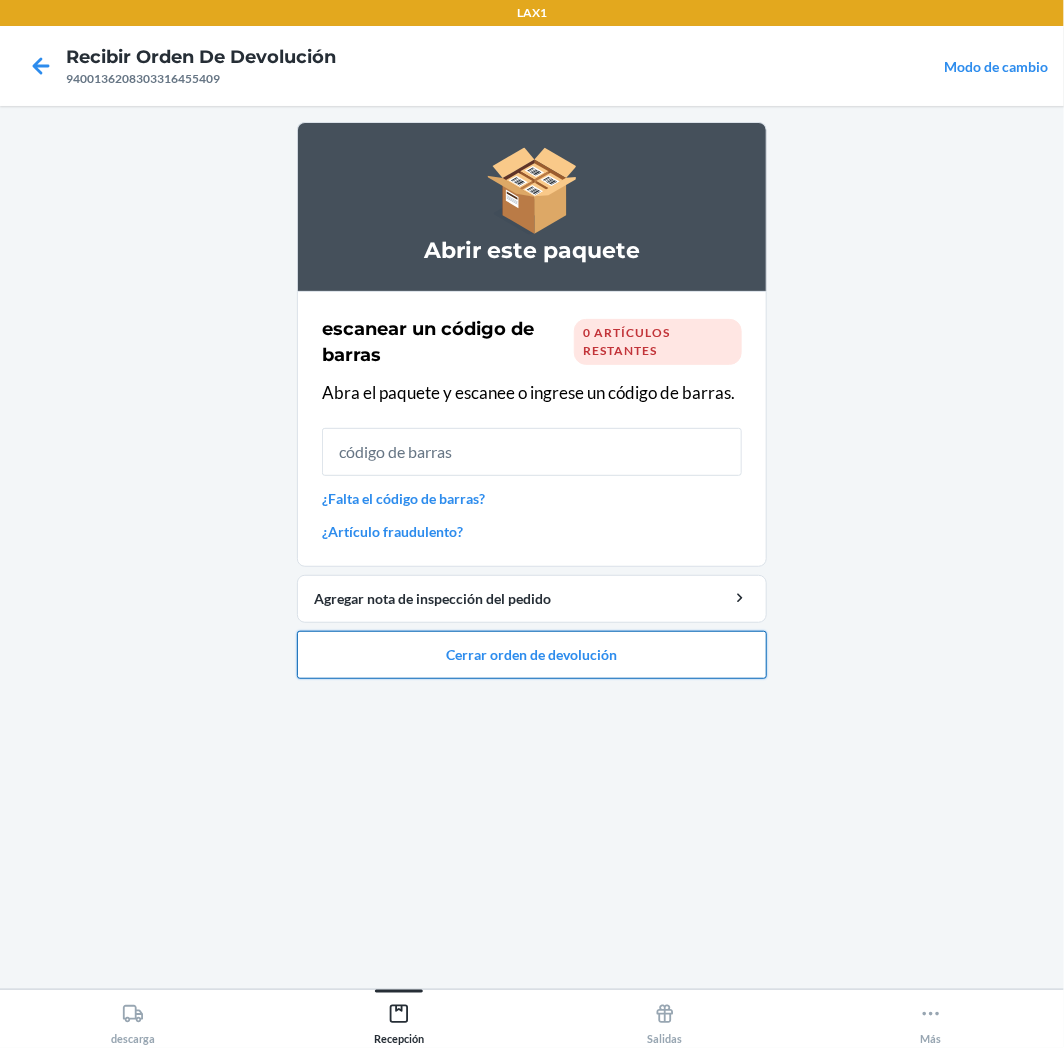 click on "Cerrar orden de devolución" at bounding box center (532, 655) 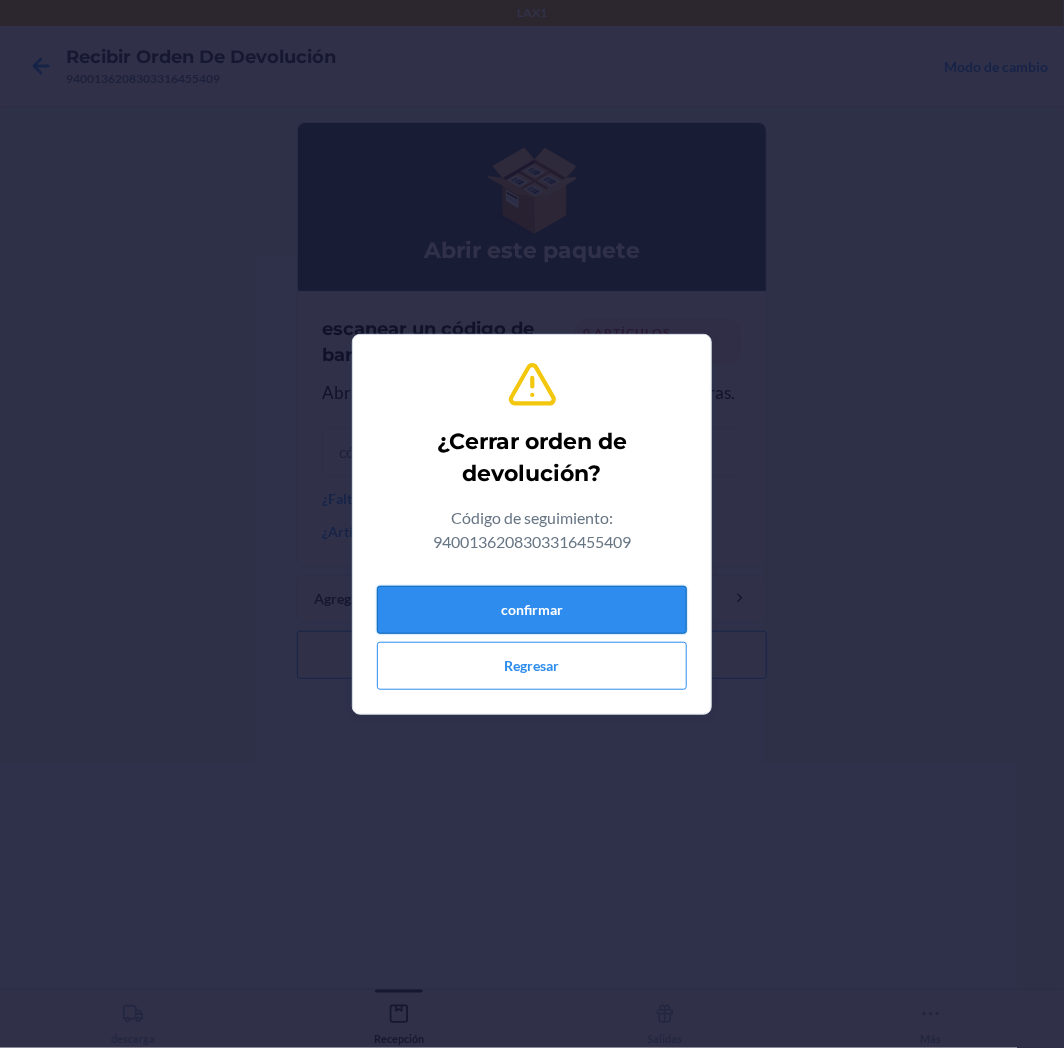drag, startPoint x: 598, startPoint y: 574, endPoint x: 592, endPoint y: 590, distance: 17.088007 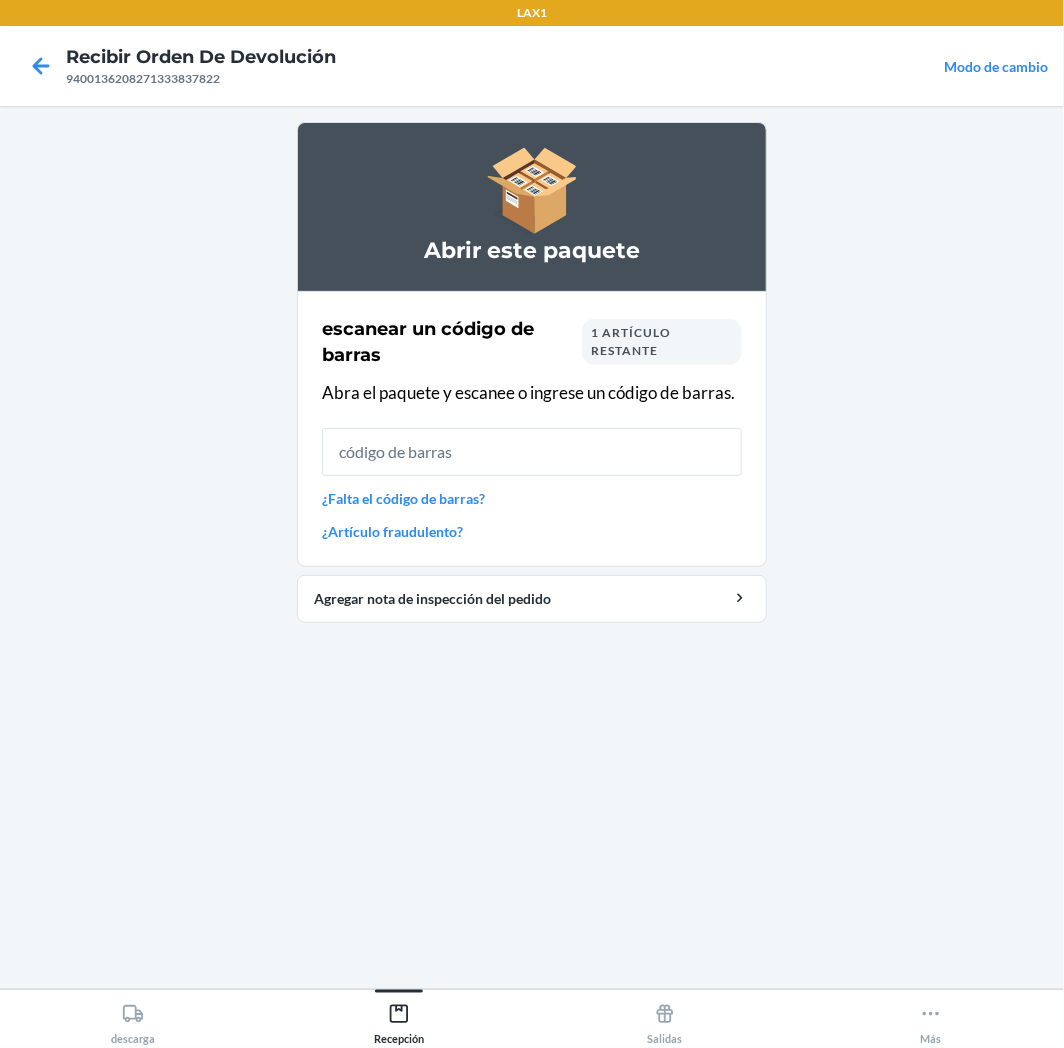 click on "1 artículo restante" at bounding box center [662, 342] 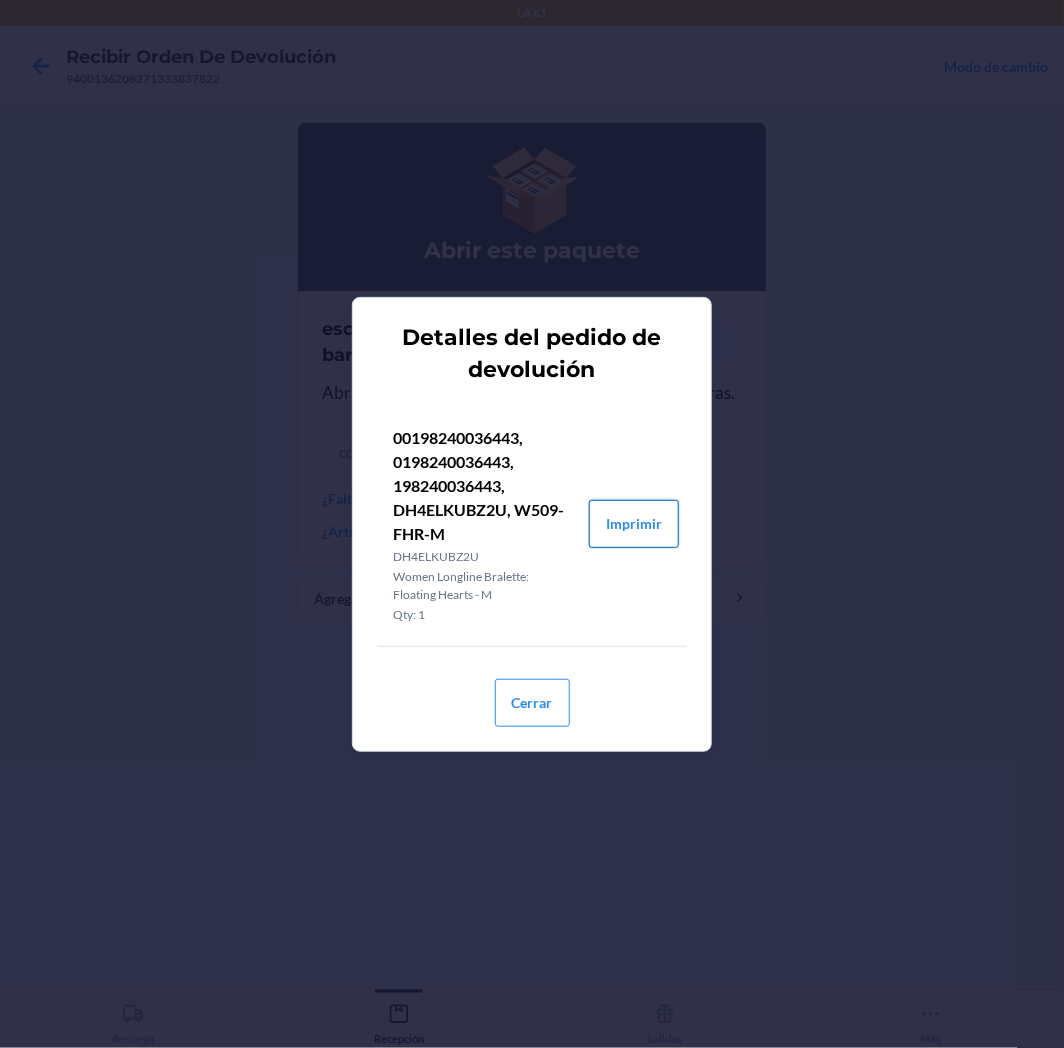 click on "Imprimir" at bounding box center [634, 524] 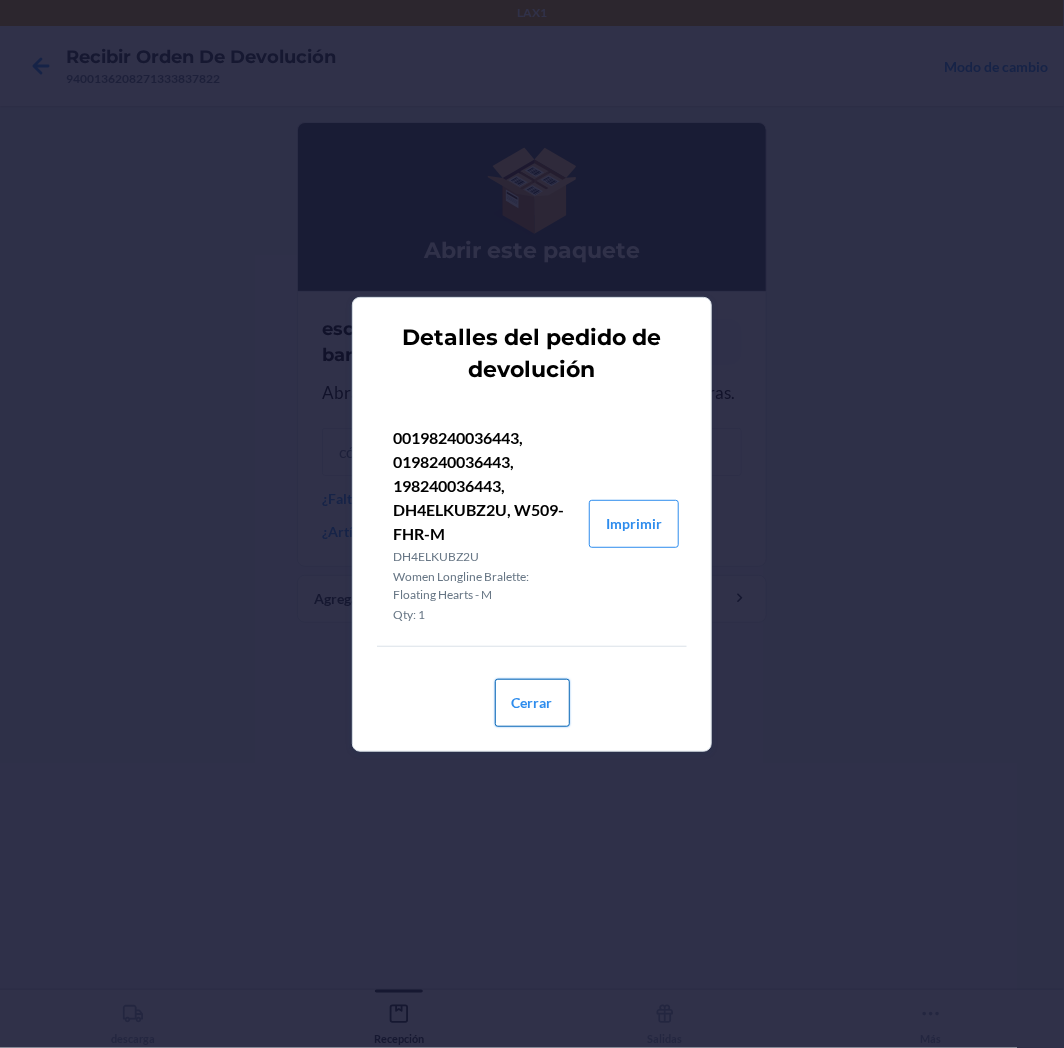 drag, startPoint x: 482, startPoint y: 685, endPoint x: 502, endPoint y: 688, distance: 20.22375 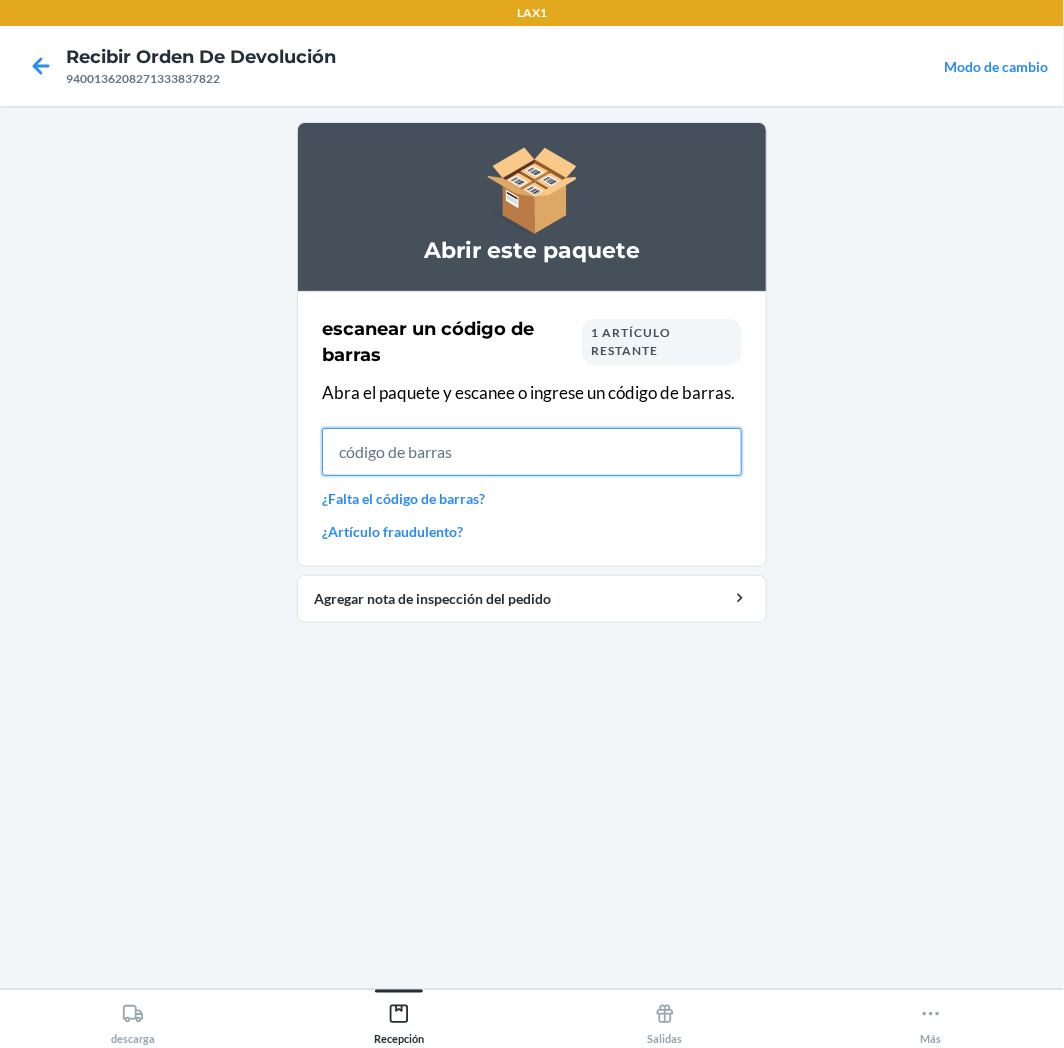 click at bounding box center [532, 452] 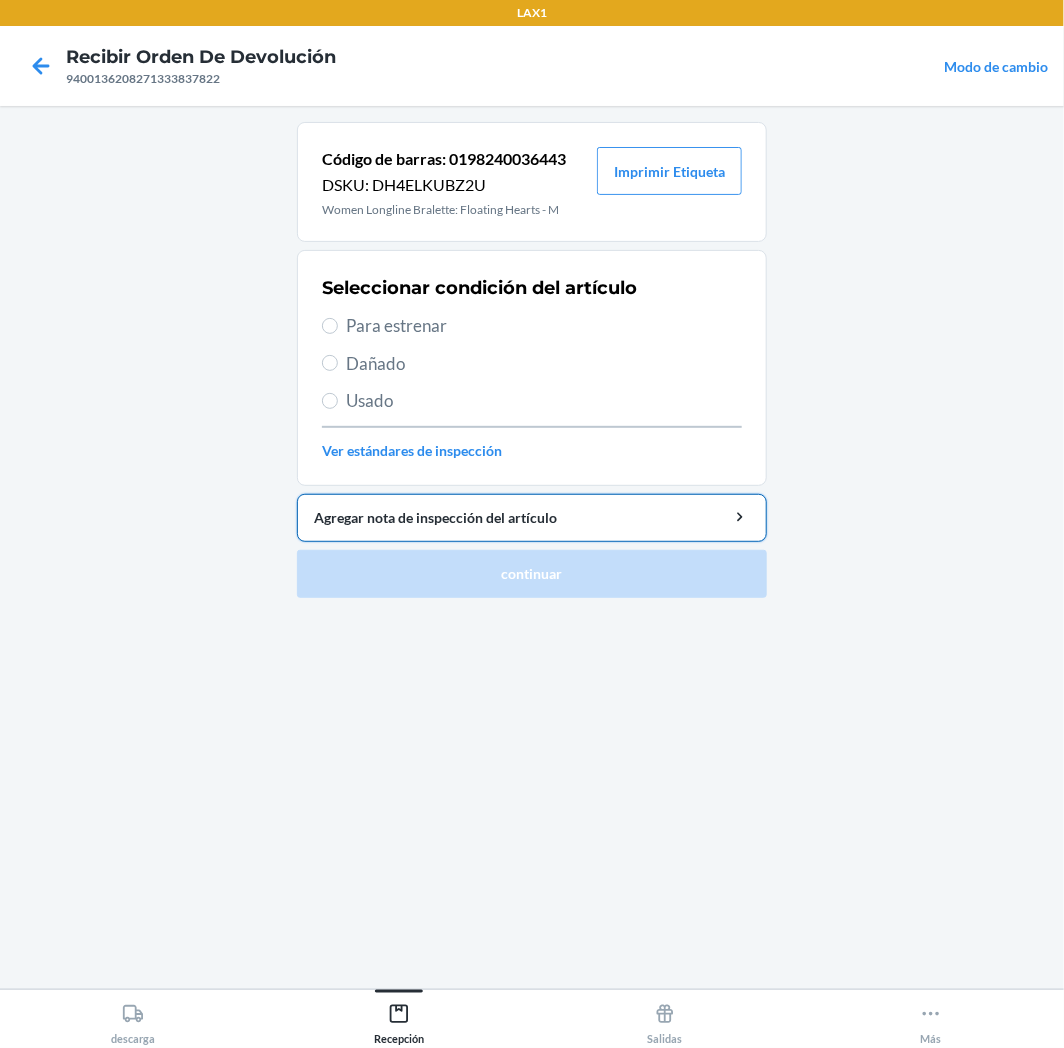 click on "Agregar nota de inspección del artículo" at bounding box center (532, 517) 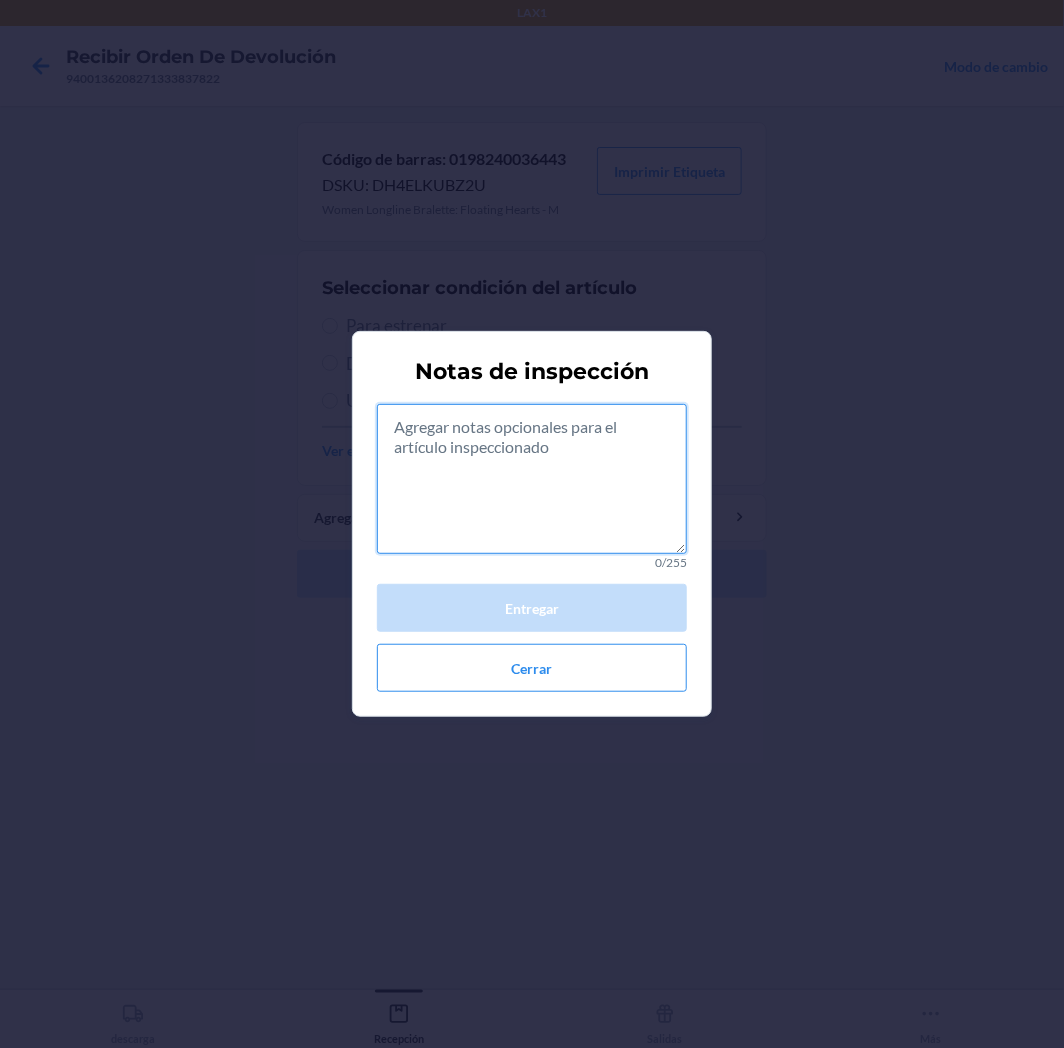 click at bounding box center [532, 479] 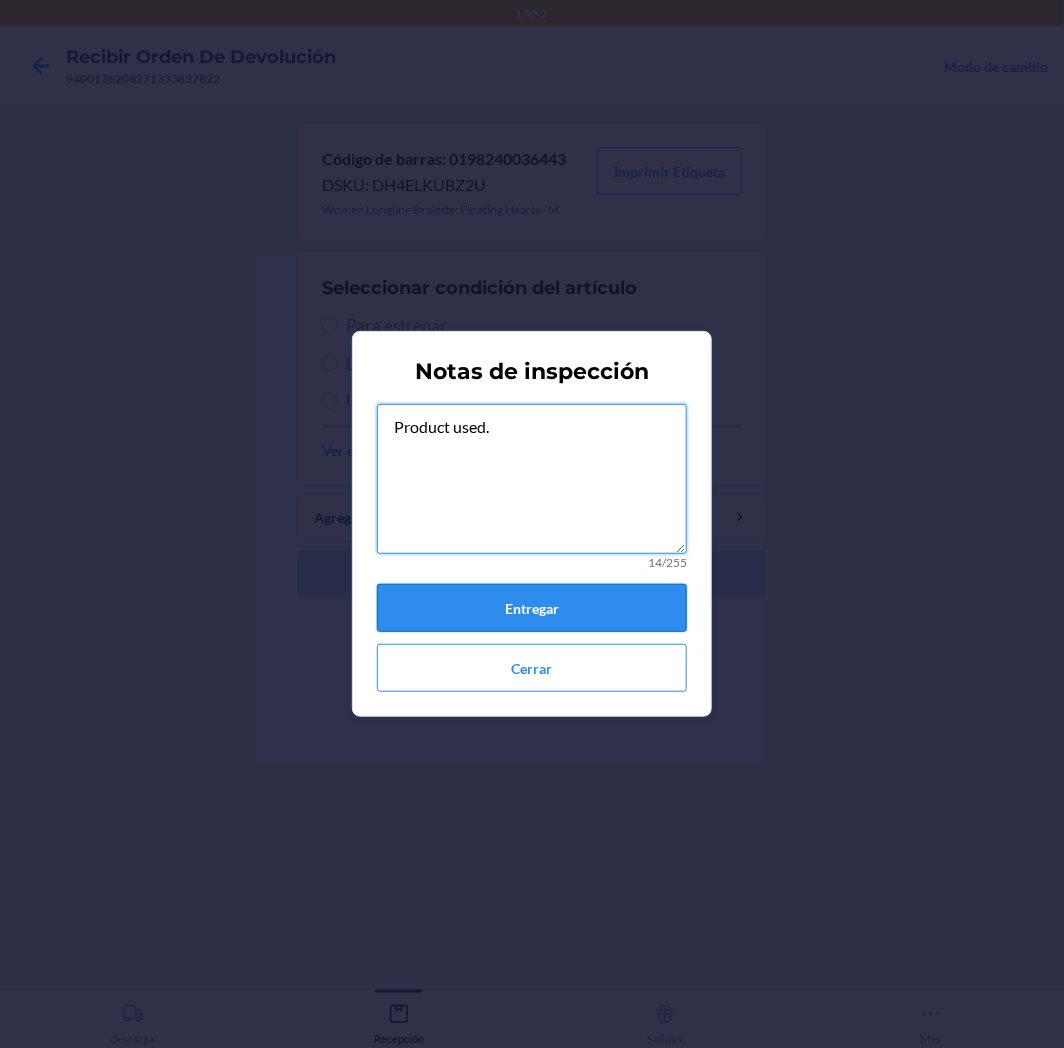 type on "Product used." 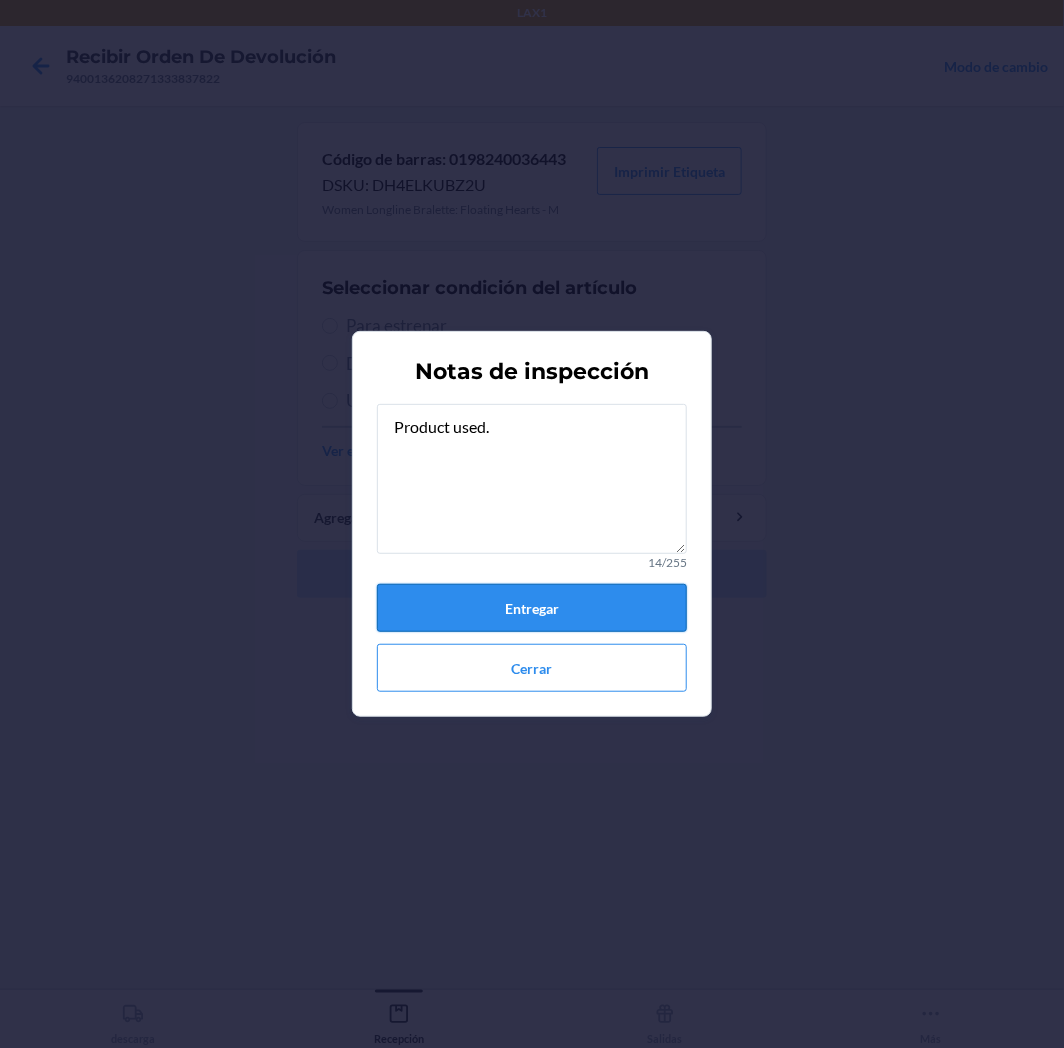 click on "Entregar" at bounding box center (532, 608) 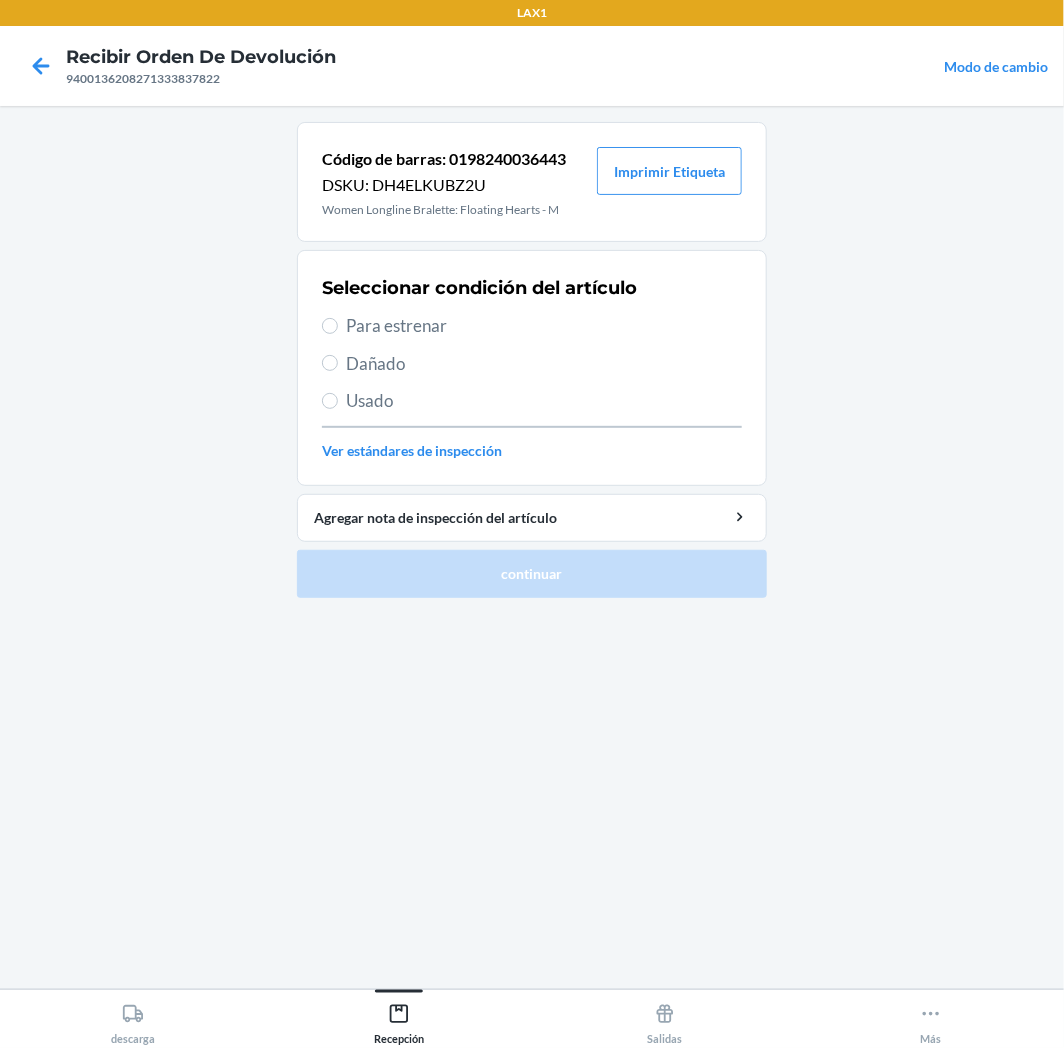 click on "Usado" at bounding box center (544, 401) 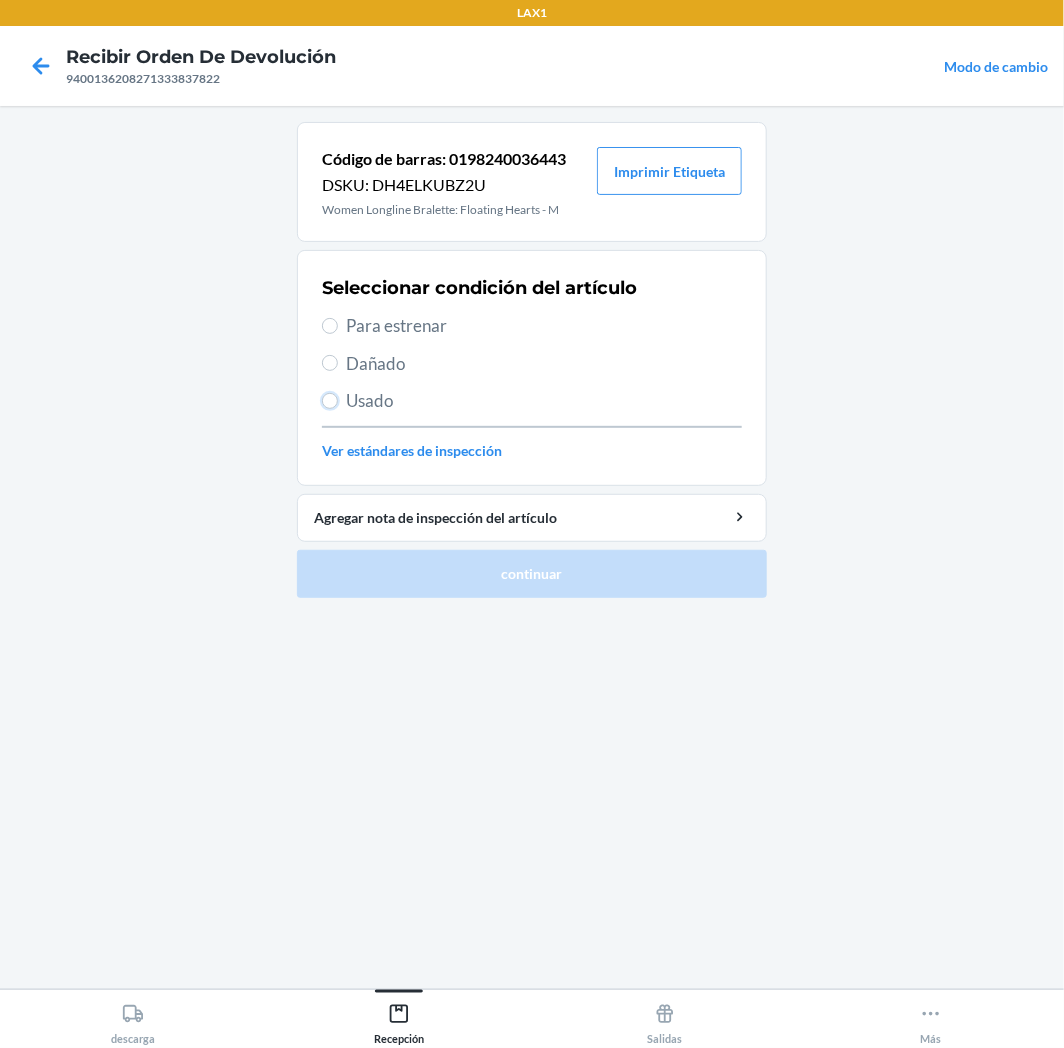 click on "Usado" at bounding box center (330, 401) 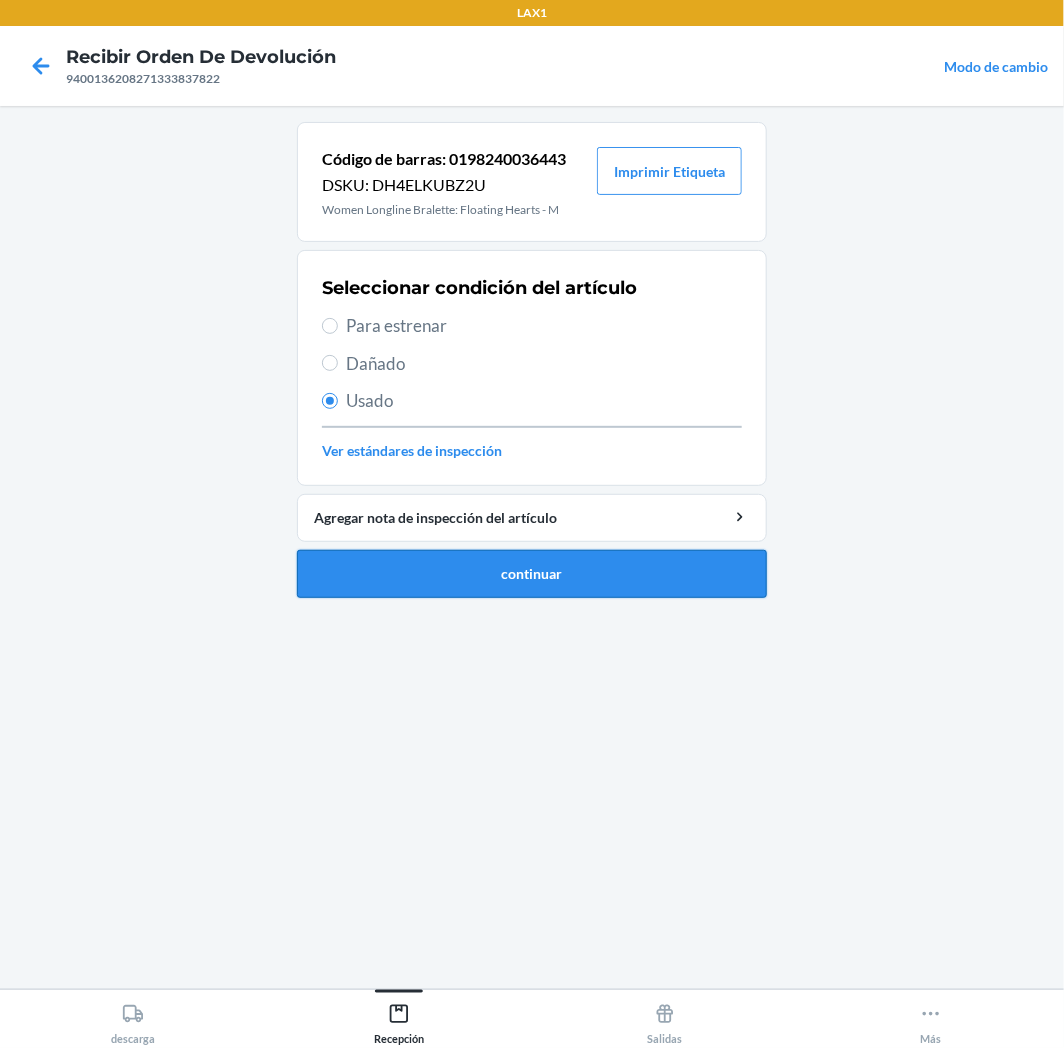 click on "continuar" at bounding box center [532, 574] 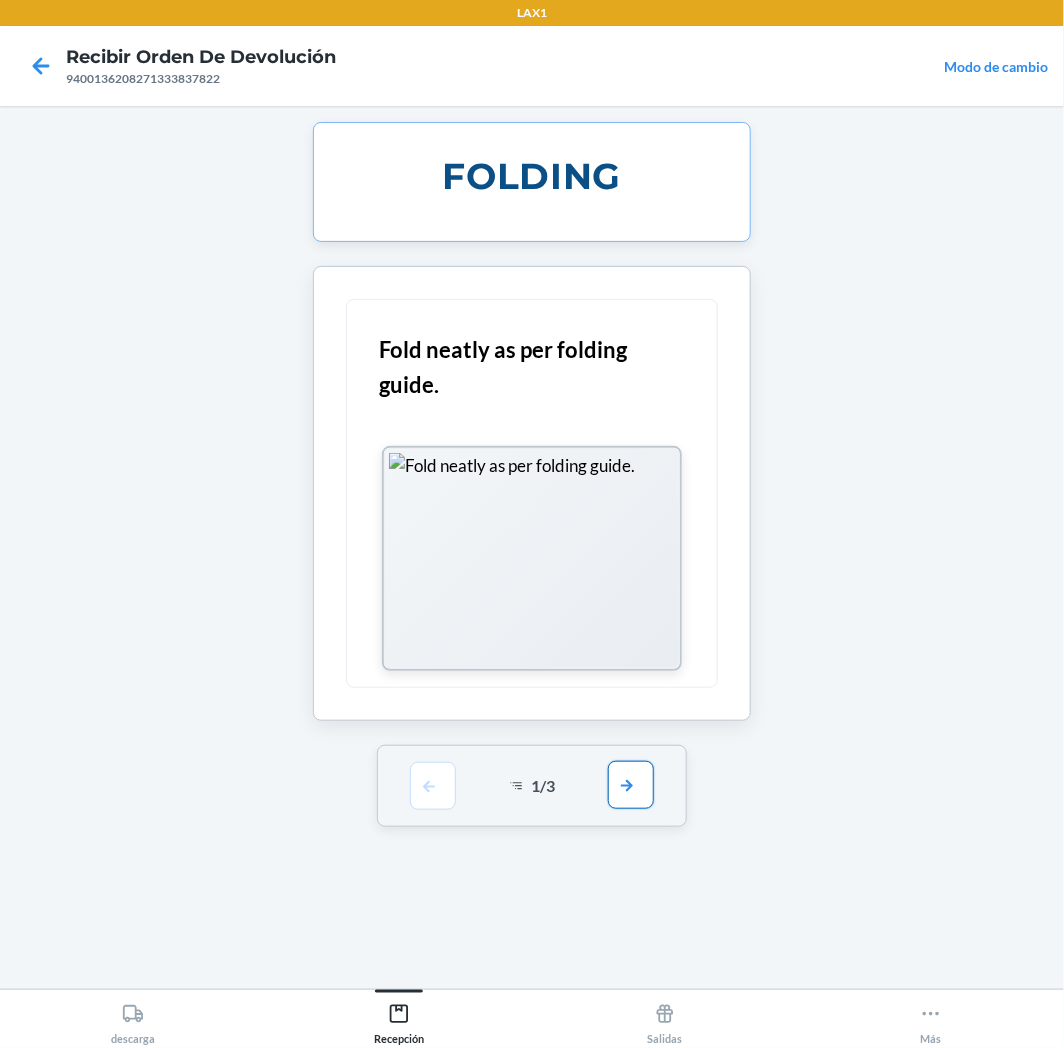 click at bounding box center (631, 785) 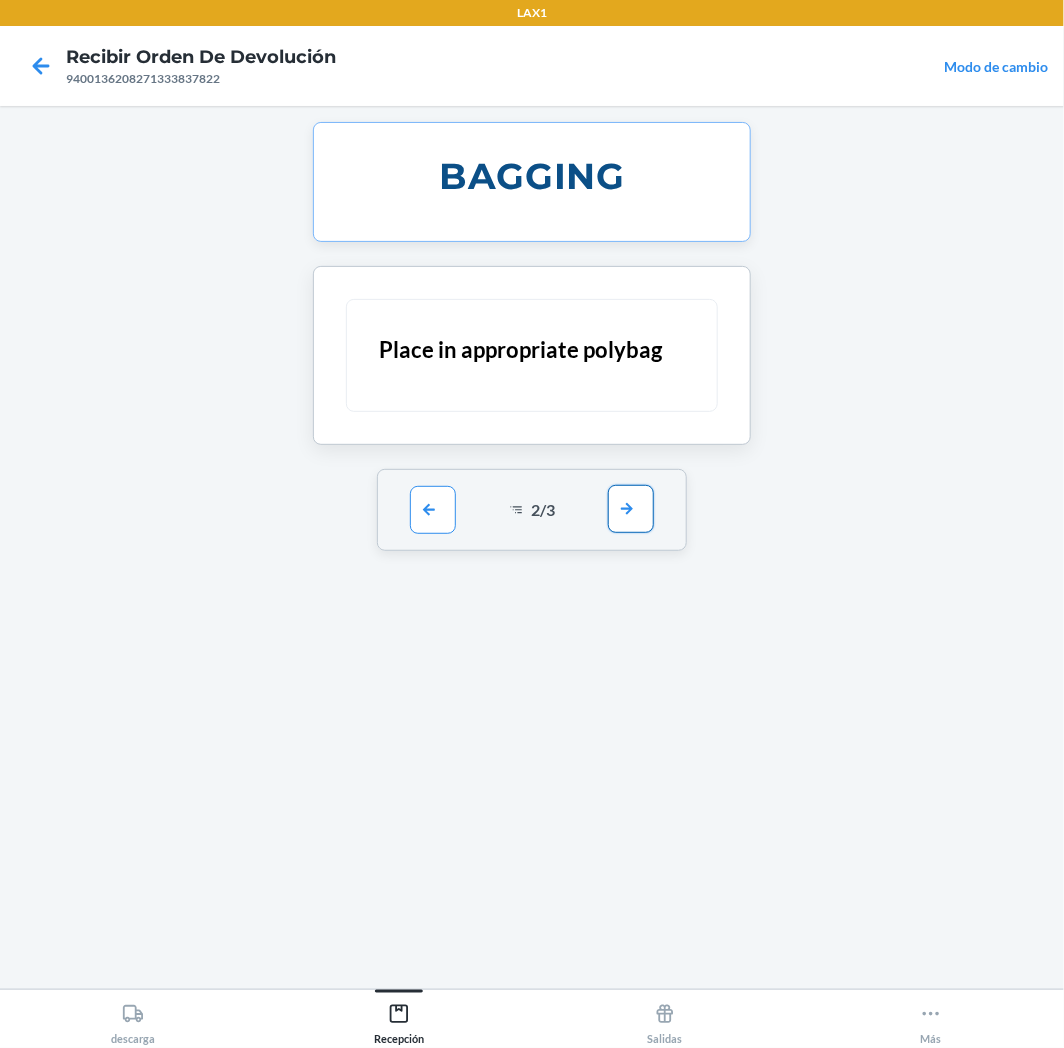 click at bounding box center (631, 509) 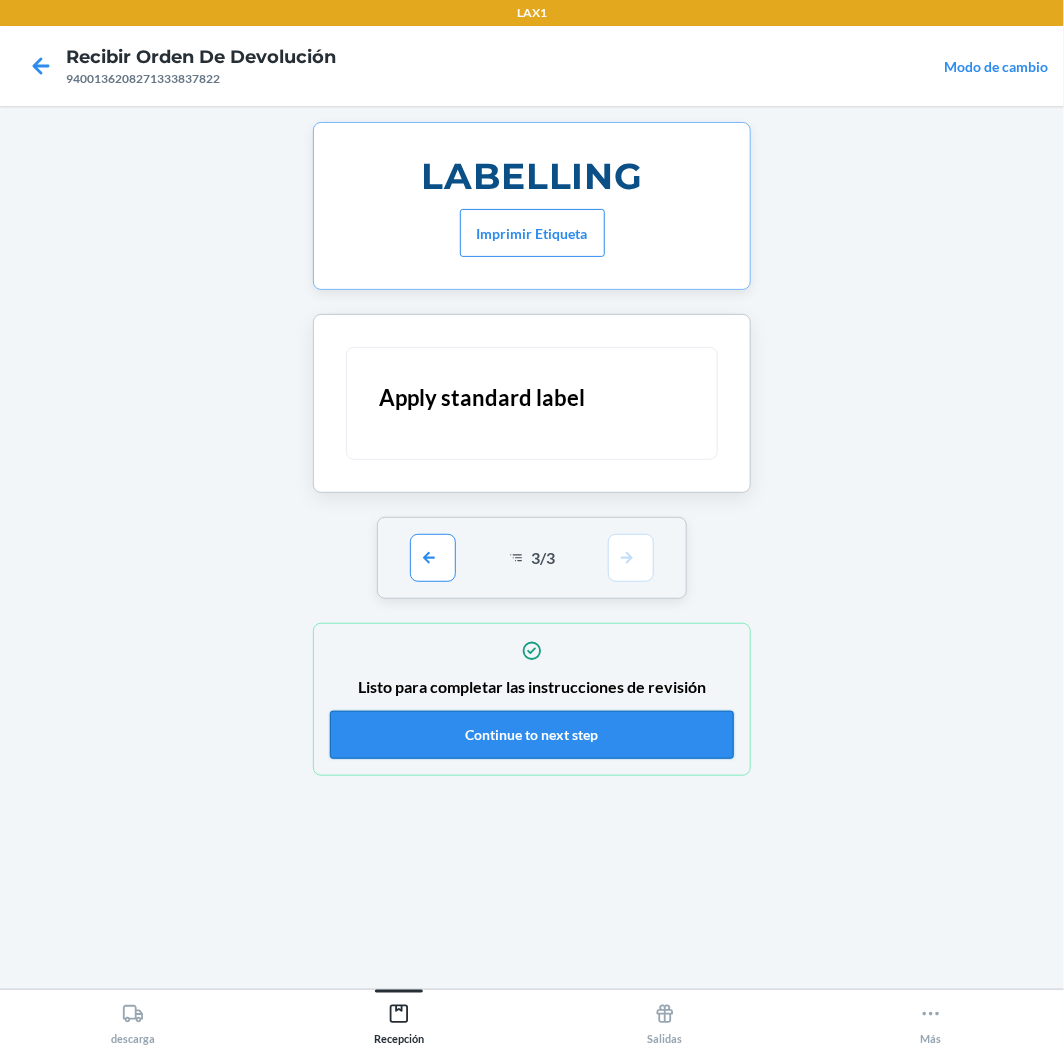 click on "Continue to next step" at bounding box center [532, 735] 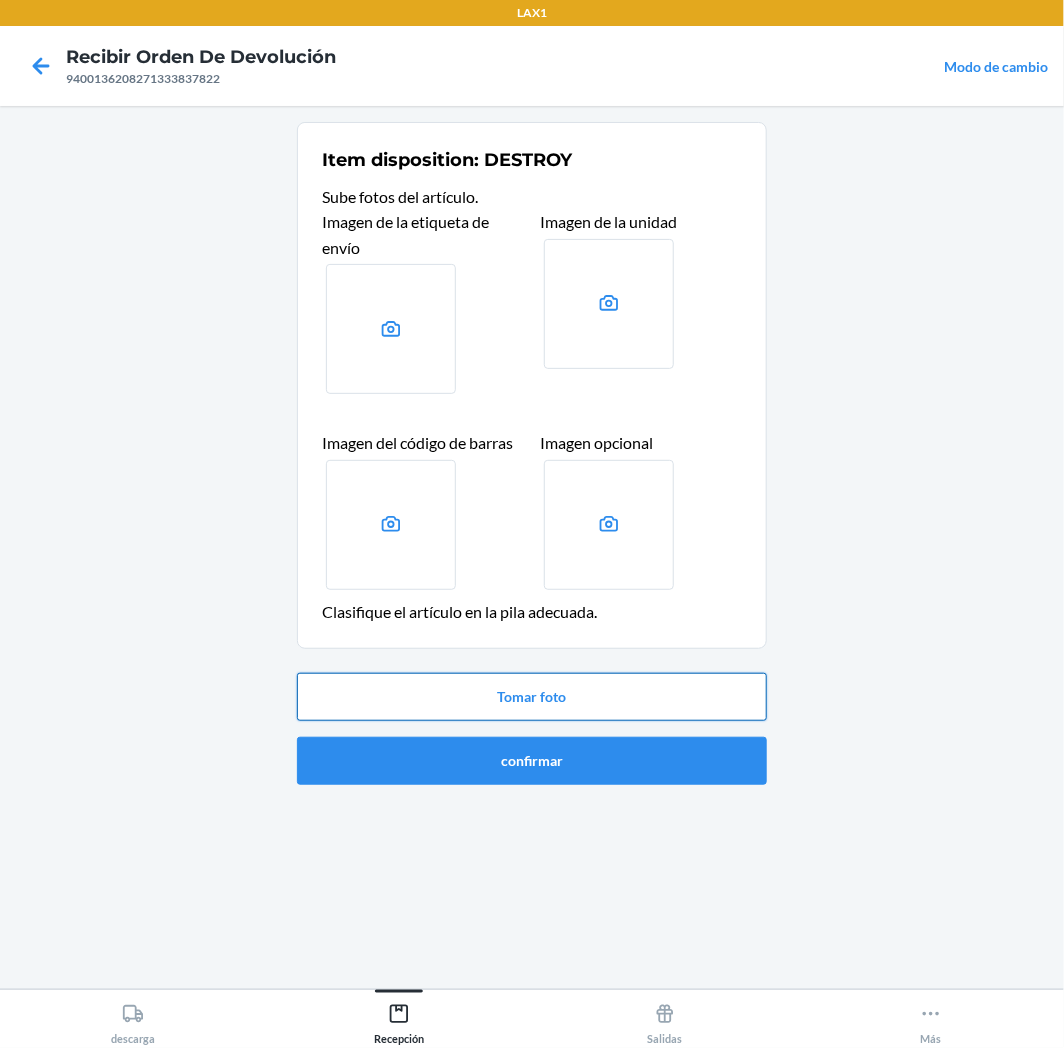click on "Tomar foto" at bounding box center (532, 697) 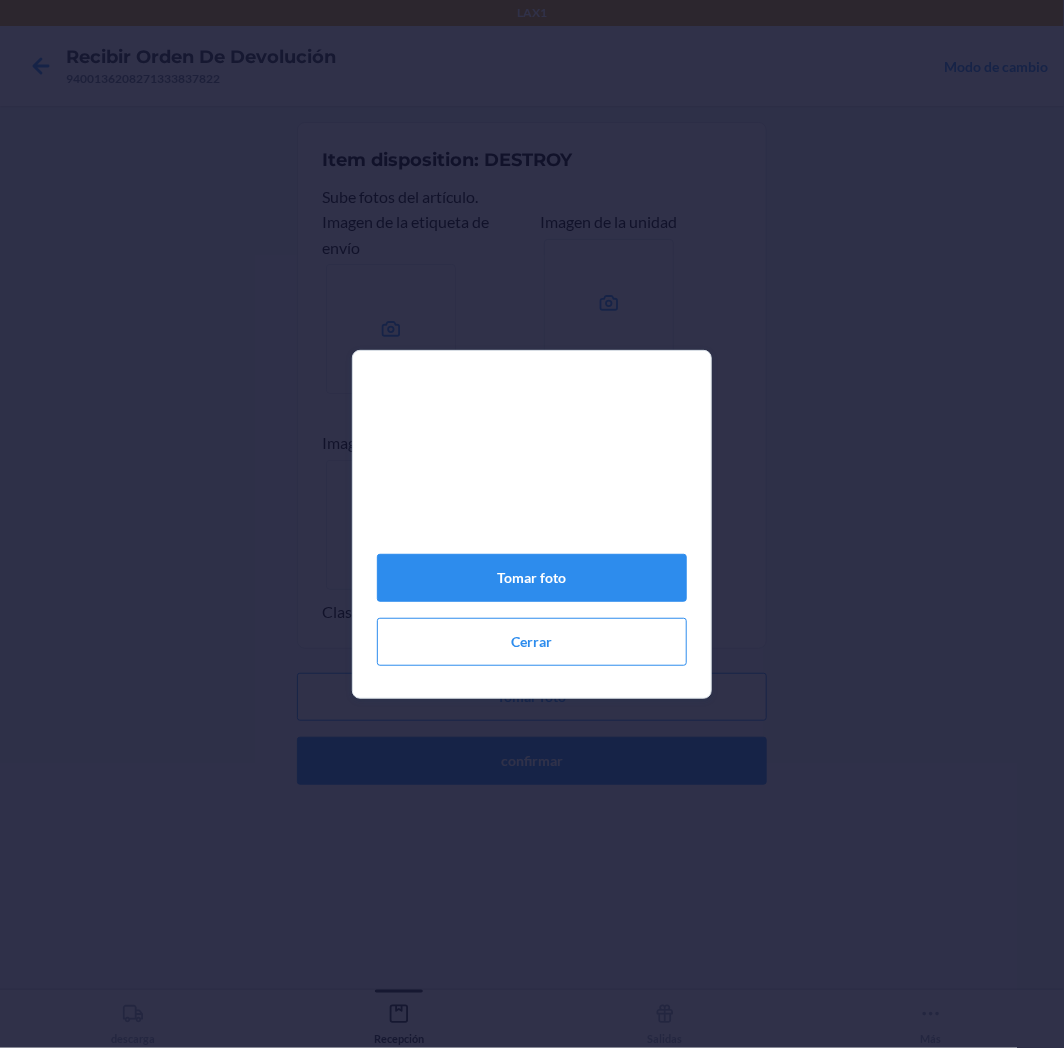 click on "Tomar foto Cerrar" at bounding box center (532, 532) 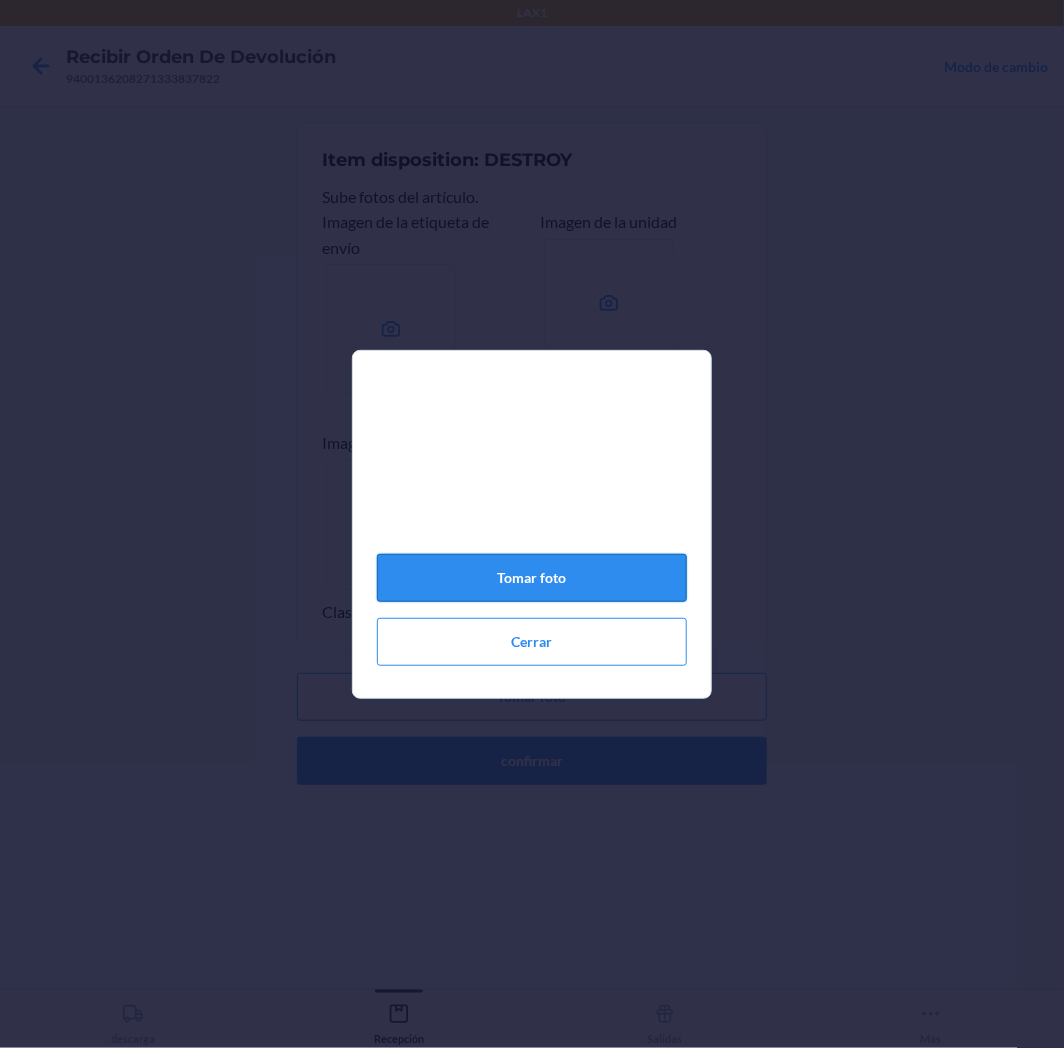 click on "Tomar foto" 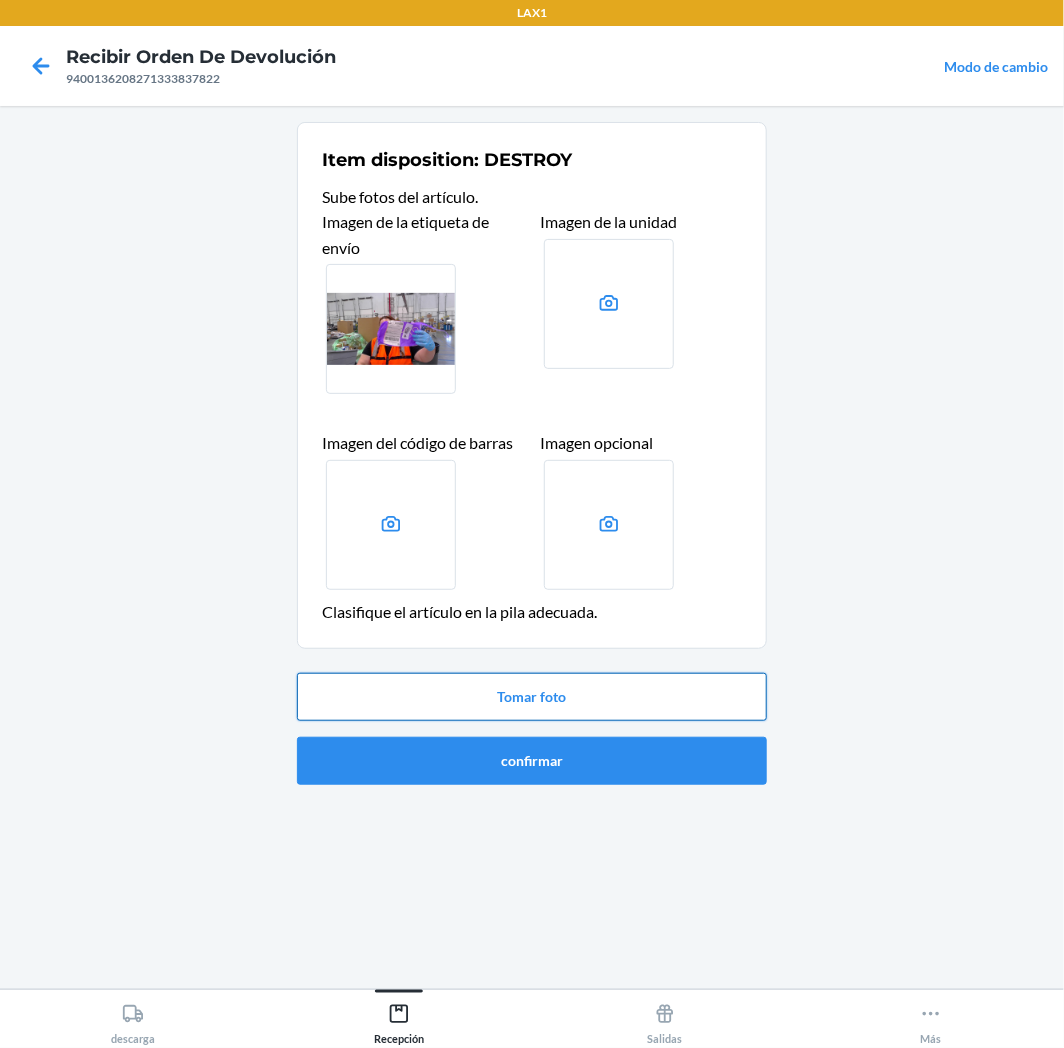click on "Tomar foto" at bounding box center (532, 697) 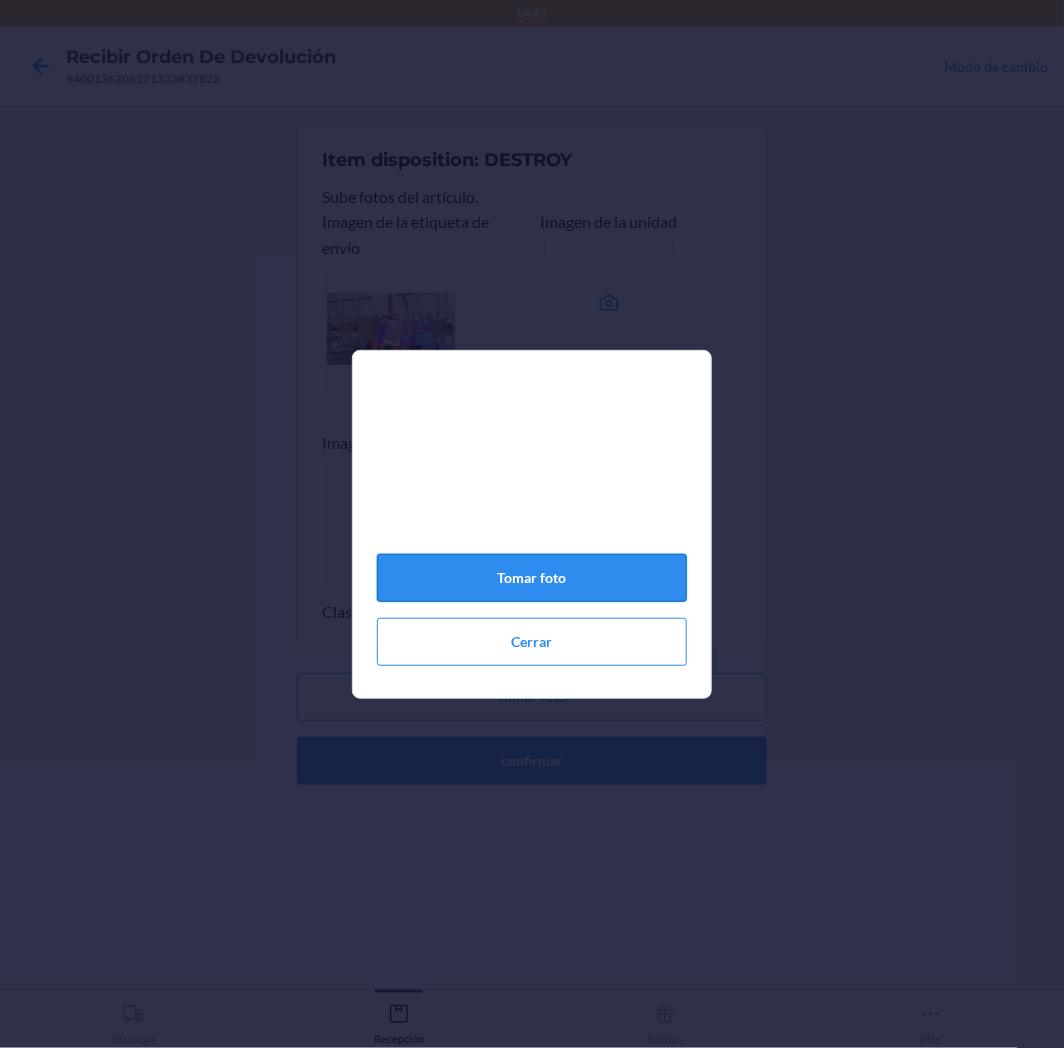 click on "Tomar foto" 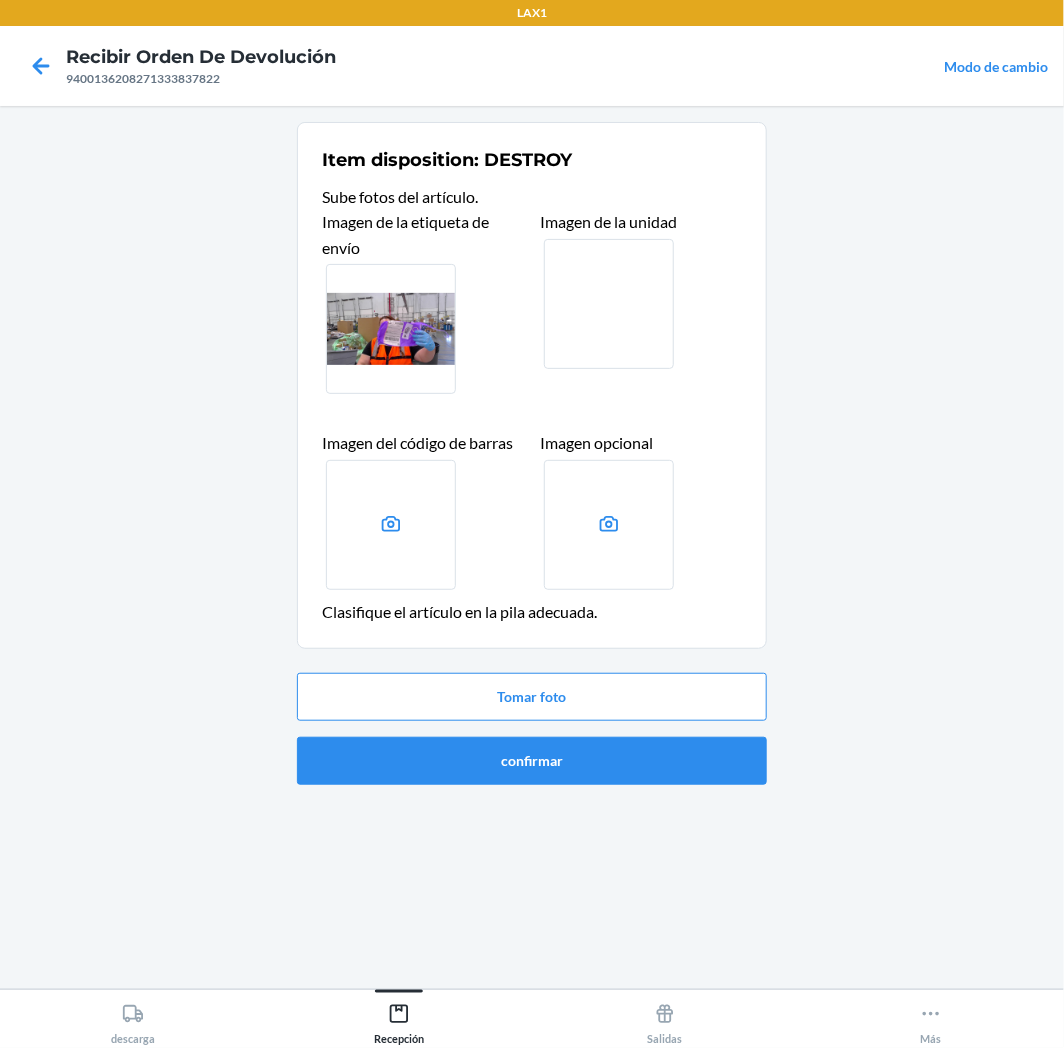 click on "Tomar foto confirmar" at bounding box center (532, 729) 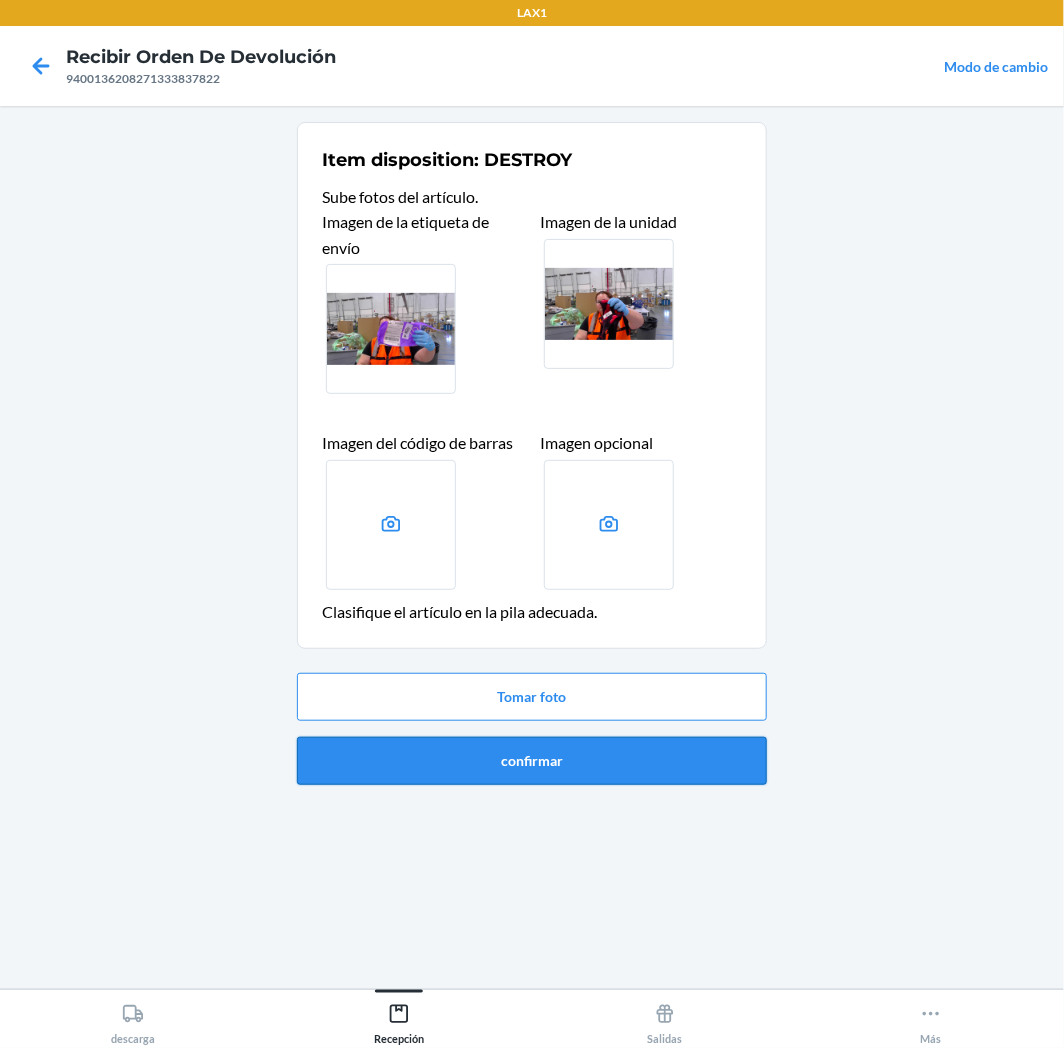 click on "confirmar" at bounding box center (532, 761) 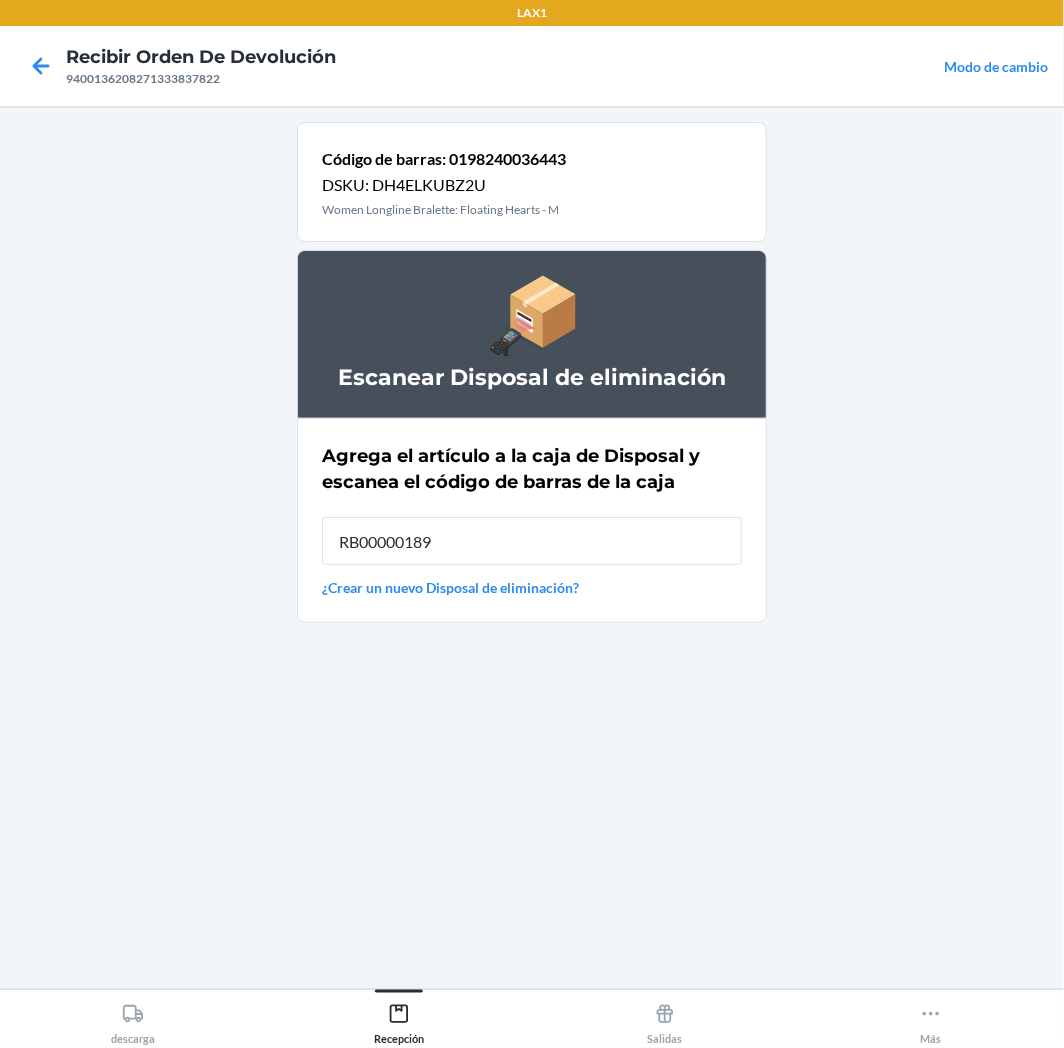 type on "RB00000189K" 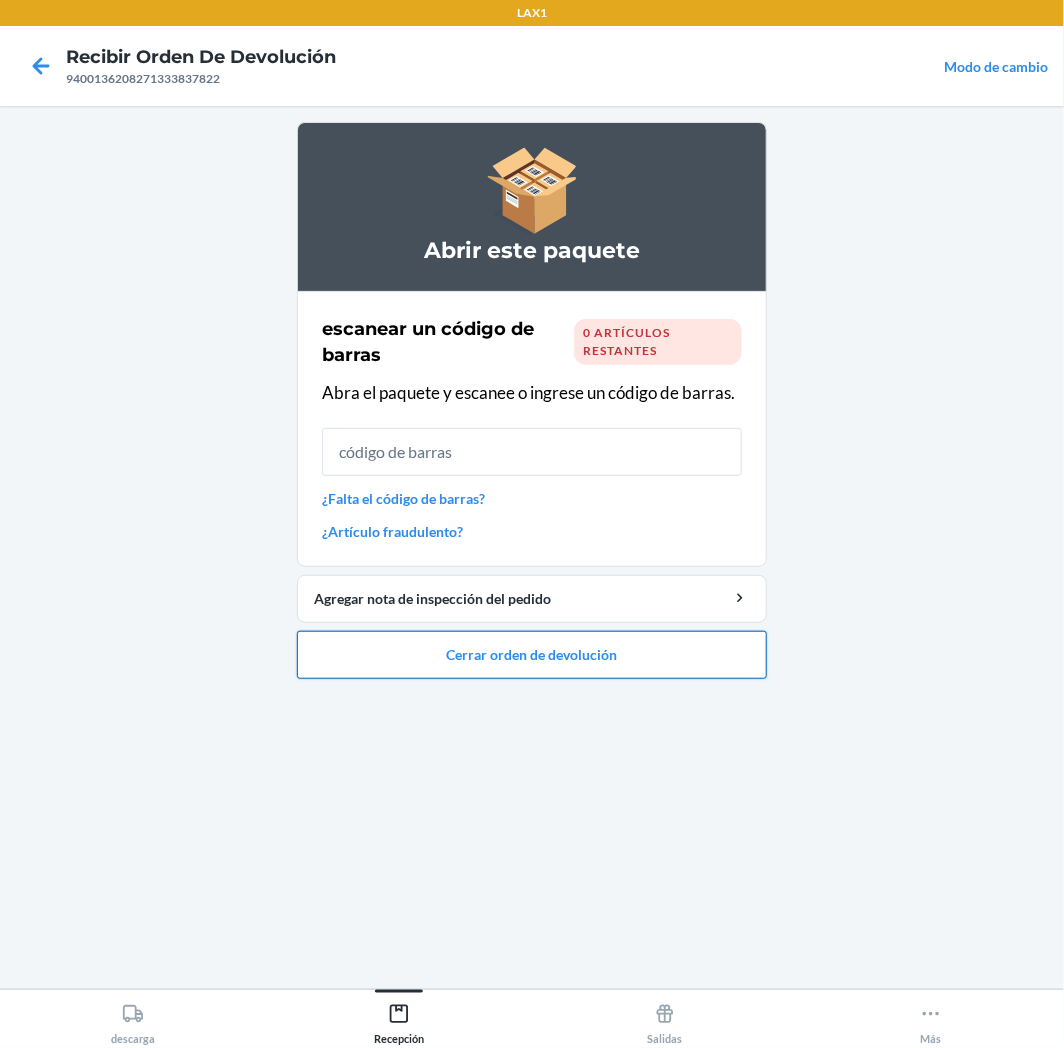 click on "Cerrar orden de devolución" at bounding box center (532, 655) 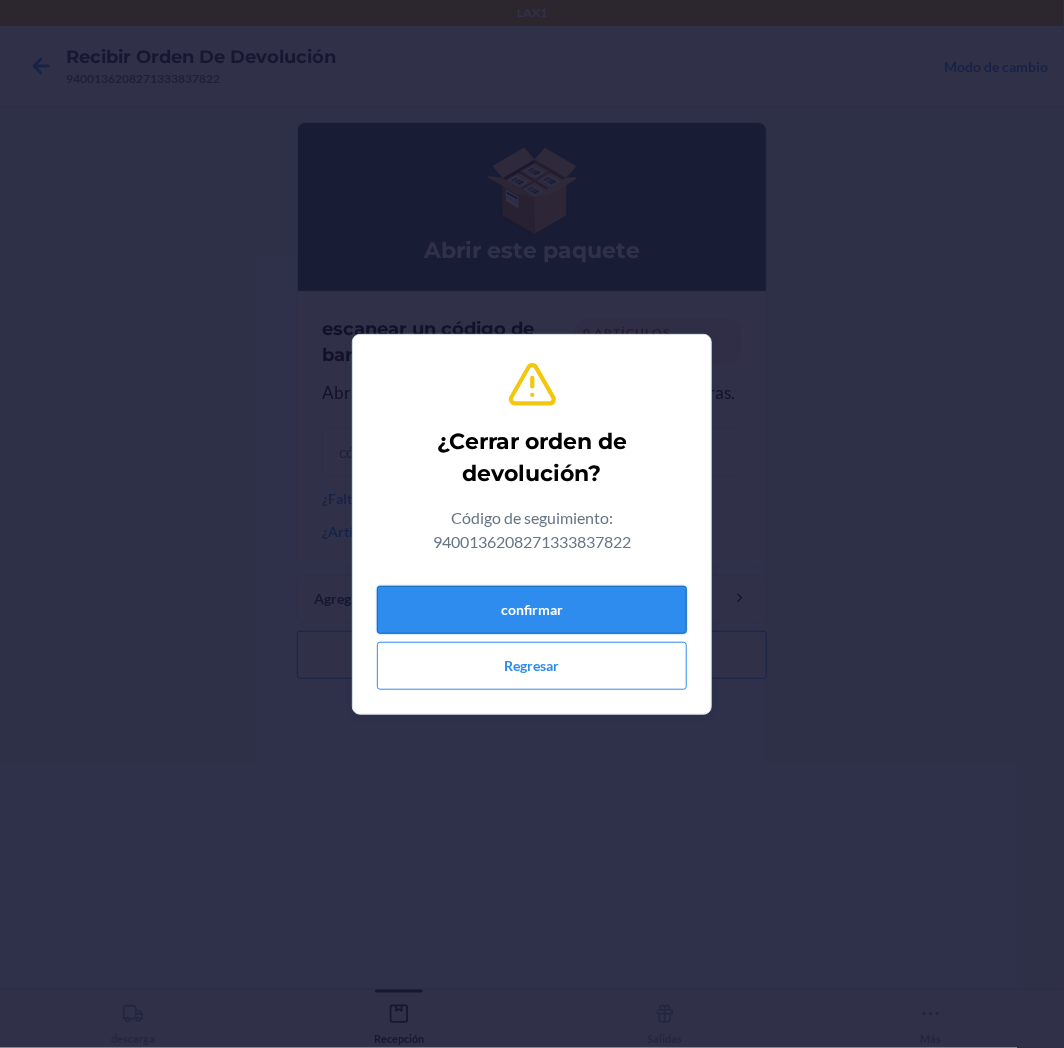 click on "confirmar" at bounding box center (532, 610) 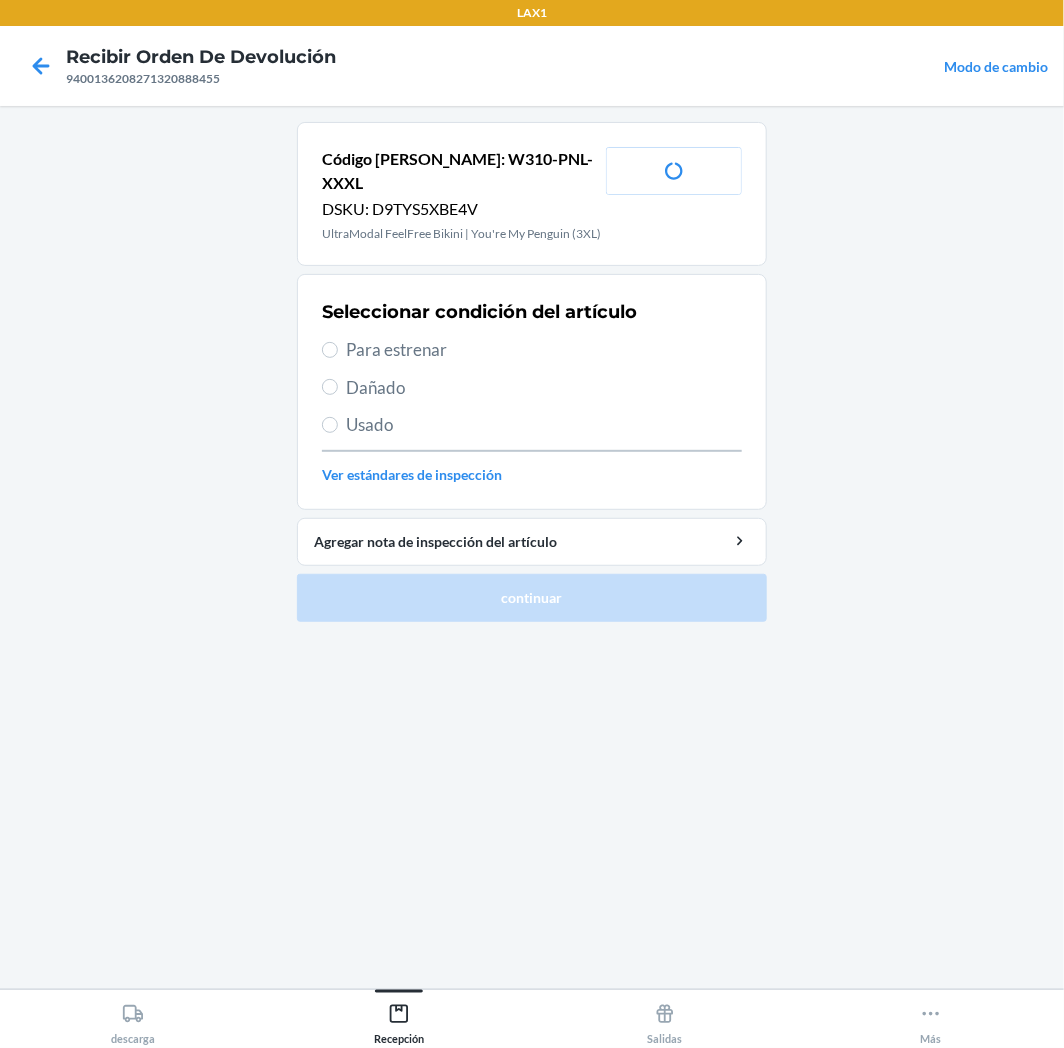 click on "Para estrenar" at bounding box center [544, 350] 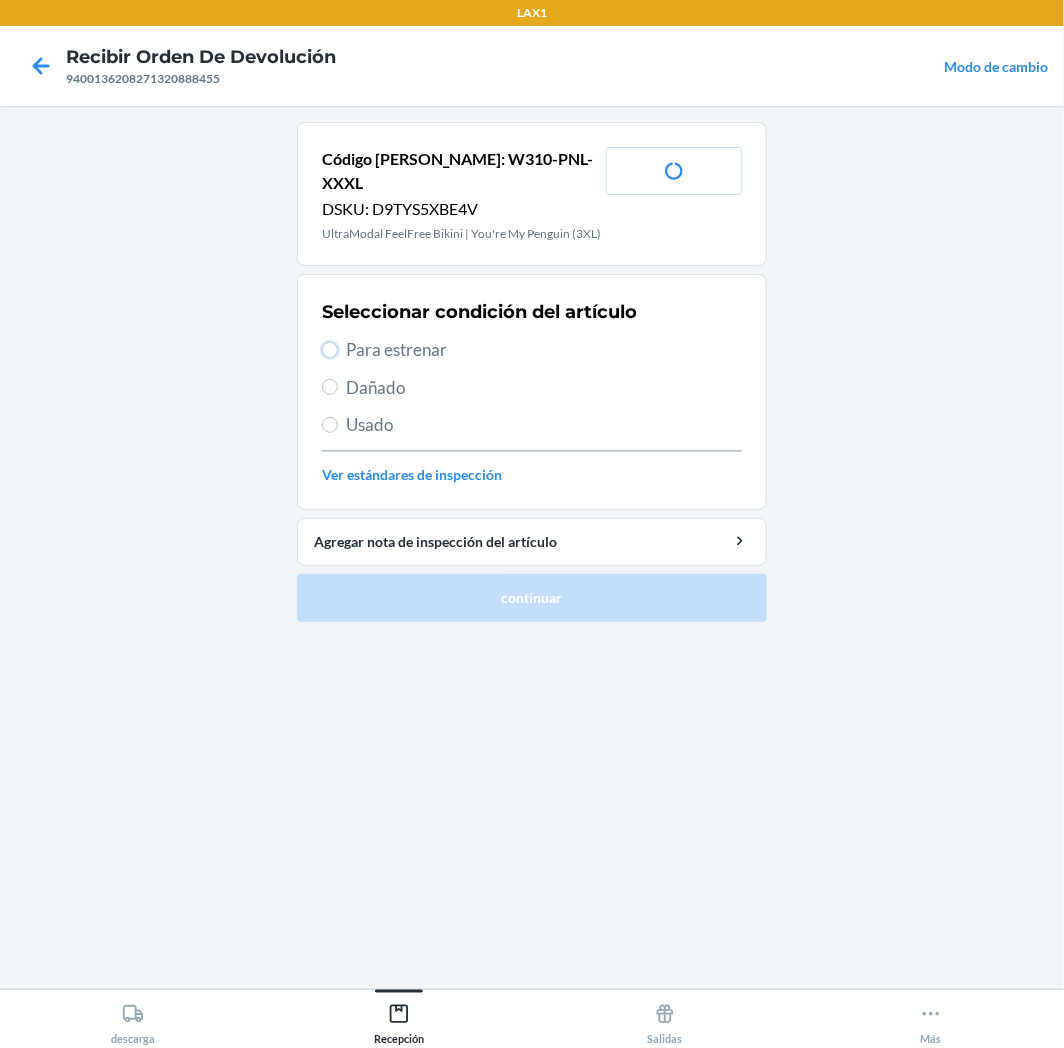 click on "Para estrenar" at bounding box center [330, 350] 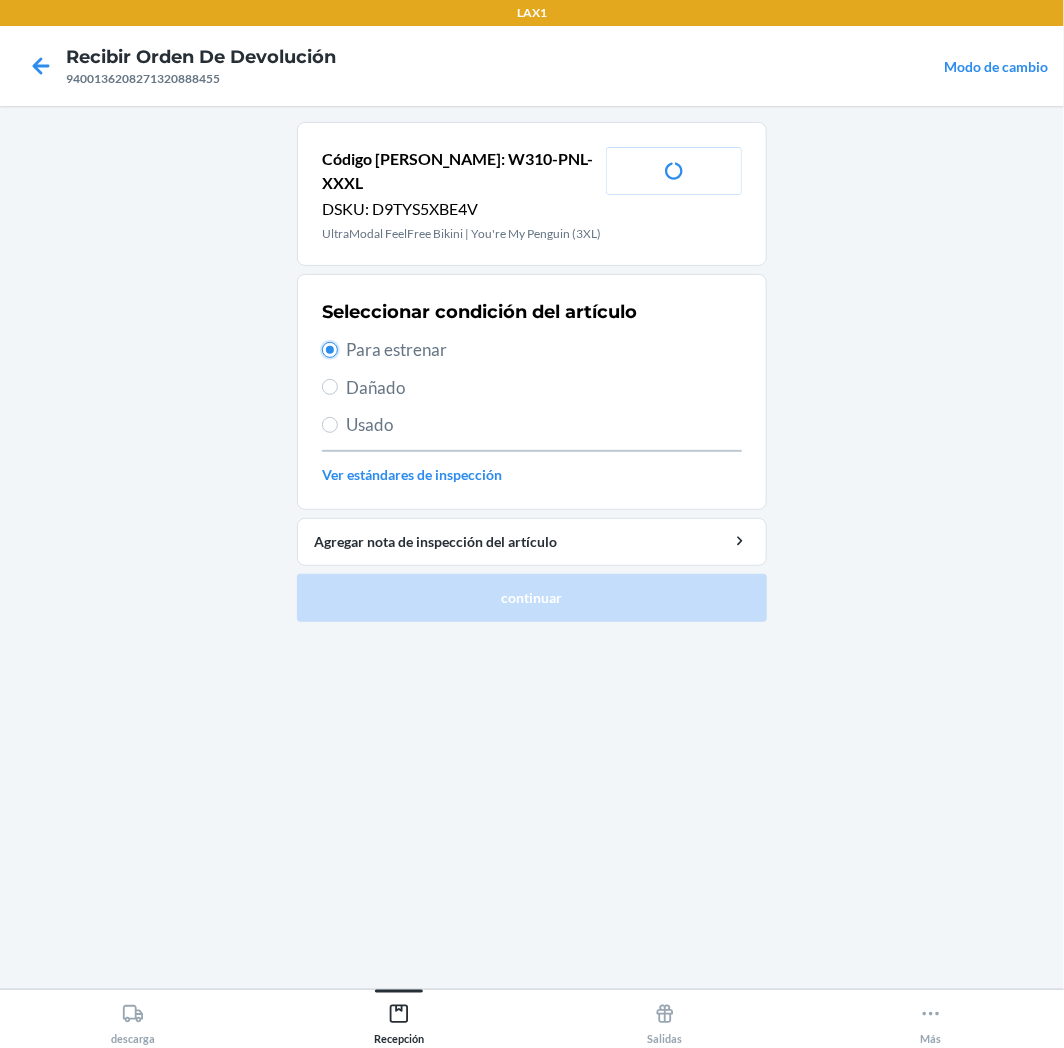 radio on "true" 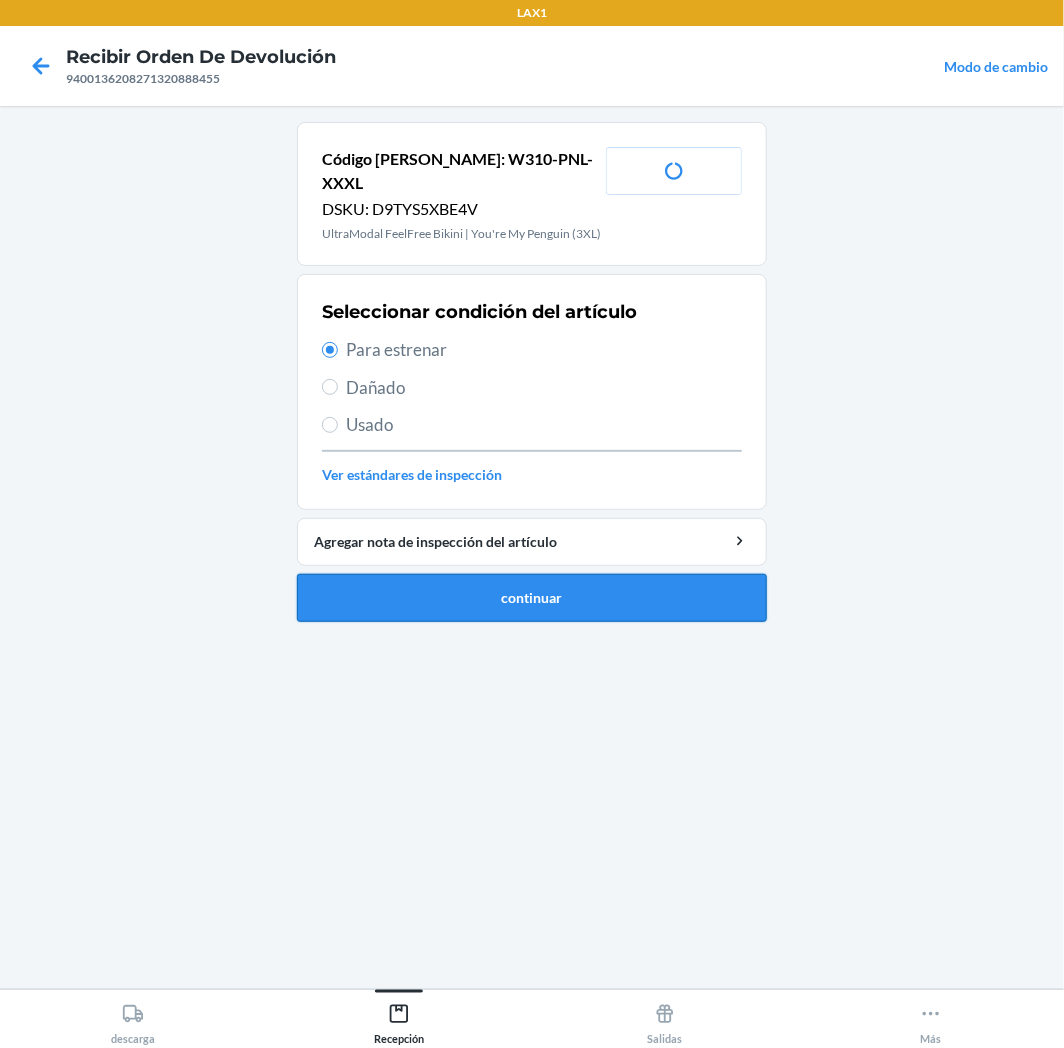 click on "continuar" at bounding box center (532, 598) 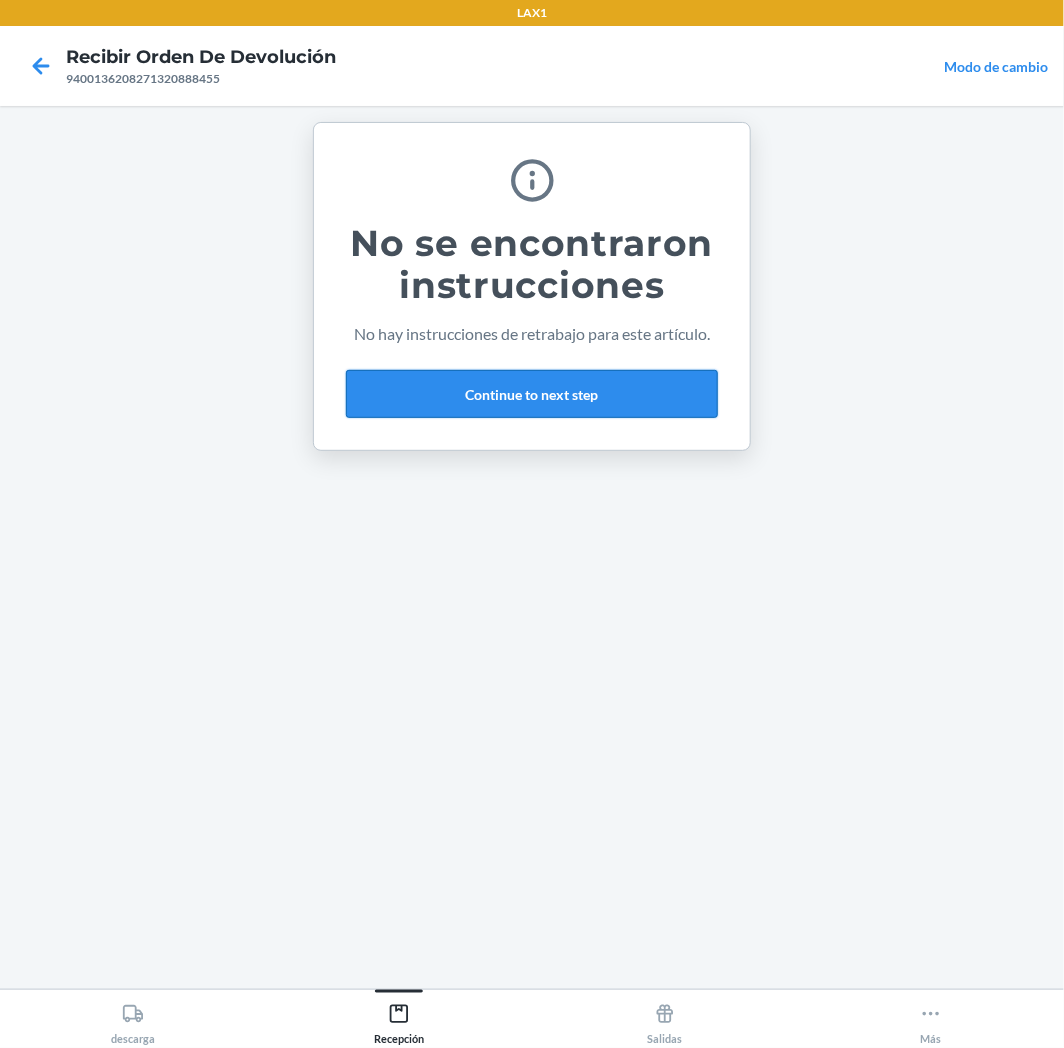 click on "Continue to next step" at bounding box center [532, 394] 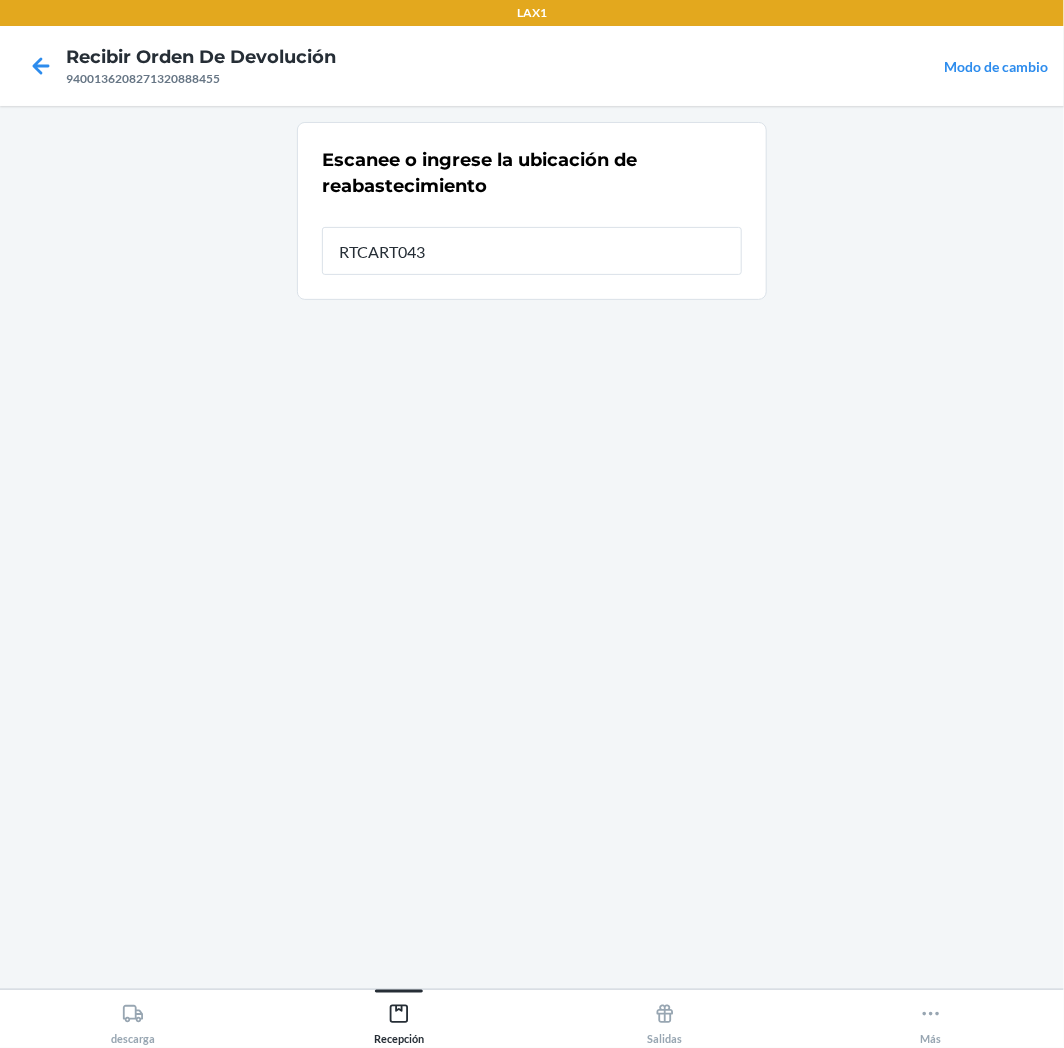 type on "RTCART043" 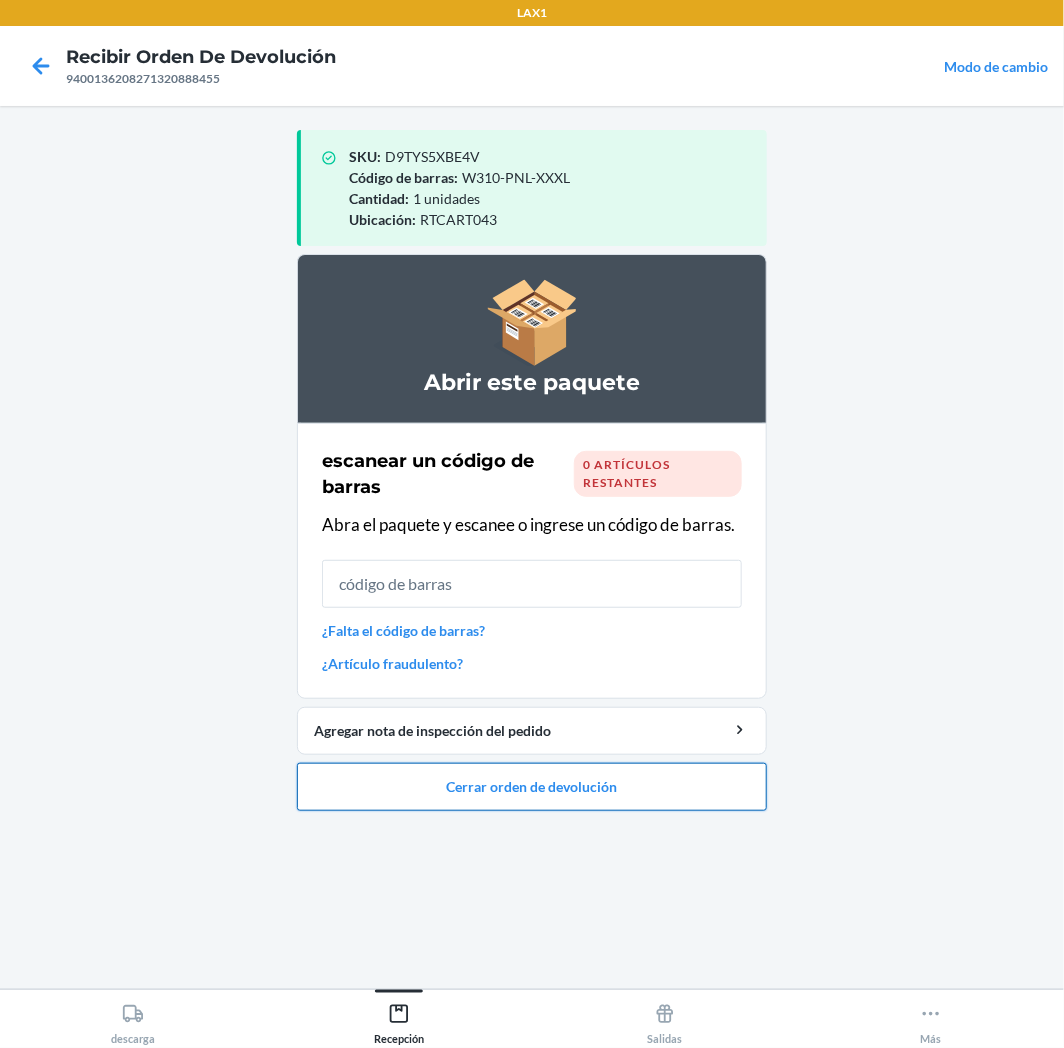 click on "Cerrar orden de devolución" at bounding box center [532, 787] 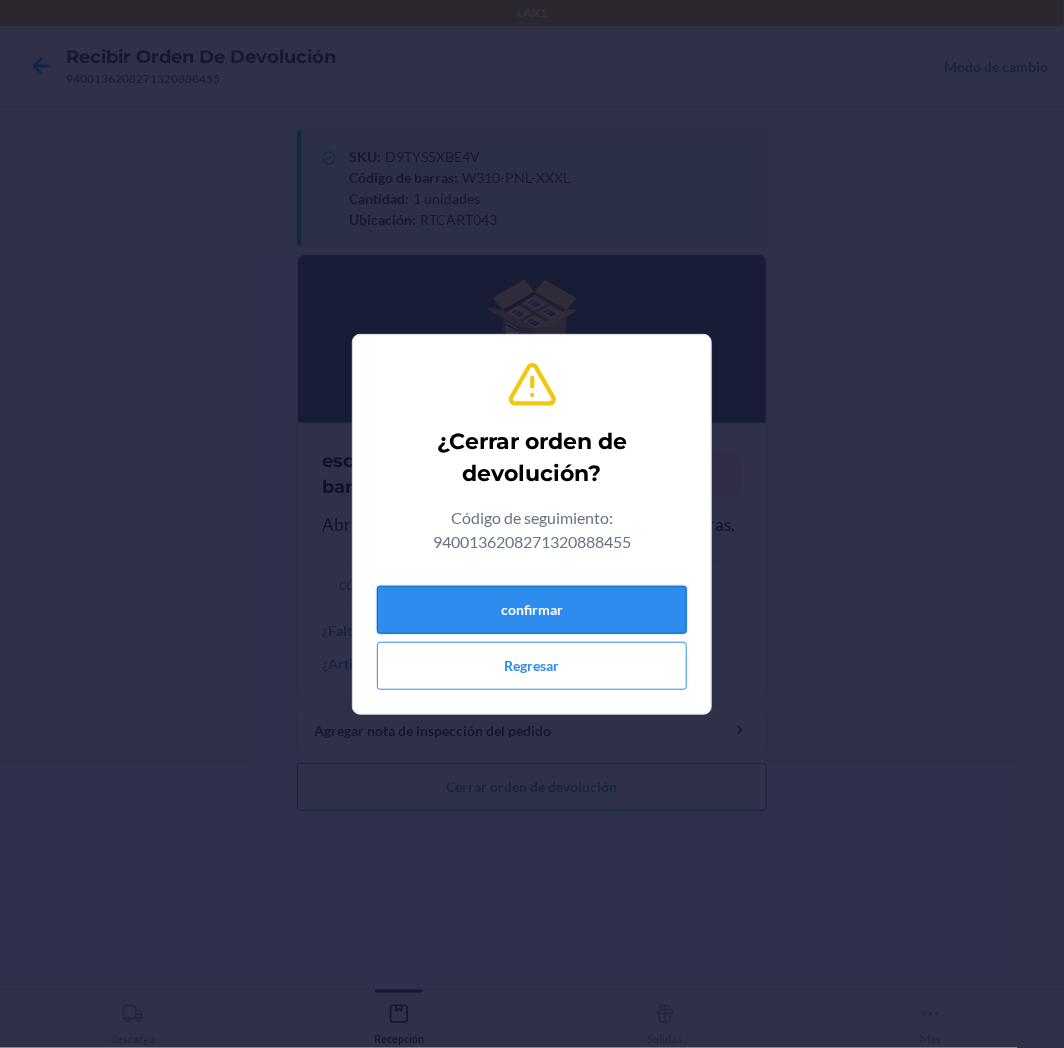 click on "confirmar" at bounding box center (532, 610) 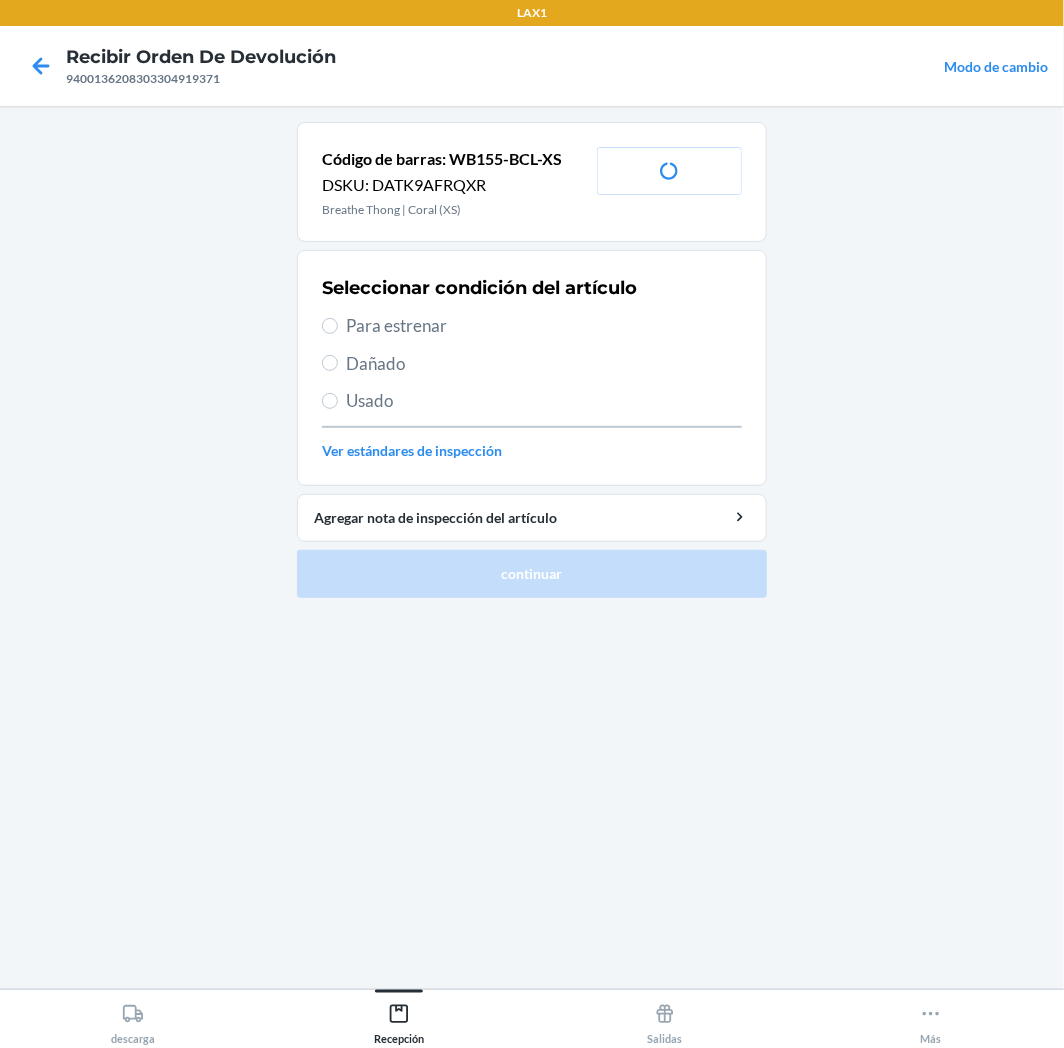 click on "Para estrenar" at bounding box center [544, 326] 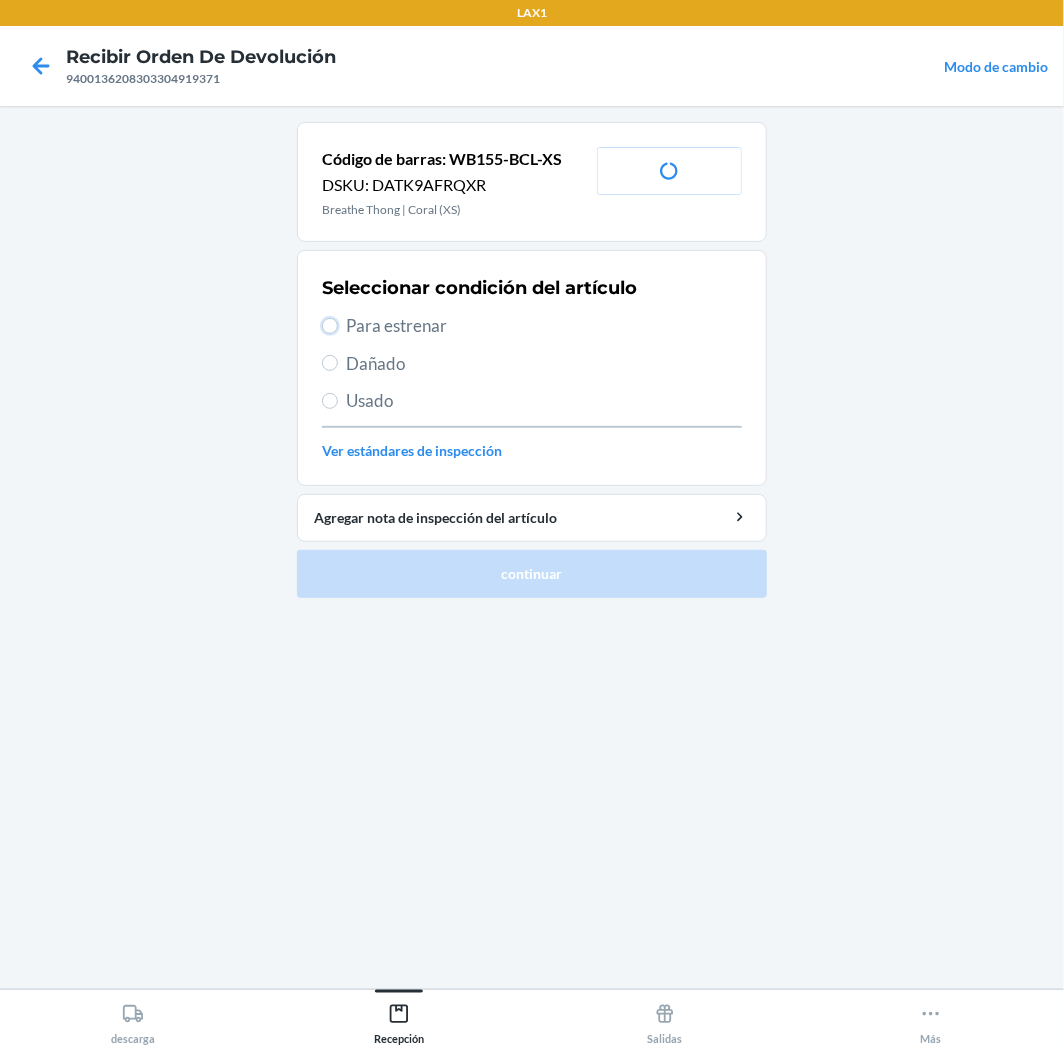 click on "Para estrenar" at bounding box center (330, 326) 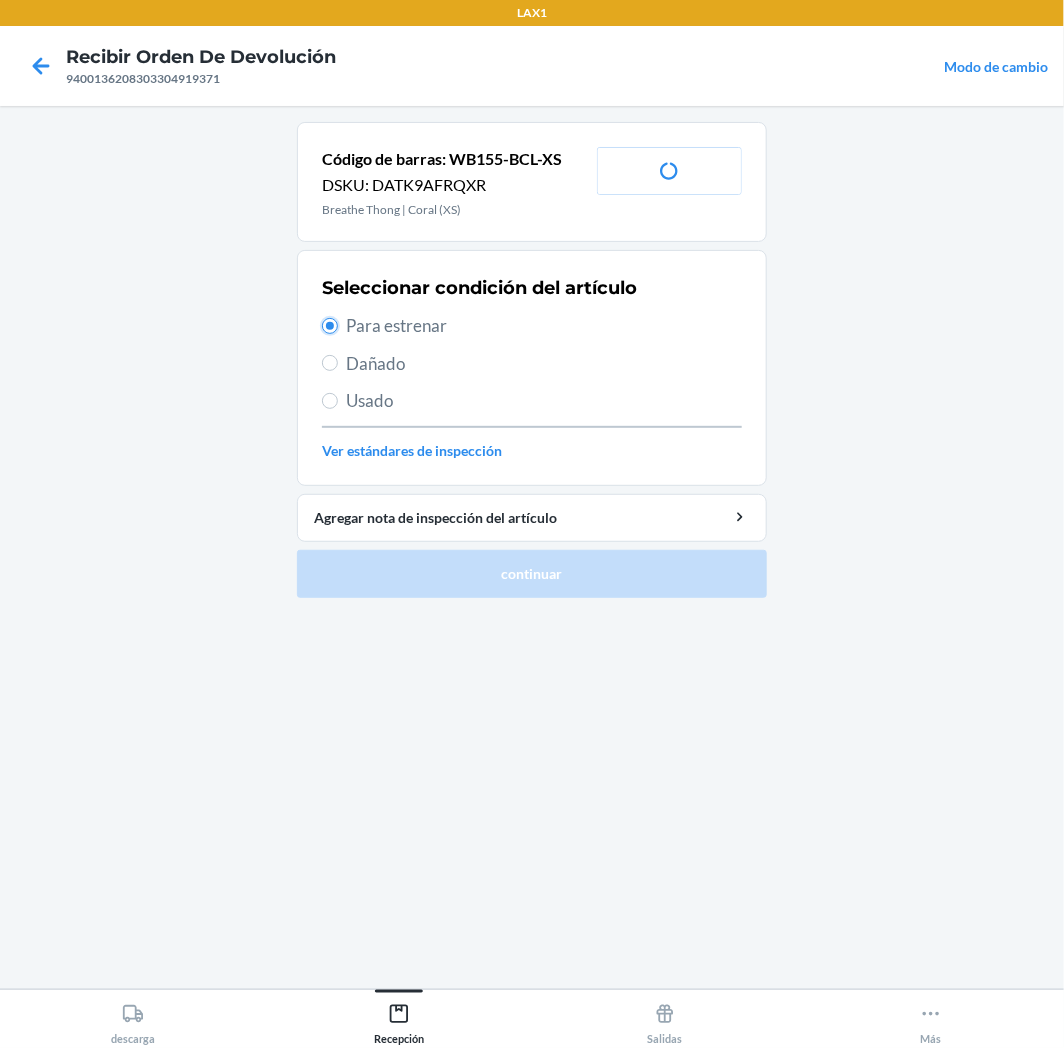 radio on "true" 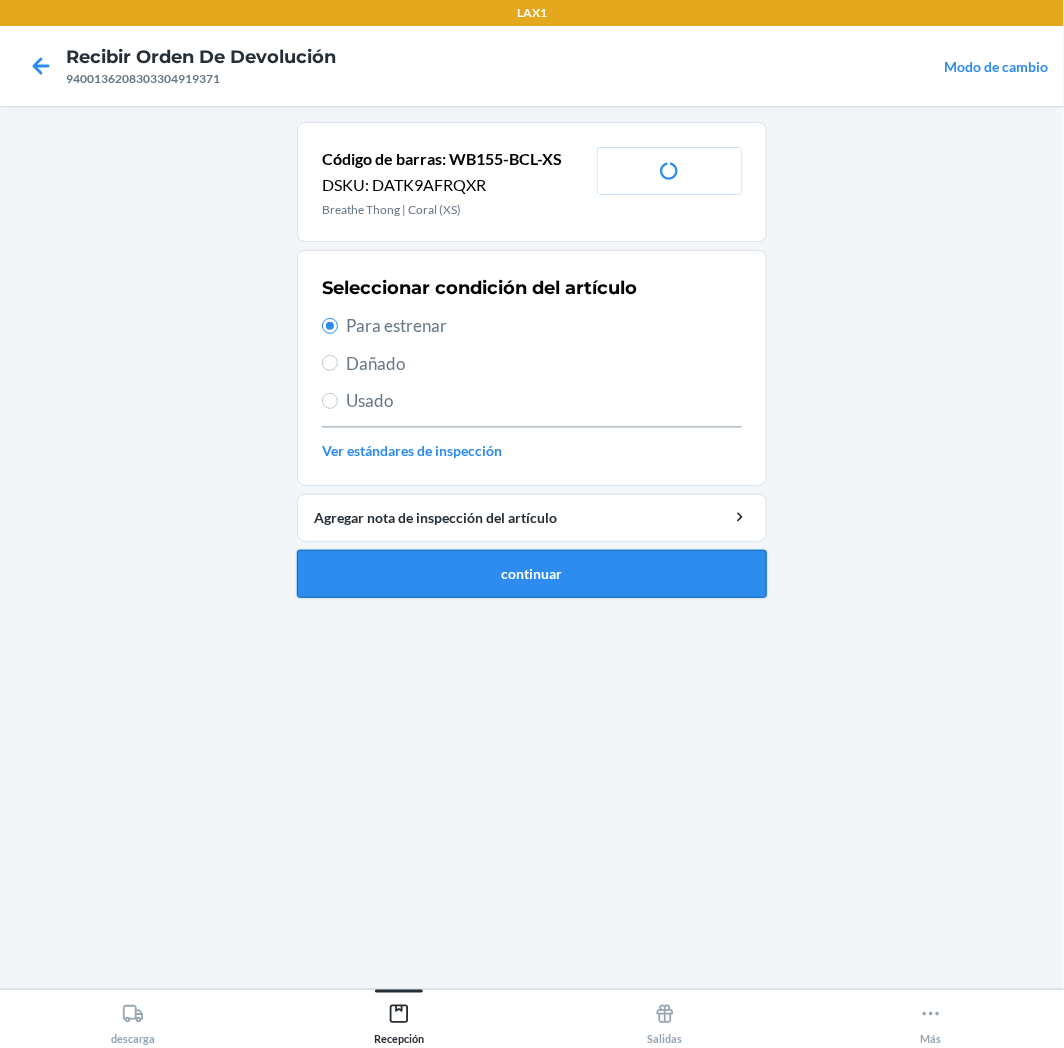 click on "continuar" at bounding box center (532, 574) 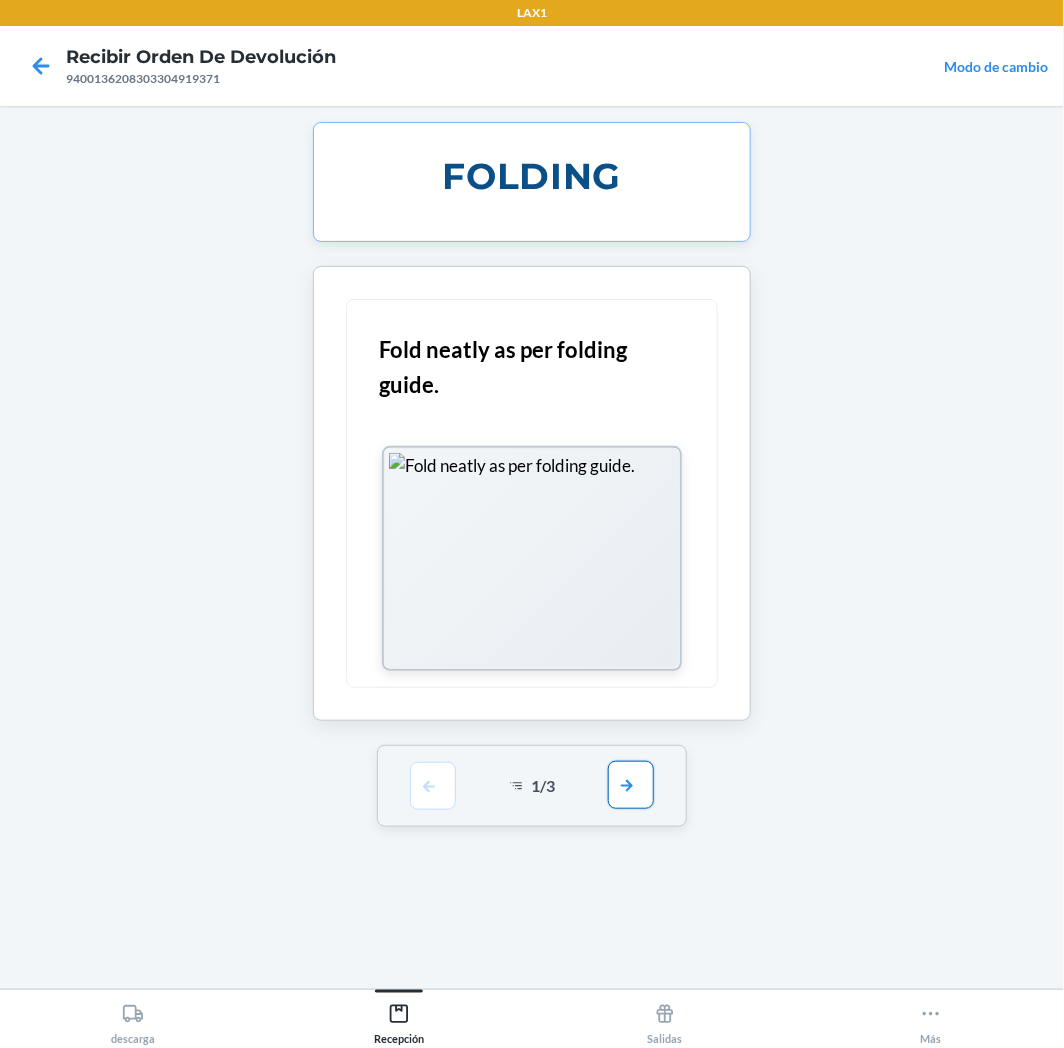 click at bounding box center [631, 785] 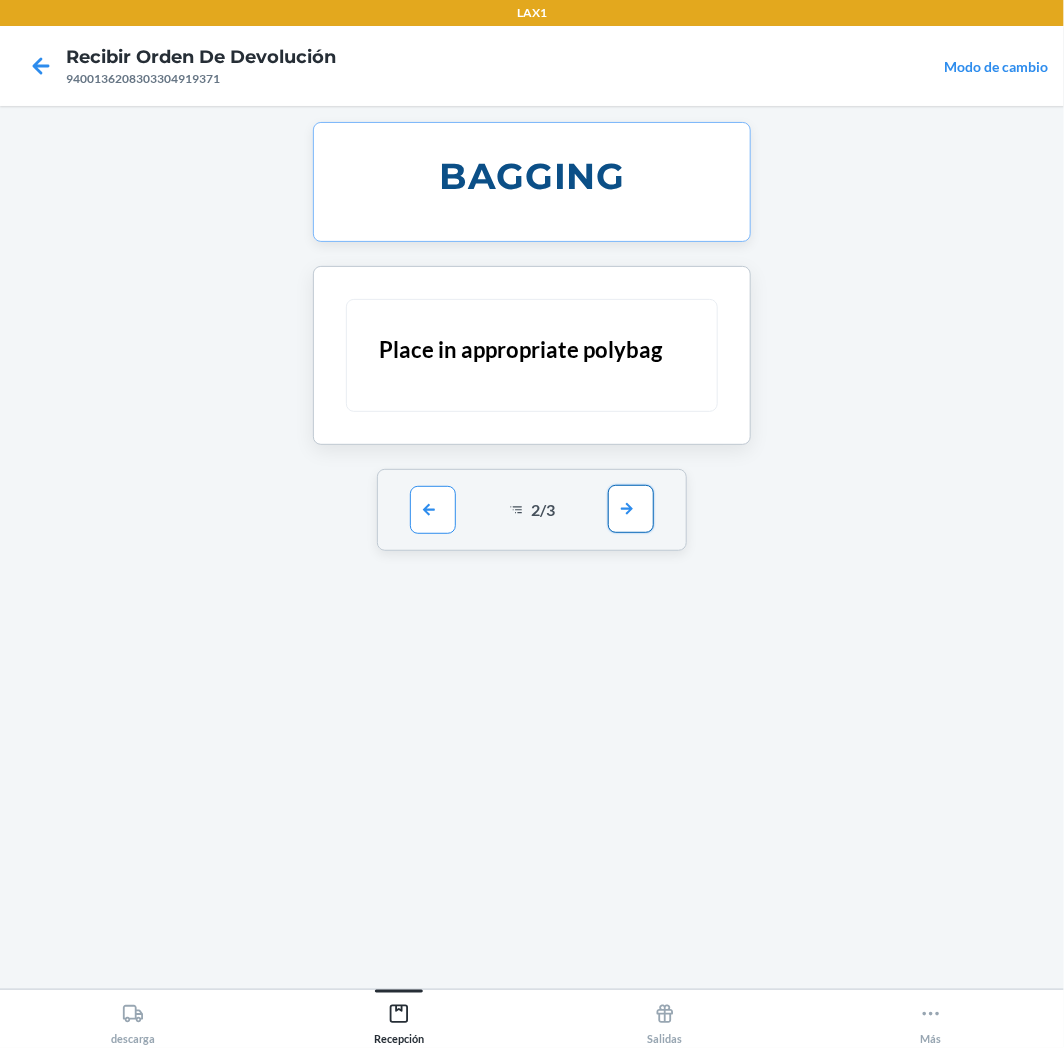 click at bounding box center (631, 509) 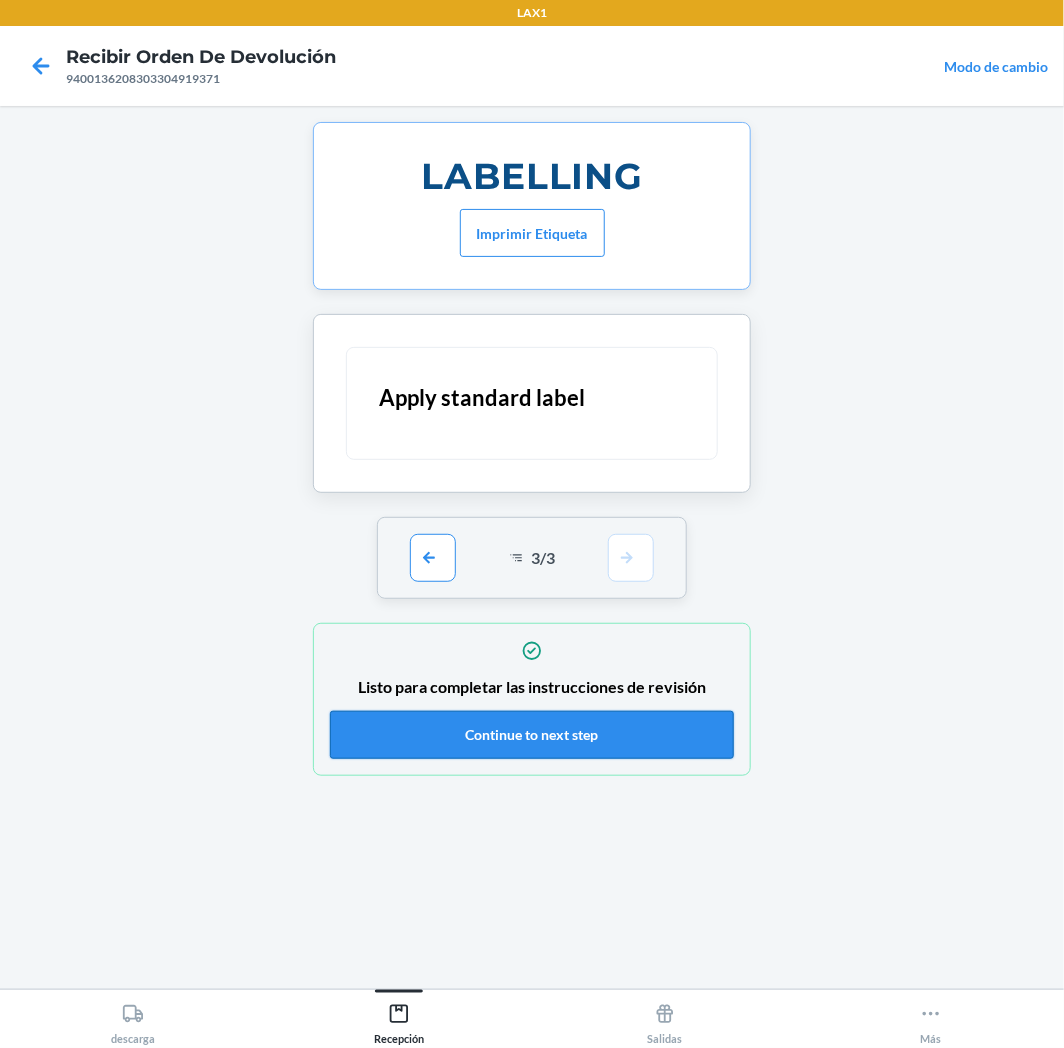 click on "Continue to next step" at bounding box center (532, 735) 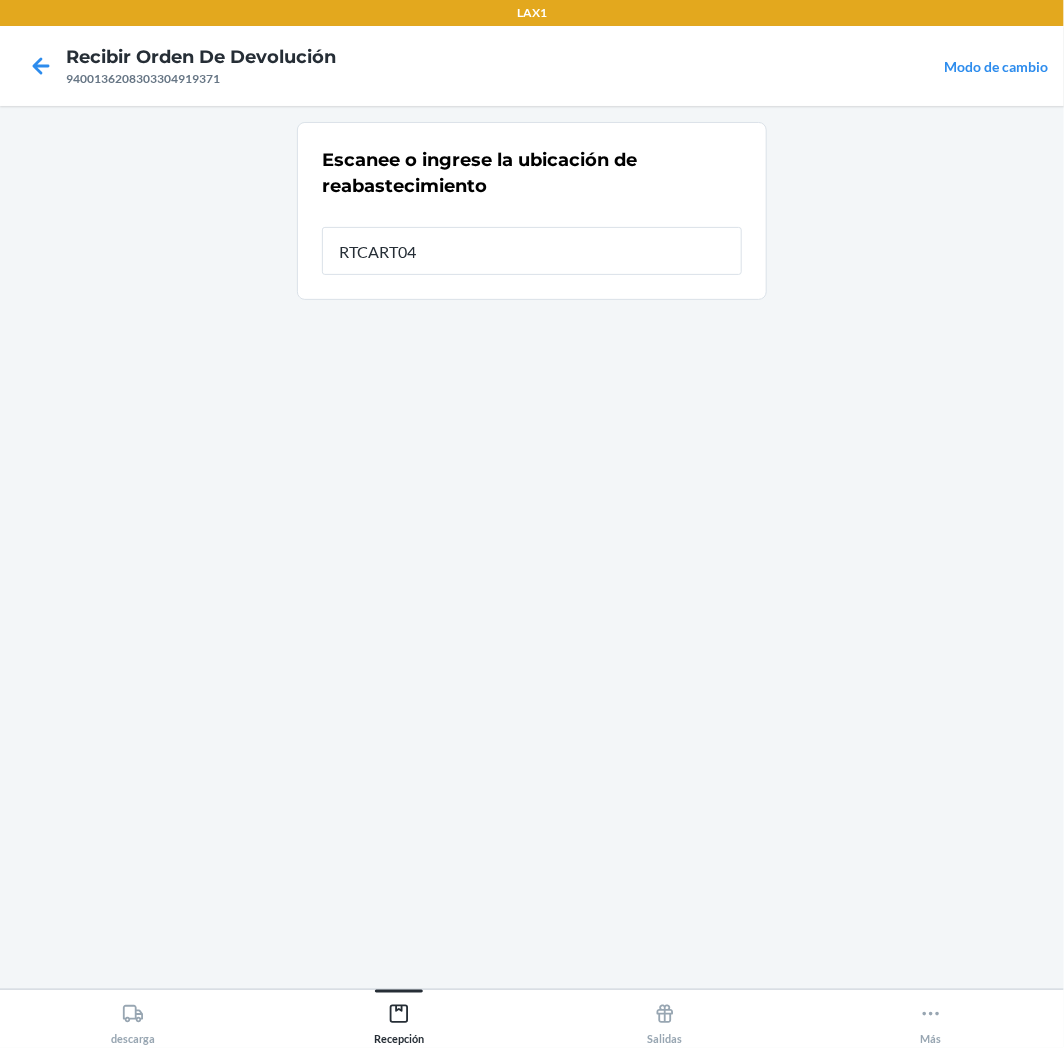 type on "RTCART043" 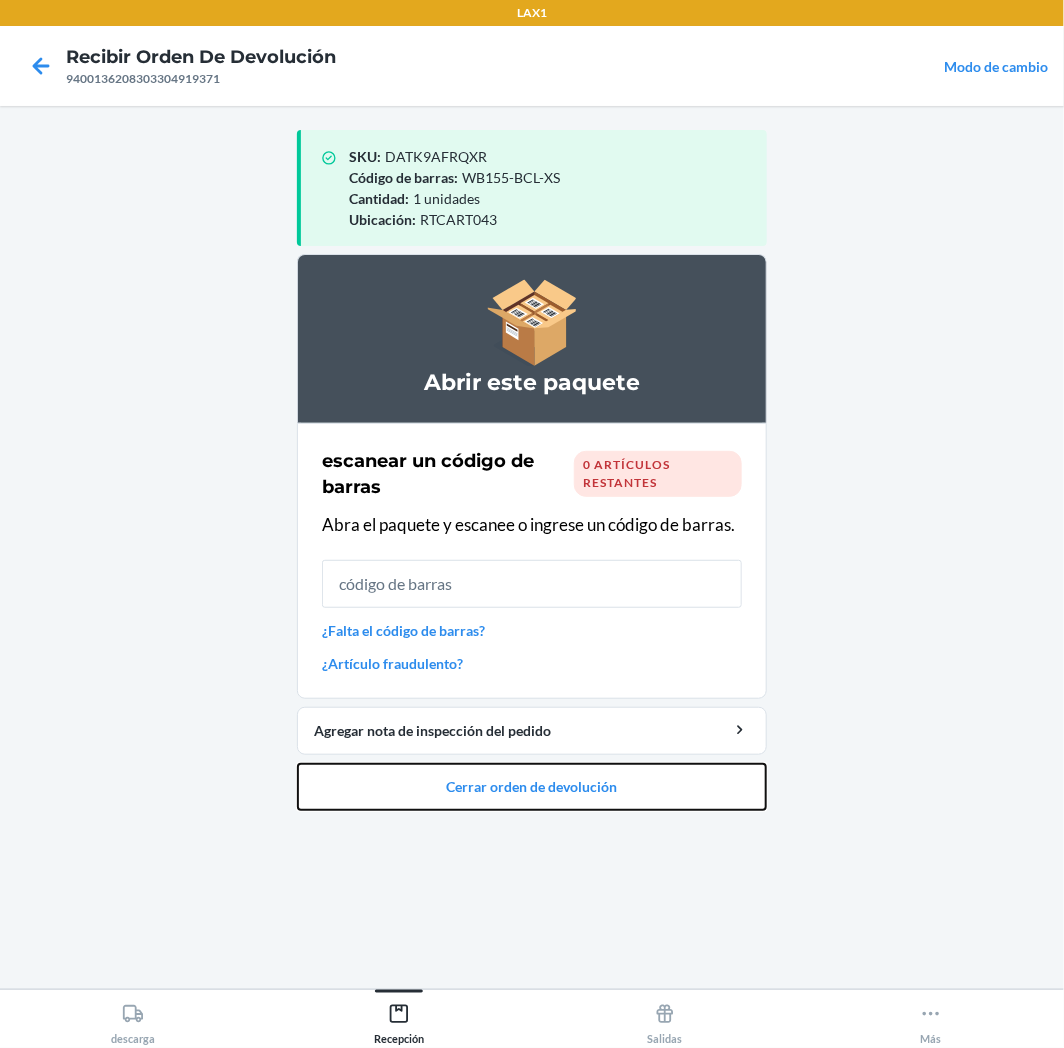 click on "Cerrar orden de devolución" at bounding box center (532, 787) 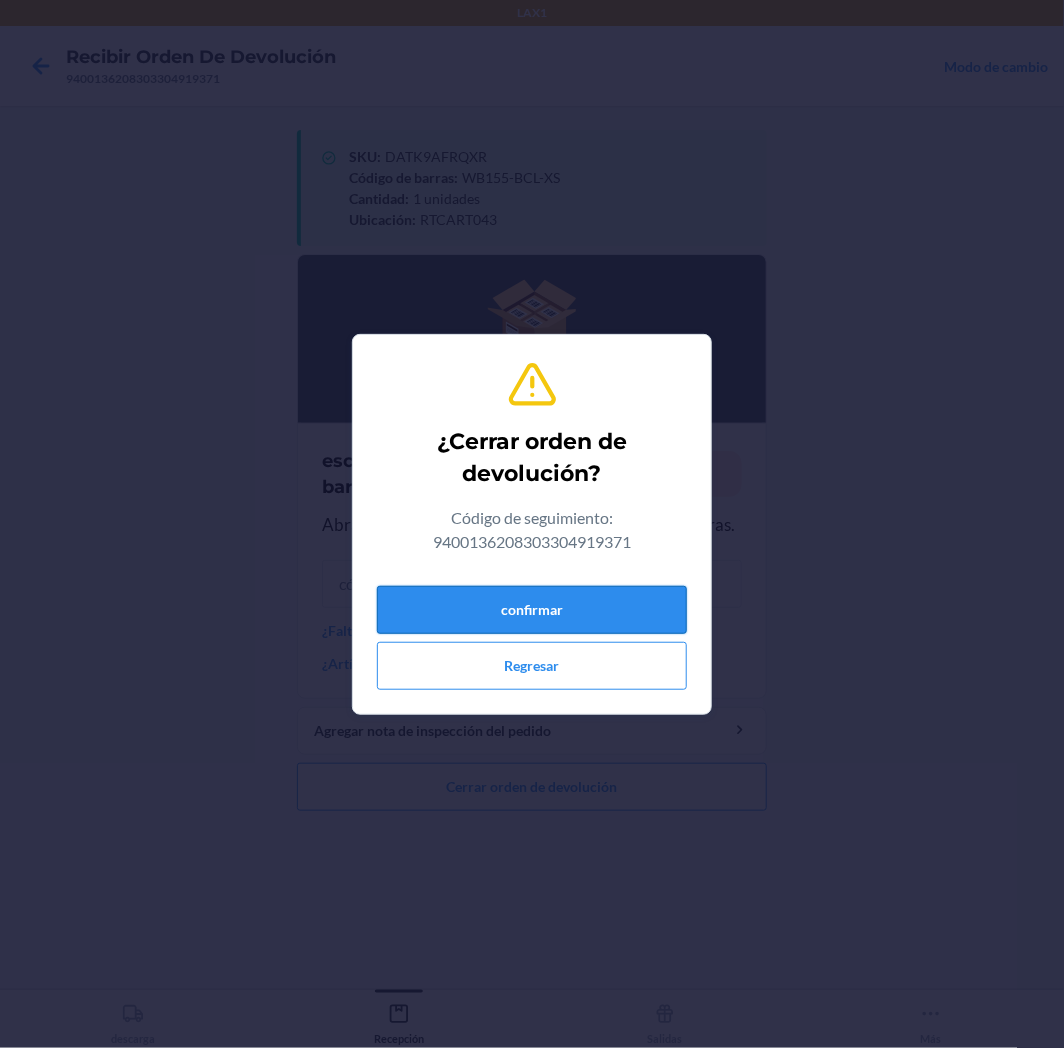 click on "confirmar" at bounding box center [532, 610] 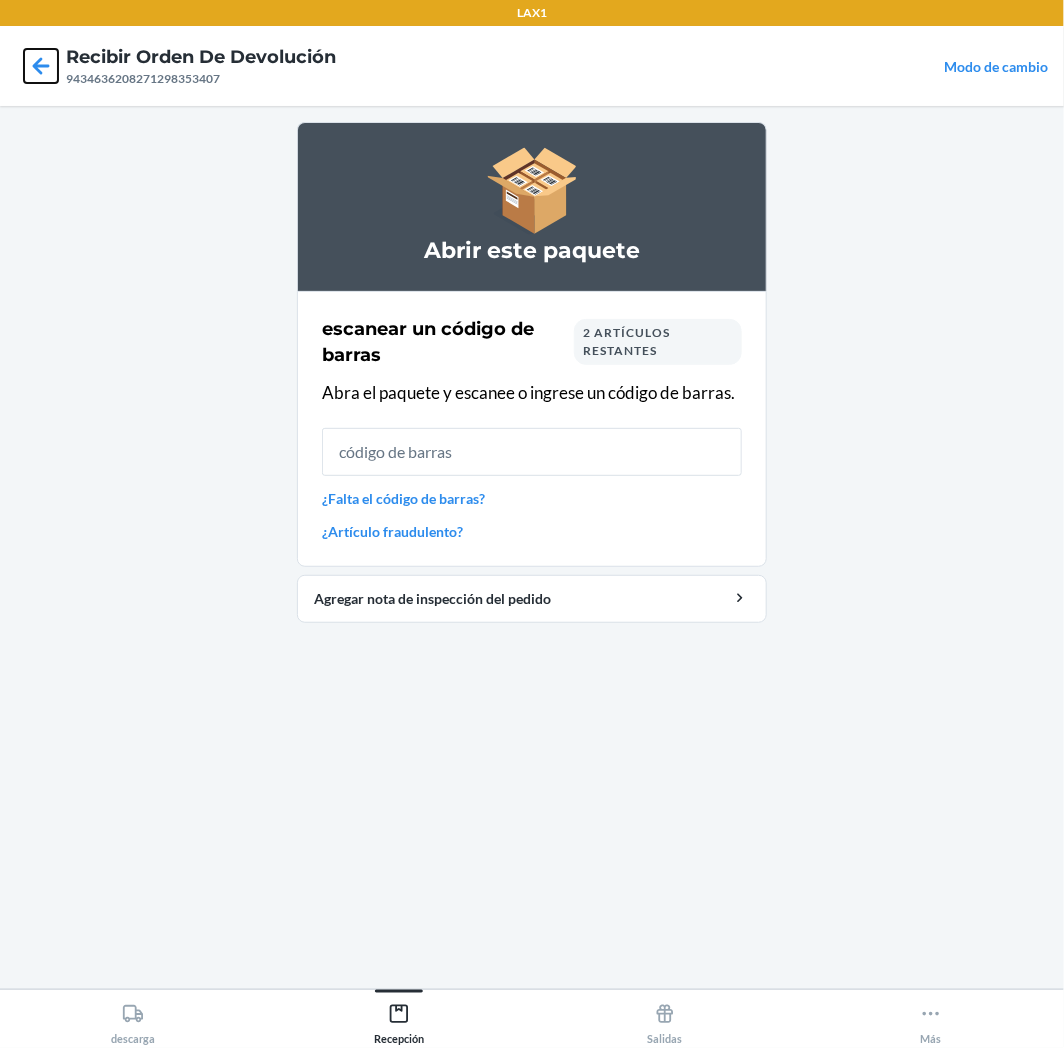 drag, startPoint x: 45, startPoint y: 57, endPoint x: 116, endPoint y: 186, distance: 147.2481 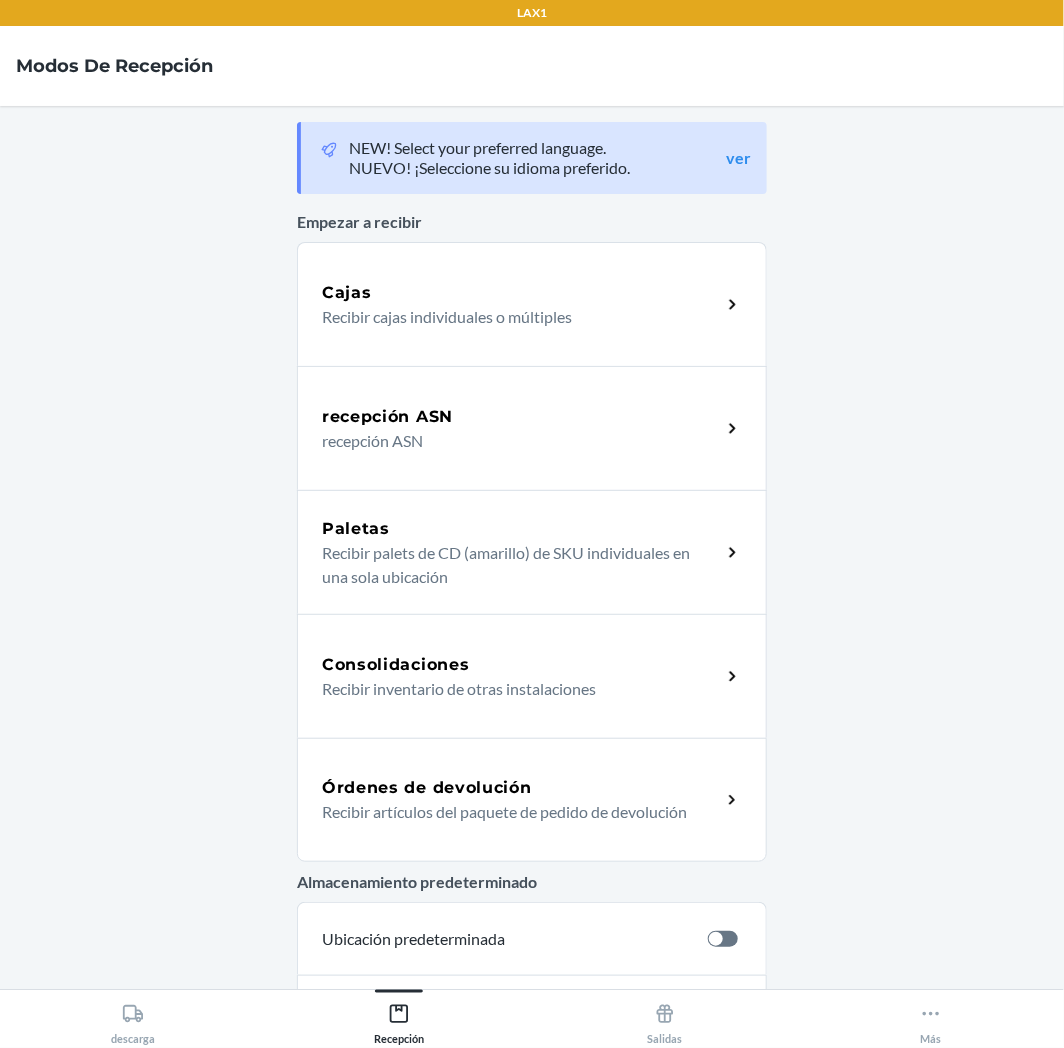 click on "Órdenes de devolución" at bounding box center (427, 788) 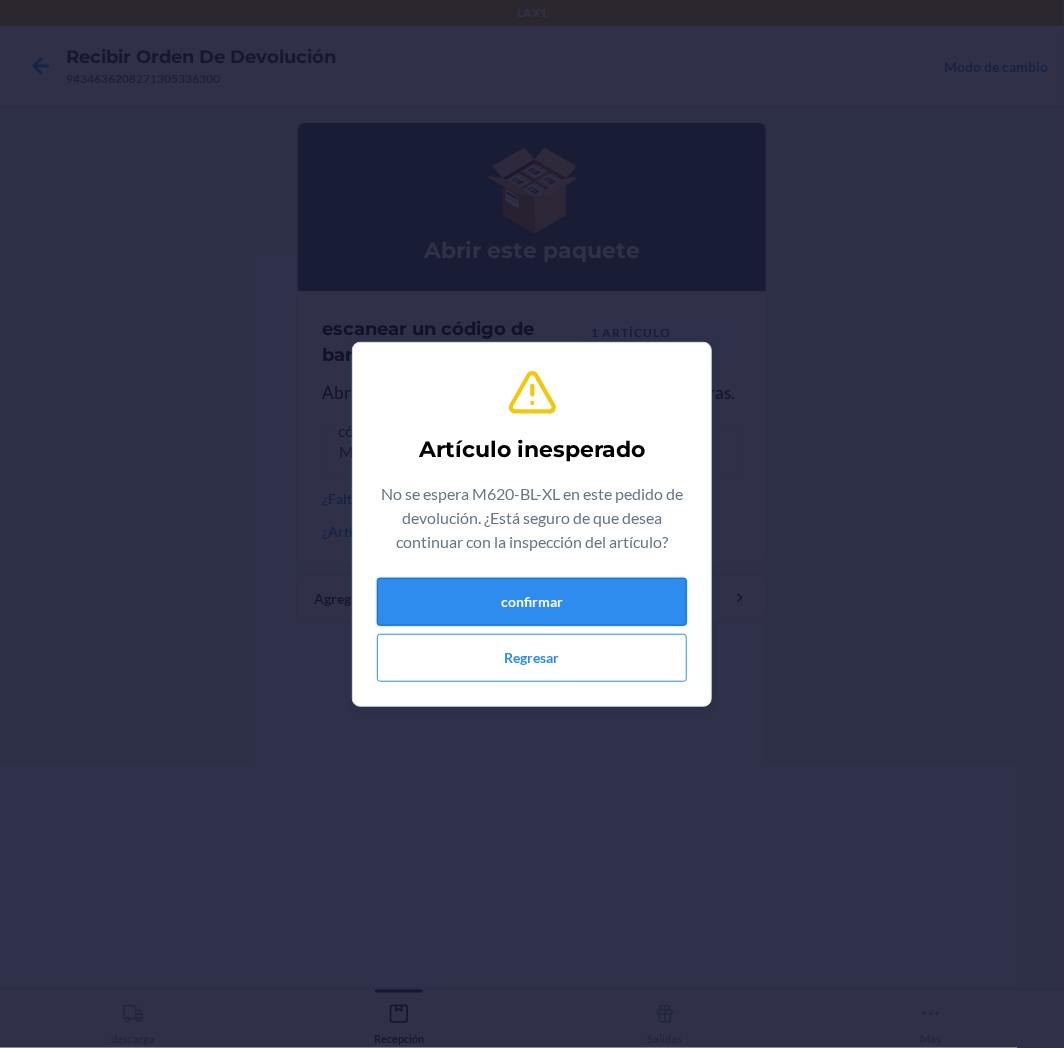 click on "confirmar" at bounding box center (532, 602) 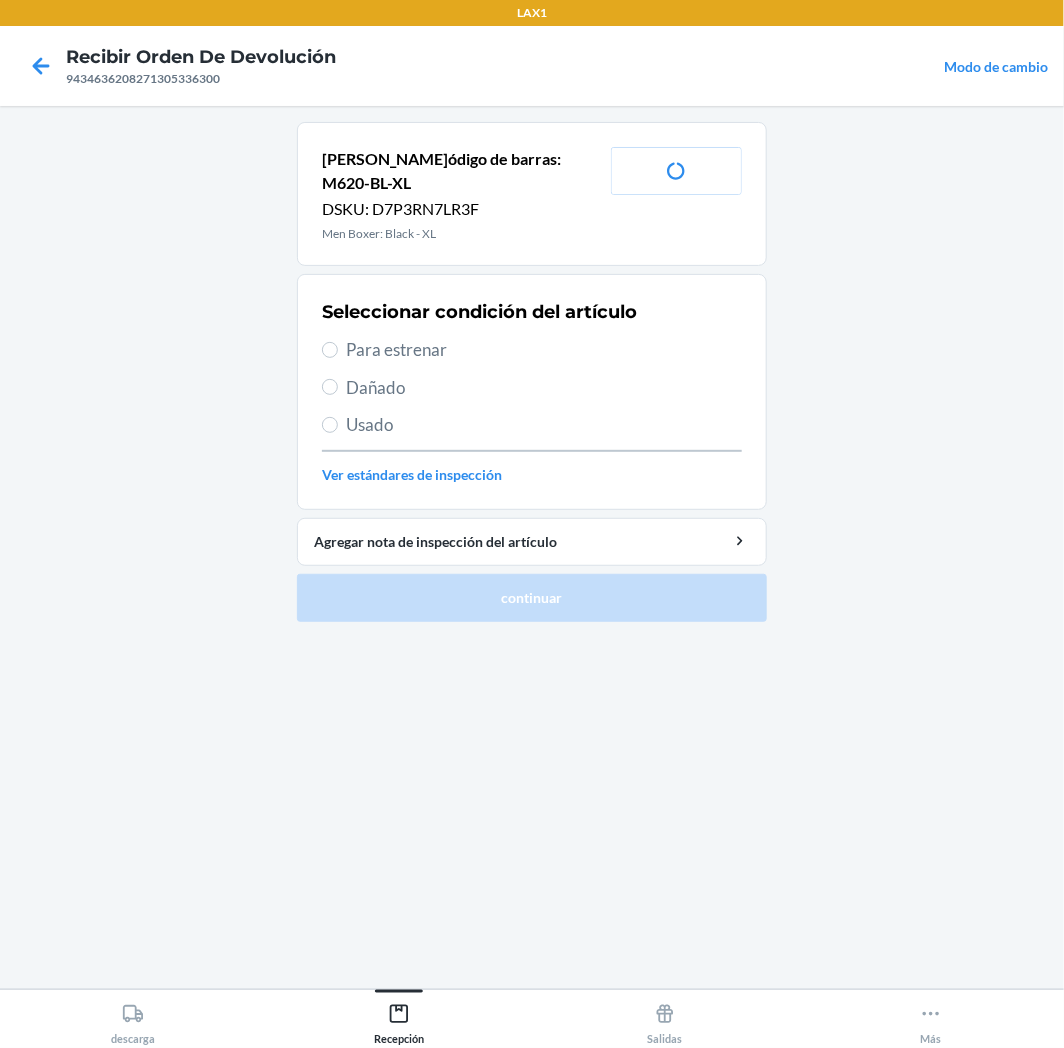 click on "Para estrenar" at bounding box center (544, 350) 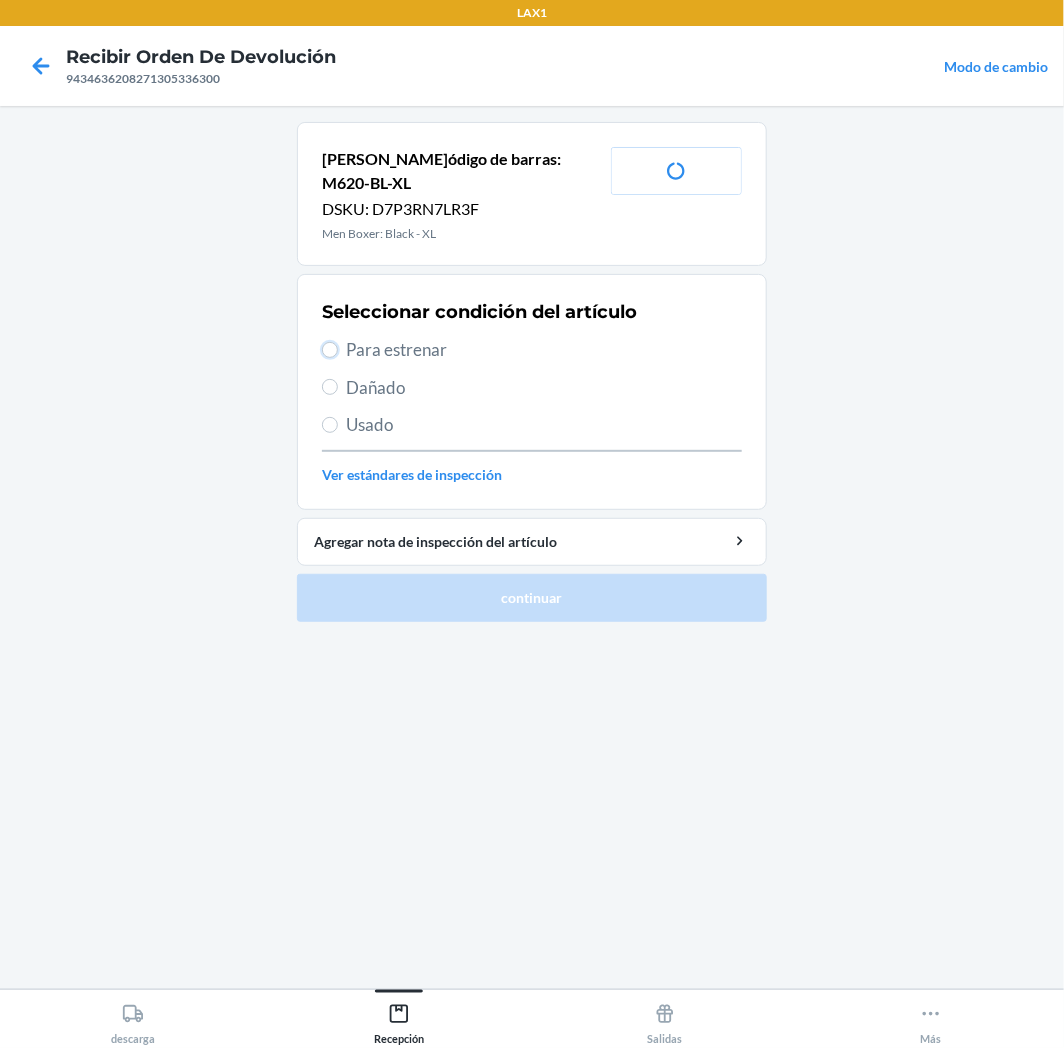 click on "Para estrenar" at bounding box center (330, 350) 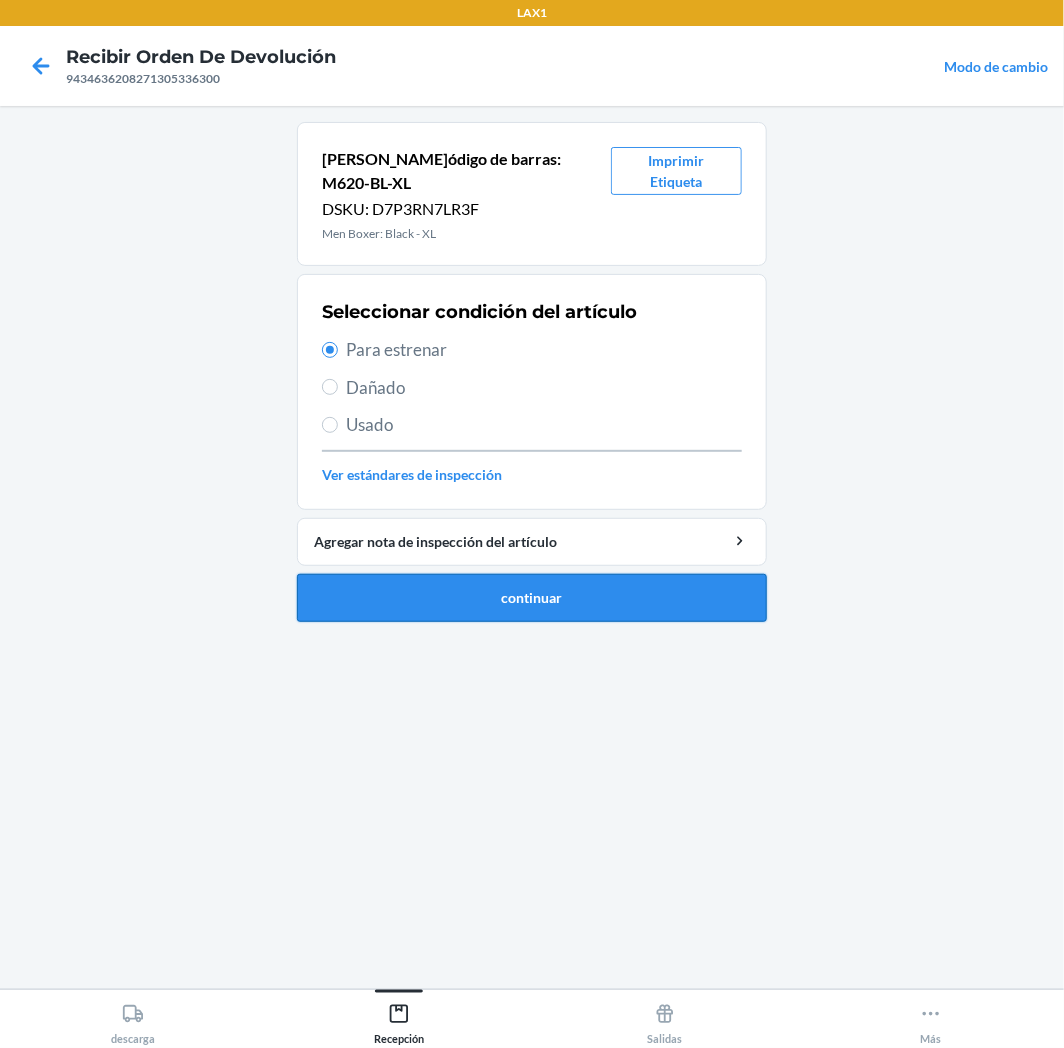 click on "continuar" at bounding box center (532, 598) 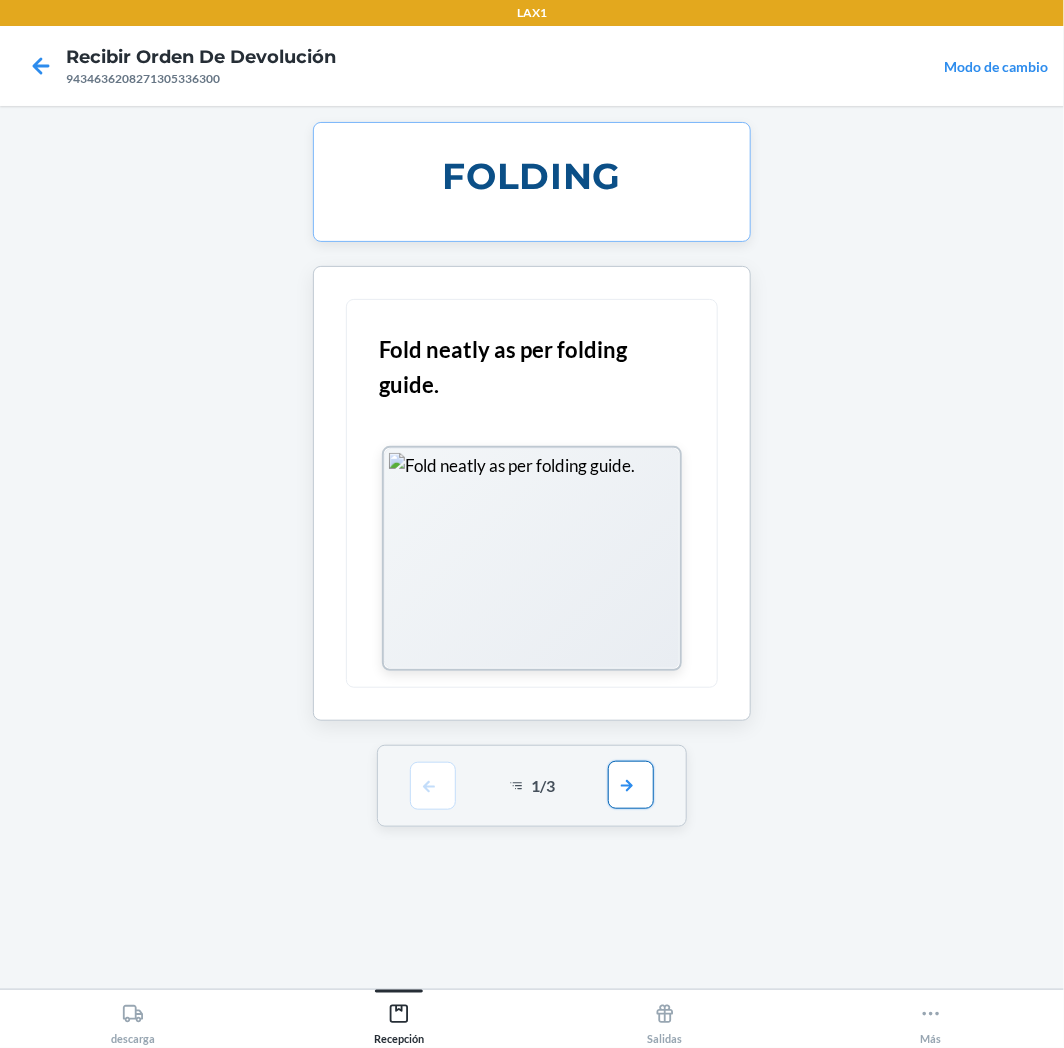 click at bounding box center [631, 785] 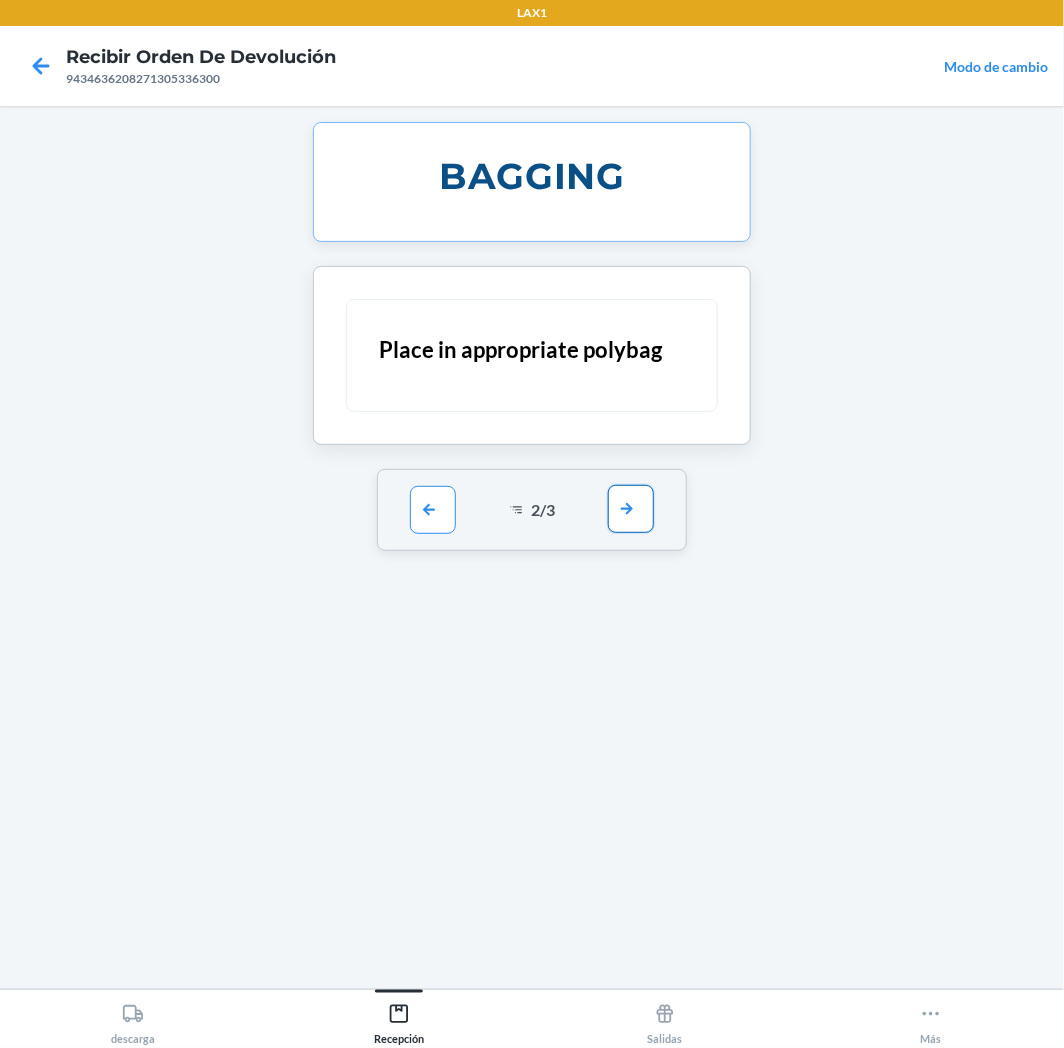 click at bounding box center (631, 509) 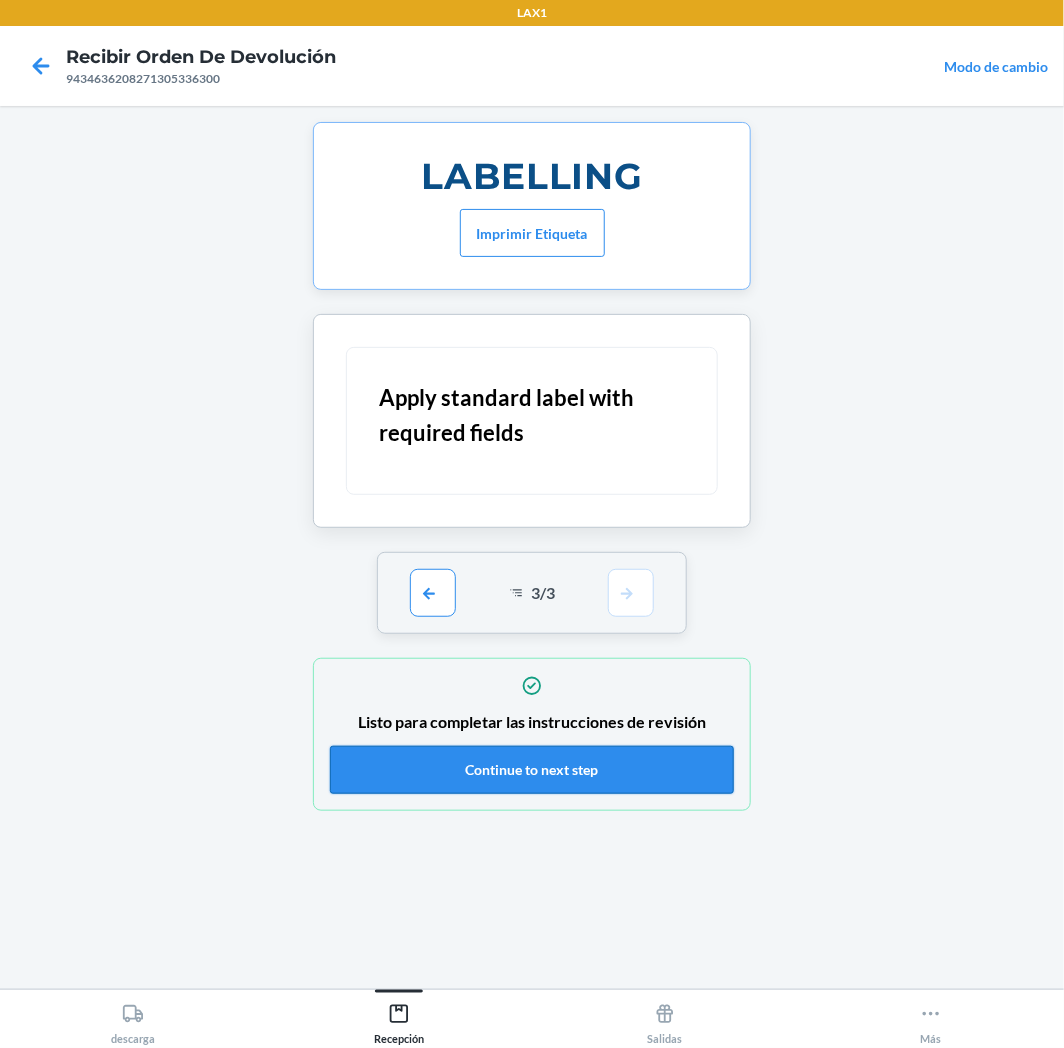 click on "Continue to next step" at bounding box center [532, 770] 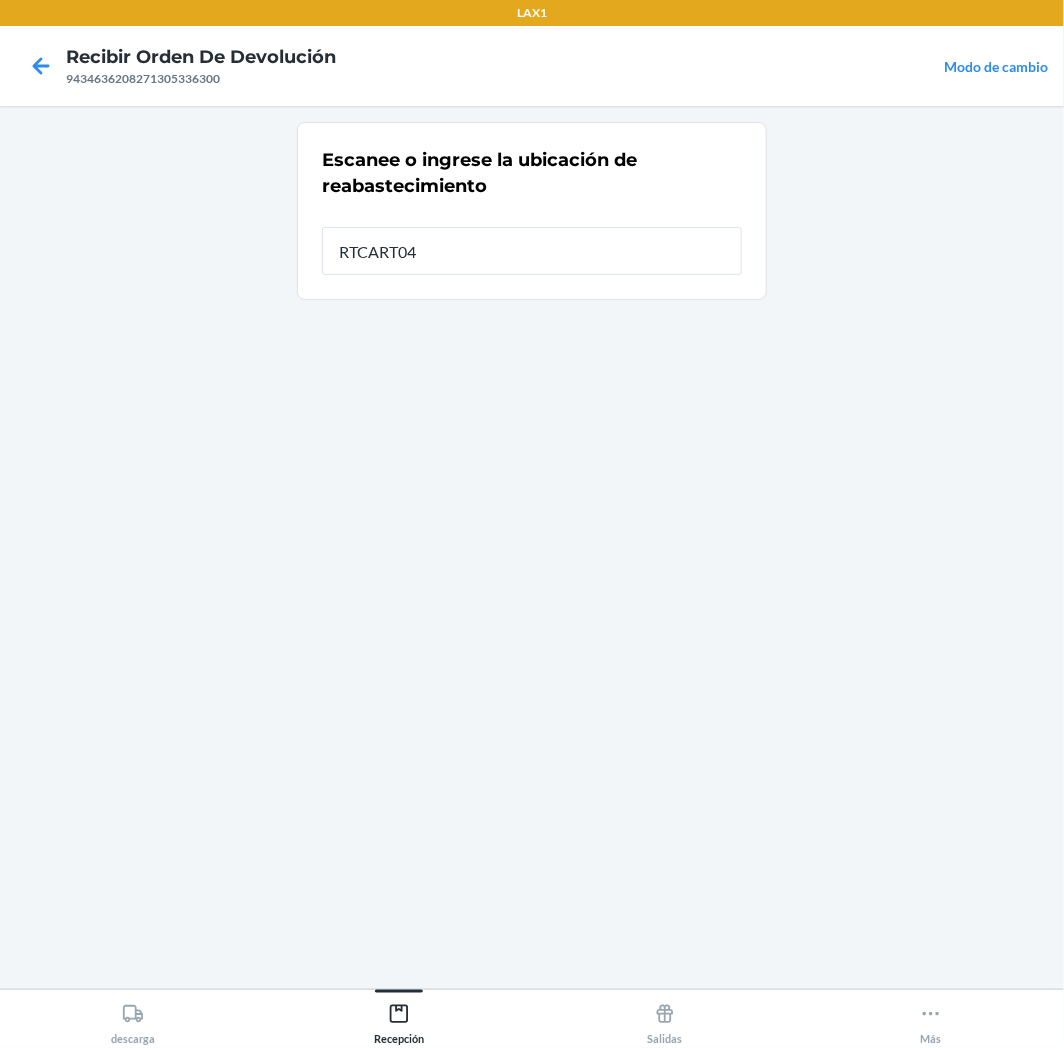type on "RTCART043" 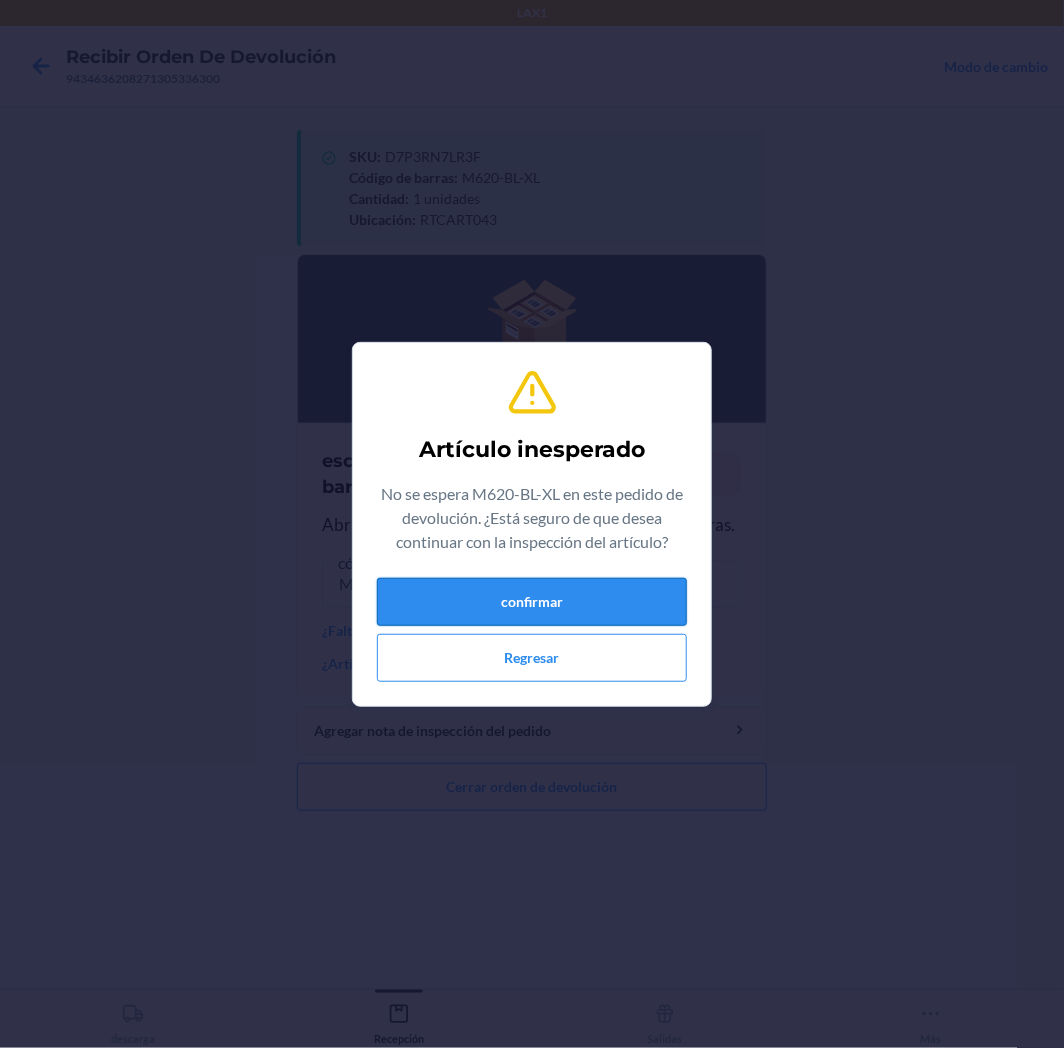 click on "confirmar" at bounding box center [532, 602] 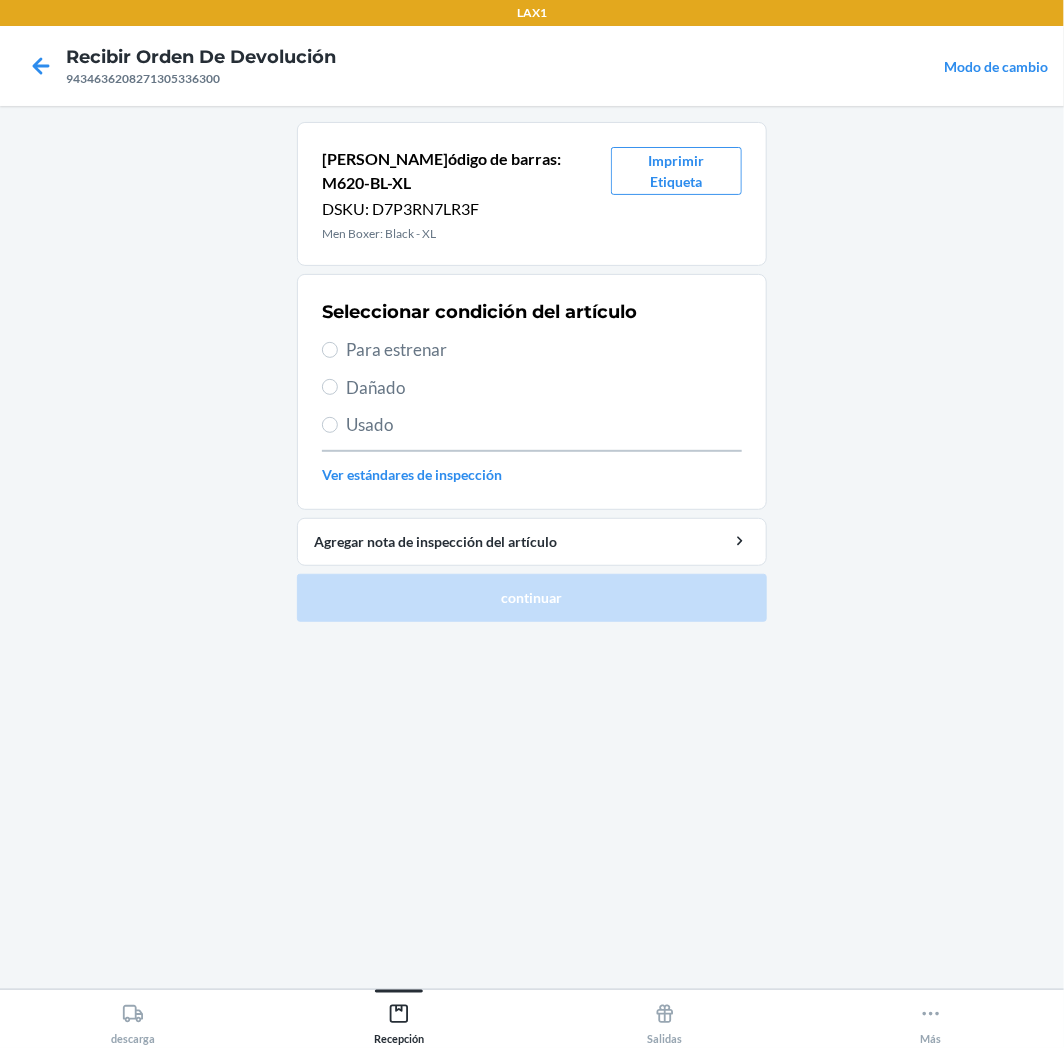 click on "Para estrenar" at bounding box center (544, 350) 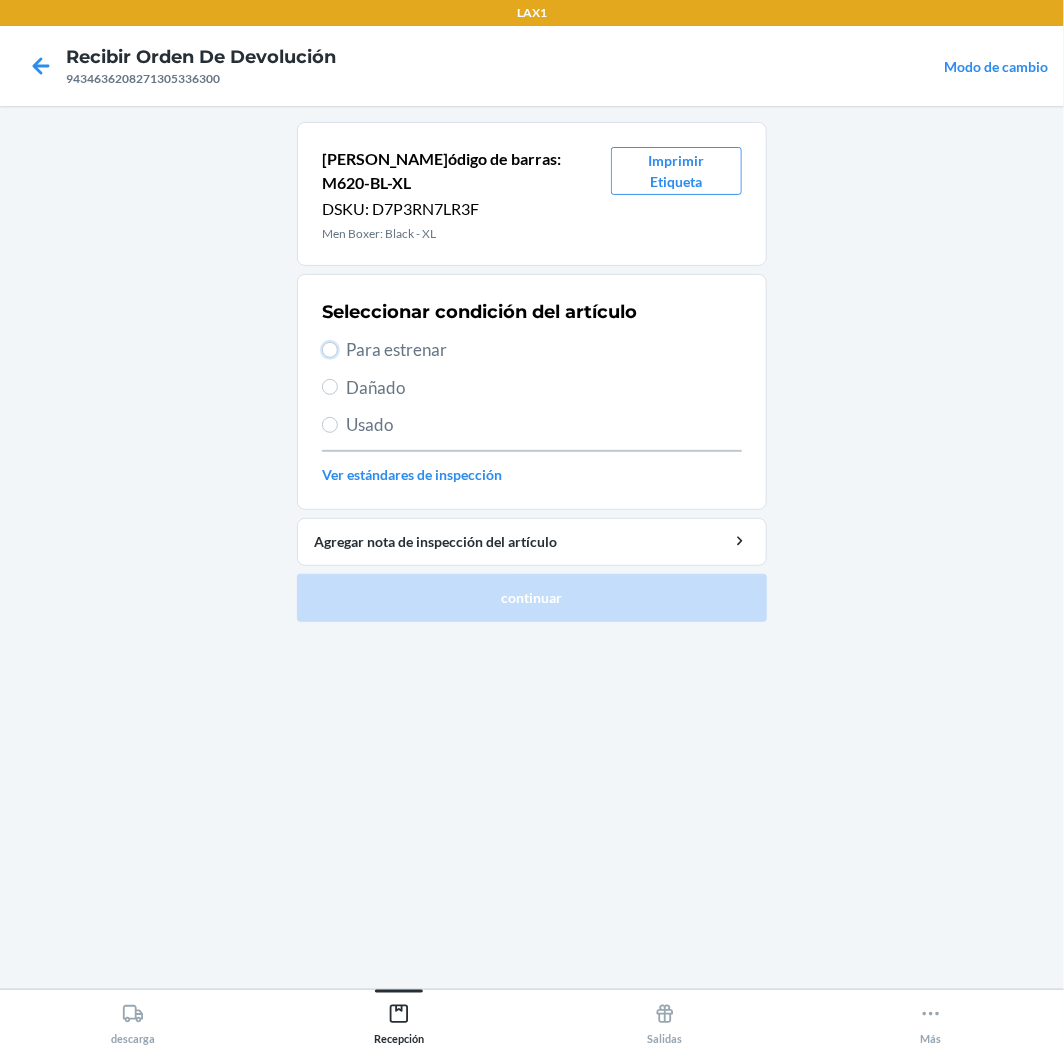 click on "Para estrenar" at bounding box center [330, 350] 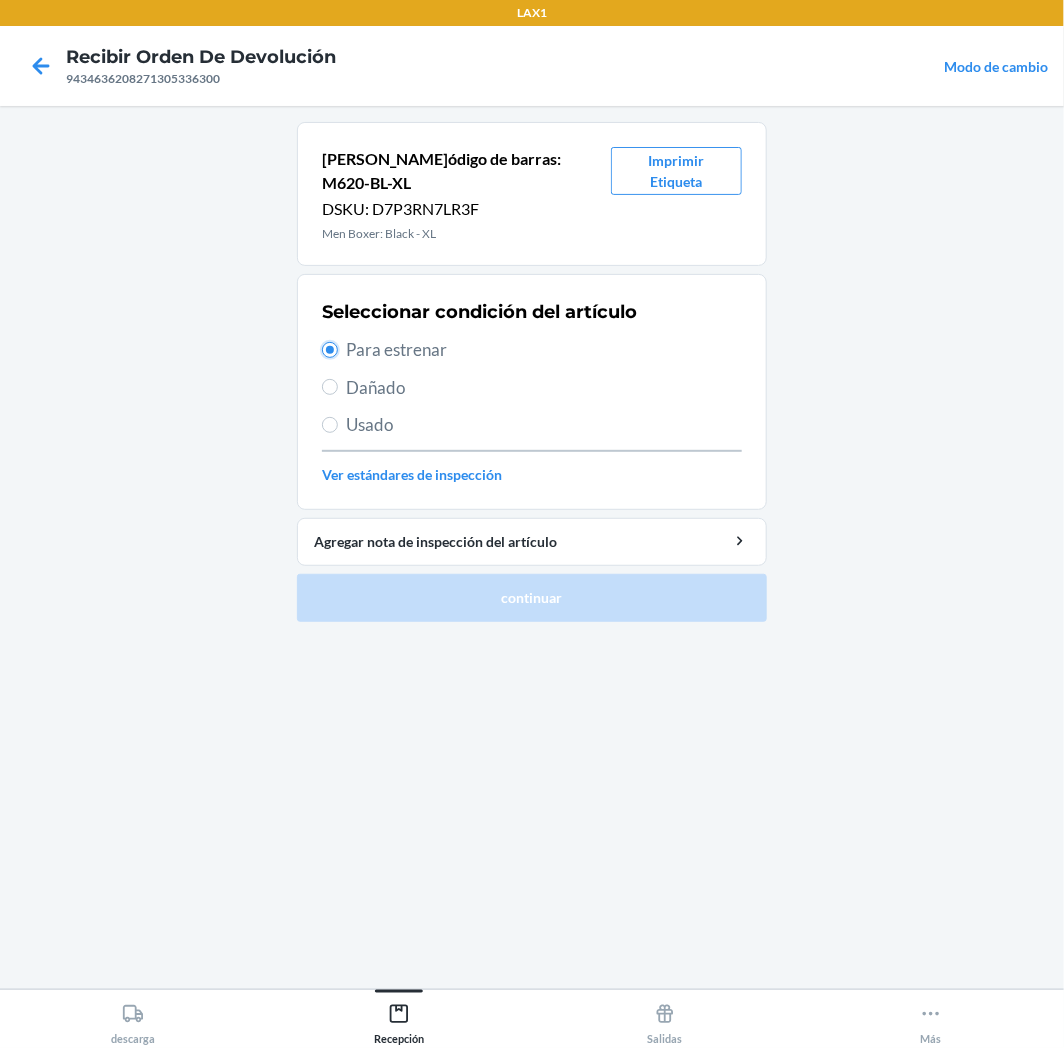 radio on "true" 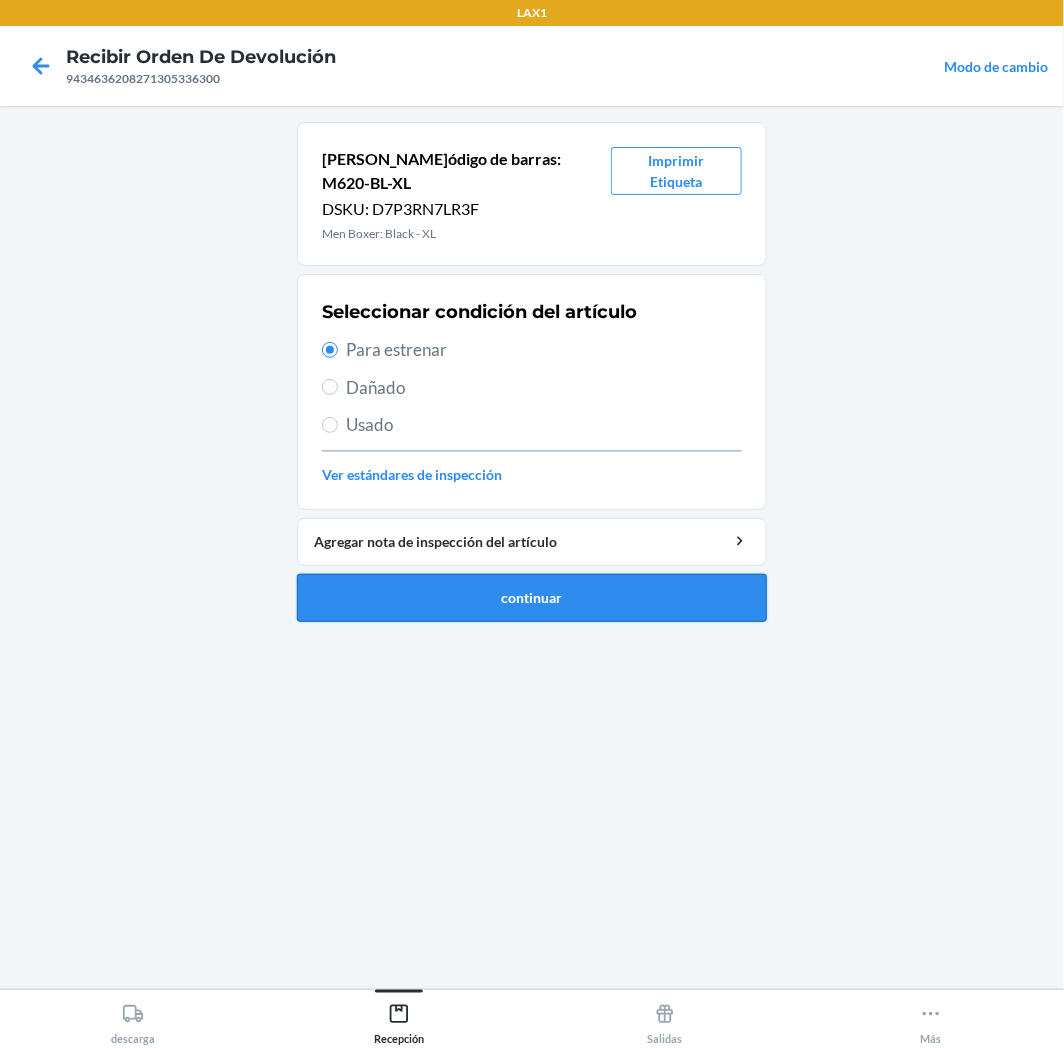 click on "continuar" at bounding box center [532, 598] 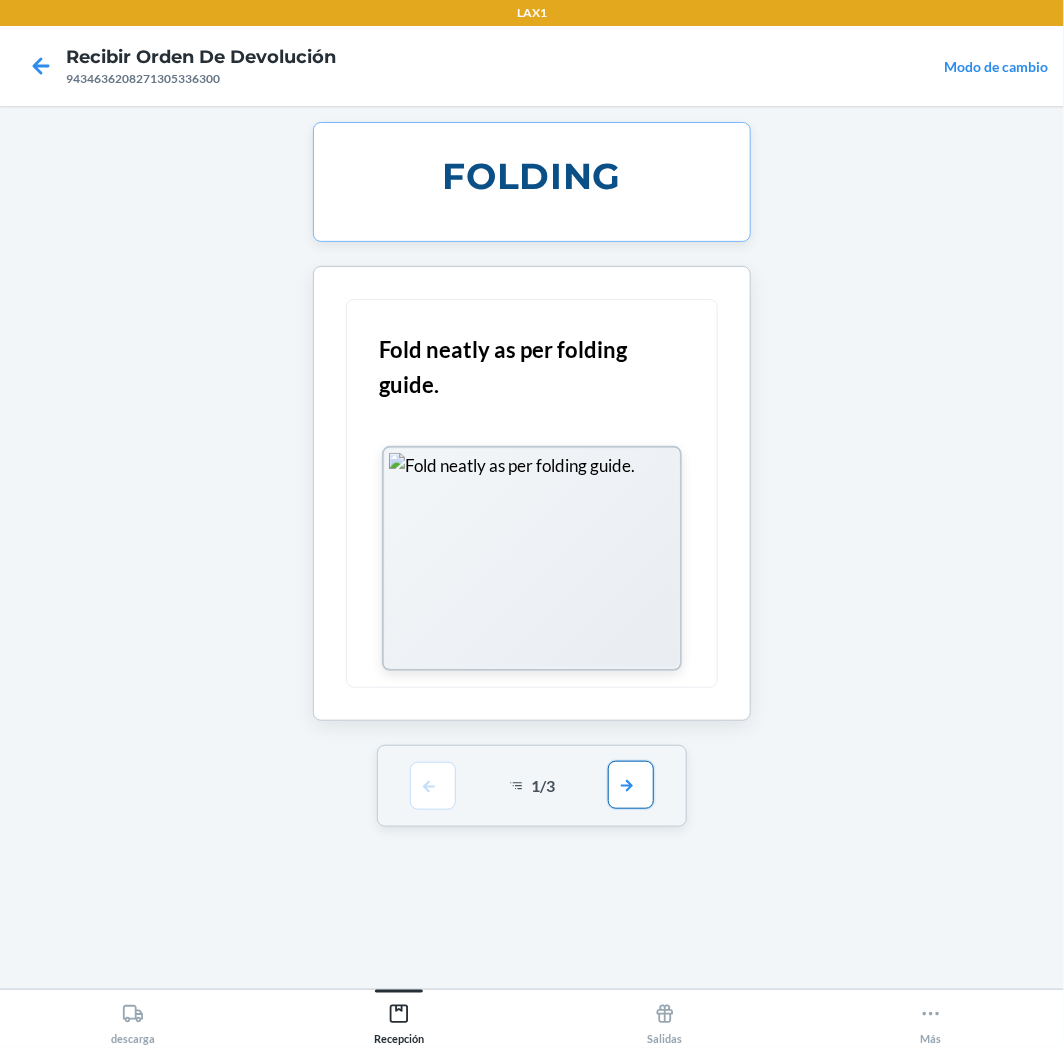 click at bounding box center (631, 785) 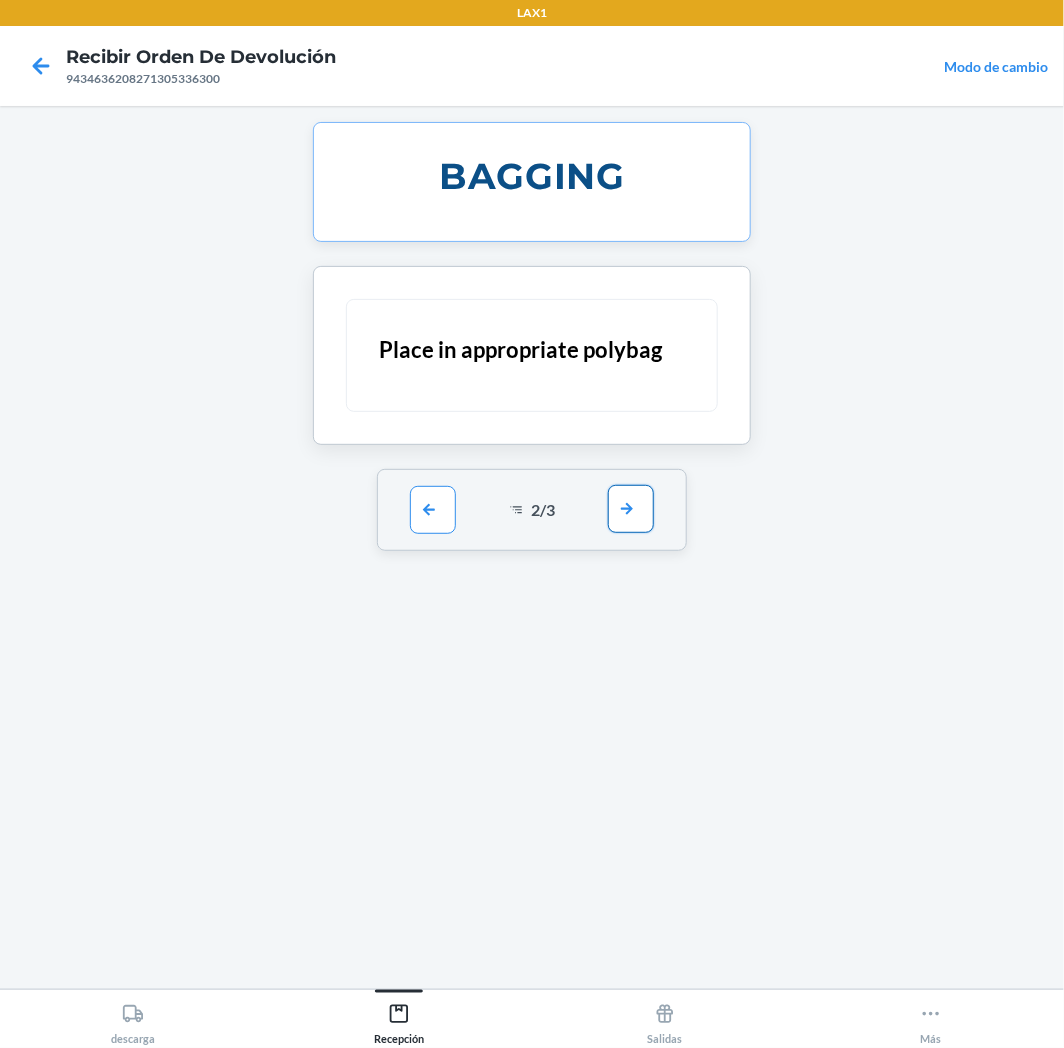 click at bounding box center (631, 509) 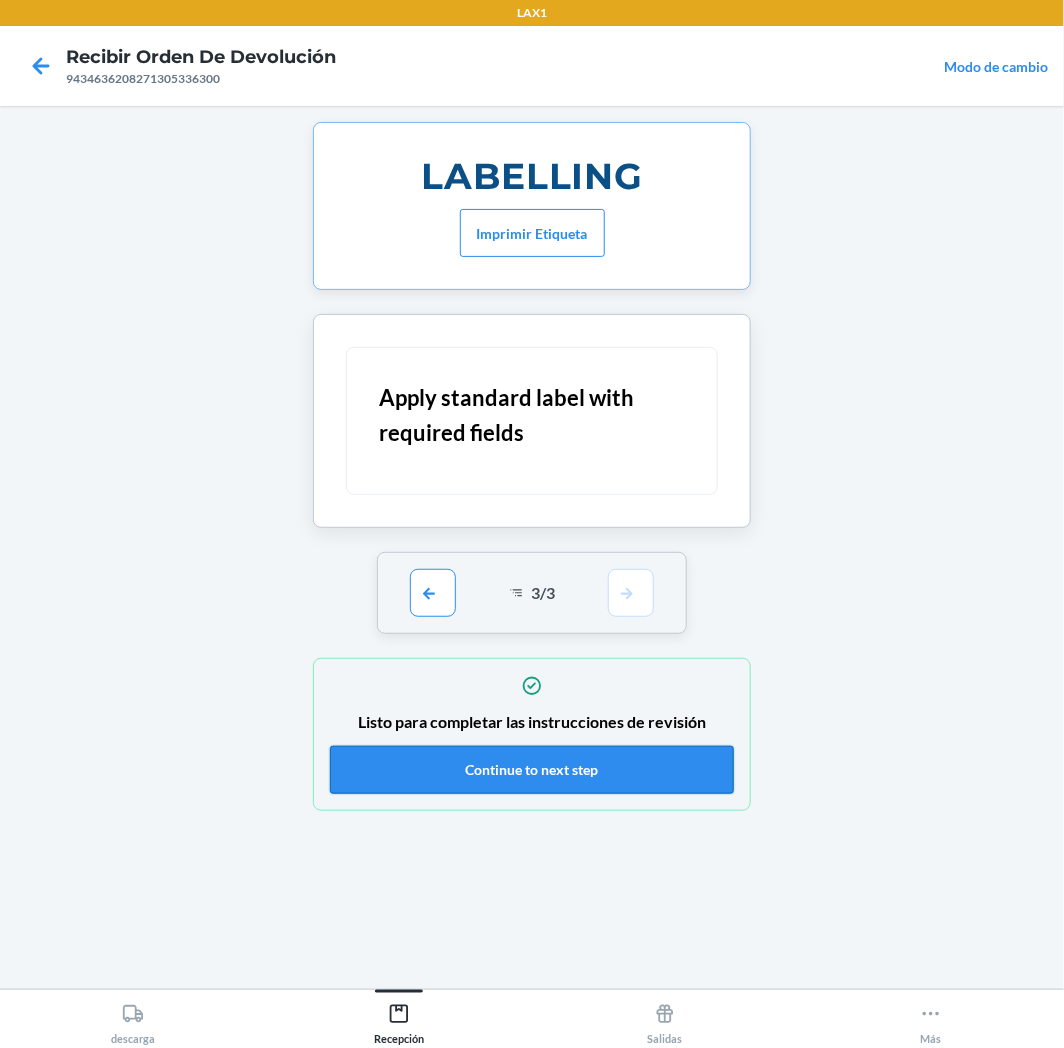 click on "Continue to next step" at bounding box center [532, 770] 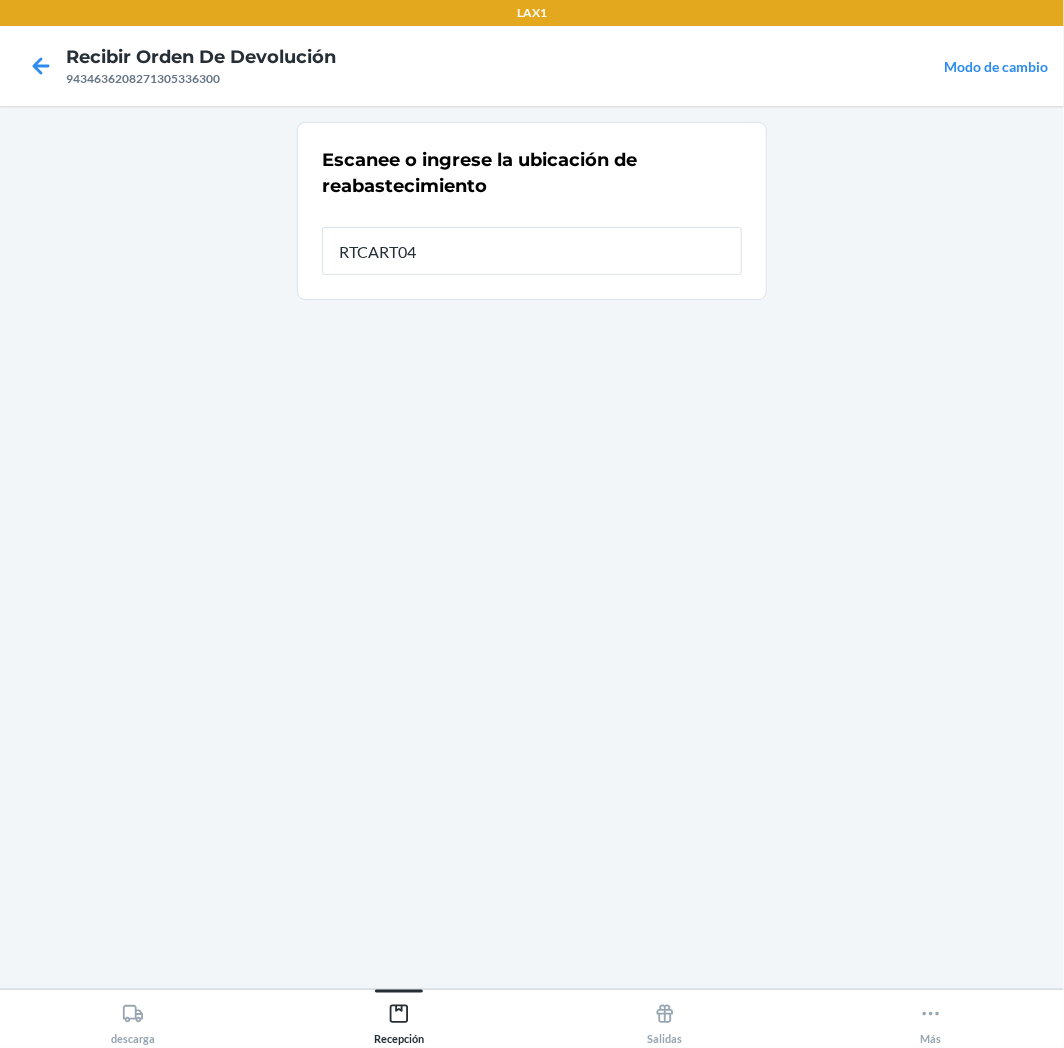 type on "RTCART043" 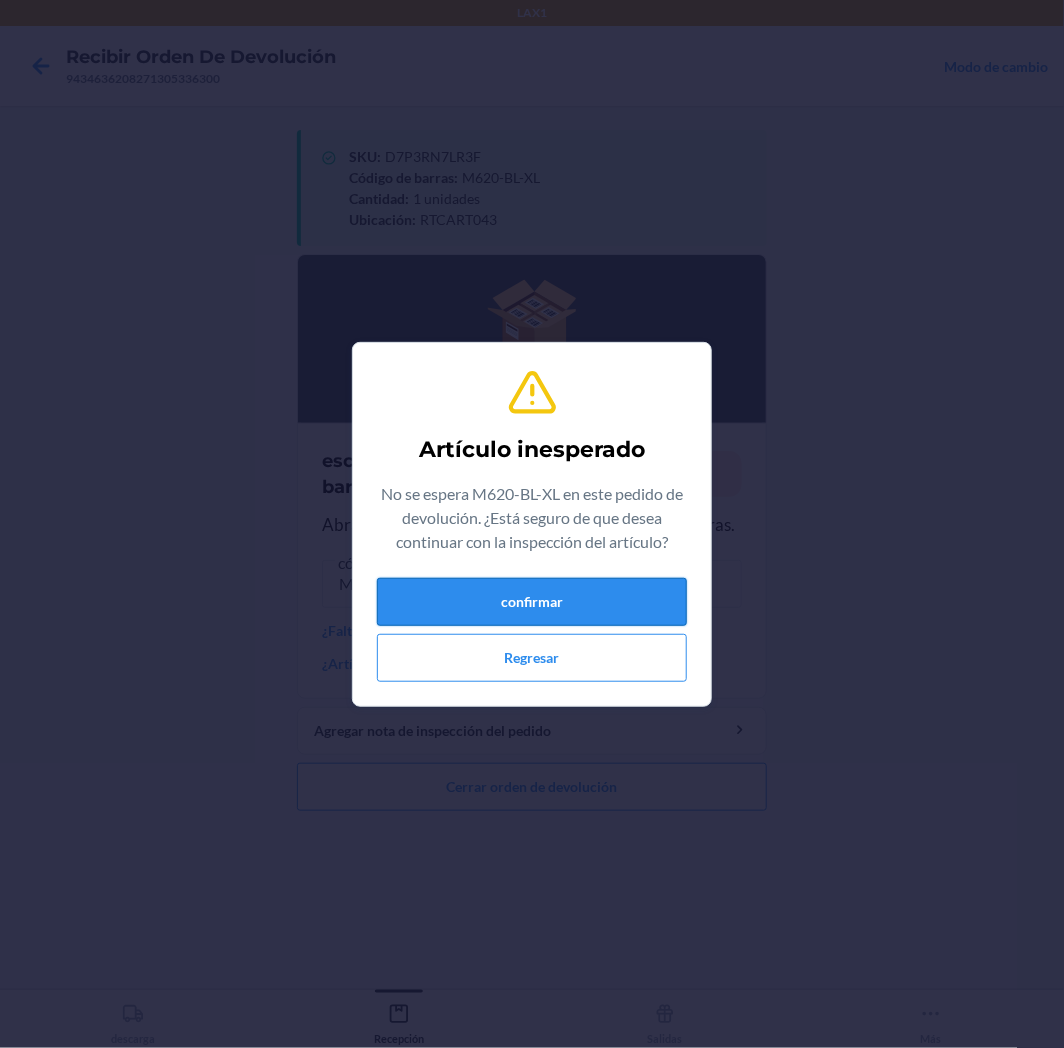 click on "confirmar" at bounding box center (532, 602) 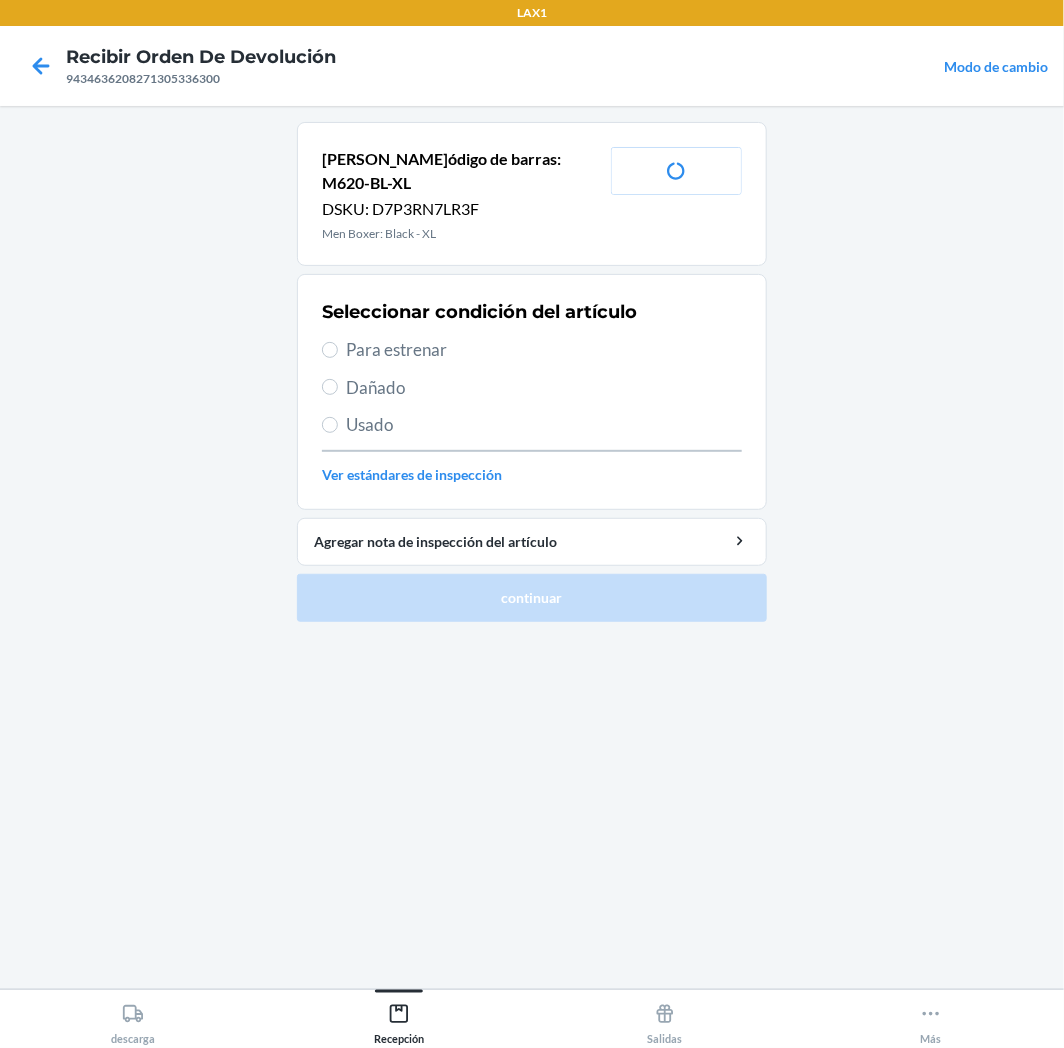 click on "Para estrenar" at bounding box center (544, 350) 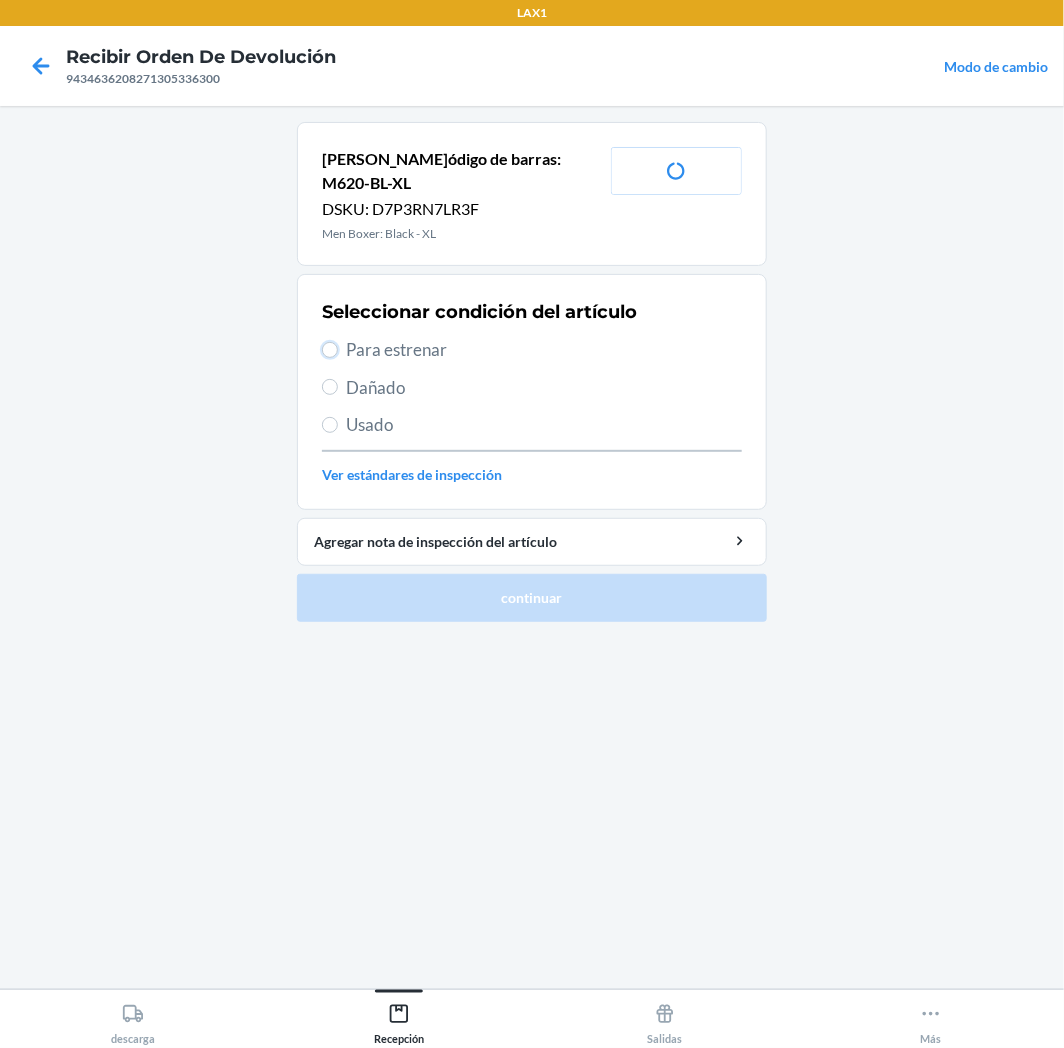 click on "Para estrenar" at bounding box center [330, 350] 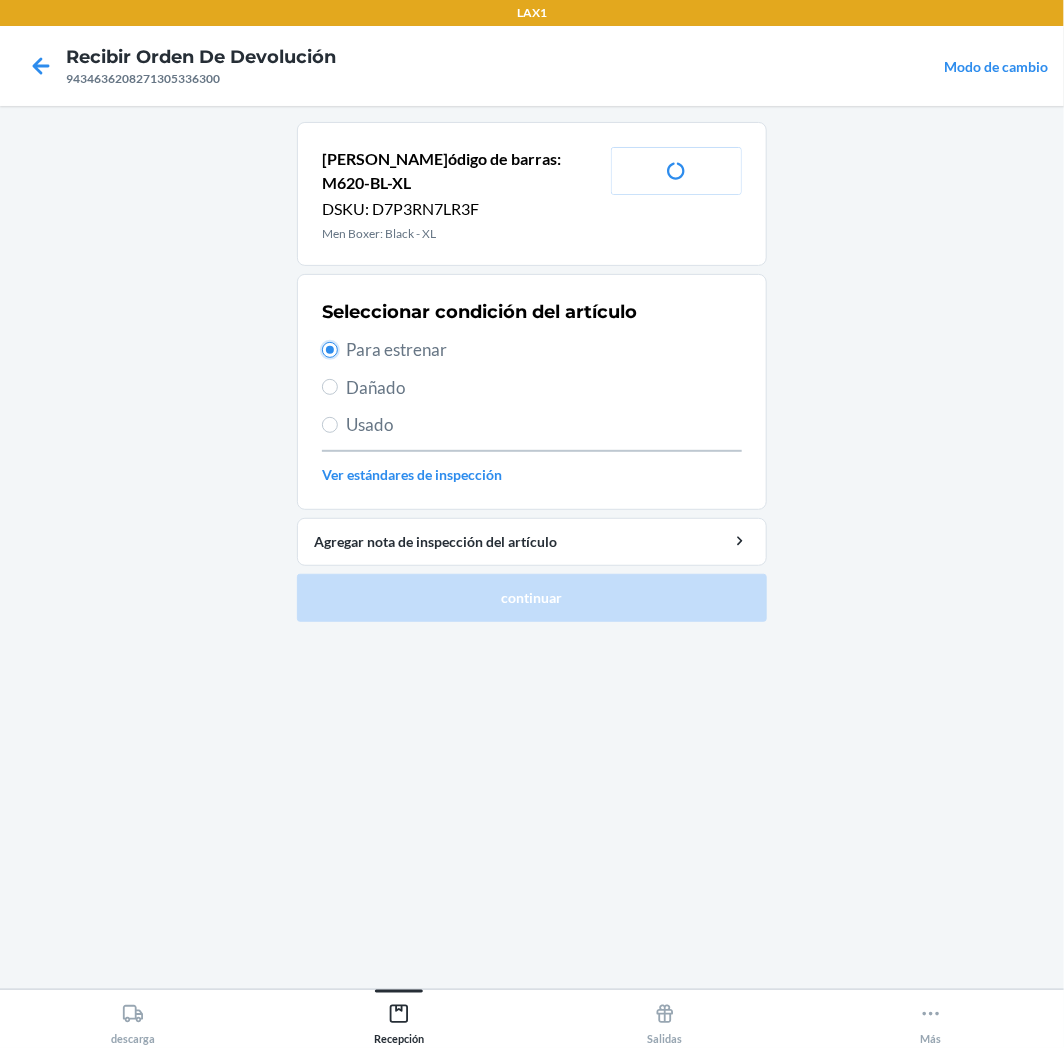 radio on "true" 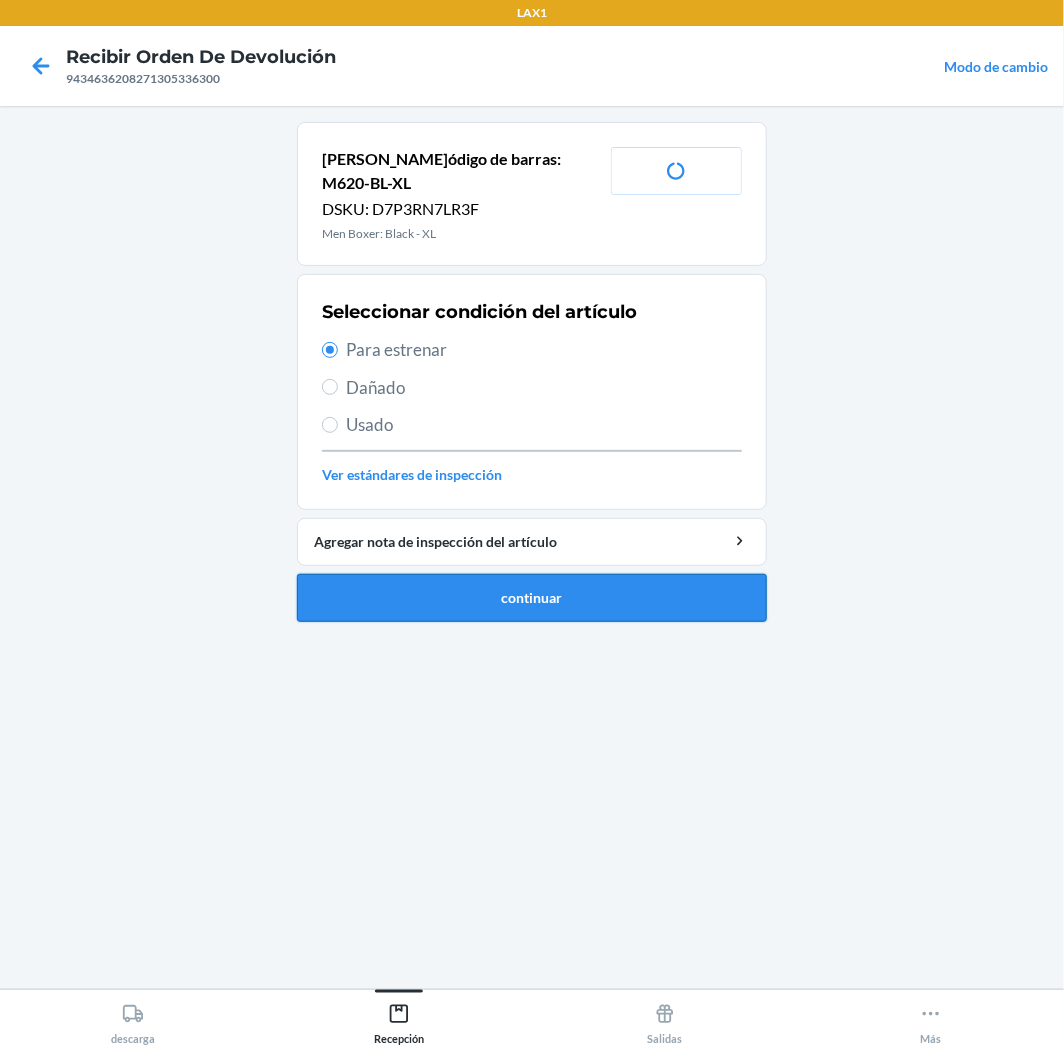 click on "continuar" at bounding box center (532, 598) 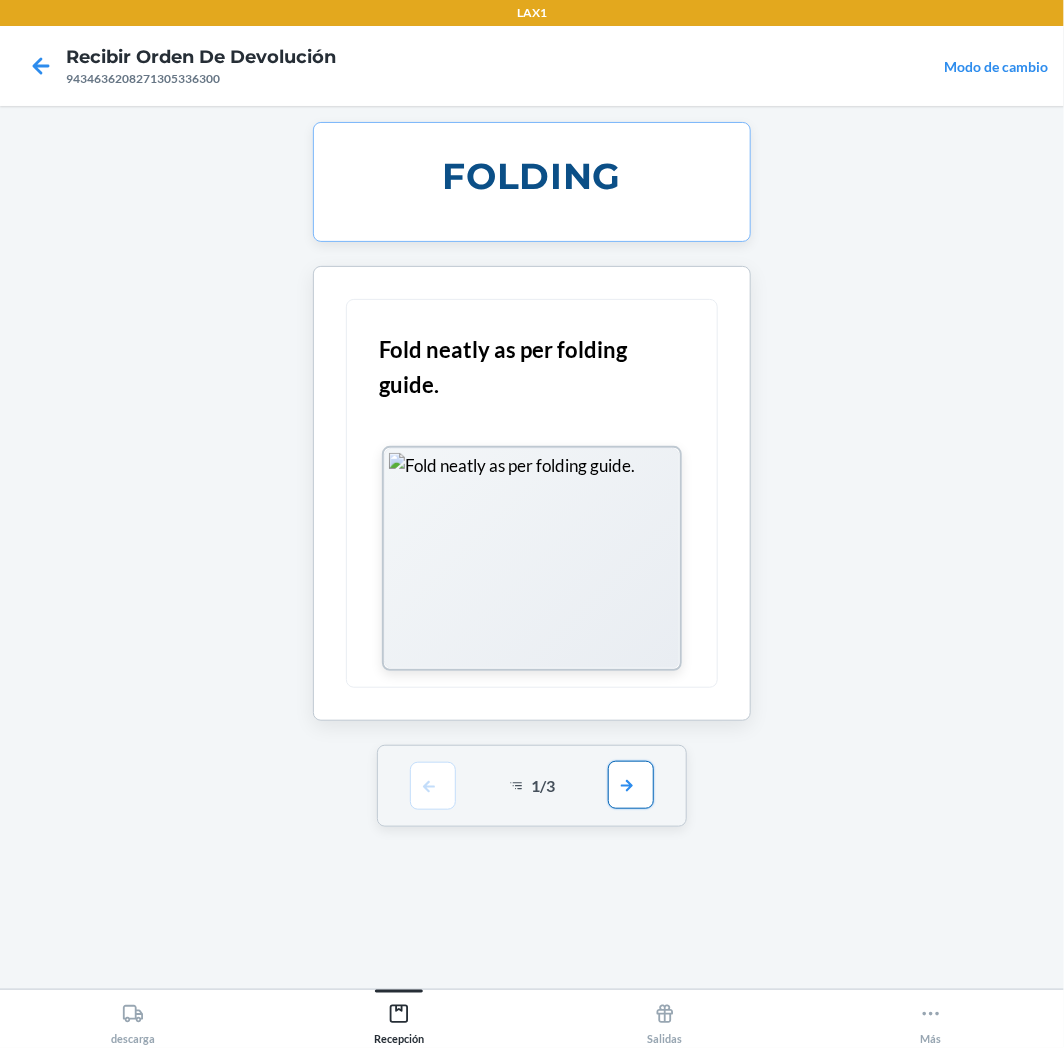 click at bounding box center (631, 785) 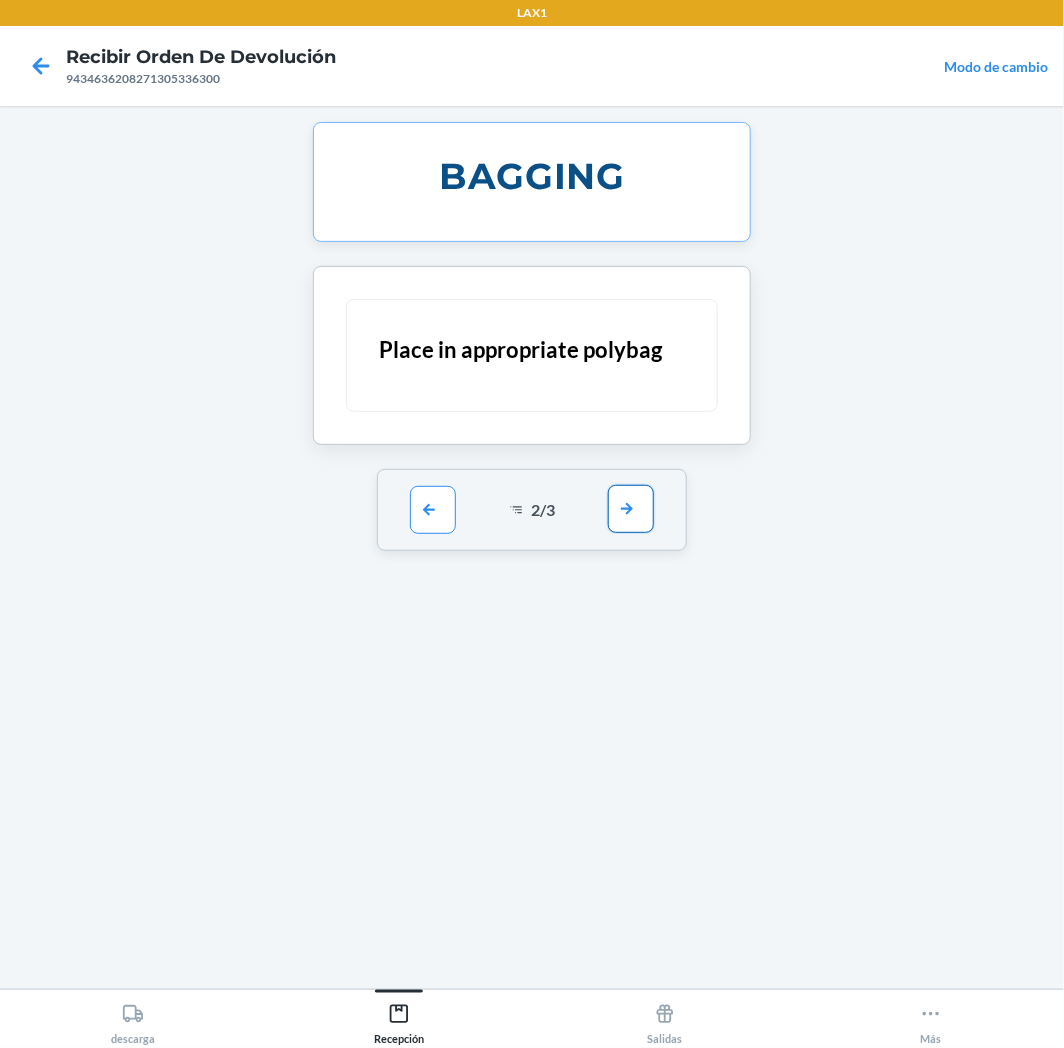 click at bounding box center (631, 509) 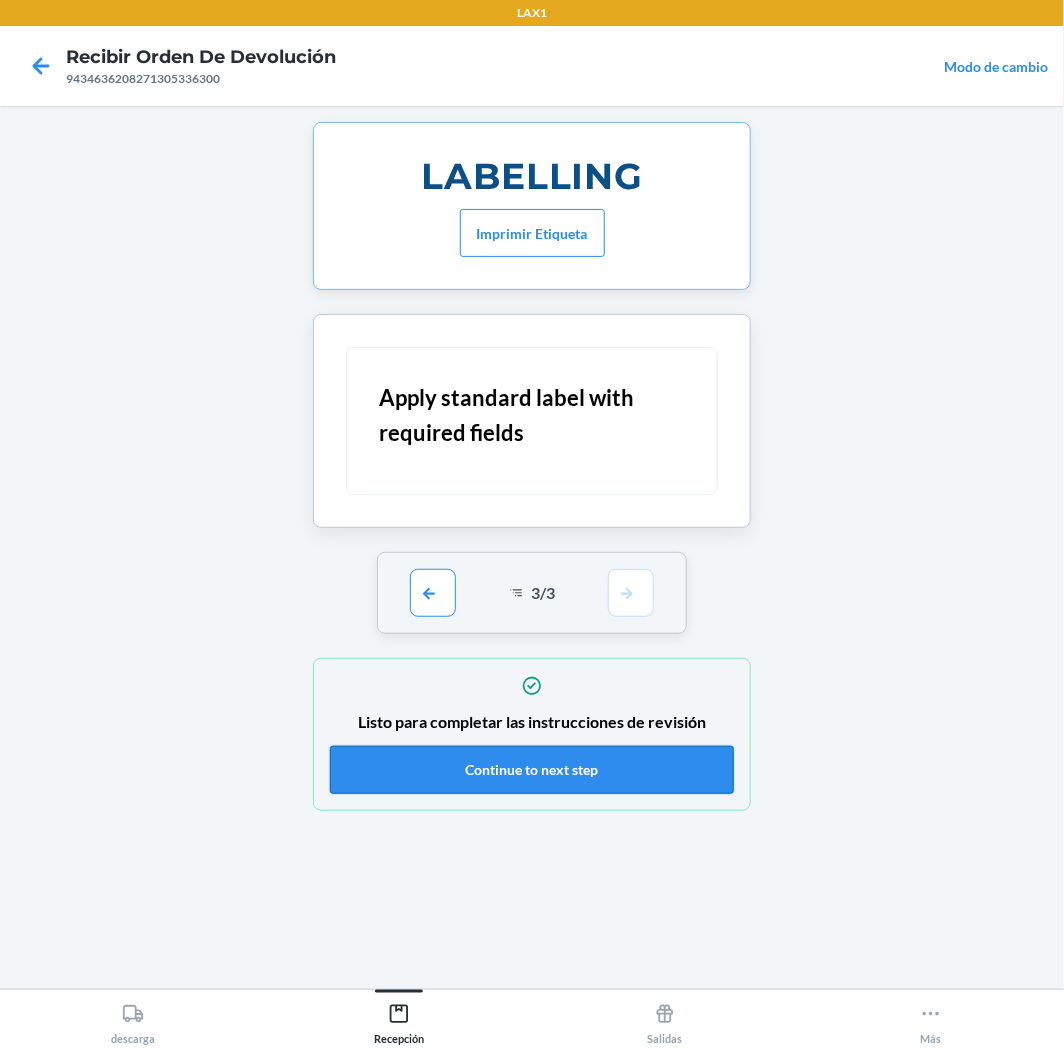 click on "Continue to next step" at bounding box center [532, 770] 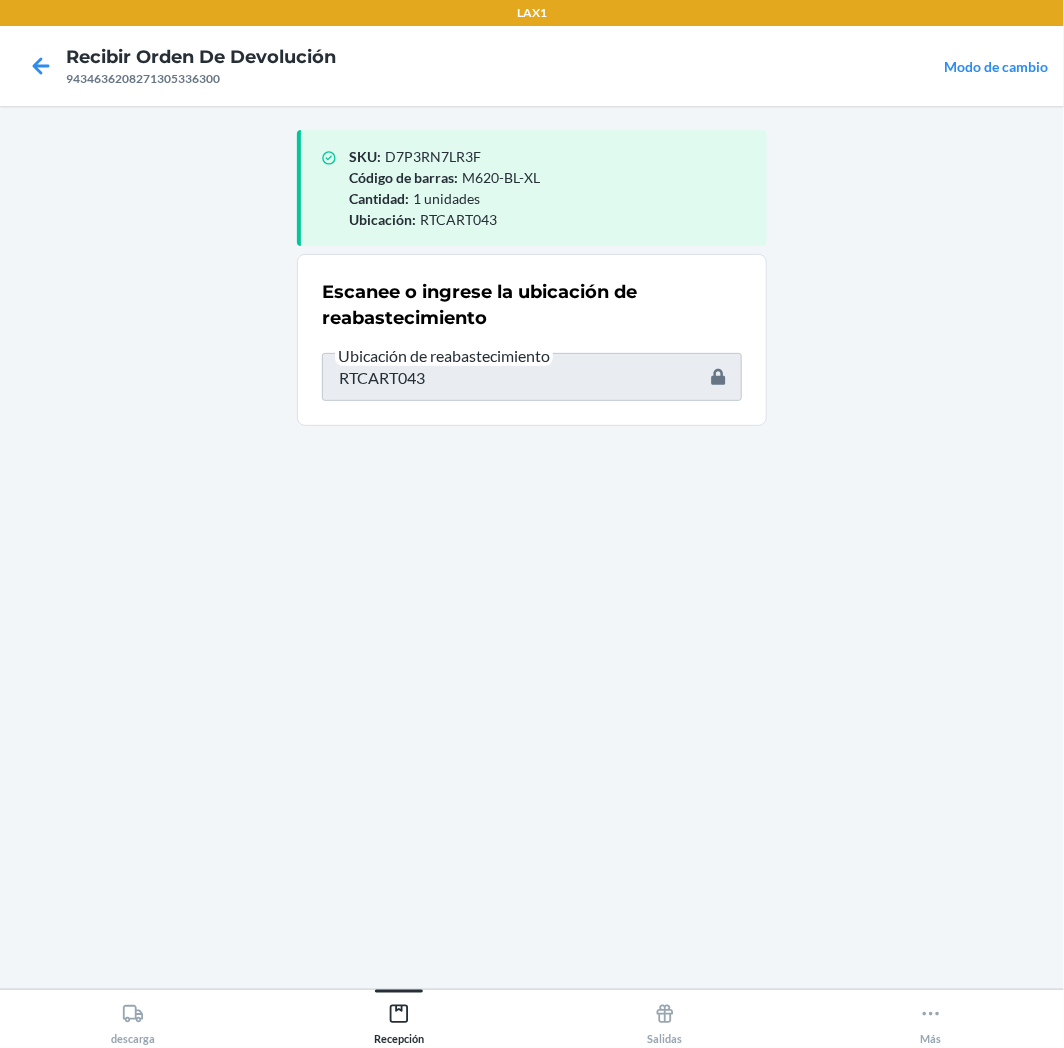 type on "M620-BL-XL" 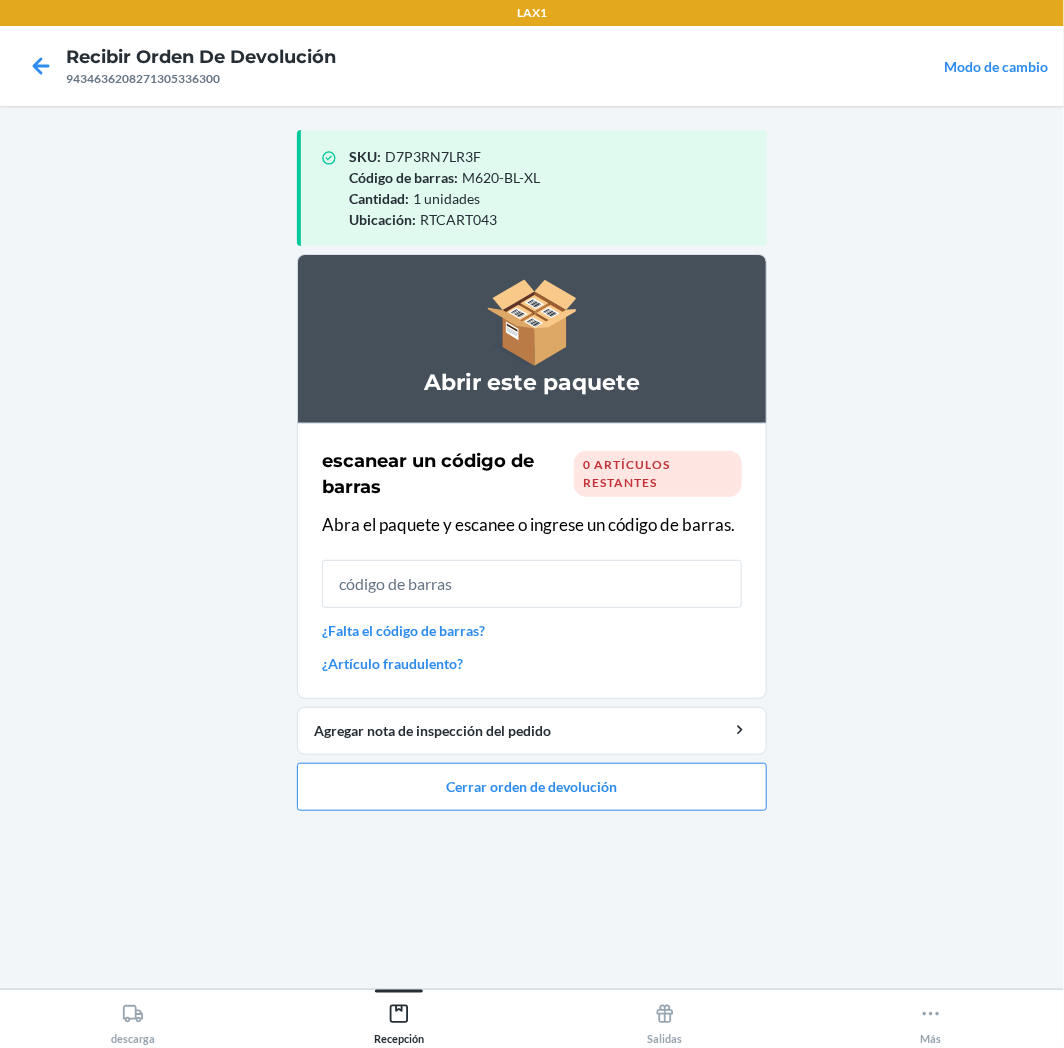 click at bounding box center (532, 584) 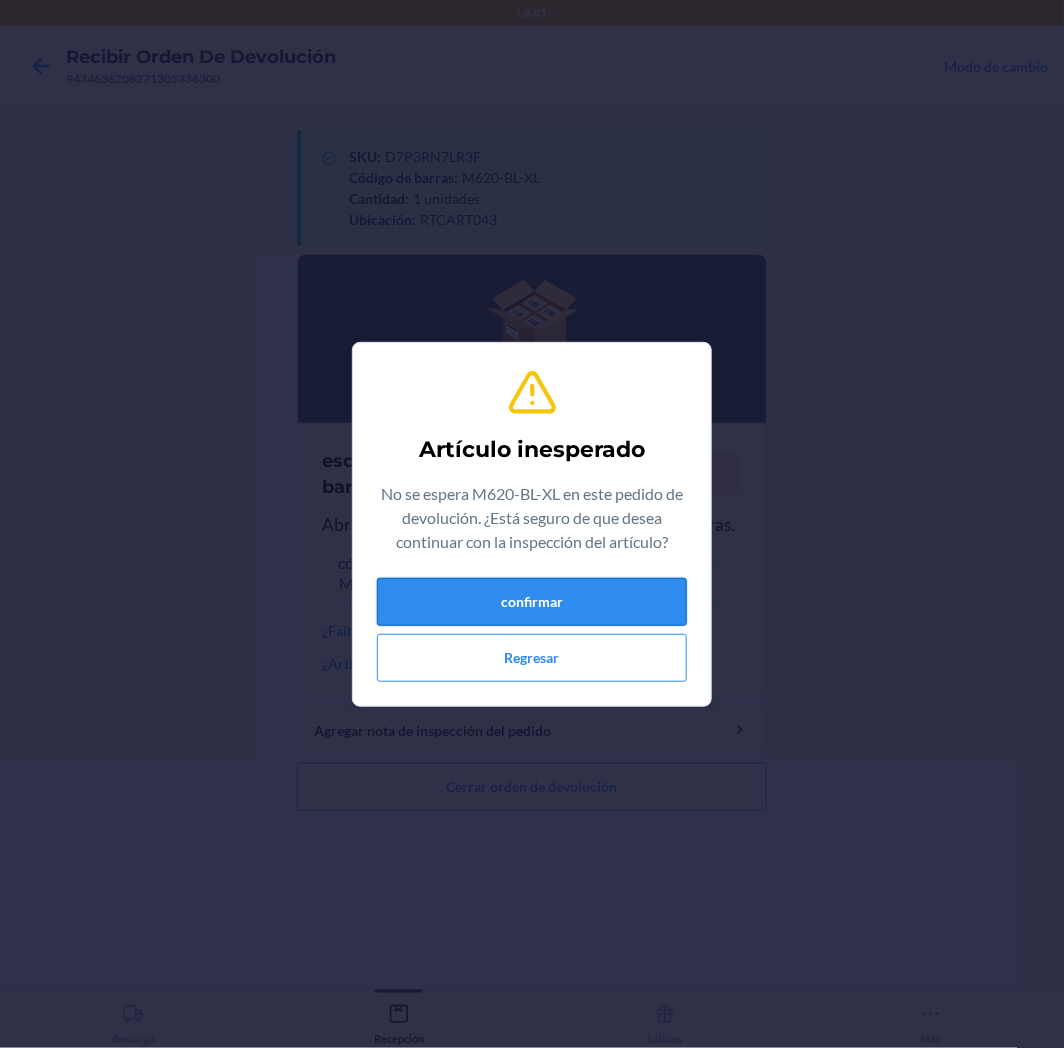 click on "confirmar" at bounding box center [532, 602] 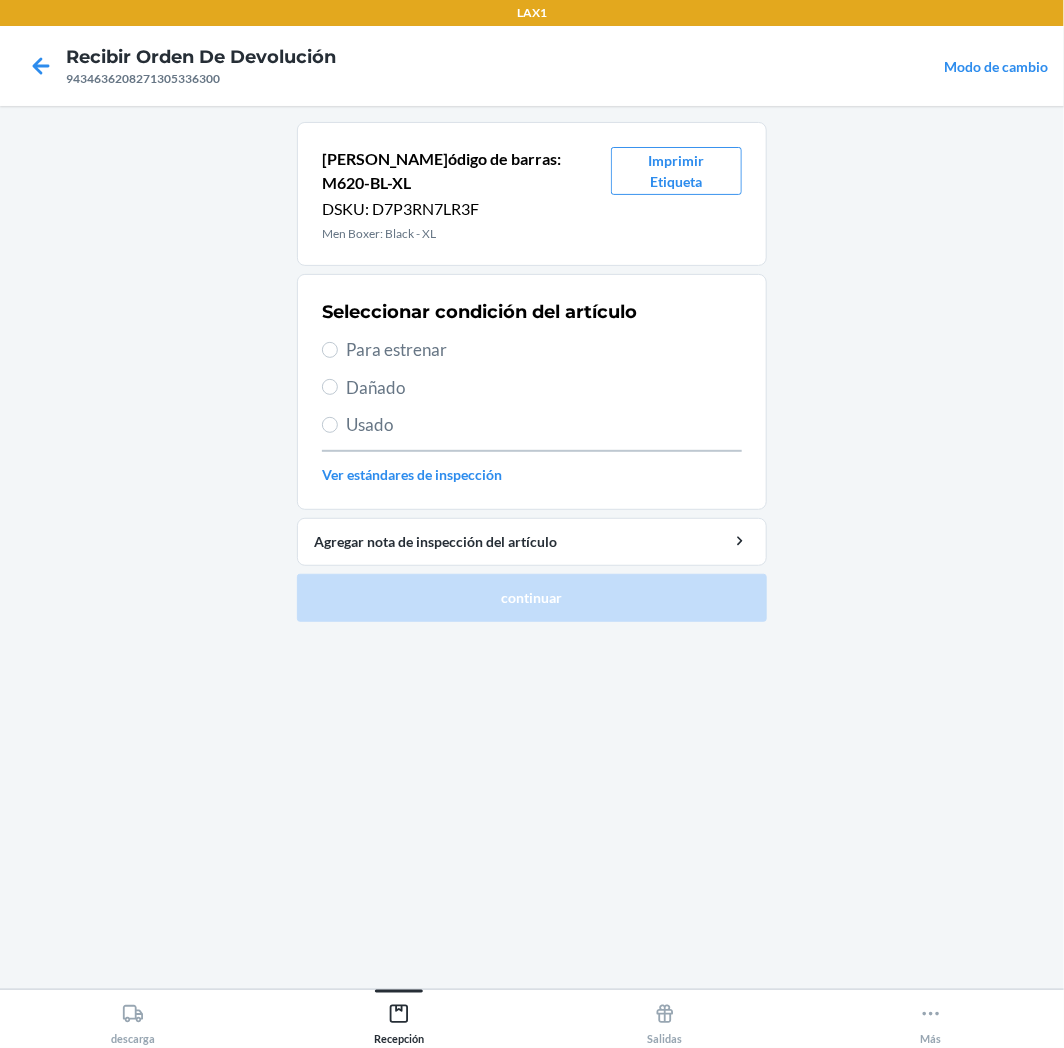 click on "Para estrenar" at bounding box center [544, 350] 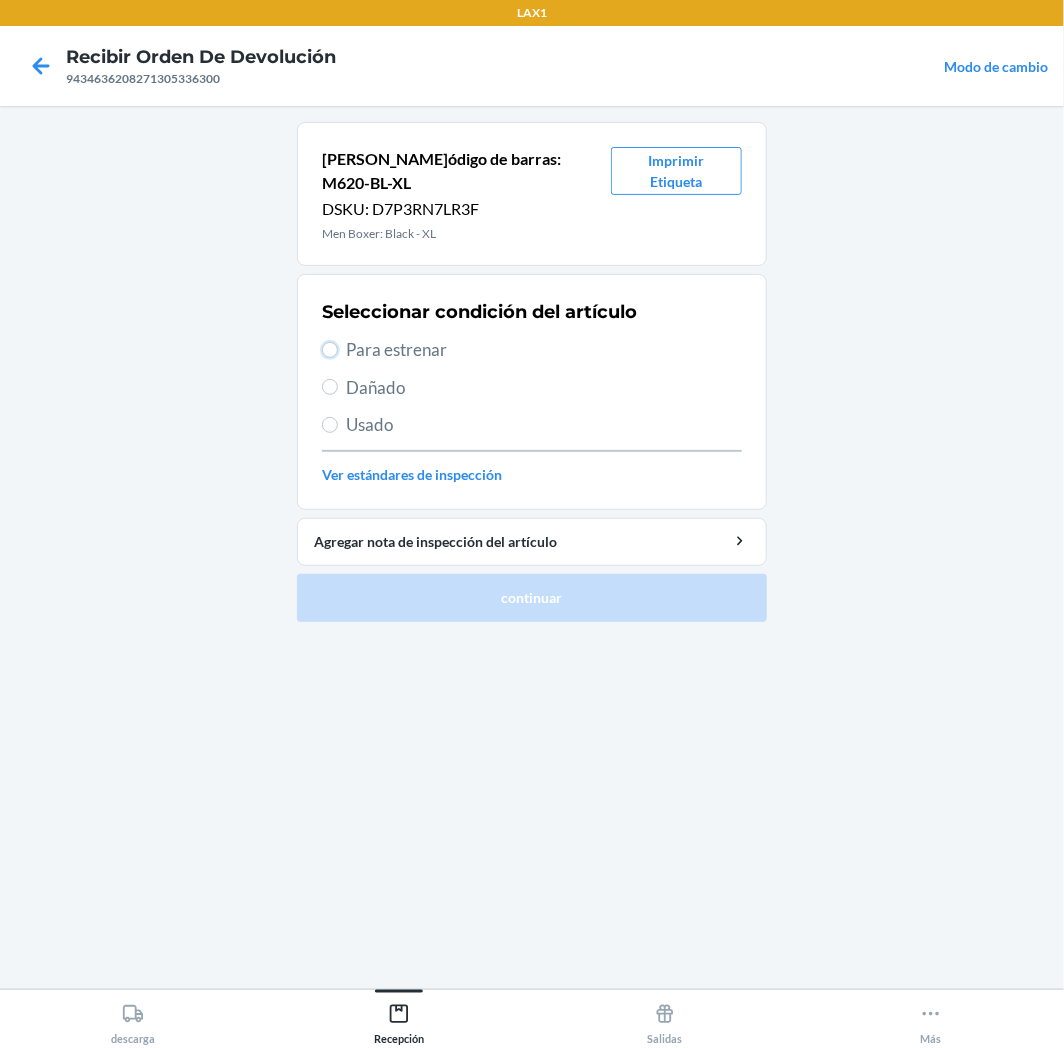 click on "Para estrenar" at bounding box center (330, 350) 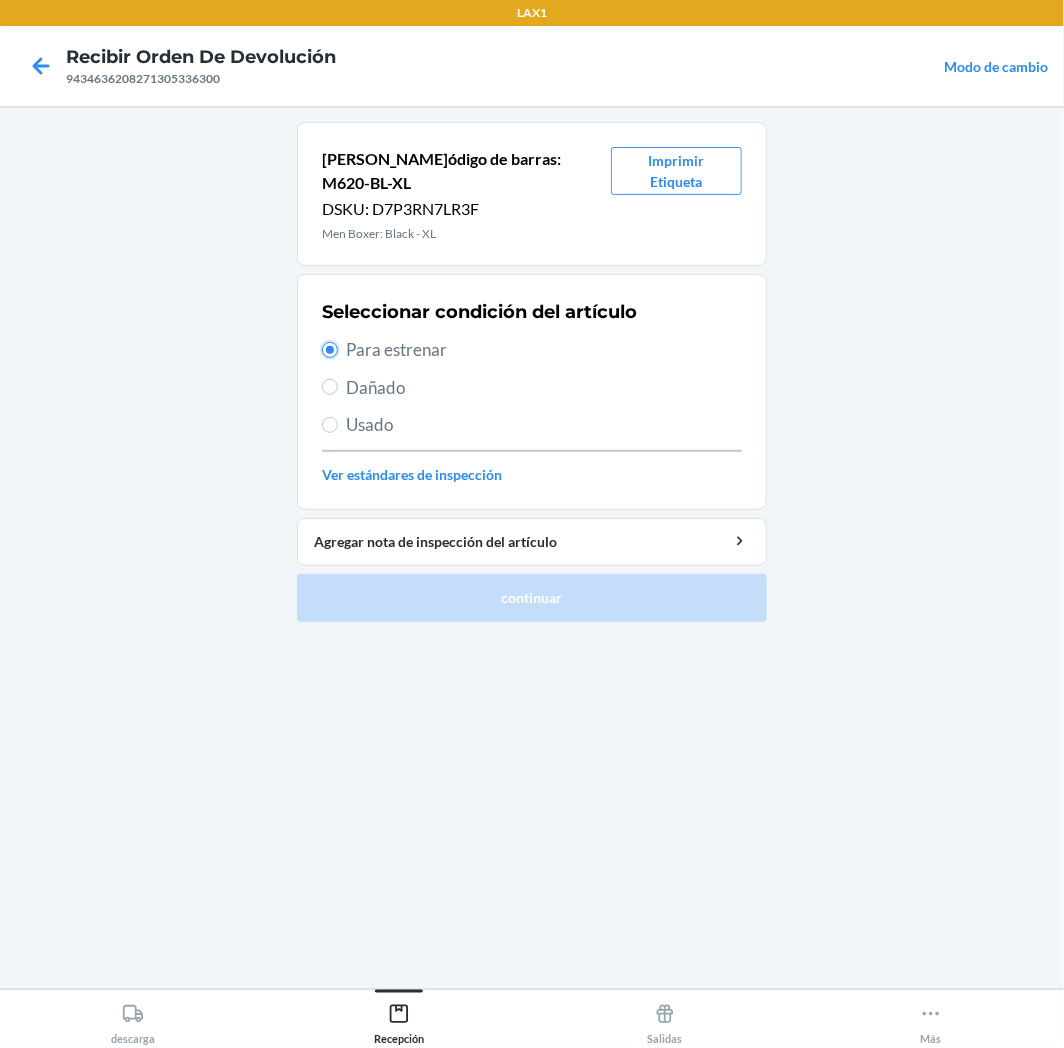 radio on "true" 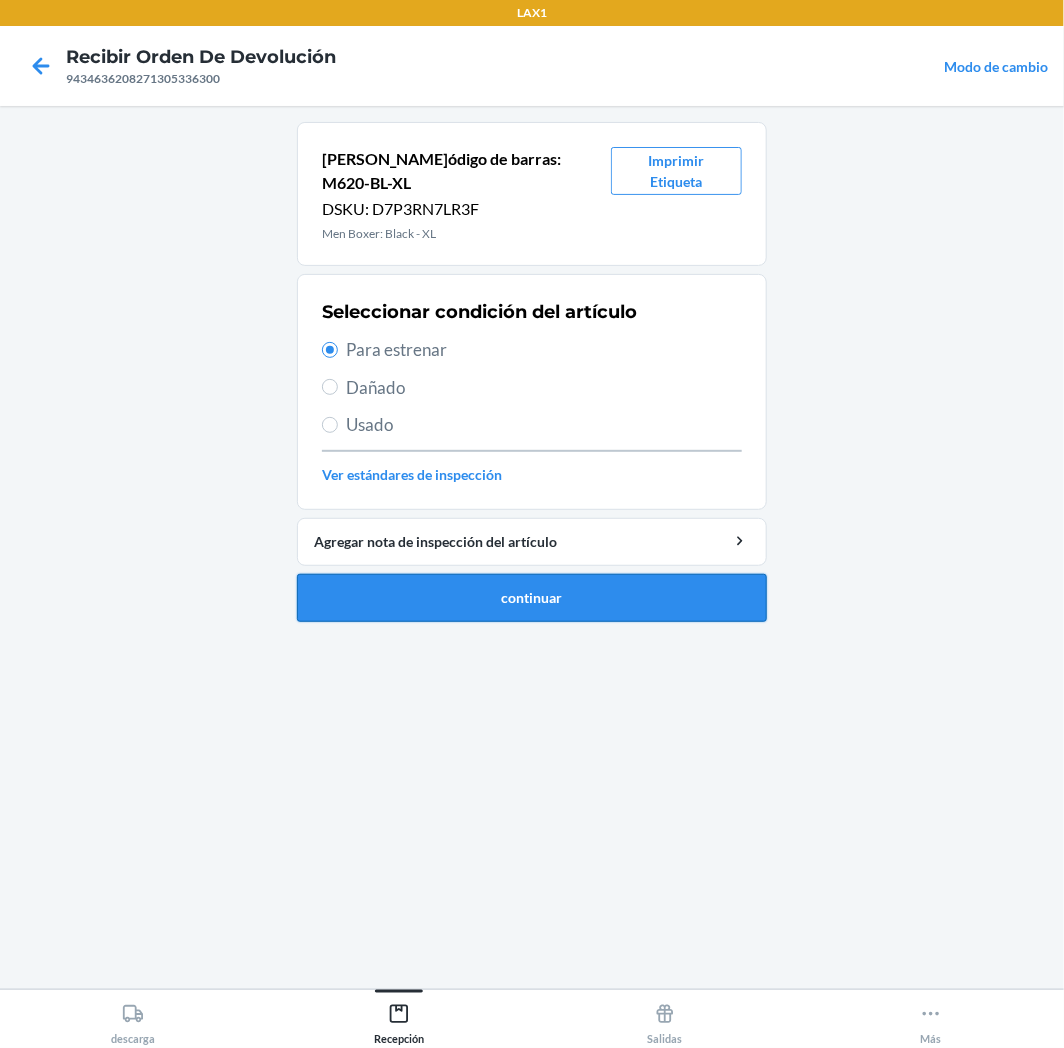 click on "continuar" at bounding box center (532, 598) 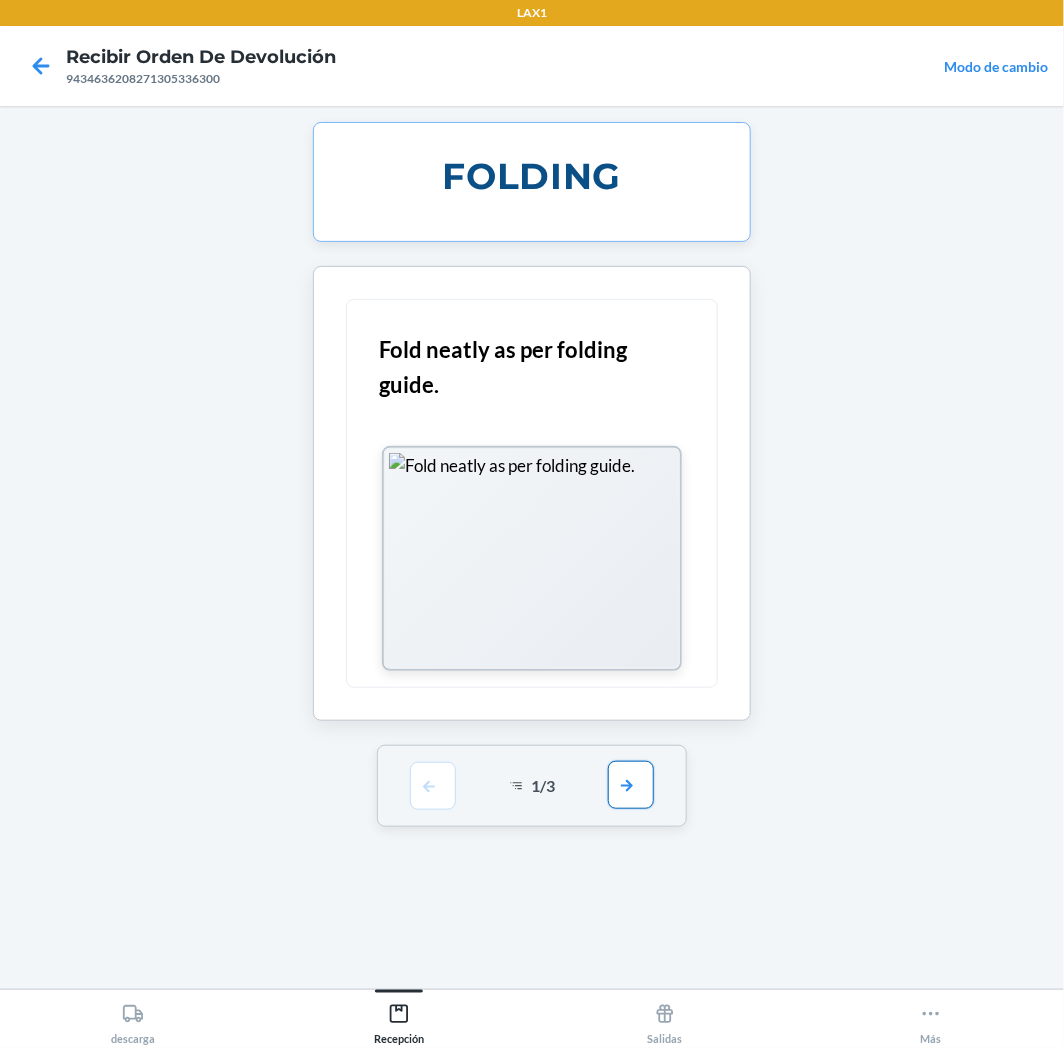 click at bounding box center [631, 785] 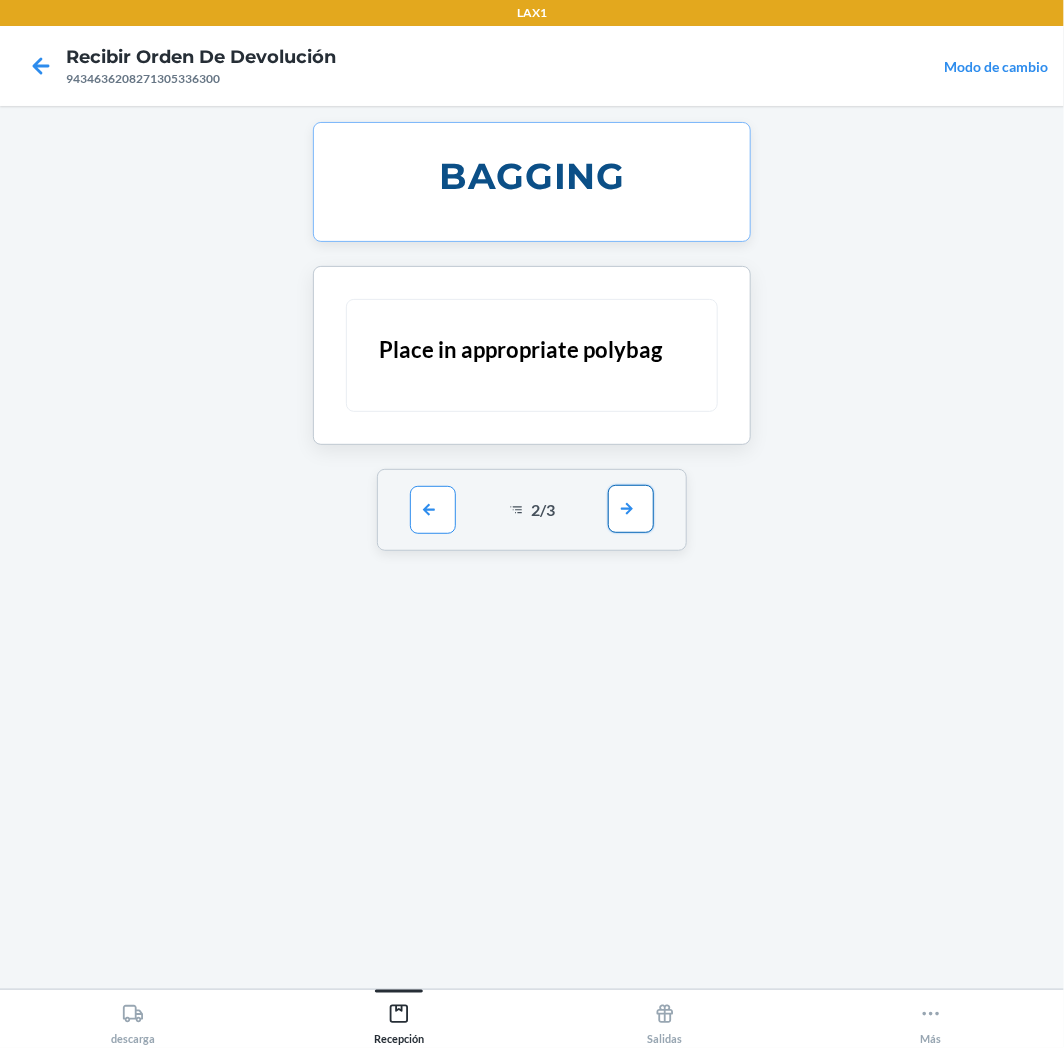 click at bounding box center (631, 509) 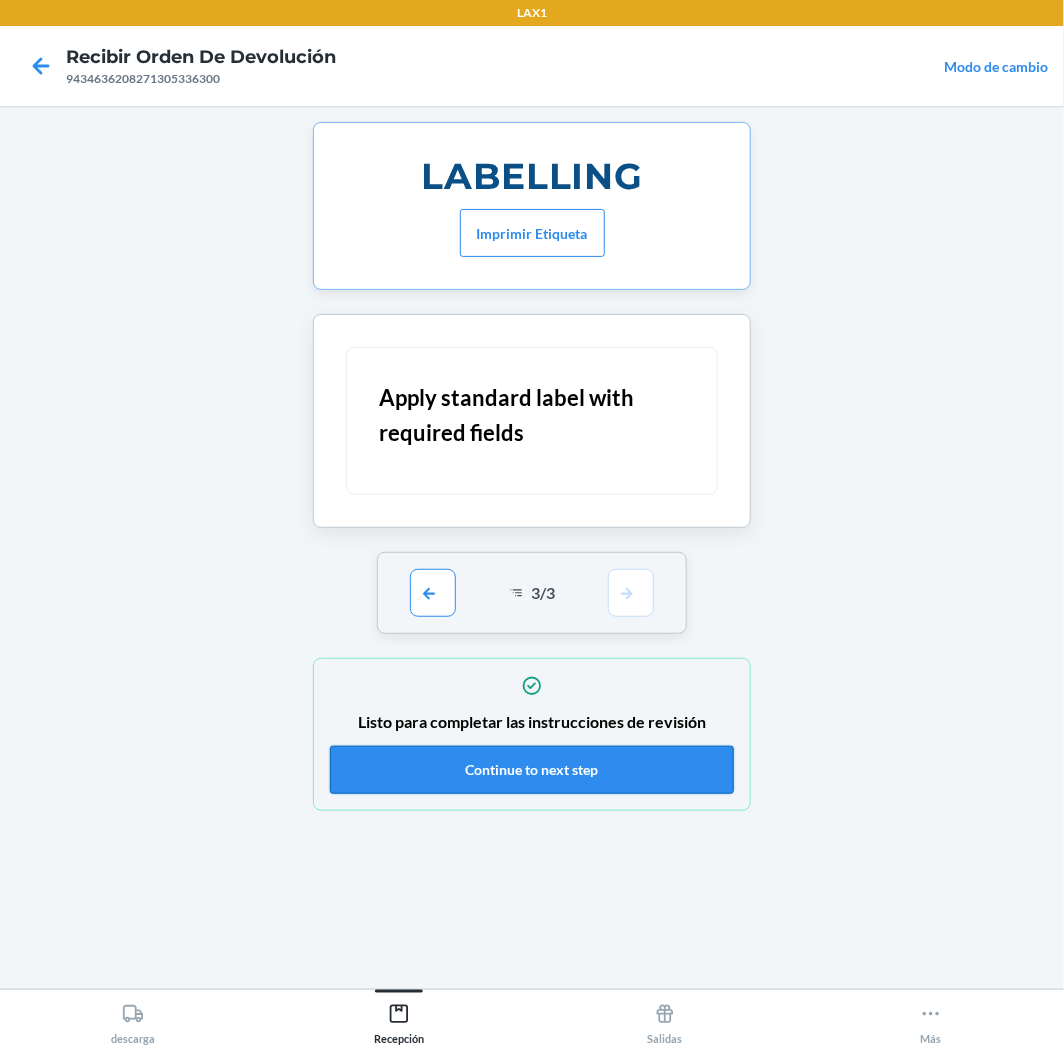 click on "Continue to next step" at bounding box center [532, 770] 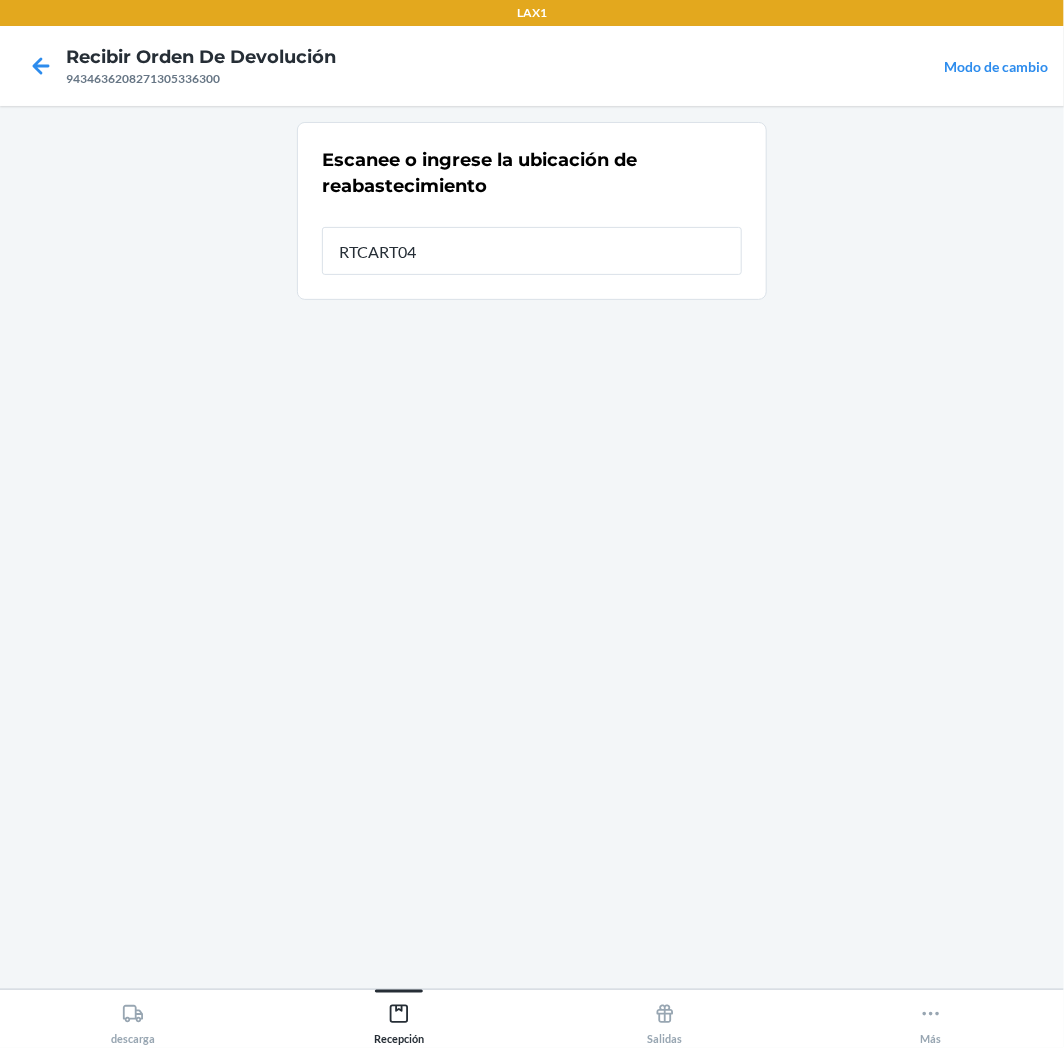 type on "RTCART043" 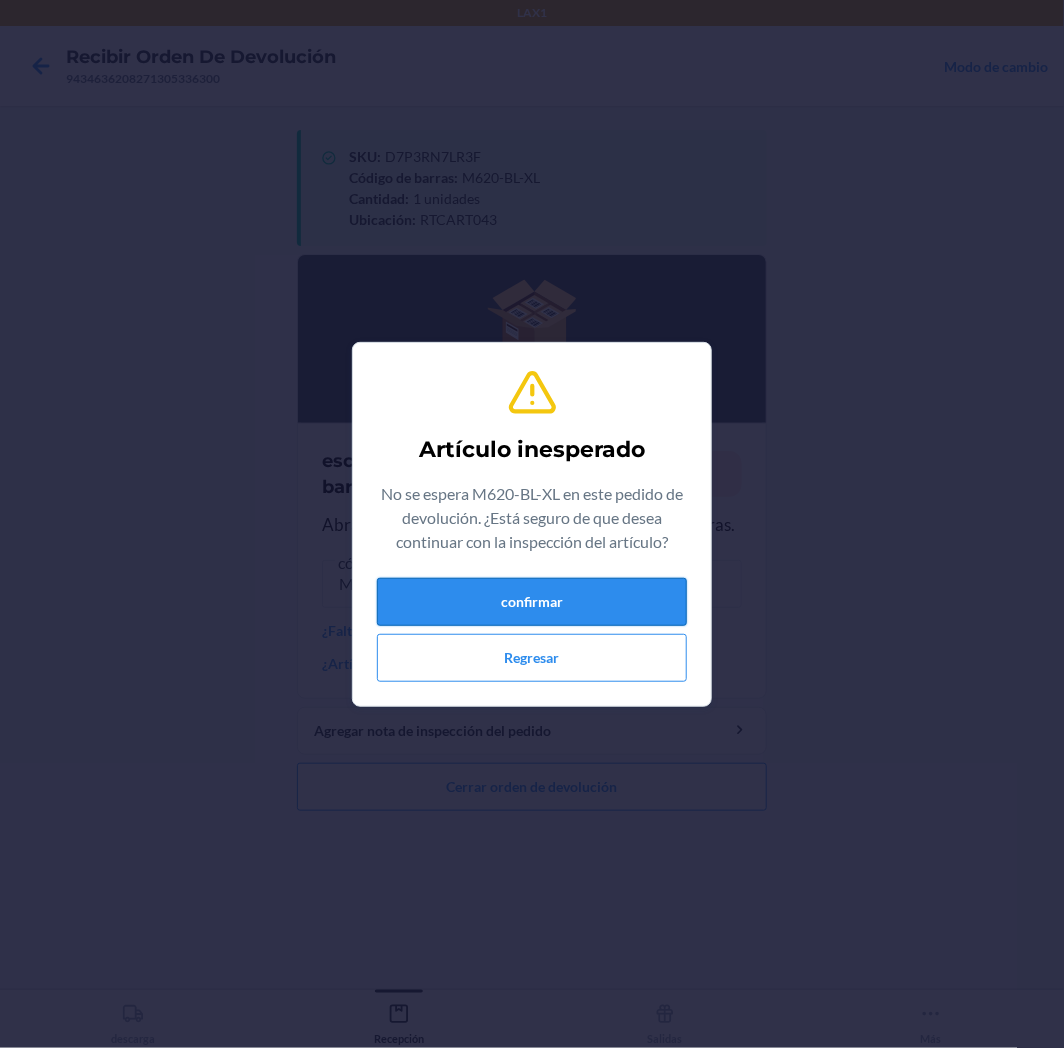 click on "confirmar" at bounding box center [532, 602] 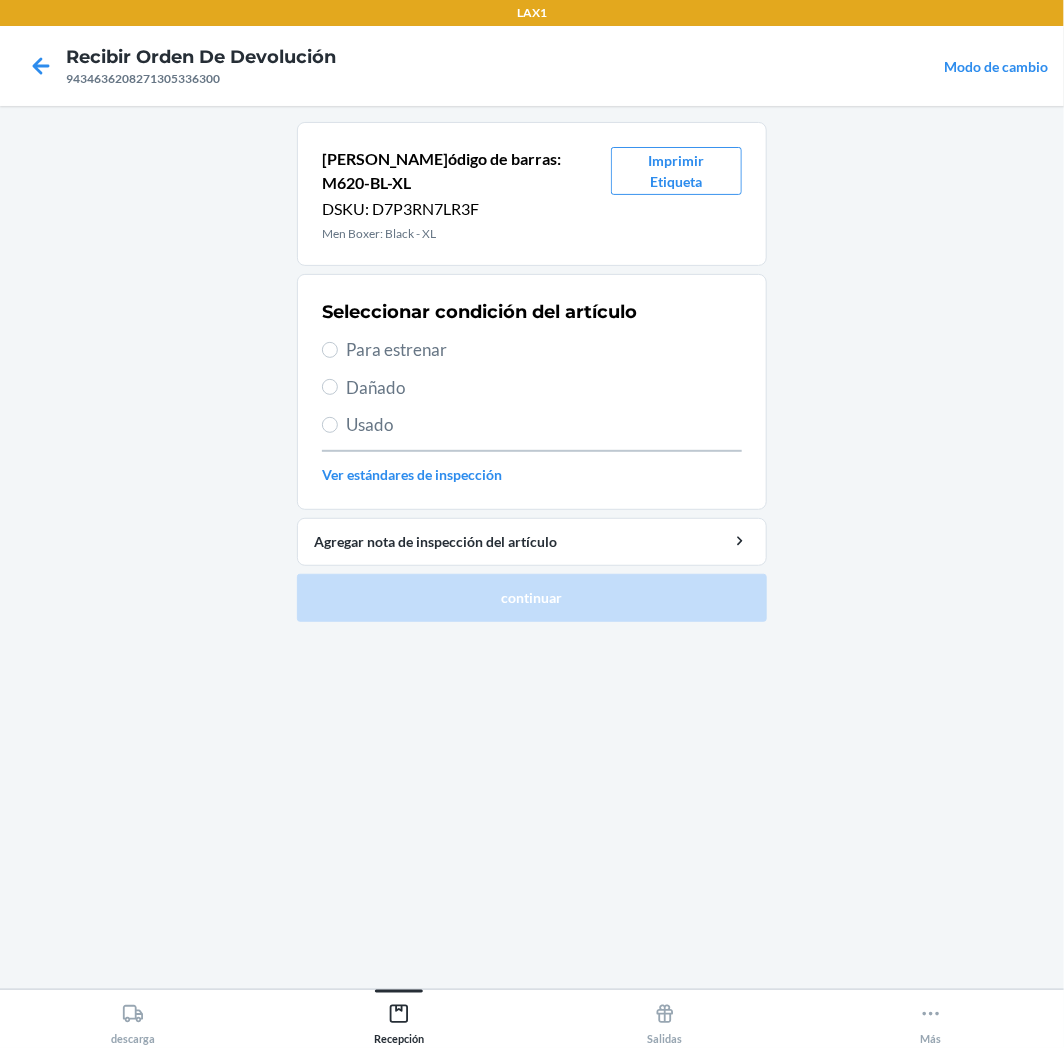 click on "Para estrenar" at bounding box center (544, 350) 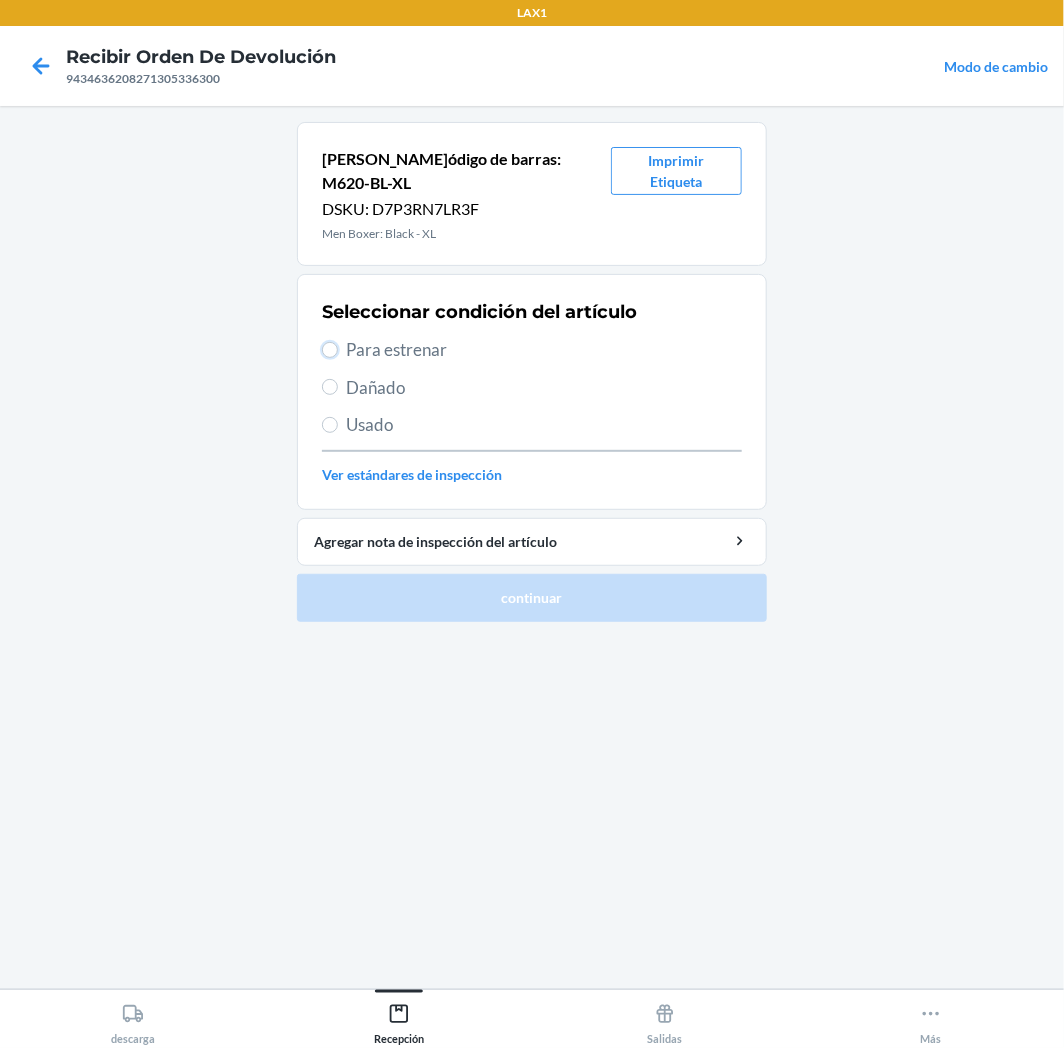 click on "Para estrenar" at bounding box center (330, 350) 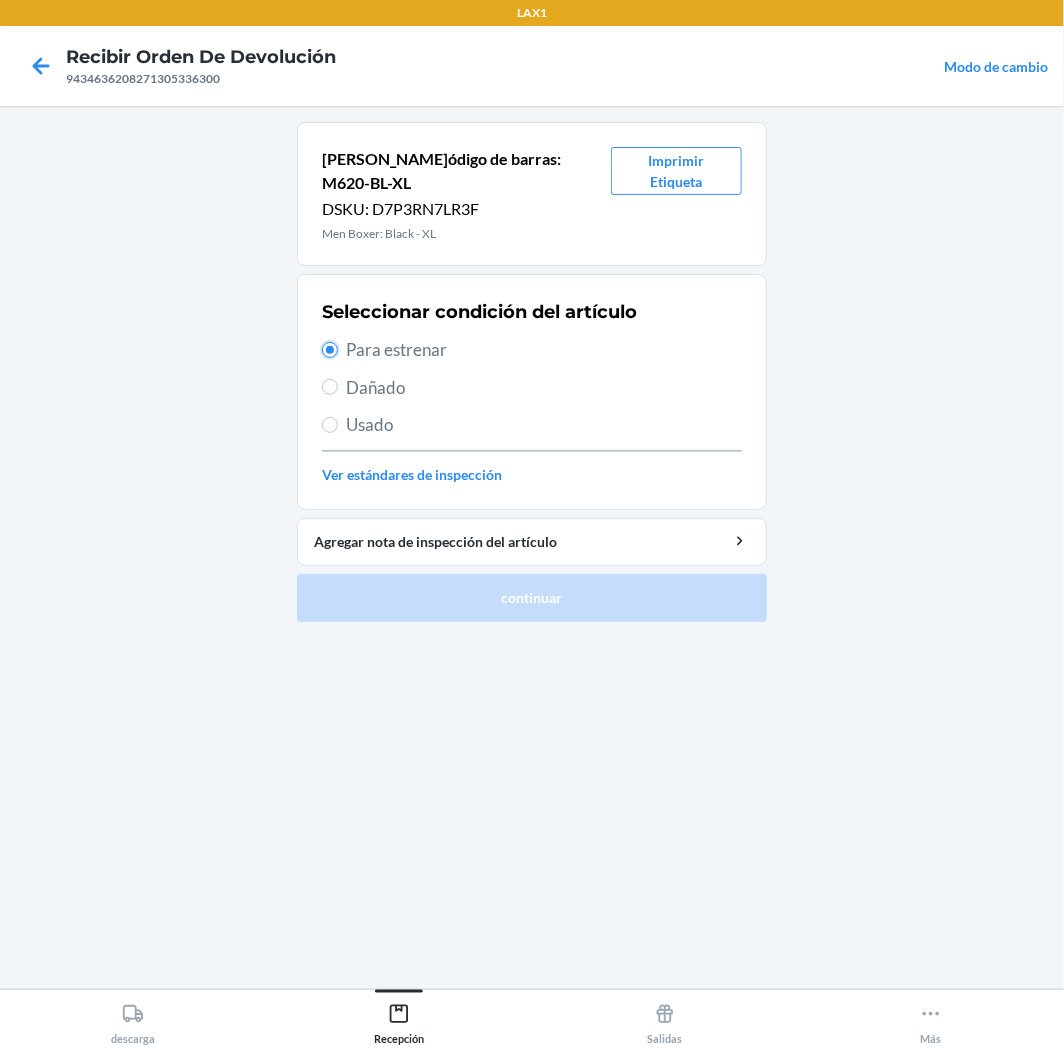 radio on "true" 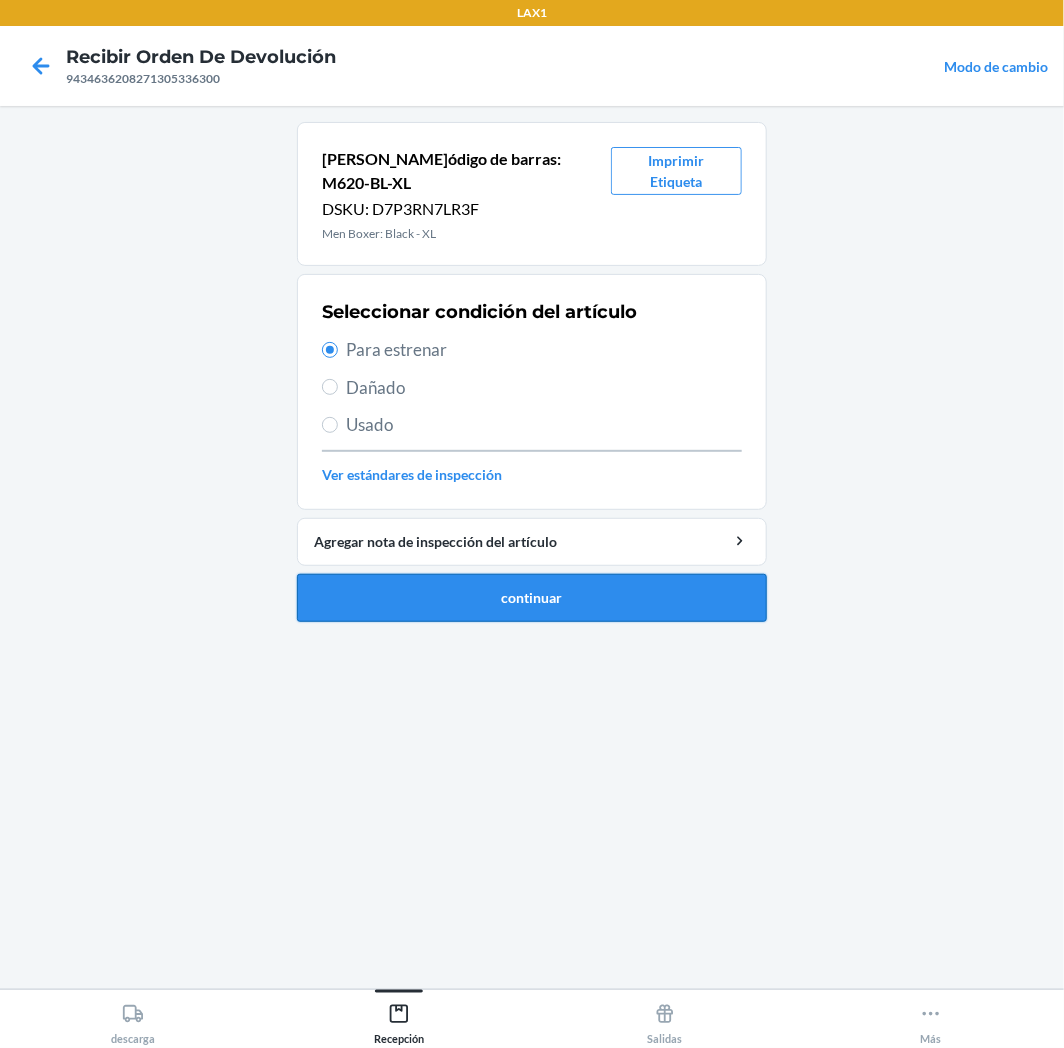 click on "continuar" at bounding box center [532, 598] 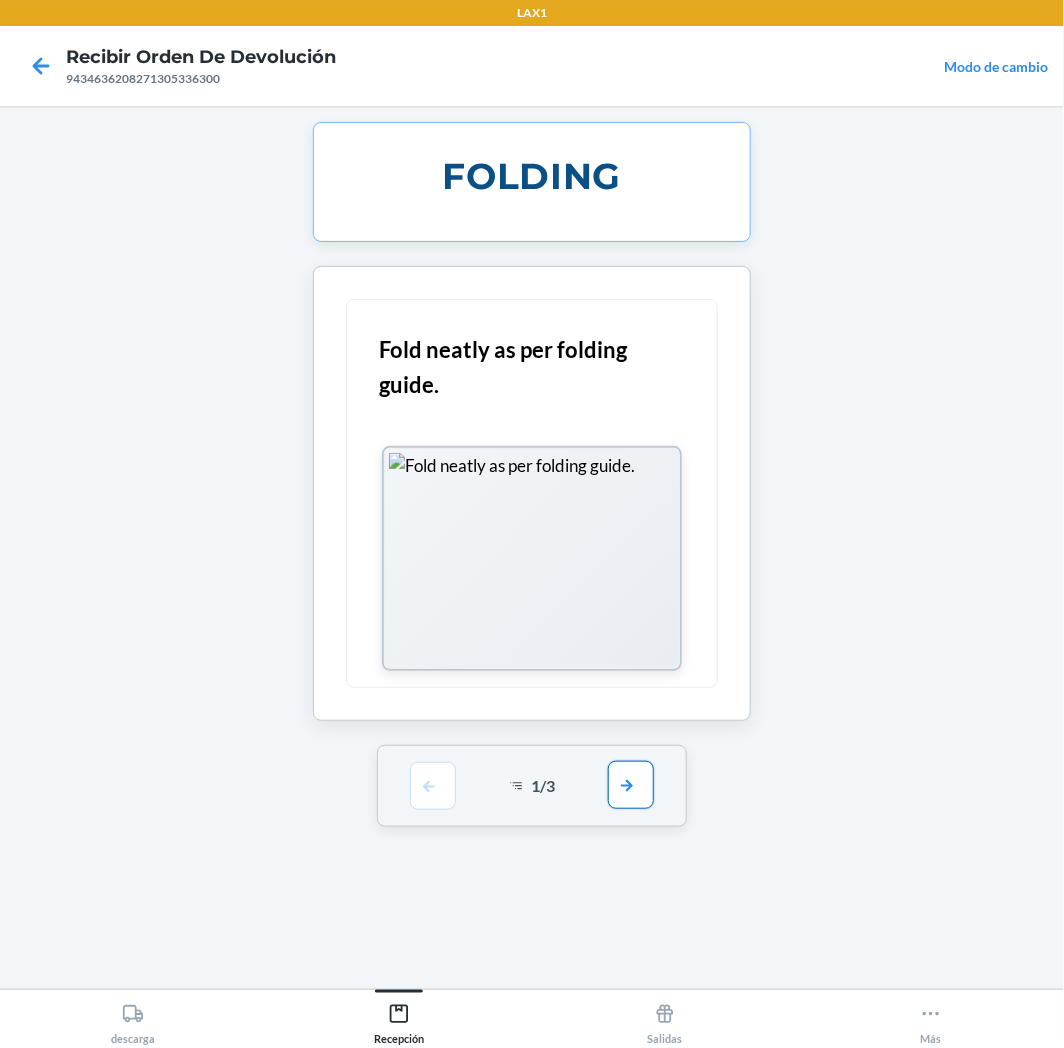 click at bounding box center [631, 785] 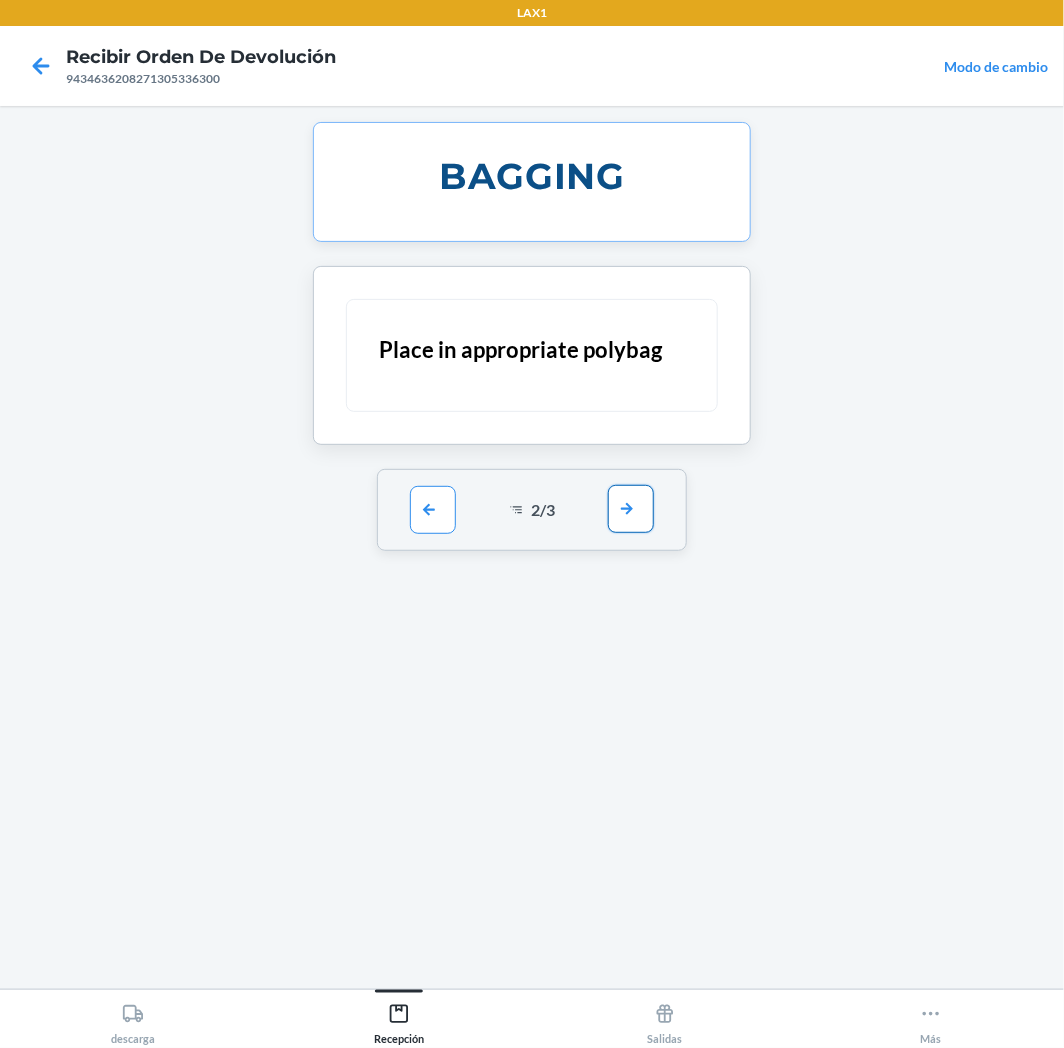 click at bounding box center [631, 509] 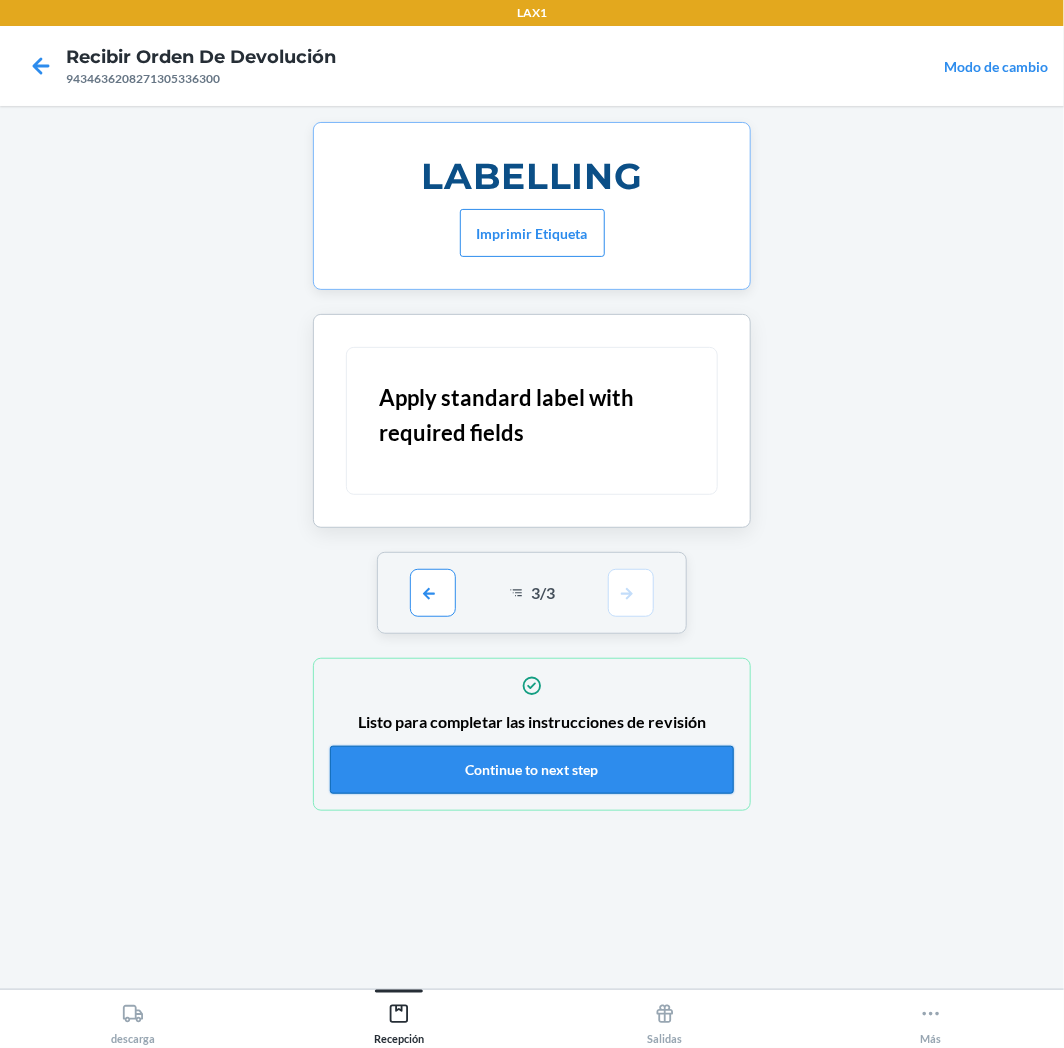 click on "Continue to next step" at bounding box center [532, 770] 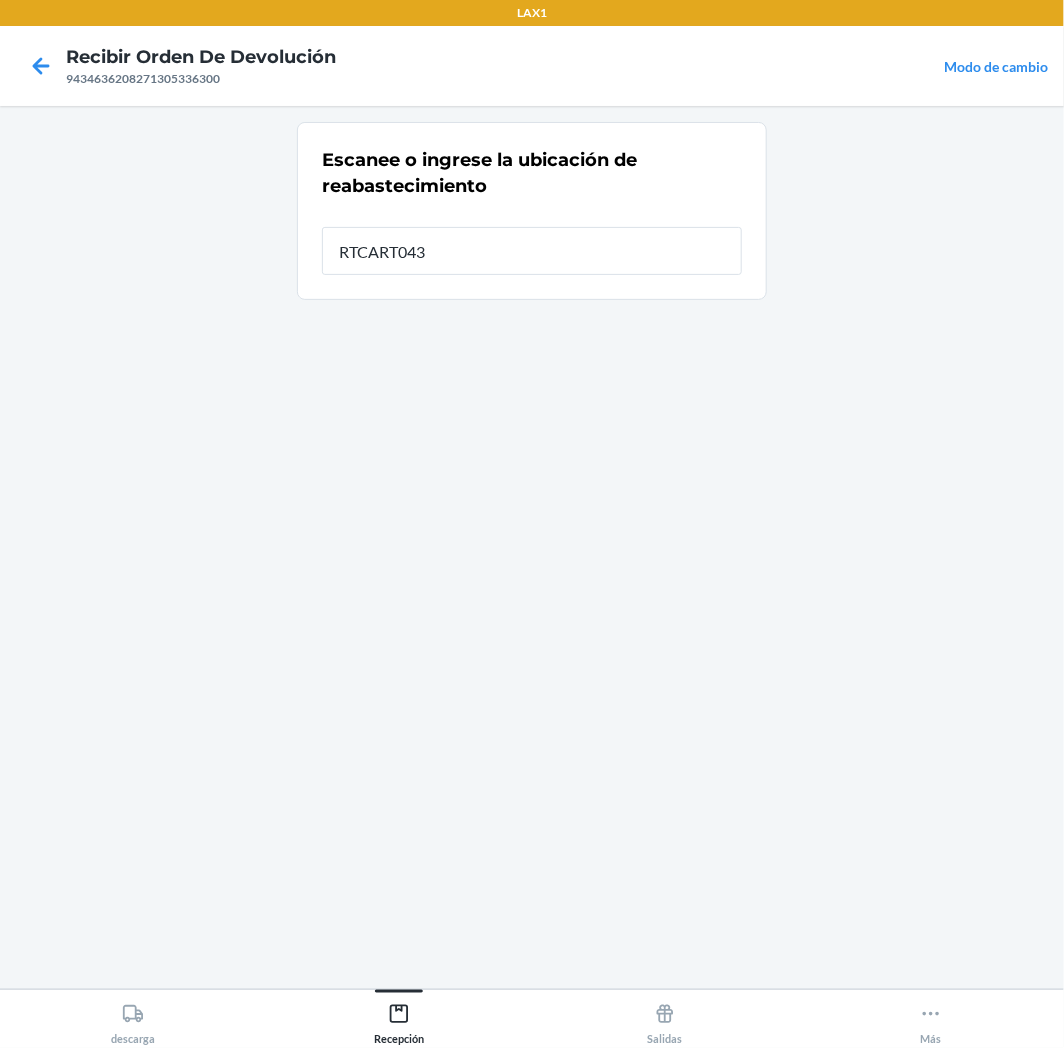 type on "RTCART043" 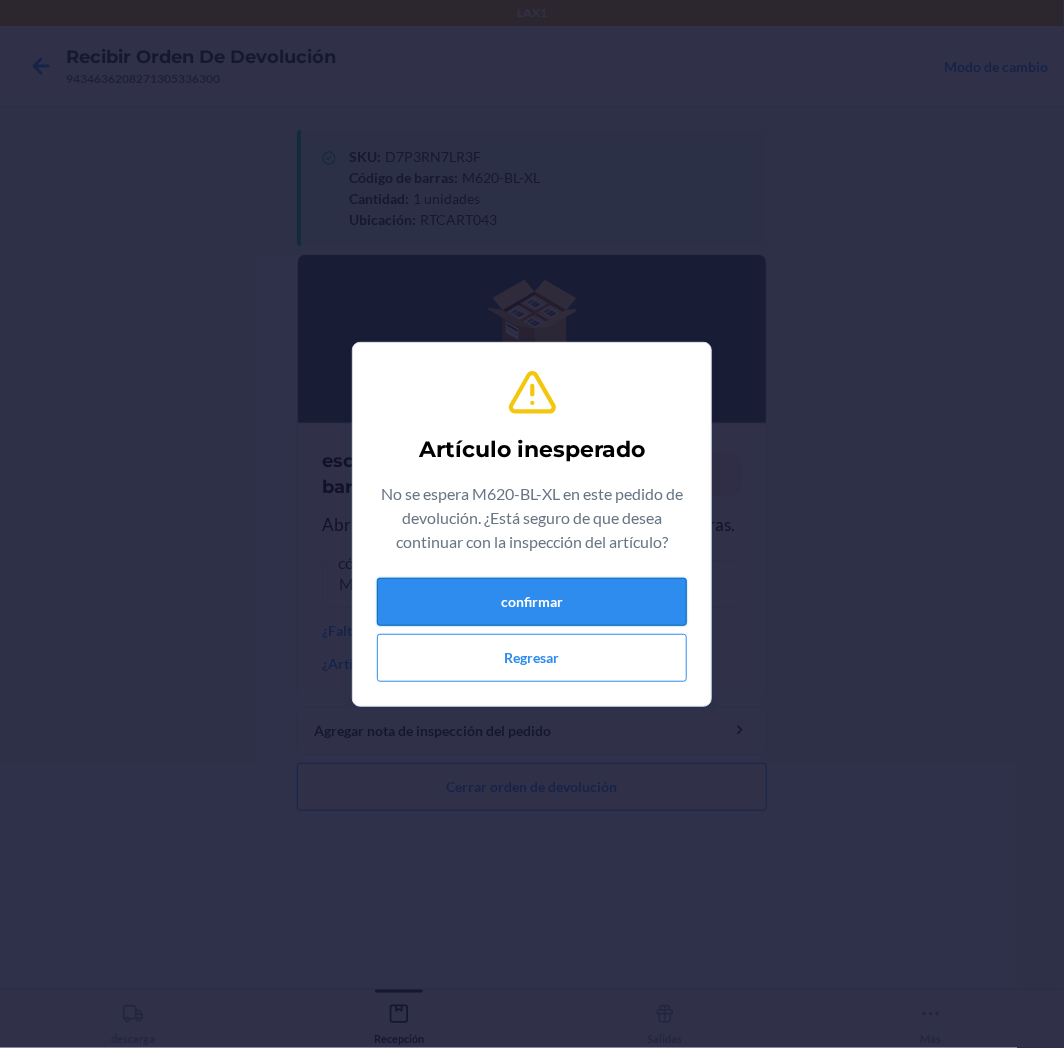 click on "confirmar" at bounding box center (532, 602) 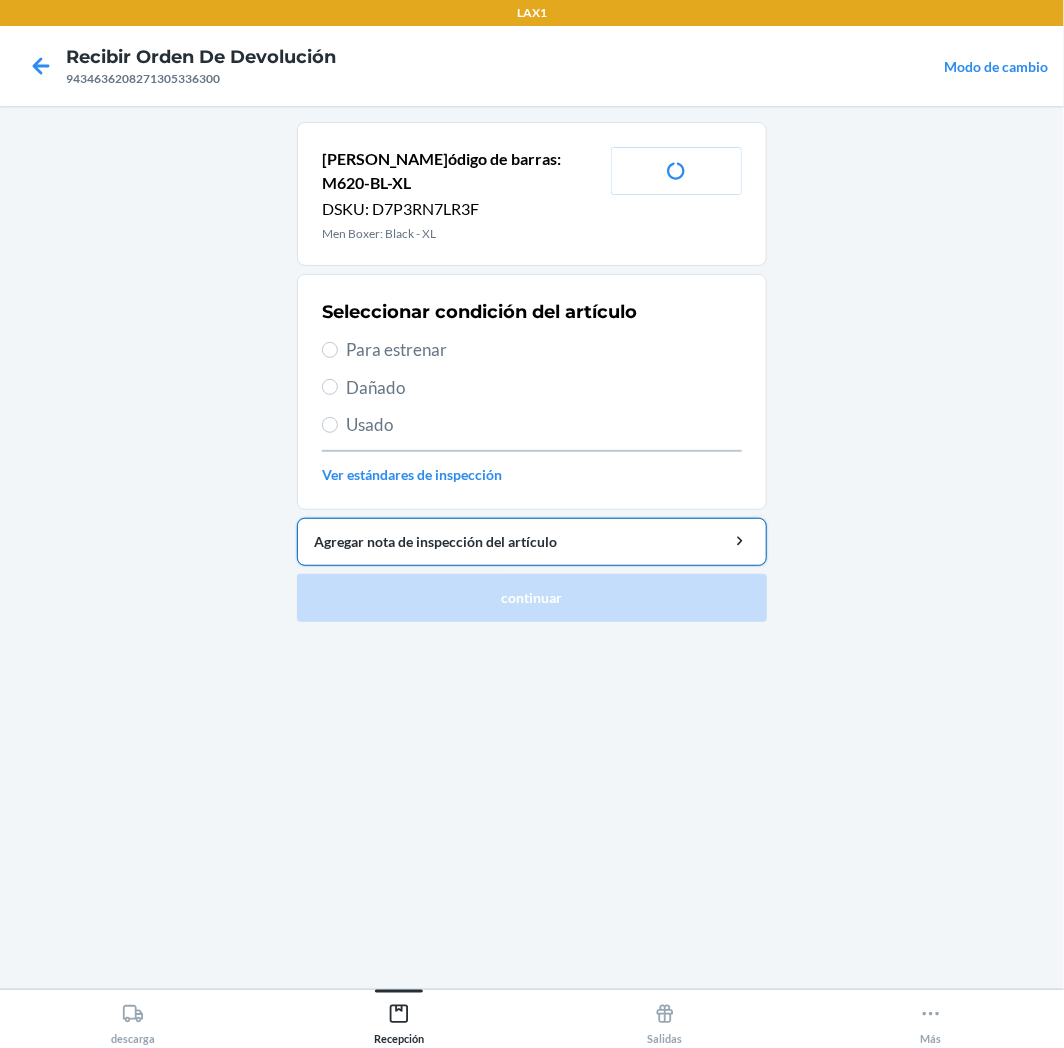 click on "Agregar nota de inspección del artículo" at bounding box center (532, 541) 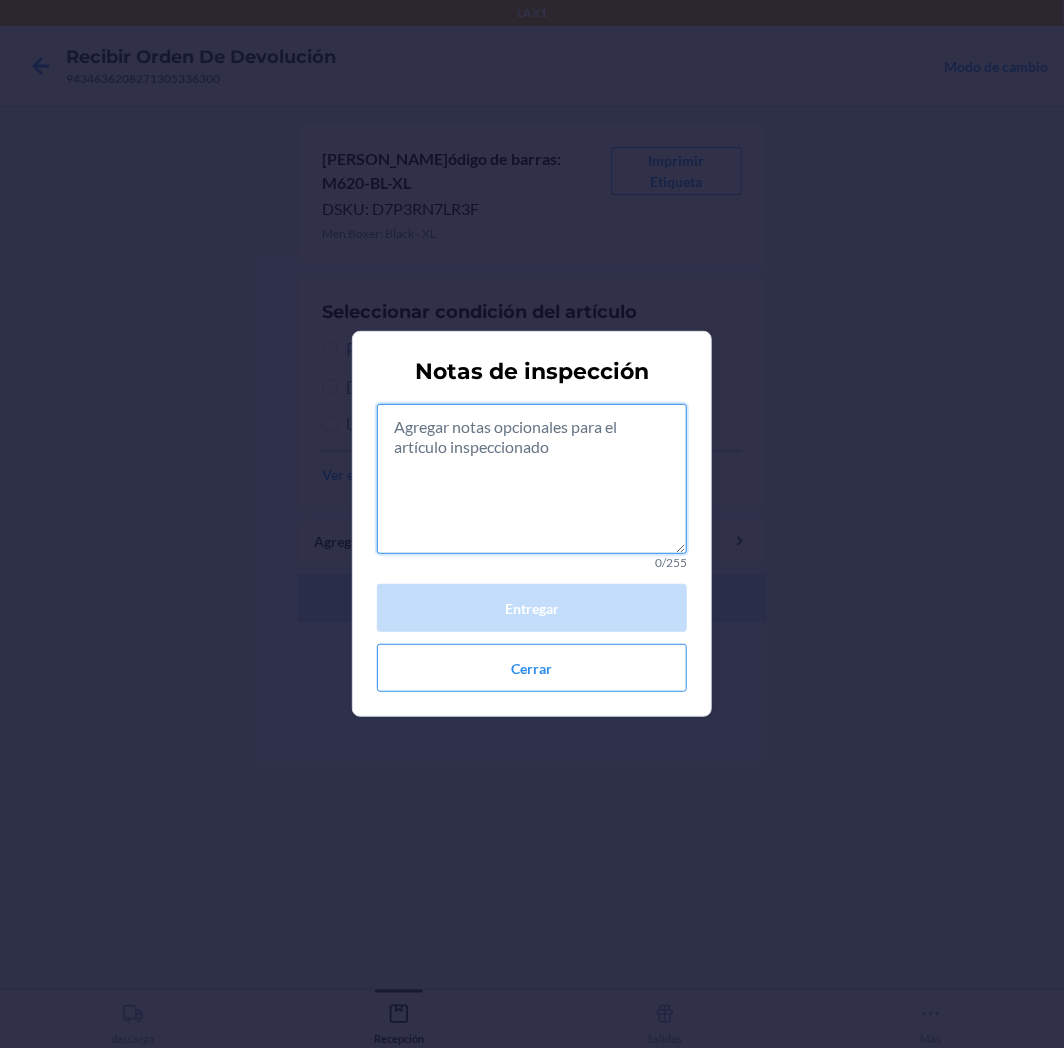 click at bounding box center [532, 479] 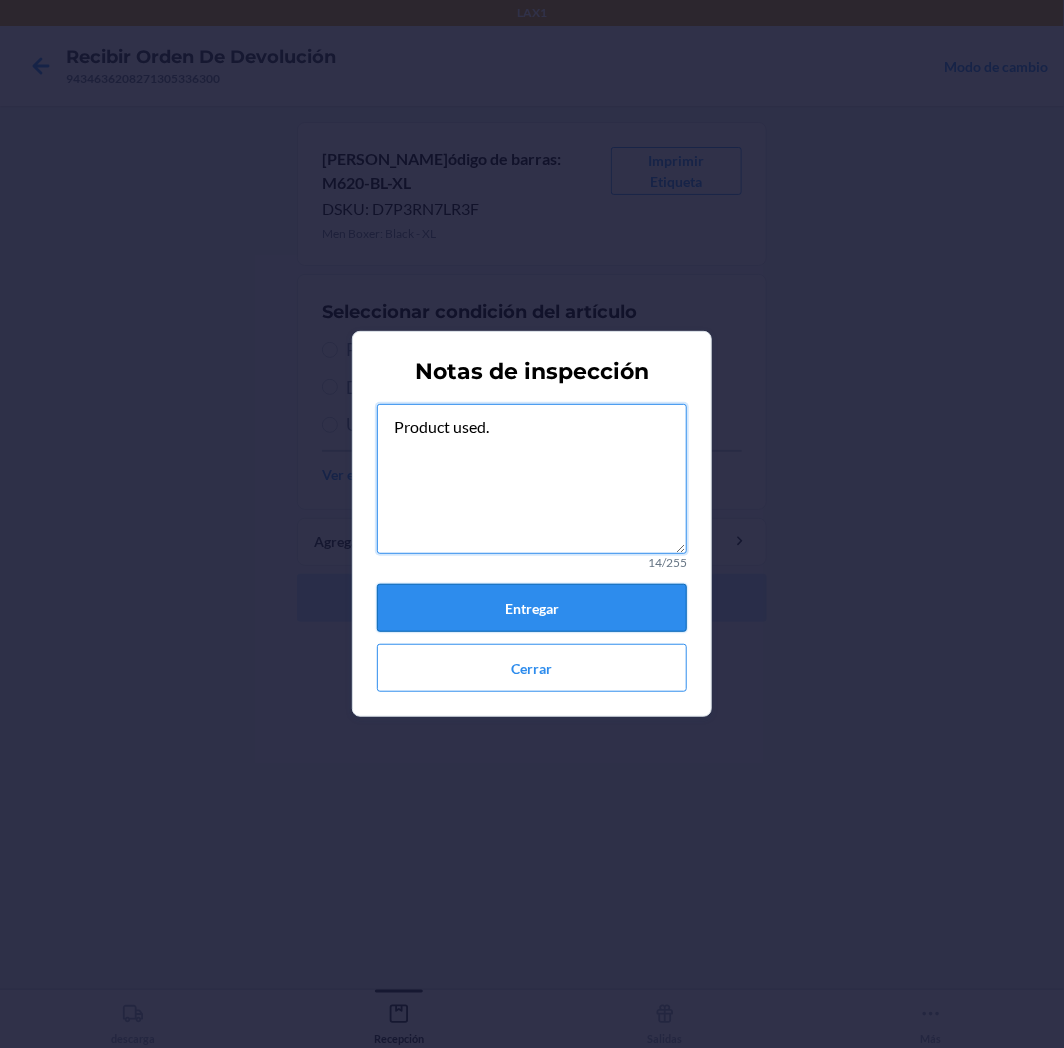 type on "Product used." 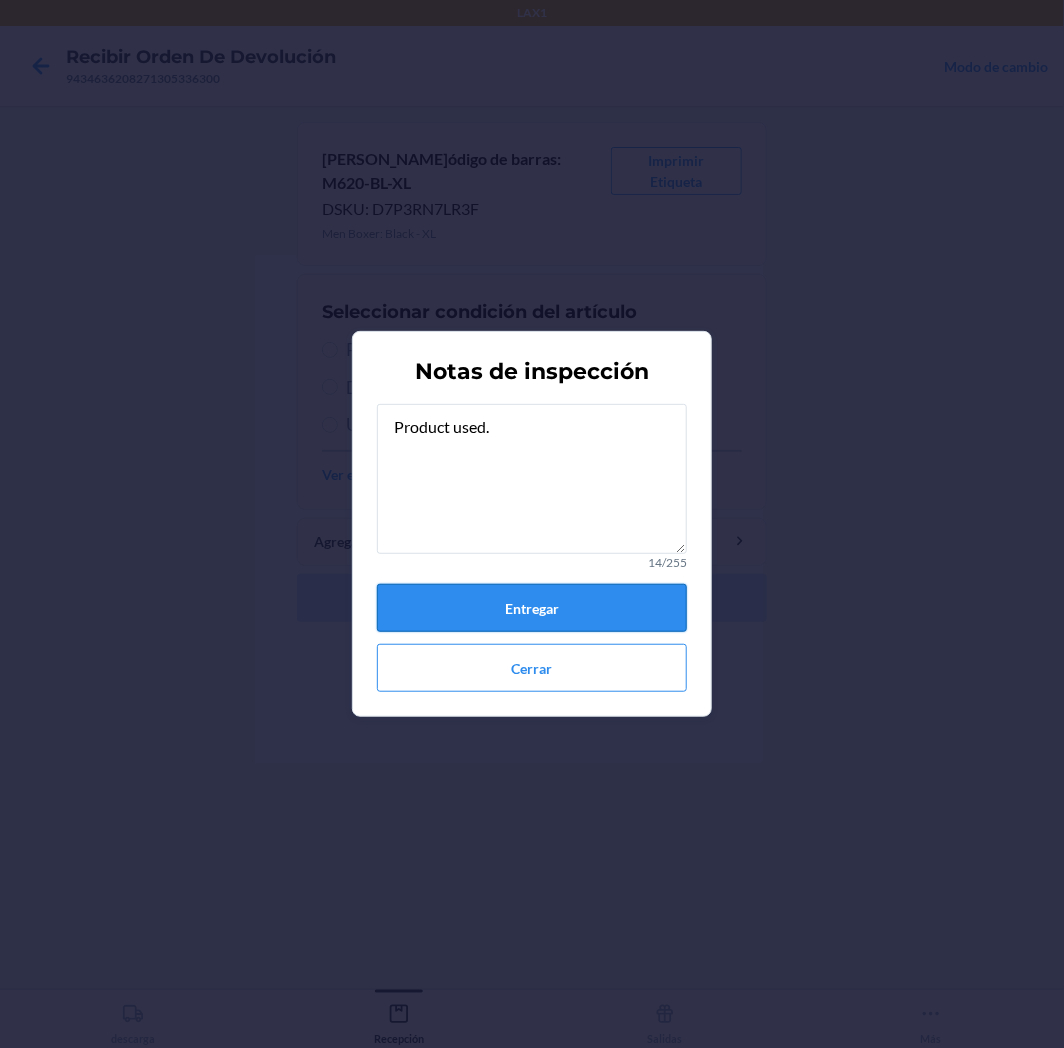 click on "Entregar" at bounding box center (532, 608) 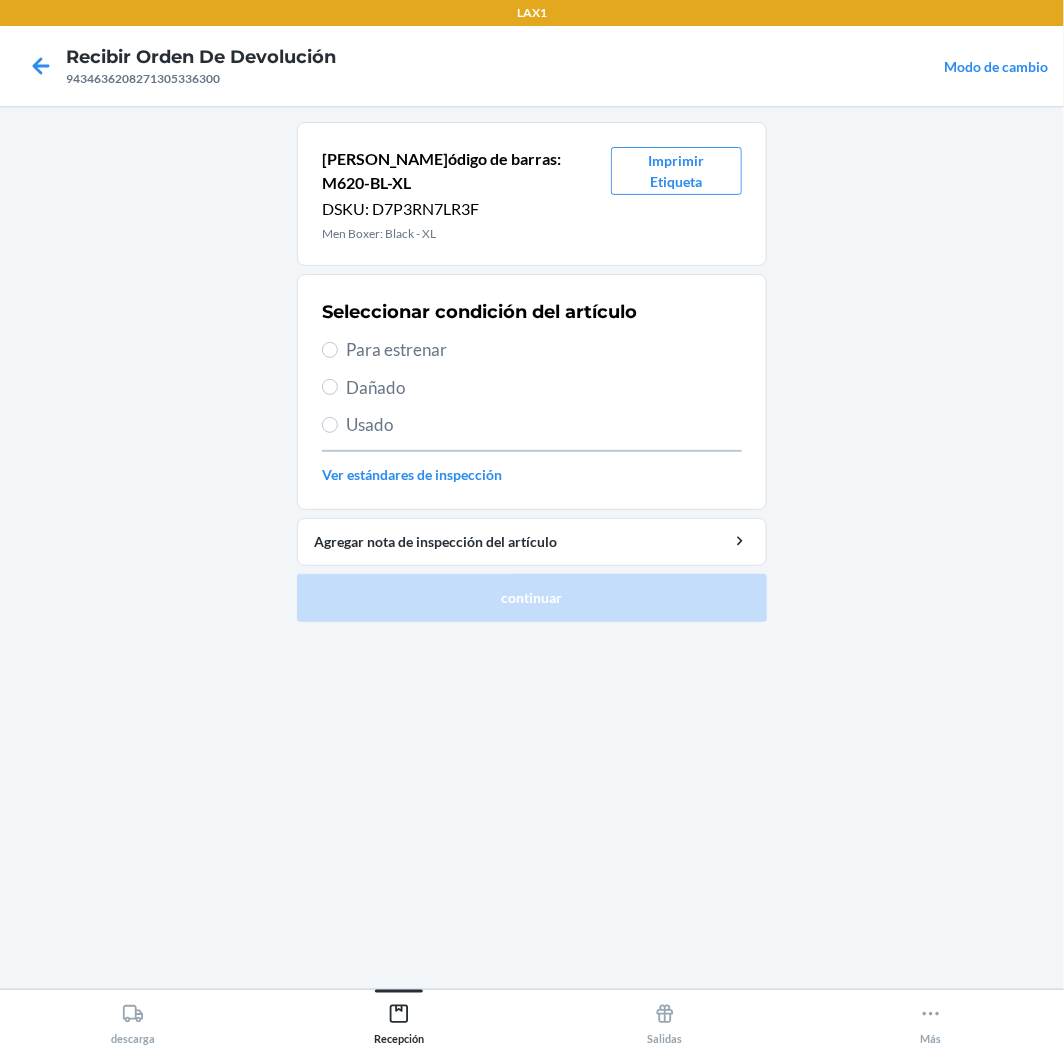 click on "Usado" at bounding box center (544, 425) 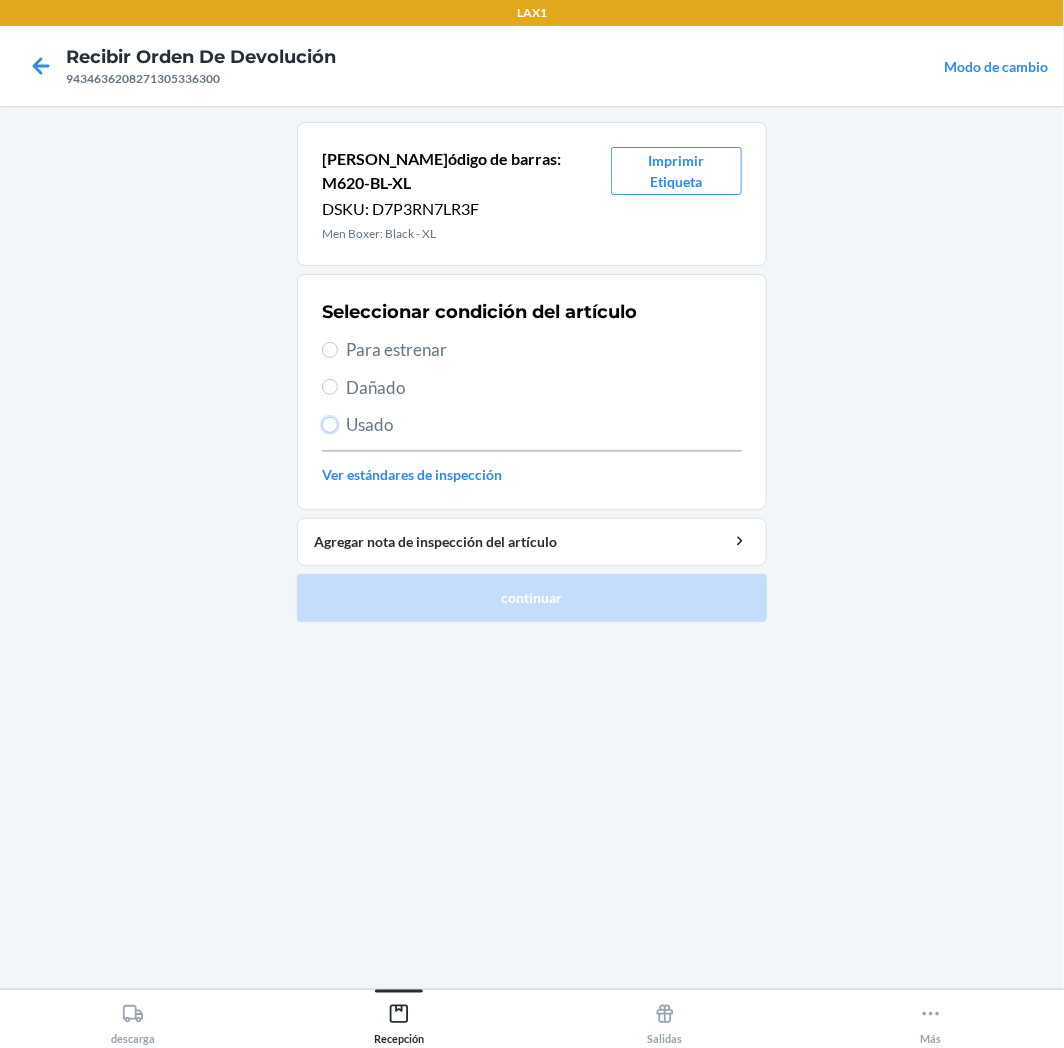 click on "Usado" at bounding box center [330, 425] 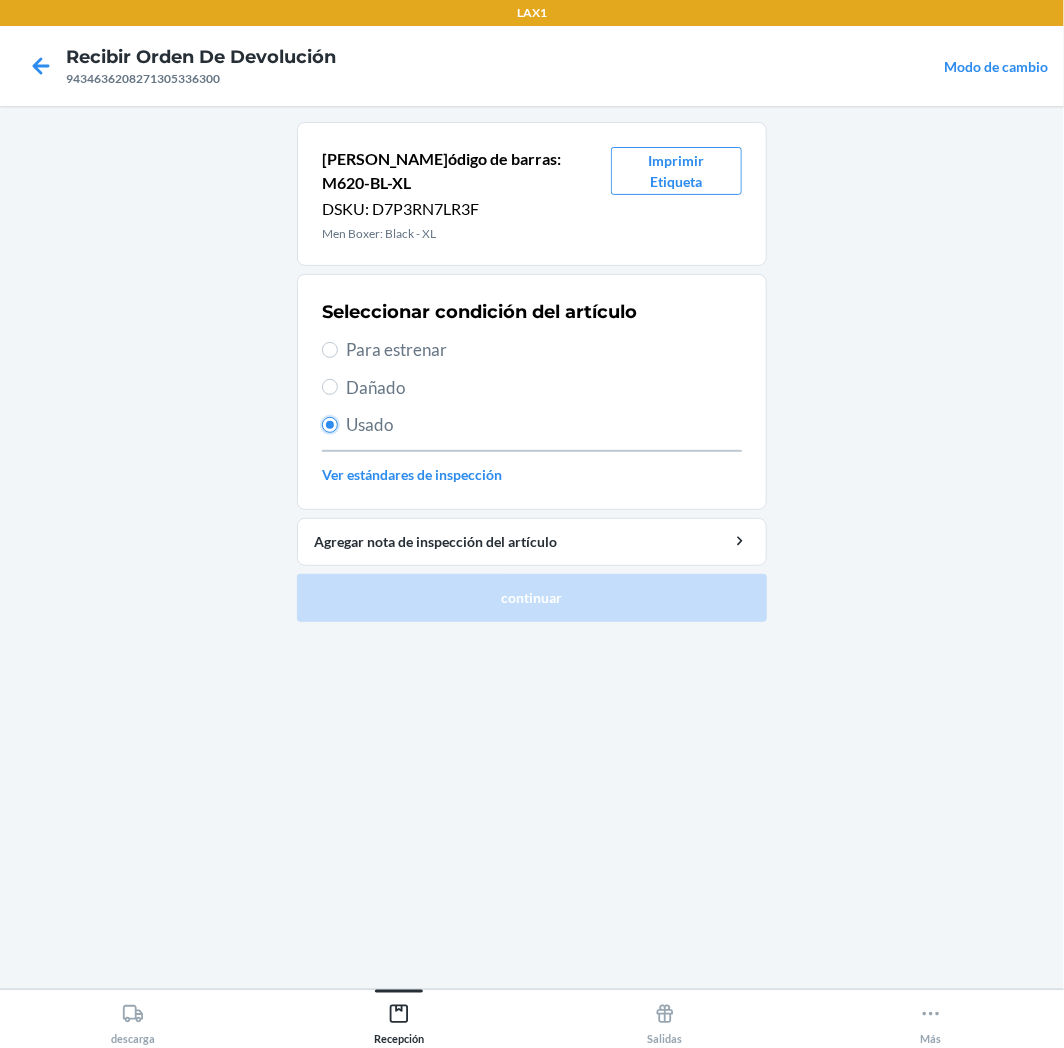 radio on "true" 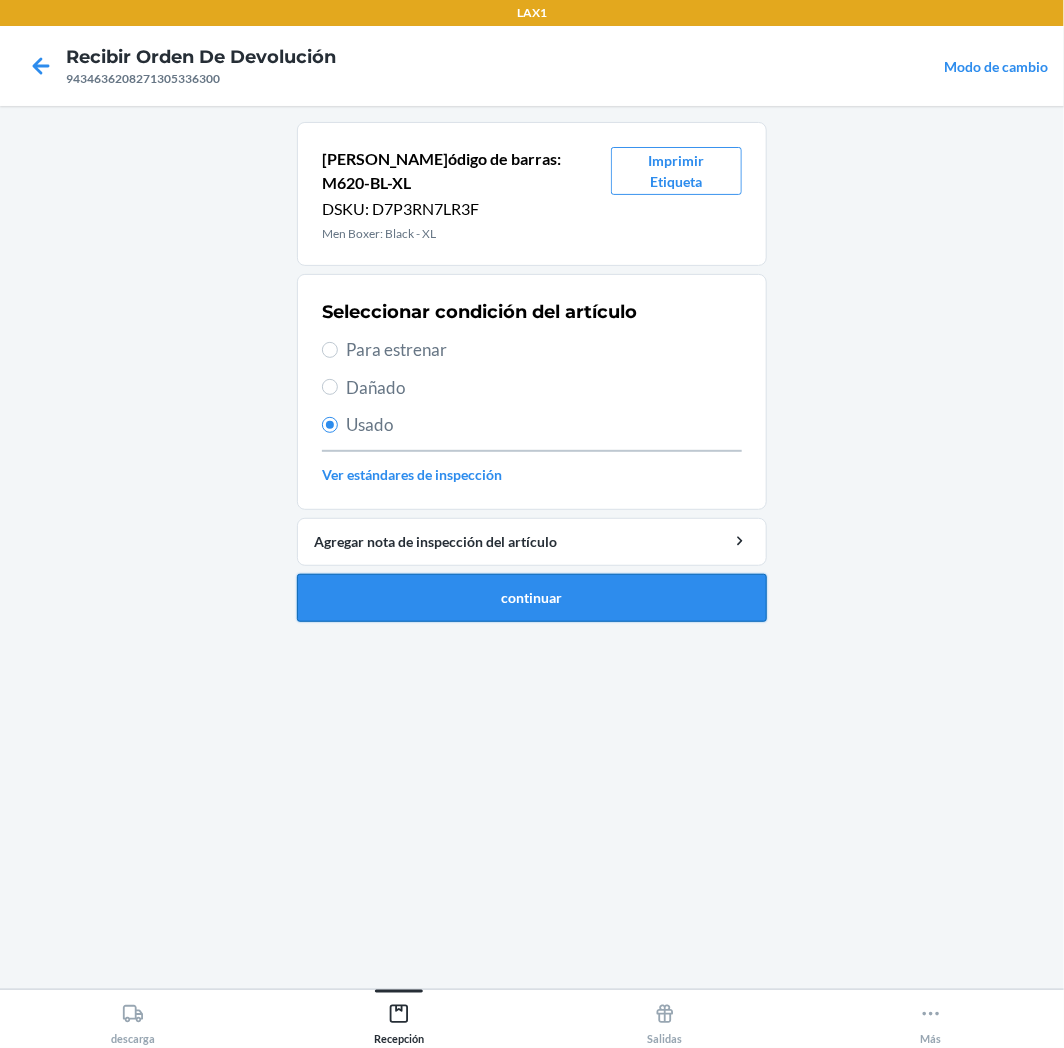 click on "Código de barras: M620-BL-XL DSKU: D7P3RN7LR3F Men [PERSON_NAME]ack - XL Imprimir Etiqueta Seleccionar condición del artículo Para estrenar Dañado Usado Ver estándares de inspección Agregar nota de inspección del artículo continuar" at bounding box center [532, 380] 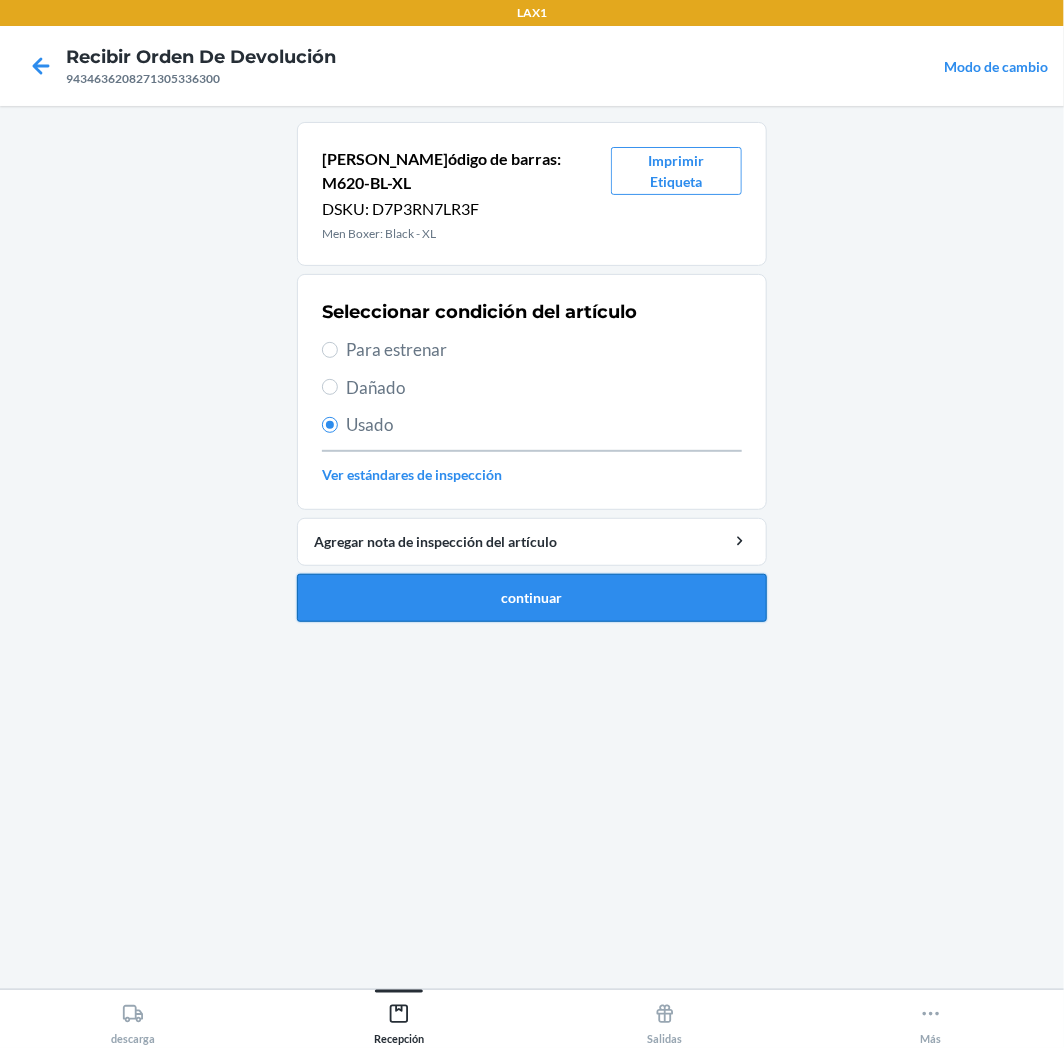 click on "continuar" at bounding box center [532, 598] 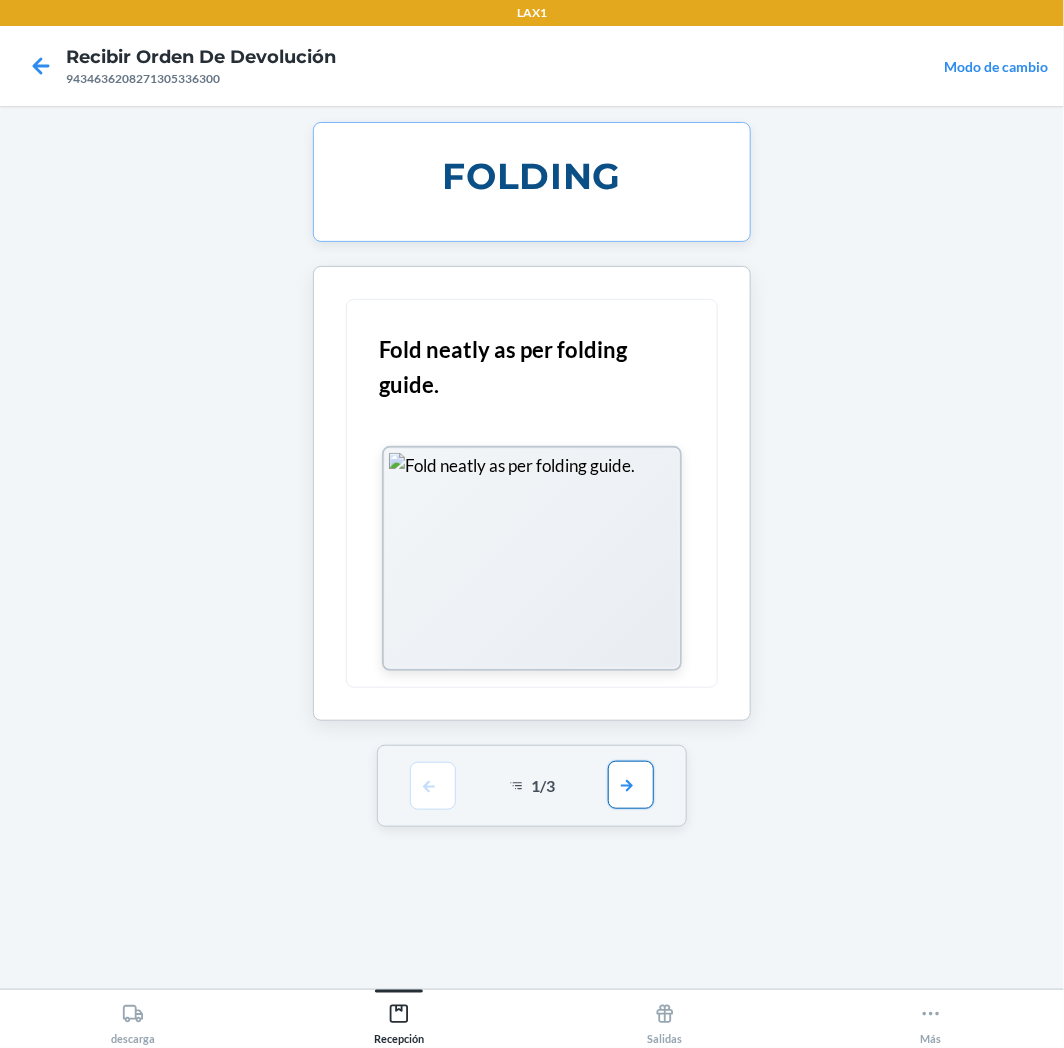 click at bounding box center (631, 785) 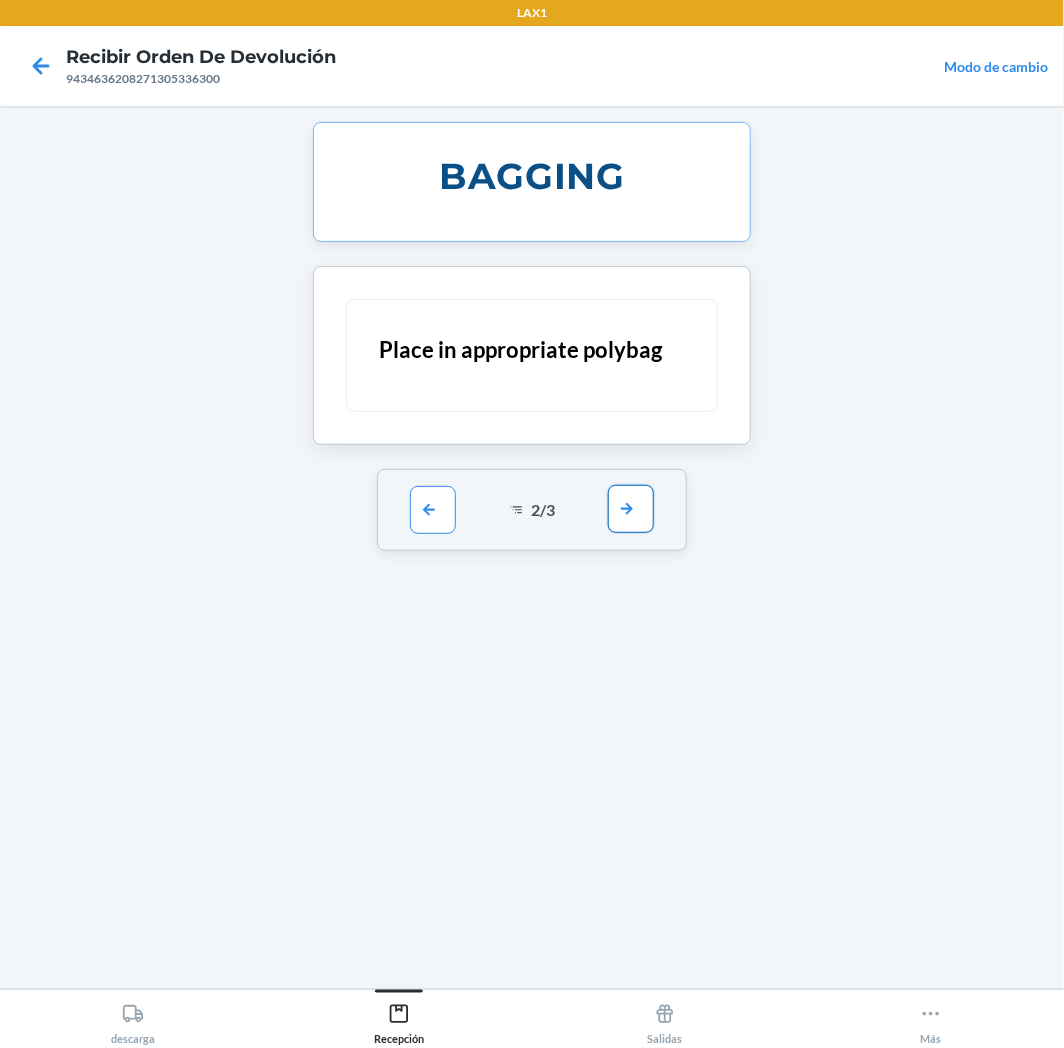 click at bounding box center [631, 509] 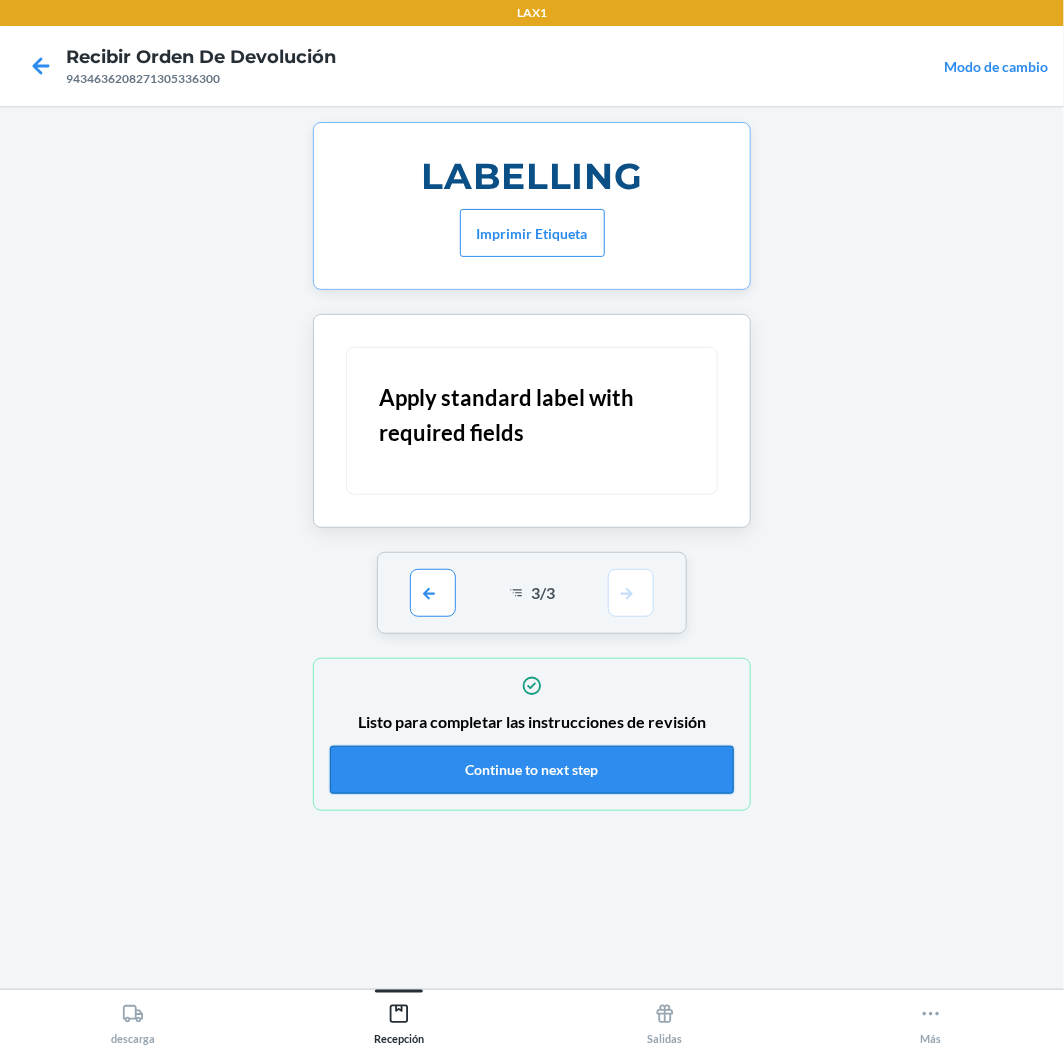 click on "Continue to next step" at bounding box center [532, 770] 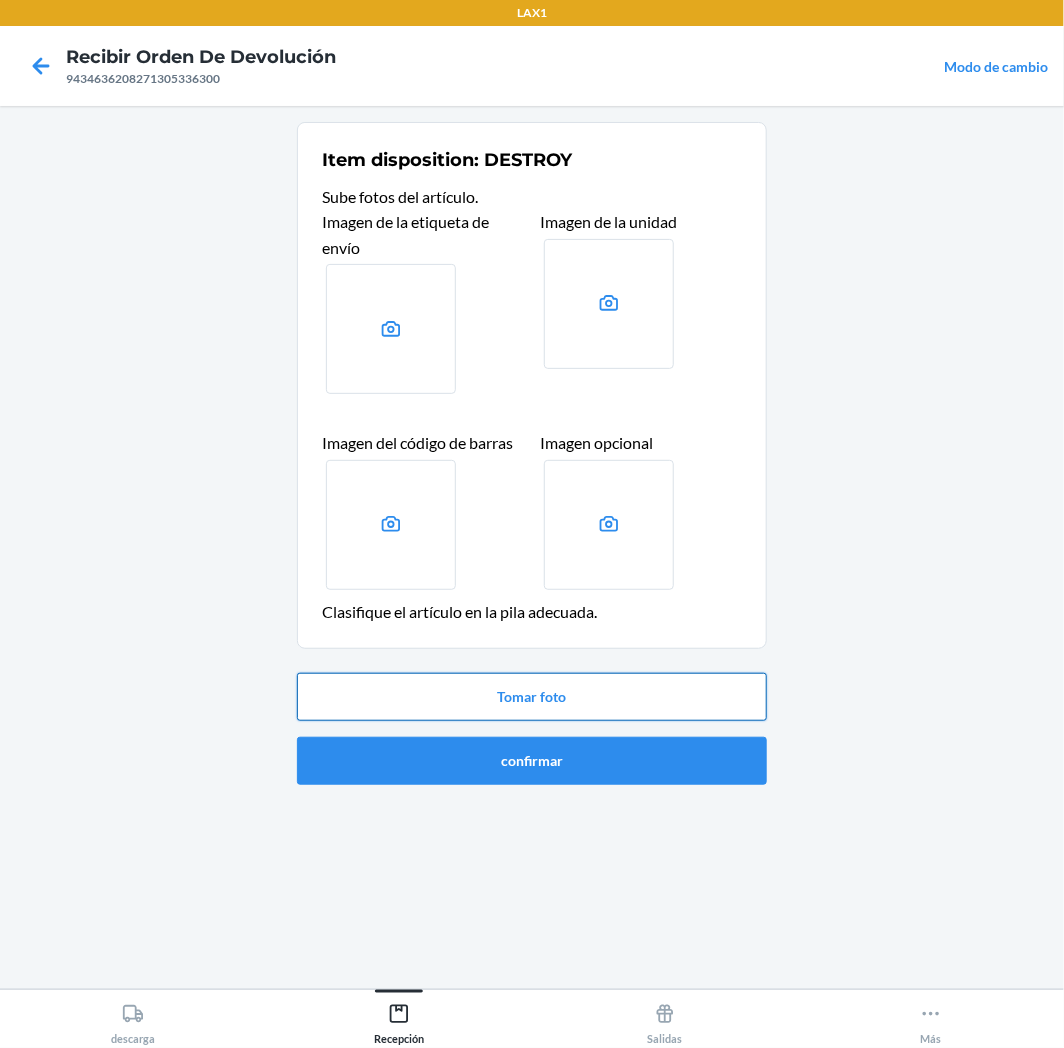 click on "Tomar foto" at bounding box center [532, 697] 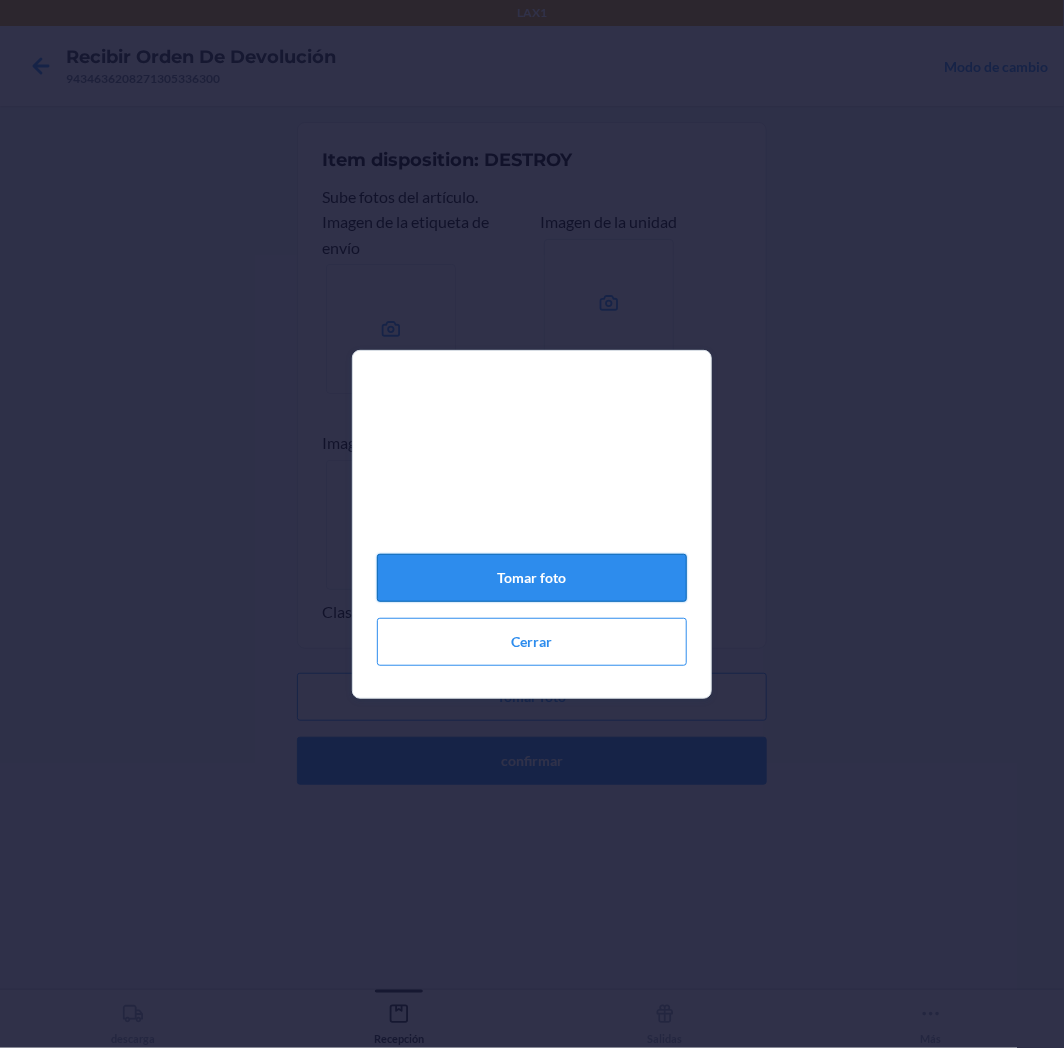 click on "Tomar foto" 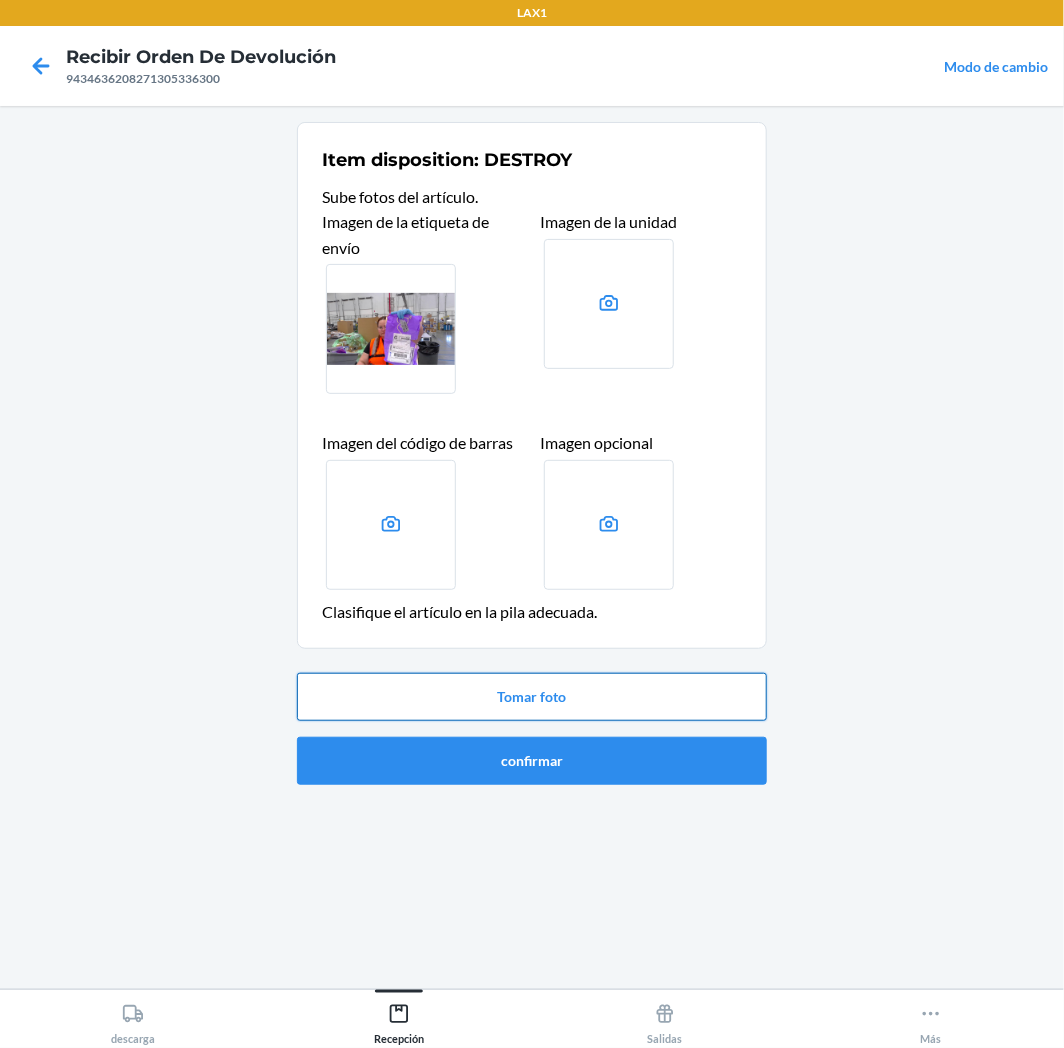 click on "Tomar foto" at bounding box center [532, 697] 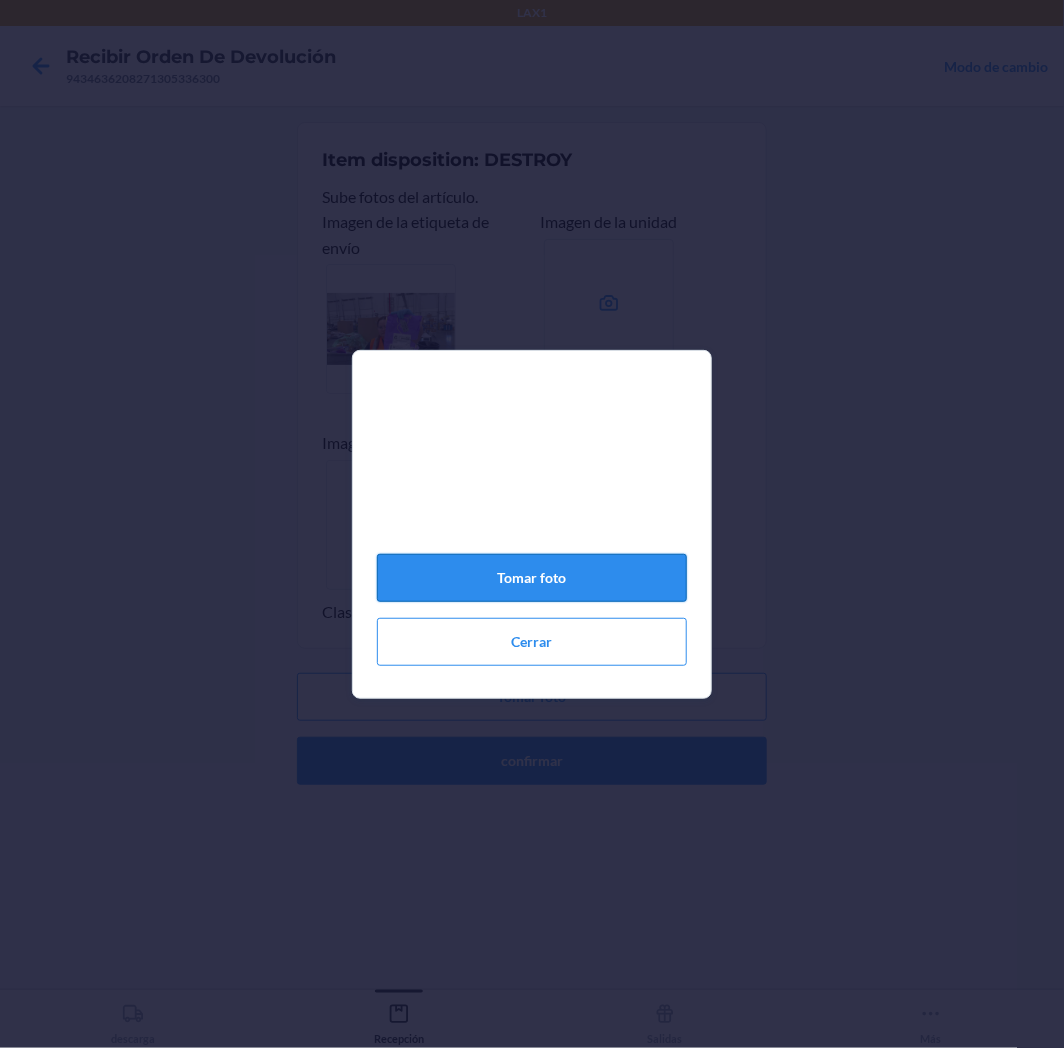 click on "Tomar foto" 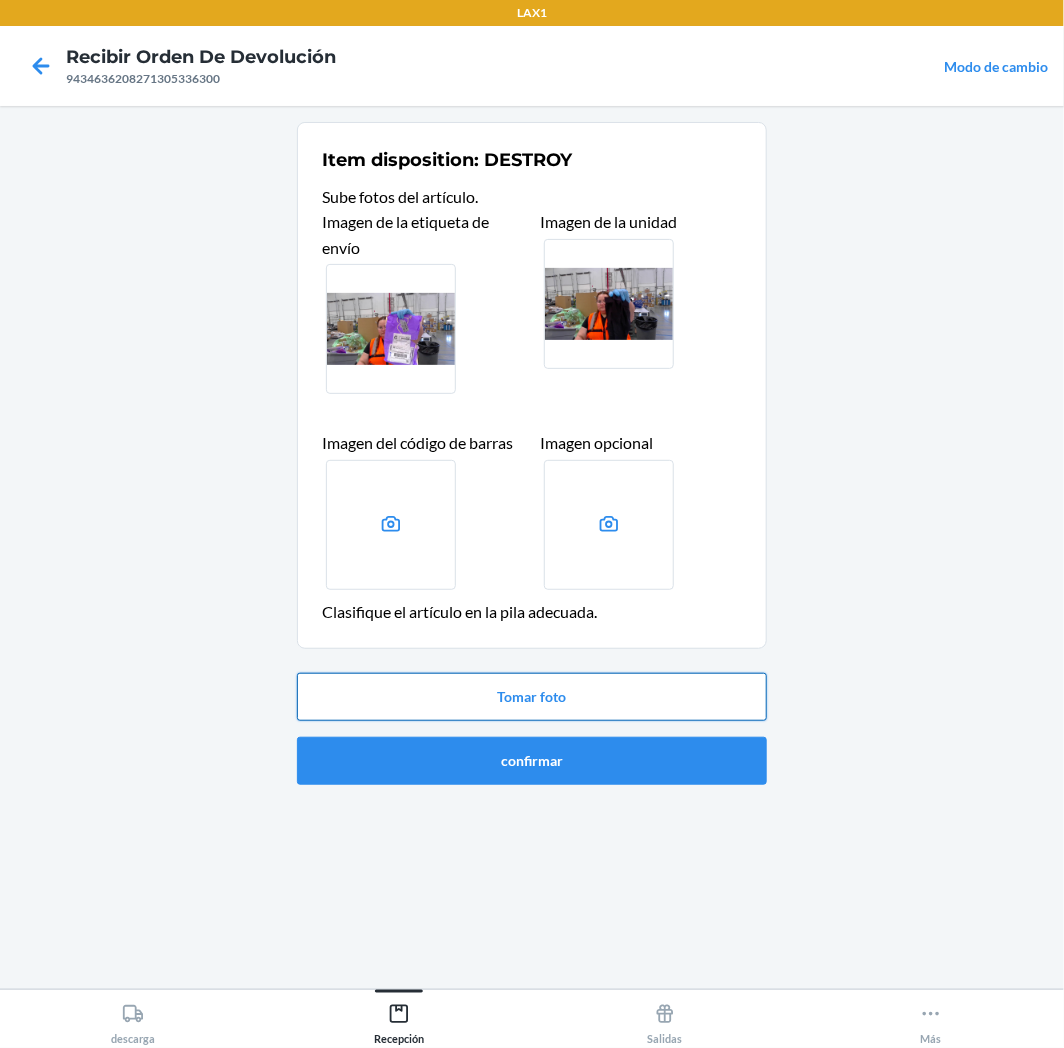 click on "Tomar foto" at bounding box center [532, 697] 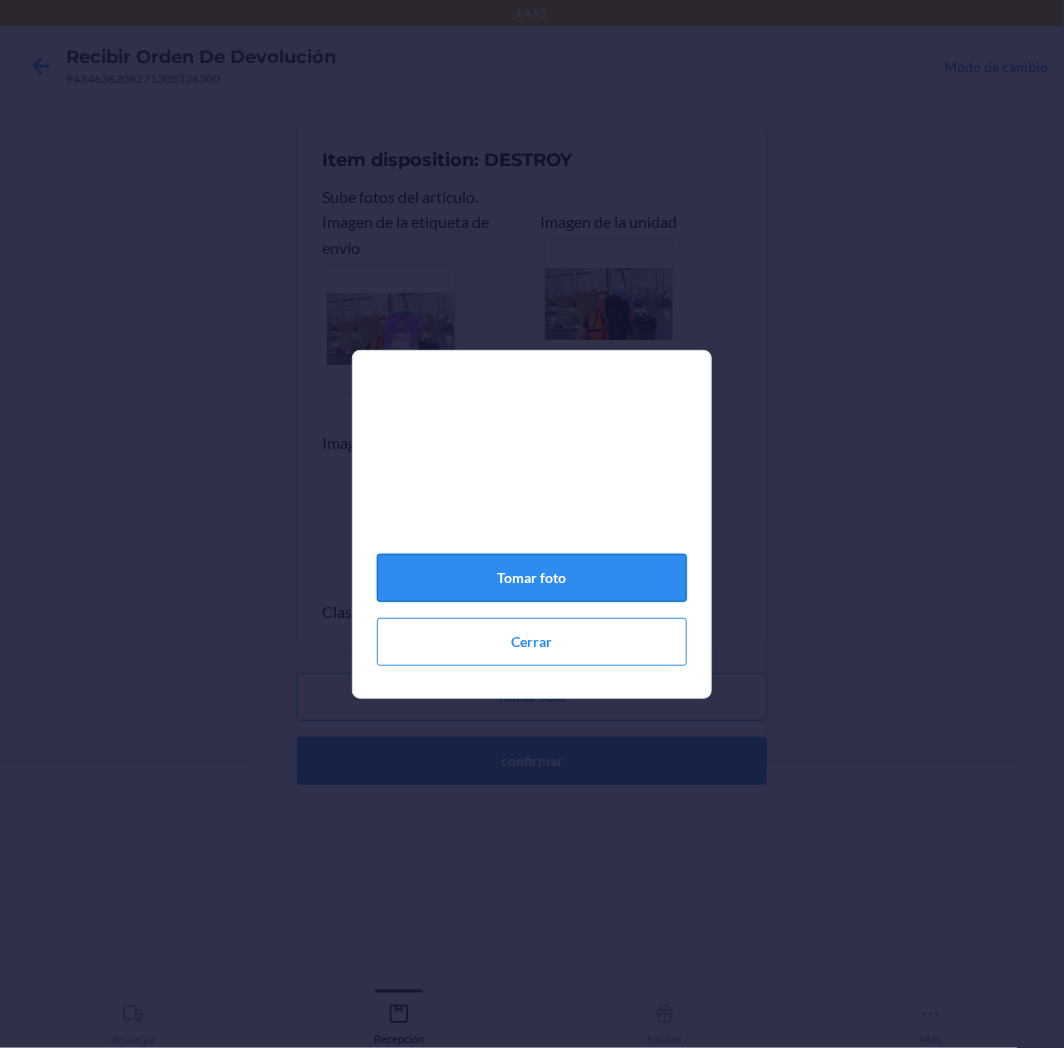 click on "Tomar foto" 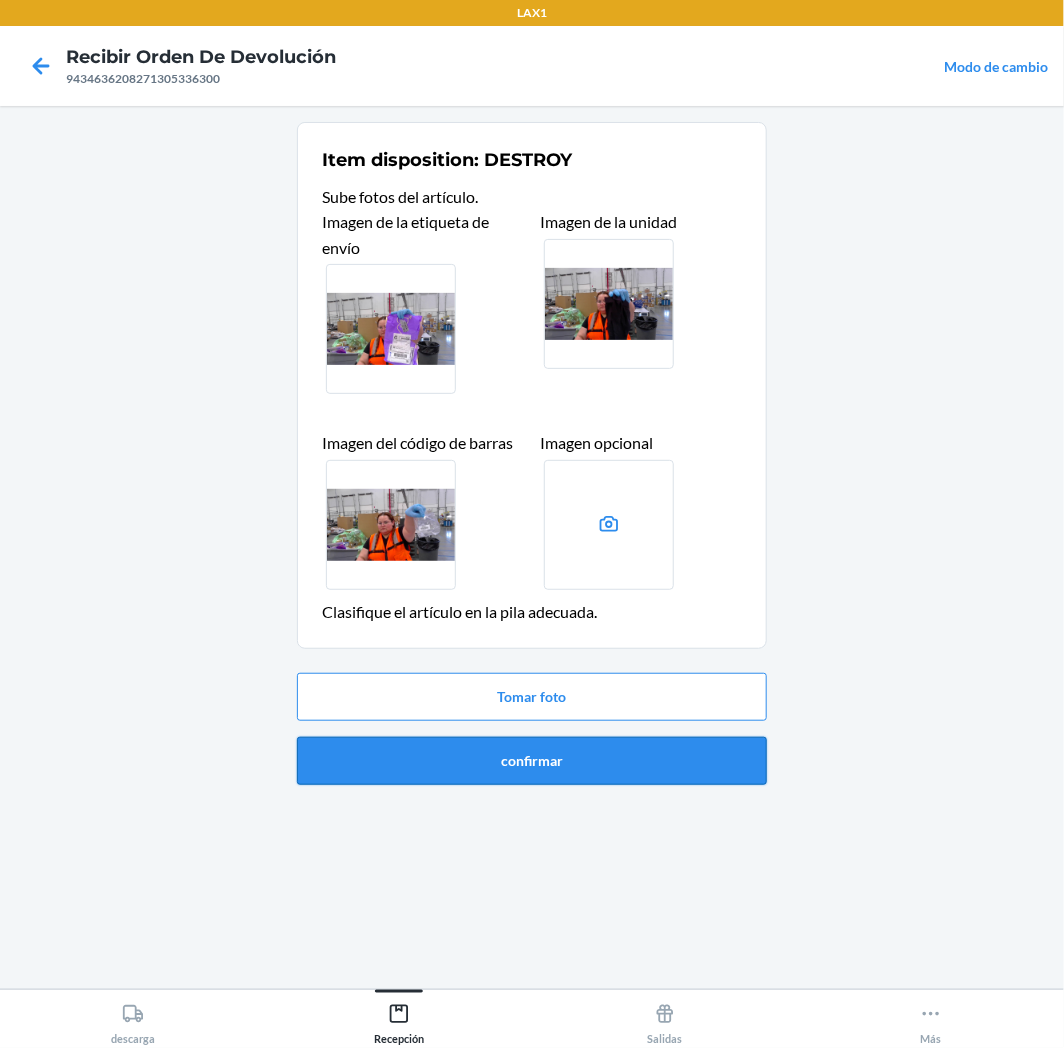 click on "confirmar" at bounding box center [532, 761] 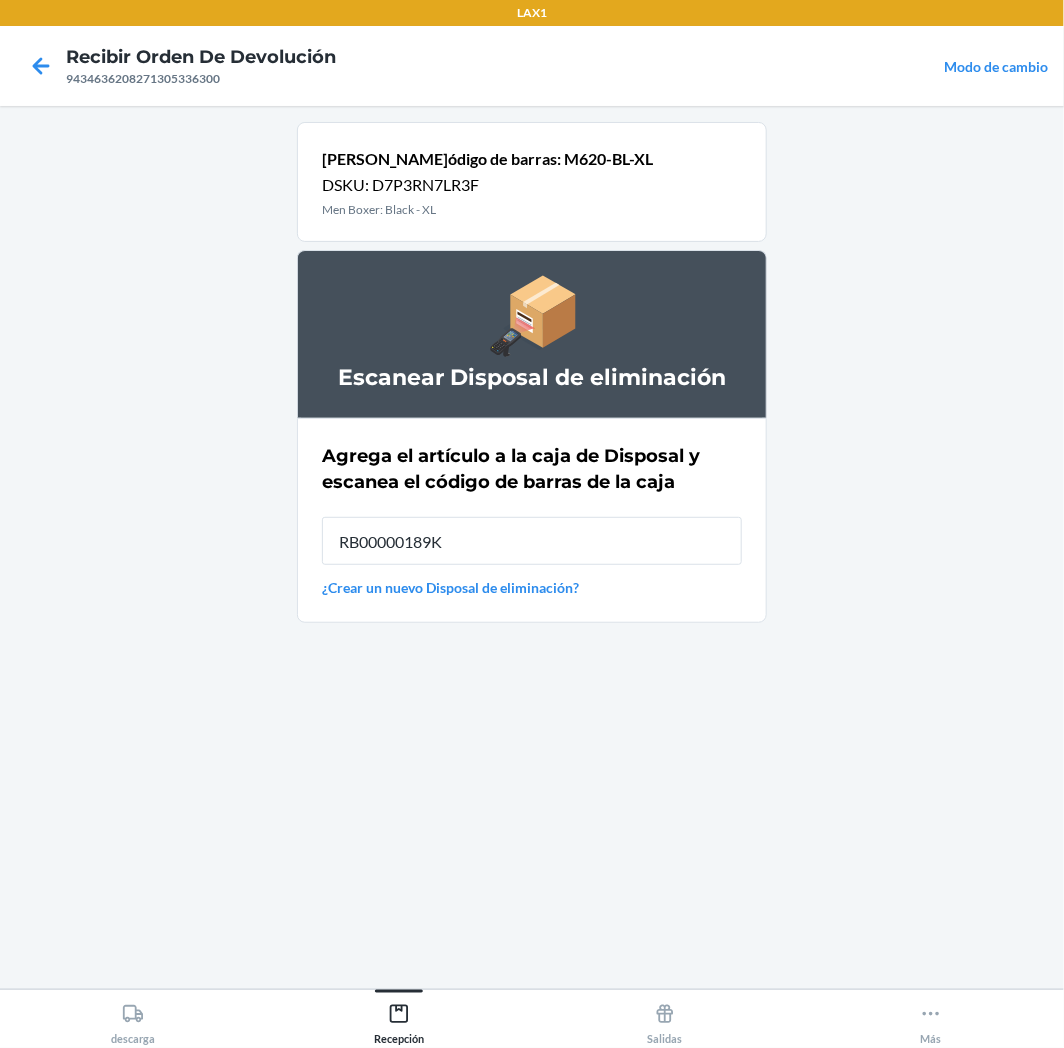 type on "RB00000189K" 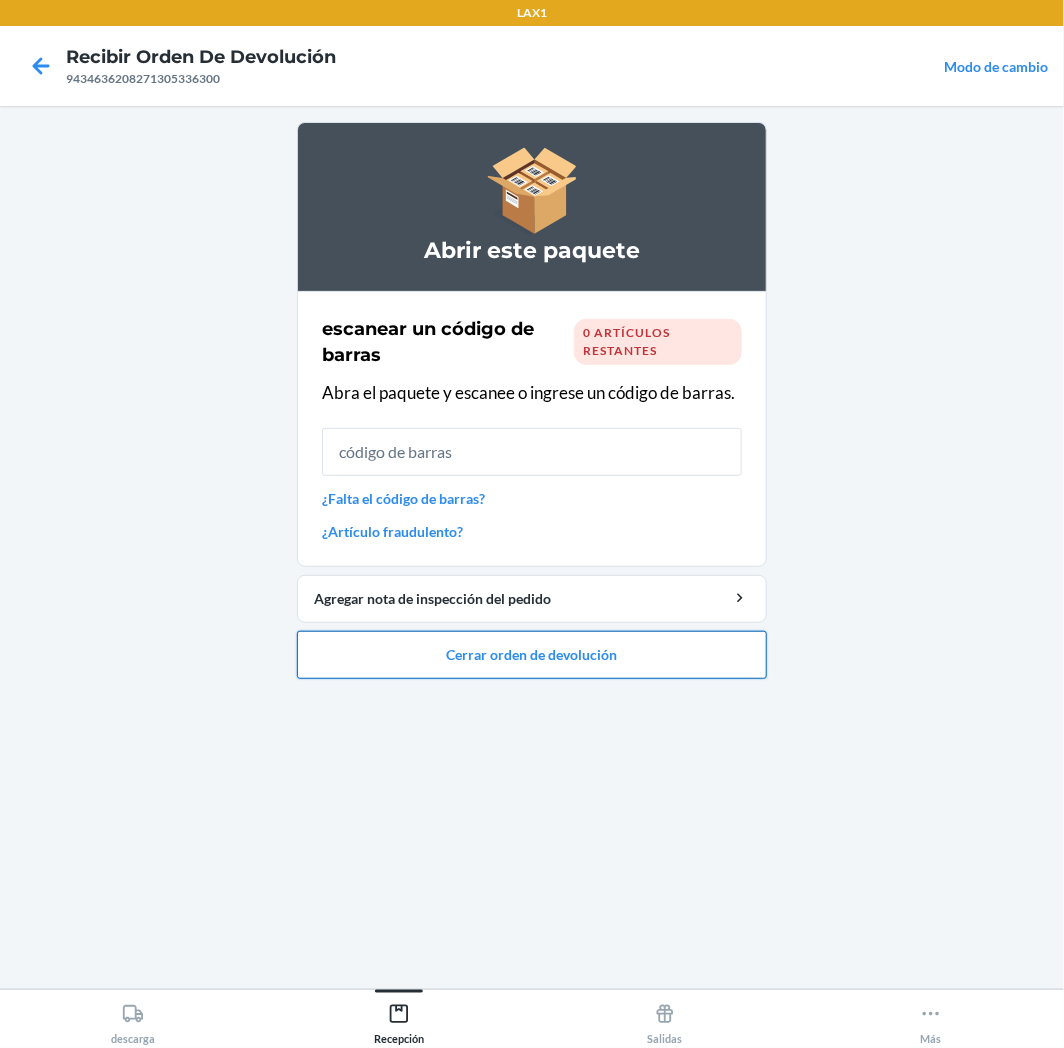 click on "Cerrar orden de devolución" at bounding box center (532, 655) 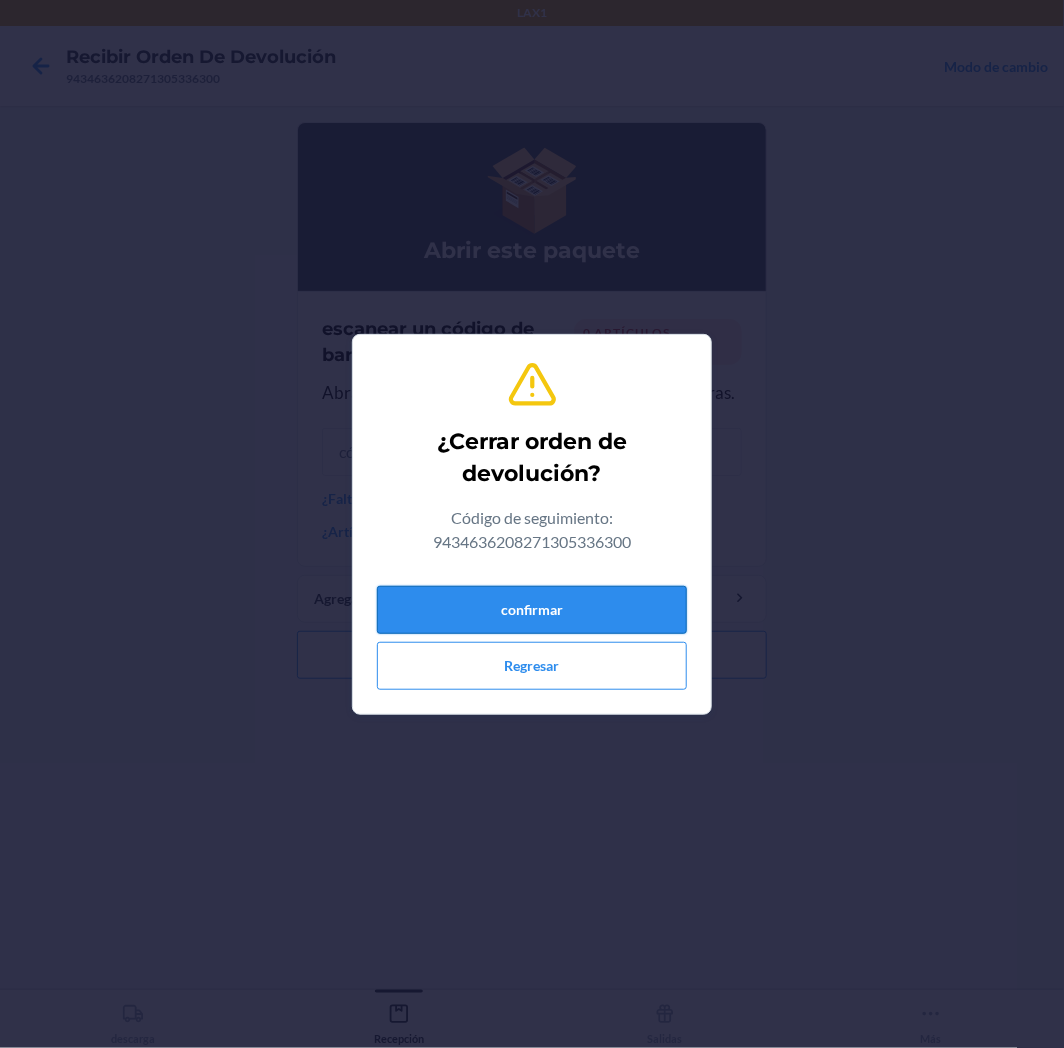 click on "confirmar" at bounding box center (532, 610) 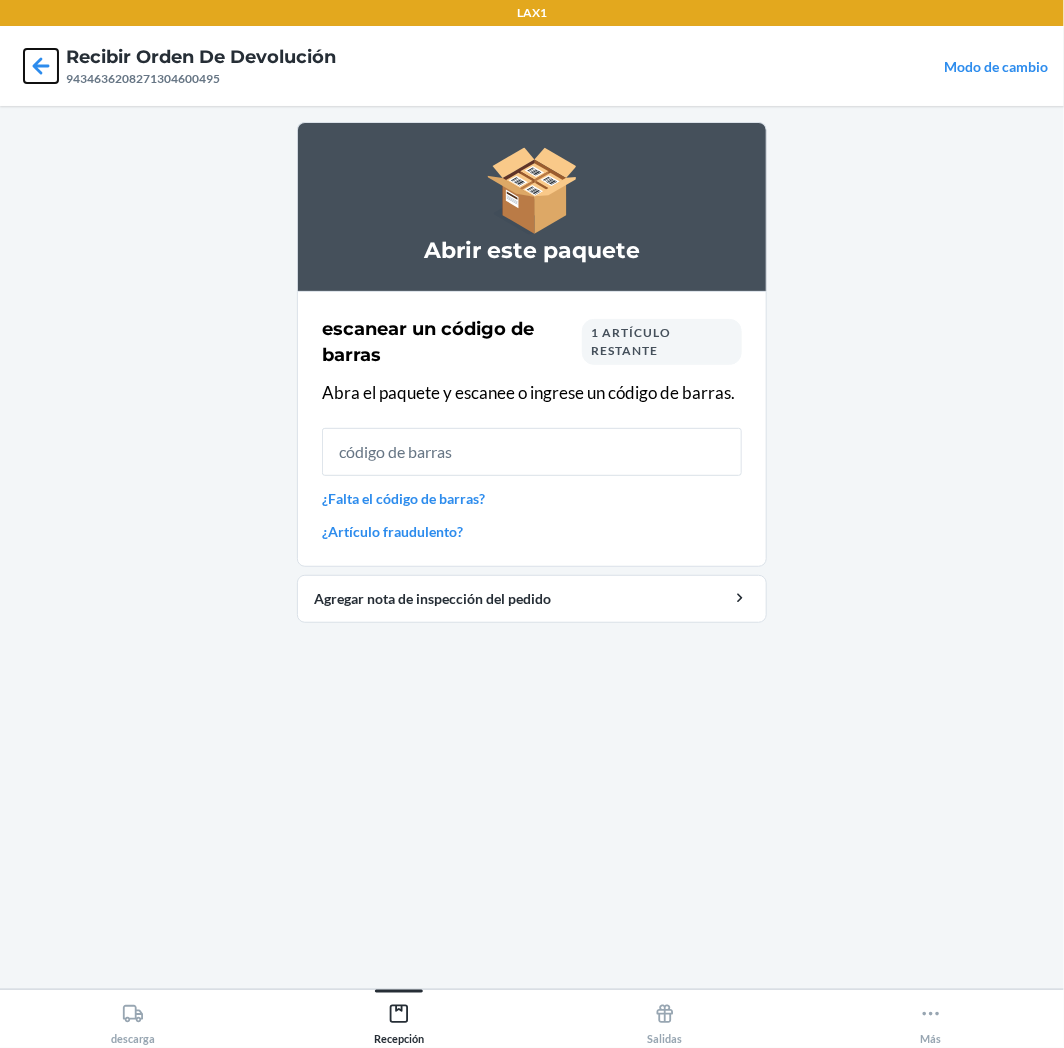 click 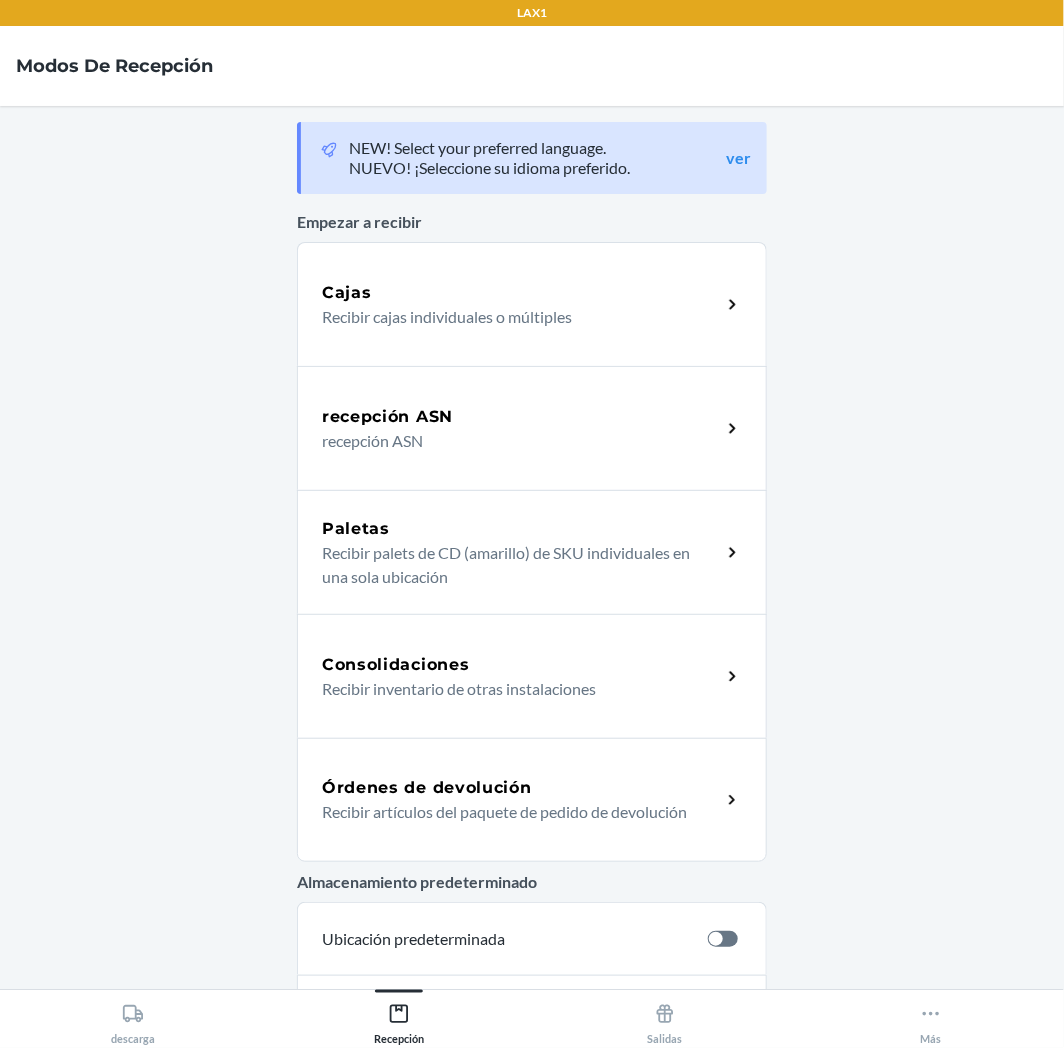 click on "Órdenes de devolución Recibir artículos del paquete de pedido de devolución" at bounding box center [532, 800] 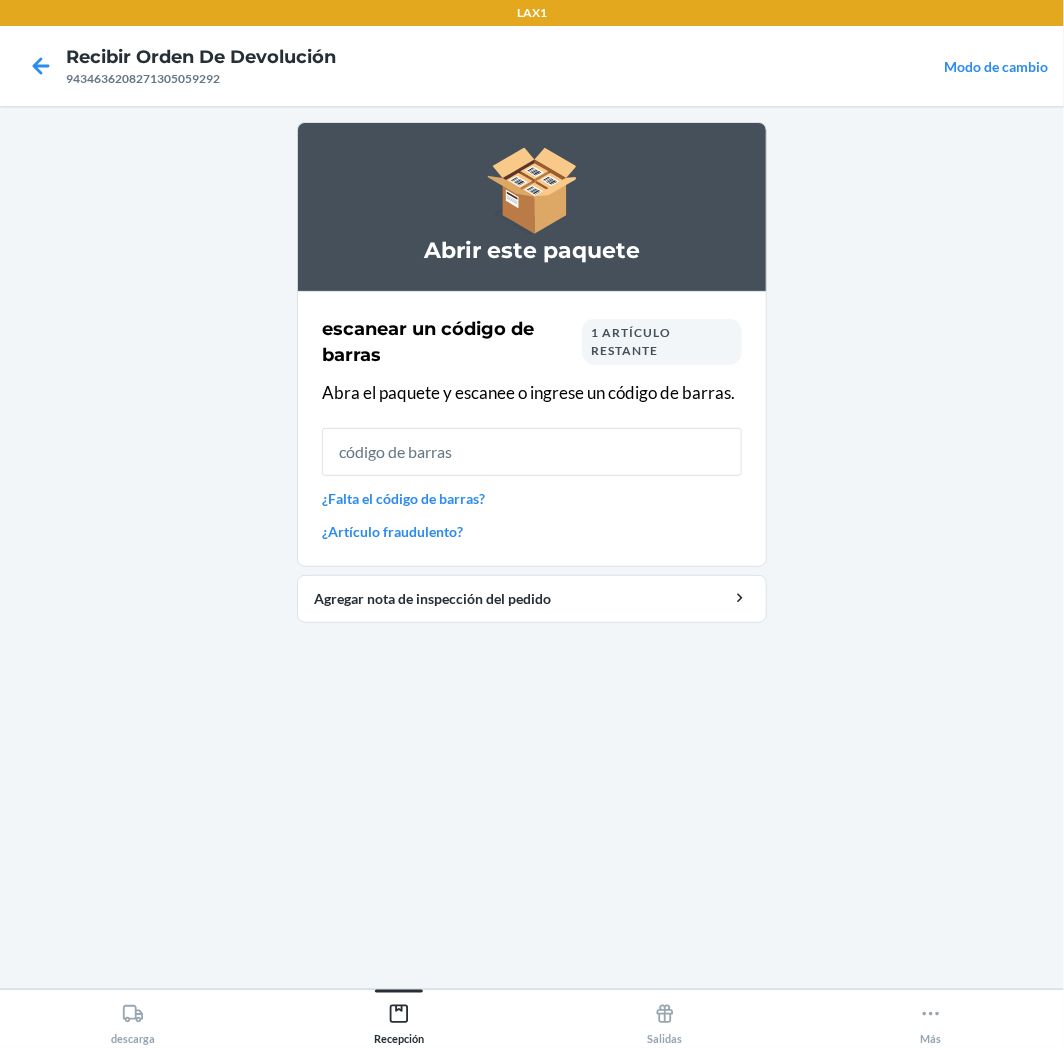 click on "1 artículo restante" at bounding box center [662, 342] 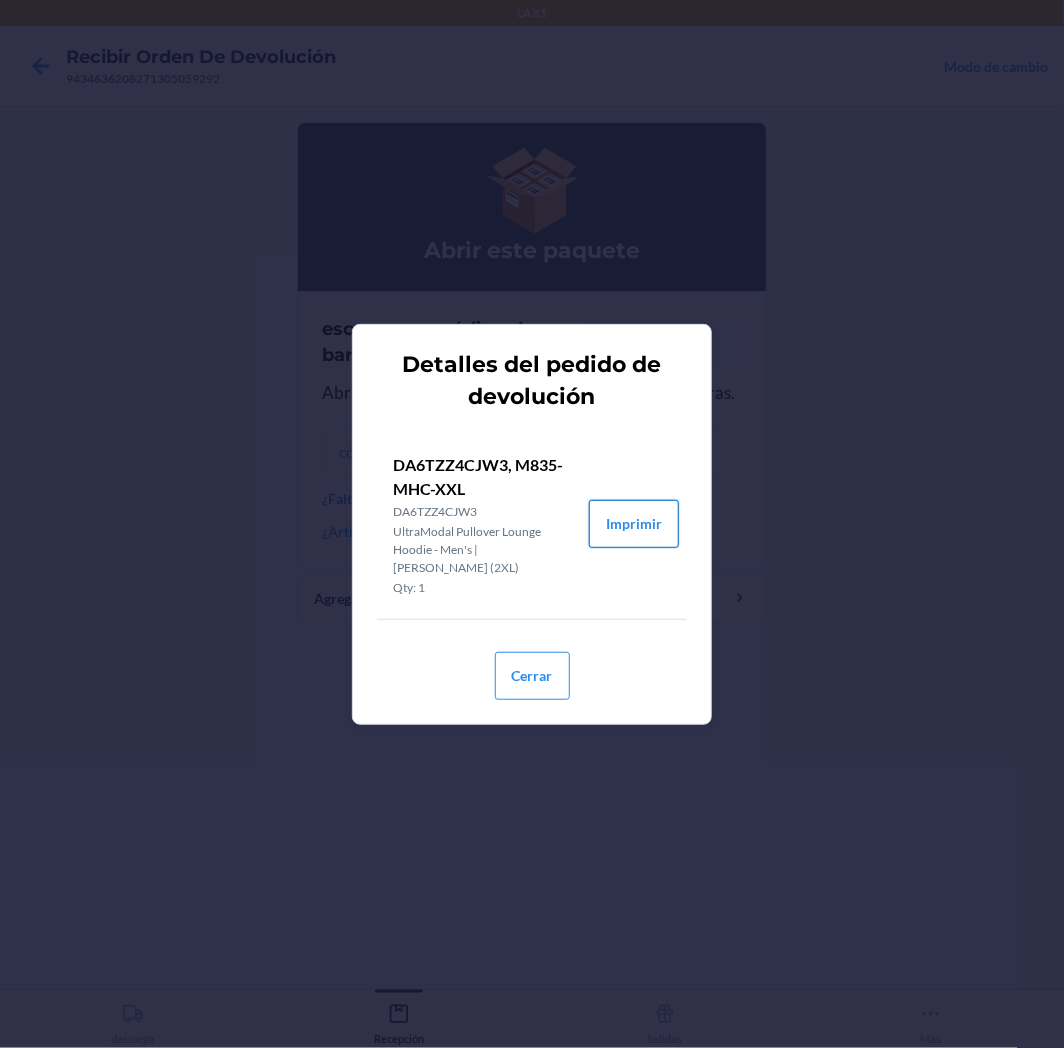 click on "Imprimir" at bounding box center (634, 524) 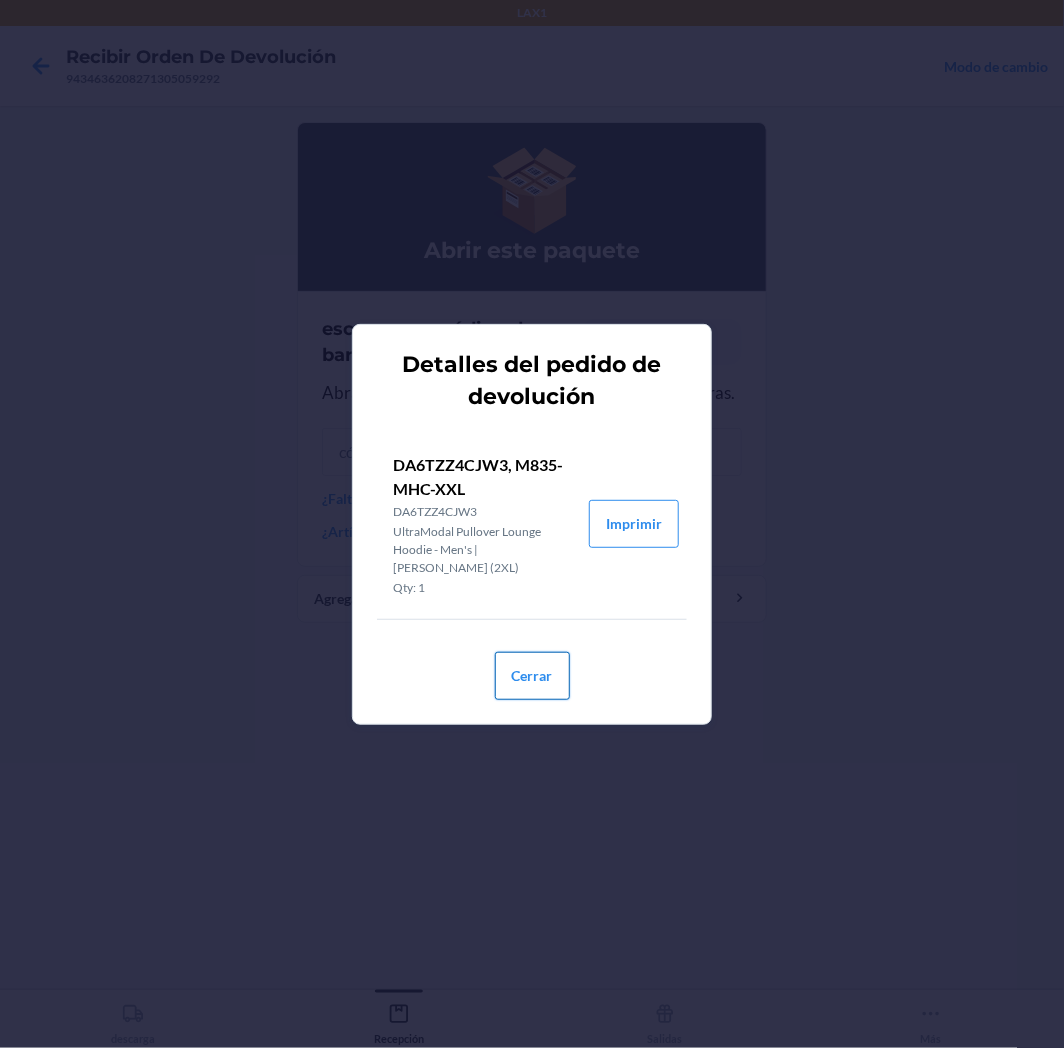 click on "Cerrar" at bounding box center [532, 676] 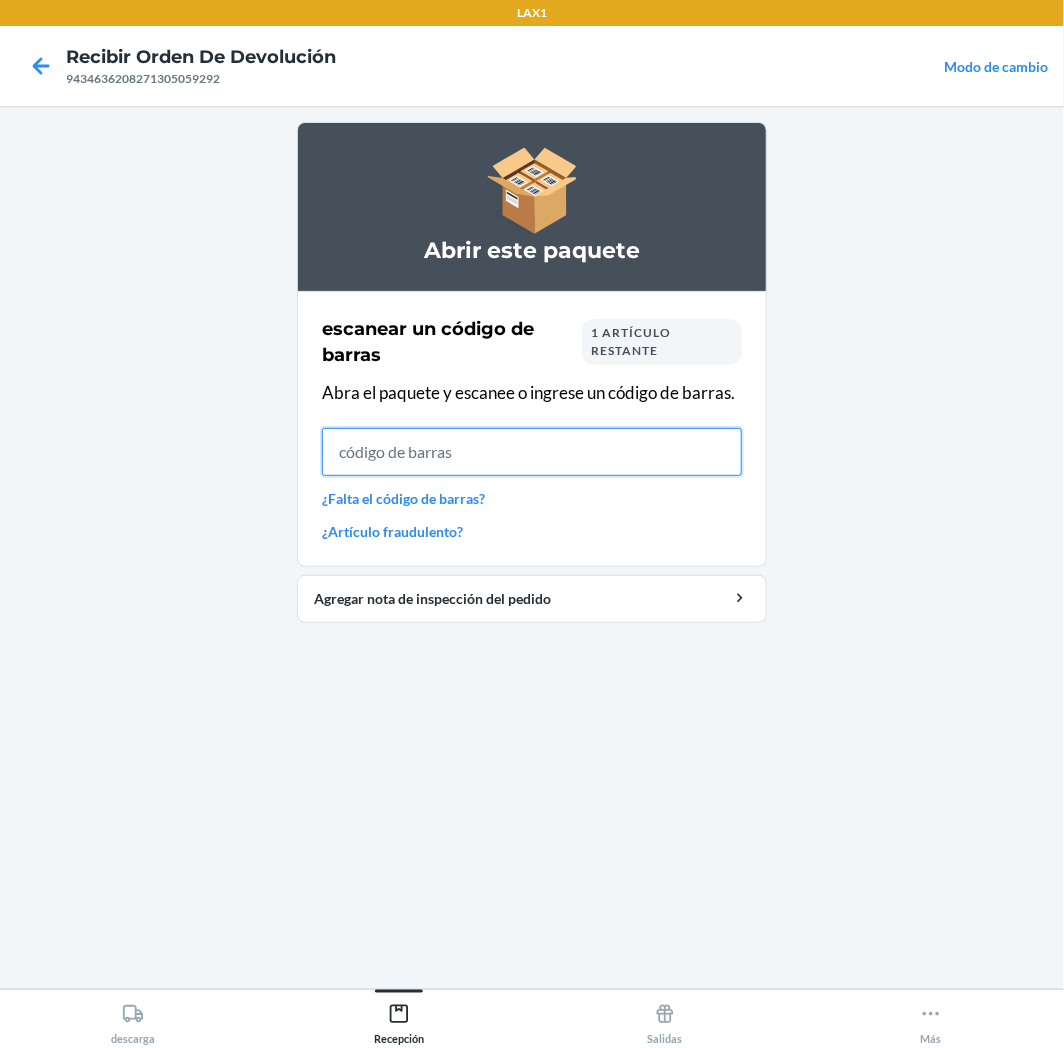 click at bounding box center (532, 452) 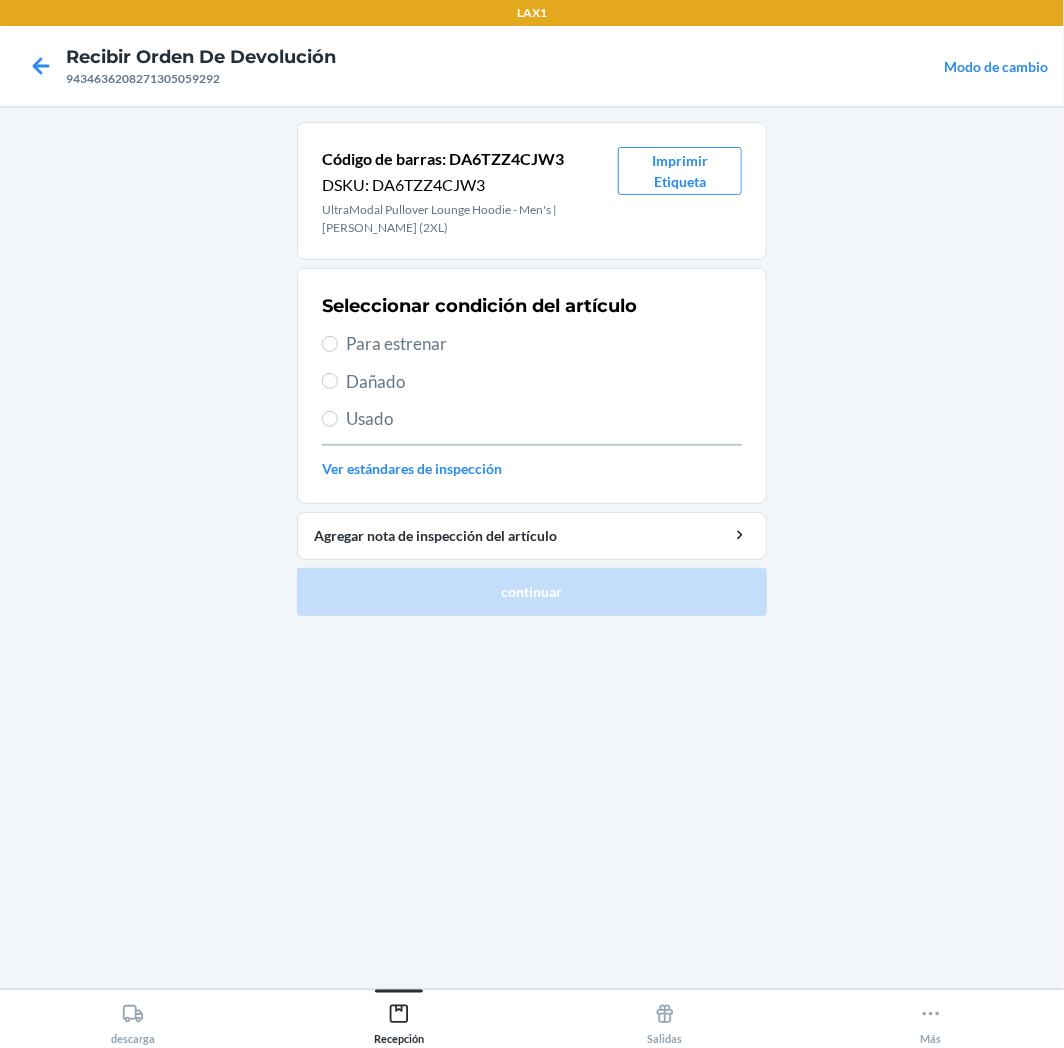 click on "Seleccionar condición del artículo Para estrenar Dañado Usado Ver estándares de inspección" at bounding box center (532, 386) 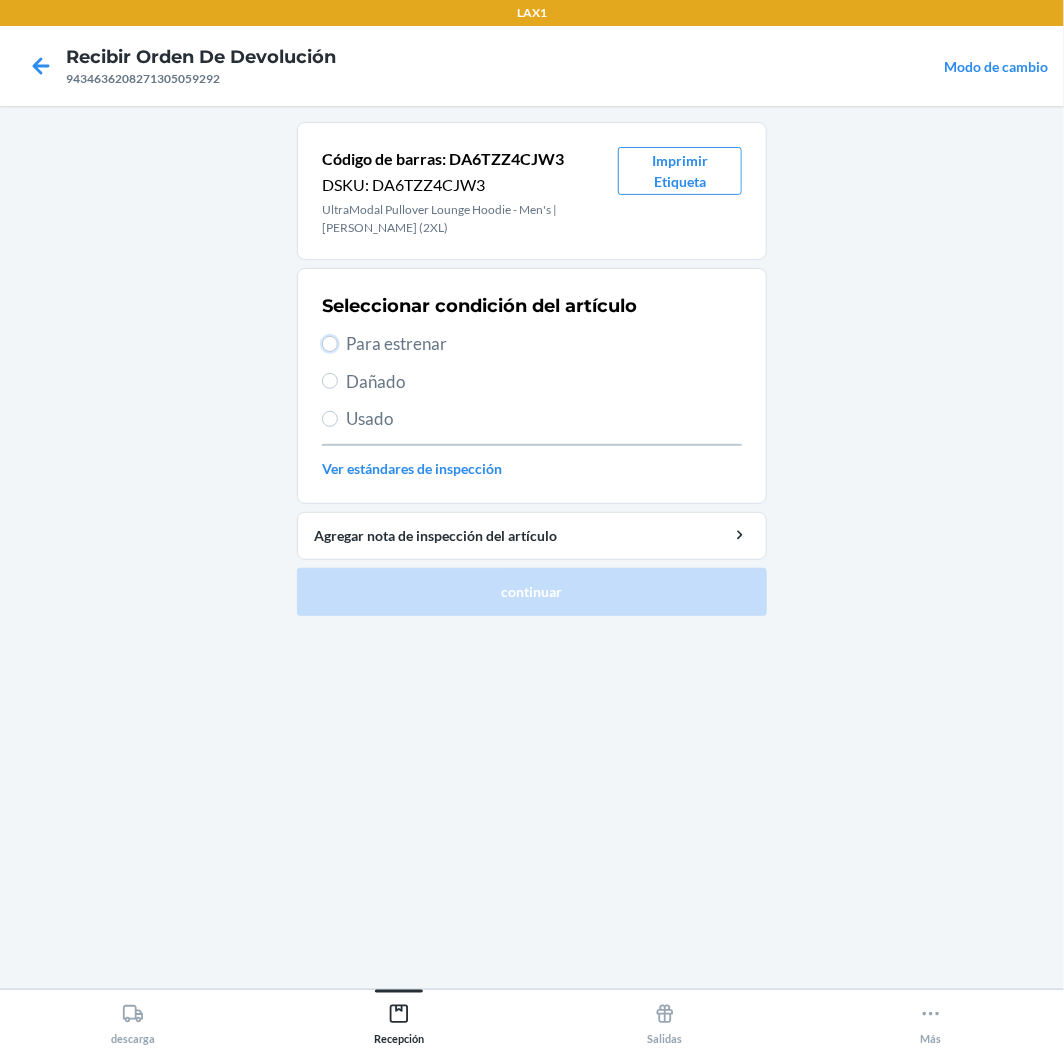 click on "Para estrenar" at bounding box center (330, 344) 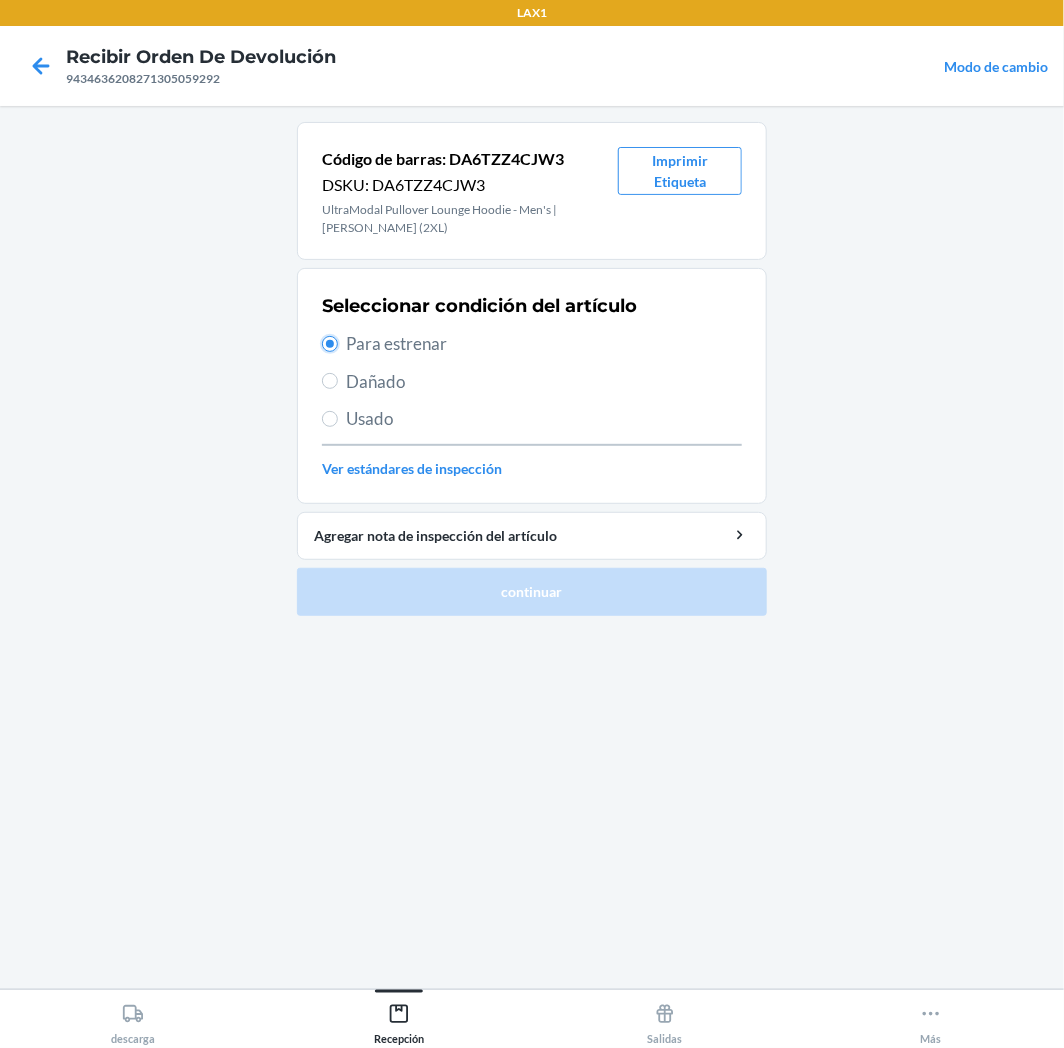 radio on "true" 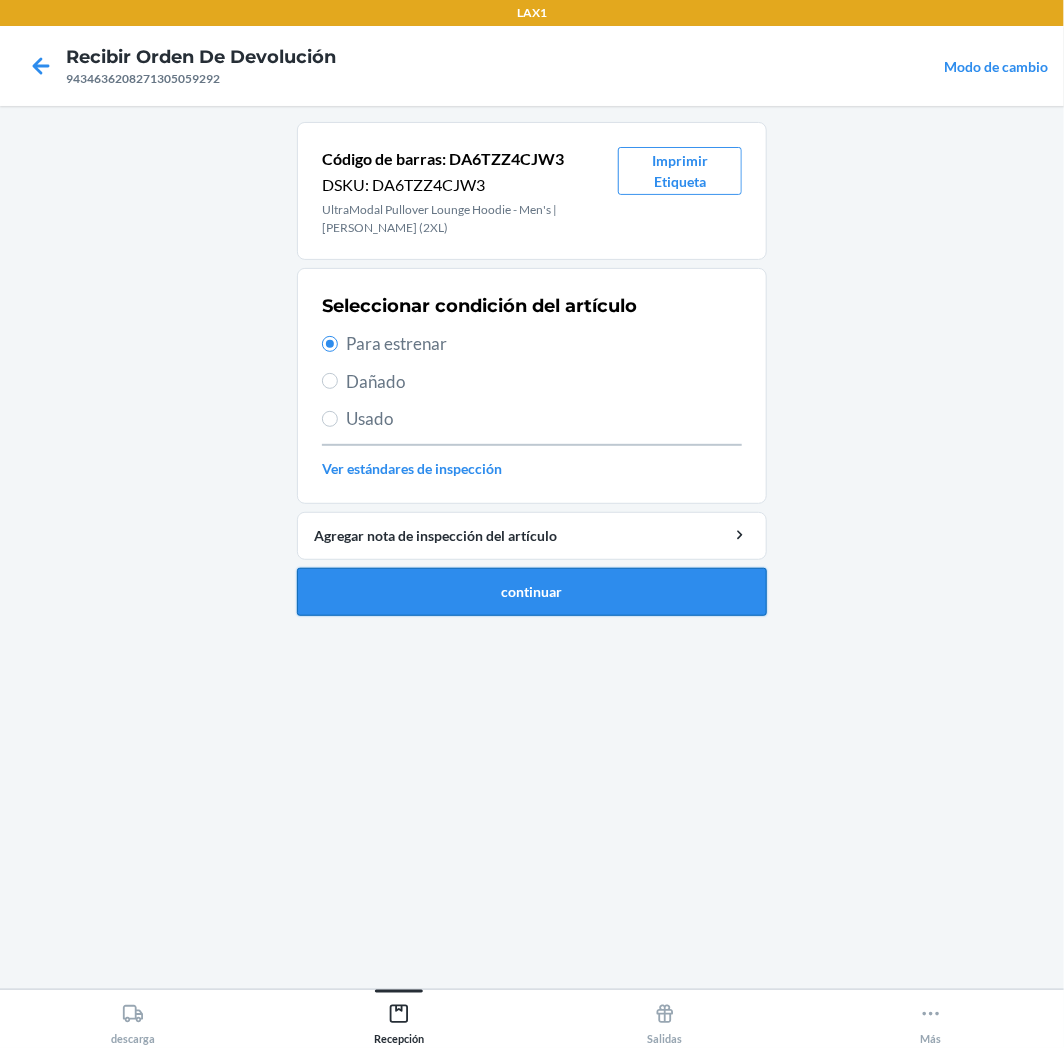 drag, startPoint x: 508, startPoint y: 564, endPoint x: 515, endPoint y: 607, distance: 43.56604 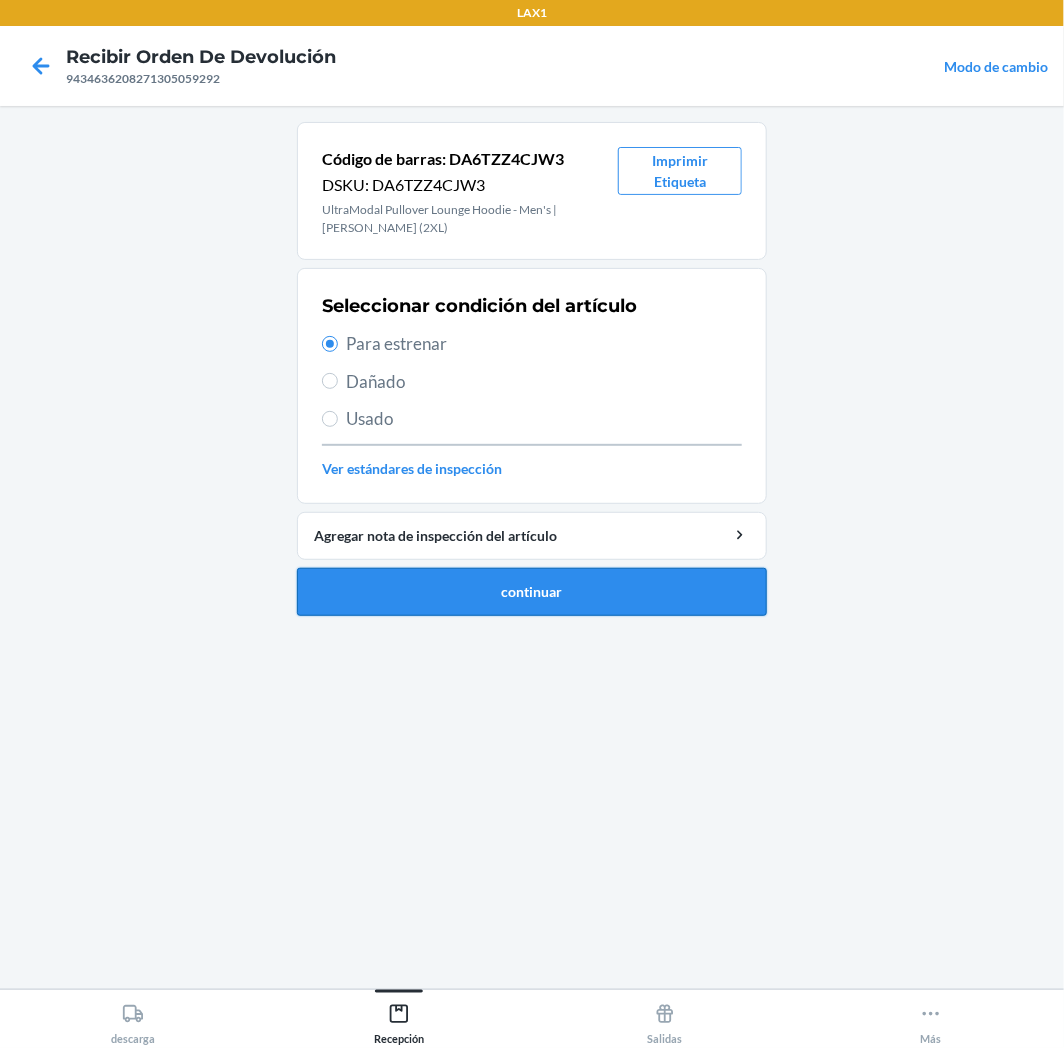 click on "Código de barras: DA6TZZ4CJW3 DSKU: DA6TZZ4CJW3 Ultra[PERSON_NAME]lover Lounge Hoodie - Men's | [PERSON_NAME] (2XL) Imprimir Etiqueta Selec[PERSON_NAME]condición del artículo Para estrenar Dañado Usado Ver estándares de inspección Agregar nota de inspección del artículo continuar" at bounding box center (532, 369) 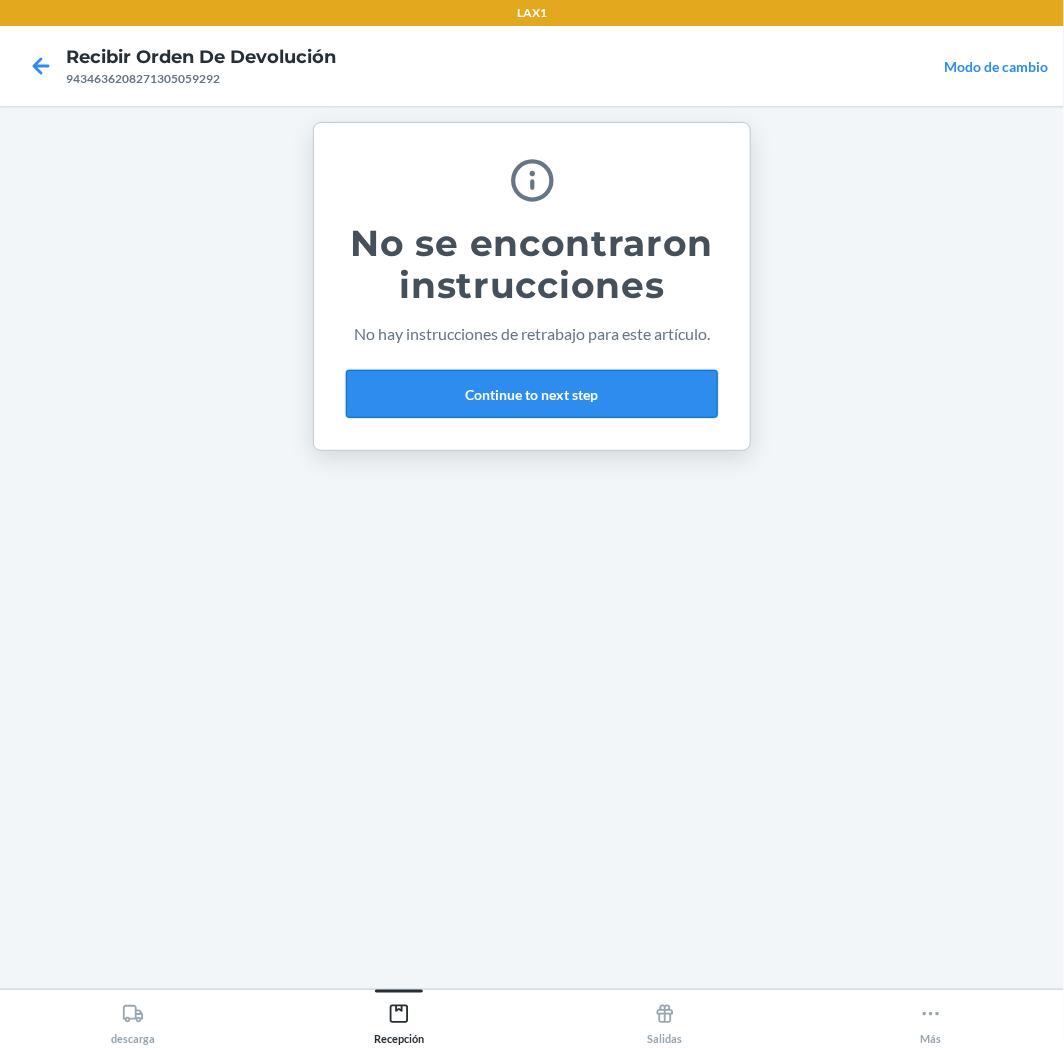 click on "Continue to next step" at bounding box center [532, 394] 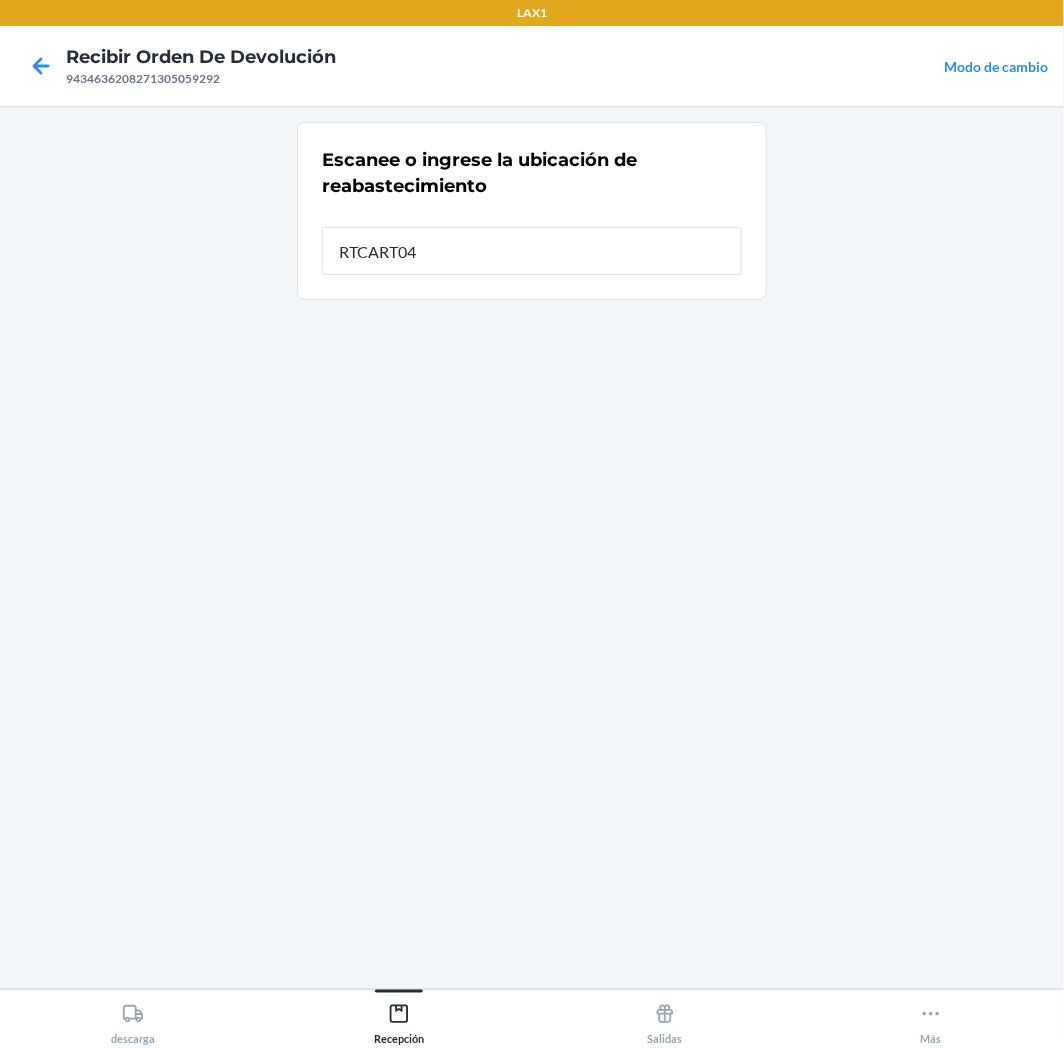 type on "RTCART043" 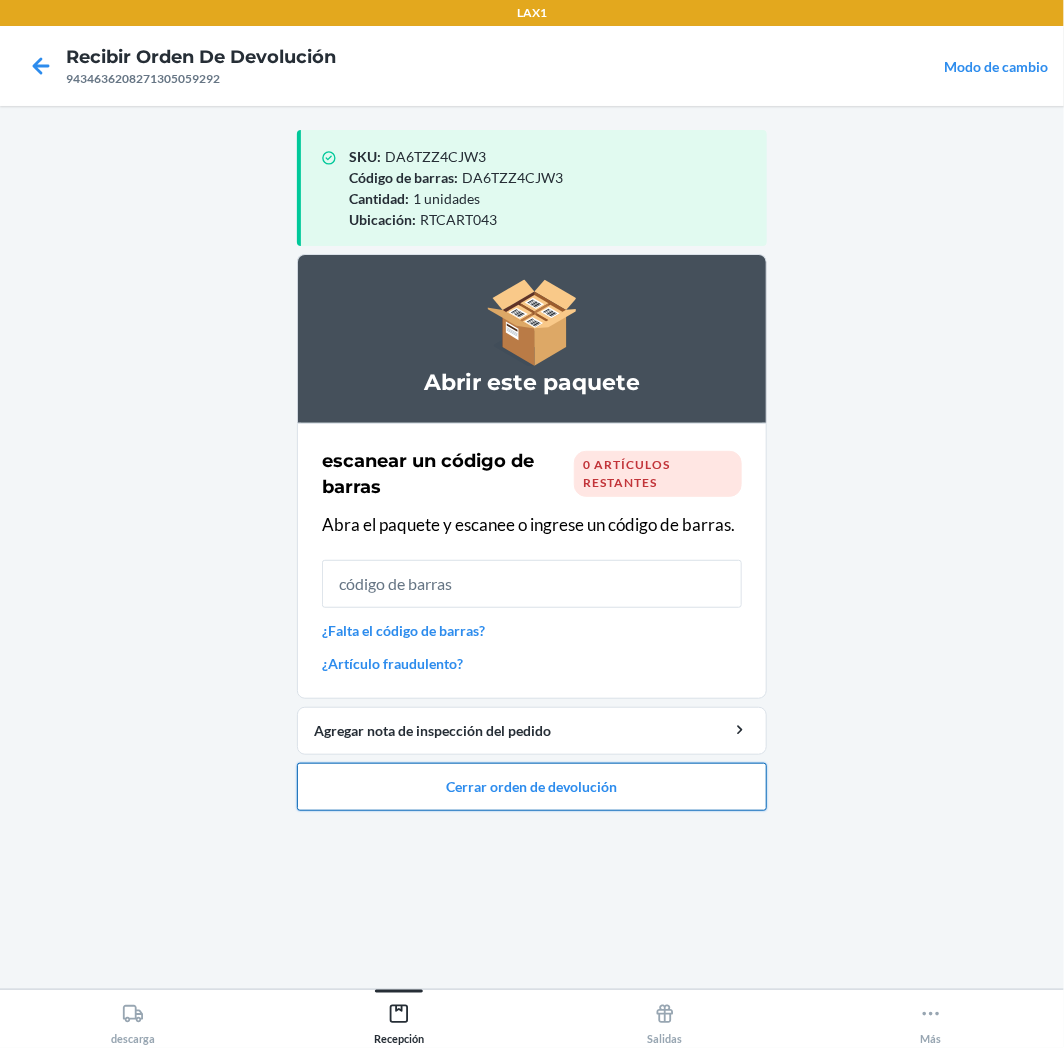 click on "Cerrar orden de devolución" at bounding box center (532, 787) 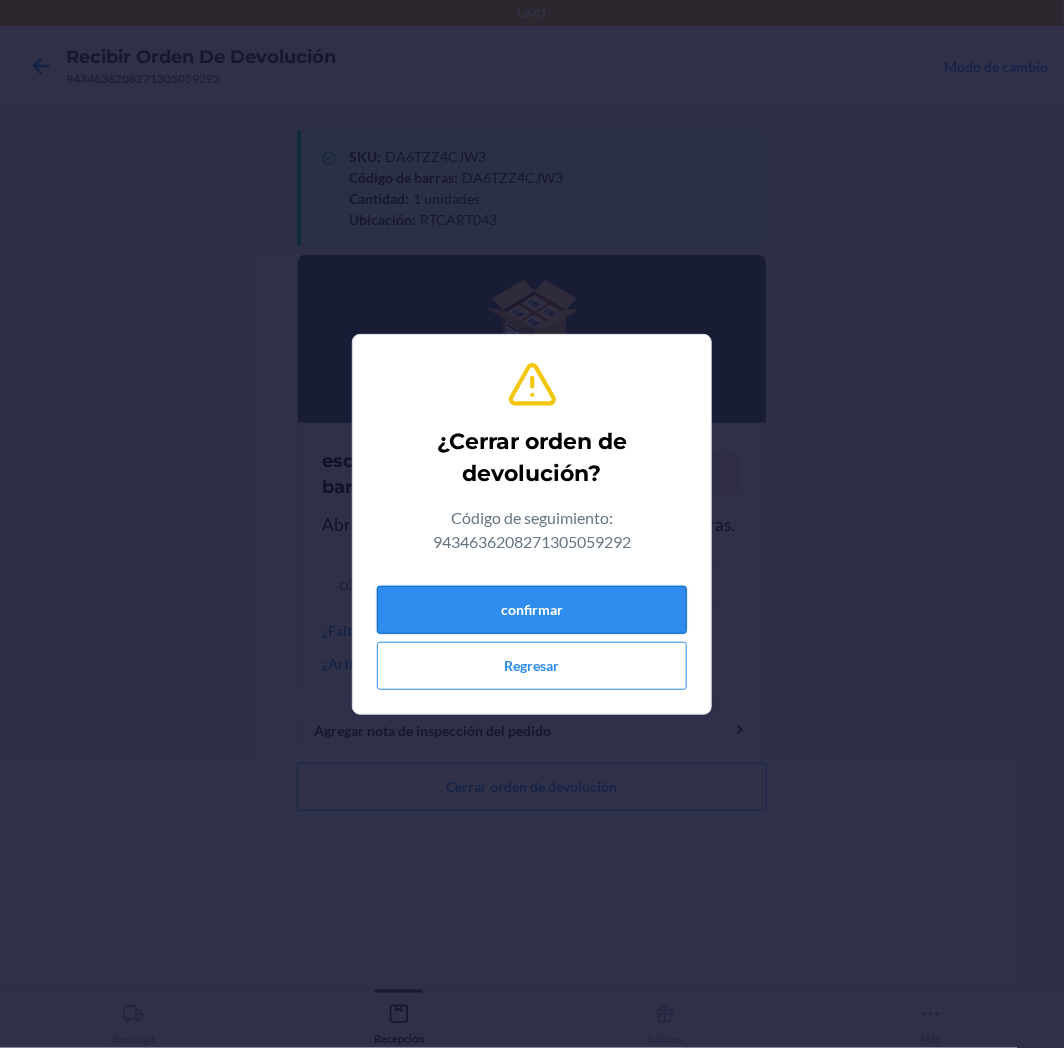 click on "confirmar" at bounding box center (532, 610) 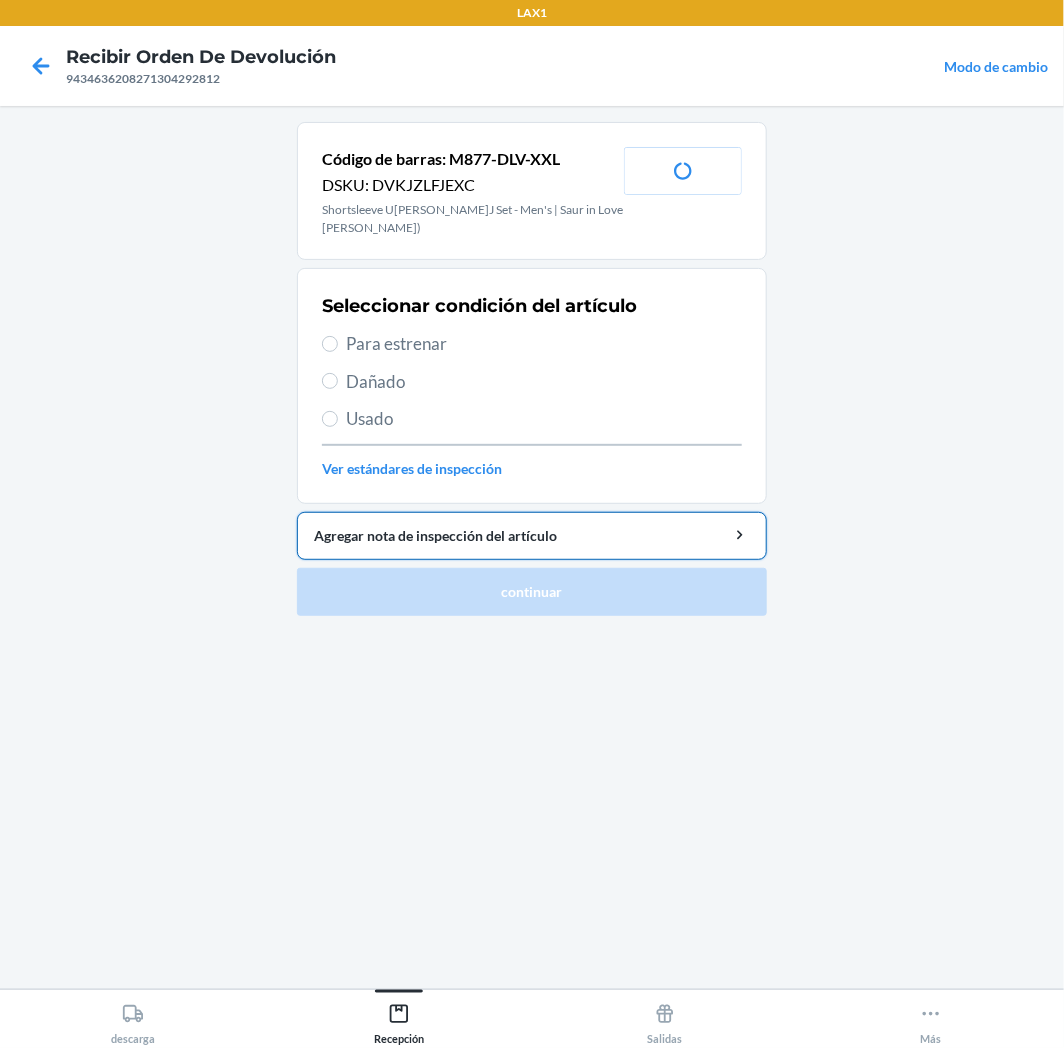click on "Agregar nota de inspección del artículo" at bounding box center [532, 536] 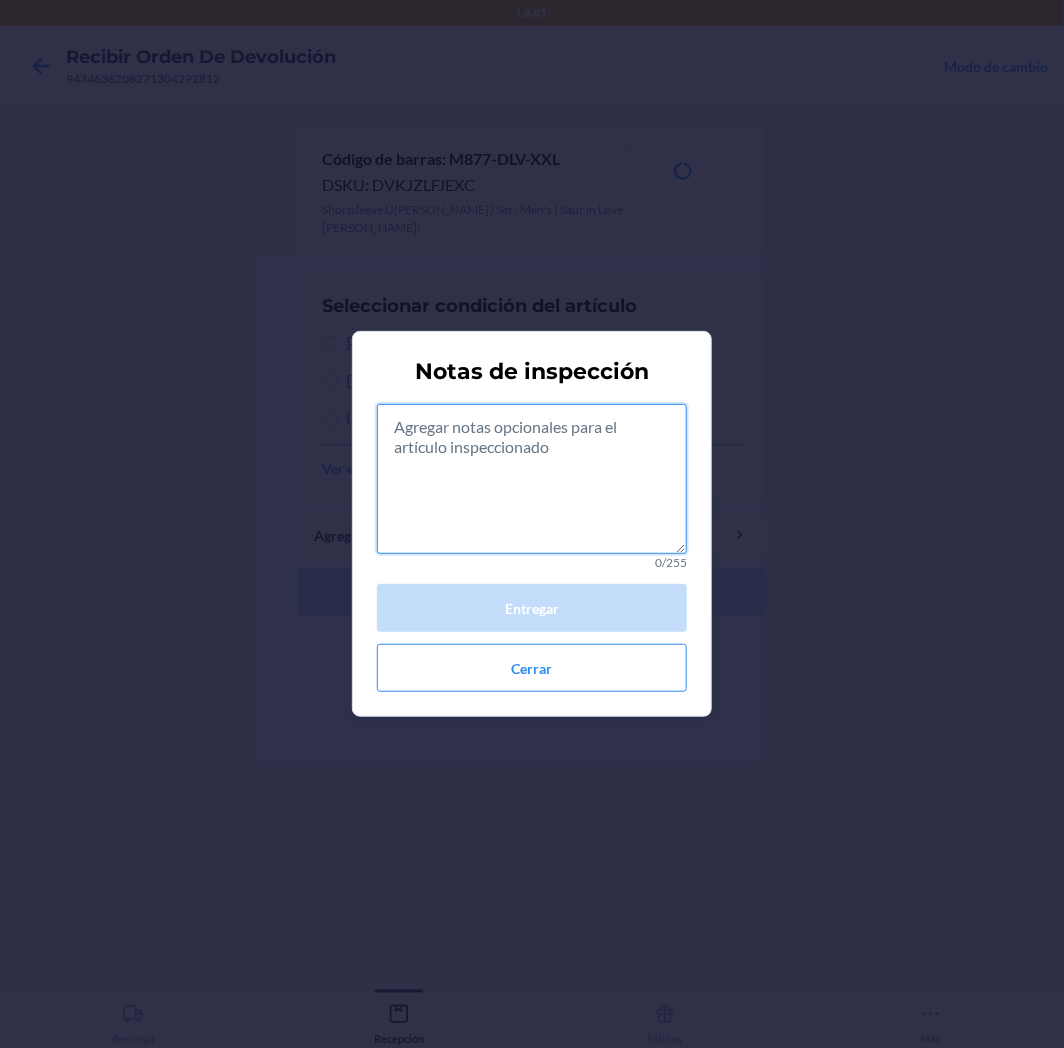 click at bounding box center (532, 479) 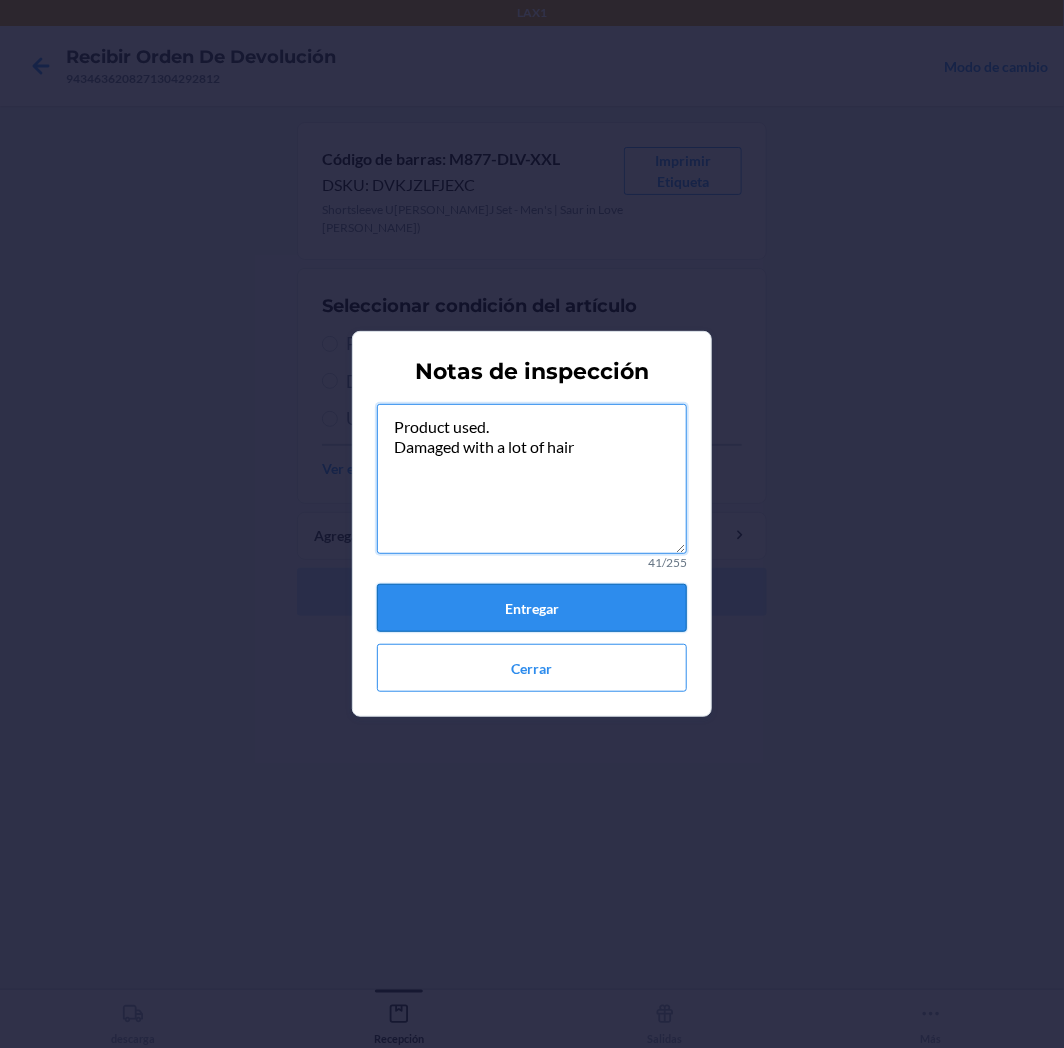 type on "Product used.
Damaged with a lot of hair" 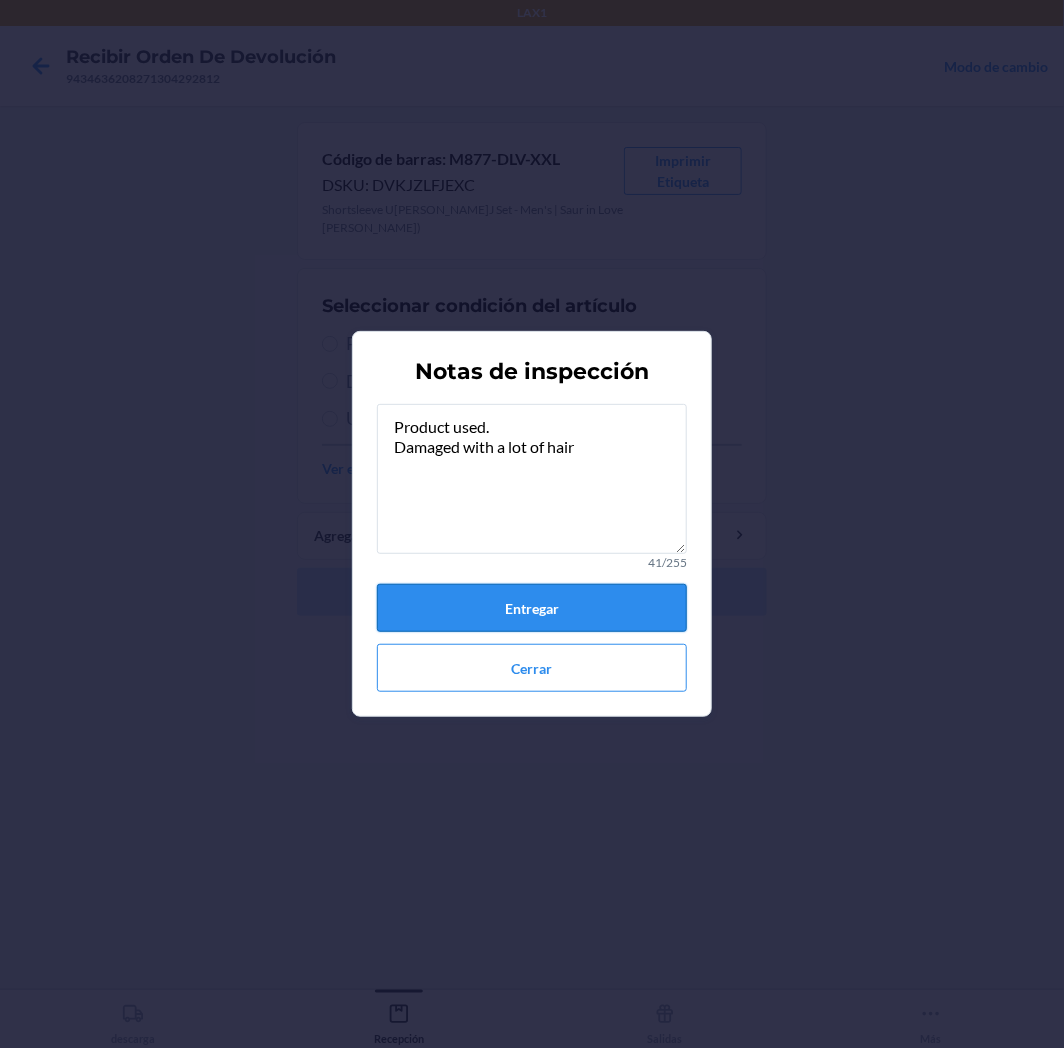 click on "Entregar" at bounding box center [532, 608] 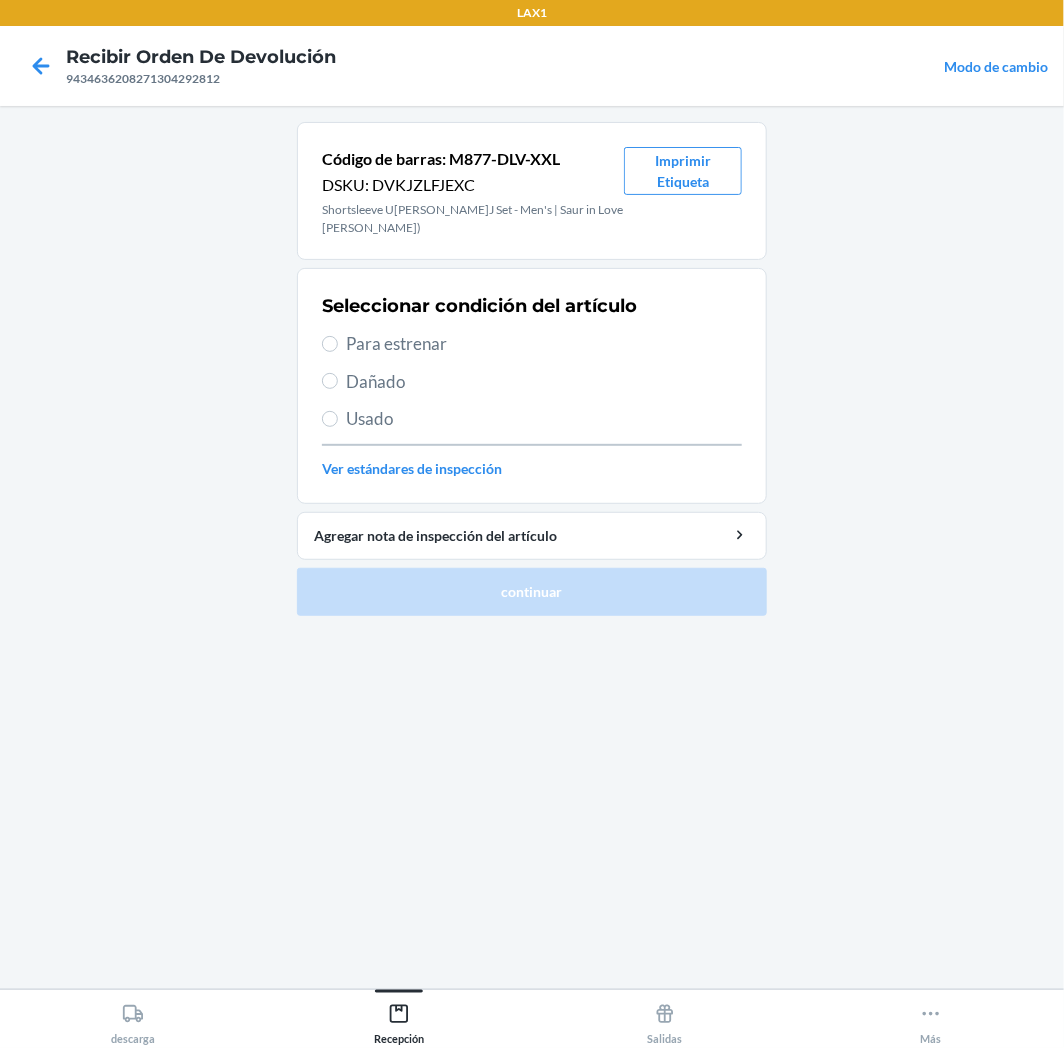 click on "Usado" at bounding box center [544, 419] 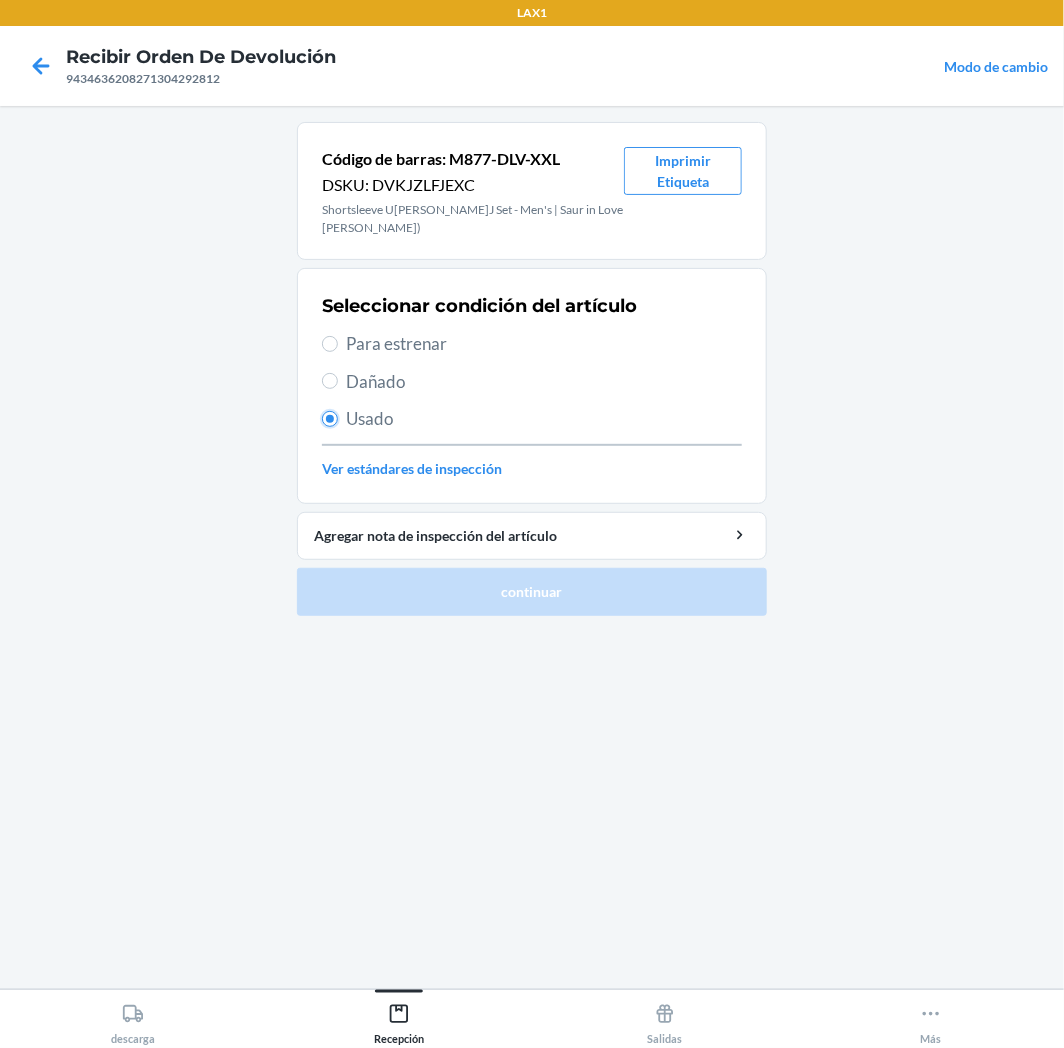 radio on "true" 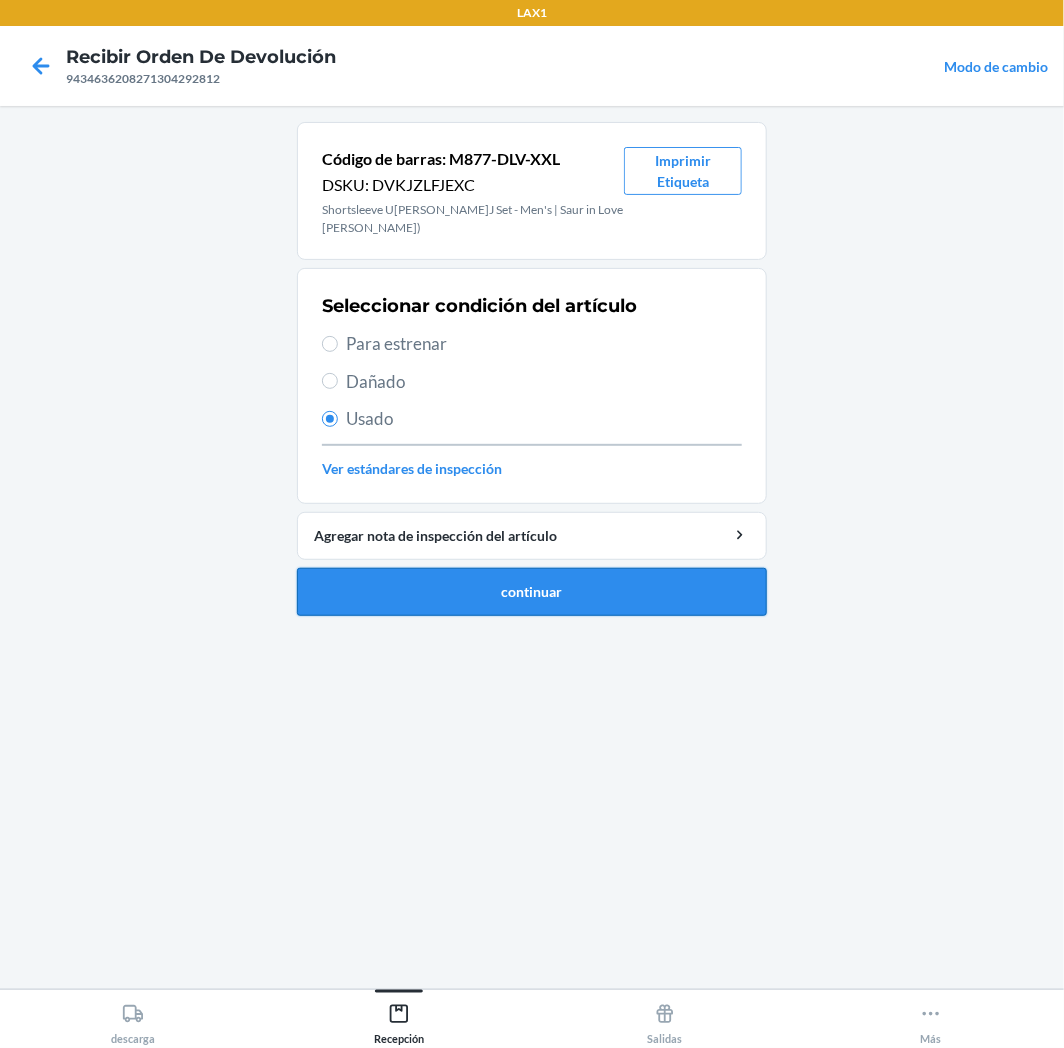 click on "continuar" at bounding box center [532, 592] 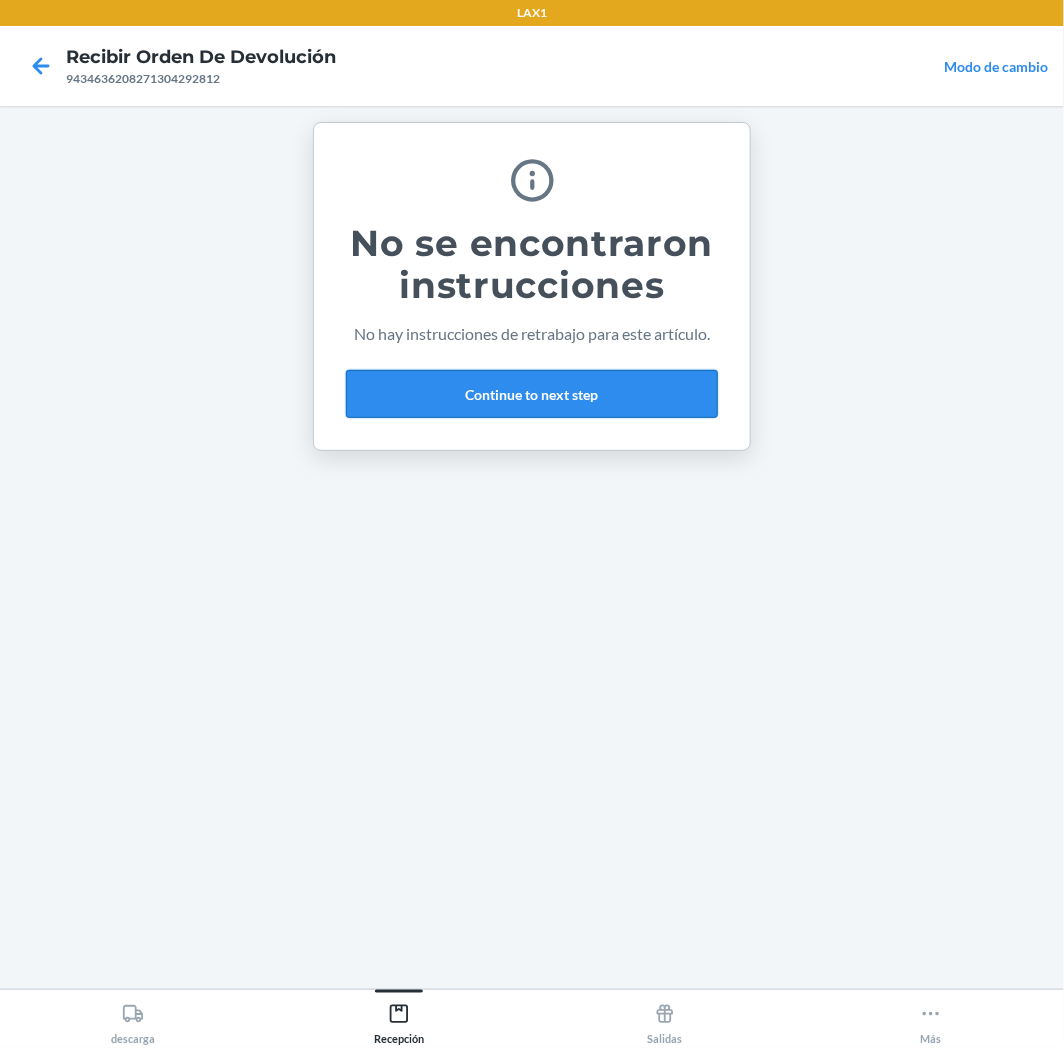 click on "Continue to next step" at bounding box center (532, 394) 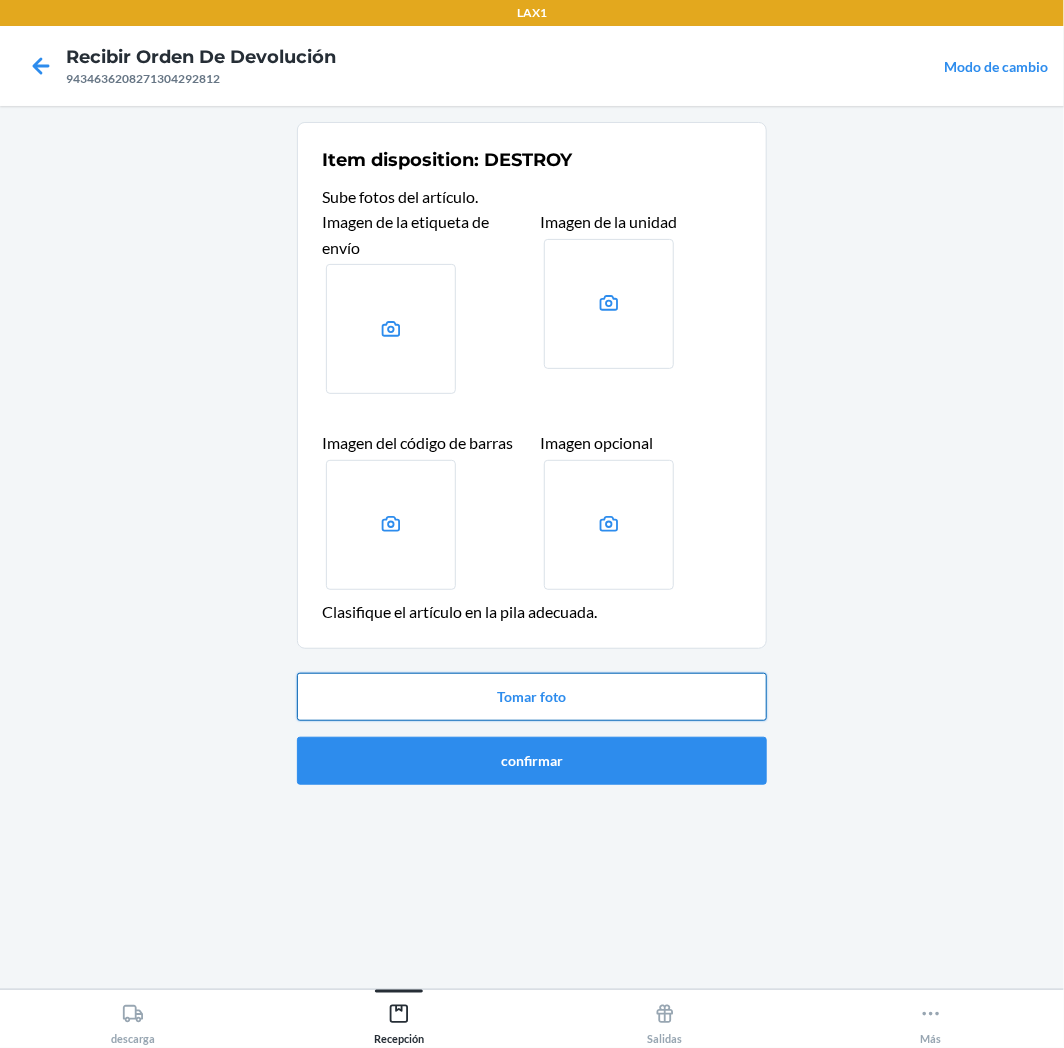 click on "Tomar foto" at bounding box center (532, 697) 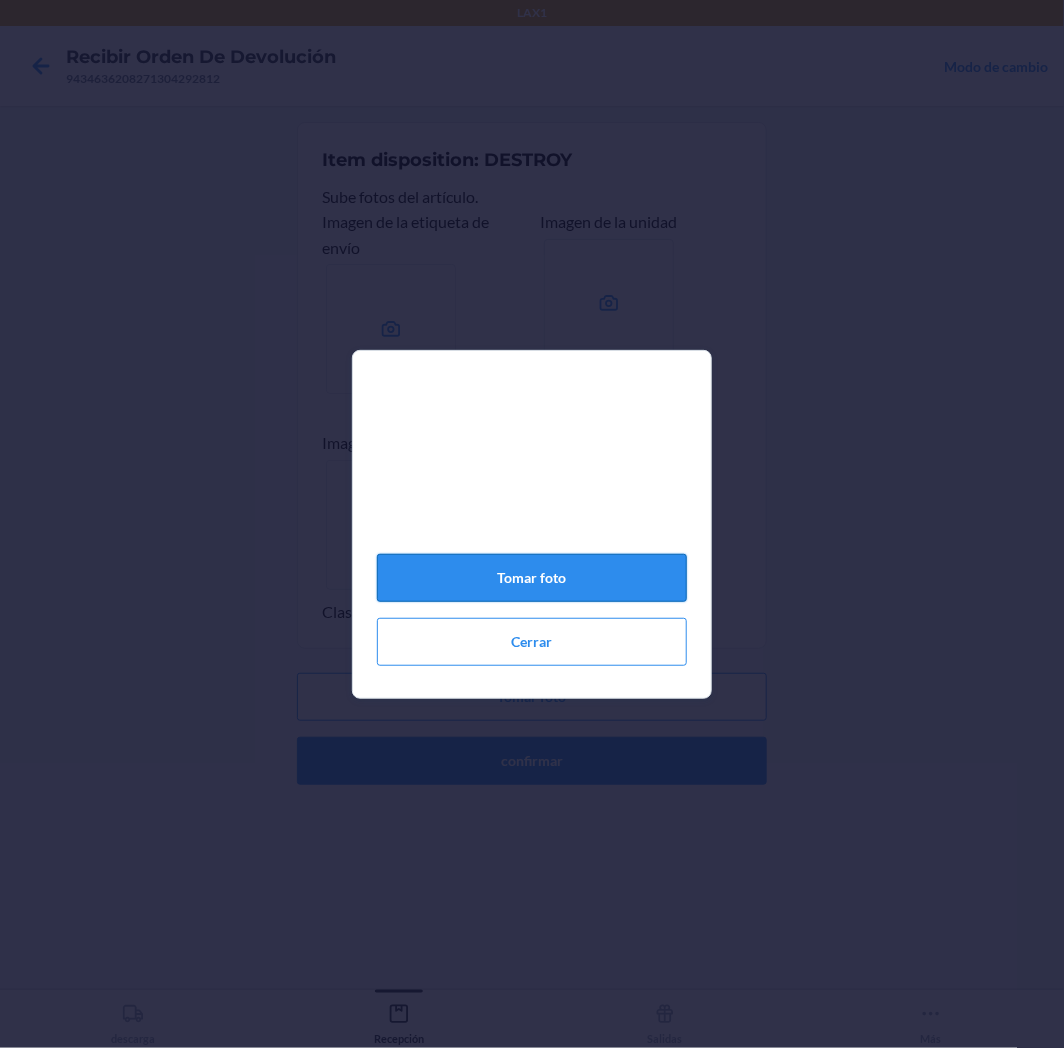 click on "Tomar foto" 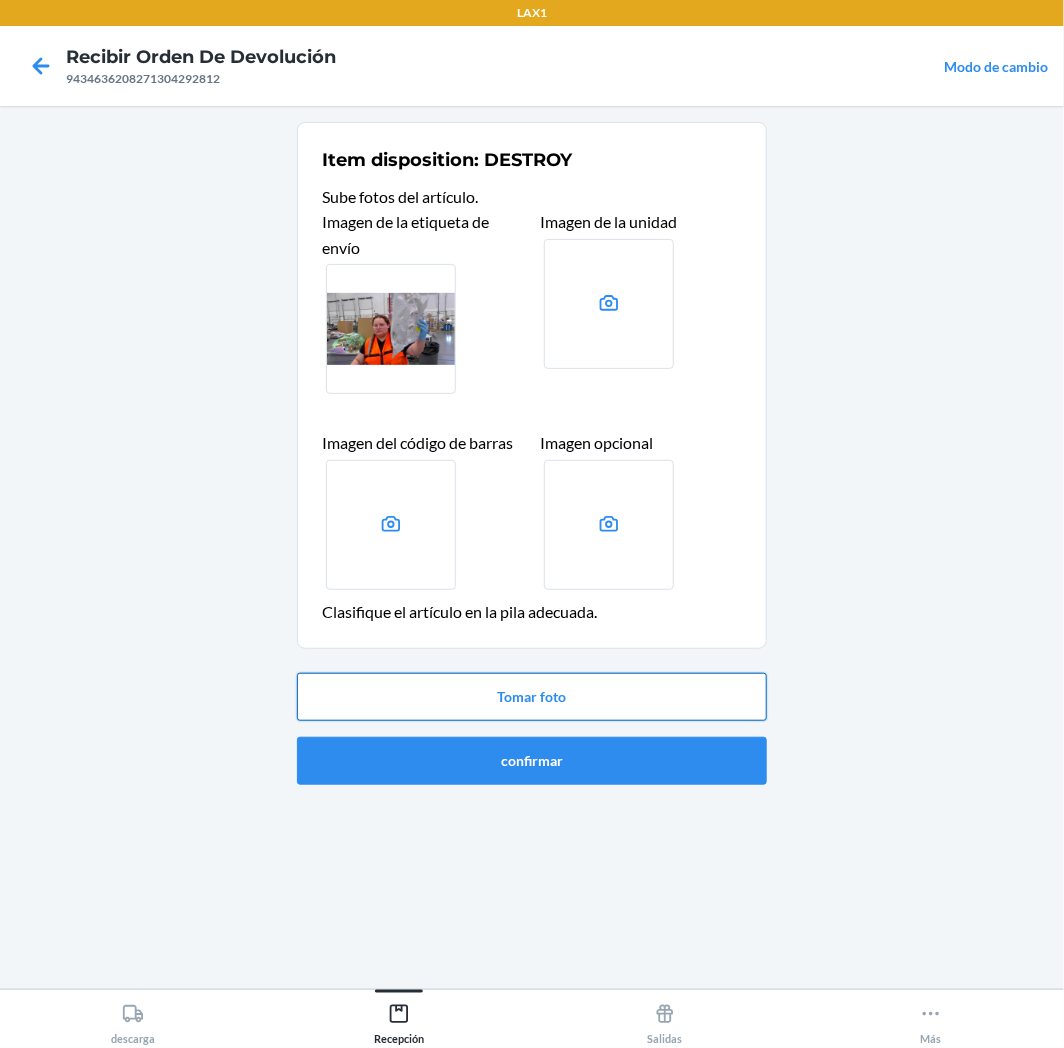 click on "Tomar foto" at bounding box center [532, 697] 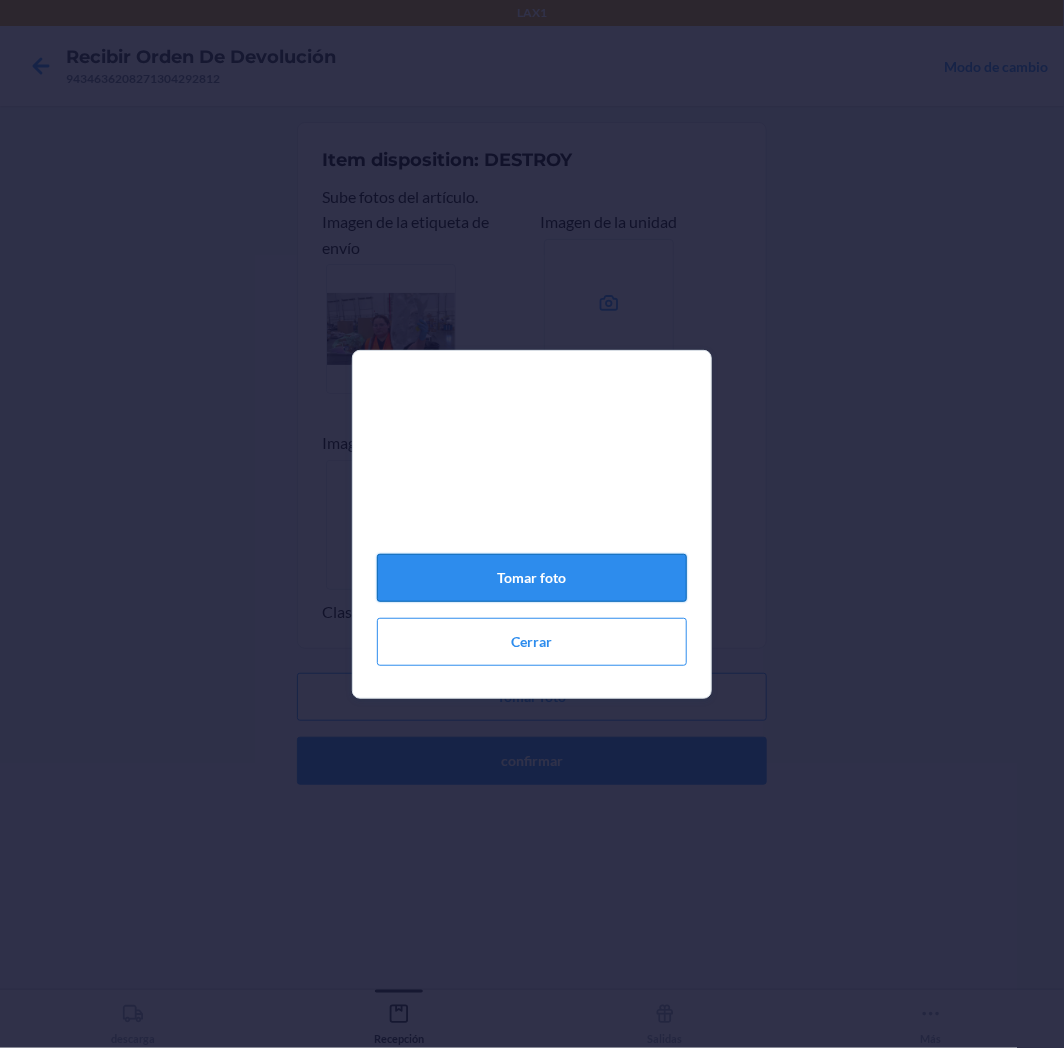 click on "Tomar foto" 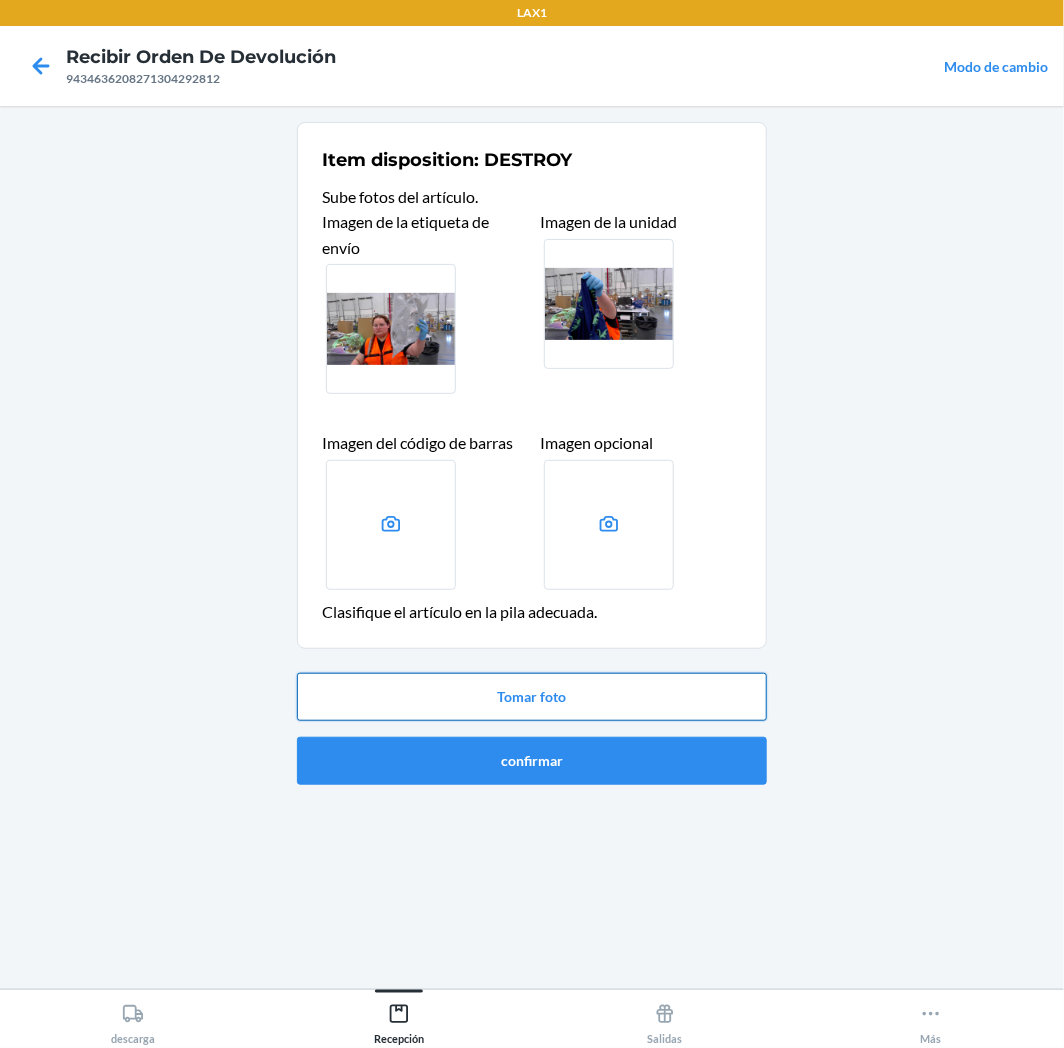 click on "Tomar foto" at bounding box center (532, 697) 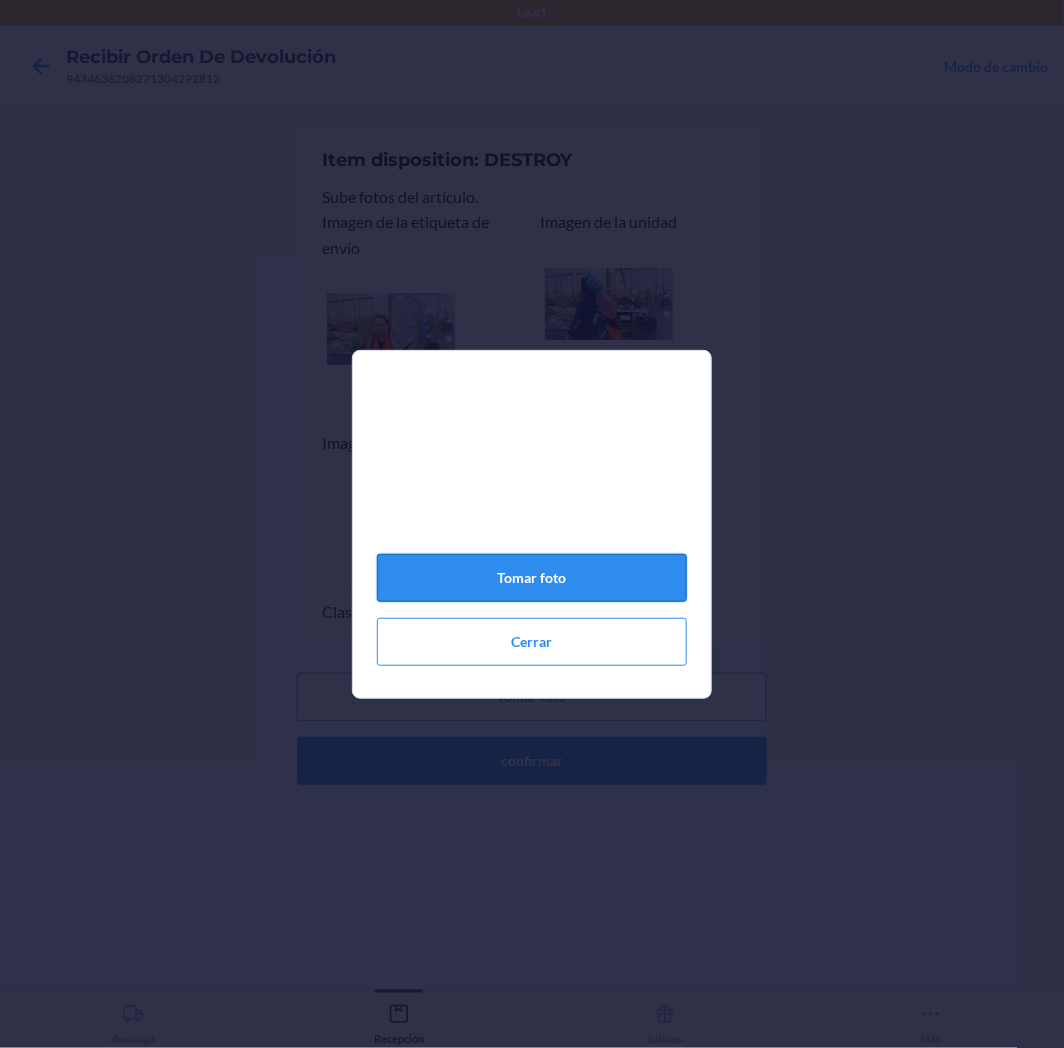 click on "Tomar foto" 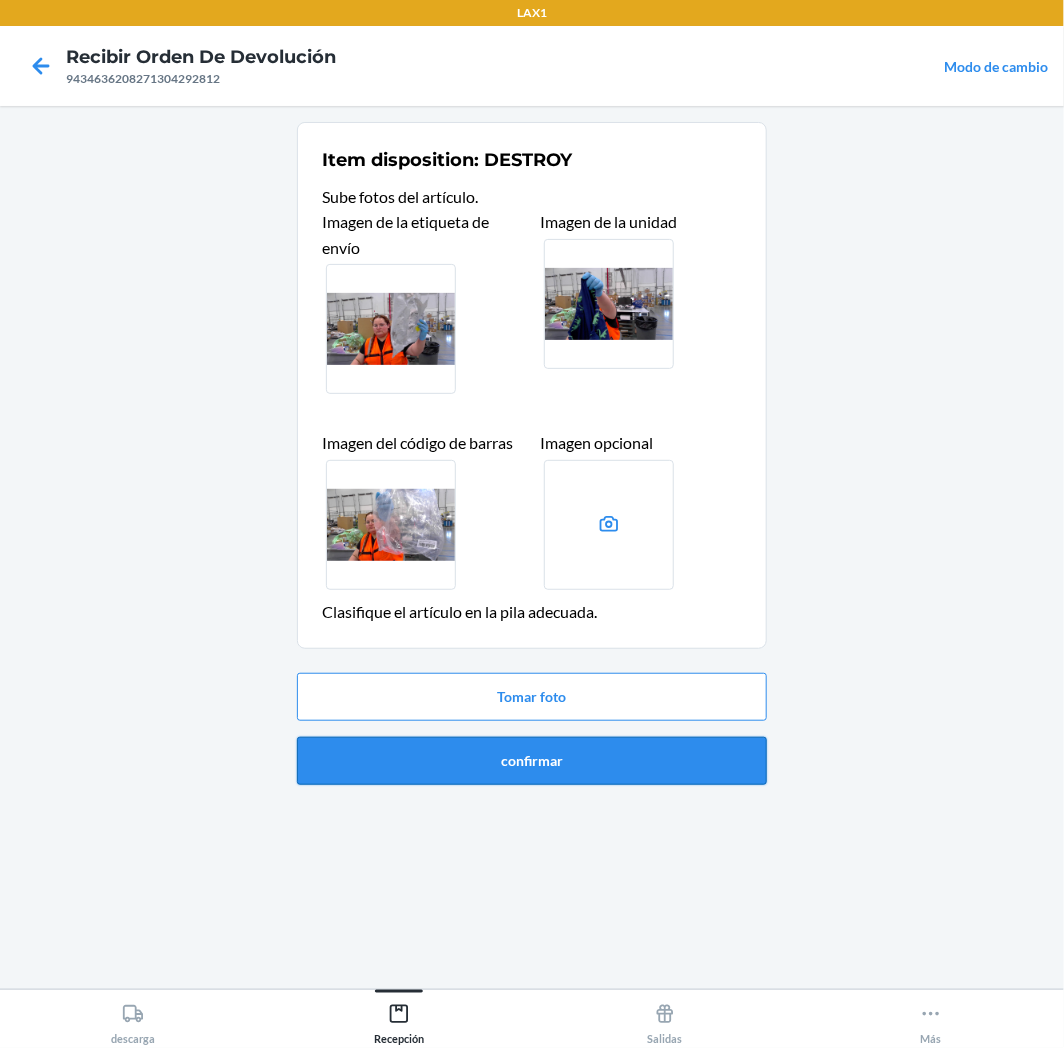 click on "confirmar" at bounding box center [532, 761] 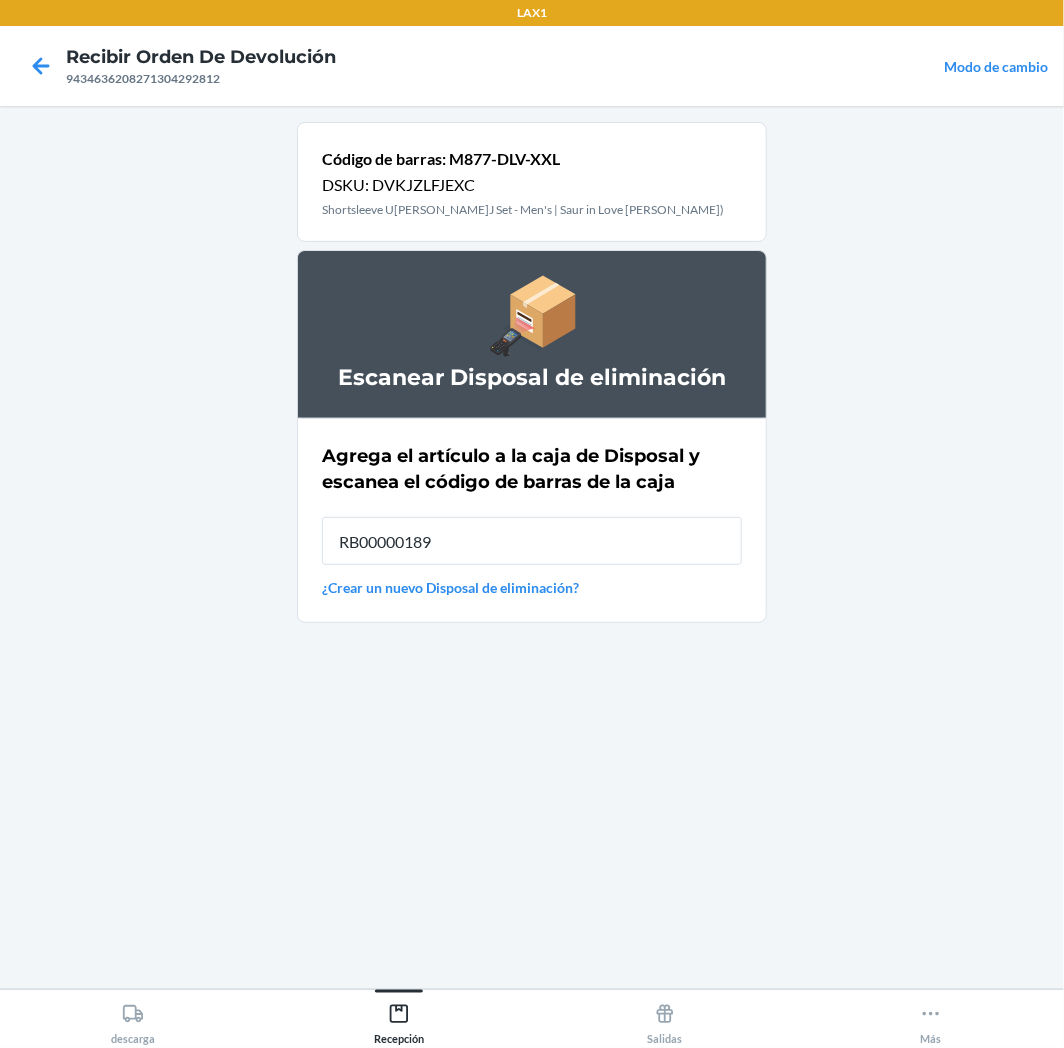 type on "RB00000189K" 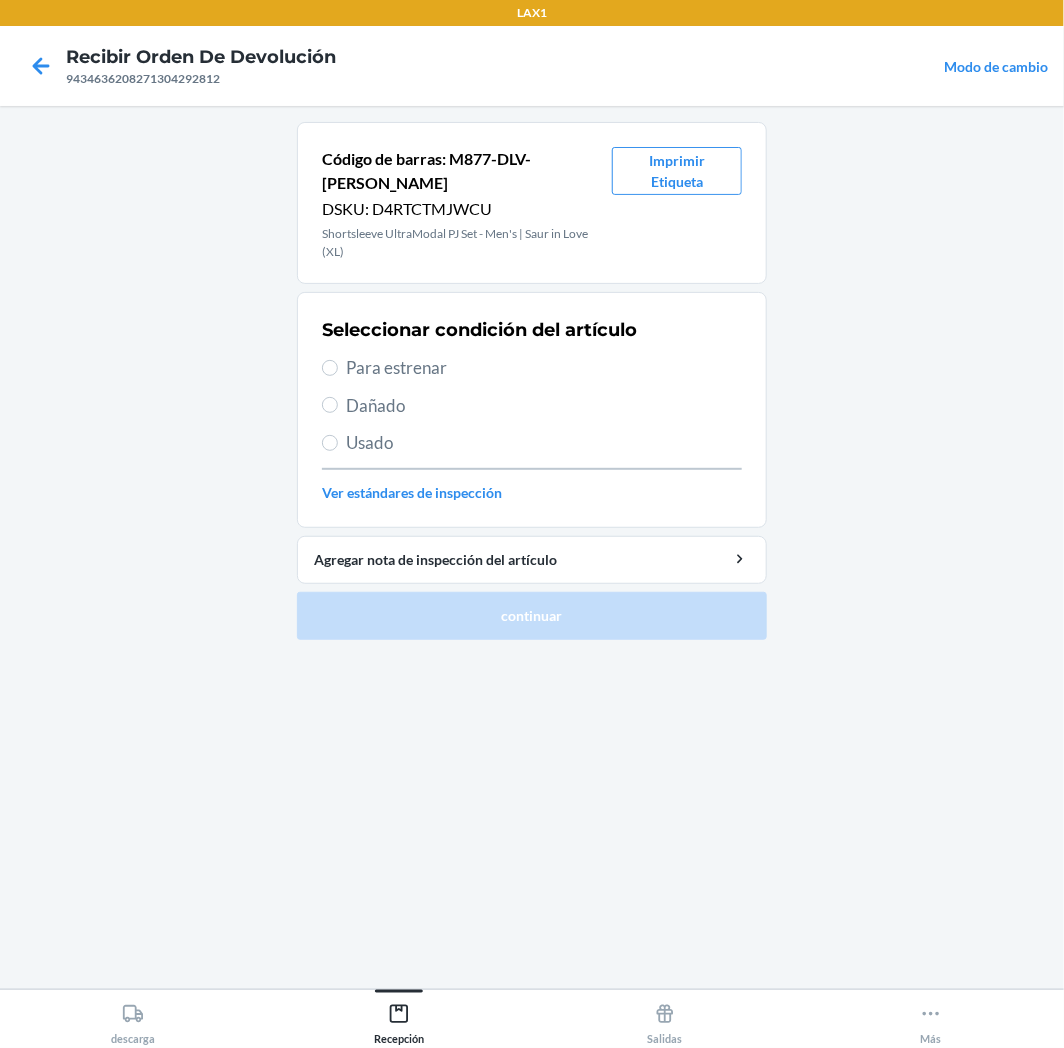 click on "Código de barras: M877-DLV-XL DSKU: D4RTCTMJWCU Shortsleeve [PERSON_NAME]l PJ Set - Men's | Saur in Love [PERSON_NAME]ir Etiqueta Seleccionar condi[PERSON_NAME]n del artículo Para estrenar Dañado Usado Ver estándares de inspección Agregar nota de inspección del artículo continuar" at bounding box center (532, 381) 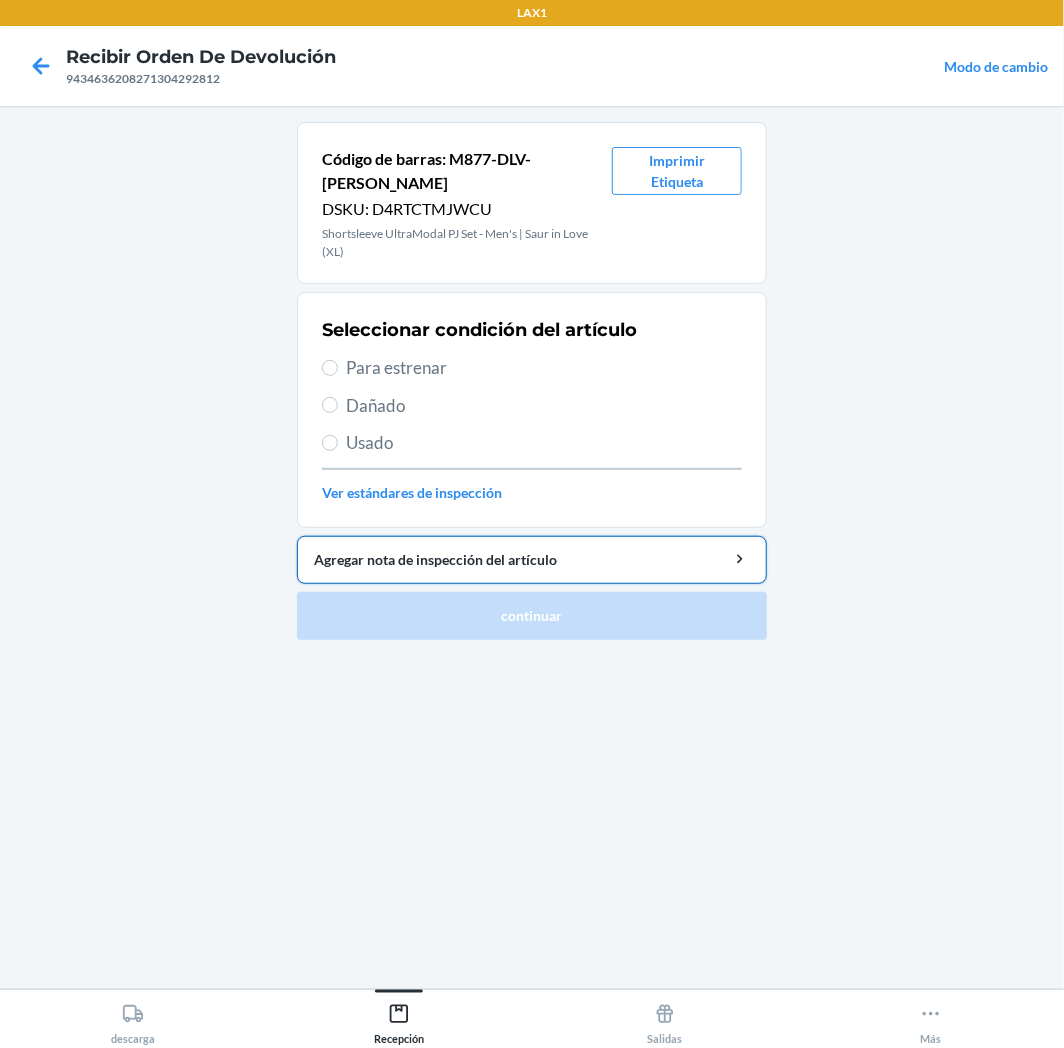 click on "Agregar nota de inspección del artículo" at bounding box center [532, 560] 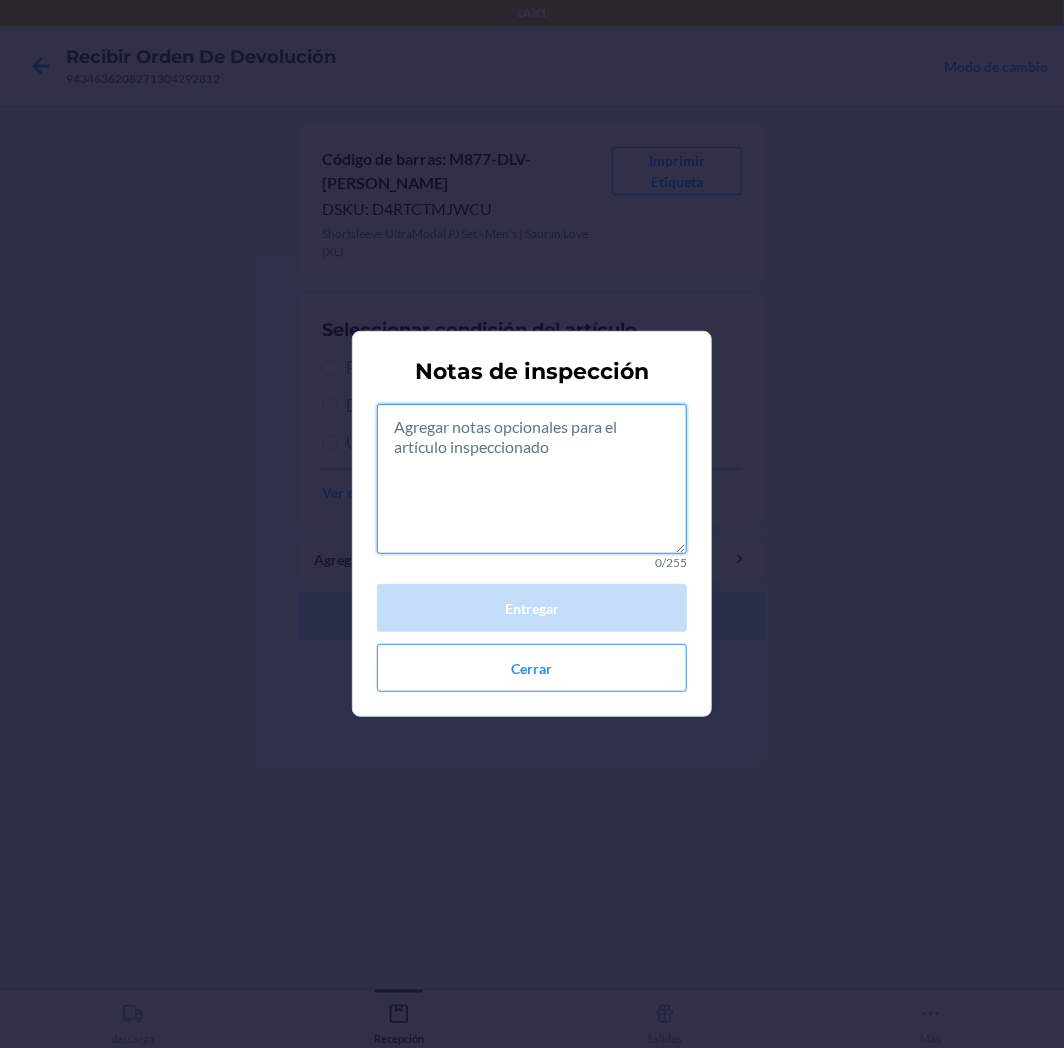 click at bounding box center [532, 479] 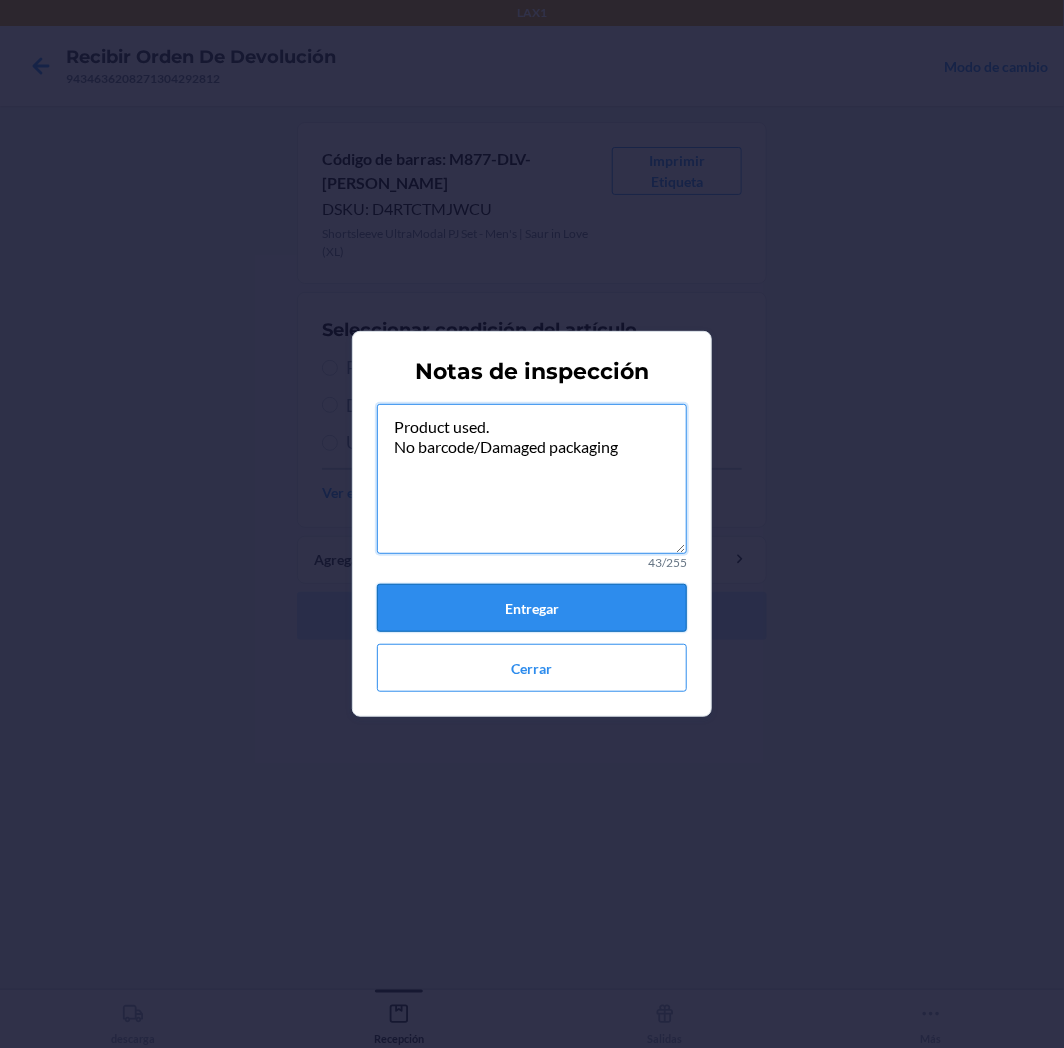 type on "Product used.
No barcode/Damaged packaging" 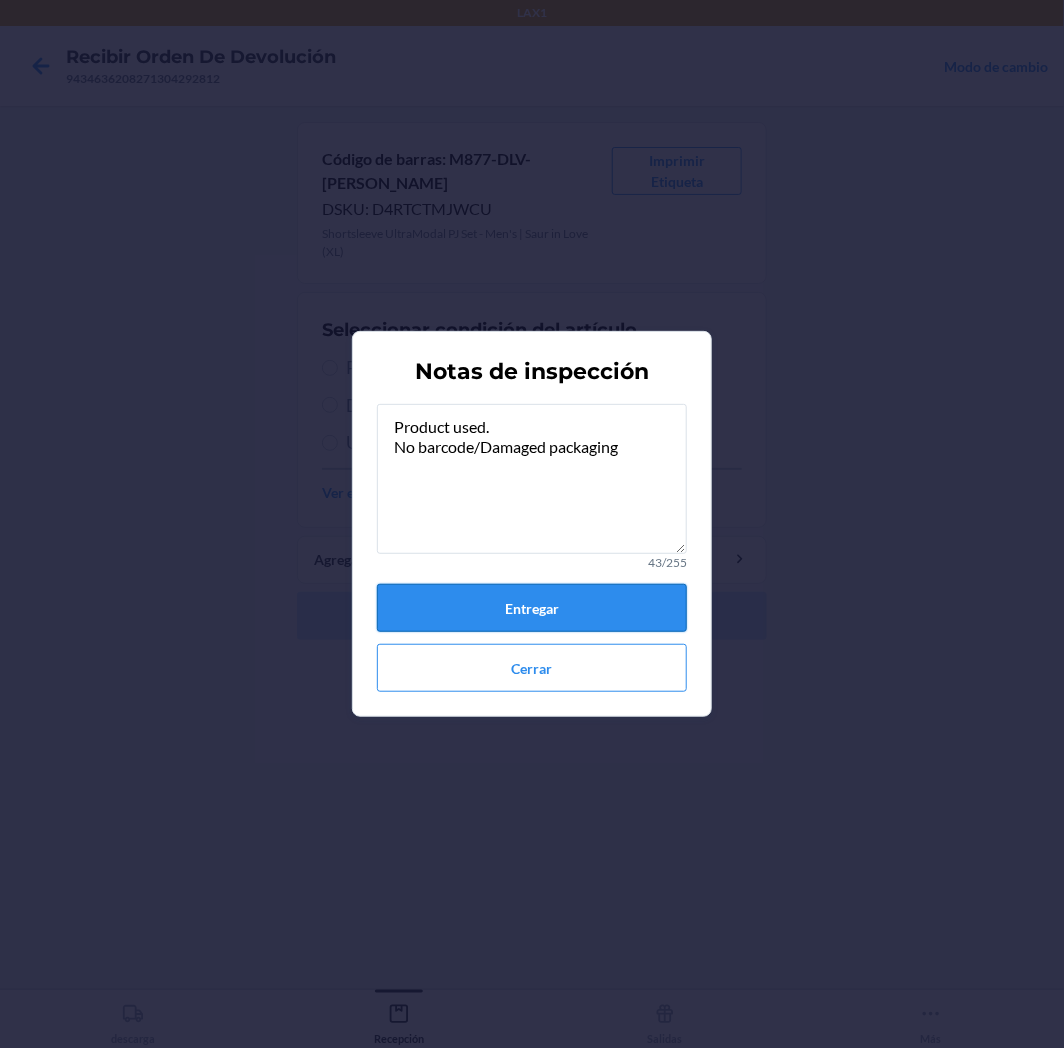 click on "Entregar" at bounding box center (532, 608) 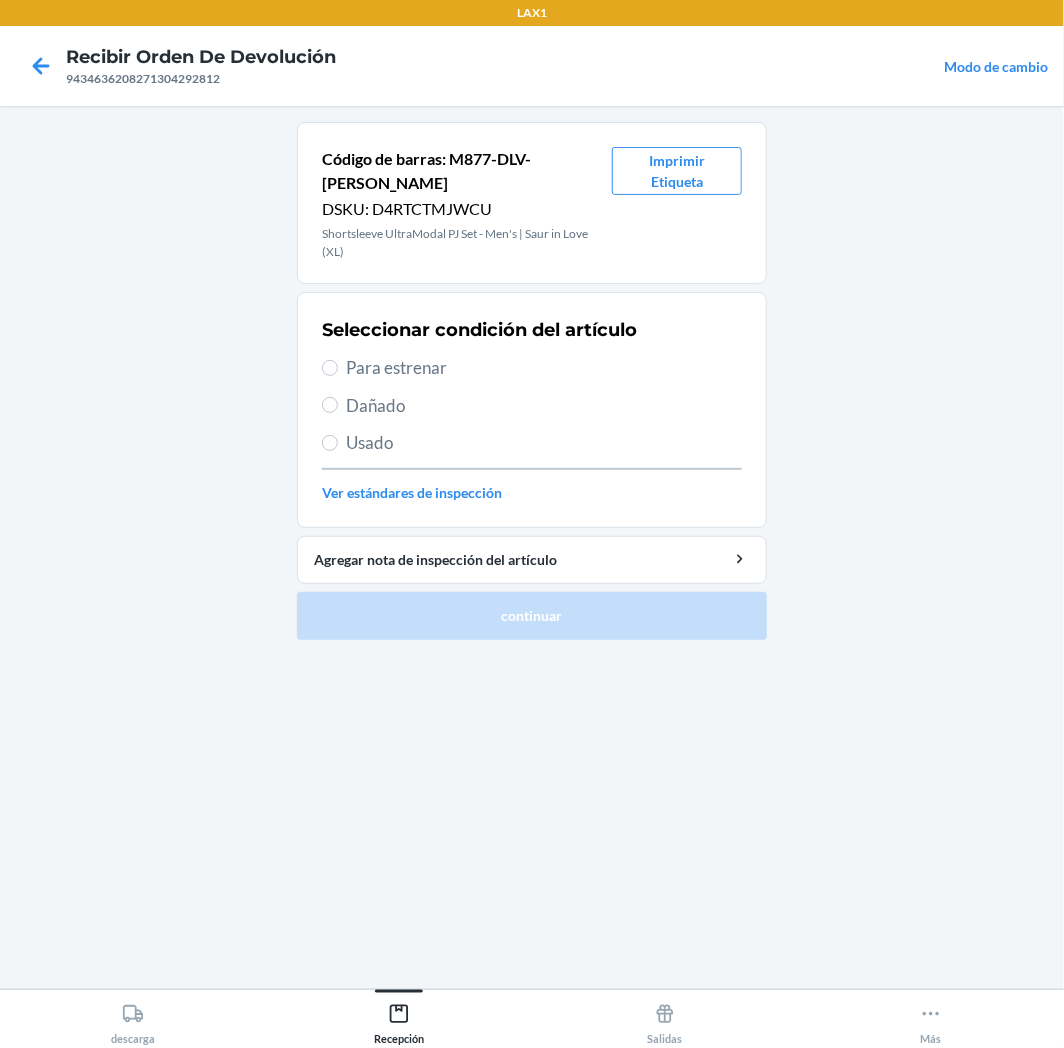 drag, startPoint x: 405, startPoint y: 403, endPoint x: 404, endPoint y: 415, distance: 12.0415945 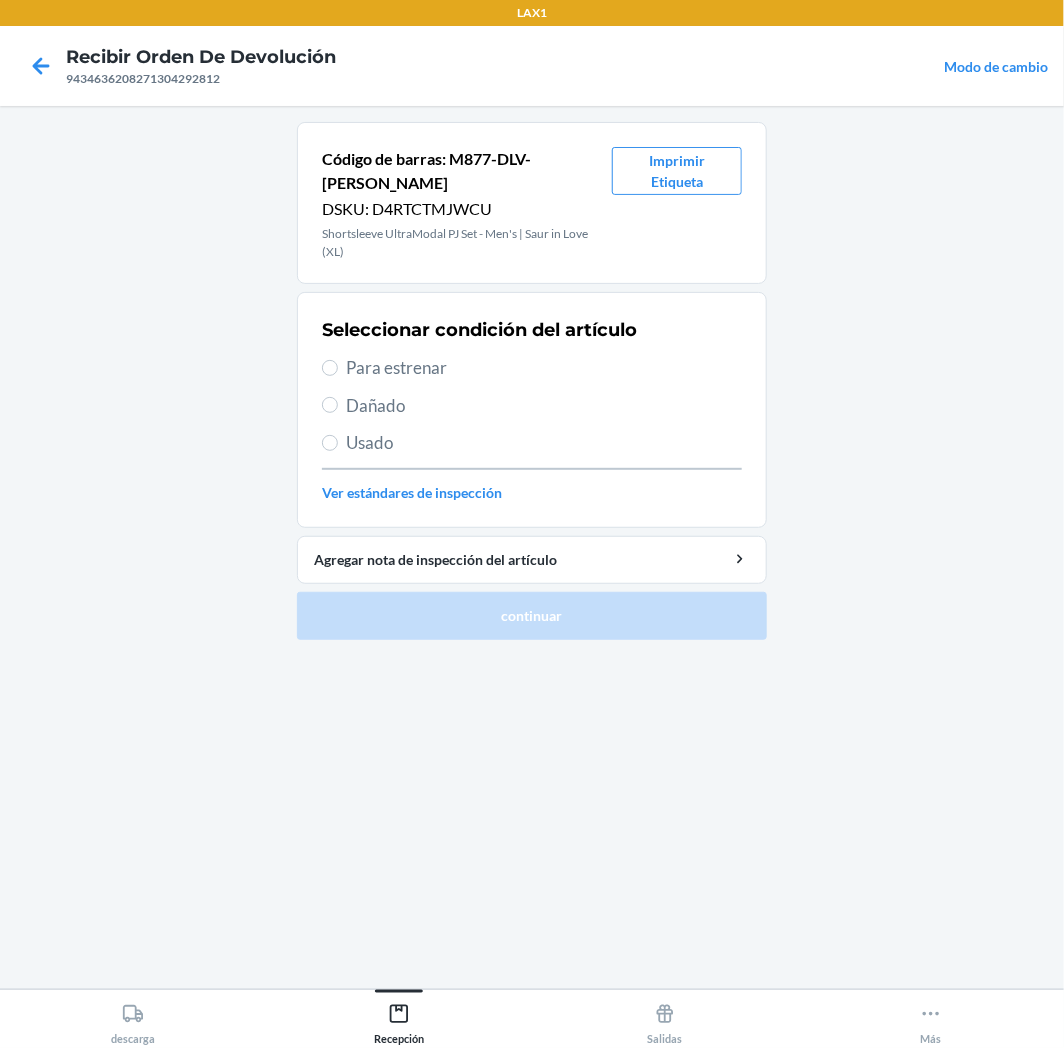 click on "Seleccionar condición del artículo Para estrenar Dañado Usado Ver estándares de inspección" at bounding box center [532, 410] 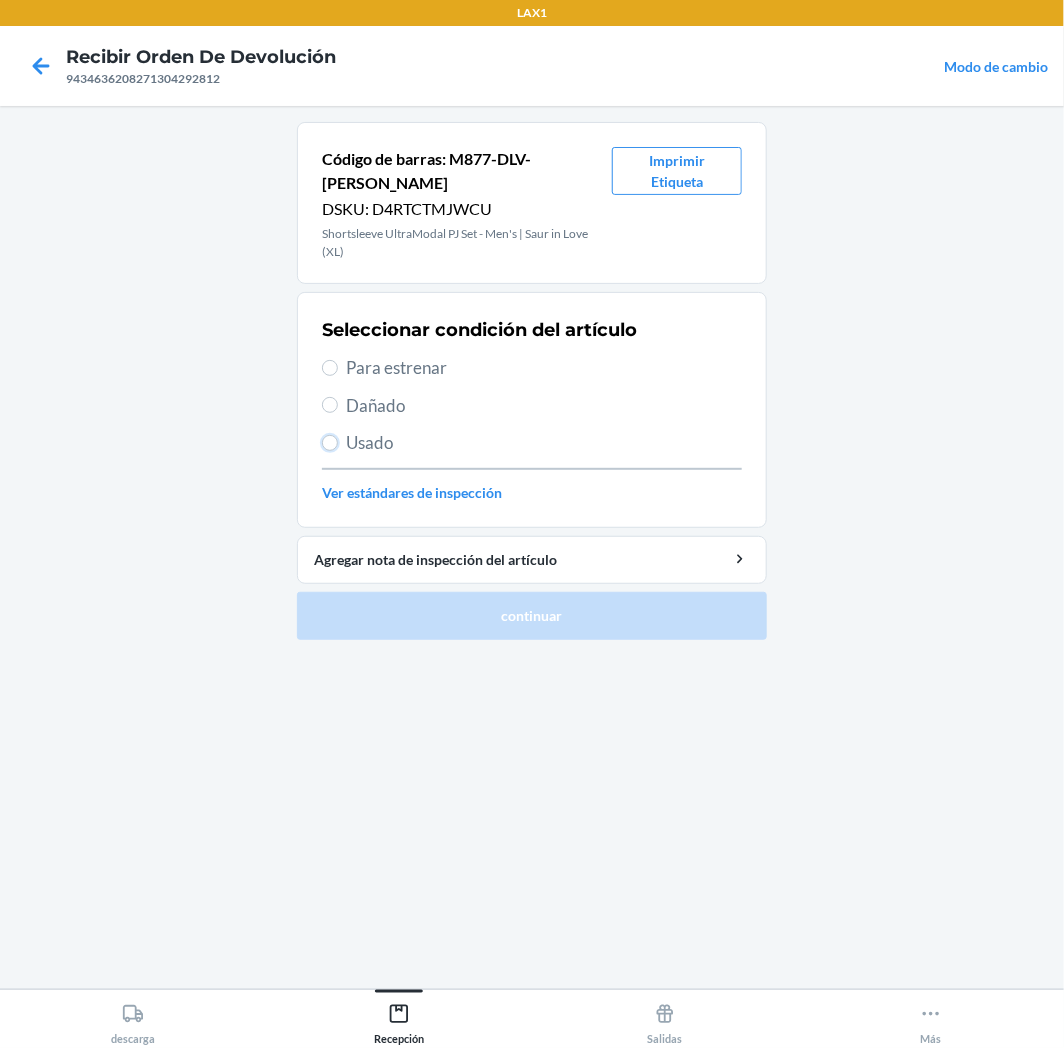click on "Usado" at bounding box center [330, 443] 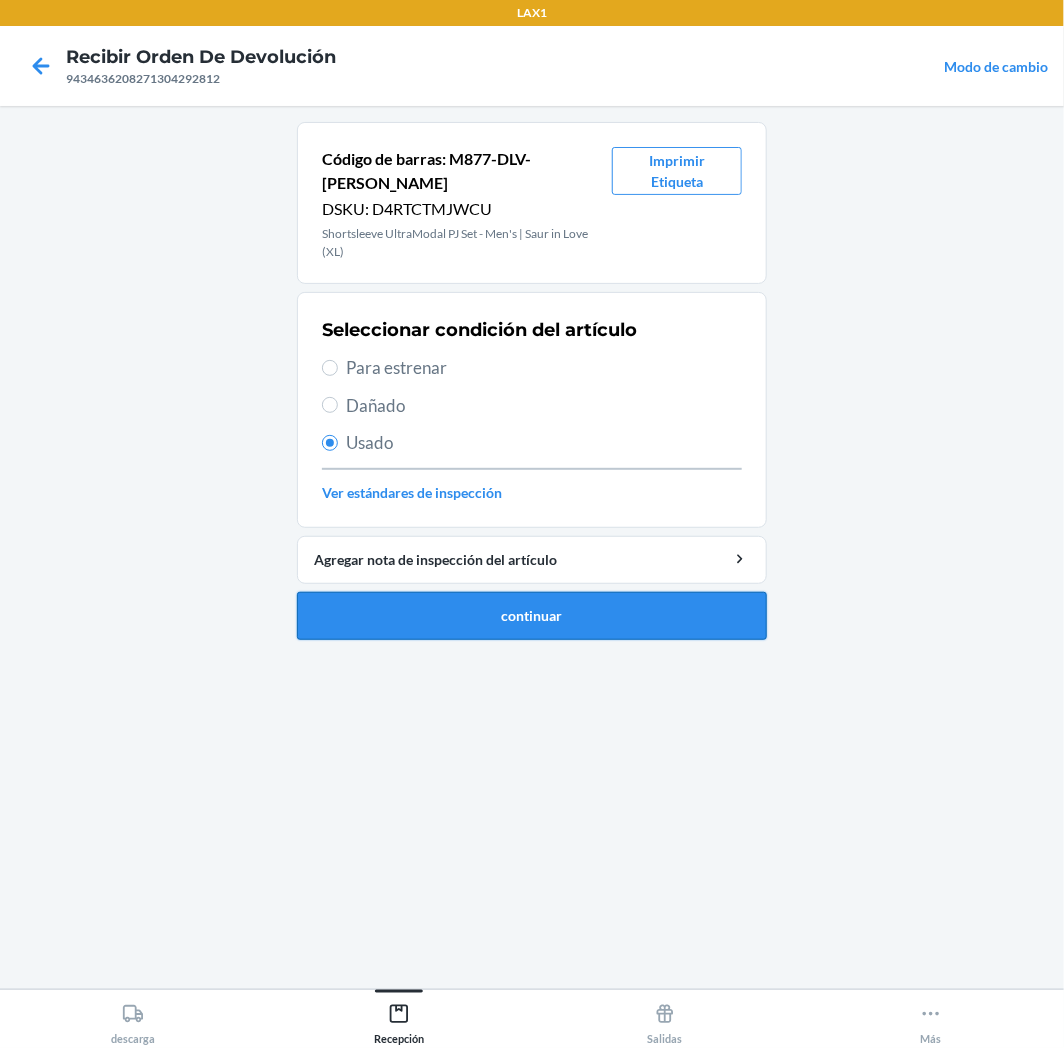 click on "continuar" at bounding box center (532, 616) 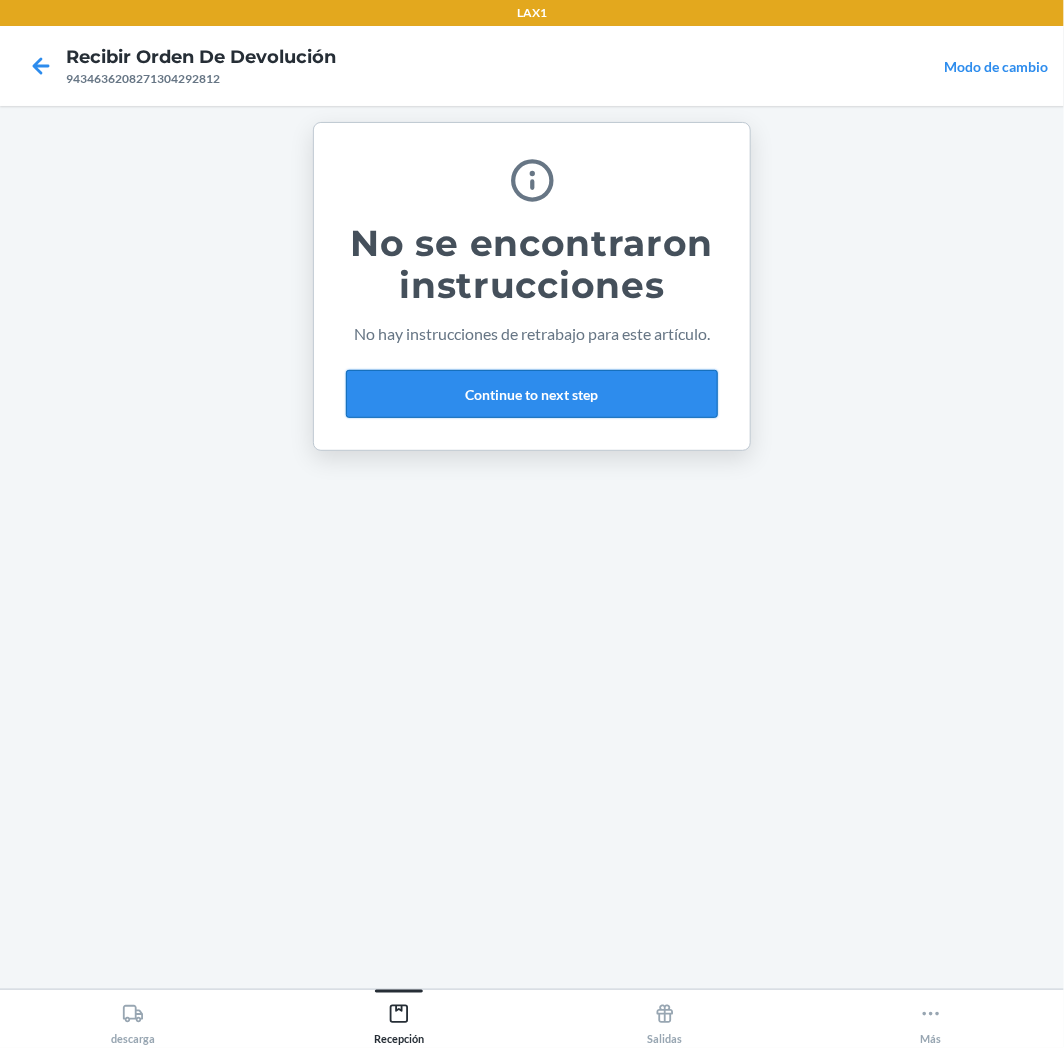 click on "Continue to next step" at bounding box center [532, 394] 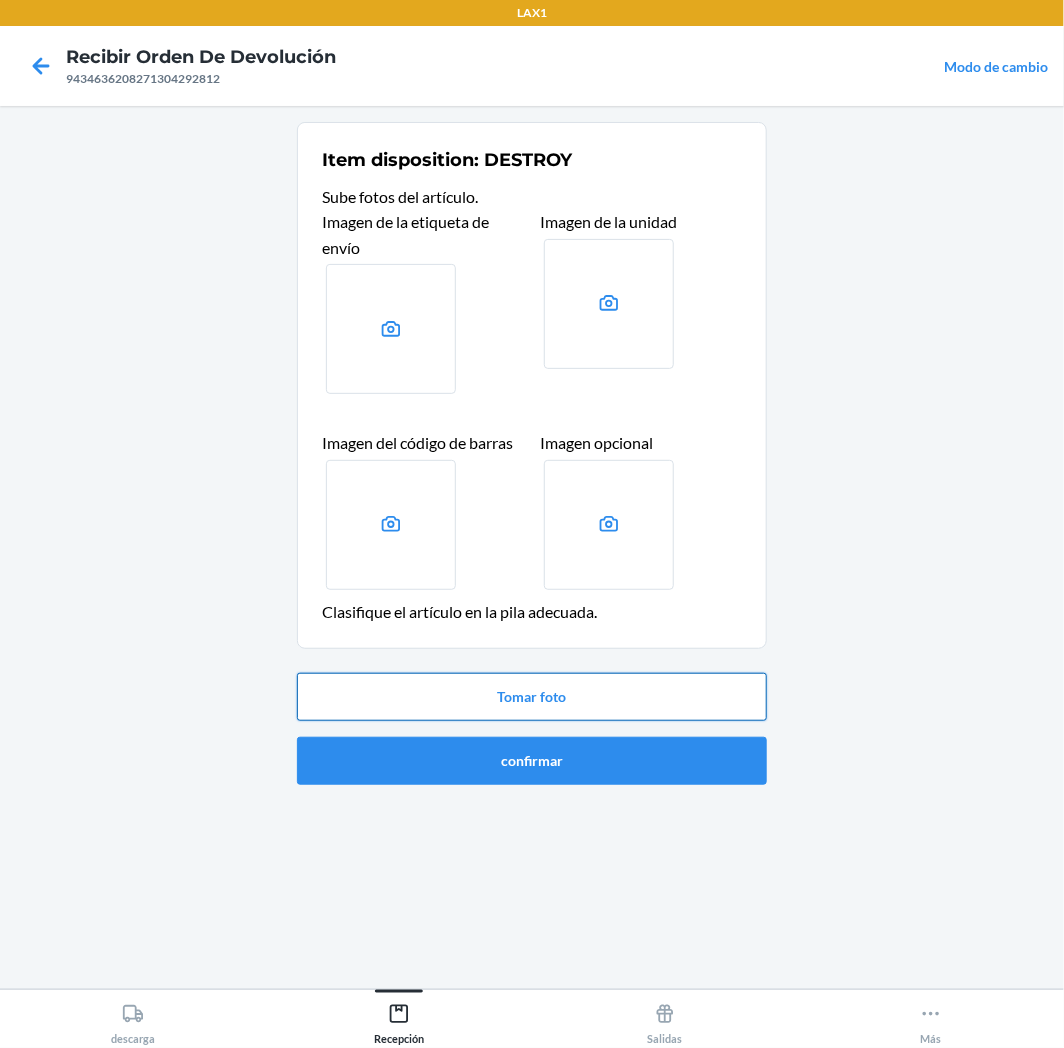 click on "Tomar foto" at bounding box center (532, 697) 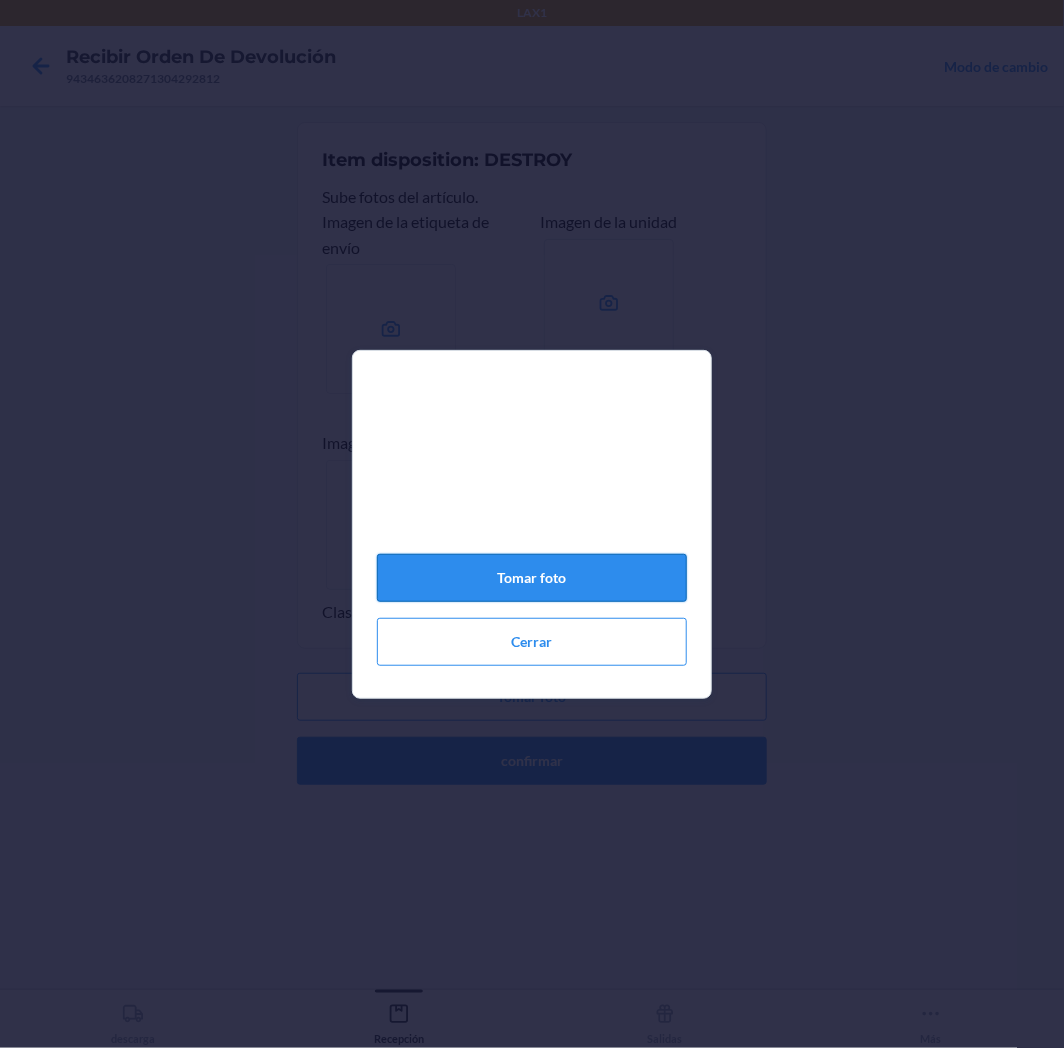 click on "Tomar foto" 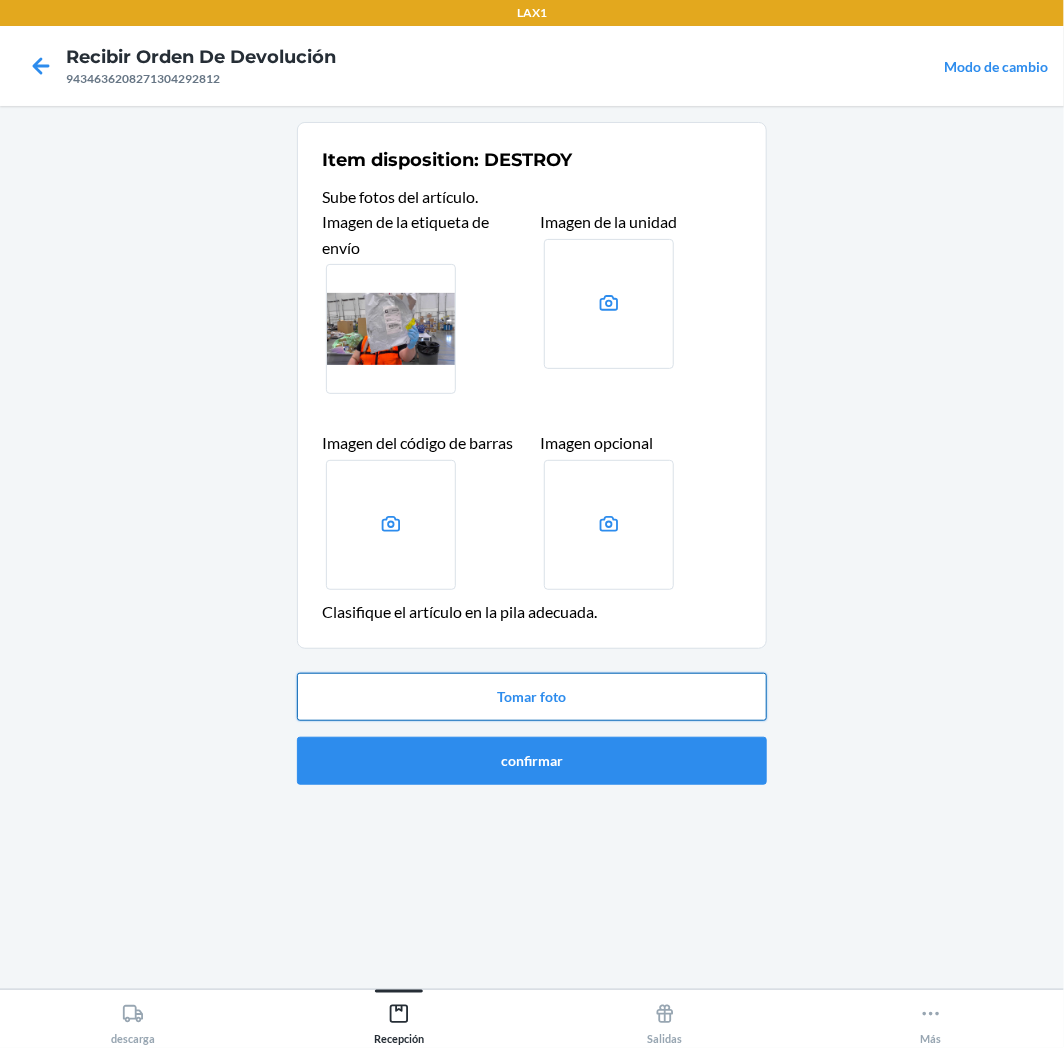 click on "Tomar foto" at bounding box center [532, 697] 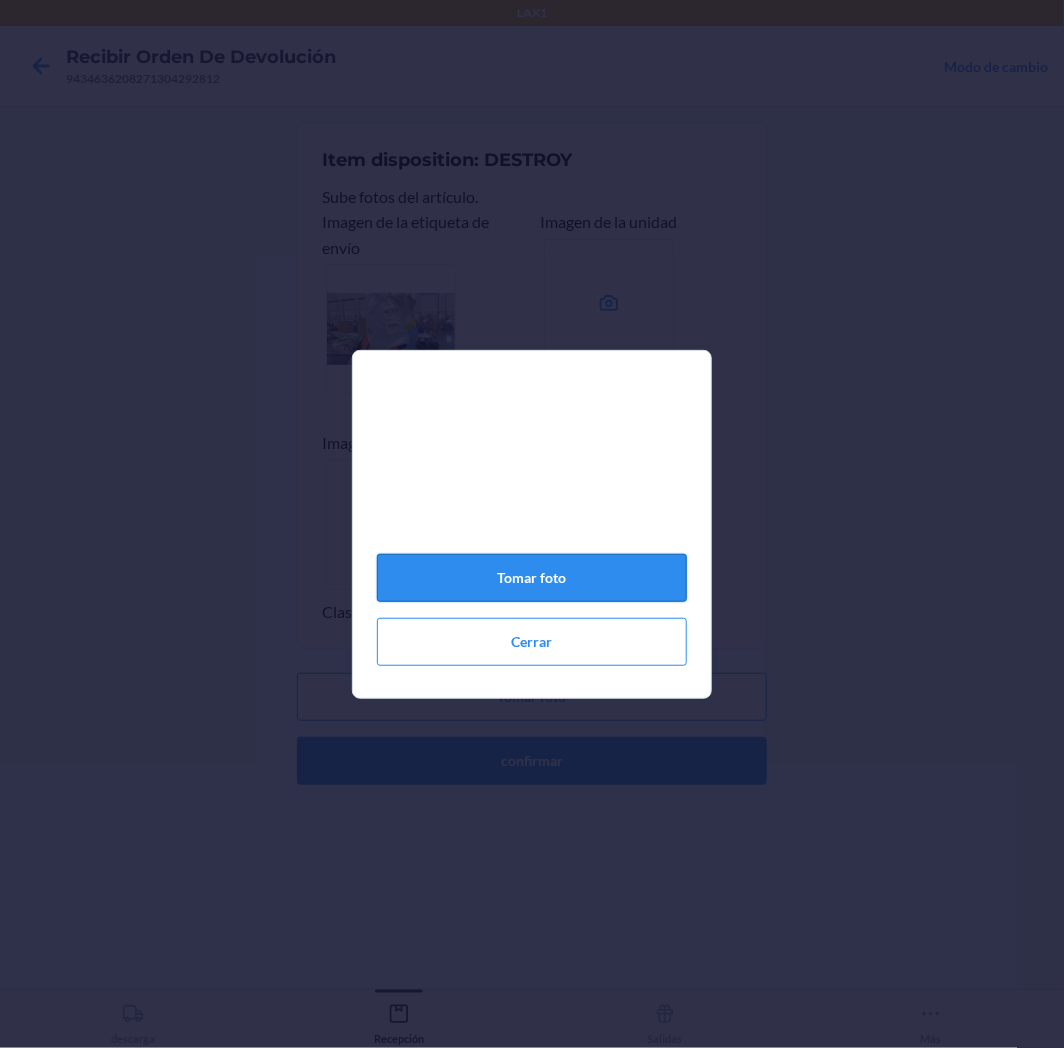 click on "Tomar foto" 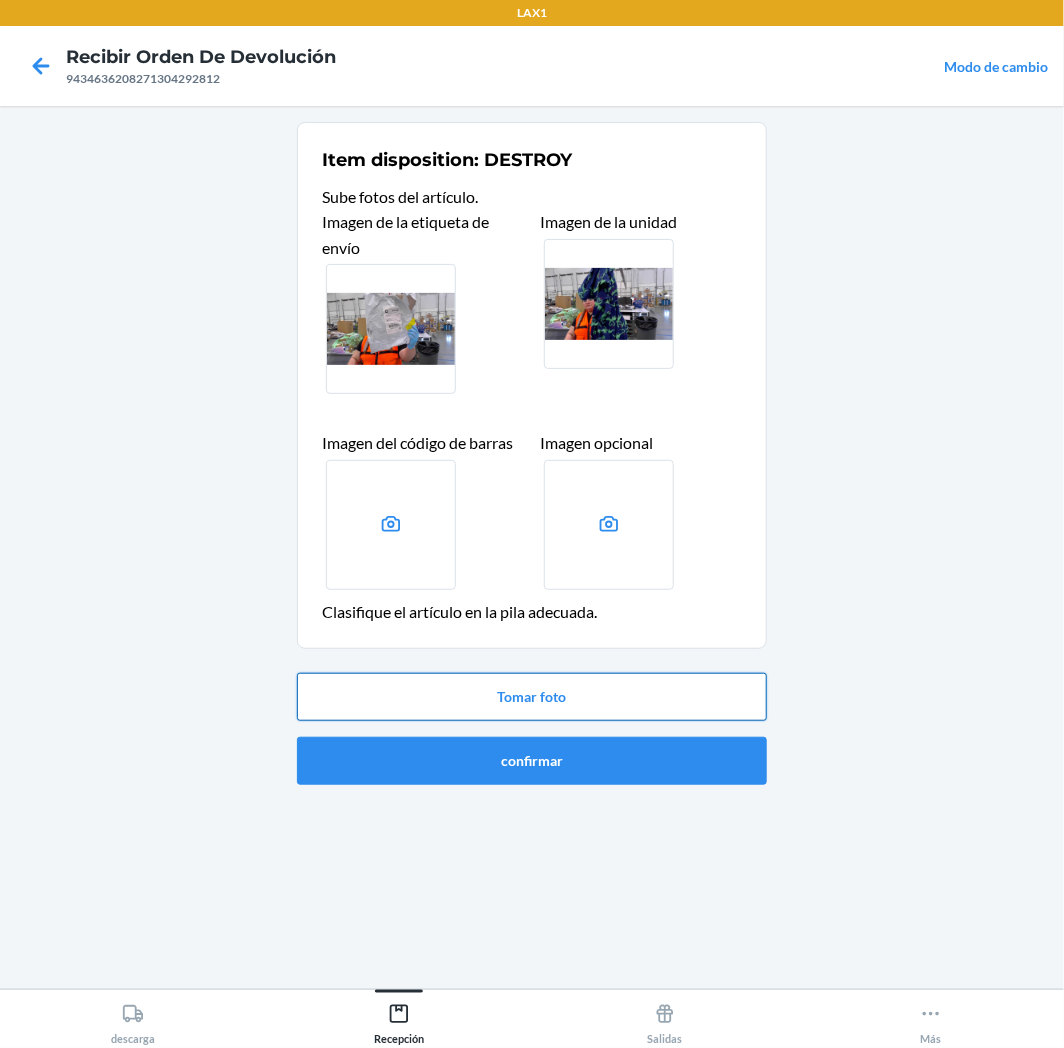 click on "Tomar foto" at bounding box center [532, 697] 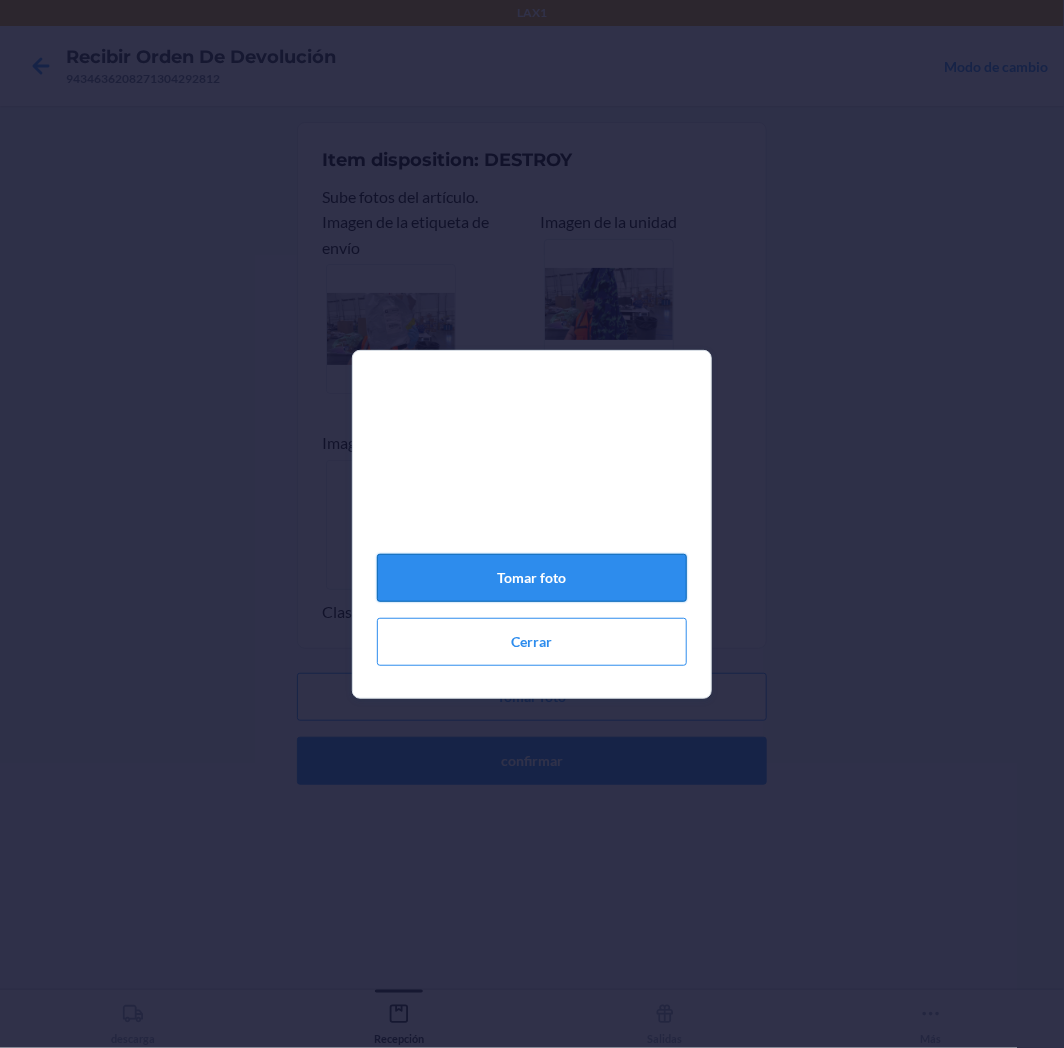 click on "Tomar foto" 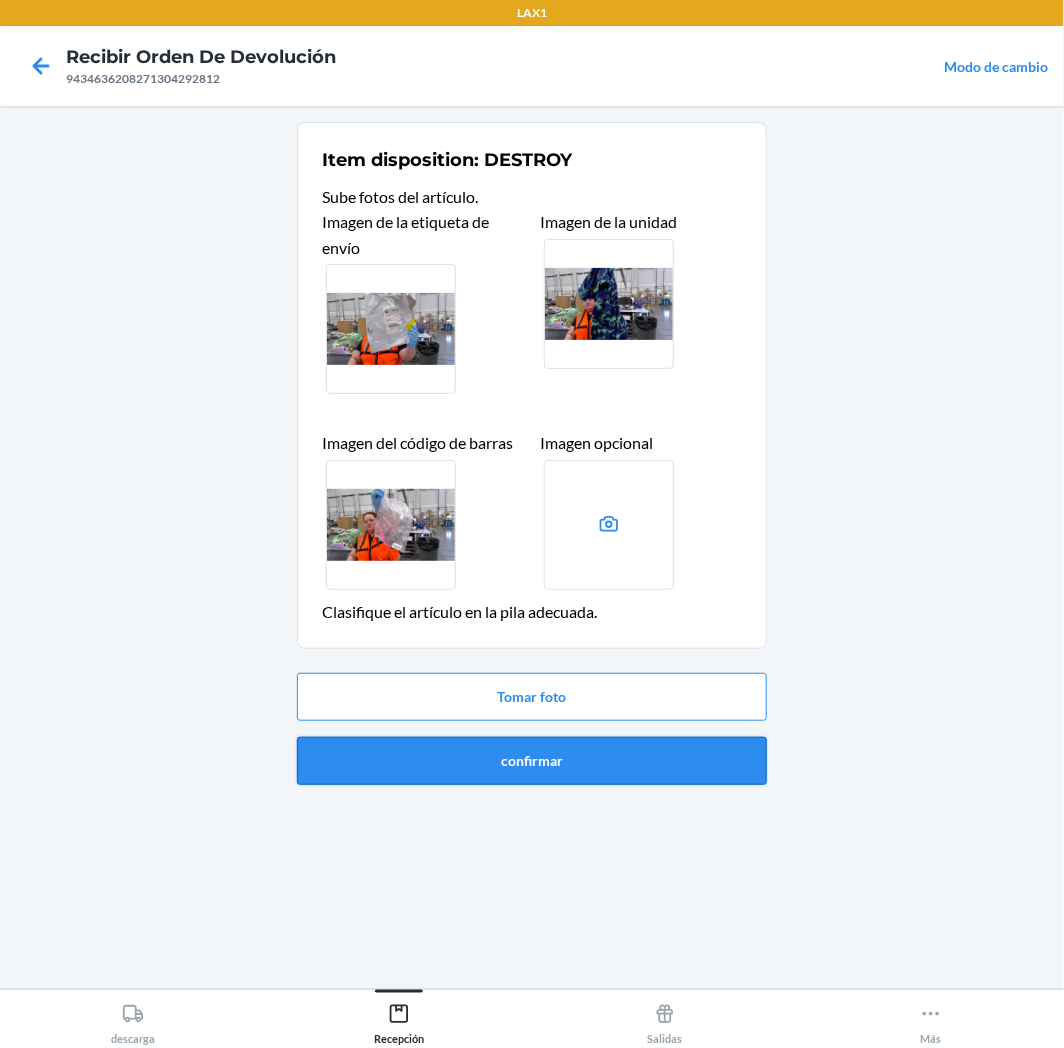 click on "confirmar" at bounding box center (532, 761) 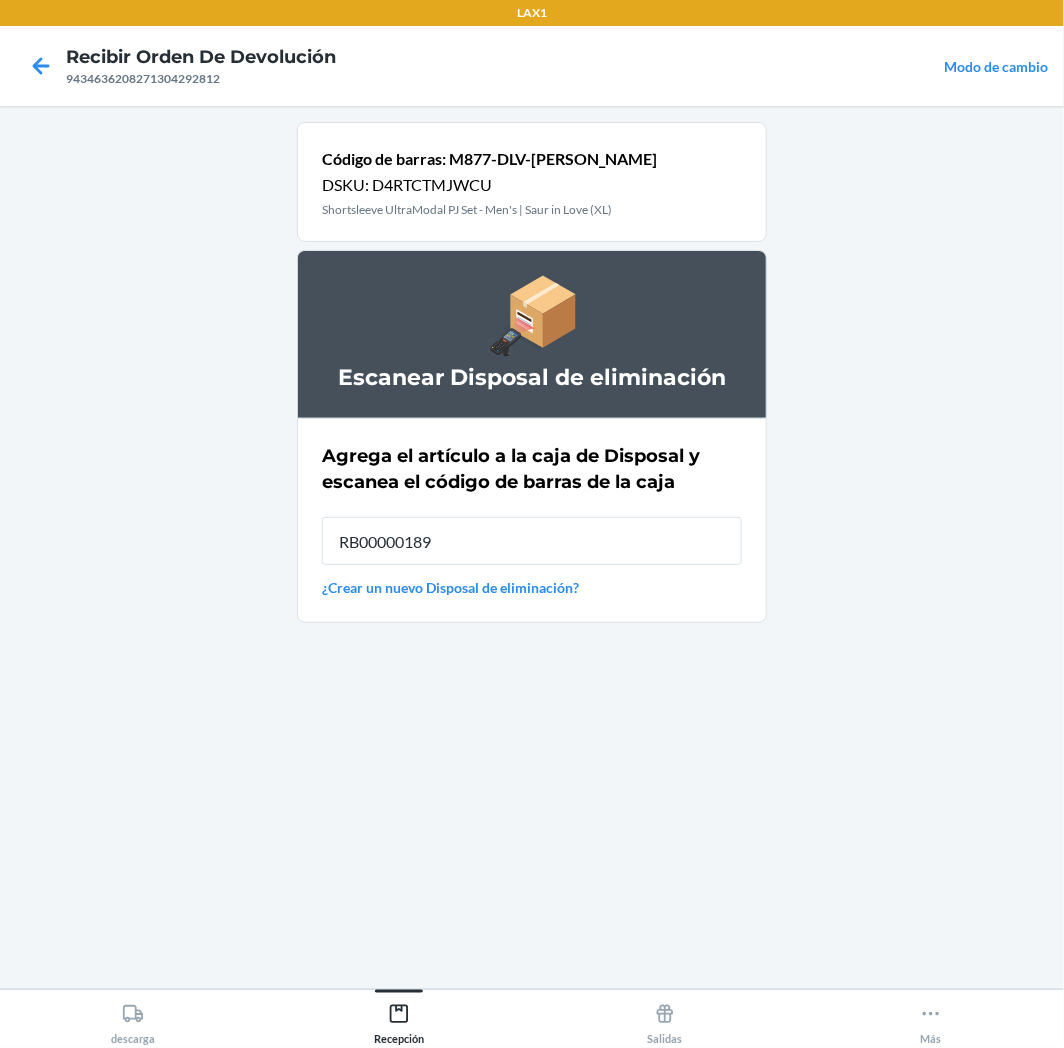 type on "RB00000189K" 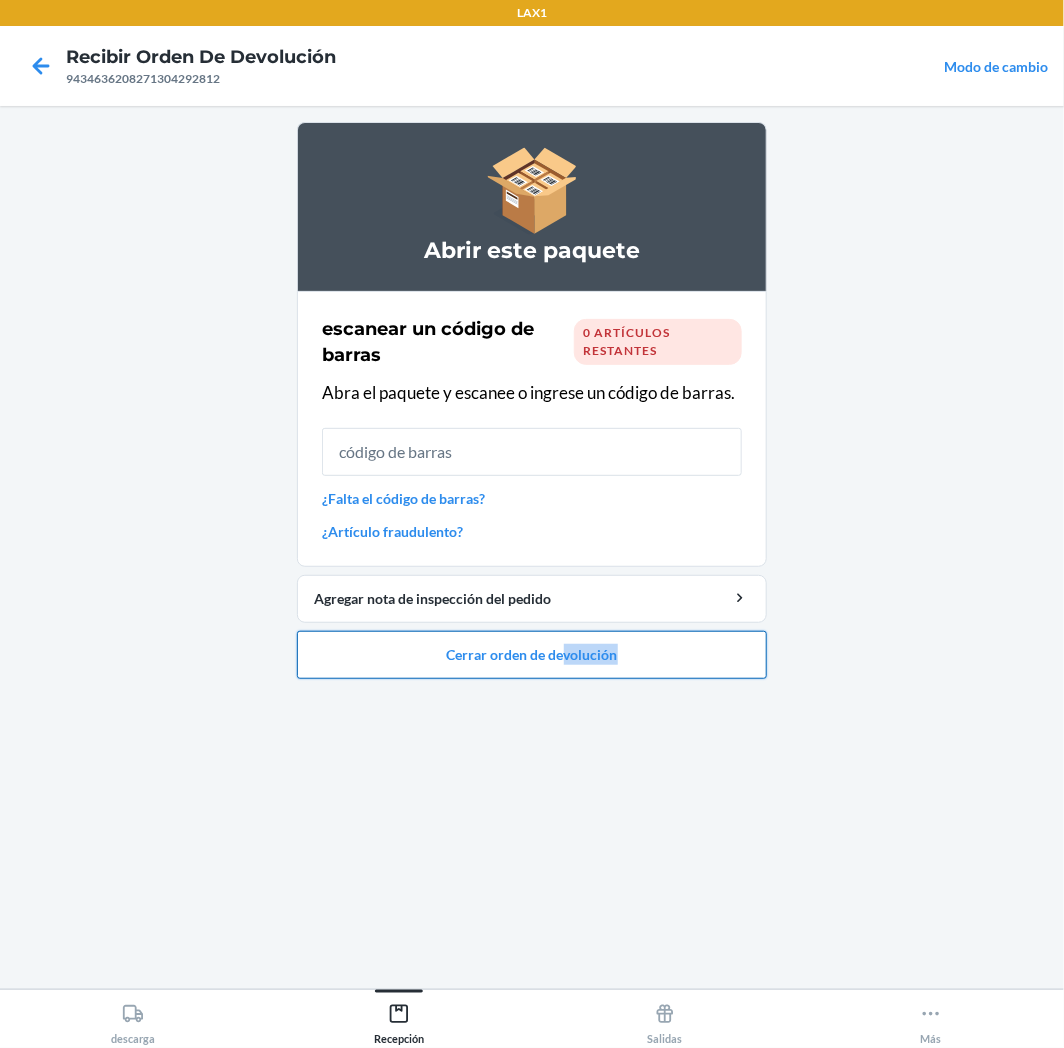 drag, startPoint x: 561, startPoint y: 685, endPoint x: 561, endPoint y: 650, distance: 35 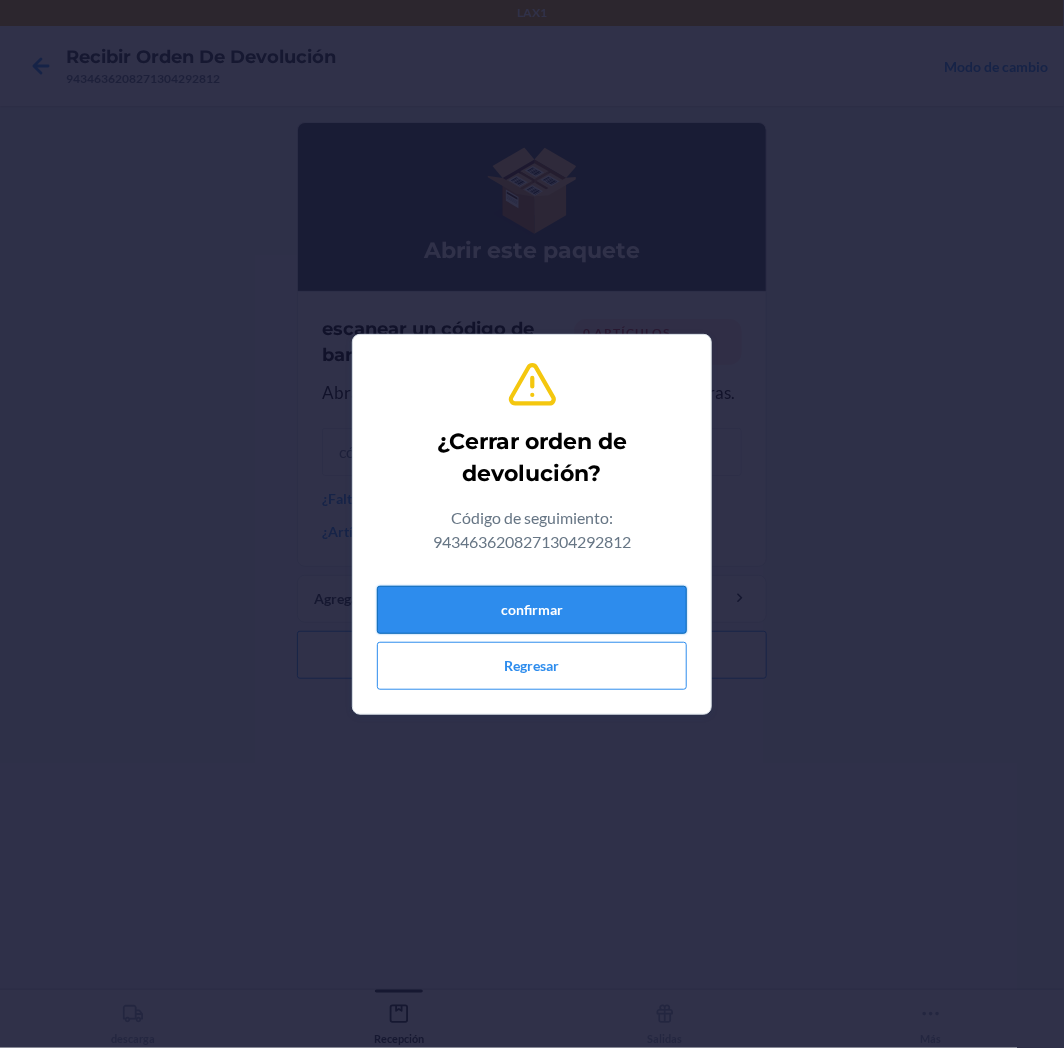 click on "confirmar" at bounding box center [532, 610] 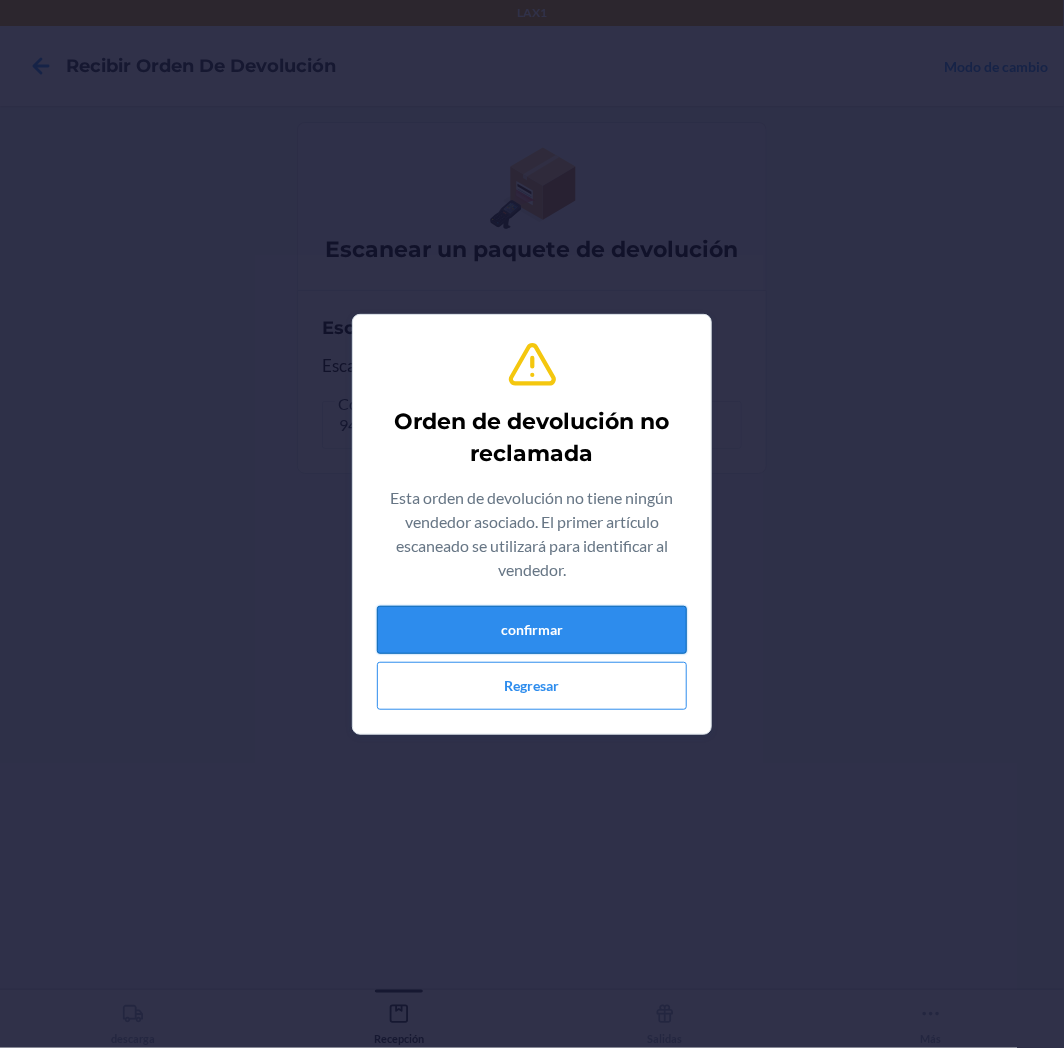 click on "confirmar" at bounding box center [532, 630] 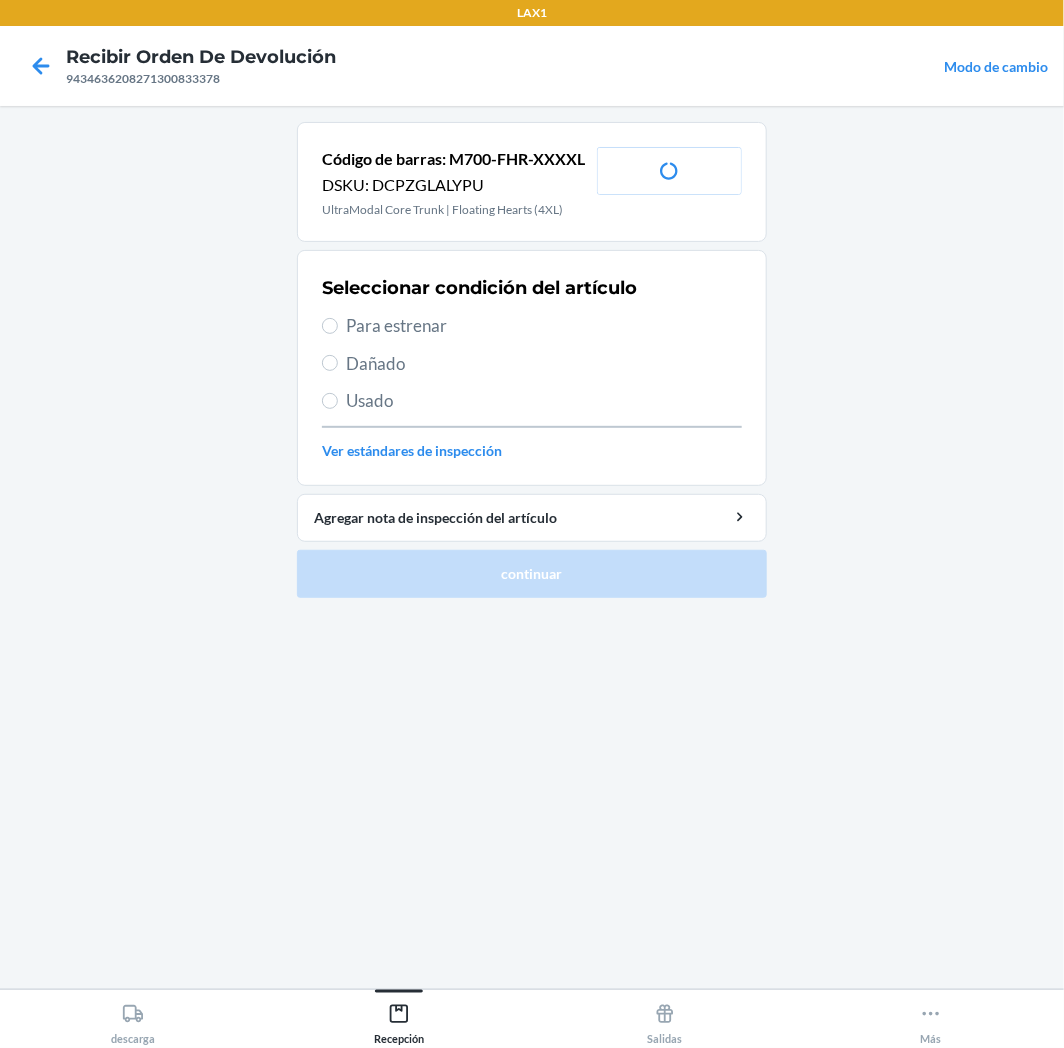 click on "Para estrenar" at bounding box center [544, 326] 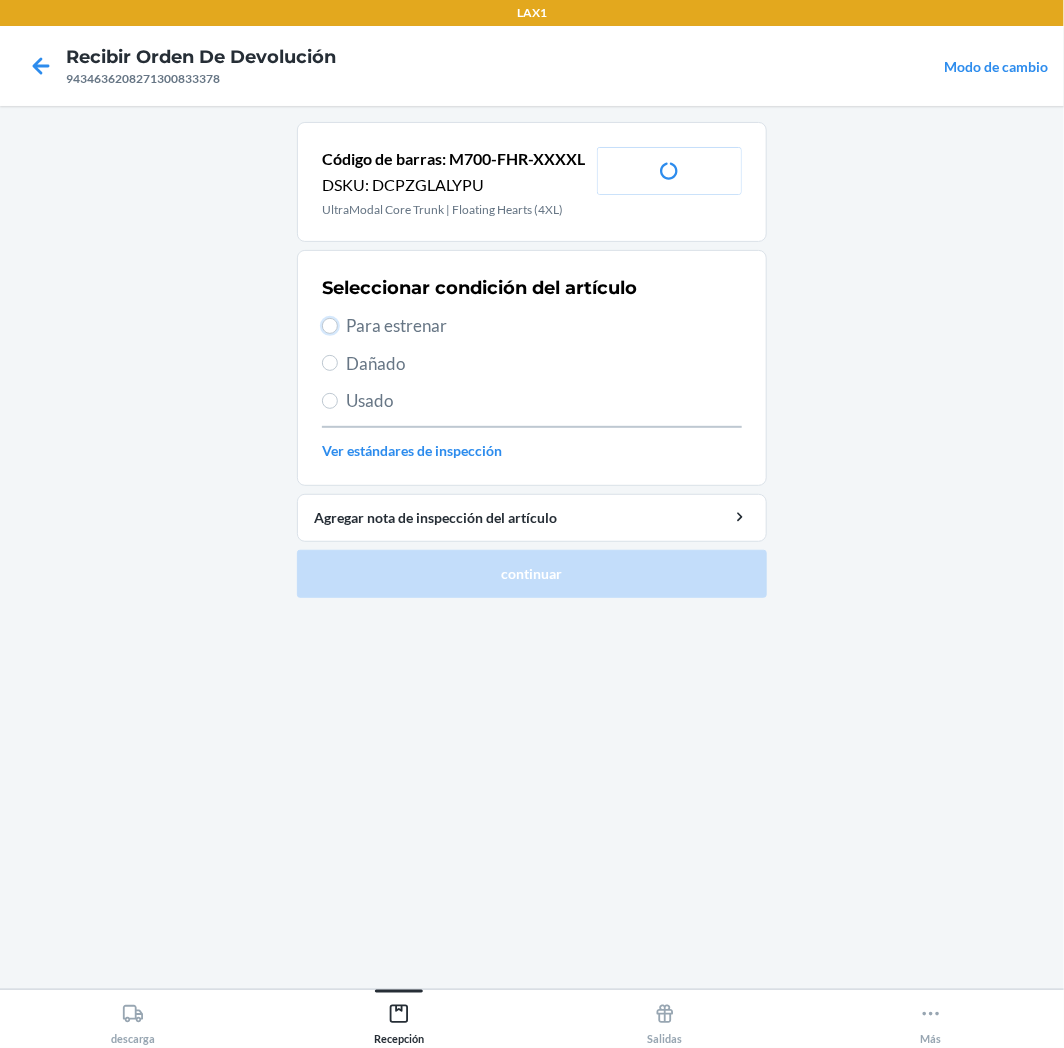click on "Para estrenar" at bounding box center (330, 326) 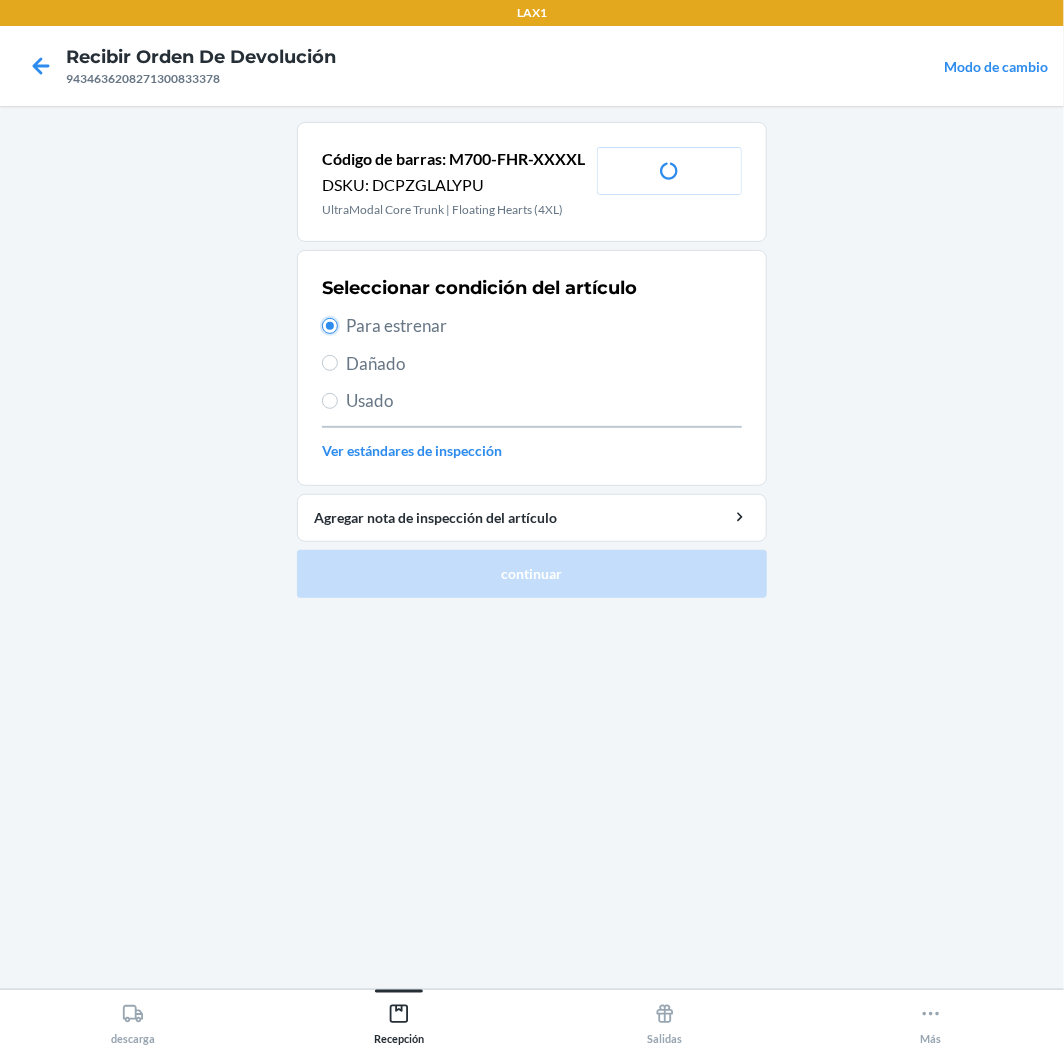 radio on "true" 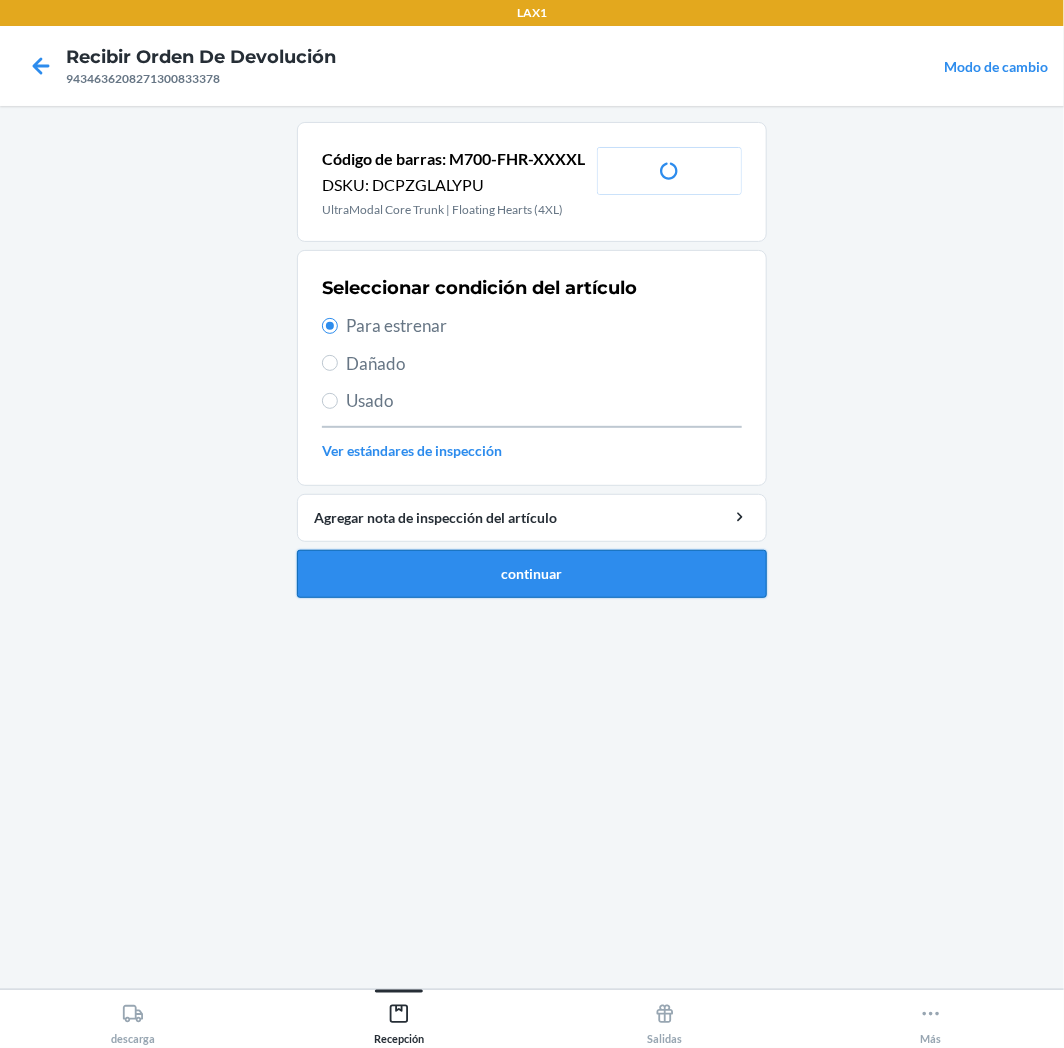 click on "continuar" at bounding box center [532, 574] 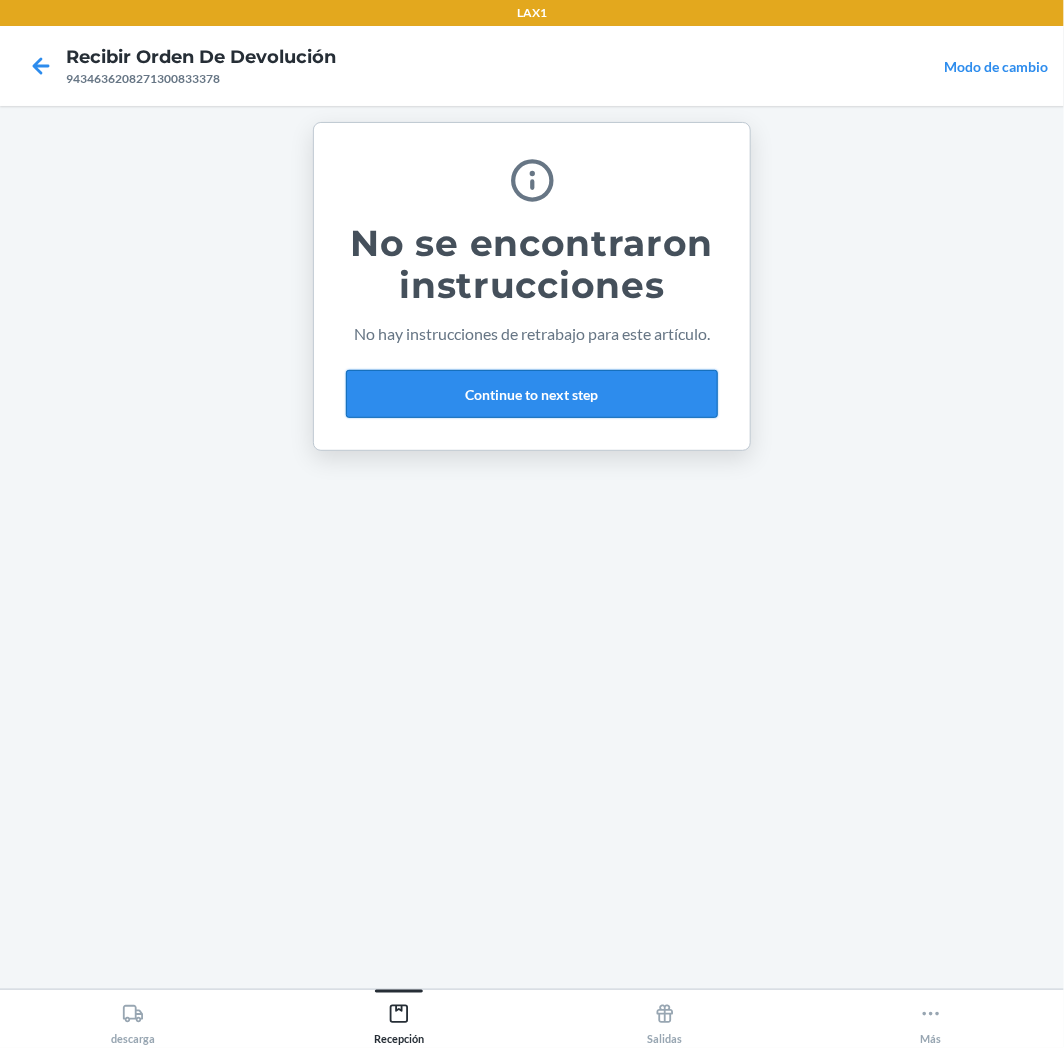 click on "Continue to next step" at bounding box center [532, 394] 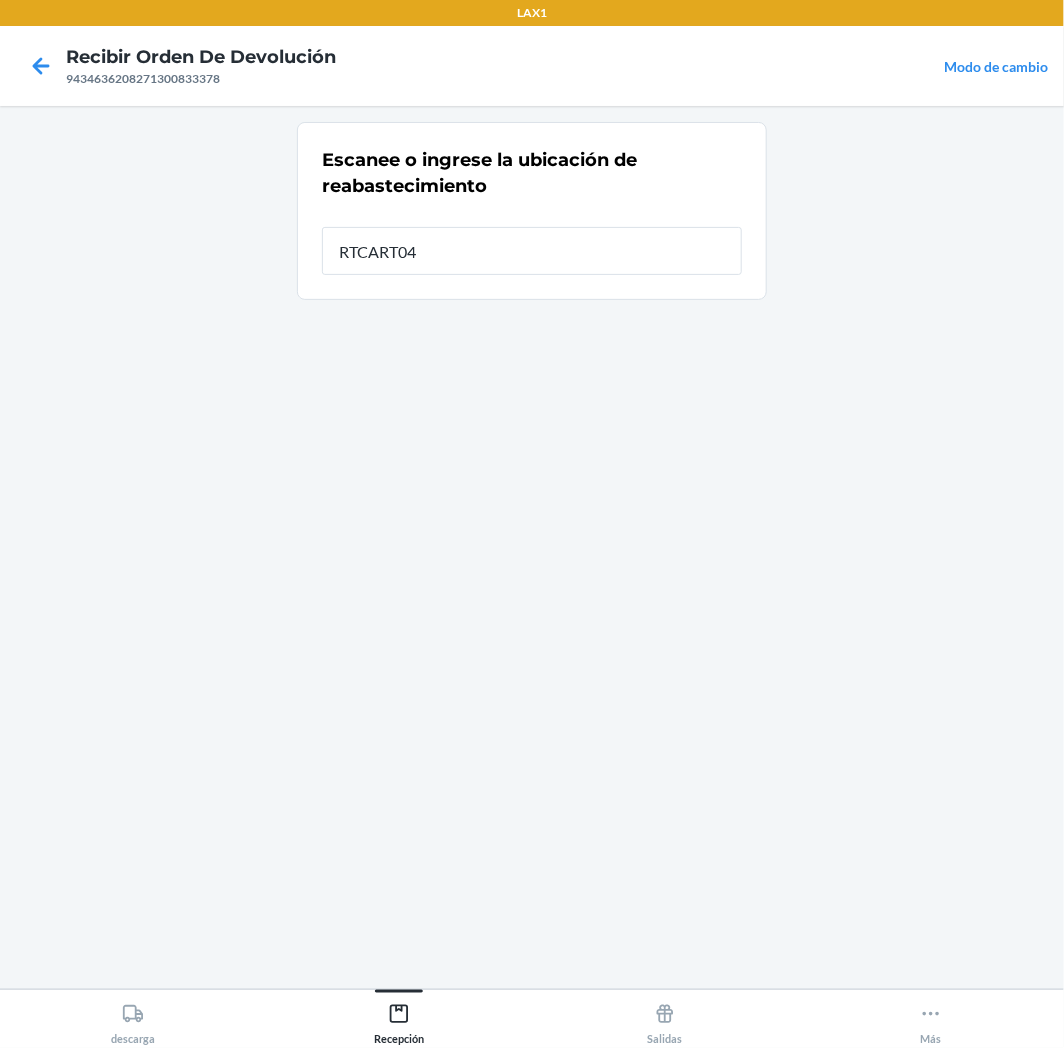 type on "RTCART043" 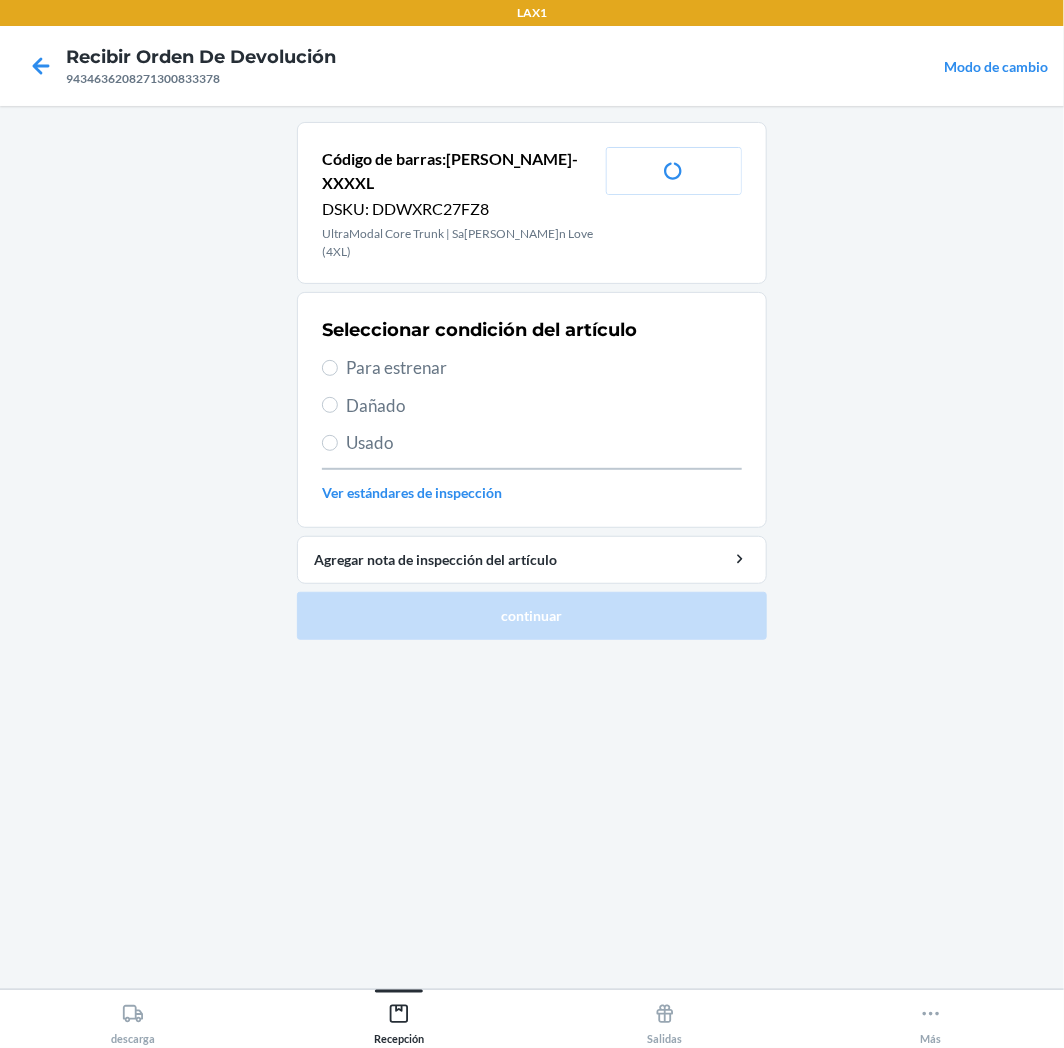 click on "Seleccionar condición del artículo Para estrenar Dañado Usado Ver estándares de inspección" at bounding box center (532, 410) 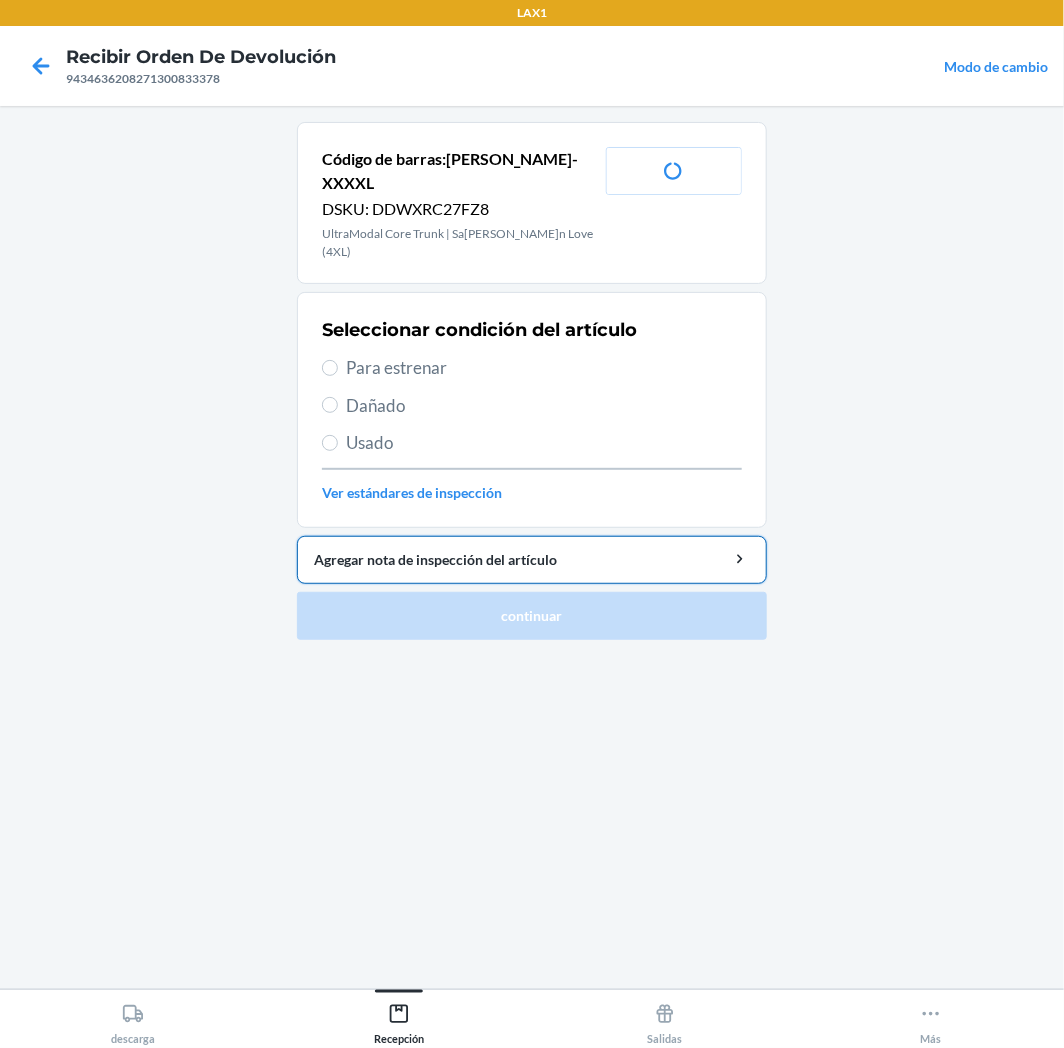 drag, startPoint x: 514, startPoint y: 325, endPoint x: 592, endPoint y: 521, distance: 210.95023 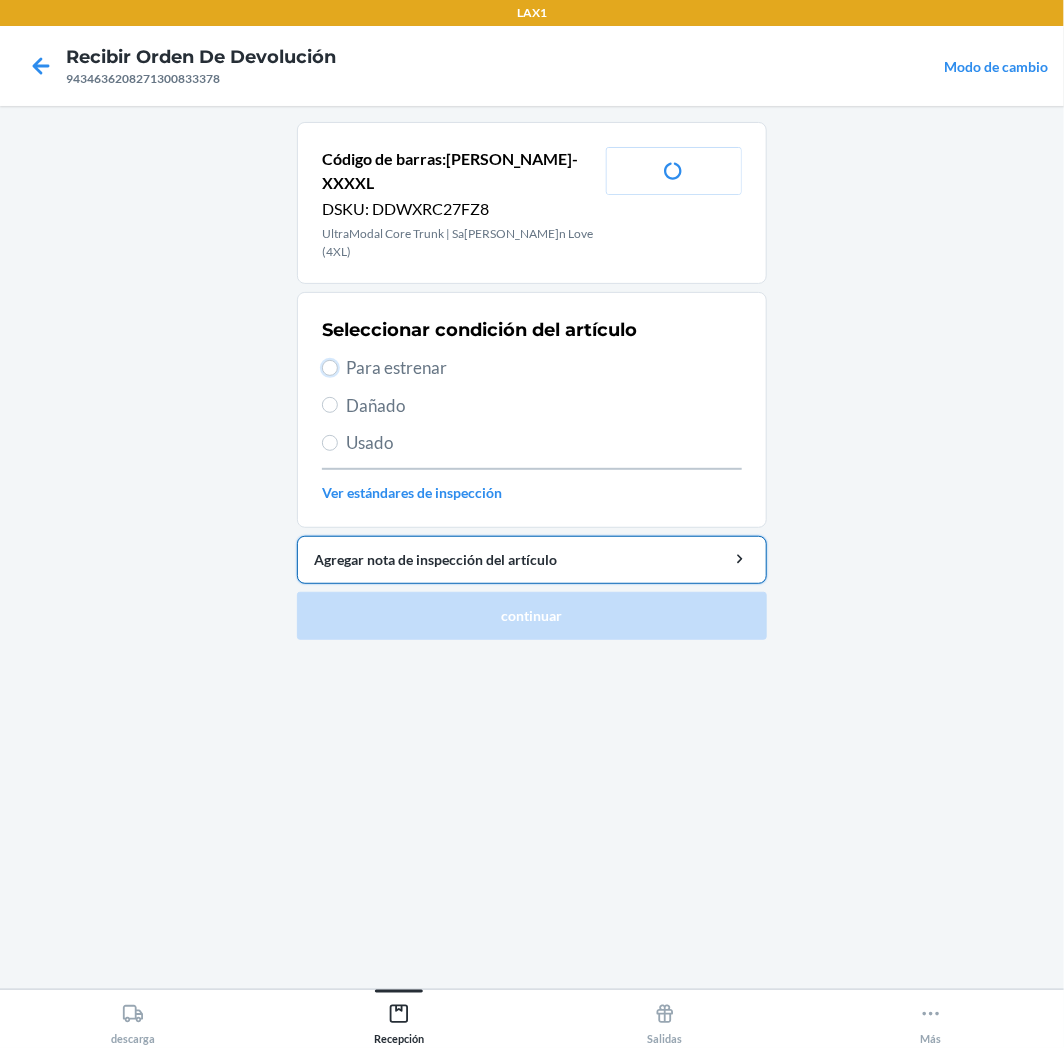 click on "Para estrenar" at bounding box center [330, 368] 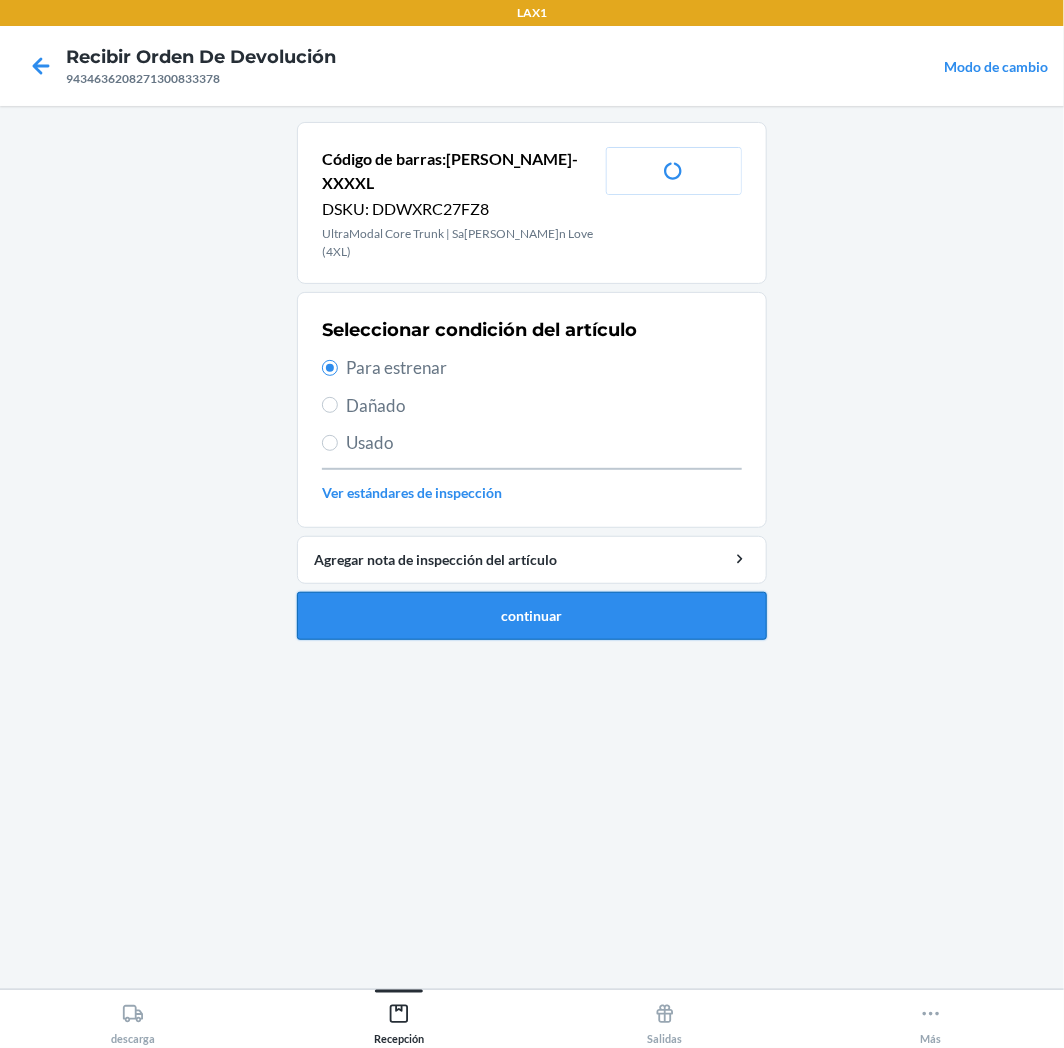 click on "continuar" at bounding box center [532, 616] 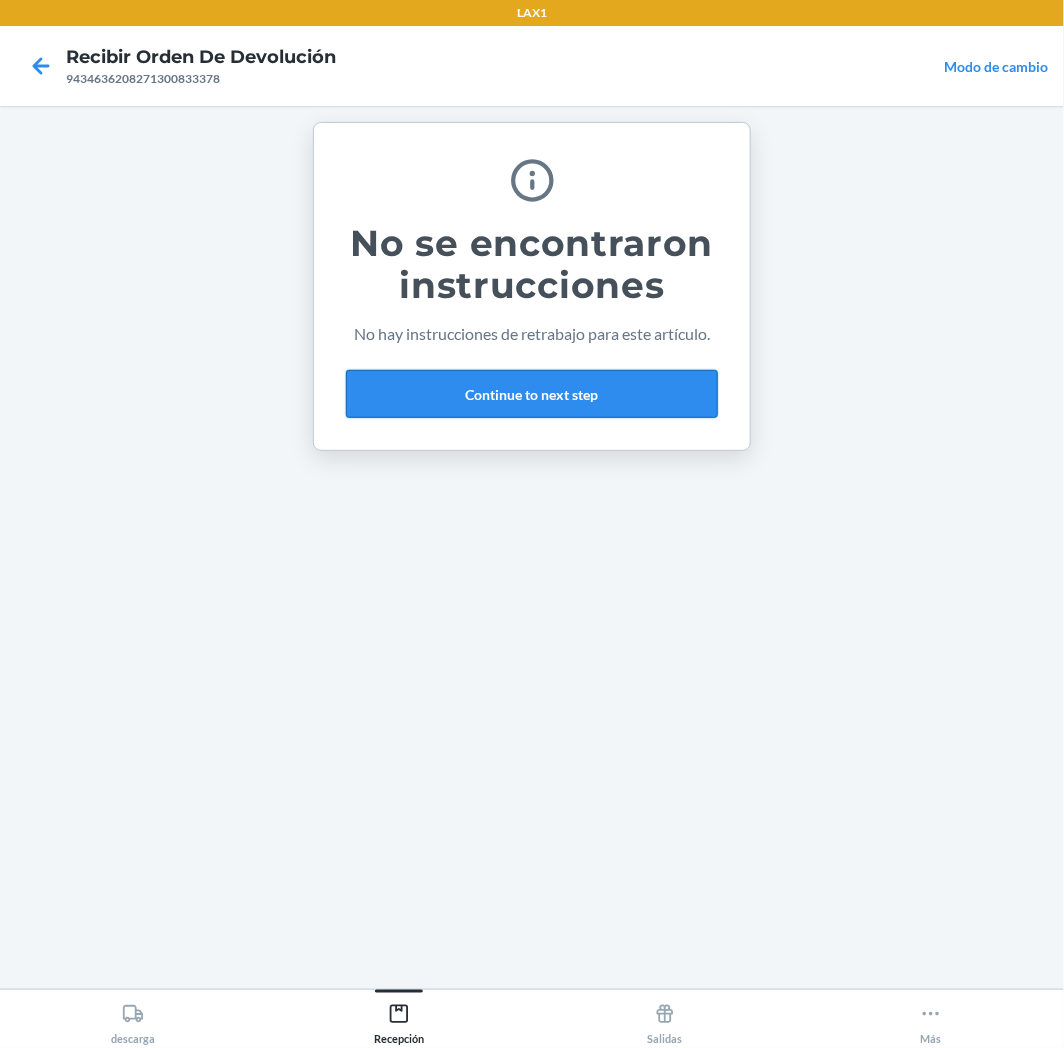 click on "Continue to next step" at bounding box center (532, 394) 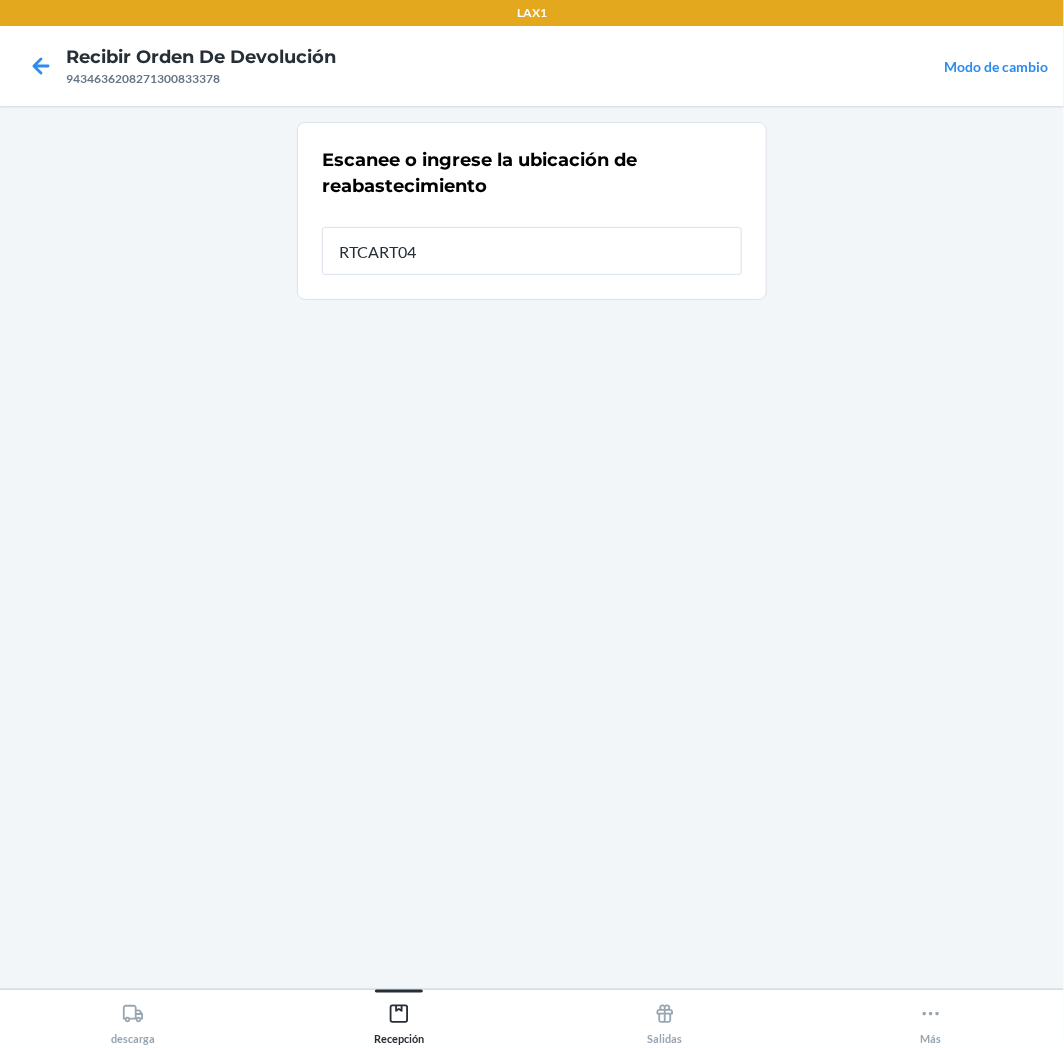 type on "RTCART043" 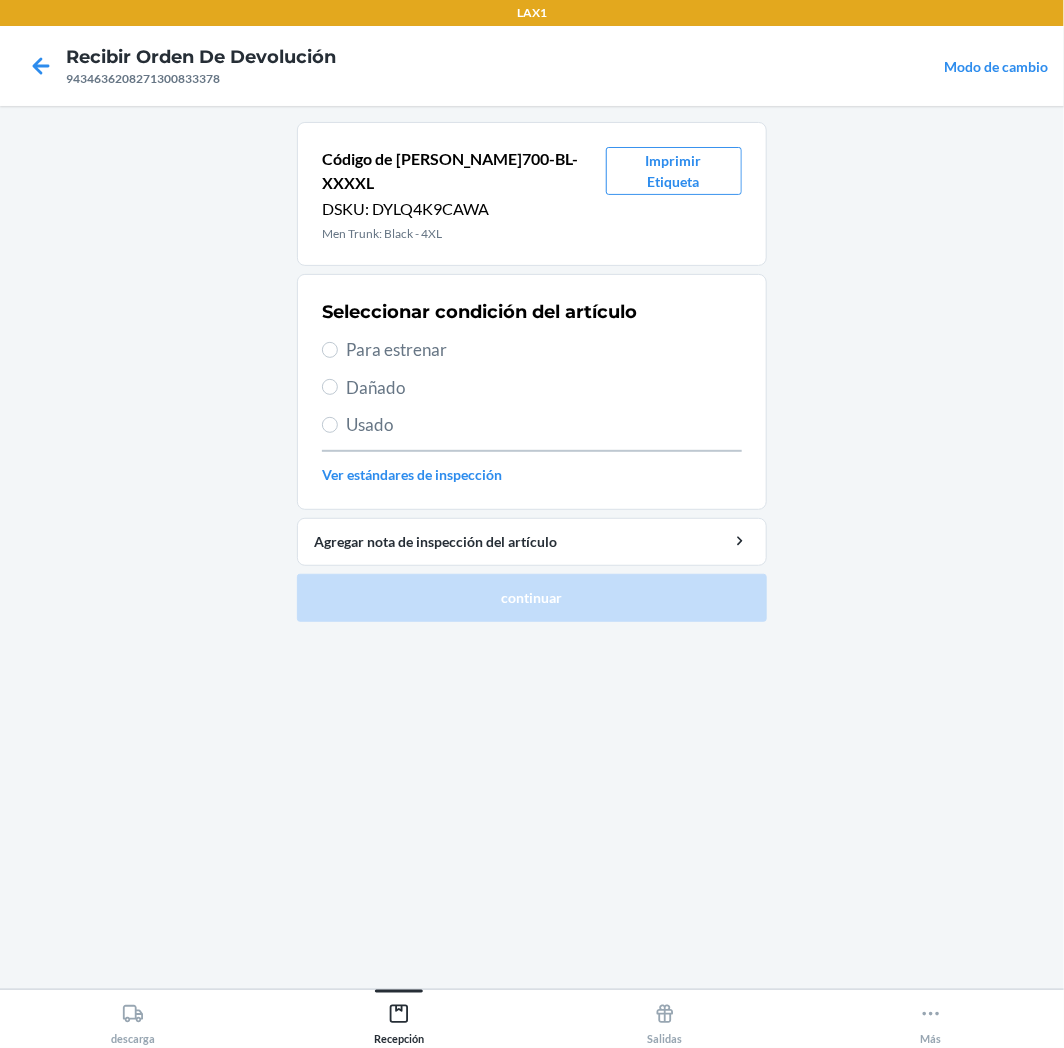 click on "Para estrenar" at bounding box center [544, 350] 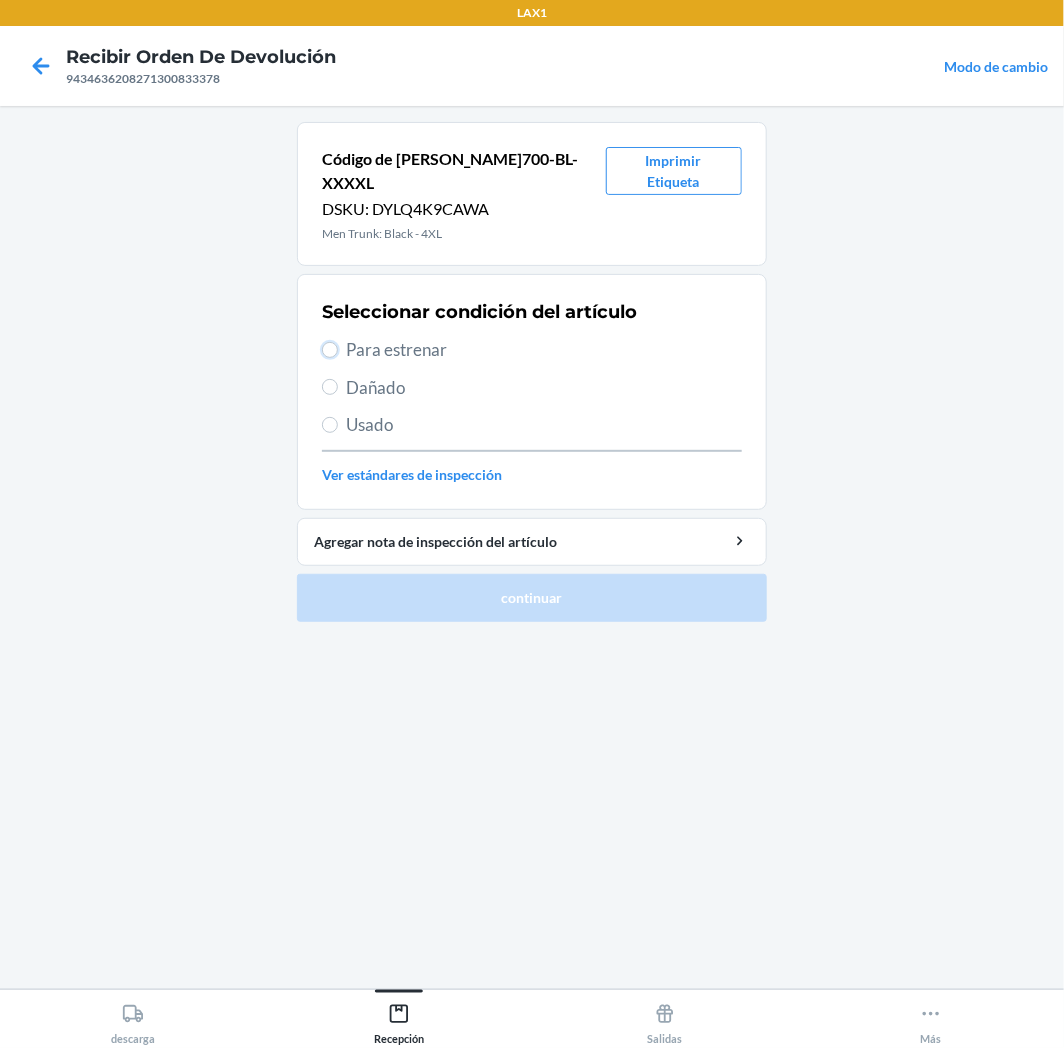 click on "Para estrenar" at bounding box center (330, 350) 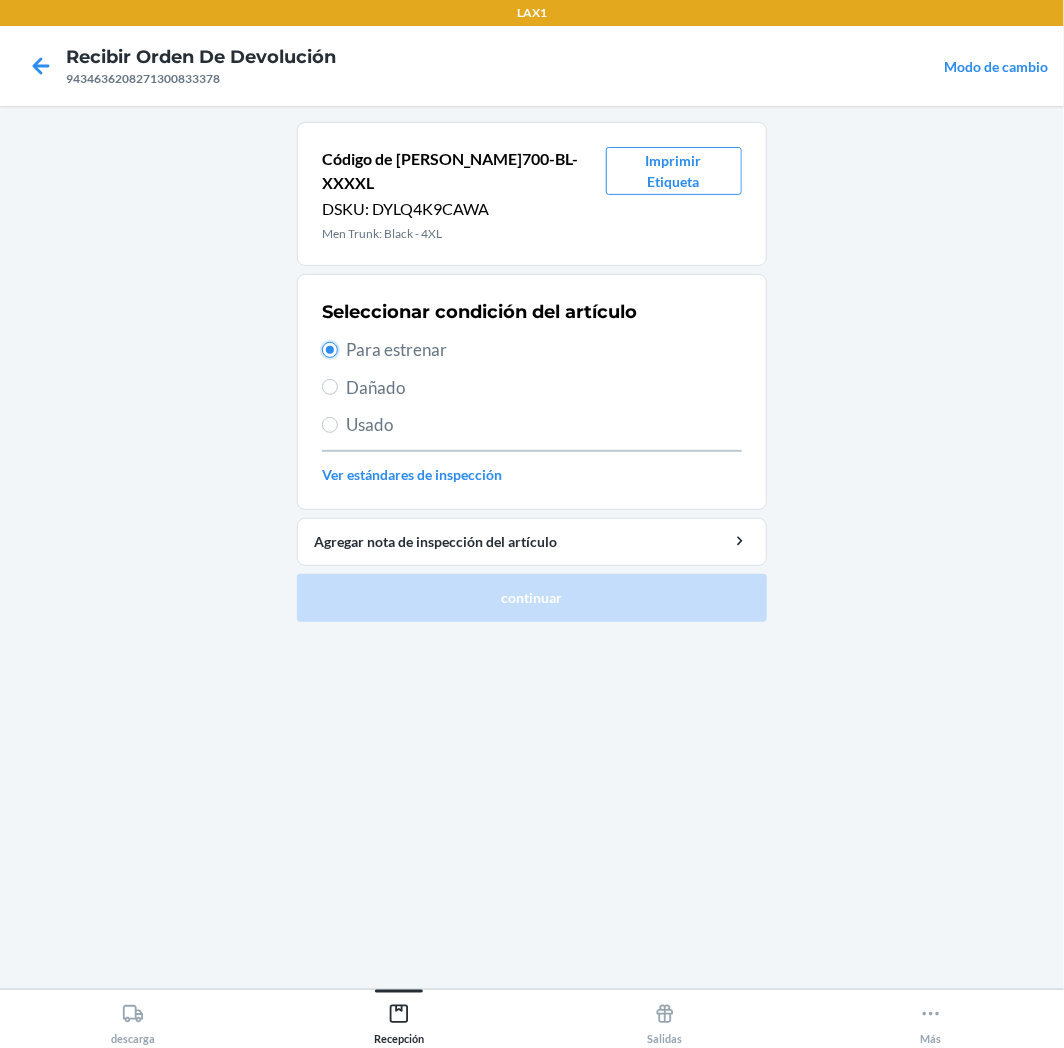 radio on "true" 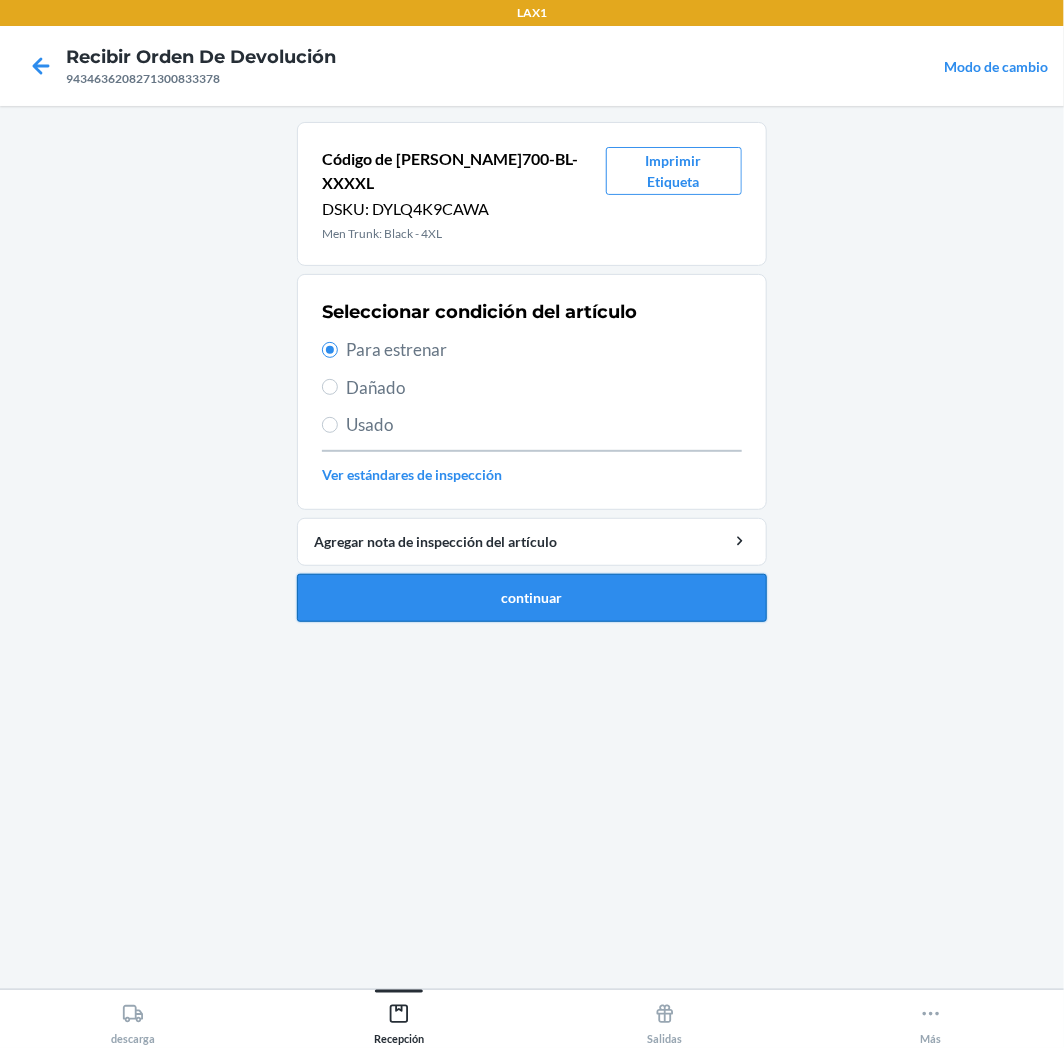 click on "continuar" at bounding box center (532, 598) 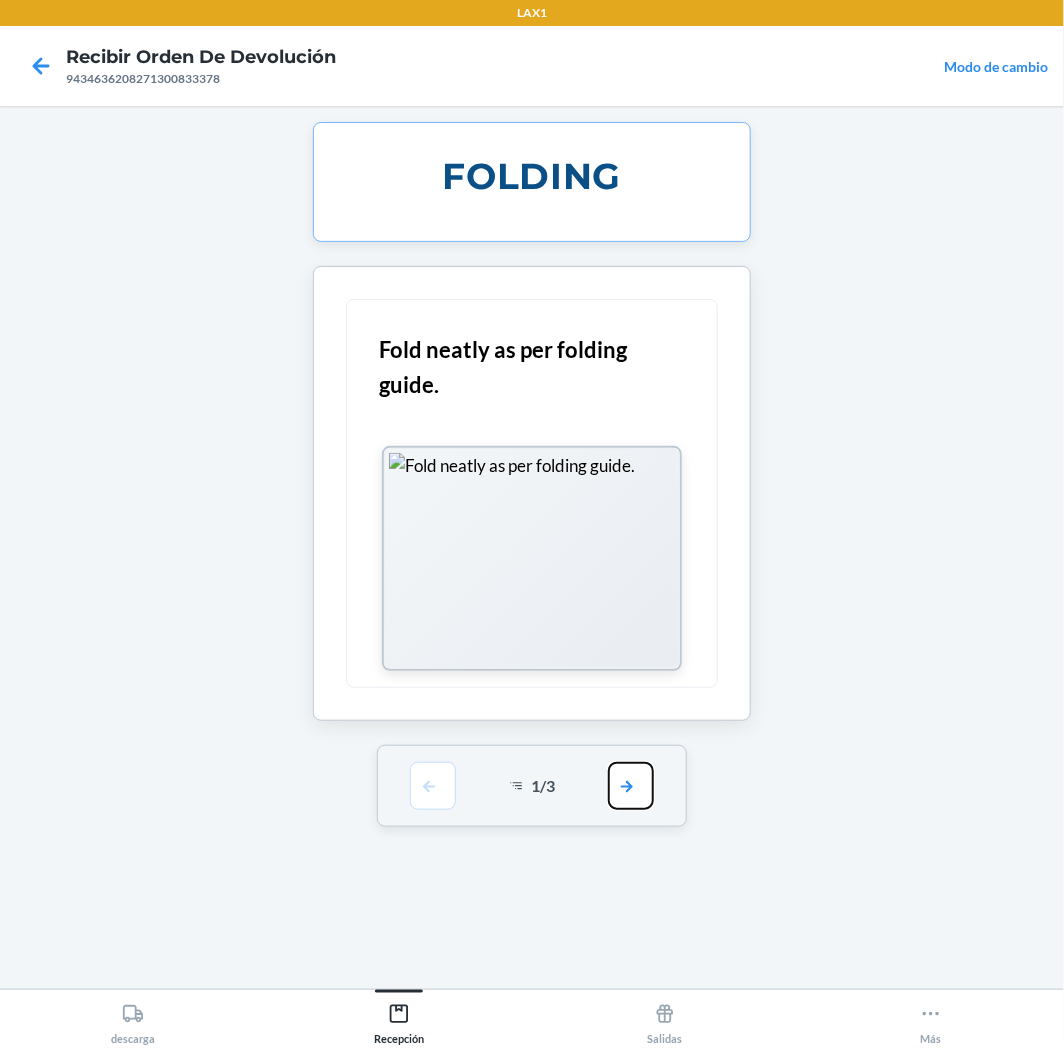 drag, startPoint x: 645, startPoint y: 802, endPoint x: 640, endPoint y: 784, distance: 18.681541 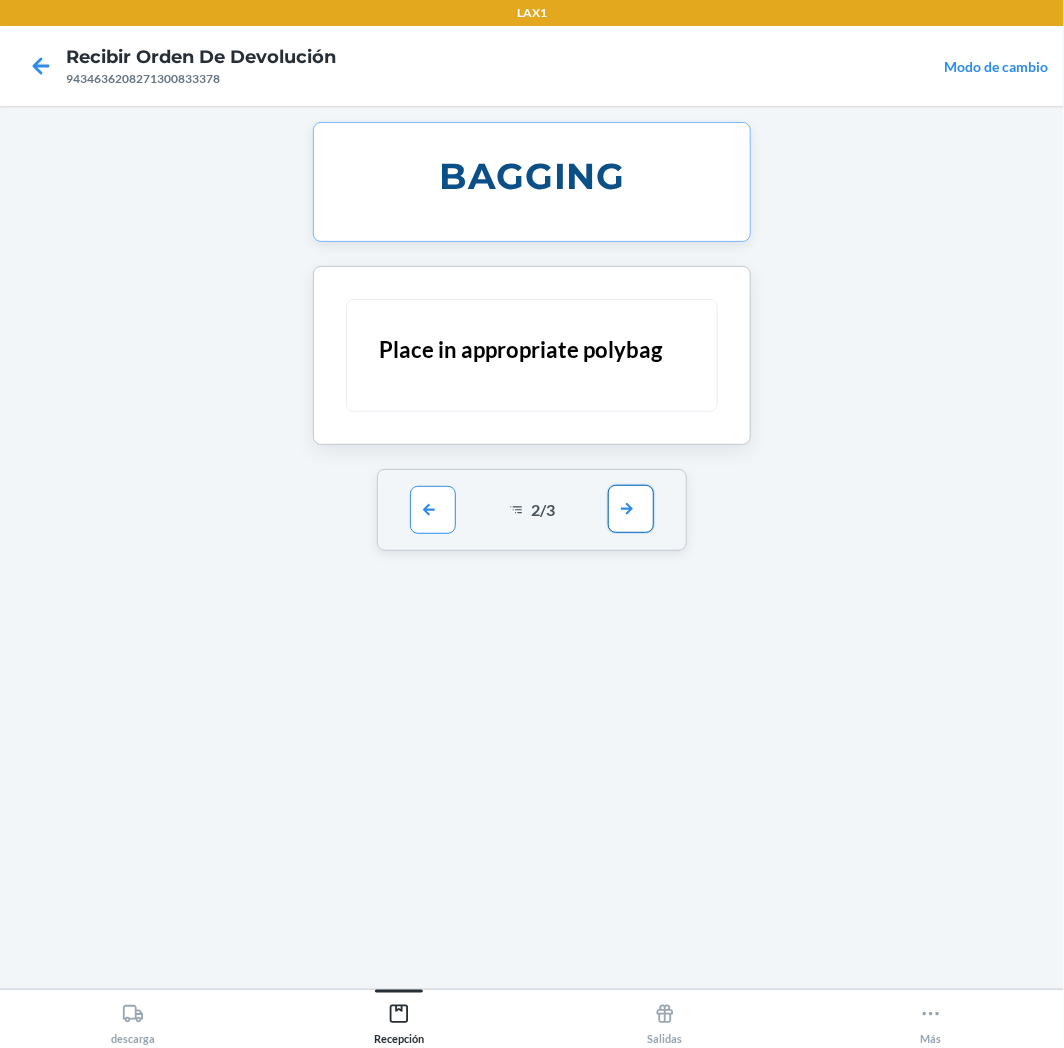click at bounding box center (631, 509) 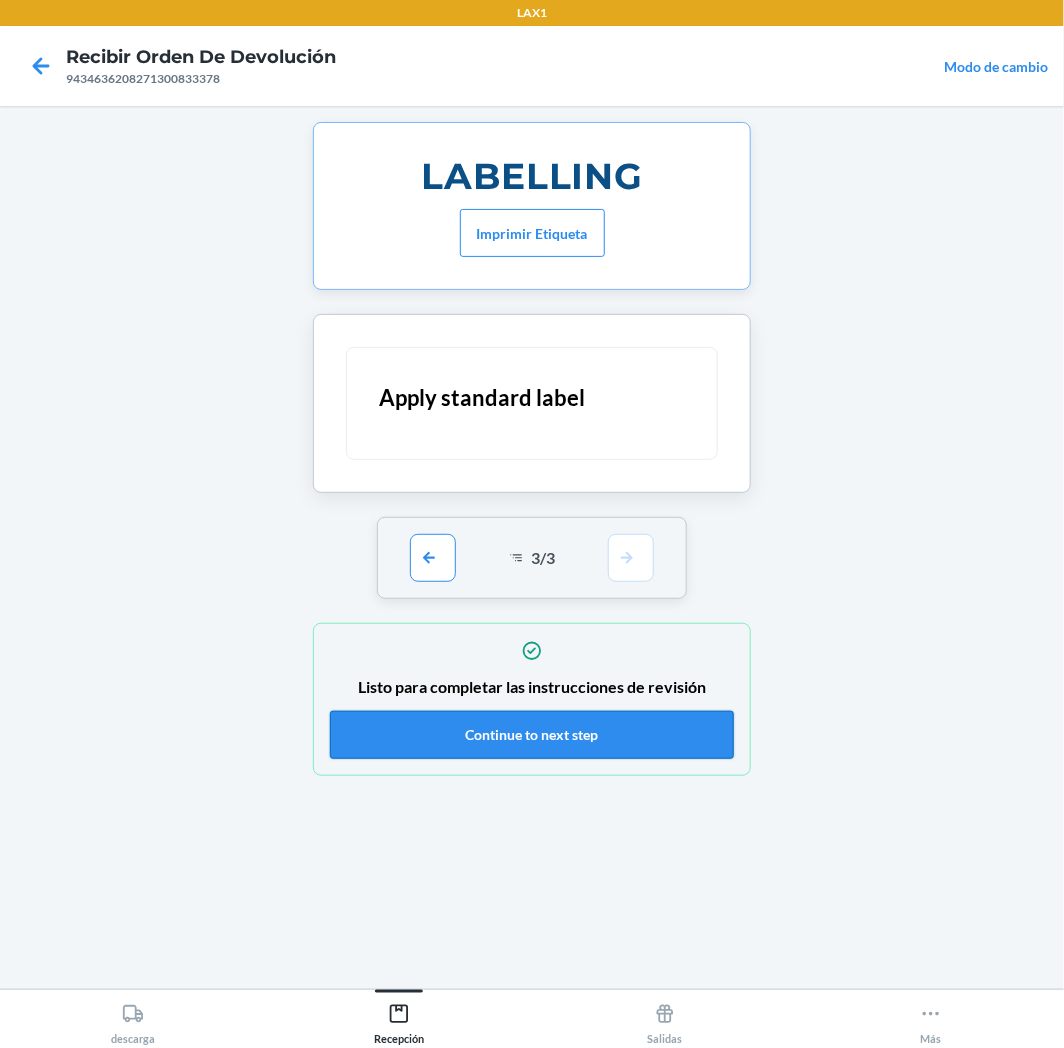 click on "Continue to next step" at bounding box center (532, 735) 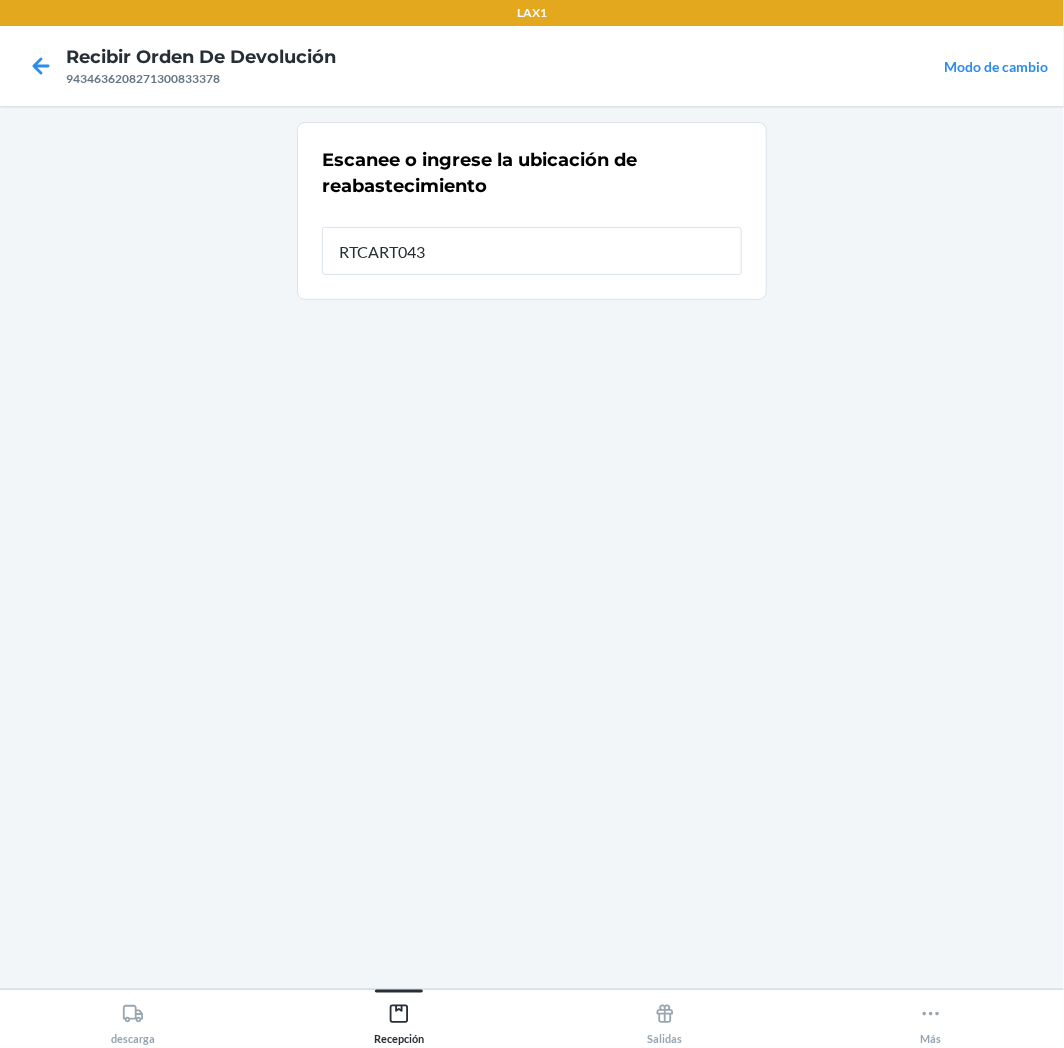 type on "RTCART043" 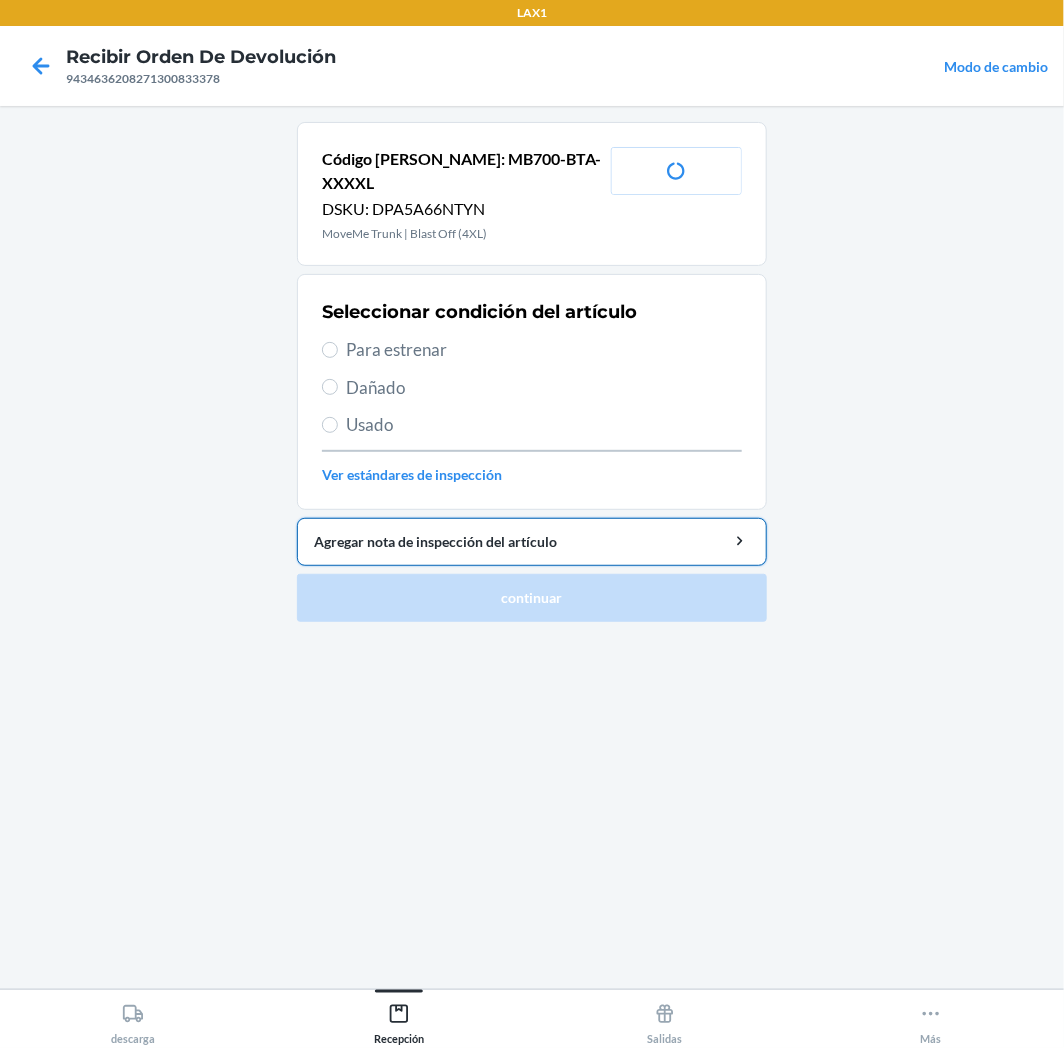 drag, startPoint x: 435, startPoint y: 321, endPoint x: 480, endPoint y: 531, distance: 214.76732 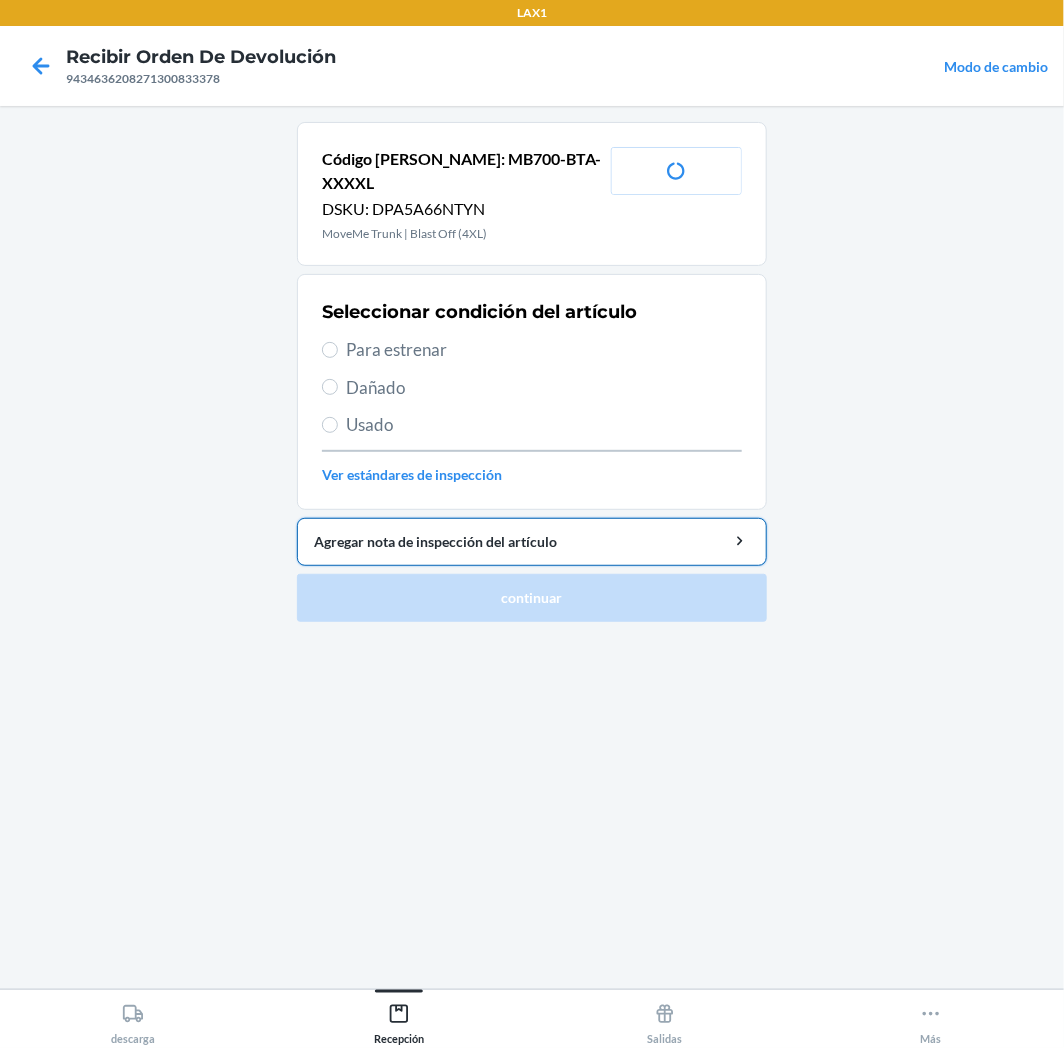 click on "Para estrenar" at bounding box center [544, 350] 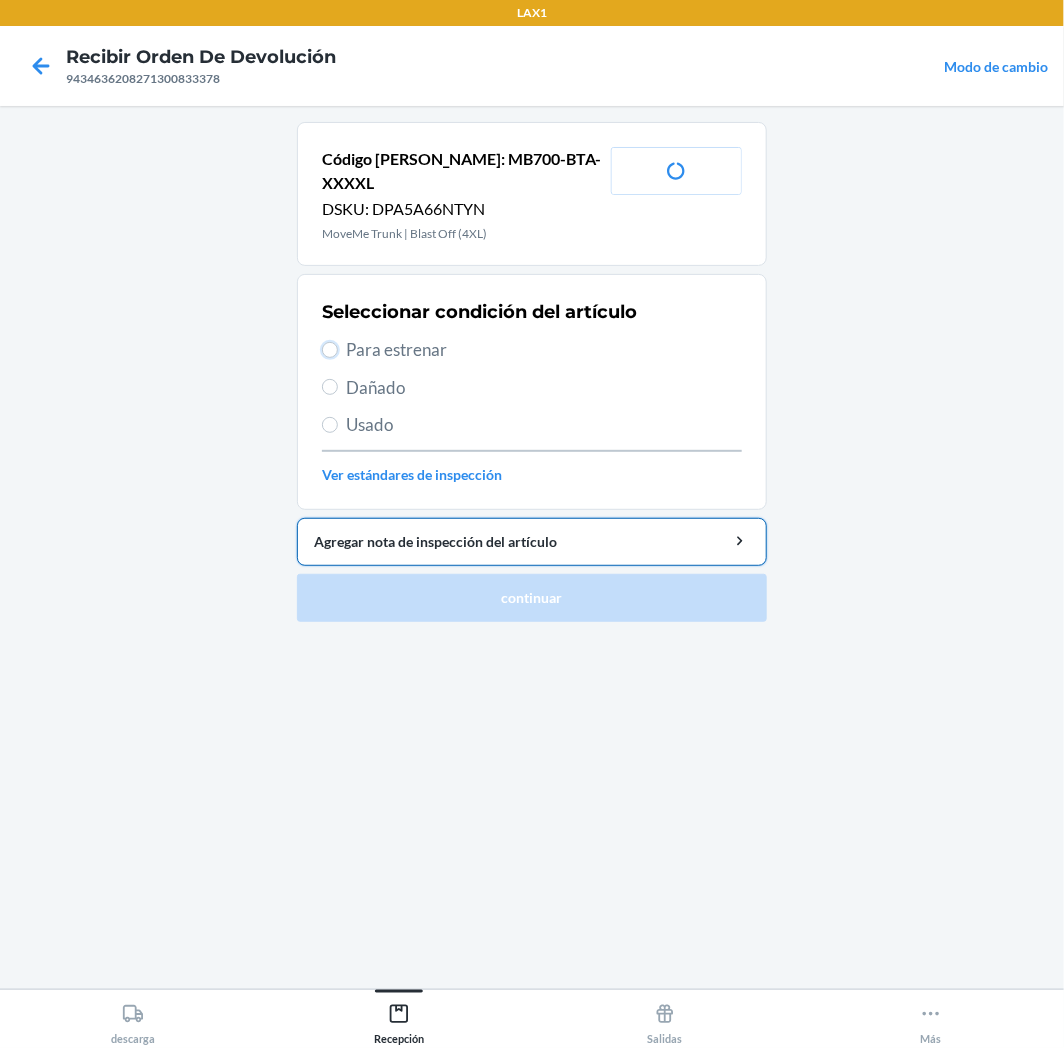 click on "Para estrenar" at bounding box center (330, 350) 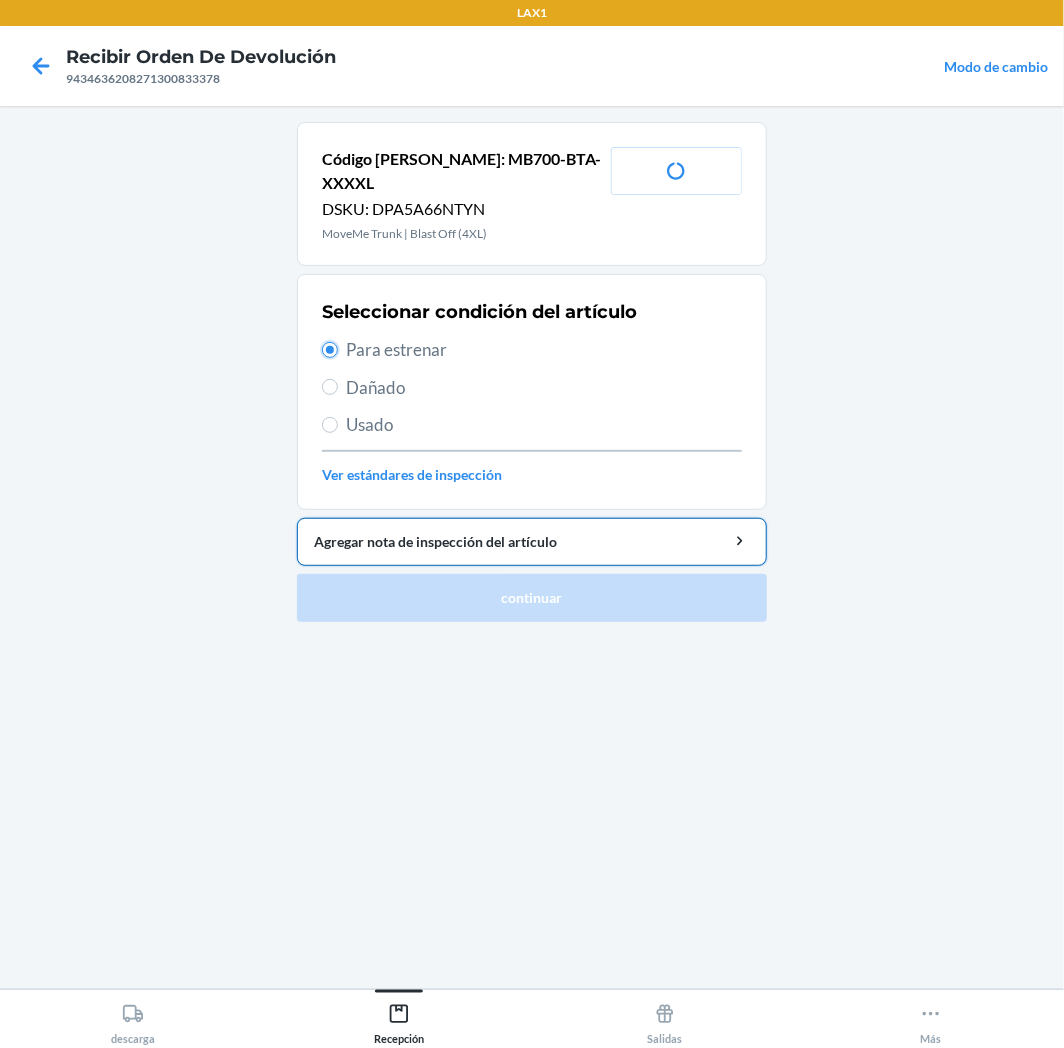 radio on "true" 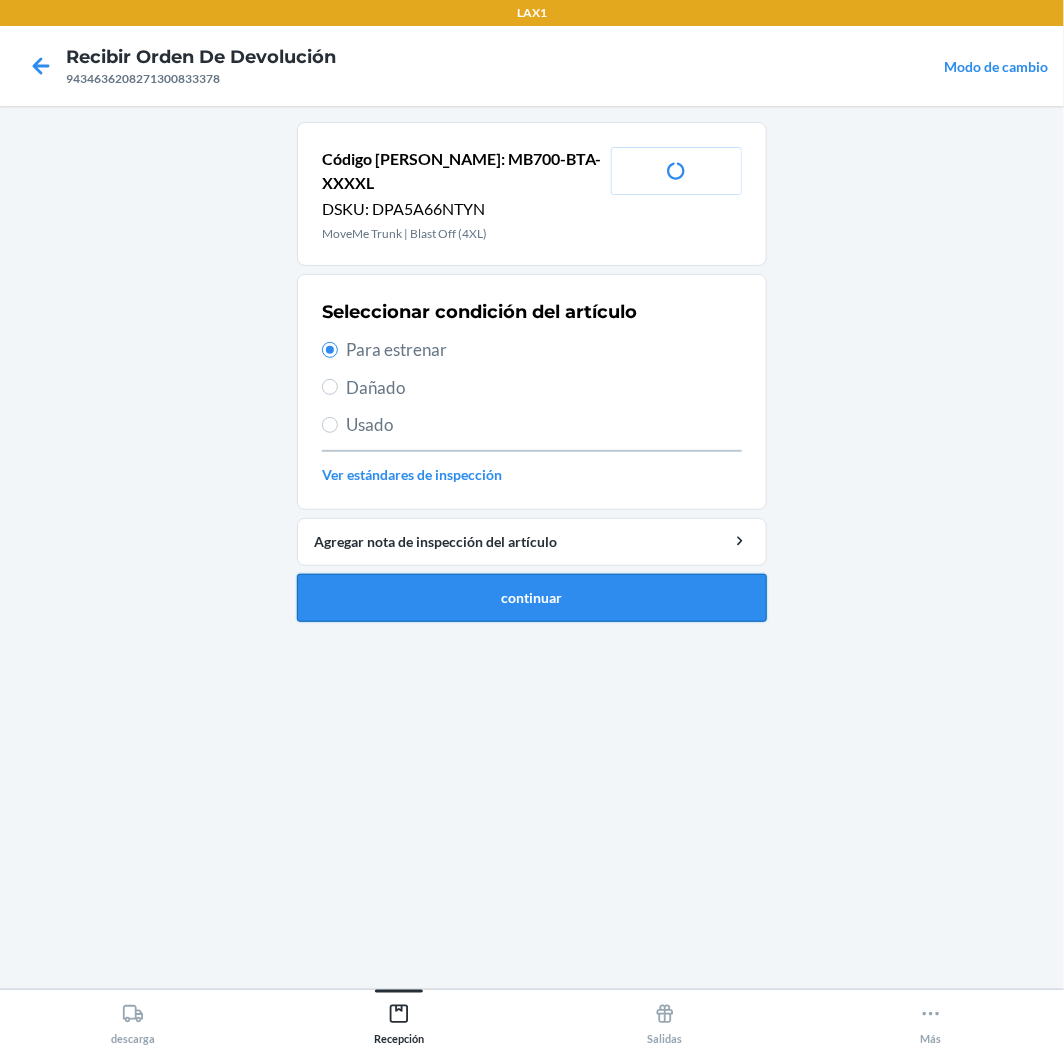 click on "continuar" at bounding box center (532, 598) 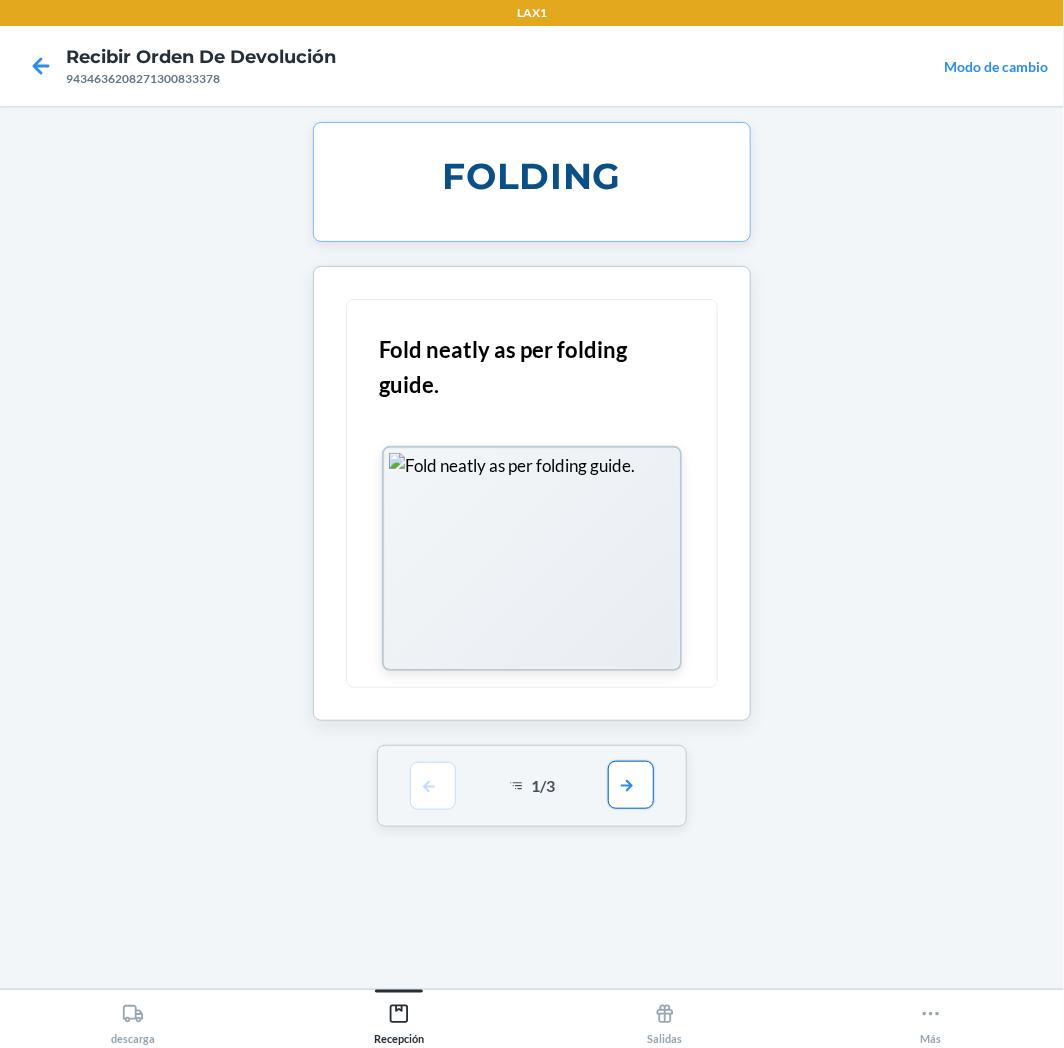 click at bounding box center (631, 785) 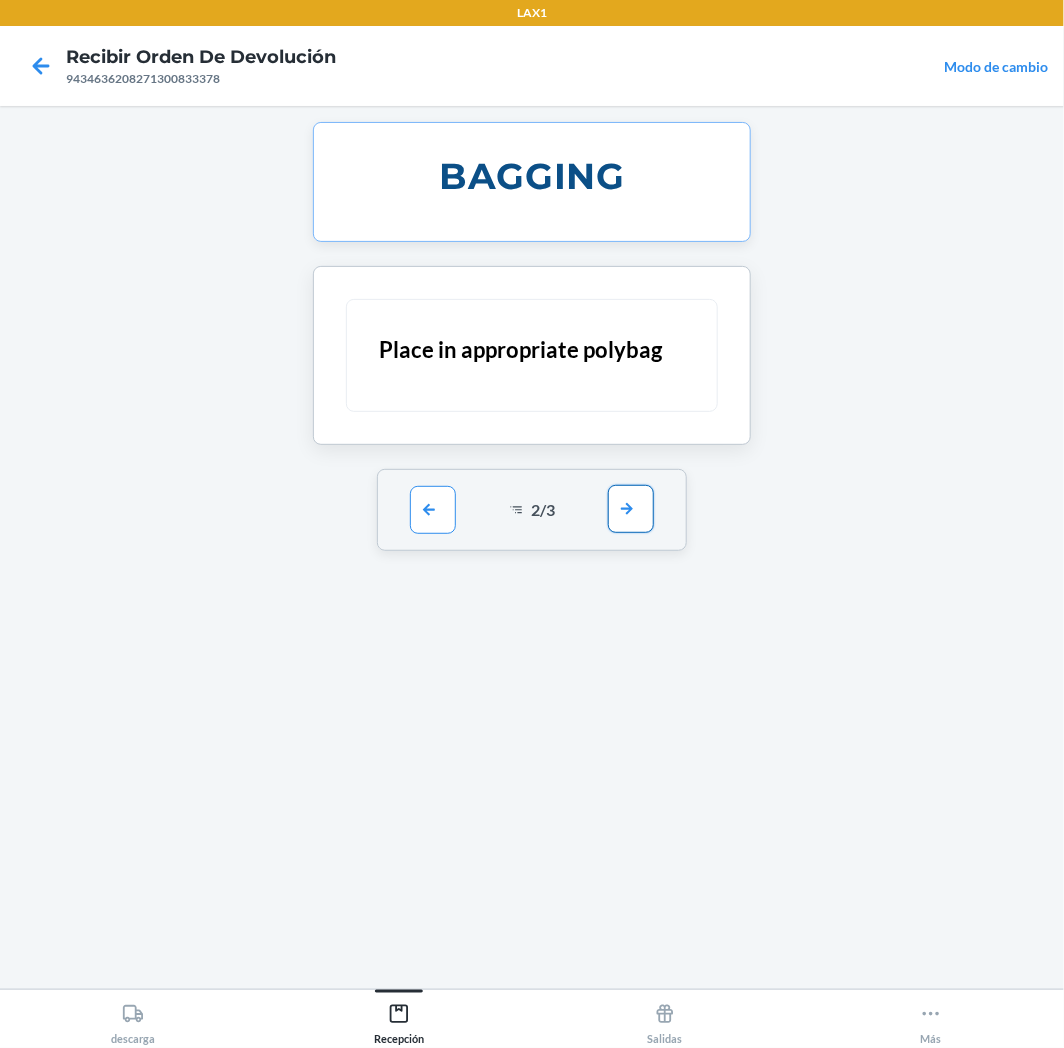 click at bounding box center (631, 509) 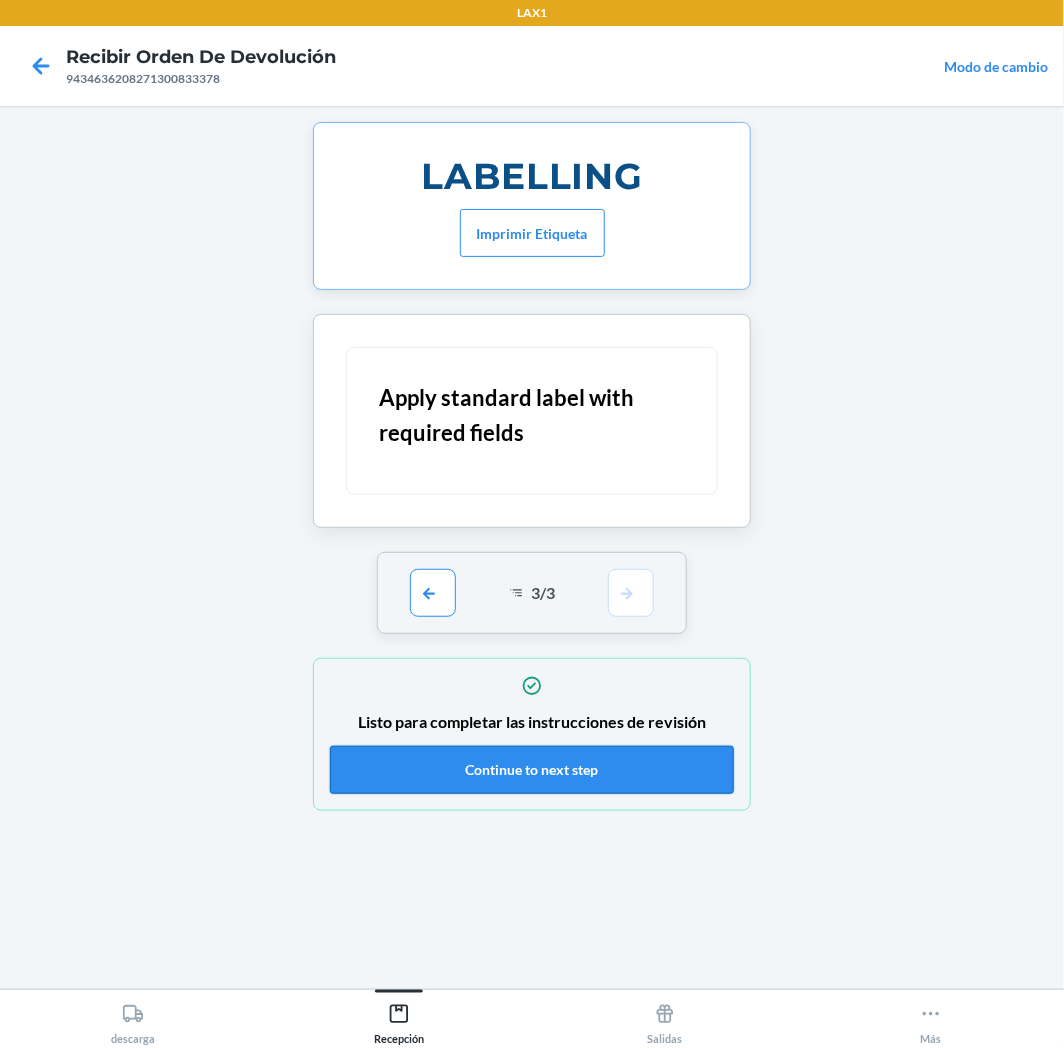 click on "Continue to next step" at bounding box center [532, 770] 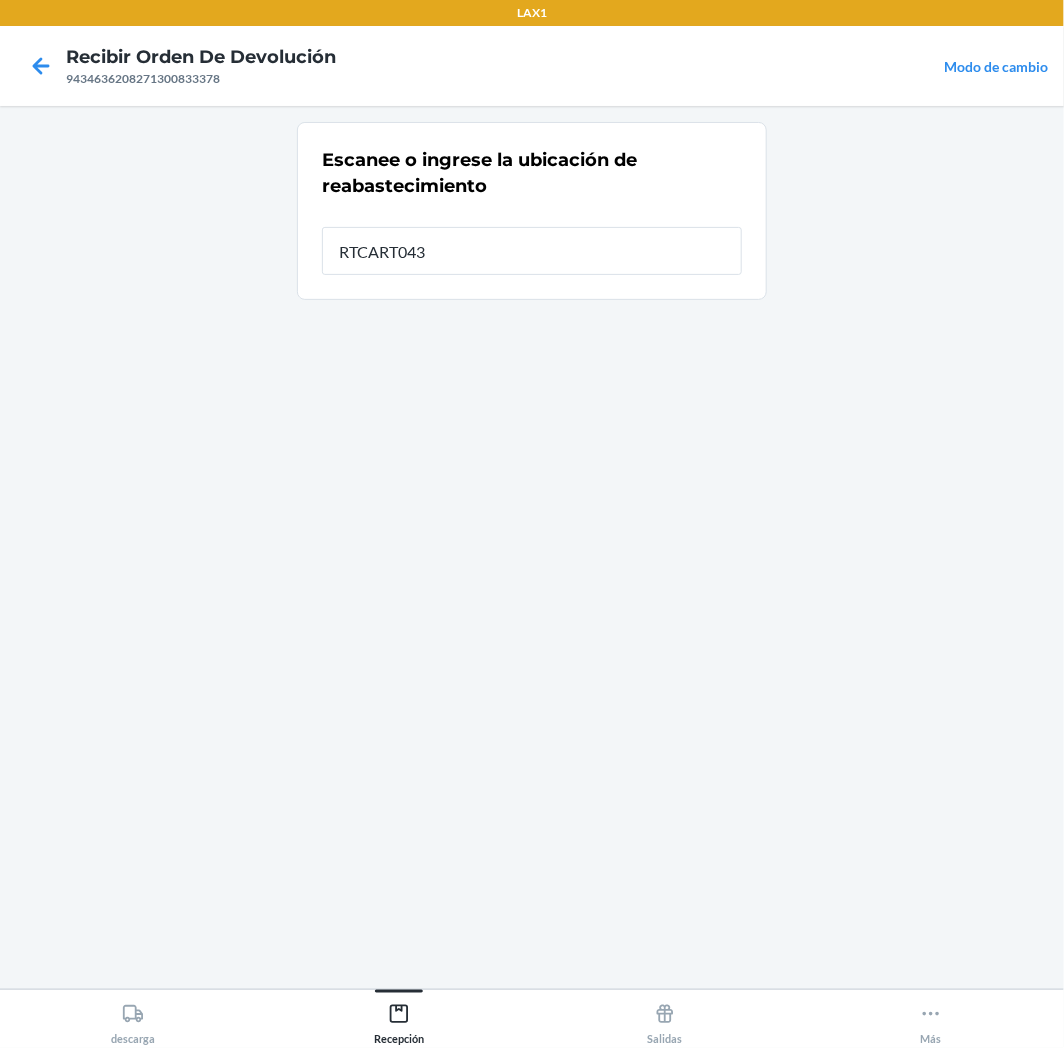 type on "RTCART043" 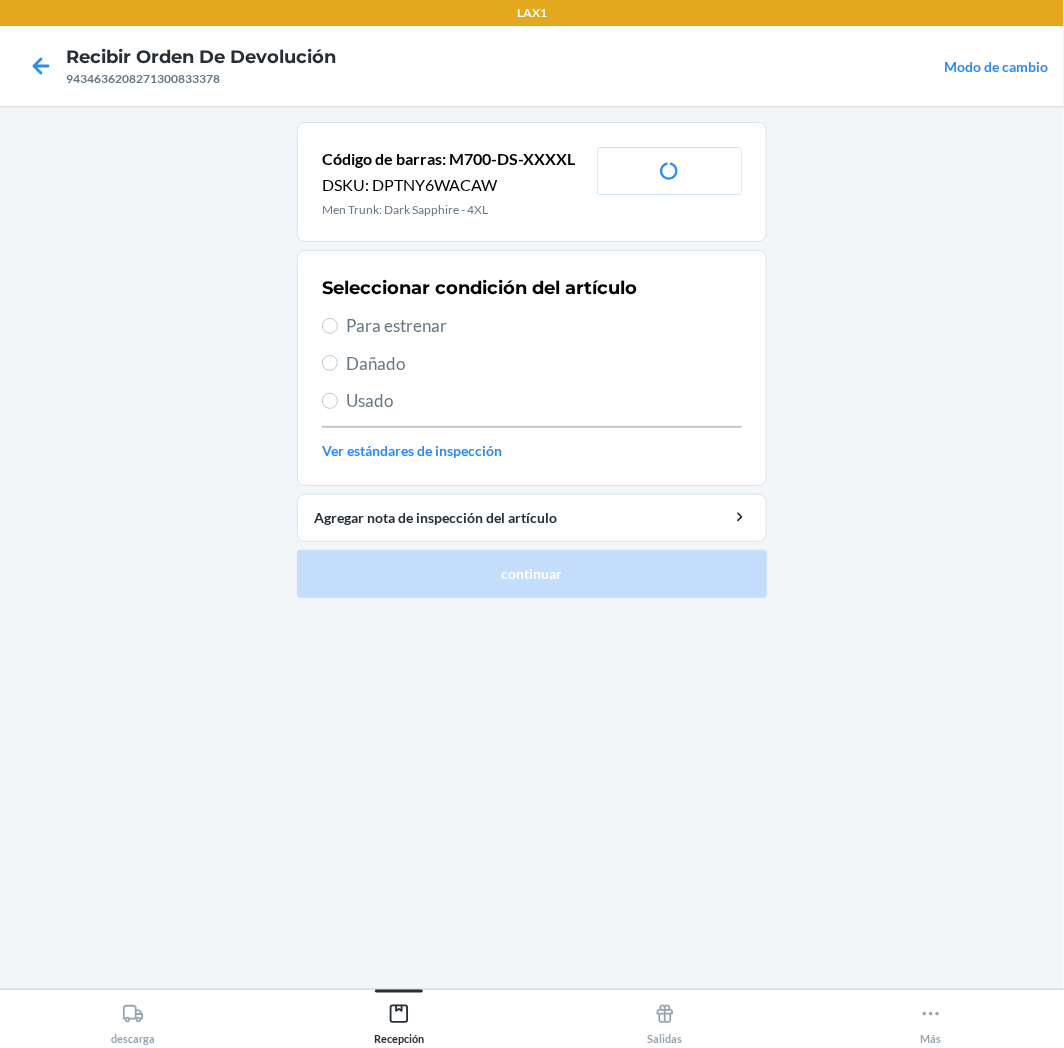 click on "Para estrenar" at bounding box center (544, 326) 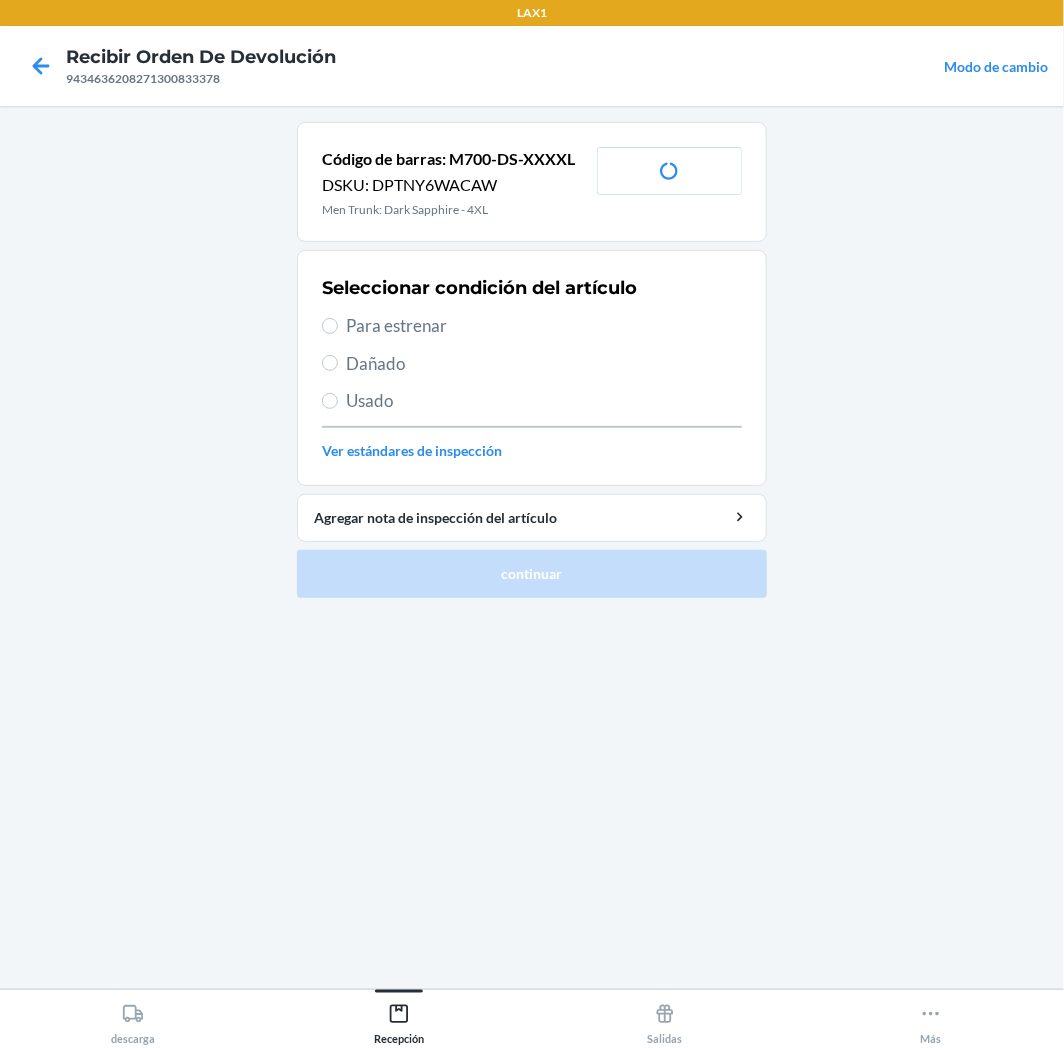 click on "Para estrenar" at bounding box center (330, 326) 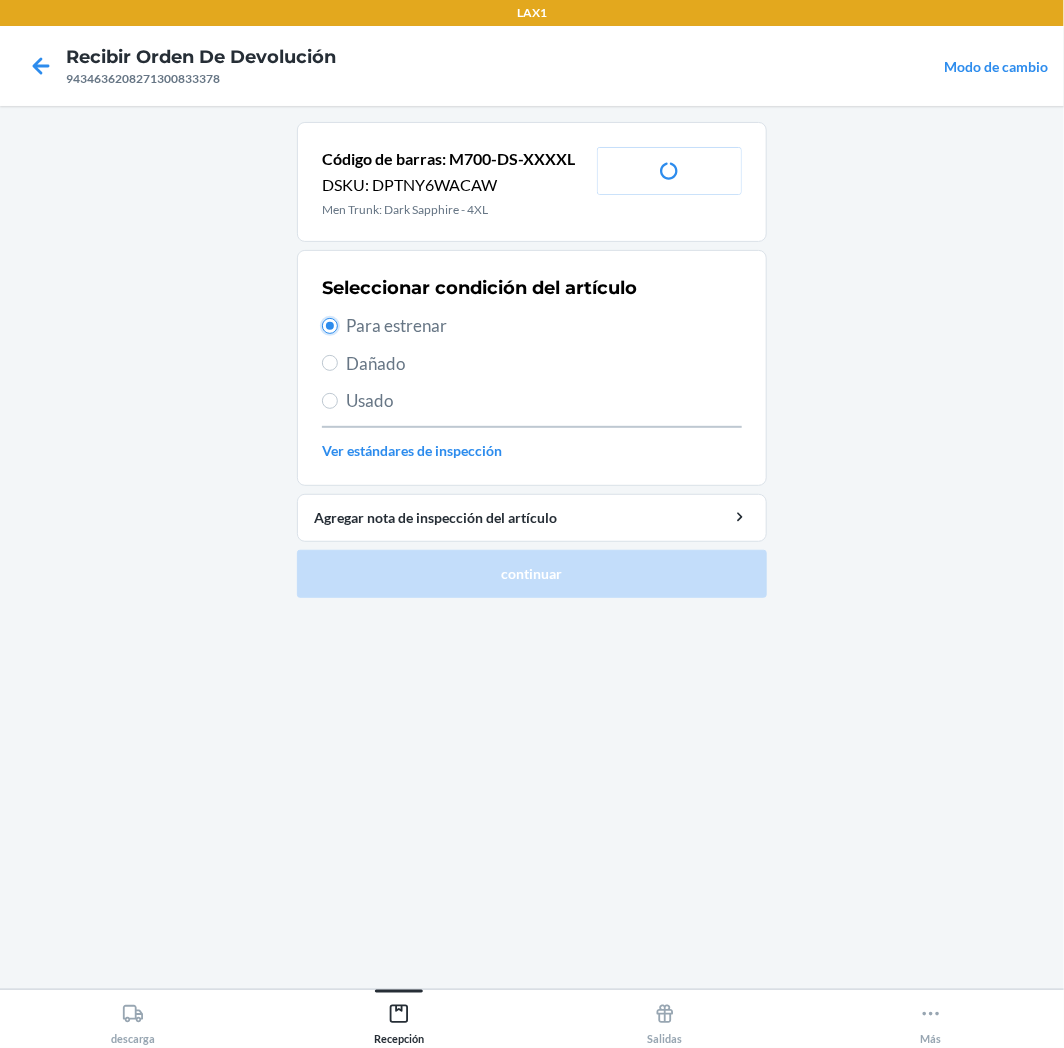 radio on "true" 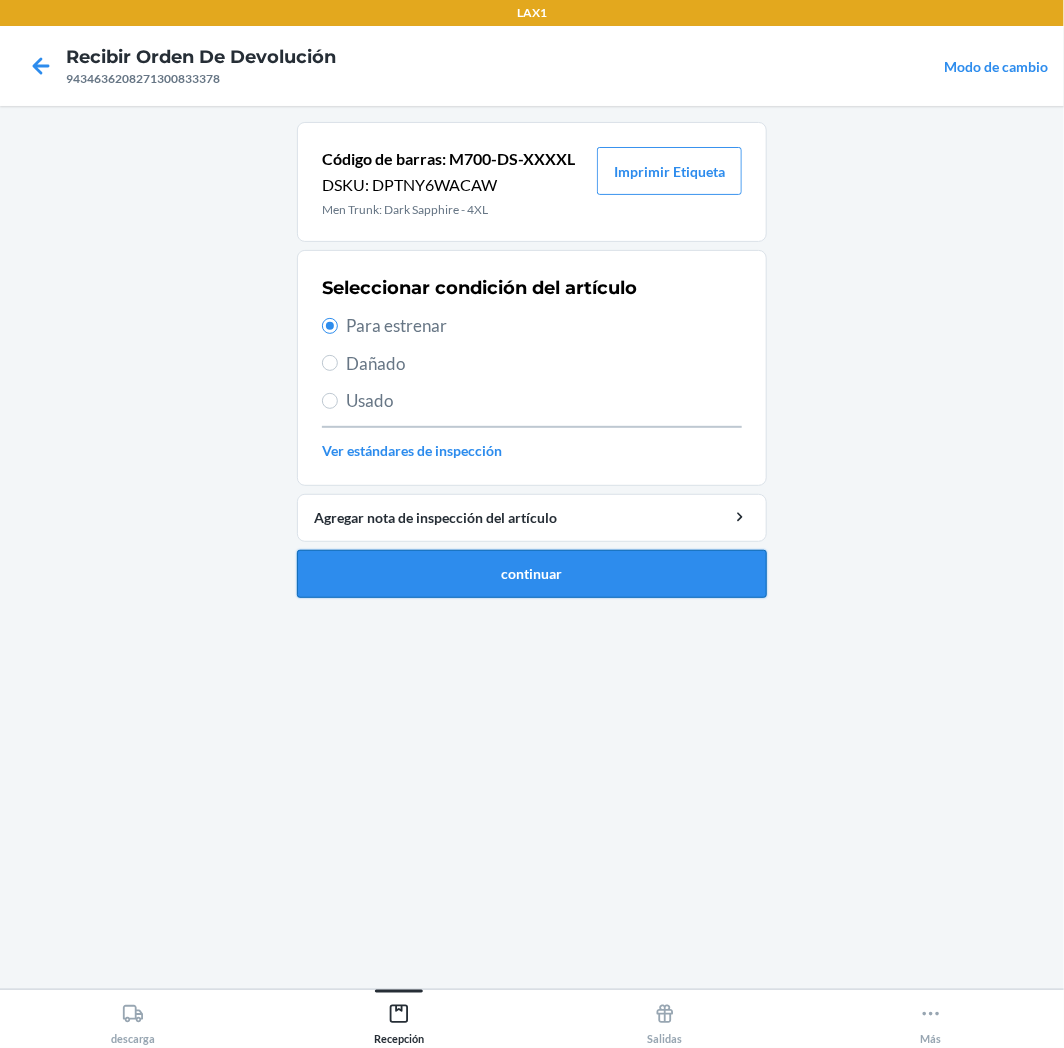 click on "continuar" at bounding box center [532, 574] 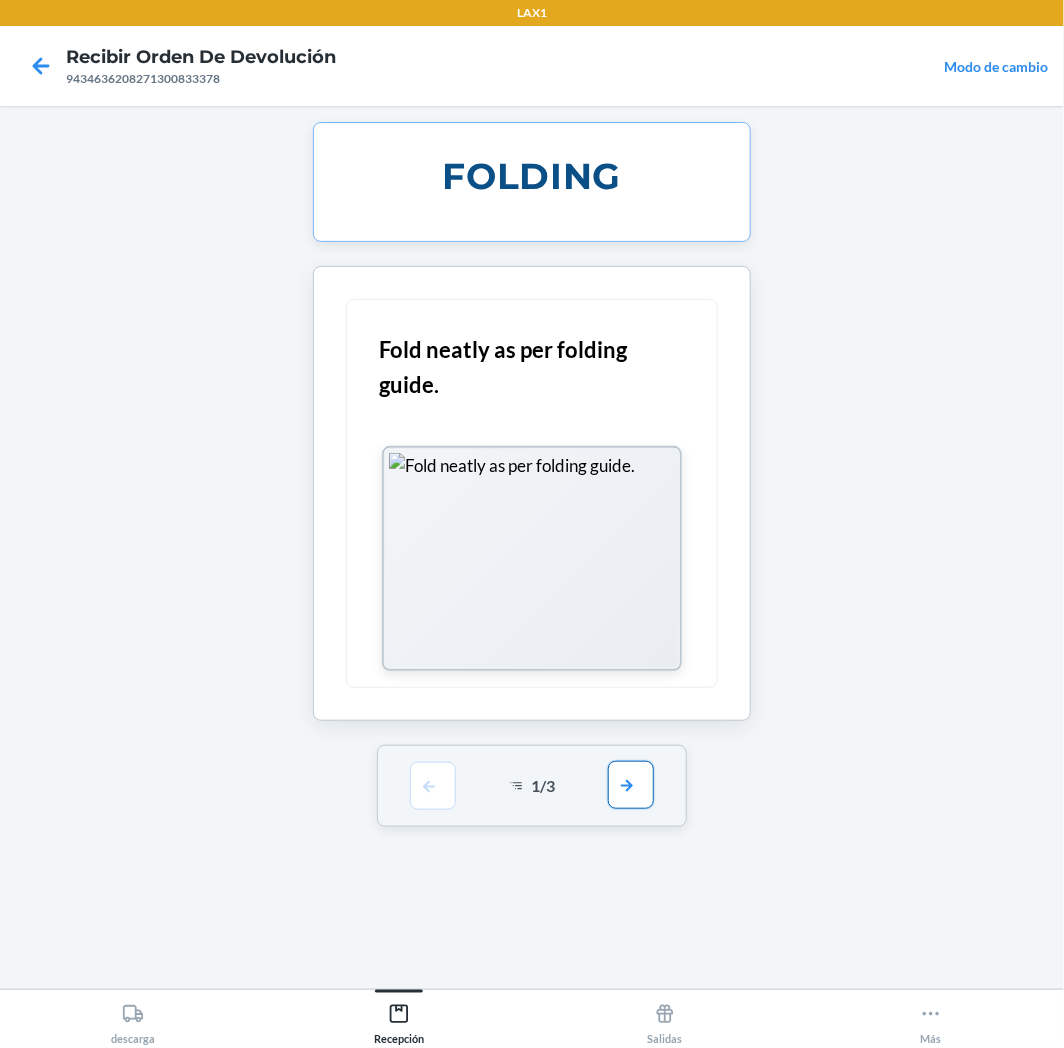 click at bounding box center [631, 785] 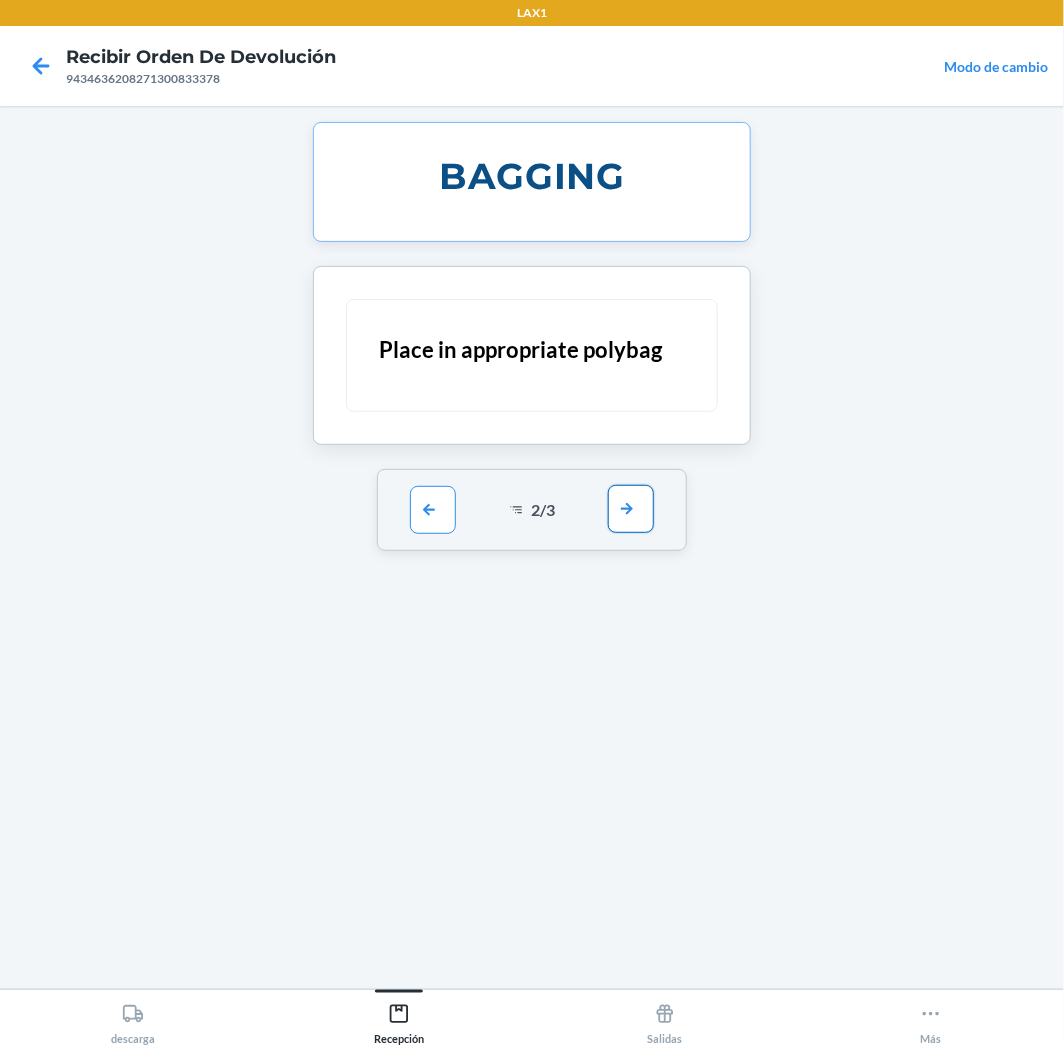 click at bounding box center (631, 509) 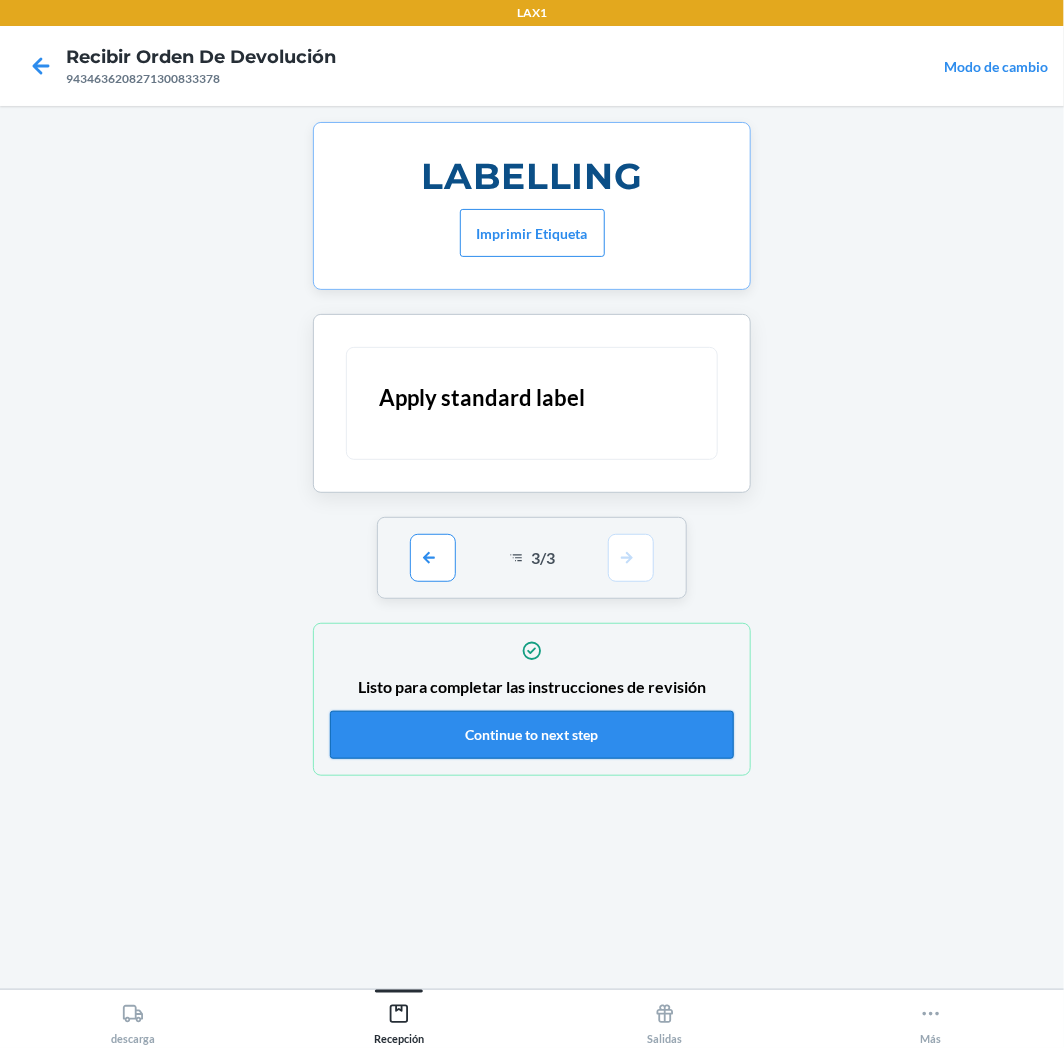 click on "Continue to next step" at bounding box center [532, 735] 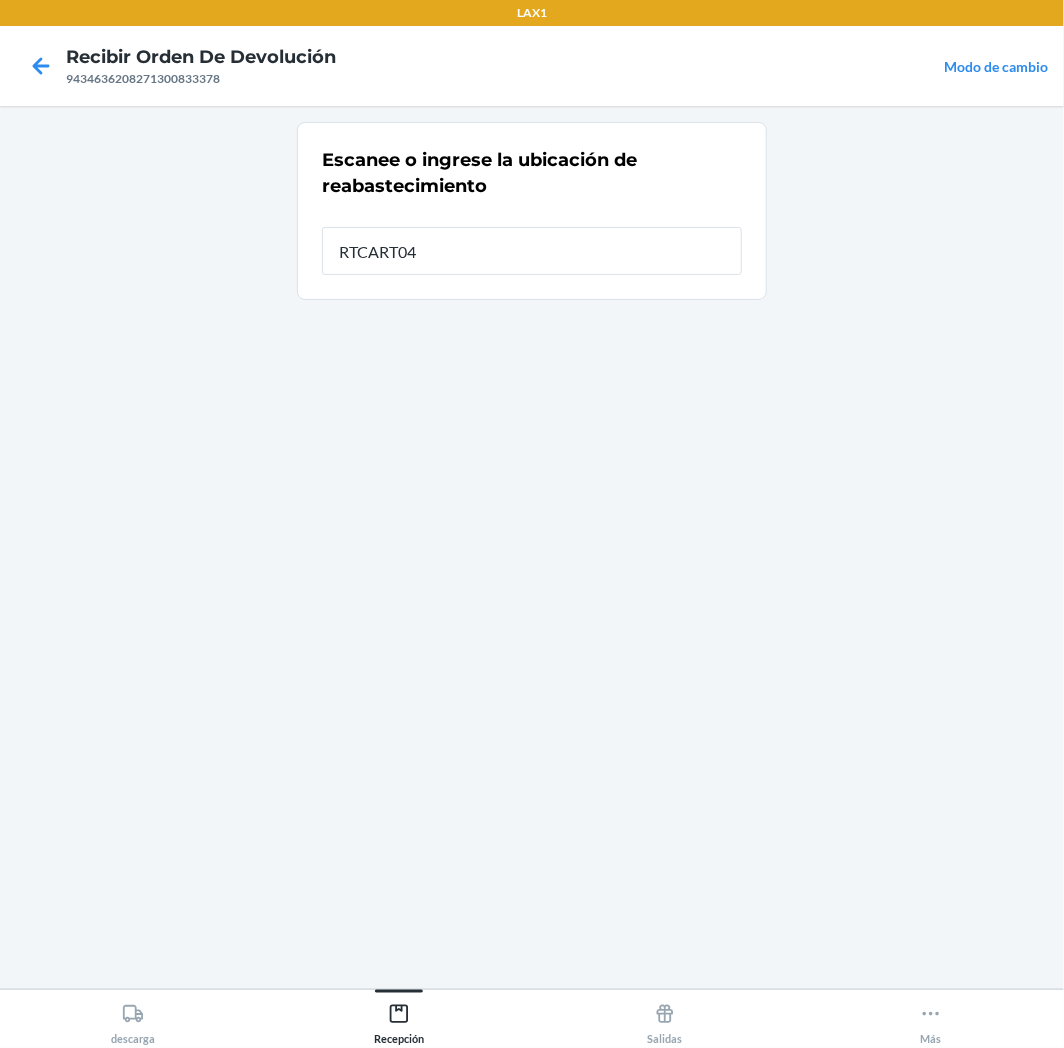 type on "RTCART043" 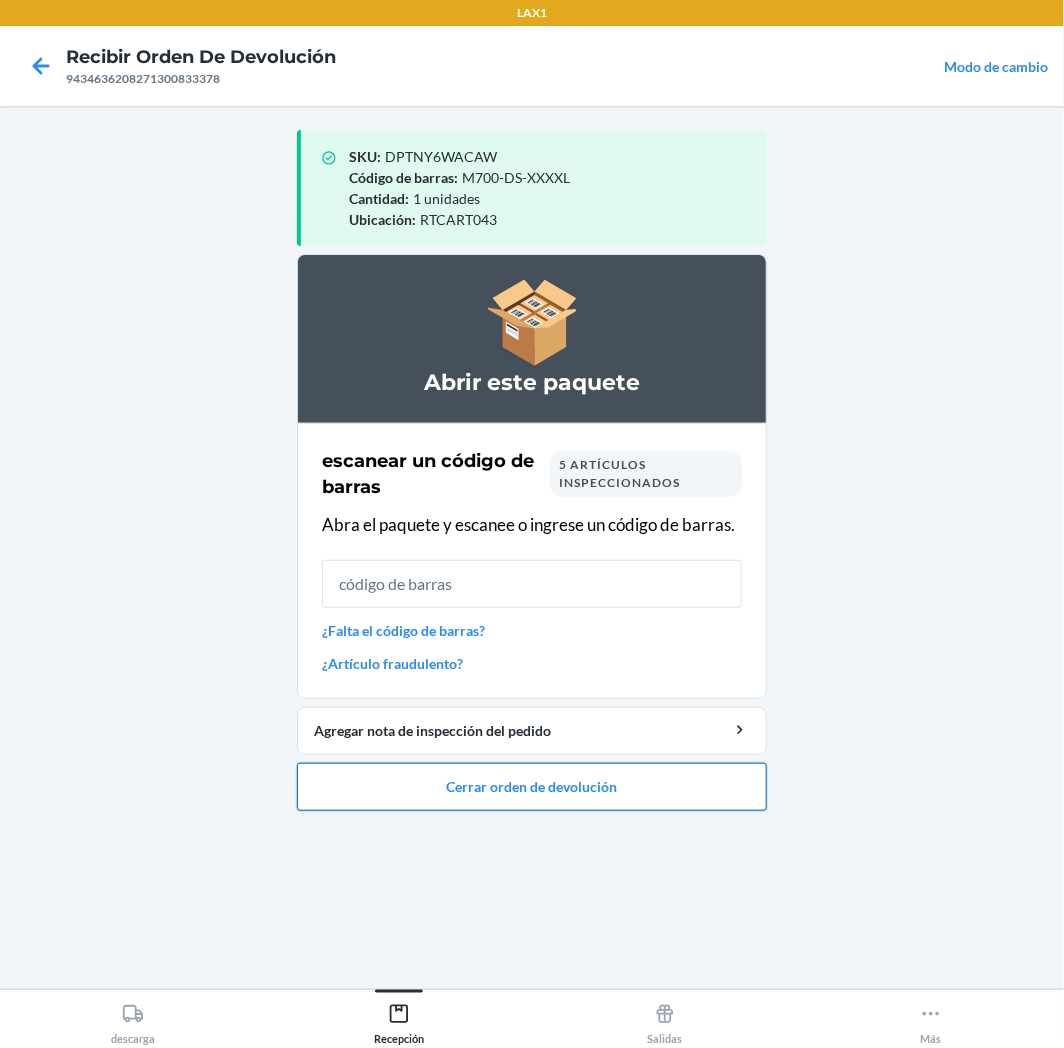 click on "Cerrar orden de devolución" at bounding box center [532, 787] 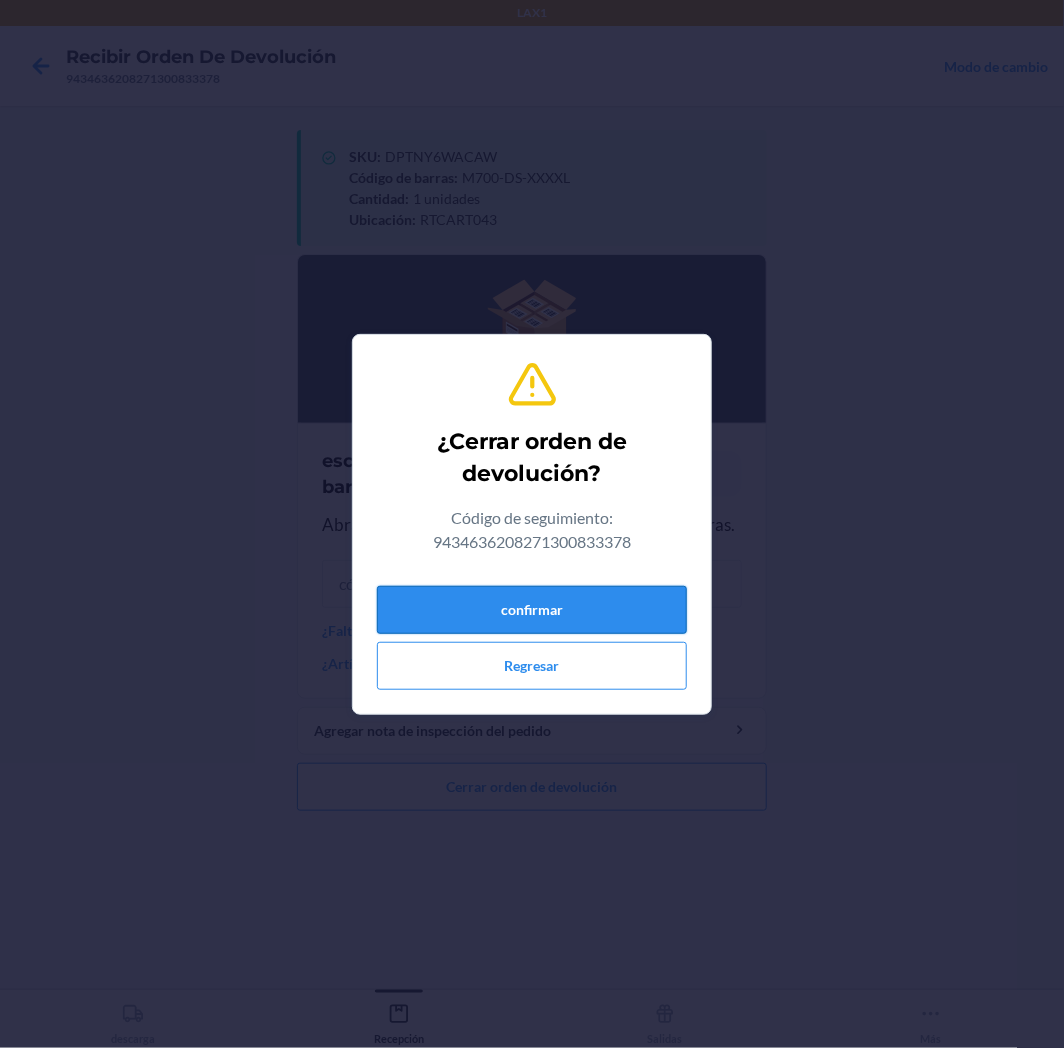 click on "confirmar" at bounding box center (532, 610) 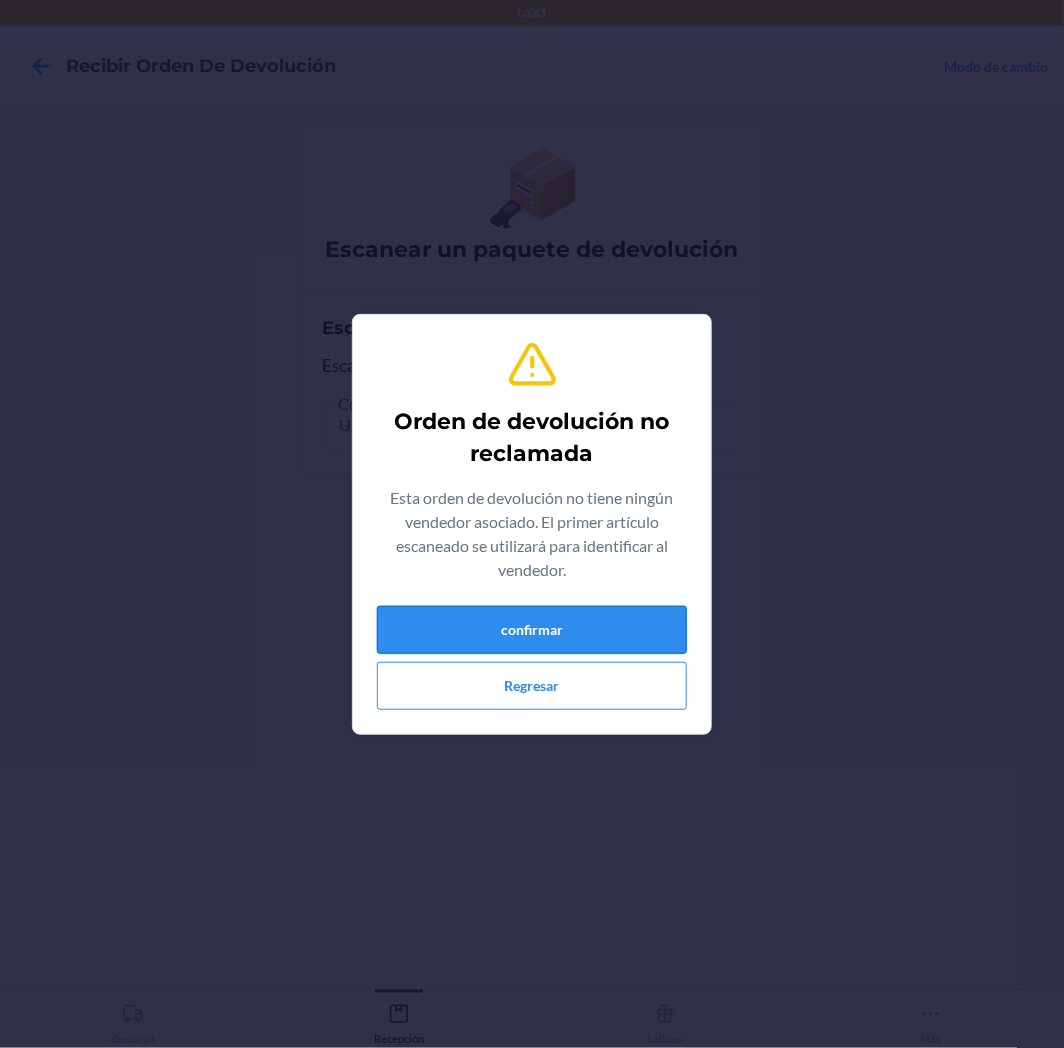 click on "confirmar" at bounding box center [532, 630] 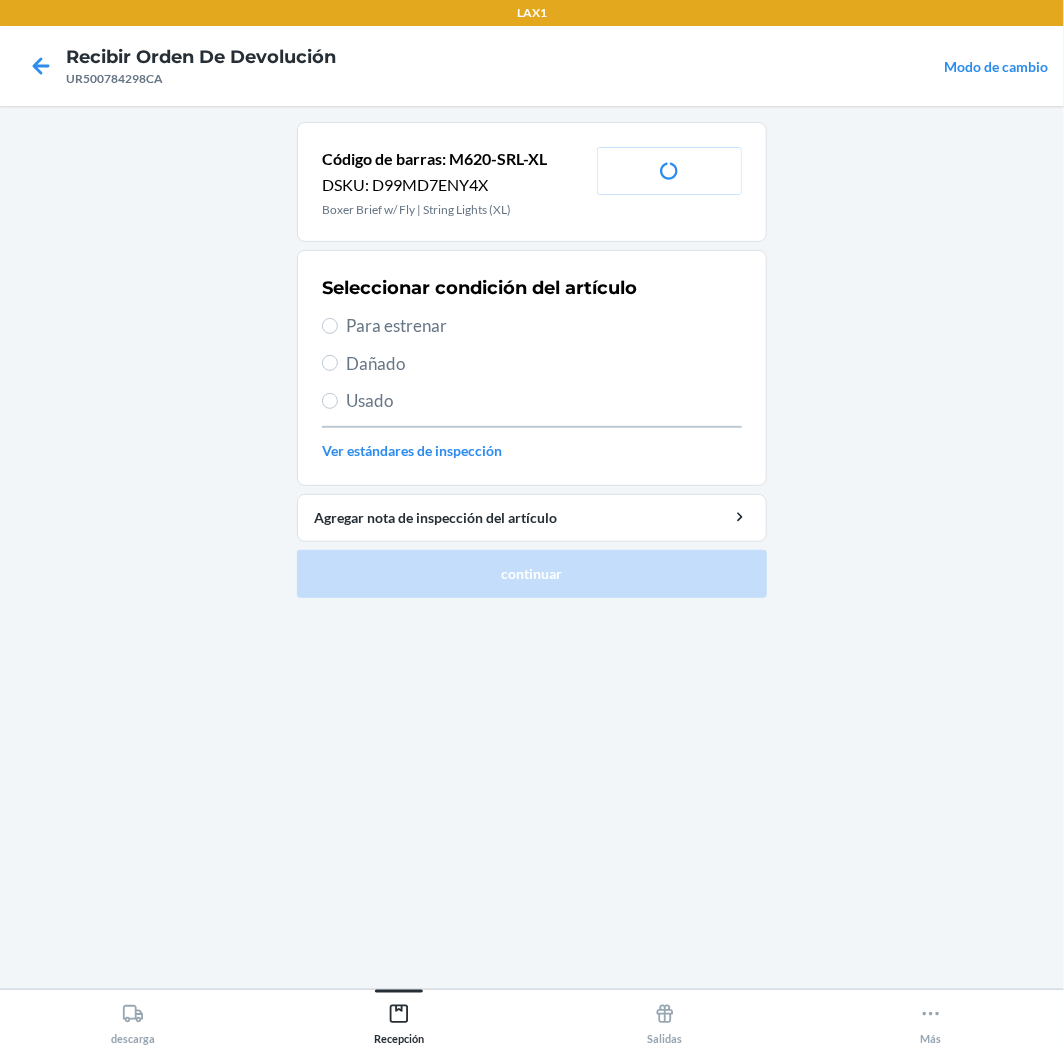 click on "Para estrenar" at bounding box center [544, 326] 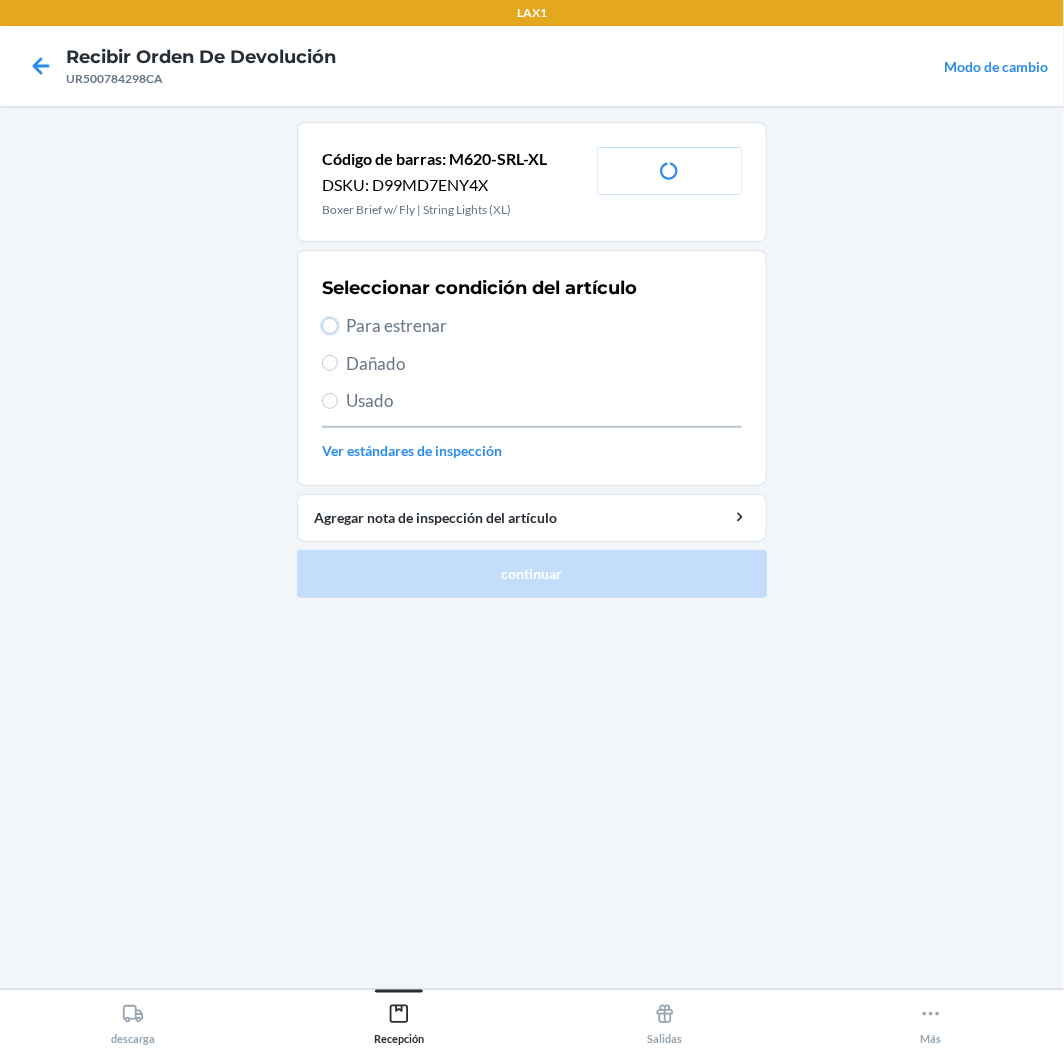 click on "Para estrenar" at bounding box center [330, 326] 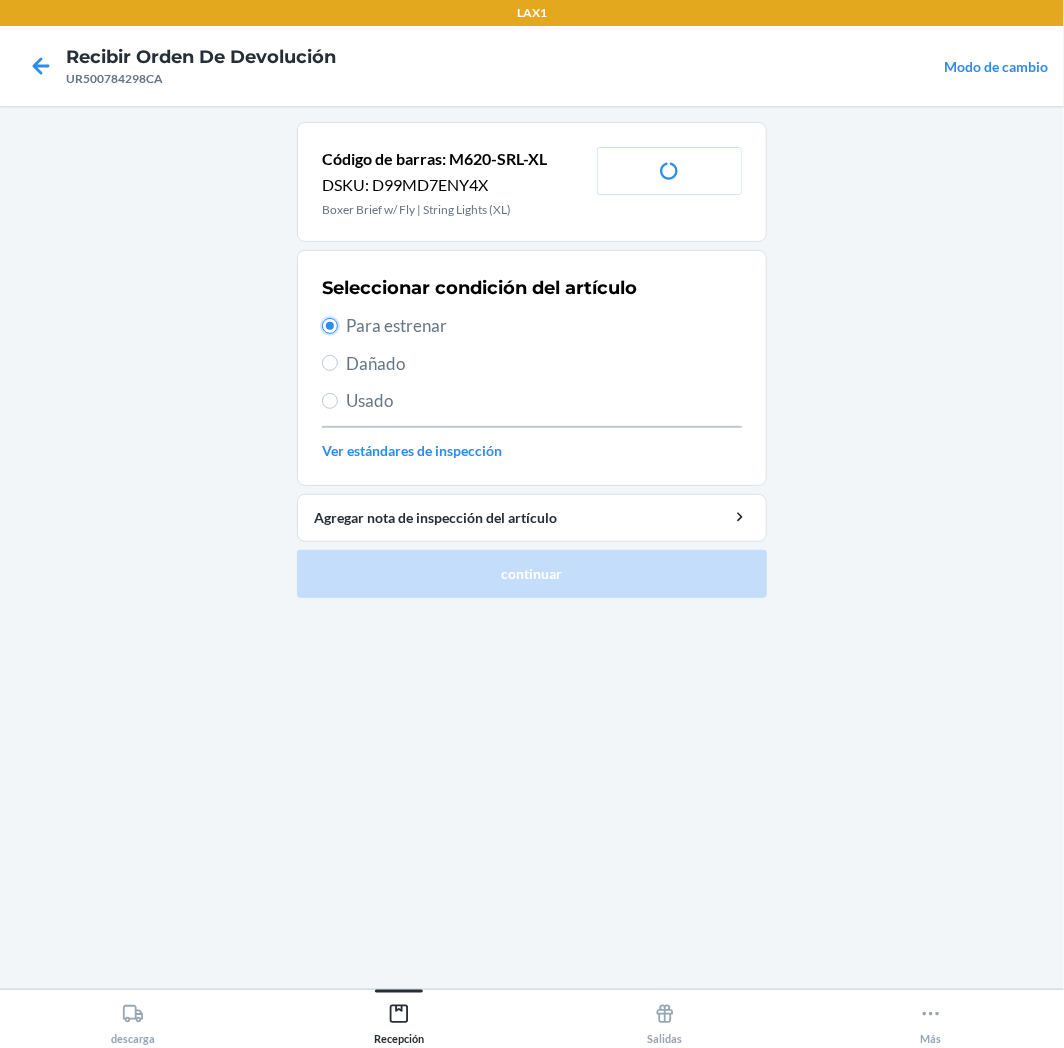 radio on "true" 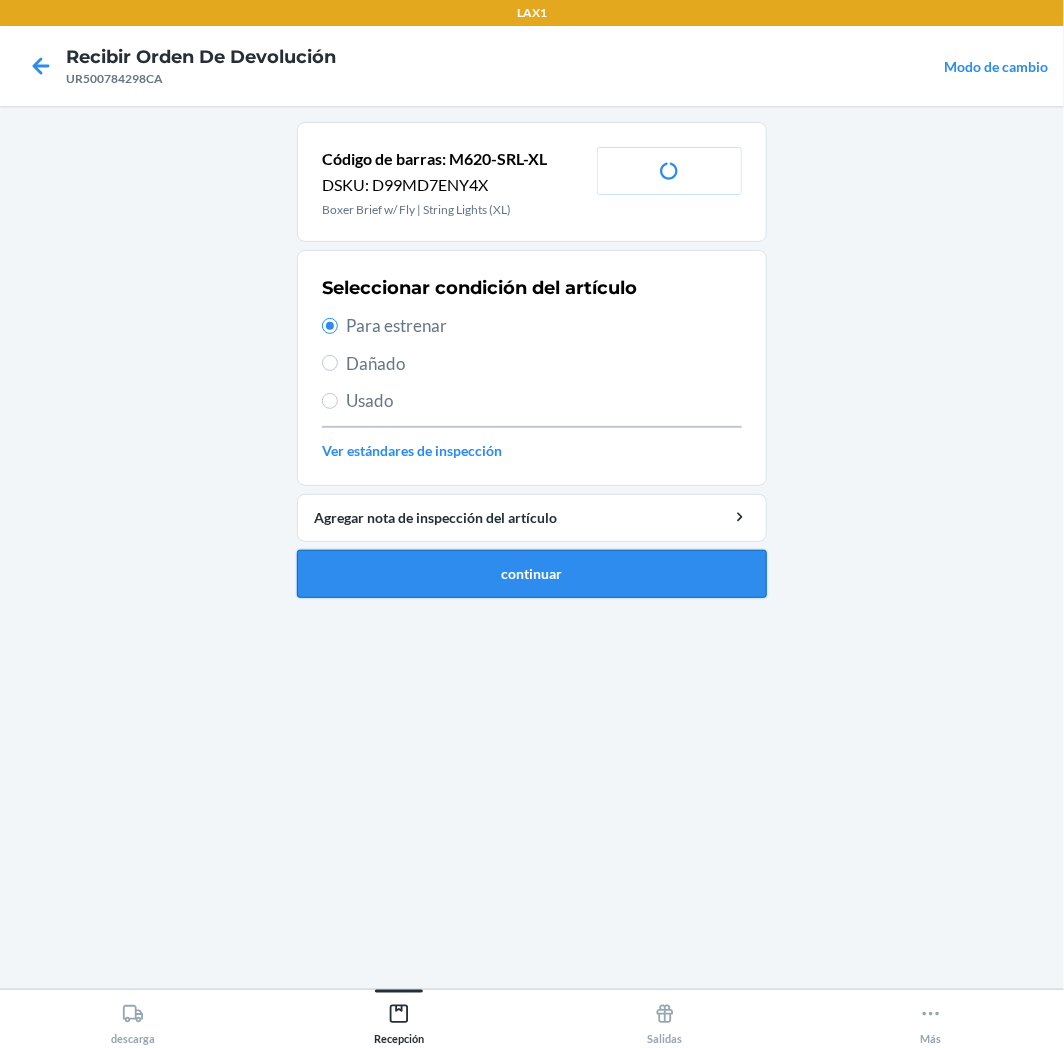click on "continuar" at bounding box center (532, 574) 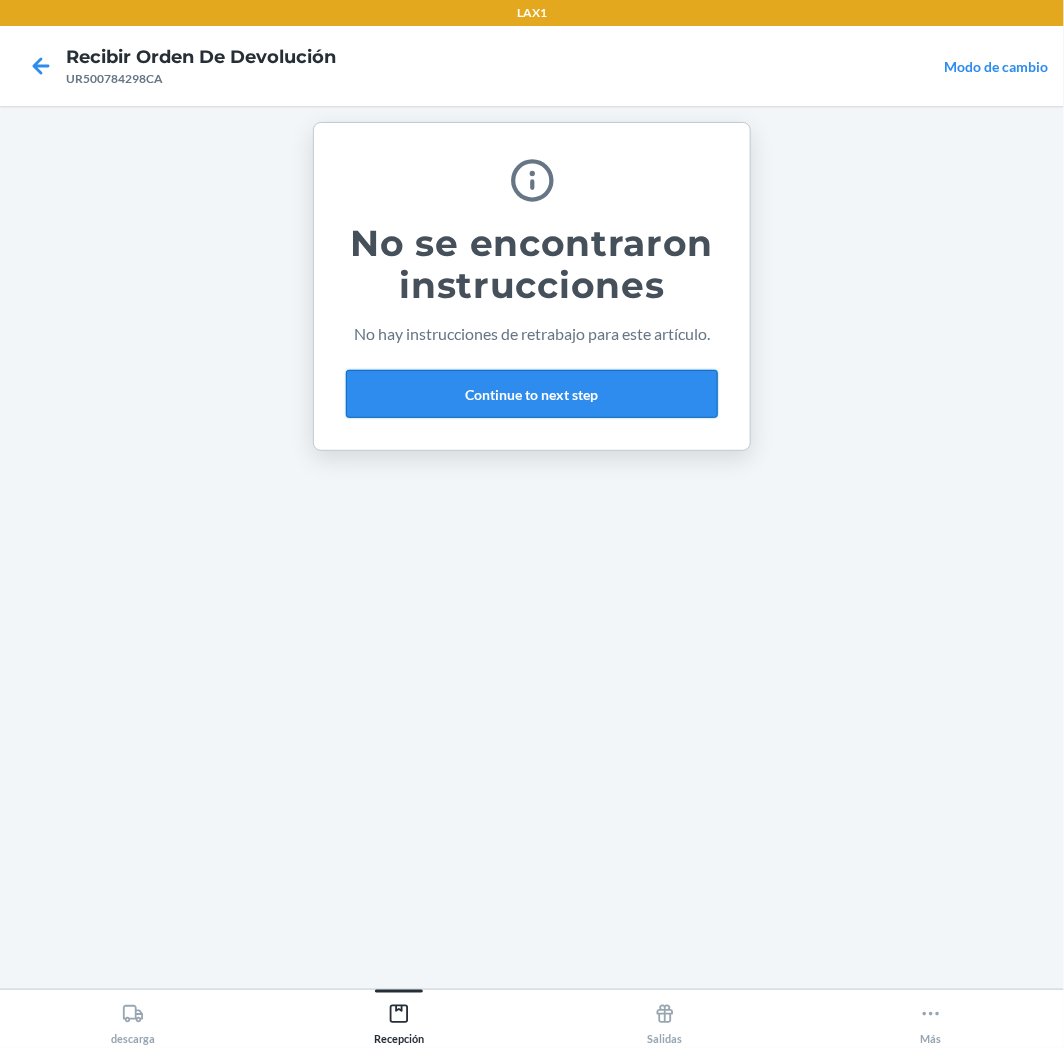 click on "Continue to next step" at bounding box center (532, 394) 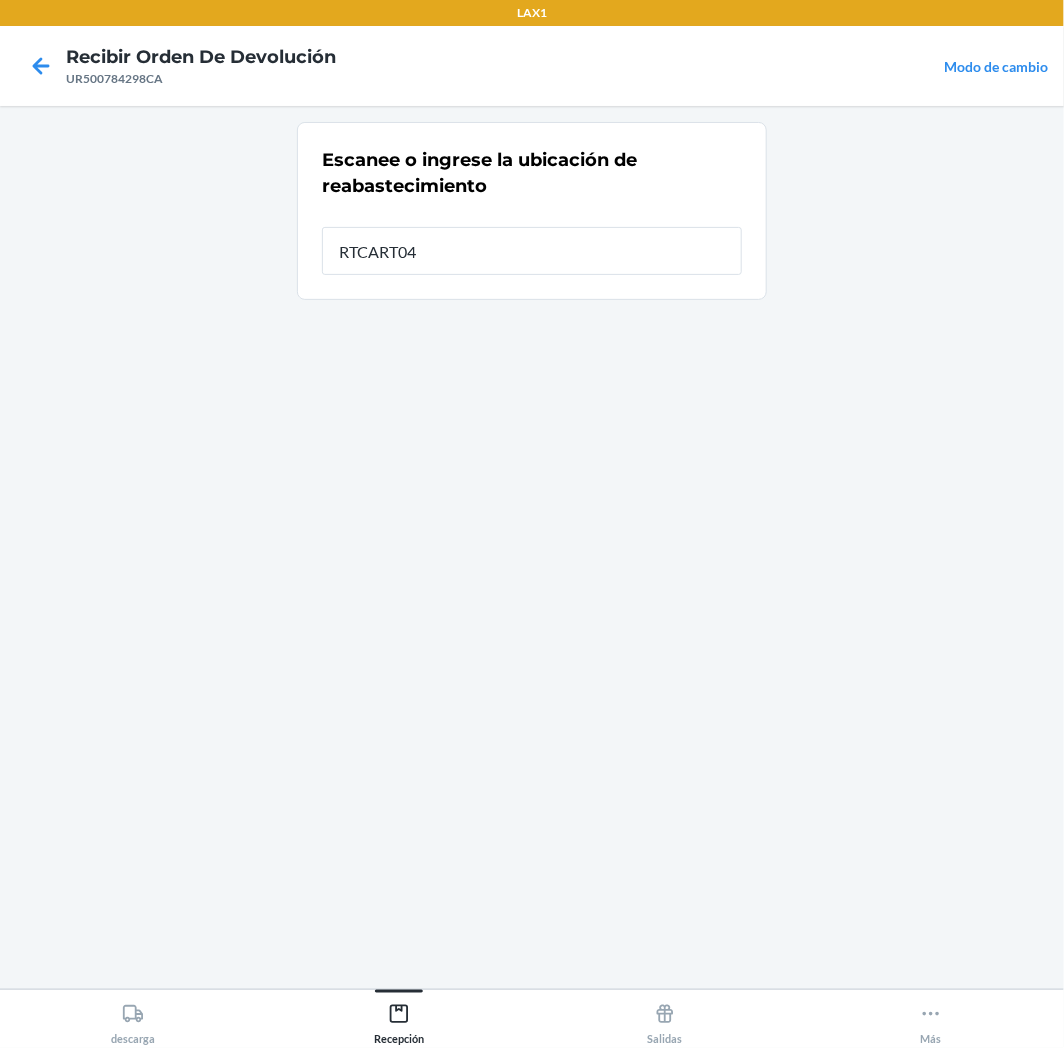type on "RTCART043" 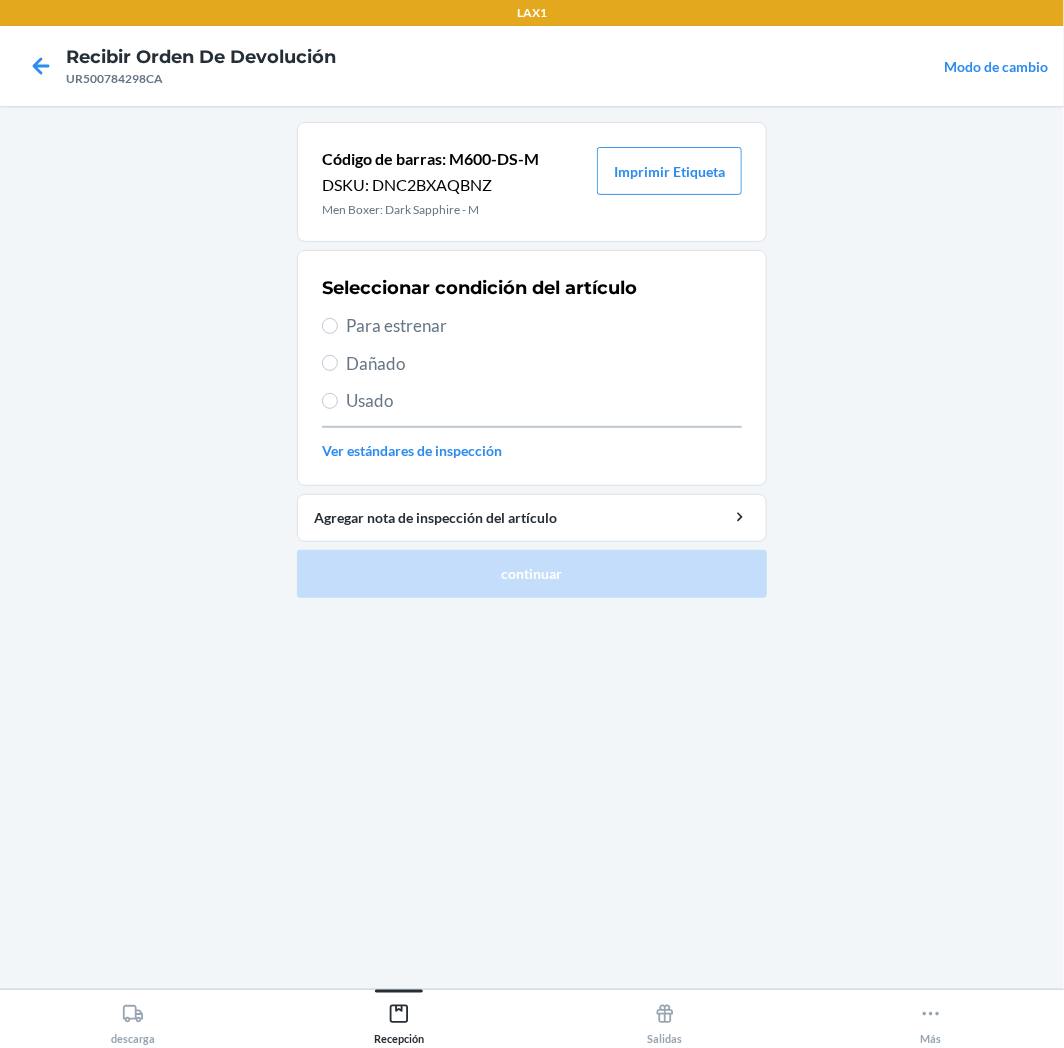 click on "Para estrenar" at bounding box center (544, 326) 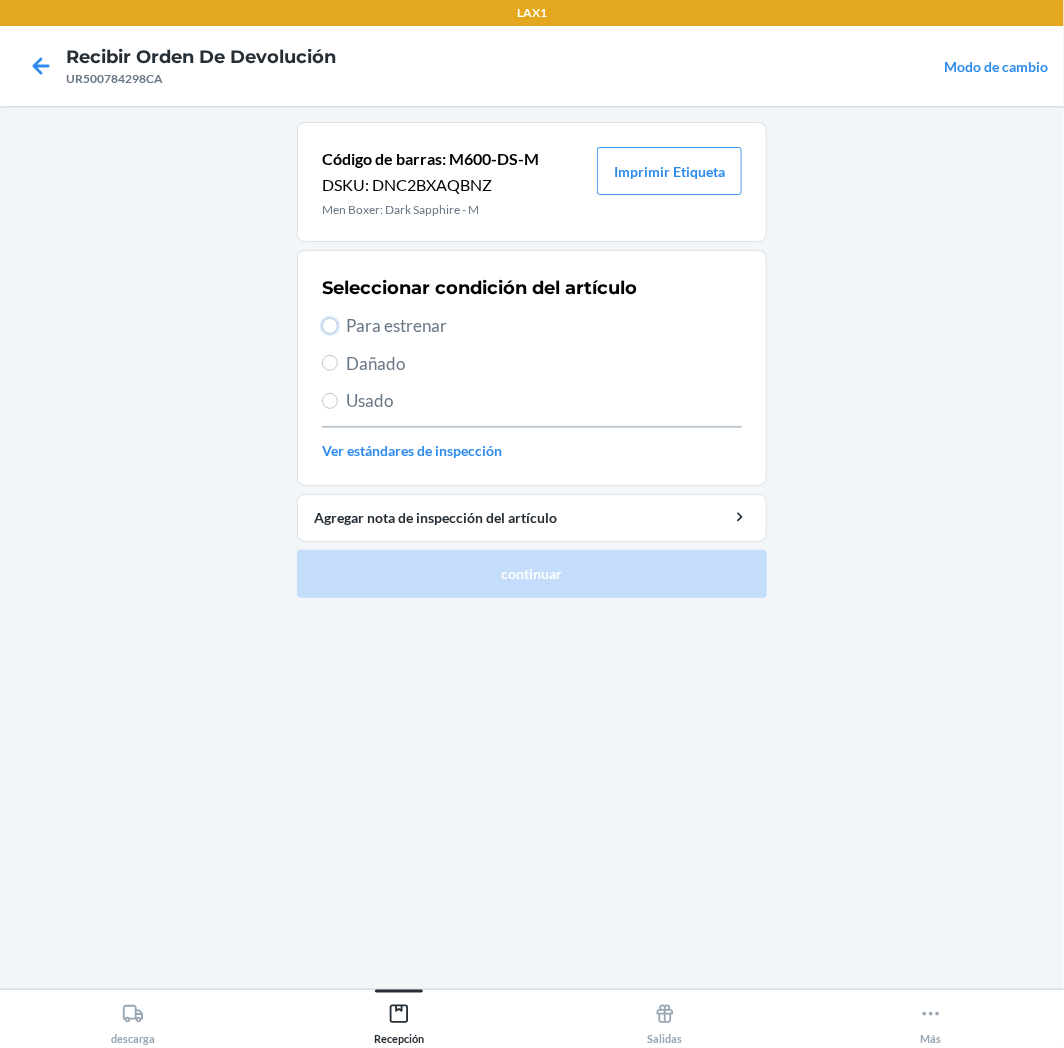 click on "Para estrenar" at bounding box center (330, 326) 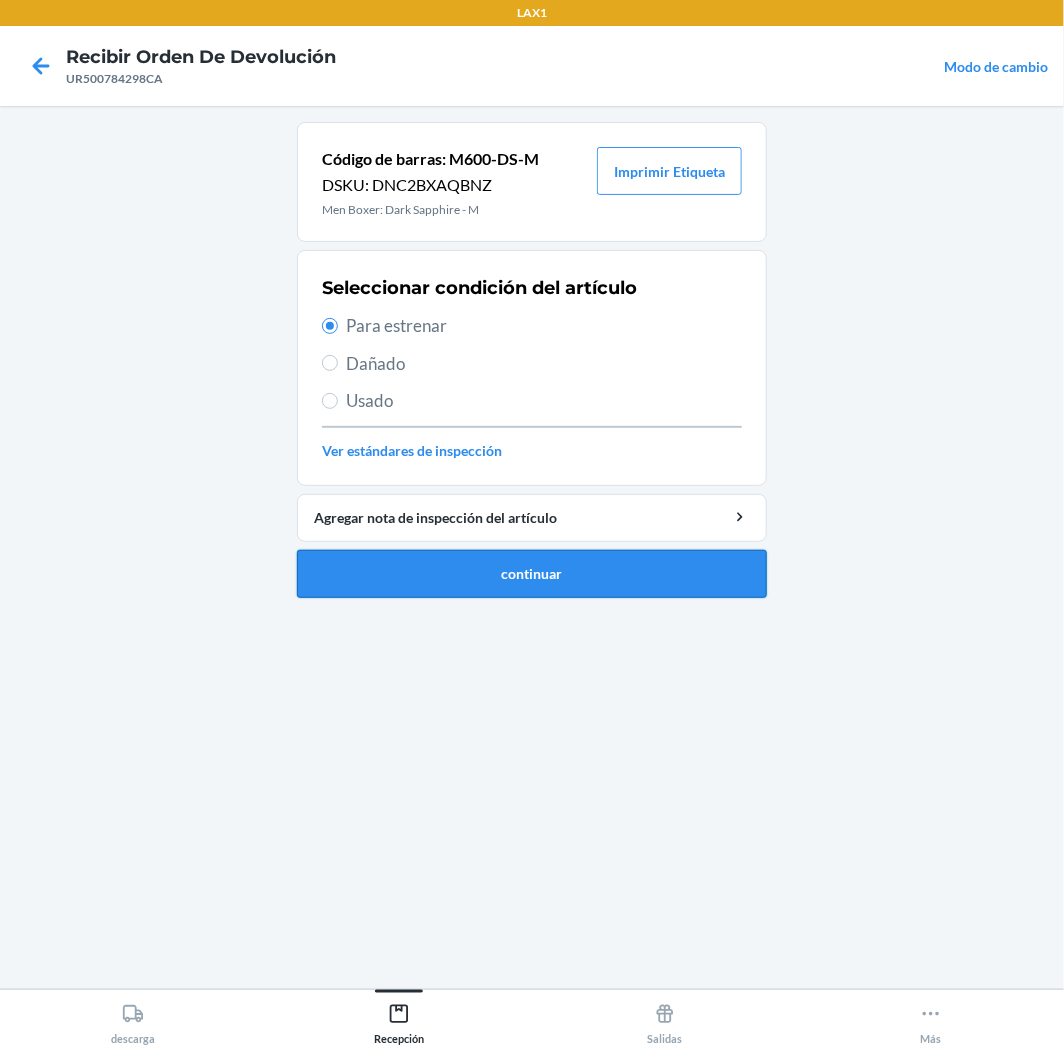 click on "continuar" at bounding box center [532, 574] 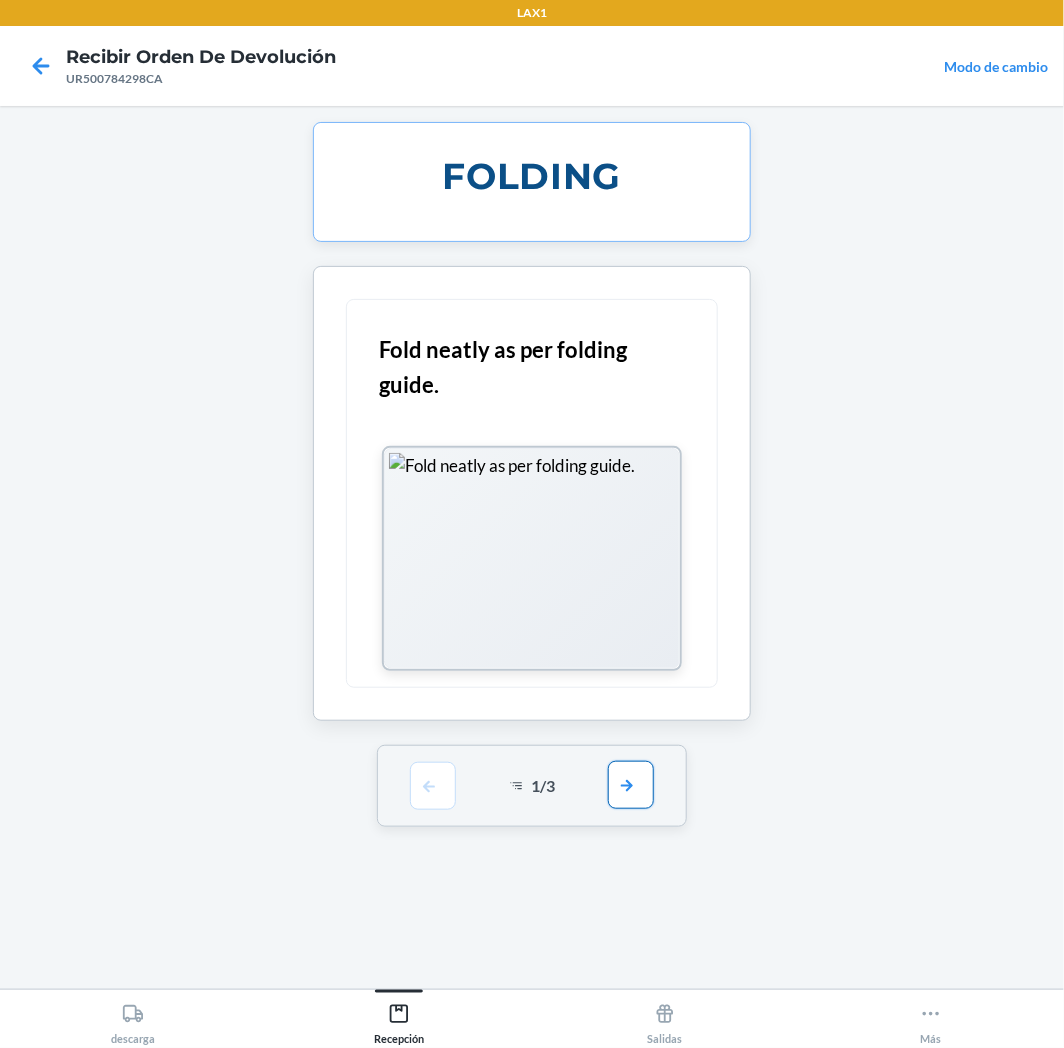 click at bounding box center (631, 785) 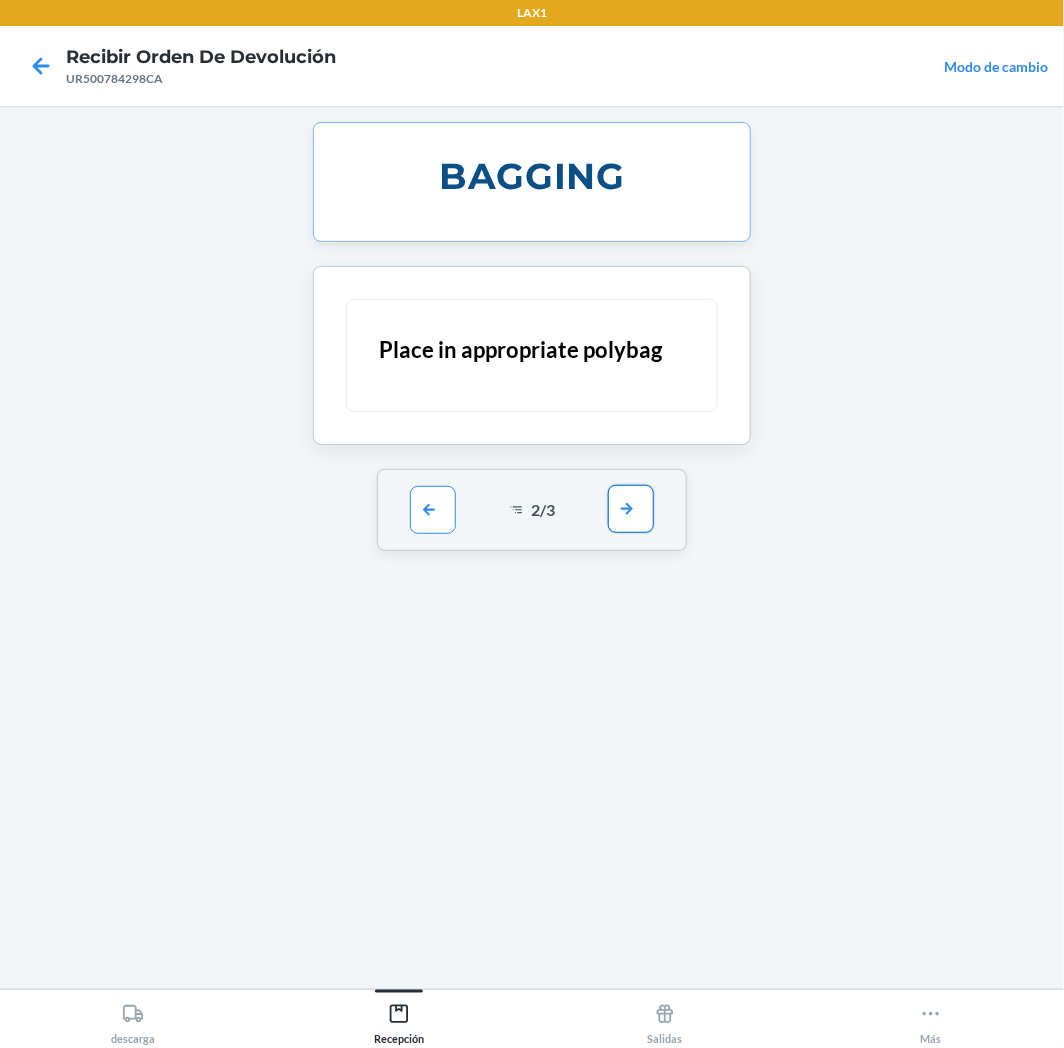 click at bounding box center (631, 509) 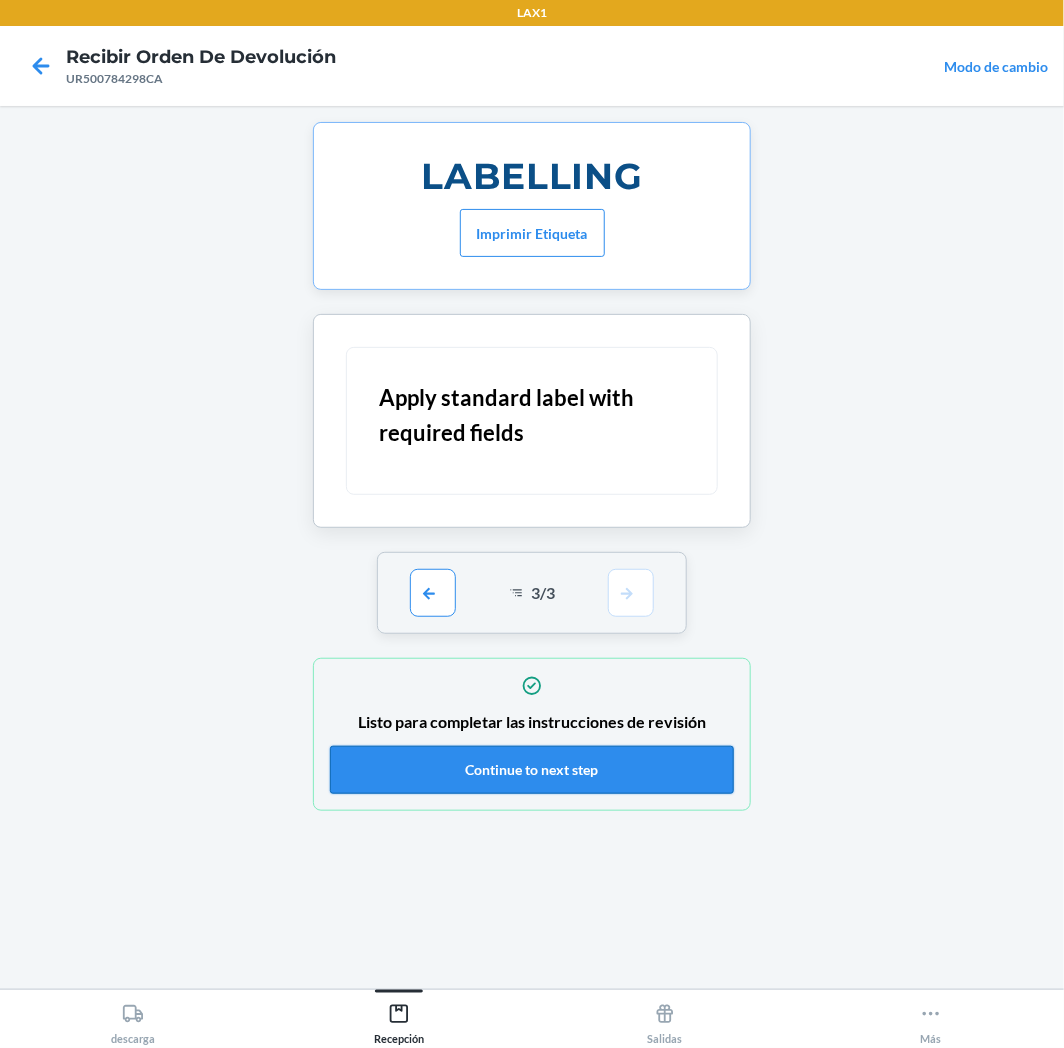 click on "Continue to next step" at bounding box center [532, 770] 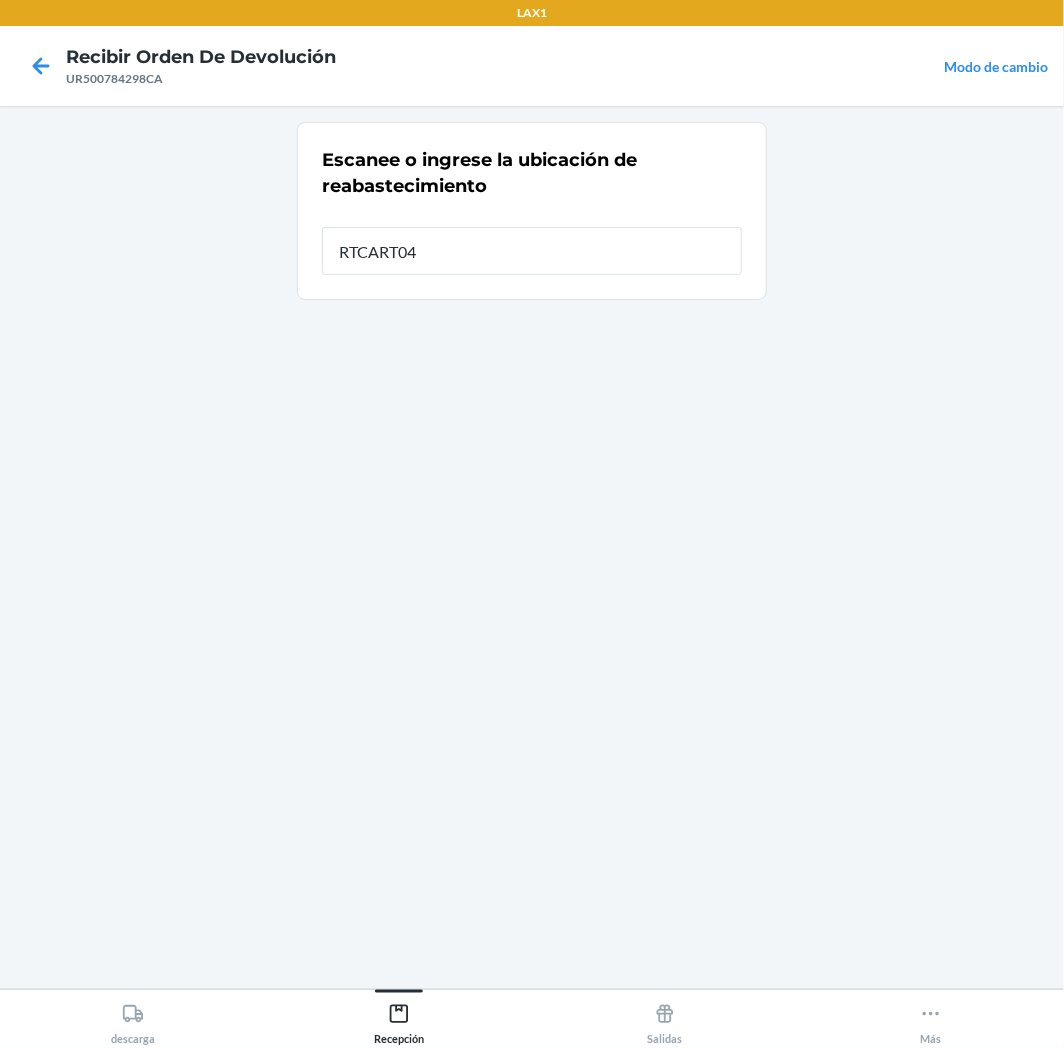 type on "RTCART043" 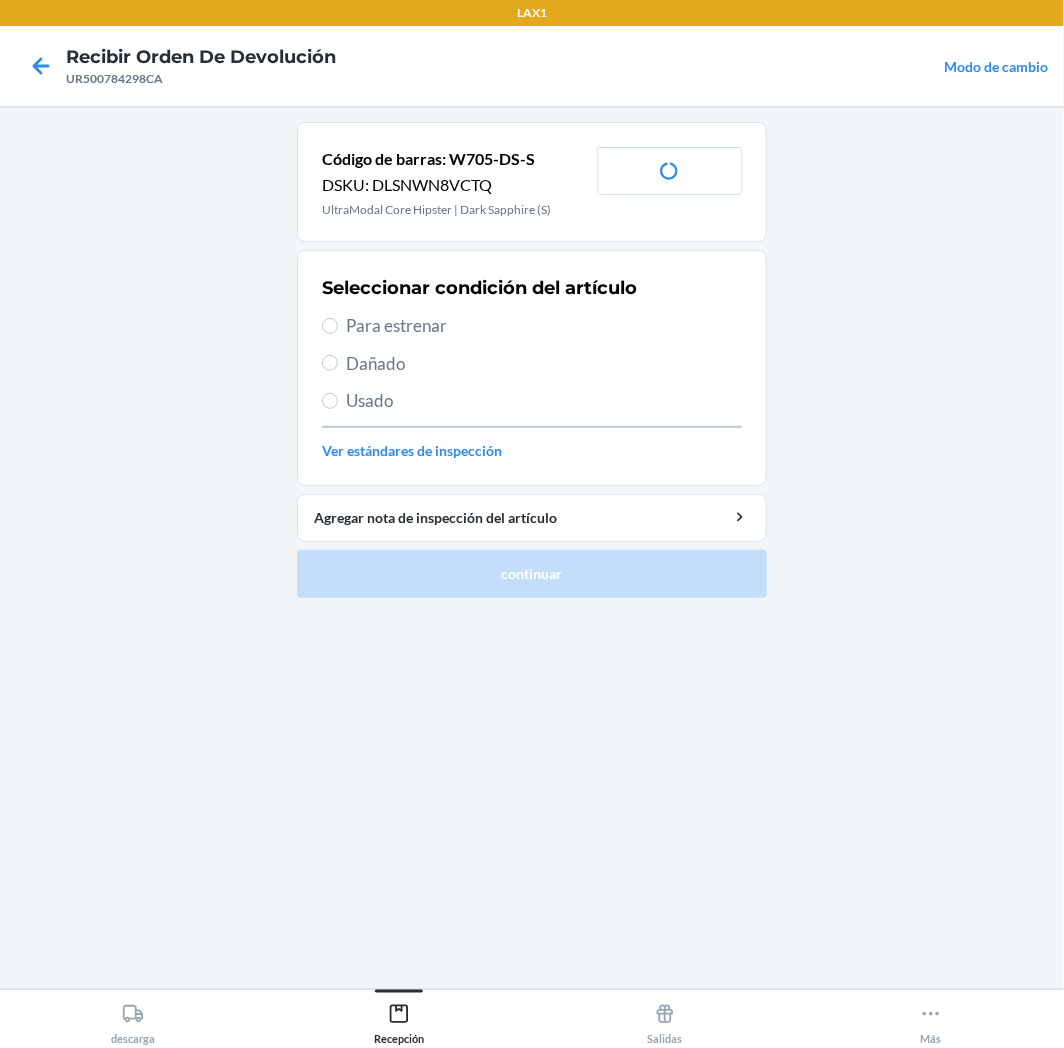 click on "Para estrenar" at bounding box center [544, 326] 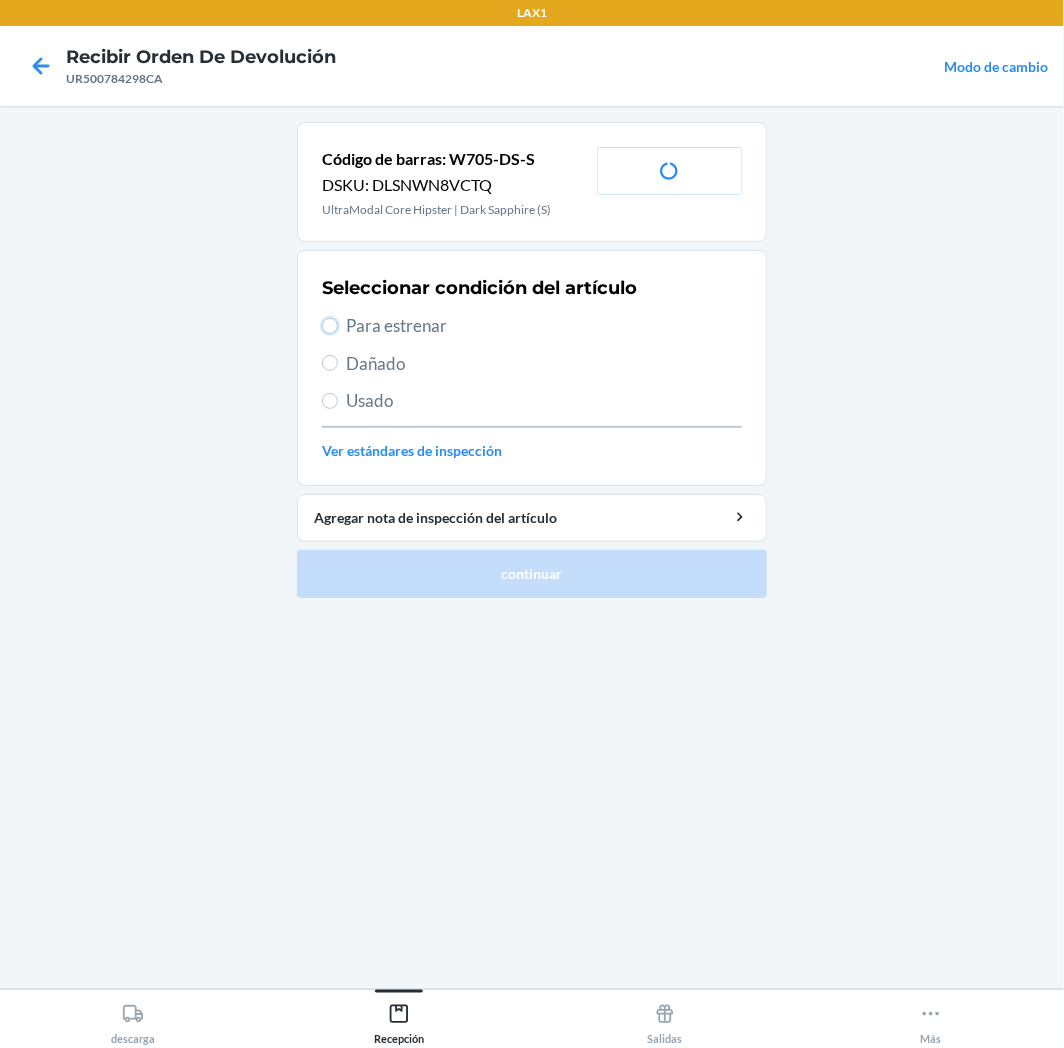 click on "Para estrenar" at bounding box center (330, 326) 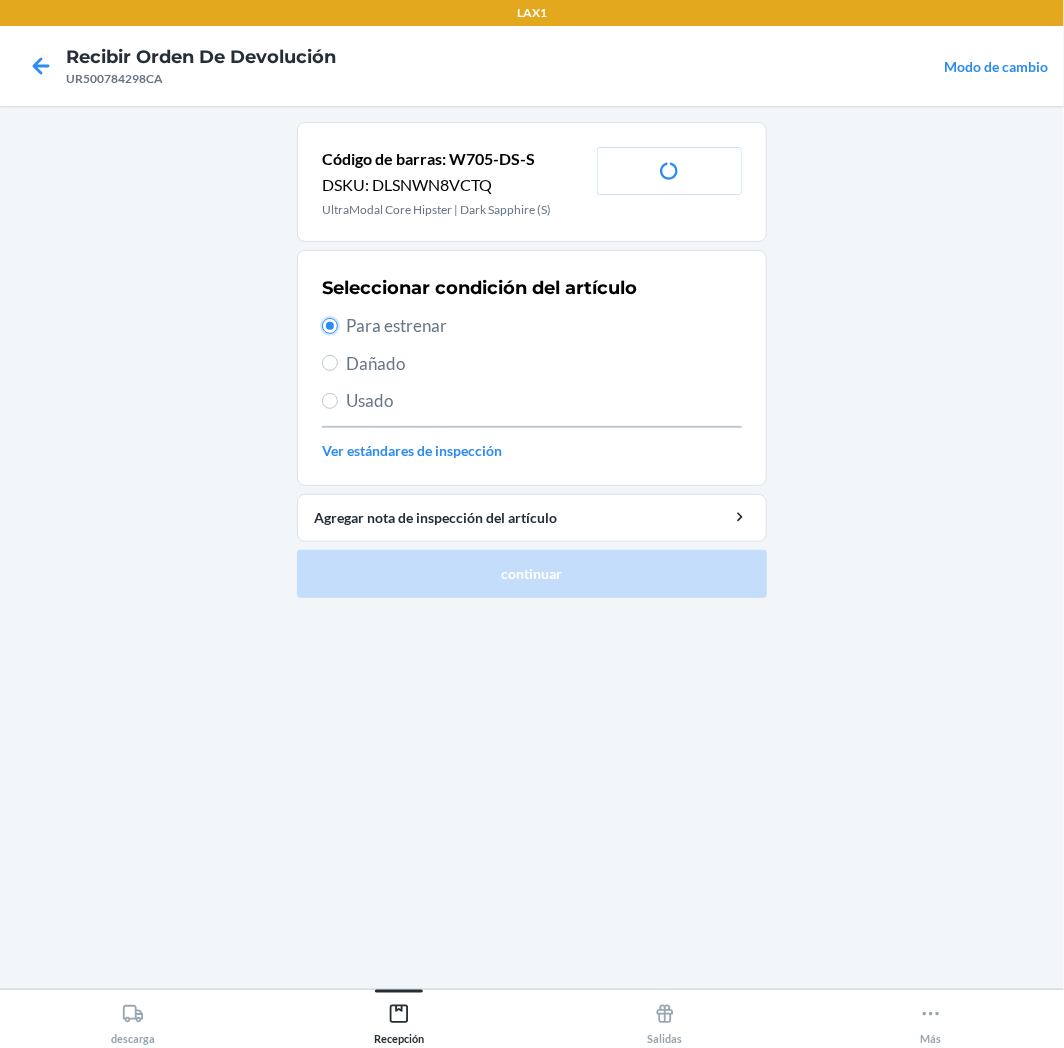 radio on "true" 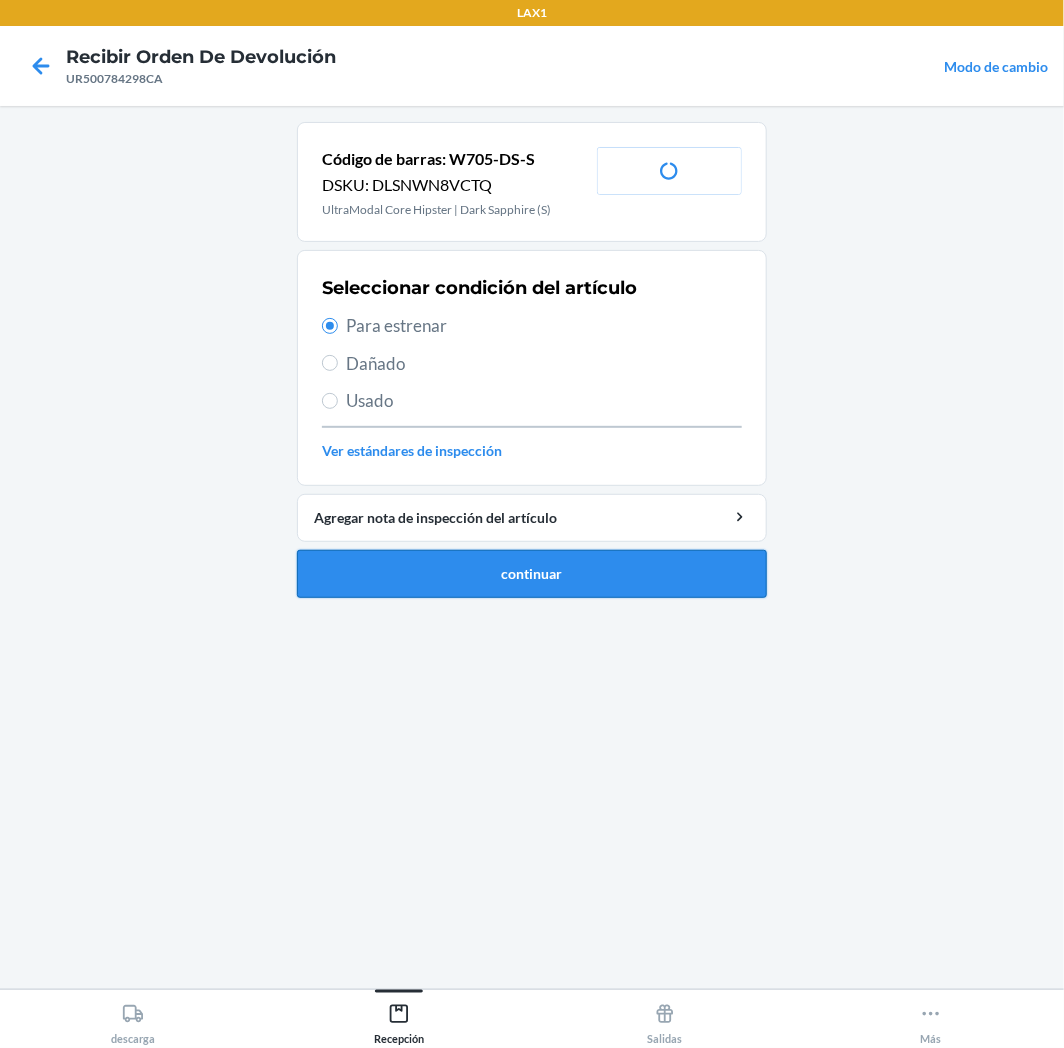 drag, startPoint x: 518, startPoint y: 568, endPoint x: 507, endPoint y: 577, distance: 14.21267 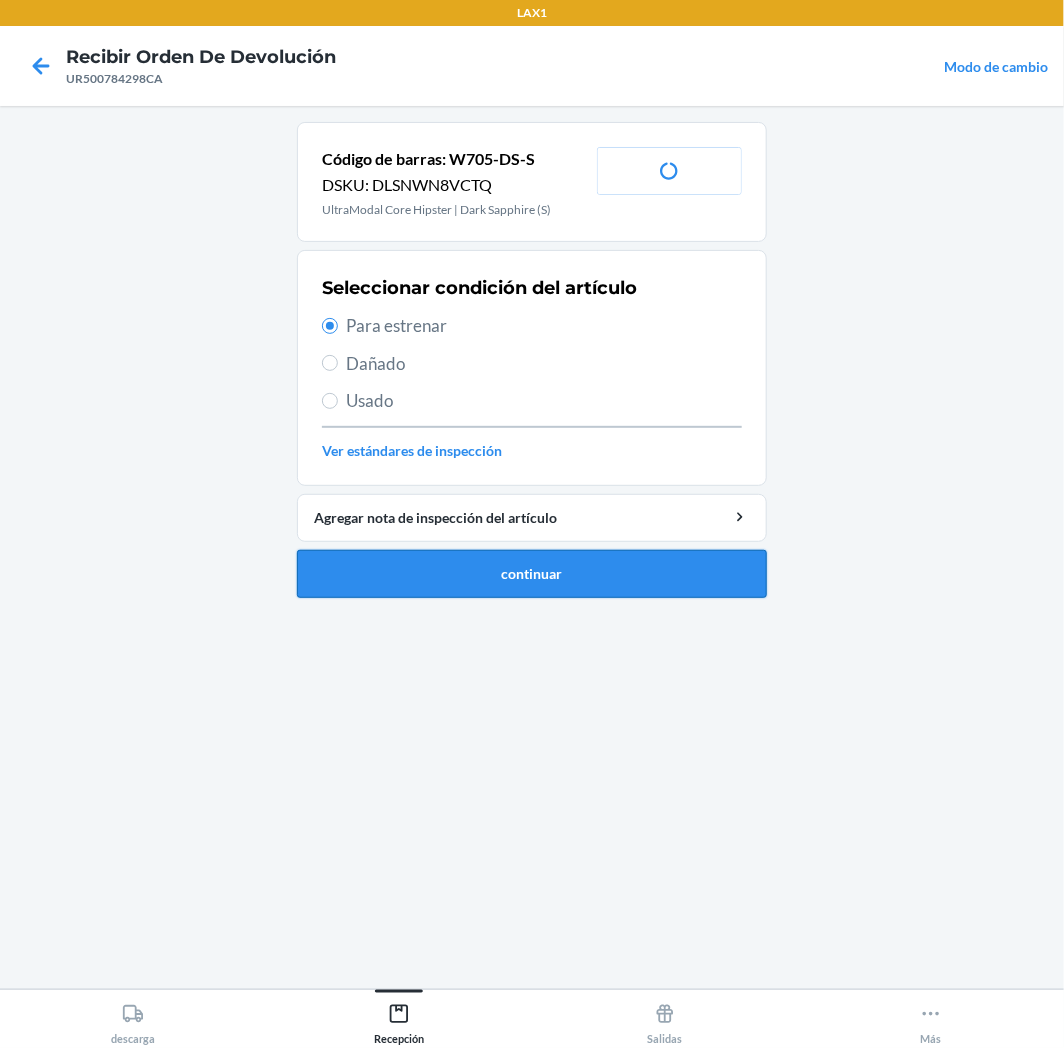 click on "continuar" at bounding box center [532, 574] 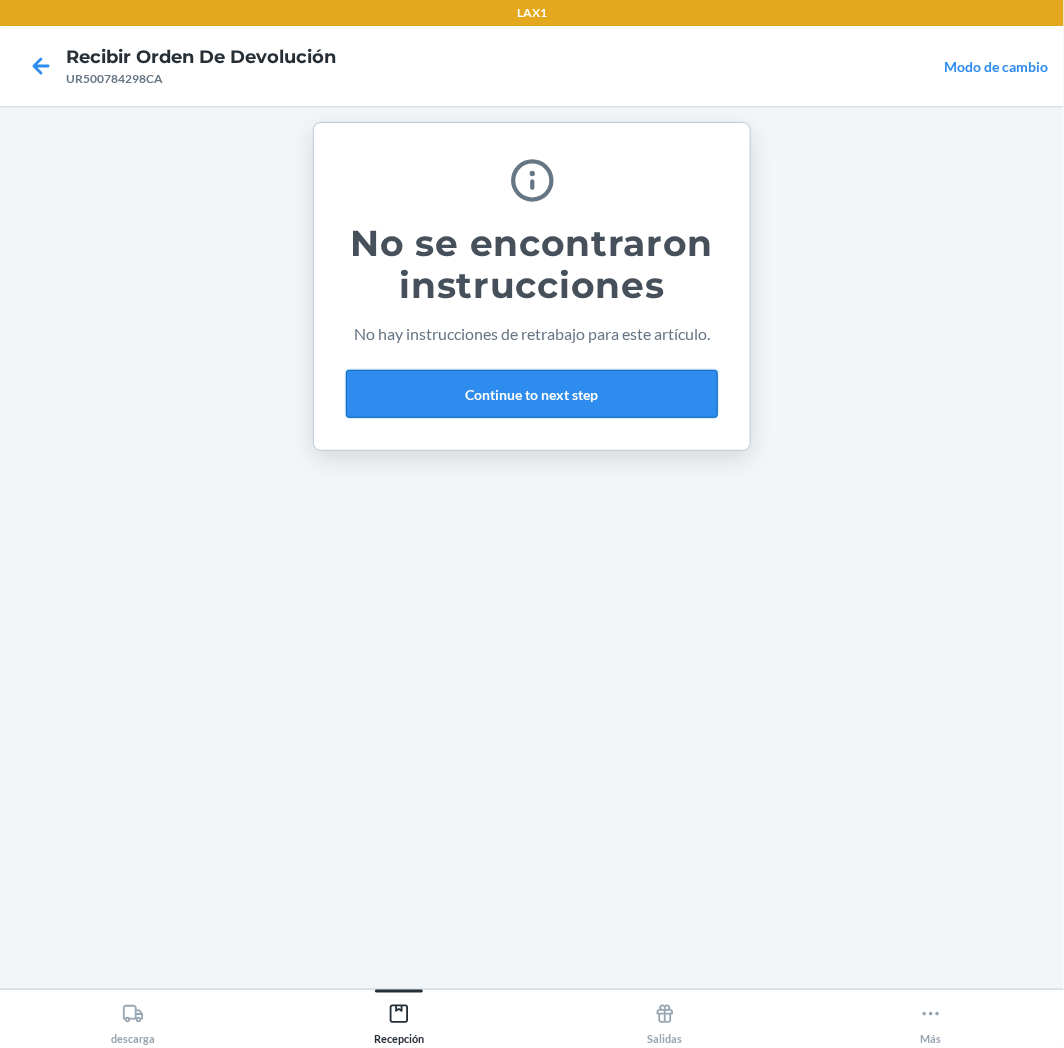 click on "Continue to next step" at bounding box center [532, 394] 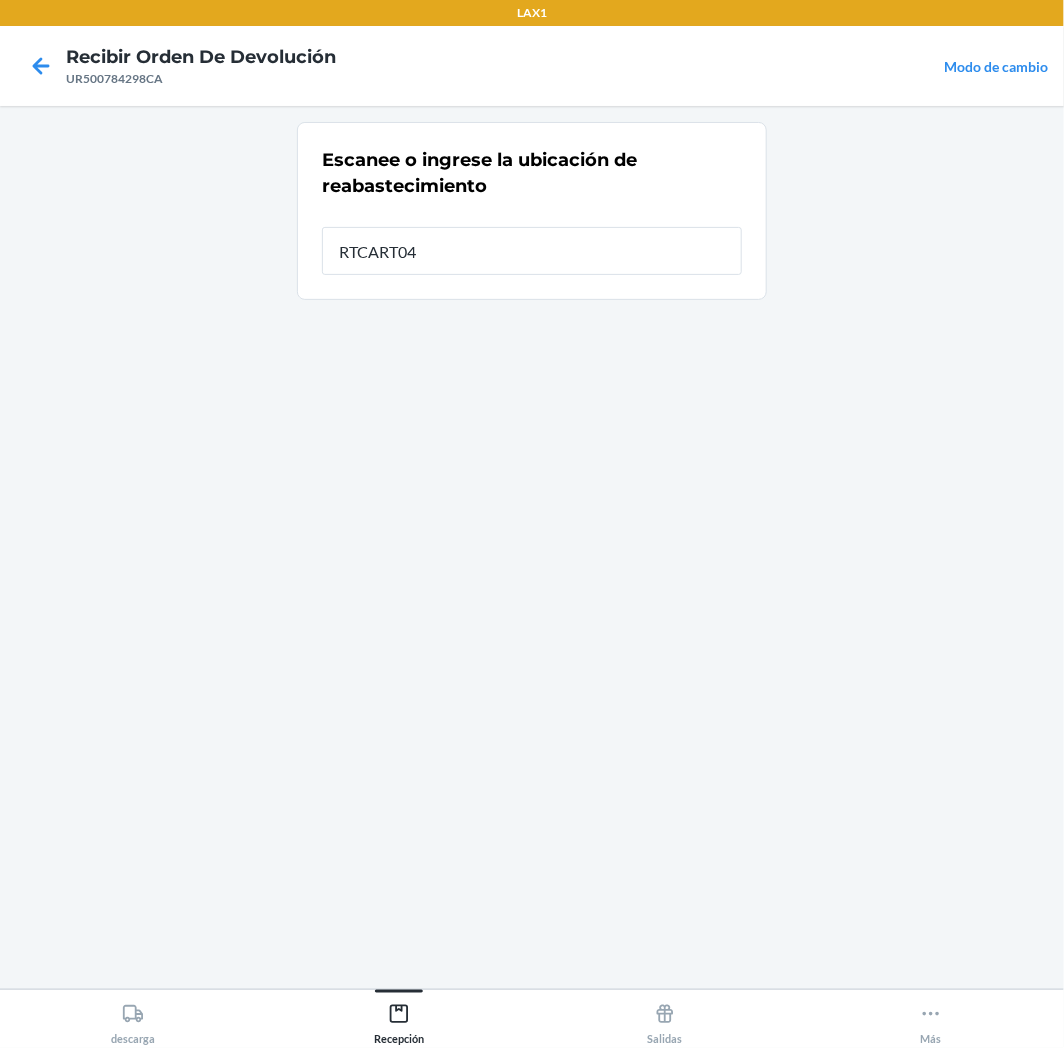 type on "RTCART043" 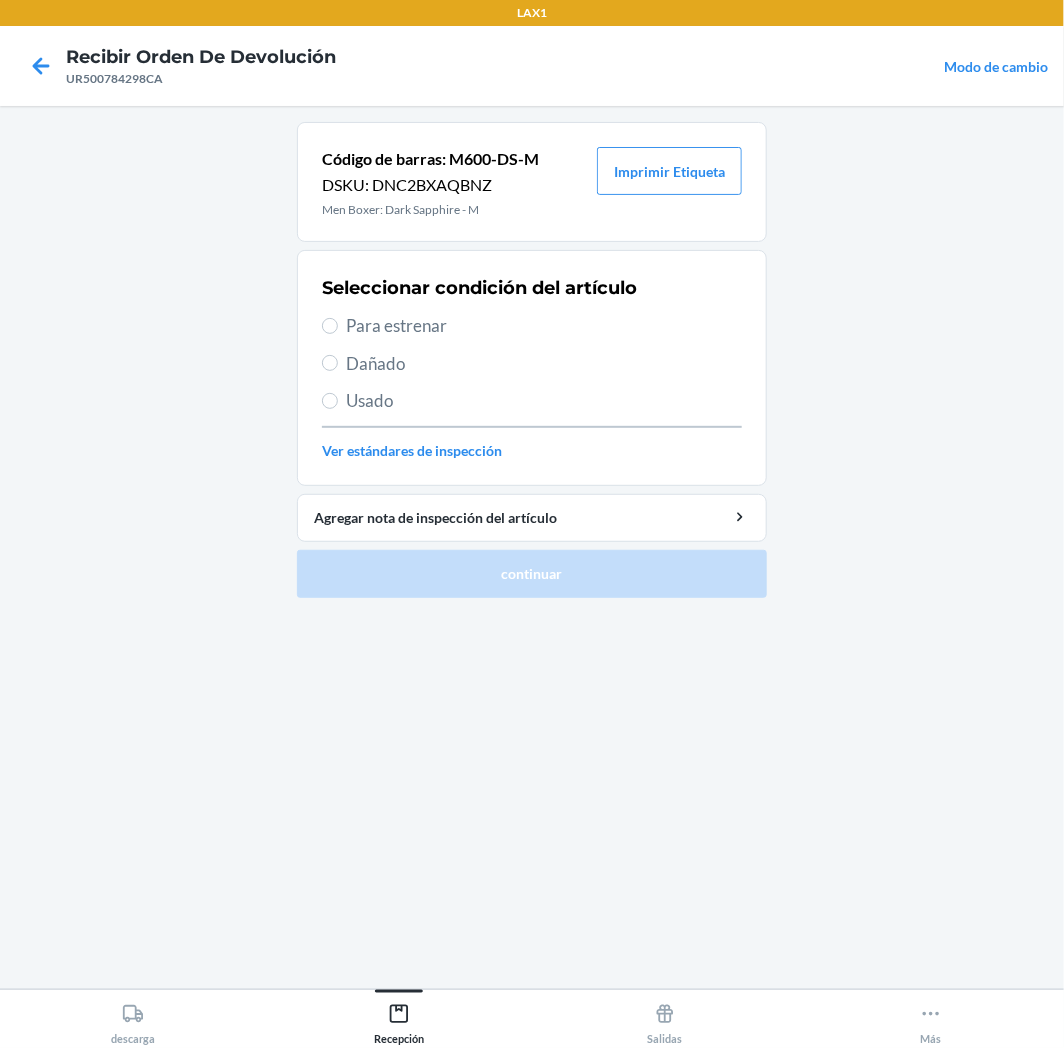 drag, startPoint x: 457, startPoint y: 327, endPoint x: 476, endPoint y: 353, distance: 32.202484 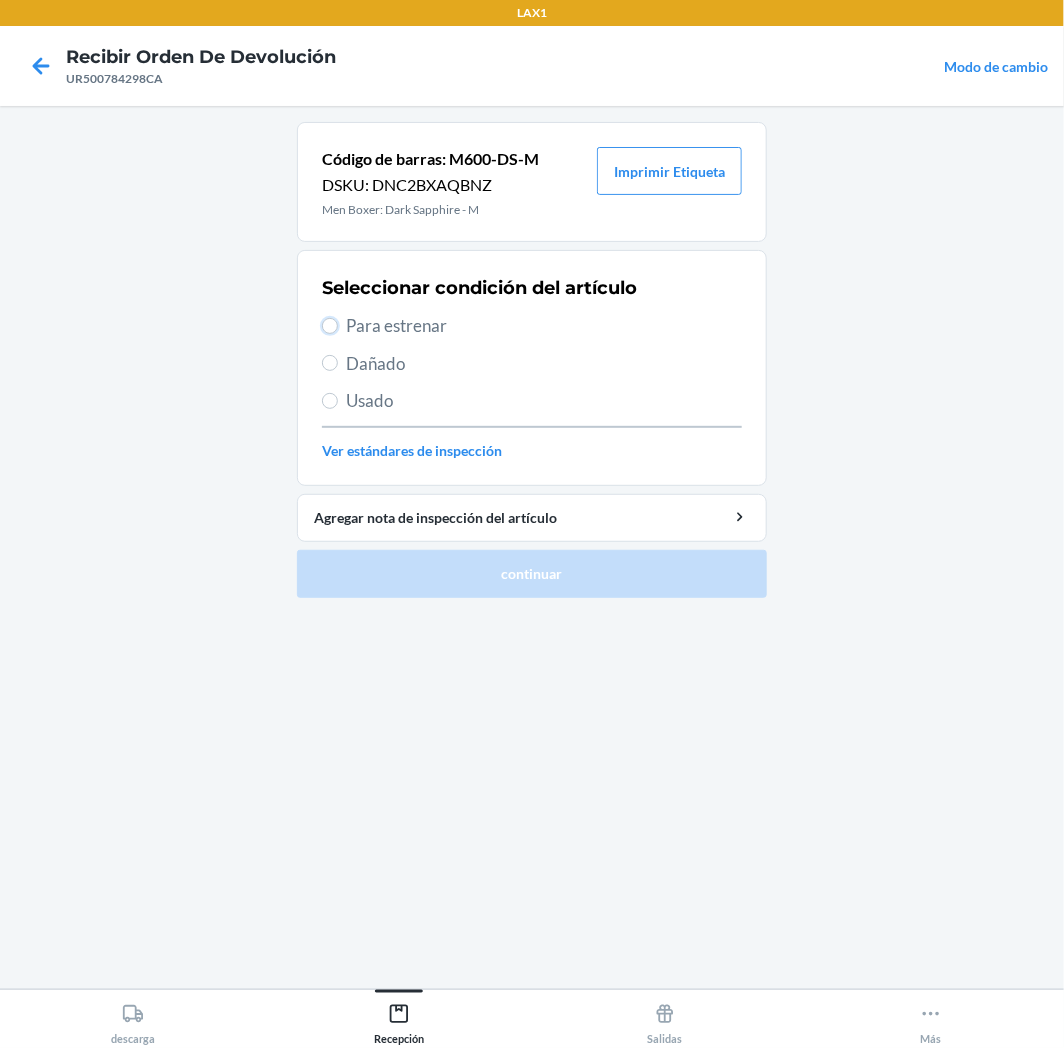 click on "Para estrenar" at bounding box center (330, 326) 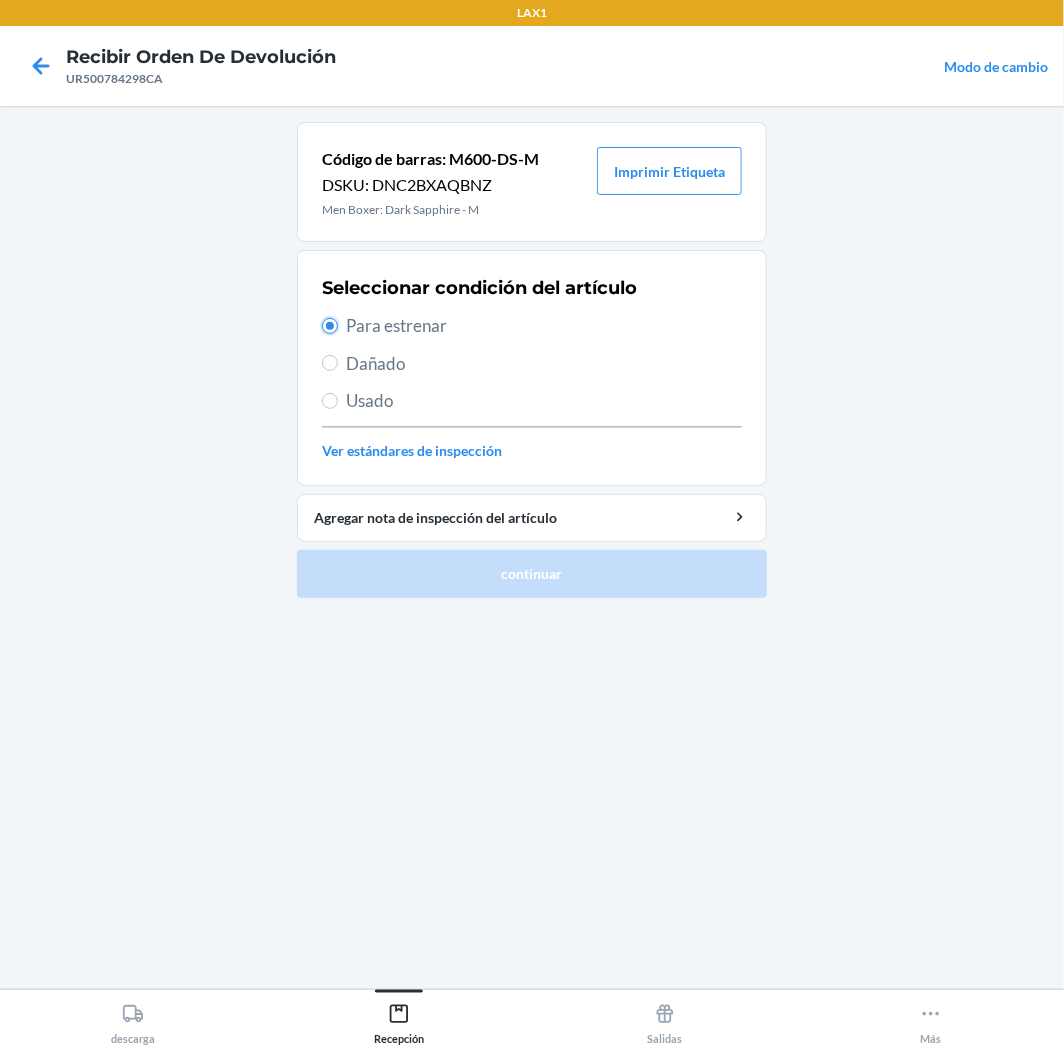 radio on "true" 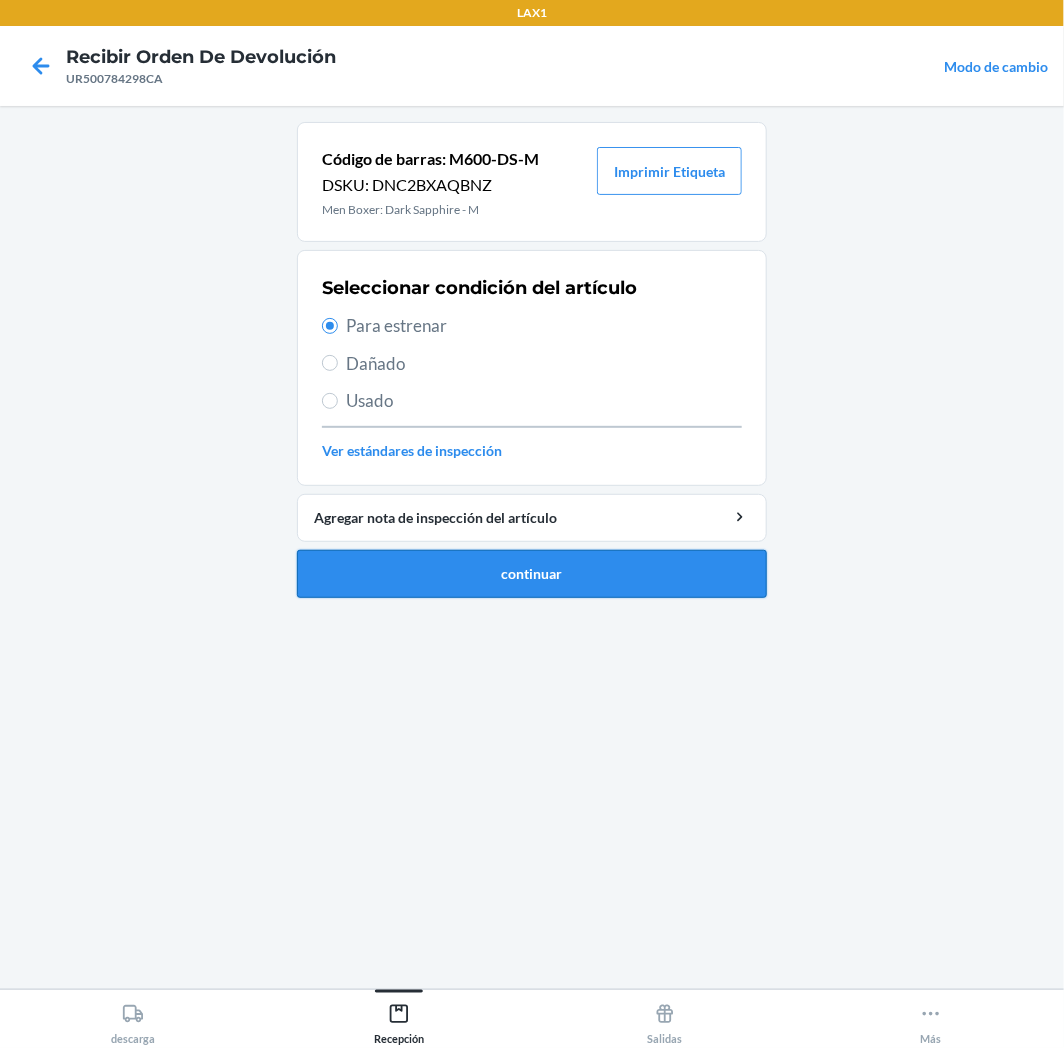click on "continuar" at bounding box center [532, 574] 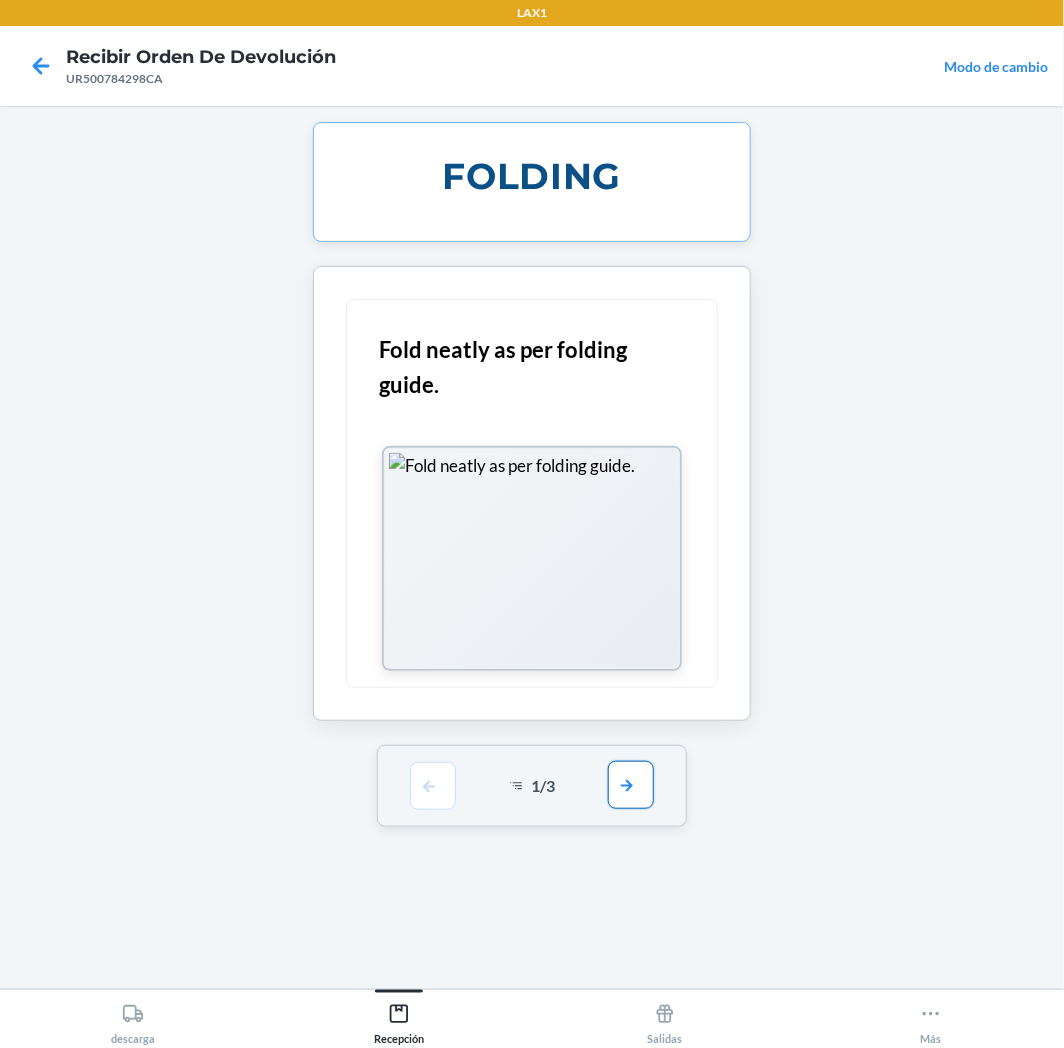 click at bounding box center [631, 785] 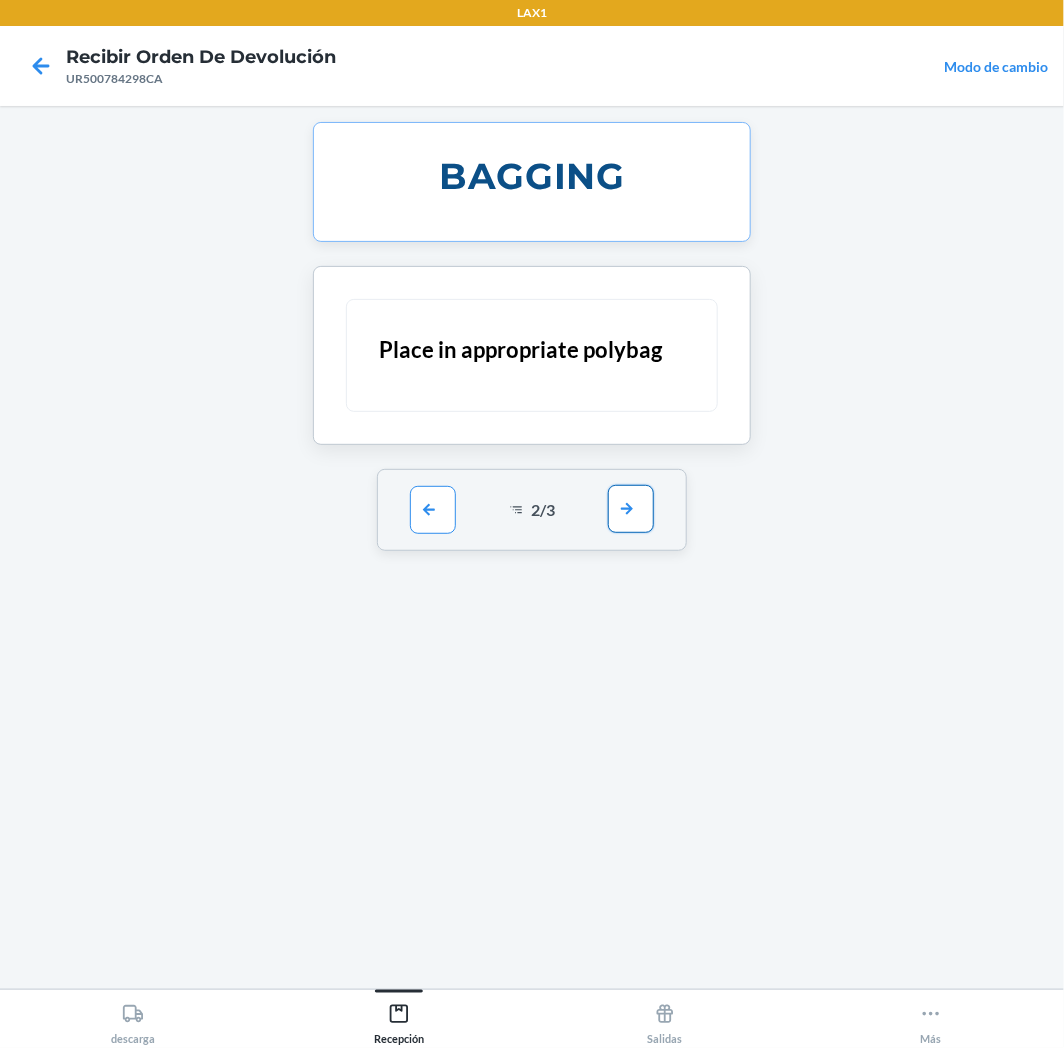 click at bounding box center [631, 509] 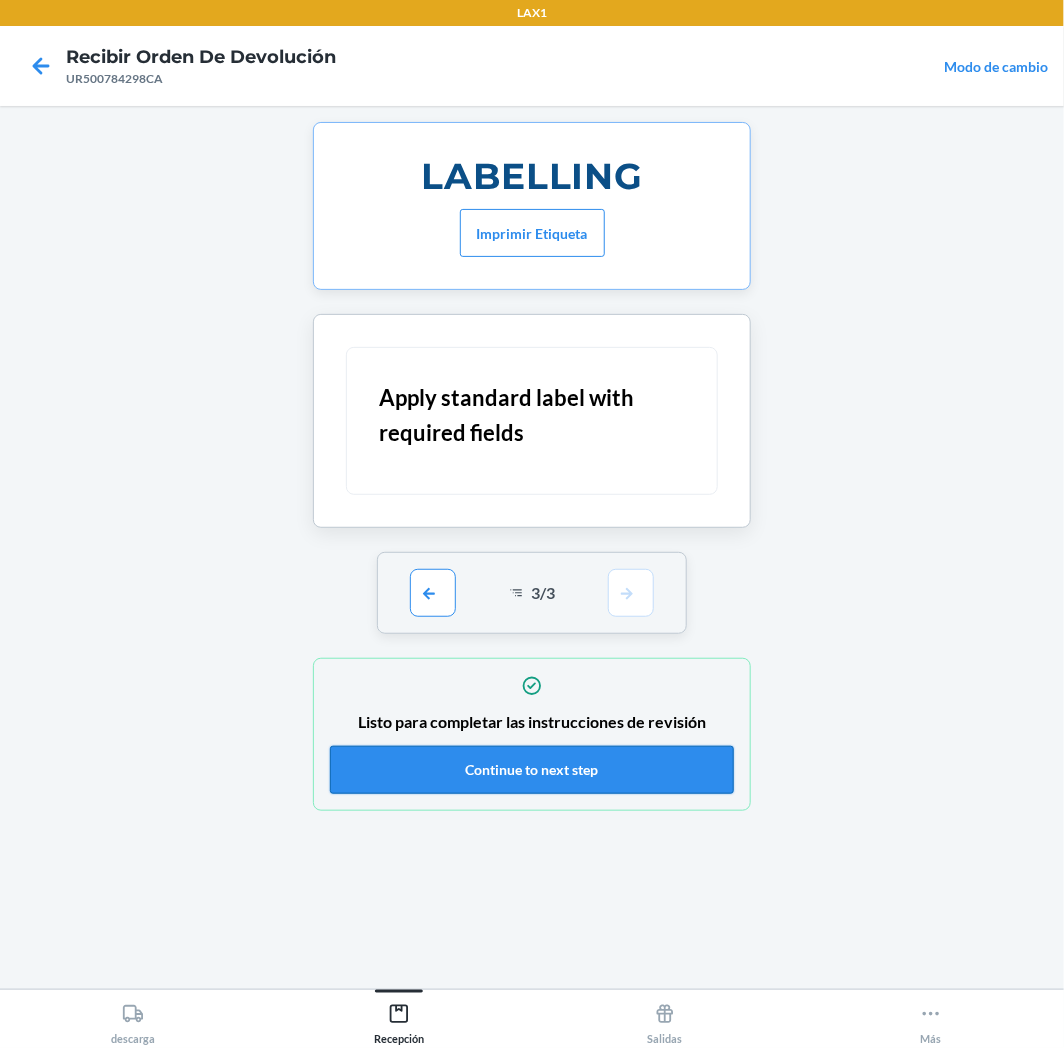 click on "Continue to next step" at bounding box center [532, 770] 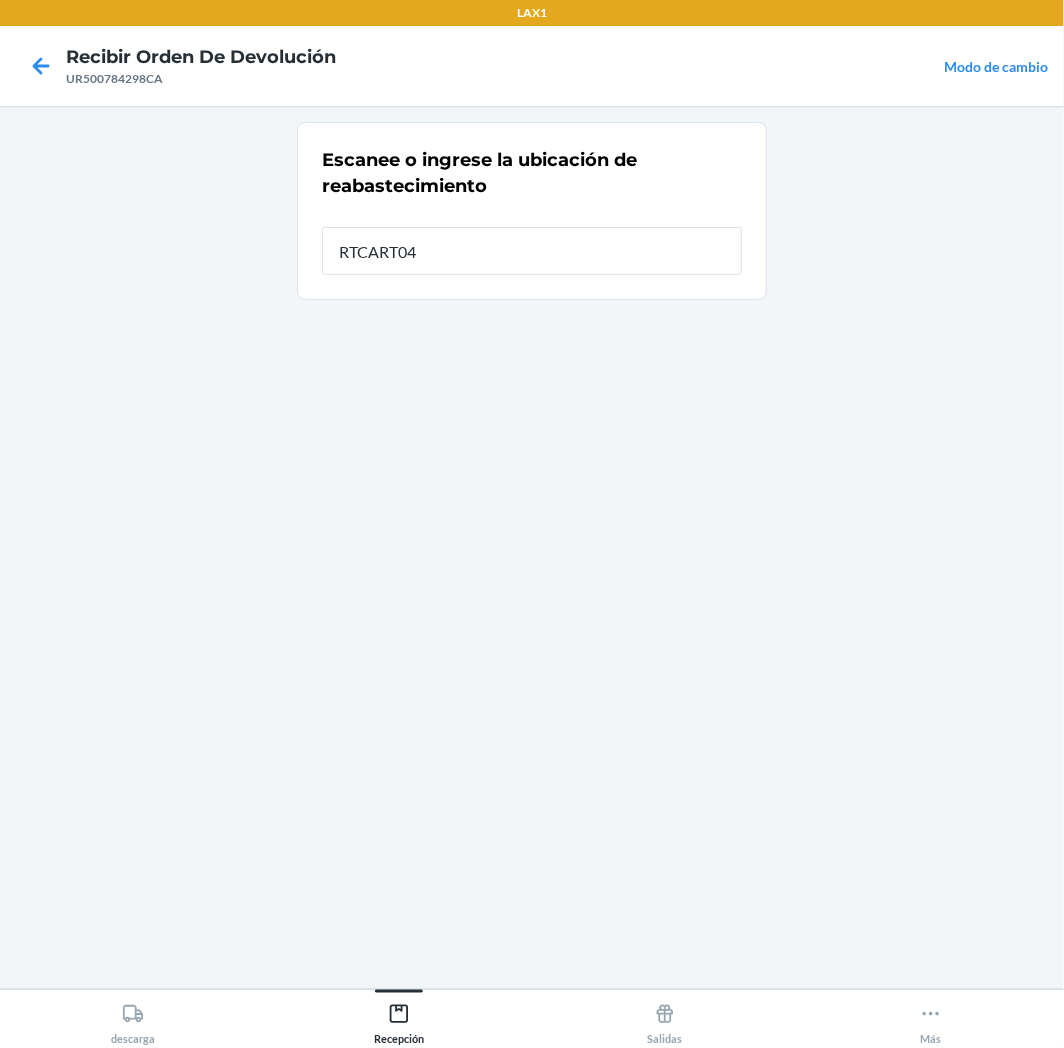 type on "RTCART043" 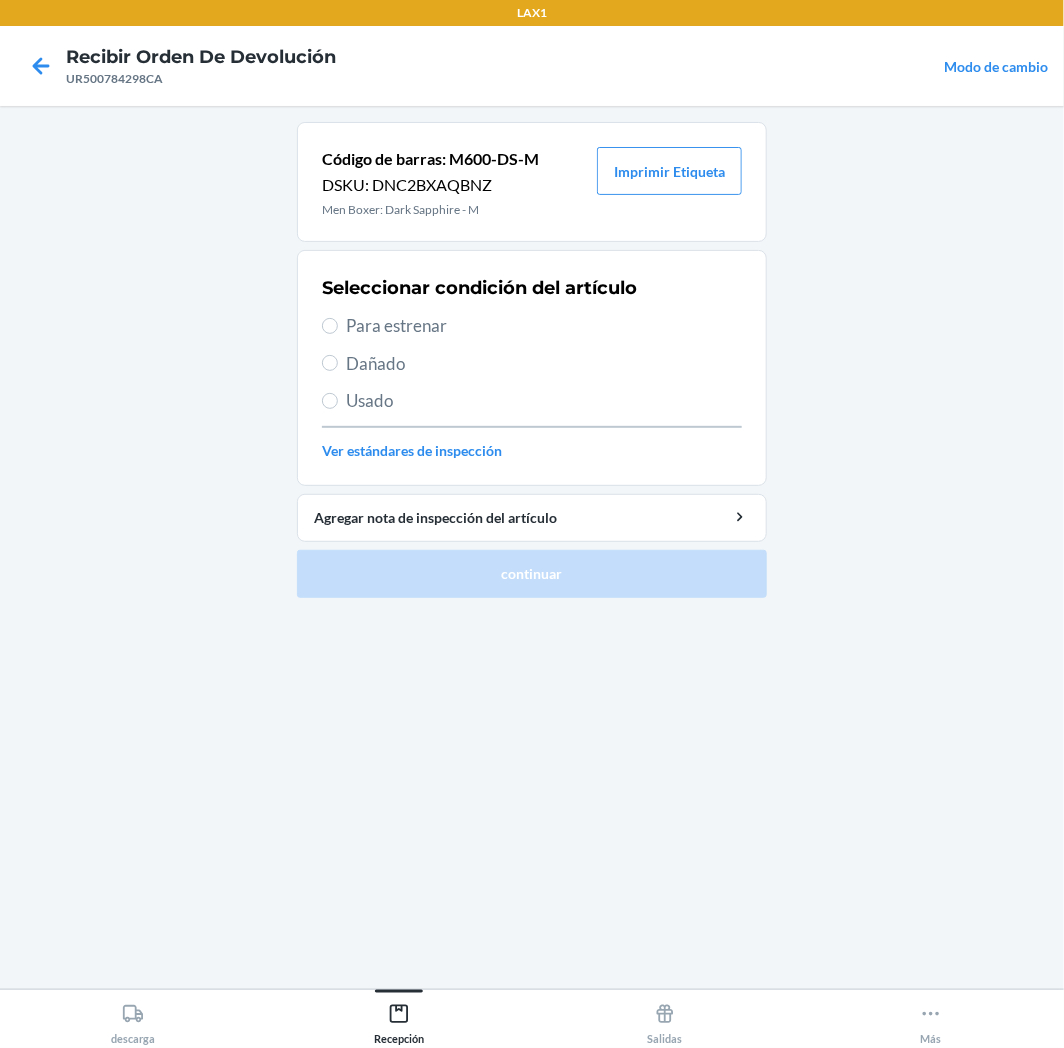 click on "Para estrenar" at bounding box center (544, 326) 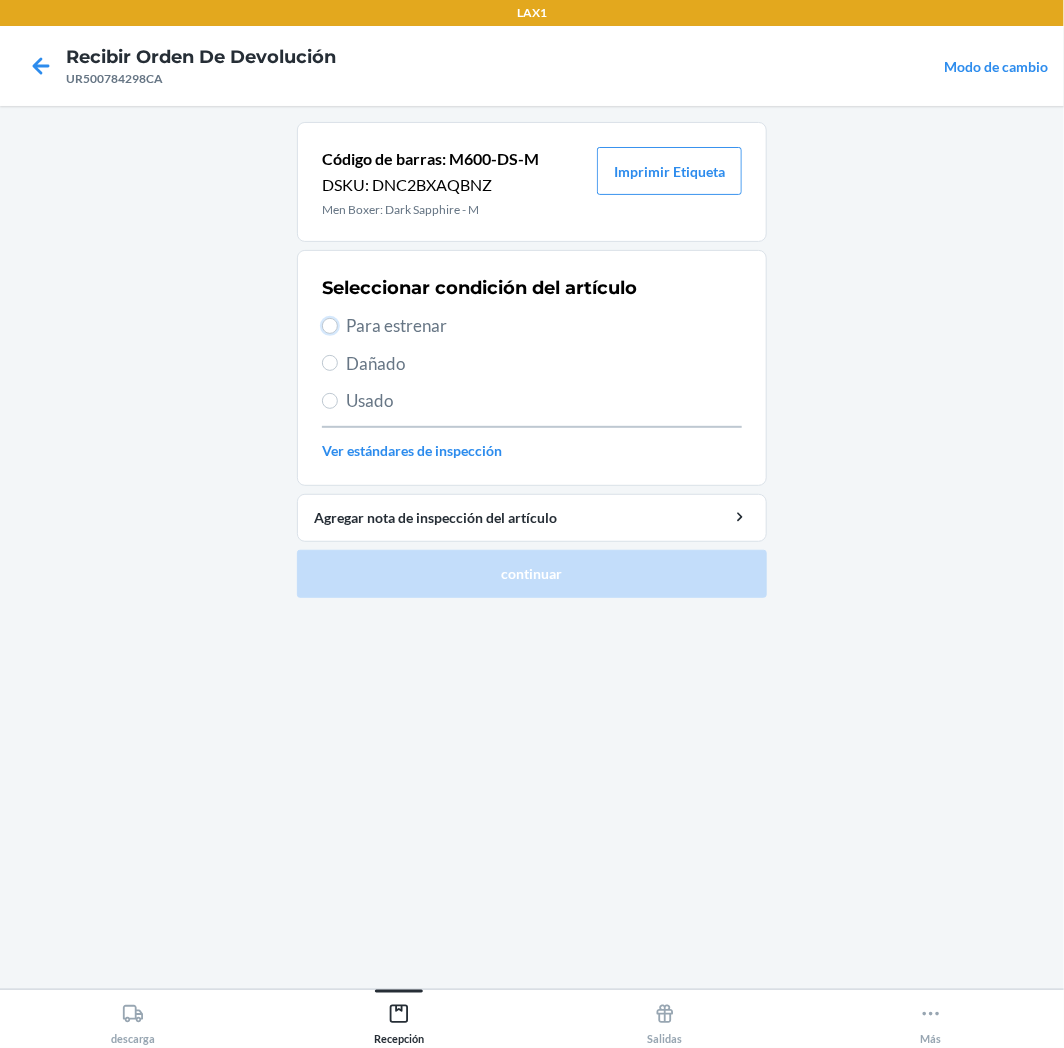 click on "Para estrenar" at bounding box center (330, 326) 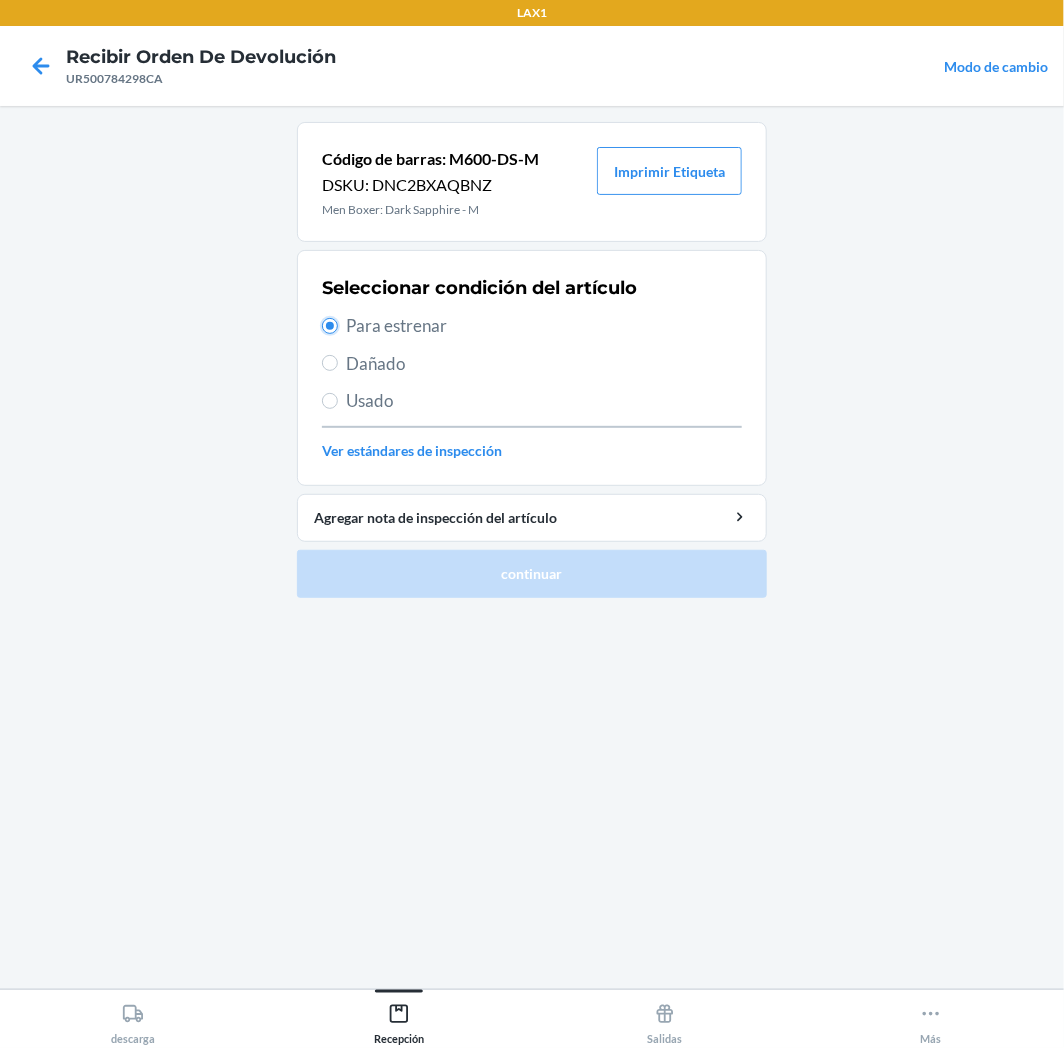 radio on "true" 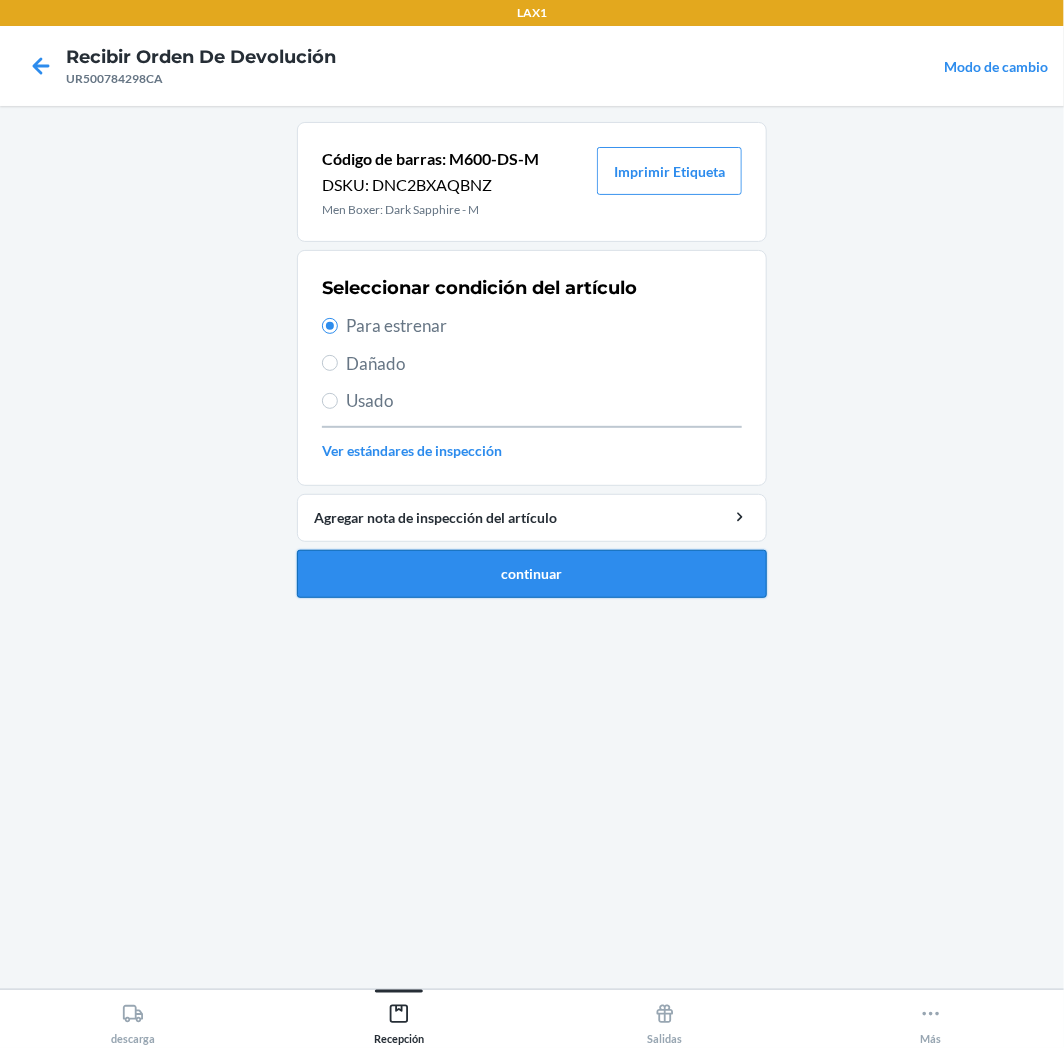 click on "continuar" at bounding box center [532, 574] 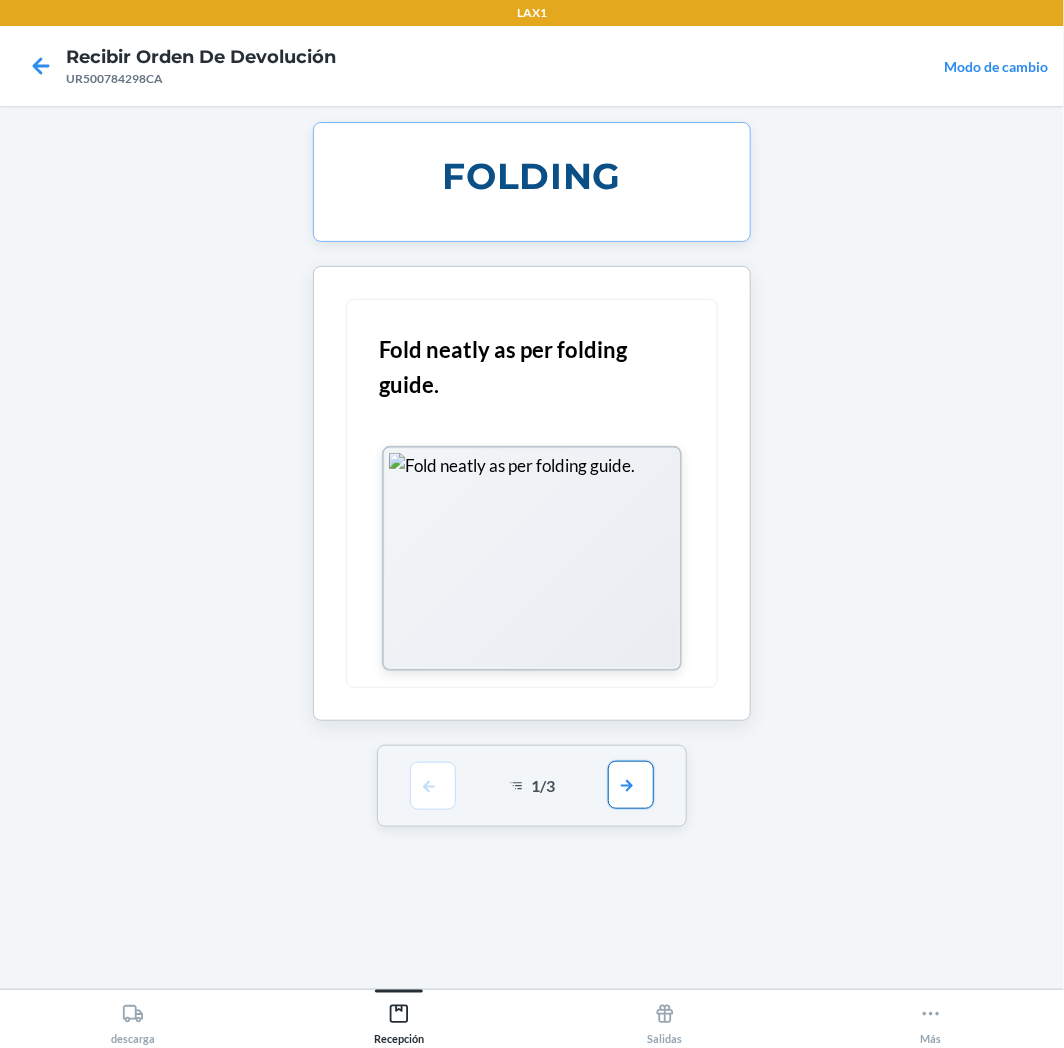 click at bounding box center [631, 785] 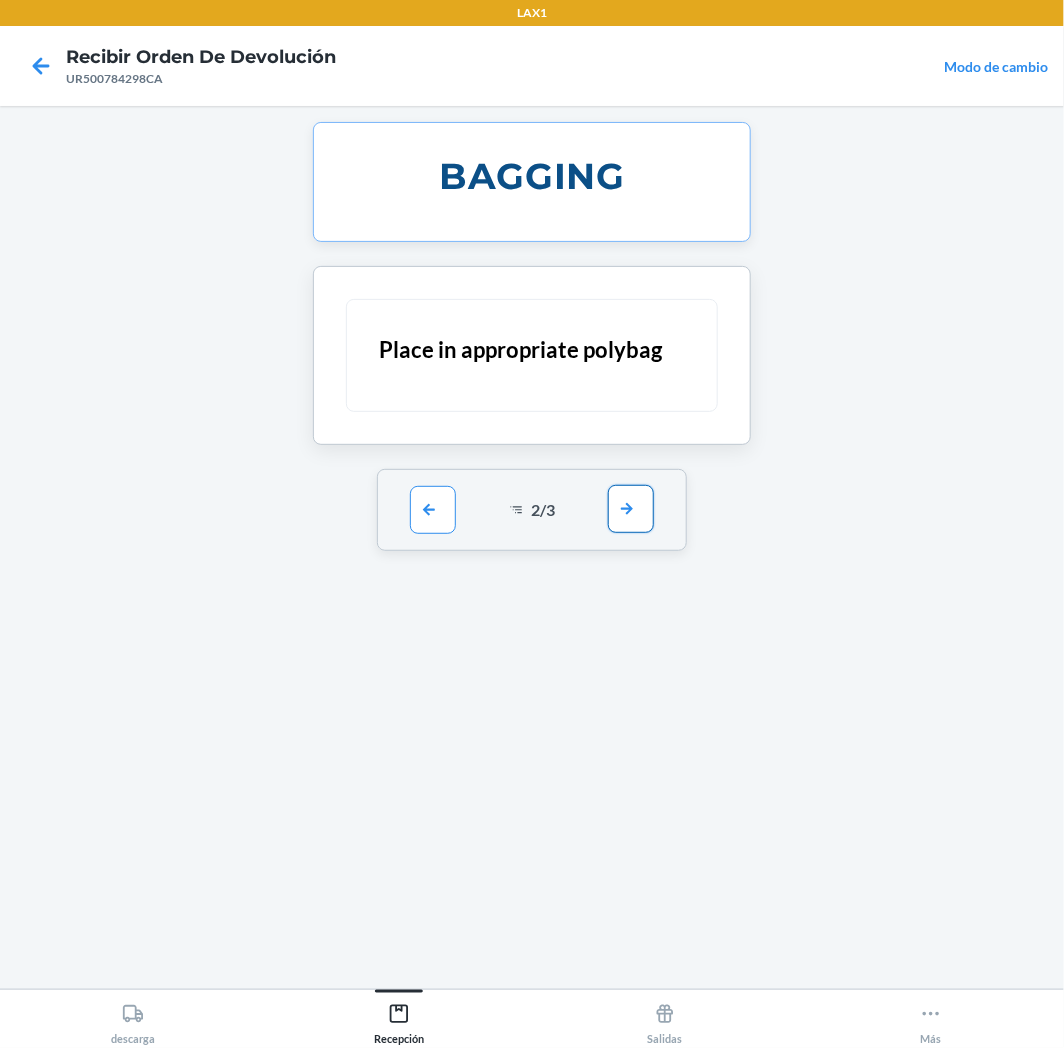 click at bounding box center [631, 509] 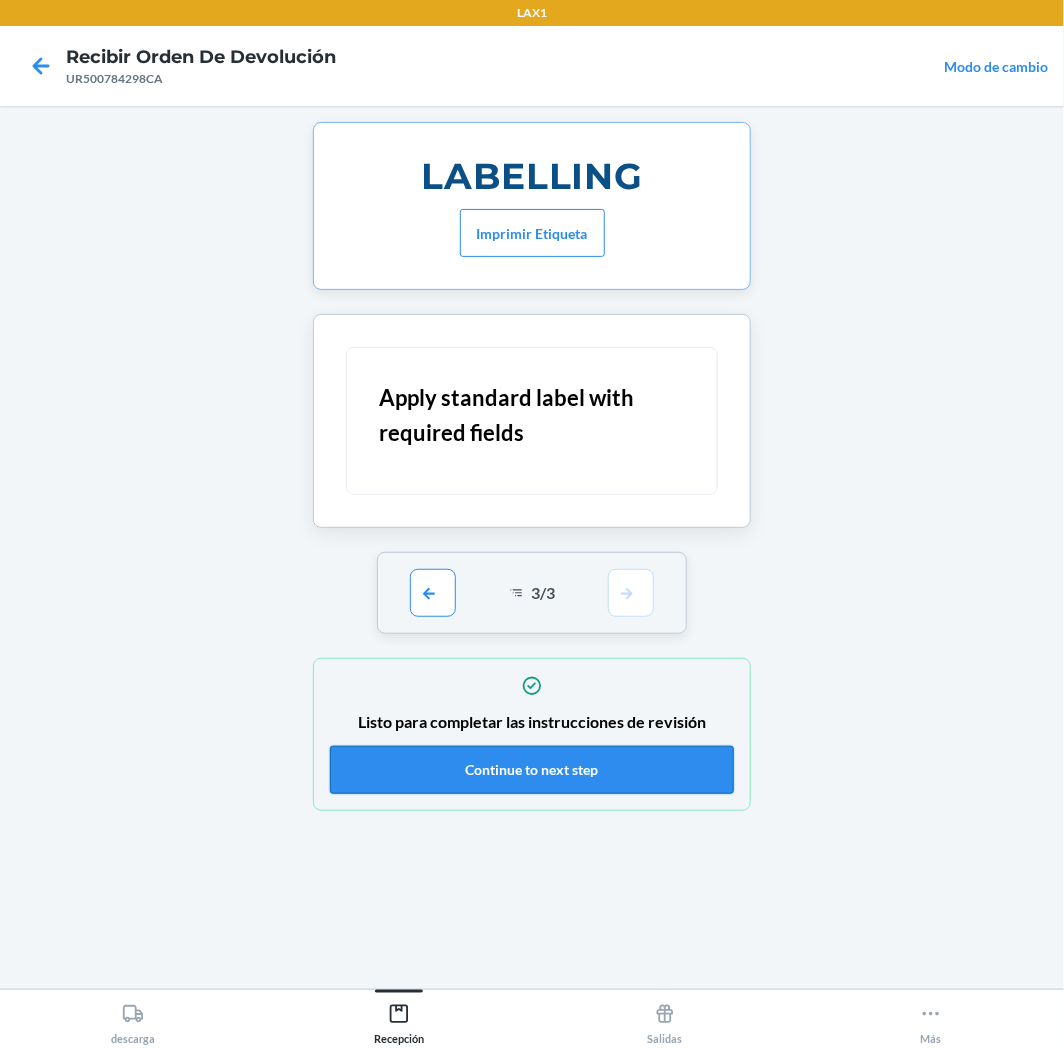 click on "Continue to next step" at bounding box center [532, 770] 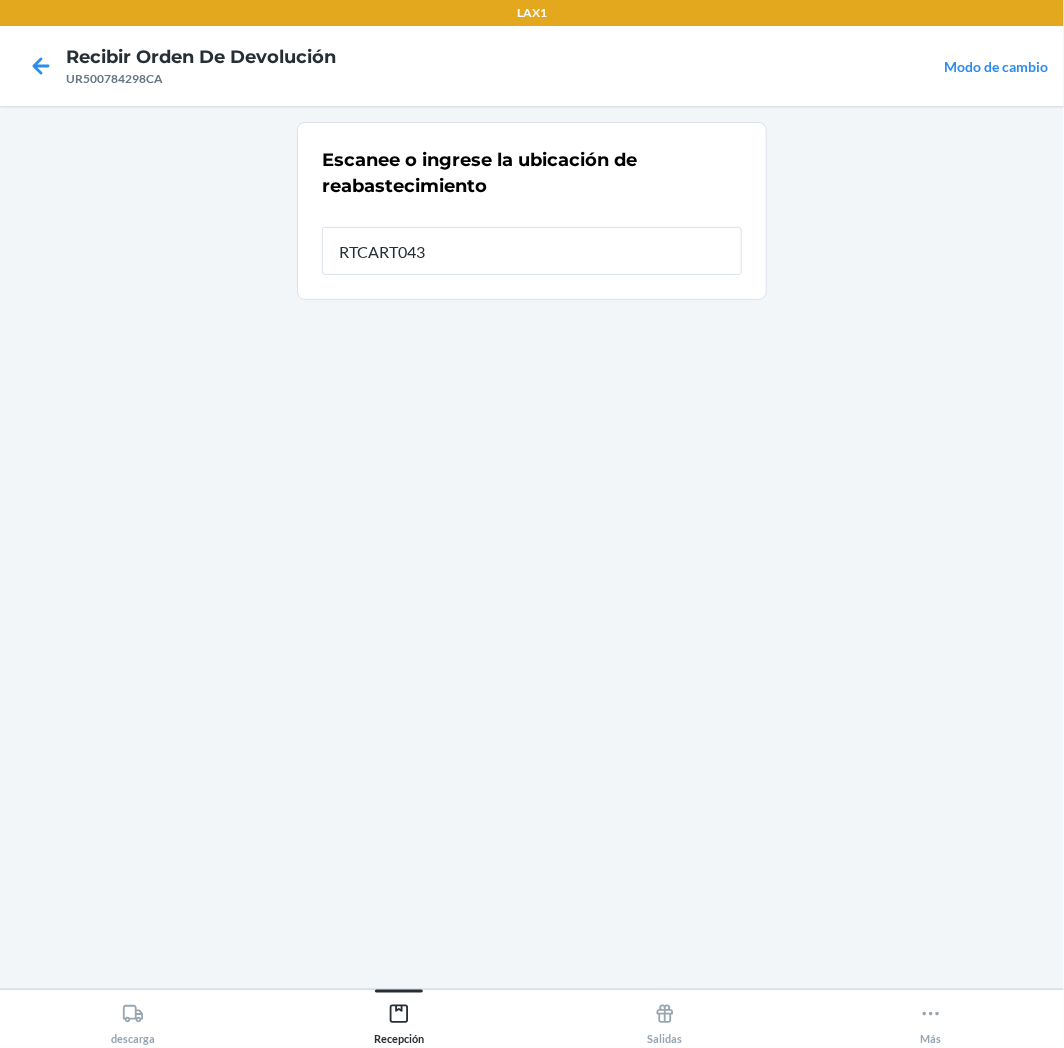 type on "RTCART043" 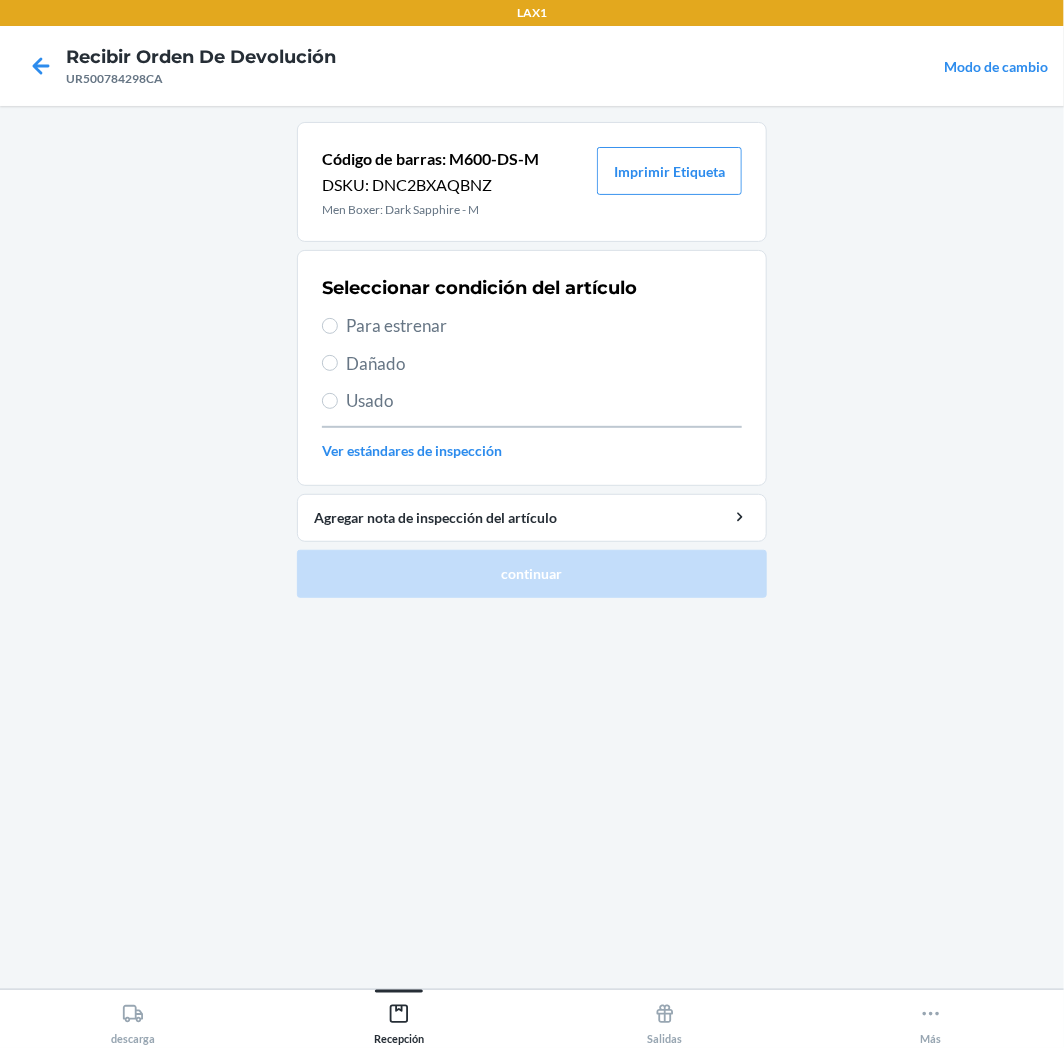 click on "Para estrenar" at bounding box center [544, 326] 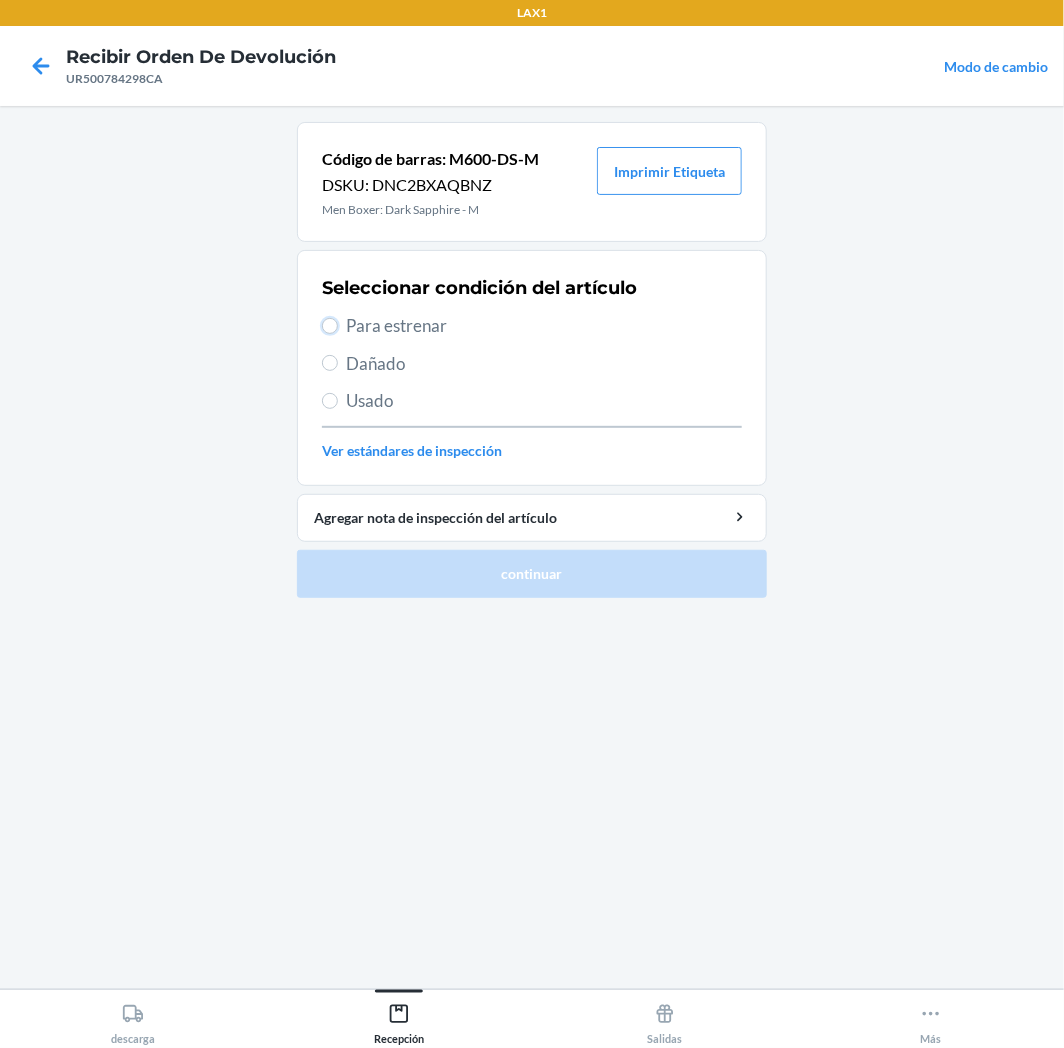 click on "Para estrenar" at bounding box center [330, 326] 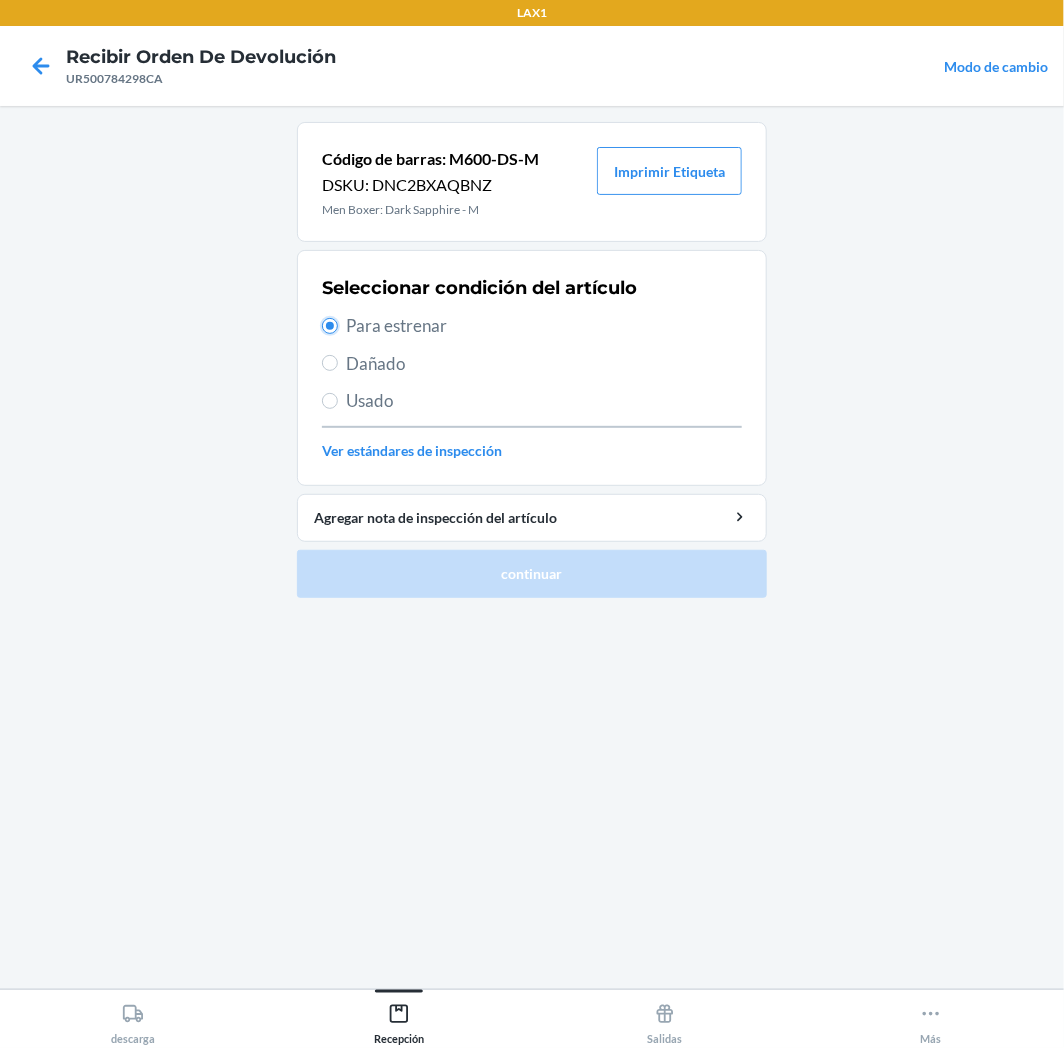 radio on "true" 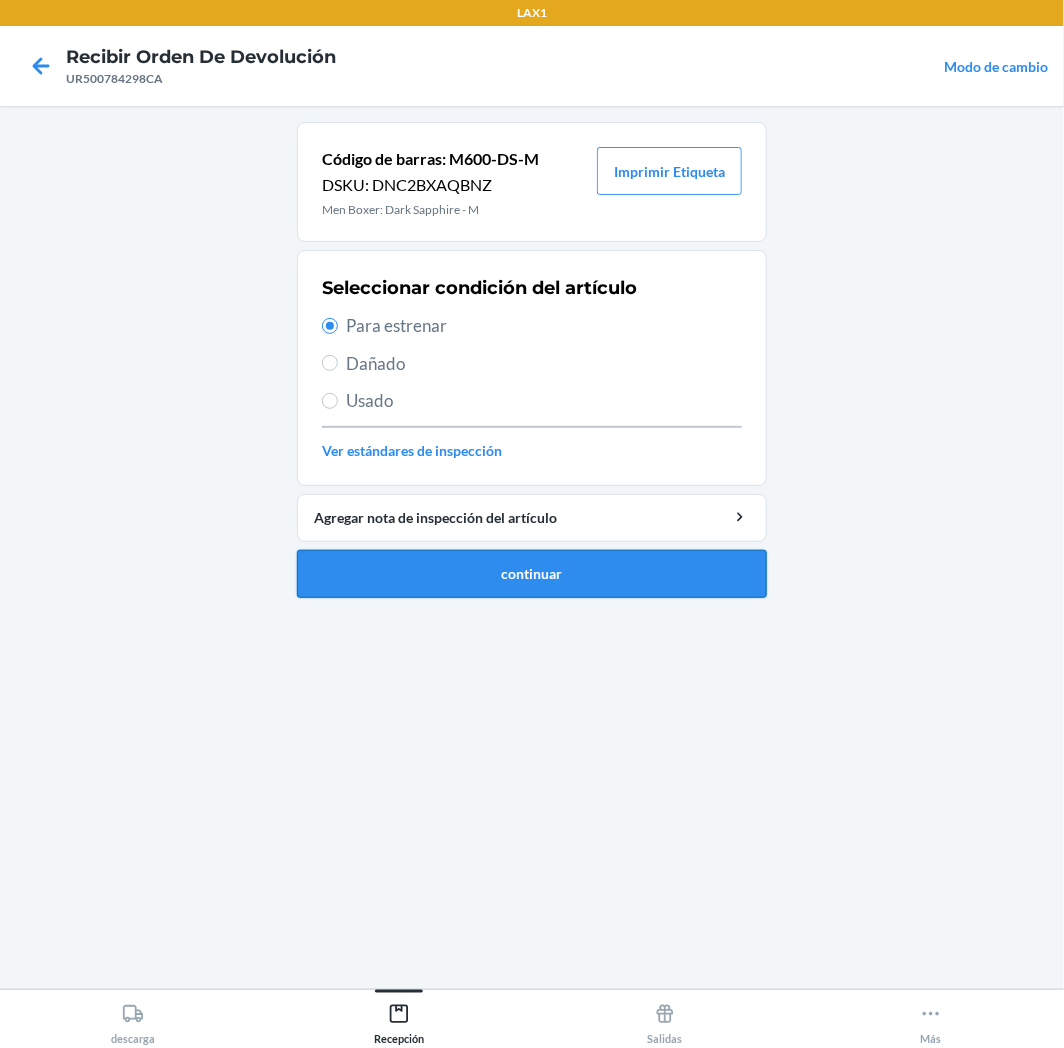 click on "continuar" at bounding box center (532, 574) 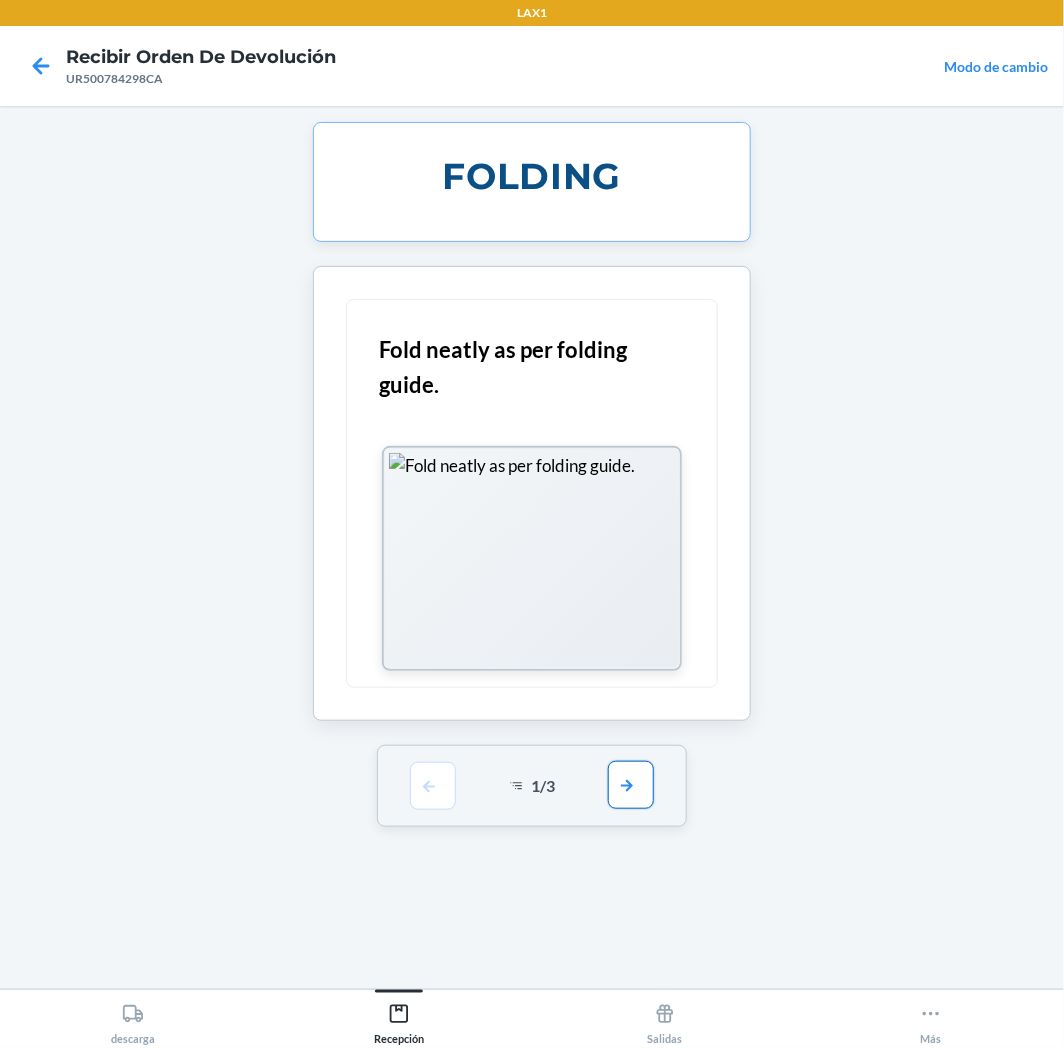 click at bounding box center (631, 785) 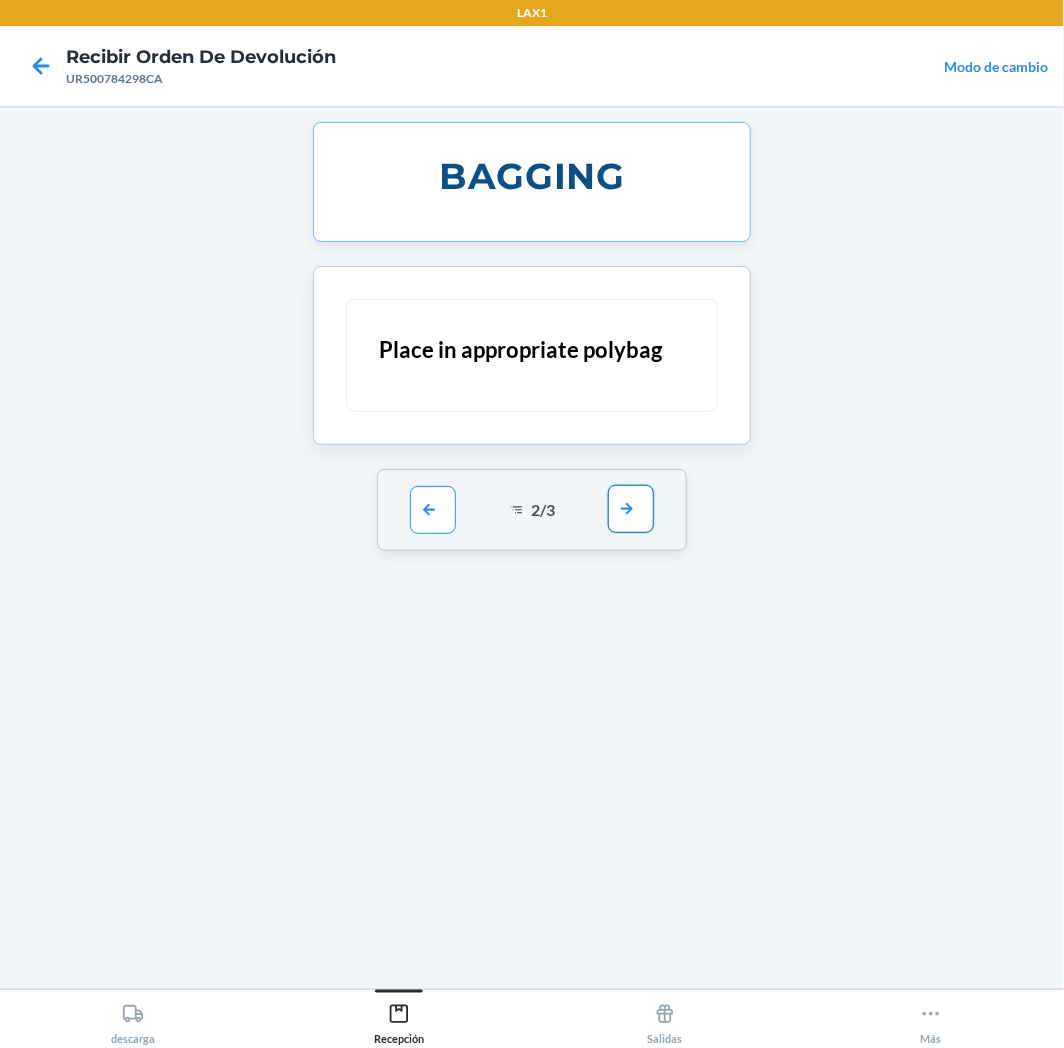 click at bounding box center [631, 509] 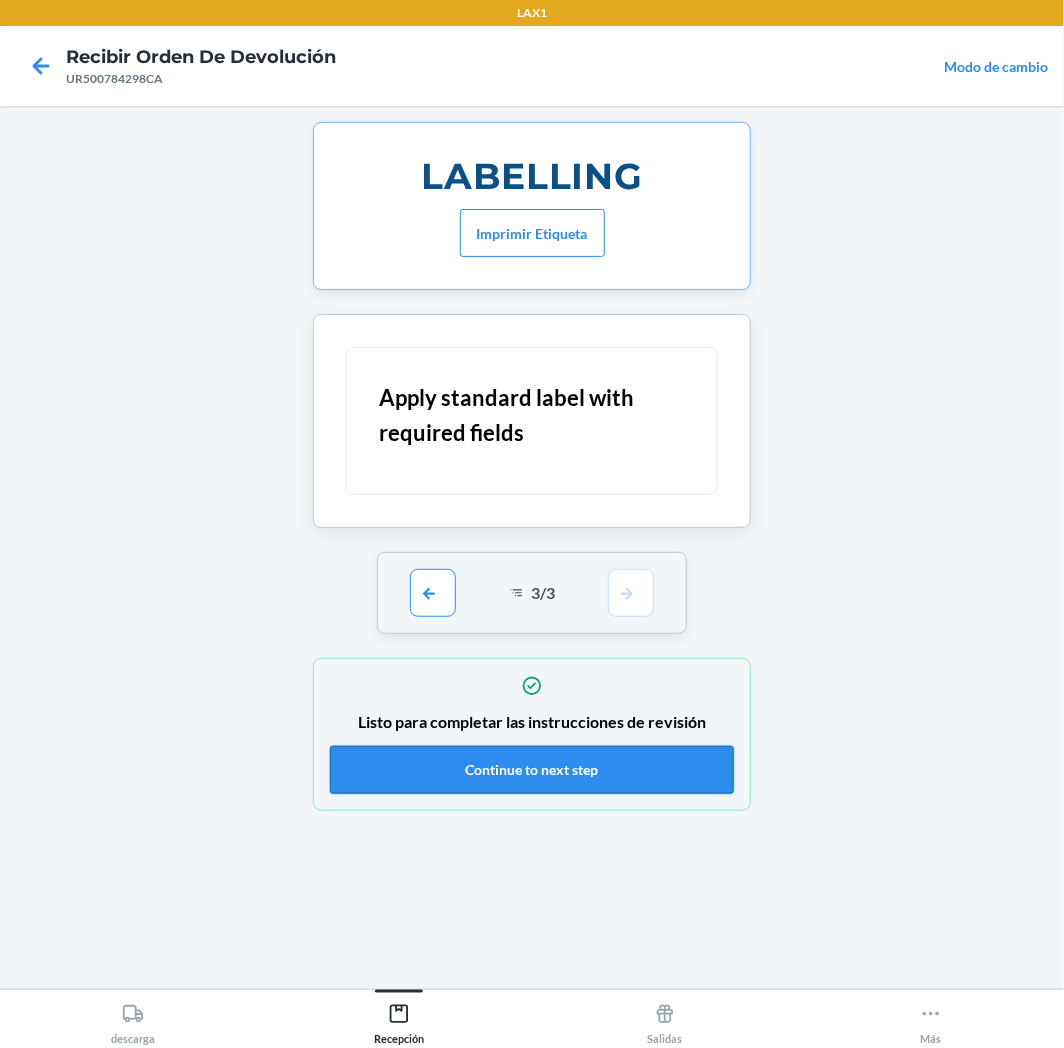 click on "Continue to next step" at bounding box center [532, 770] 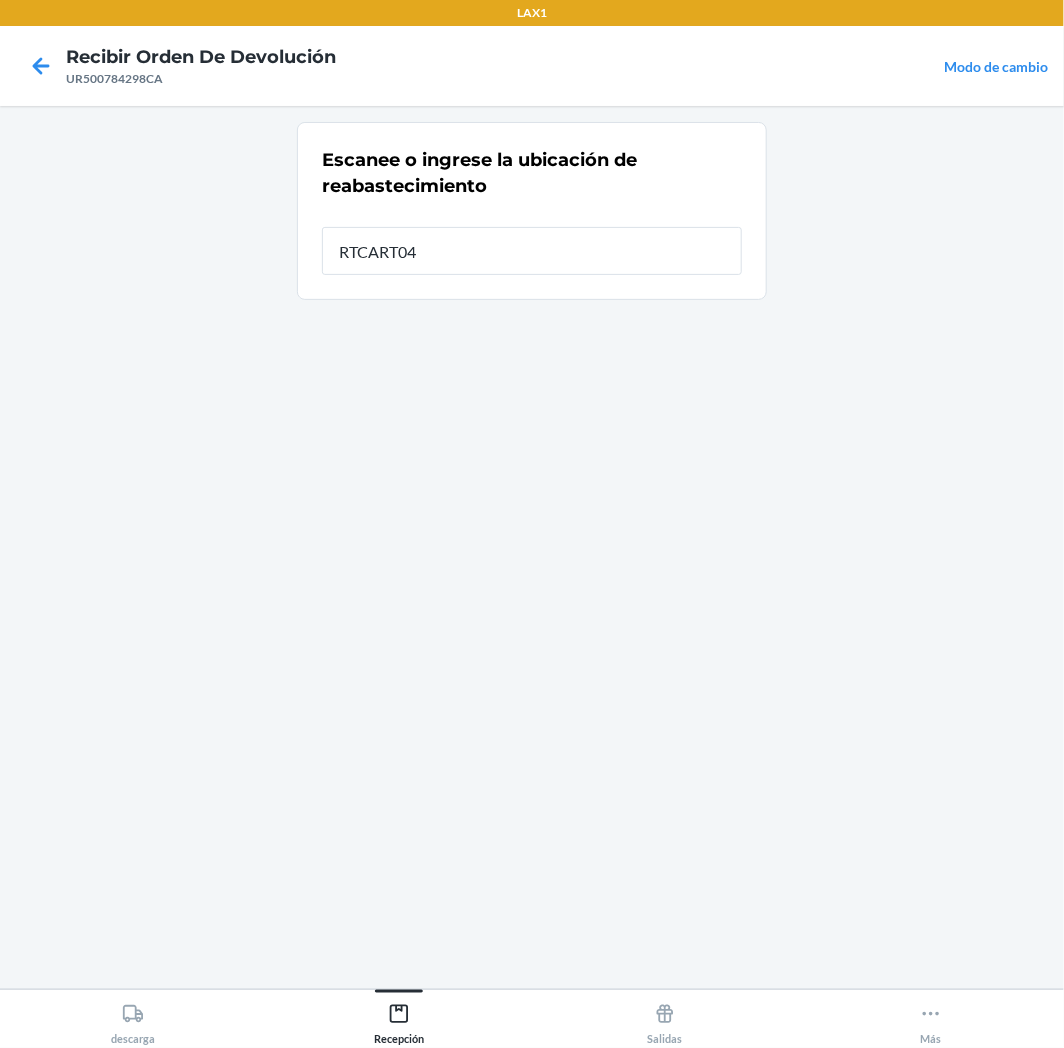type on "RTCART043" 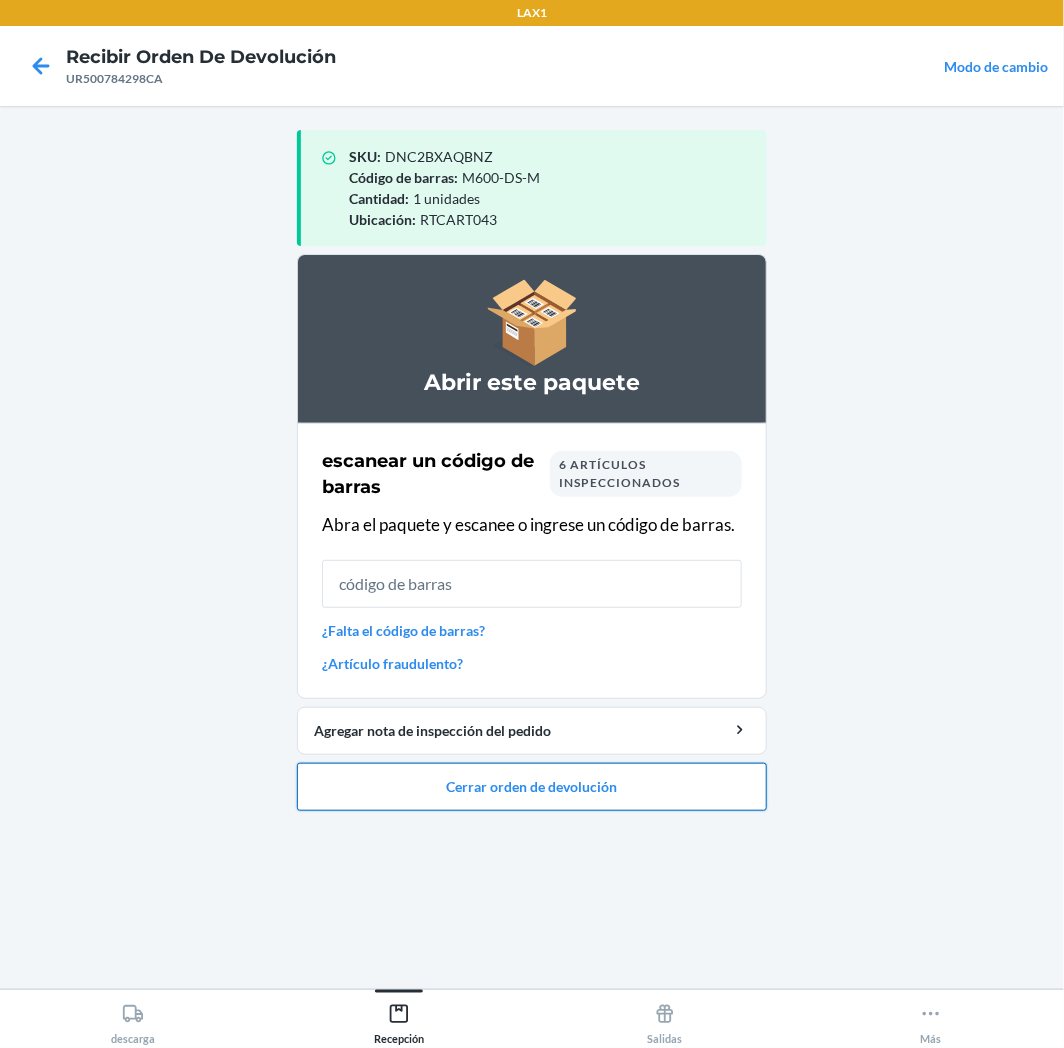 click on "Cerrar orden de devolución" at bounding box center (532, 787) 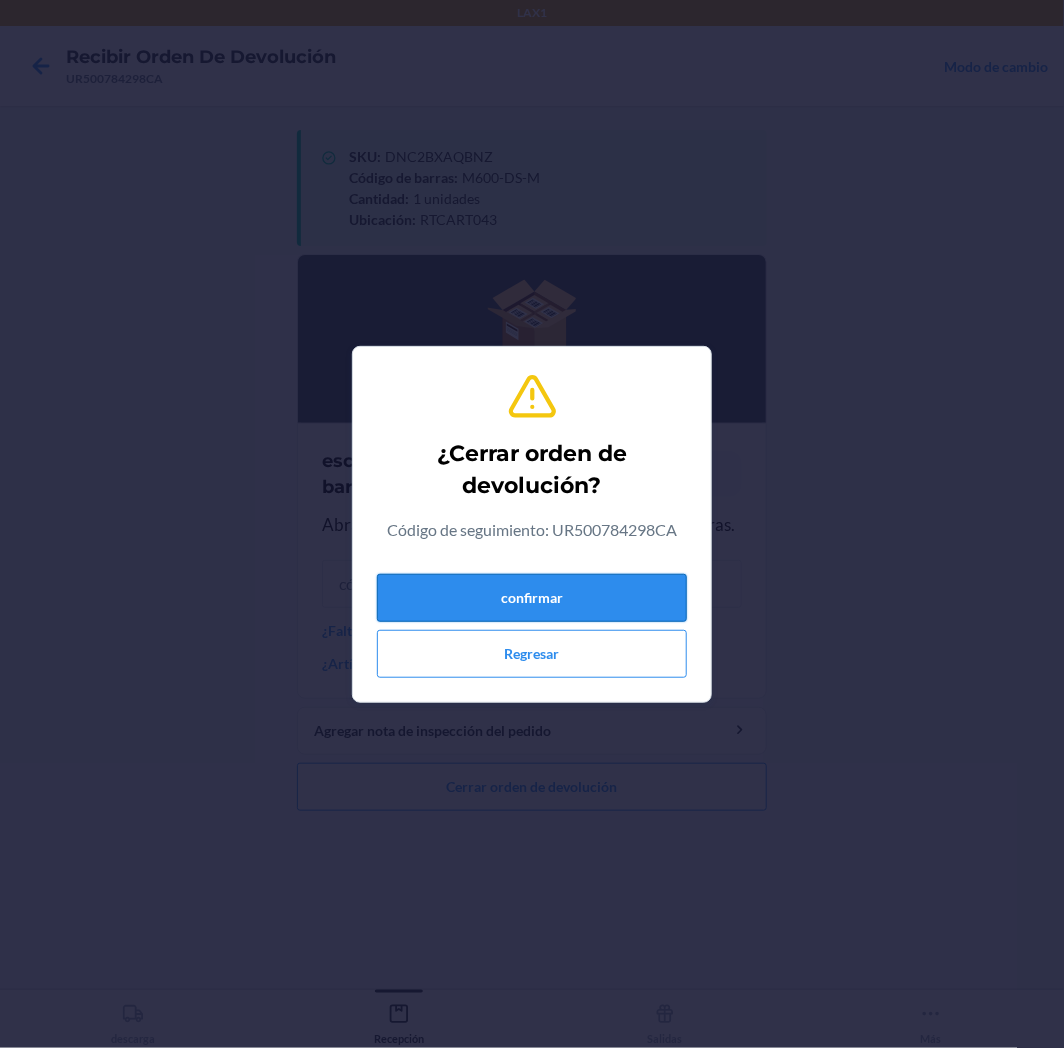 click on "confirmar" at bounding box center [532, 598] 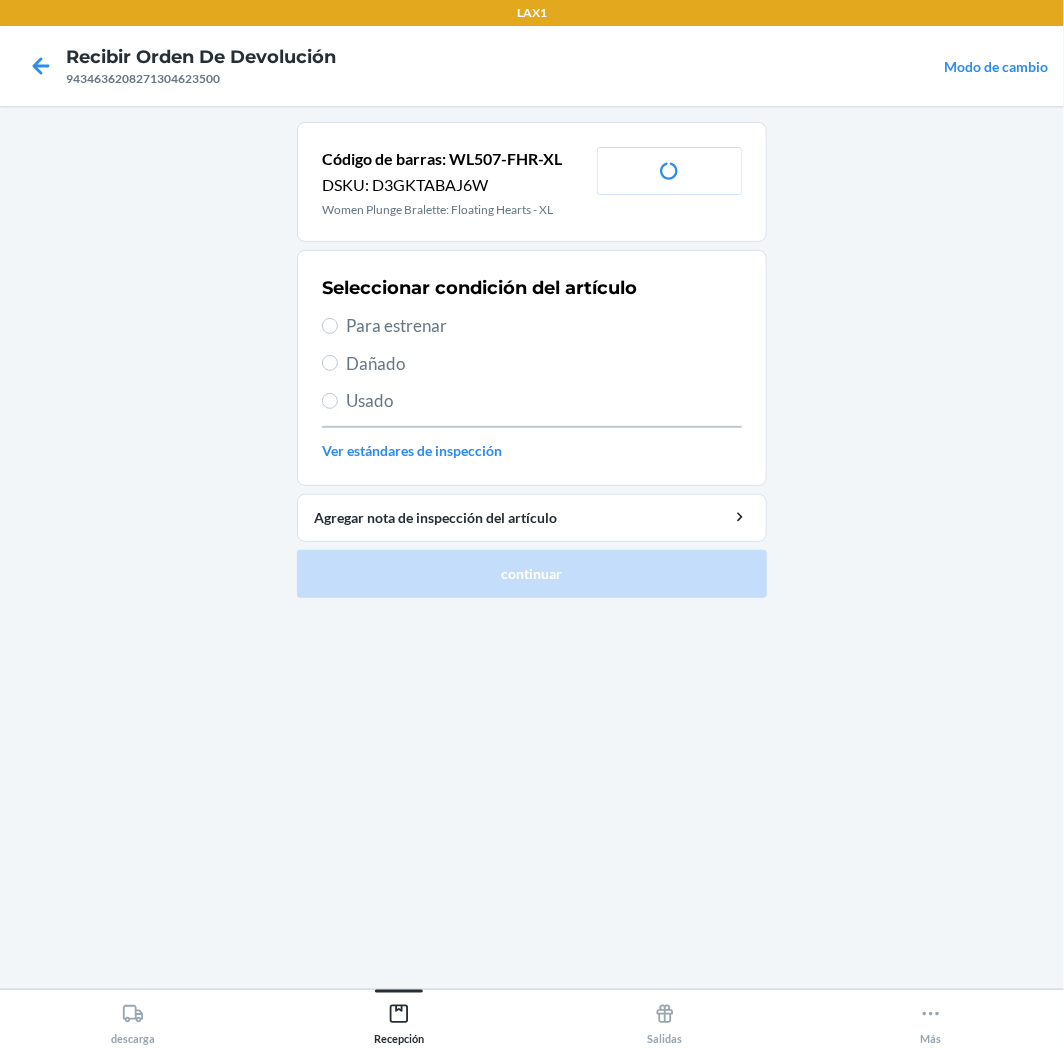 click on "Para estrenar" at bounding box center [544, 326] 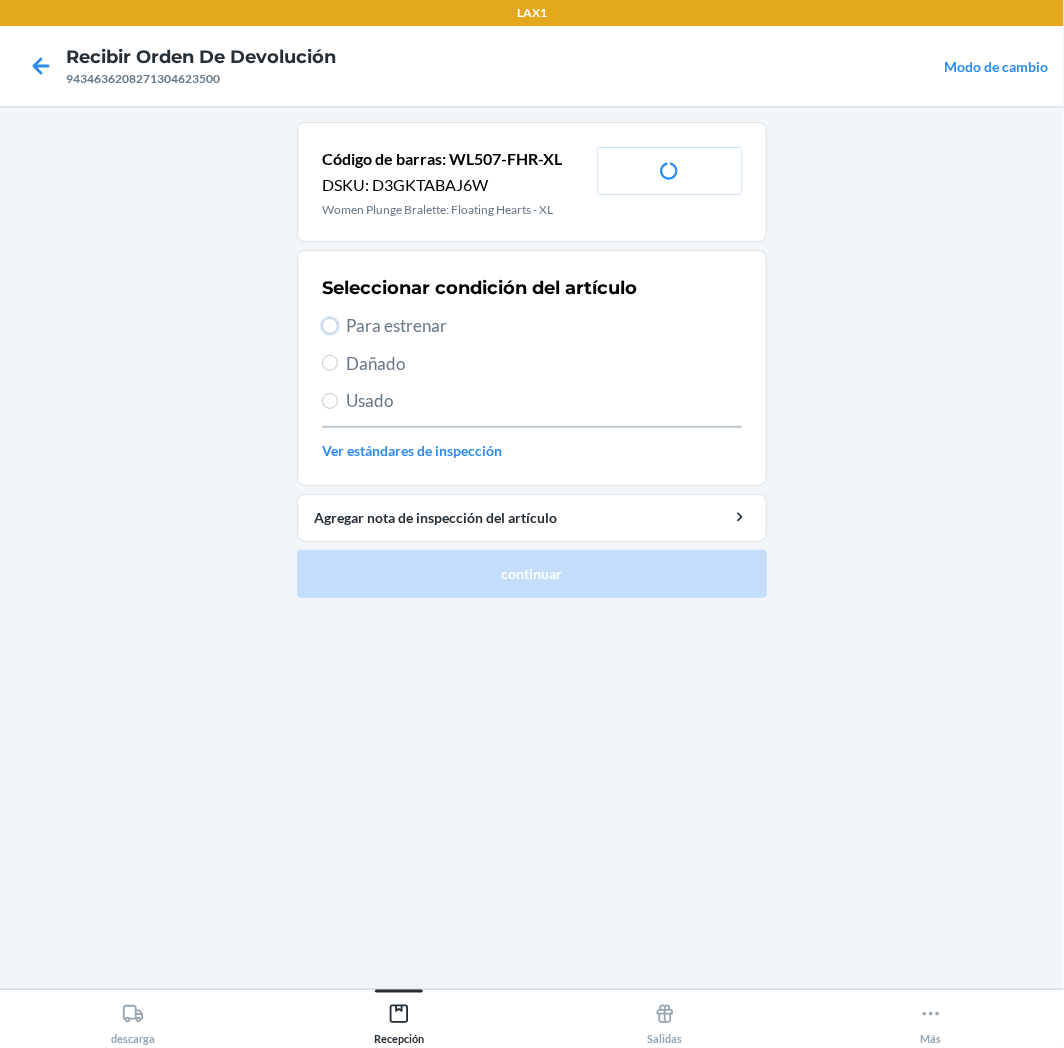 click on "Para estrenar" at bounding box center (330, 326) 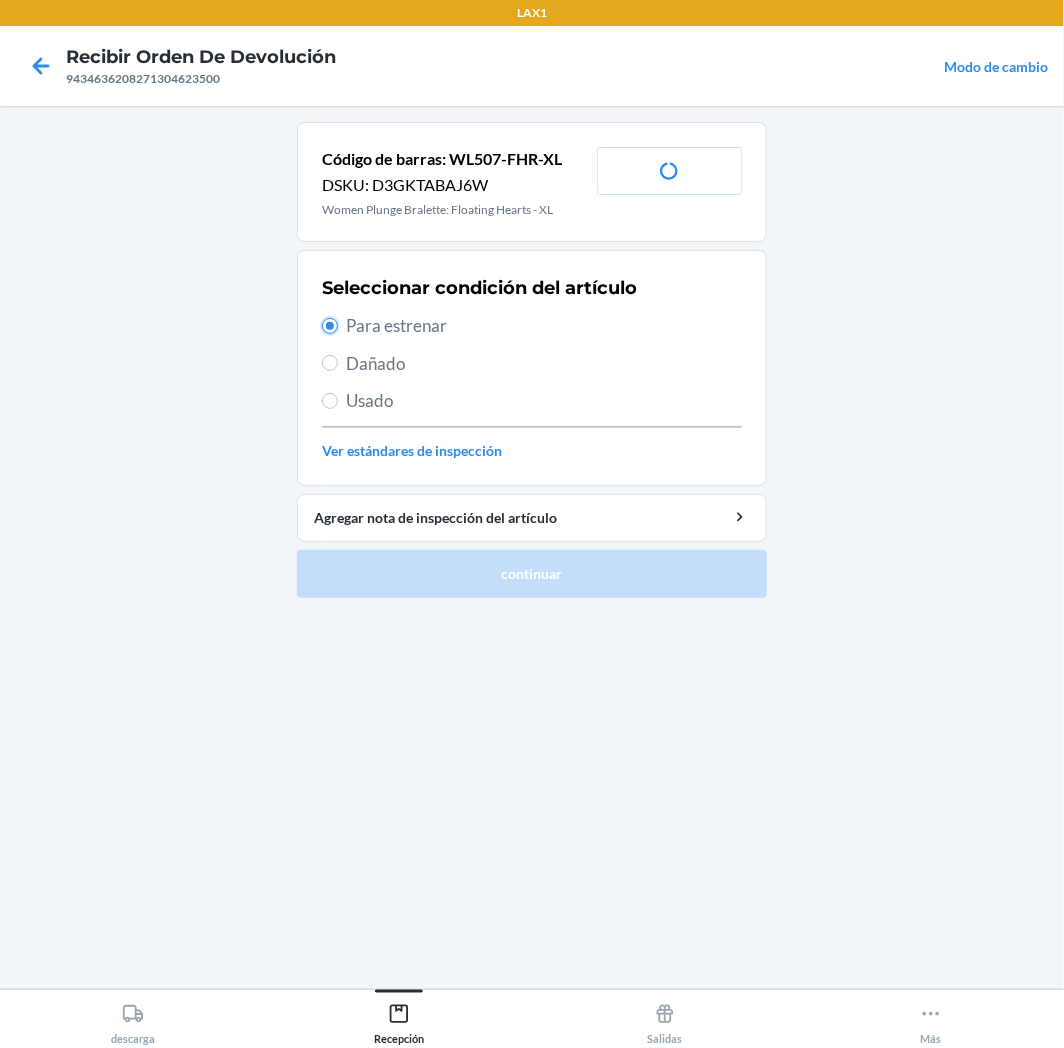 radio on "true" 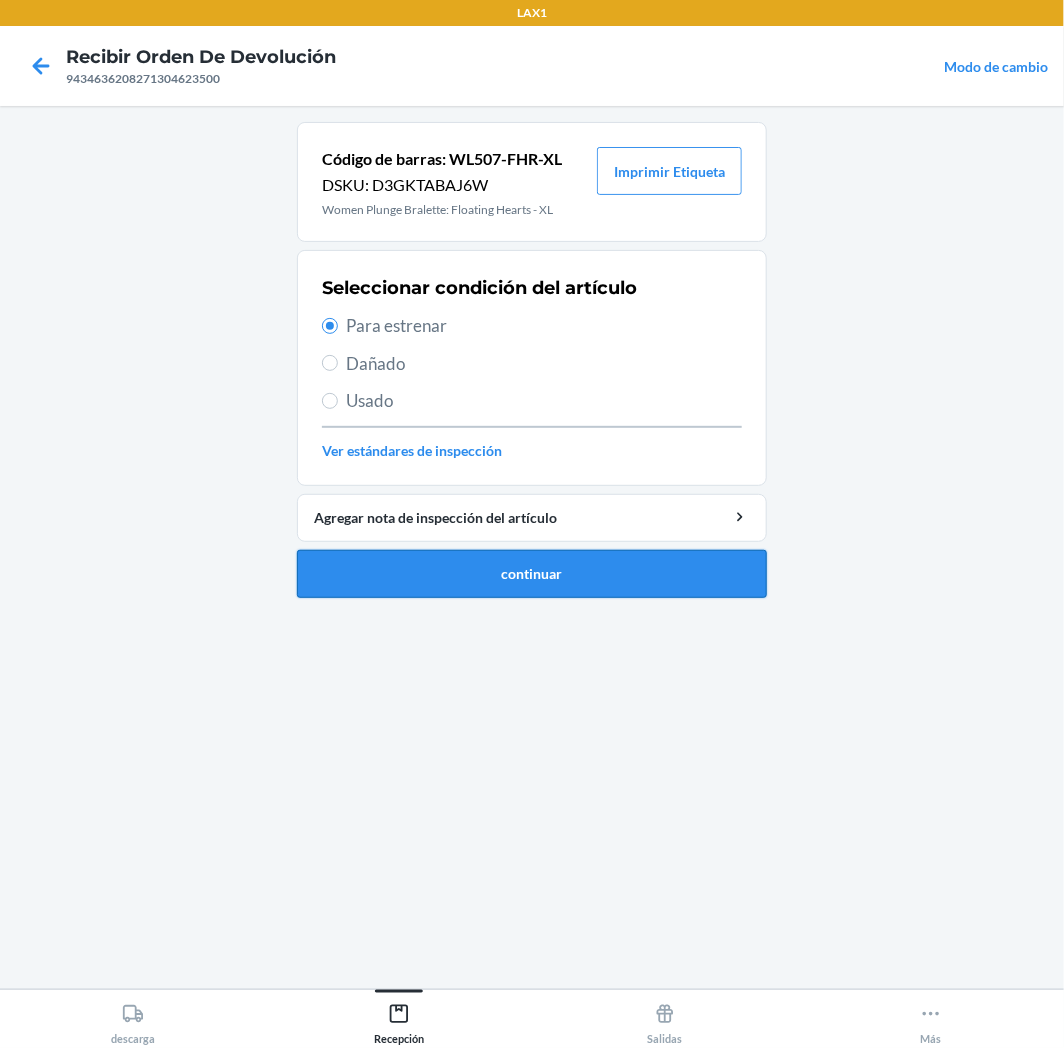 click on "continuar" at bounding box center [532, 574] 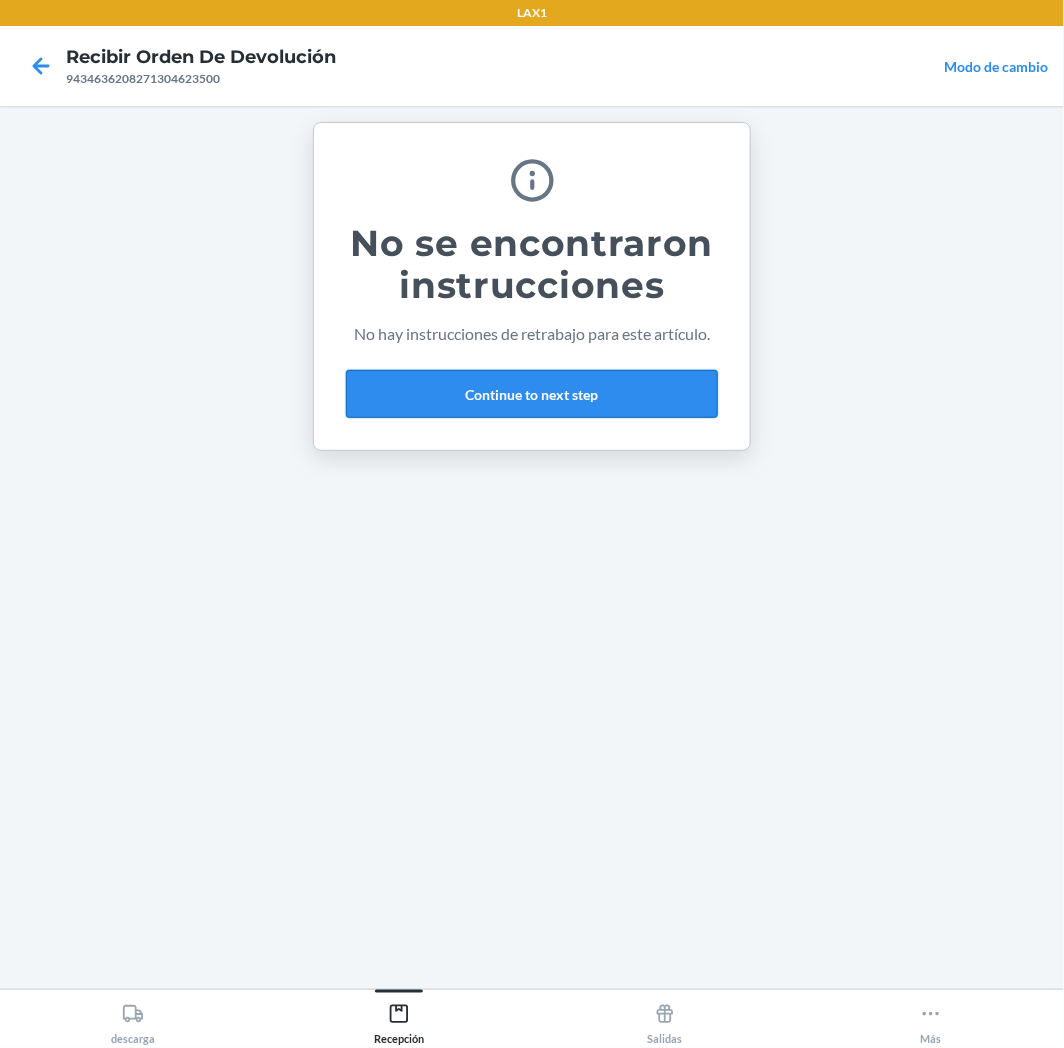 click on "Continue to next step" at bounding box center (532, 394) 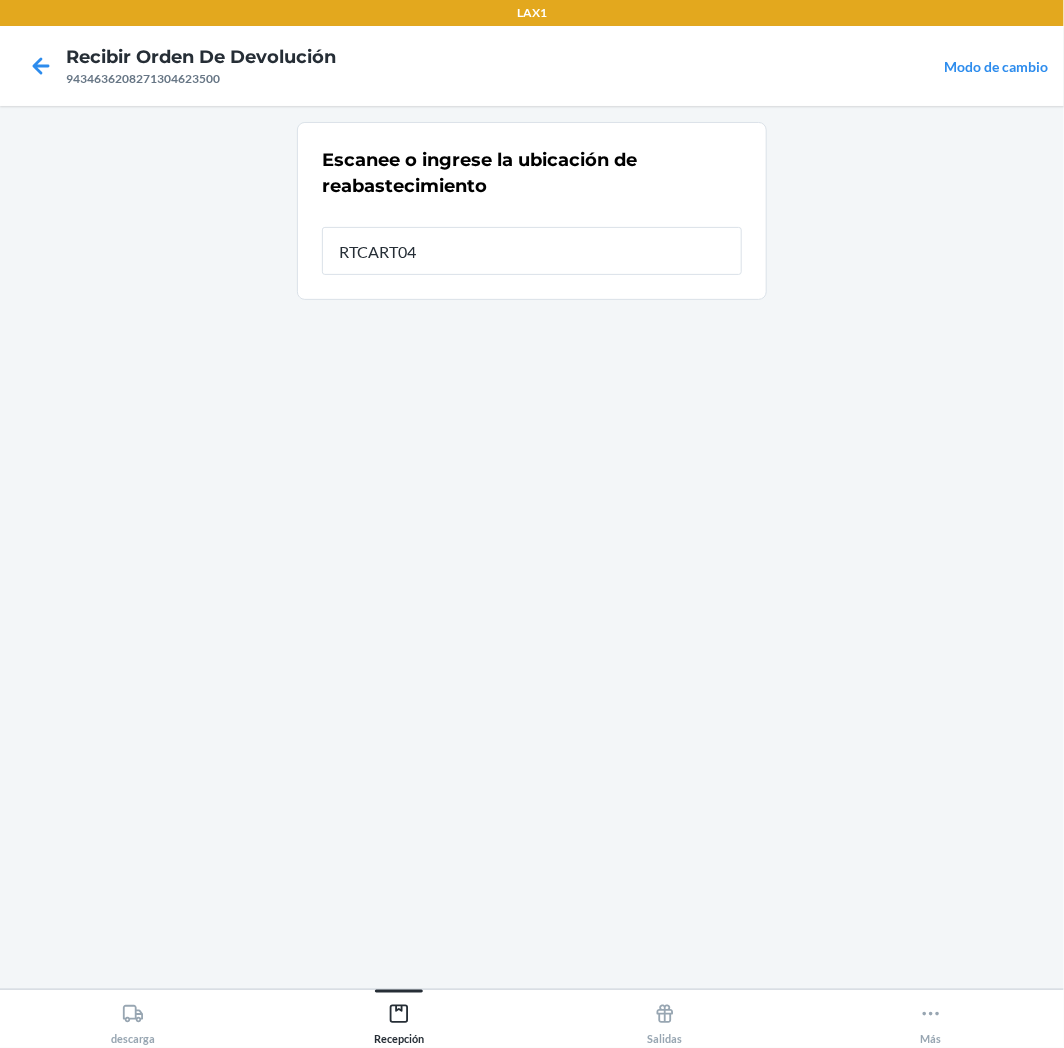 type on "RTCART043" 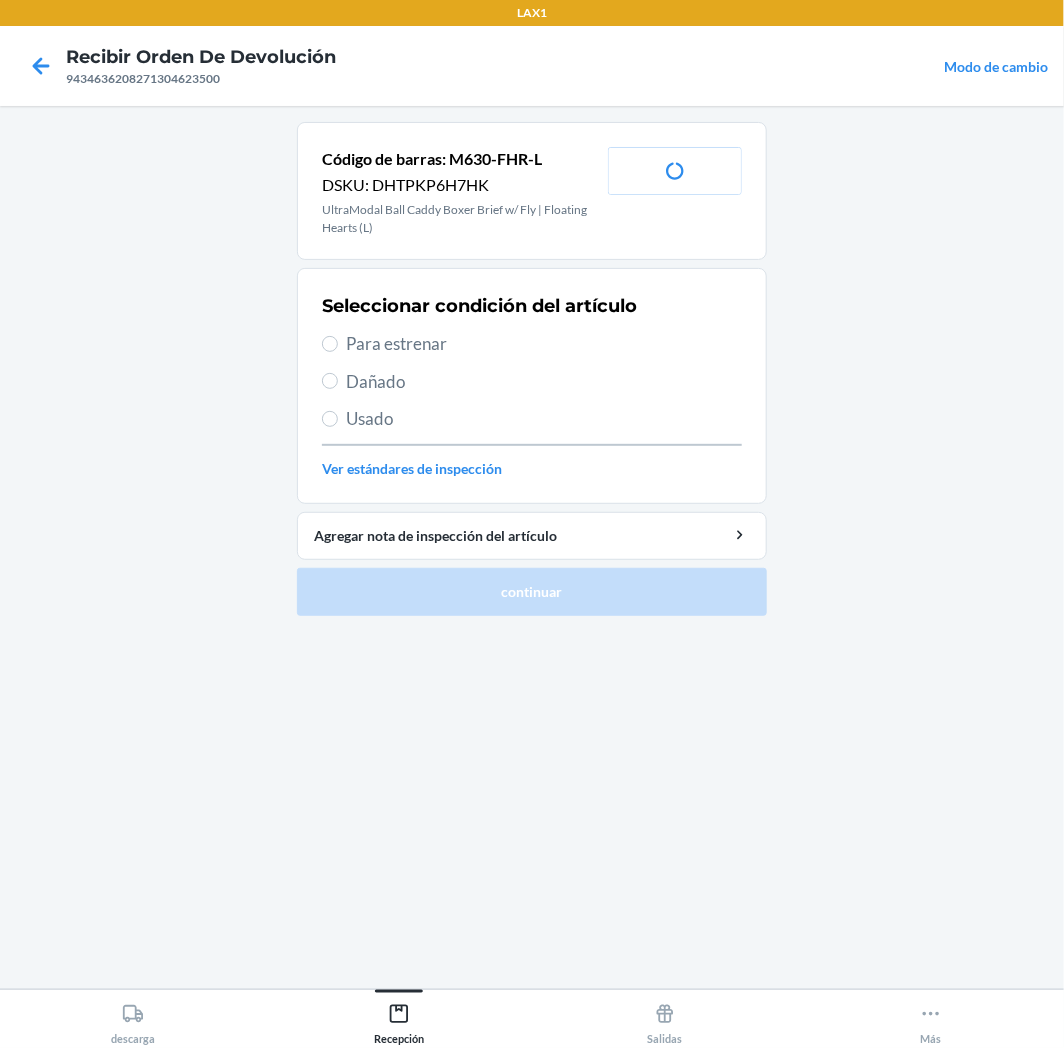 click on "Para estrenar" at bounding box center (544, 344) 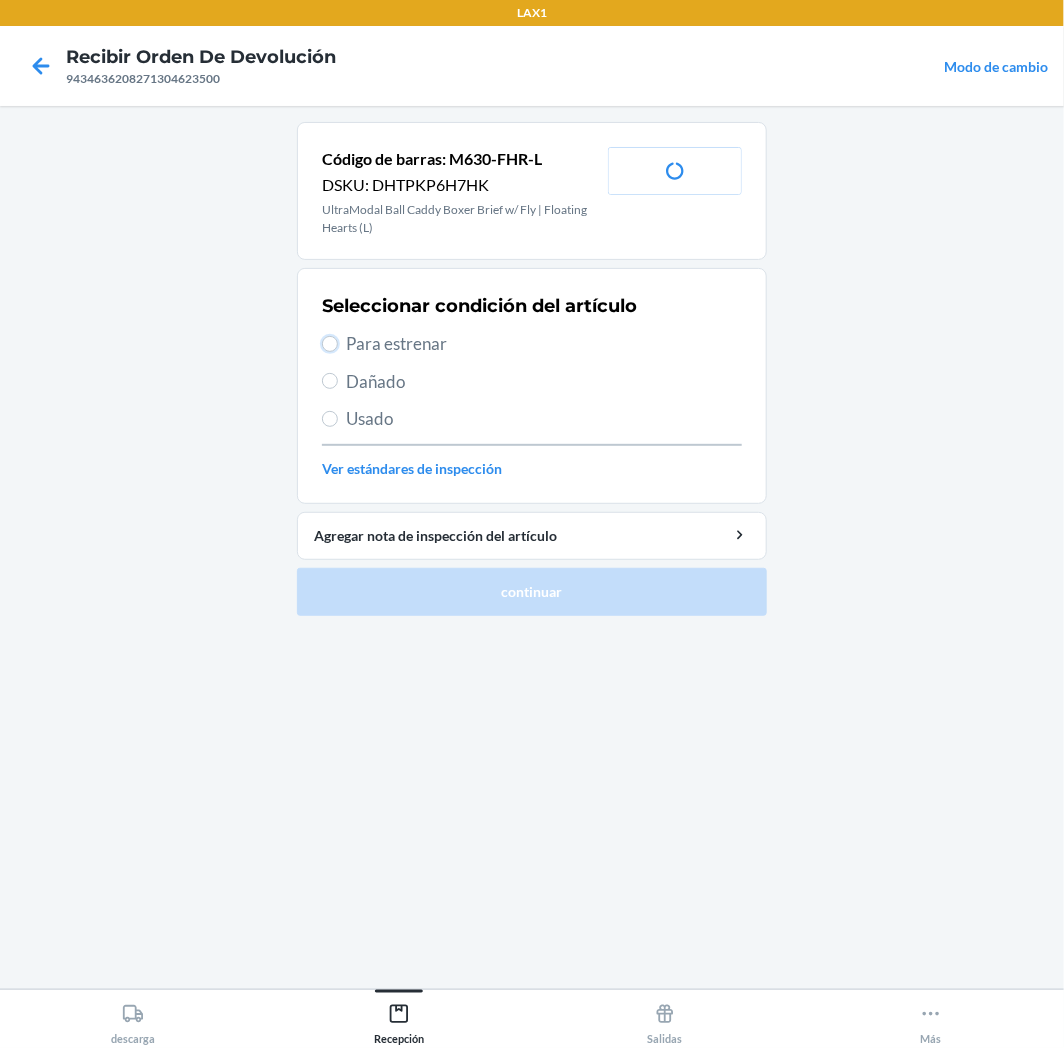 click on "Para estrenar" at bounding box center (330, 344) 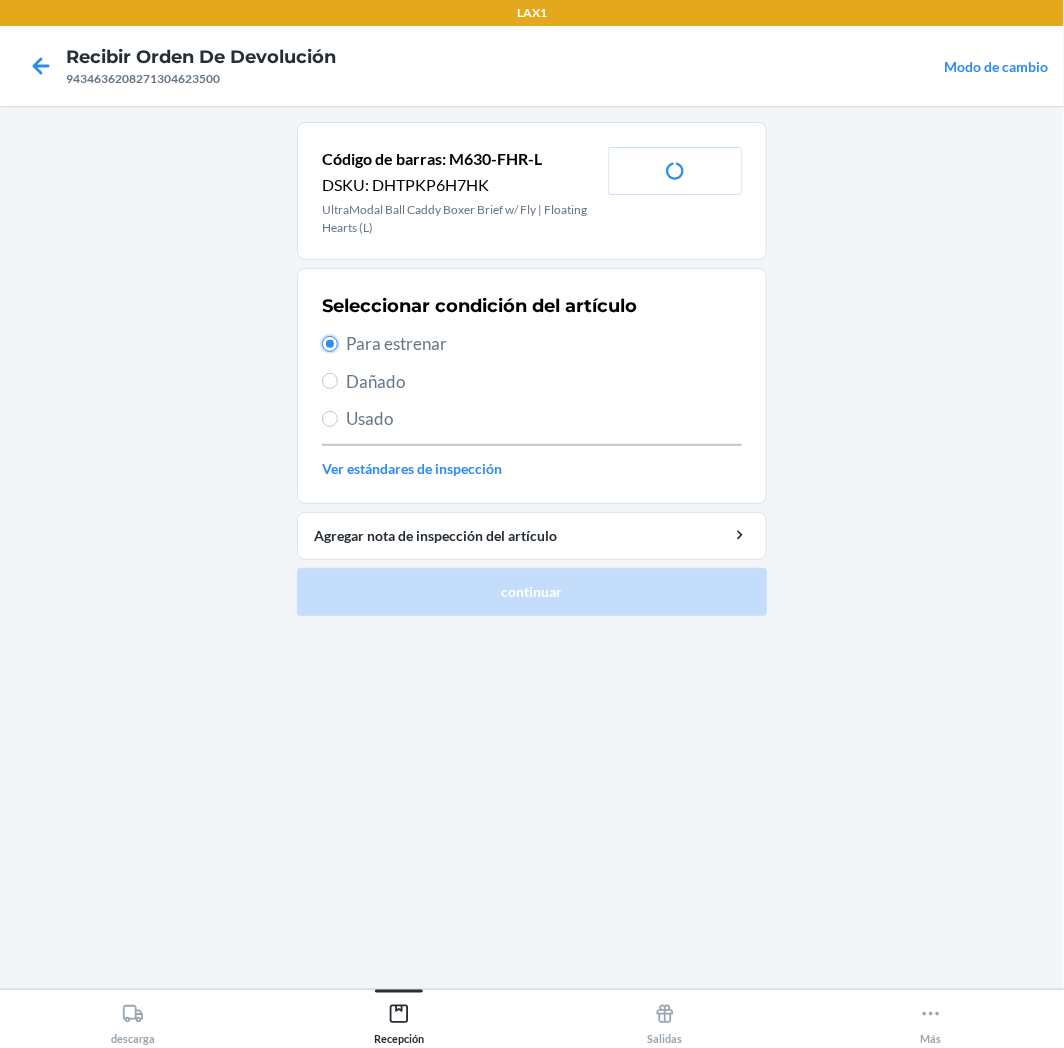 radio on "true" 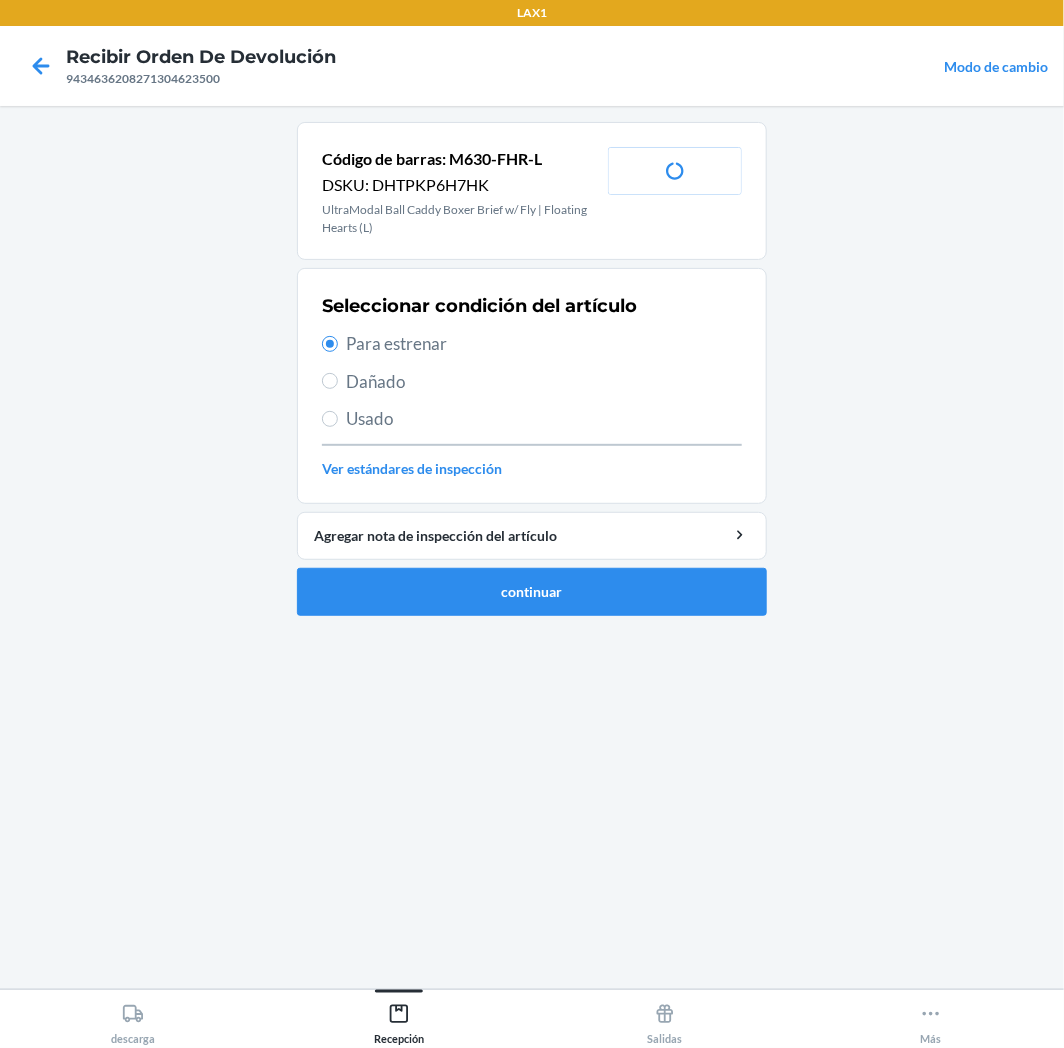 click on "Código [PERSON_NAME]: M630-FHR-L DSKU: DHTPKP6H7HK UltraModal Ball Caddy Boxer Brief w/ Fly | Floating Hearts (L) Imprimir Etiqueta Seleccionar condición del artículo Para estrenar Dañado Usado Ver estándares de inspección Agregar nota de inspección del artículo continuar" at bounding box center [532, 369] 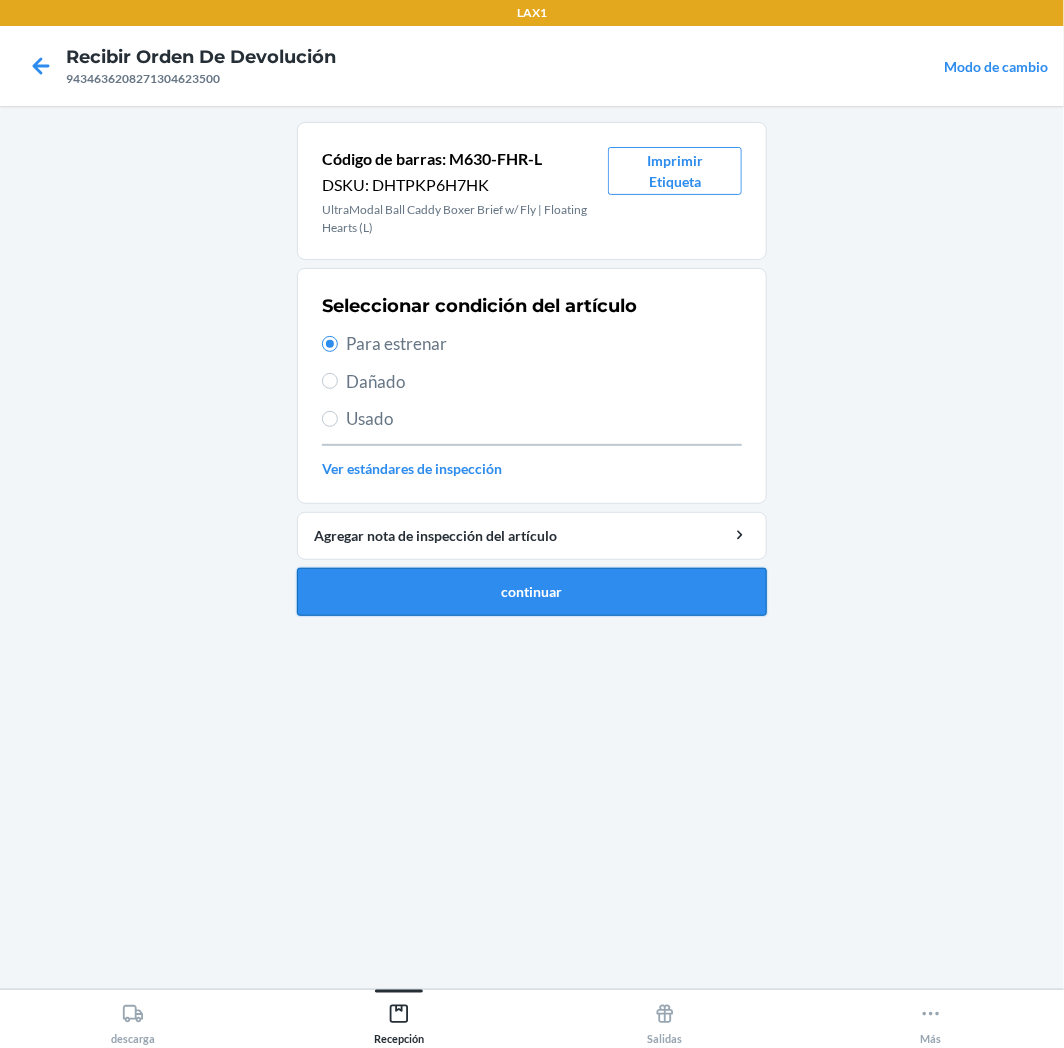 click on "continuar" at bounding box center [532, 592] 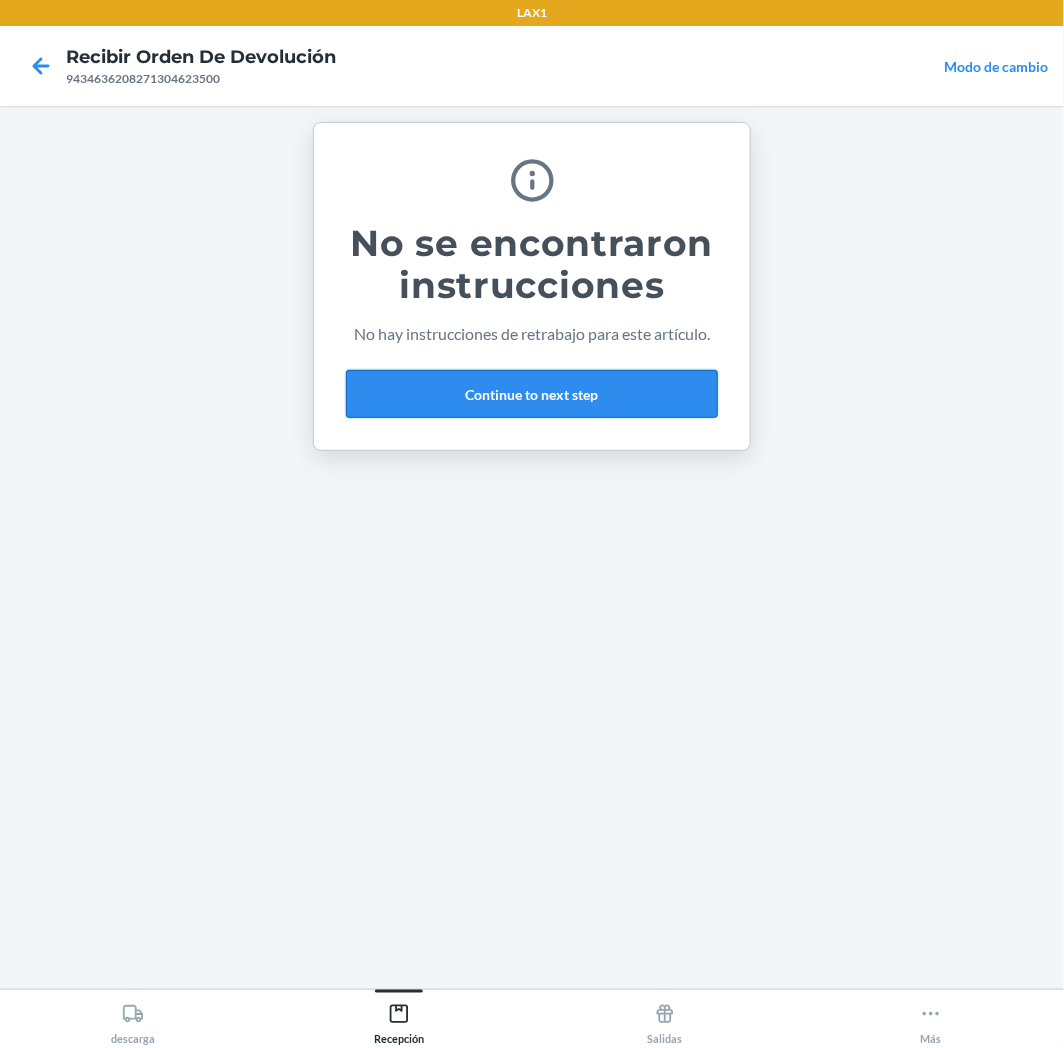 click on "Continue to next step" at bounding box center (532, 394) 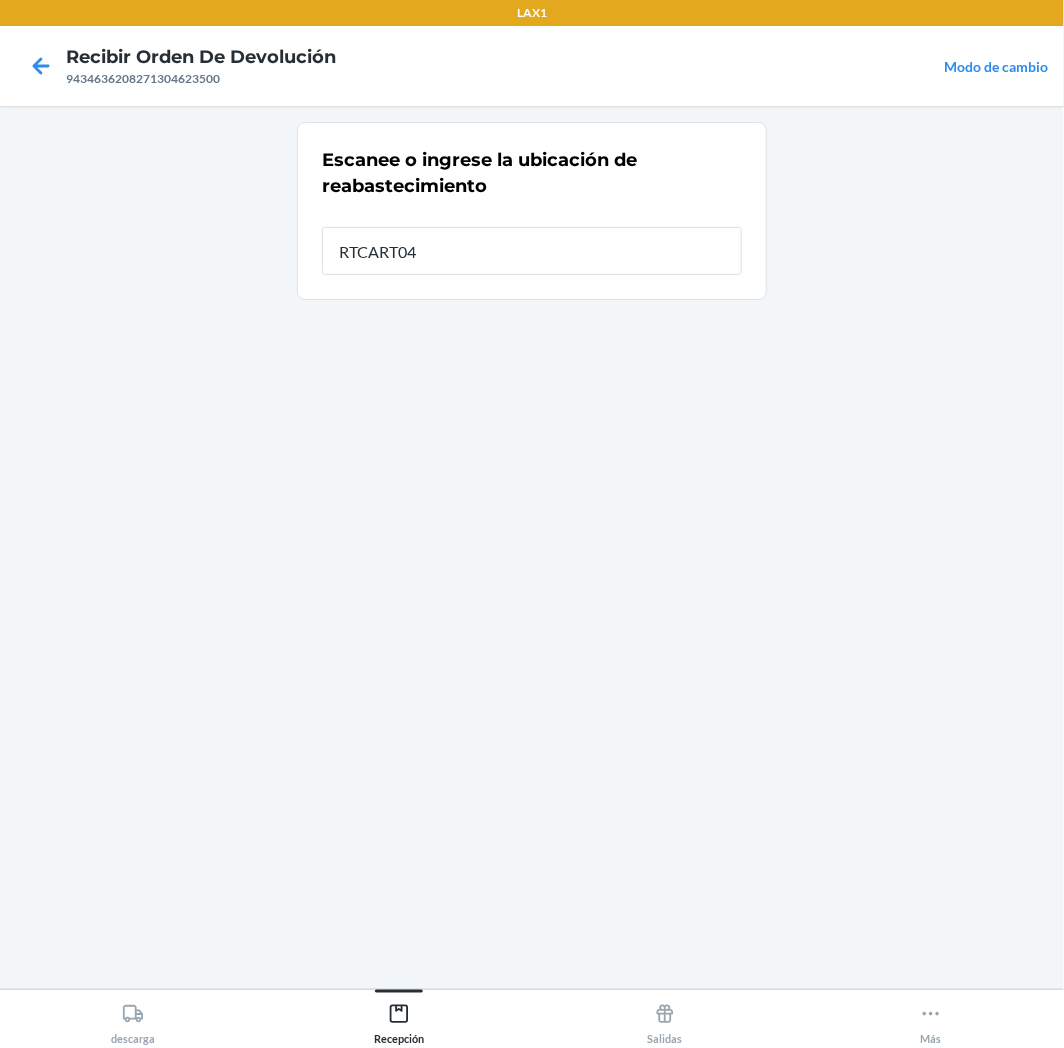 type on "RTCART043" 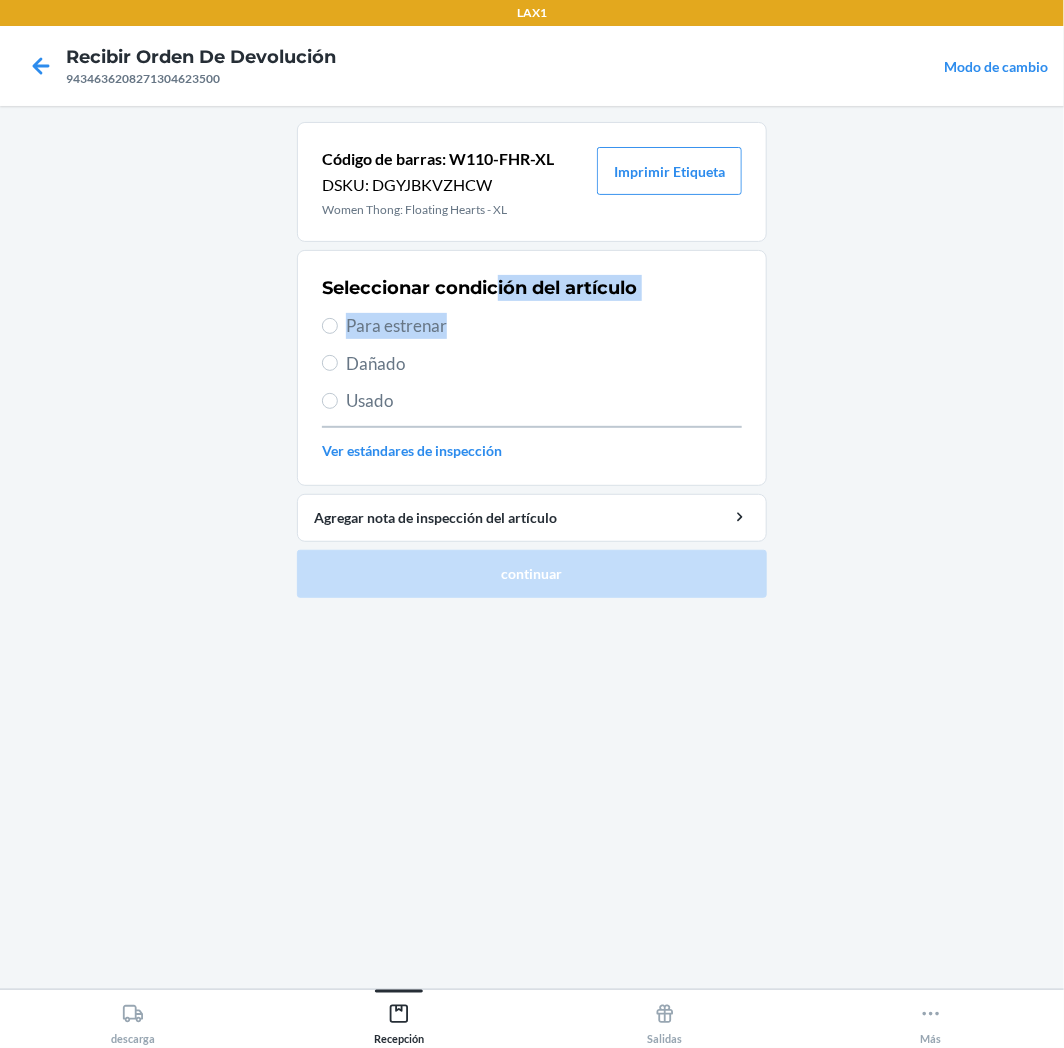 drag, startPoint x: 501, startPoint y: 306, endPoint x: 497, endPoint y: 328, distance: 22.36068 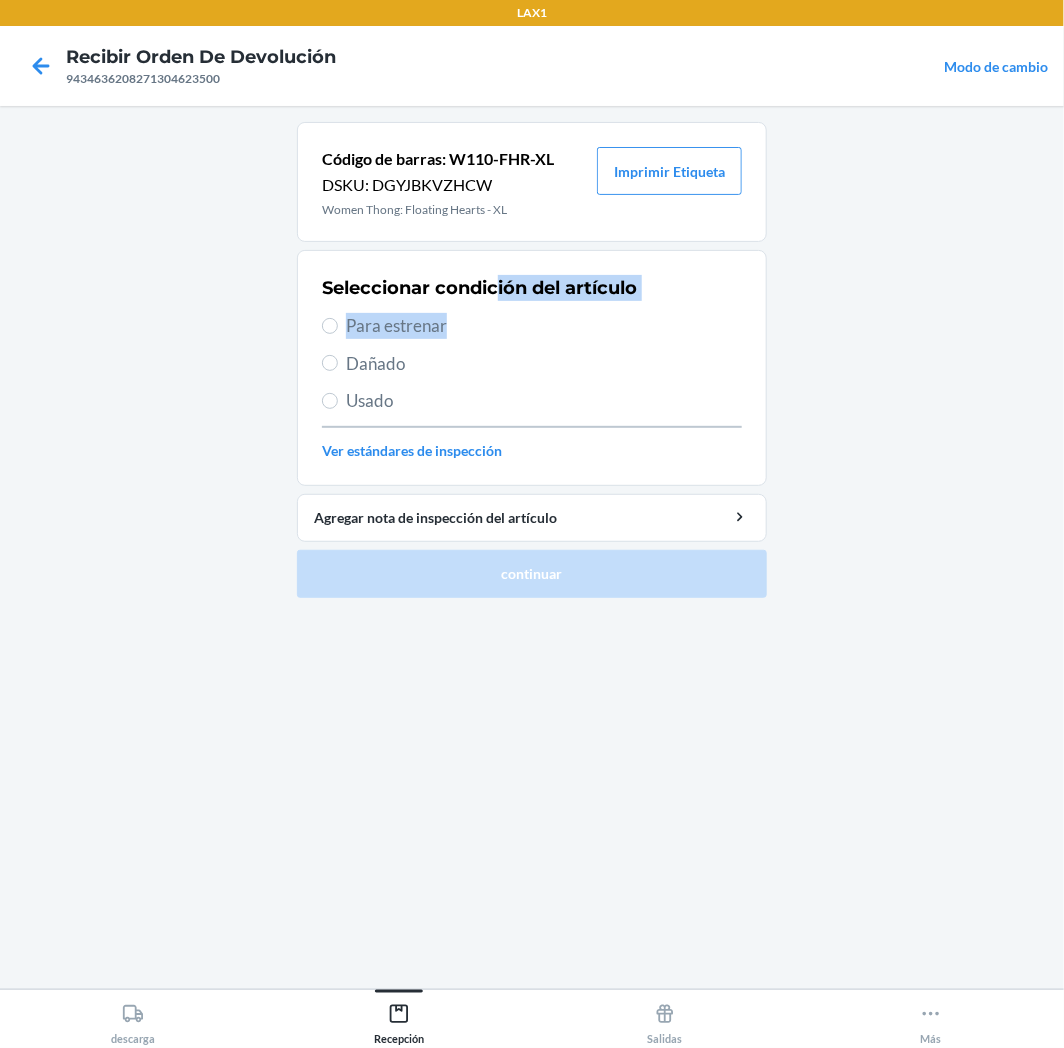 click on "Seleccionar condición del artículo Para estrenar Dañado Usado Ver estándares de inspección" at bounding box center [532, 368] 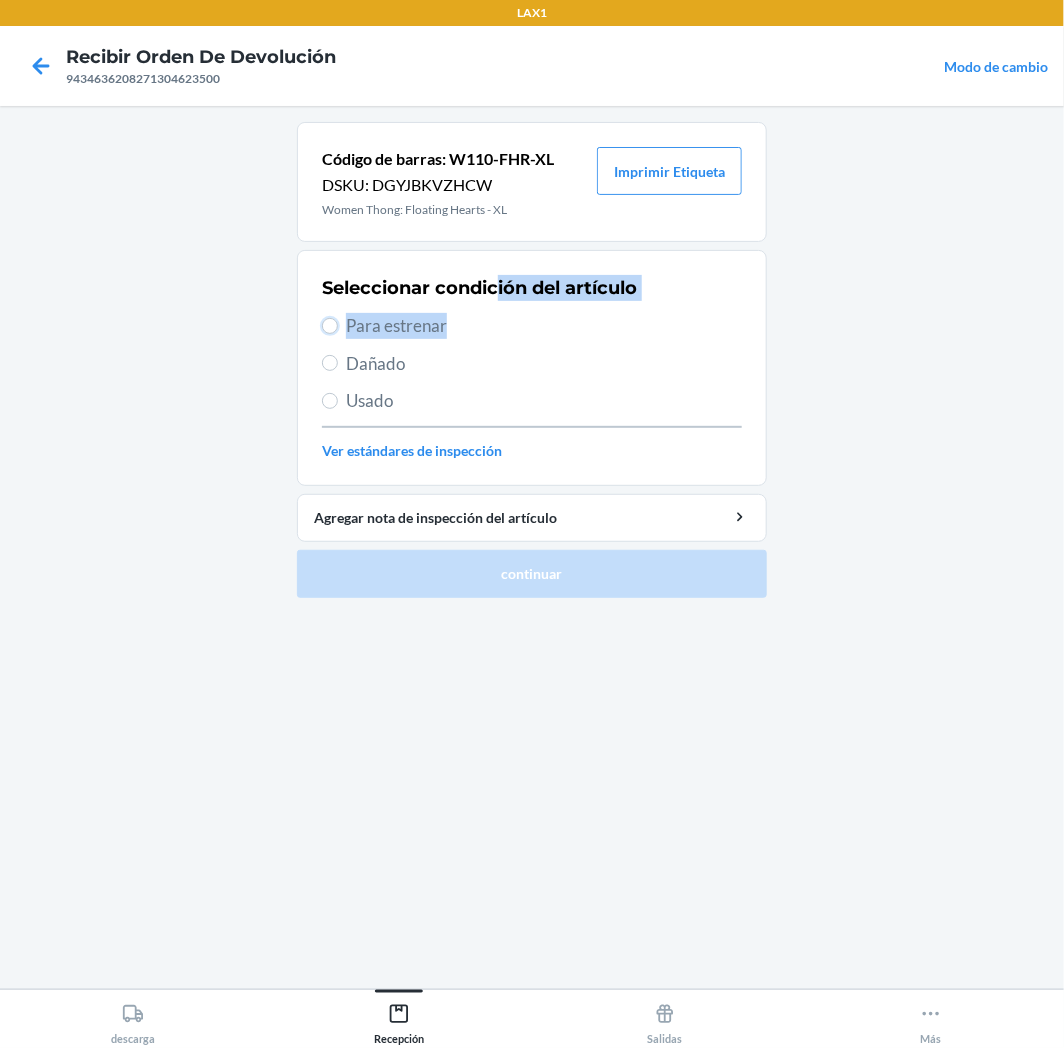 click on "Para estrenar" at bounding box center (330, 326) 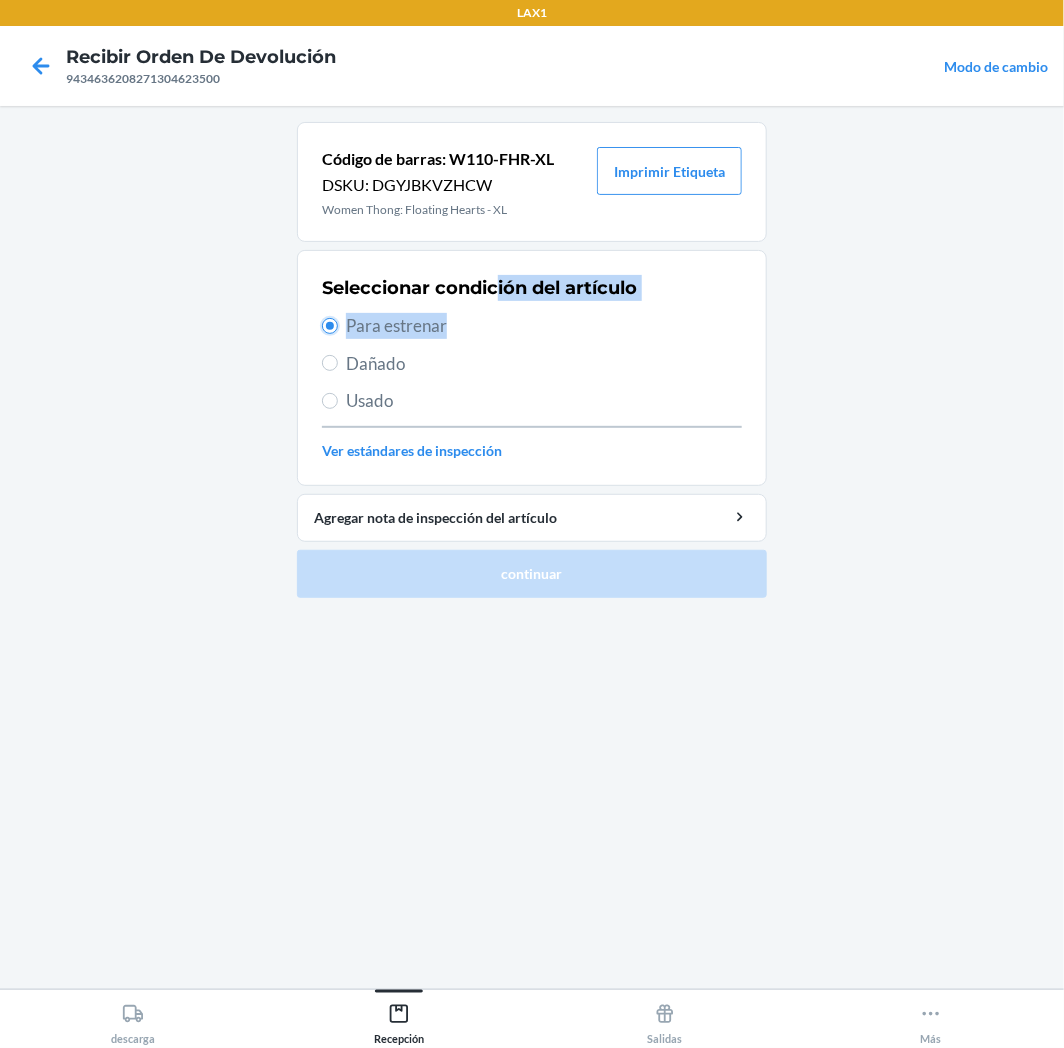 radio on "true" 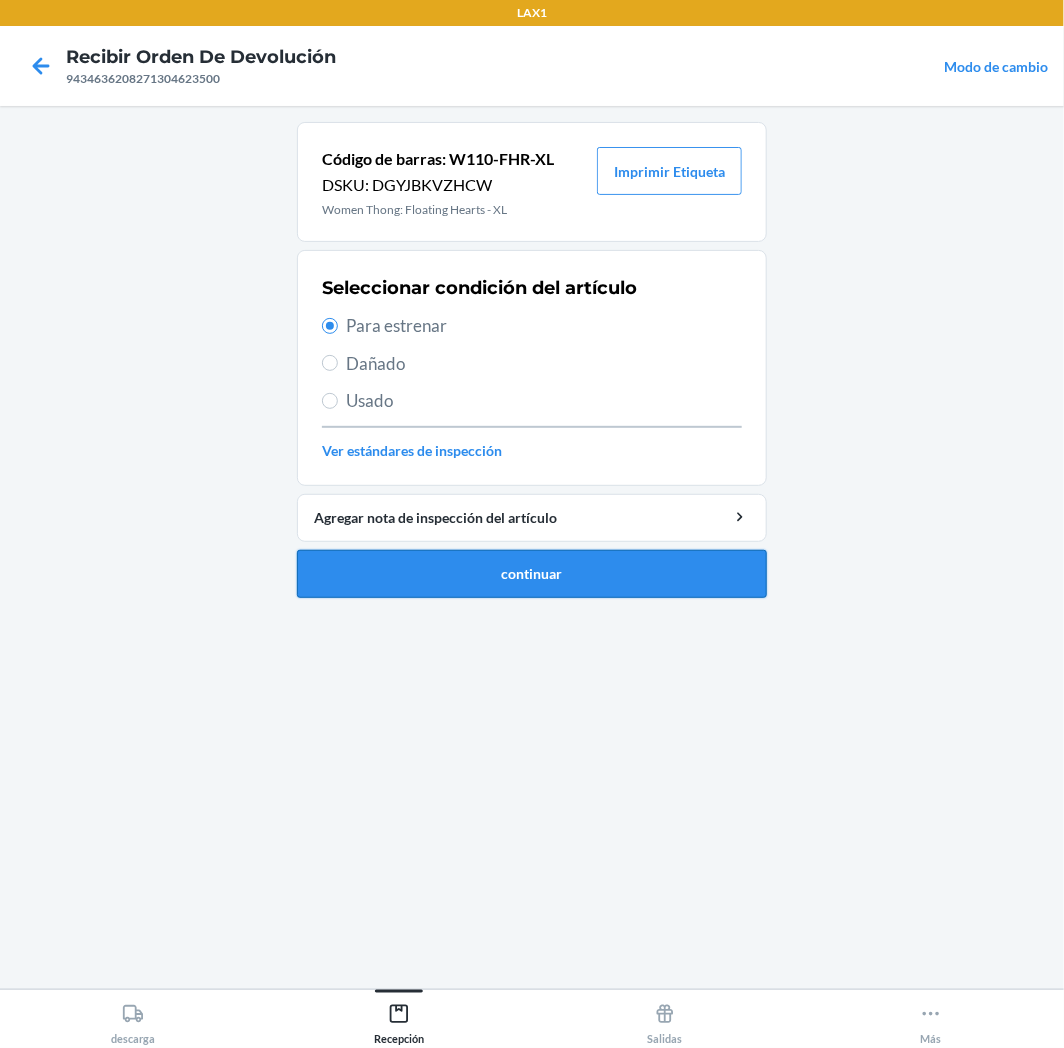 click on "continuar" at bounding box center (532, 574) 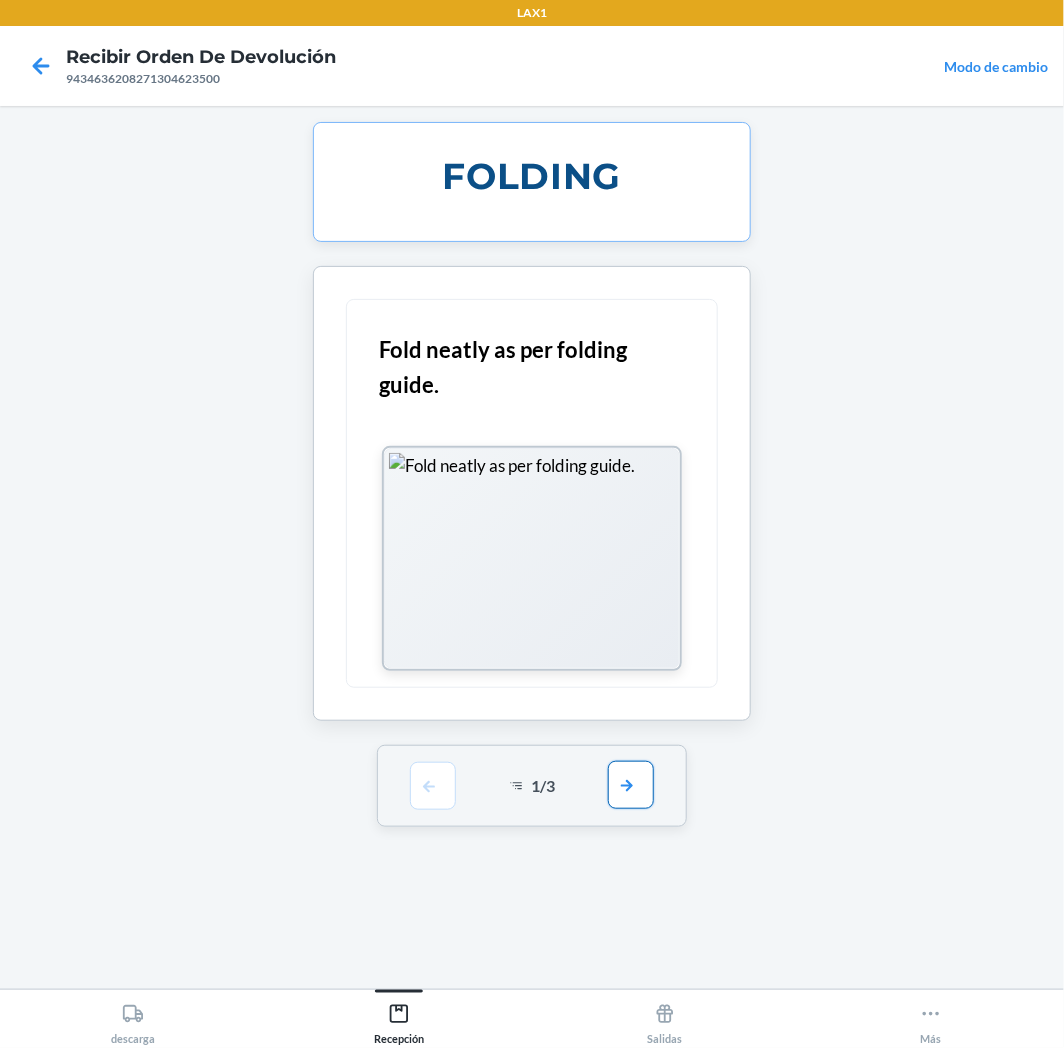 click at bounding box center (631, 785) 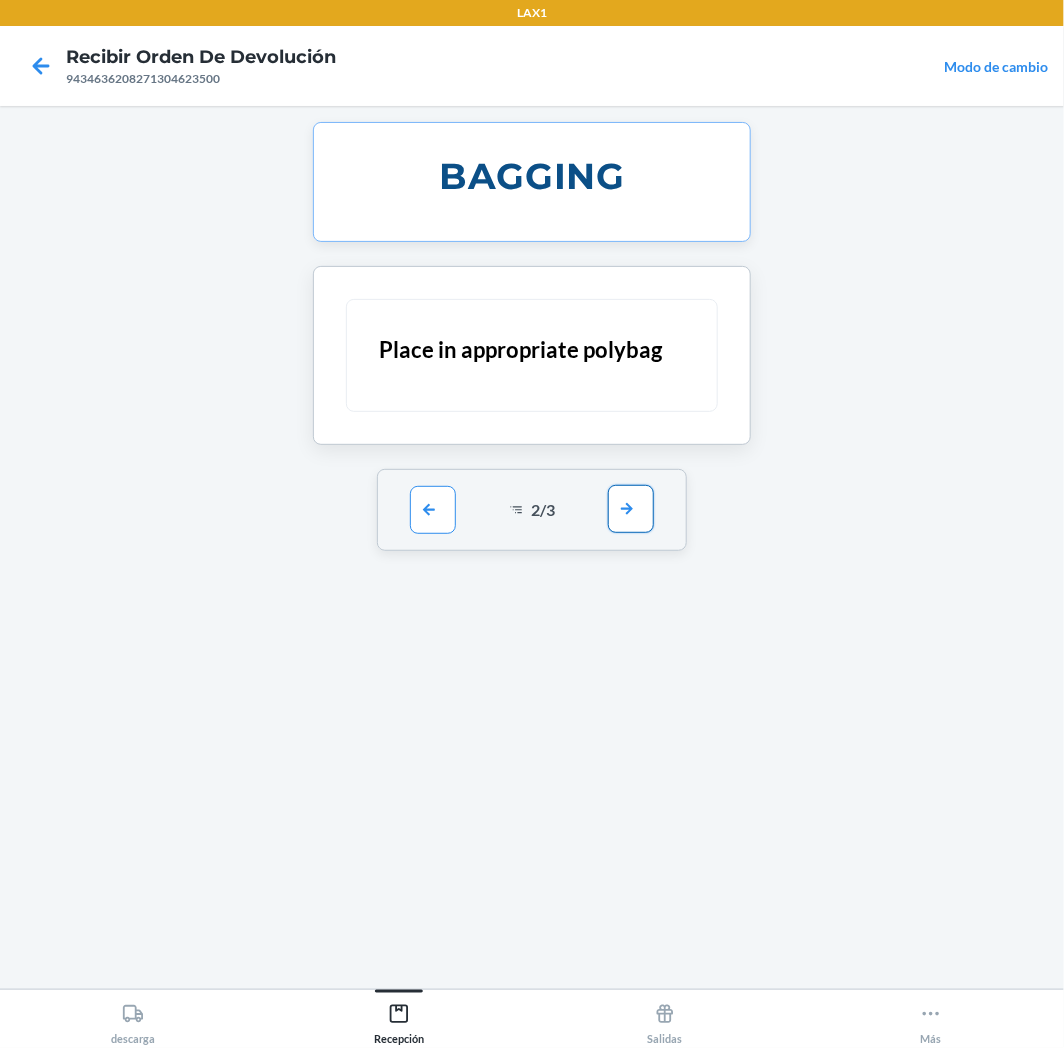 click at bounding box center (631, 509) 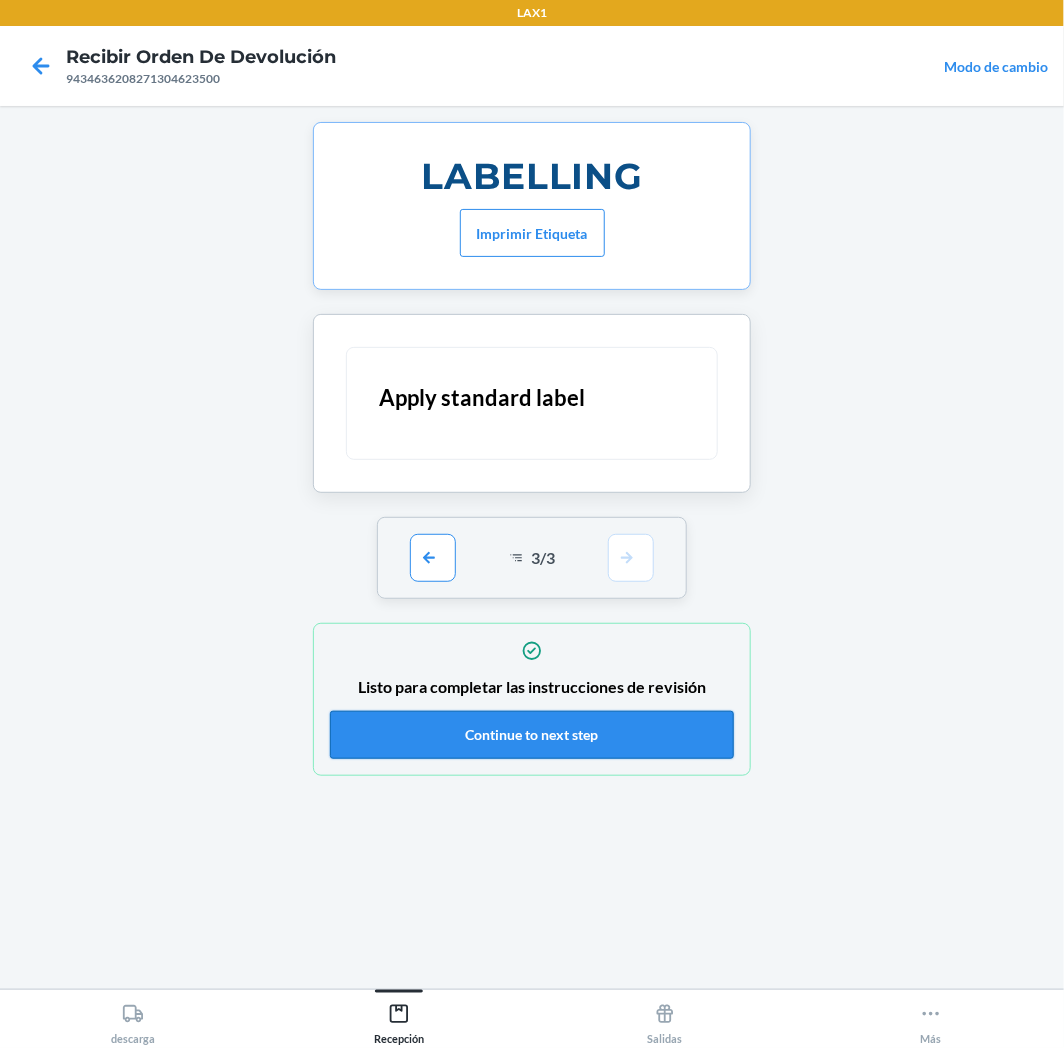 click on "Continue to next step" at bounding box center (532, 735) 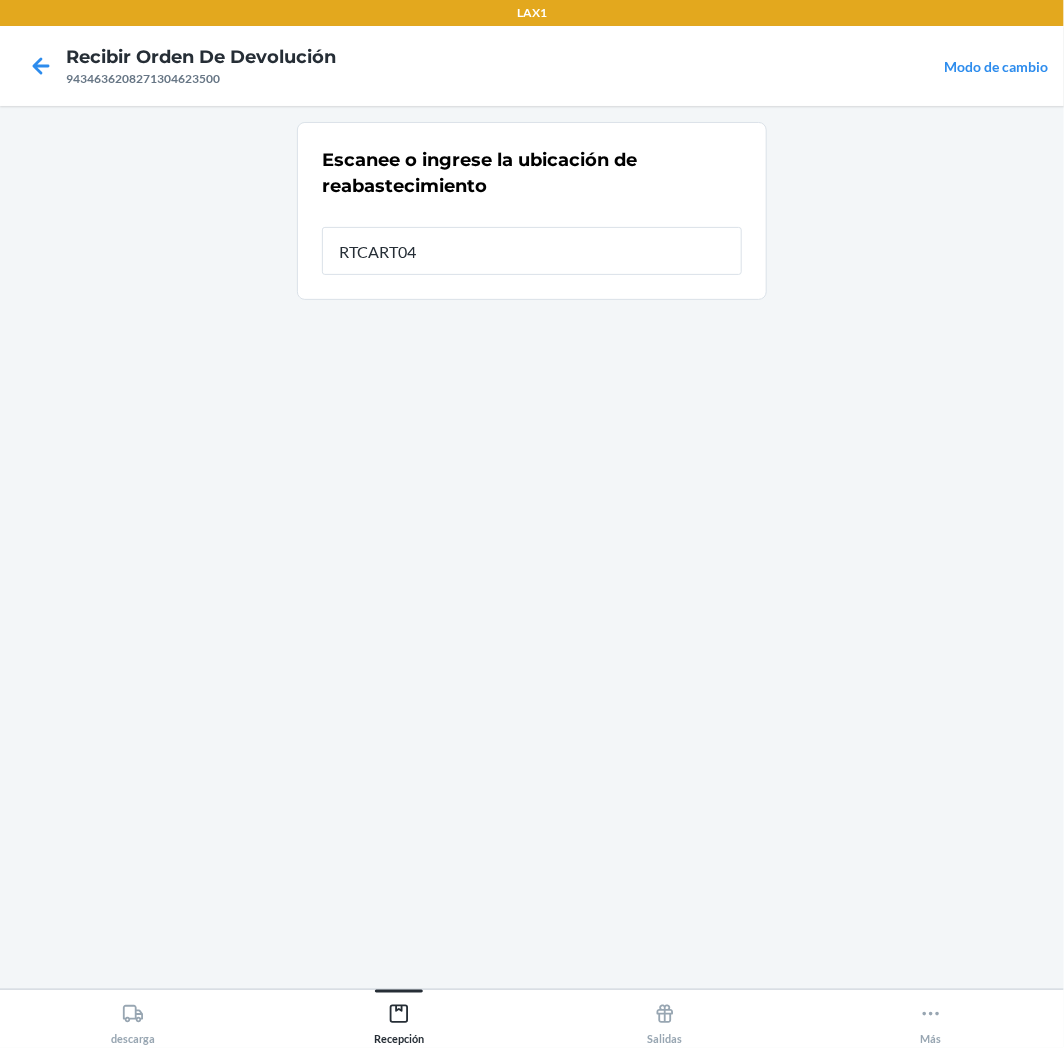 type on "RTCART043" 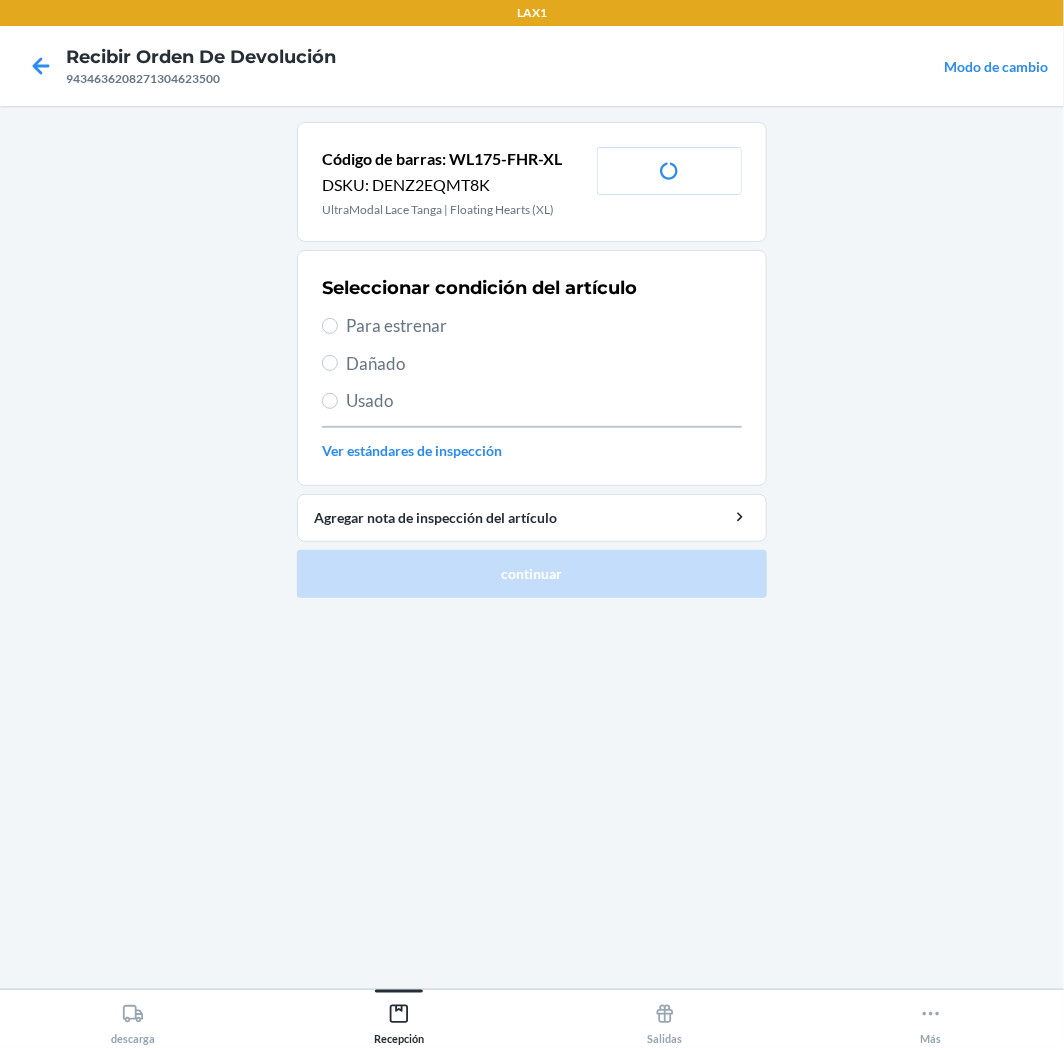 click on "Para estrenar" at bounding box center [544, 326] 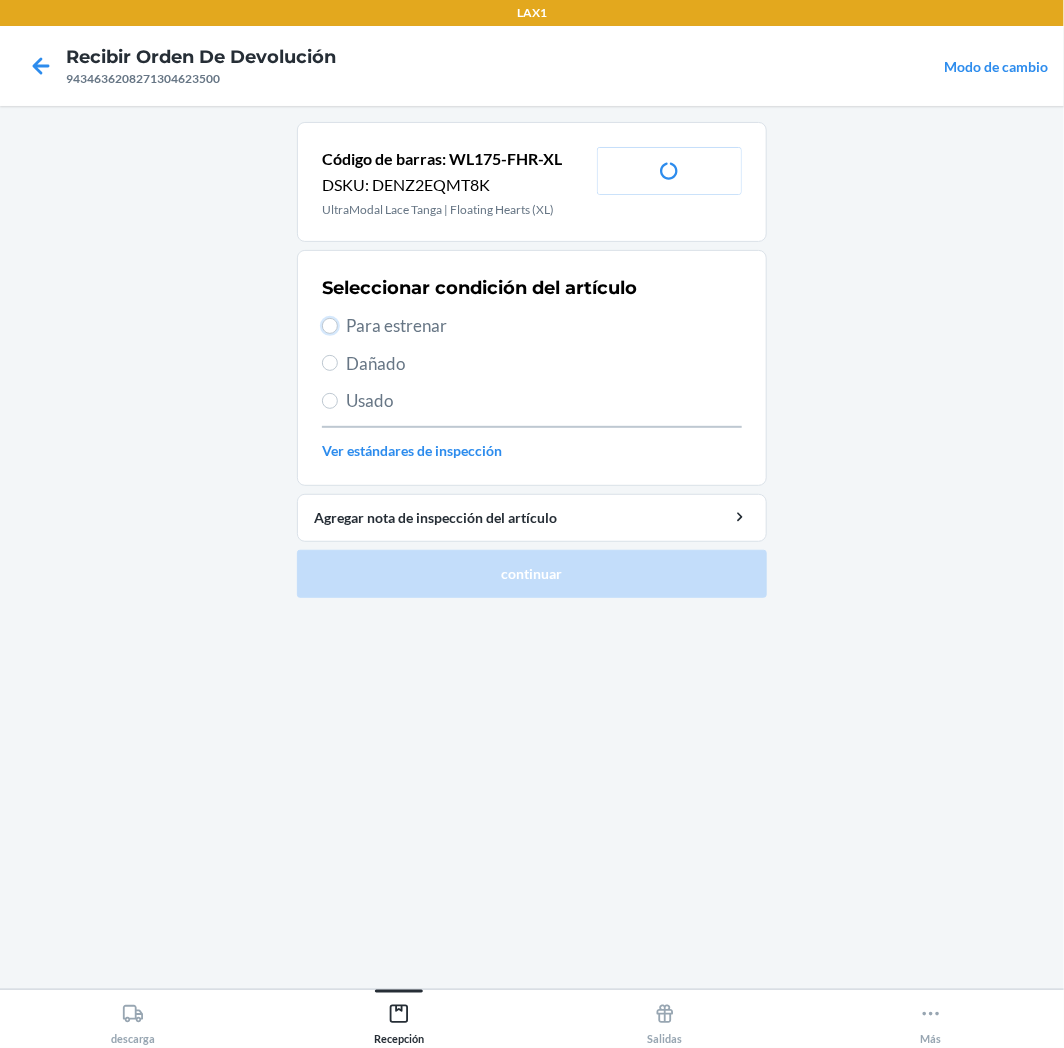 click on "Para estrenar" at bounding box center [330, 326] 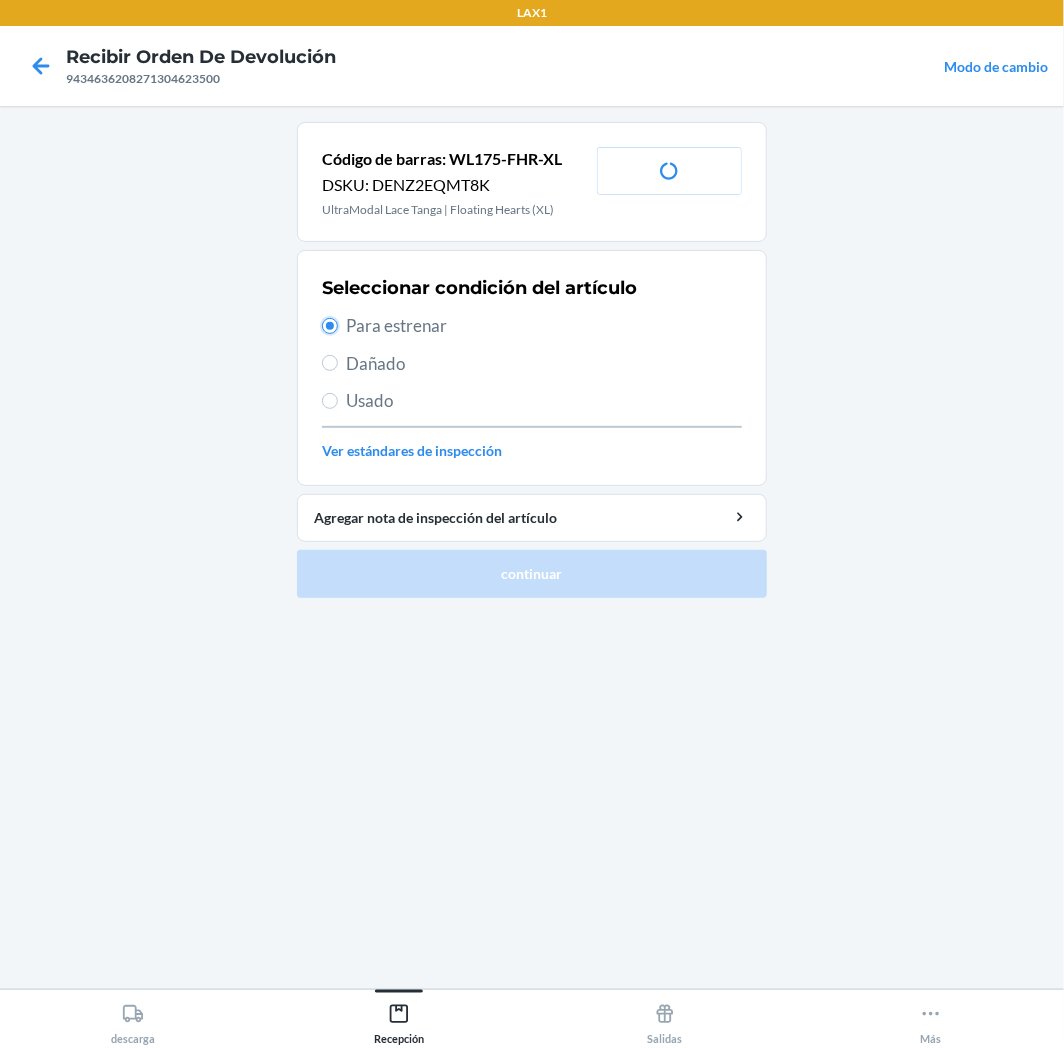 radio on "true" 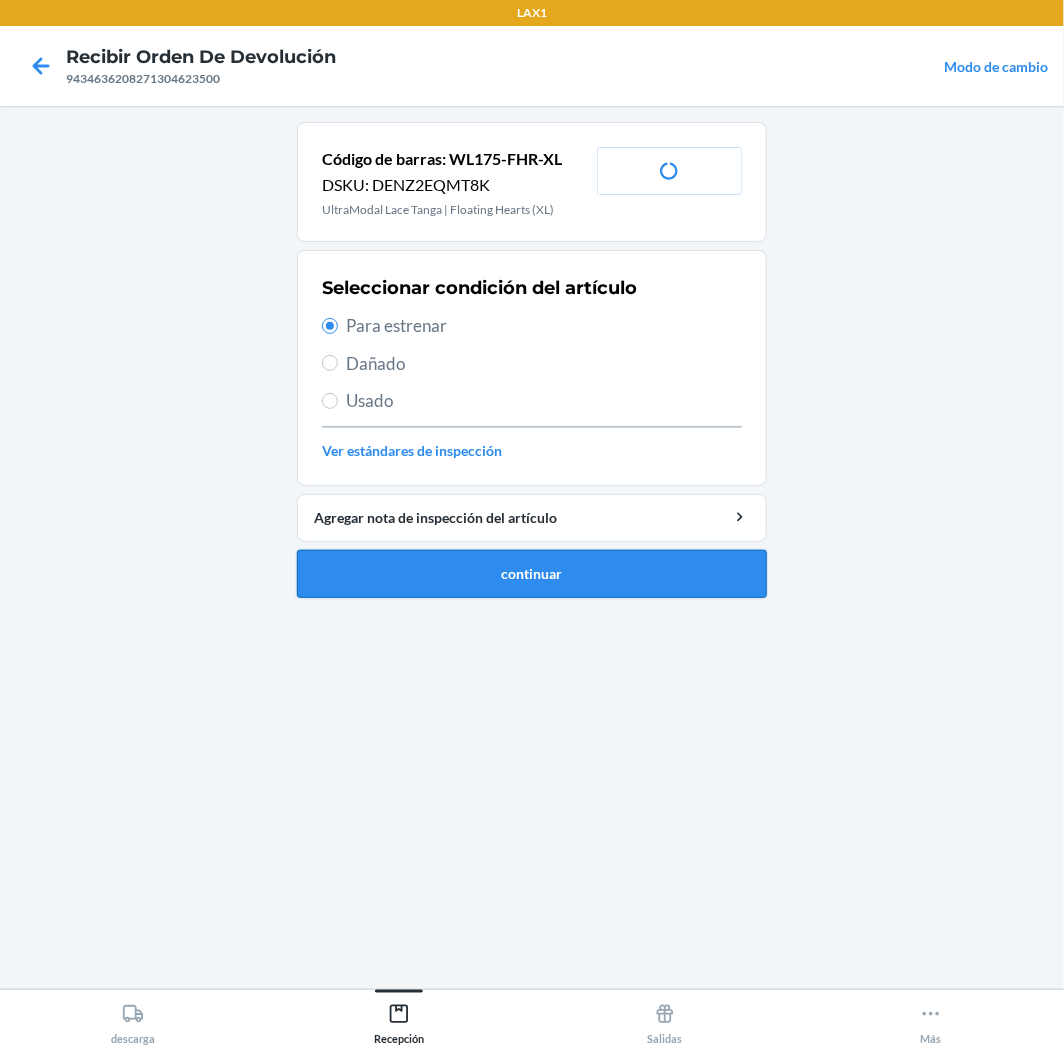 click on "continuar" at bounding box center [532, 574] 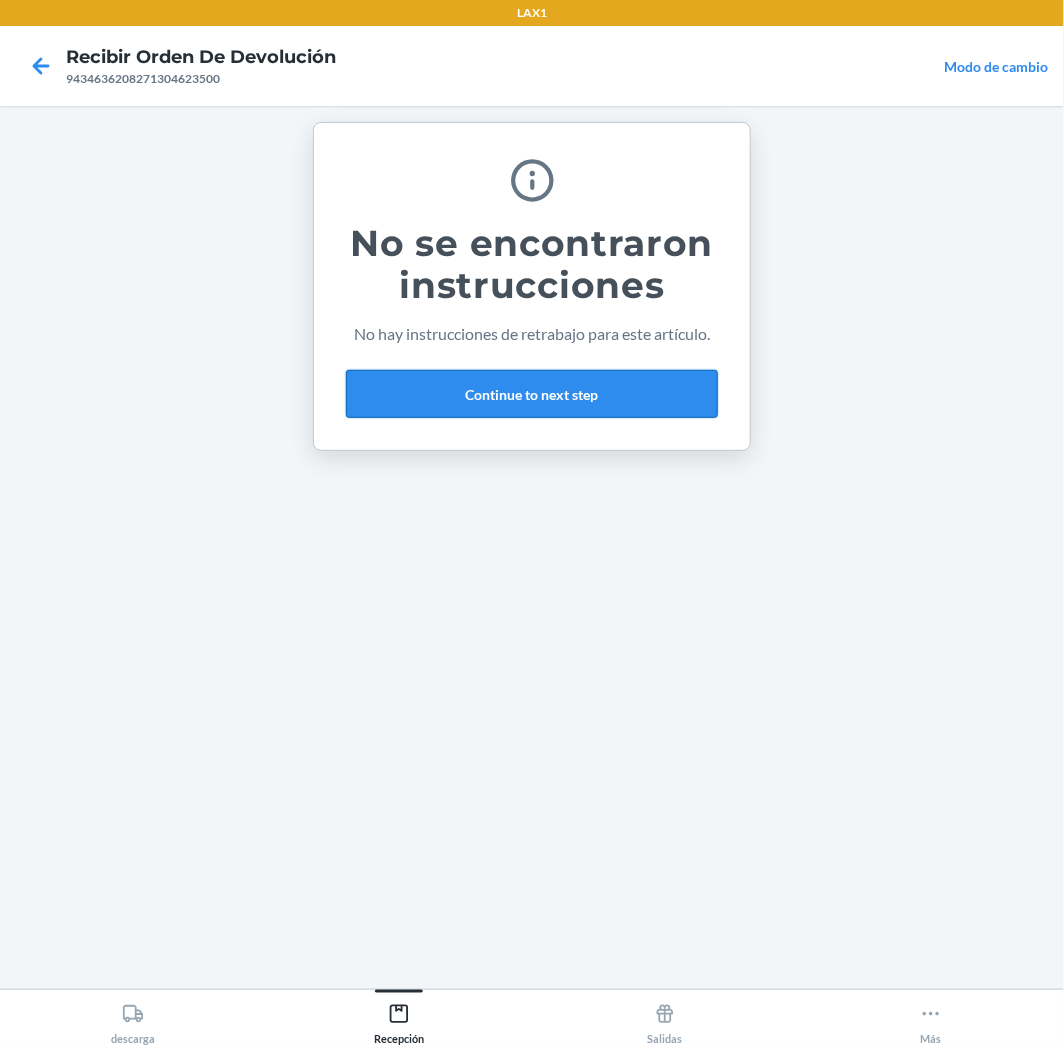 click on "Continue to next step" at bounding box center [532, 394] 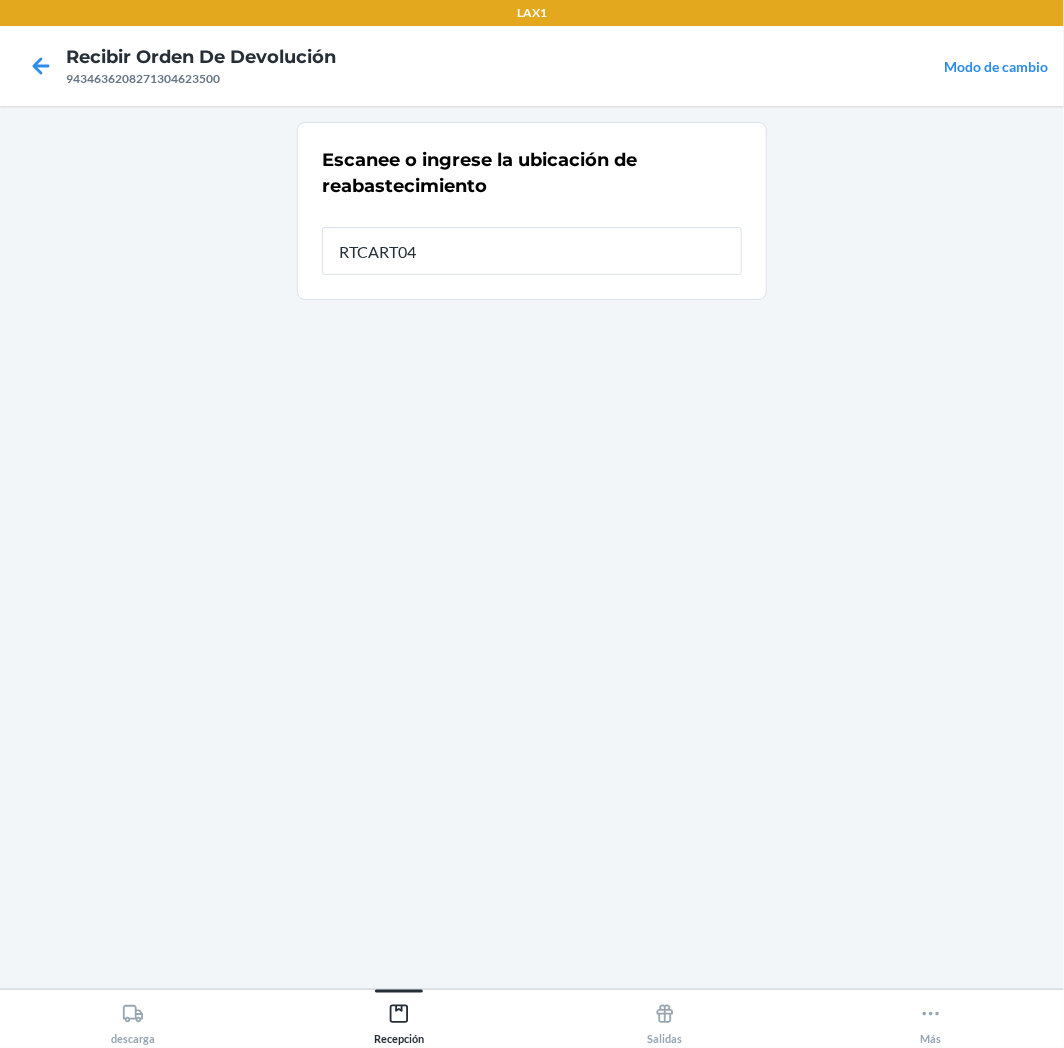 type on "RTCART043" 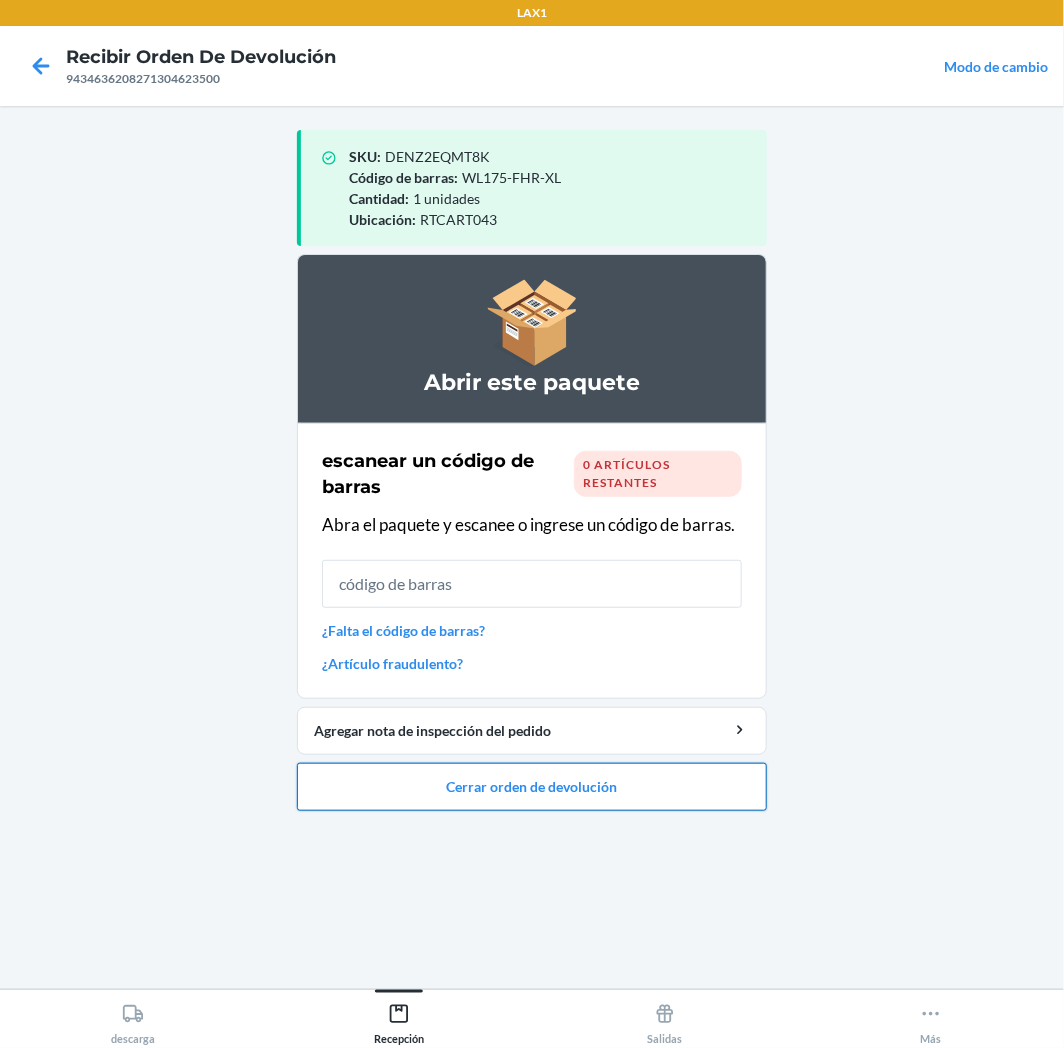 click on "Cerrar orden de devolución" at bounding box center [532, 787] 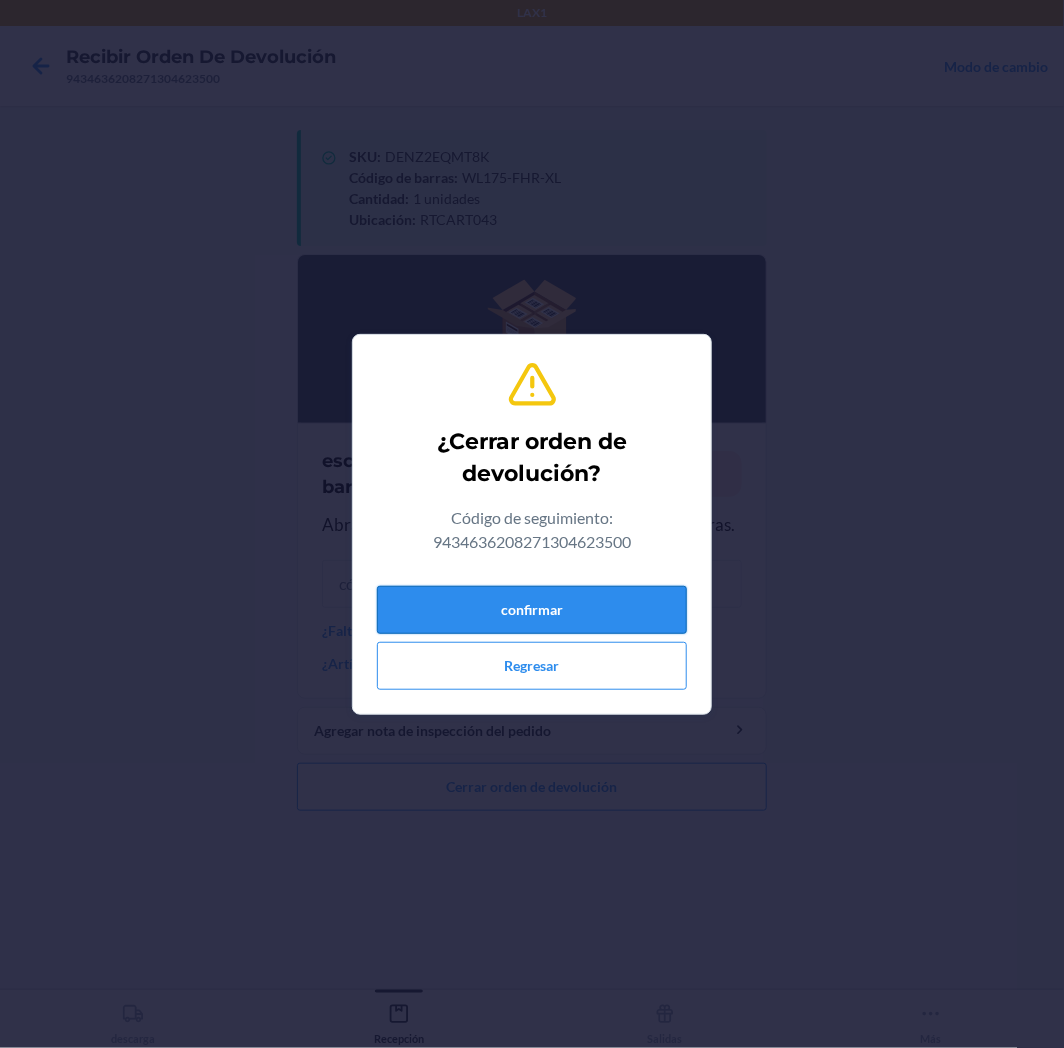 click on "confirmar" at bounding box center (532, 610) 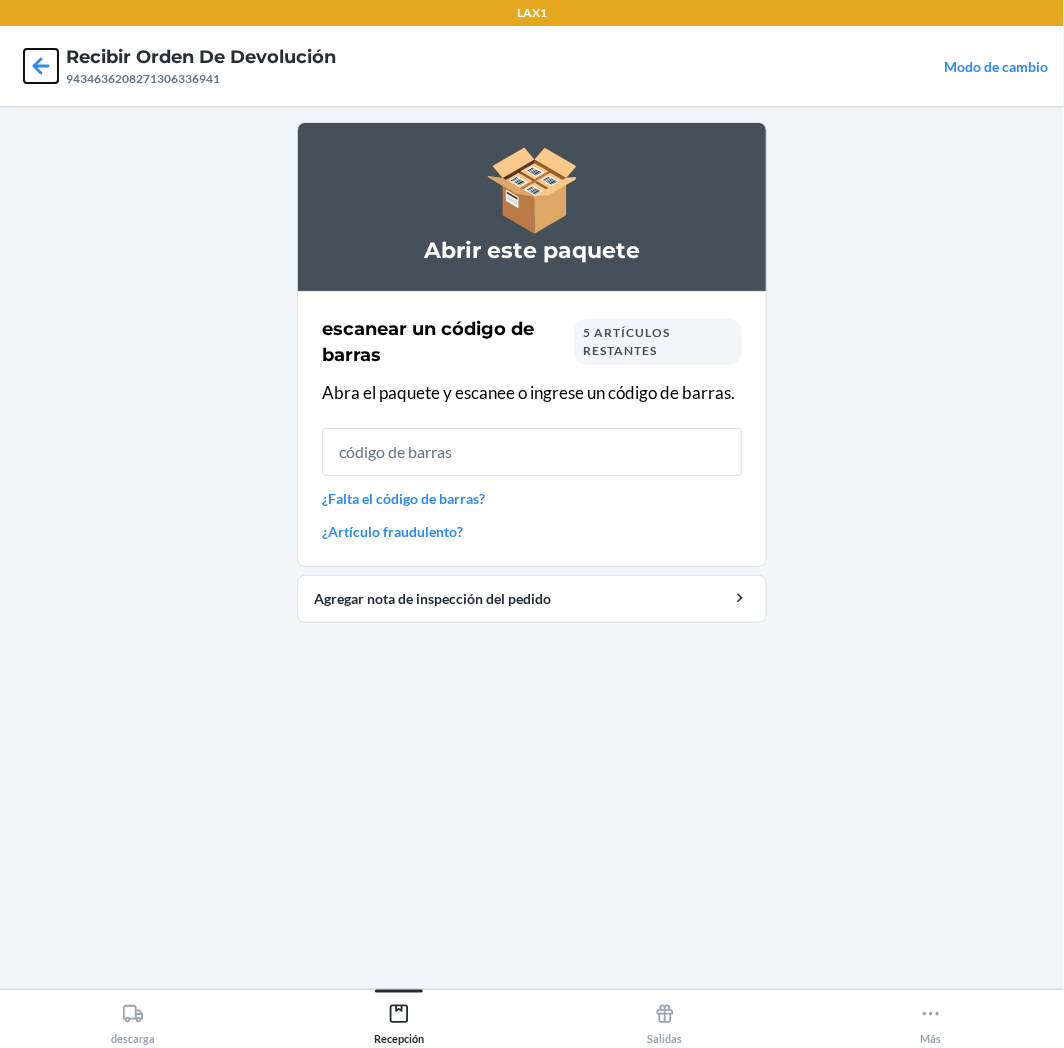 click 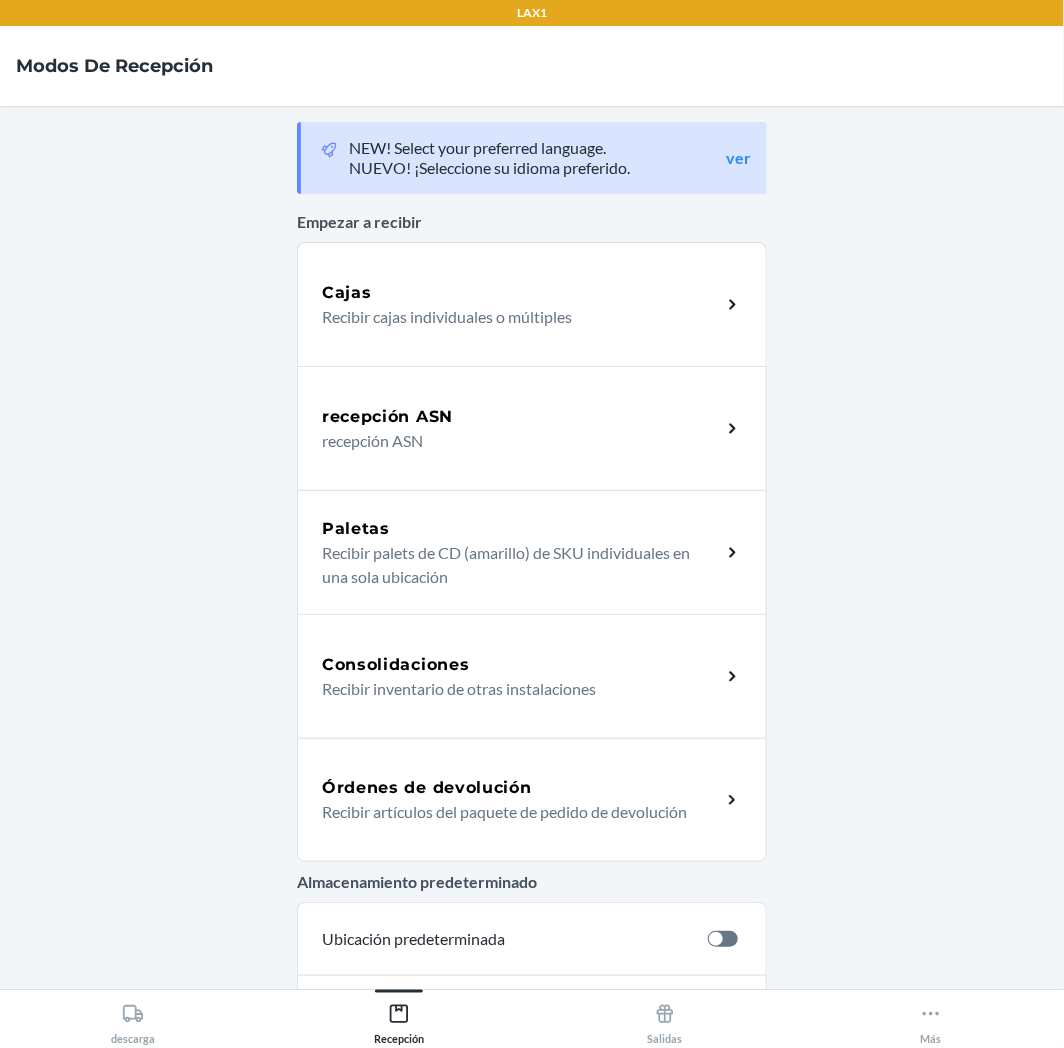 click on "Órdenes de devolución" at bounding box center (427, 788) 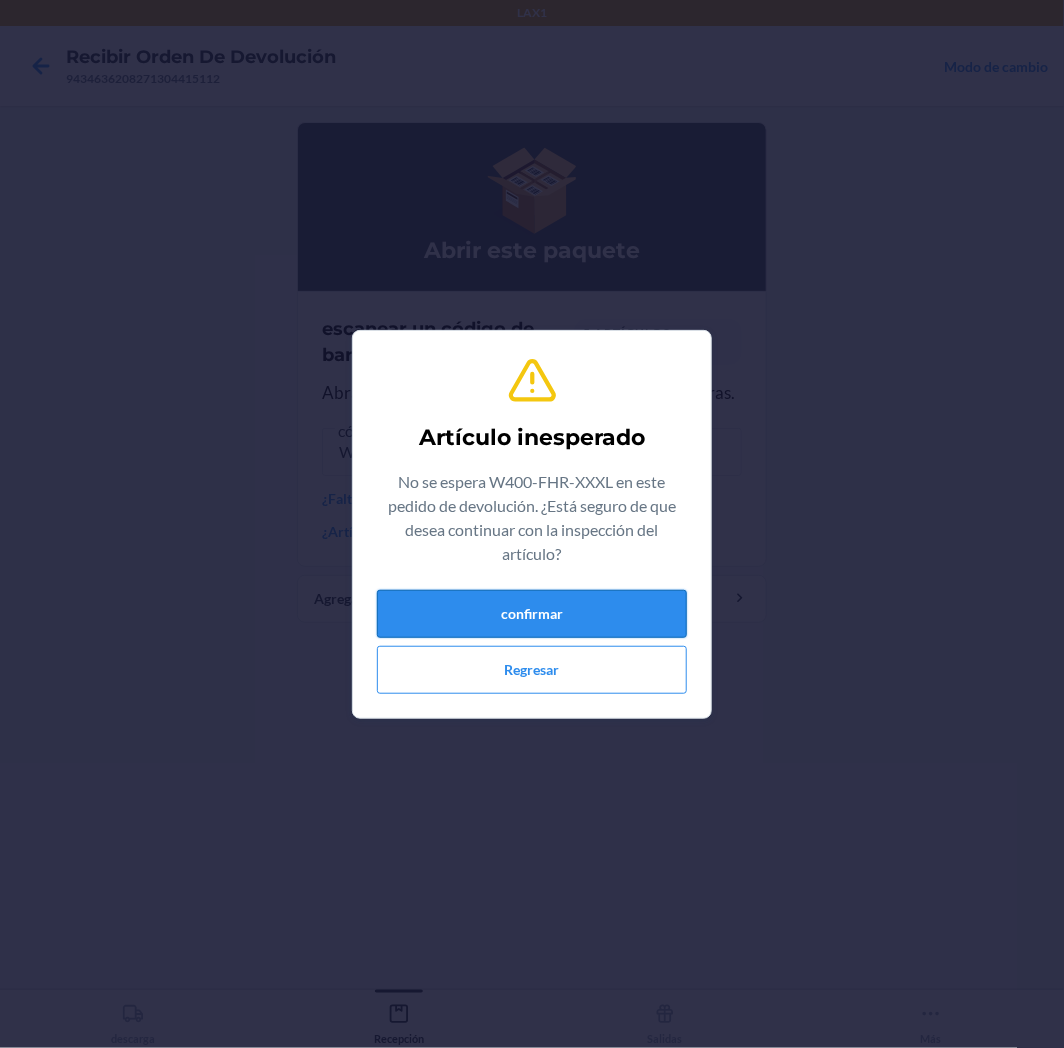 click on "confirmar" at bounding box center [532, 614] 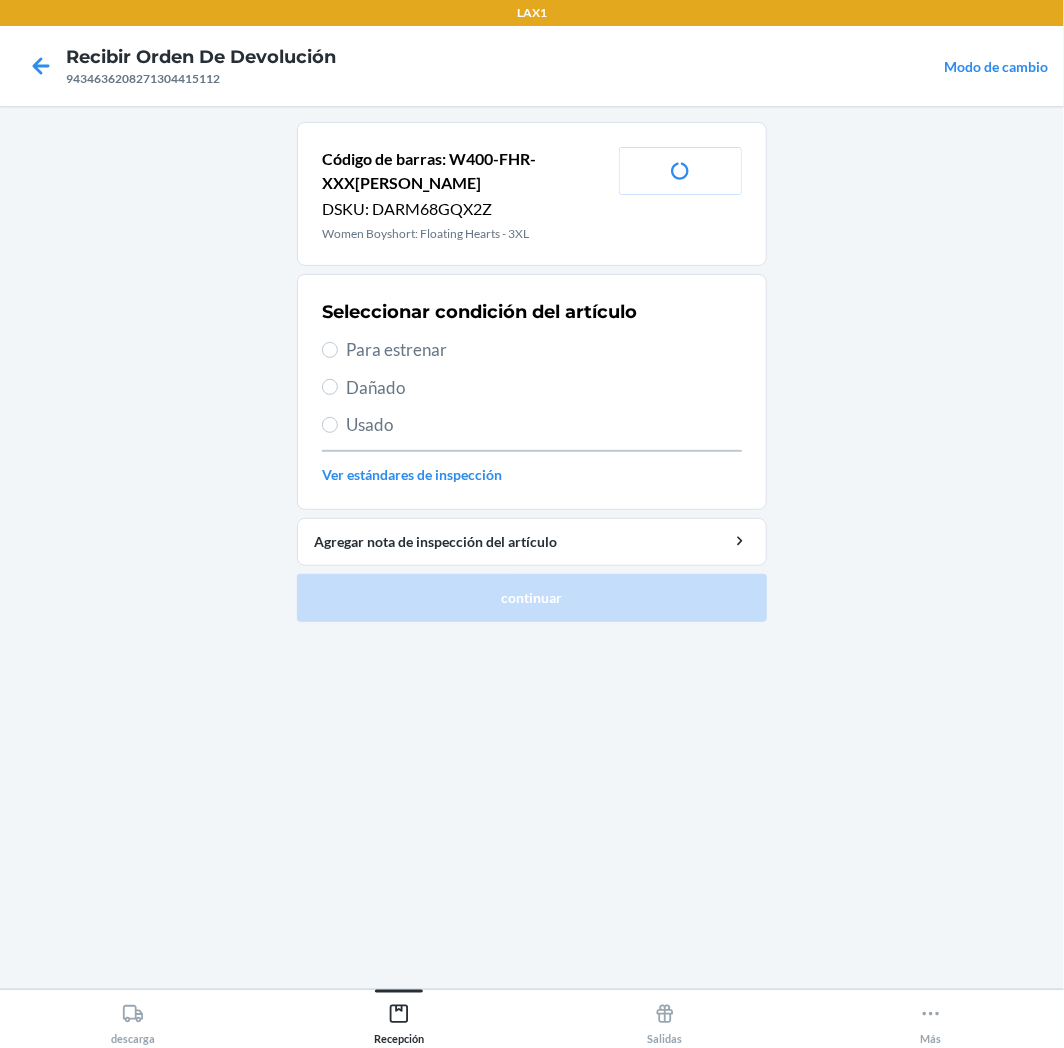 click on "Seleccionar condición del artículo Para estrenar Dañado Usado Ver estándares de inspección" at bounding box center [532, 392] 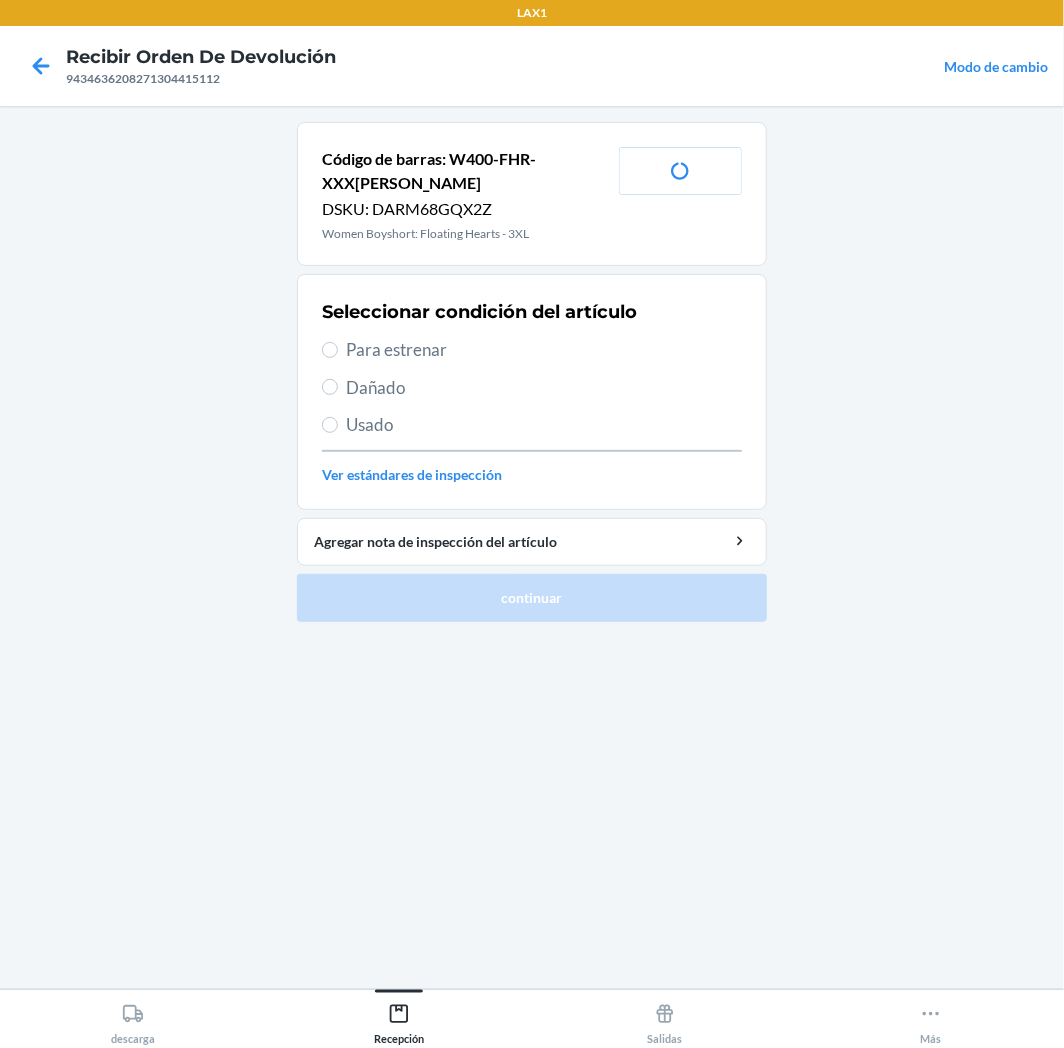 click on "Seleccionar condición del artículo Para estrenar Dañado Usado Ver estándares de inspección" at bounding box center [532, 392] 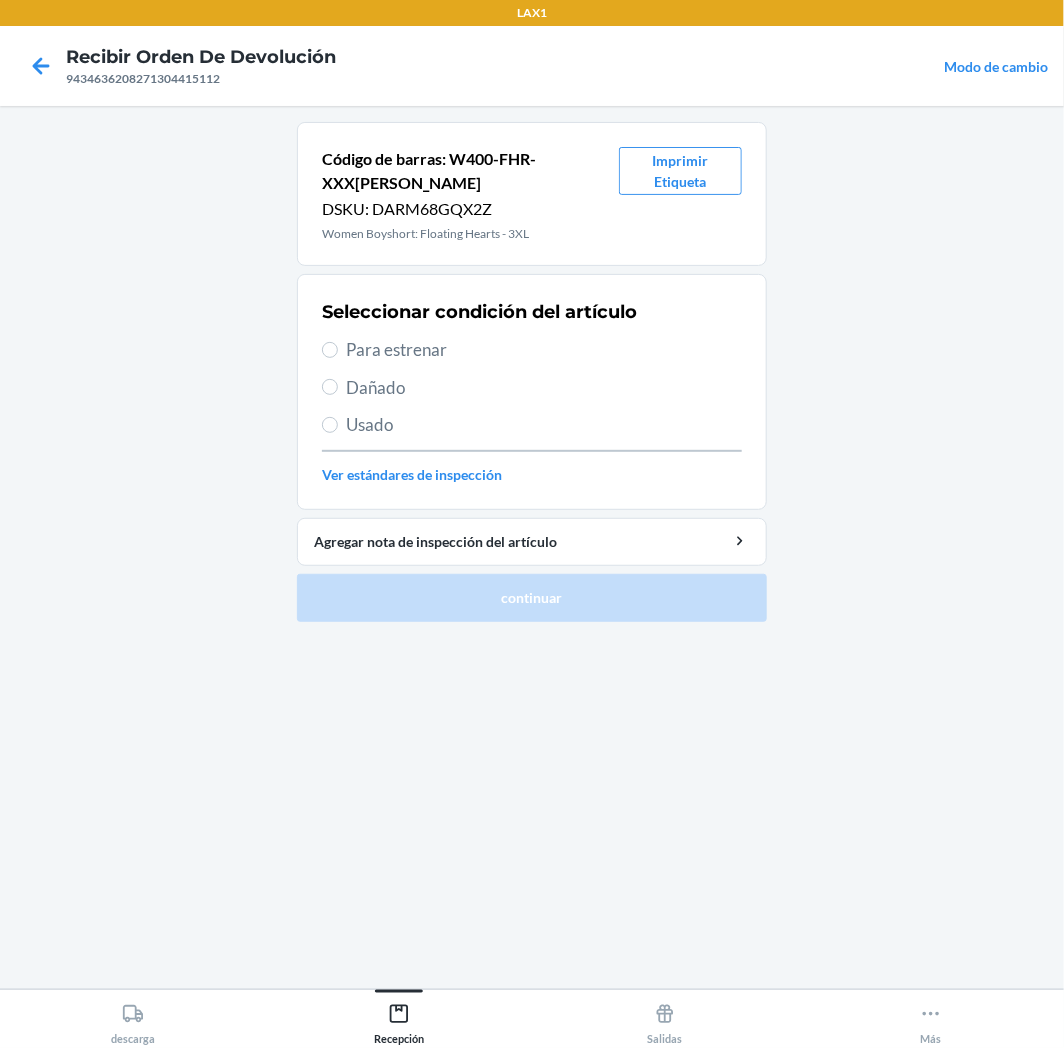 click on "Para estrenar" at bounding box center (544, 350) 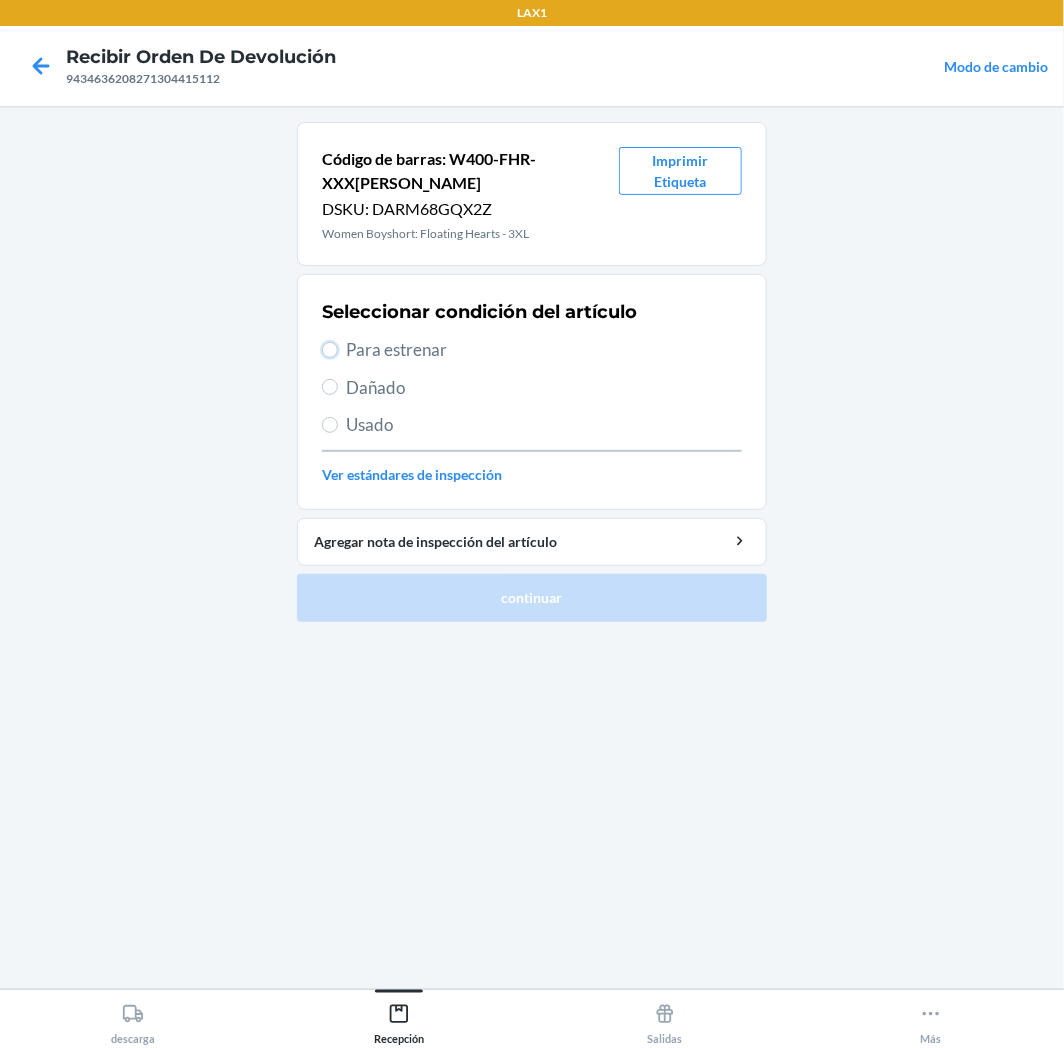 click on "Para estrenar" at bounding box center [330, 350] 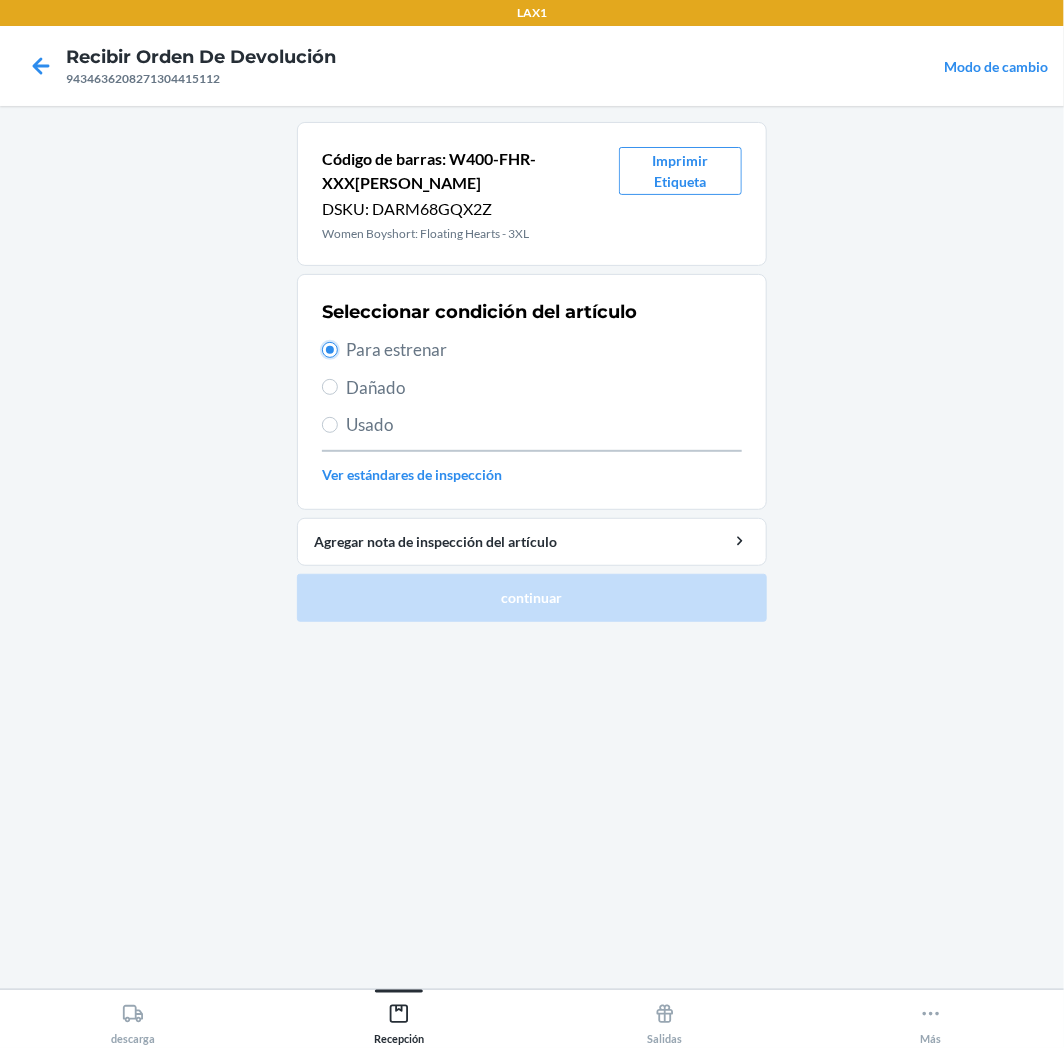 radio on "true" 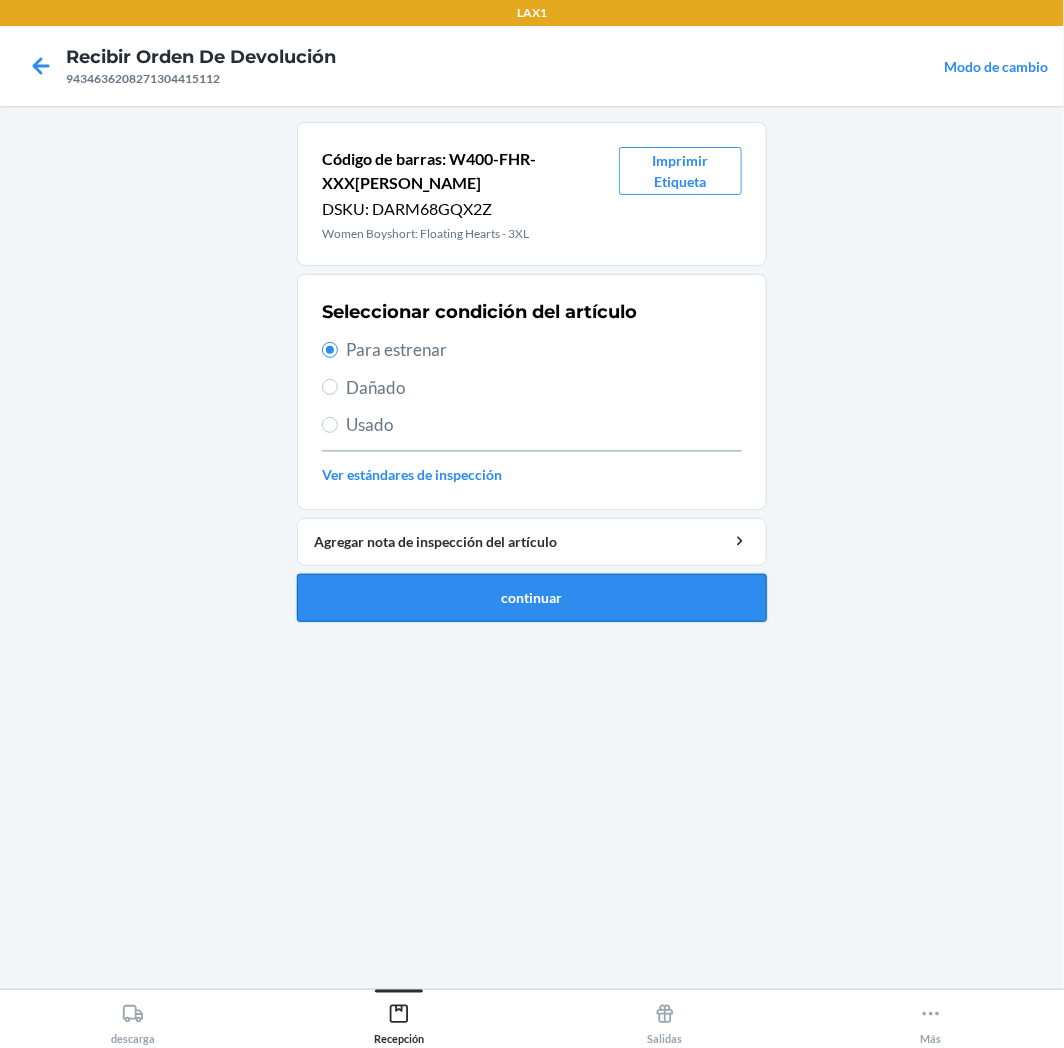 click on "continuar" at bounding box center [532, 598] 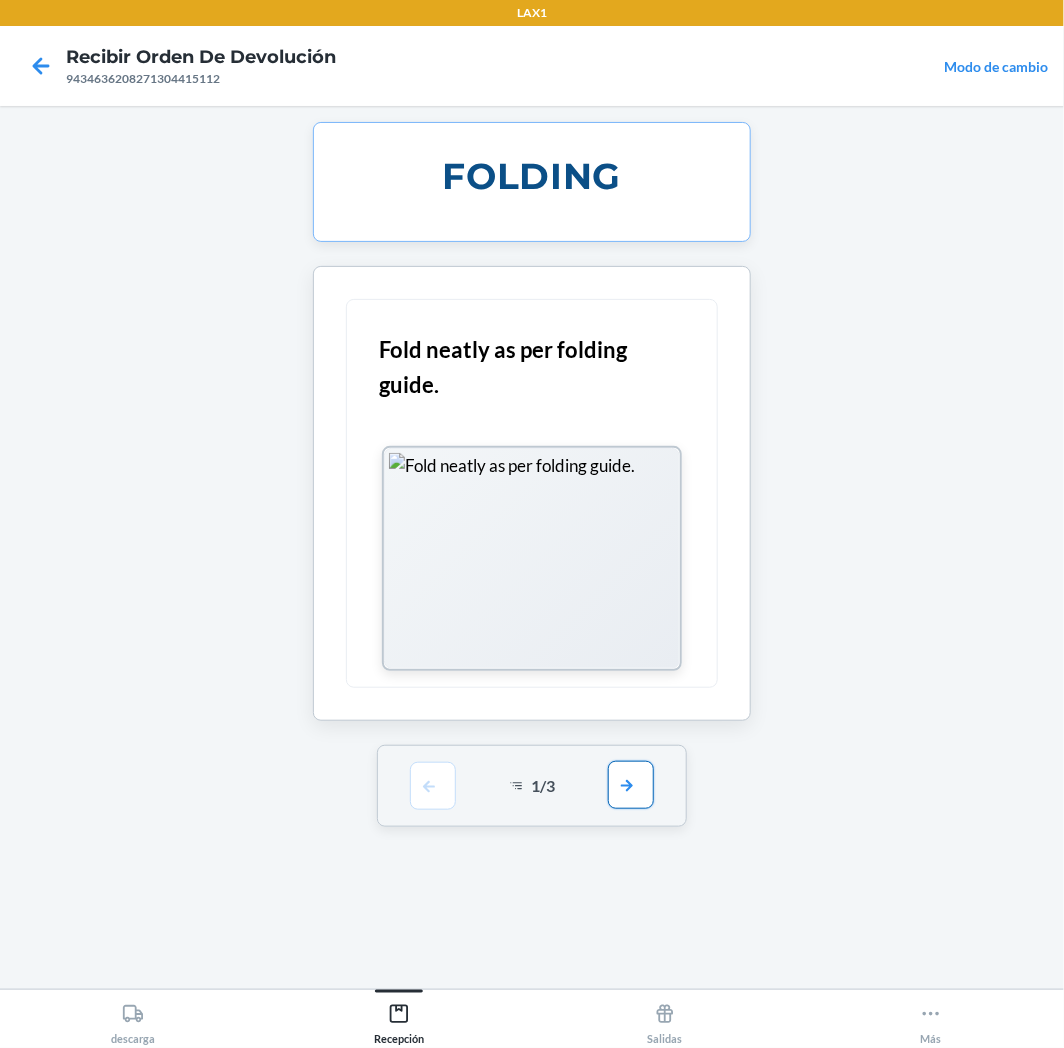 click at bounding box center (631, 785) 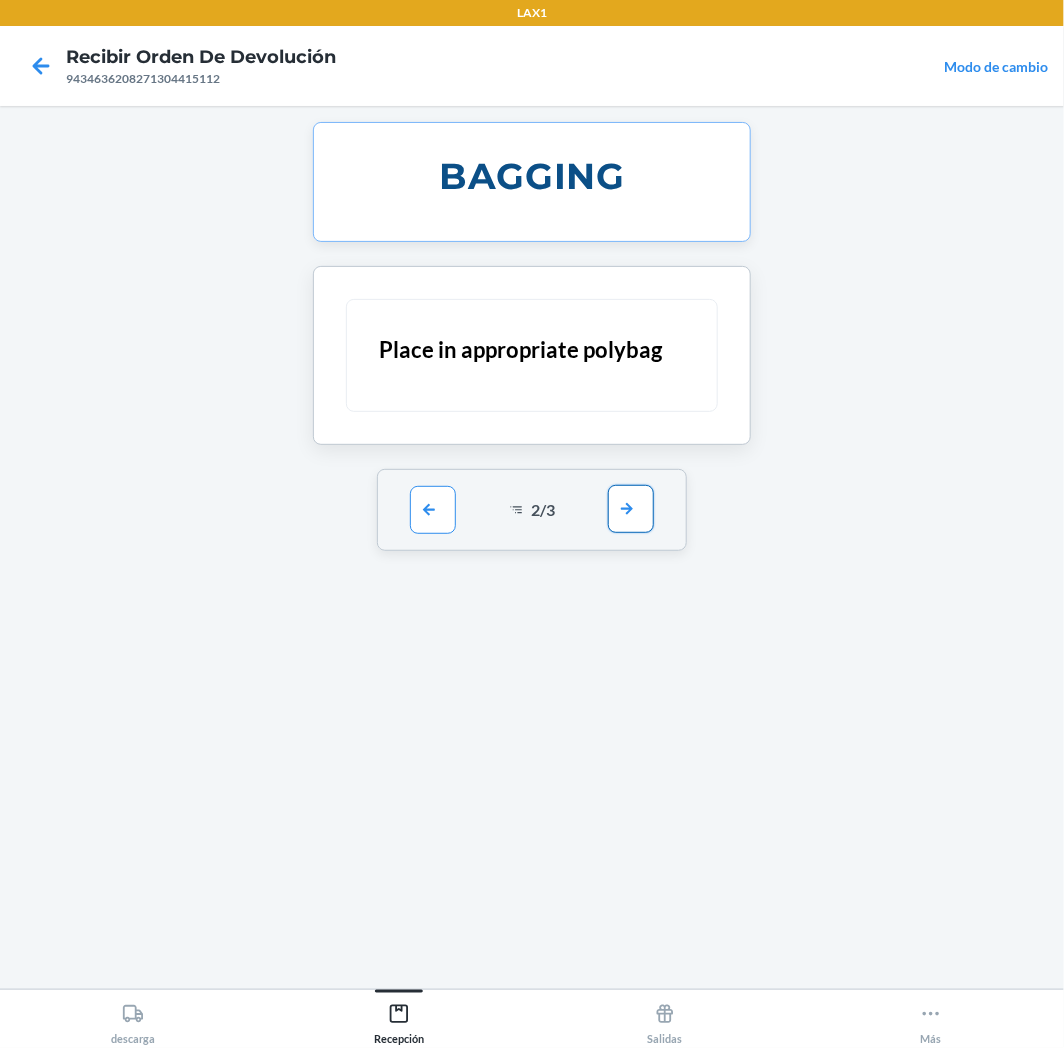 click at bounding box center (631, 509) 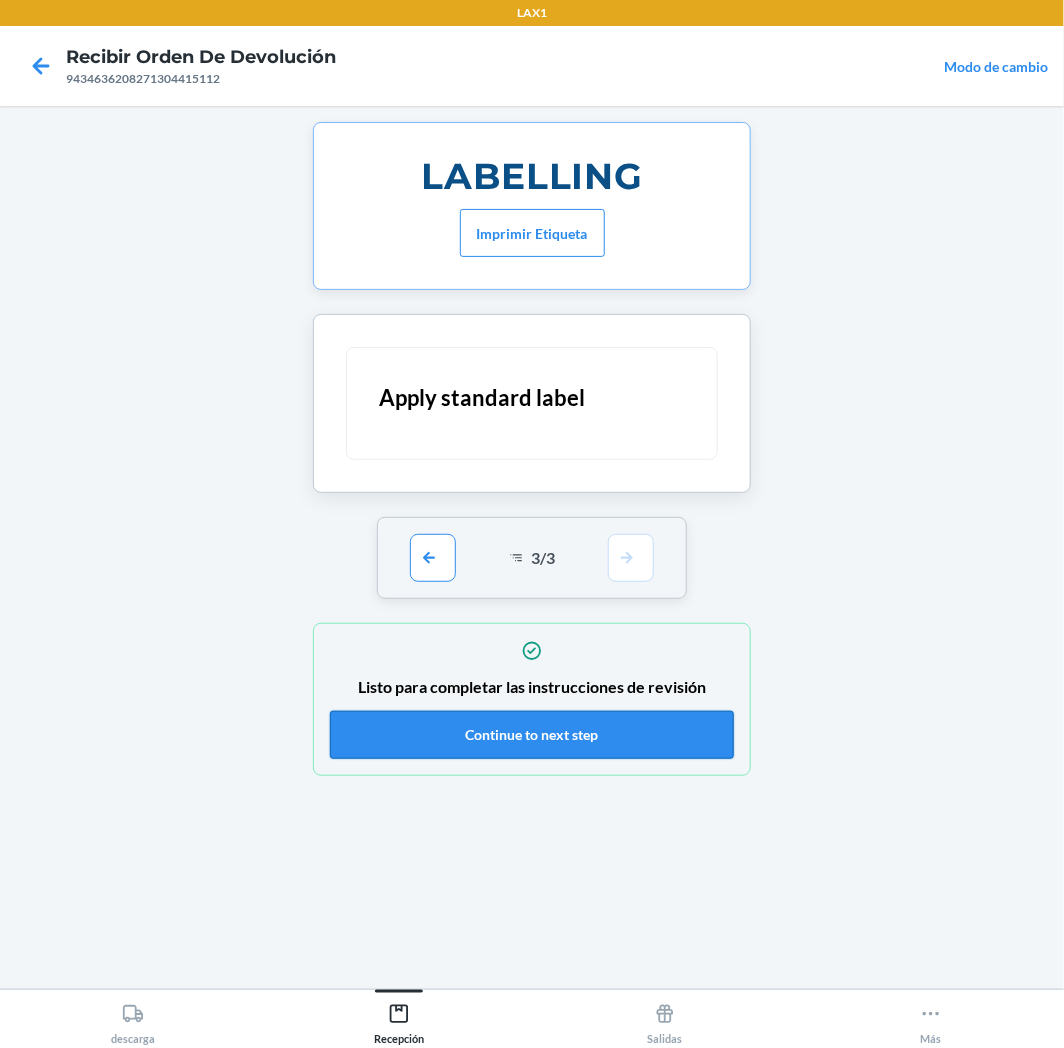 click on "Continue to next step" at bounding box center (532, 735) 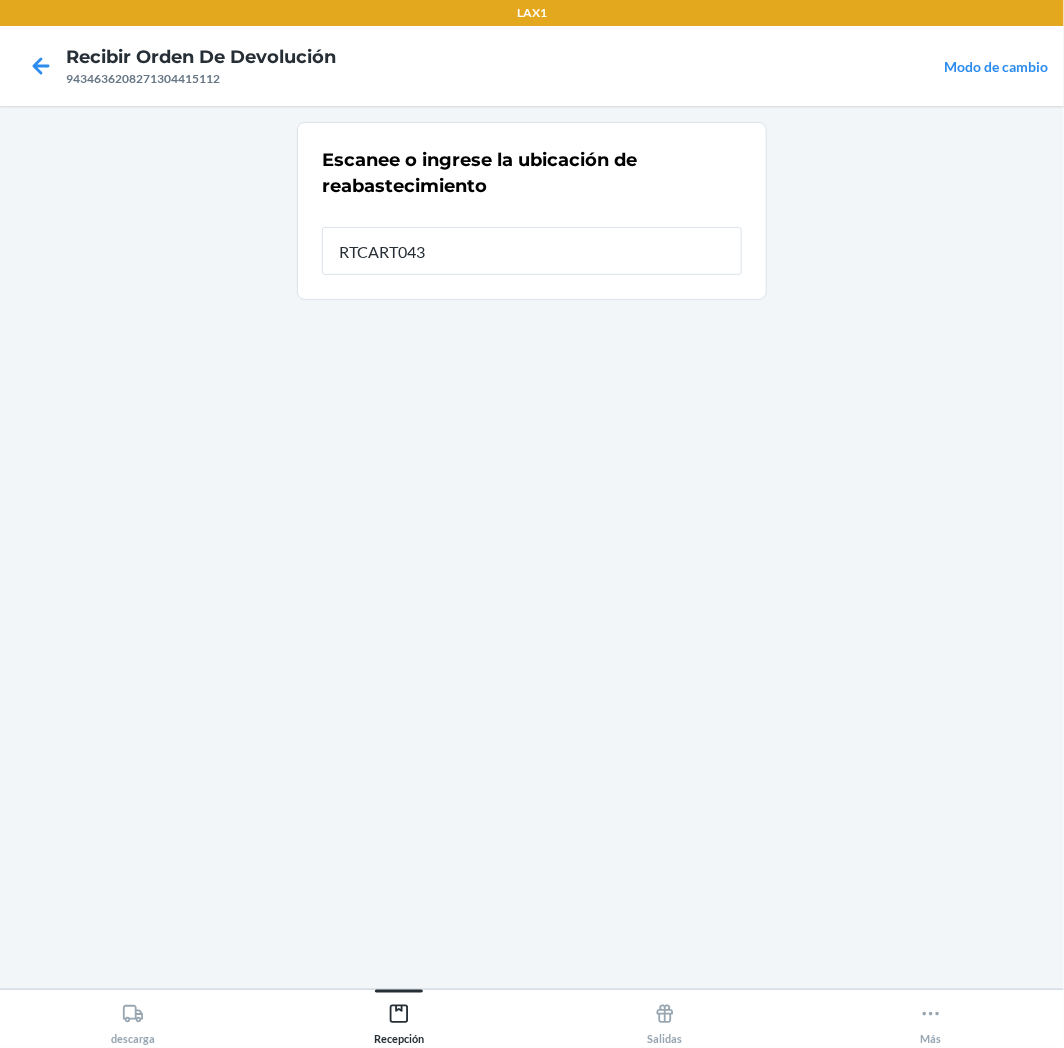 type on "RTCART043" 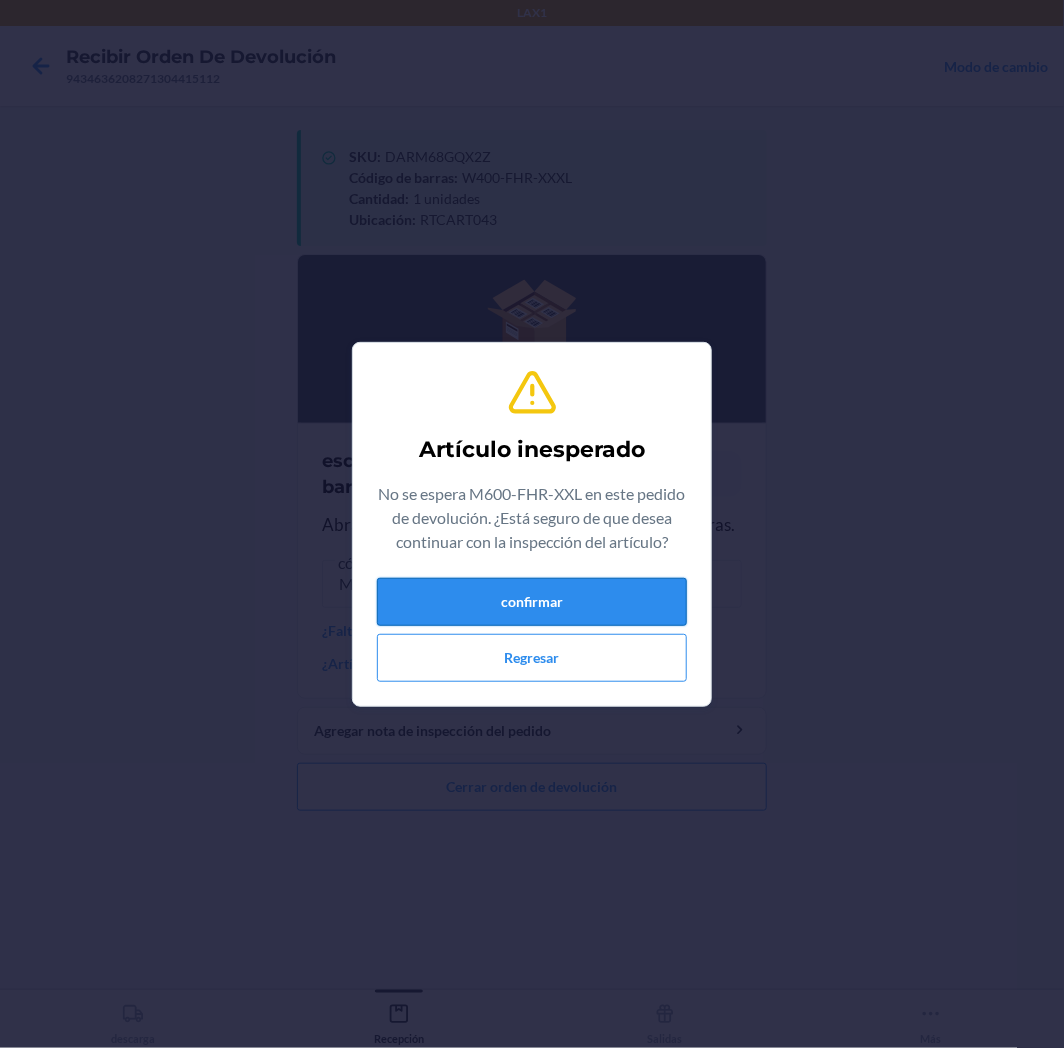 click on "confirmar" at bounding box center (532, 602) 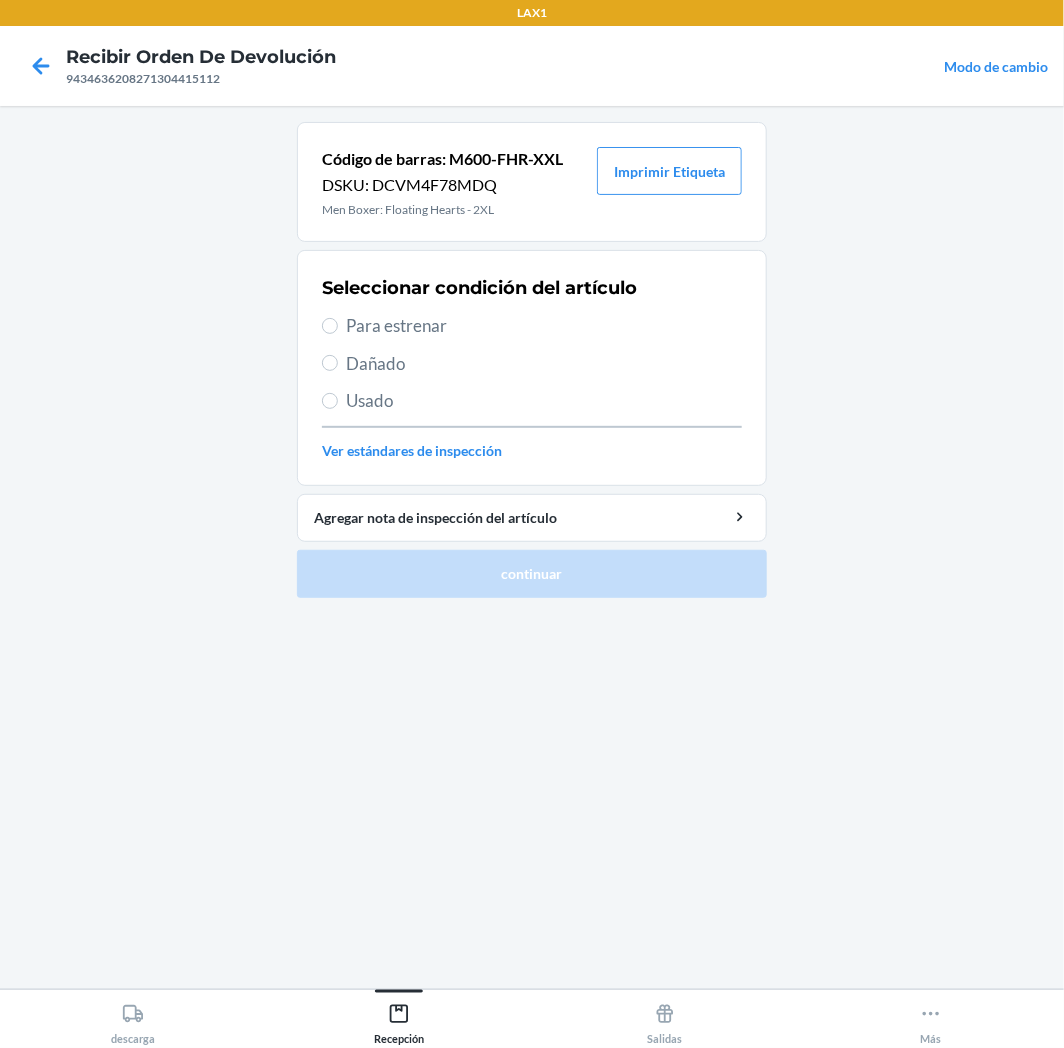 click on "Para estrenar" at bounding box center [544, 326] 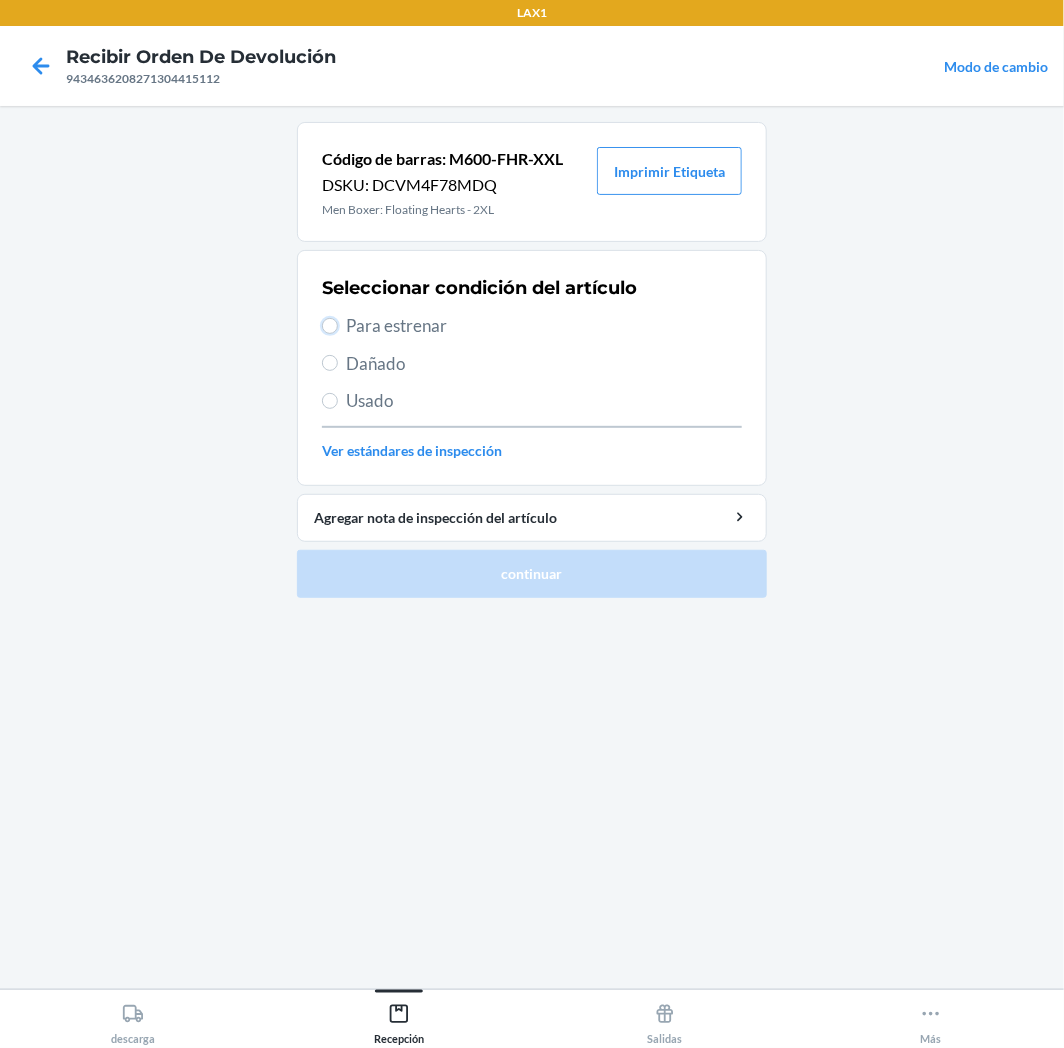 click on "Para estrenar" at bounding box center (330, 326) 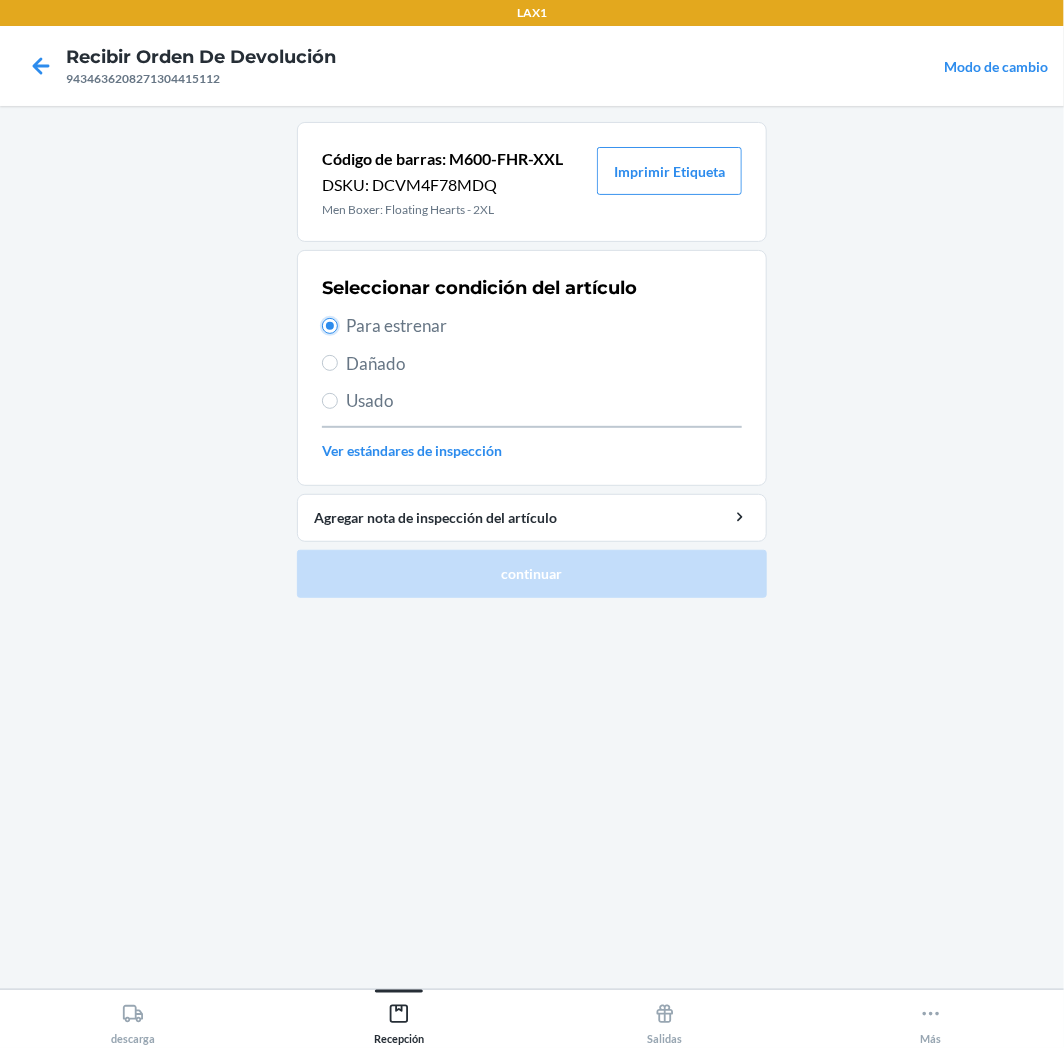radio on "true" 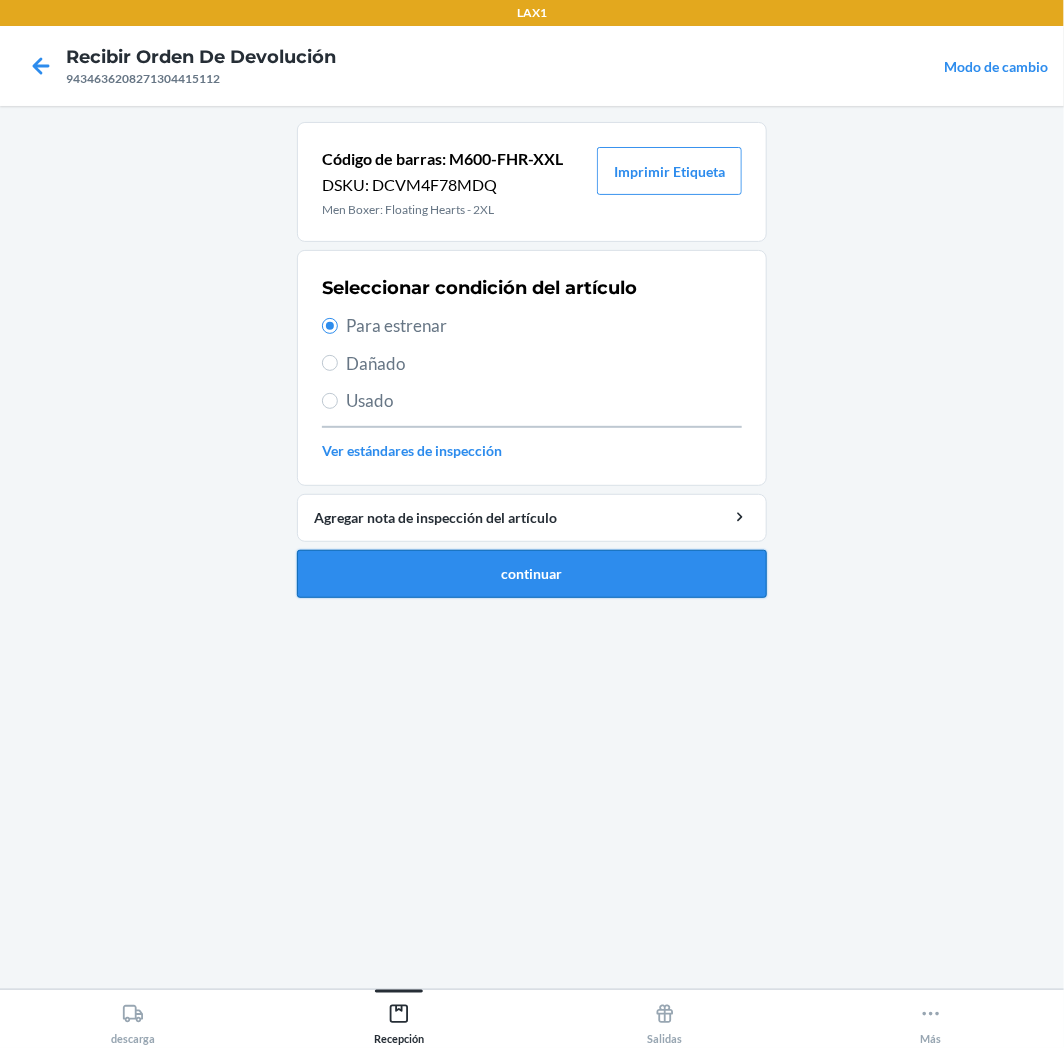 click on "continuar" at bounding box center [532, 574] 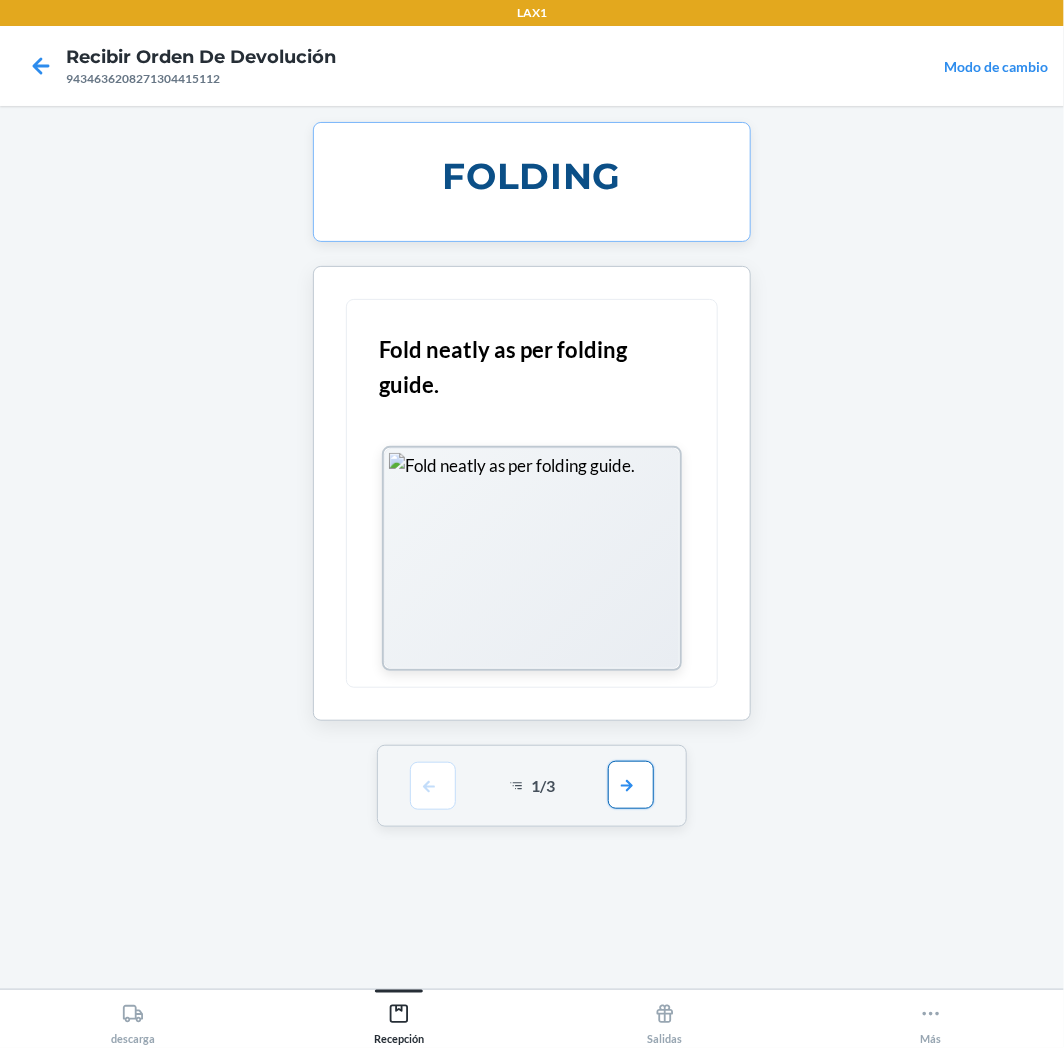 click at bounding box center [631, 785] 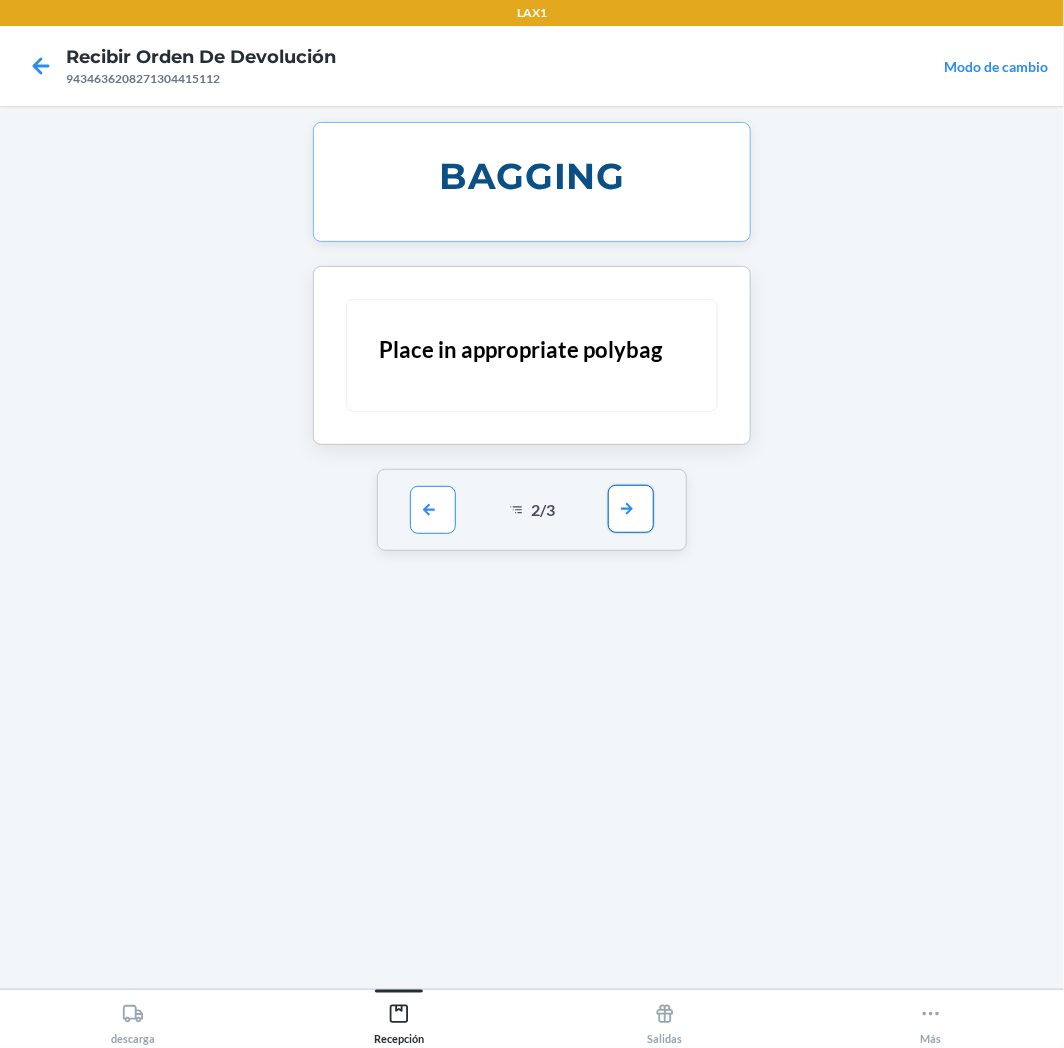 click at bounding box center [631, 509] 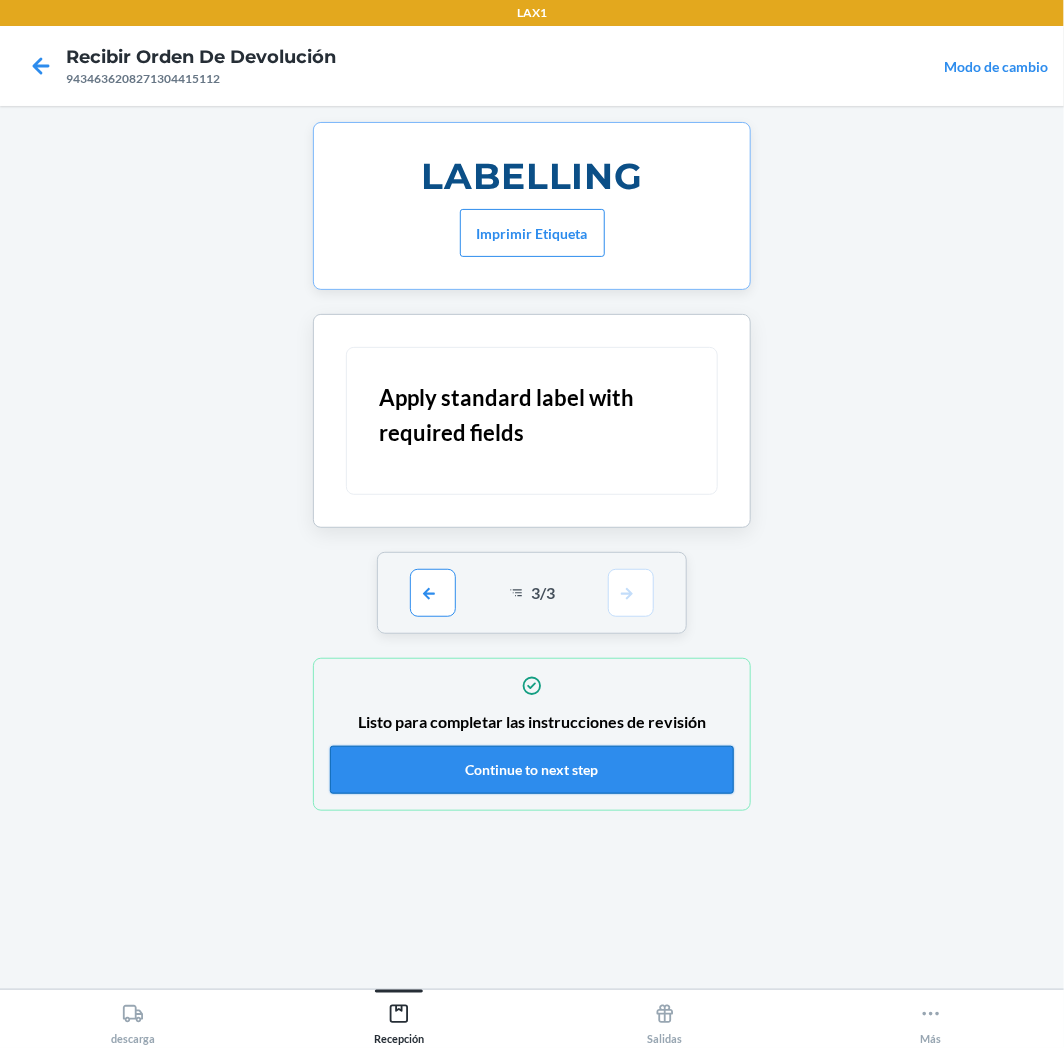 click on "Continue to next step" at bounding box center (532, 770) 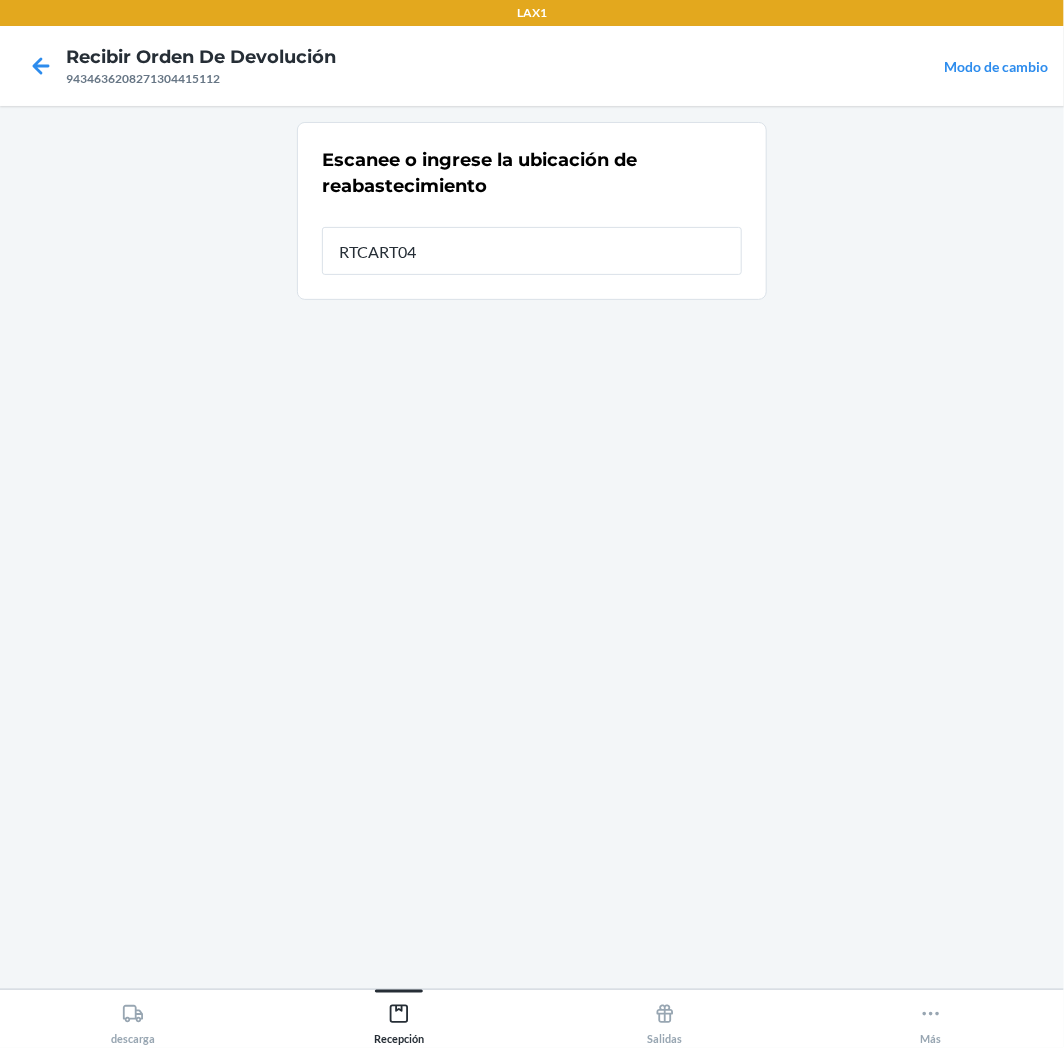 type on "RTCART043" 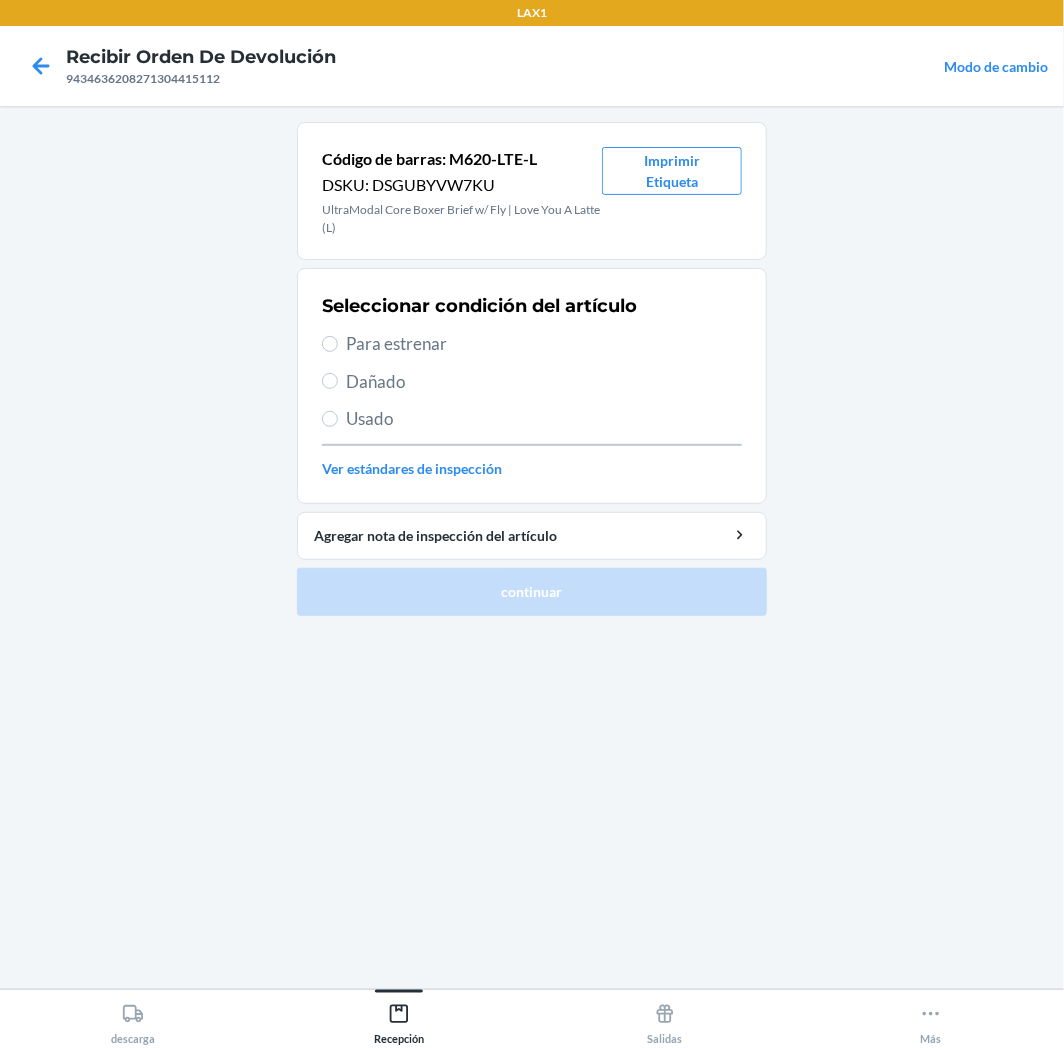 click on "Para estrenar" at bounding box center (544, 344) 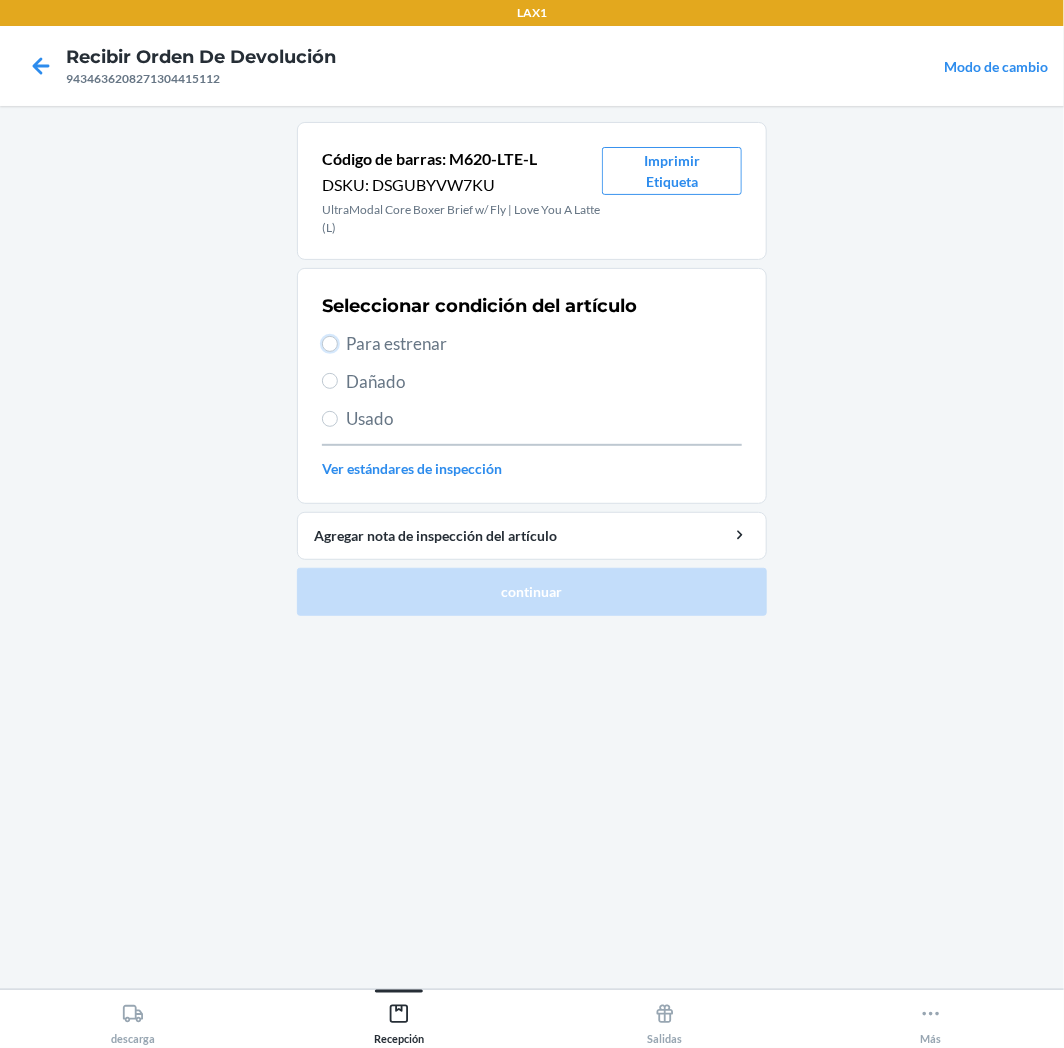 click on "Para estrenar" at bounding box center (330, 344) 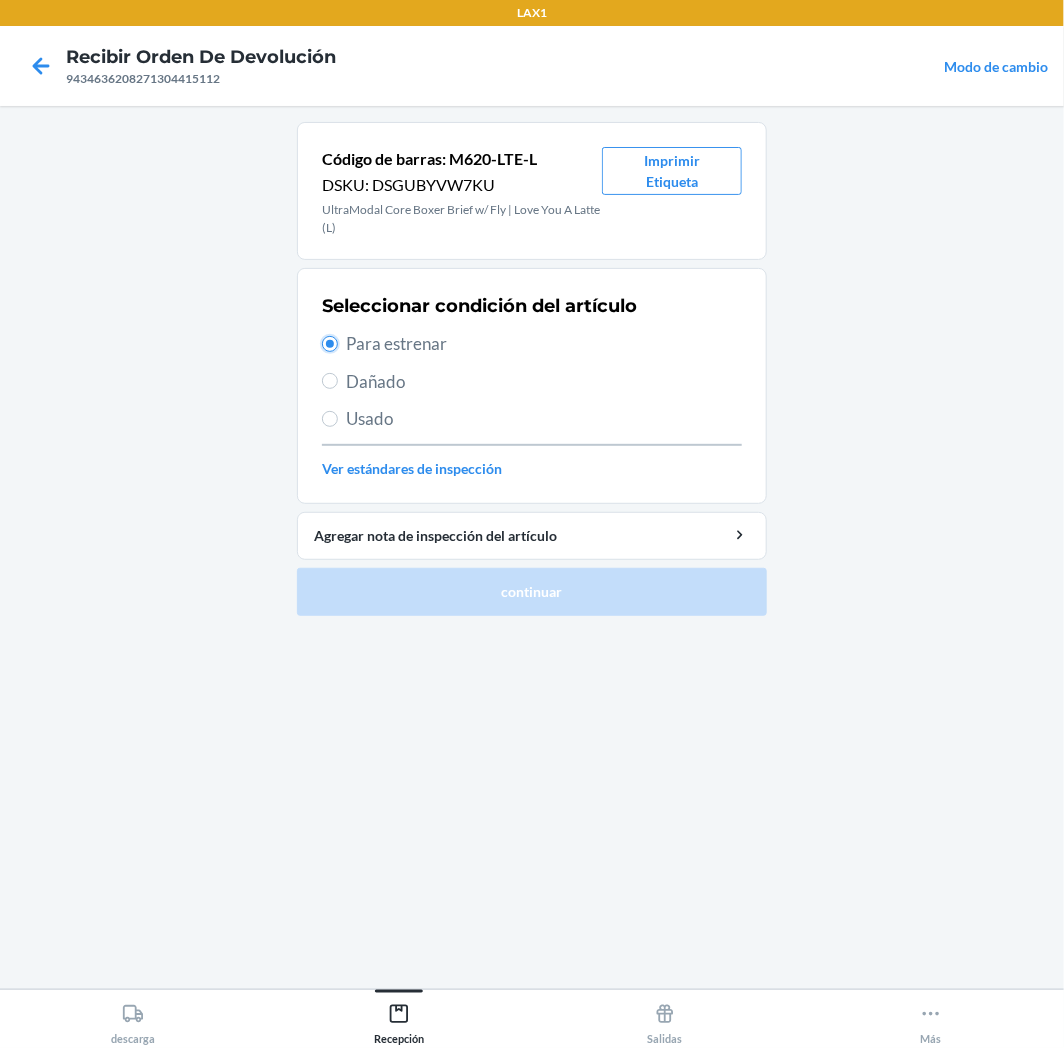 radio on "true" 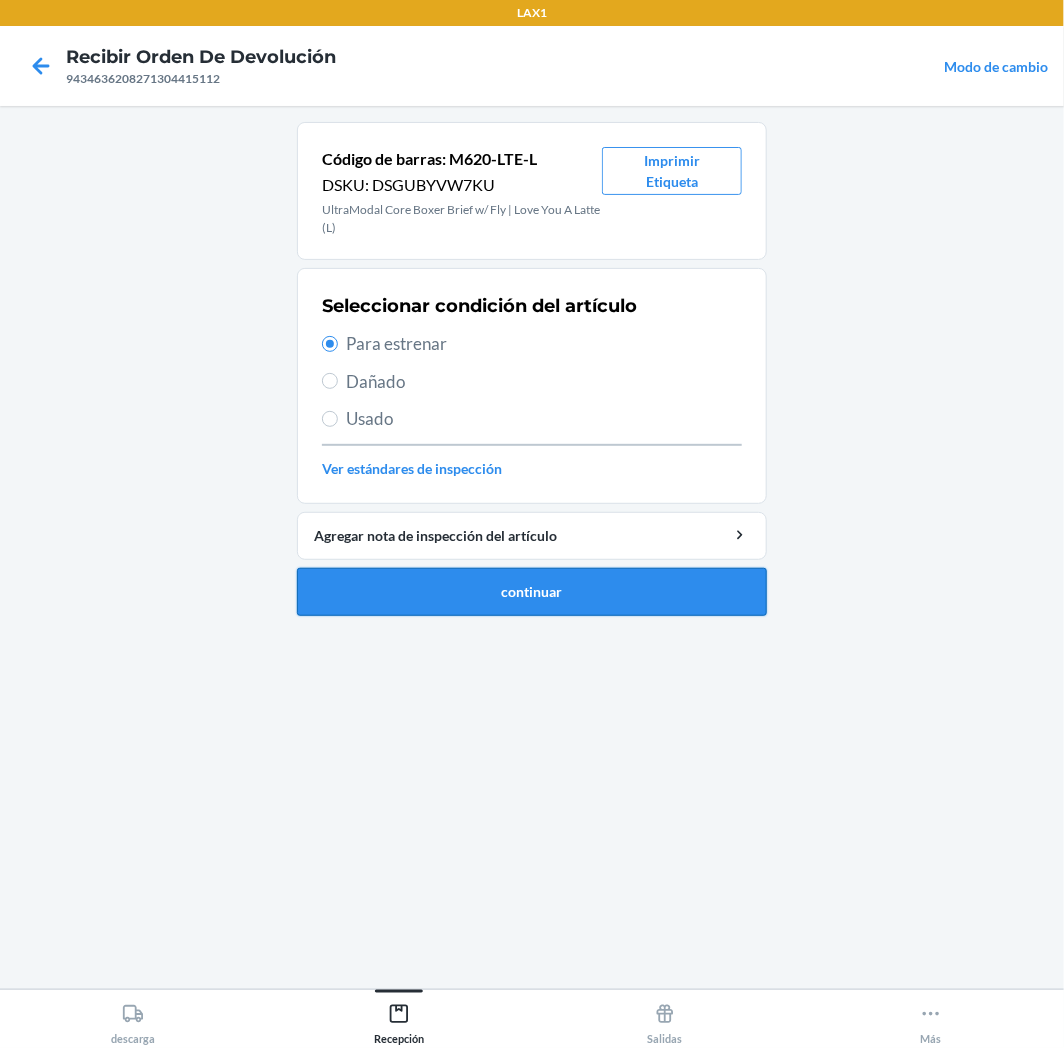 click on "continuar" at bounding box center [532, 592] 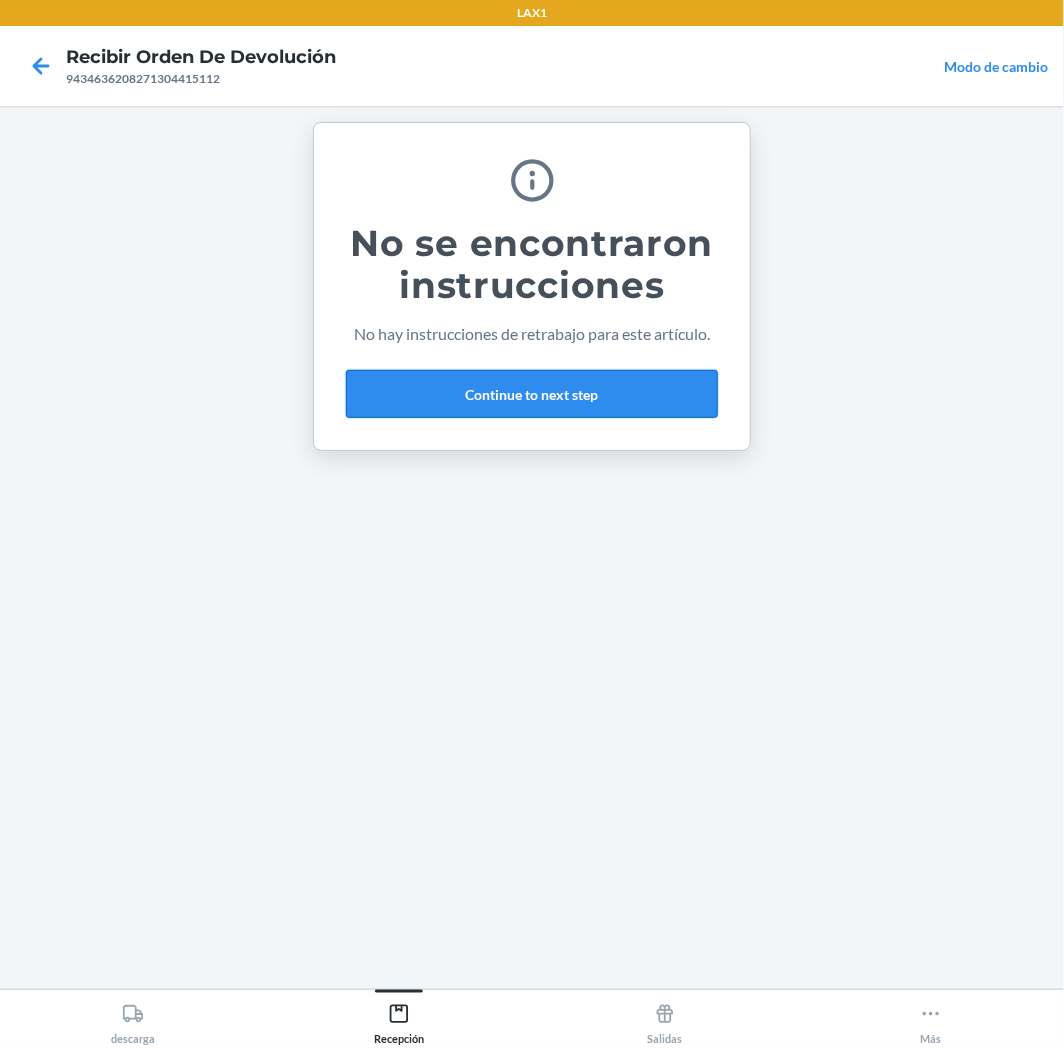 click on "Continue to next step" at bounding box center (532, 394) 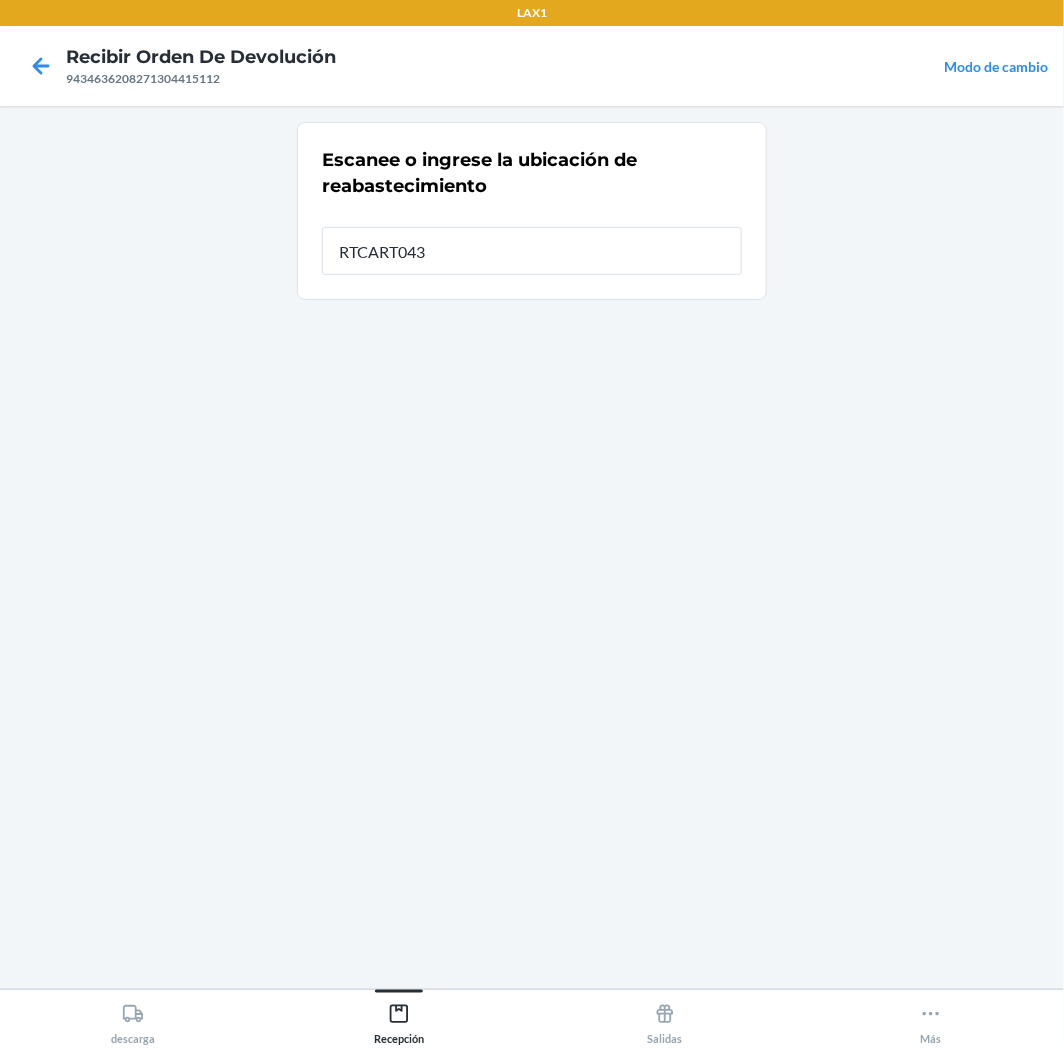 type on "RTCART043" 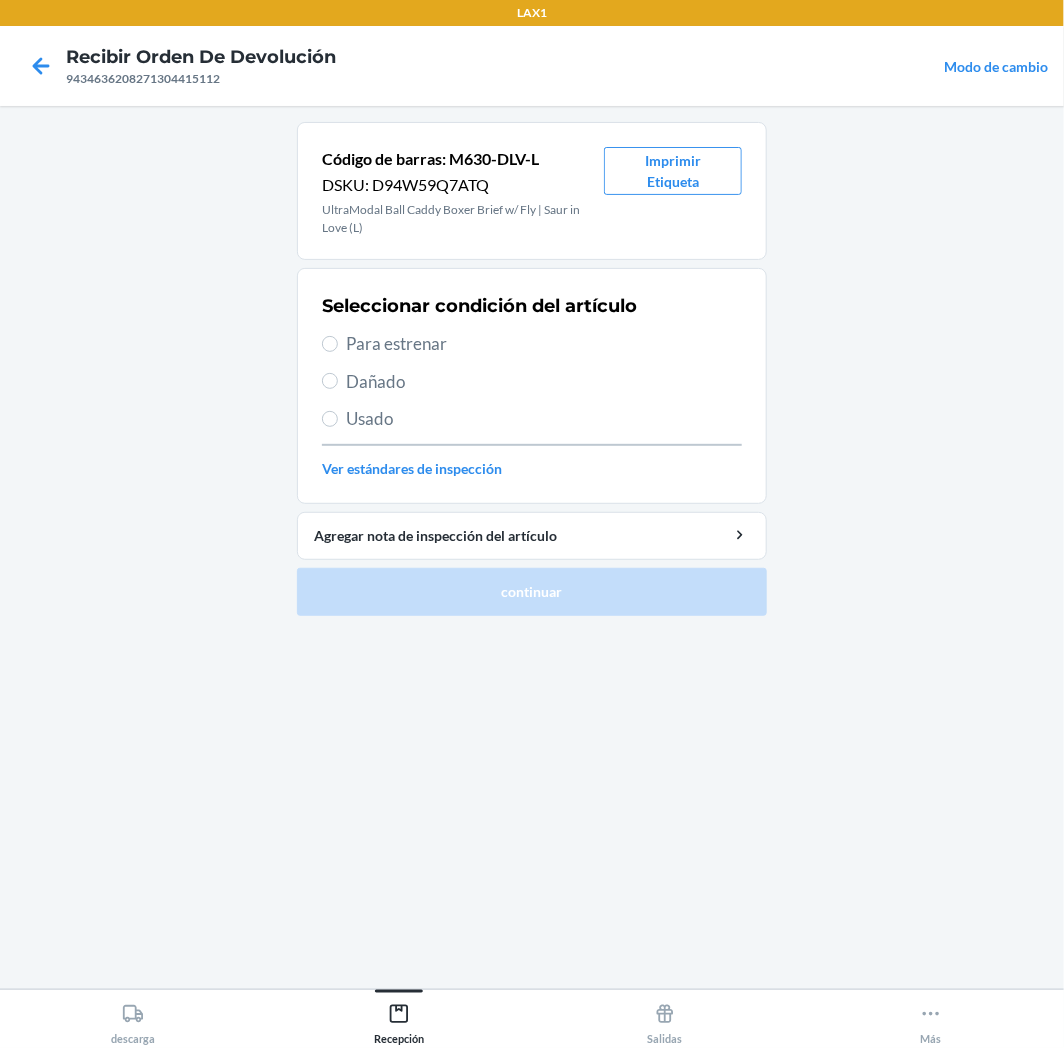 click on "Seleccionar condición del artículo Para estrenar Dañado Usado Ver estándares de inspección" at bounding box center (532, 386) 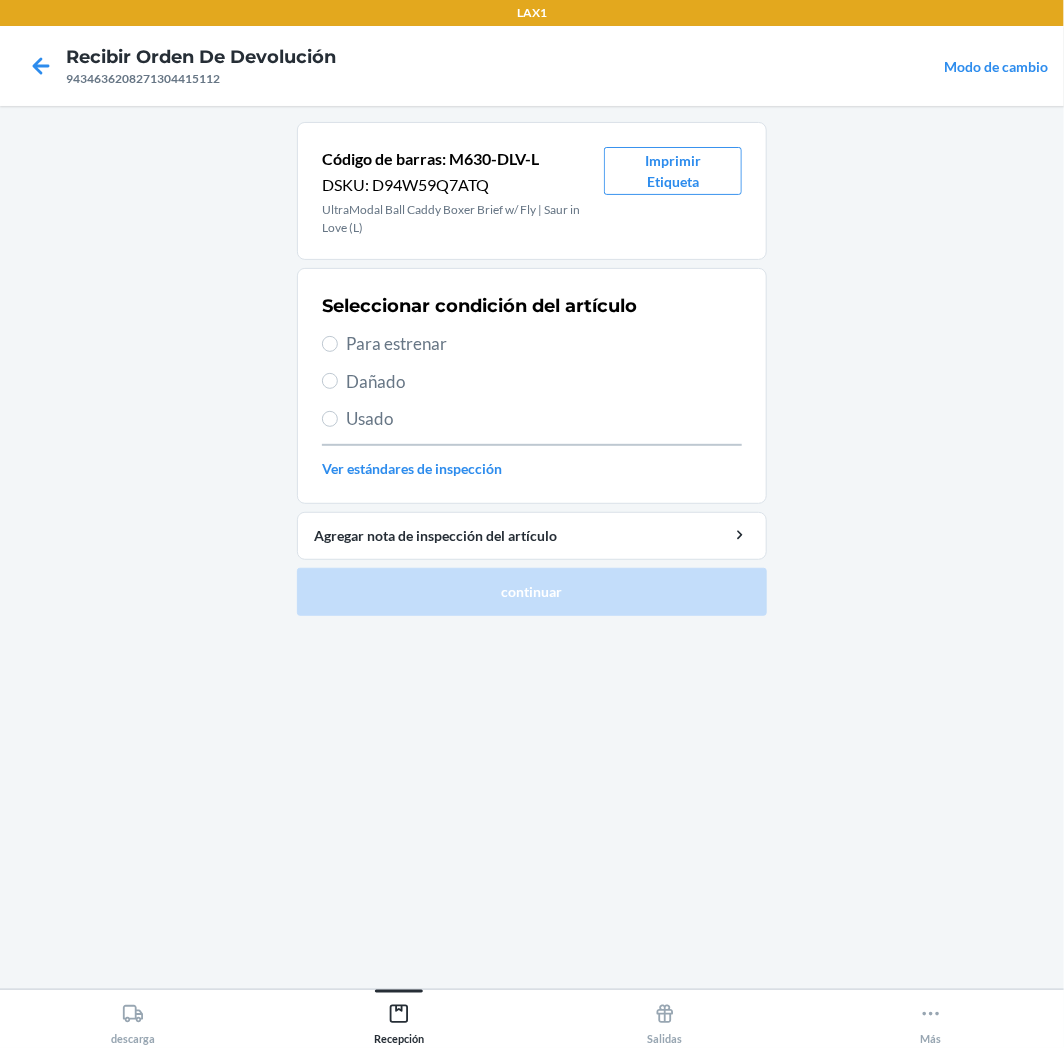 click on "Para estrenar" at bounding box center (544, 344) 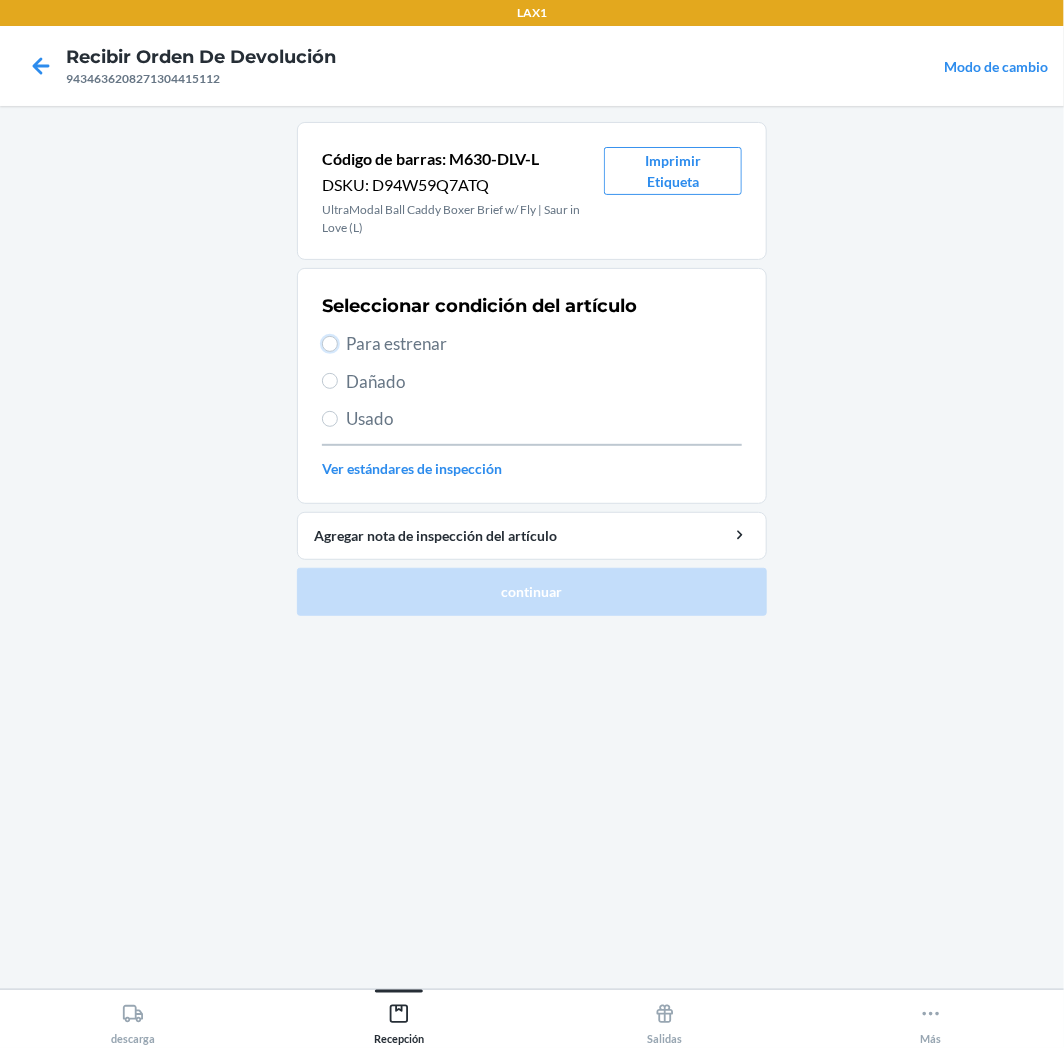 click on "Para estrenar" at bounding box center (330, 344) 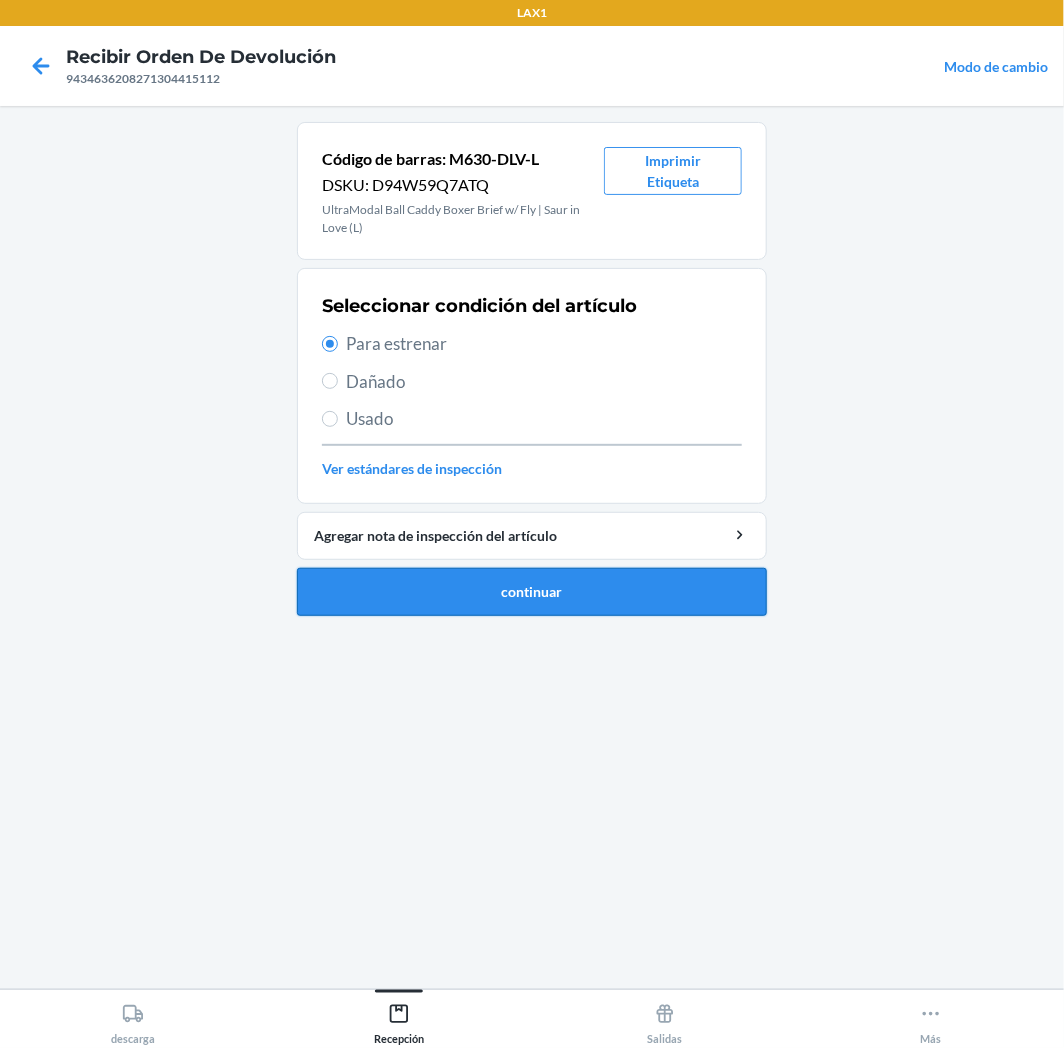 click on "continuar" at bounding box center [532, 592] 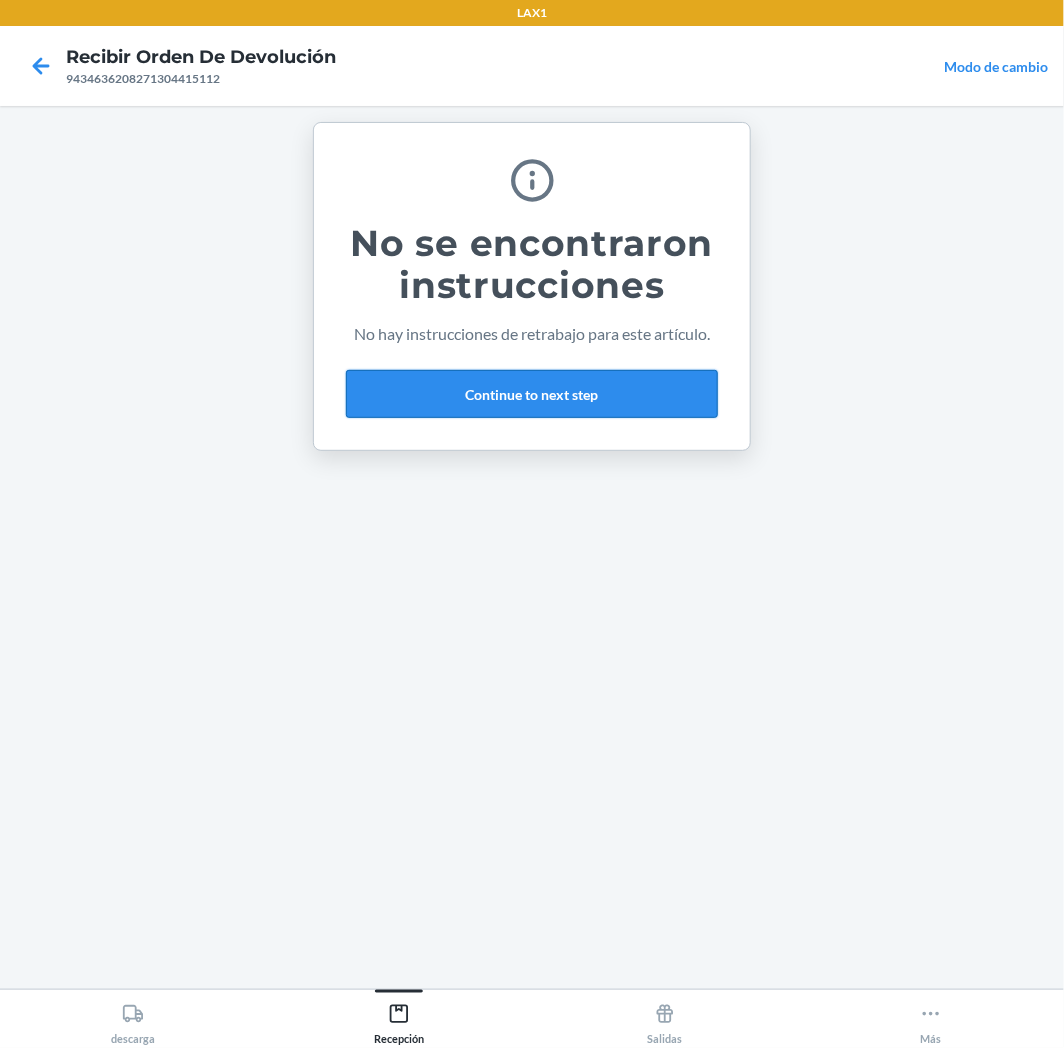 click on "Continue to next step" at bounding box center (532, 394) 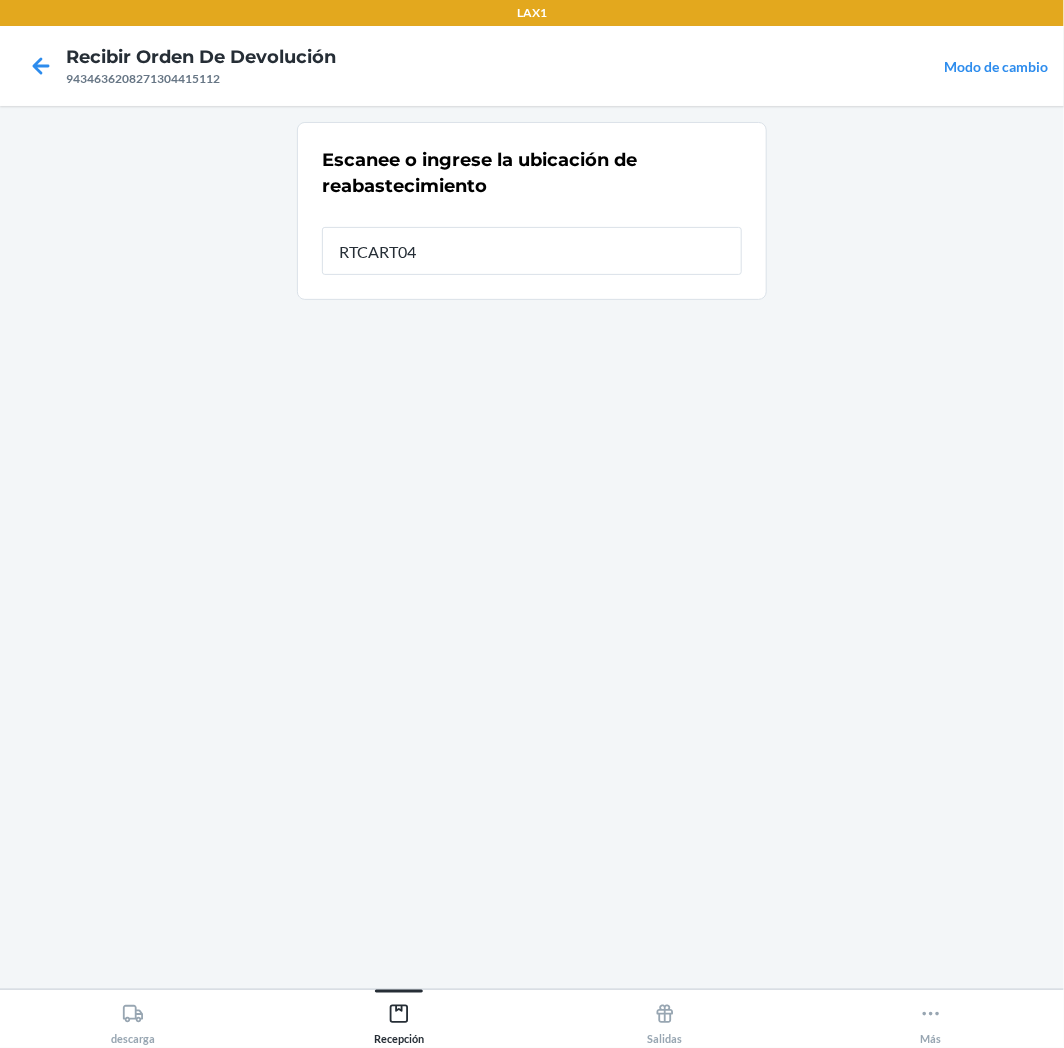 type on "RTCART043" 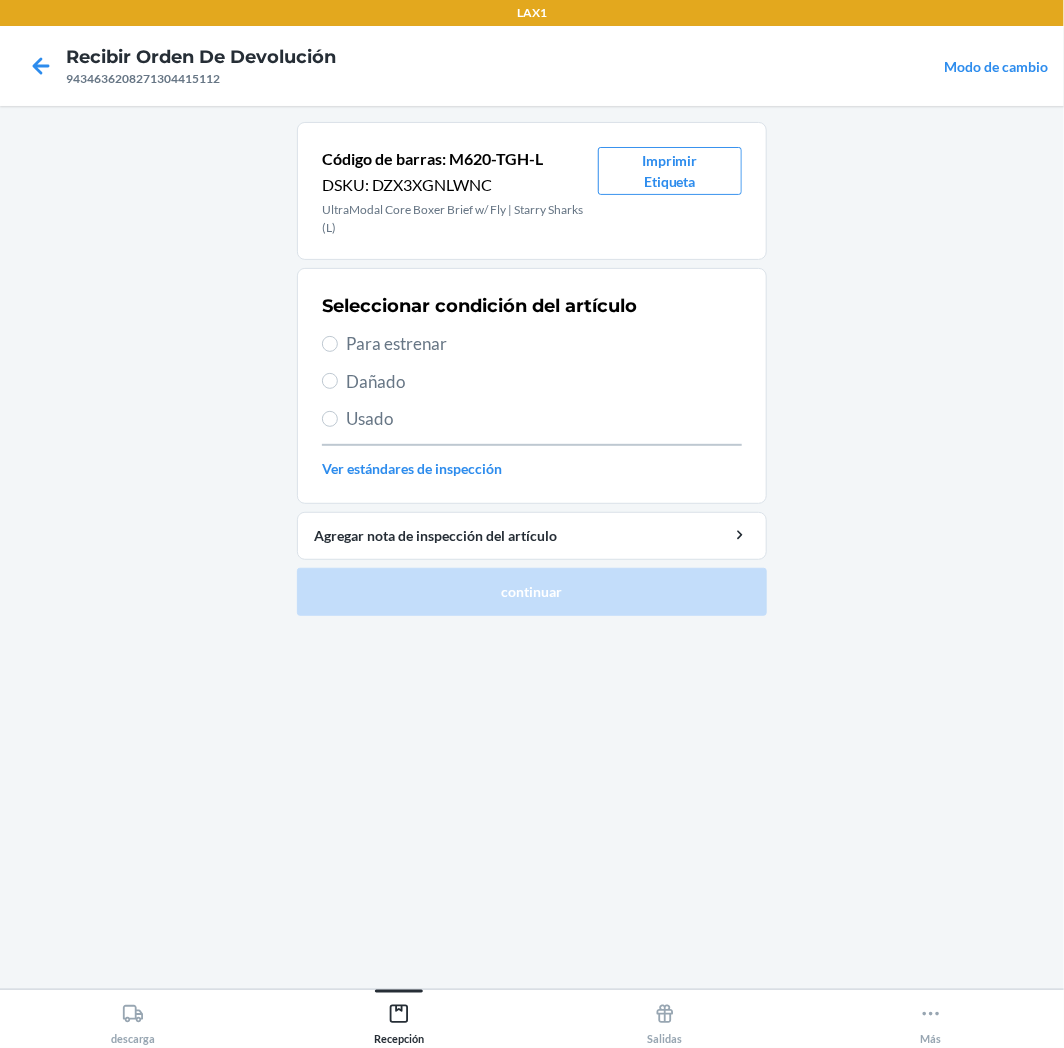 click on "Para estrenar" at bounding box center [544, 344] 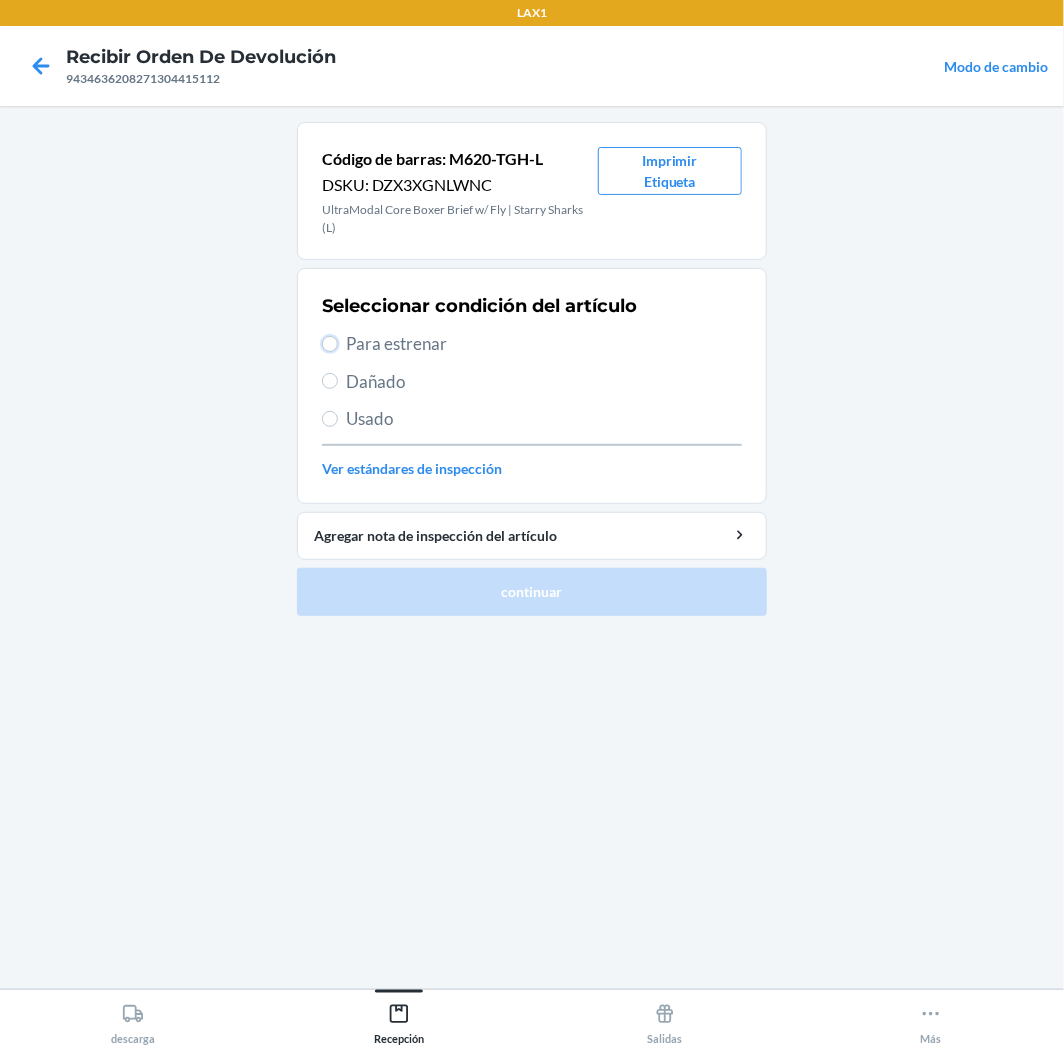 click on "Para estrenar" at bounding box center [330, 344] 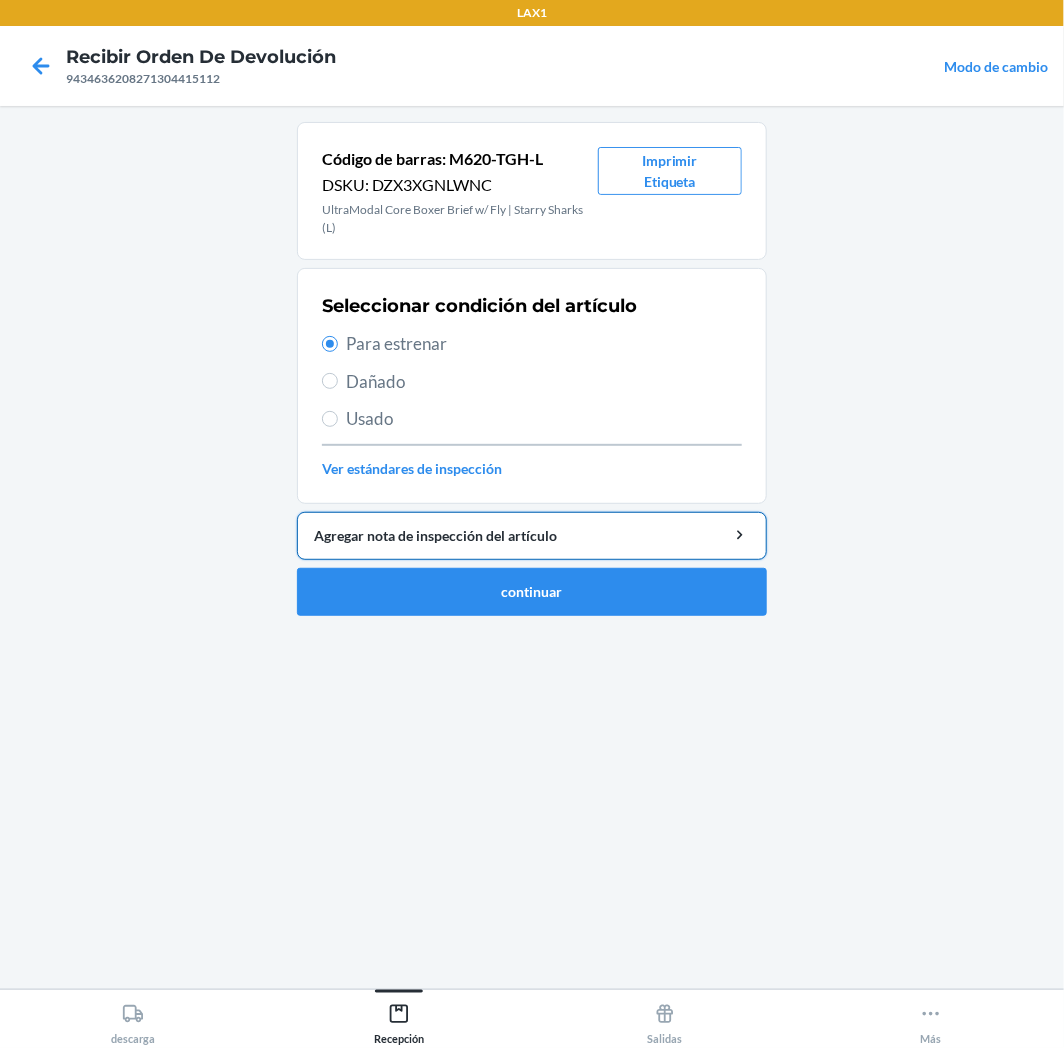 click on "Agregar nota de inspección del artículo" at bounding box center (532, 535) 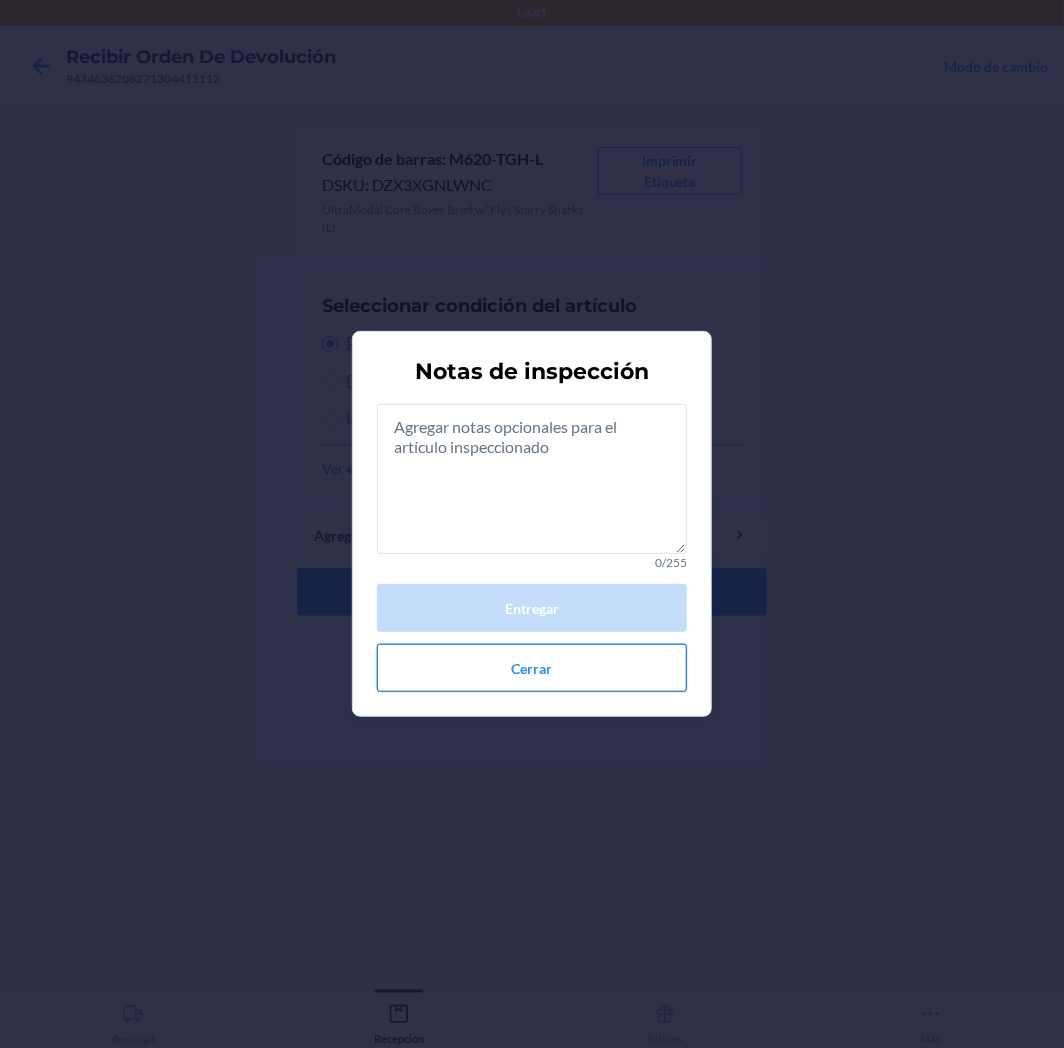 click on "Cerrar" at bounding box center (532, 668) 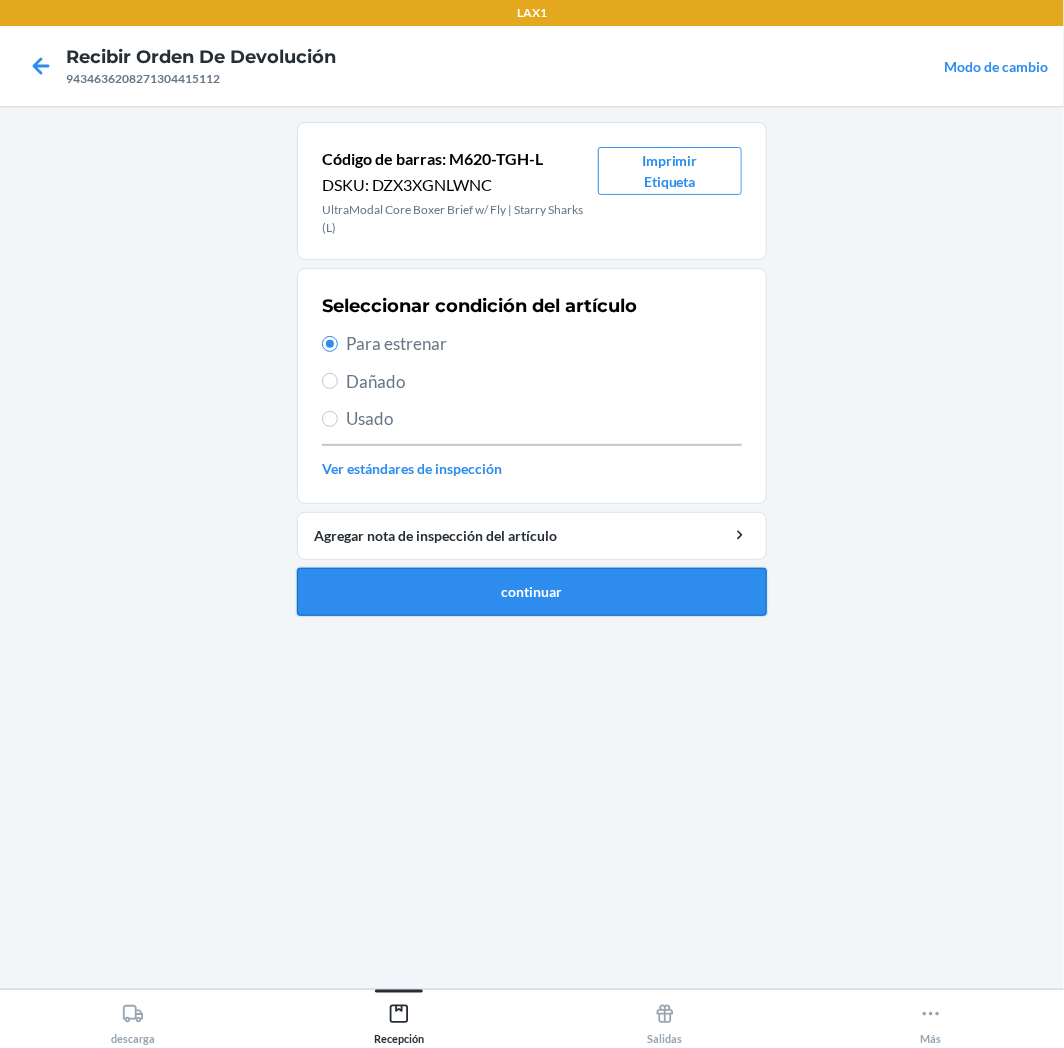 click on "continuar" at bounding box center (532, 592) 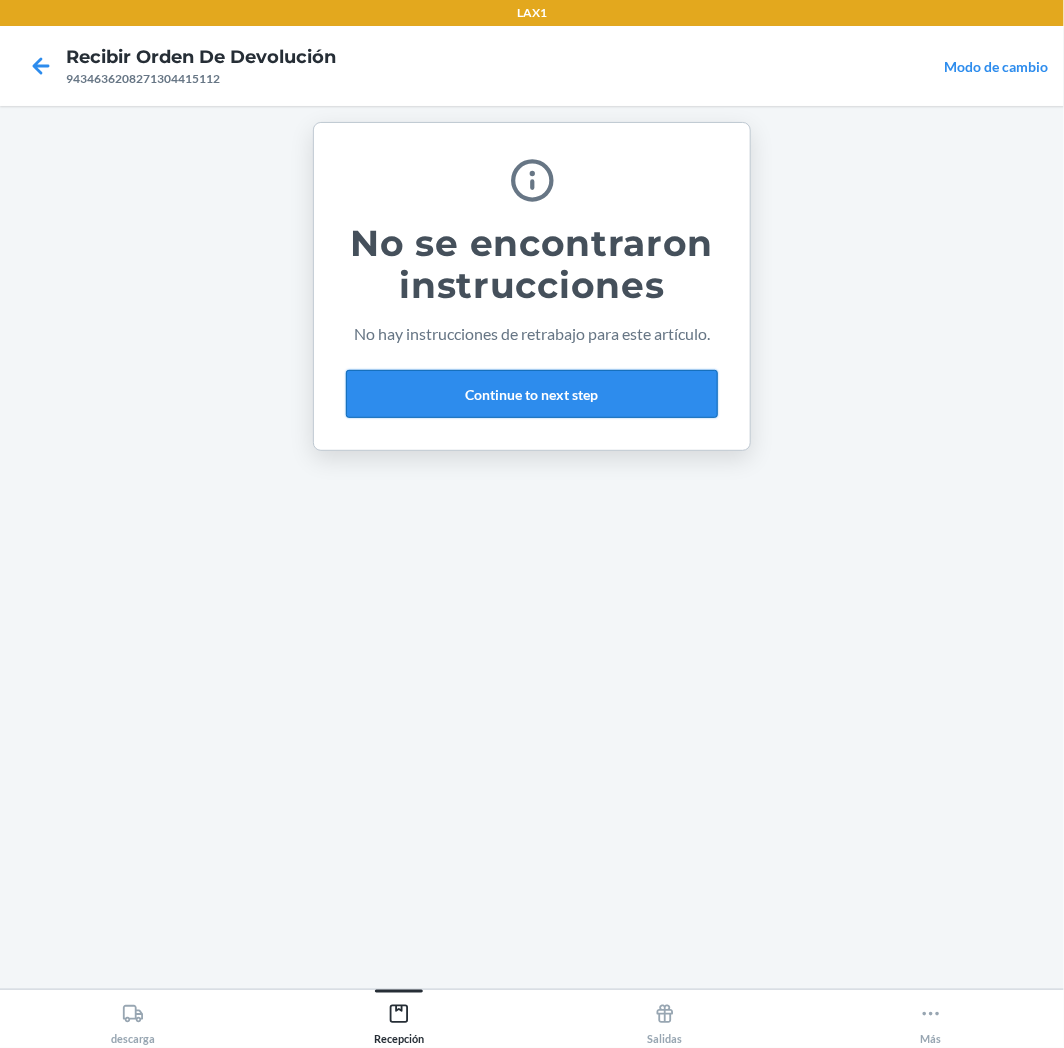 click on "Continue to next step" at bounding box center [532, 394] 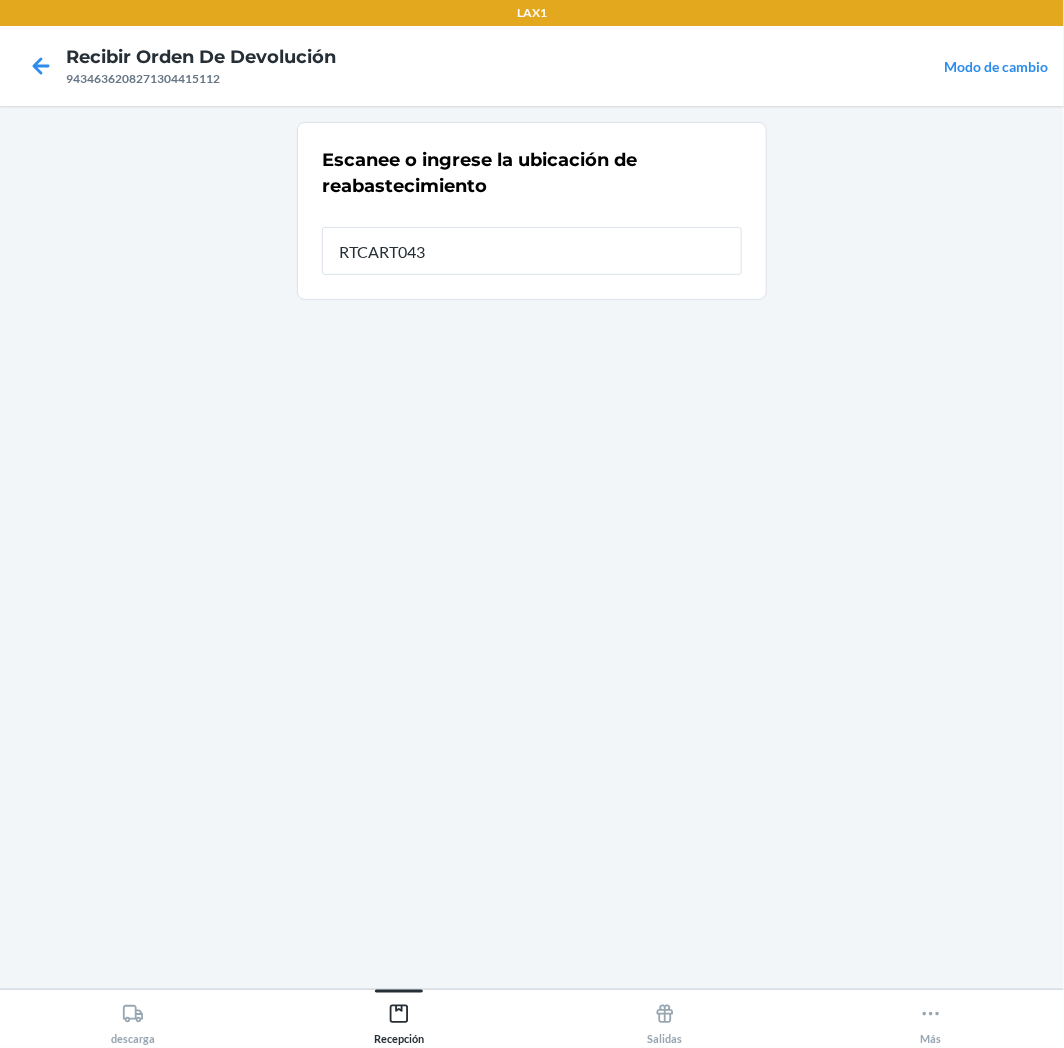 type on "RTCART043" 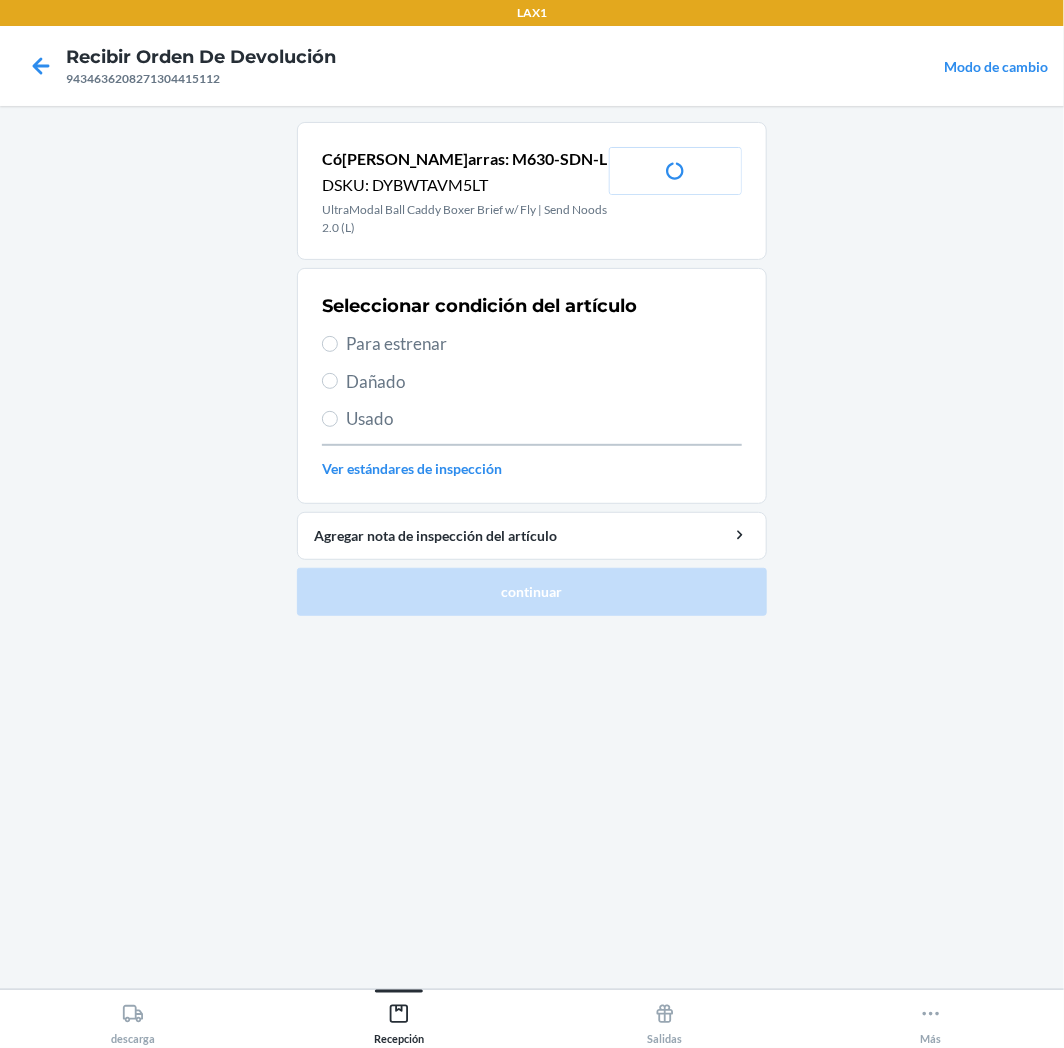 click on "Para estrenar" at bounding box center [544, 344] 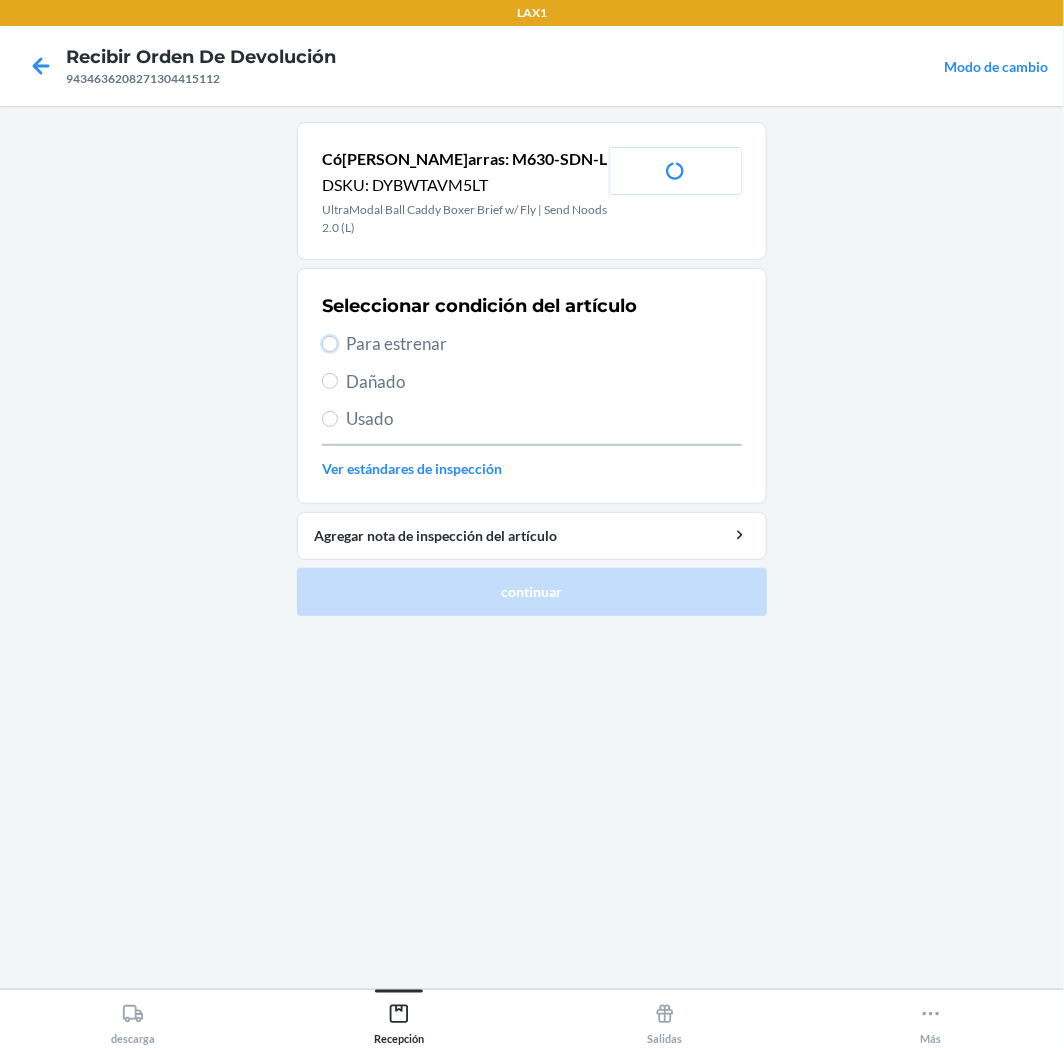 click on "Para estrenar" at bounding box center (330, 344) 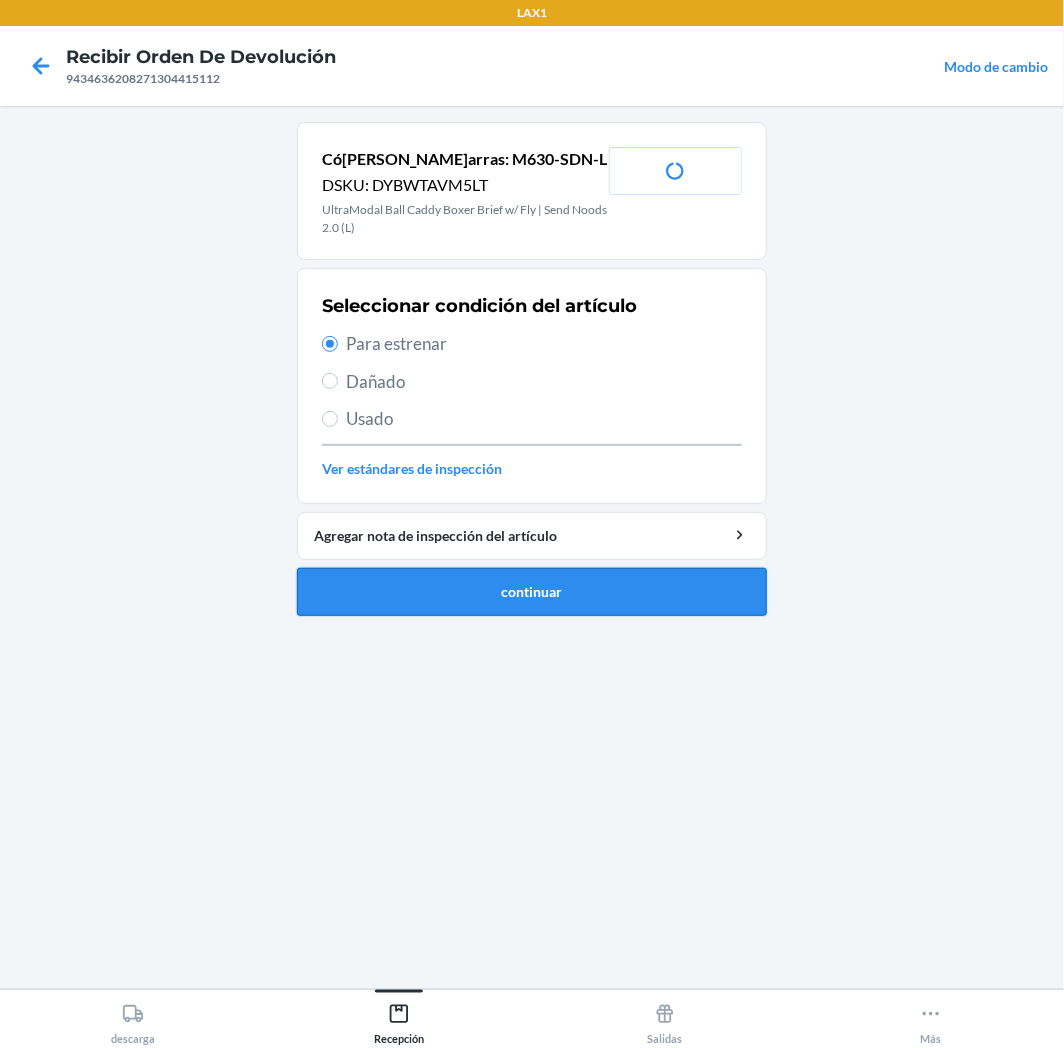 click on "continuar" at bounding box center [532, 592] 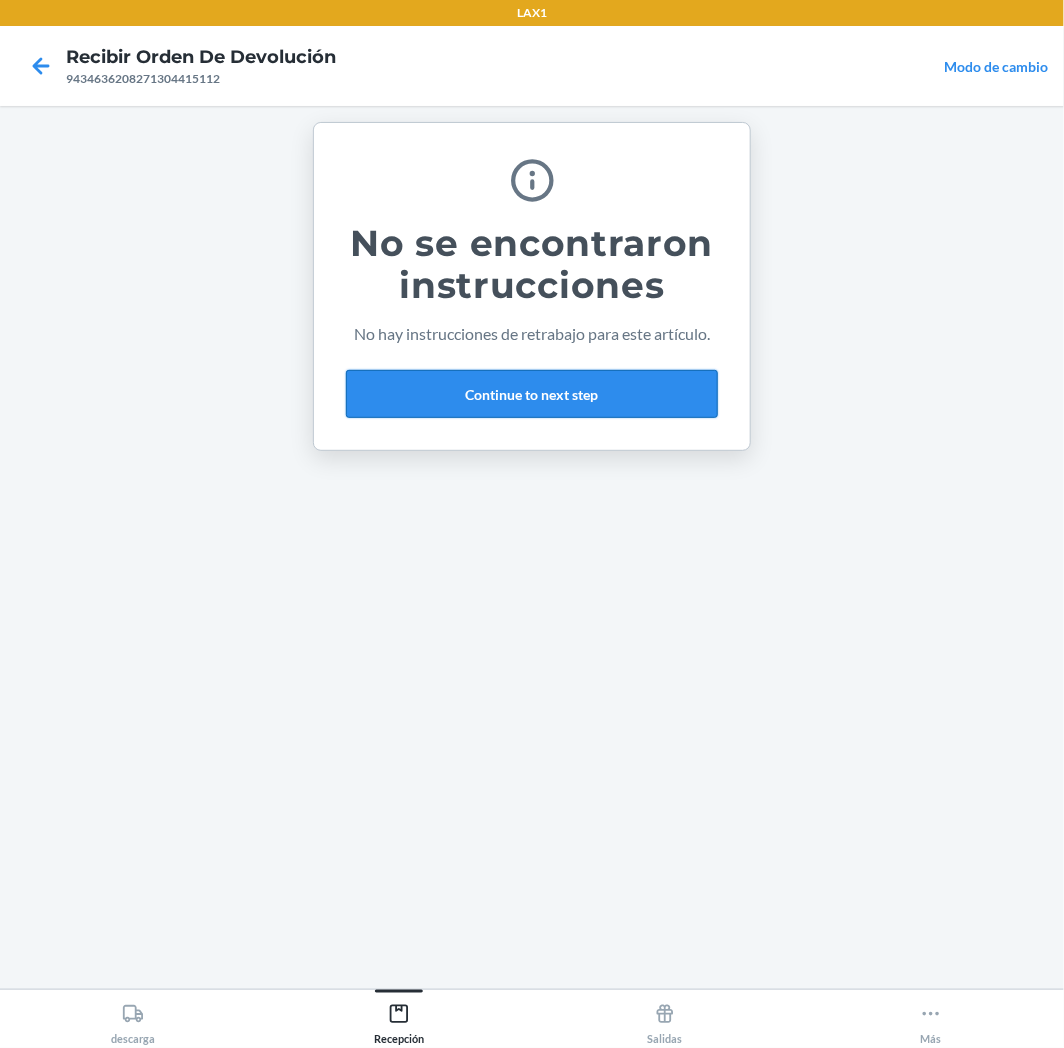 click on "Continue to next step" at bounding box center (532, 394) 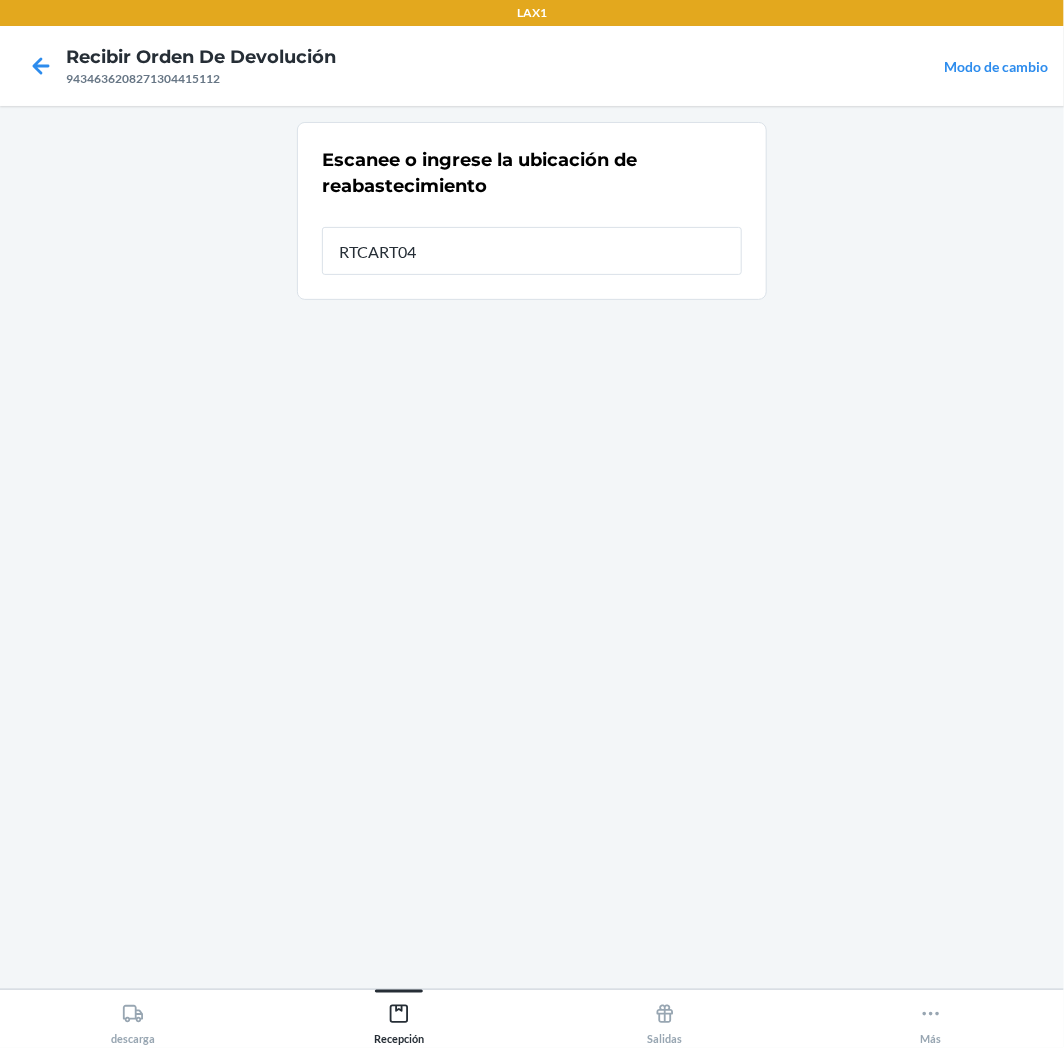 type on "RTCART043" 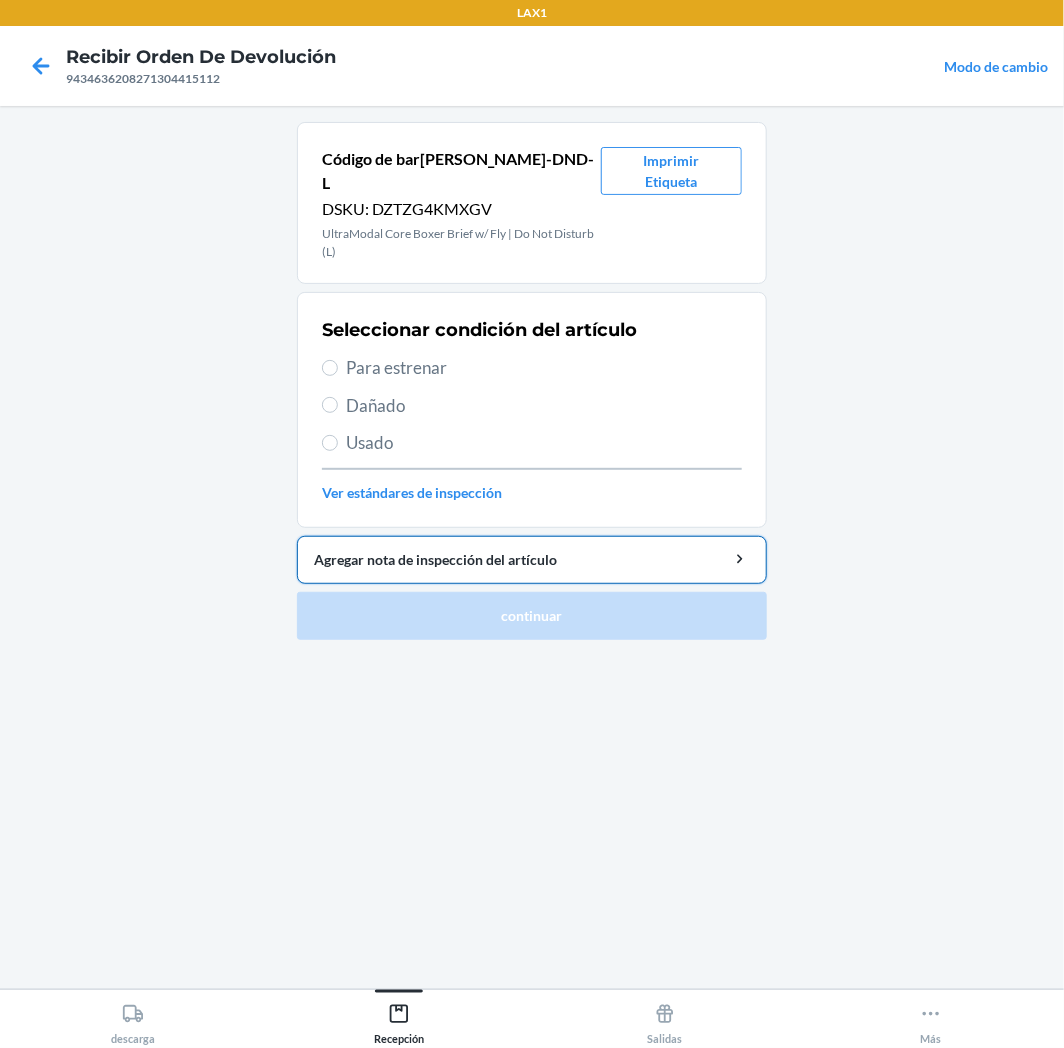 click on "Agregar nota de inspección del artículo" at bounding box center [532, 559] 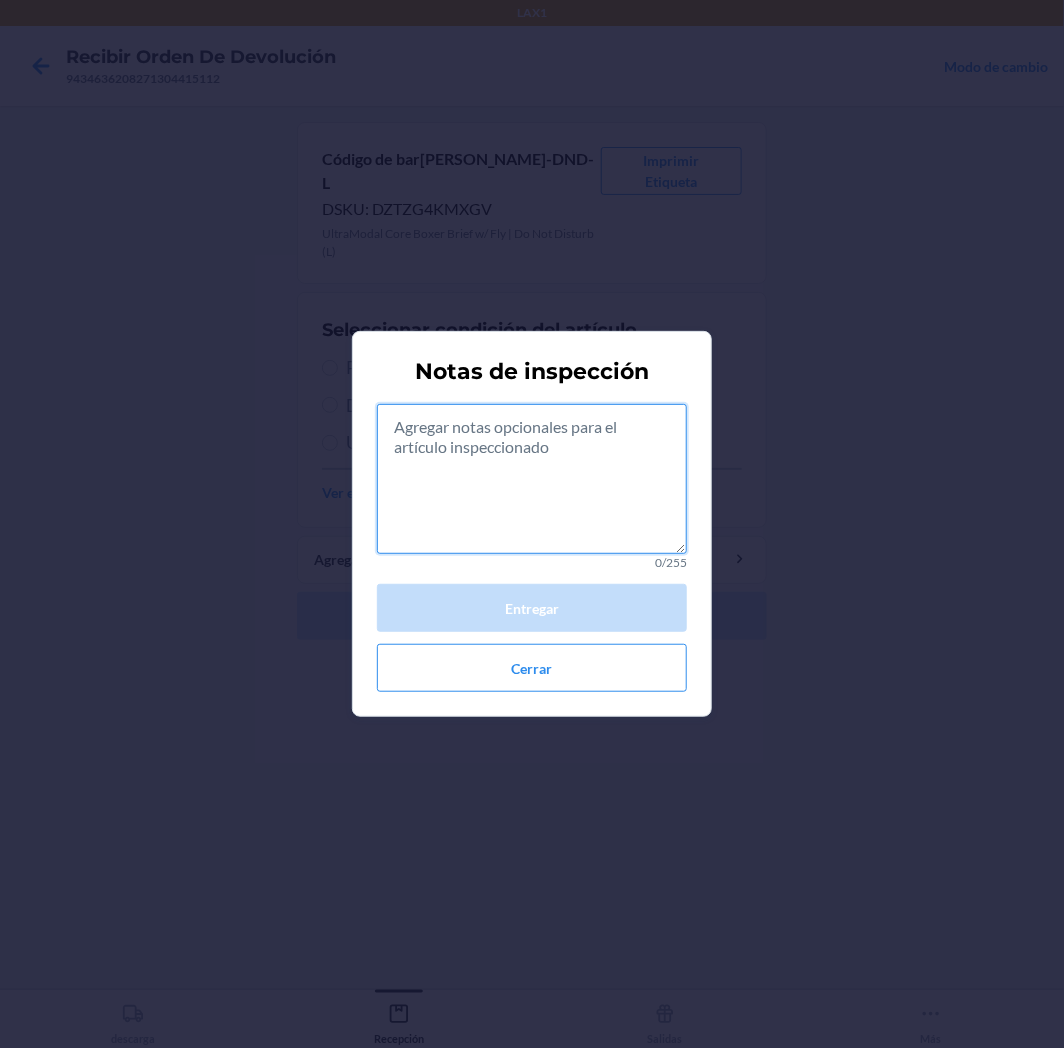 click at bounding box center [532, 479] 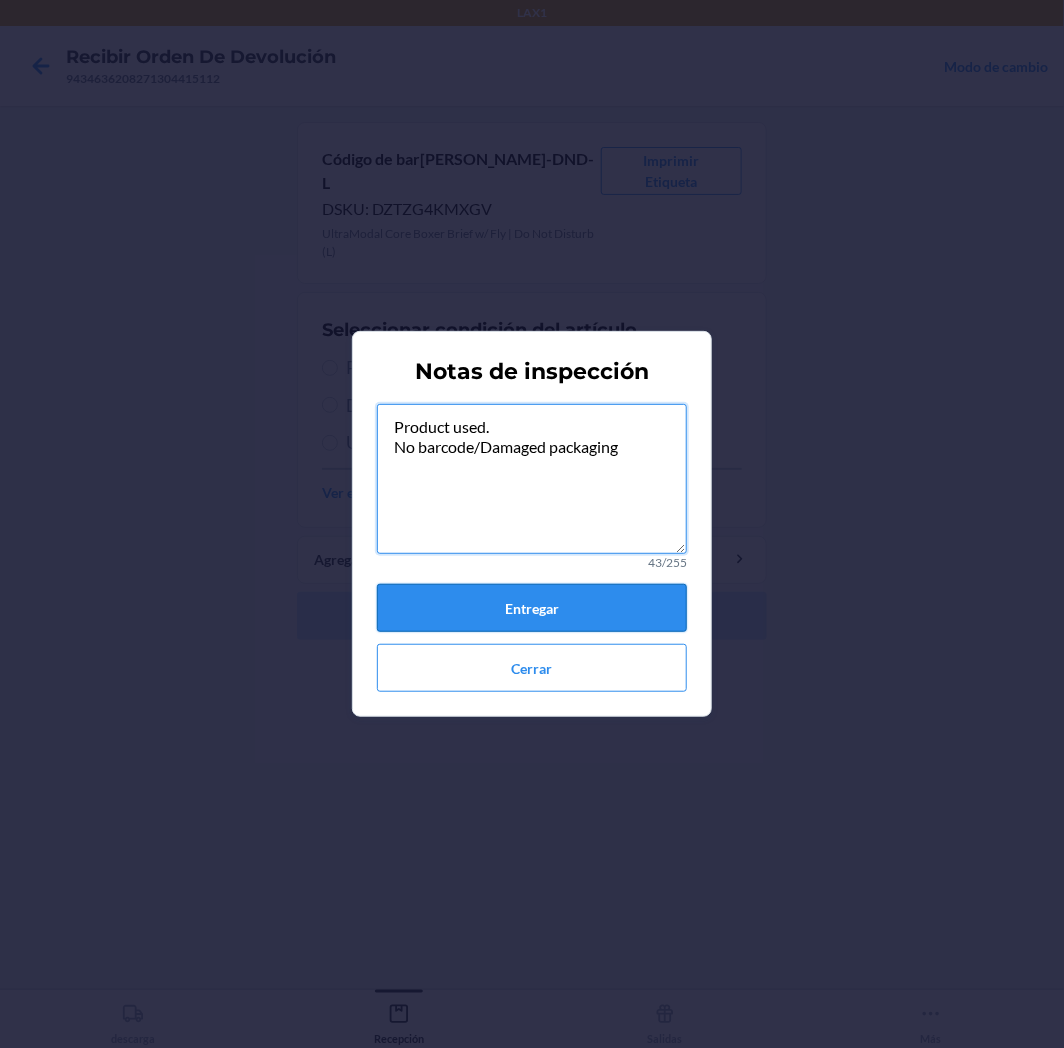 type on "Product used.
No barcode/Damaged packaging" 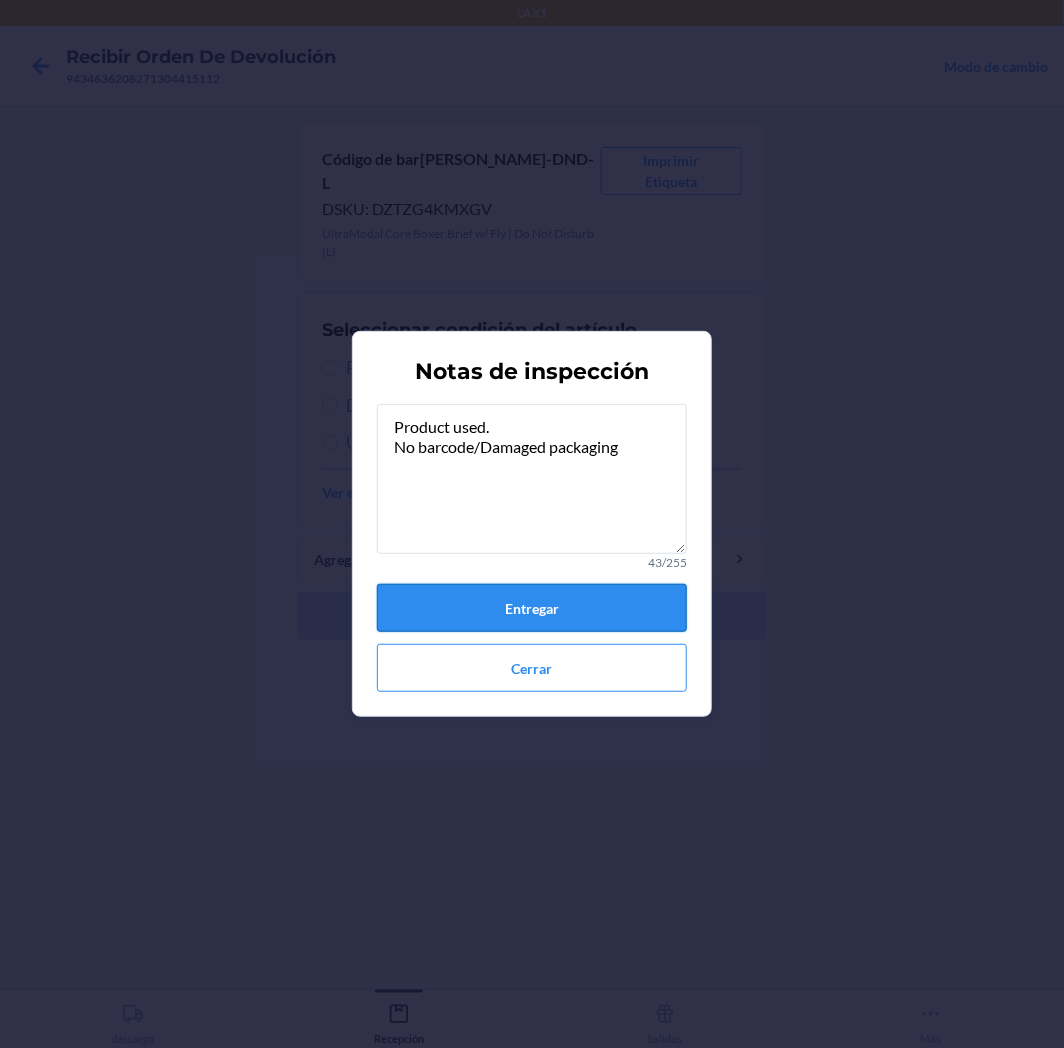 click on "Entregar" at bounding box center (532, 608) 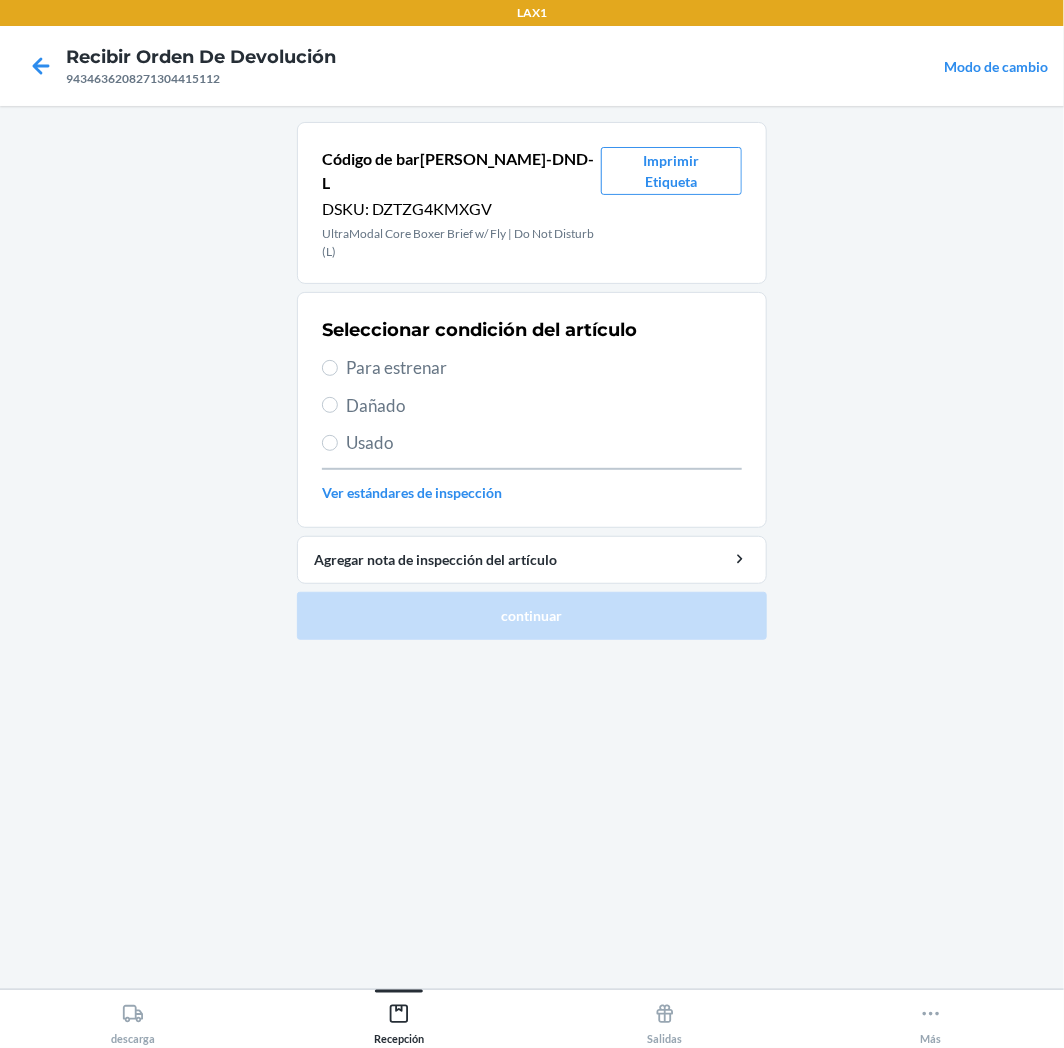 click on "Seleccionar condición del artículo Para estrenar Dañado Usado Ver estándares de inspección" at bounding box center (532, 410) 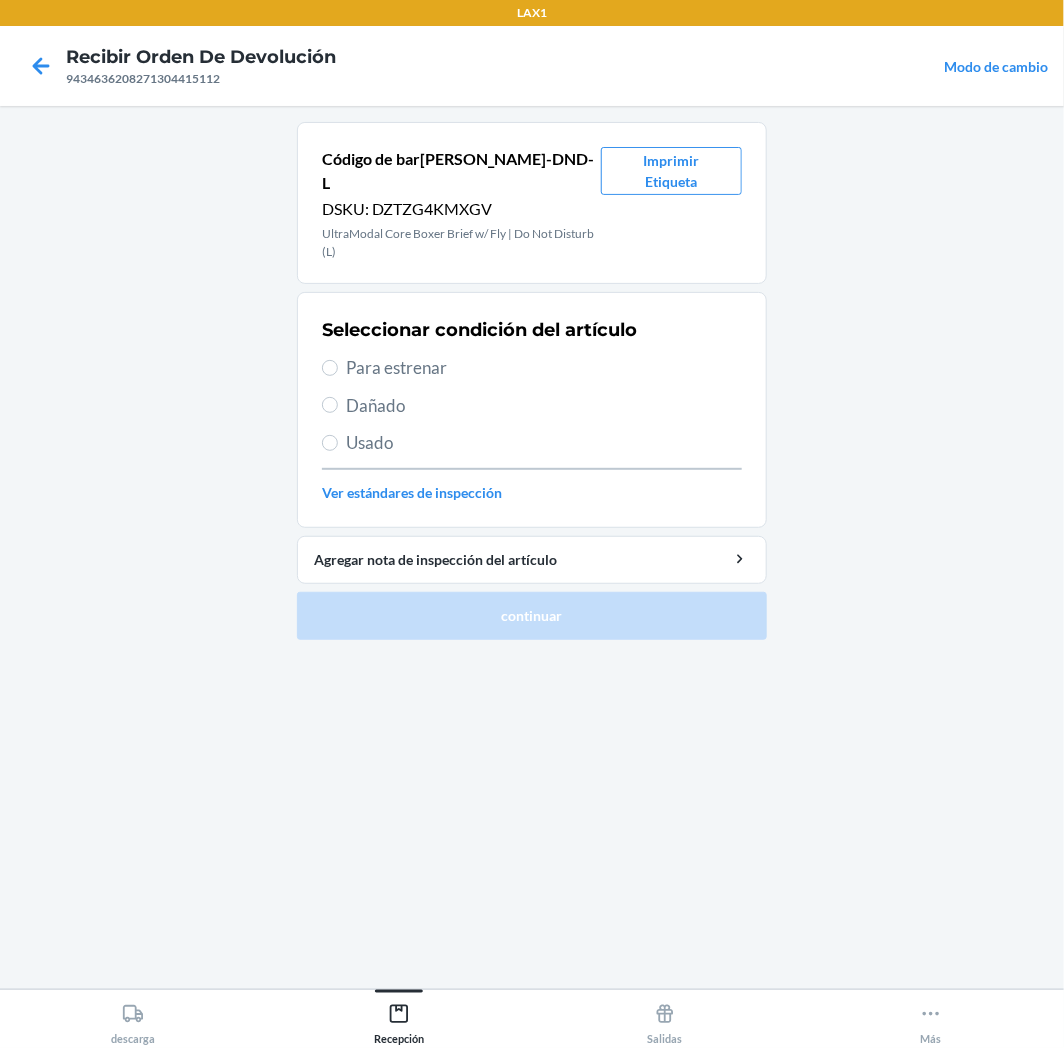 drag, startPoint x: 405, startPoint y: 407, endPoint x: 432, endPoint y: 510, distance: 106.48004 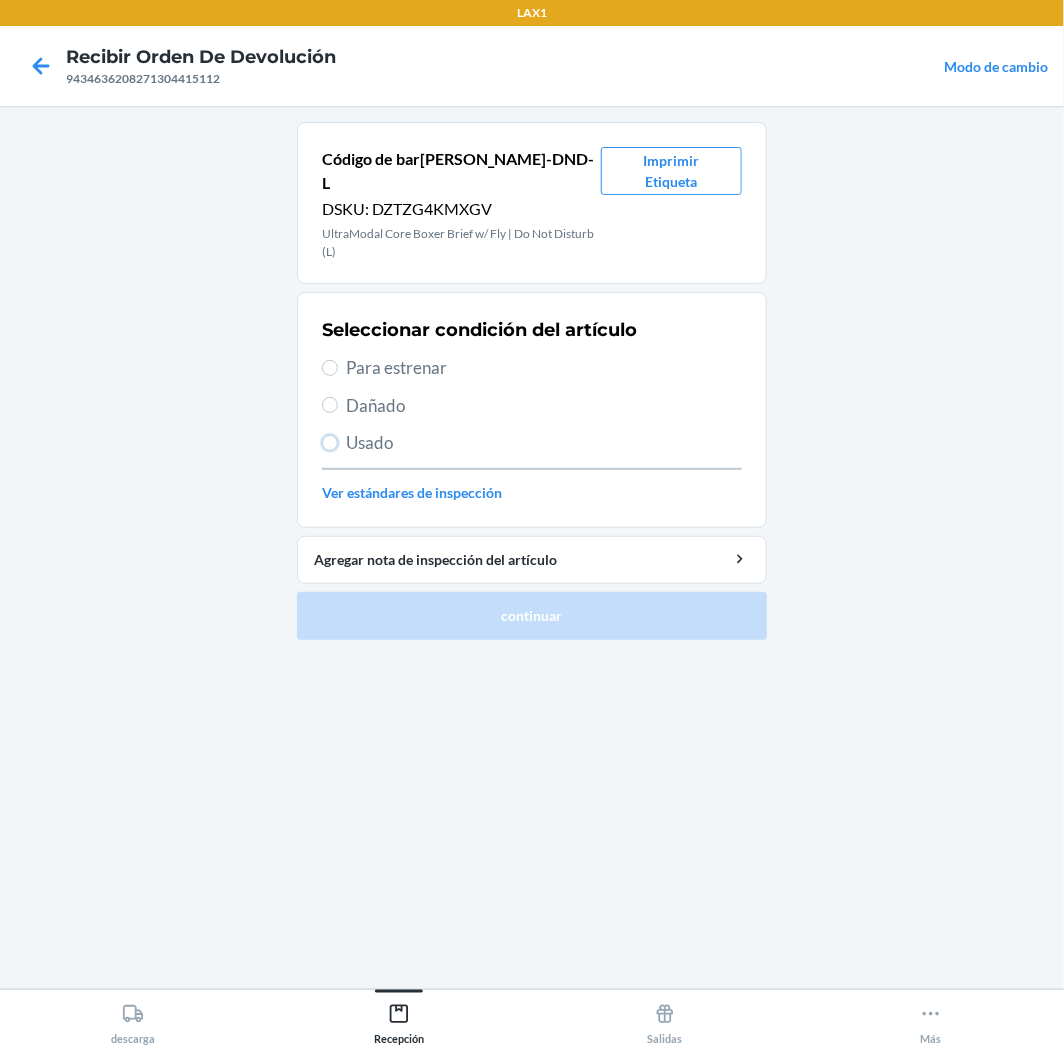 click on "Usado" at bounding box center [330, 443] 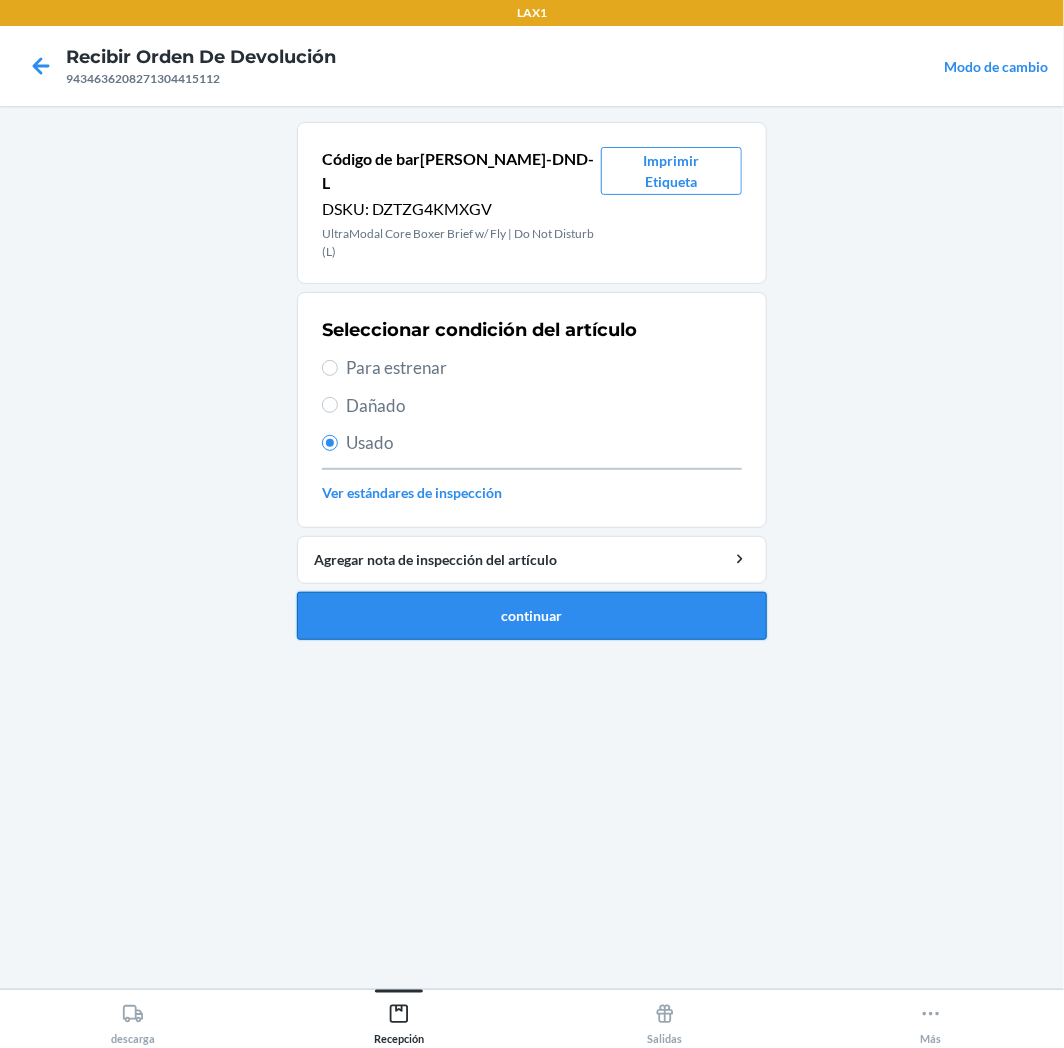 click on "continuar" at bounding box center [532, 616] 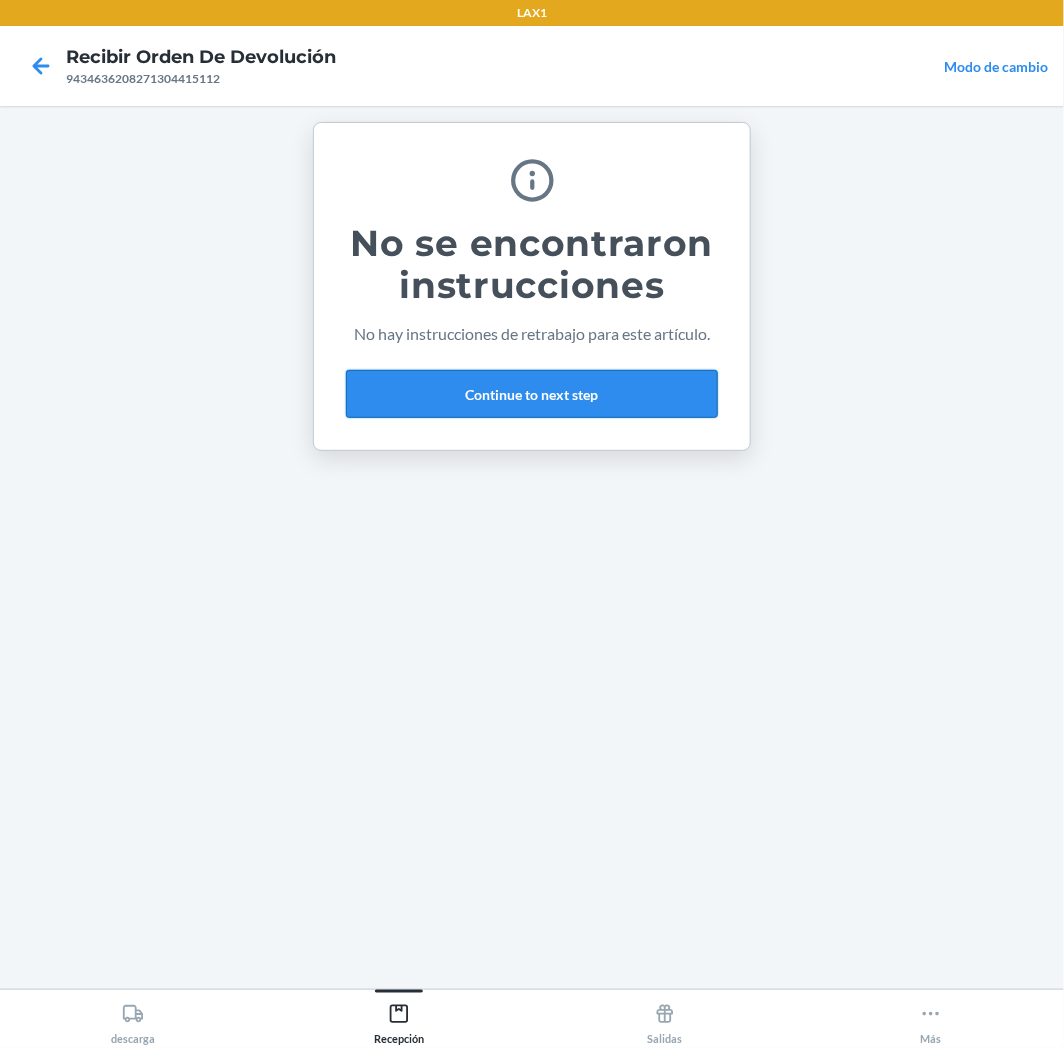 click on "Continue to next step" at bounding box center (532, 394) 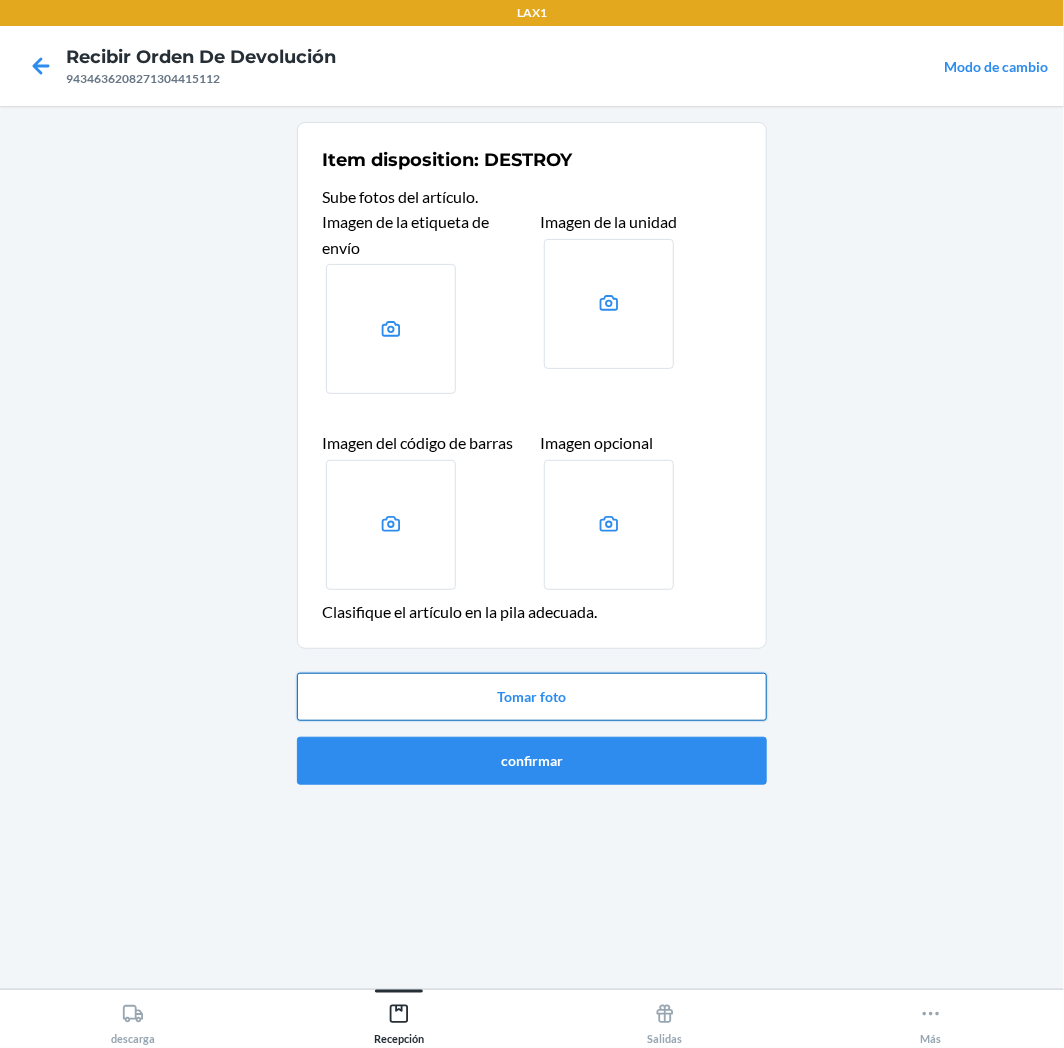 click on "Tomar foto" at bounding box center (532, 697) 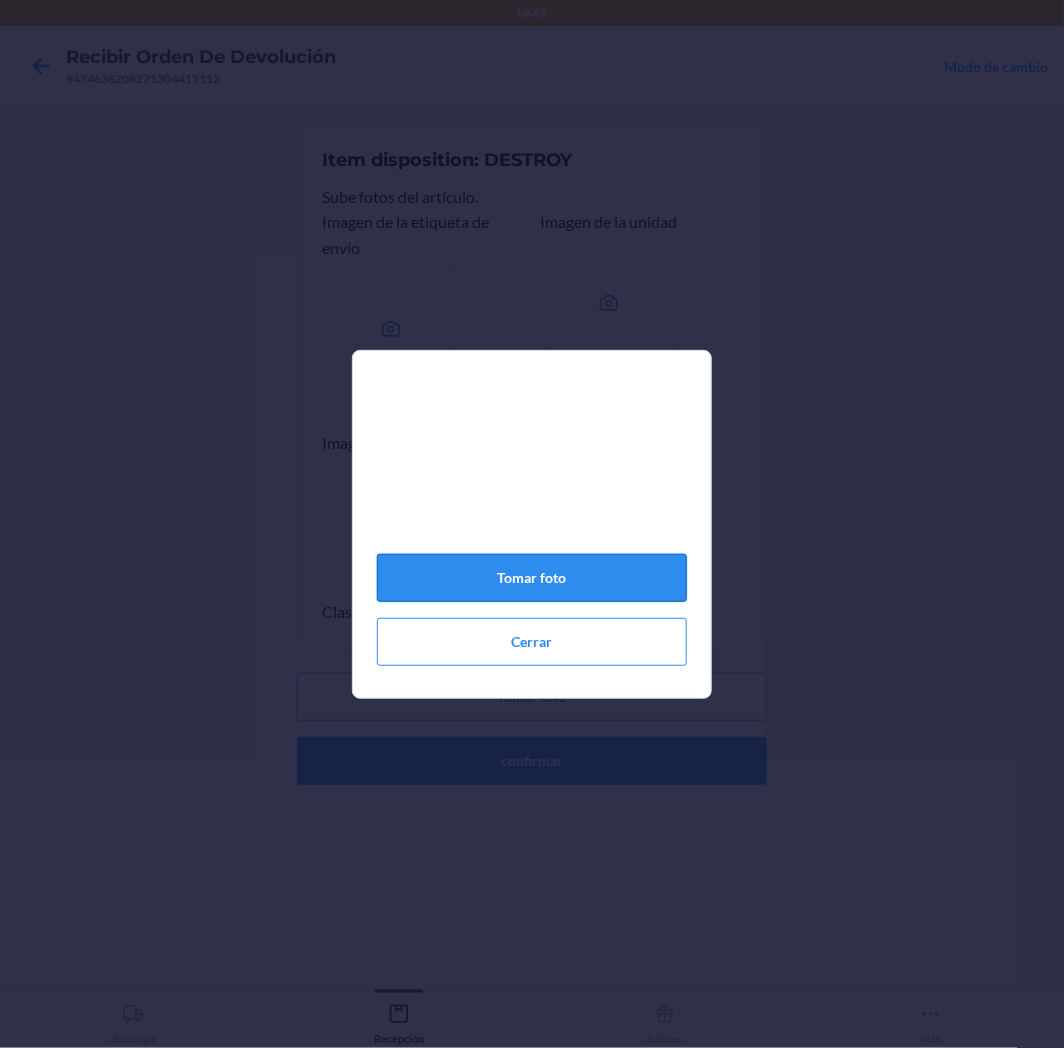 click on "Tomar foto" 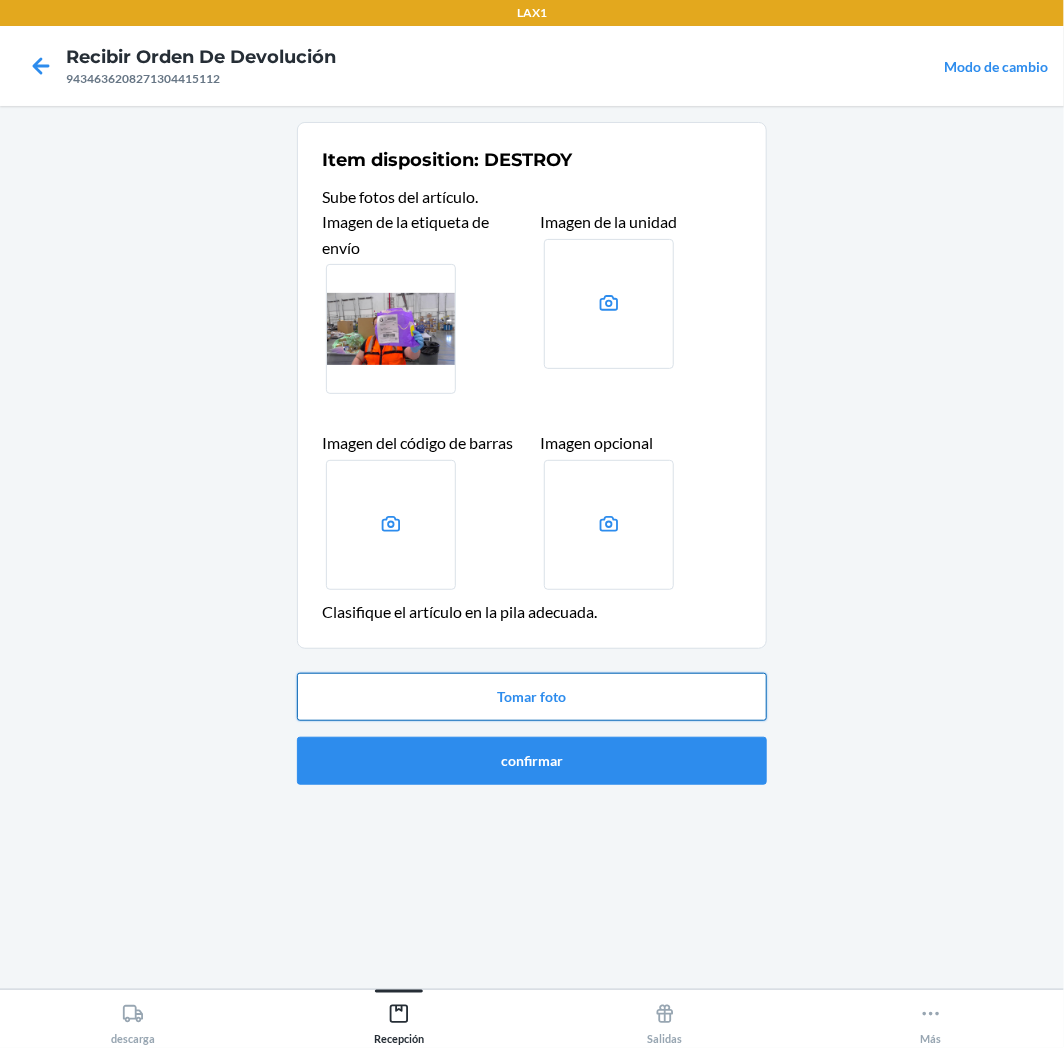 click on "Tomar foto" at bounding box center (532, 697) 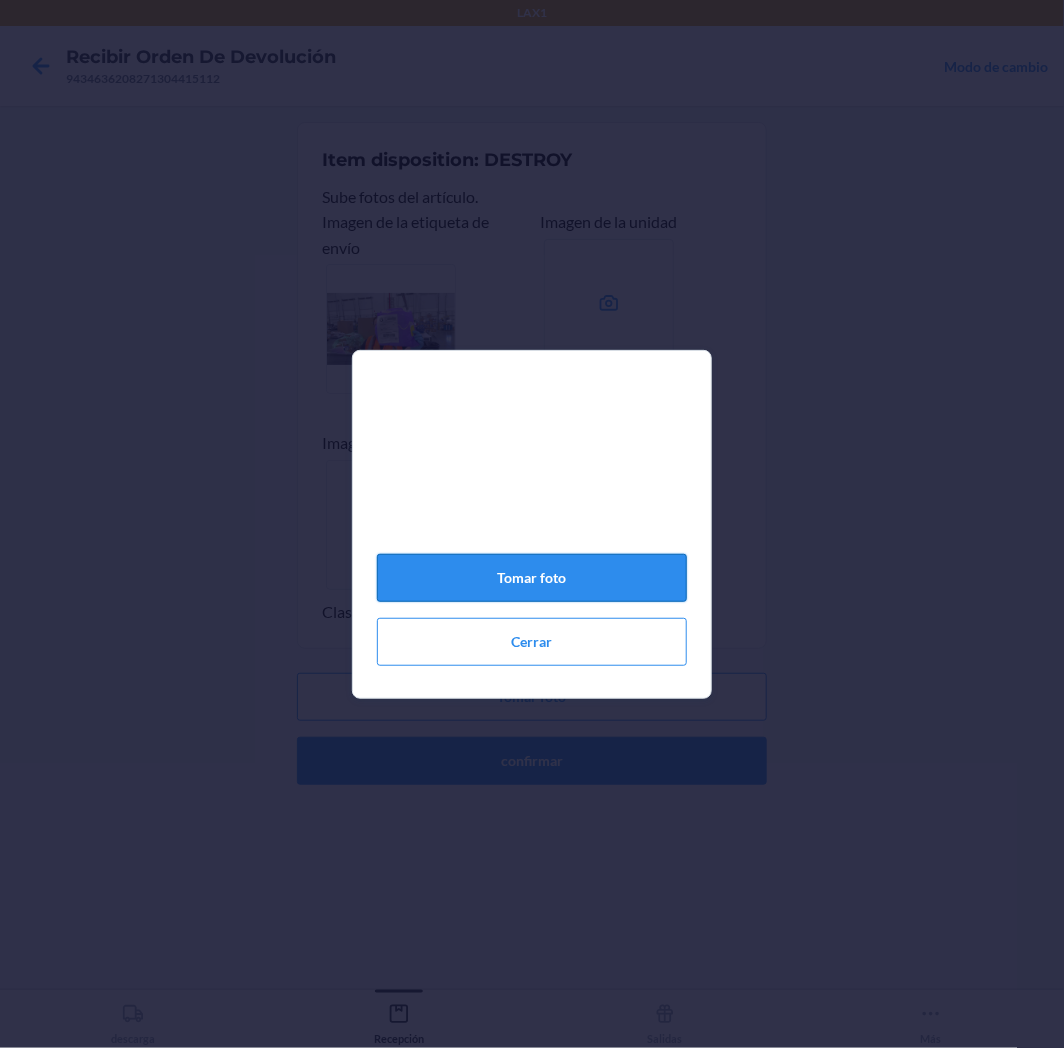 click on "Tomar foto" 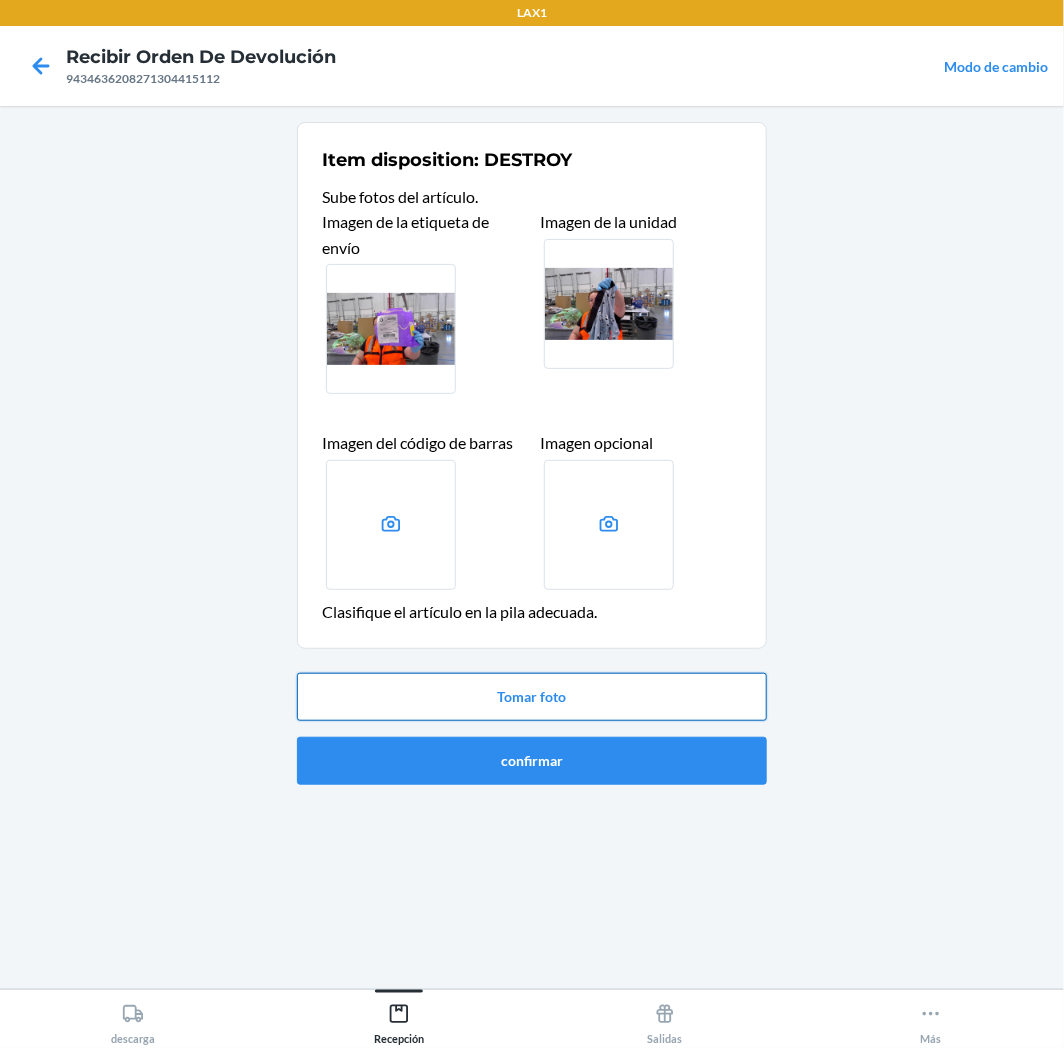 click on "Tomar foto" at bounding box center (532, 697) 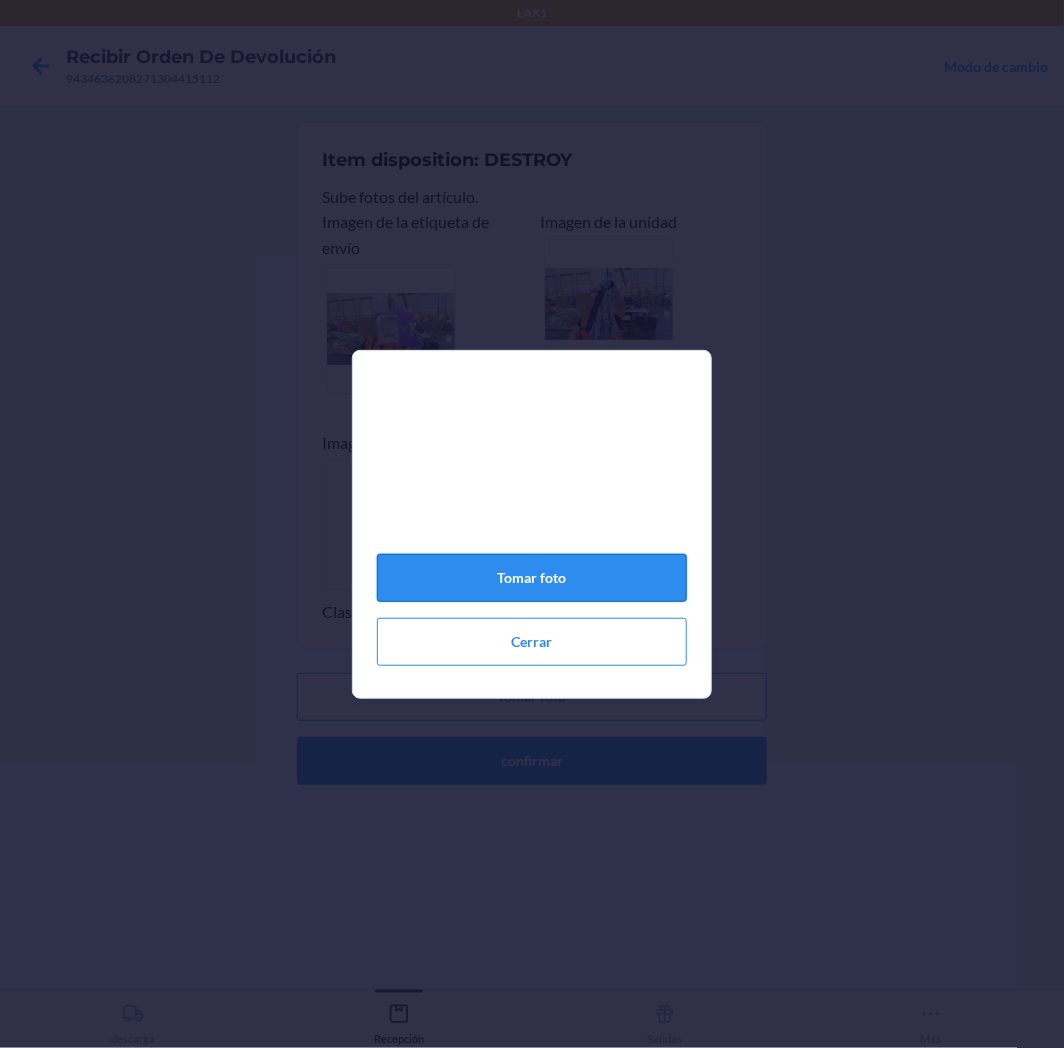 click on "Tomar foto" 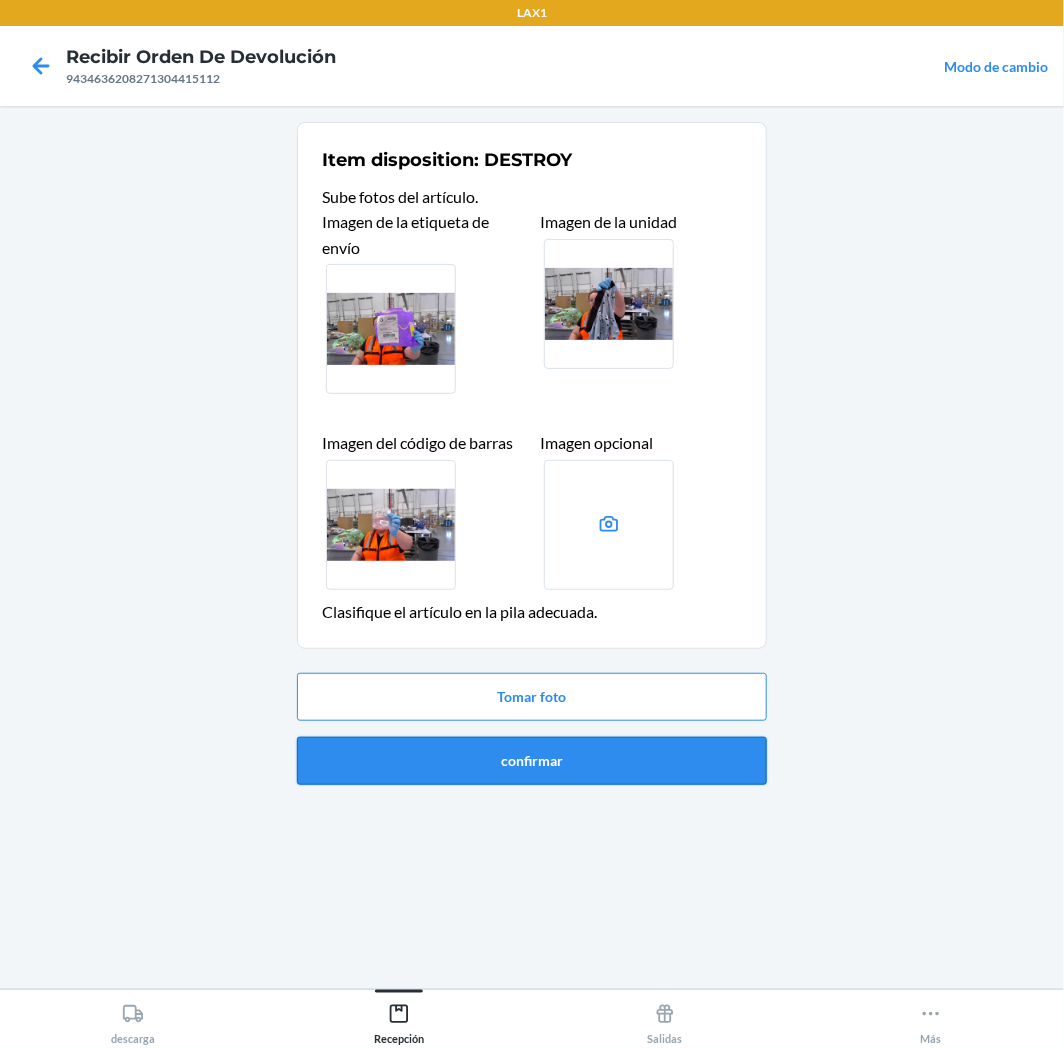 click on "confirmar" at bounding box center [532, 761] 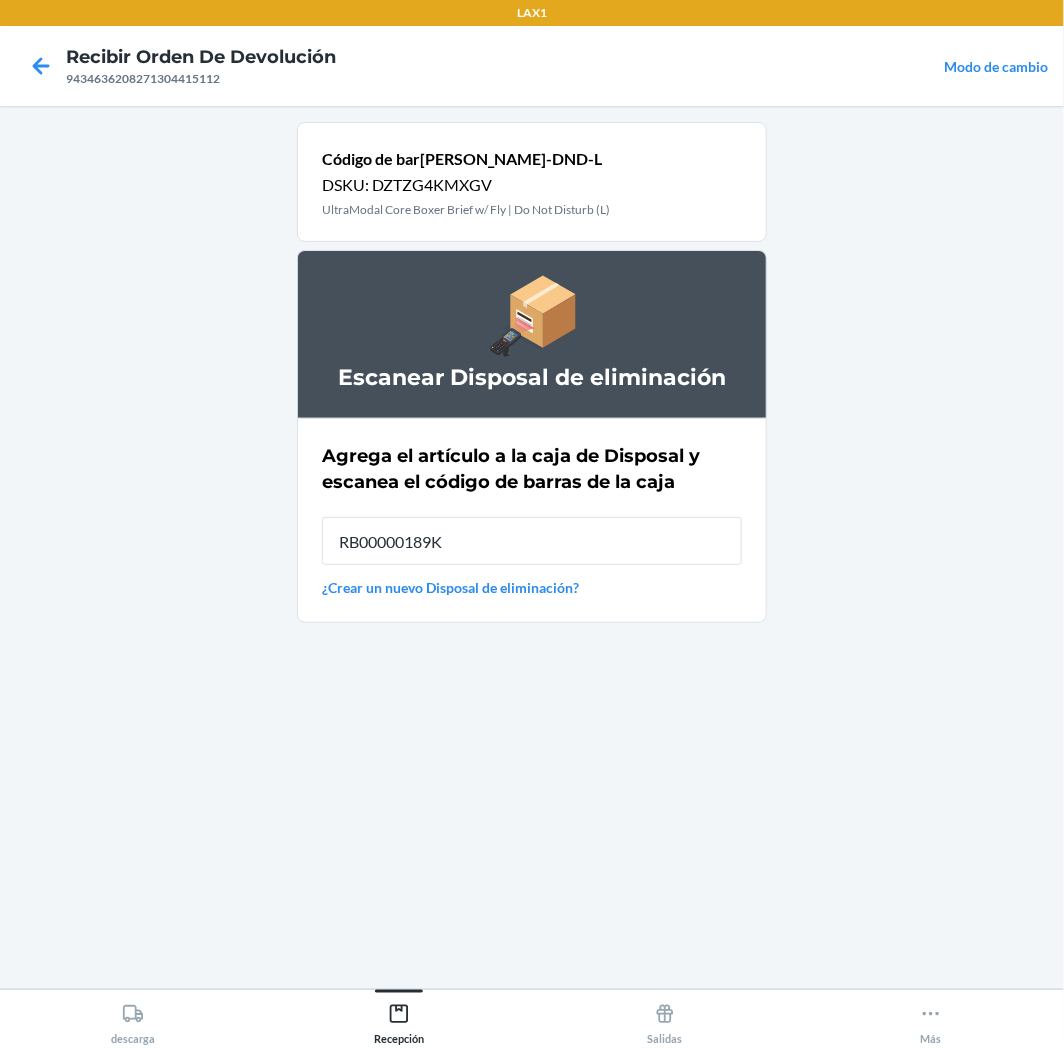 type on "RB00000189K" 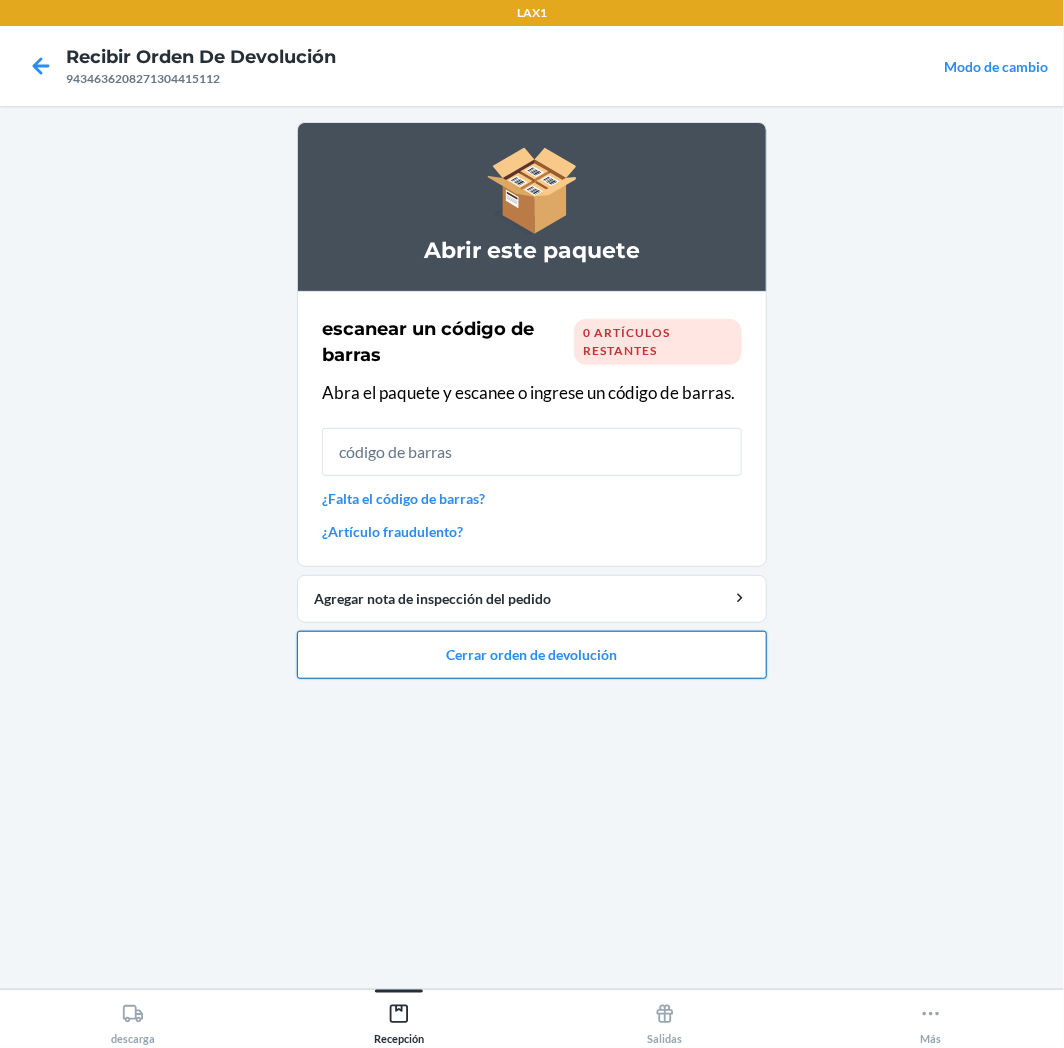 click on "Cerrar orden de devolución" at bounding box center [532, 655] 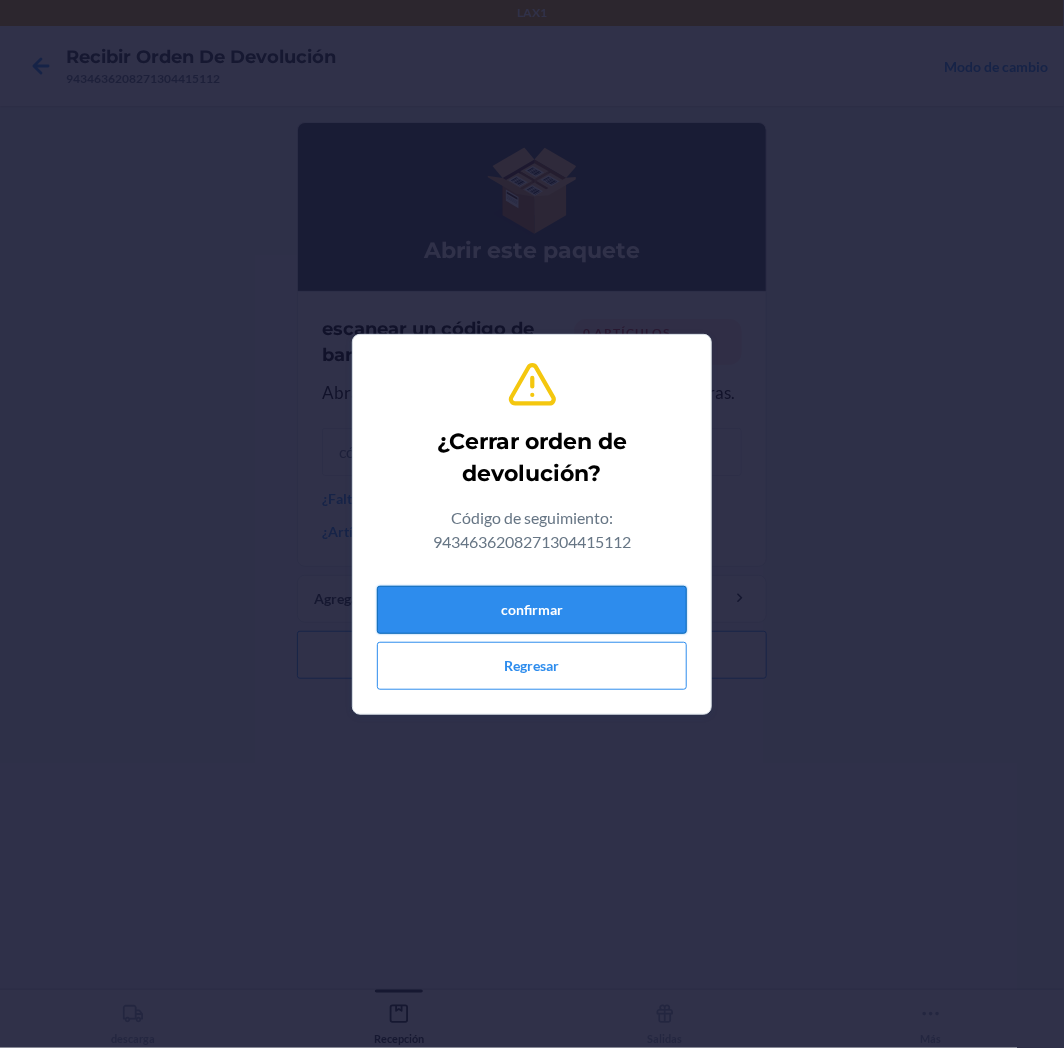 click on "confirmar" at bounding box center (532, 610) 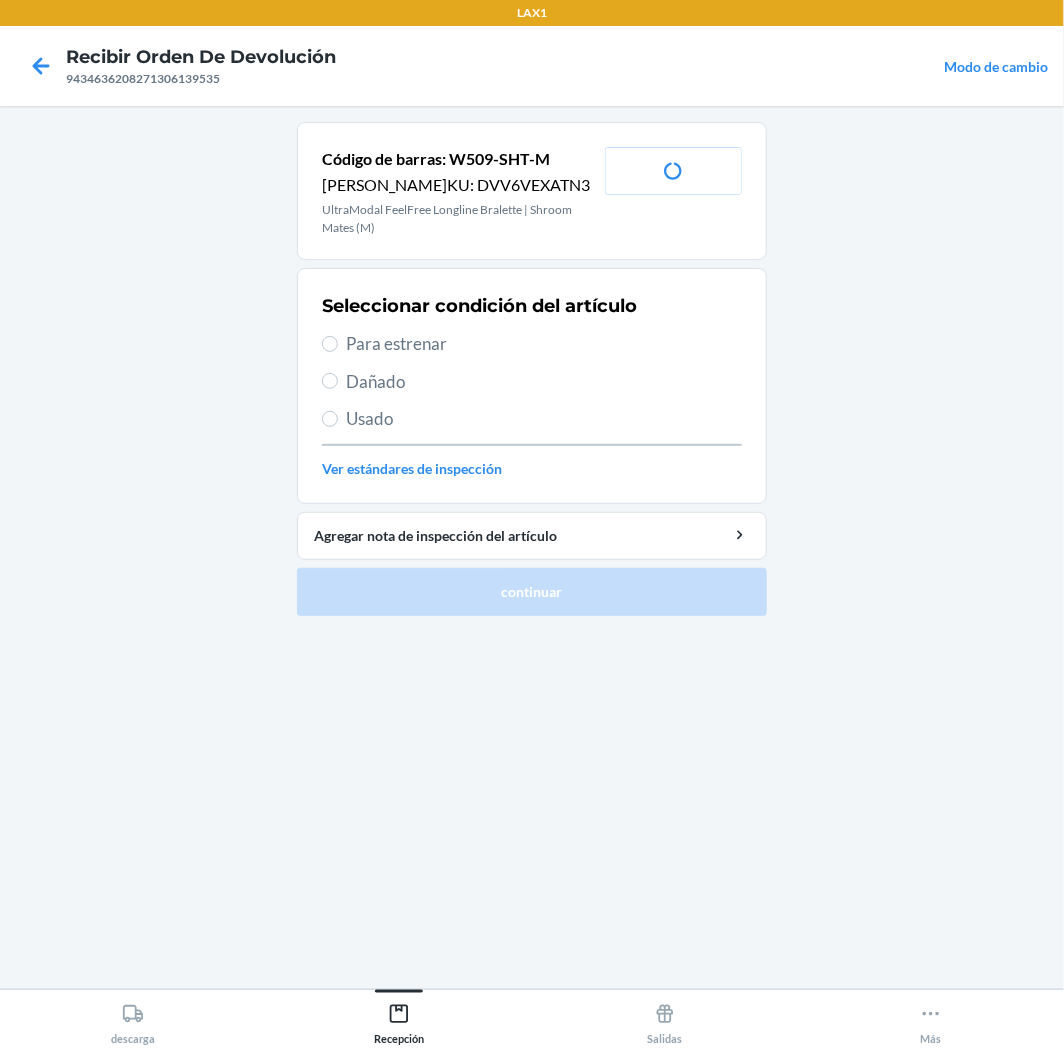 click on "Para estrenar" at bounding box center (544, 344) 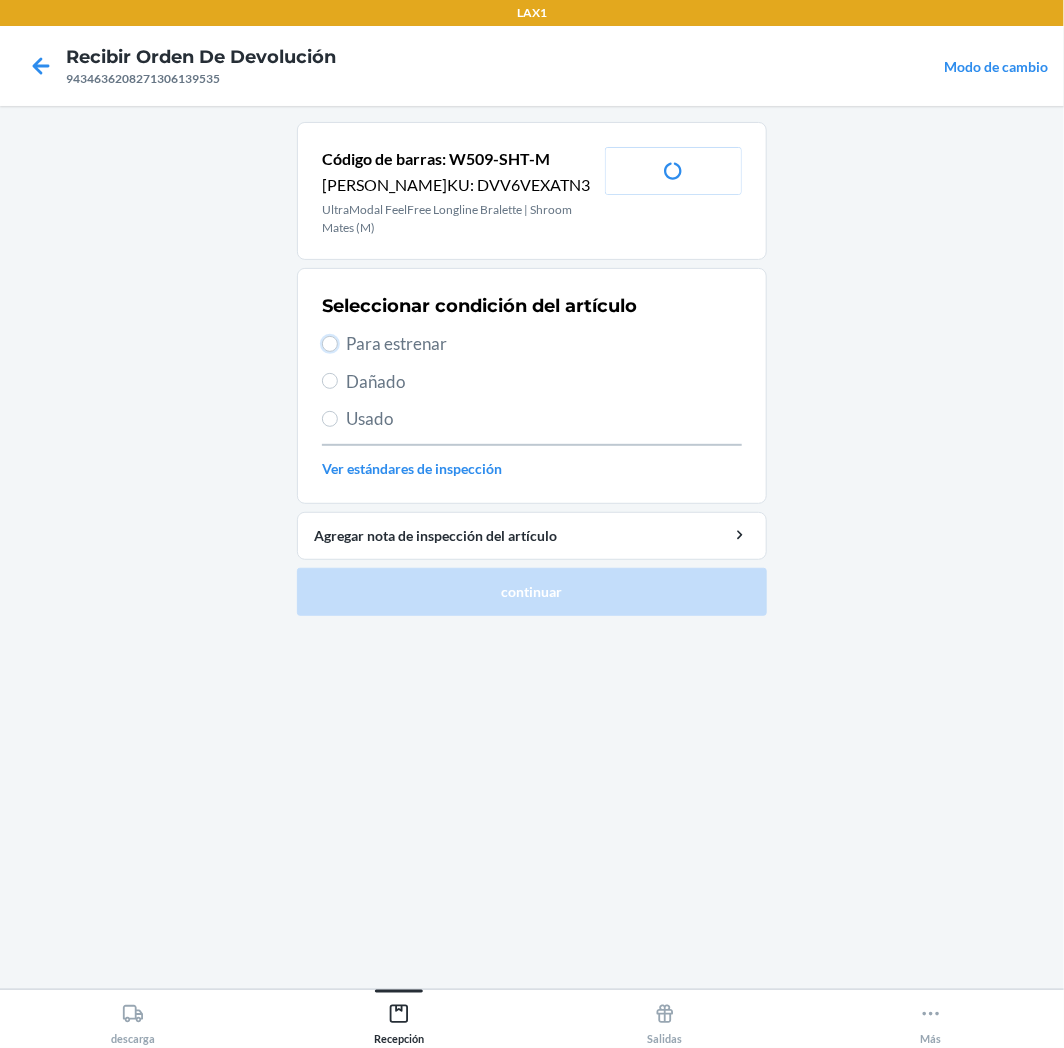 click on "Para estrenar" at bounding box center [330, 344] 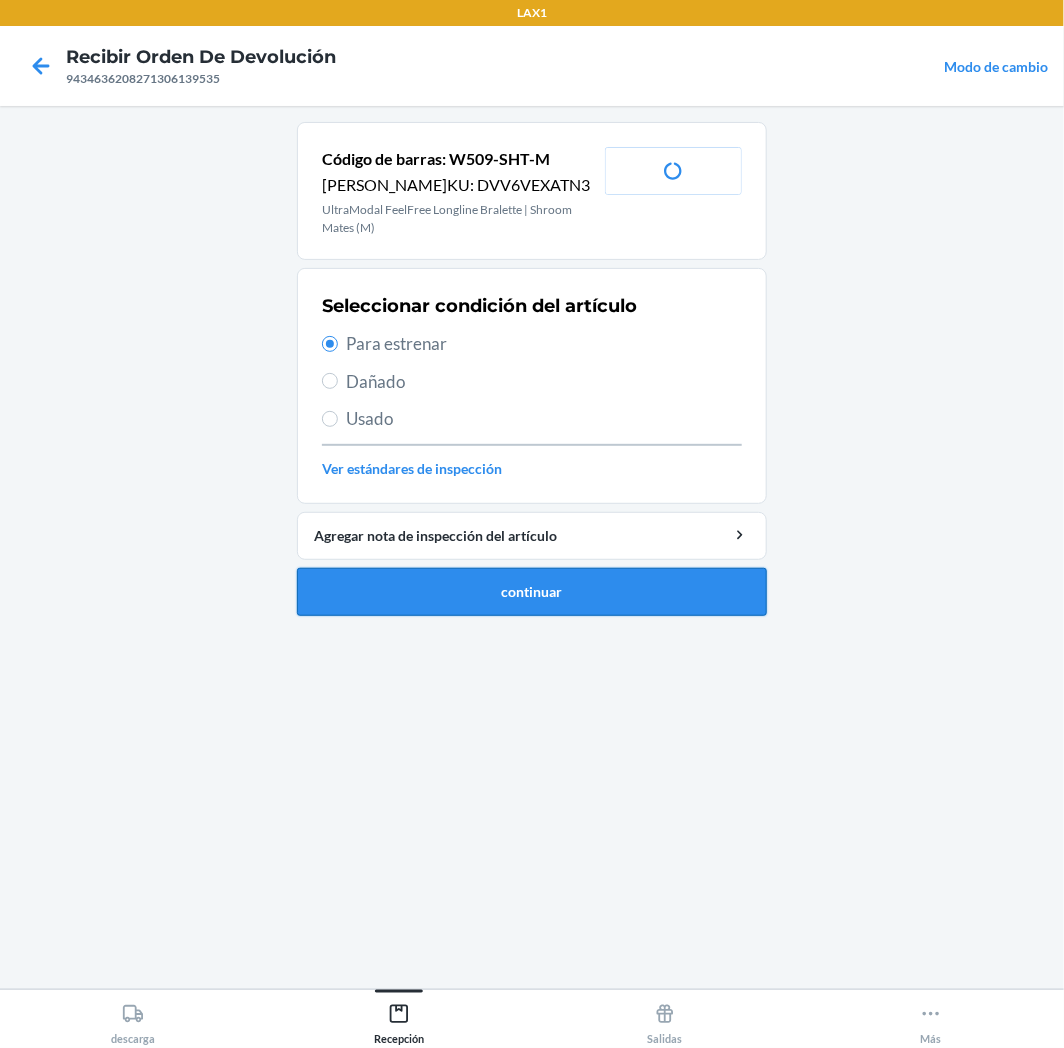 click on "continuar" at bounding box center (532, 592) 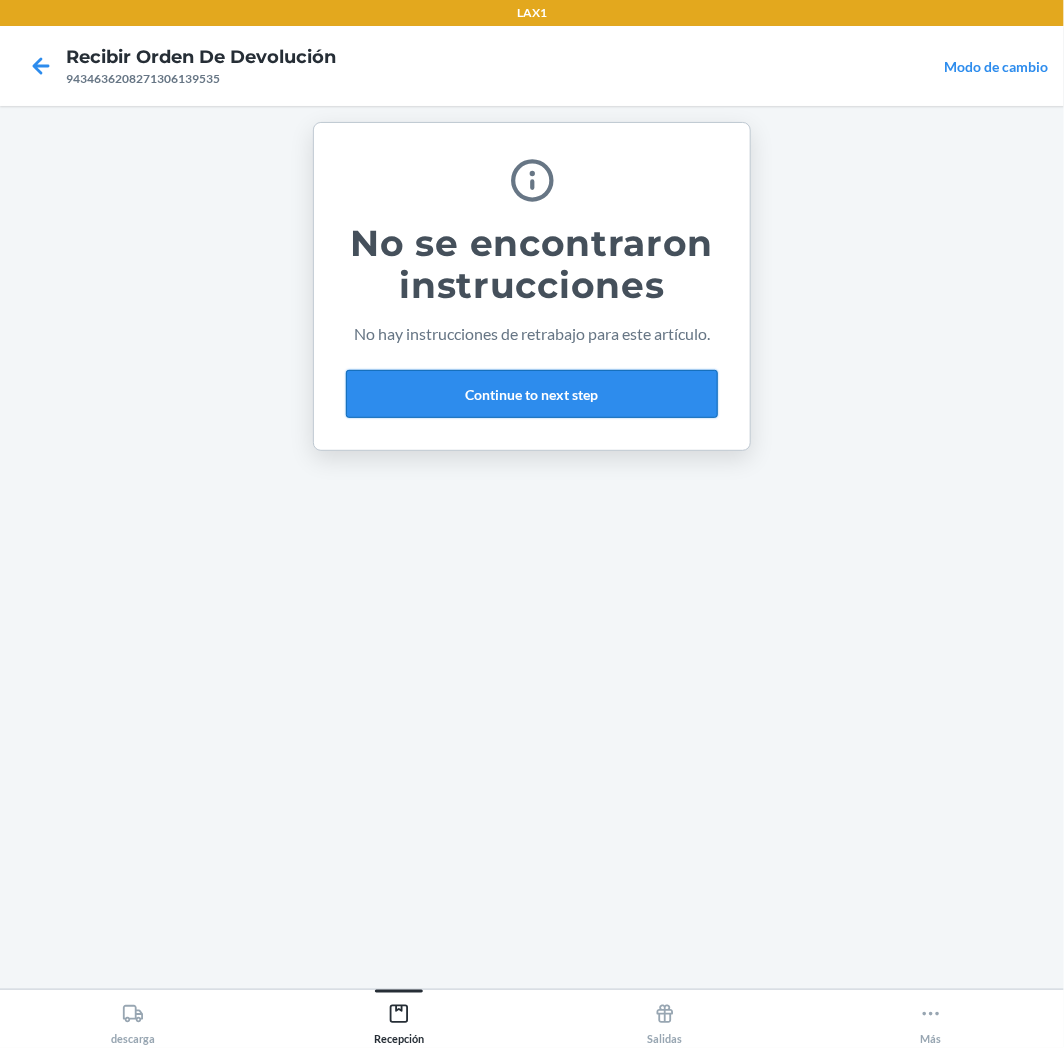 click on "Continue to next step" at bounding box center [532, 394] 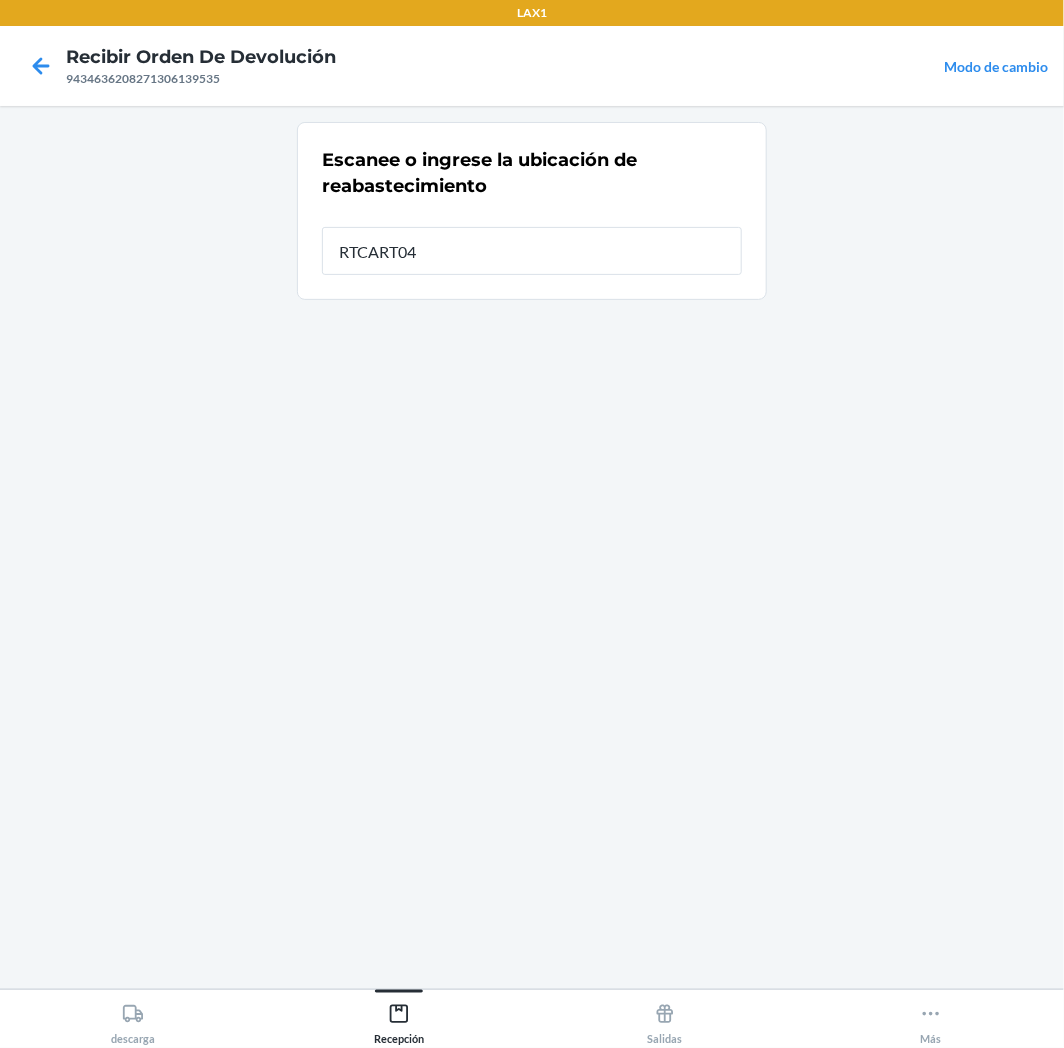 type on "RTCART043" 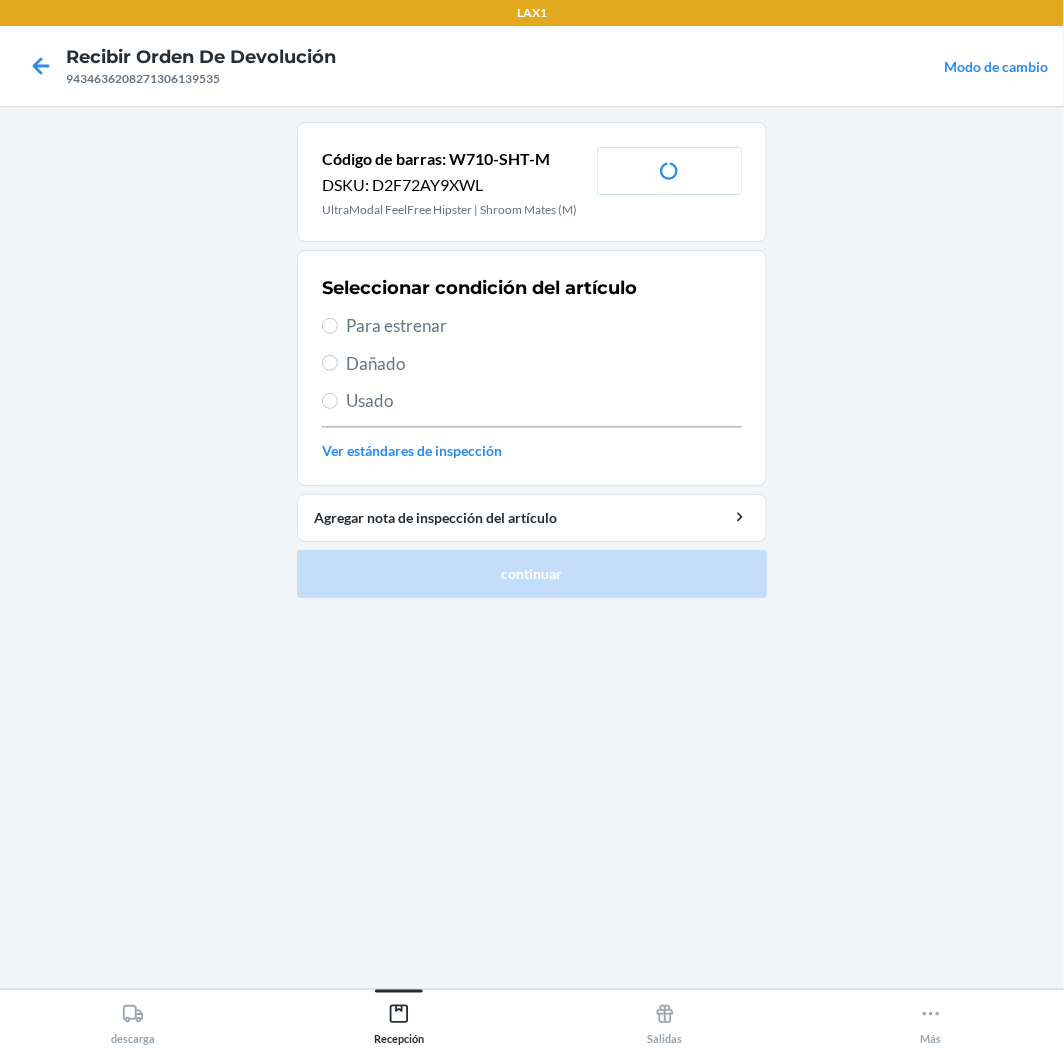 click on "Para estrenar" at bounding box center [544, 326] 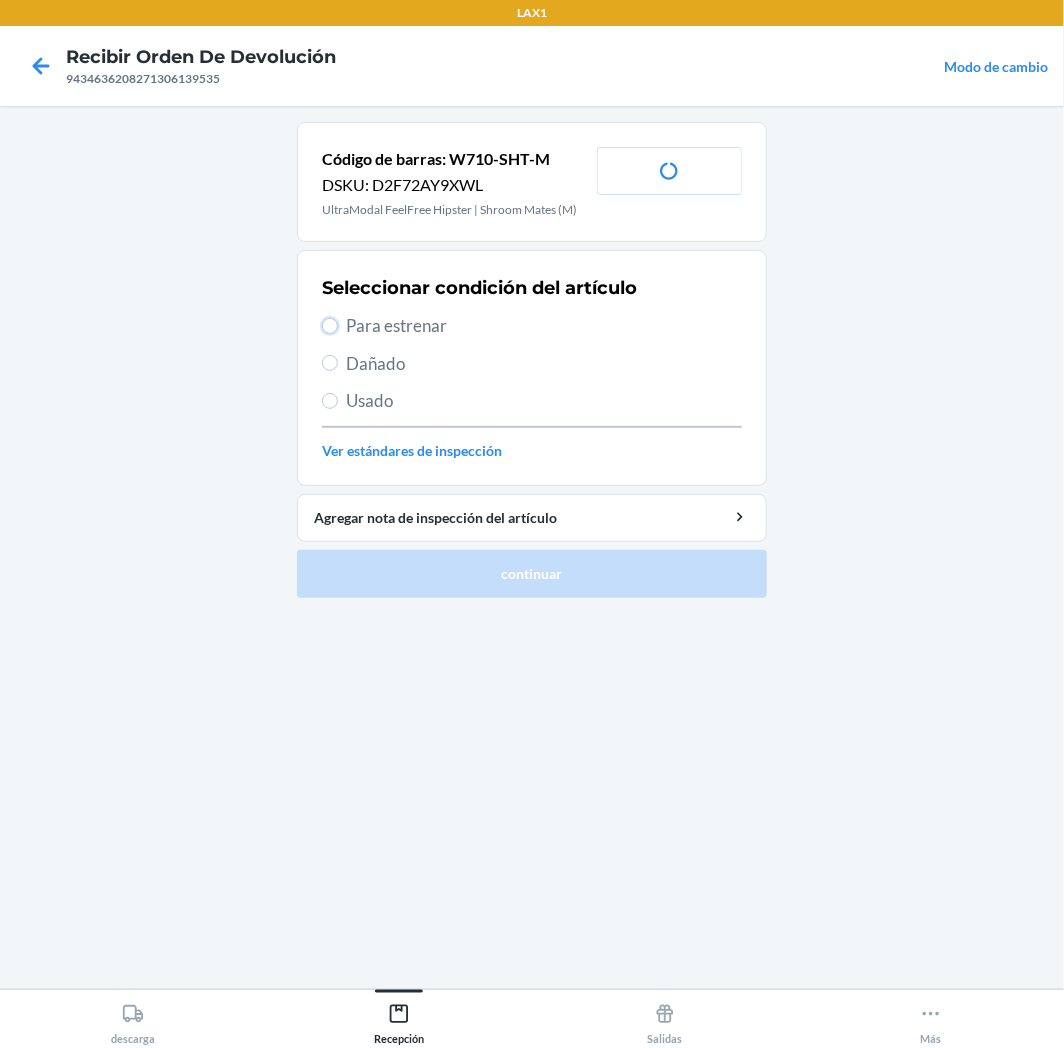 click on "Para estrenar" at bounding box center (330, 326) 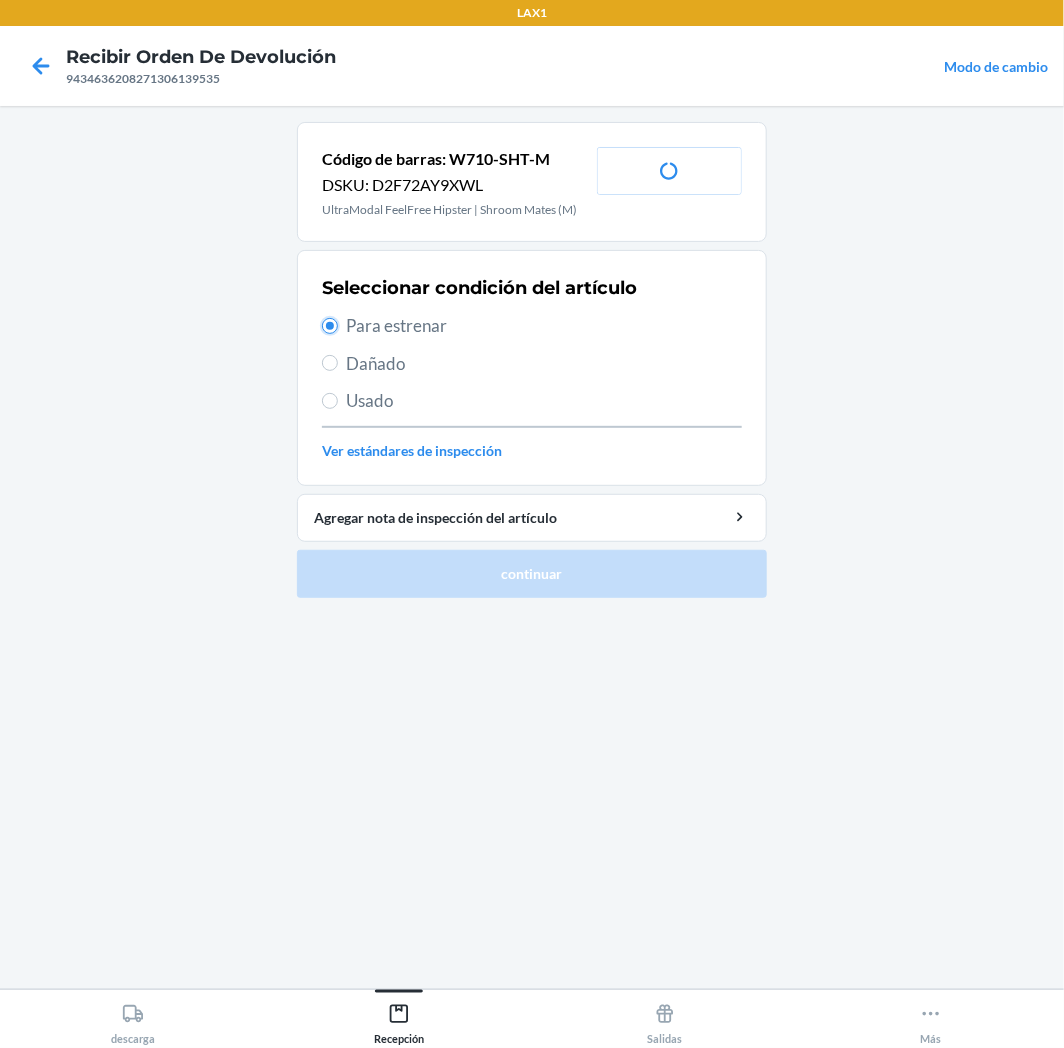 radio on "true" 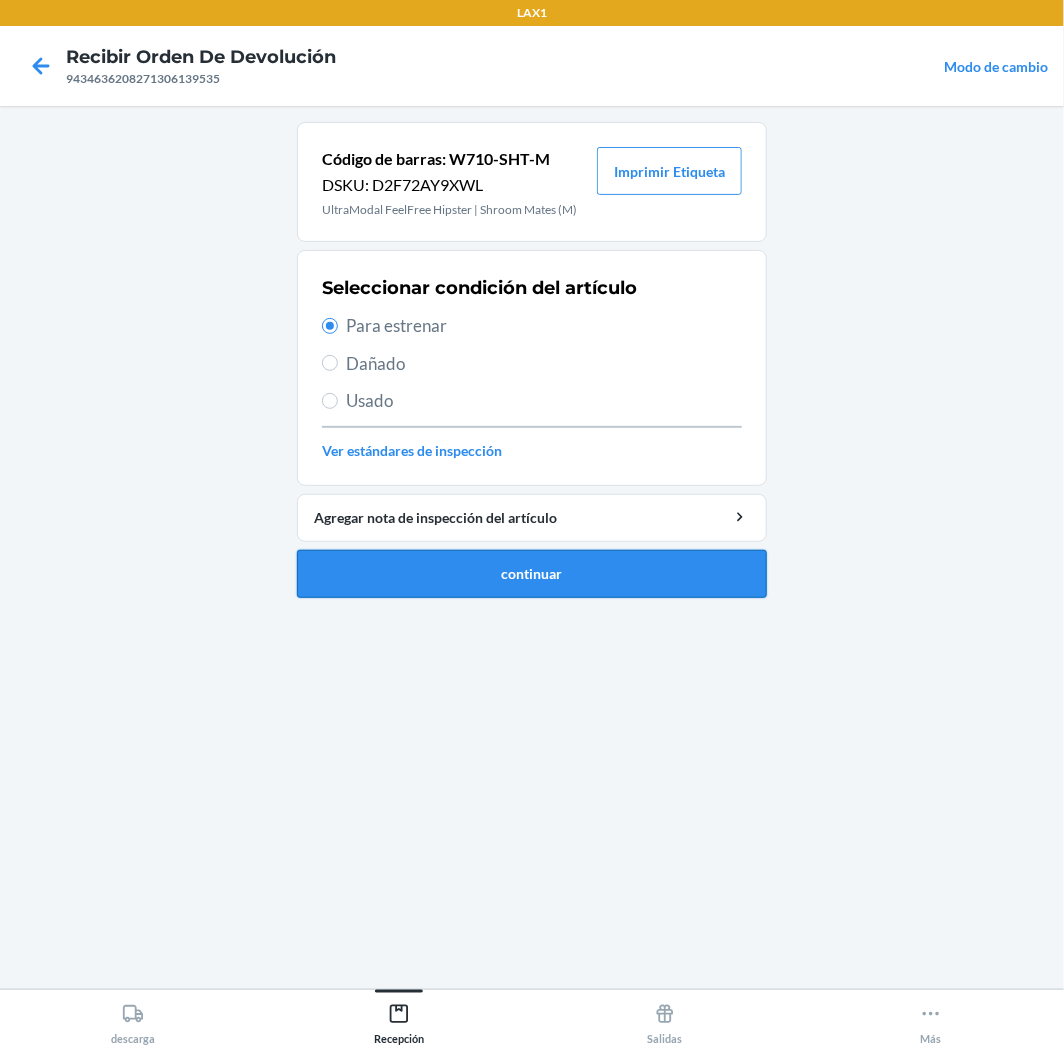 click on "continuar" at bounding box center [532, 574] 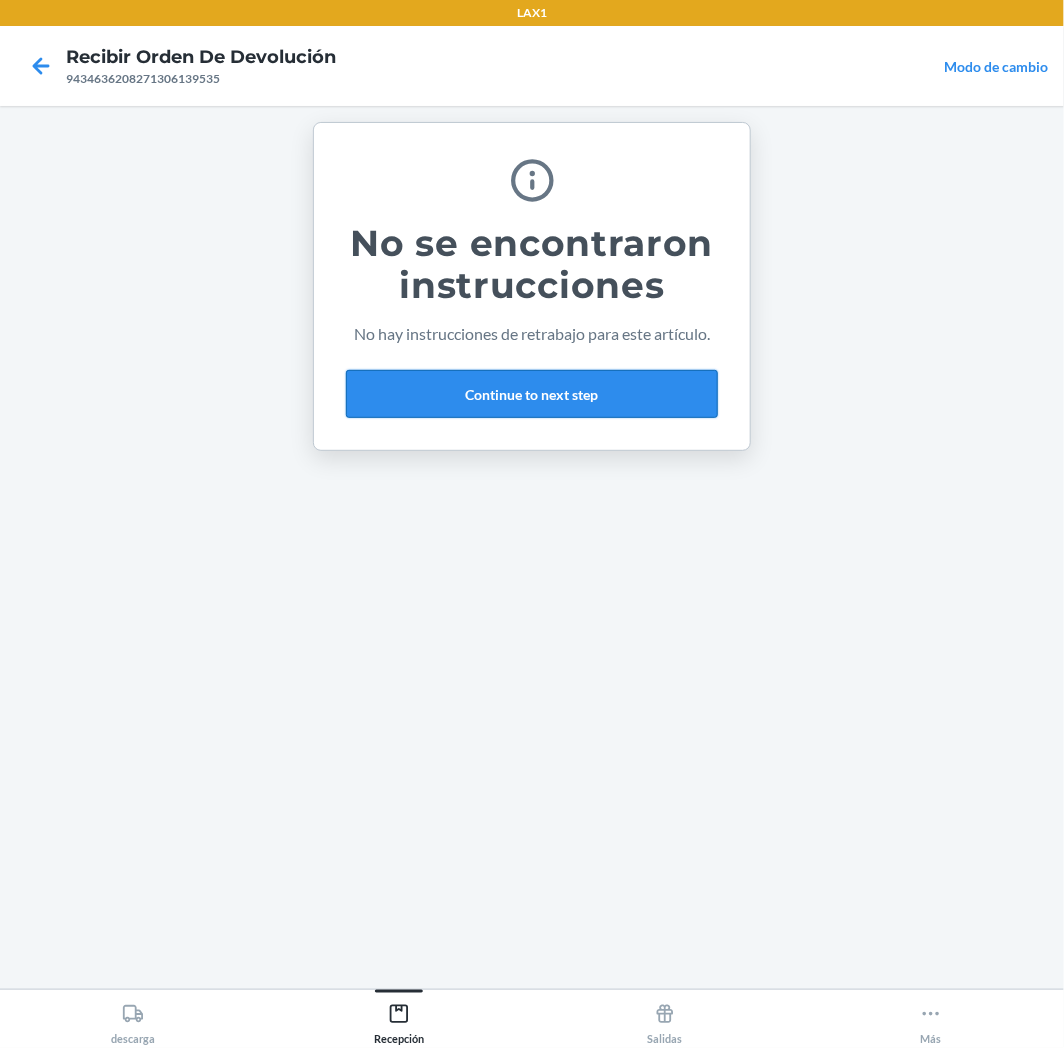 click on "Continue to next step" at bounding box center [532, 394] 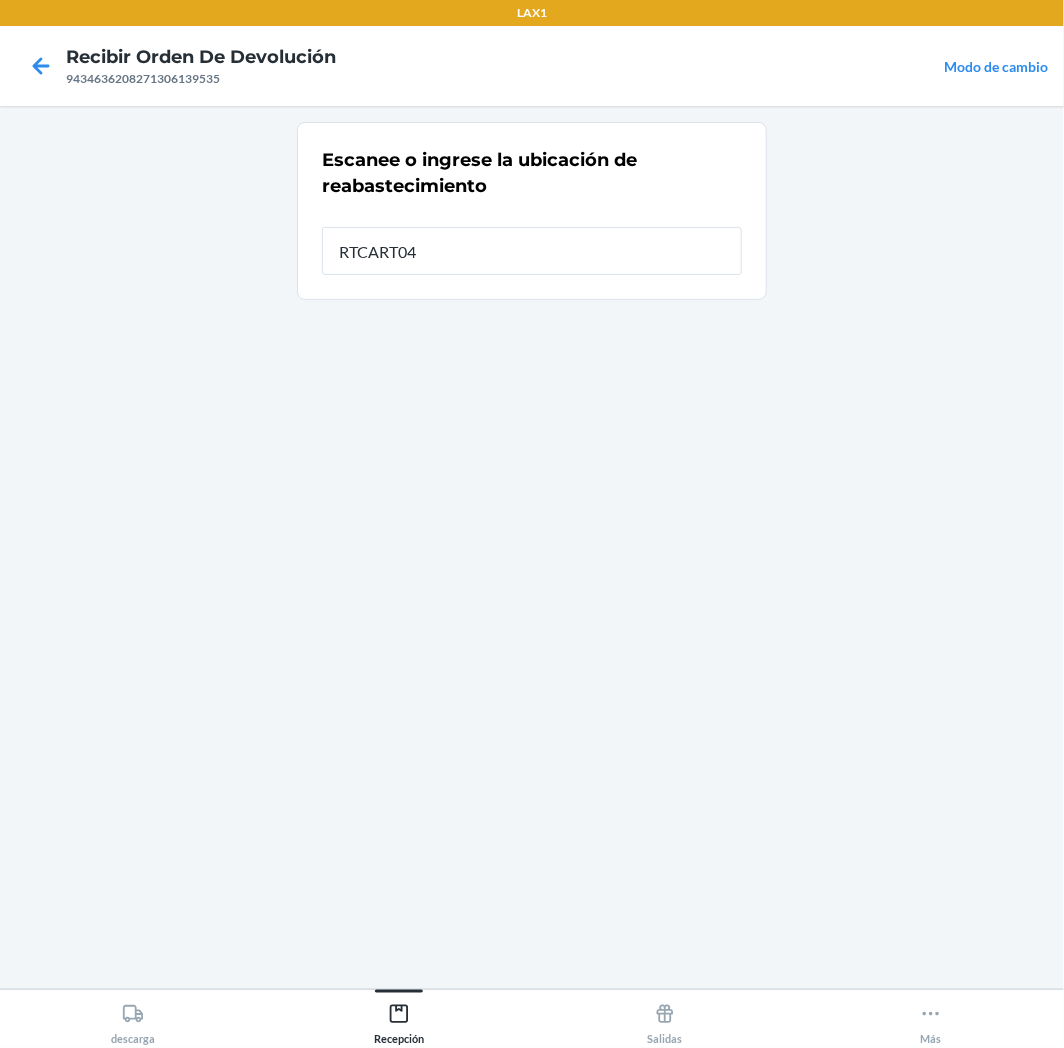 type on "RTCART043" 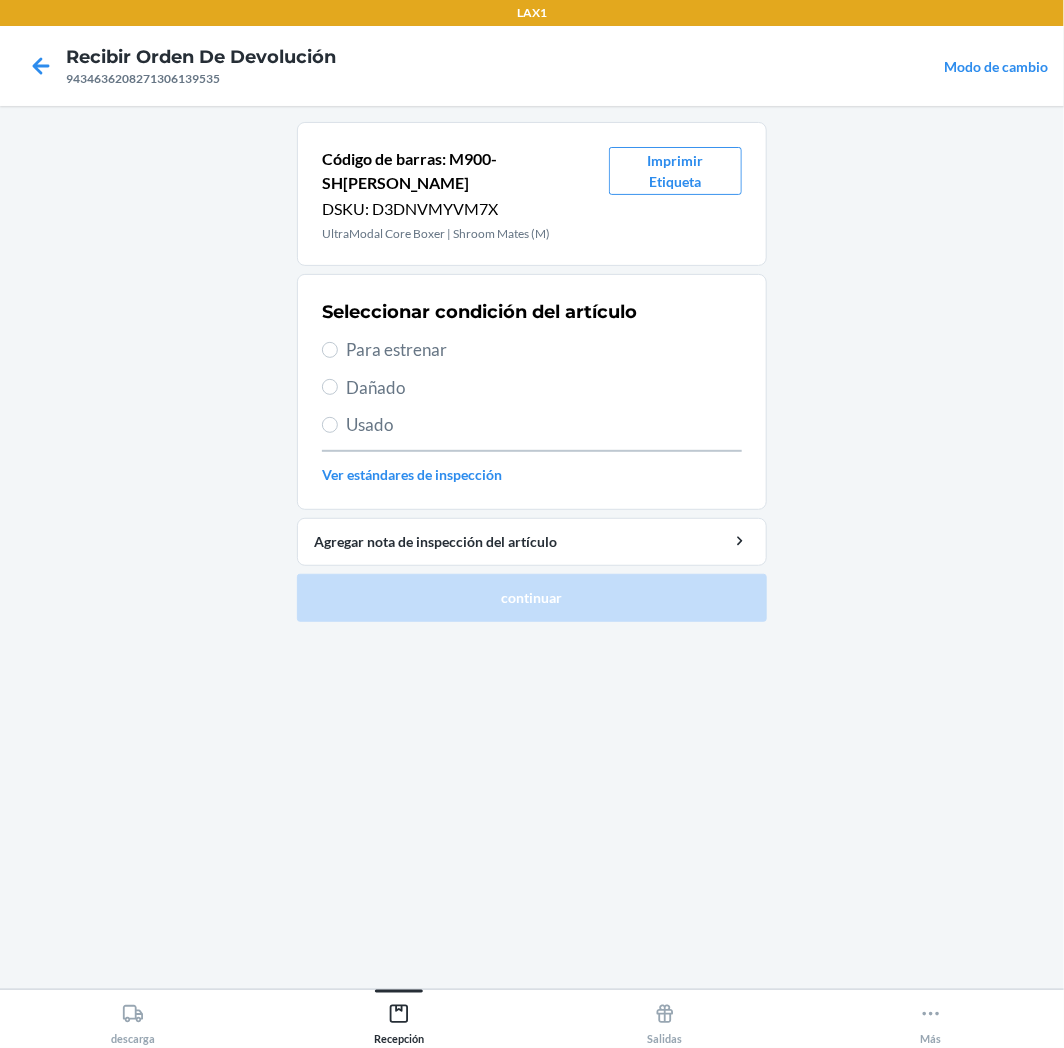 drag, startPoint x: 472, startPoint y: 308, endPoint x: 470, endPoint y: 324, distance: 16.124516 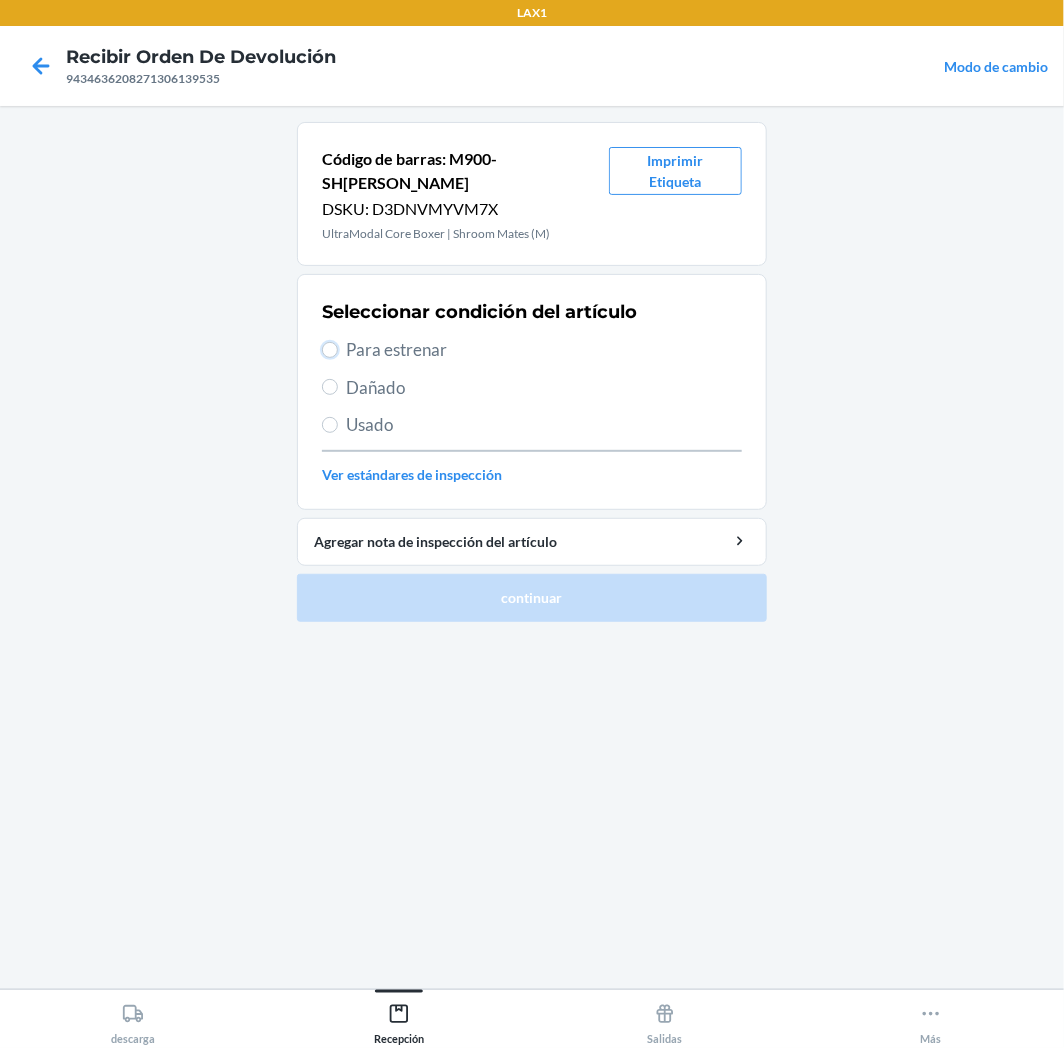 click on "Para estrenar" at bounding box center [330, 350] 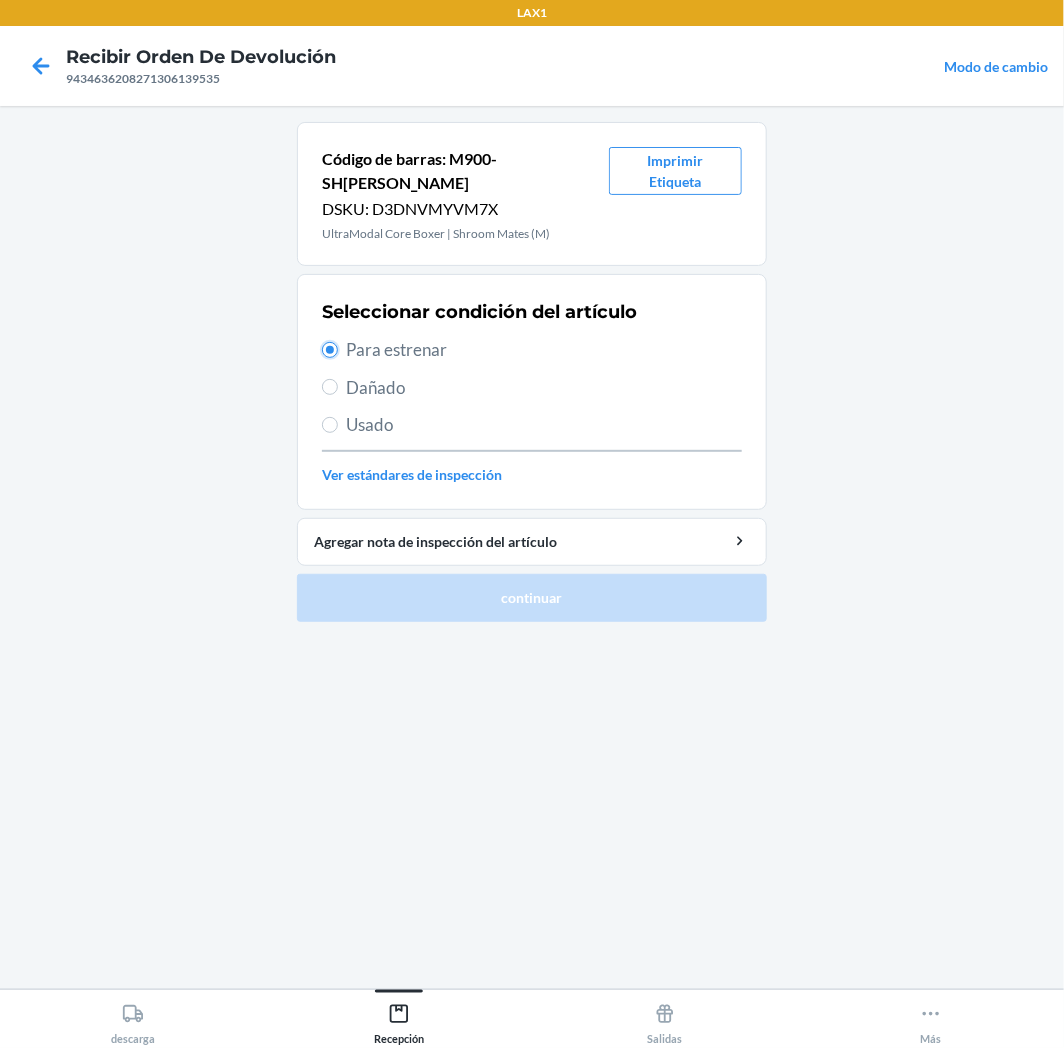 radio on "true" 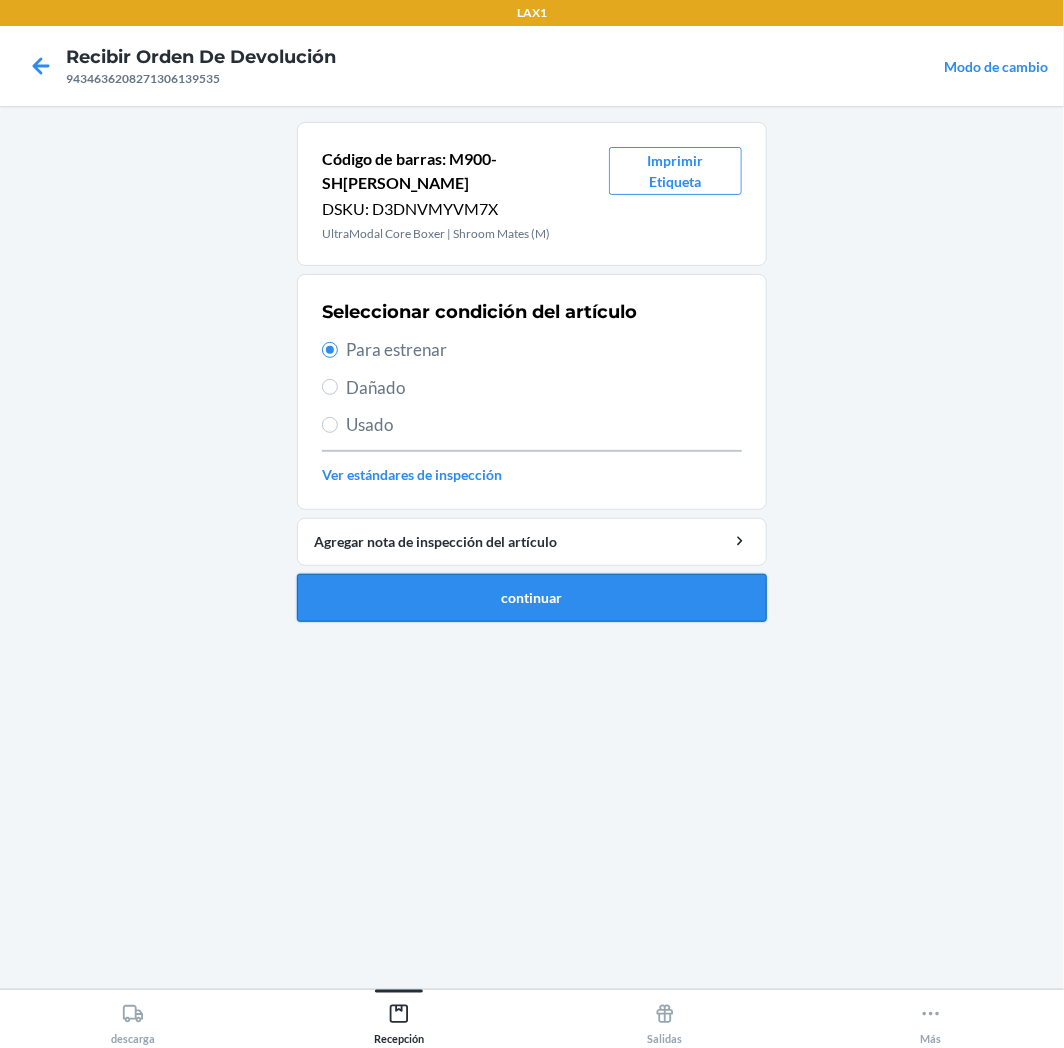 click on "continuar" at bounding box center (532, 598) 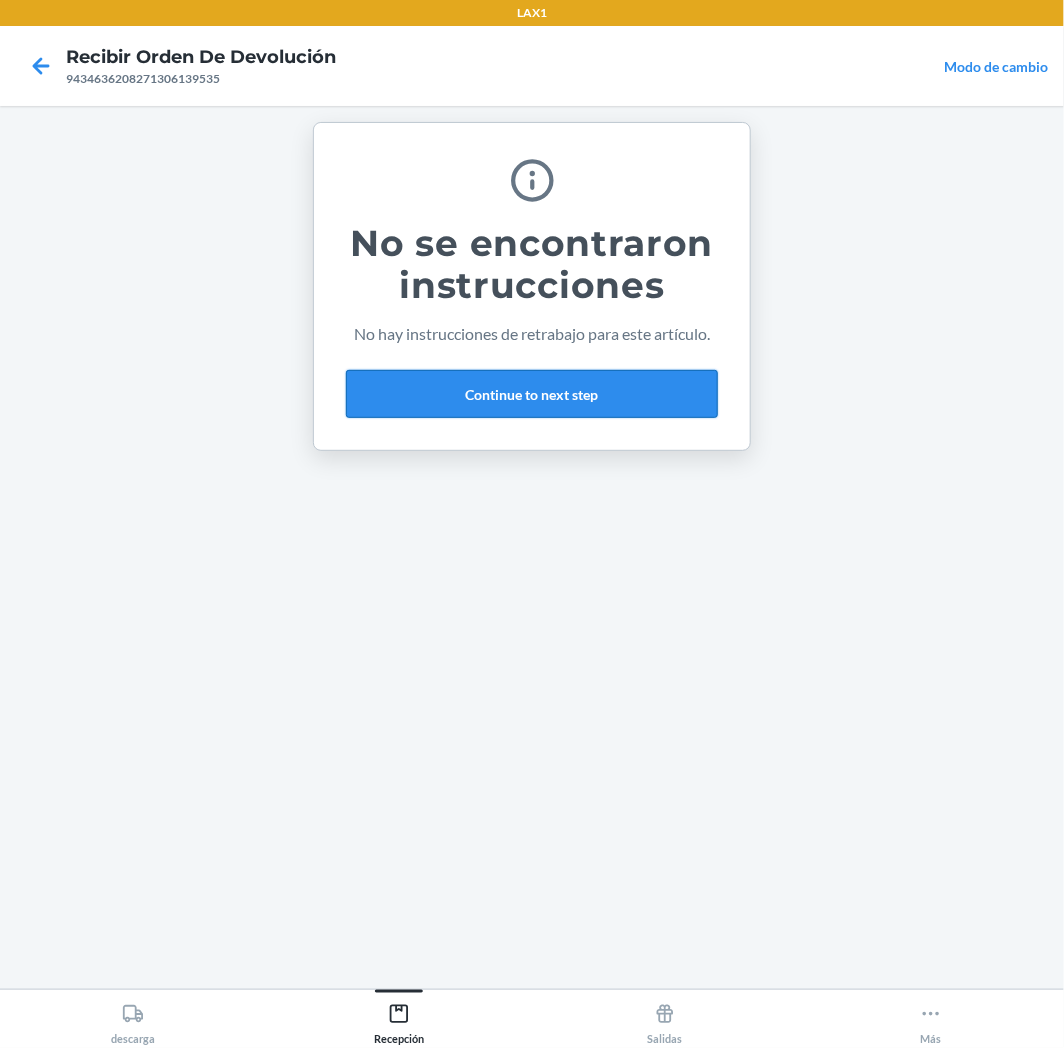 click on "Continue to next step" at bounding box center (532, 394) 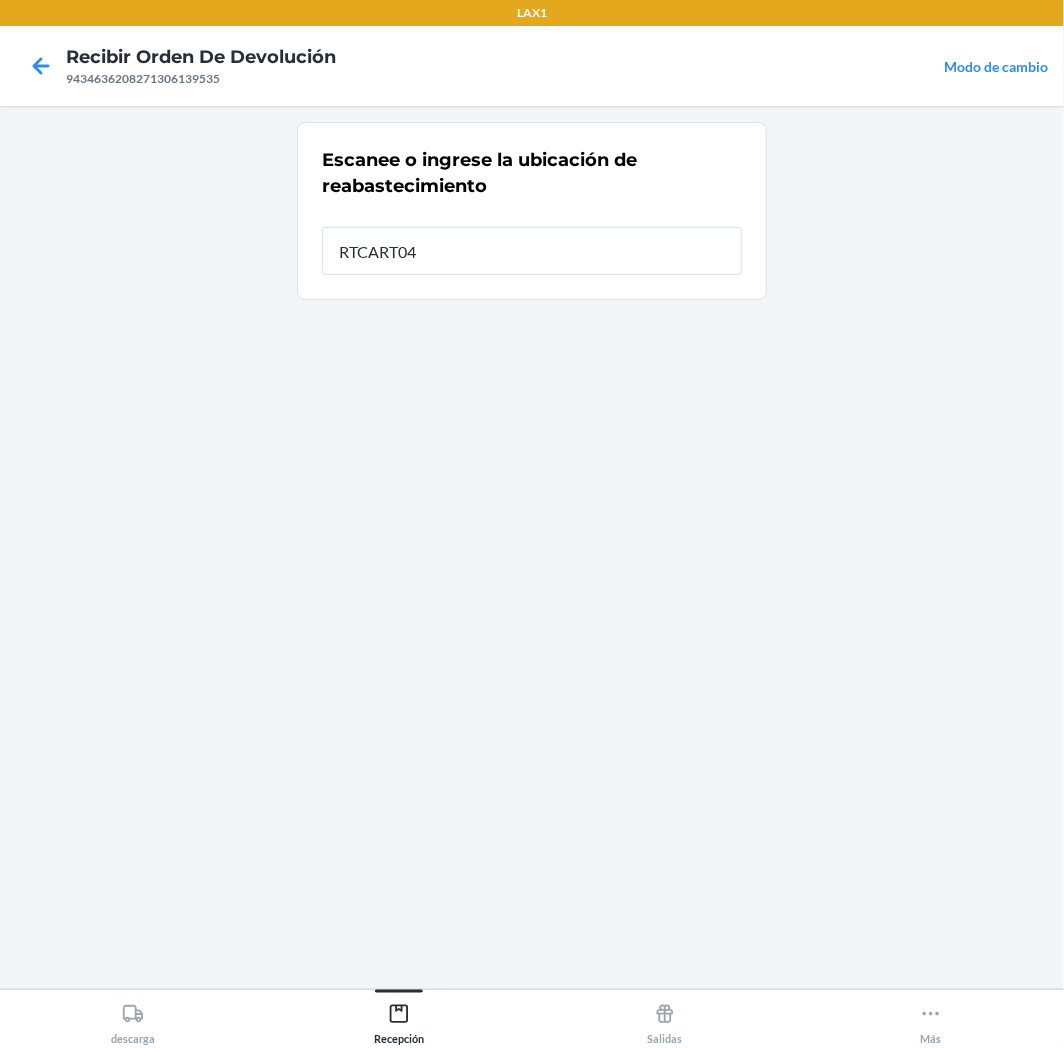 type on "RTCART043" 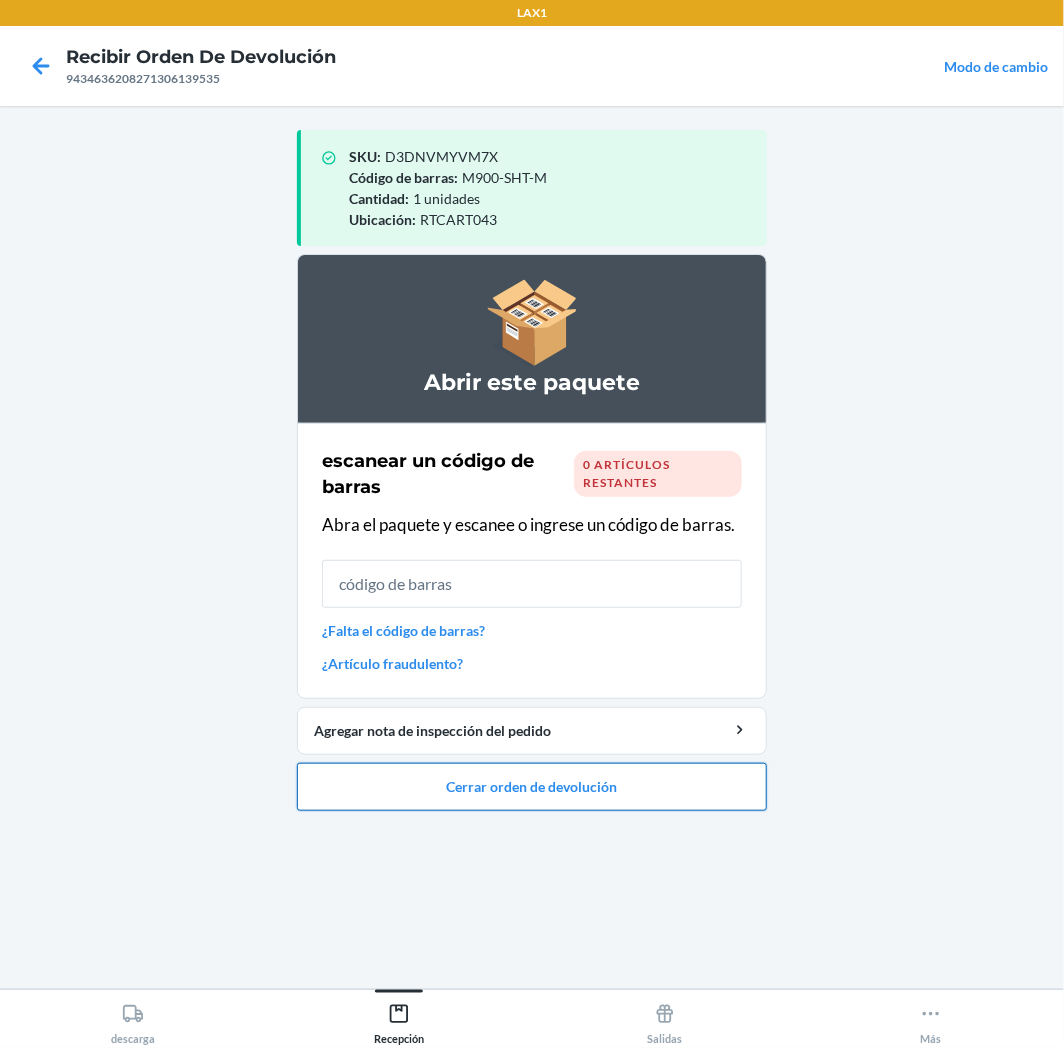 click on "Cerrar orden de devolución" at bounding box center (532, 787) 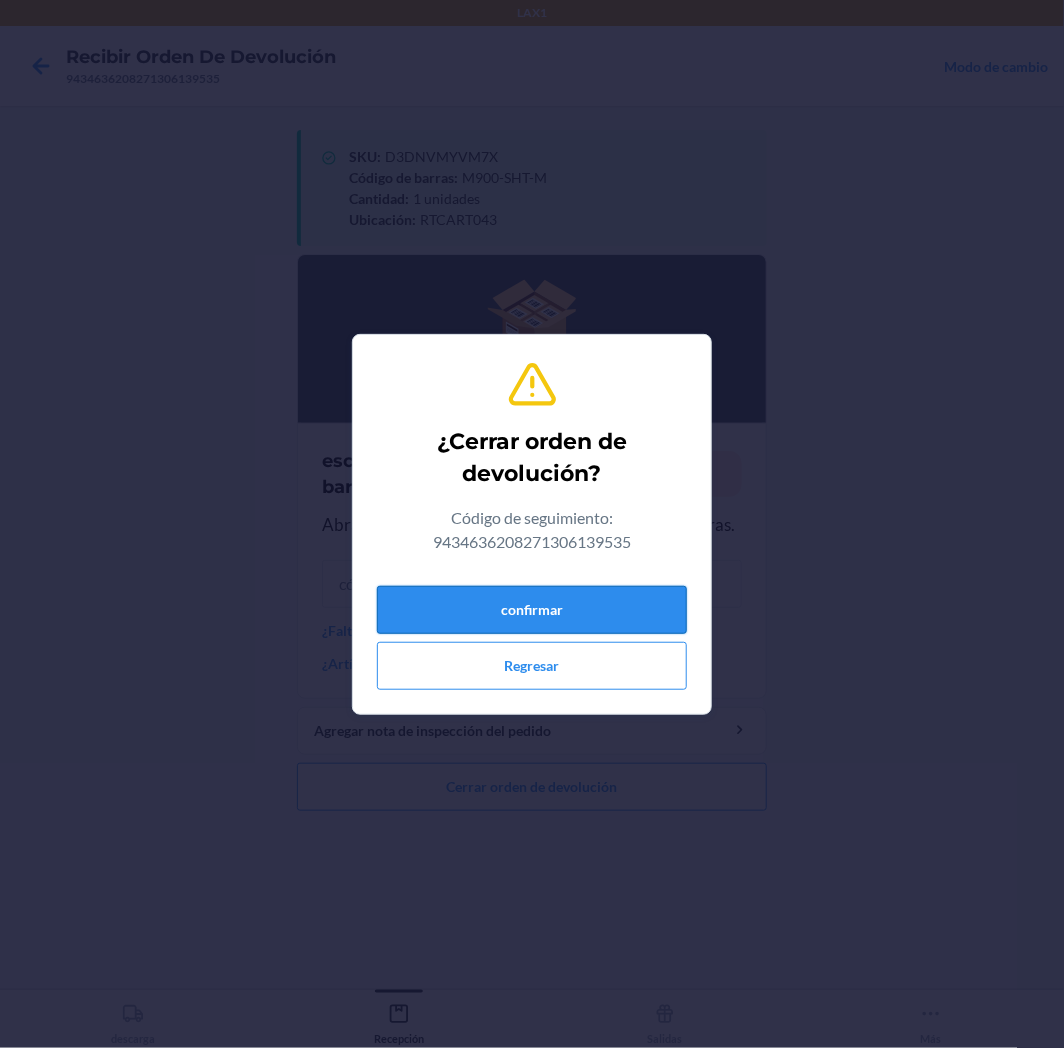 click on "confirmar" at bounding box center [532, 610] 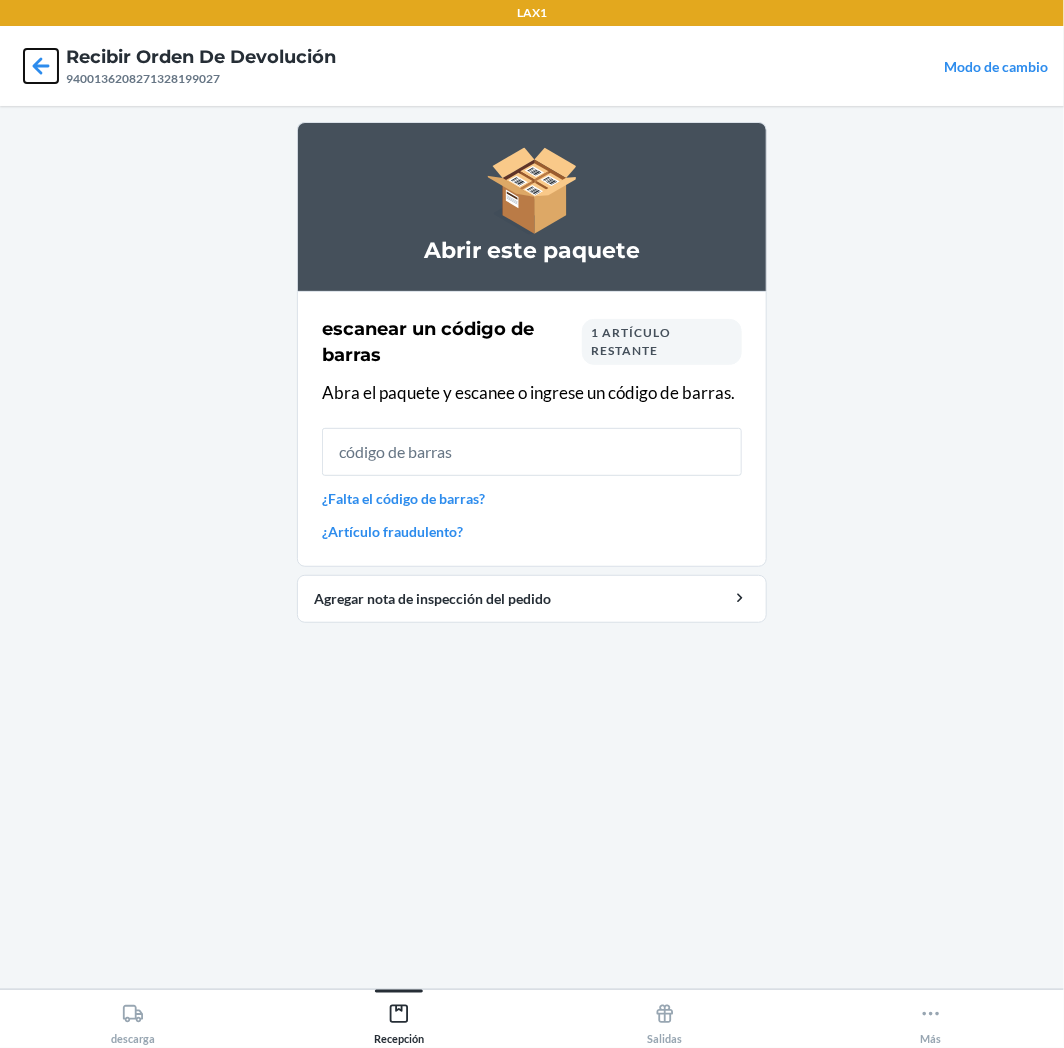 click 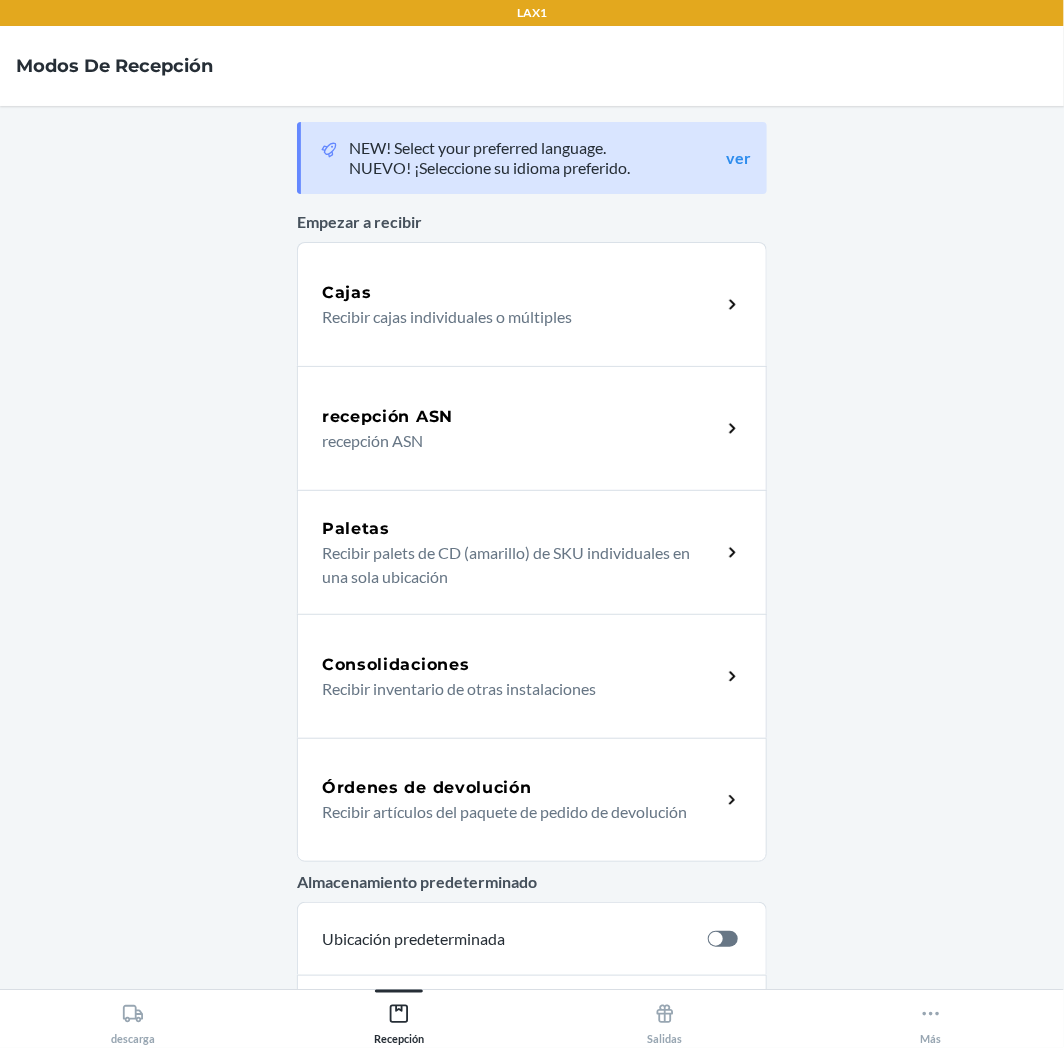 click on "Órdenes de devolución Recibir artículos del paquete de pedido de devolución" at bounding box center (532, 800) 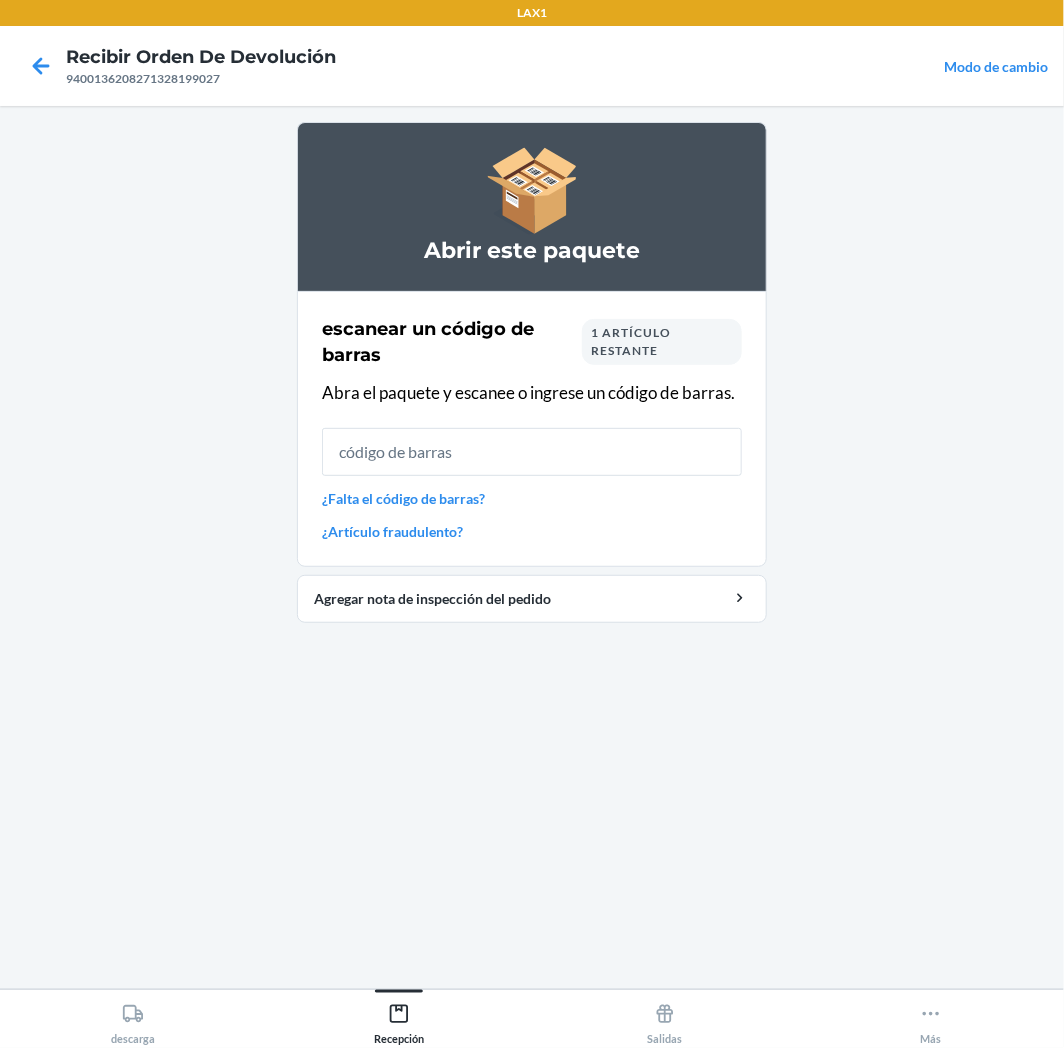 click on "1 artículo restante" at bounding box center (662, 342) 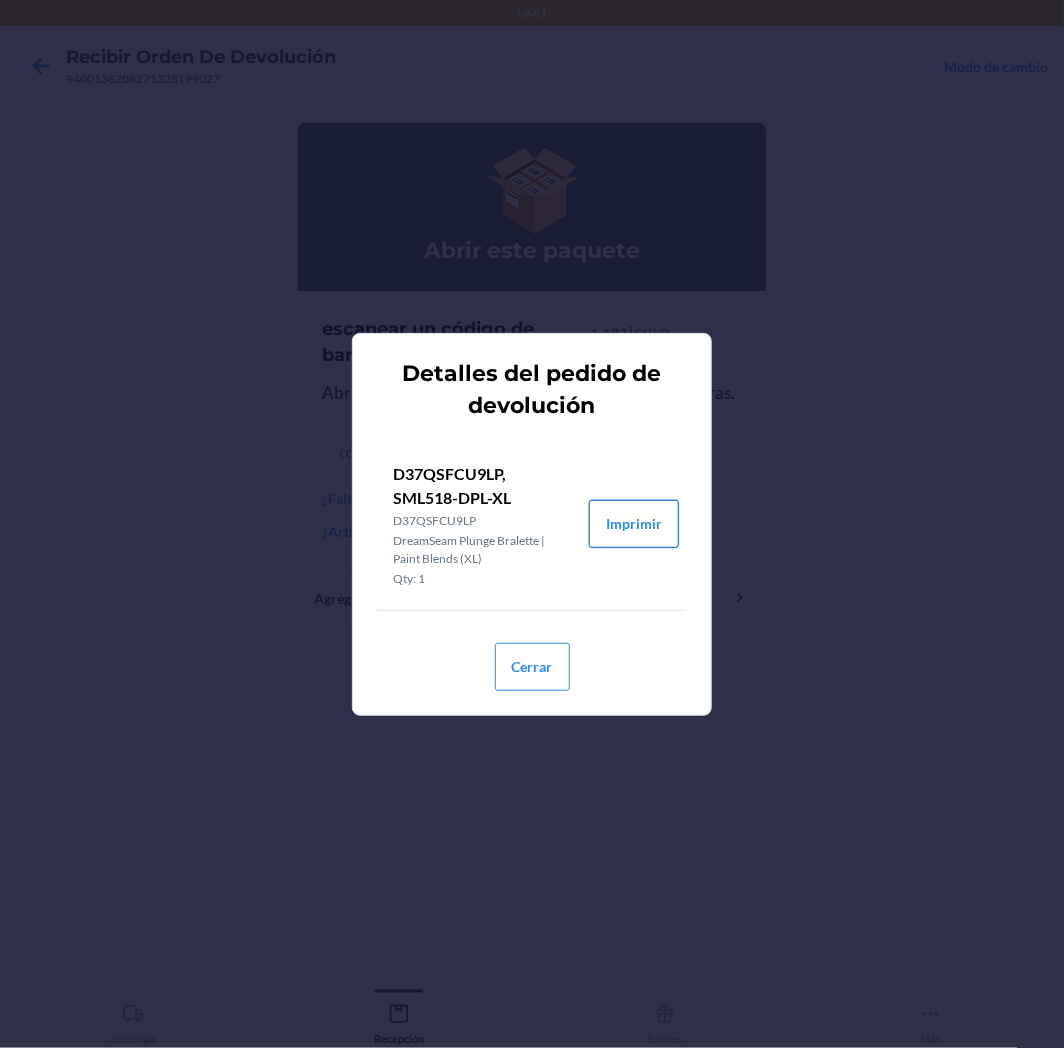 click on "Imprimir" at bounding box center (634, 524) 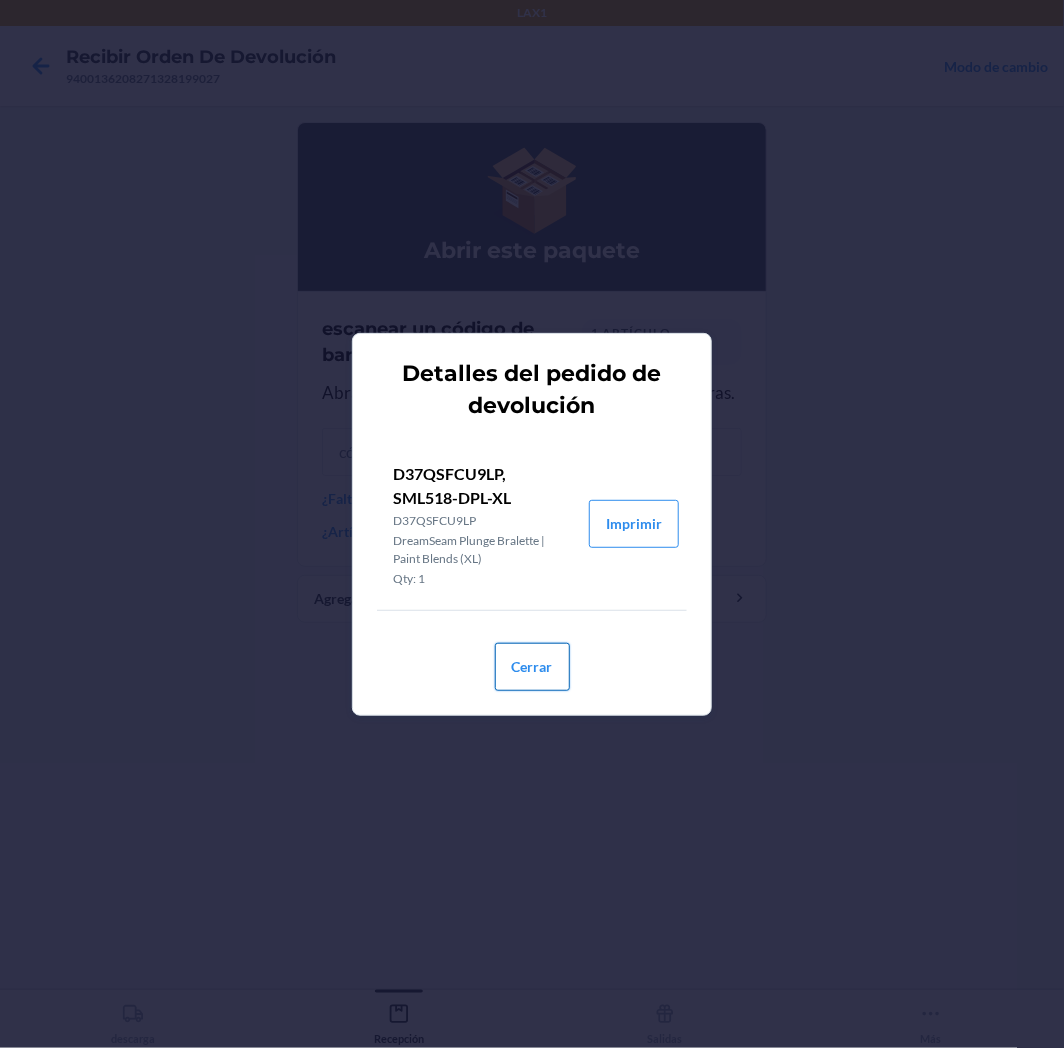 click on "Cerrar" at bounding box center [532, 667] 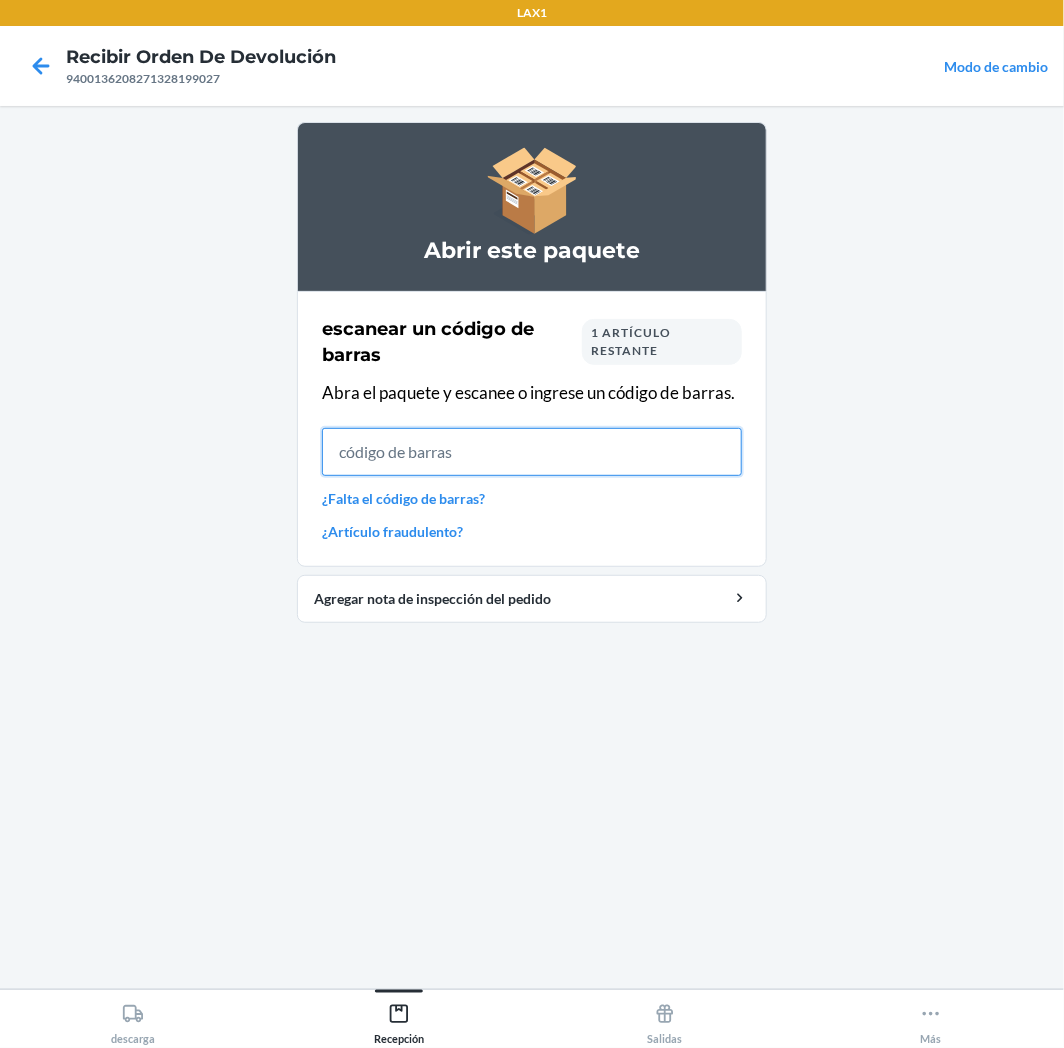 click at bounding box center (532, 452) 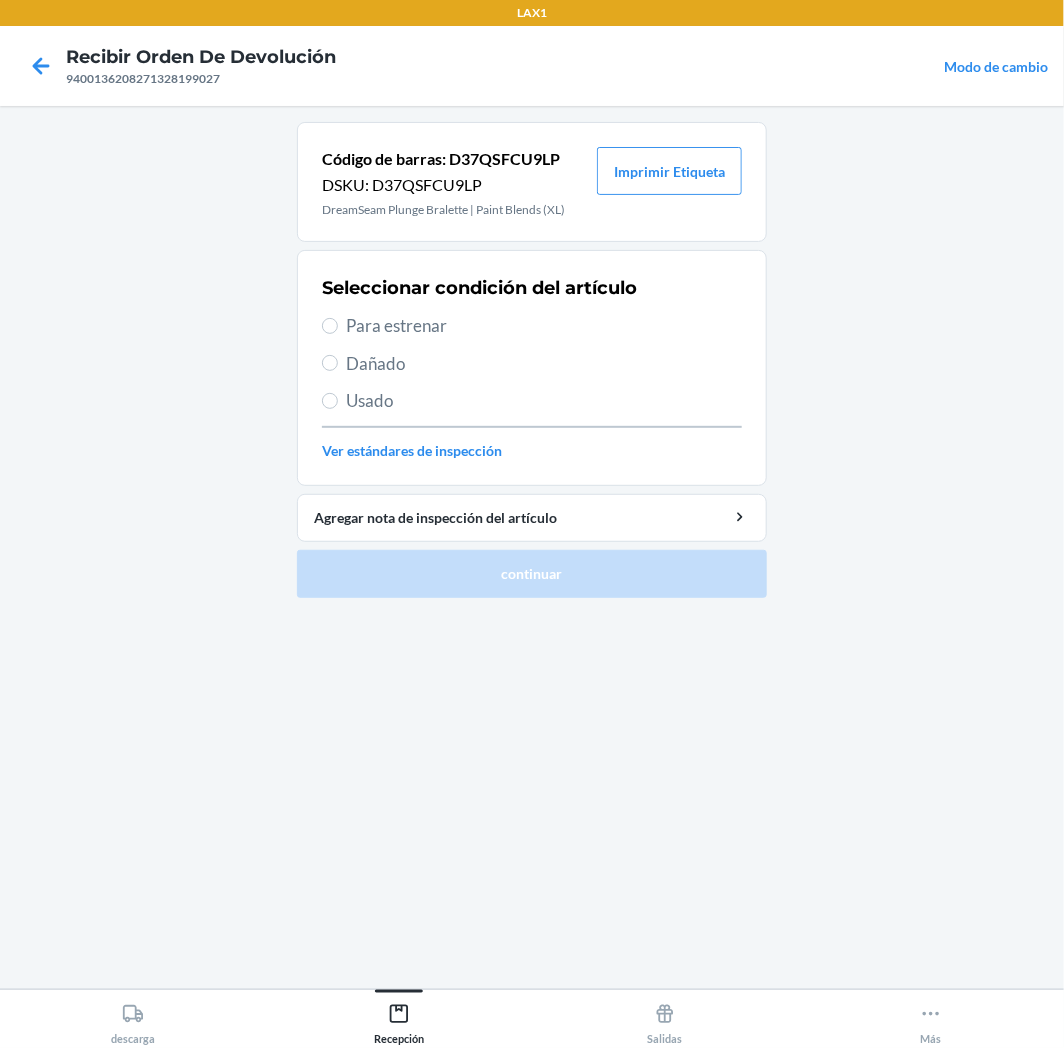 click on "Para estrenar" at bounding box center [544, 326] 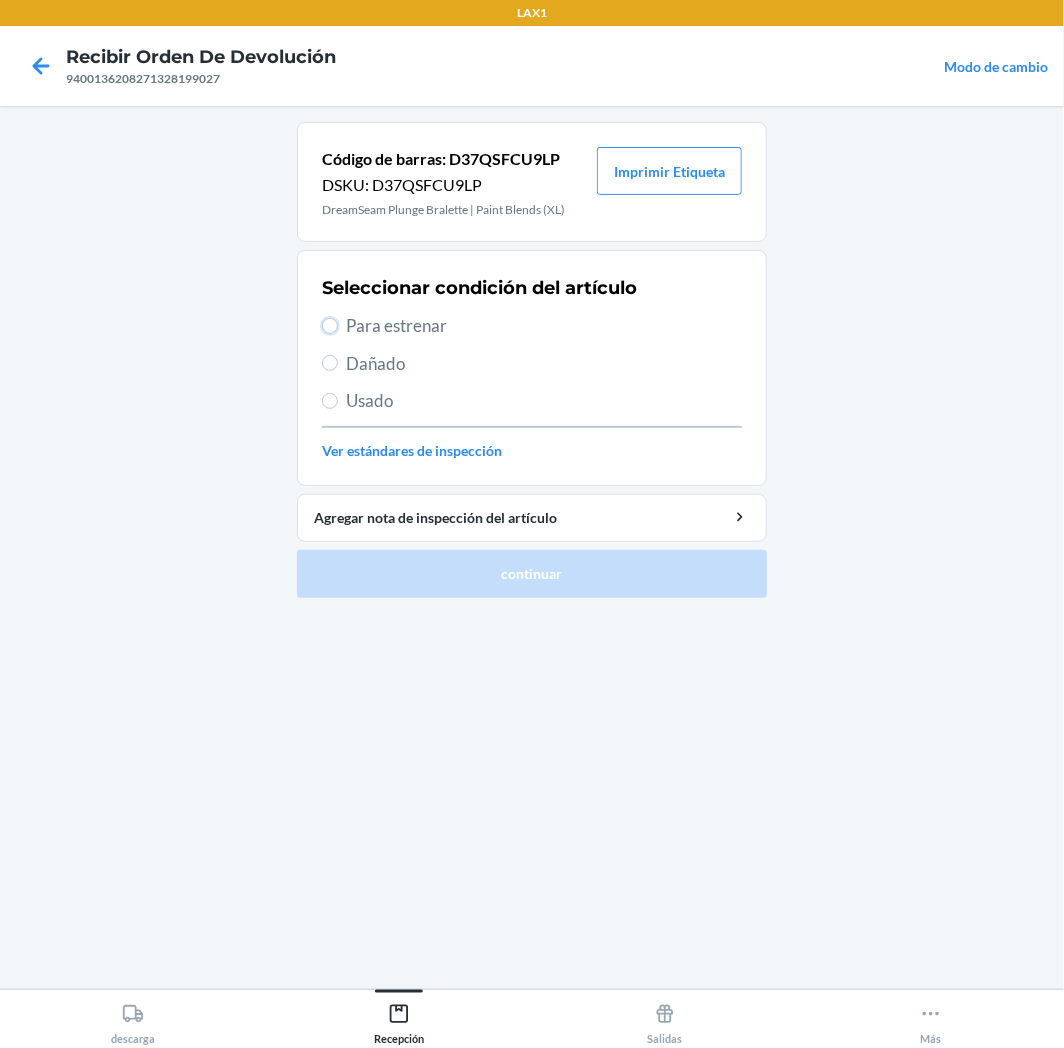 click on "Para estrenar" at bounding box center [330, 326] 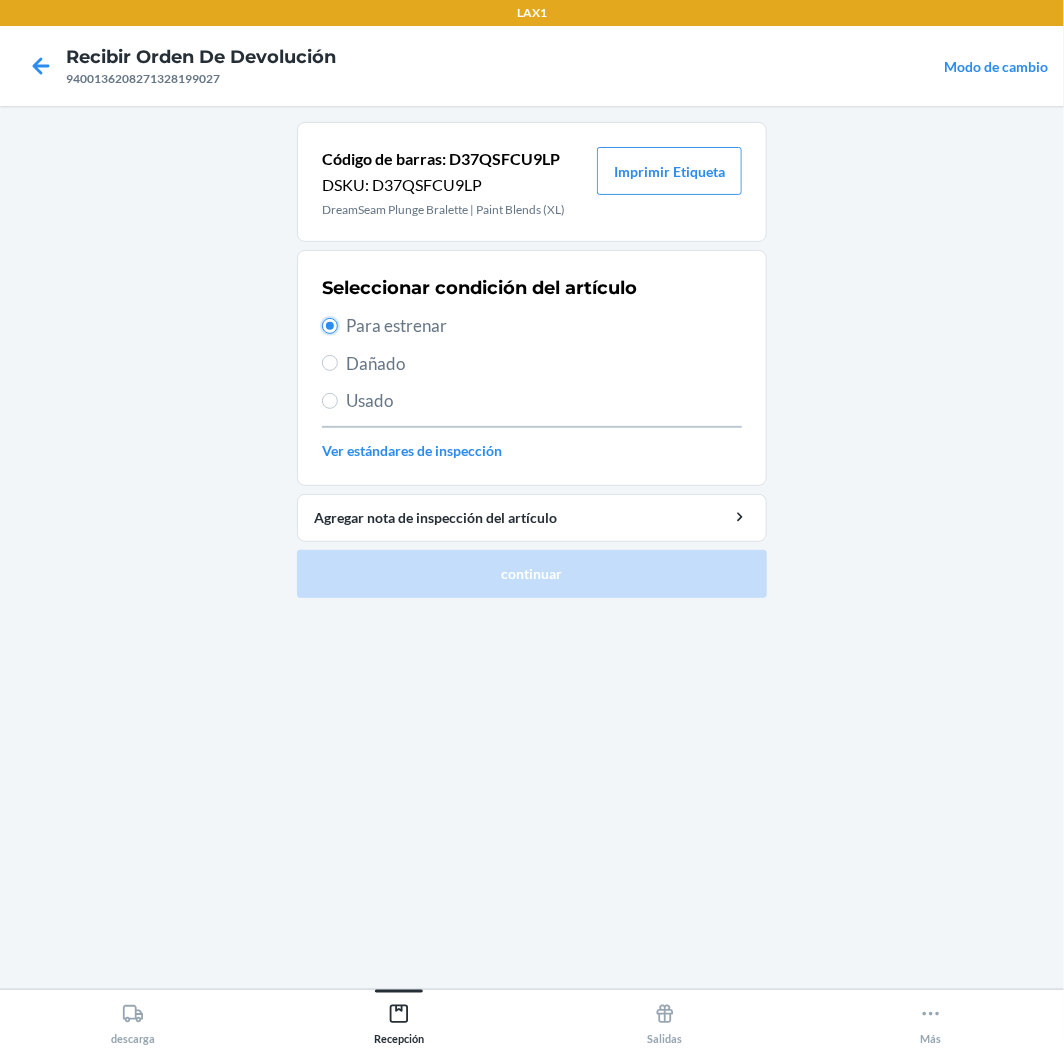 radio on "true" 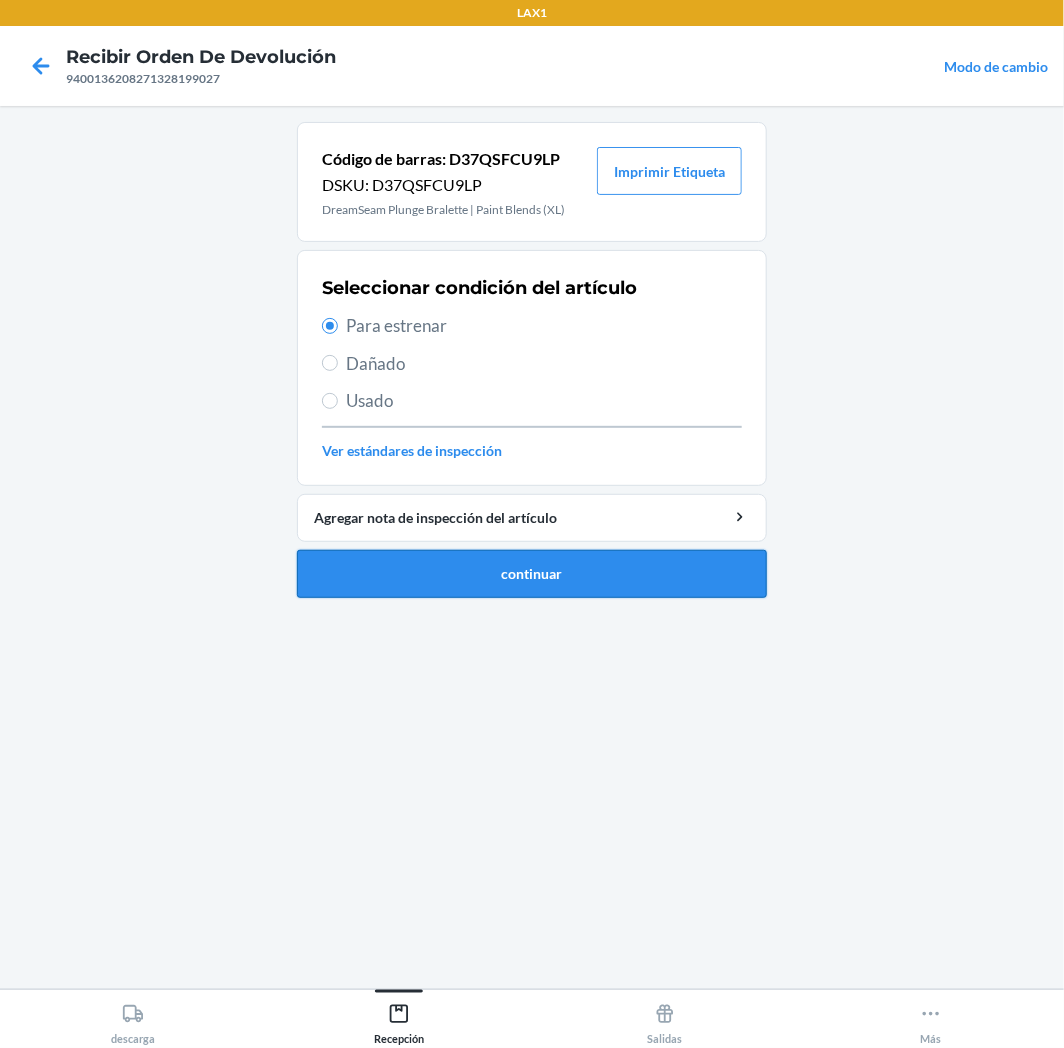 click on "continuar" at bounding box center [532, 574] 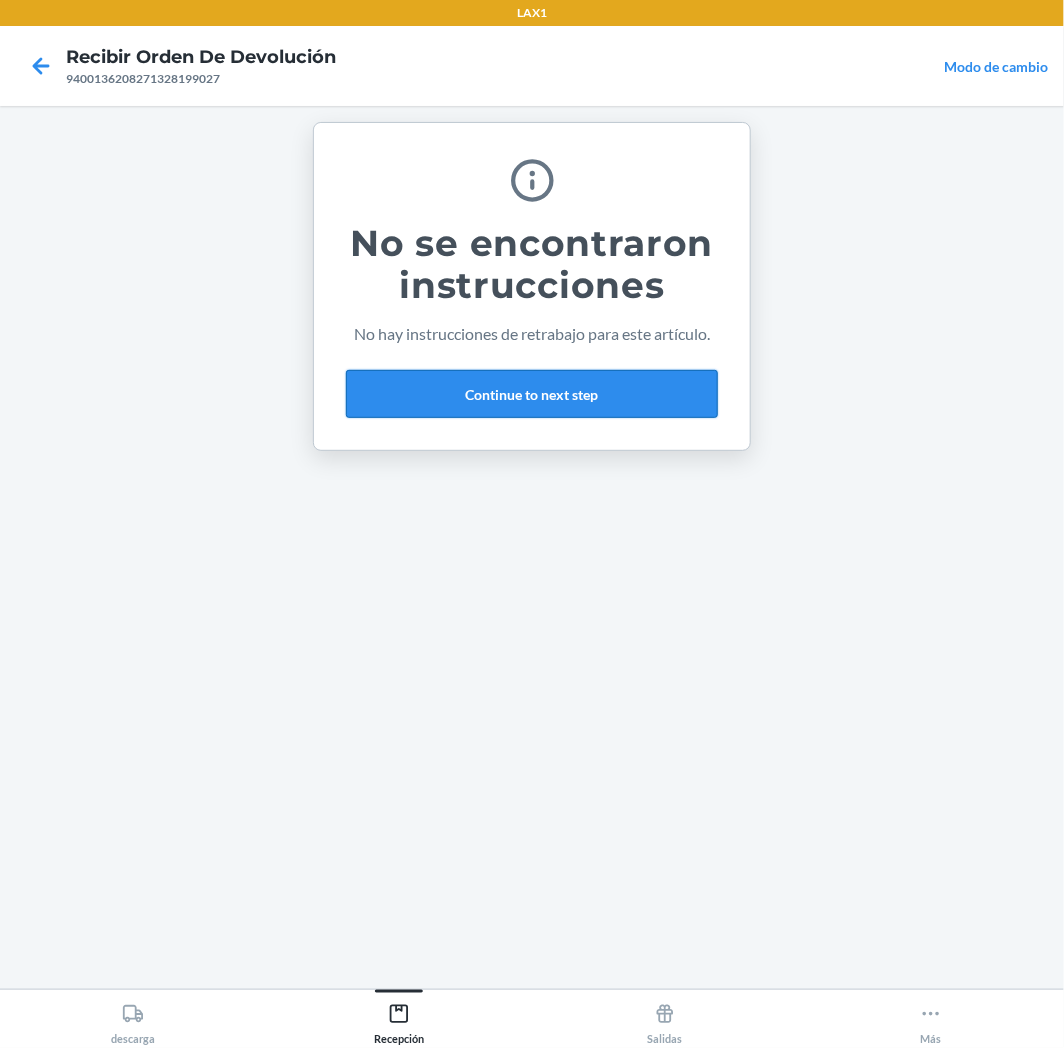 click on "Continue to next step" at bounding box center (532, 394) 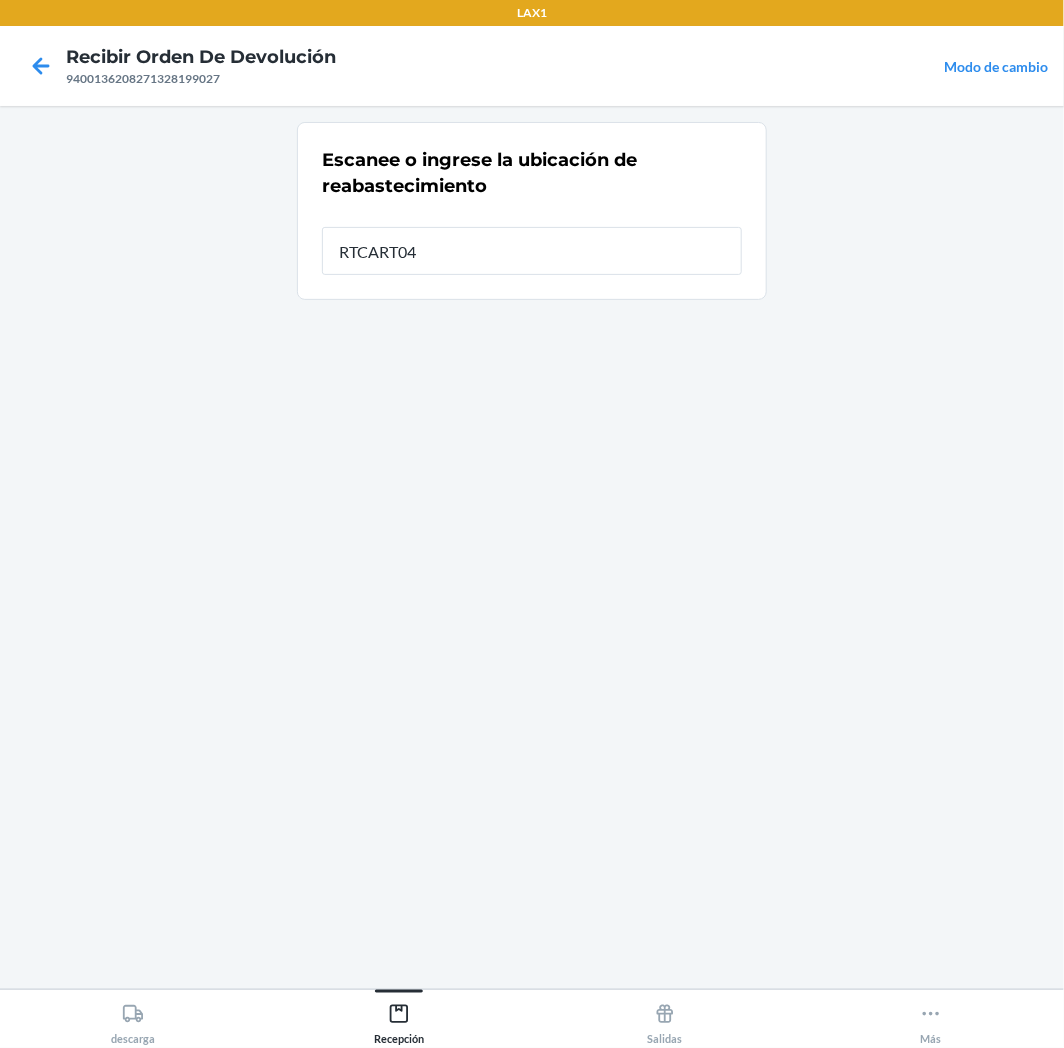 type on "RTCART043" 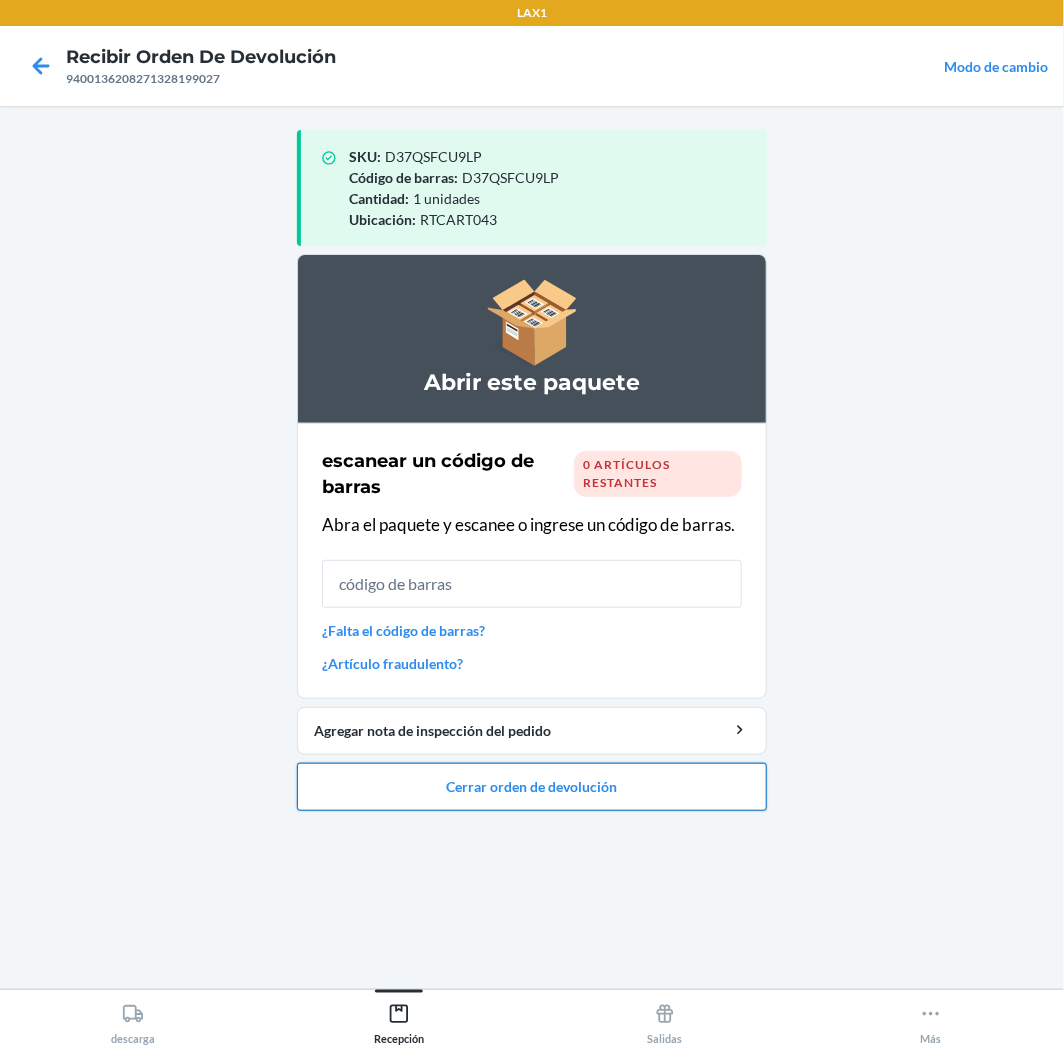 click on "Cerrar orden de devolución" at bounding box center [532, 787] 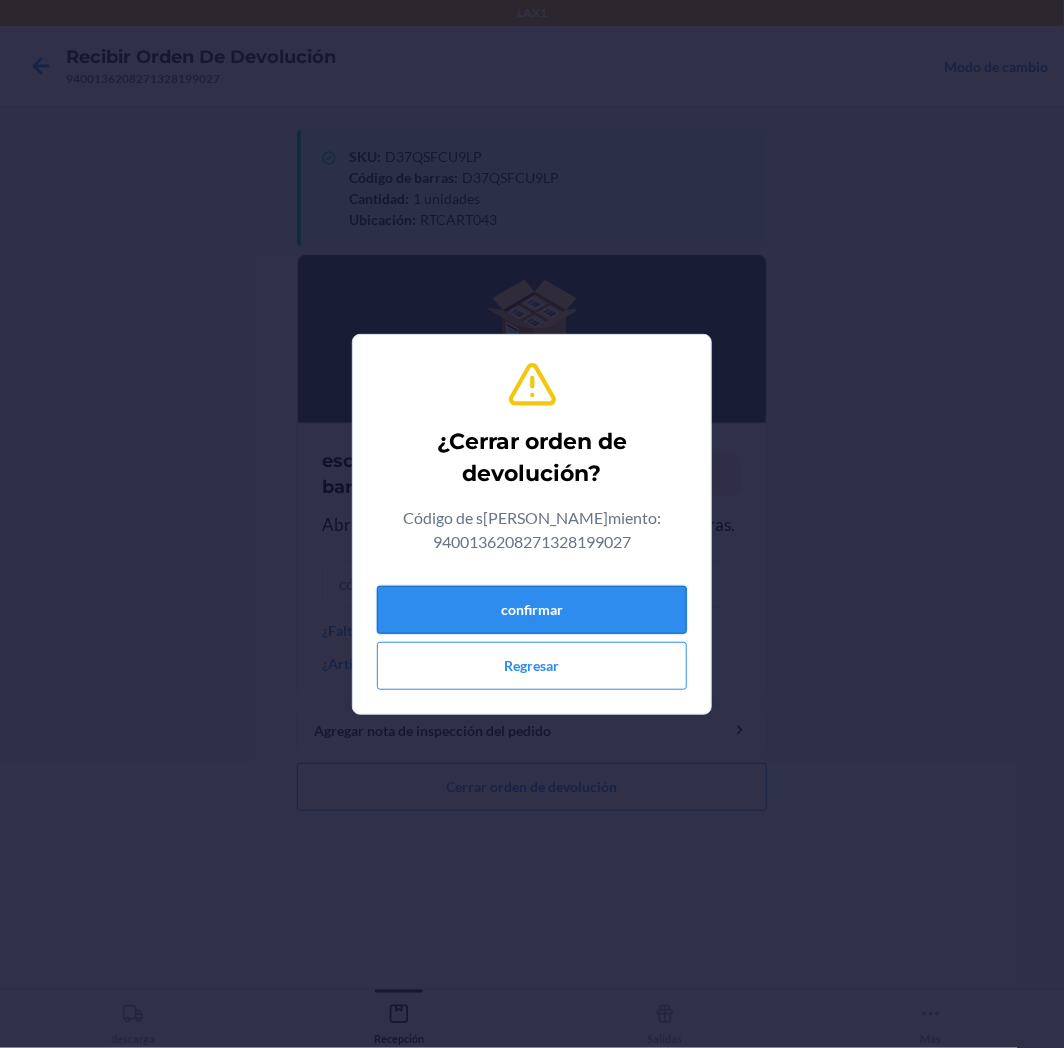 click on "confirmar" at bounding box center [532, 610] 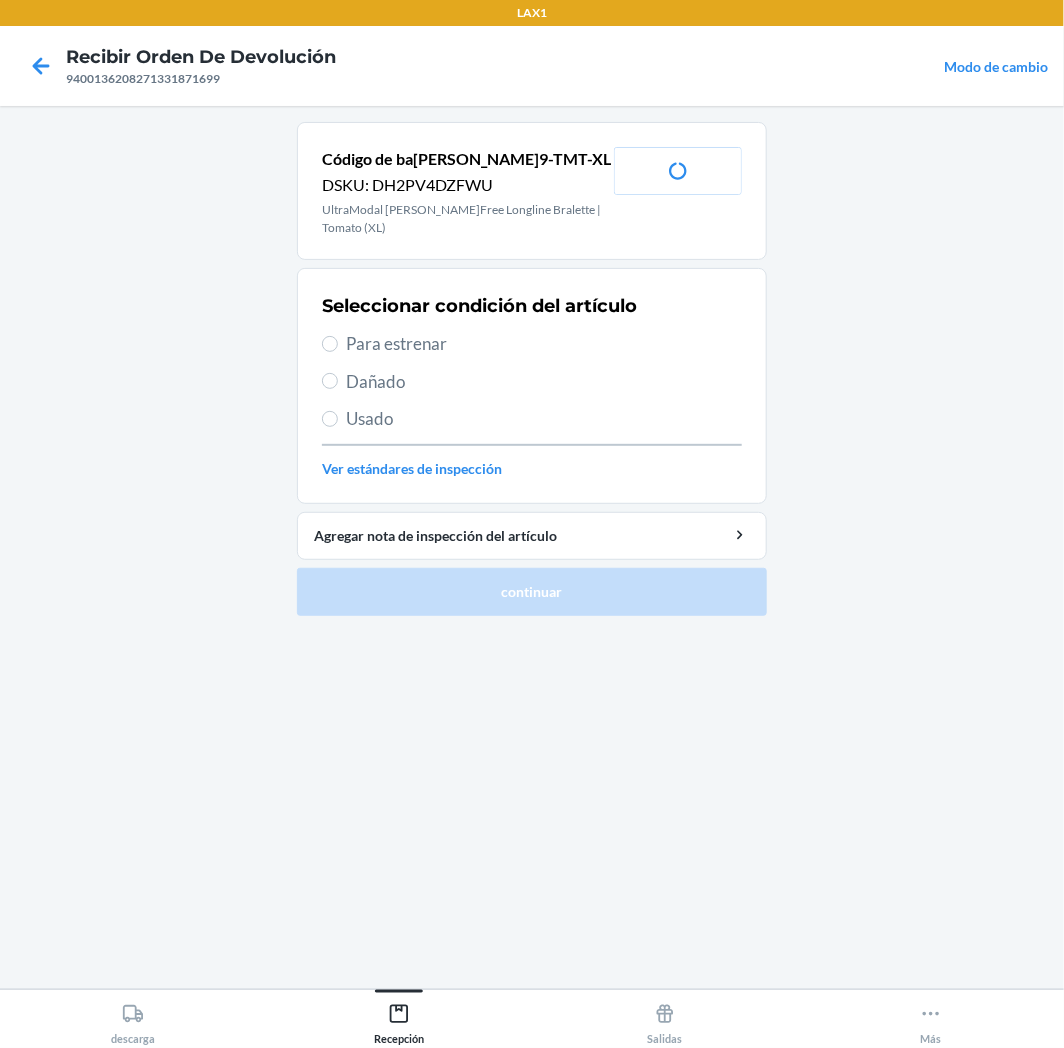 drag, startPoint x: 458, startPoint y: 307, endPoint x: 458, endPoint y: 322, distance: 15 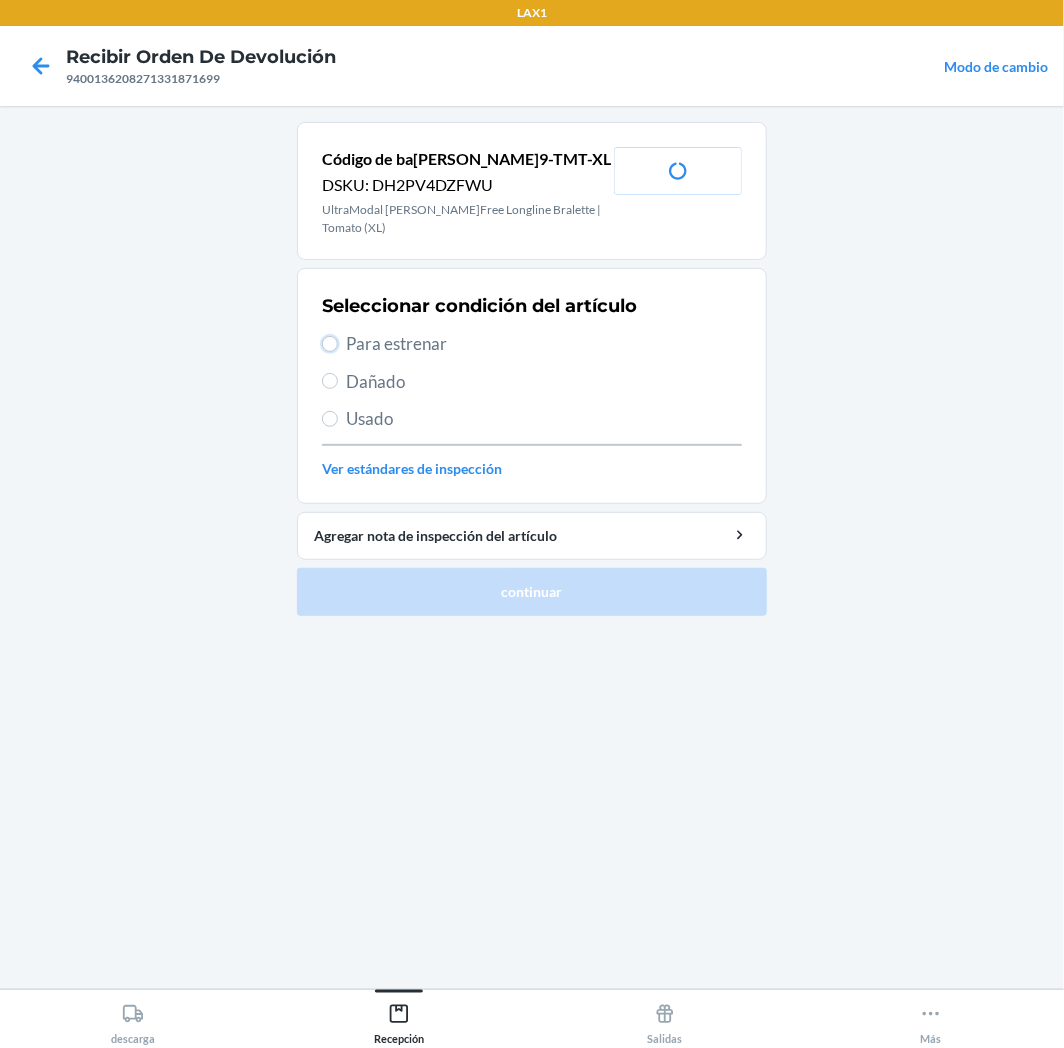 click on "Para estrenar" at bounding box center [330, 344] 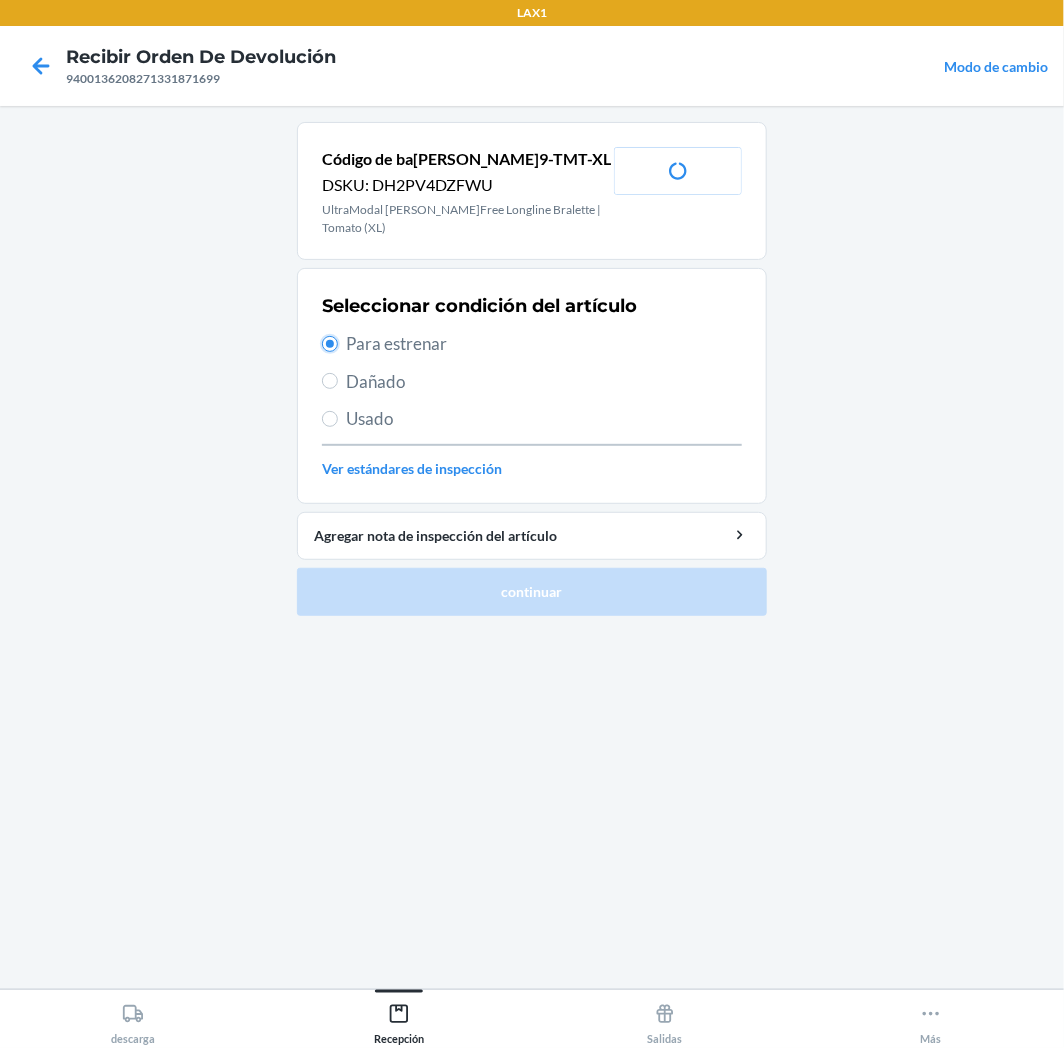 radio on "true" 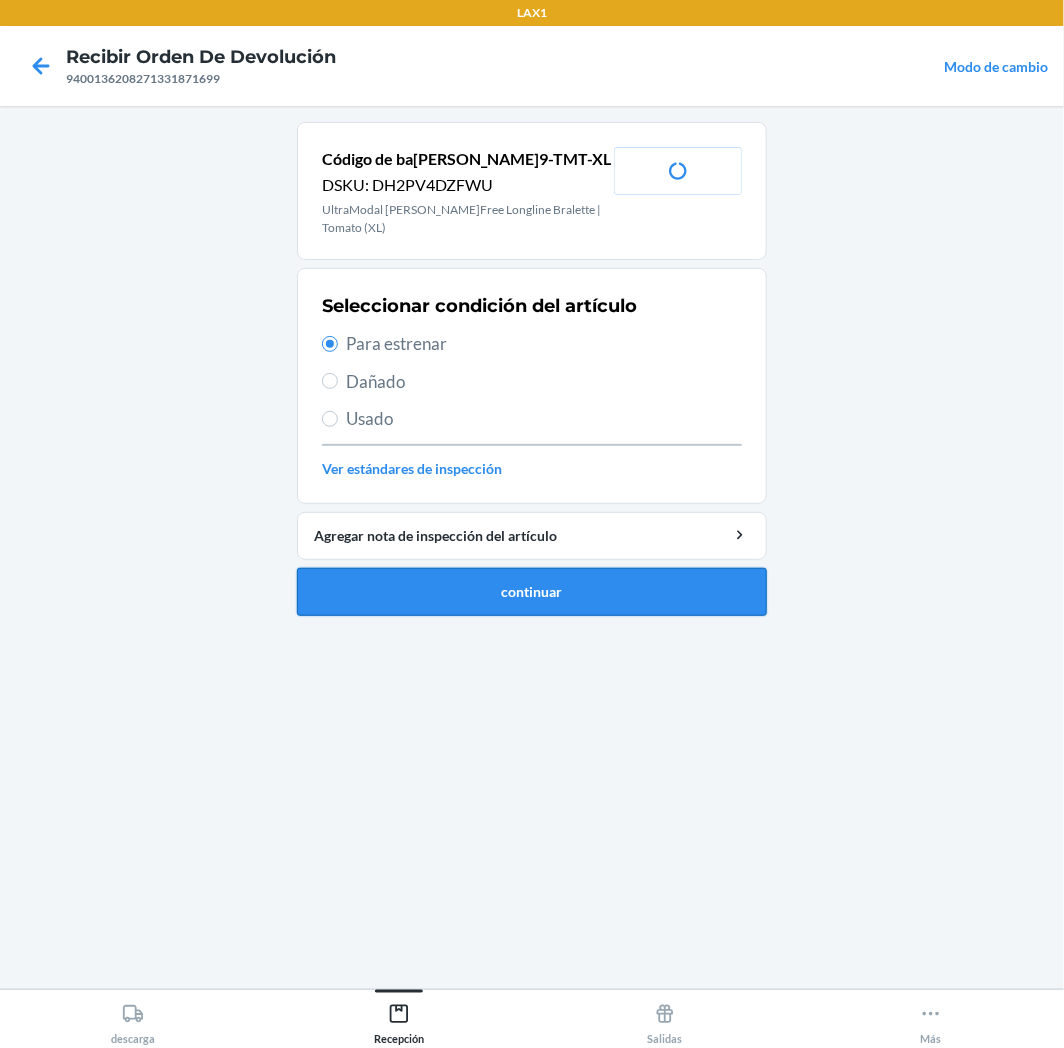 click on "continuar" at bounding box center [532, 592] 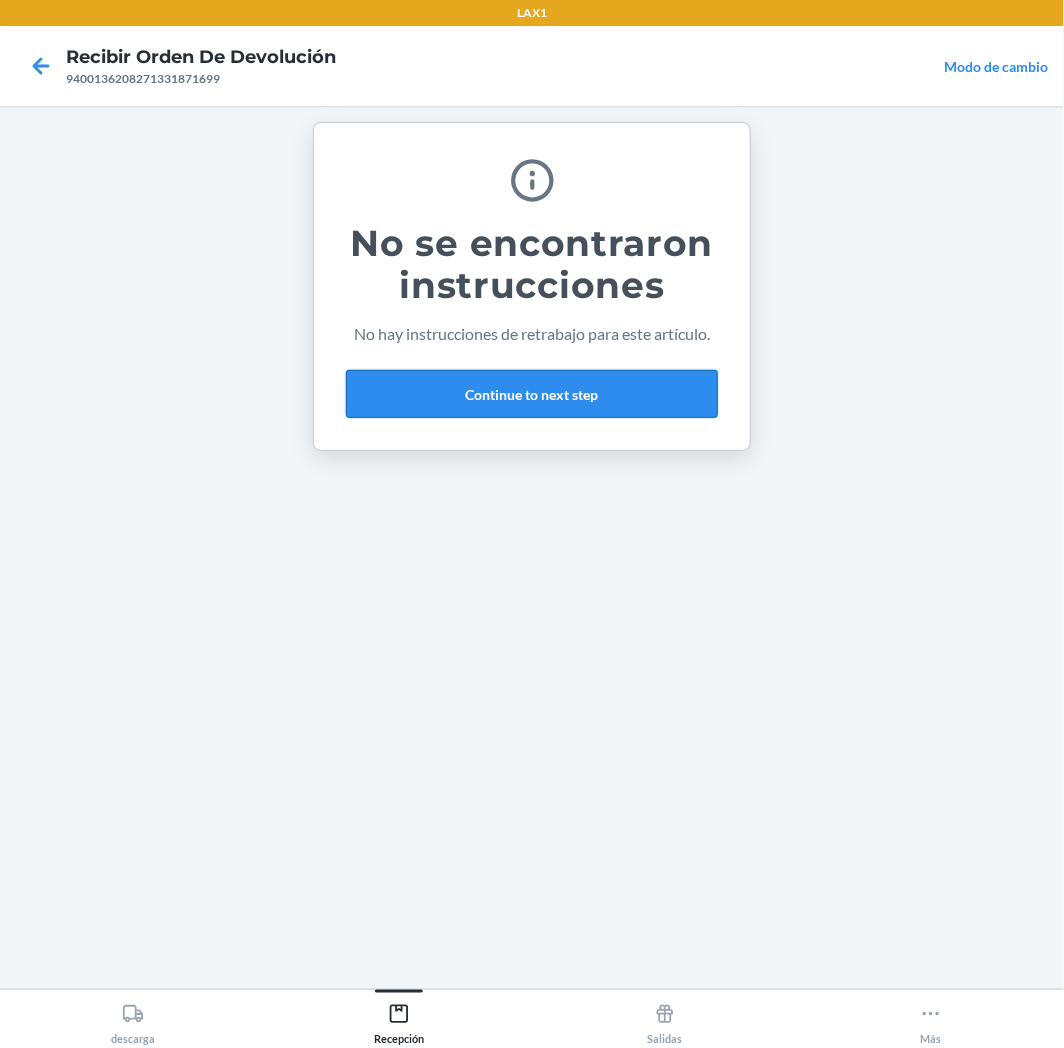 click on "Continue to next step" at bounding box center [532, 394] 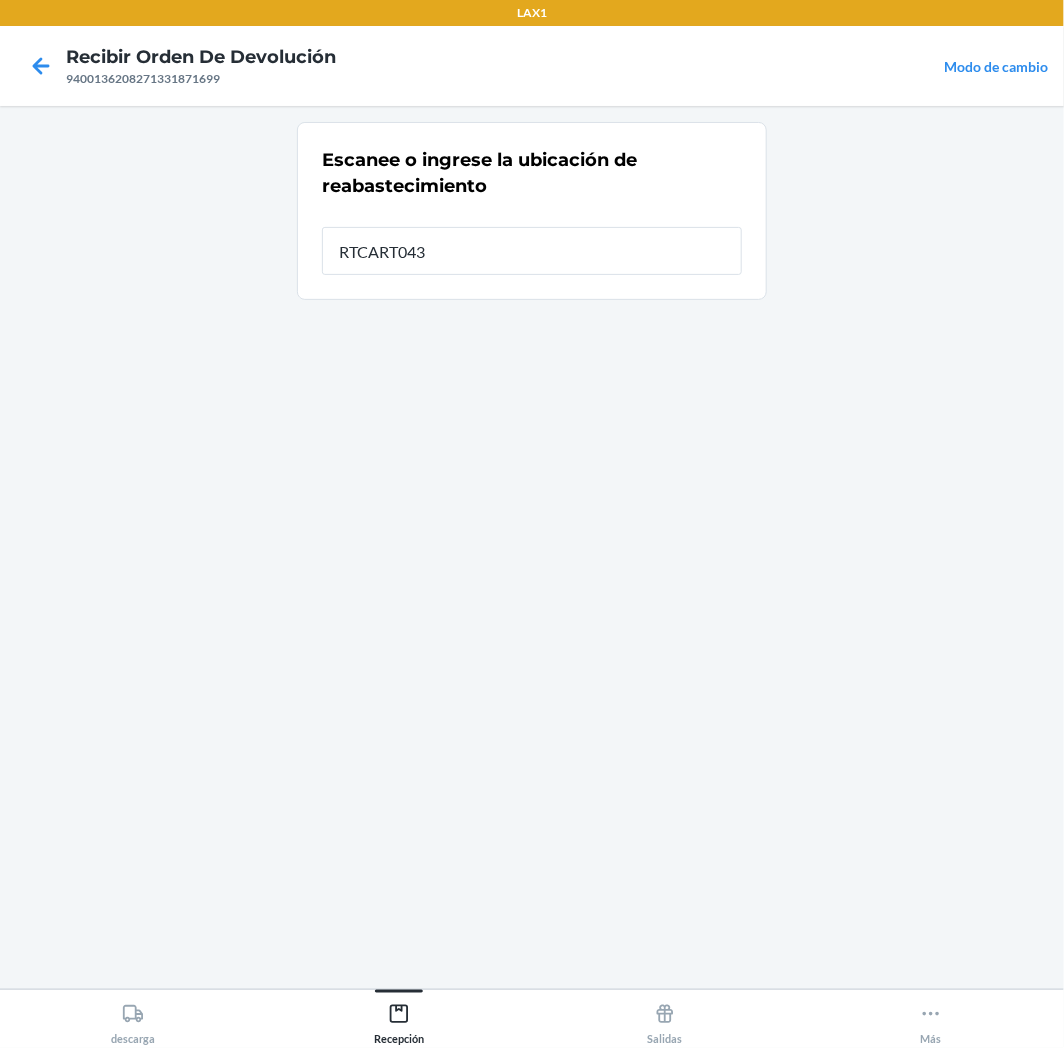 type on "RTCART043" 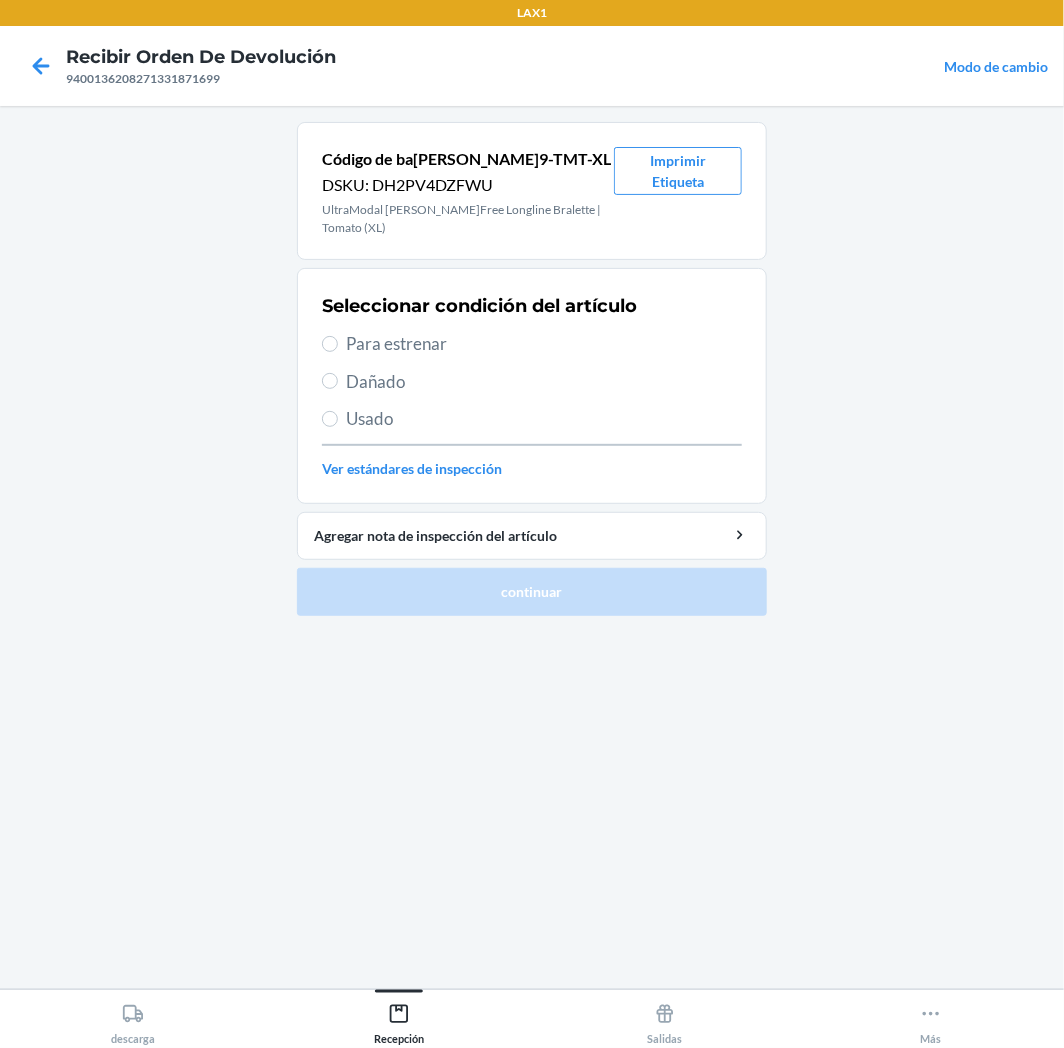 click on "Para estrenar" at bounding box center [544, 344] 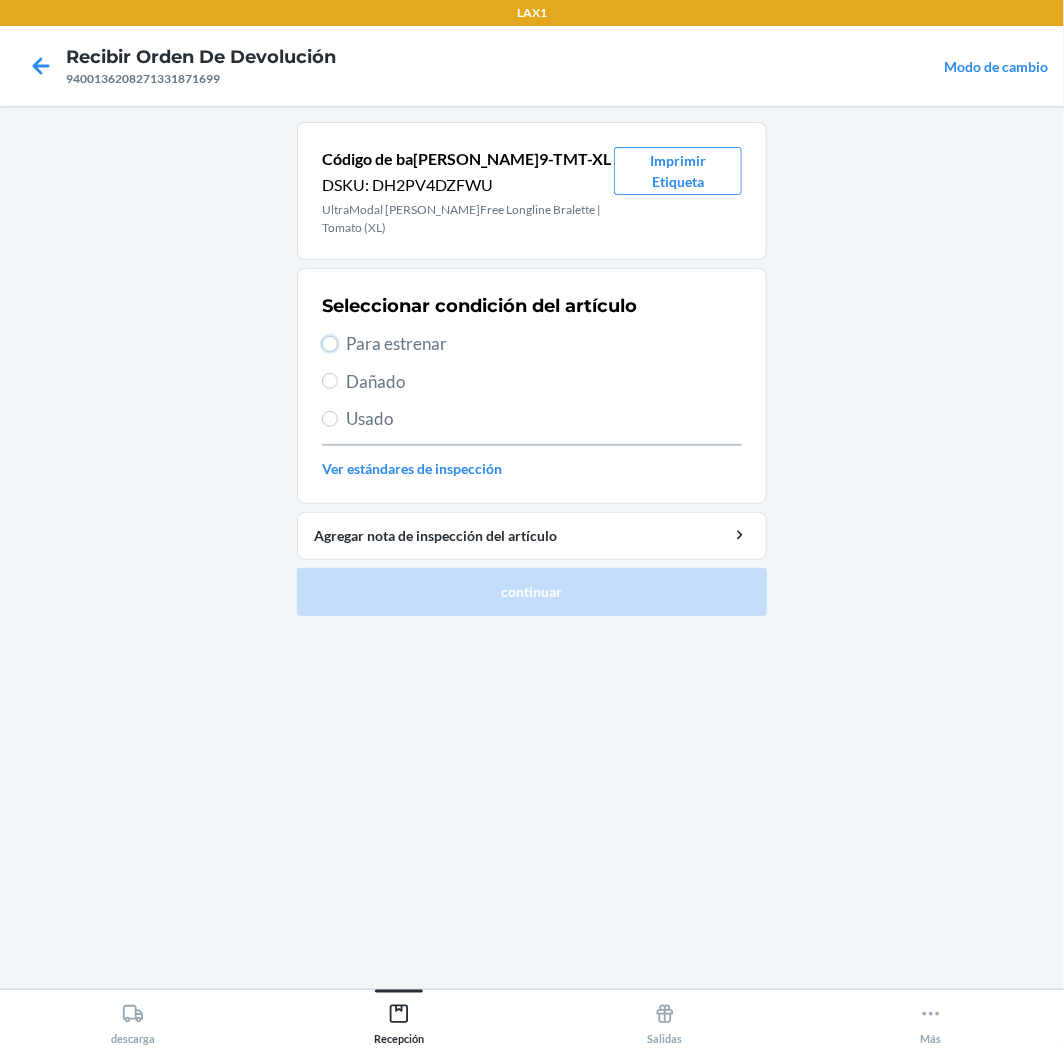 click on "Para estrenar" at bounding box center (330, 344) 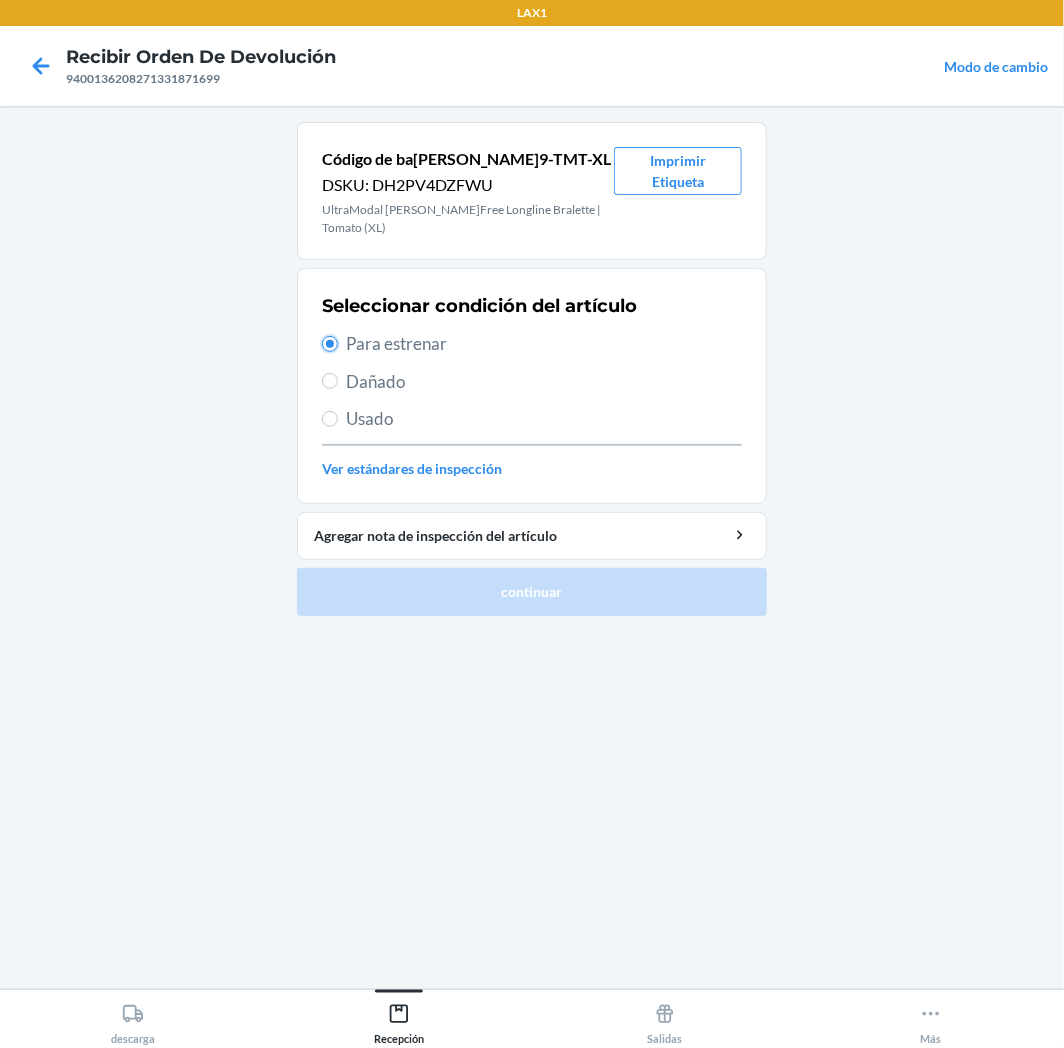 radio on "true" 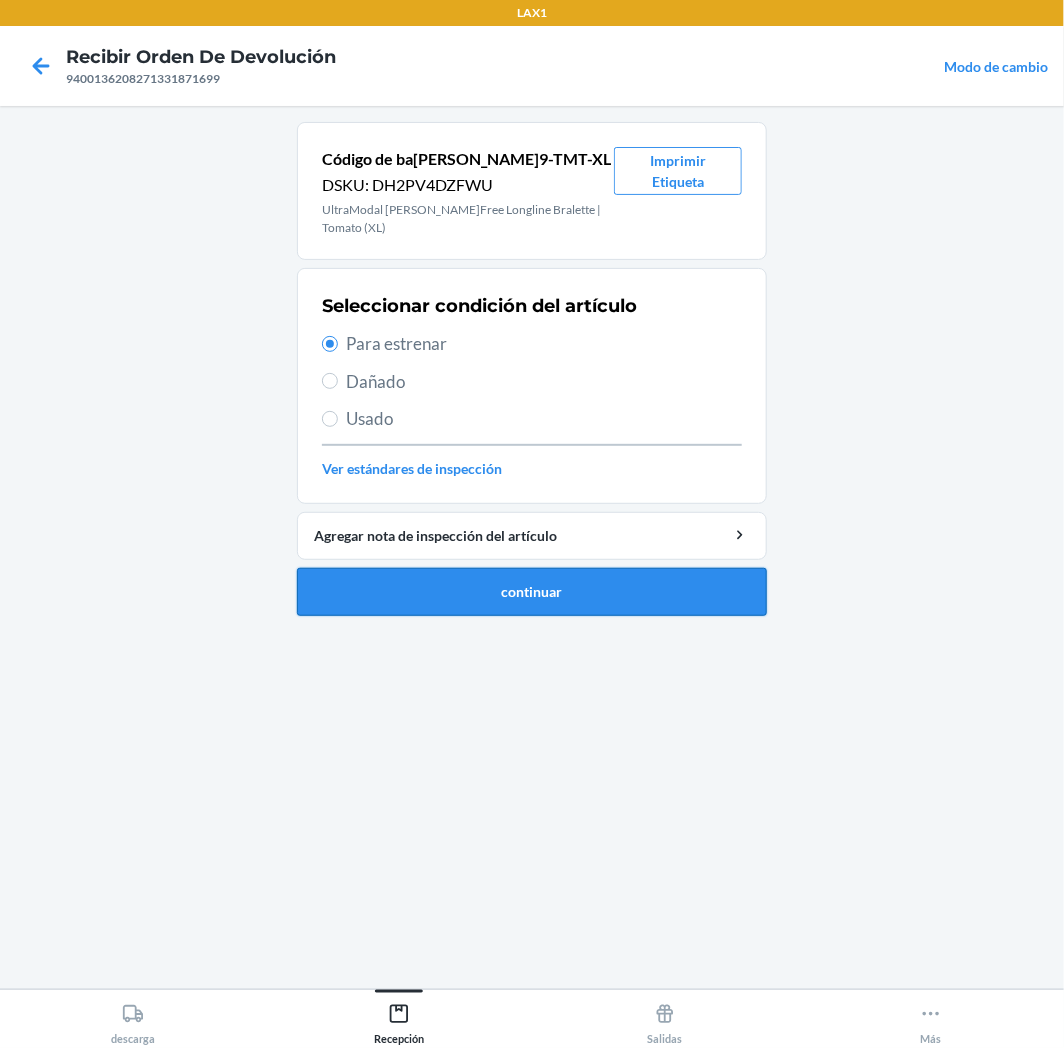 click on "continuar" at bounding box center [532, 592] 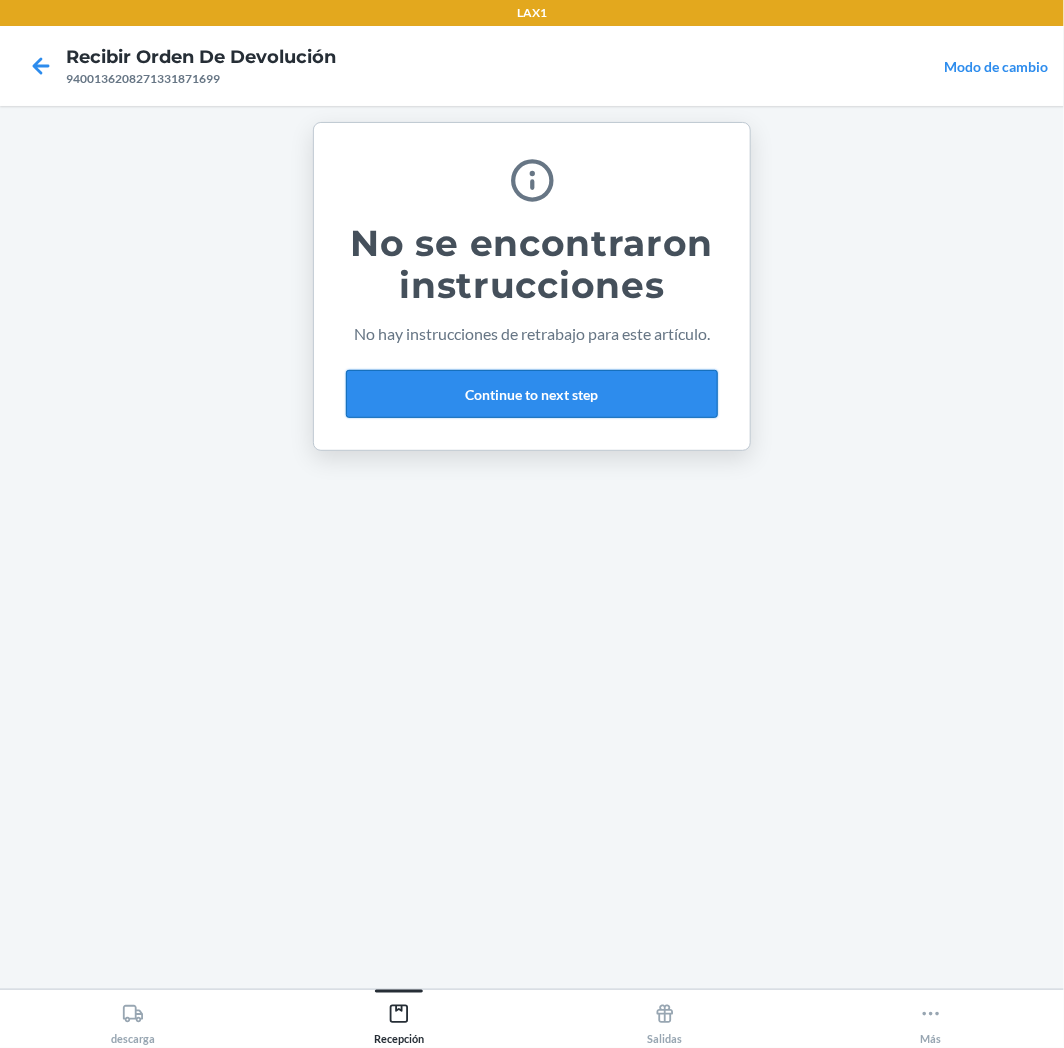 click on "Continue to next step" at bounding box center (532, 394) 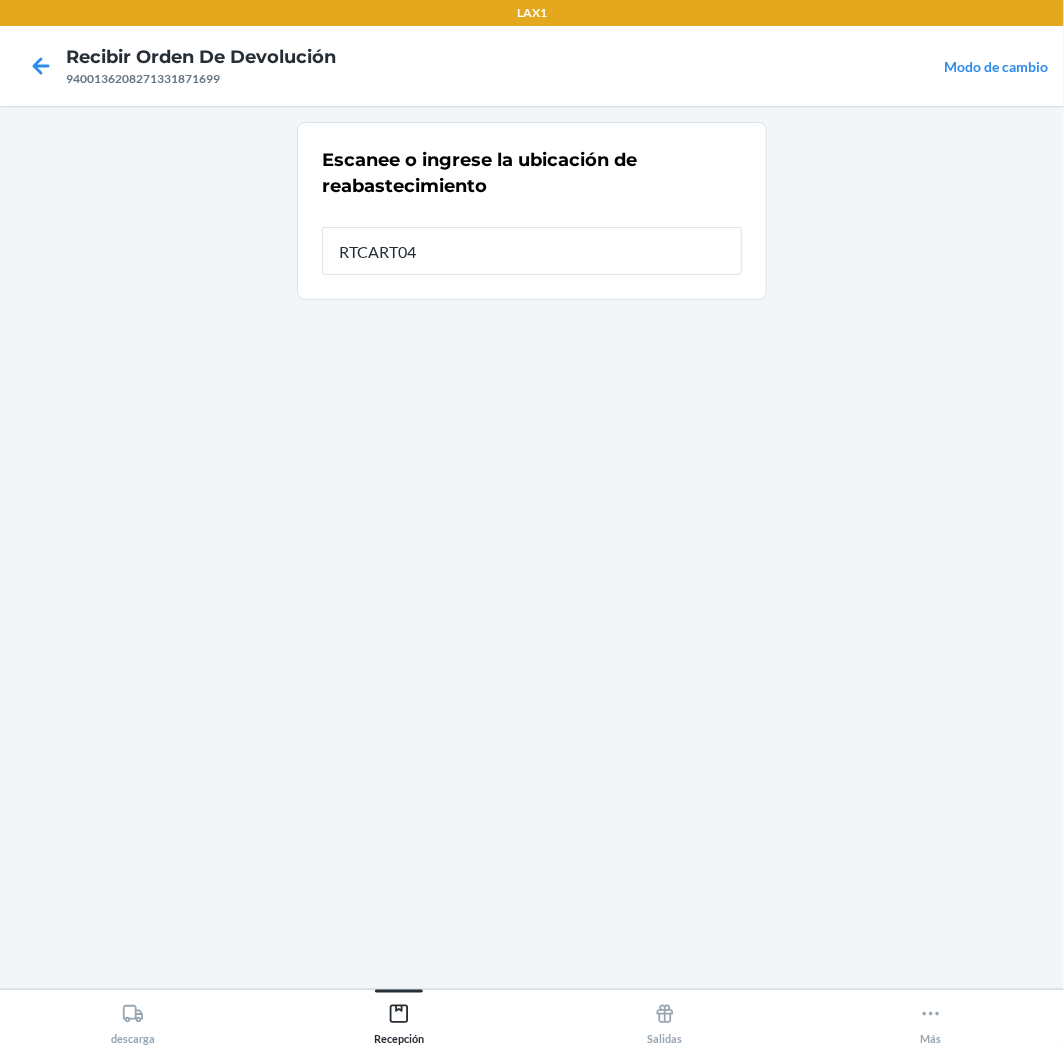 type on "RTCART043" 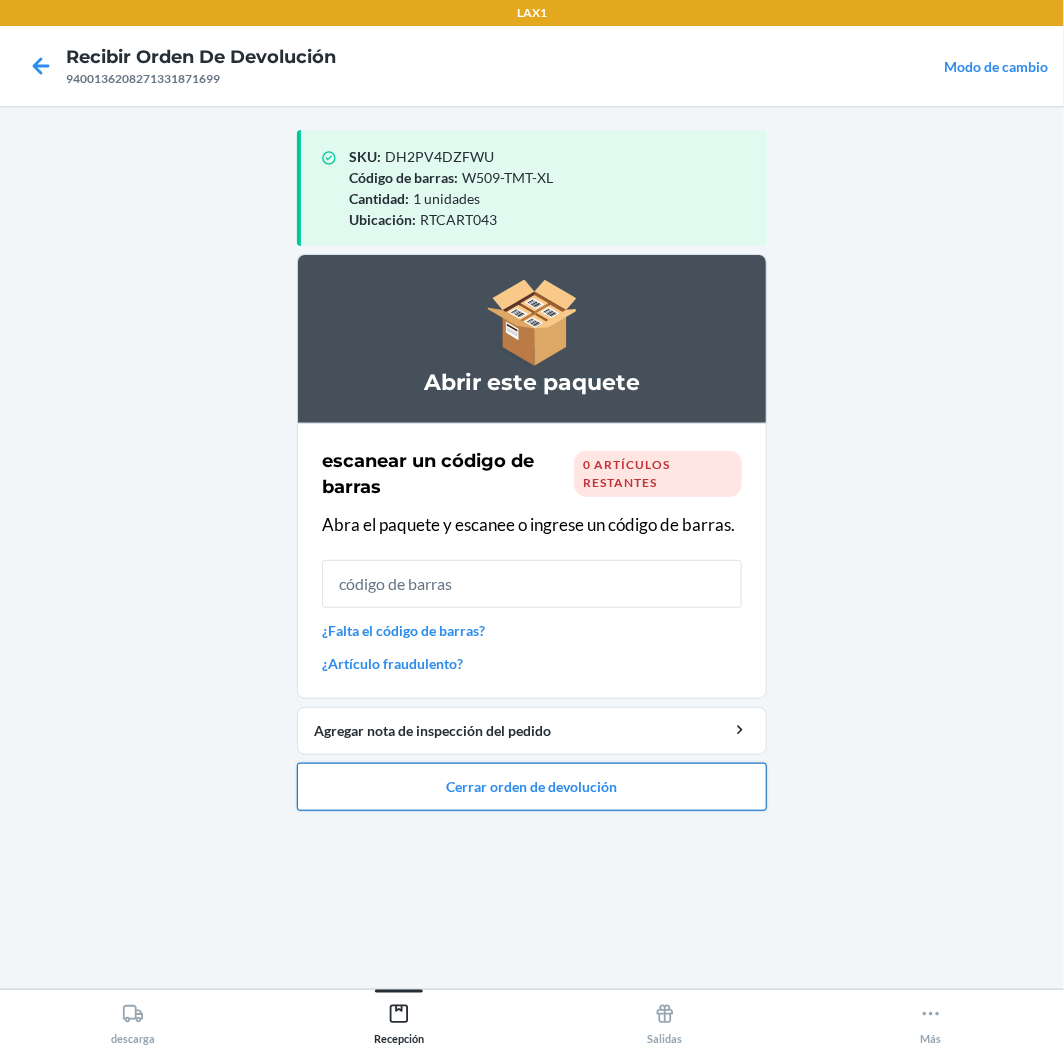 click on "Cerrar orden de devolución" at bounding box center (532, 787) 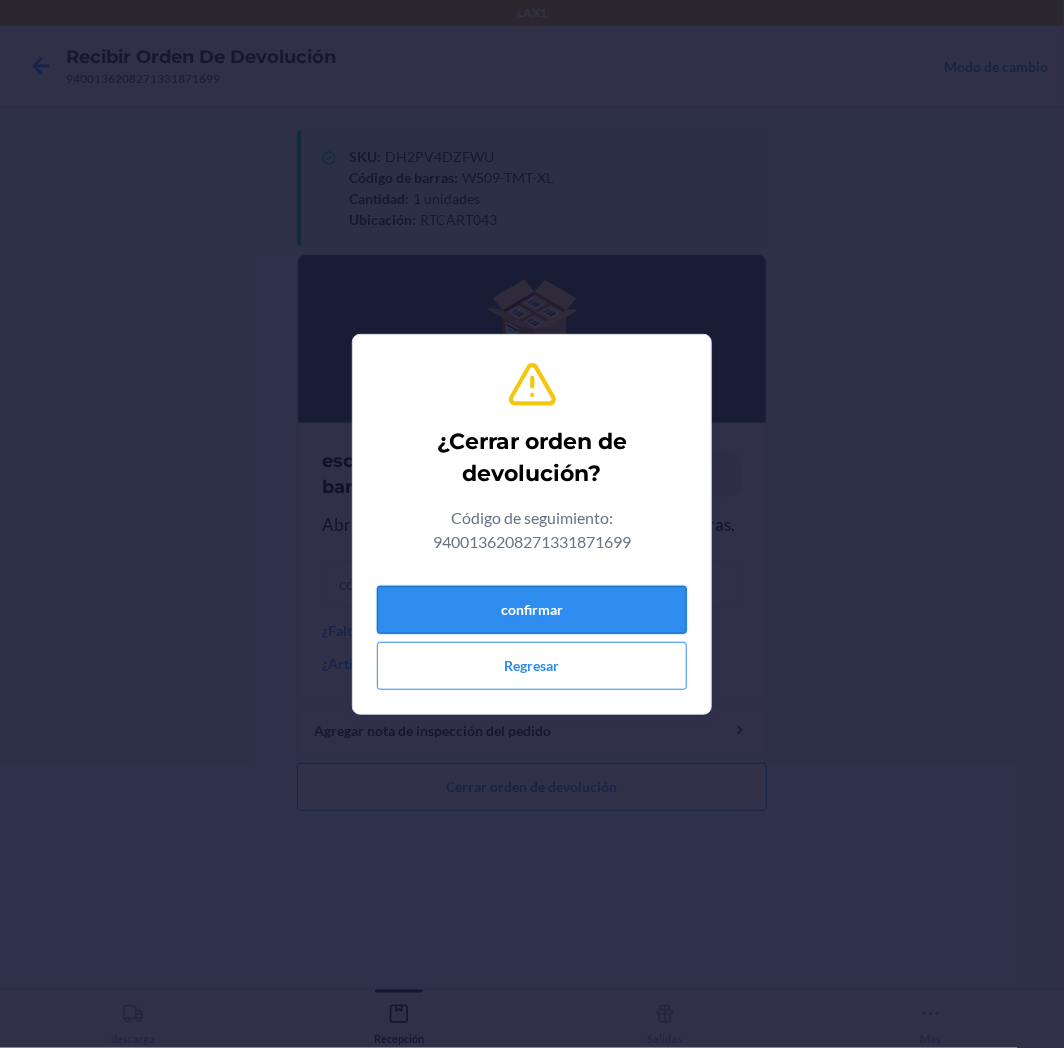 click on "confirmar" at bounding box center [532, 610] 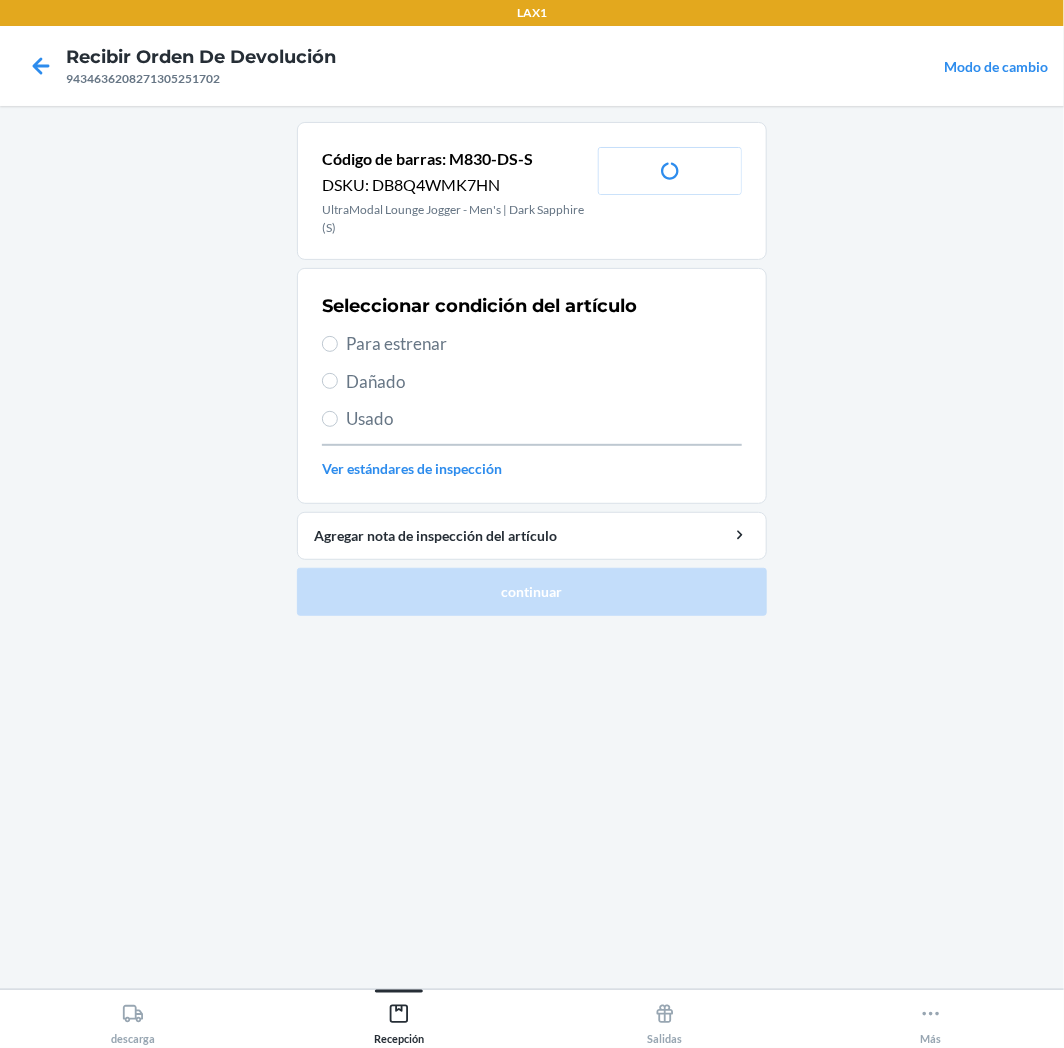 click on "Para estrenar" at bounding box center [544, 344] 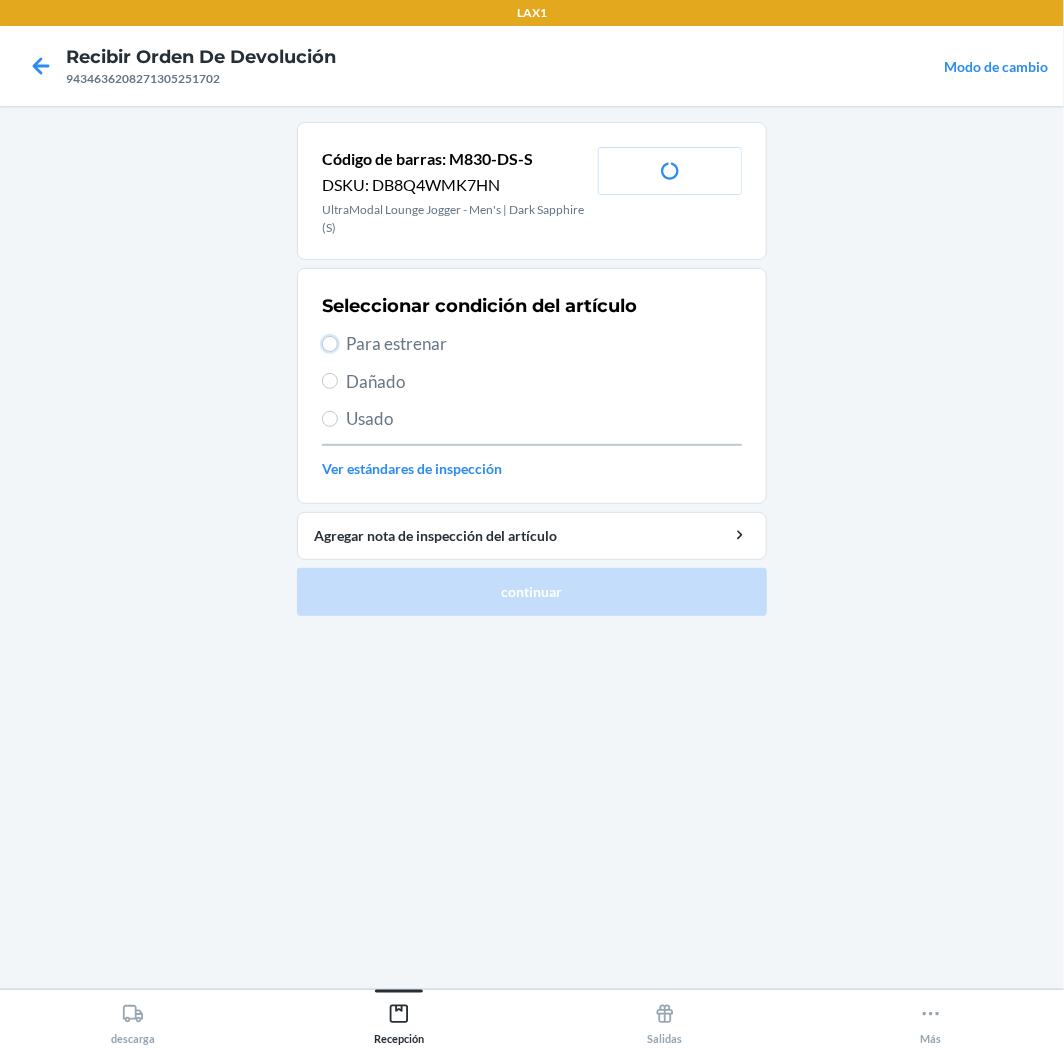 click on "Para estrenar" at bounding box center [330, 344] 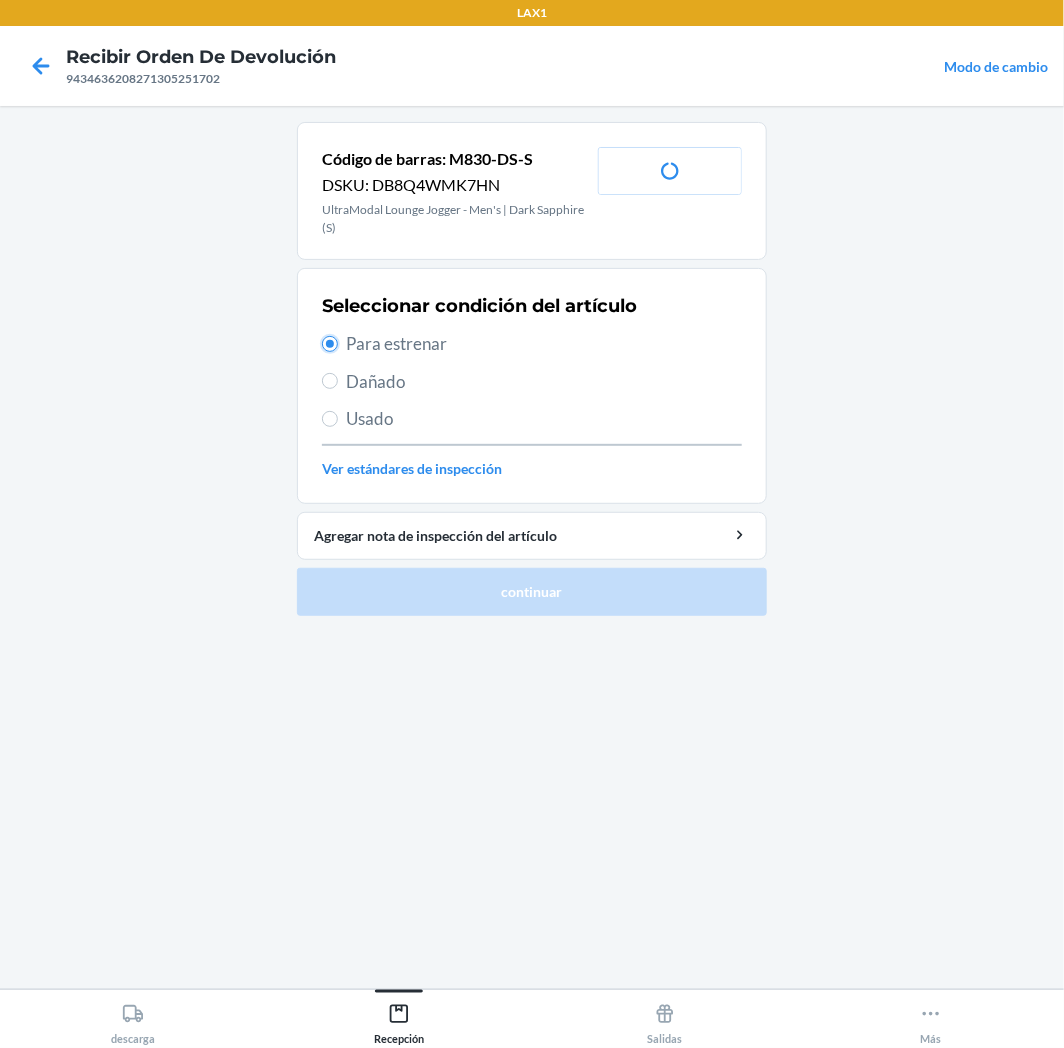 radio on "true" 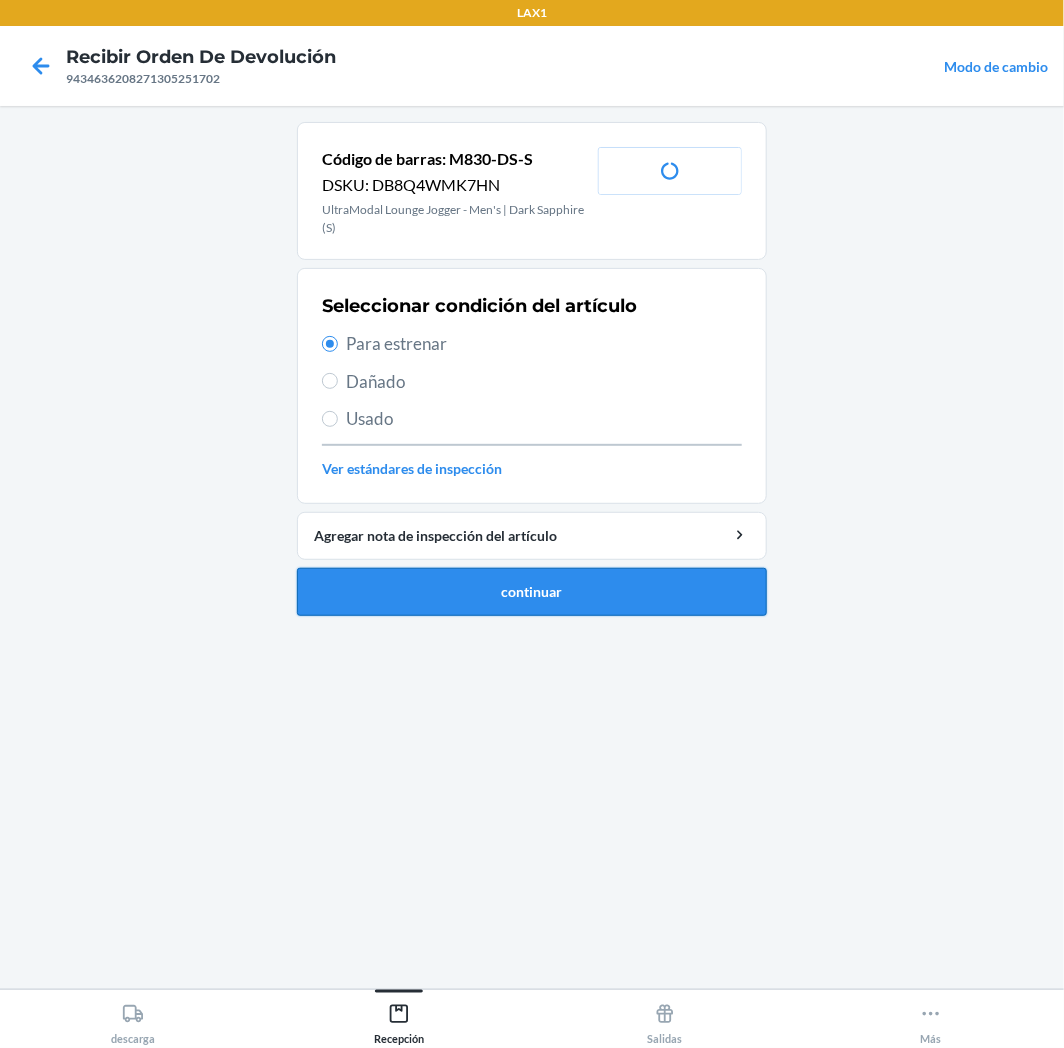 click on "continuar" at bounding box center (532, 592) 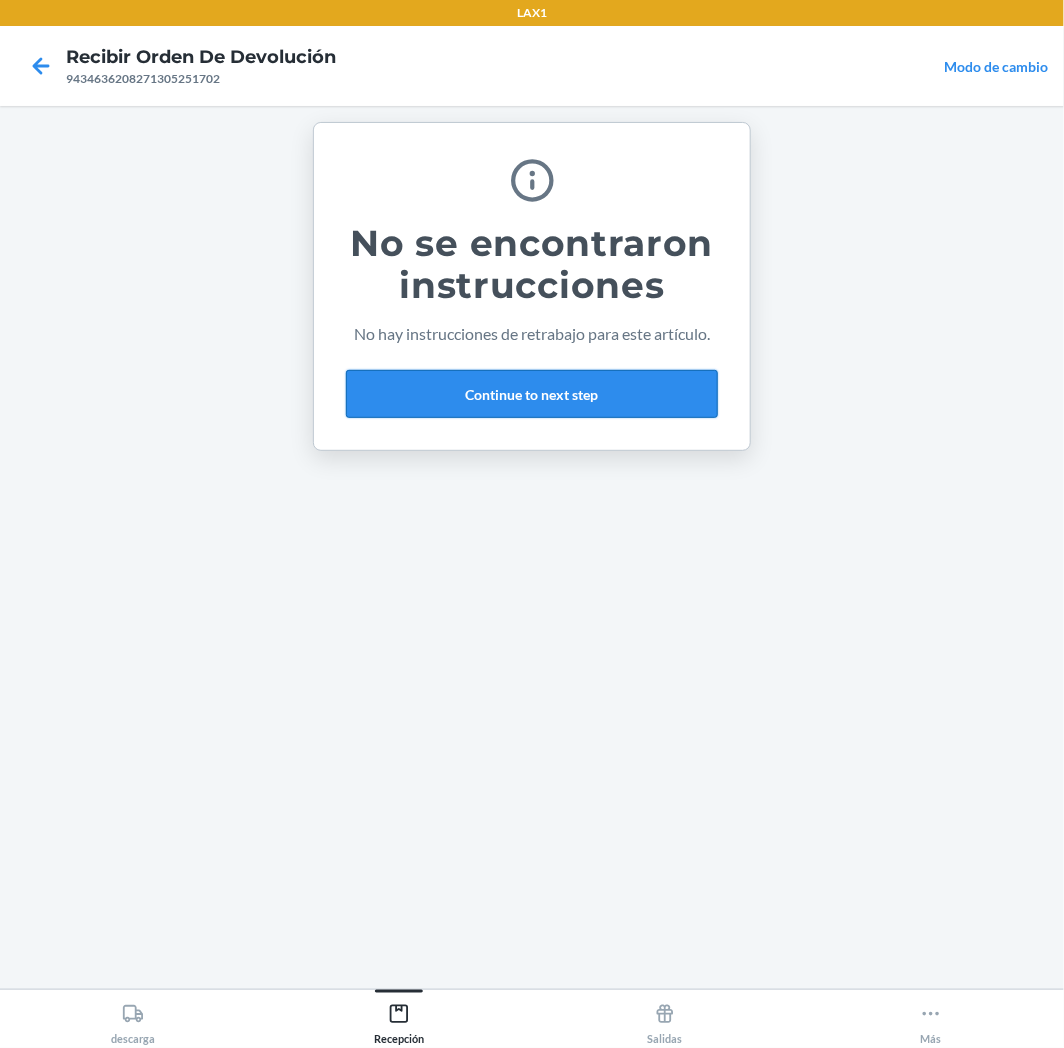 click on "Continue to next step" at bounding box center [532, 394] 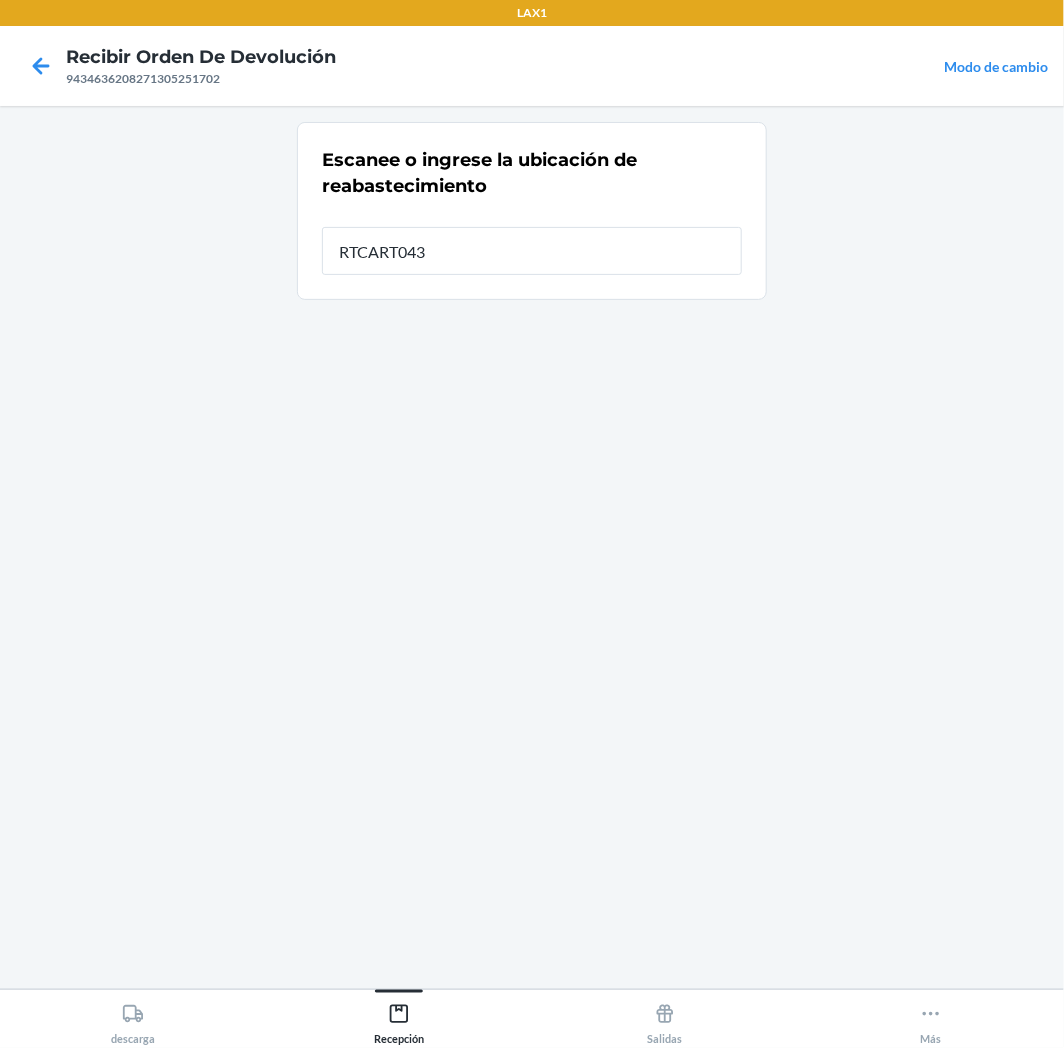 type on "RTCART043" 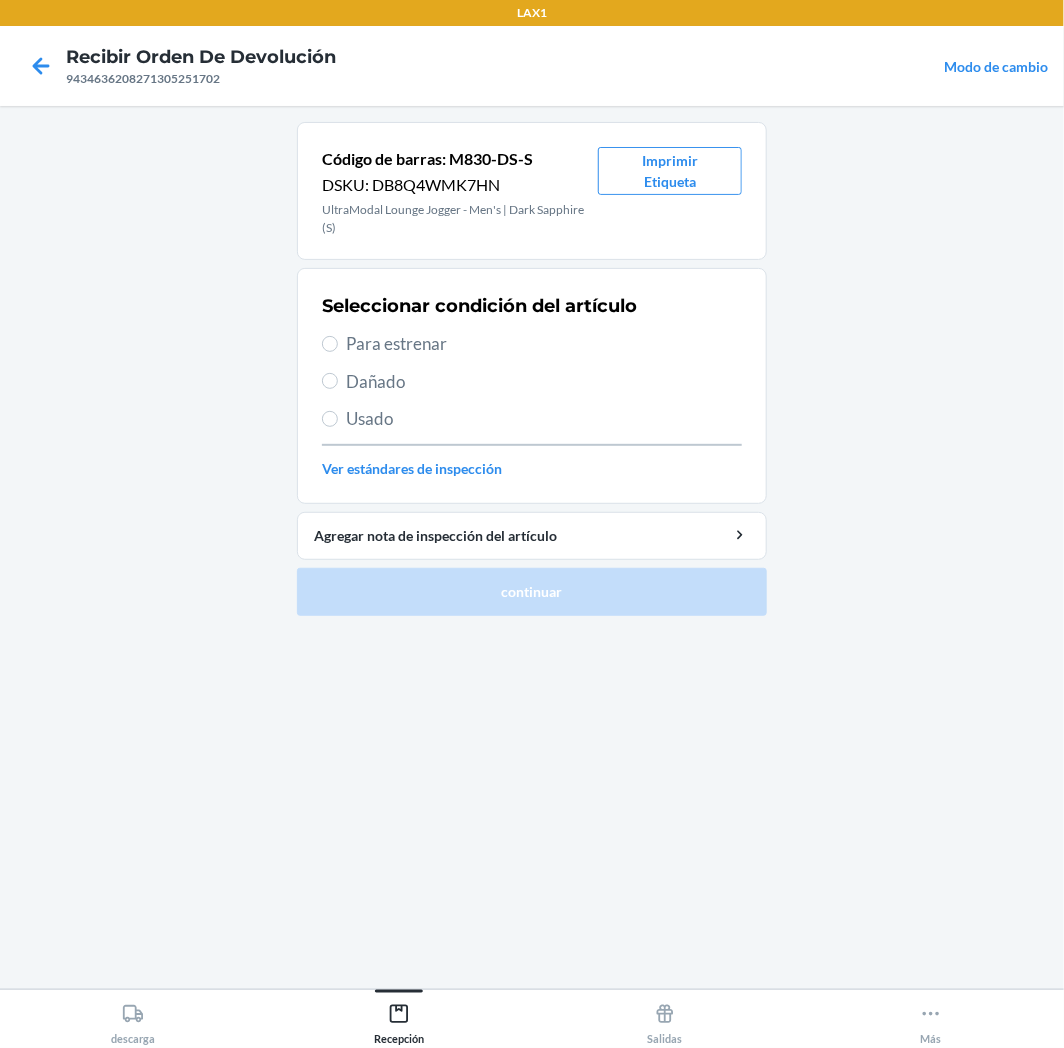 click on "Para estrenar" at bounding box center [544, 344] 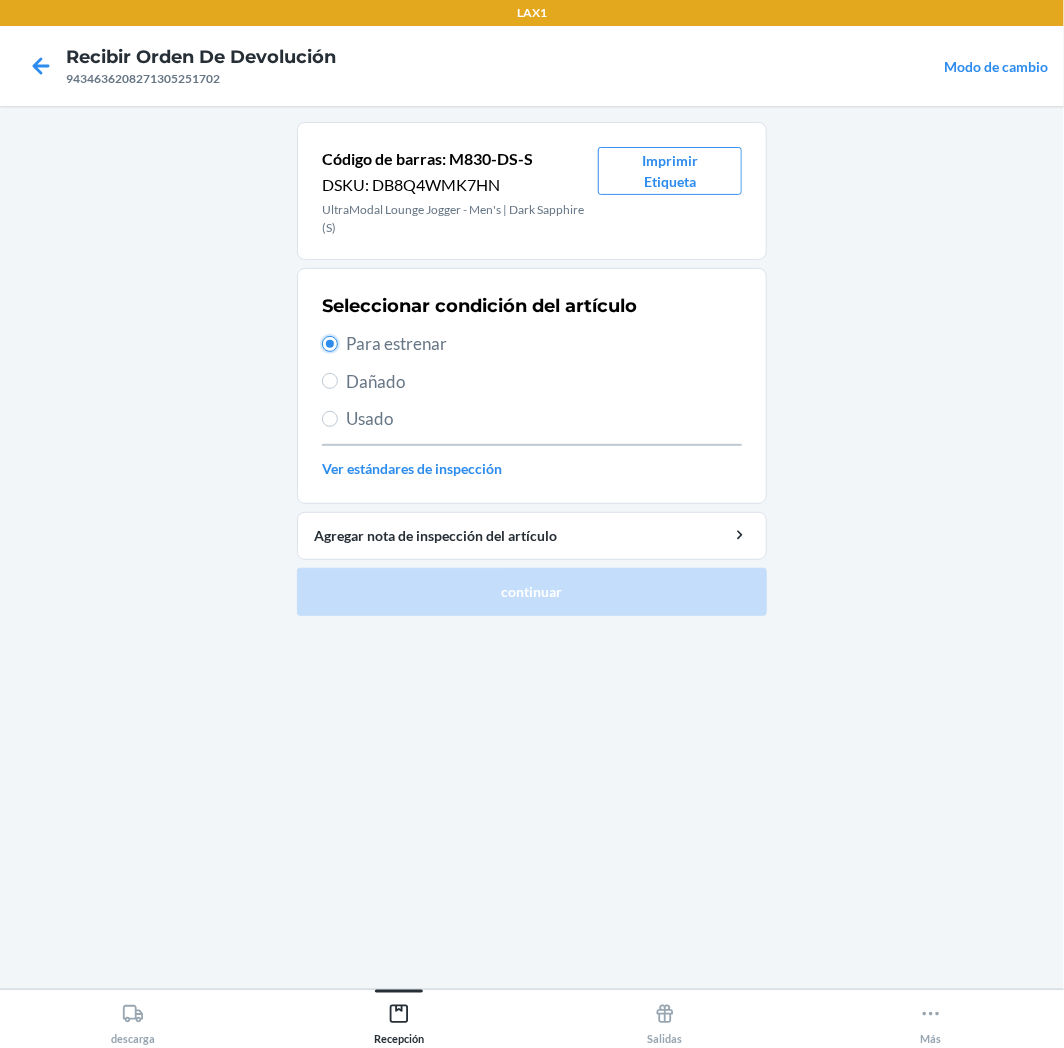 radio on "true" 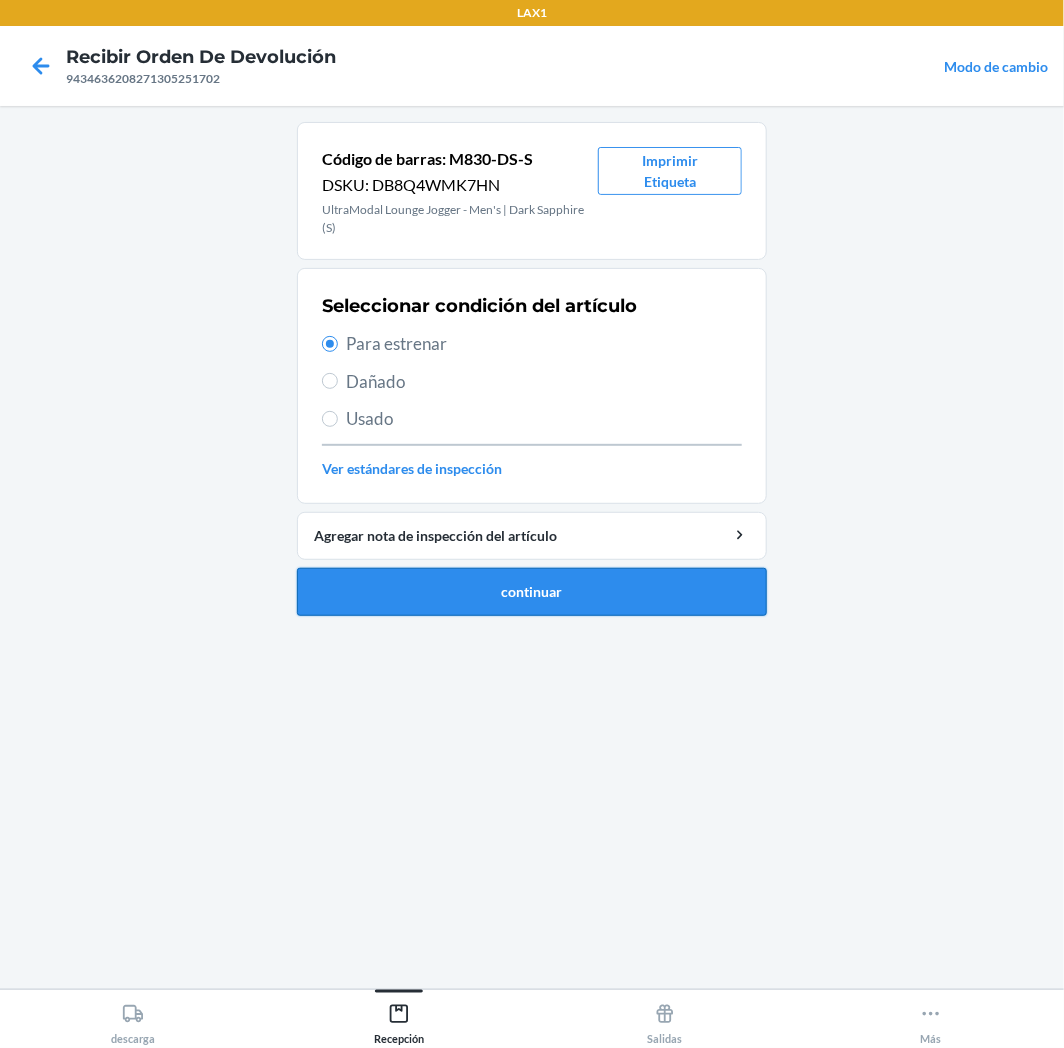 click on "continuar" at bounding box center (532, 592) 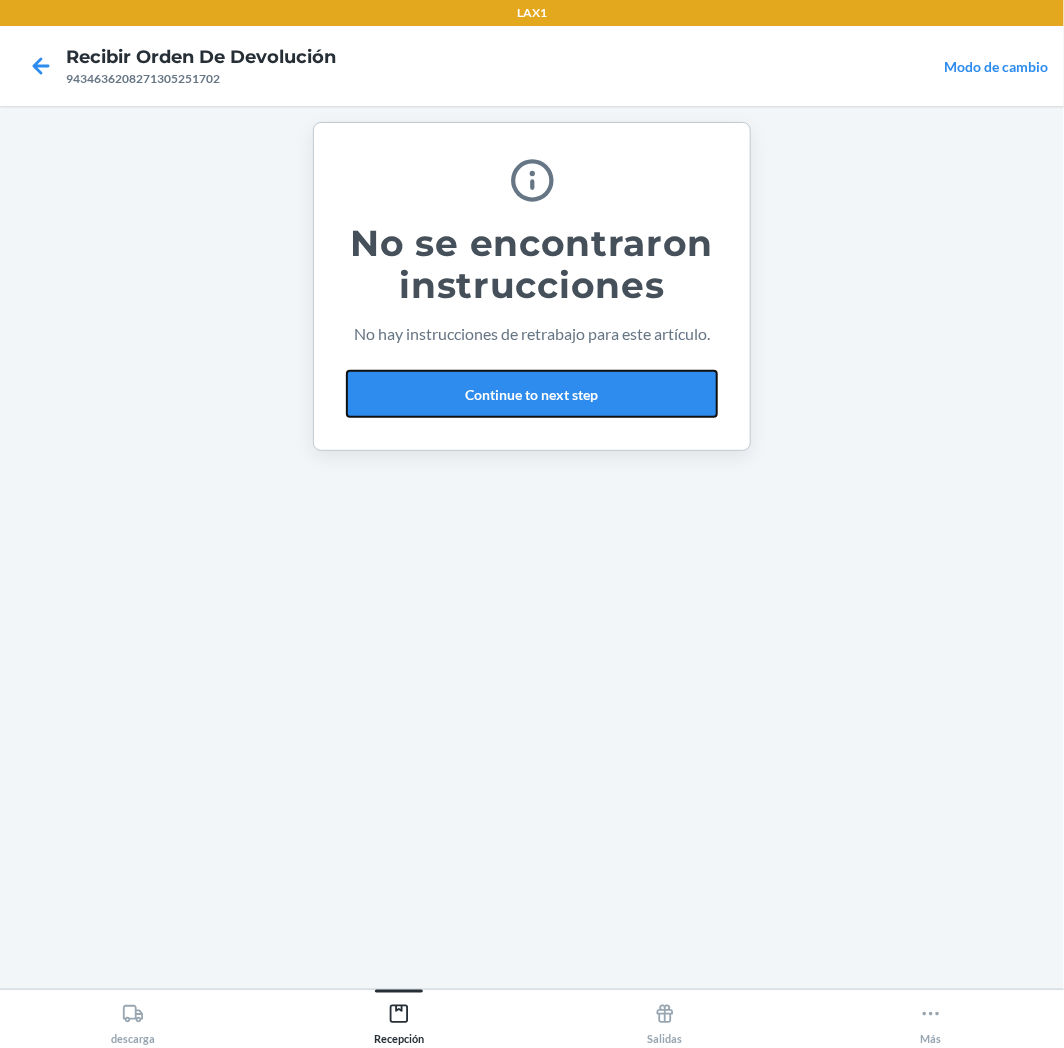 click on "Continue to next step" at bounding box center [532, 394] 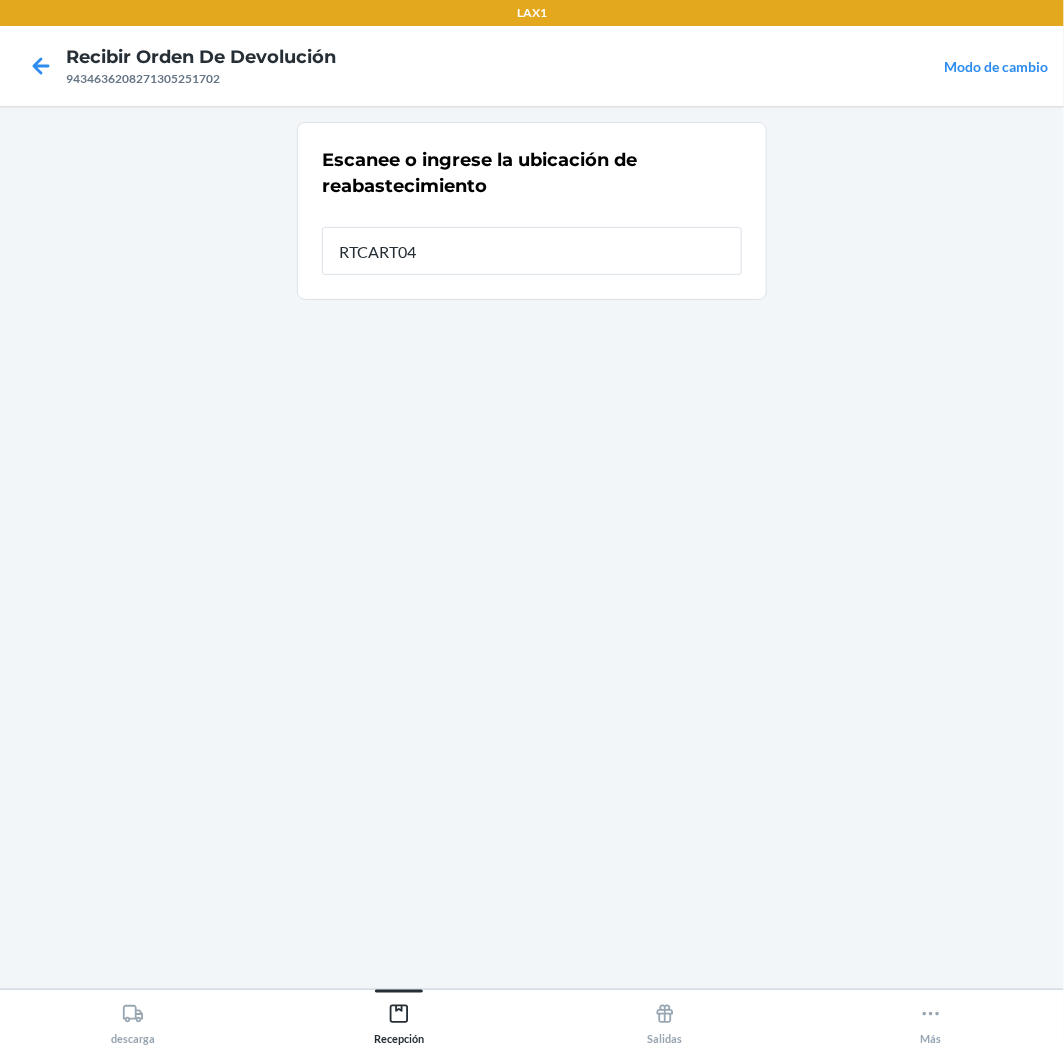 type on "RTCART043" 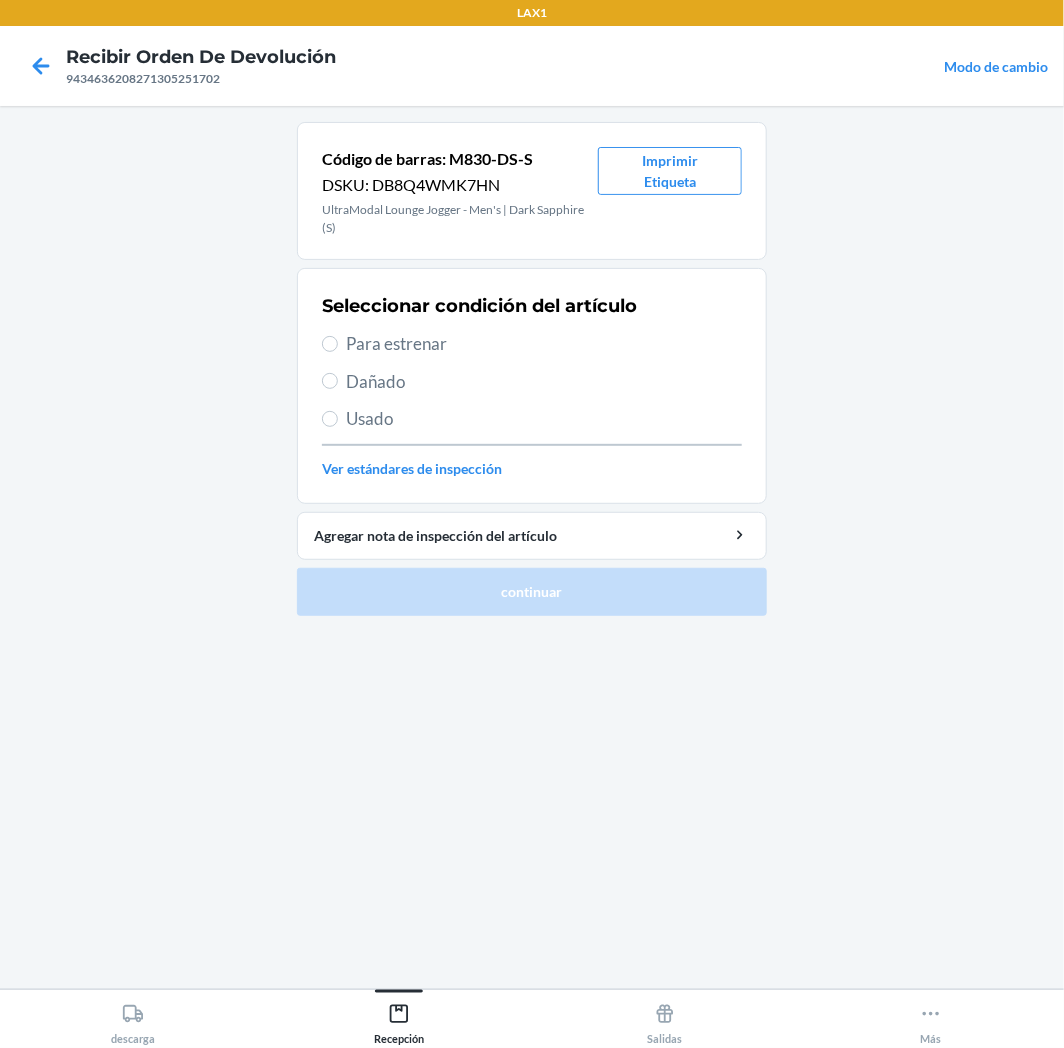 click on "Para estrenar" at bounding box center (544, 344) 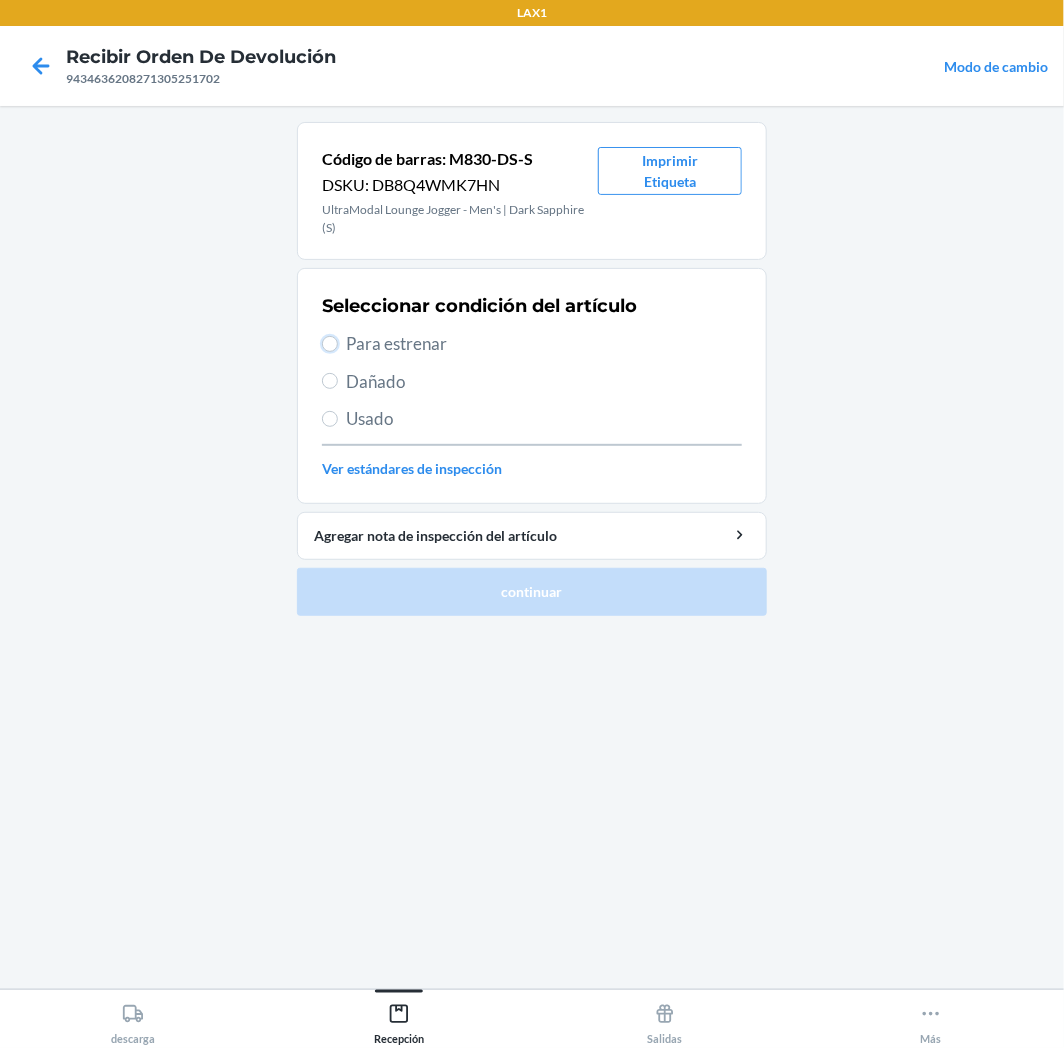 click on "Para estrenar" at bounding box center [330, 344] 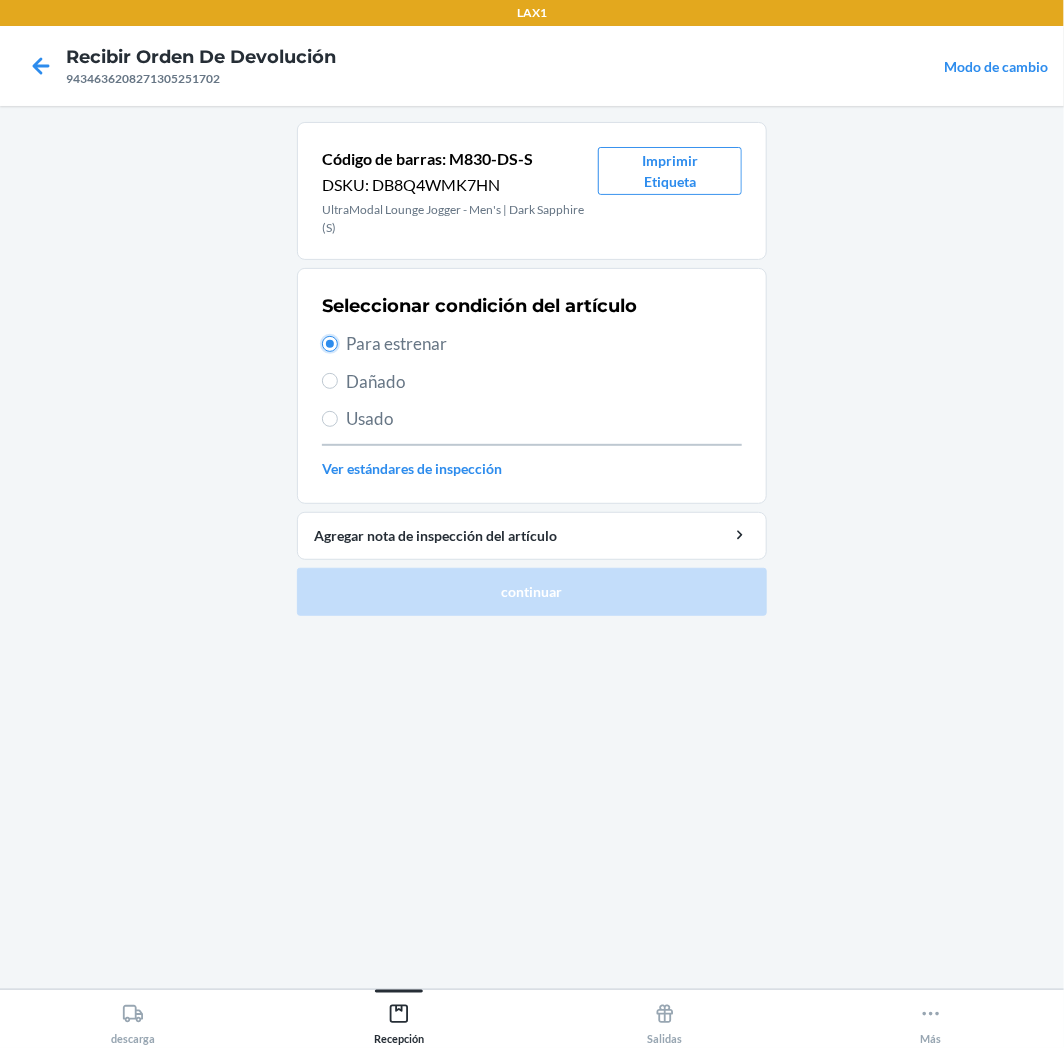 radio on "true" 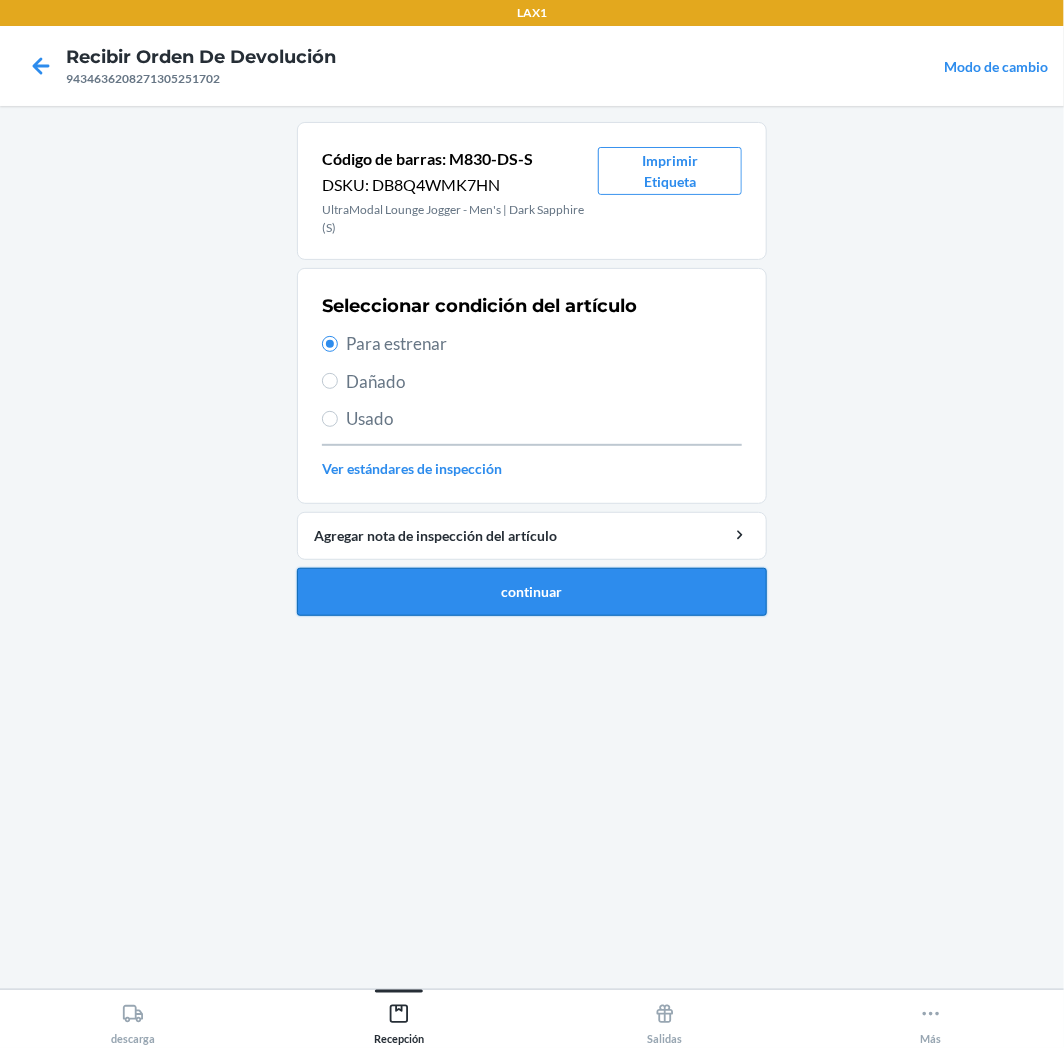 click on "continuar" at bounding box center (532, 592) 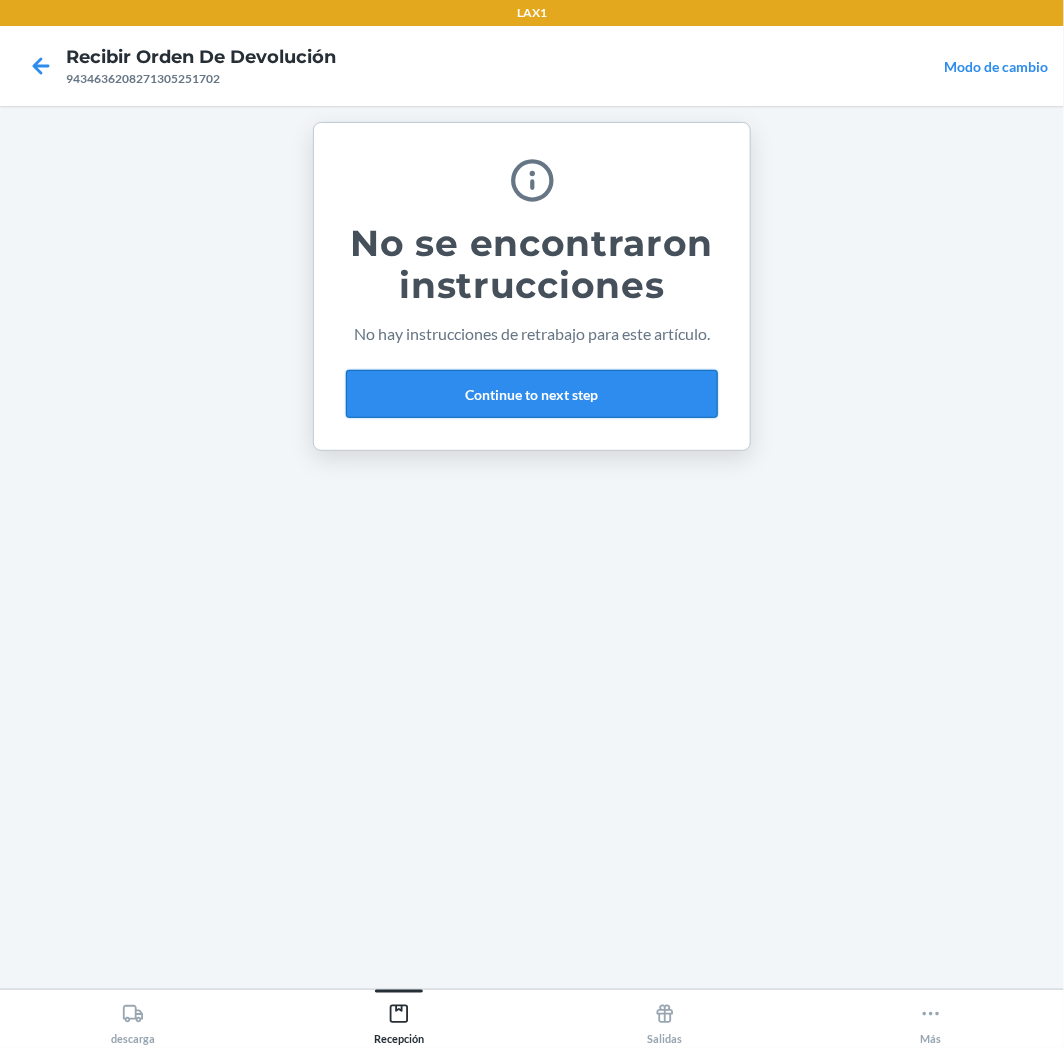 click on "Continue to next step" at bounding box center [532, 394] 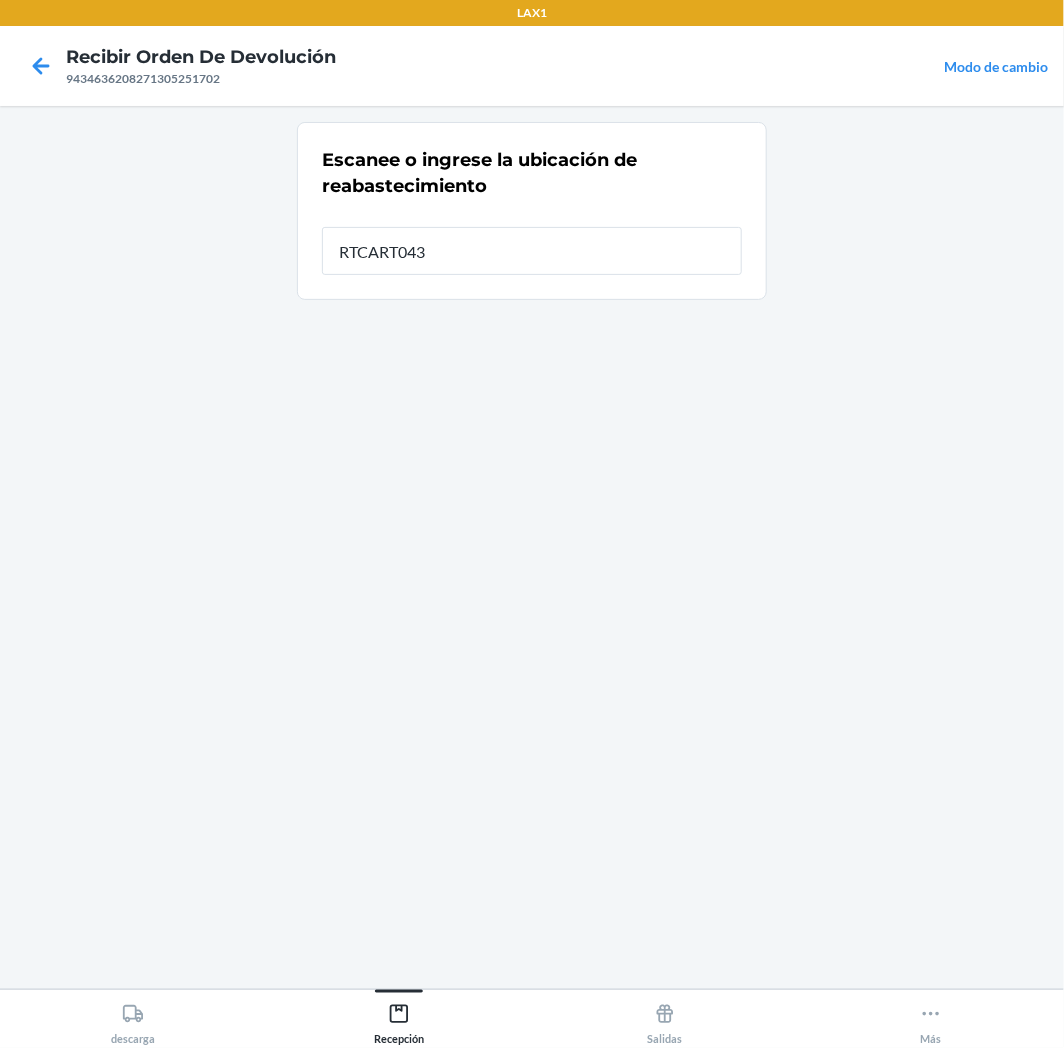 type on "RTCART043" 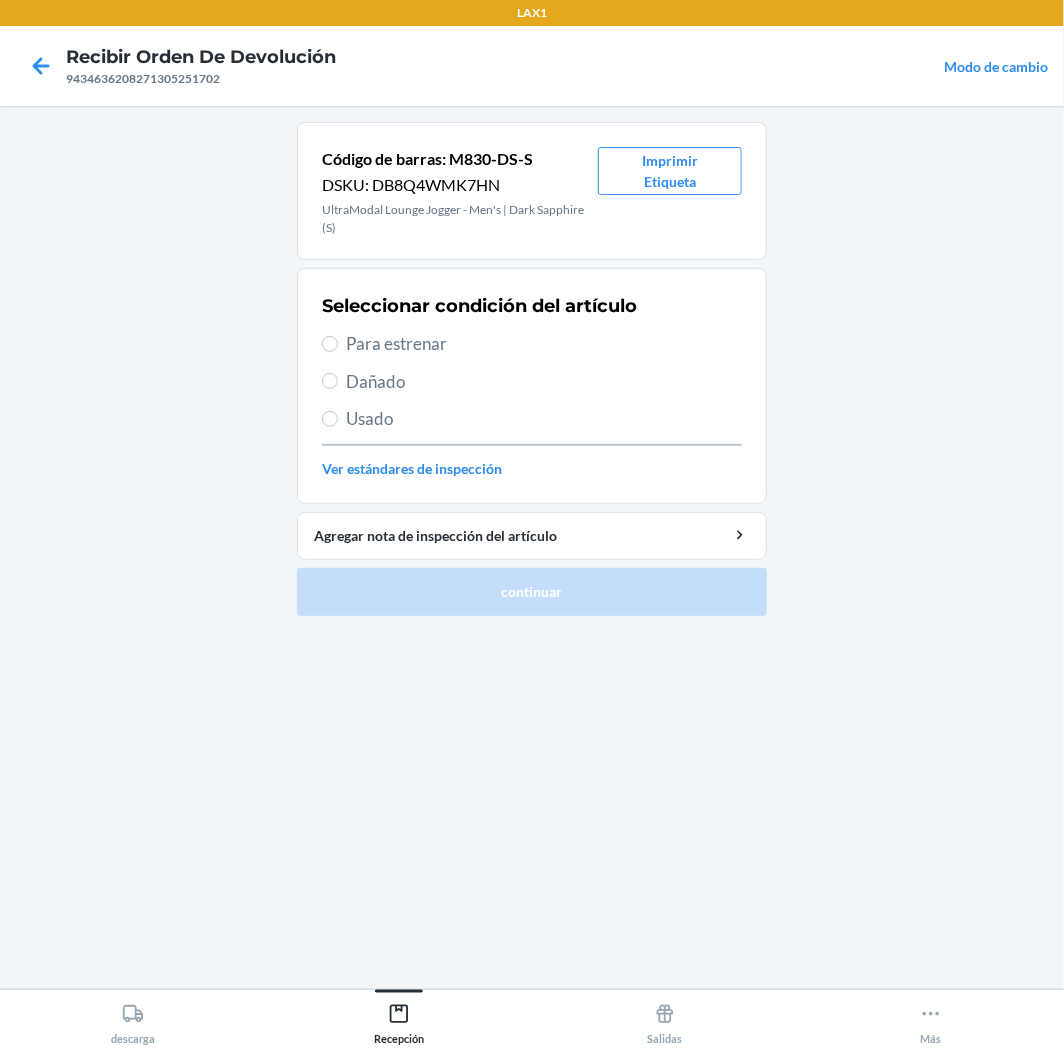 click on "Para estrenar" at bounding box center [544, 344] 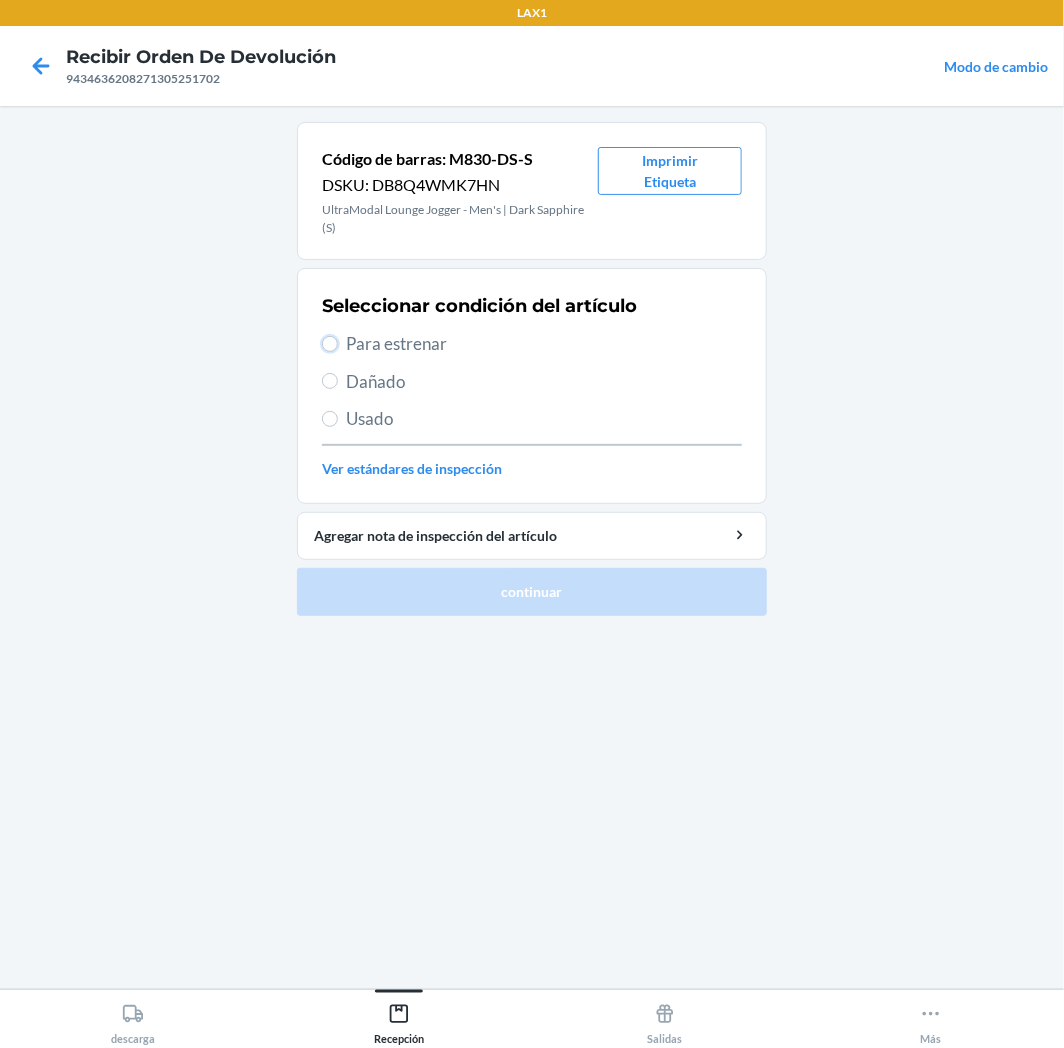 click on "Para estrenar" at bounding box center [330, 344] 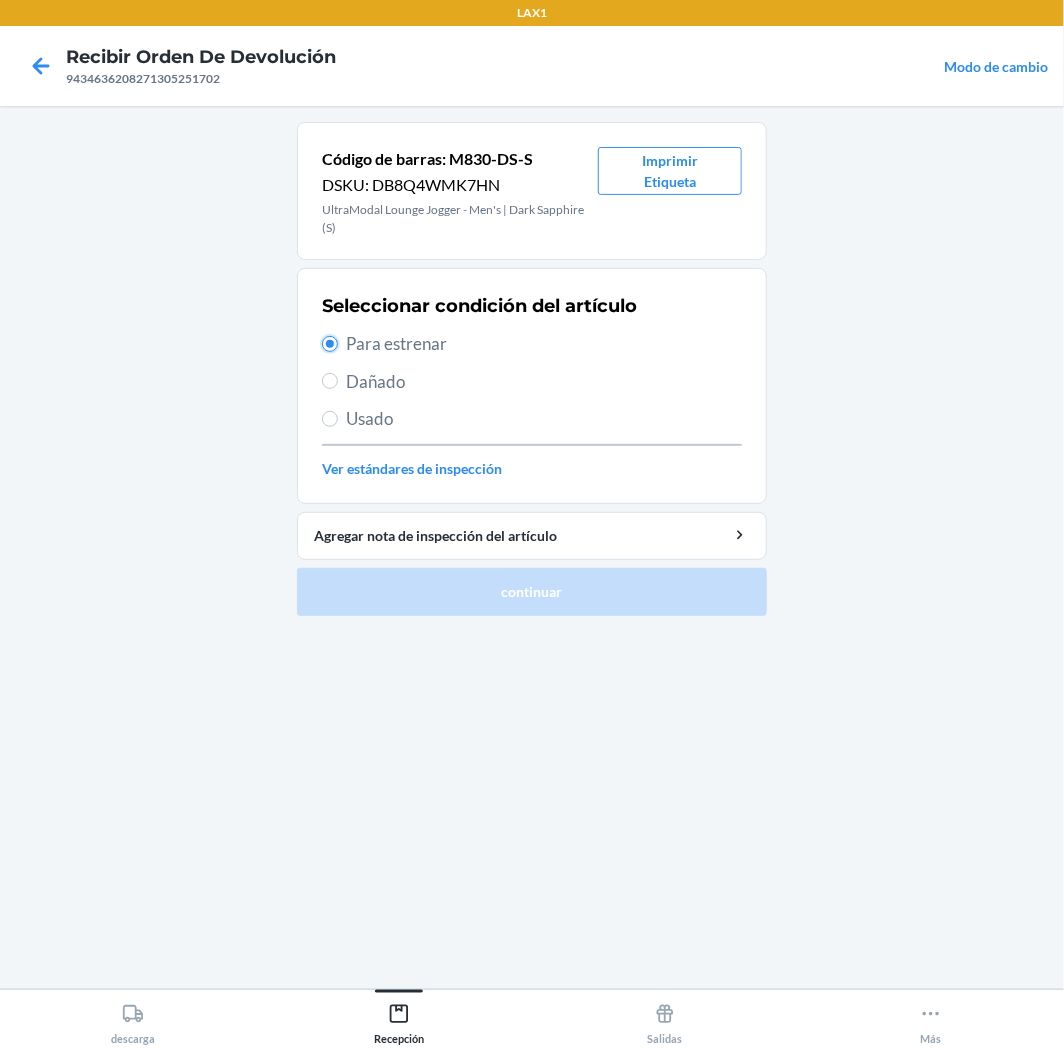 radio on "true" 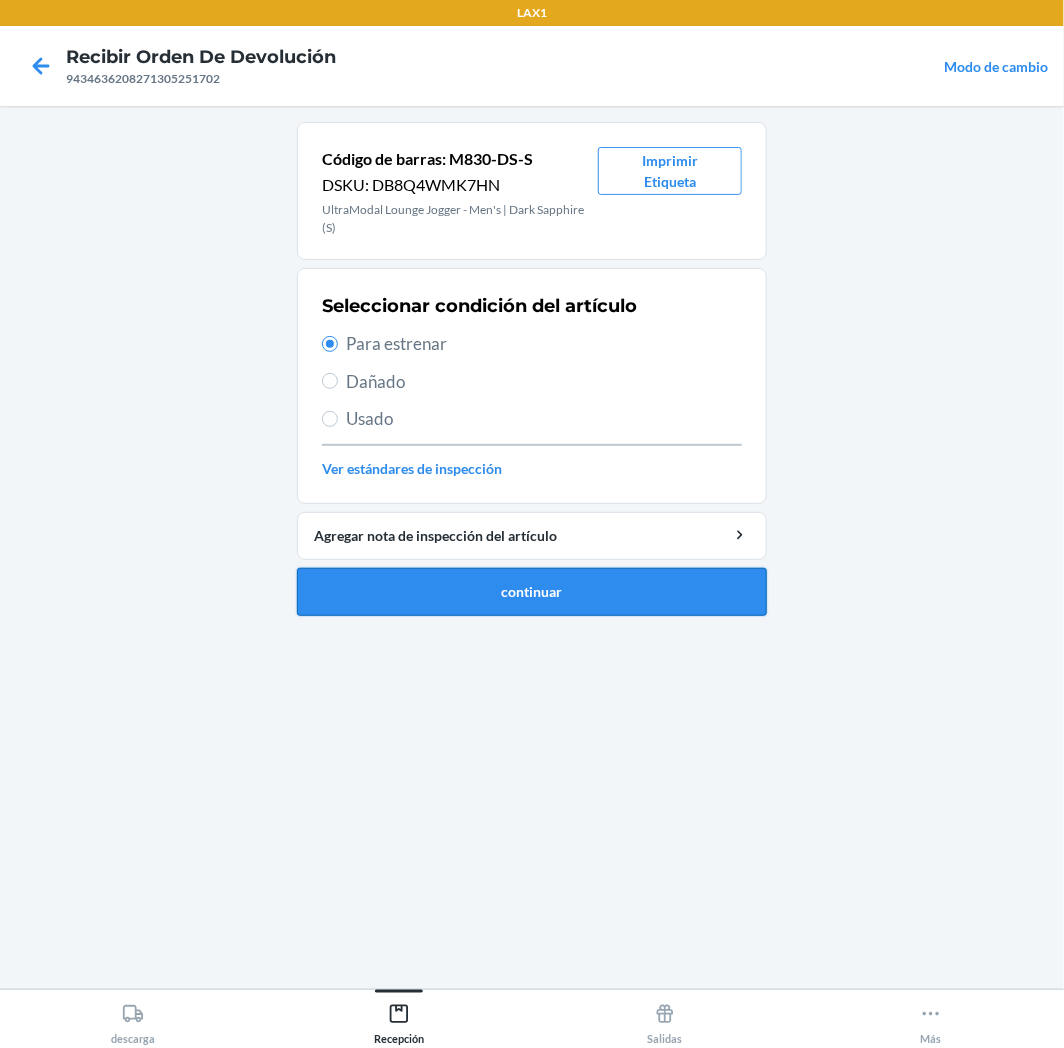 click on "continuar" at bounding box center [532, 592] 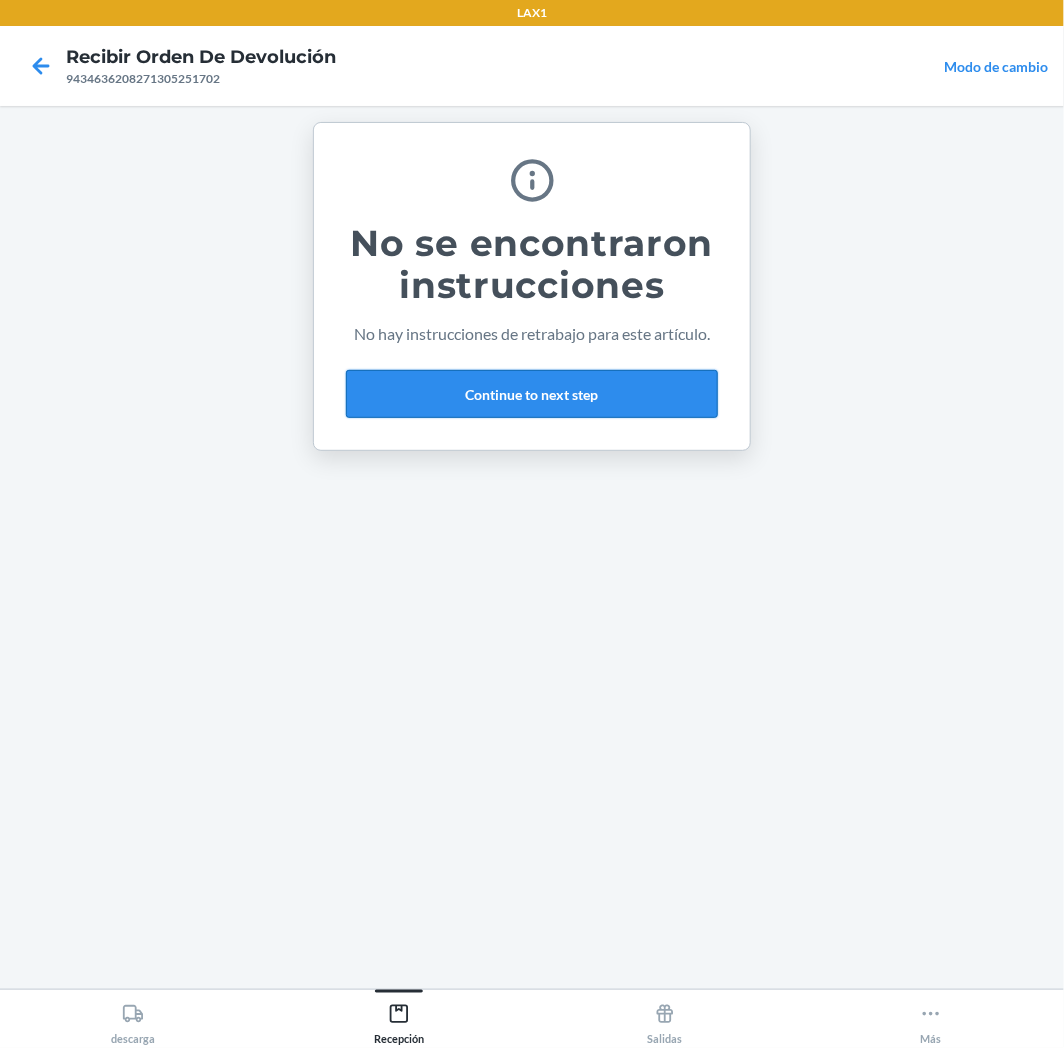 click on "Continue to next step" at bounding box center [532, 394] 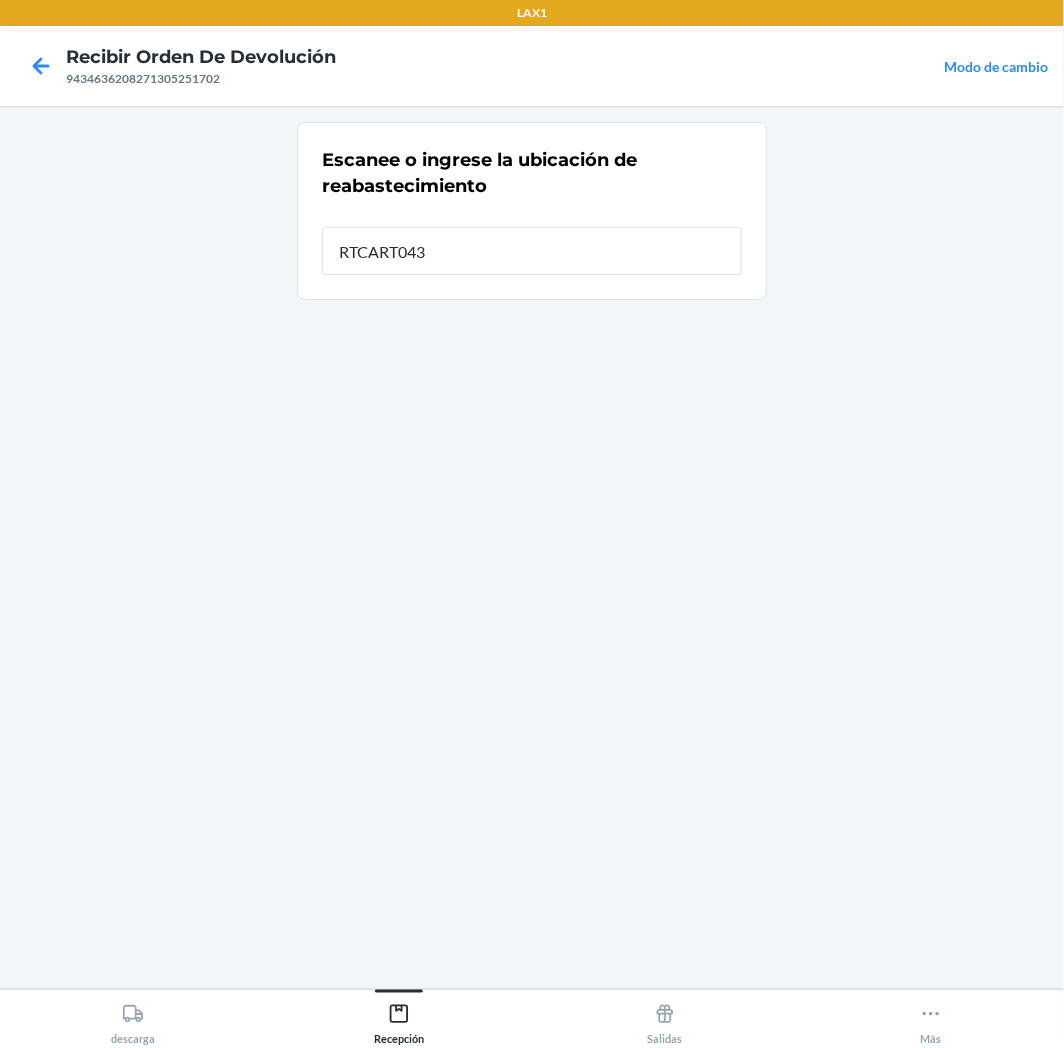 type on "RTCART043" 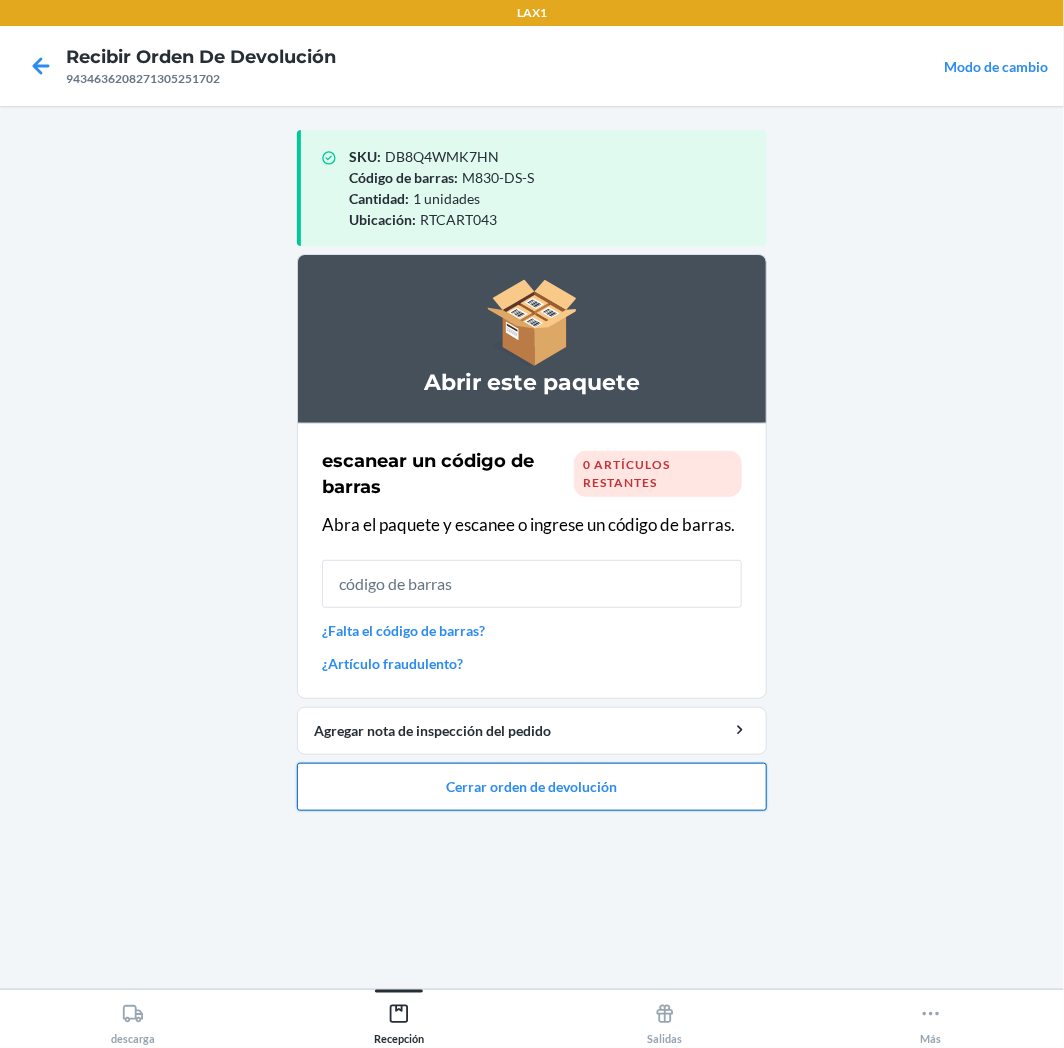 click on "Cerrar orden de devolución" at bounding box center (532, 787) 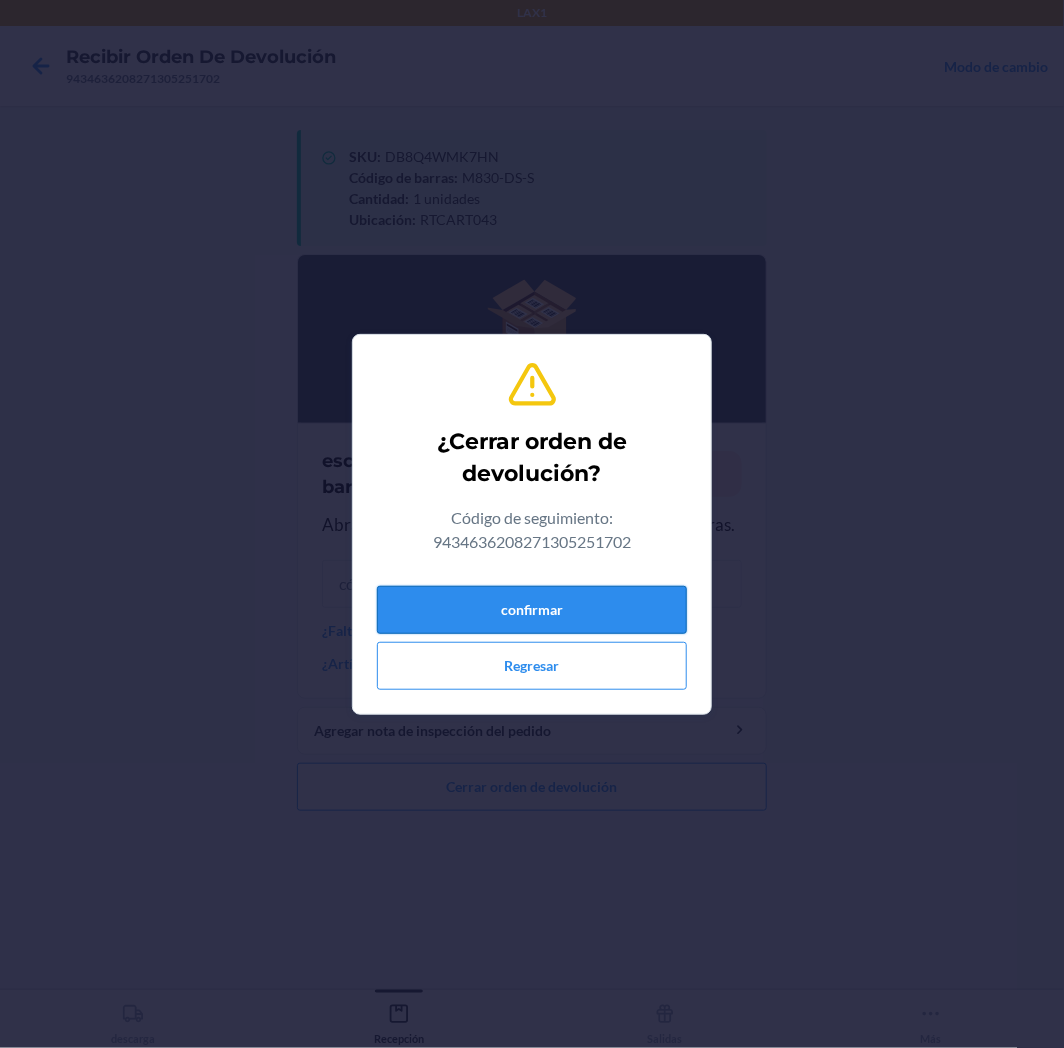 click on "confirmar" at bounding box center [532, 610] 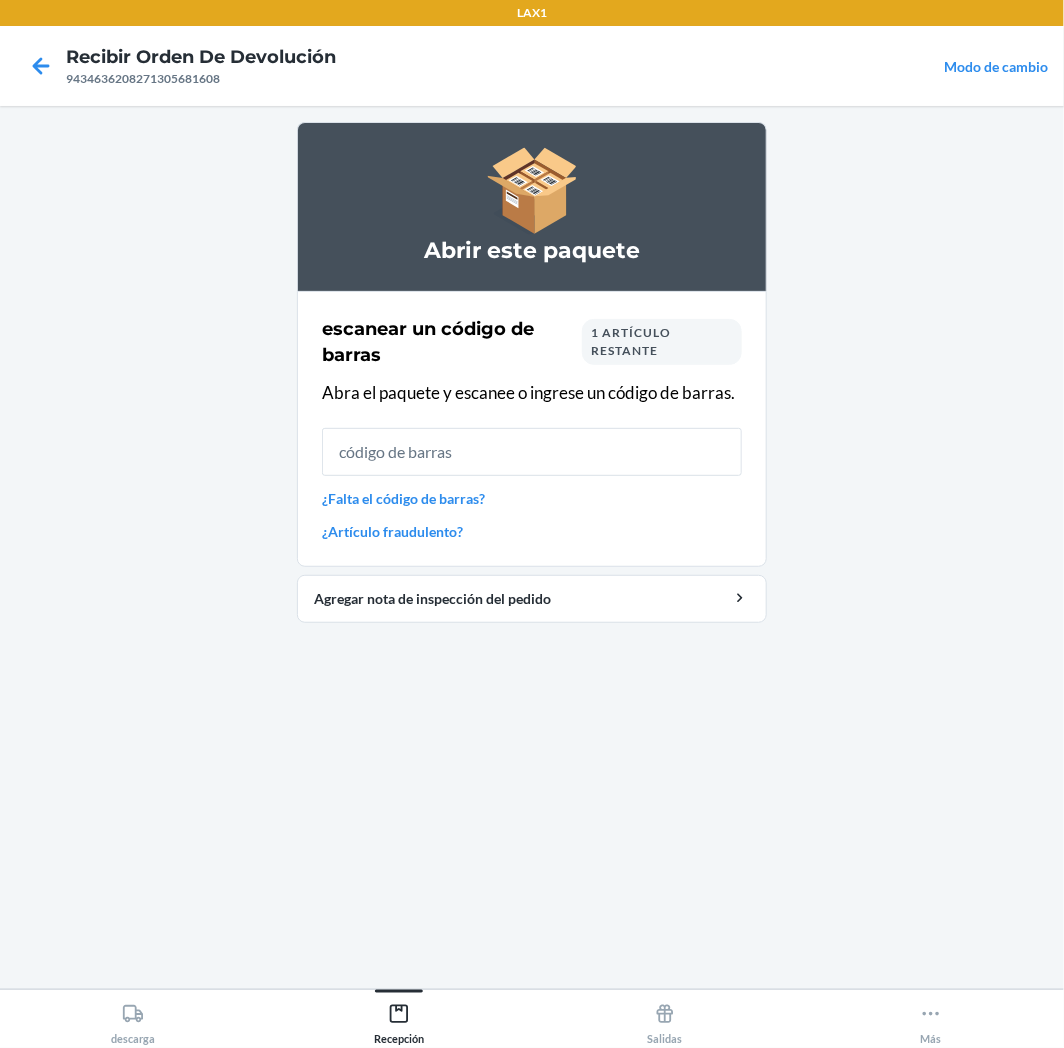drag, startPoint x: 22, startPoint y: 54, endPoint x: 80, endPoint y: 63, distance: 58.694122 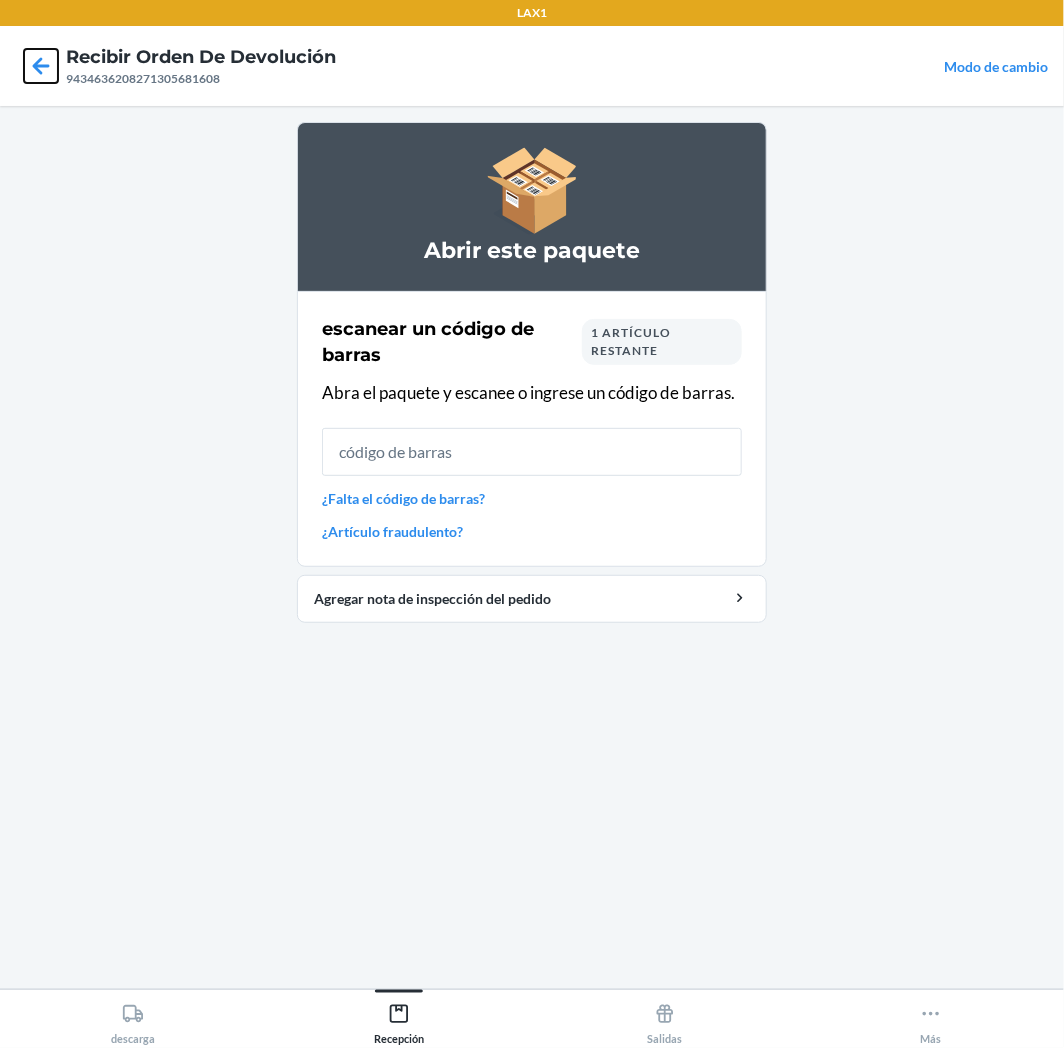 click 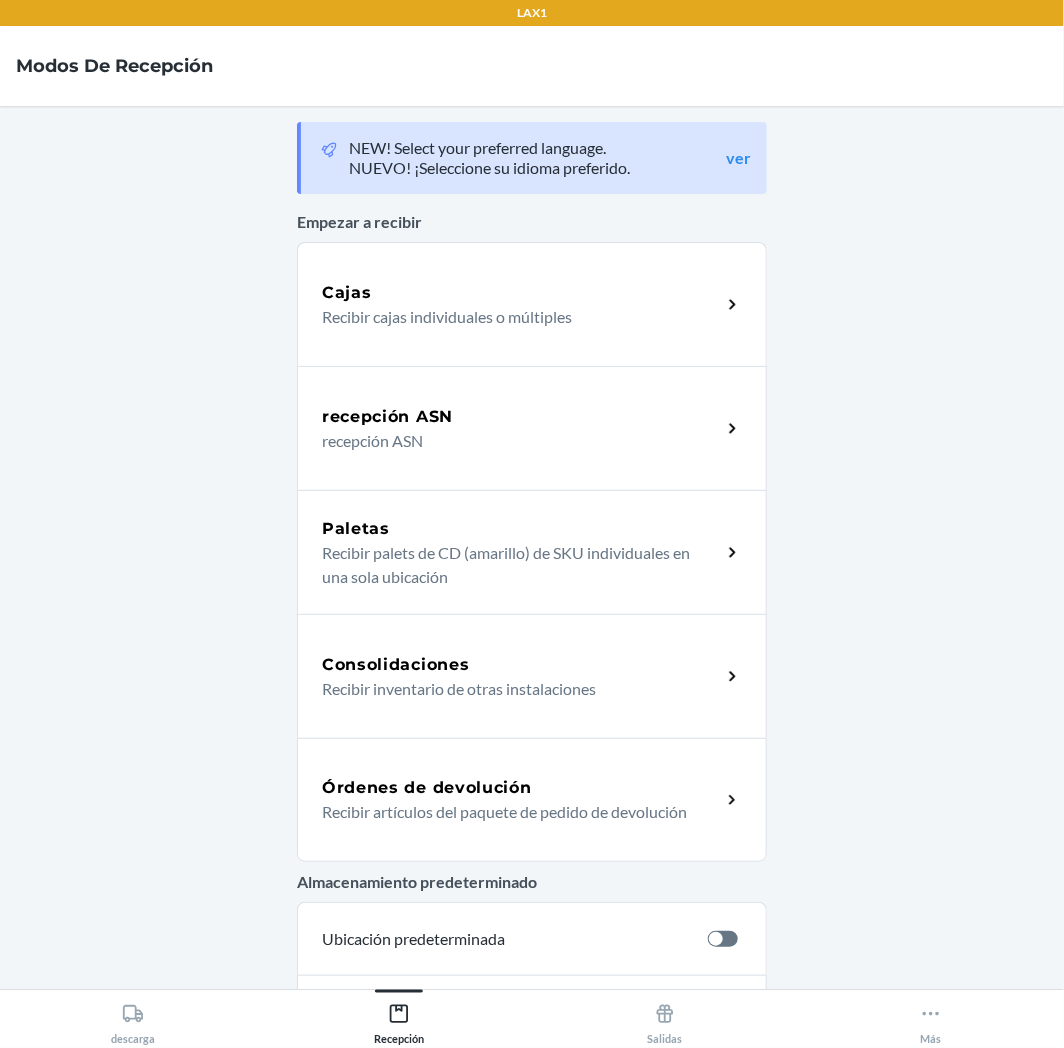 click on "Órdenes de devolución Recibir artículos del paquete de pedido de devolución" at bounding box center (532, 800) 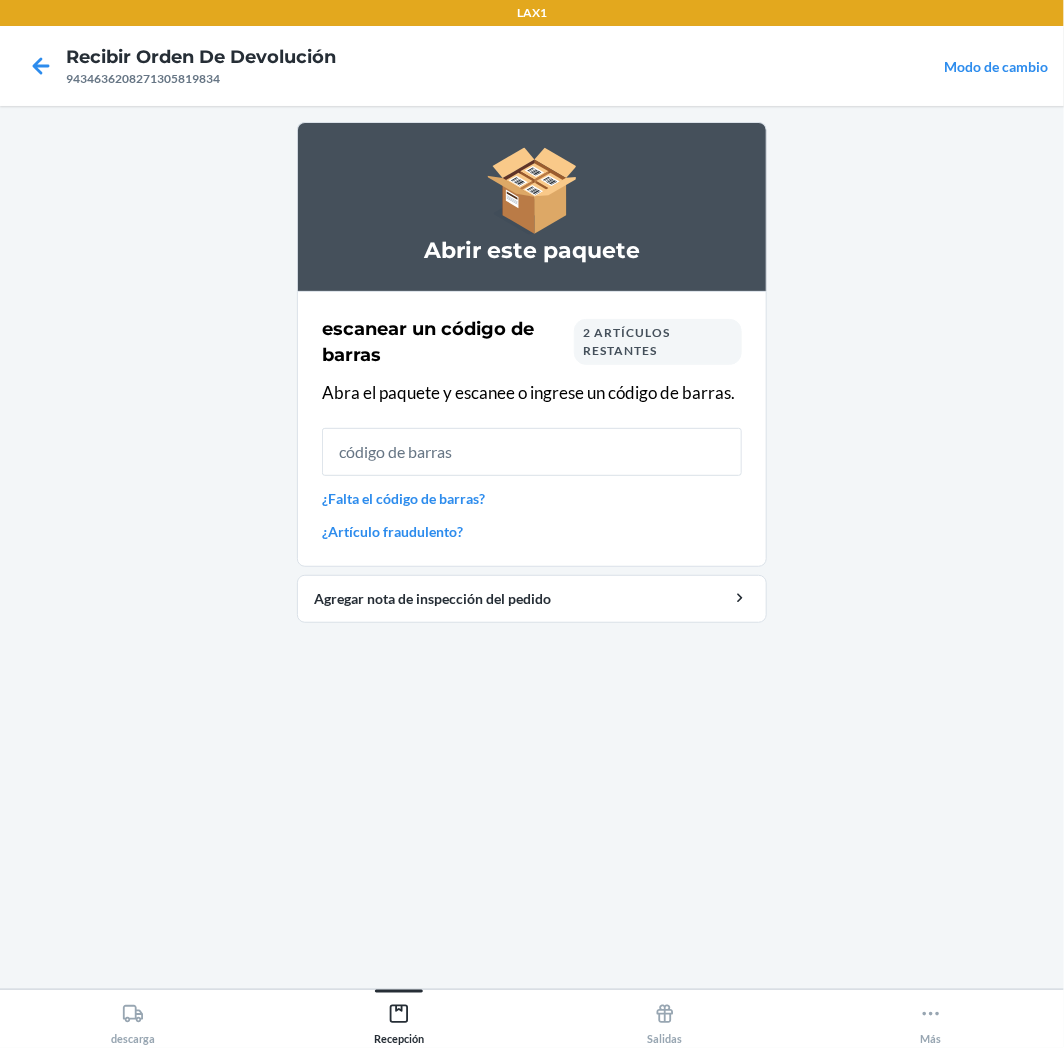 drag, startPoint x: 751, startPoint y: 346, endPoint x: 722, endPoint y: 345, distance: 29.017237 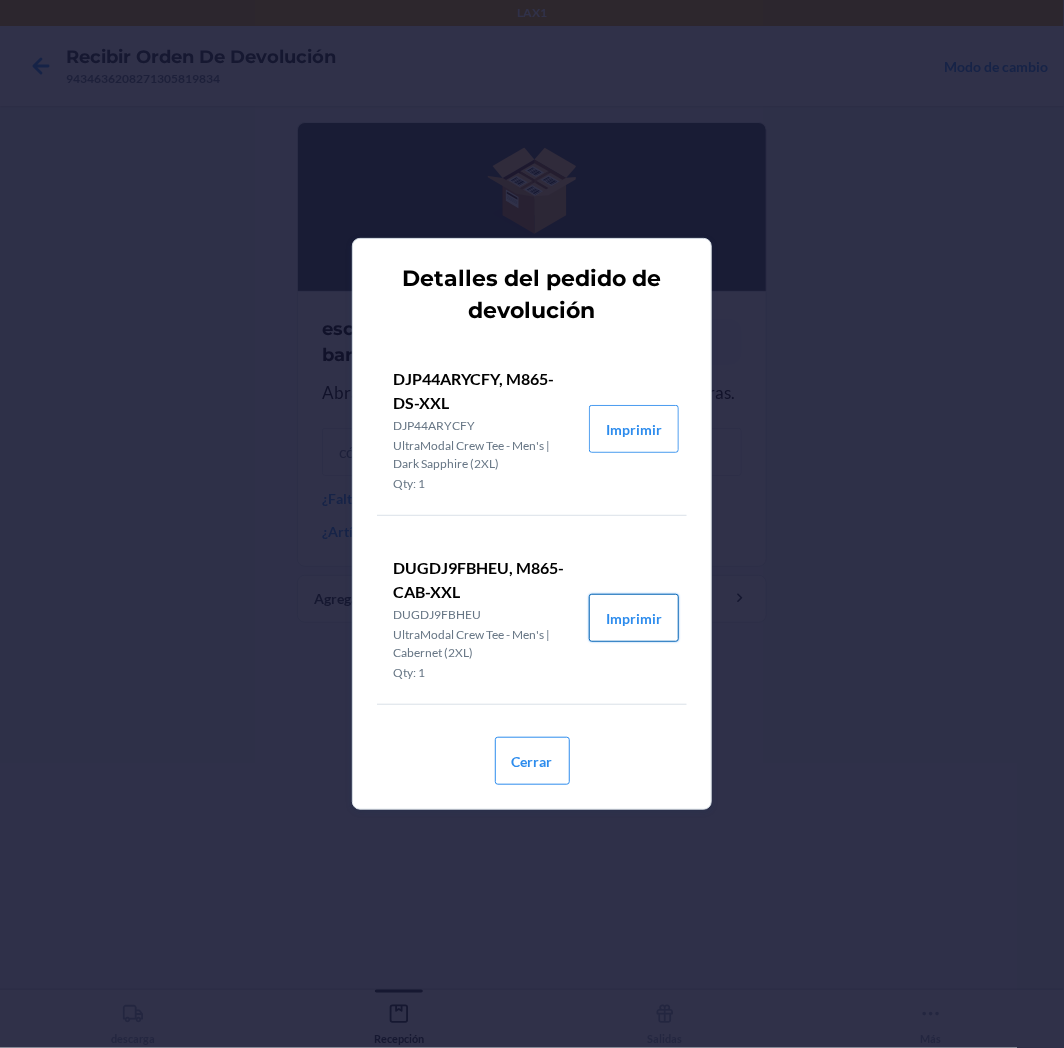 click on "Imprimir" at bounding box center (634, 618) 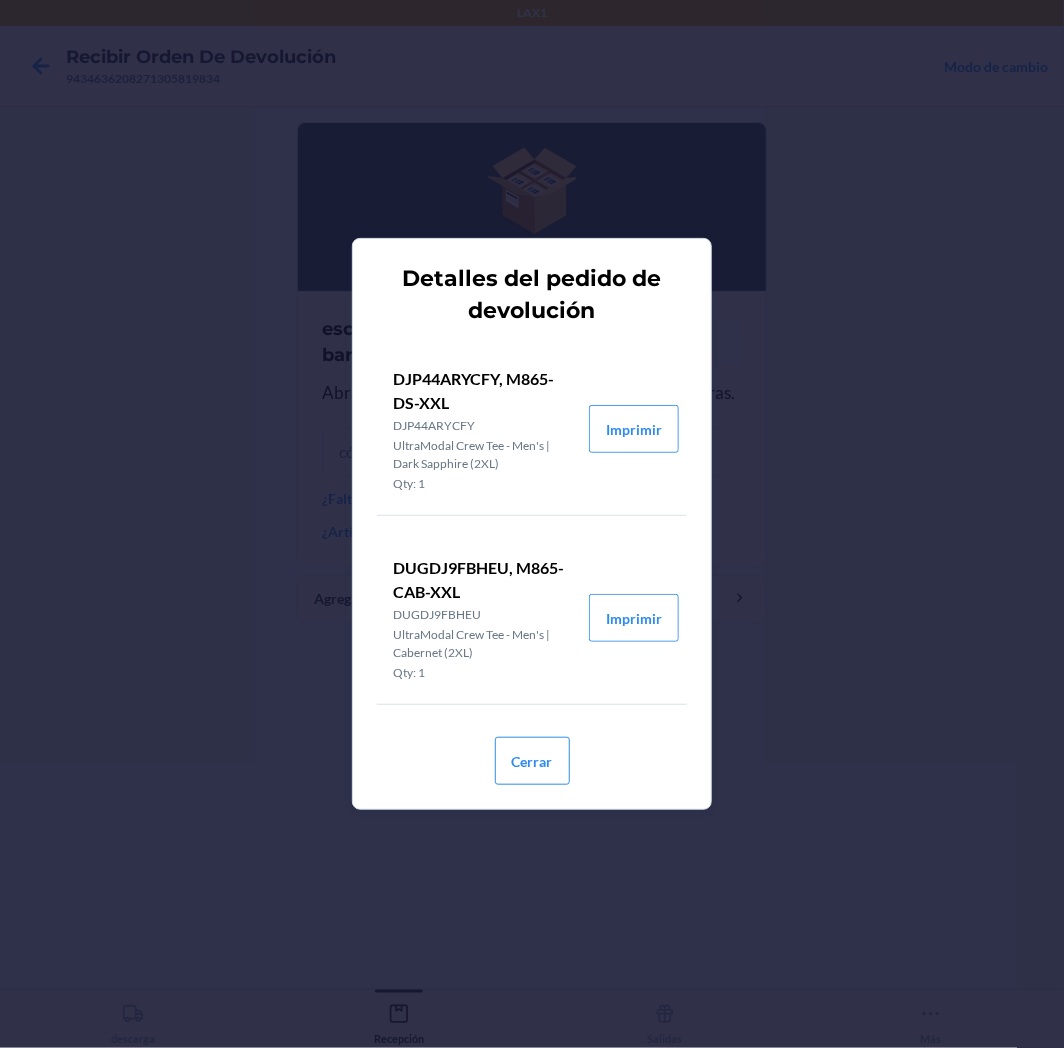 click on "Cerrar" at bounding box center [532, 753] 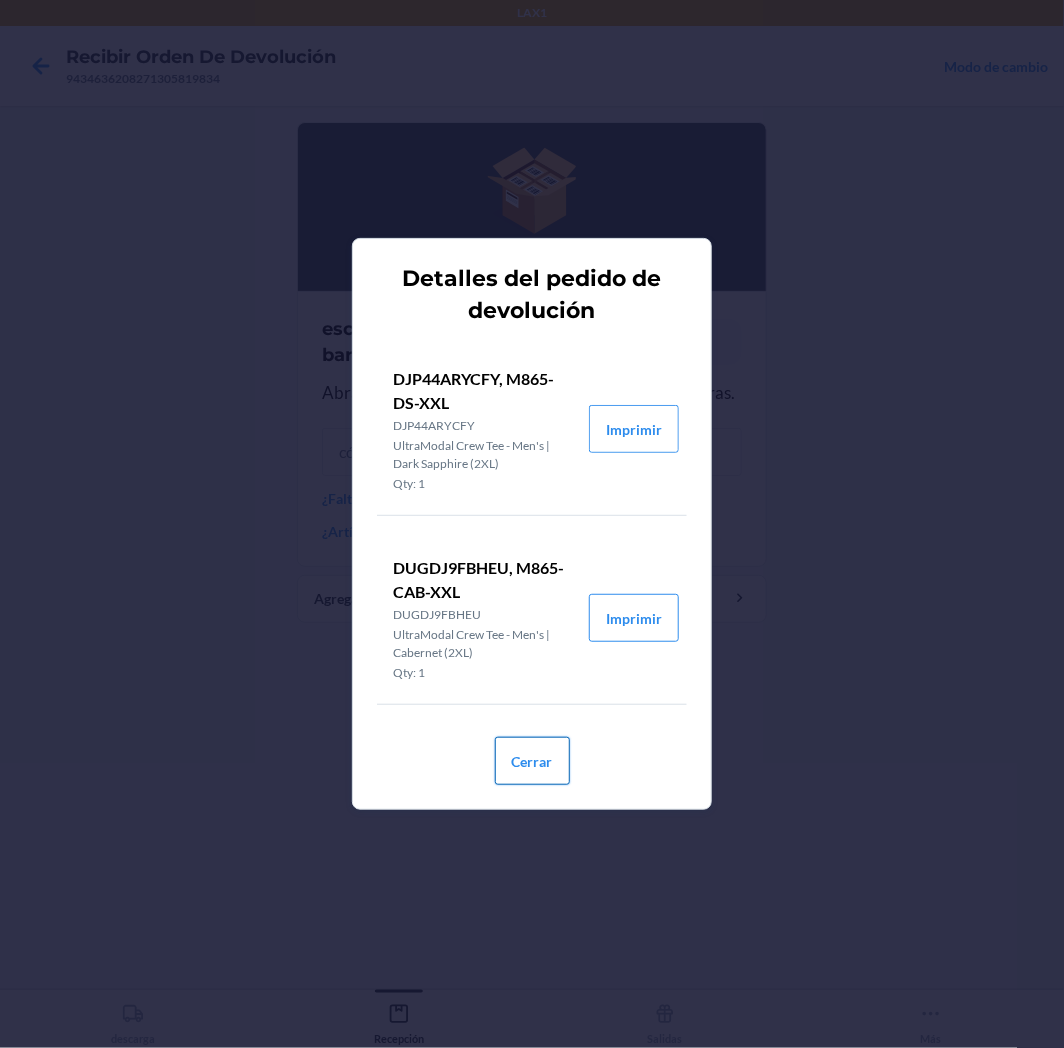 click on "Cerrar" at bounding box center [532, 761] 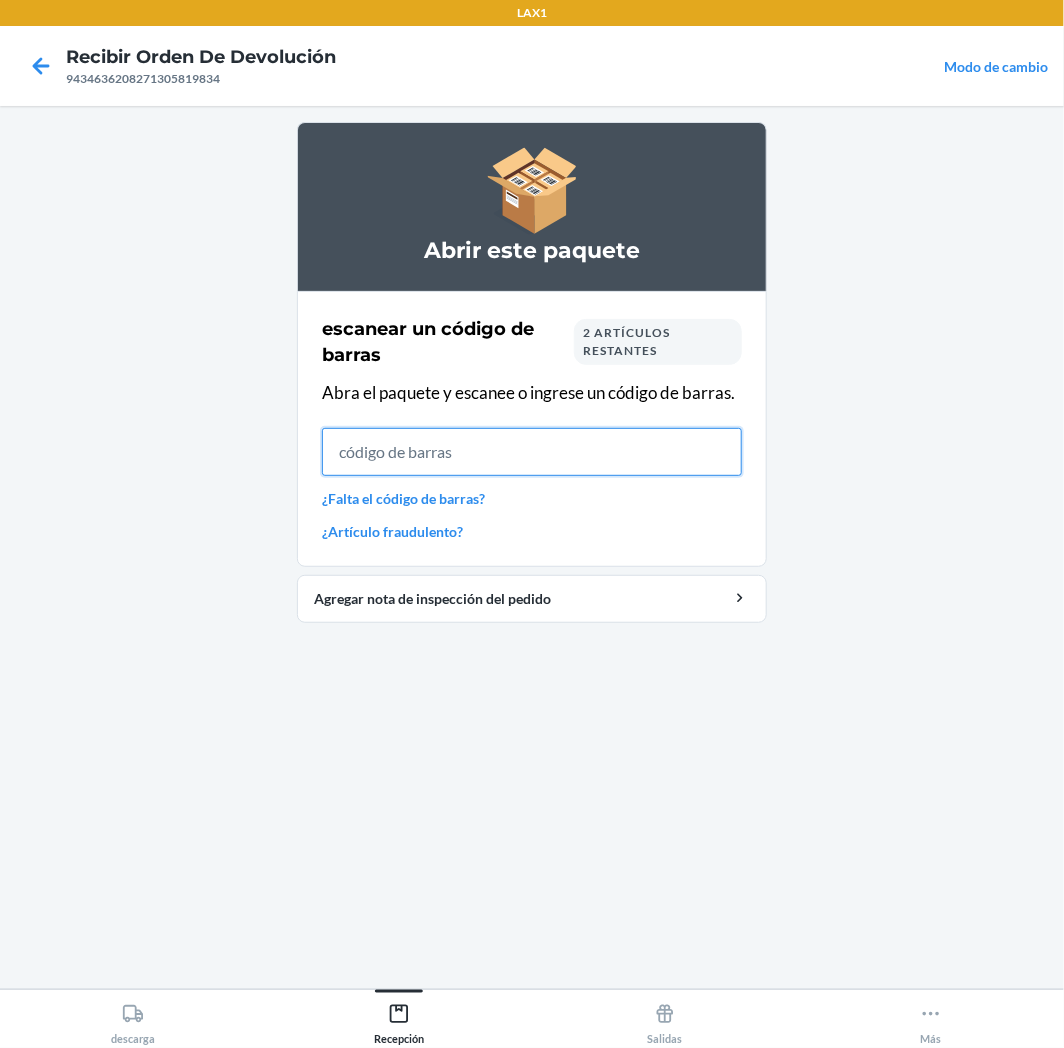 click at bounding box center (532, 452) 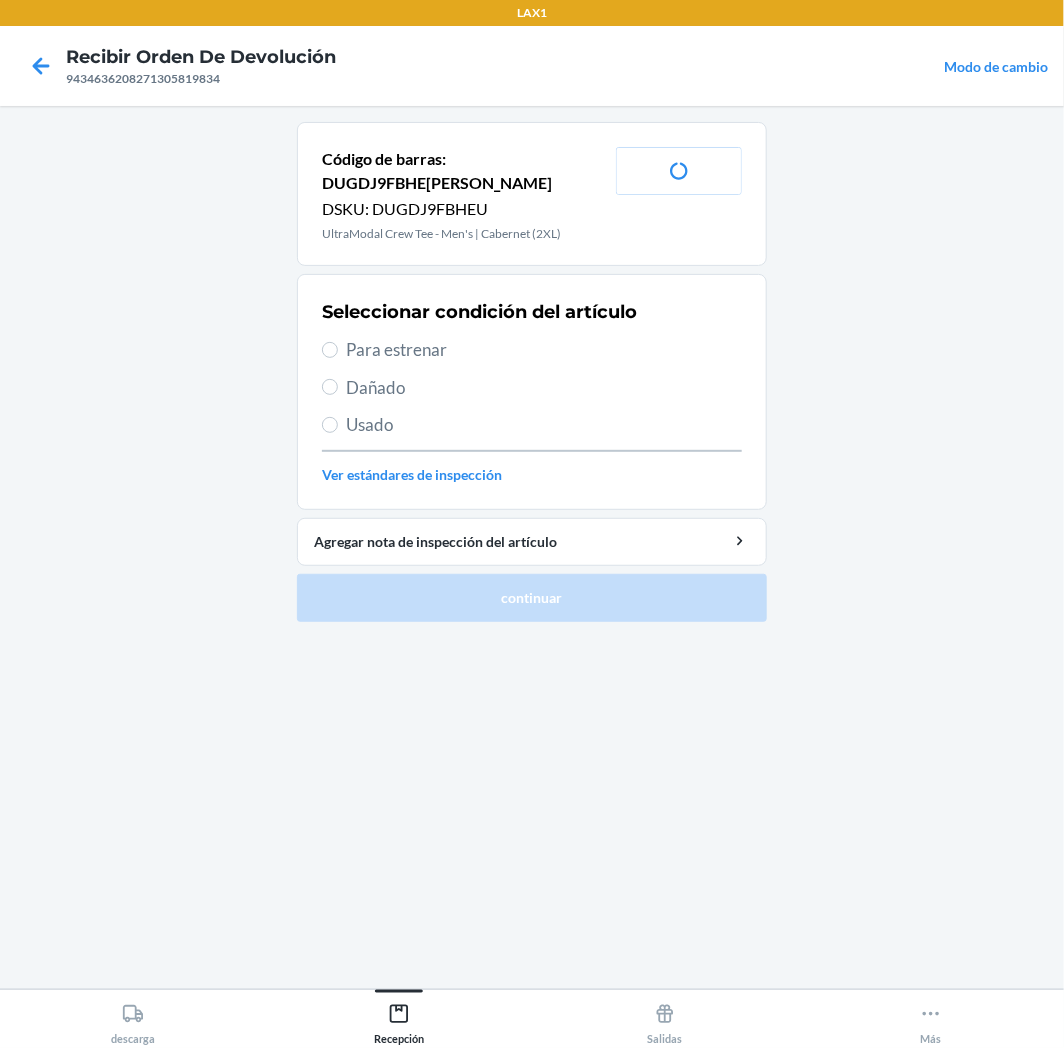 click on "Para estrenar" at bounding box center (544, 350) 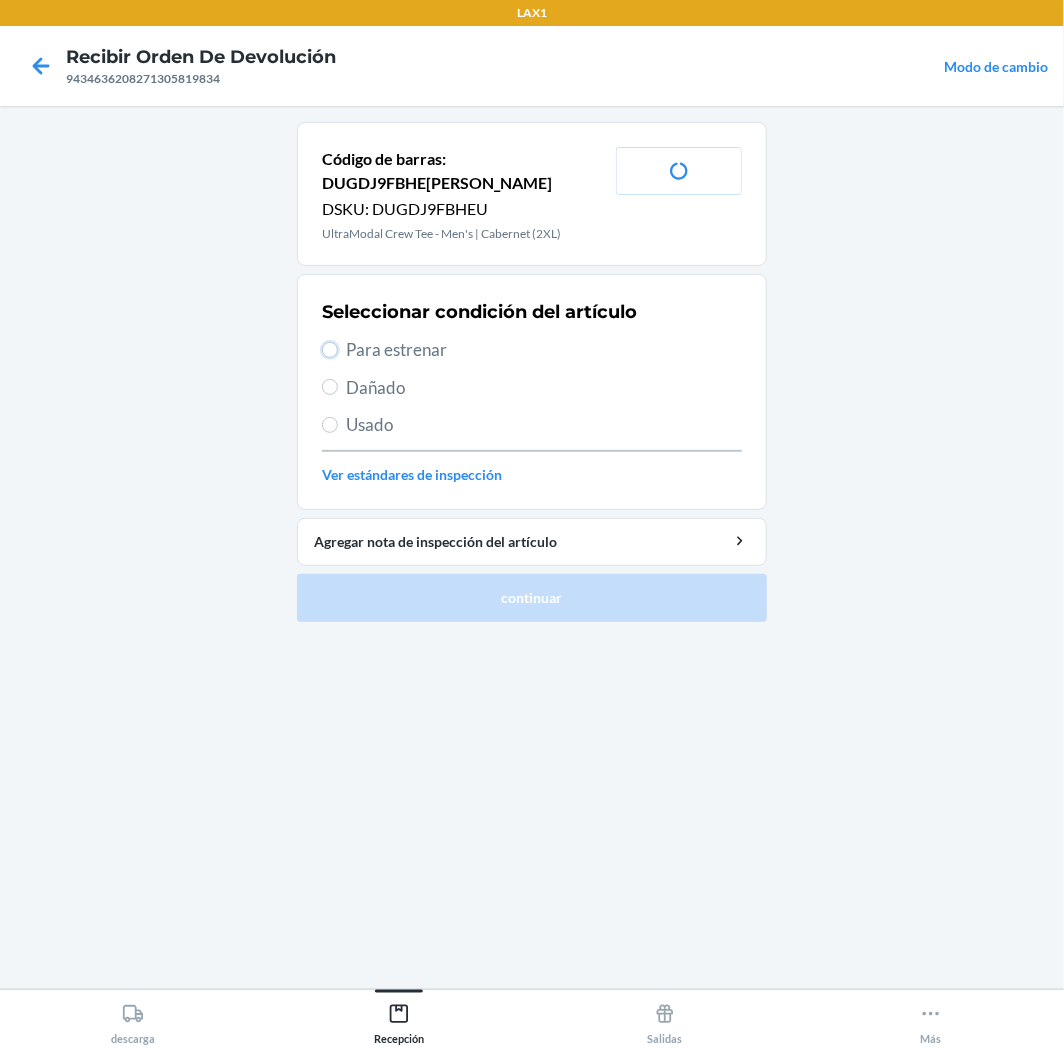 click on "Para estrenar" at bounding box center [330, 350] 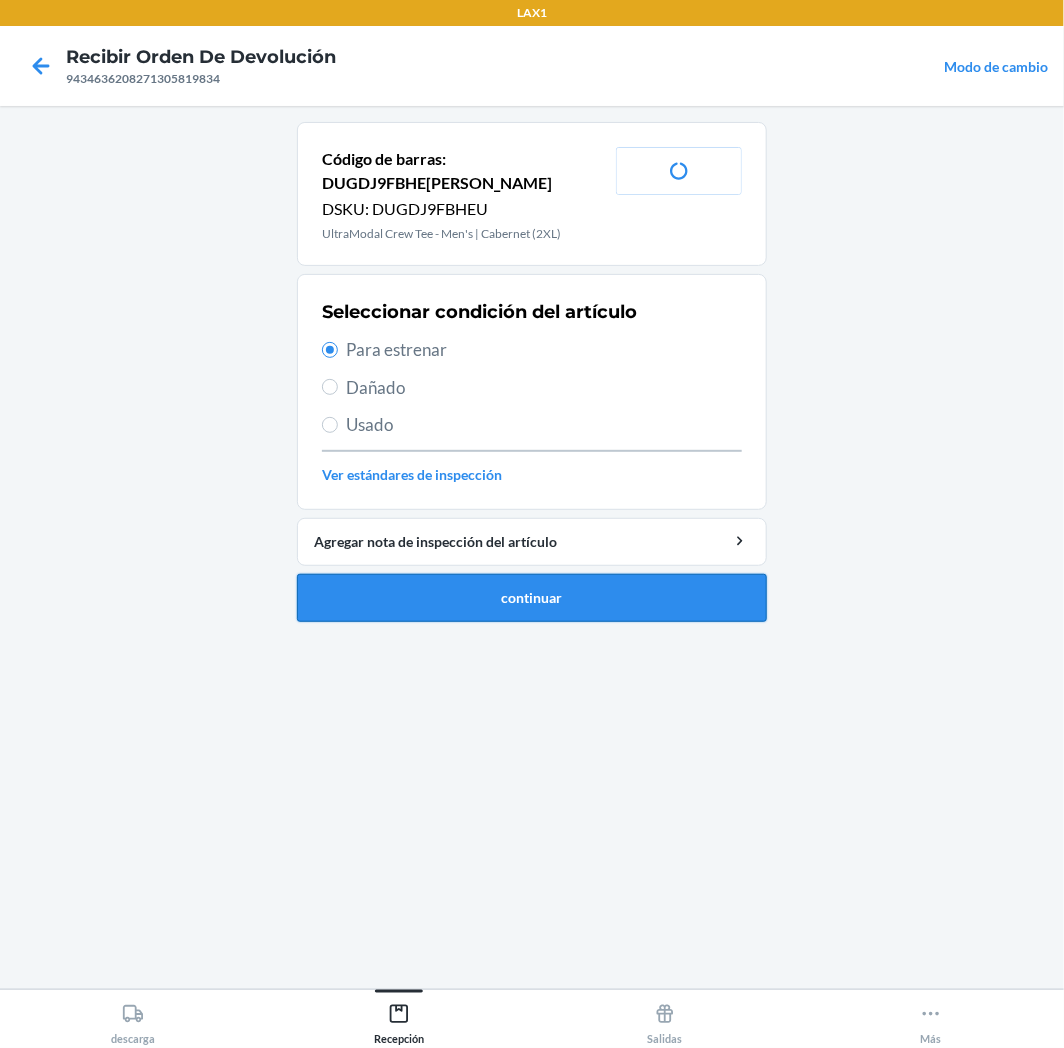 click on "continuar" at bounding box center (532, 598) 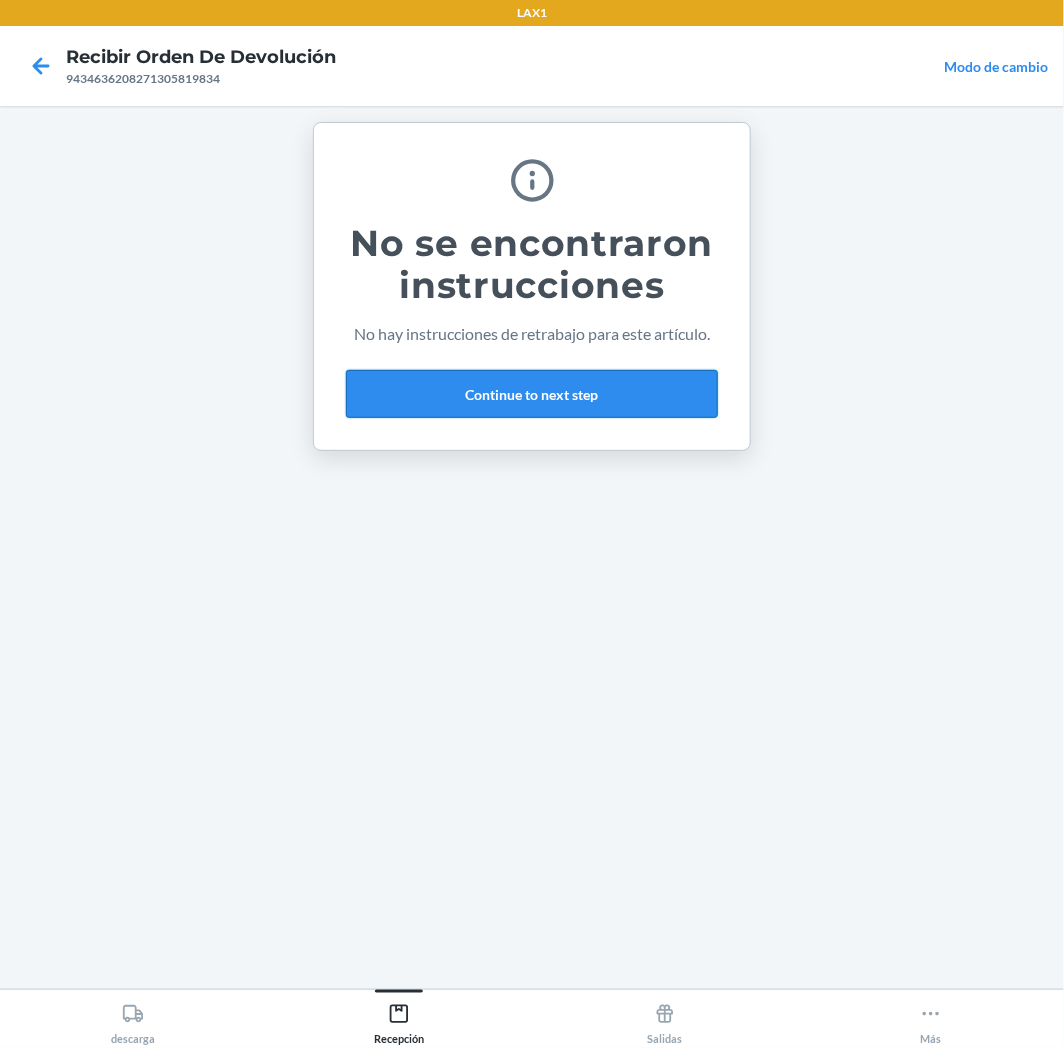click on "Continue to next step" at bounding box center (532, 394) 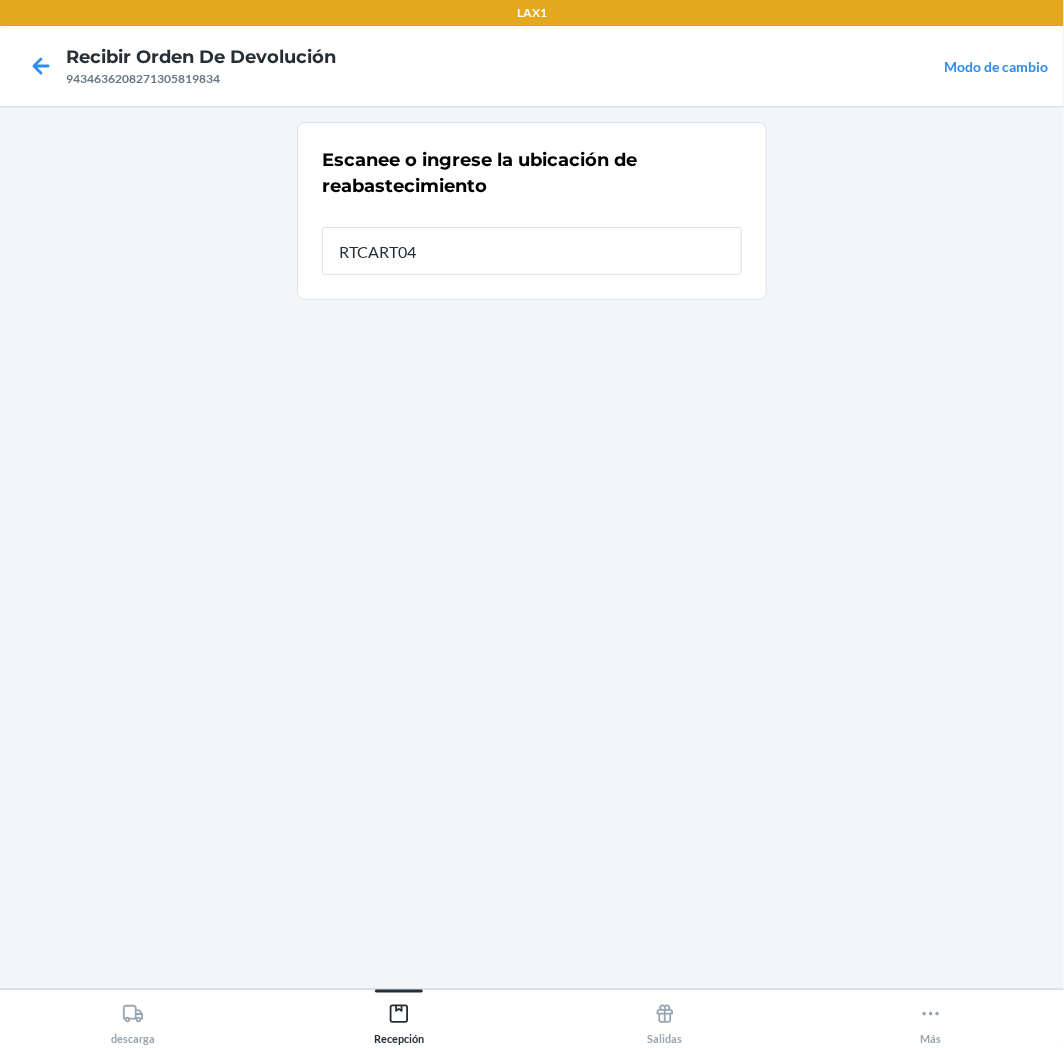 type on "RTCART043" 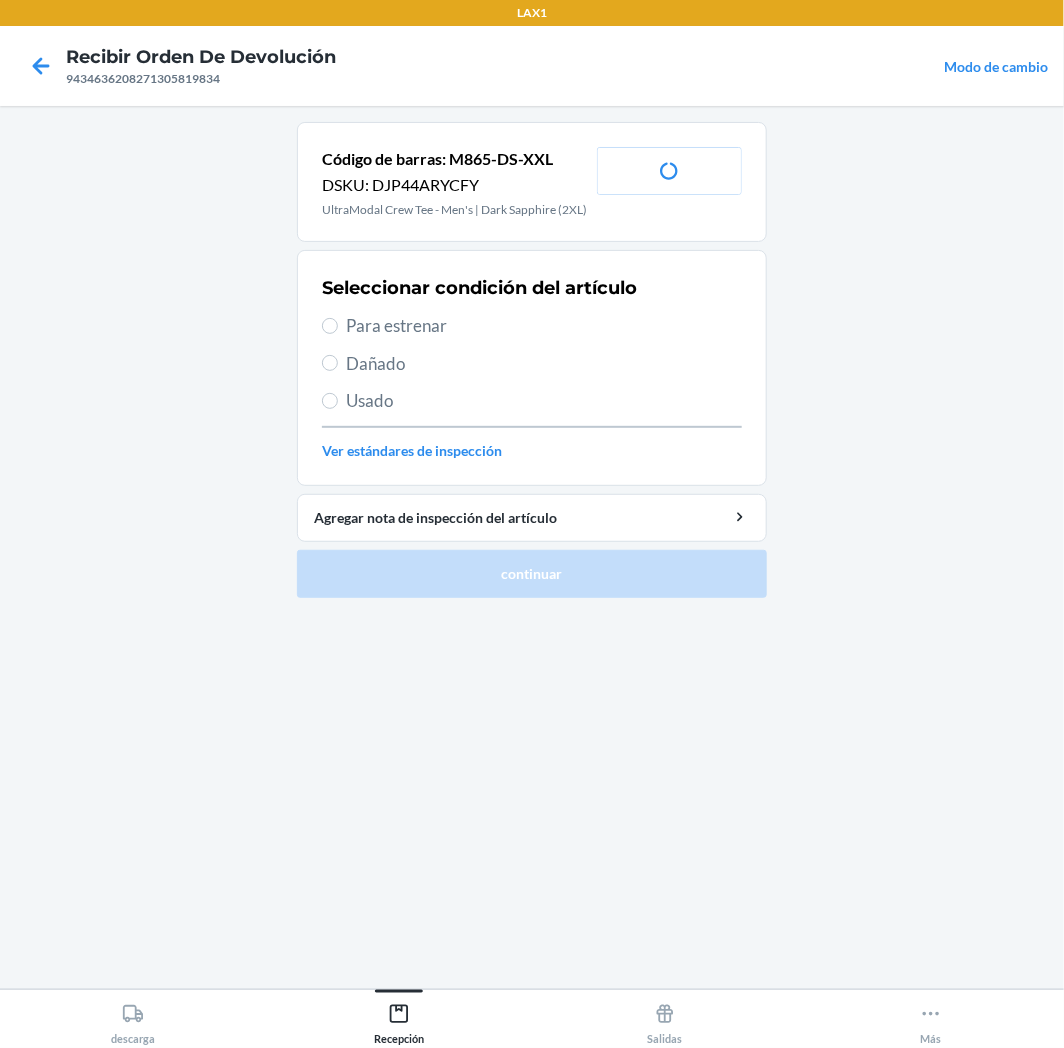 click on "Para estrenar" at bounding box center (544, 326) 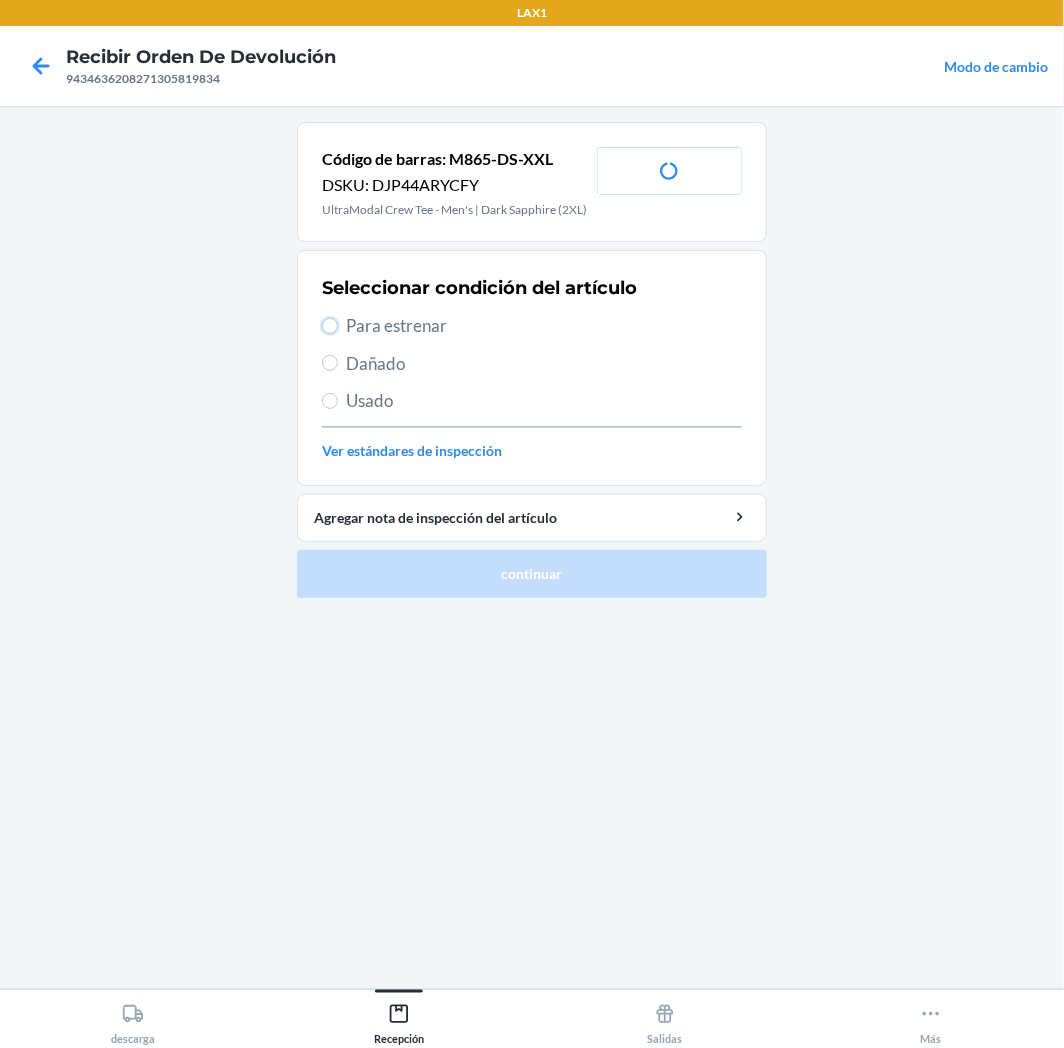 click on "Para estrenar" at bounding box center [330, 326] 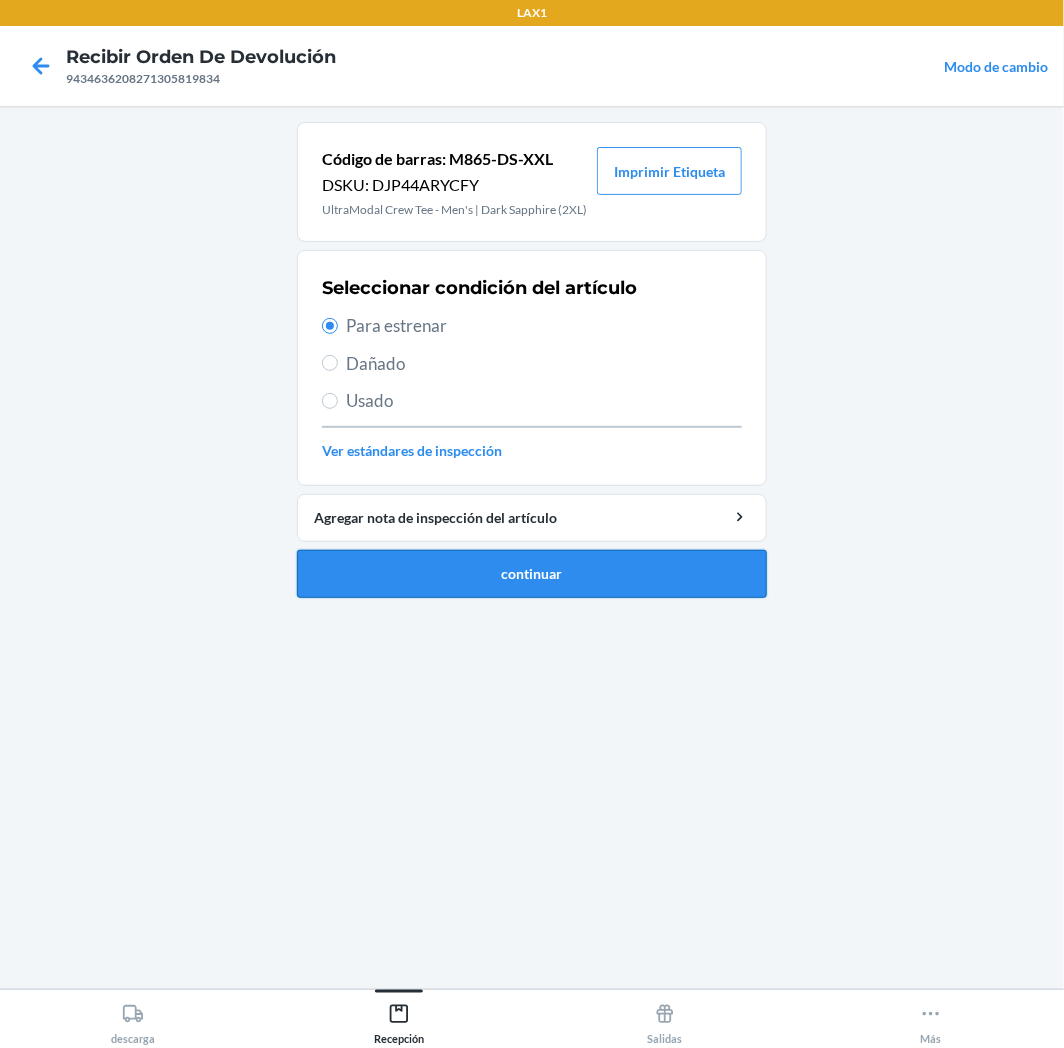 click on "continuar" at bounding box center [532, 574] 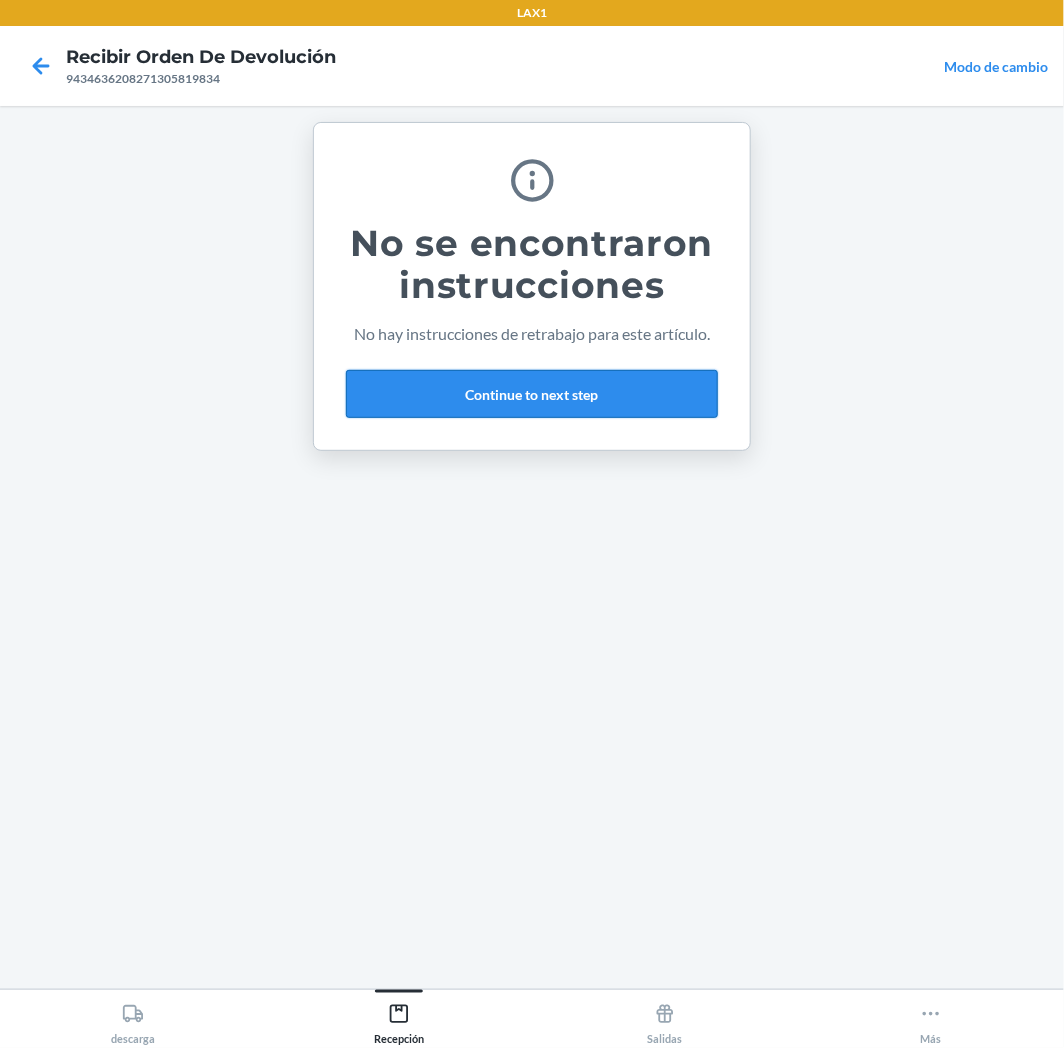 click on "Continue to next step" at bounding box center (532, 394) 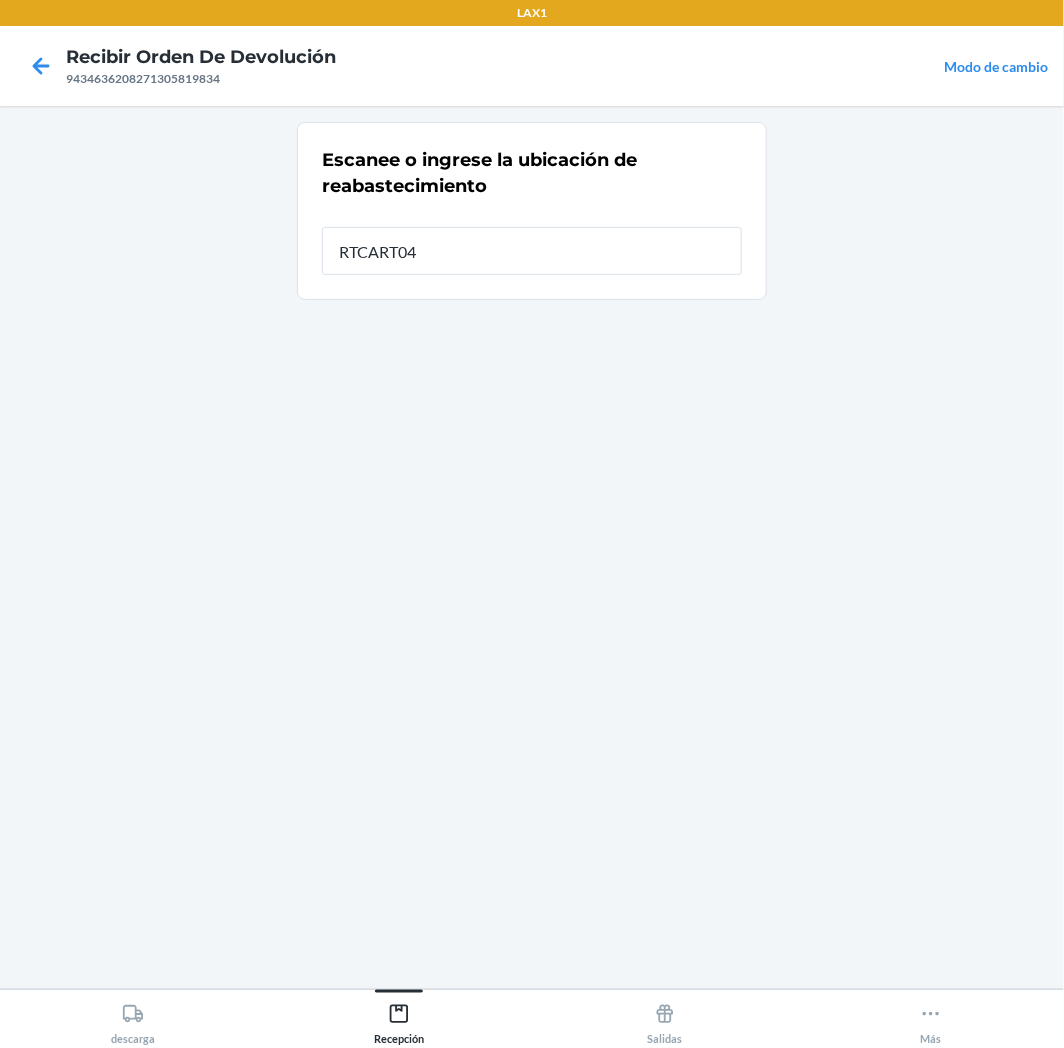type on "RTCART043" 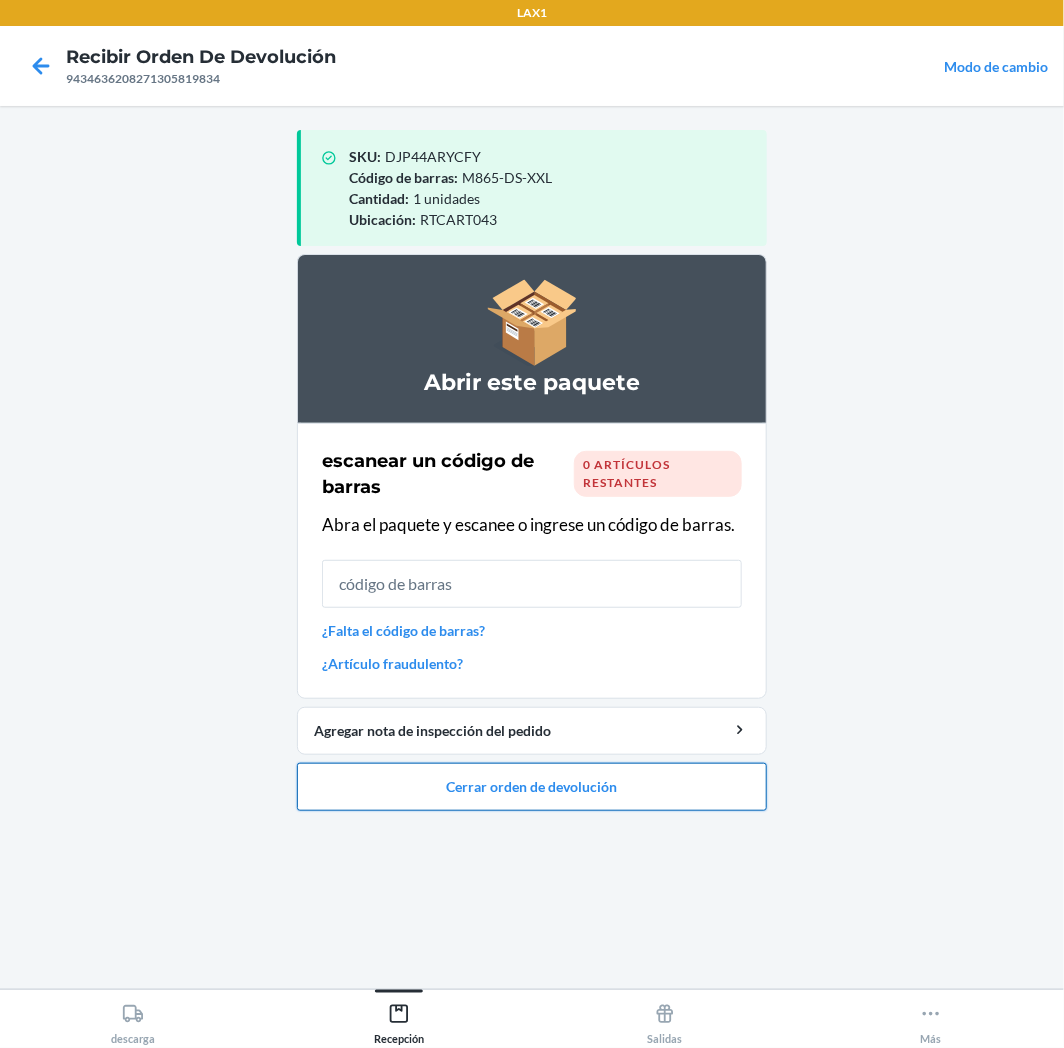 click on "Cerrar orden de devolución" at bounding box center (532, 787) 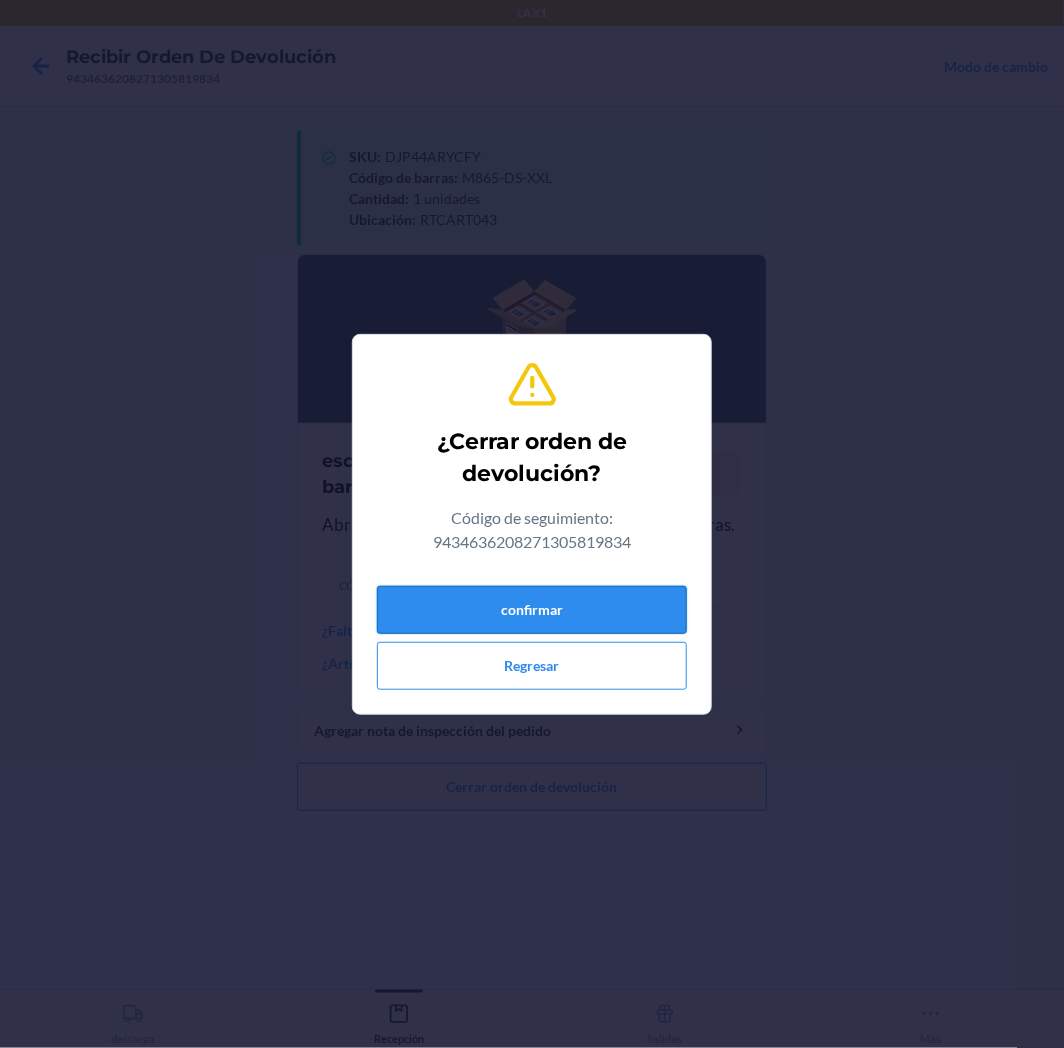 click on "confirmar" at bounding box center (532, 610) 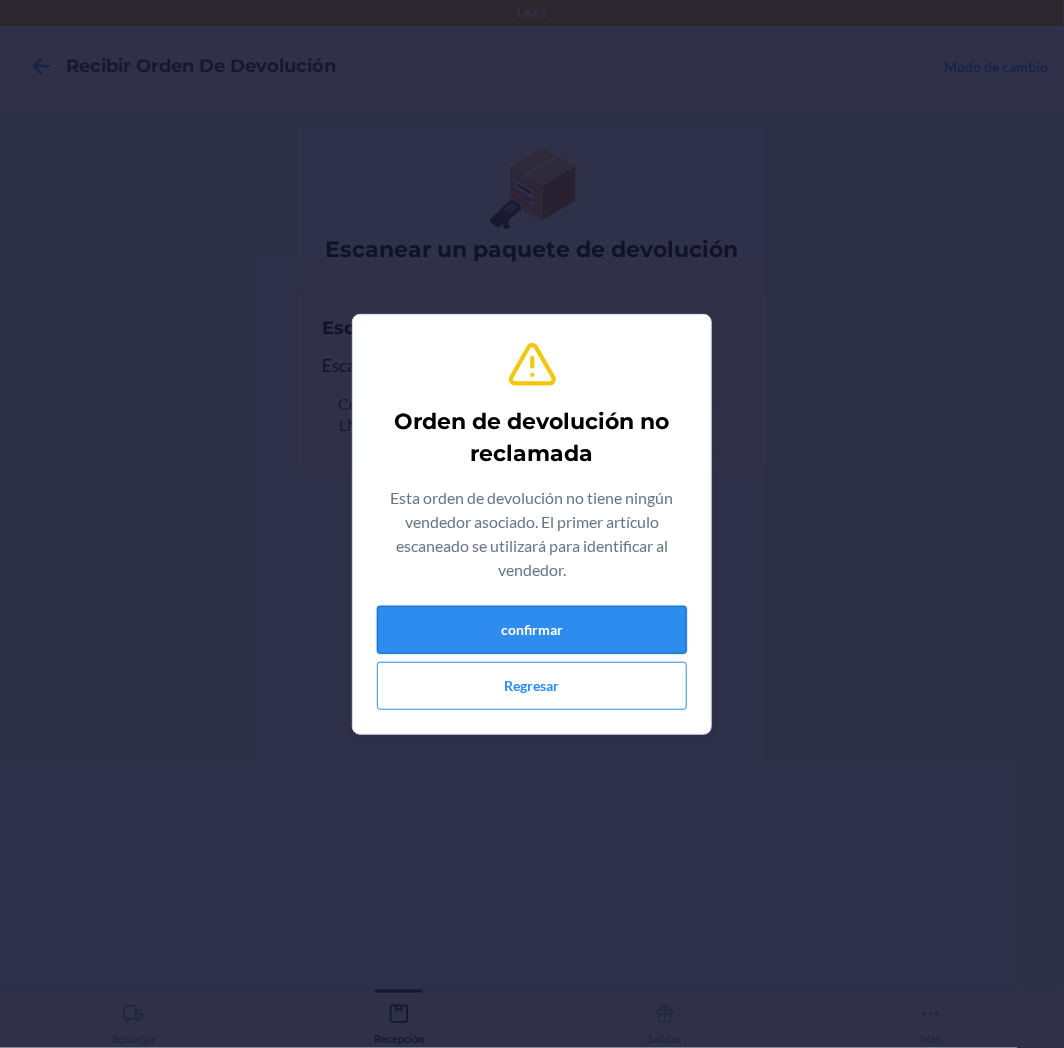click on "confirmar" at bounding box center [532, 630] 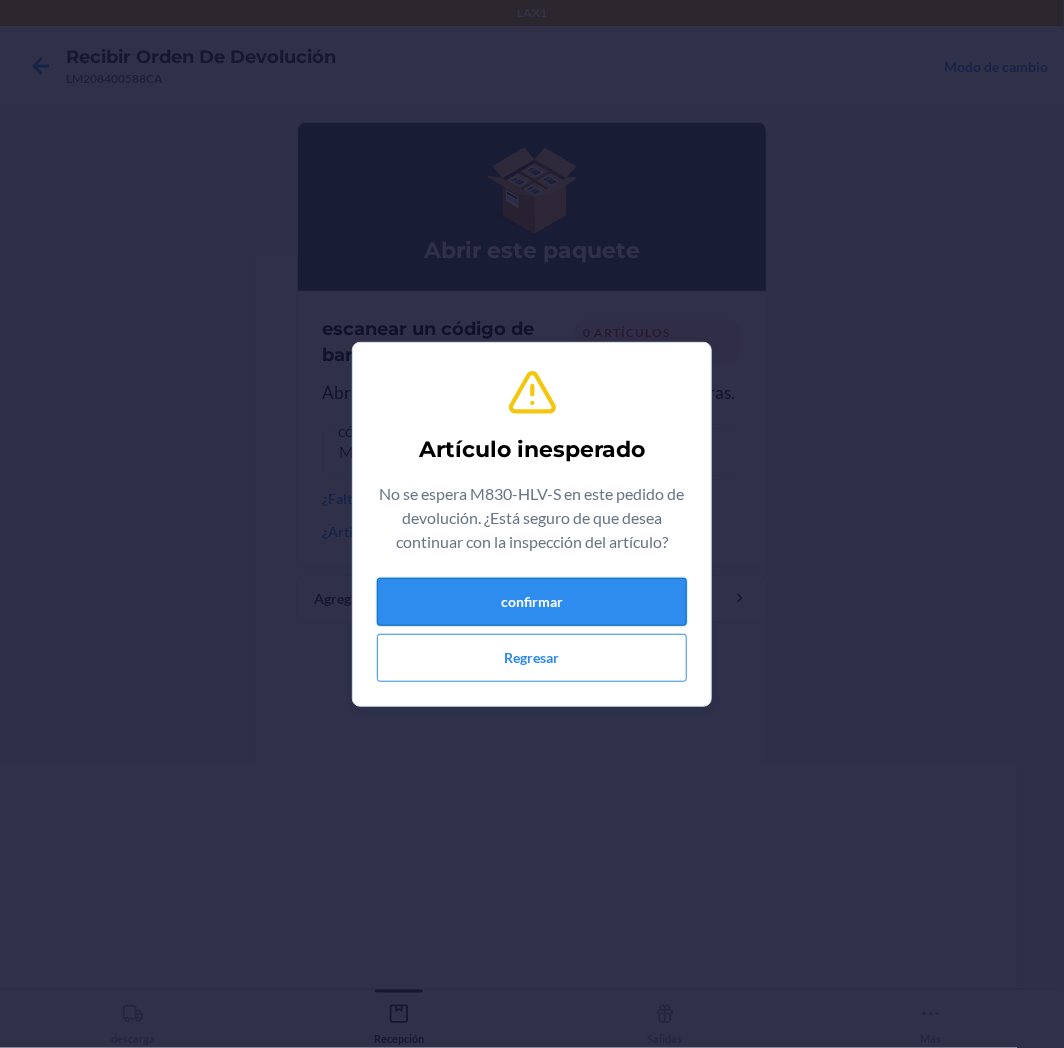 click on "confirmar" at bounding box center (532, 602) 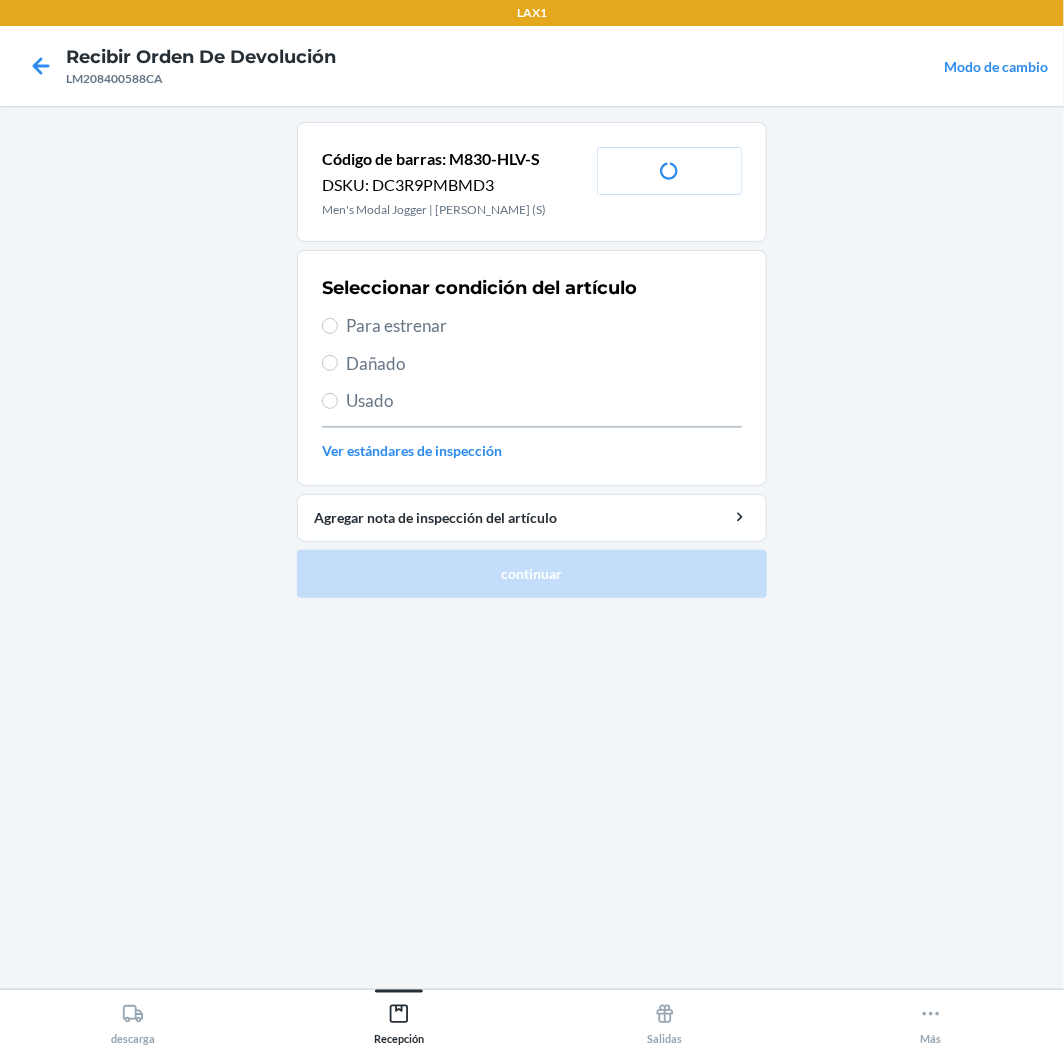 click on "Para estrenar" at bounding box center (544, 326) 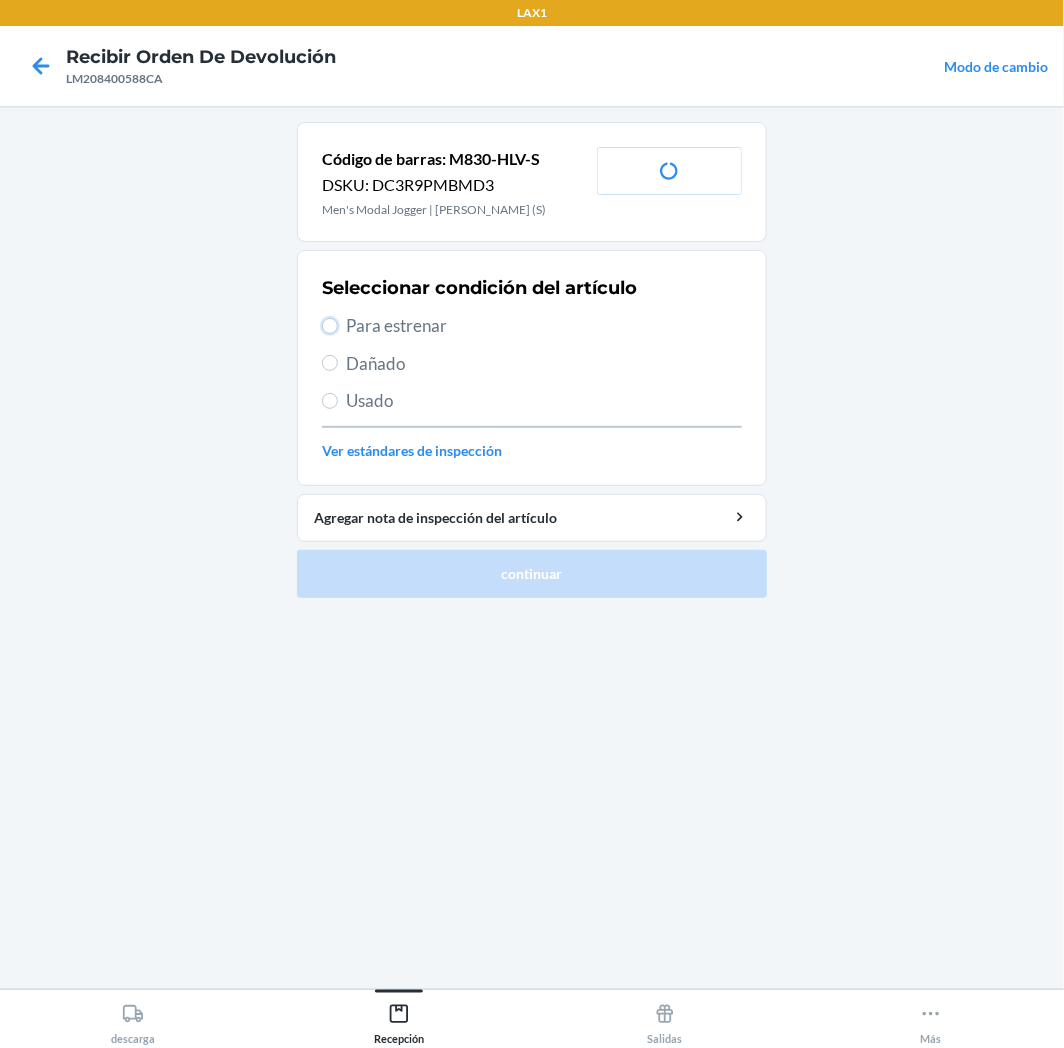 click on "Para estrenar" at bounding box center (330, 326) 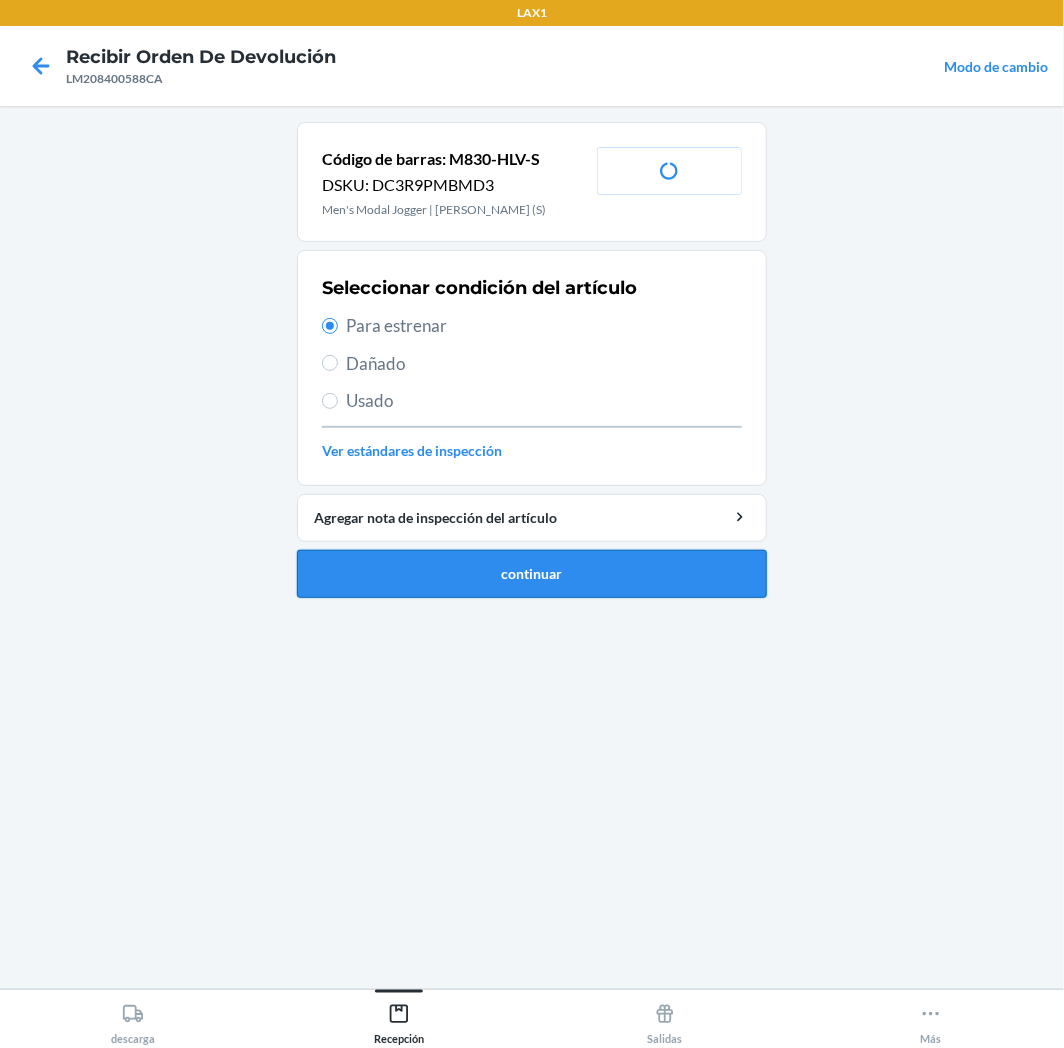 click on "continuar" at bounding box center (532, 574) 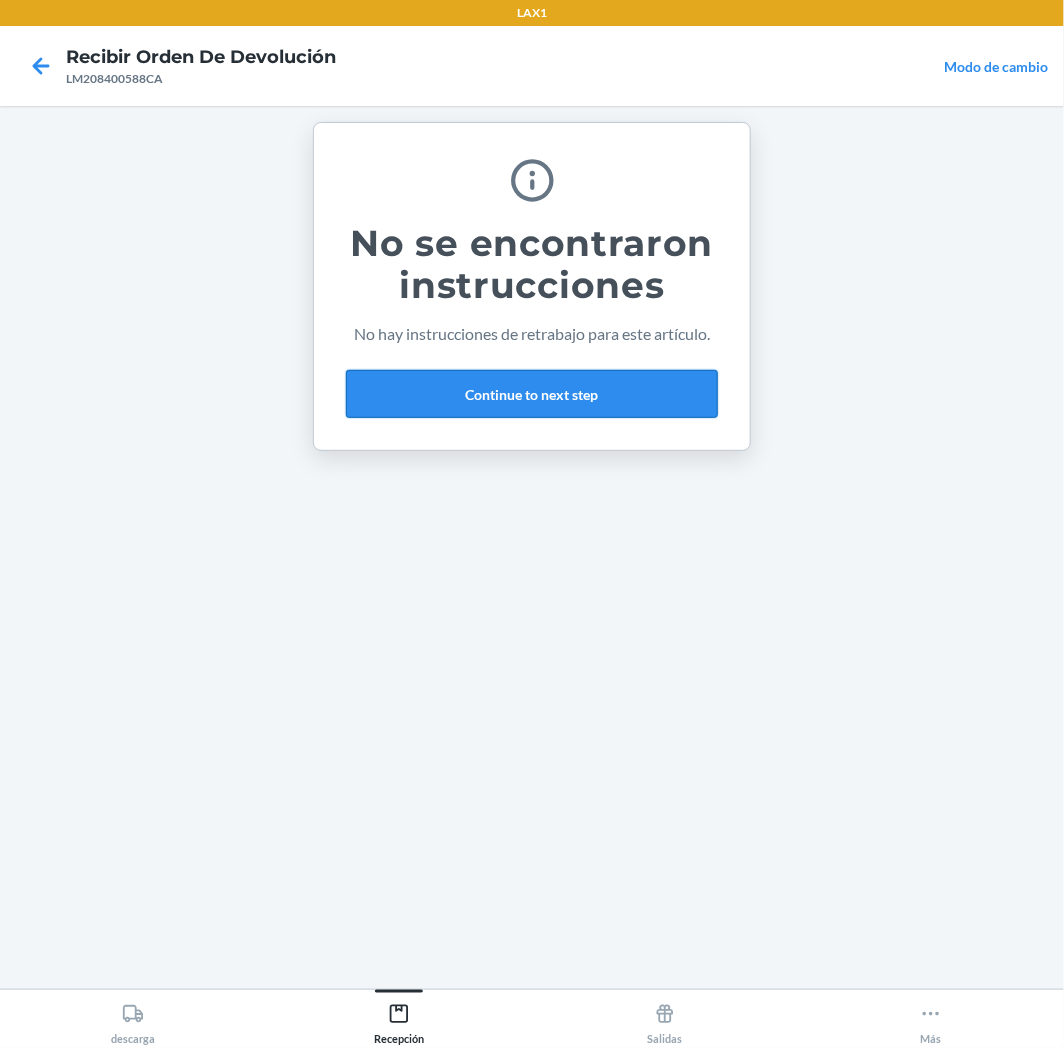 click on "Continue to next step" at bounding box center [532, 394] 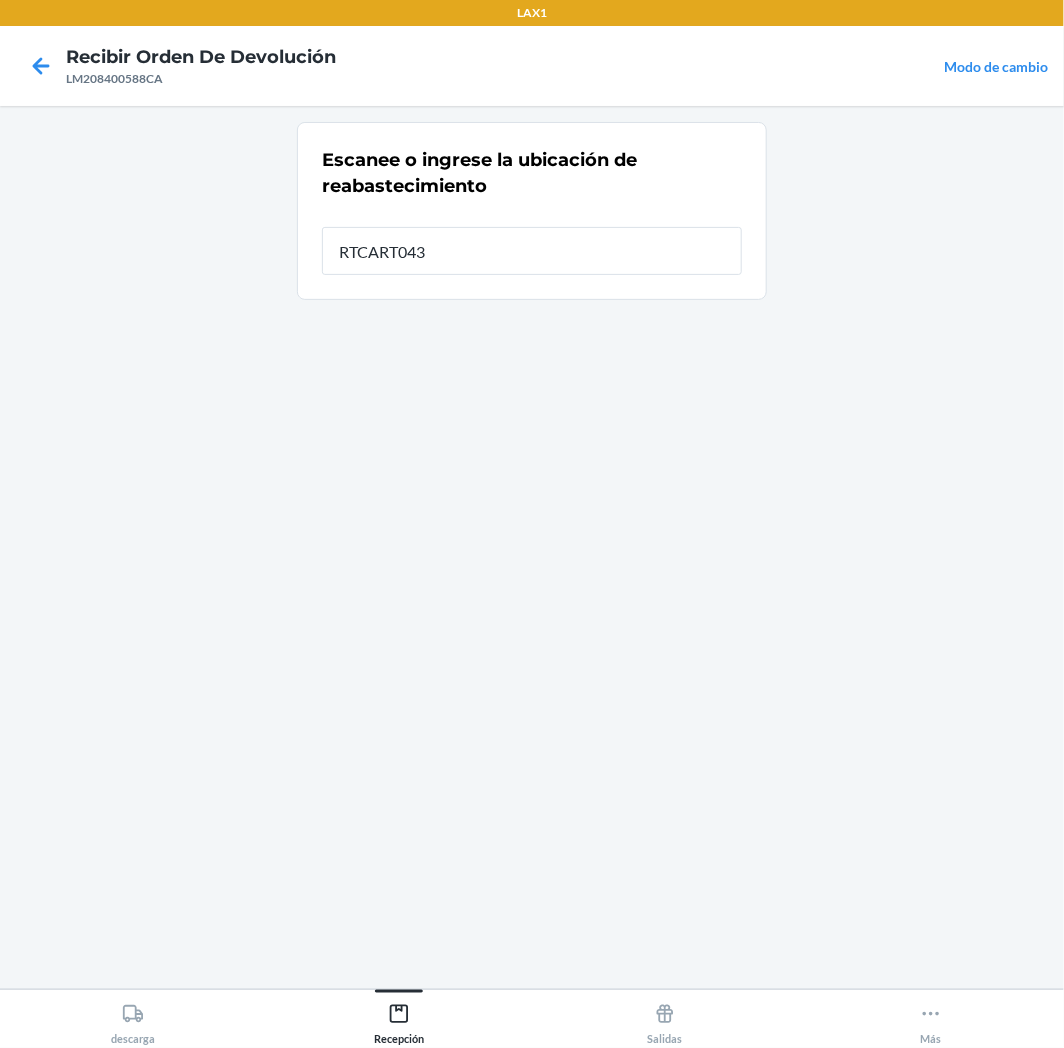 type on "RTCART043" 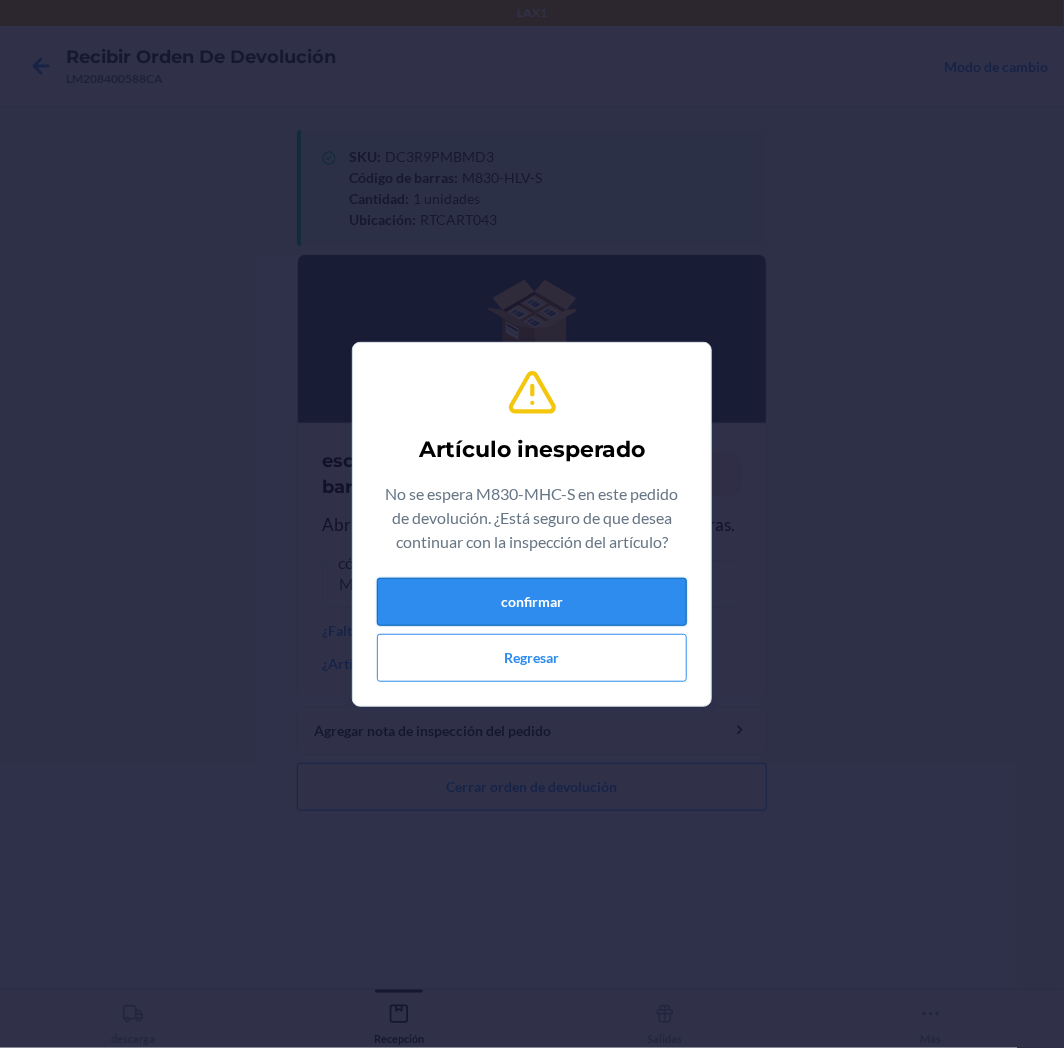 click on "confirmar" at bounding box center (532, 602) 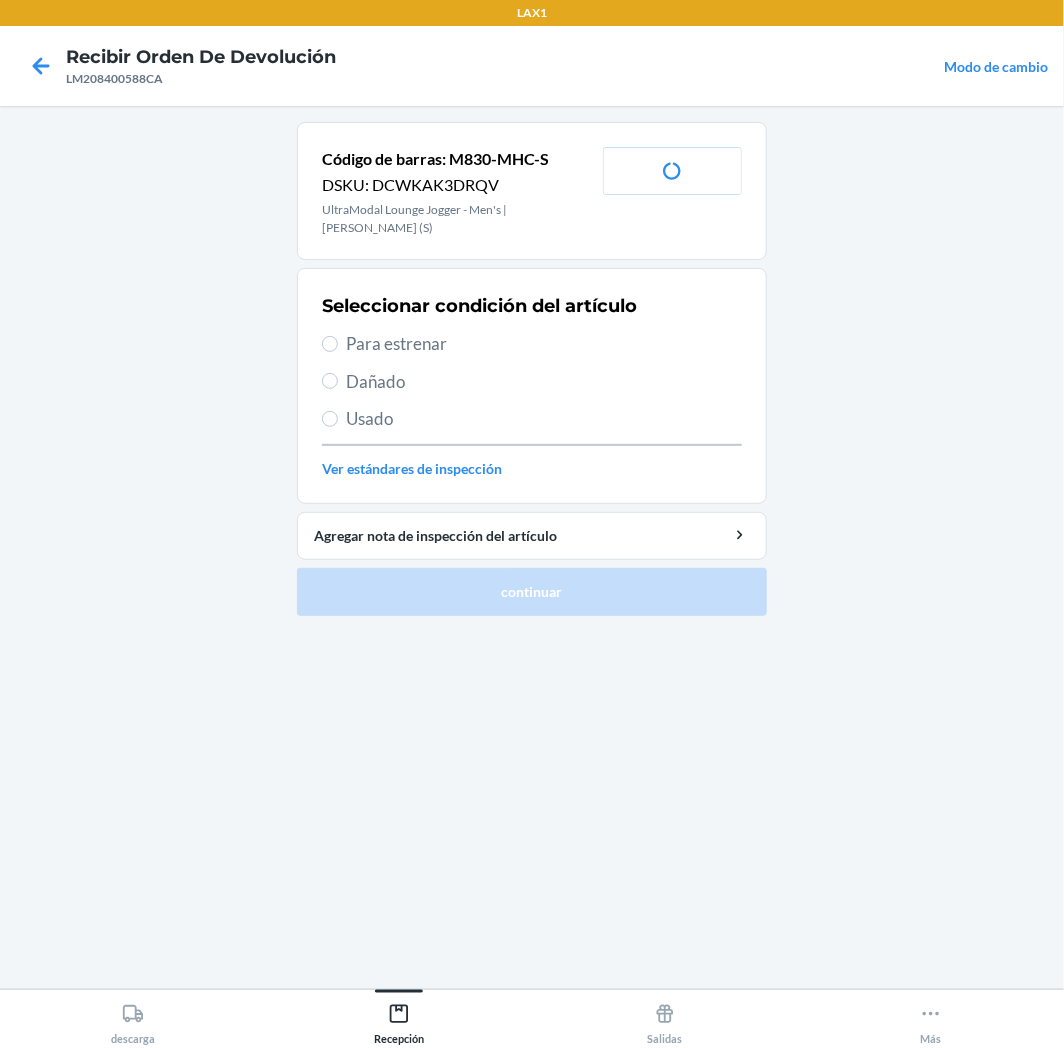 click on "Para estrenar" at bounding box center (544, 344) 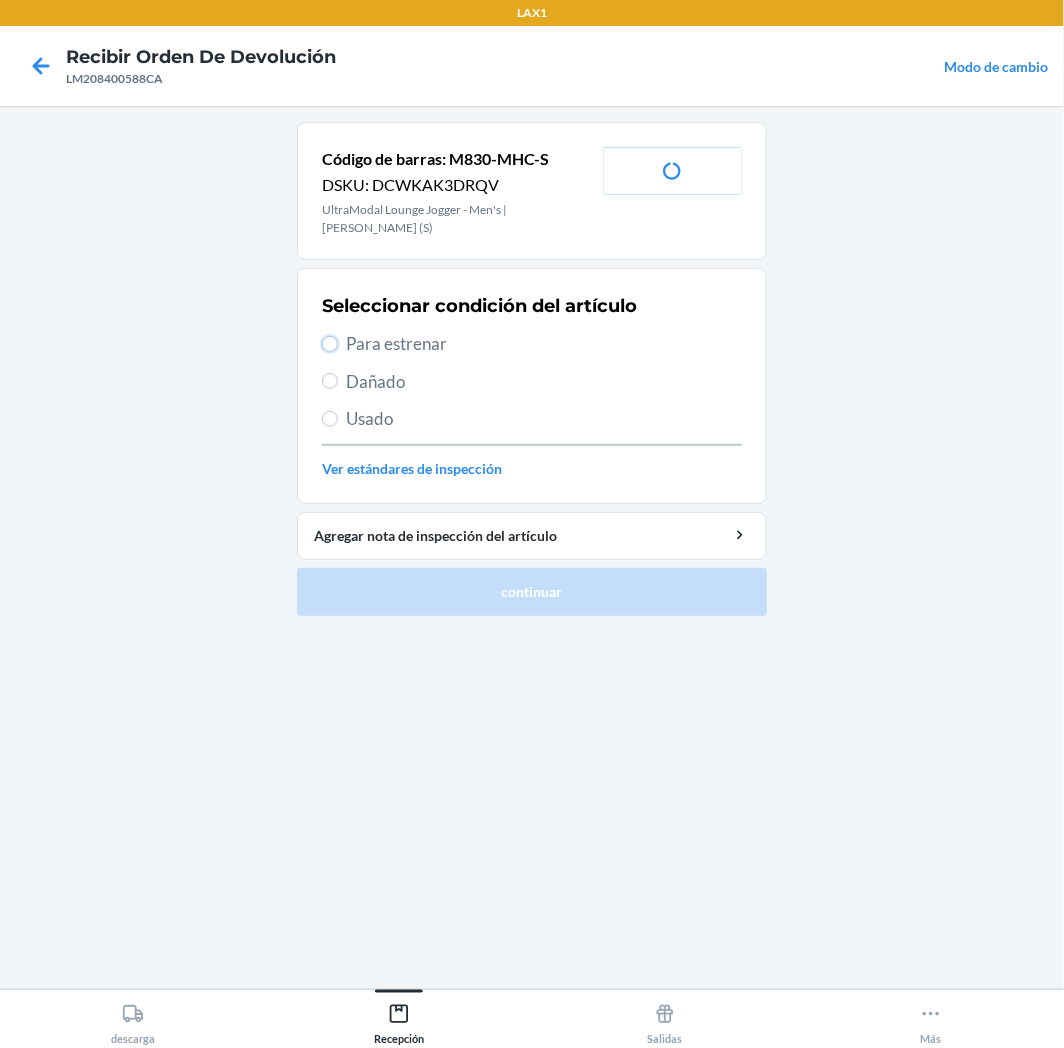 click on "Para estrenar" at bounding box center (330, 344) 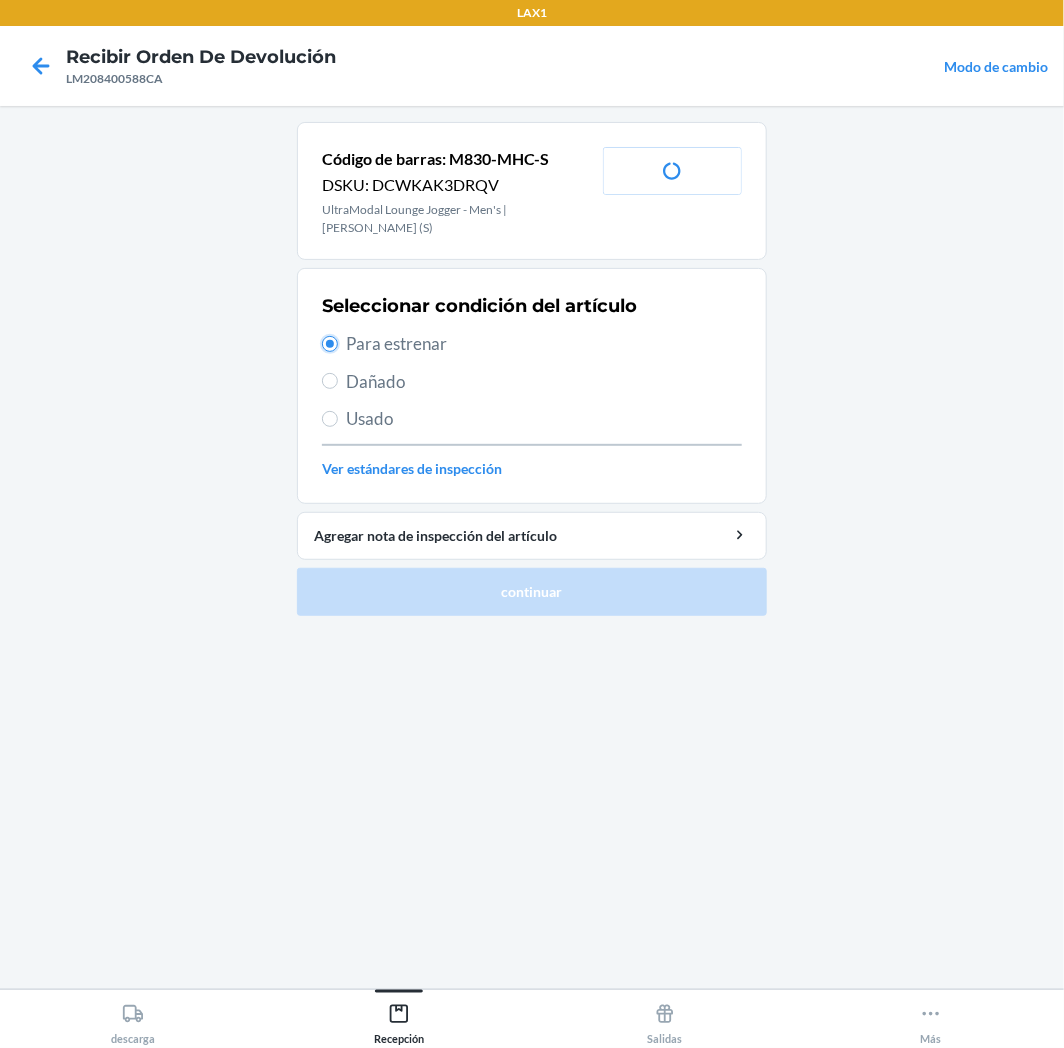 radio on "true" 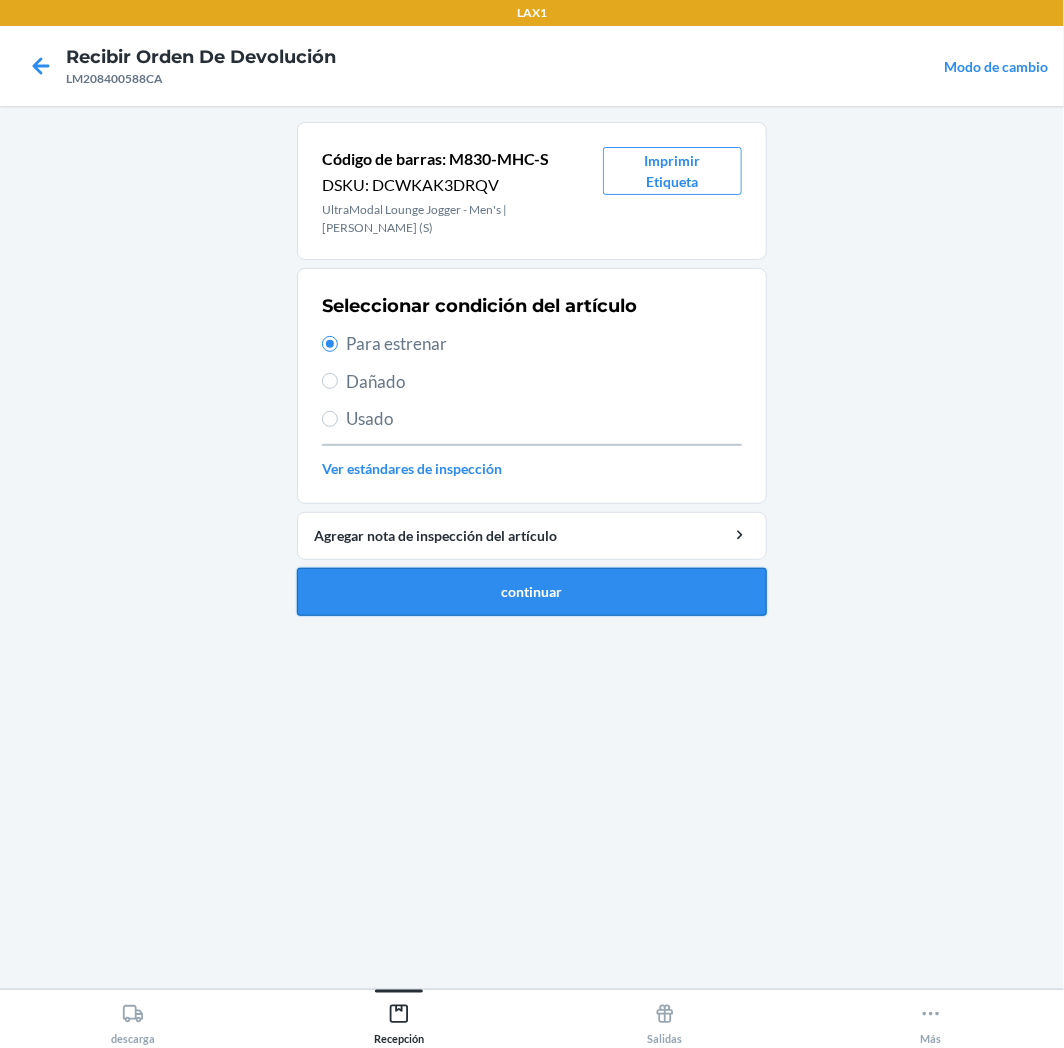 click on "continuar" at bounding box center [532, 592] 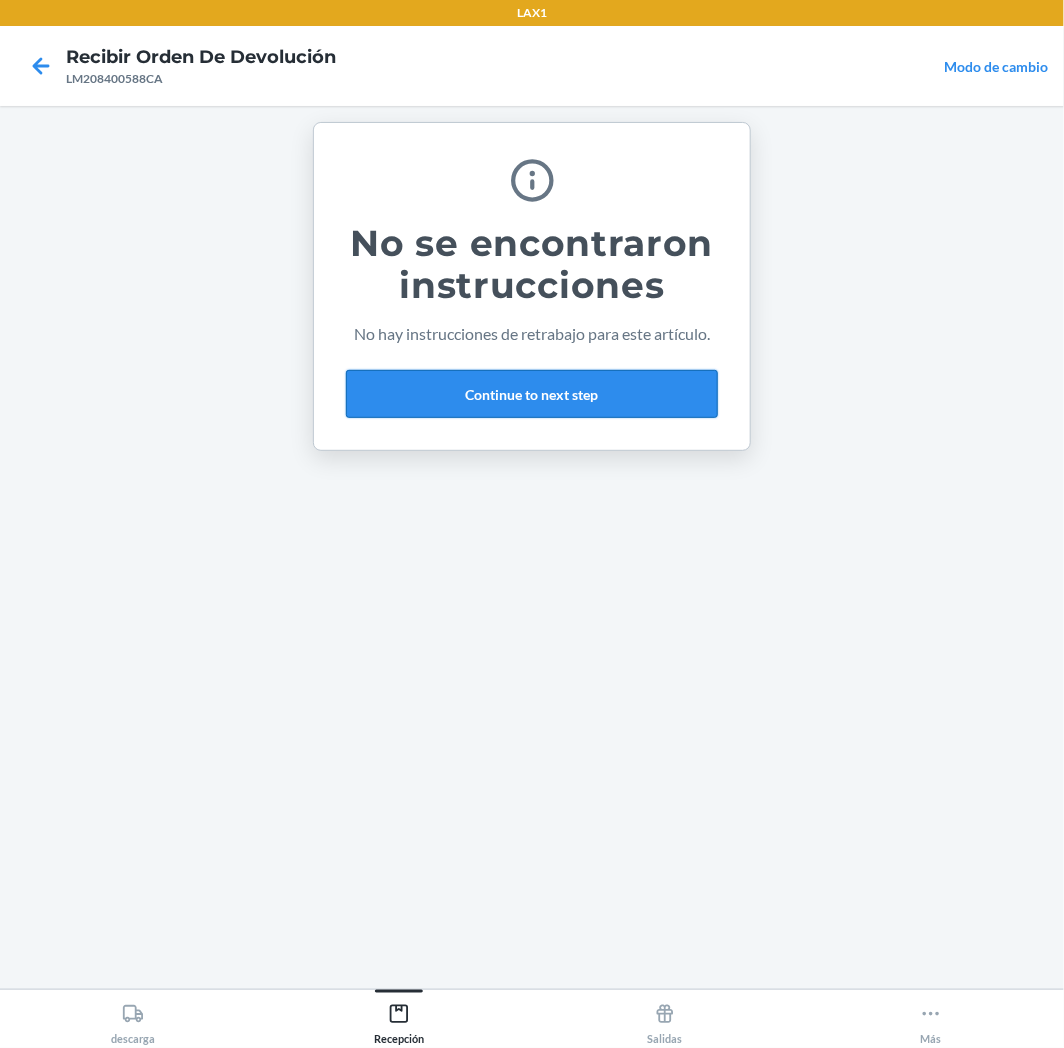 click on "Continue to next step" at bounding box center [532, 394] 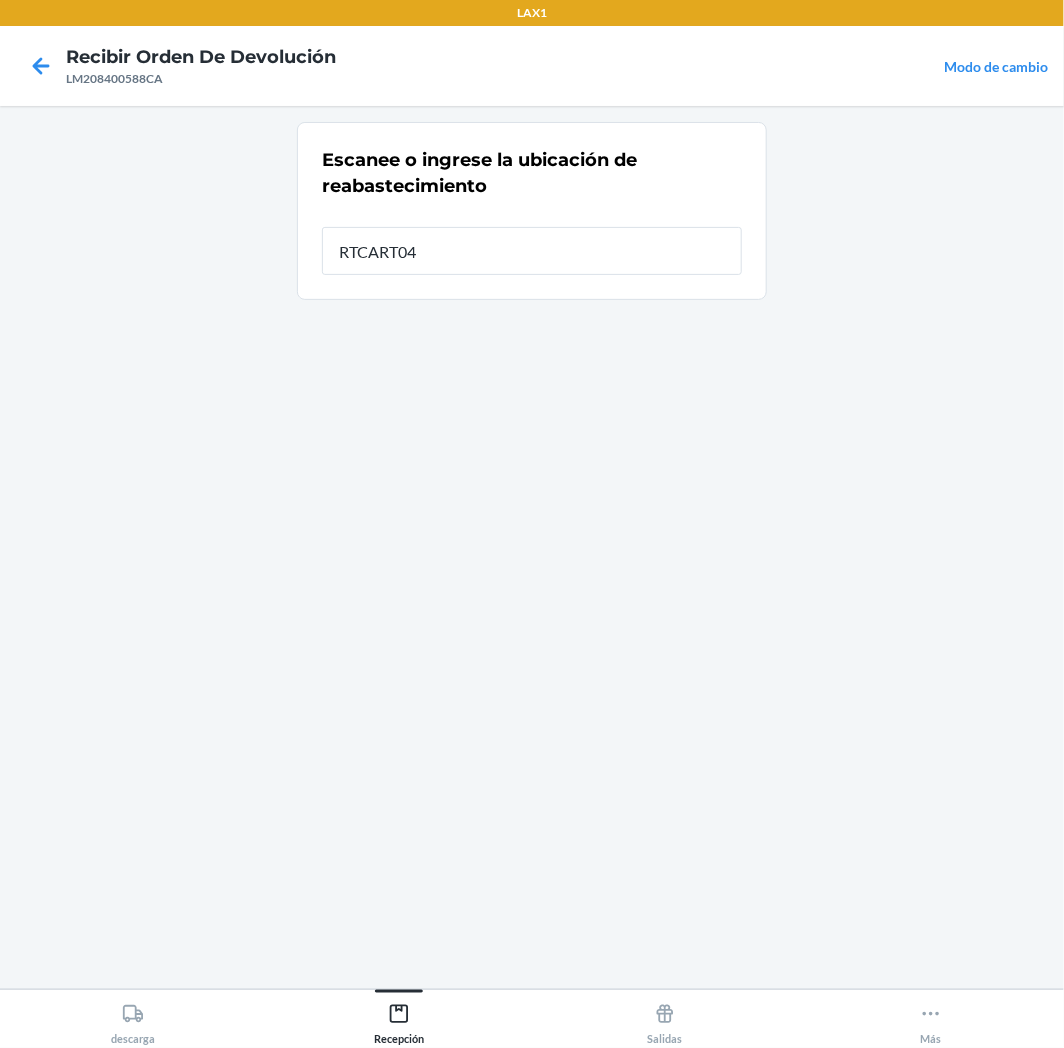 type on "RTCART043" 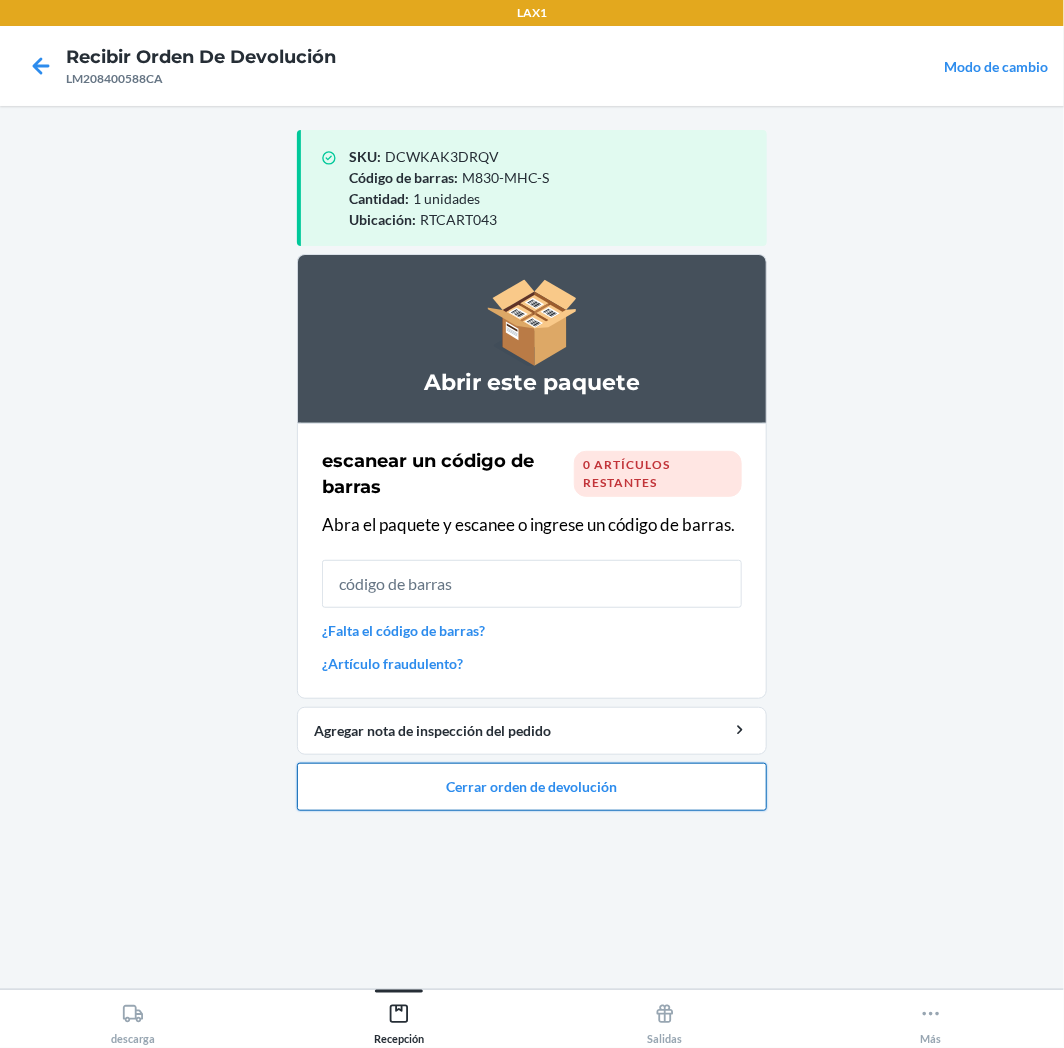 click on "Cerrar orden de devolución" at bounding box center [532, 787] 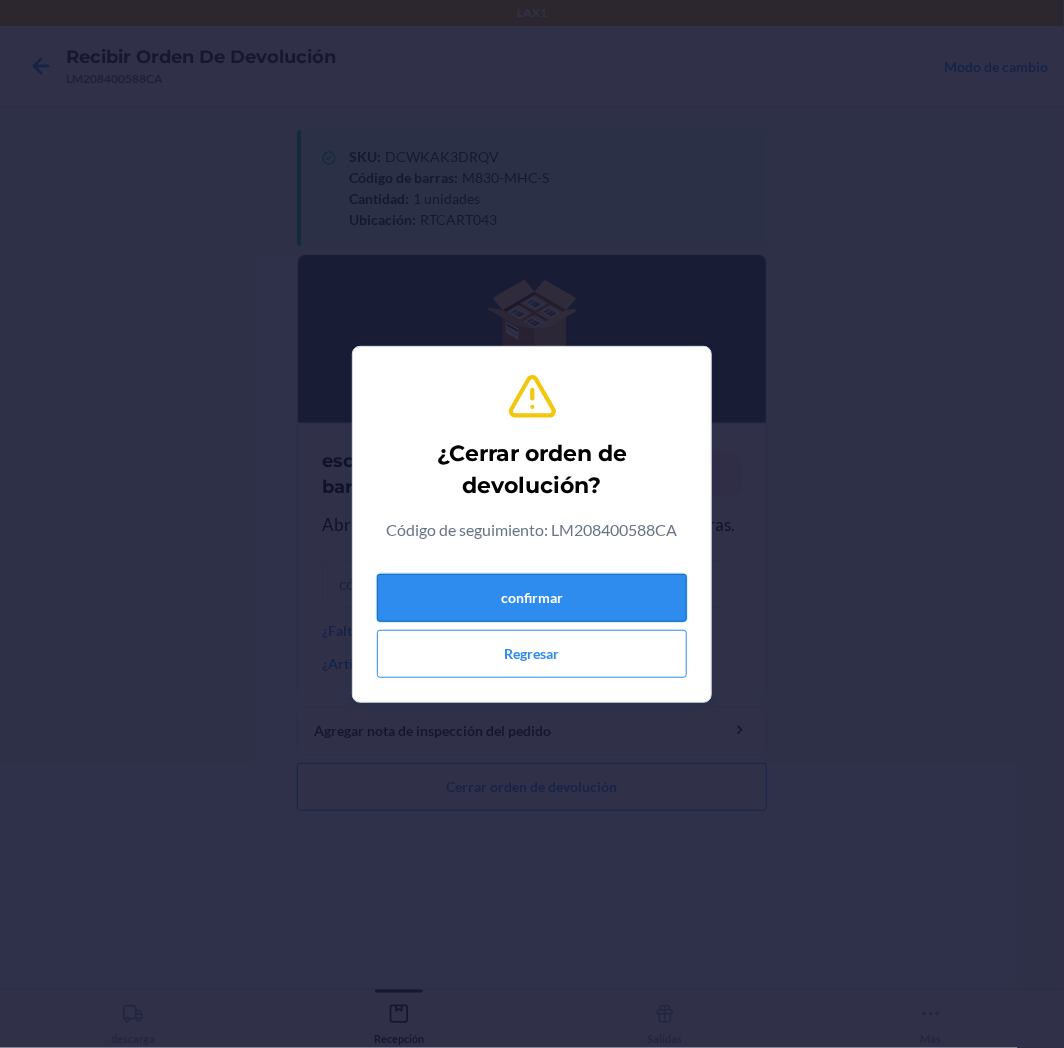 click on "confirmar" at bounding box center [532, 598] 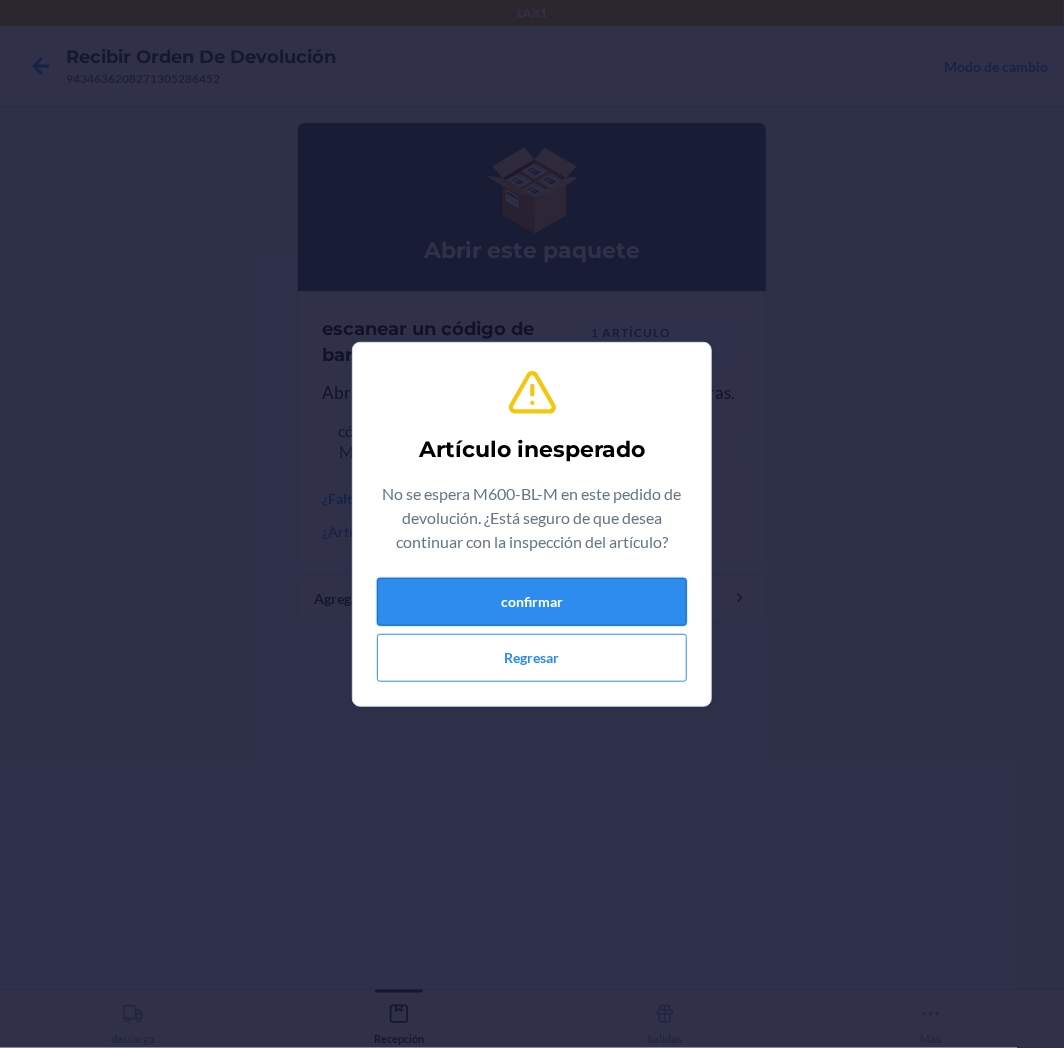 click on "confirmar" at bounding box center (532, 602) 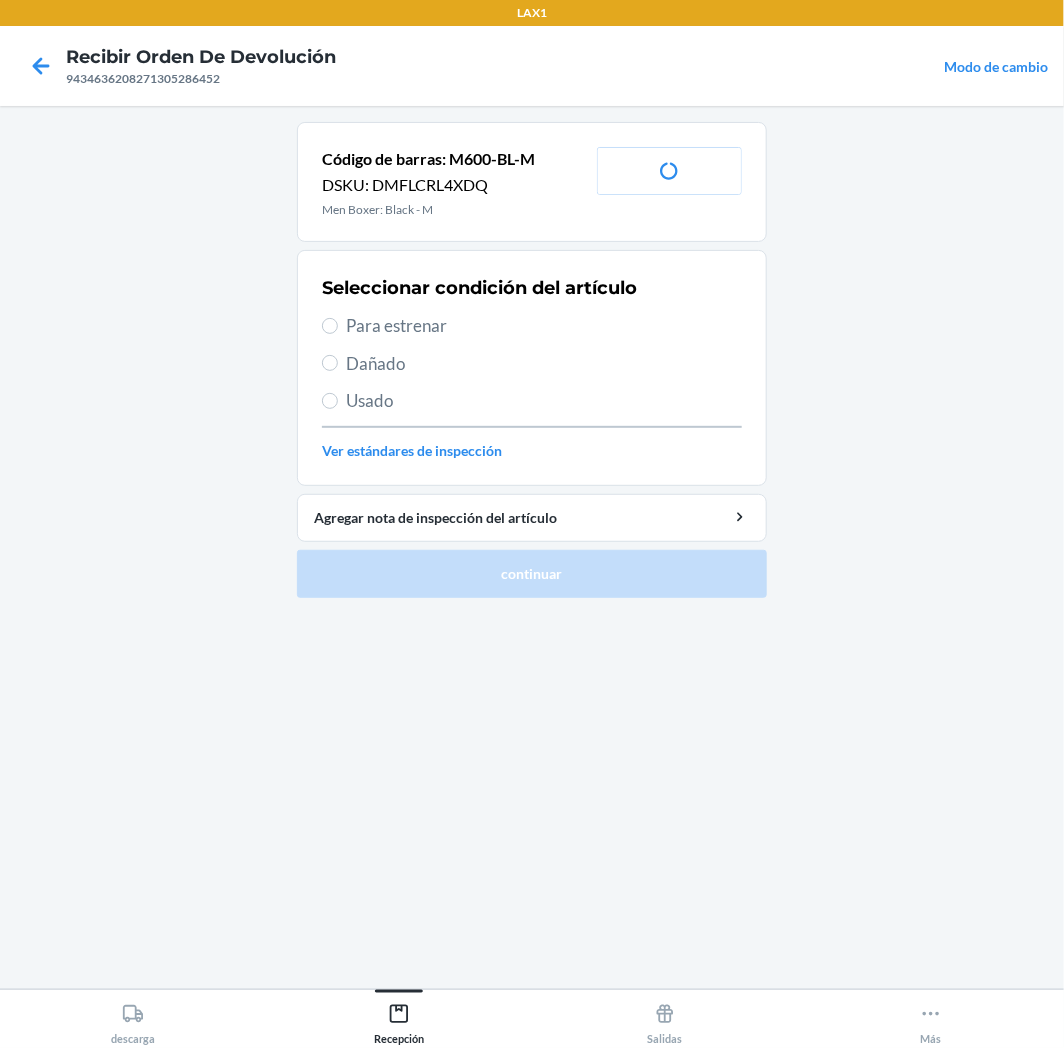 click on "Para estrenar" at bounding box center [544, 326] 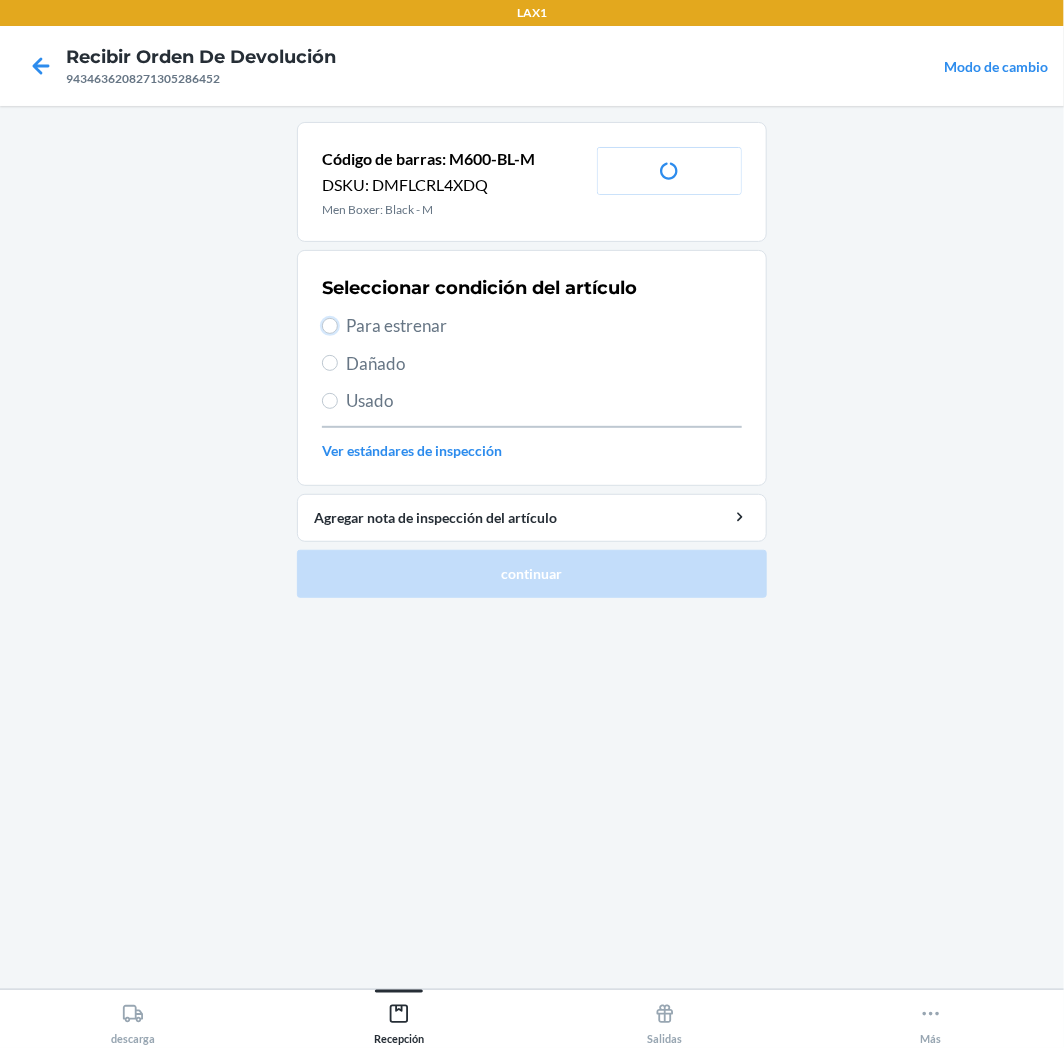 click on "Para estrenar" at bounding box center [330, 326] 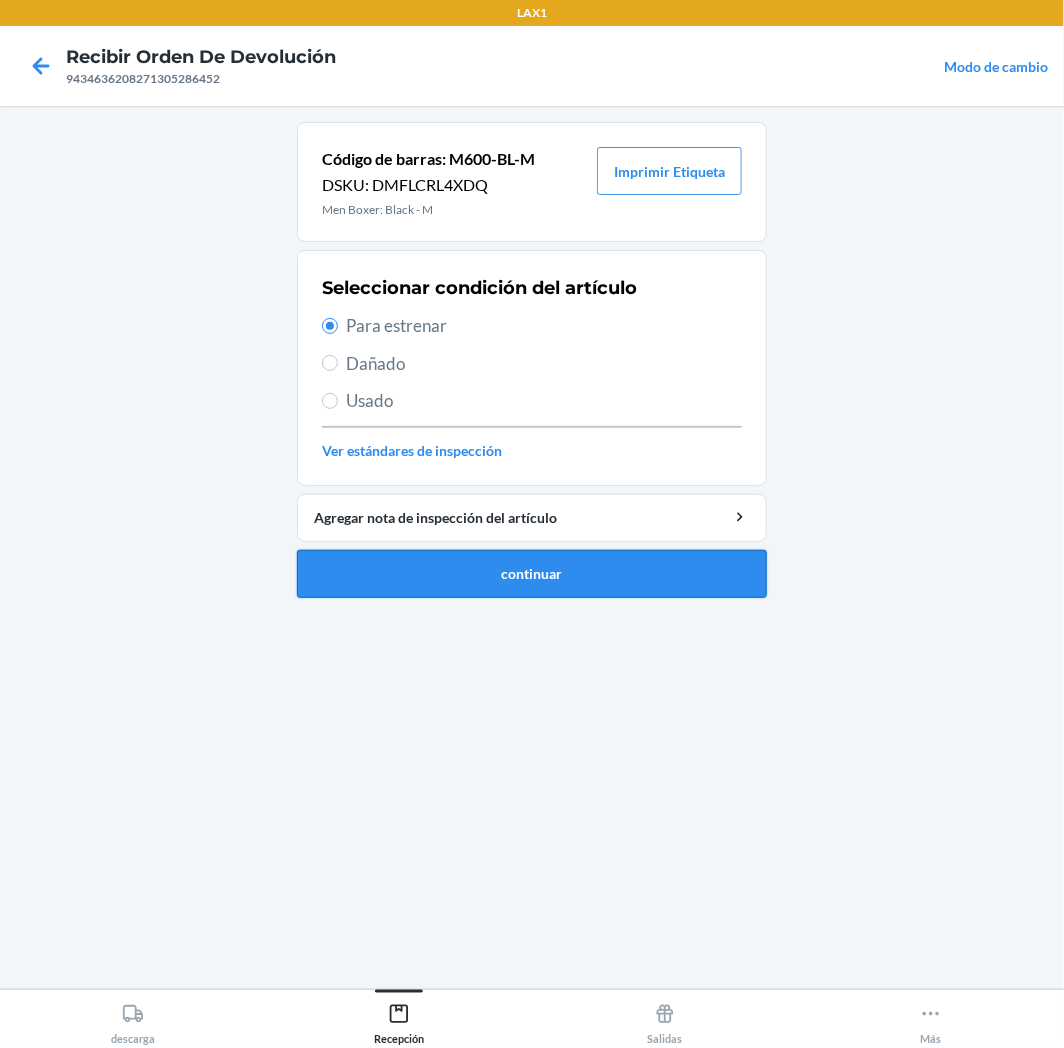 click on "continuar" at bounding box center (532, 574) 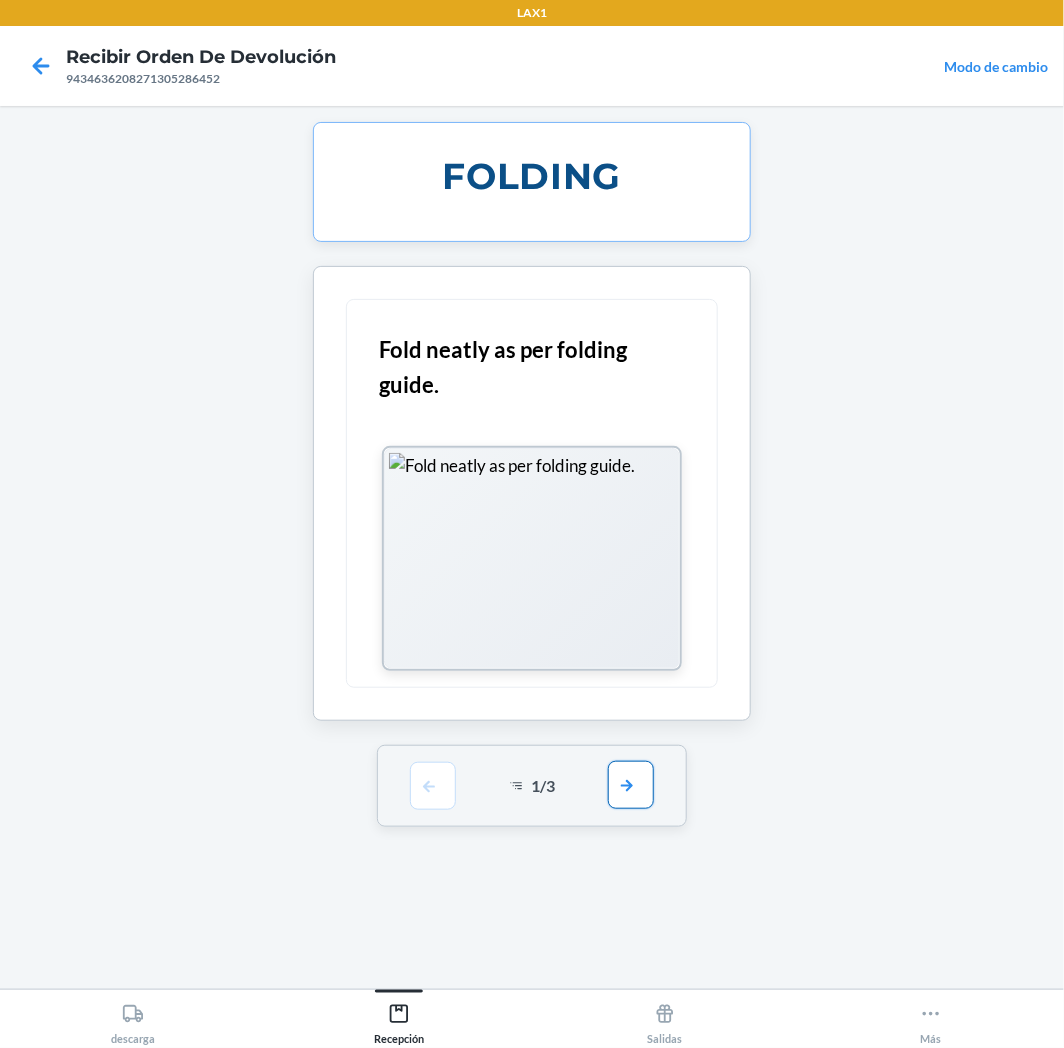 click at bounding box center (631, 785) 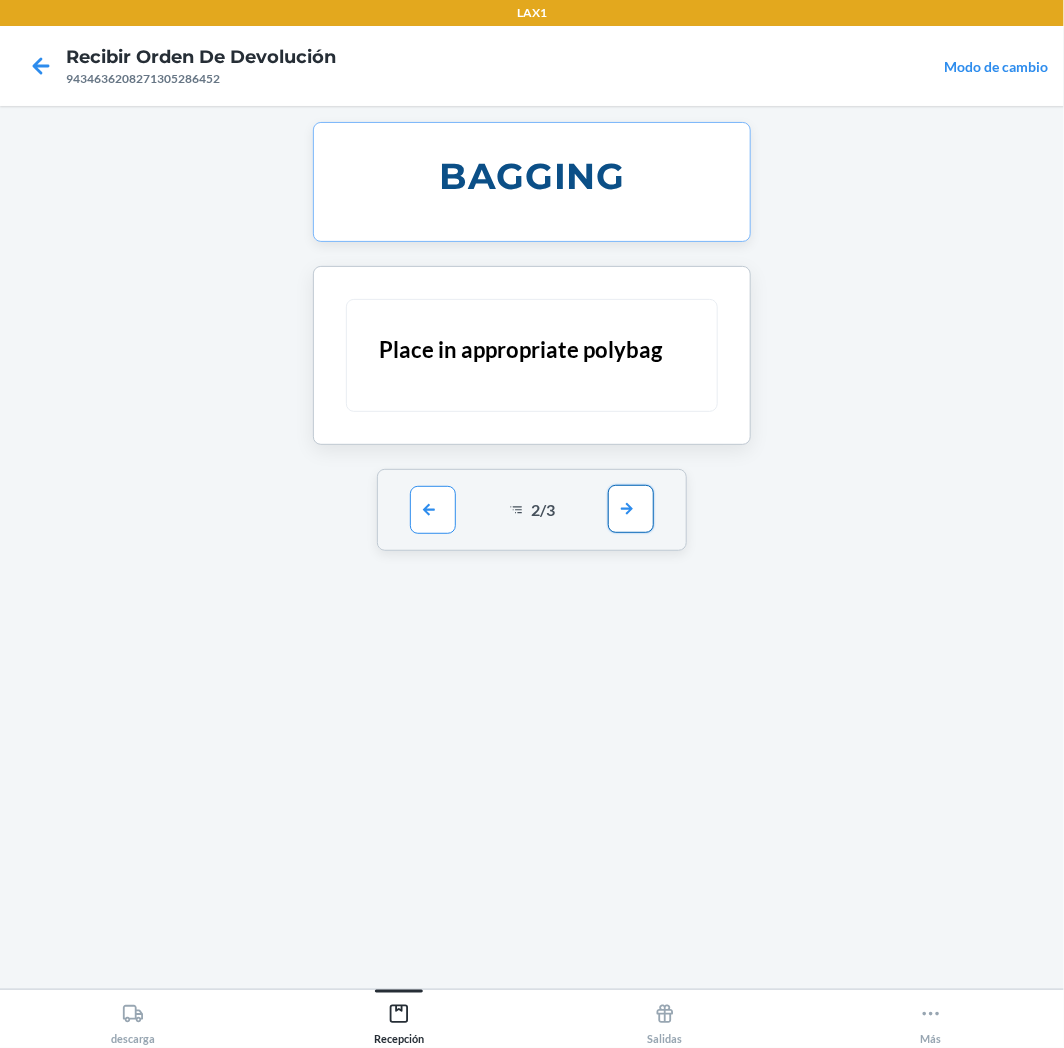 click at bounding box center (631, 509) 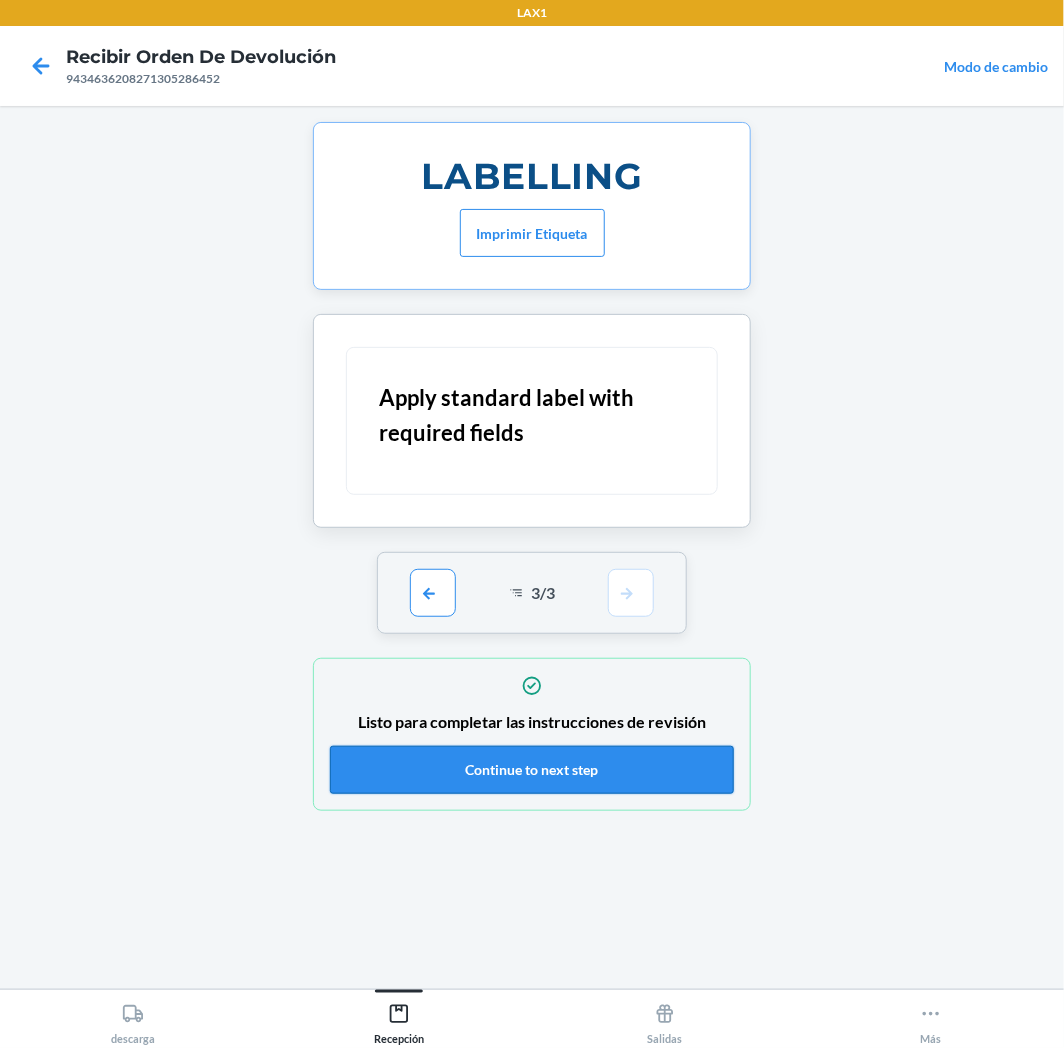 click on "Continue to next step" at bounding box center [532, 770] 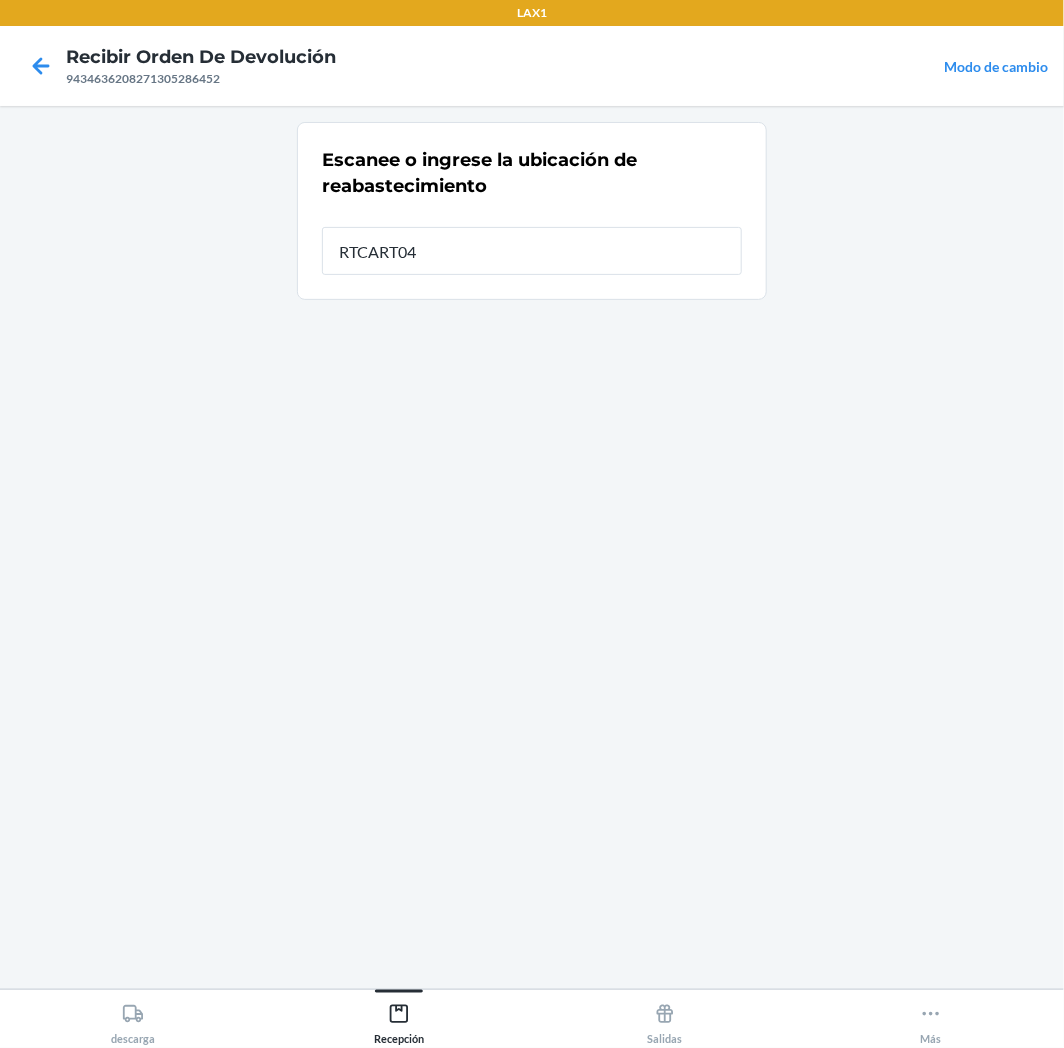 type on "RTCART043" 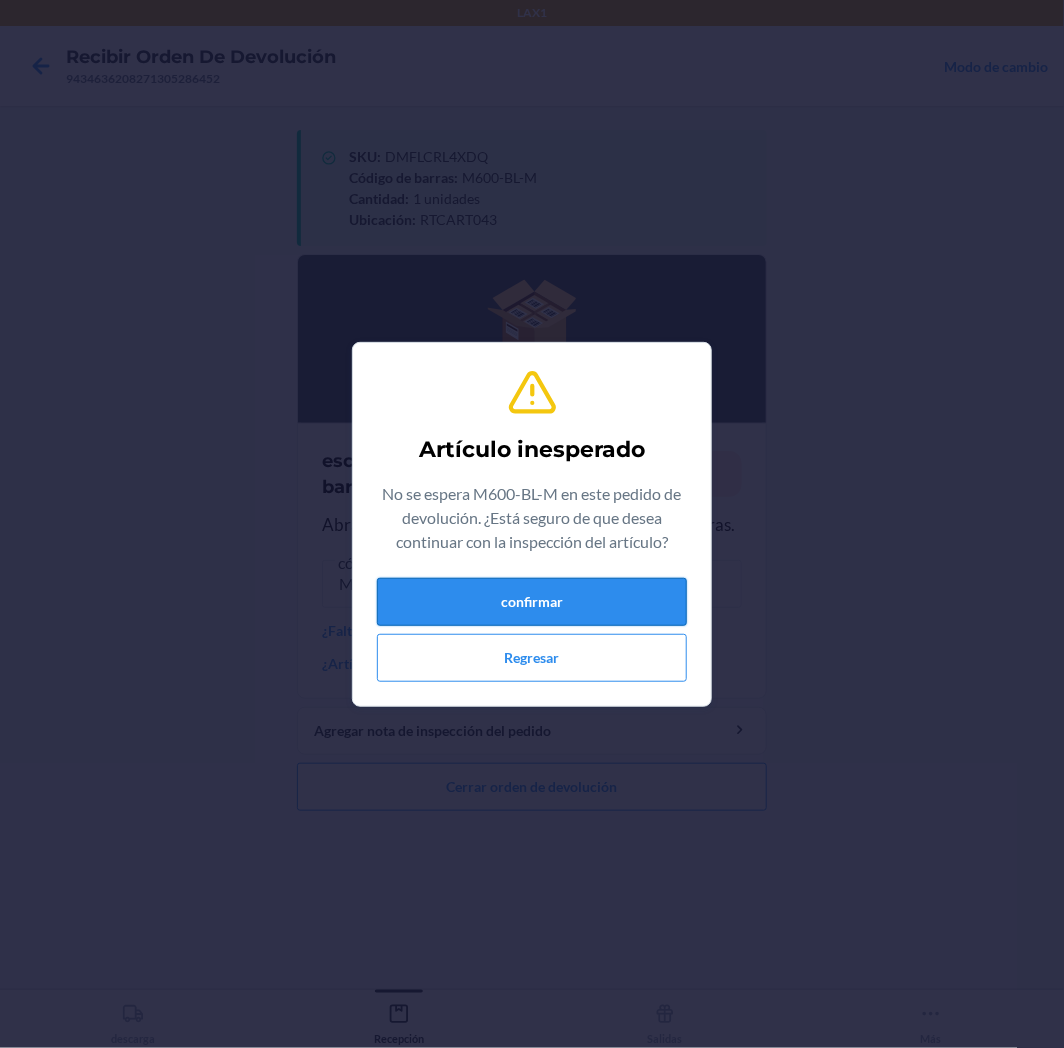 click on "confirmar" at bounding box center (532, 602) 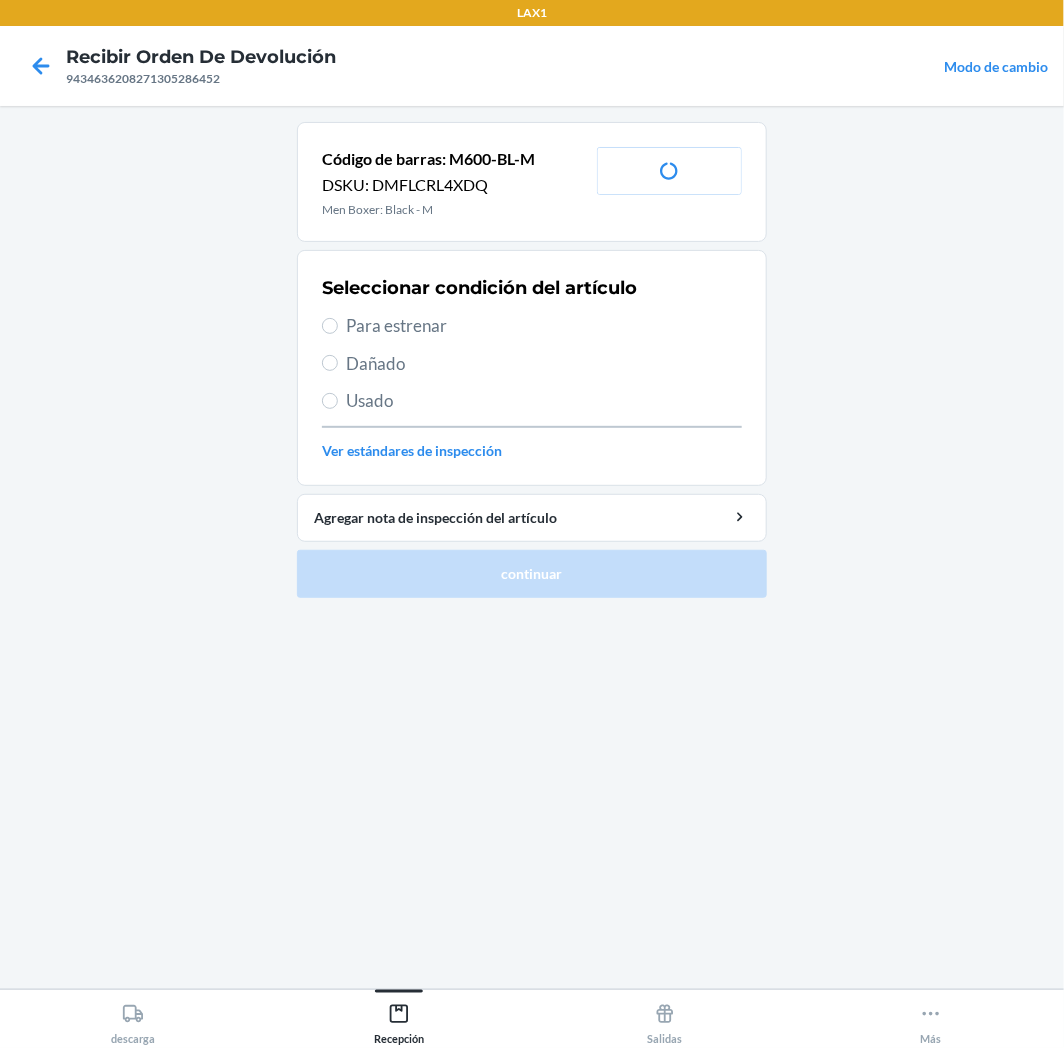 click on "Para estrenar" at bounding box center [544, 326] 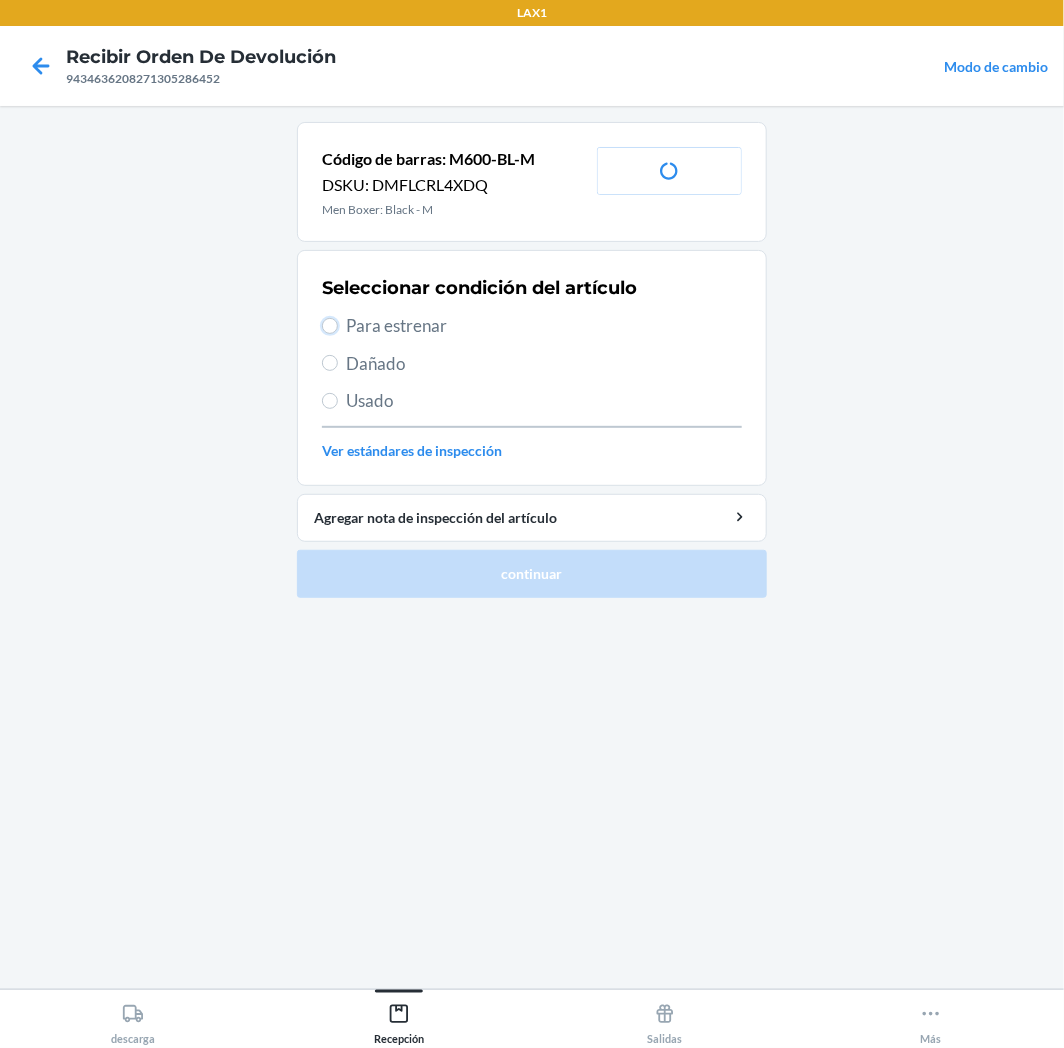 click on "Para estrenar" at bounding box center [330, 326] 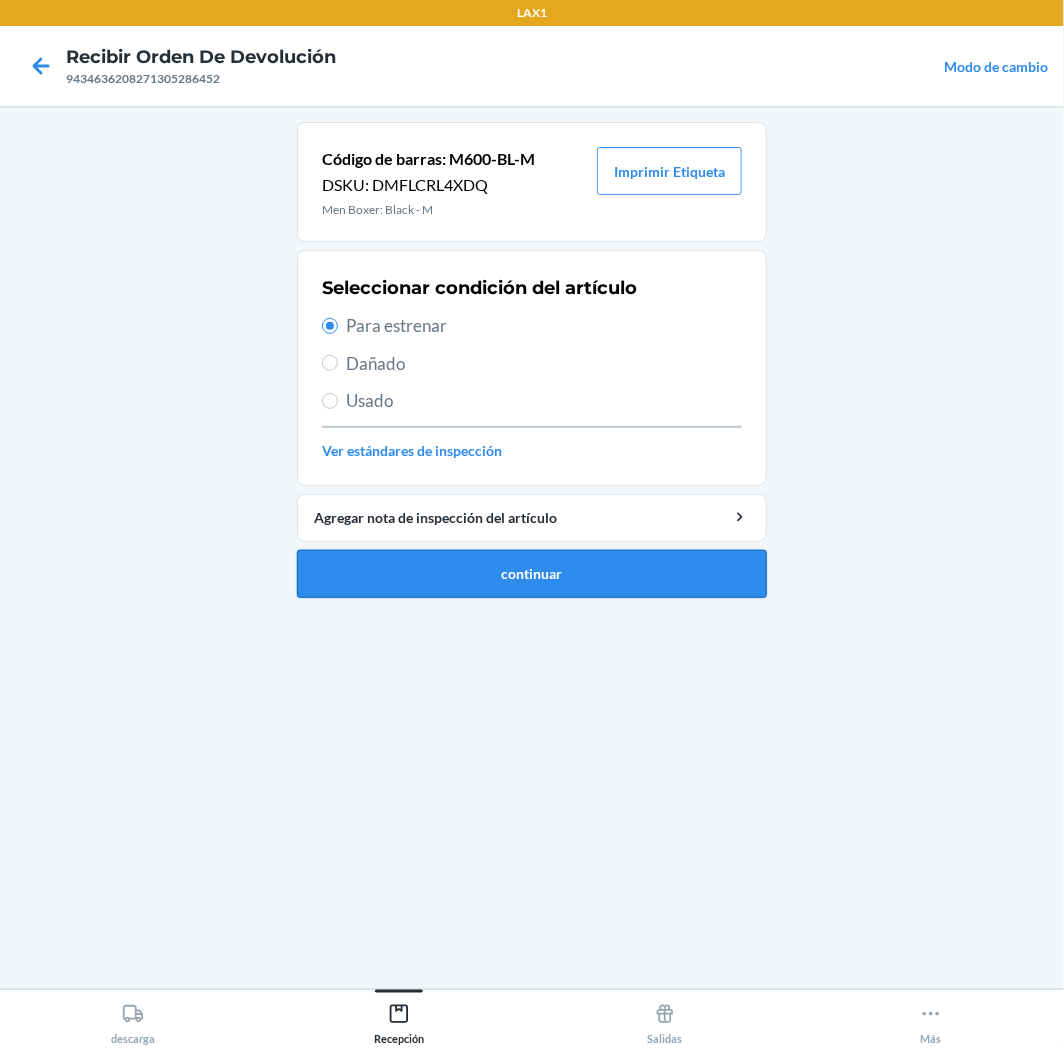 click on "continuar" at bounding box center (532, 574) 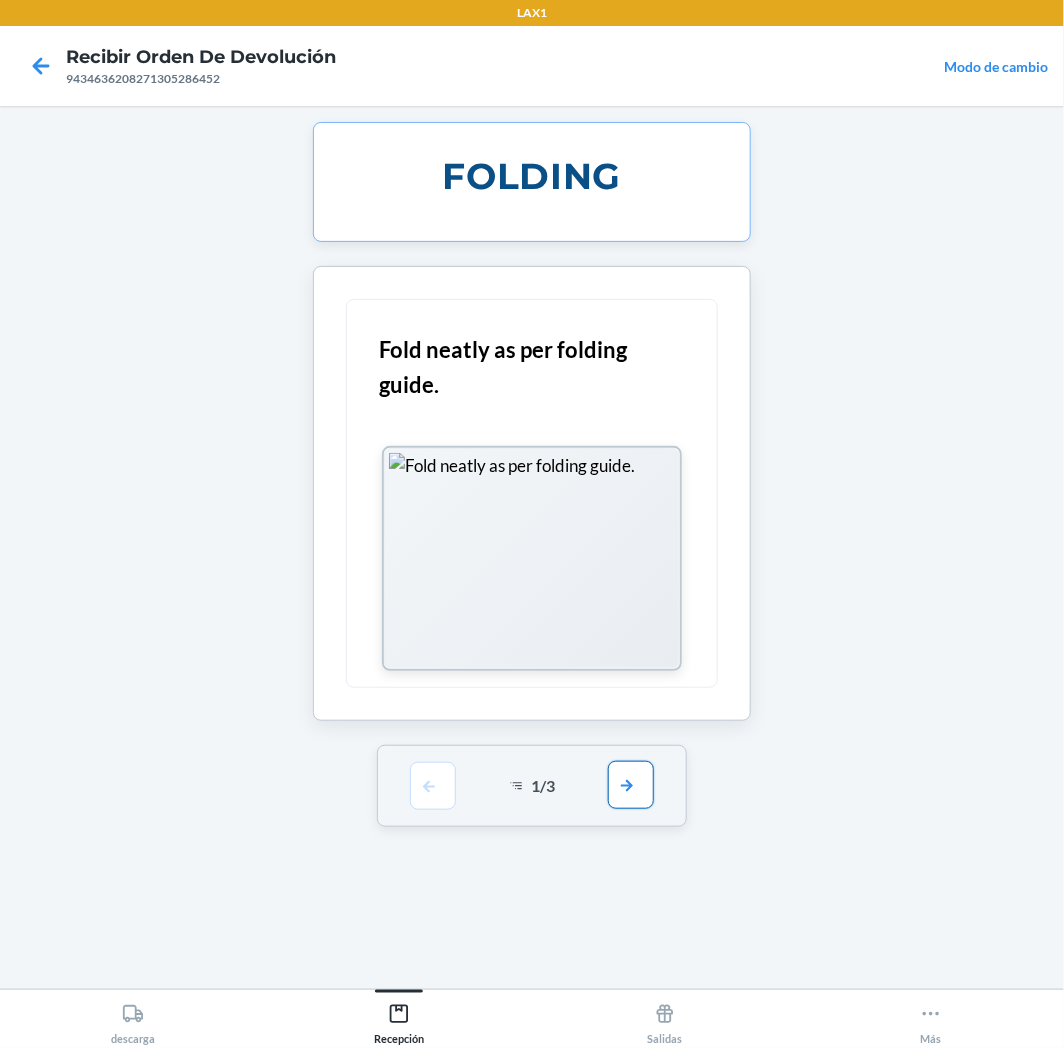 click at bounding box center [631, 785] 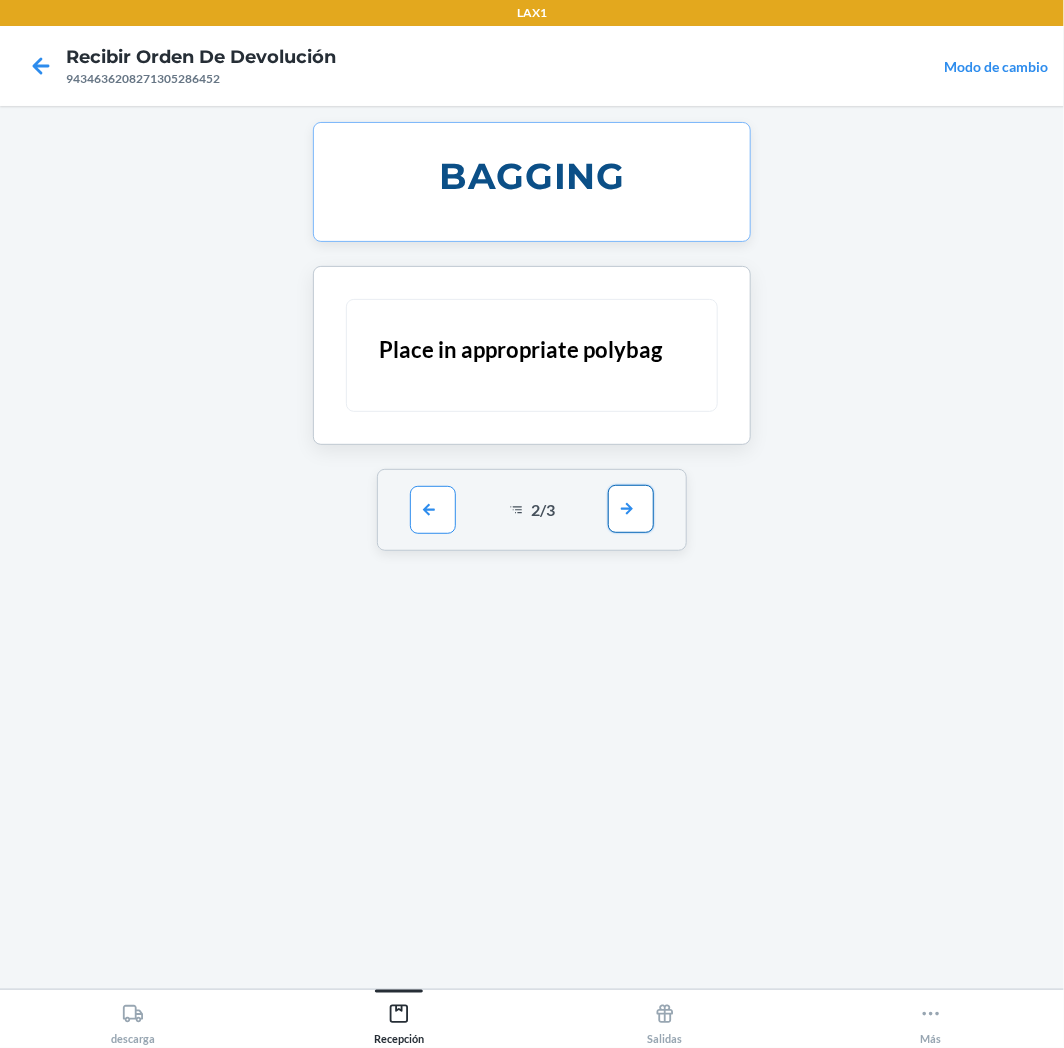 click at bounding box center [631, 509] 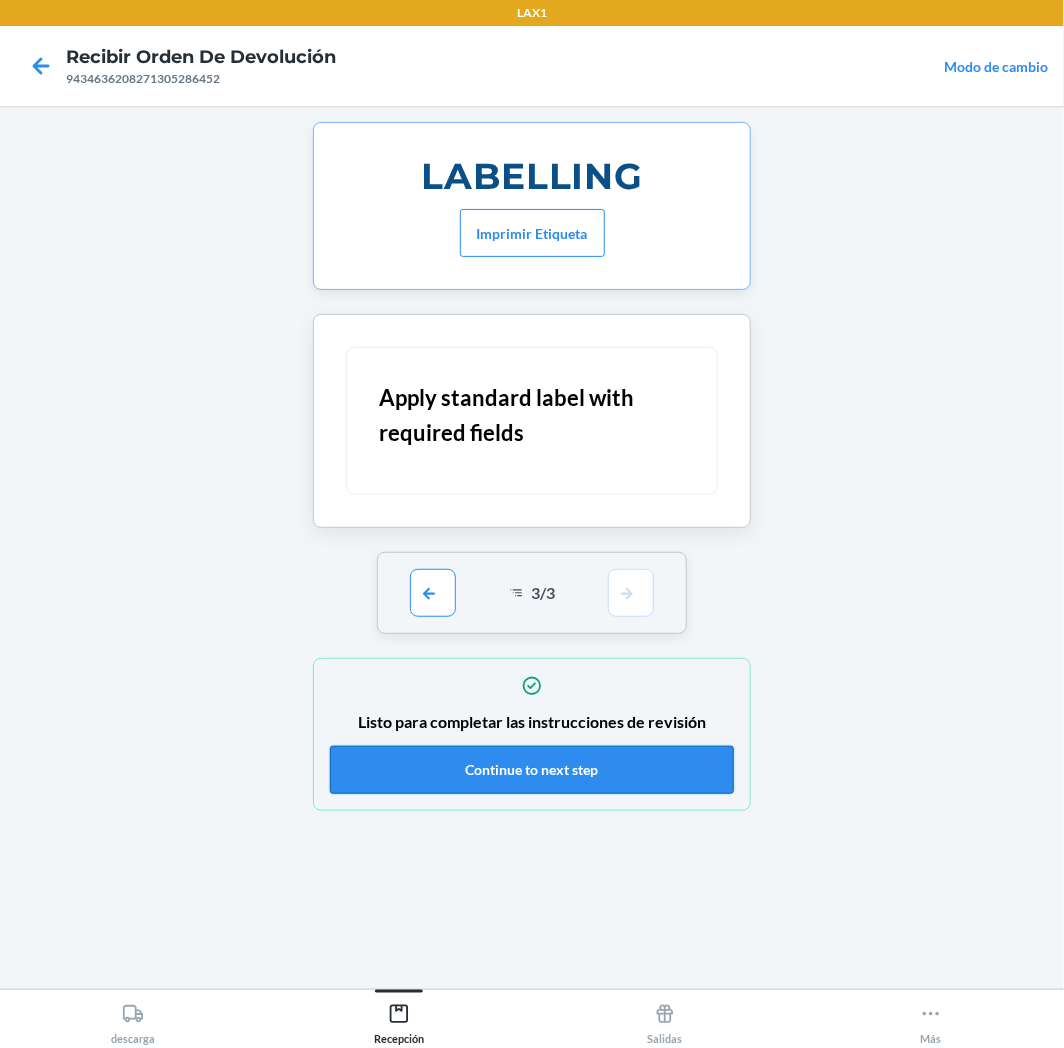 click on "Continue to next step" at bounding box center [532, 770] 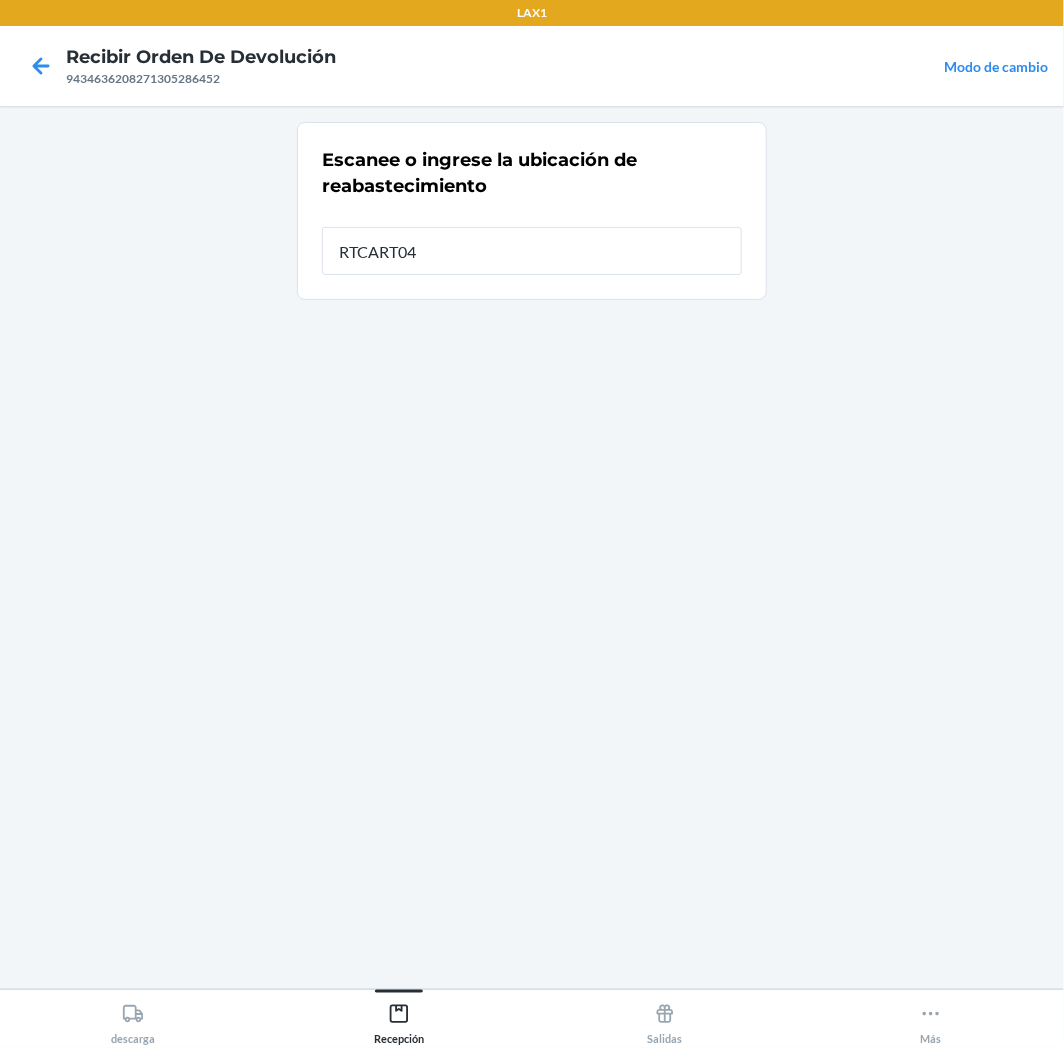 type on "RTCART043" 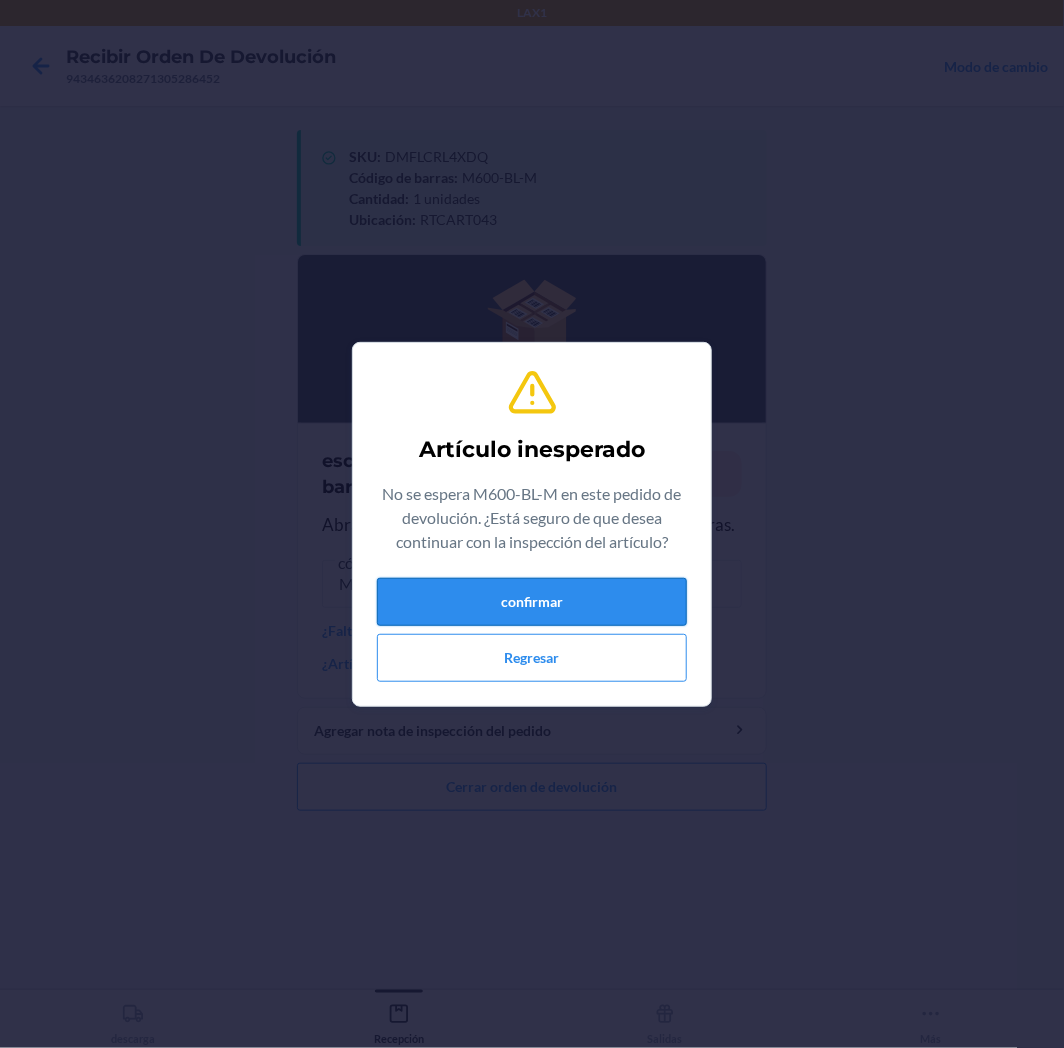 click on "confirmar" at bounding box center [532, 602] 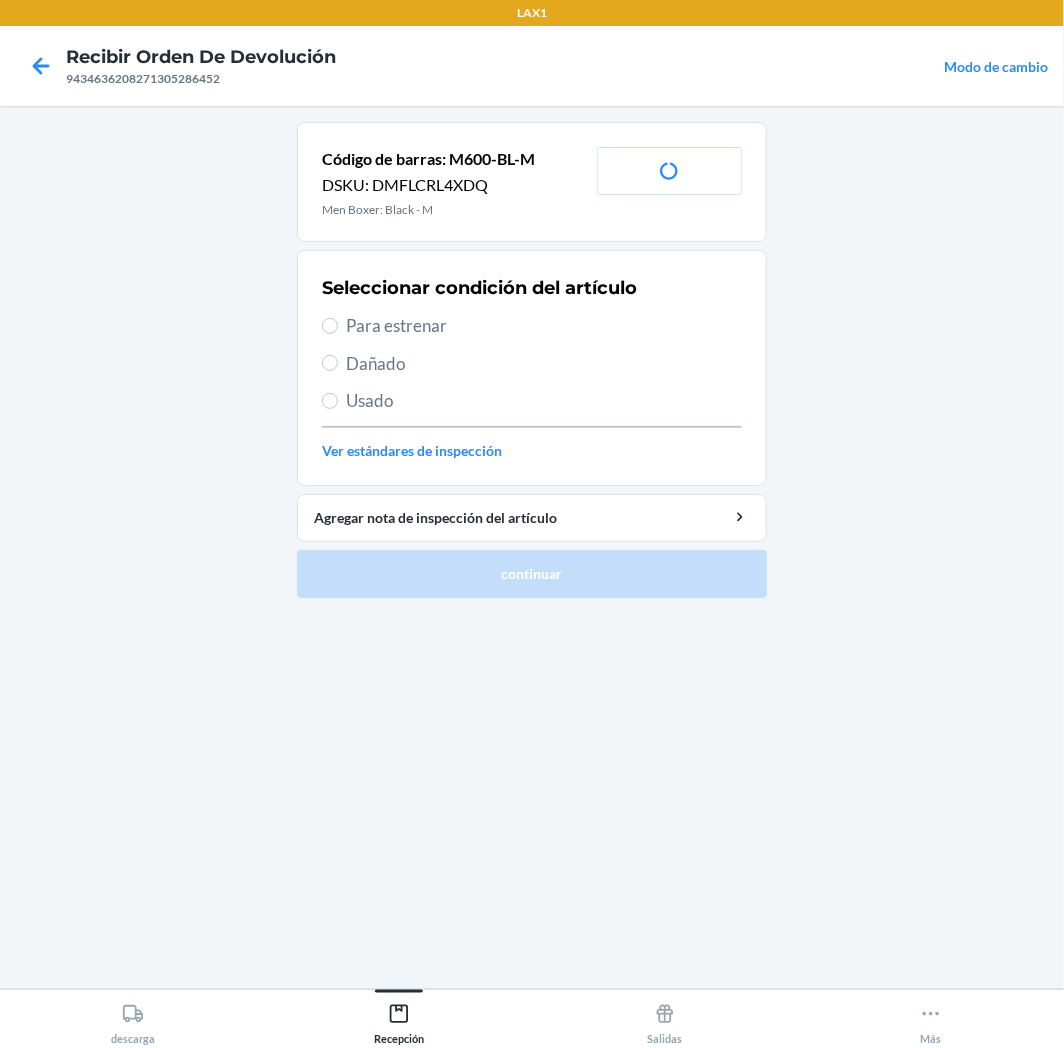 click on "Para estrenar" at bounding box center (544, 326) 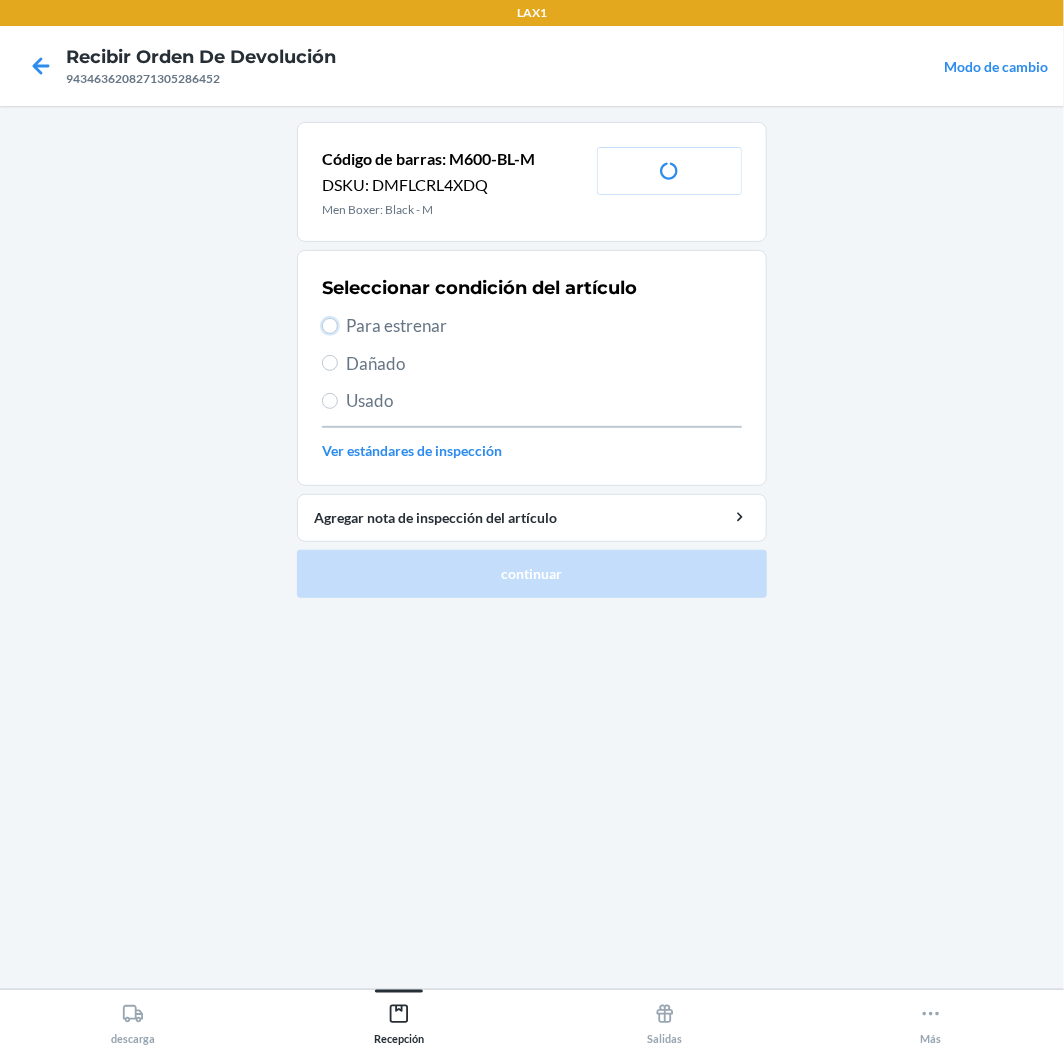 click on "Para estrenar" at bounding box center (330, 326) 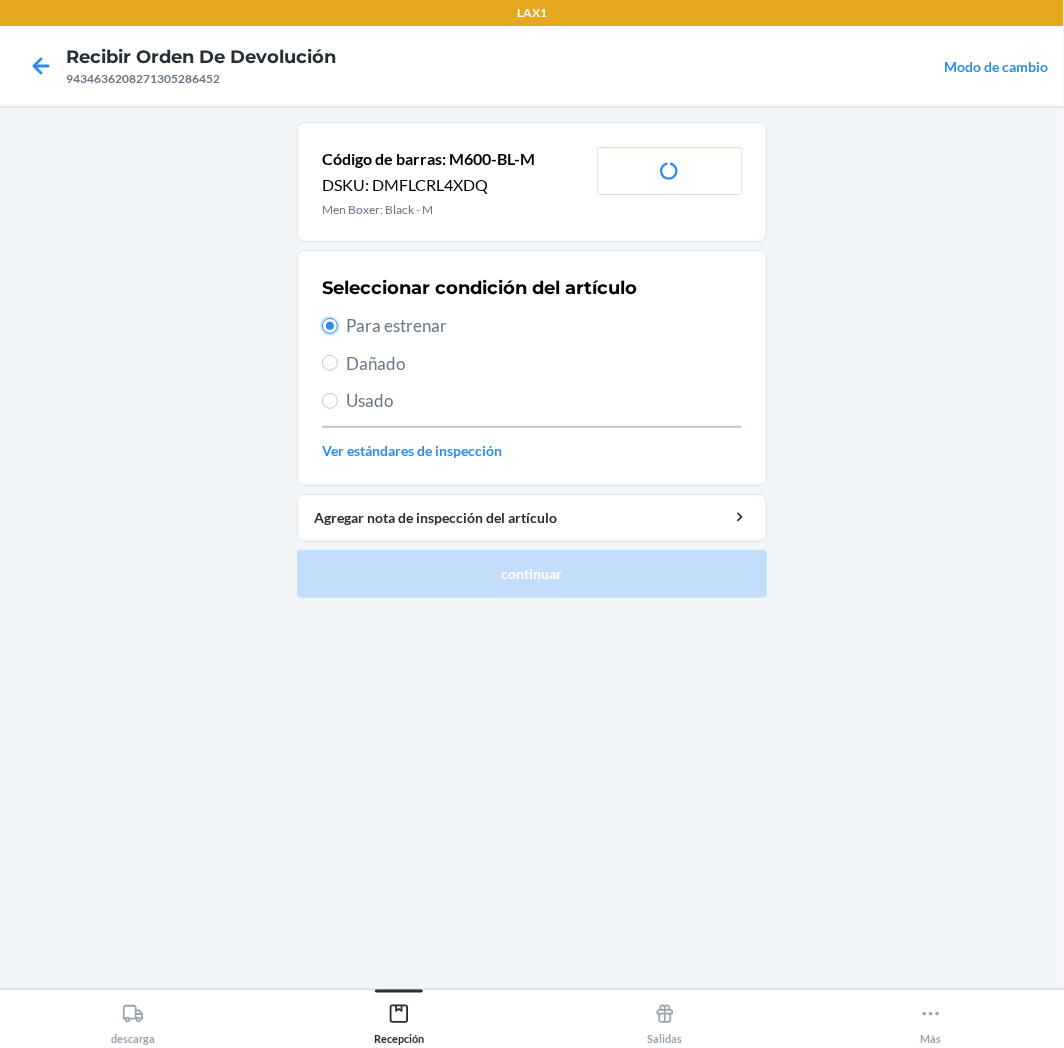 radio on "true" 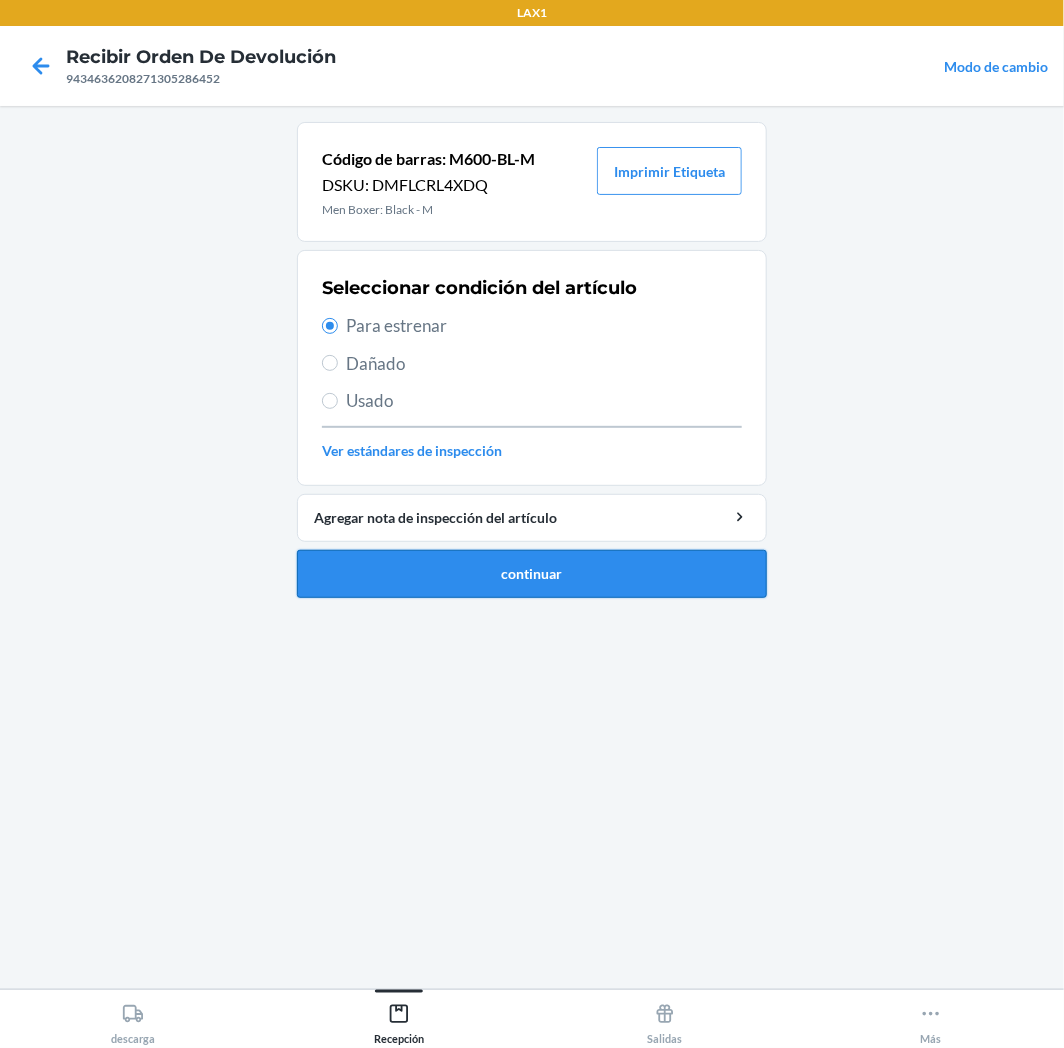 click on "continuar" at bounding box center [532, 574] 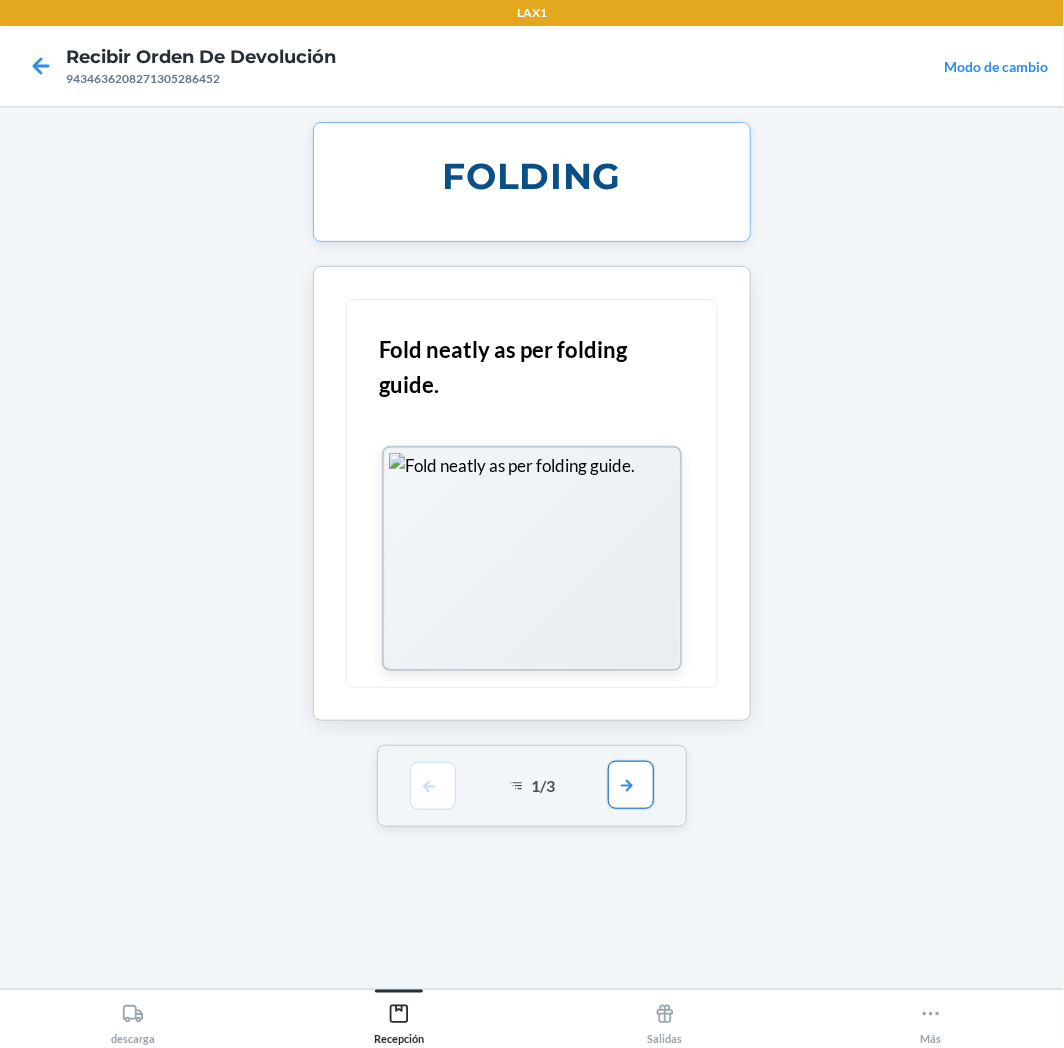 click at bounding box center [631, 785] 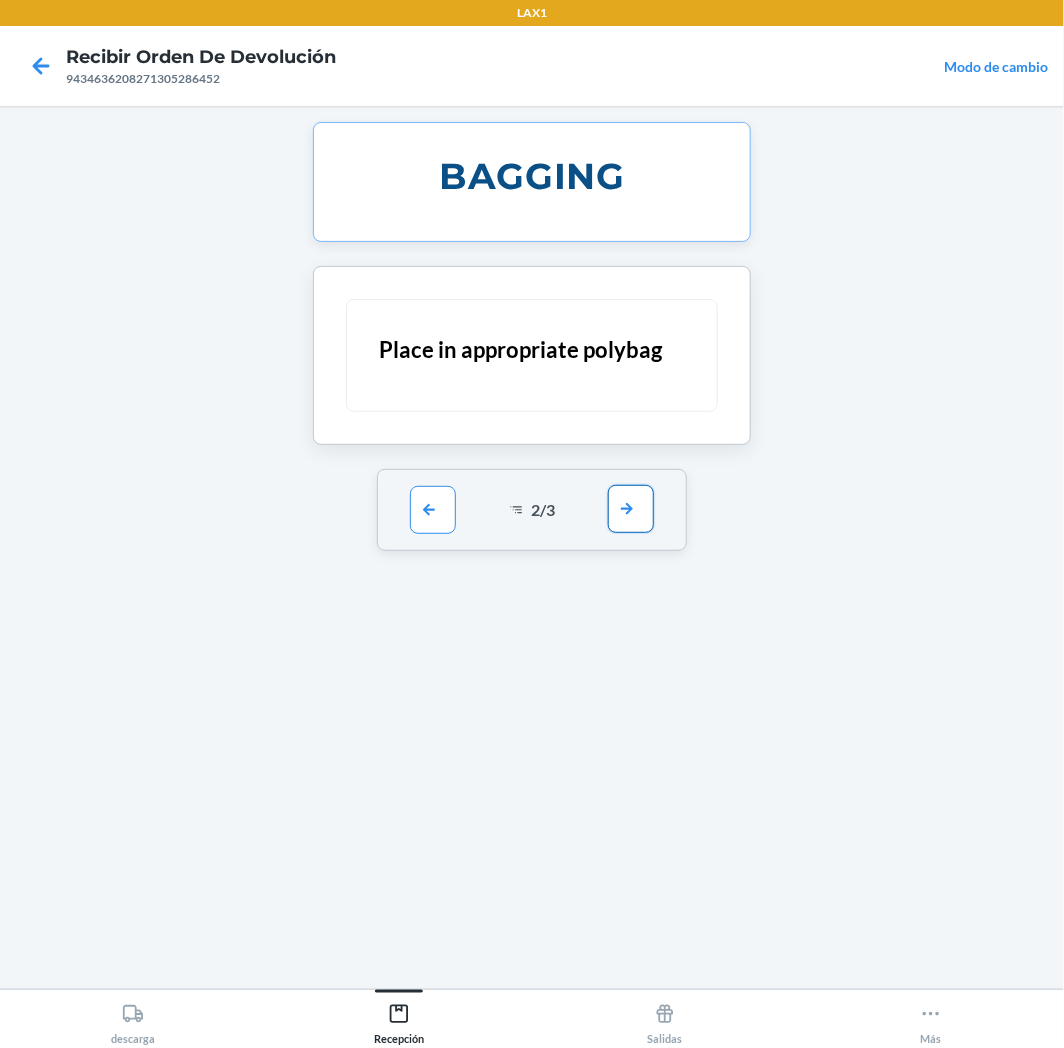 click at bounding box center [631, 509] 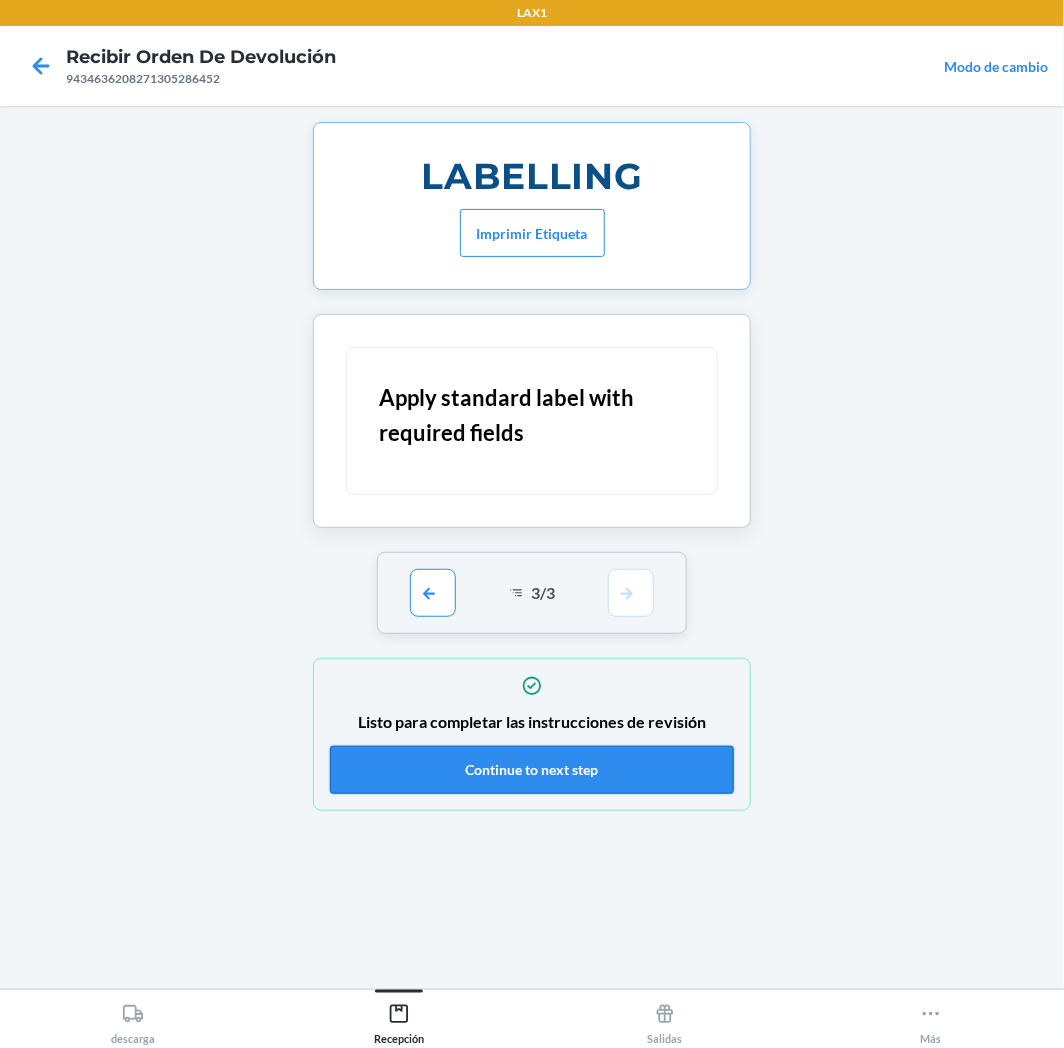click on "Continue to next step" at bounding box center (532, 770) 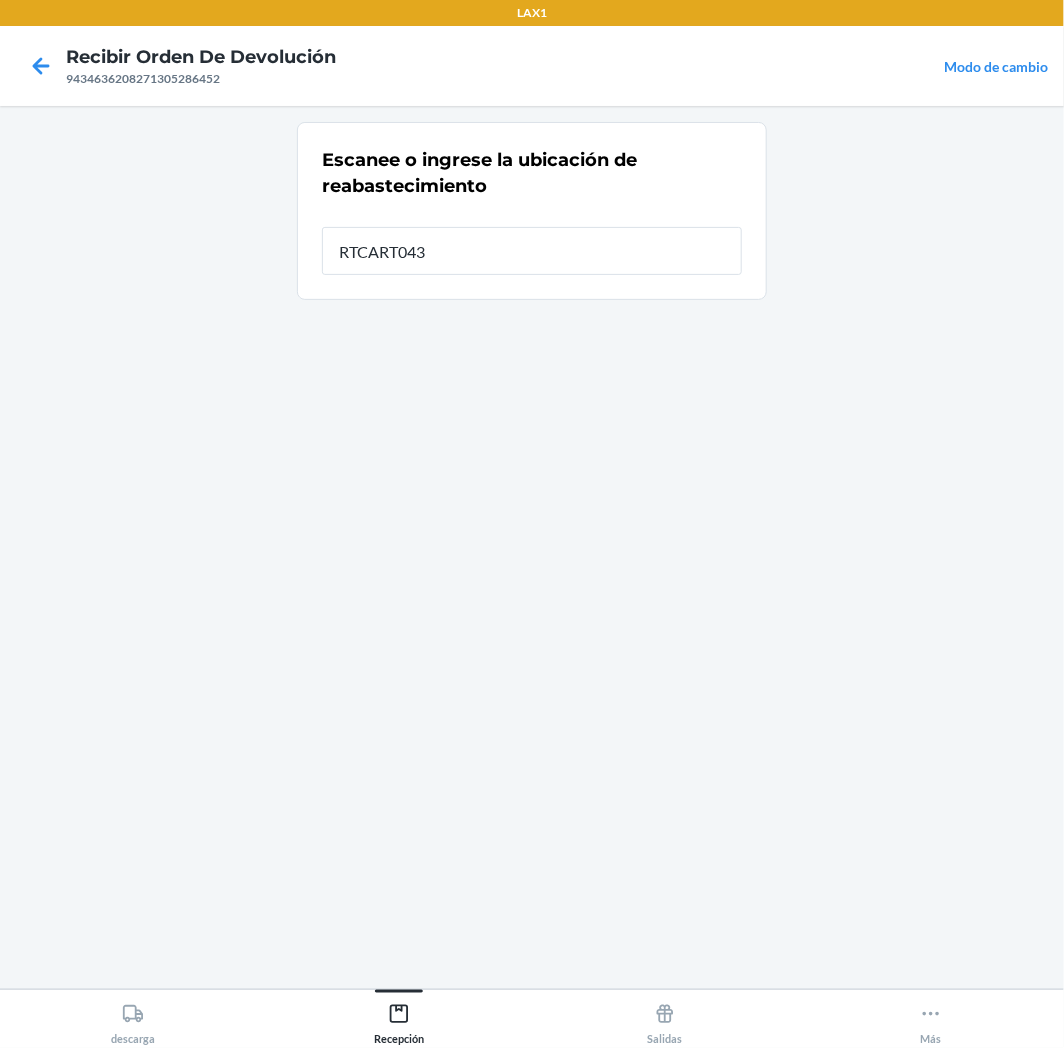 type on "RTCART043" 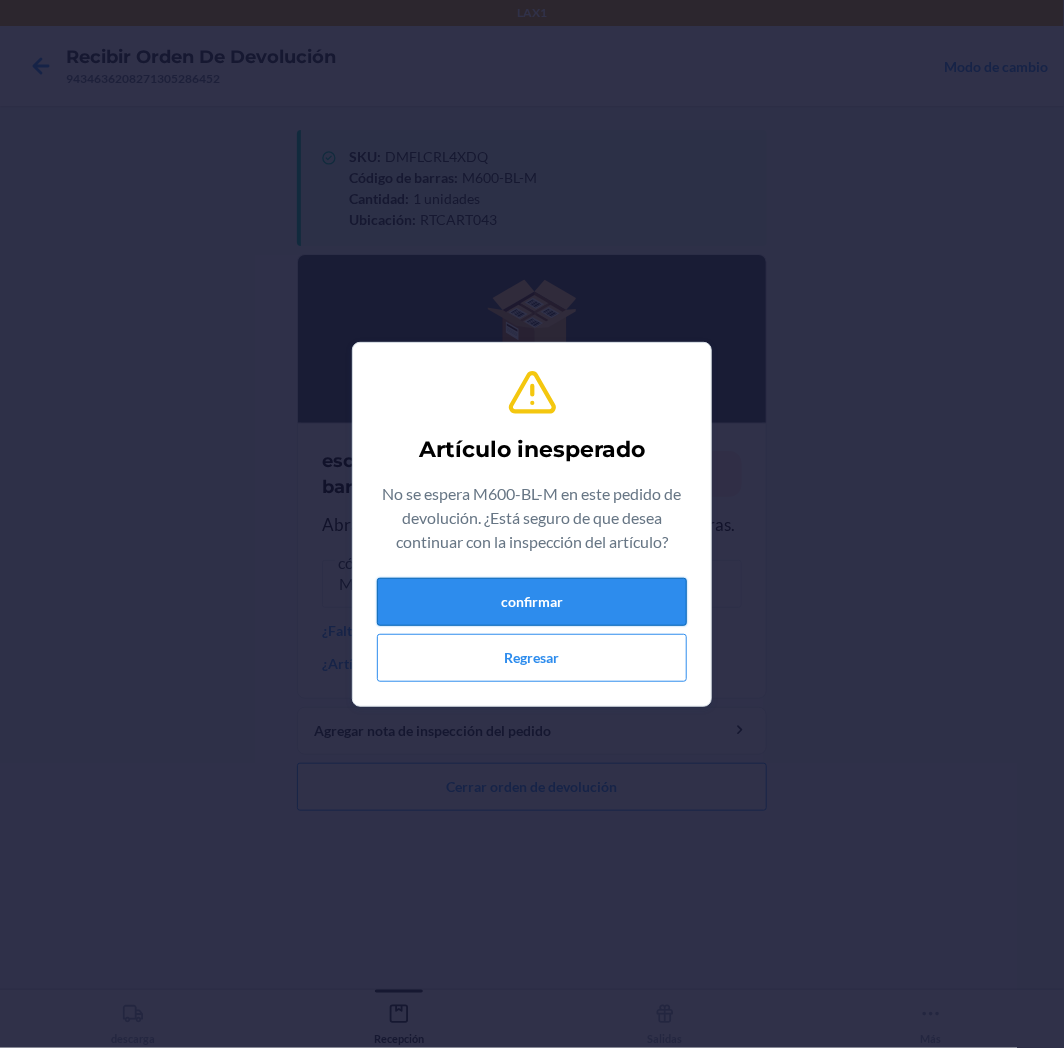 click on "confirmar" at bounding box center [532, 602] 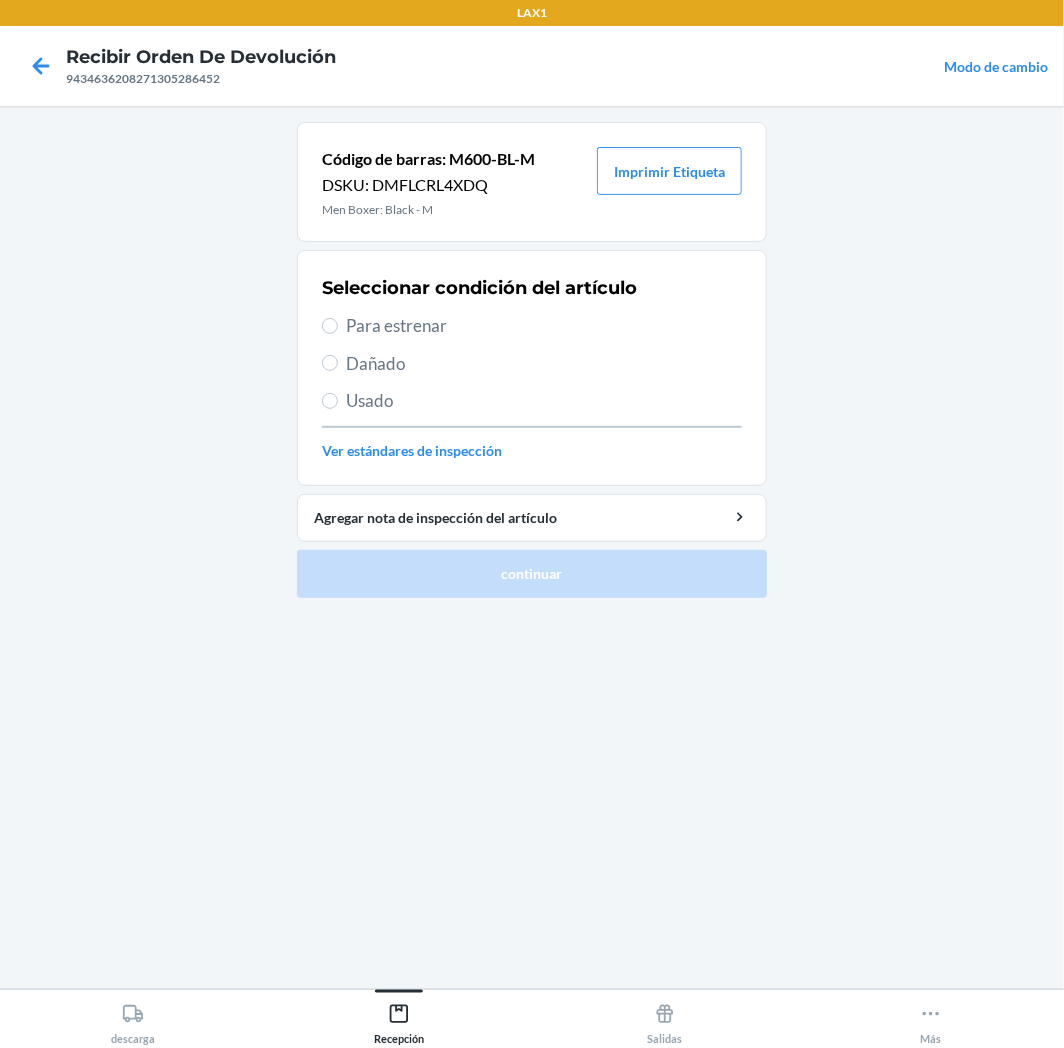 click on "Para estrenar" at bounding box center (544, 326) 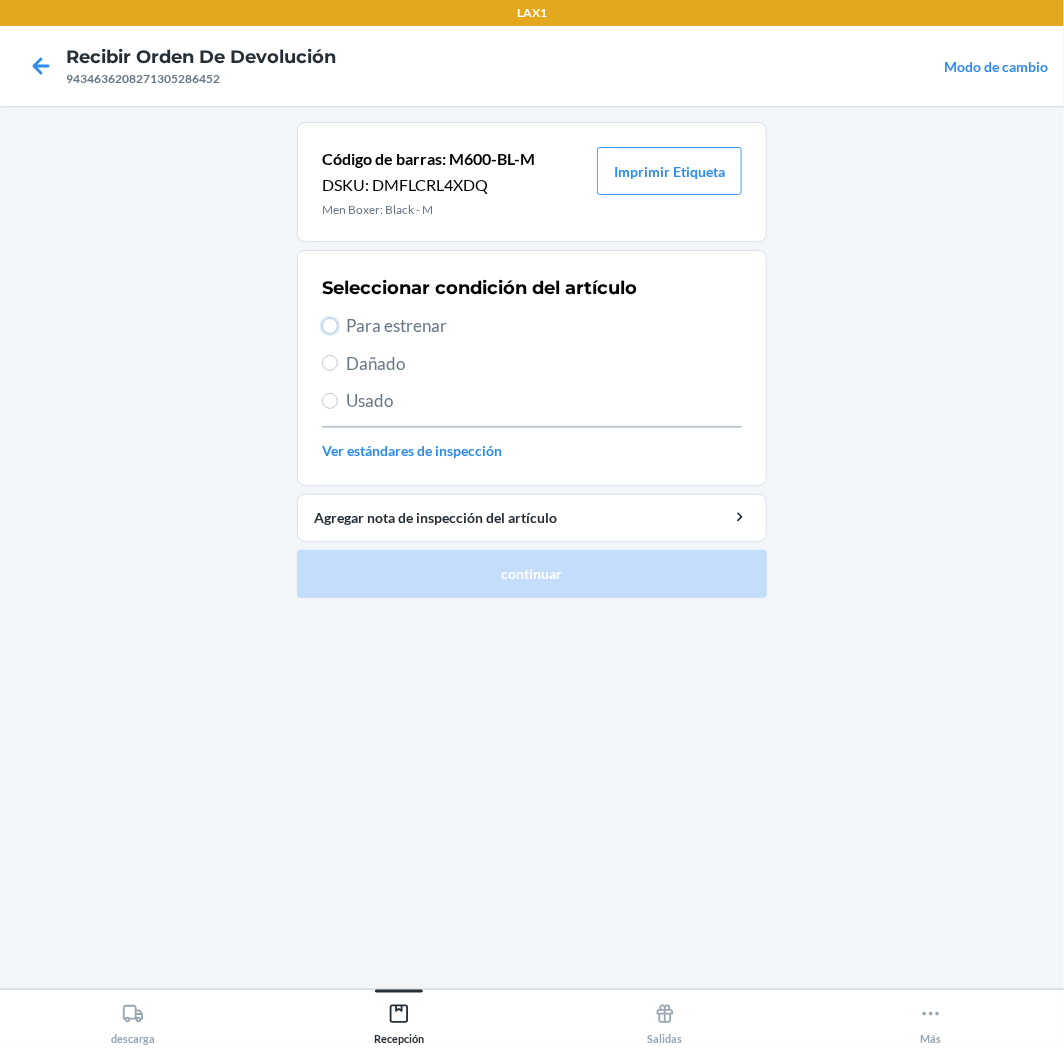 click on "Para estrenar" at bounding box center (330, 326) 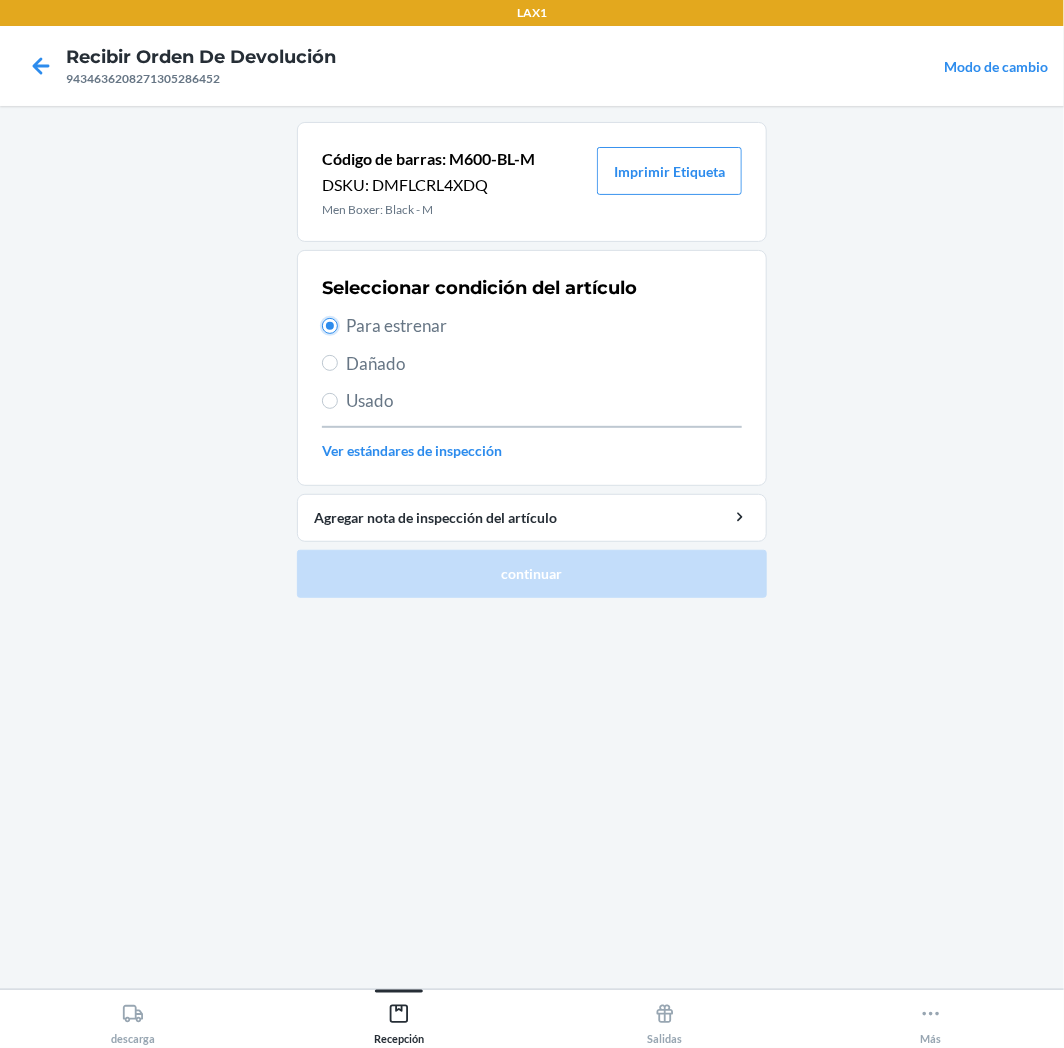 radio on "true" 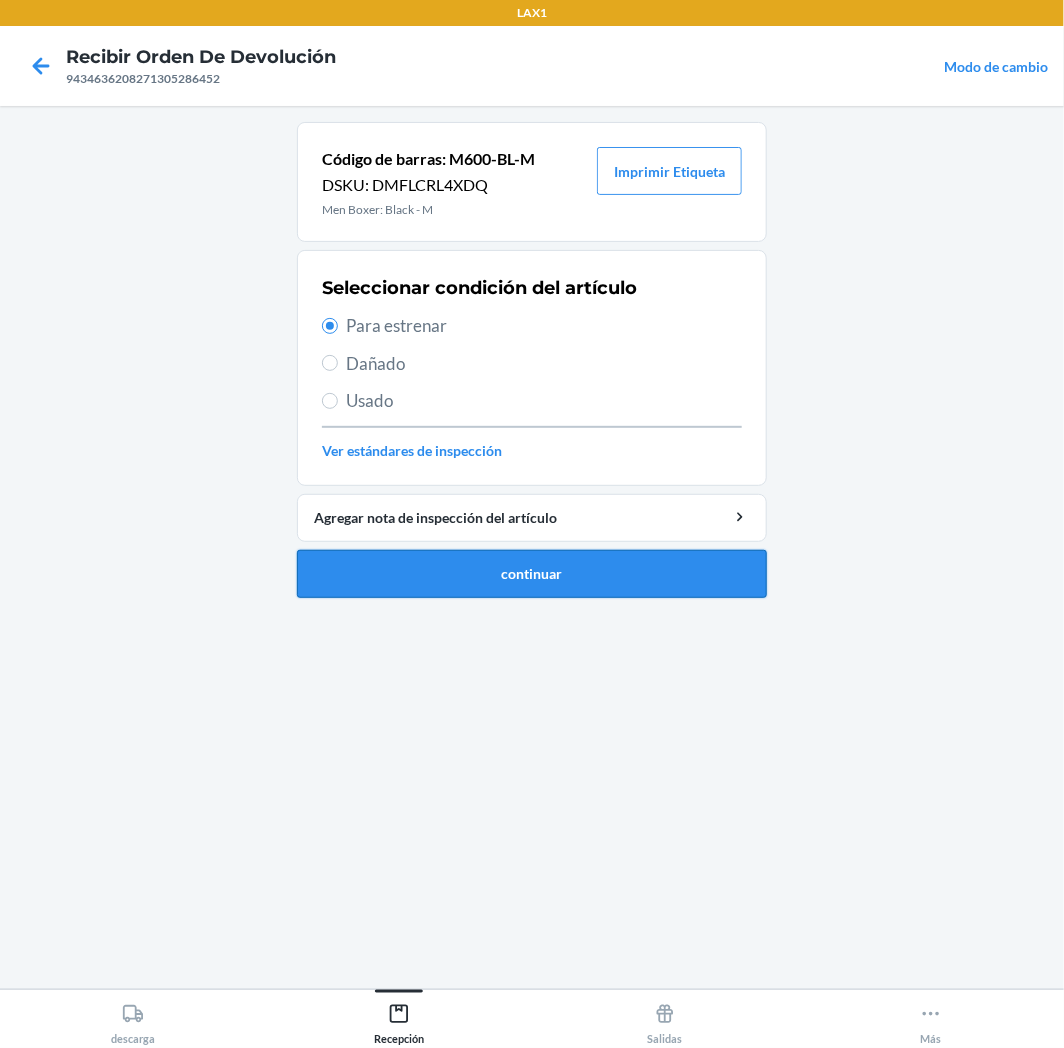 click on "continuar" at bounding box center [532, 574] 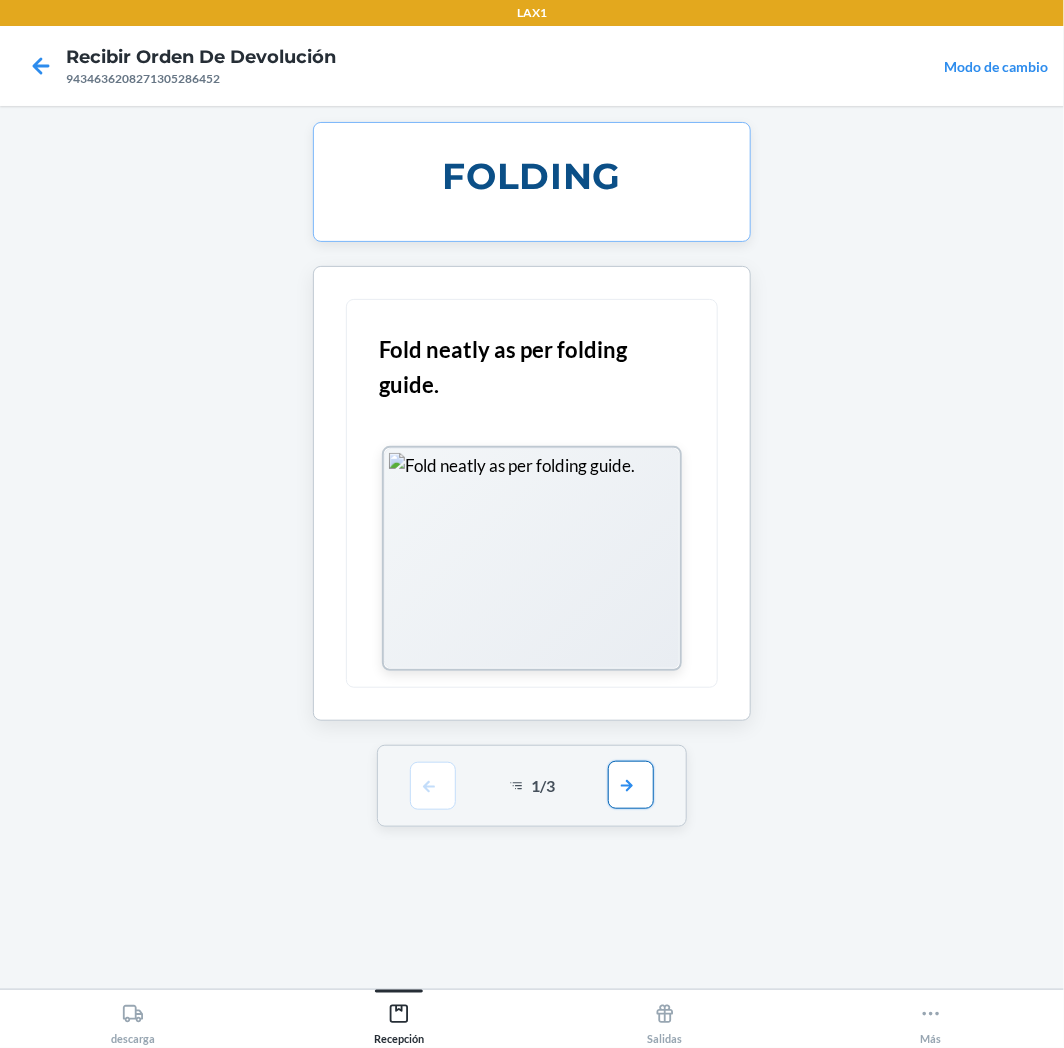 click at bounding box center (631, 785) 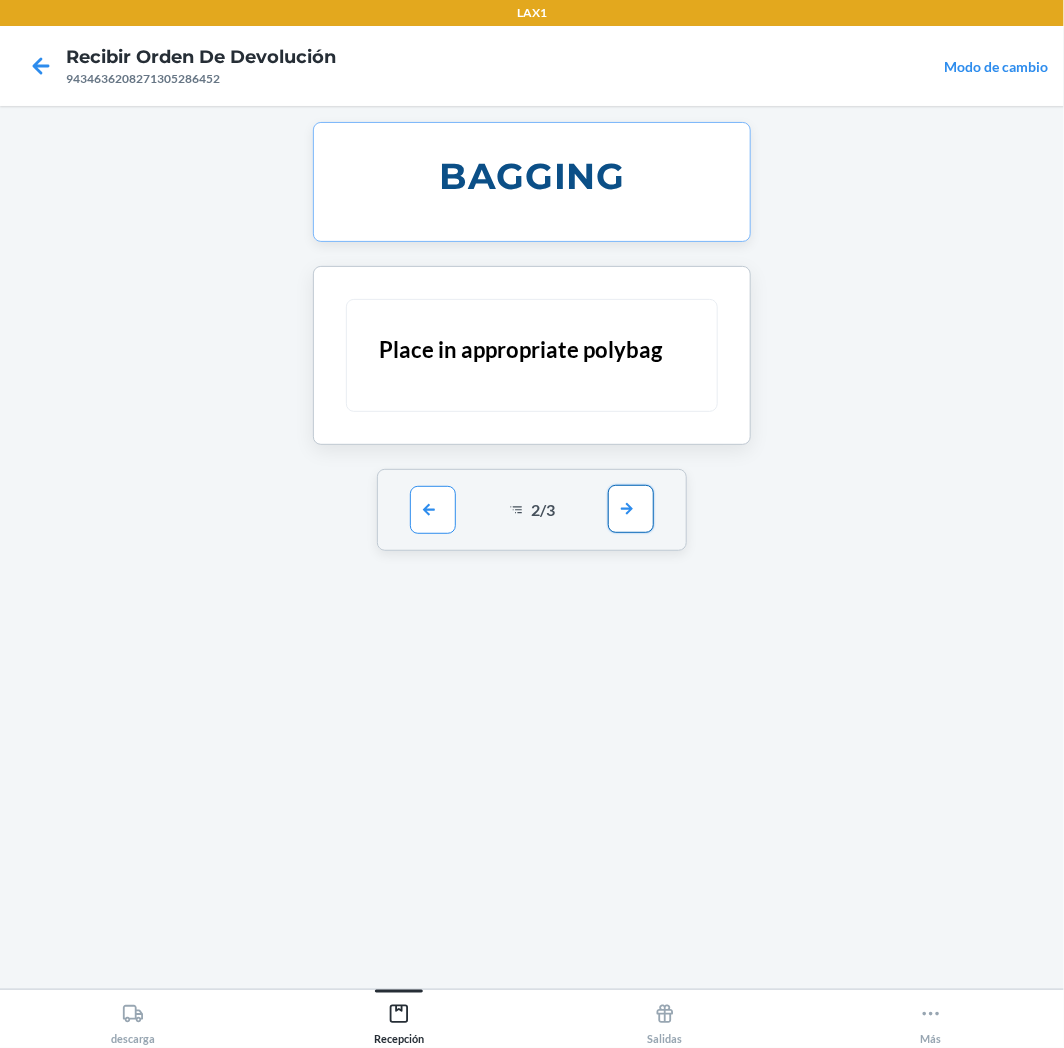 click at bounding box center [631, 509] 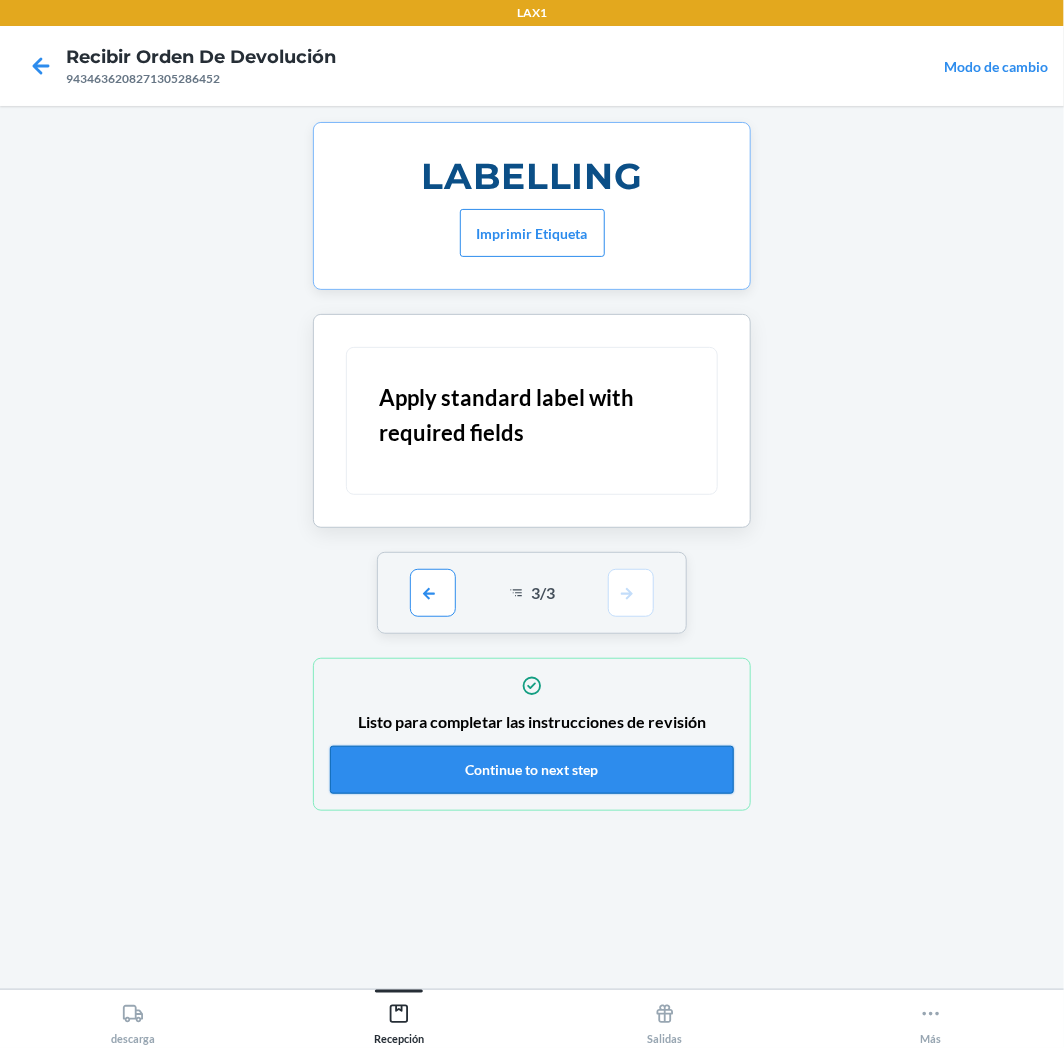 click on "Continue to next step" at bounding box center [532, 770] 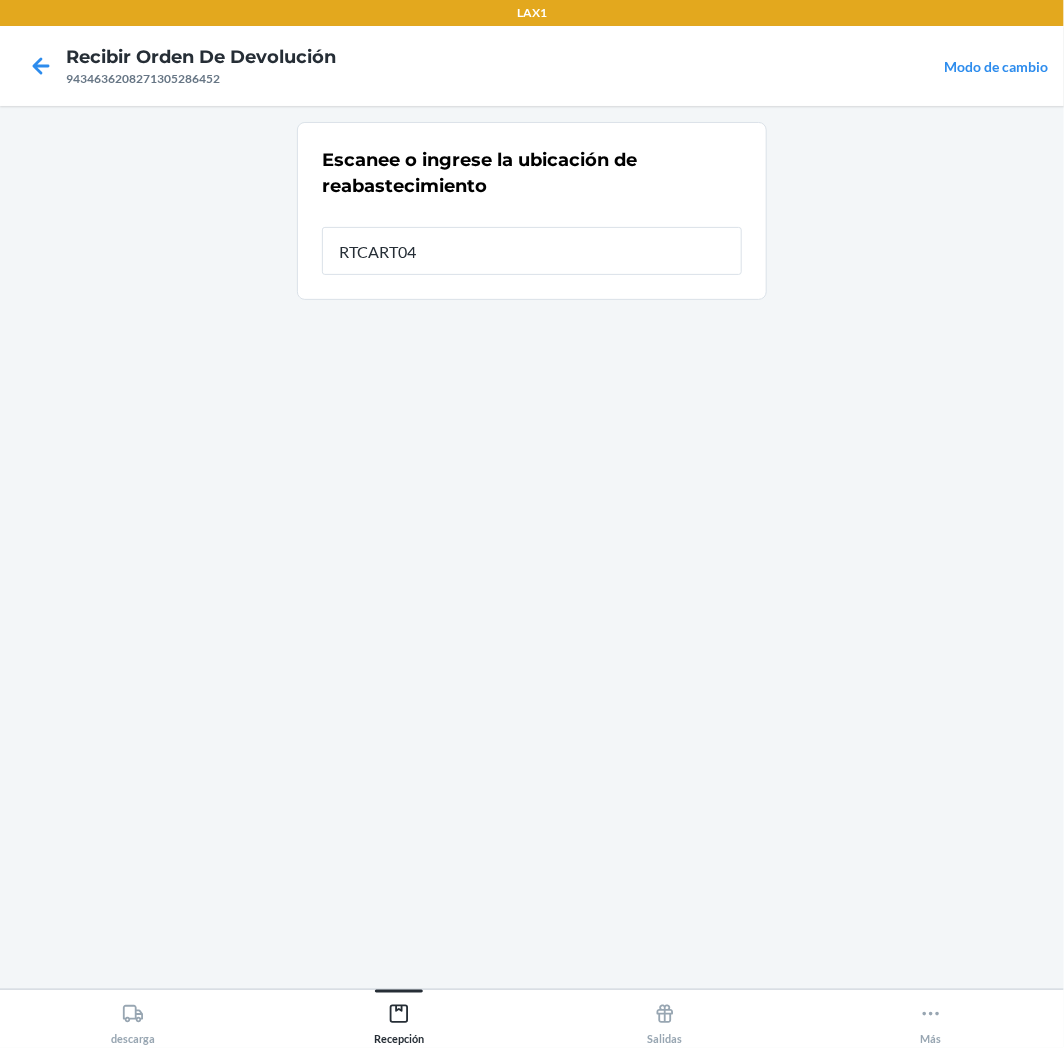 type on "RTCART043" 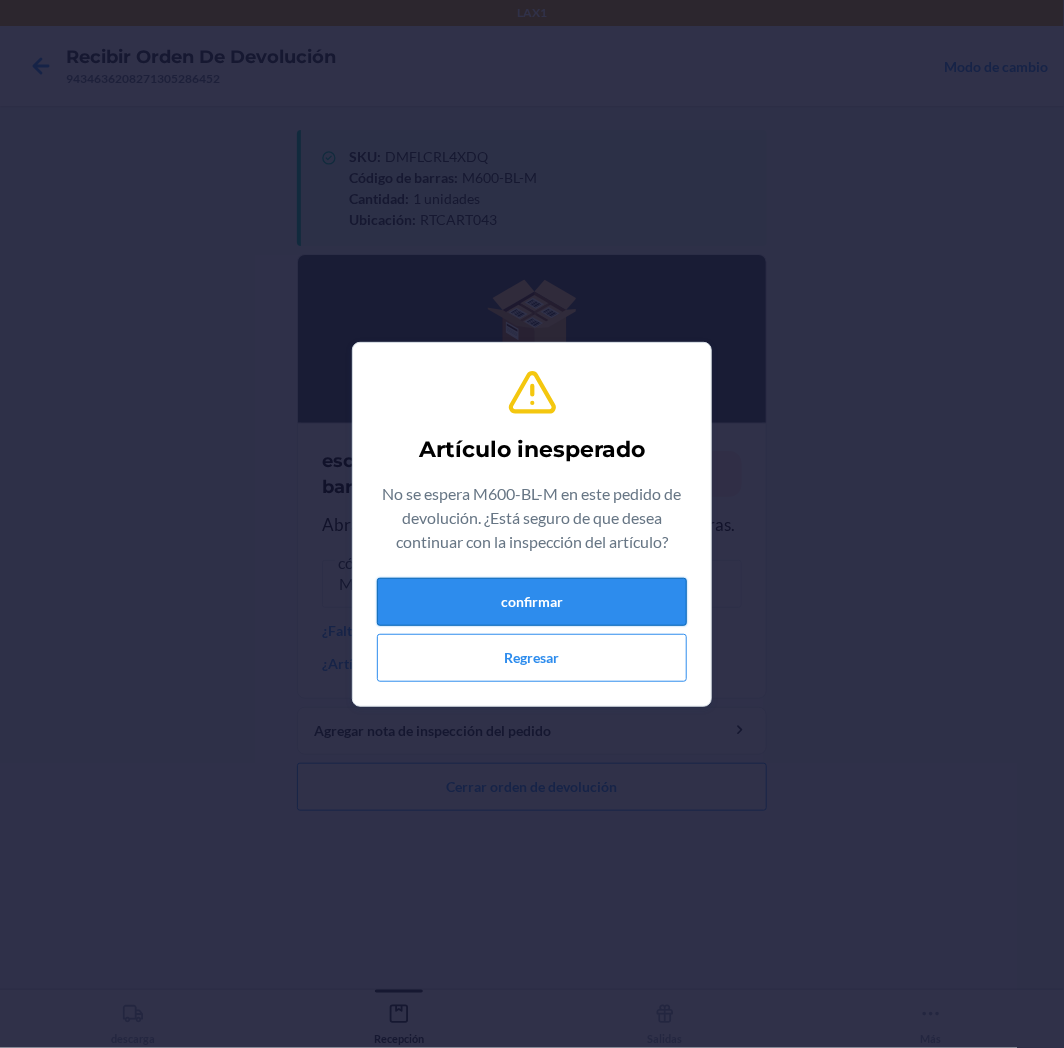 click on "confirmar" at bounding box center [532, 602] 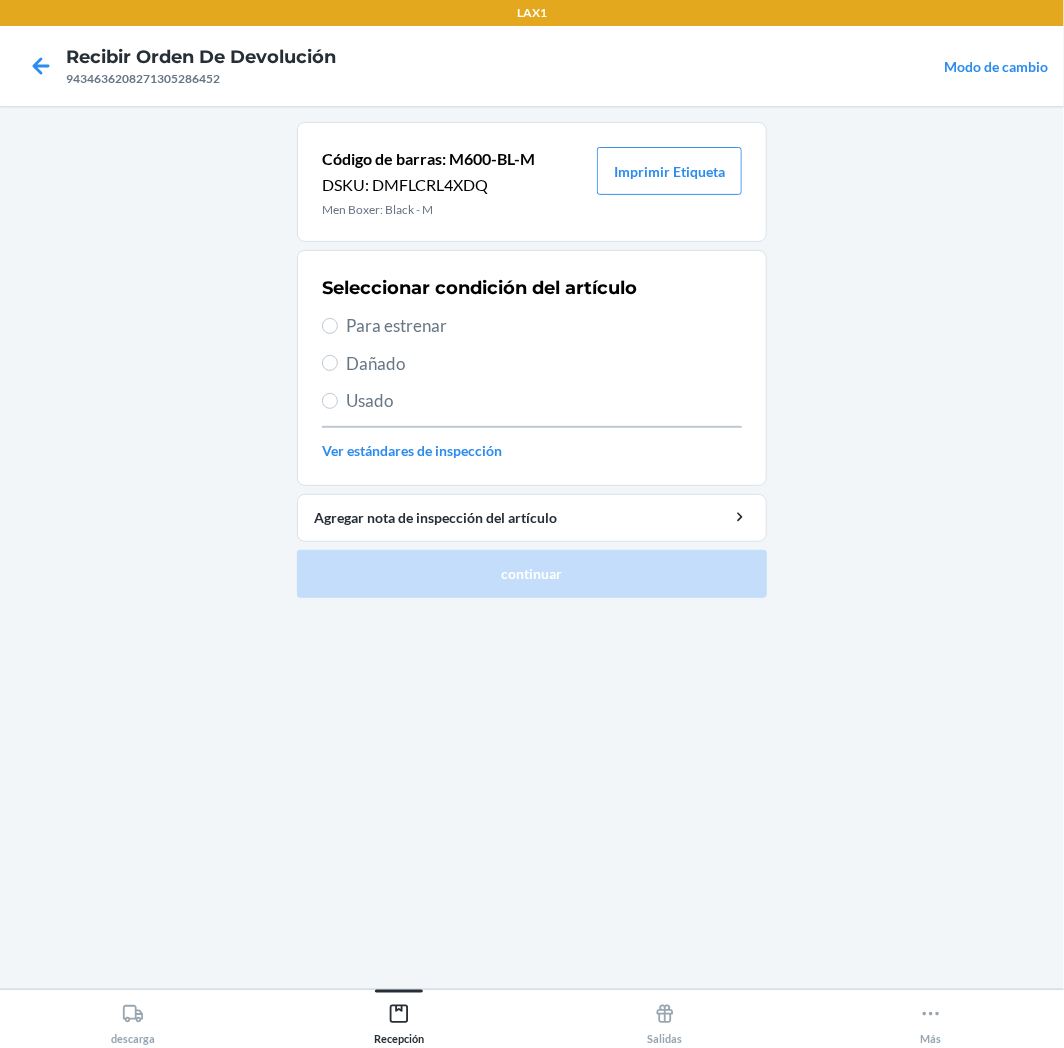 click on "Para estrenar" at bounding box center (544, 326) 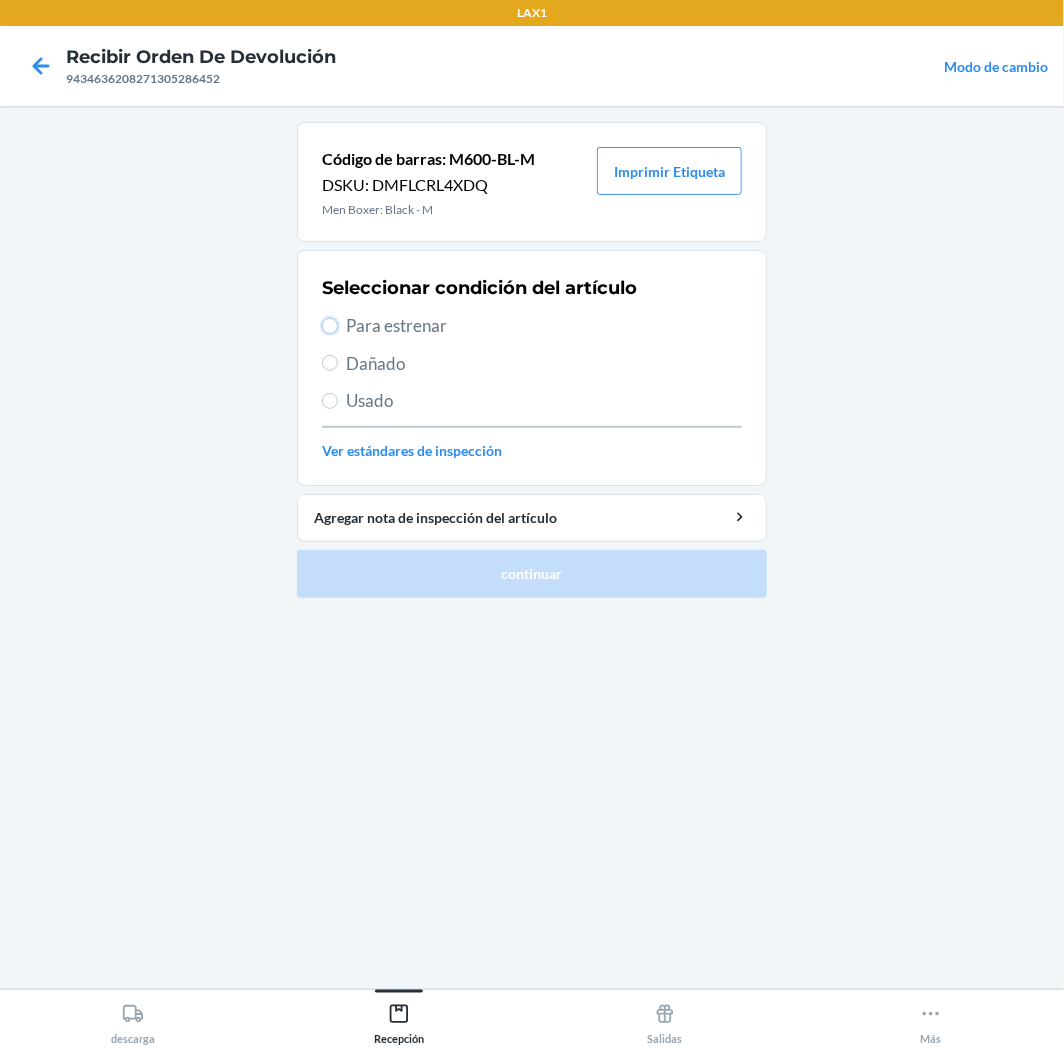 click on "Para estrenar" at bounding box center [330, 326] 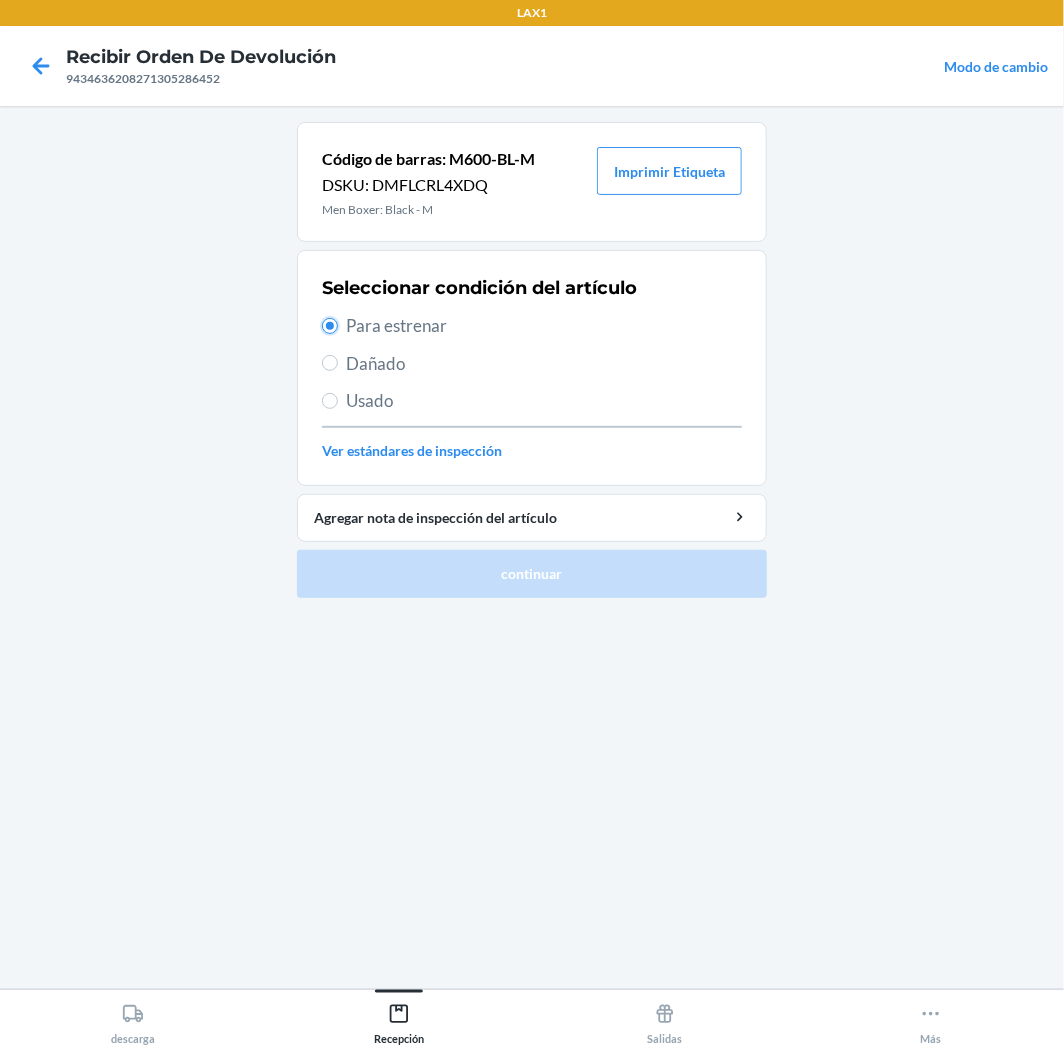 radio on "true" 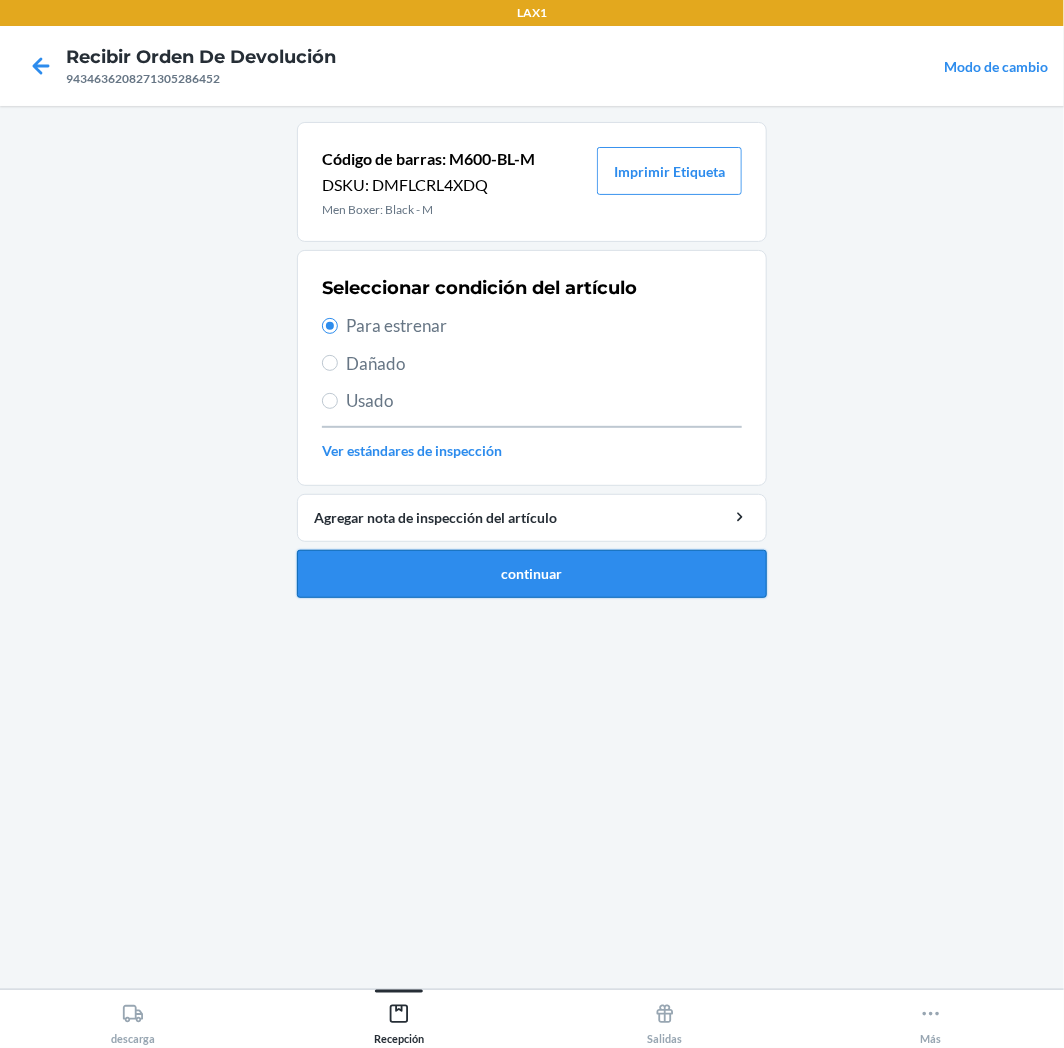 click on "continuar" at bounding box center [532, 574] 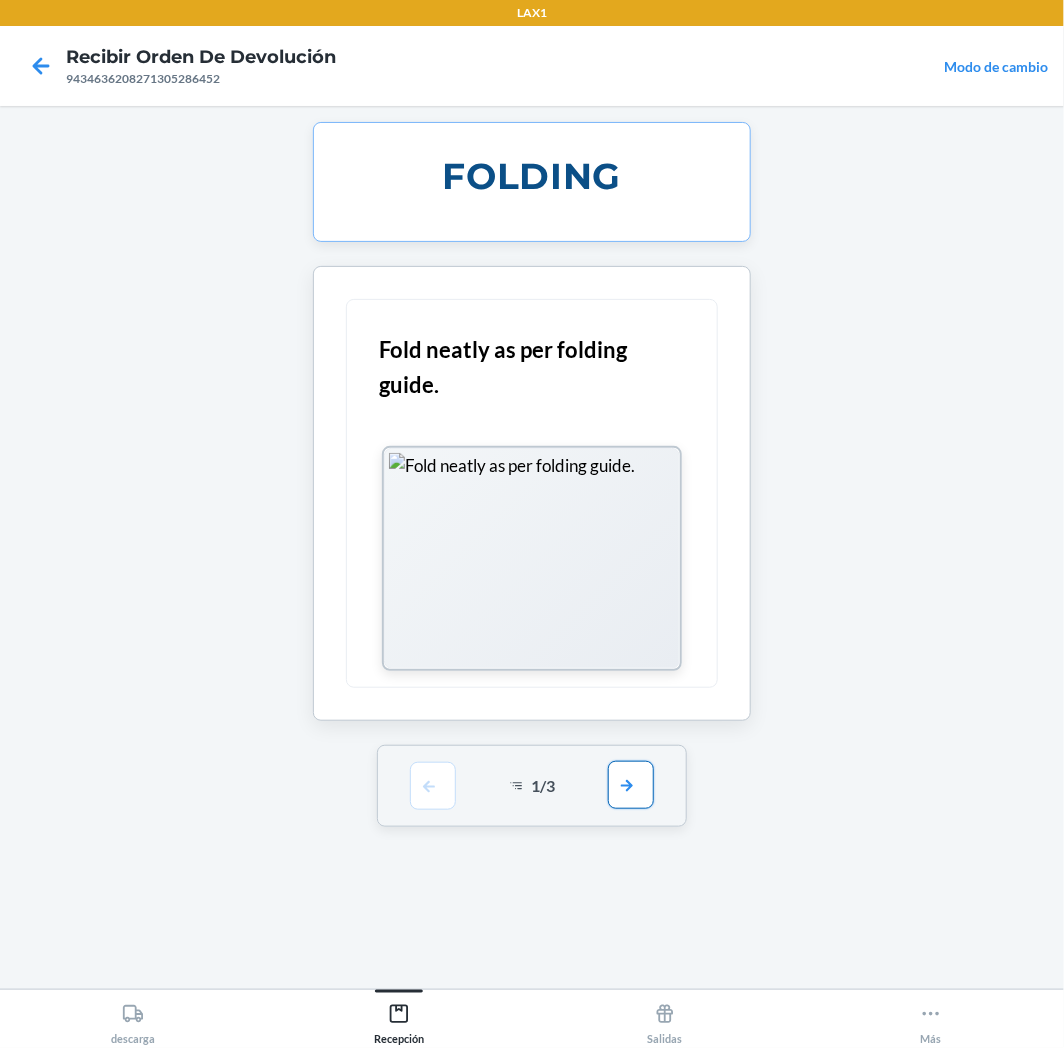 click at bounding box center [631, 785] 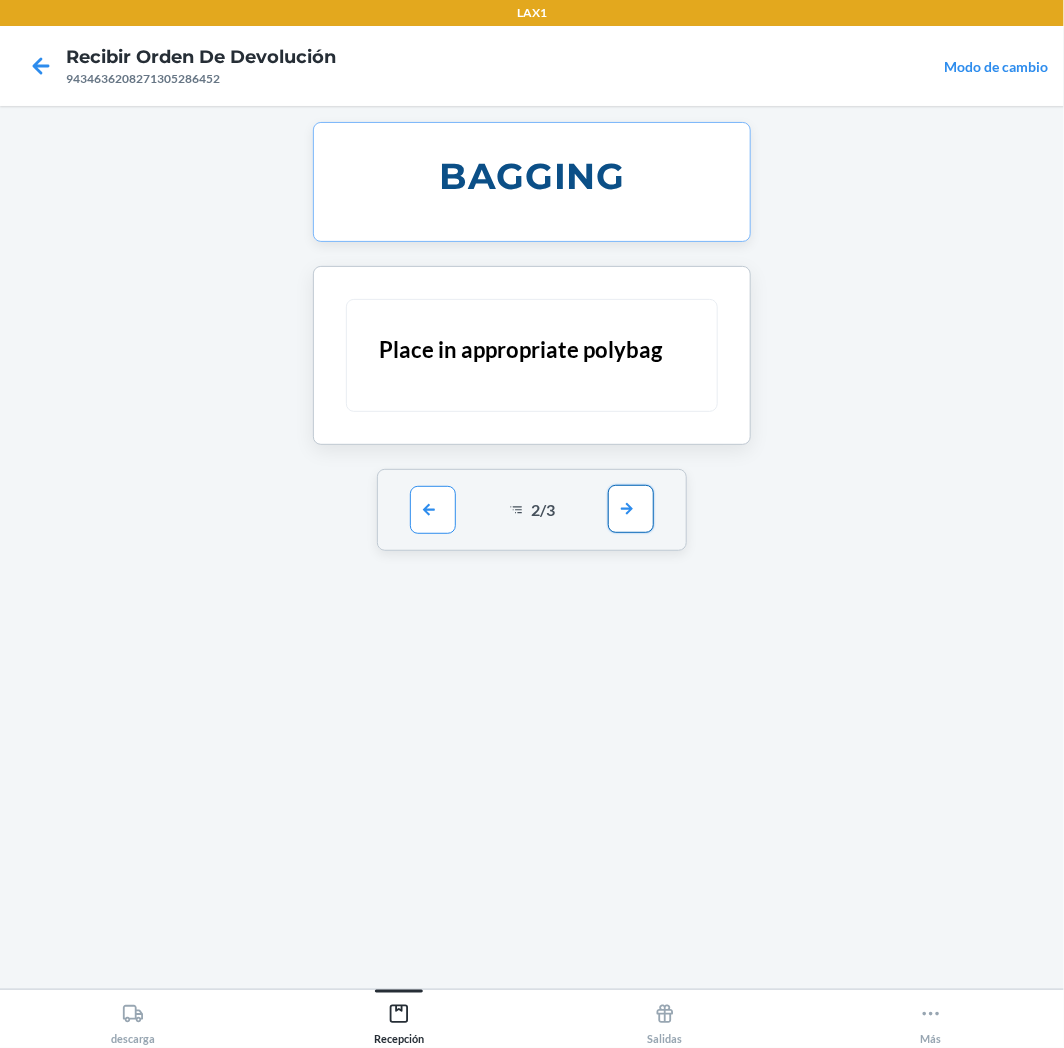 click at bounding box center [631, 509] 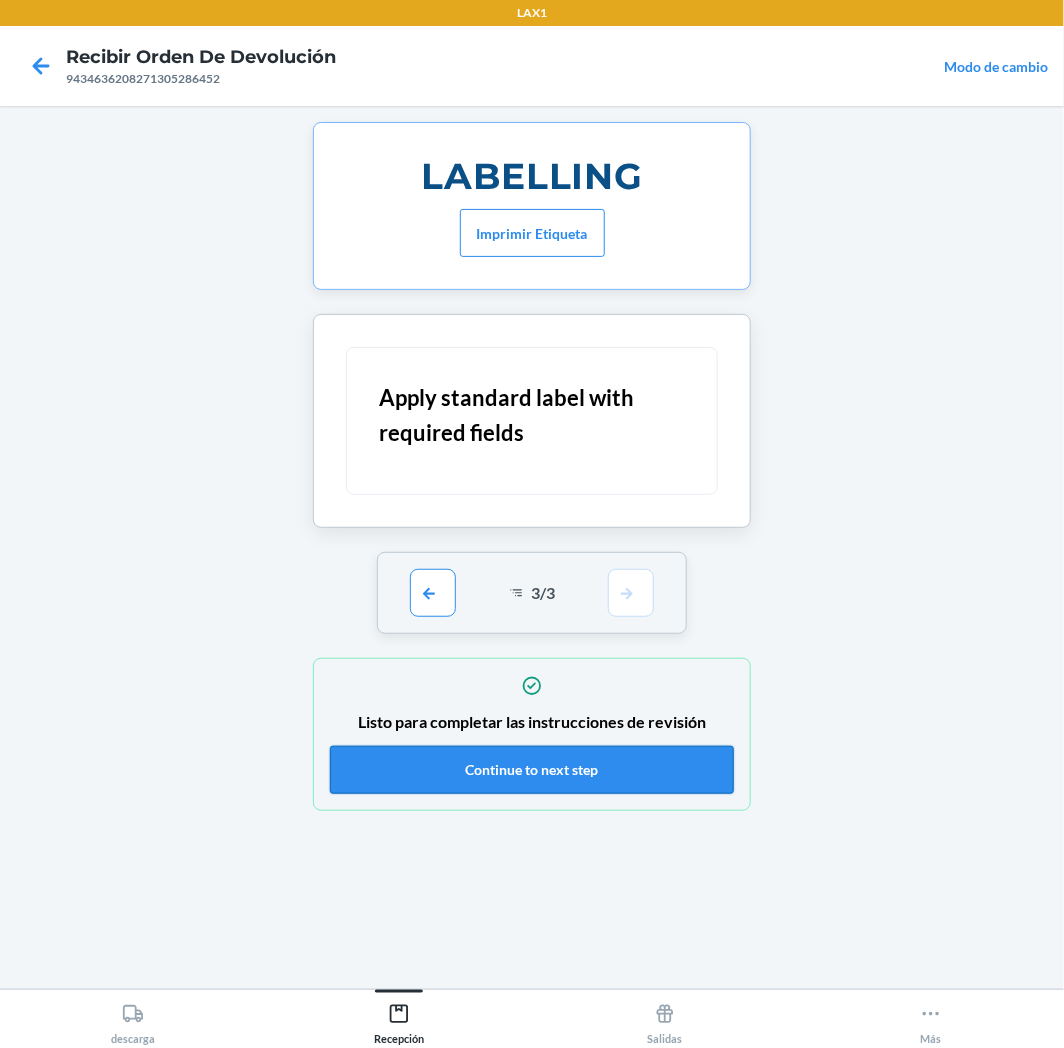 click on "Continue to next step" at bounding box center (532, 770) 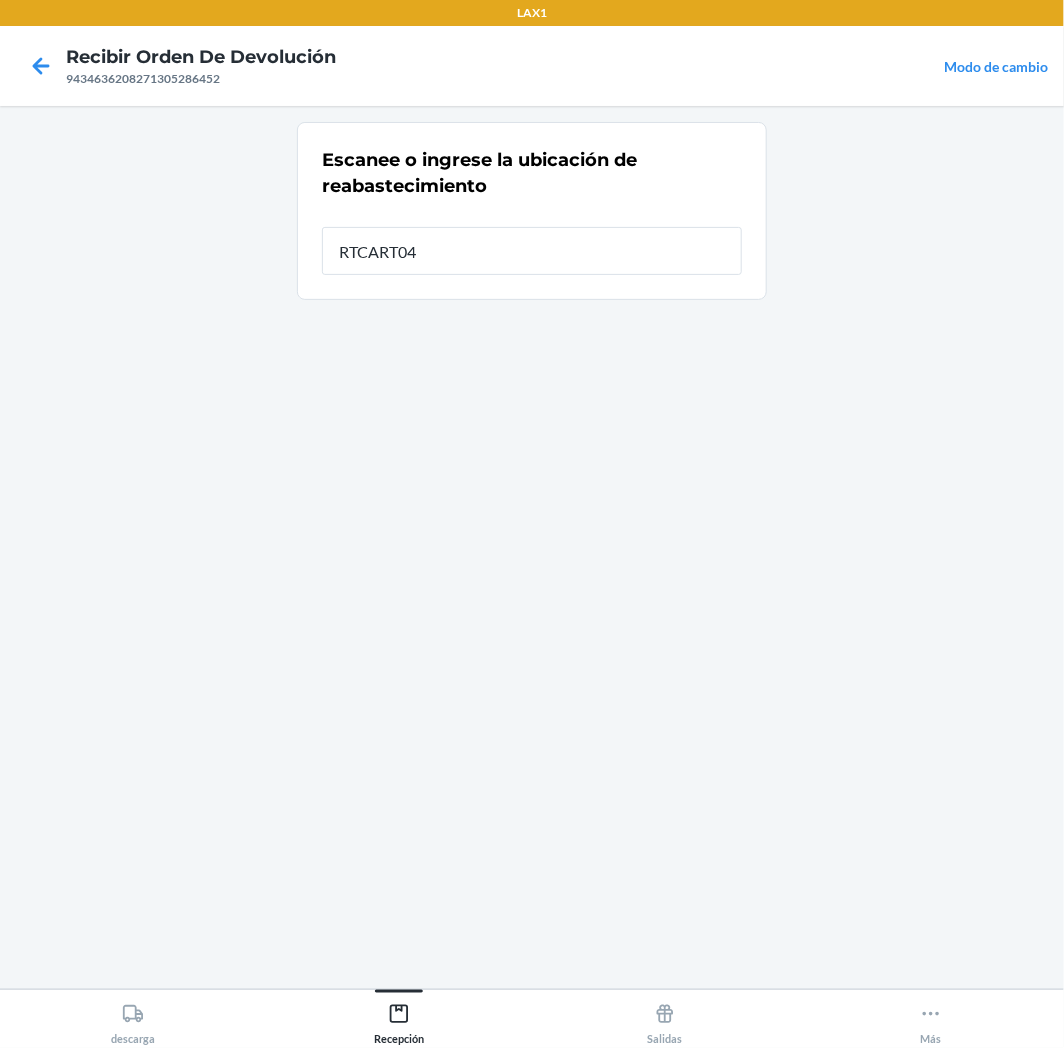 type on "RTCART043" 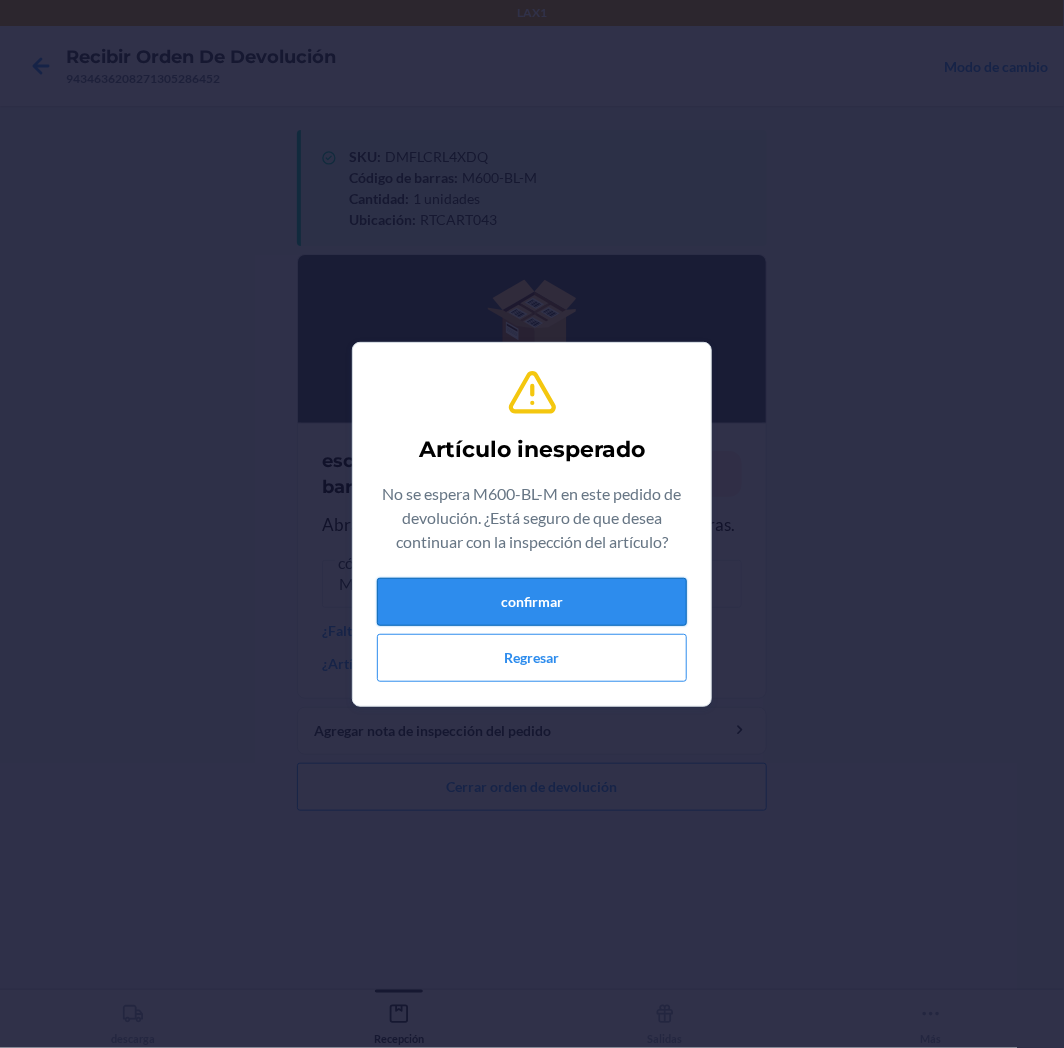 click on "confirmar" at bounding box center (532, 602) 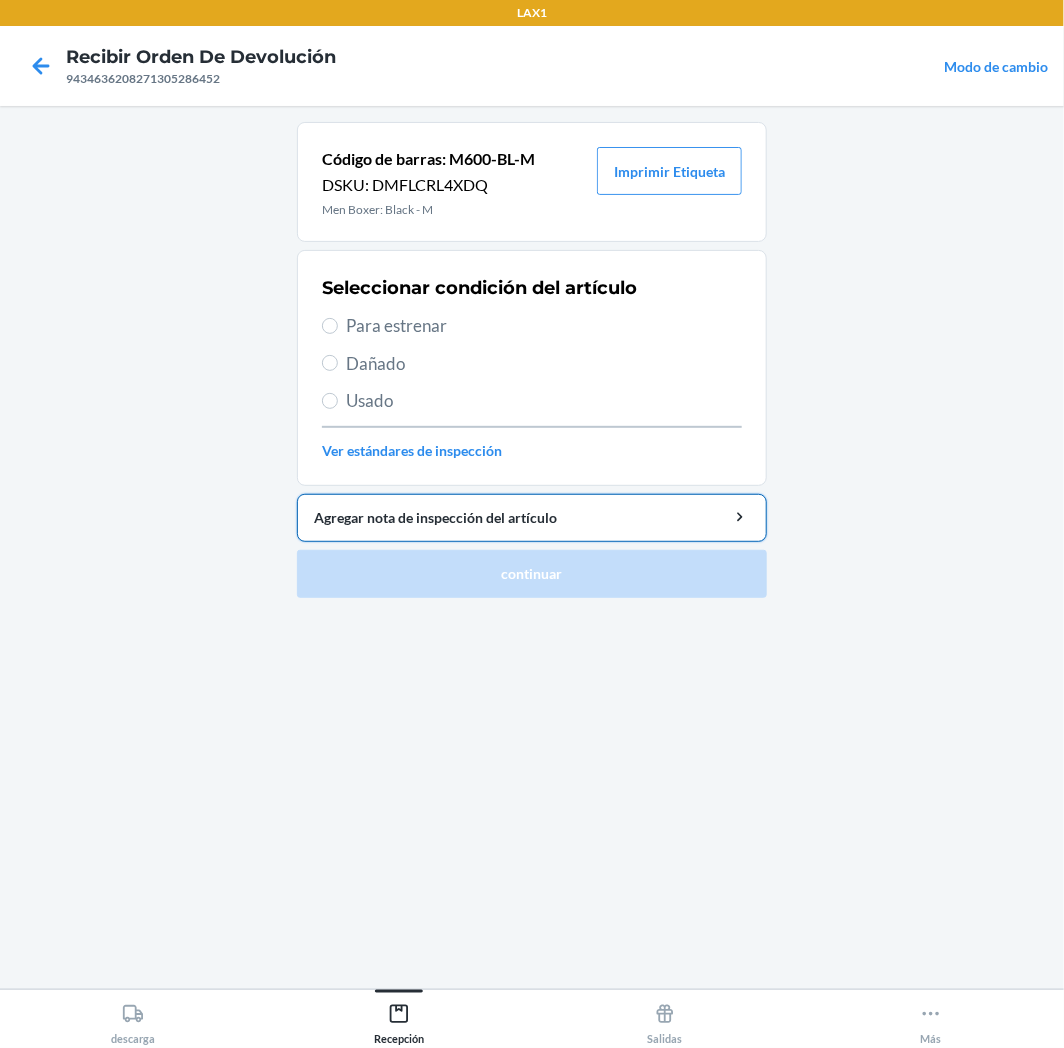 click on "Agregar nota de inspección del artículo" at bounding box center (532, 518) 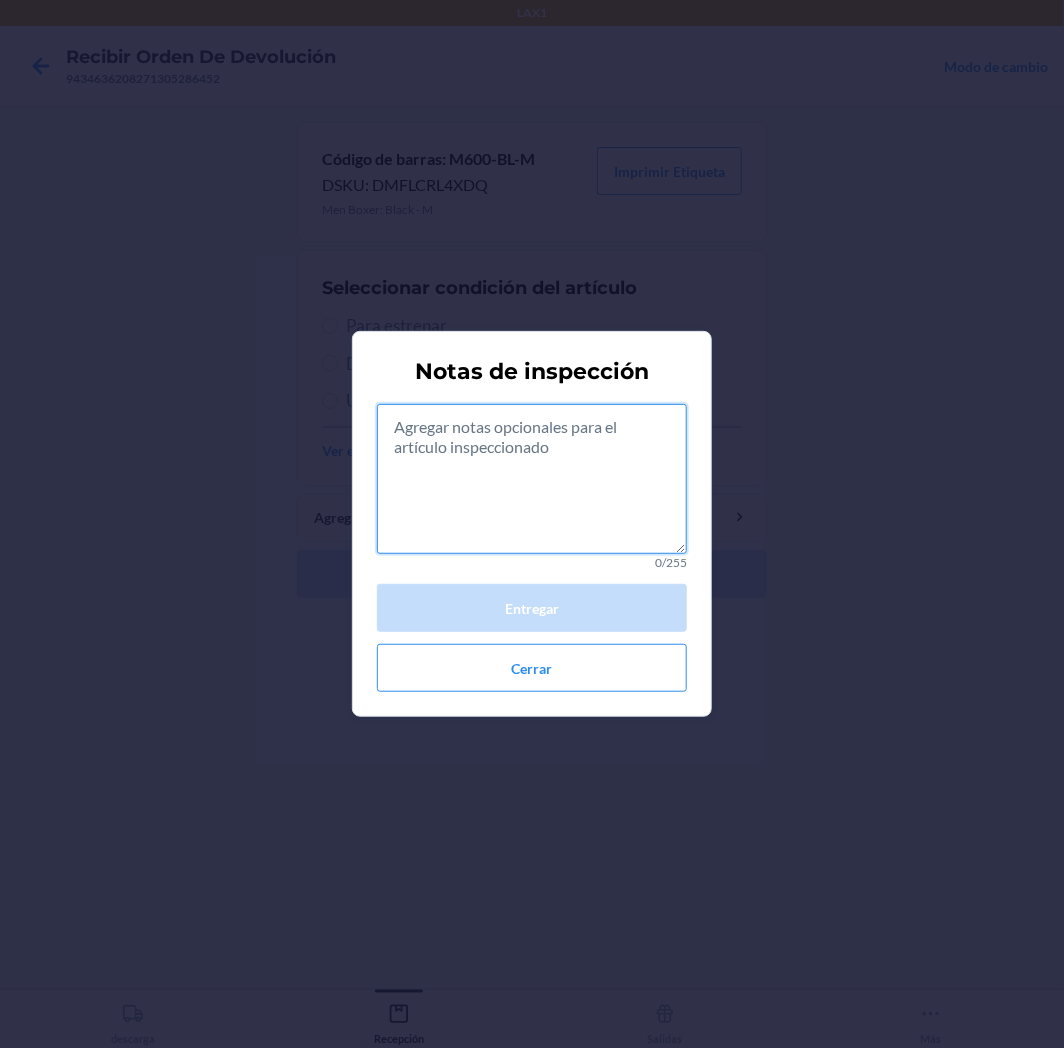 click at bounding box center (532, 479) 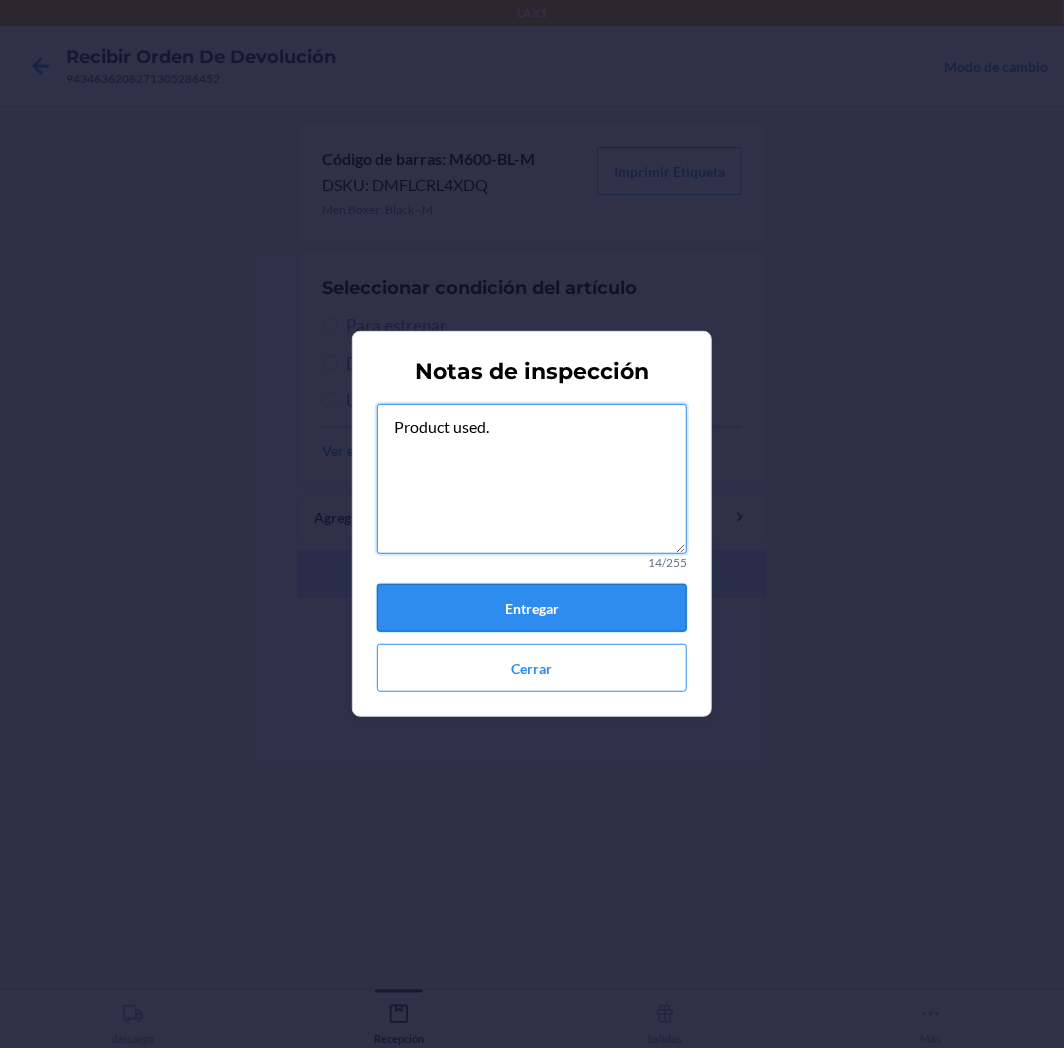 type on "Product used." 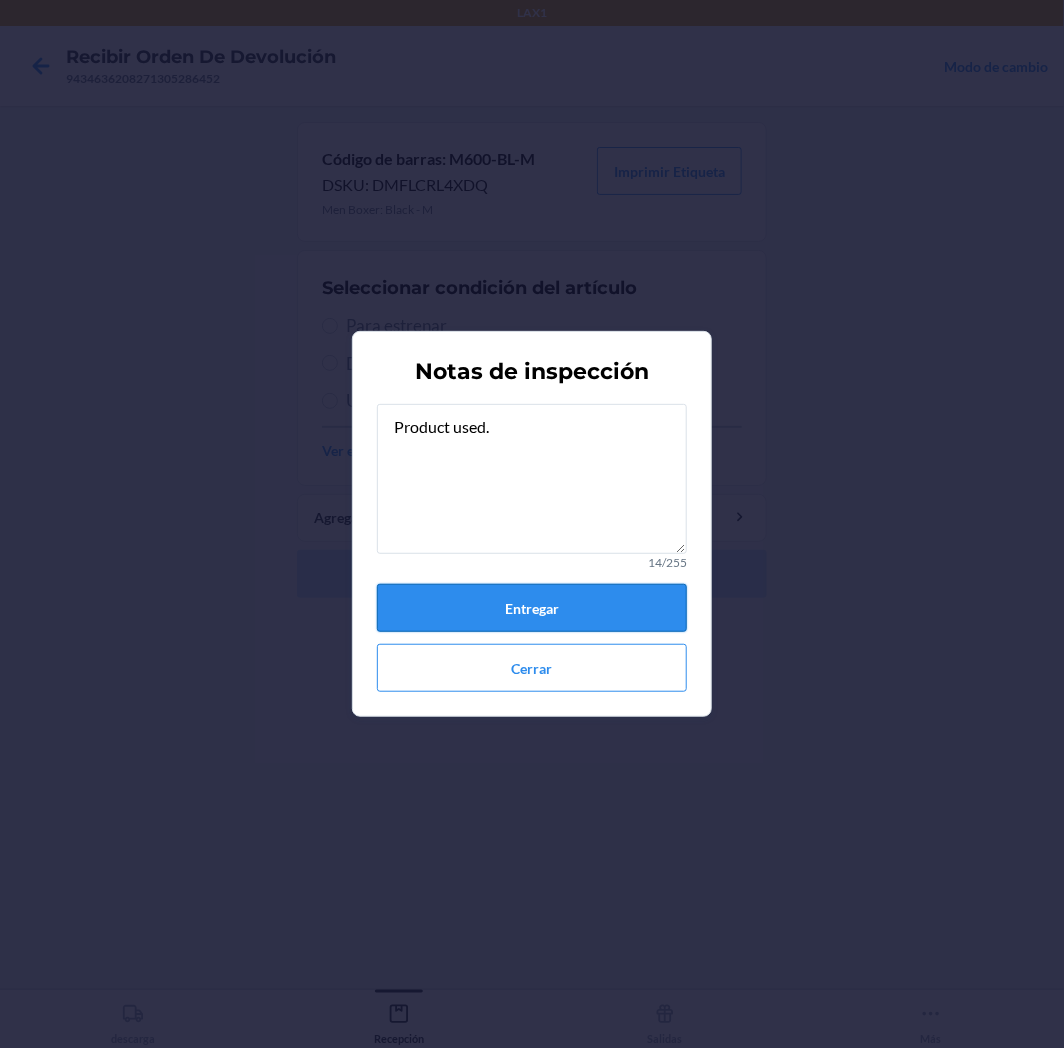 click on "Entregar" at bounding box center (532, 608) 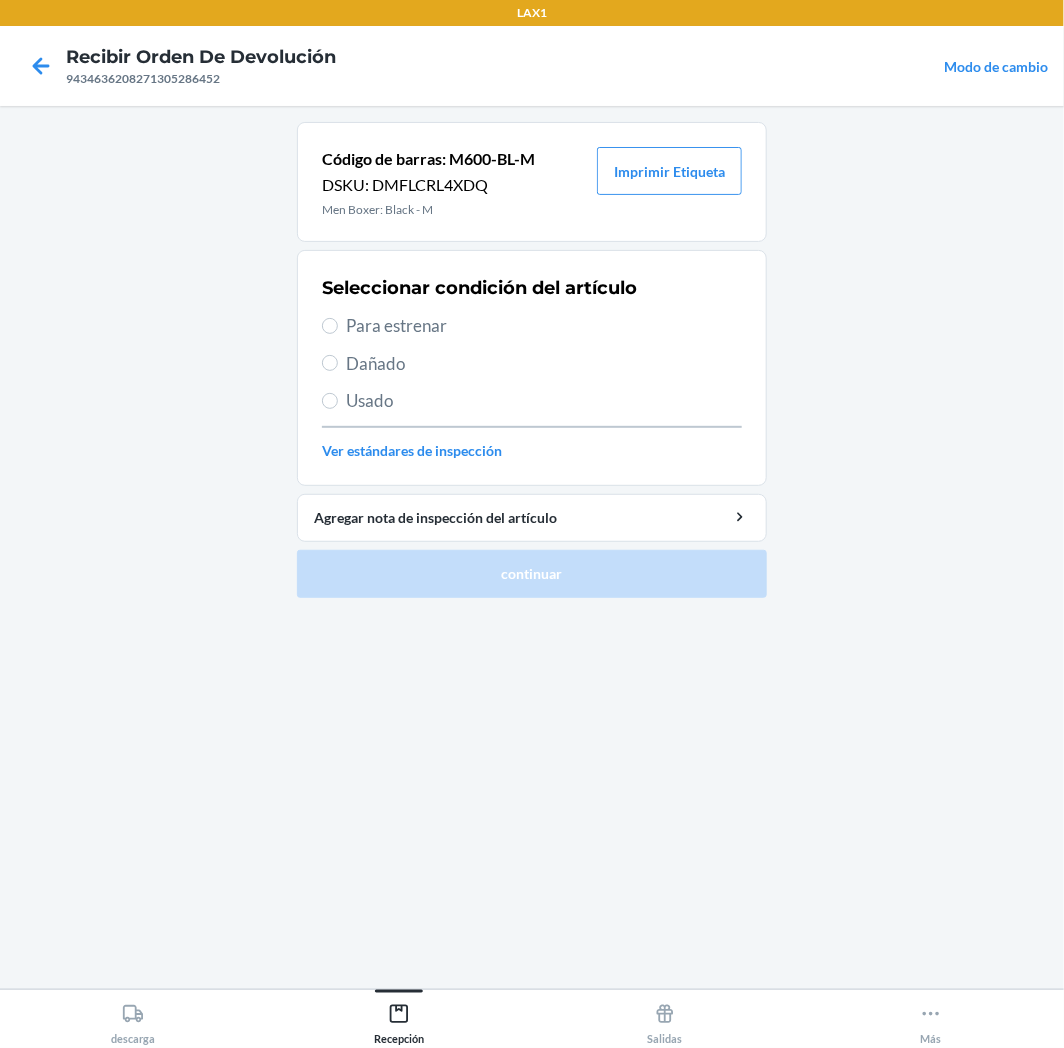 click on "Usado" at bounding box center [544, 401] 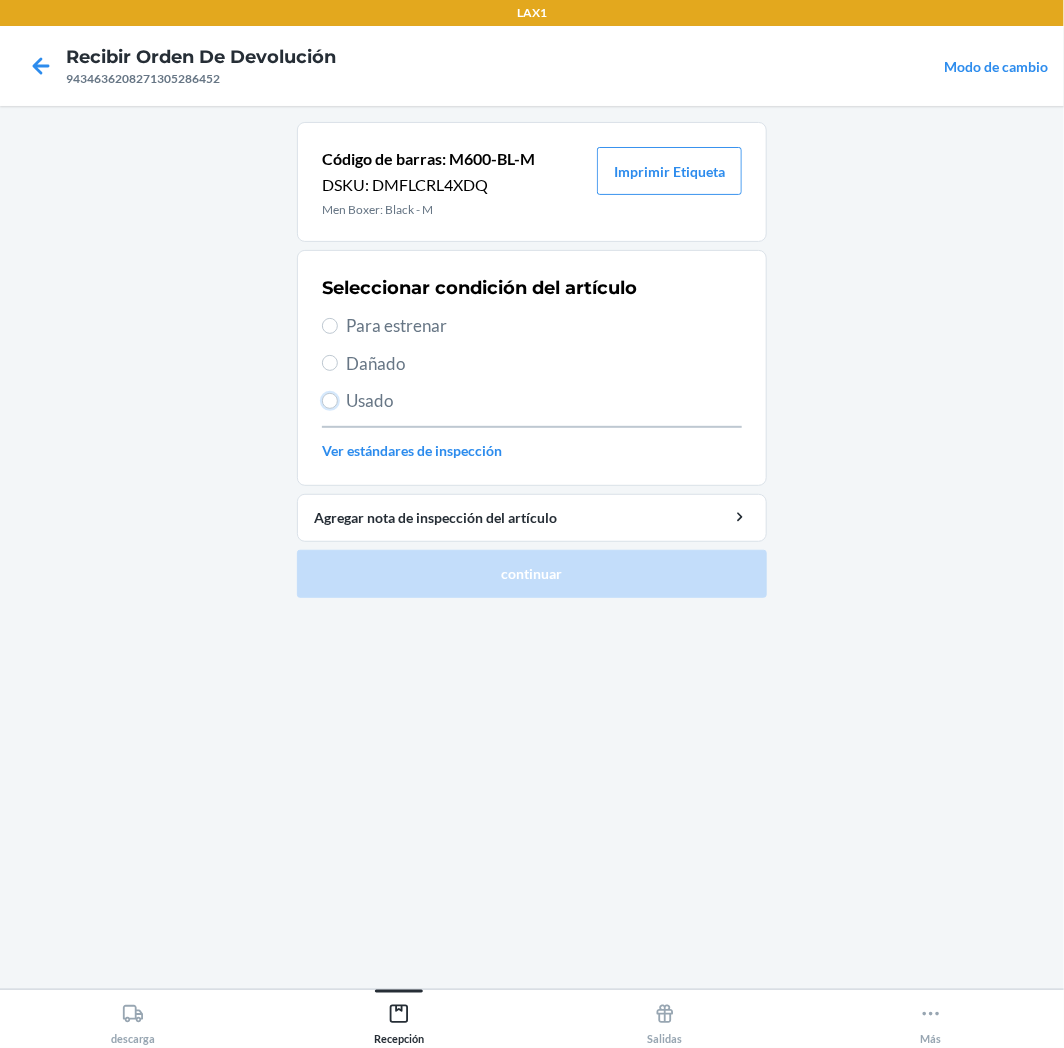 click on "Usado" at bounding box center [330, 401] 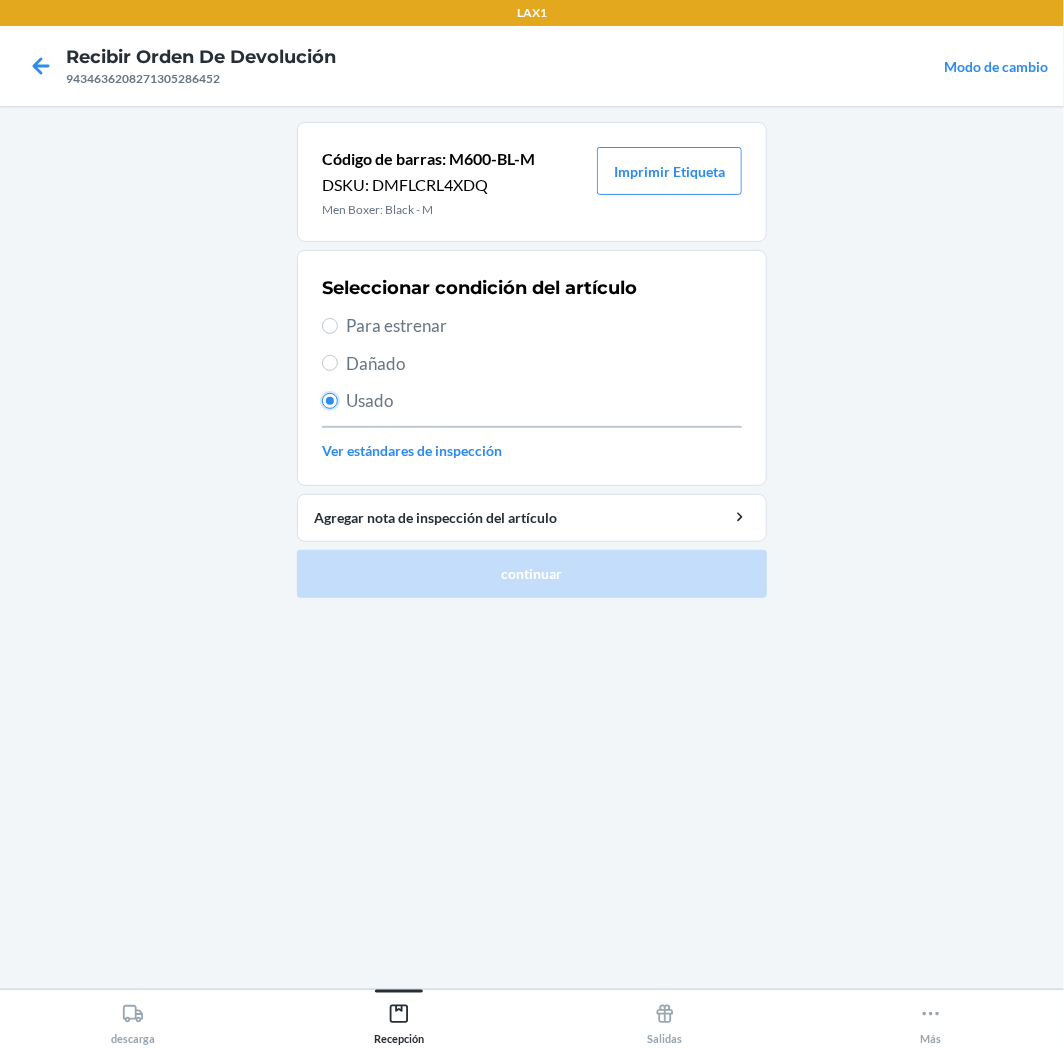 radio on "true" 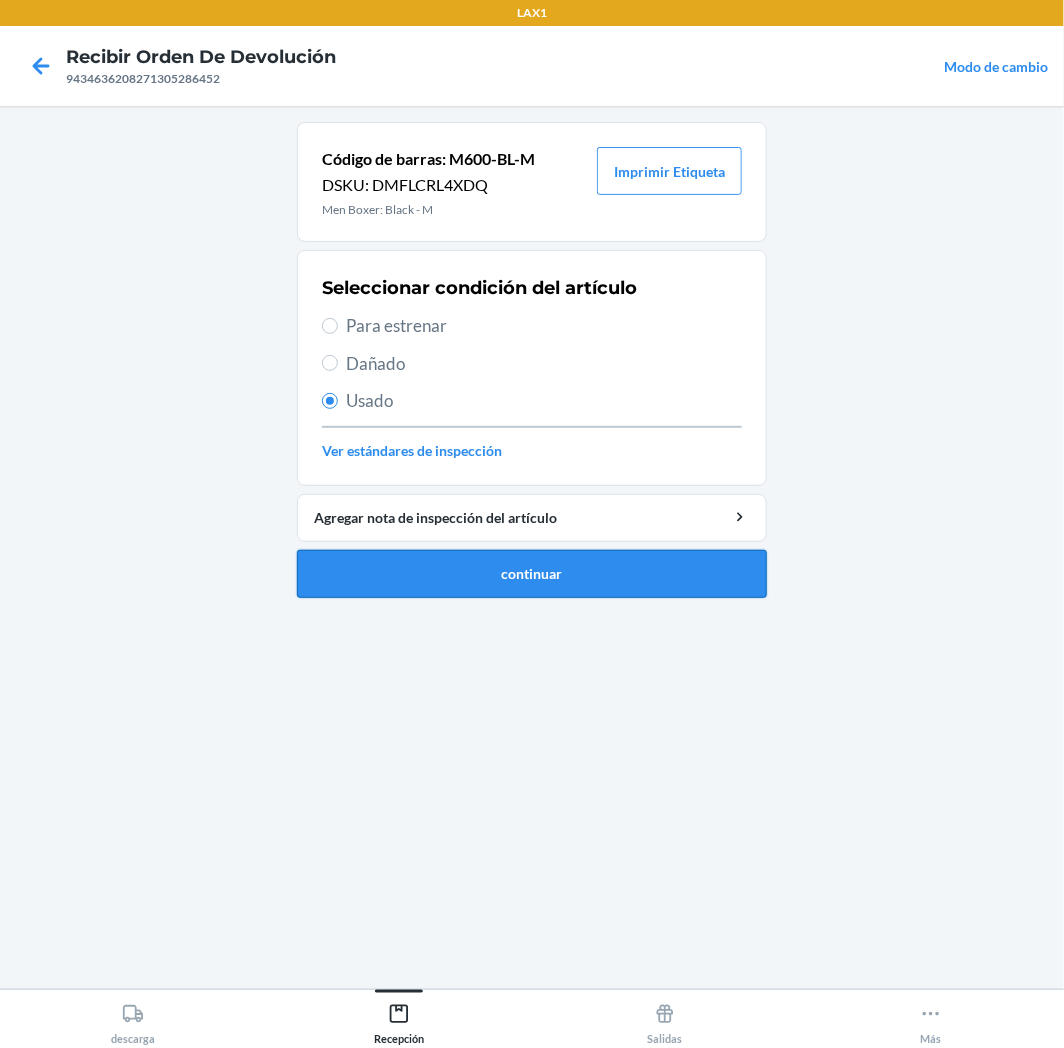 click on "continuar" at bounding box center [532, 574] 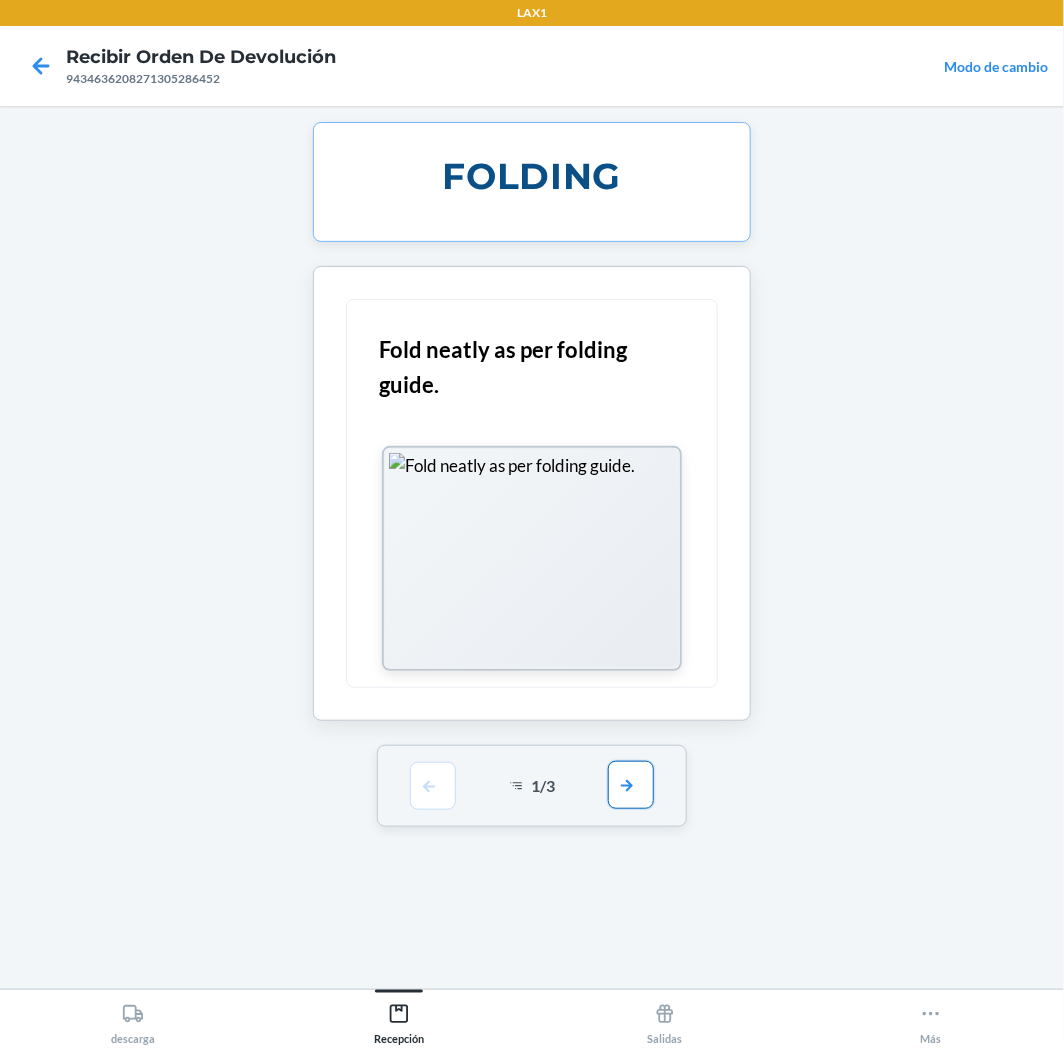 click at bounding box center [631, 785] 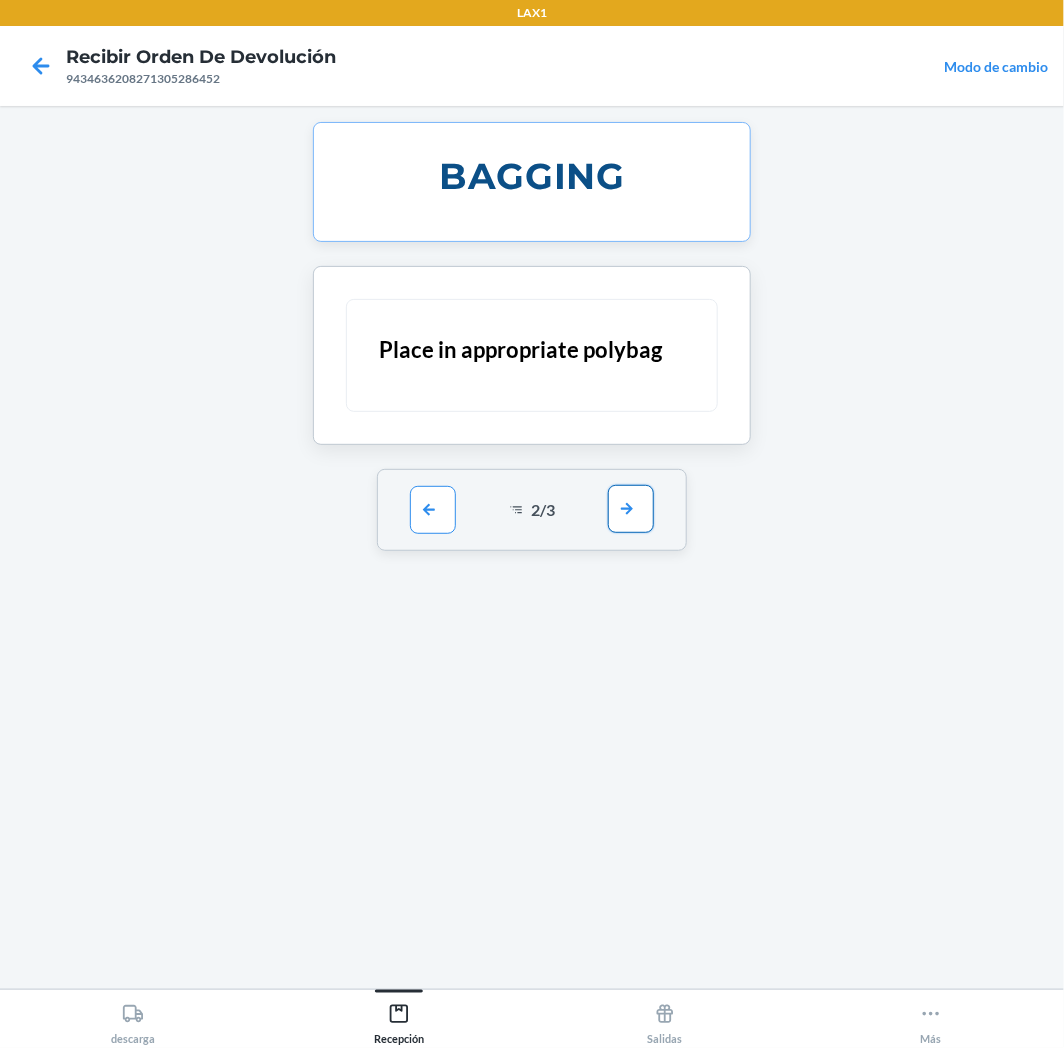 click at bounding box center [631, 509] 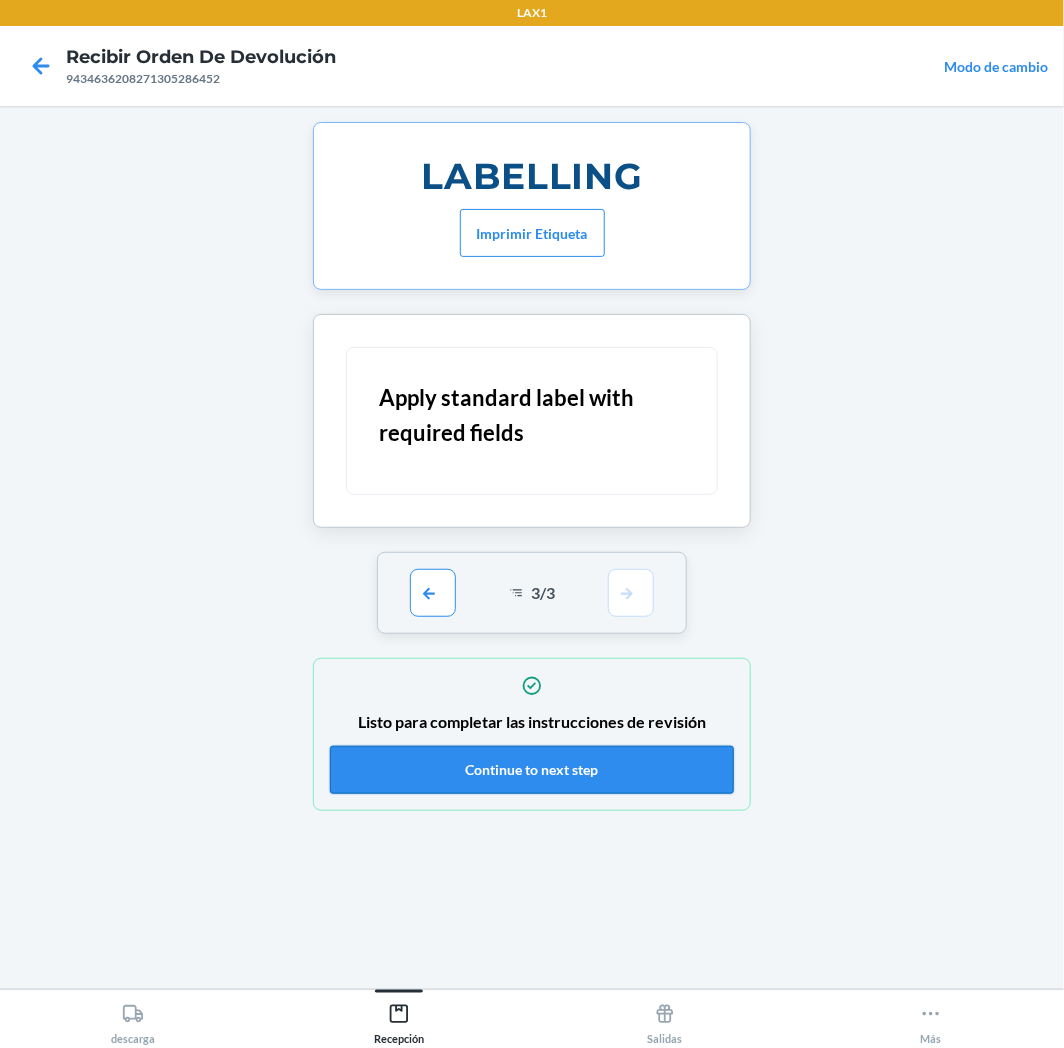 click on "Continue to next step" at bounding box center (532, 770) 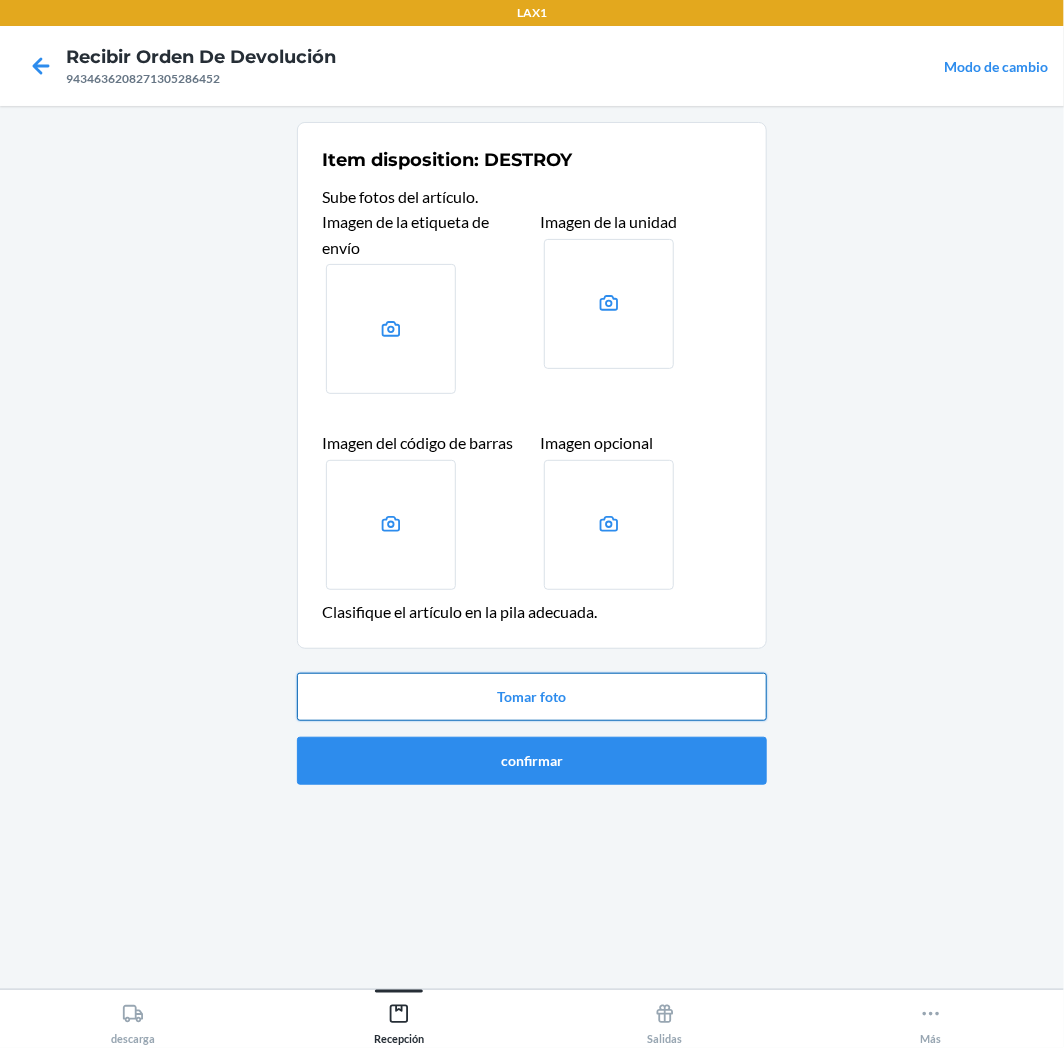 click on "Tomar foto" at bounding box center (532, 697) 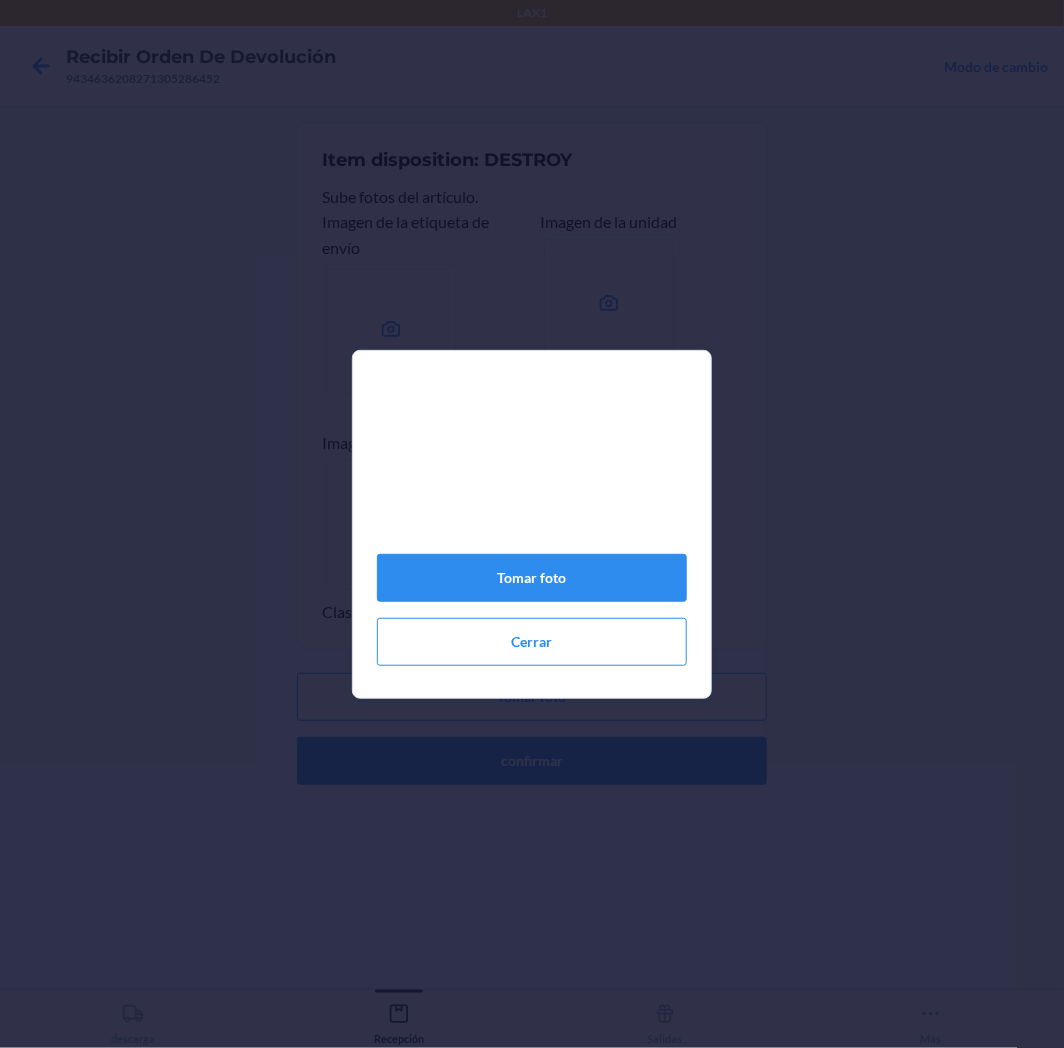 click on "Tomar foto Cerrar" at bounding box center (532, 532) 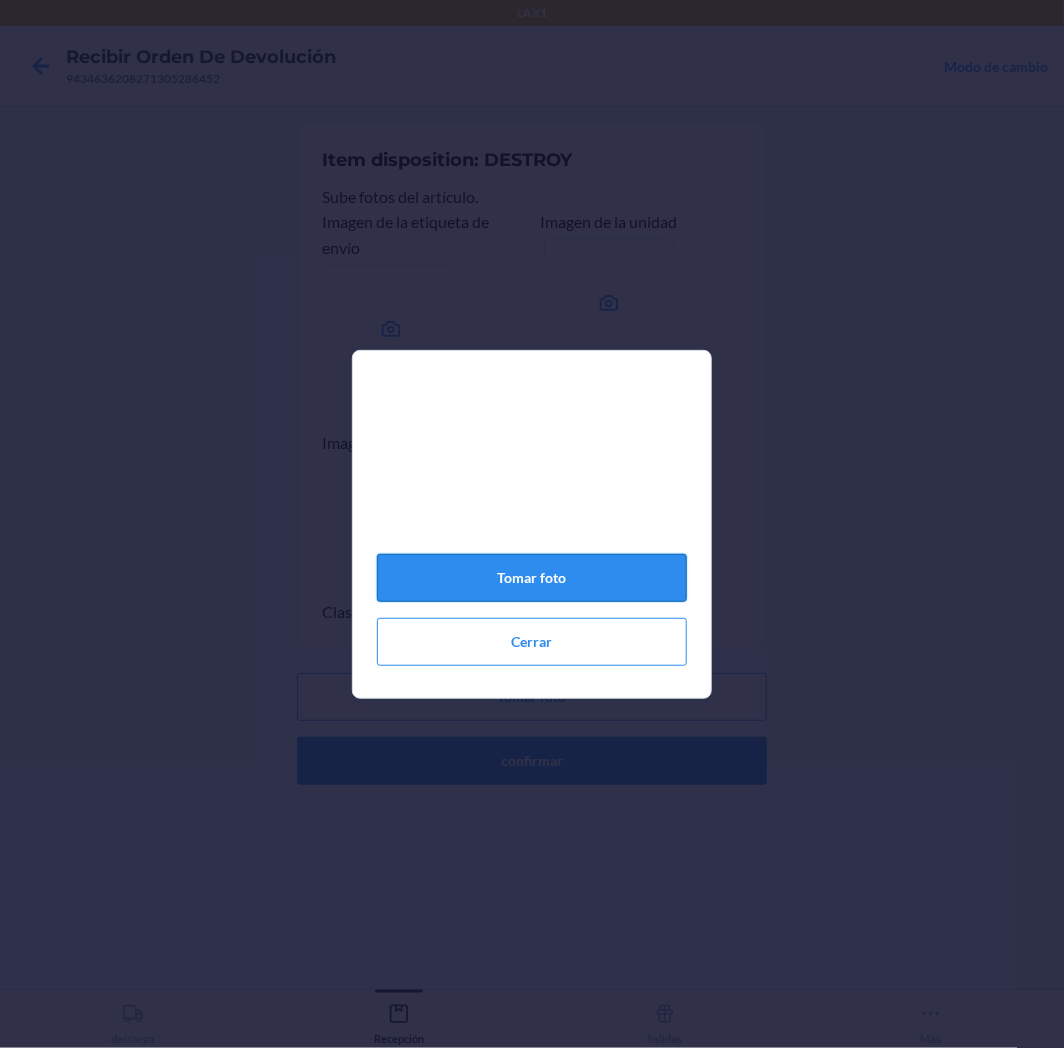click on "Tomar foto" 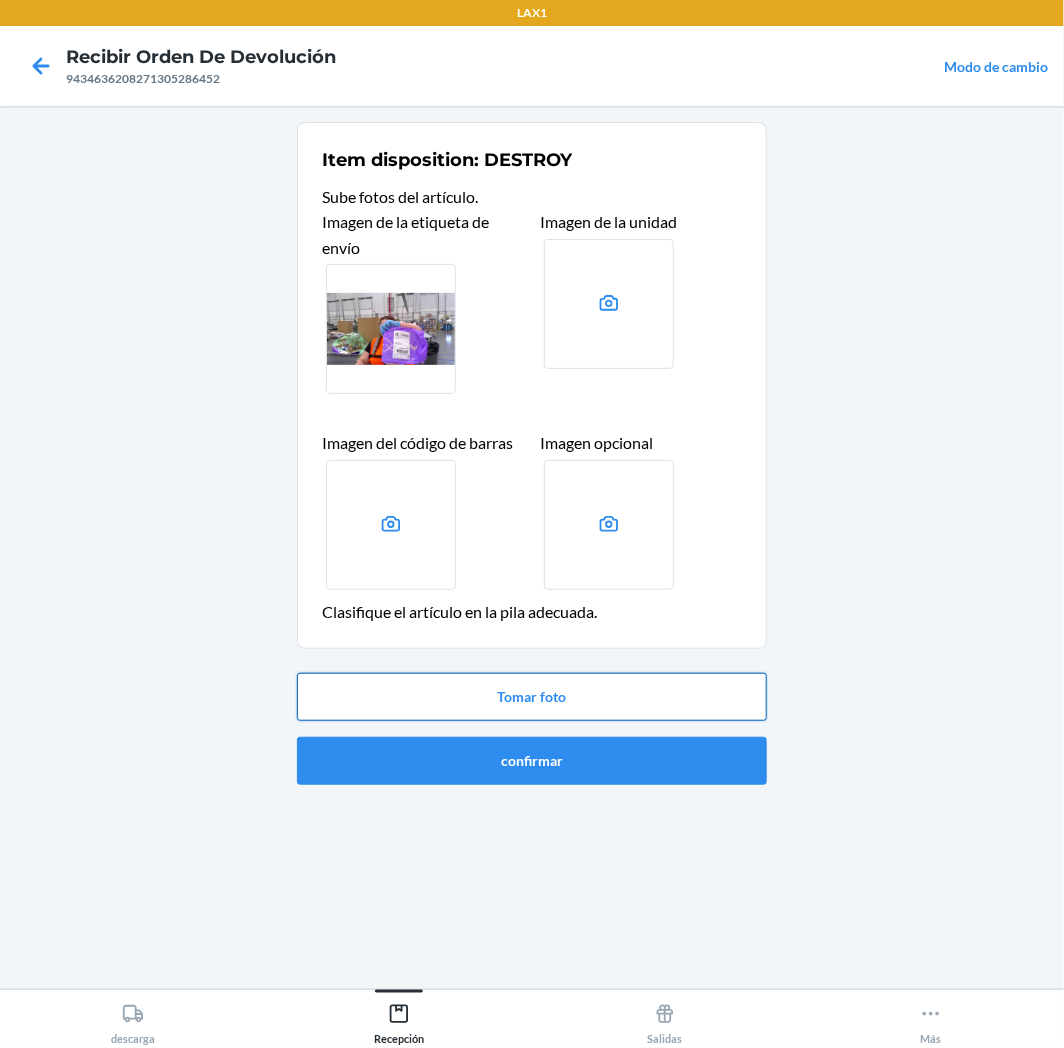 click on "Tomar foto" at bounding box center [532, 697] 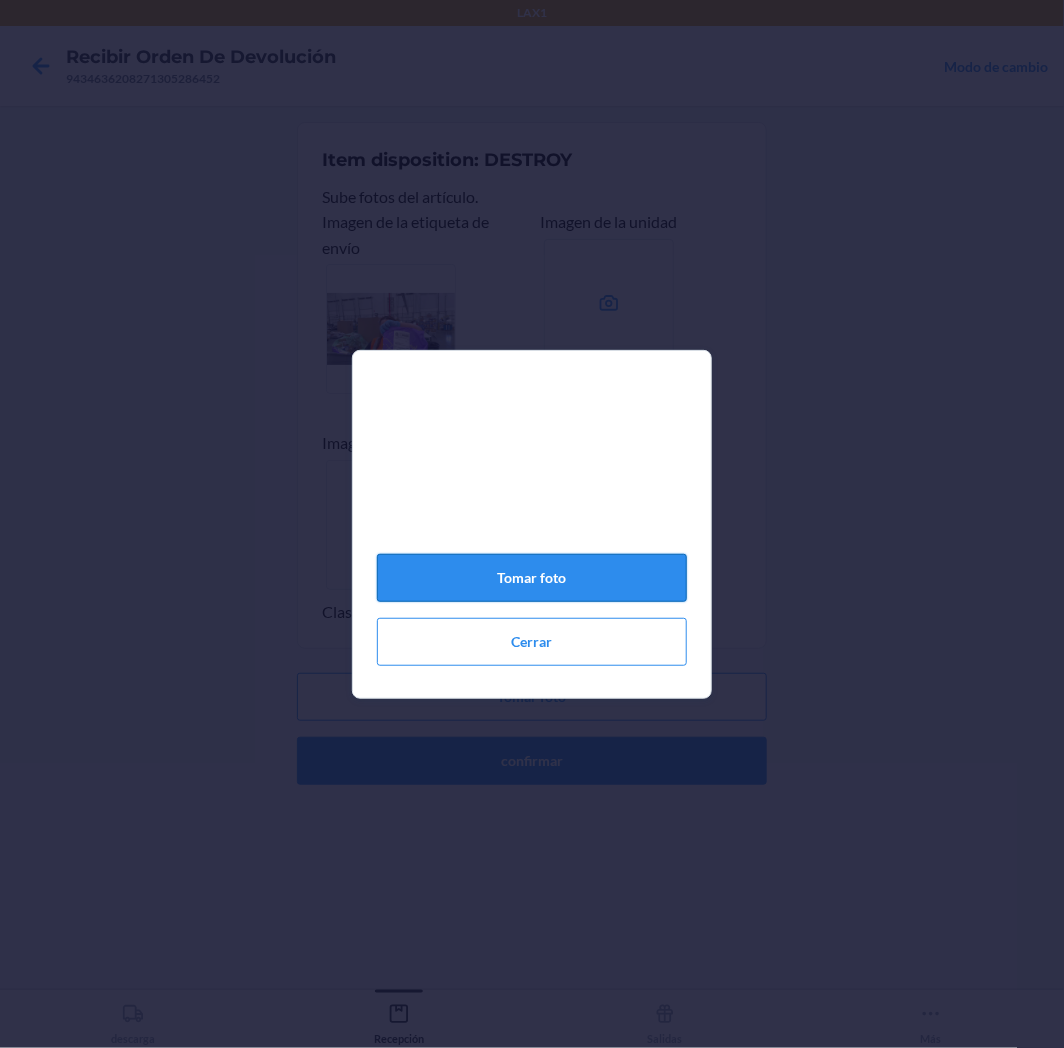 click on "Tomar foto" 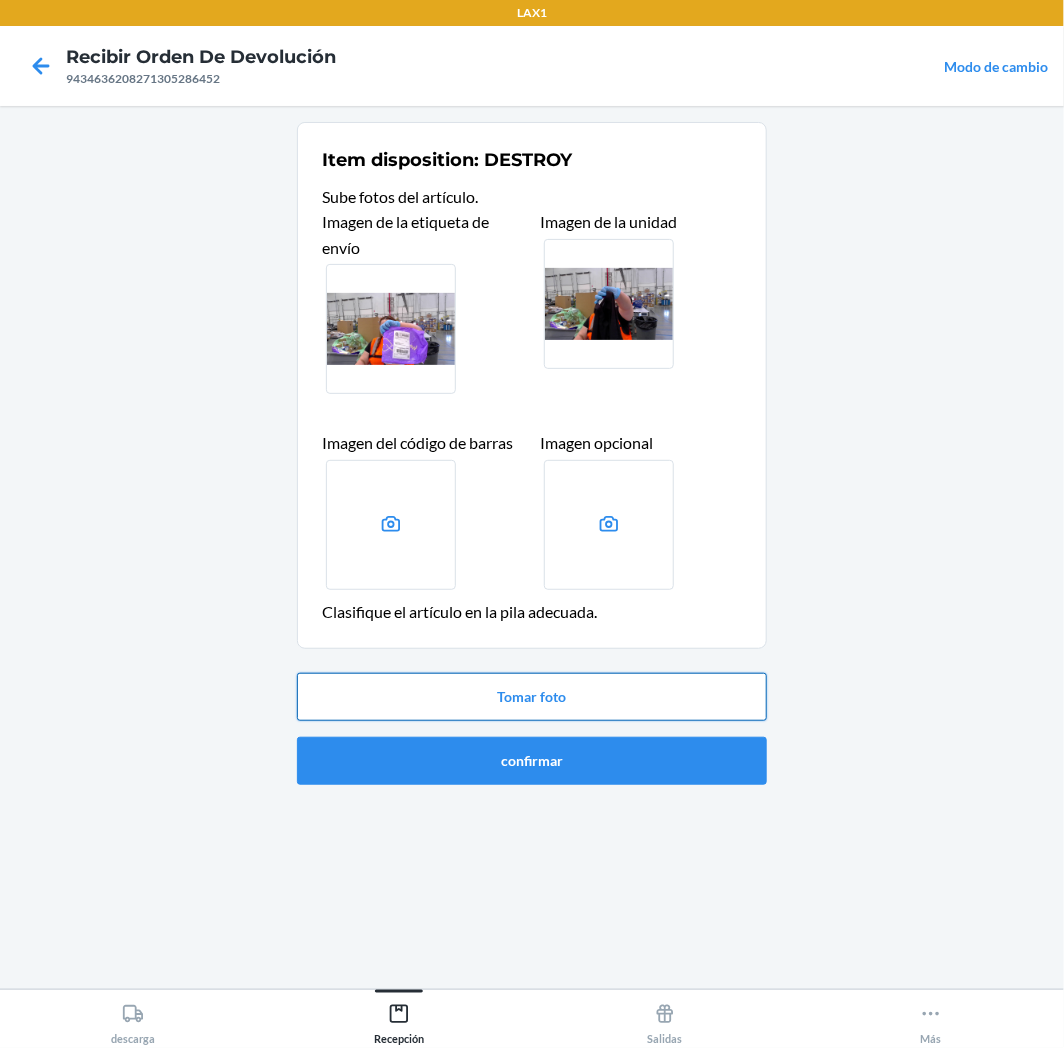 click on "Tomar foto" at bounding box center [532, 697] 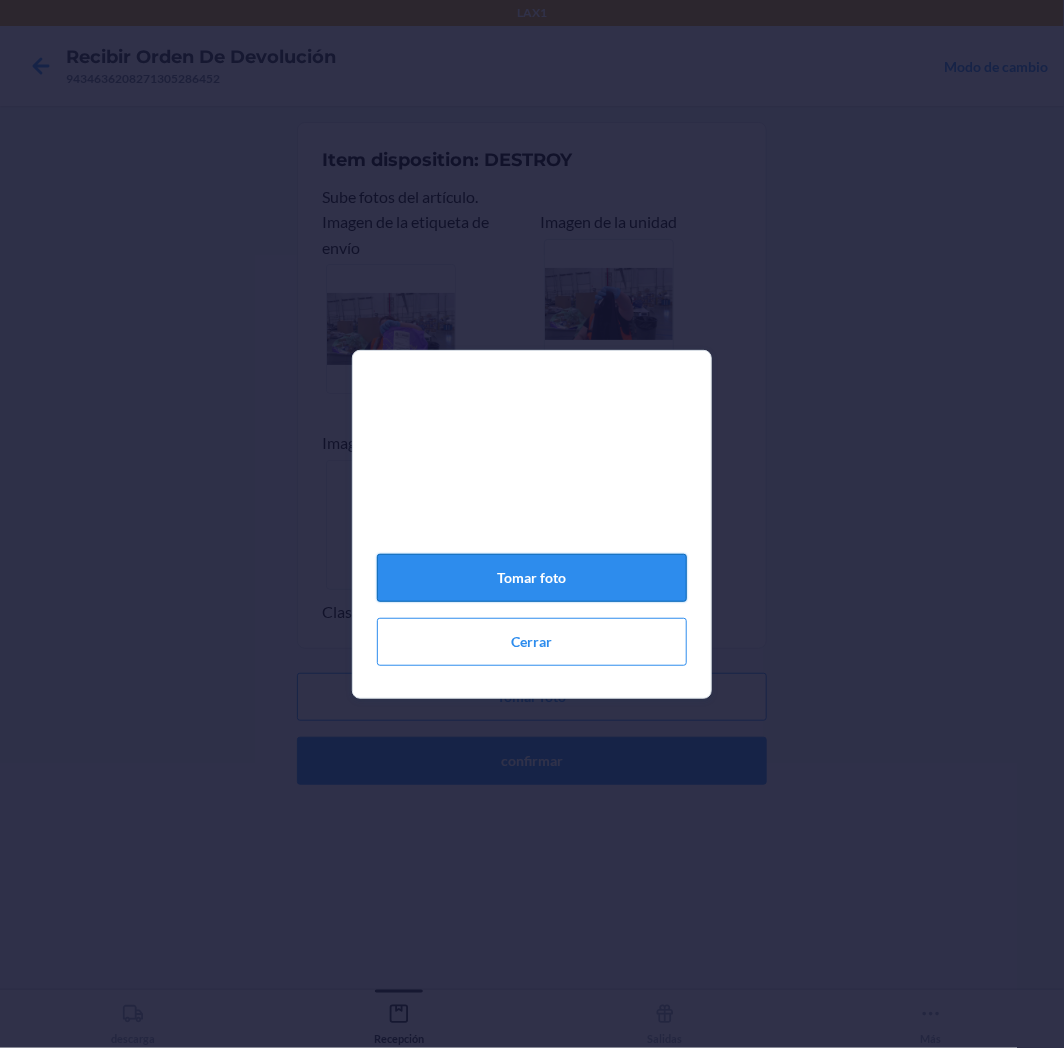 click on "Tomar foto" 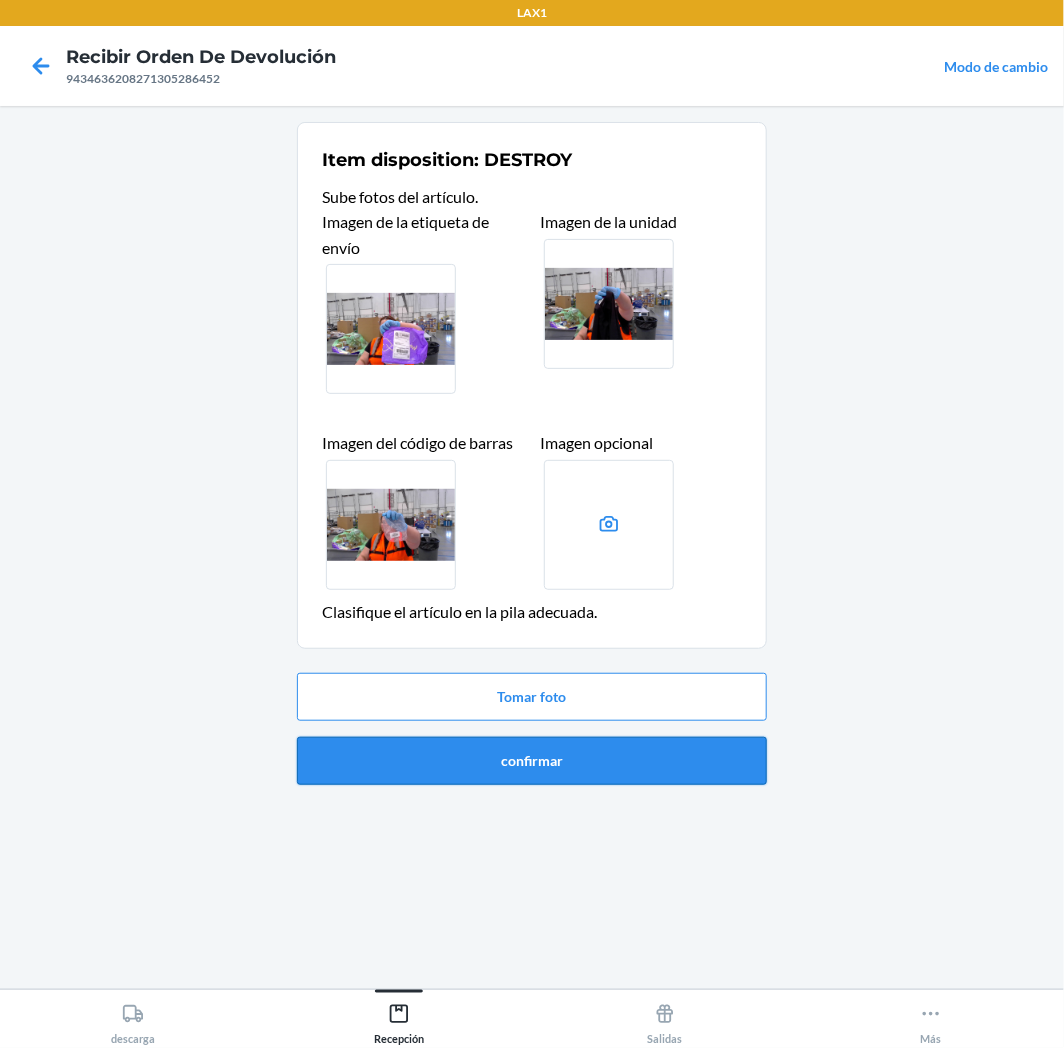 click on "confirmar" at bounding box center (532, 761) 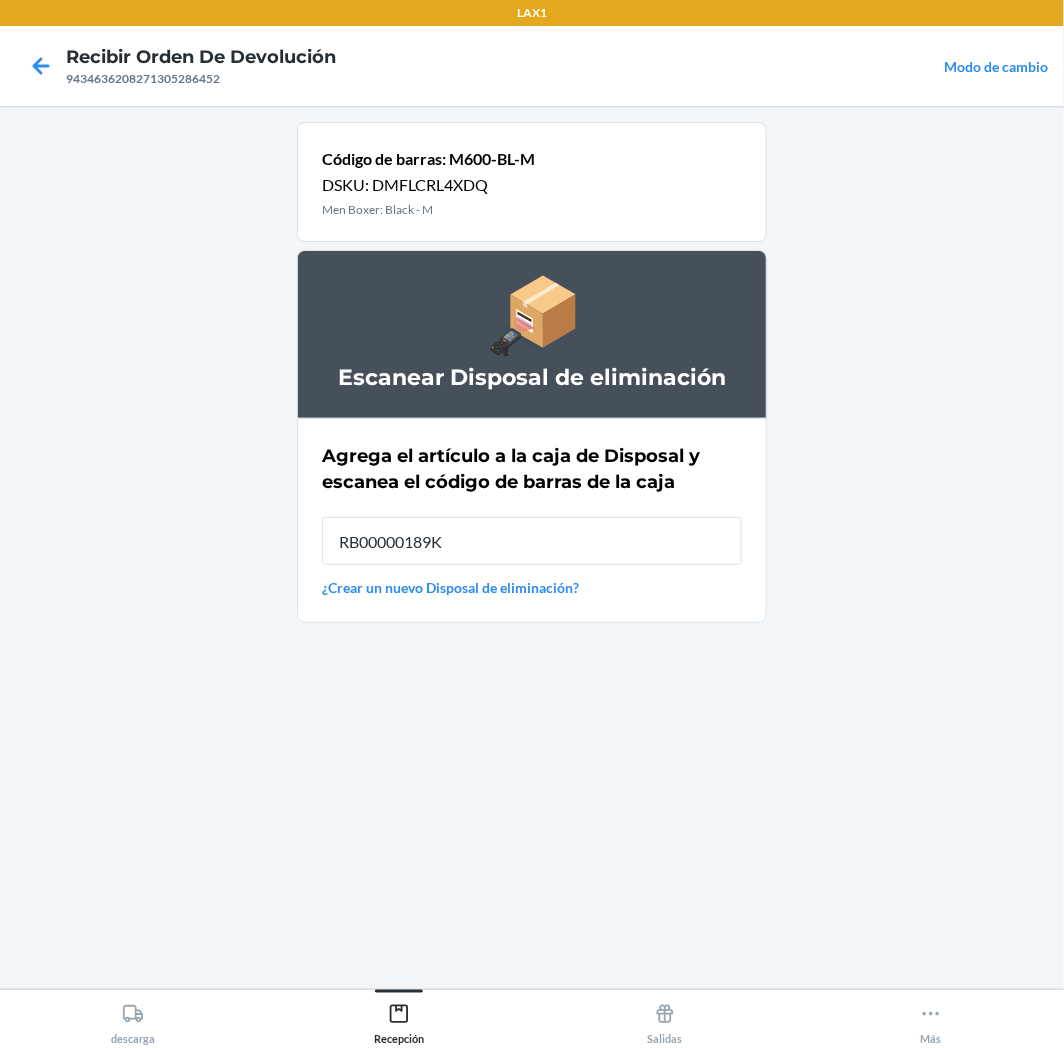 type on "RB00000189K" 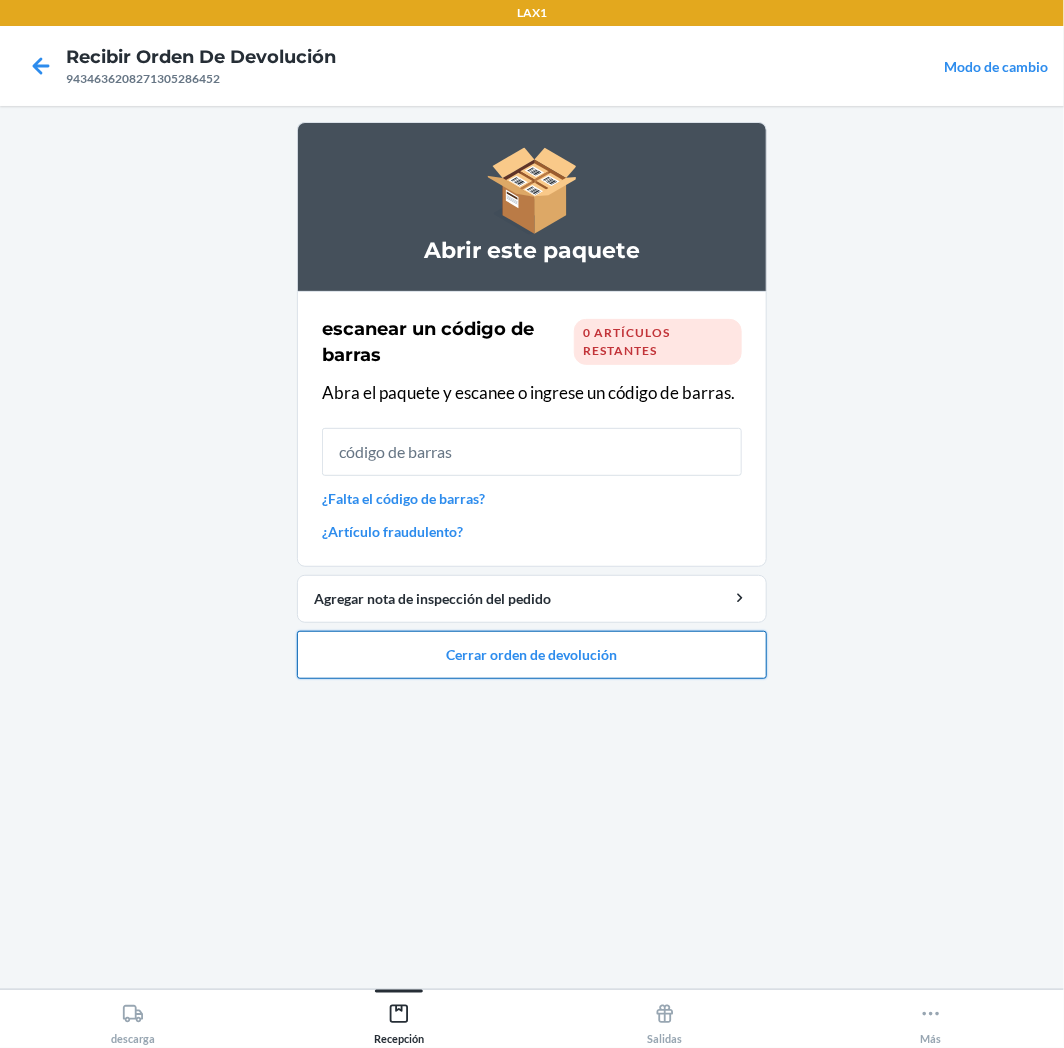 click on "Cerrar orden de devolución" at bounding box center [532, 655] 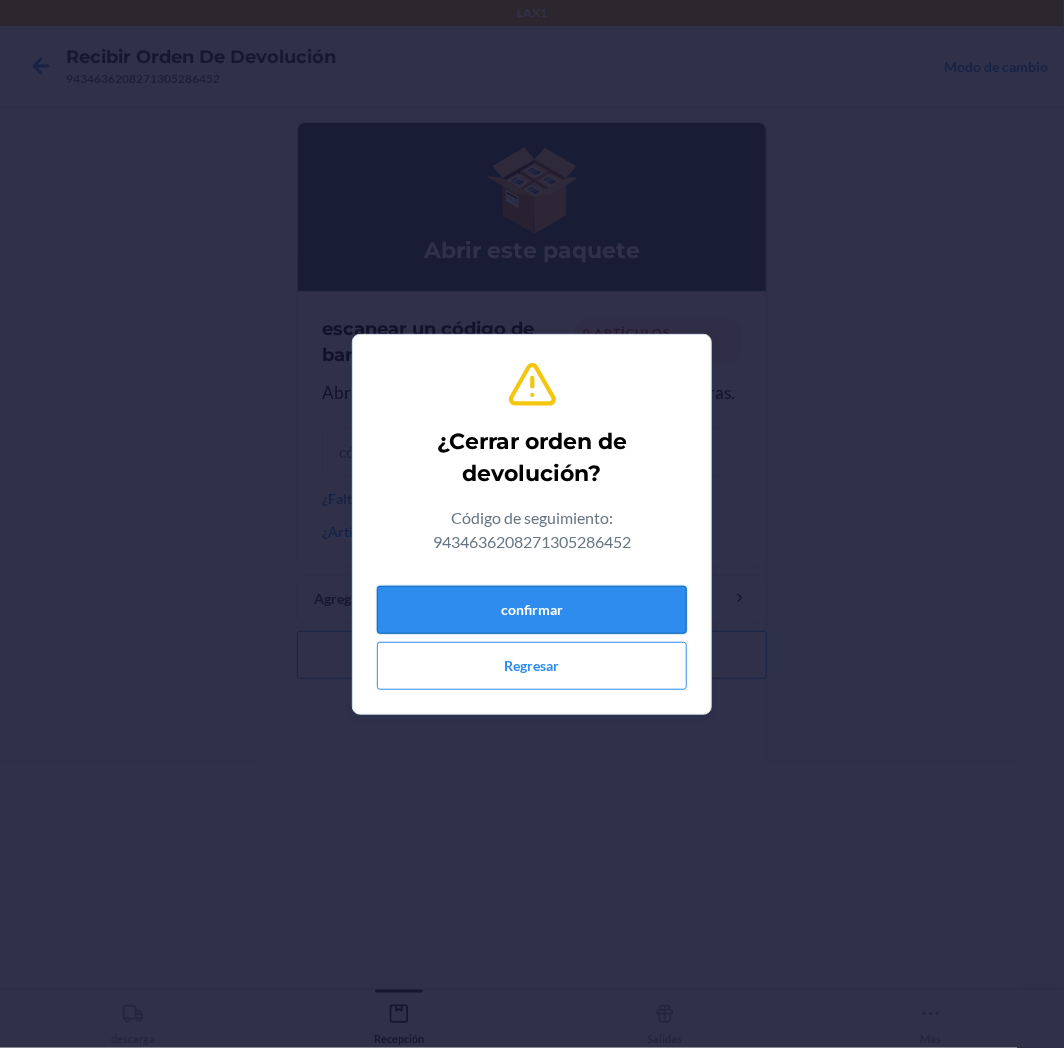 drag, startPoint x: 562, startPoint y: 581, endPoint x: 561, endPoint y: 596, distance: 15.033297 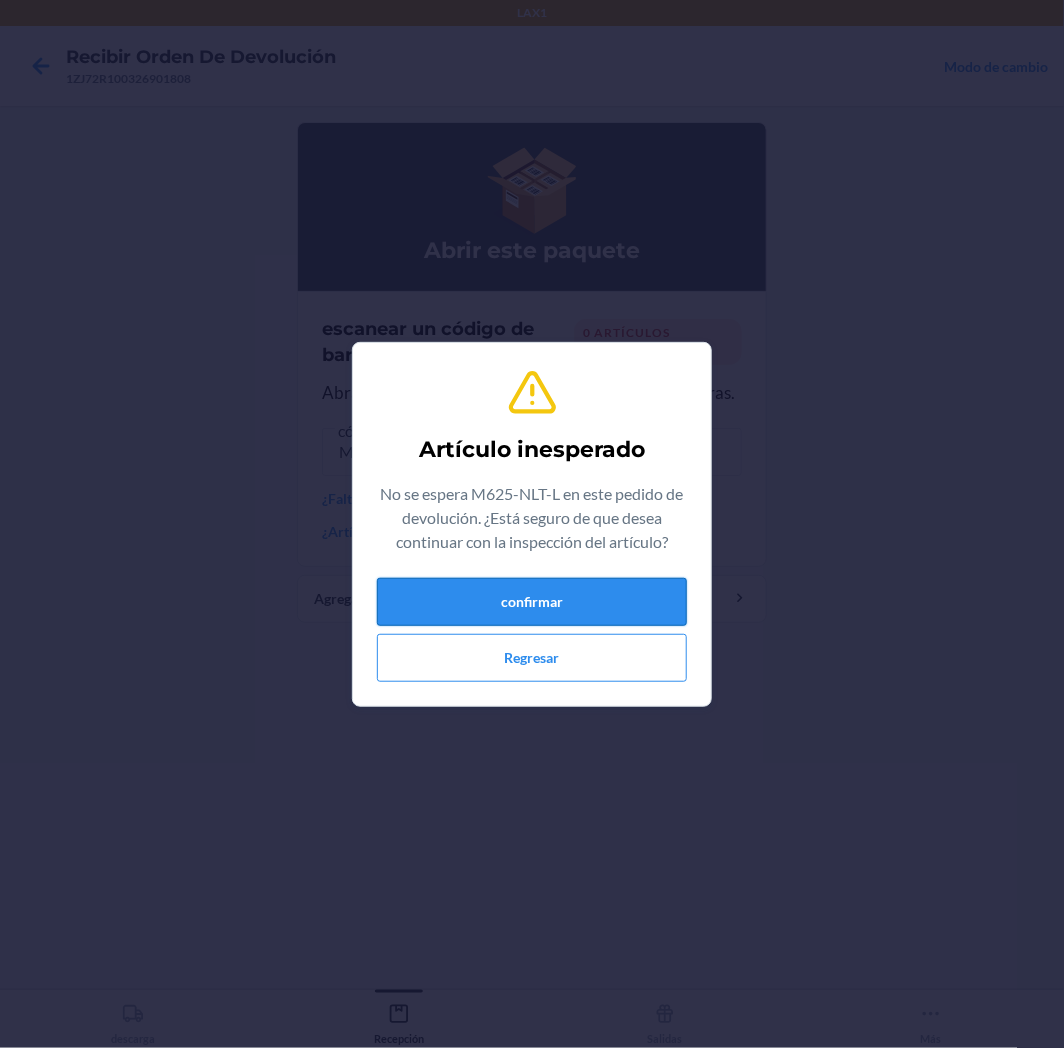 click on "confirmar" at bounding box center [532, 602] 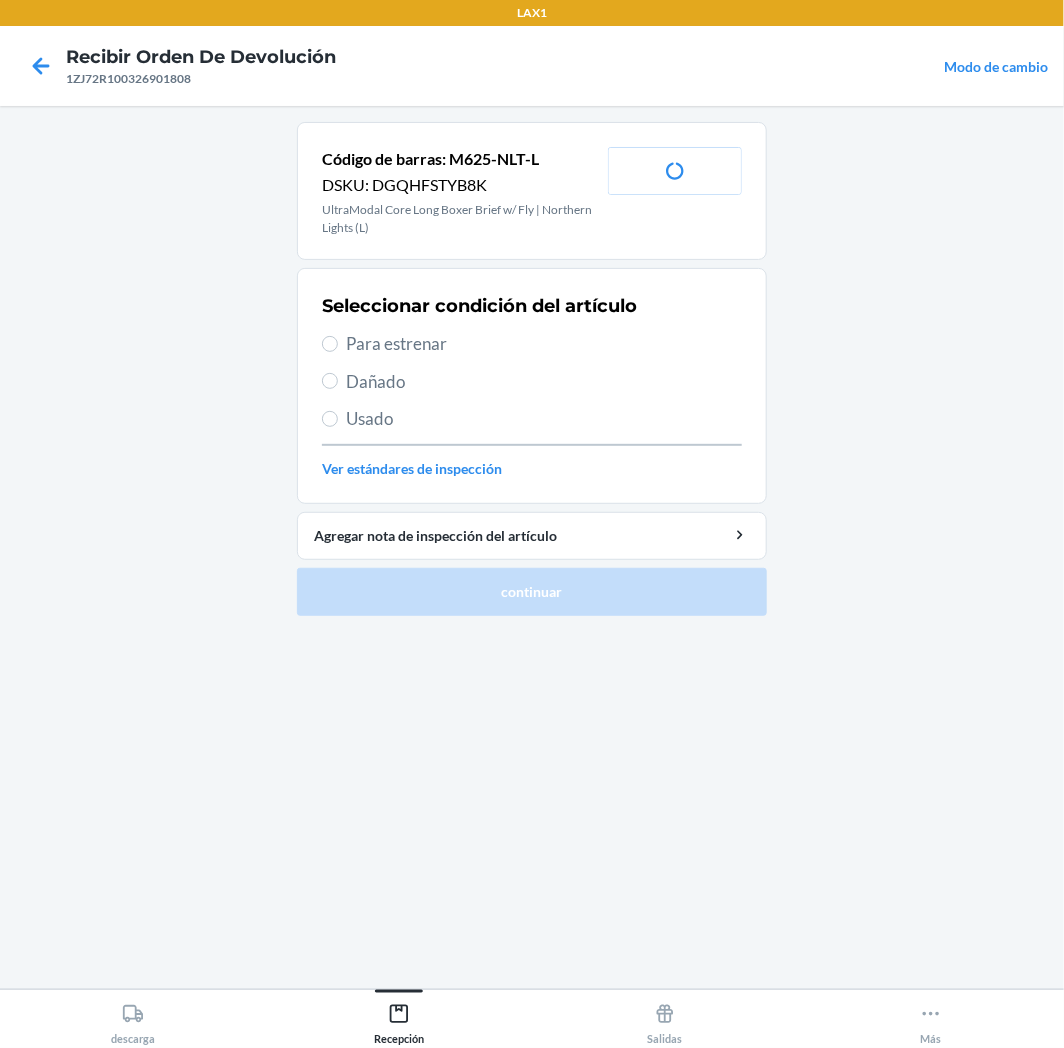 click on "Para estrenar" at bounding box center [544, 344] 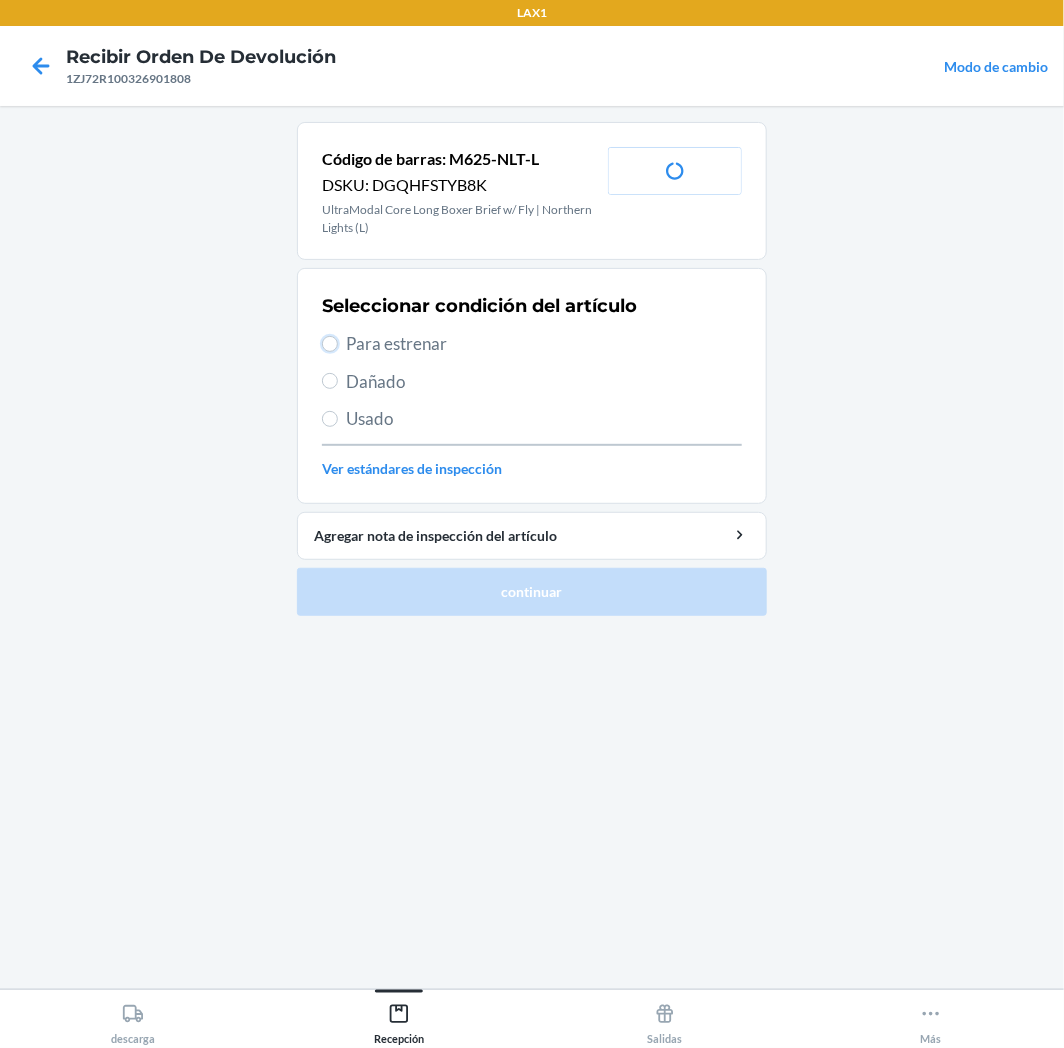 click on "Para estrenar" at bounding box center (330, 344) 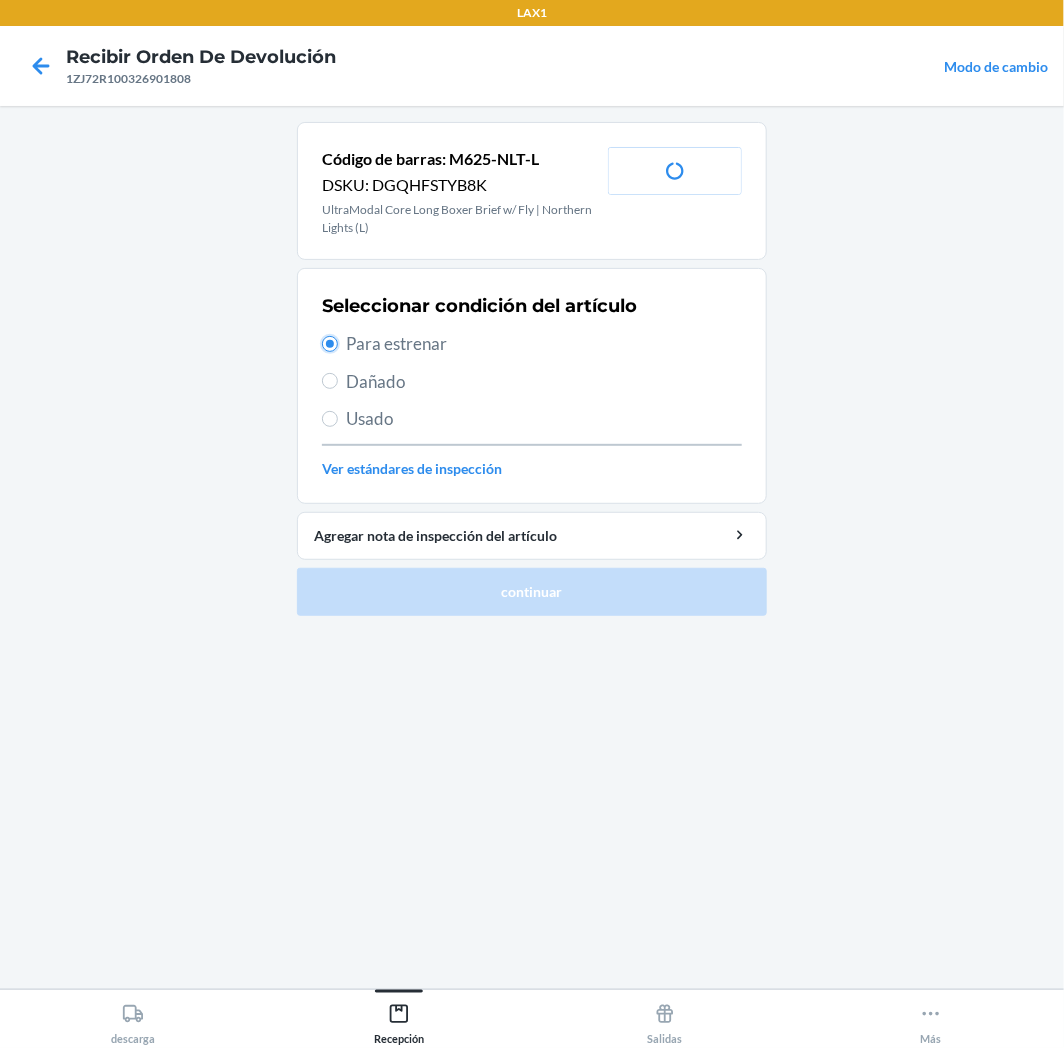 radio on "true" 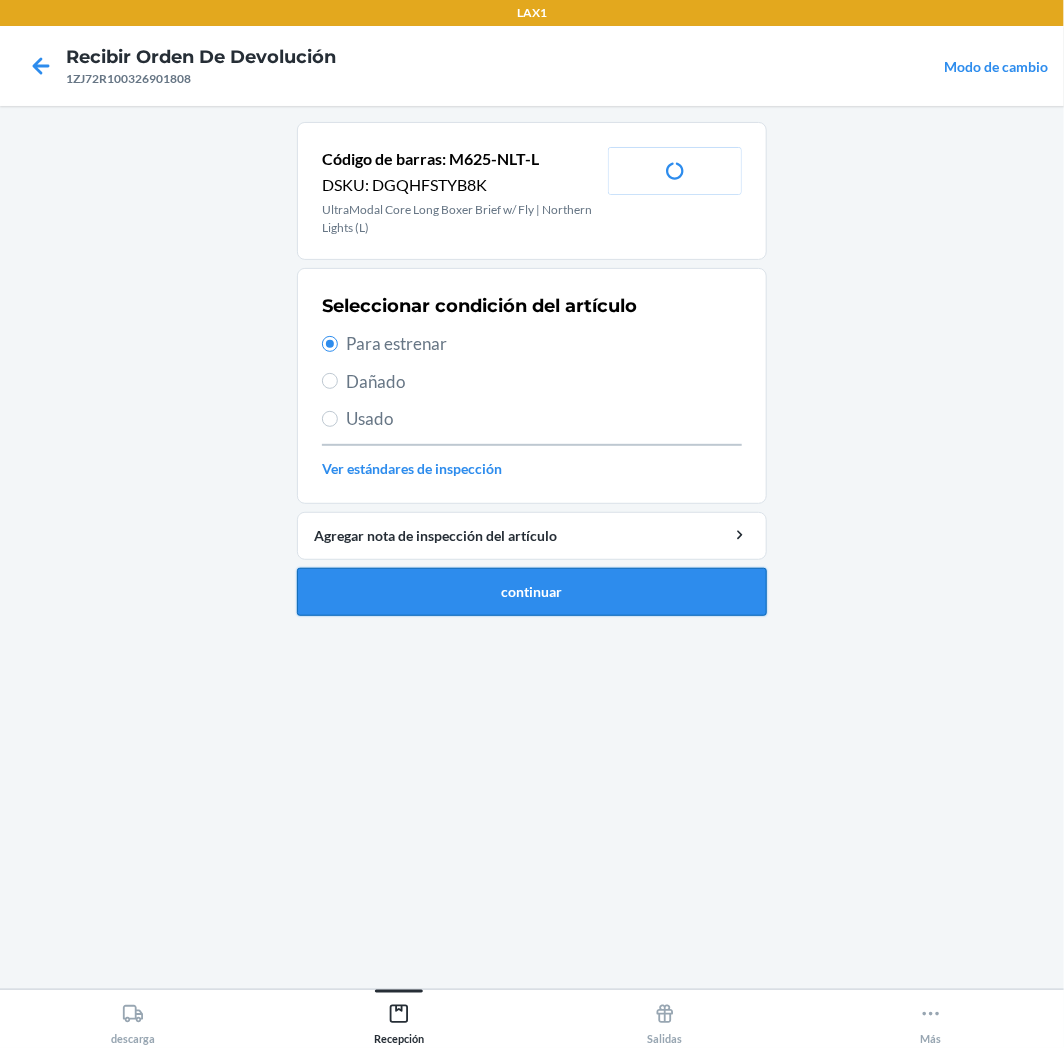 click on "continuar" at bounding box center [532, 592] 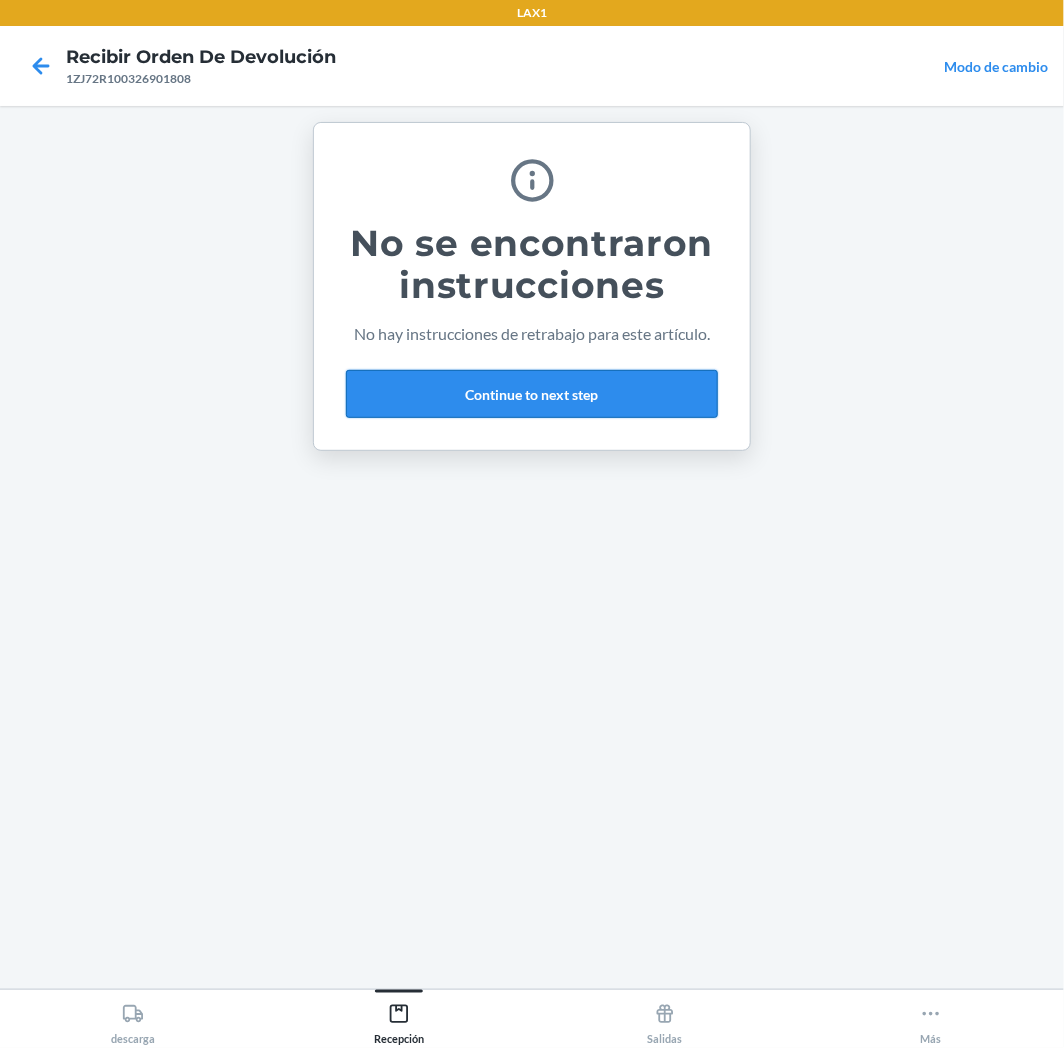 click on "Continue to next step" at bounding box center [532, 394] 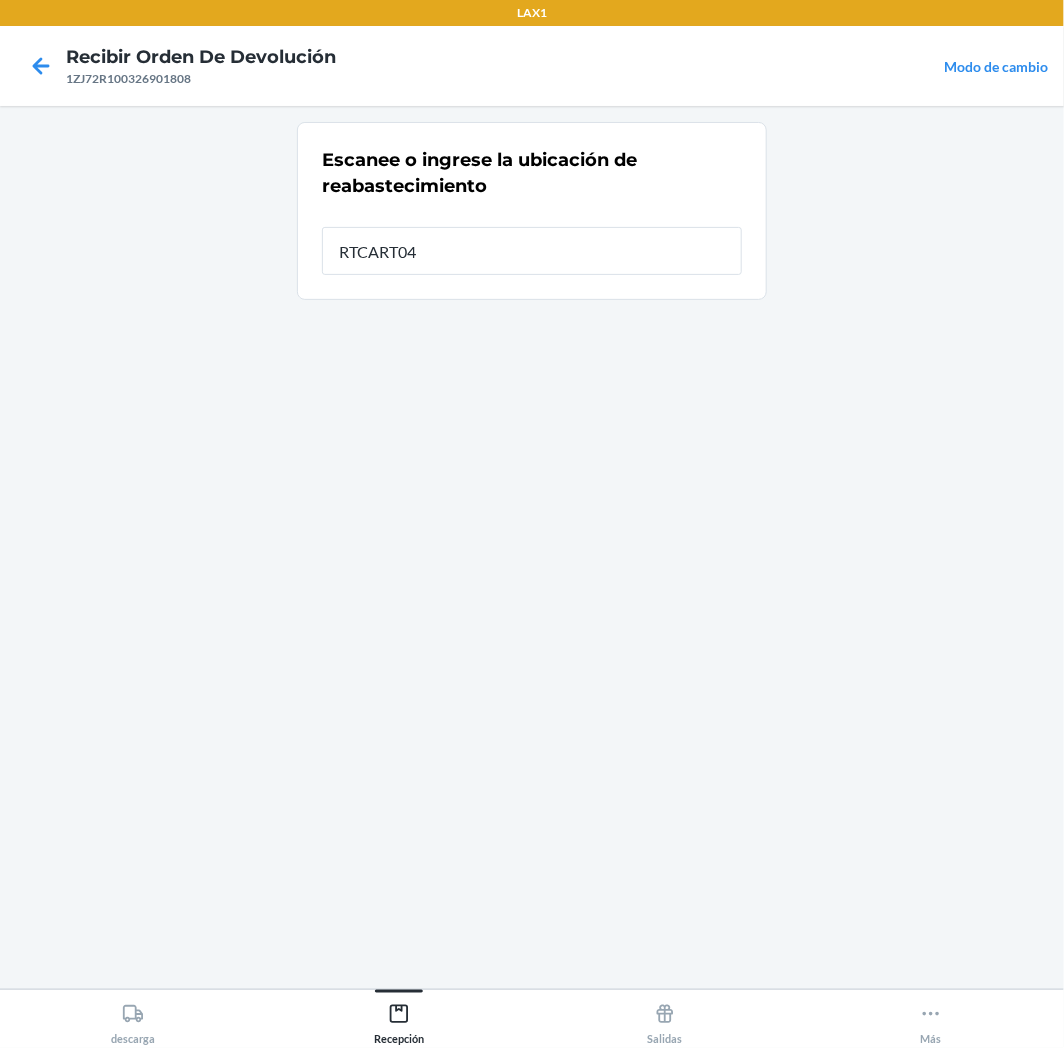 type on "RTCART043" 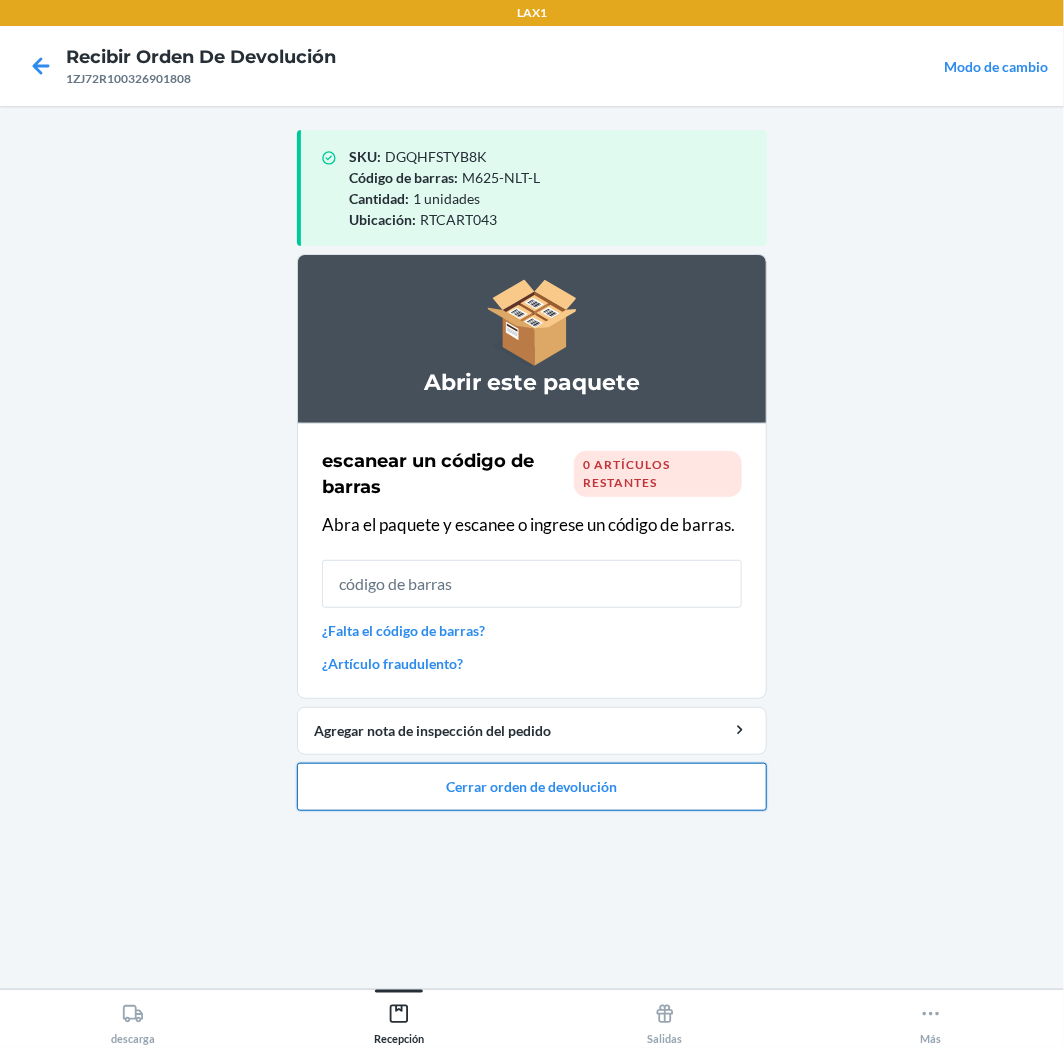 click on "Cerrar orden de devolución" at bounding box center (532, 787) 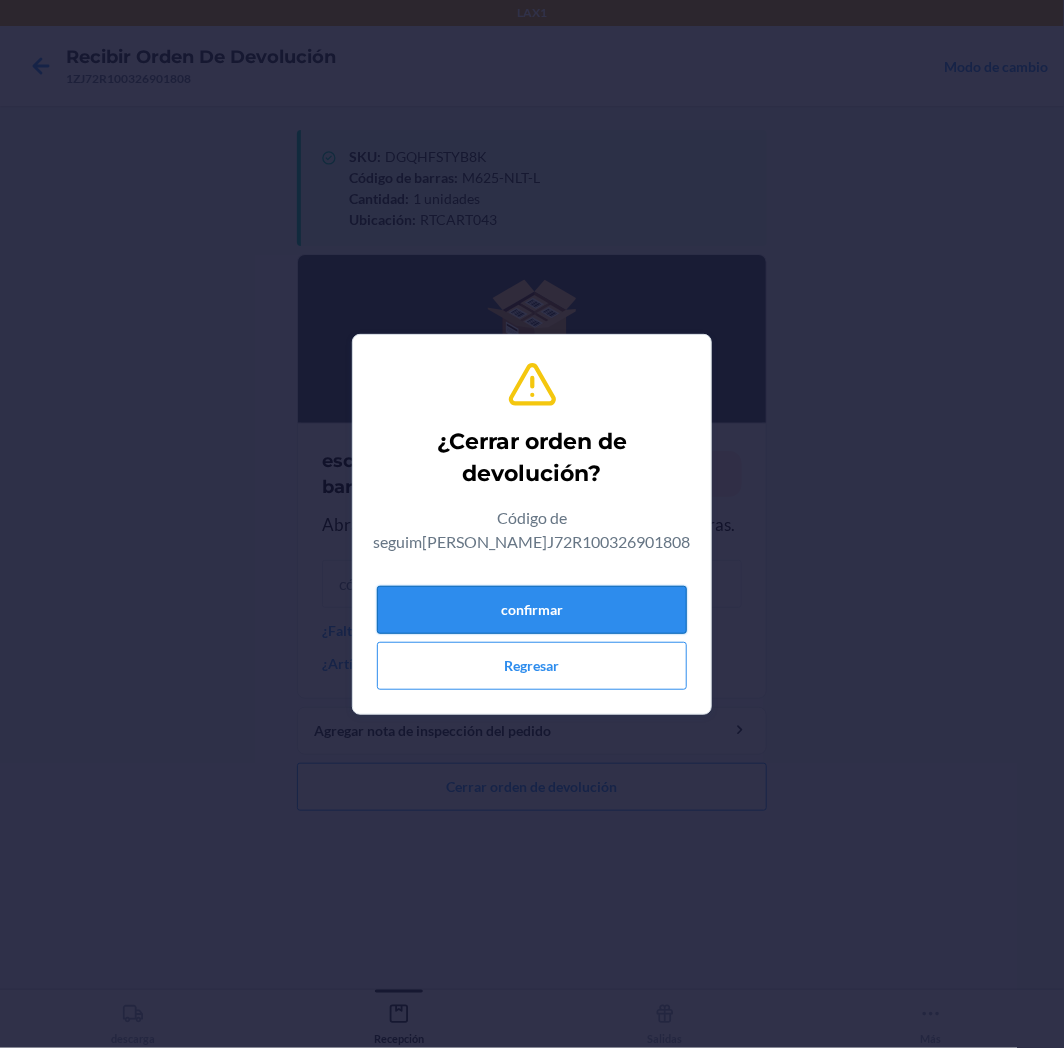 click on "confirmar" at bounding box center [532, 610] 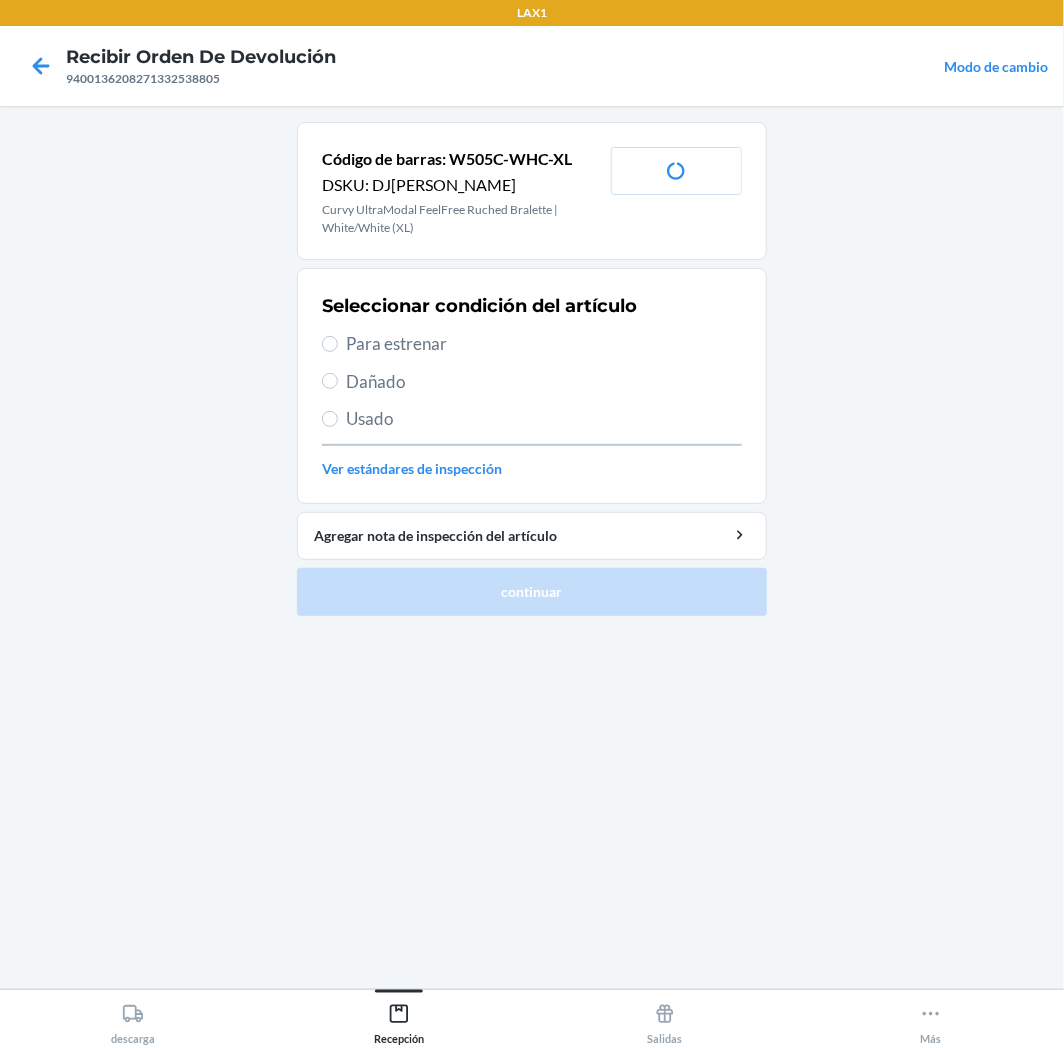 click on "Para estrenar" at bounding box center (544, 344) 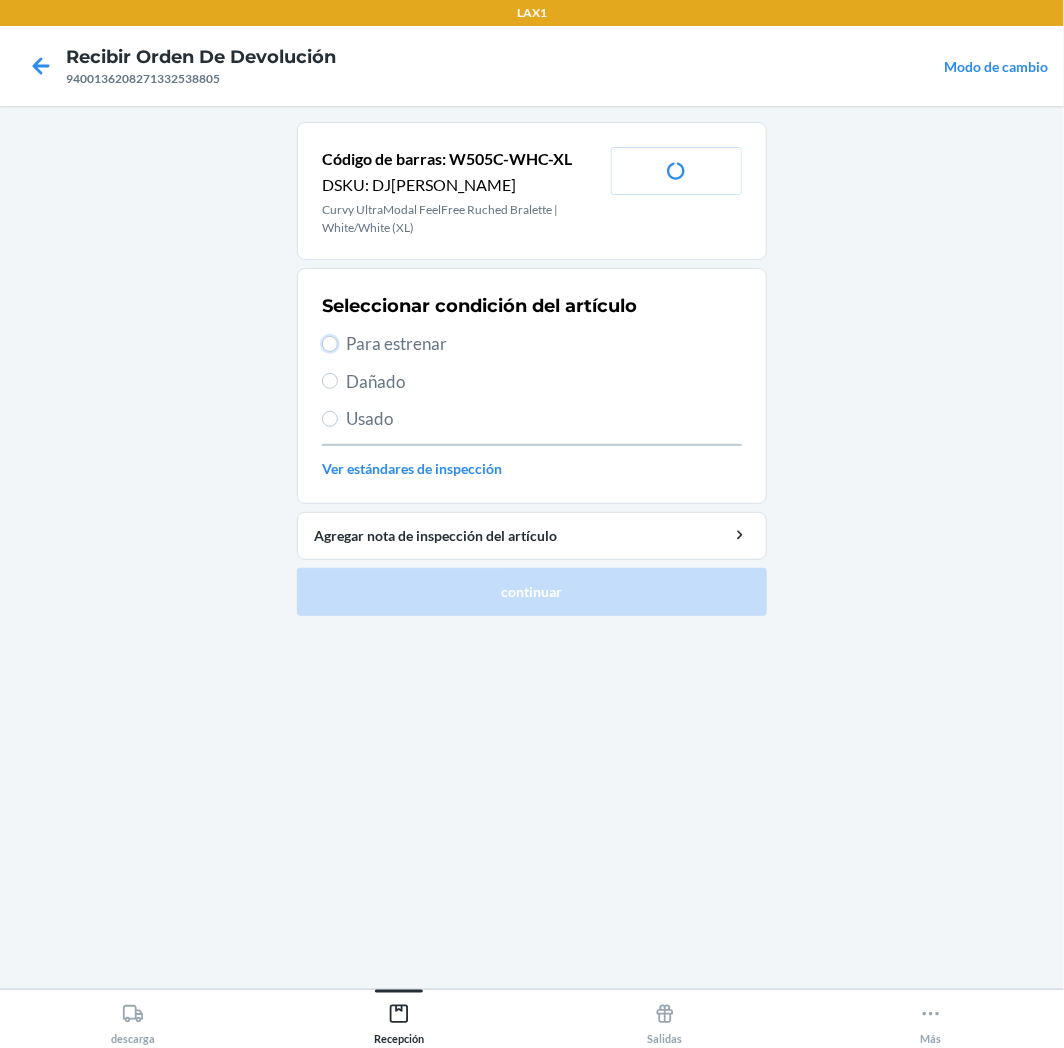 click on "Para estrenar" at bounding box center [330, 344] 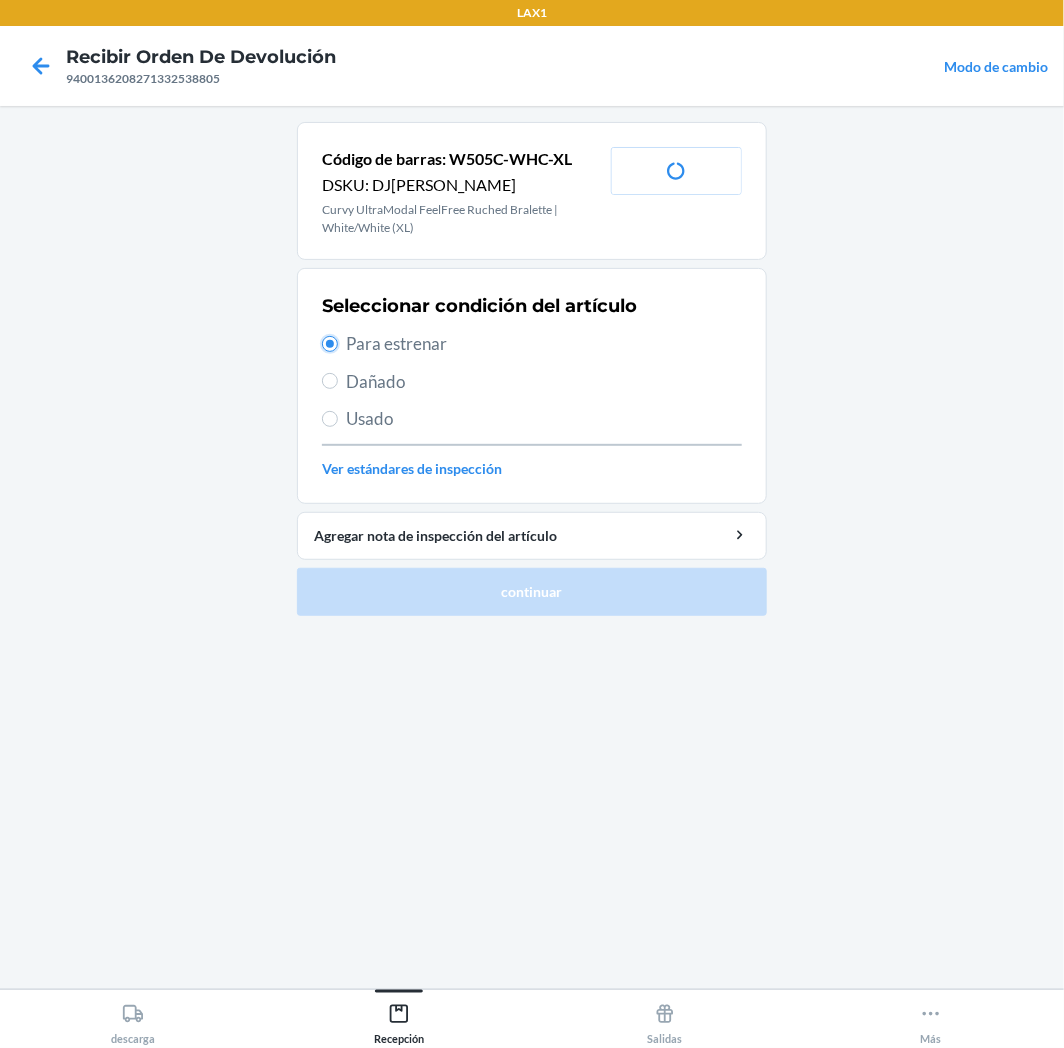 radio on "true" 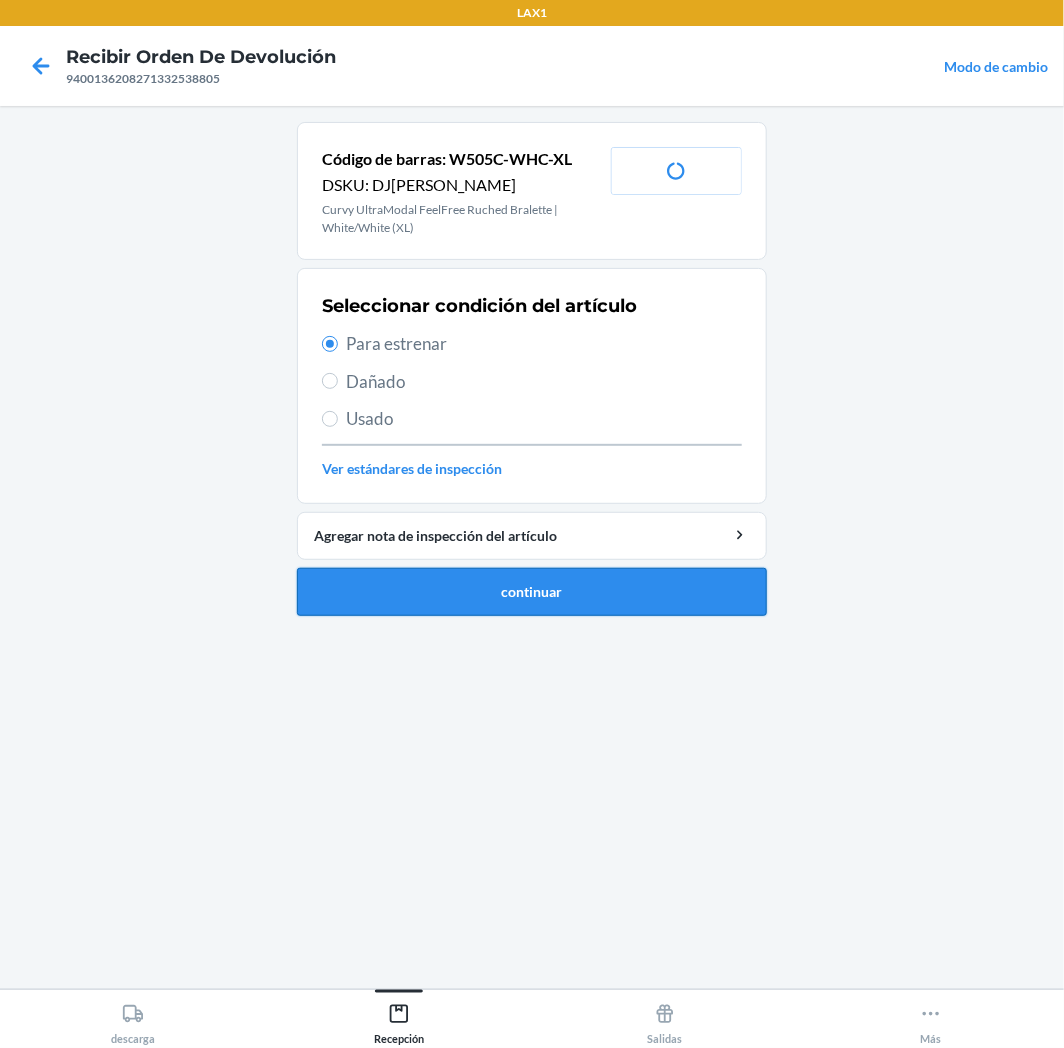 click on "continuar" at bounding box center [532, 592] 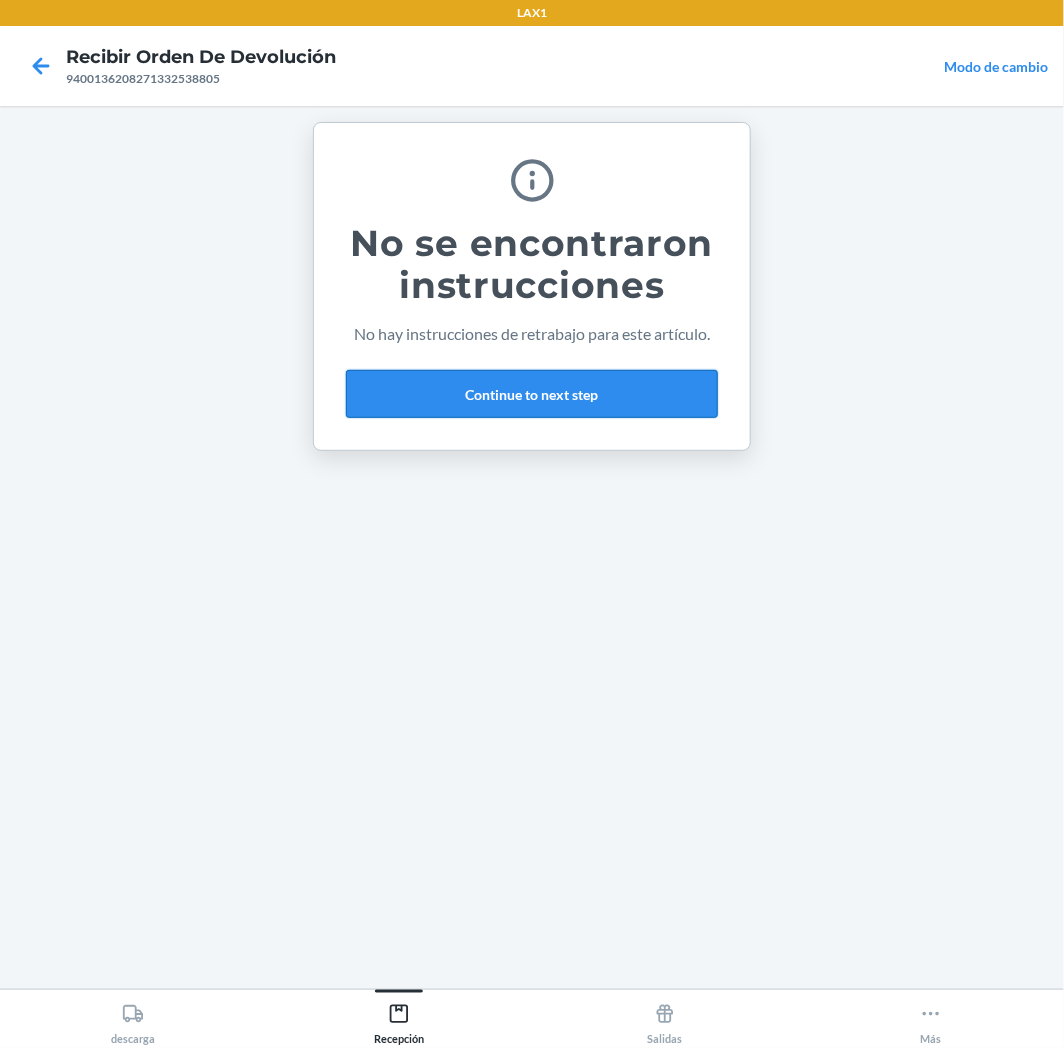 click on "Continue to next step" at bounding box center [532, 394] 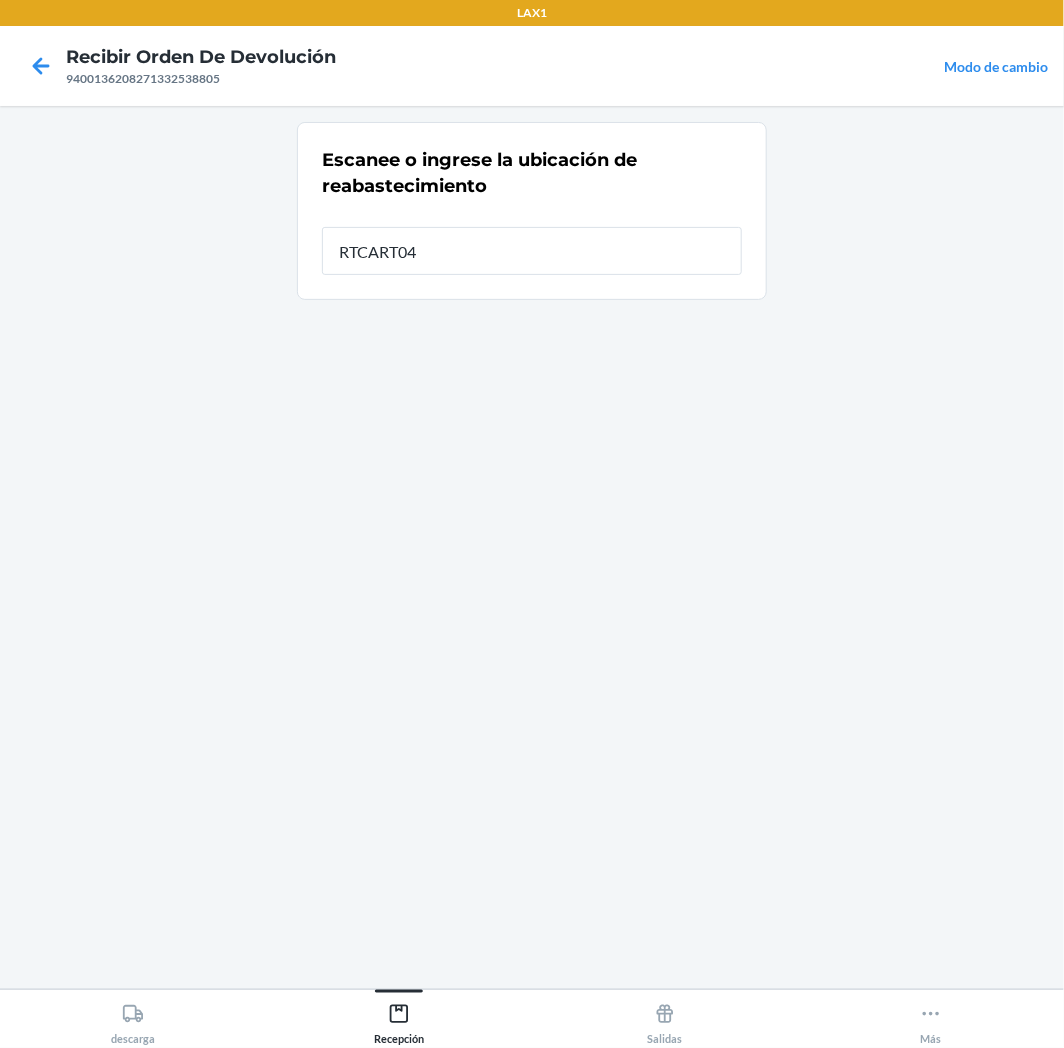 type on "RTCART043" 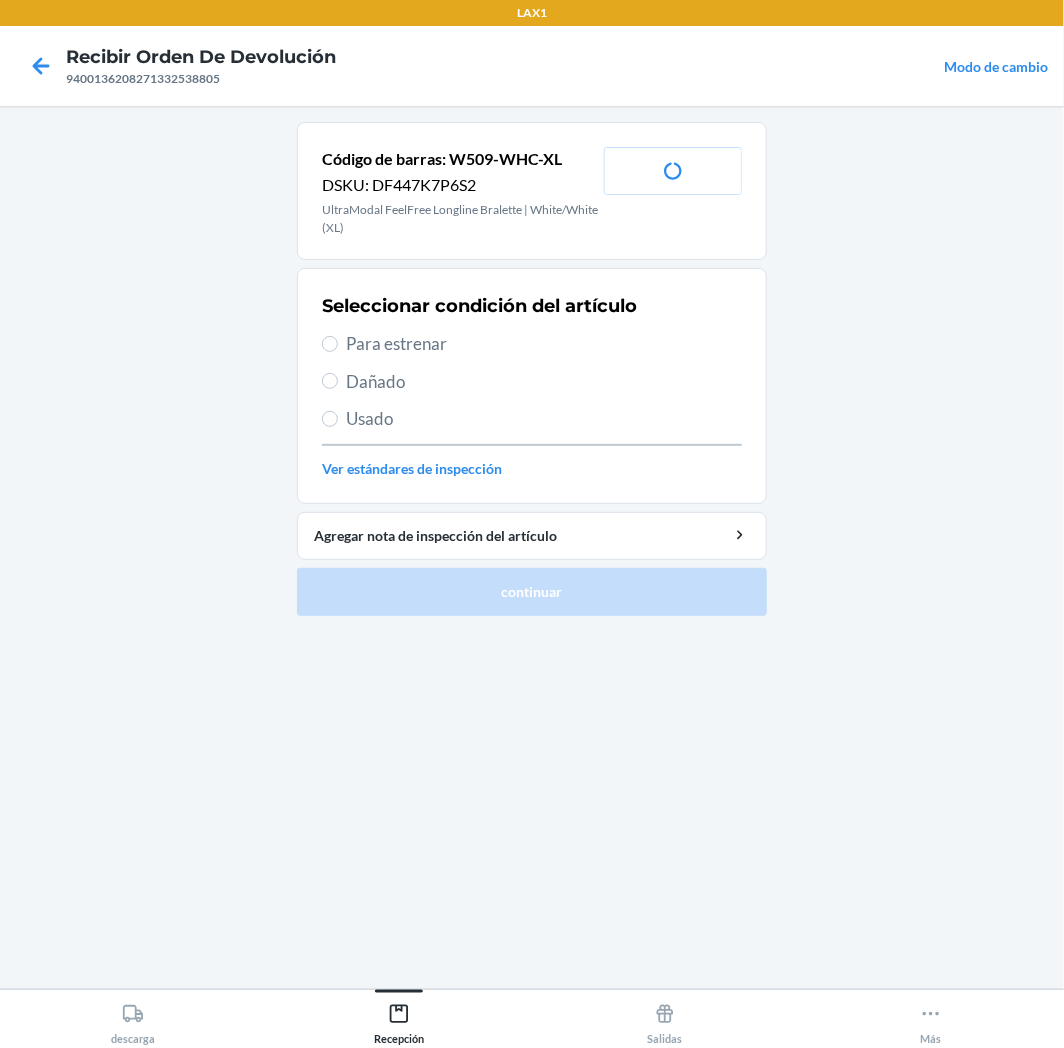 click on "Para estrenar" at bounding box center (544, 344) 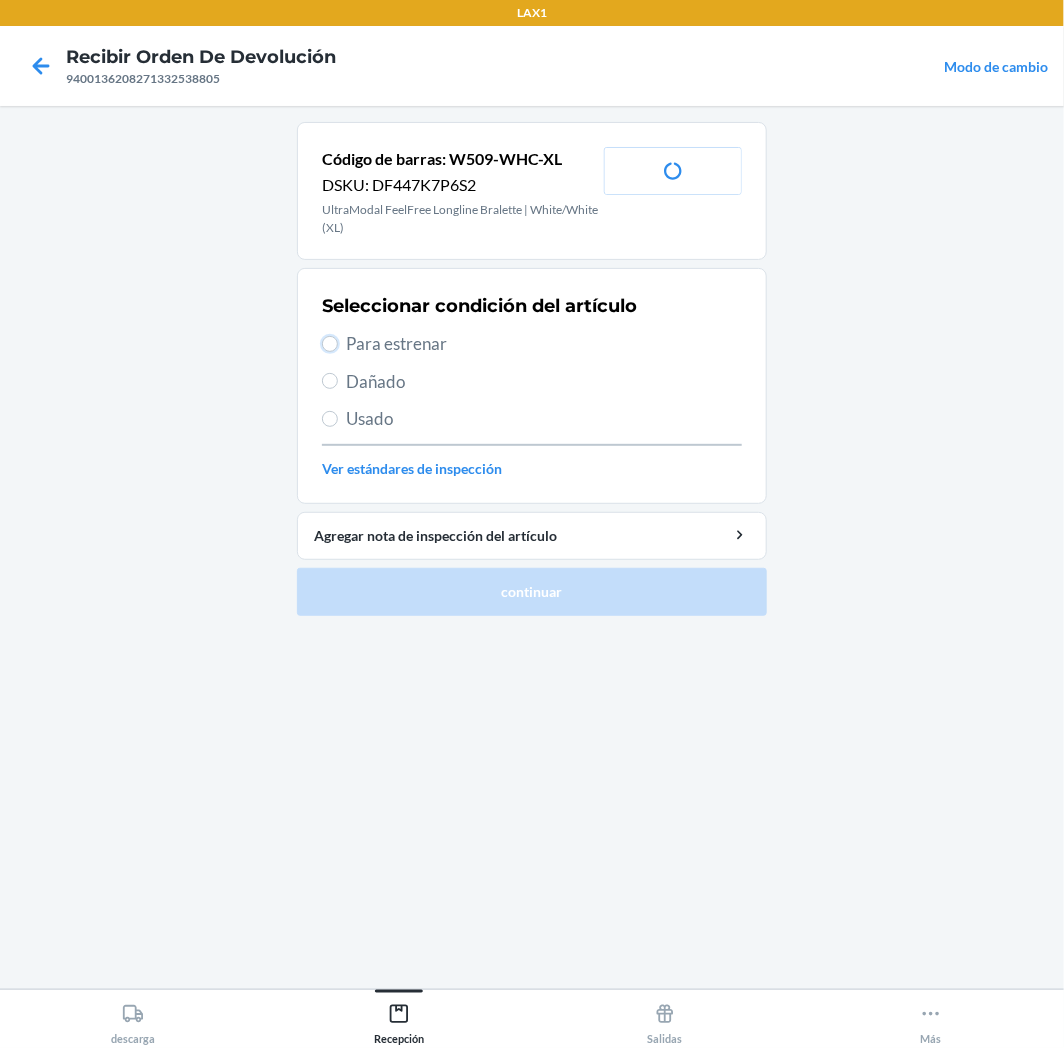 click on "Para estrenar" at bounding box center [330, 344] 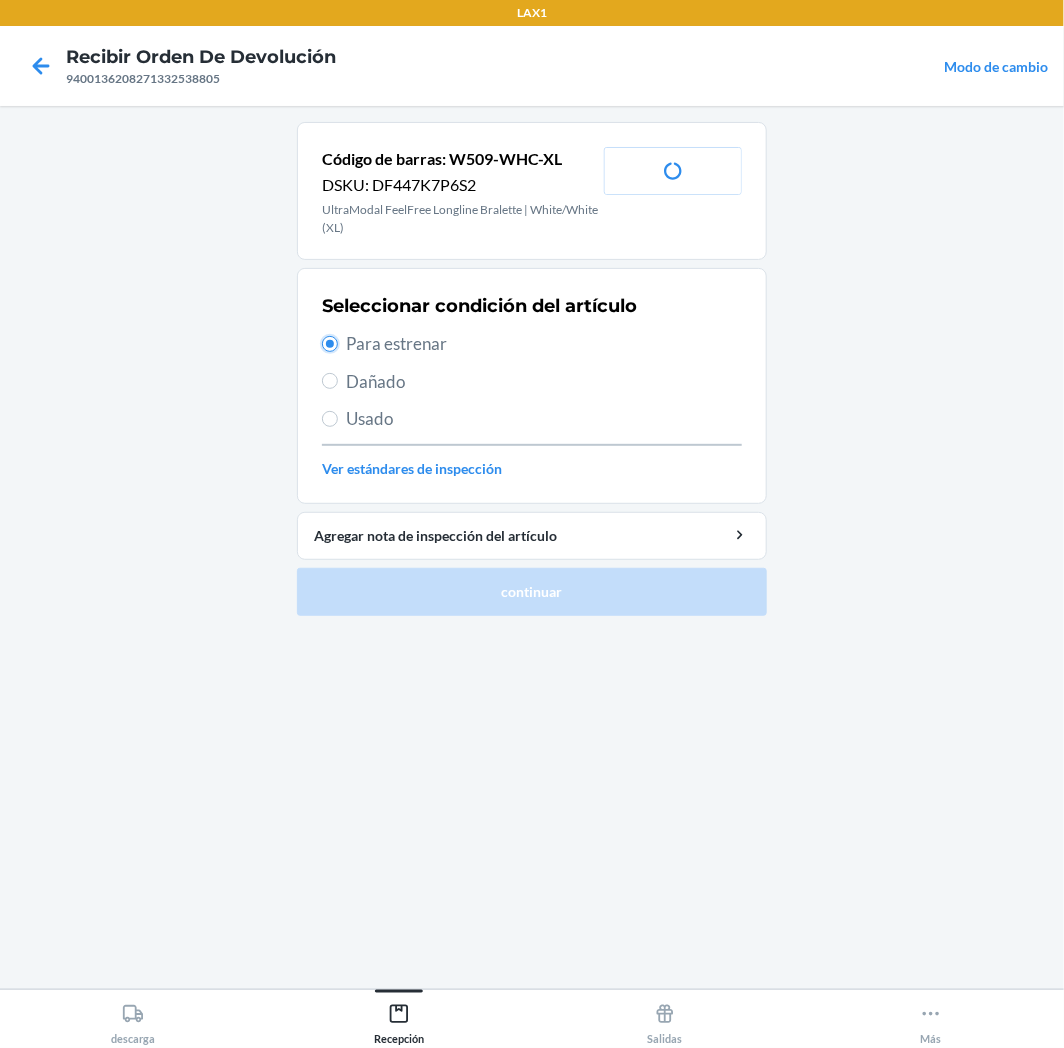 radio on "true" 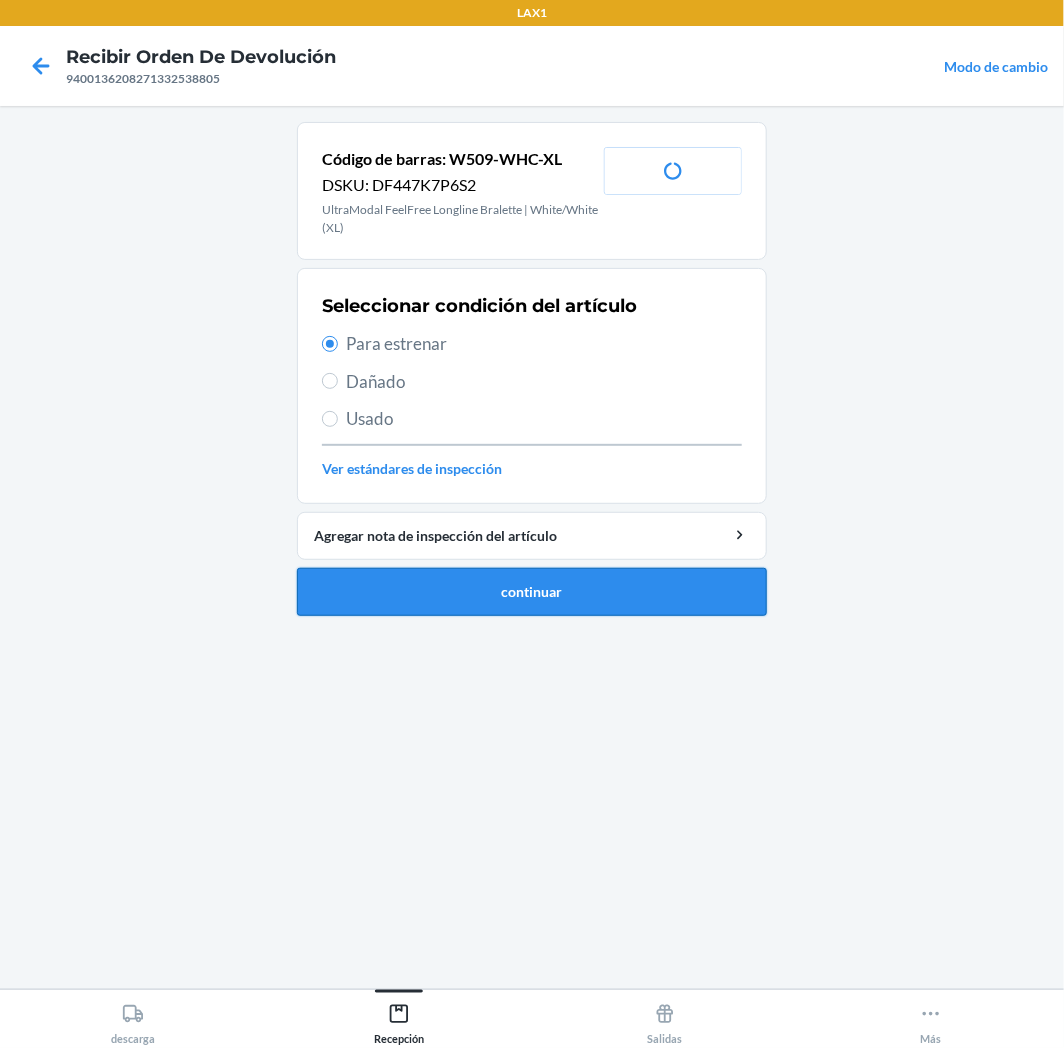 click on "continuar" at bounding box center [532, 592] 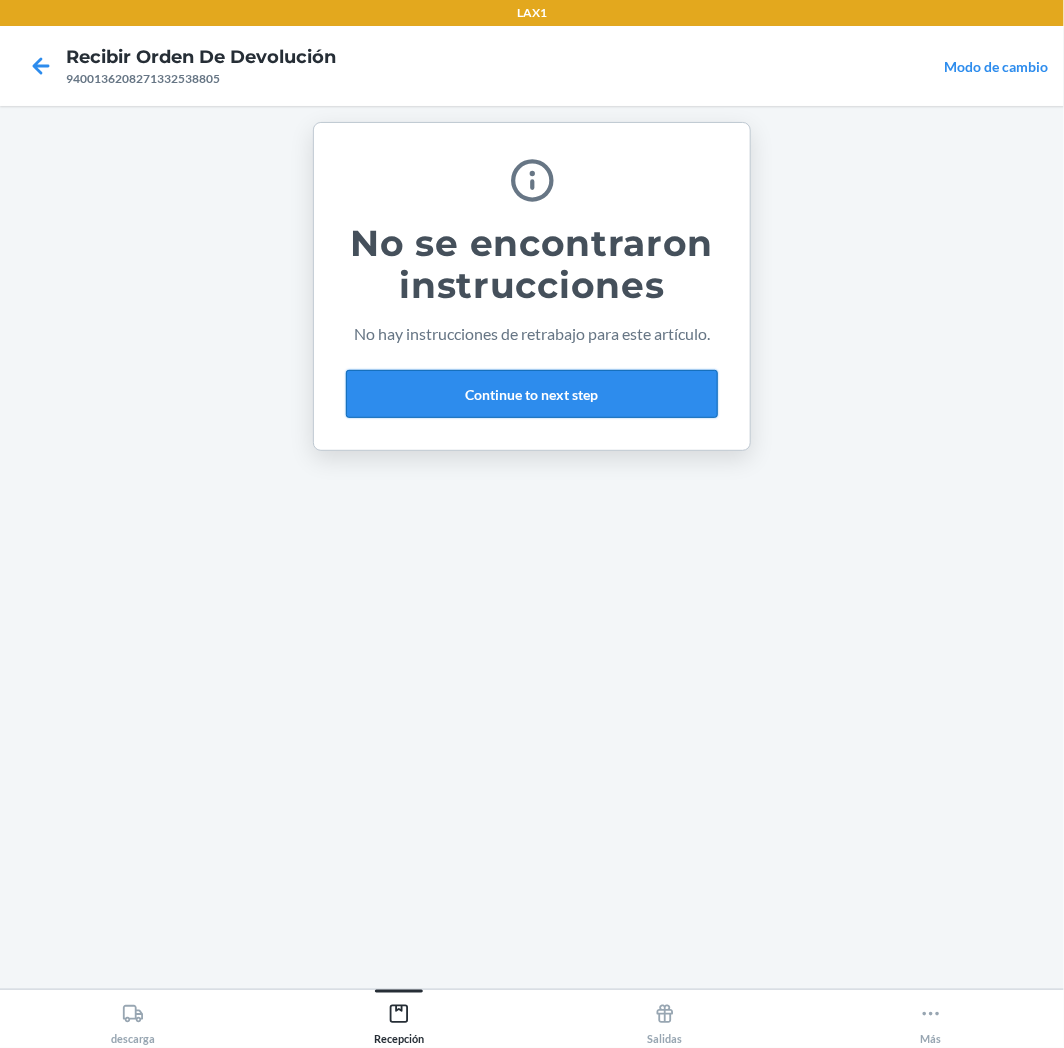 click on "Continue to next step" at bounding box center (532, 394) 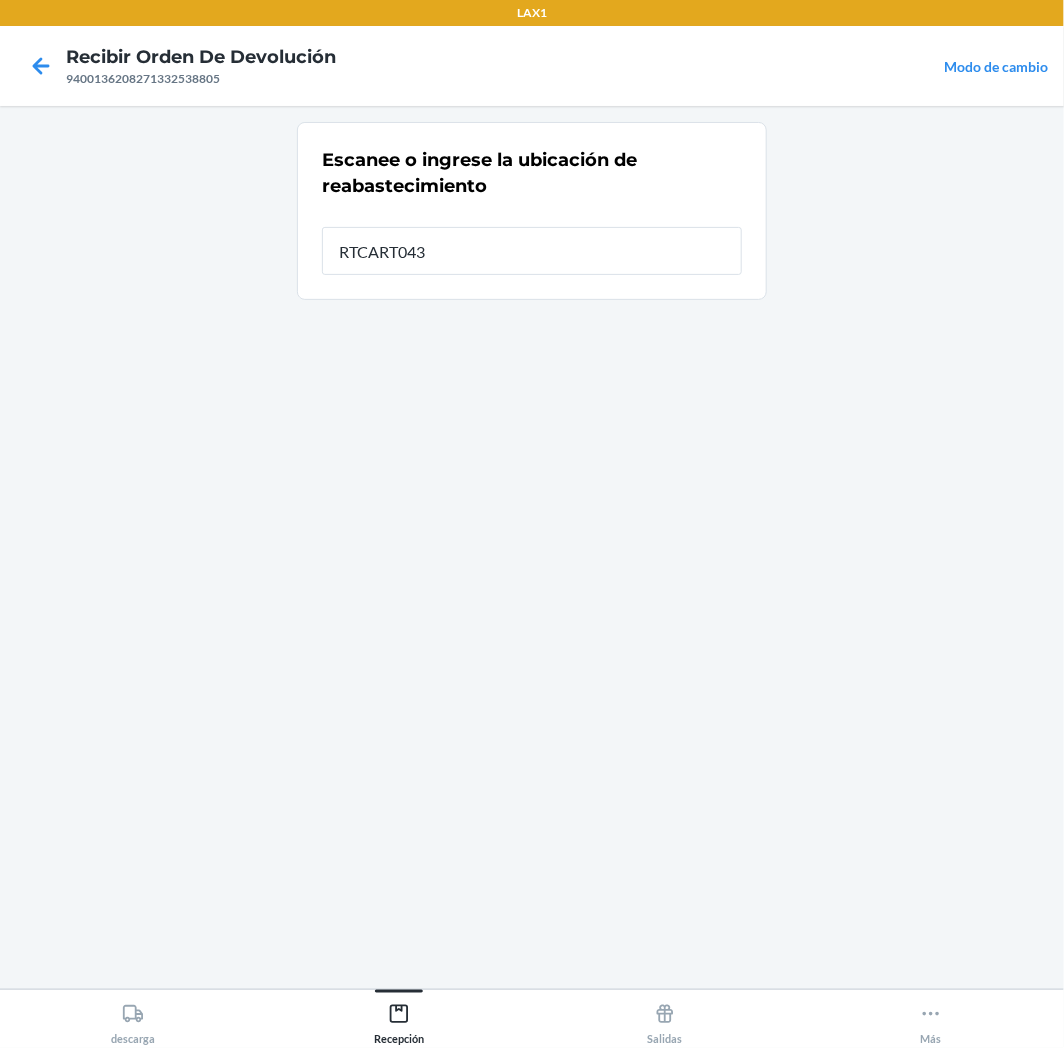 type on "RTCART043" 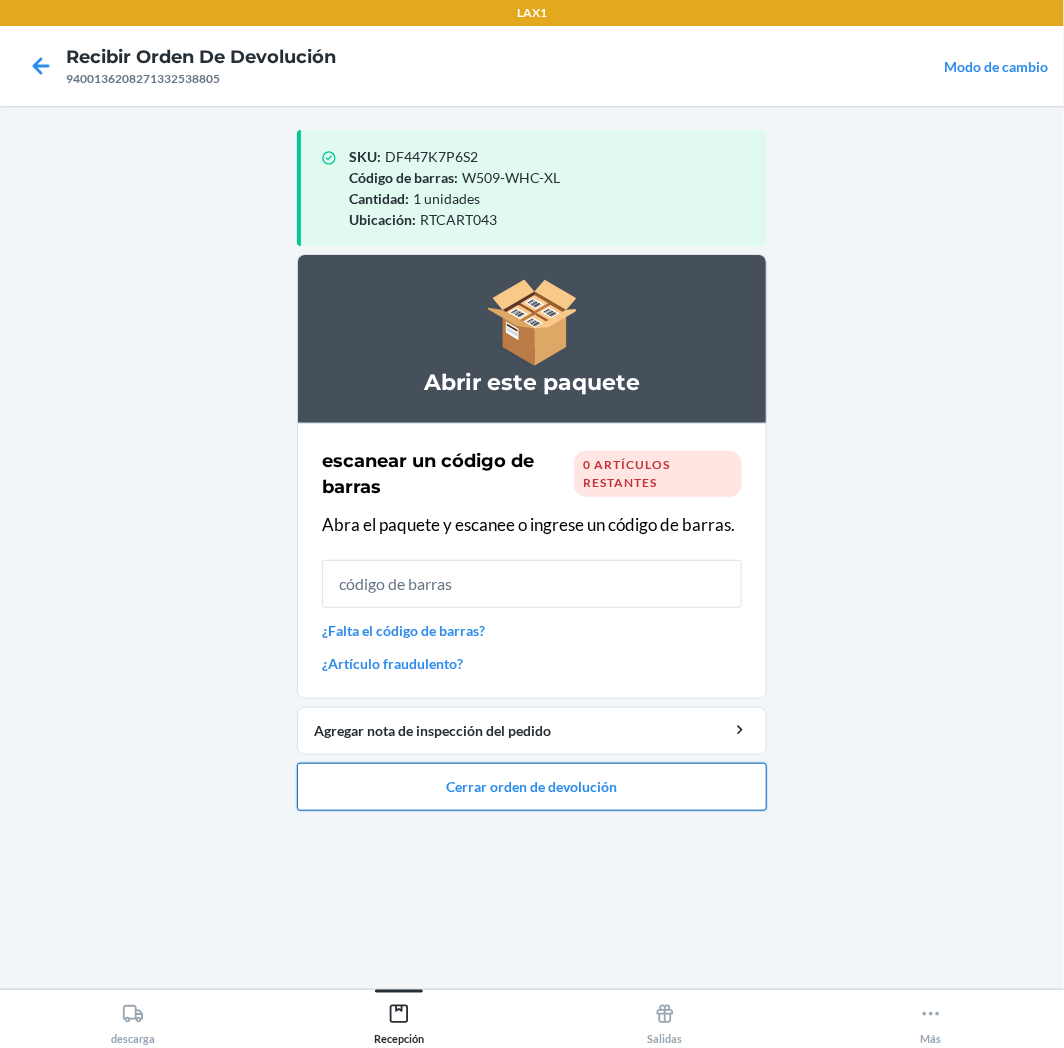 click on "Cerrar orden de devolución" at bounding box center (532, 787) 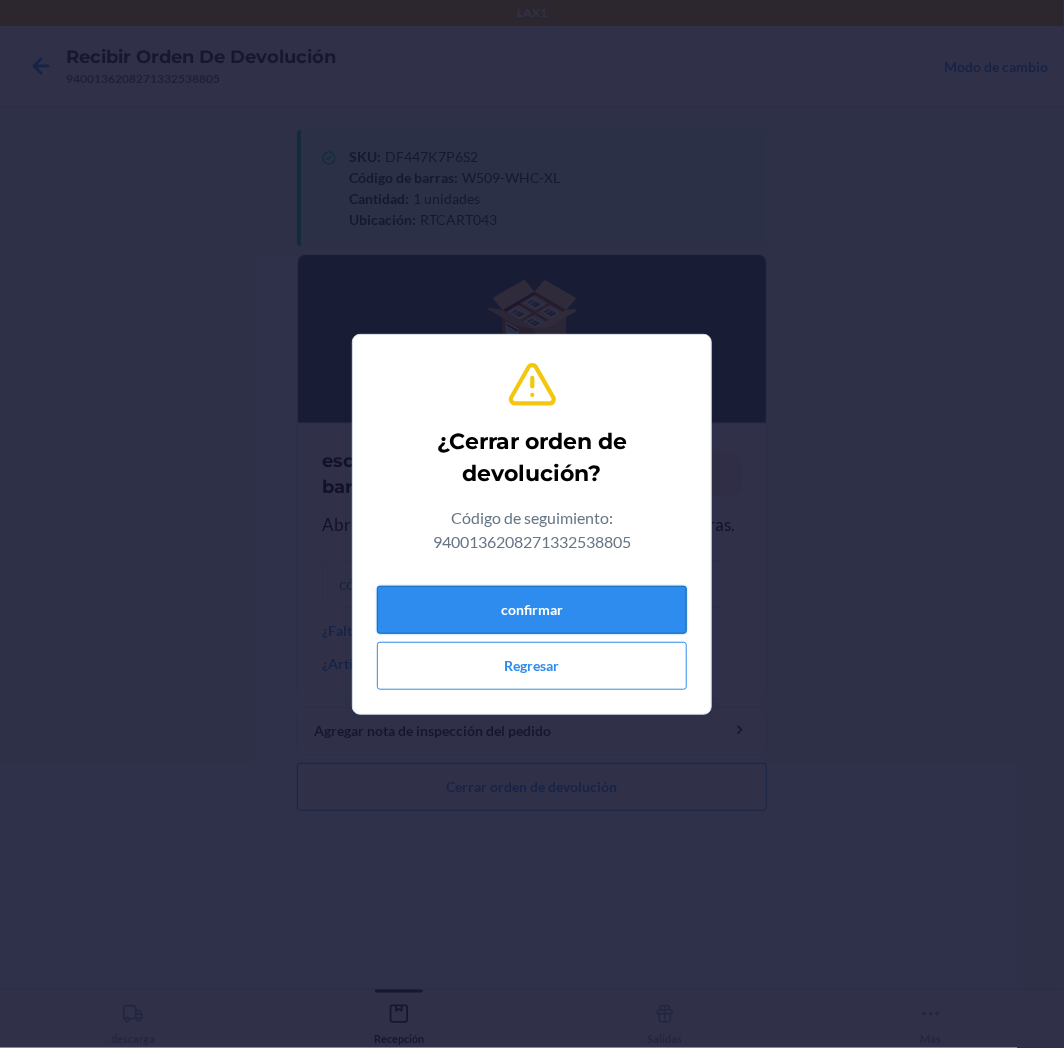 click on "confirmar" at bounding box center (532, 610) 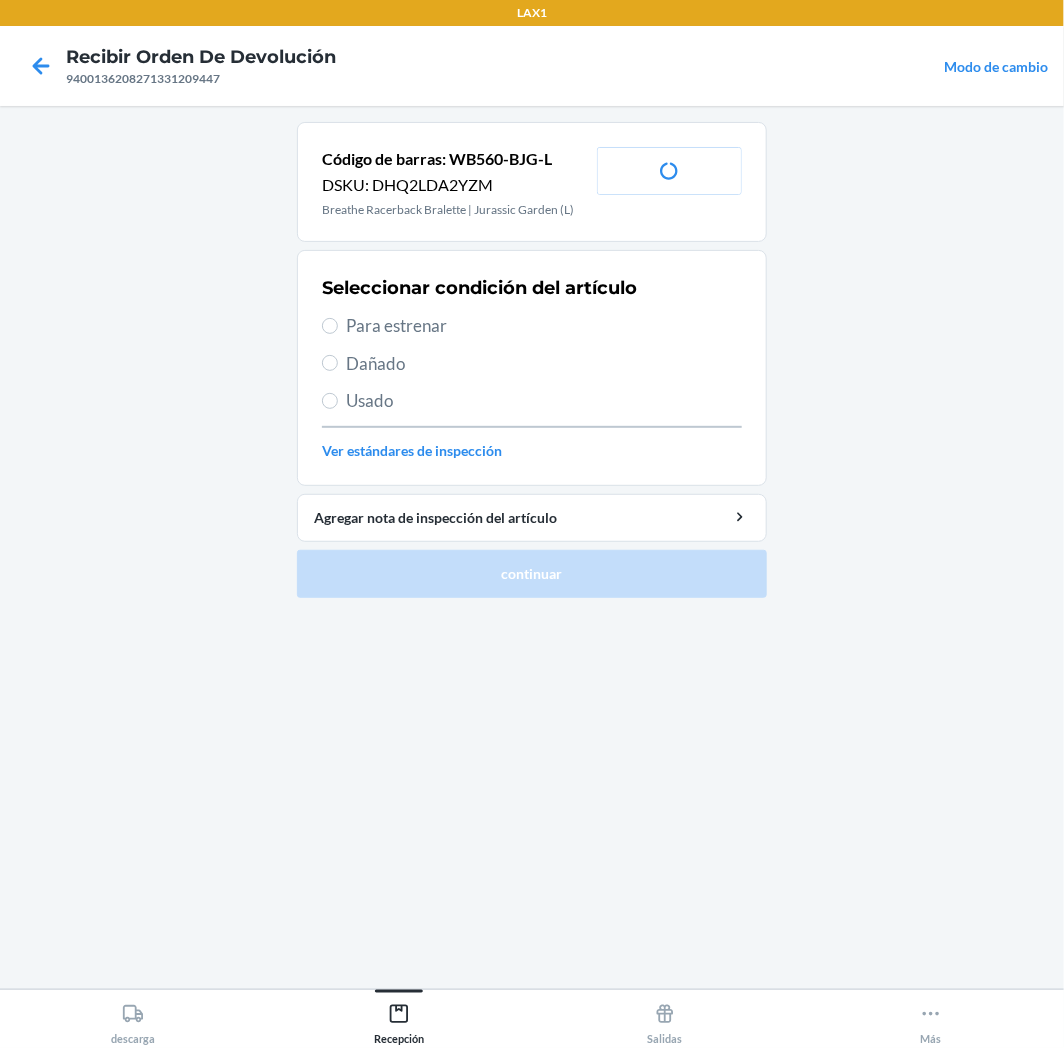 click on "Para estrenar" at bounding box center [544, 326] 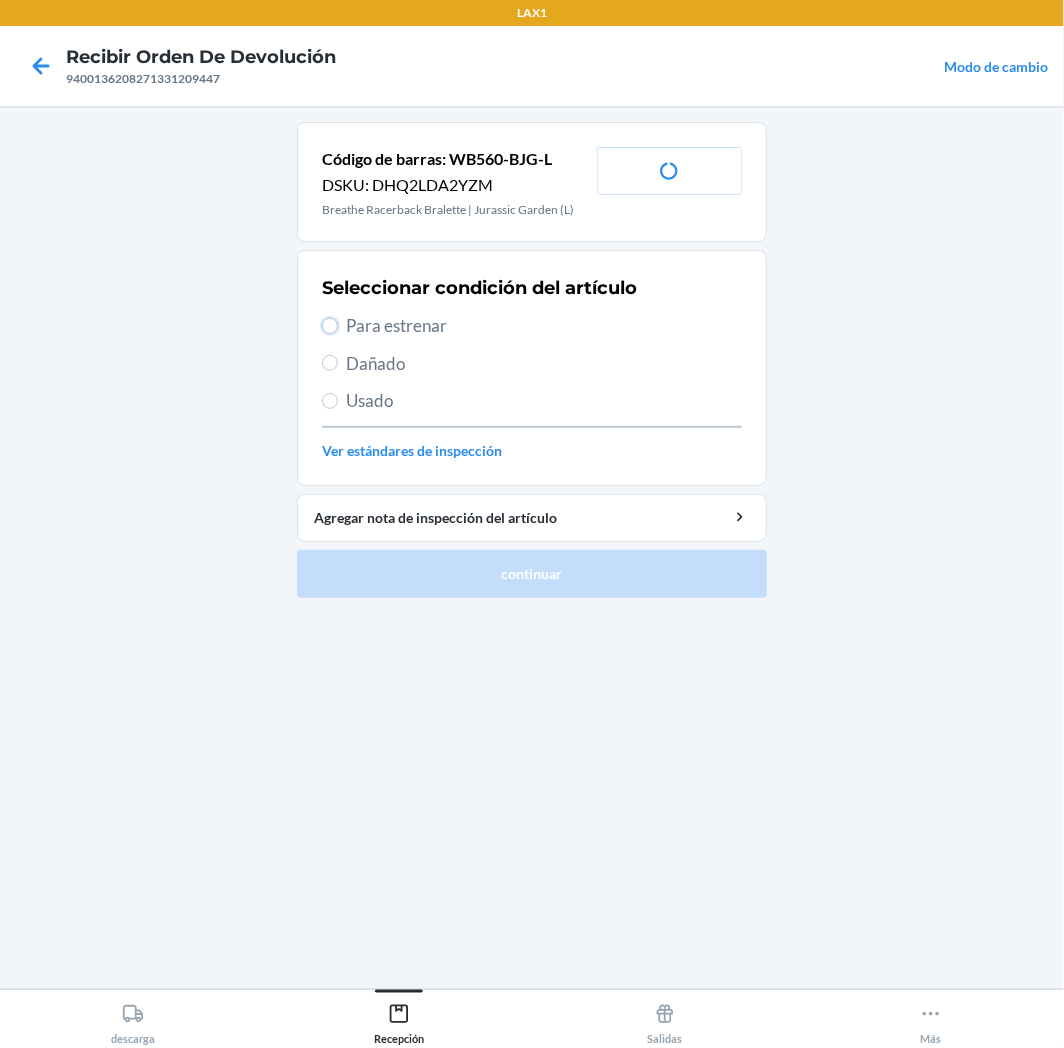 click on "Para estrenar" at bounding box center (330, 326) 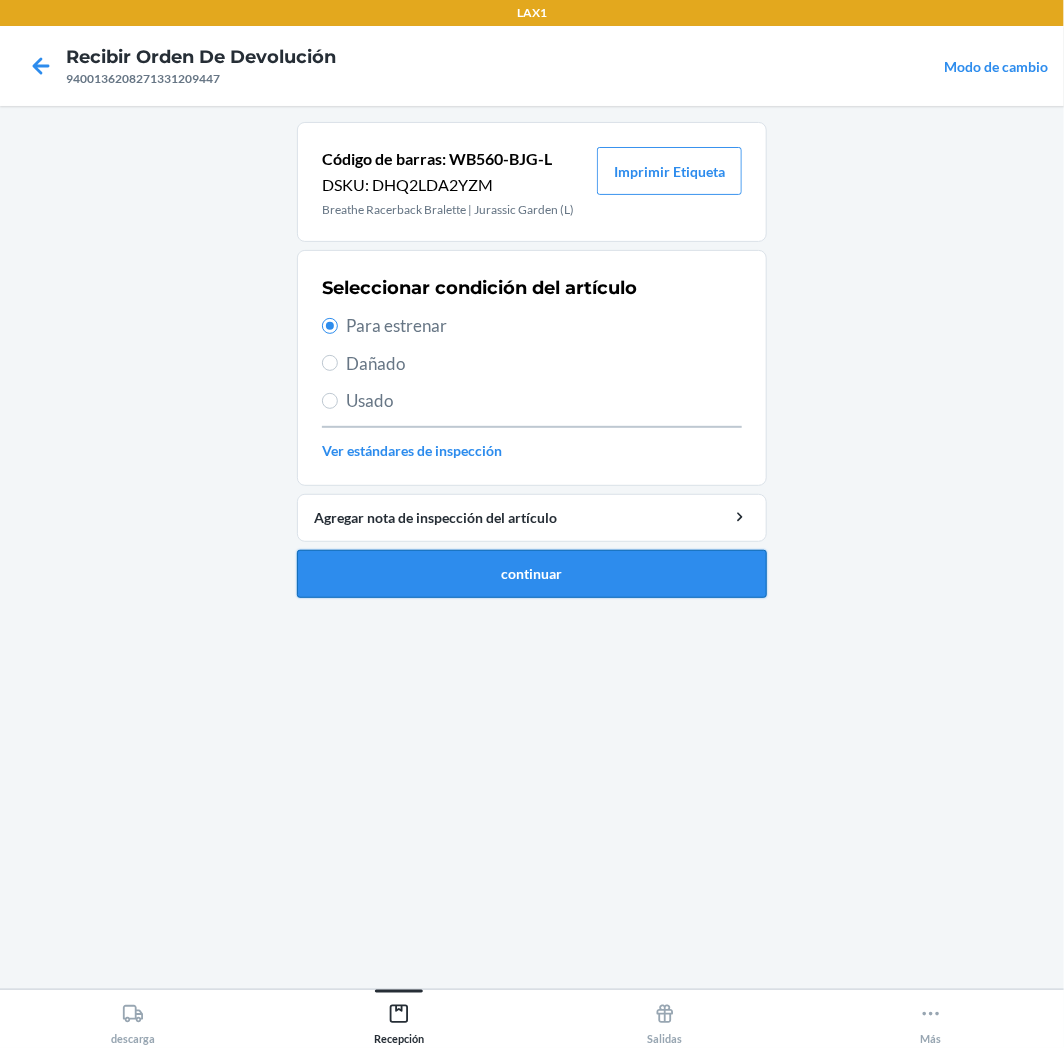 click on "continuar" at bounding box center (532, 574) 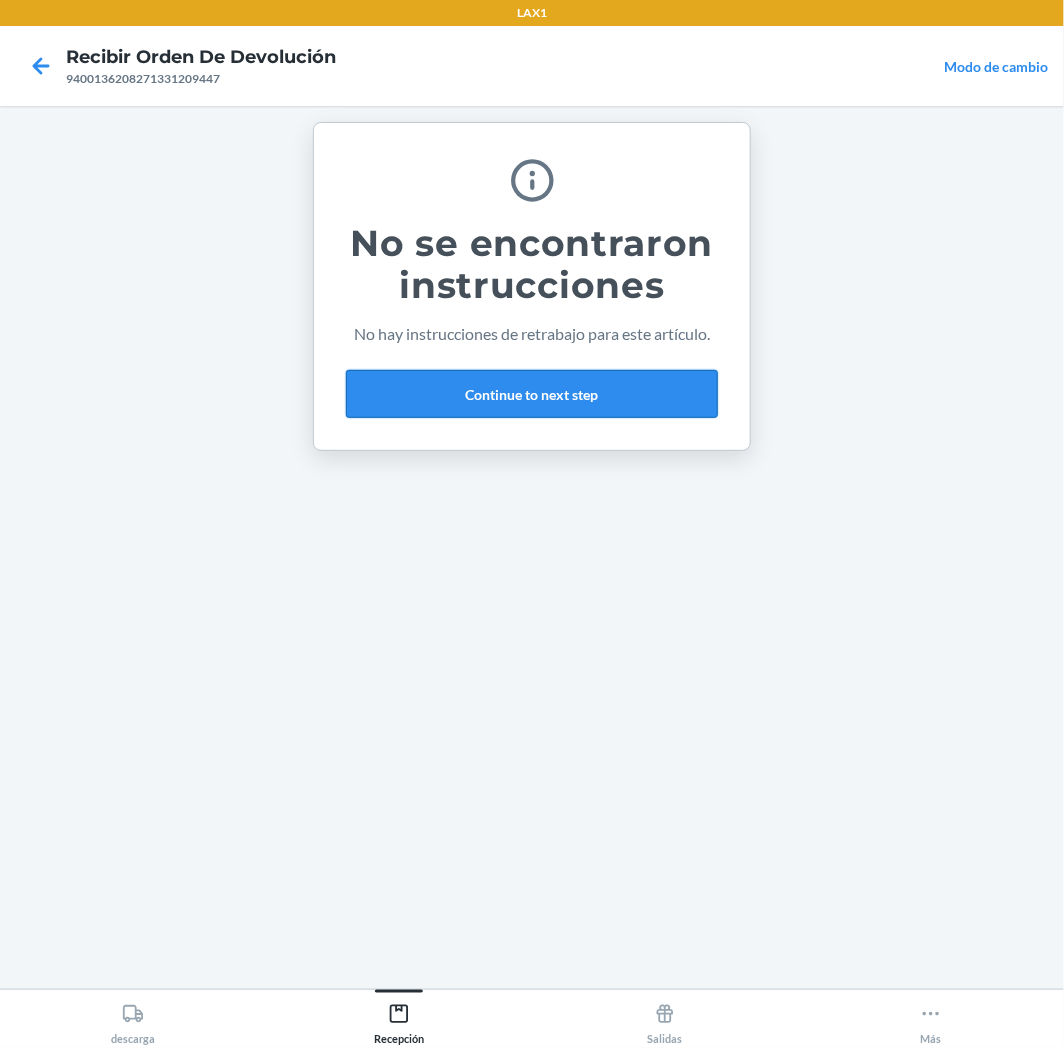 click on "Continue to next step" at bounding box center (532, 394) 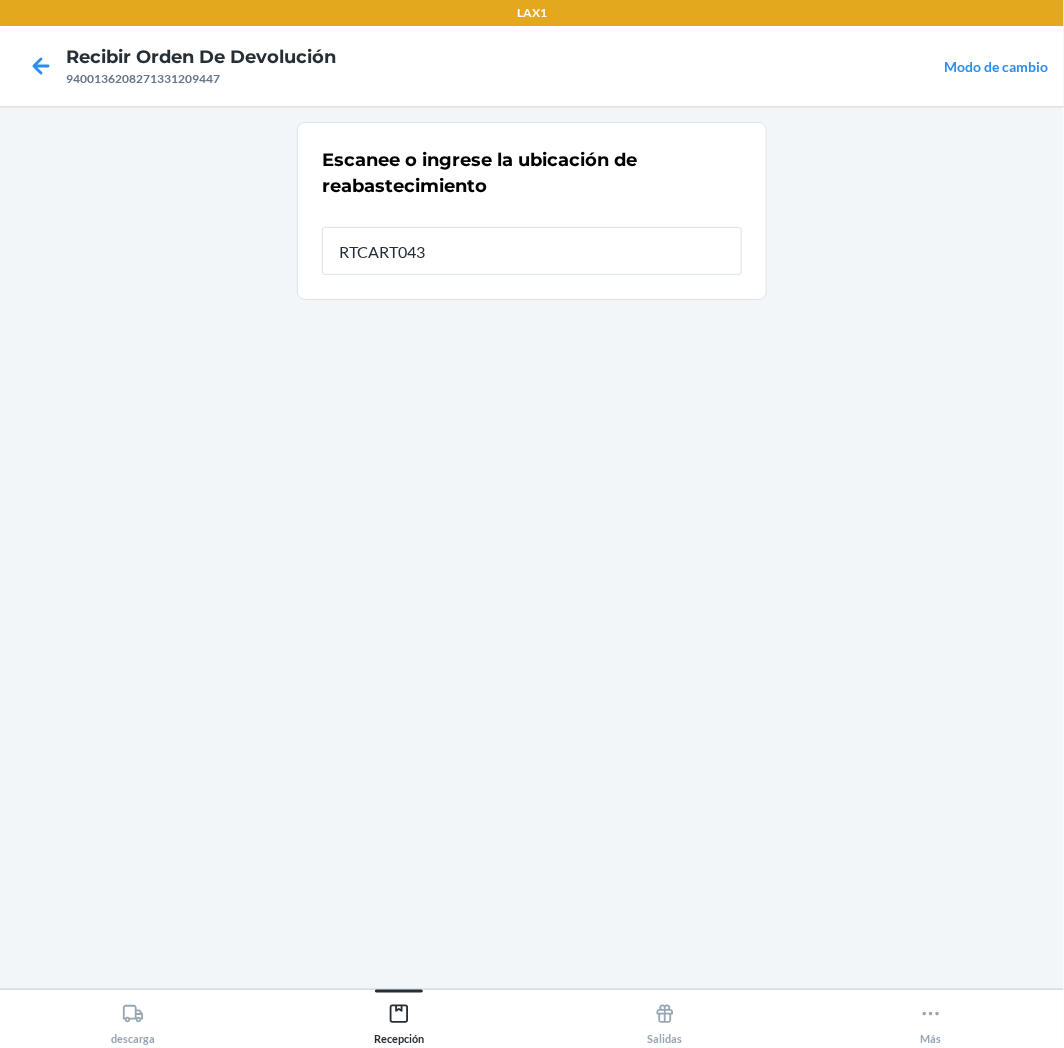 type on "RTCART043" 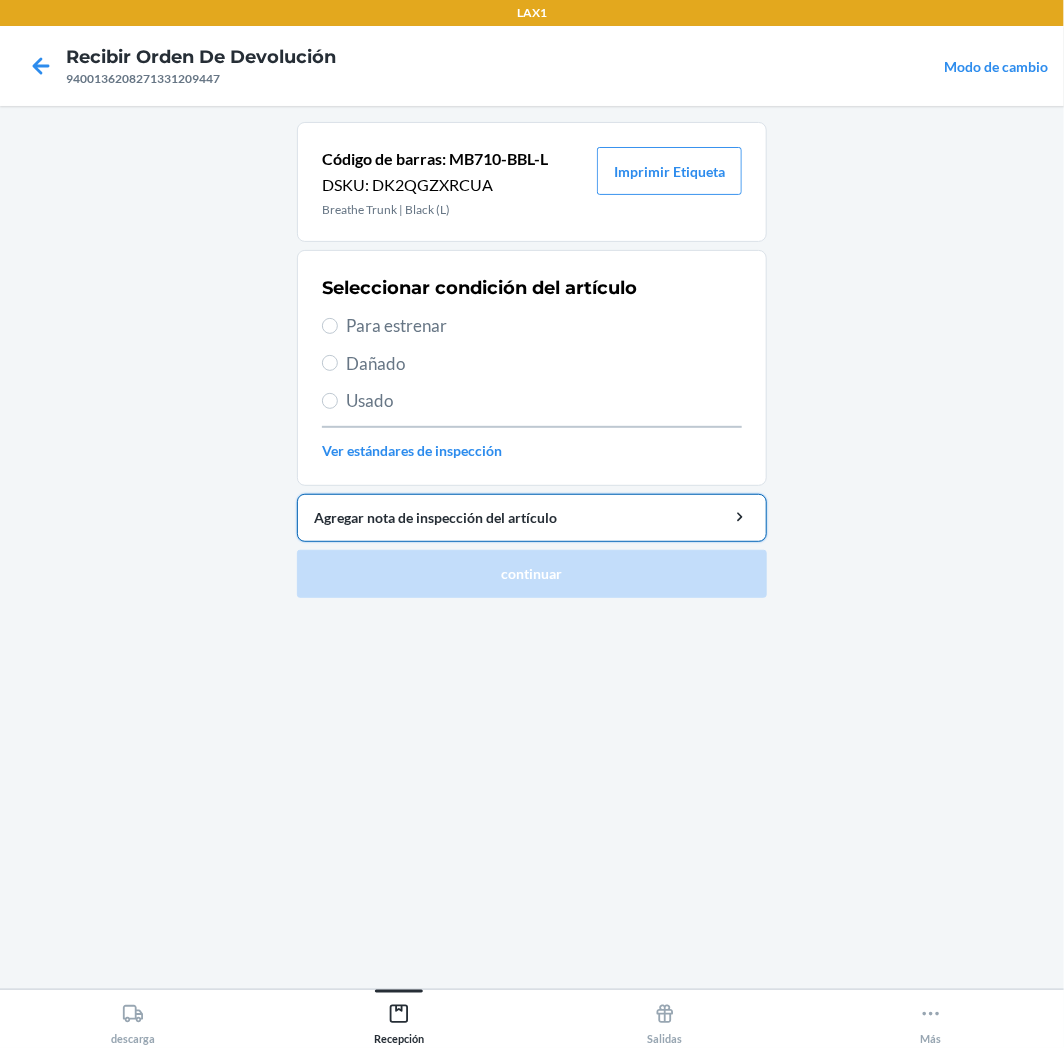 click on "Agregar nota de inspección del artículo" at bounding box center [532, 517] 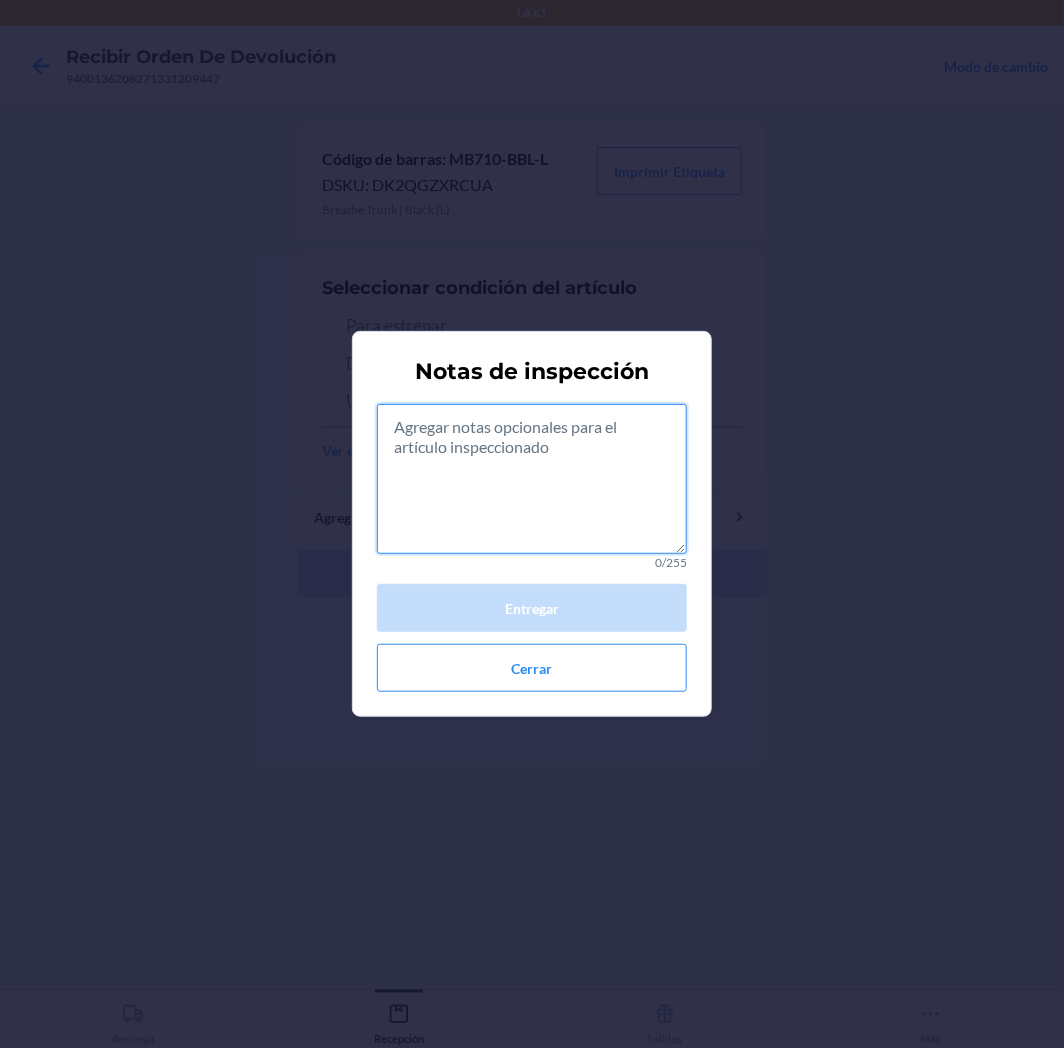 click at bounding box center (532, 479) 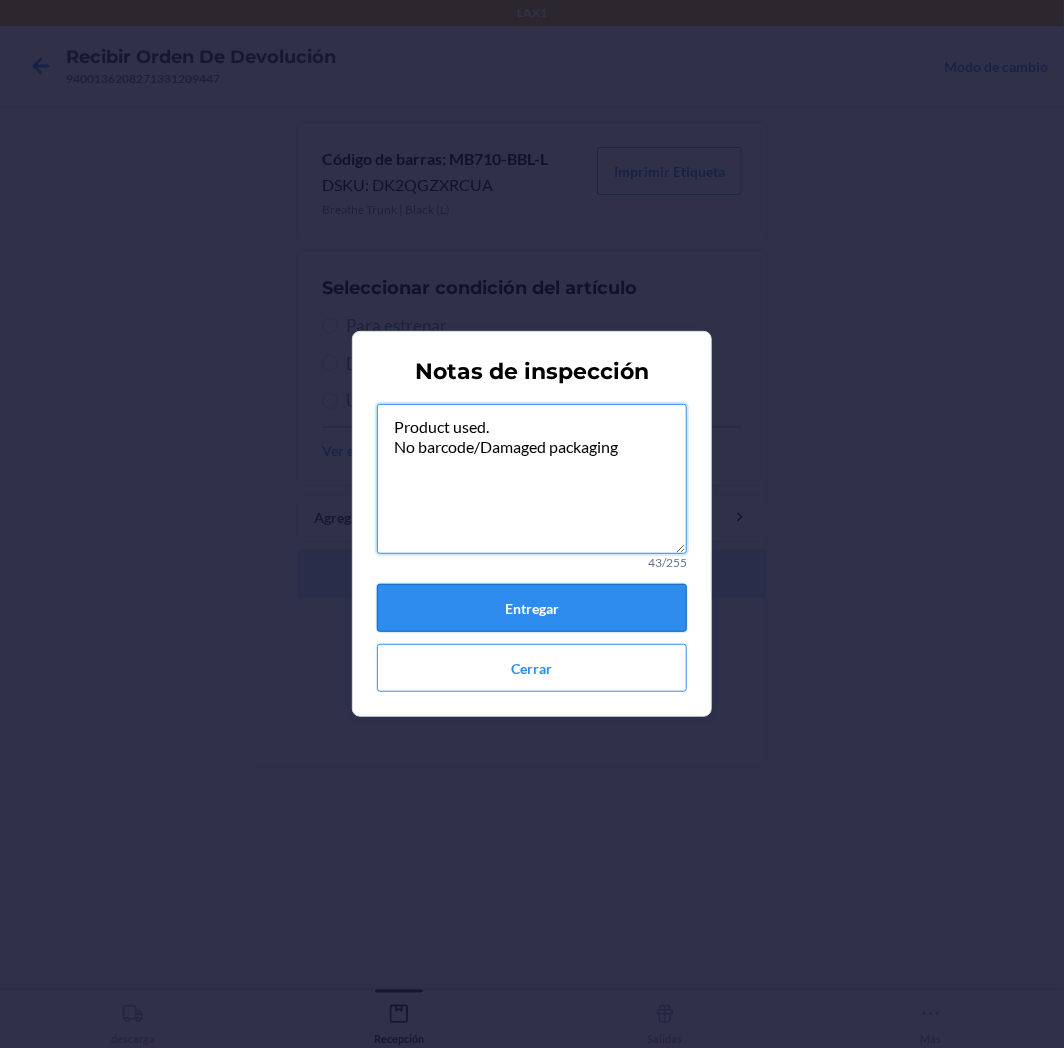 type on "Product used.
No barcode/Damaged packaging" 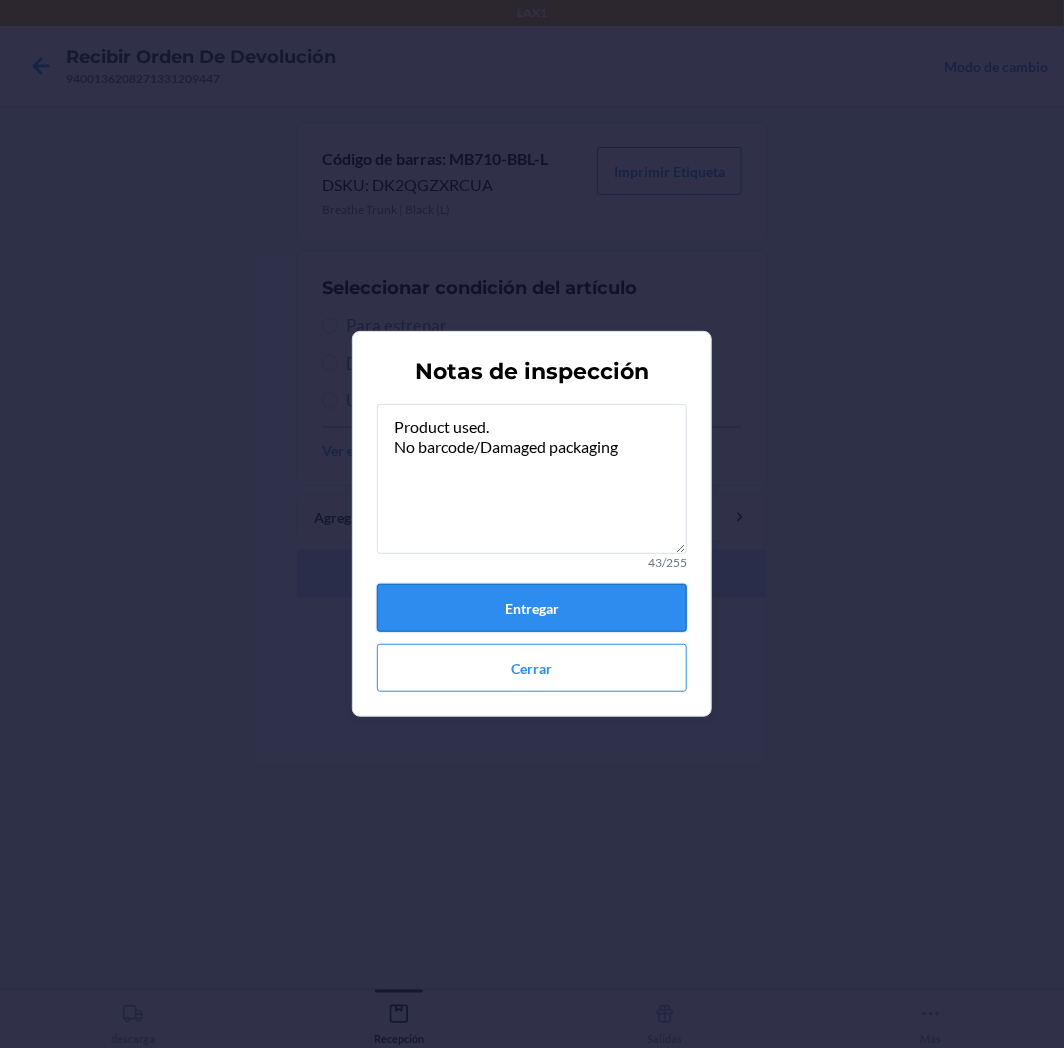 click on "Entregar" at bounding box center (532, 608) 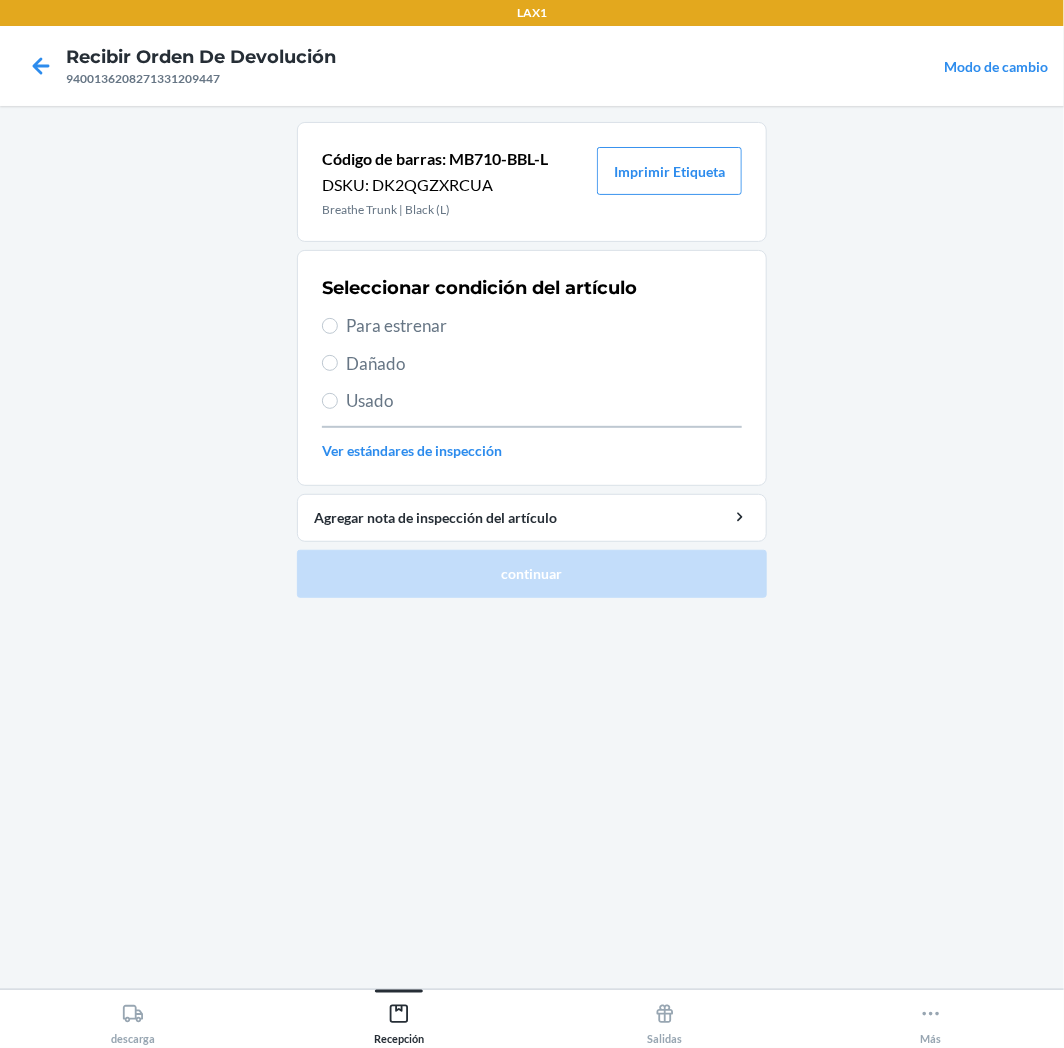 click on "Usado" at bounding box center (544, 401) 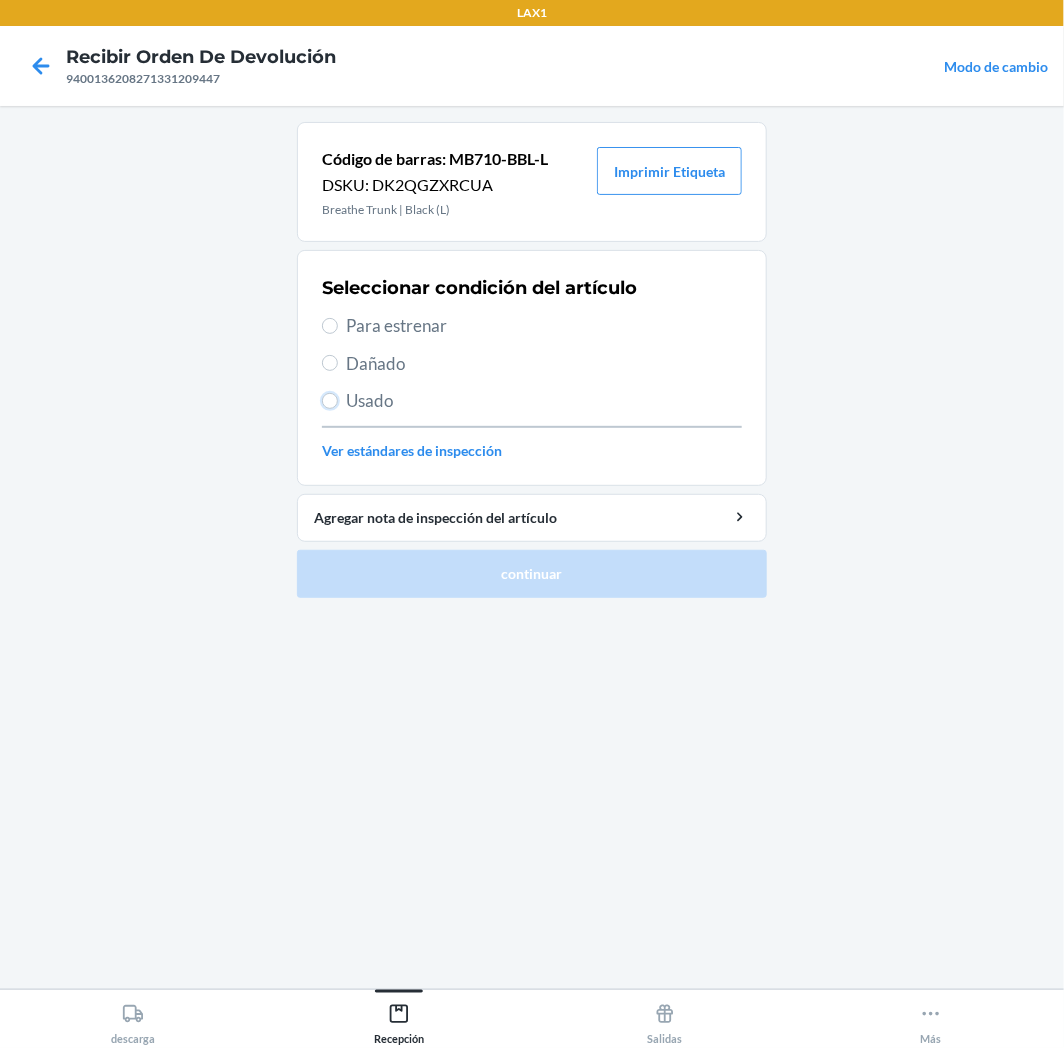 click on "Usado" at bounding box center [330, 401] 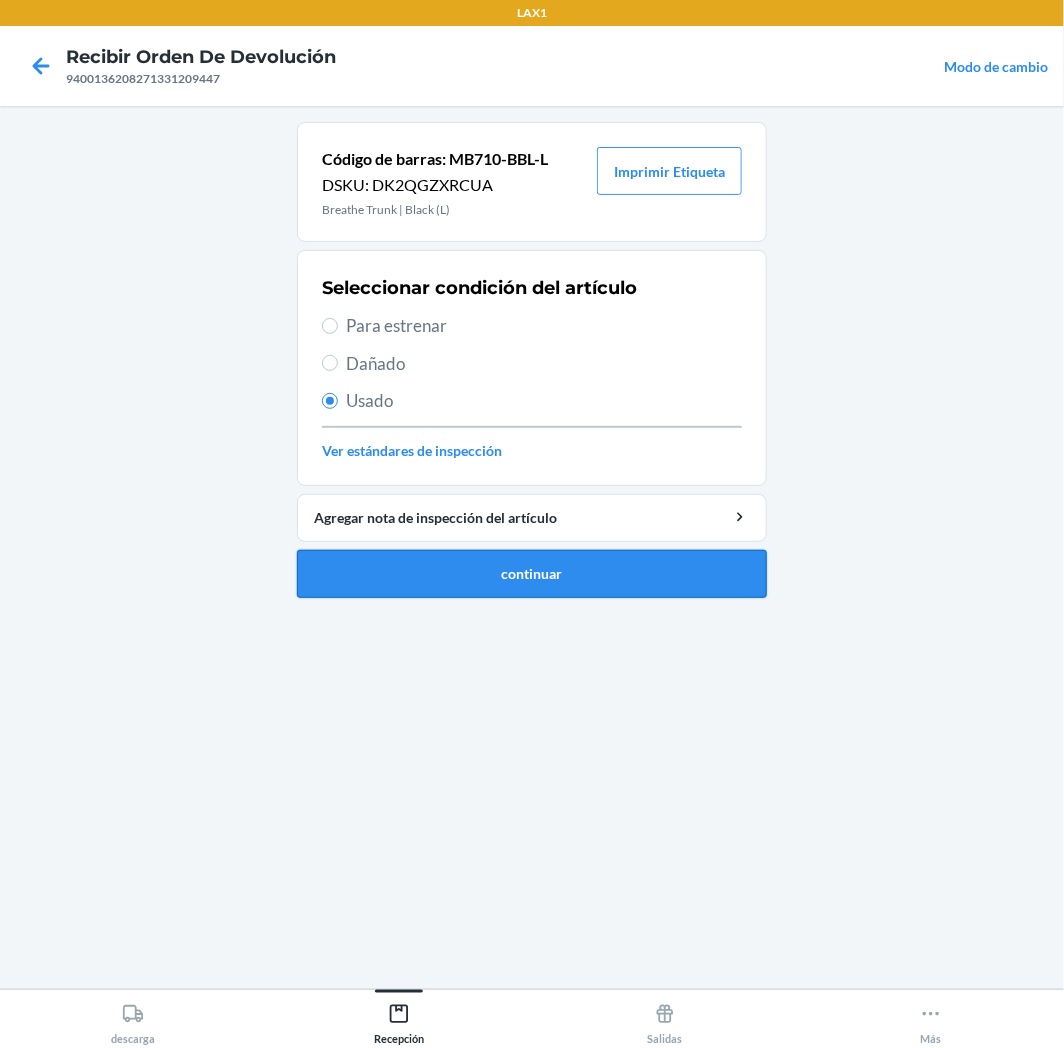 click on "continuar" at bounding box center (532, 574) 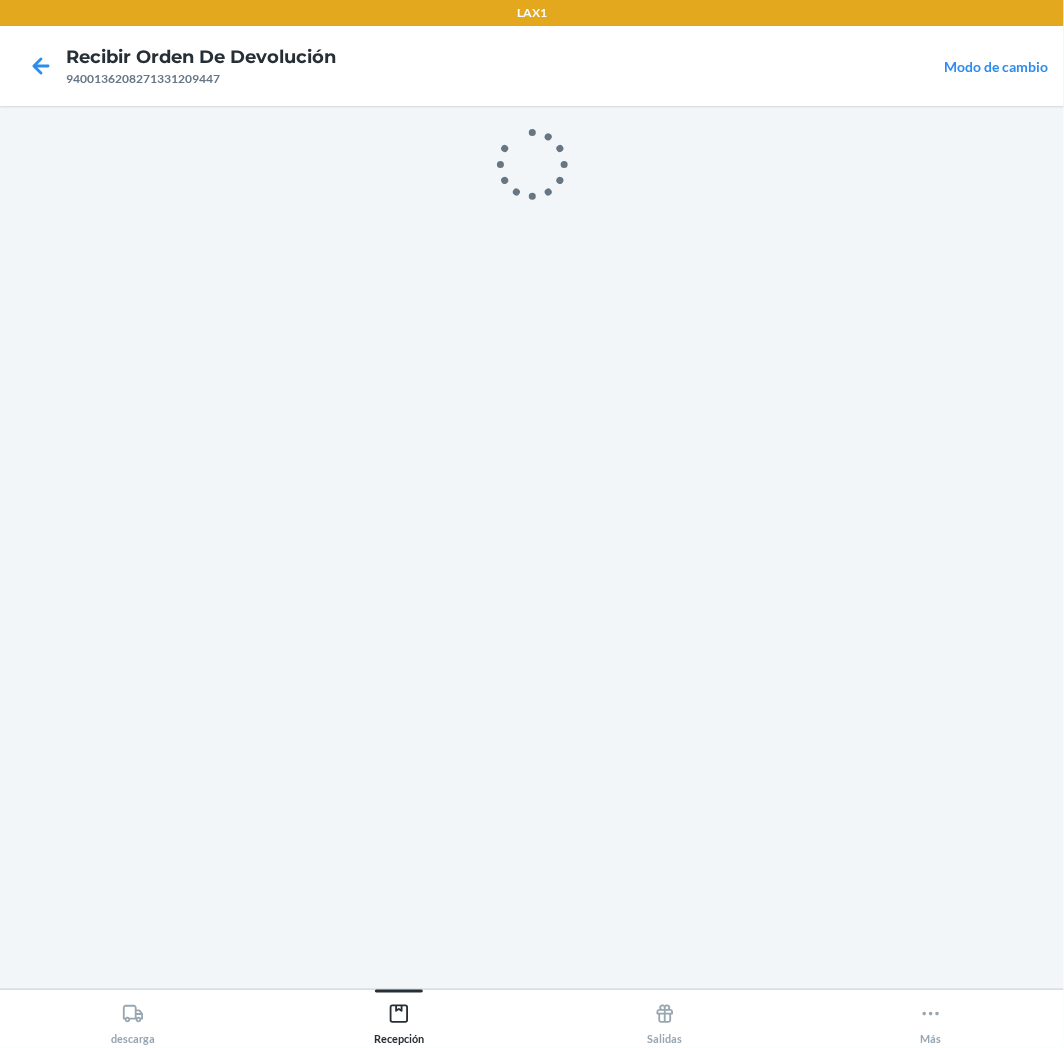 click at bounding box center (532, 547) 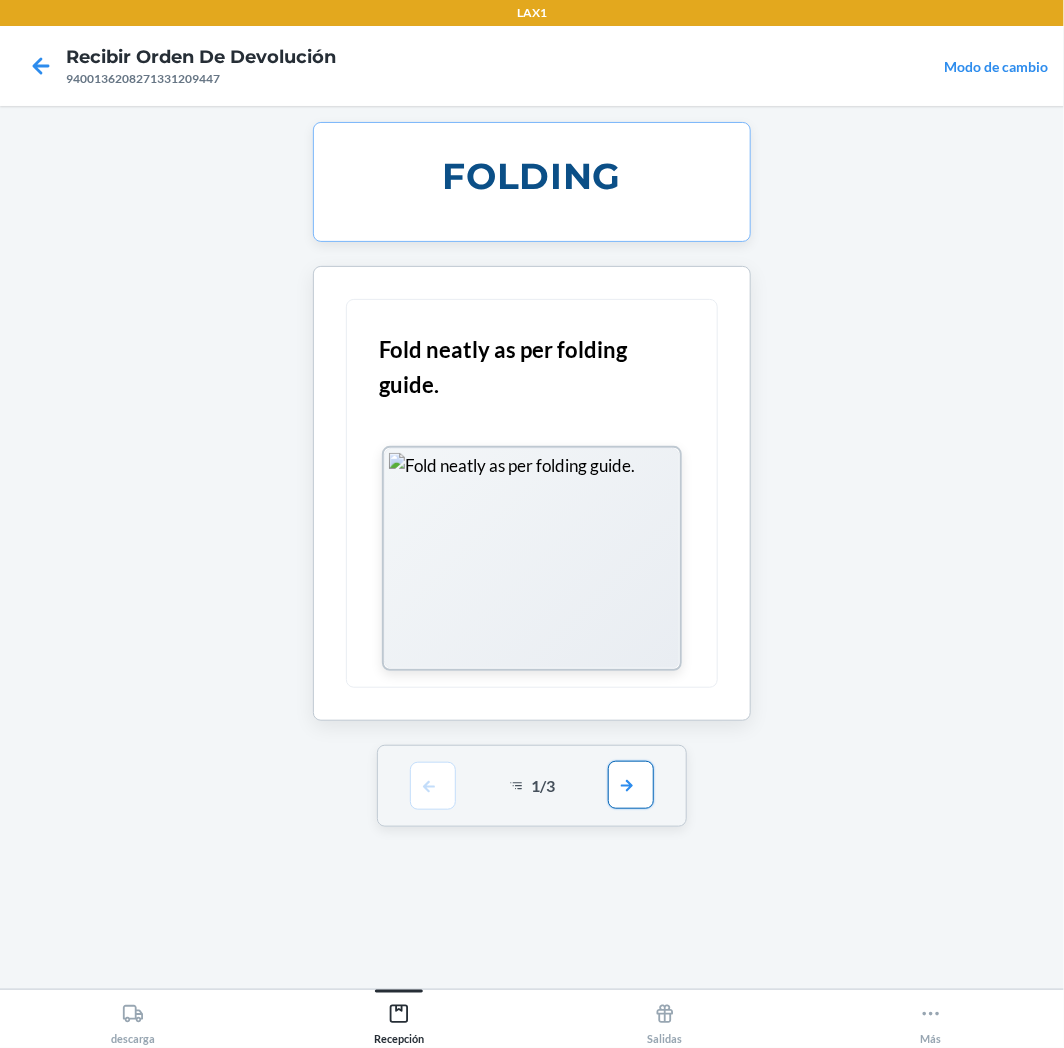 click at bounding box center [631, 785] 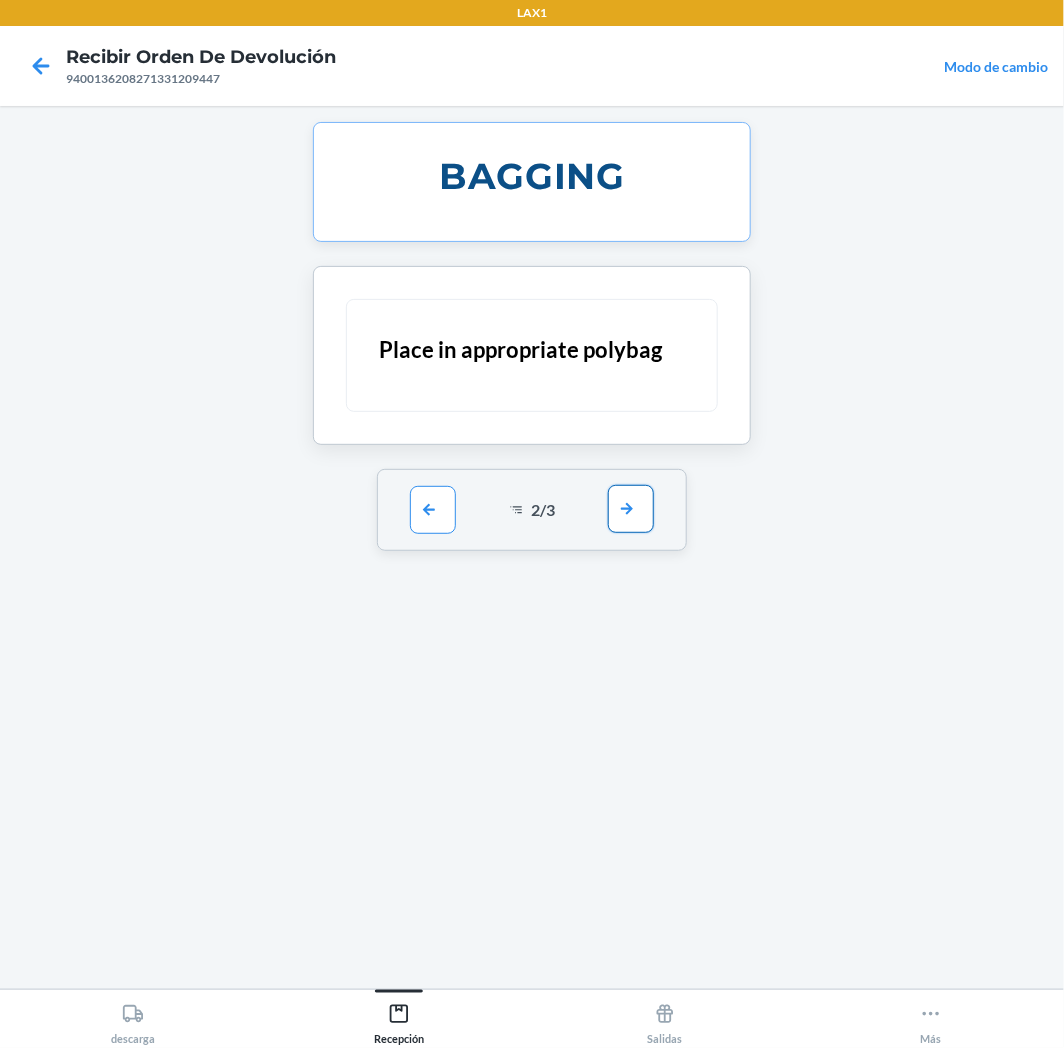 click at bounding box center [631, 509] 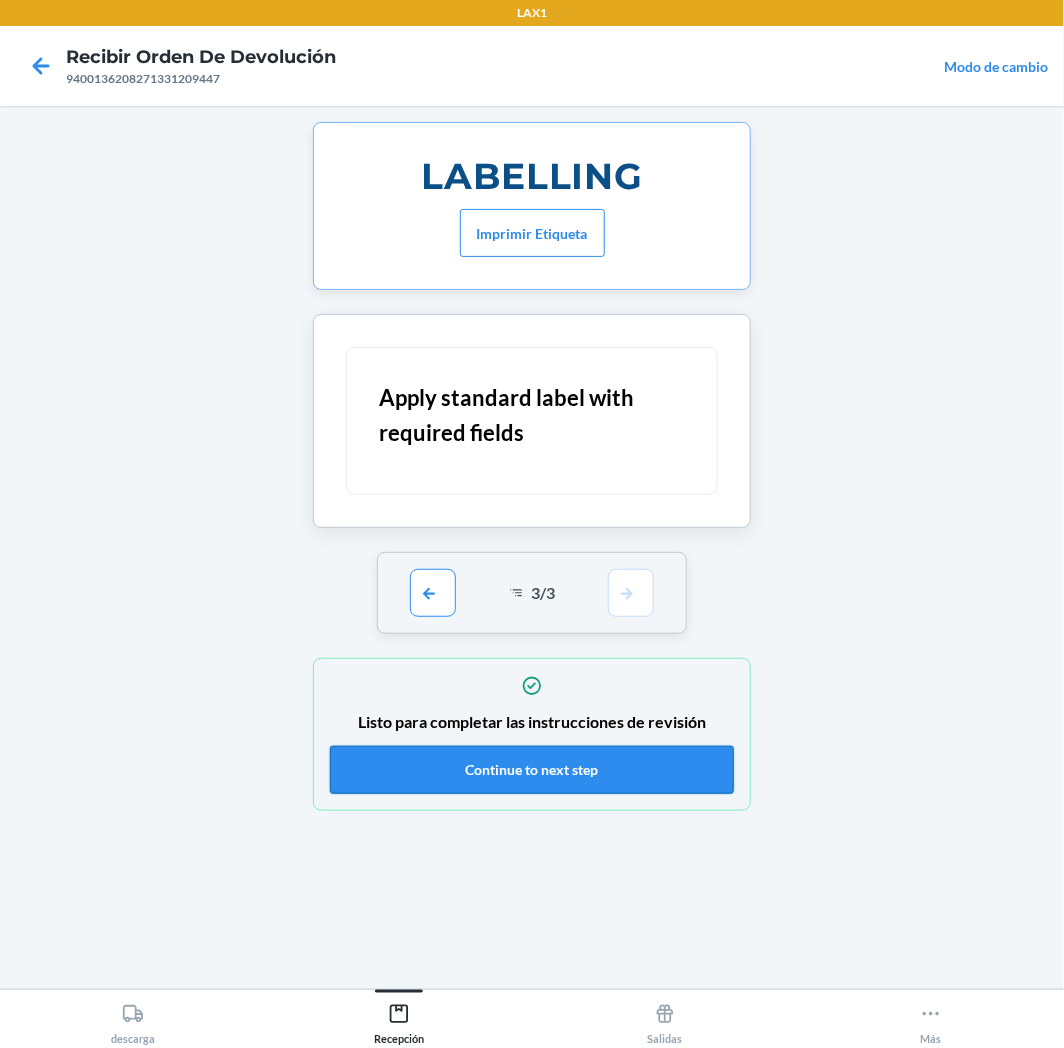 click on "Continue to next step" at bounding box center (532, 770) 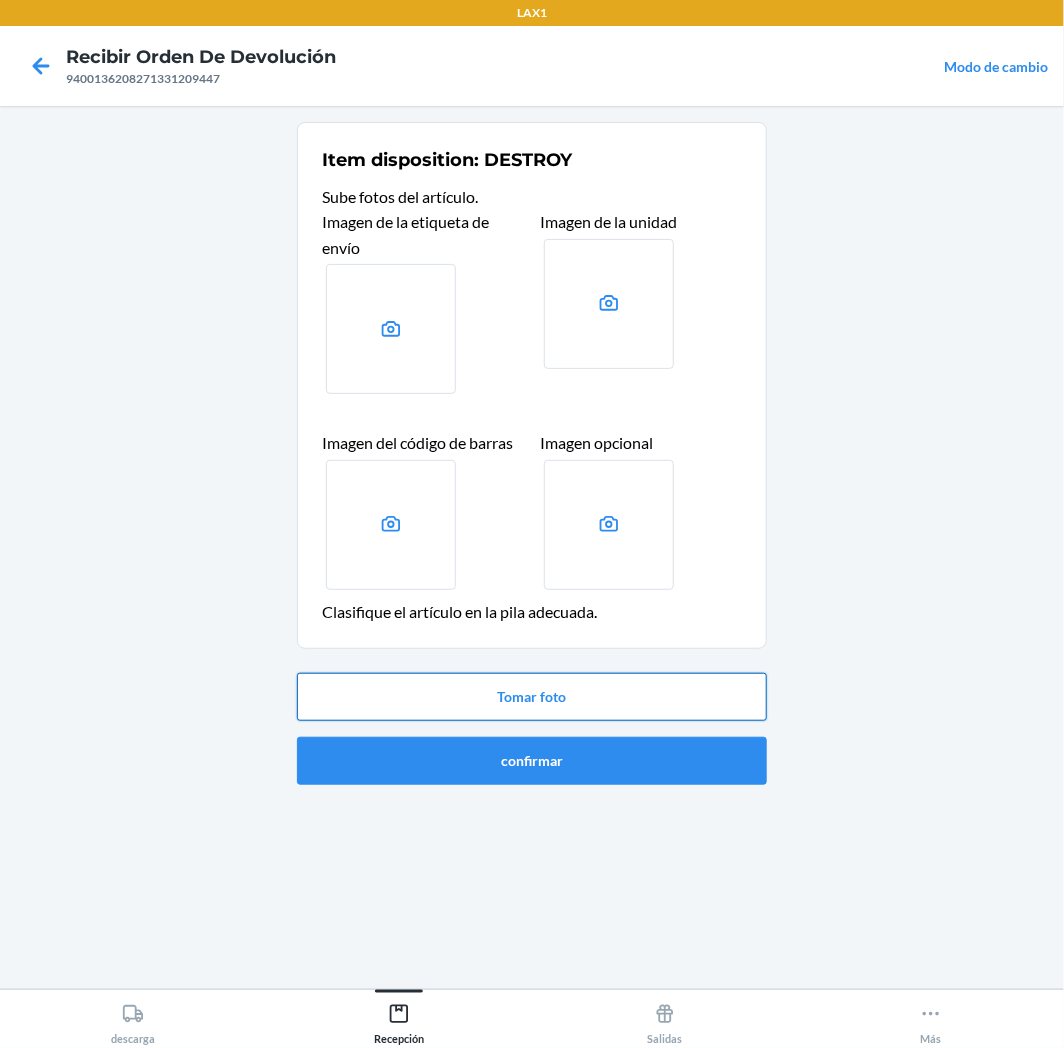click on "Tomar foto" at bounding box center (532, 697) 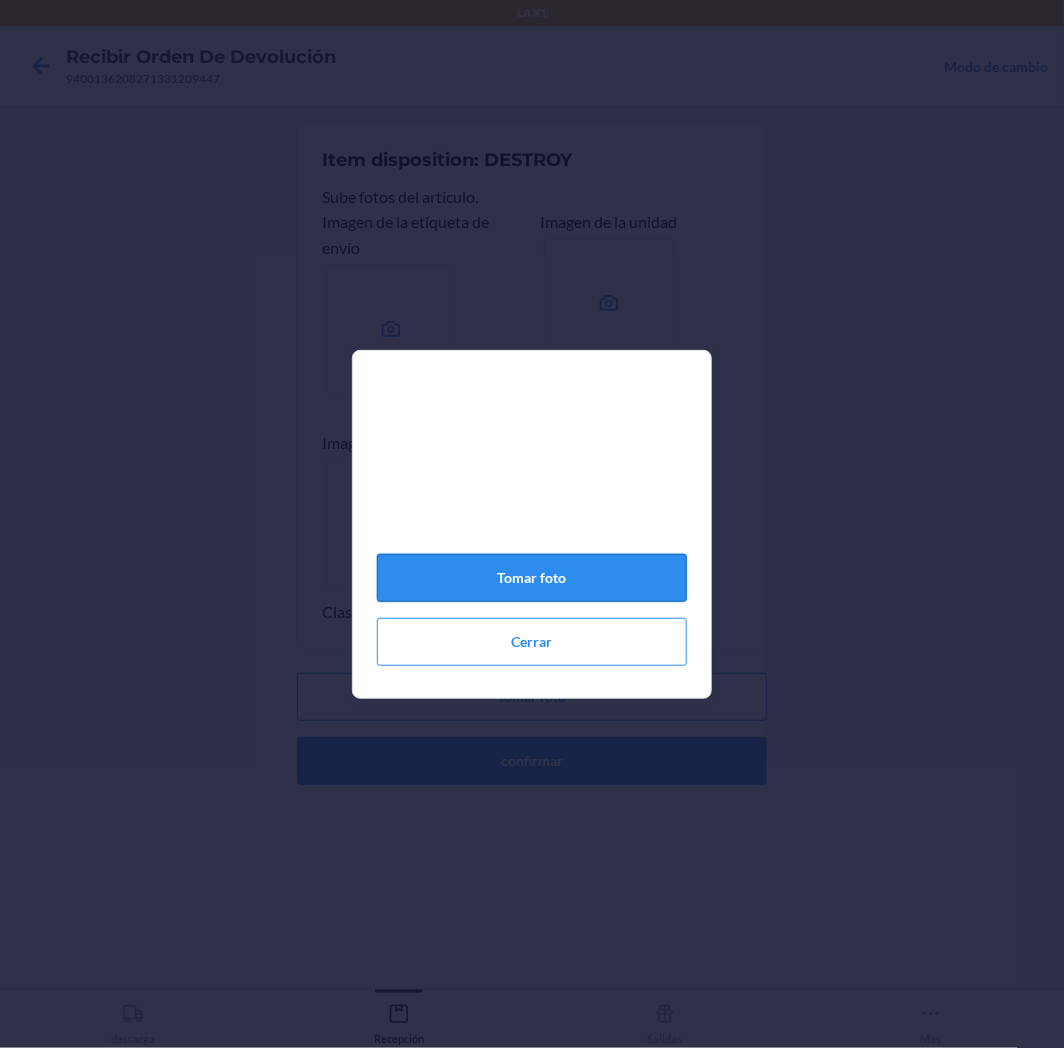click on "Tomar foto" 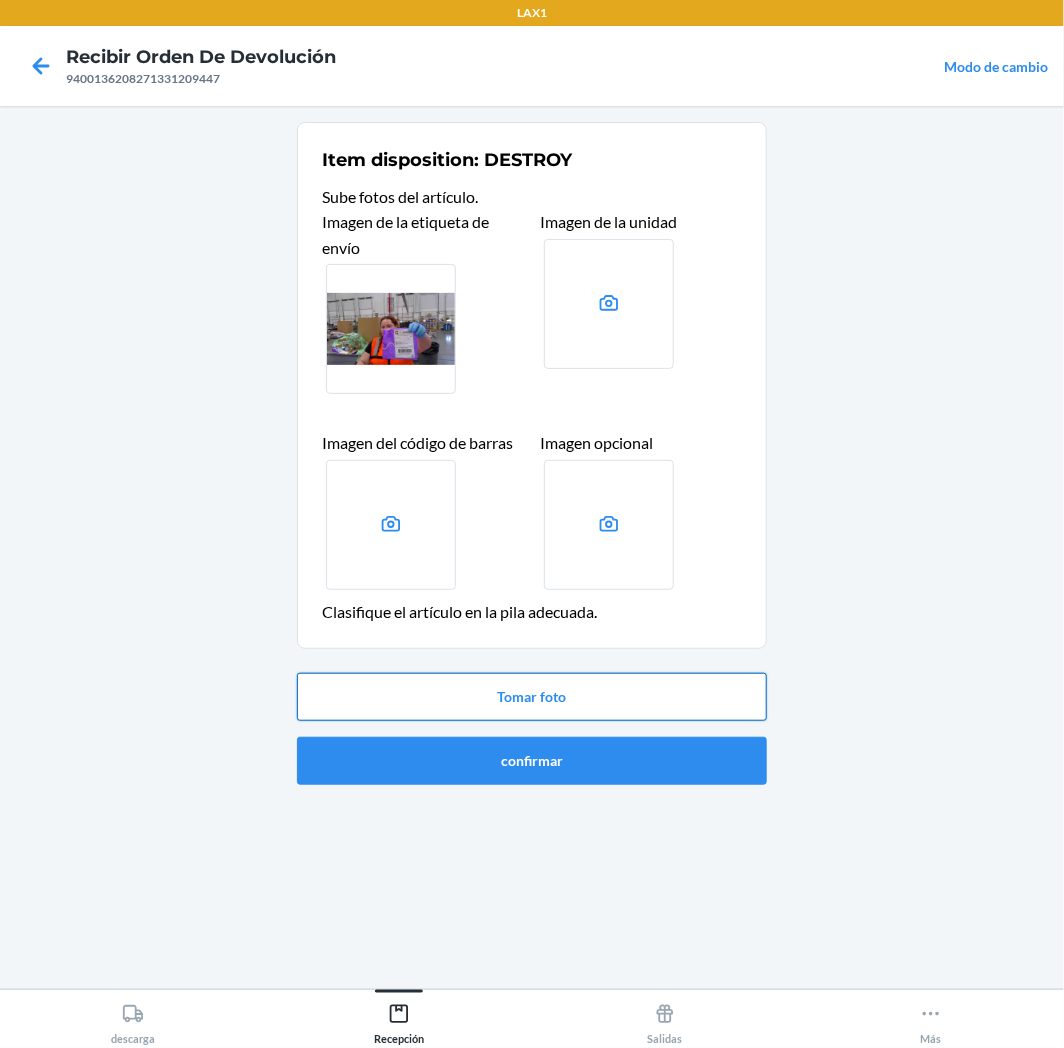 click on "Tomar foto" at bounding box center (532, 697) 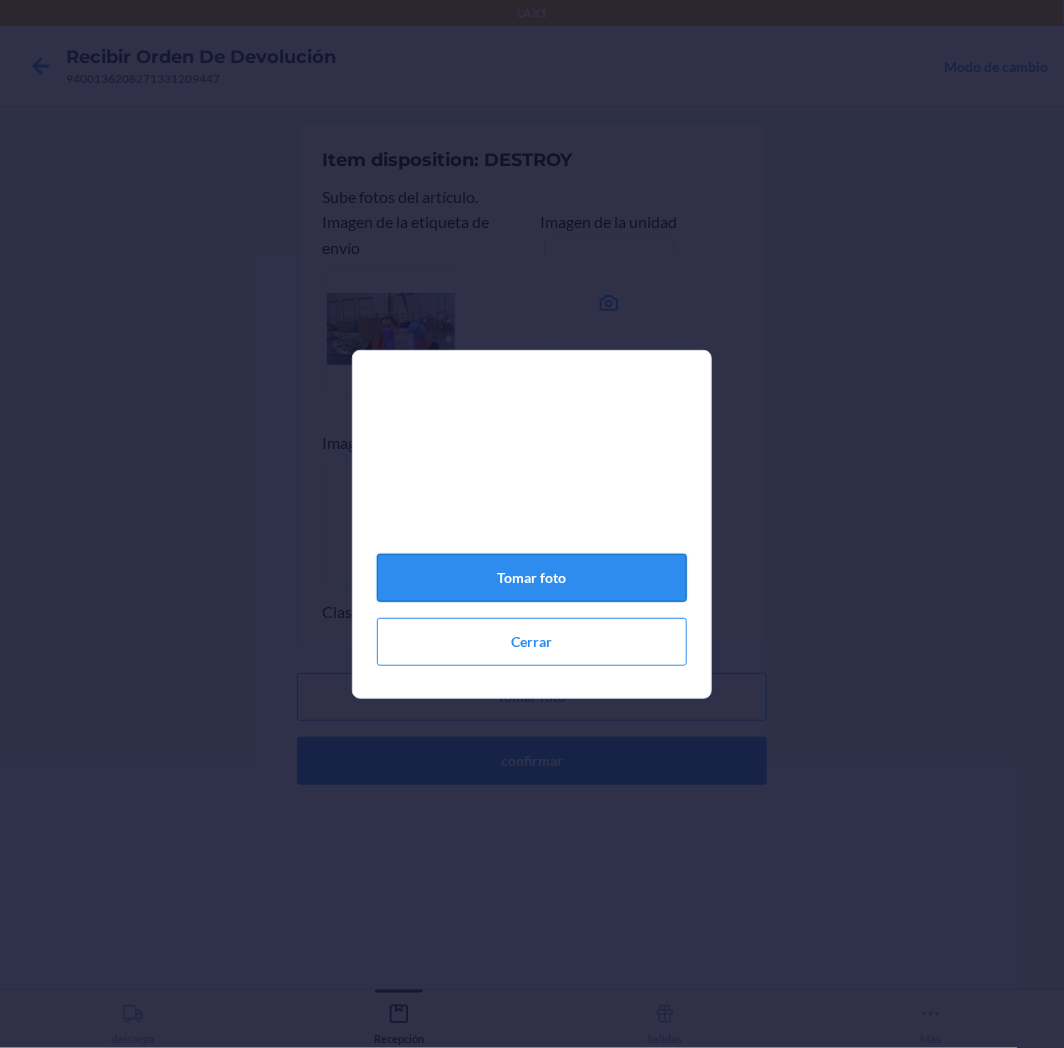 click on "Tomar foto" 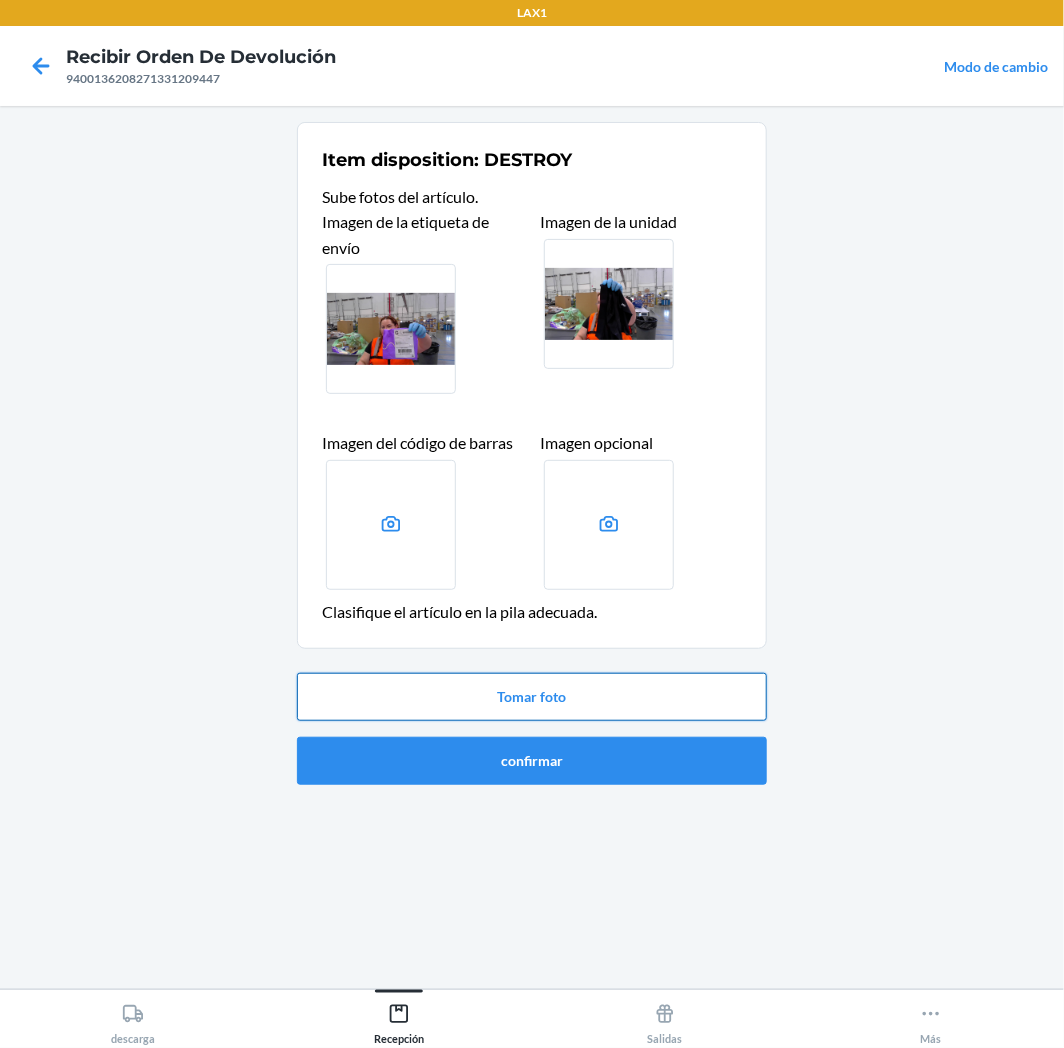 click on "Tomar foto" at bounding box center [532, 697] 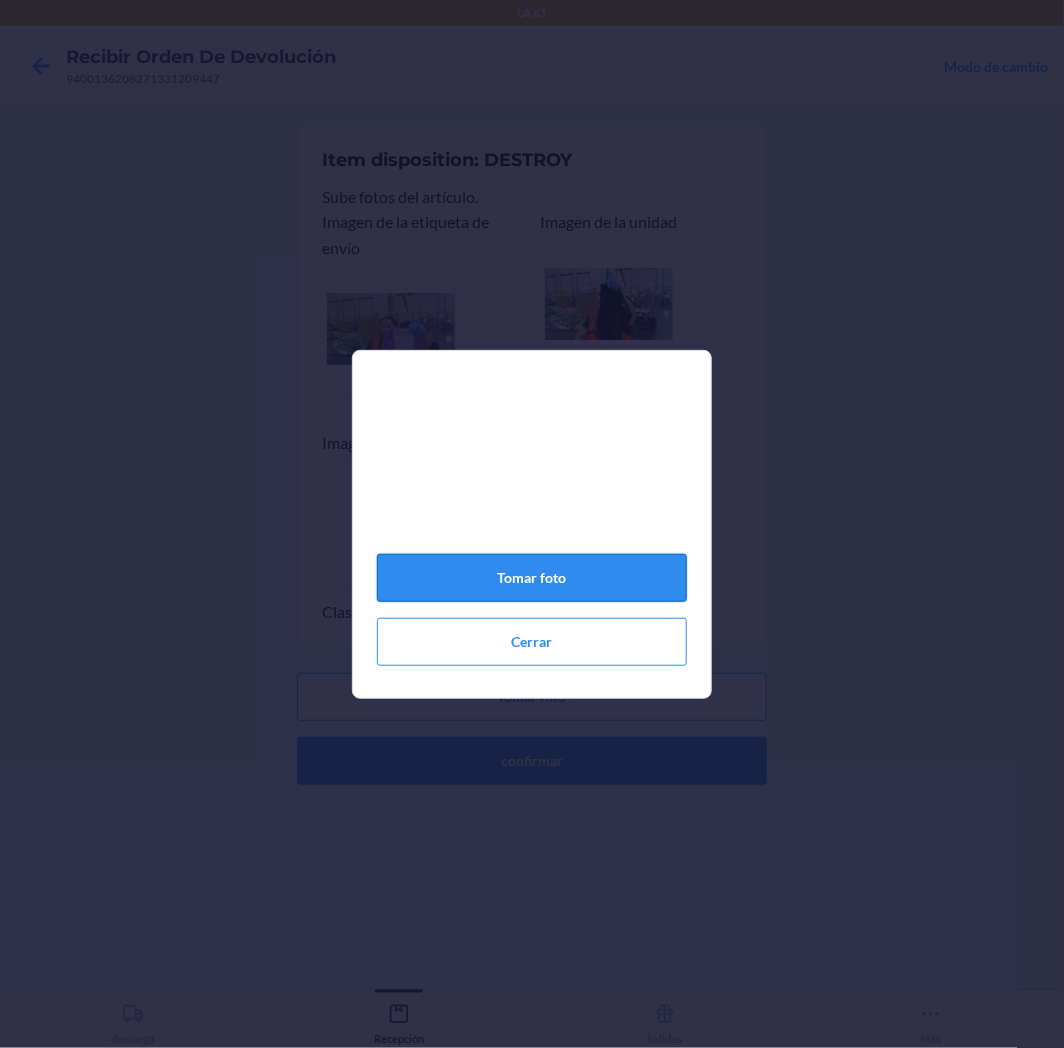 click on "Tomar foto" 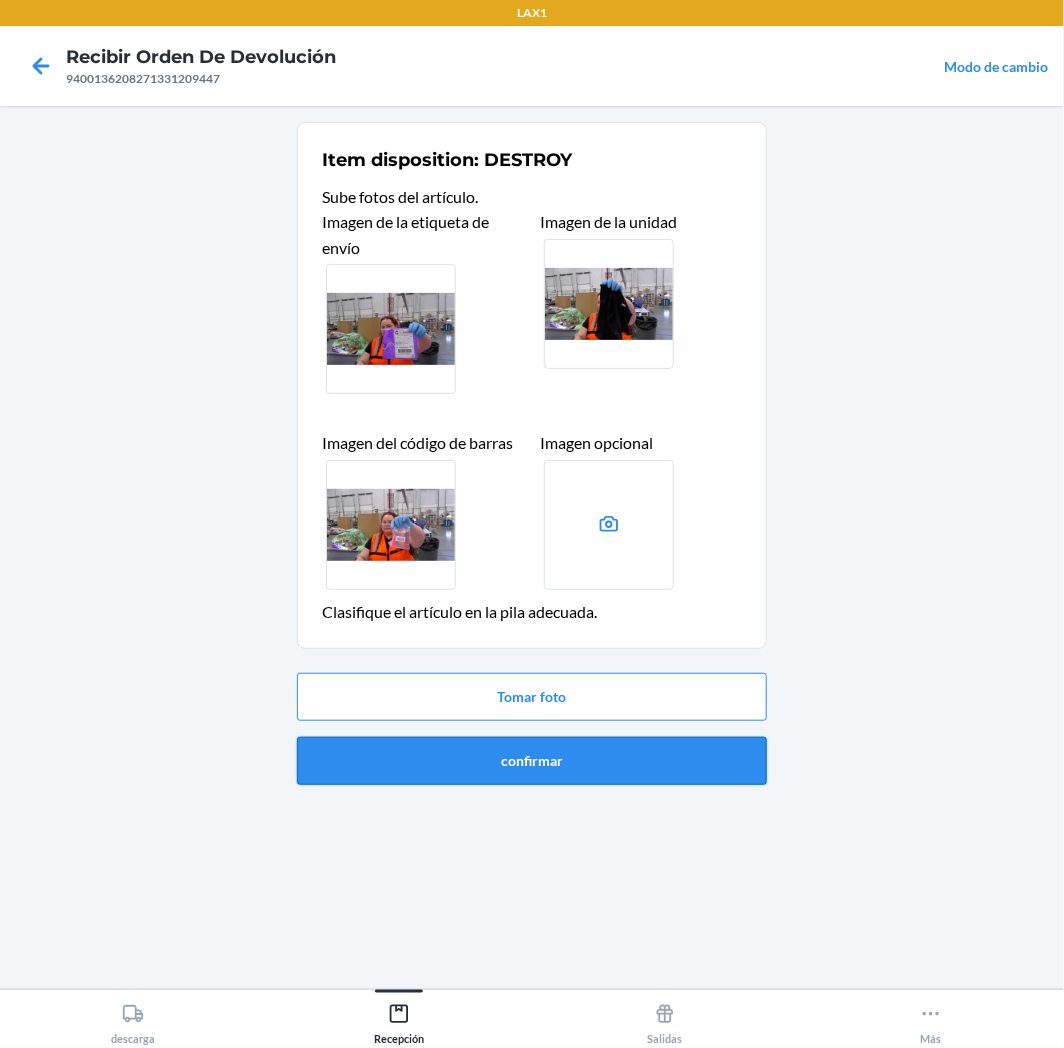 click on "confirmar" at bounding box center (532, 761) 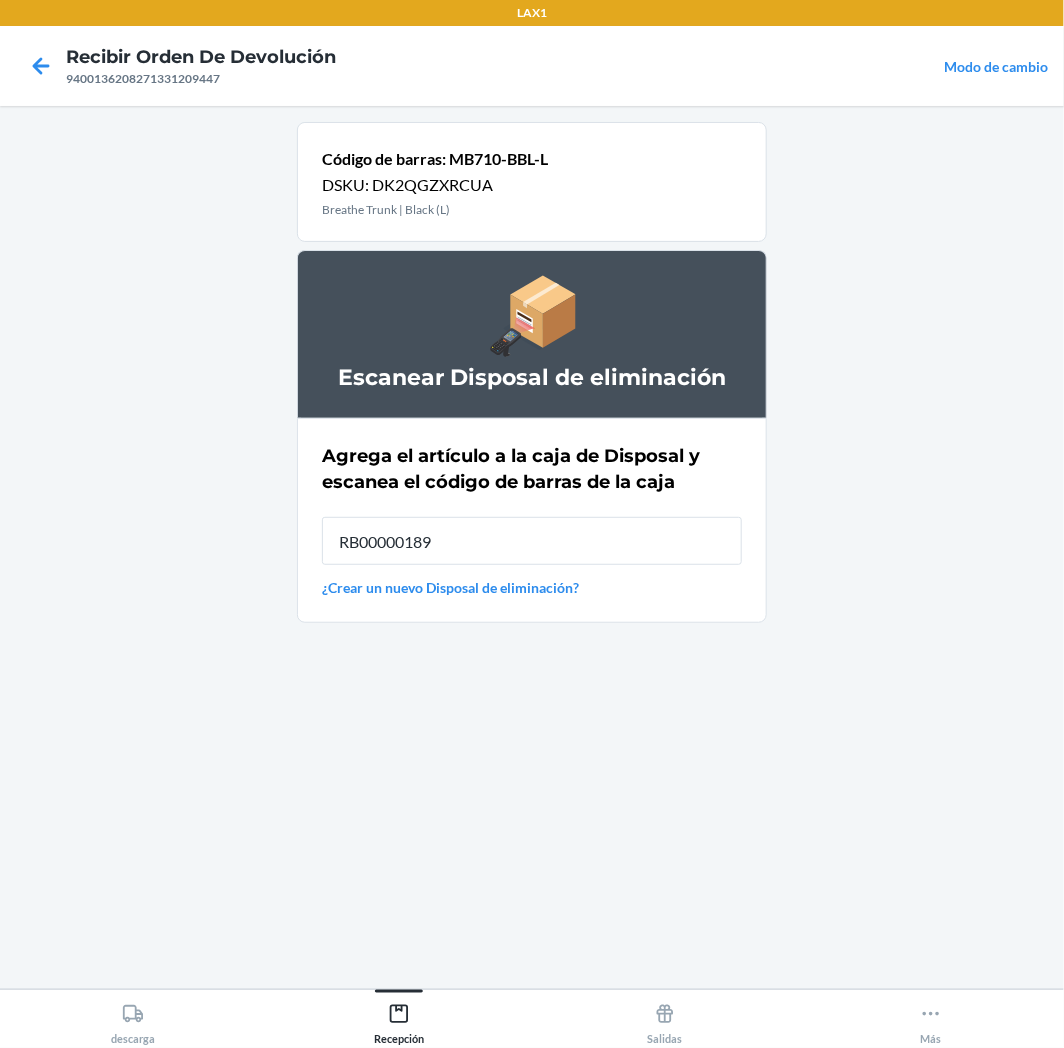 type on "RB00000189K" 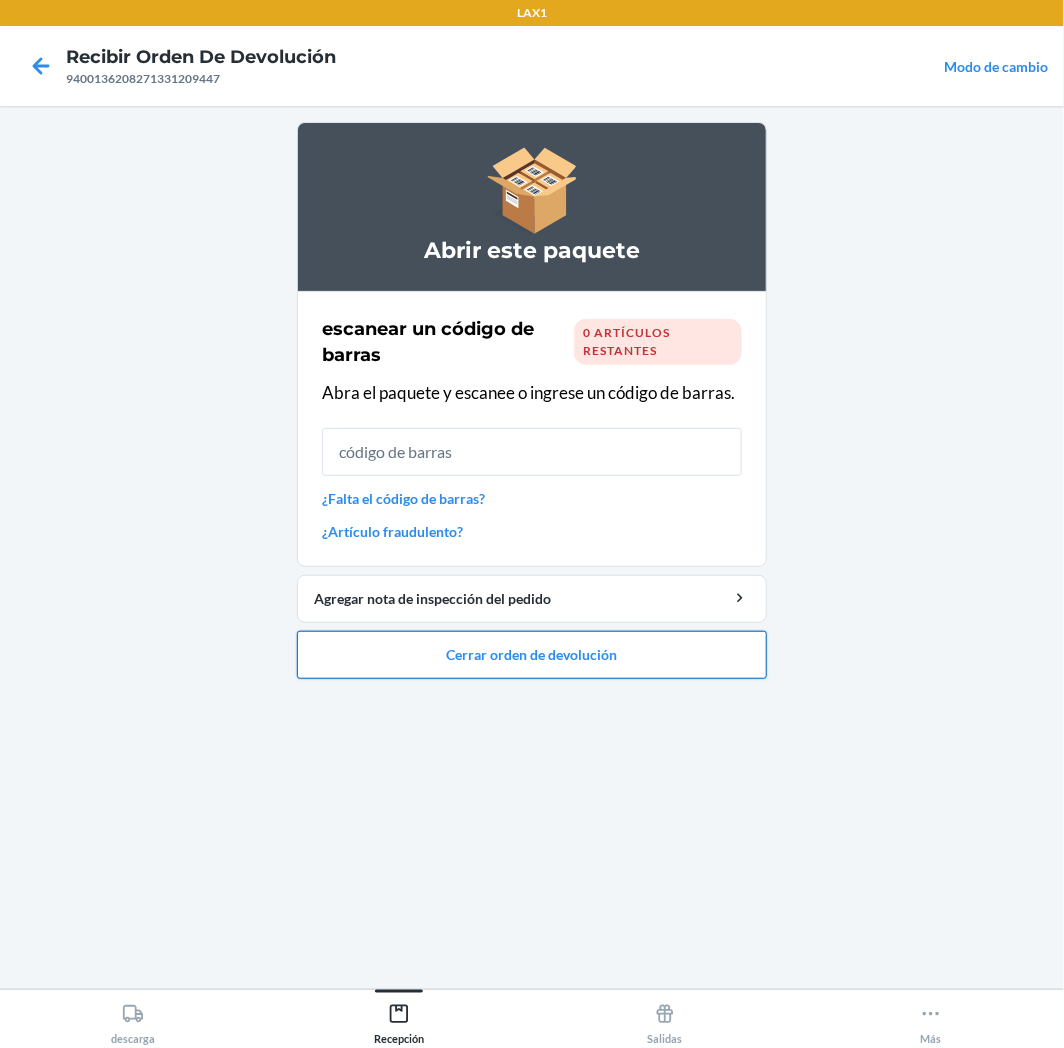 click on "Cerrar orden de devolución" at bounding box center (532, 655) 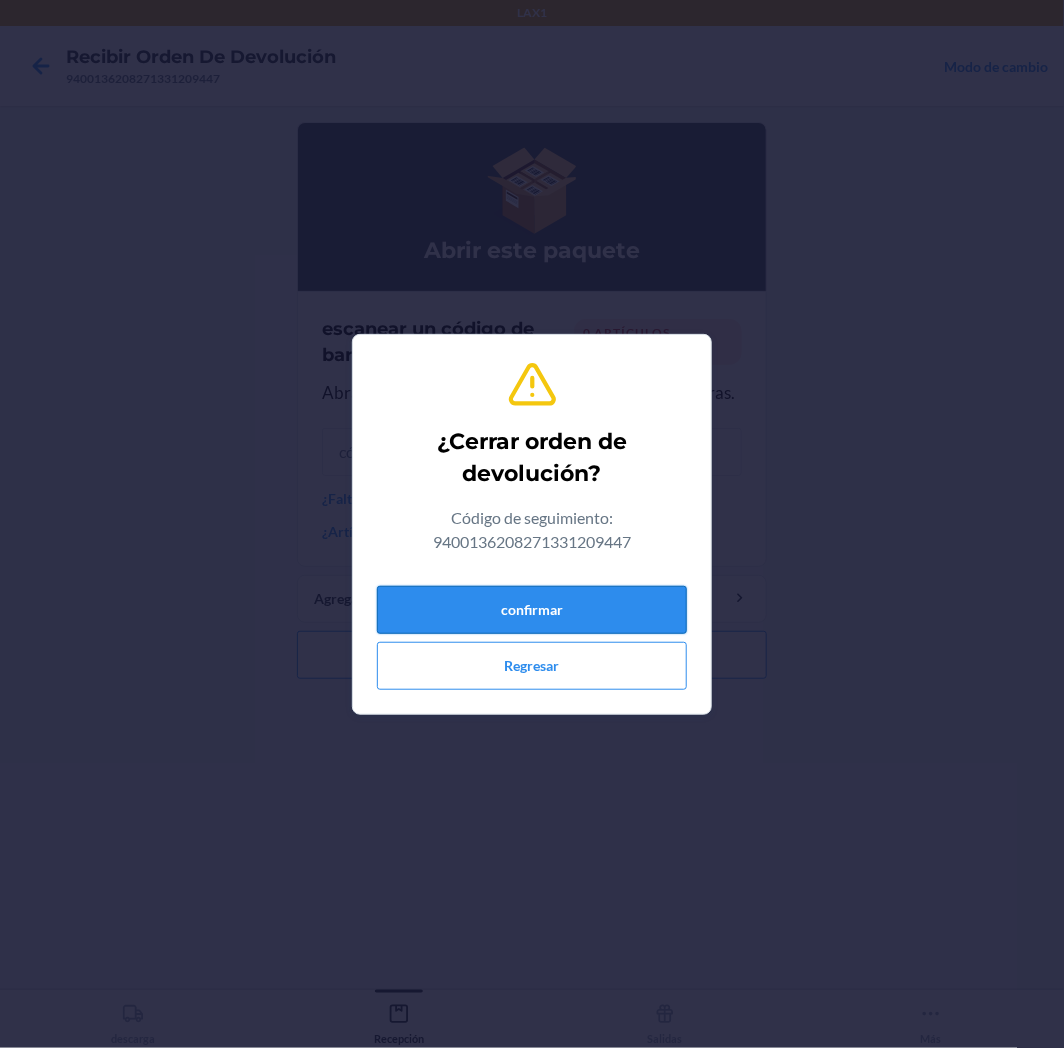 click on "confirmar" at bounding box center [532, 610] 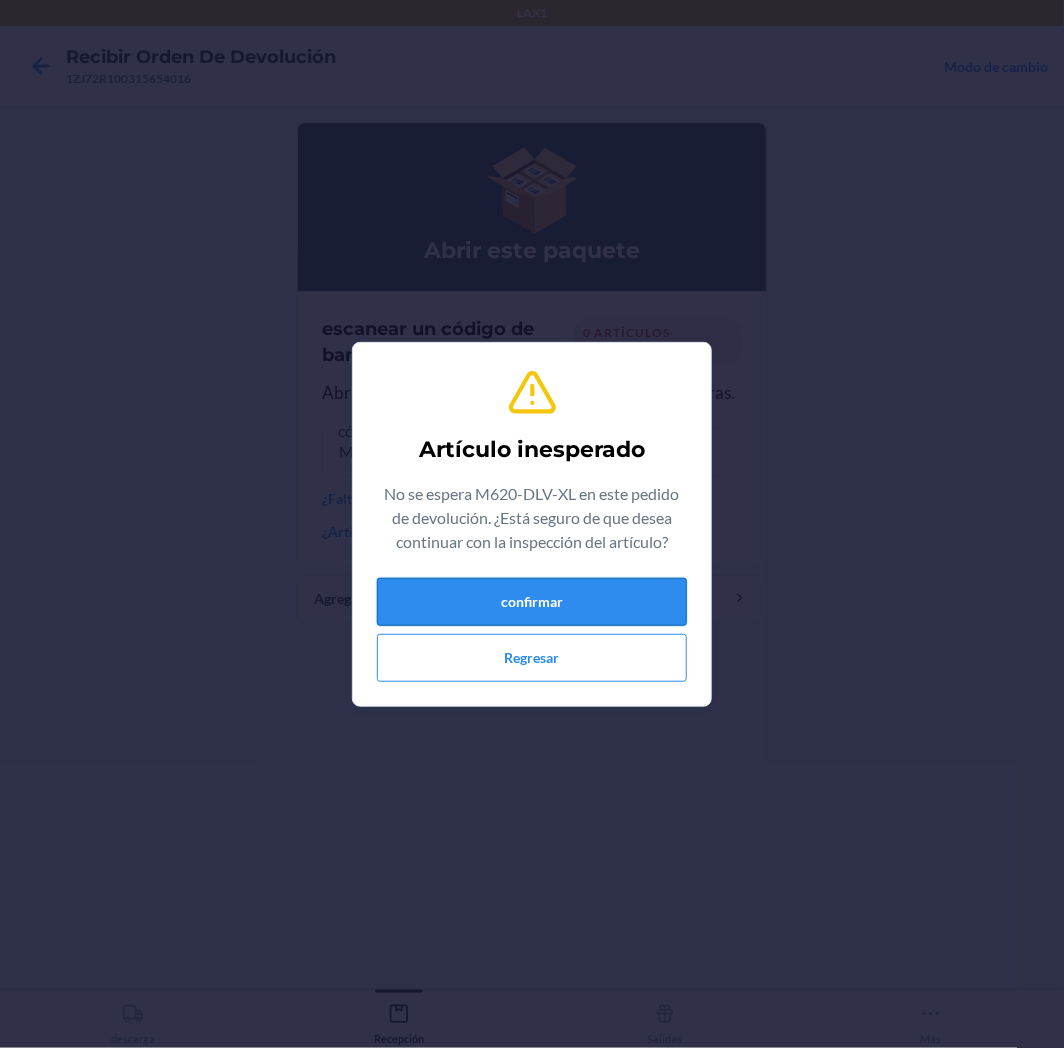 click on "confirmar" at bounding box center [532, 602] 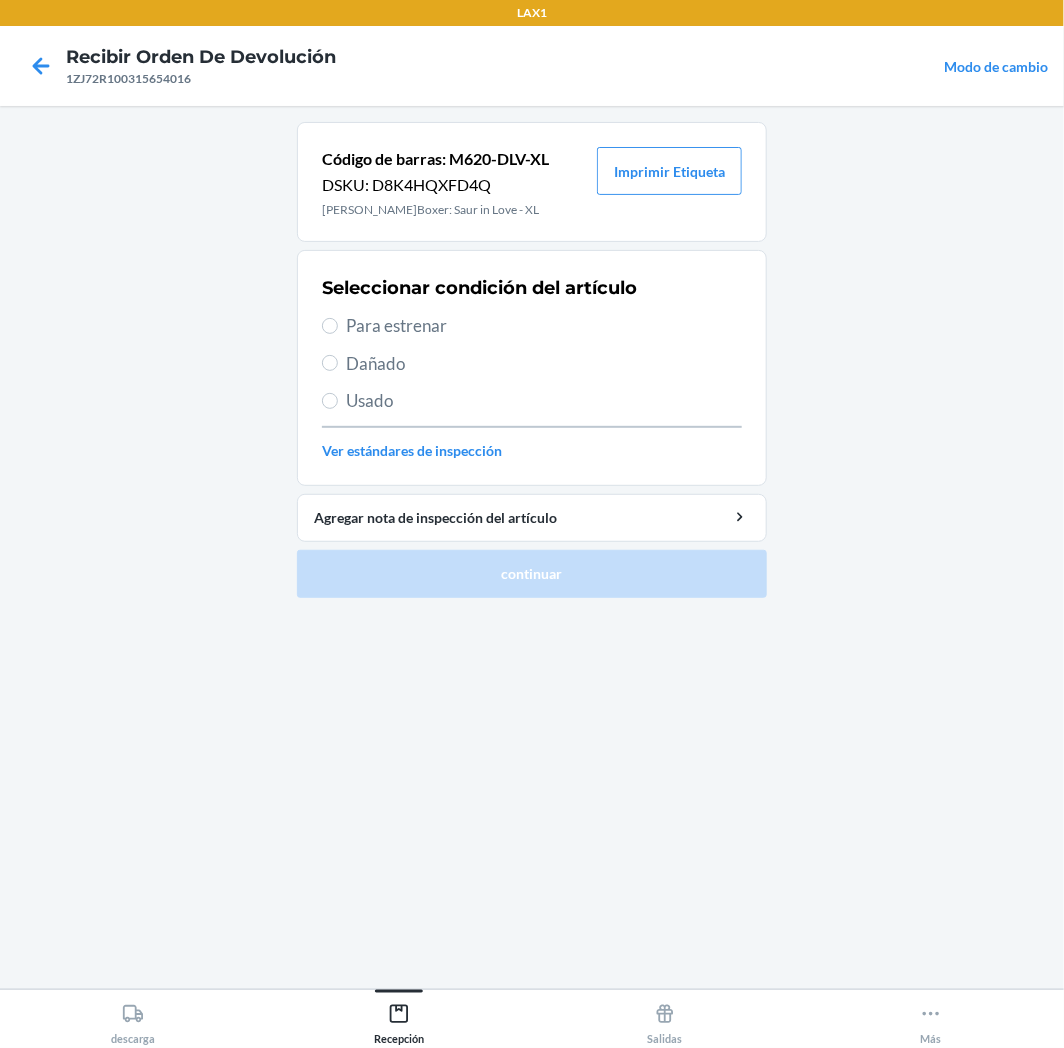 click on "Para estrenar" at bounding box center [544, 326] 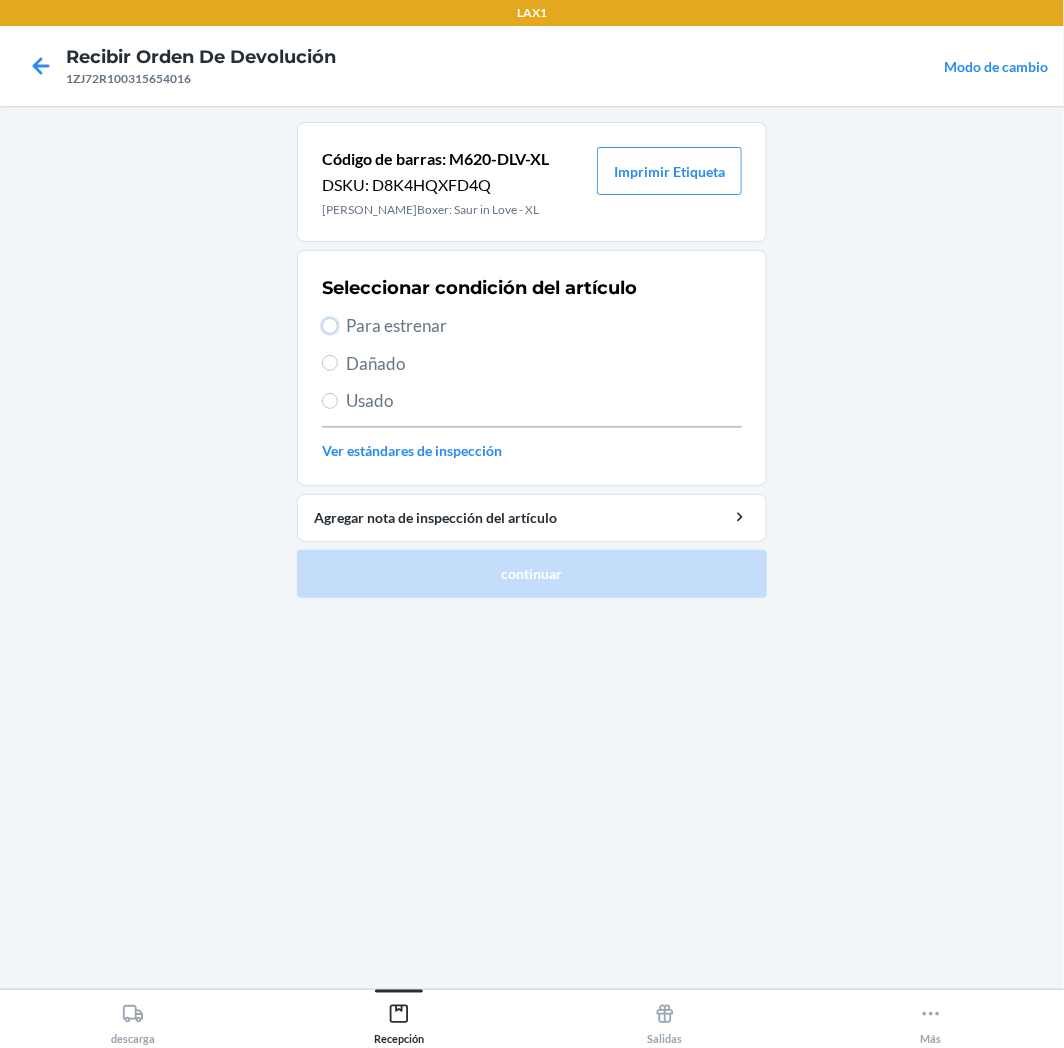 click on "Para estrenar" at bounding box center (330, 326) 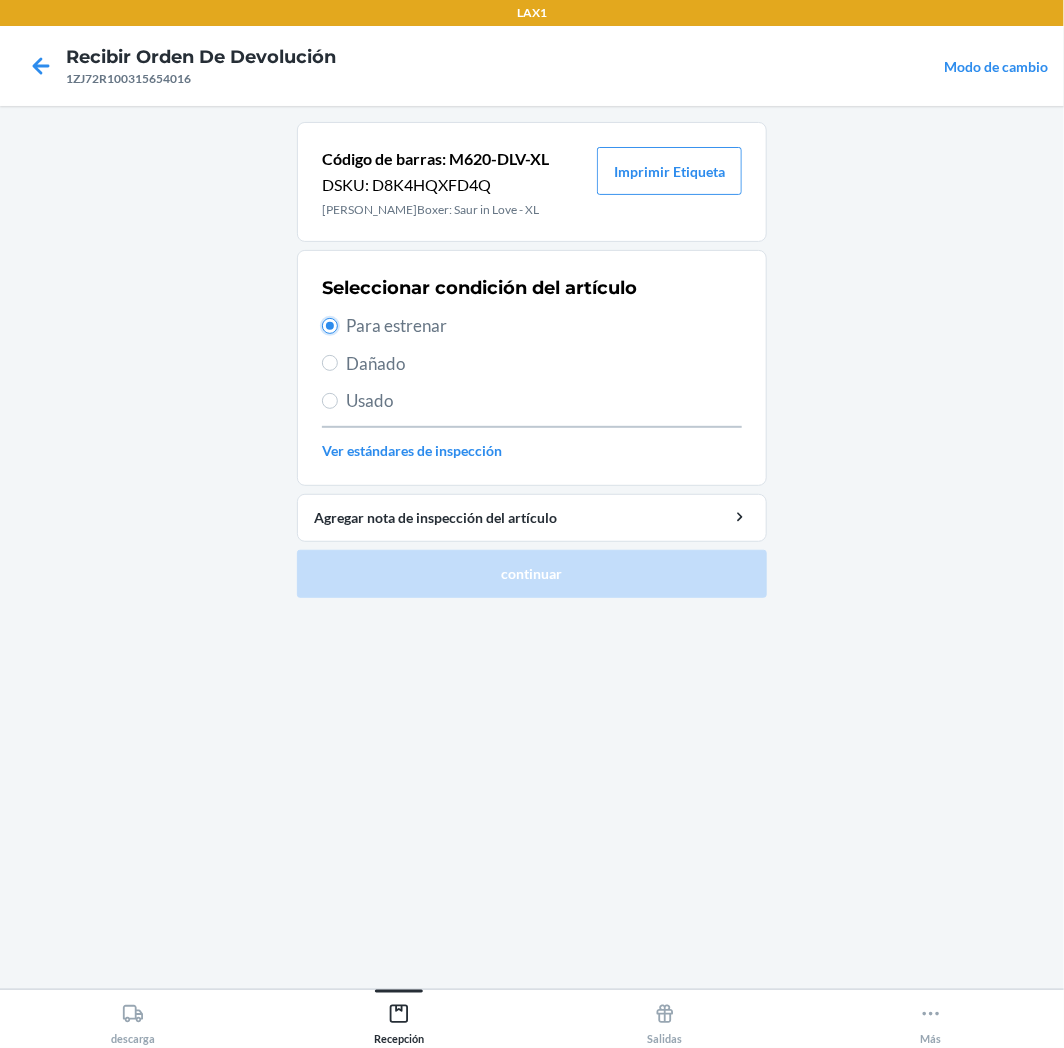 radio on "true" 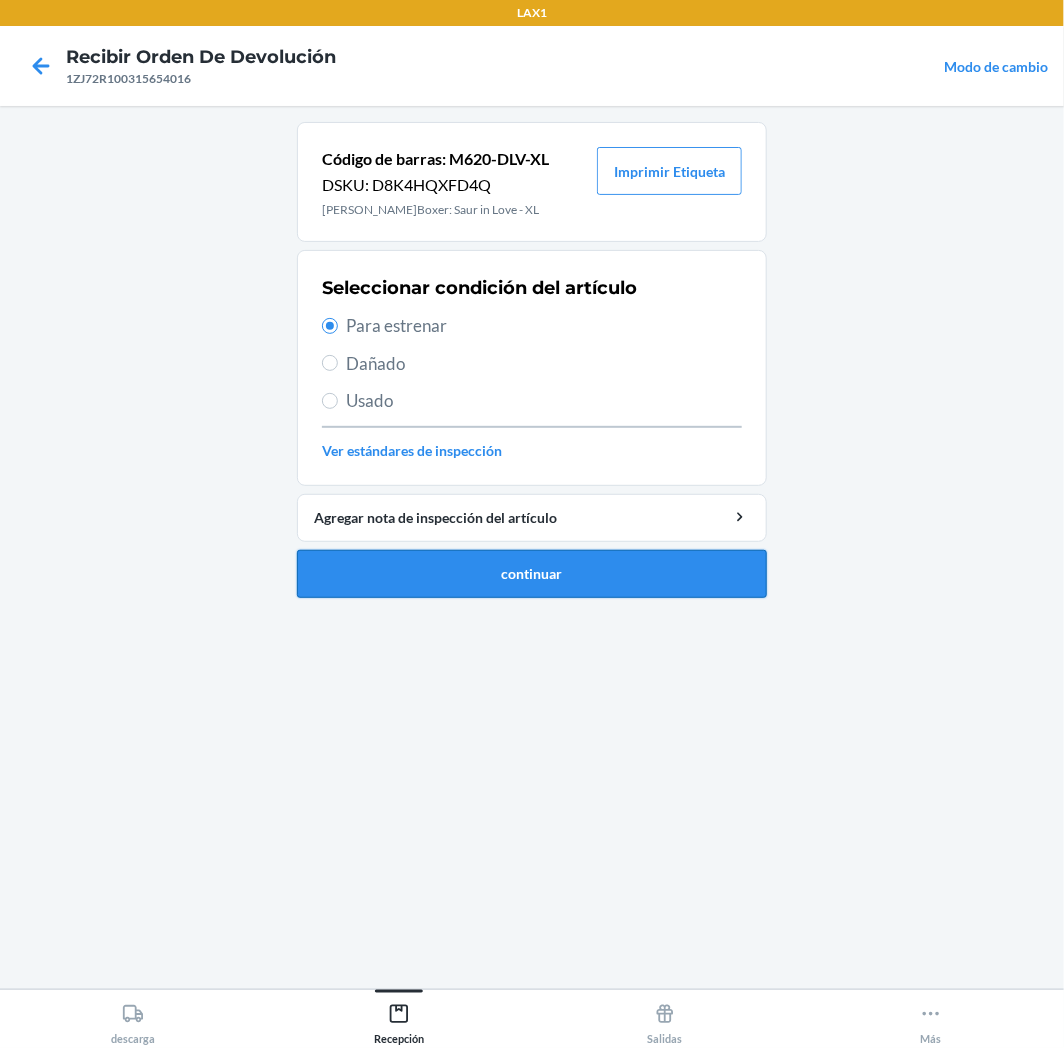 click on "continuar" at bounding box center [532, 574] 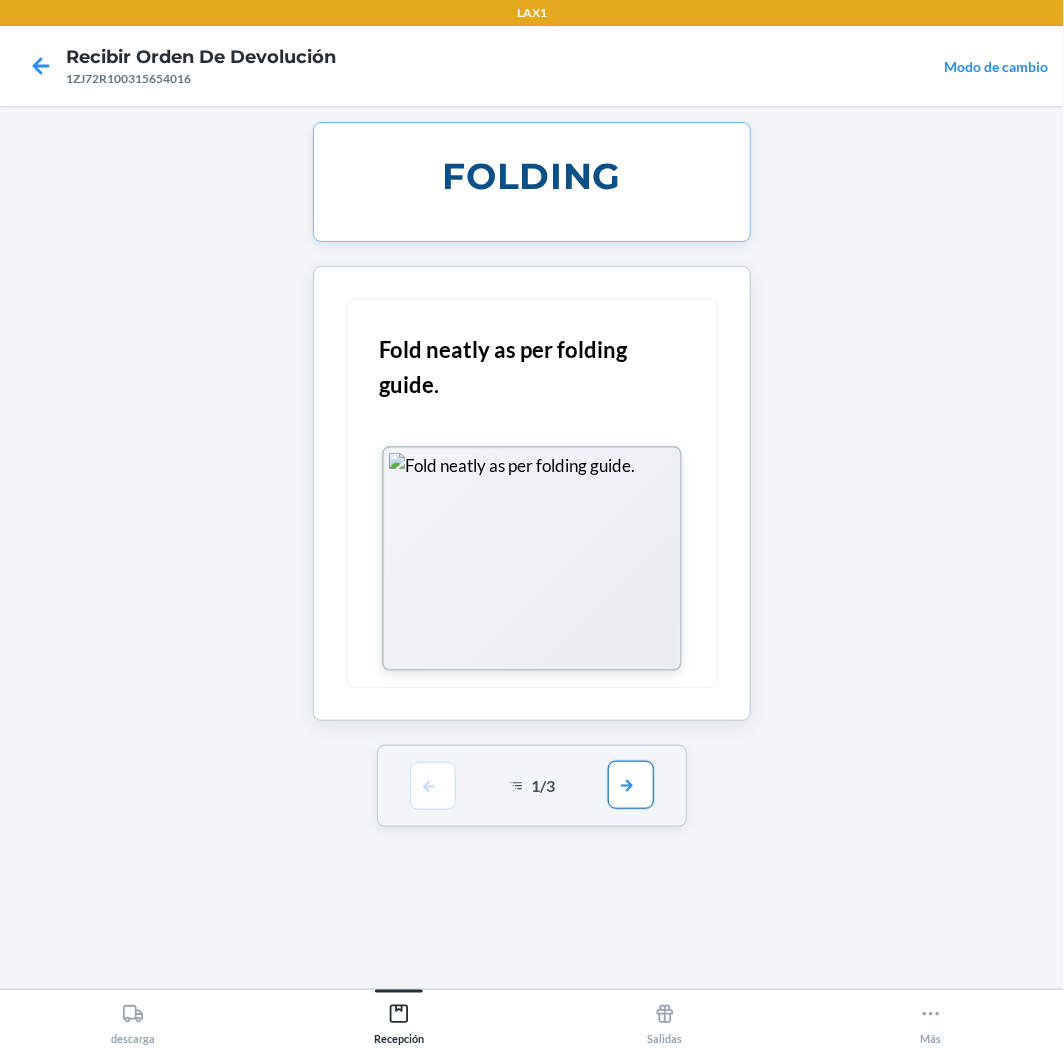 click at bounding box center (631, 785) 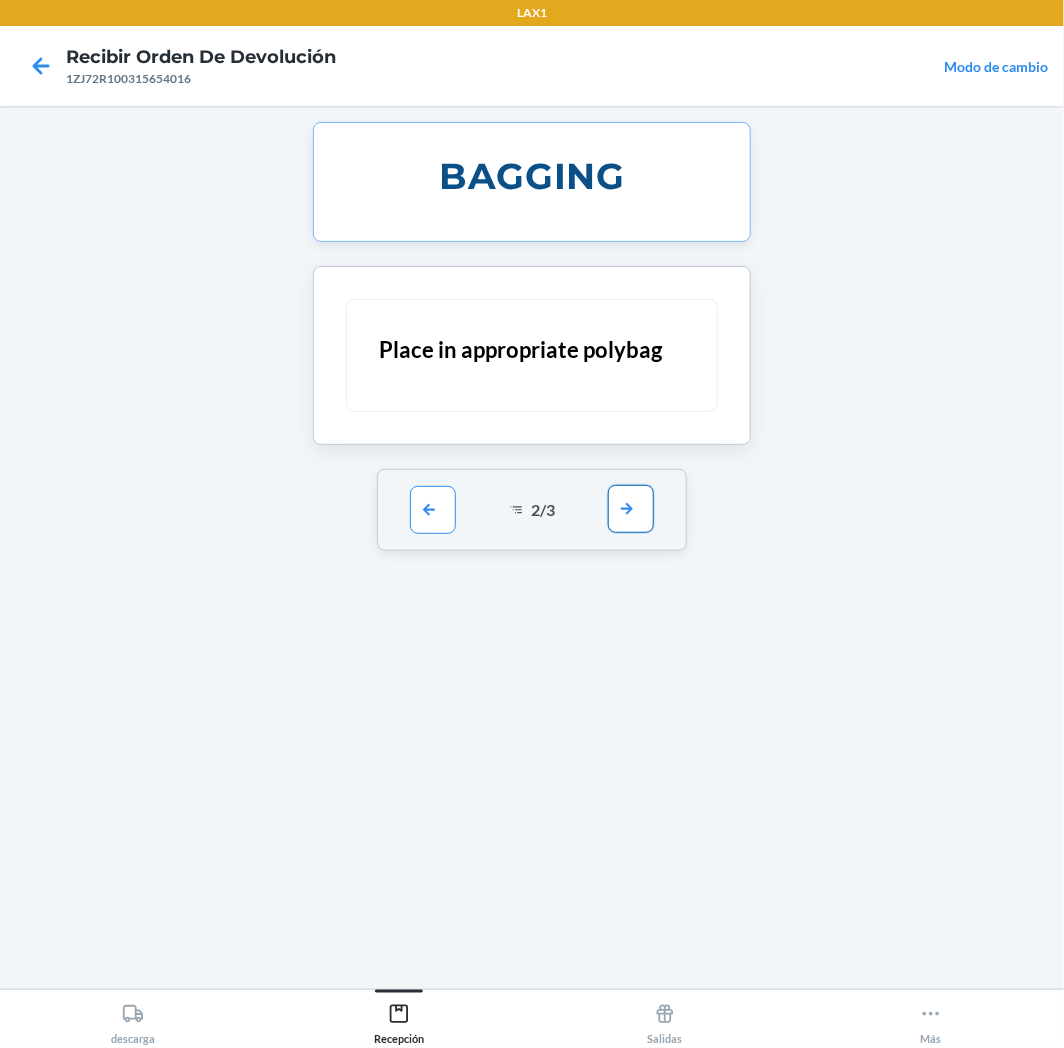 click at bounding box center (631, 509) 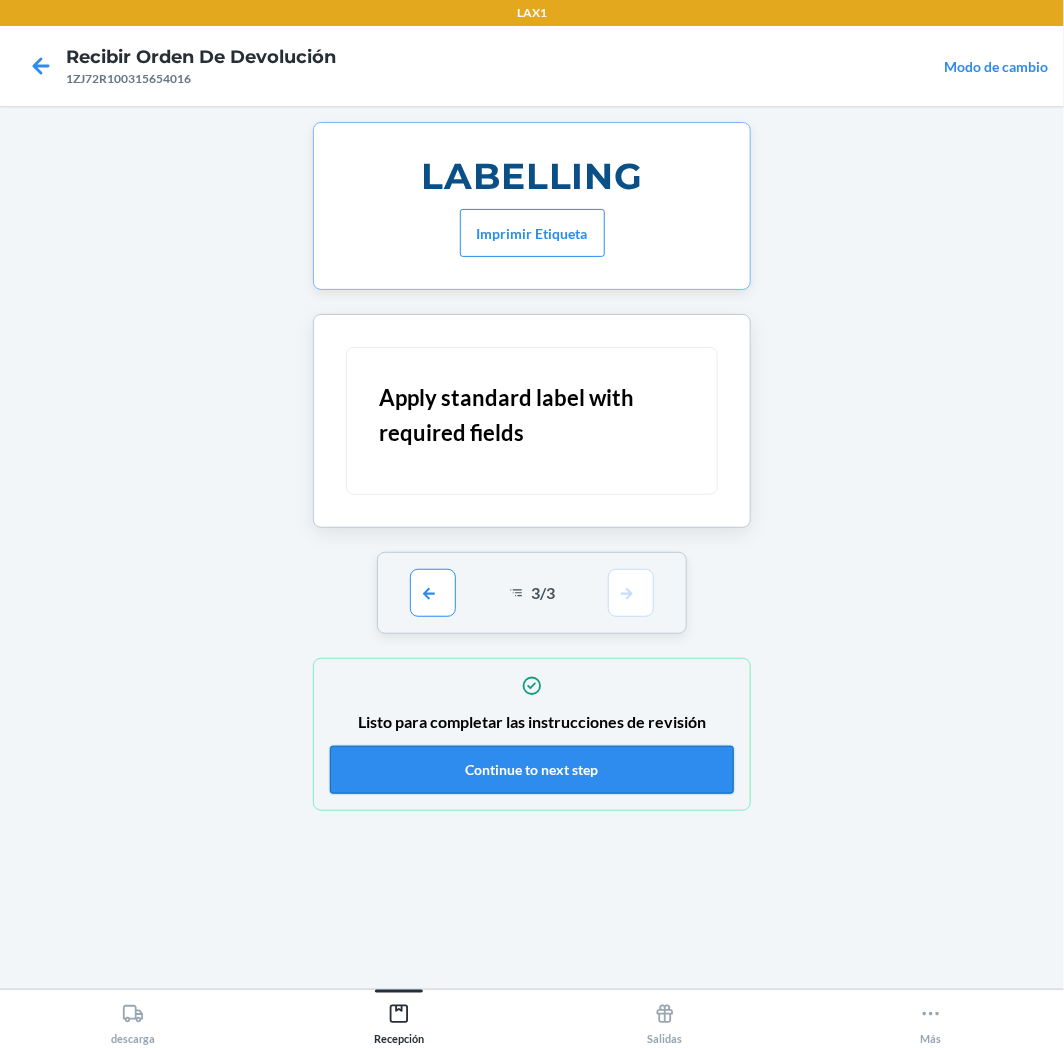 click on "Continue to next step" at bounding box center (532, 770) 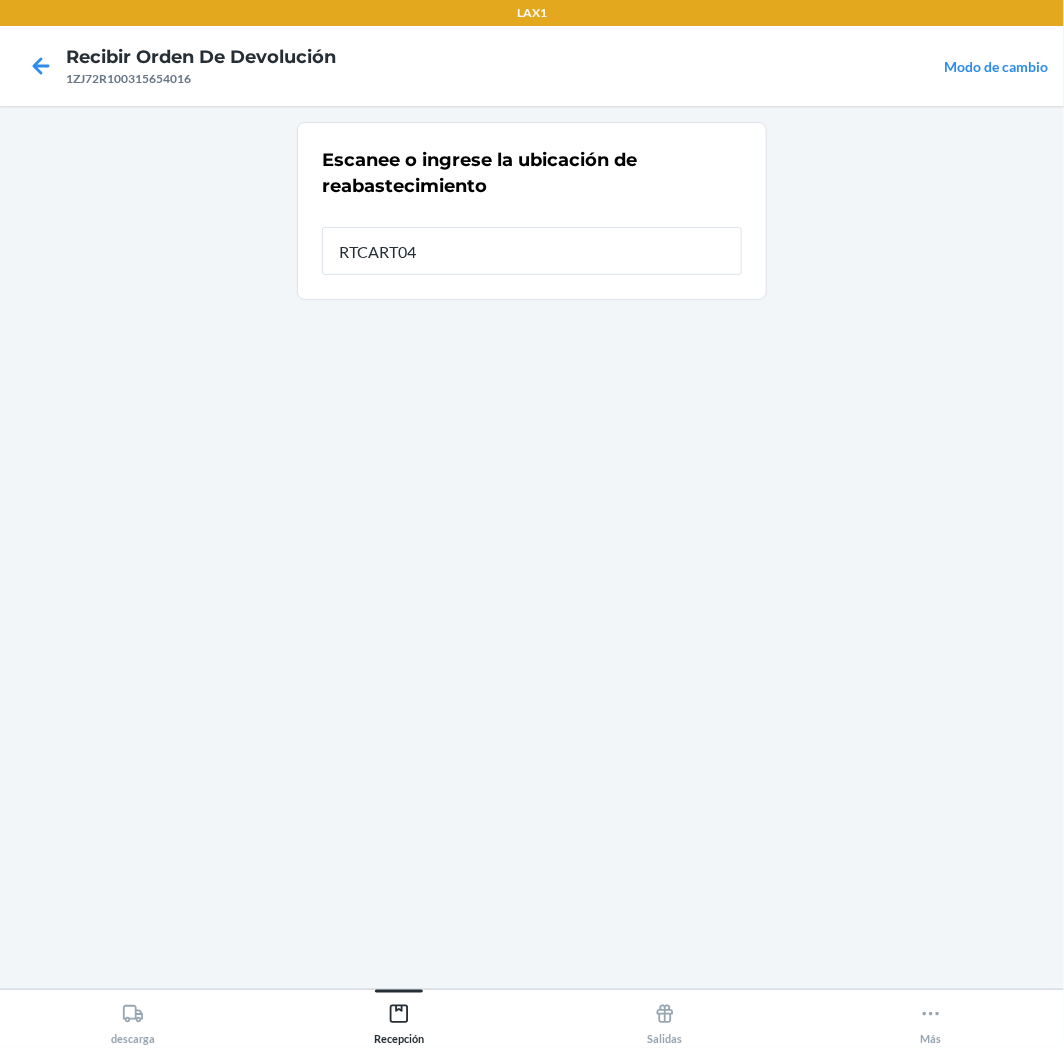 type on "RTCART043" 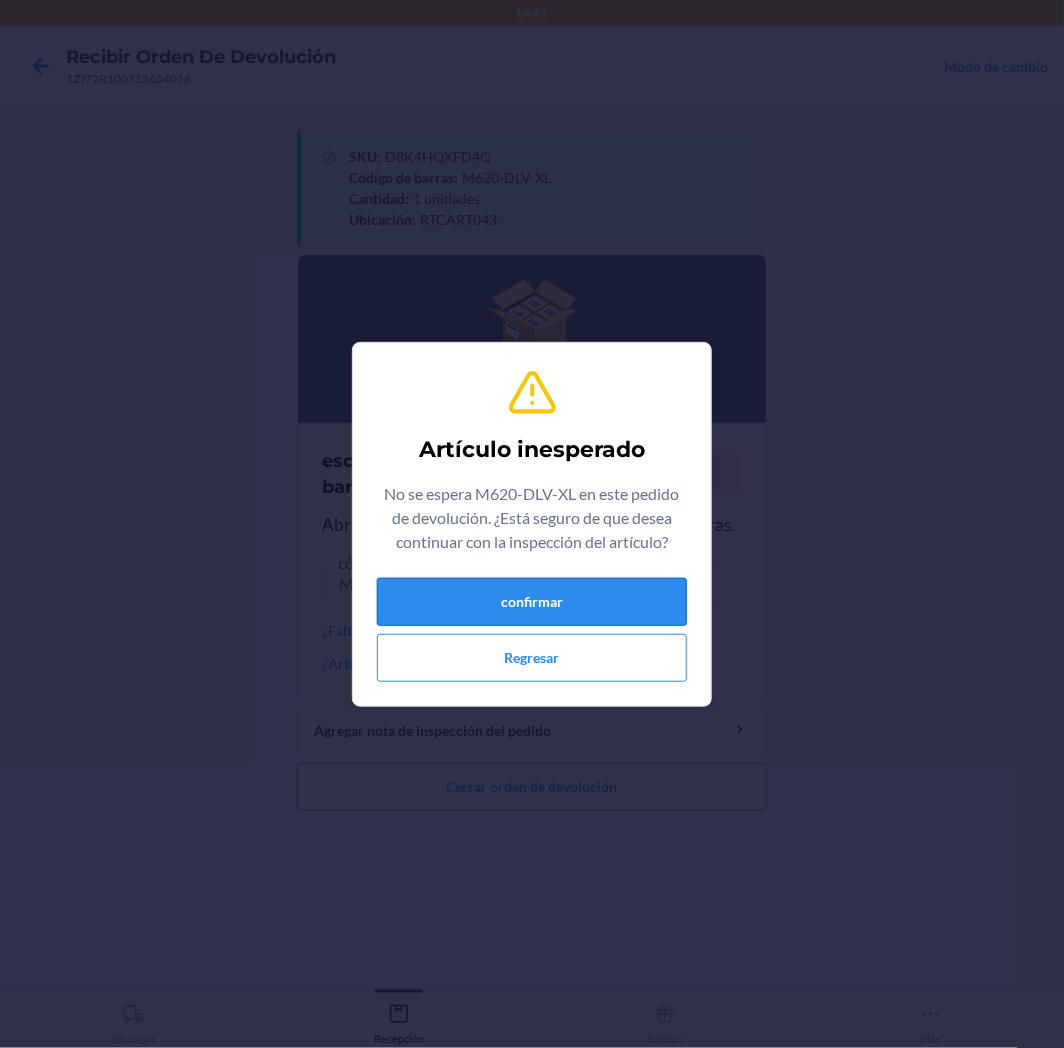 click on "confirmar" at bounding box center [532, 602] 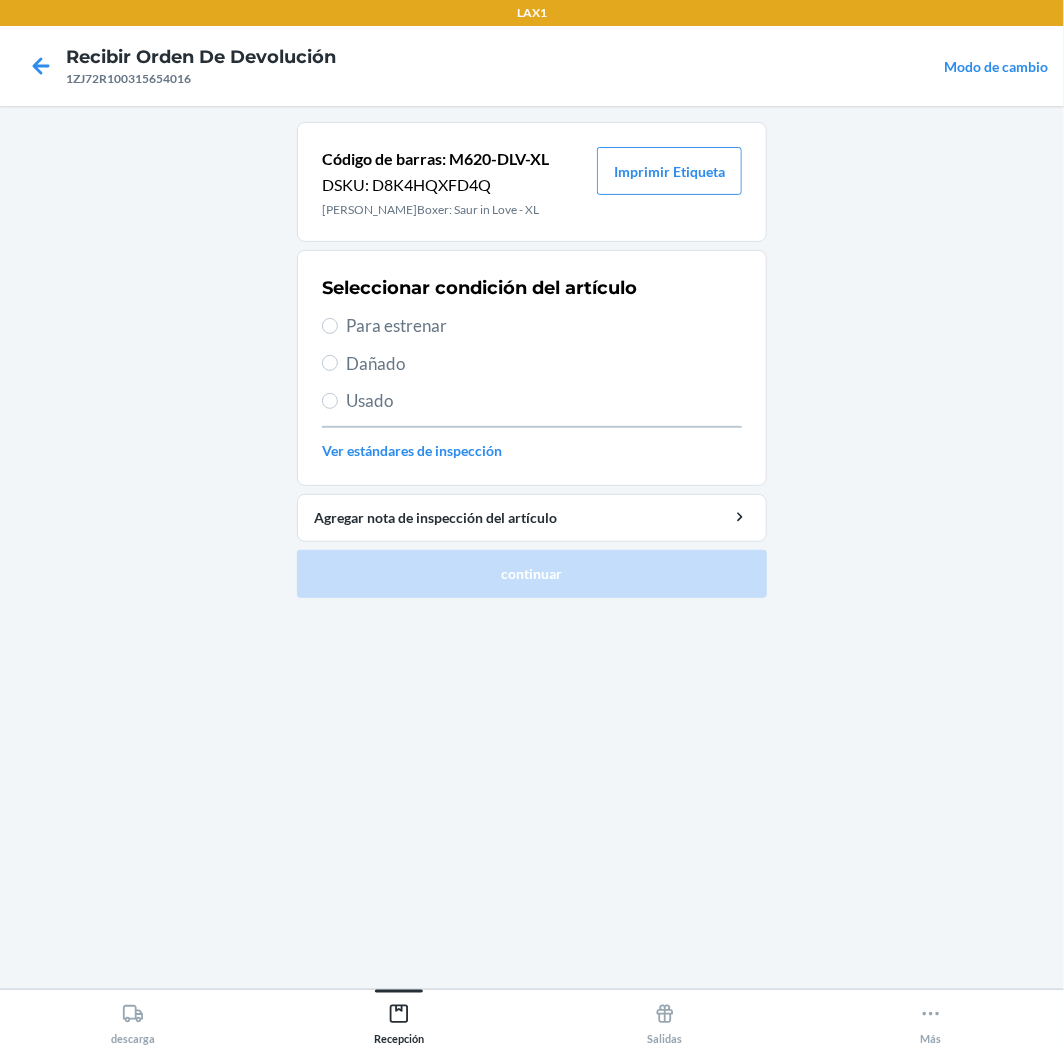 click on "Para estrenar" at bounding box center [544, 326] 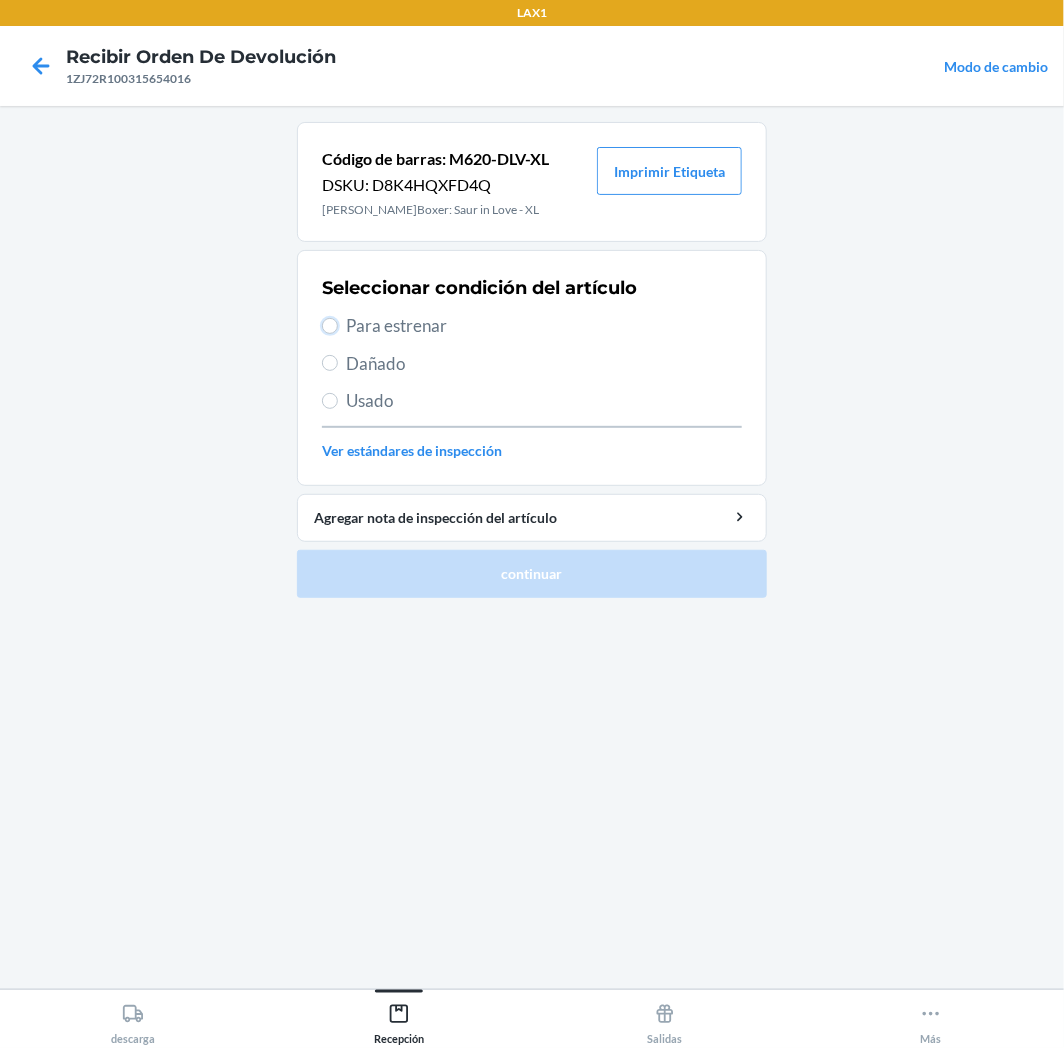 click on "Para estrenar" at bounding box center [330, 326] 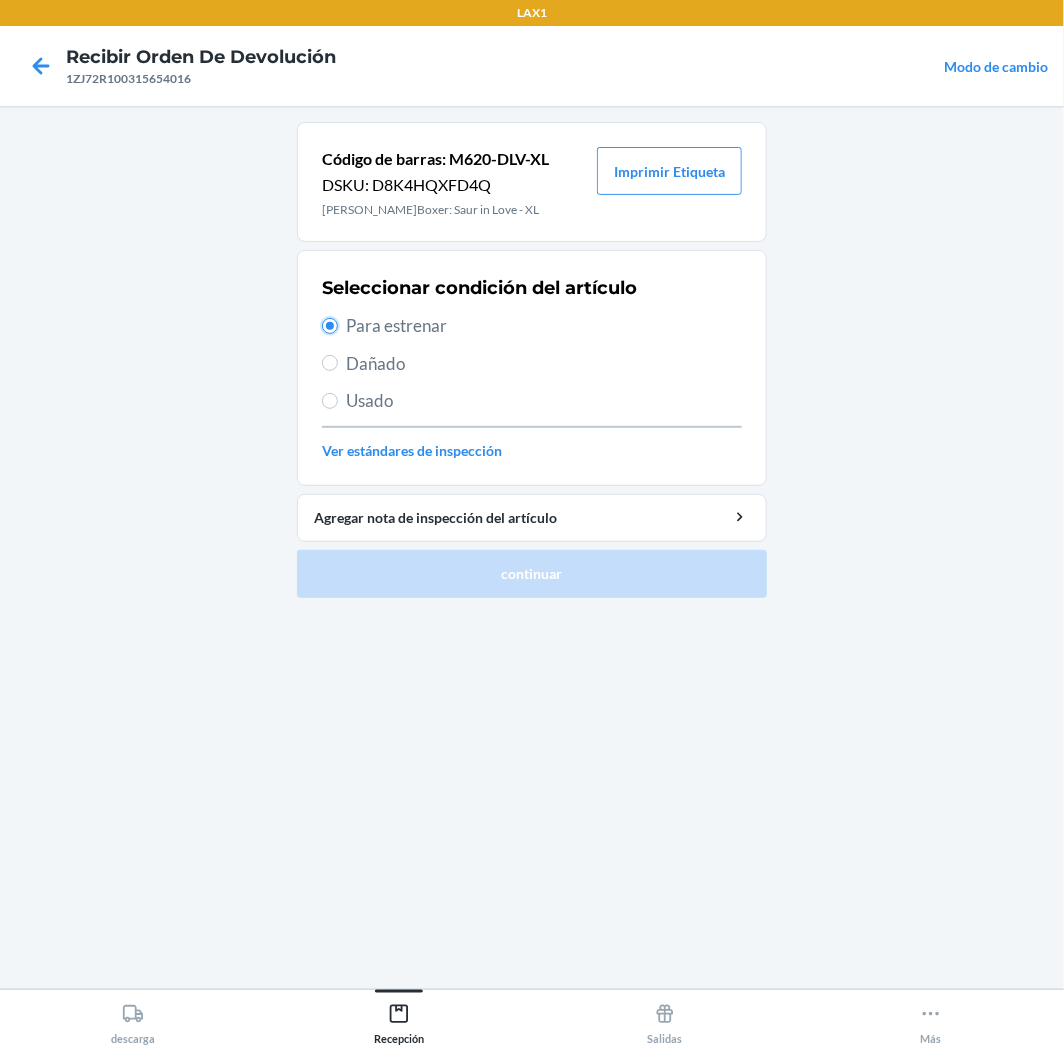 radio on "true" 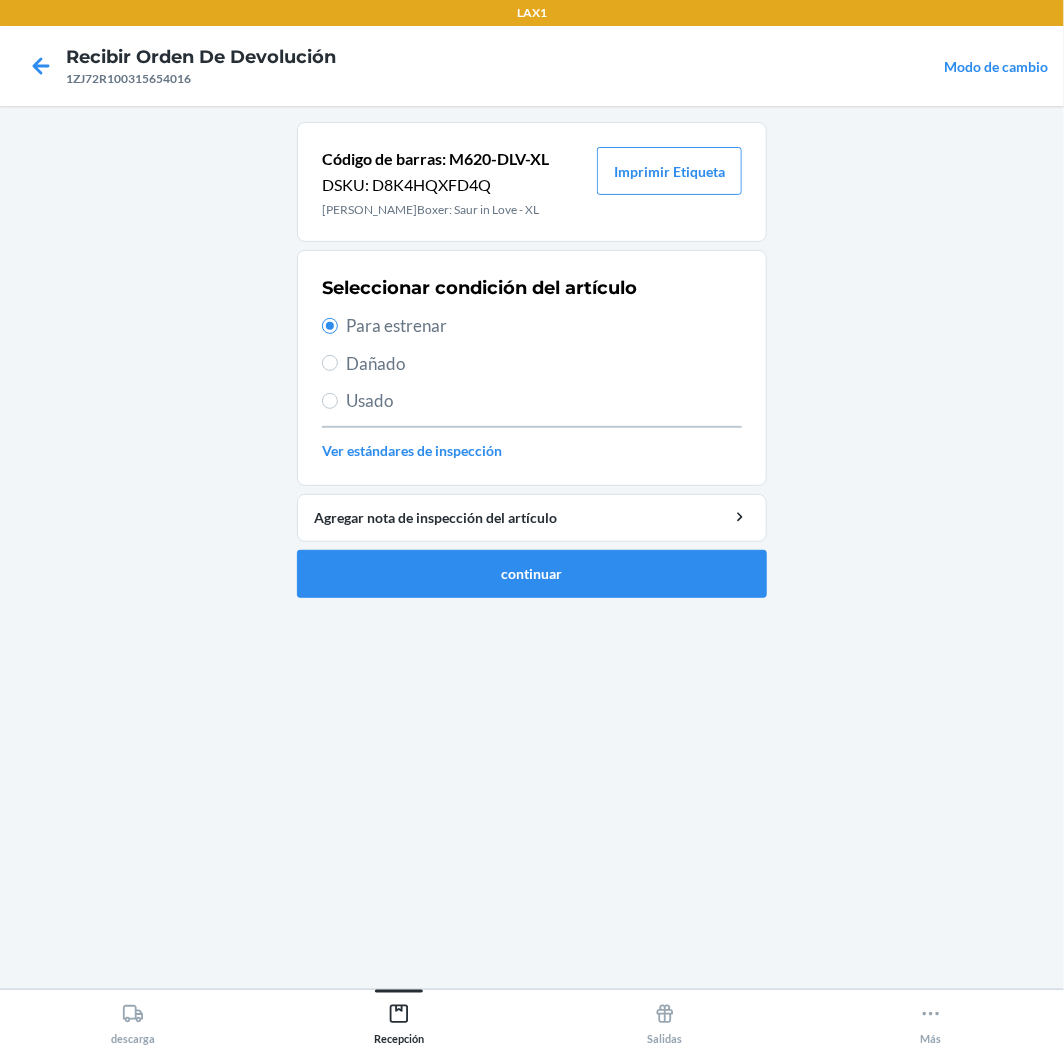 click on "Código[PERSON_NAME]s: M620-DLV-XL DSKU: D8K4HQXFD4Q Men B[PERSON_NAME]r in Love - XL Imprimir Etiqueta Selecciona[PERSON_NAME]ndición del artículo Para estrenar Dañado Usado Ver estándares de inspección Agregar nota de inspección del artículo continuar" at bounding box center (532, 368) 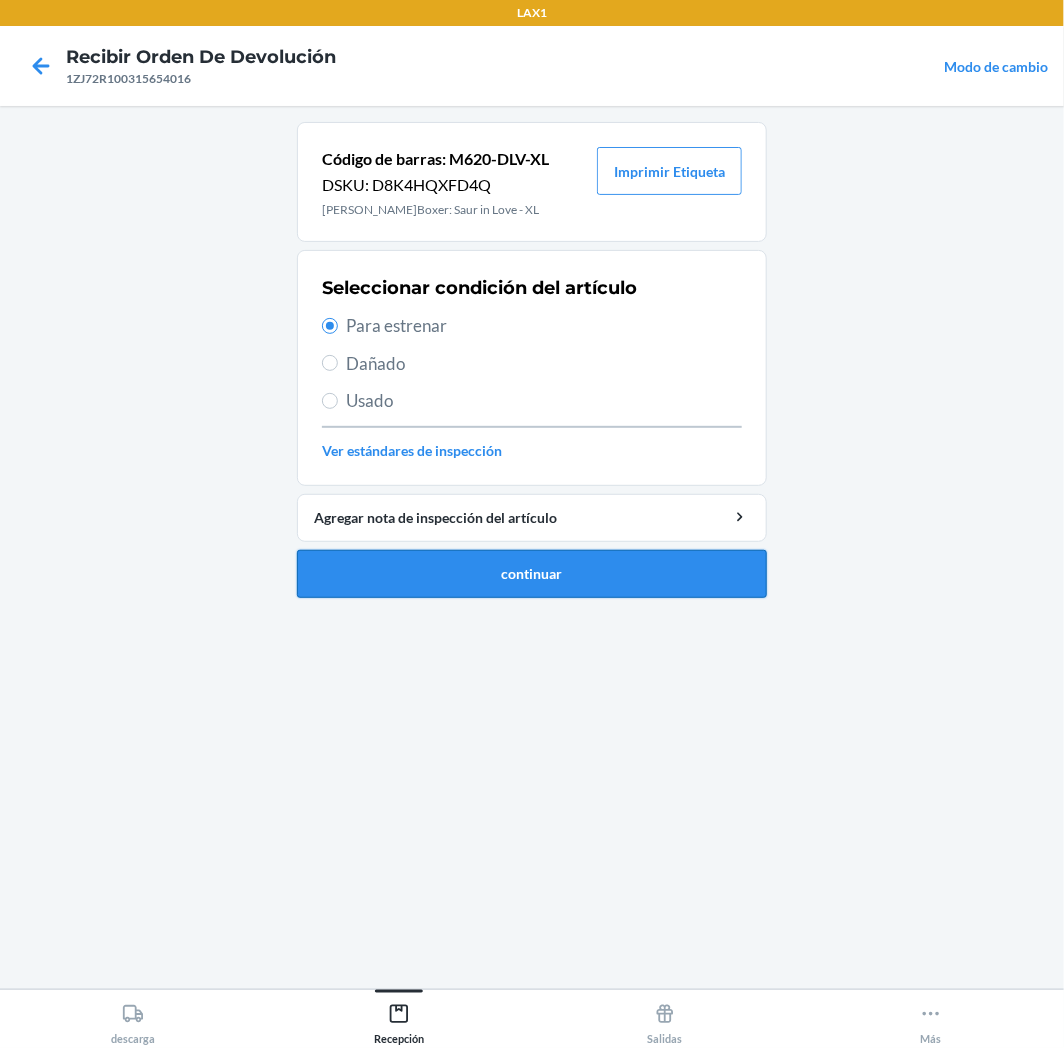 click on "continuar" at bounding box center (532, 574) 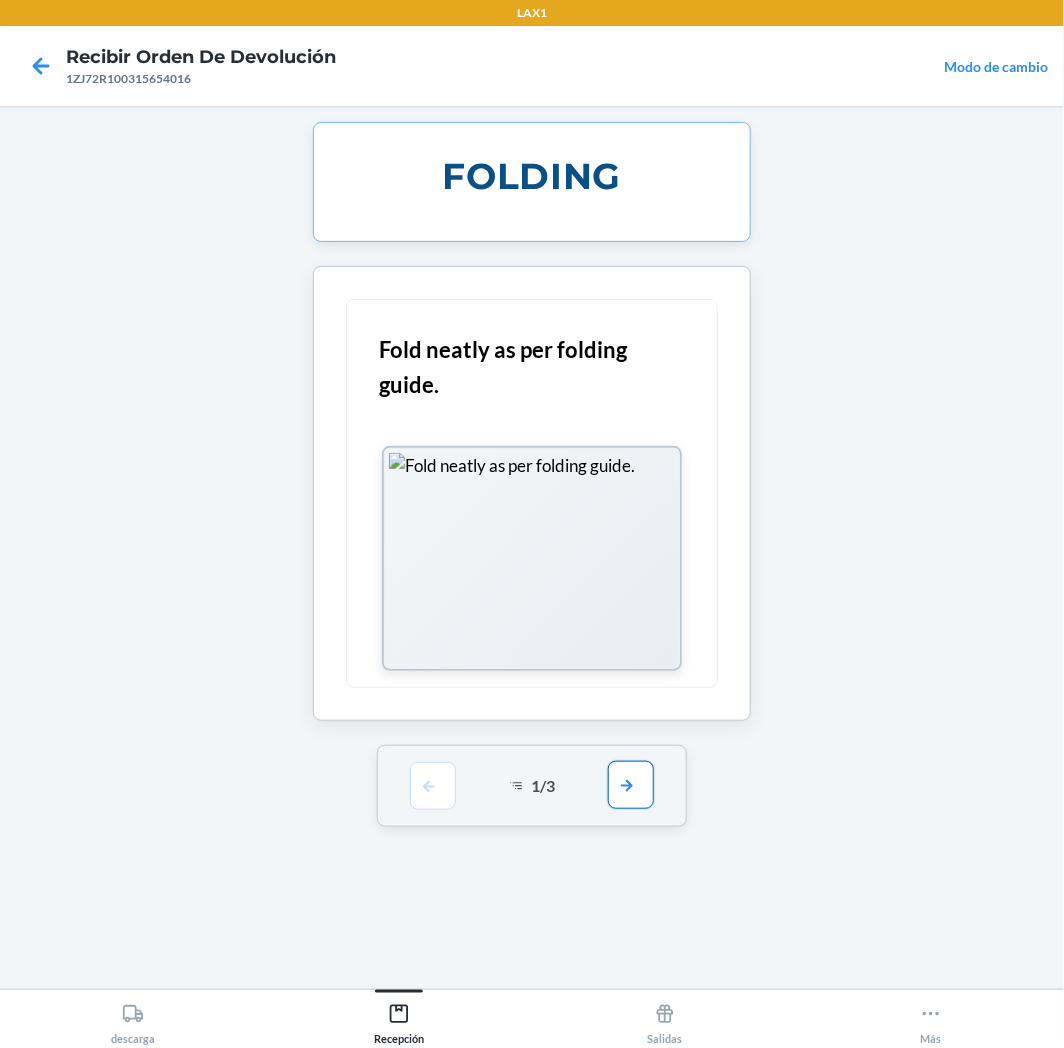 click at bounding box center [631, 785] 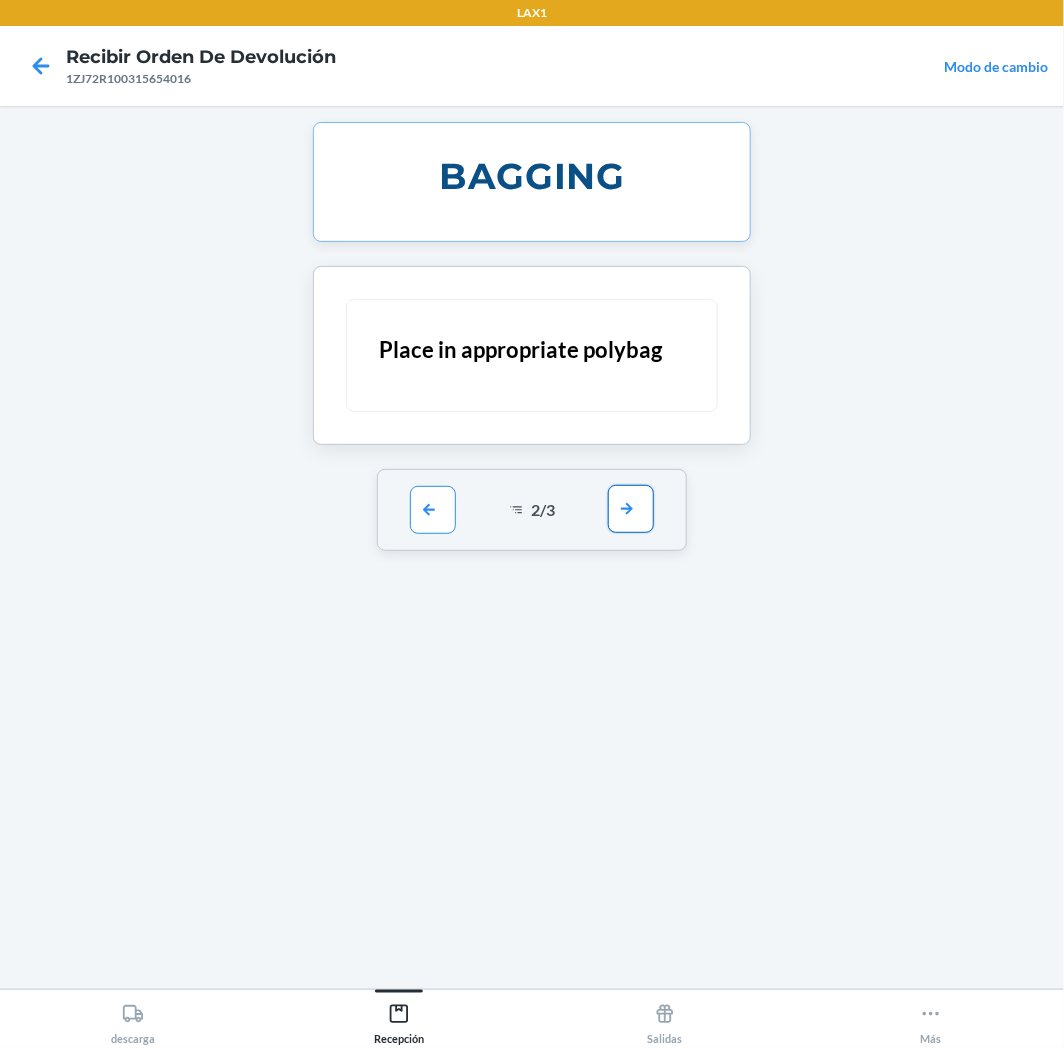 click at bounding box center [631, 509] 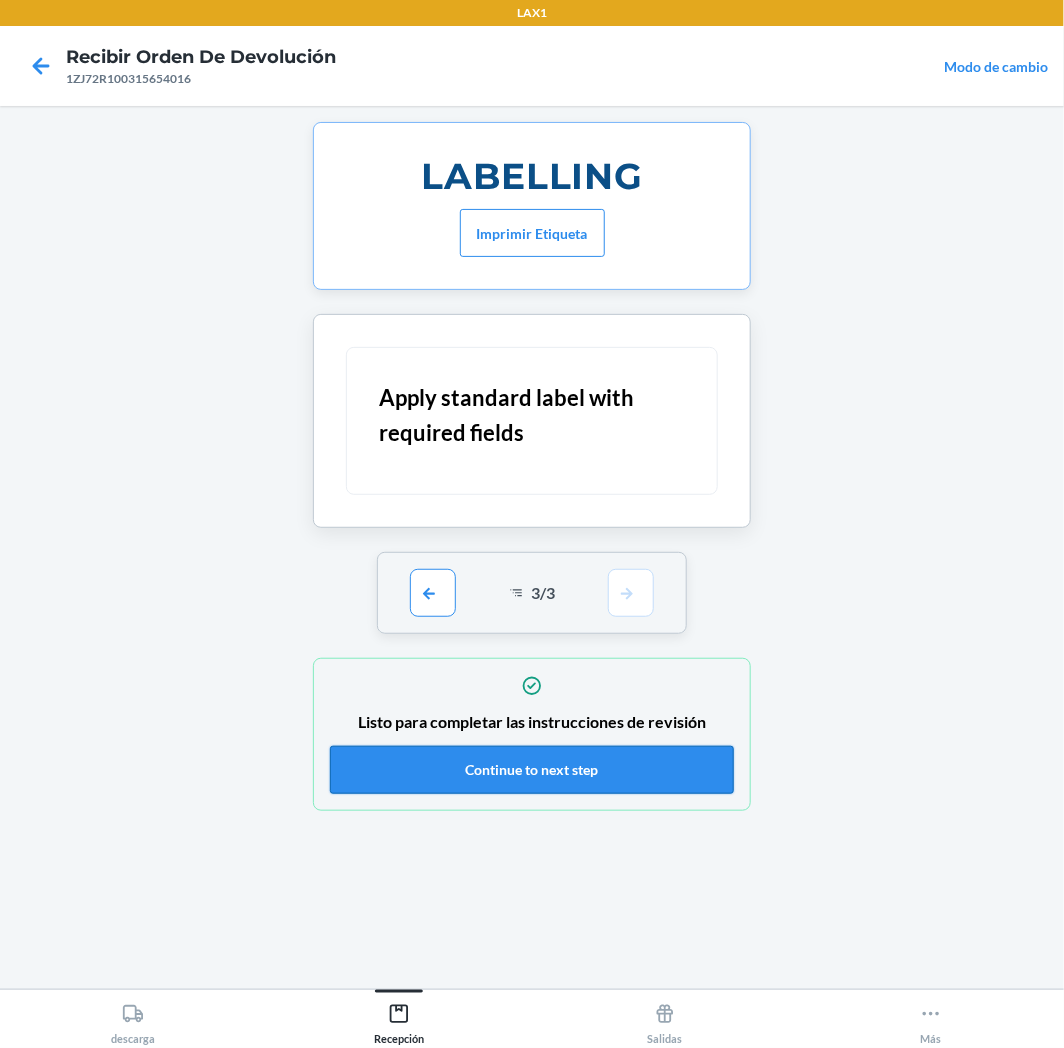 click on "Continue to next step" at bounding box center [532, 770] 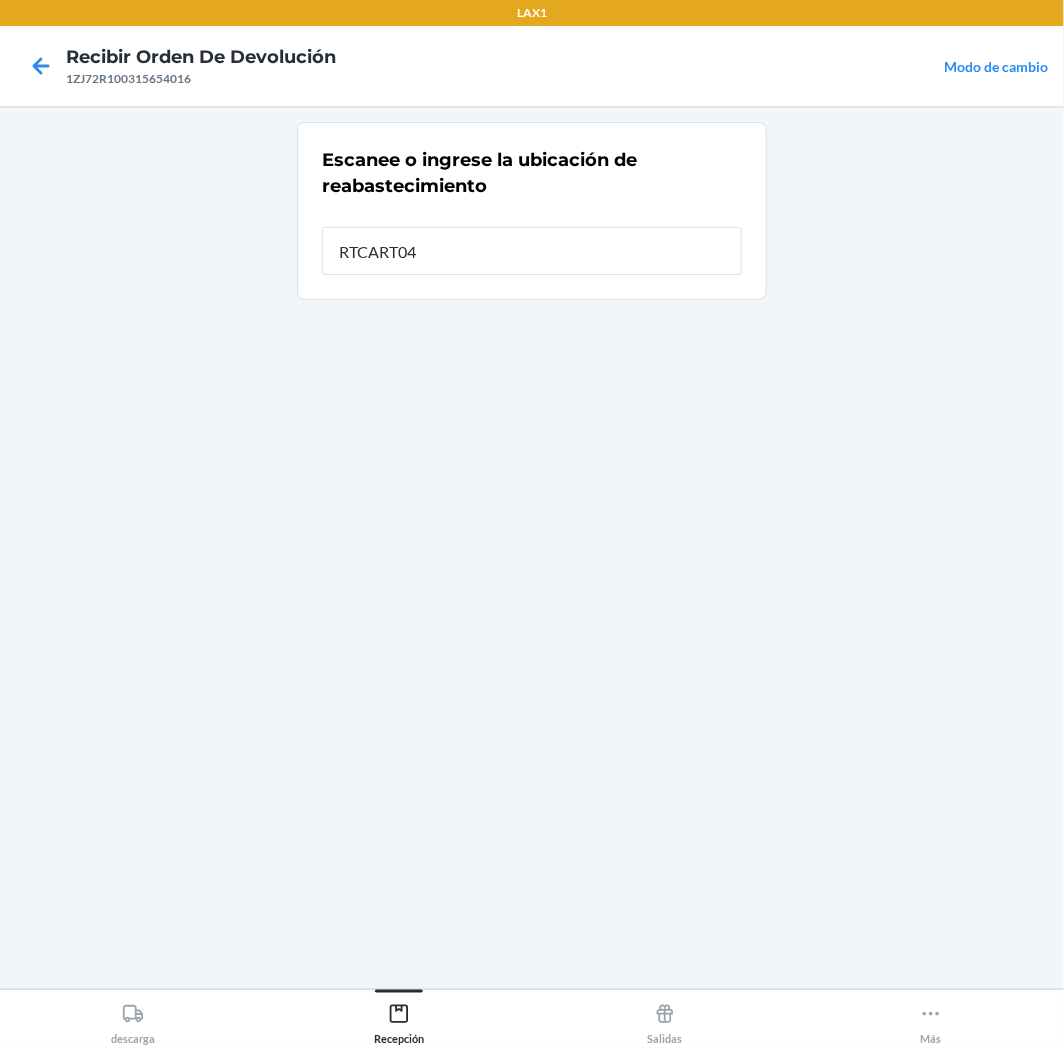 type on "RTCART043" 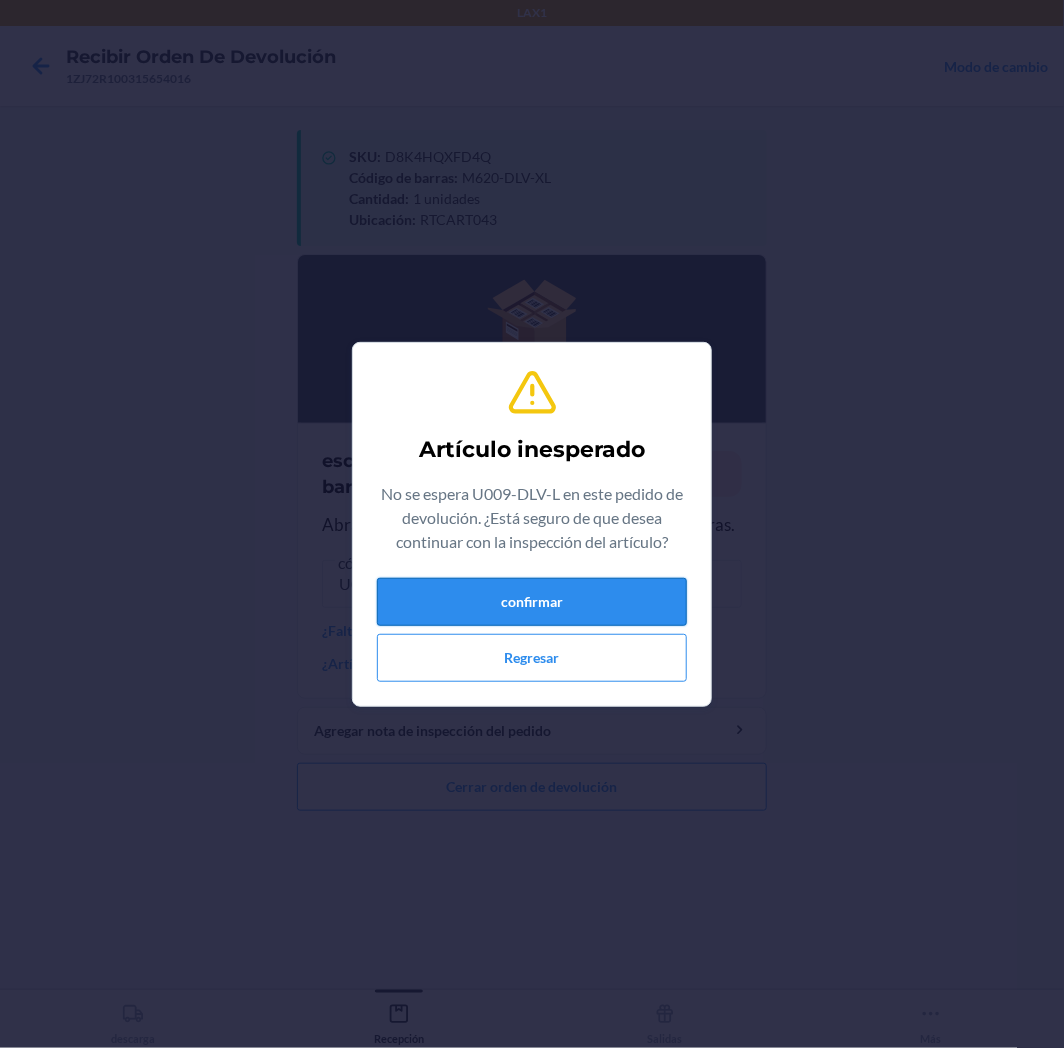 click on "confirmar" at bounding box center (532, 602) 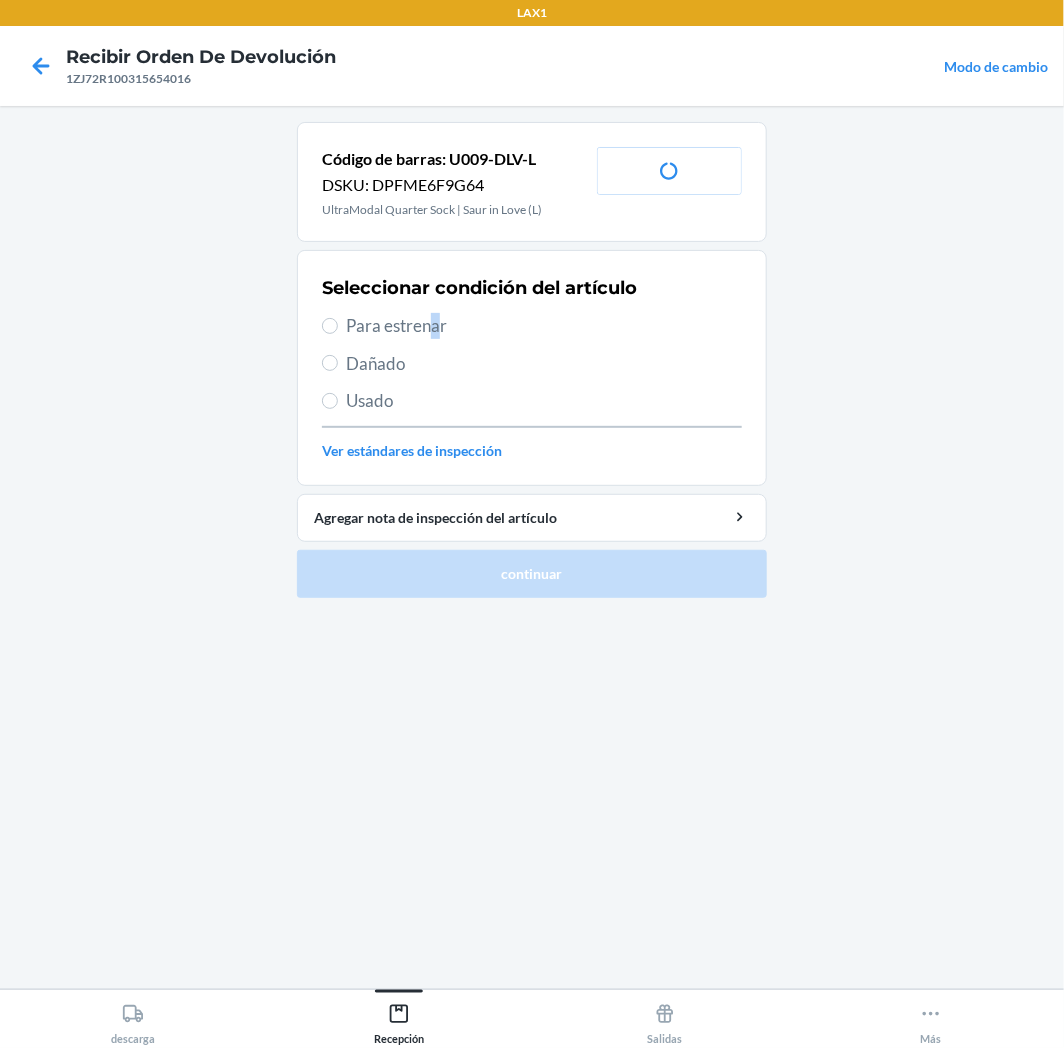 drag, startPoint x: 434, startPoint y: 307, endPoint x: 436, endPoint y: 326, distance: 19.104973 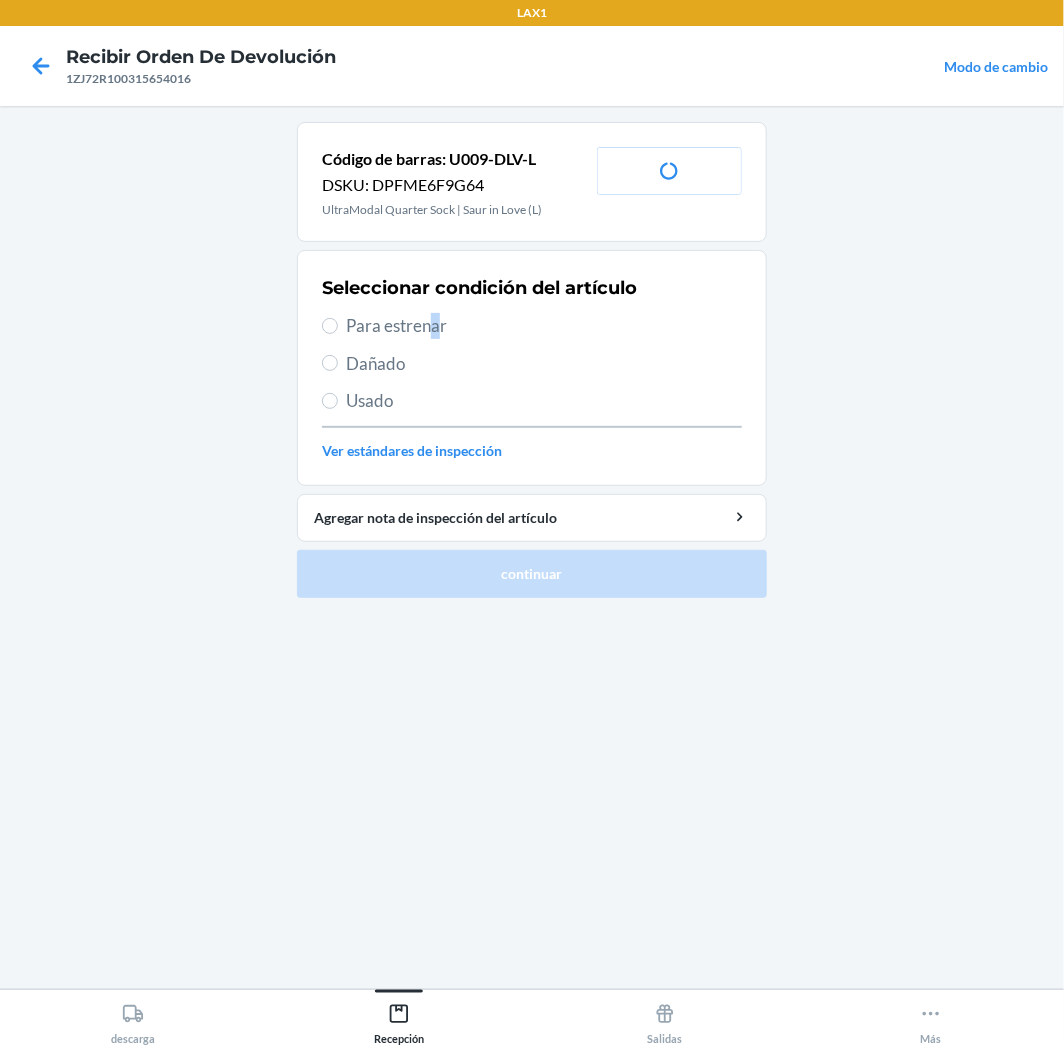 click on "Seleccionar condición del artículo Para estrenar Dañado Usado Ver estándares de inspección" at bounding box center [532, 368] 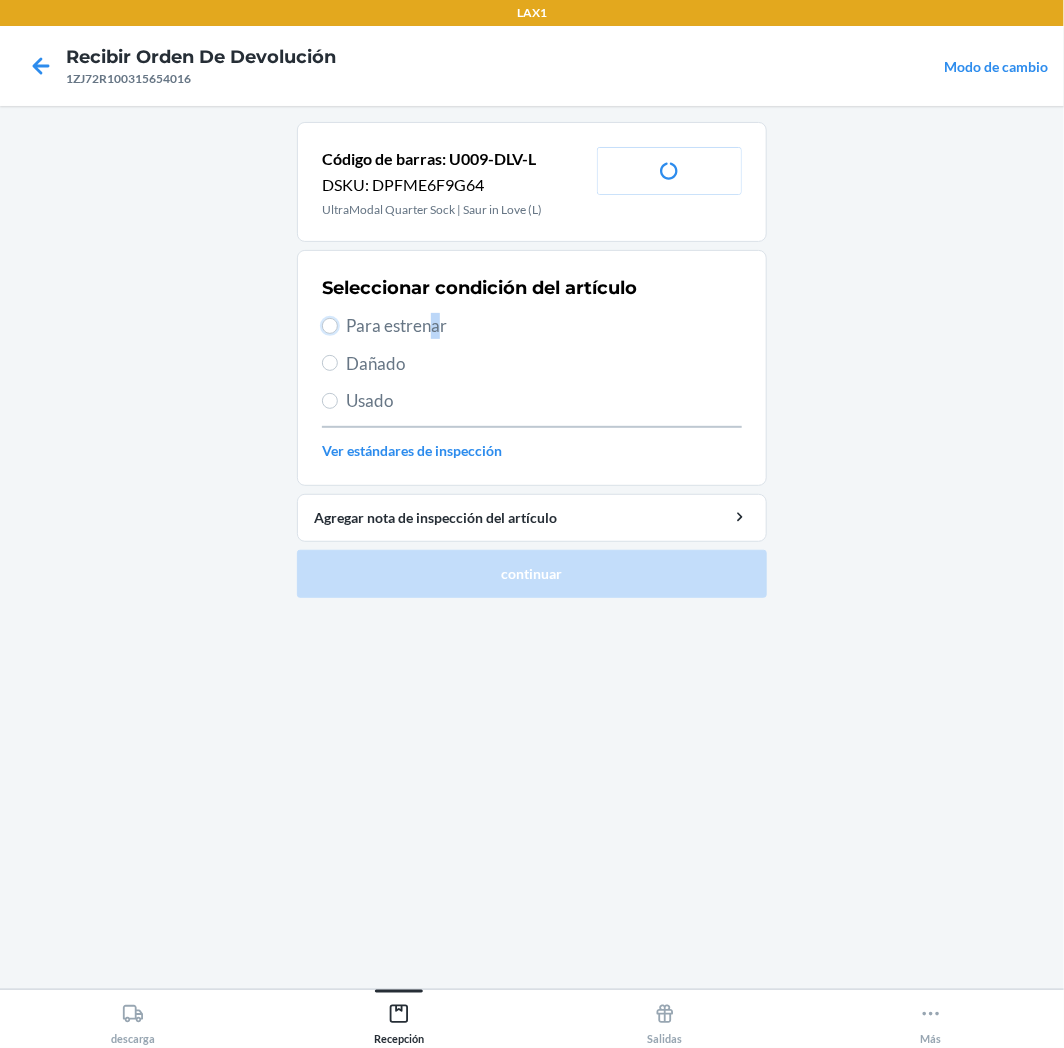 click on "Para estrenar" at bounding box center (330, 326) 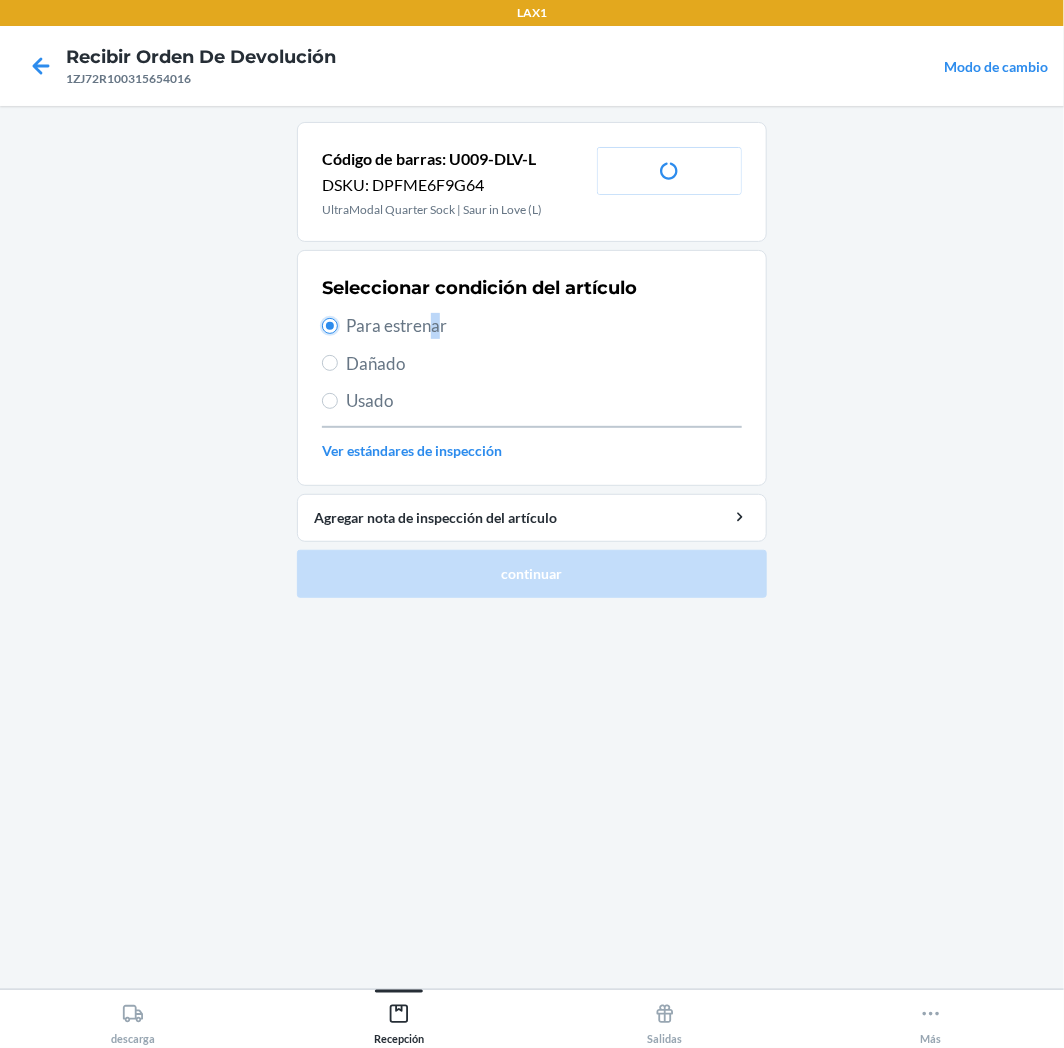 type 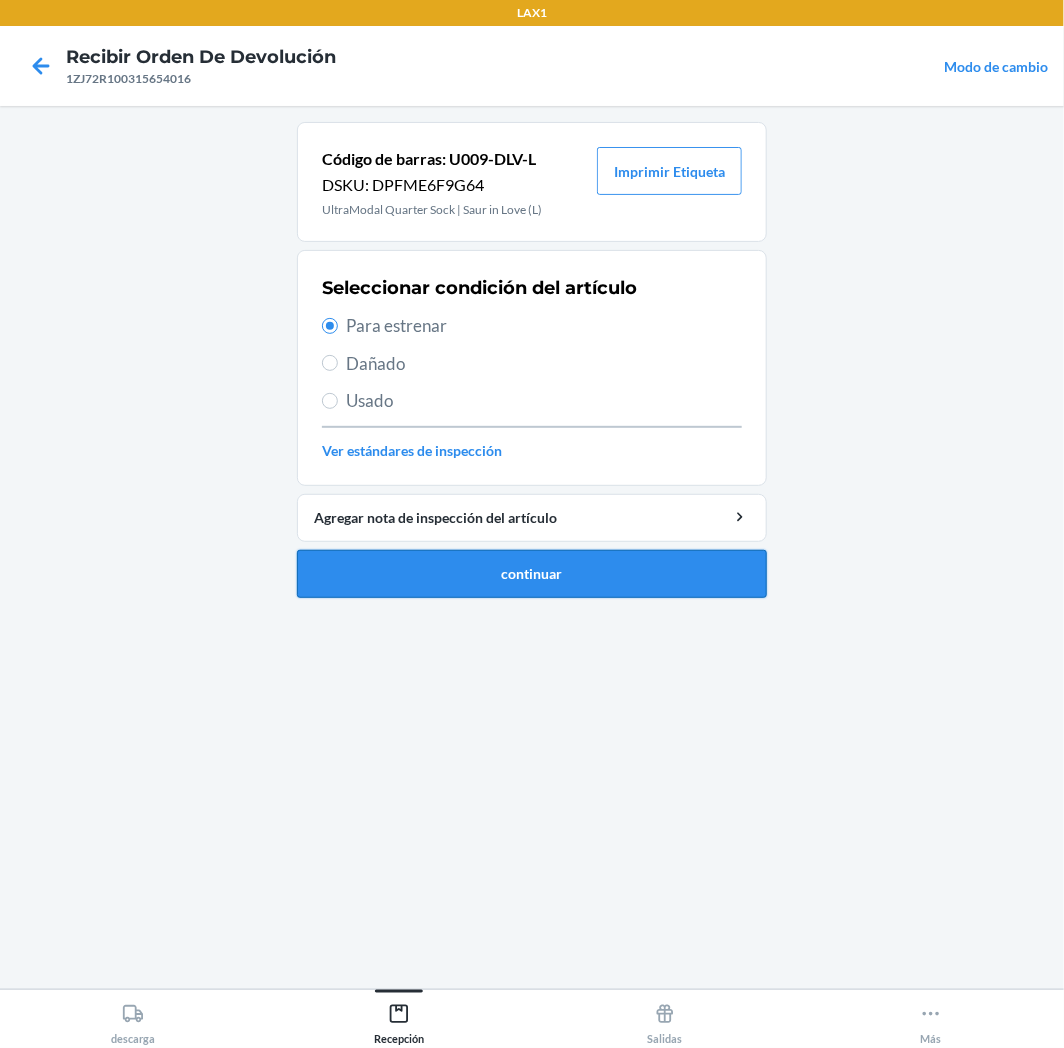 click on "continuar" at bounding box center (532, 574) 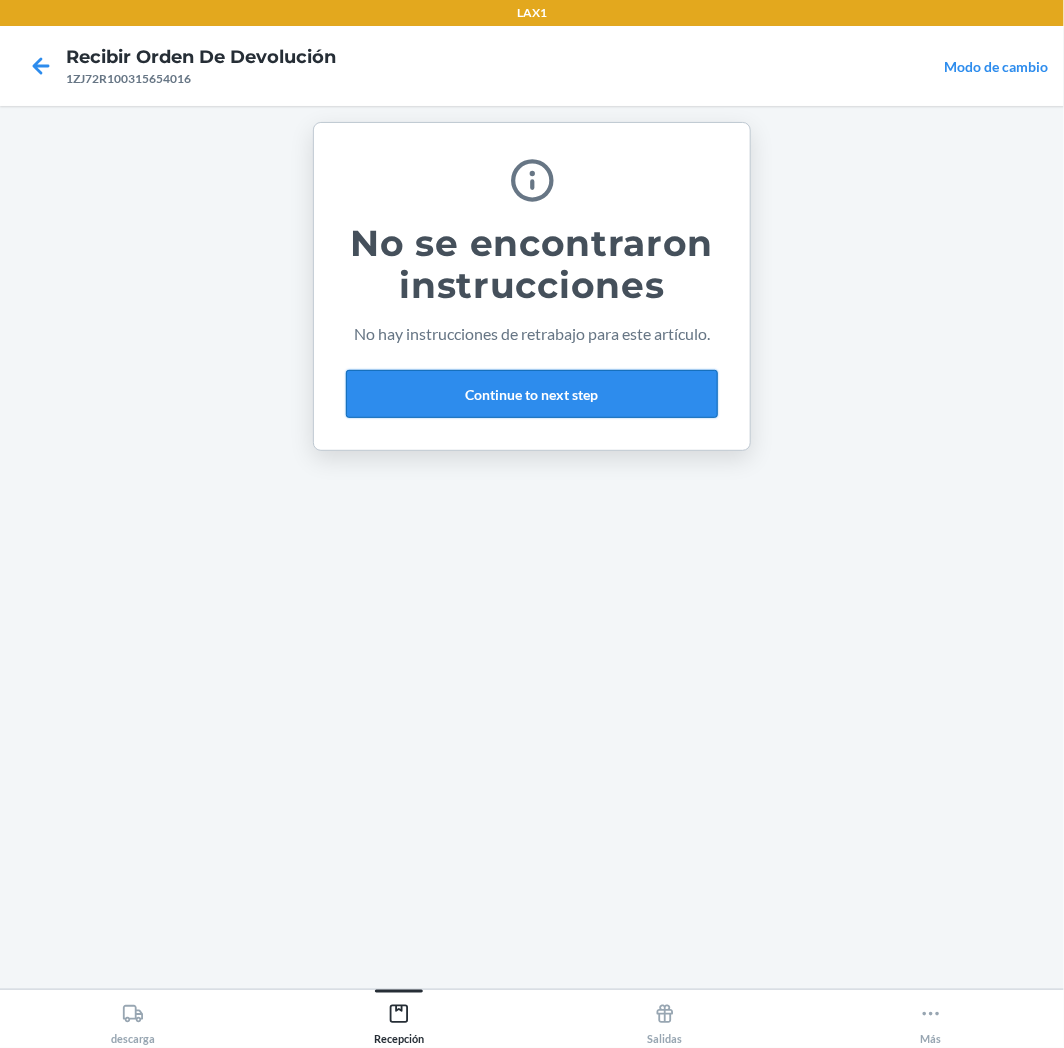 click on "Continue to next step" at bounding box center (532, 394) 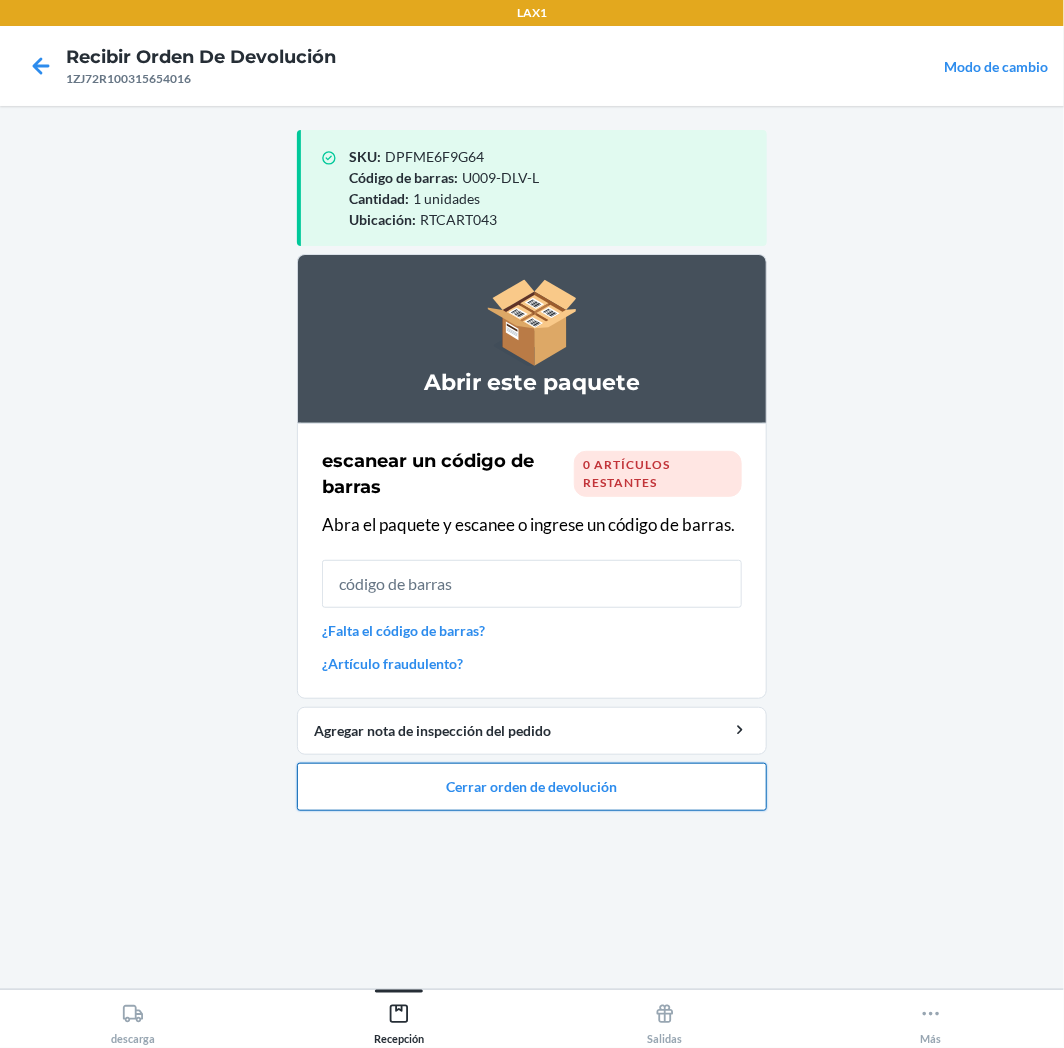 click on "Cerrar orden de devolución" at bounding box center (532, 787) 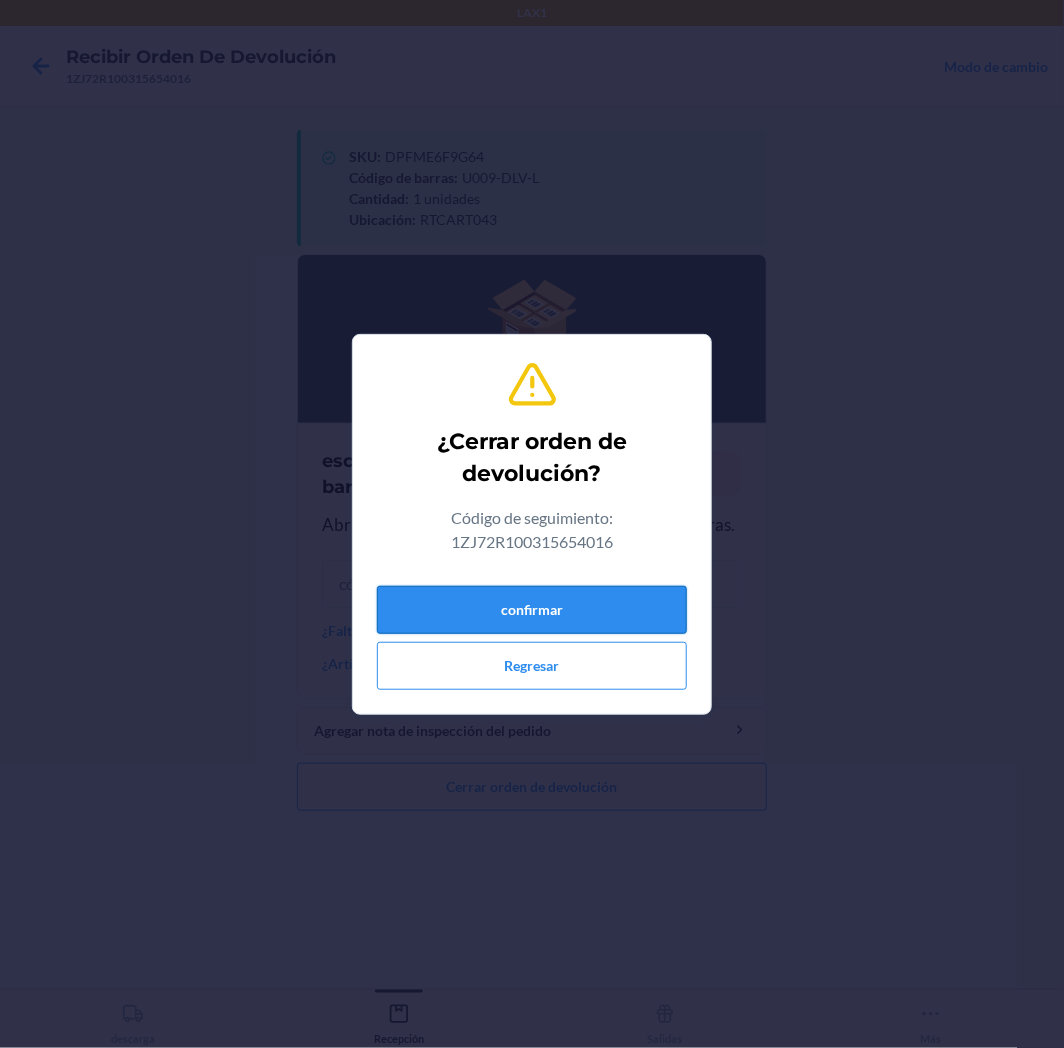 click on "confirmar" at bounding box center (532, 610) 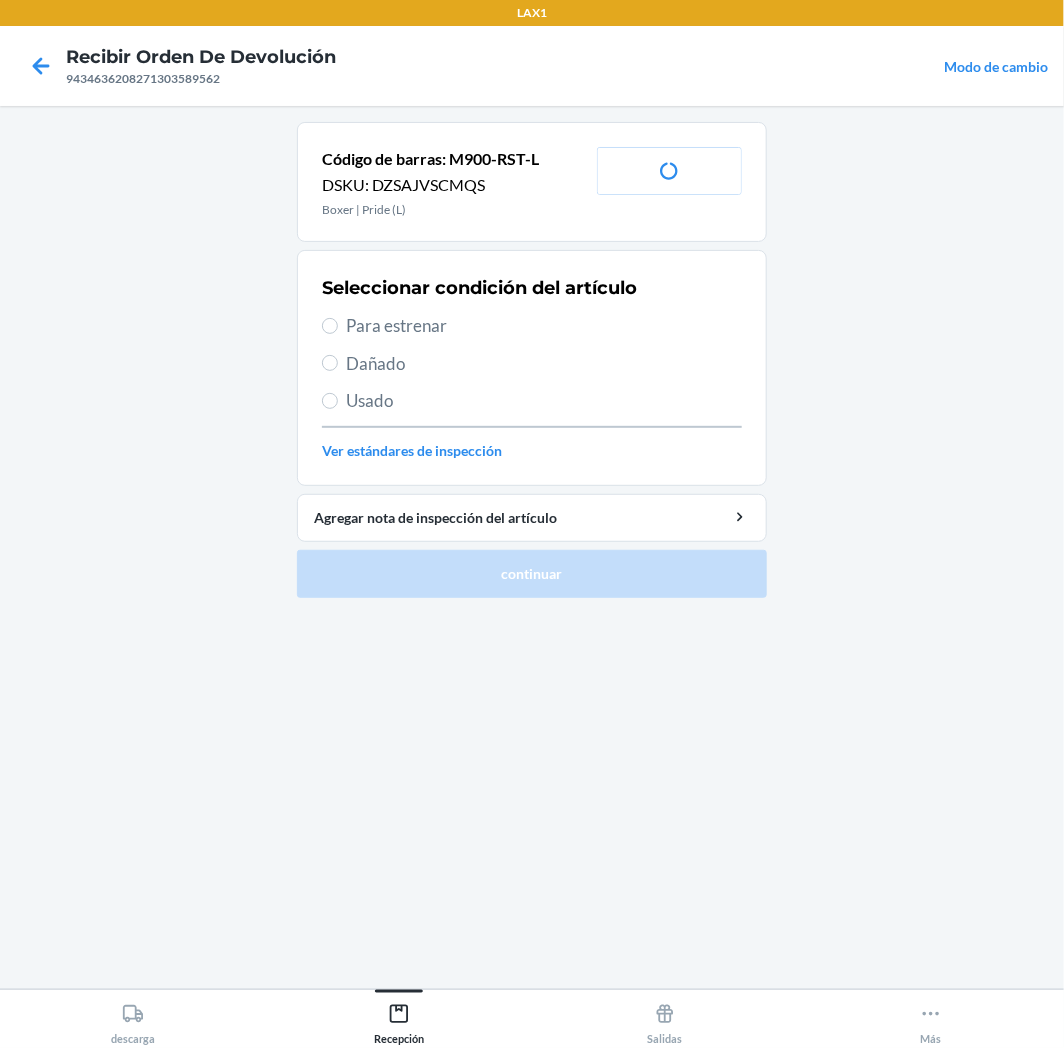 click on "Para estrenar" at bounding box center (544, 326) 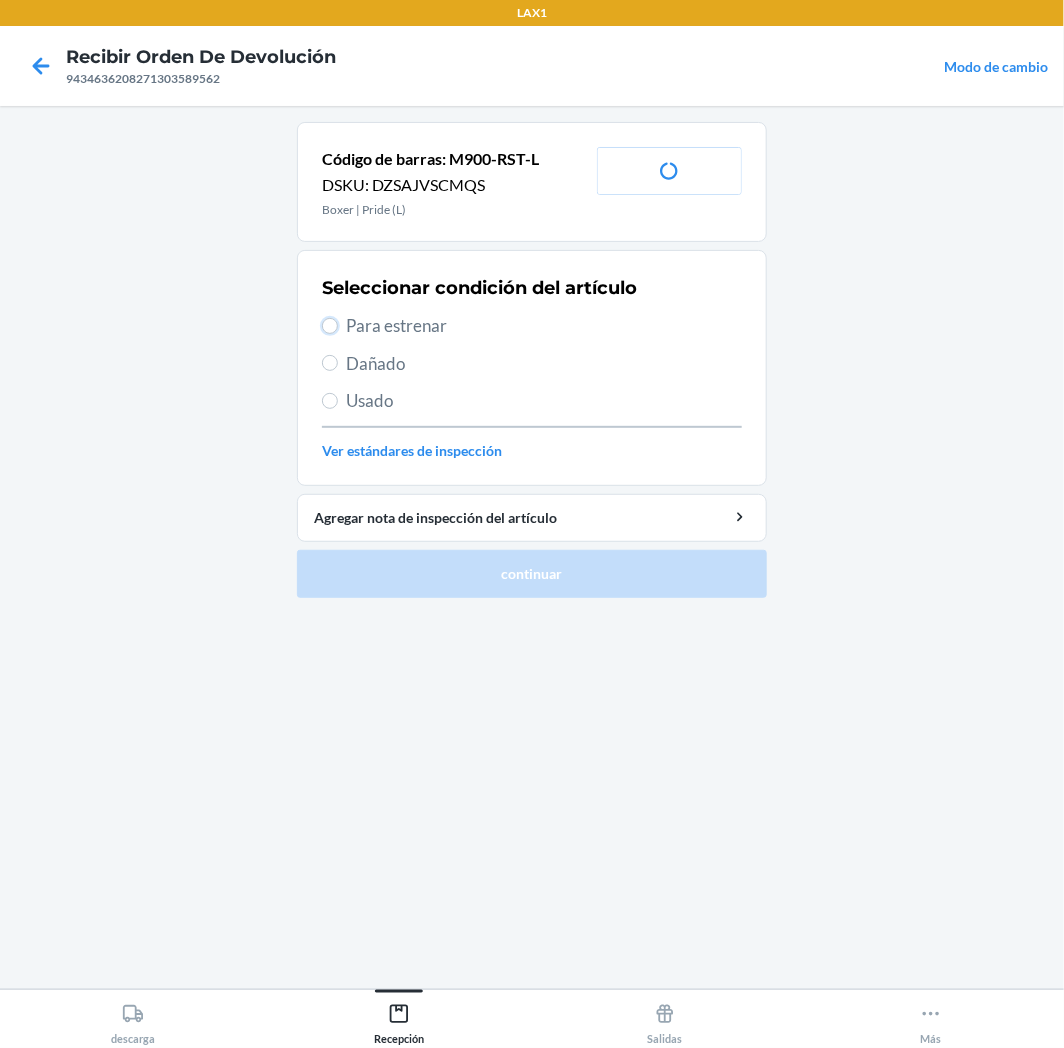 click on "Para estrenar" at bounding box center (330, 326) 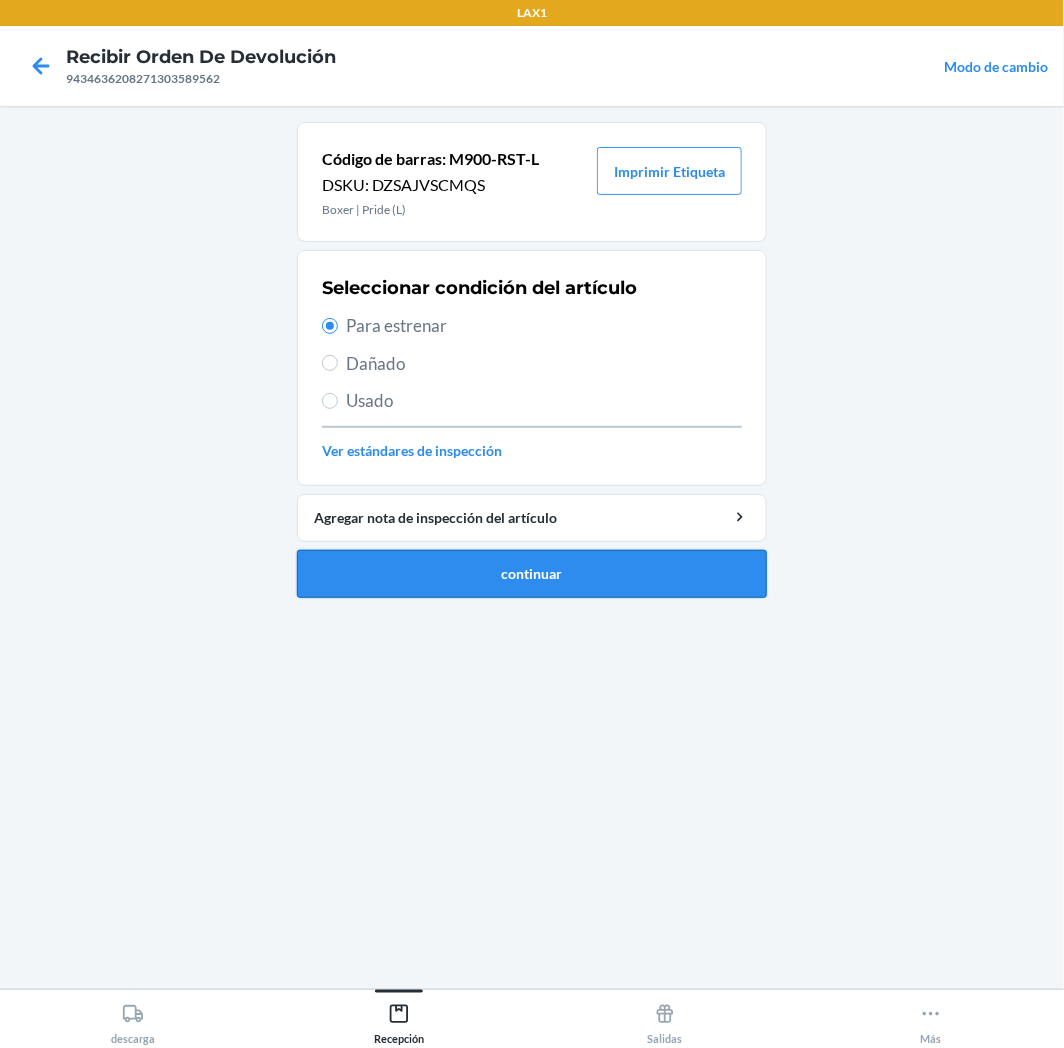 click on "continuar" at bounding box center [532, 574] 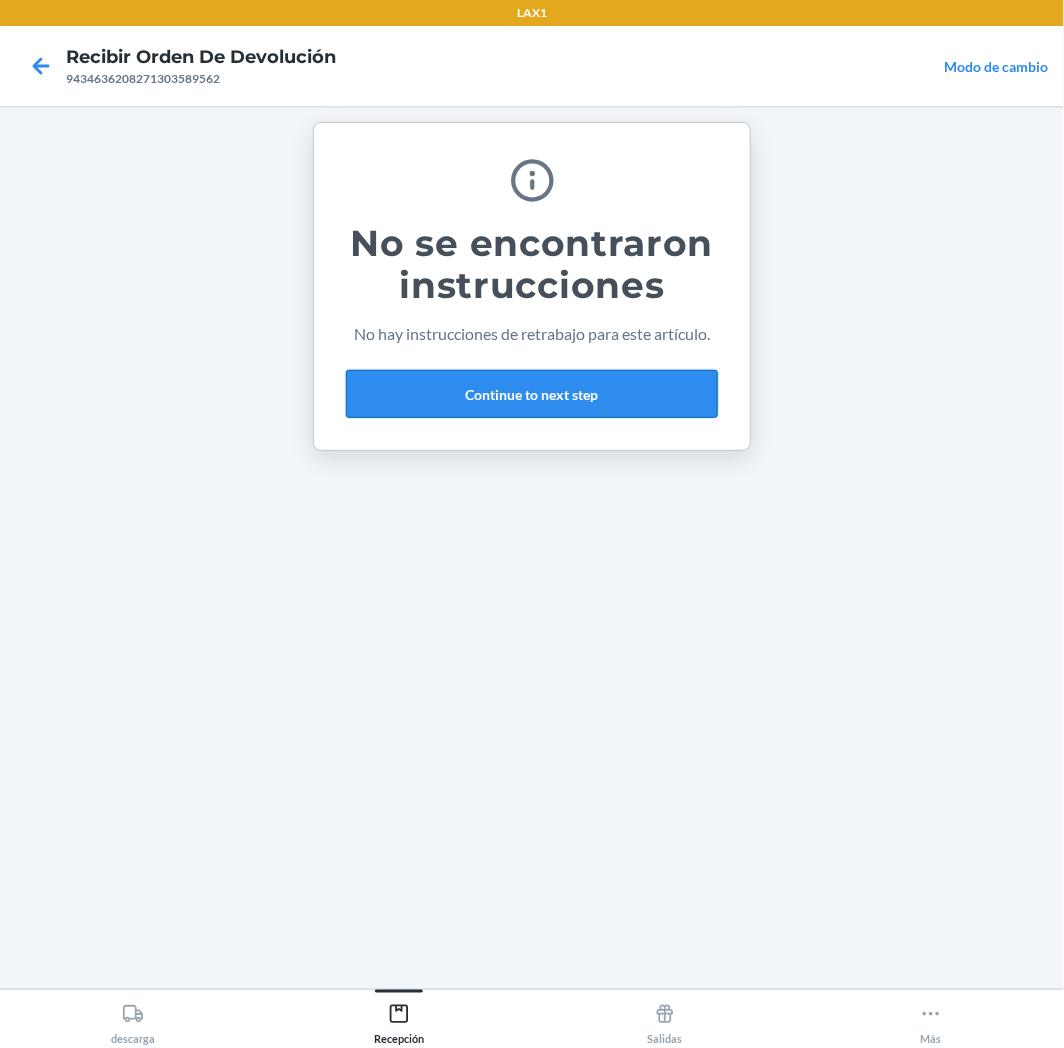 click on "Continue to next step" at bounding box center (532, 394) 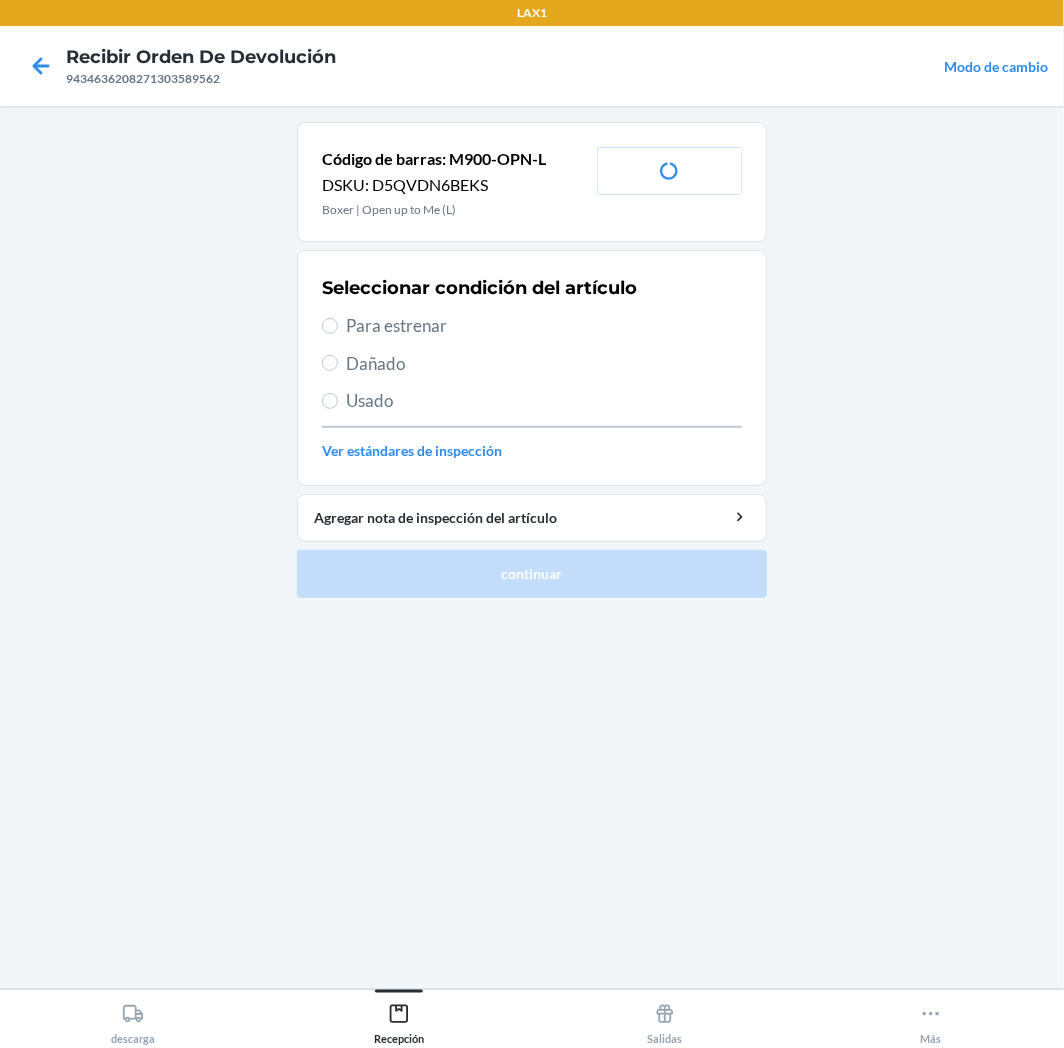 drag, startPoint x: 456, startPoint y: 312, endPoint x: 463, endPoint y: 351, distance: 39.623226 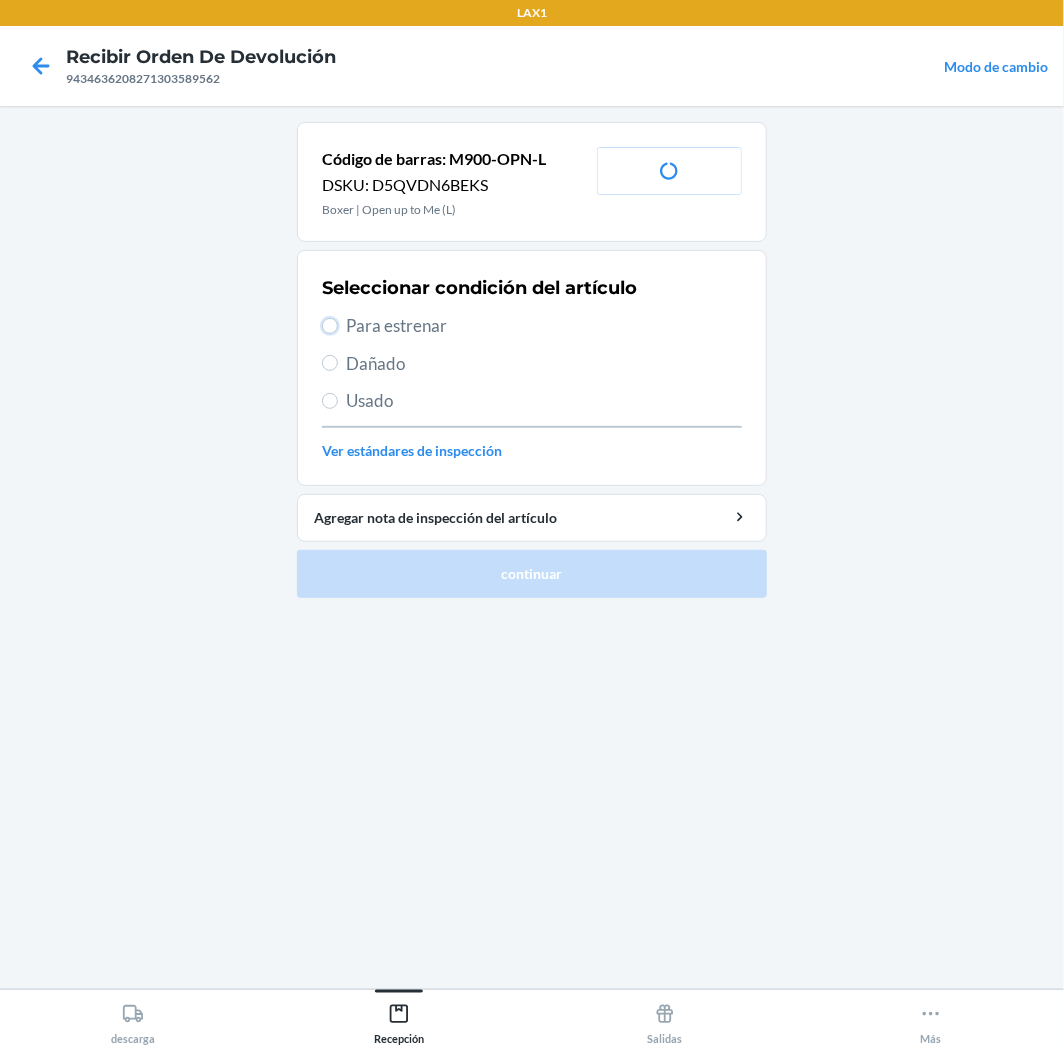 click on "Para estrenar" at bounding box center (330, 326) 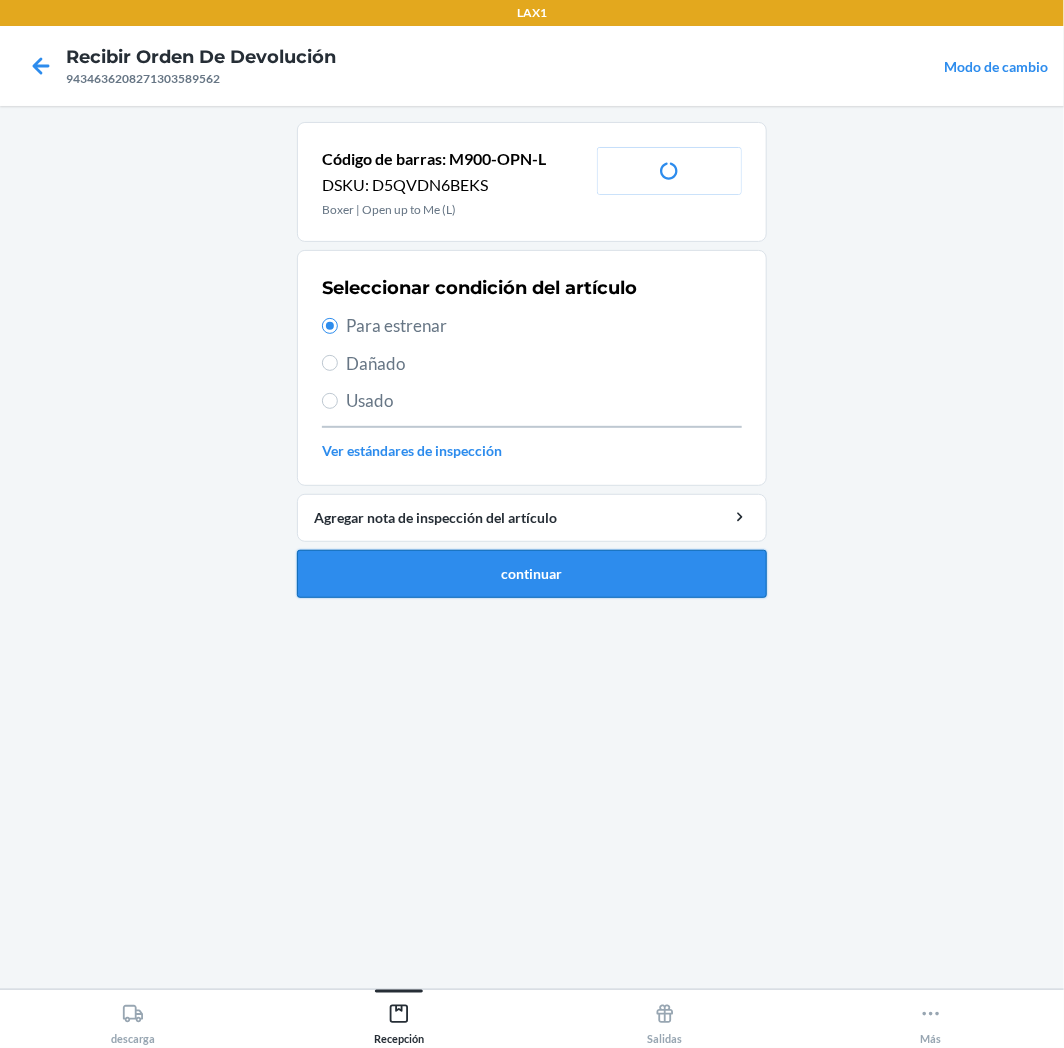 click on "continuar" at bounding box center [532, 574] 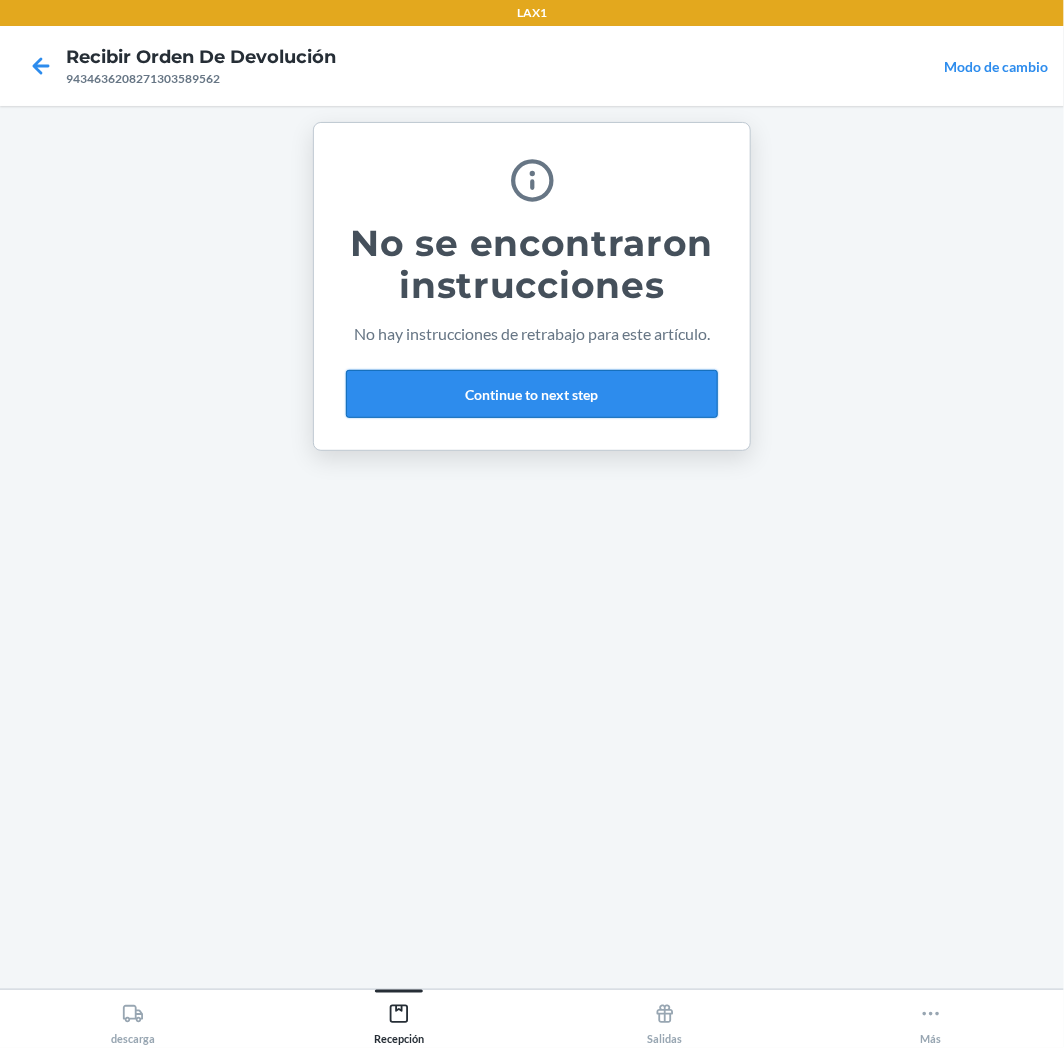 click on "Continue to next step" at bounding box center (532, 394) 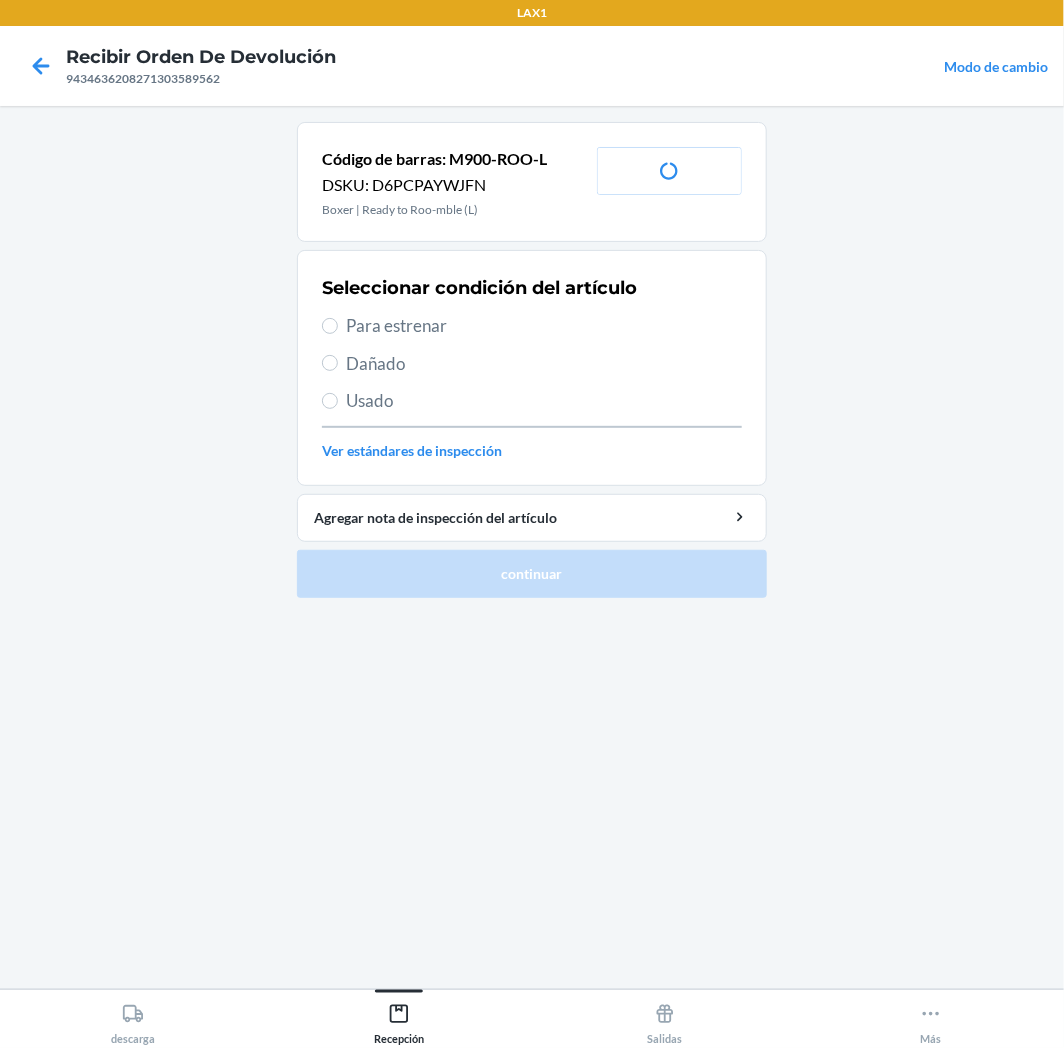 click on "Para estrenar" at bounding box center [544, 326] 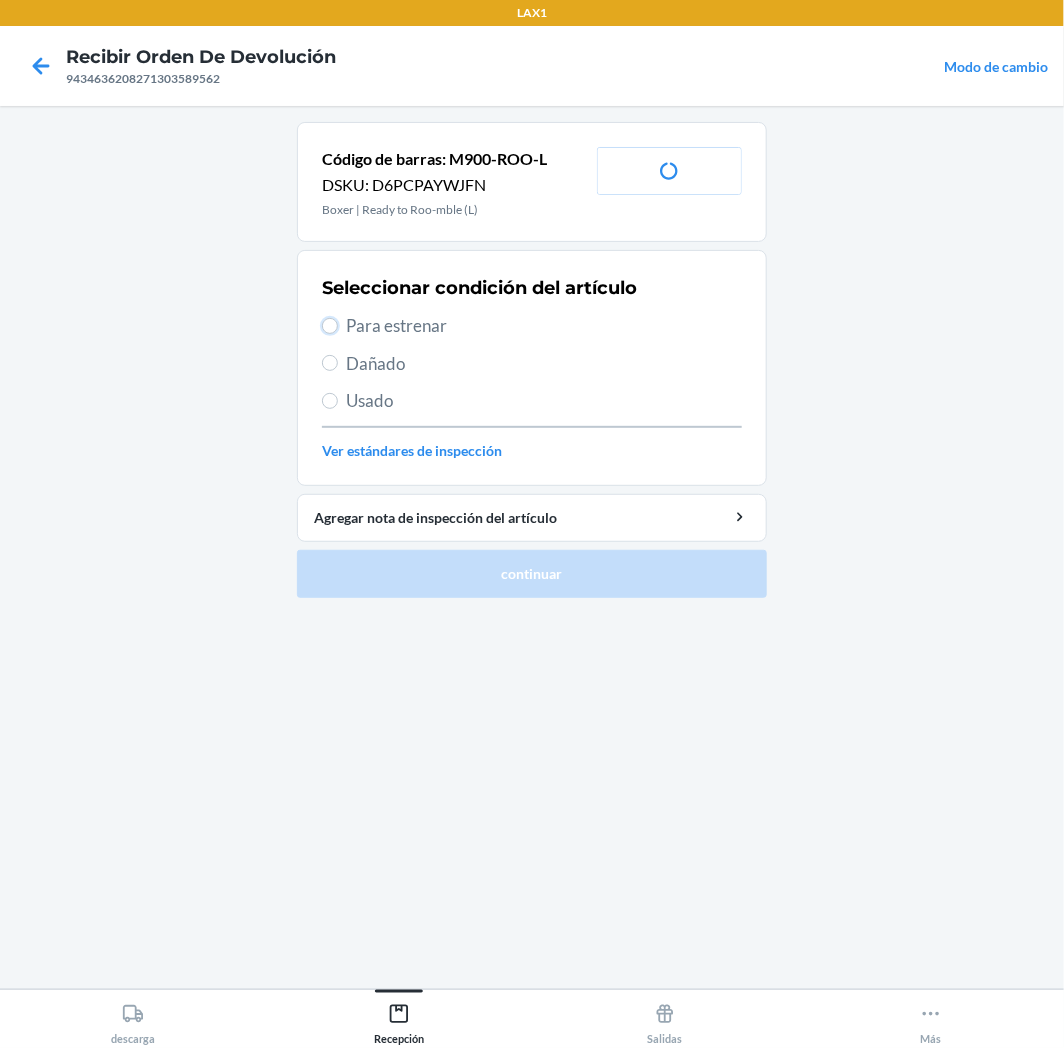 click on "Para estrenar" at bounding box center [330, 326] 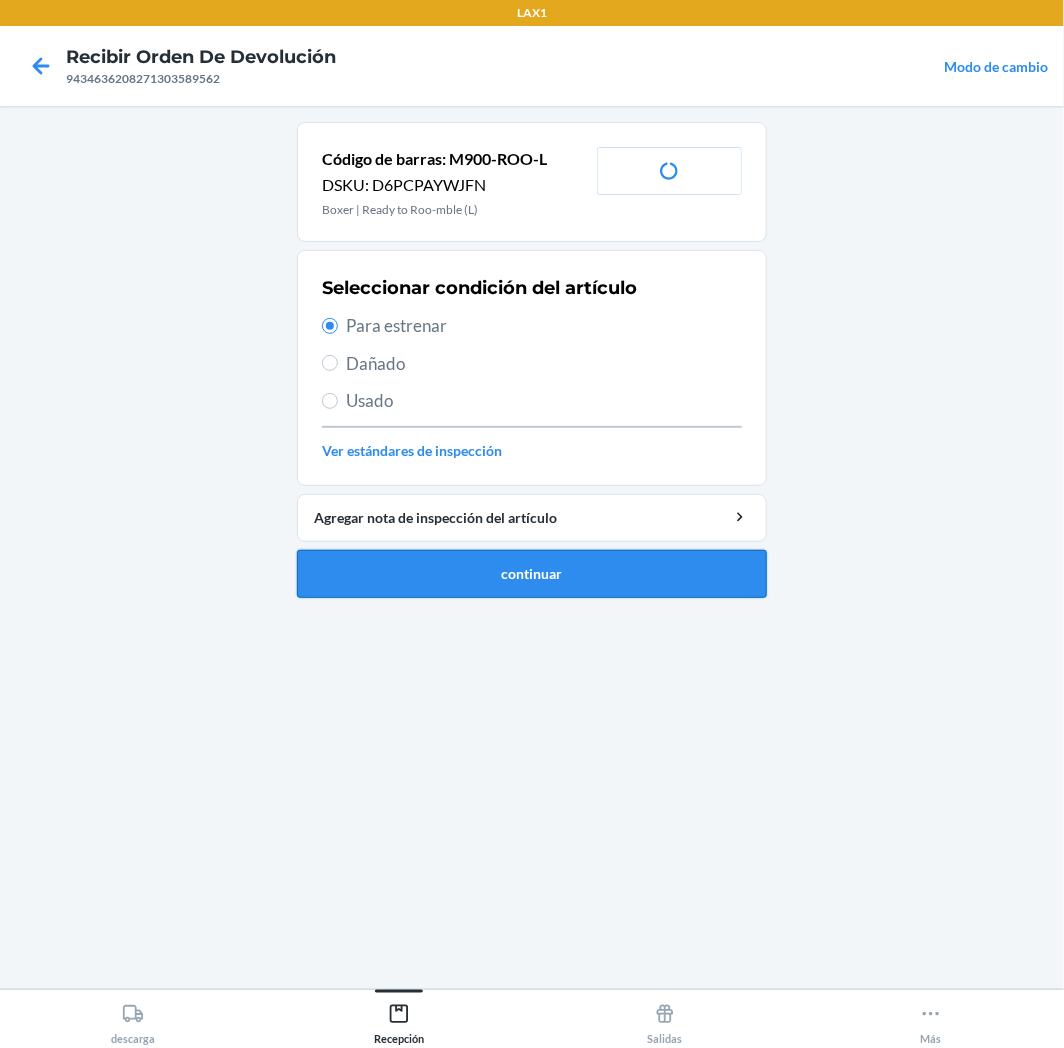 click on "continuar" at bounding box center (532, 574) 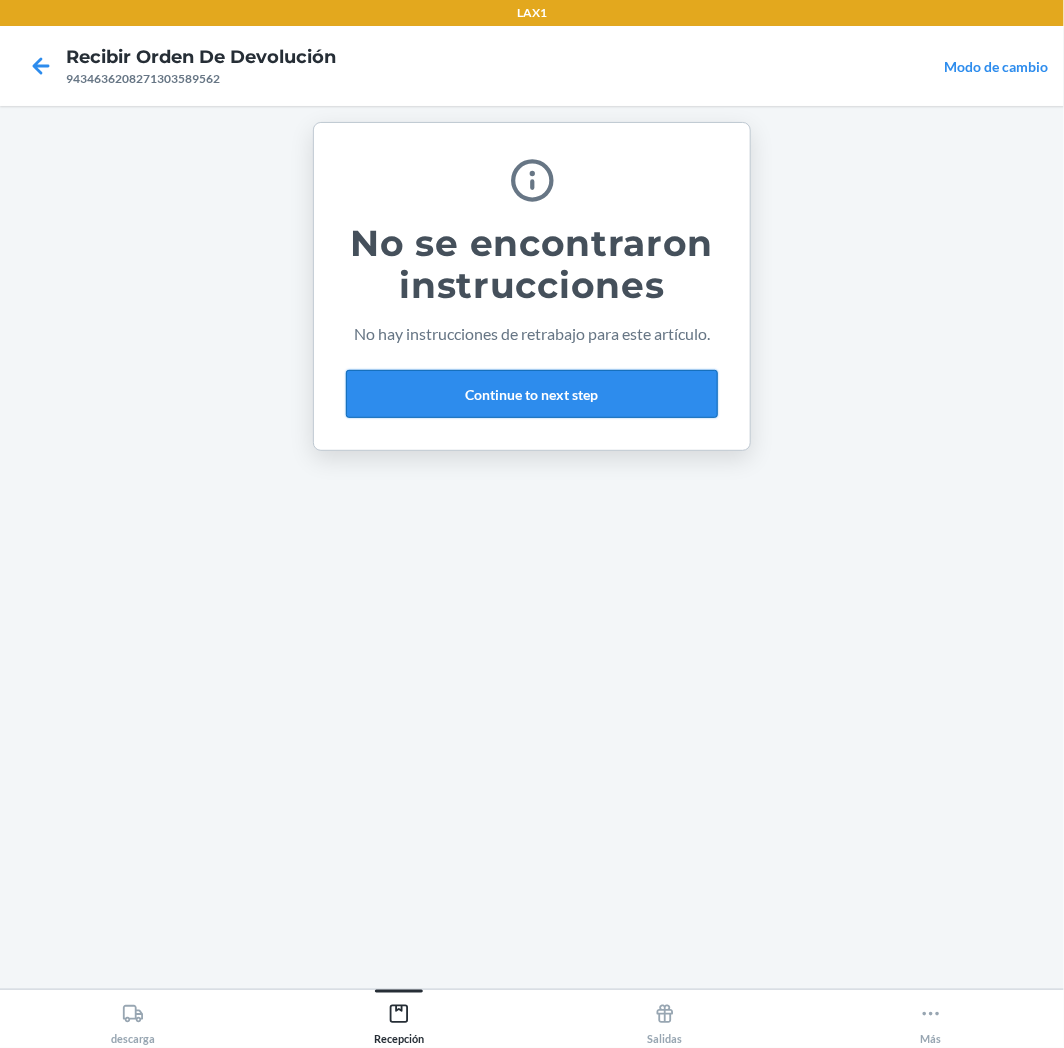 click on "Continue to next step" at bounding box center (532, 394) 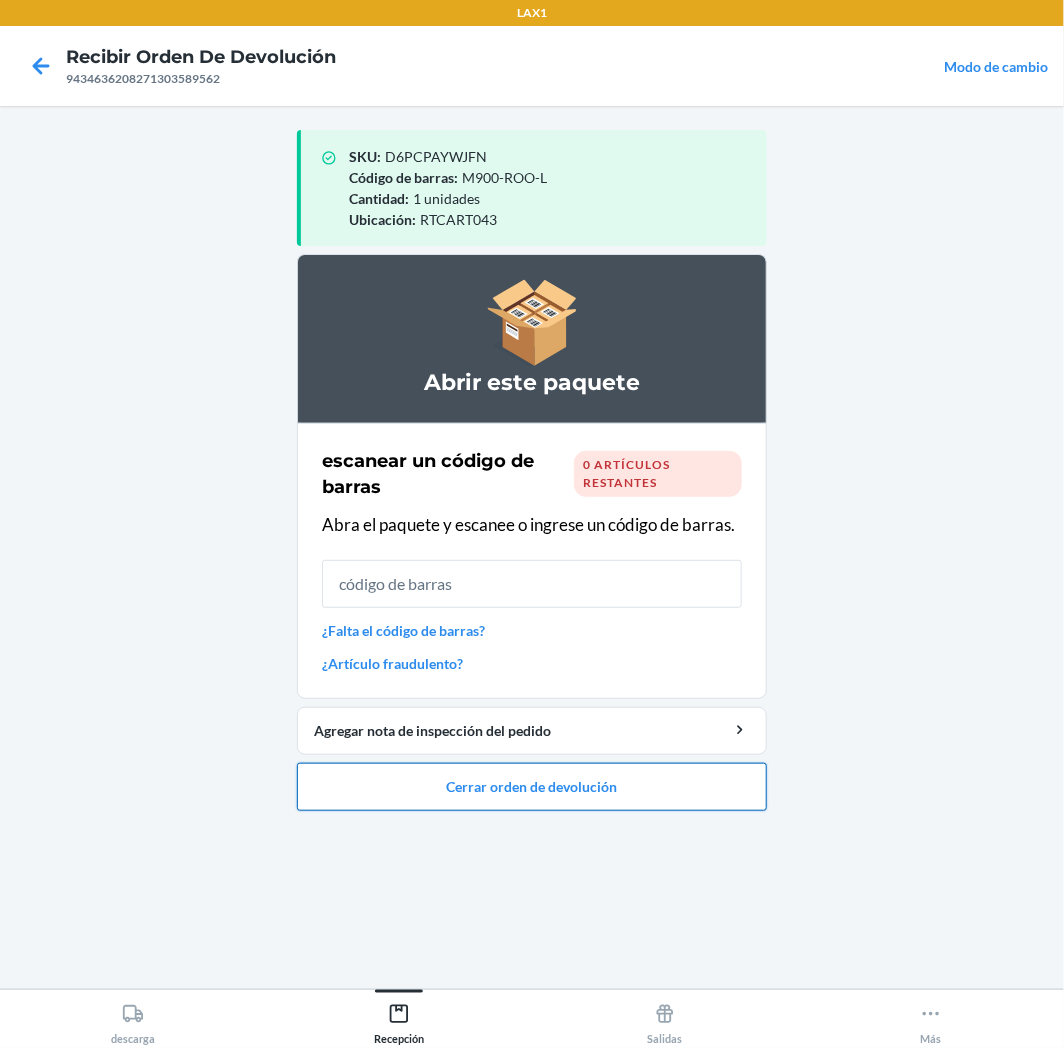 click on "Cerrar orden de devolución" at bounding box center (532, 787) 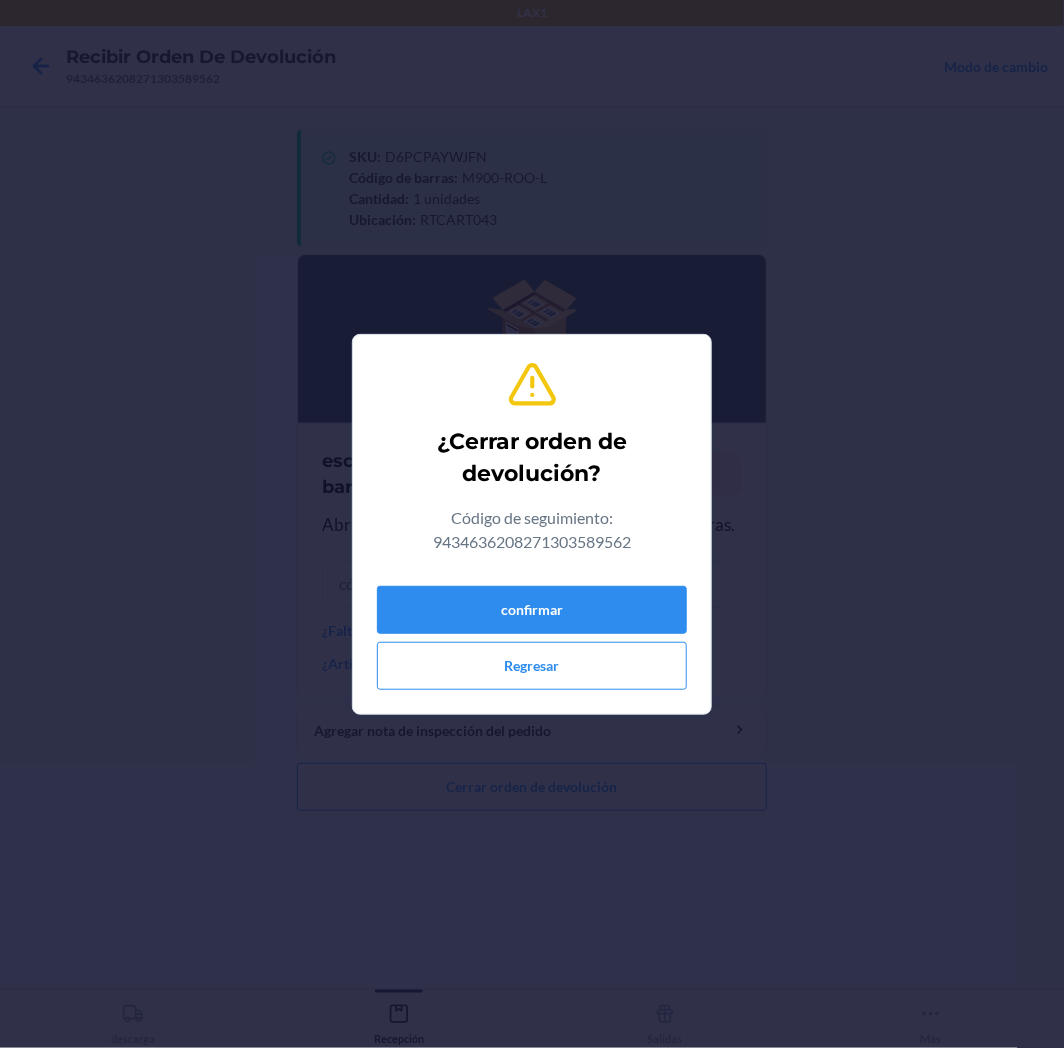 click on "confirmar Regresar" at bounding box center (532, 634) 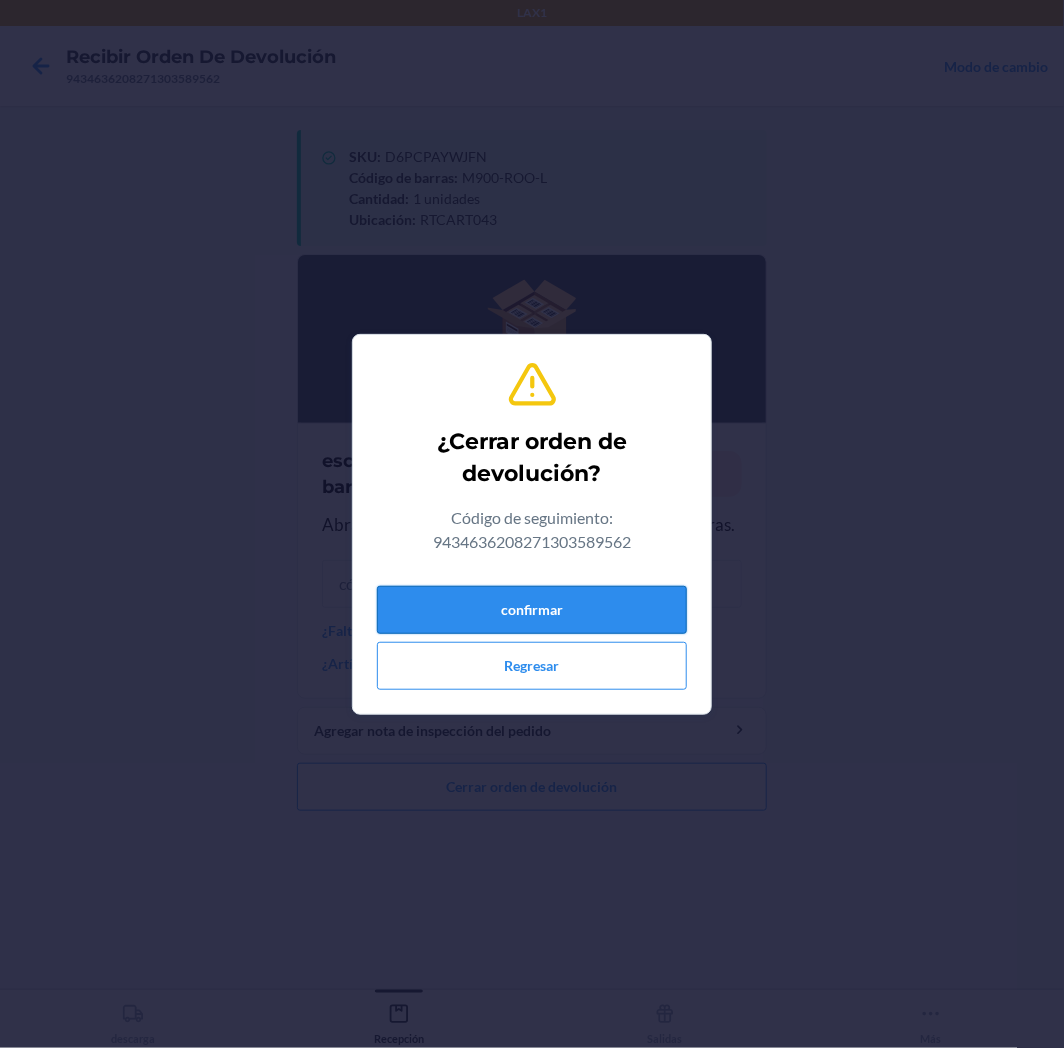 click on "confirmar" at bounding box center (532, 610) 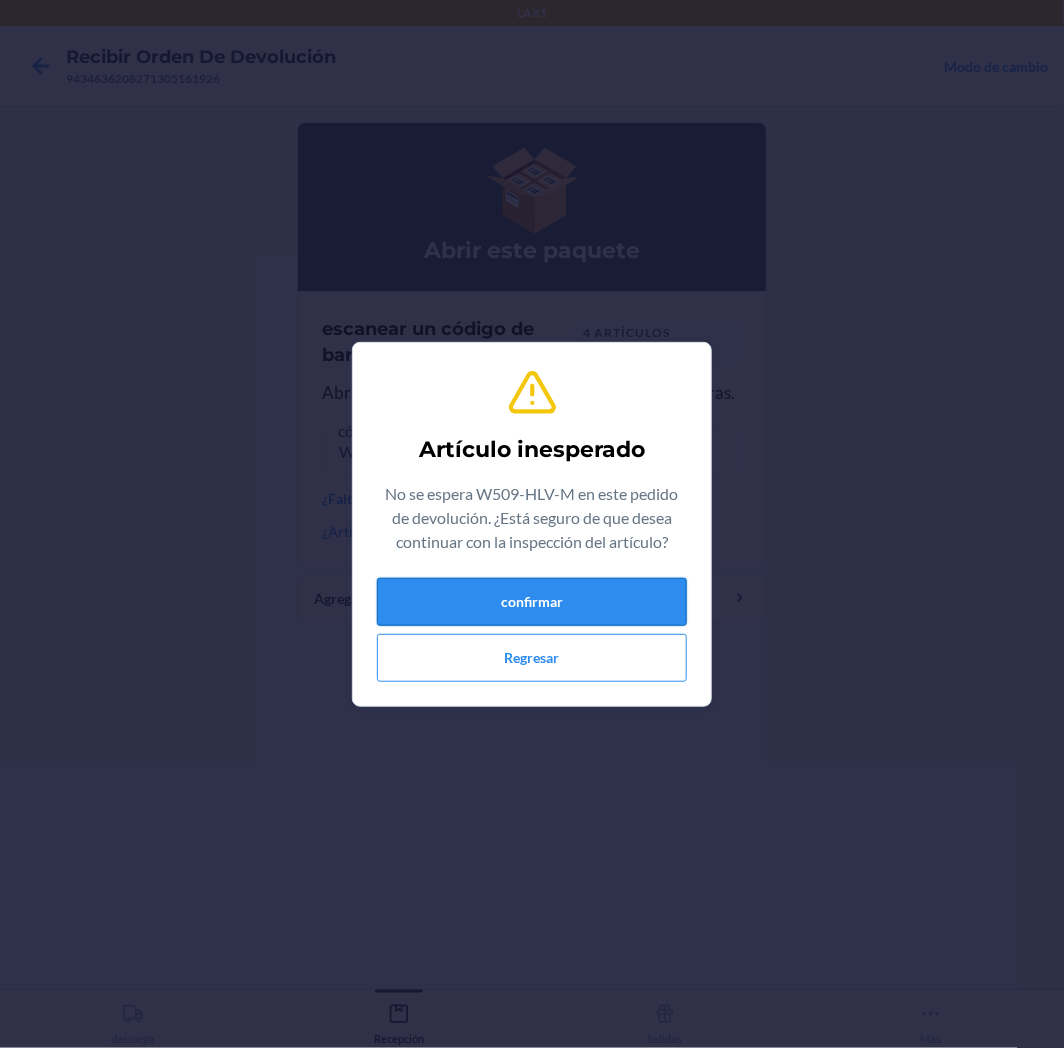 click on "confirmar" at bounding box center [532, 602] 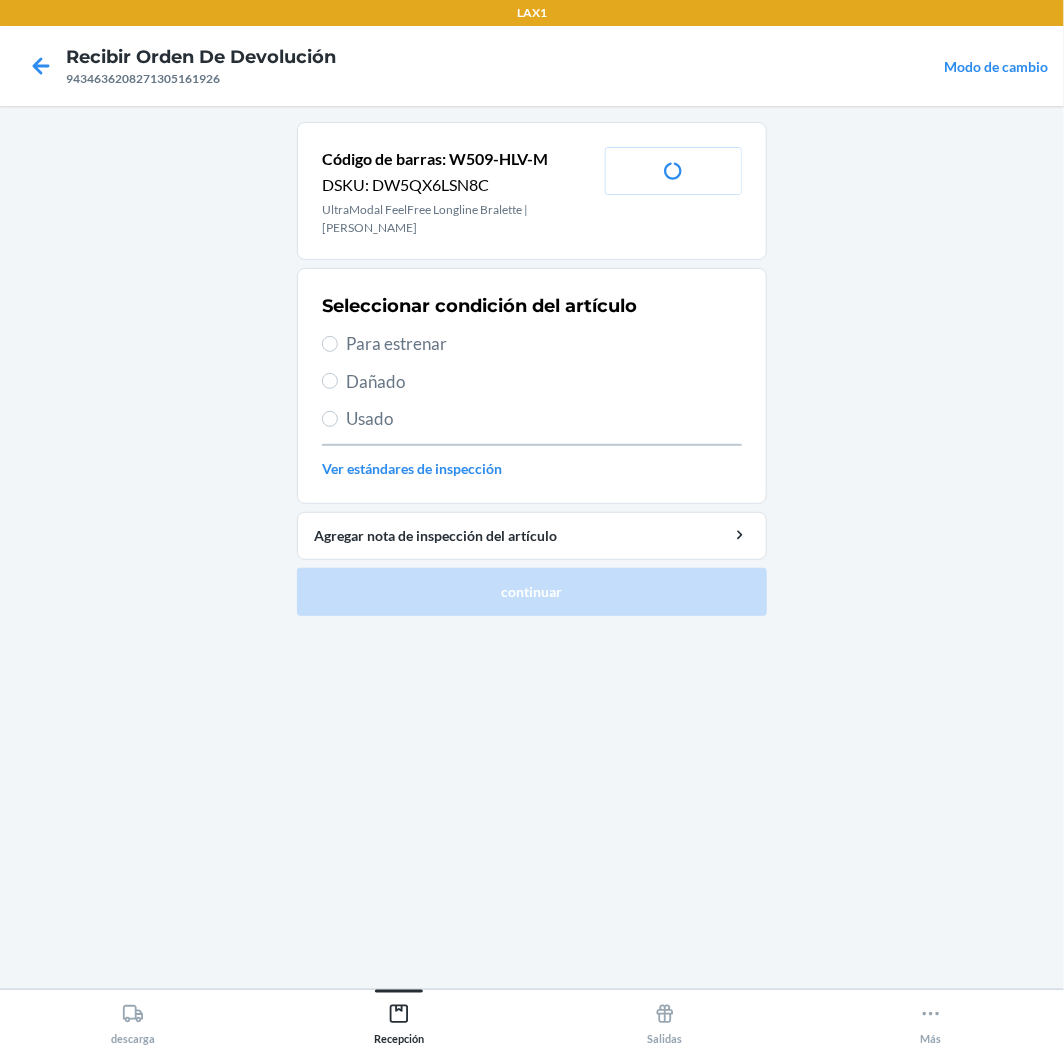 click on "Para estrenar" at bounding box center (544, 344) 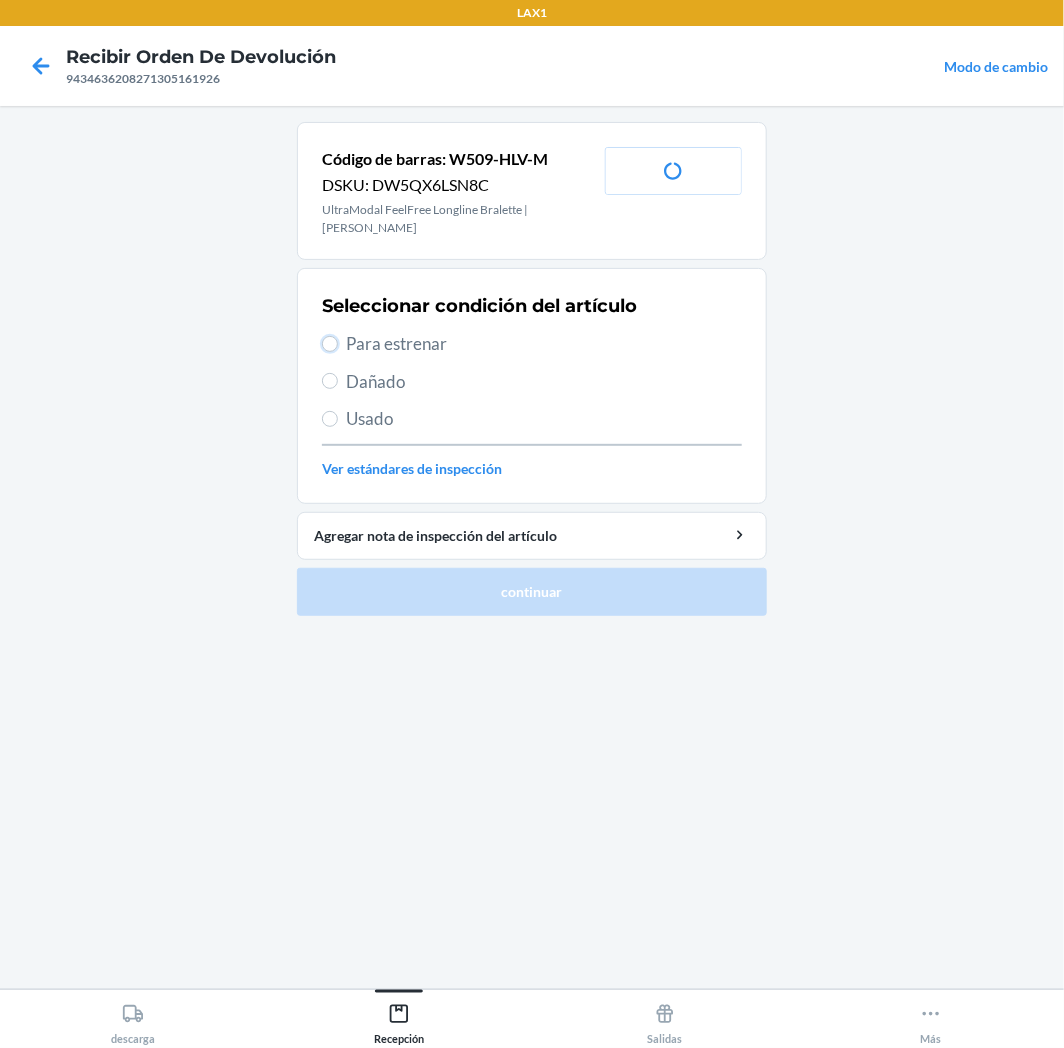 click on "Para estrenar" at bounding box center (330, 344) 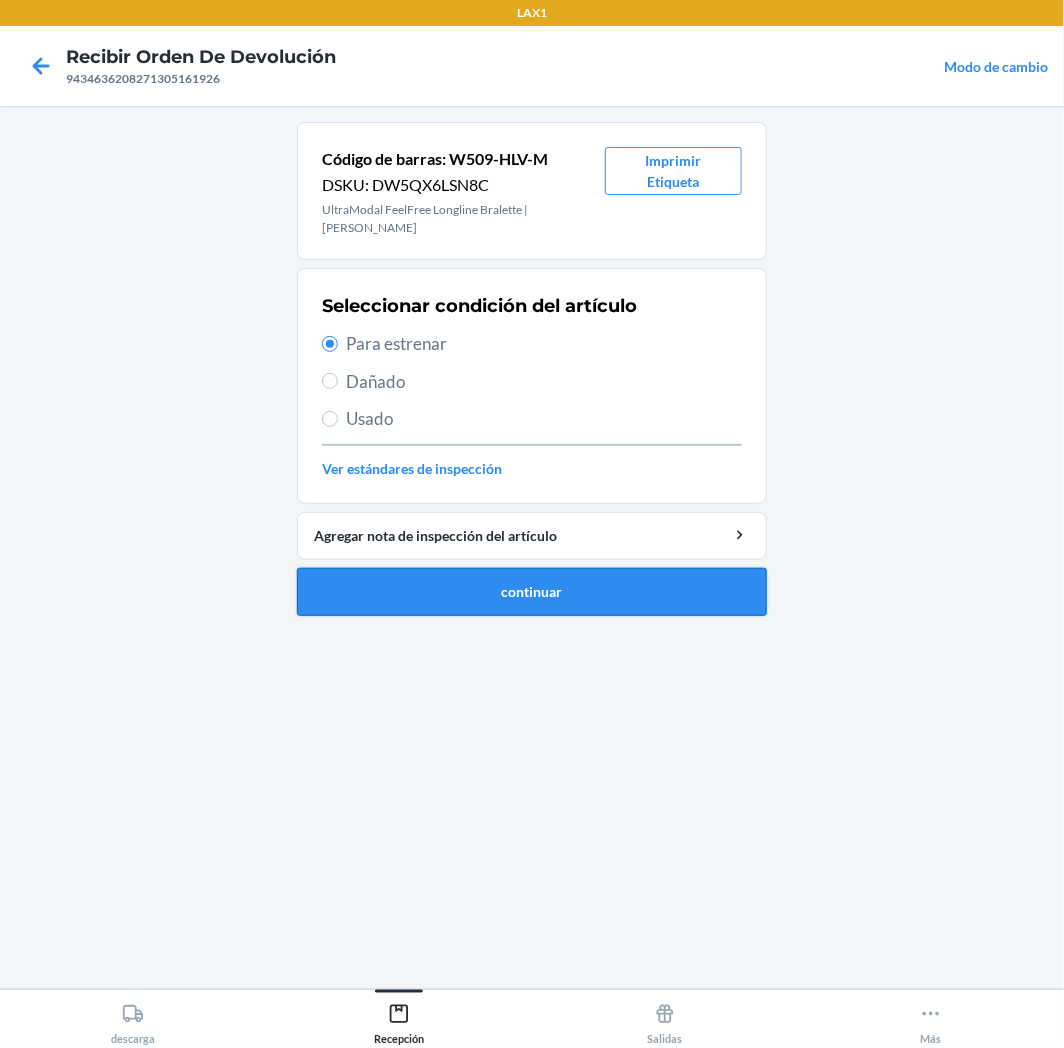 click on "continuar" at bounding box center (532, 592) 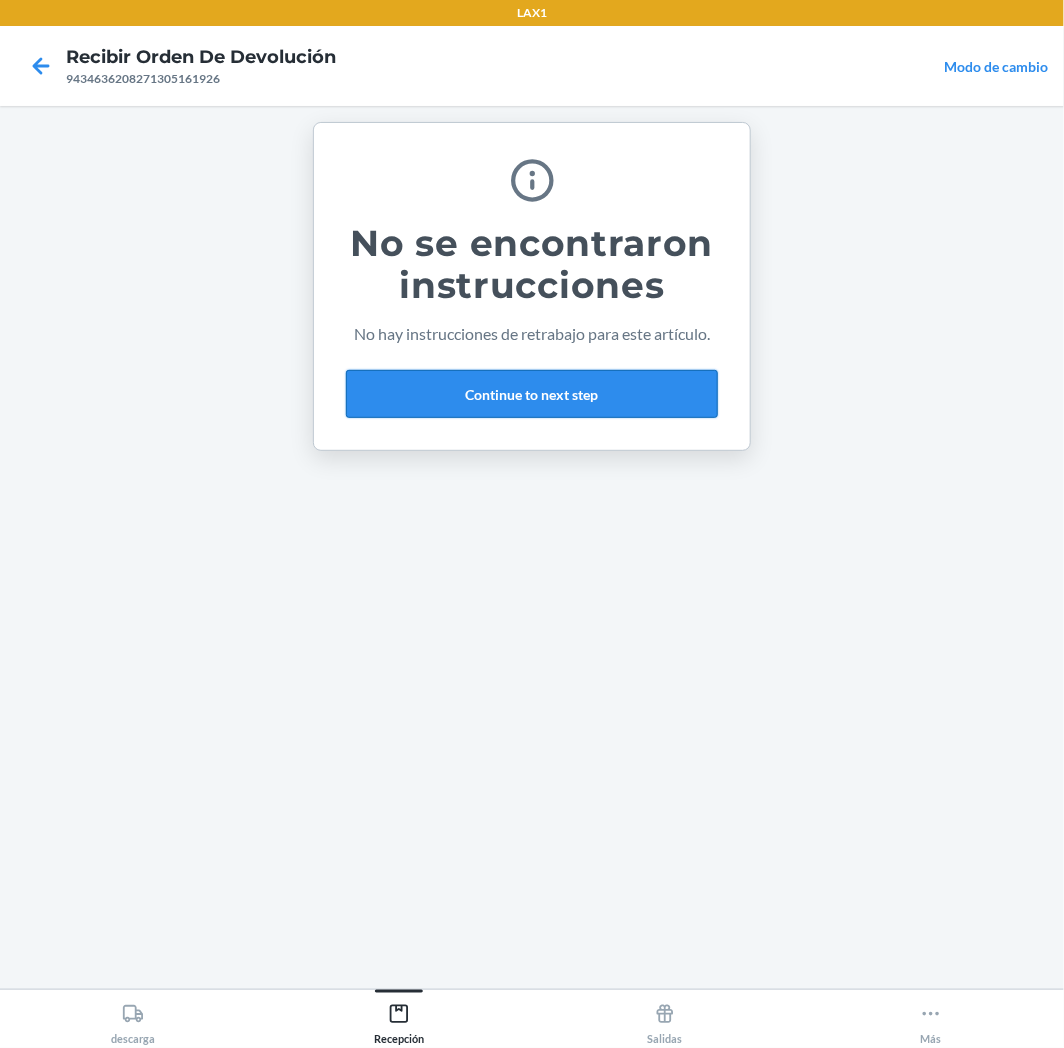 click on "Continue to next step" at bounding box center [532, 394] 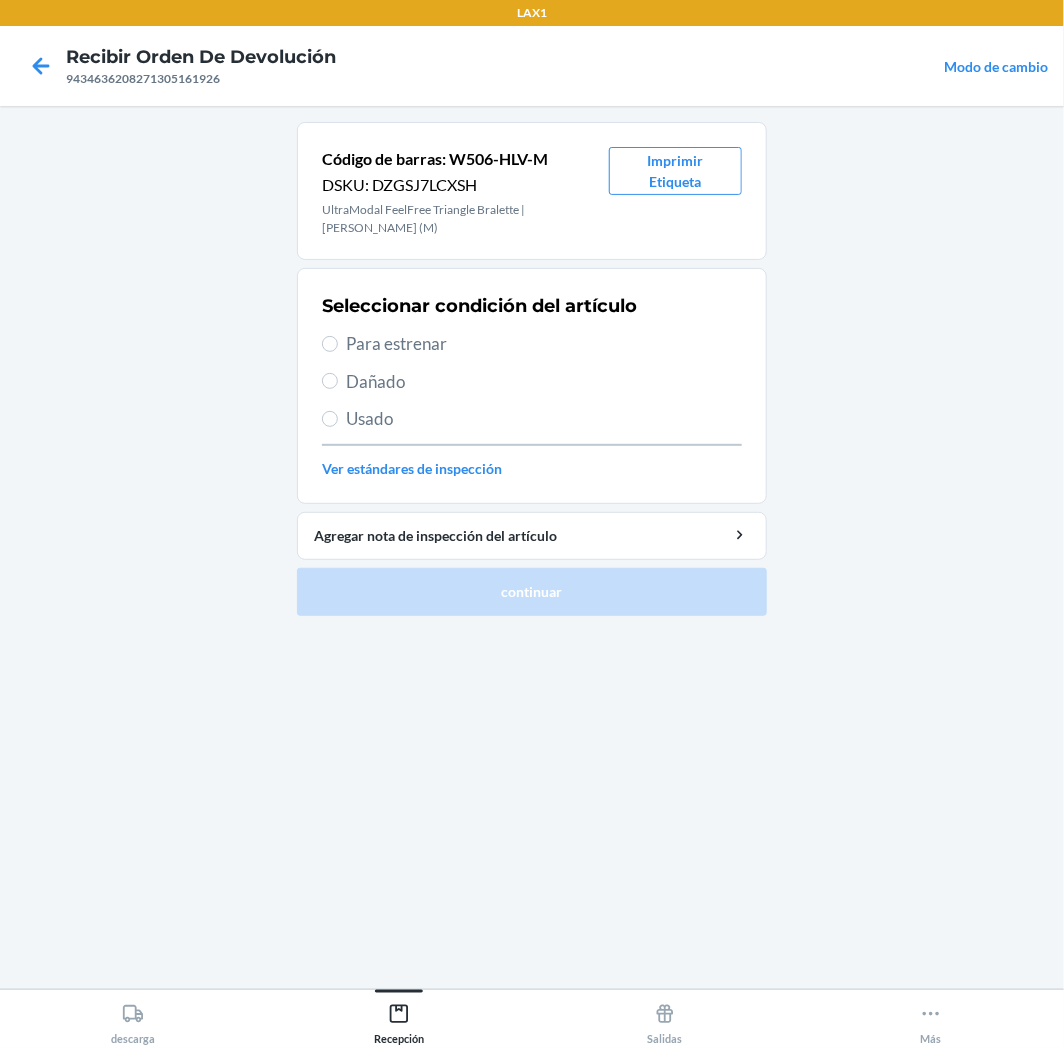 click on "Para estrenar" at bounding box center [544, 344] 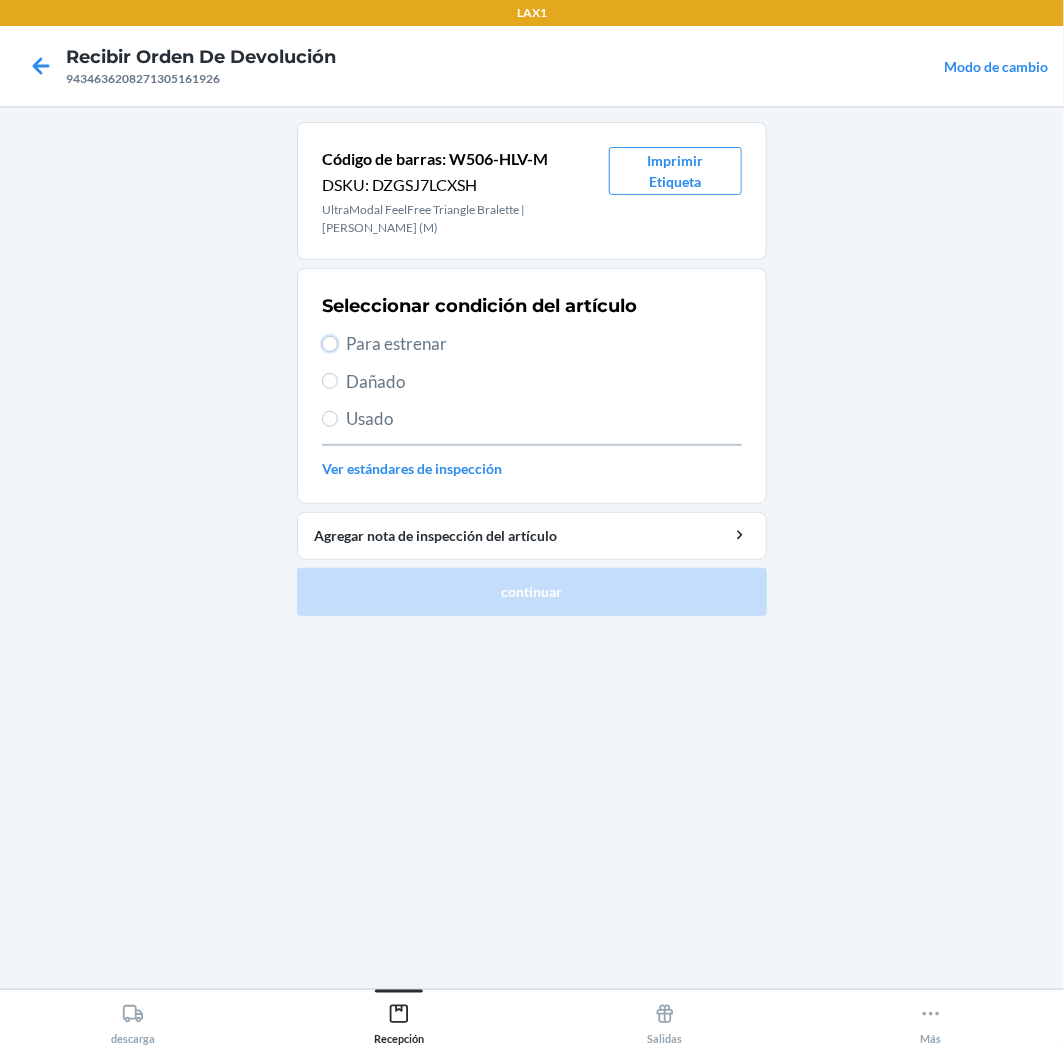 click on "Para estrenar" at bounding box center (330, 344) 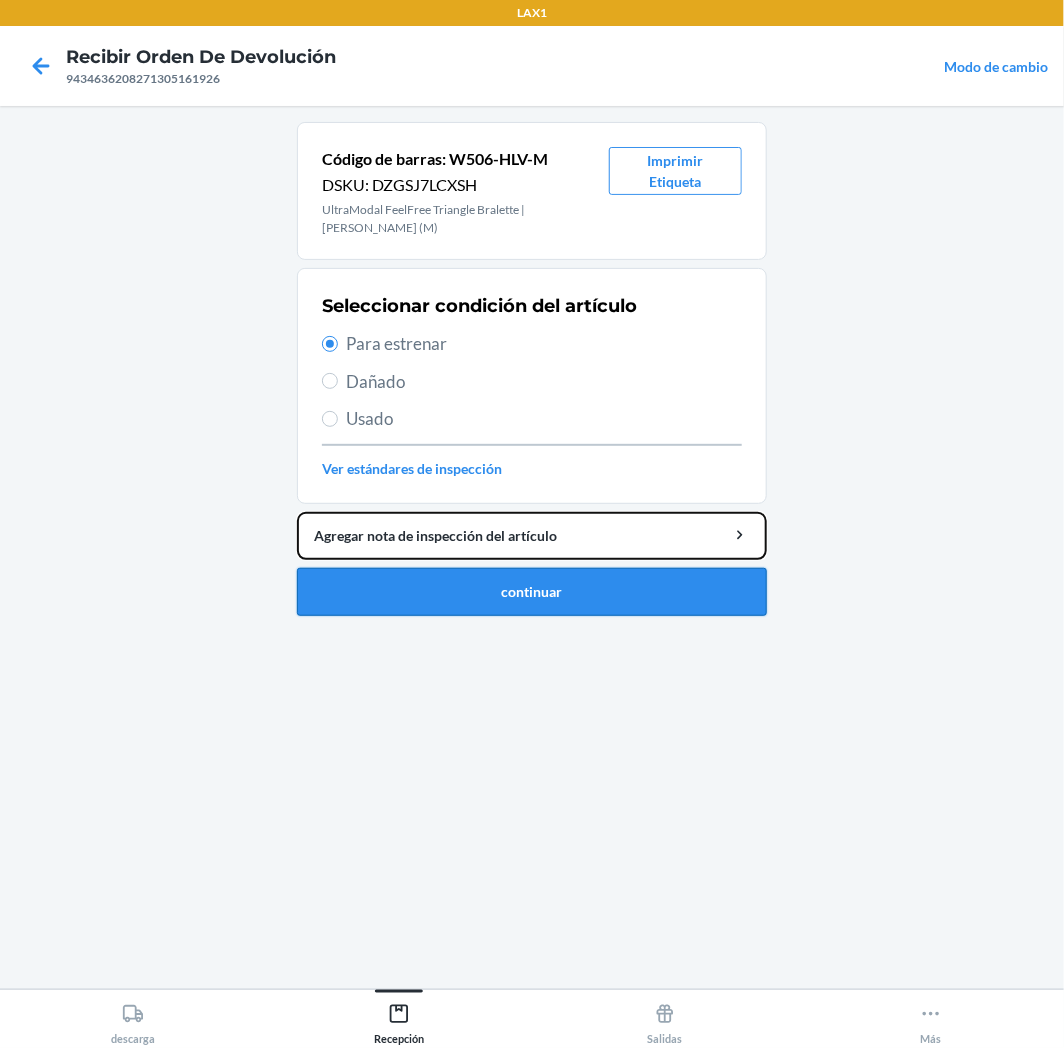 drag, startPoint x: 493, startPoint y: 554, endPoint x: 495, endPoint y: 584, distance: 30.066593 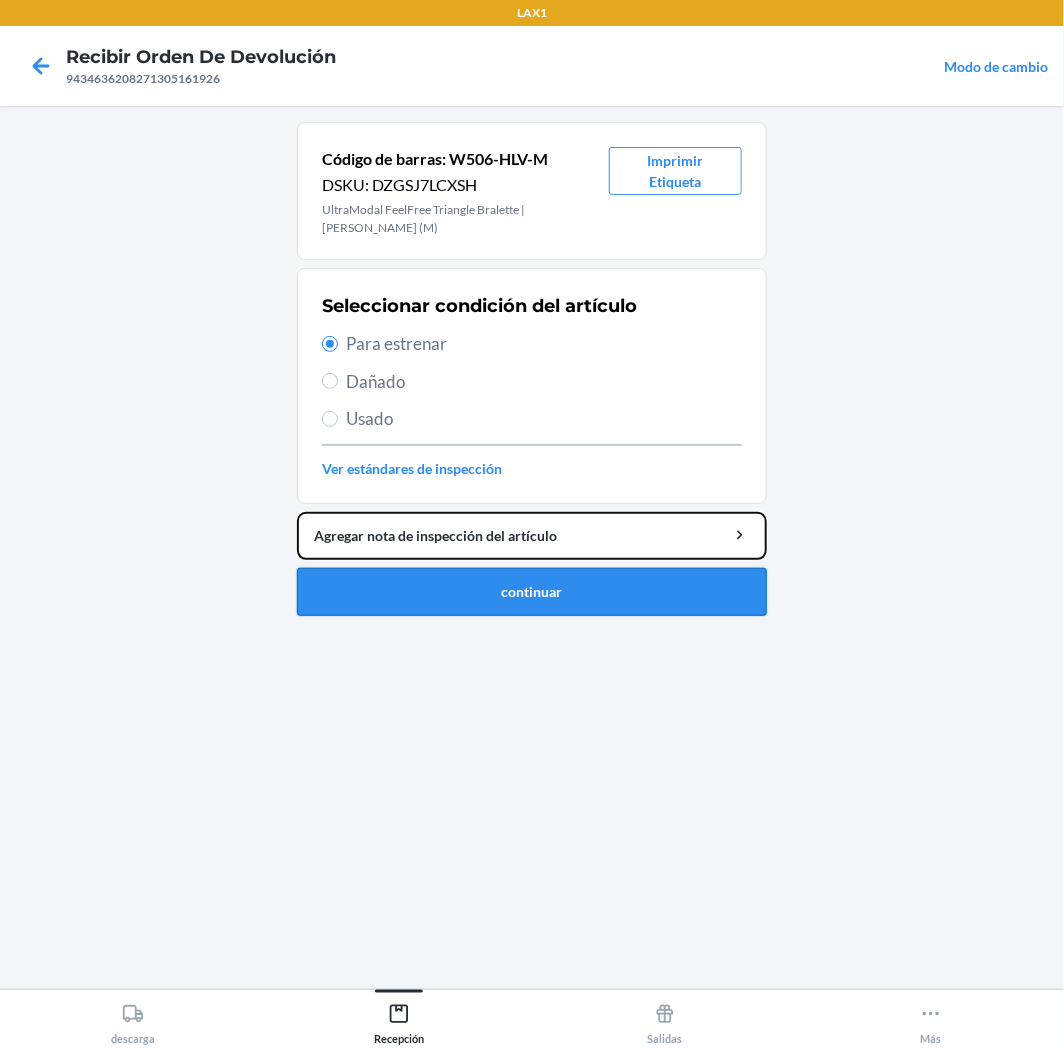 click on "Código de barras: W506-HLV-M DSKU: DZGSJ7LCXSH UltraModal FeelFree Triangle [PERSON_NAME]| Heather Olive (M) Imprimir Etiqueta Seleccionar condición del artíc[PERSON_NAME]enar Dañado Usado Ver estándares de inspección Agregar nota de inspección del artículo continuar" at bounding box center [532, 369] 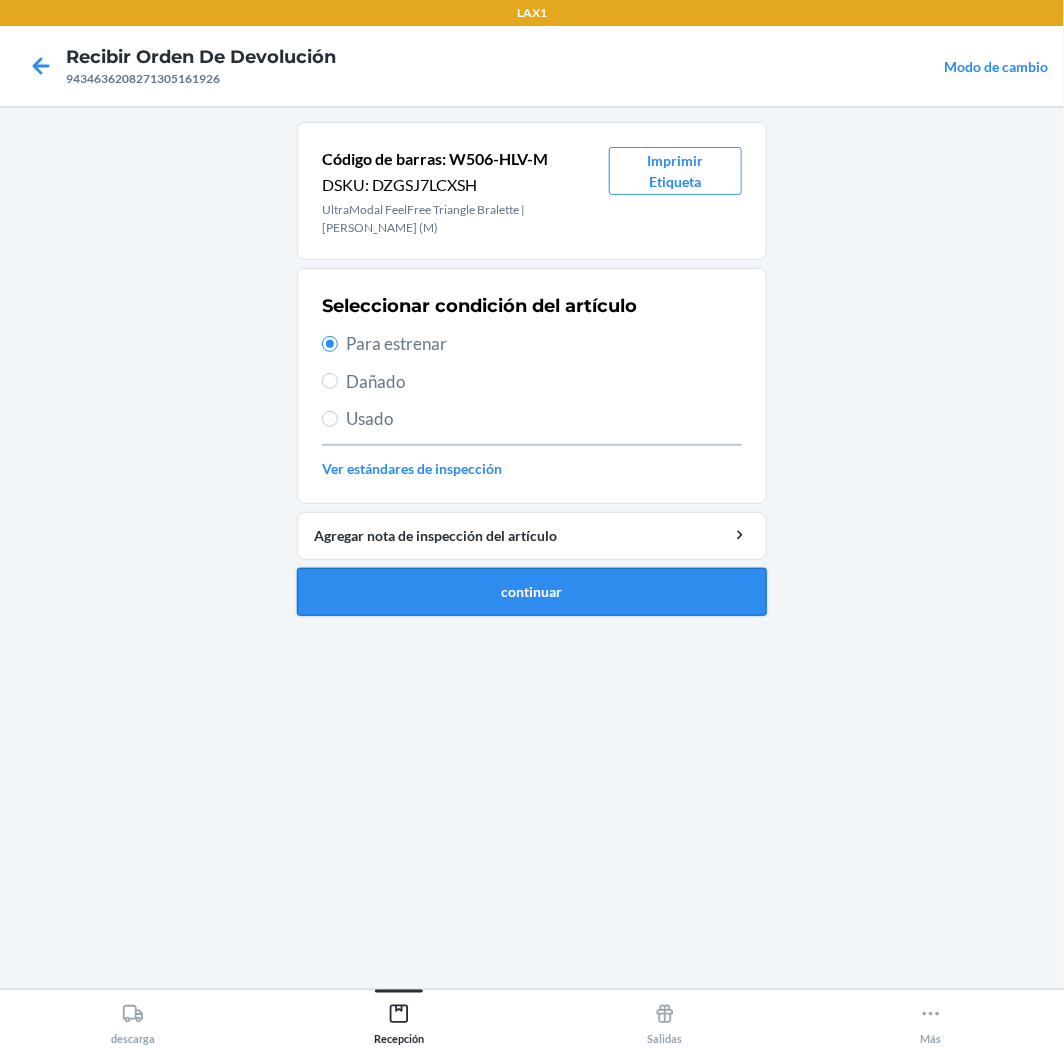 click on "continuar" at bounding box center [532, 592] 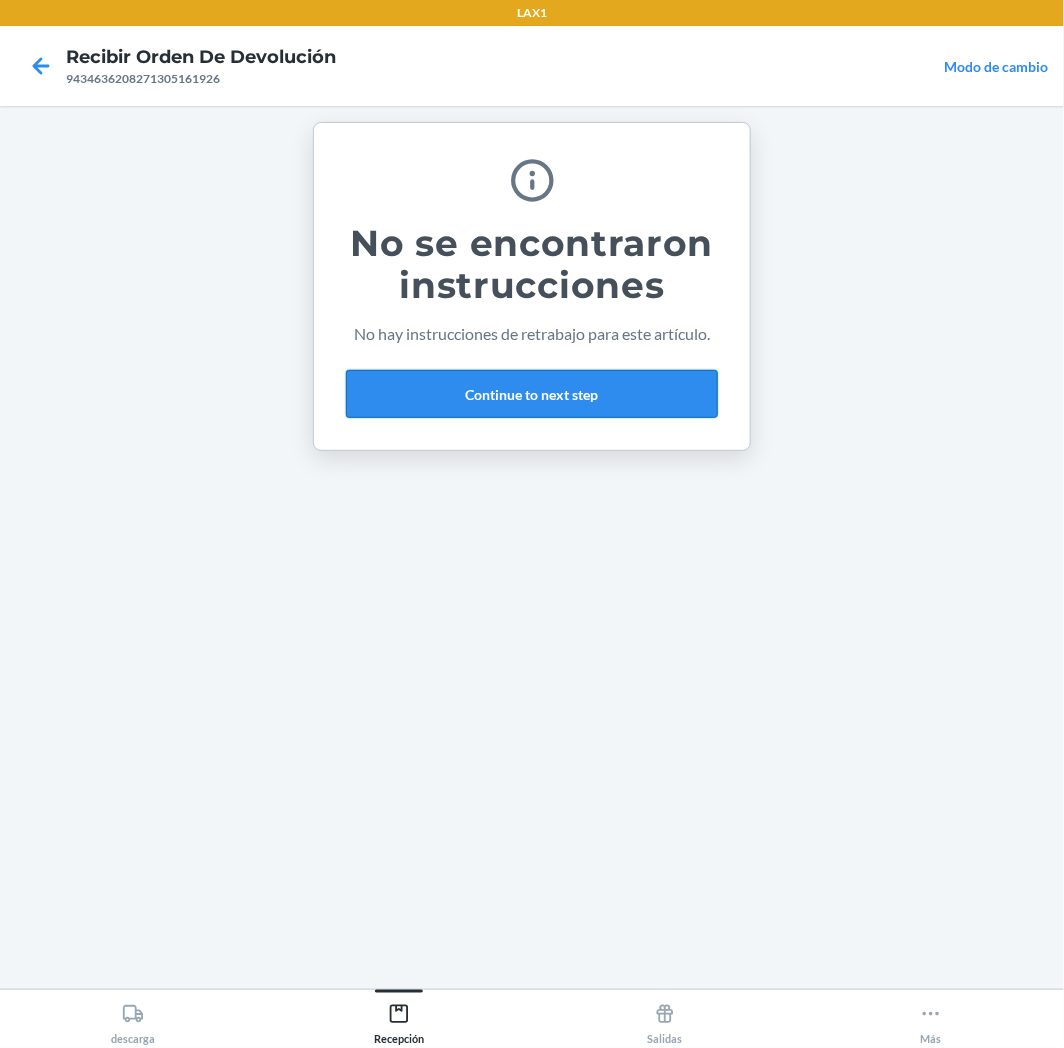 click on "Continue to next step" at bounding box center (532, 394) 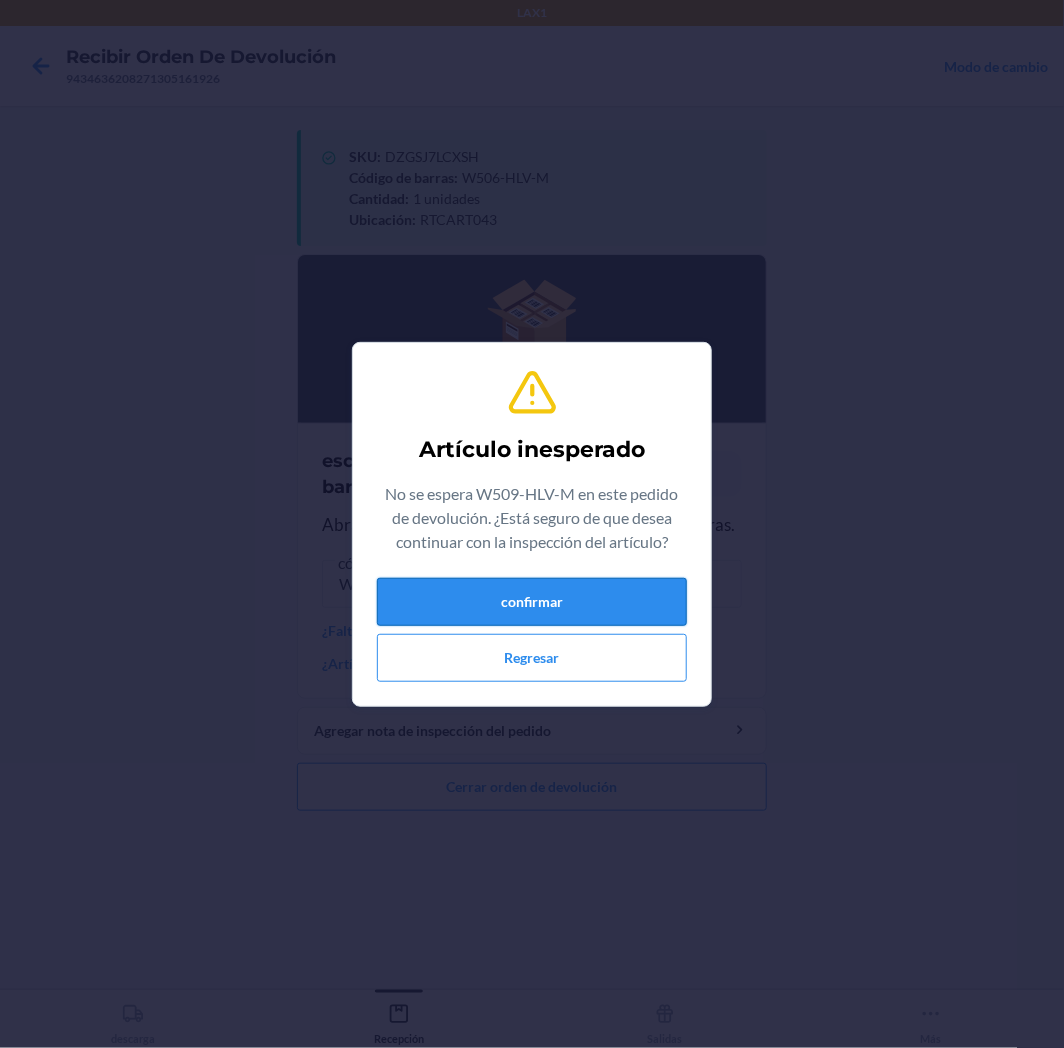 click on "confirmar" at bounding box center [532, 602] 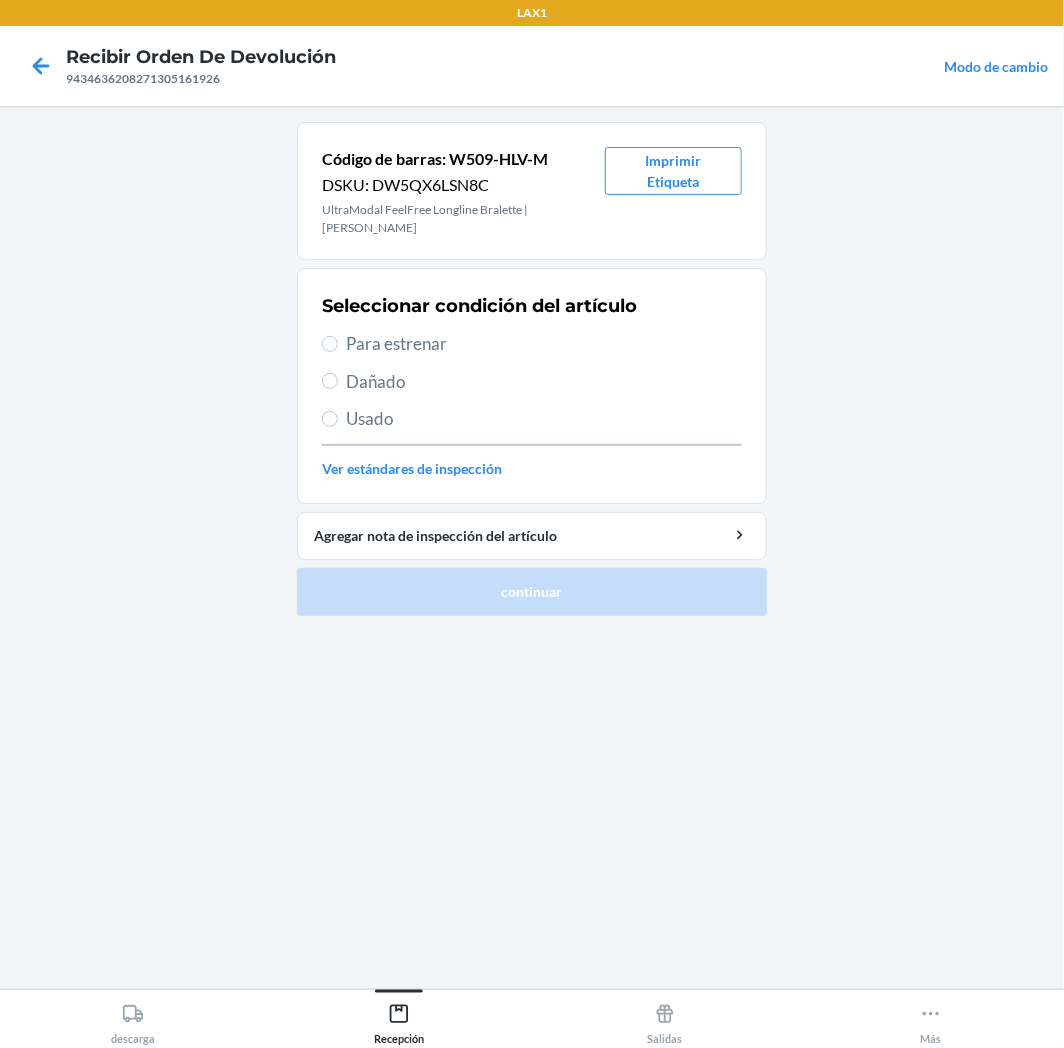 click on "Para estrenar" at bounding box center (544, 344) 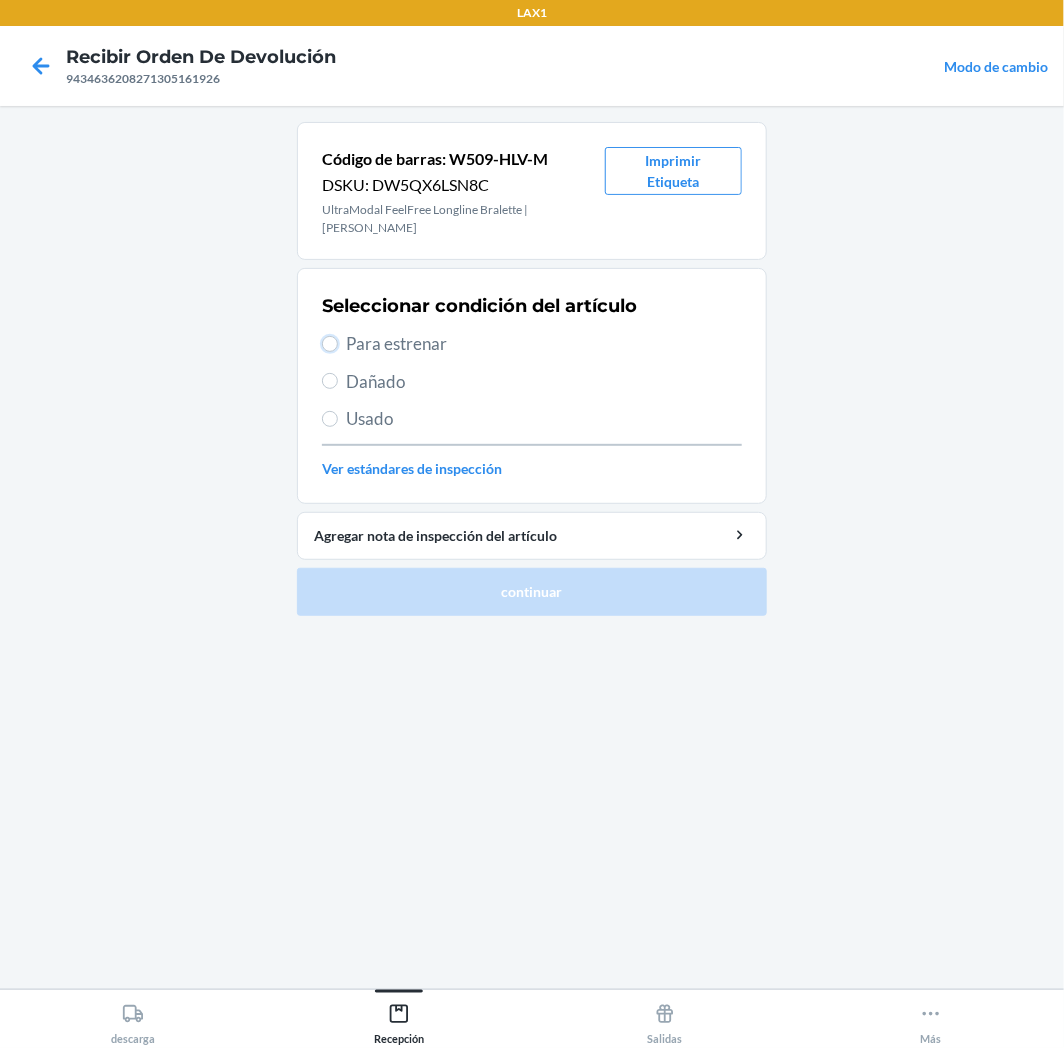click on "Para estrenar" at bounding box center [330, 344] 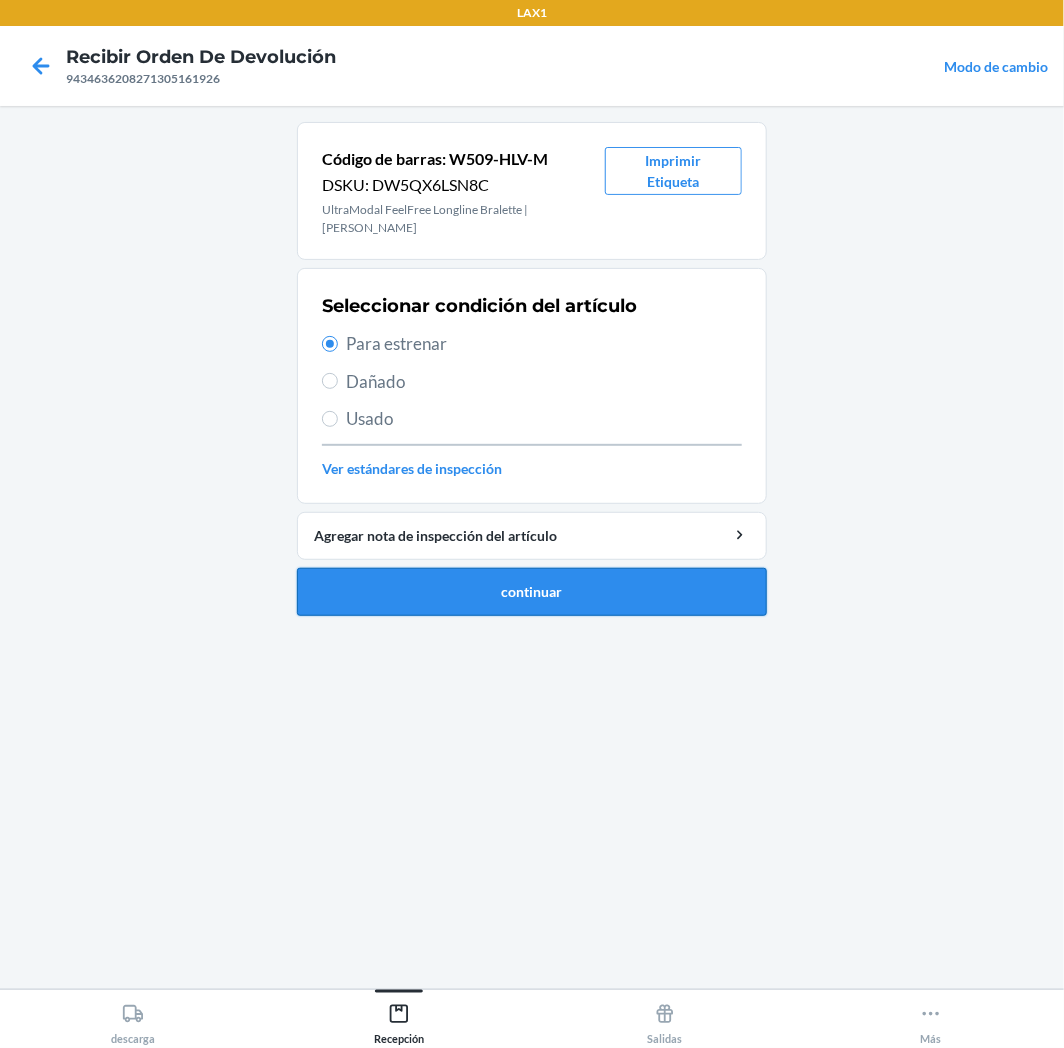 click on "continuar" at bounding box center [532, 592] 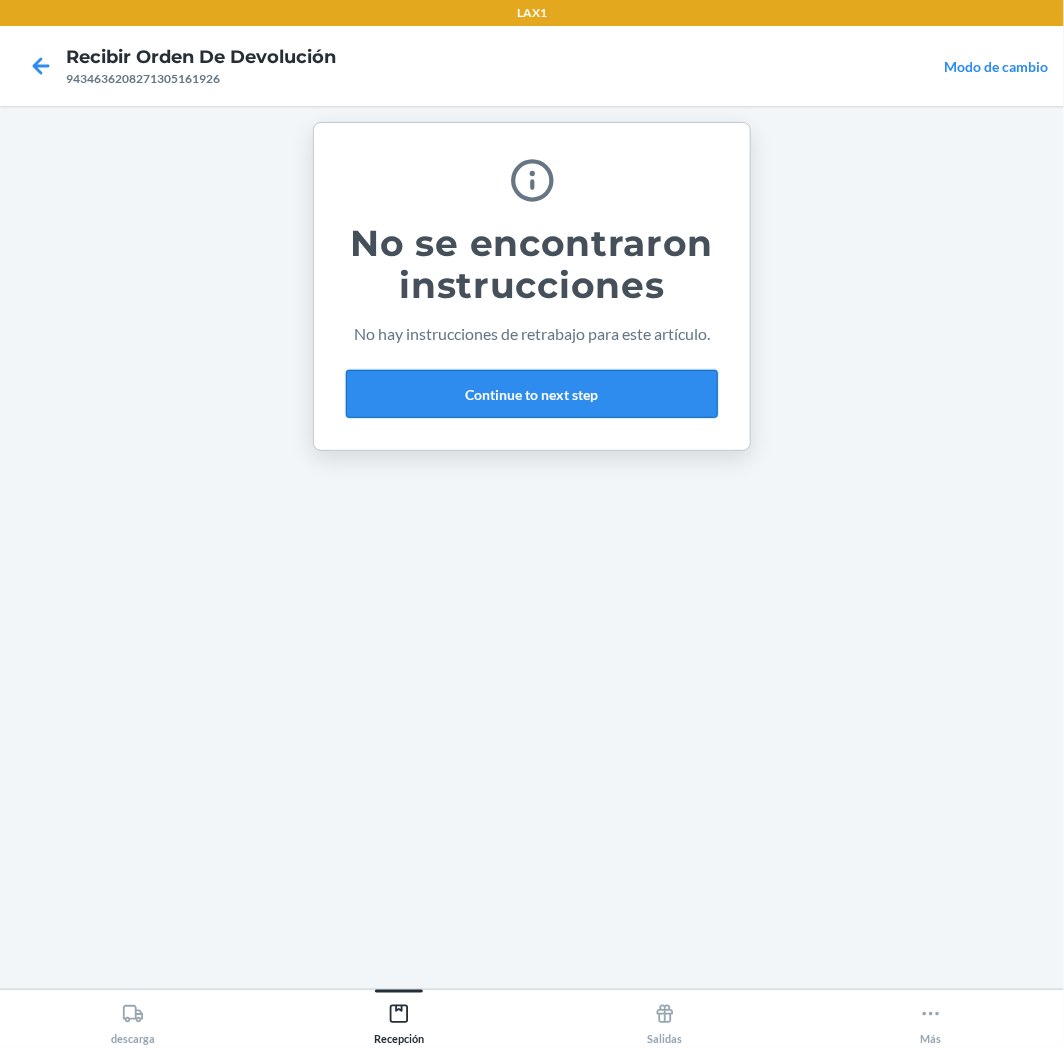 click on "Continue to next step" at bounding box center (532, 394) 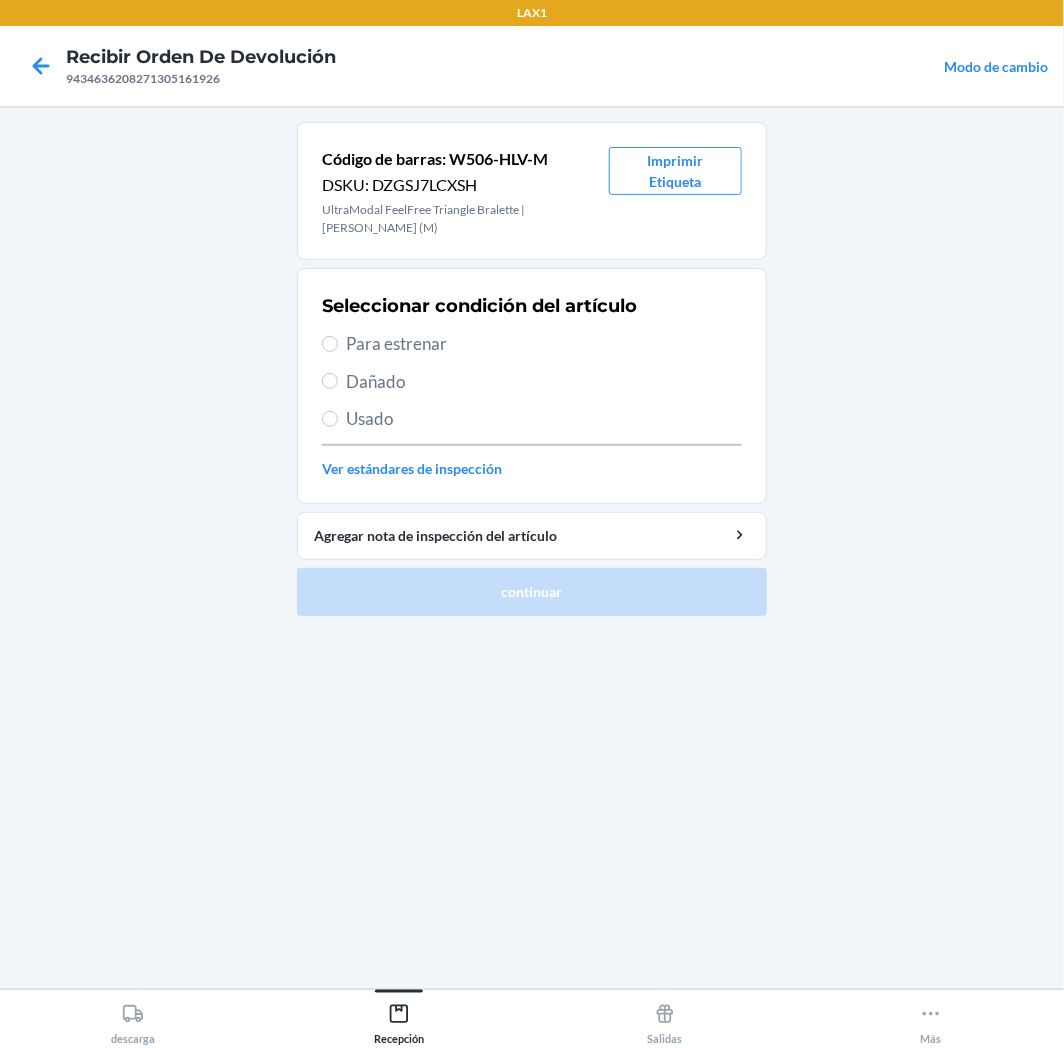 click on "Para estrenar" at bounding box center (544, 344) 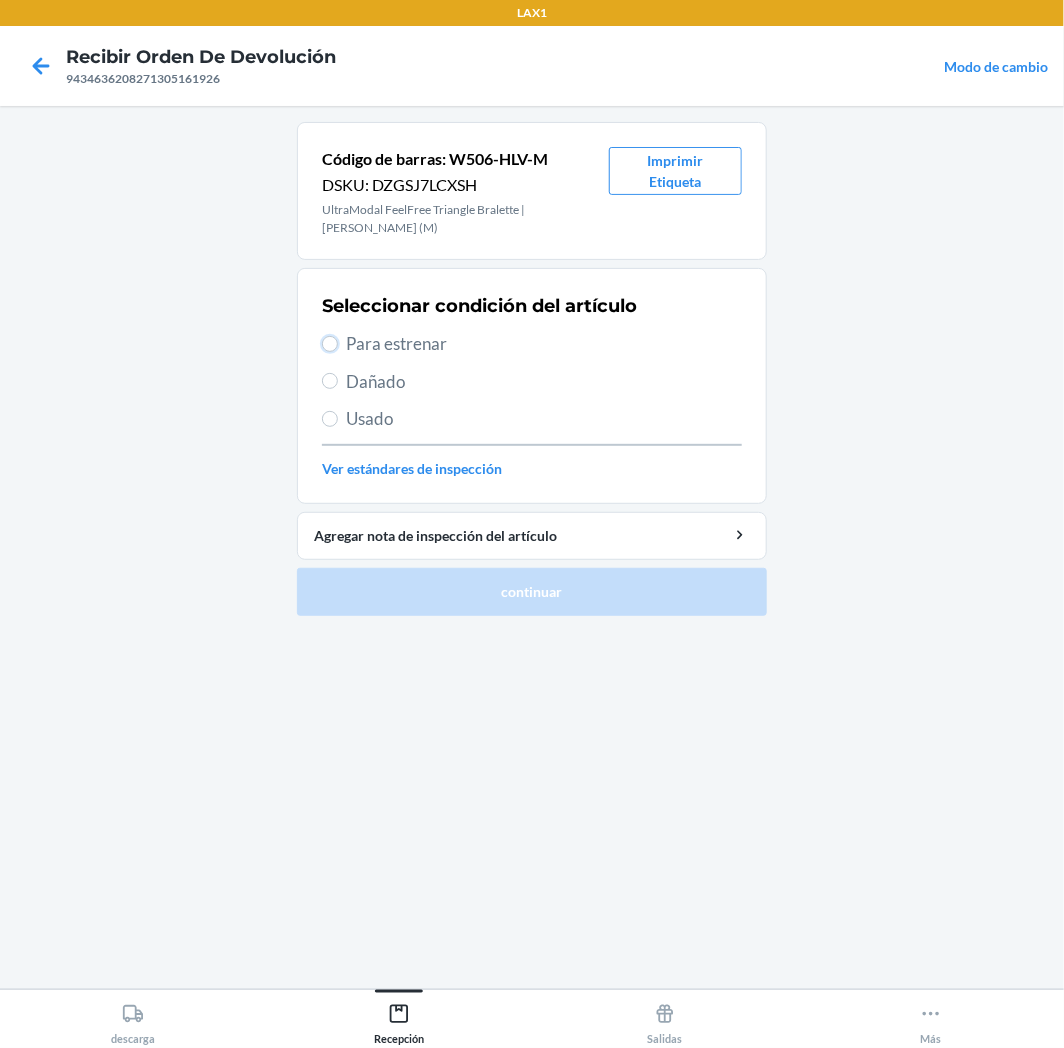 click on "Para estrenar" at bounding box center (330, 344) 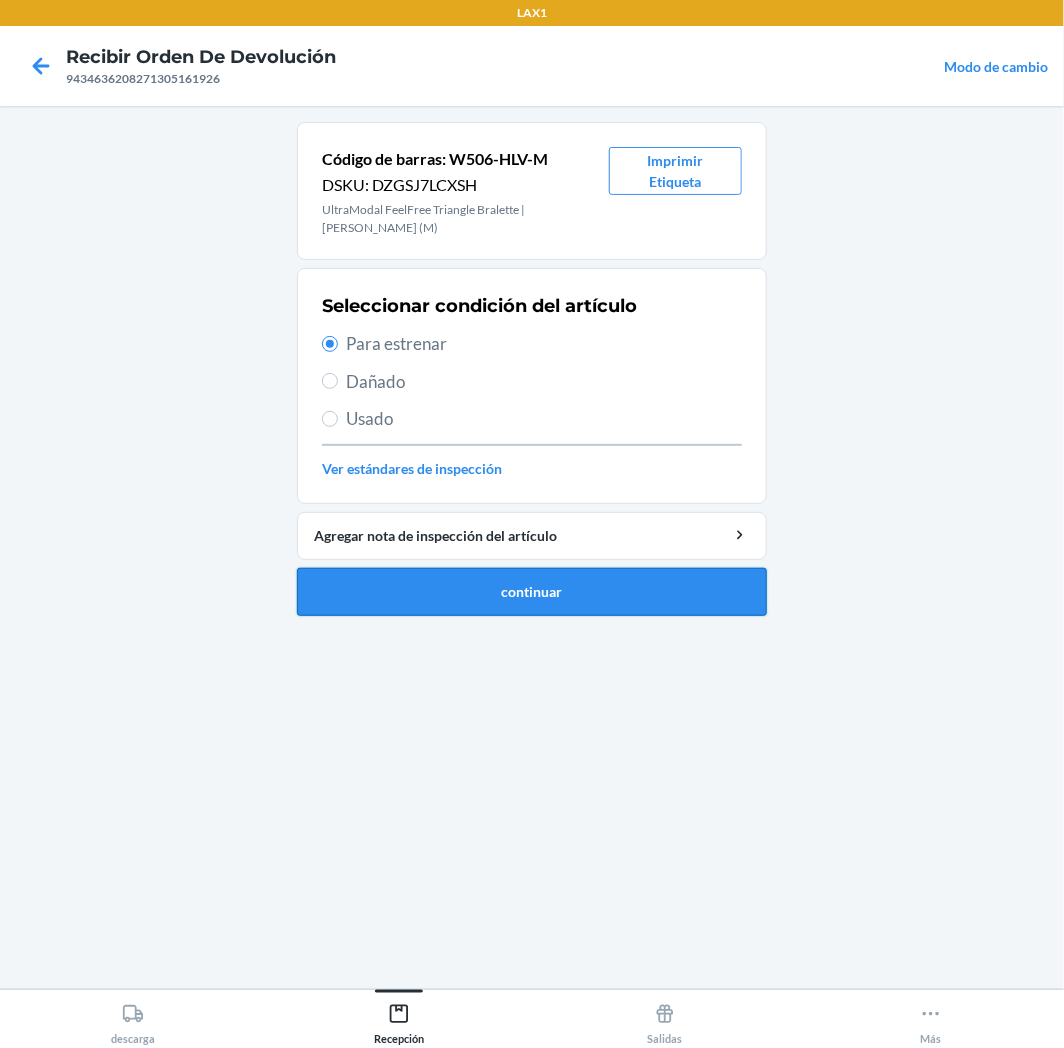 click on "continuar" at bounding box center [532, 592] 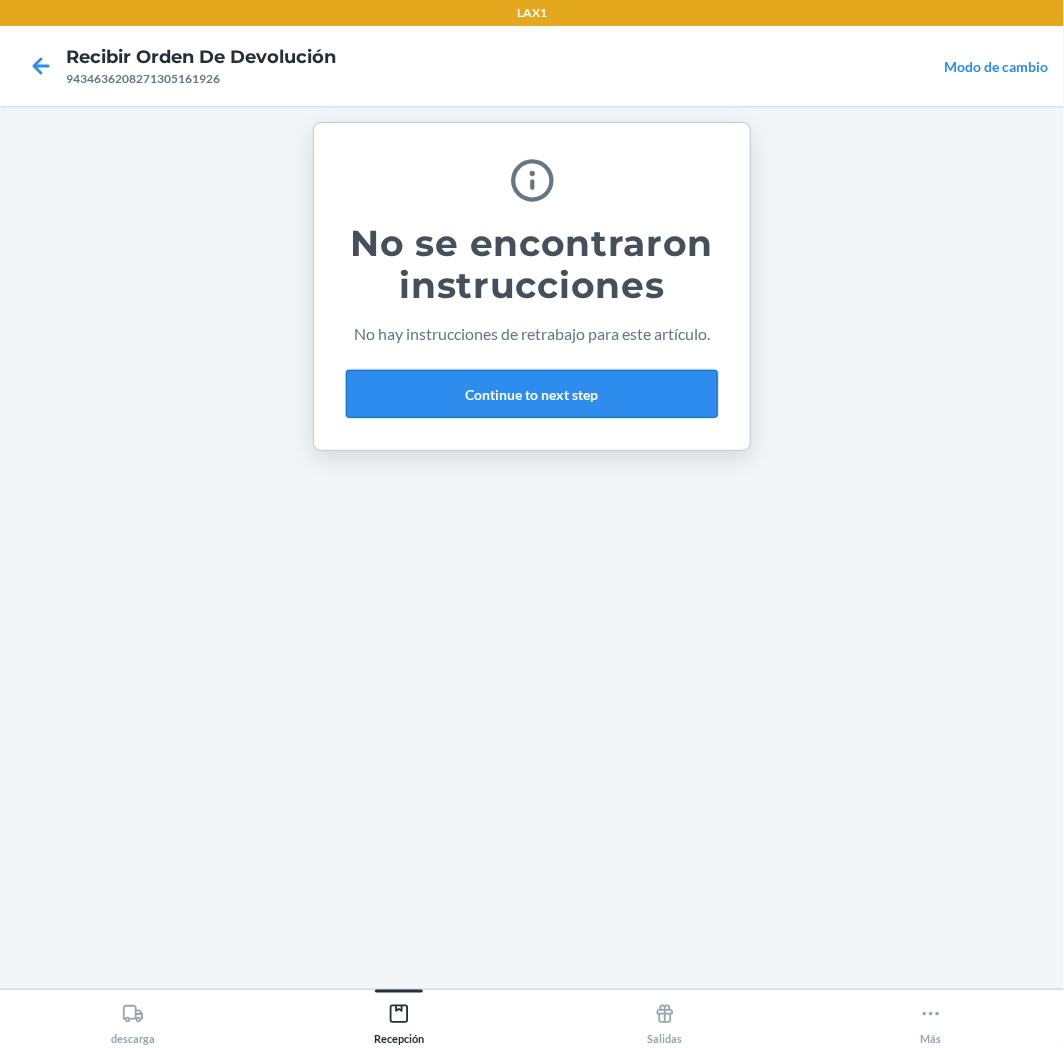 click on "Continue to next step" at bounding box center (532, 394) 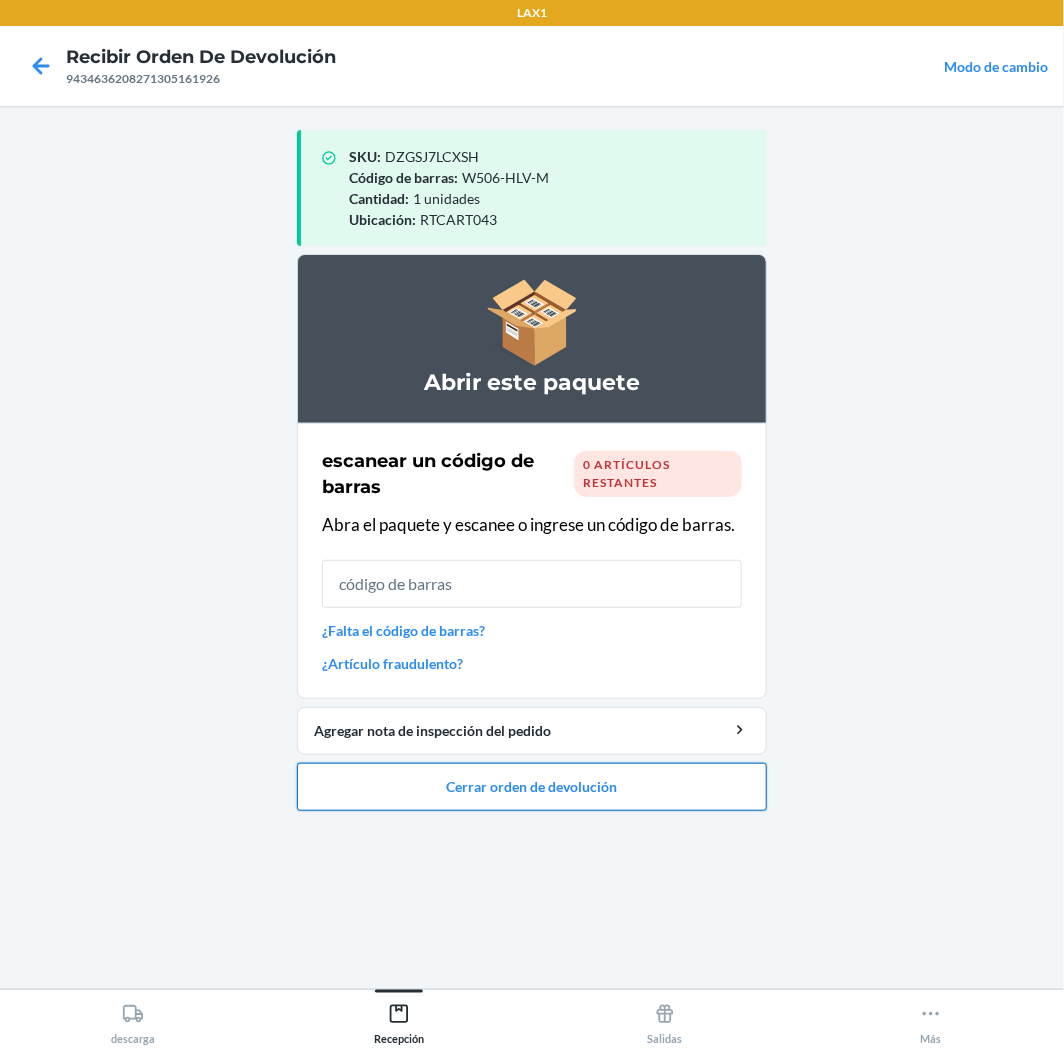 click on "Cerrar orden de devolución" at bounding box center [532, 787] 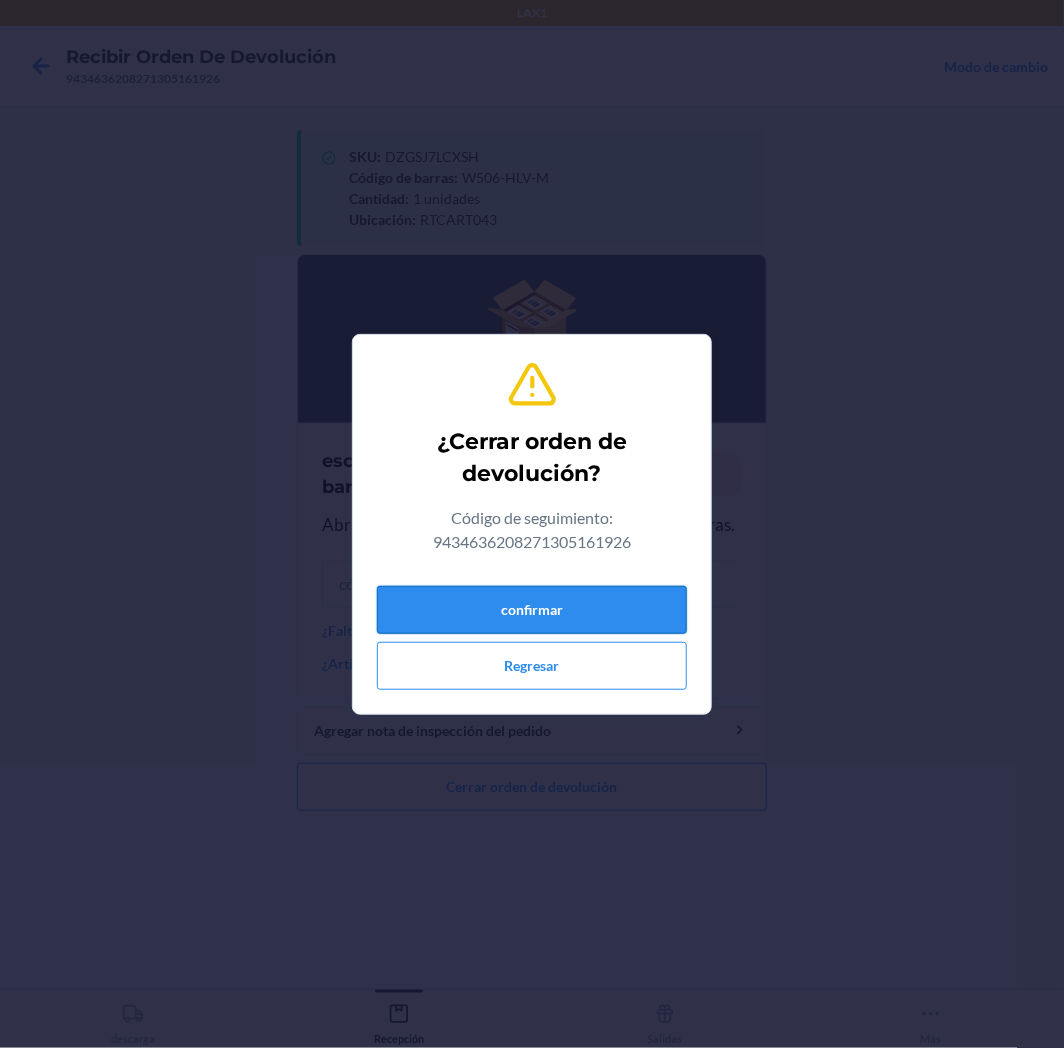 click on "confirmar" at bounding box center [532, 610] 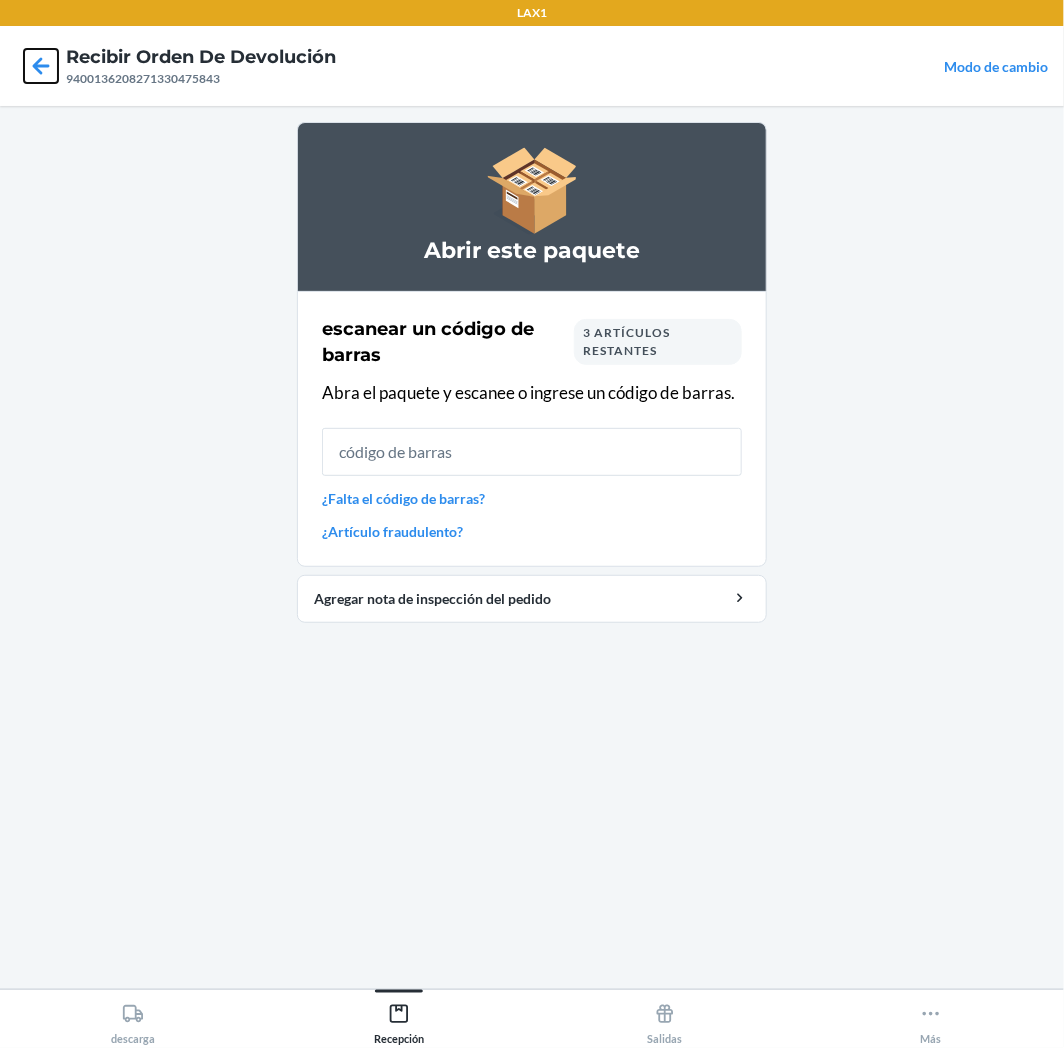 click 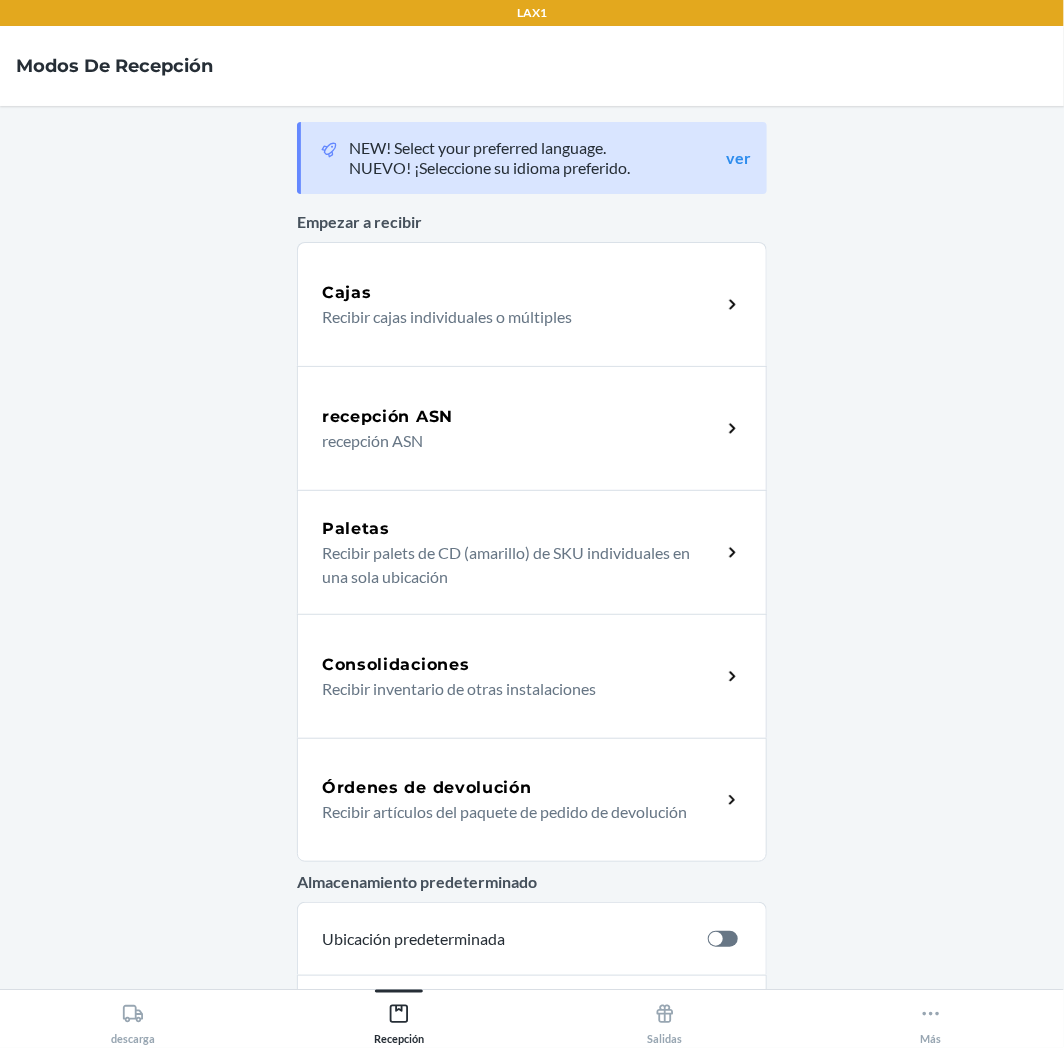 click on "Recibir artículos del paquete de pedido de devolución" at bounding box center (513, 812) 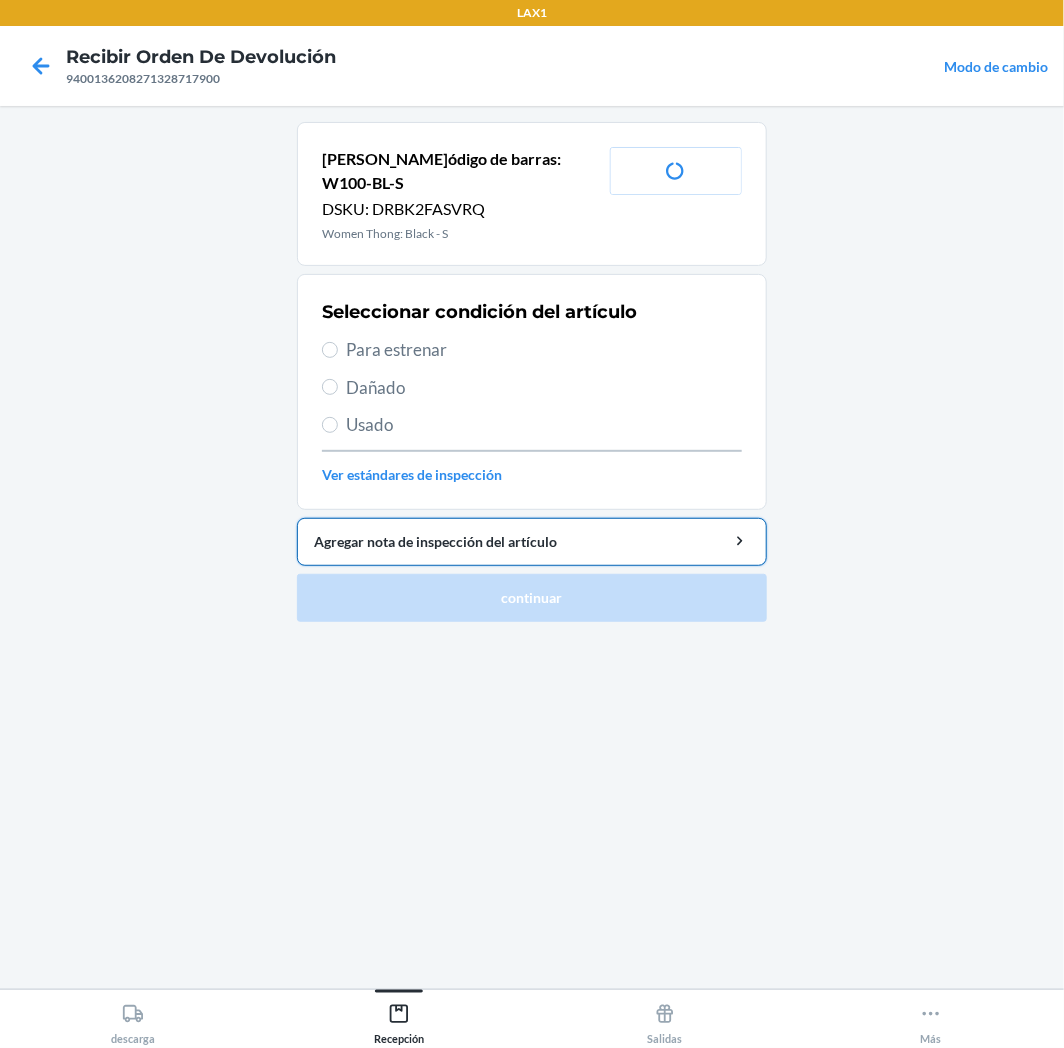 click on "Agregar nota de inspección del artículo" at bounding box center (532, 541) 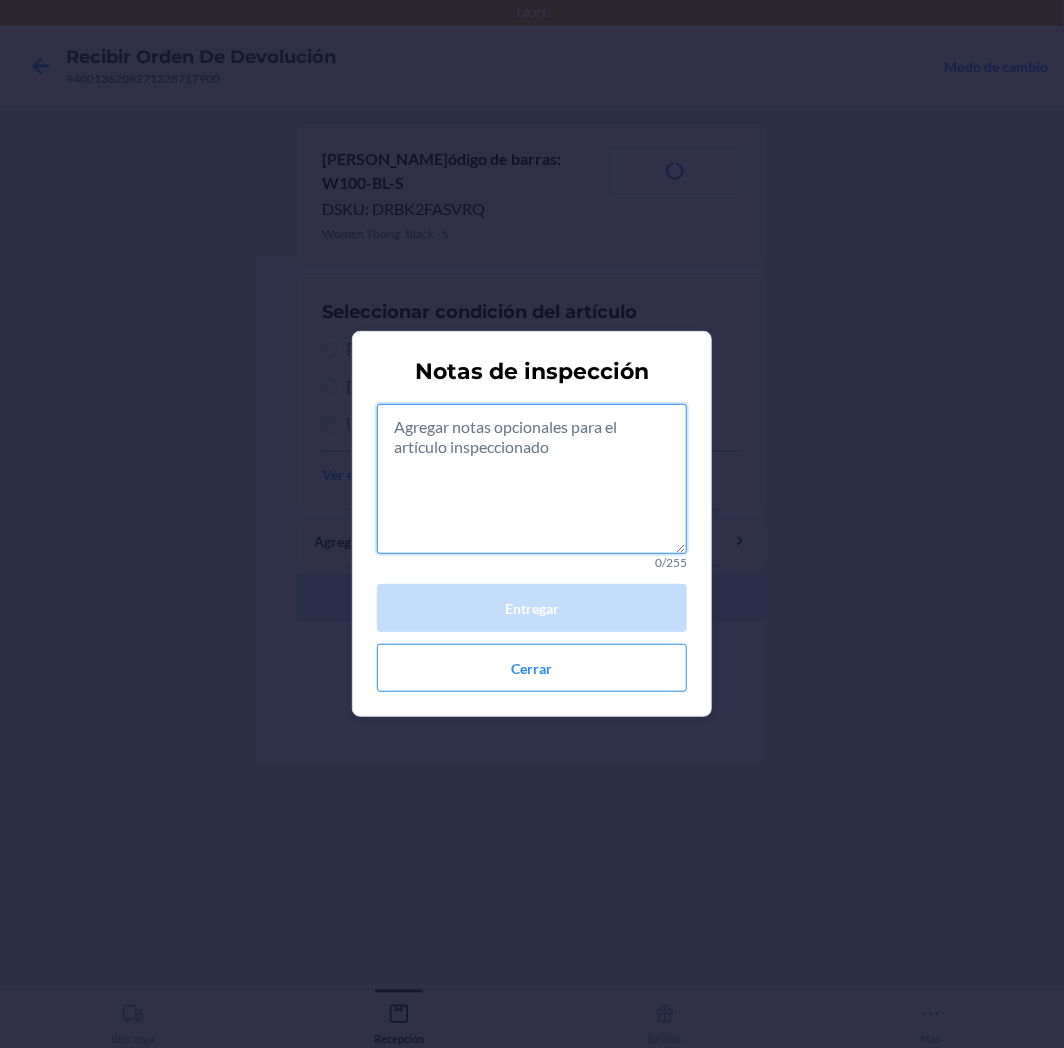 click at bounding box center (532, 479) 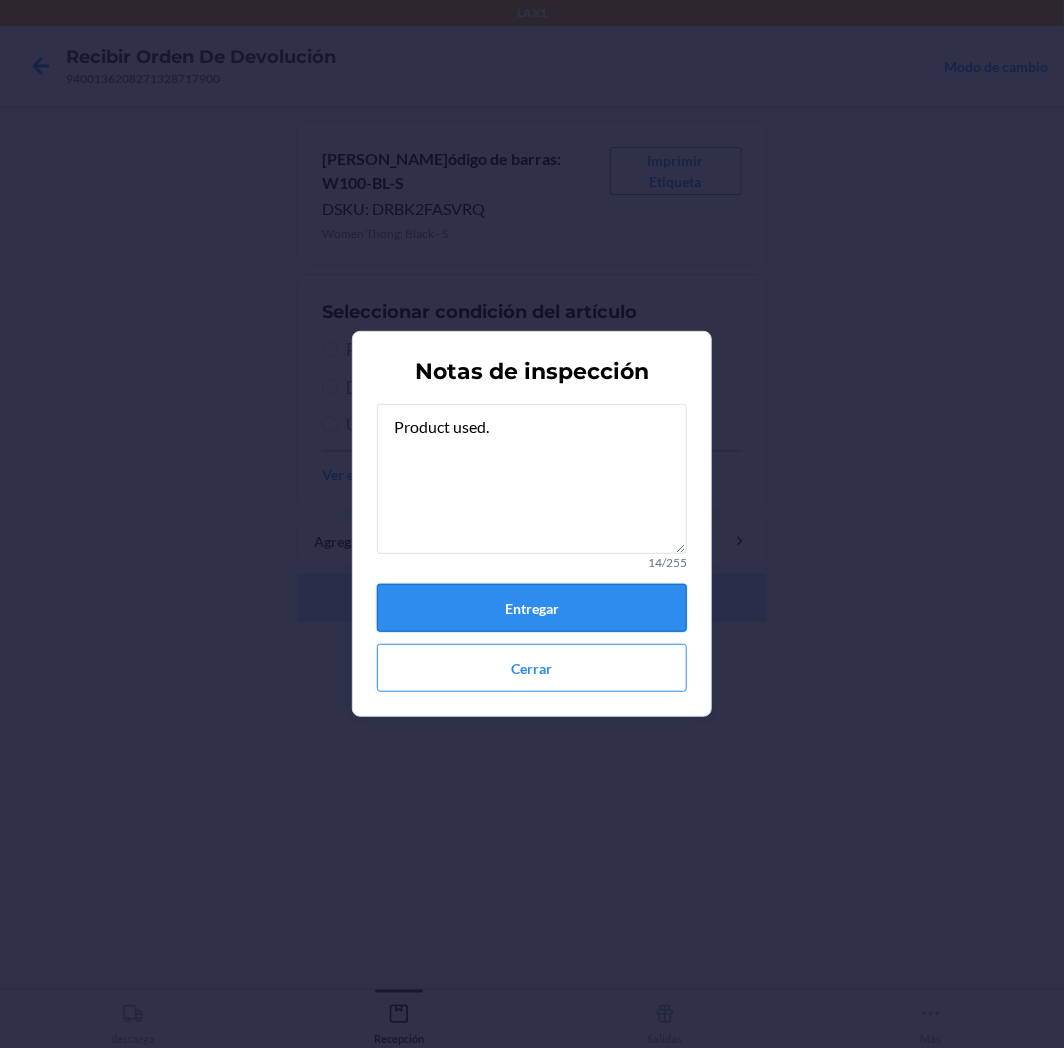 click on "Entregar" at bounding box center (532, 608) 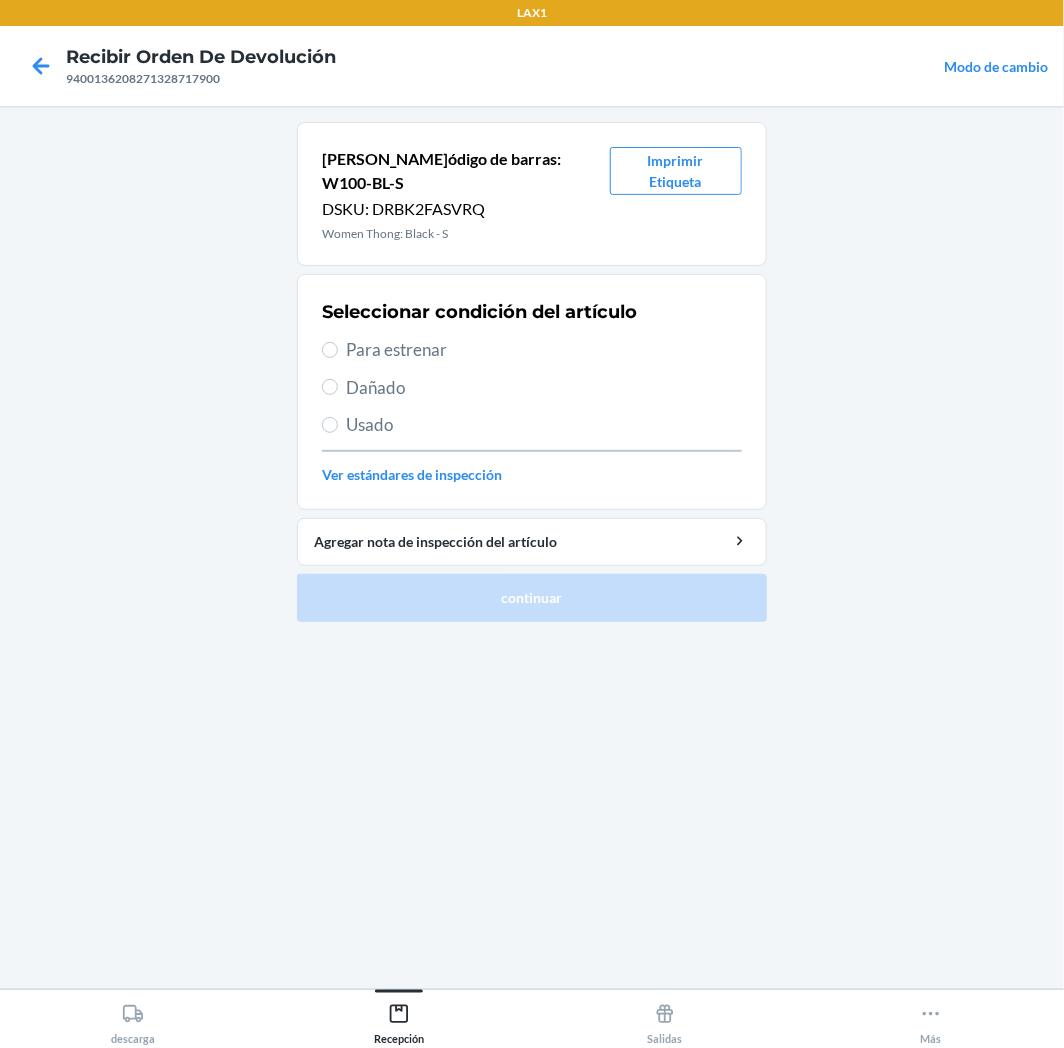 click on "Usado" at bounding box center (544, 425) 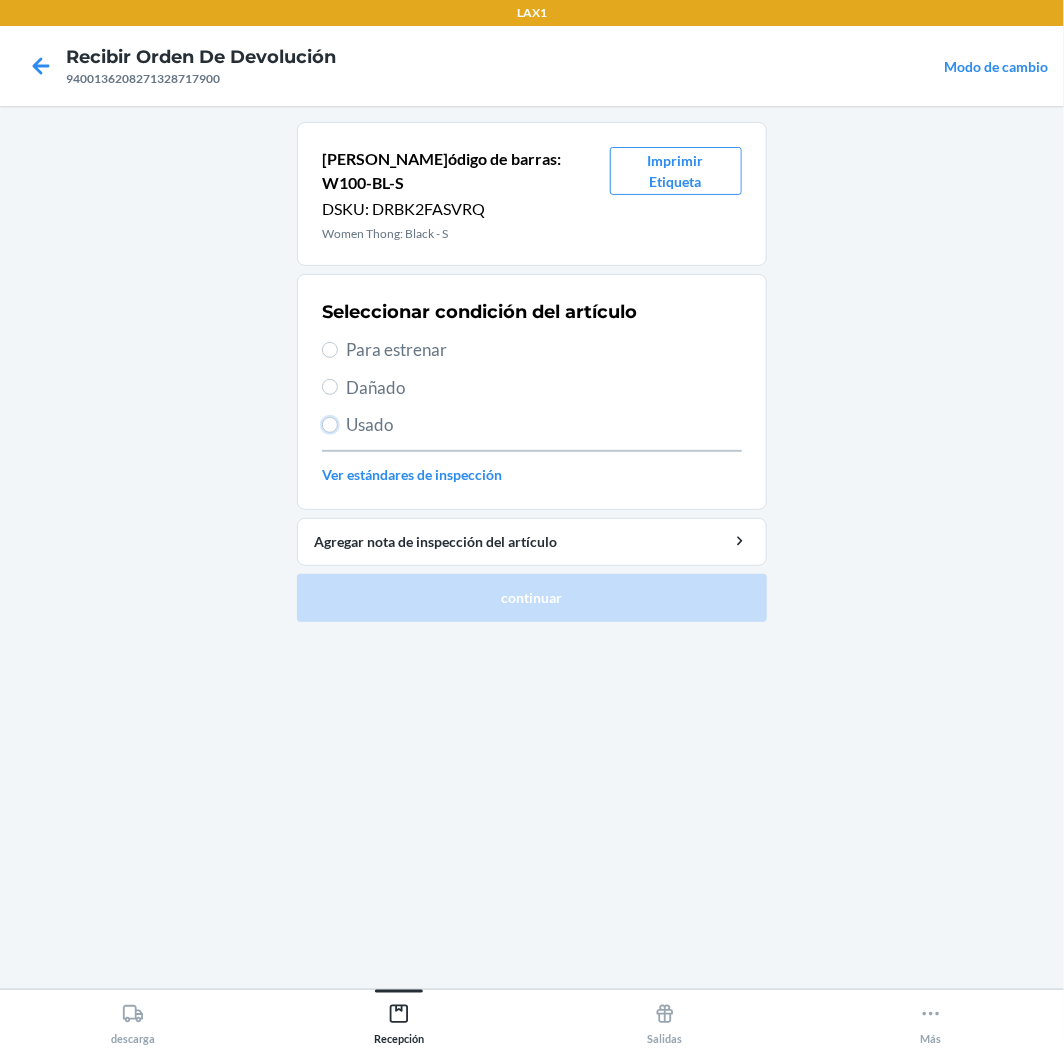 click on "Usado" at bounding box center (330, 425) 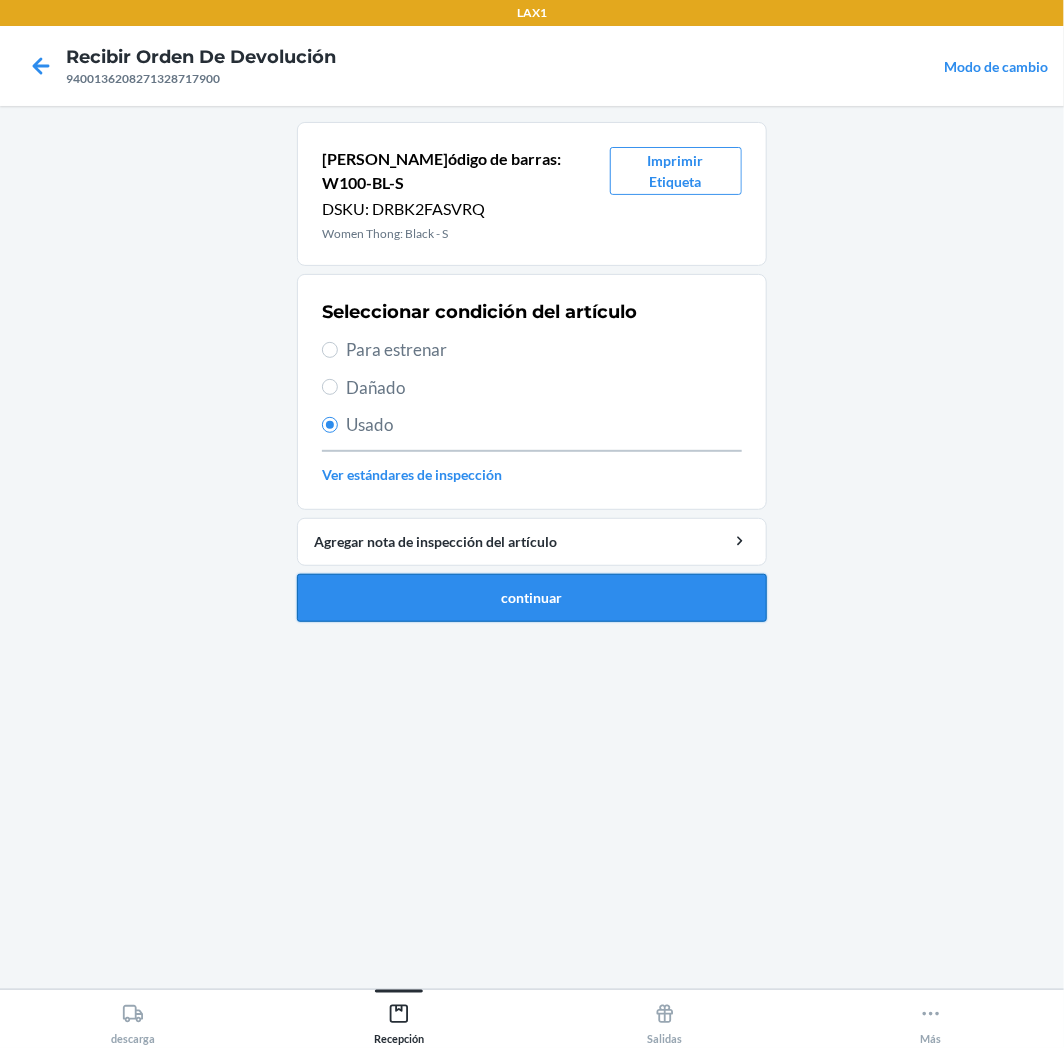 click on "continuar" at bounding box center [532, 598] 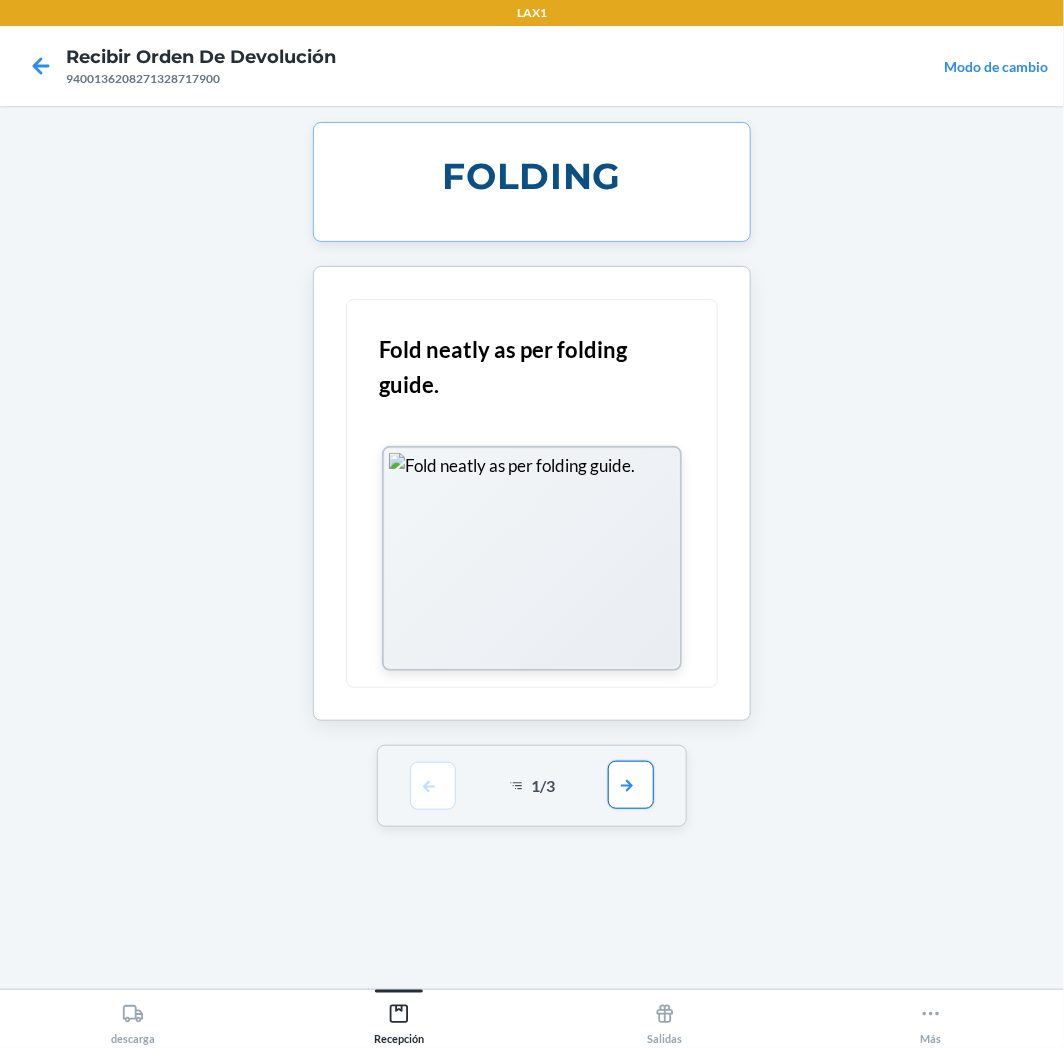 click at bounding box center (631, 785) 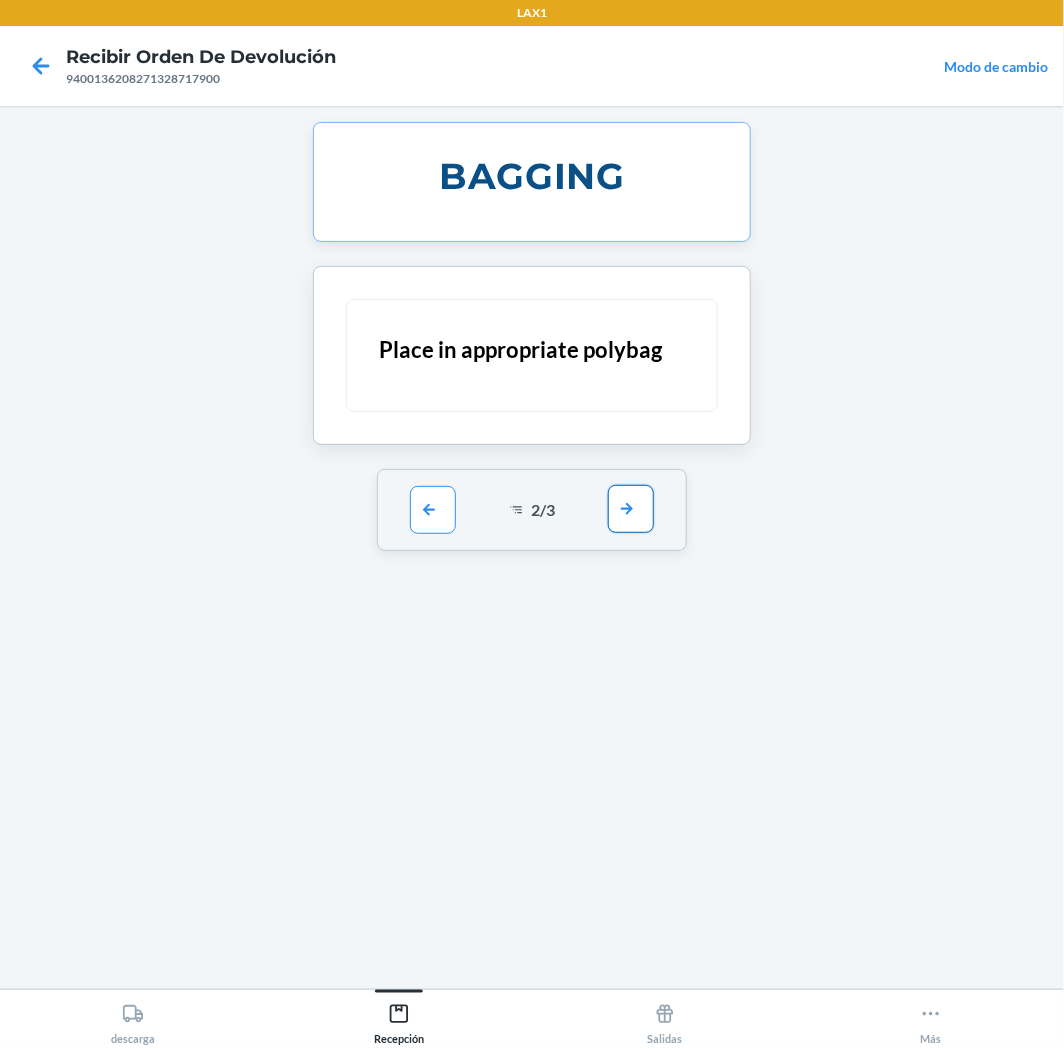 click at bounding box center [631, 509] 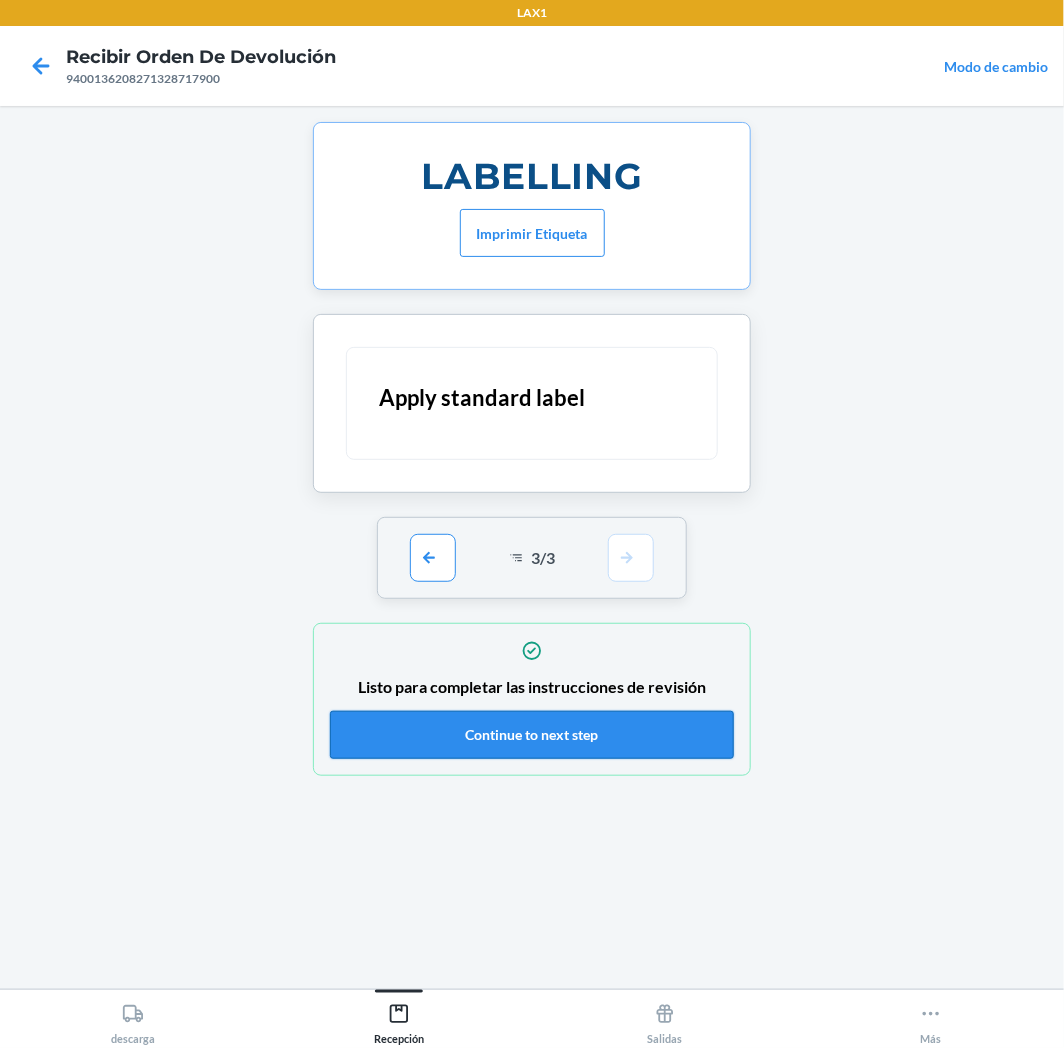 click on "Continue to next step" at bounding box center (532, 735) 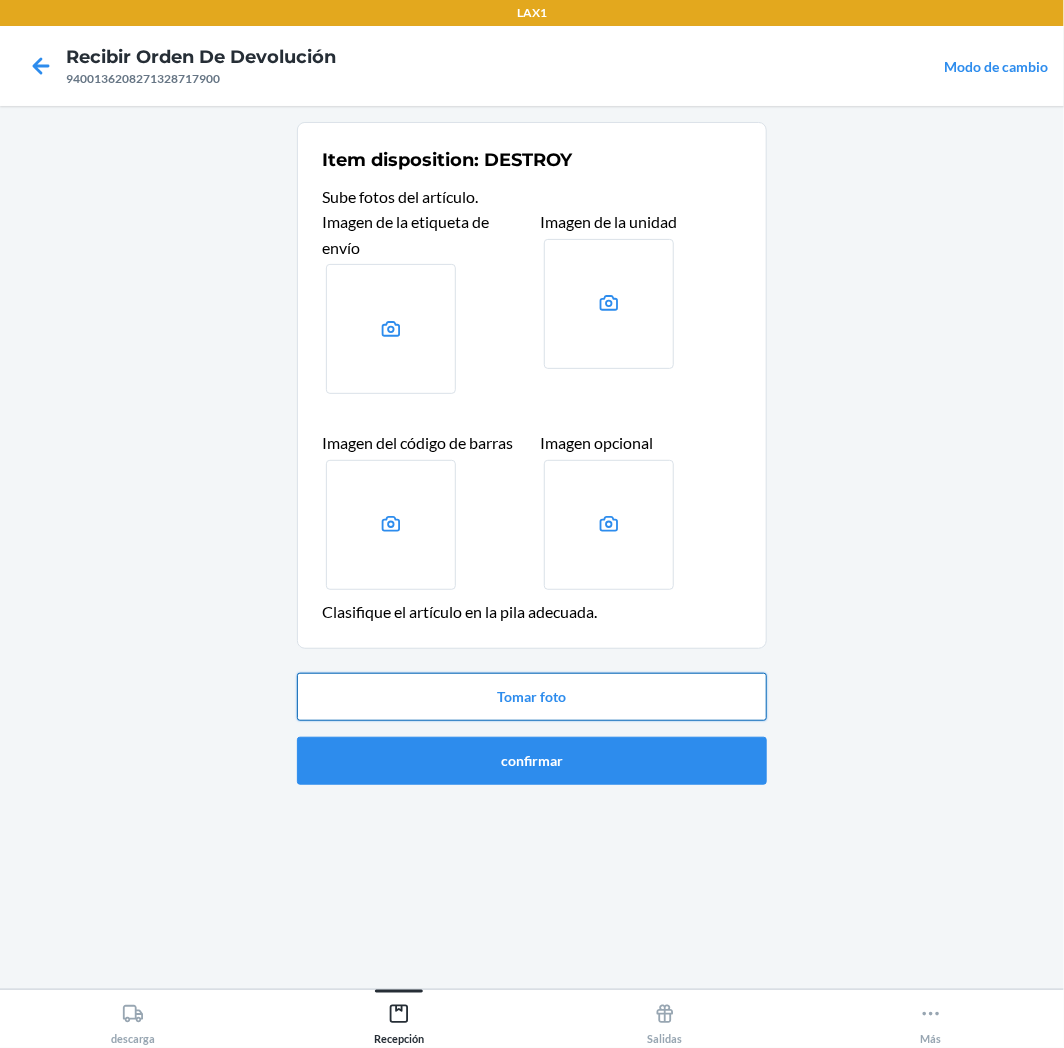 click on "Tomar foto" at bounding box center [532, 697] 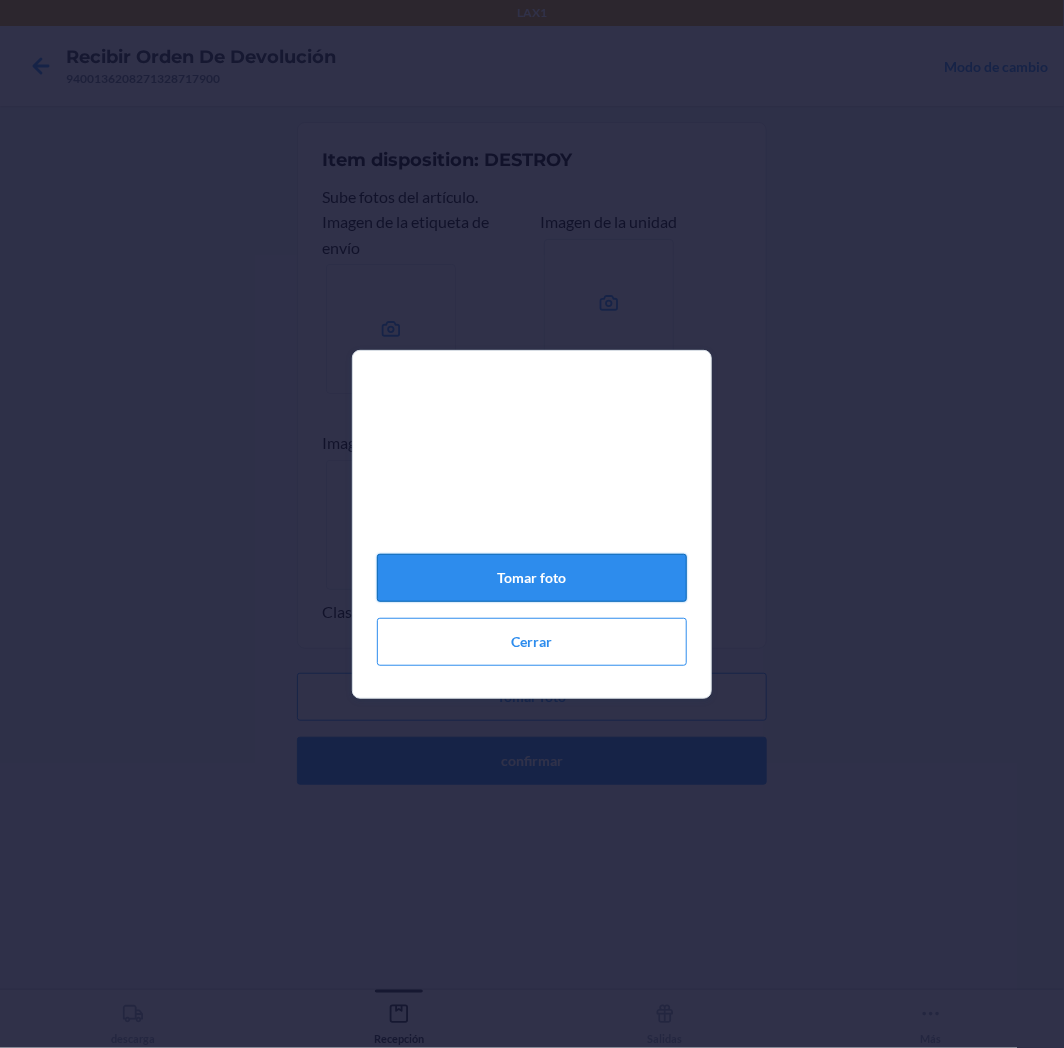 click on "Tomar foto" 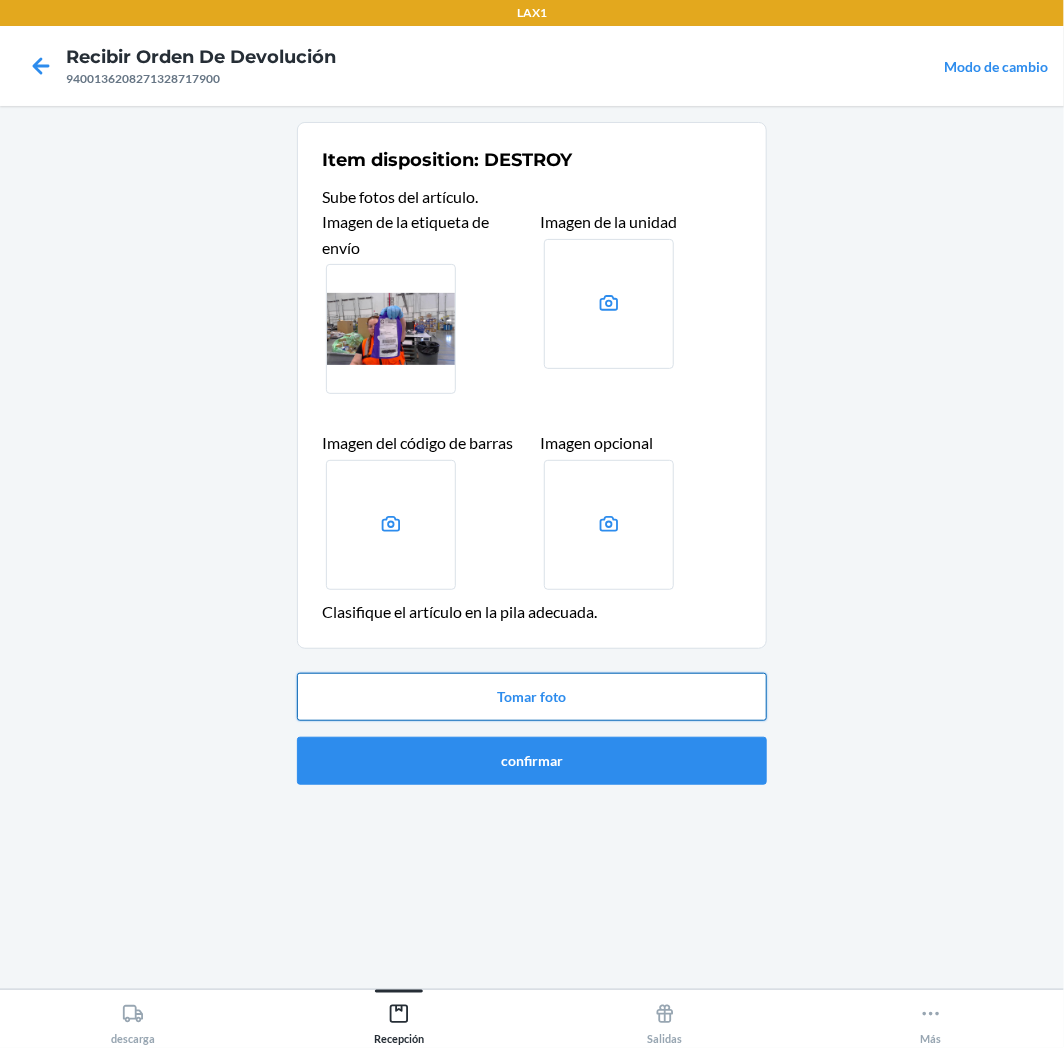 click on "Tomar foto" at bounding box center [532, 697] 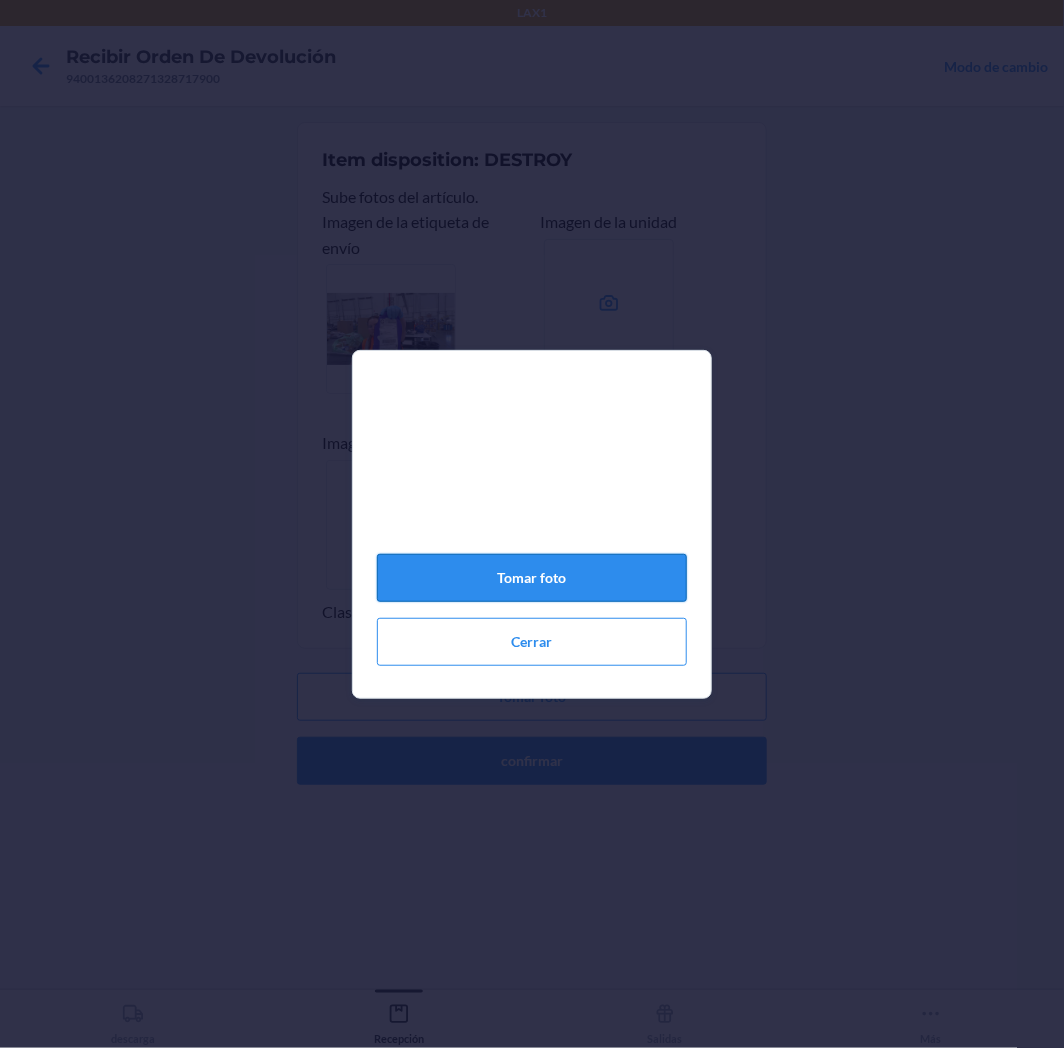 click on "Tomar foto" 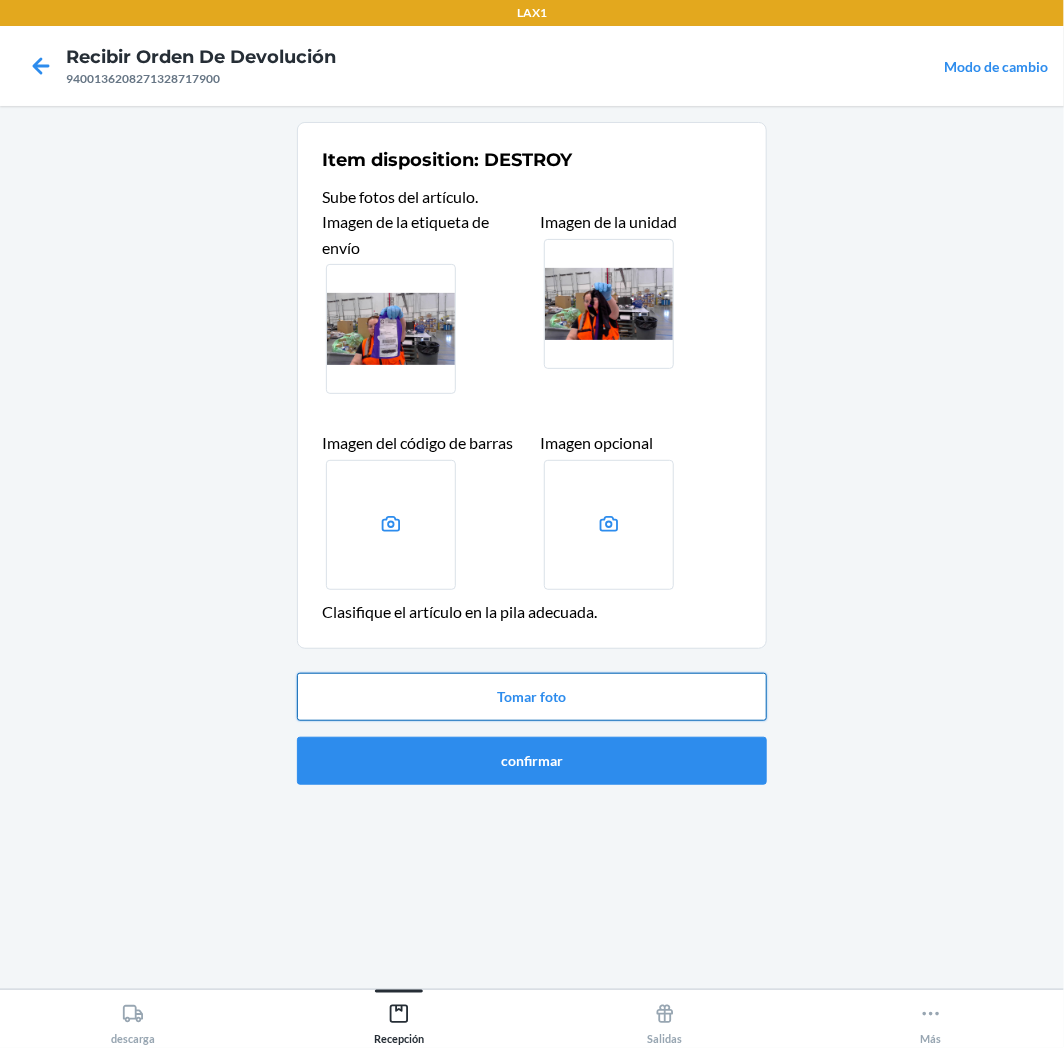 click on "Tomar foto" at bounding box center (532, 697) 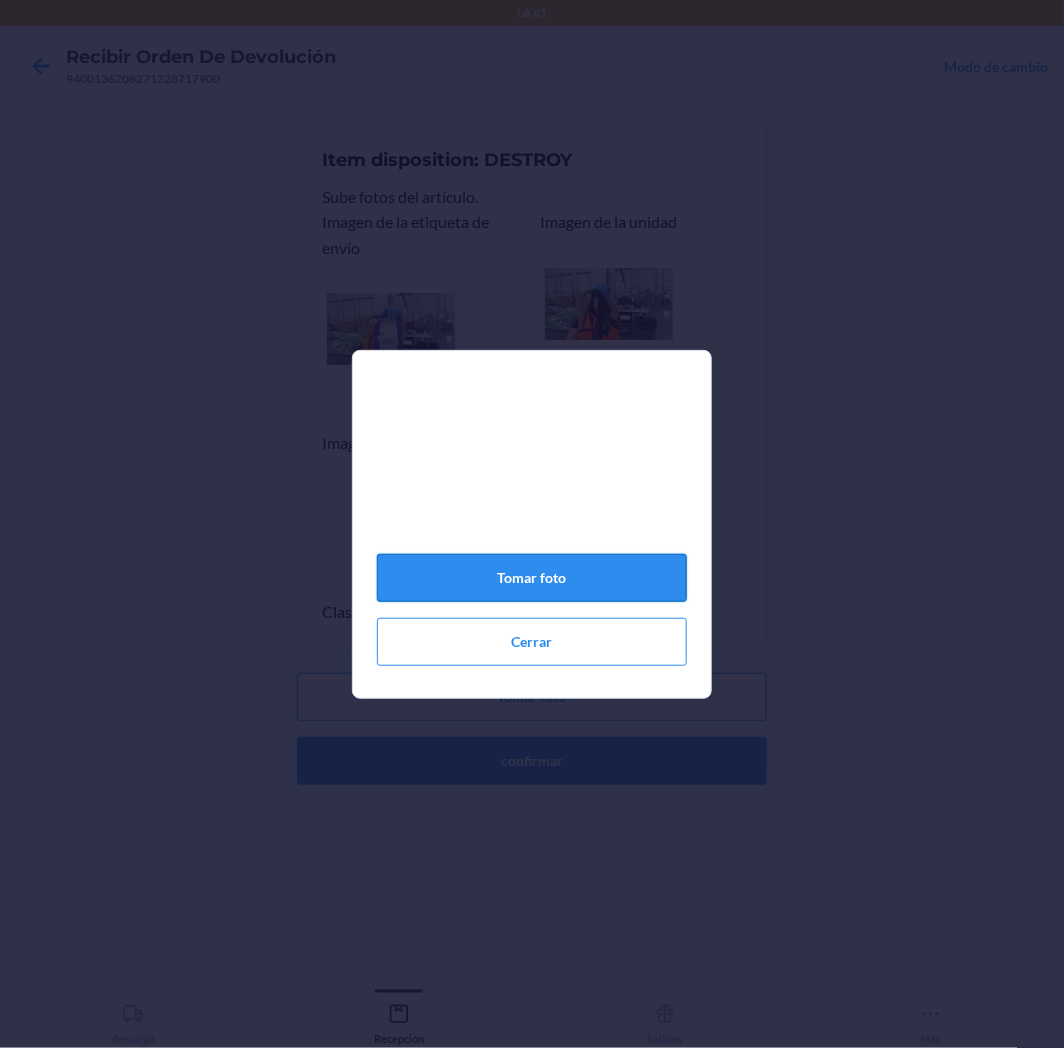 click on "Tomar foto" 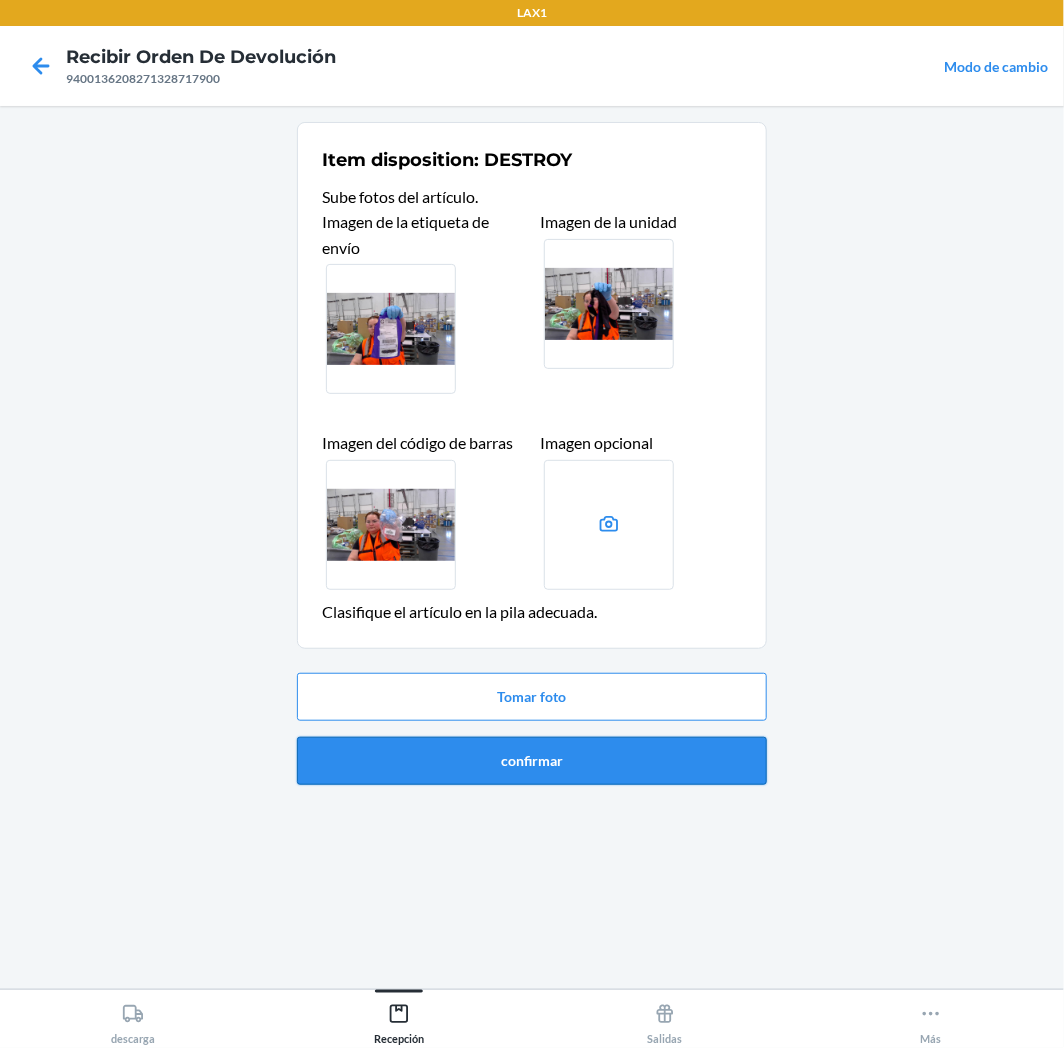 click on "confirmar" at bounding box center (532, 761) 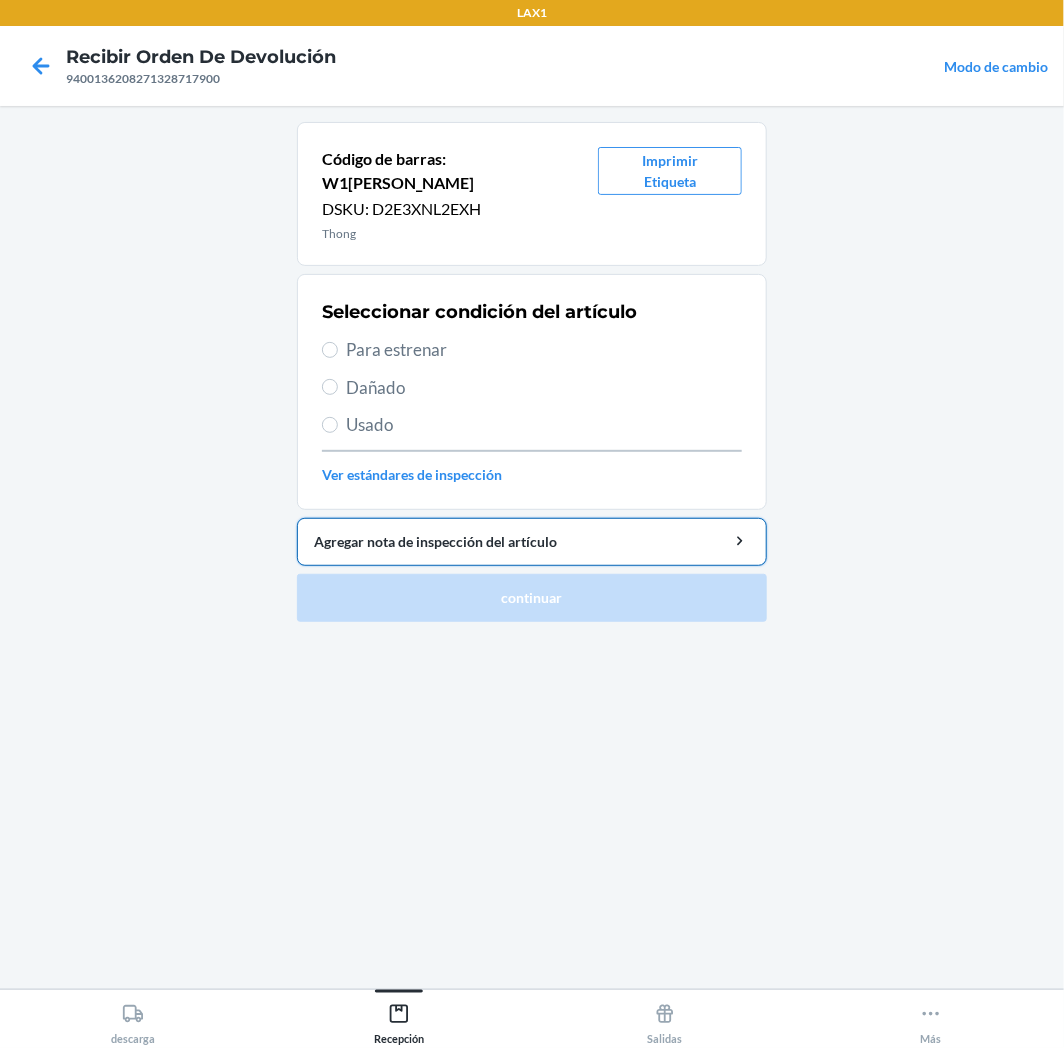 click on "Agregar nota de inspección del artículo" at bounding box center [532, 541] 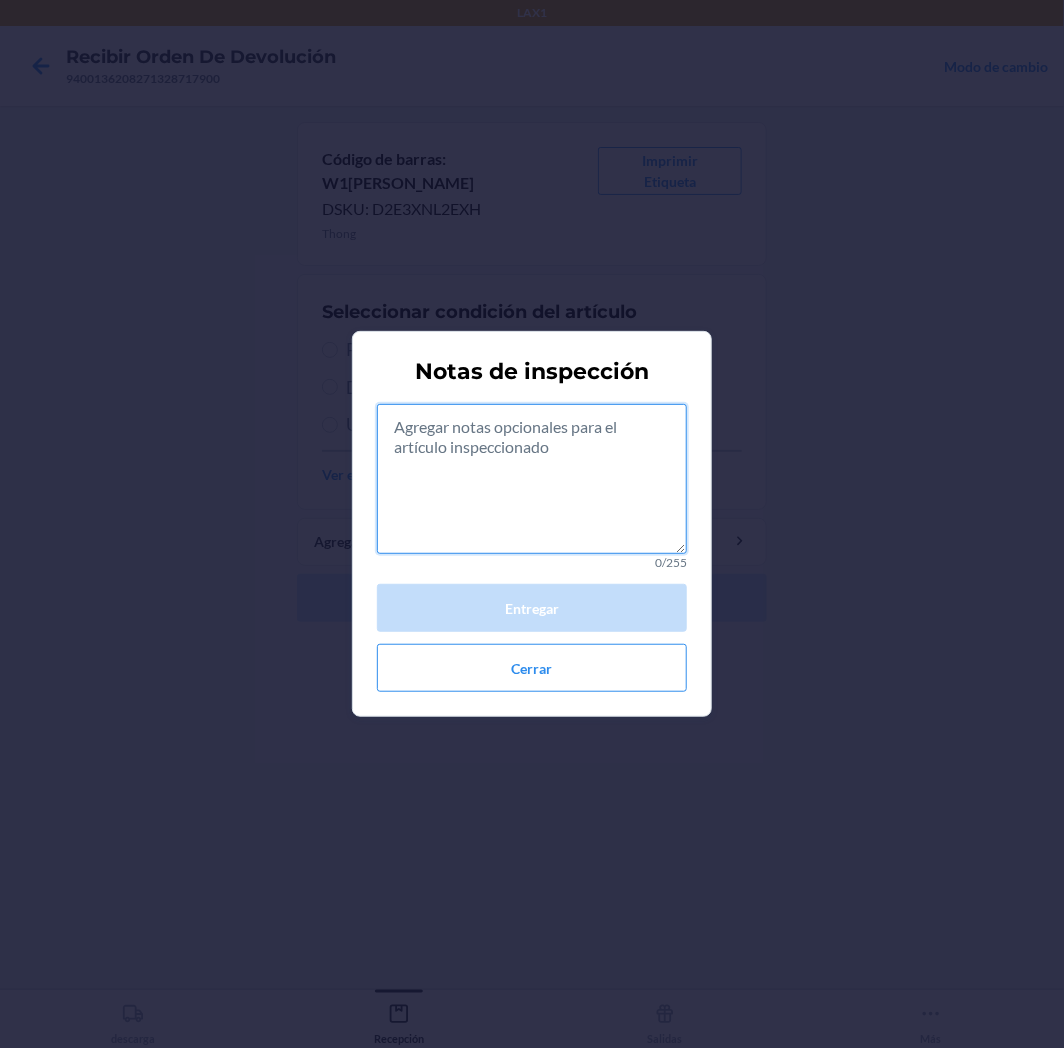 click at bounding box center [532, 479] 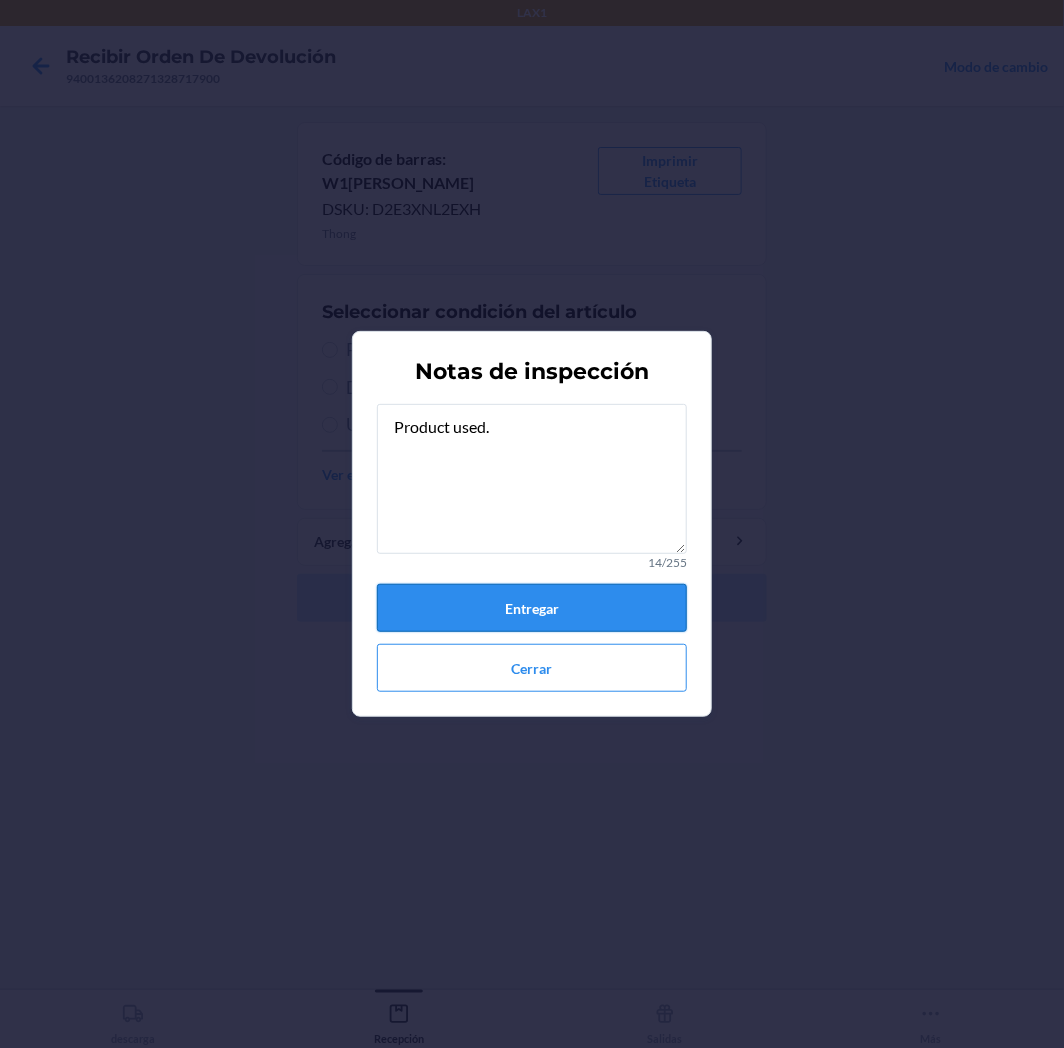 click on "Entregar" at bounding box center [532, 608] 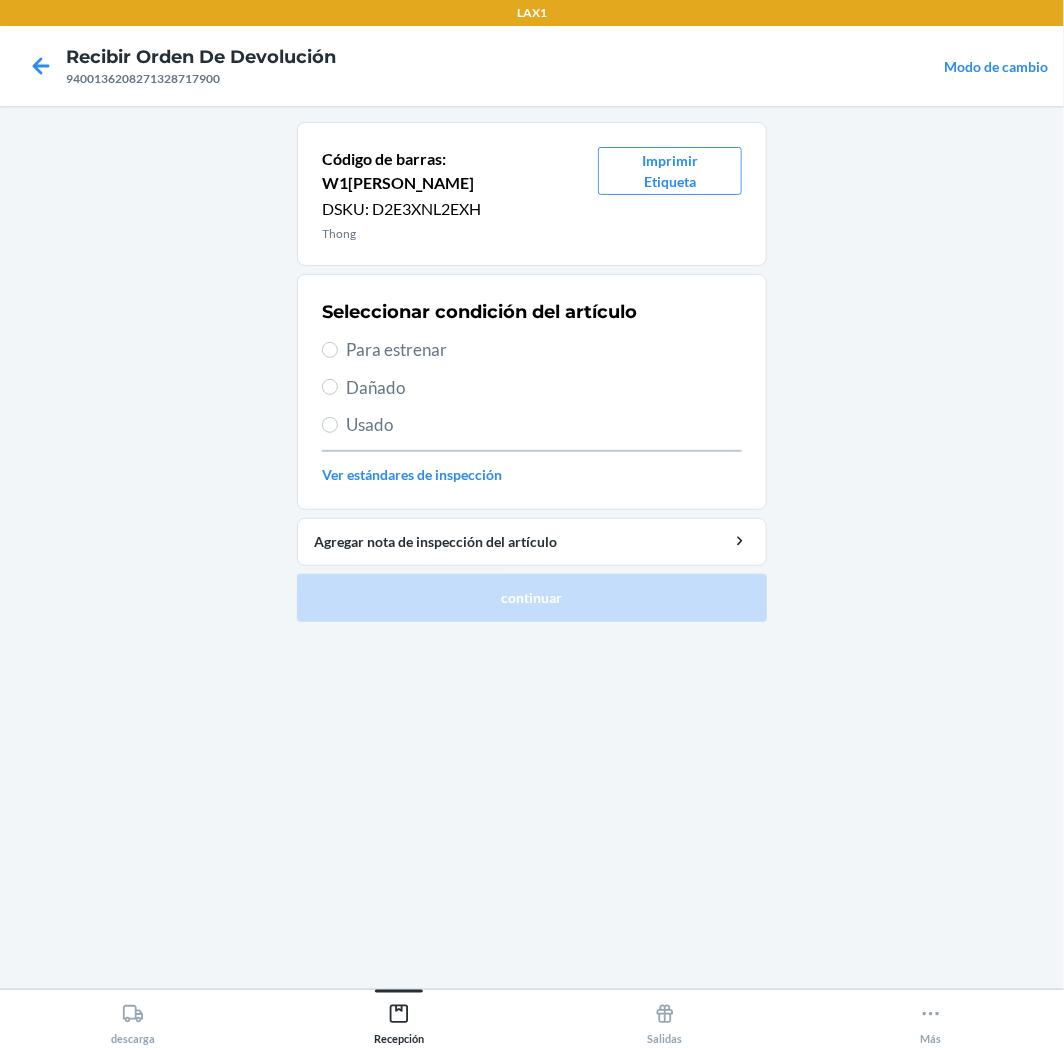 click on "Usado" at bounding box center [544, 425] 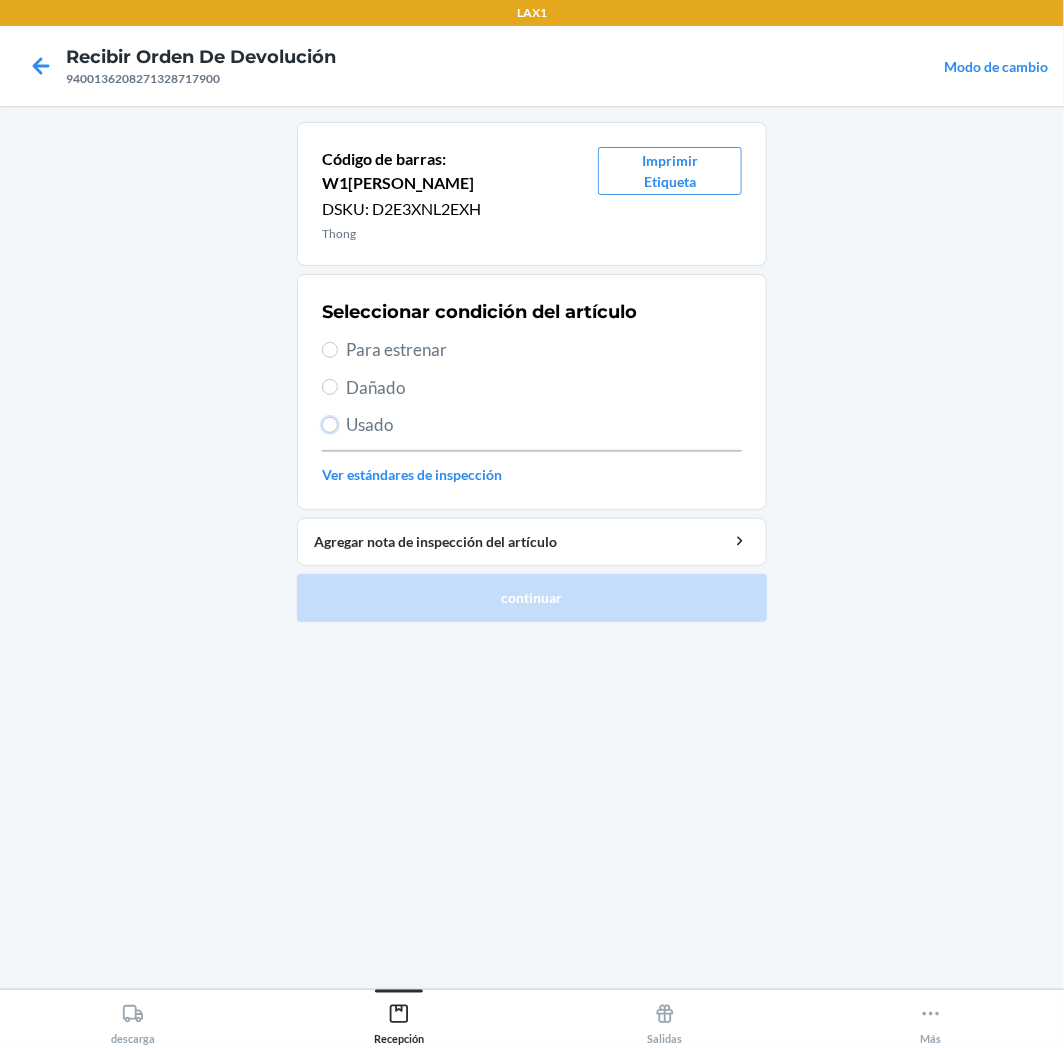 click on "Usado" at bounding box center (330, 425) 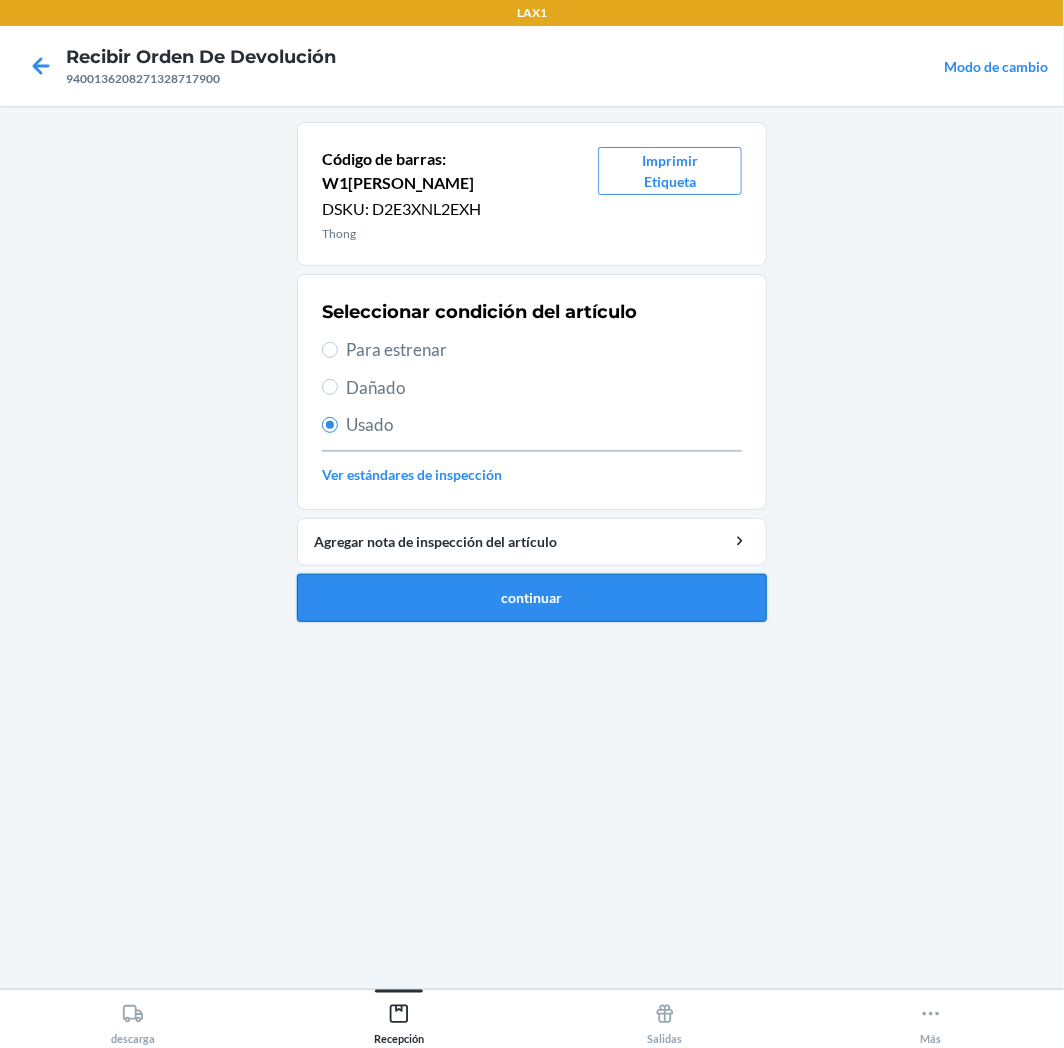 click on "continuar" at bounding box center (532, 598) 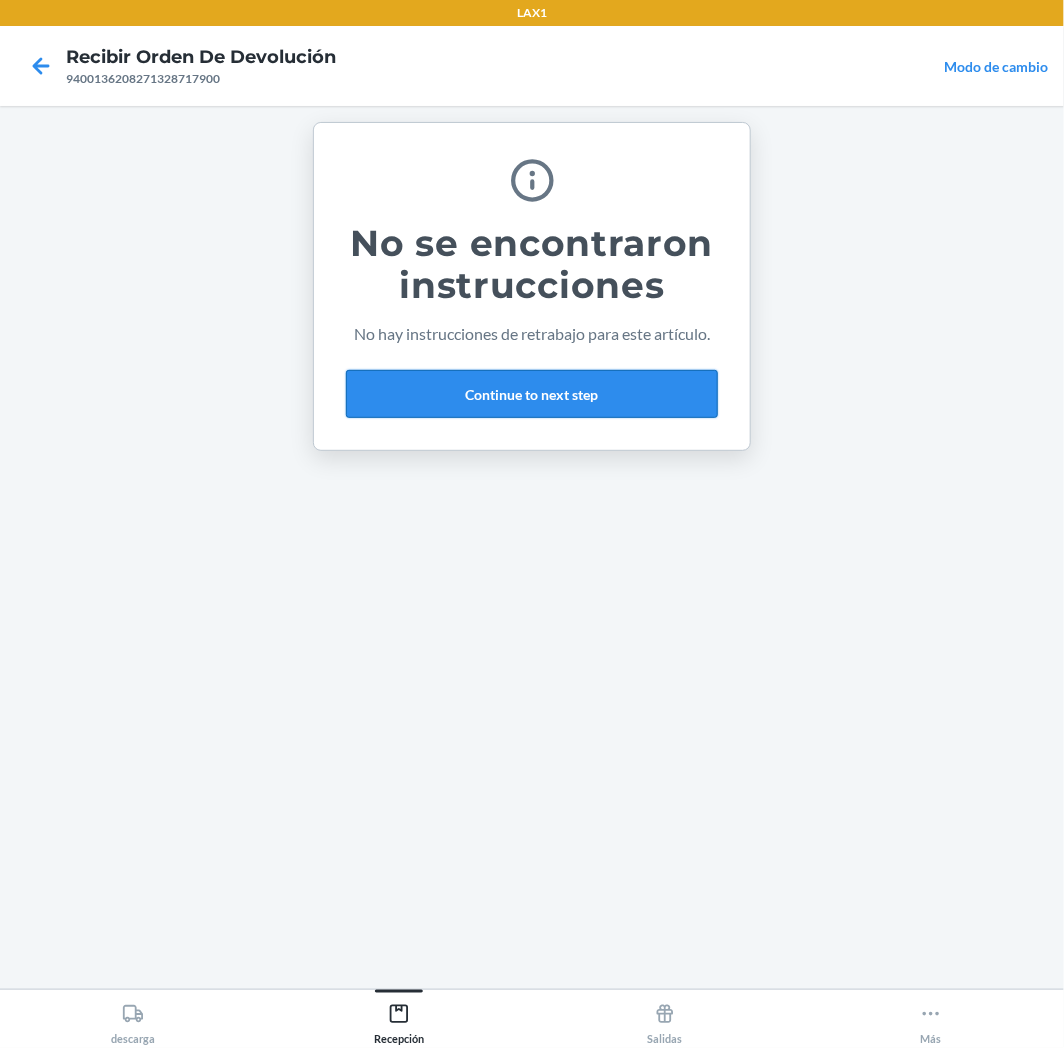 click on "Continue to next step" at bounding box center [532, 394] 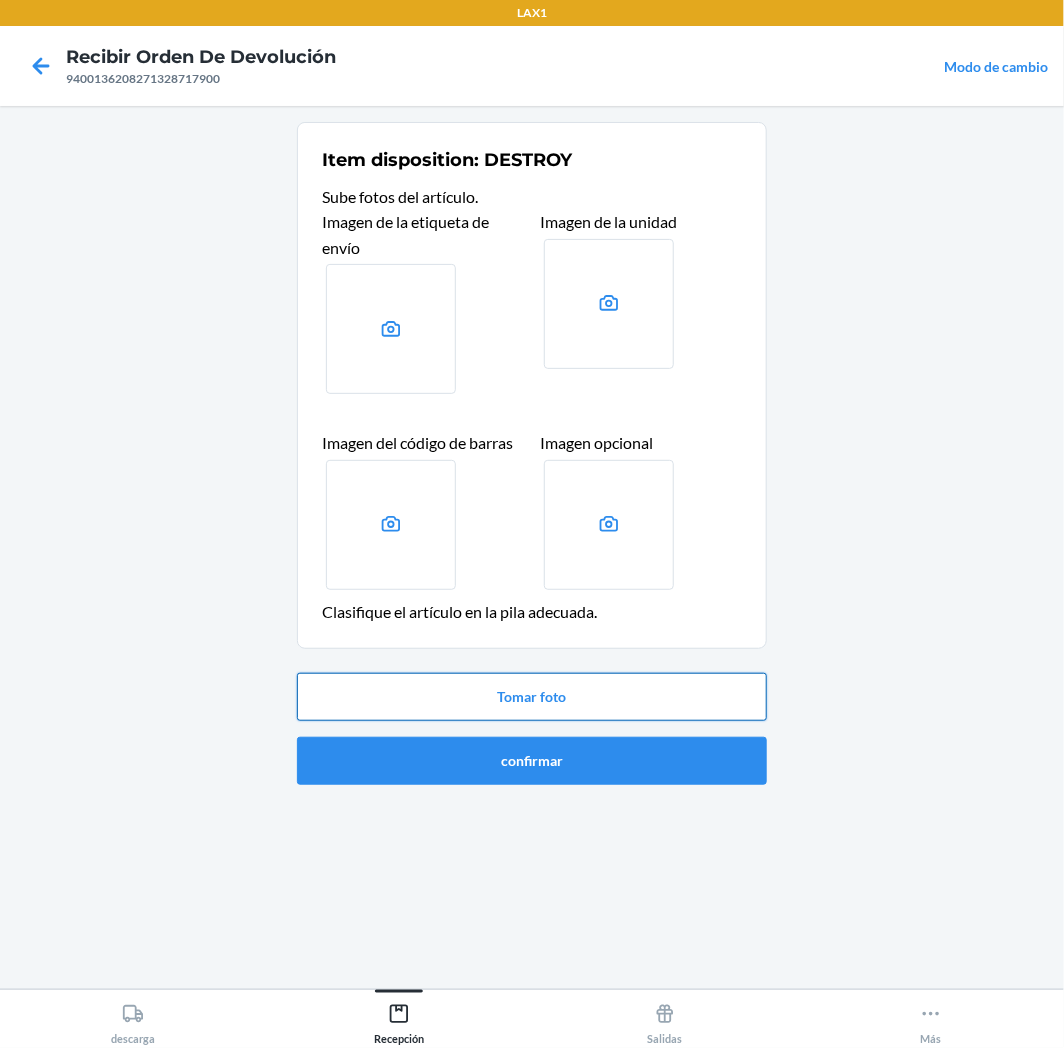 click on "Tomar foto" at bounding box center [532, 697] 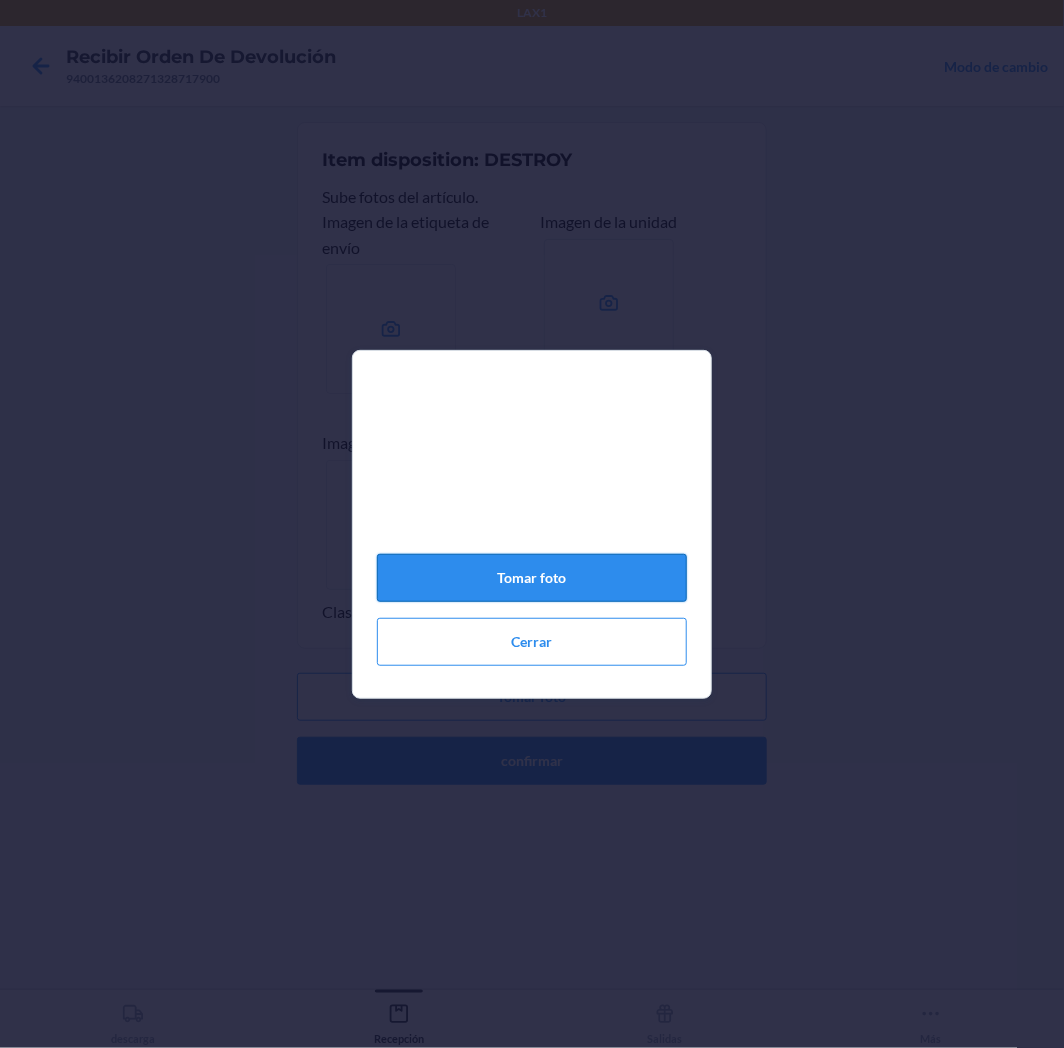 click on "Tomar foto" 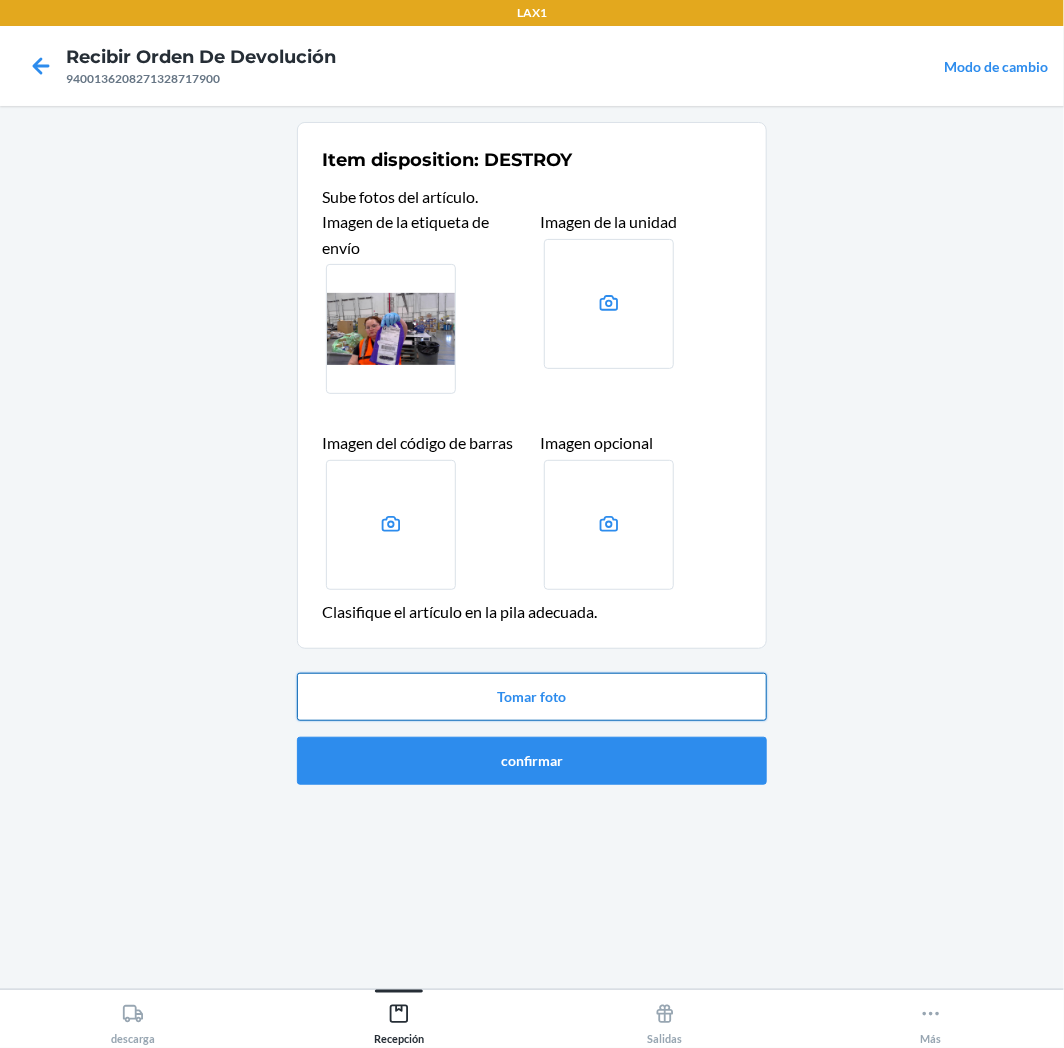 click on "Tomar foto" at bounding box center [532, 697] 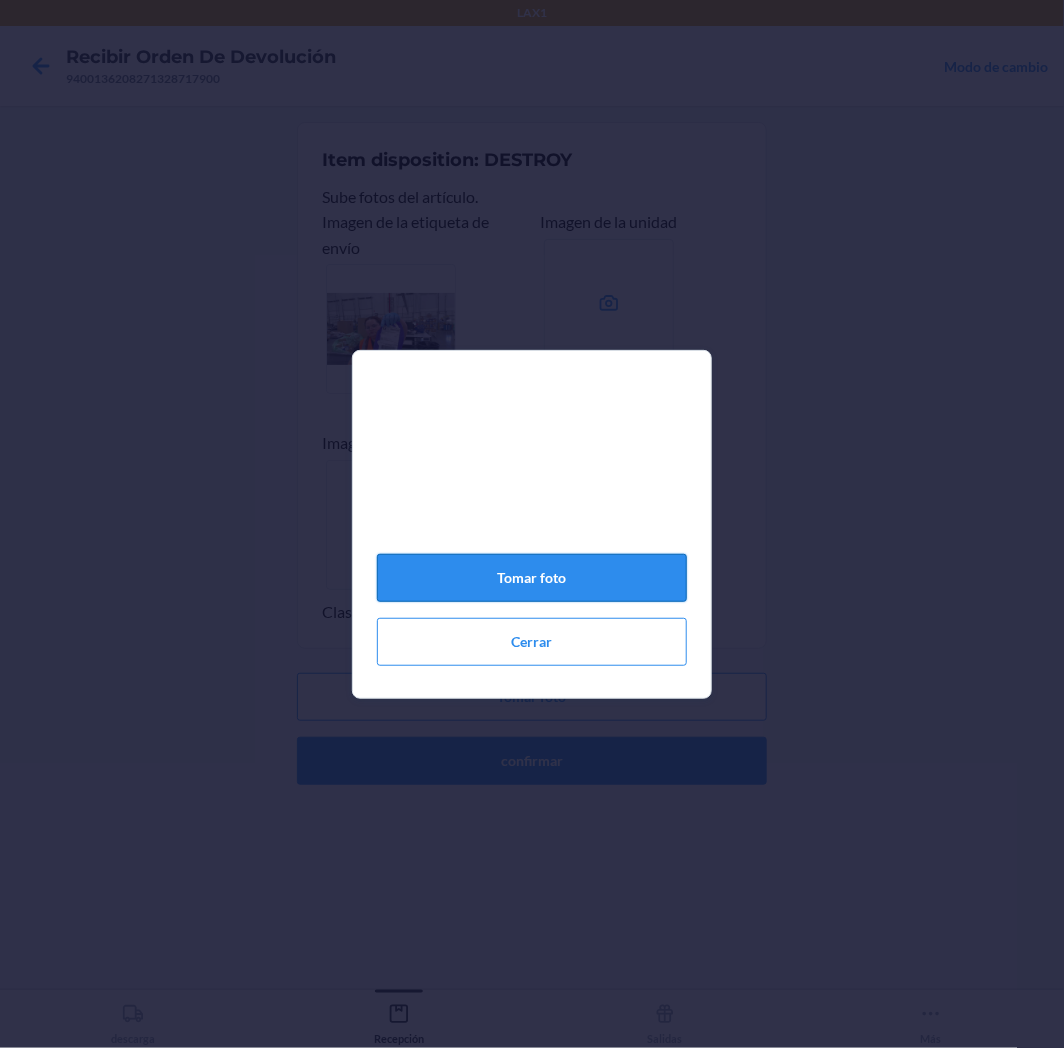 click on "Tomar foto" 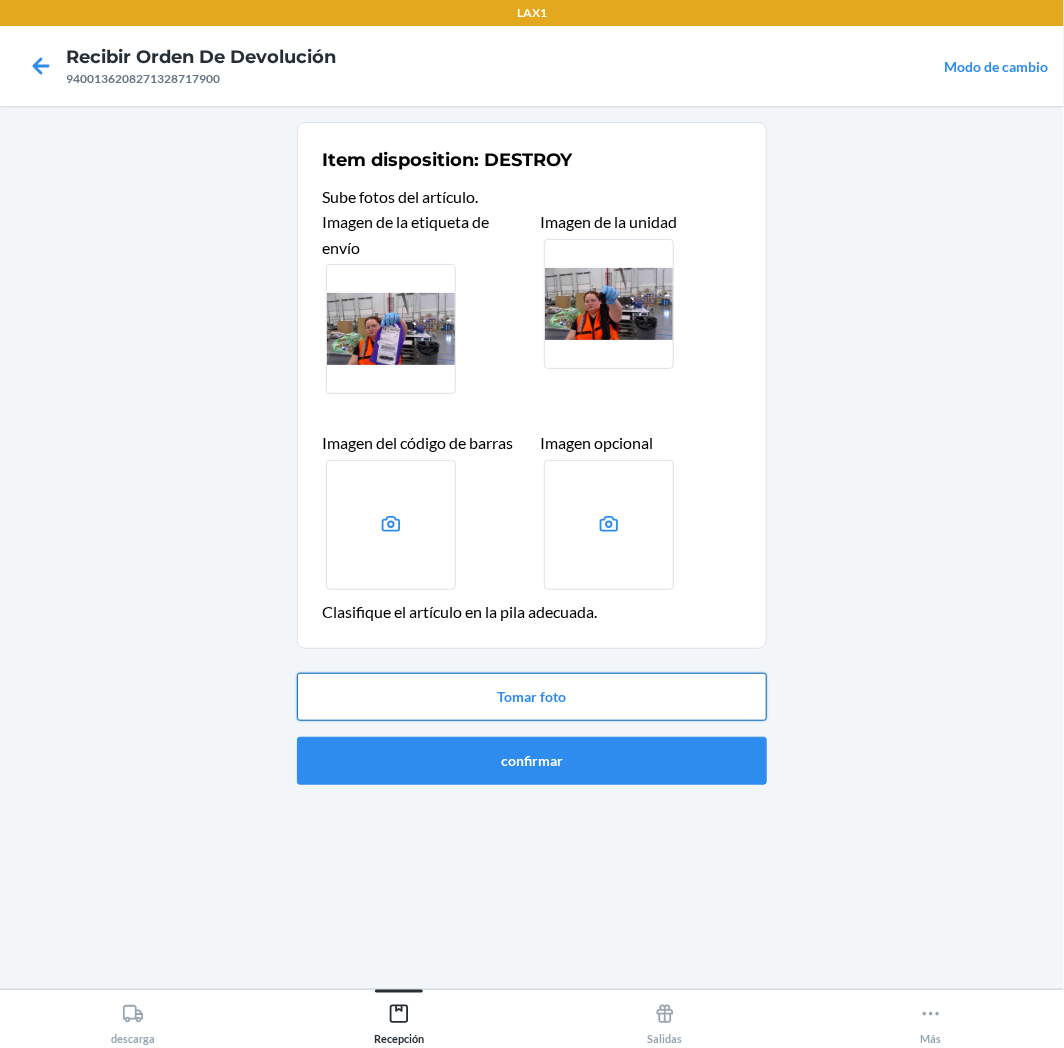 click on "Tomar foto" at bounding box center (532, 697) 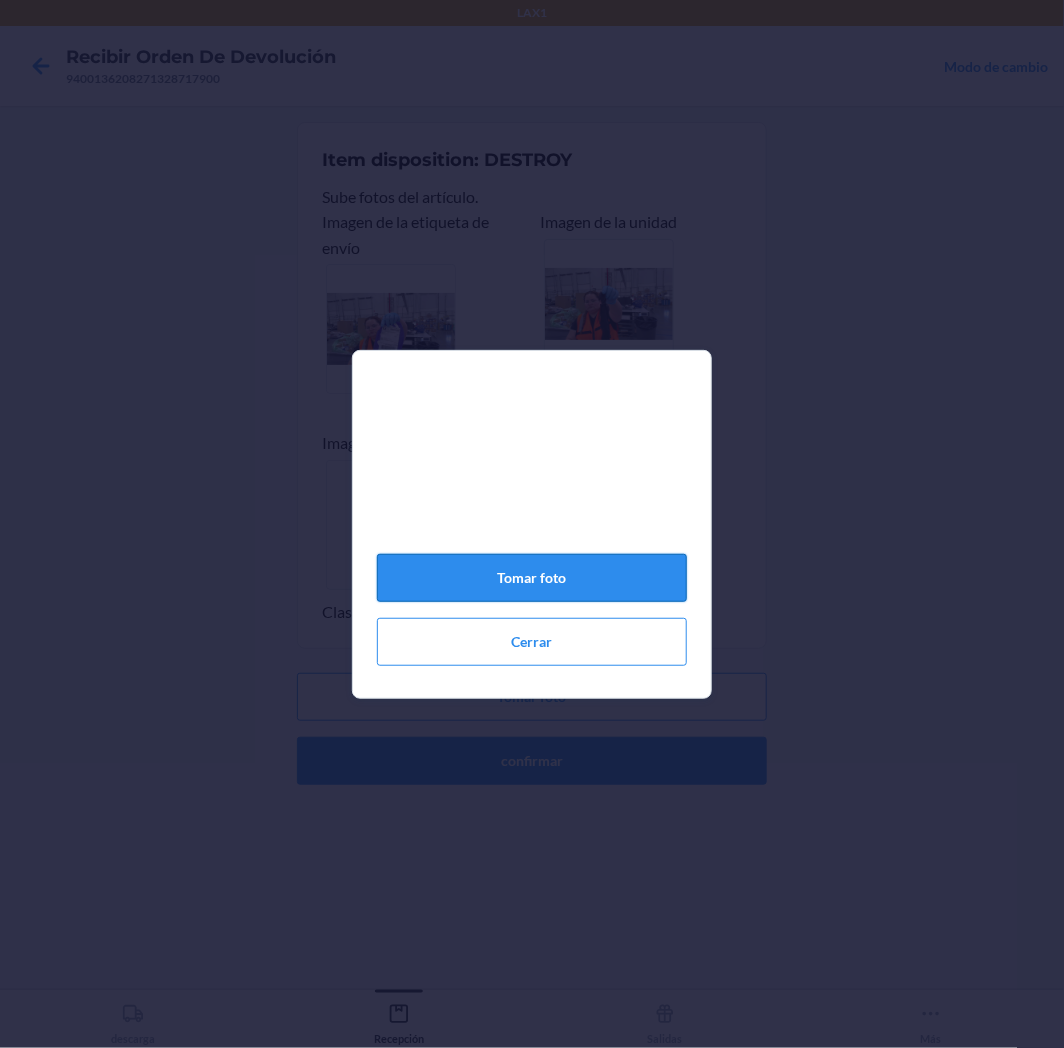 click on "Tomar foto" 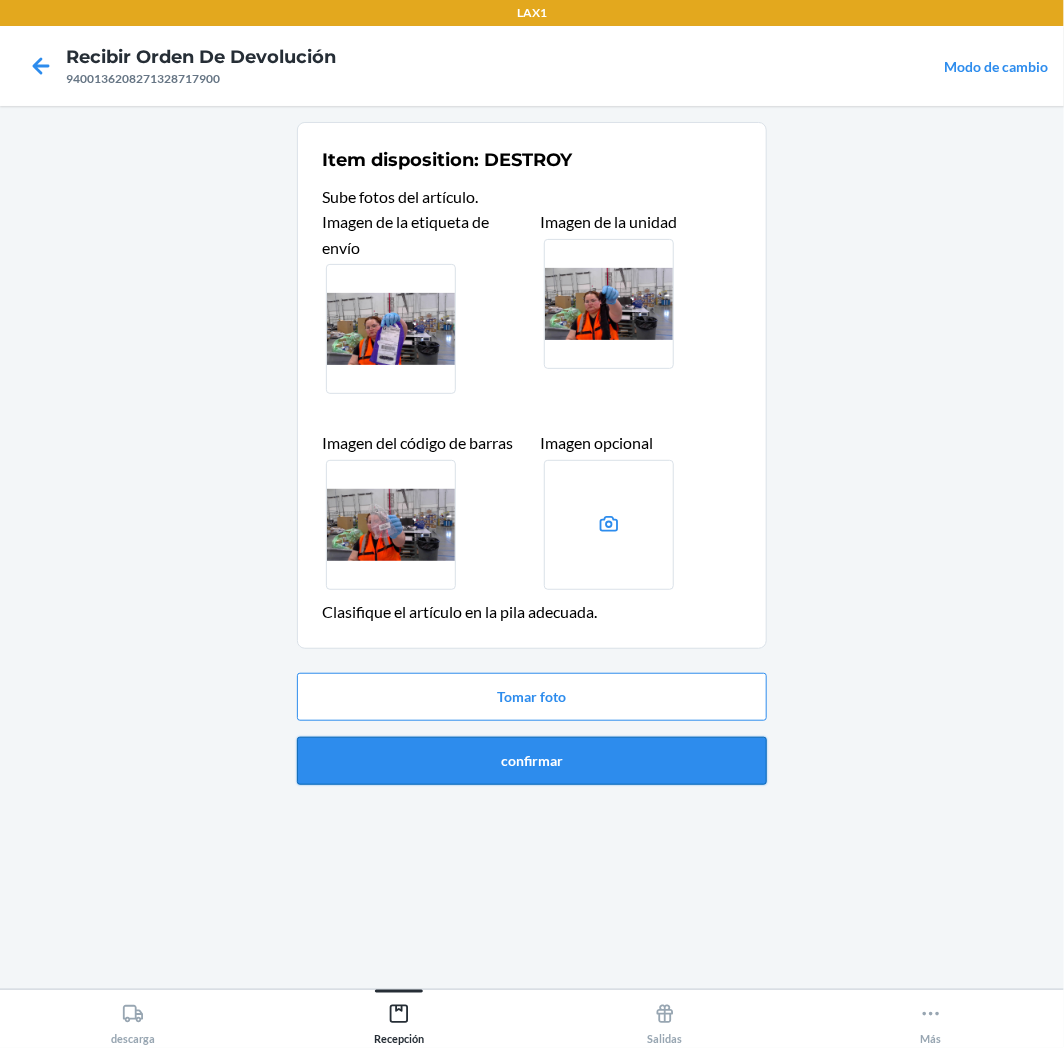 click on "confirmar" at bounding box center [532, 761] 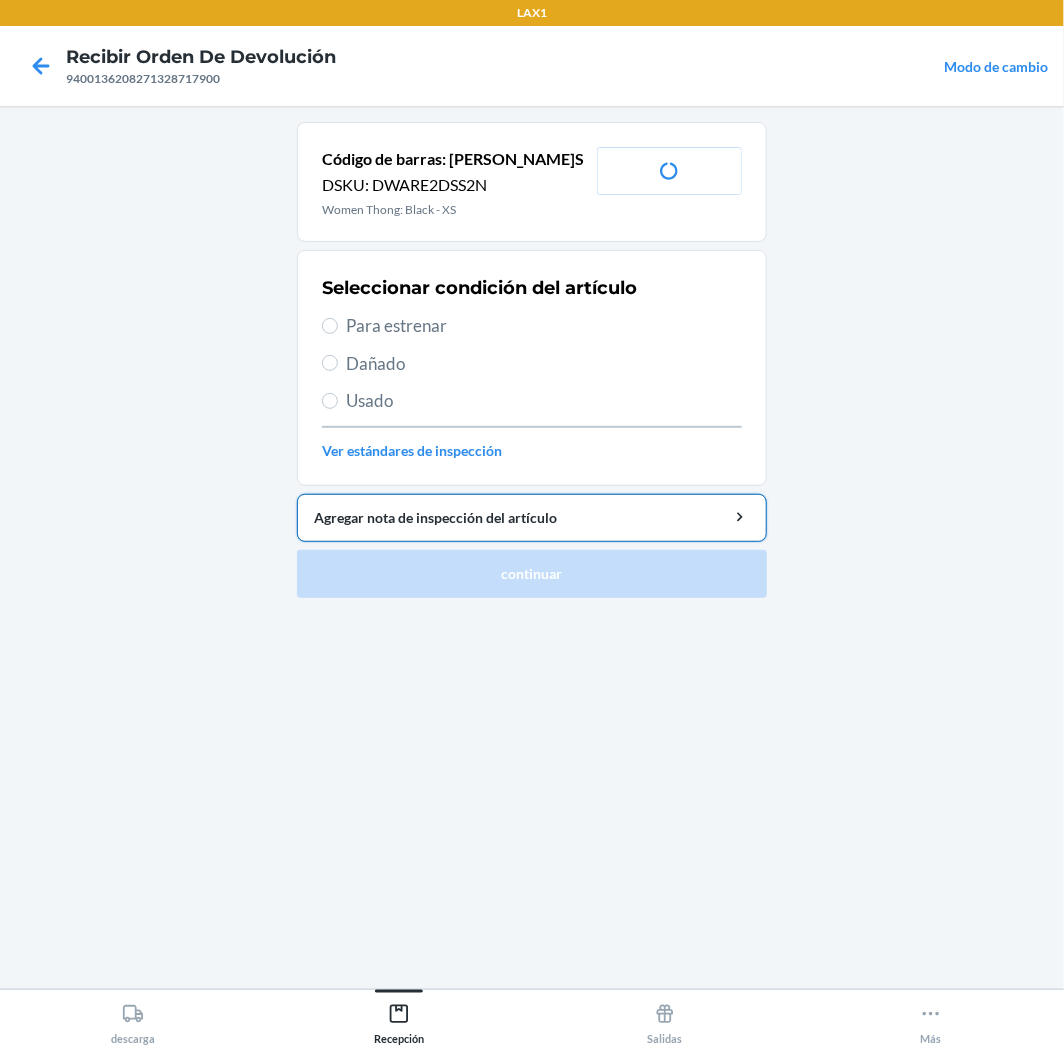 click on "Agregar nota de inspección del artículo" at bounding box center (532, 518) 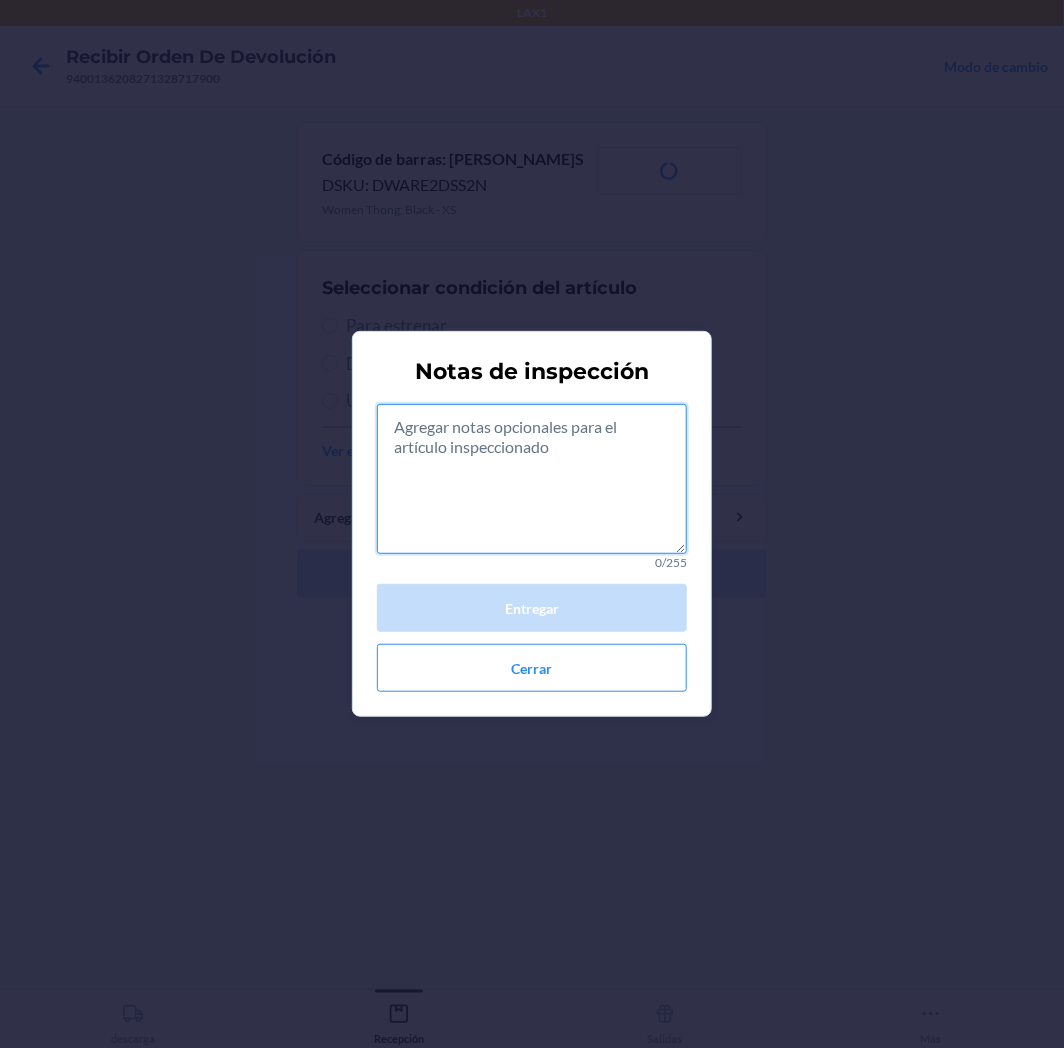 click at bounding box center (532, 479) 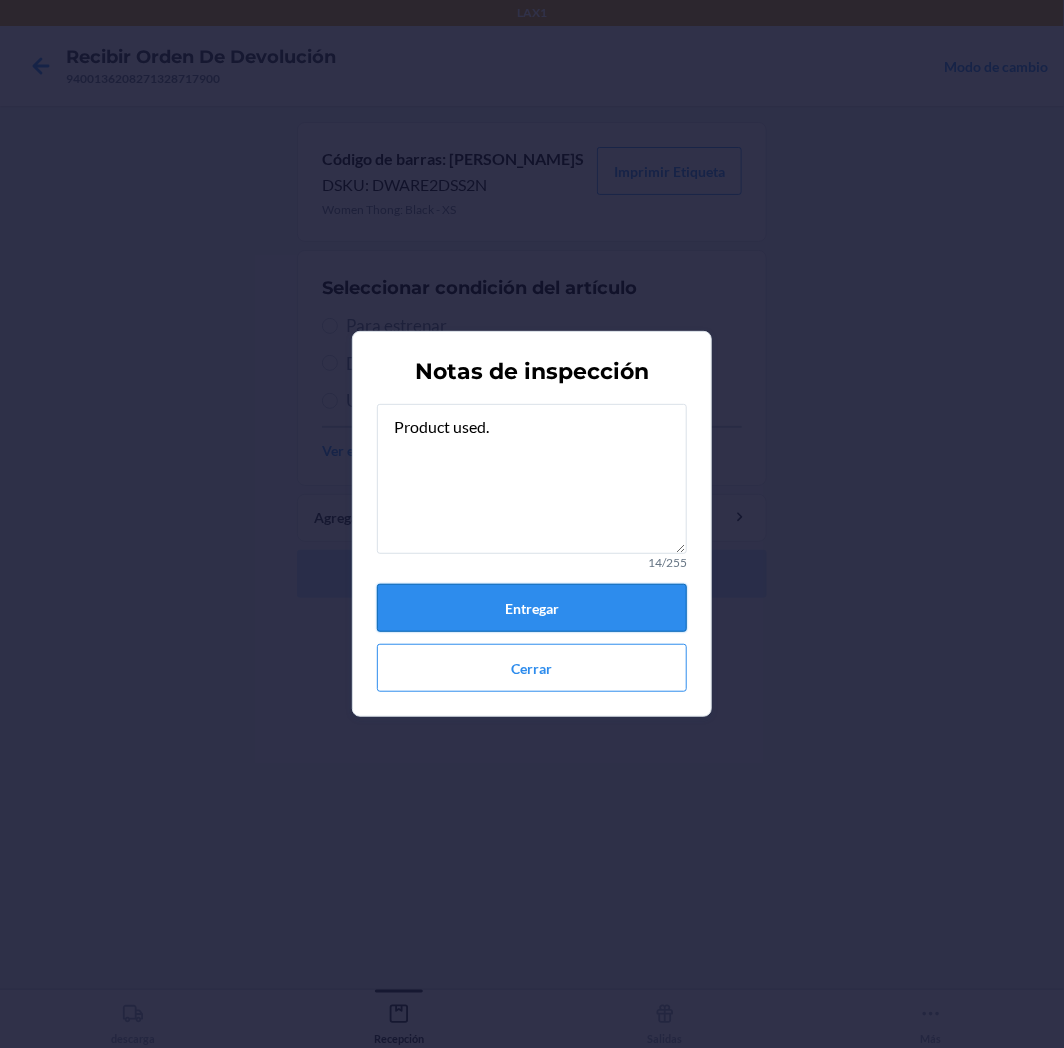 click on "Entregar" at bounding box center (532, 608) 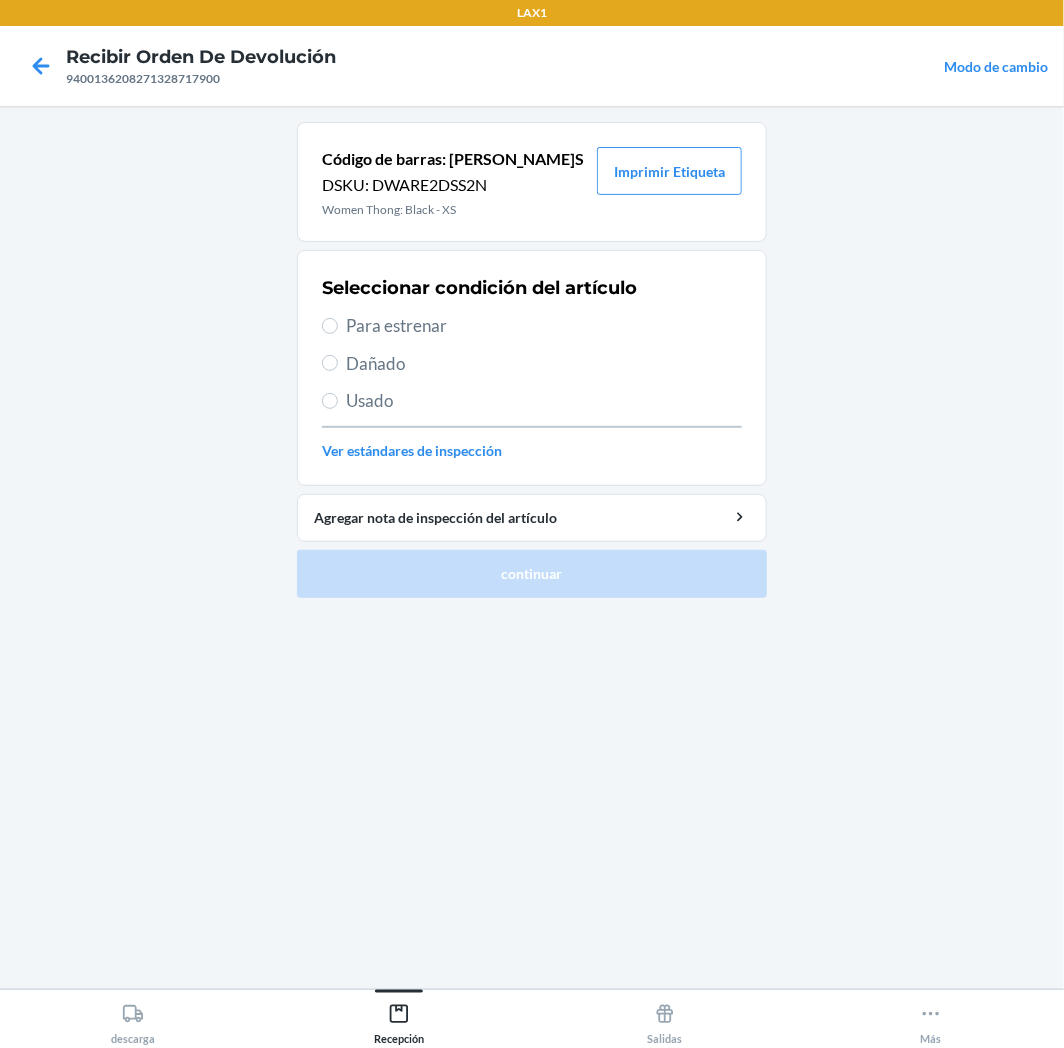click on "Usado" at bounding box center [544, 401] 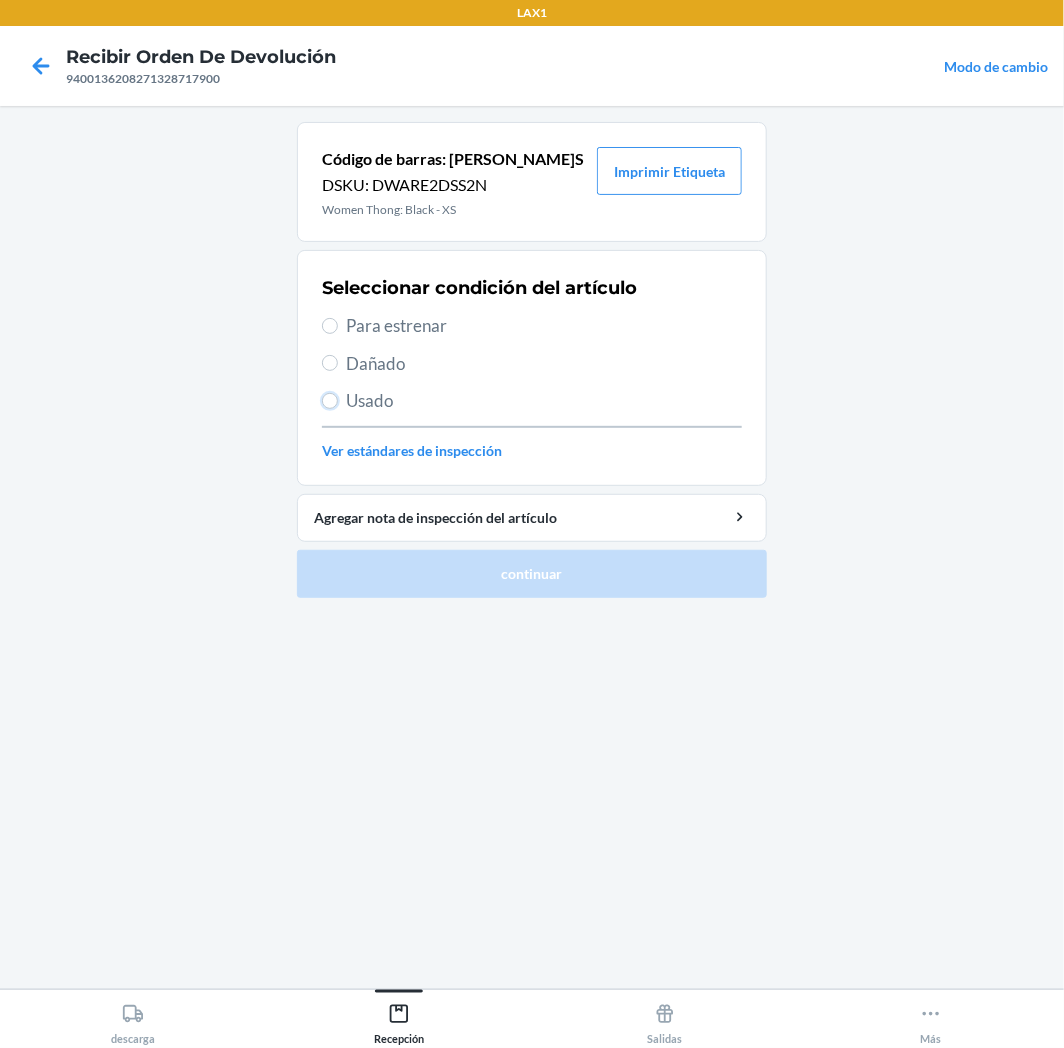 click on "Usado" at bounding box center (330, 401) 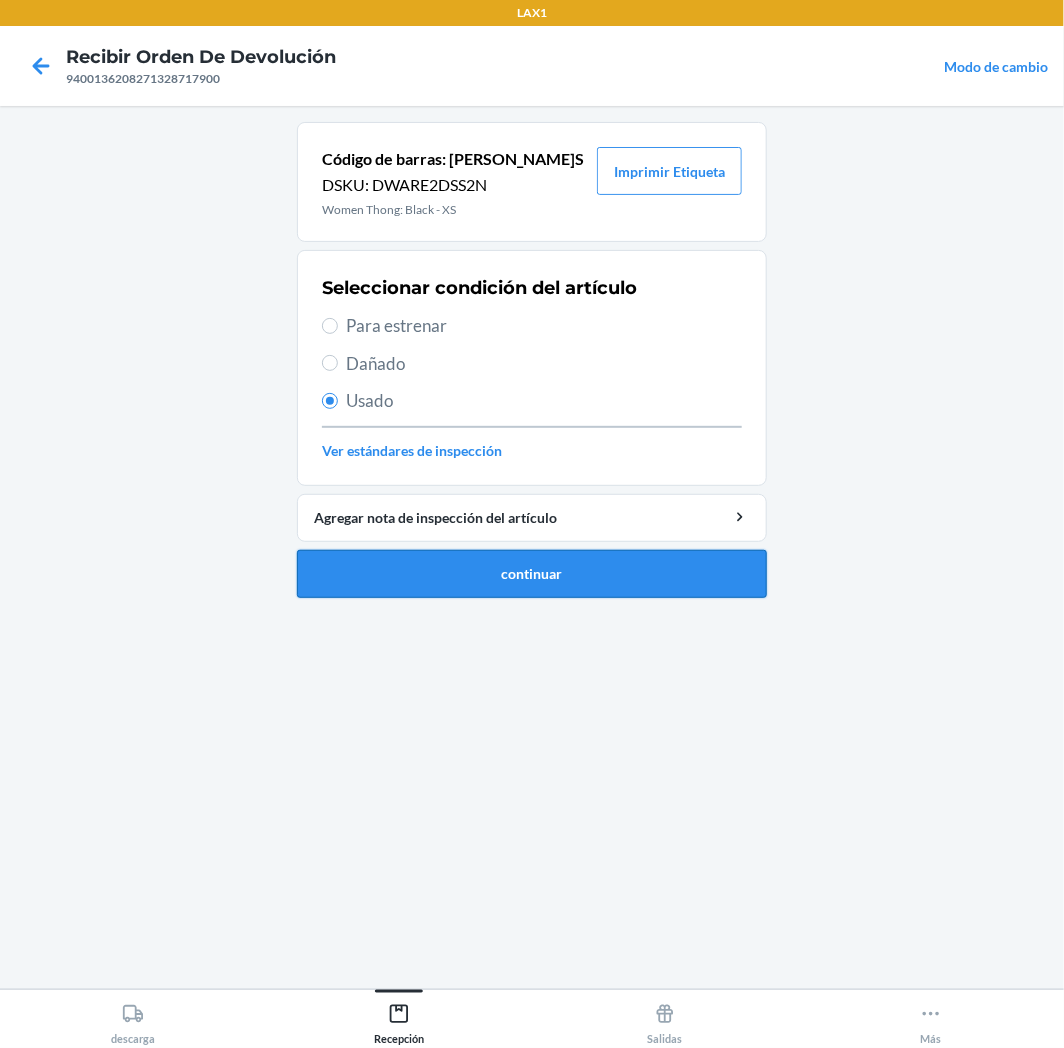 click on "continuar" at bounding box center [532, 574] 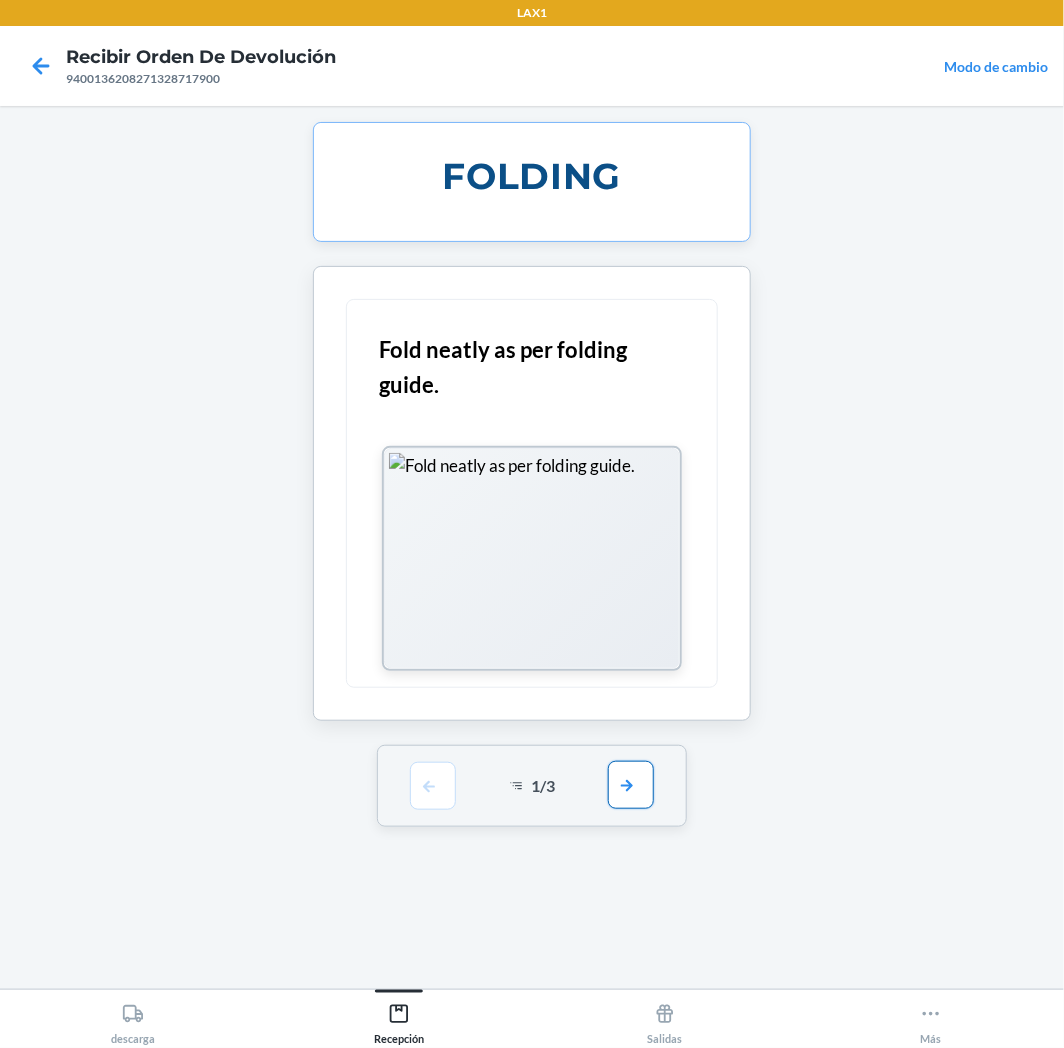 click at bounding box center (631, 785) 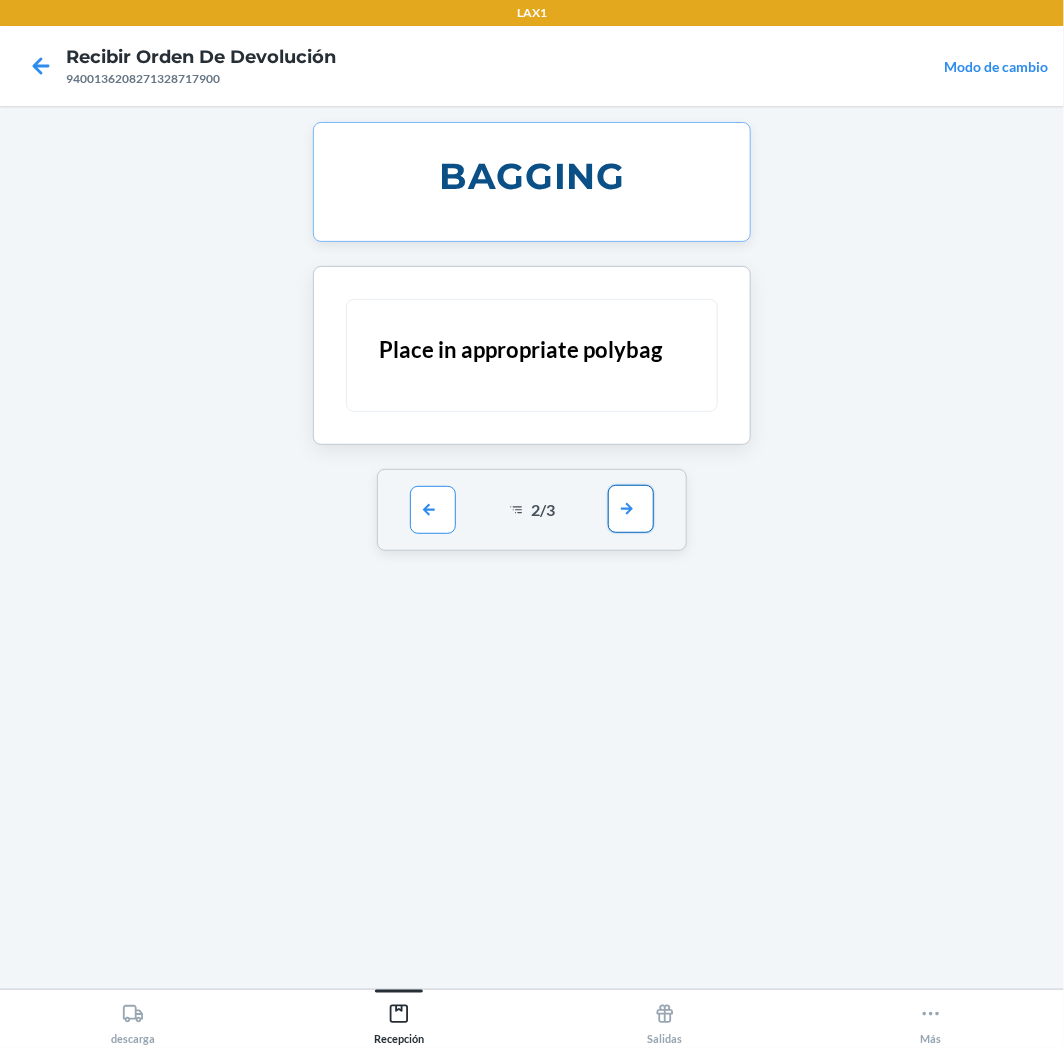 click at bounding box center (631, 509) 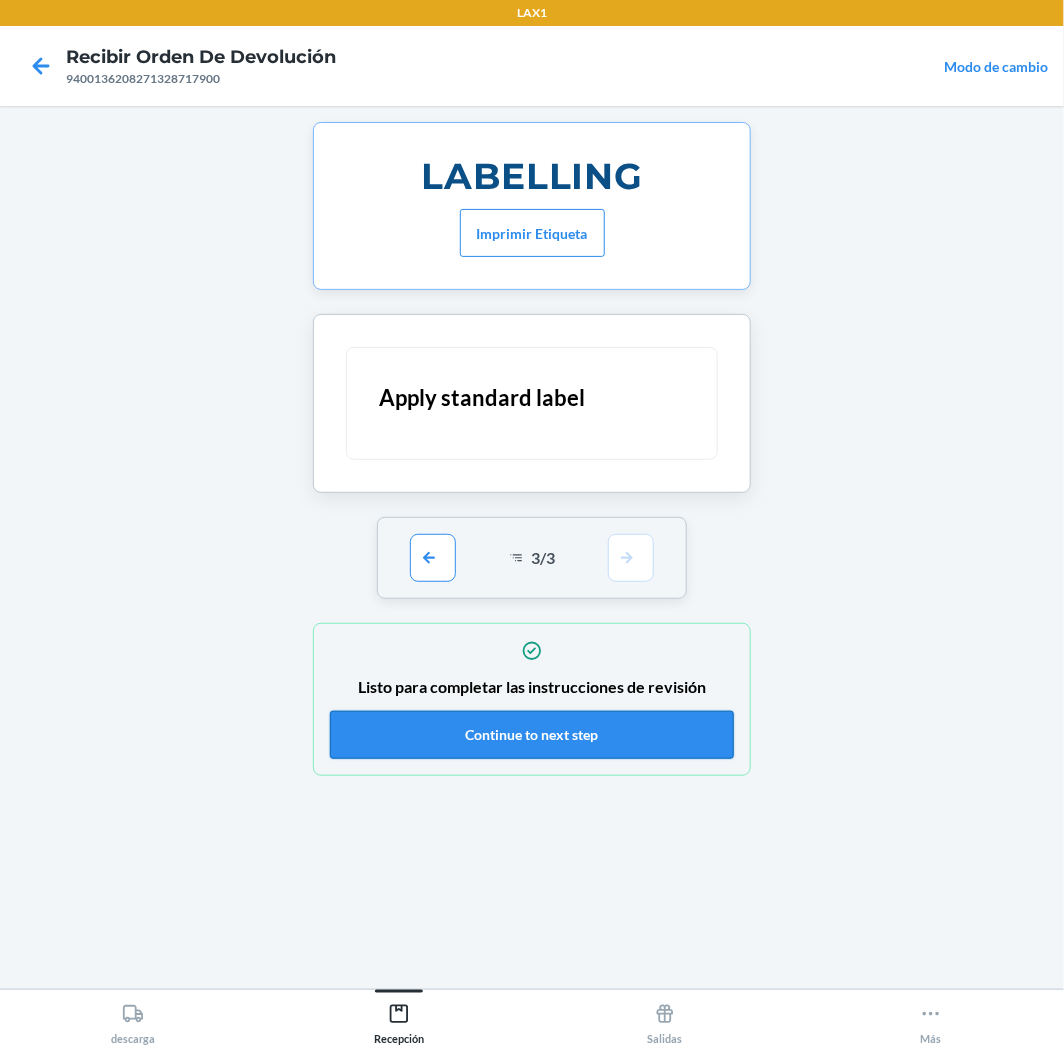 click on "Continue to next step" at bounding box center (532, 735) 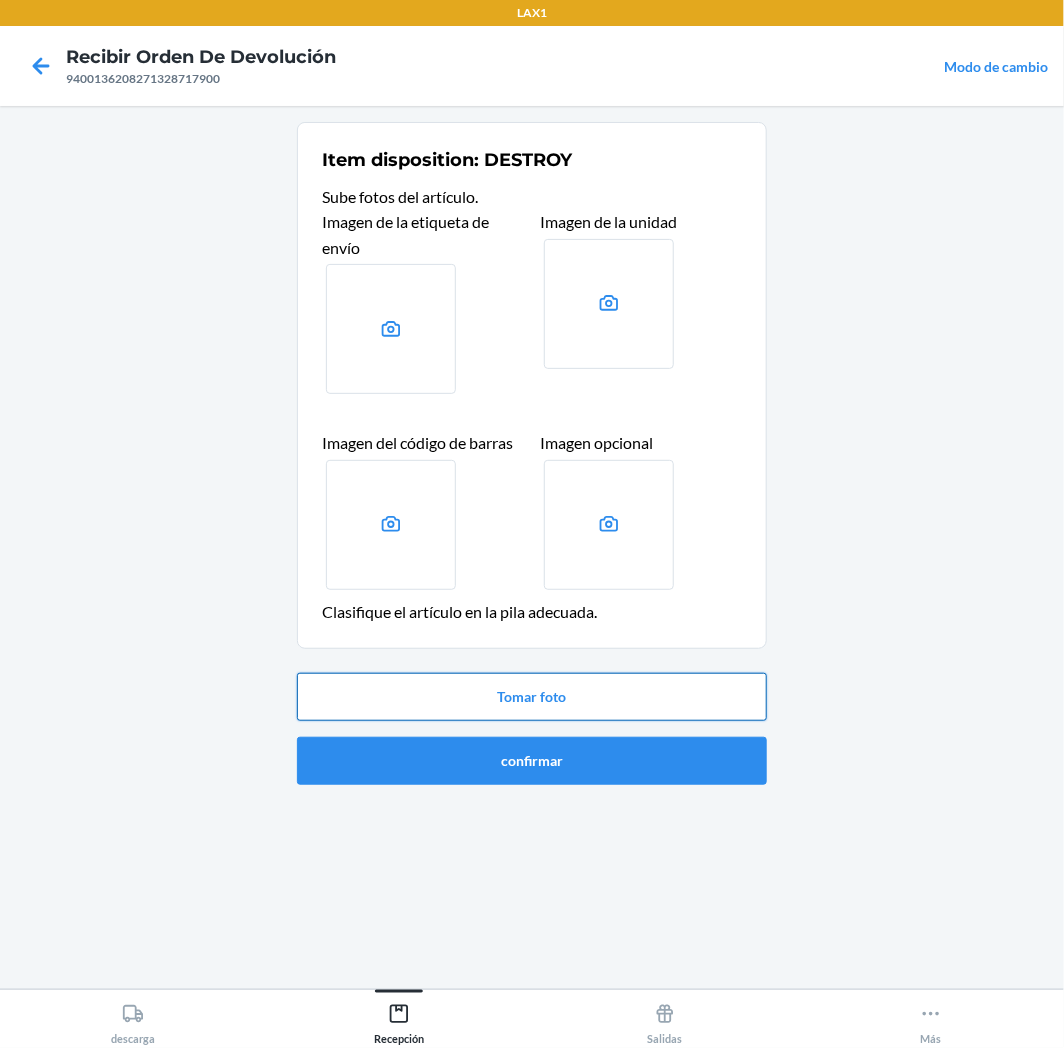 click on "Tomar foto" at bounding box center [532, 697] 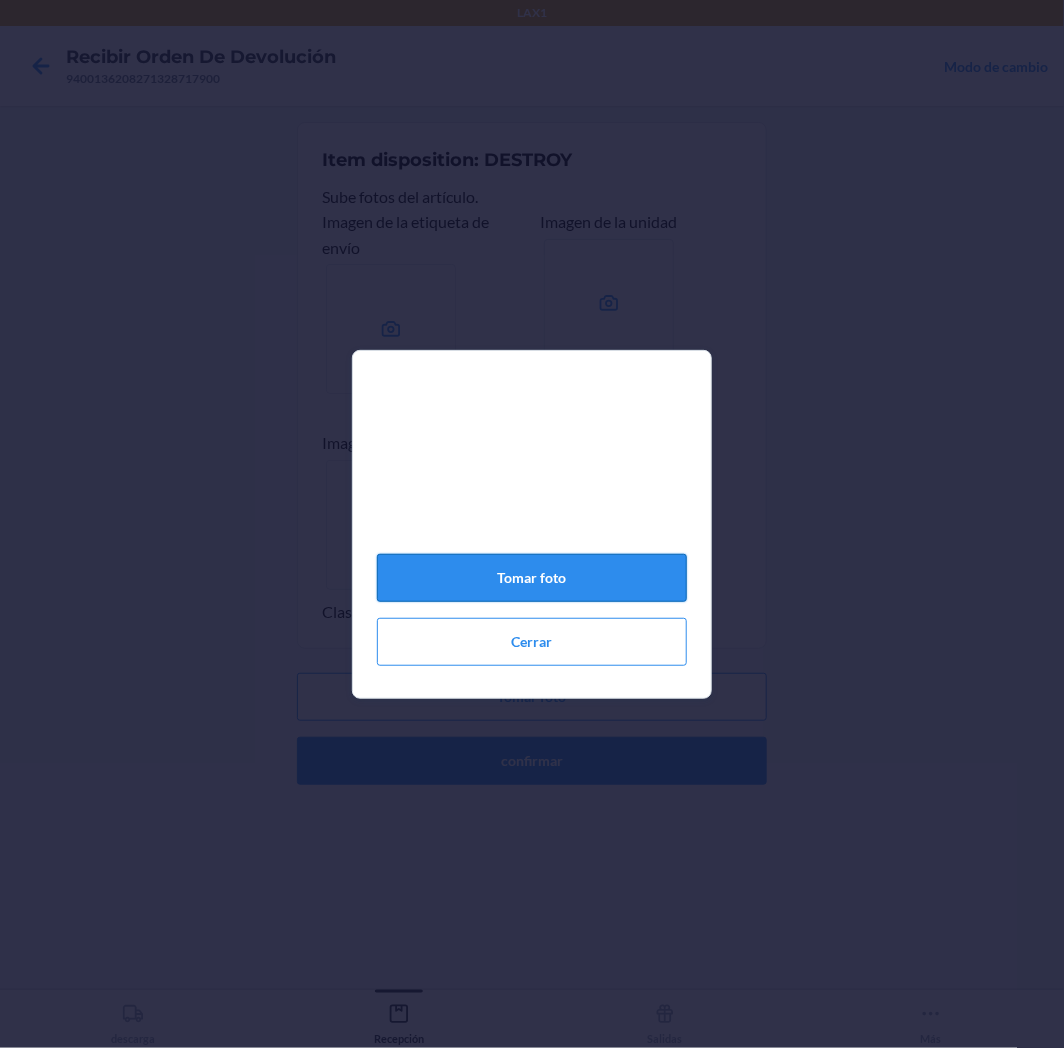 click on "Tomar foto" 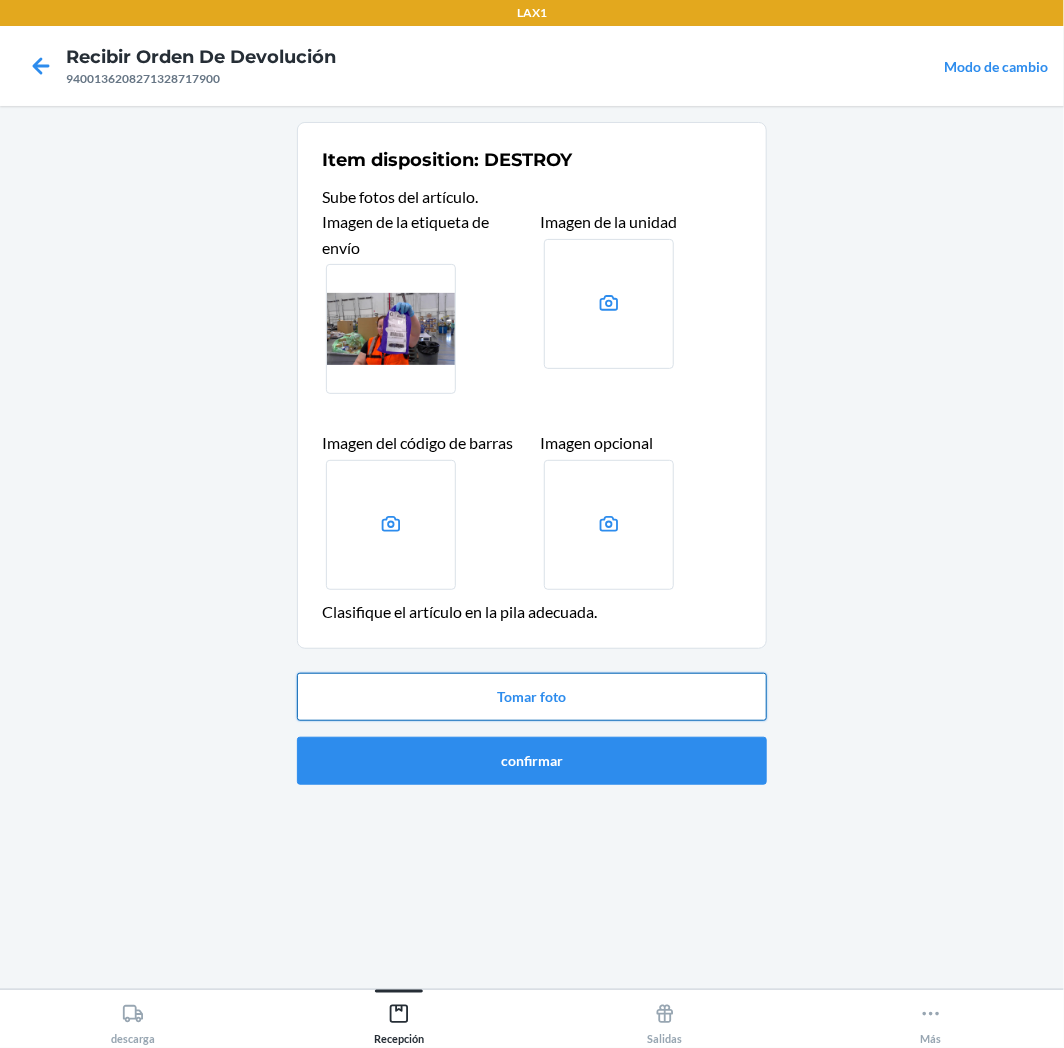 click on "Tomar foto" at bounding box center (532, 697) 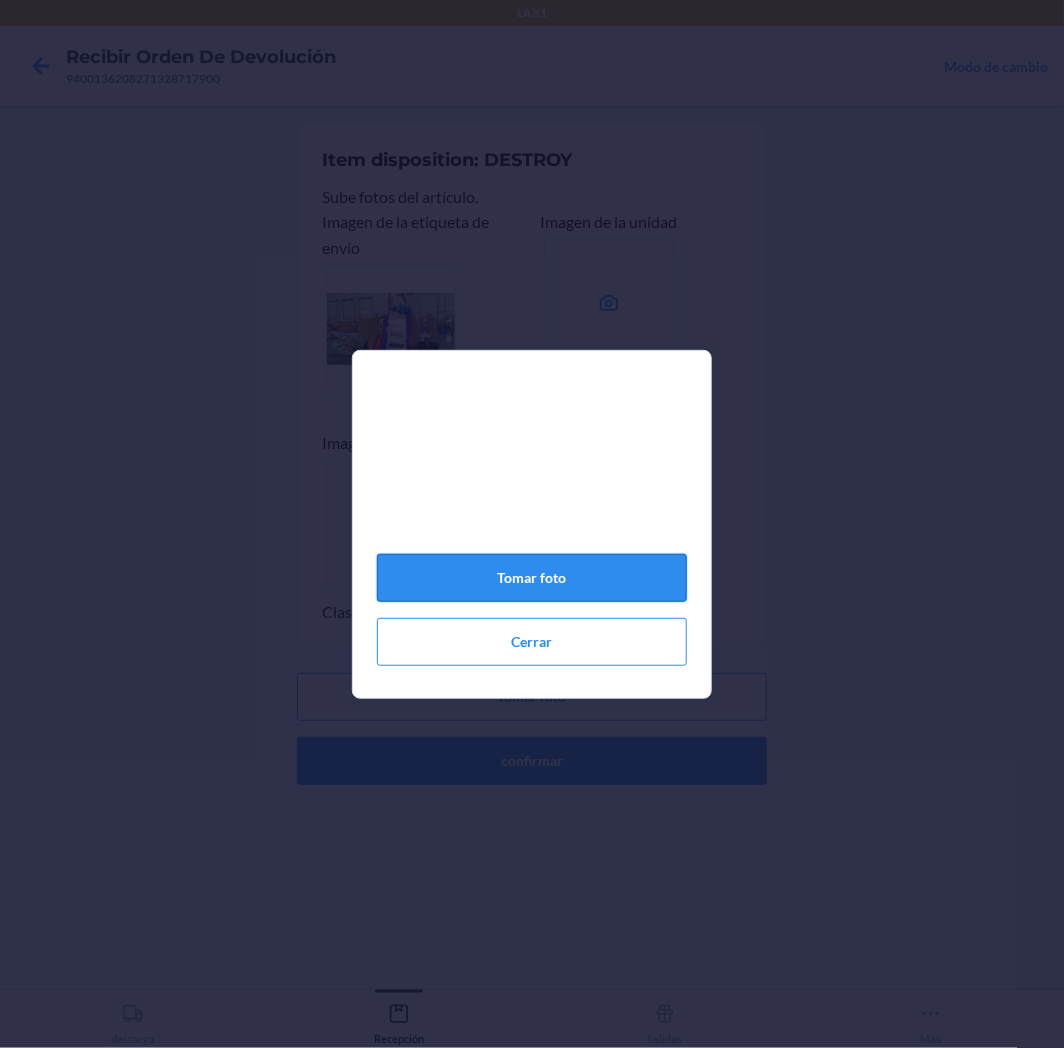 click on "Tomar foto" 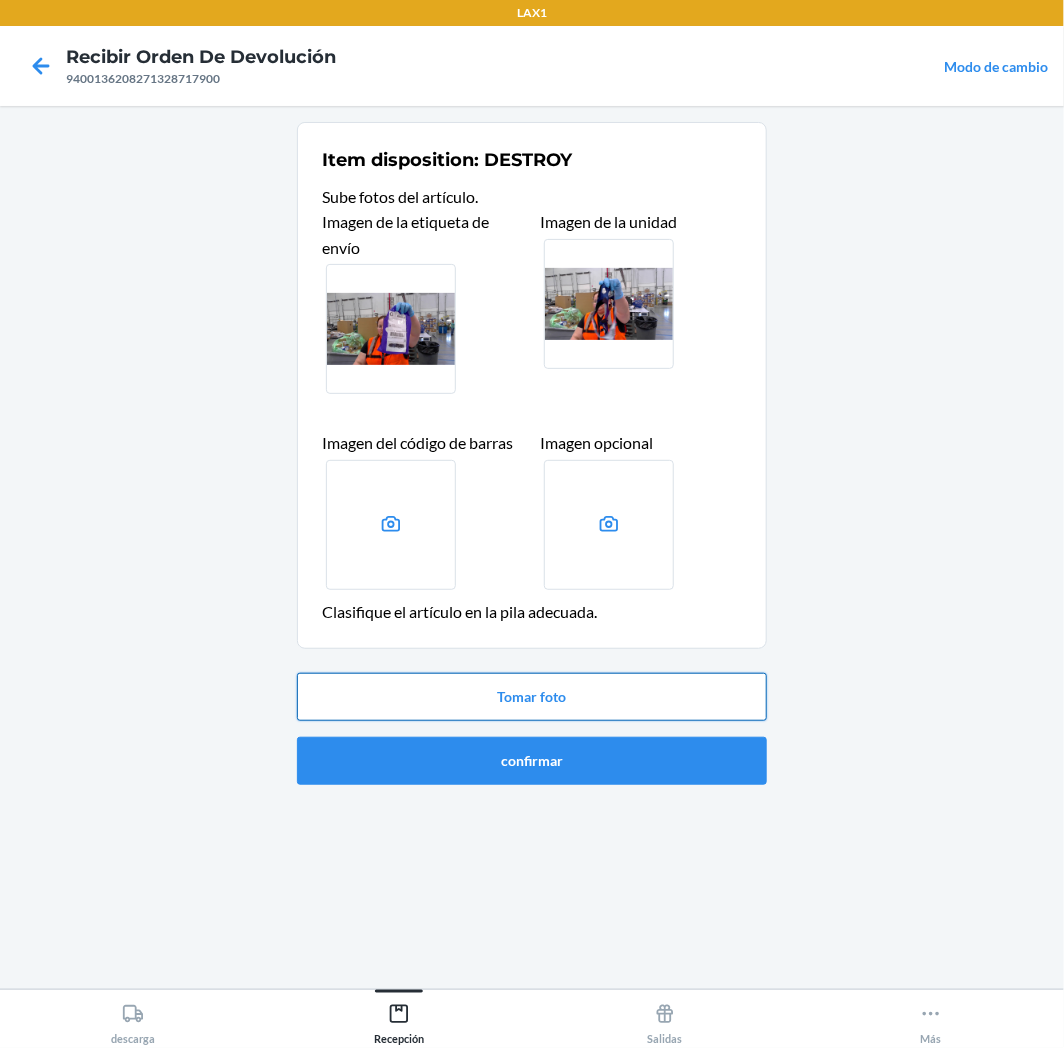 click on "Tomar foto" at bounding box center (532, 697) 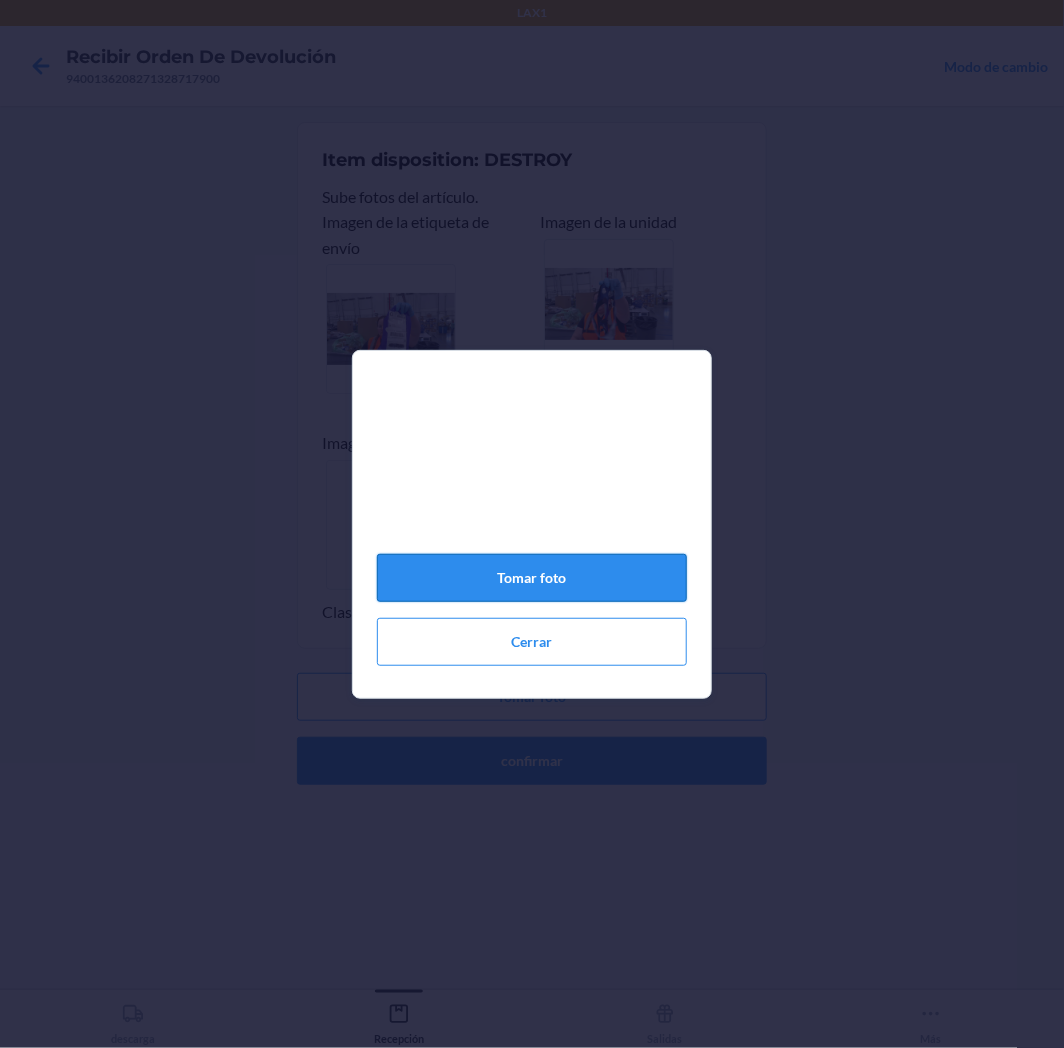 click on "Tomar foto" 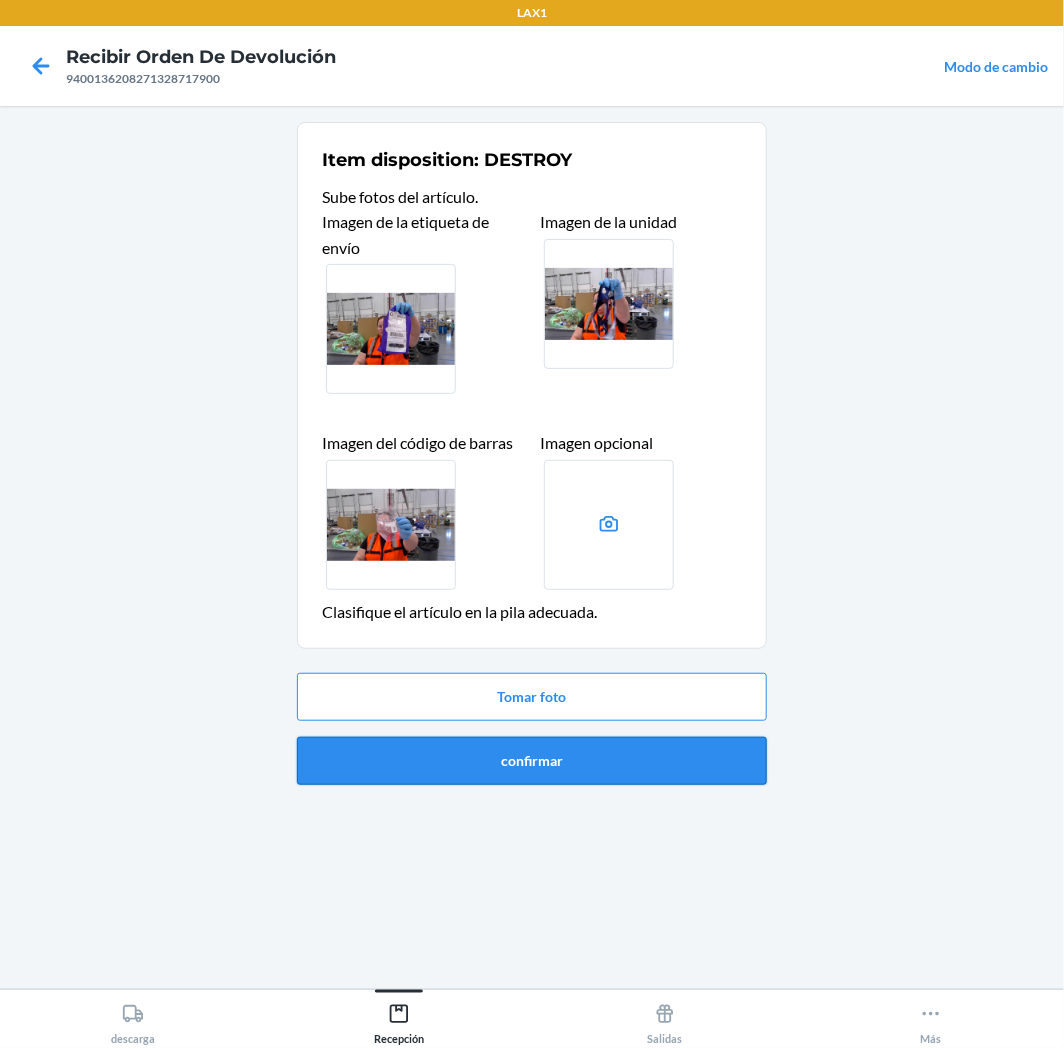 click on "confirmar" at bounding box center (532, 761) 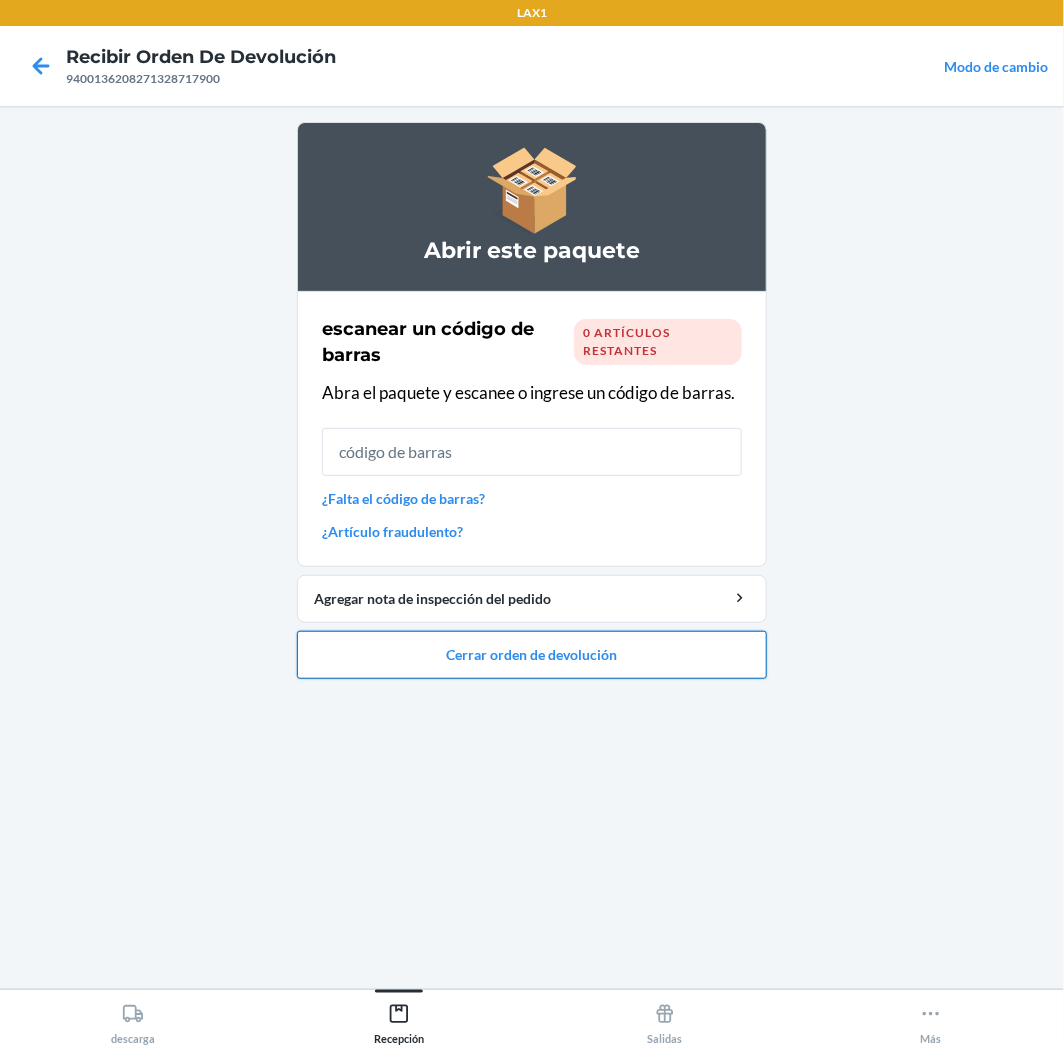 click on "Cerrar orden de devolución" at bounding box center (532, 655) 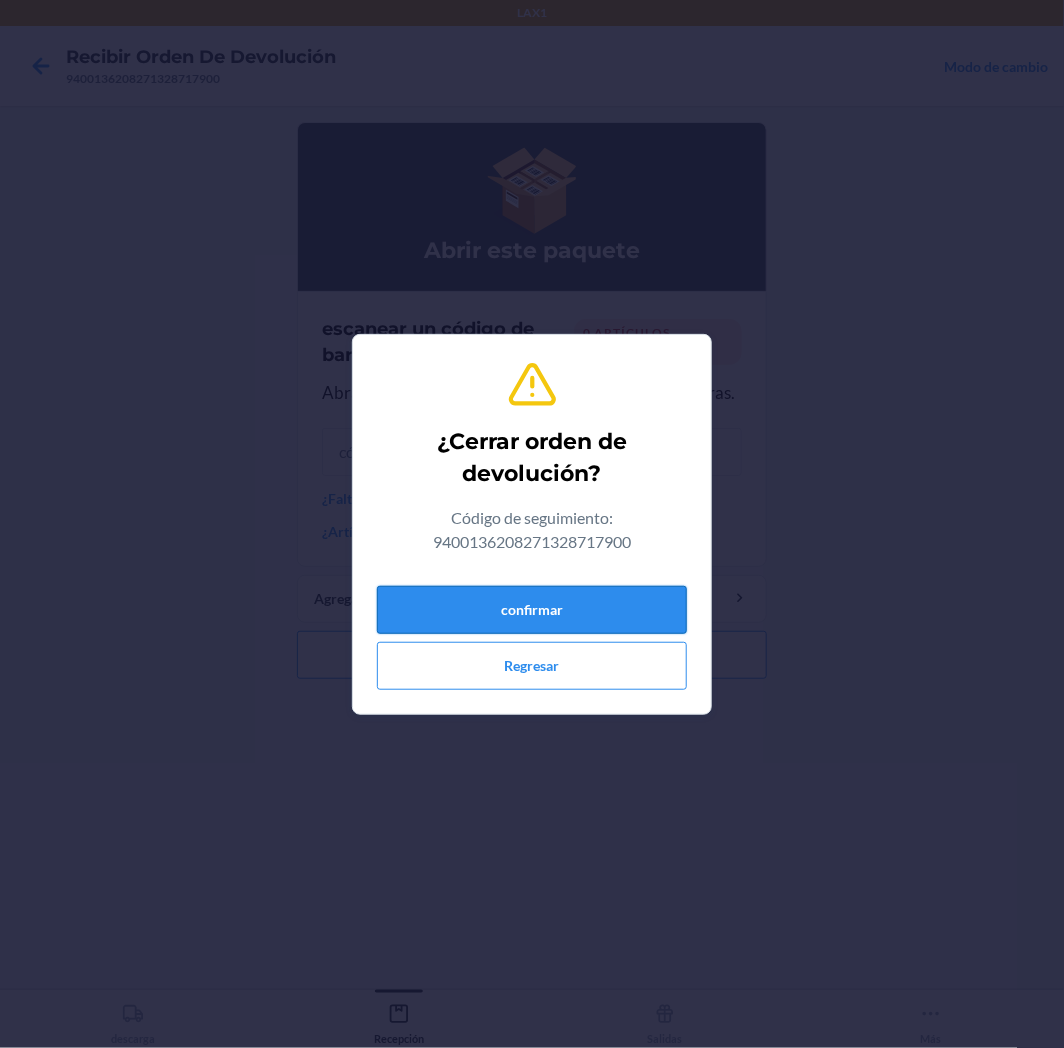 click on "confirmar" at bounding box center [532, 610] 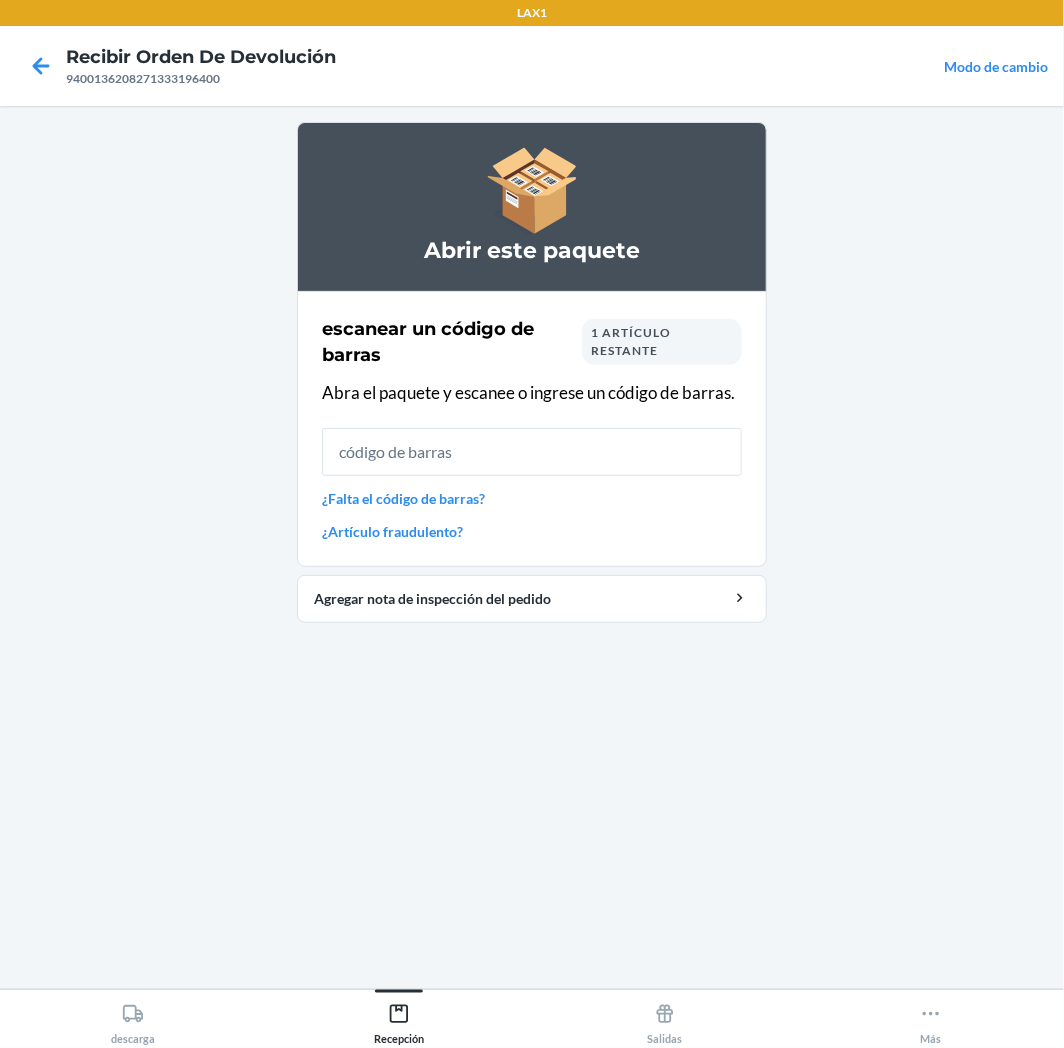 click on "1 artículo restante" at bounding box center [662, 342] 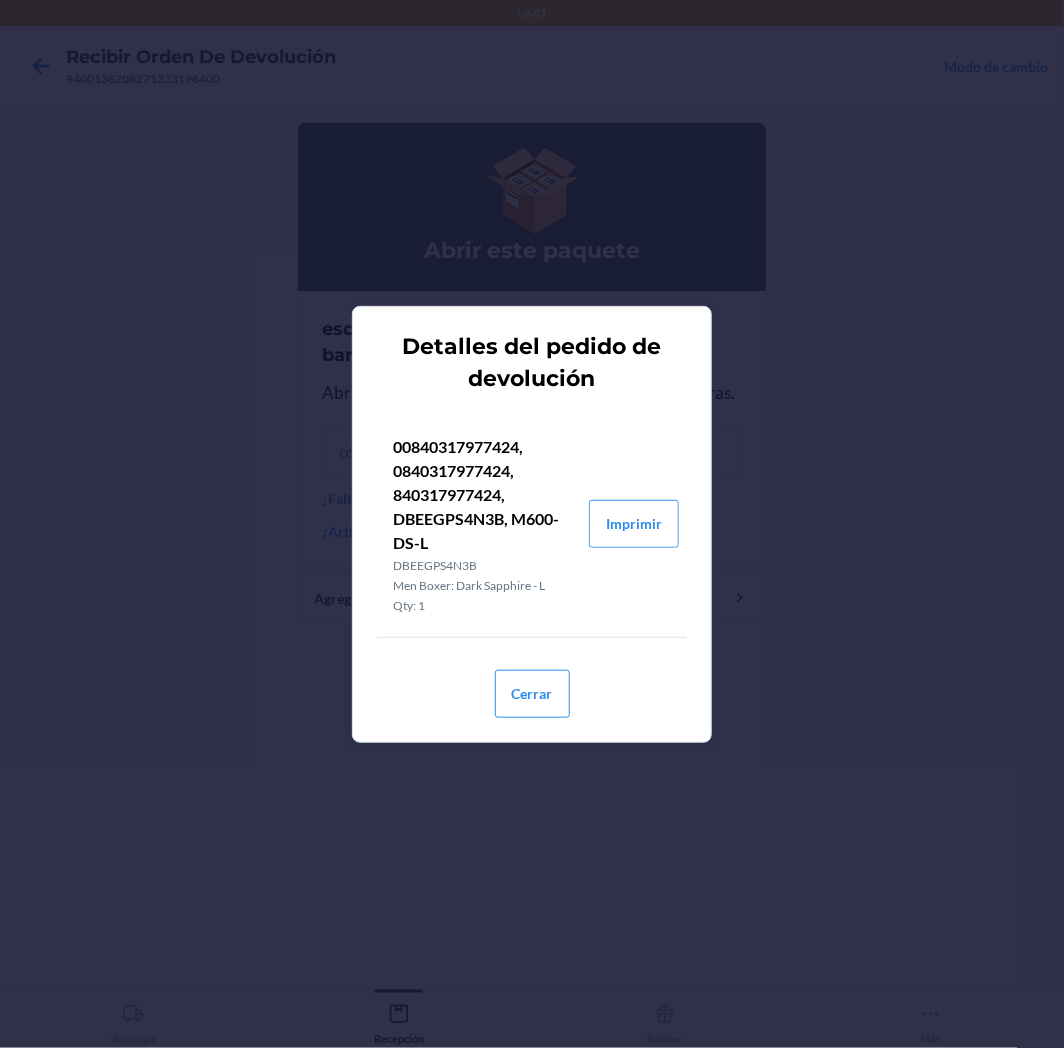 click on "Detalles del pedido de devolución" at bounding box center (532, 363) 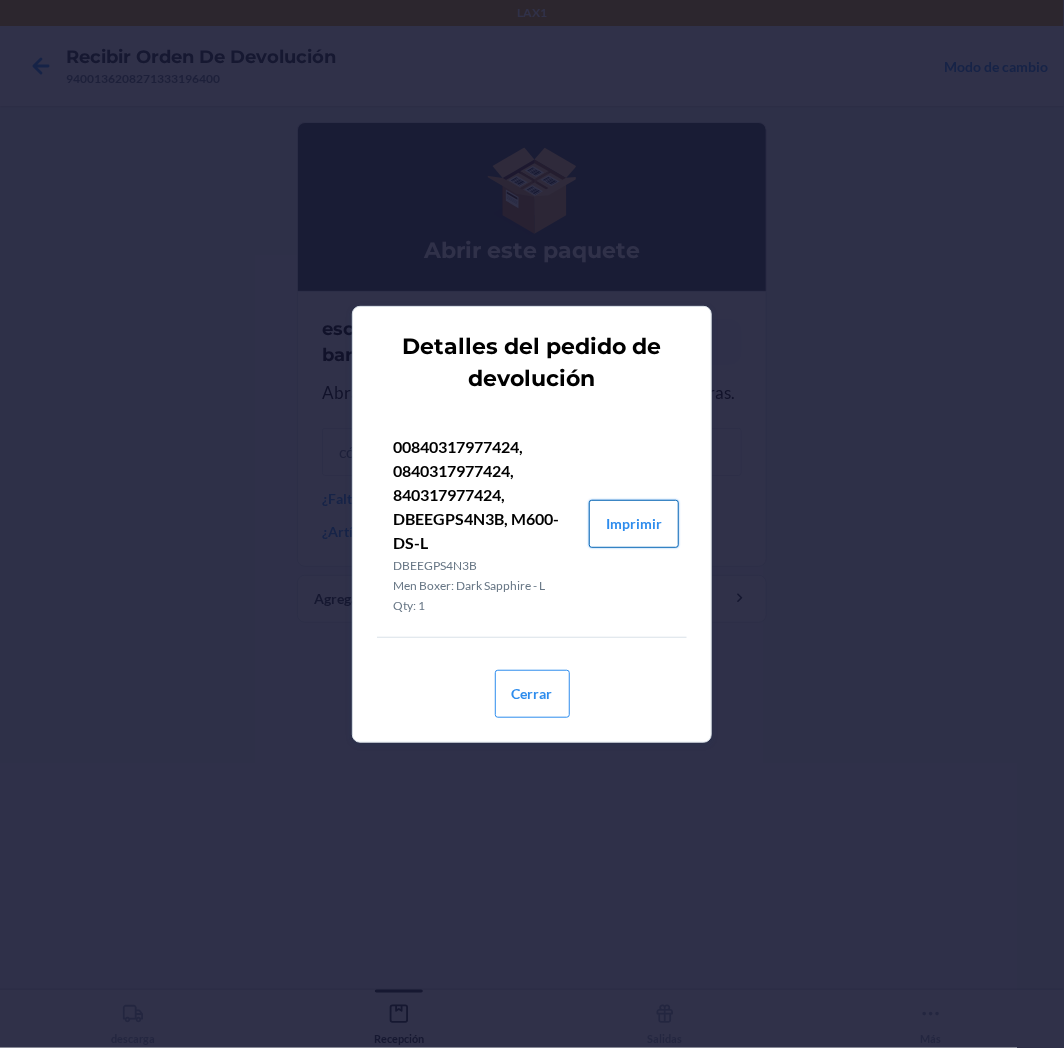 click on "Imprimir" at bounding box center [634, 524] 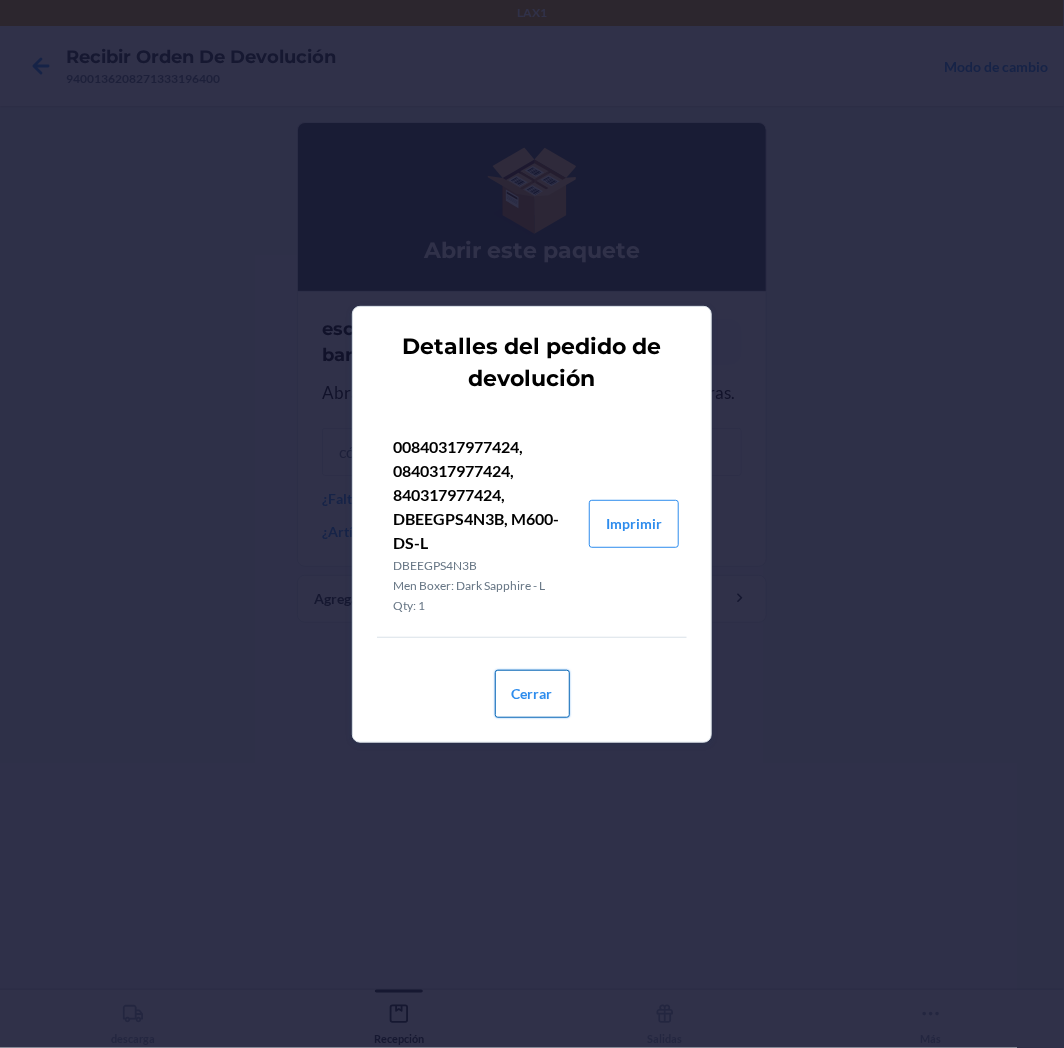 click on "Cerrar" at bounding box center (532, 694) 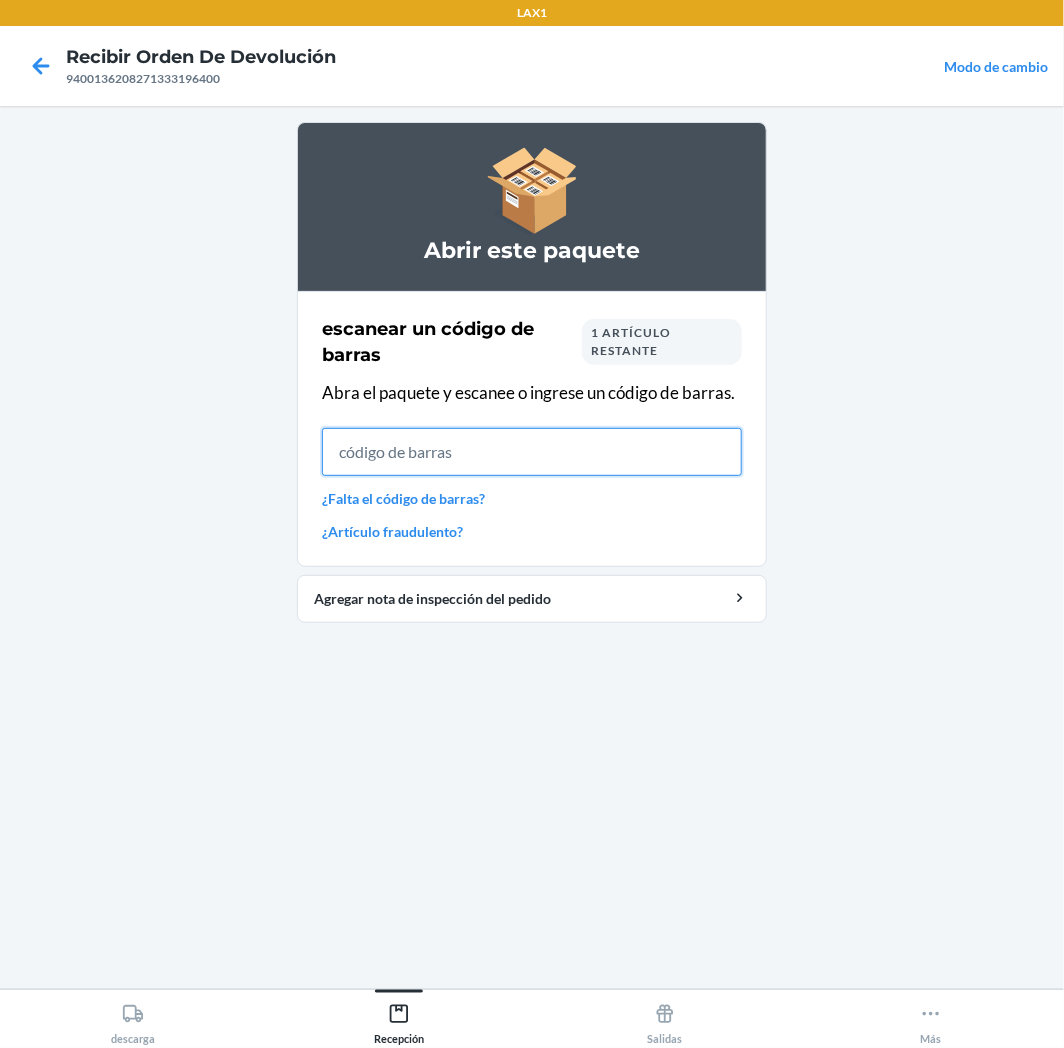 click at bounding box center [532, 452] 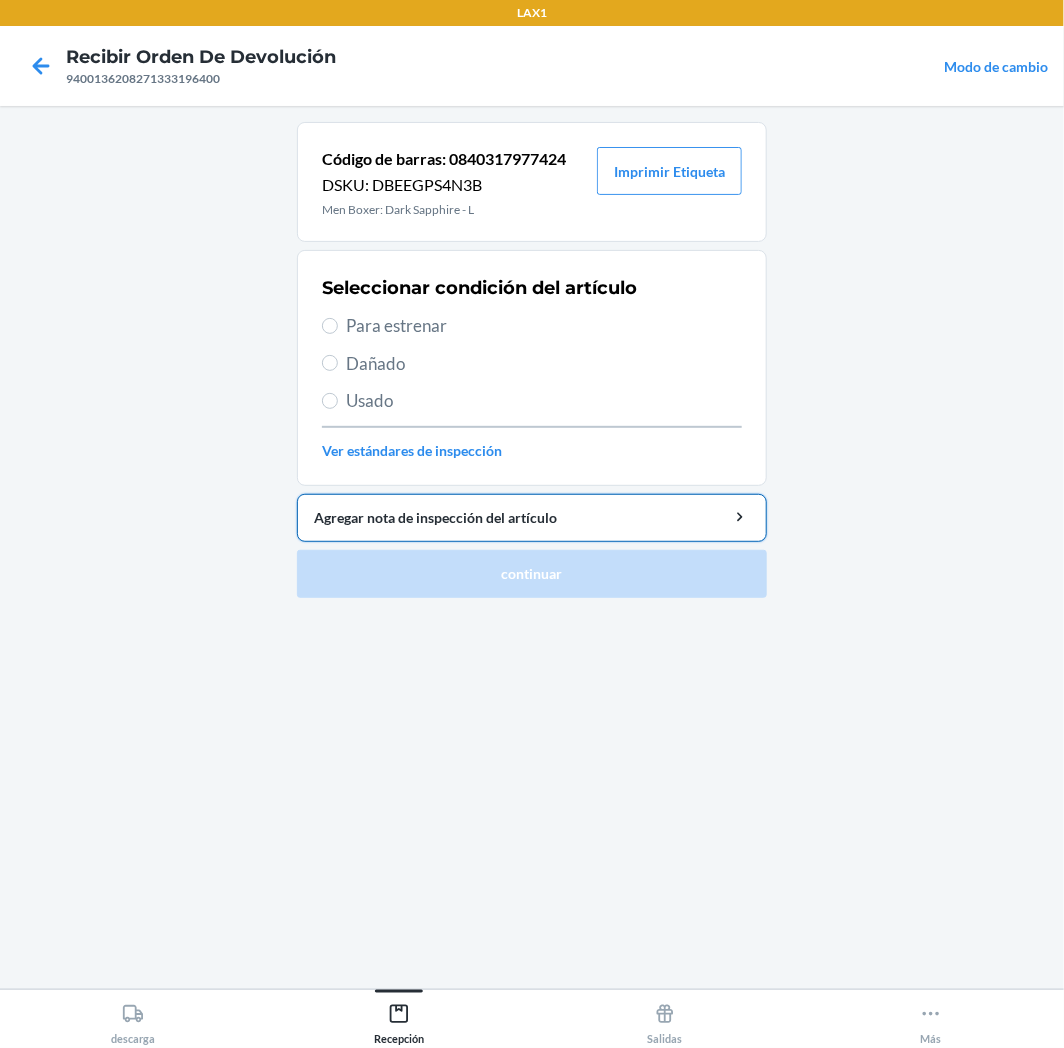 click on "Agregar nota de inspección del artículo" at bounding box center [532, 518] 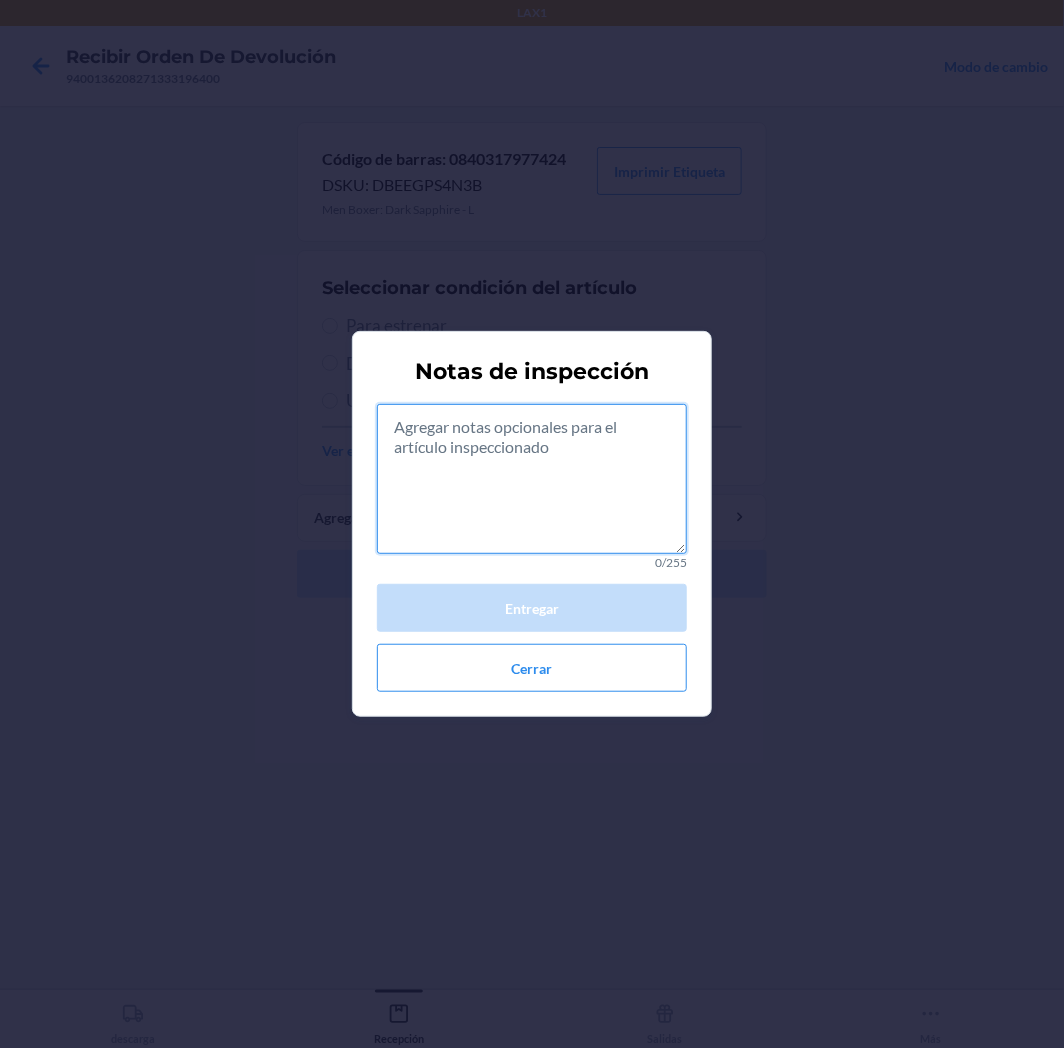 click at bounding box center [532, 479] 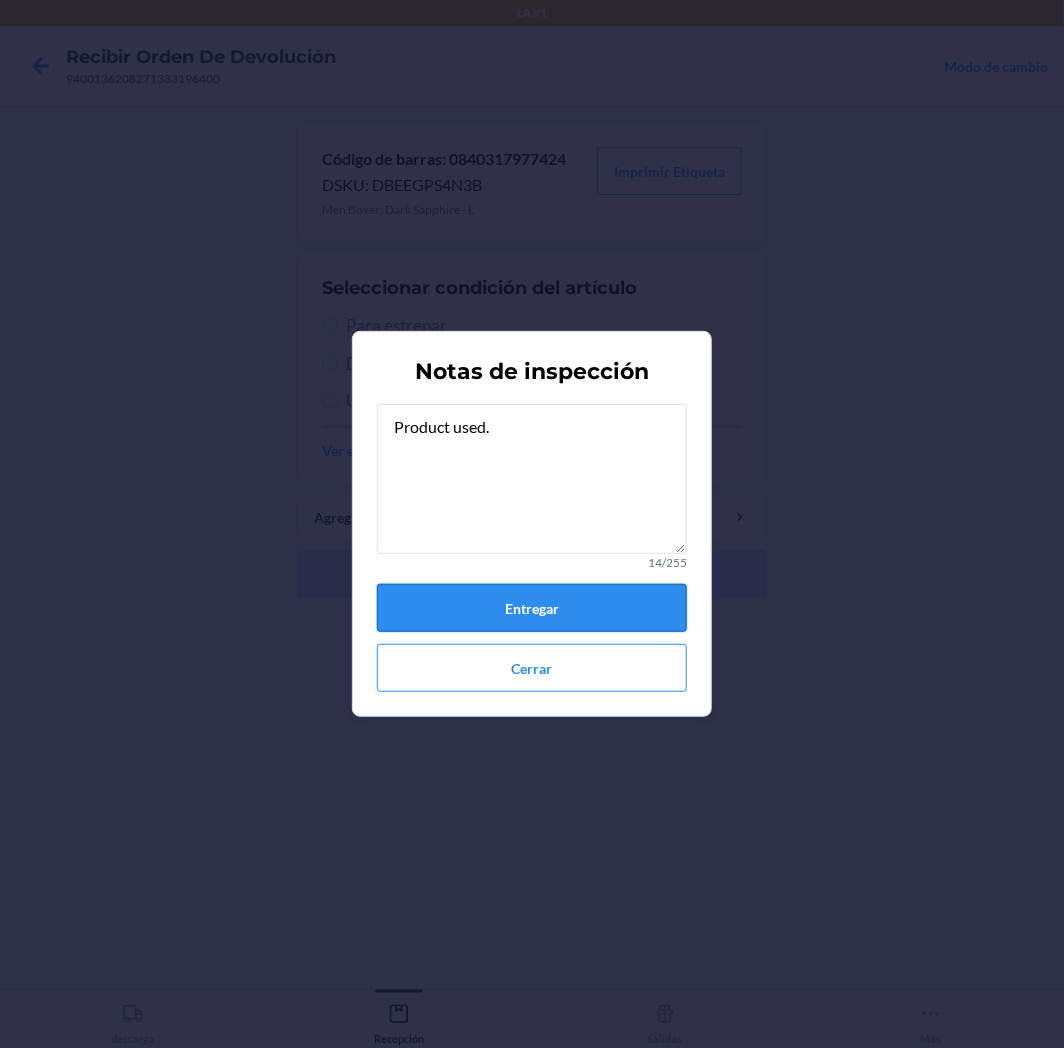 click on "Entregar" at bounding box center [532, 608] 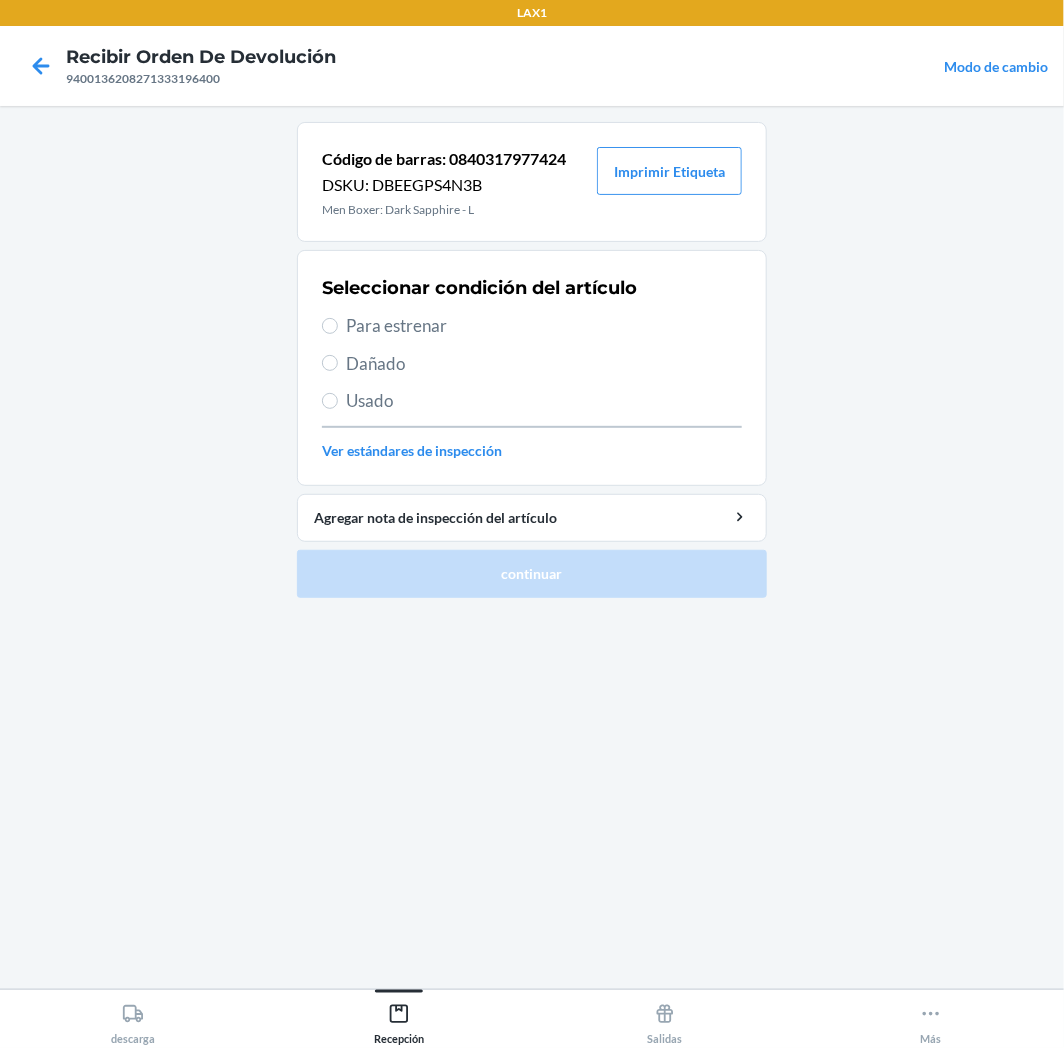click on "Seleccionar condición del artículo Para estrenar Dañado Usado Ver estándares de inspección" at bounding box center [532, 368] 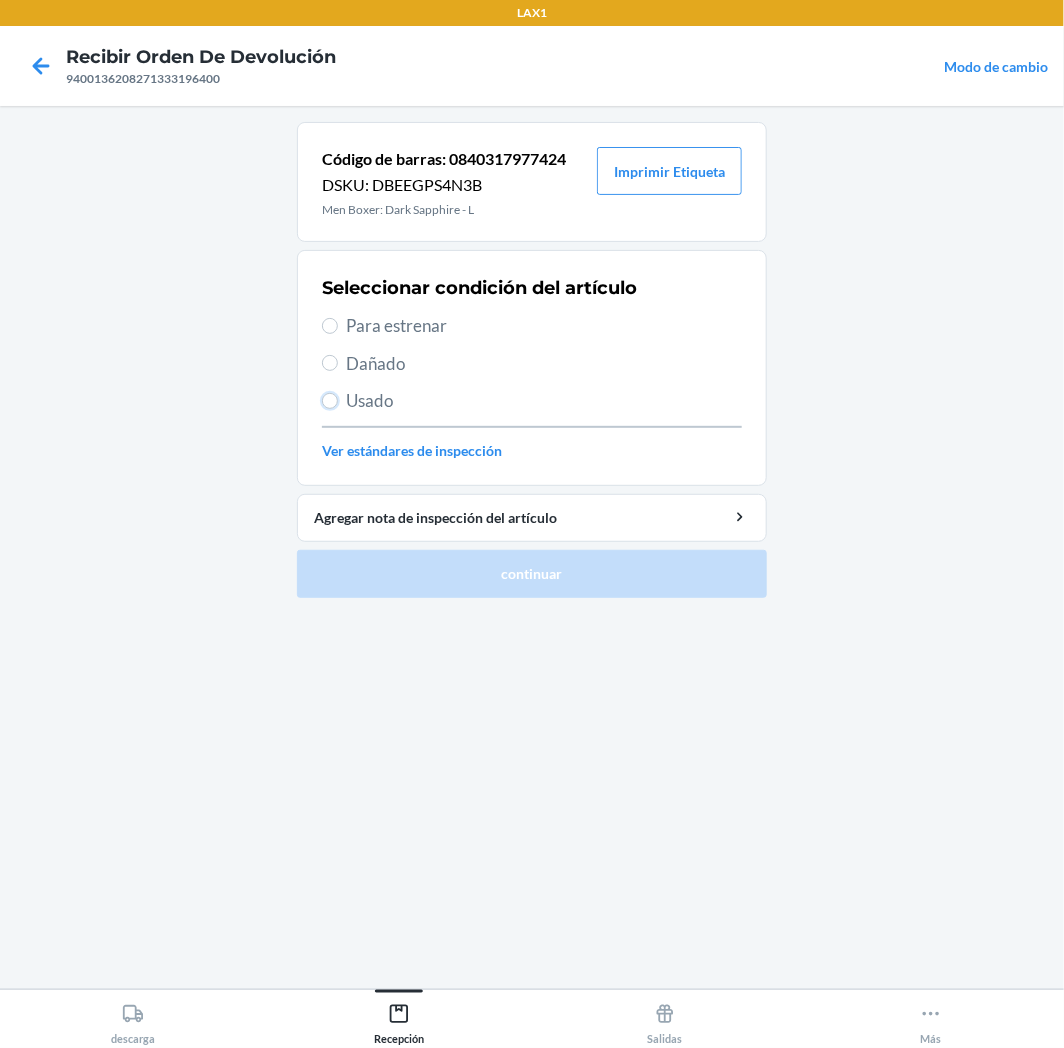 click on "Usado" at bounding box center [330, 401] 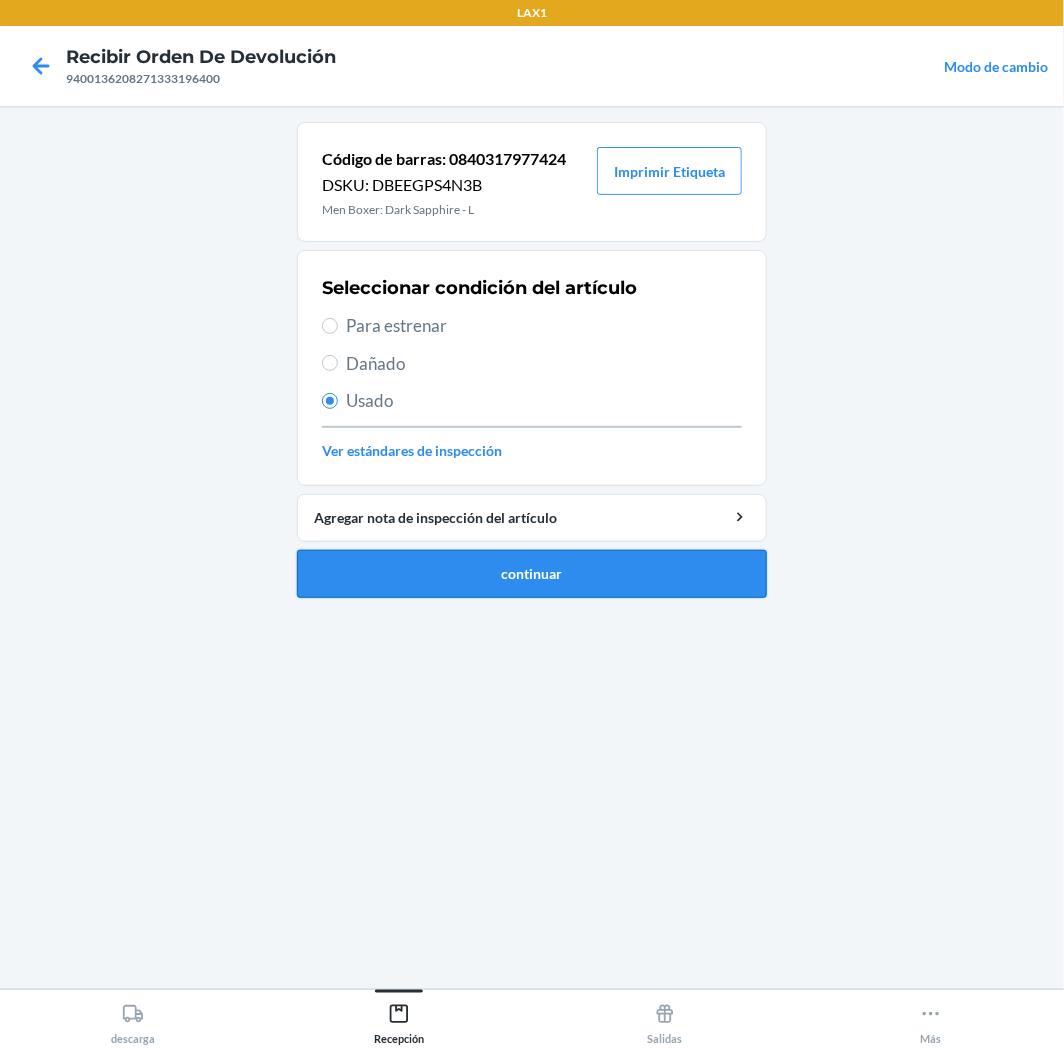 click on "continuar" at bounding box center (532, 574) 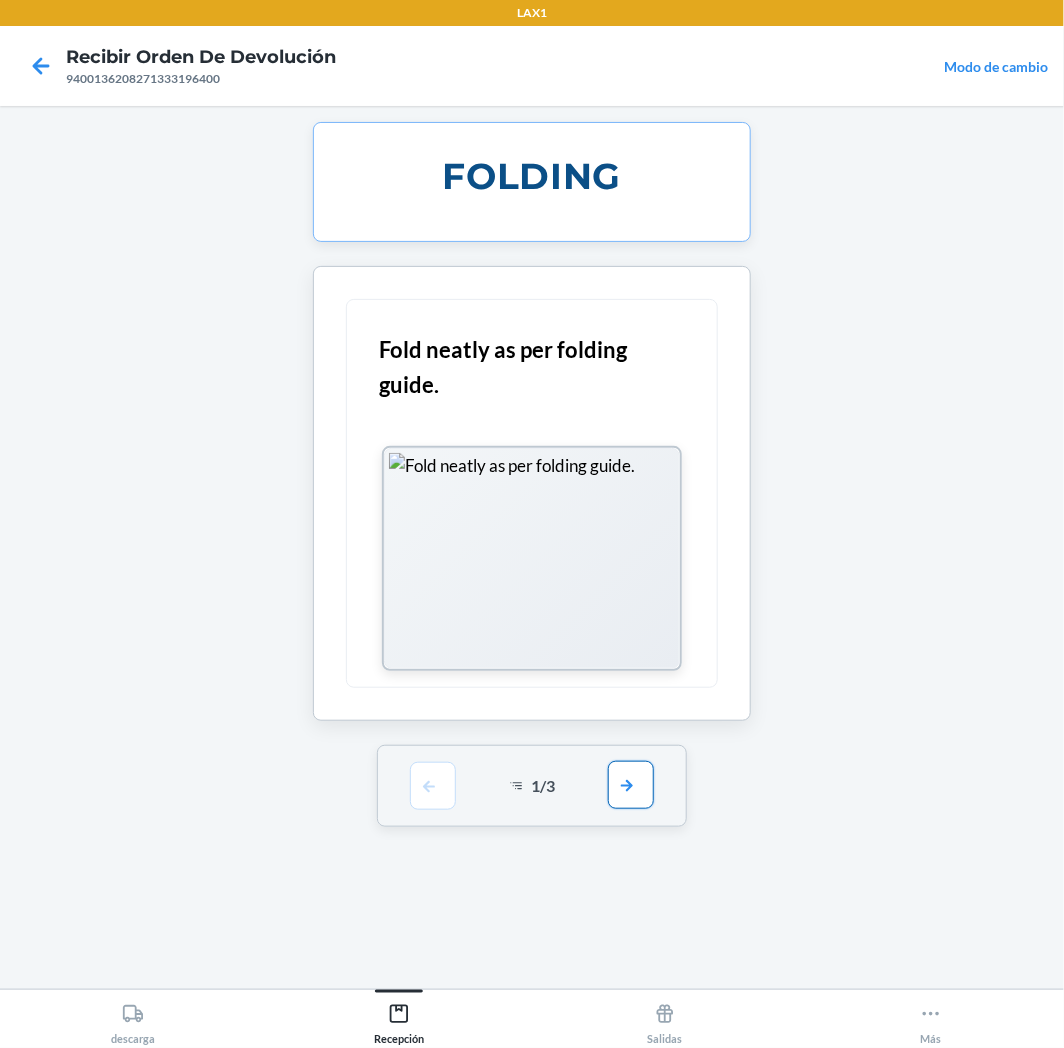 click at bounding box center (631, 785) 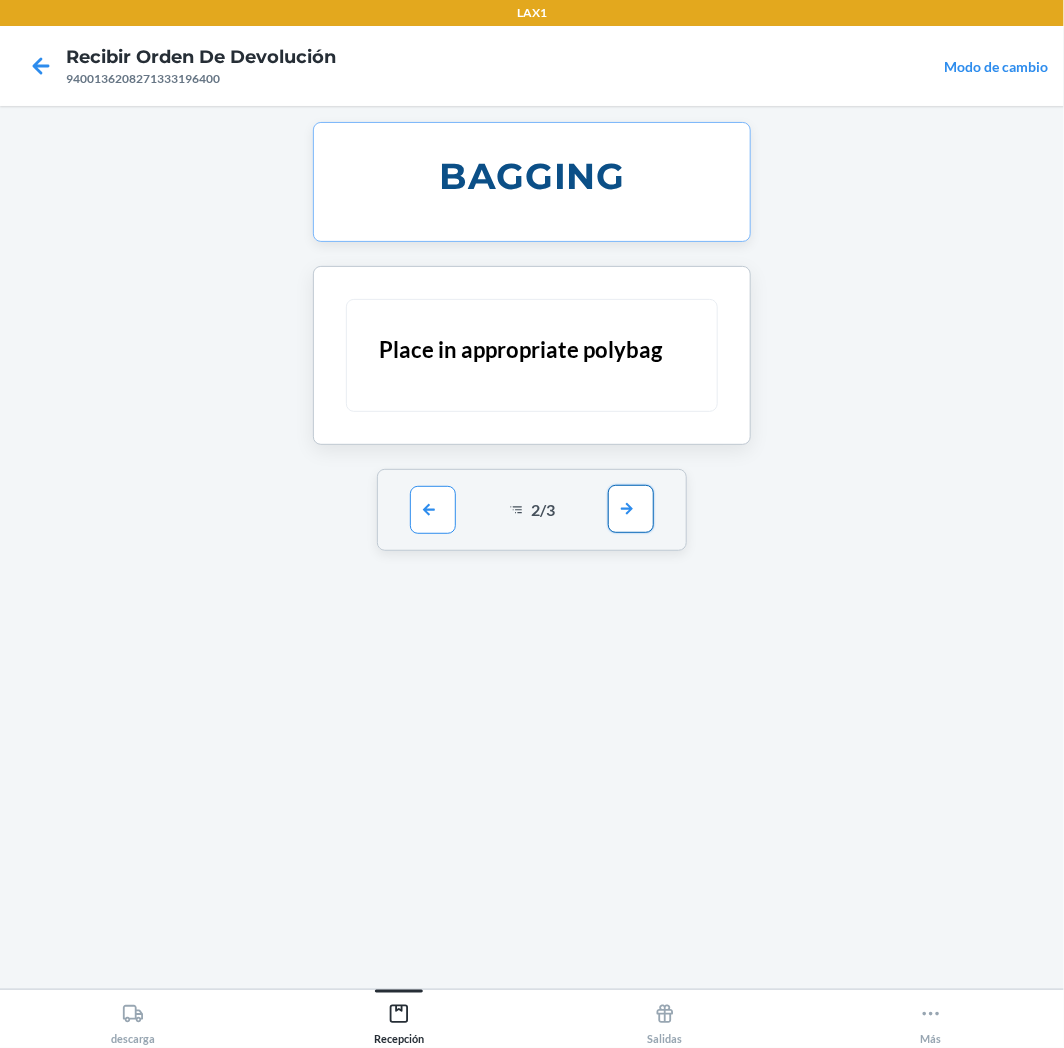 click at bounding box center (631, 509) 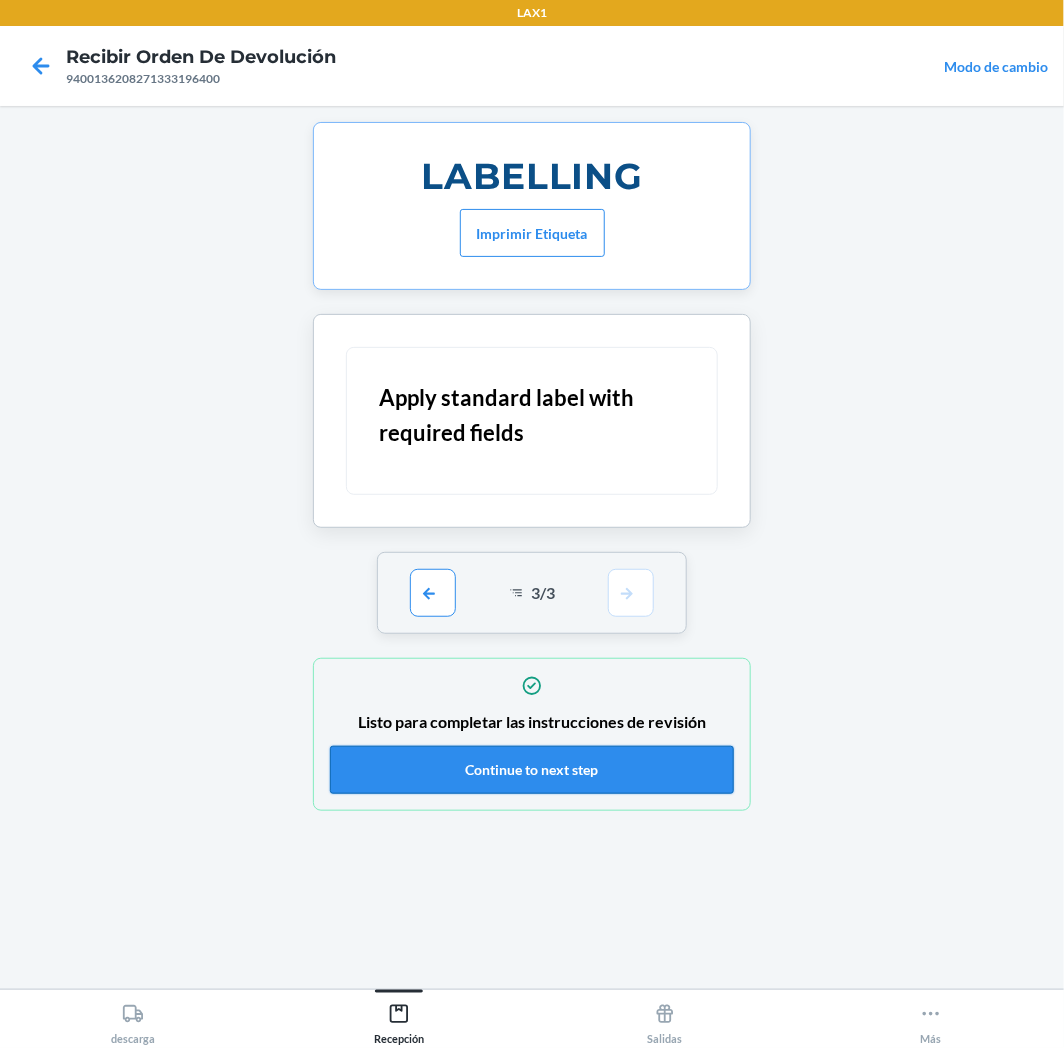 click on "Continue to next step" at bounding box center [532, 770] 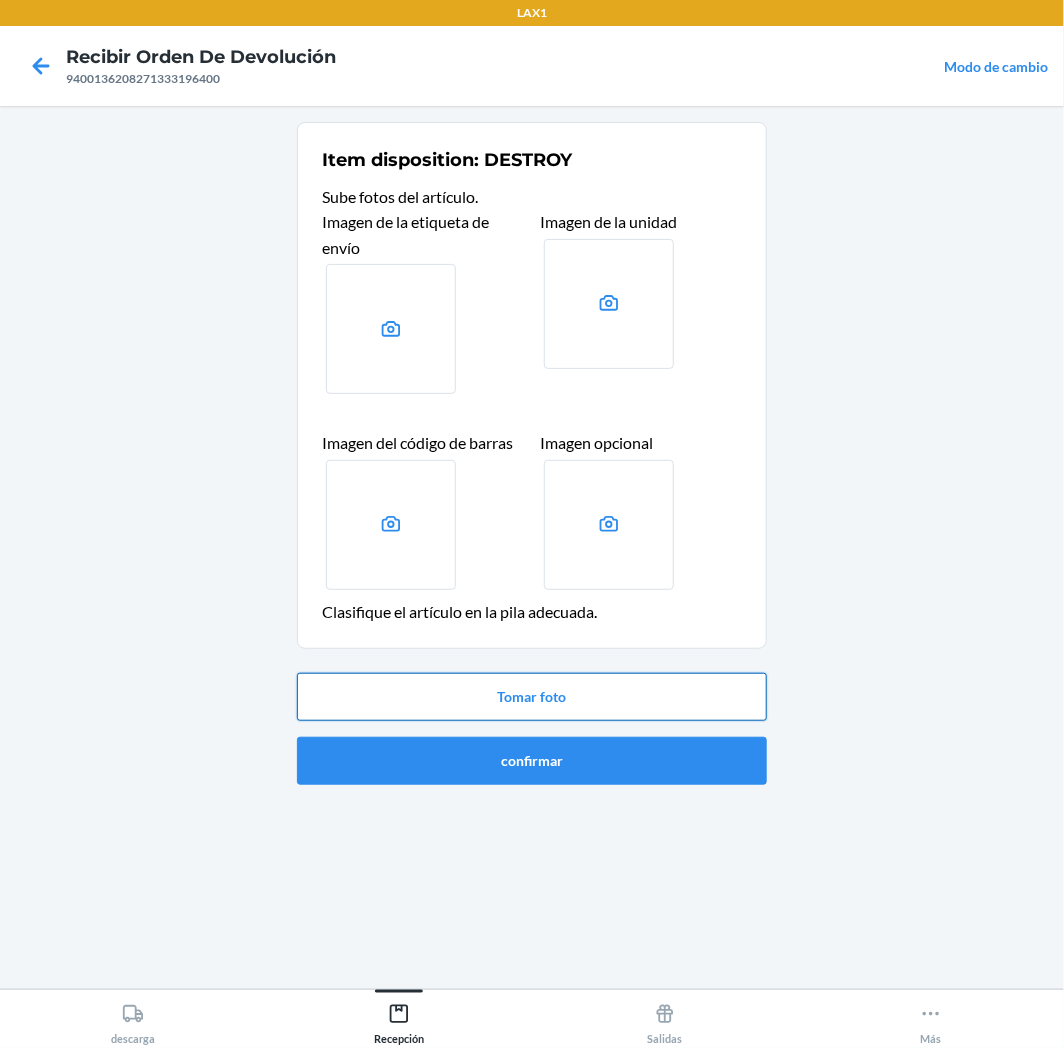 click on "Tomar foto" at bounding box center (532, 697) 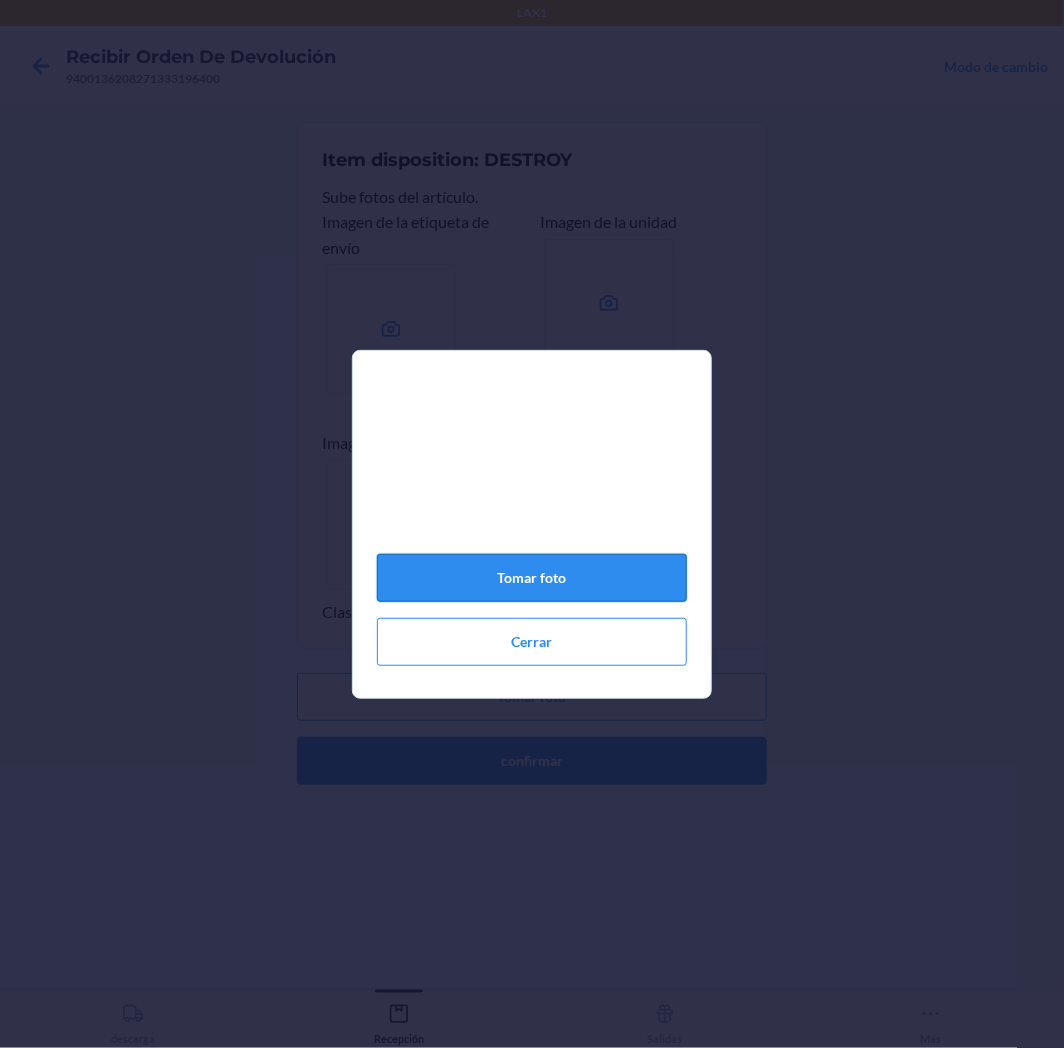 click on "Tomar foto" 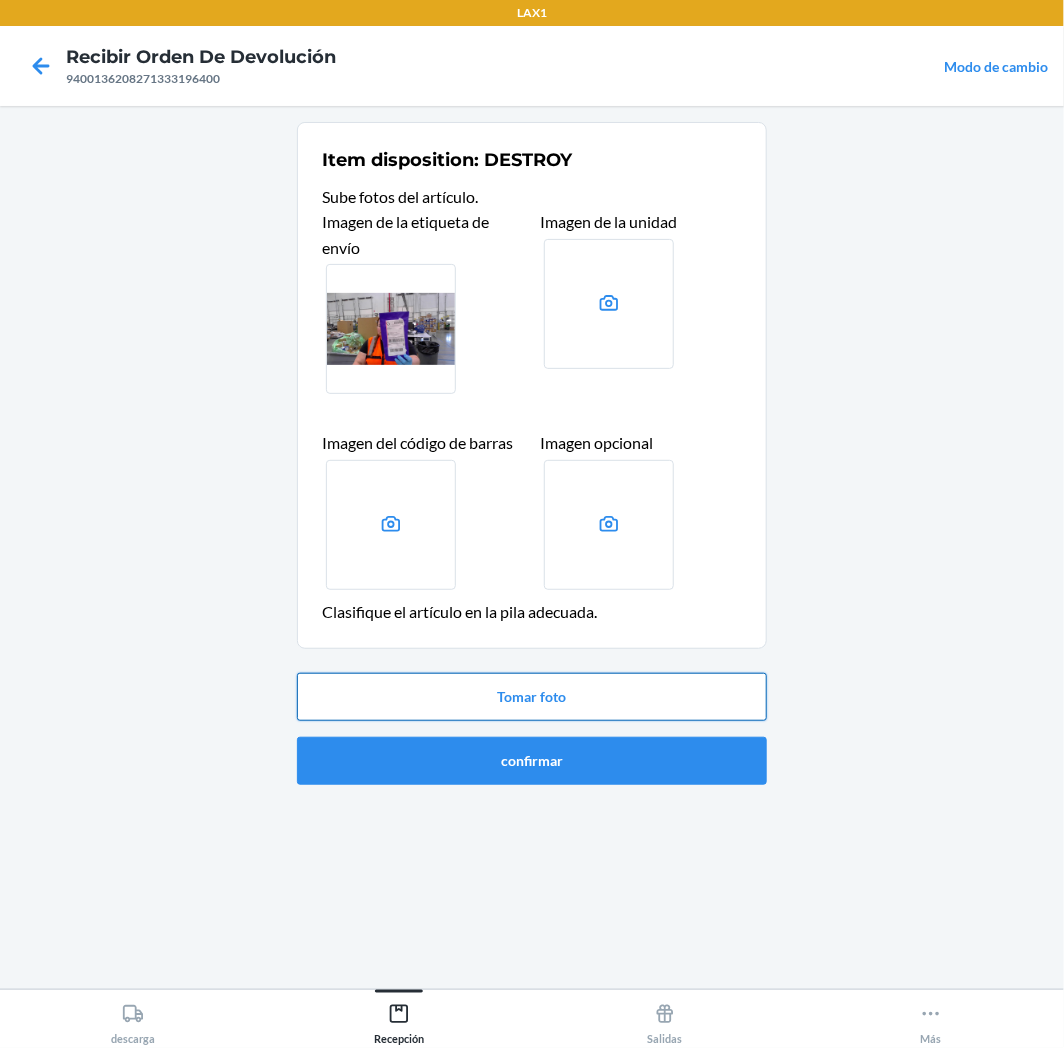 click on "Tomar foto" at bounding box center [532, 697] 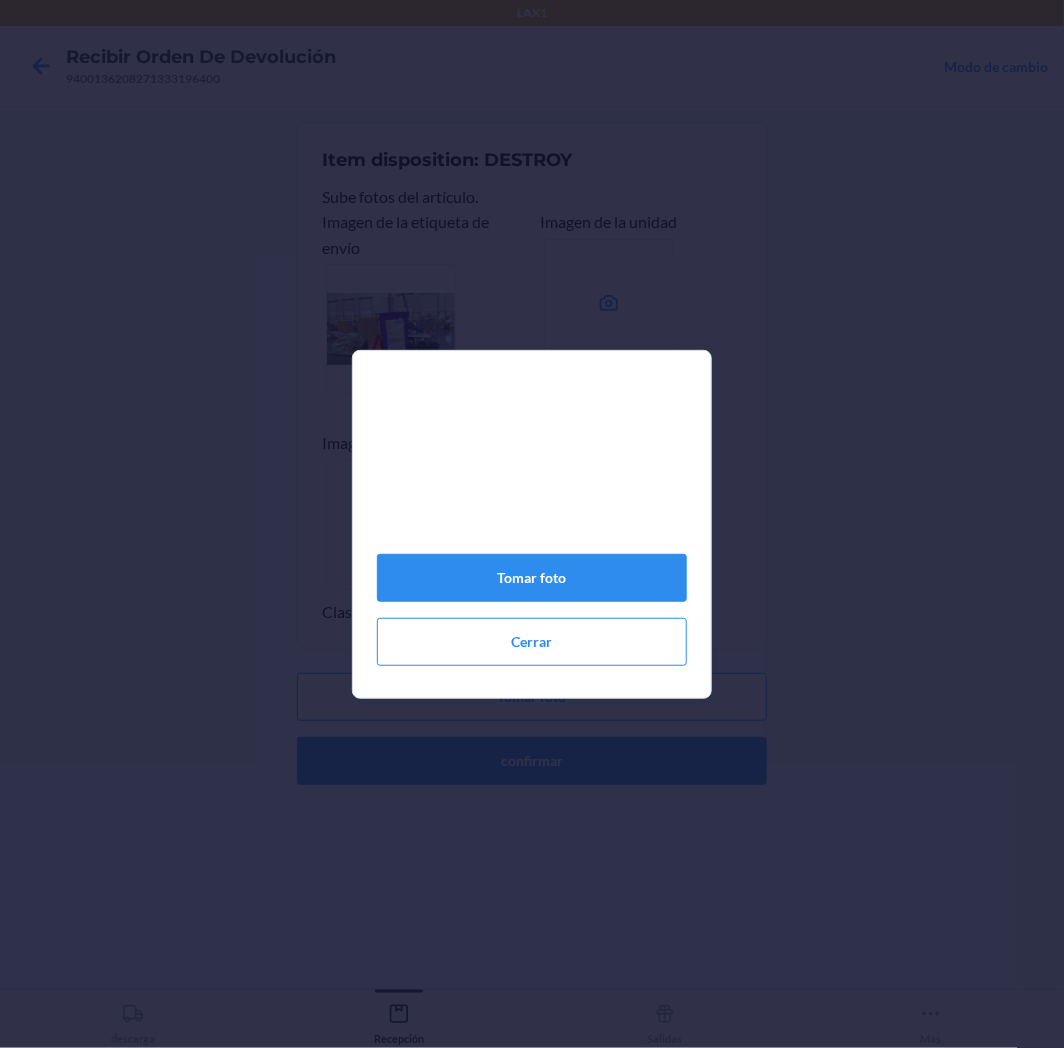 click on "Tomar foto Cerrar" at bounding box center (532, 532) 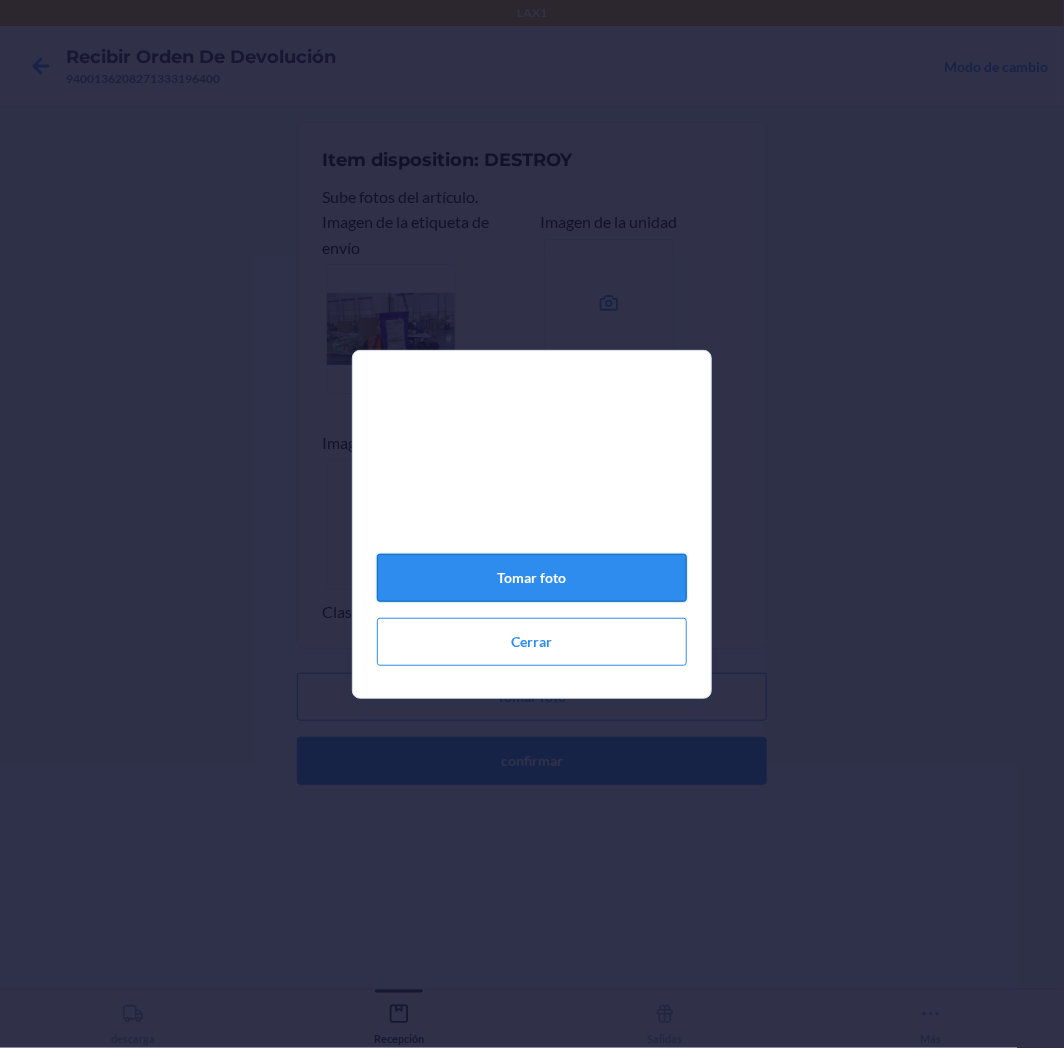 click on "Tomar foto" 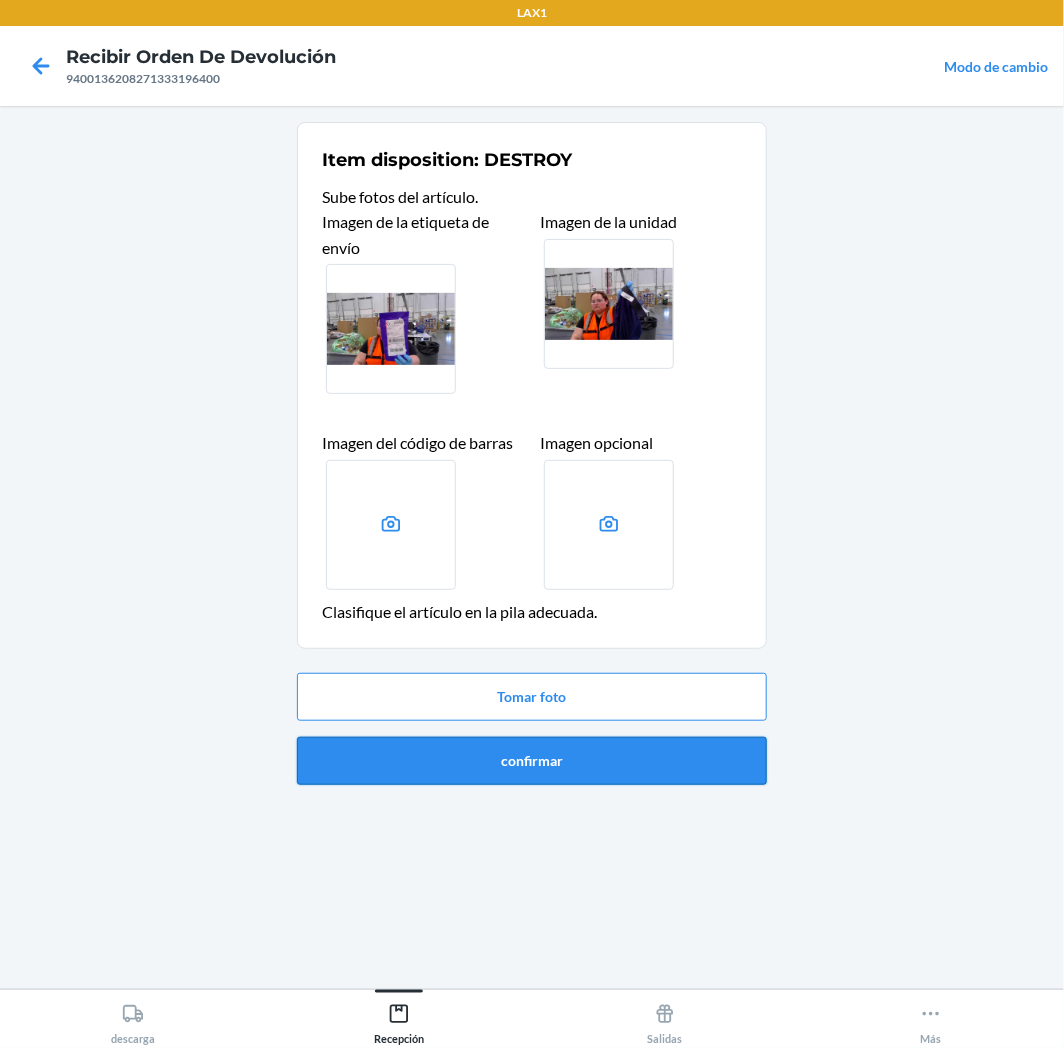 click on "confirmar" at bounding box center [532, 761] 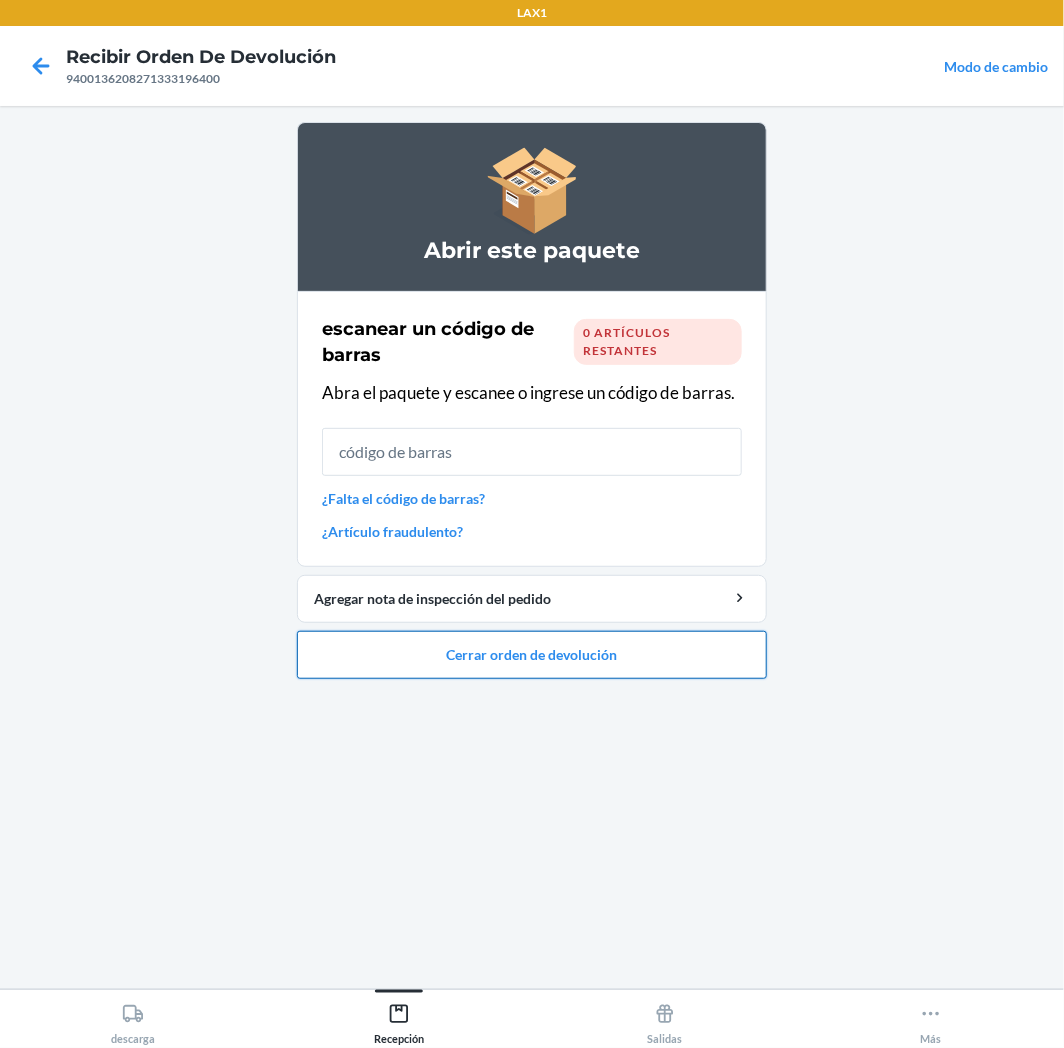 click on "Cerrar orden de devolución" at bounding box center (532, 655) 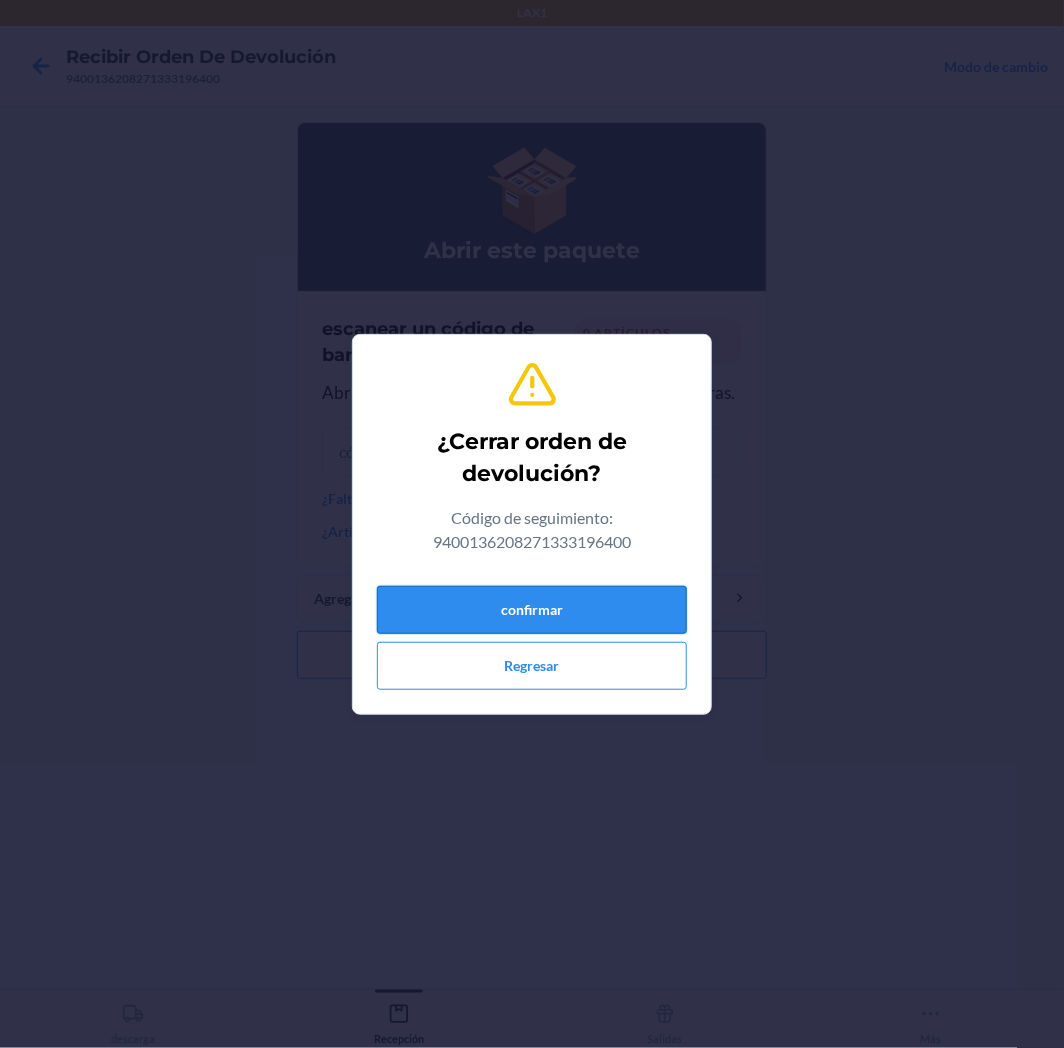 click on "confirmar" at bounding box center [532, 610] 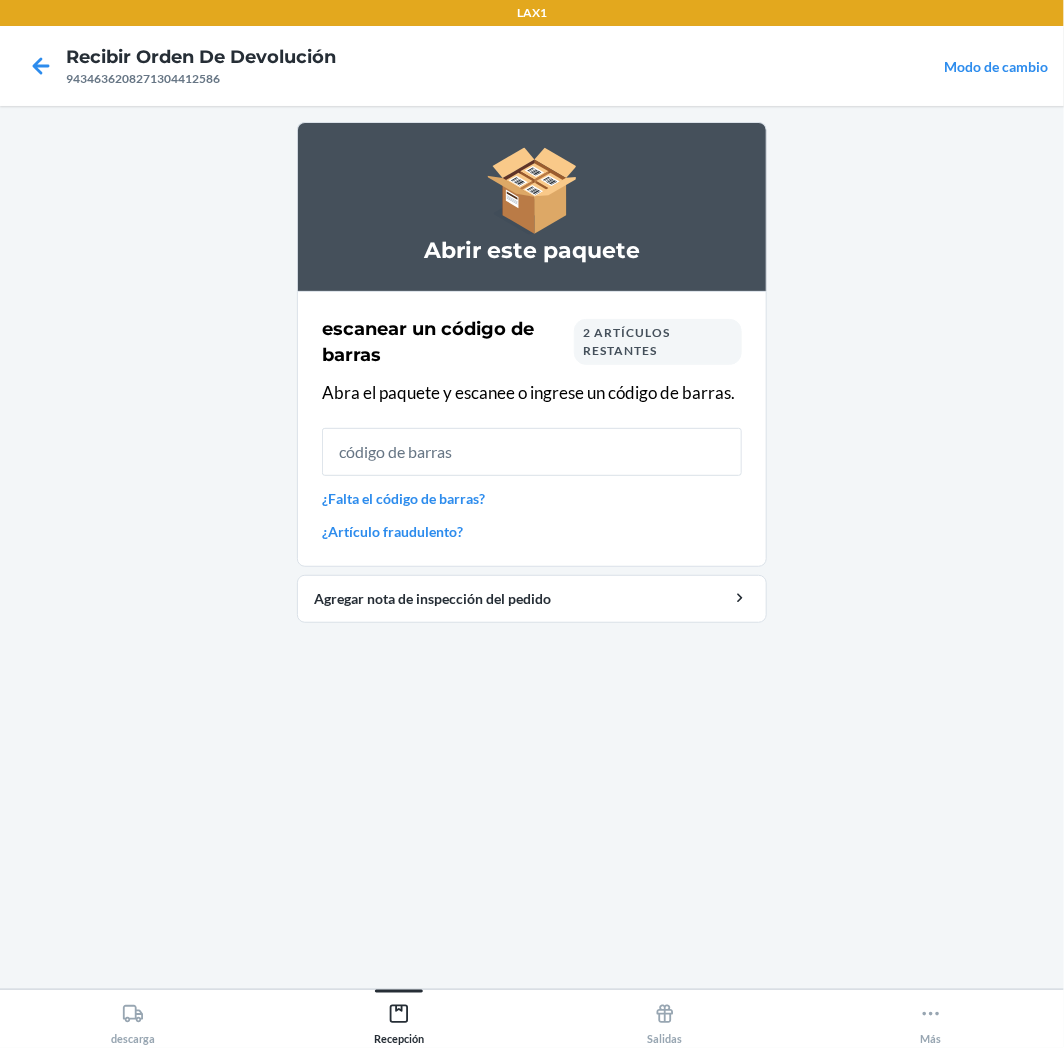 click on "2 artículos restantes" at bounding box center [626, 341] 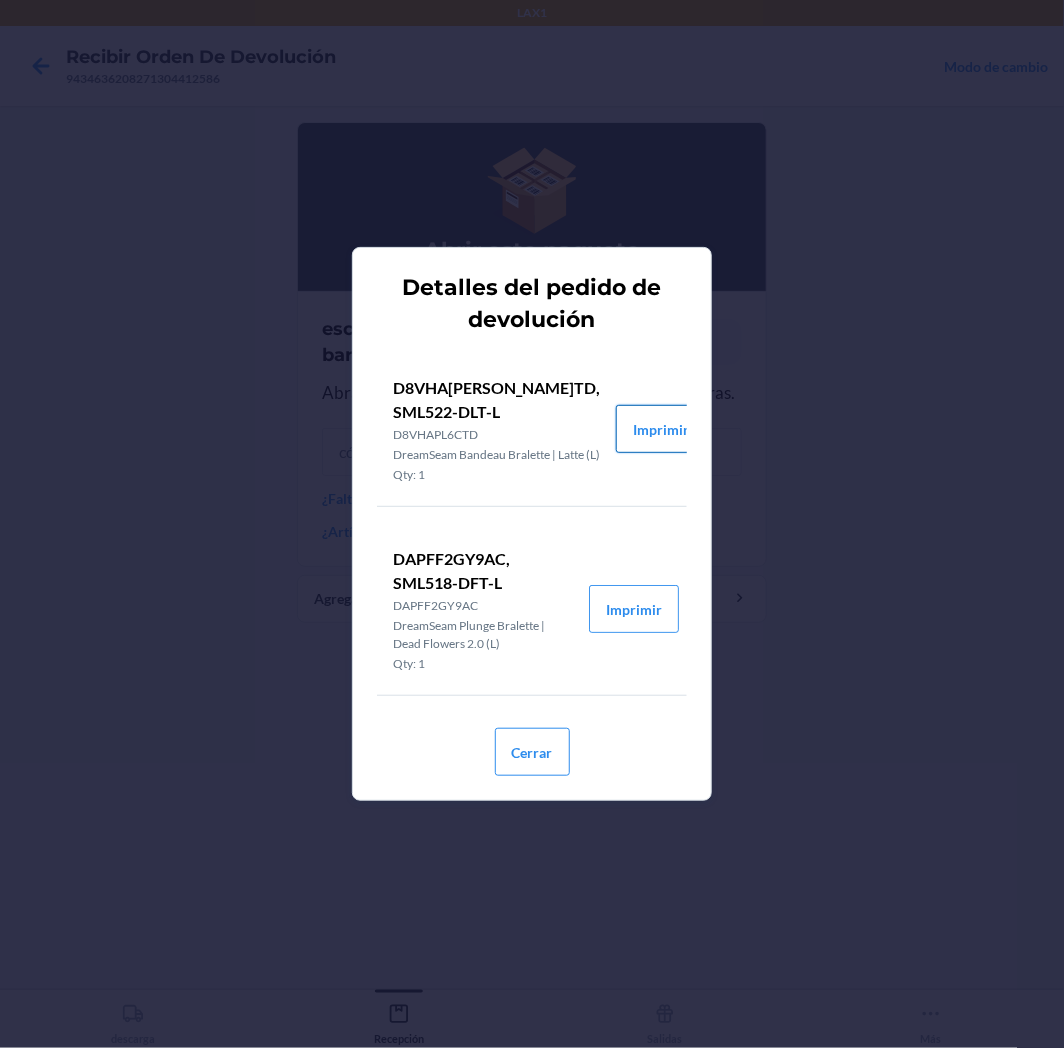 click on "Imprimir" at bounding box center (661, 429) 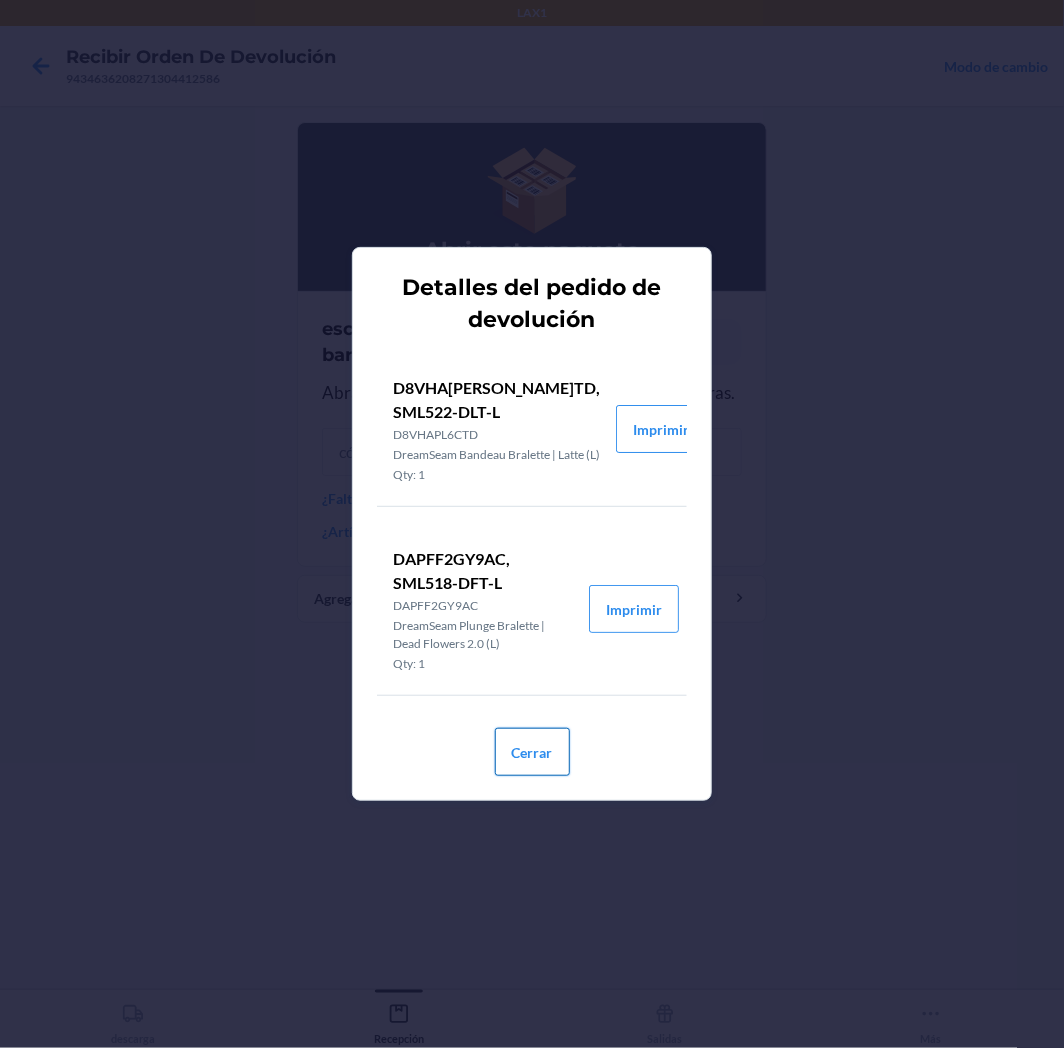 click on "Cerrar" at bounding box center (532, 752) 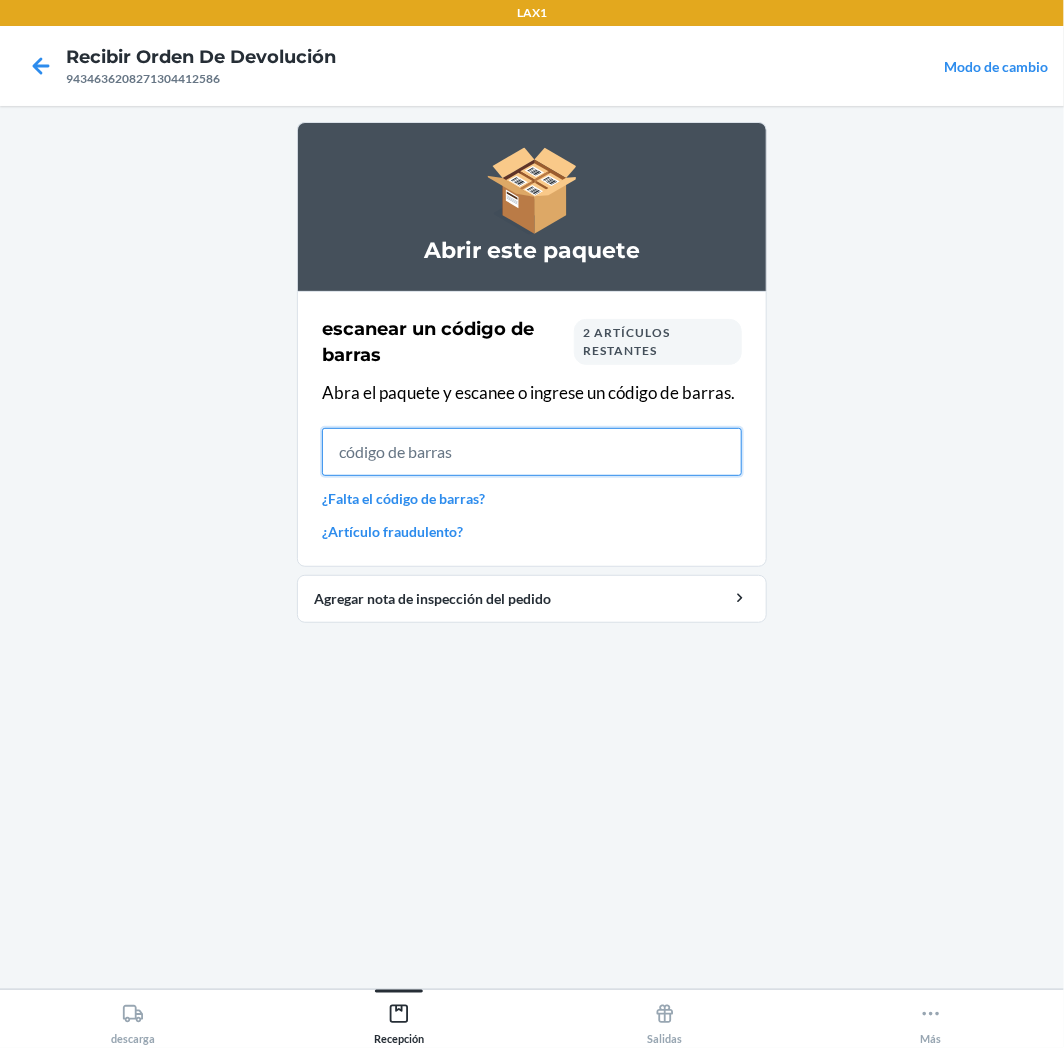 click at bounding box center (532, 452) 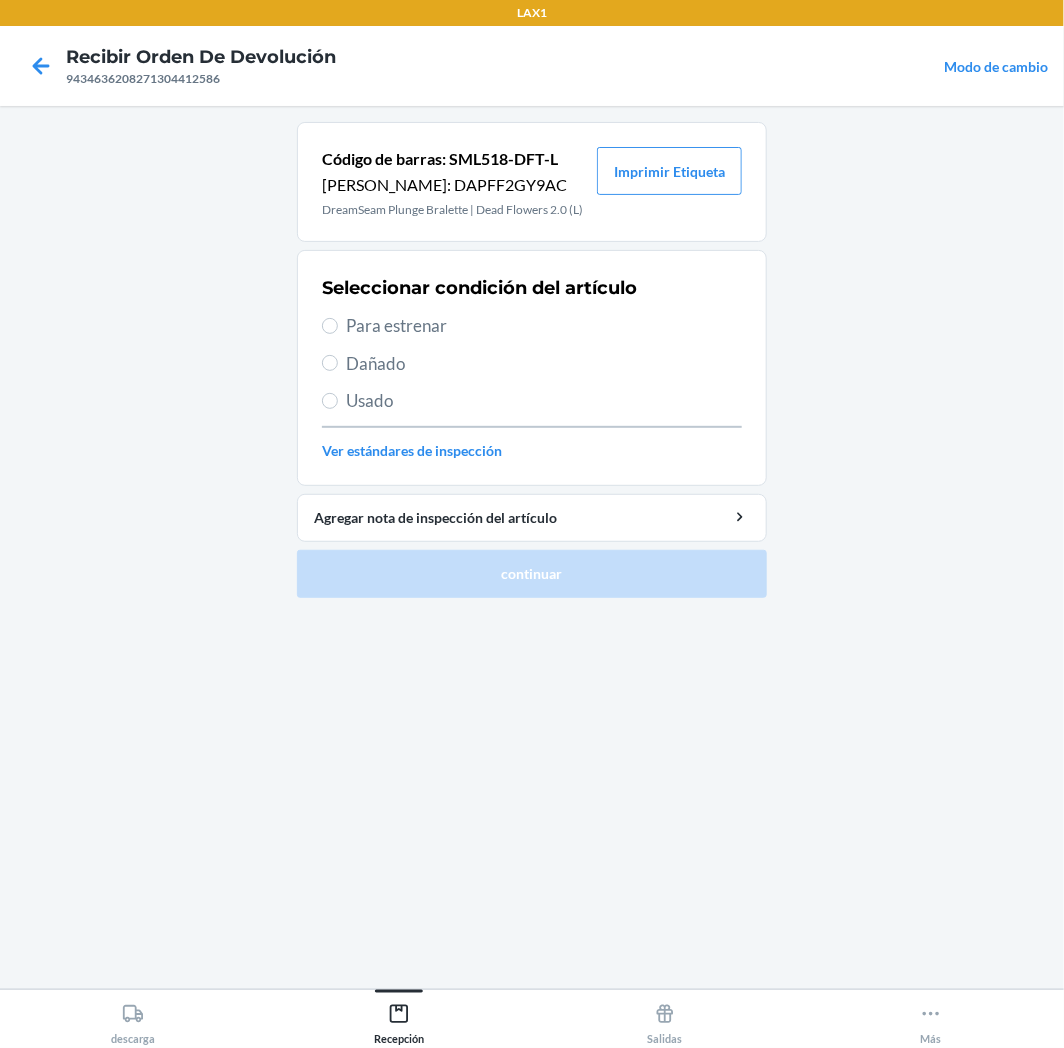 click on "Para estrenar" at bounding box center [544, 326] 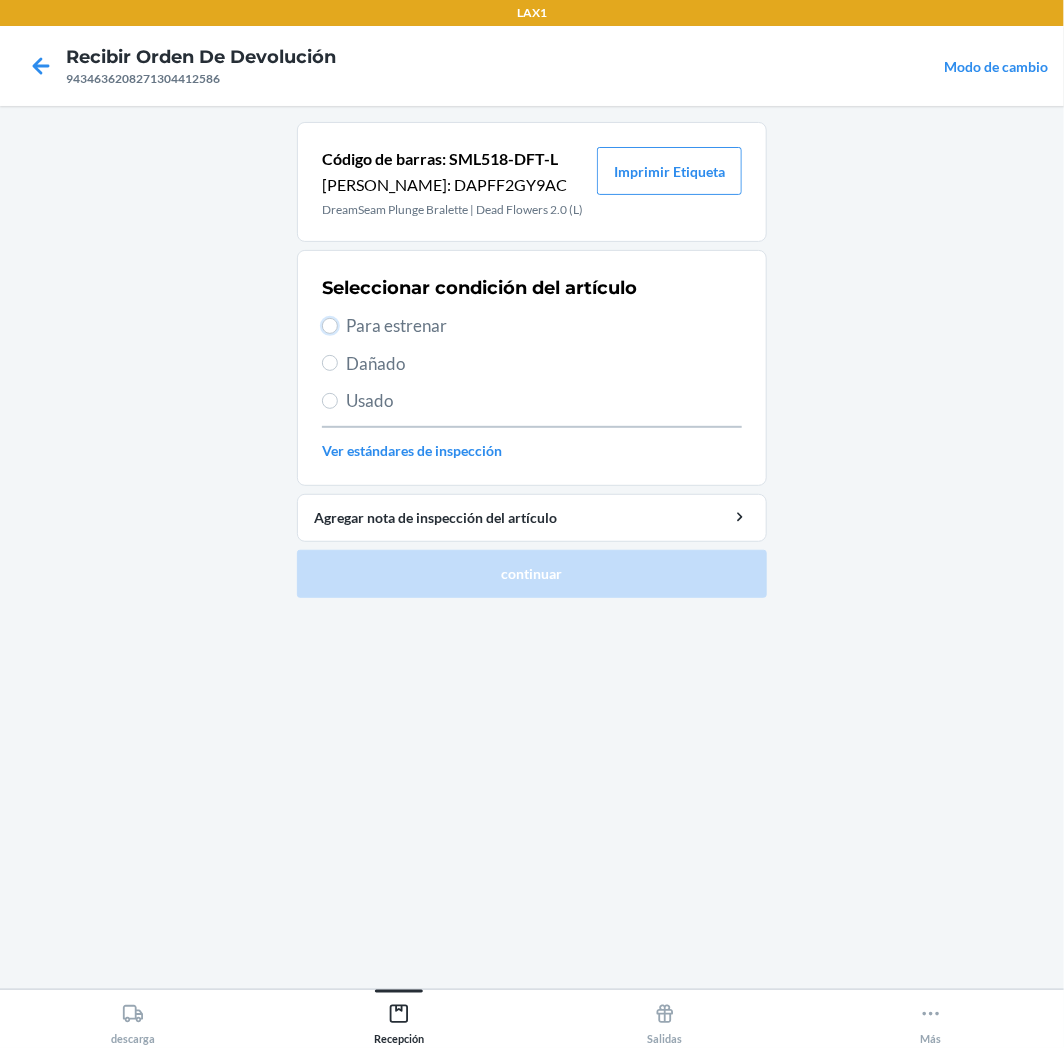 click on "Para estrenar" at bounding box center (330, 326) 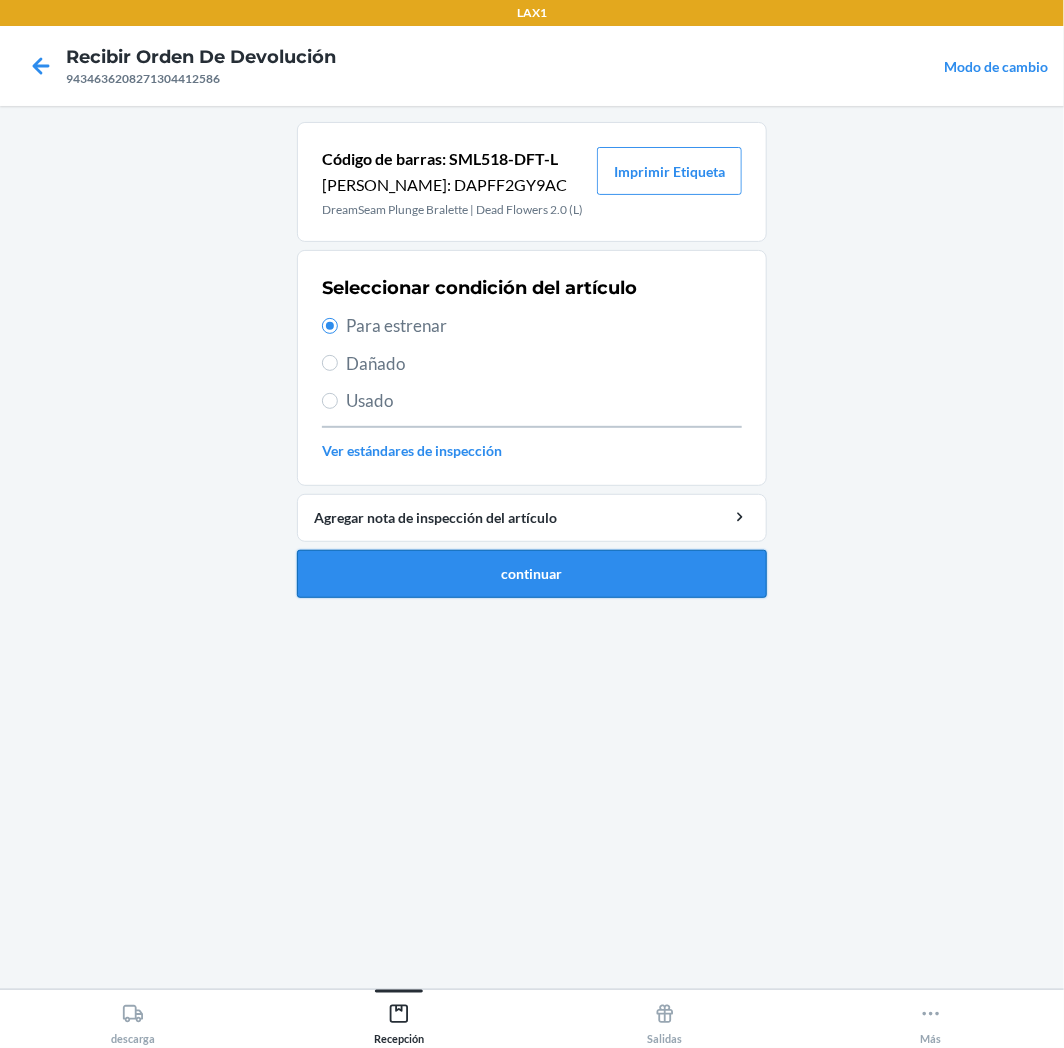 click on "continuar" at bounding box center (532, 574) 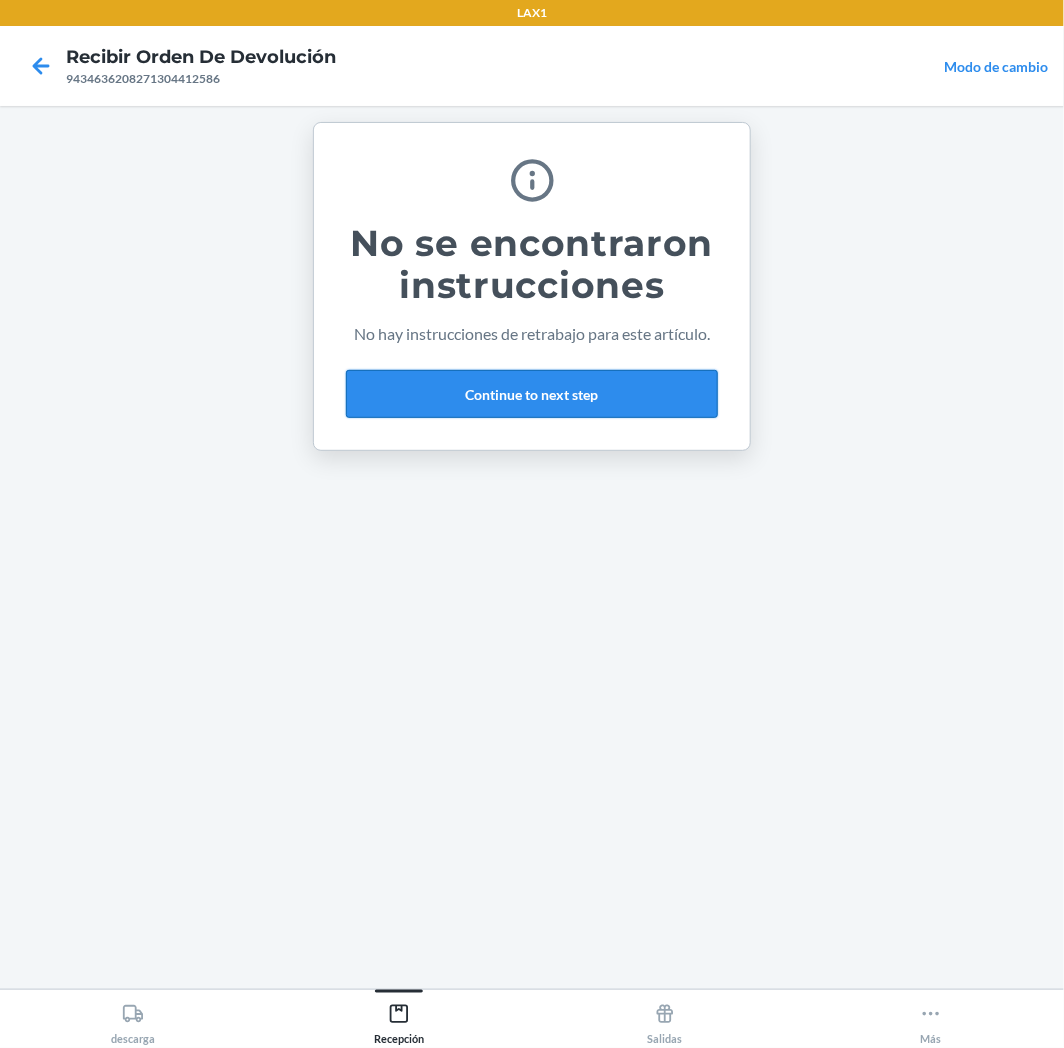 click on "Continue to next step" at bounding box center (532, 394) 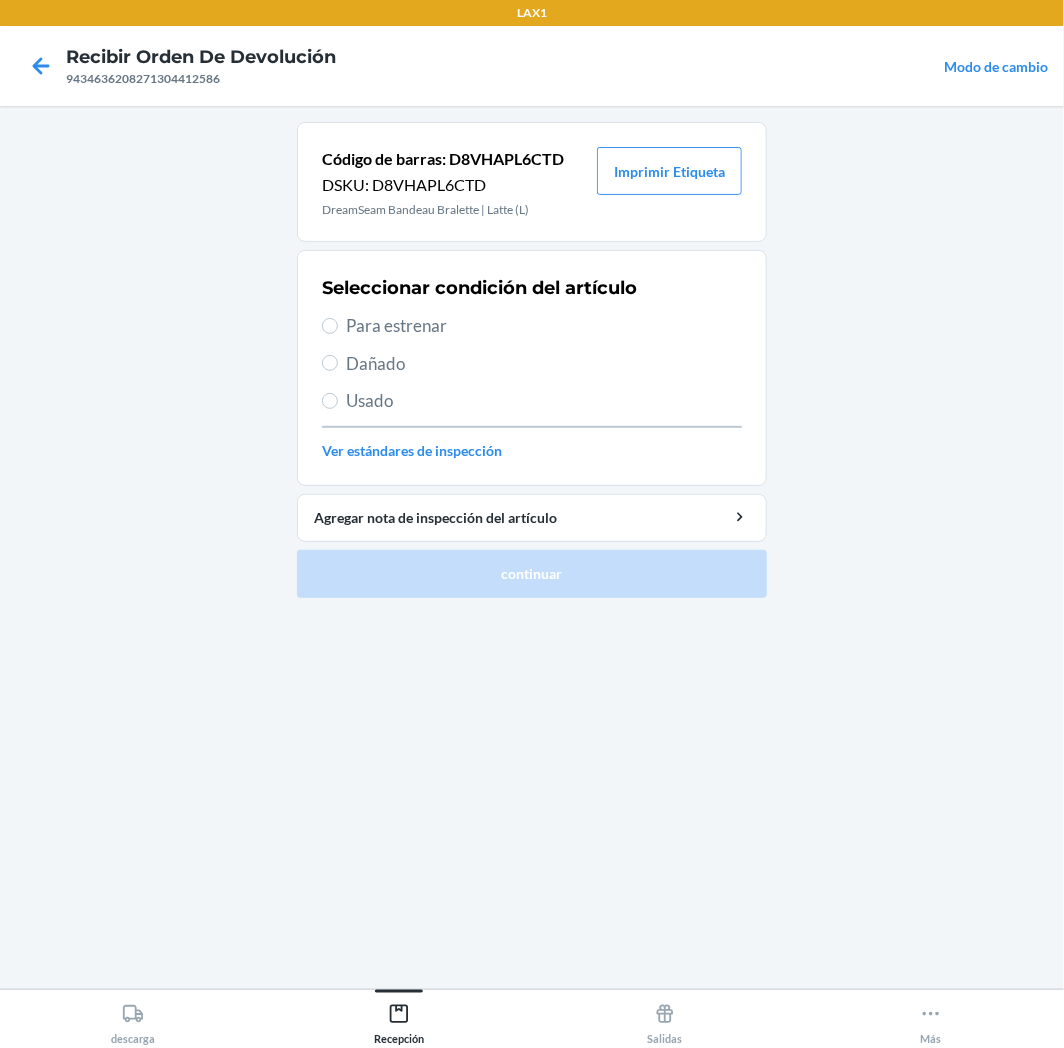 click on "Para estrenar" at bounding box center (544, 326) 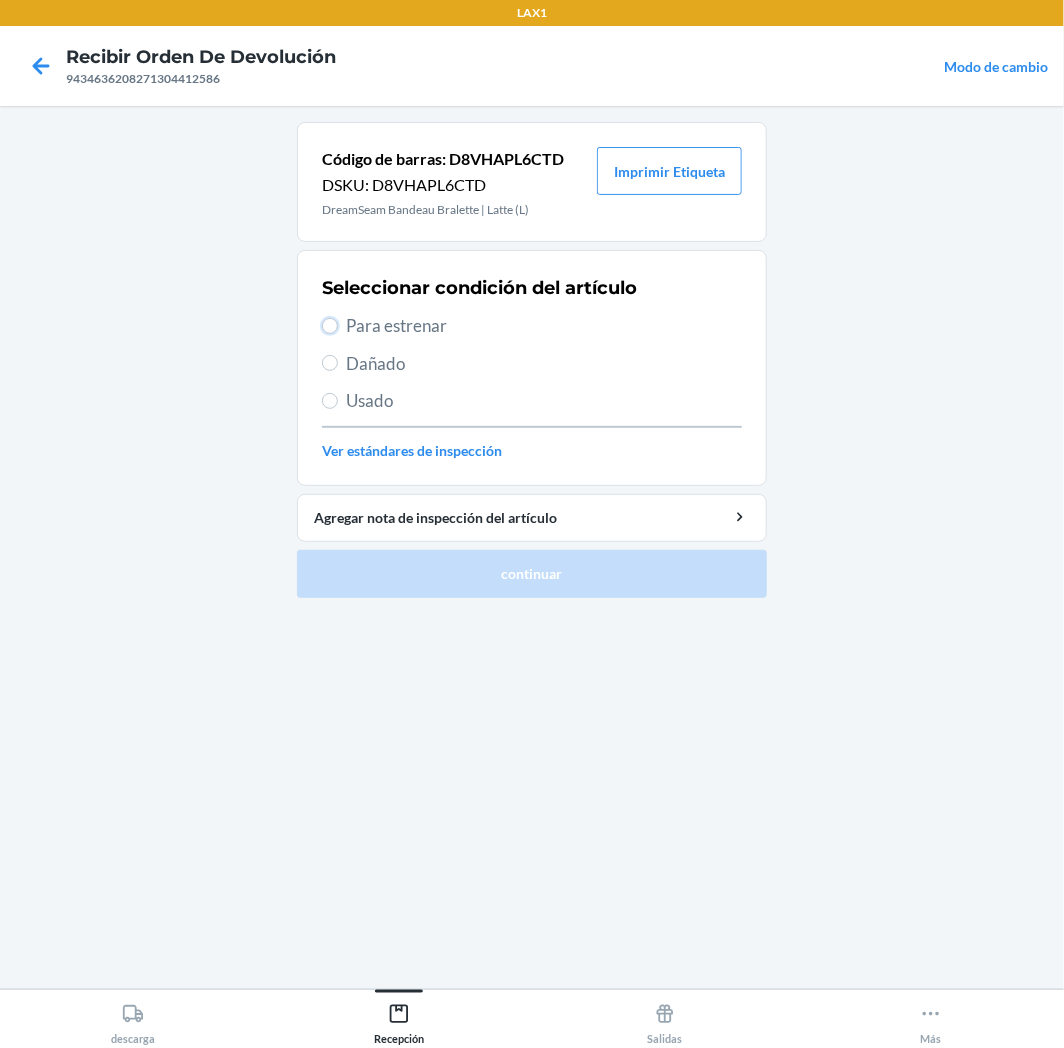 click on "Para estrenar" at bounding box center (330, 326) 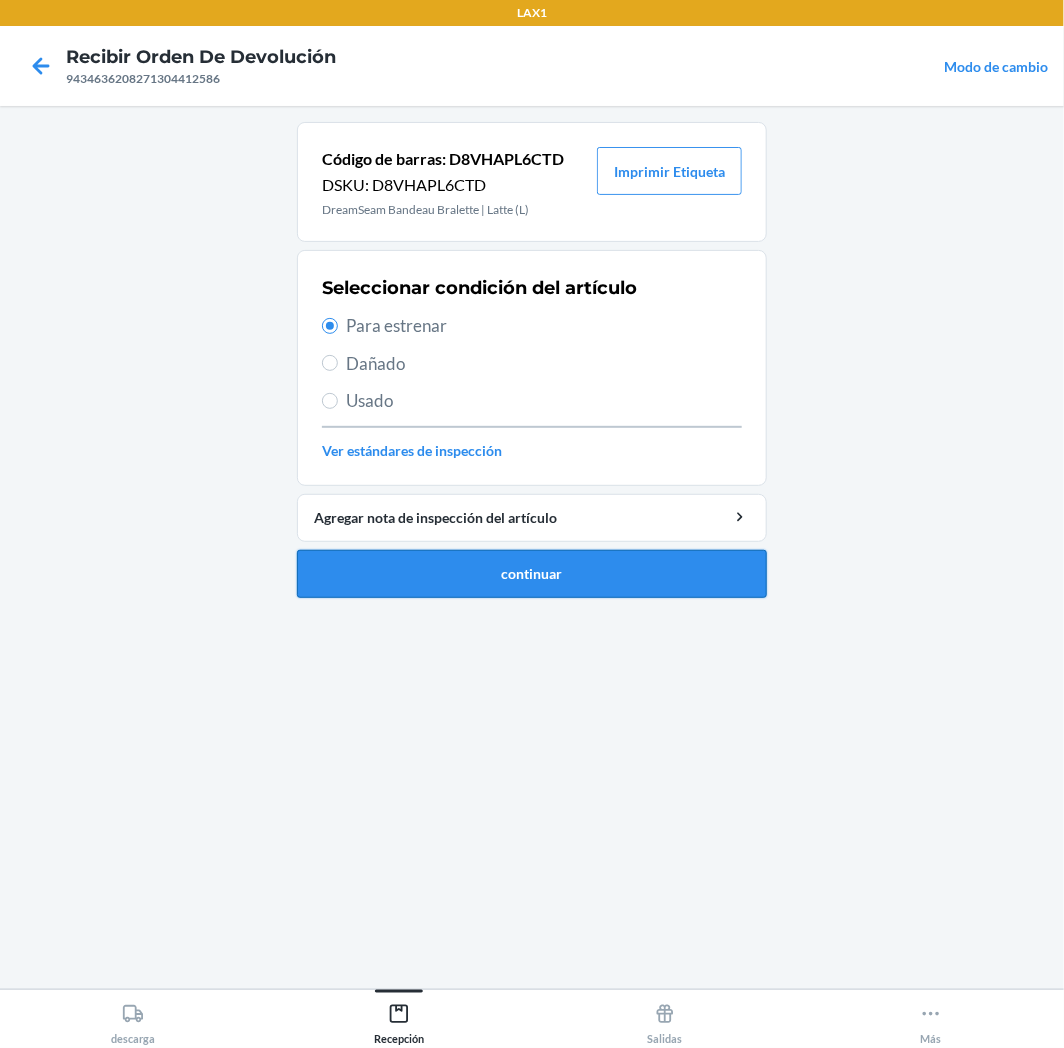 click on "continuar" at bounding box center [532, 574] 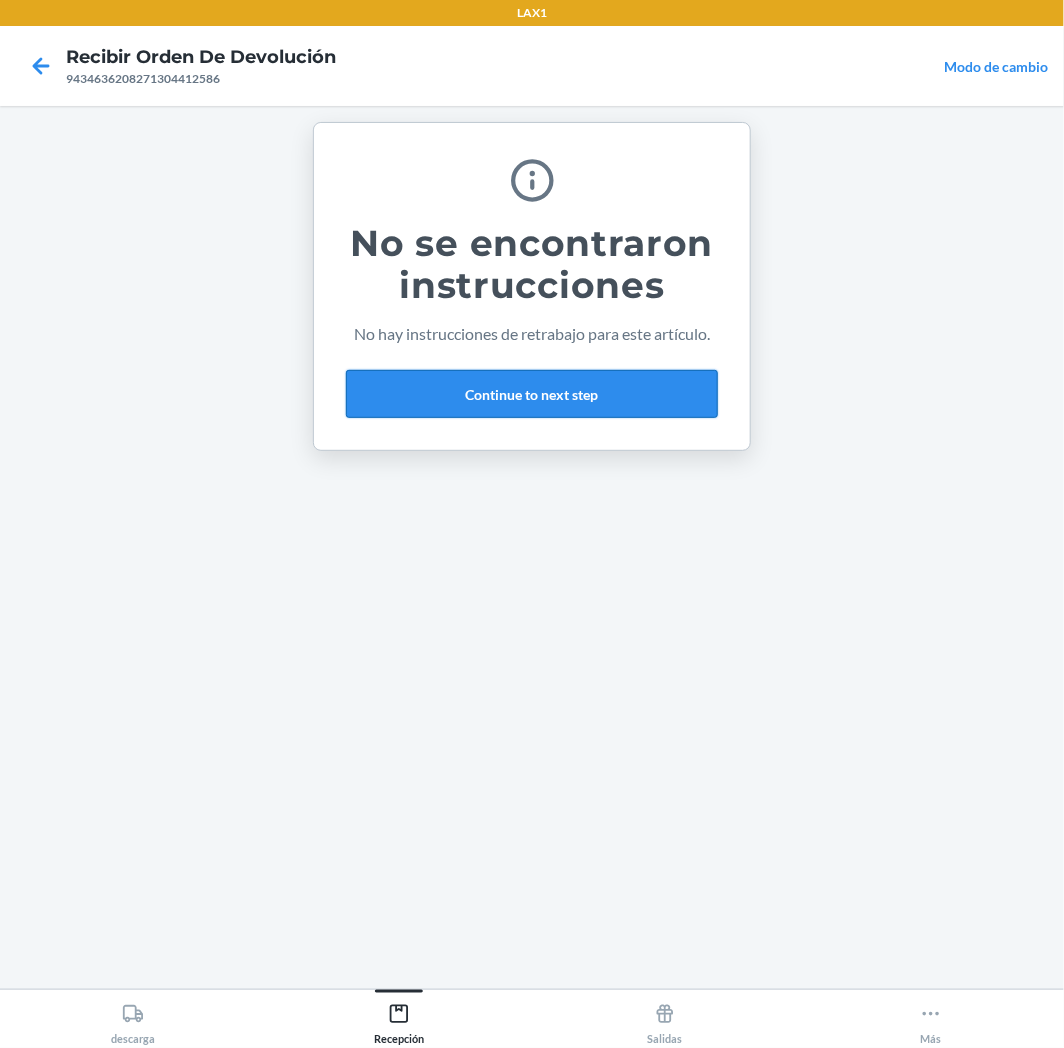 click on "Continue to next step" at bounding box center (532, 394) 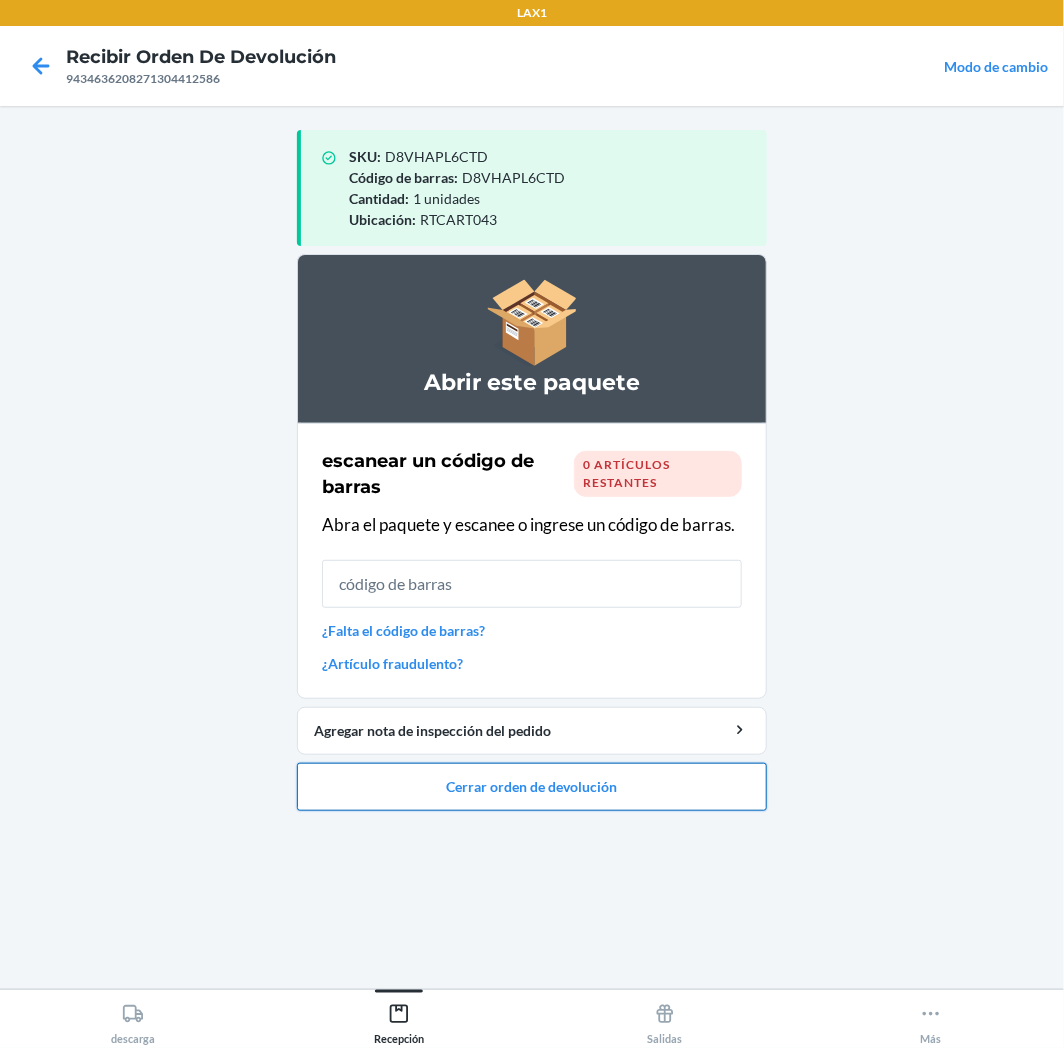 click on "Cerrar orden de devolución" at bounding box center [532, 787] 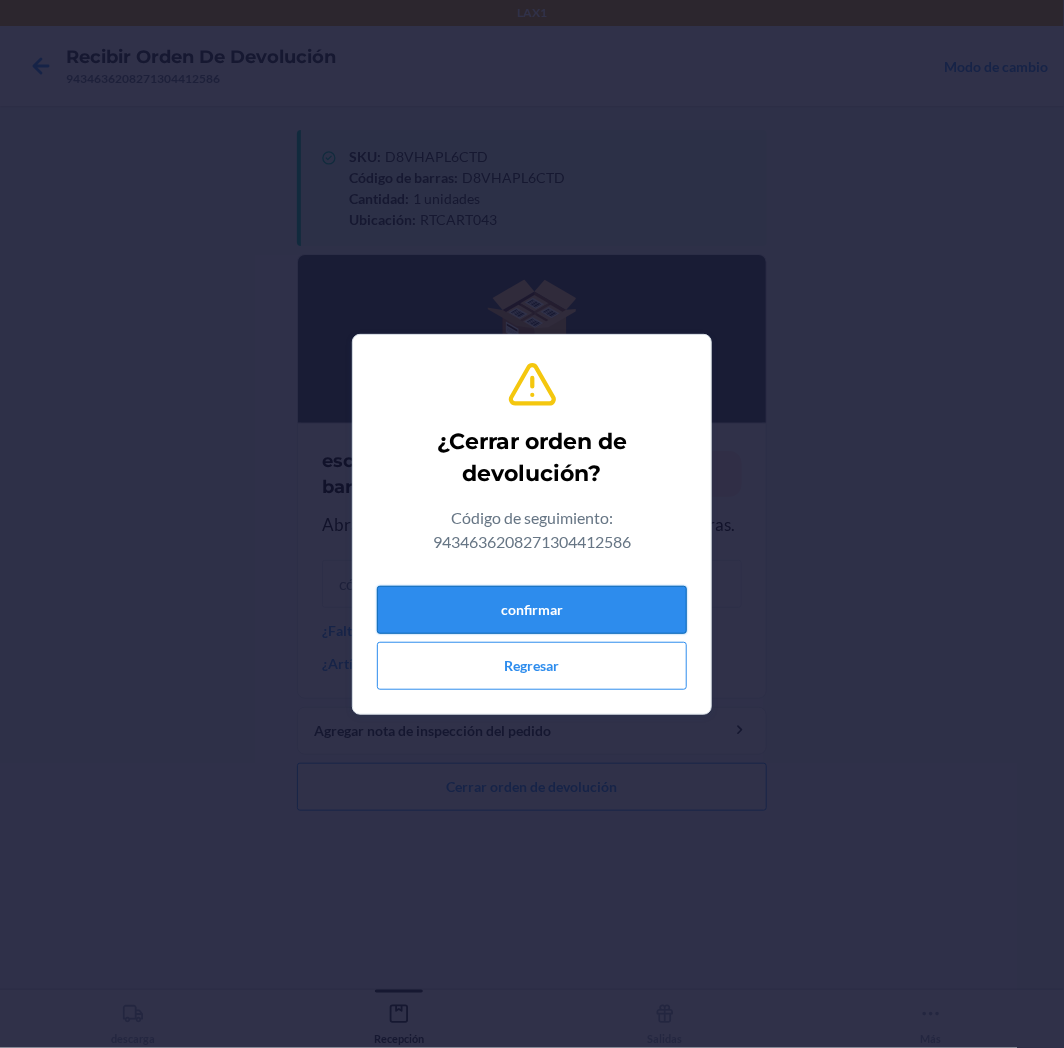 click on "confirmar" at bounding box center [532, 610] 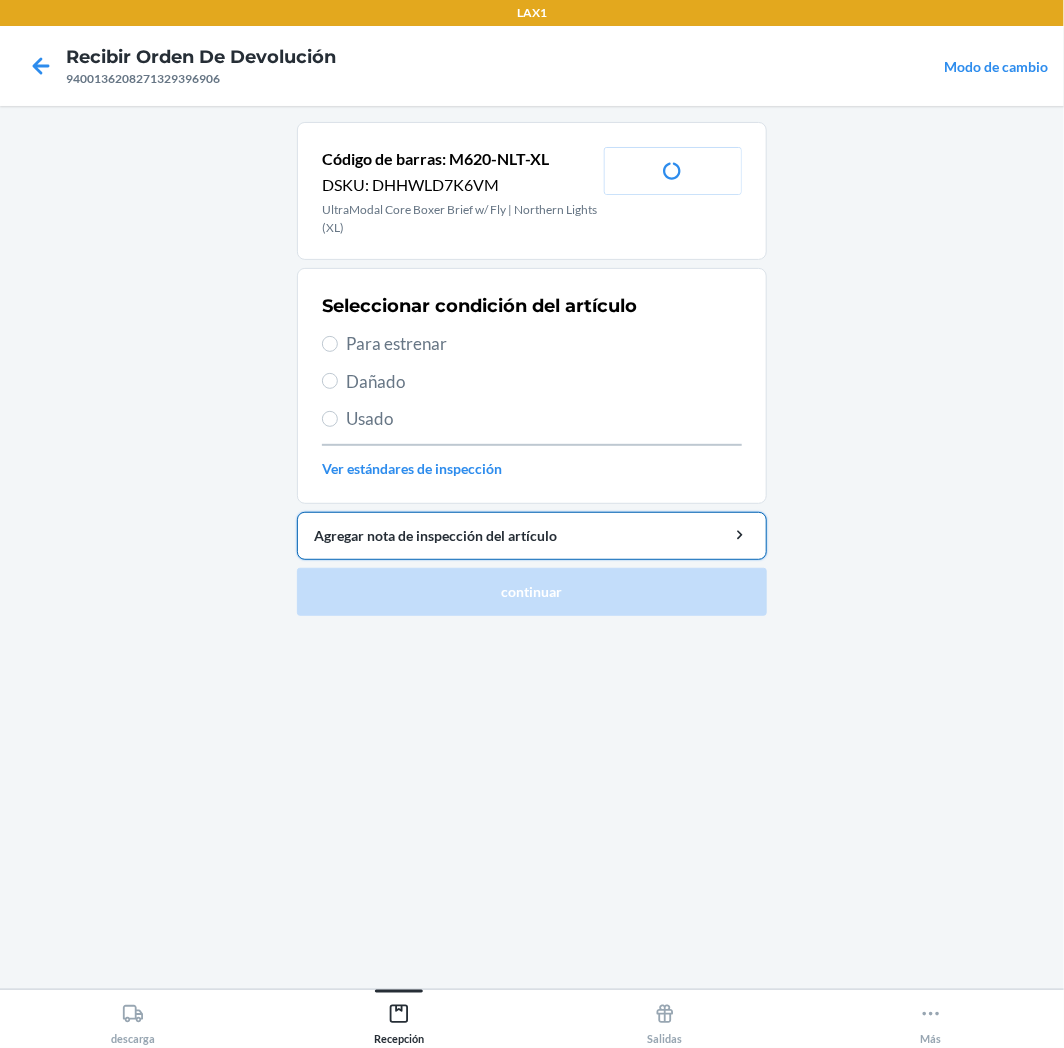 click on "Agregar nota de inspección del artículo" at bounding box center (532, 536) 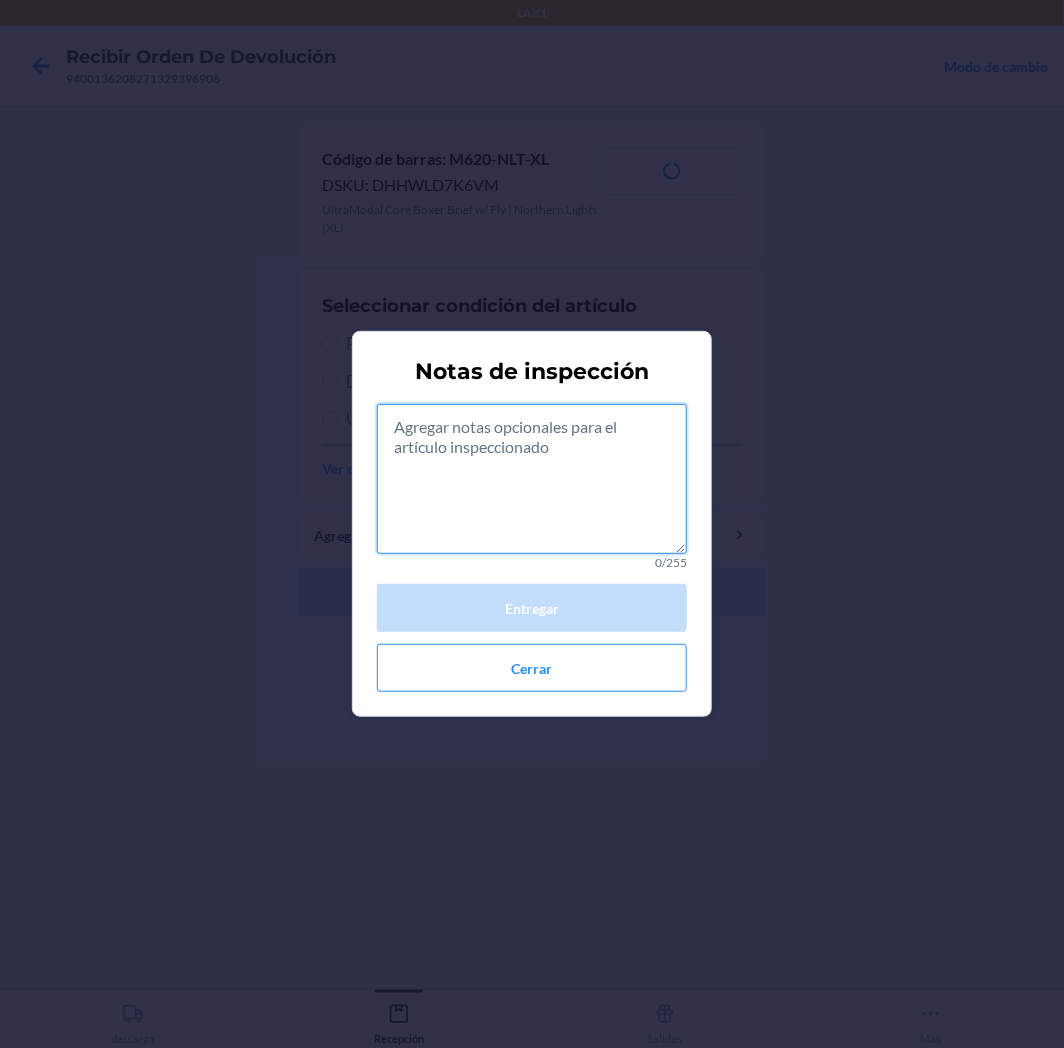 click at bounding box center (532, 479) 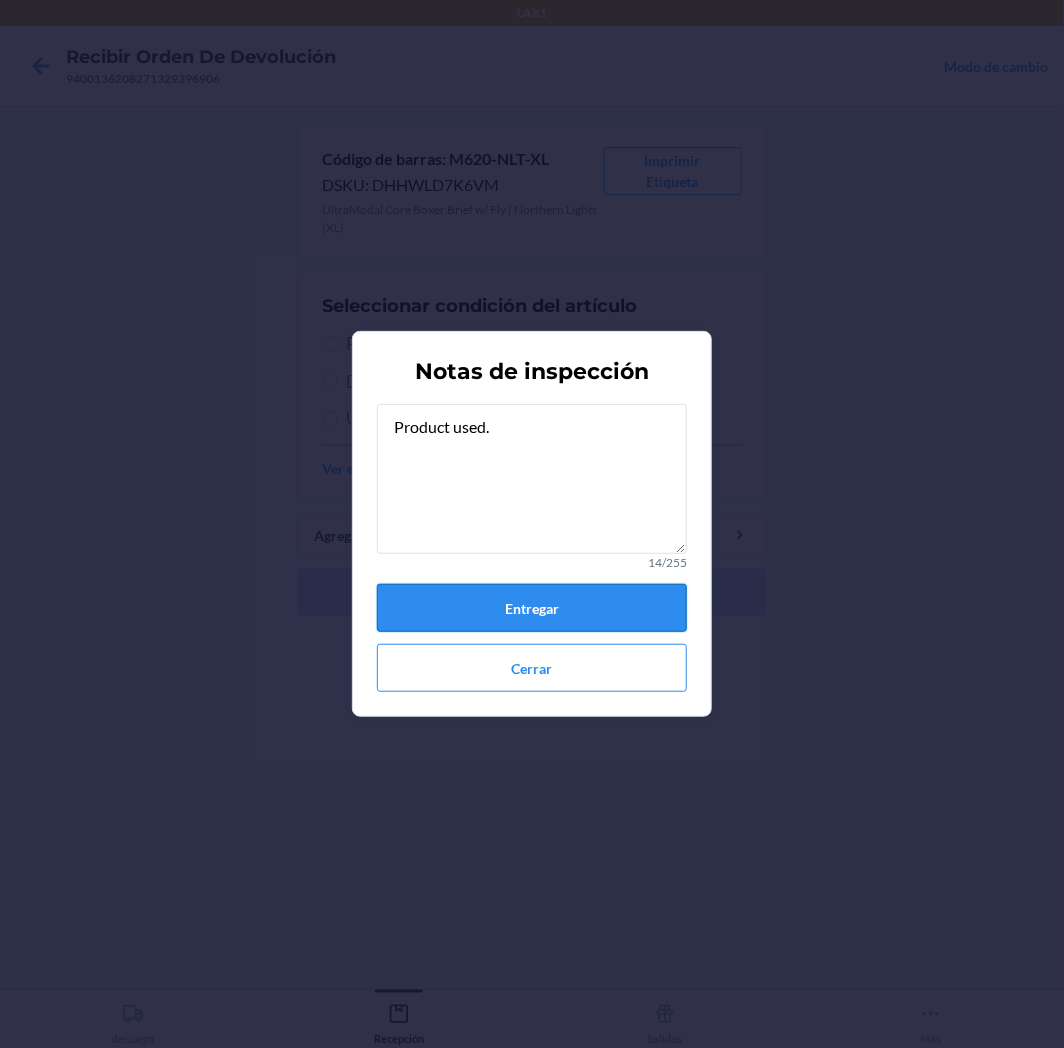click on "Entregar" at bounding box center (532, 608) 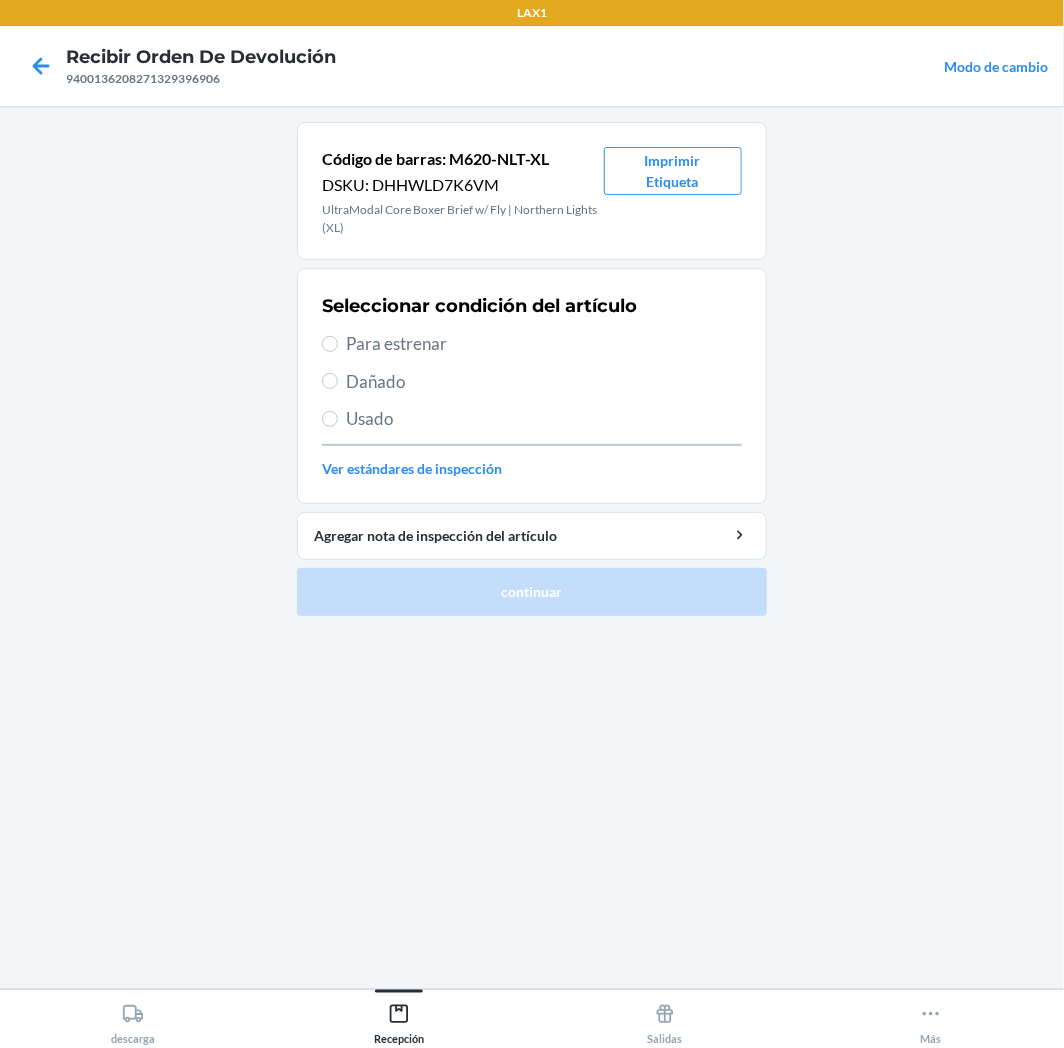 click on "Usado" at bounding box center [544, 419] 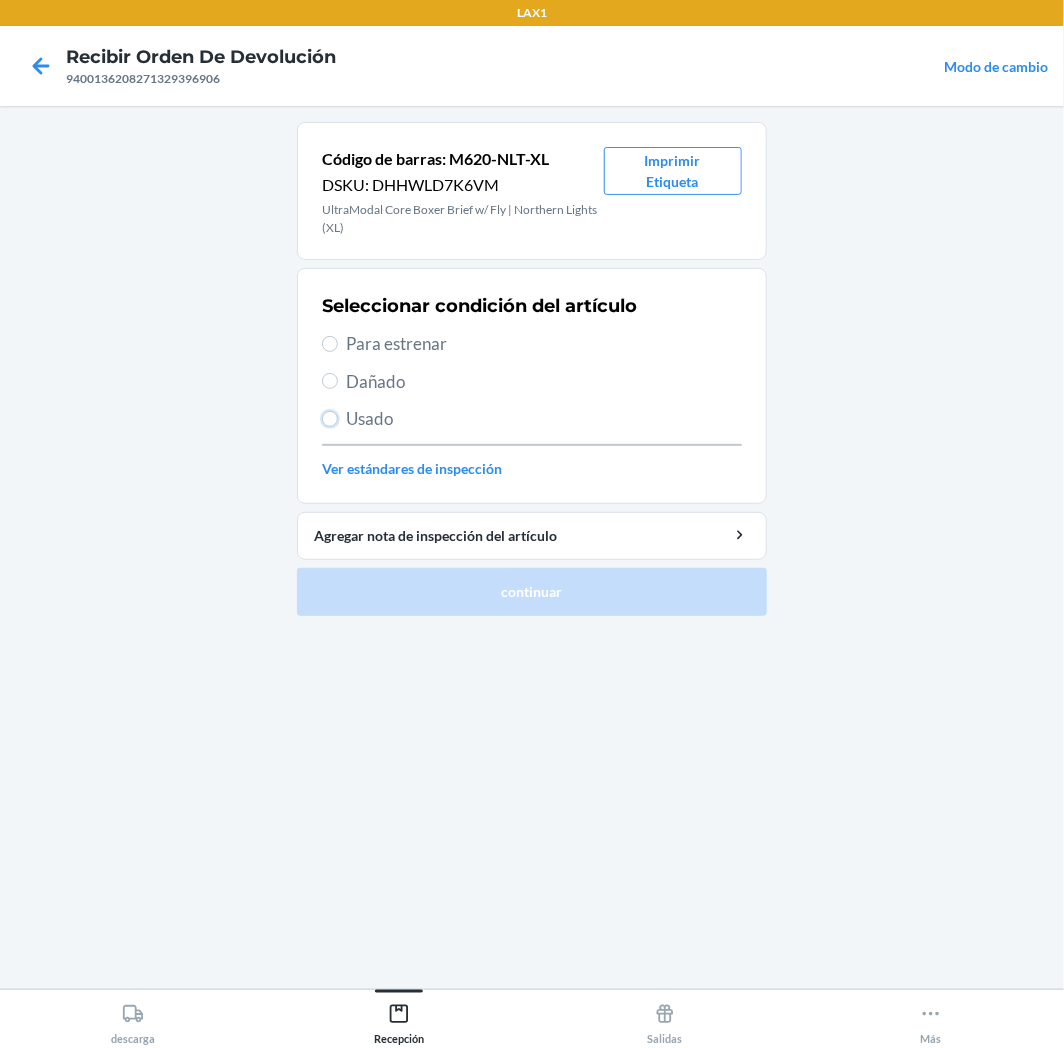 click on "Usado" at bounding box center [330, 419] 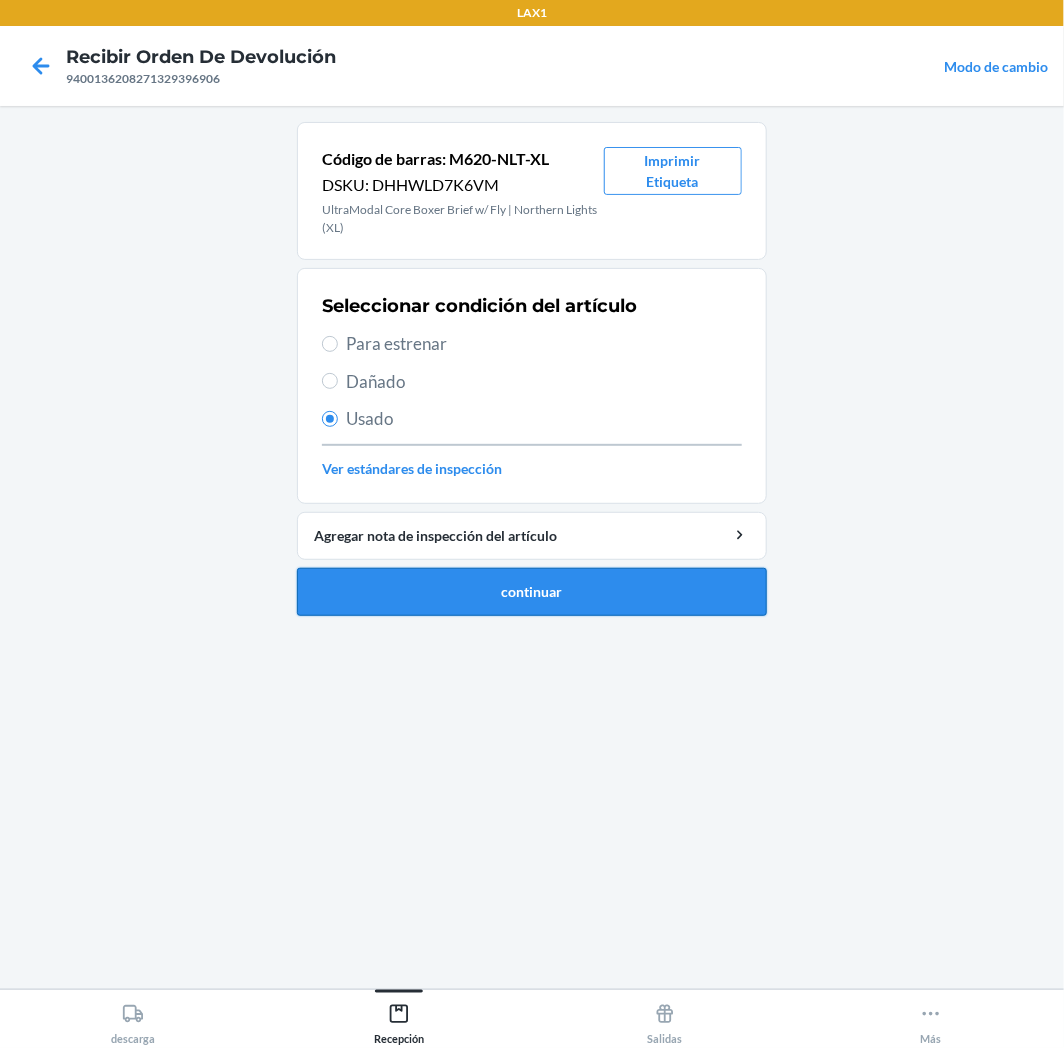 click on "continuar" at bounding box center (532, 592) 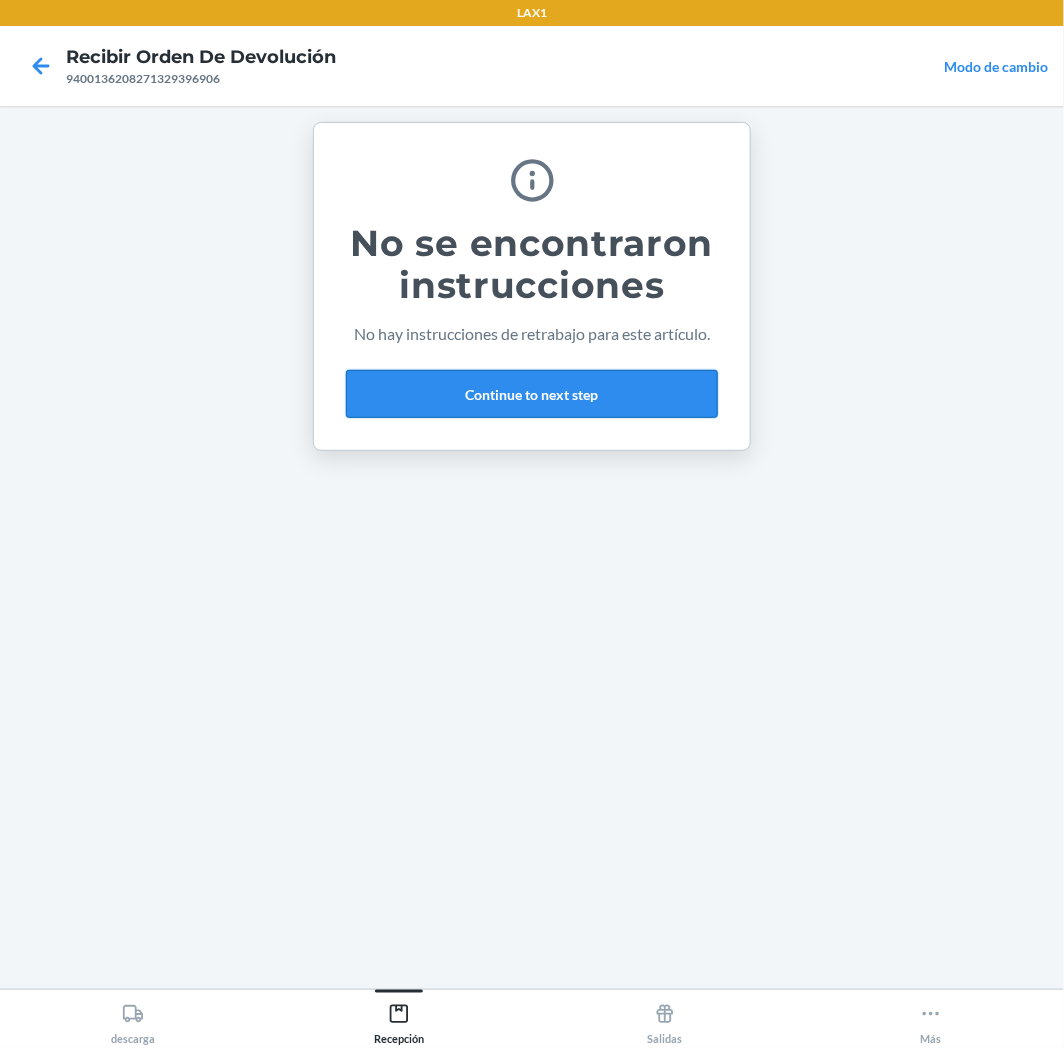 click on "Continue to next step" at bounding box center [532, 394] 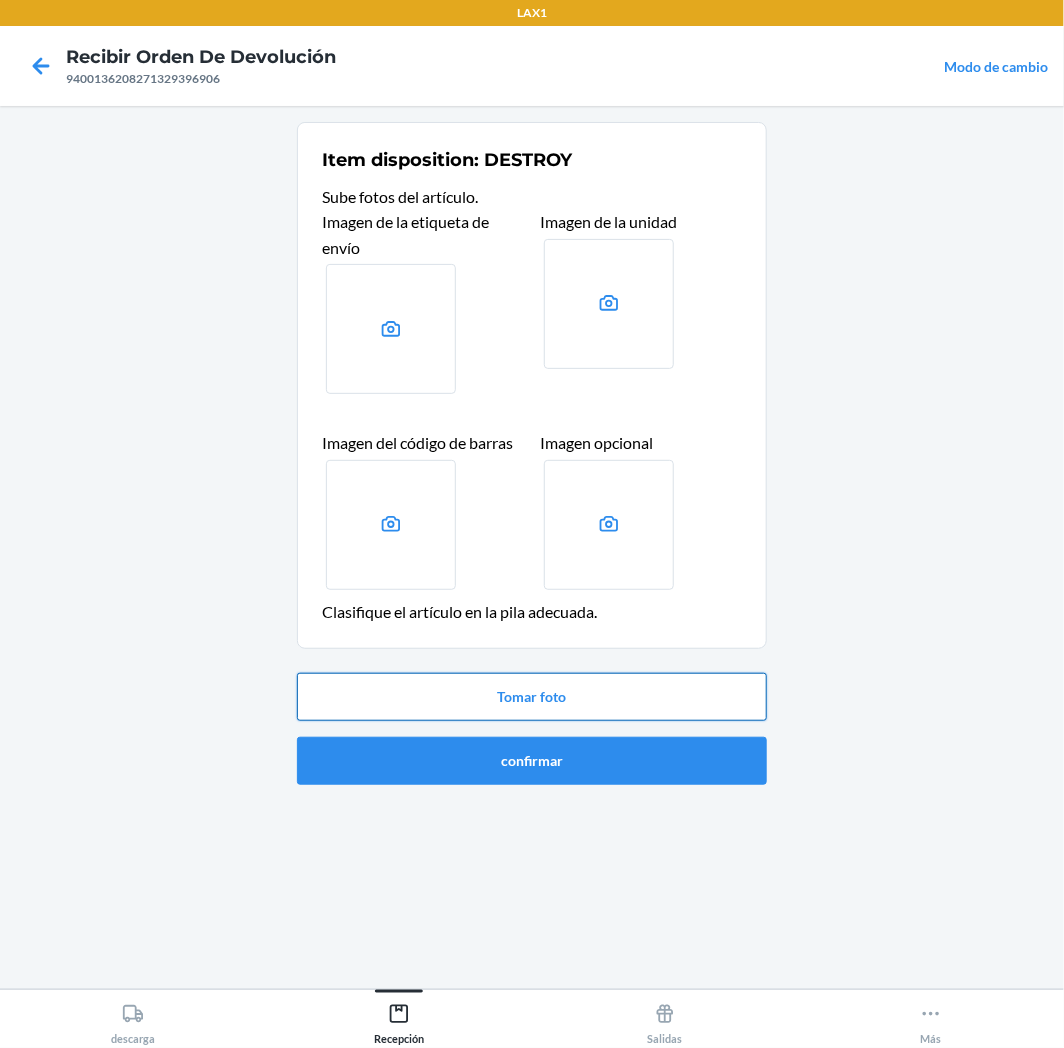 click on "Tomar foto" at bounding box center (532, 697) 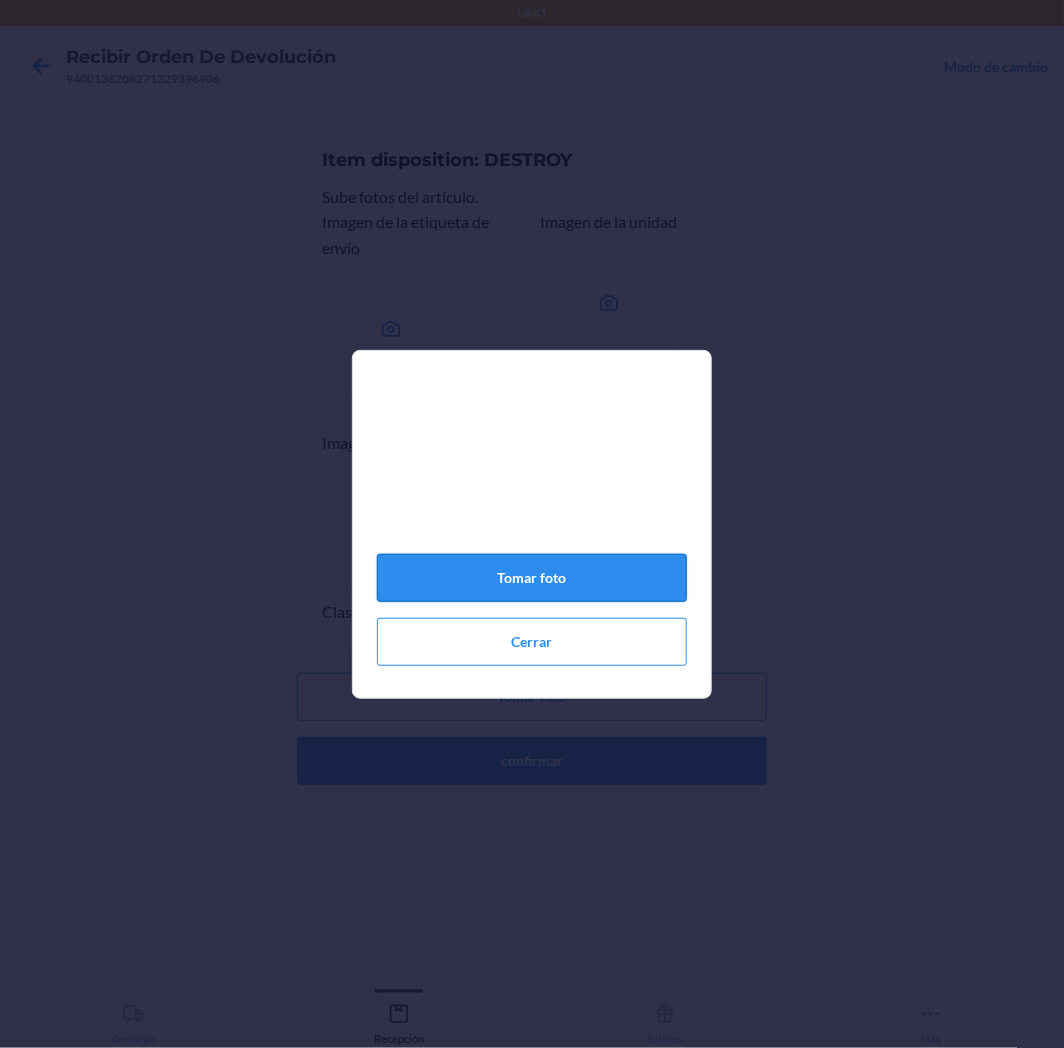 click on "Tomar foto" 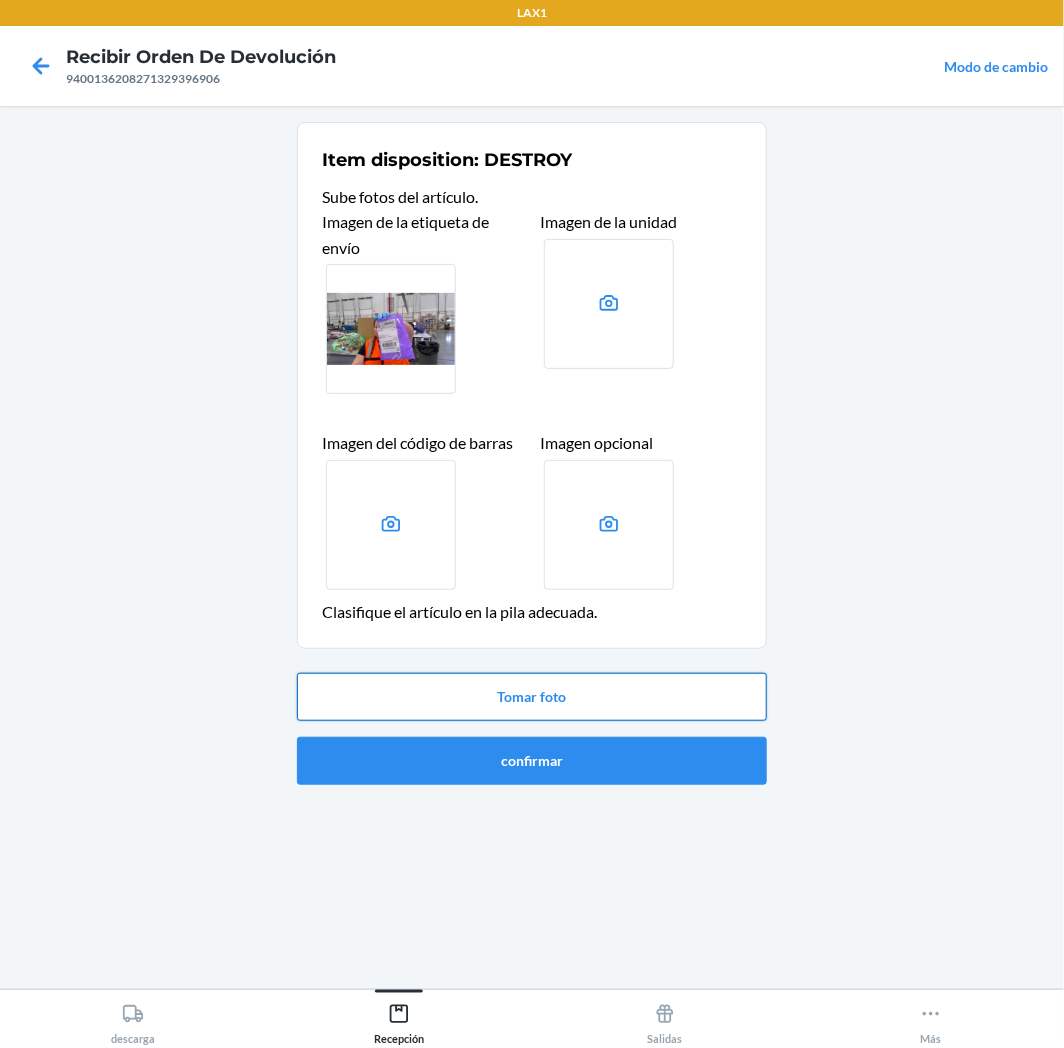 click on "Tomar foto" at bounding box center (532, 697) 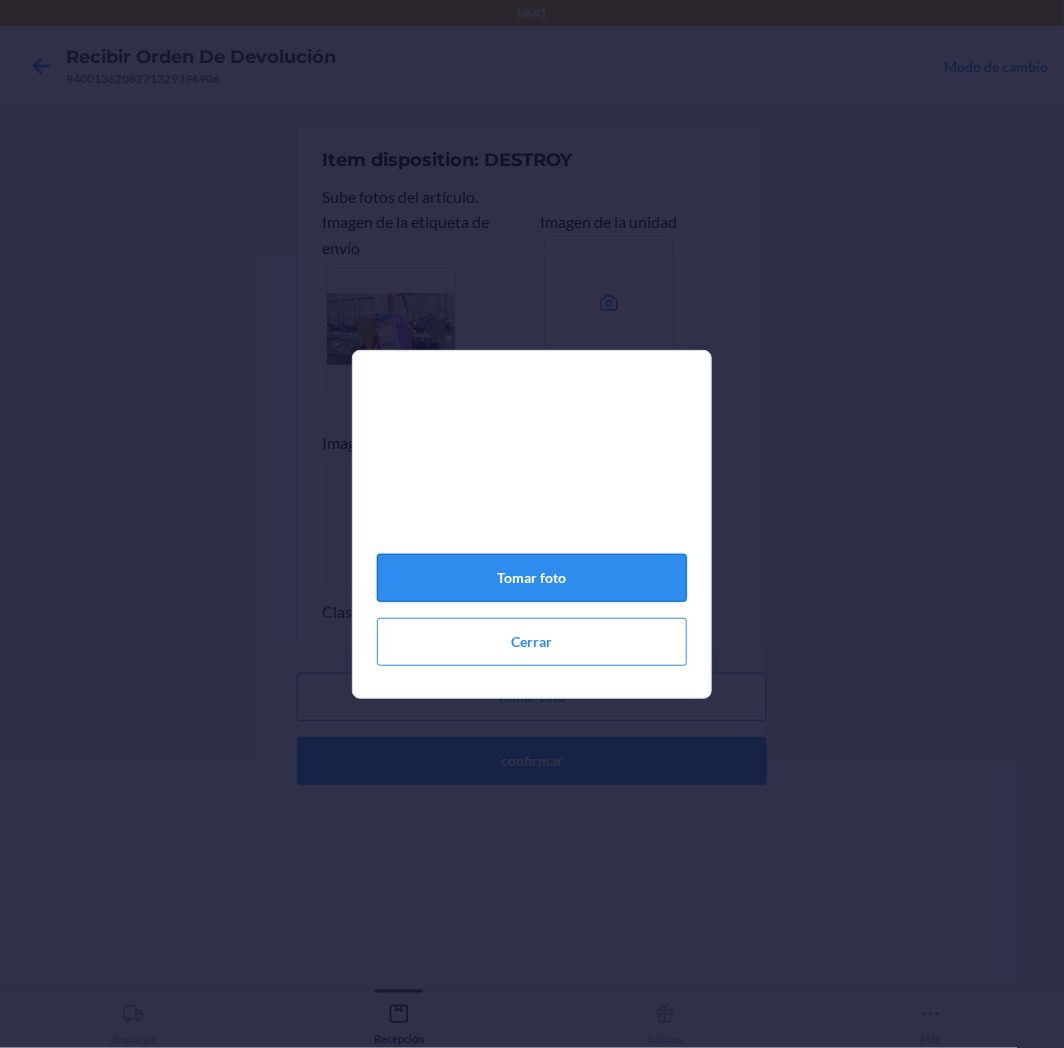 click on "Tomar foto" 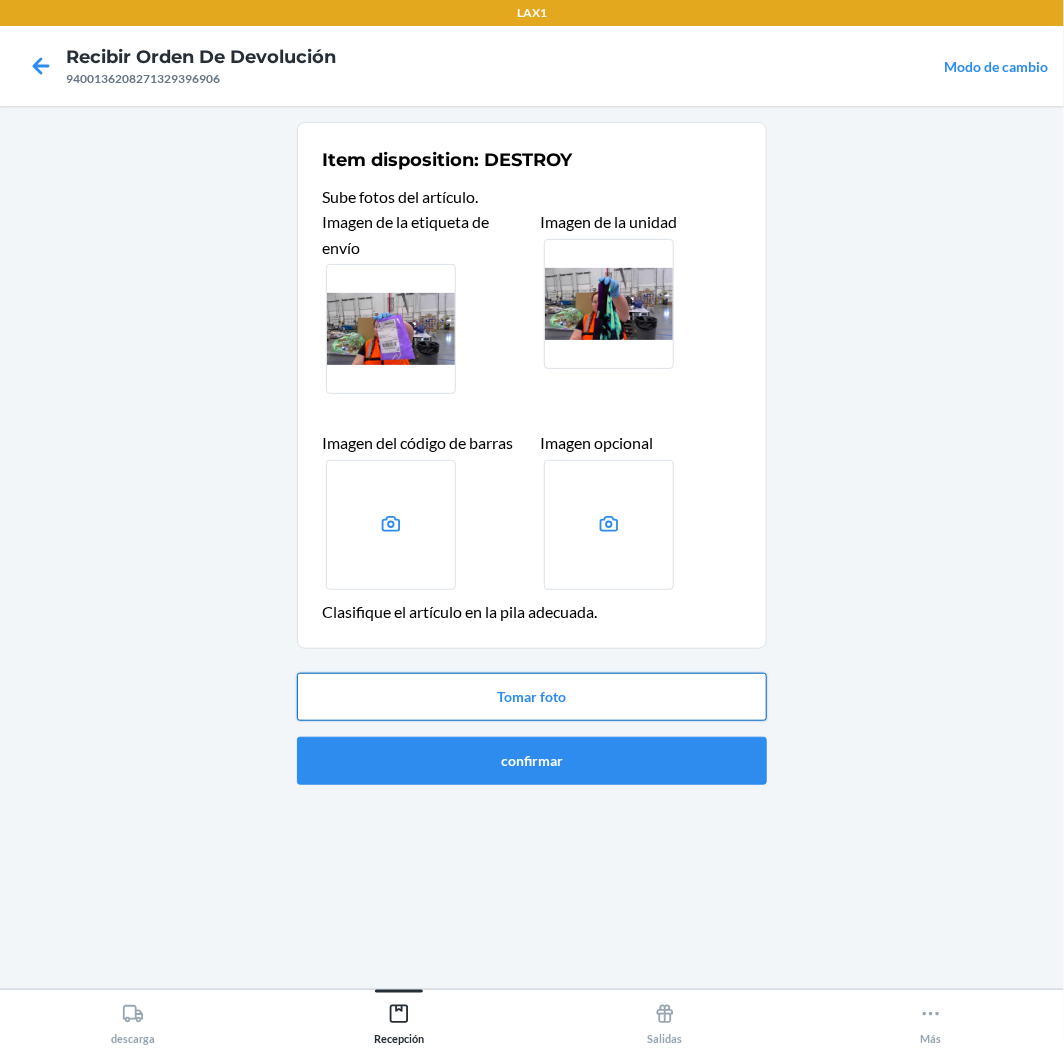 click on "Tomar foto confirmar" at bounding box center [532, 729] 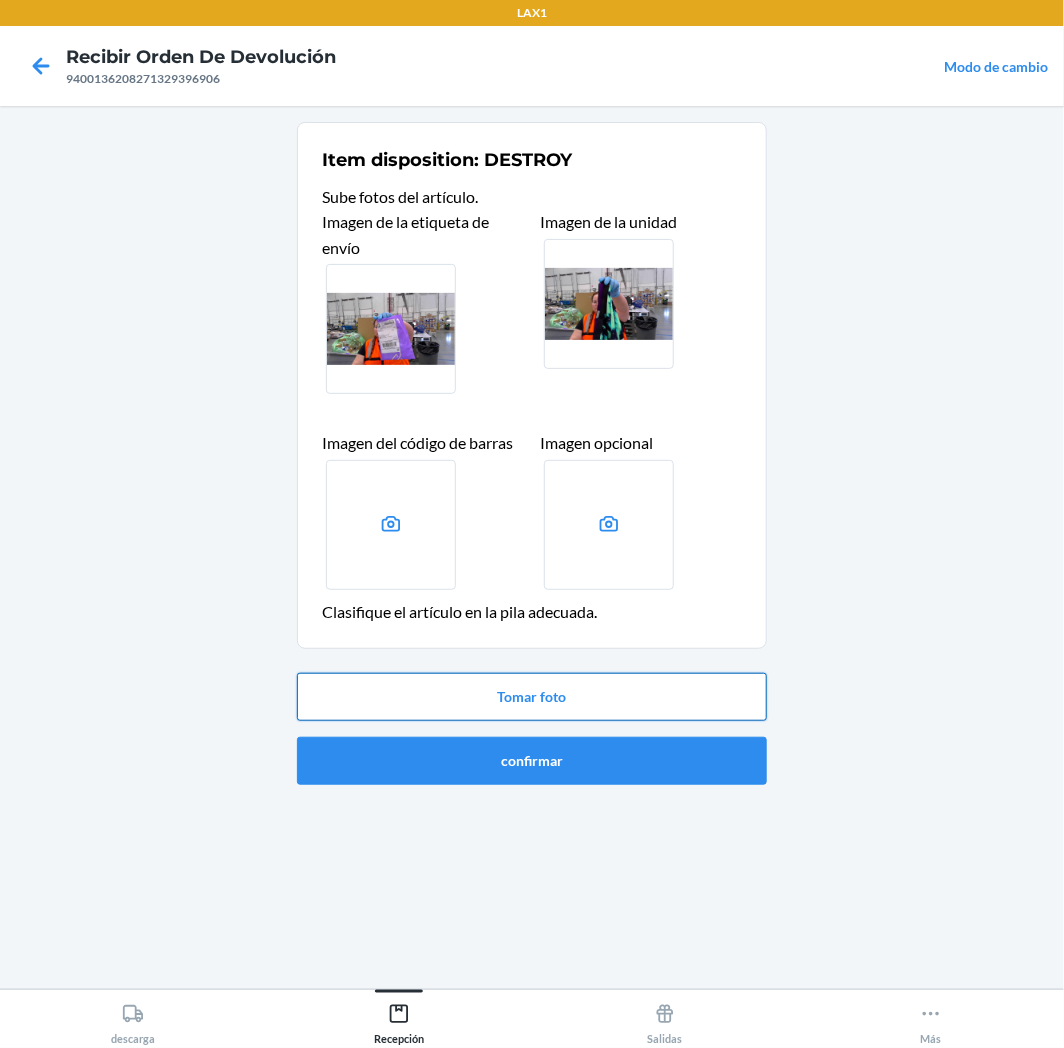 click on "Tomar foto" at bounding box center [532, 697] 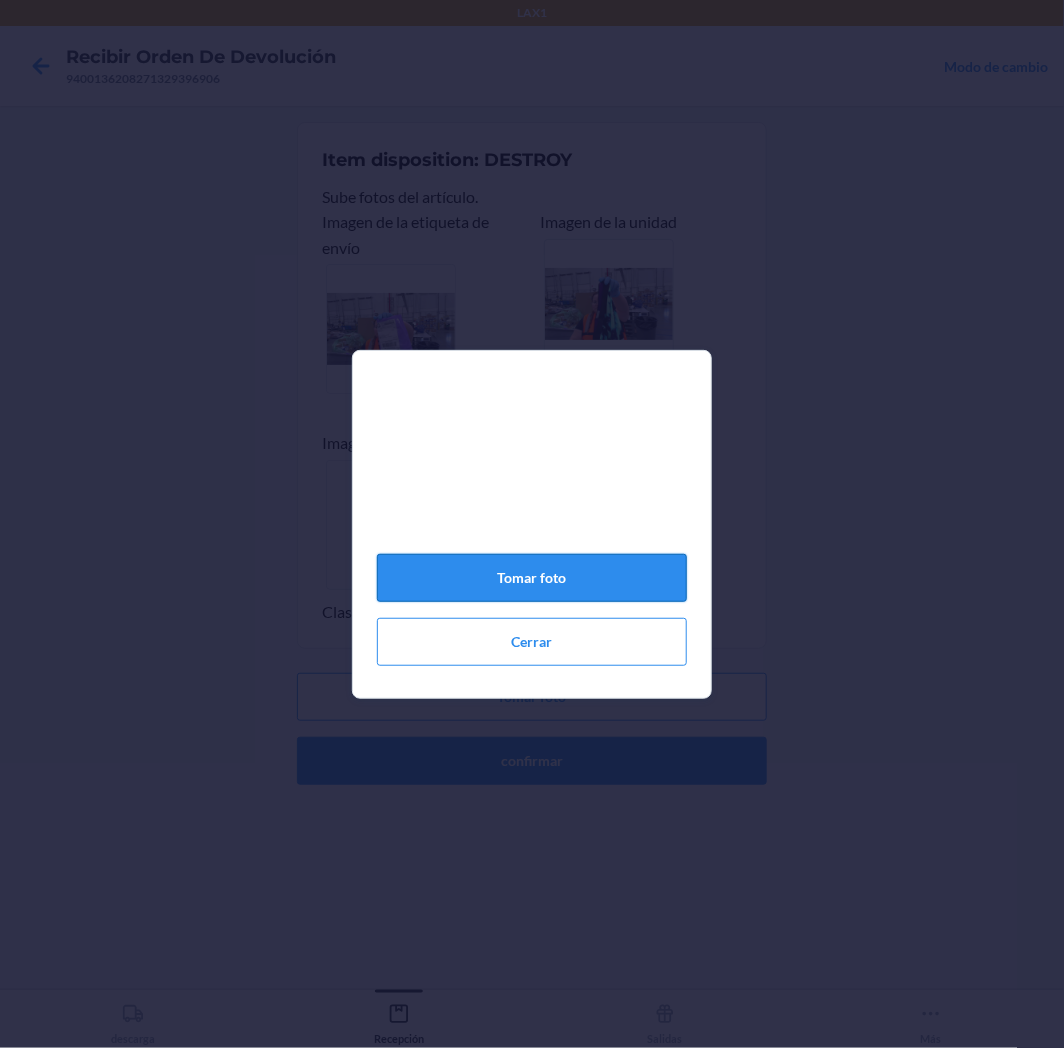 click on "Tomar foto" 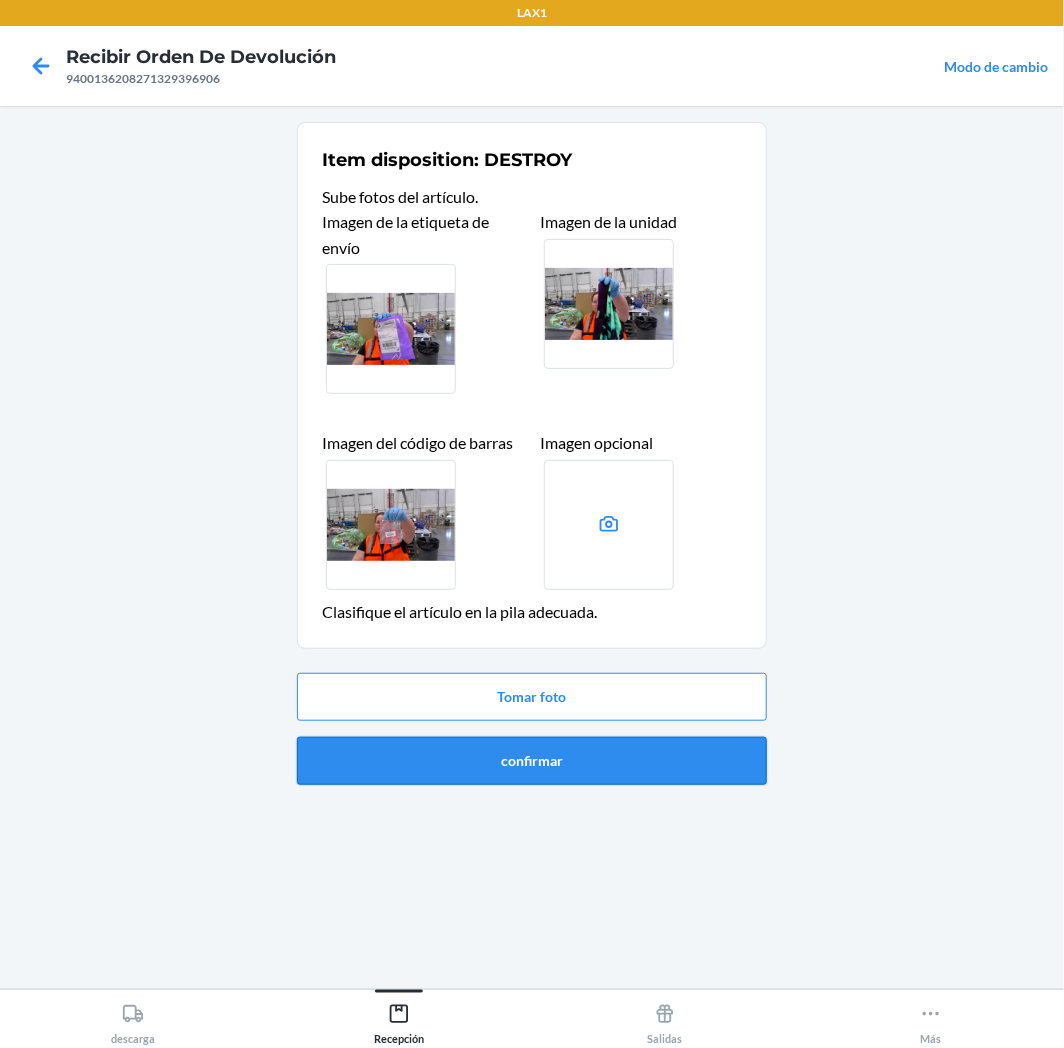 click on "confirmar" at bounding box center [532, 761] 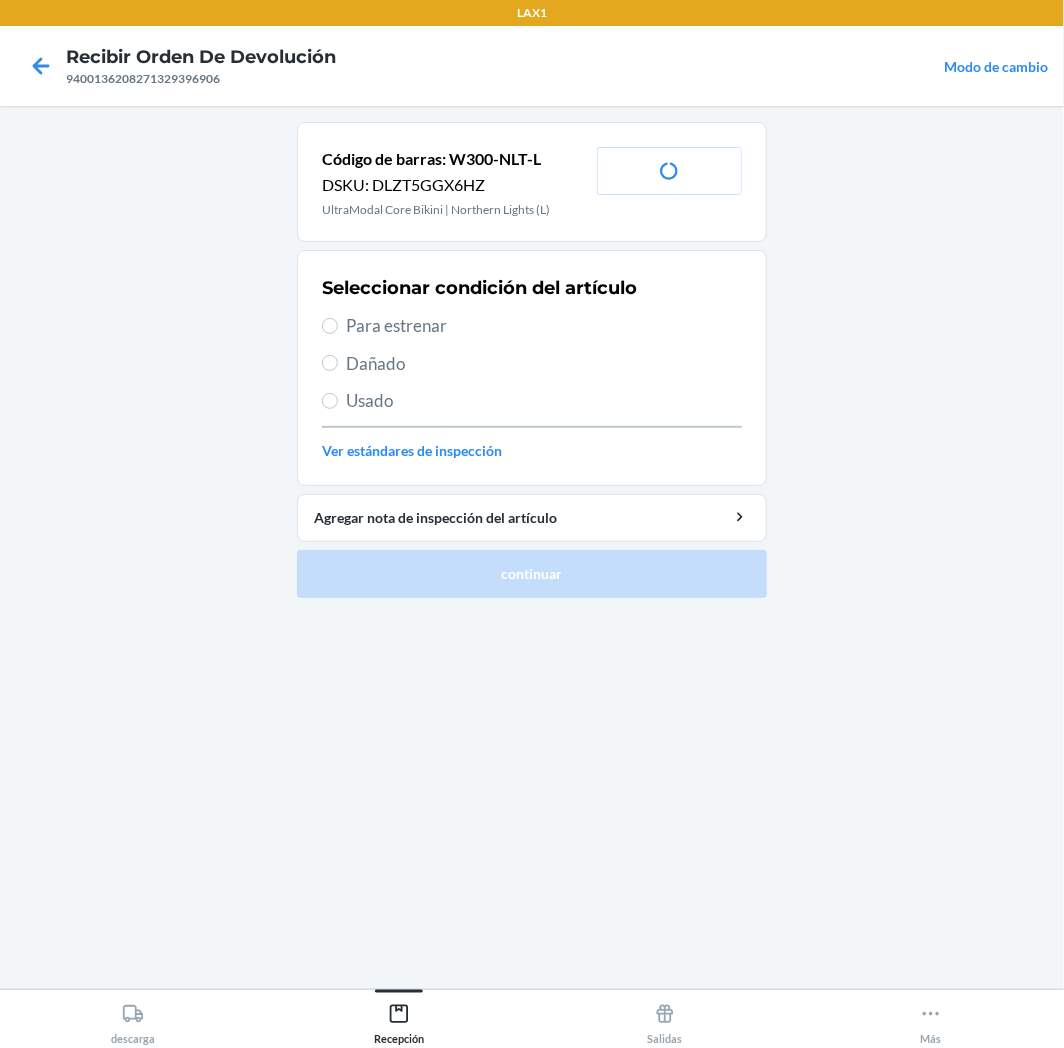 click on "Para estrenar" at bounding box center (544, 326) 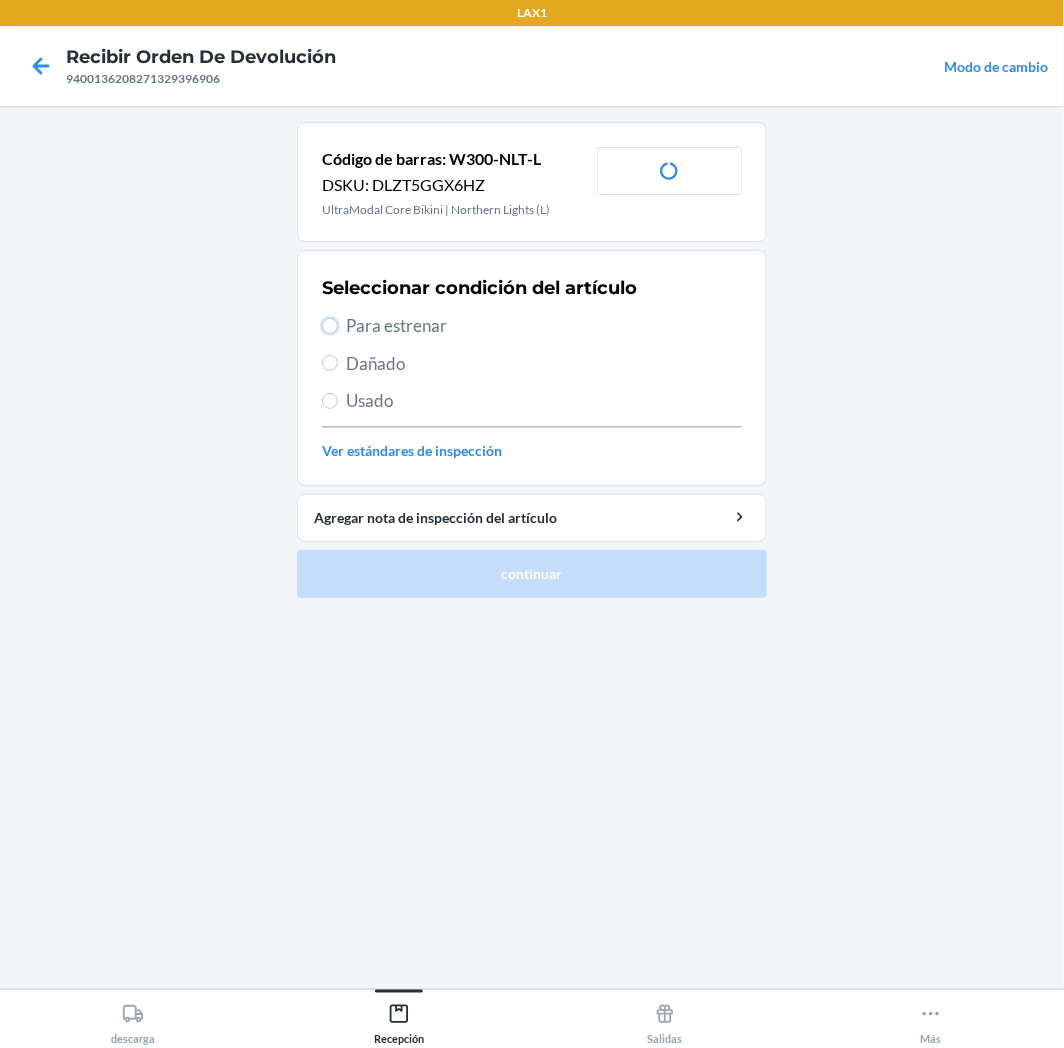 click on "Para estrenar" at bounding box center (330, 326) 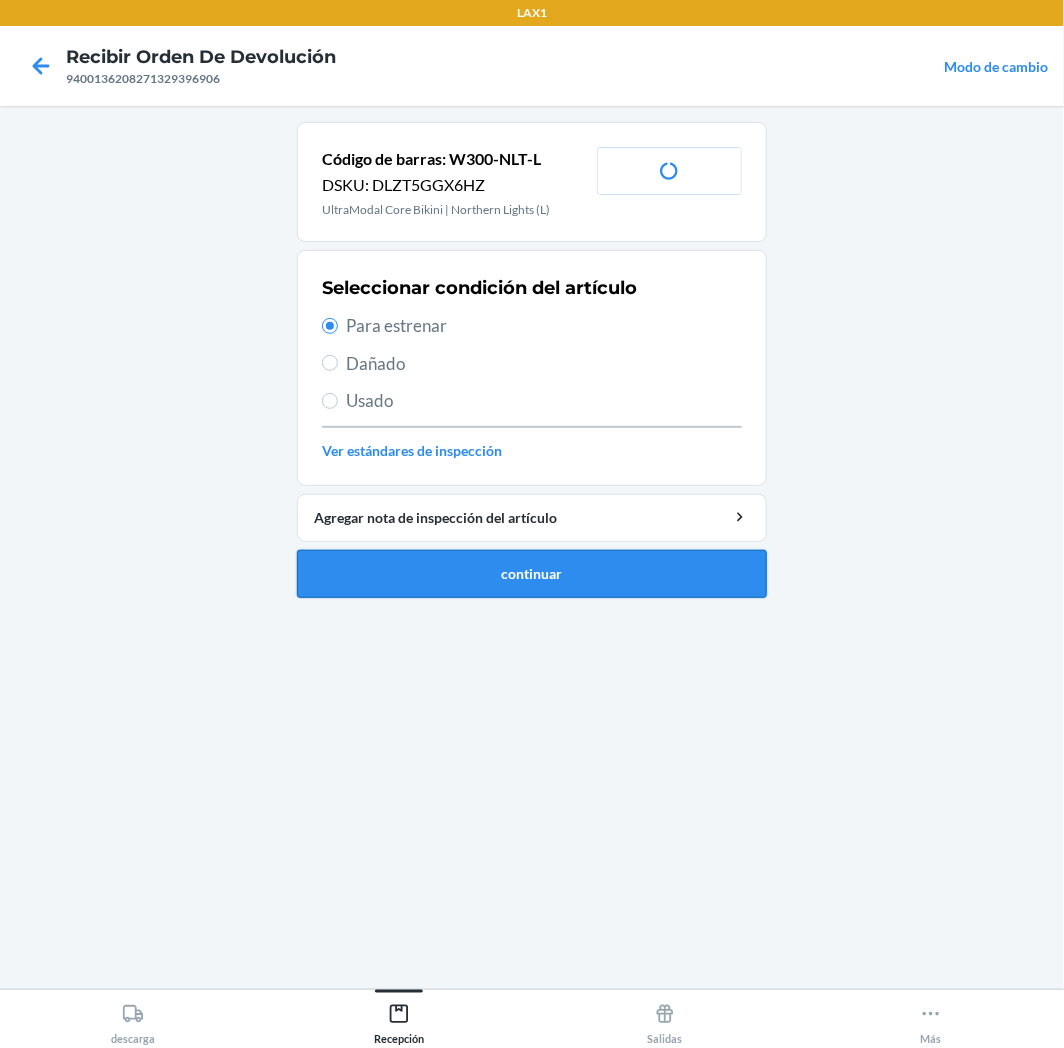click on "continuar" at bounding box center (532, 574) 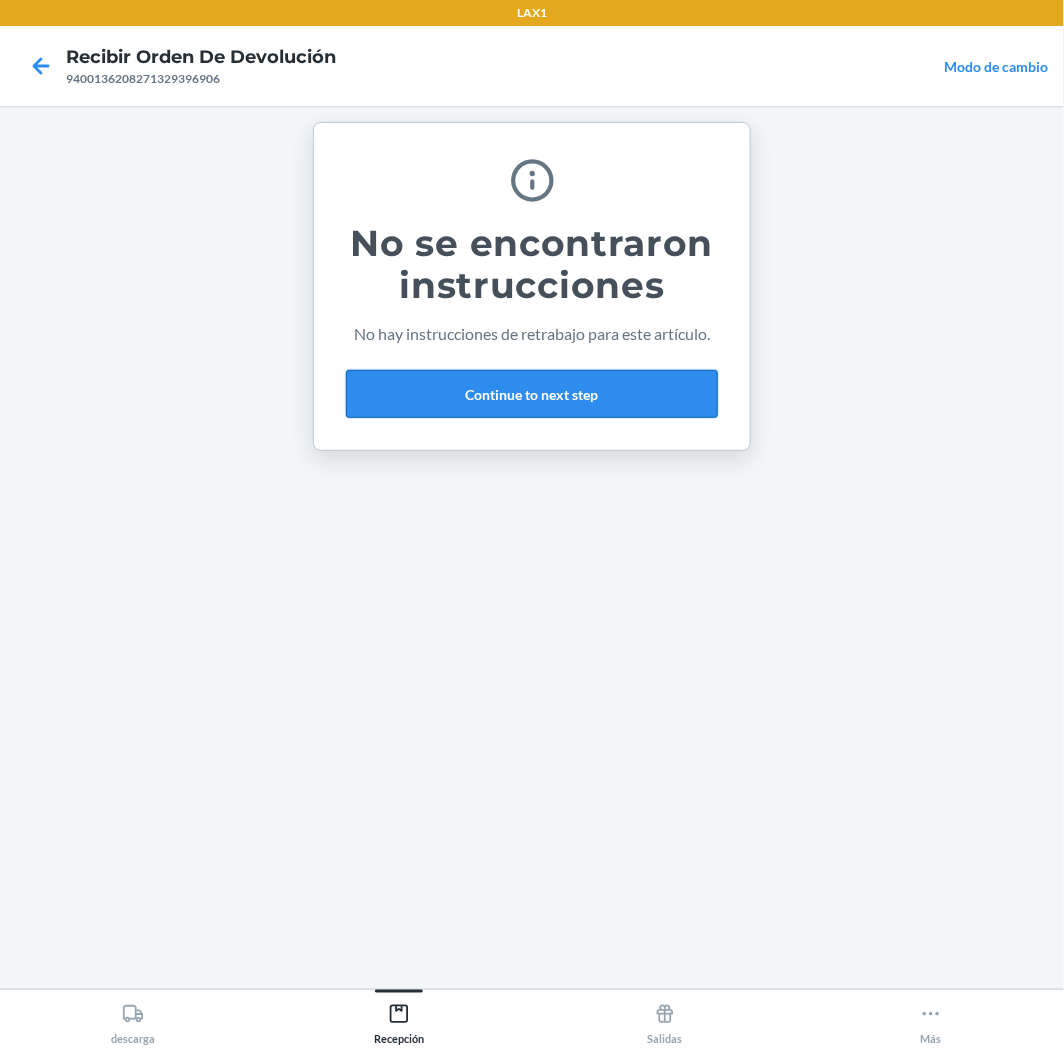 drag, startPoint x: 520, startPoint y: 365, endPoint x: 520, endPoint y: 386, distance: 21 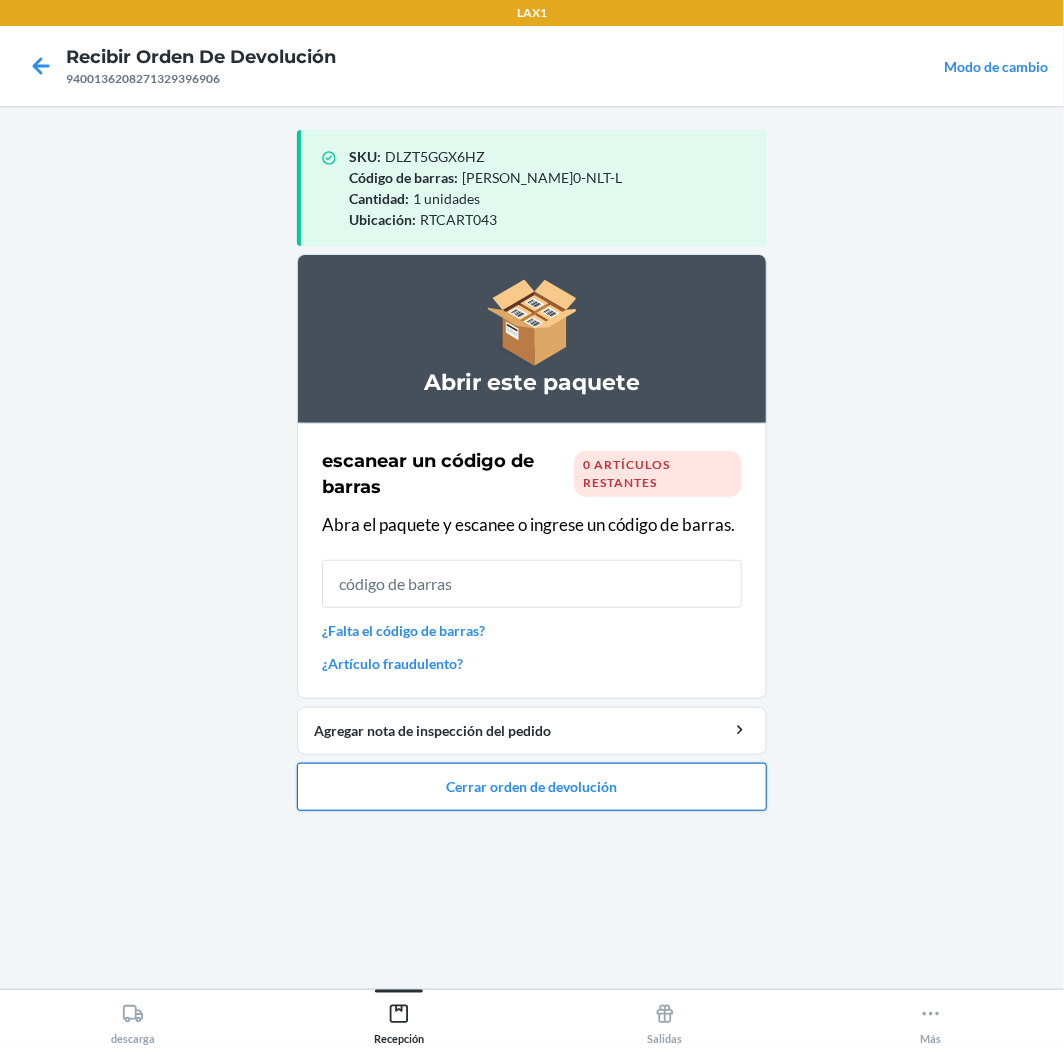 click on "Cerrar orden de devolución" at bounding box center (532, 787) 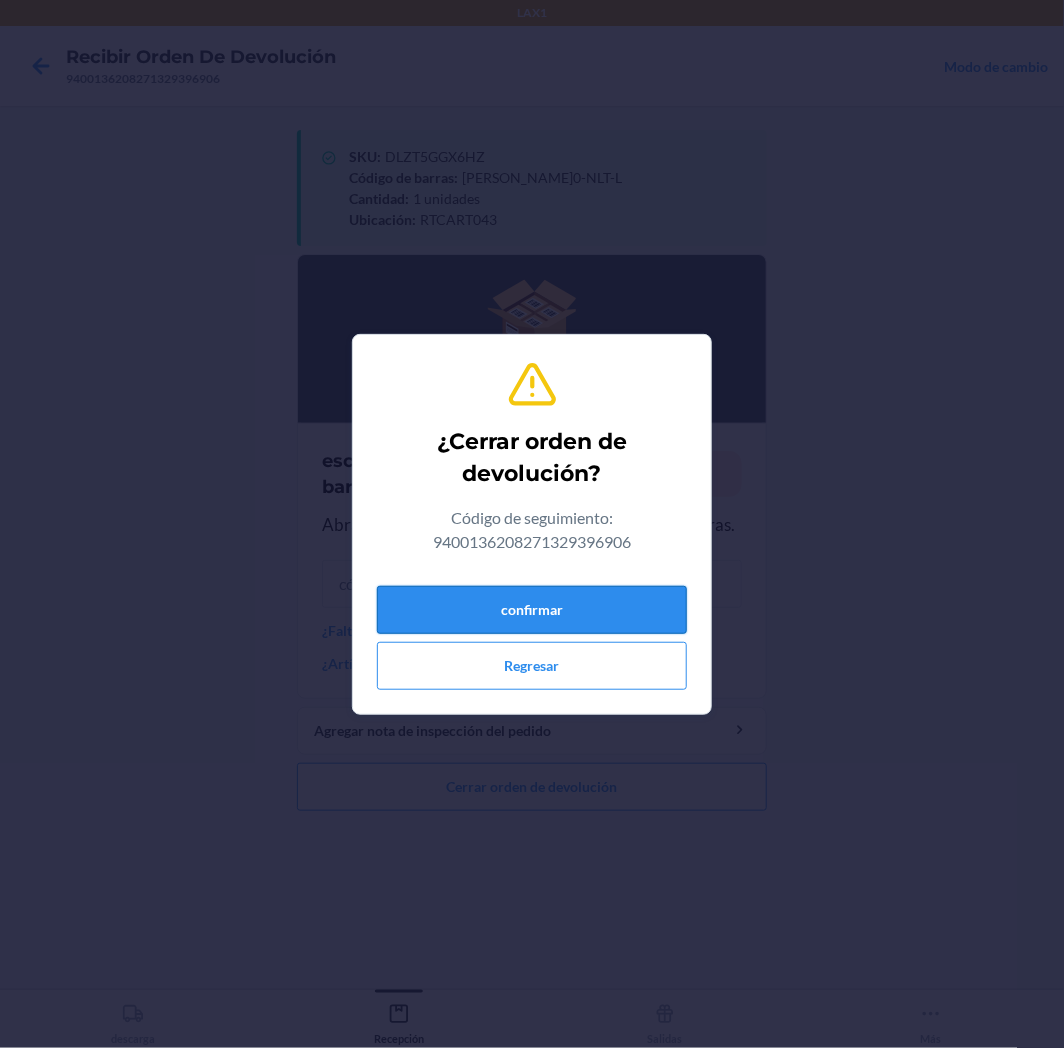click on "confirmar" at bounding box center (532, 610) 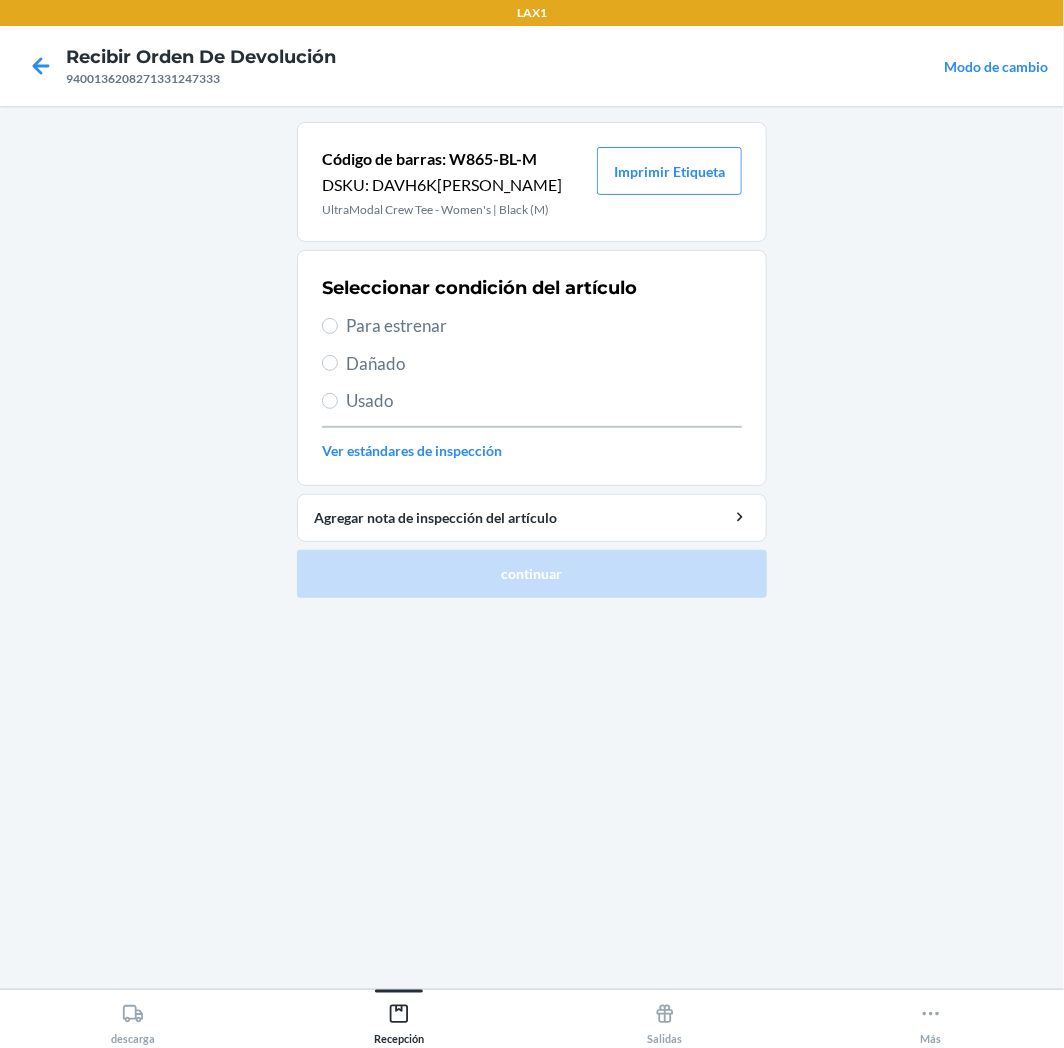 click on "Para estrenar" at bounding box center (544, 326) 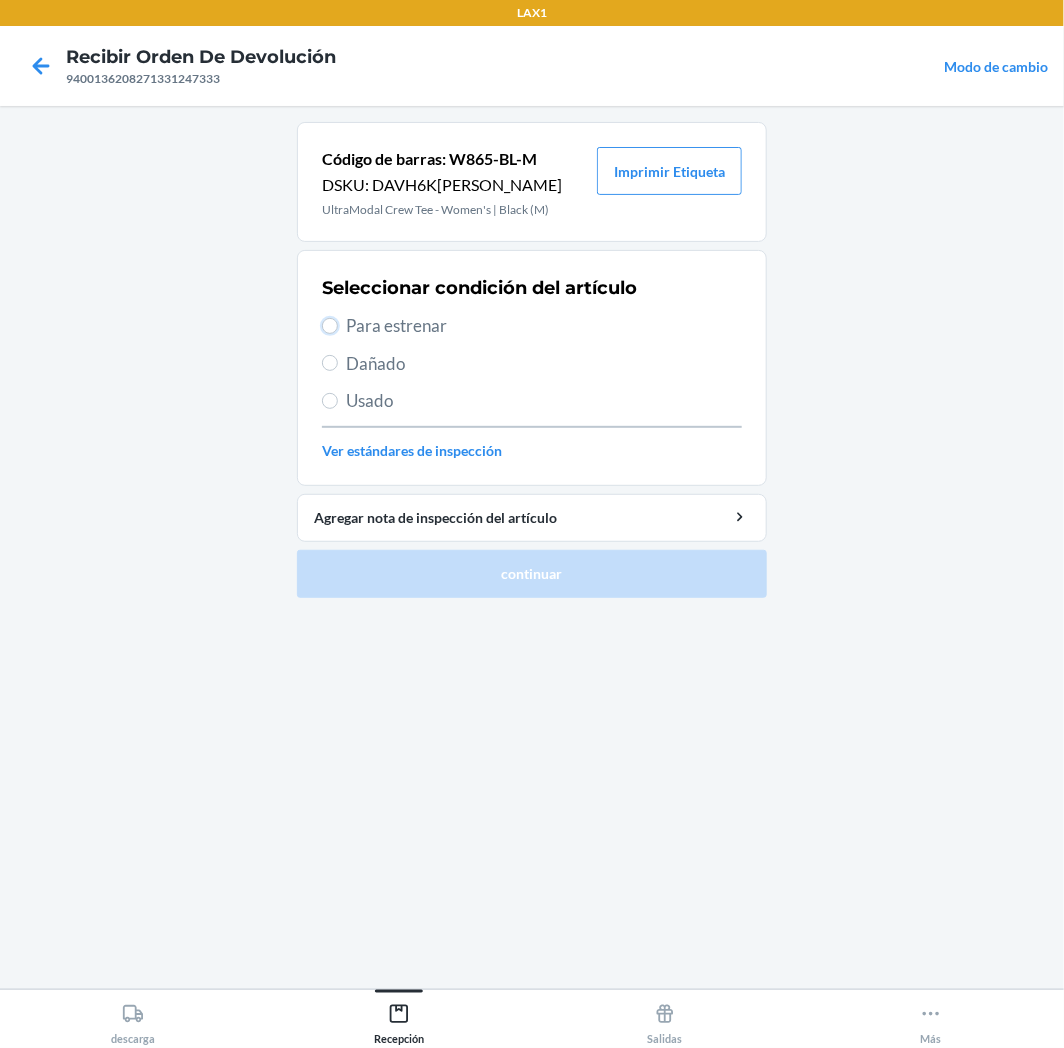 click on "Para estrenar" at bounding box center (330, 326) 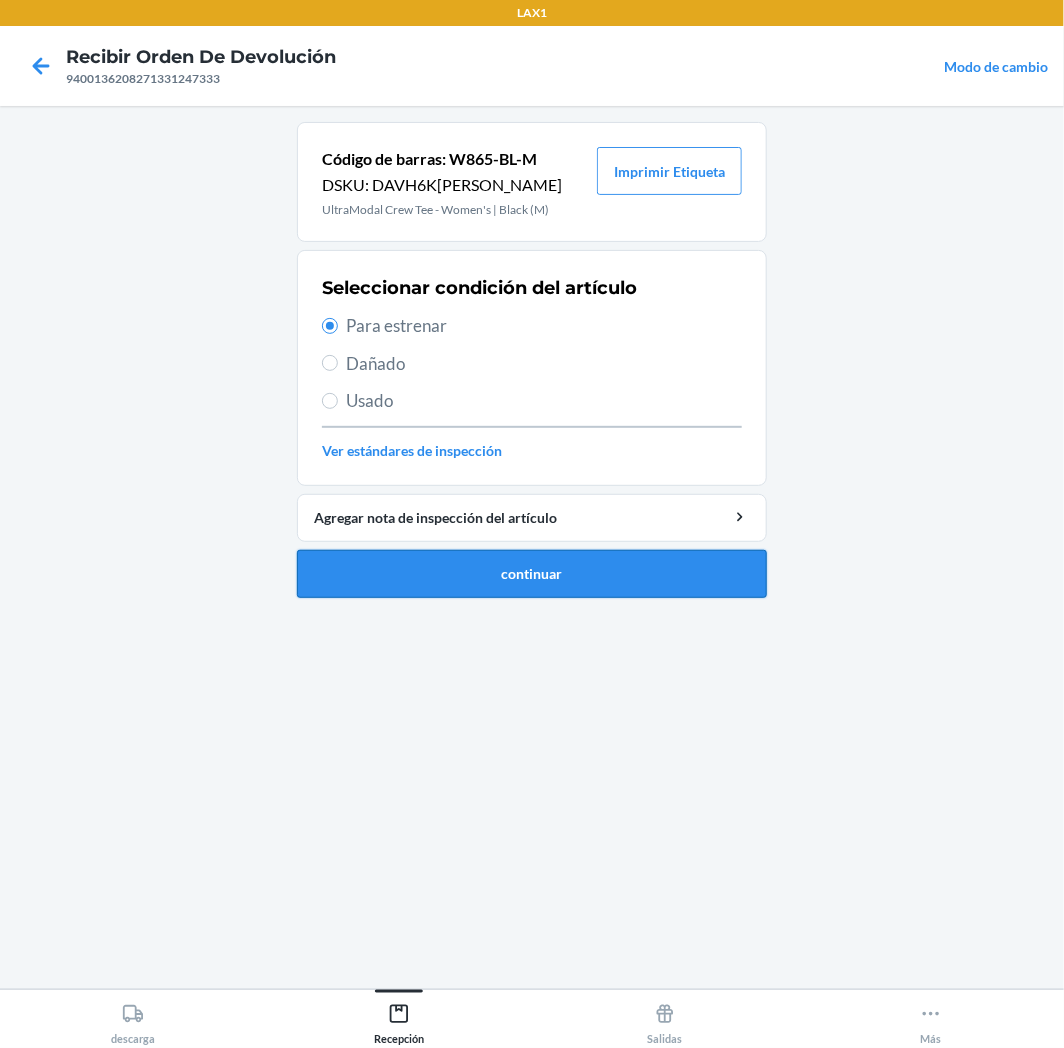 click on "continuar" at bounding box center (532, 574) 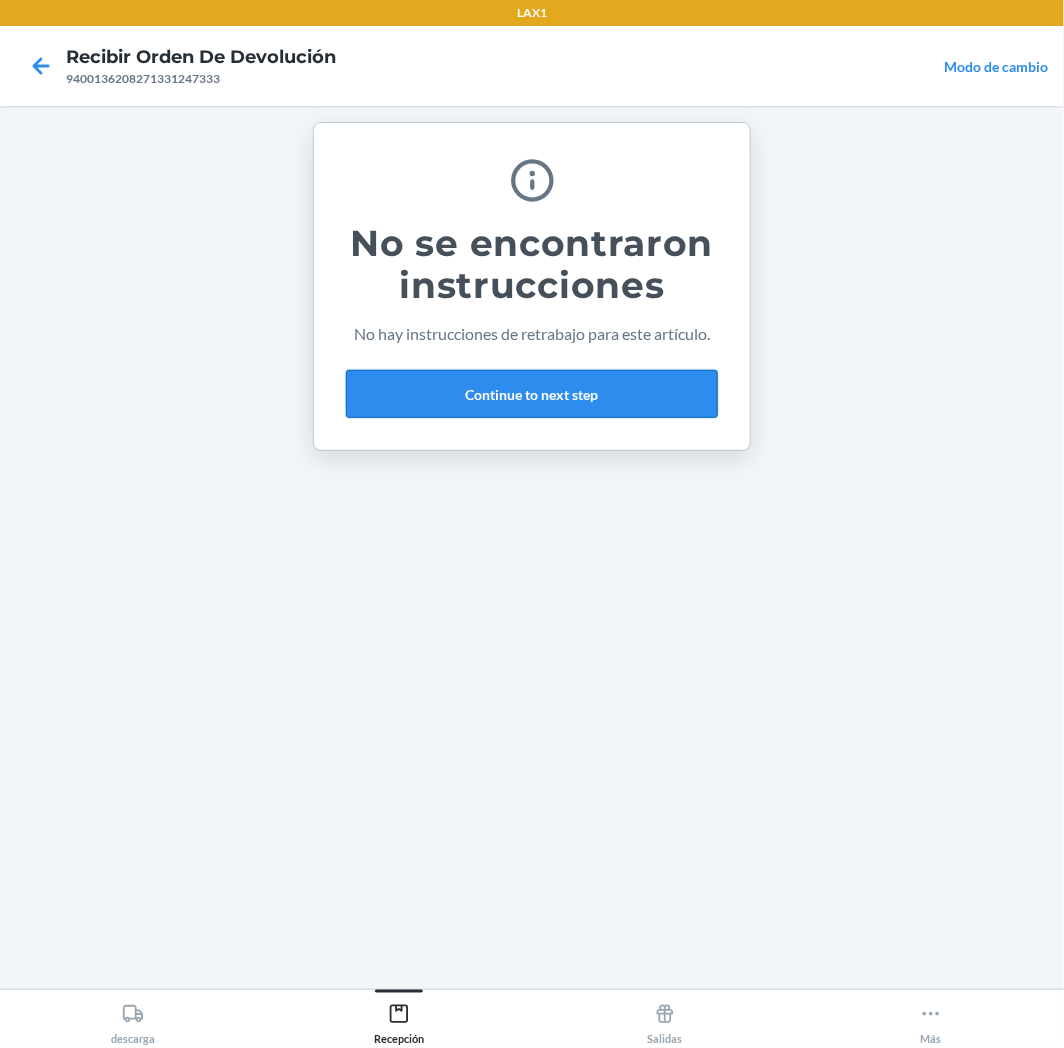 click on "Continue to next step" at bounding box center [532, 394] 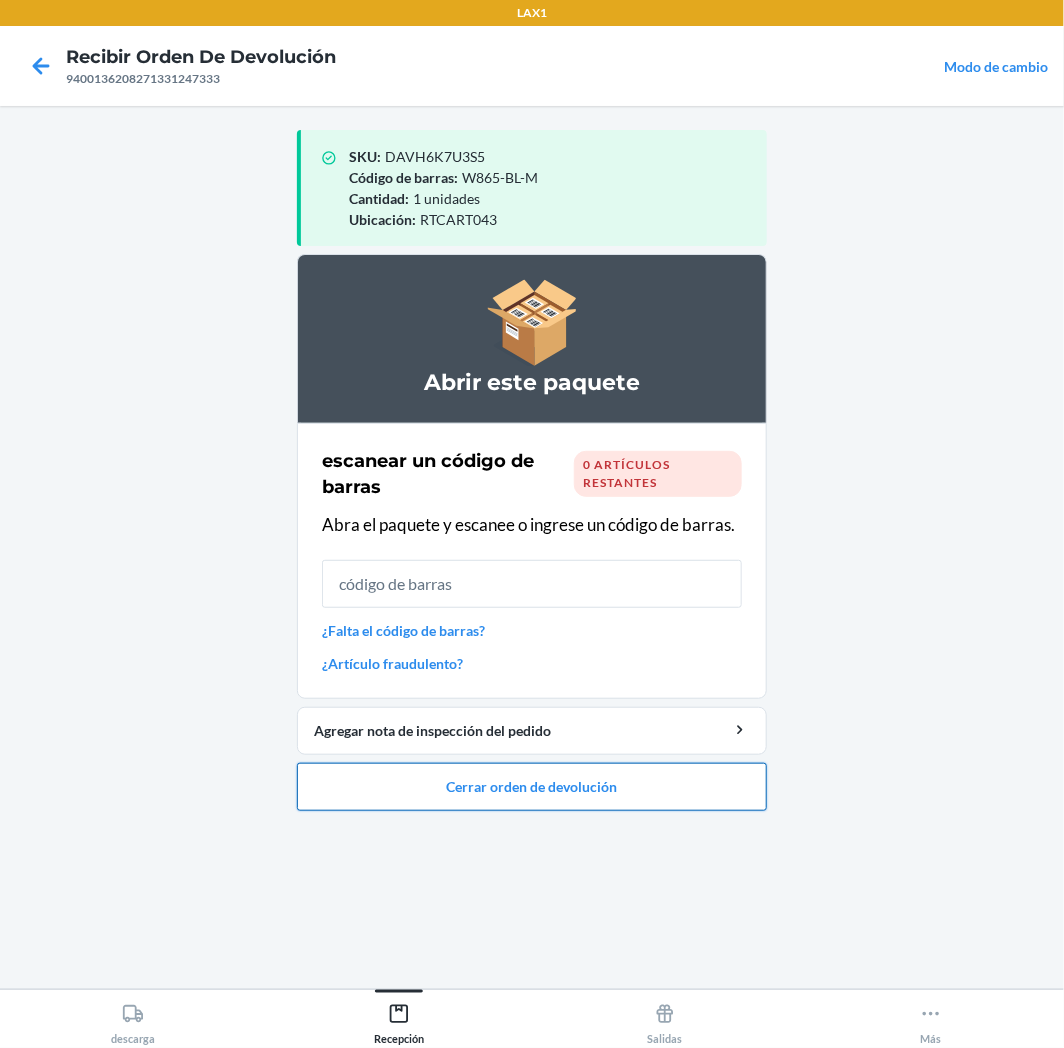 click on "Cerrar orden de devolución" at bounding box center (532, 787) 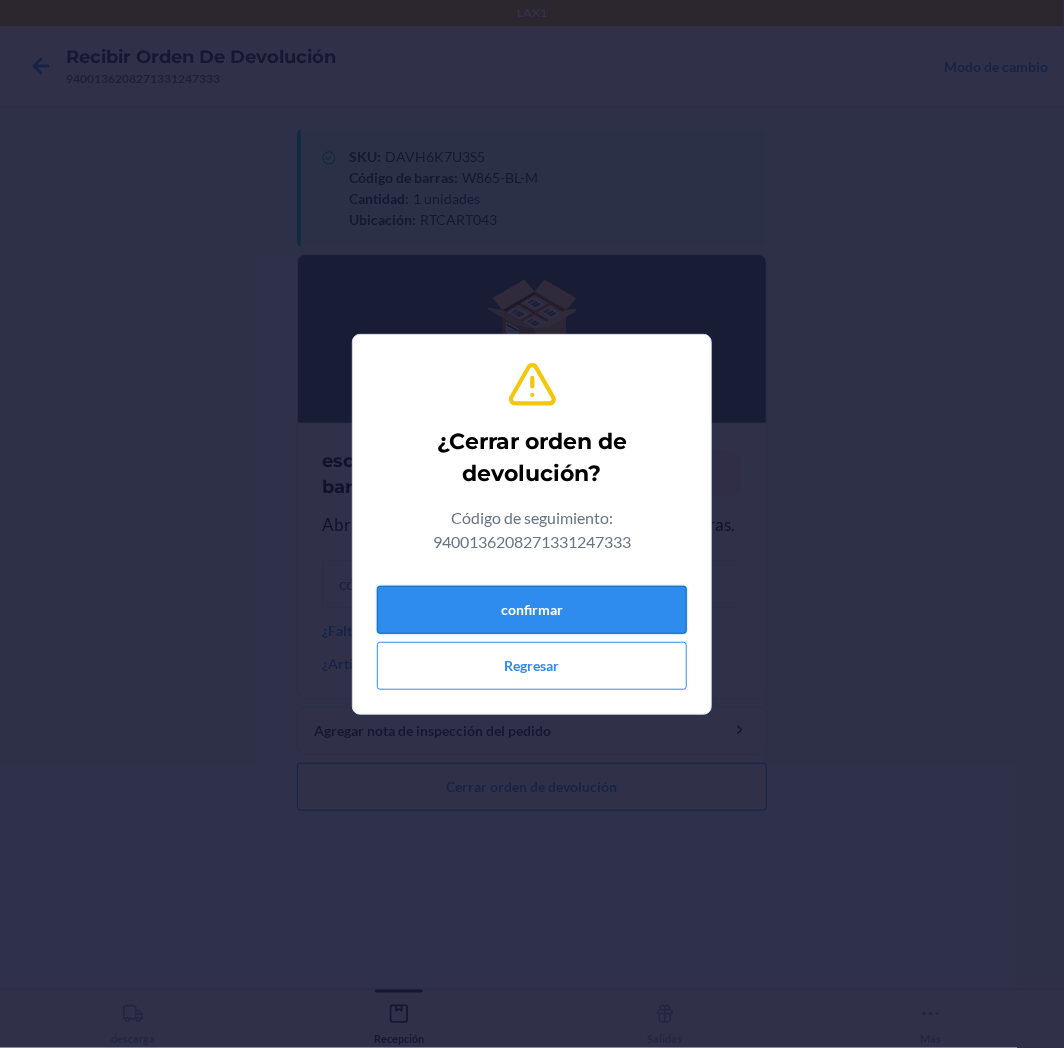click on "confirmar" at bounding box center (532, 610) 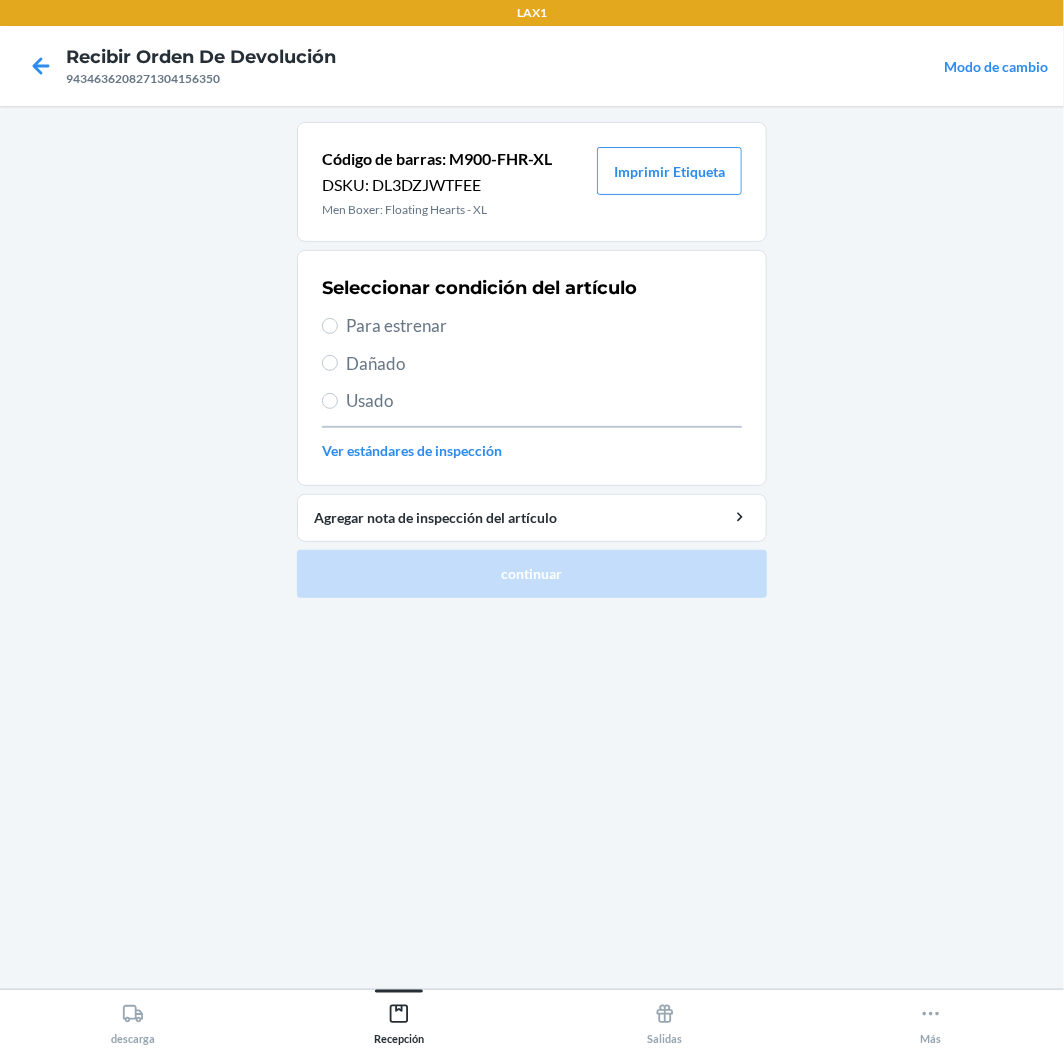 click on "Para estrenar" at bounding box center [544, 326] 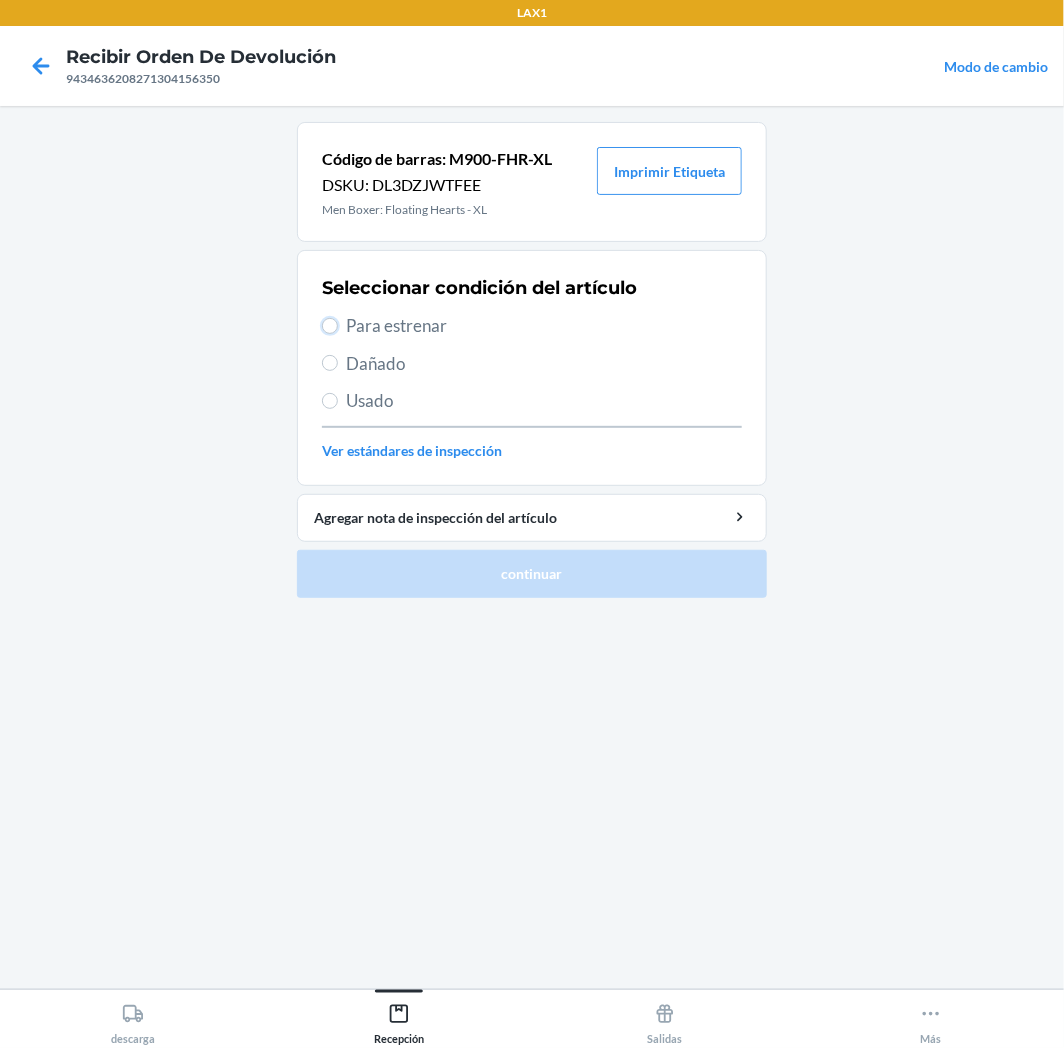 click on "Para estrenar" at bounding box center [330, 326] 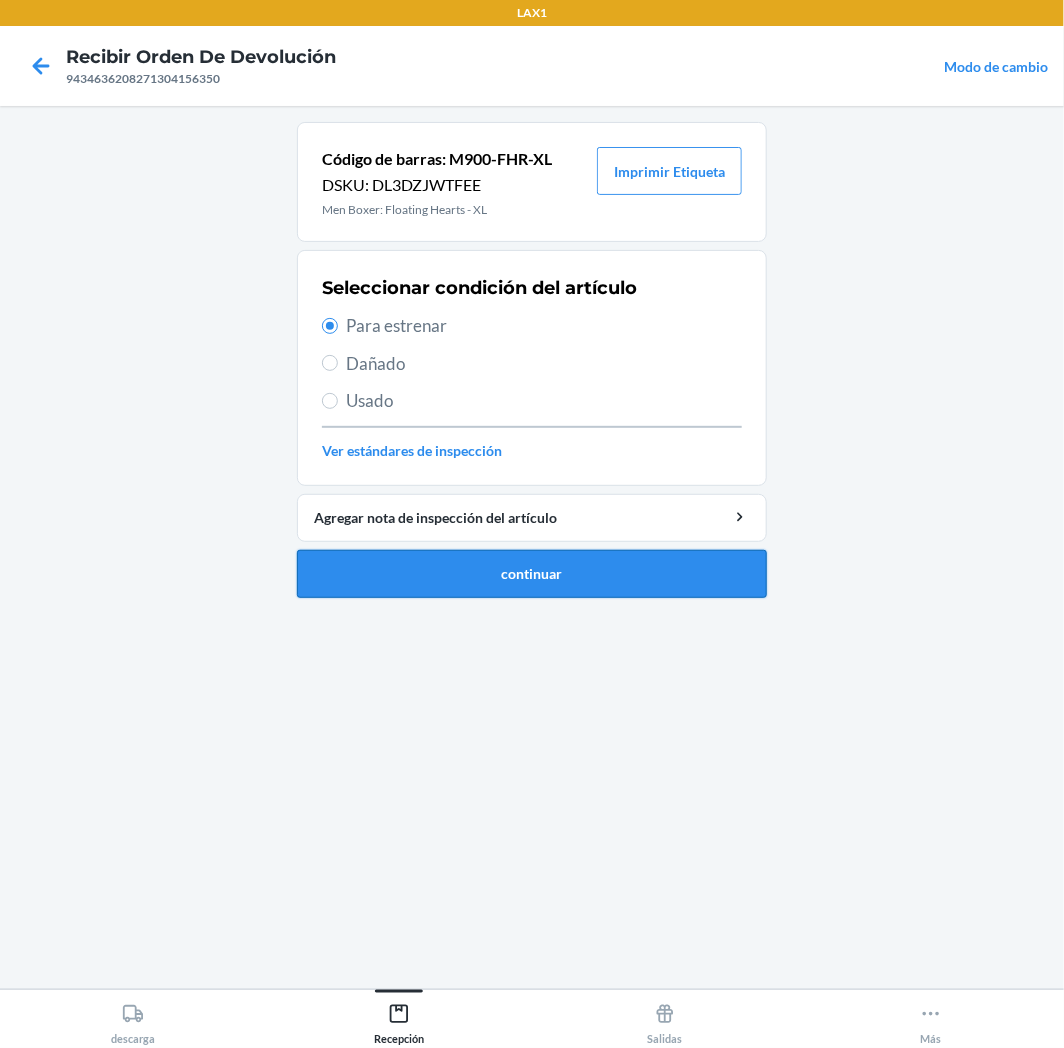click on "continuar" at bounding box center (532, 574) 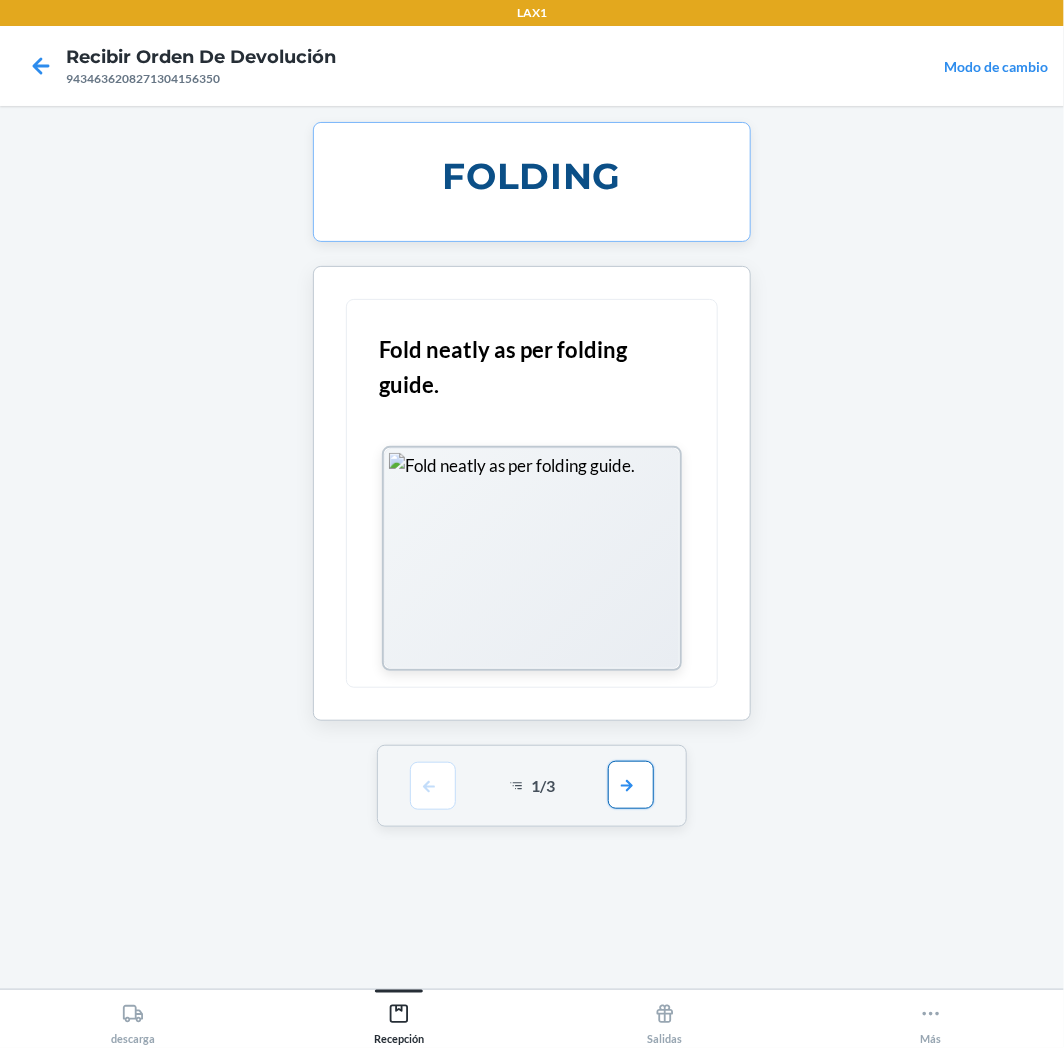 click at bounding box center [631, 785] 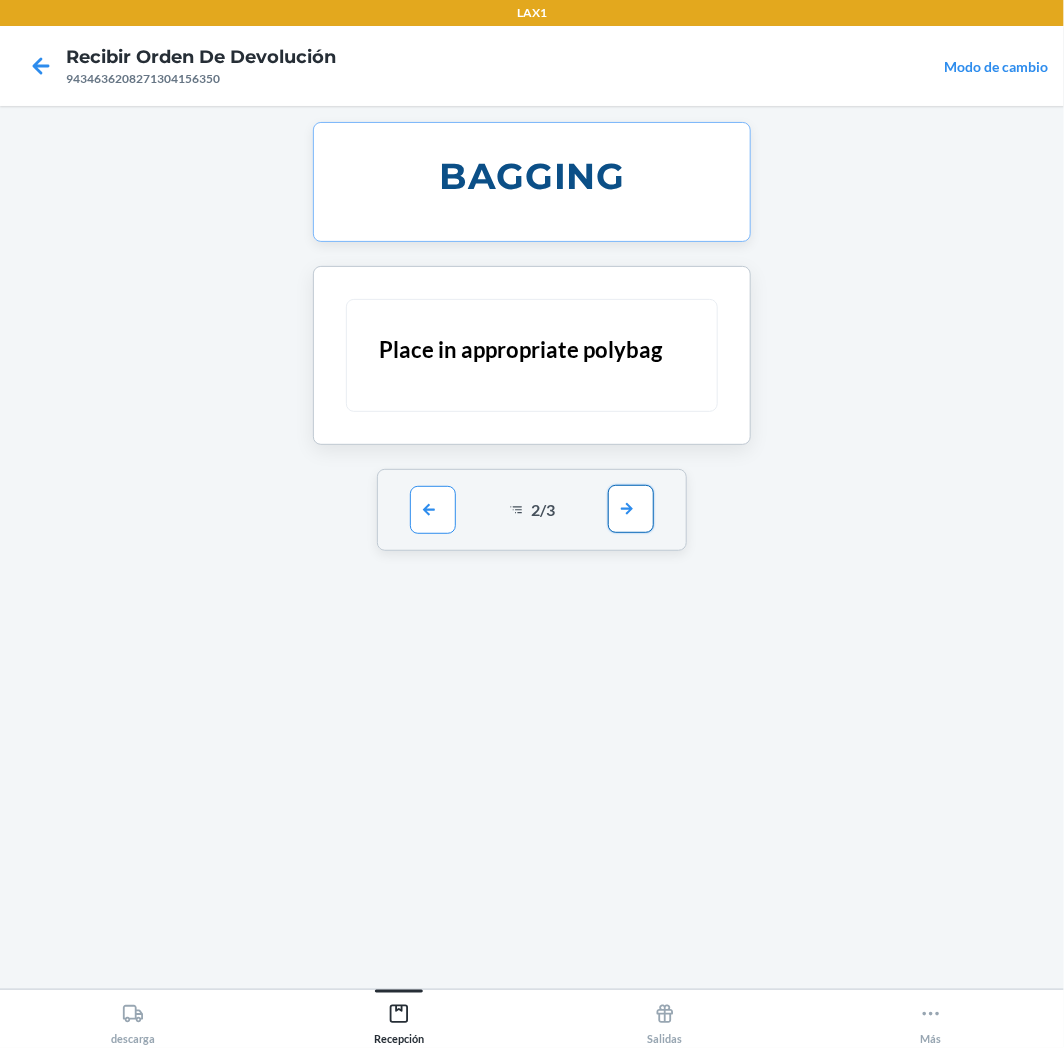 click at bounding box center (631, 509) 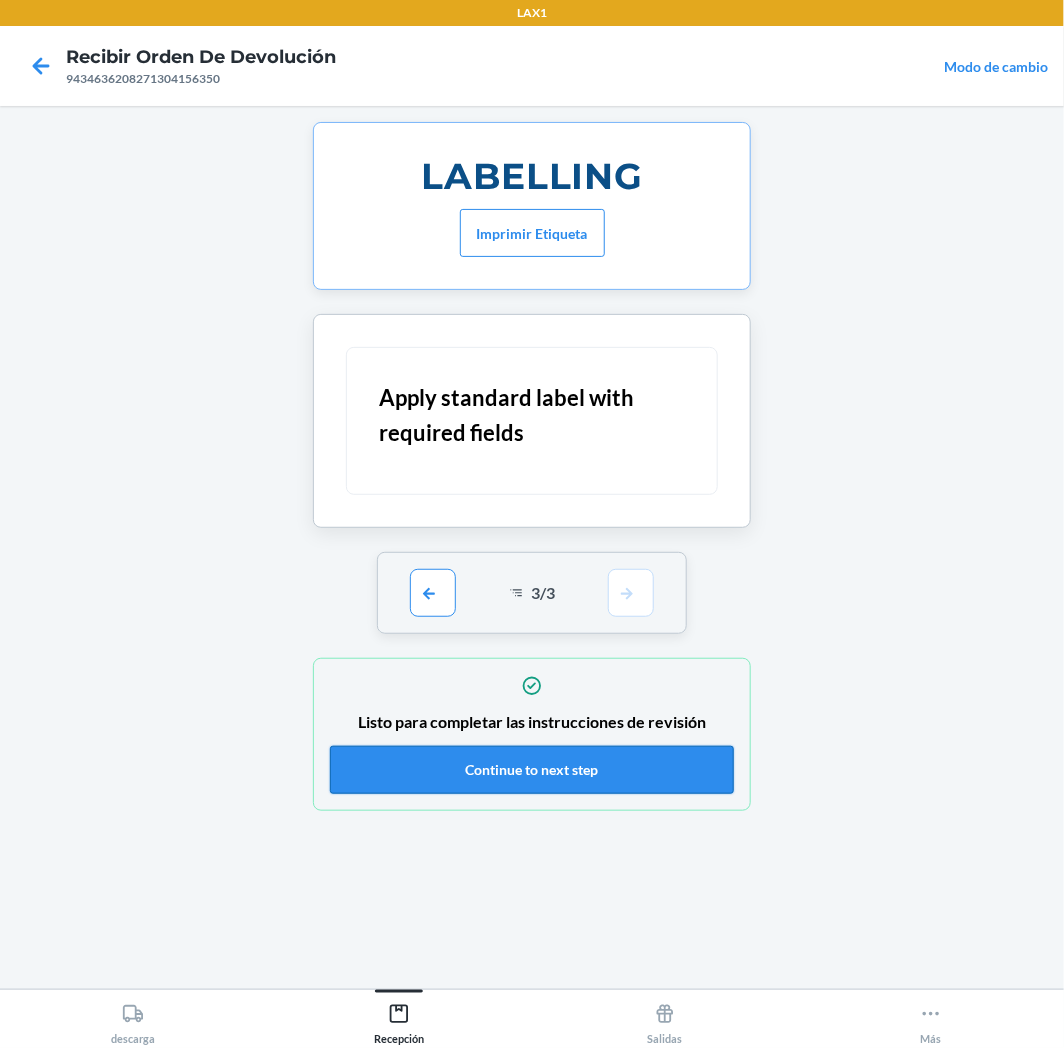 click on "Continue to next step" at bounding box center [532, 770] 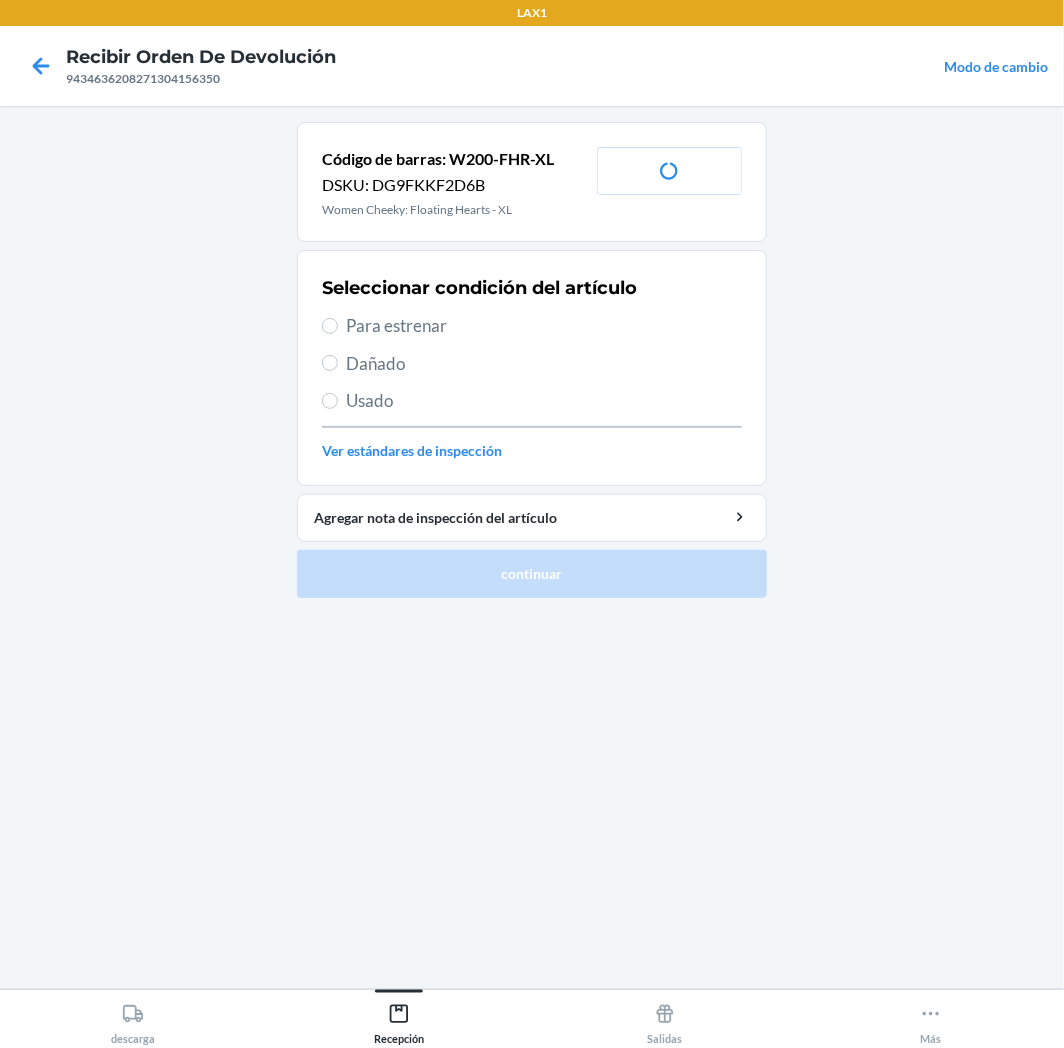 click on "Para estrenar" at bounding box center (544, 326) 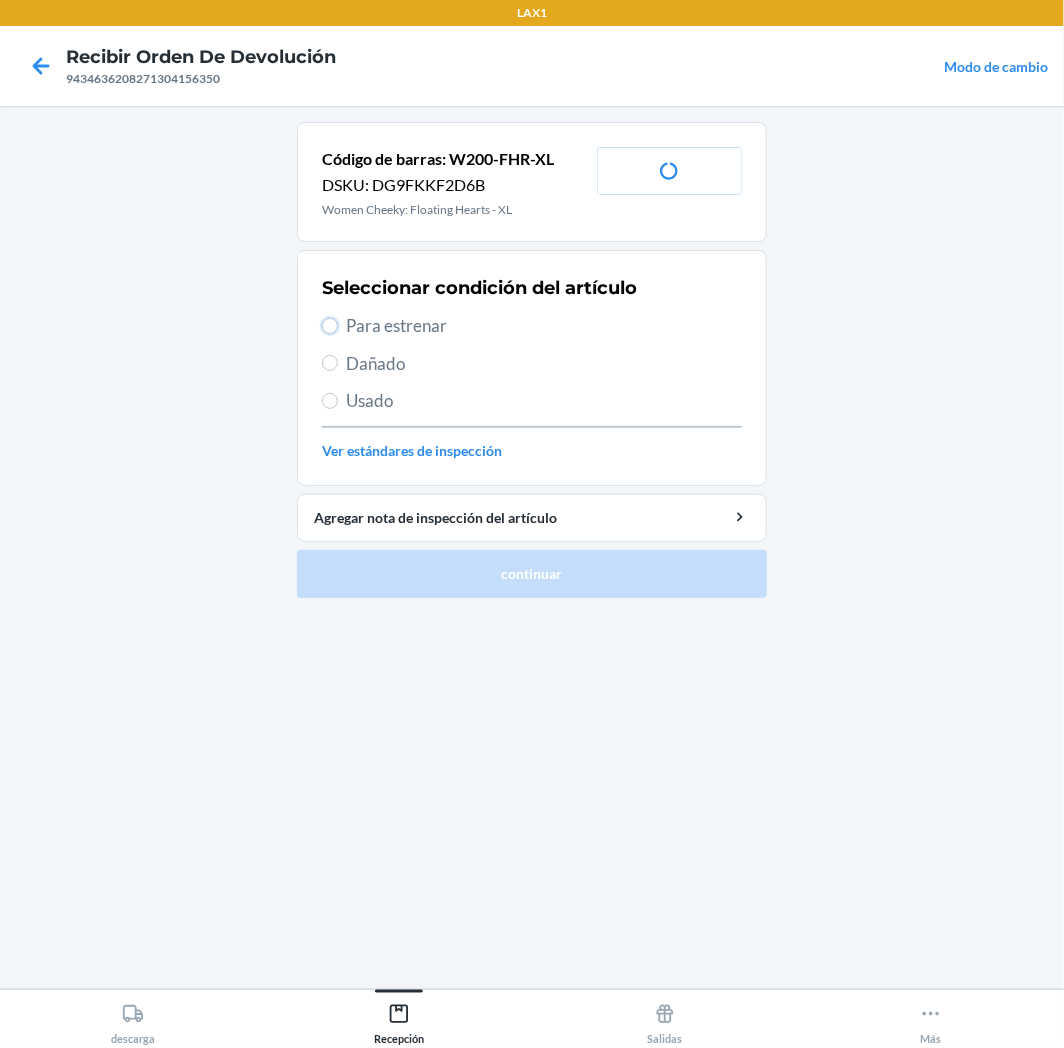 click on "Para estrenar" at bounding box center (330, 326) 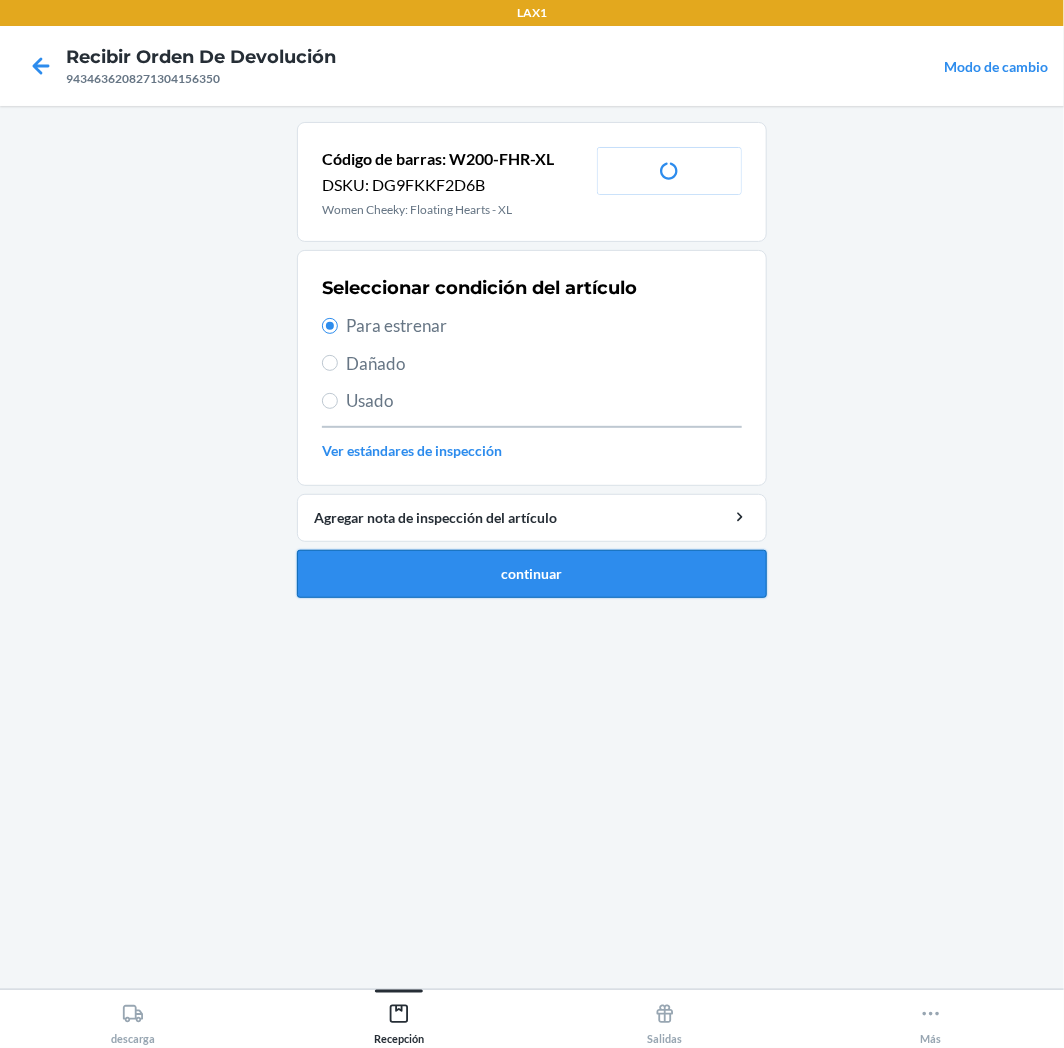 click on "continuar" at bounding box center (532, 574) 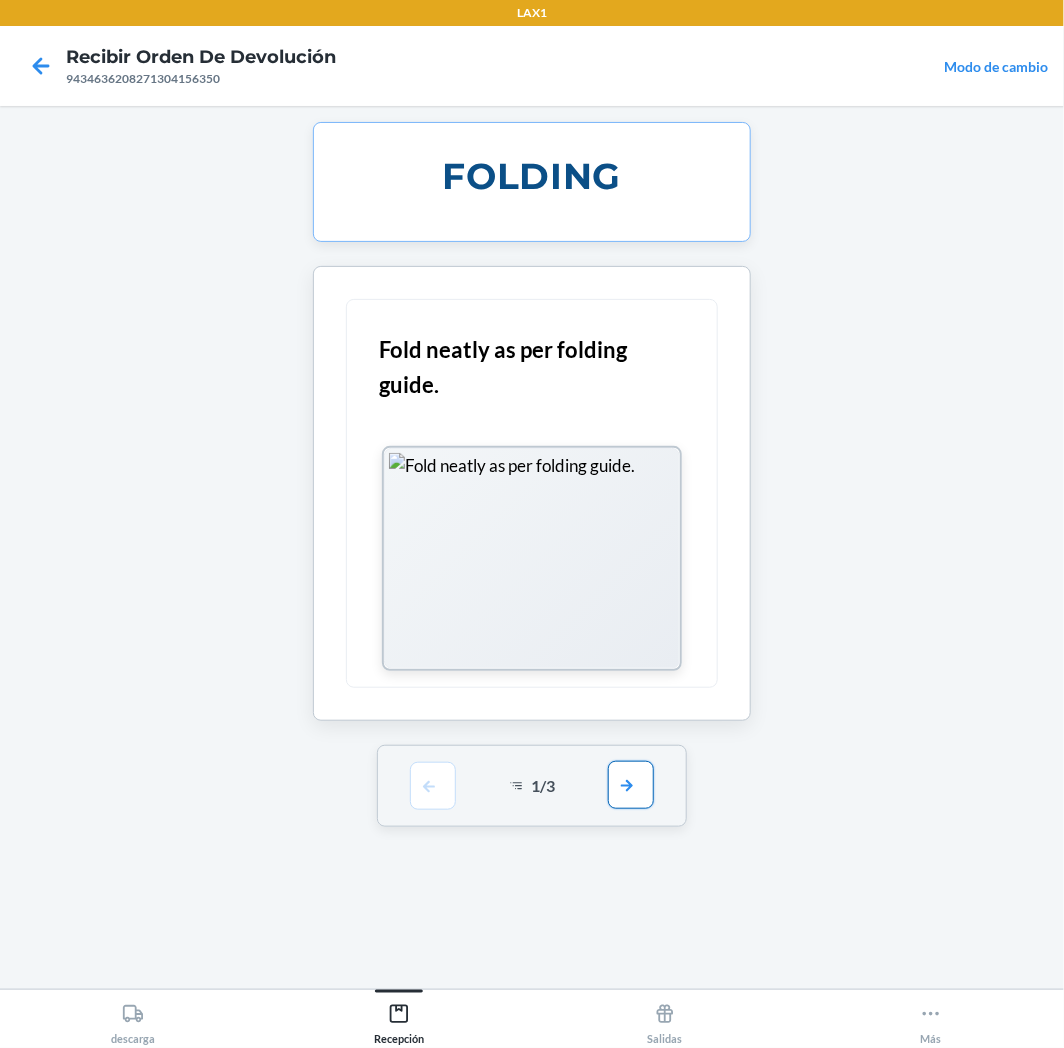 click at bounding box center (631, 785) 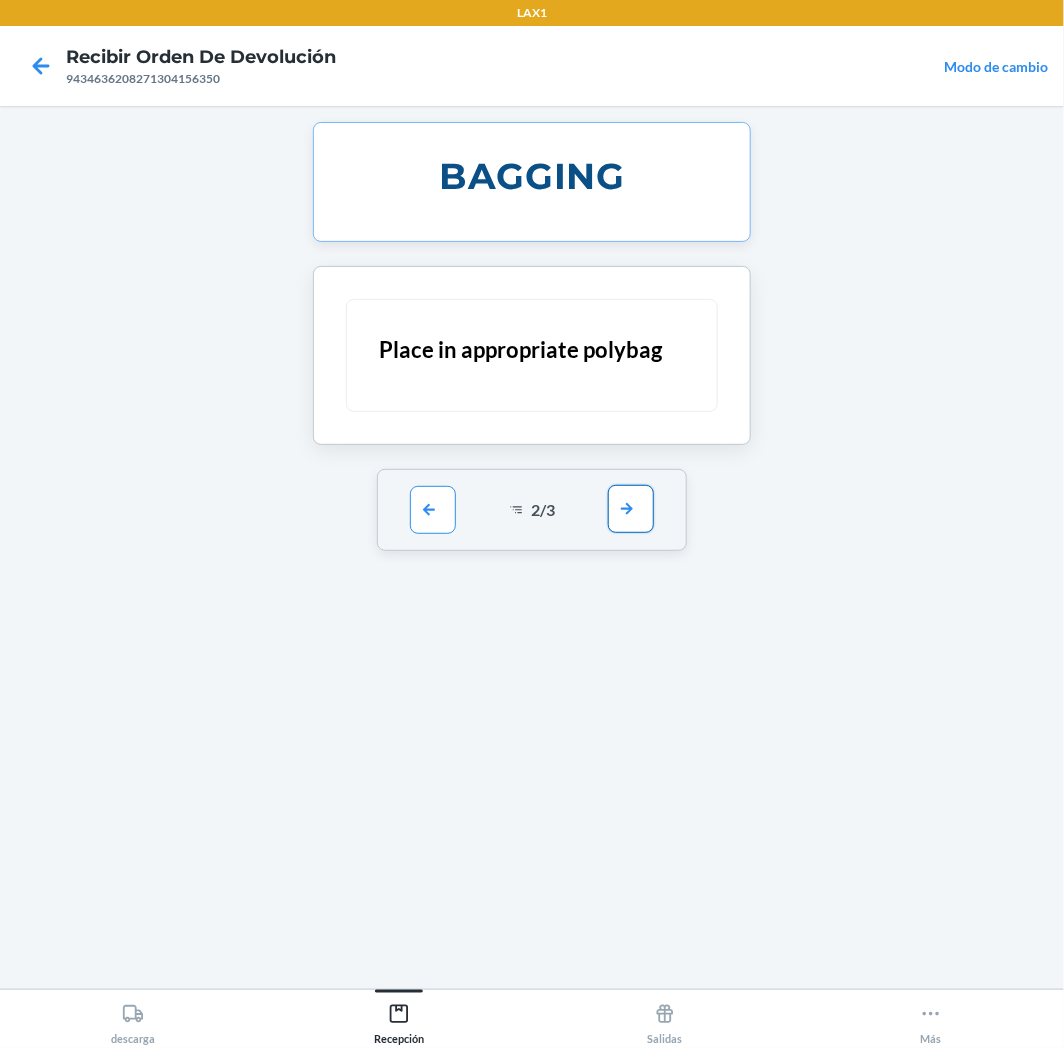 click at bounding box center (631, 509) 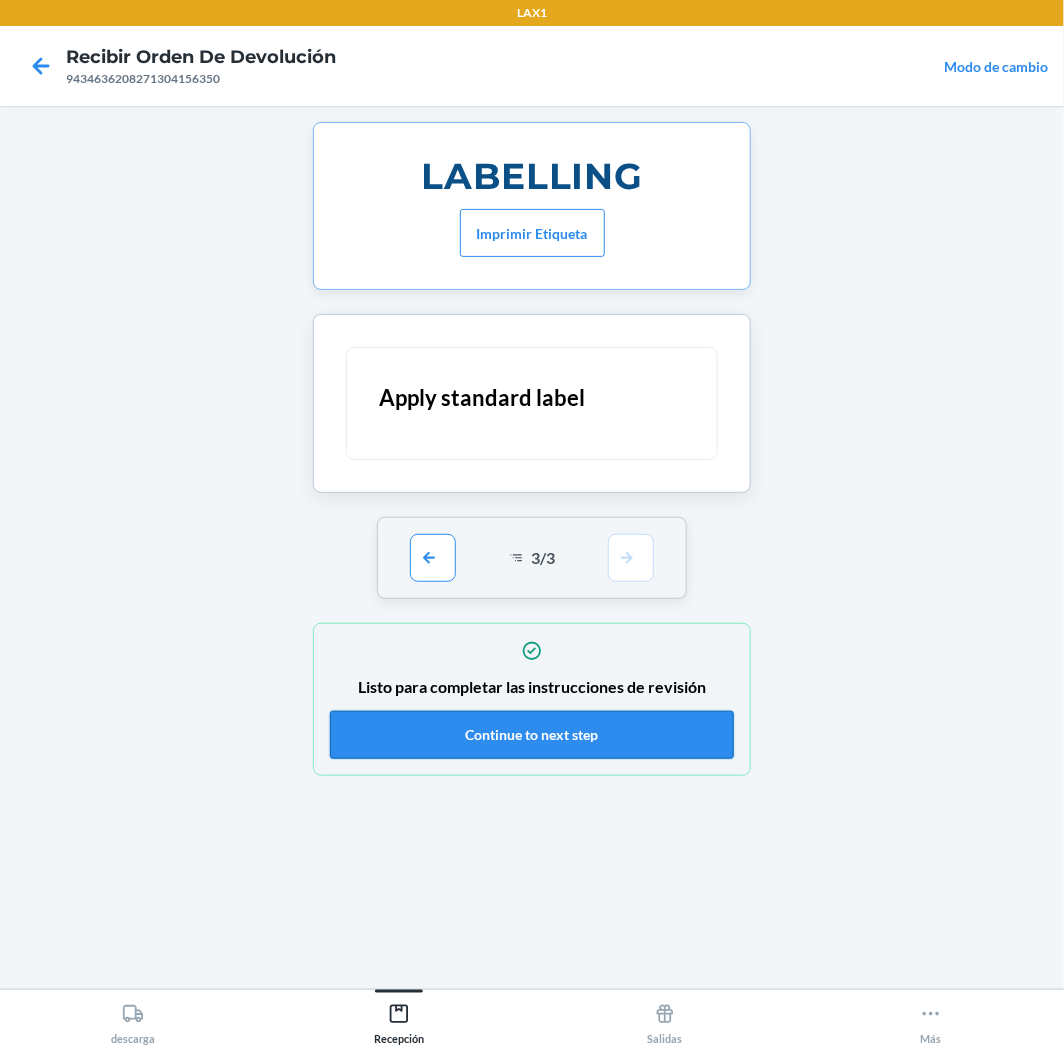 drag, startPoint x: 627, startPoint y: 705, endPoint x: 625, endPoint y: 721, distance: 16.124516 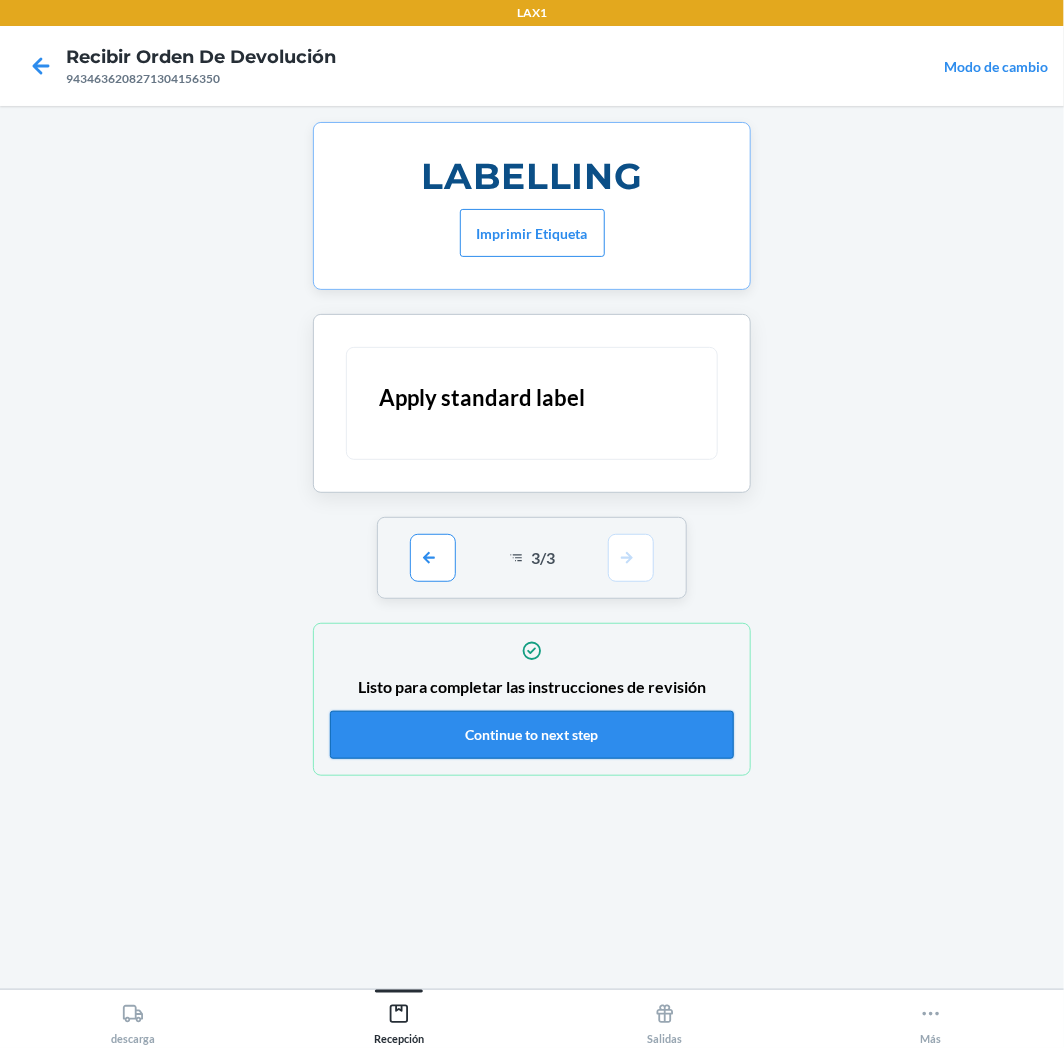 click on "Continue to next step" at bounding box center (532, 735) 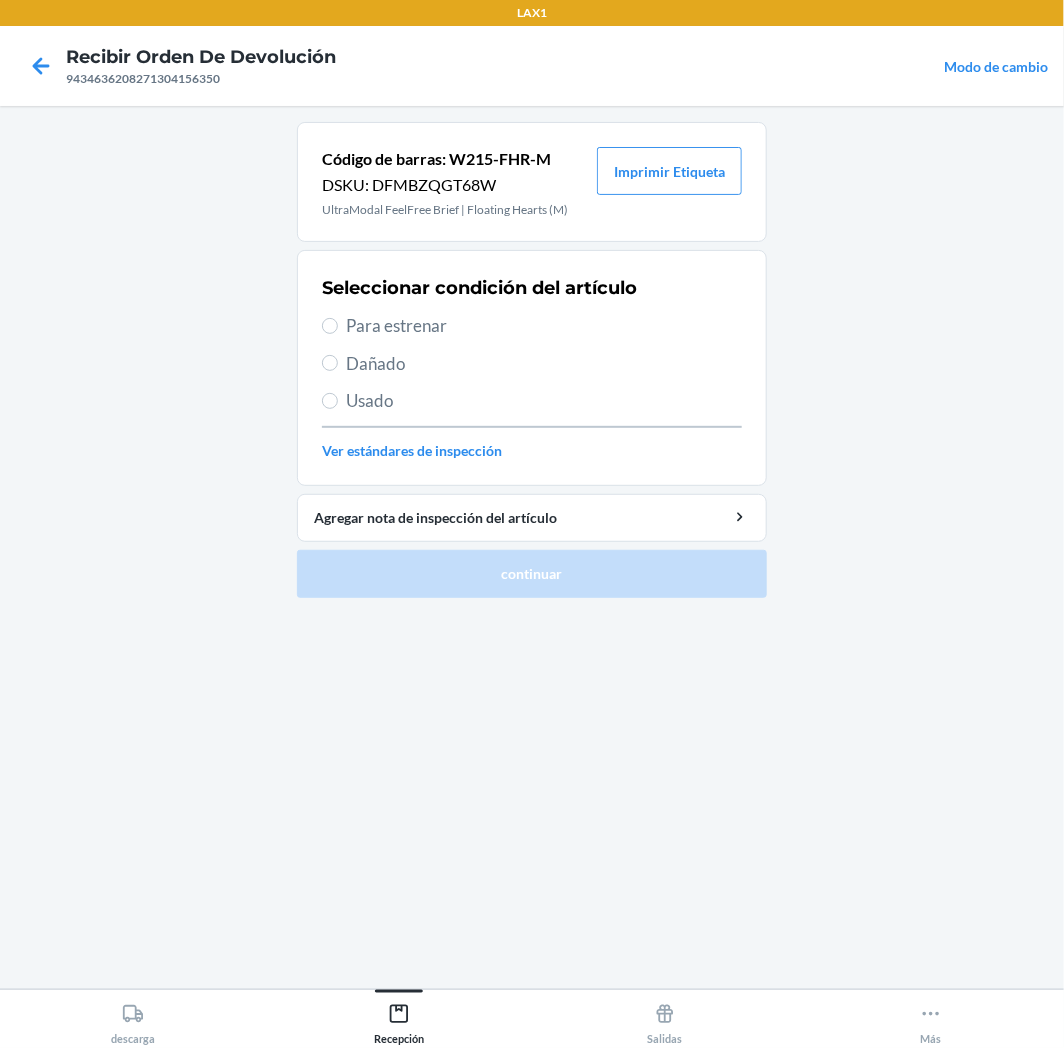 click on "Para estrenar" at bounding box center [544, 326] 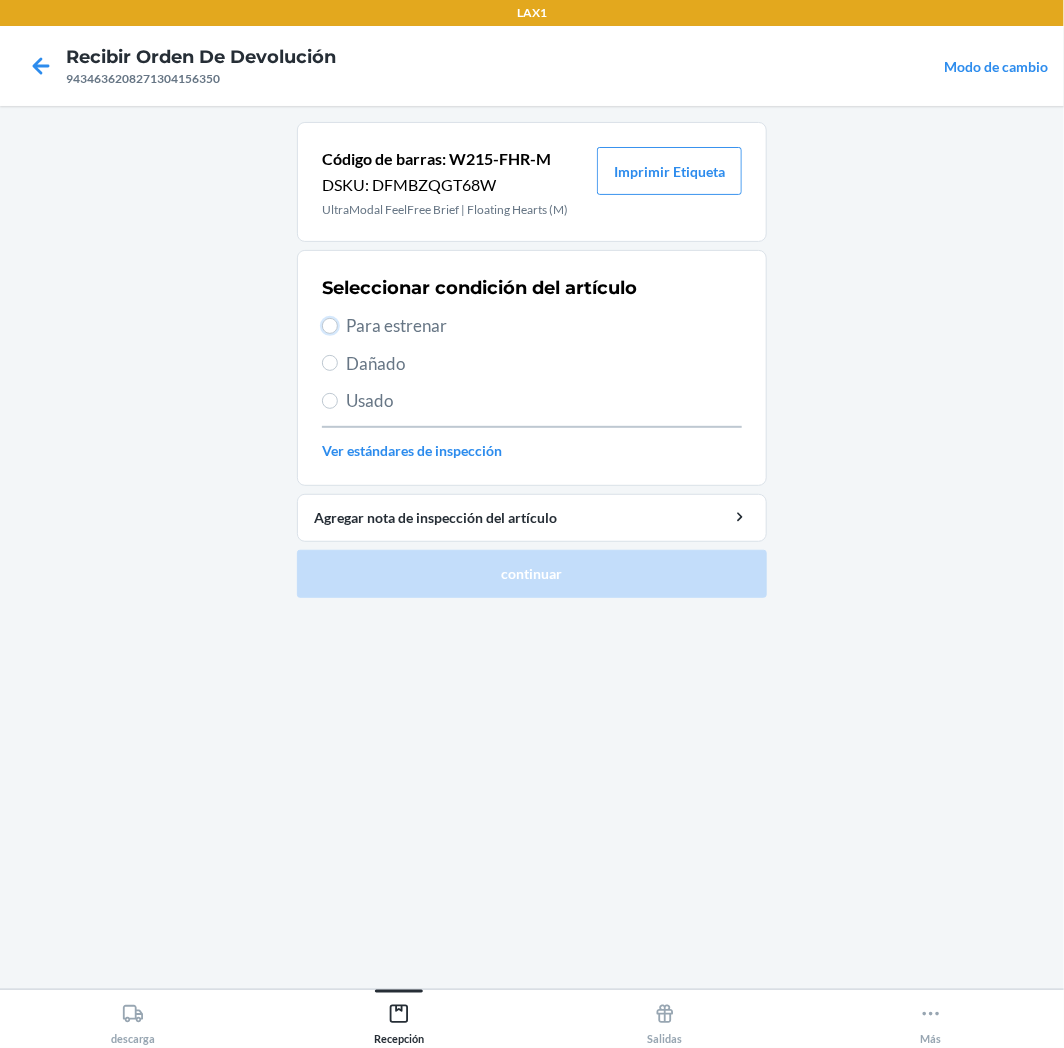 click on "Para estrenar" at bounding box center [330, 326] 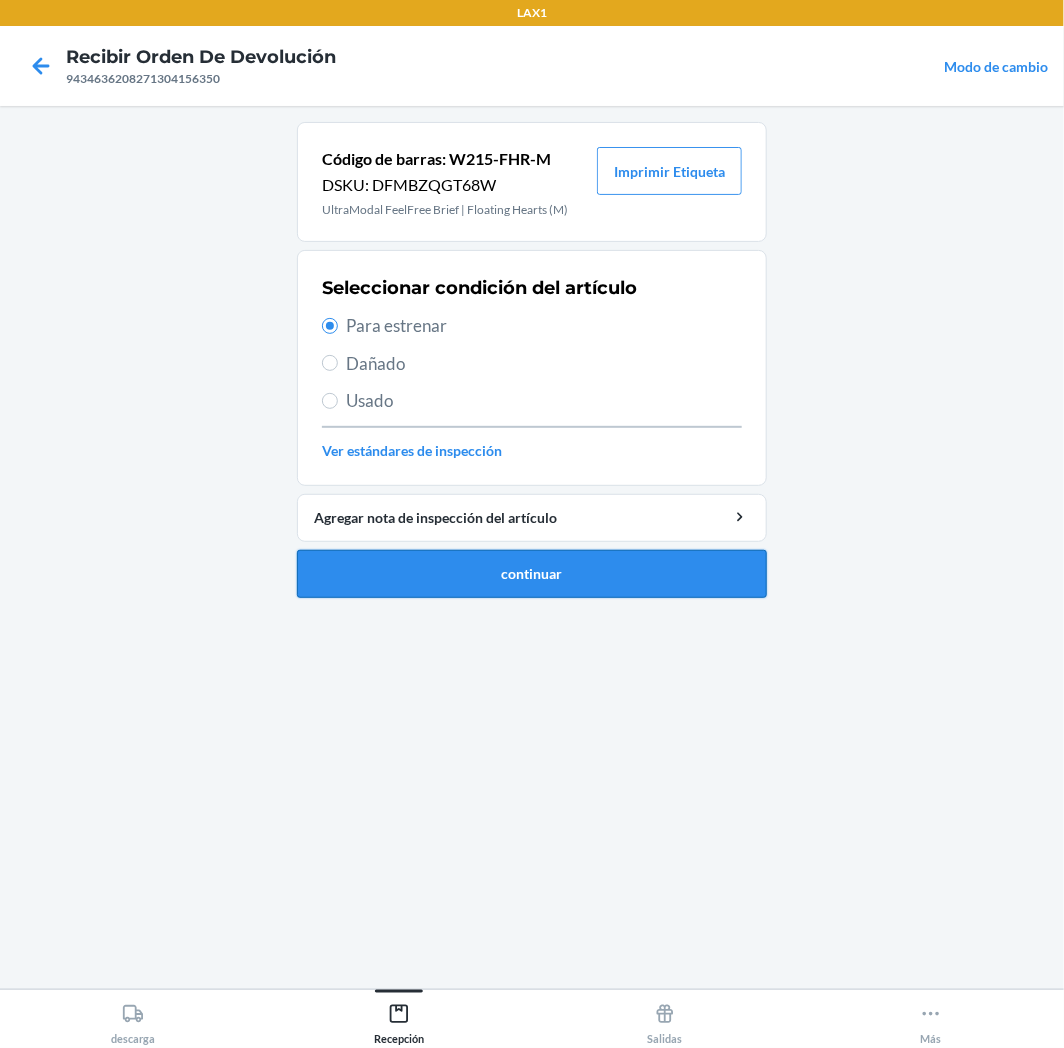 click on "continuar" at bounding box center (532, 574) 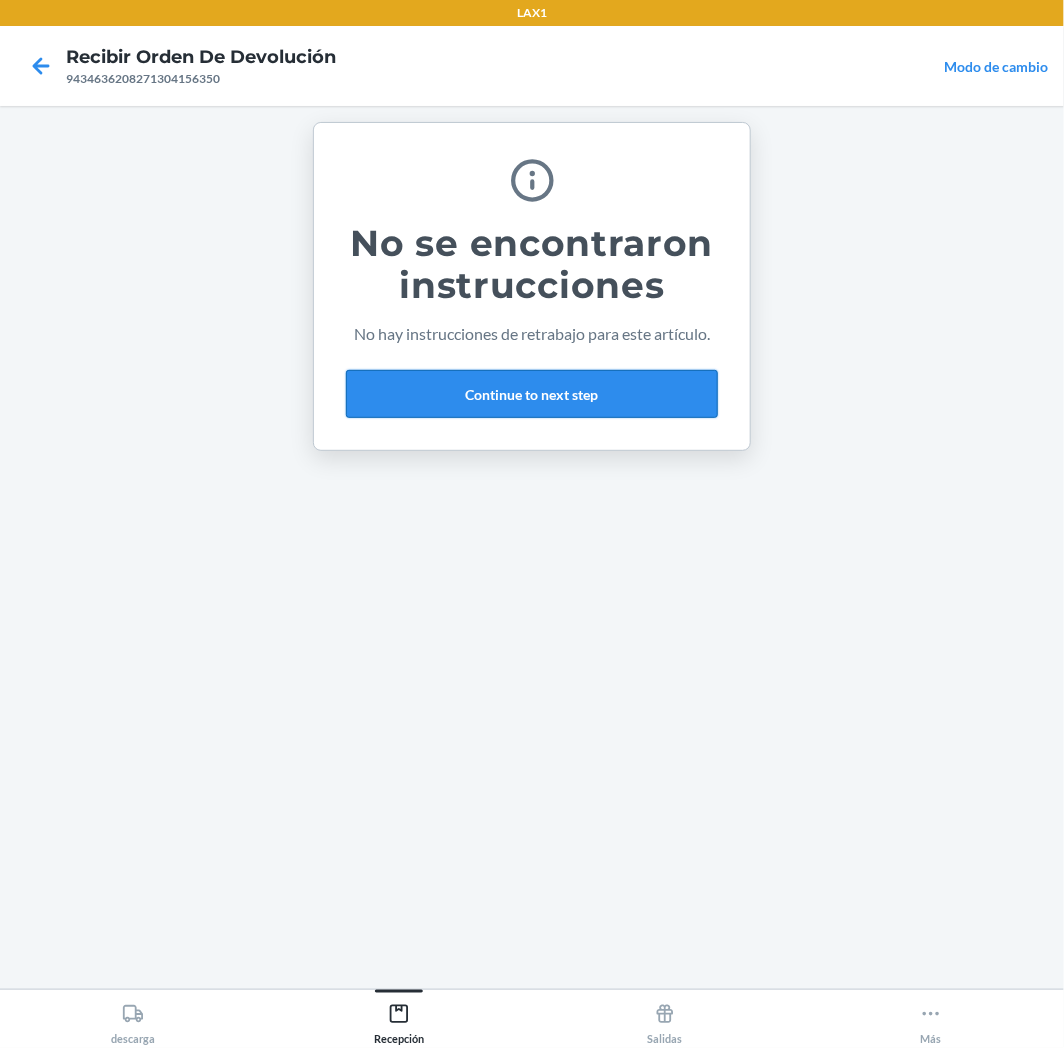click on "Continue to next step" at bounding box center [532, 394] 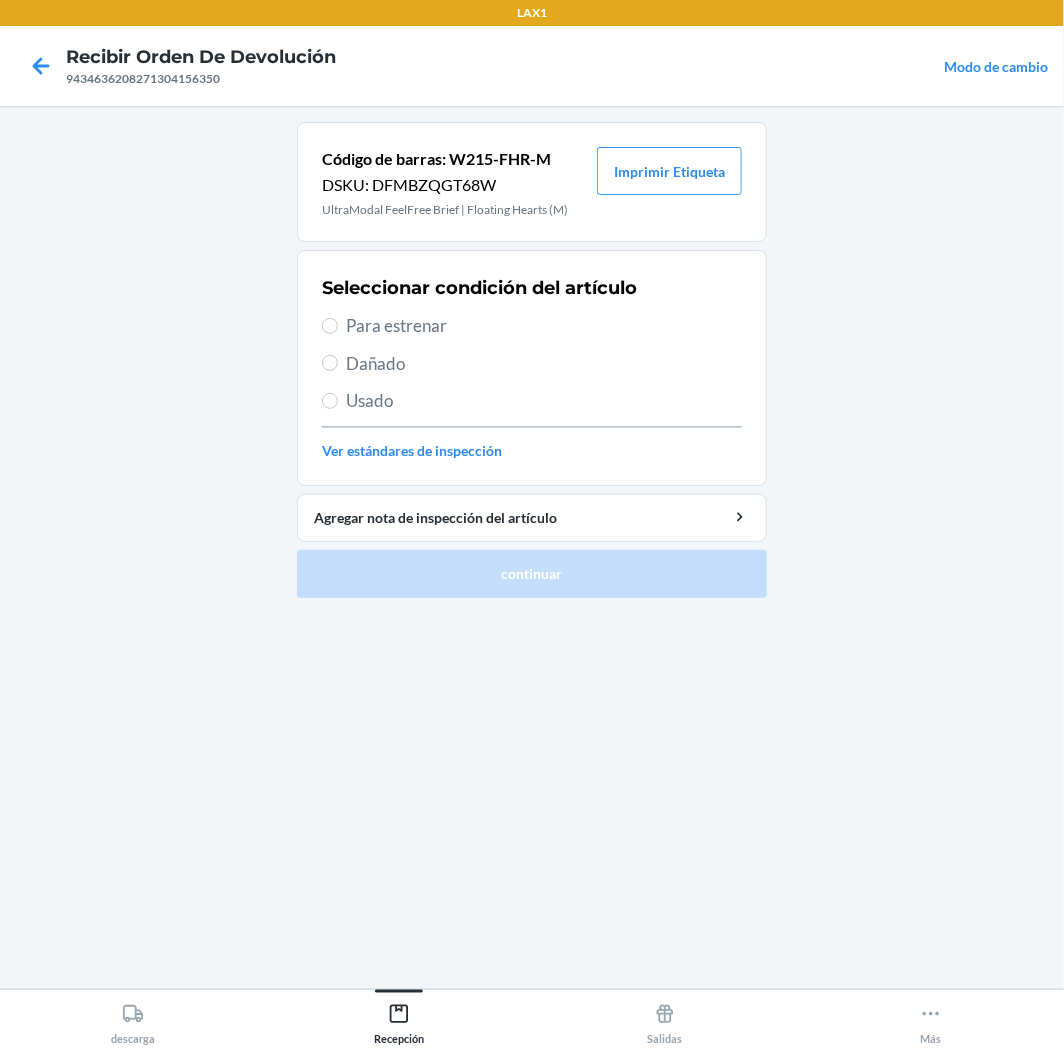 click on "Para estrenar" at bounding box center [544, 326] 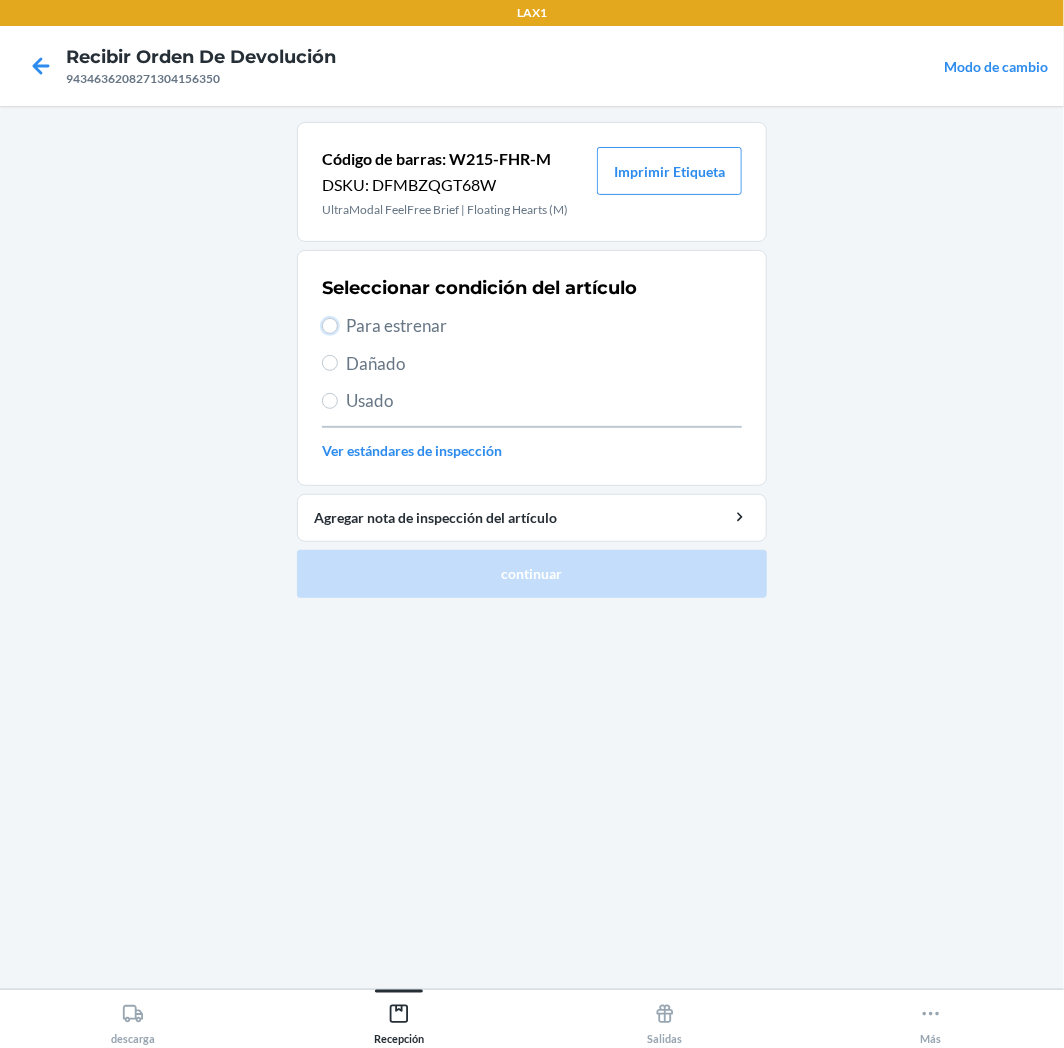 click on "Para estrenar" at bounding box center (330, 326) 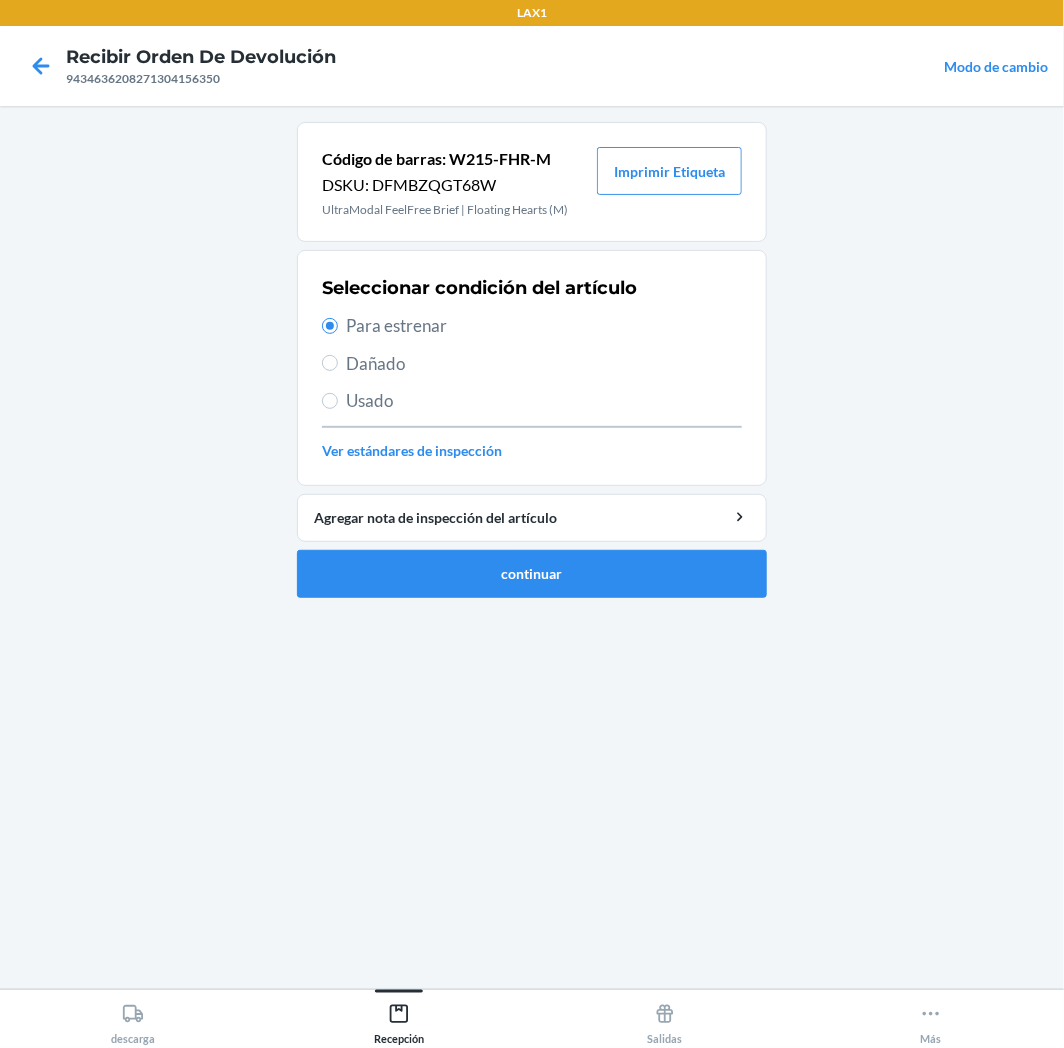 click on "Código de b[PERSON_NAME]15-FHR-M DSKU: DFMBZQGT68W UltraModal [PERSON_NAME]Brief | Floating Hearts (M) Imprimir Etiqueta Seleccionar condición del artículo Para estrenar Dañado Usado Ver estándares de inspección Agregar nota de inspección del artículo continuar" at bounding box center (532, 360) 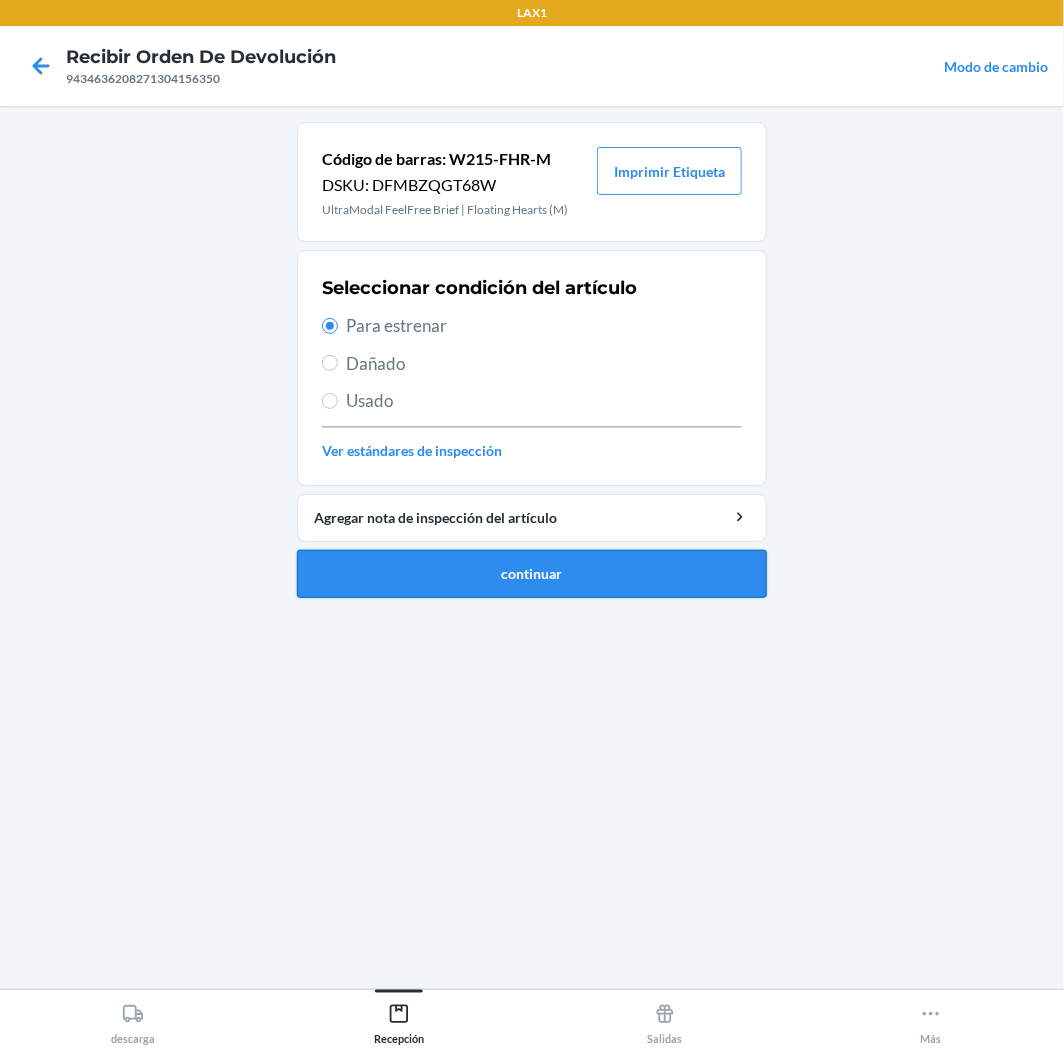 click on "continuar" at bounding box center (532, 574) 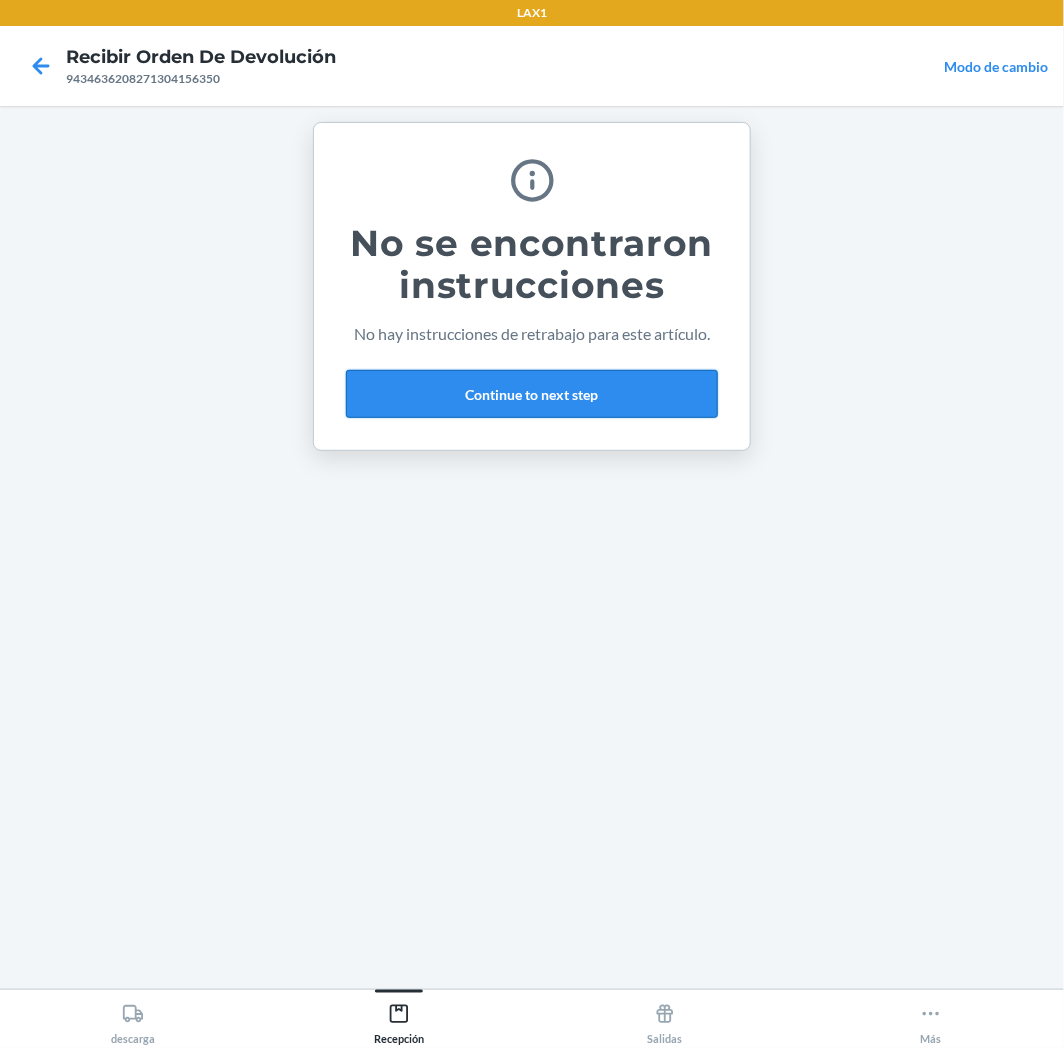 click on "Continue to next step" at bounding box center [532, 394] 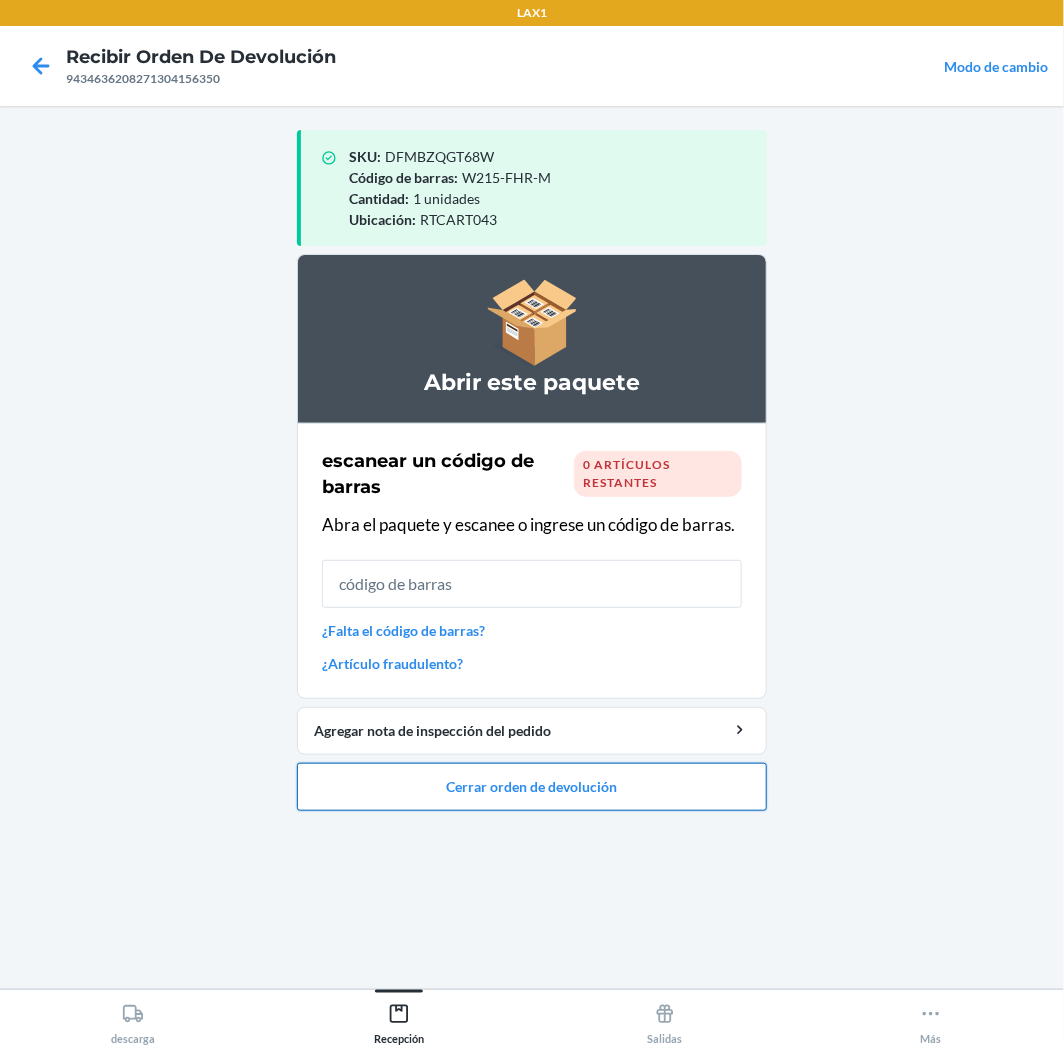 click on "Cerrar orden de devolución" at bounding box center (532, 787) 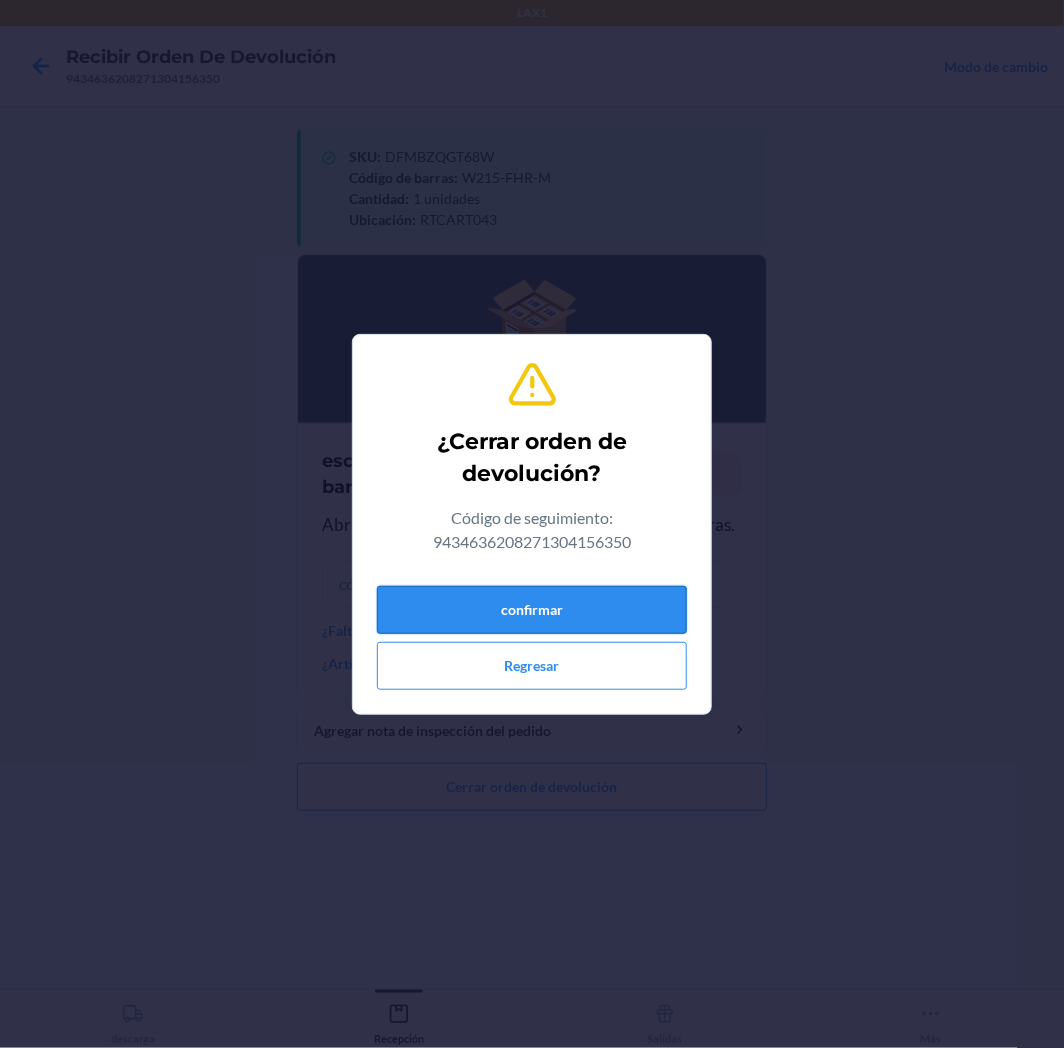 click on "confirmar" at bounding box center [532, 610] 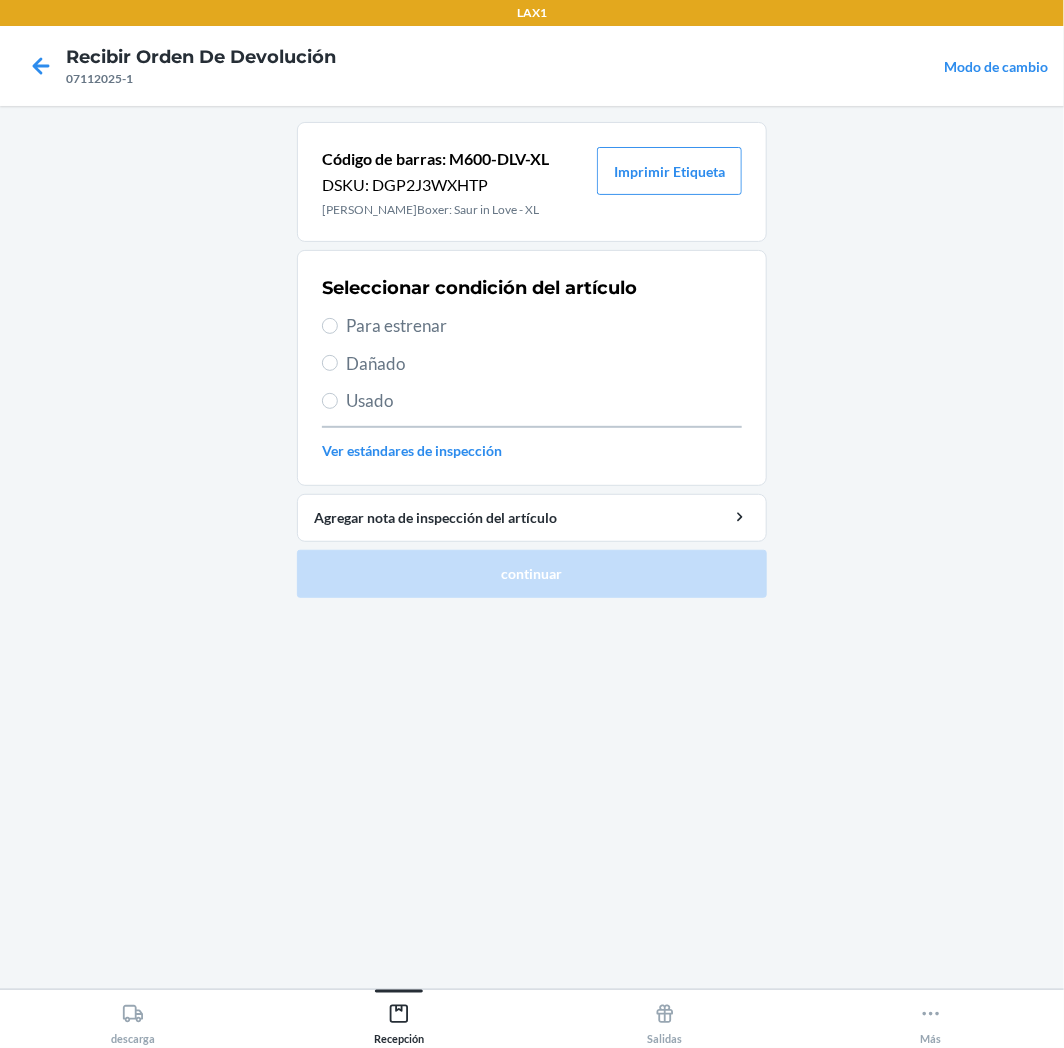 click on "Para estrenar" at bounding box center [544, 326] 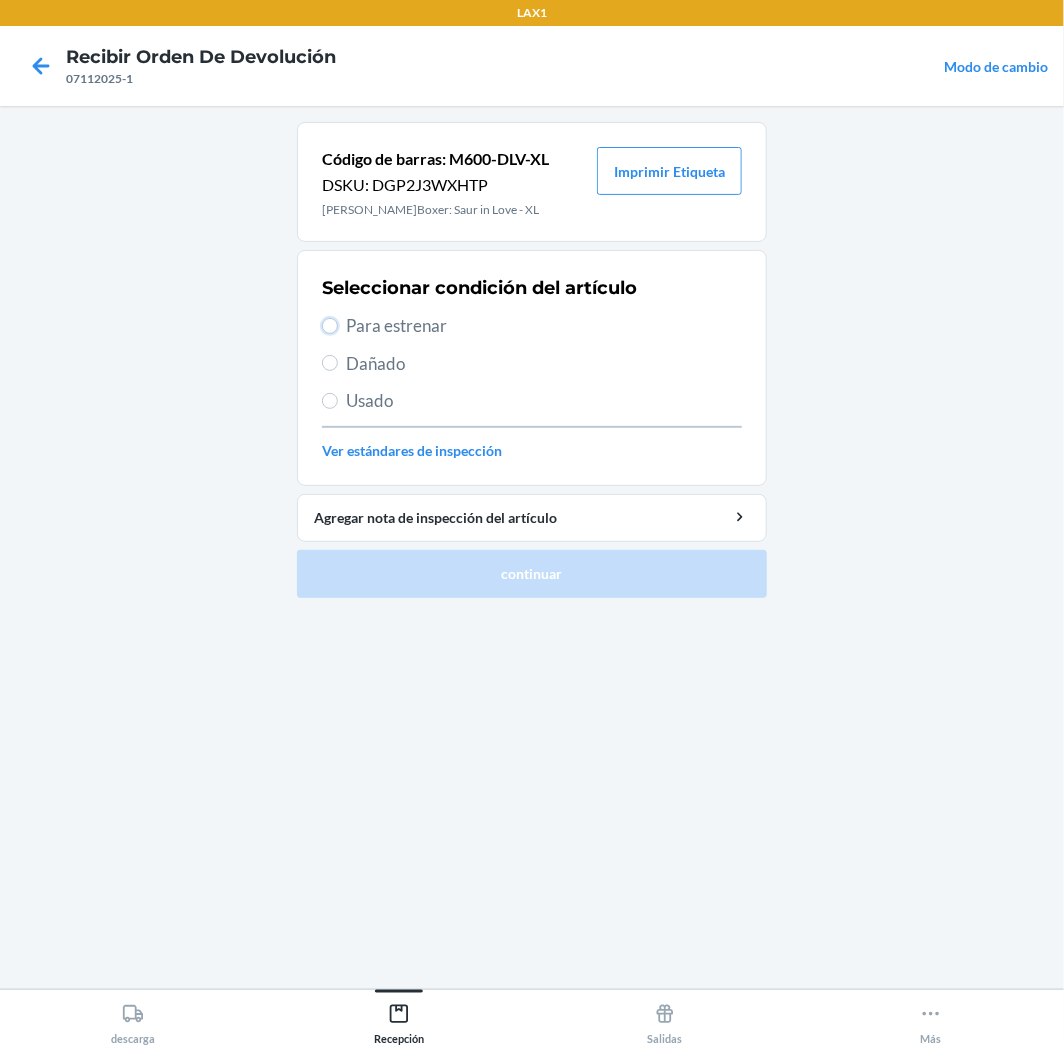 click on "Para estrenar" at bounding box center (330, 326) 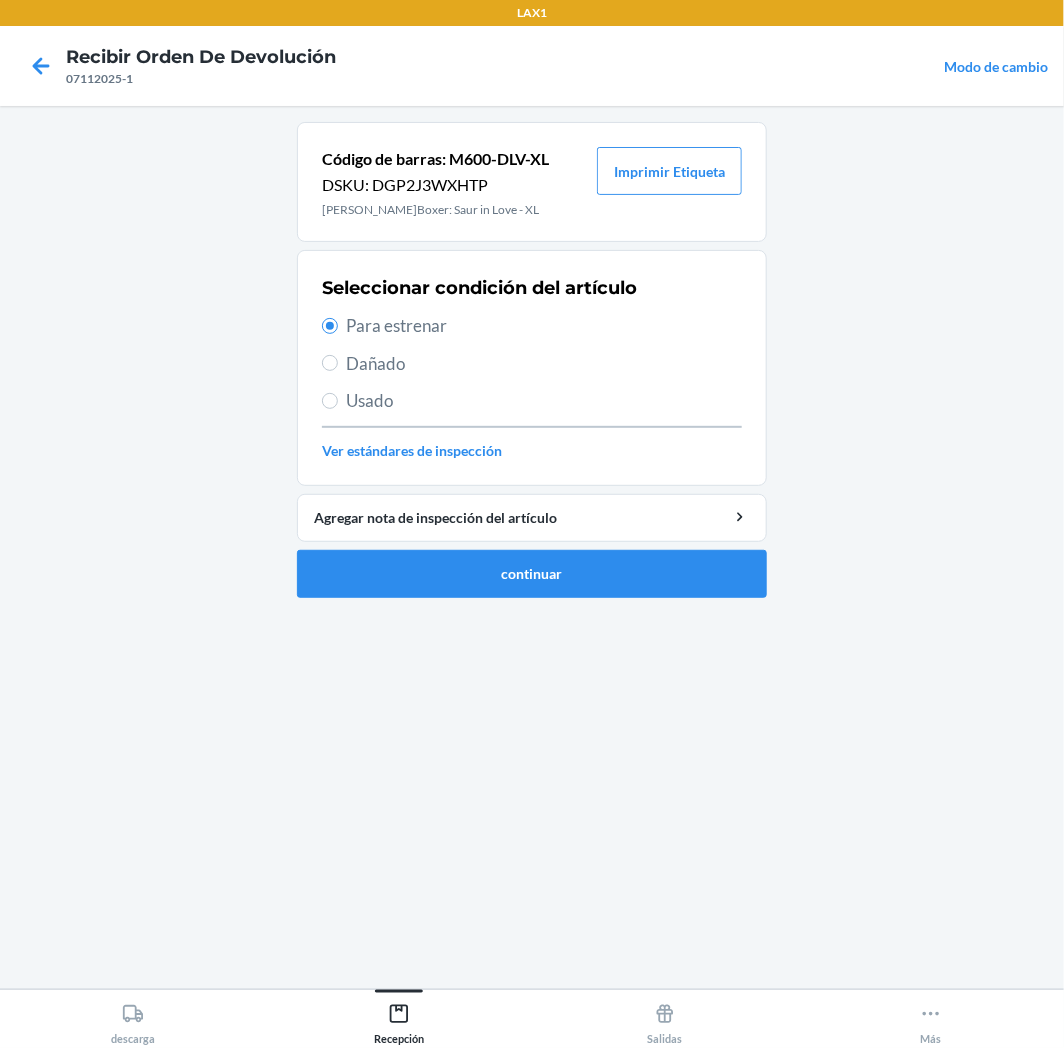 click on "Código de barras: M600-DLV-XL DSKU: DGP2J3WXHTP Men Boxer: Saur in Love - XL Imprimir Etiqueta Seleccio[PERSON_NAME]ción del artículo Para estrenar Dañado U[PERSON_NAME] Ver estándares de inspección Agregar nota de inspección del artículo continuar" at bounding box center (532, 360) 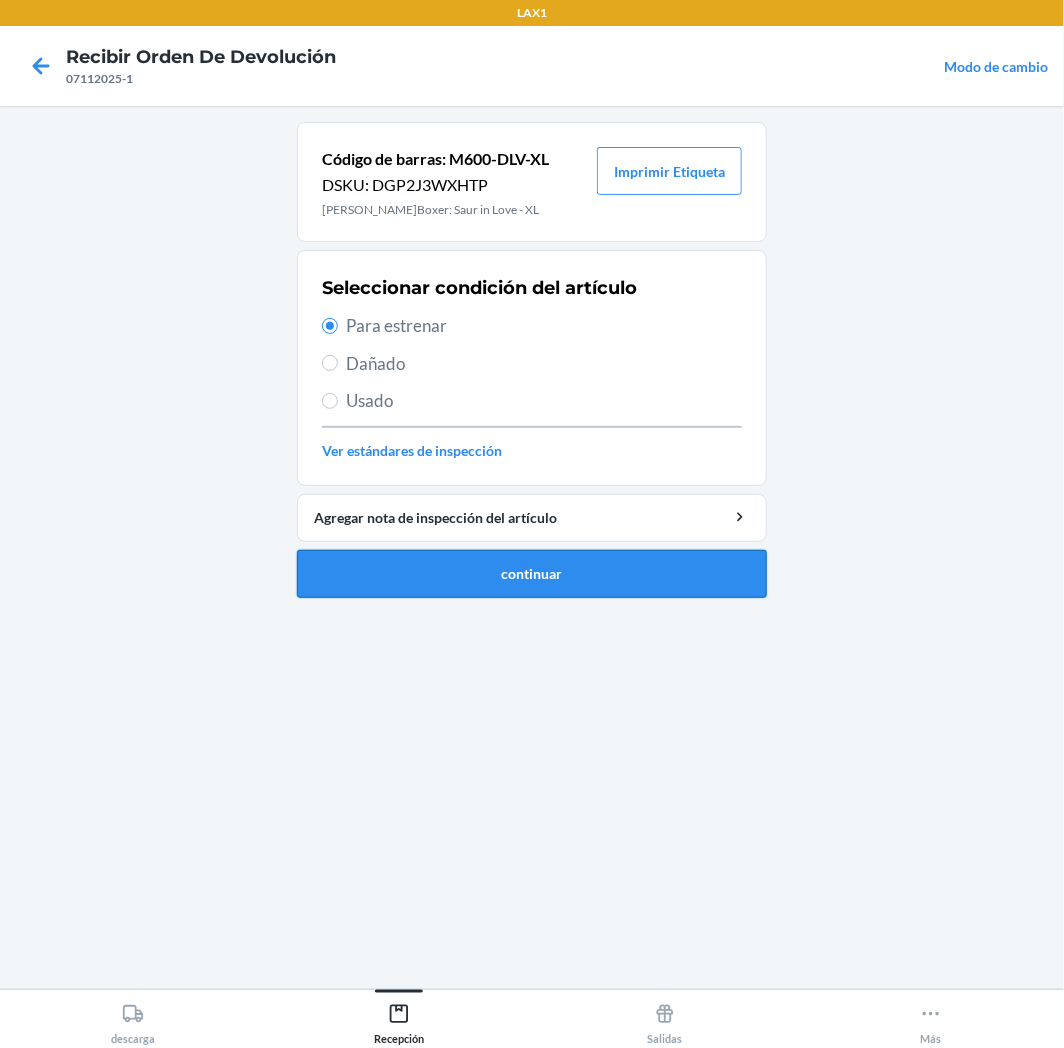 click on "continuar" at bounding box center (532, 574) 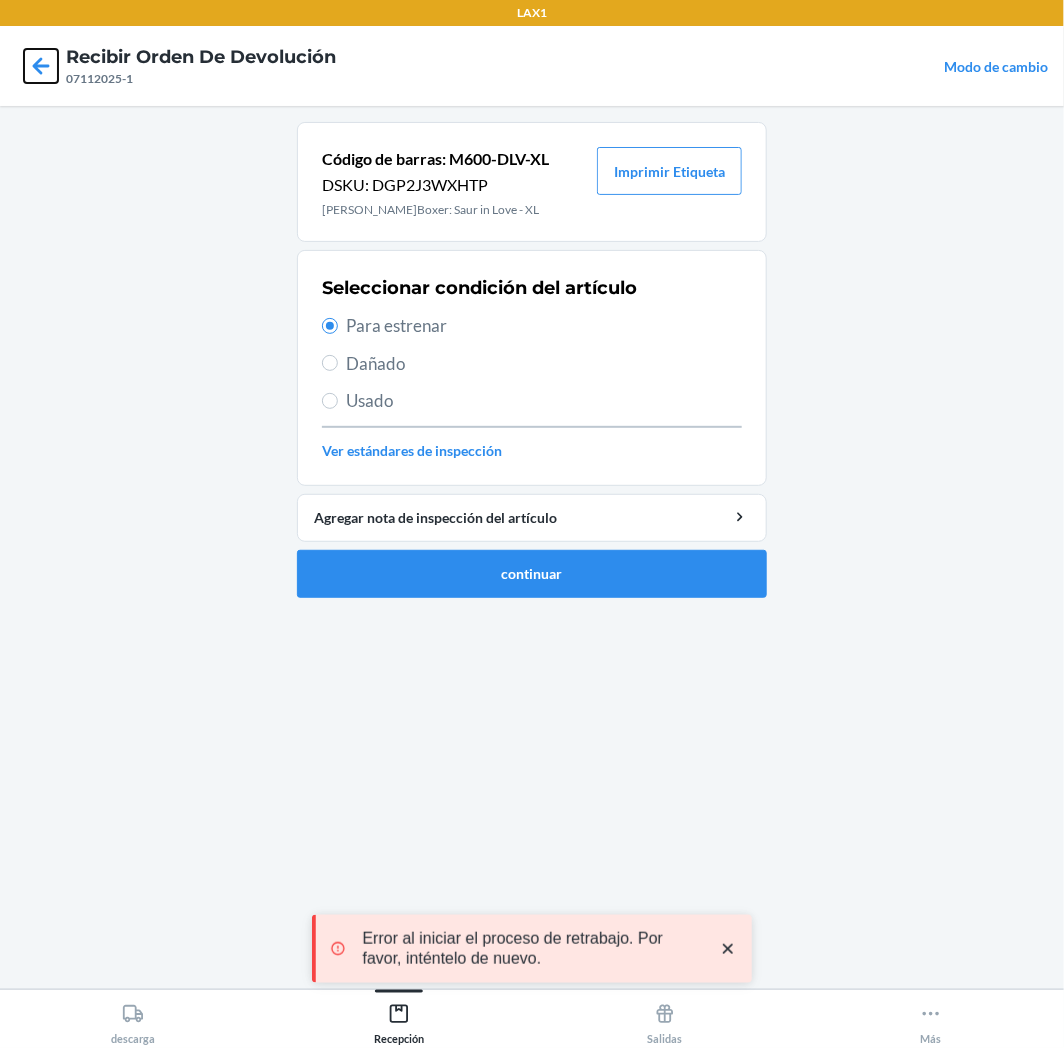 click 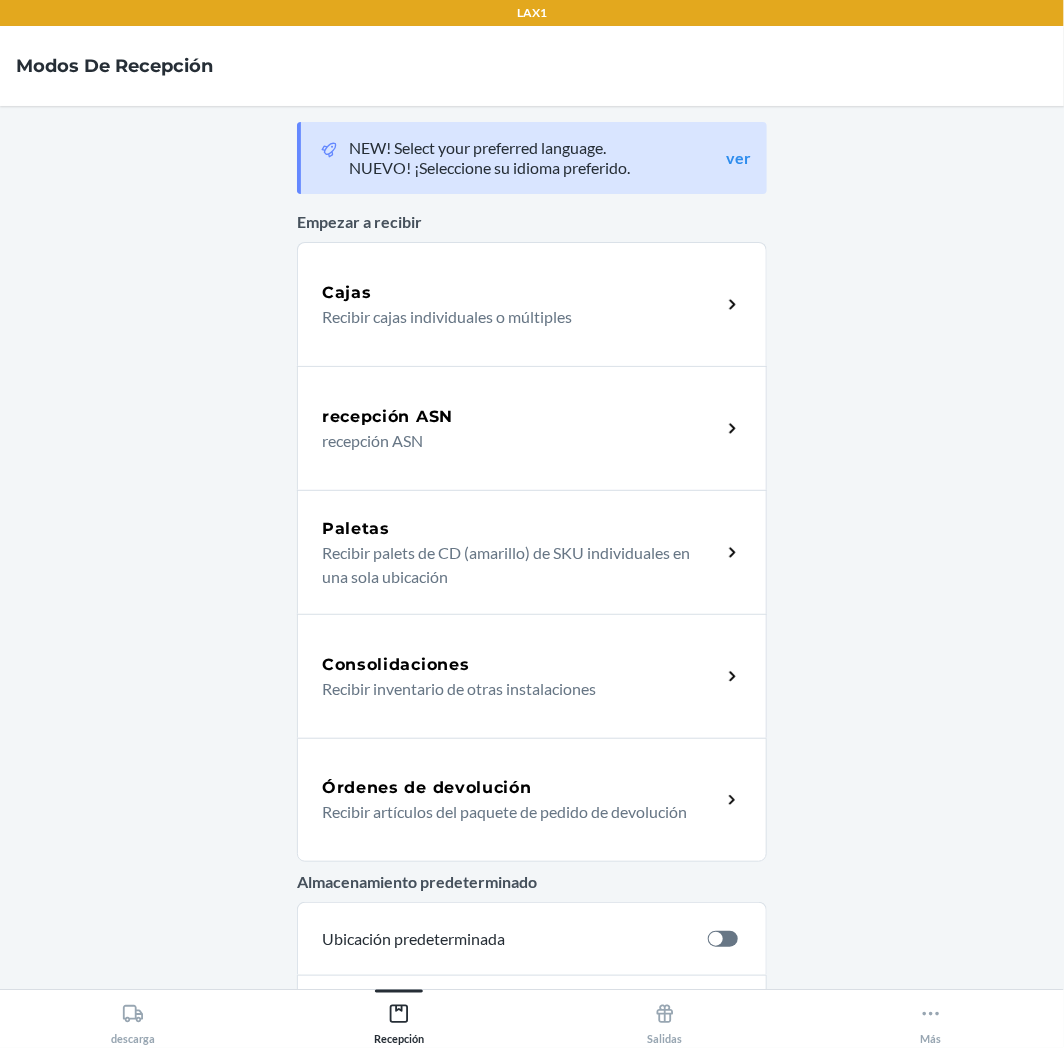 click on "Órdenes de devolución Recibir artículos del paquete de pedido de devolución" at bounding box center [532, 800] 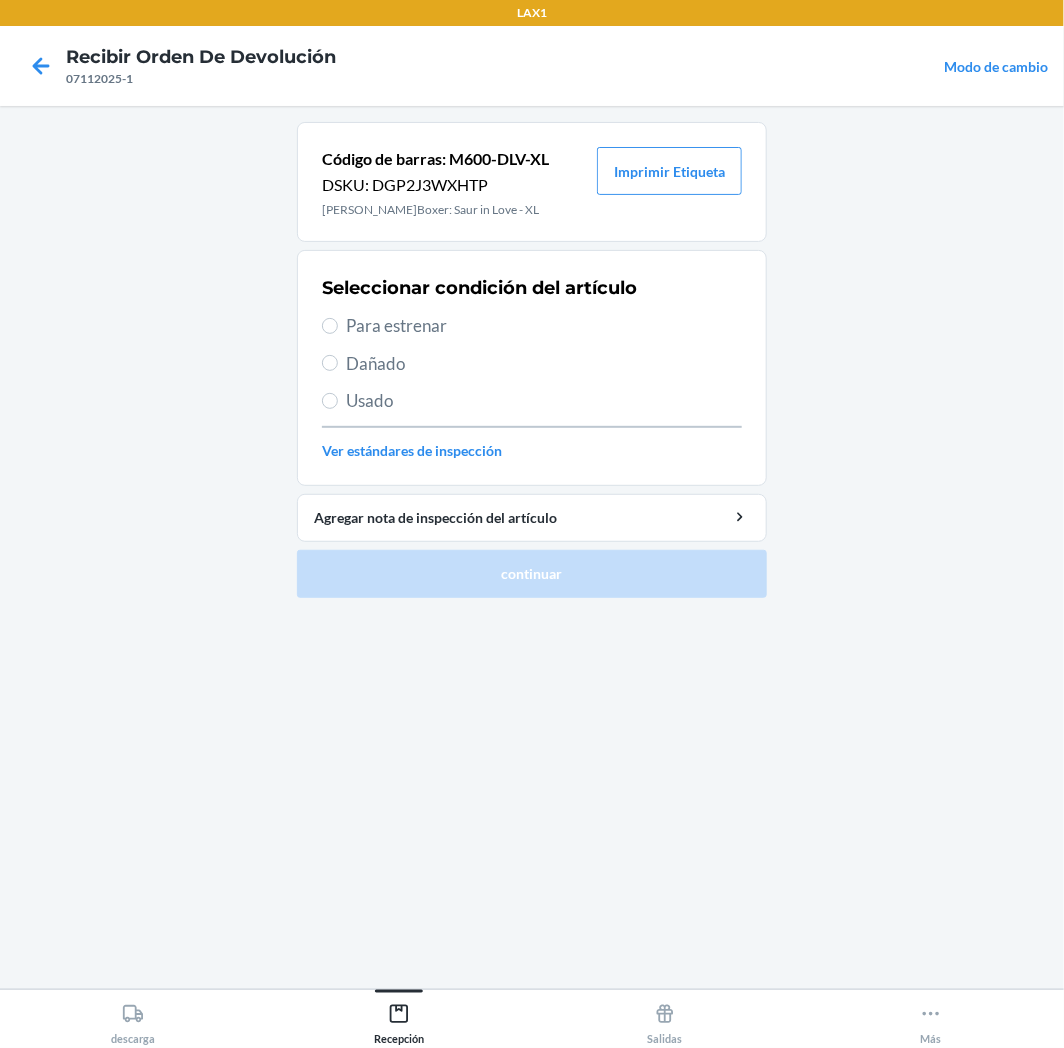 click on "Seleccionar condición del artículo Para estrenar Dañado Usado Ver estándares de inspección" at bounding box center (532, 368) 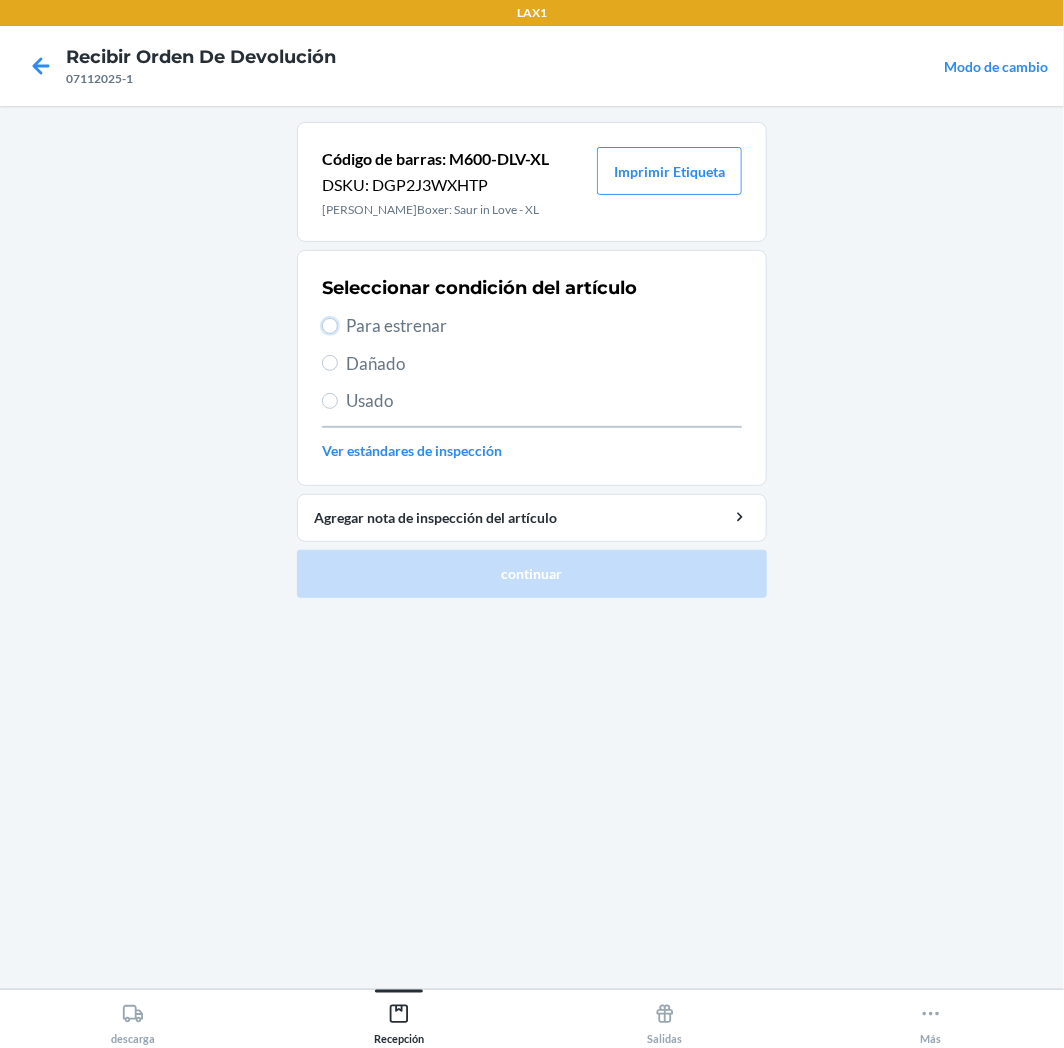 click on "Para estrenar" at bounding box center (330, 326) 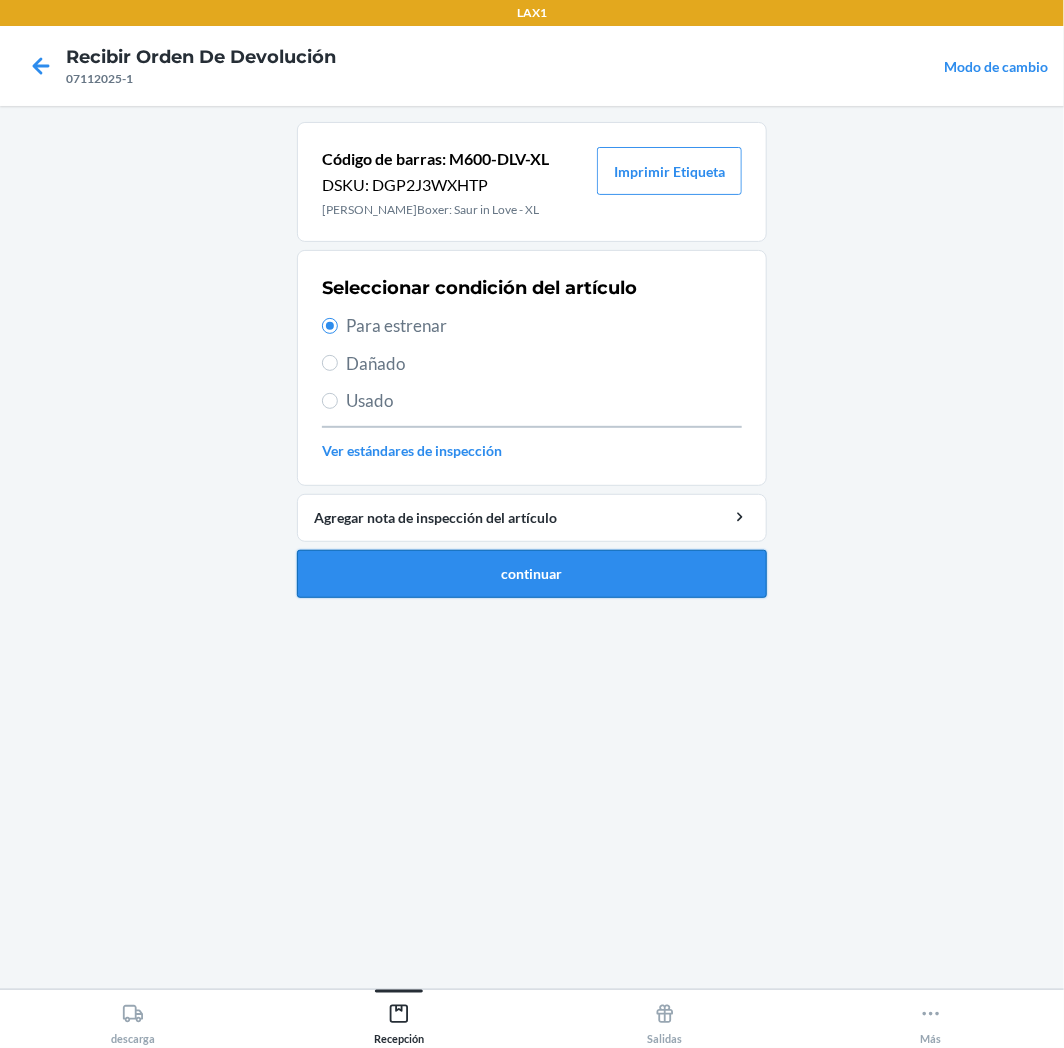 click on "continuar" at bounding box center [532, 574] 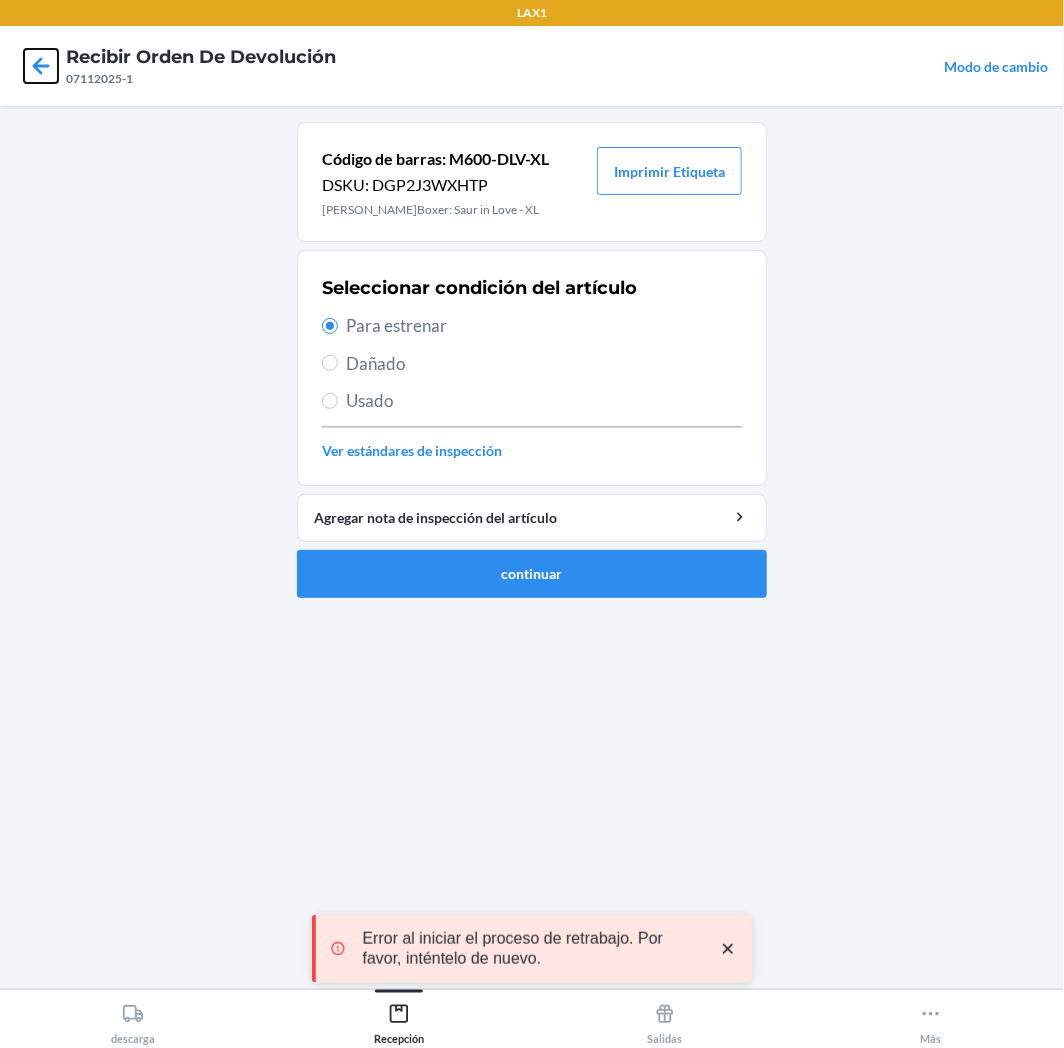 click 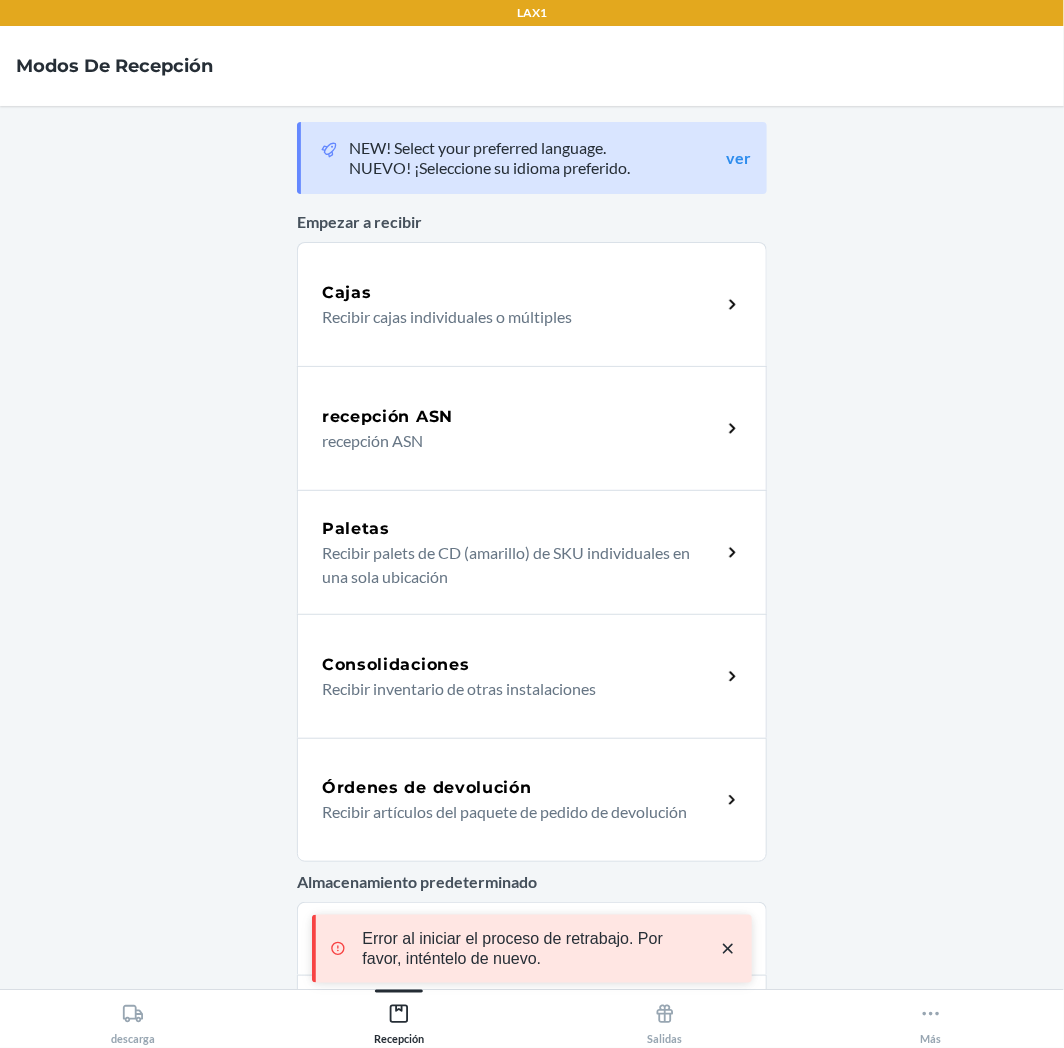 click on "Órdenes de devolución Recibir artículos del paquete de pedido de devolución" at bounding box center (532, 800) 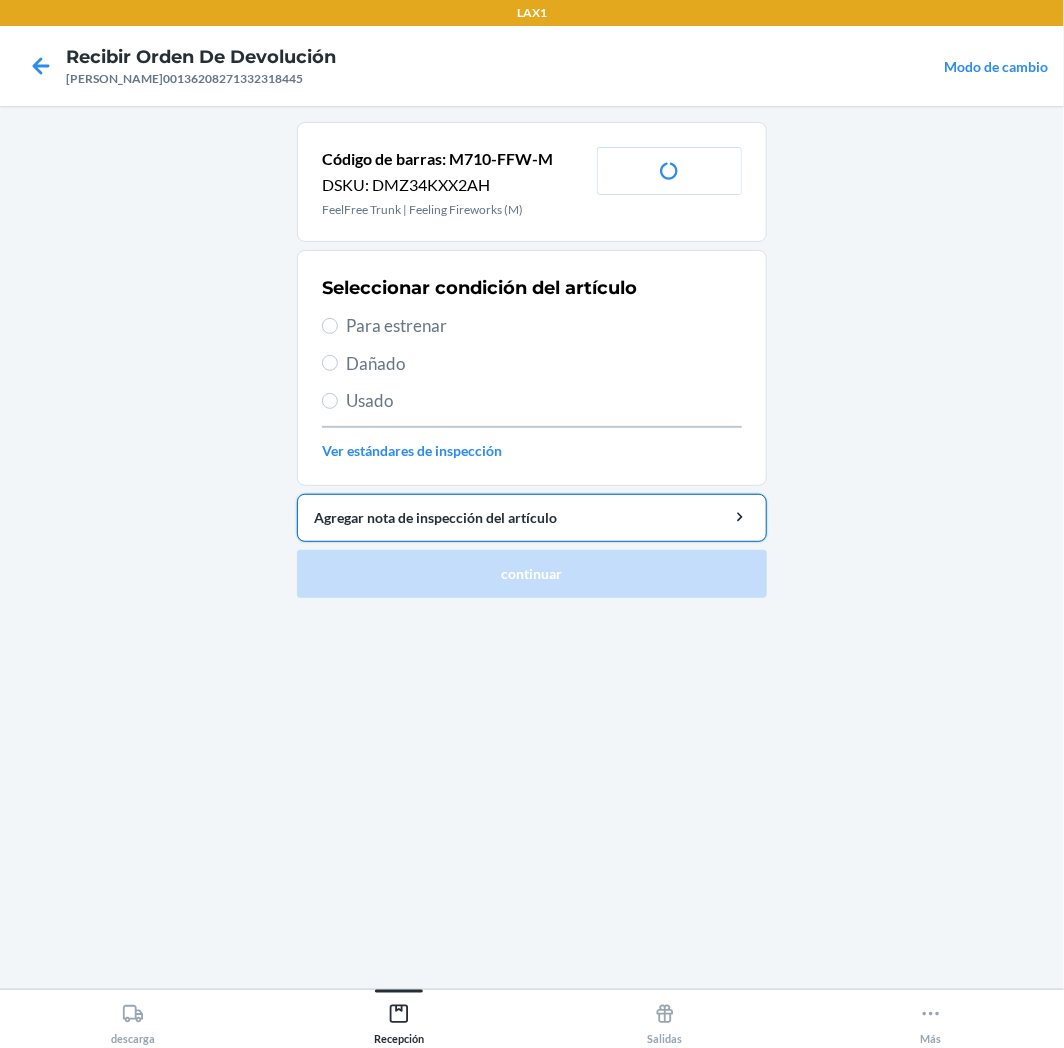 click on "Agregar nota de inspección del artículo" at bounding box center (532, 517) 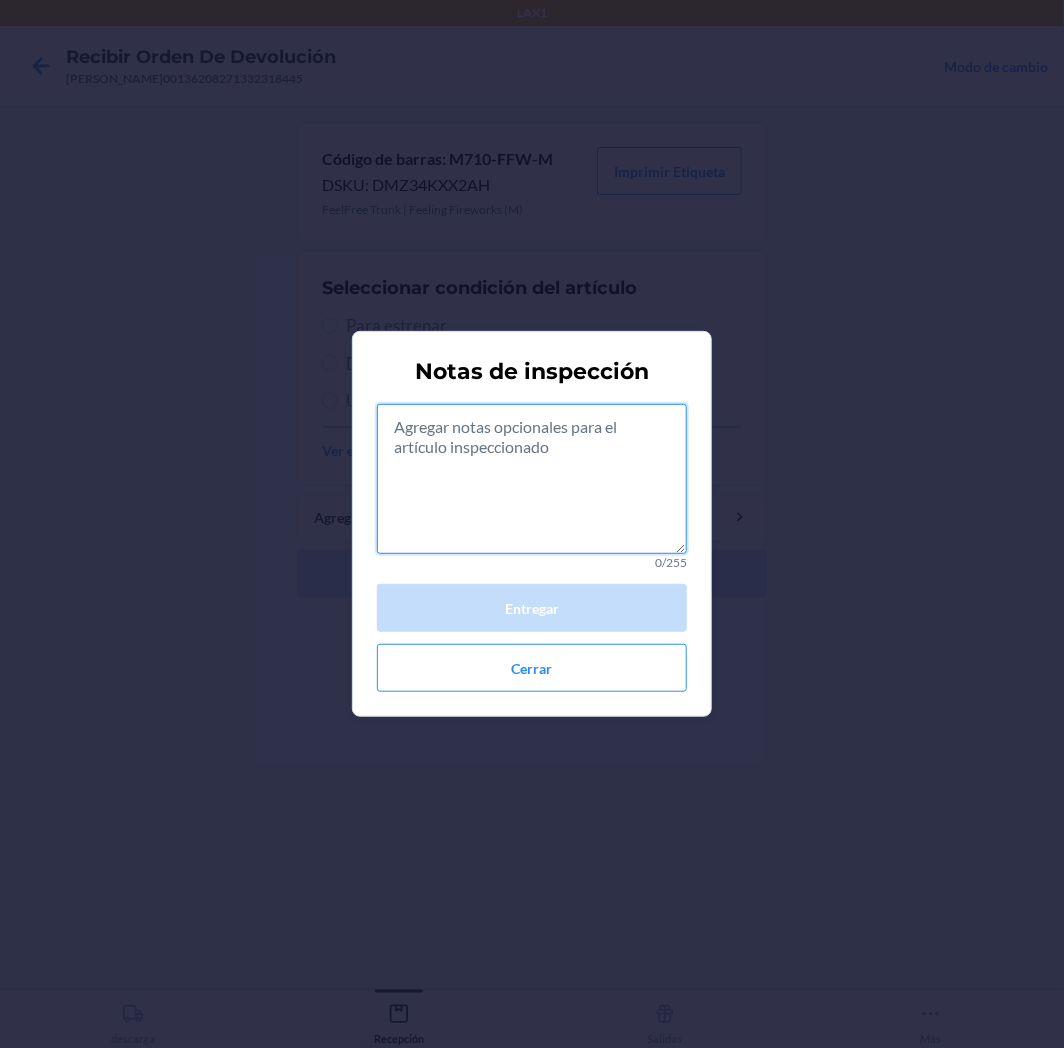 click at bounding box center [532, 479] 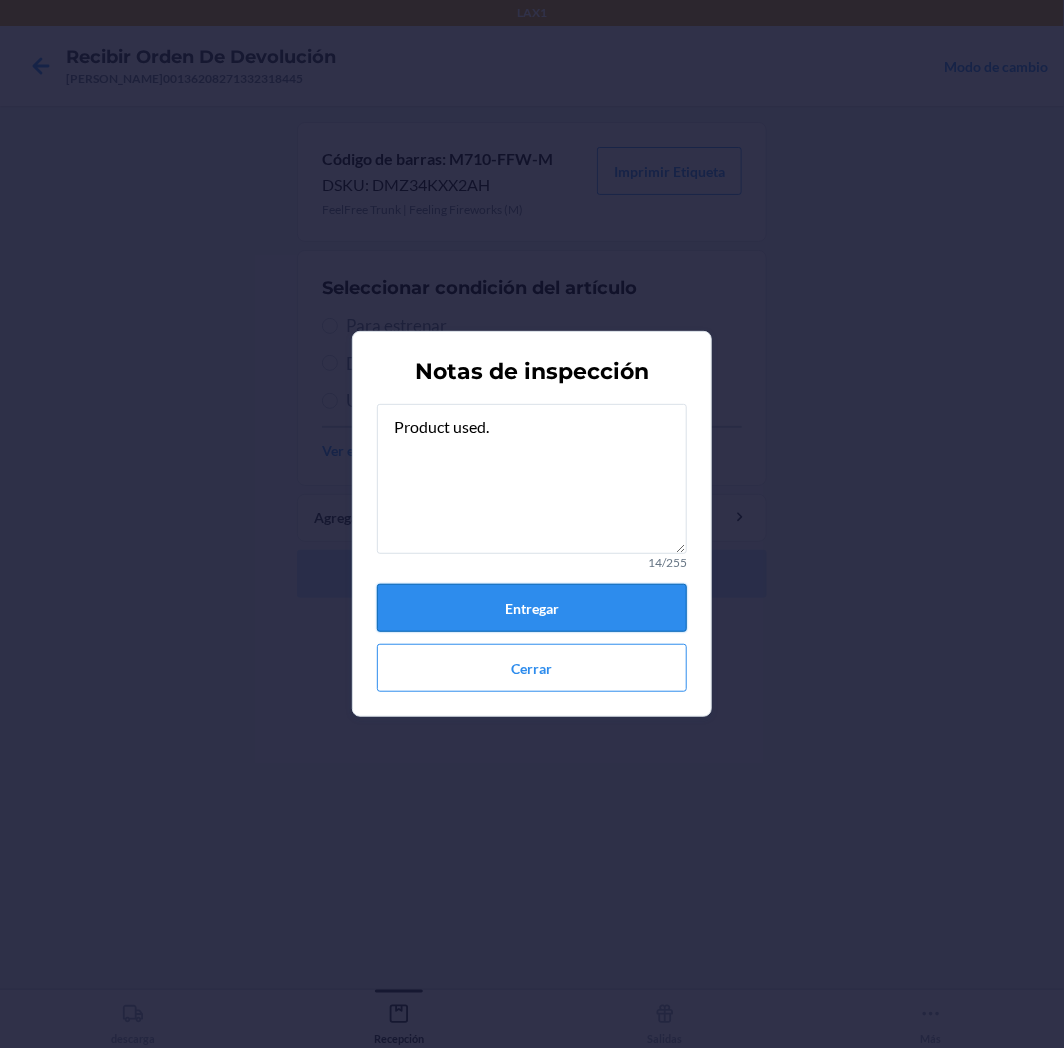 click on "Entregar" at bounding box center [532, 608] 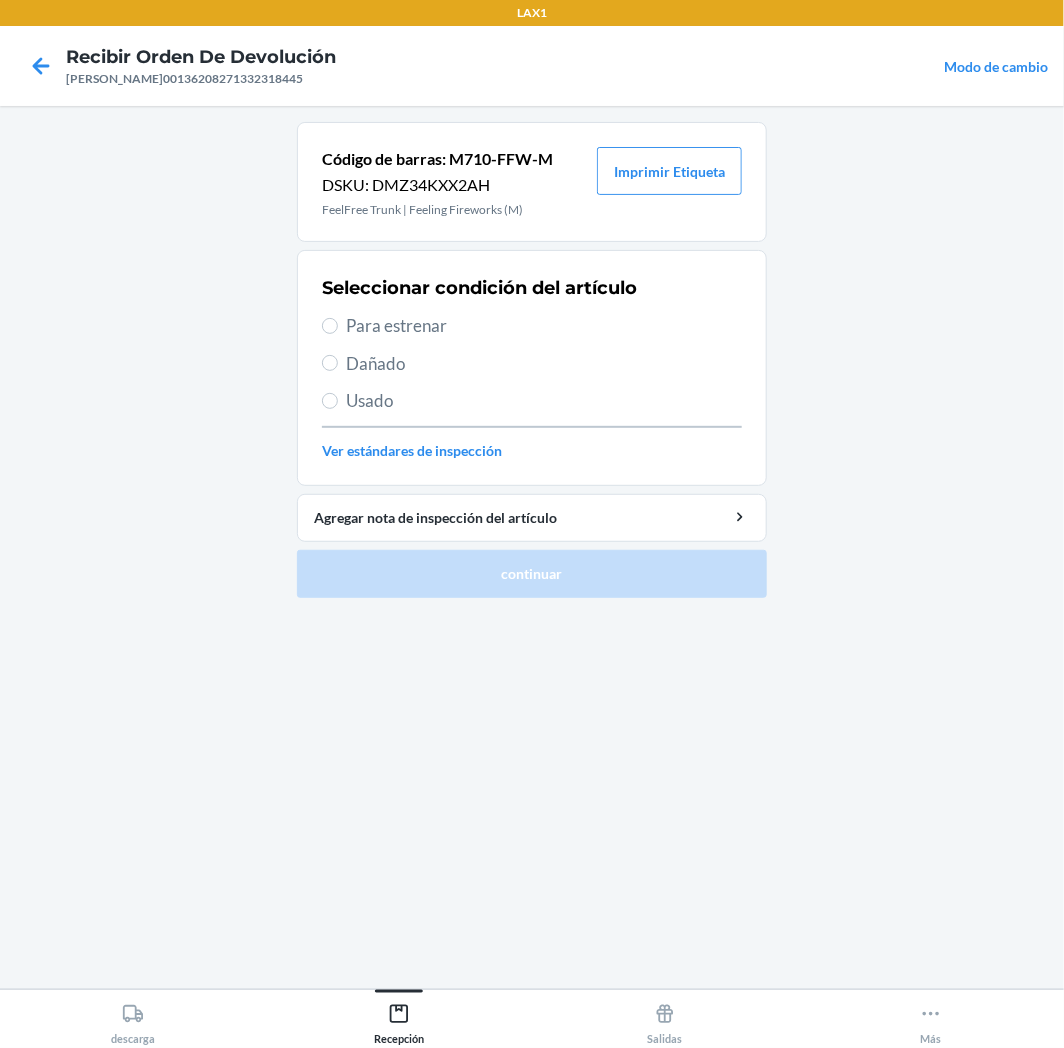 click on "Usado" at bounding box center [544, 401] 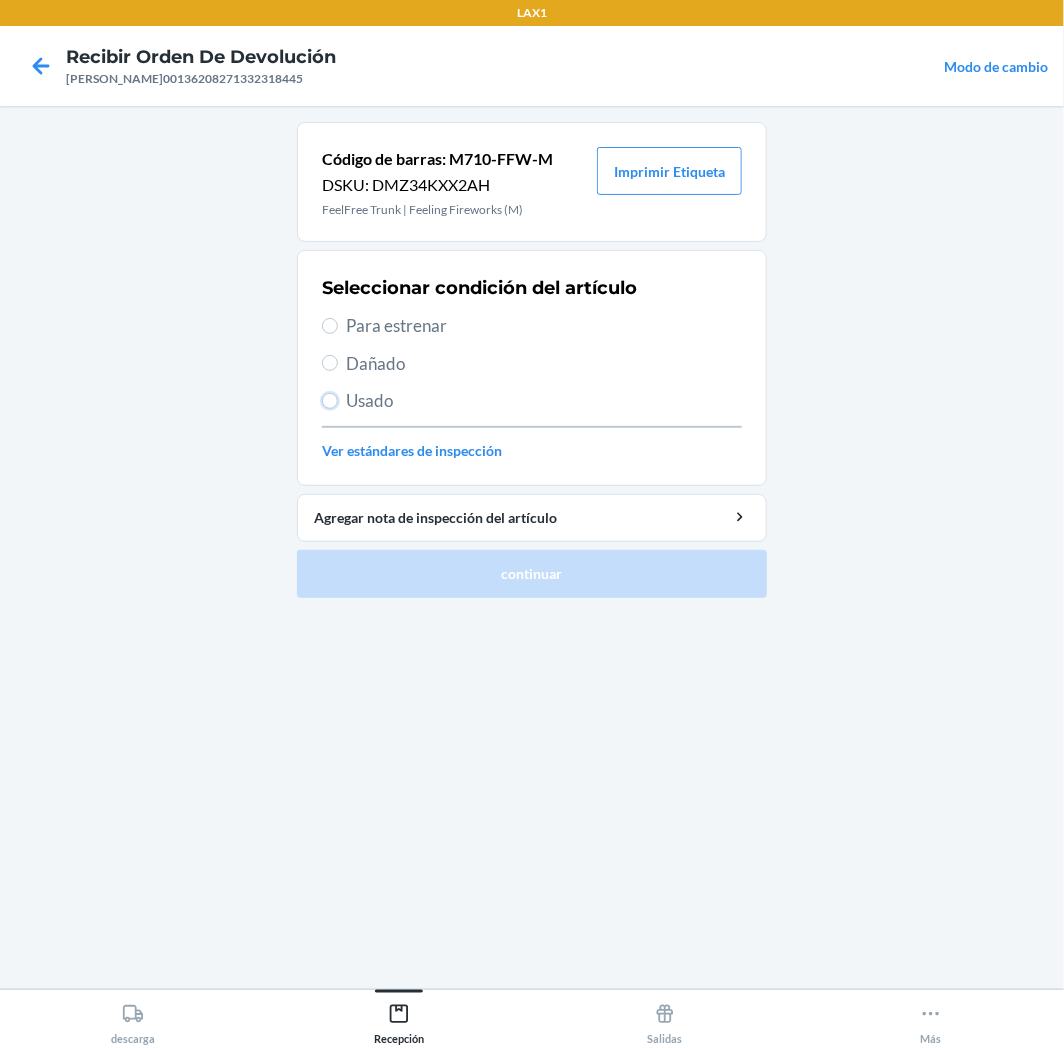 click on "Usado" at bounding box center (330, 401) 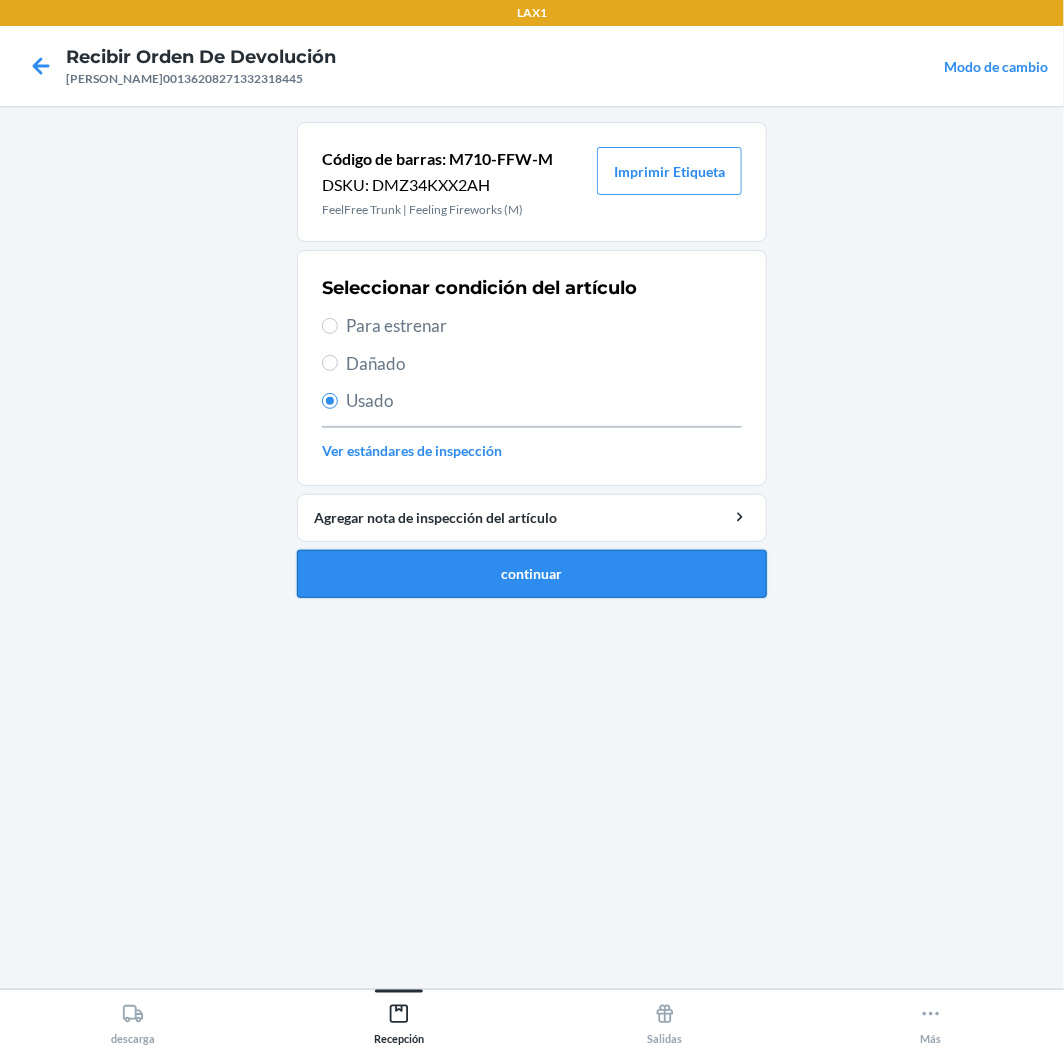 drag, startPoint x: 425, startPoint y: 542, endPoint x: 425, endPoint y: 562, distance: 20 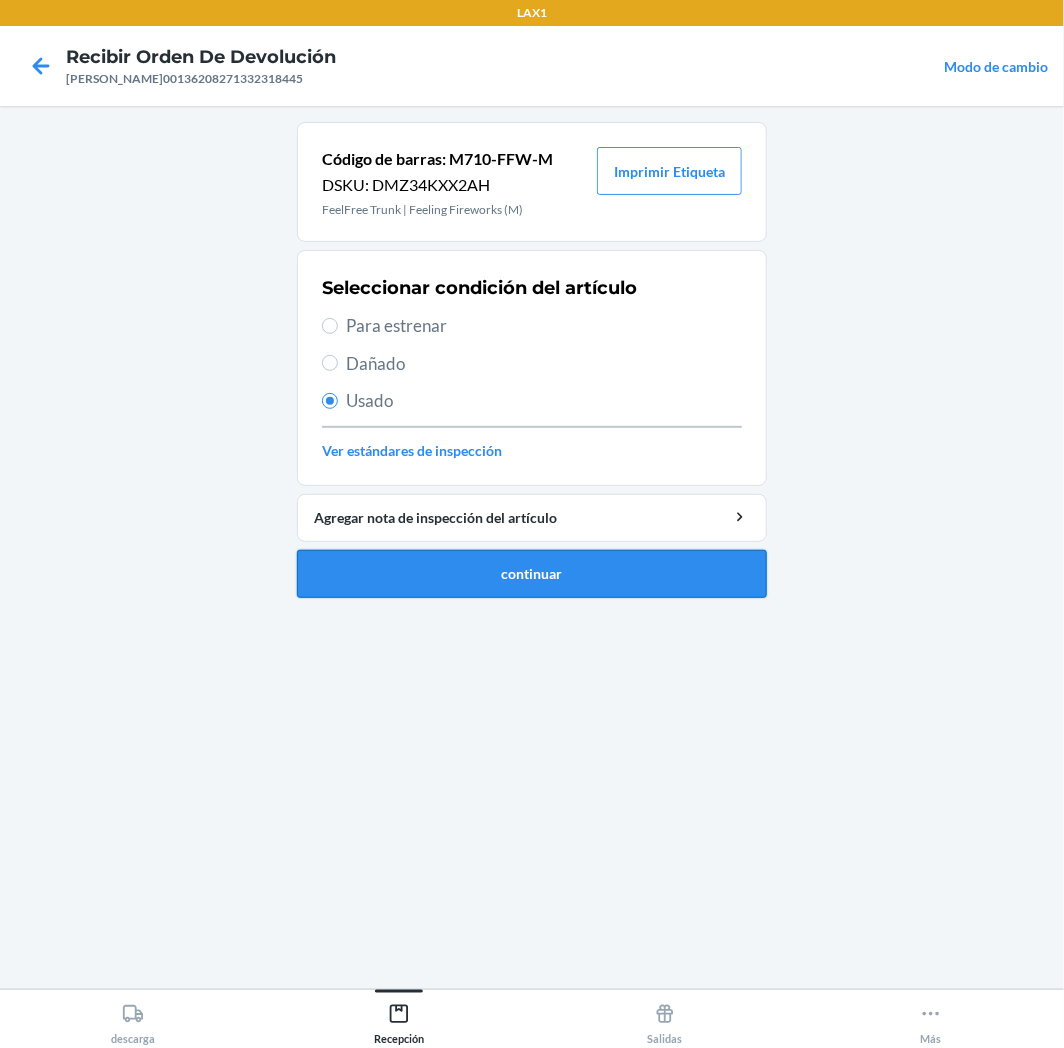 click on "Código de barras: M710-FFW-M DSKU: DMZ34KXX2AH FeelFree Trunk | Feeling Fireworks (M) Imprim[PERSON_NAME]ta Seleccionar condición del artículo Para estrenar Dañado Usado Ver estándares de inspección Agregar nota de inspección del artículo continuar" at bounding box center [532, 360] 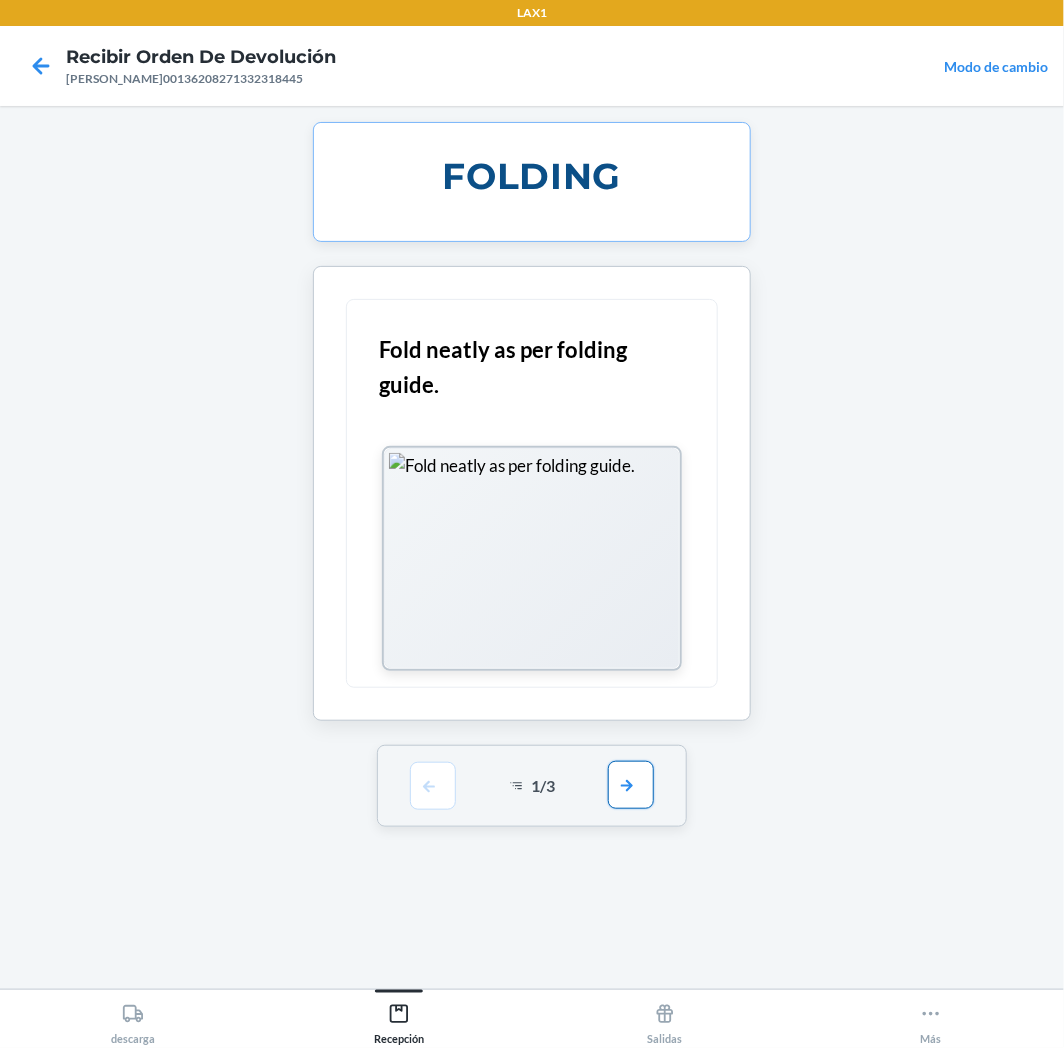 click at bounding box center (631, 785) 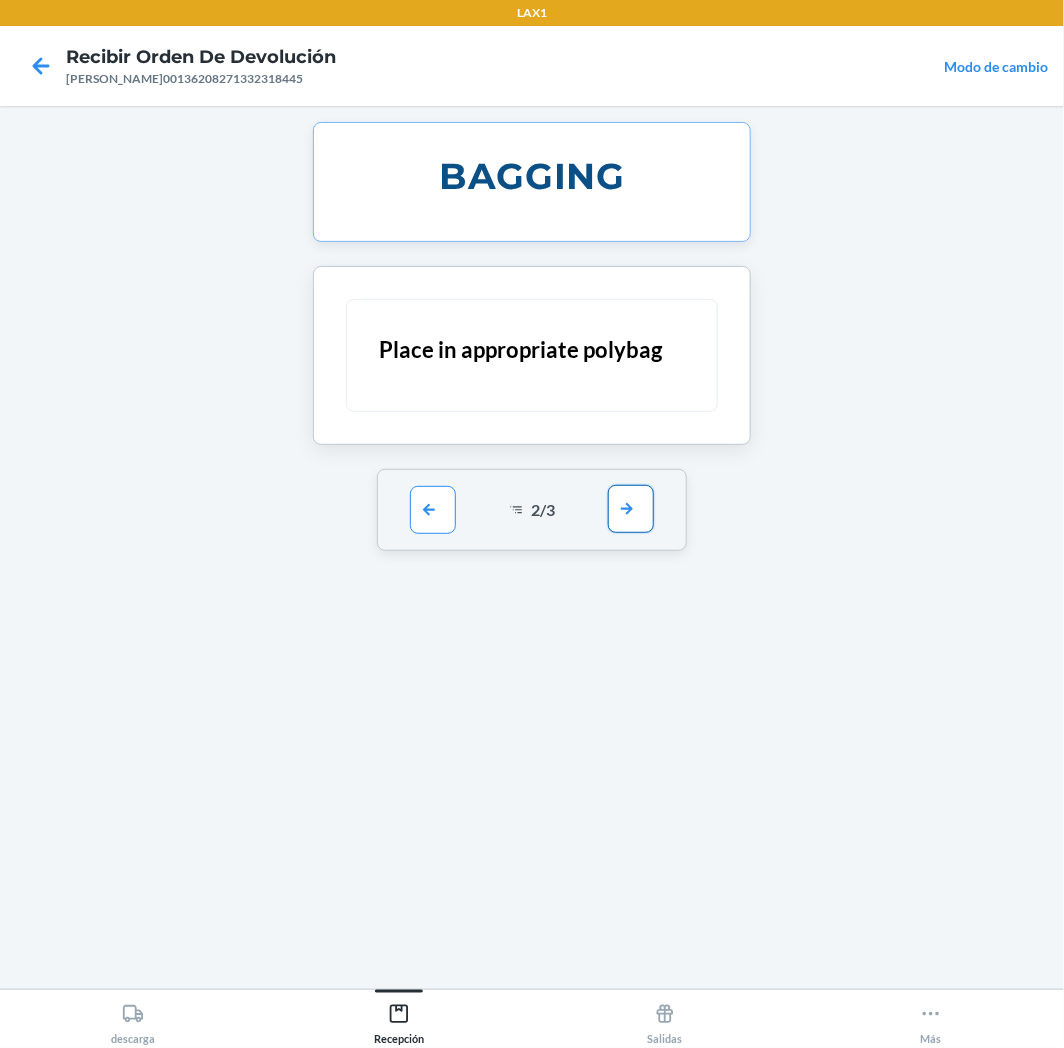 click at bounding box center [631, 509] 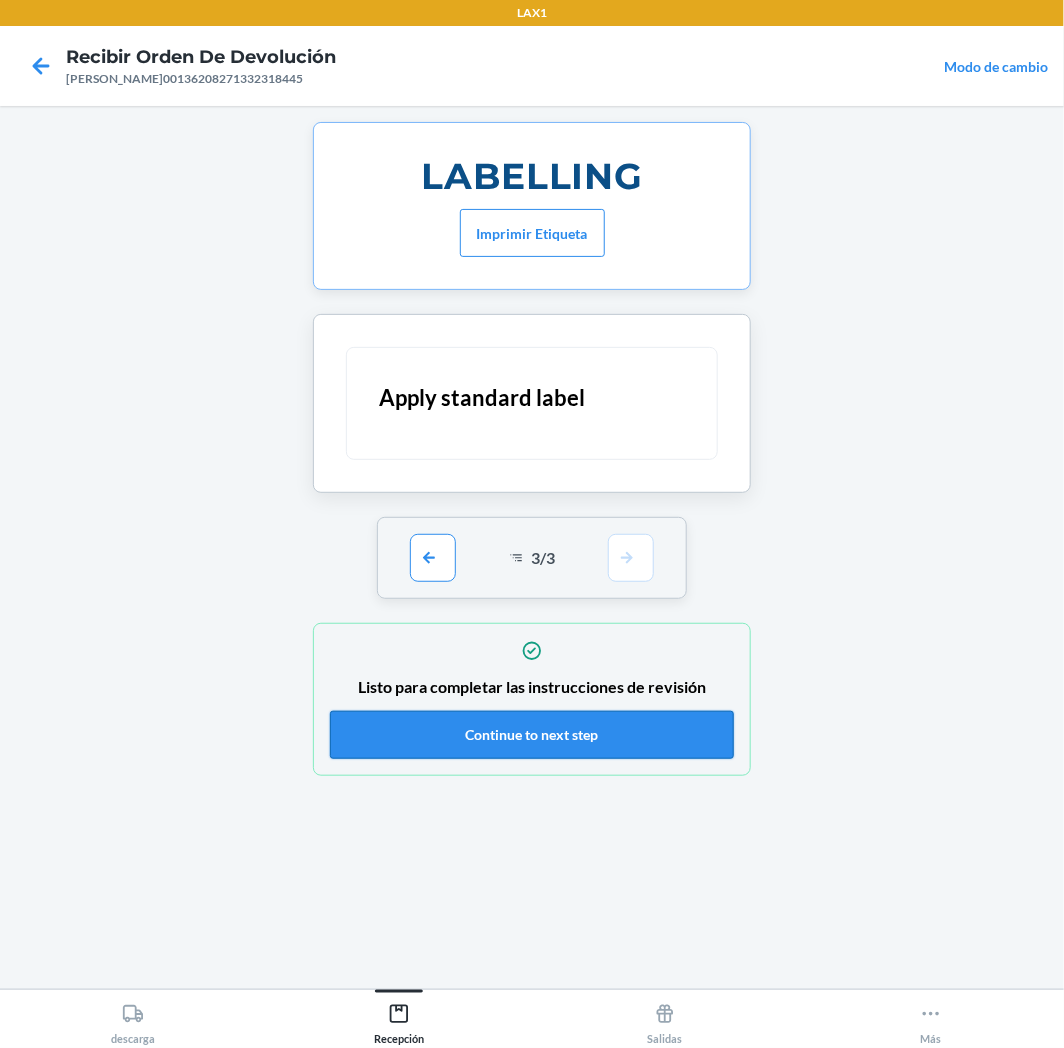 click on "Continue to next step" at bounding box center [532, 735] 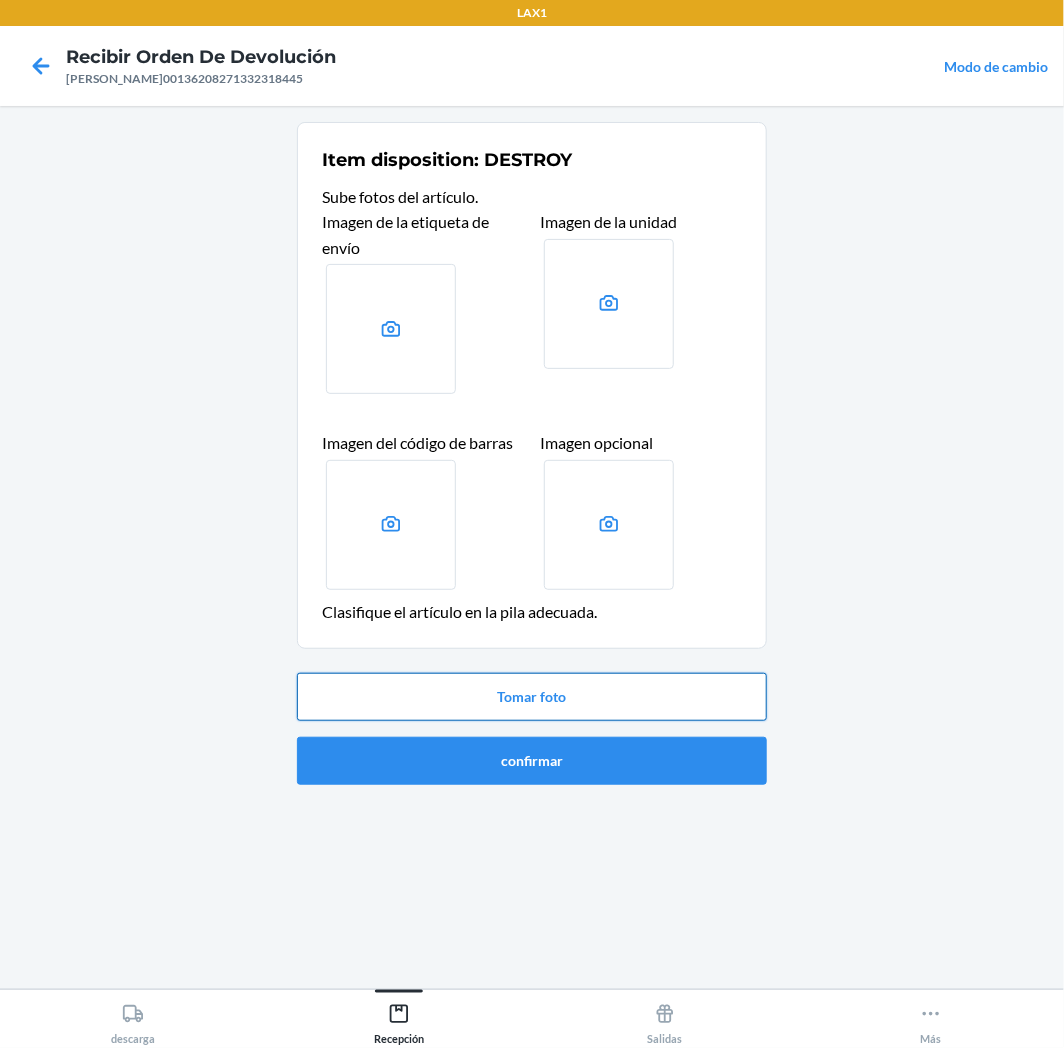 click on "Tomar foto" at bounding box center (532, 697) 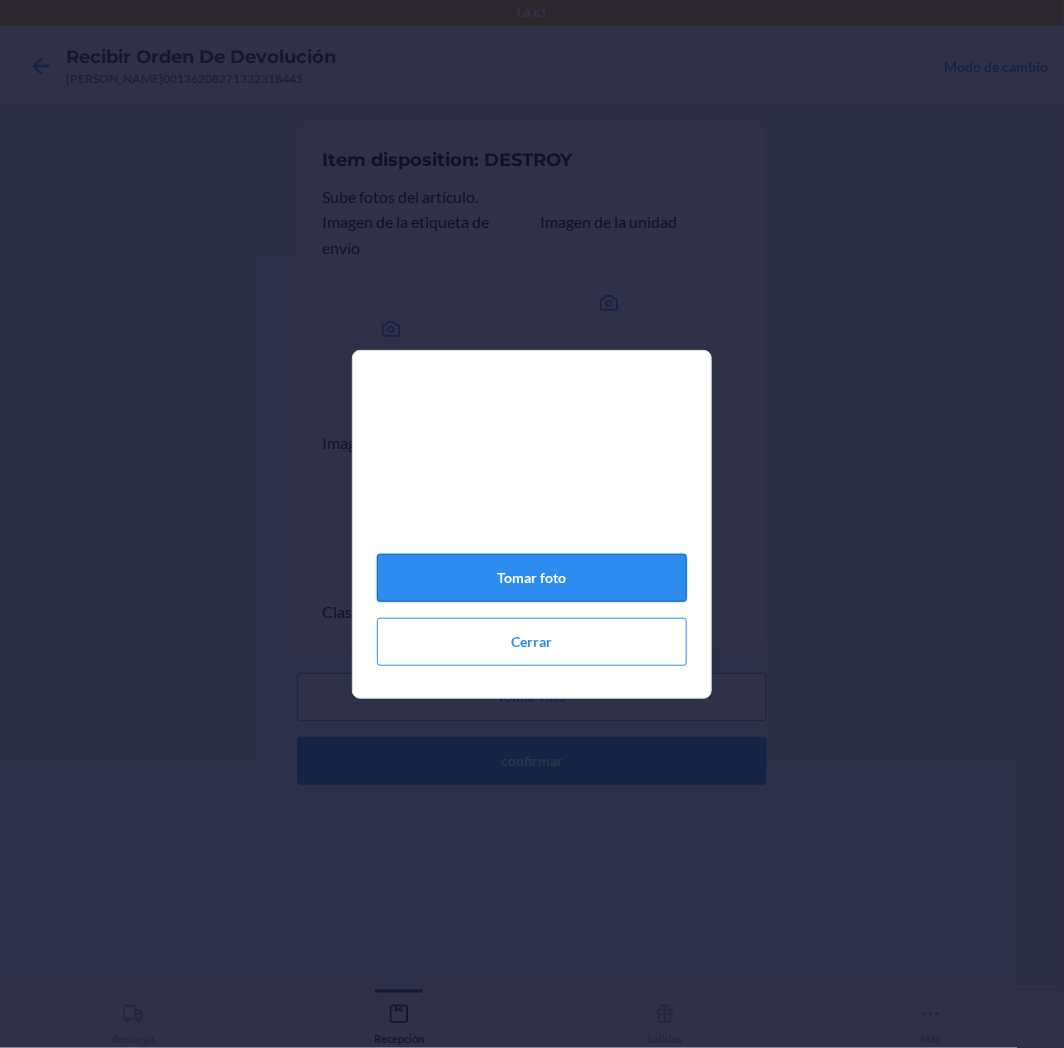 click on "Tomar foto" 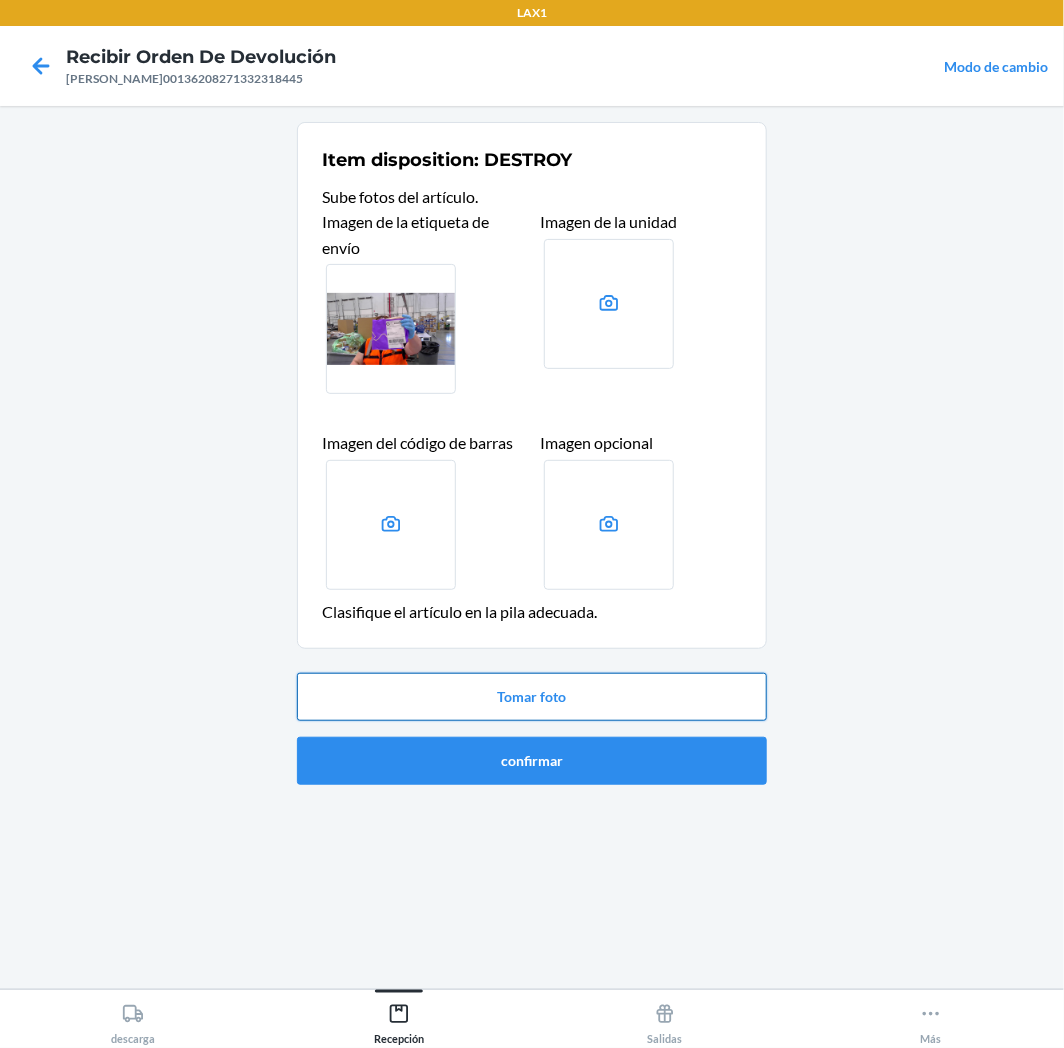 click on "Tomar foto" at bounding box center (532, 697) 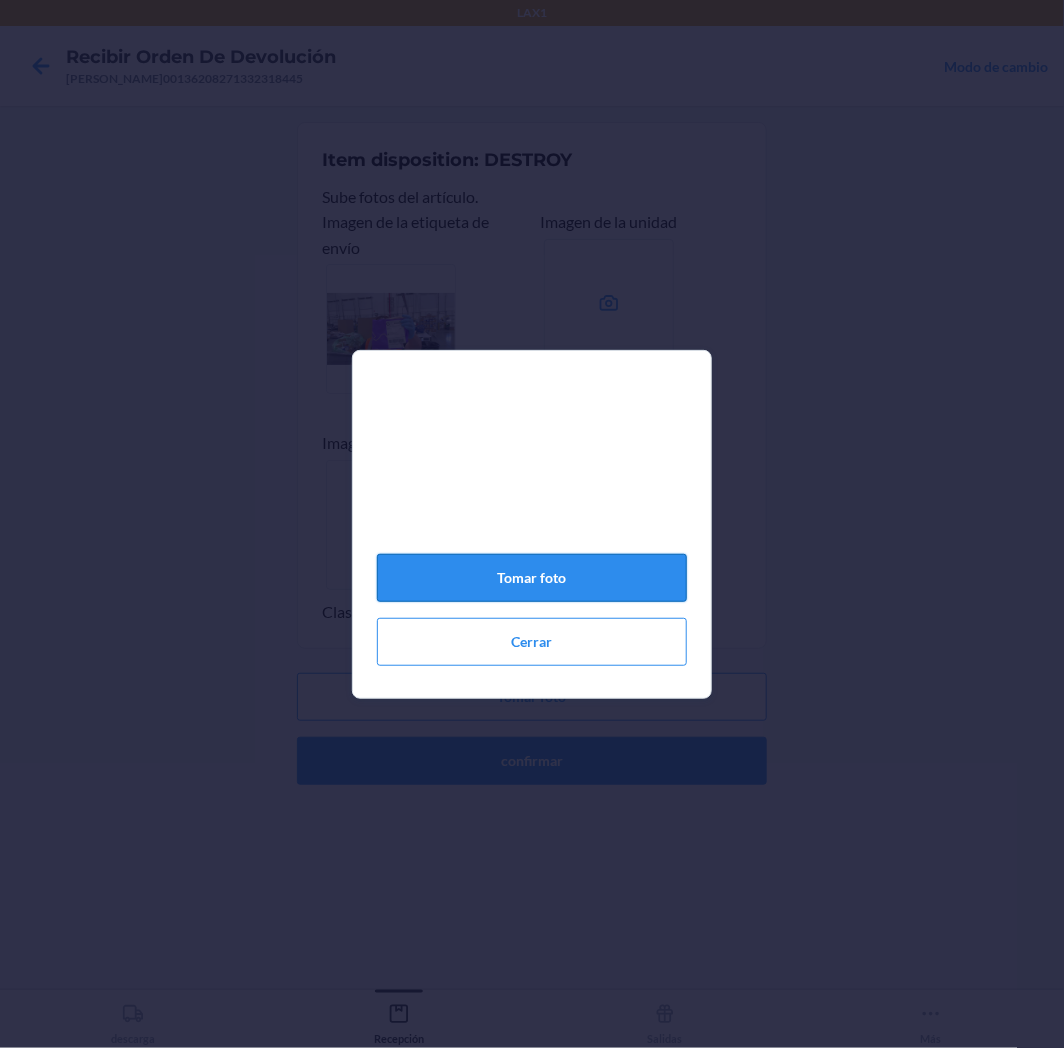 click on "Tomar foto" 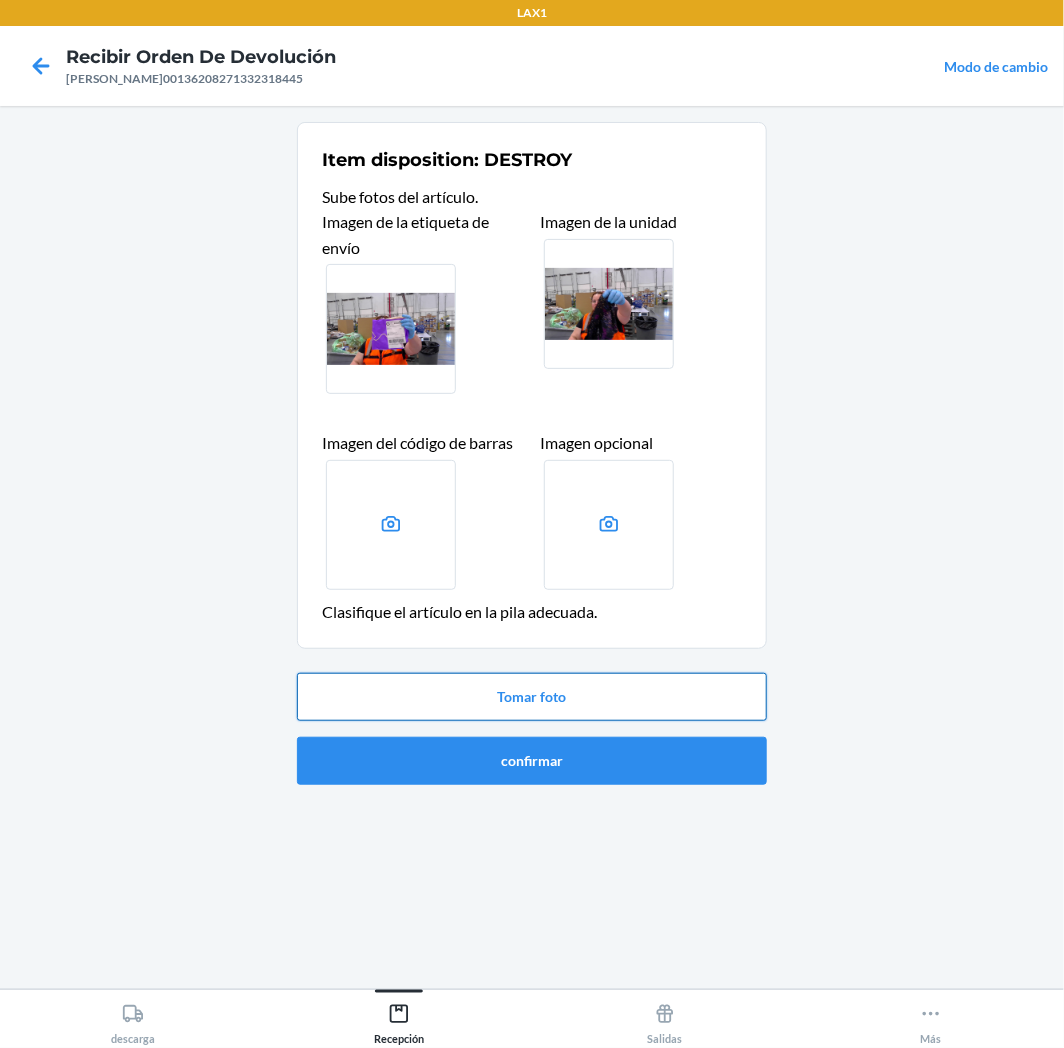 click on "Tomar foto" at bounding box center (532, 697) 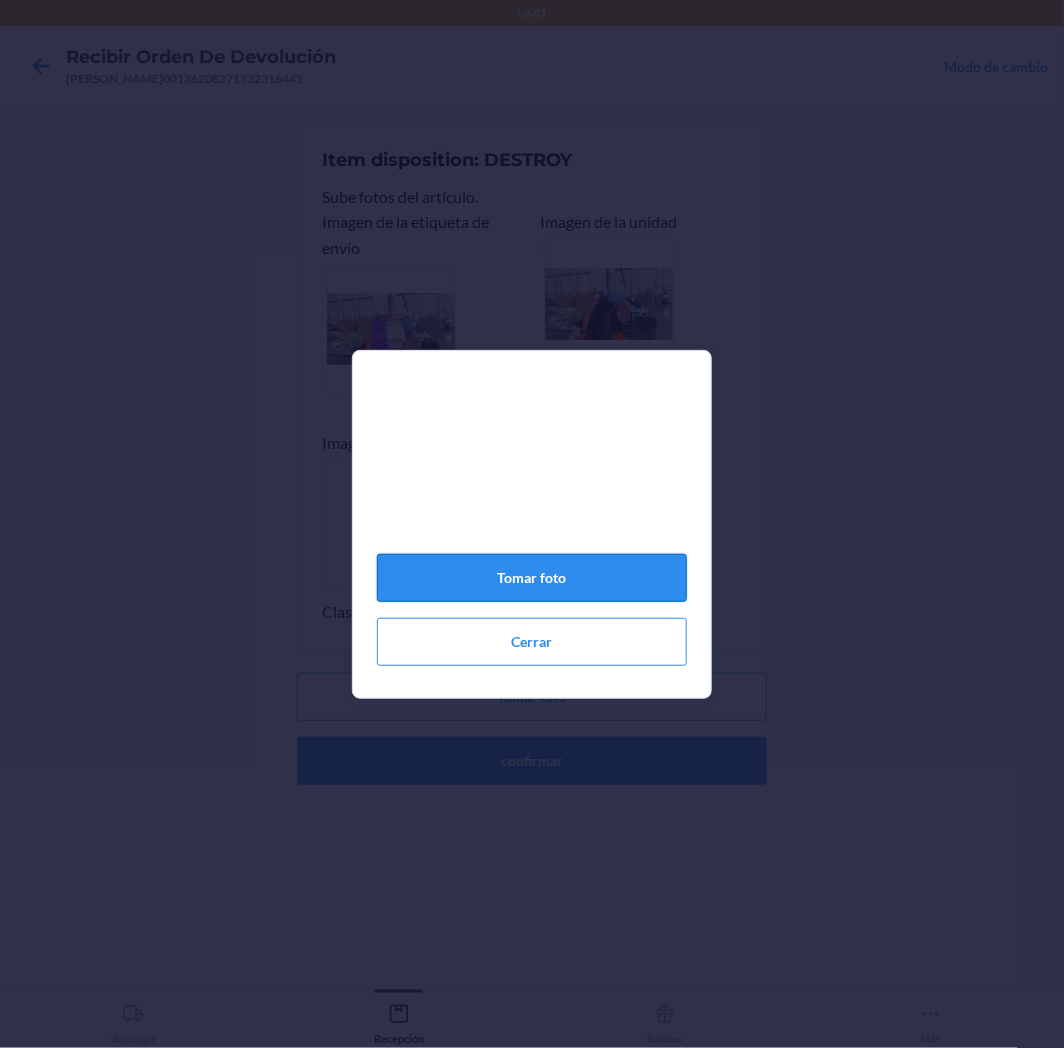 click on "Tomar foto" 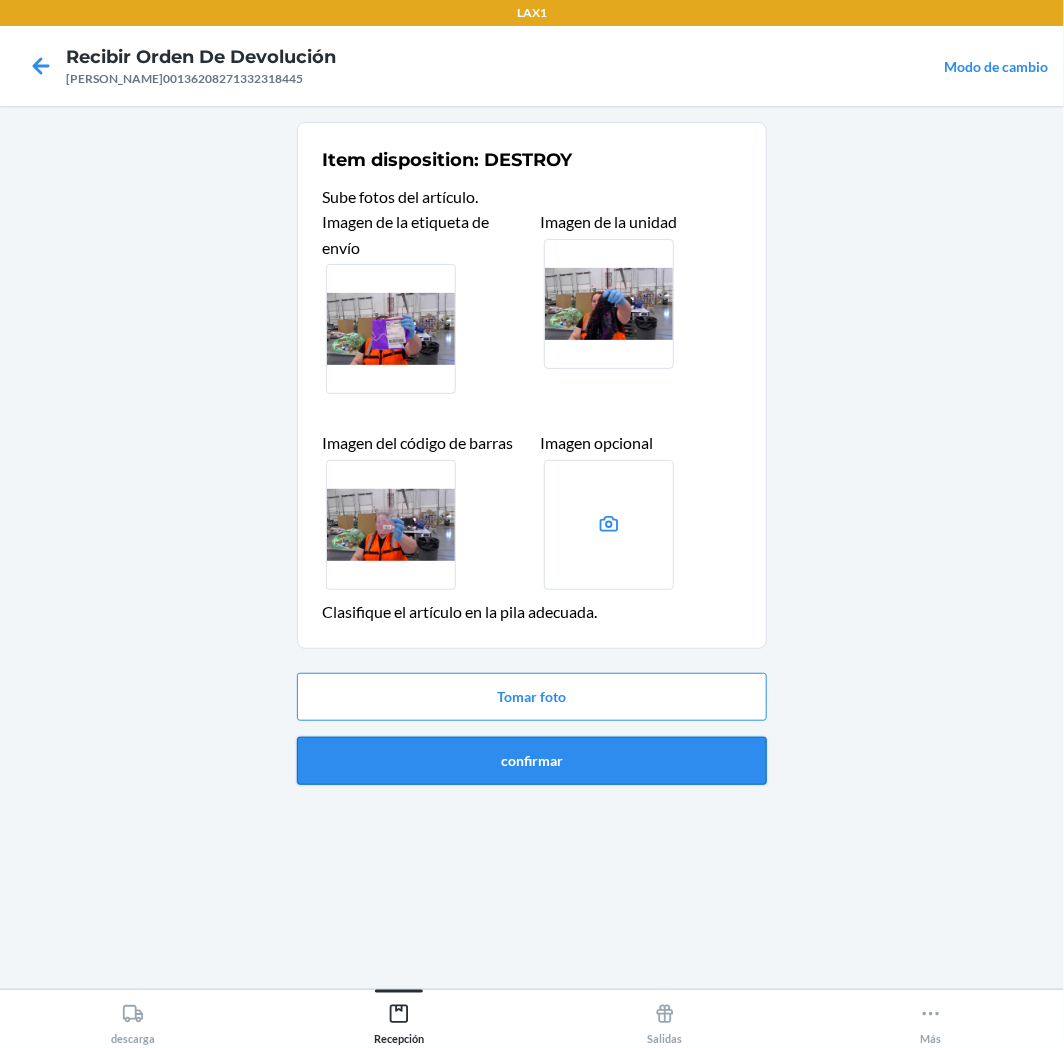 click on "confirmar" at bounding box center [532, 761] 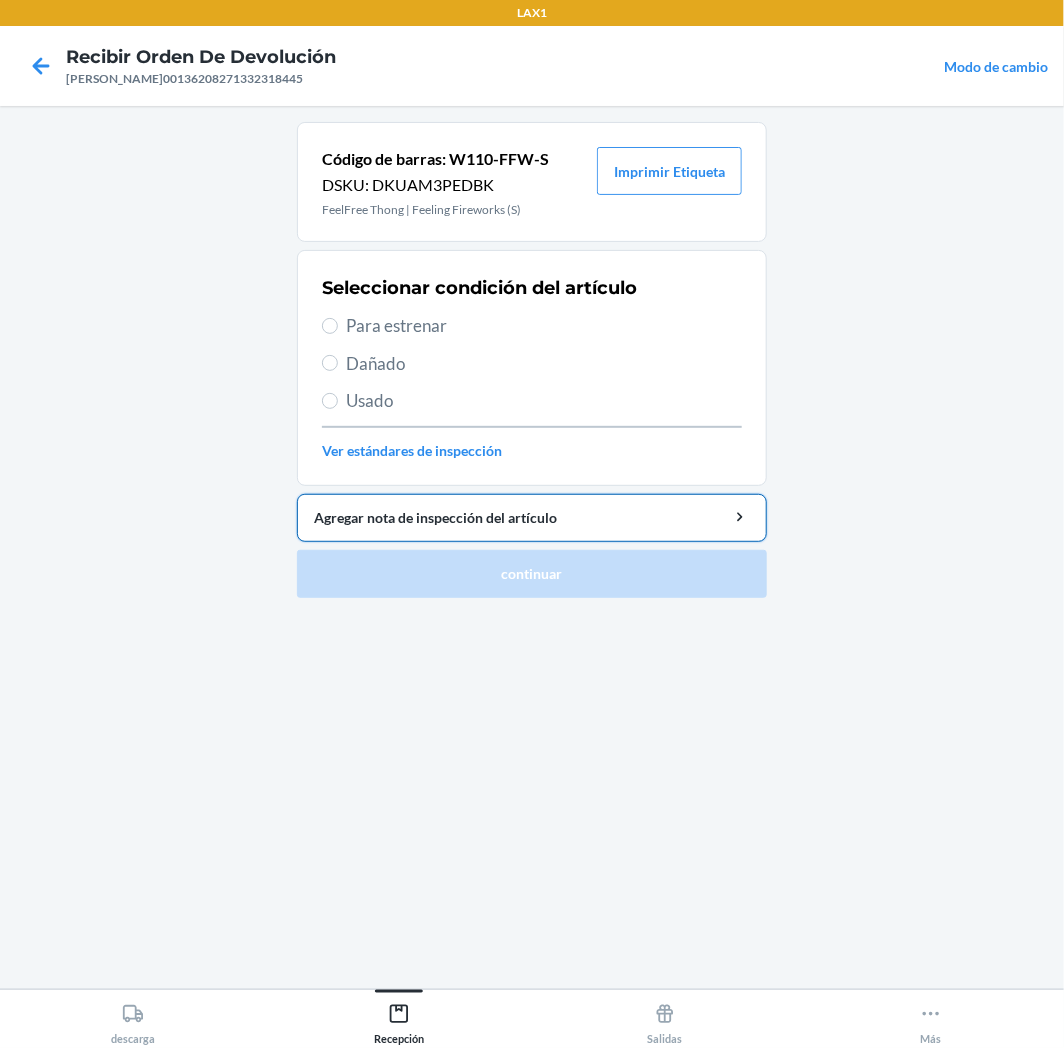 click on "Agregar nota de inspección del artículo" at bounding box center [532, 518] 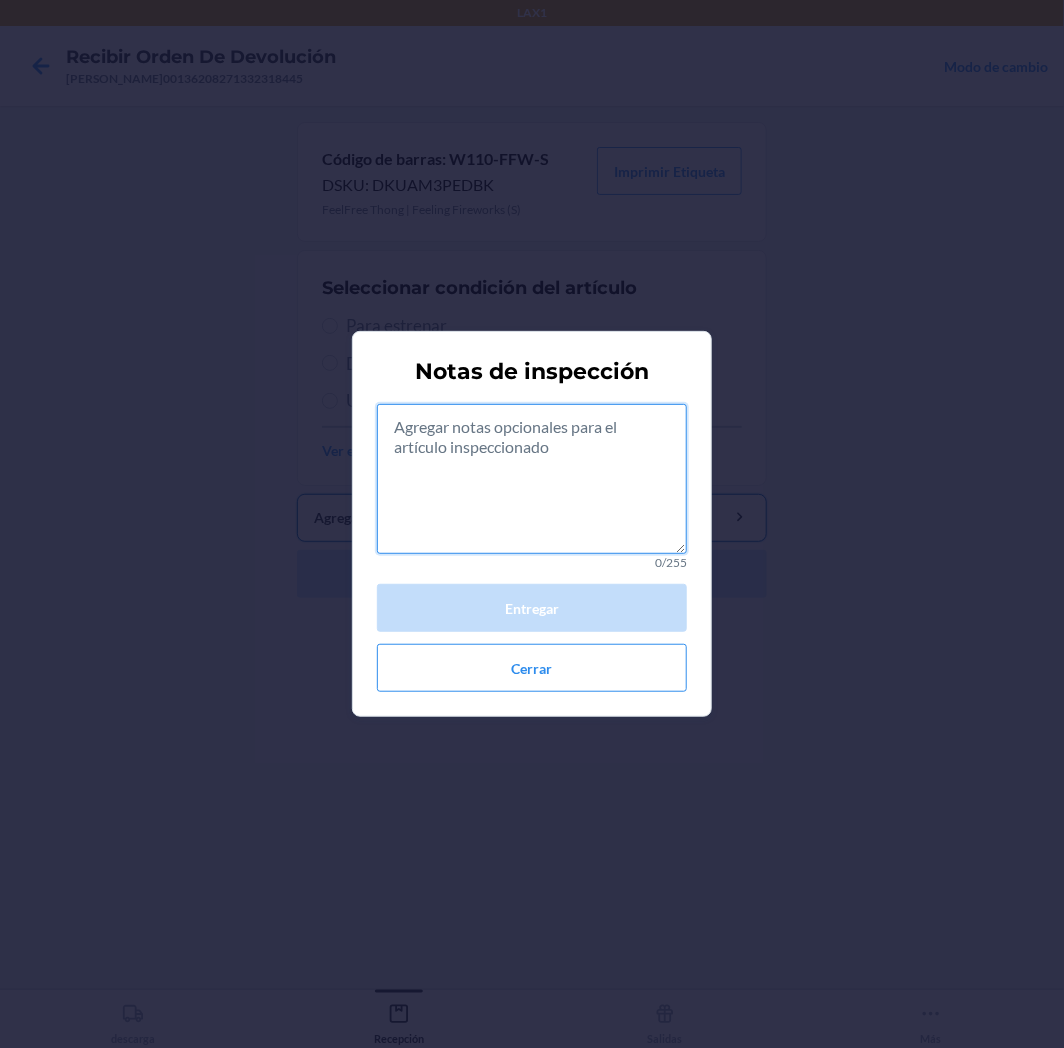 click at bounding box center (532, 479) 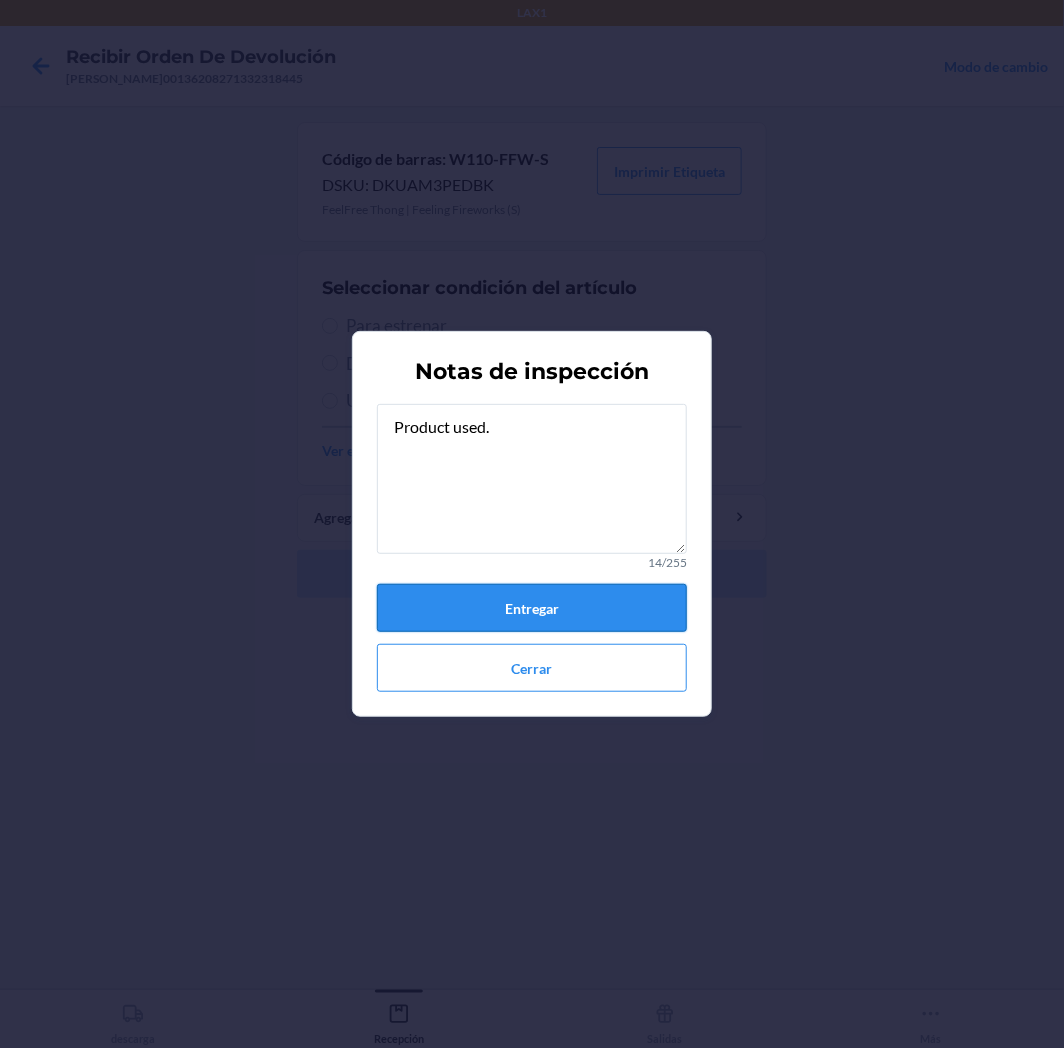 click on "Entregar" at bounding box center (532, 608) 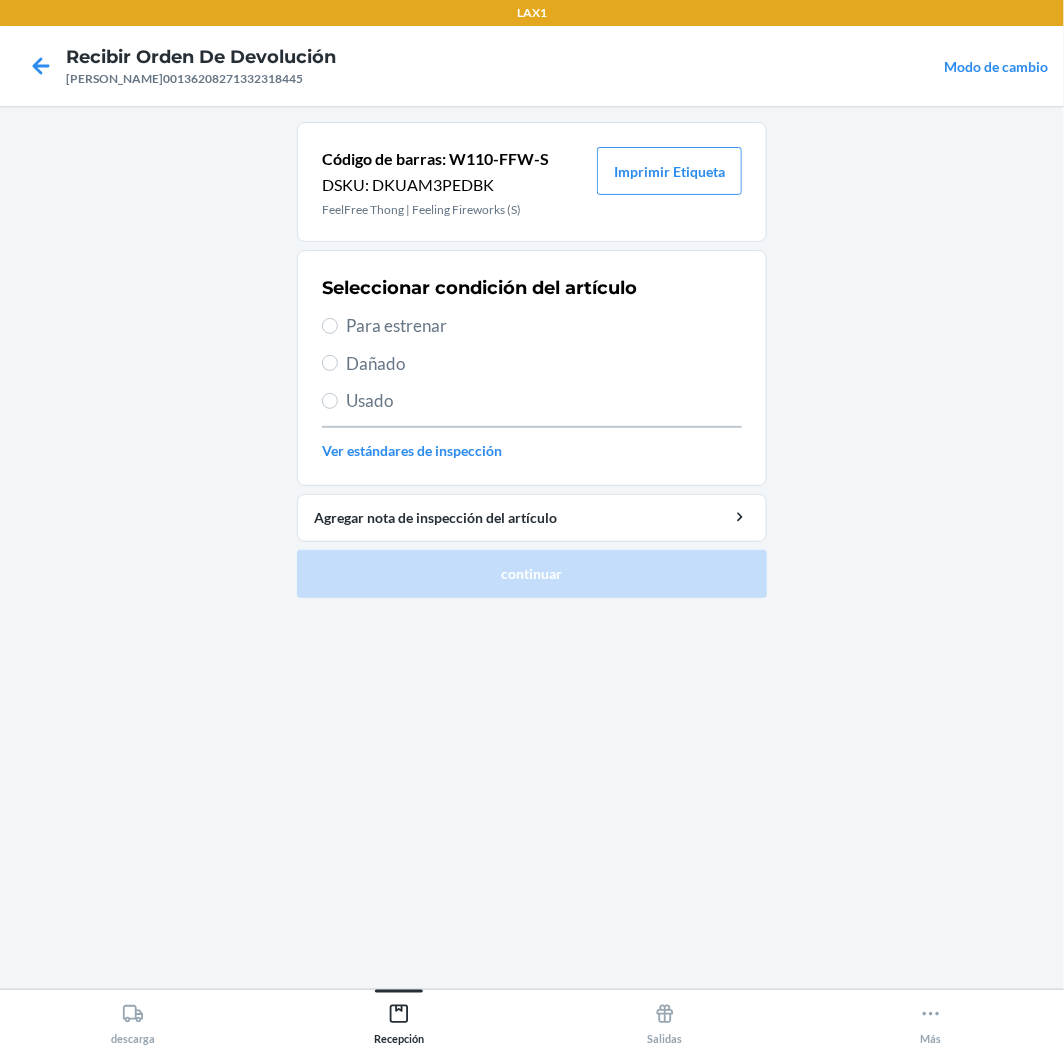 click on "Usado" at bounding box center [544, 401] 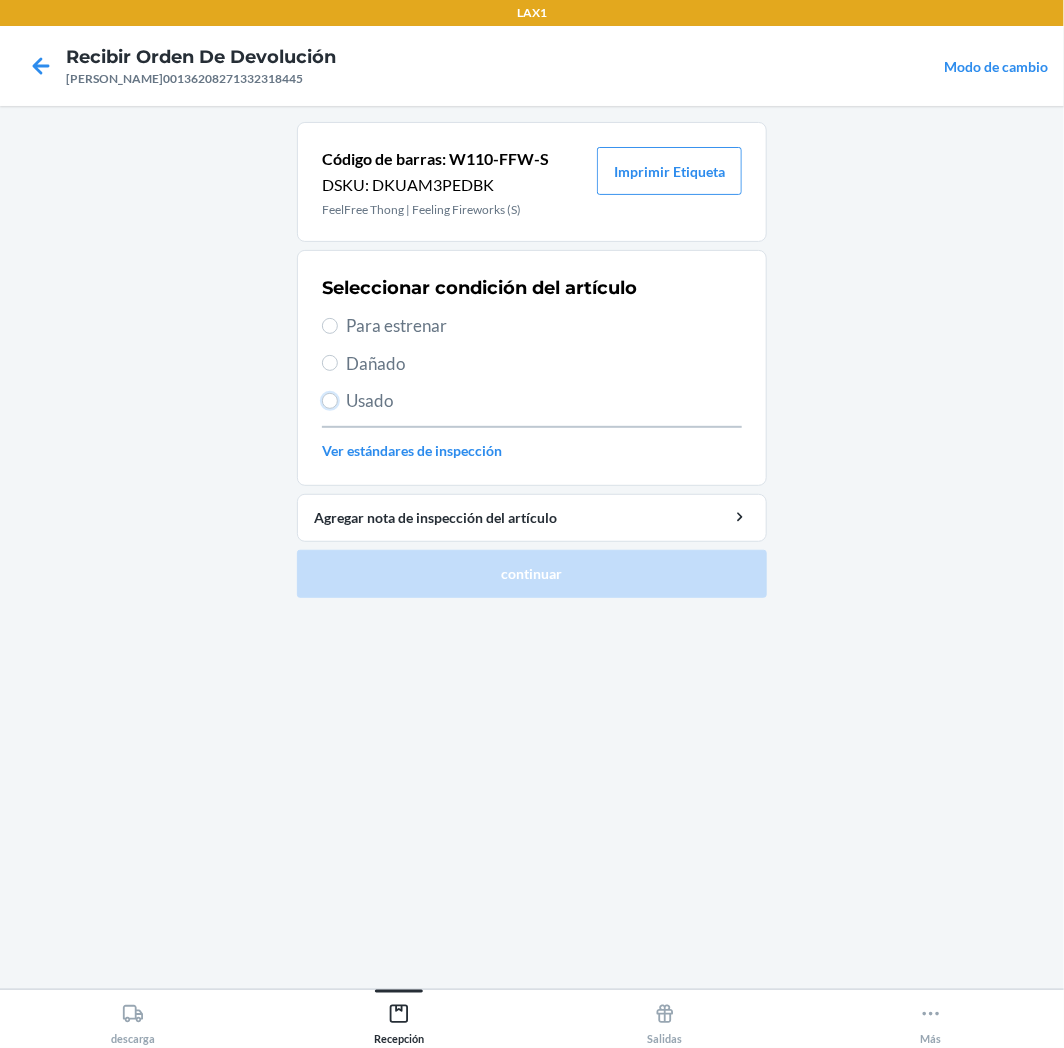 click on "Usado" at bounding box center [330, 401] 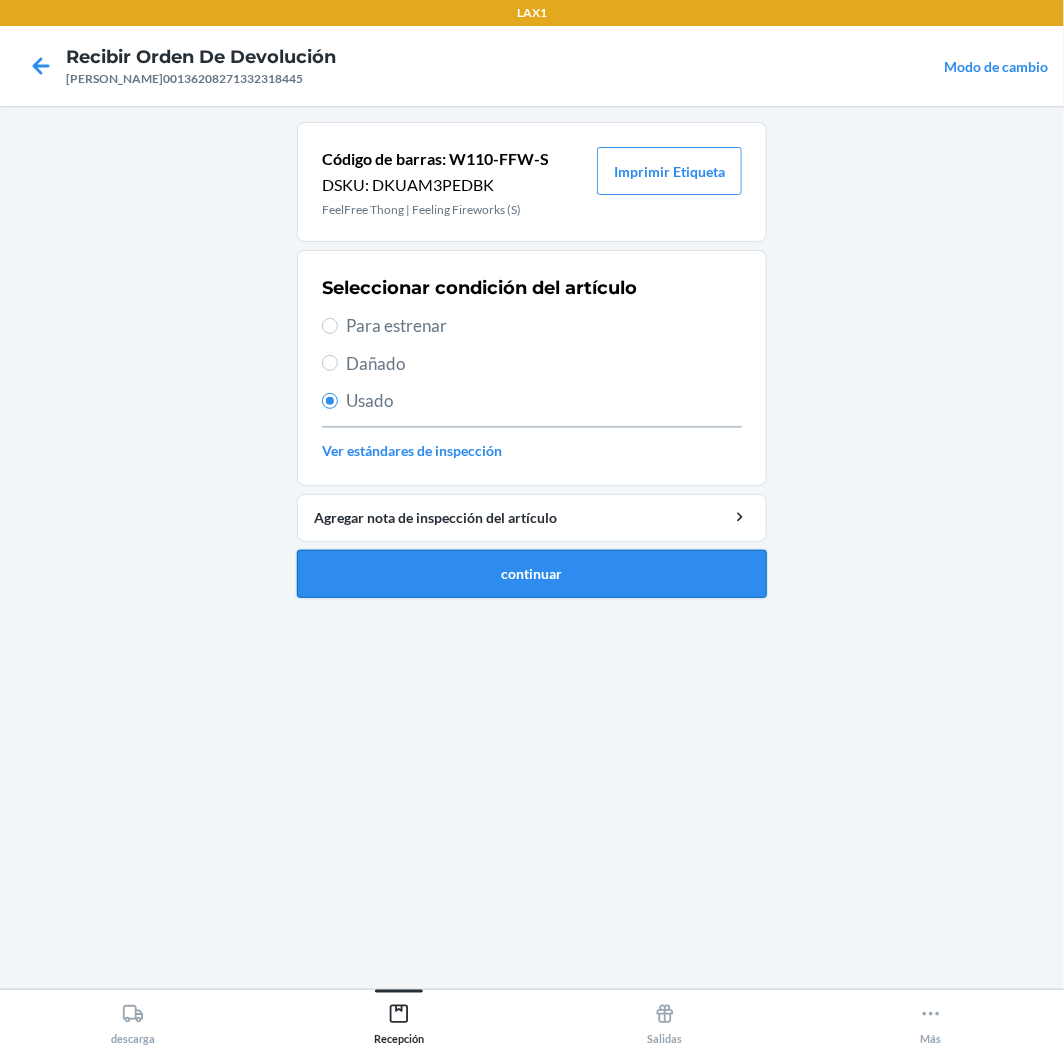 click on "continuar" at bounding box center [532, 574] 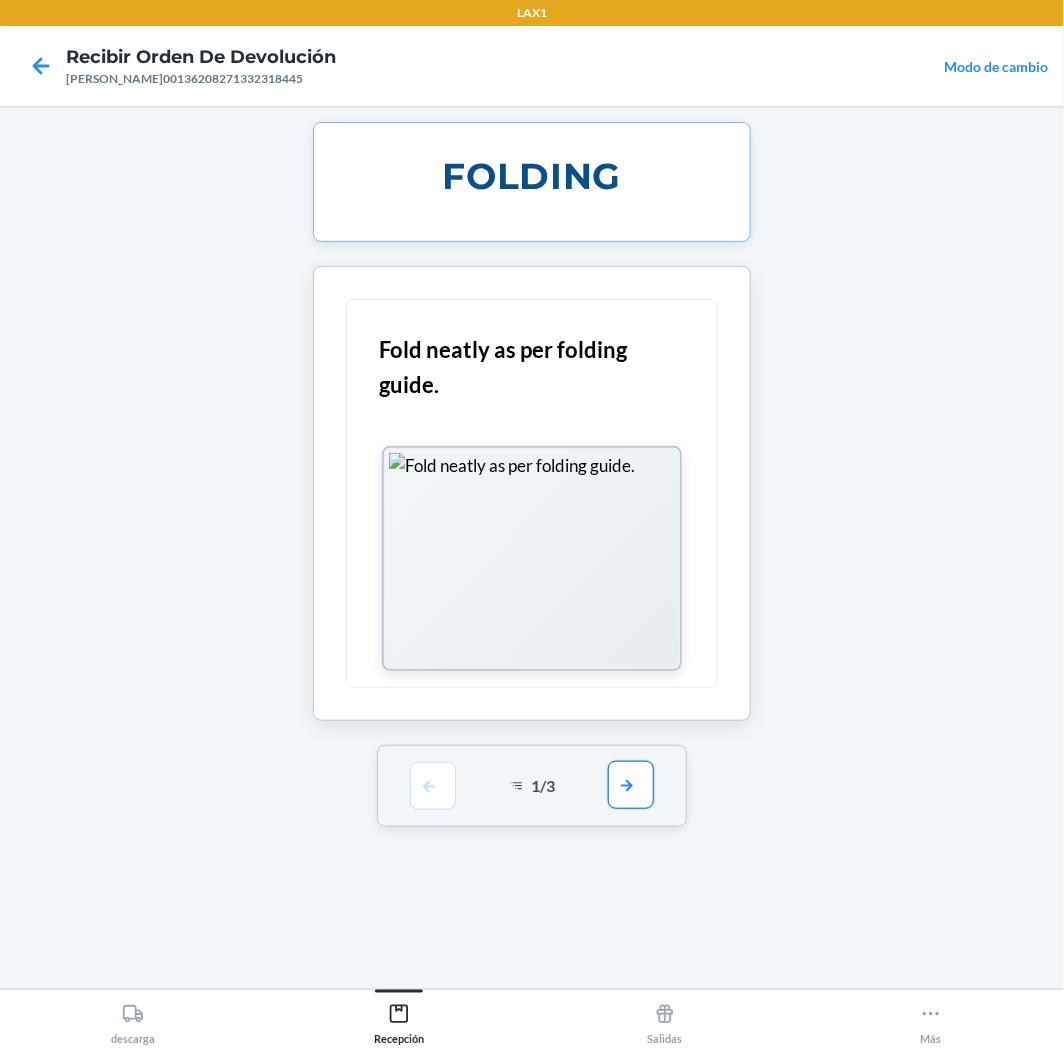 click at bounding box center [631, 785] 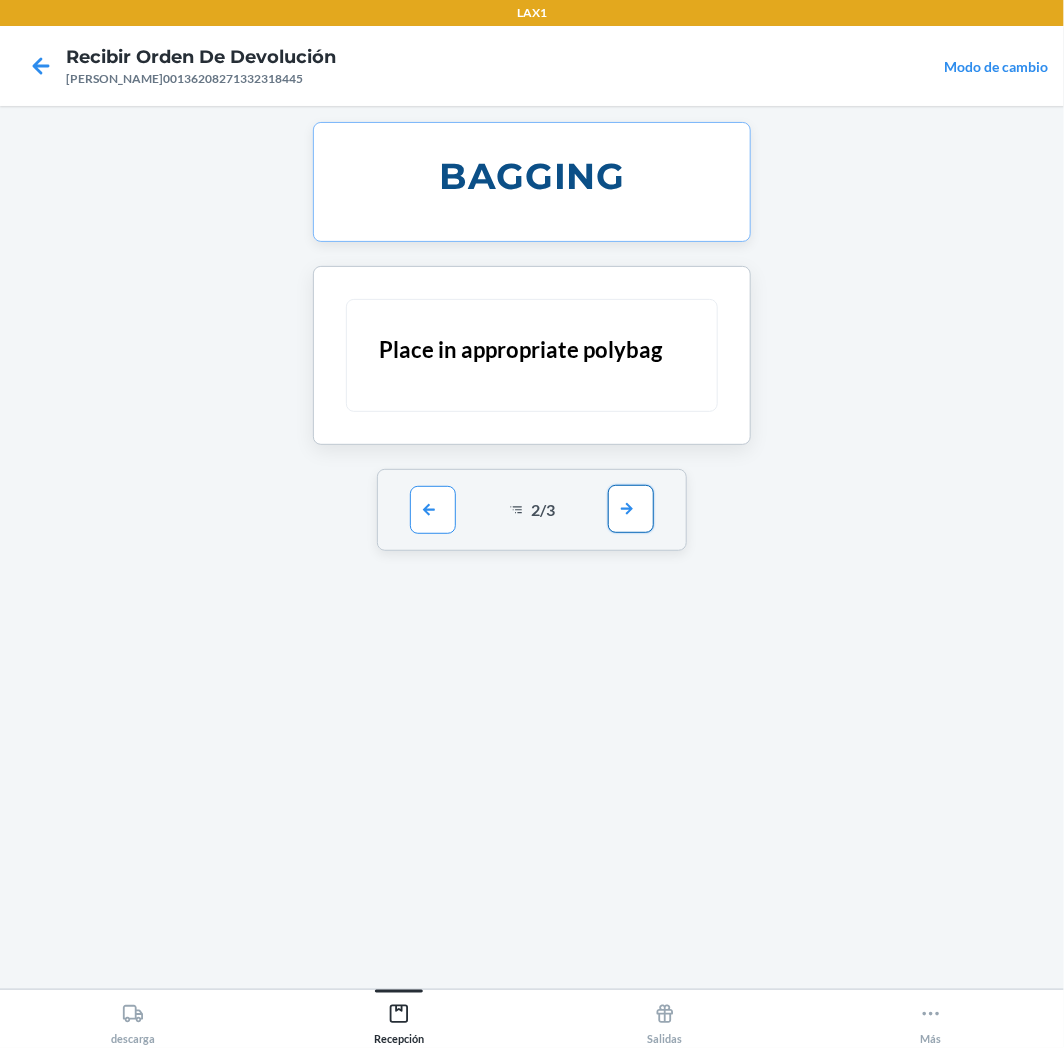click at bounding box center (631, 509) 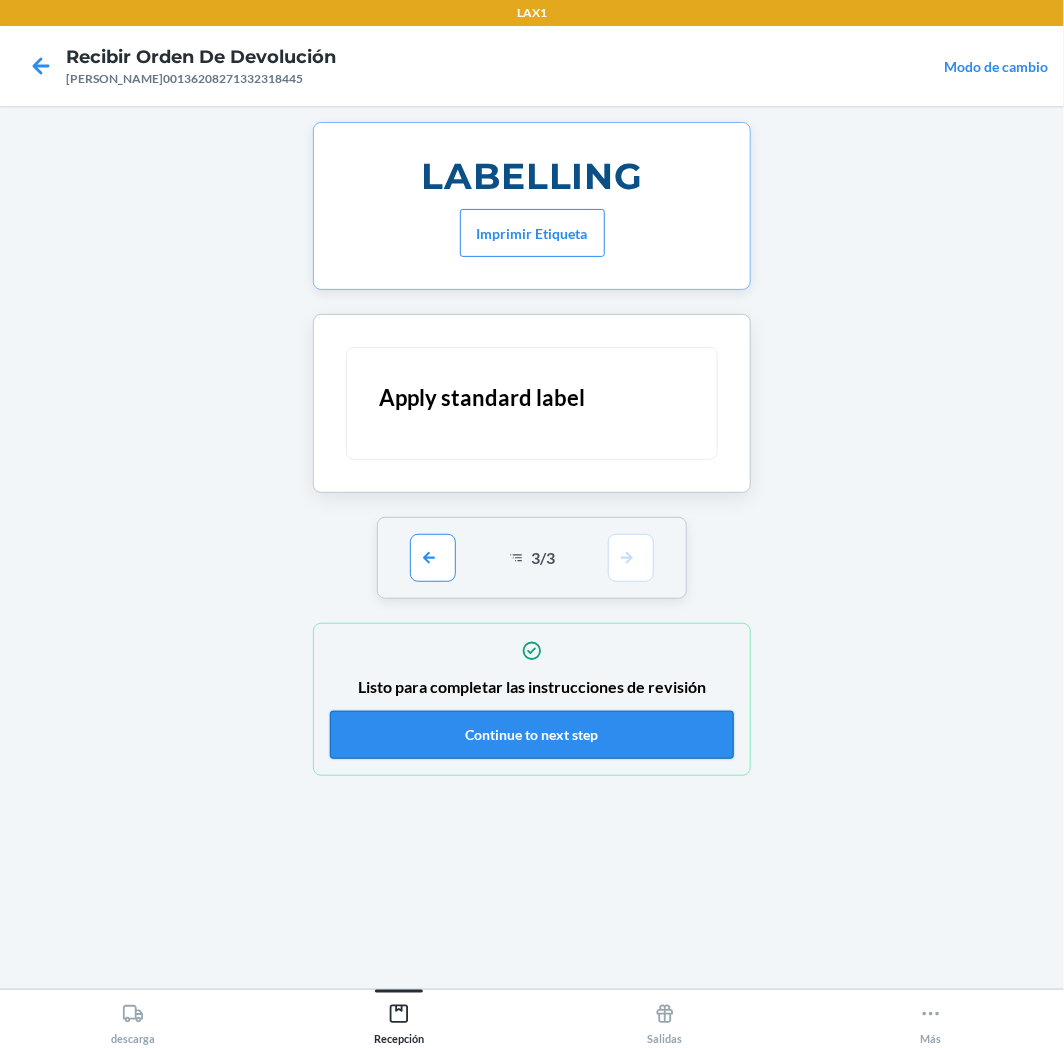 click on "Continue to next step" at bounding box center (532, 735) 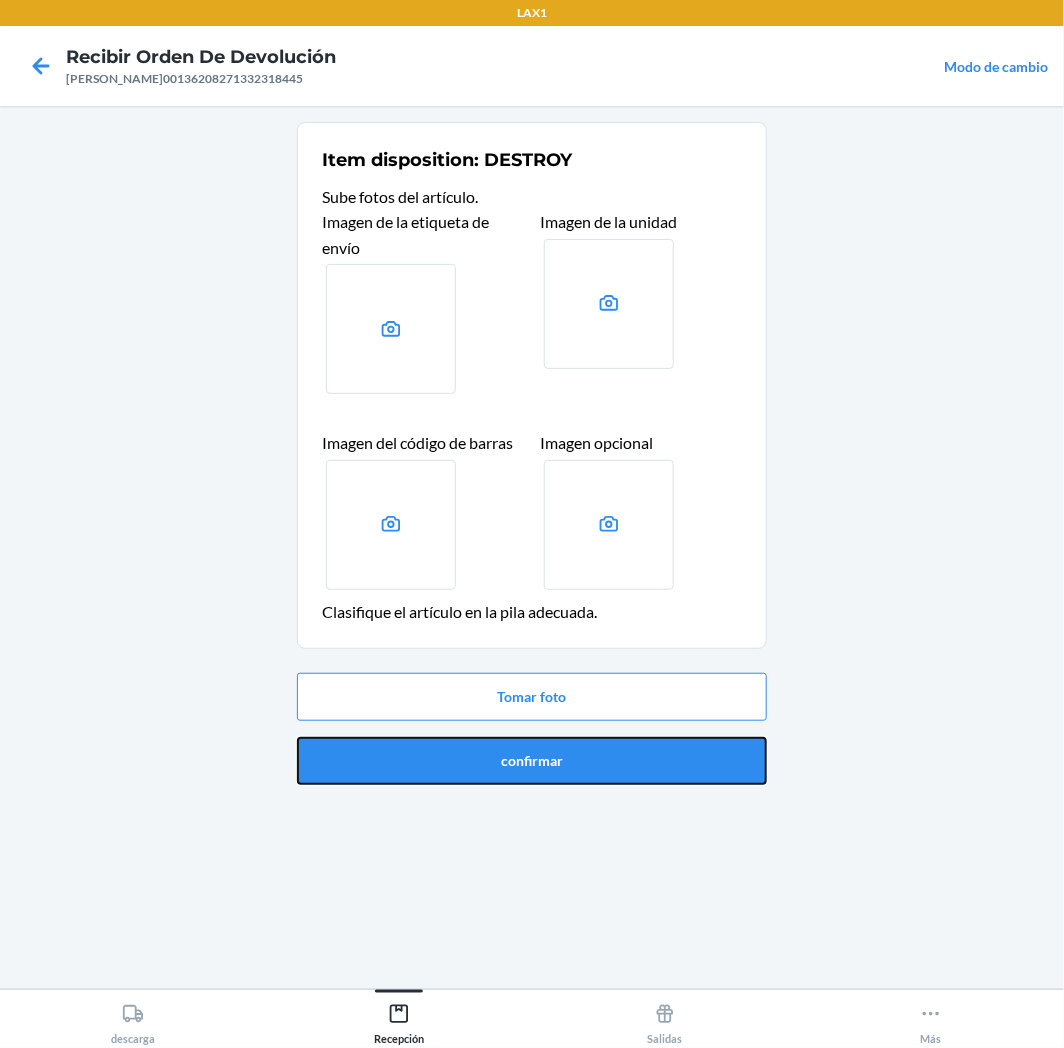 click on "confirmar" at bounding box center (532, 761) 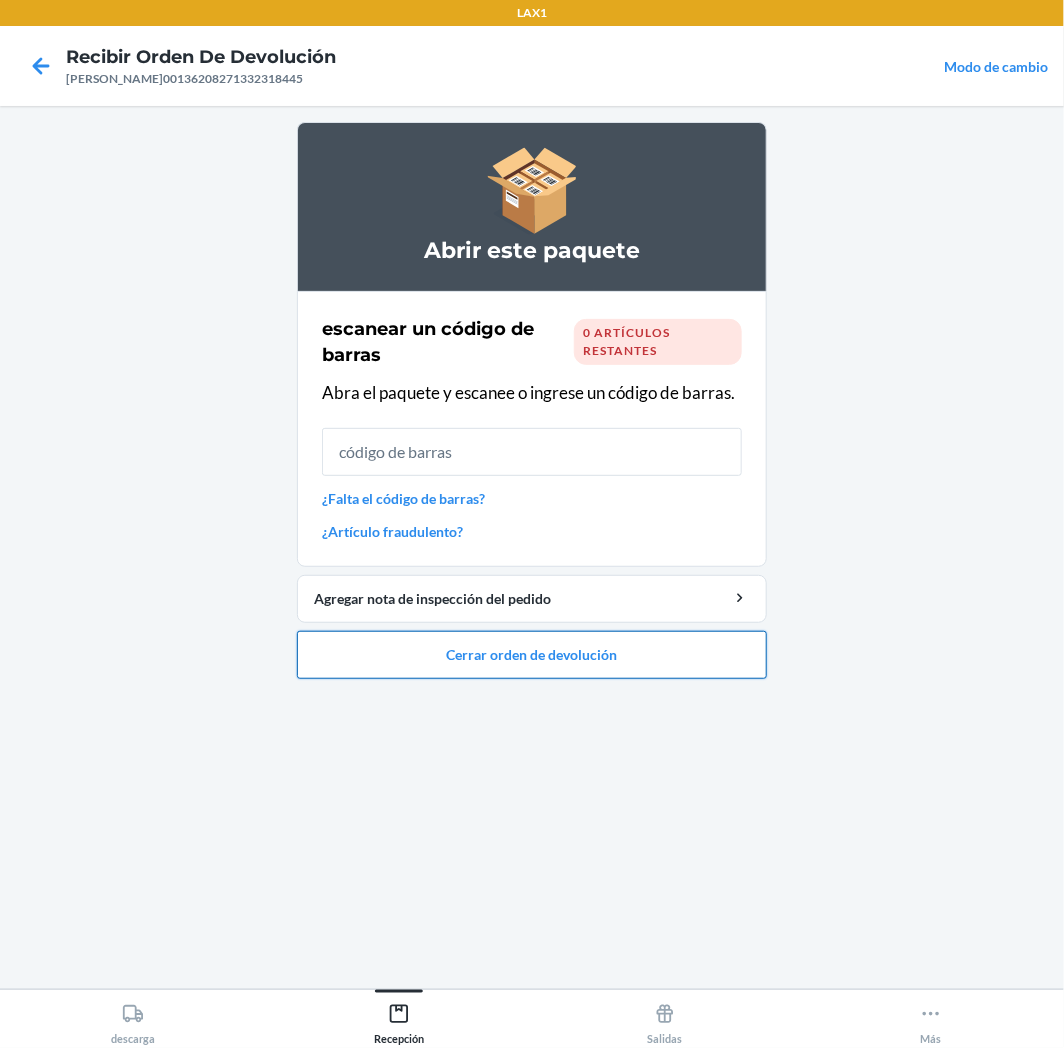 click on "Cerrar orden de devolución" at bounding box center [532, 655] 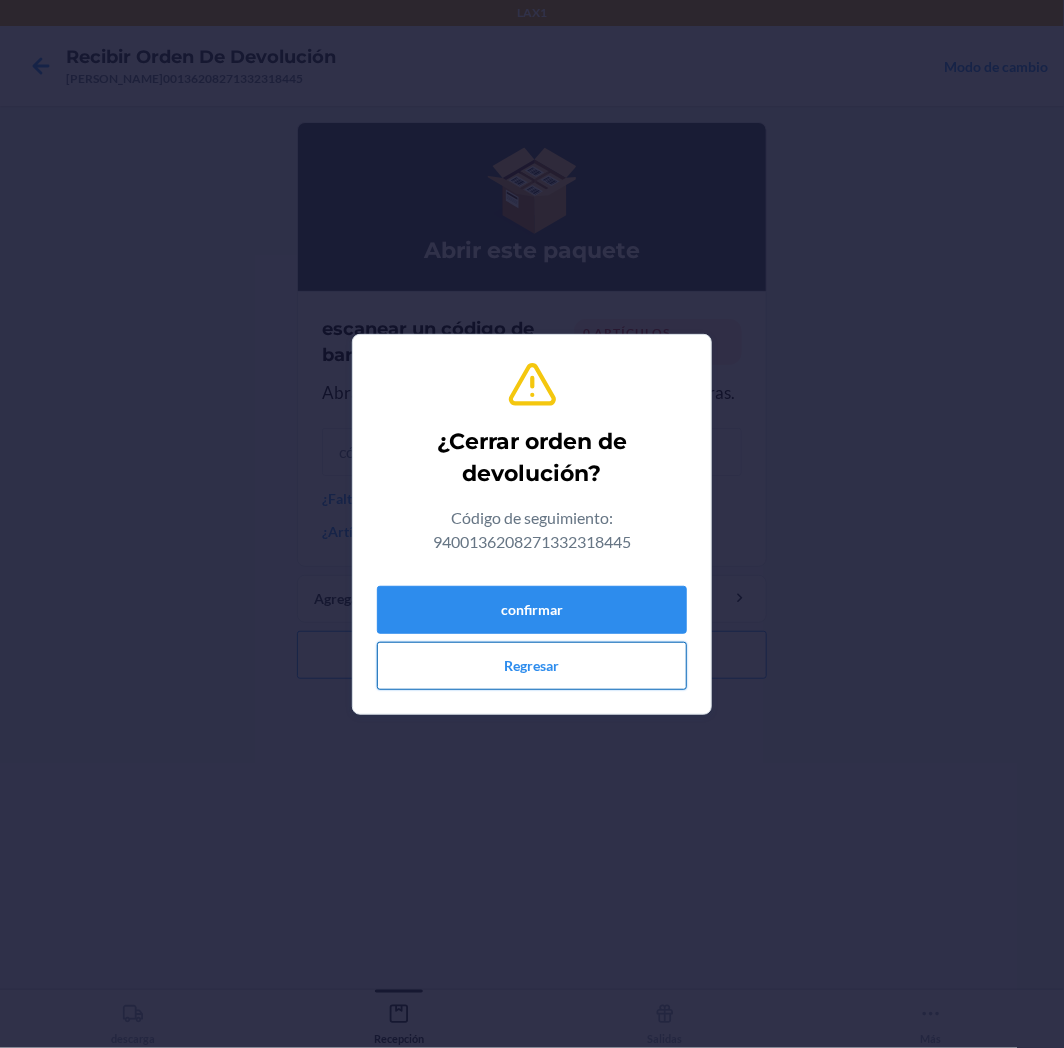 click on "Regresar" at bounding box center (532, 666) 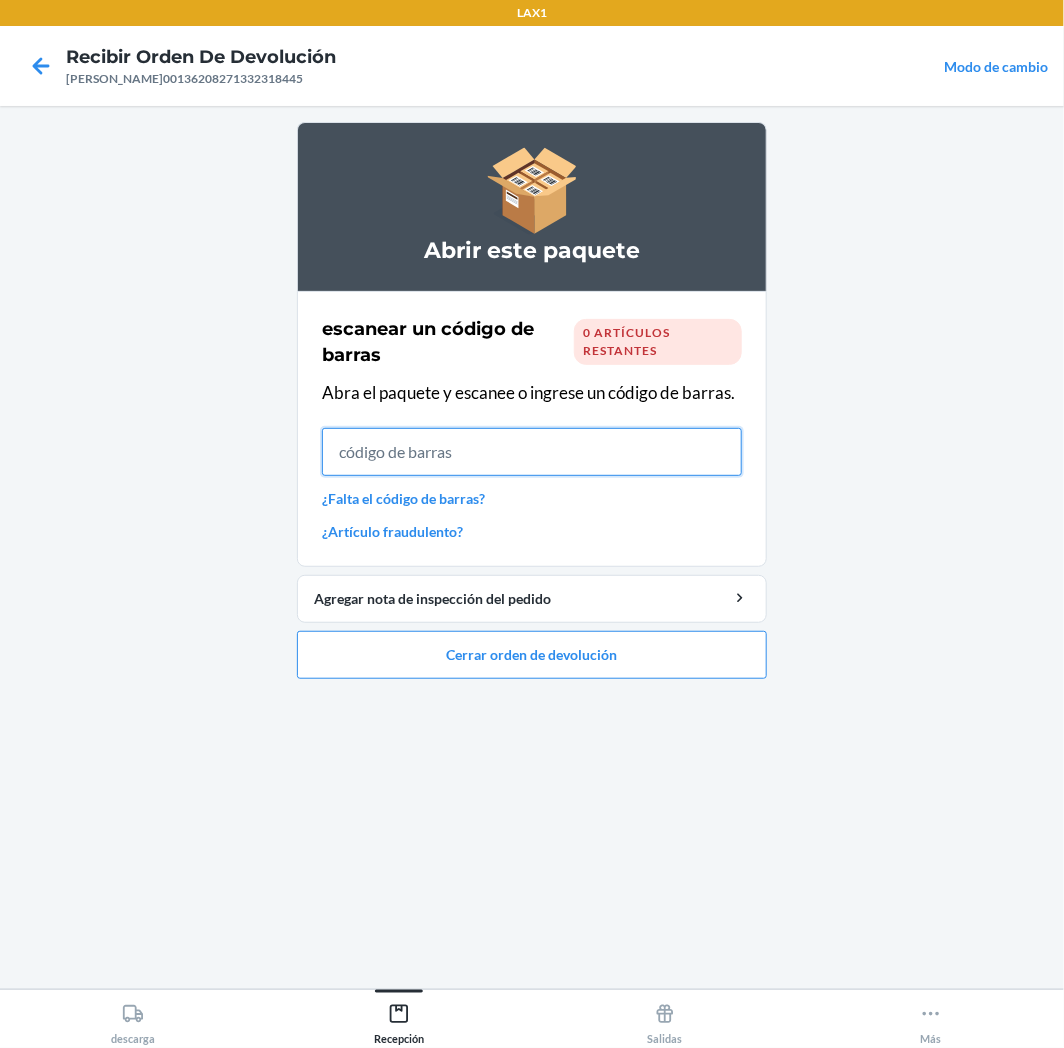 click at bounding box center [532, 452] 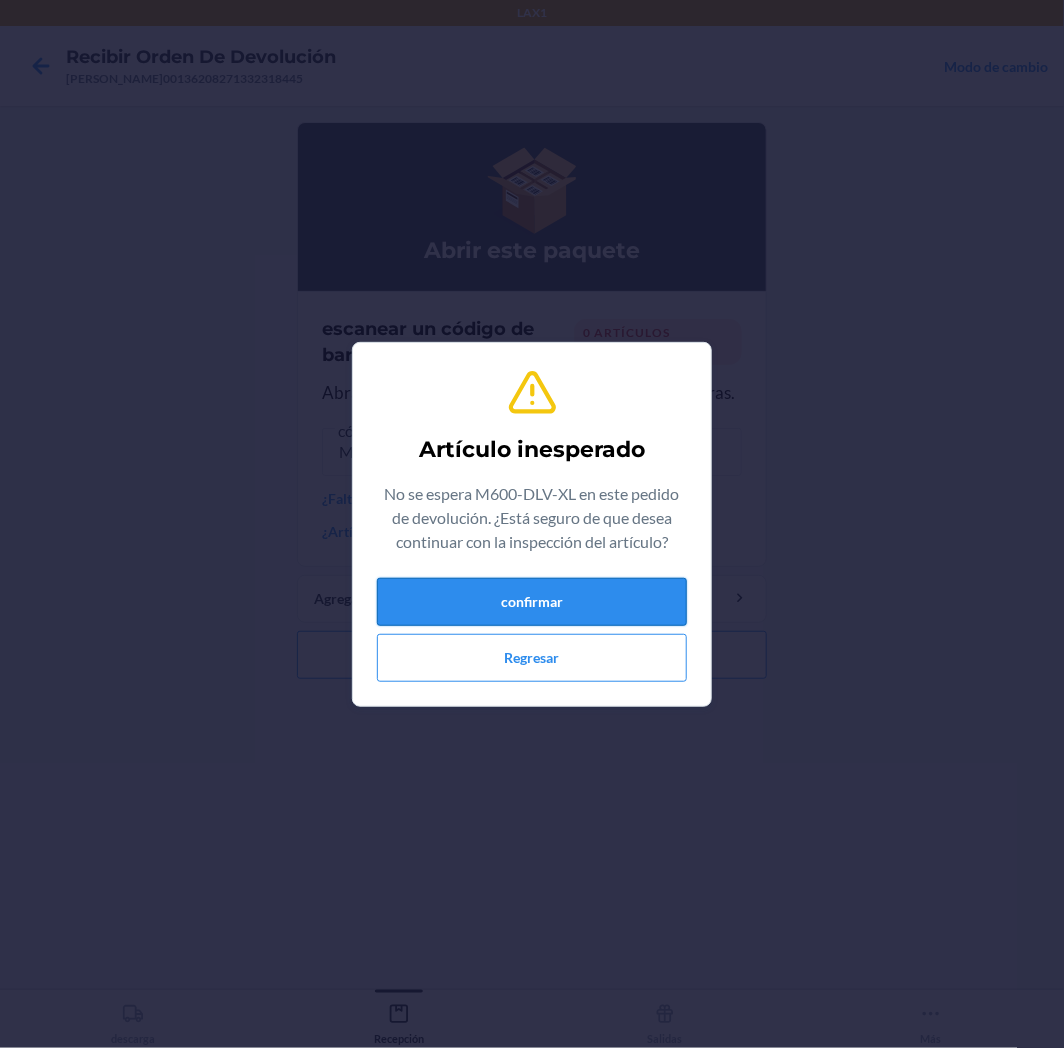click on "confirmar" at bounding box center [532, 602] 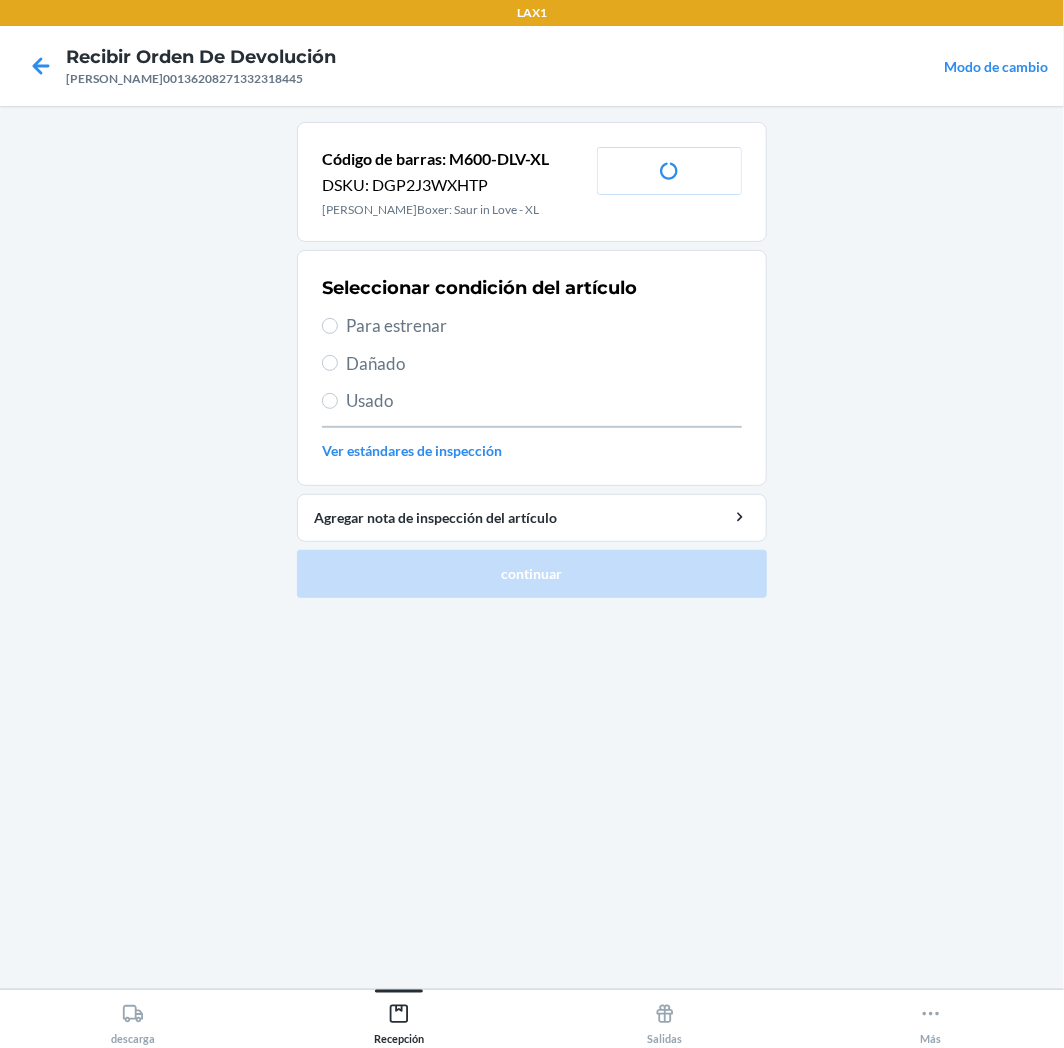 click on "Para estrenar" at bounding box center [544, 326] 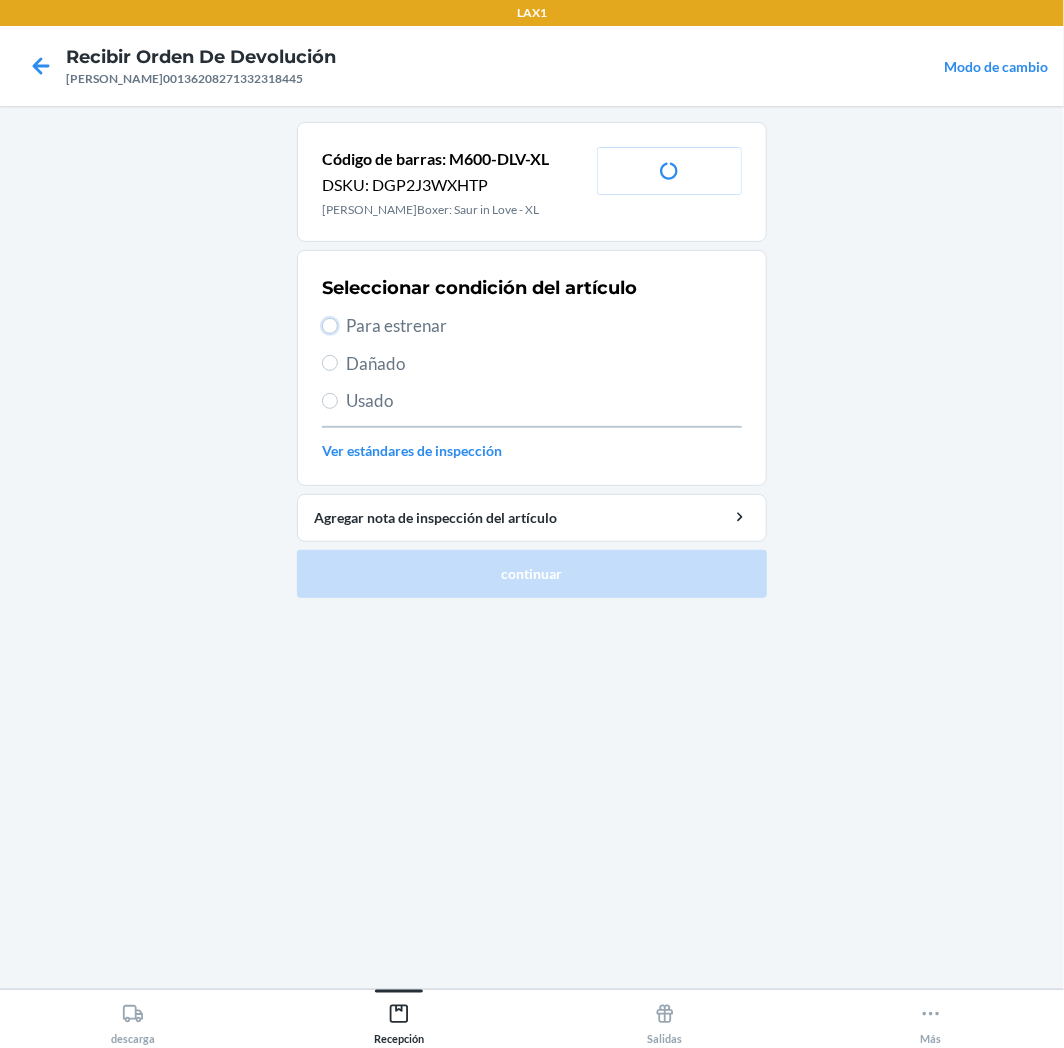 click on "Para estrenar" at bounding box center (330, 326) 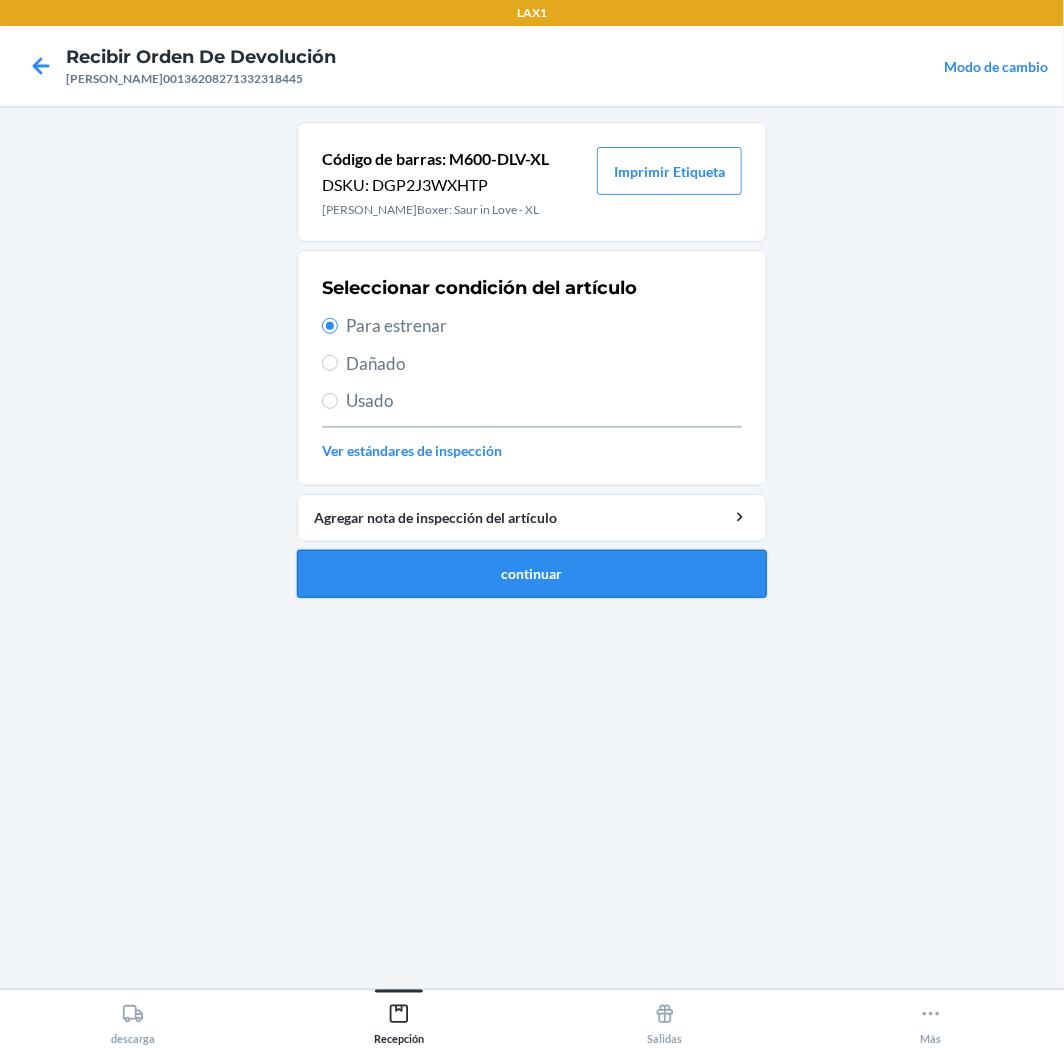 click on "continuar" at bounding box center (532, 574) 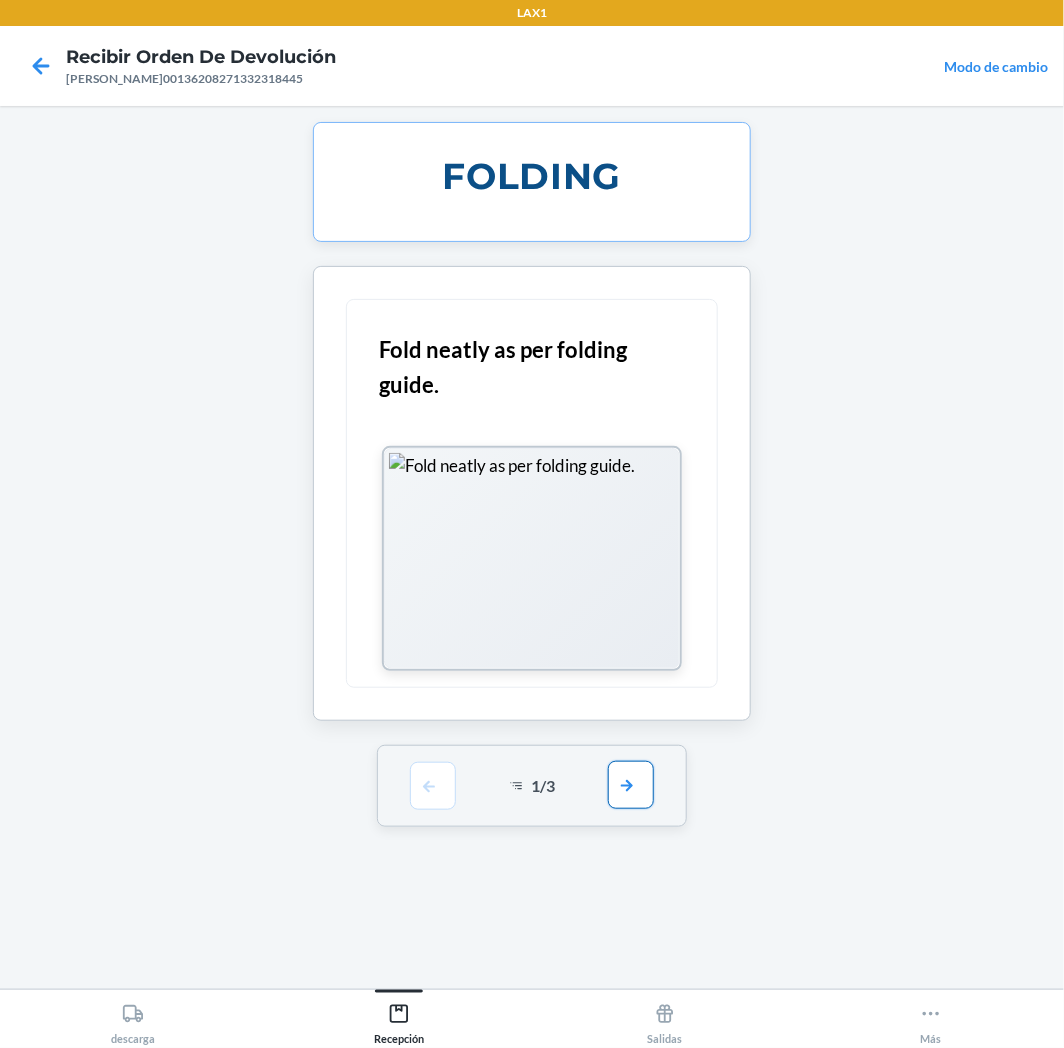 click at bounding box center [631, 785] 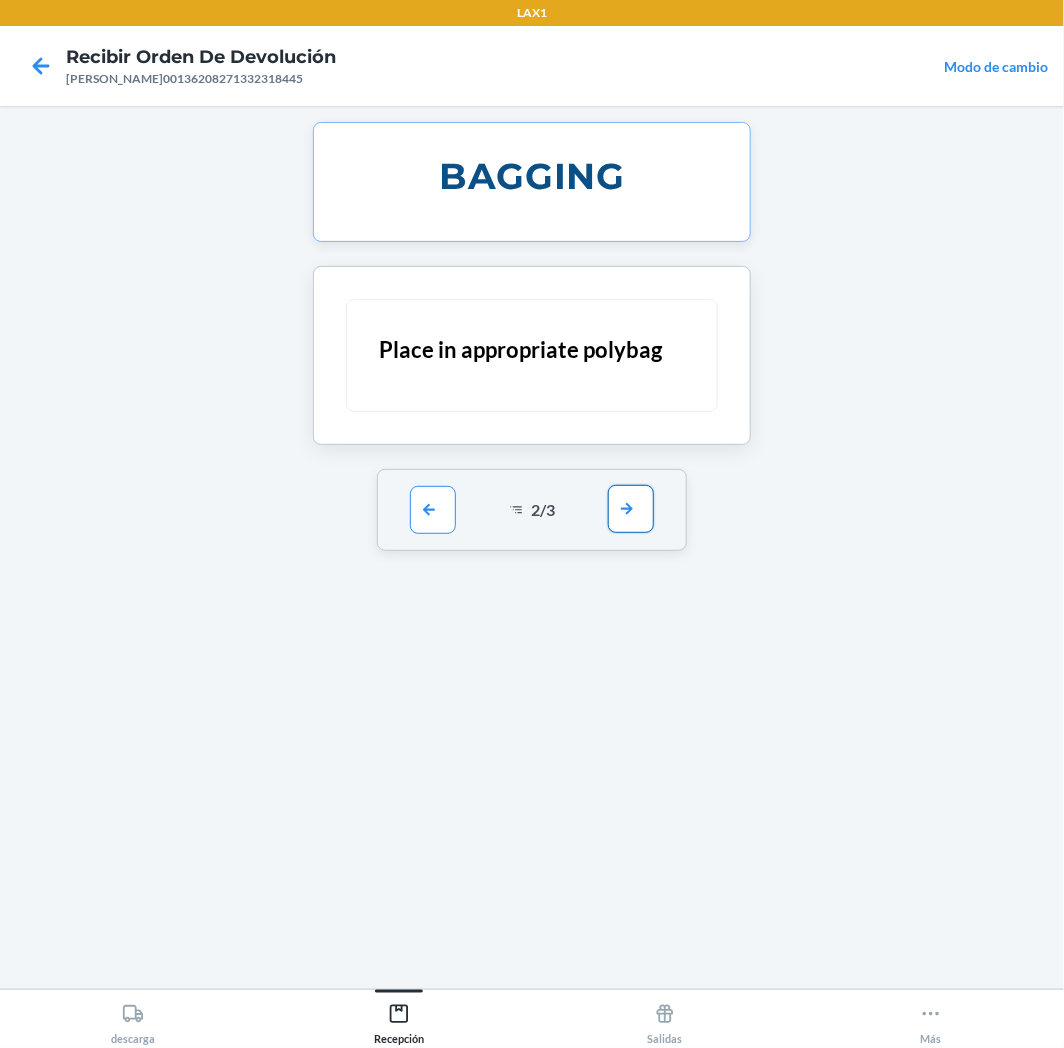 click at bounding box center (631, 509) 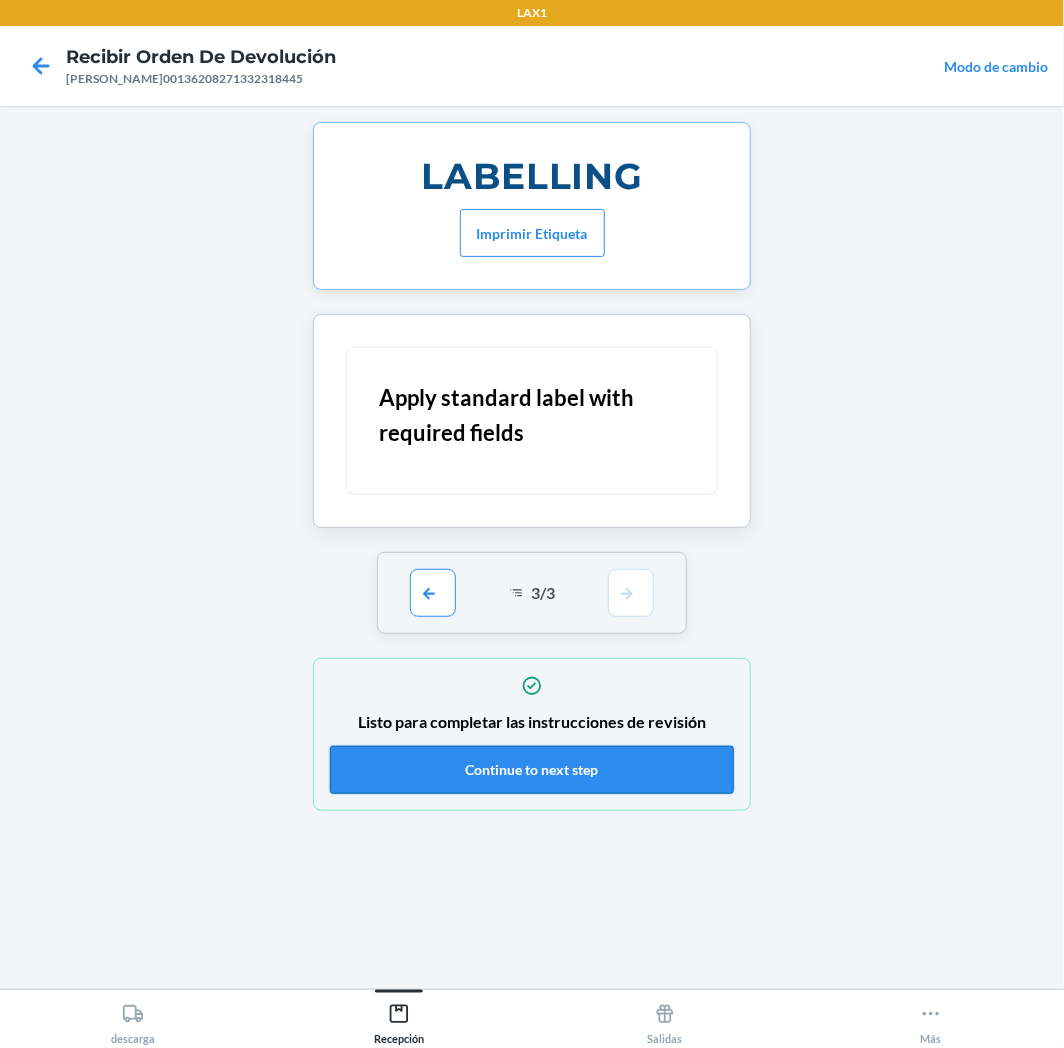 click on "Continue to next step" at bounding box center [532, 770] 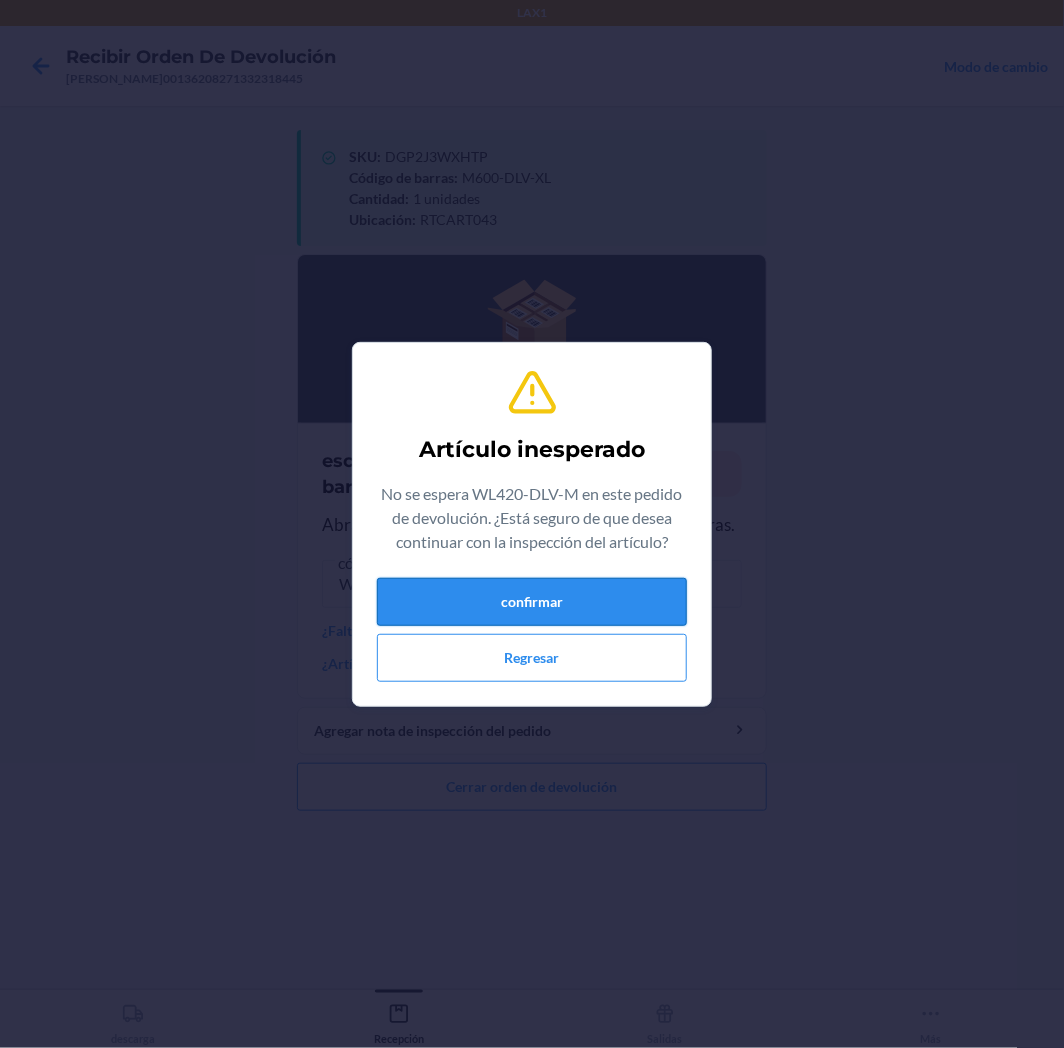 click on "confirmar" at bounding box center (532, 602) 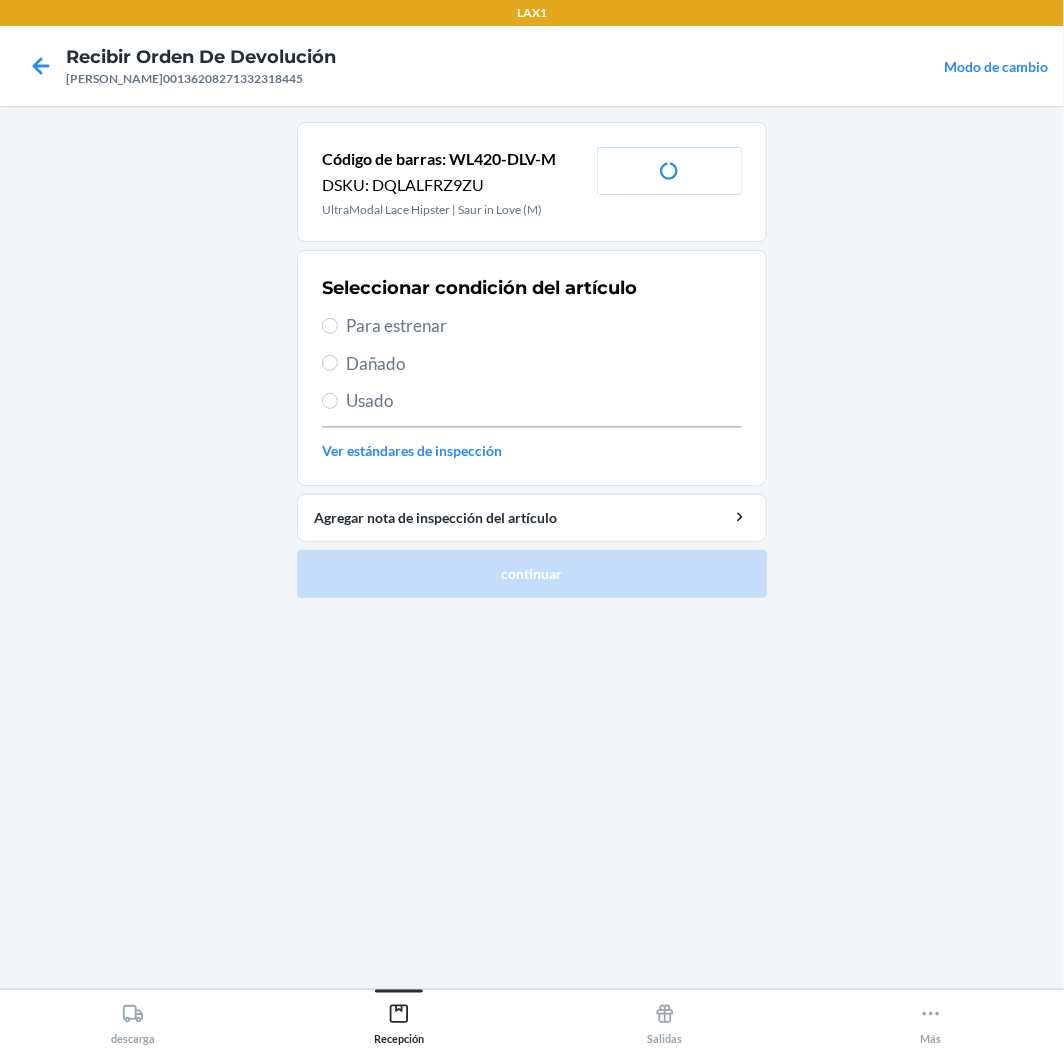 click on "Para estrenar" at bounding box center [544, 326] 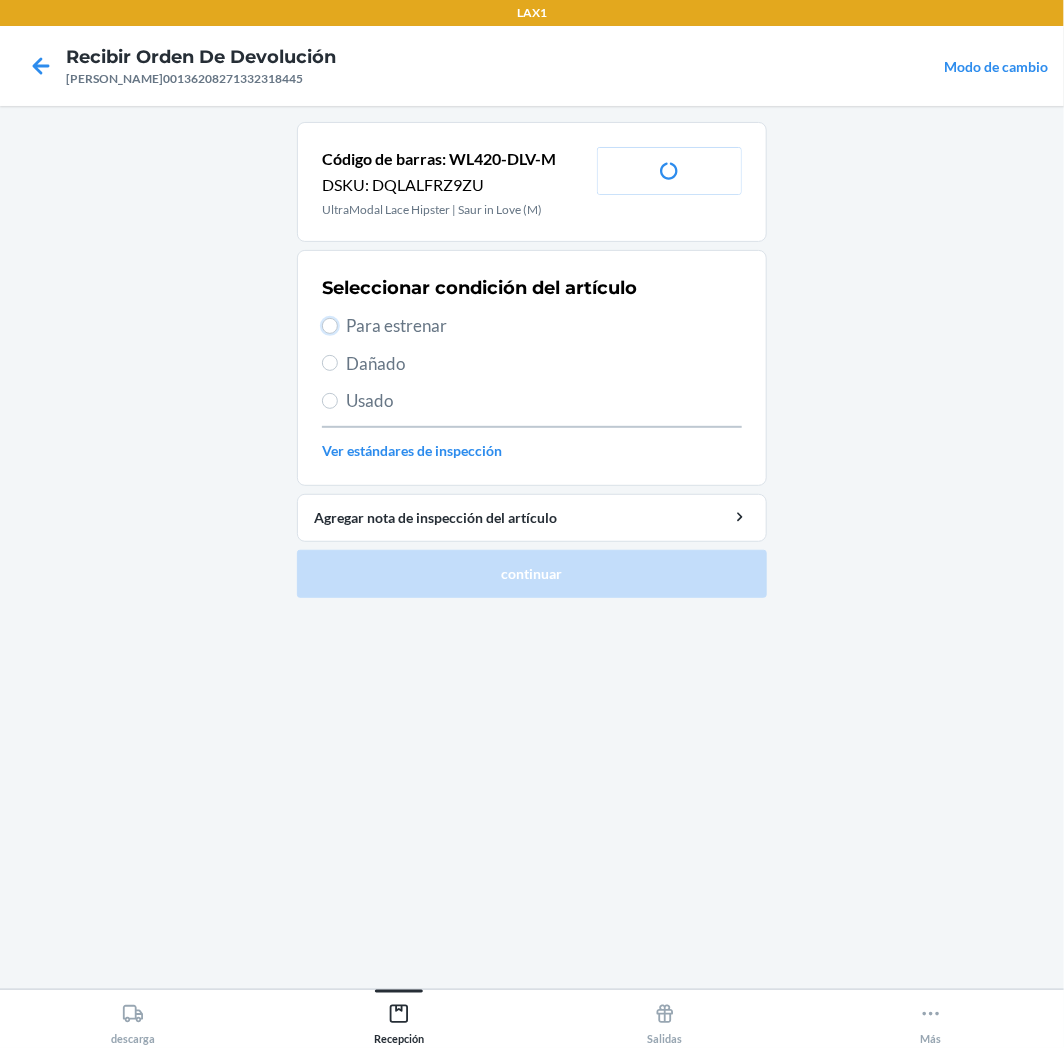 click on "Para estrenar" at bounding box center [330, 326] 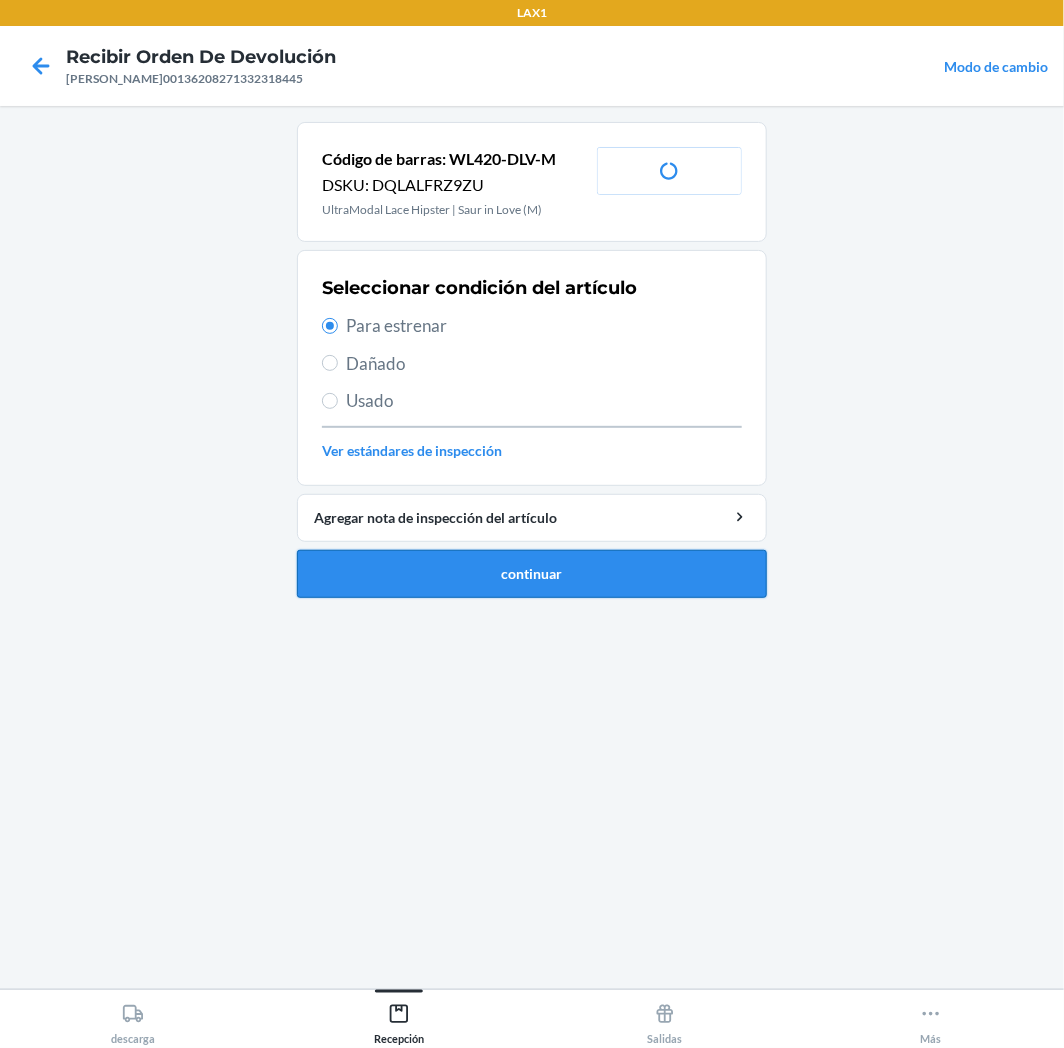 click on "continuar" at bounding box center [532, 574] 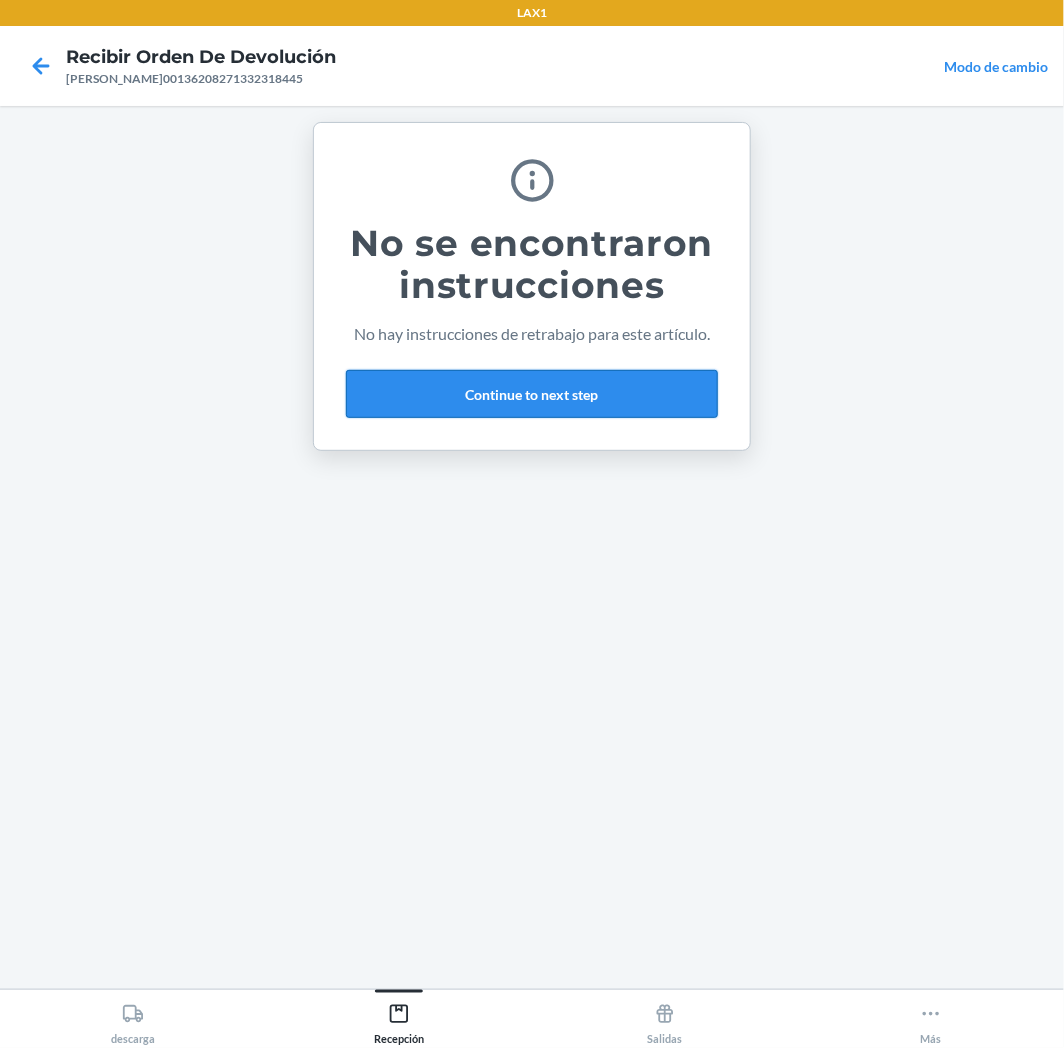 click on "Continue to next step" at bounding box center (532, 394) 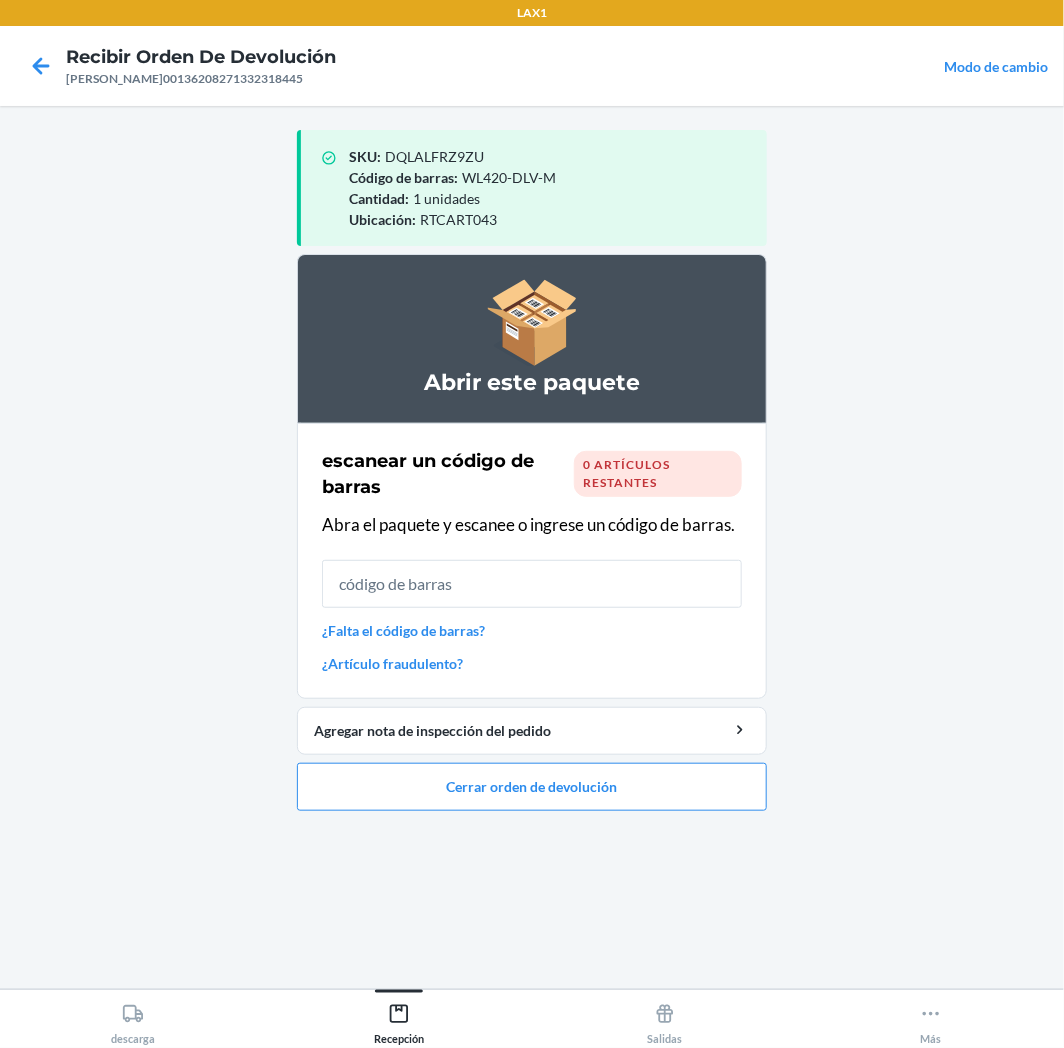 click on "Abrir este paquete escanear un código de barras 0[PERSON_NAME]os restantes Abra el paquete y escanee o ingrese un código de barras. [PERSON_NAME]l código de barras? [PERSON_NAME]lo fraudulento? Agregar nota de inspección del pedido Cerrar orden de devolución" at bounding box center [532, 532] 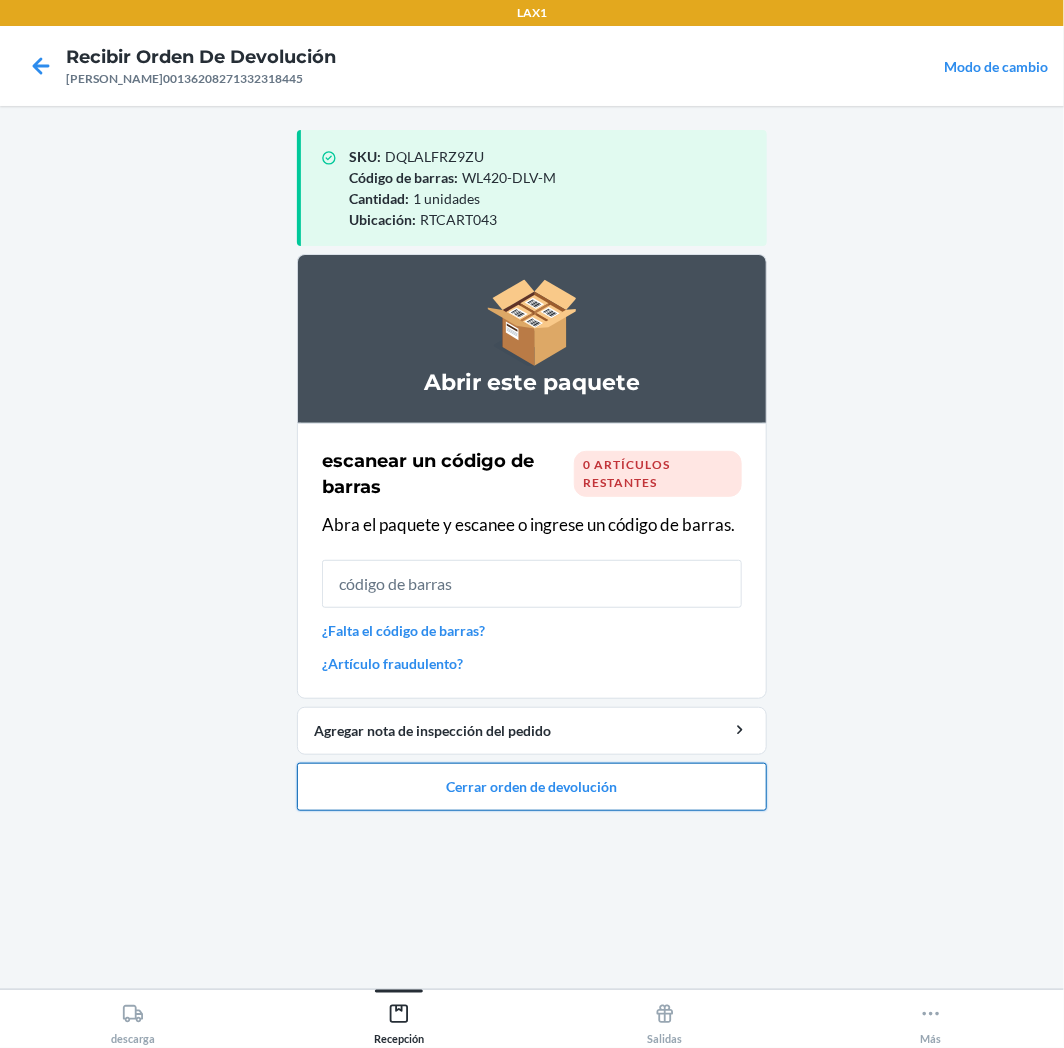 click on "Cerrar orden de devolución" at bounding box center [532, 787] 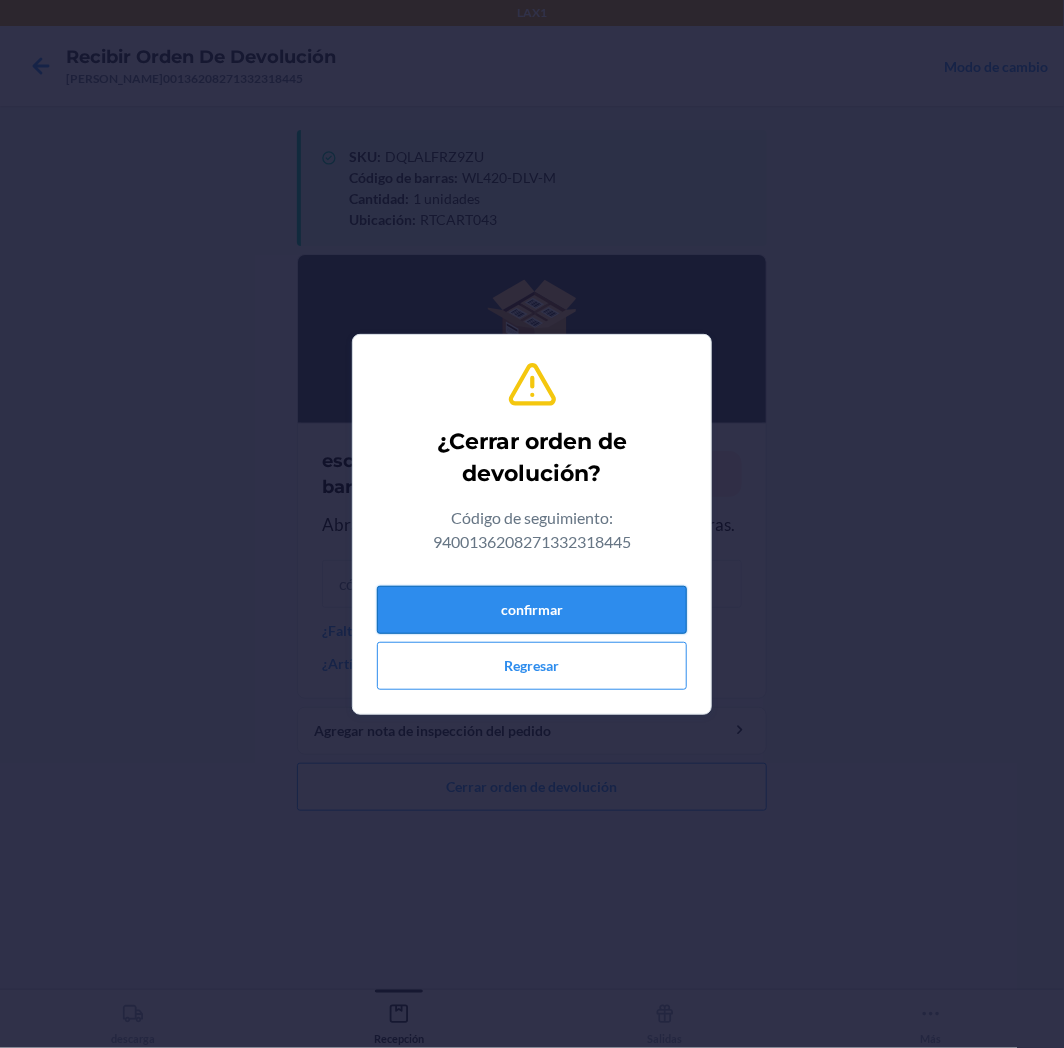 click on "confirmar" at bounding box center [532, 610] 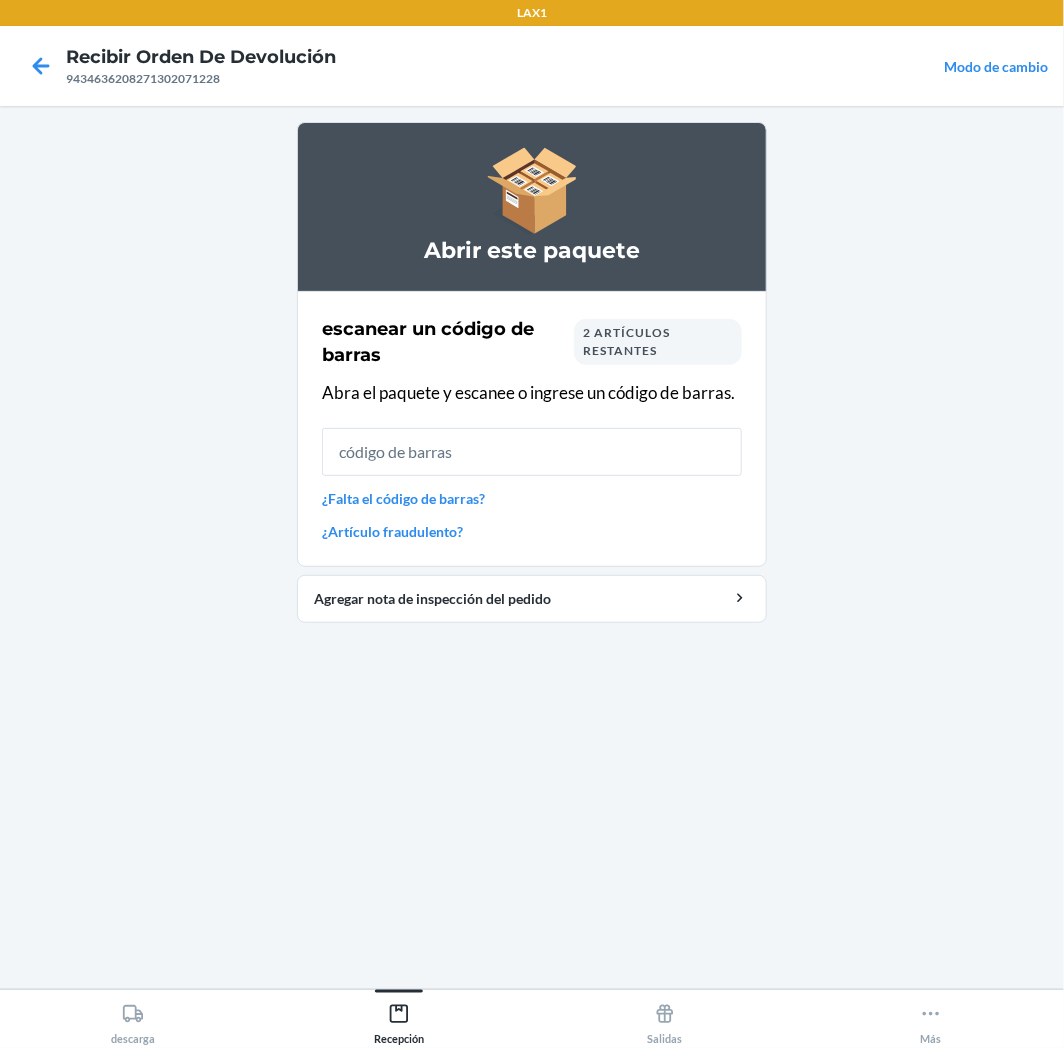 click on "2 artículos restantes" at bounding box center (626, 341) 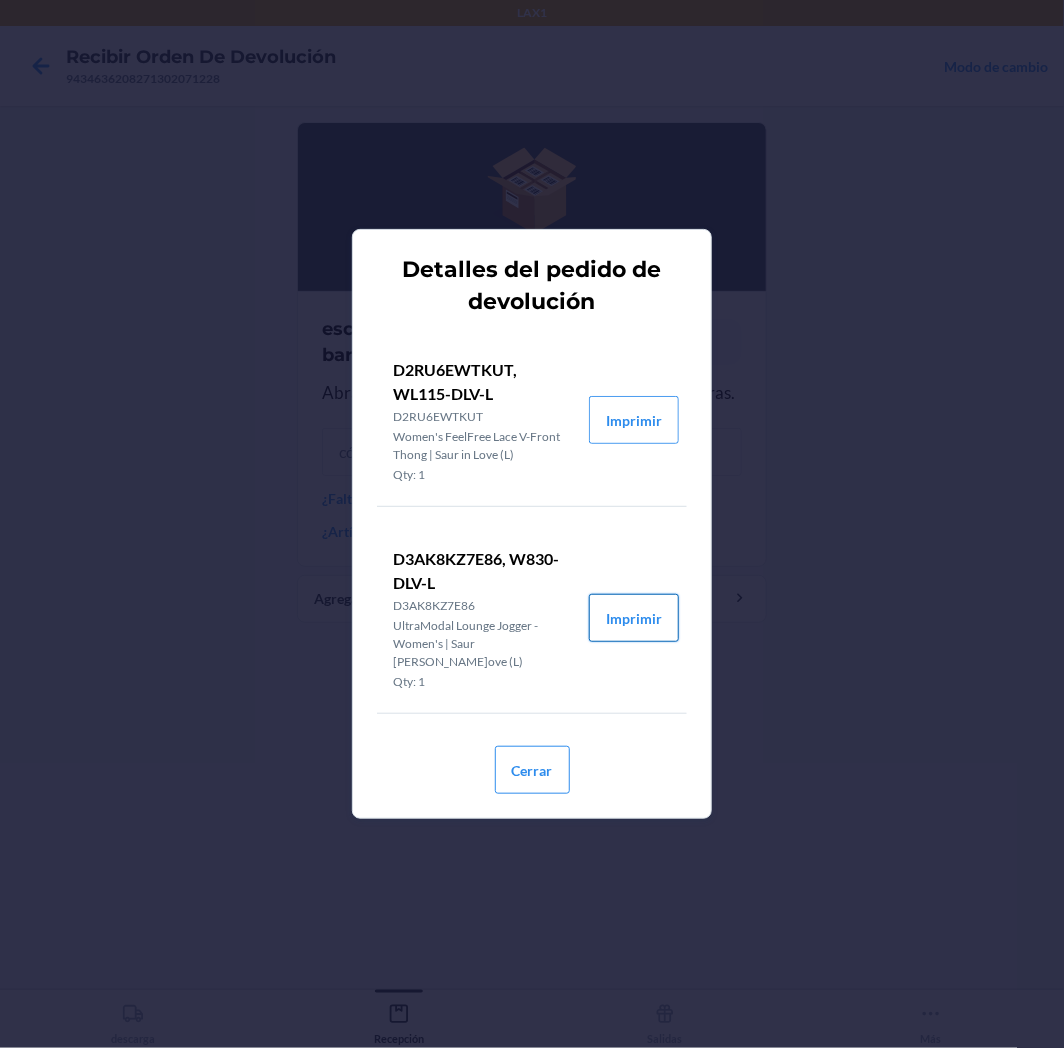 click on "Imprimir" at bounding box center [634, 618] 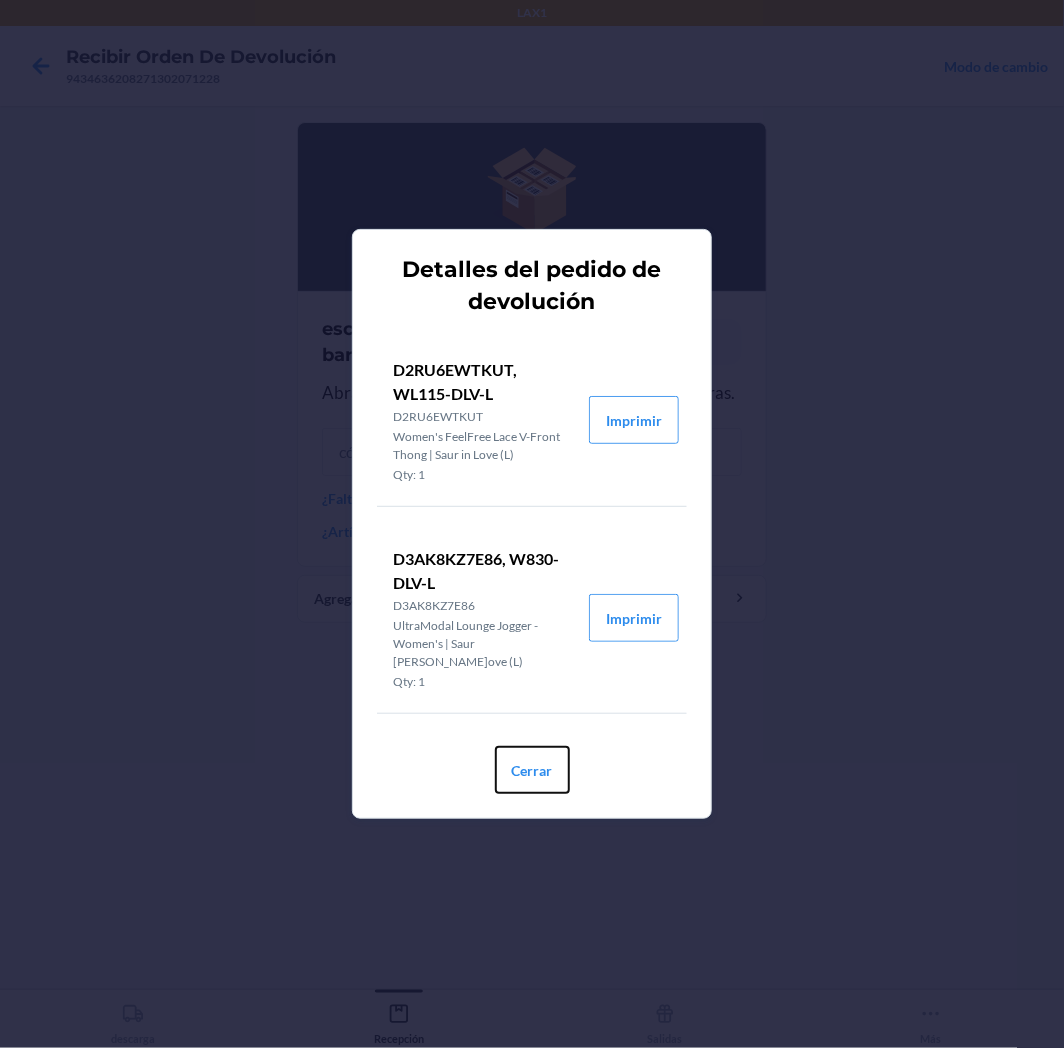 click on "Cerrar" at bounding box center (532, 770) 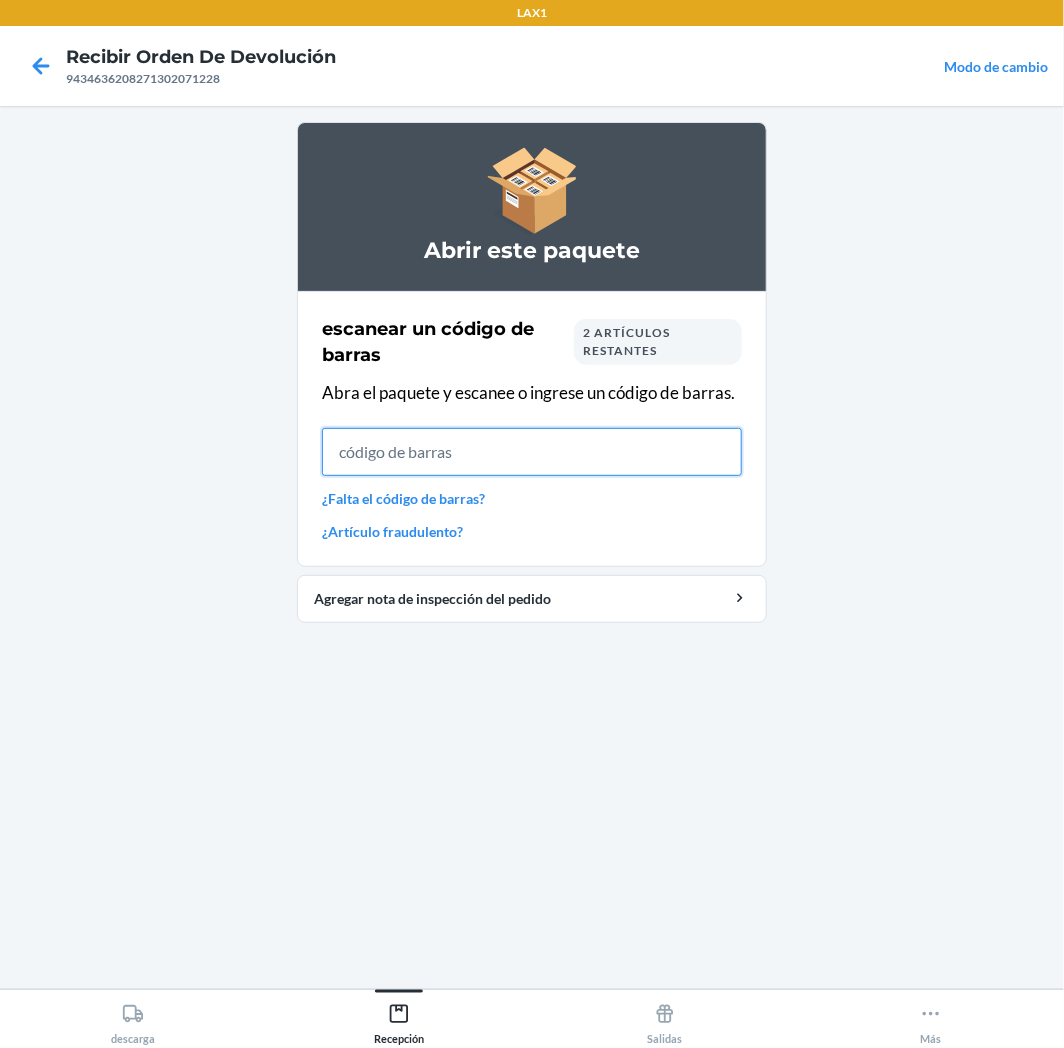 click at bounding box center (532, 452) 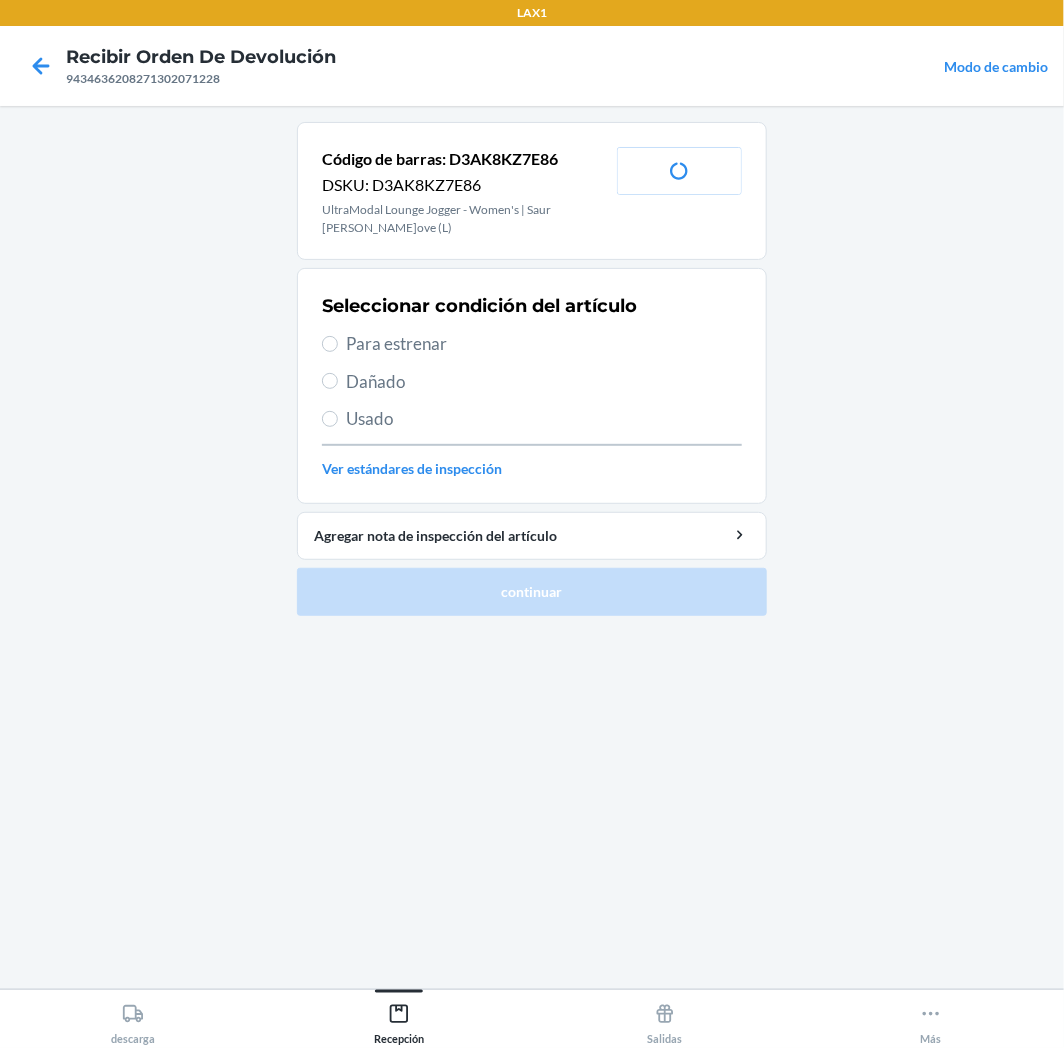click on "Para estrenar" at bounding box center (544, 344) 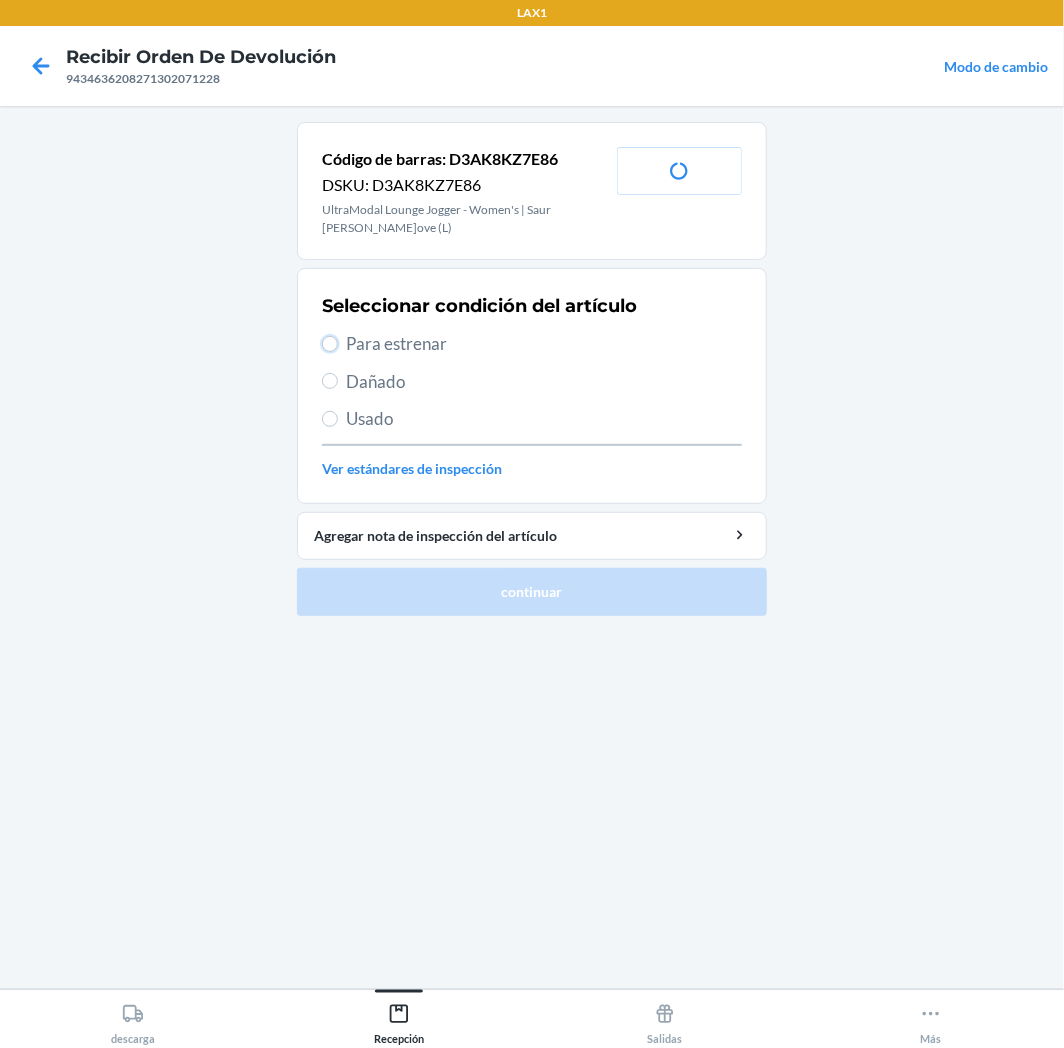 click on "Para estrenar" at bounding box center [330, 344] 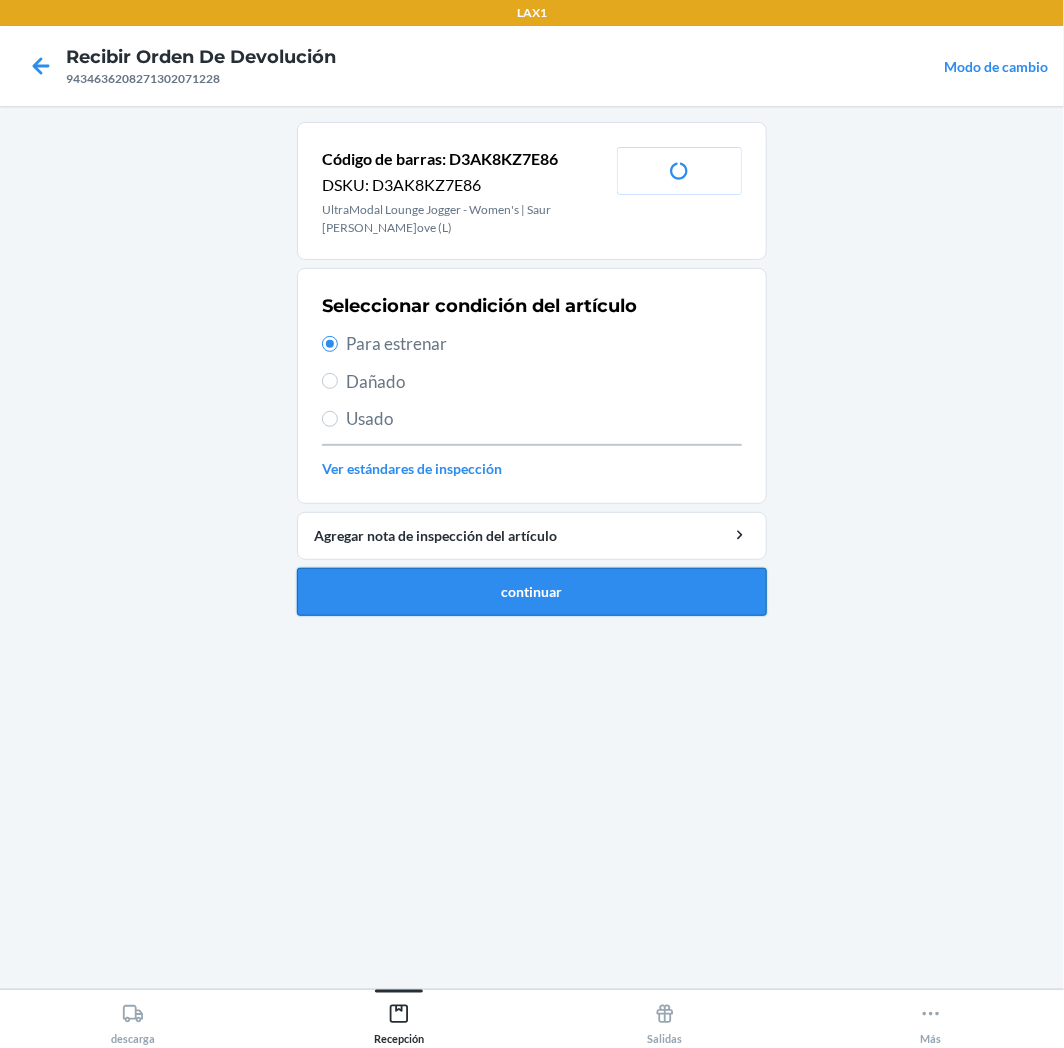 click on "continuar" at bounding box center [532, 592] 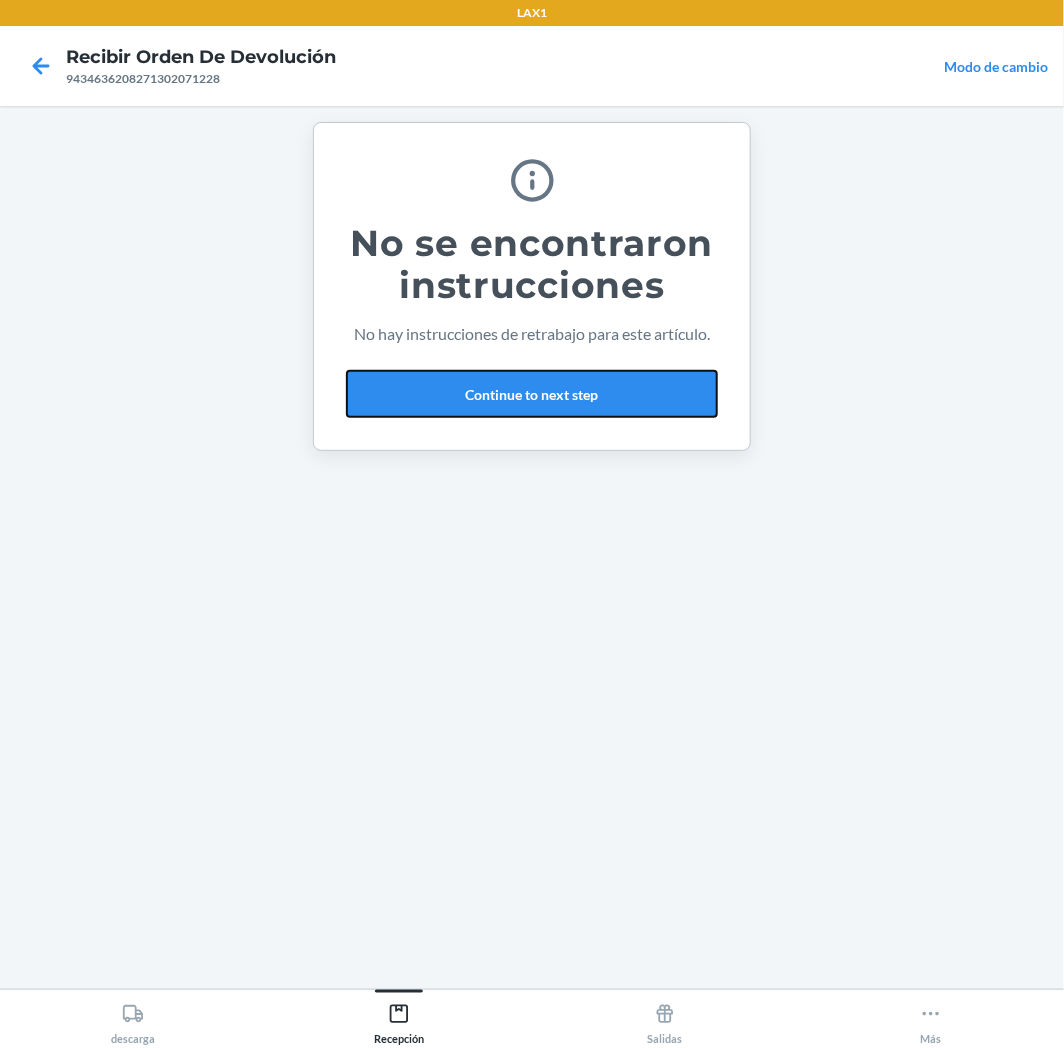 click on "Continue to next step" at bounding box center [532, 394] 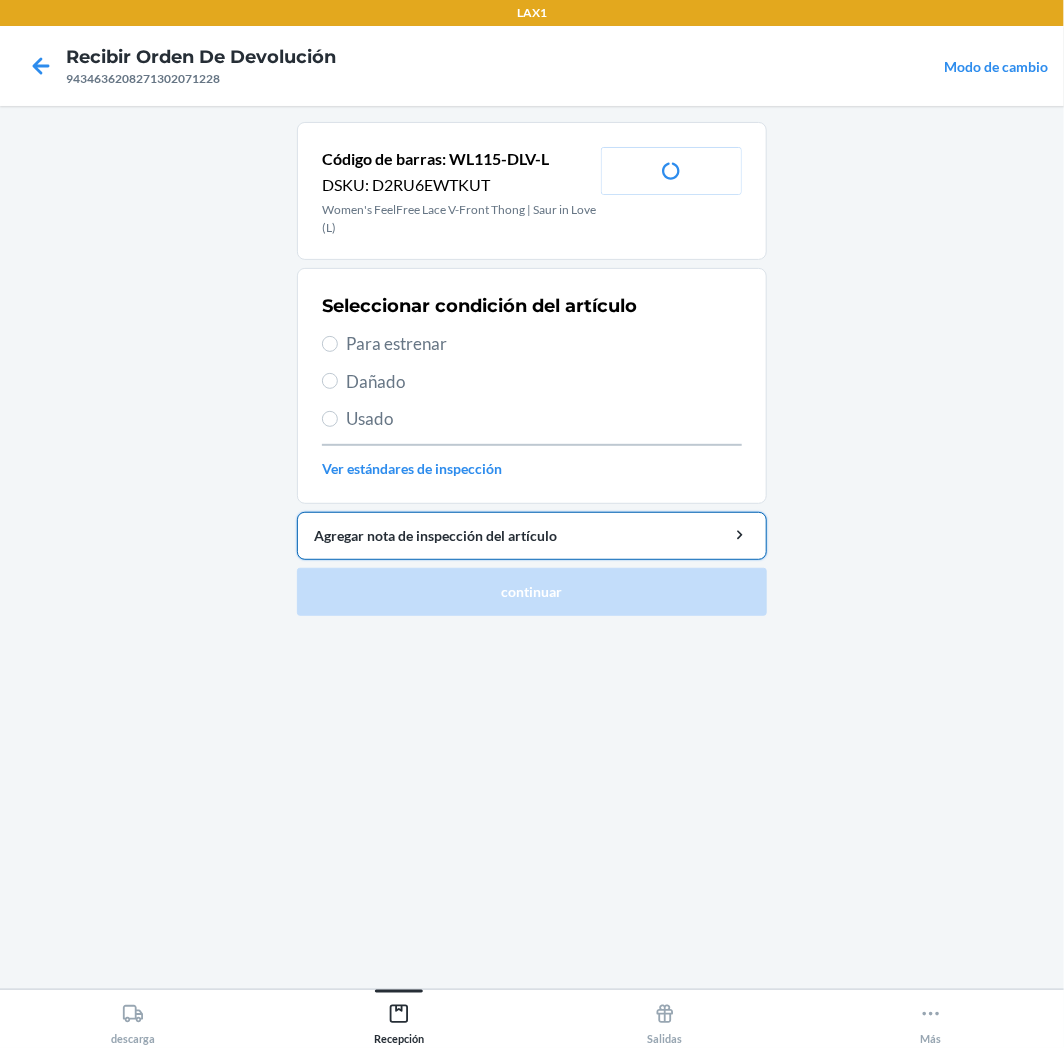 click on "Agregar nota de inspección del artículo" at bounding box center [532, 535] 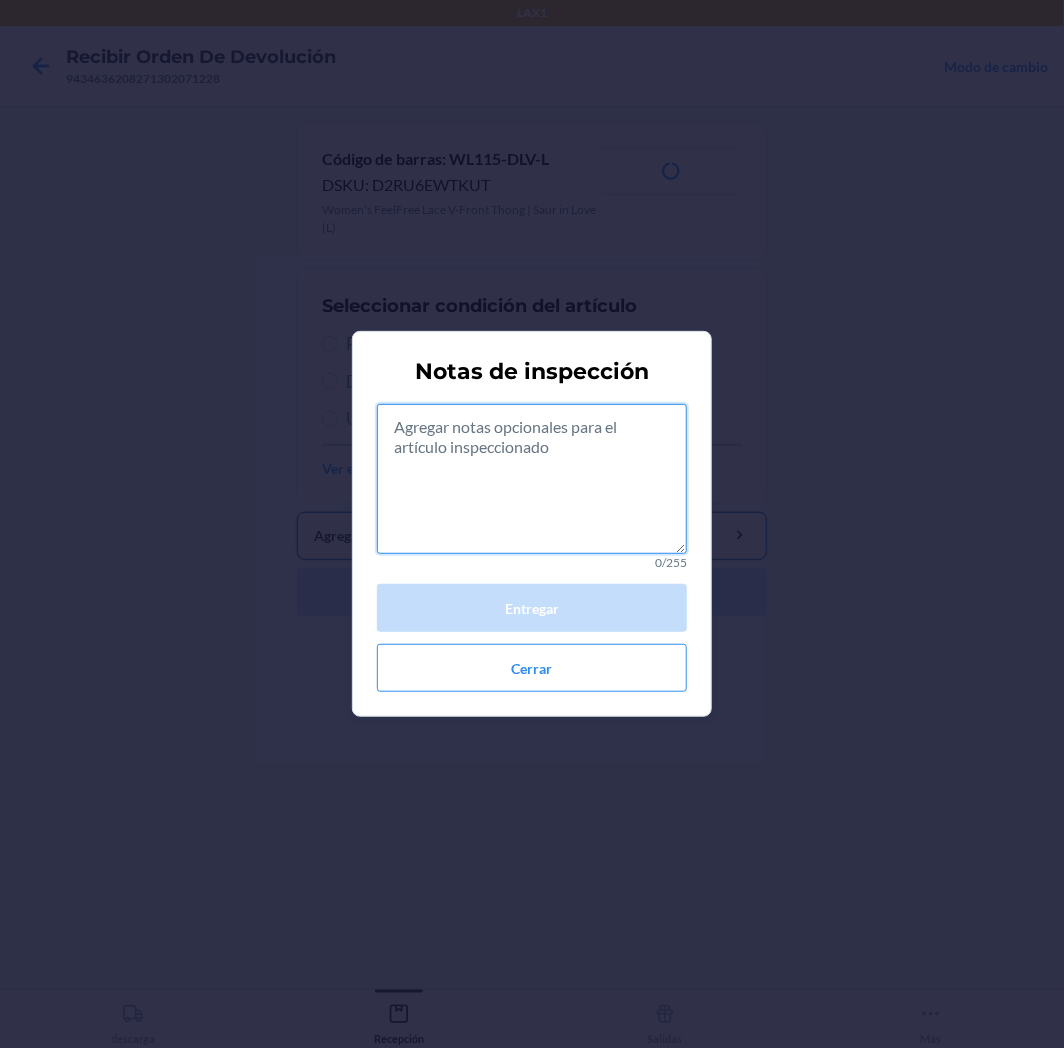 click at bounding box center [532, 479] 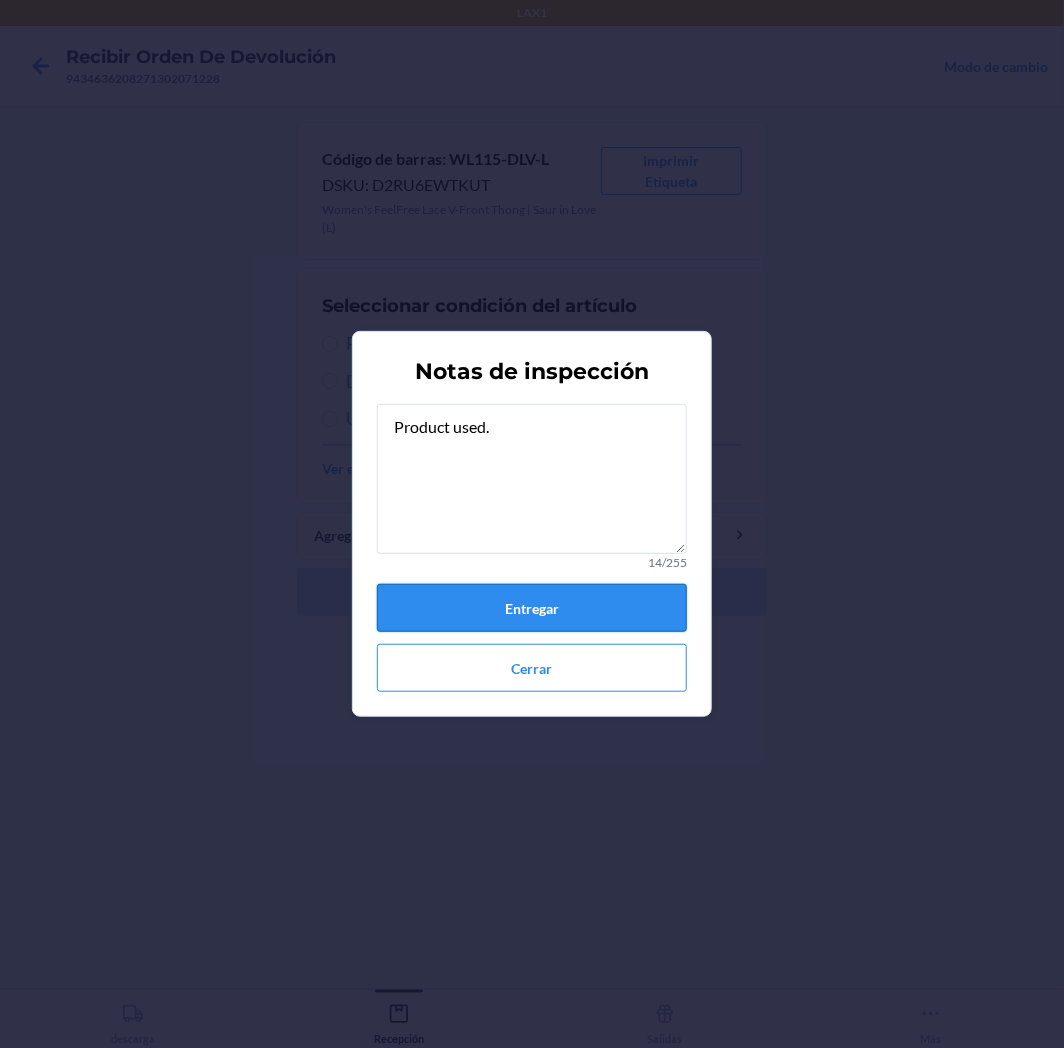 click on "Entregar" at bounding box center [532, 608] 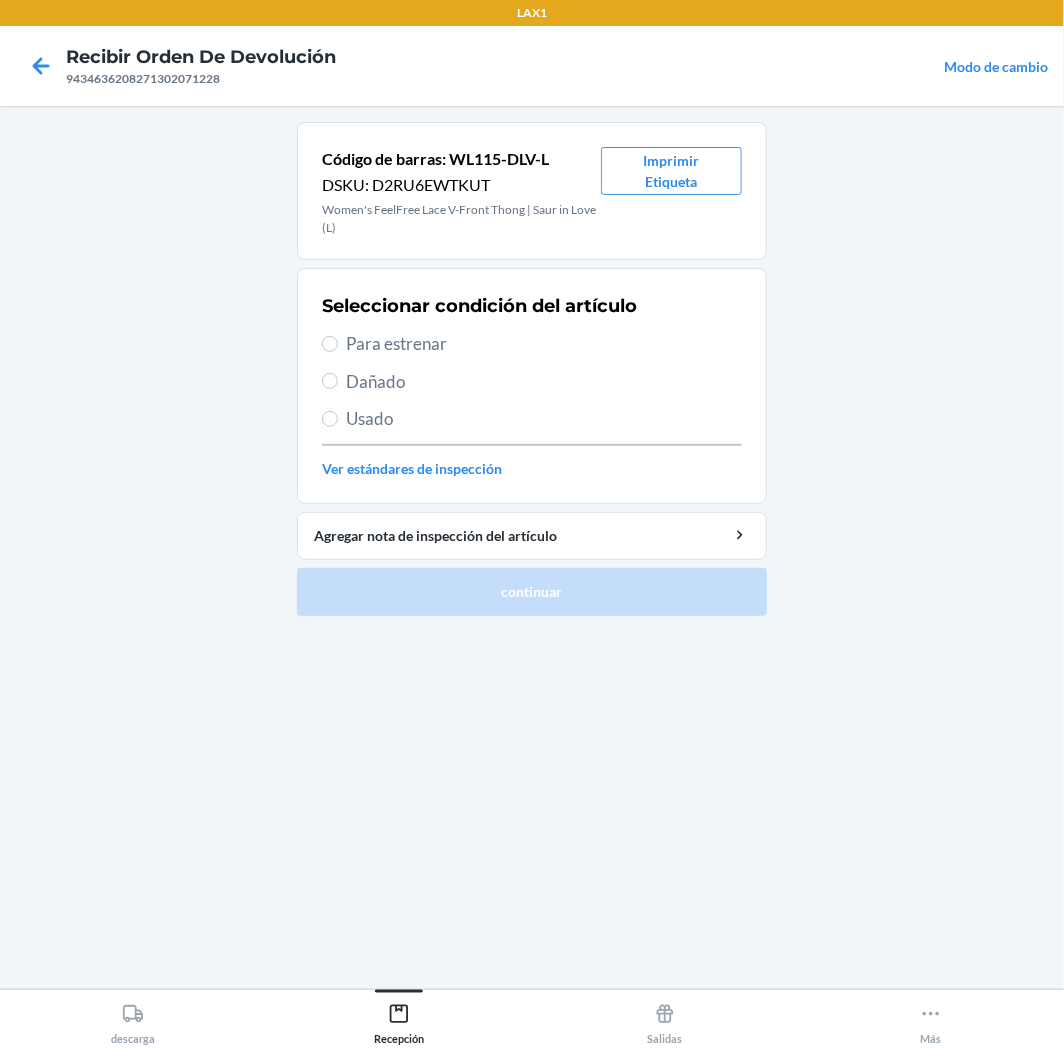 click on "Usado" at bounding box center [532, 419] 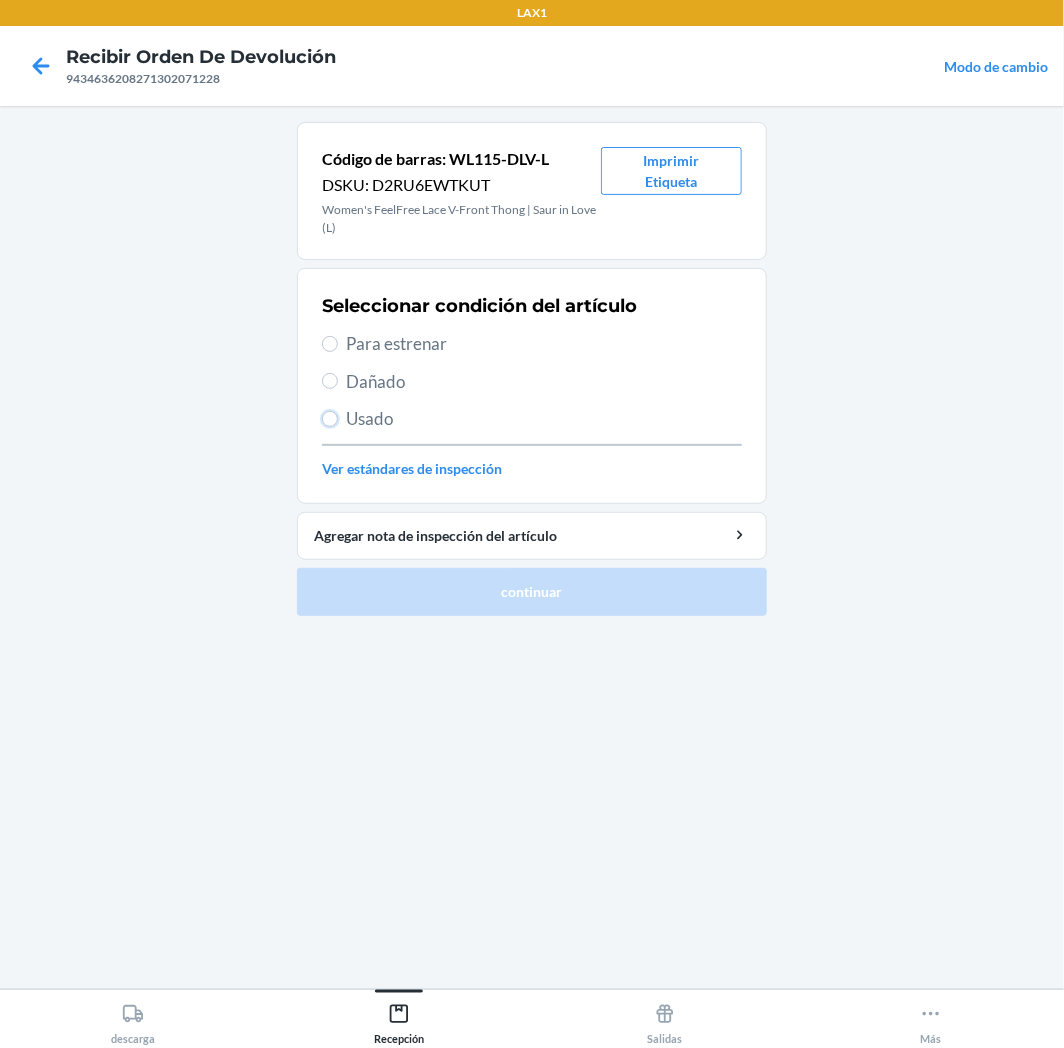 click on "Usado" at bounding box center [330, 419] 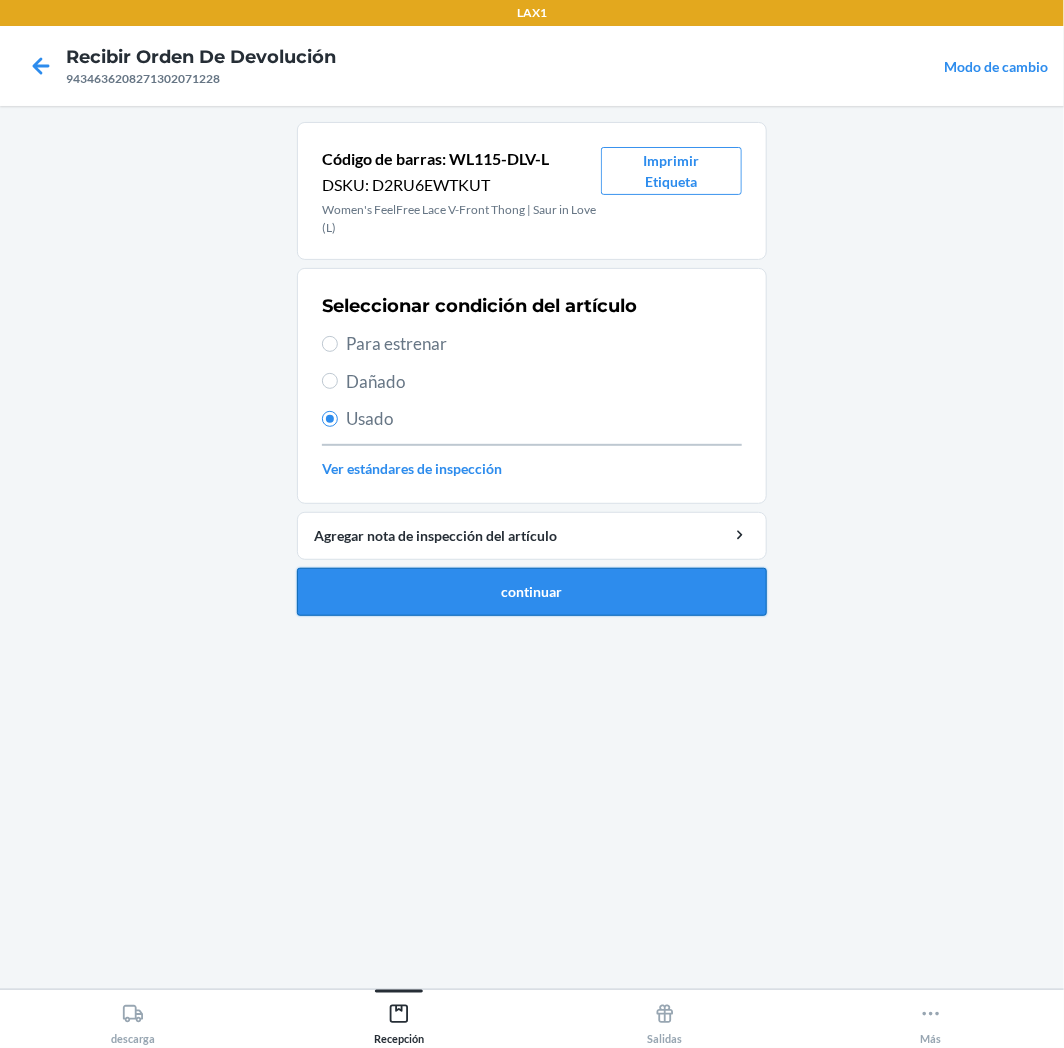 click on "continuar" at bounding box center [532, 592] 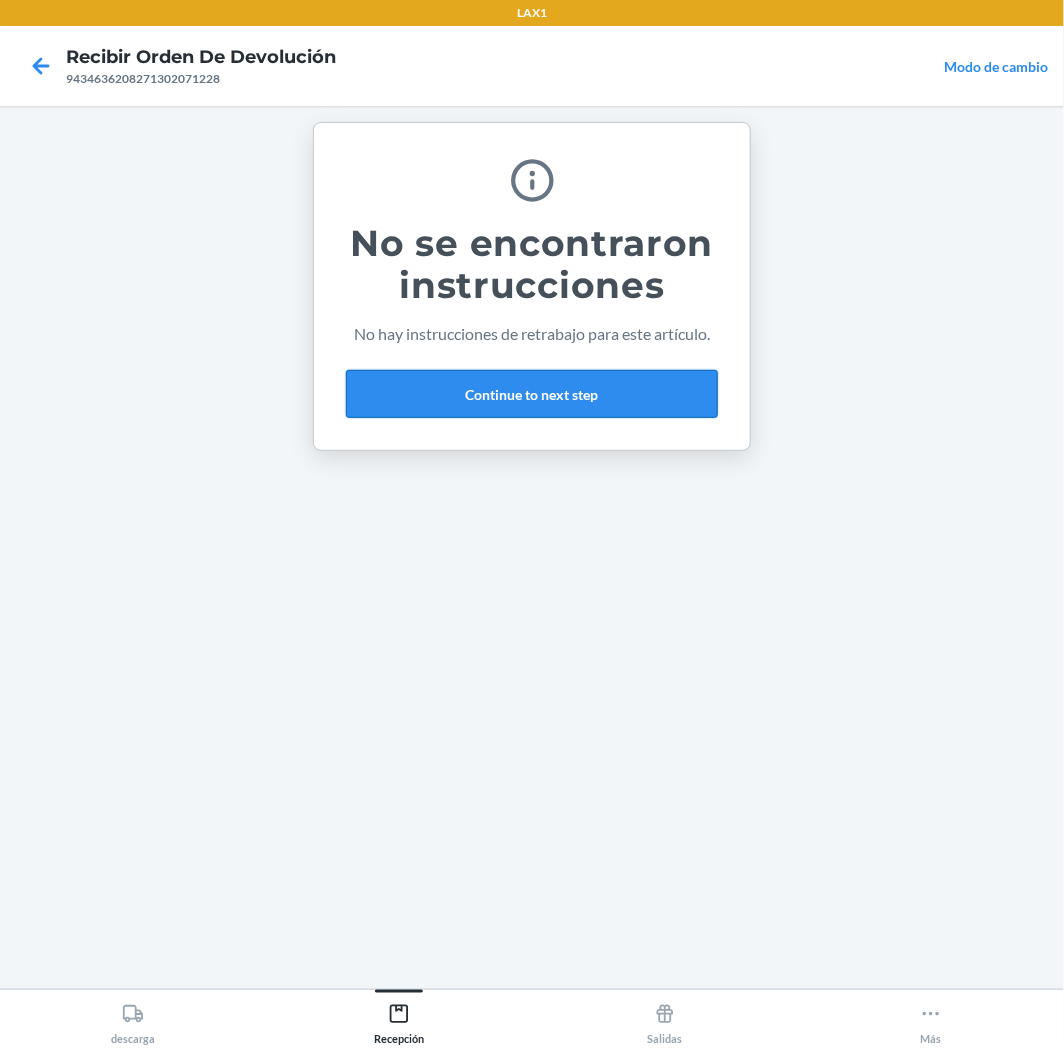 click on "Continue to next step" at bounding box center [532, 394] 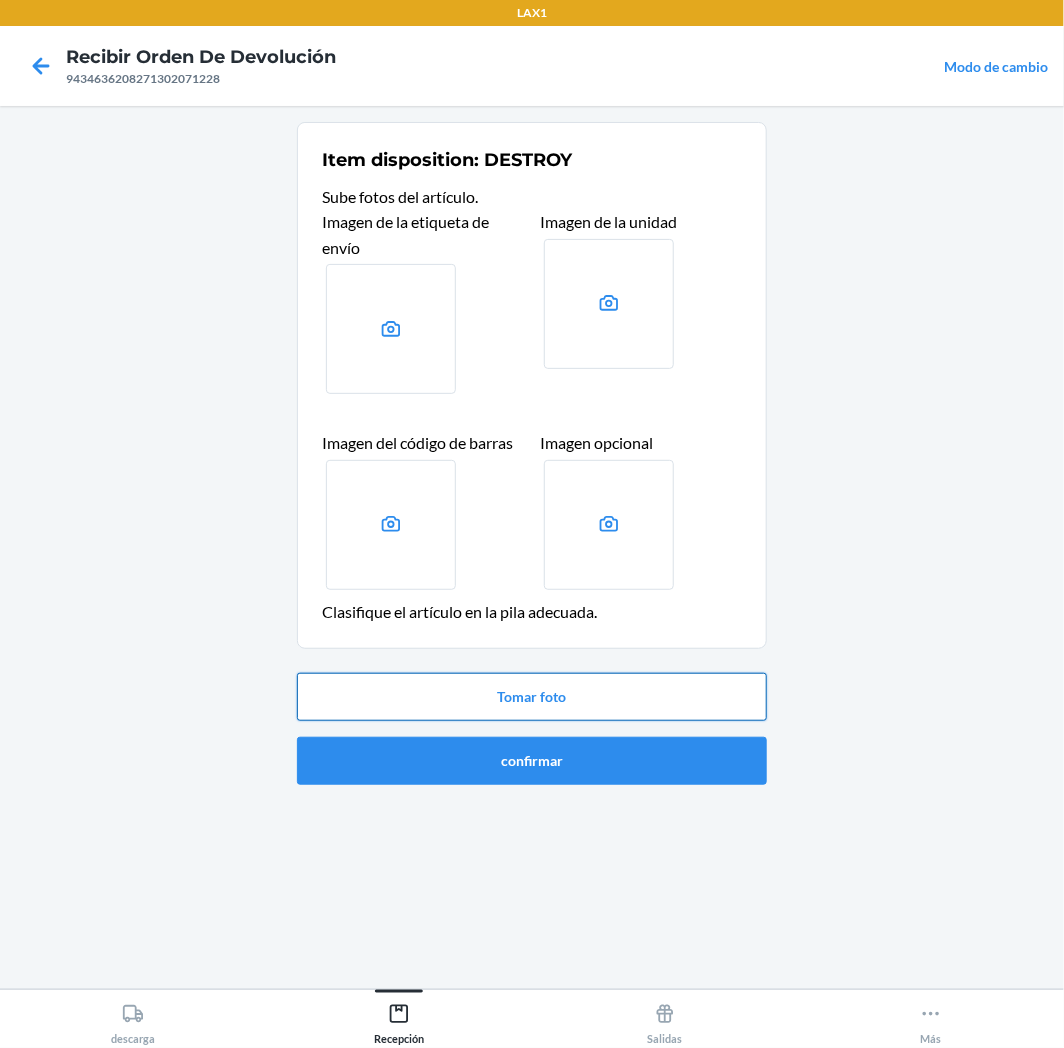 click on "Tomar foto" at bounding box center [532, 697] 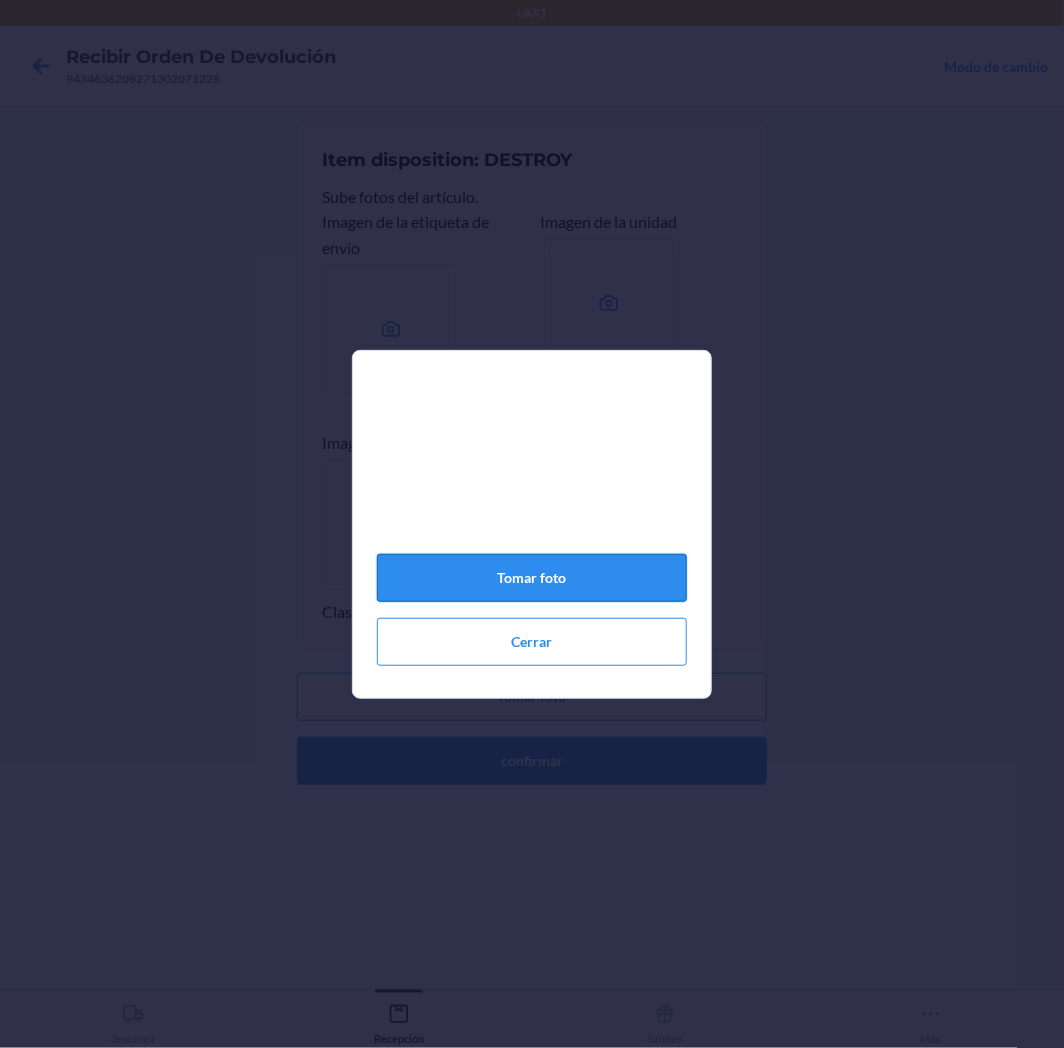 click on "Tomar foto" 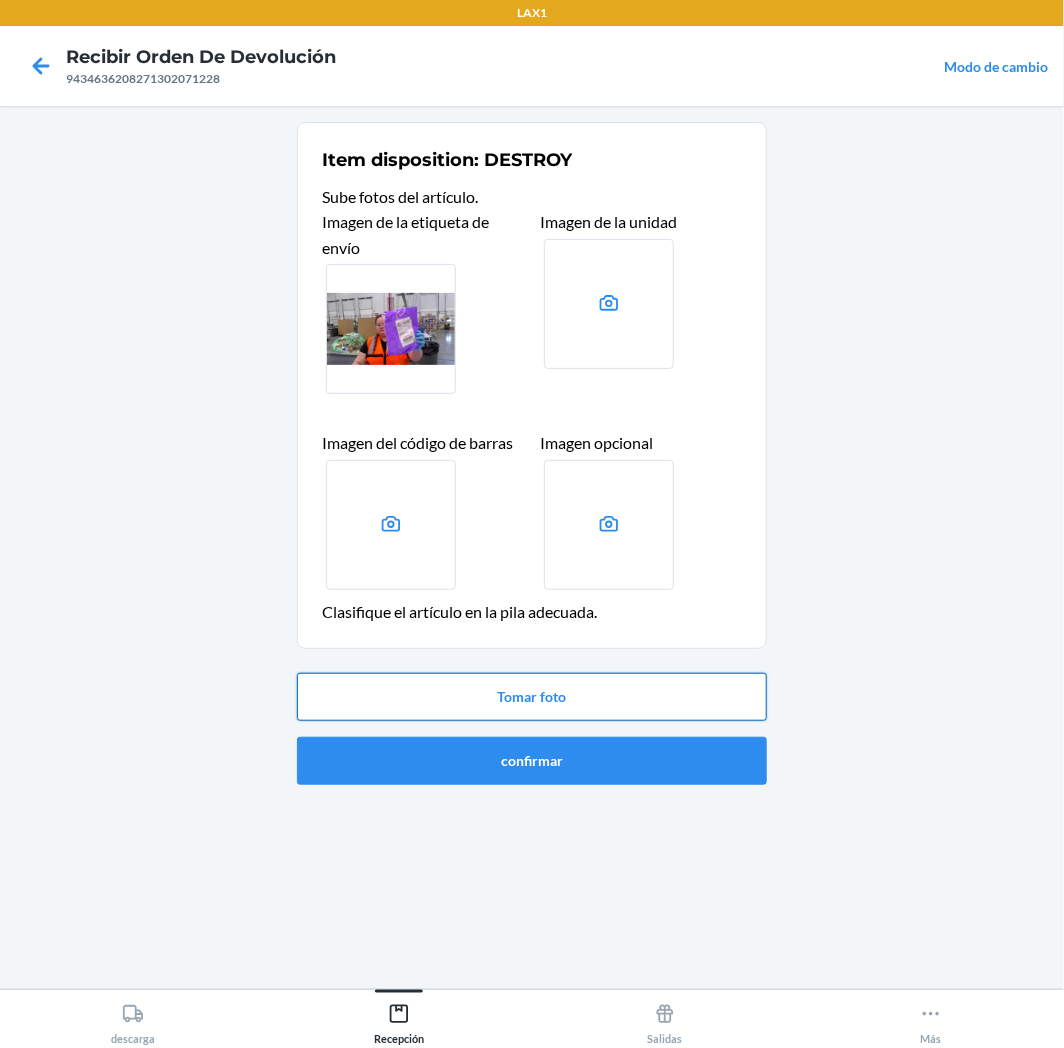 click on "Tomar foto" at bounding box center [532, 697] 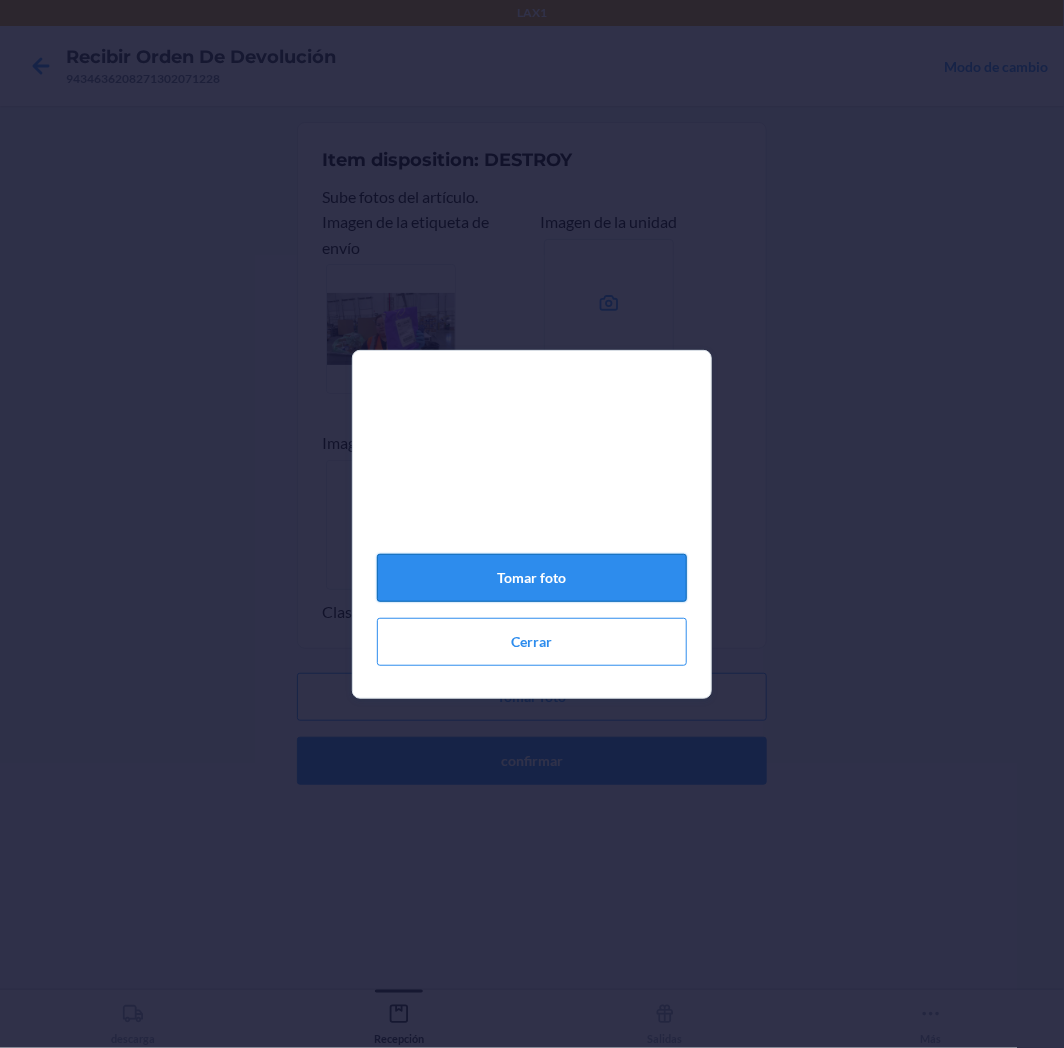 click on "Tomar foto" 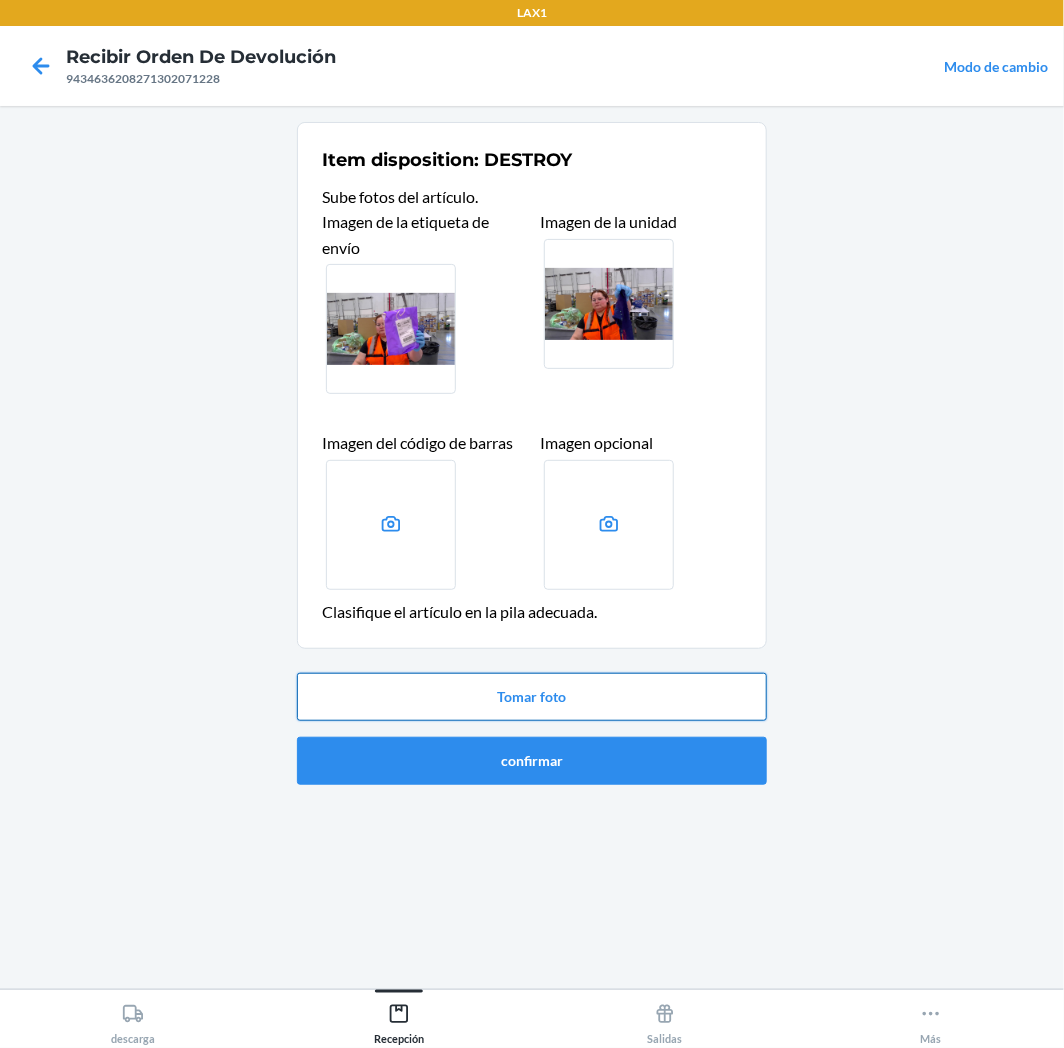 click on "Tomar foto" at bounding box center [532, 697] 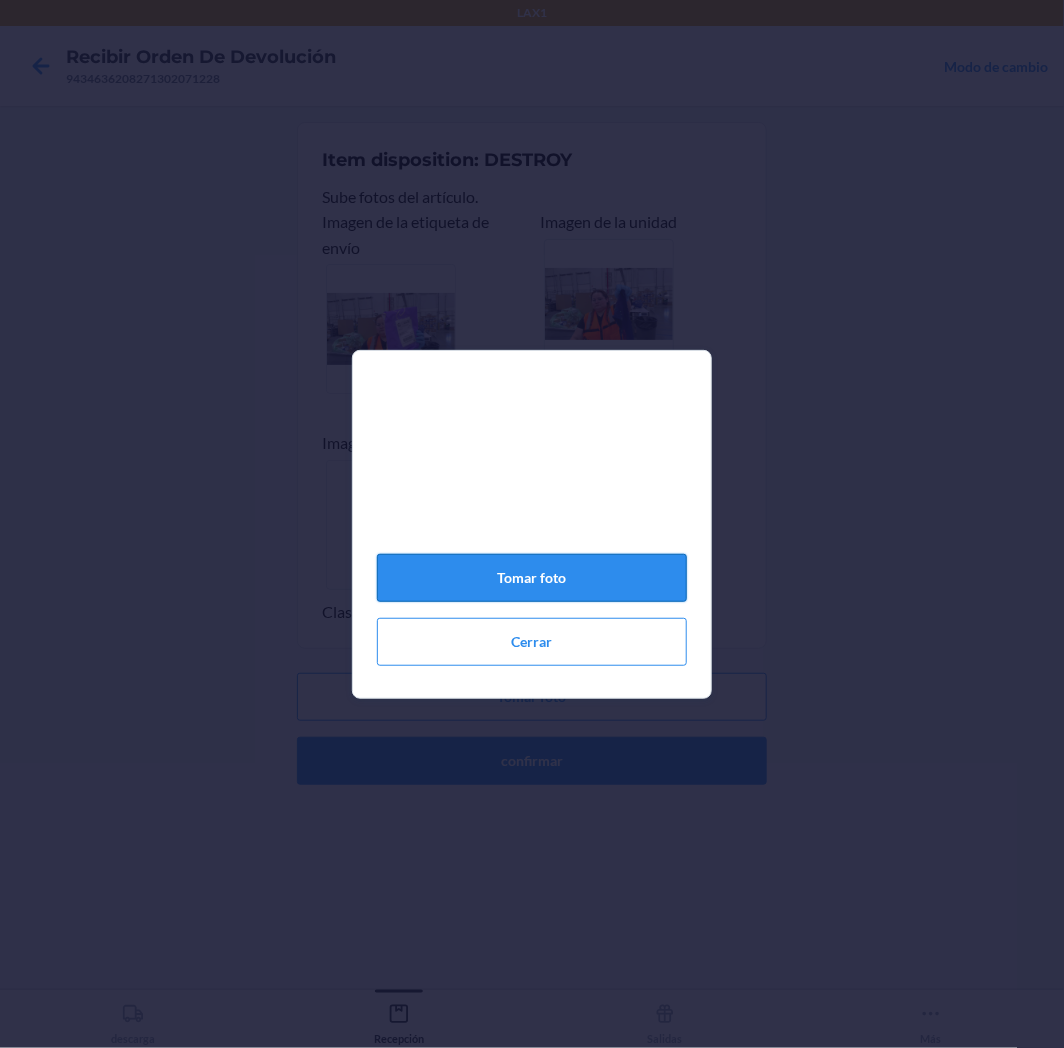 click on "Tomar foto" 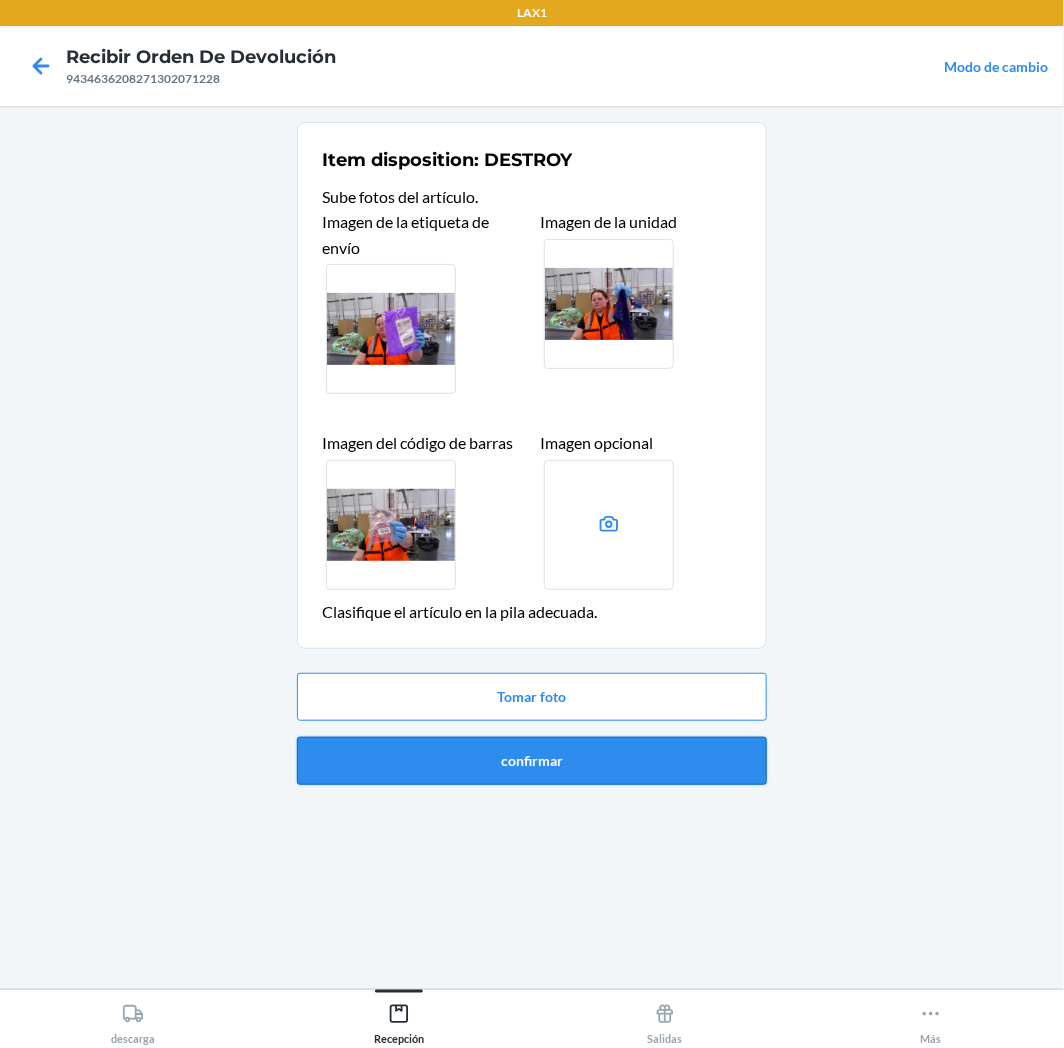 click on "confirmar" at bounding box center [532, 761] 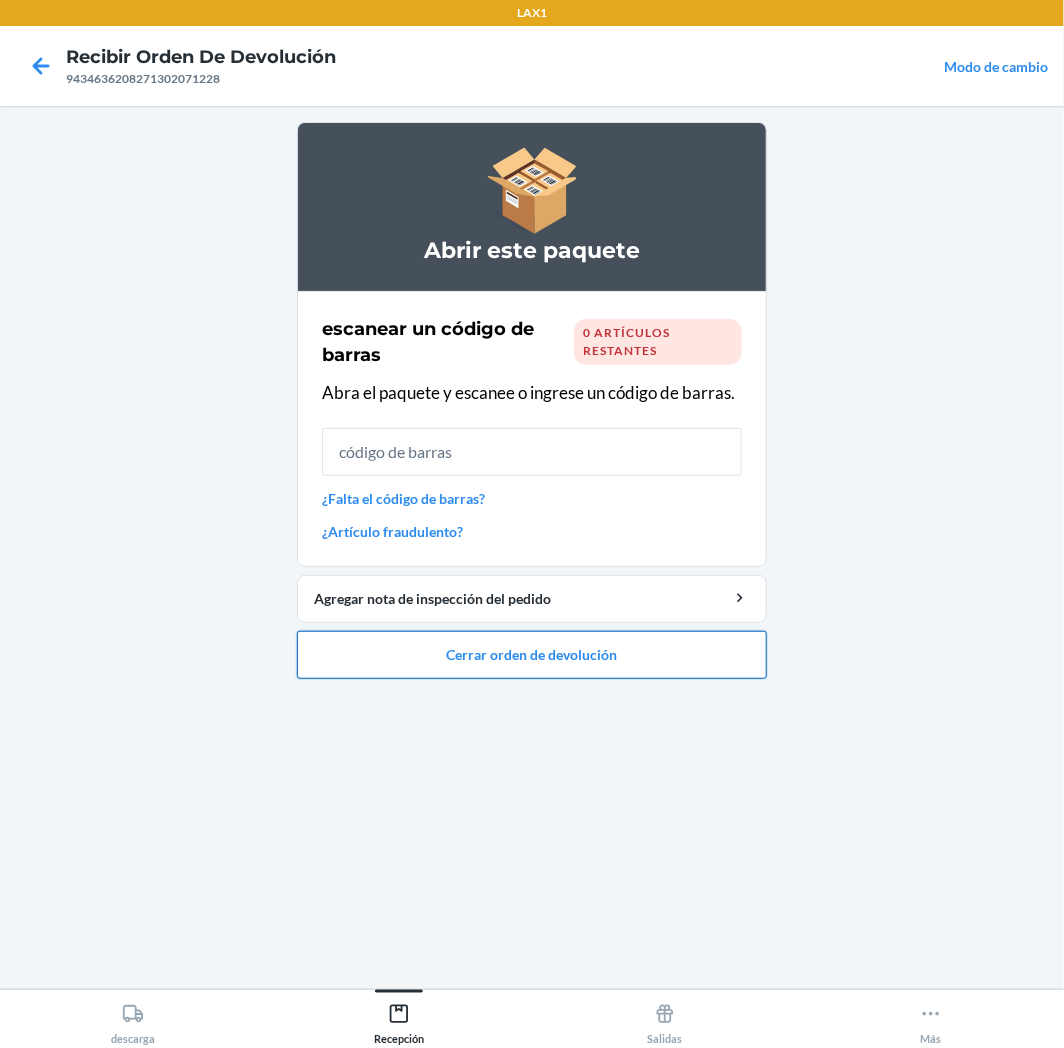 click on "Cerrar orden de devolución" at bounding box center [532, 655] 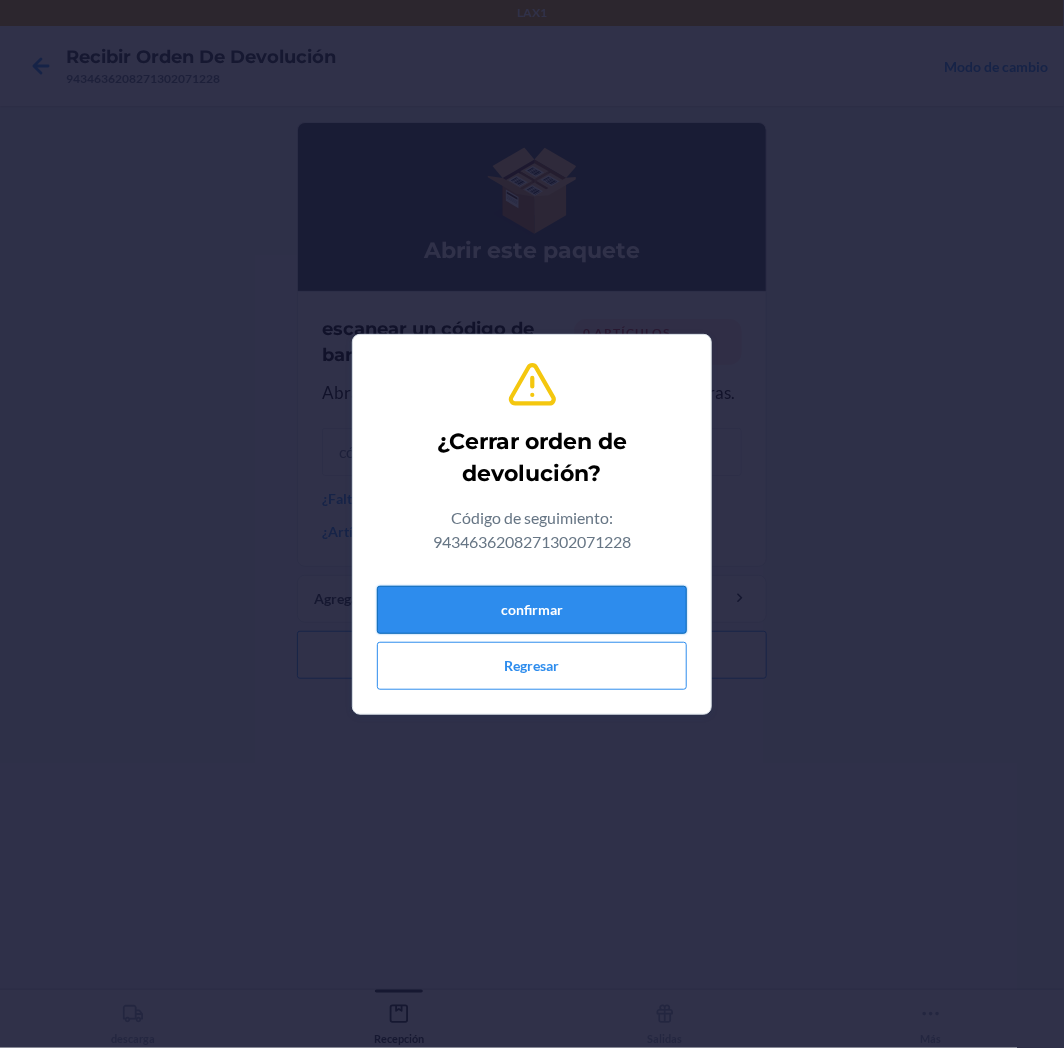click on "confirmar" at bounding box center (532, 610) 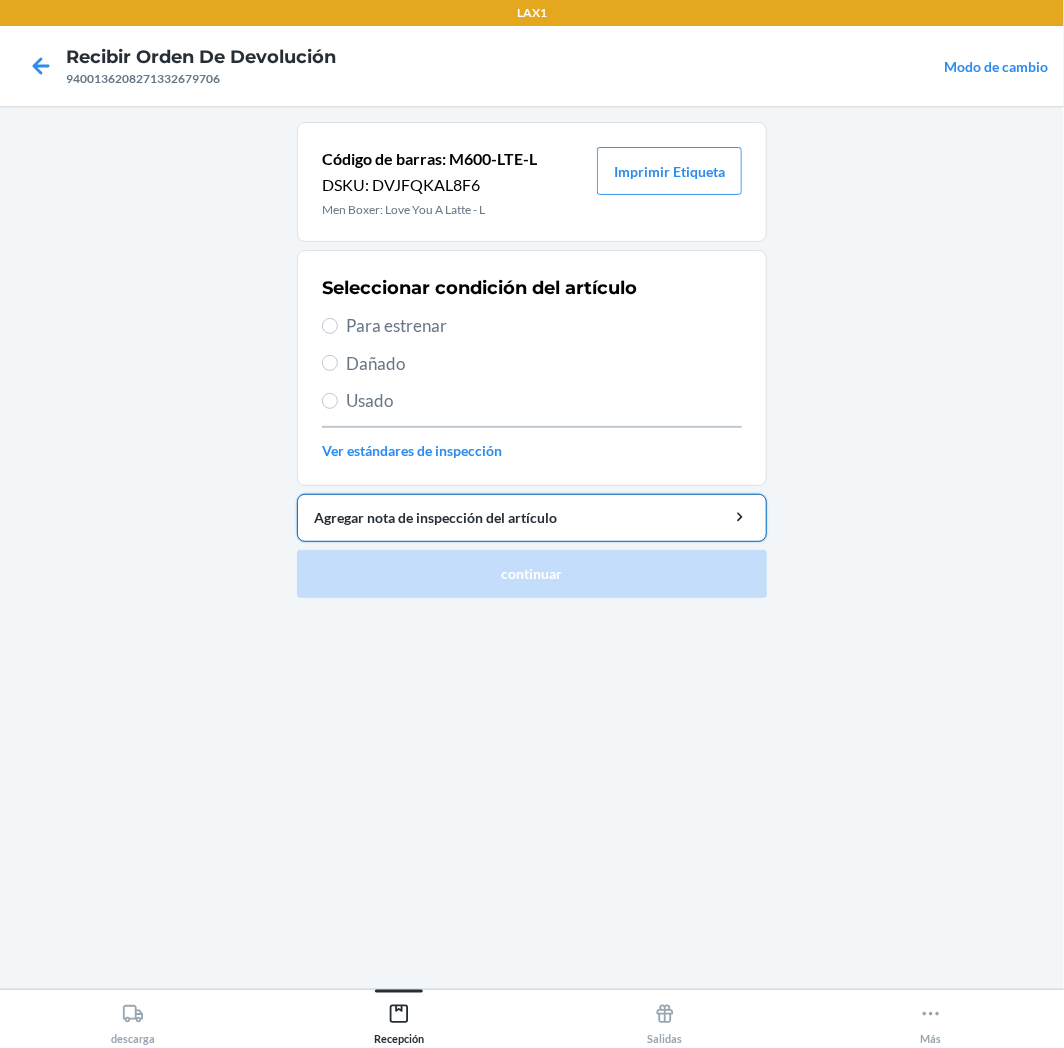 click on "Agregar nota de inspección del artículo" at bounding box center [532, 518] 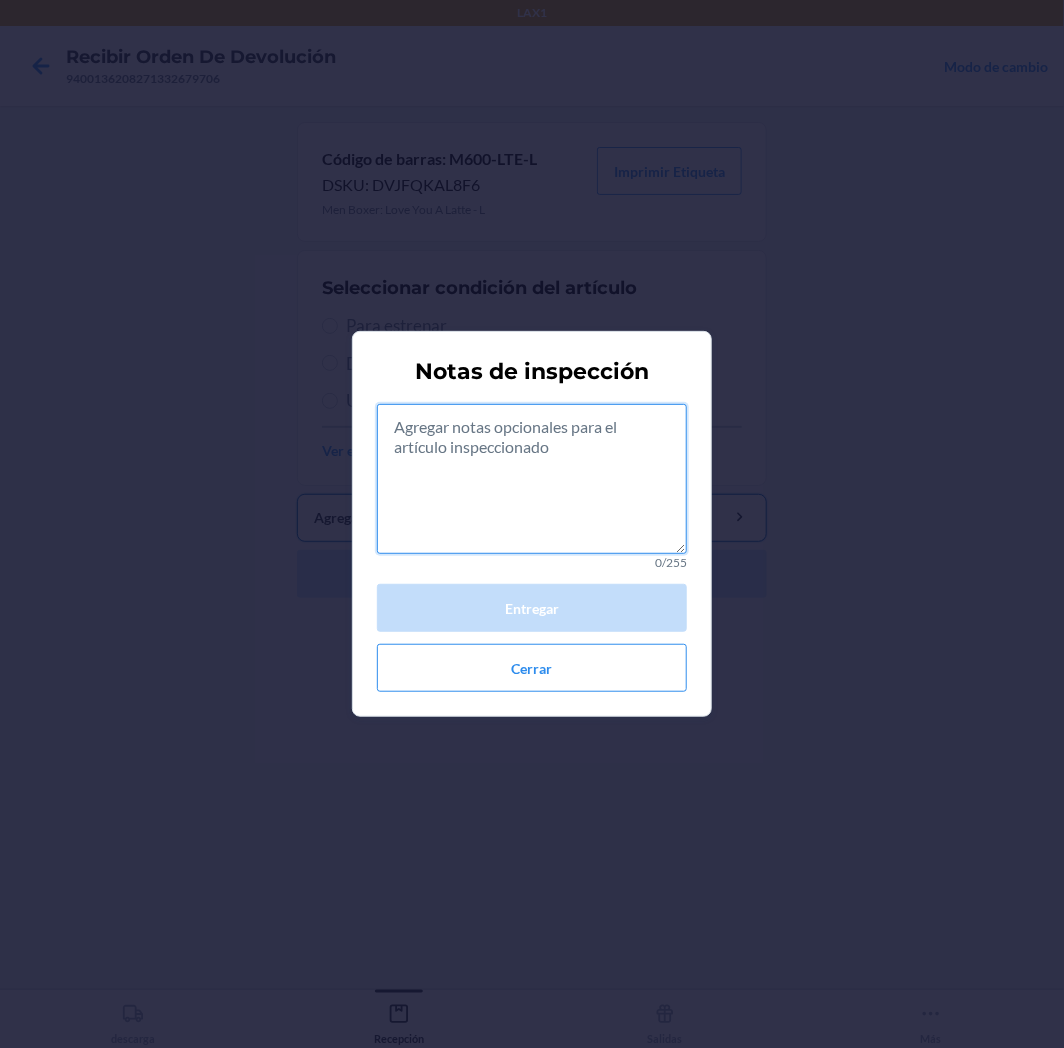 click at bounding box center [532, 479] 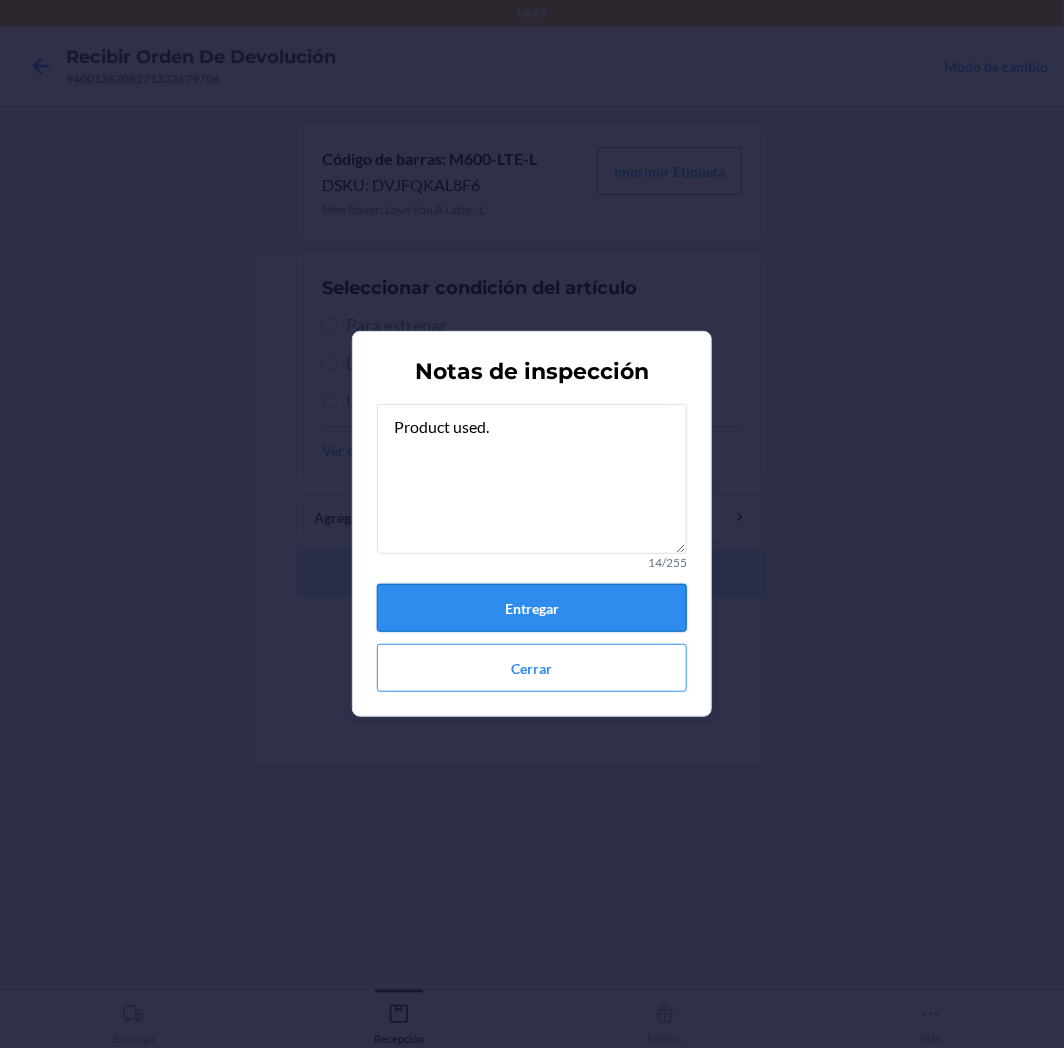 click on "Entregar" at bounding box center [532, 608] 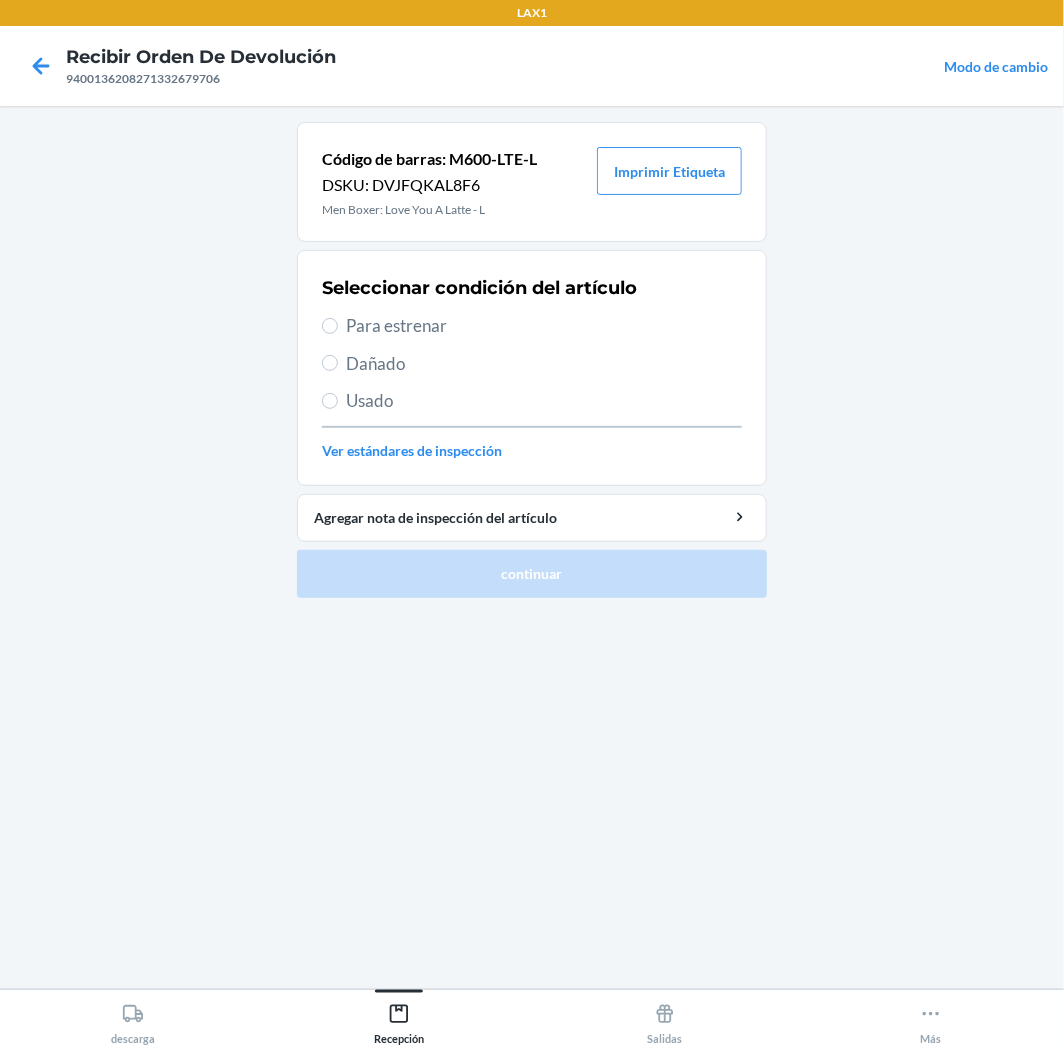 click on "Usado" at bounding box center [544, 401] 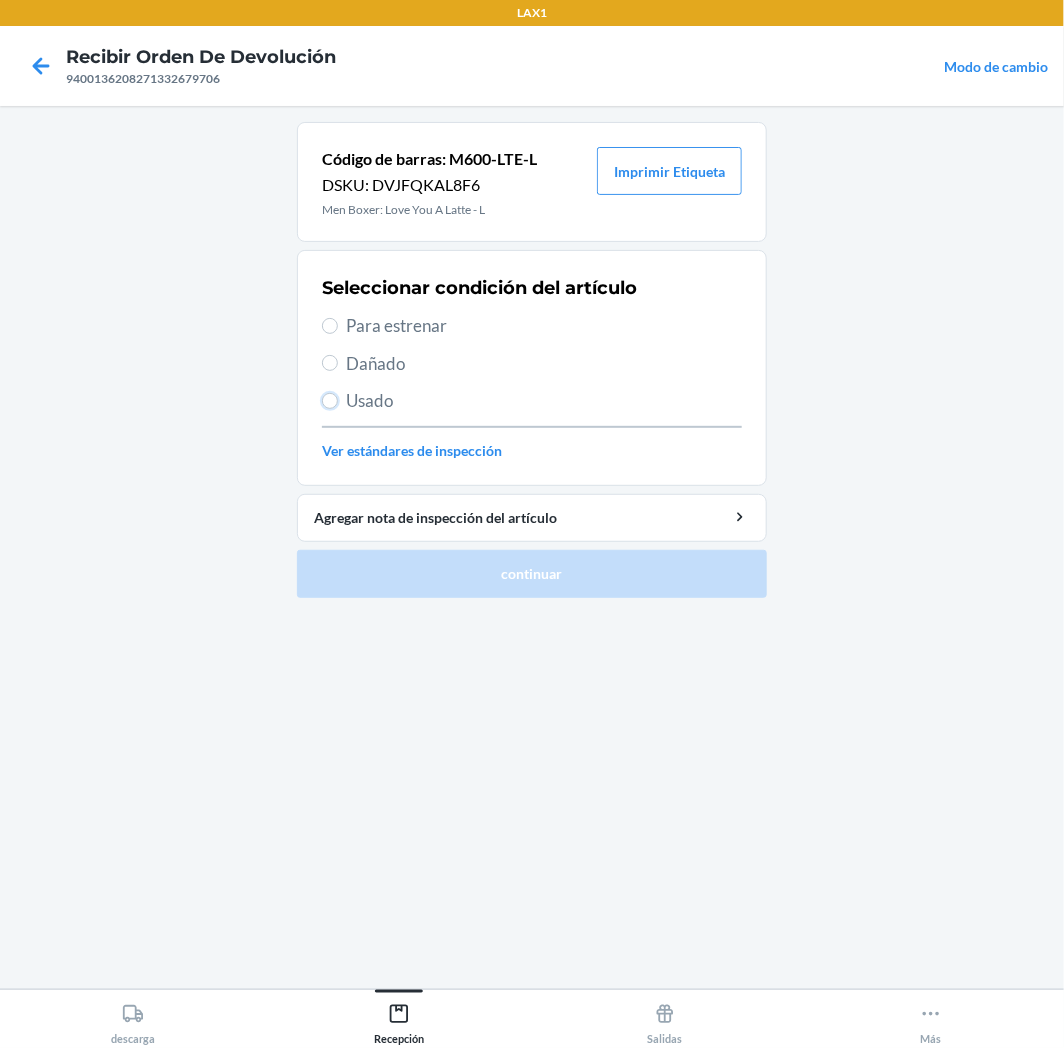 click on "Usado" at bounding box center [330, 401] 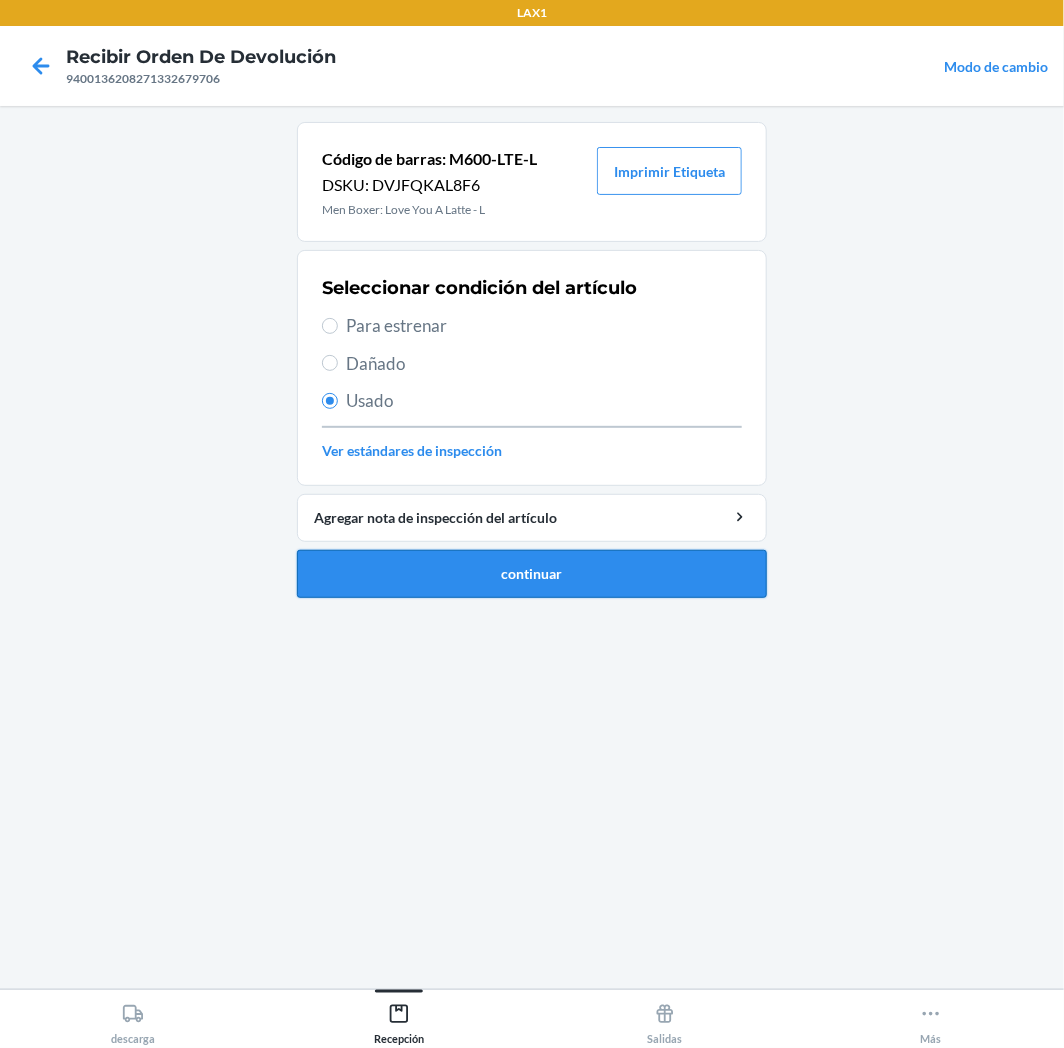 click on "continuar" at bounding box center (532, 574) 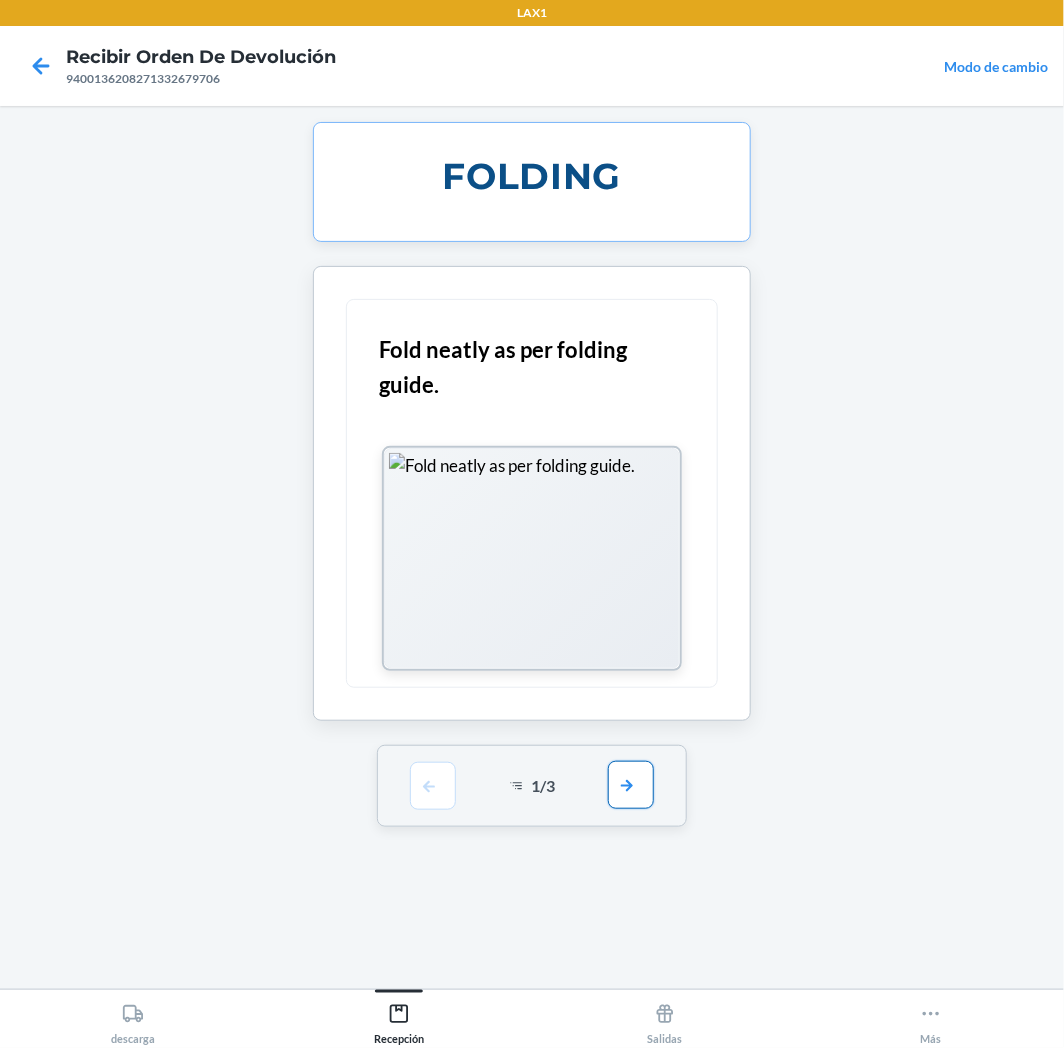 click at bounding box center [631, 785] 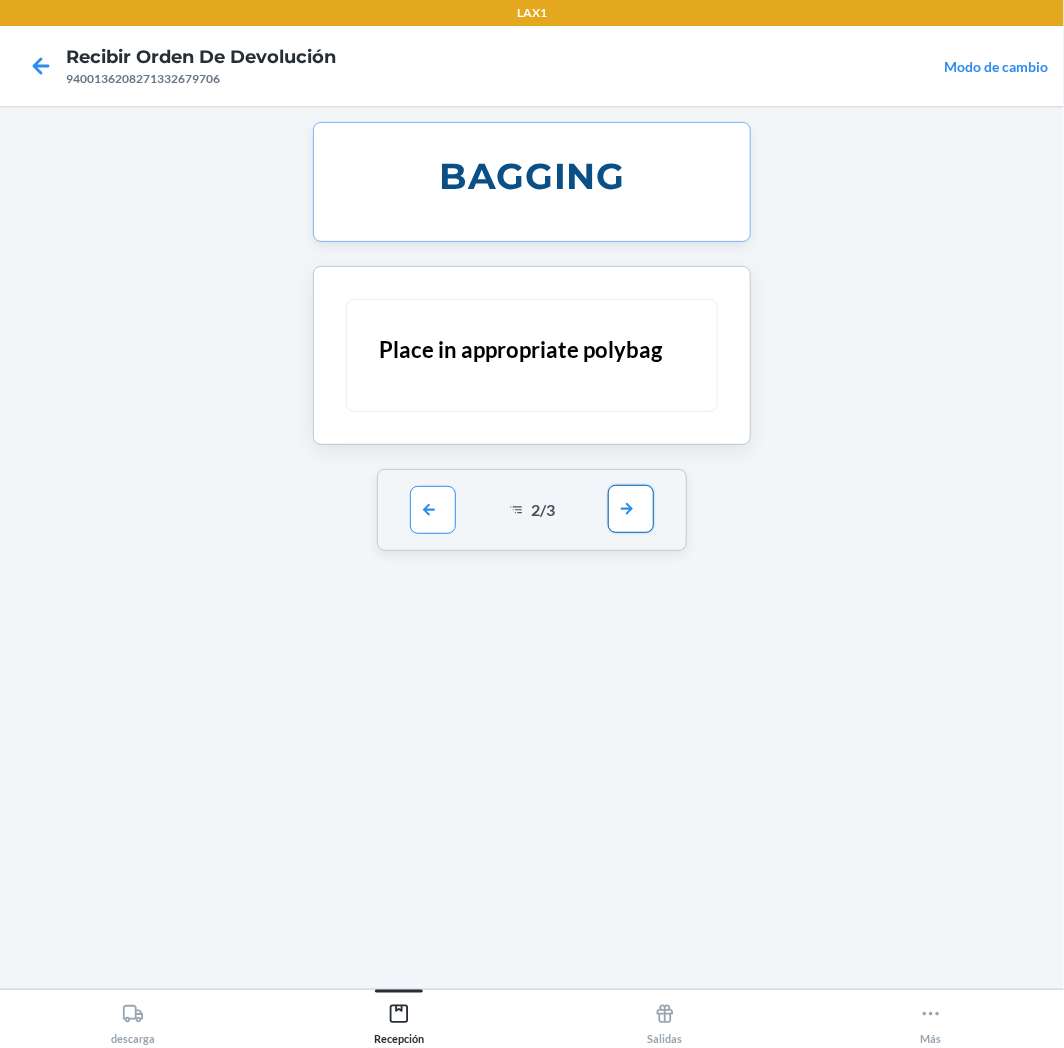 click at bounding box center [631, 509] 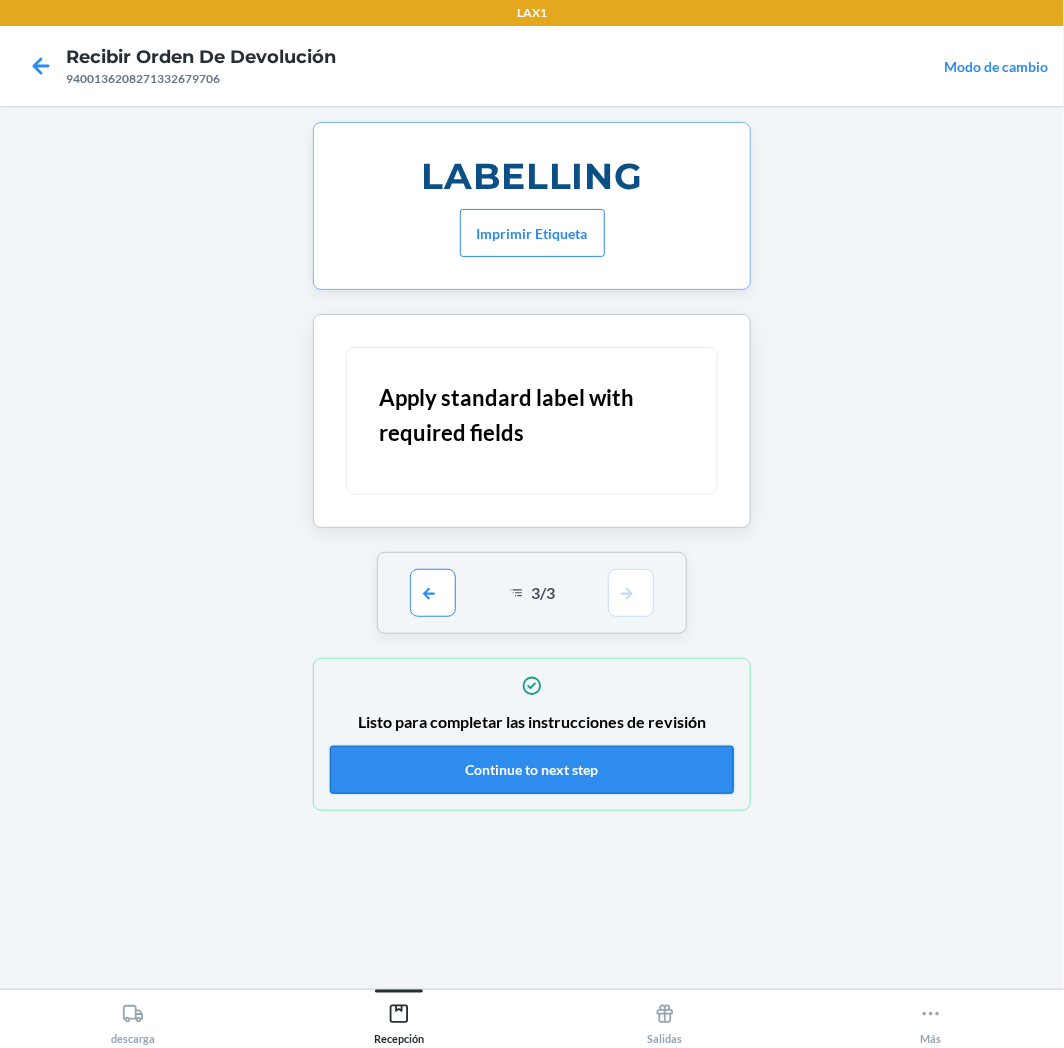 click on "Continue to next step" at bounding box center (532, 770) 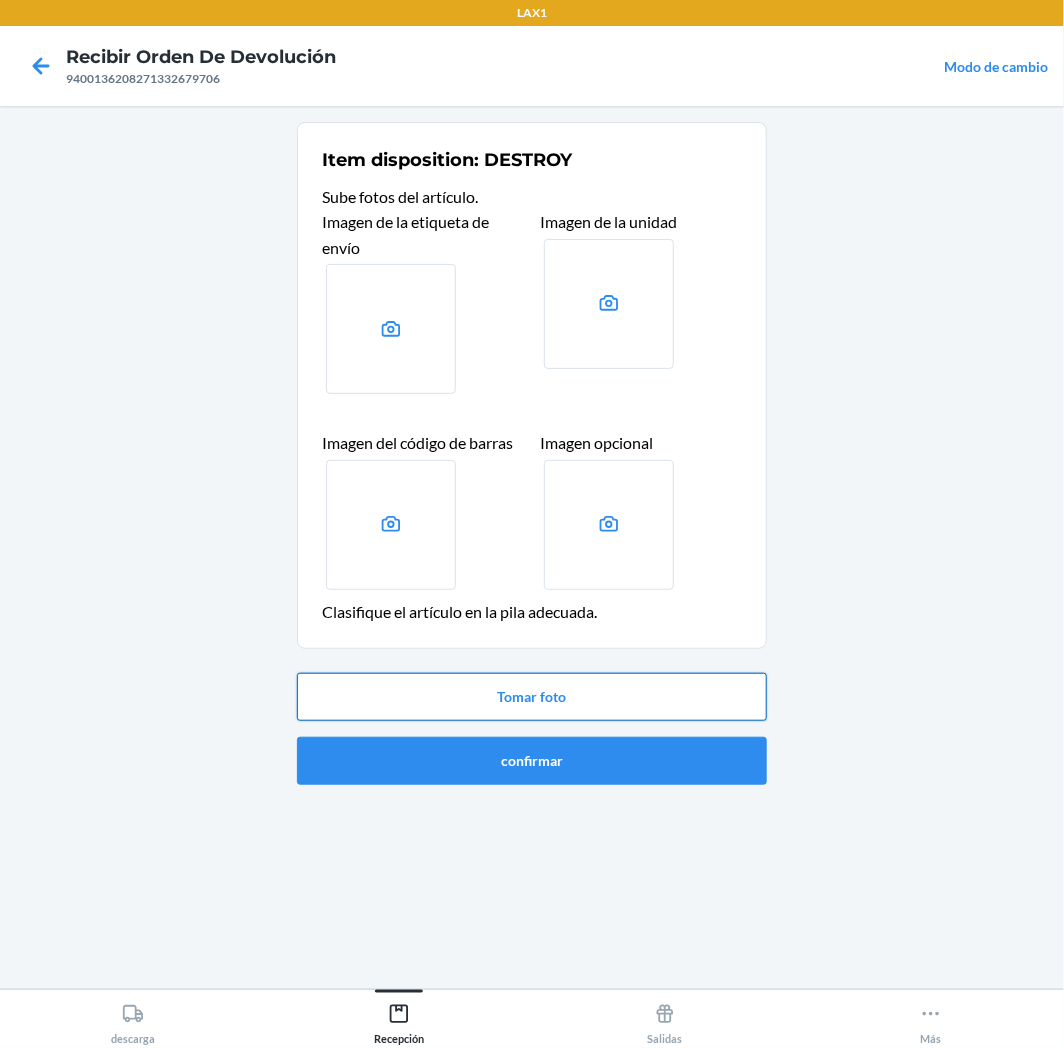 click on "Tomar foto" at bounding box center [532, 697] 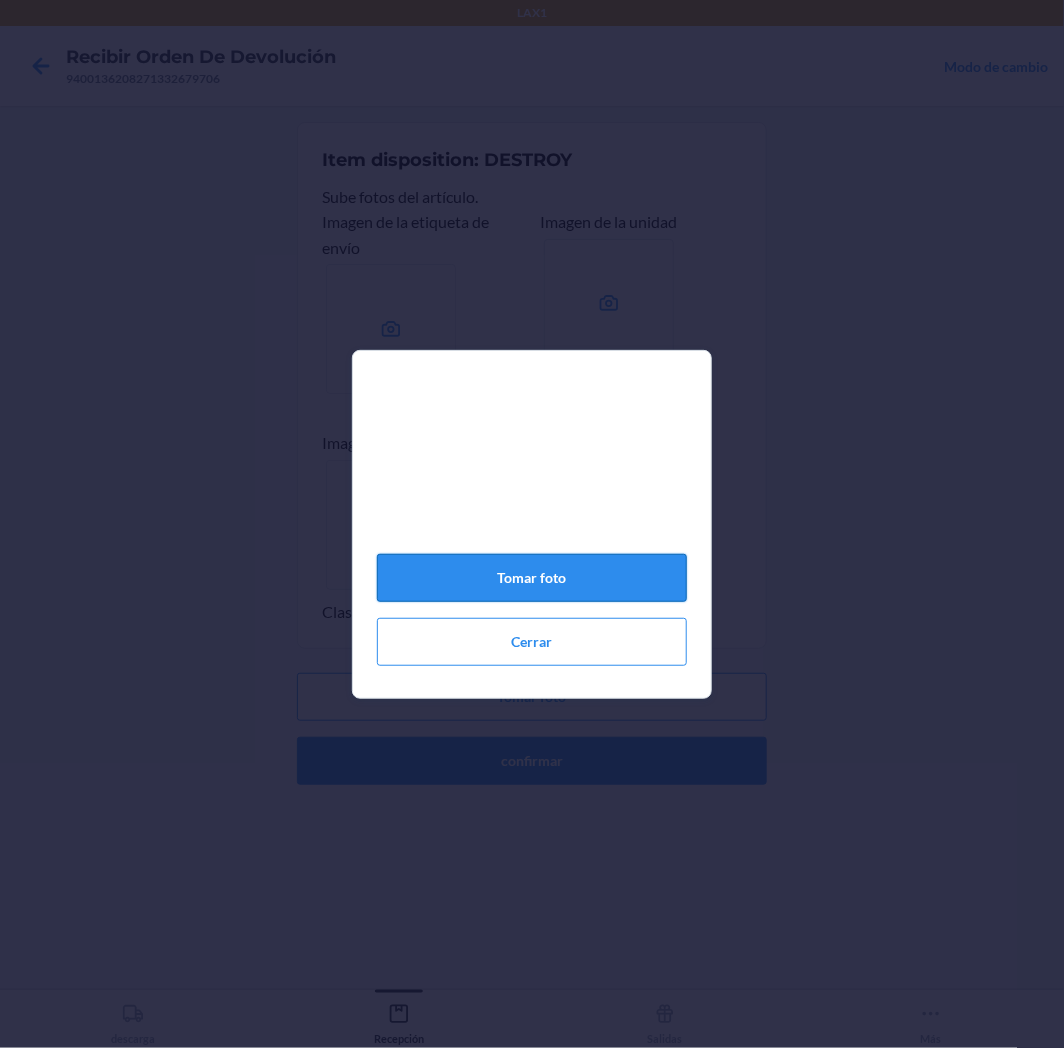 click on "Tomar foto" 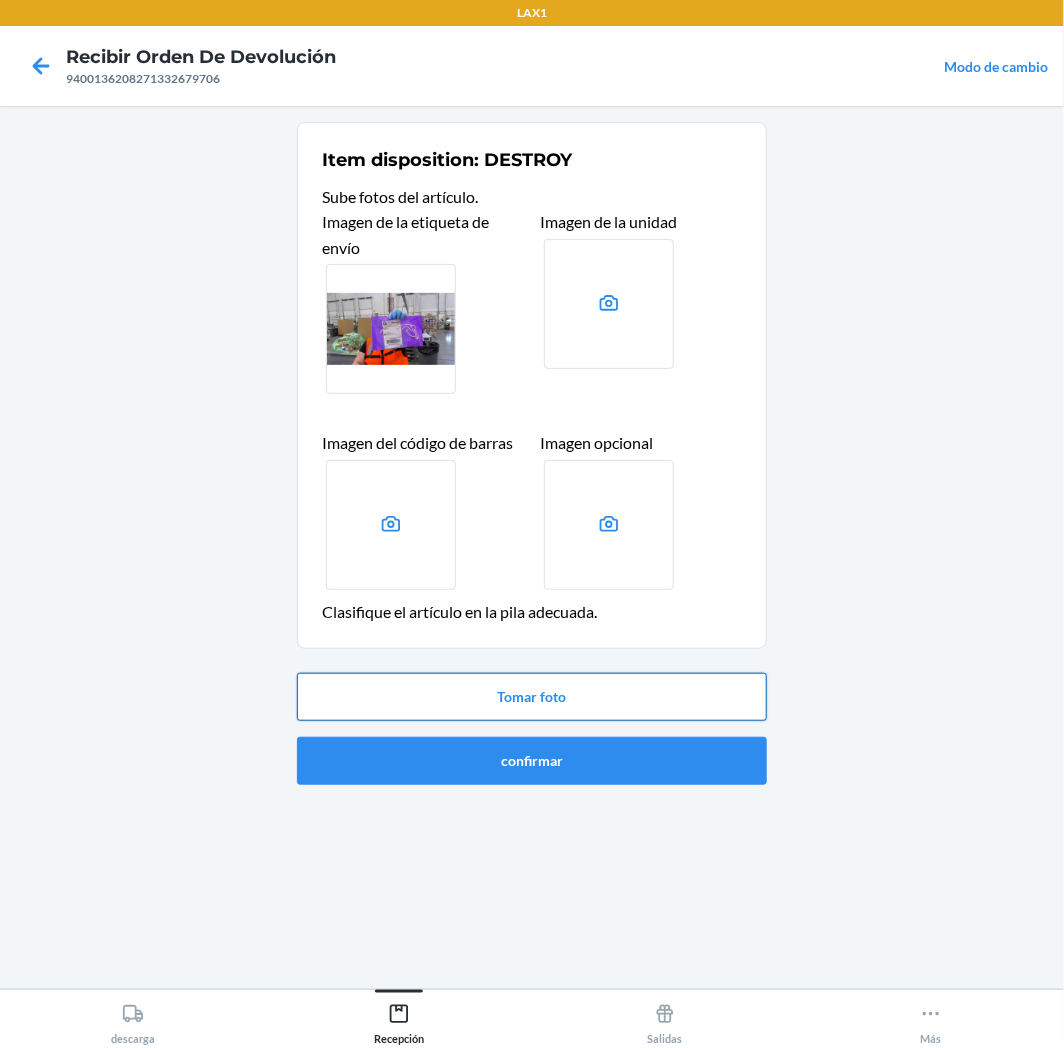 click on "Tomar foto" at bounding box center (532, 697) 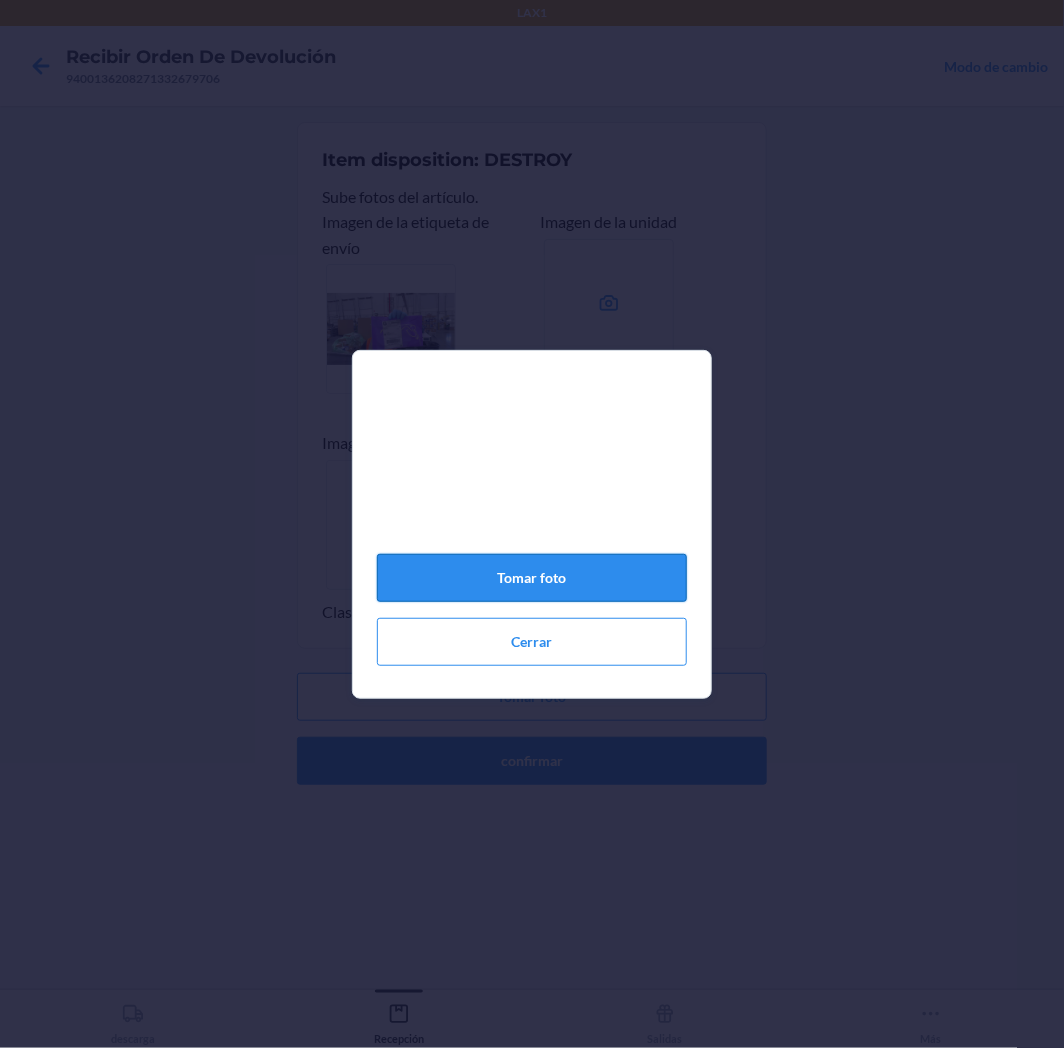 click on "Tomar foto" 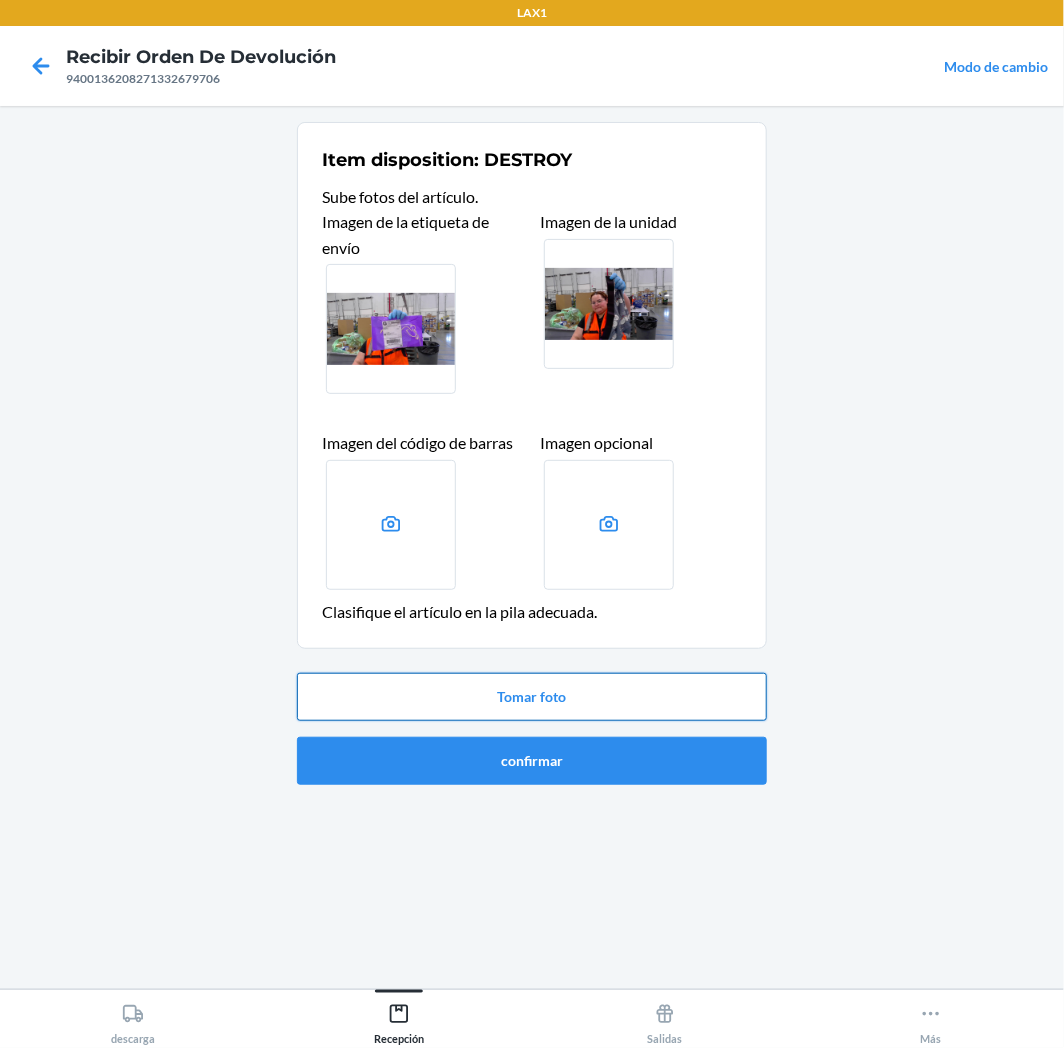 click on "Tomar foto" at bounding box center [532, 697] 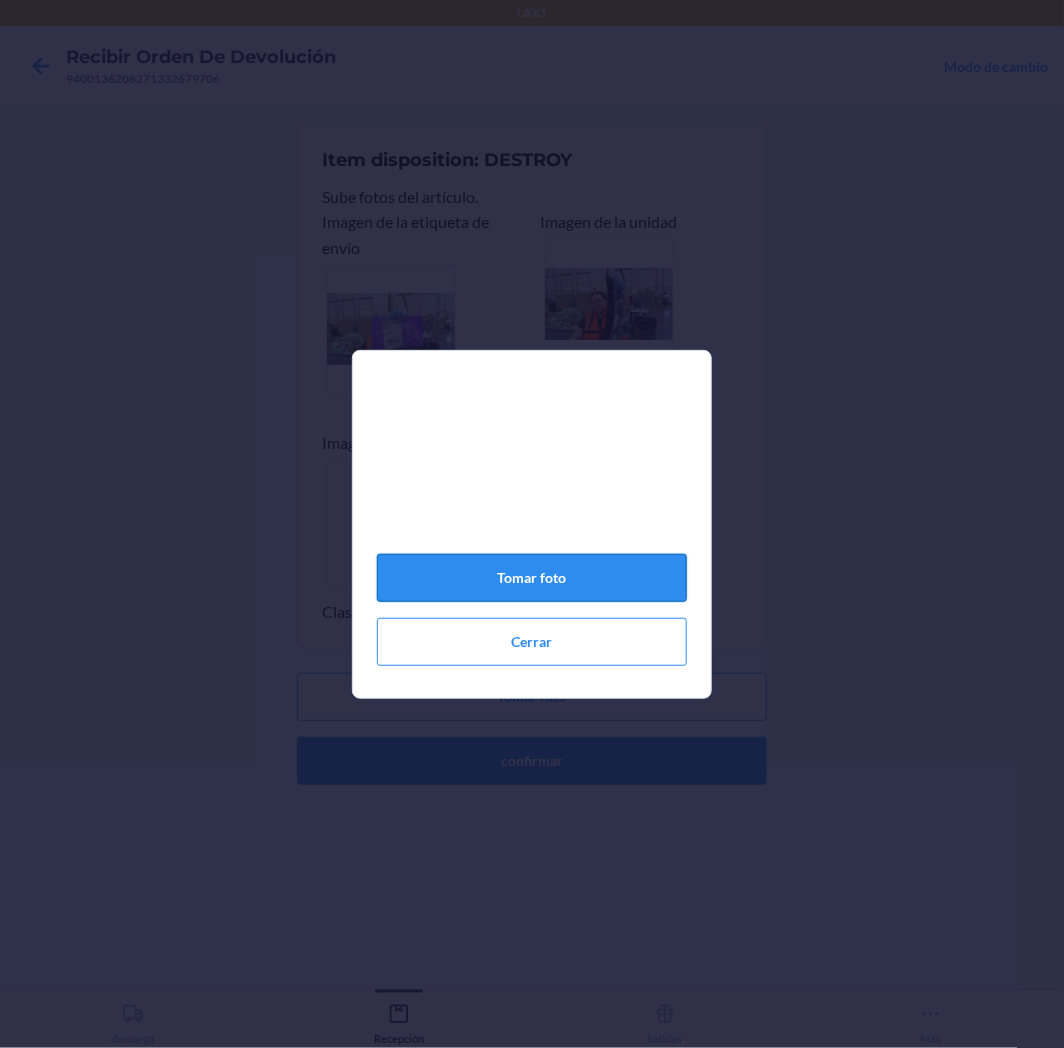 click on "Tomar foto" 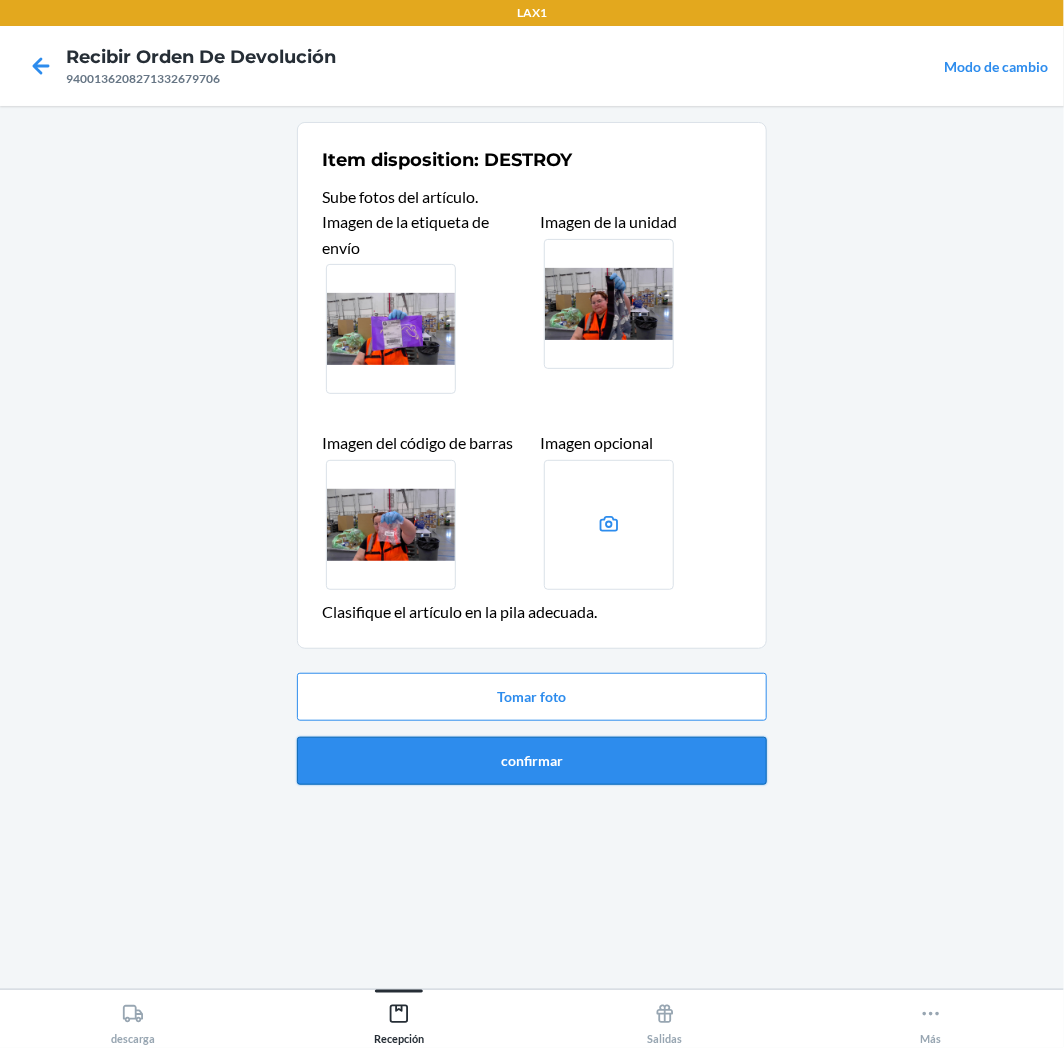 click on "confirmar" at bounding box center [532, 761] 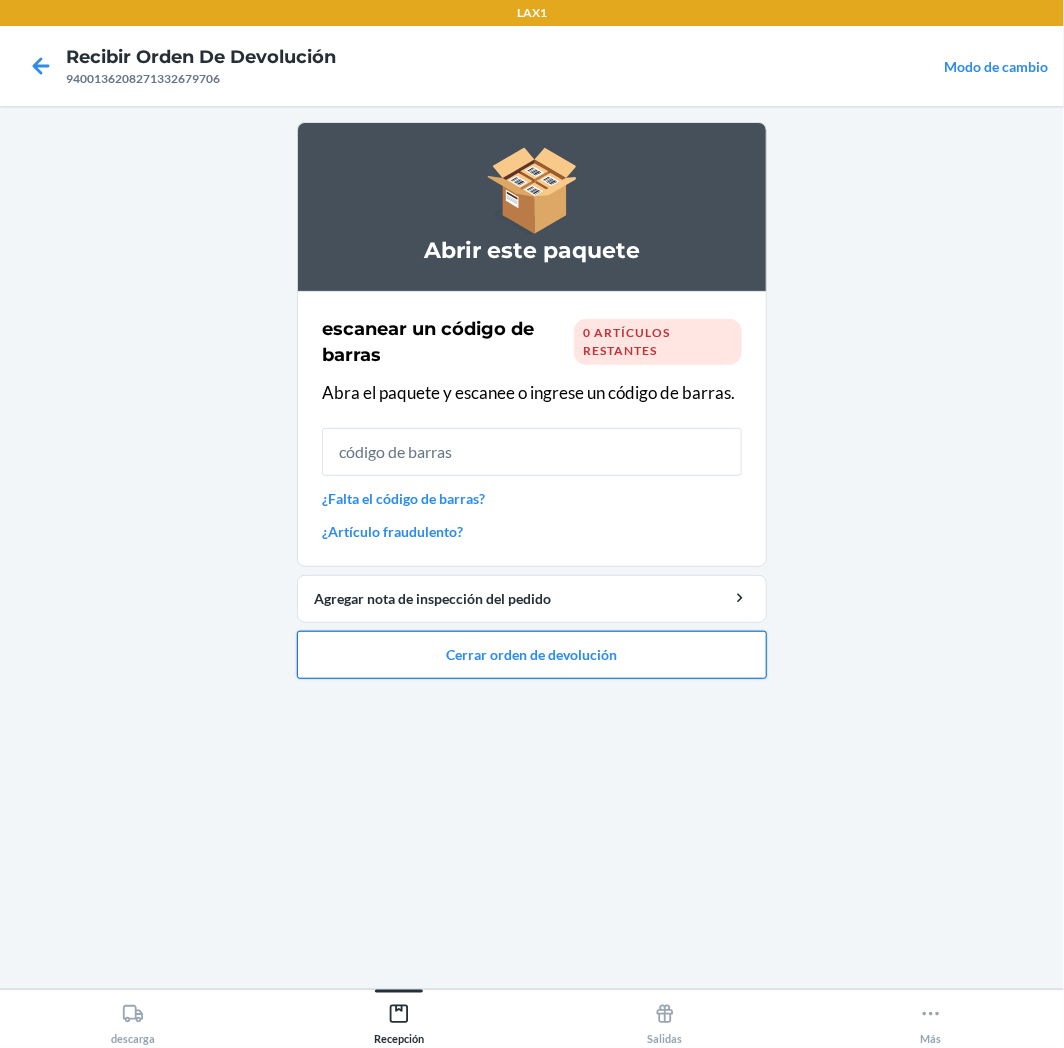 click on "Cerrar orden de devolución" at bounding box center (532, 655) 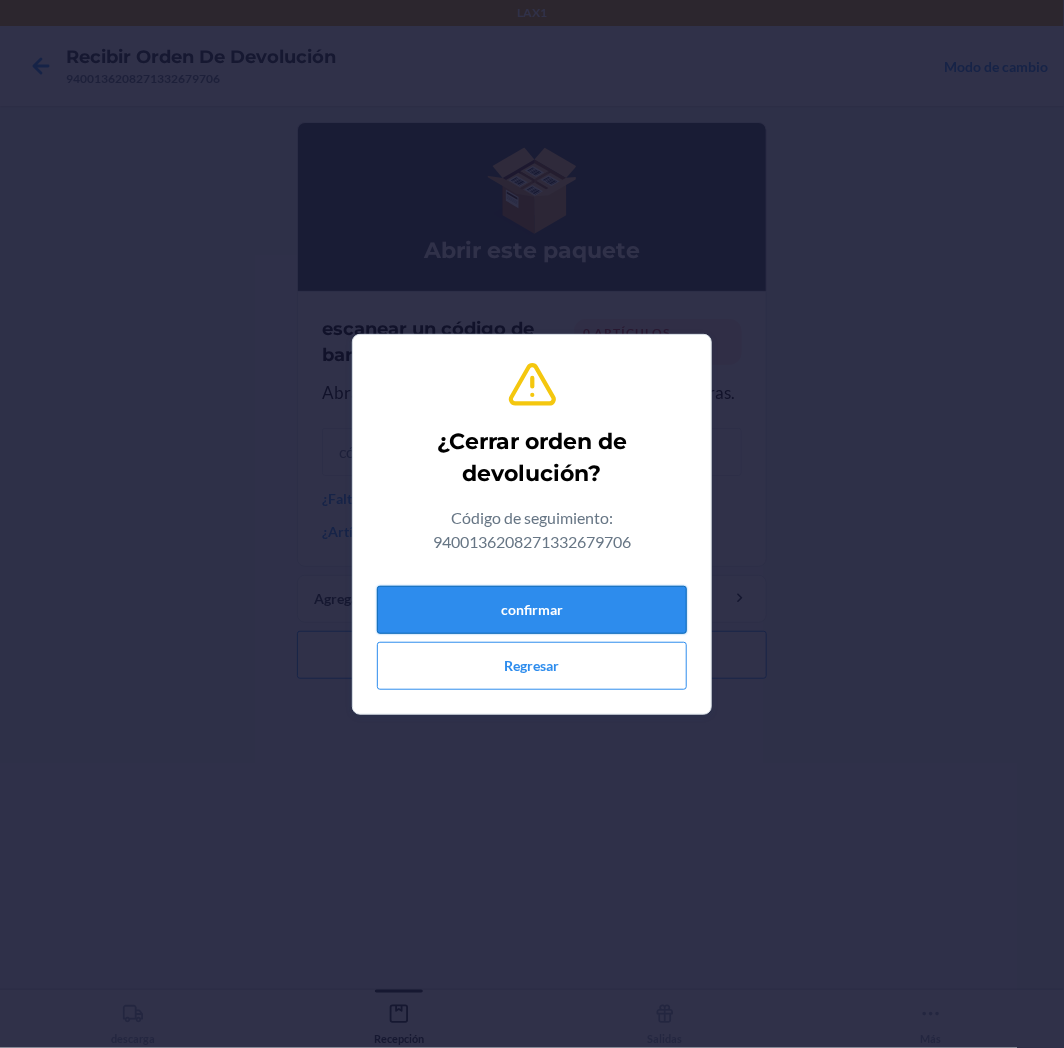 click on "confirmar" at bounding box center [532, 610] 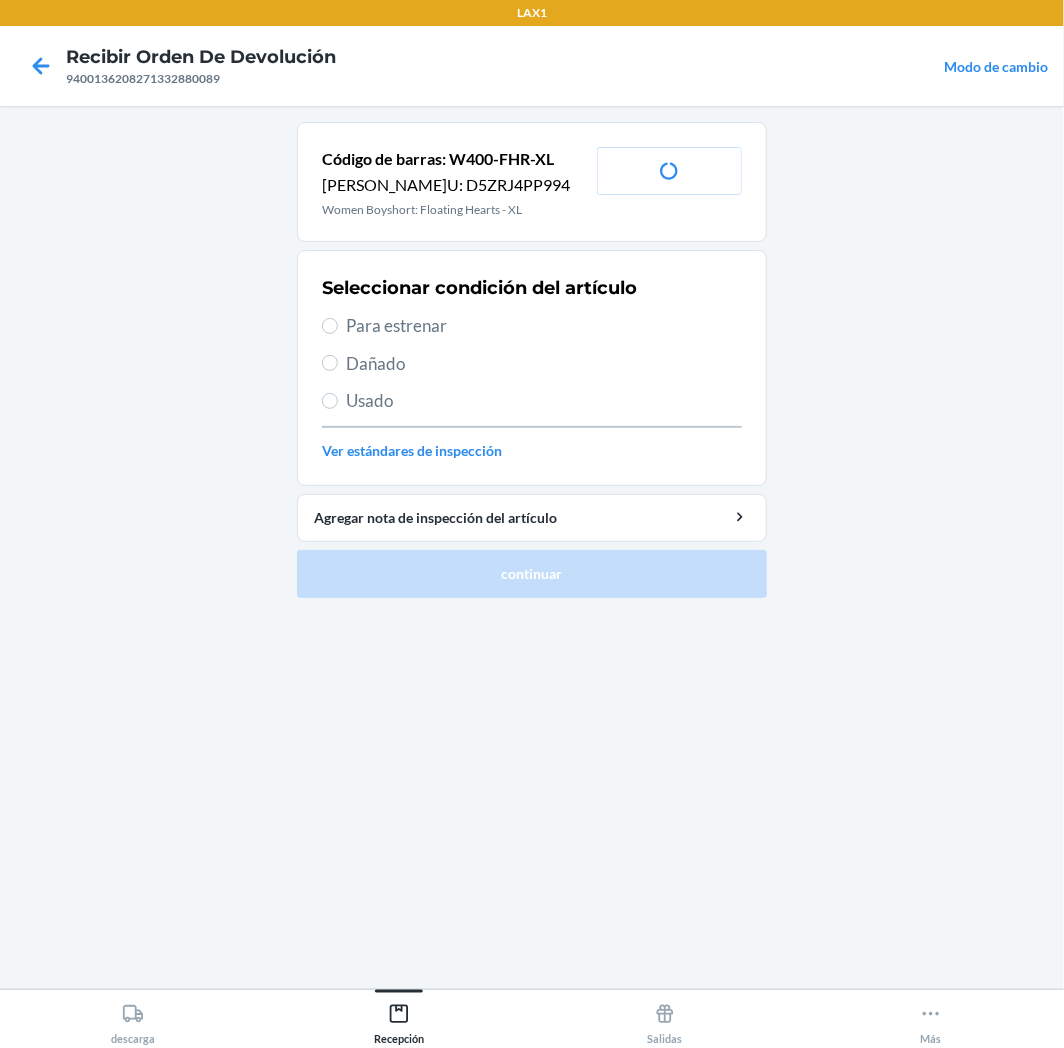 drag, startPoint x: 442, startPoint y: 315, endPoint x: 450, endPoint y: 337, distance: 23.409399 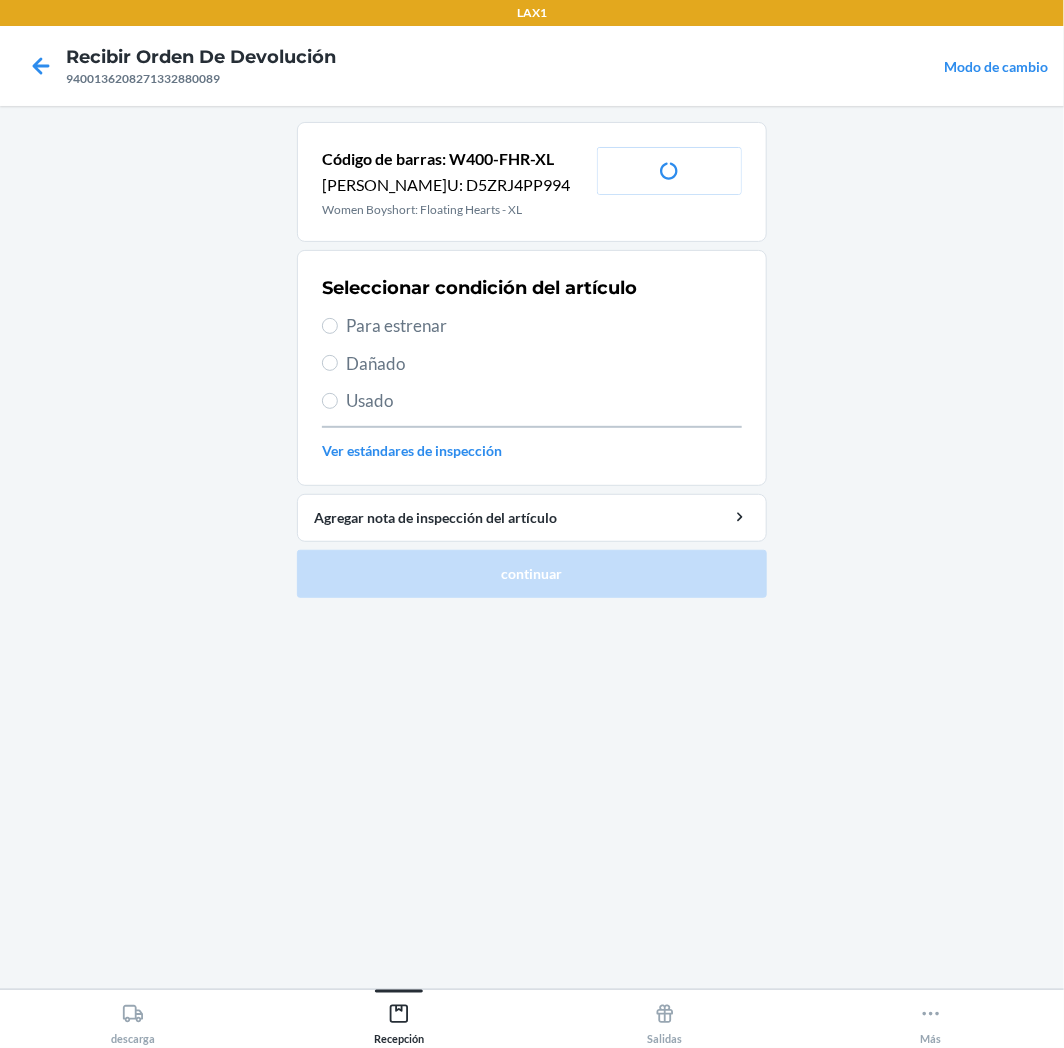drag, startPoint x: 454, startPoint y: 305, endPoint x: 456, endPoint y: 318, distance: 13.152946 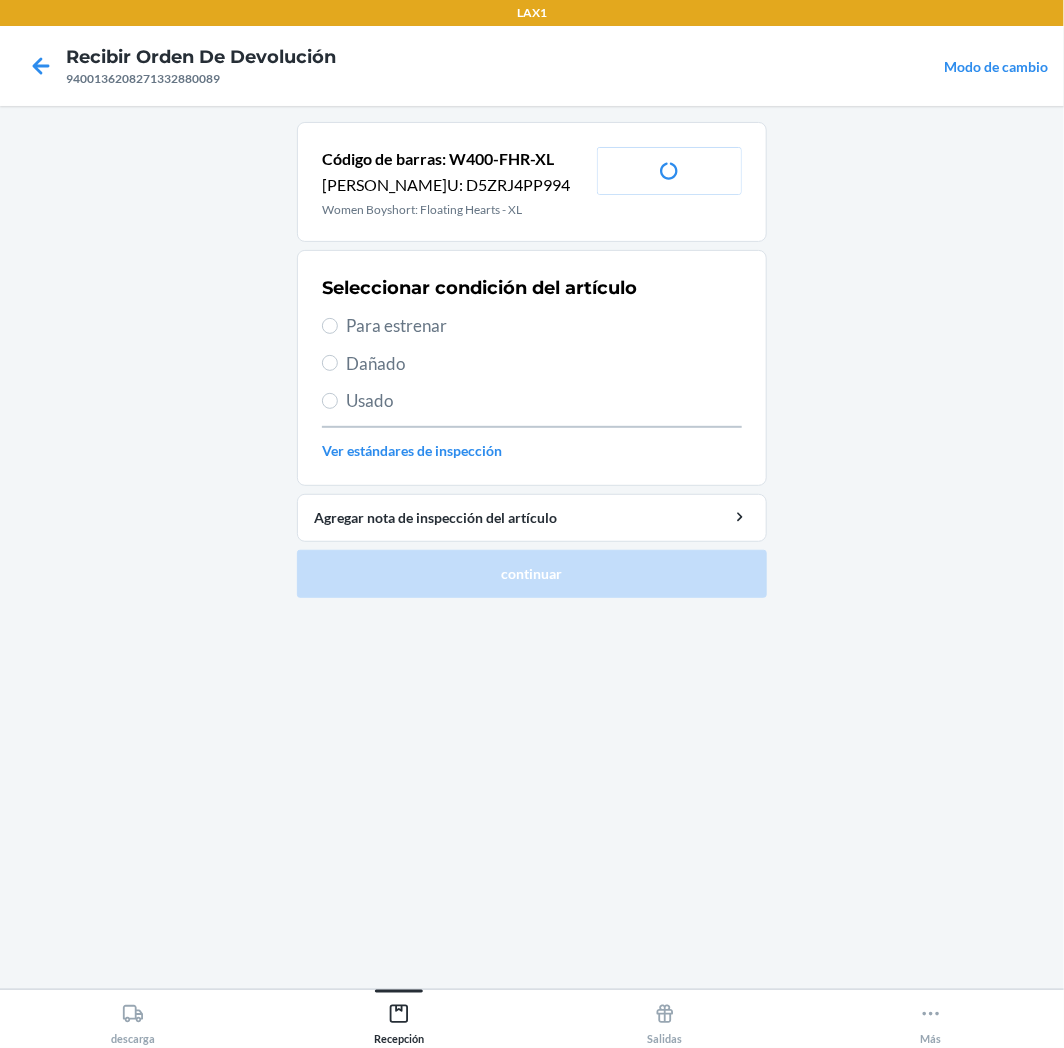 click on "Seleccionar condición del artículo Para estrenar Dañado Usado Ver estándares de inspección" at bounding box center [532, 368] 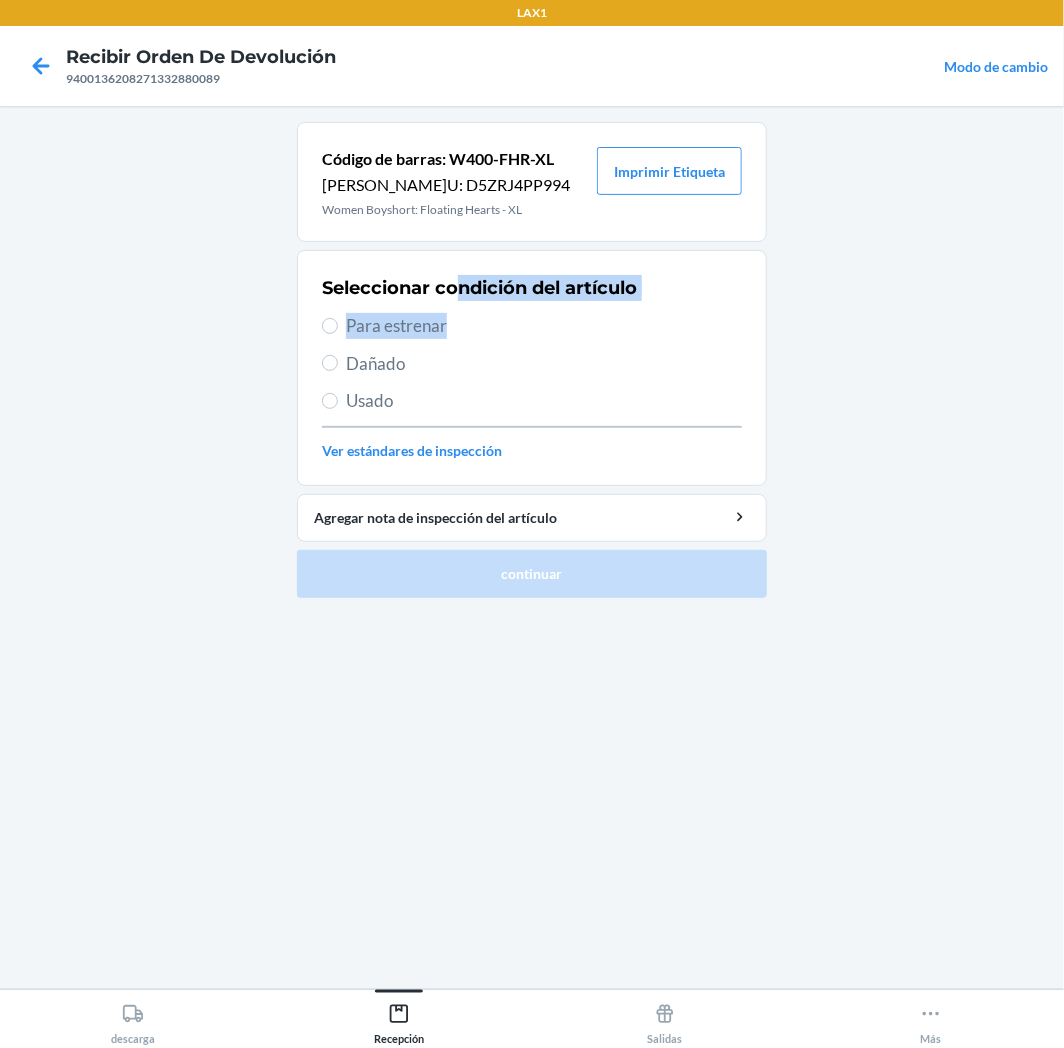 click on "Para estrenar" at bounding box center (544, 326) 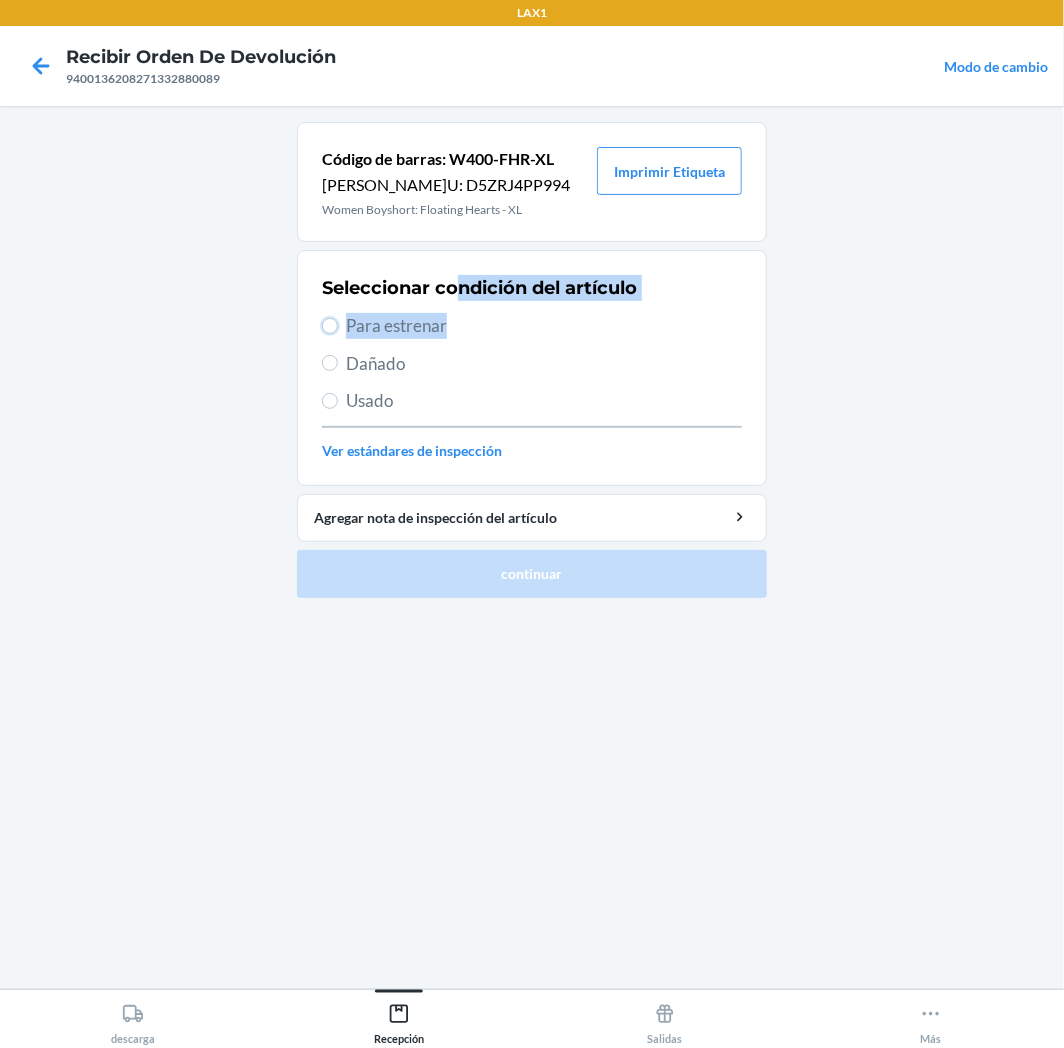 click on "Para estrenar" at bounding box center [330, 326] 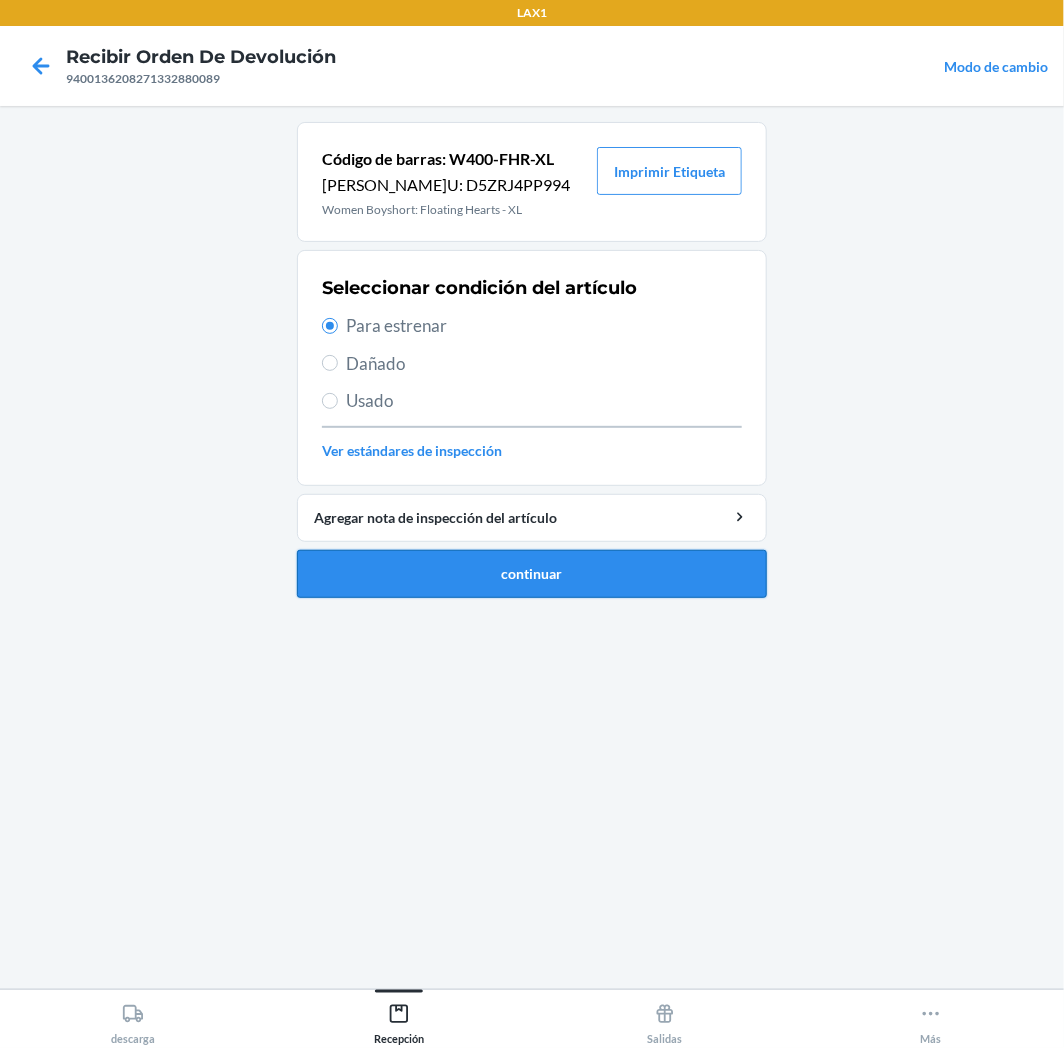 click on "continuar" at bounding box center (532, 574) 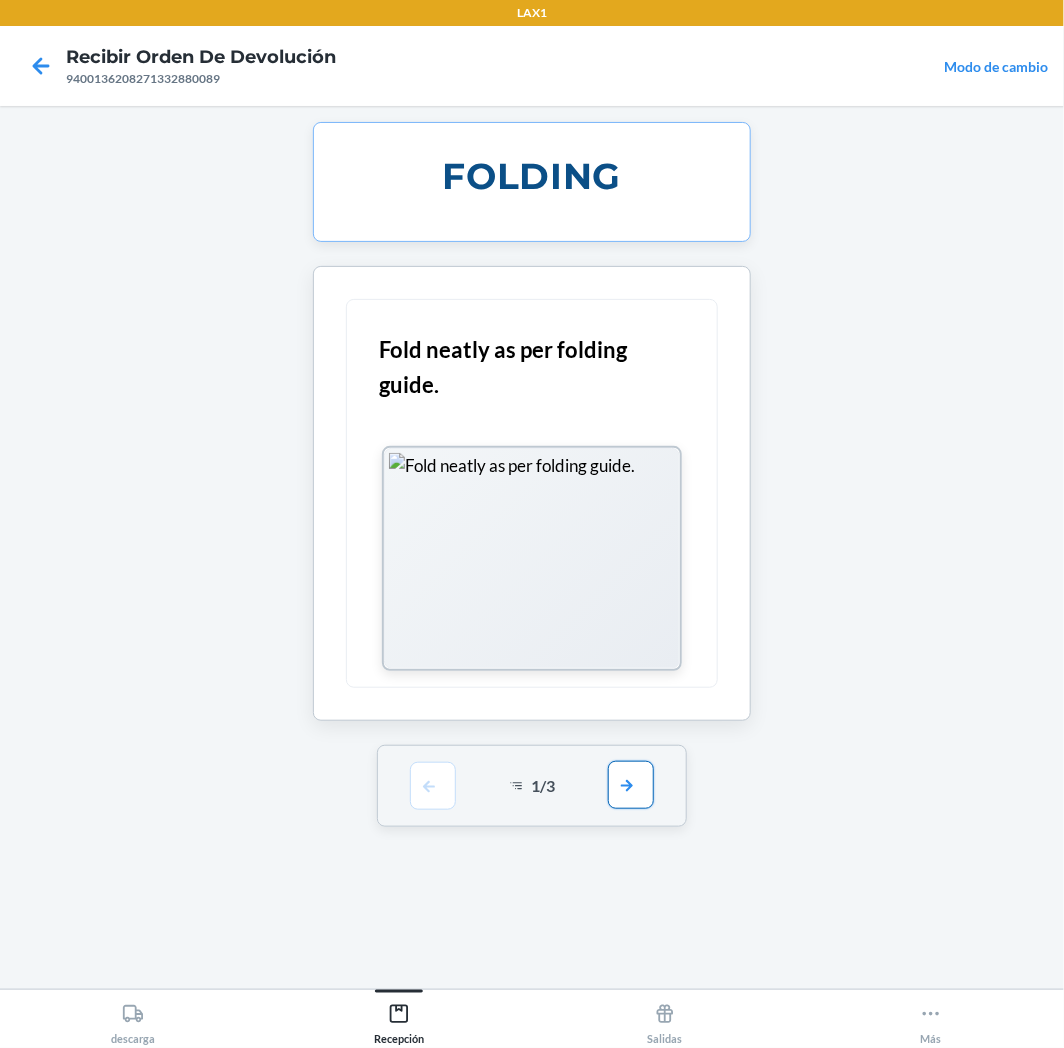 click at bounding box center [631, 785] 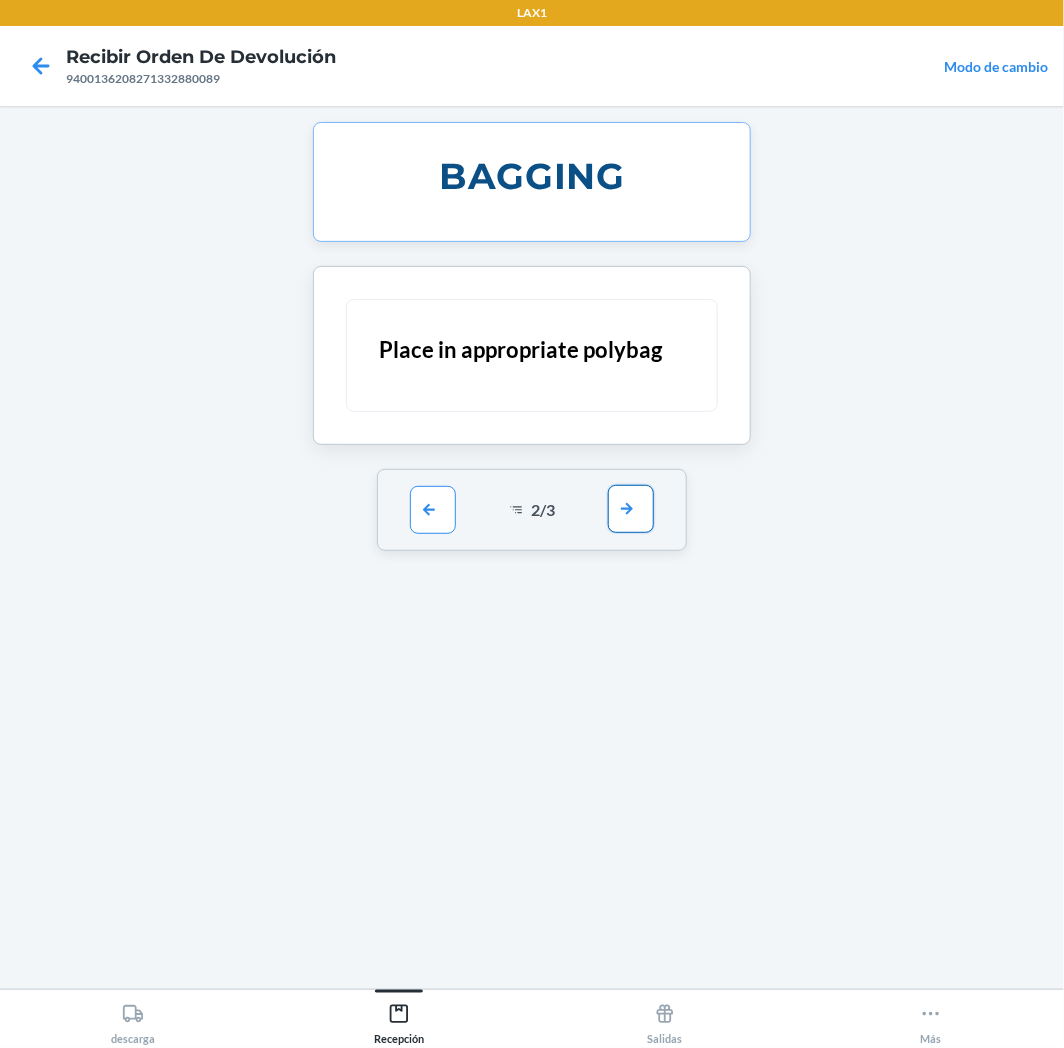click at bounding box center [631, 509] 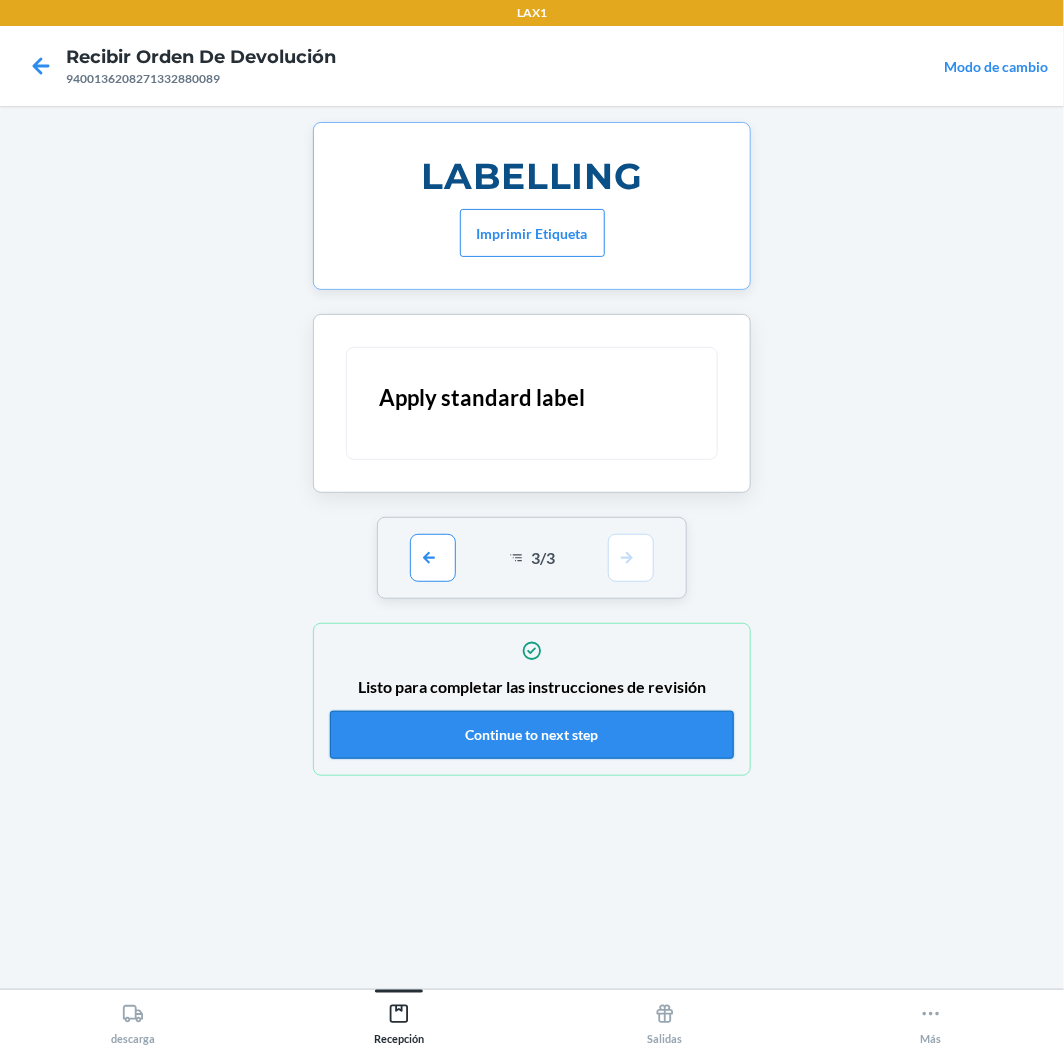 click on "Continue to next step" at bounding box center (532, 735) 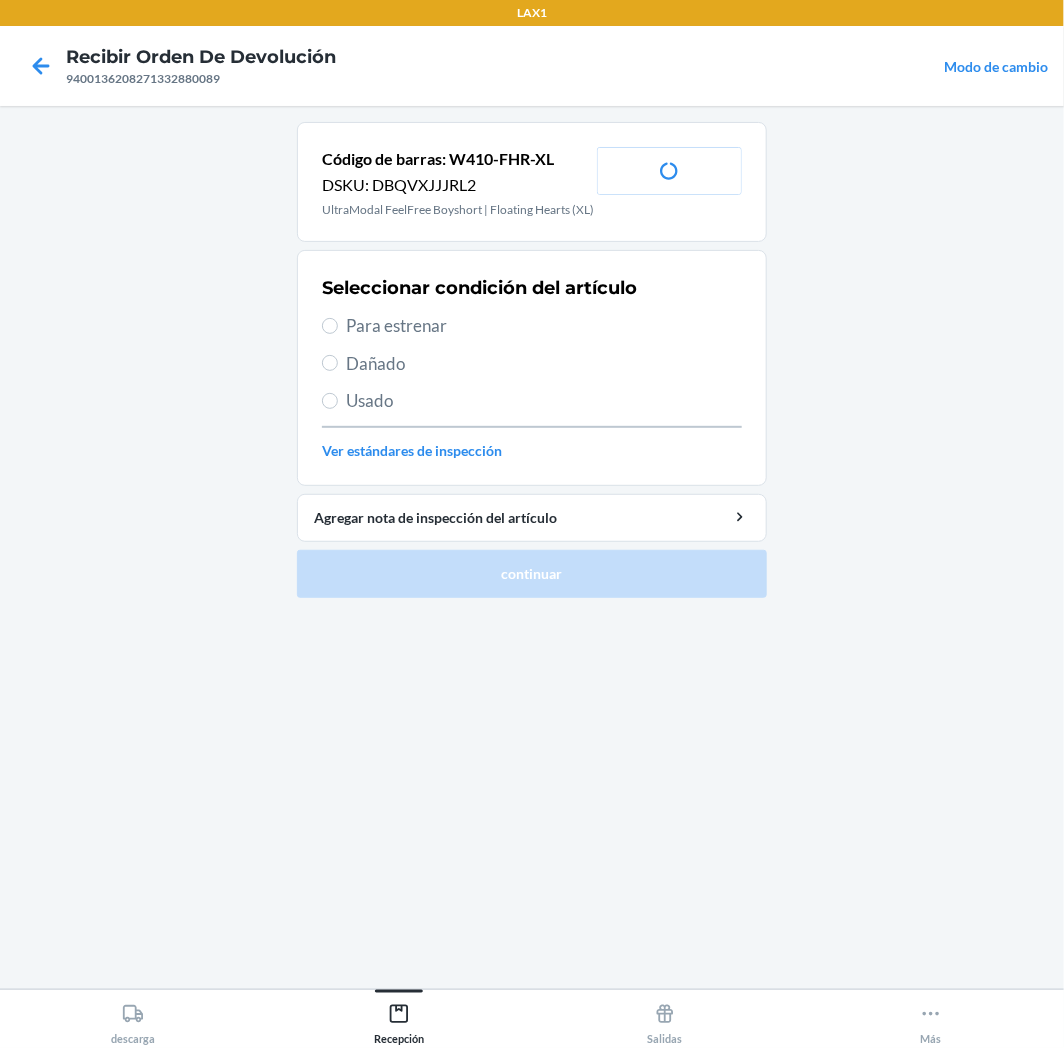 click on "Para estrenar" at bounding box center [544, 326] 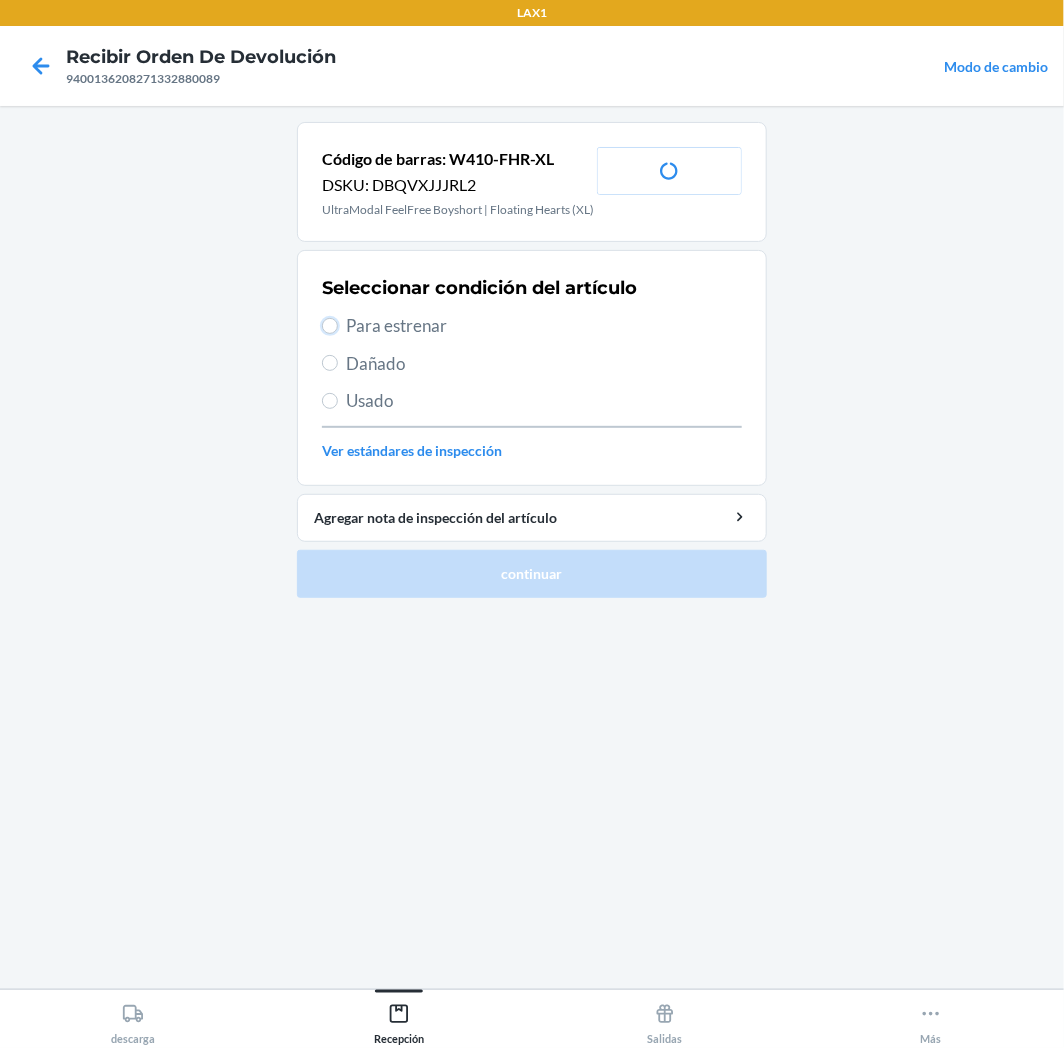 click on "Para estrenar" at bounding box center [330, 326] 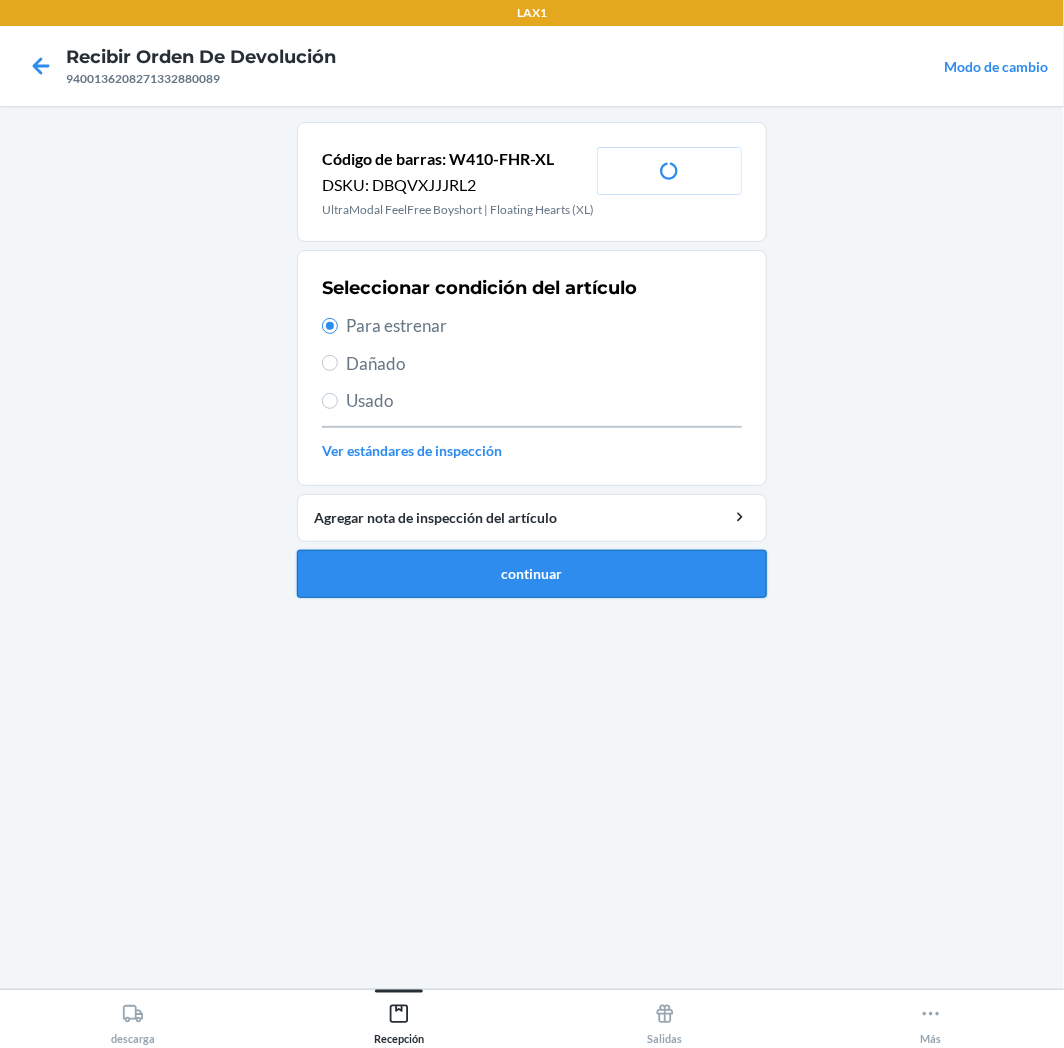 click on "continuar" at bounding box center (532, 574) 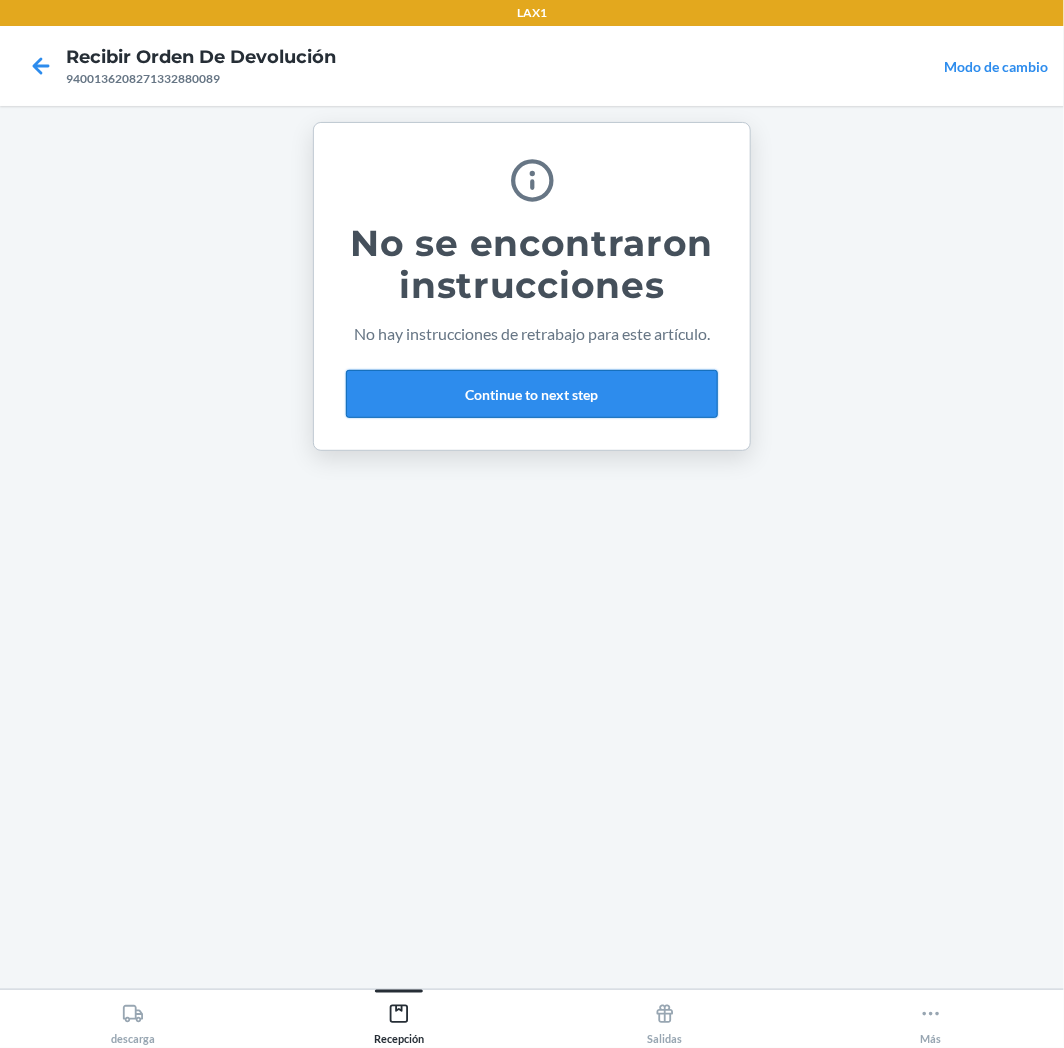 click on "Continue to next step" at bounding box center [532, 394] 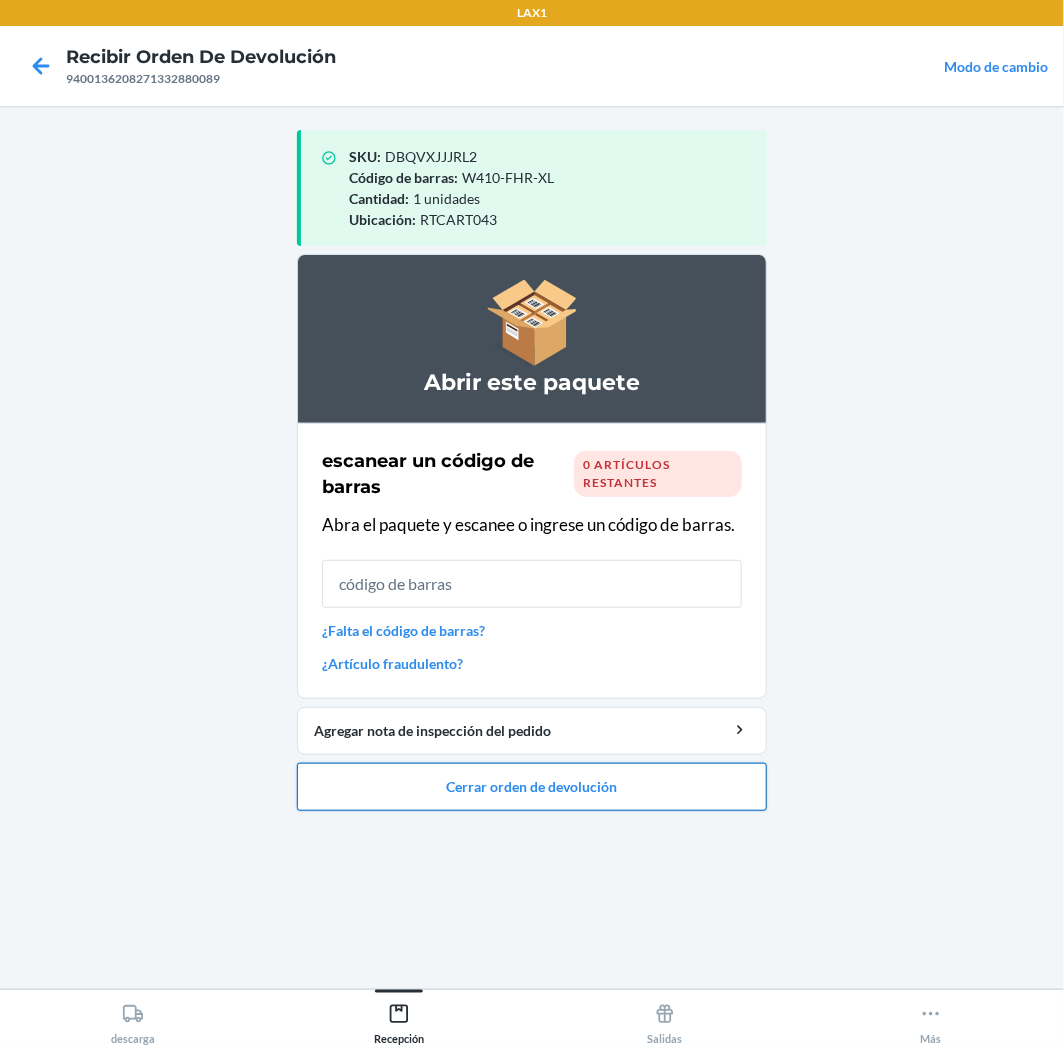 drag, startPoint x: 577, startPoint y: 805, endPoint x: 577, endPoint y: 786, distance: 19 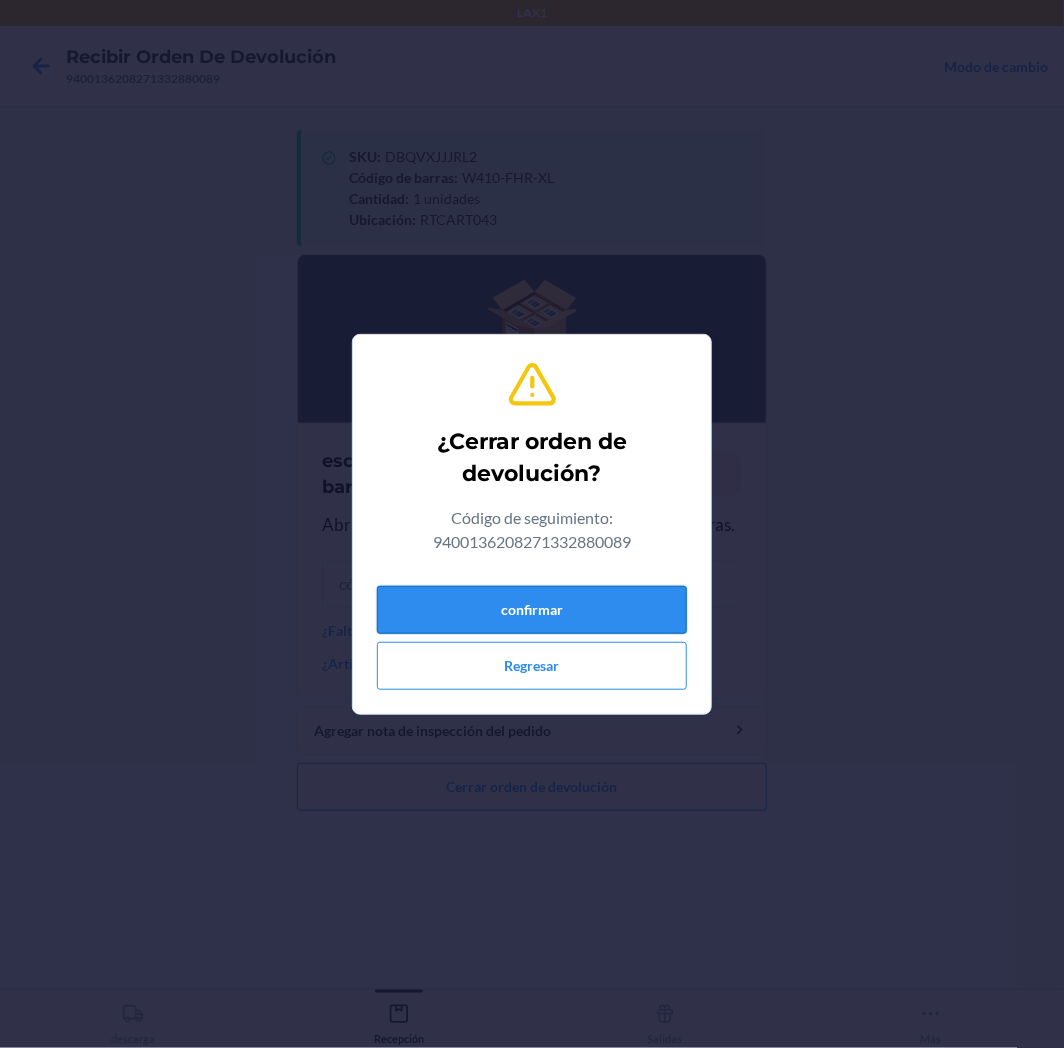 click on "confirmar" at bounding box center (532, 610) 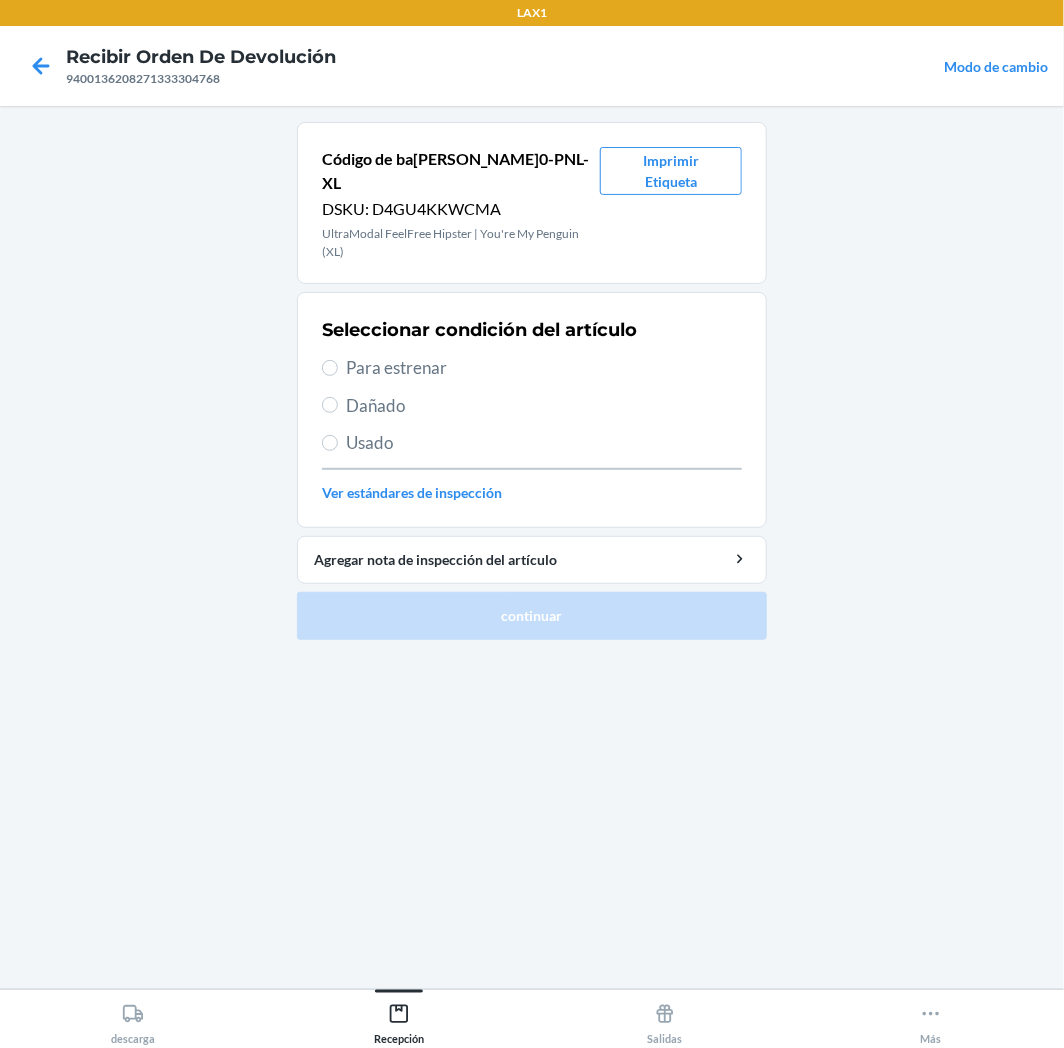 click on "Para estrenar" at bounding box center (544, 368) 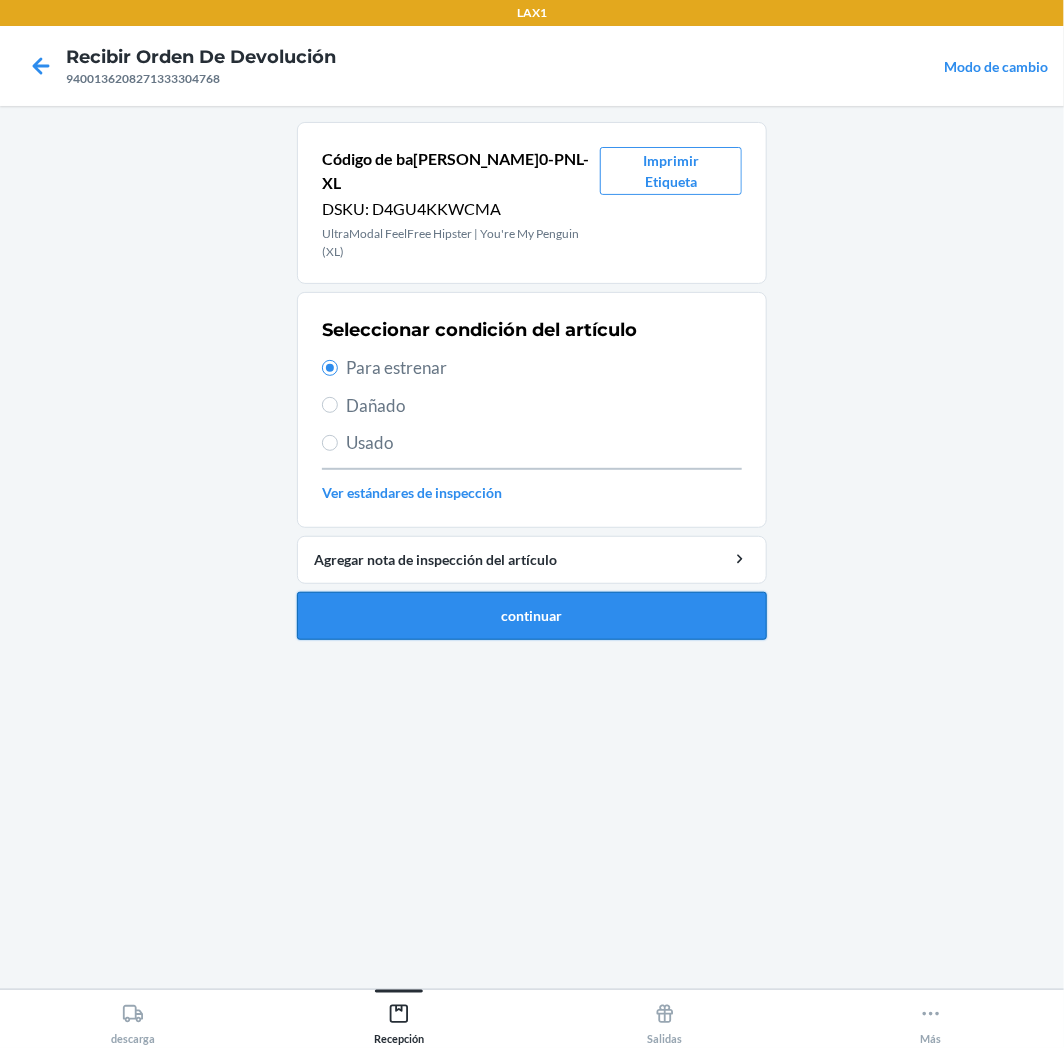 click on "continuar" at bounding box center (532, 616) 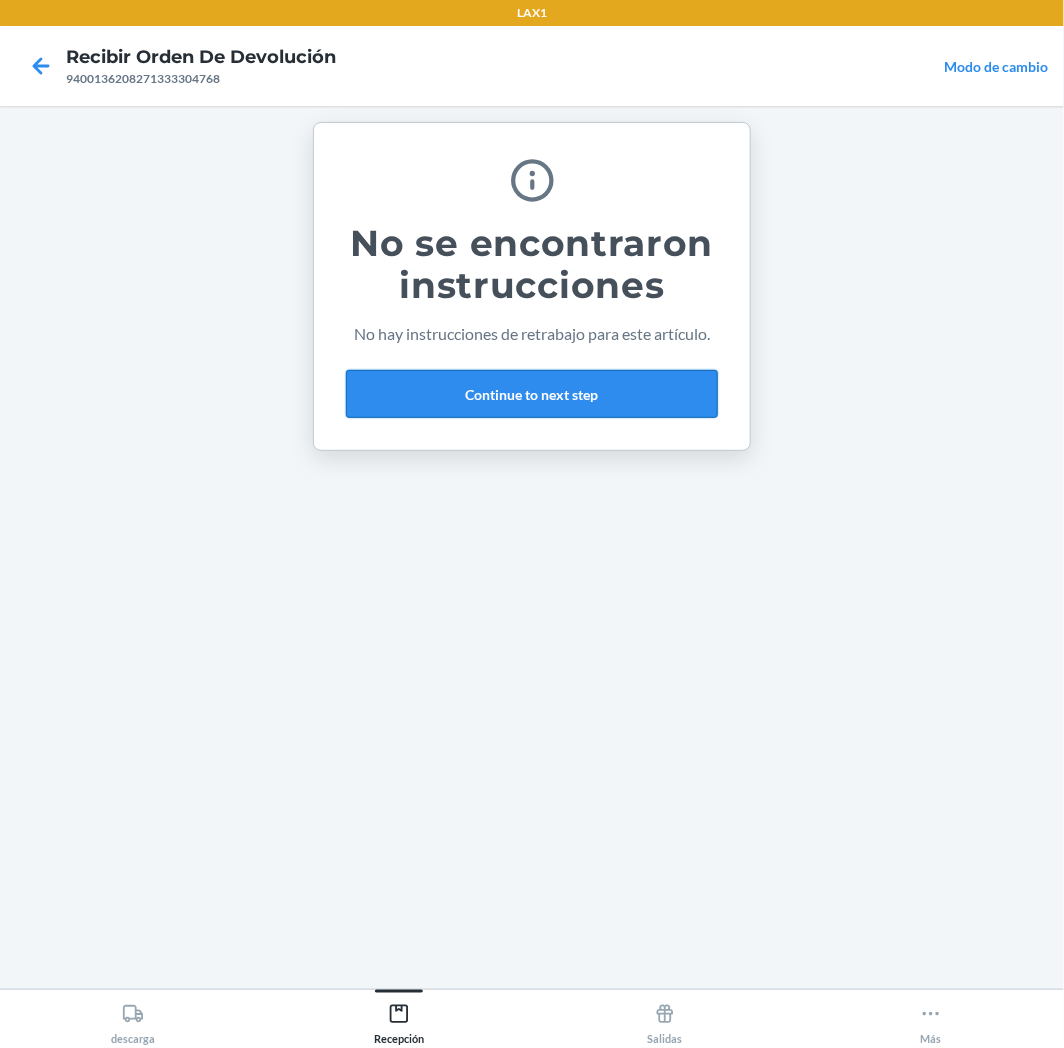 click on "Continue to next step" at bounding box center (532, 394) 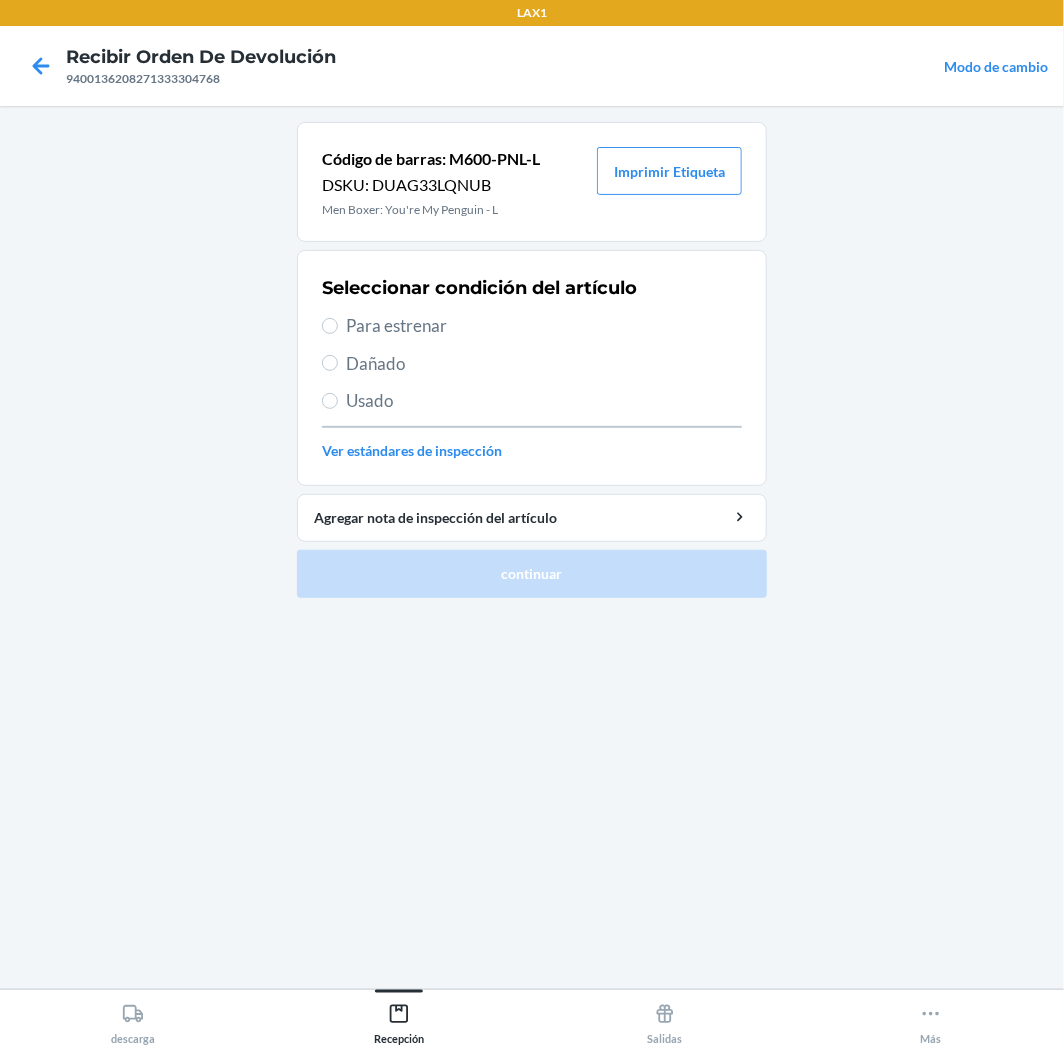 click on "Para estrenar" at bounding box center (544, 326) 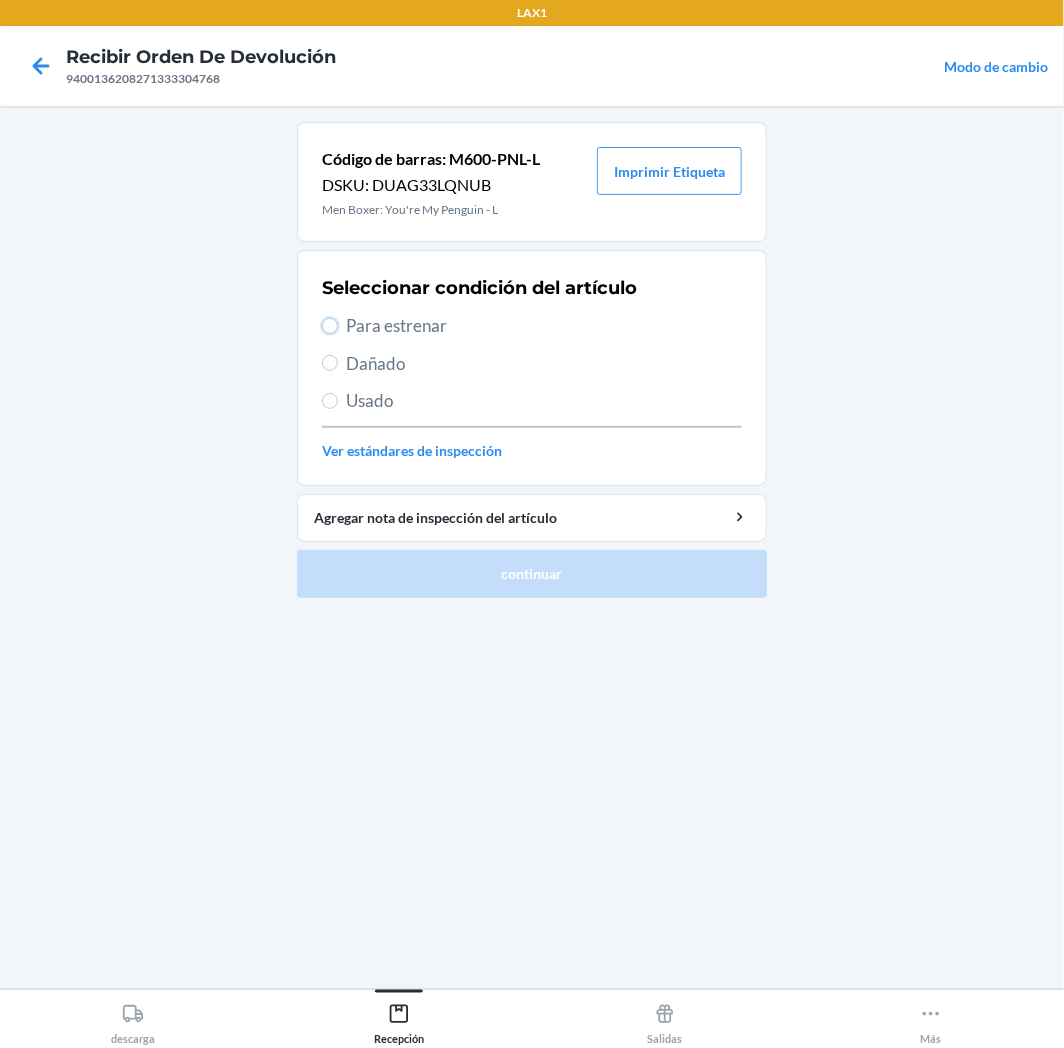 click on "Para estrenar" at bounding box center [330, 326] 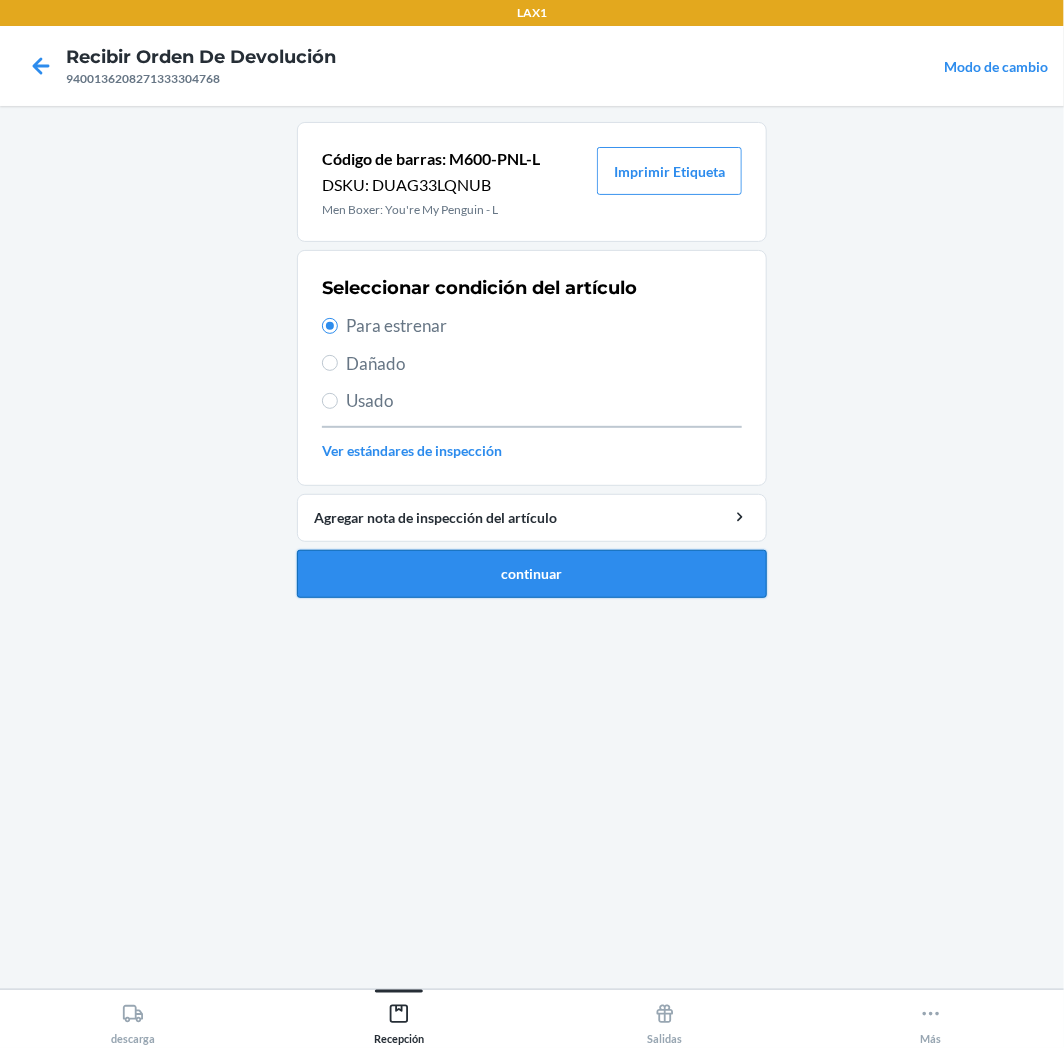 click on "continuar" at bounding box center [532, 574] 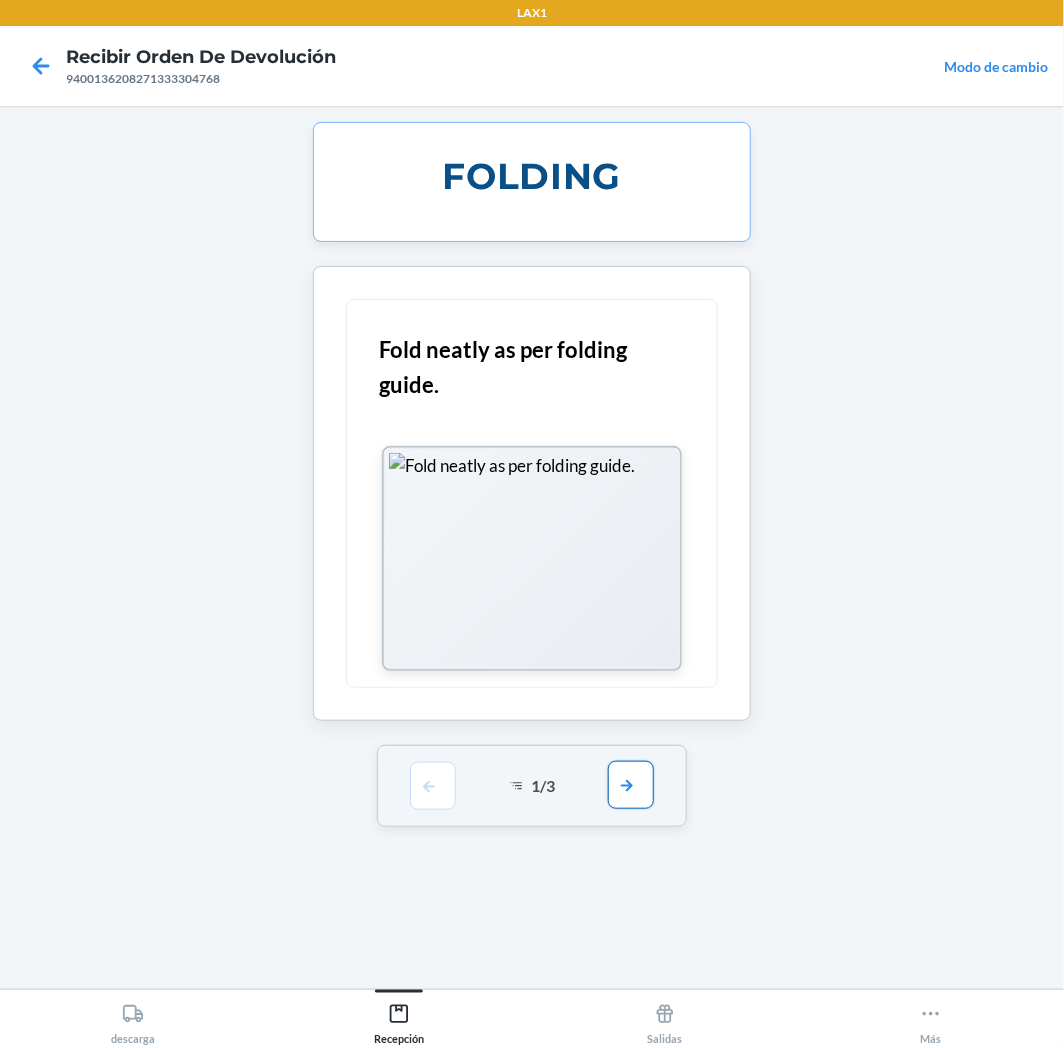 click at bounding box center [631, 785] 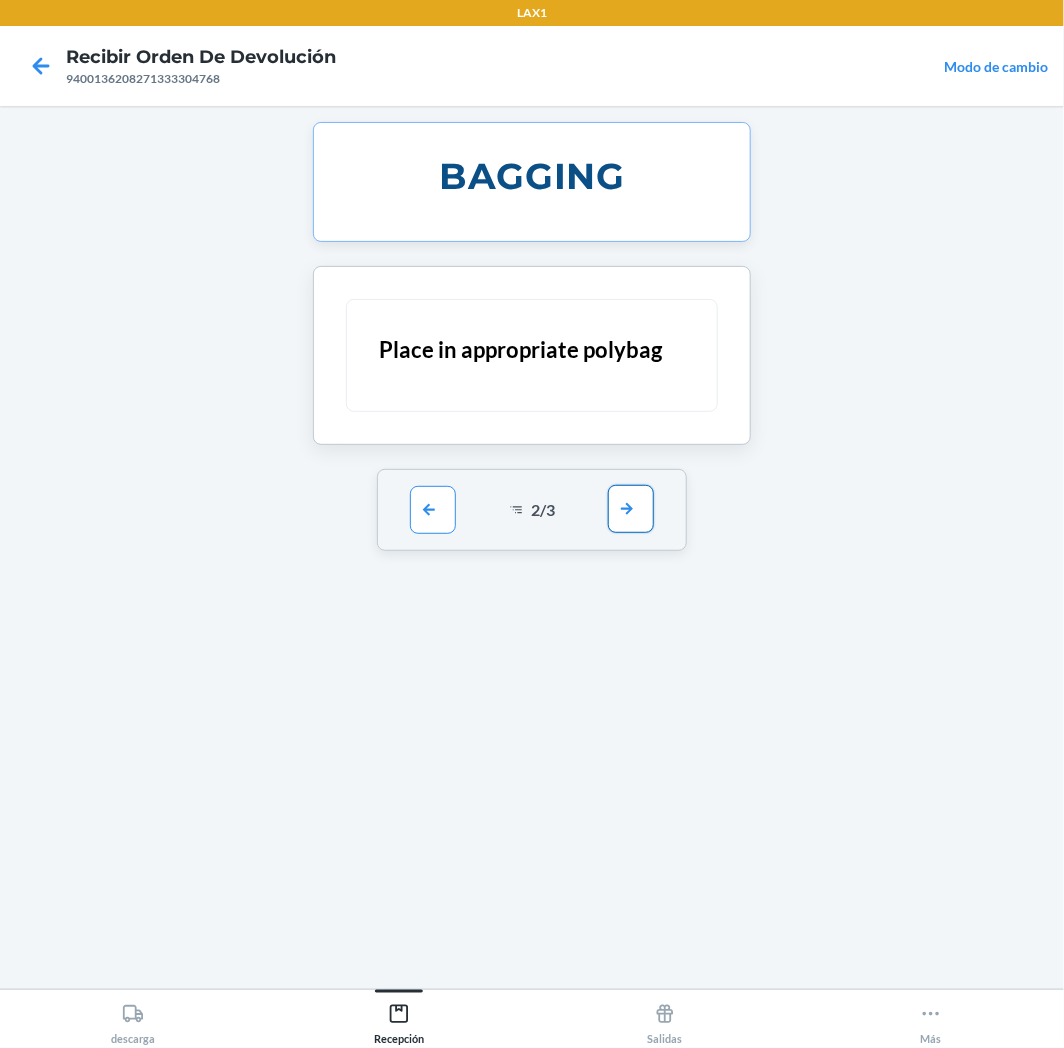 click at bounding box center [631, 509] 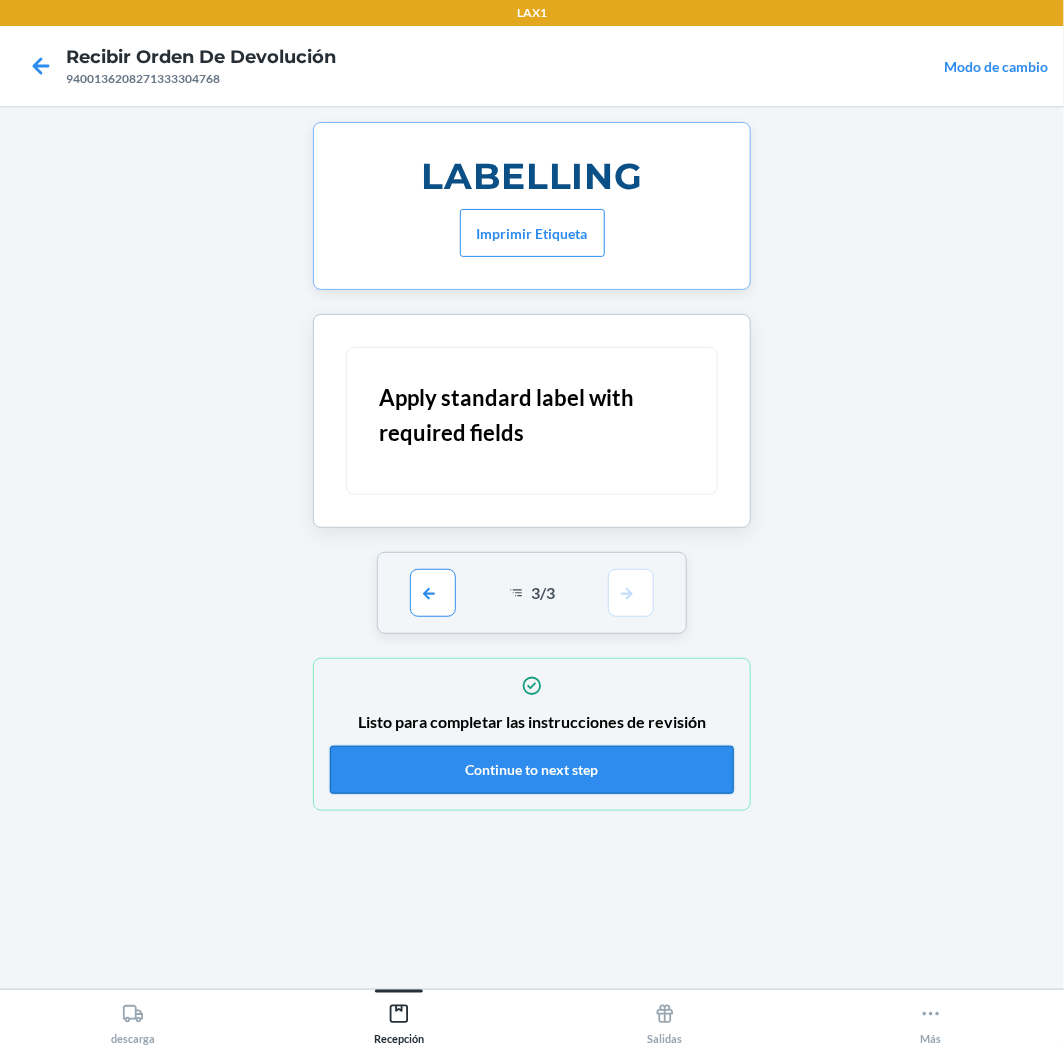 click on "Continue to next step" at bounding box center (532, 770) 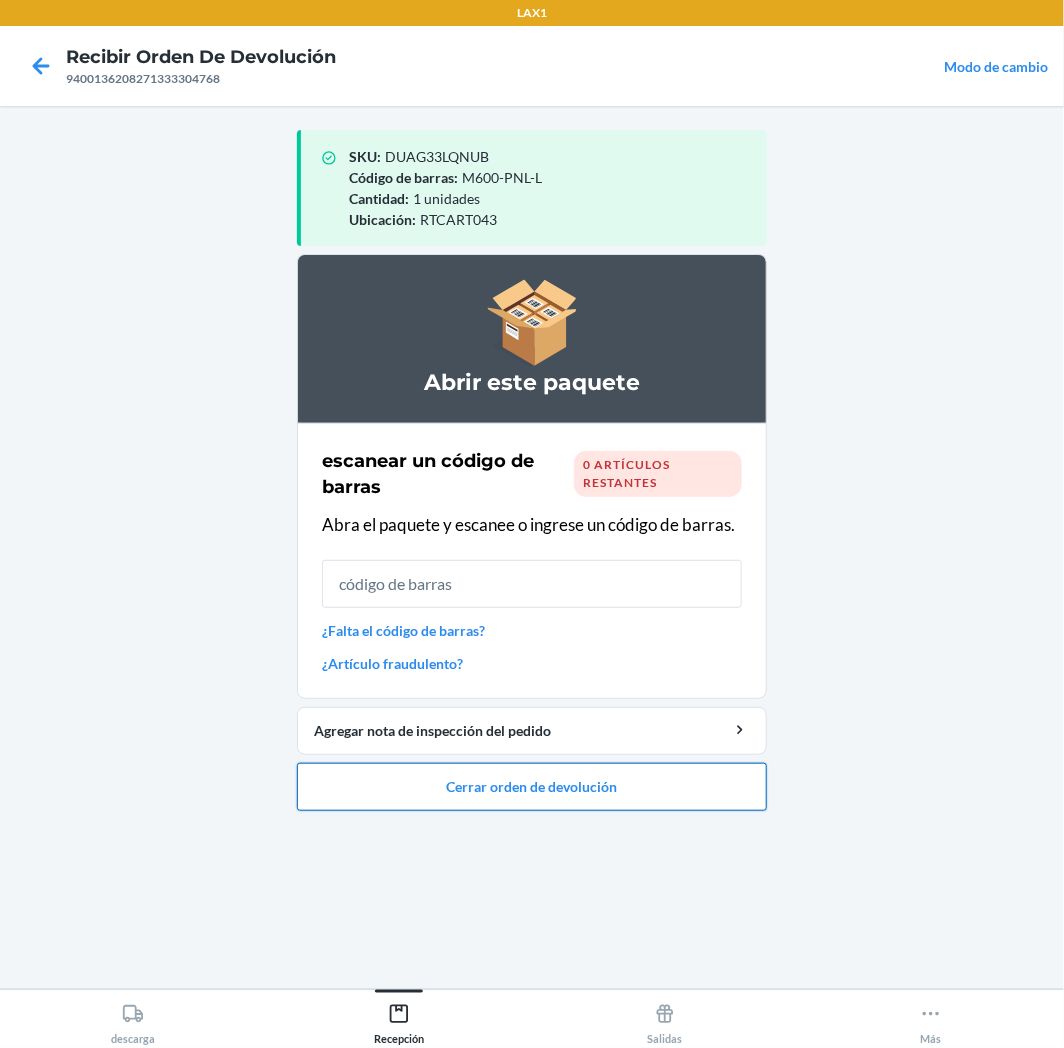 click on "Cerrar orden de devolución" at bounding box center (532, 787) 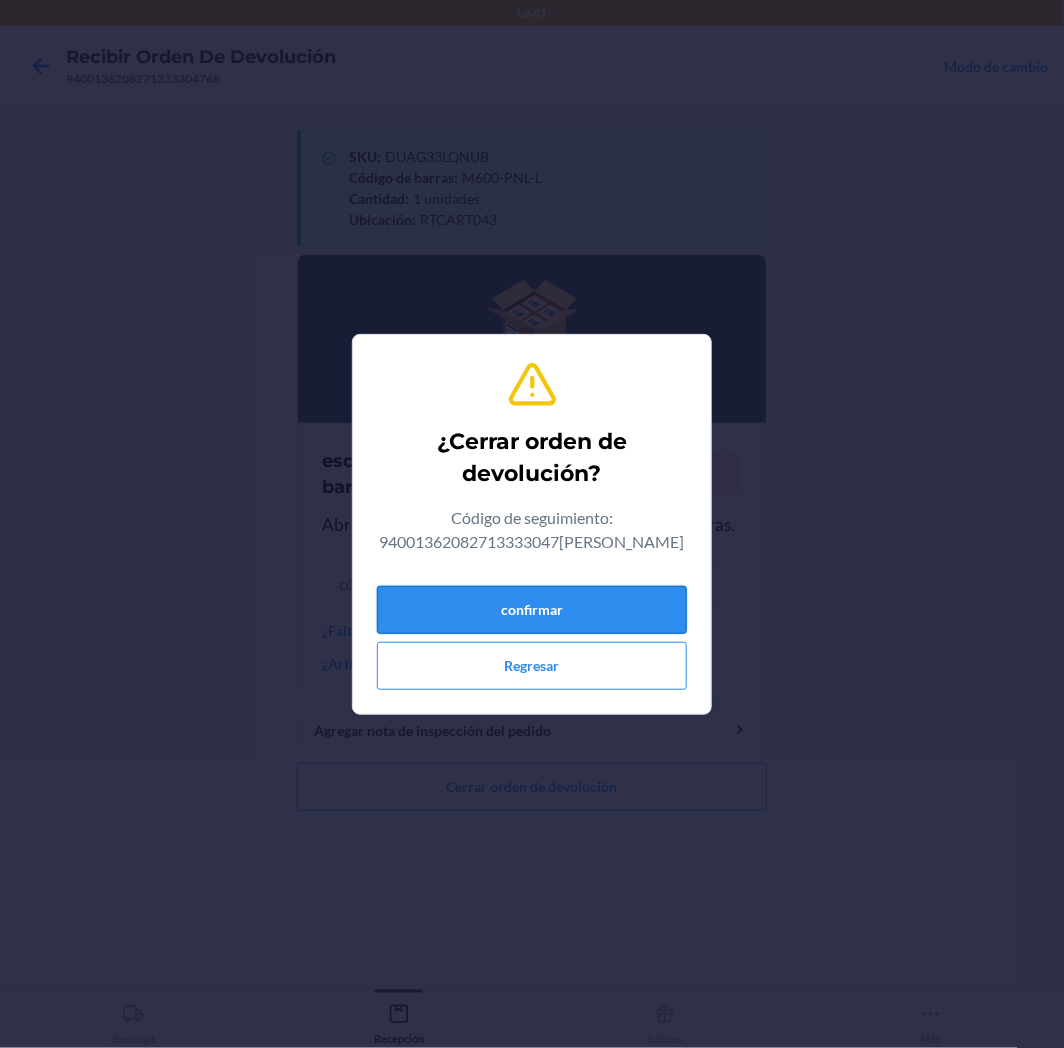 click on "confirmar" at bounding box center (532, 610) 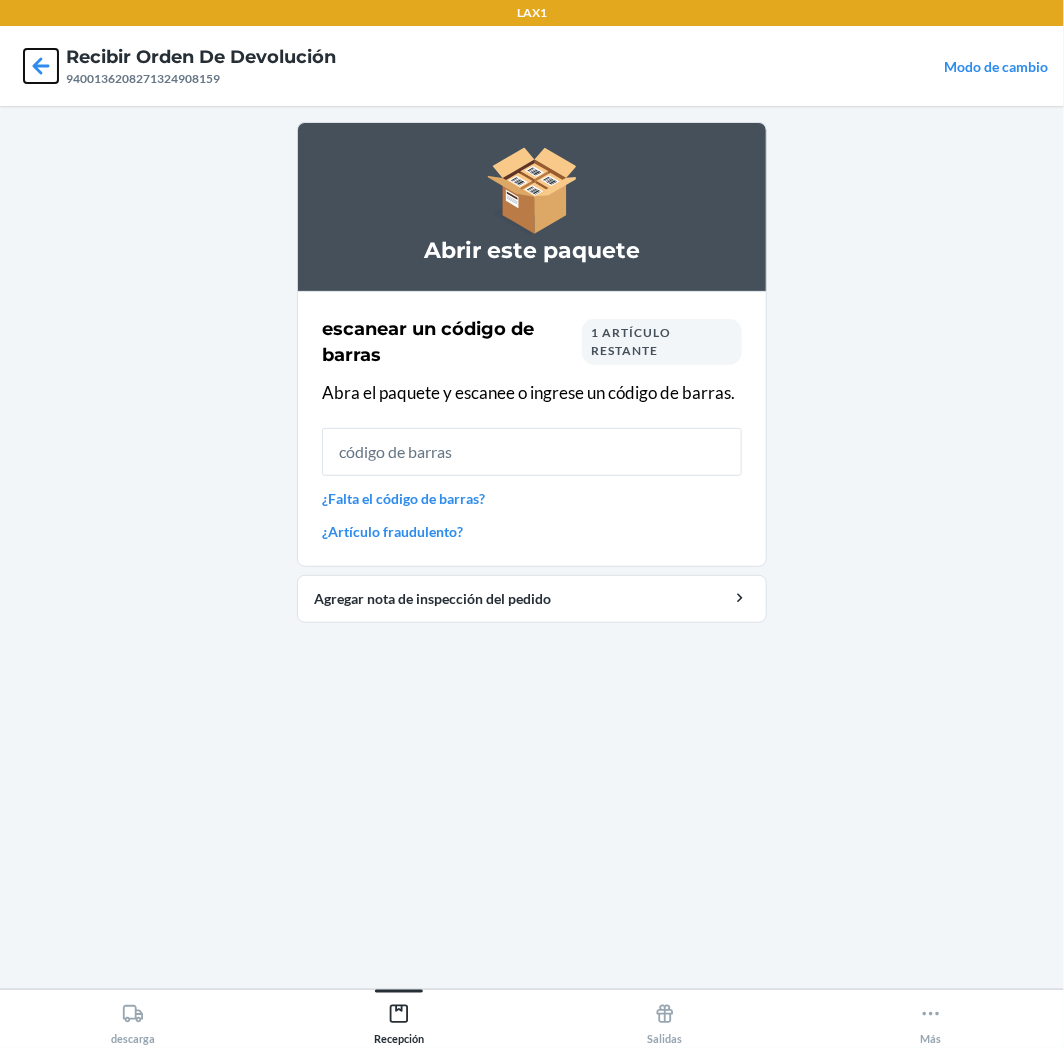 click 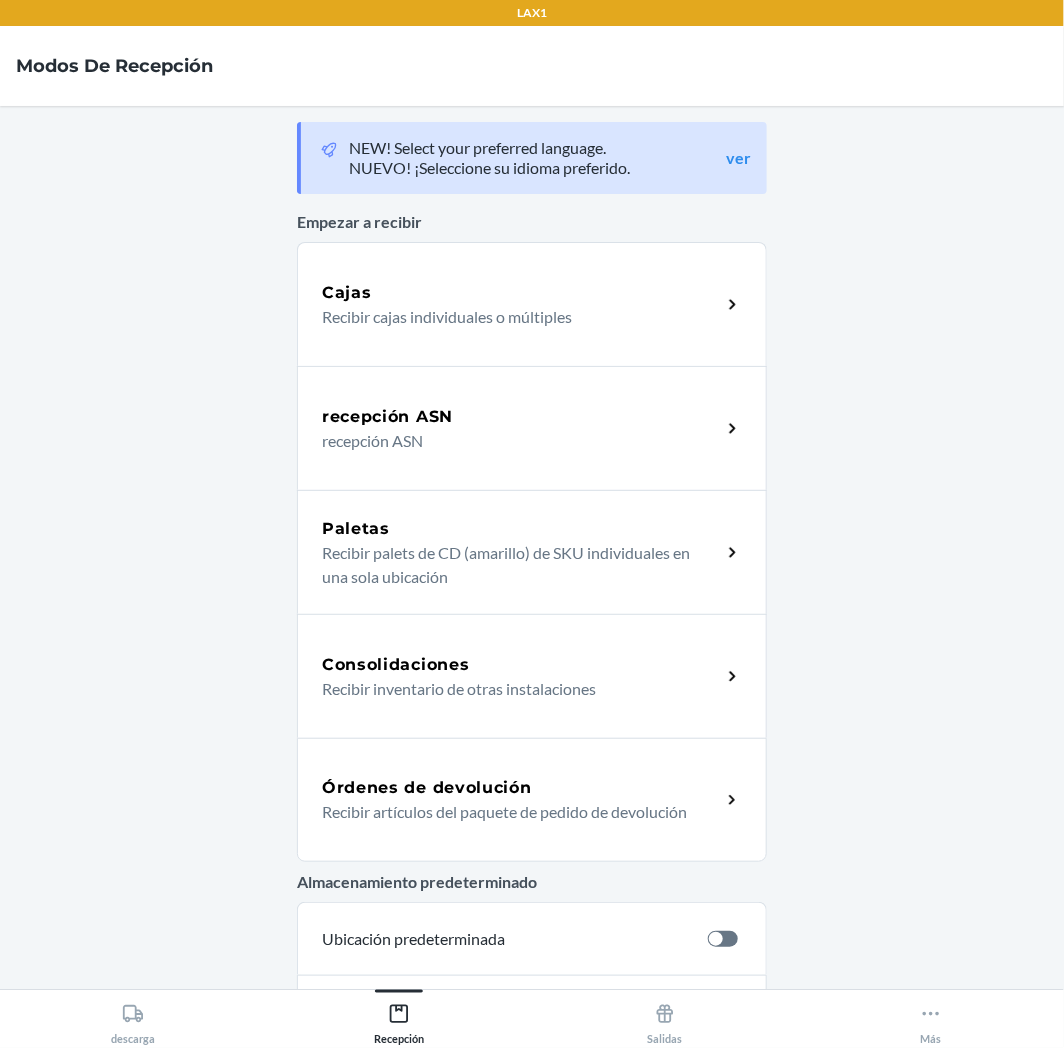 click on "Órdenes de devolución Recibir artículos del paquete de pedido de devolución" at bounding box center [532, 800] 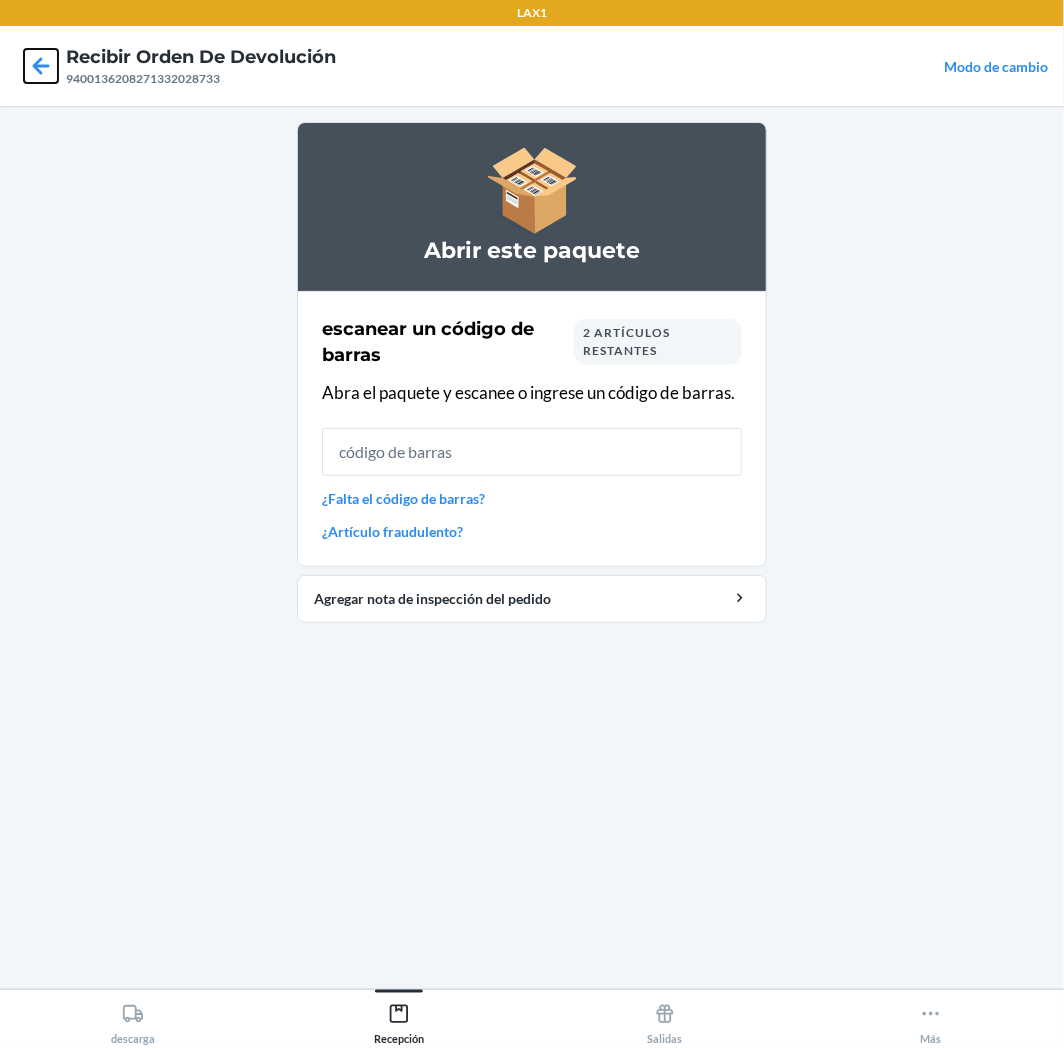 click 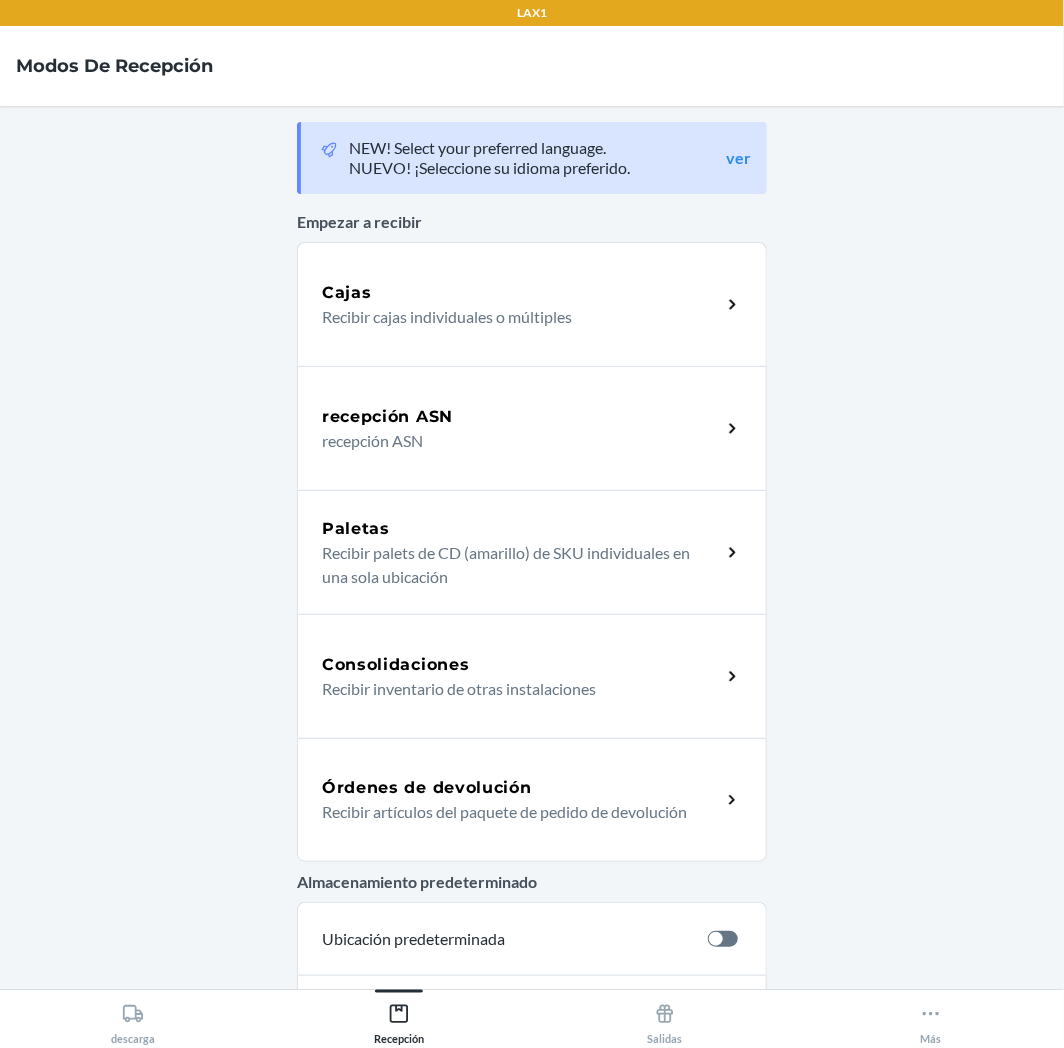 click on "Órdenes de devolución Recibir artículos del paquete de pedido de devolución" at bounding box center (532, 800) 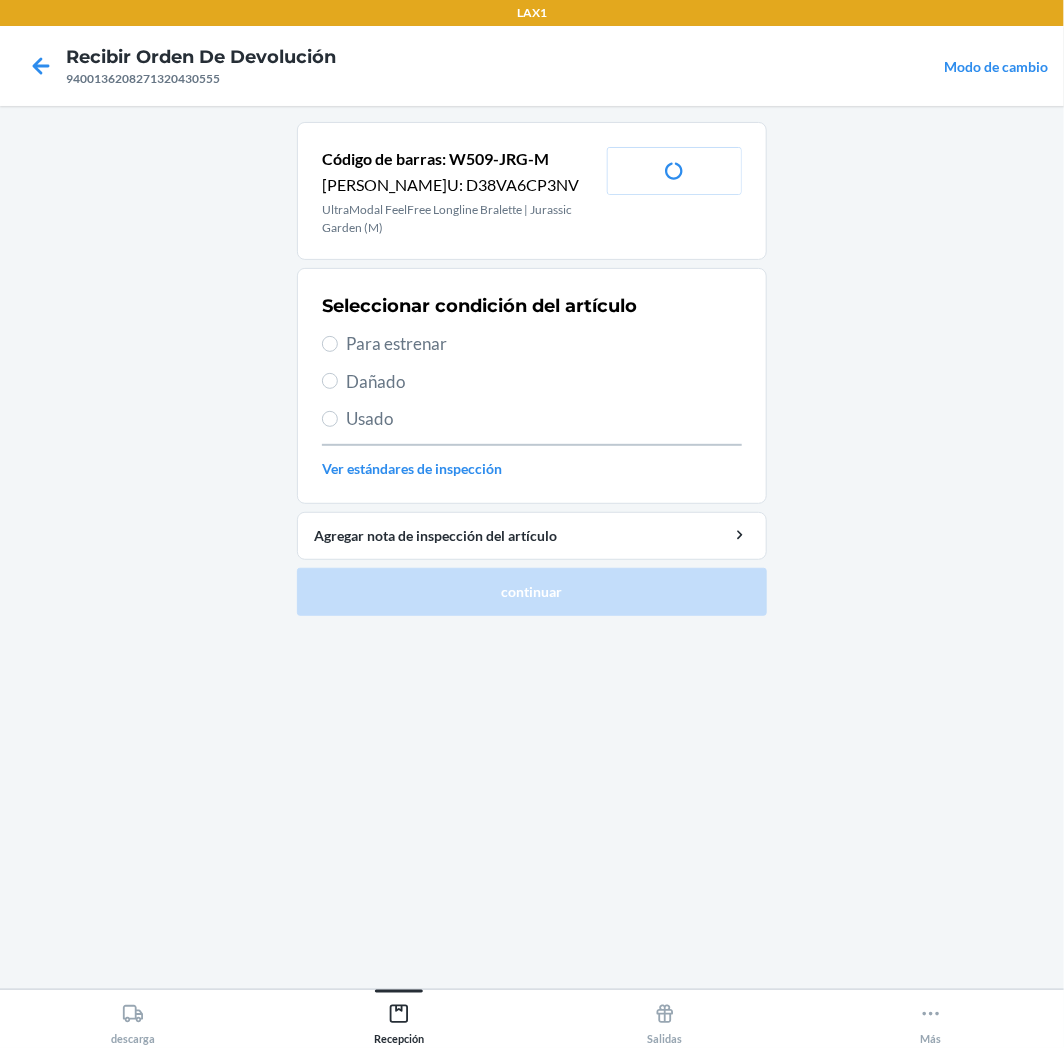 click on "Para estrenar" at bounding box center [544, 344] 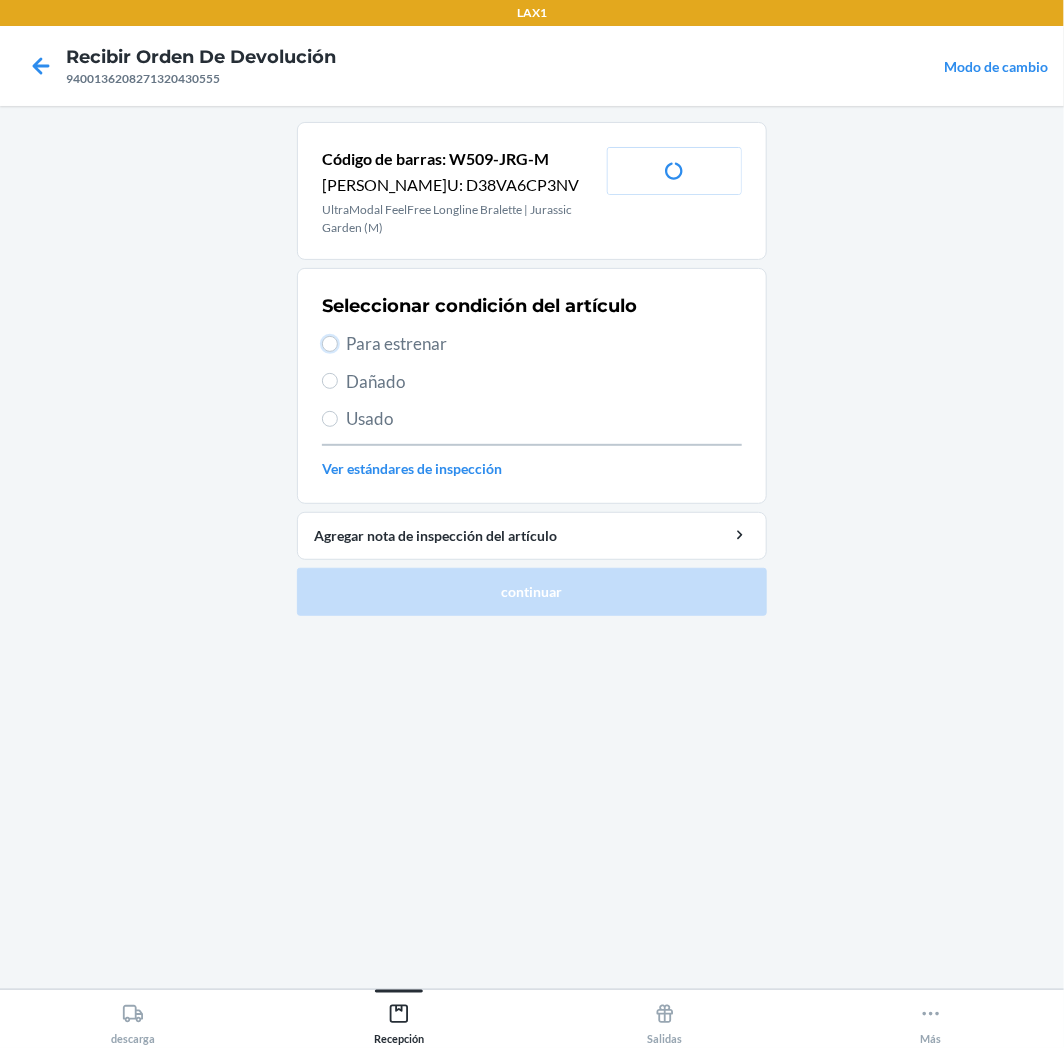 click on "Para estrenar" at bounding box center (330, 344) 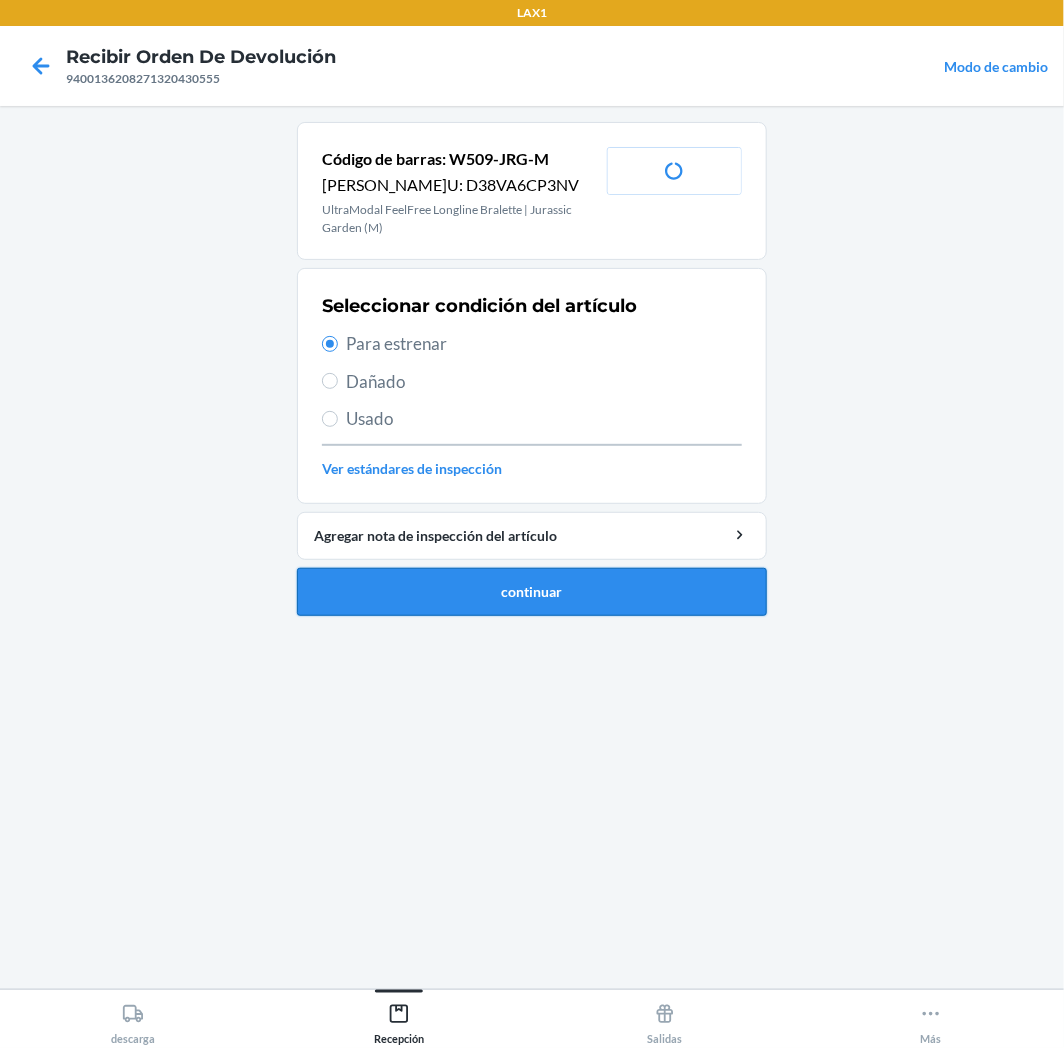 click on "continuar" at bounding box center [532, 592] 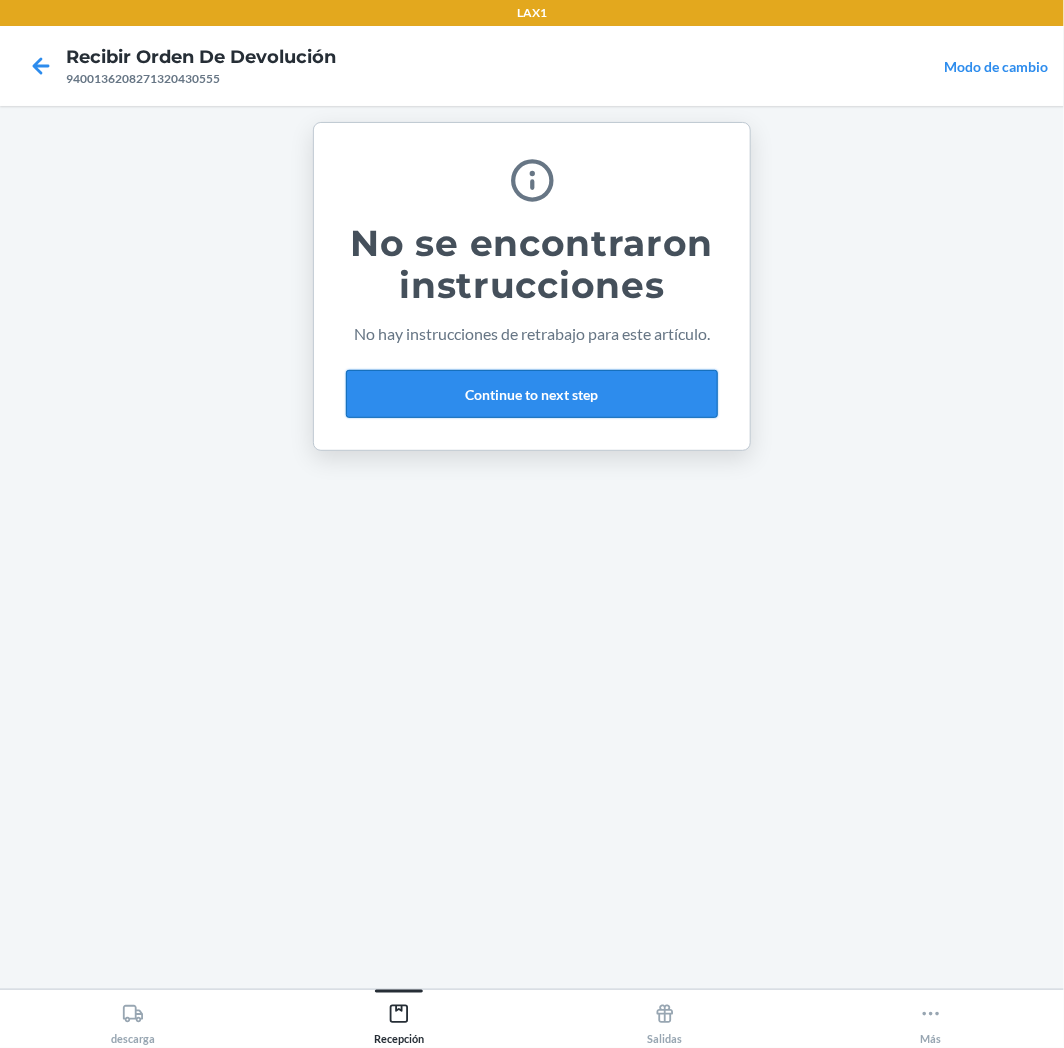 click on "Continue to next step" at bounding box center (532, 394) 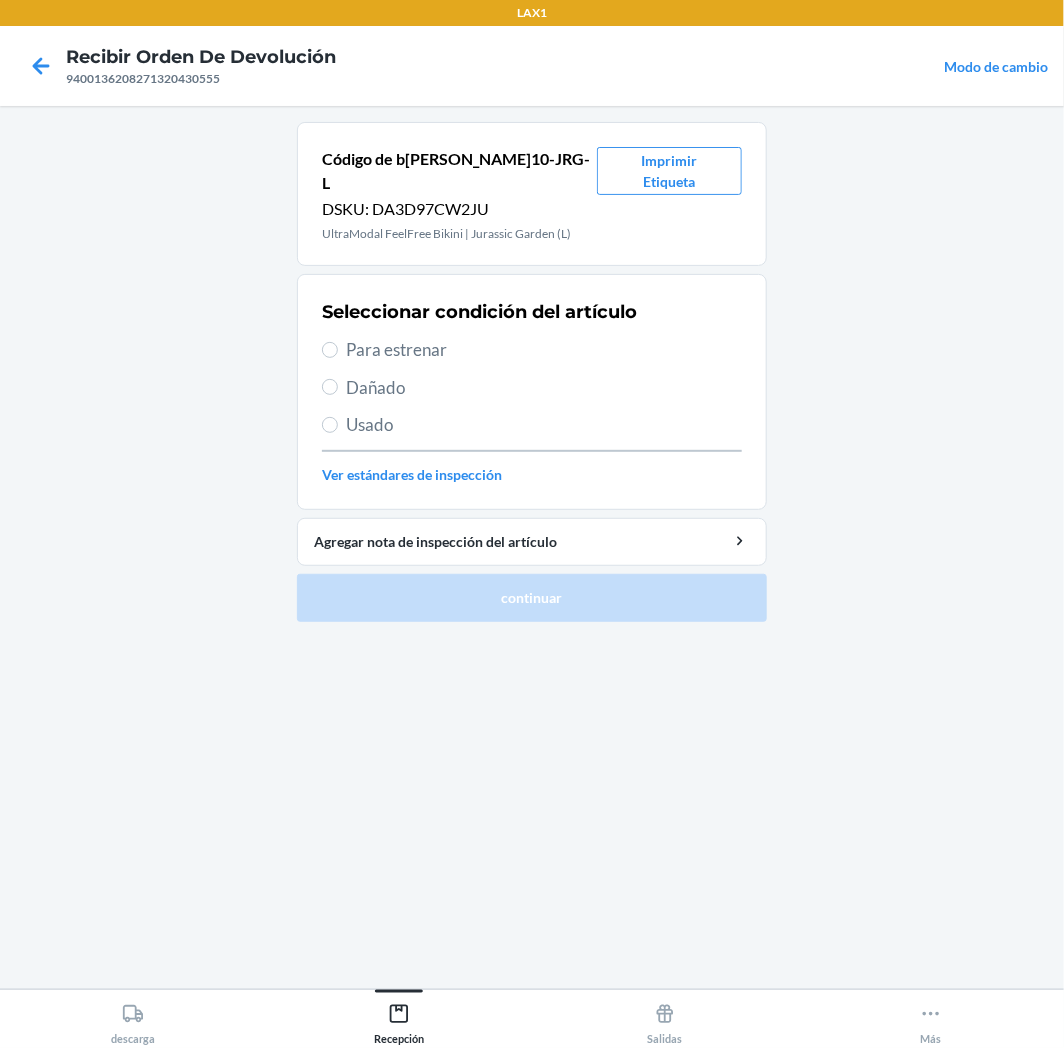 click on "Seleccionar condición del artículo Para estrenar Dañado Usado Ver estándares de inspección" at bounding box center [532, 392] 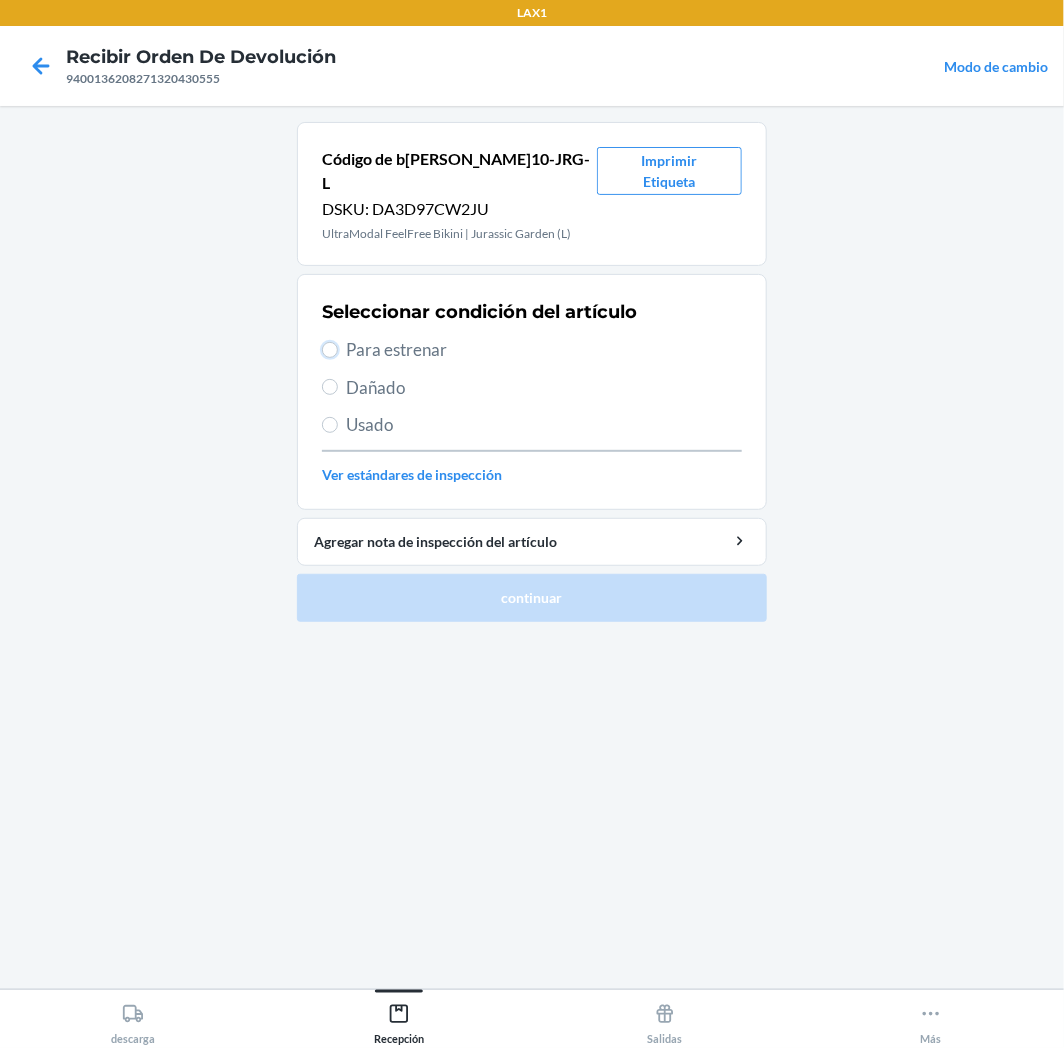click on "Para estrenar" at bounding box center (330, 350) 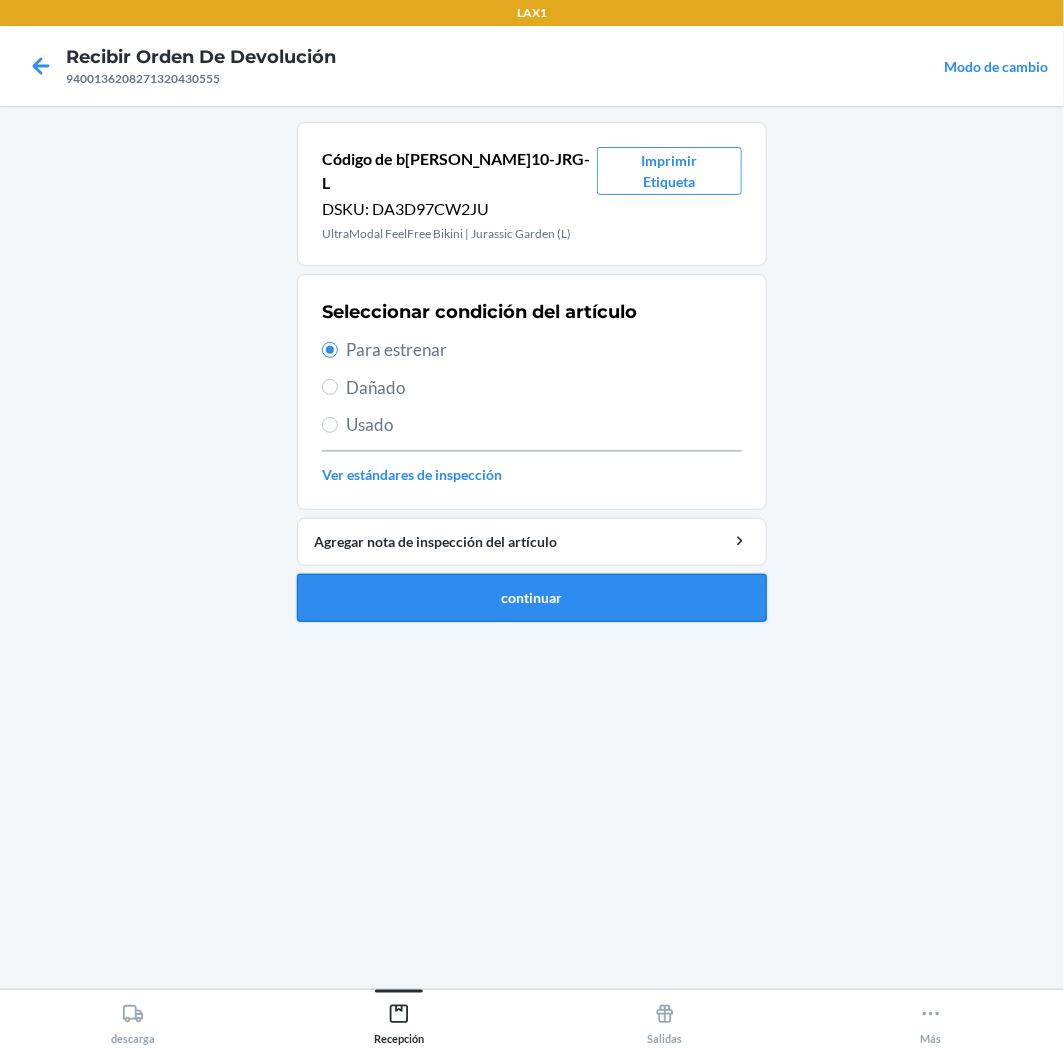 click on "continuar" at bounding box center (532, 598) 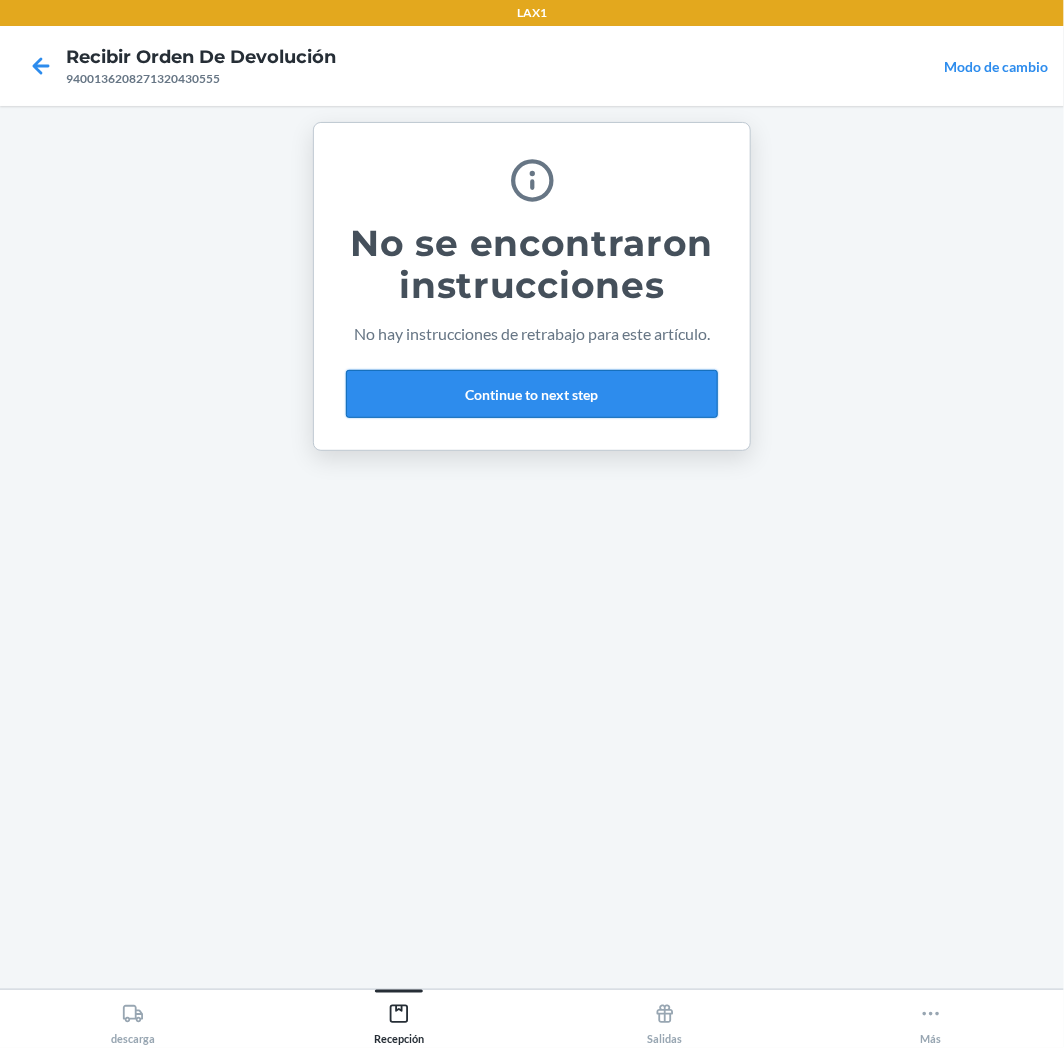 click on "Continue to next step" at bounding box center [532, 394] 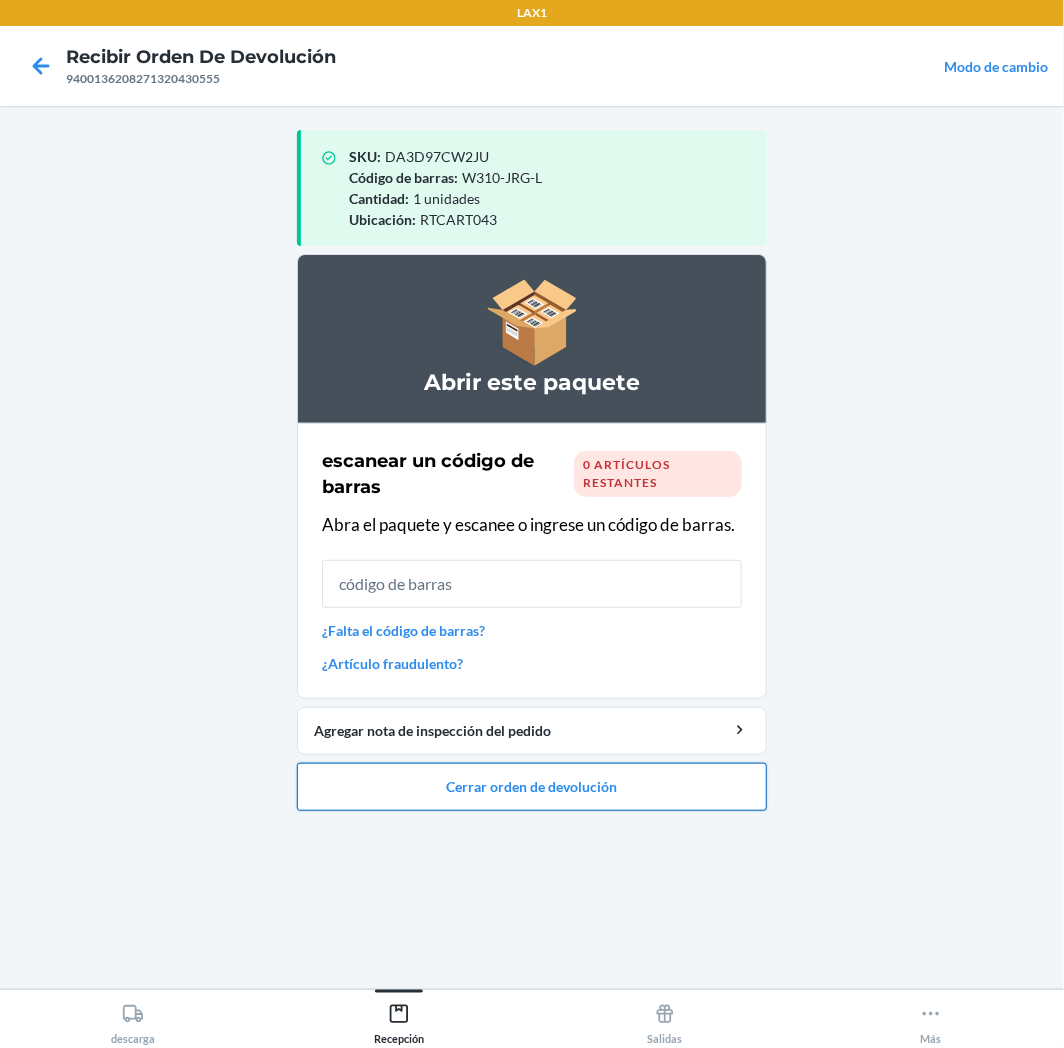 click on "Cerrar orden de devolución" at bounding box center [532, 787] 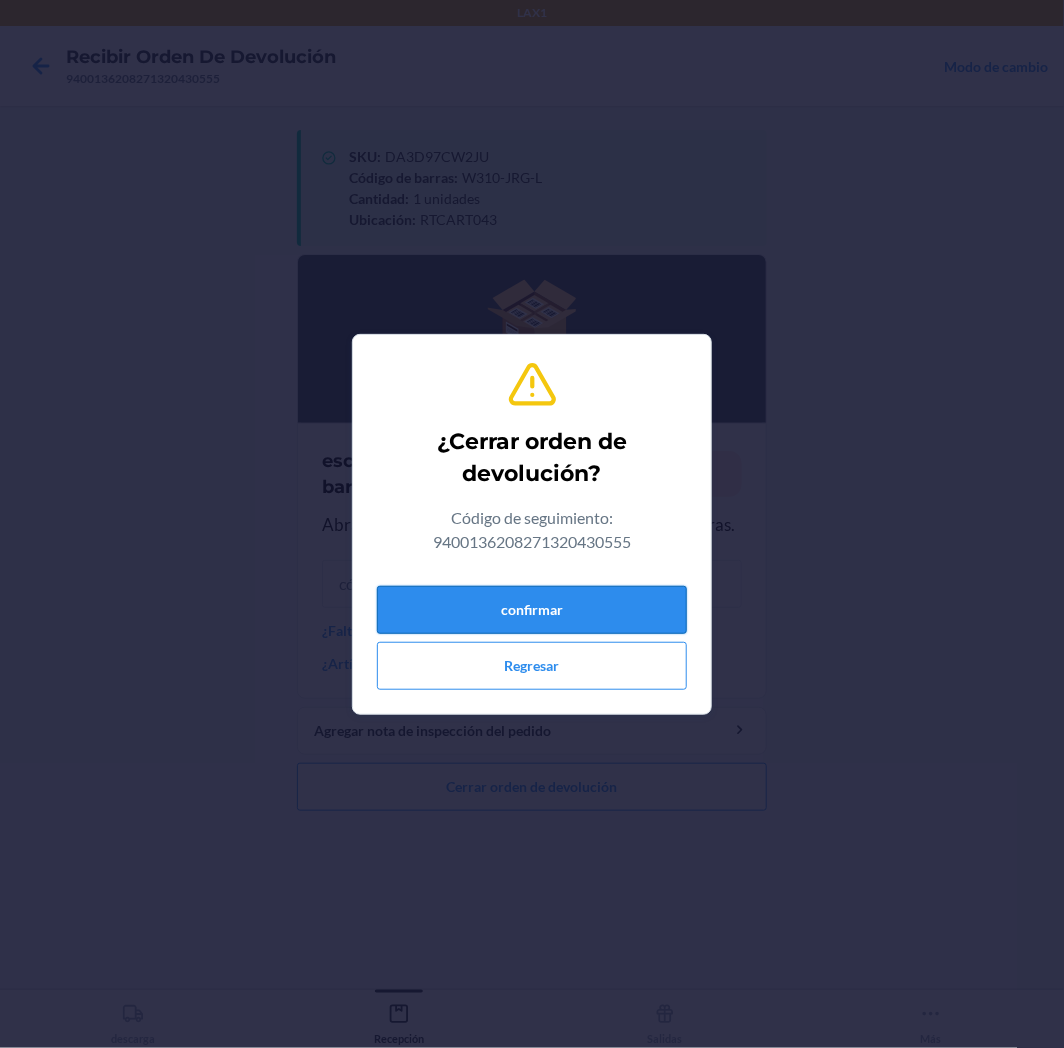 click on "confirmar" at bounding box center [532, 610] 